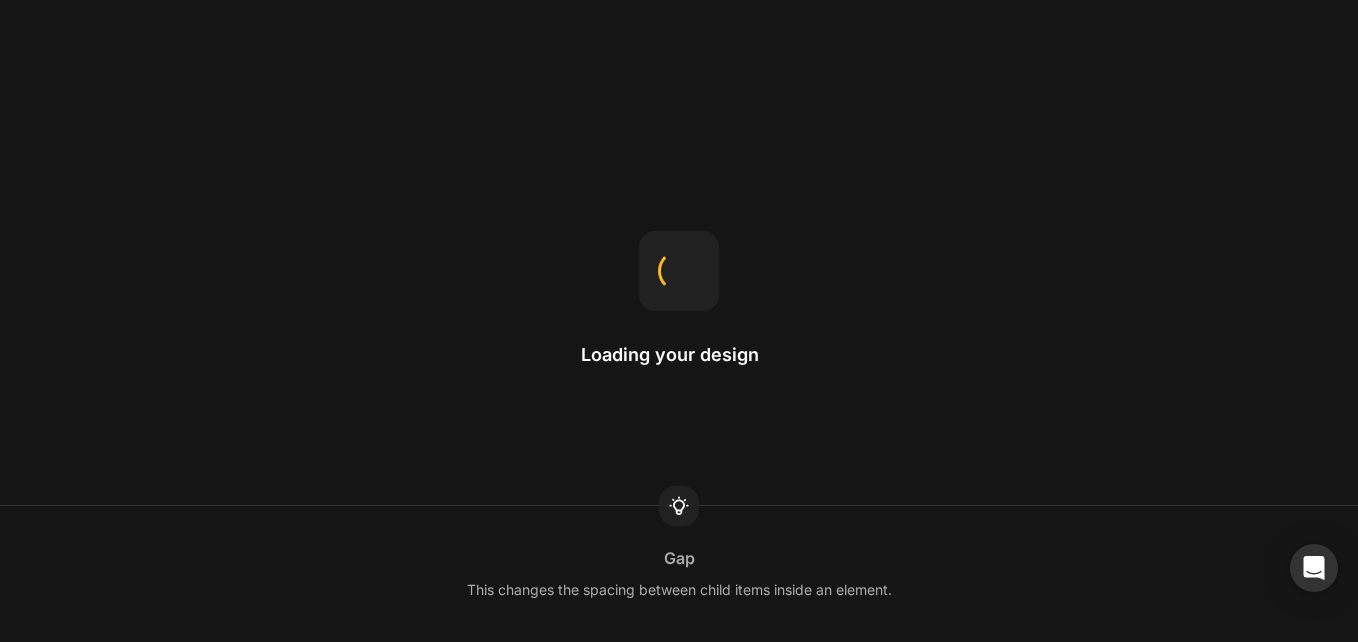 scroll, scrollTop: 0, scrollLeft: 0, axis: both 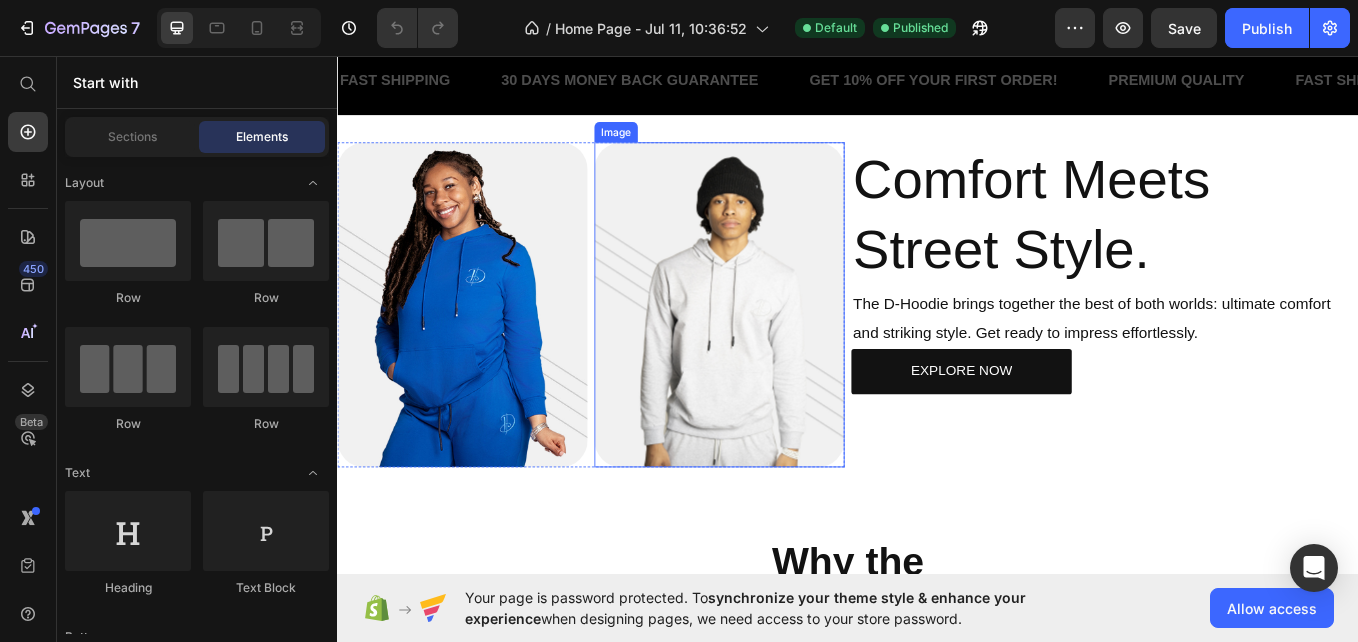click at bounding box center (786, 348) 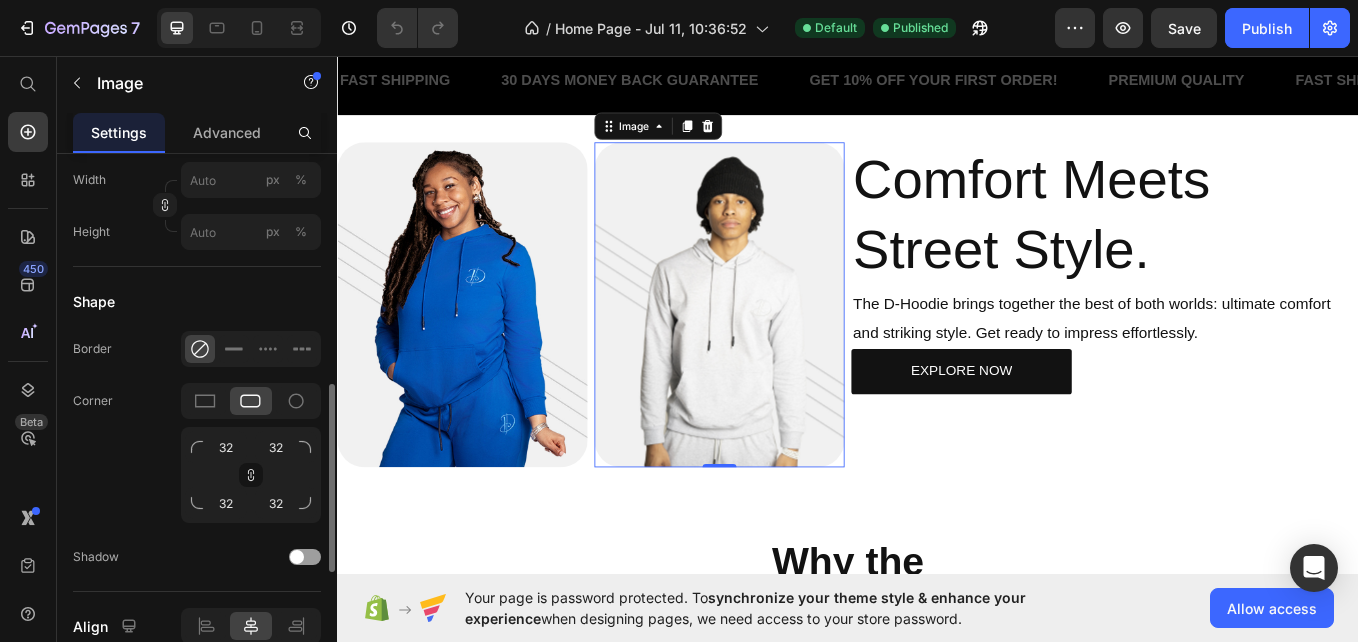 scroll, scrollTop: 419, scrollLeft: 0, axis: vertical 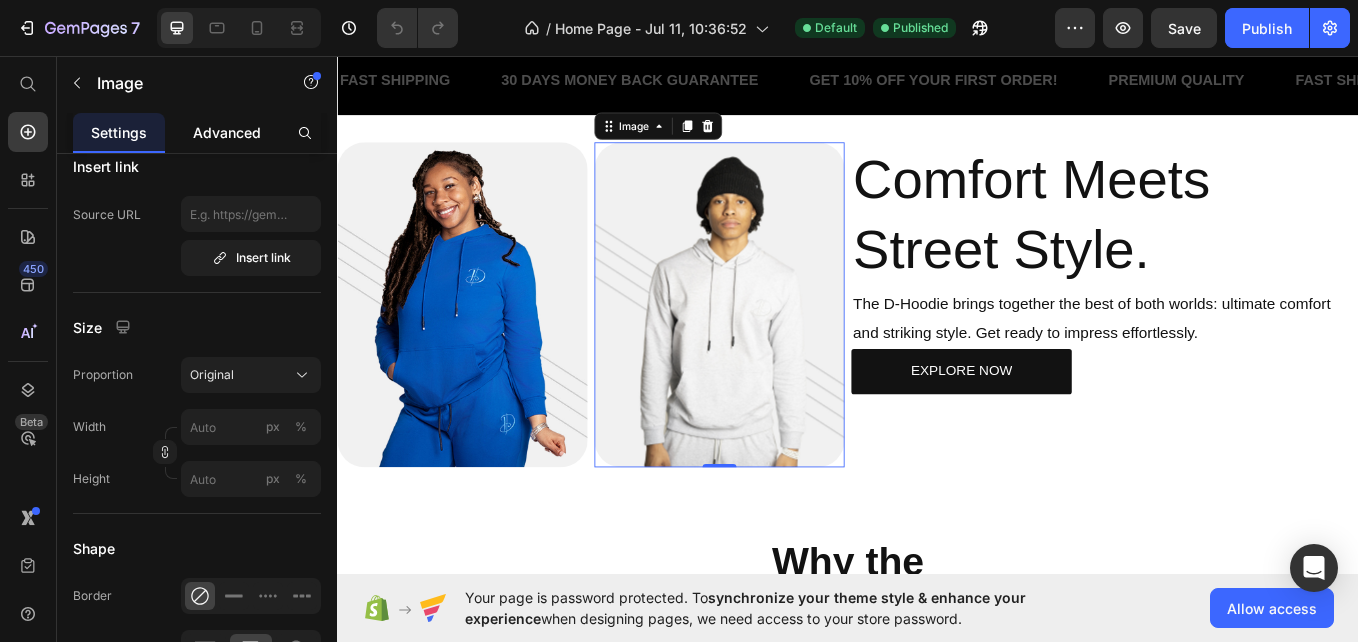 click on "Advanced" at bounding box center [227, 132] 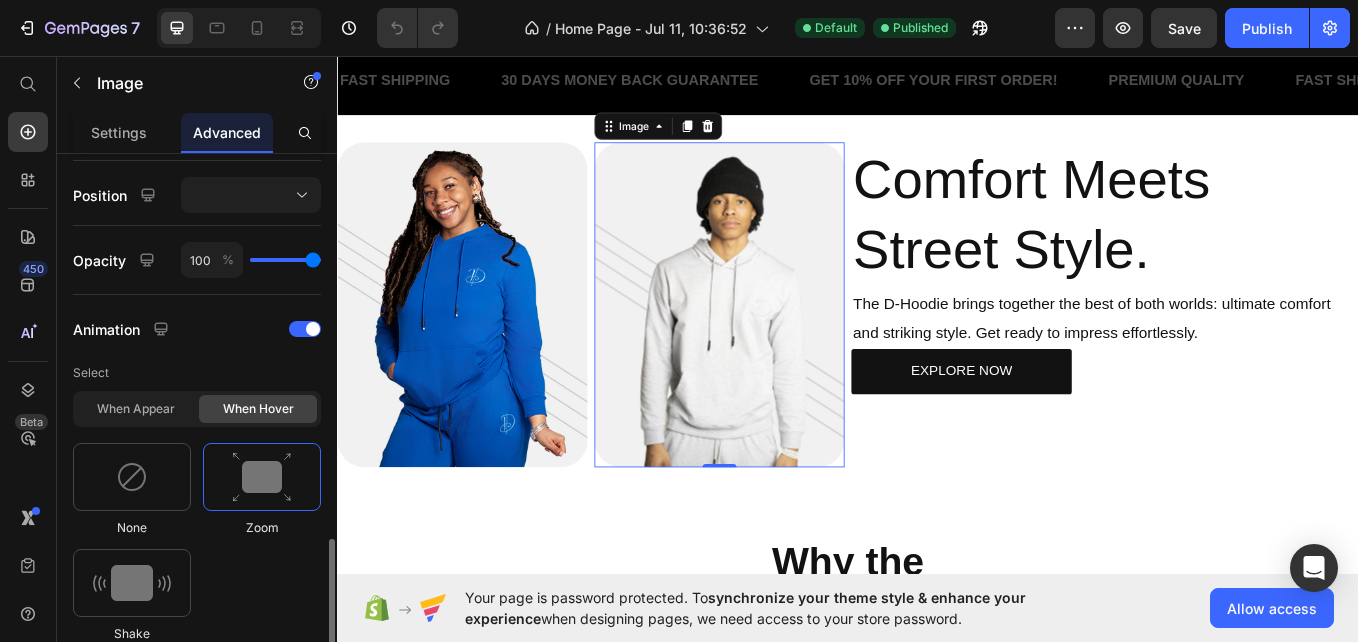 scroll, scrollTop: 863, scrollLeft: 0, axis: vertical 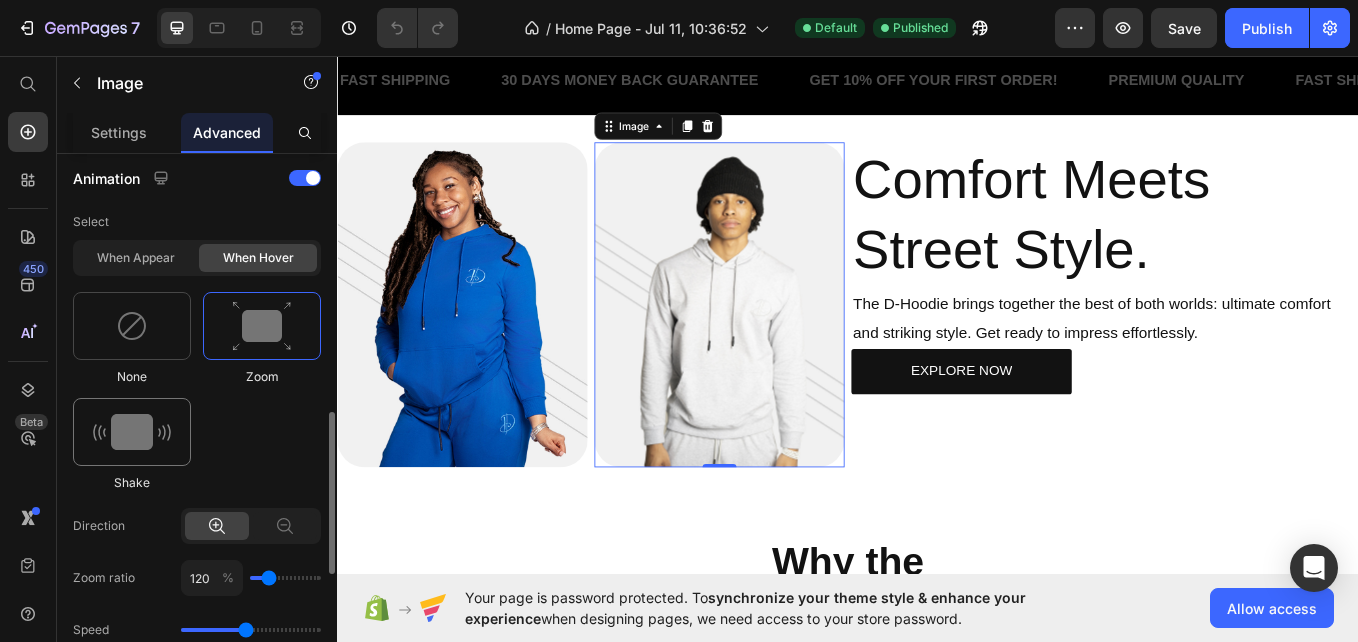 click at bounding box center (132, 432) 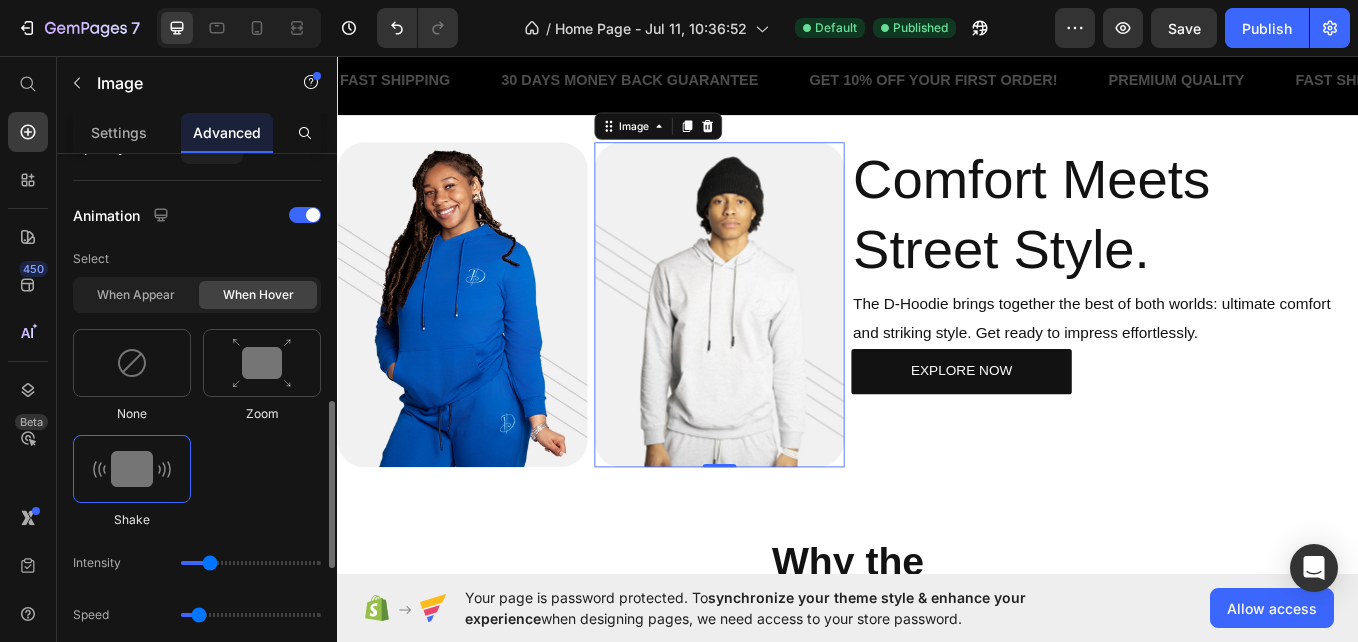 scroll, scrollTop: 817, scrollLeft: 0, axis: vertical 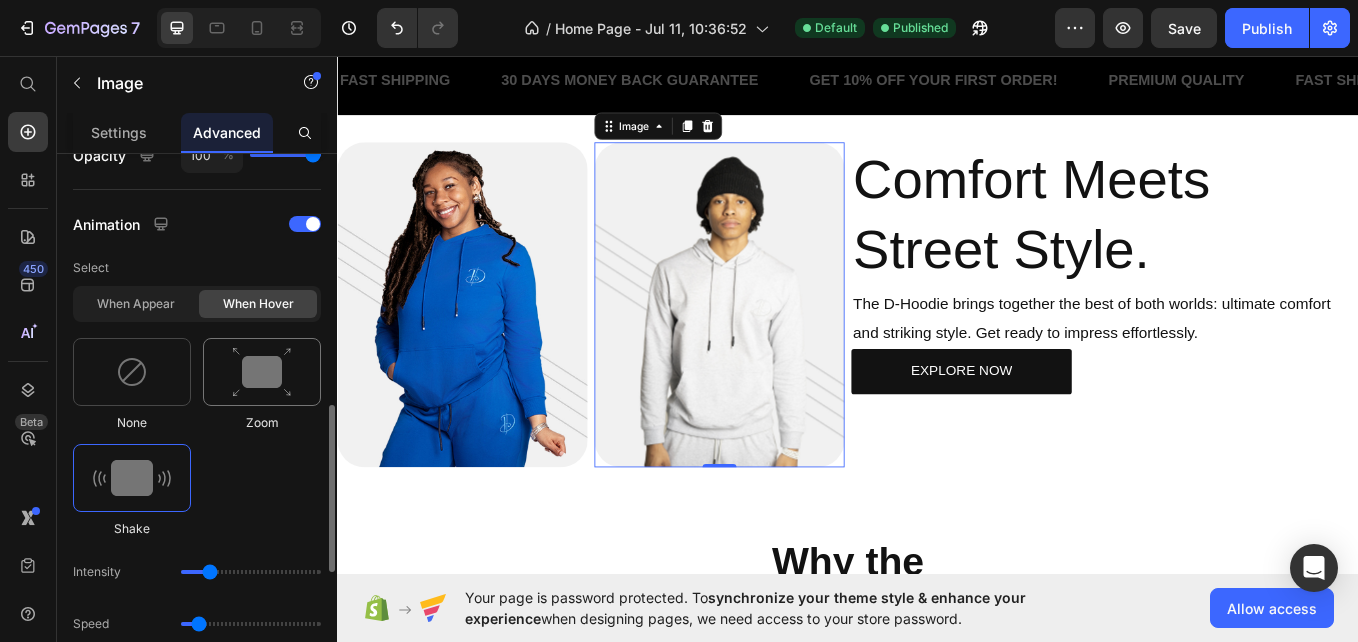 click at bounding box center (262, 372) 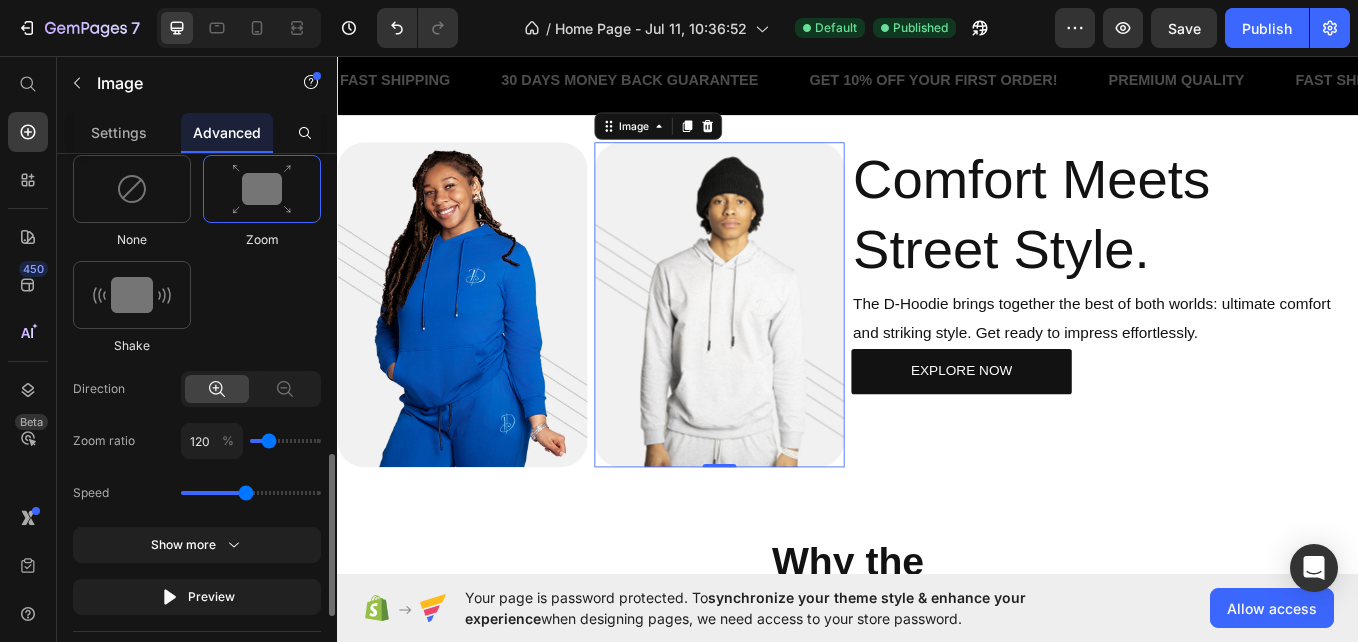 scroll, scrollTop: 1001, scrollLeft: 0, axis: vertical 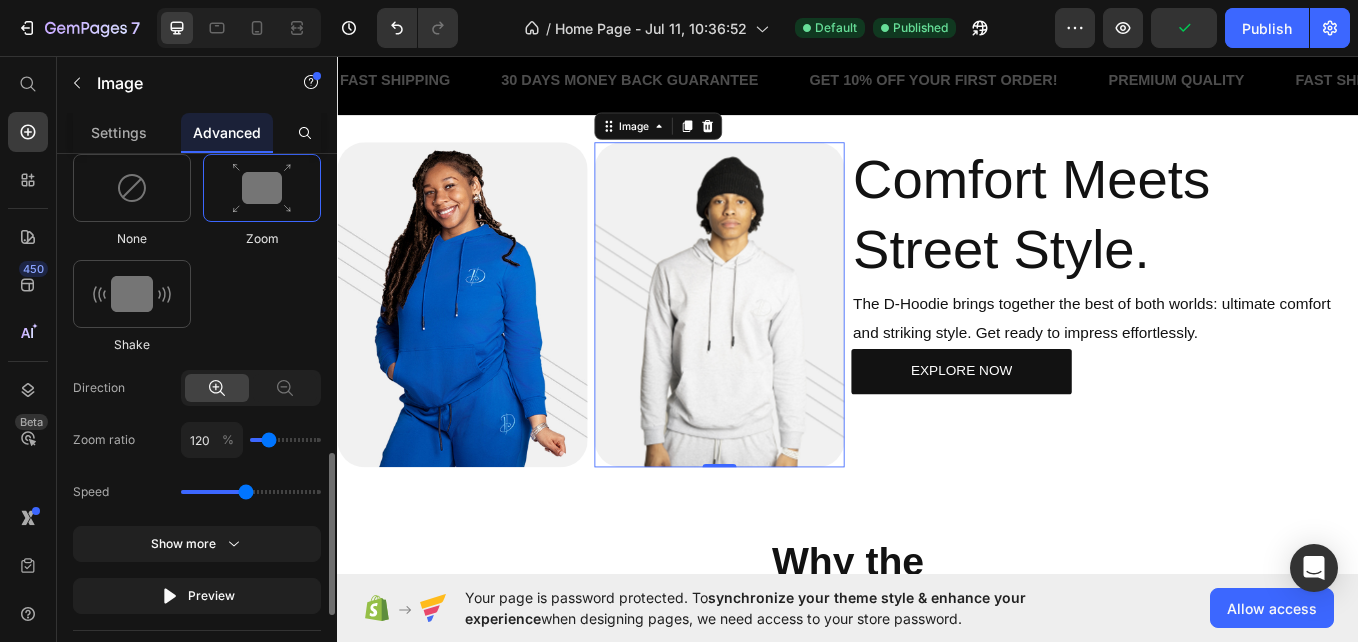 type on "100" 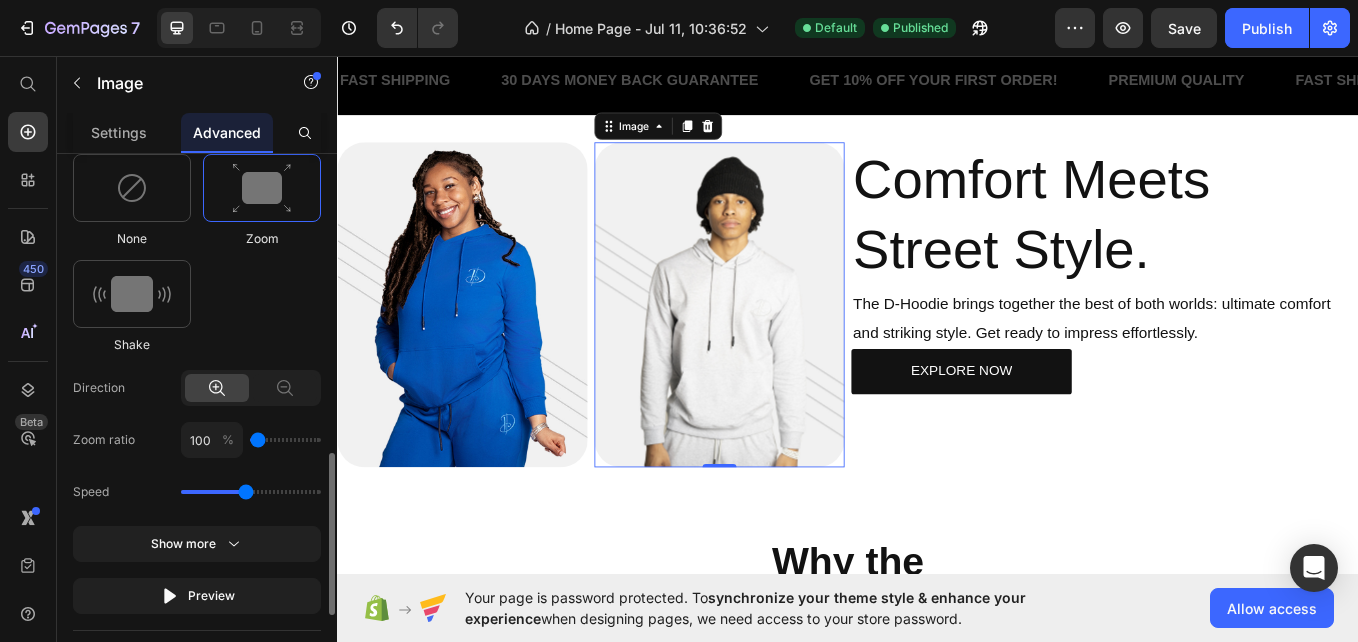 type on "110" 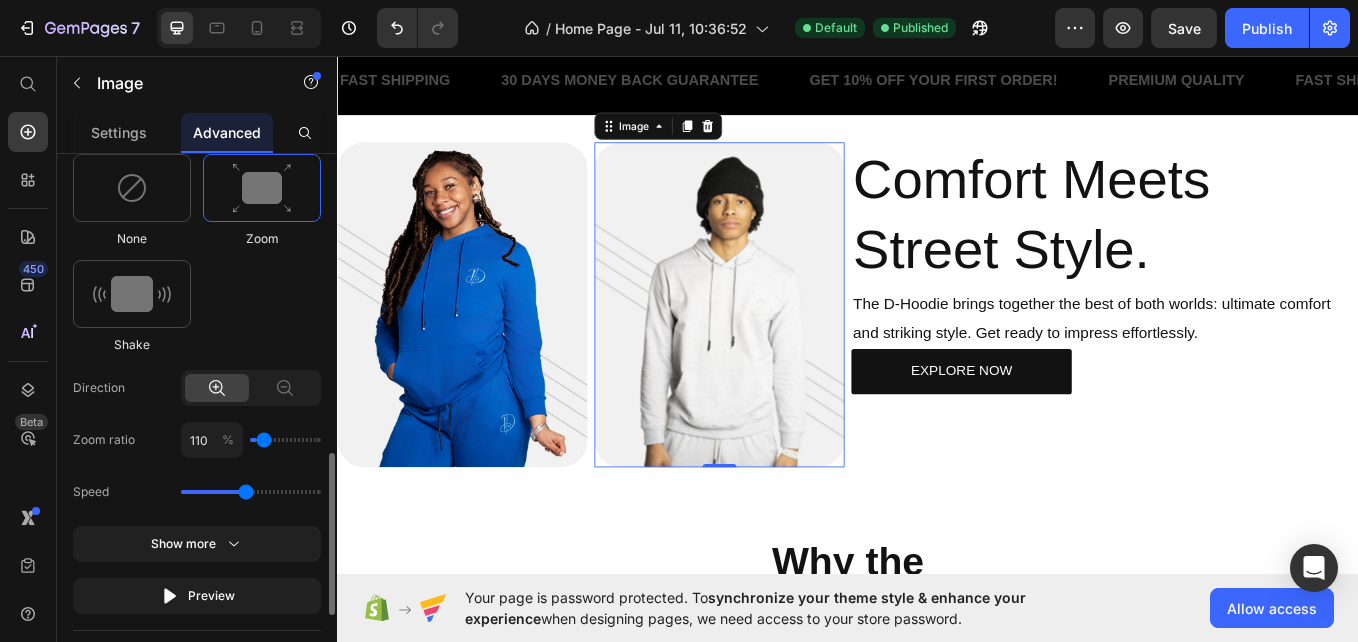 type on "120" 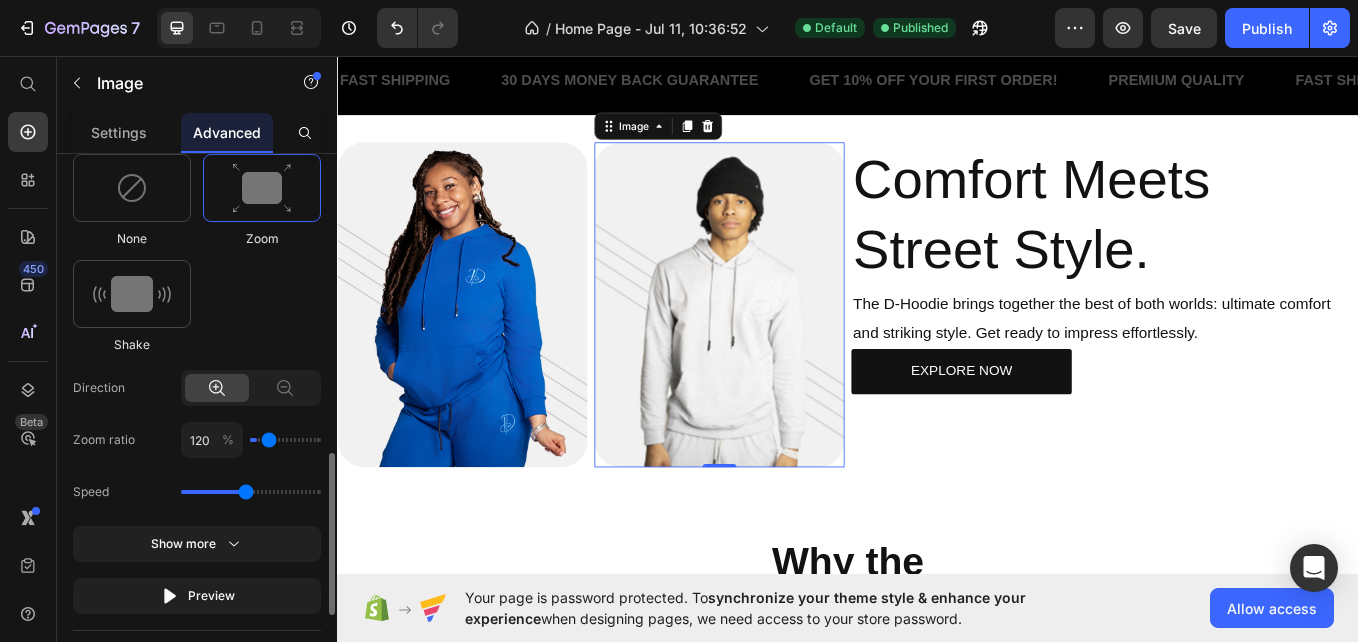 type on "130" 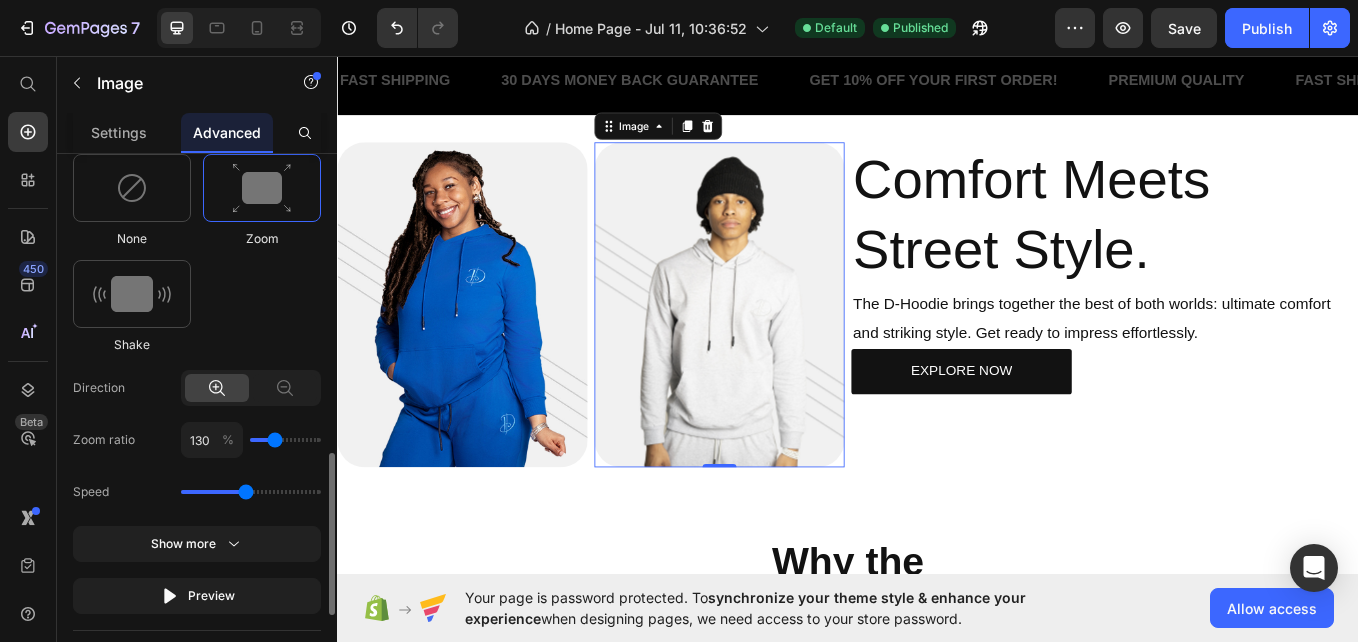 type on "140" 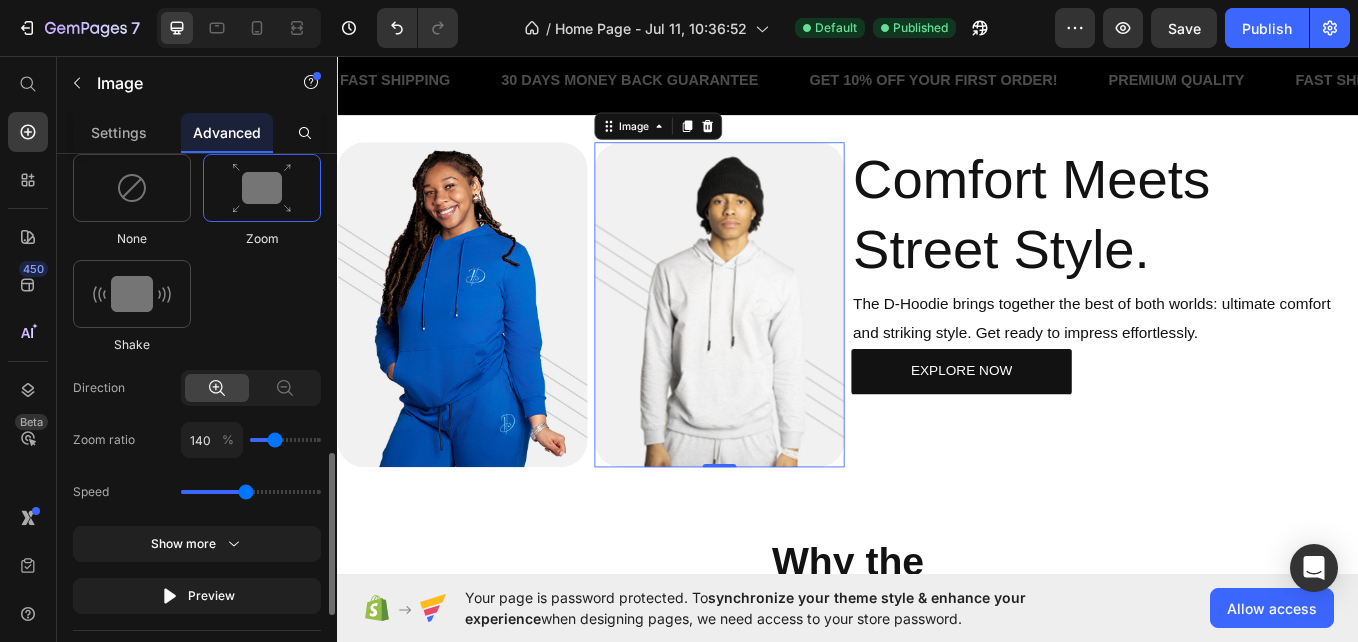 type on "140" 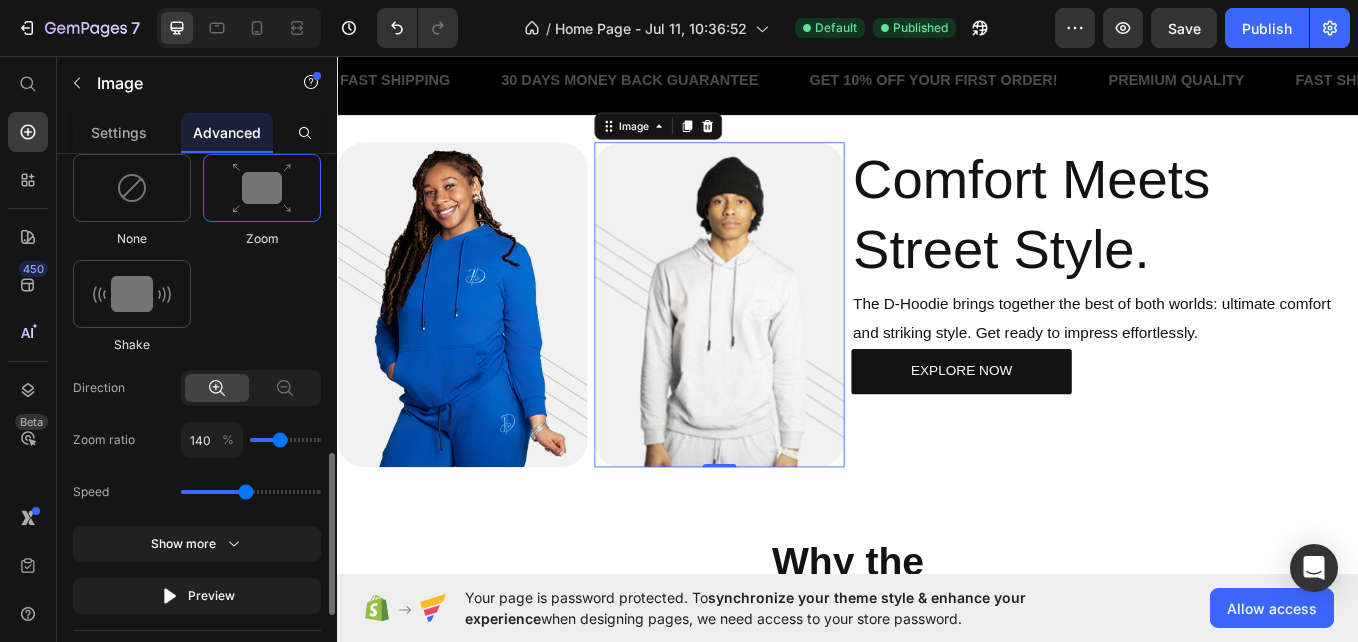type on "150" 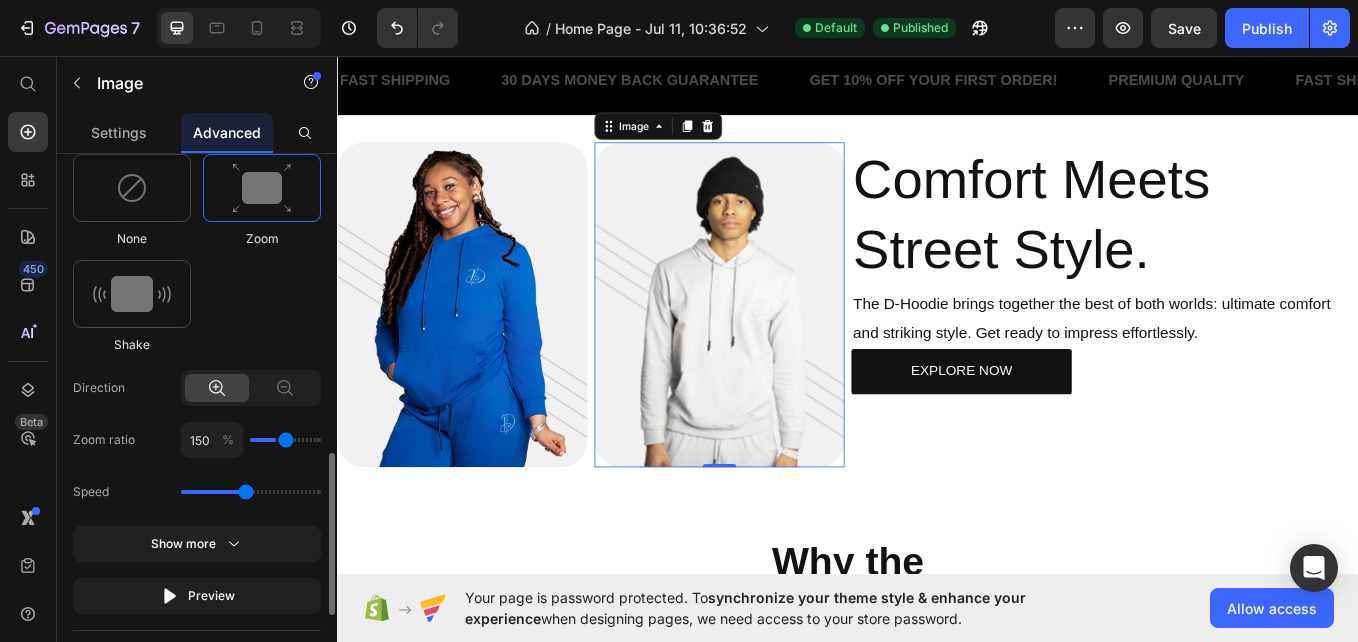 type on "160" 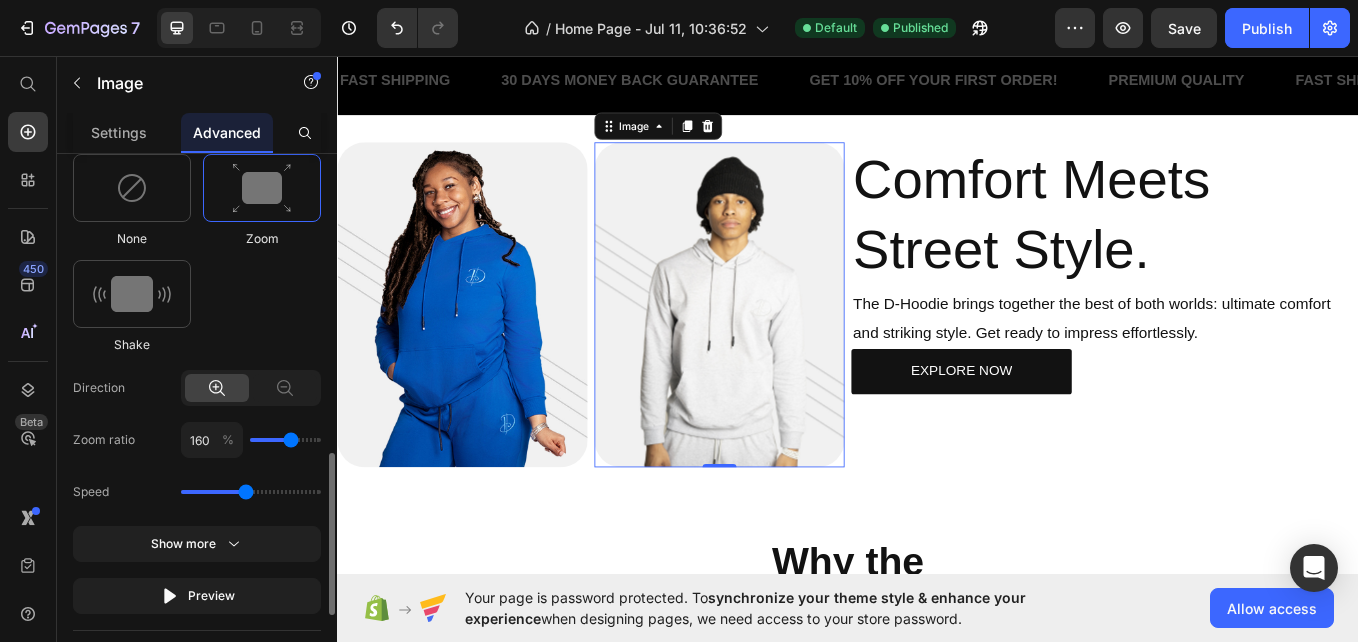 type on "170" 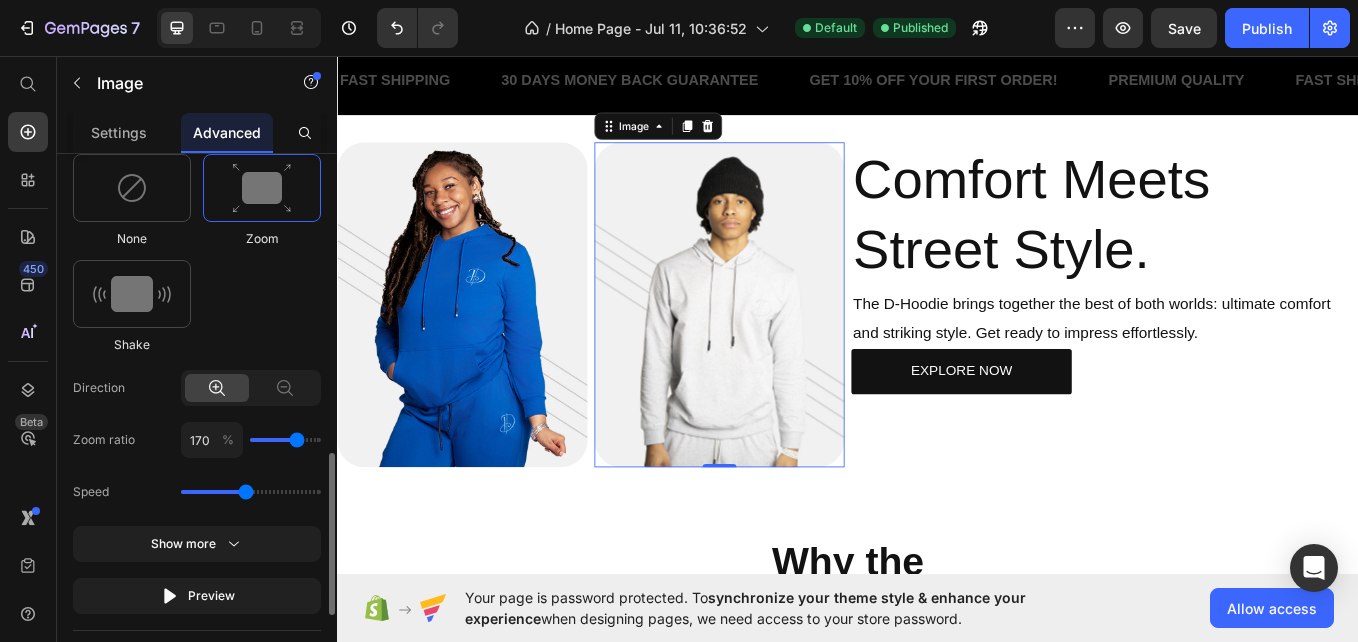 type on "180" 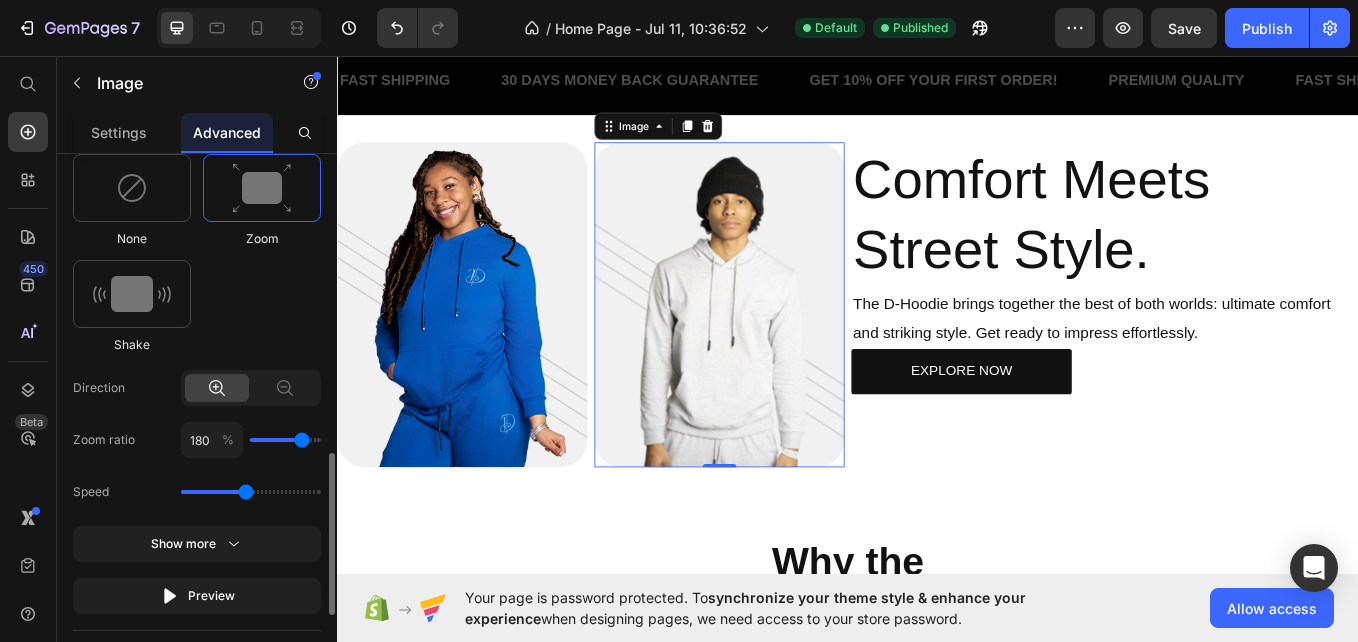 type on "190" 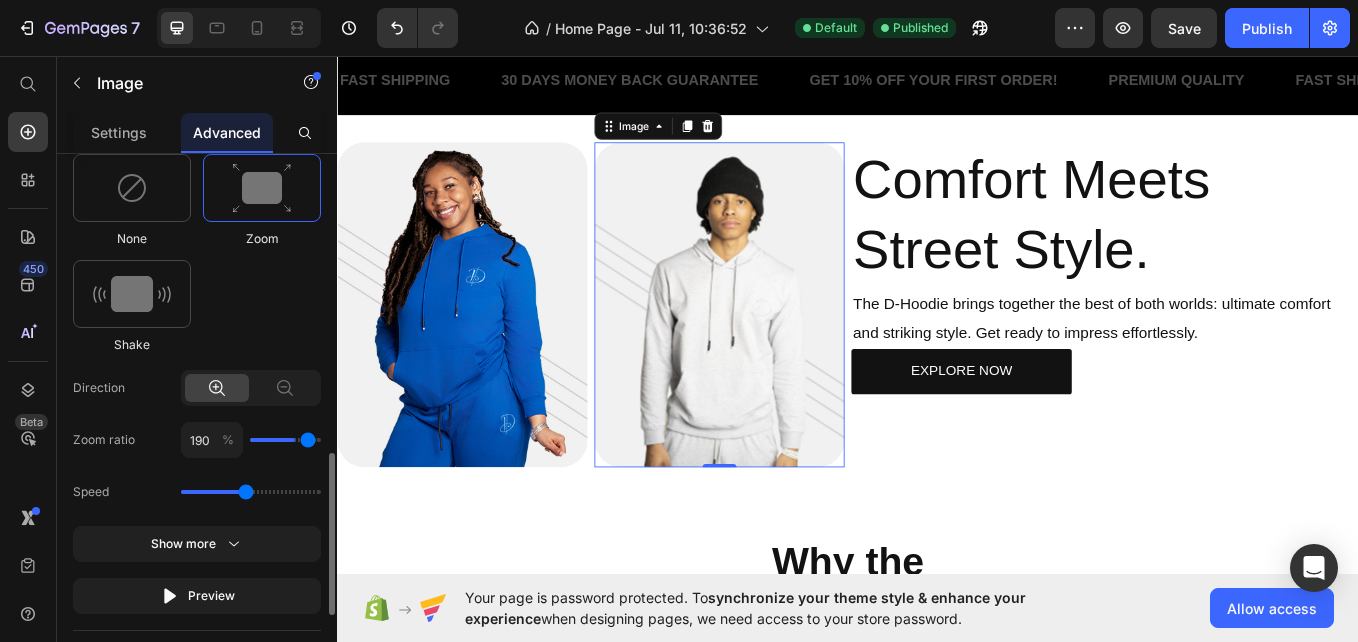 type on "200" 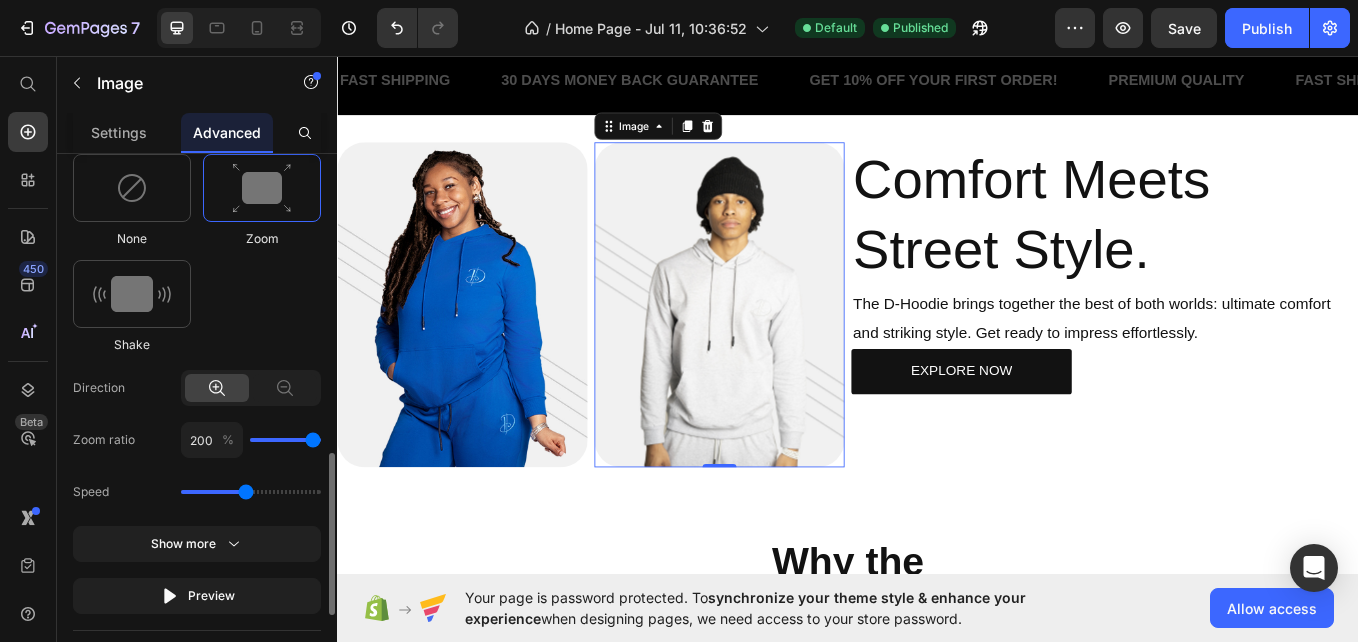 type on "190" 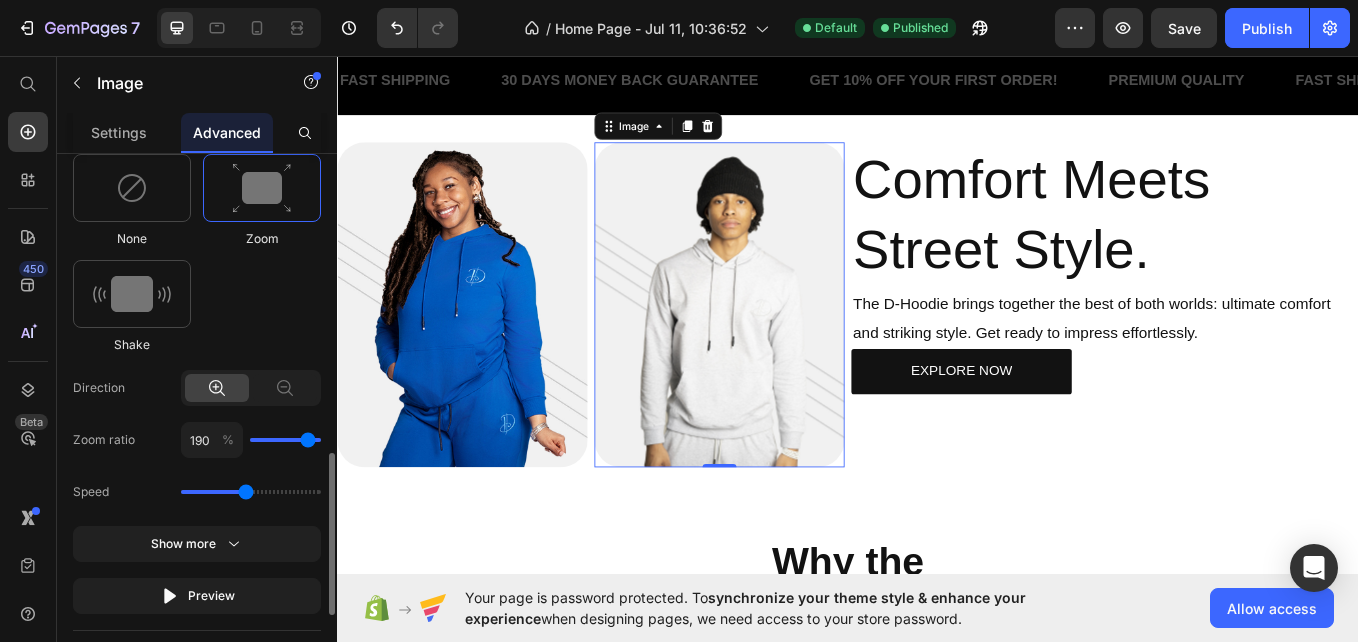 type on "180" 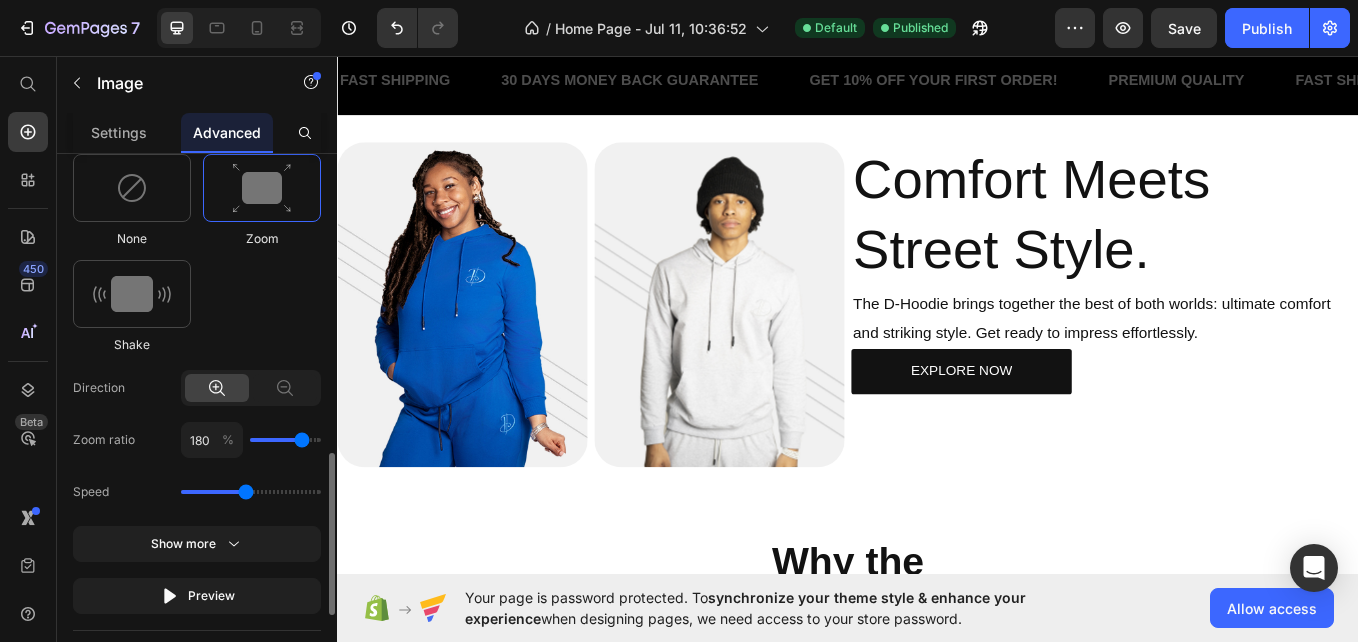 drag, startPoint x: 260, startPoint y: 439, endPoint x: 304, endPoint y: 450, distance: 45.35416 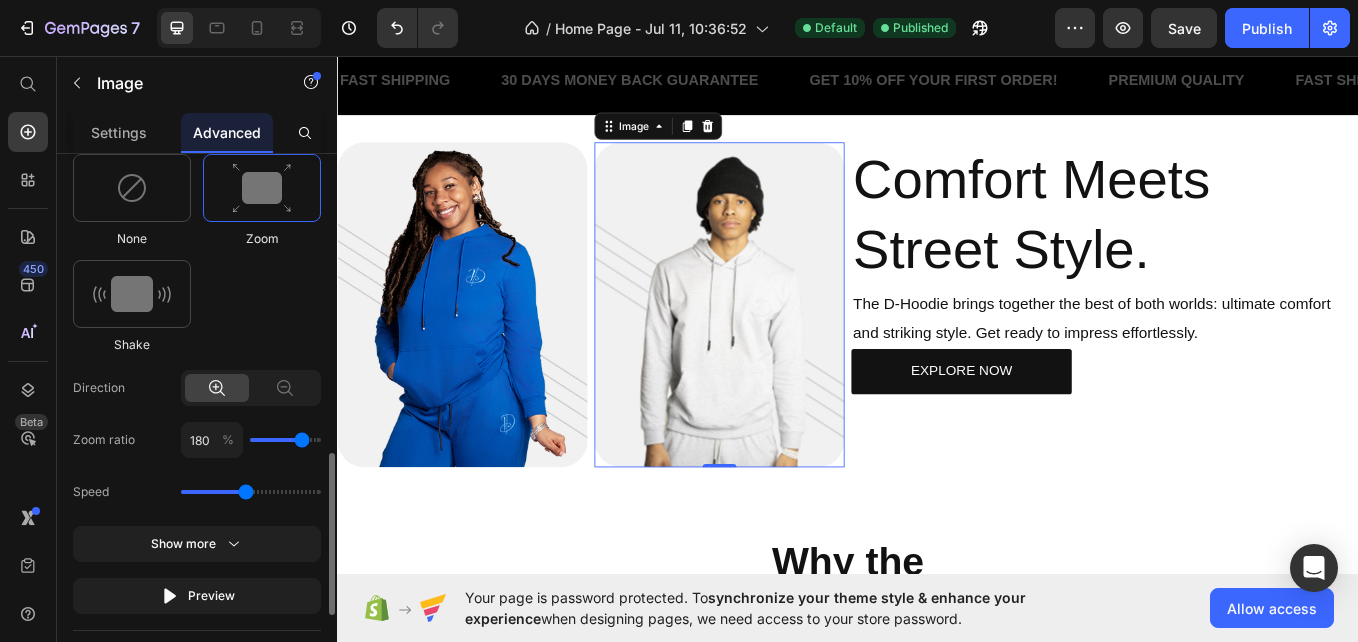 type on "170" 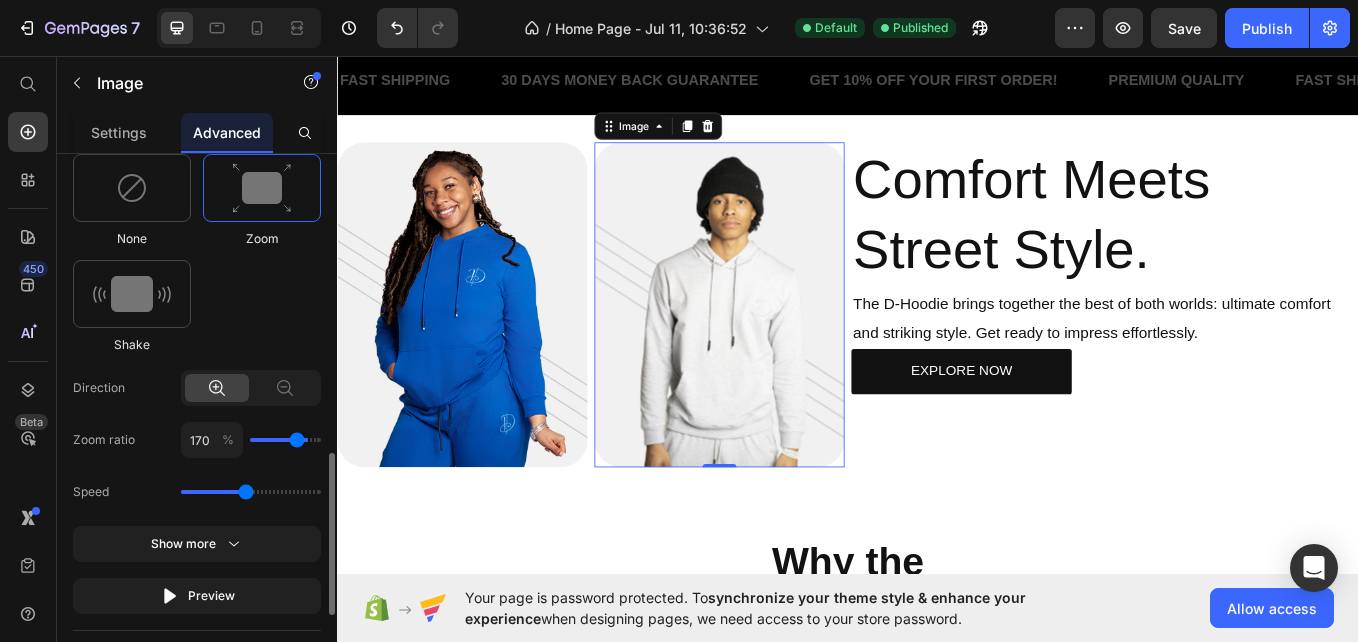 type on "160" 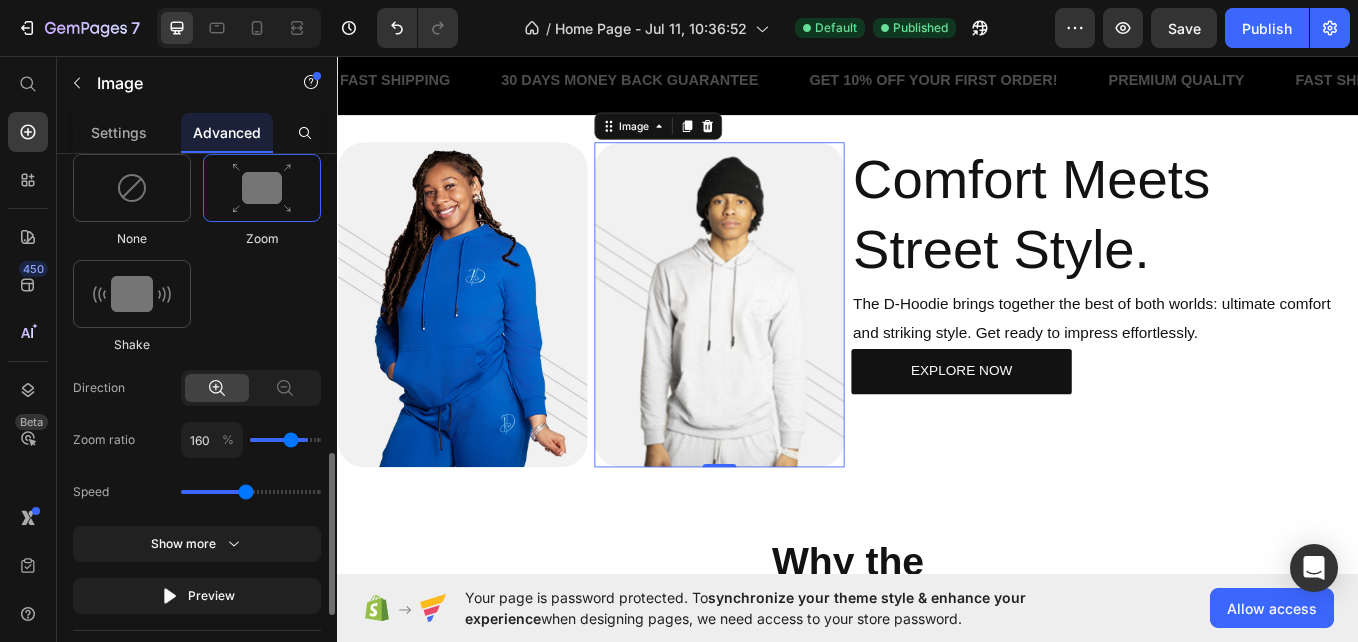 type on "150" 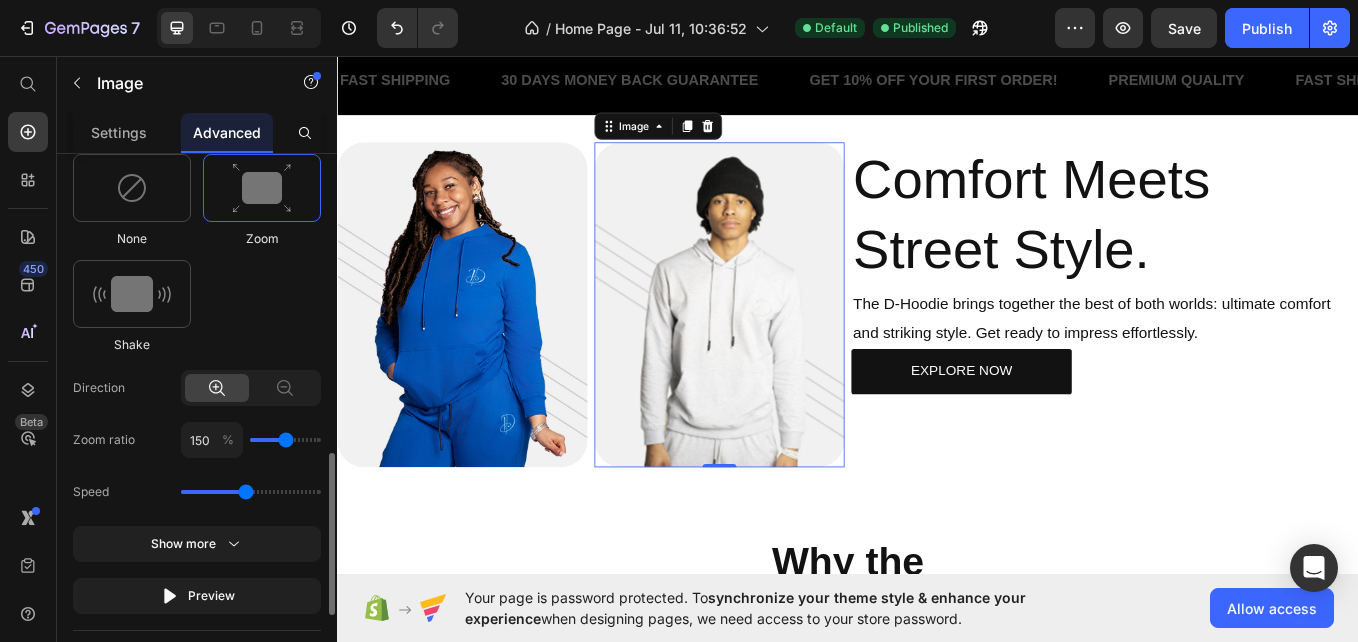 type on "140" 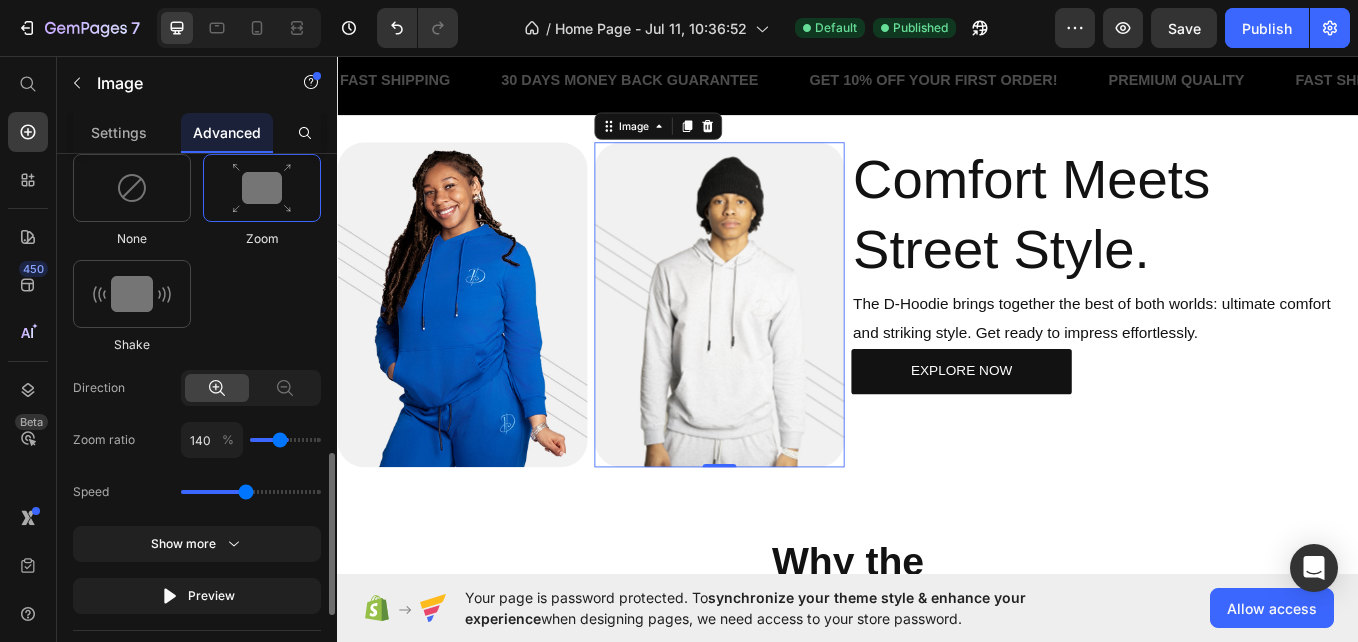 type on "130" 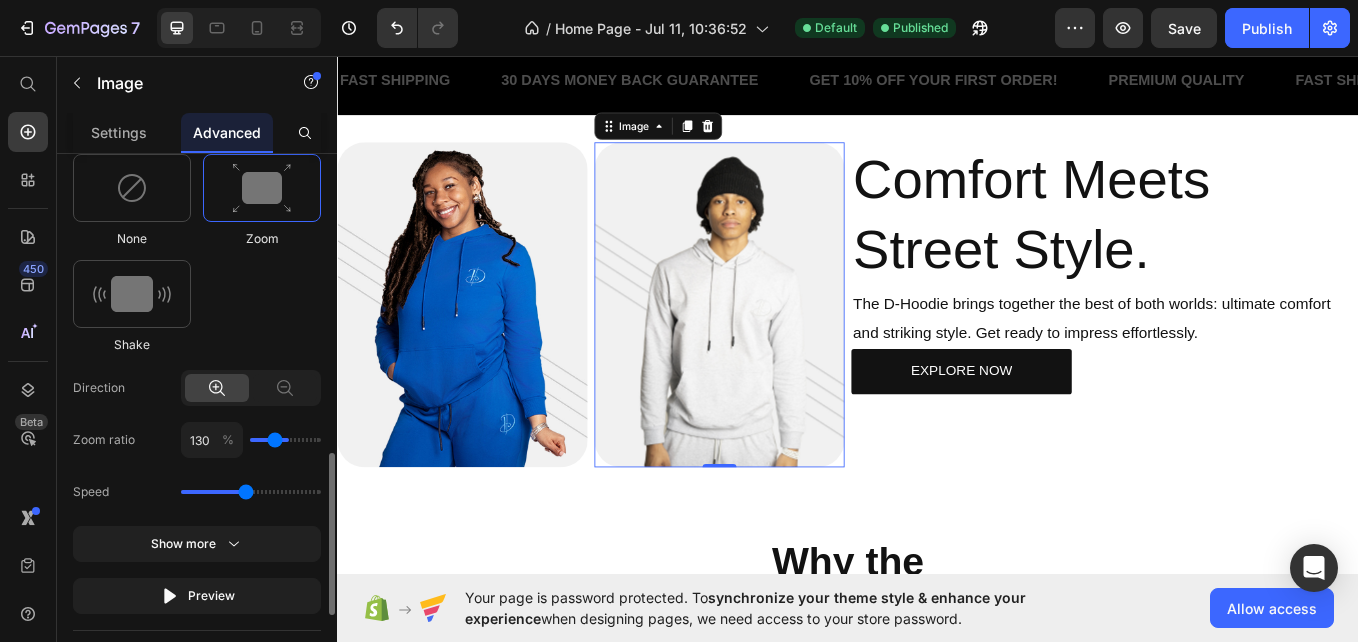 type on "120" 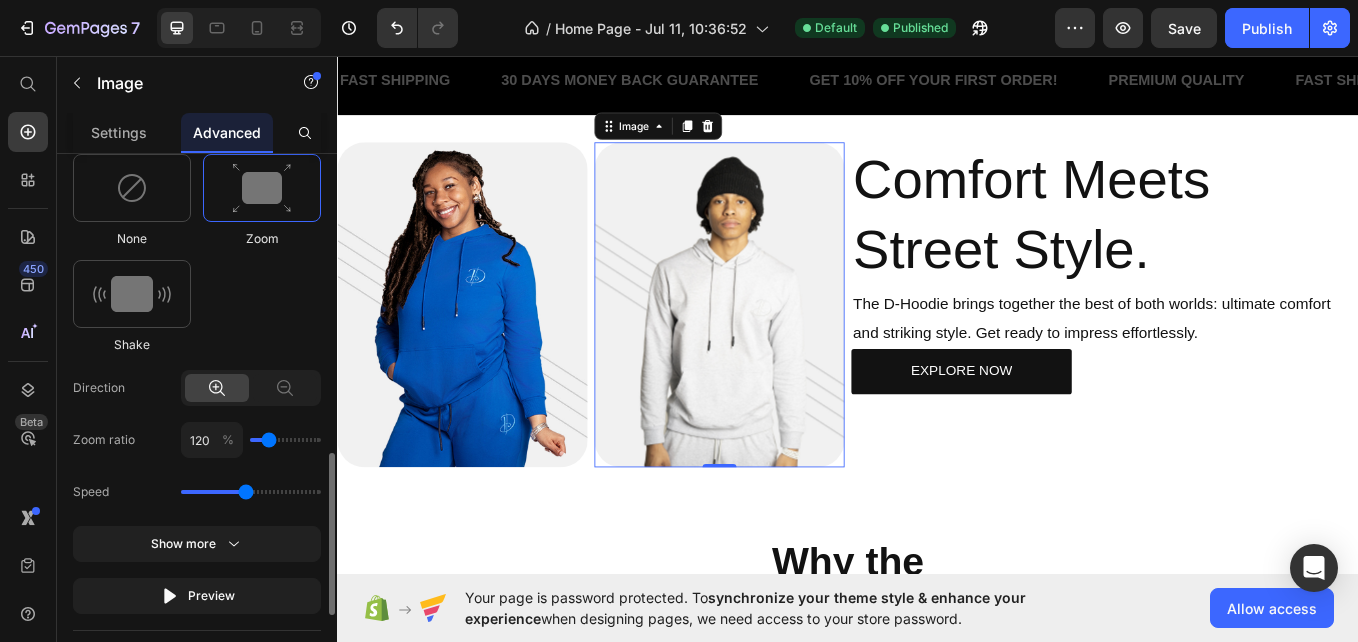 type on "110" 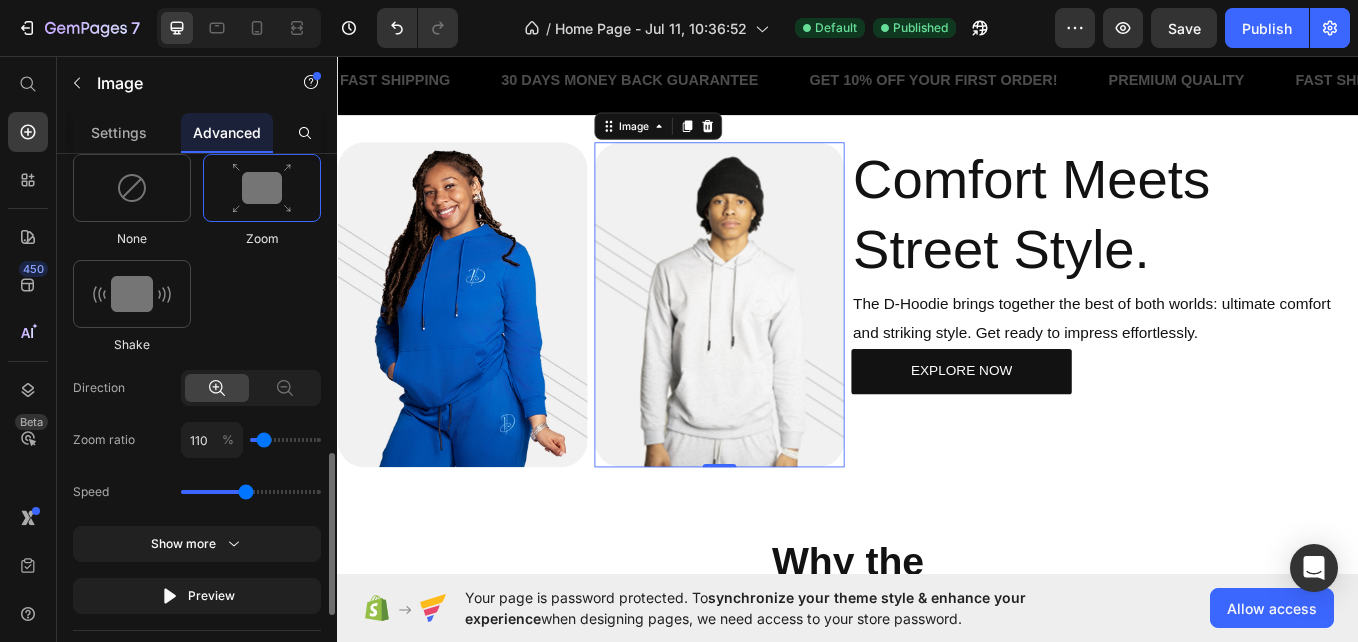 type on "100" 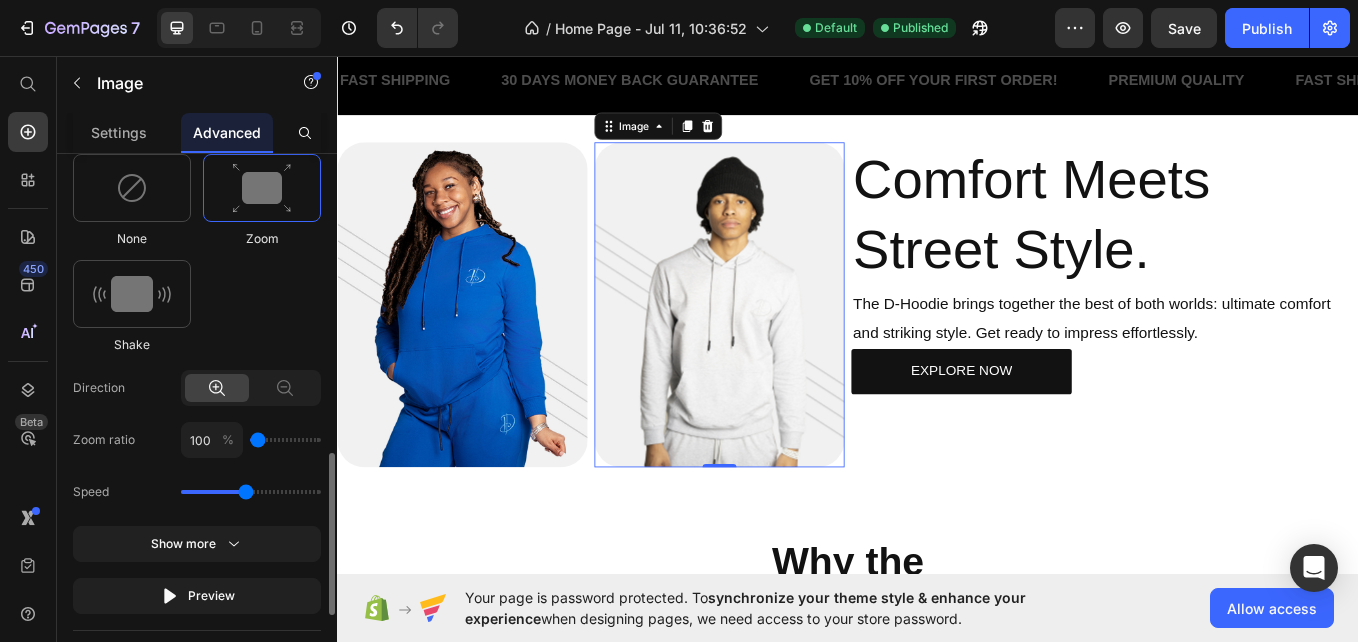drag, startPoint x: 300, startPoint y: 443, endPoint x: 248, endPoint y: 451, distance: 52.611786 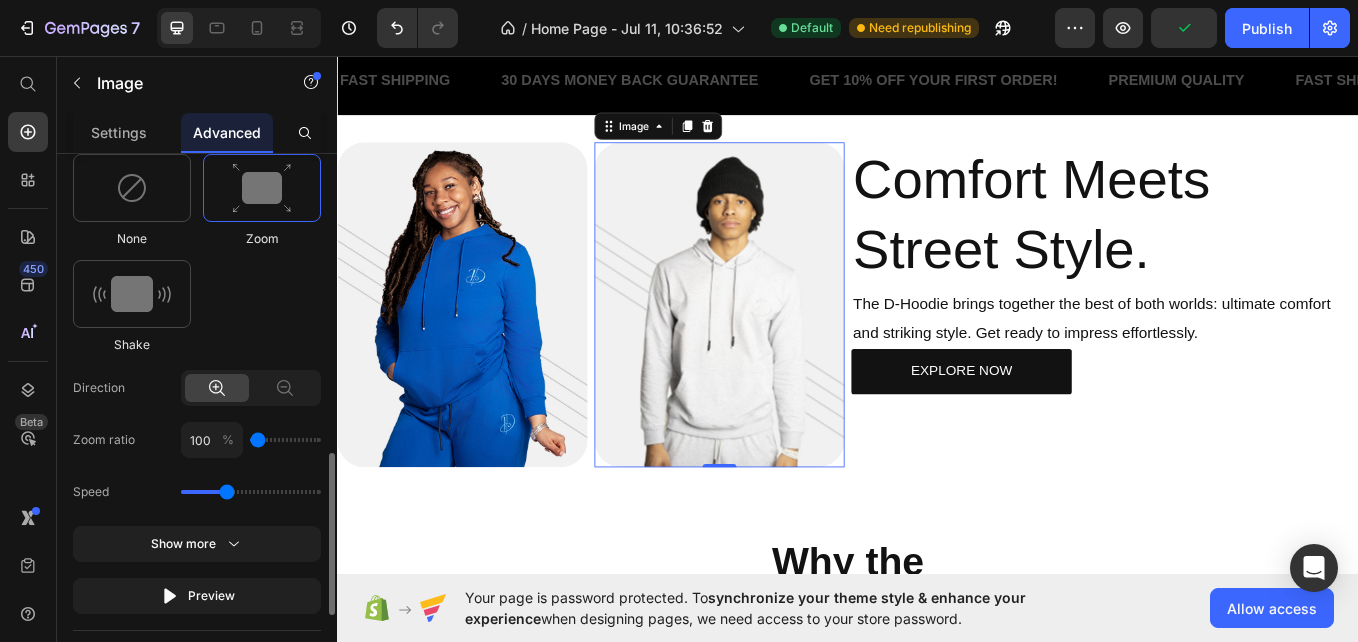 drag, startPoint x: 251, startPoint y: 496, endPoint x: 224, endPoint y: 488, distance: 28.160255 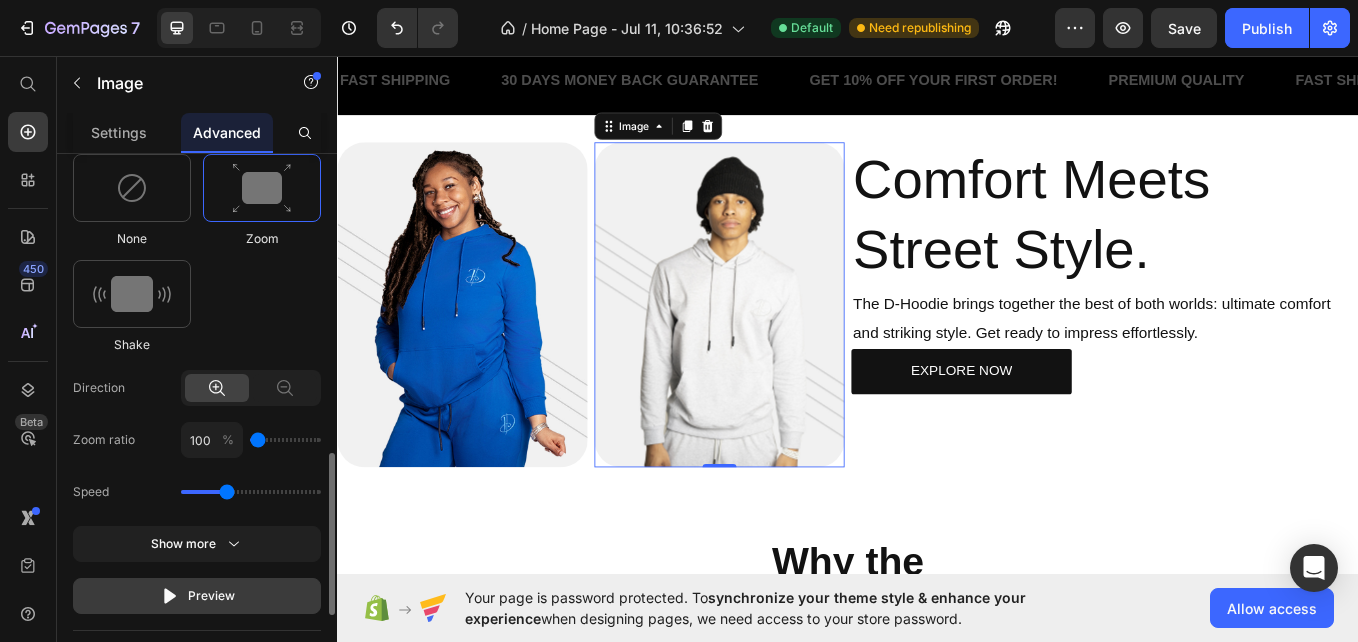 click on "Preview" 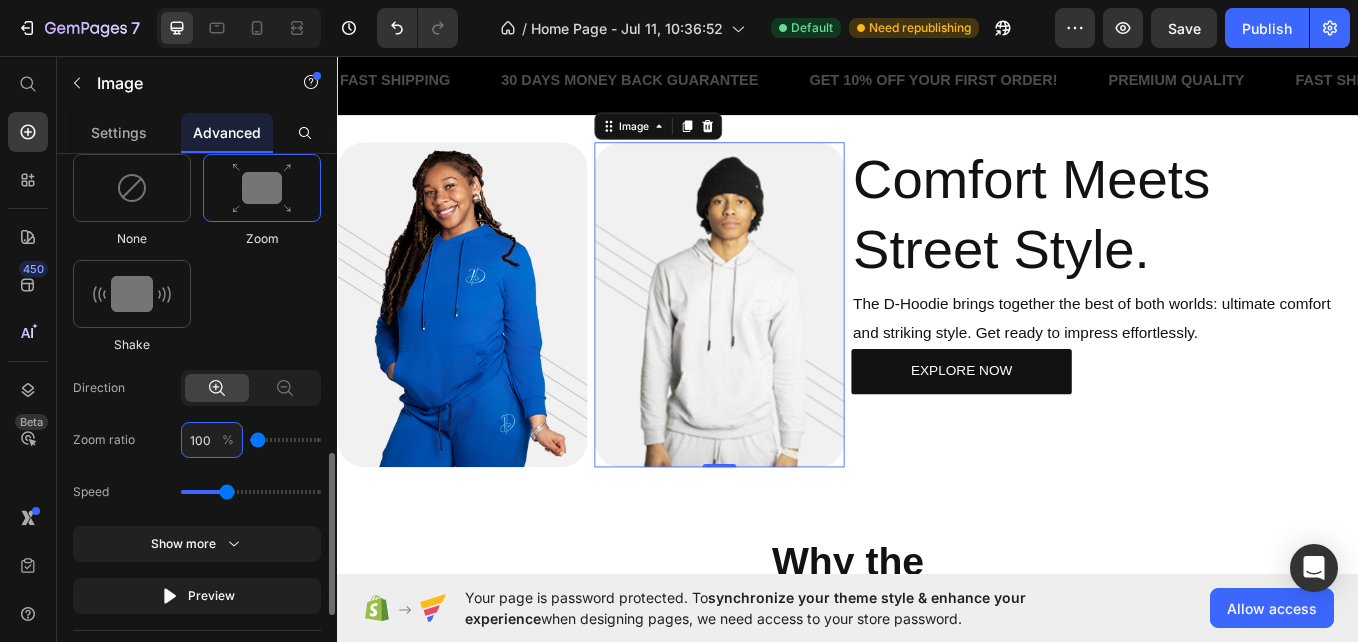 click on "100" at bounding box center (212, 440) 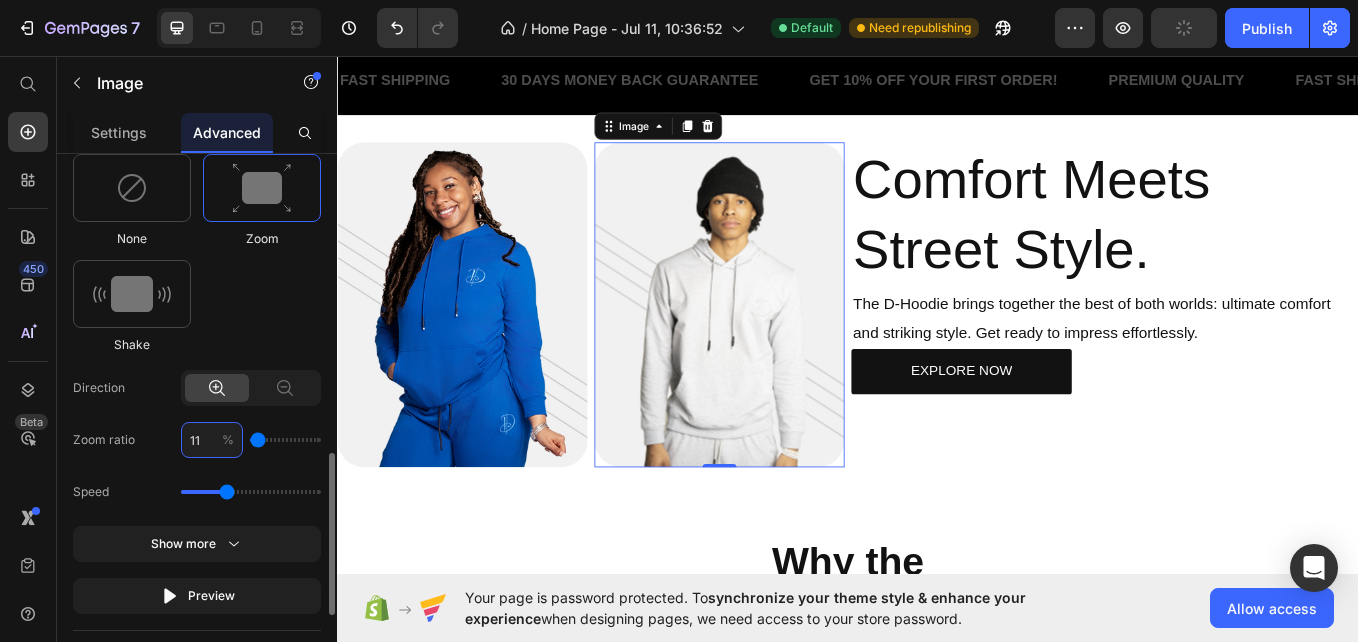 type on "110" 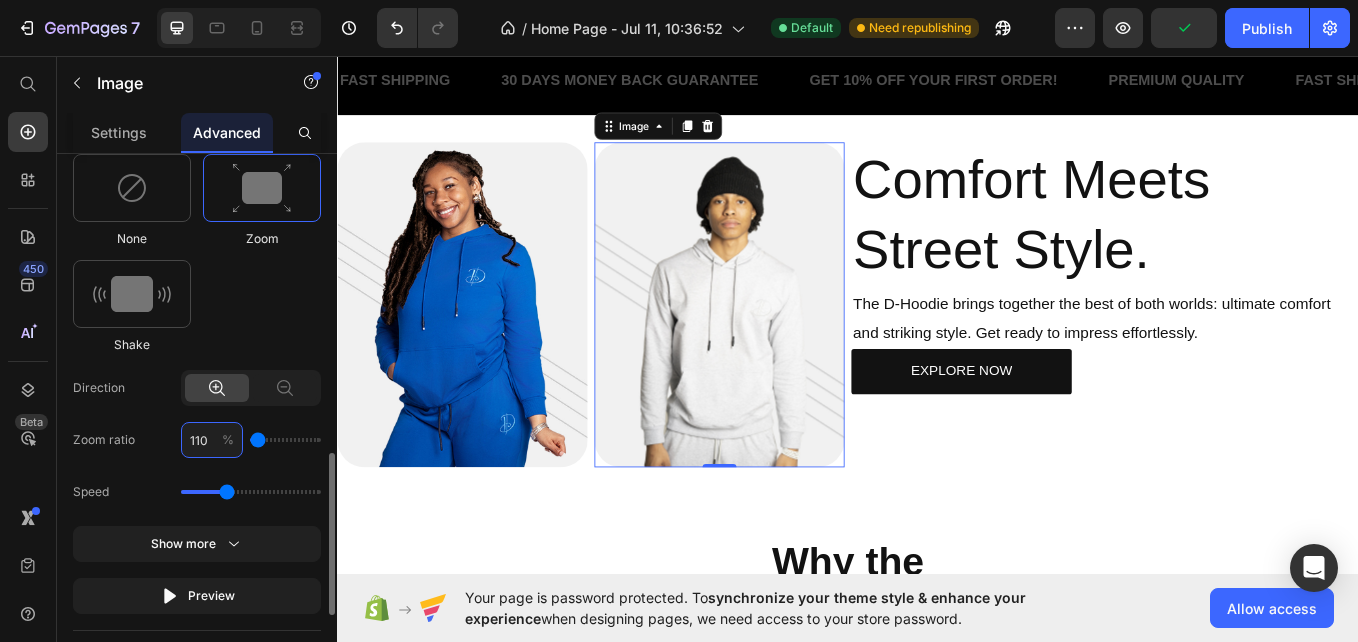type on "110" 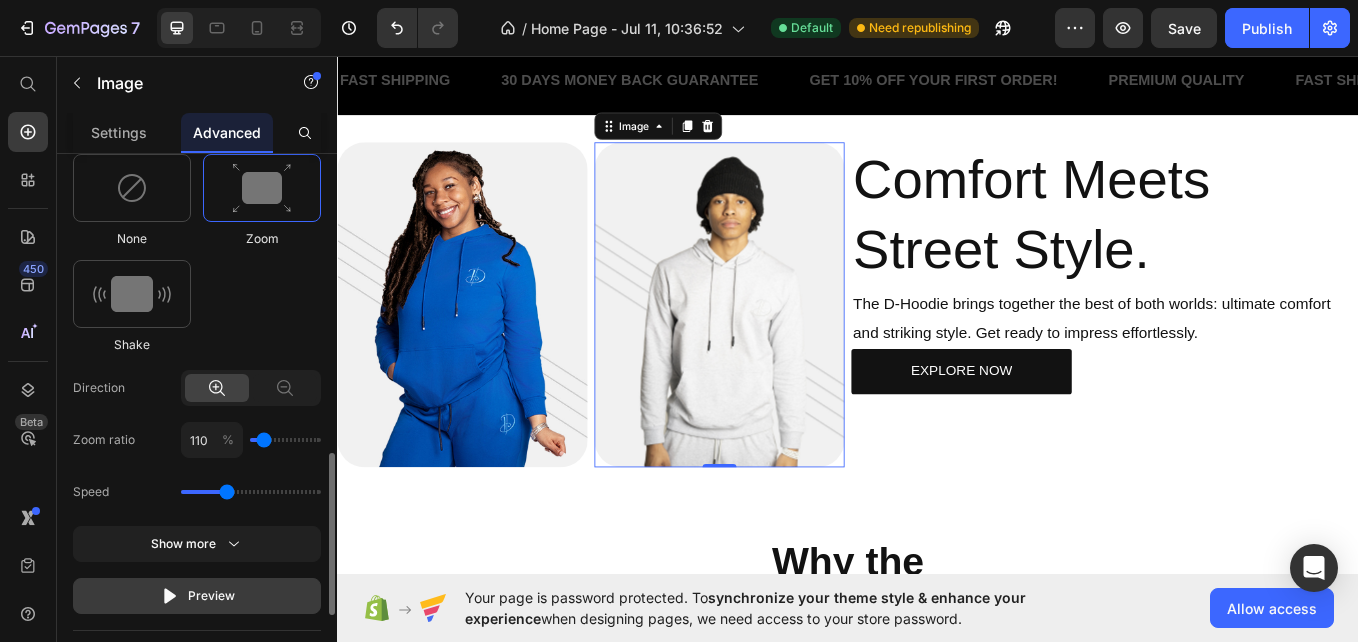 click on "Preview" at bounding box center [197, 596] 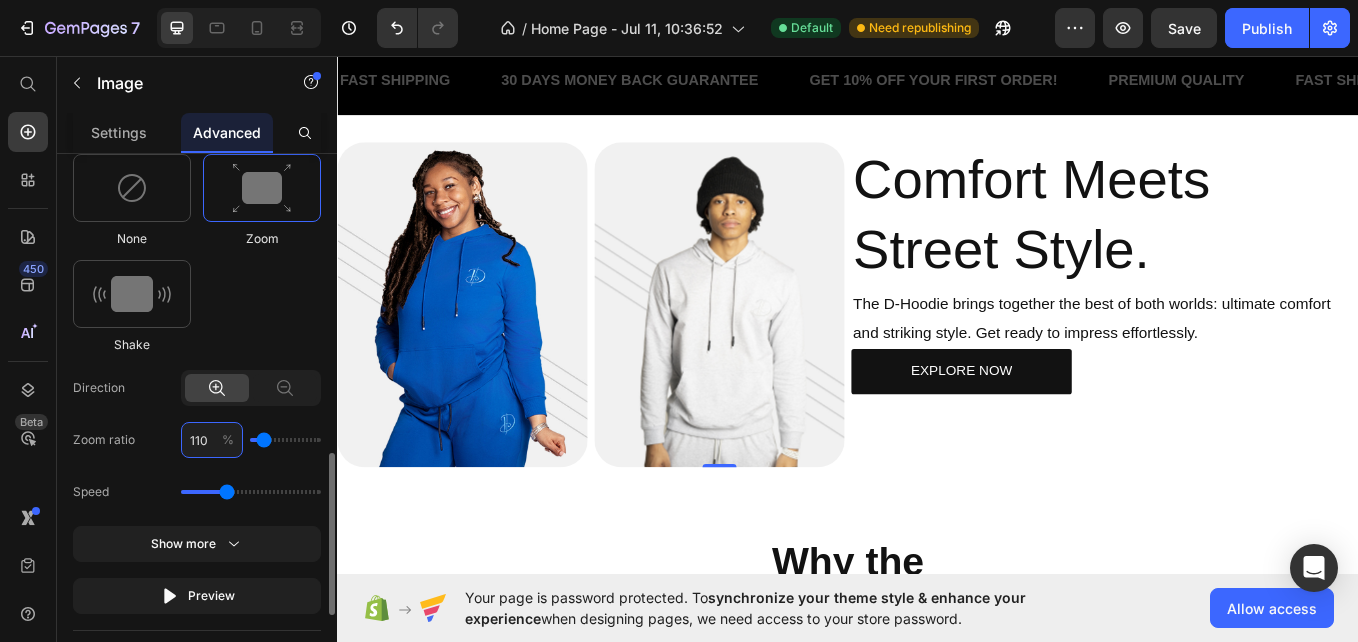 click on "110" at bounding box center (212, 440) 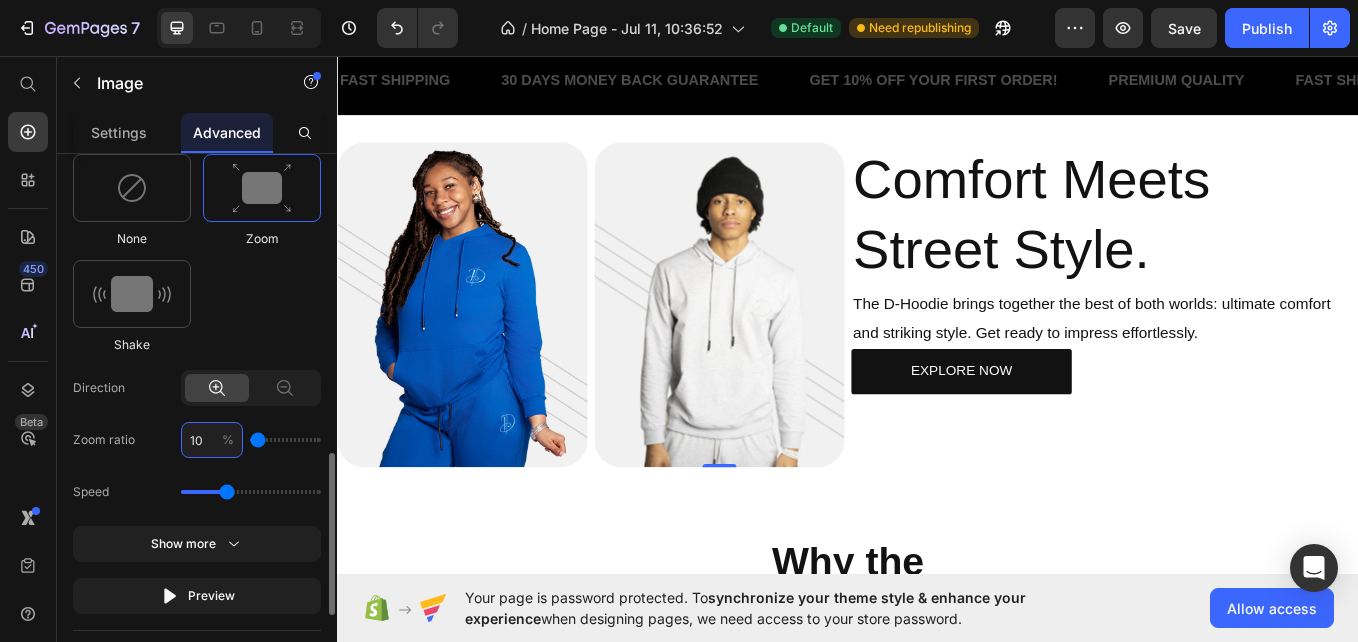 type on "105" 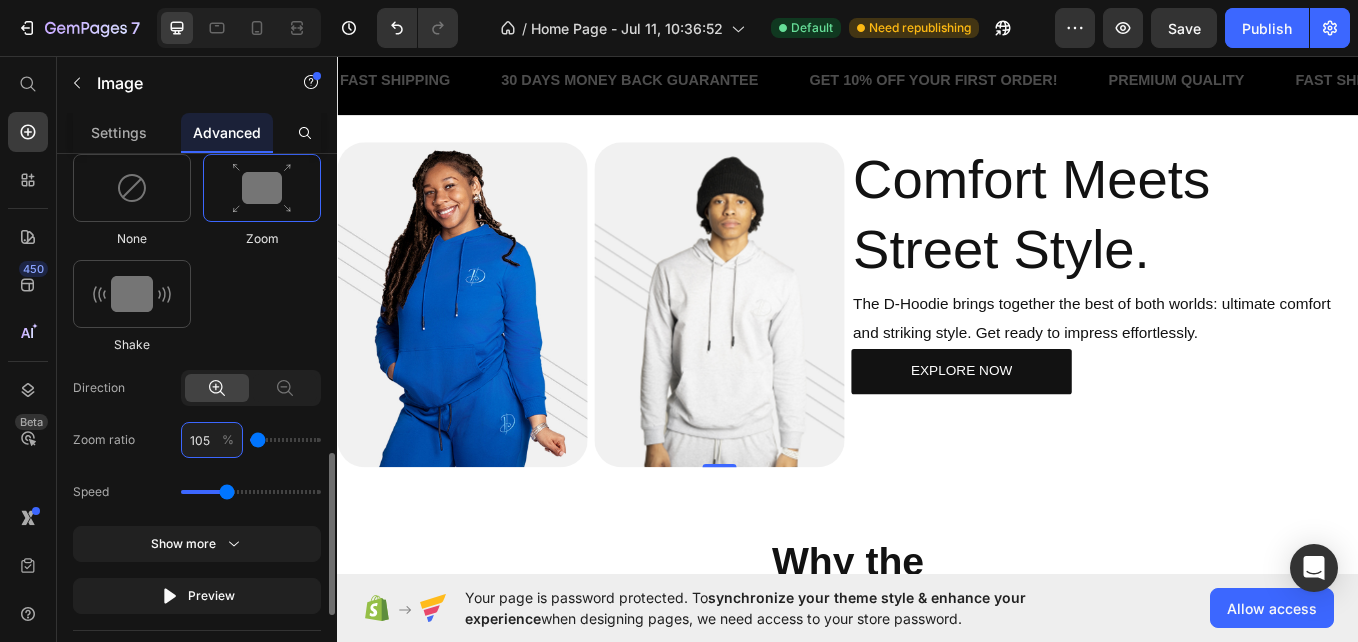 type on "110" 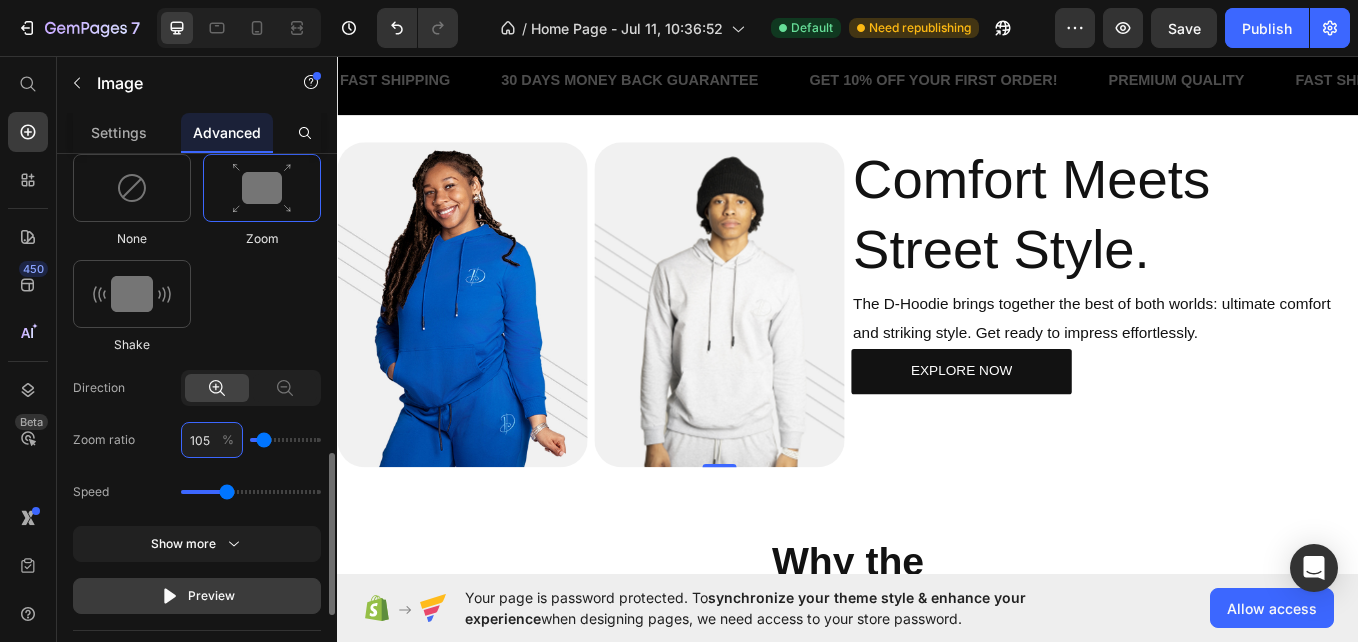 type on "105" 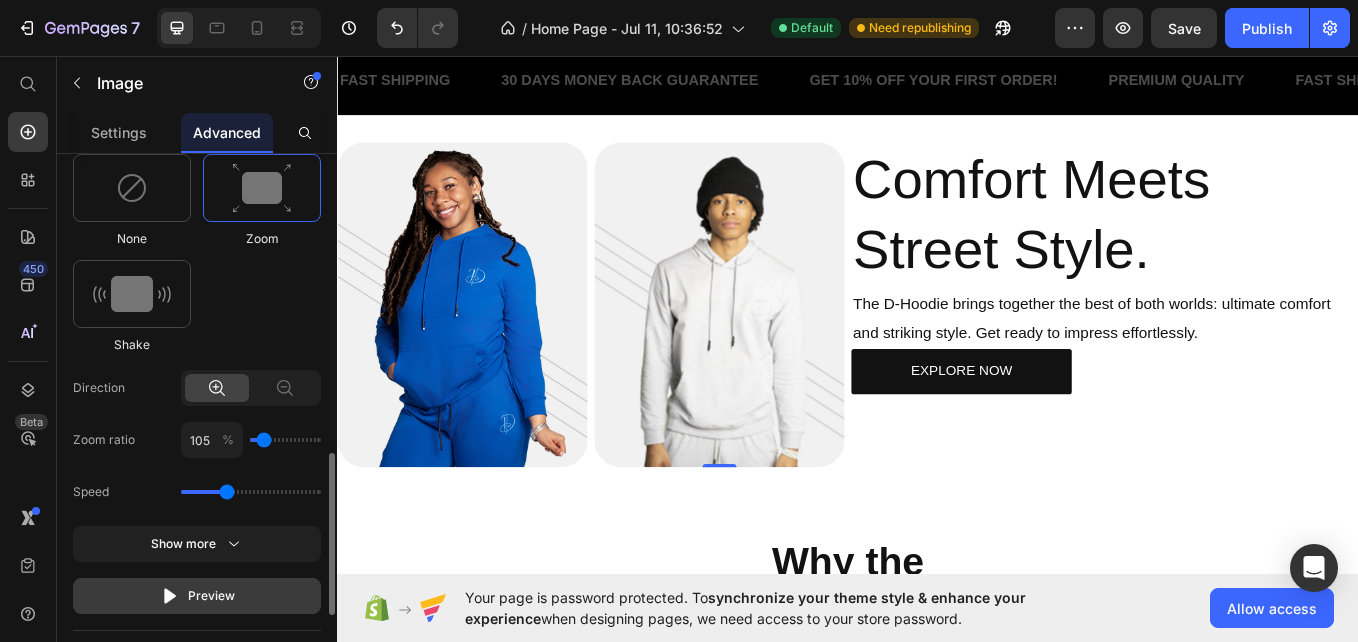 click on "Preview" at bounding box center [197, 596] 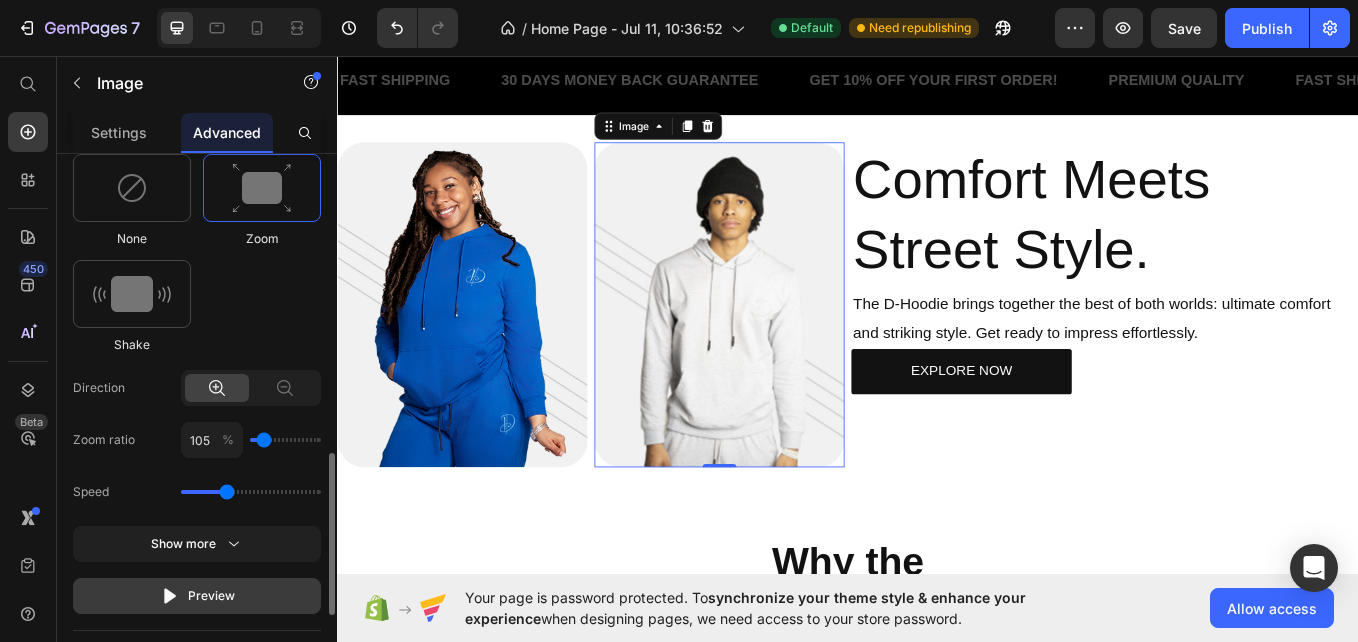 click on "Preview" at bounding box center (197, 596) 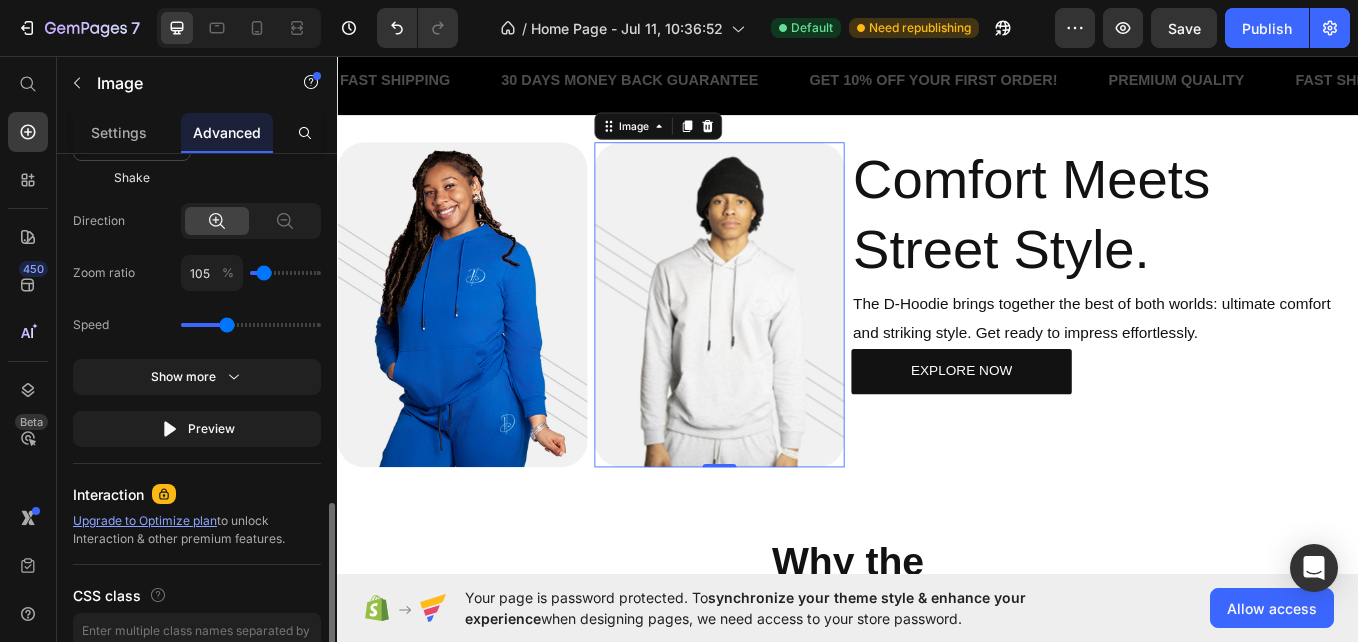 scroll, scrollTop: 1173, scrollLeft: 0, axis: vertical 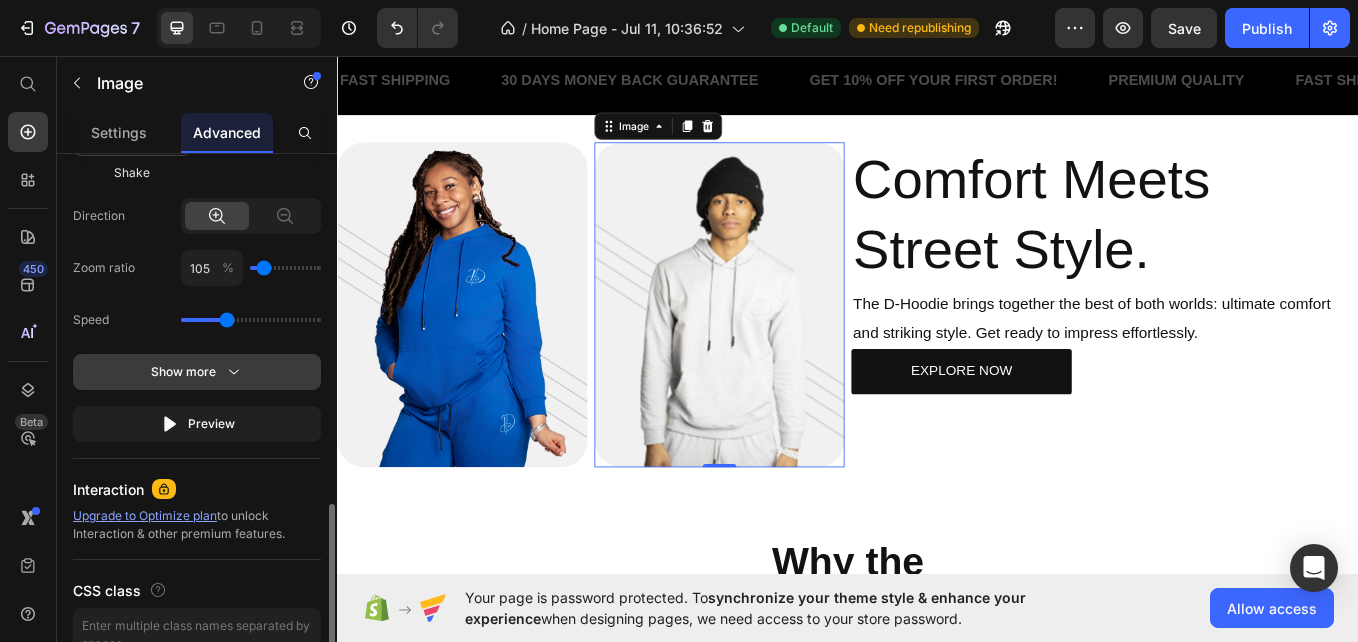 click 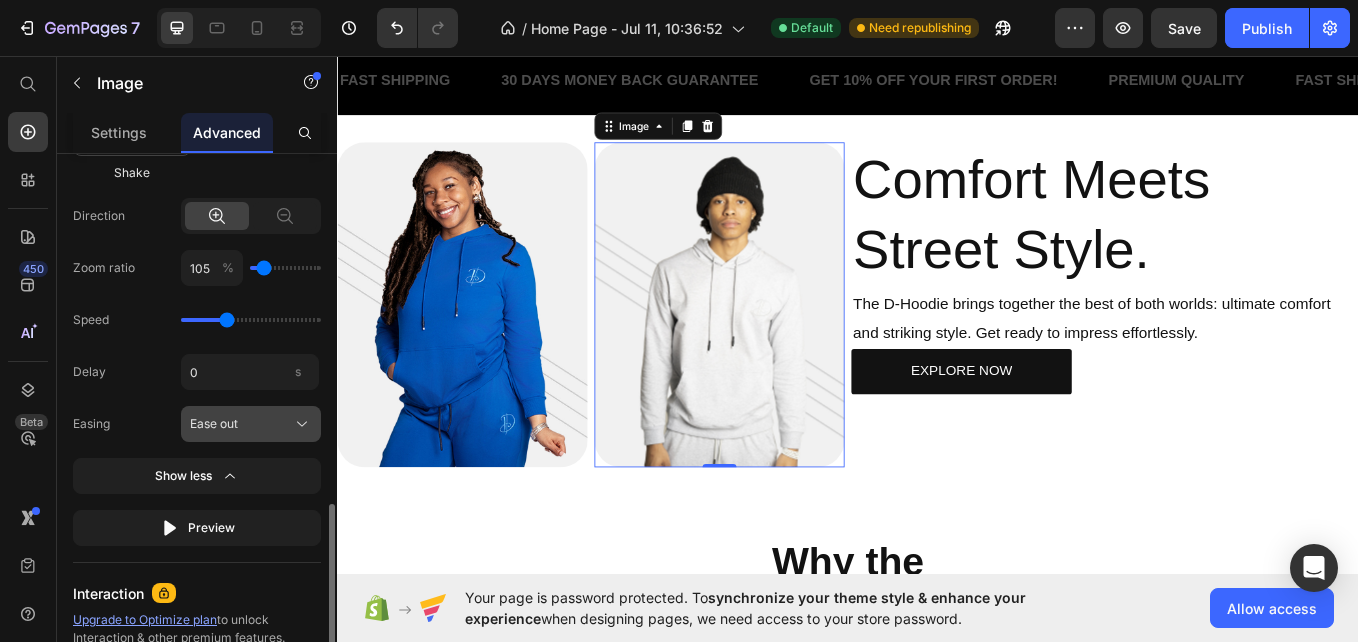 click 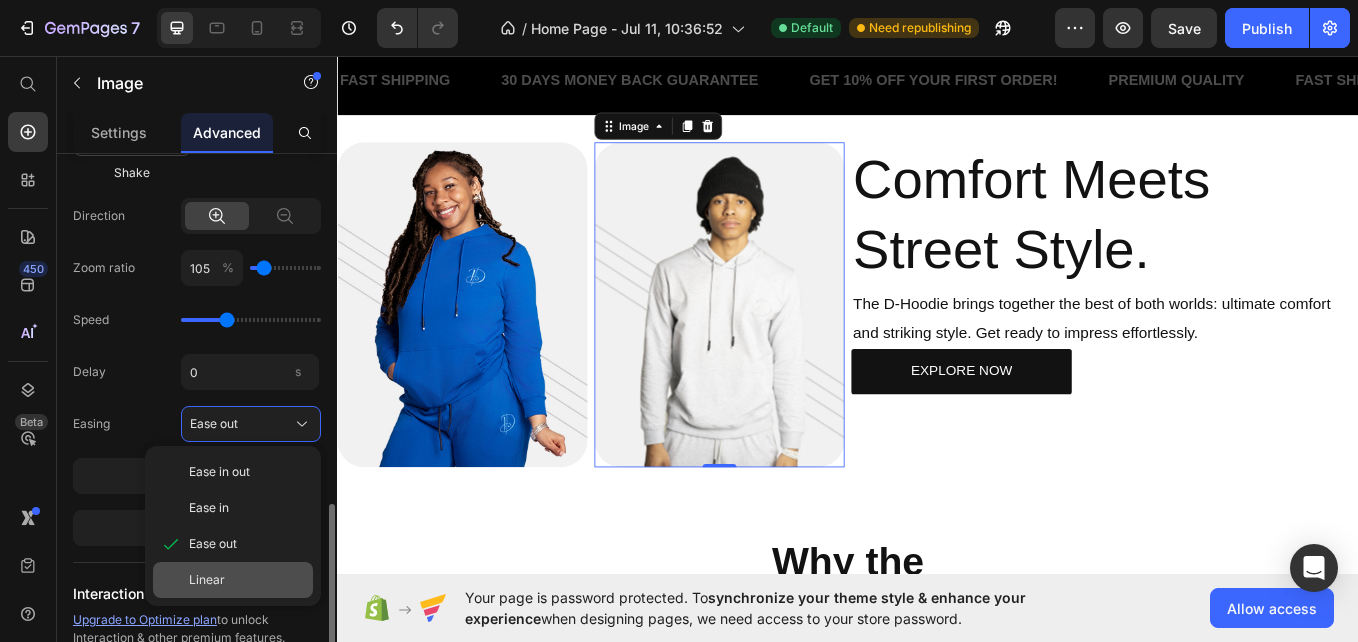 click on "Linear" at bounding box center (207, 580) 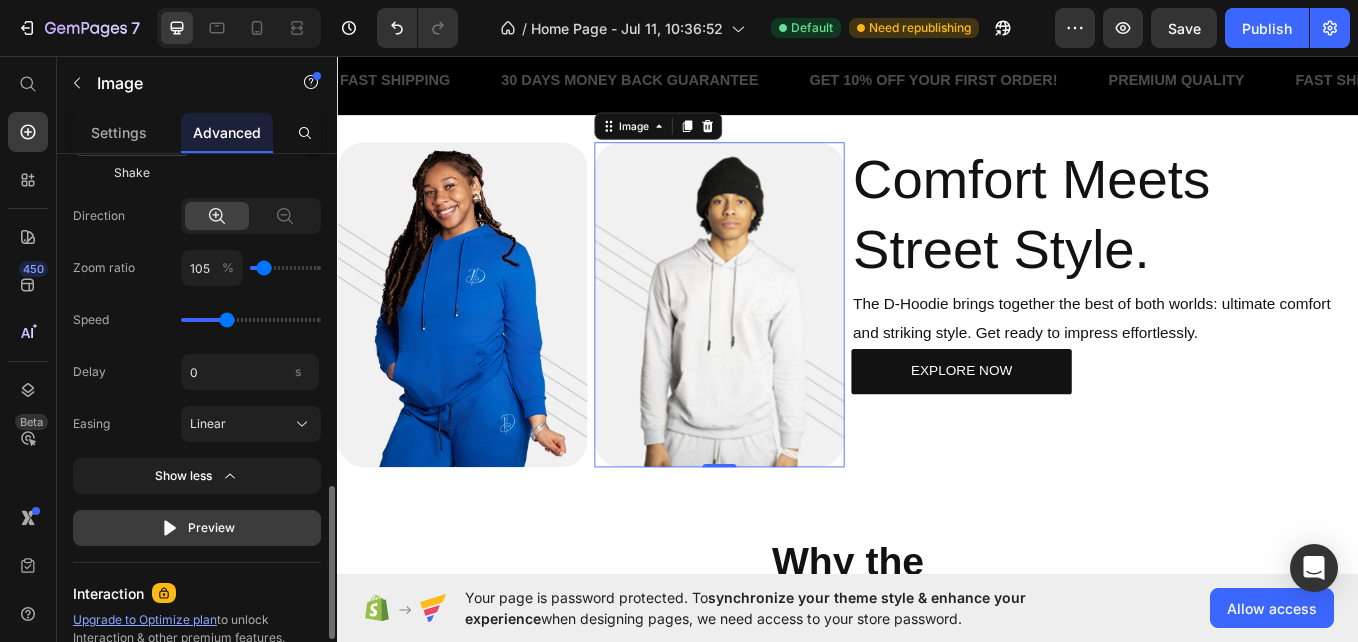 click on "Preview" at bounding box center [197, 528] 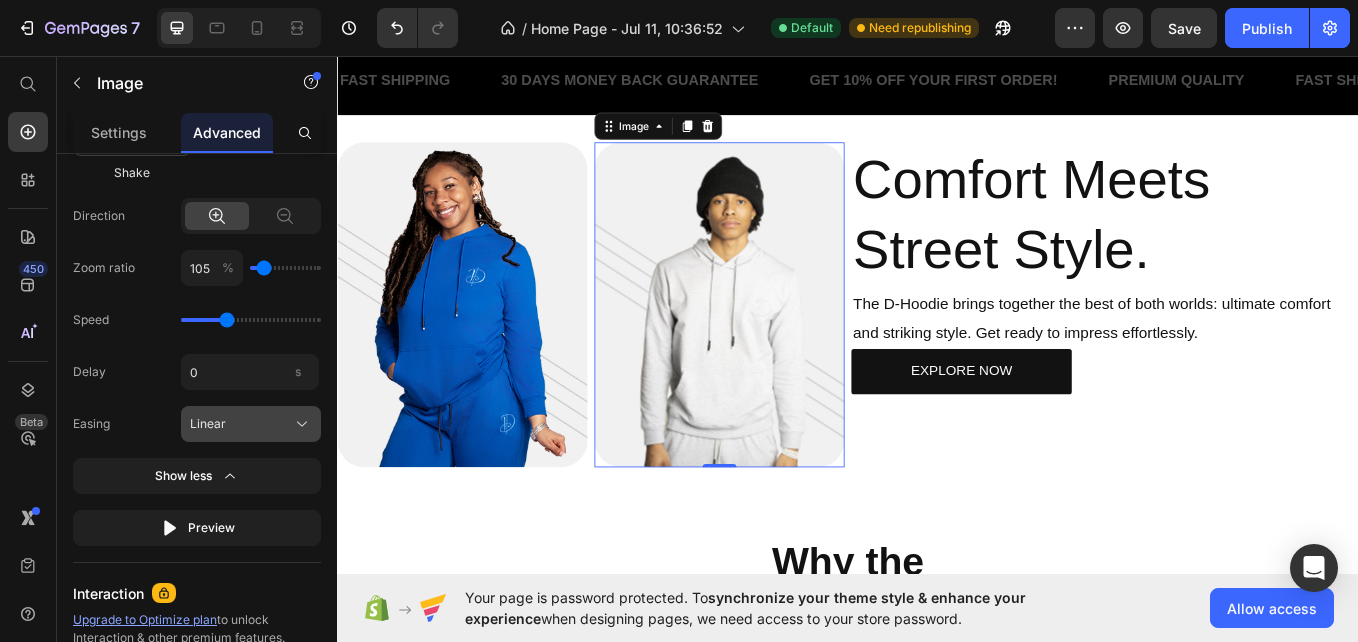 click 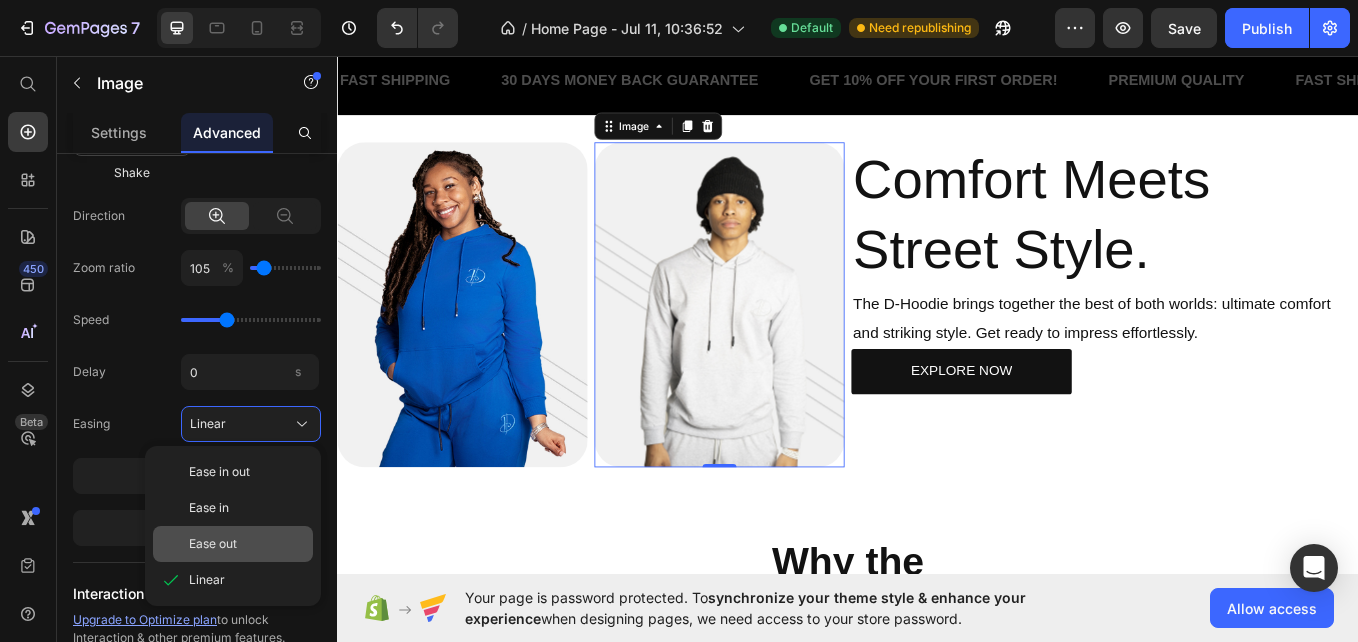 click on "Ease out" at bounding box center (213, 544) 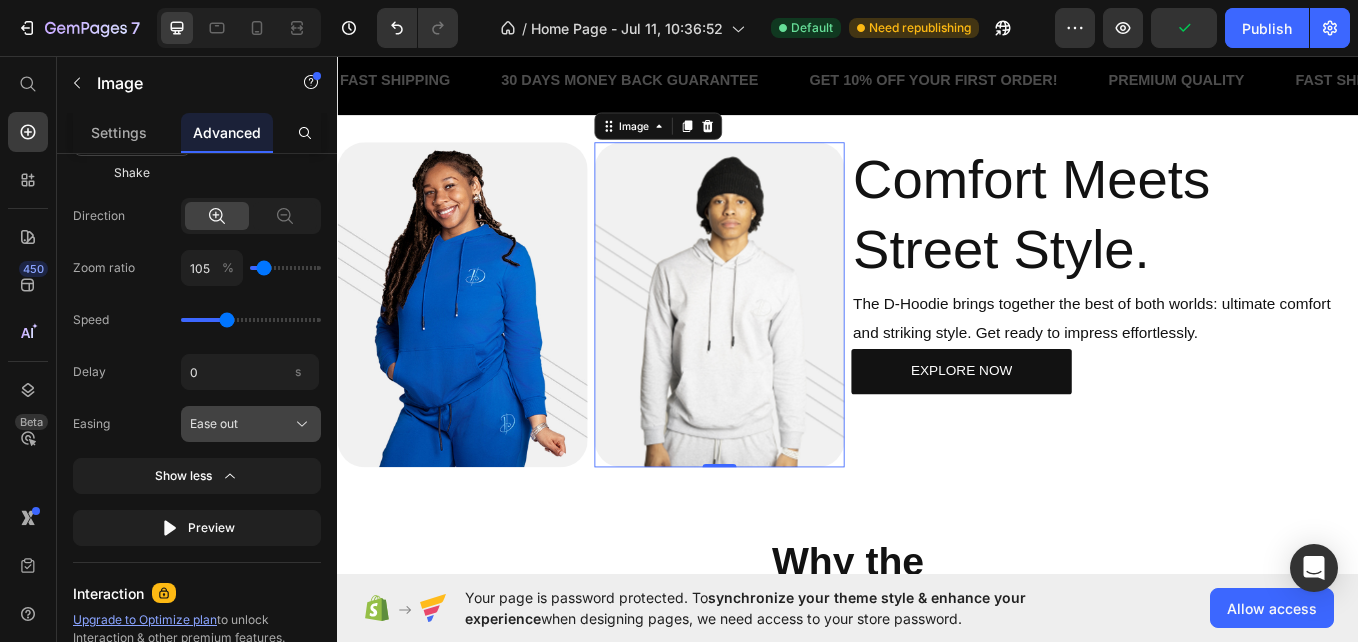 click 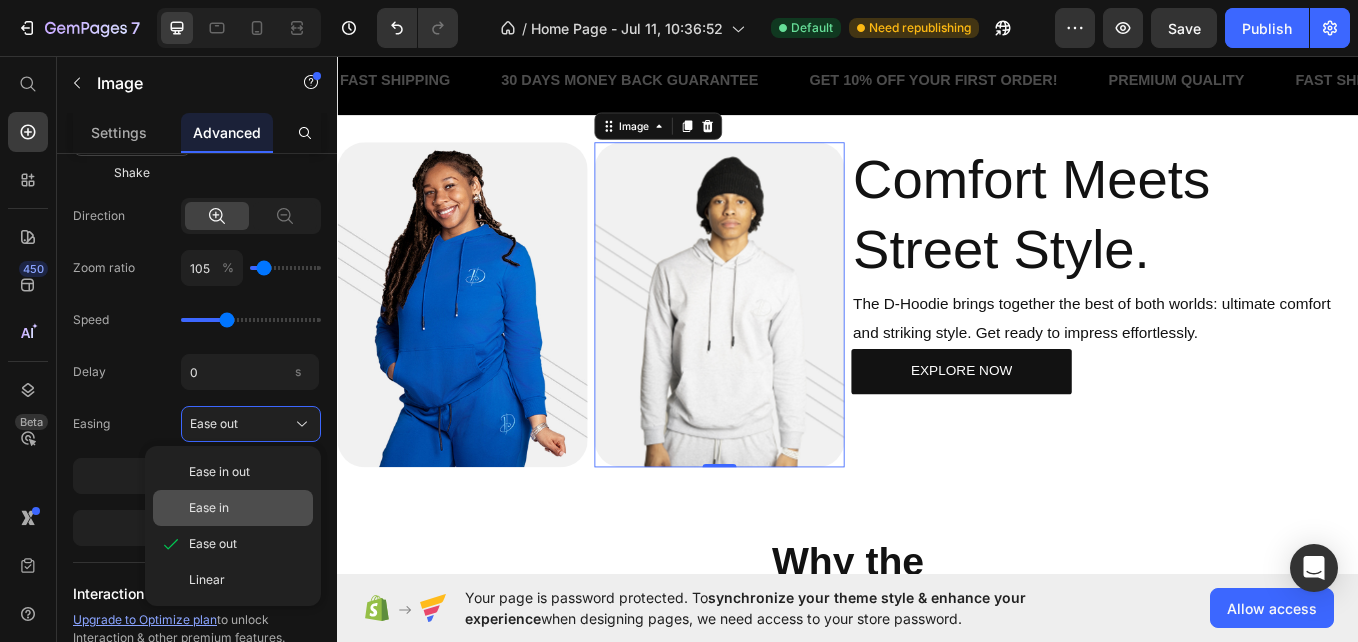 click on "Ease in" at bounding box center [247, 508] 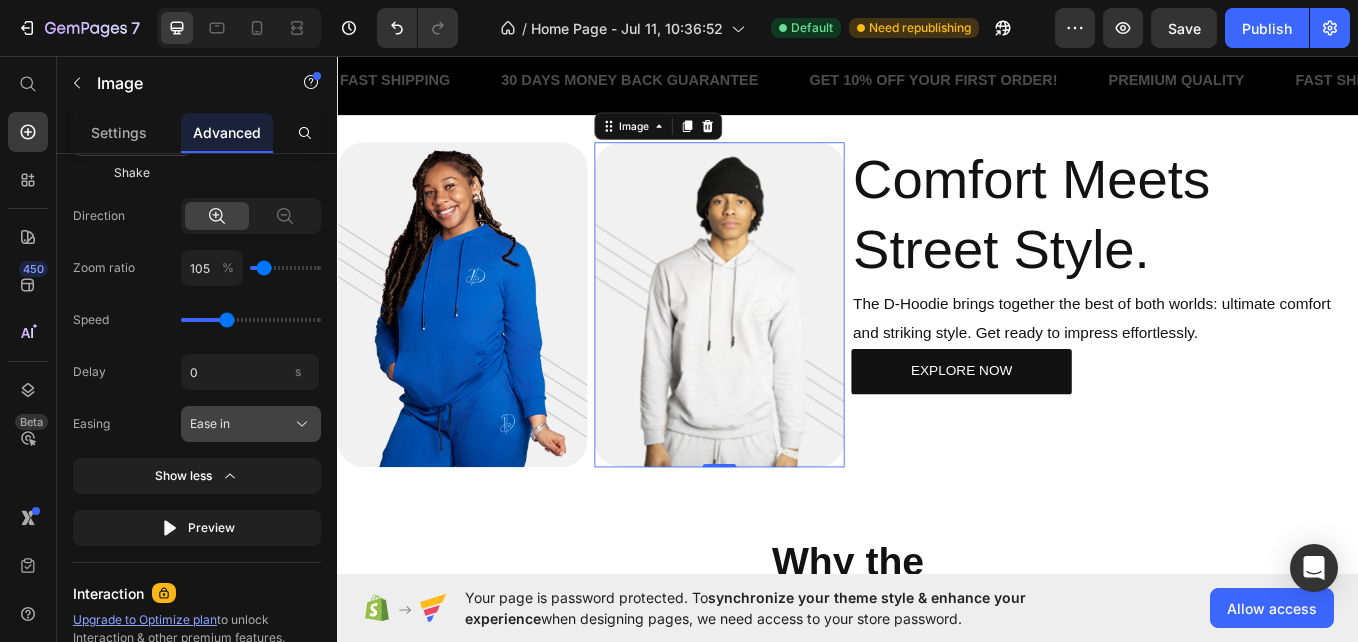 click on "Ease in" at bounding box center (251, 424) 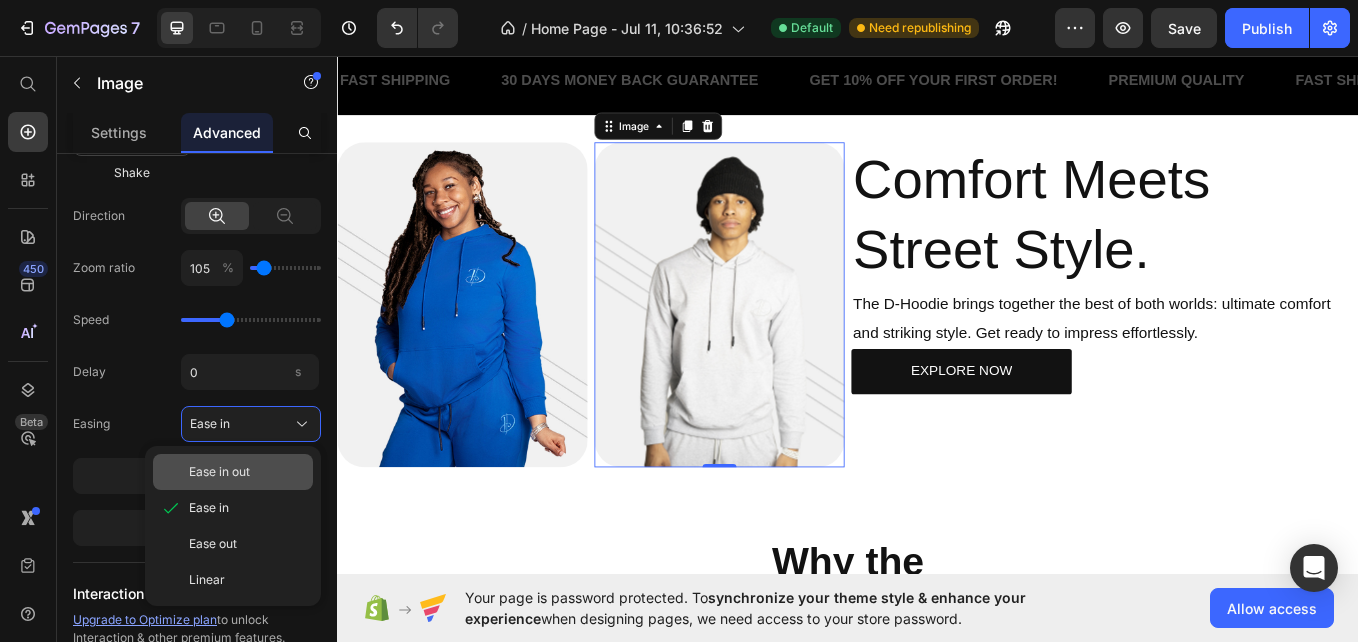 click on "Ease in out" at bounding box center (219, 472) 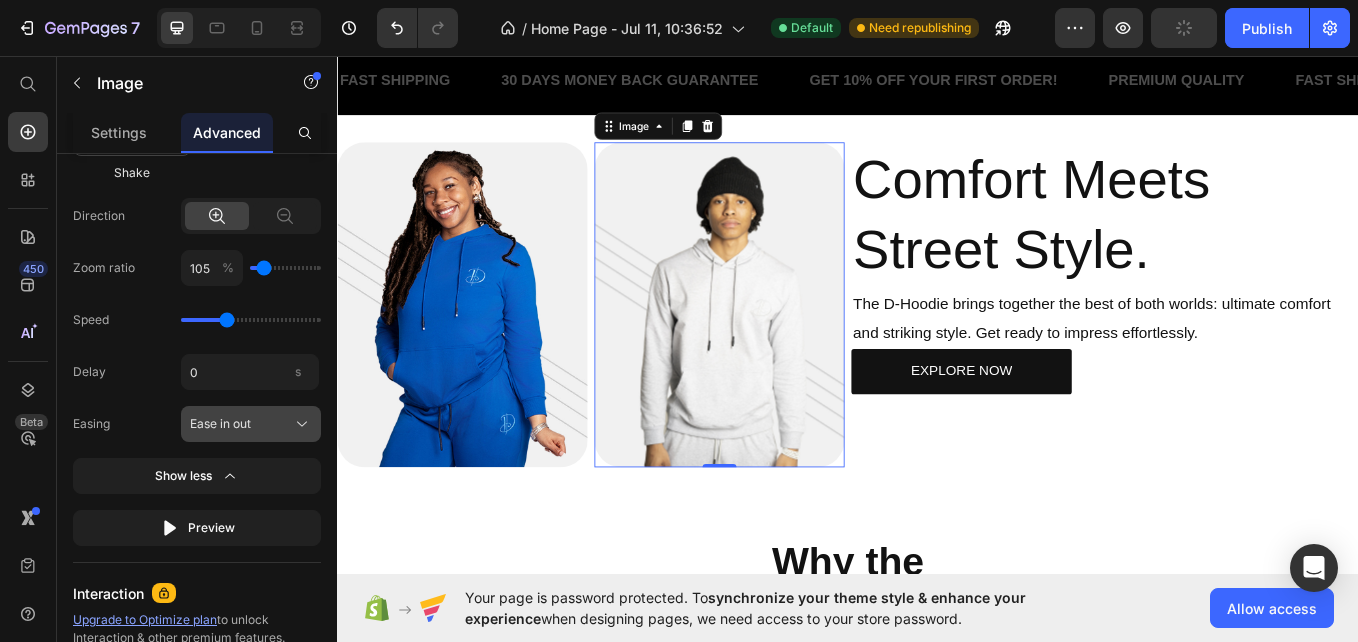 click 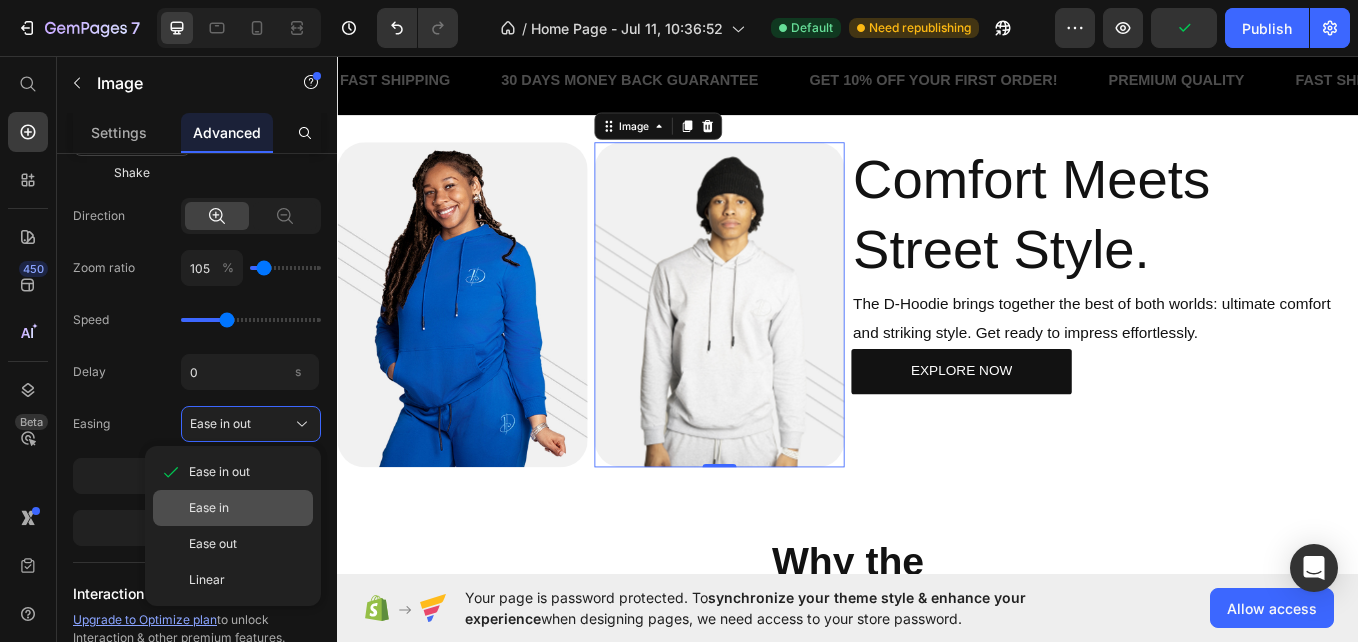 click on "Ease in" 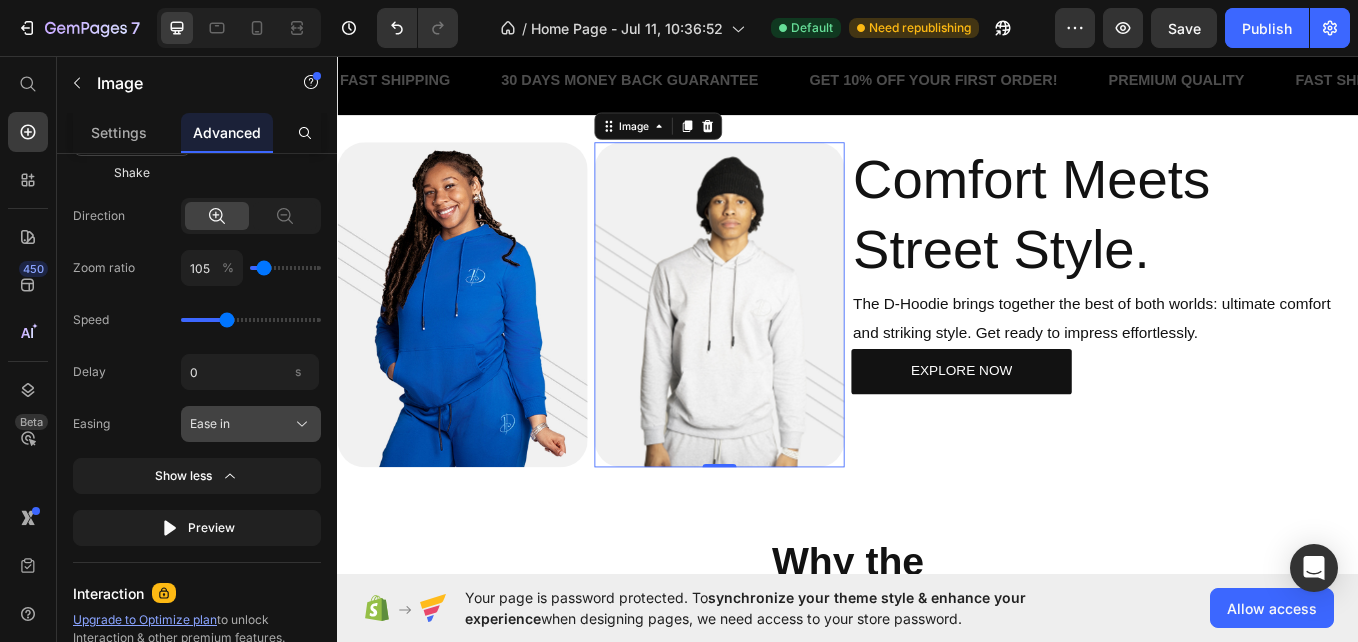 click 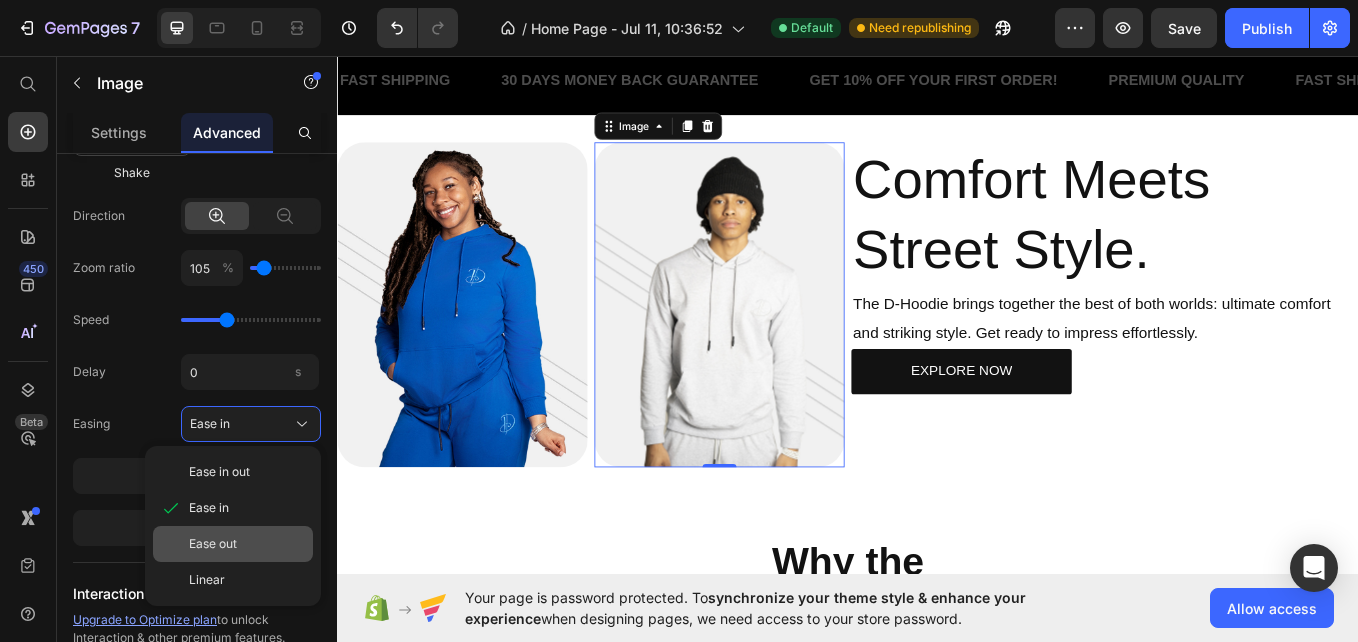 click on "Ease out" 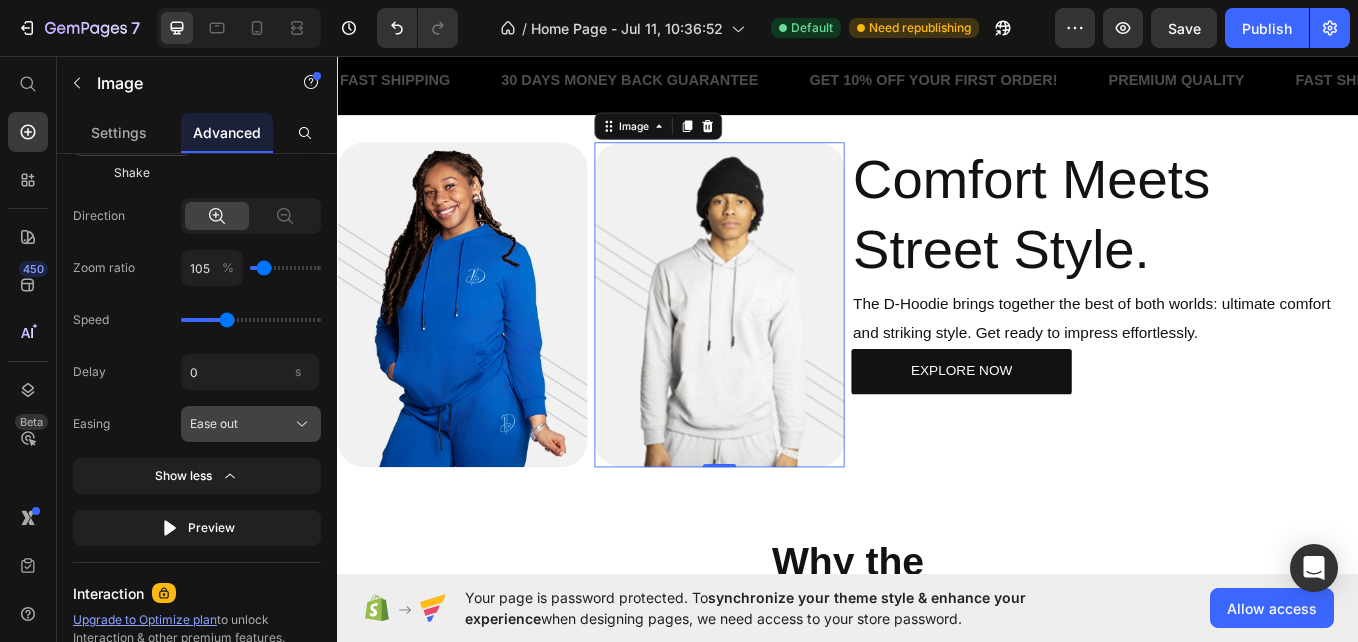 click 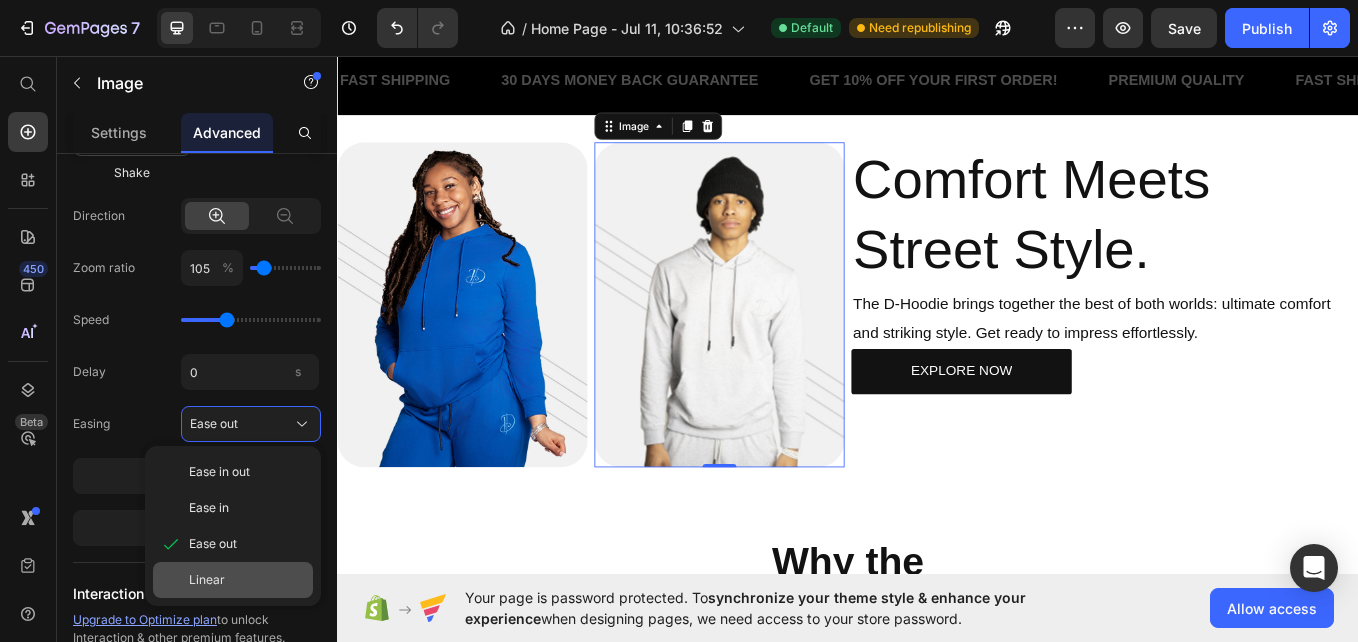 click on "Linear" at bounding box center [207, 580] 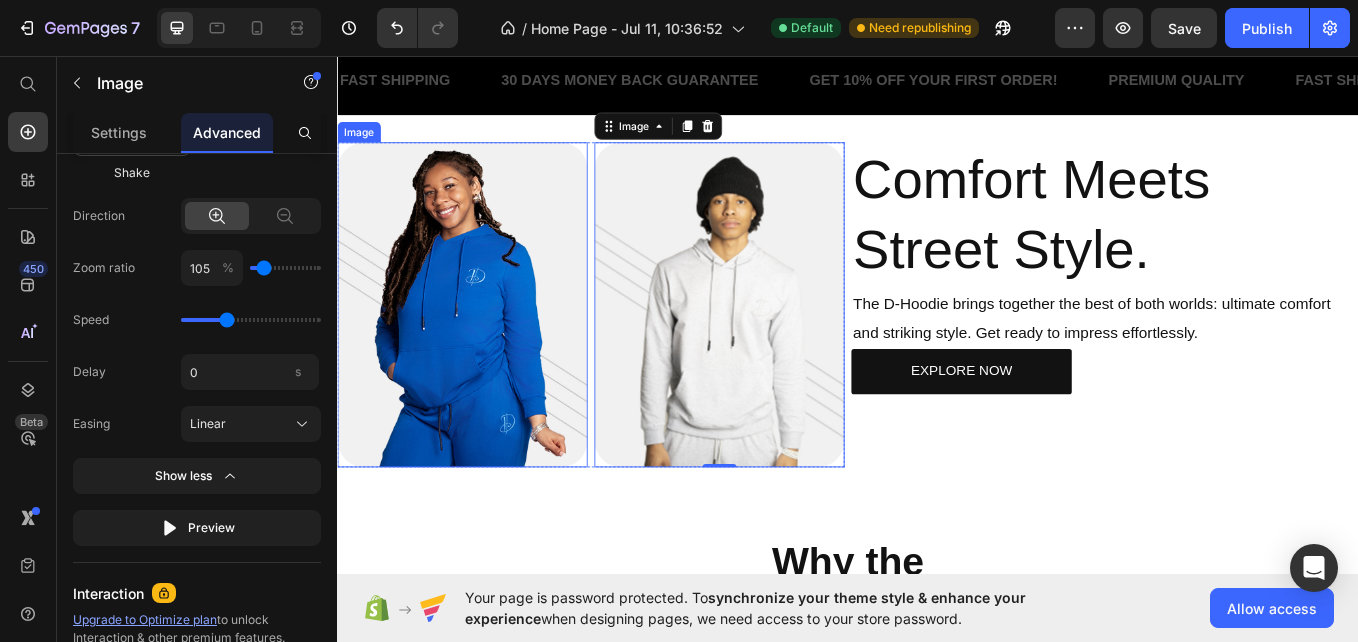 click at bounding box center (484, 348) 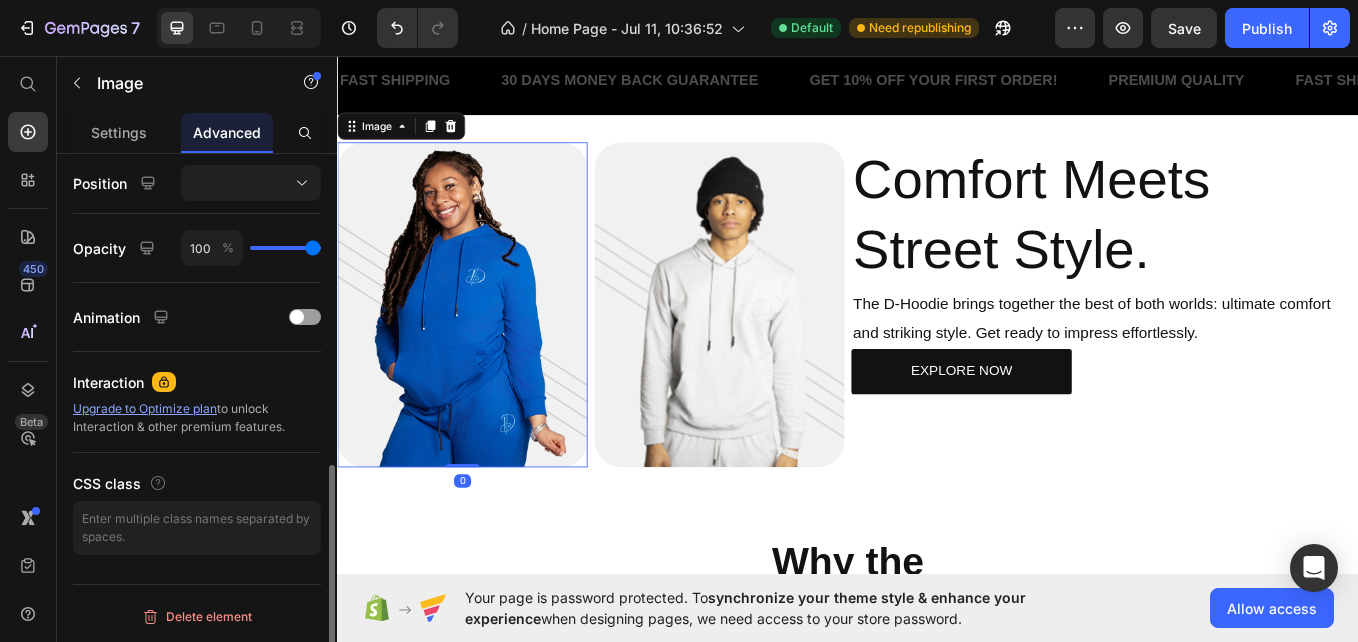 scroll, scrollTop: 724, scrollLeft: 0, axis: vertical 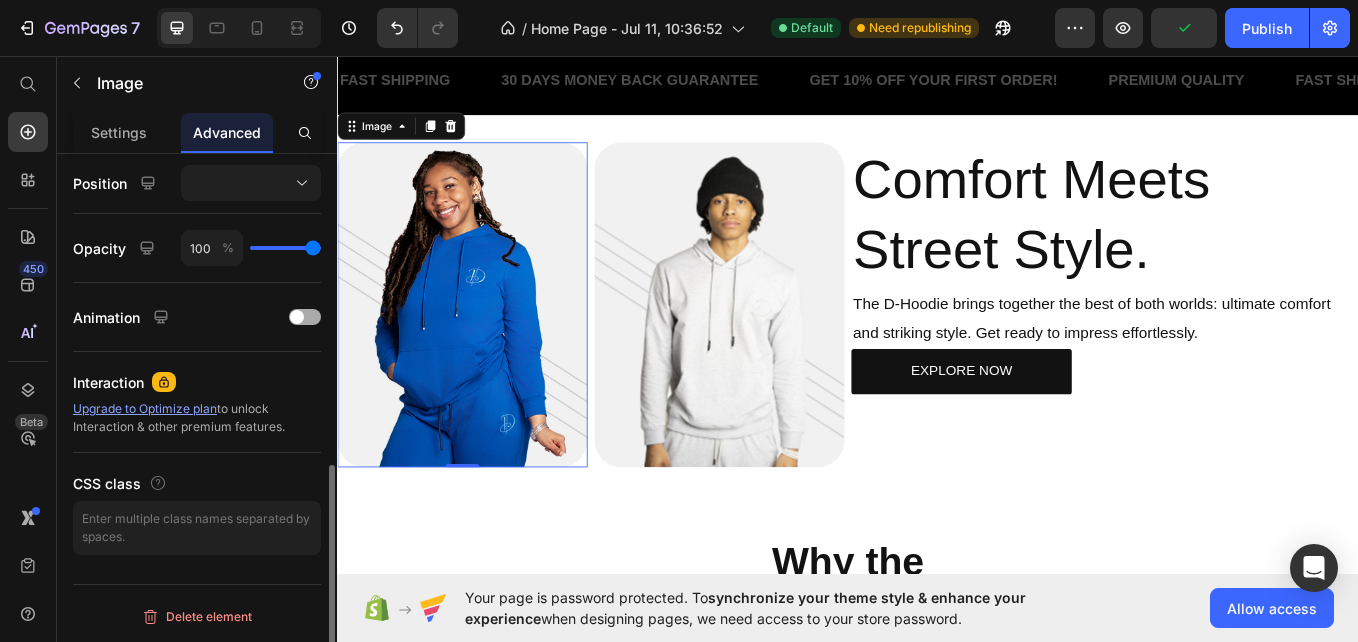 click at bounding box center [305, 317] 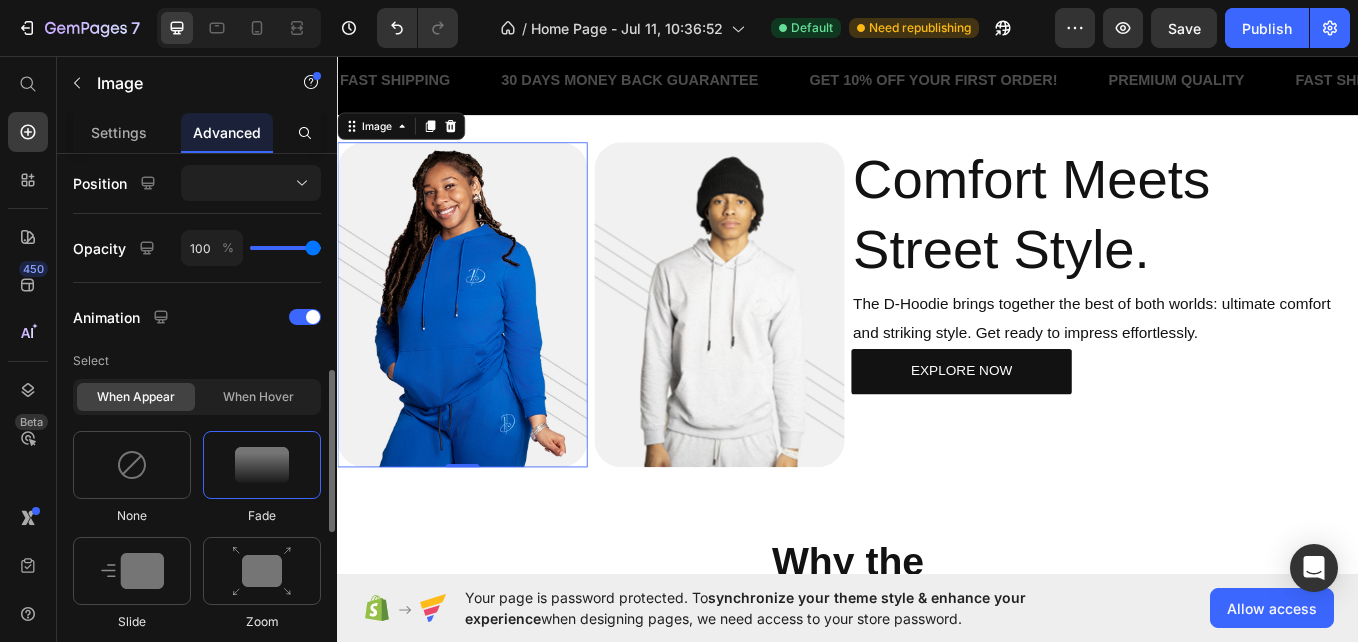 click at bounding box center [262, 465] 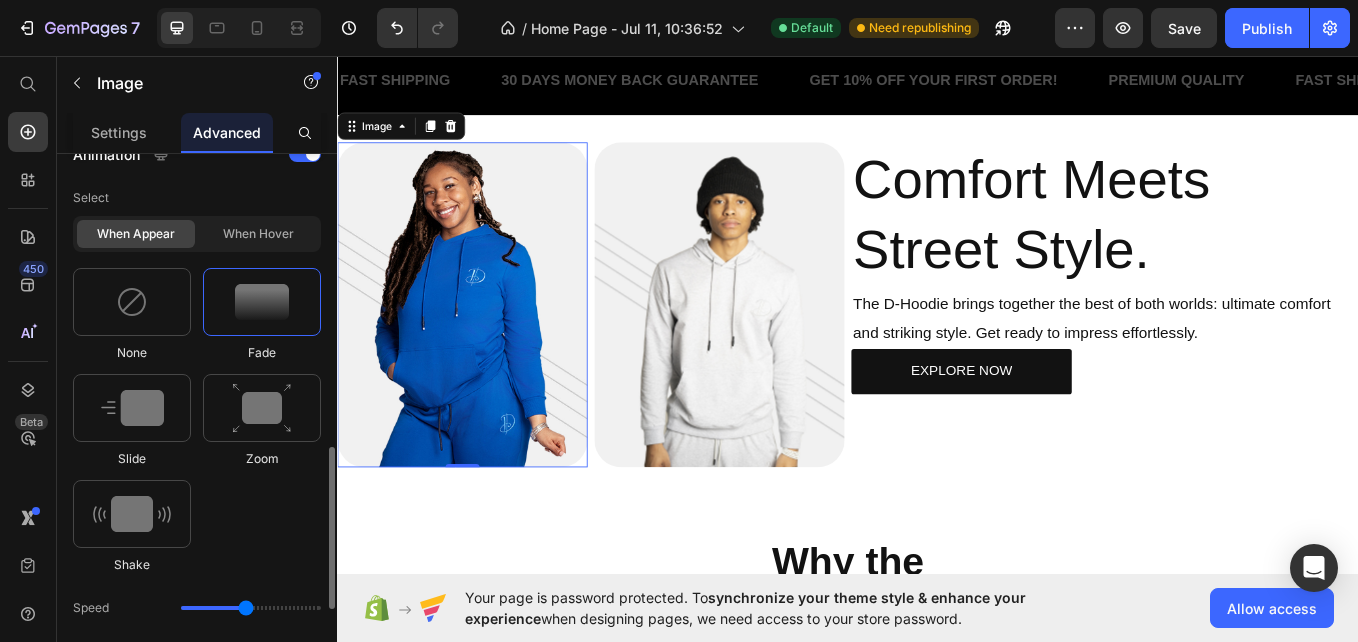 scroll, scrollTop: 912, scrollLeft: 0, axis: vertical 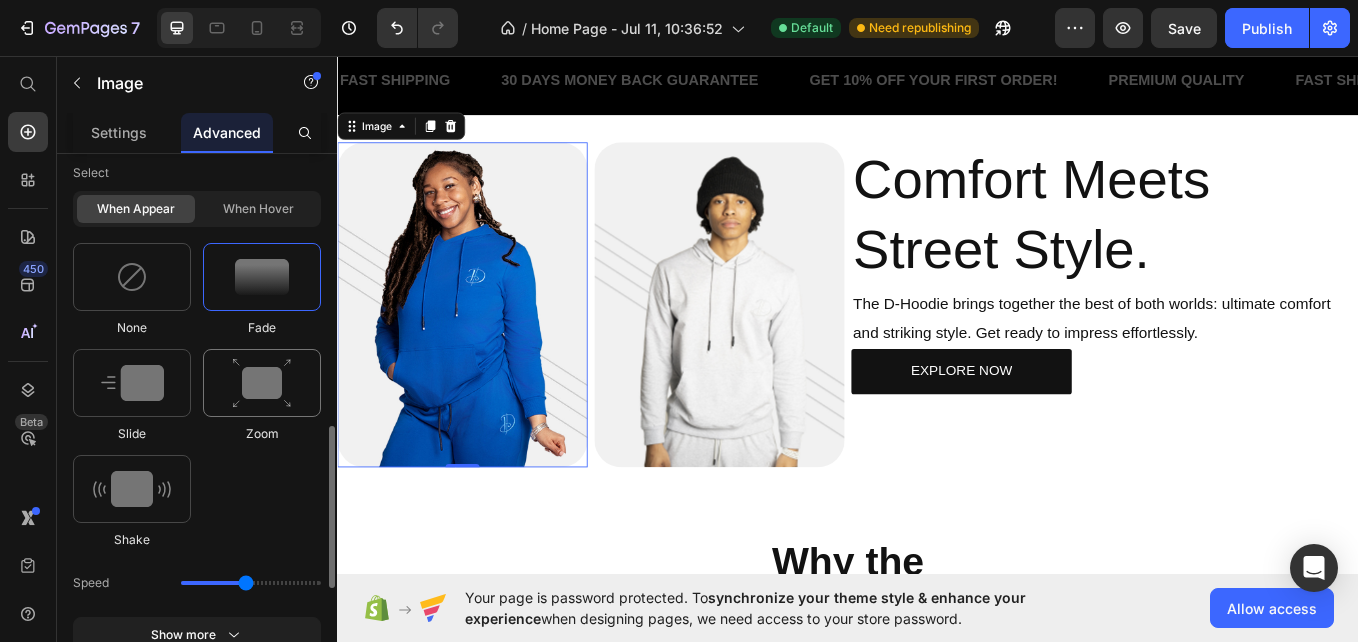 click at bounding box center [262, 383] 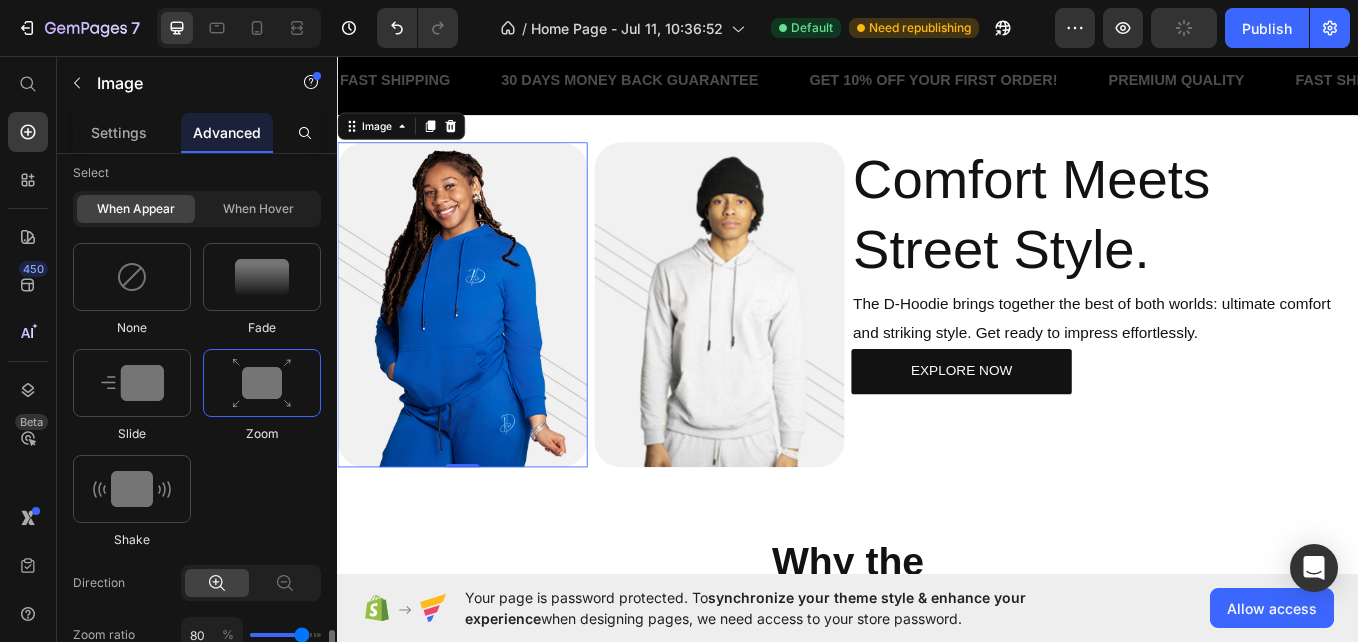 scroll, scrollTop: 1095, scrollLeft: 0, axis: vertical 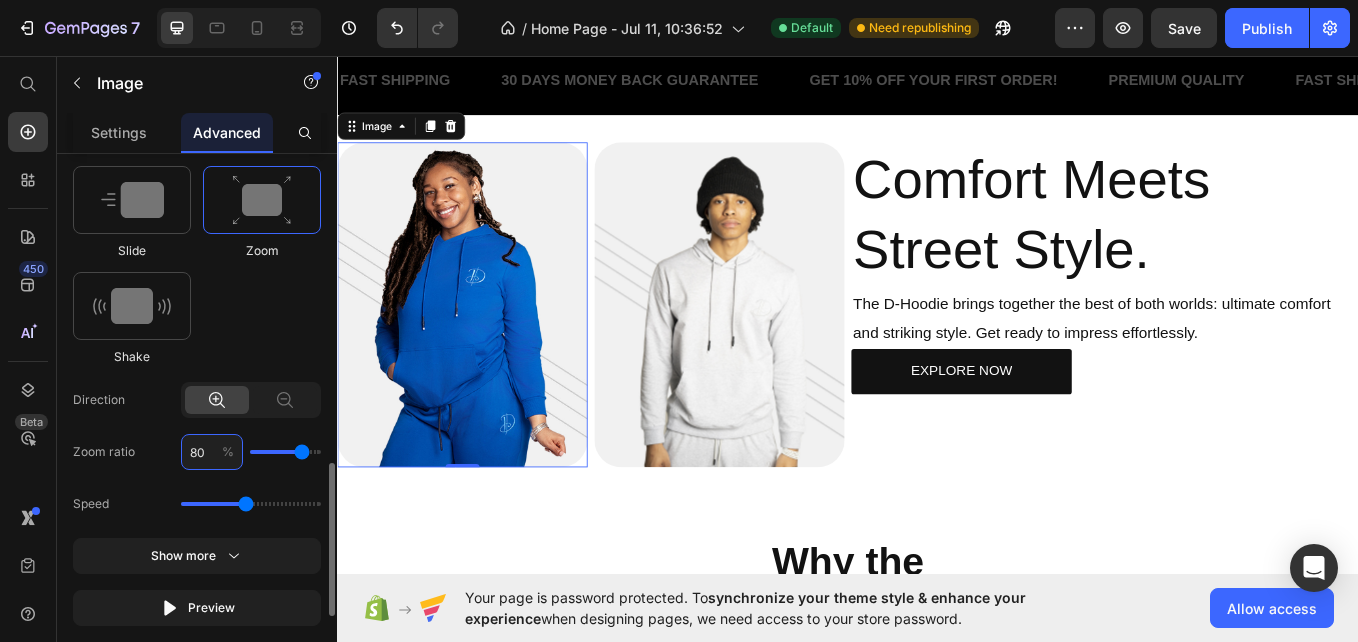 click on "80" at bounding box center (212, 452) 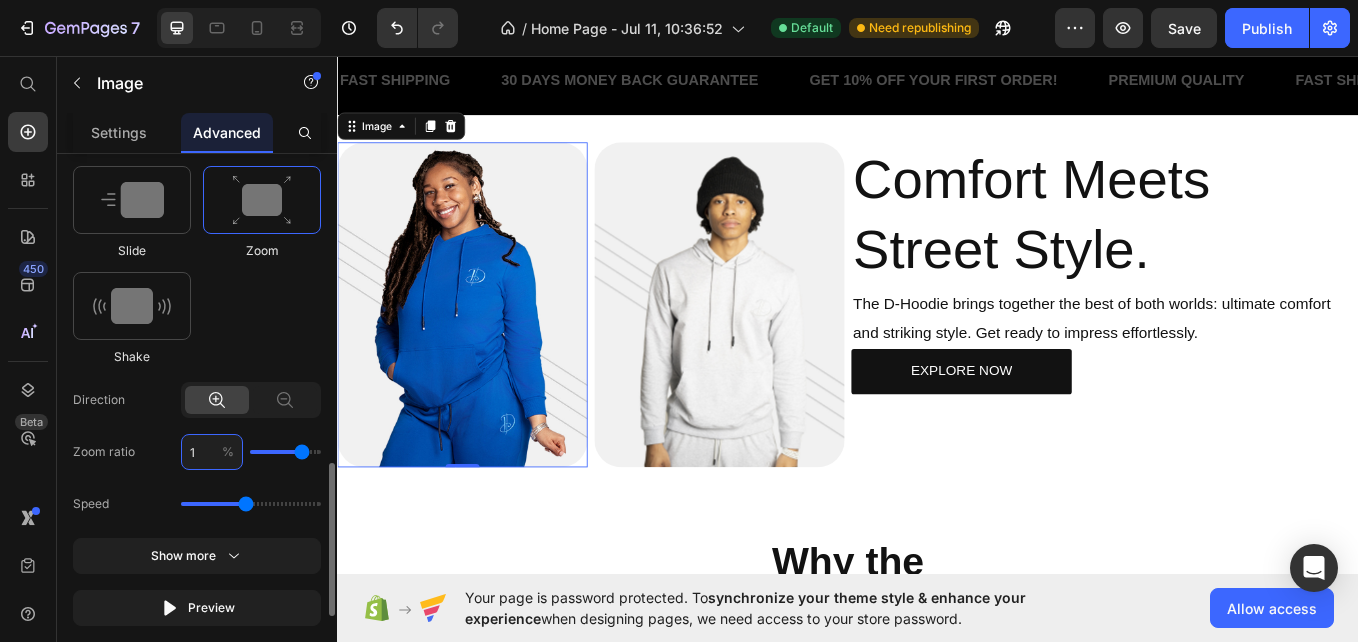 type on "0" 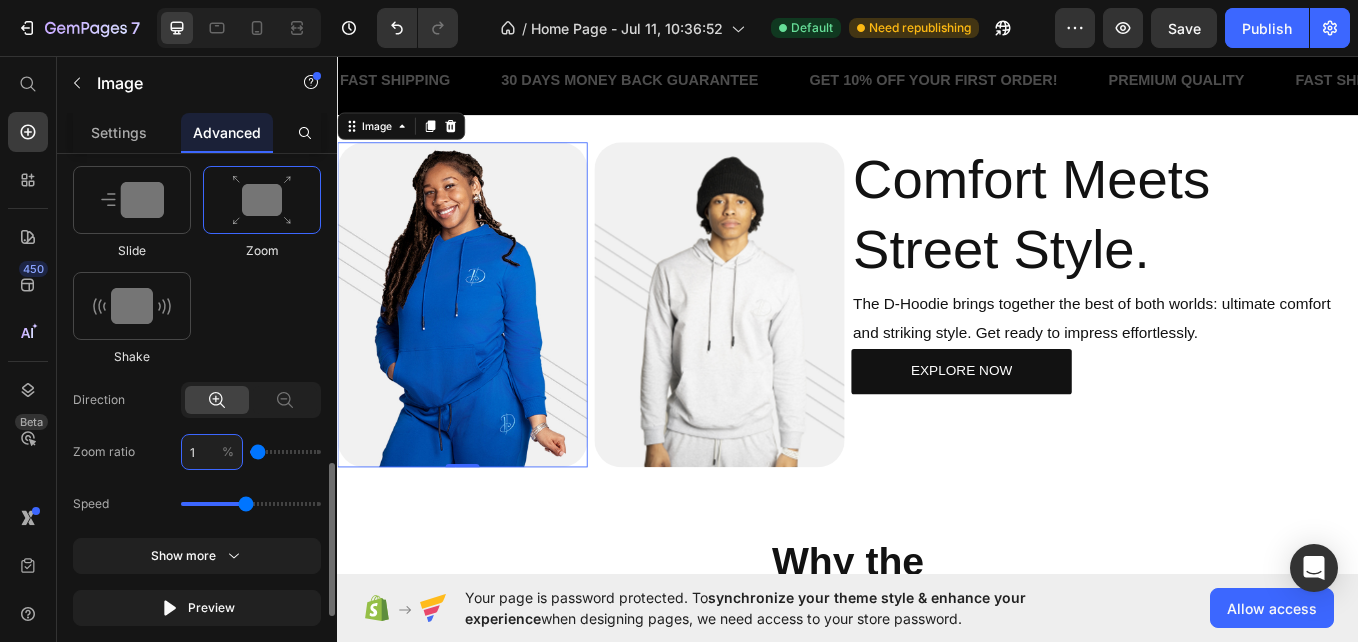 type on "10" 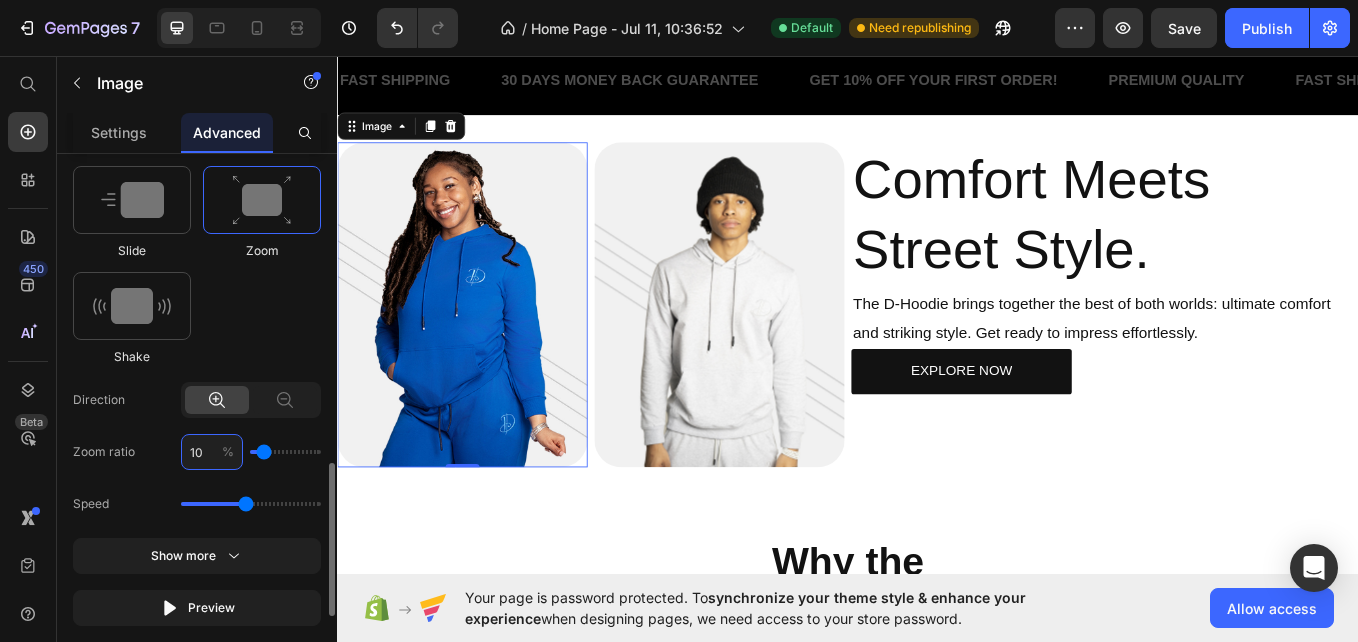 type on "105" 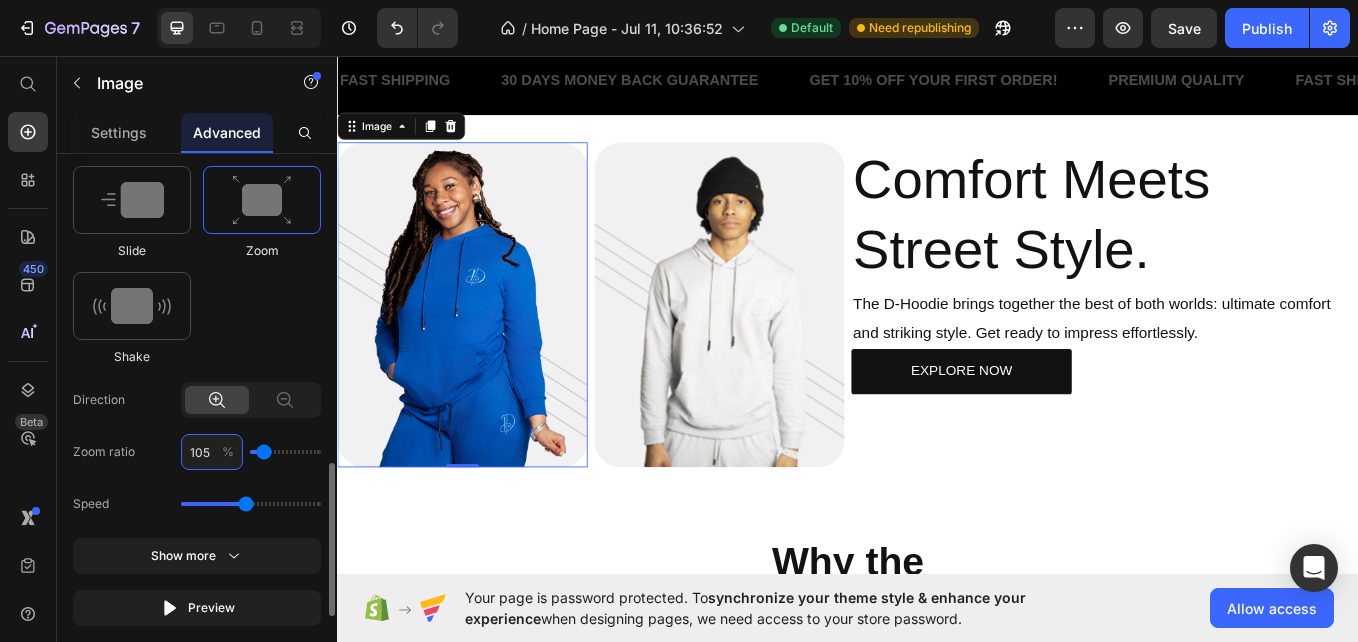 type on "100" 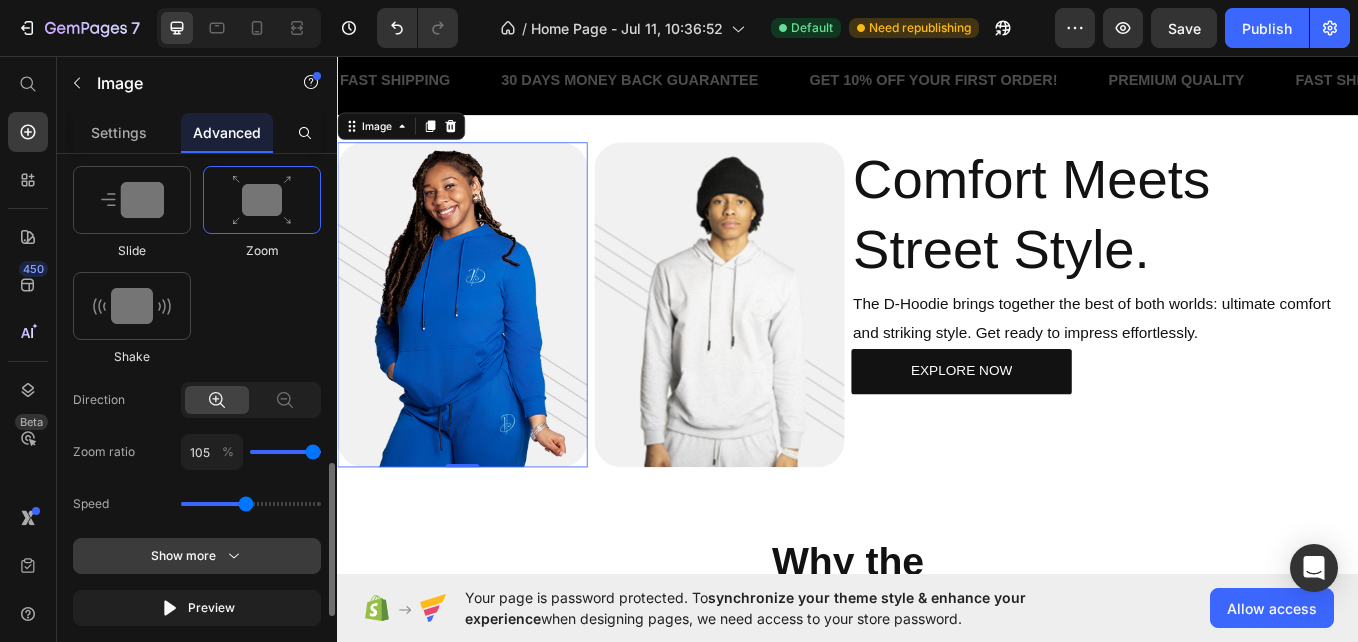 type on "100" 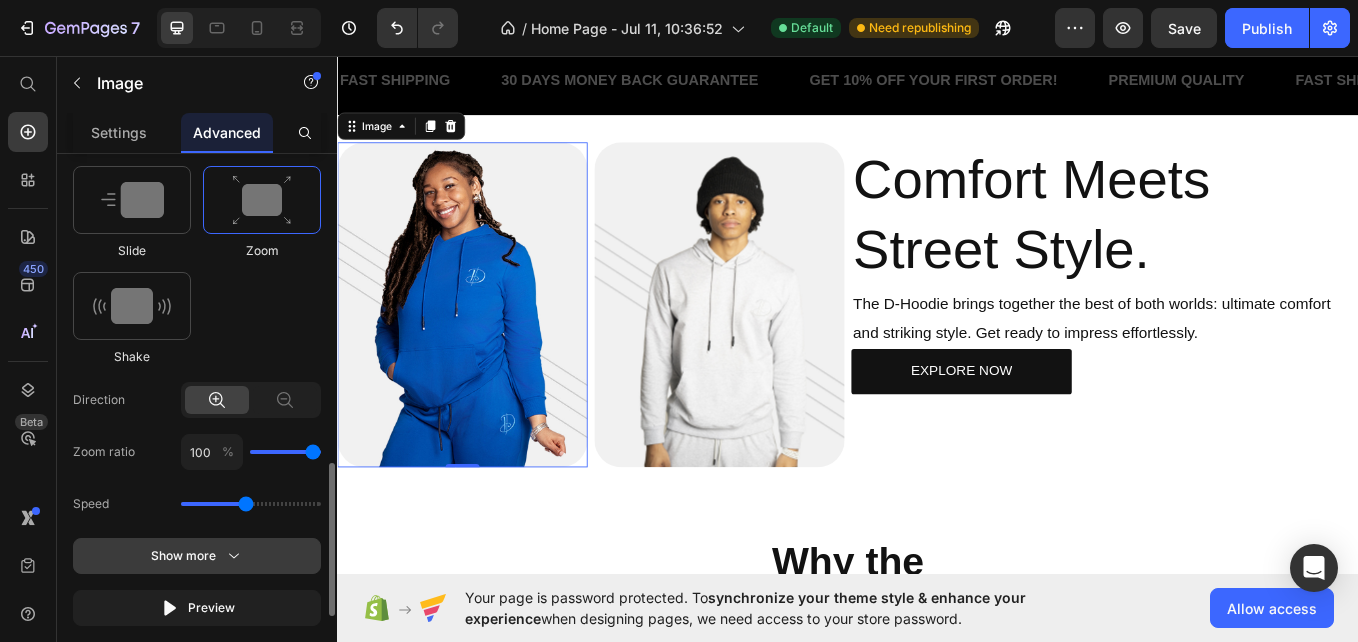 click on "Show more" 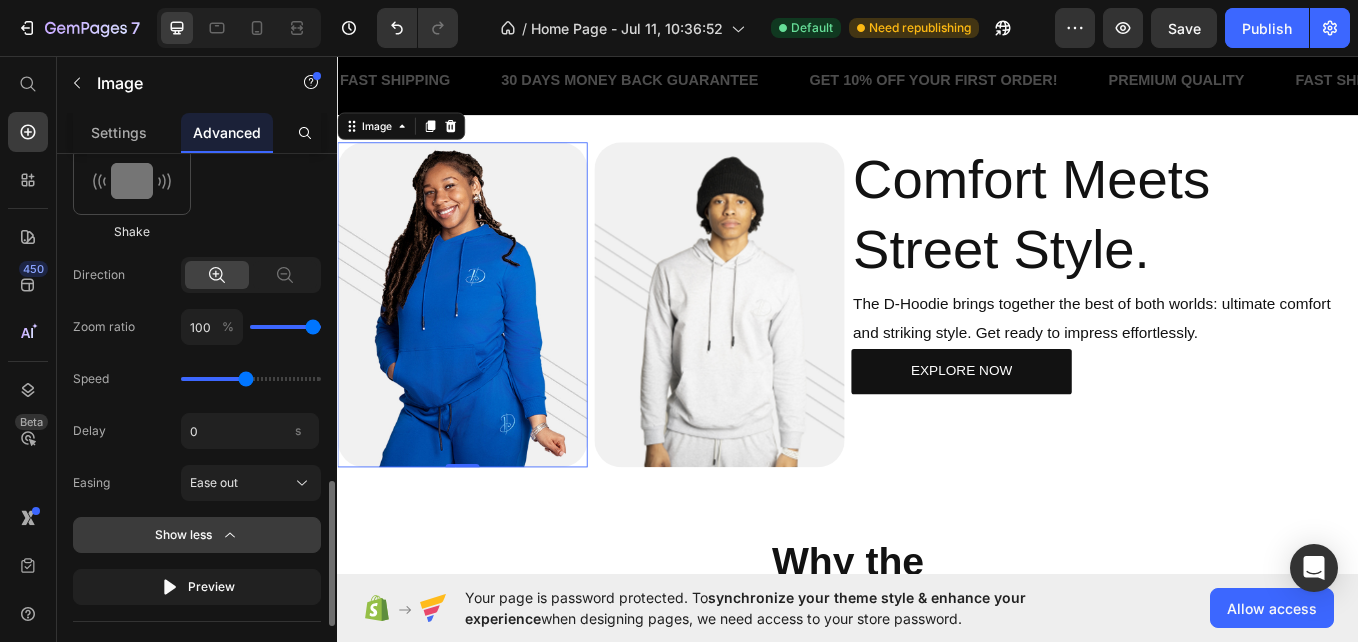 scroll, scrollTop: 1221, scrollLeft: 0, axis: vertical 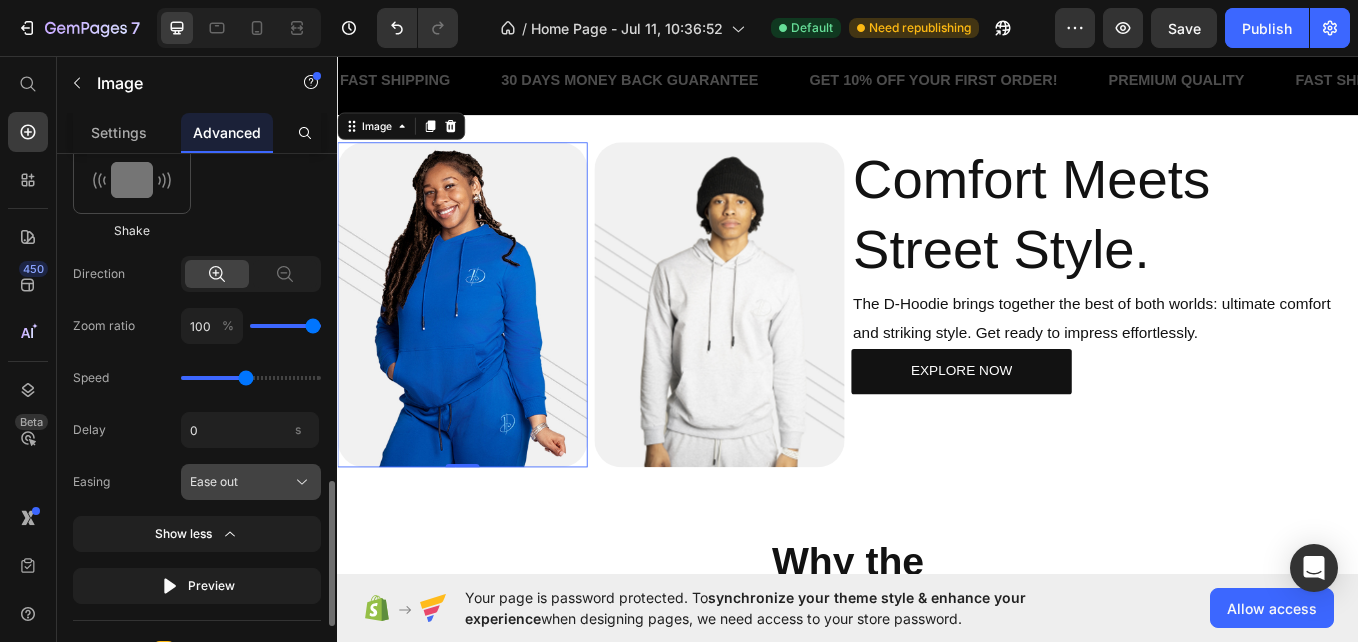 click 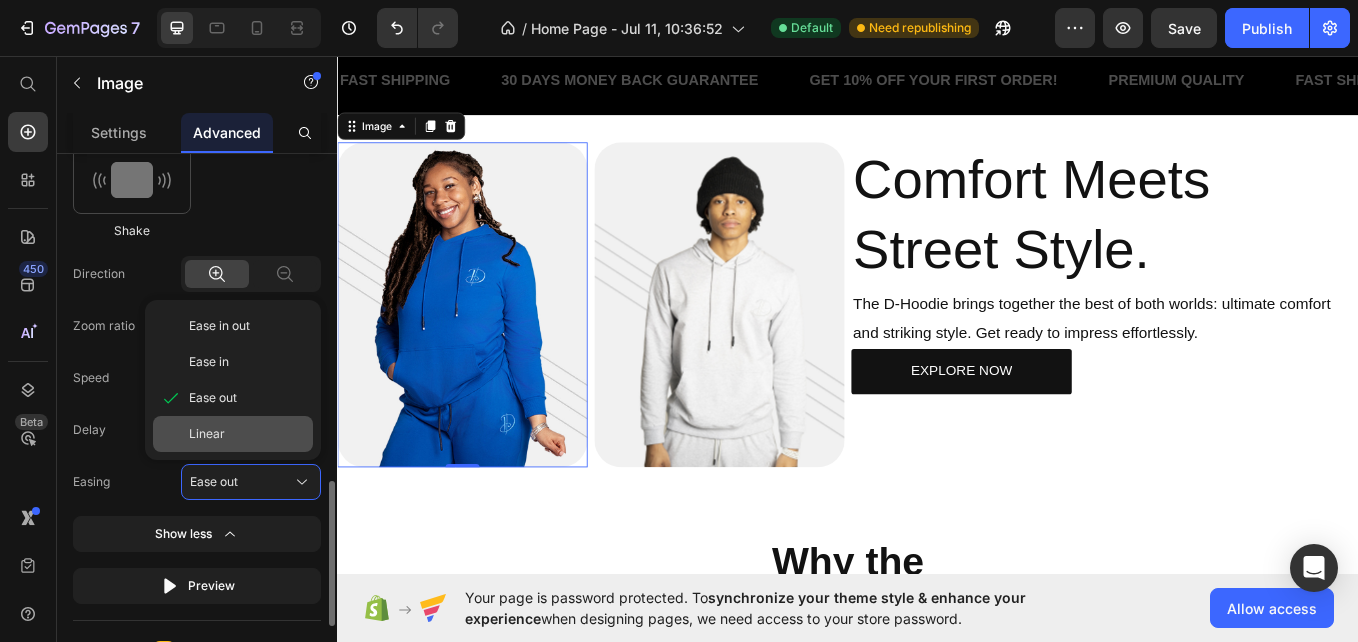 click on "Linear" at bounding box center [207, 434] 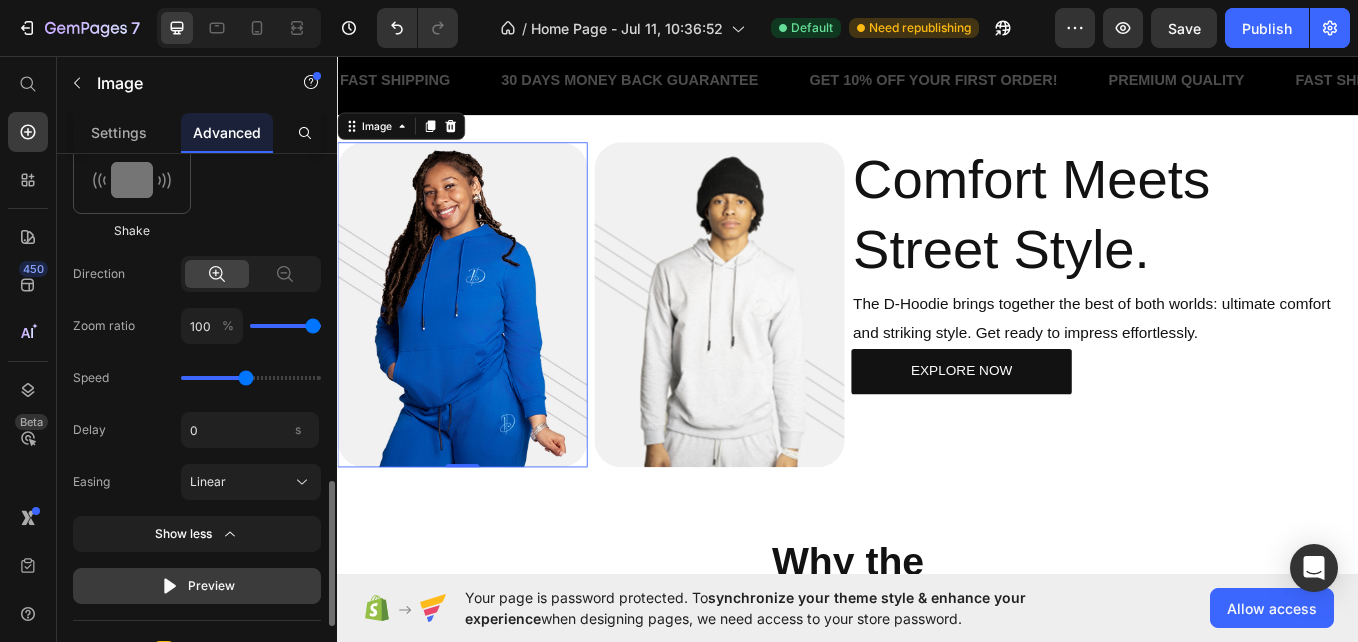 click on "Preview" at bounding box center [197, 586] 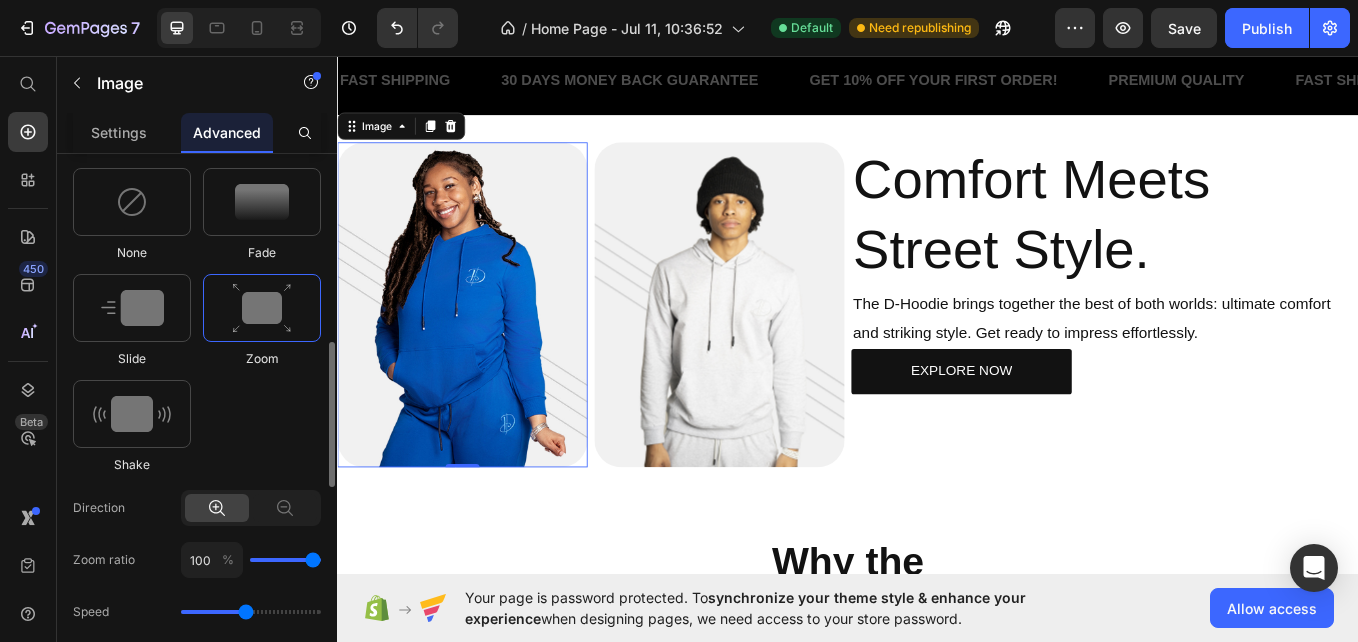 scroll, scrollTop: 919, scrollLeft: 0, axis: vertical 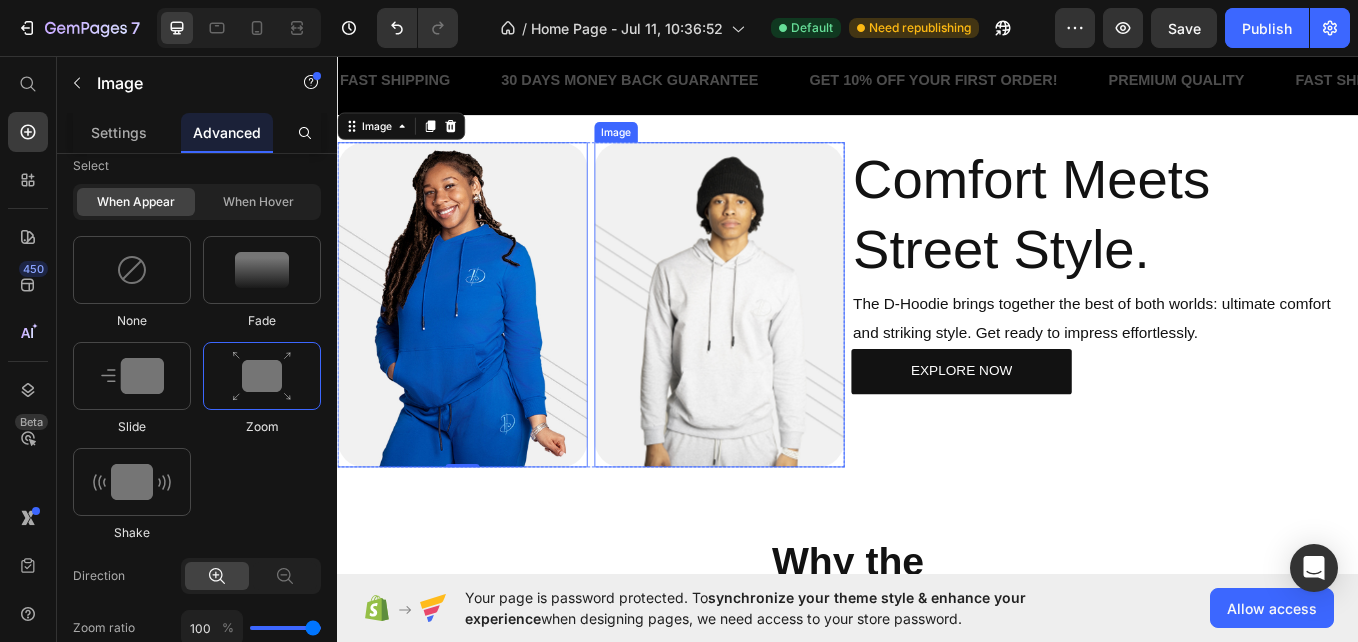click at bounding box center (786, 348) 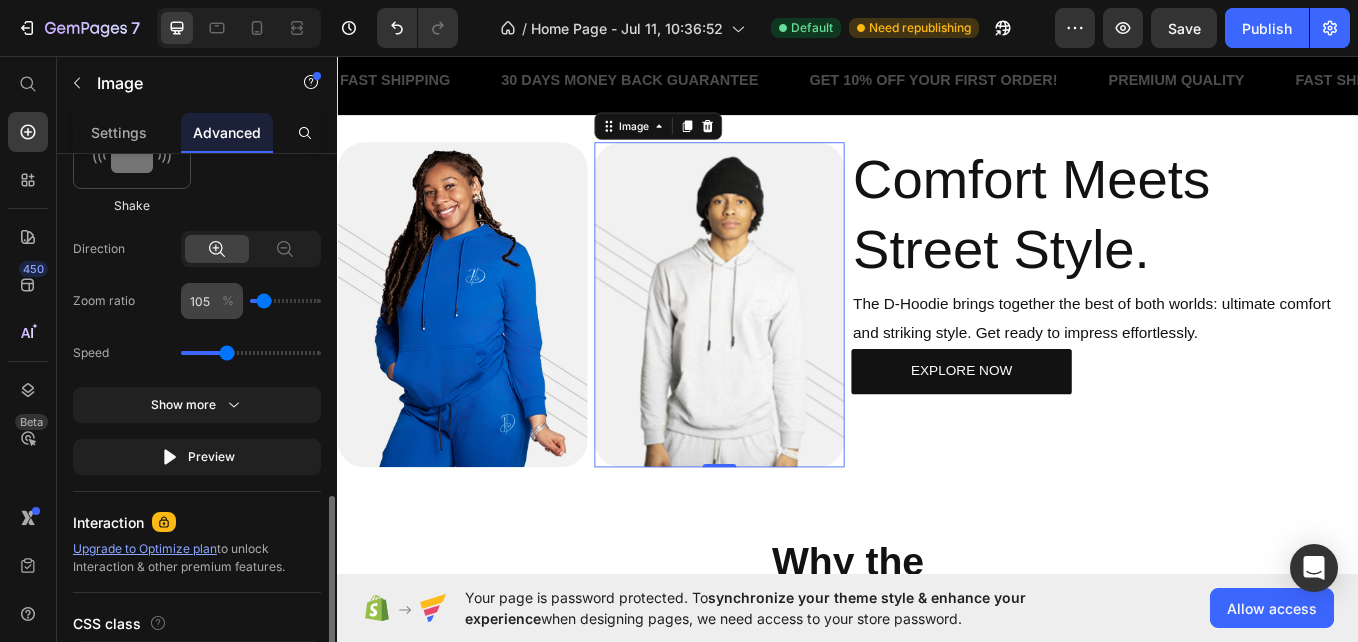 scroll, scrollTop: 1141, scrollLeft: 0, axis: vertical 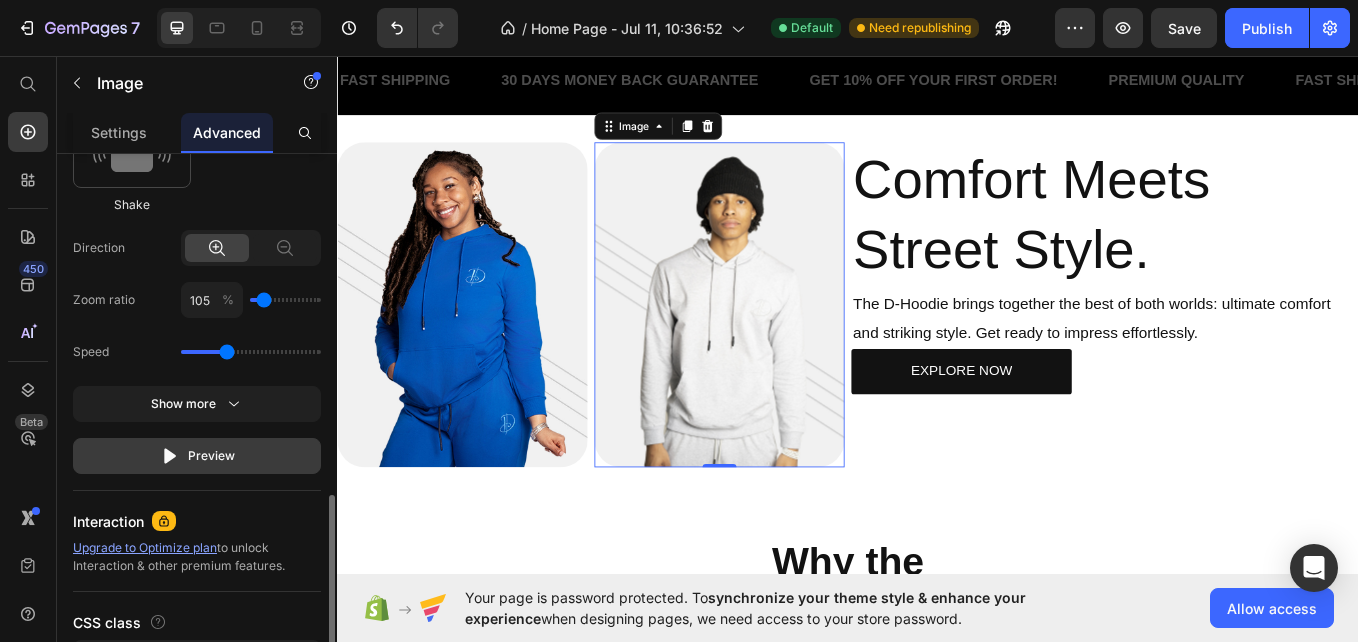 click on "Preview" at bounding box center (197, 456) 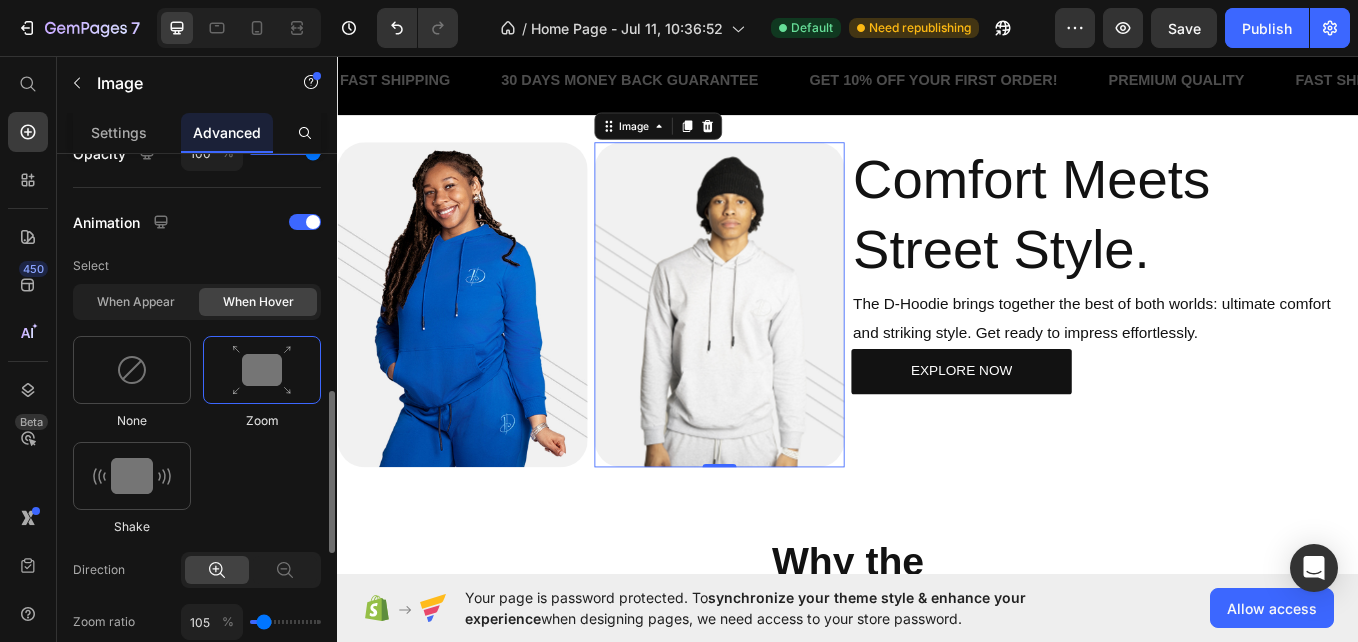 scroll, scrollTop: 812, scrollLeft: 0, axis: vertical 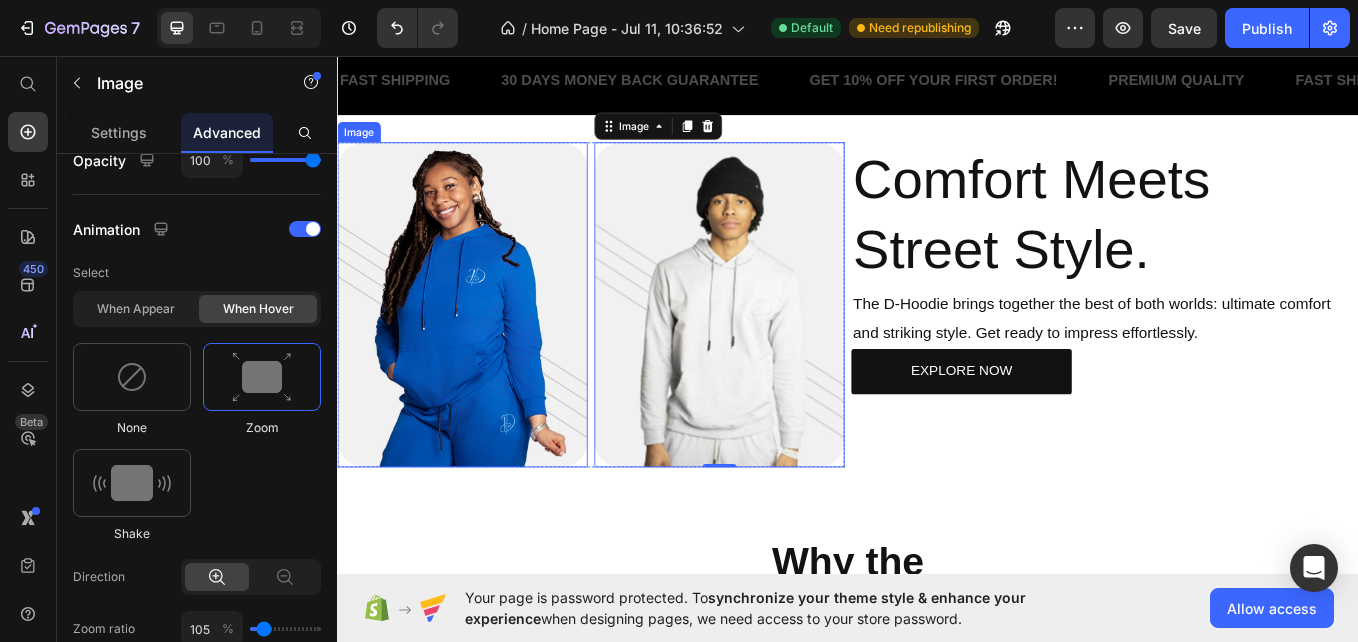 click at bounding box center [484, 348] 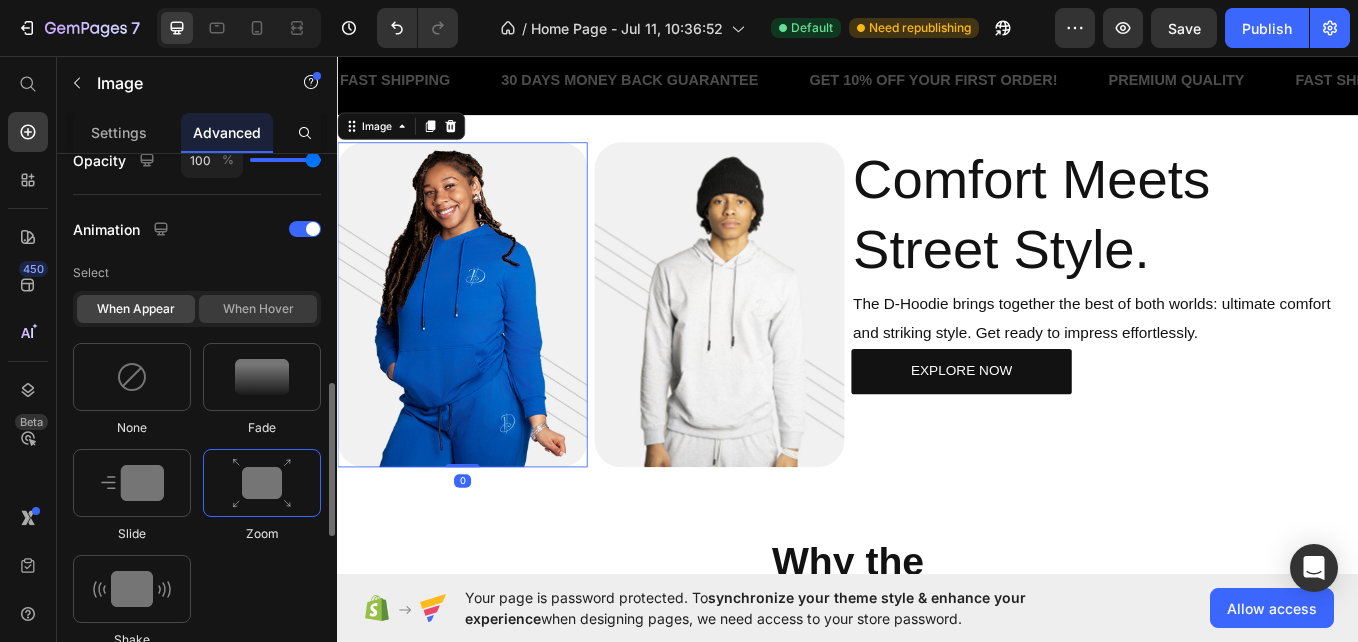 click on "When hover" 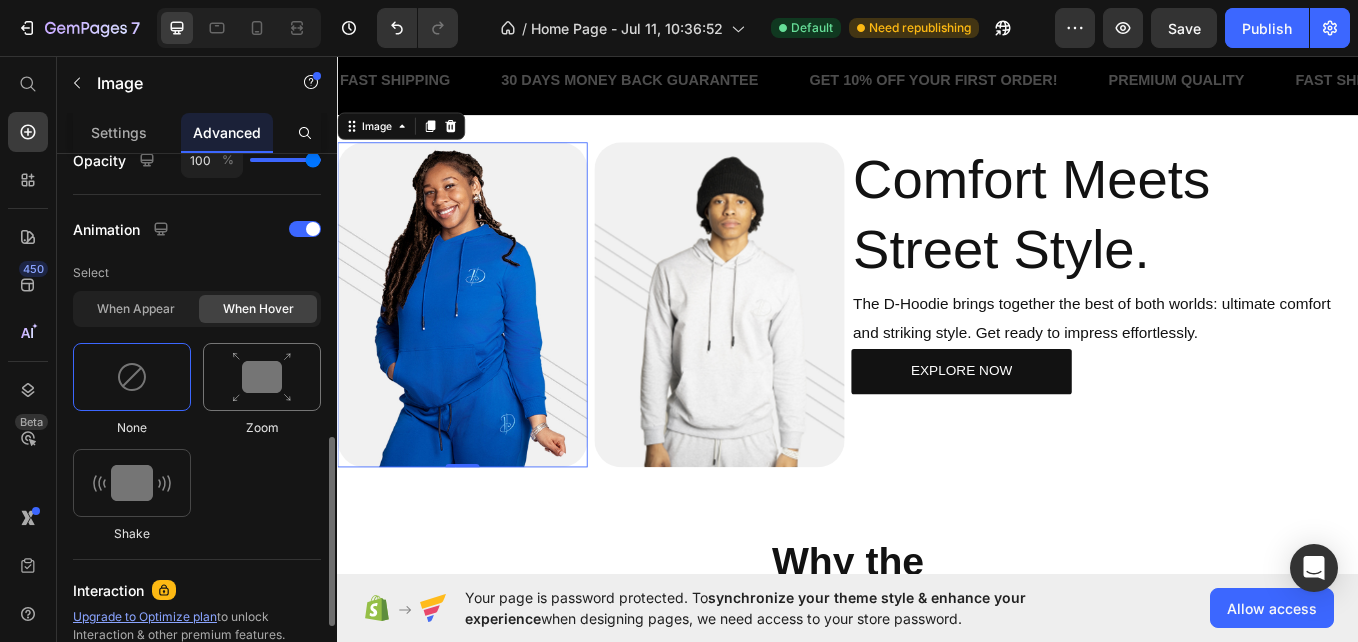 click at bounding box center [262, 377] 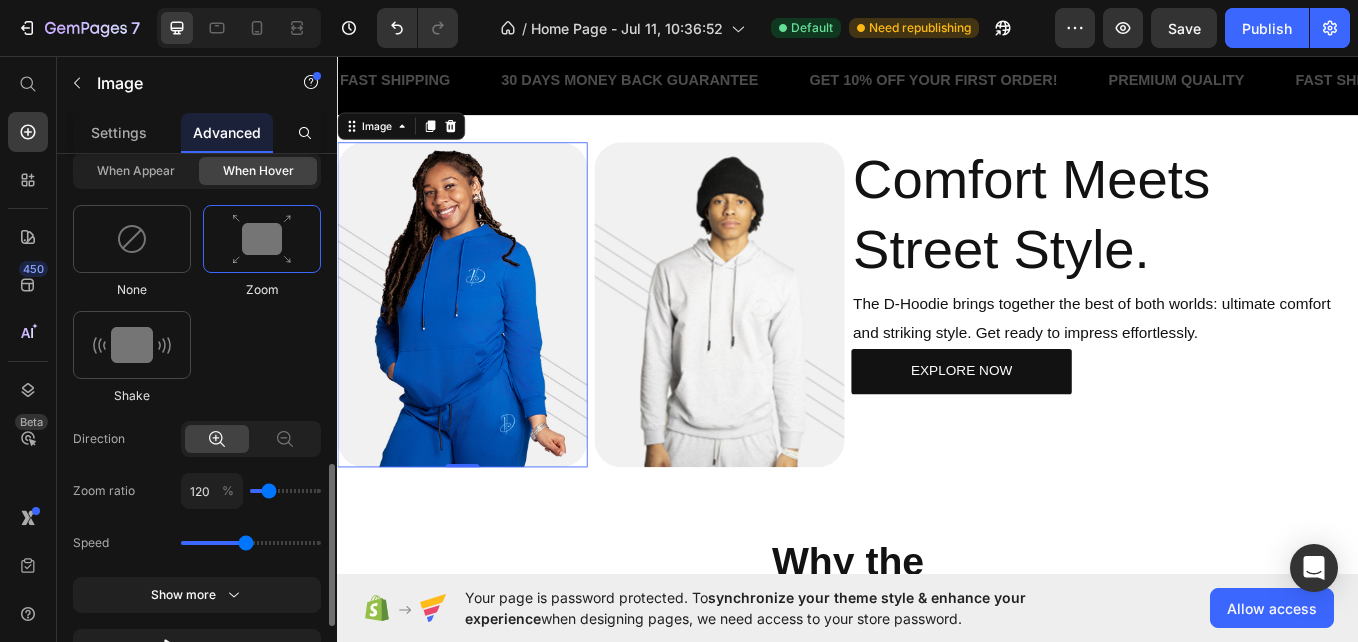 scroll, scrollTop: 973, scrollLeft: 0, axis: vertical 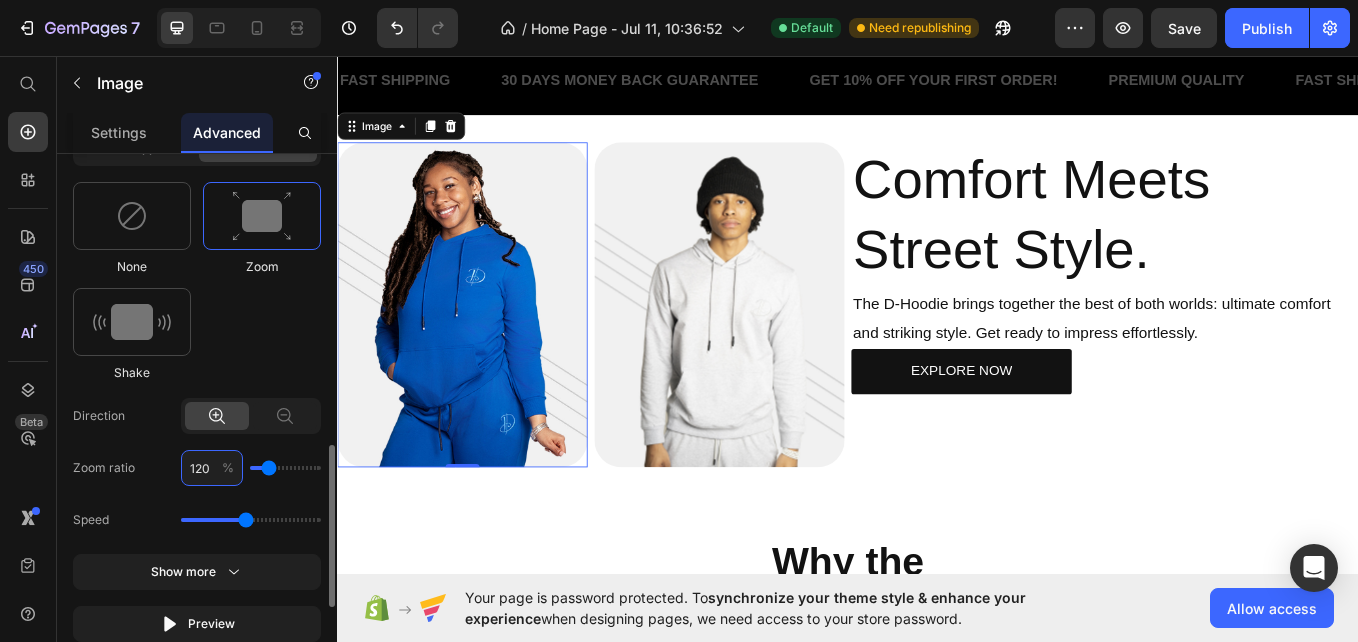 click on "120" at bounding box center [212, 468] 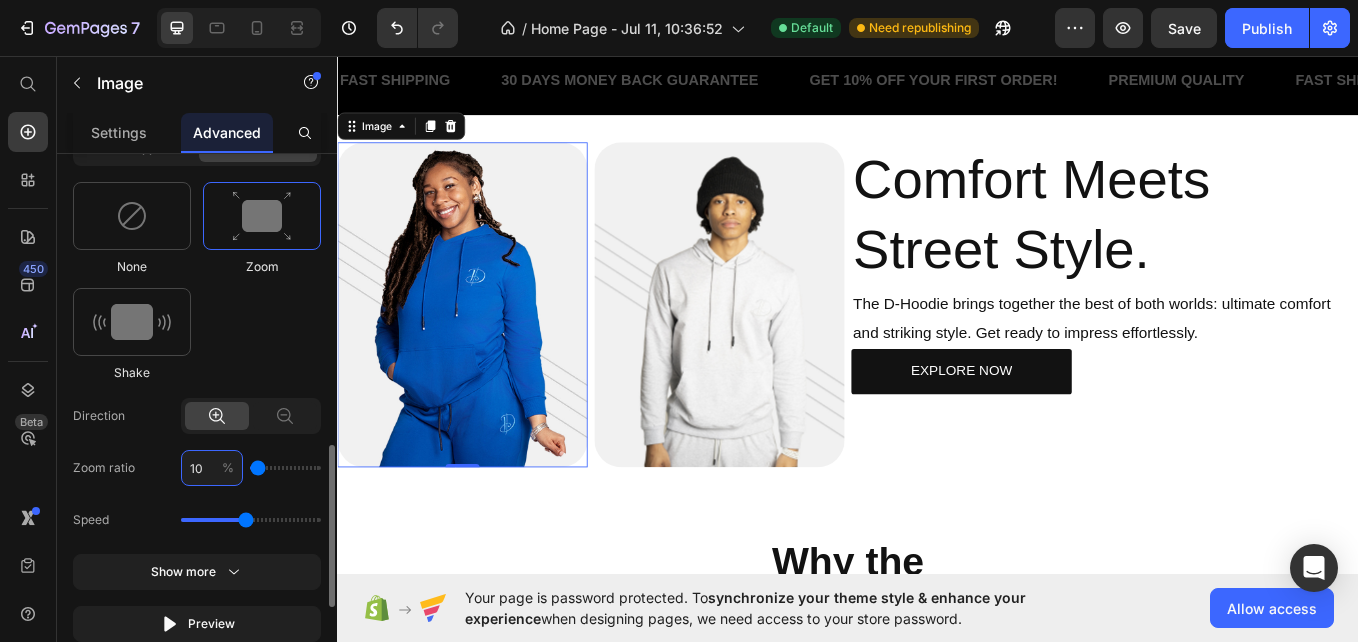 type on "105" 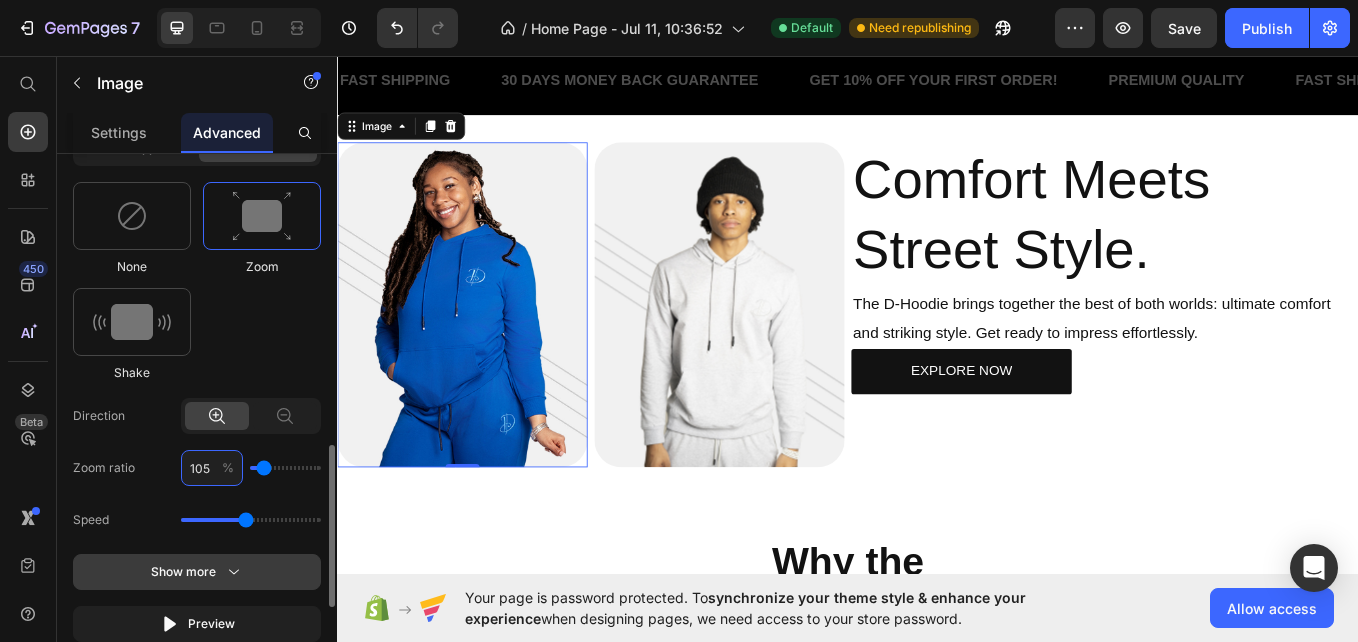 type on "105" 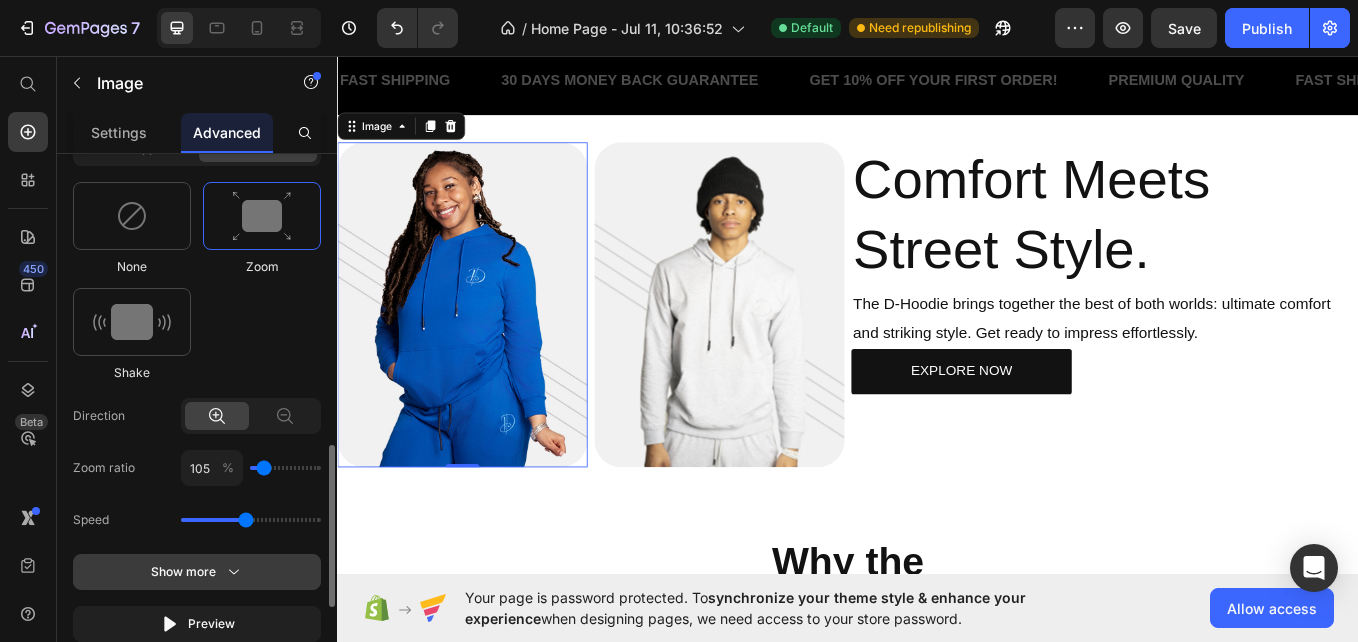 click 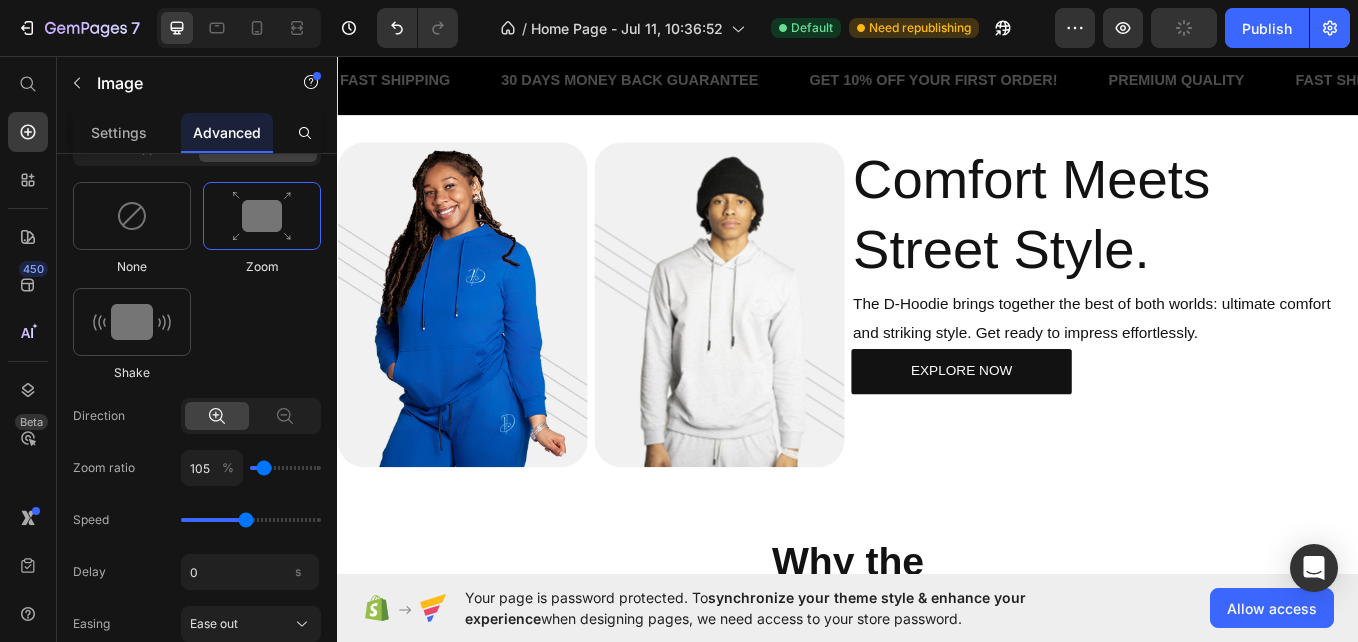 scroll, scrollTop: 1195, scrollLeft: 0, axis: vertical 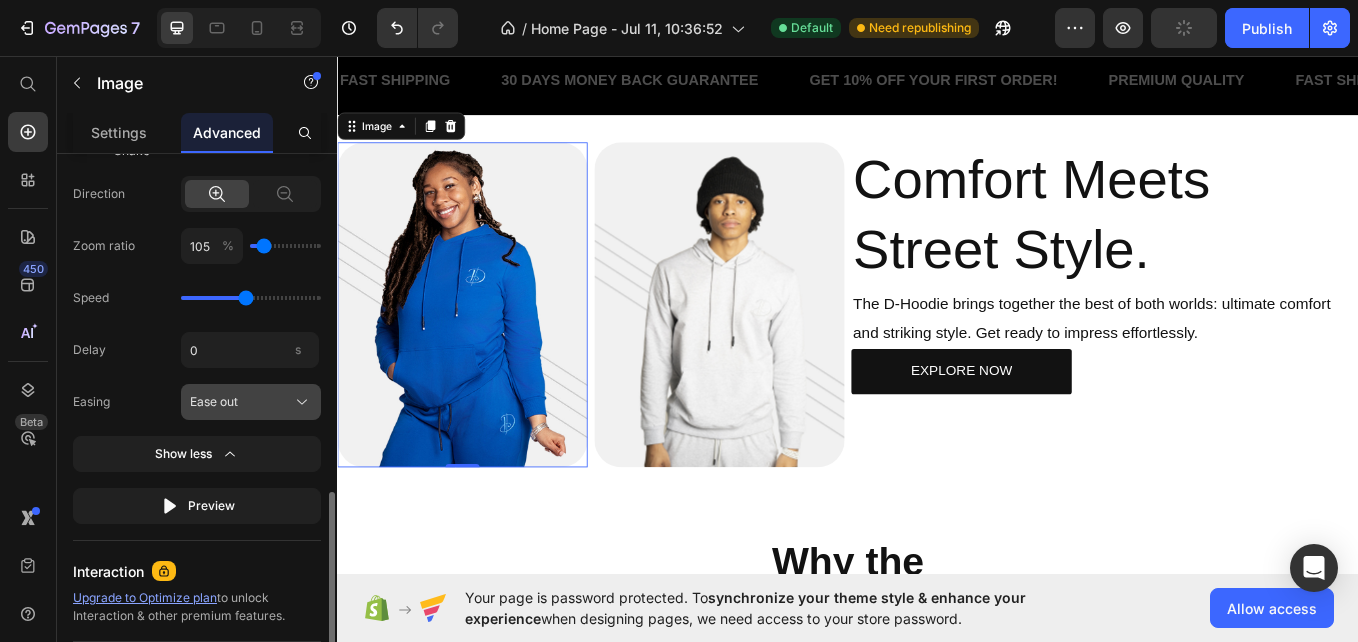 click 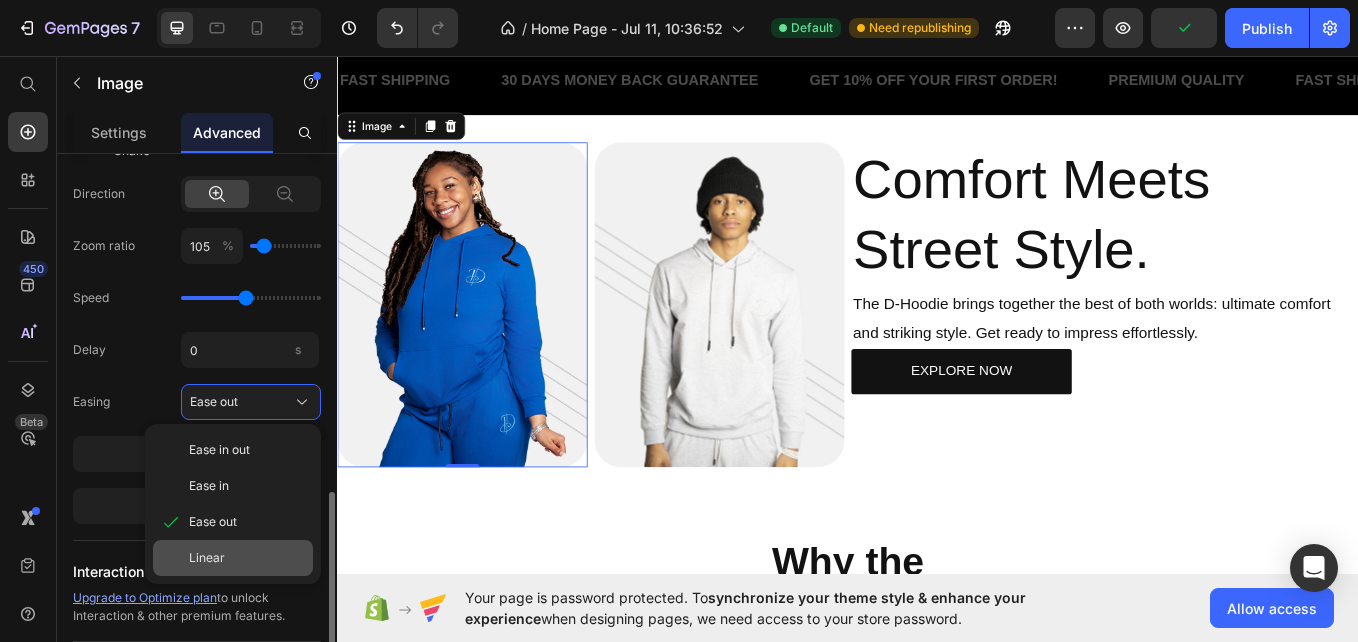 click on "Linear" at bounding box center (247, 558) 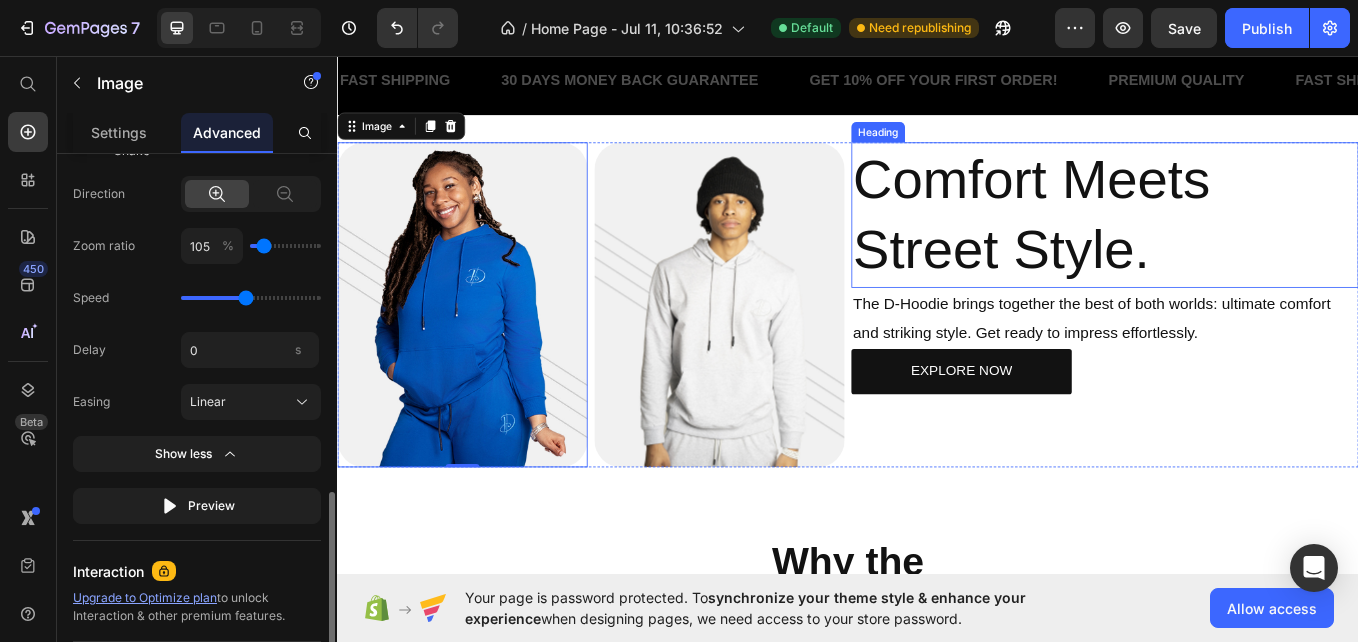 click on "Comfort Meets Street Style." at bounding box center (1239, 242) 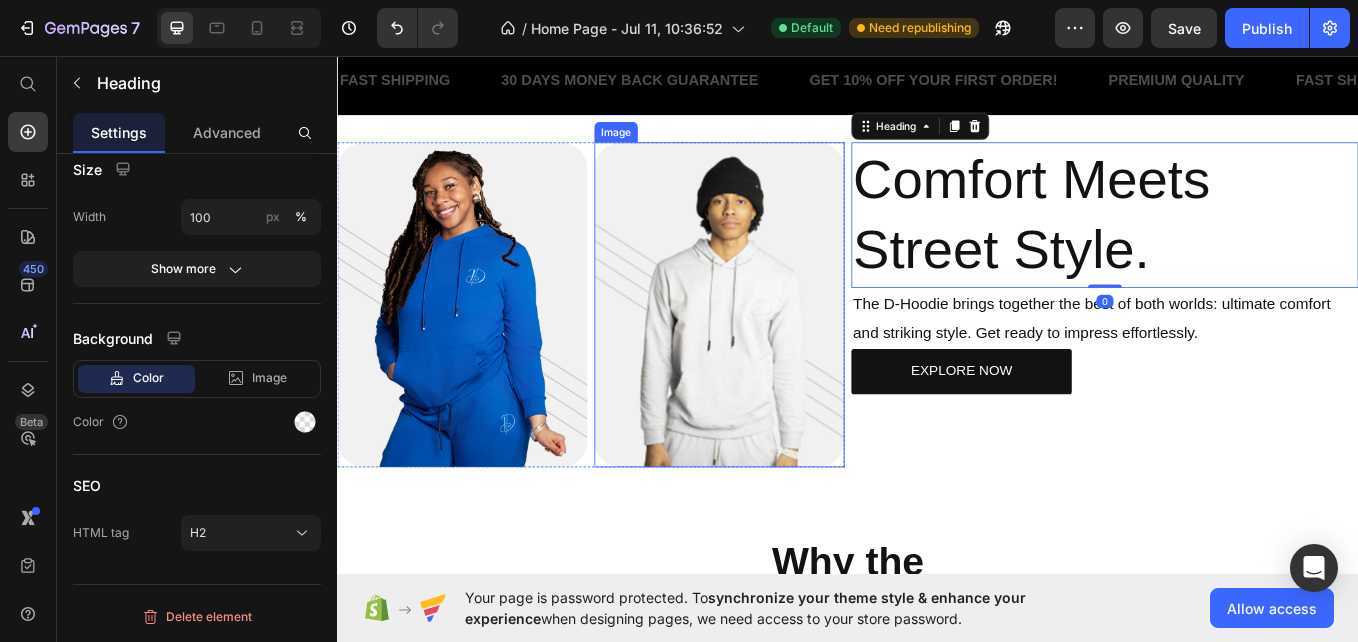 scroll, scrollTop: 0, scrollLeft: 0, axis: both 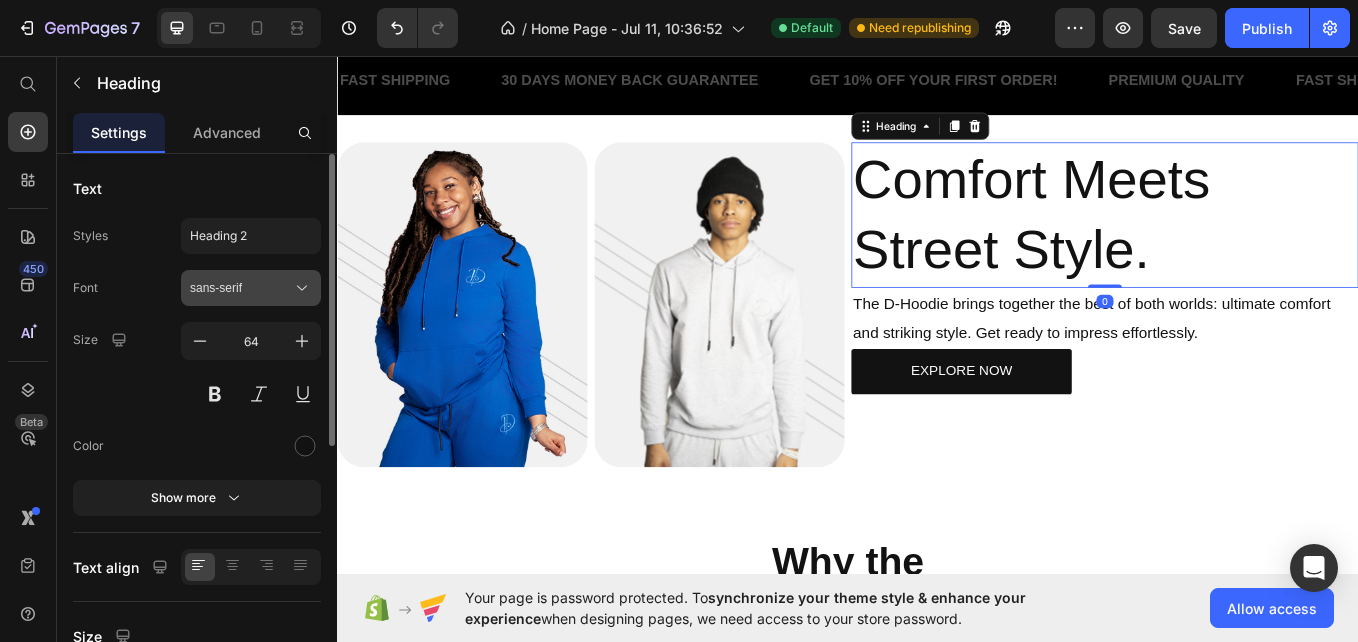 click on "sans-serif" at bounding box center [251, 288] 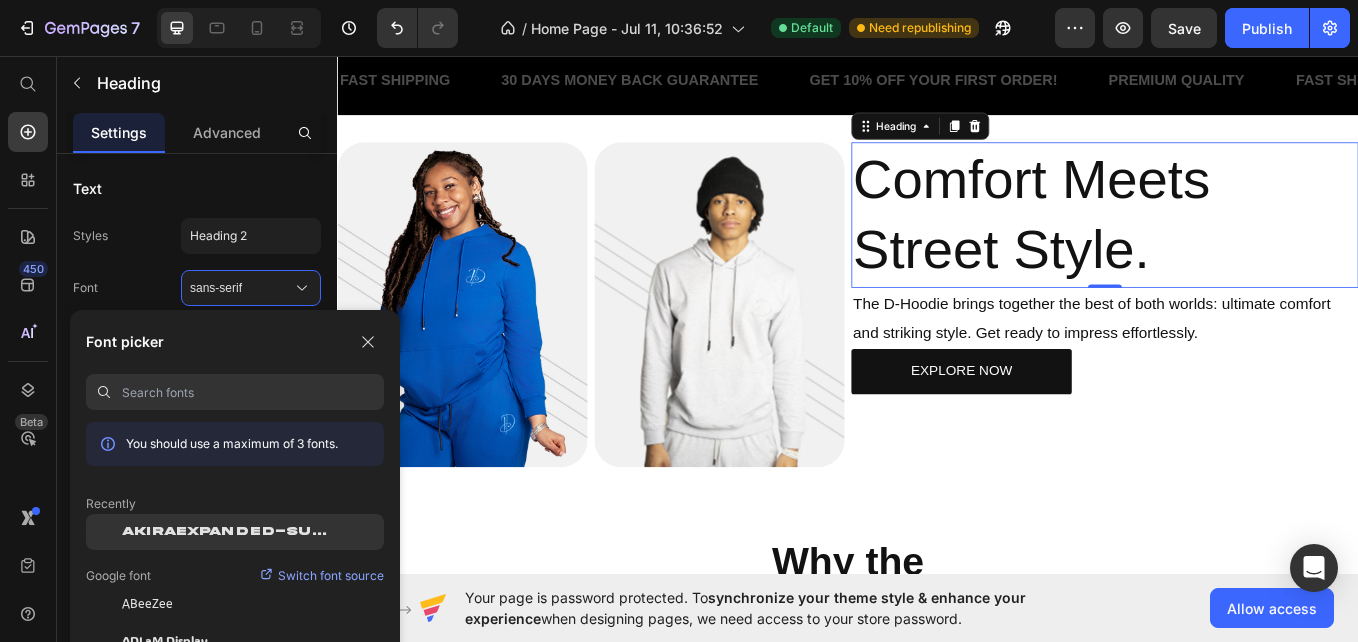 click on "AkiraExpanded-SuperBold" 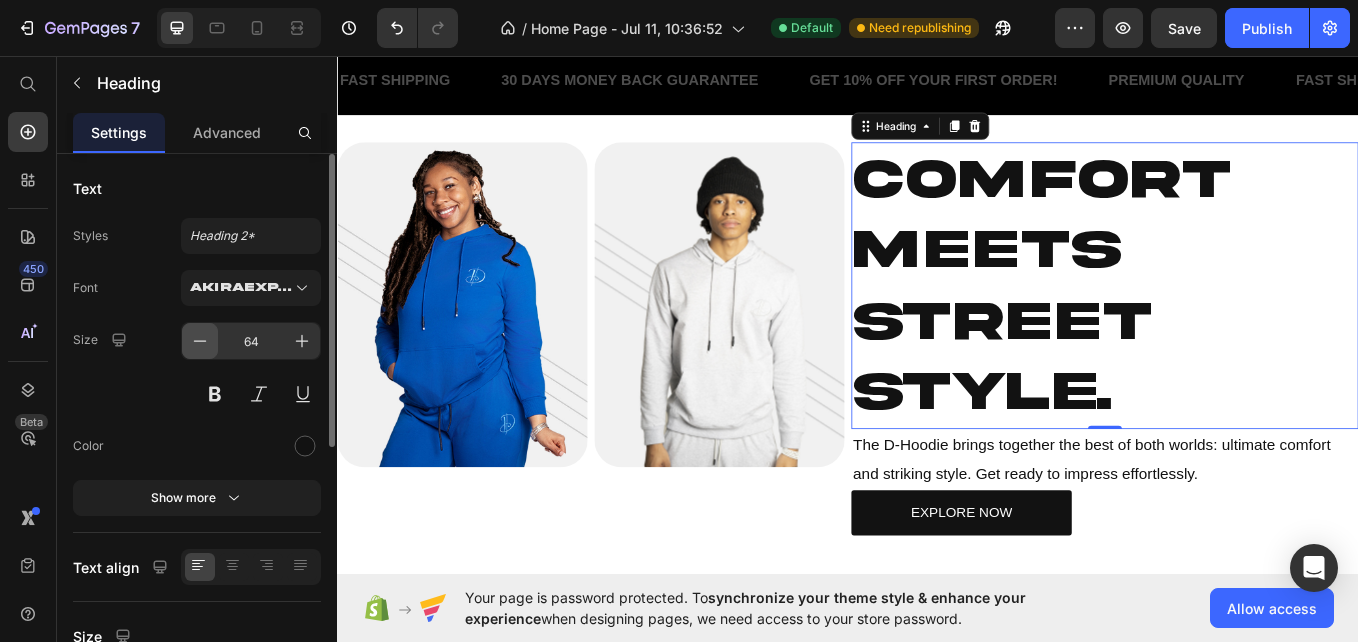 click 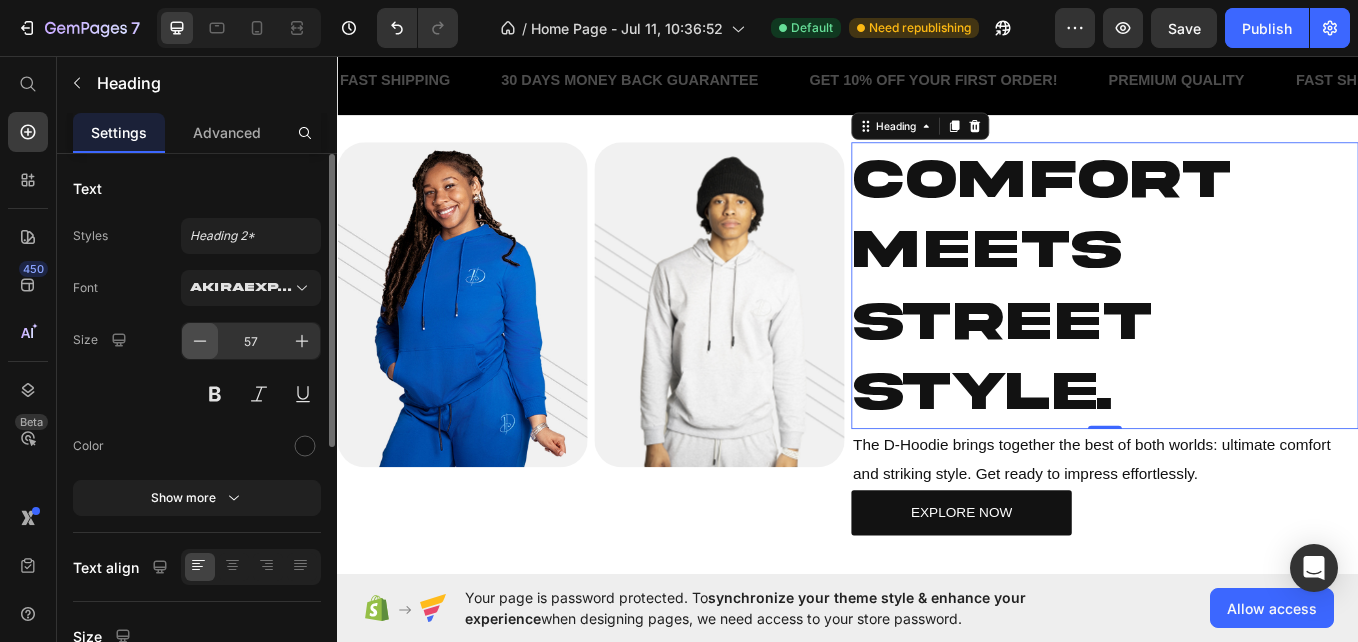 click 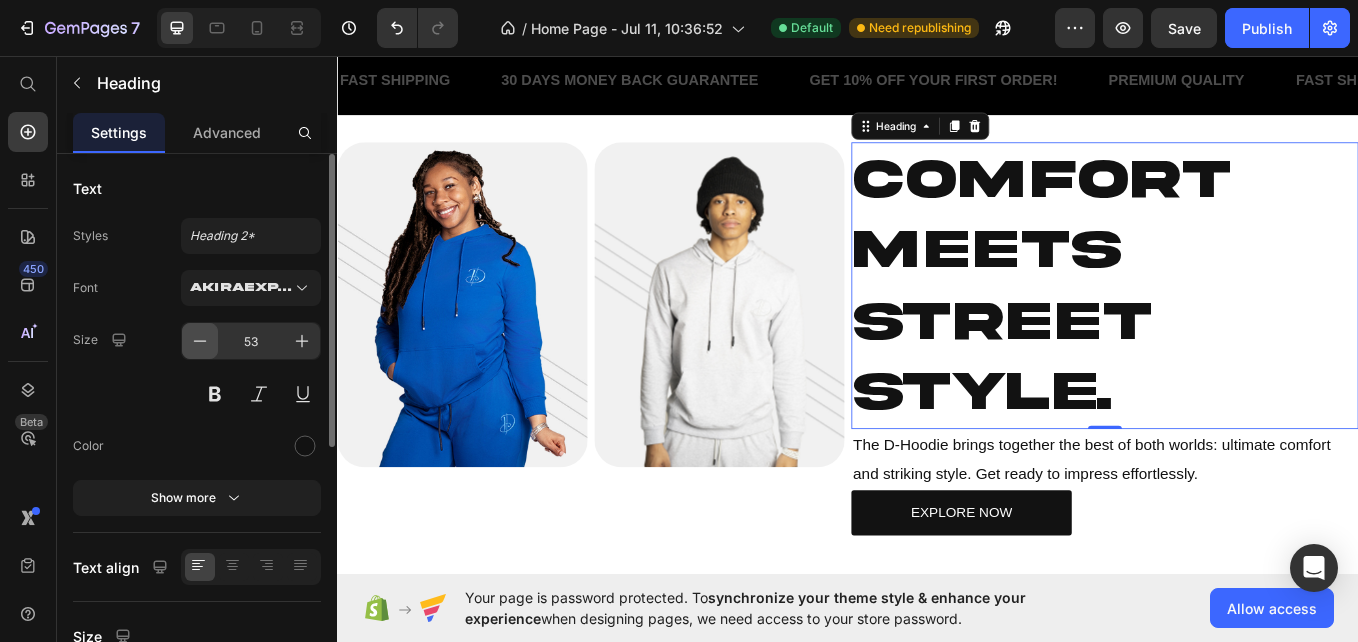 click 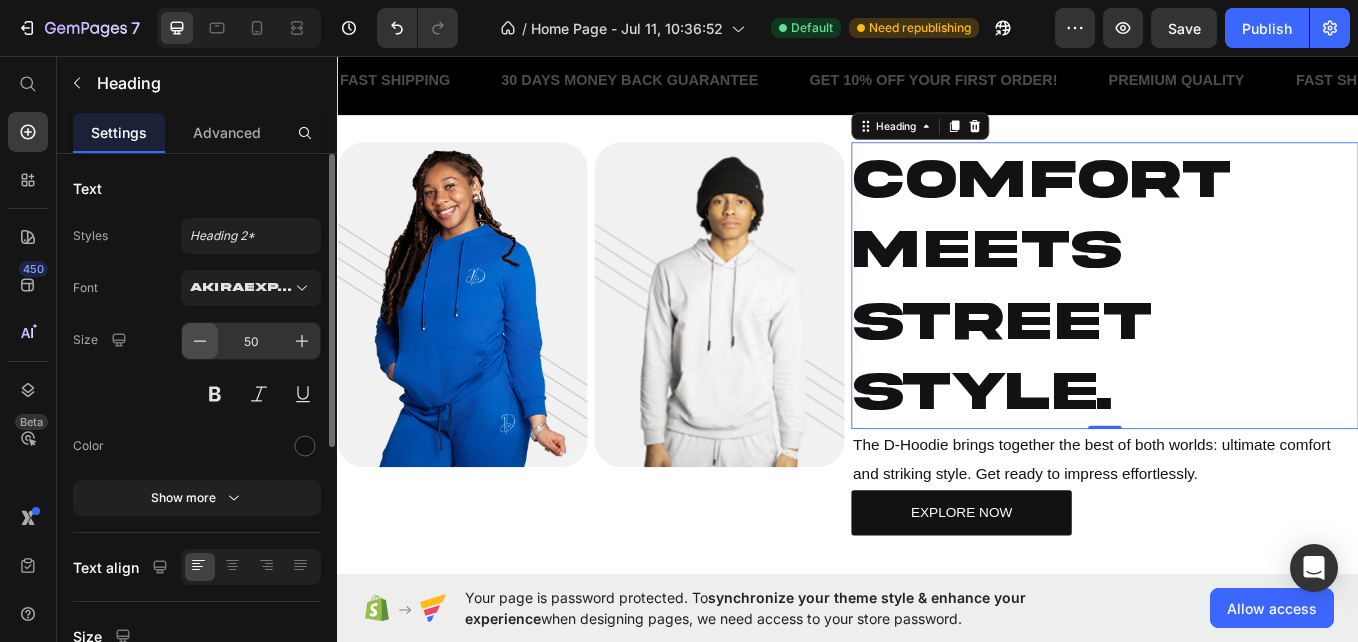 click 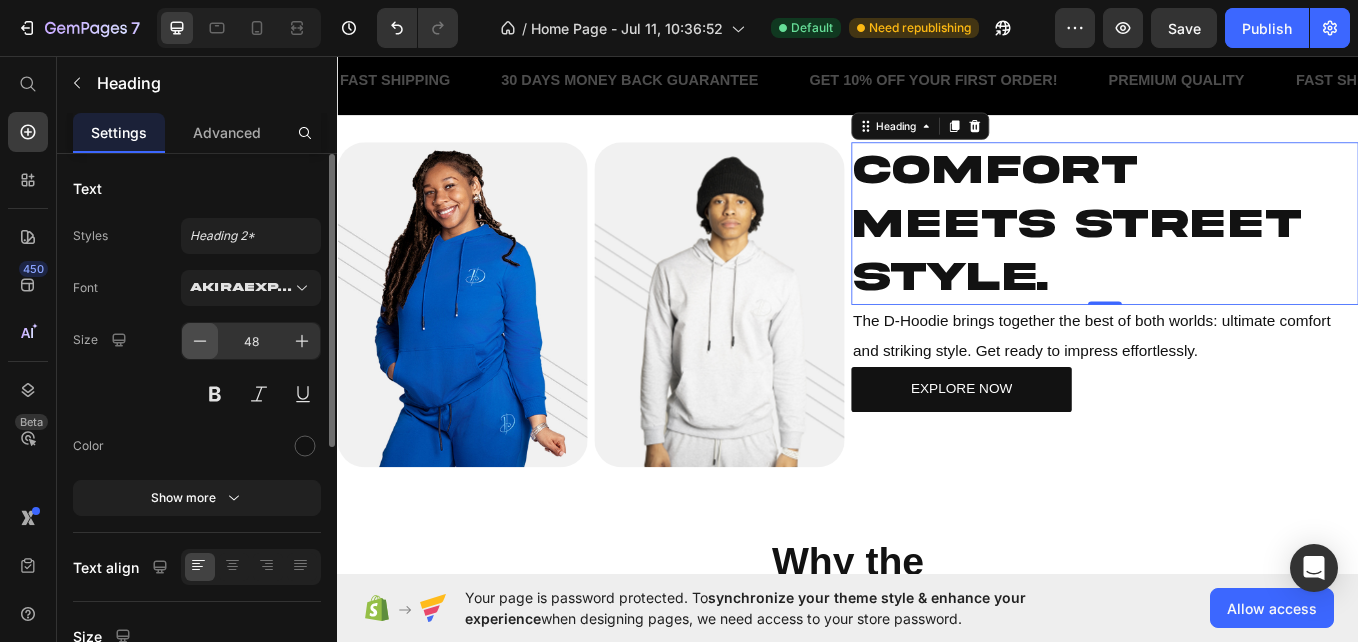 click 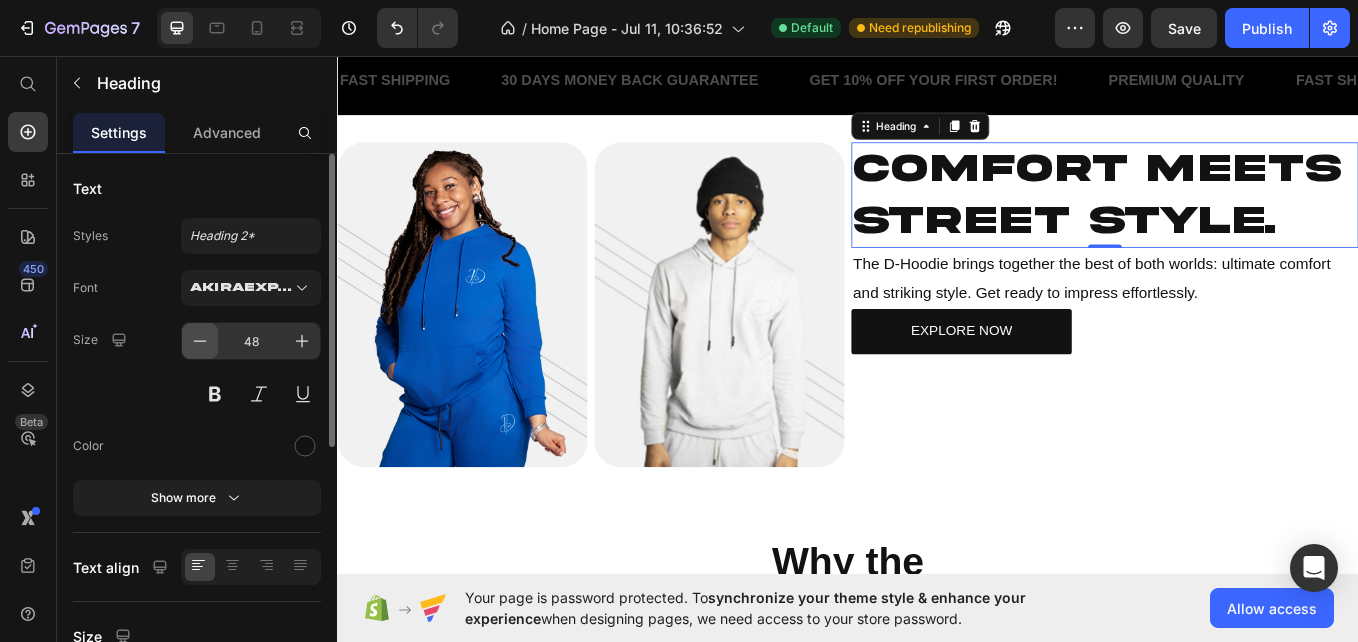 click 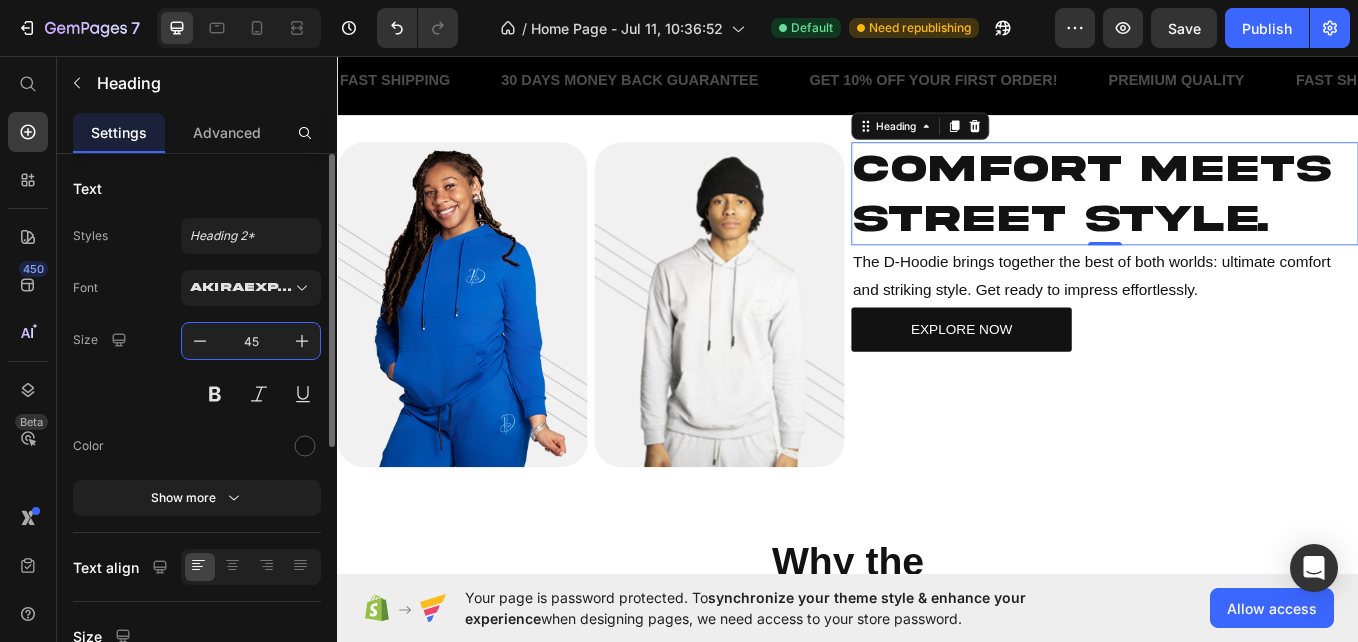 click on "45" at bounding box center [251, 341] 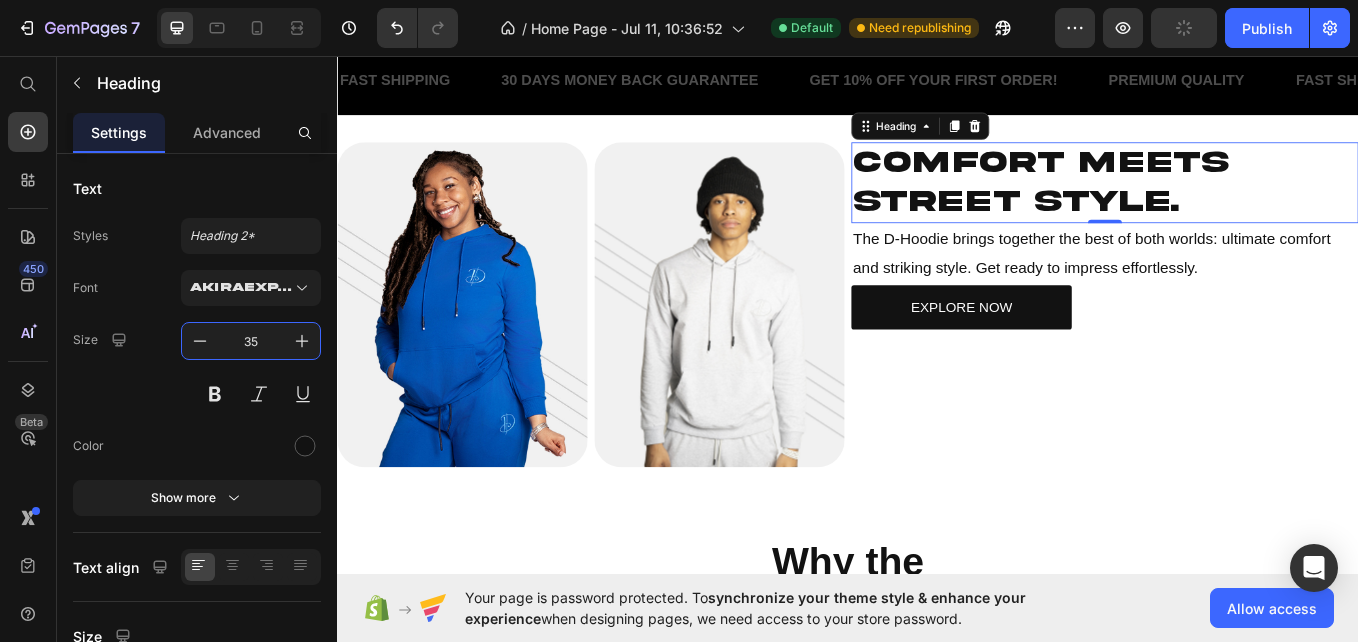 type on "35" 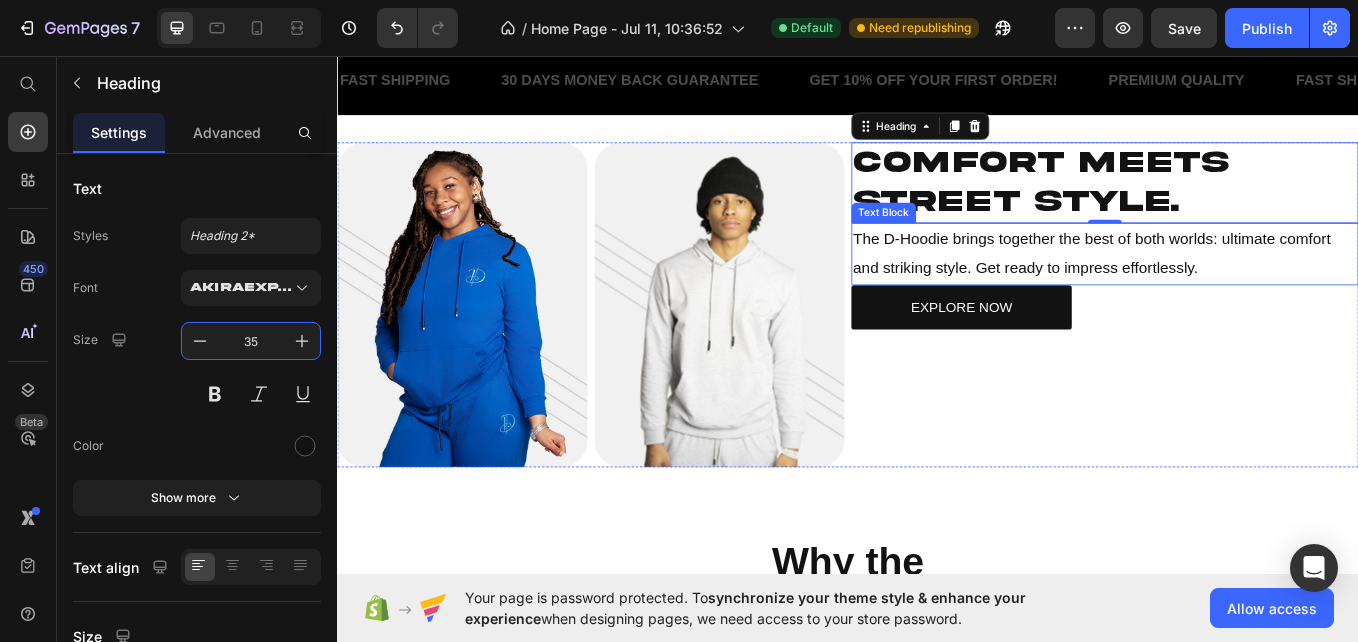 click on "The D-Hoodie brings together the best of both worlds: ultimate comfort and striking style. Get ready to impress effortlessly." at bounding box center [1223, 288] 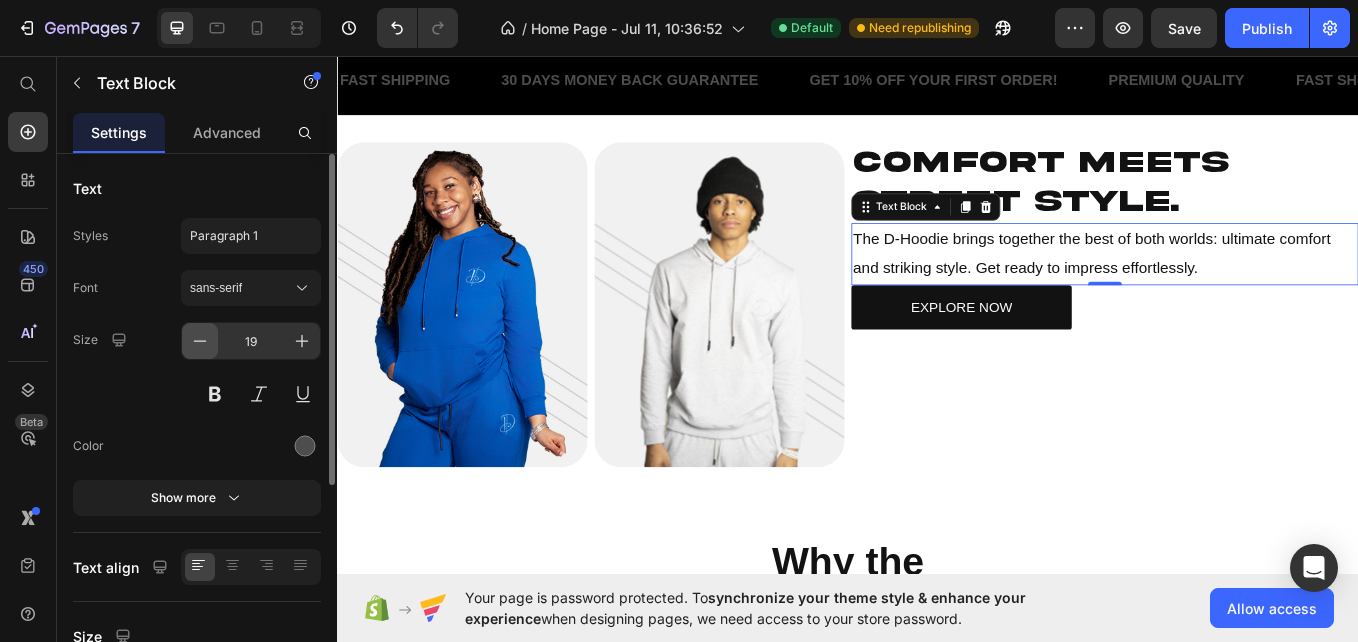 click 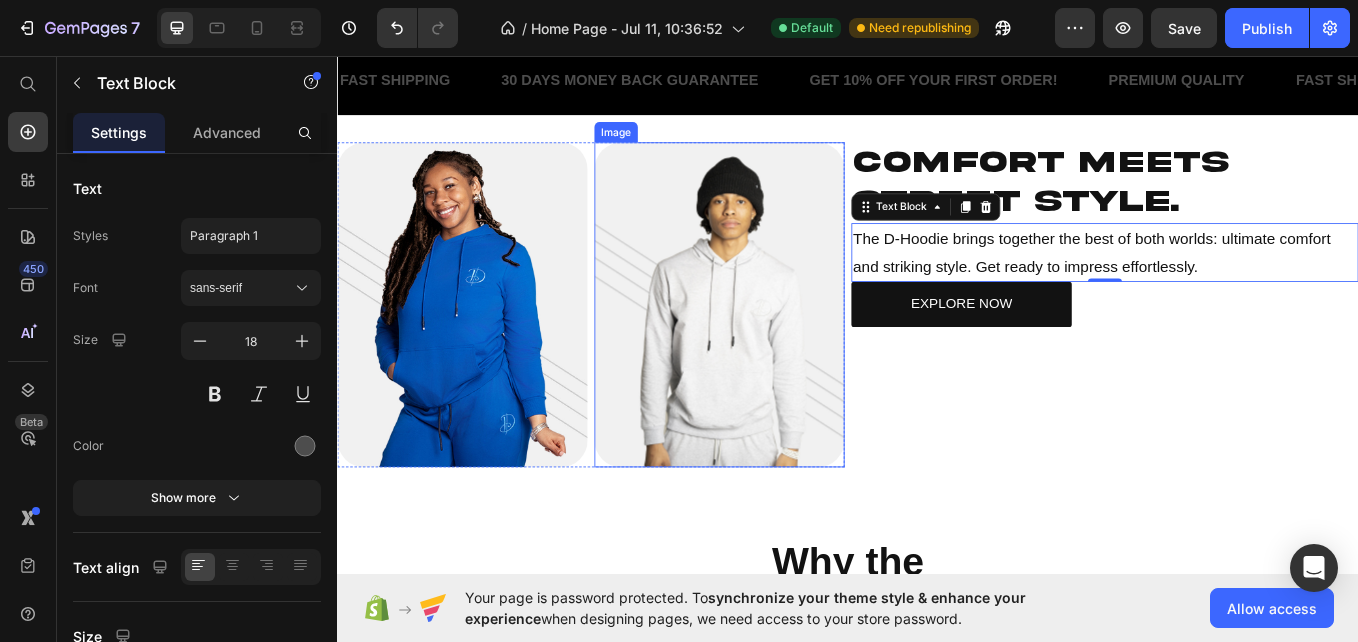 click at bounding box center [786, 348] 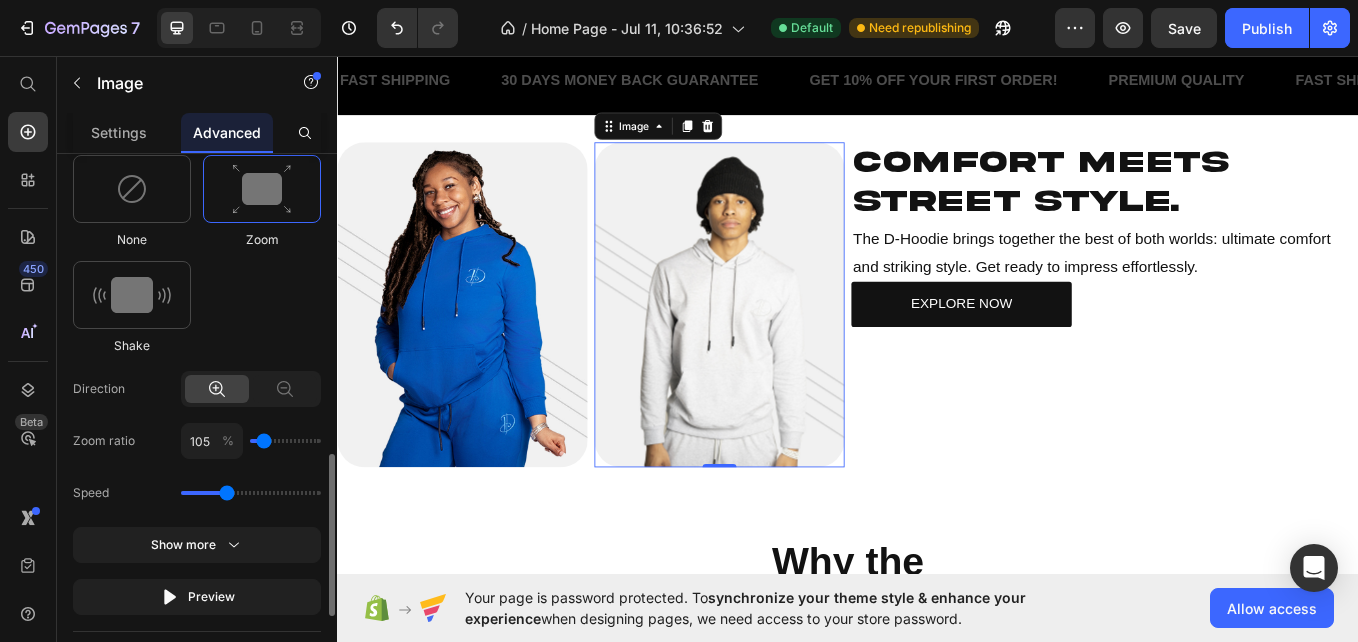scroll, scrollTop: 1001, scrollLeft: 0, axis: vertical 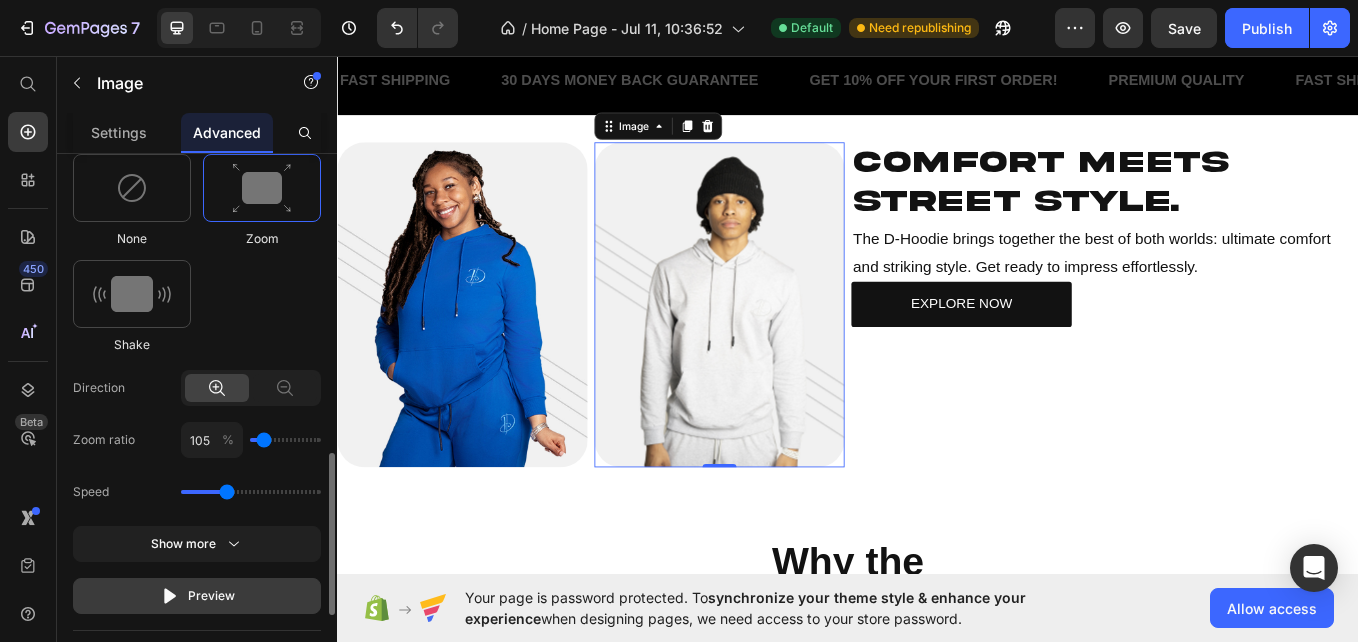 click on "Preview" at bounding box center [197, 596] 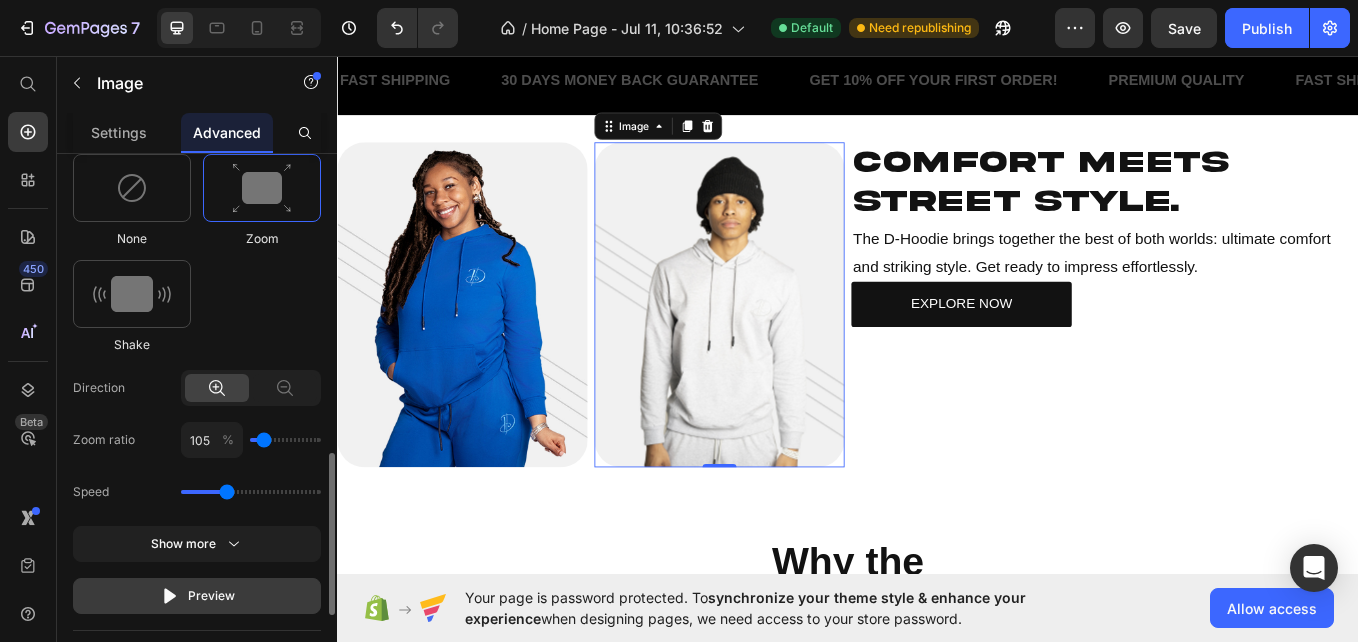 click on "Preview" at bounding box center [197, 596] 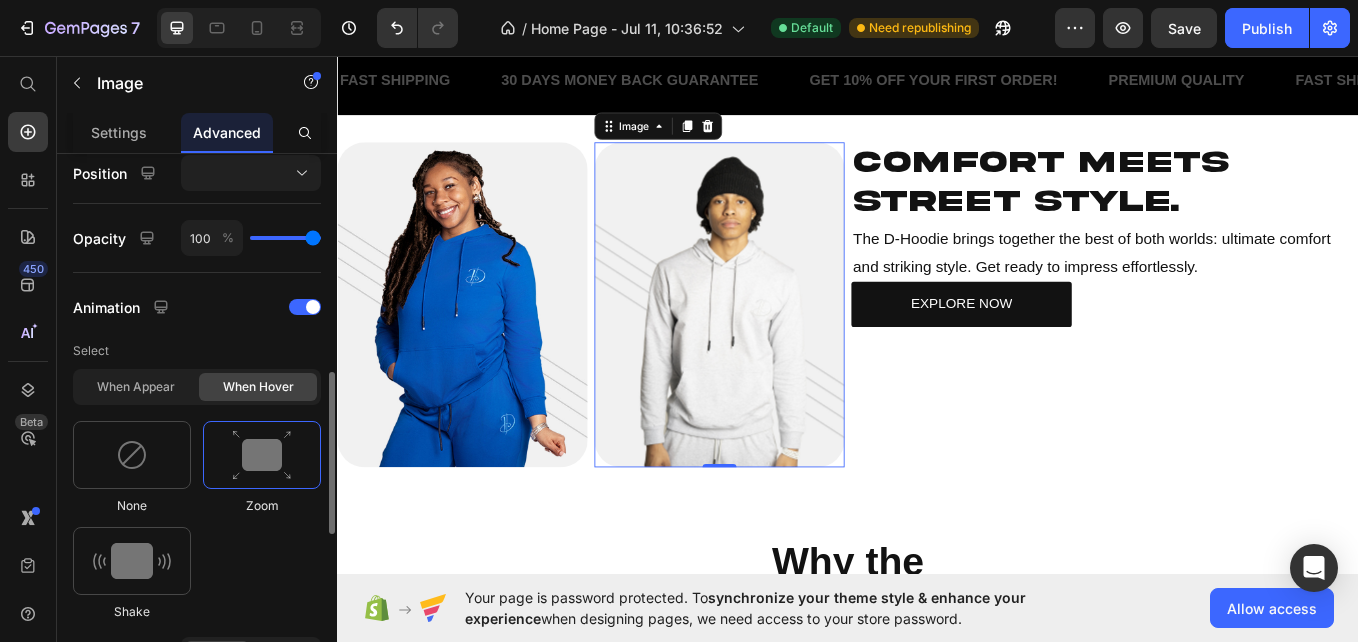 scroll, scrollTop: 733, scrollLeft: 0, axis: vertical 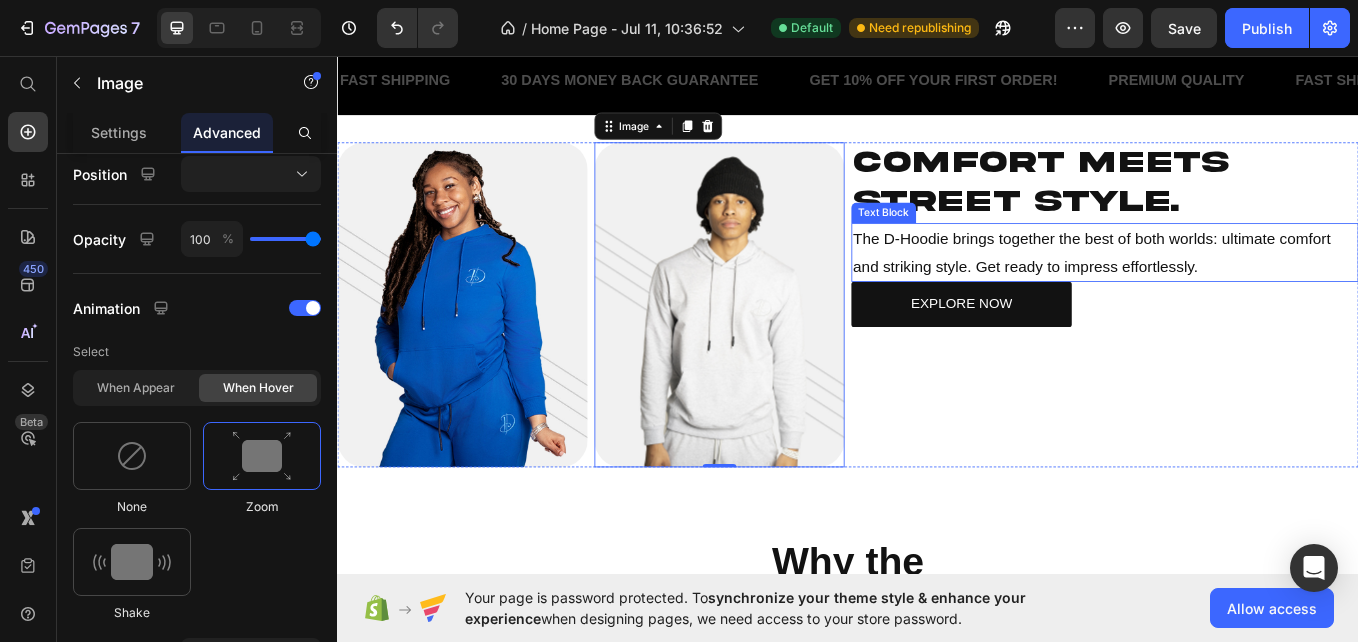 click on "The D-Hoodie brings together the best of both worlds: ultimate comfort and striking style. Get ready to impress effortlessly." at bounding box center [1239, 286] 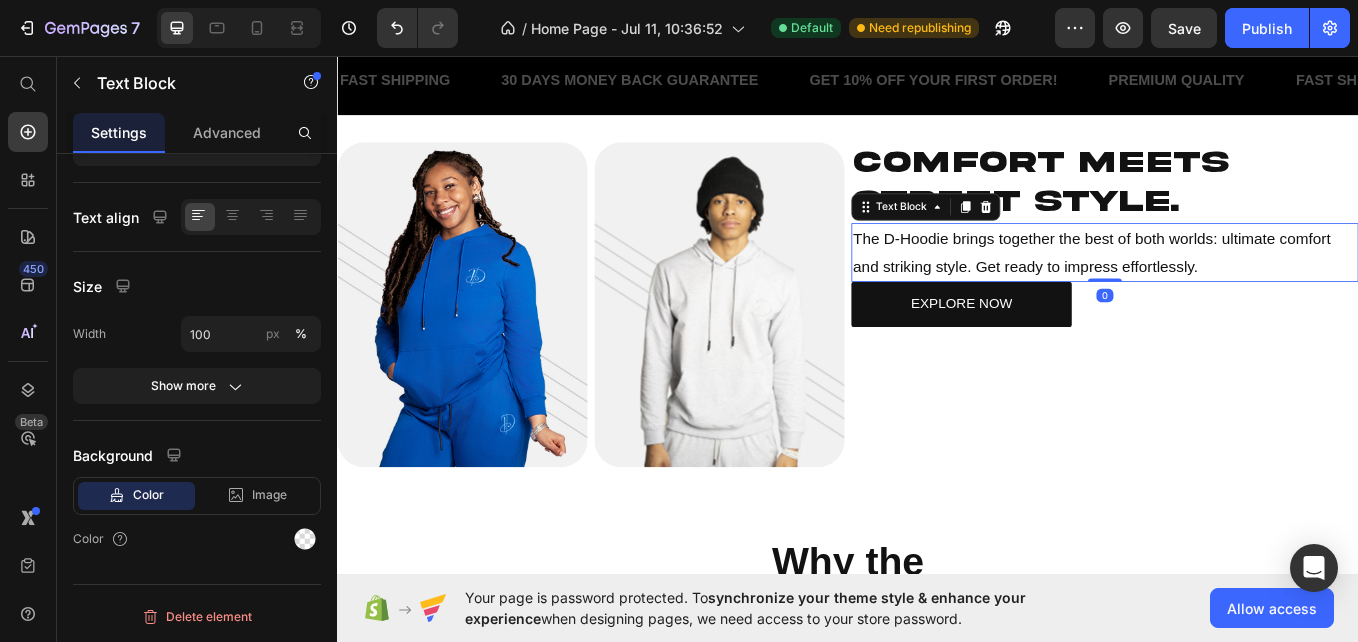 scroll, scrollTop: 0, scrollLeft: 0, axis: both 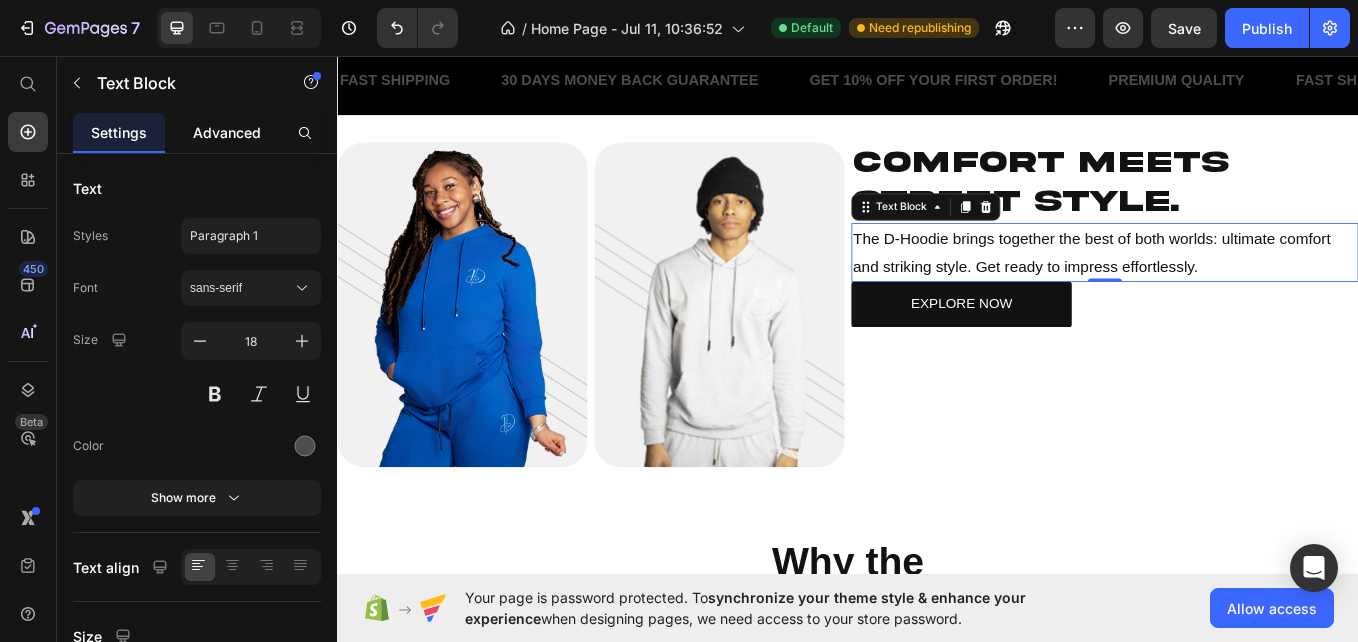click on "Advanced" at bounding box center [227, 132] 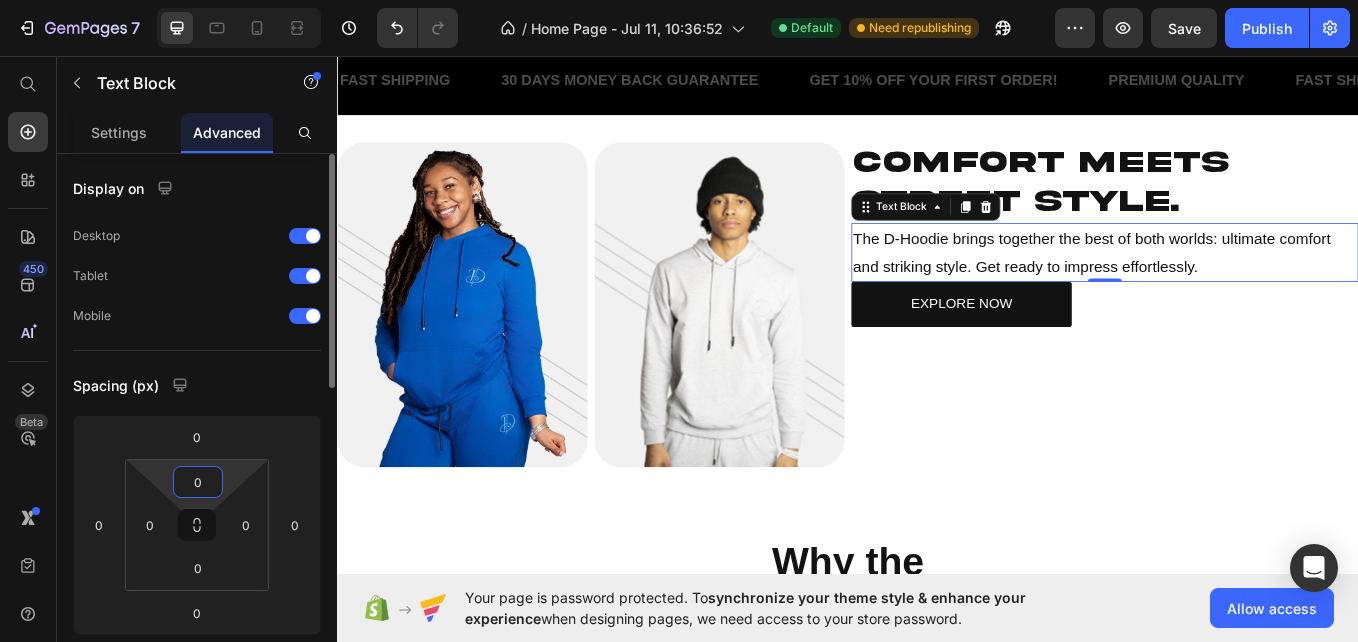 click on "0" at bounding box center (198, 482) 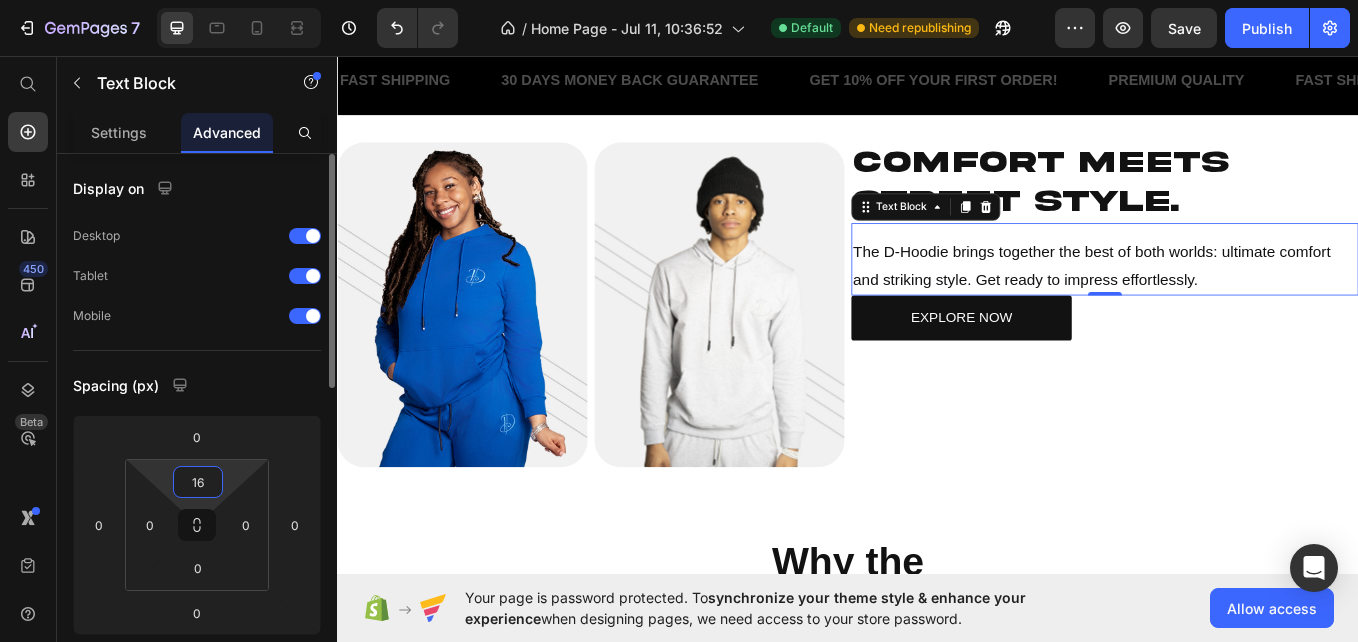 type on "1" 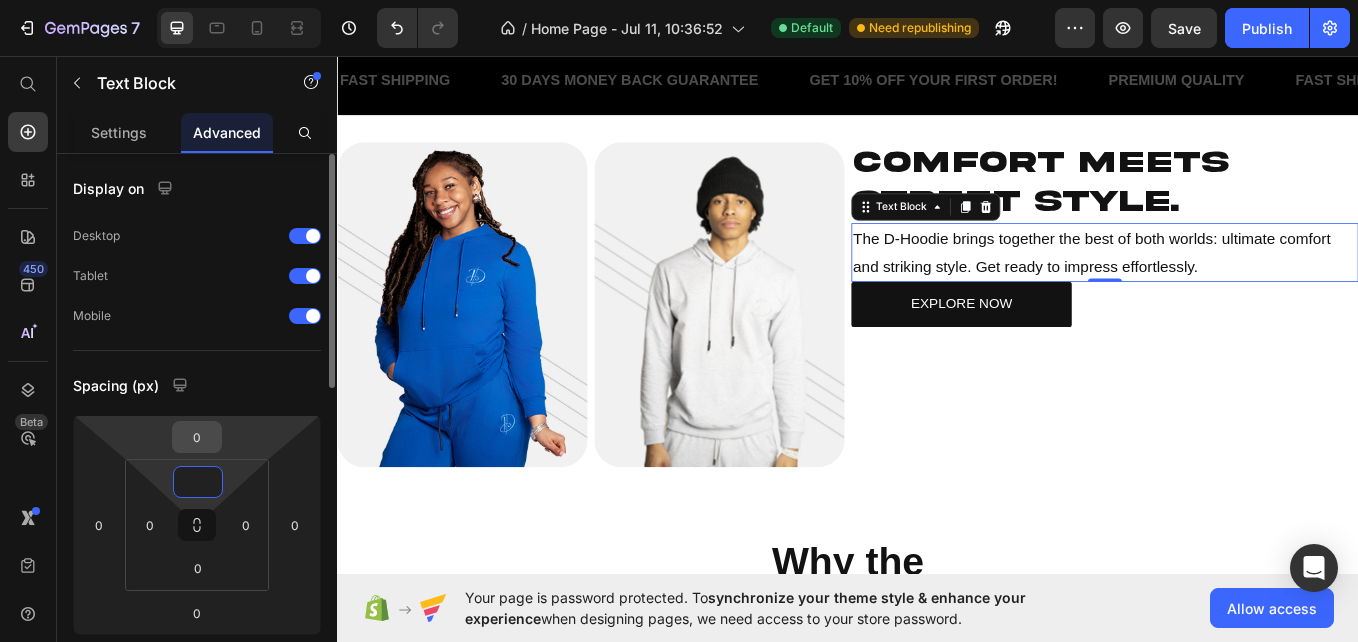 click on "0" at bounding box center [197, 437] 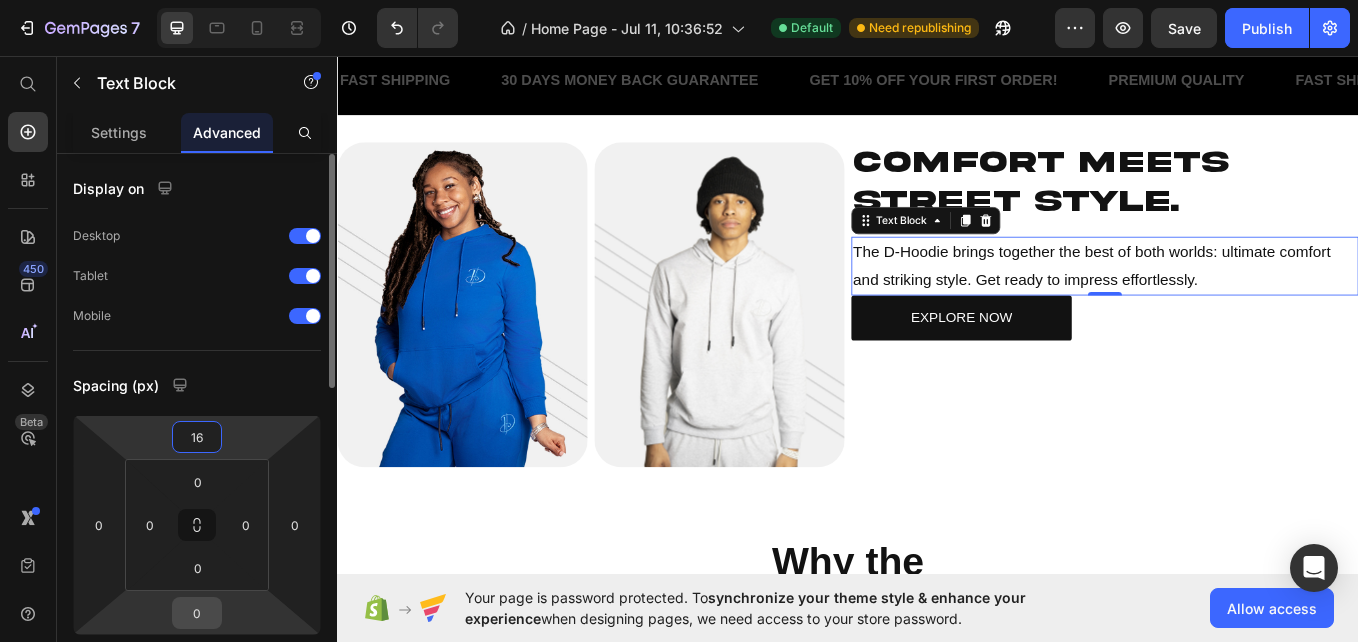 type on "16" 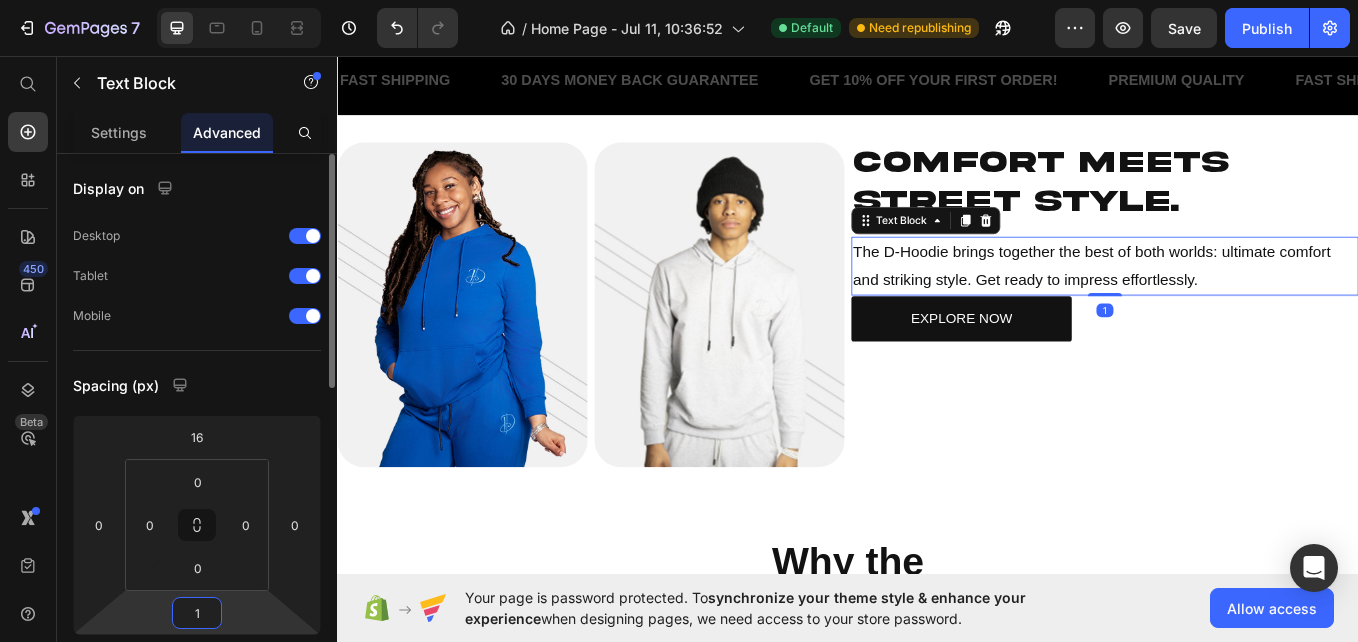 type on "16" 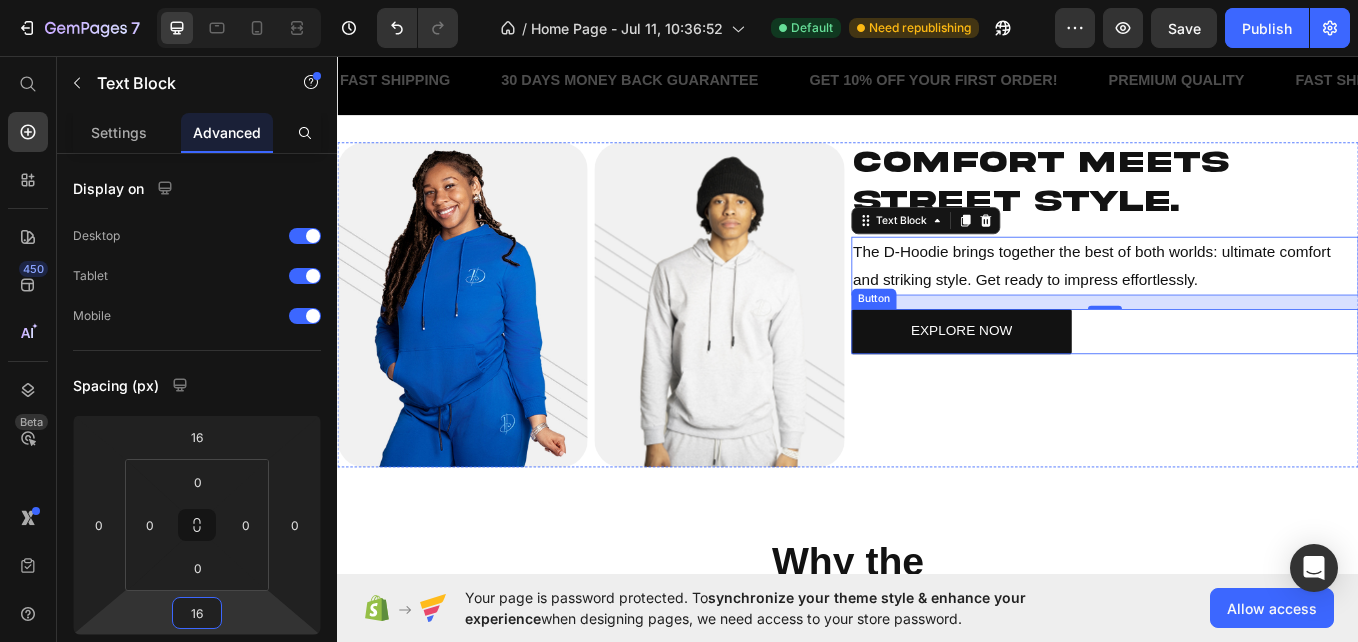 click on "EXPLORE NOW Button" at bounding box center (1239, 379) 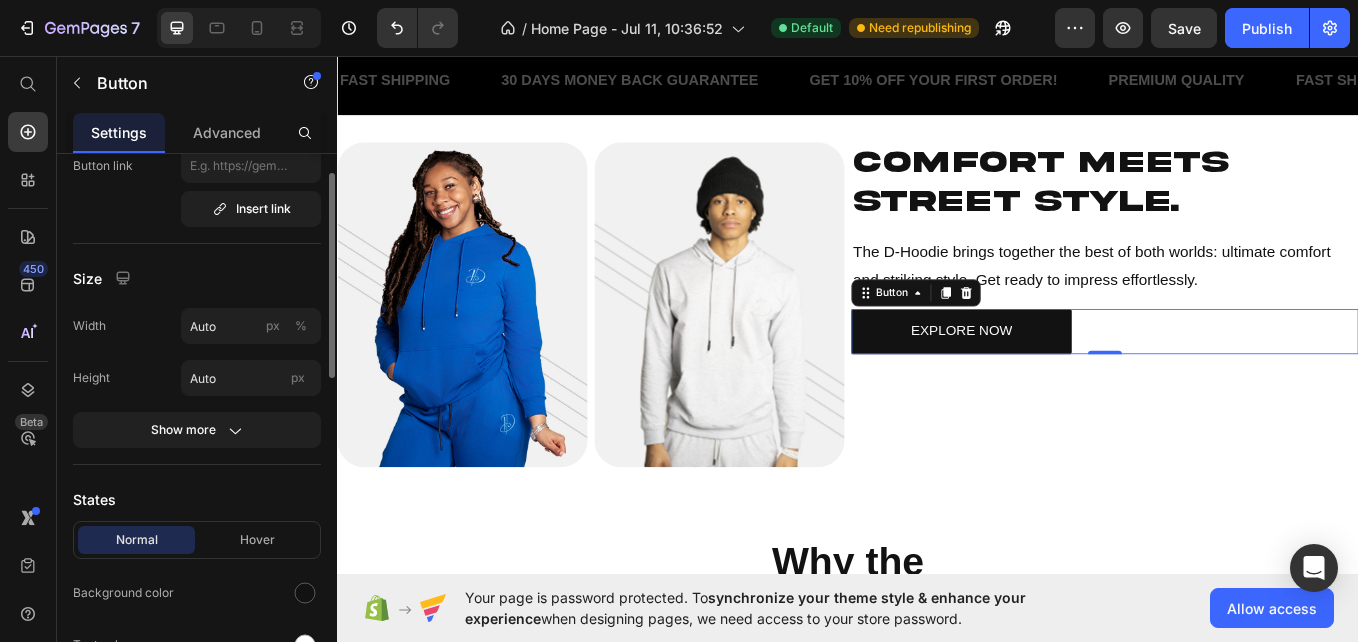scroll, scrollTop: 113, scrollLeft: 0, axis: vertical 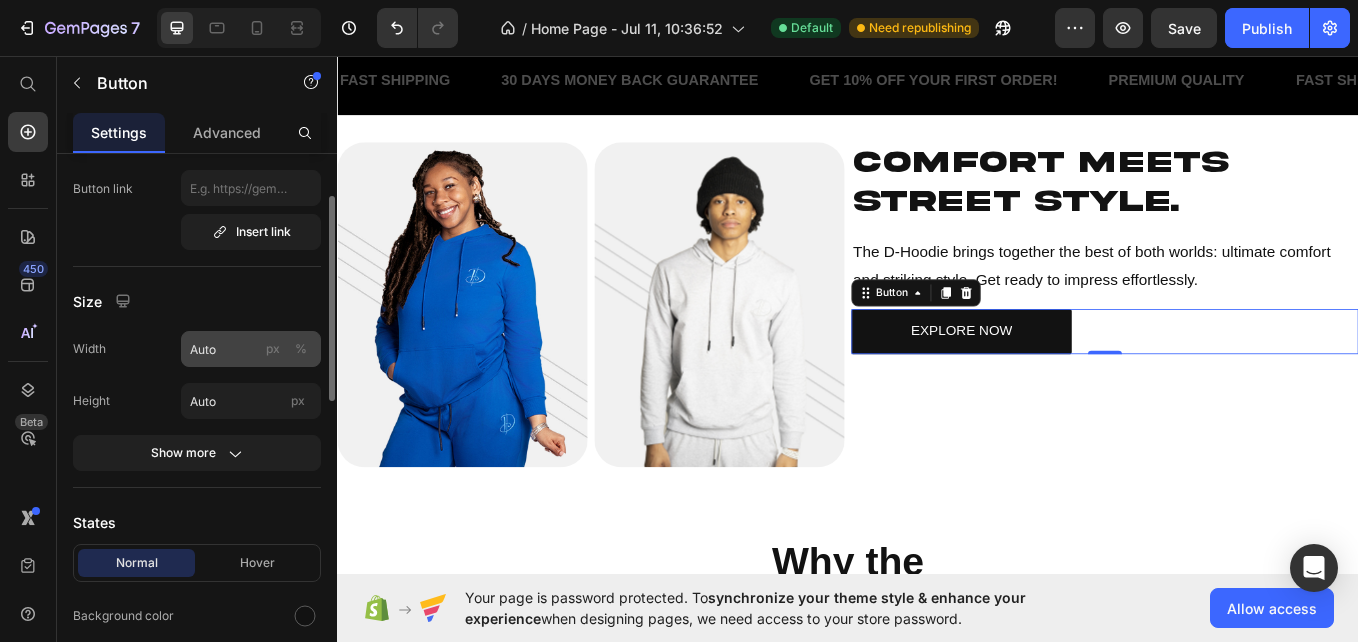 click on "px" at bounding box center (273, 349) 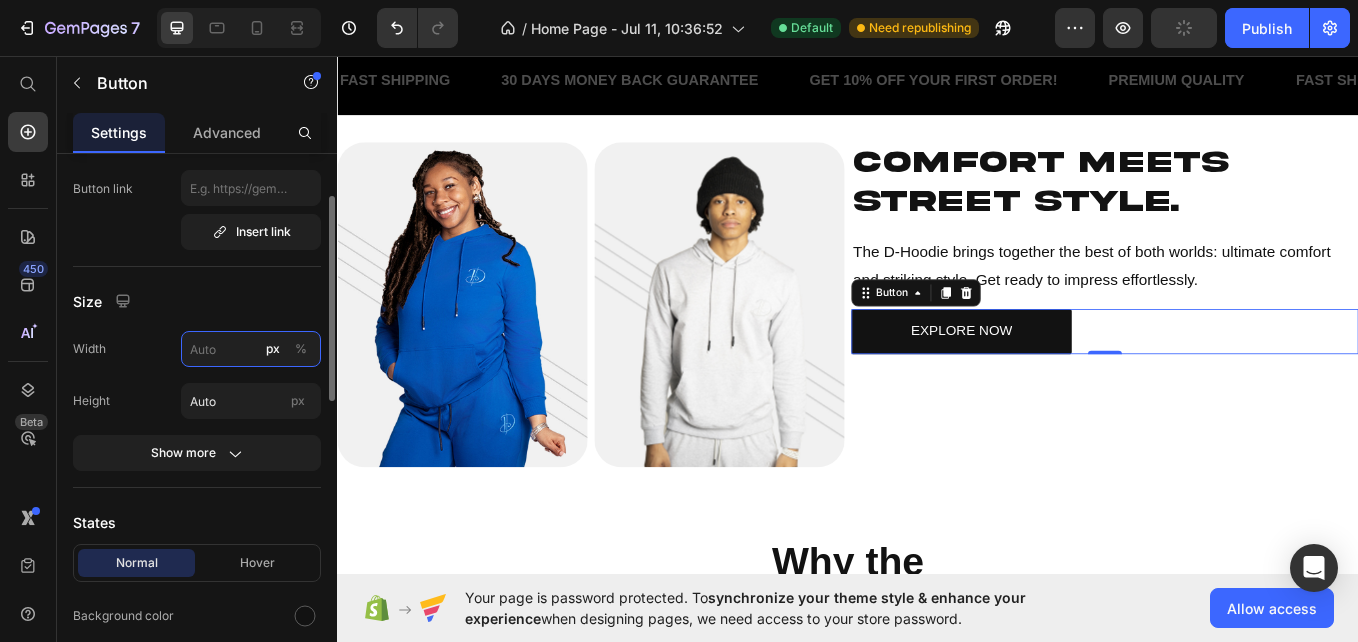 click on "px %" at bounding box center (251, 349) 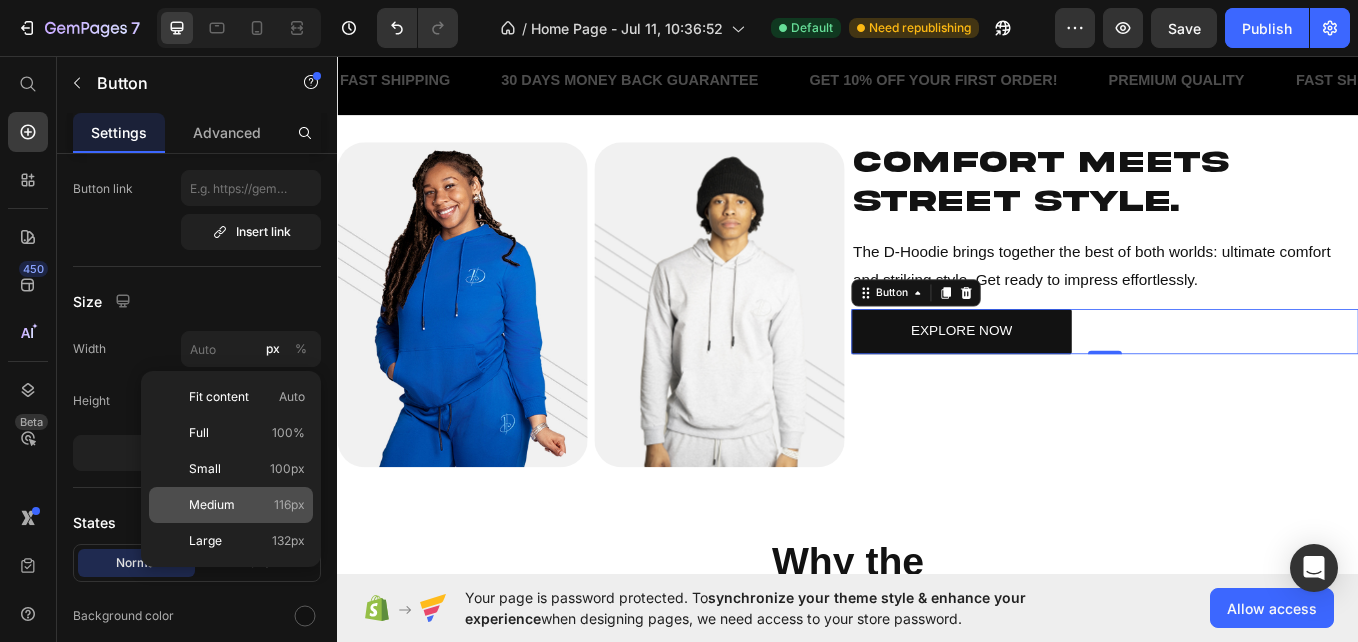 click on "Medium 116px" at bounding box center (247, 505) 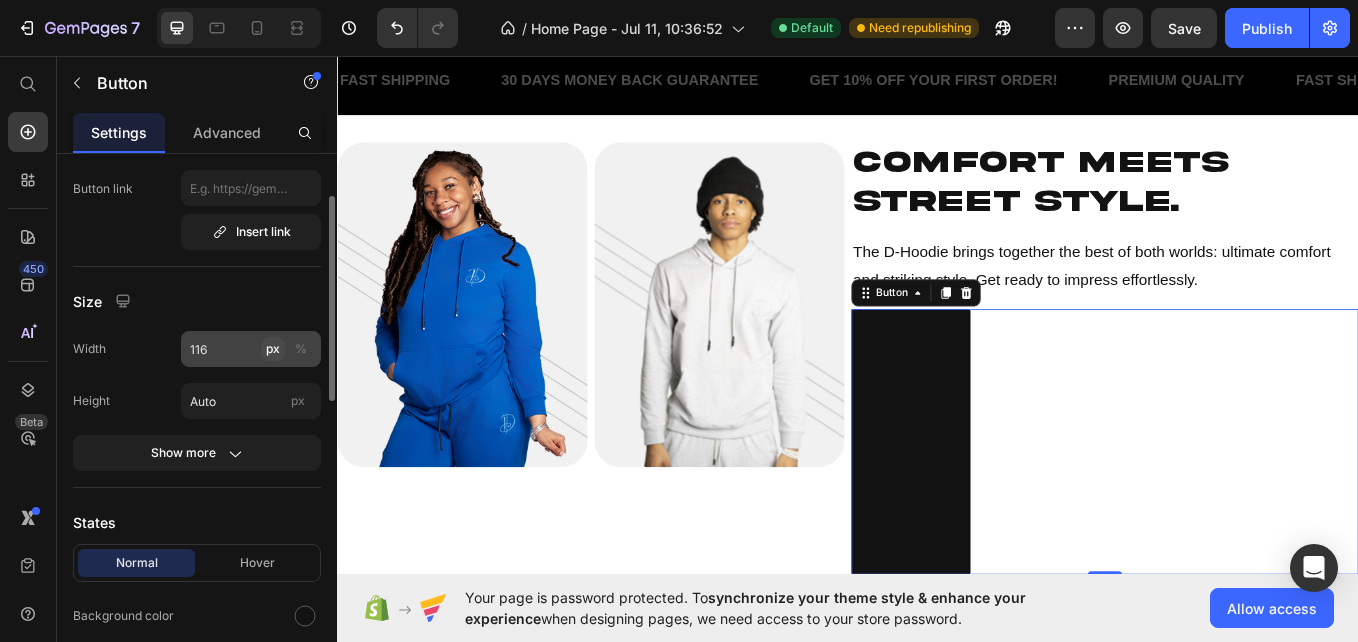 click on "px" 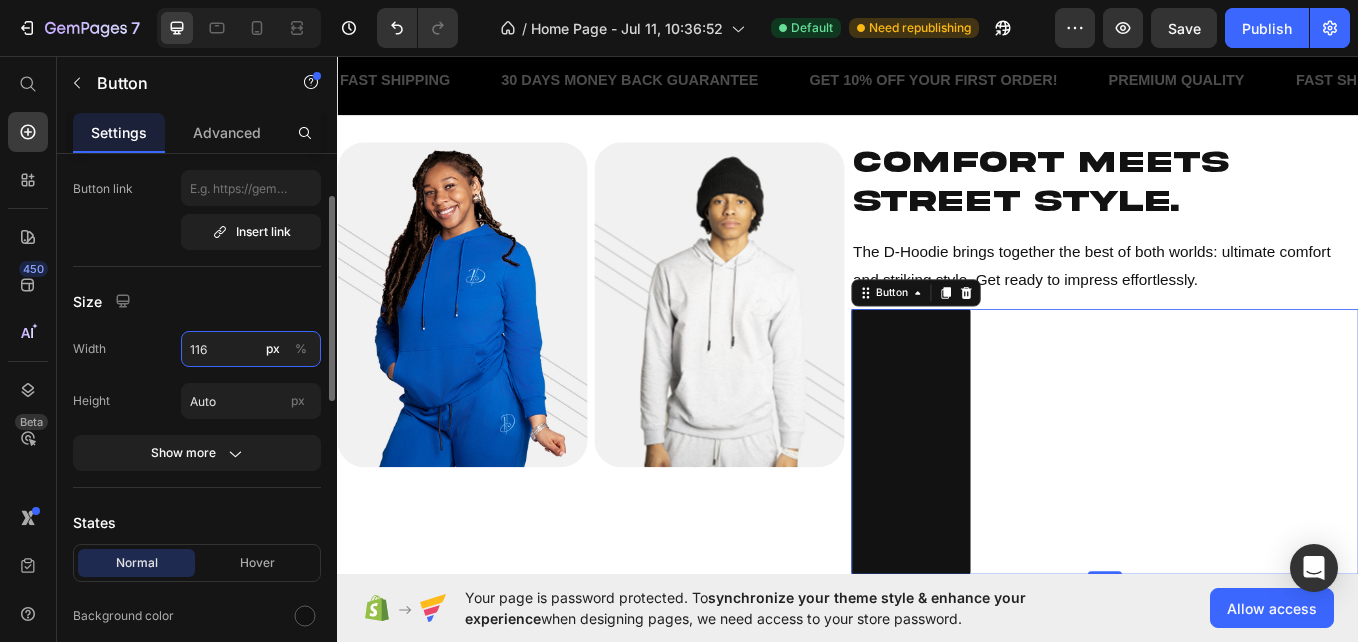 click on "116" at bounding box center (251, 349) 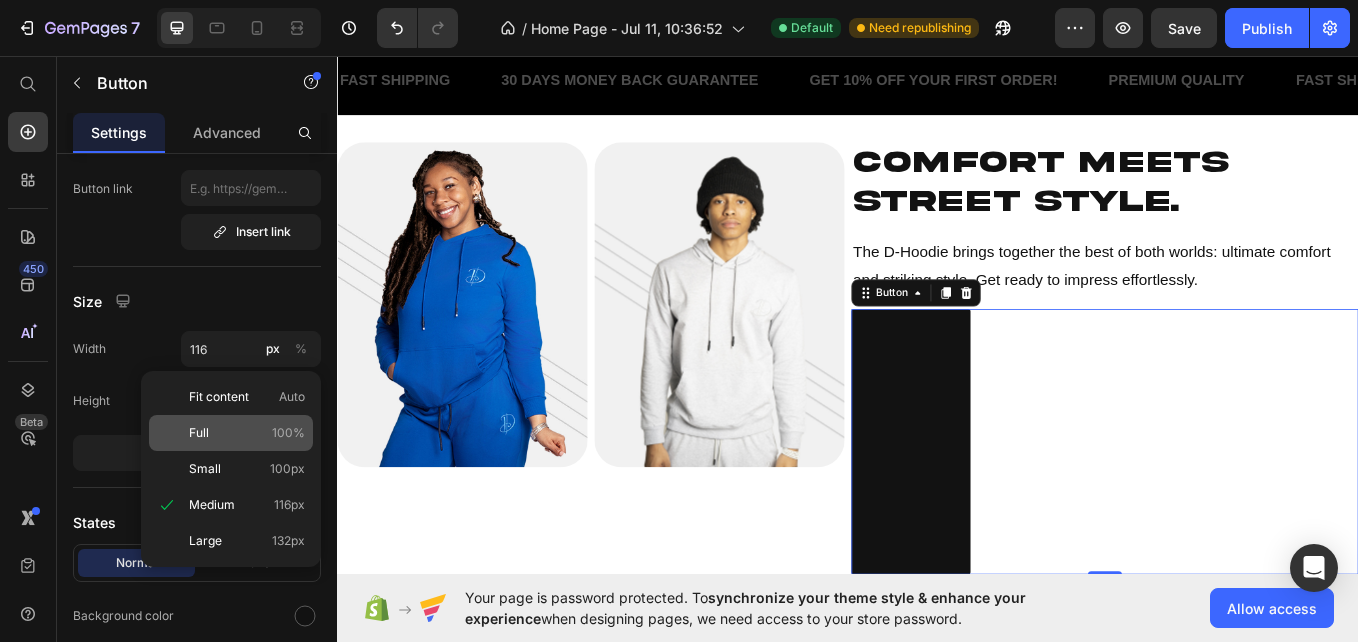 click on "Full 100%" at bounding box center (247, 433) 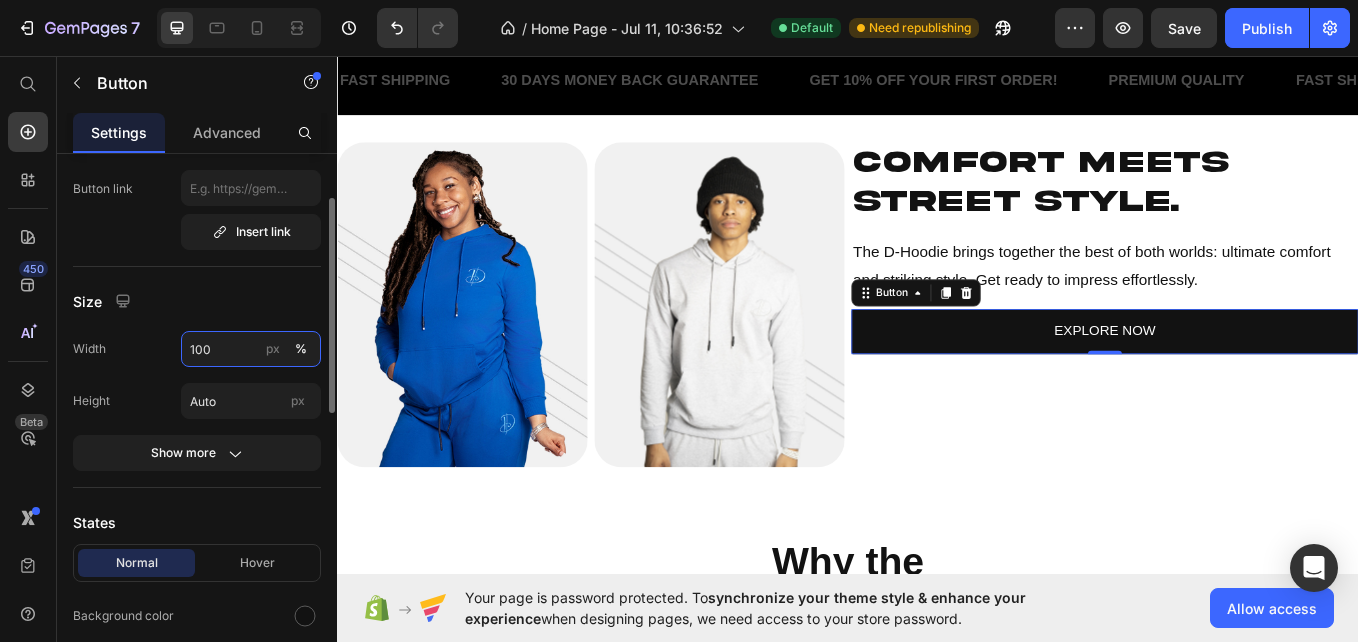 click on "100" at bounding box center [251, 349] 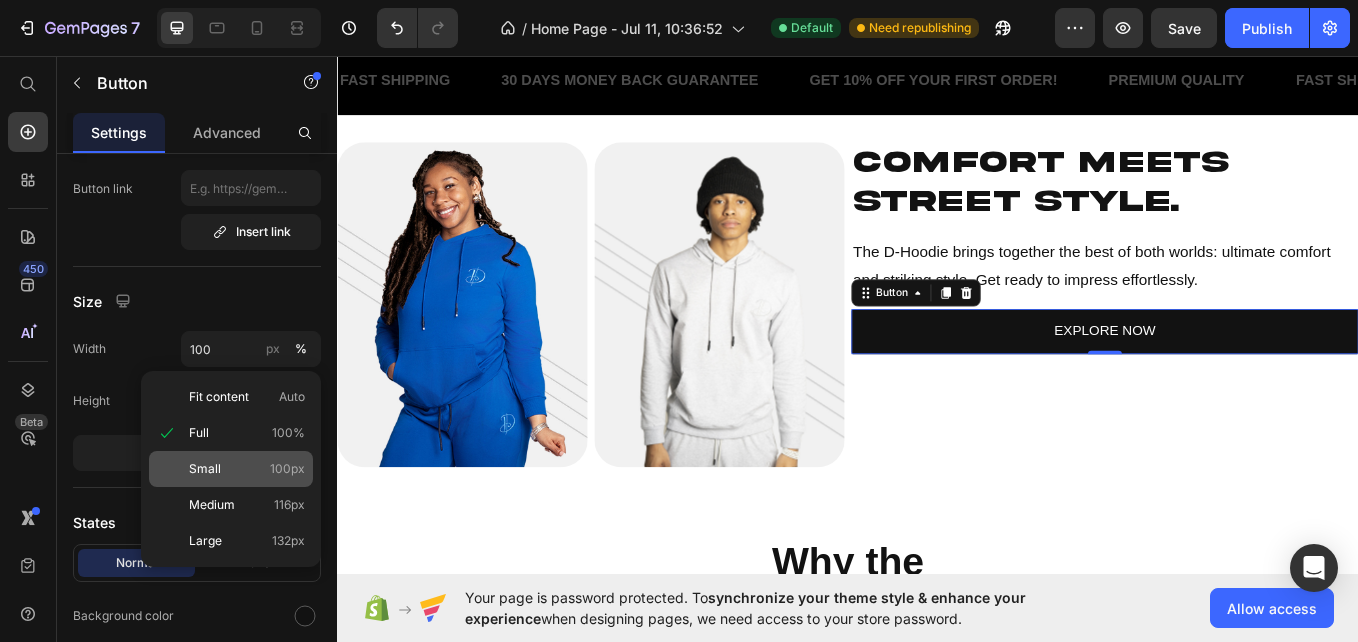 click on "Small 100px" at bounding box center [247, 469] 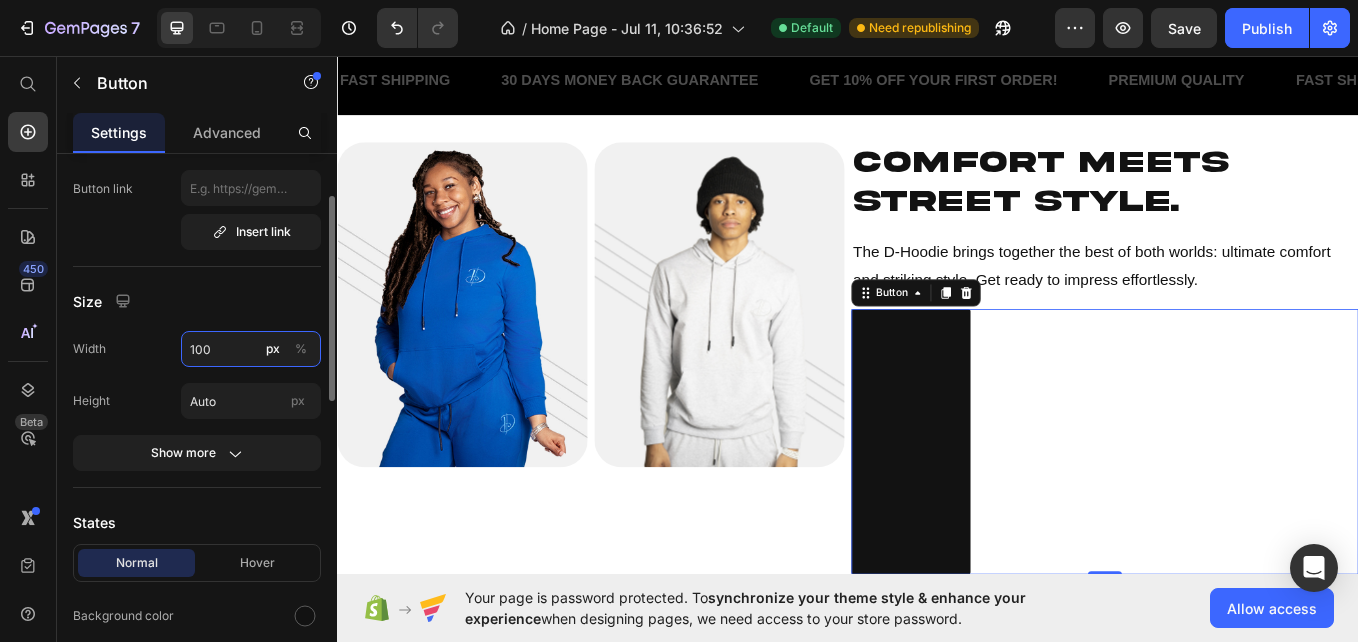 click on "100" at bounding box center [251, 349] 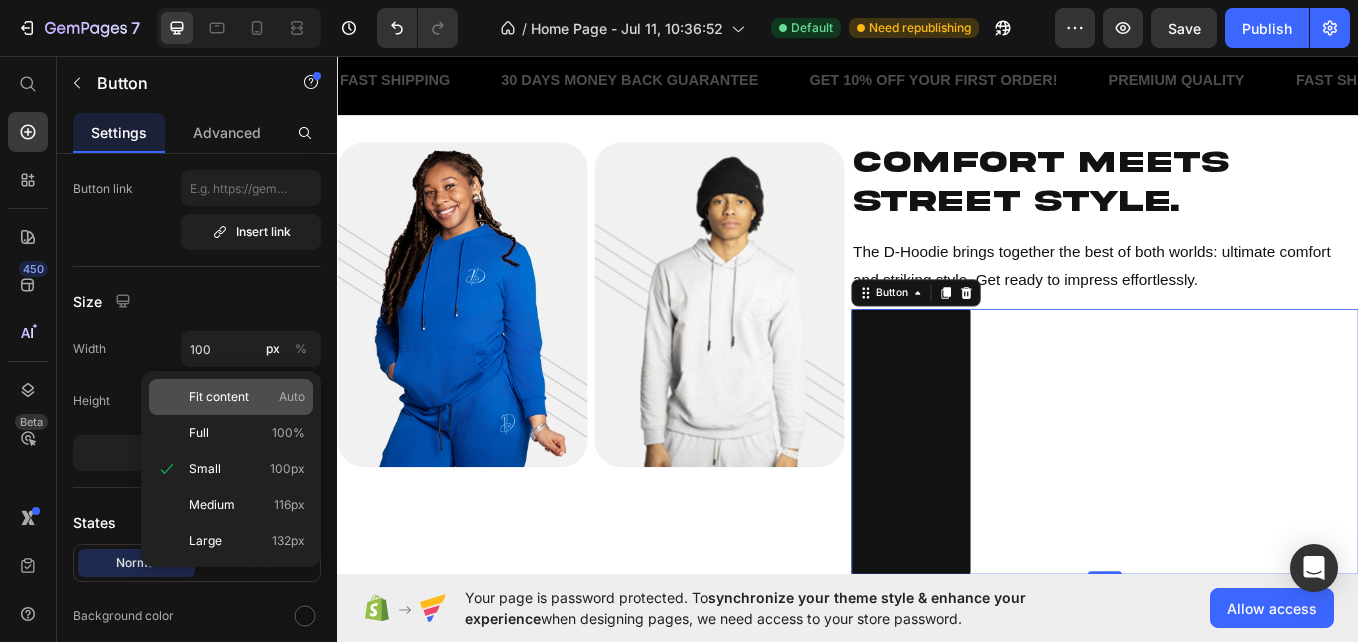 click on "Fit content Auto" 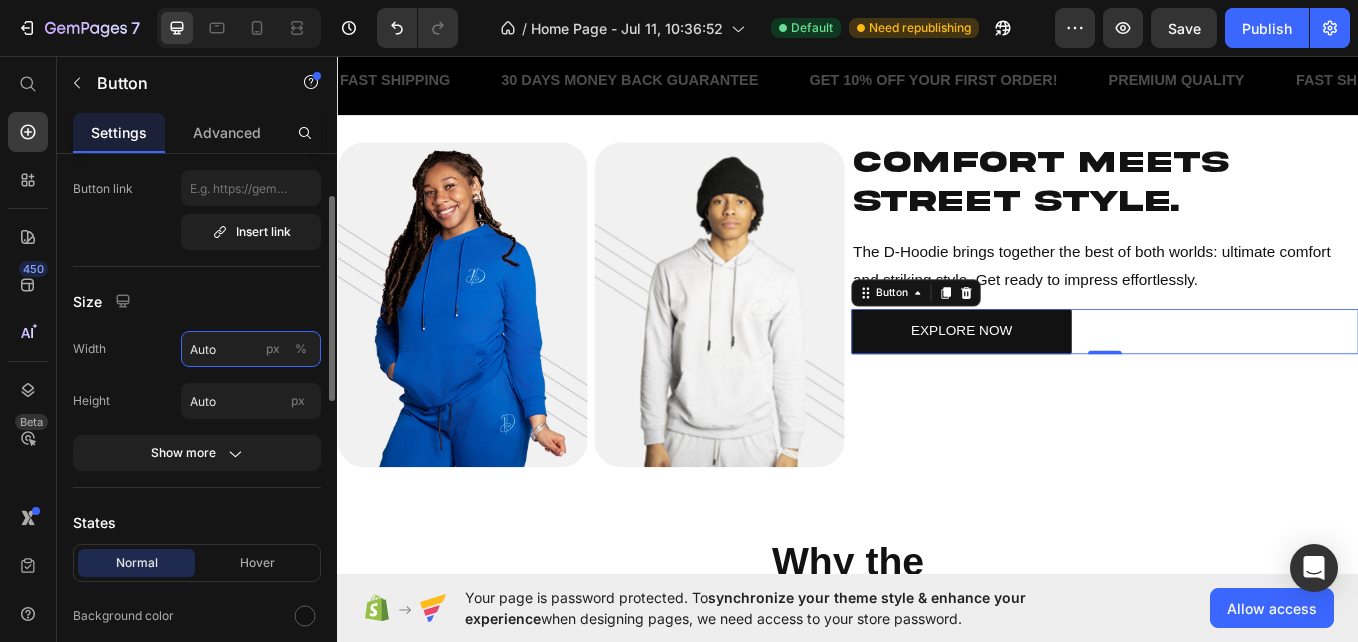 click on "Auto" at bounding box center (251, 349) 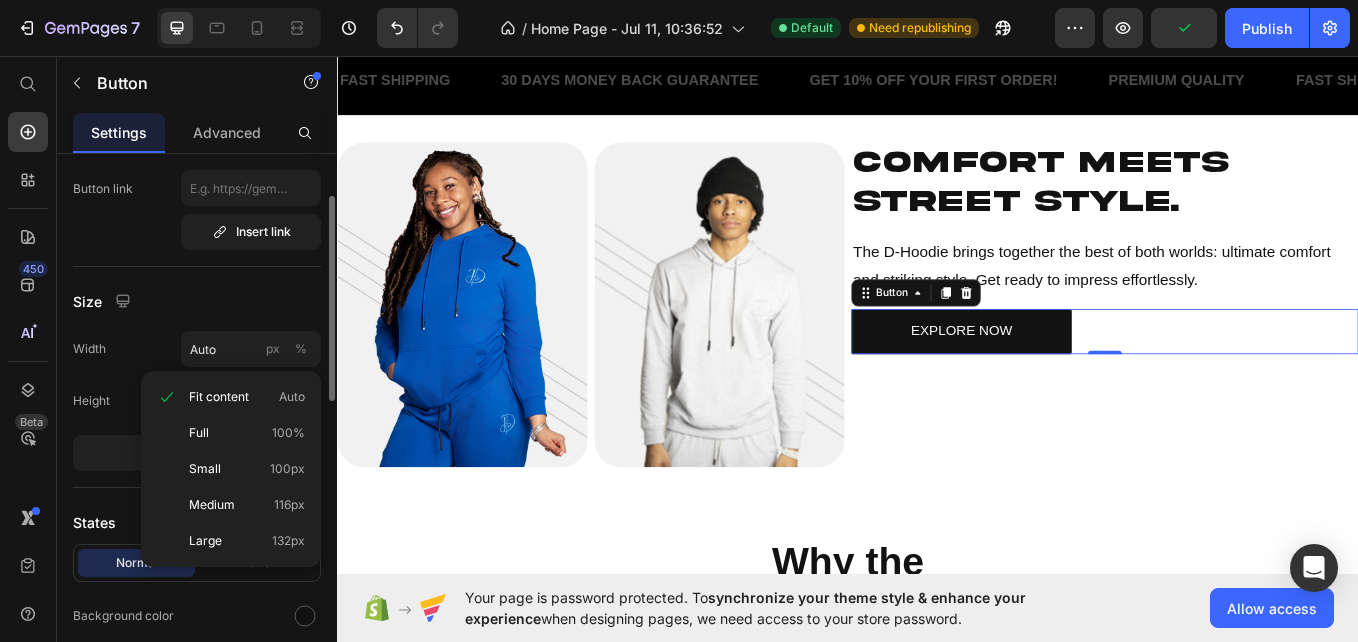 click on "Width Auto px % Height Auto px" 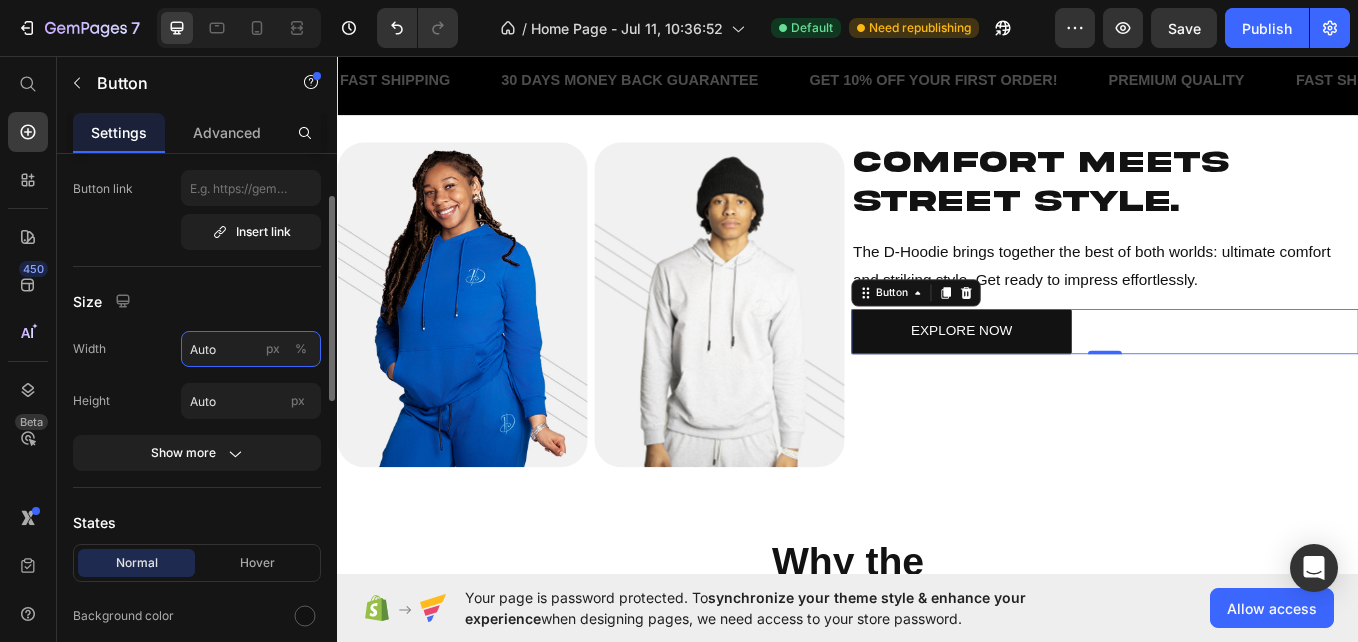 click on "Auto" at bounding box center (251, 349) 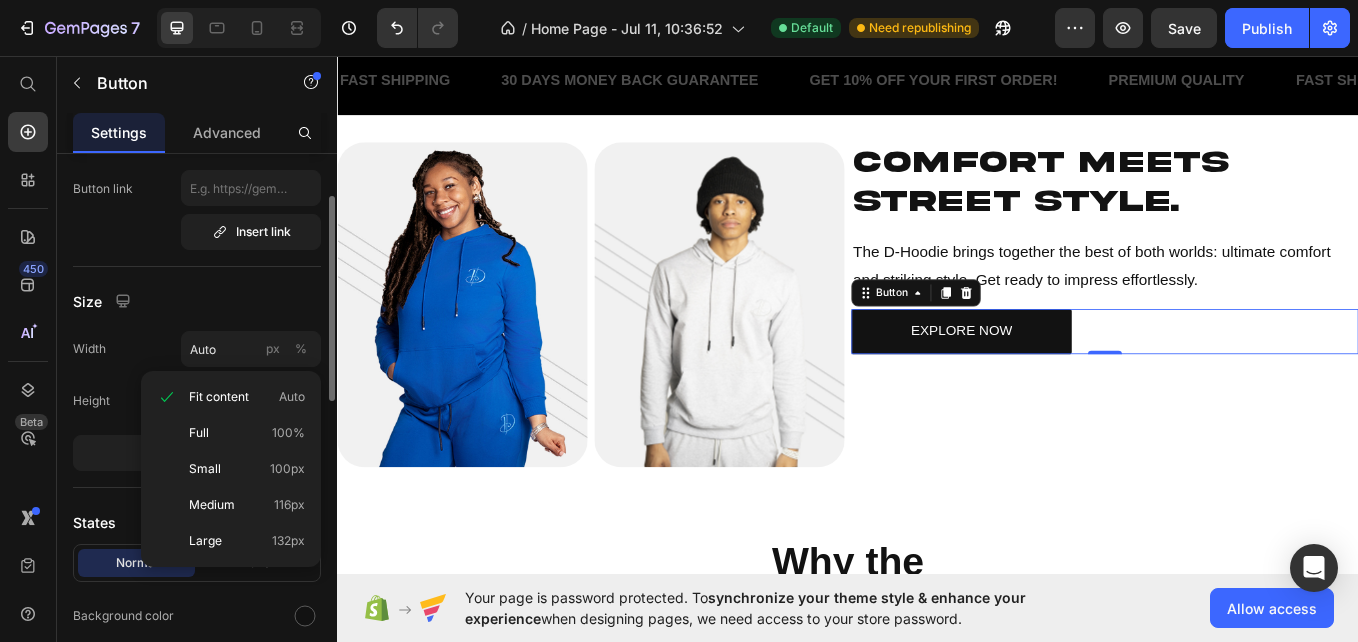 click on "Width Auto px %" at bounding box center (197, 349) 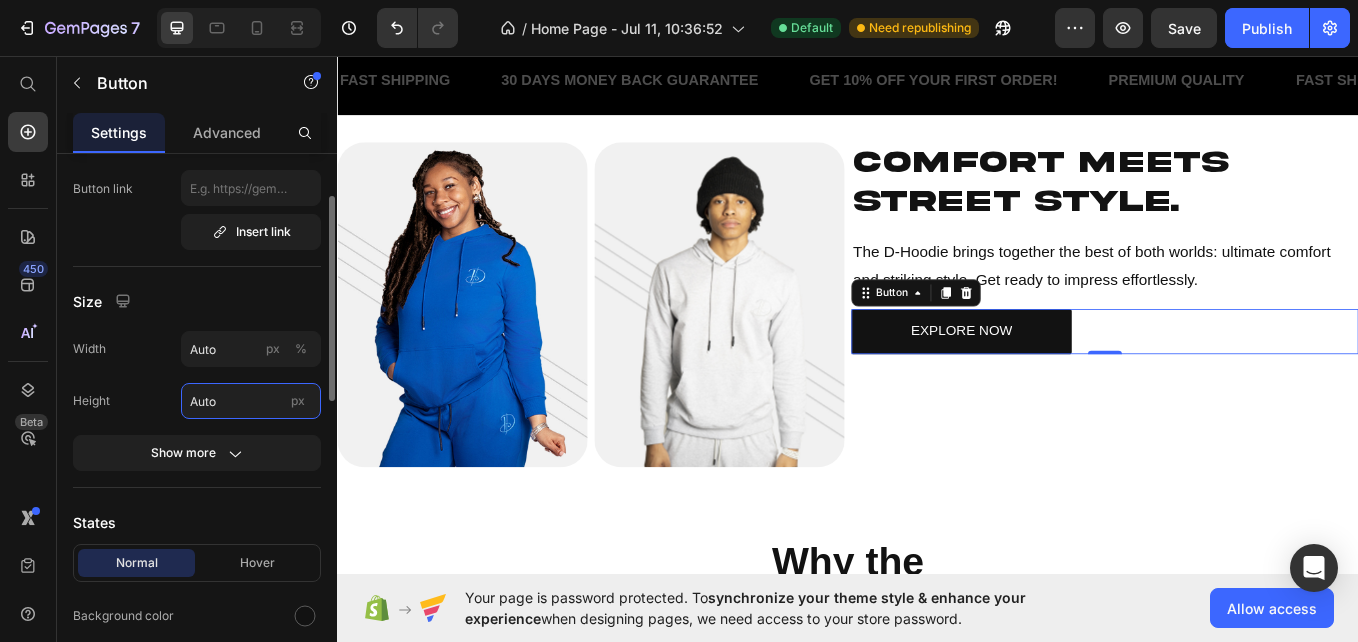 click on "Auto" at bounding box center (251, 401) 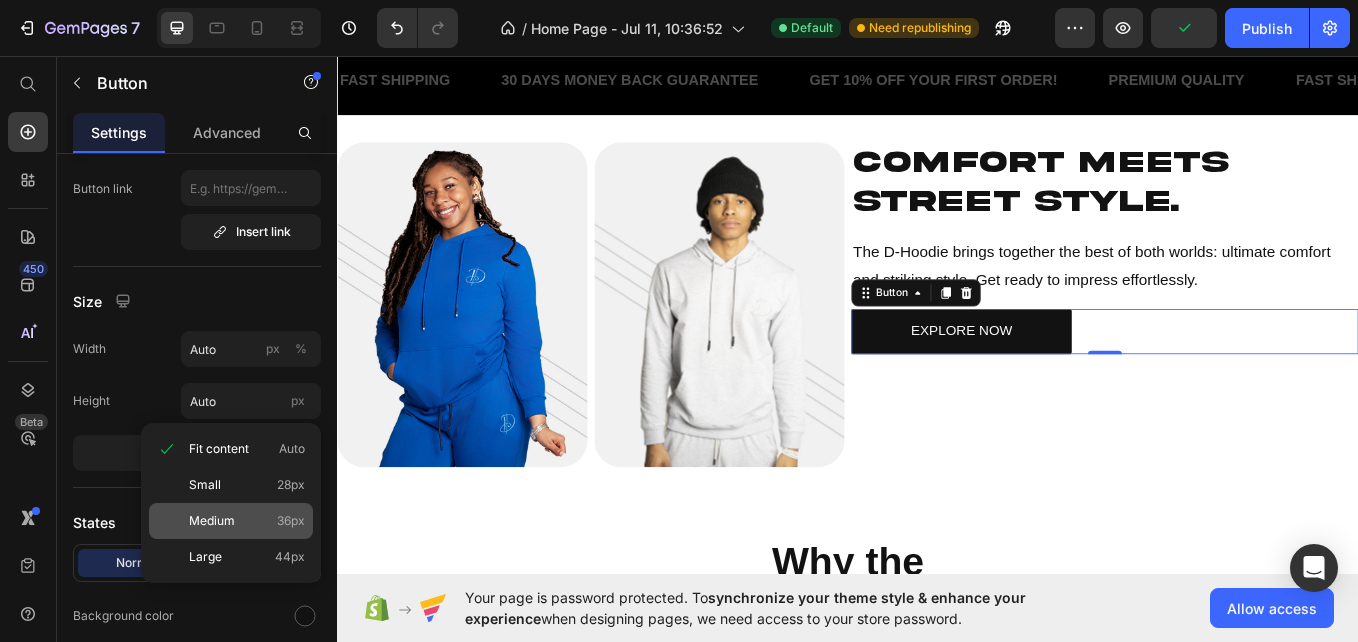 click on "Medium 36px" 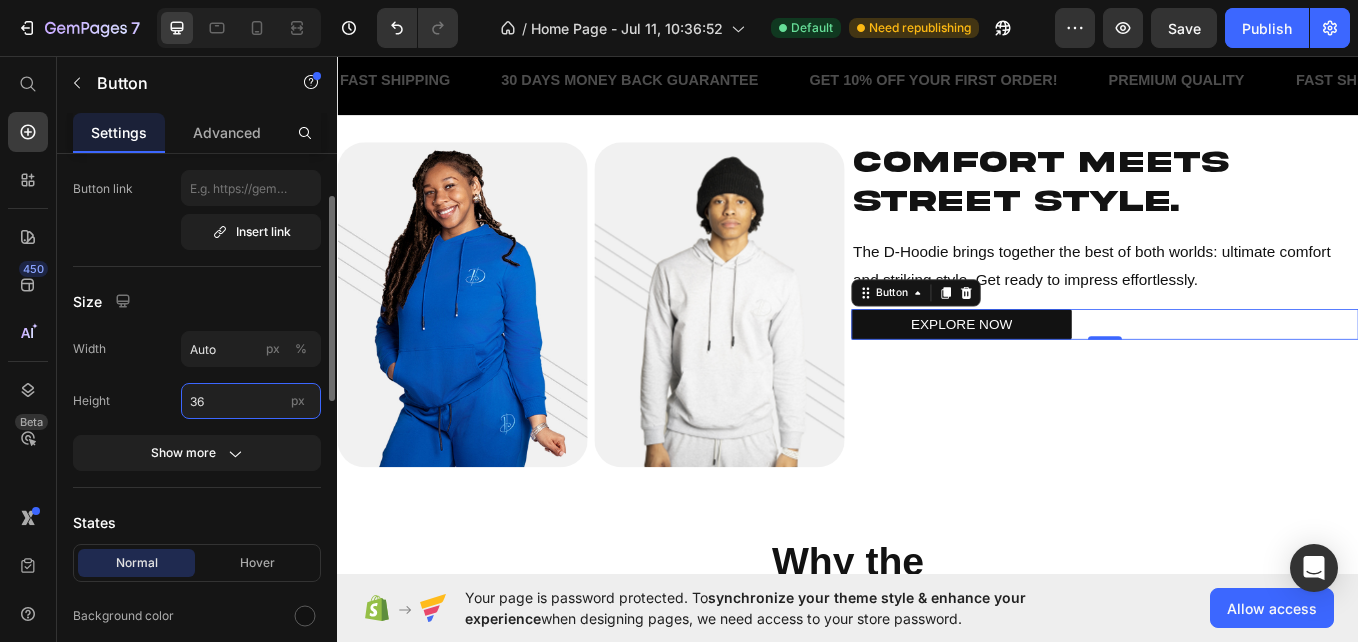 click on "36" at bounding box center [251, 401] 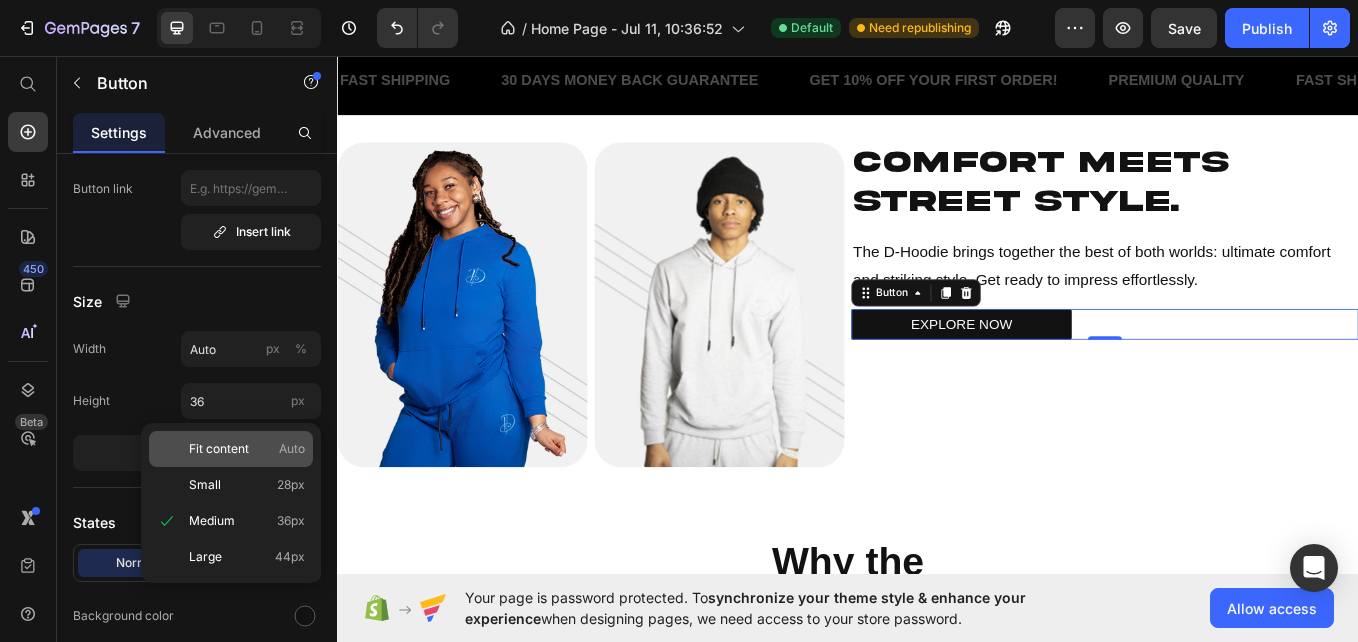 click on "Fit content" at bounding box center [219, 449] 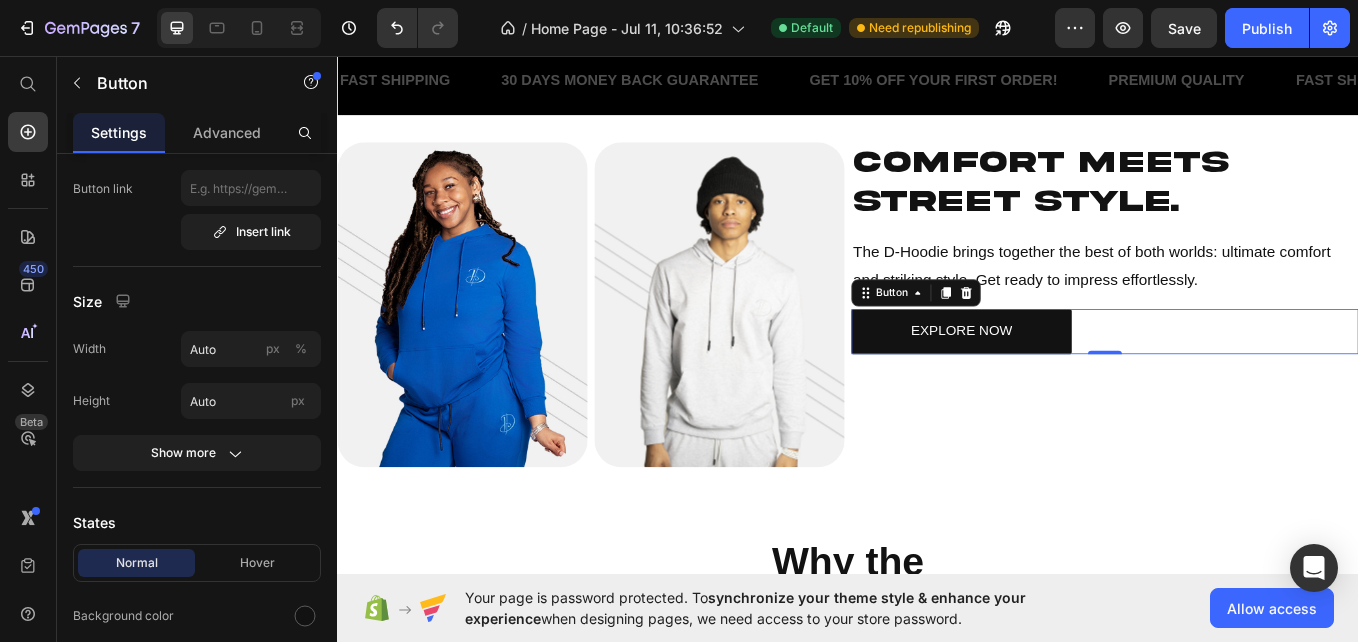click 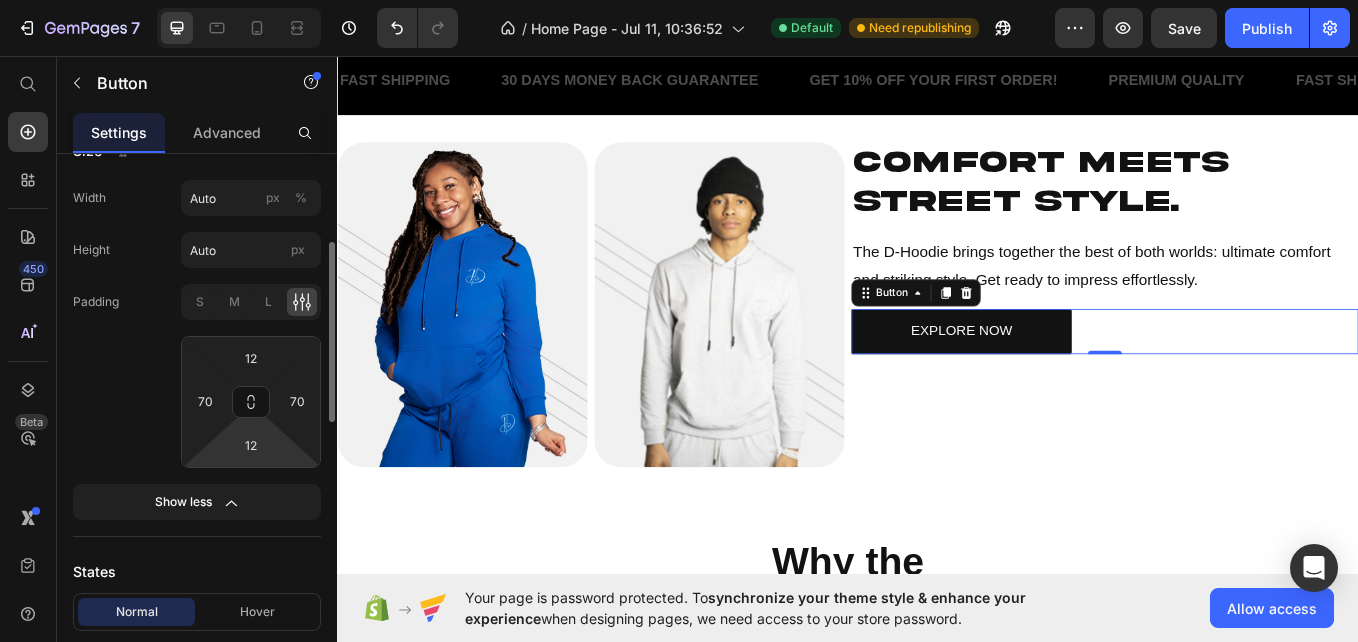 scroll, scrollTop: 265, scrollLeft: 0, axis: vertical 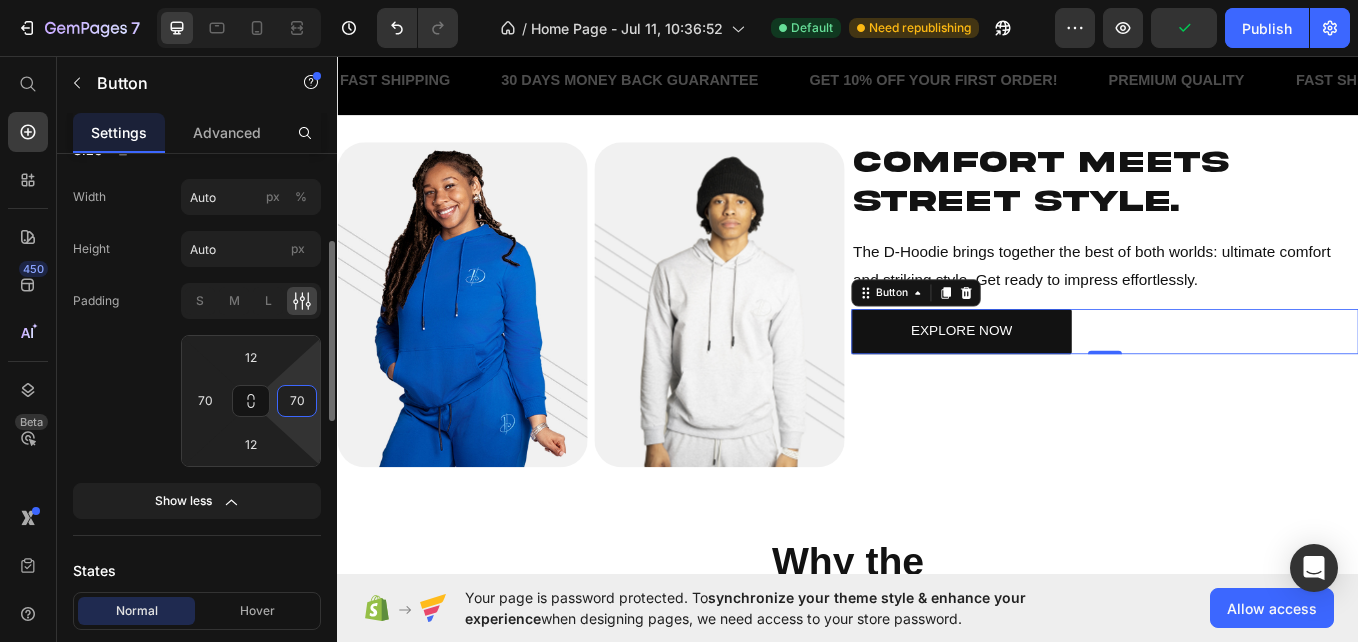click on "70" at bounding box center (297, 401) 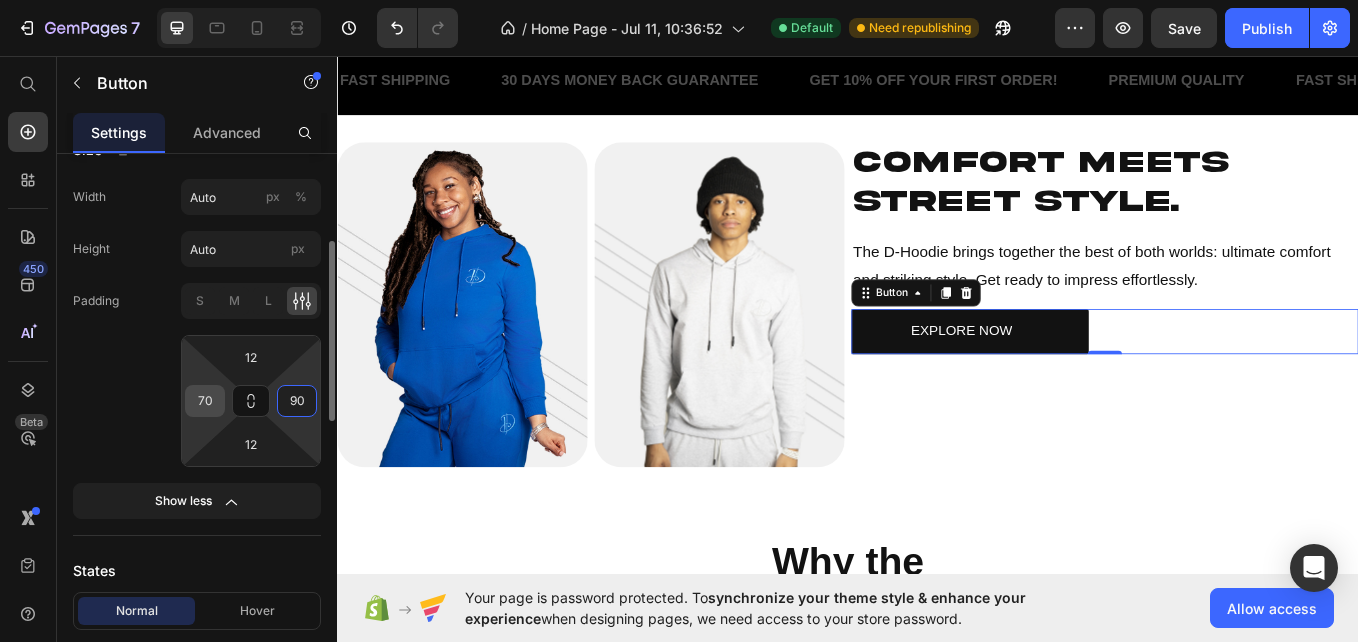type on "90" 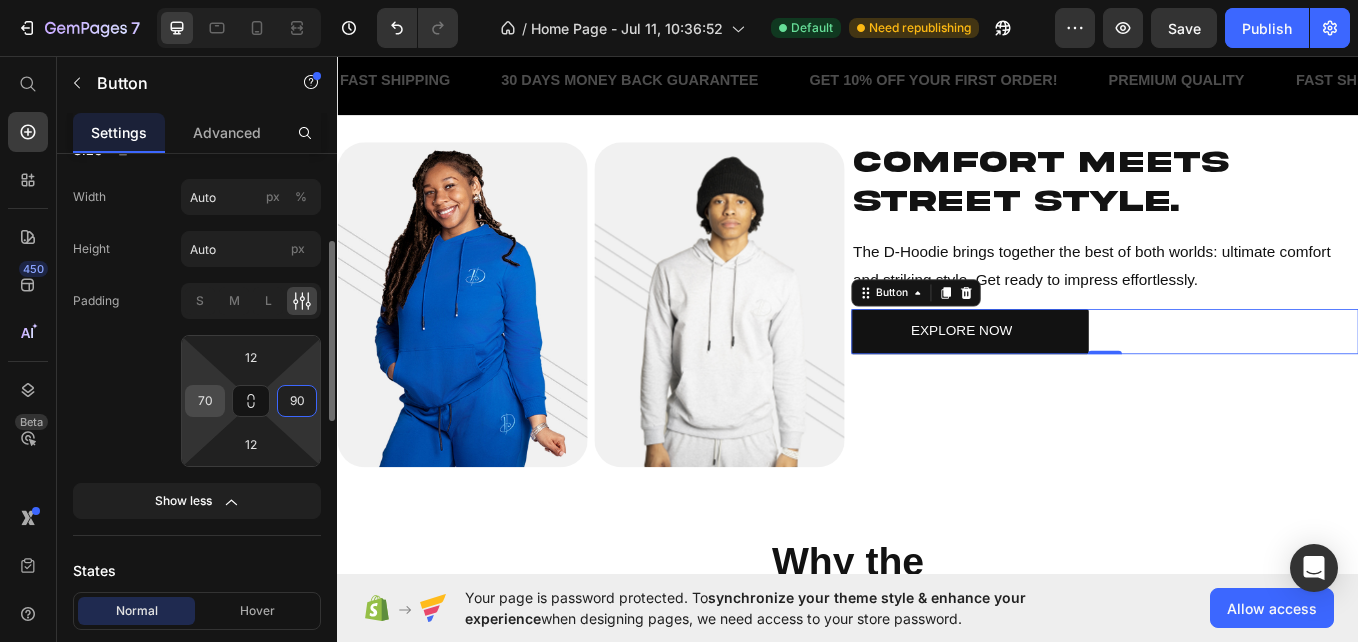 click on "70" at bounding box center (205, 401) 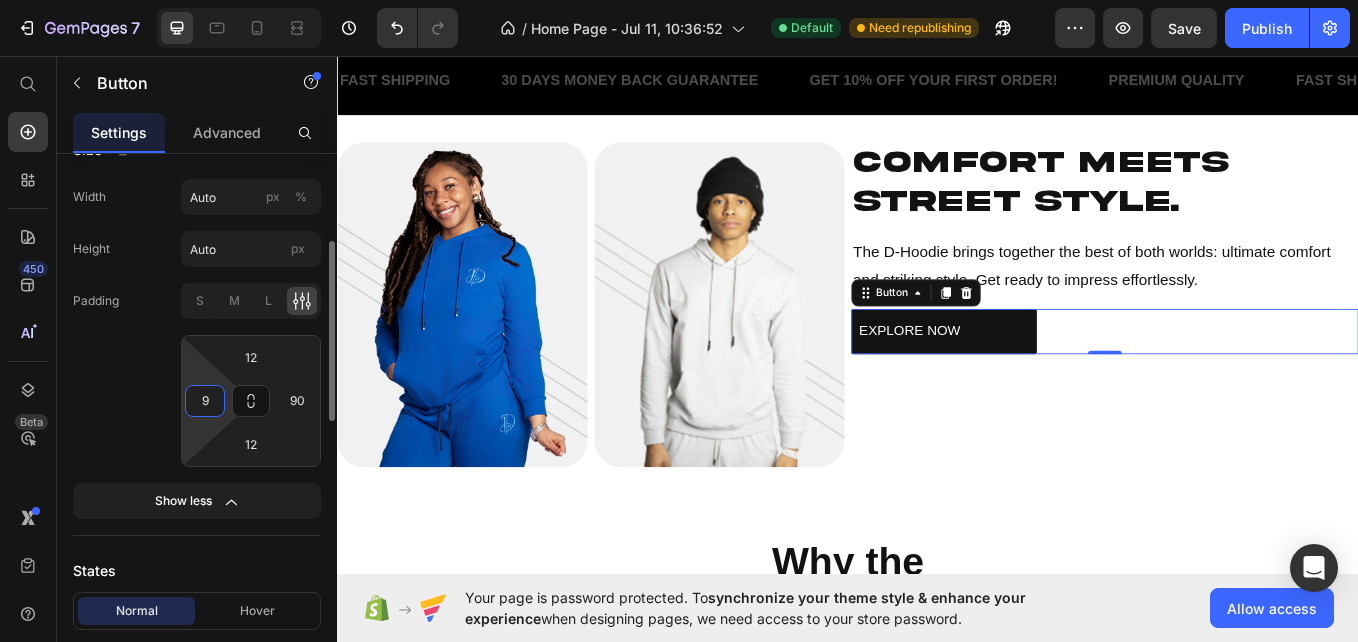 type on "90" 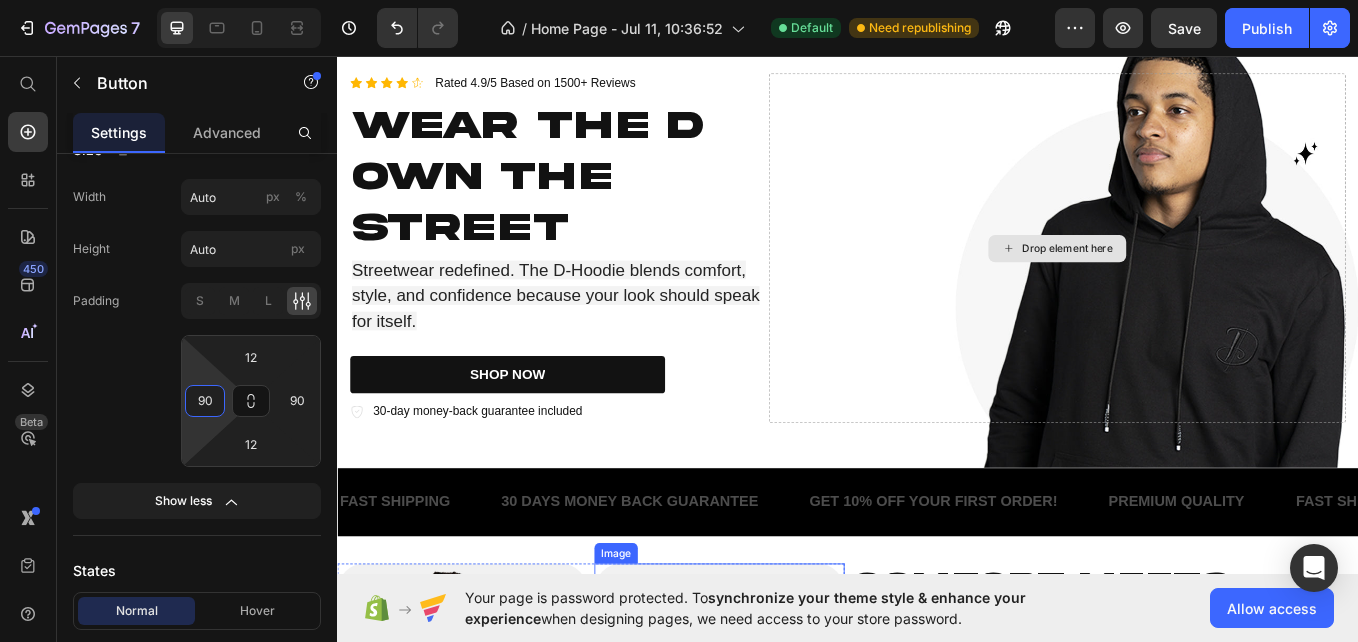 scroll, scrollTop: 0, scrollLeft: 0, axis: both 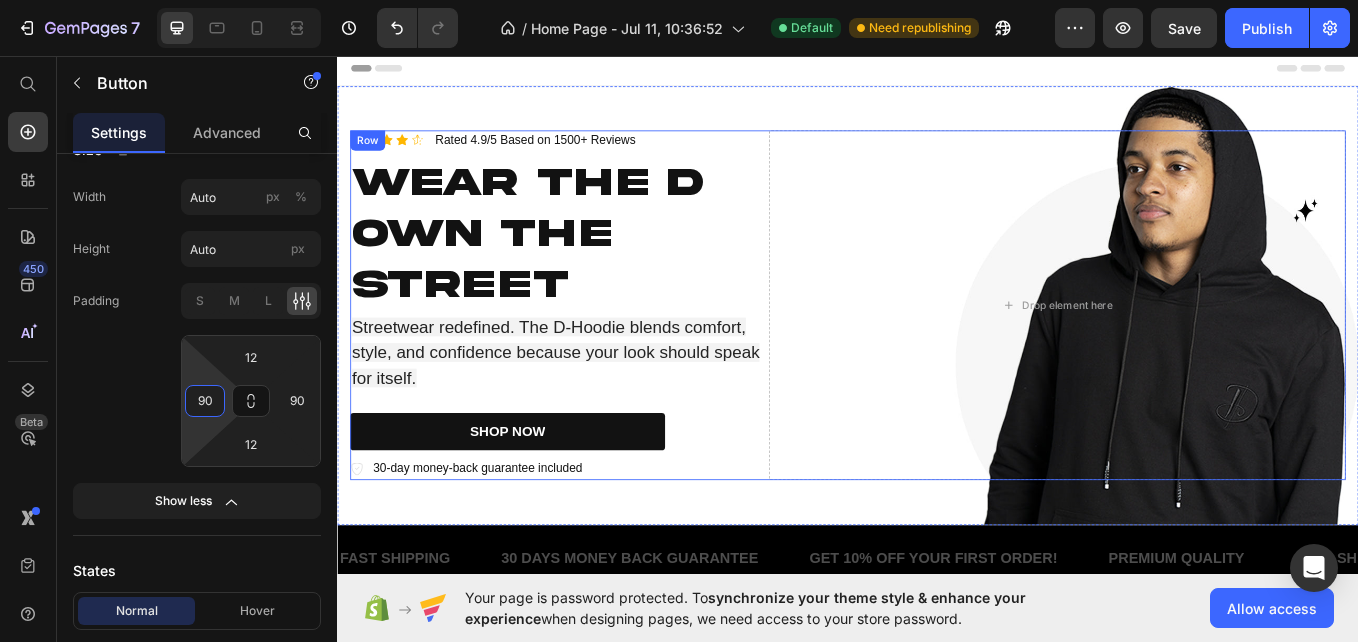 click on "Icon Icon Icon Icon
Icon Icon List Rated 4.9/5 Based on 1500+ Reviews Text Block Row Wear the D  Own the Street Heading Streetwear redefined. The D-Hoodie blends comfort, style, and confidence because your look should speak for itself. Text Block SHOP NOW Button
30-day money-back guarantee included  Item List
Drop element here Row" at bounding box center (937, 348) 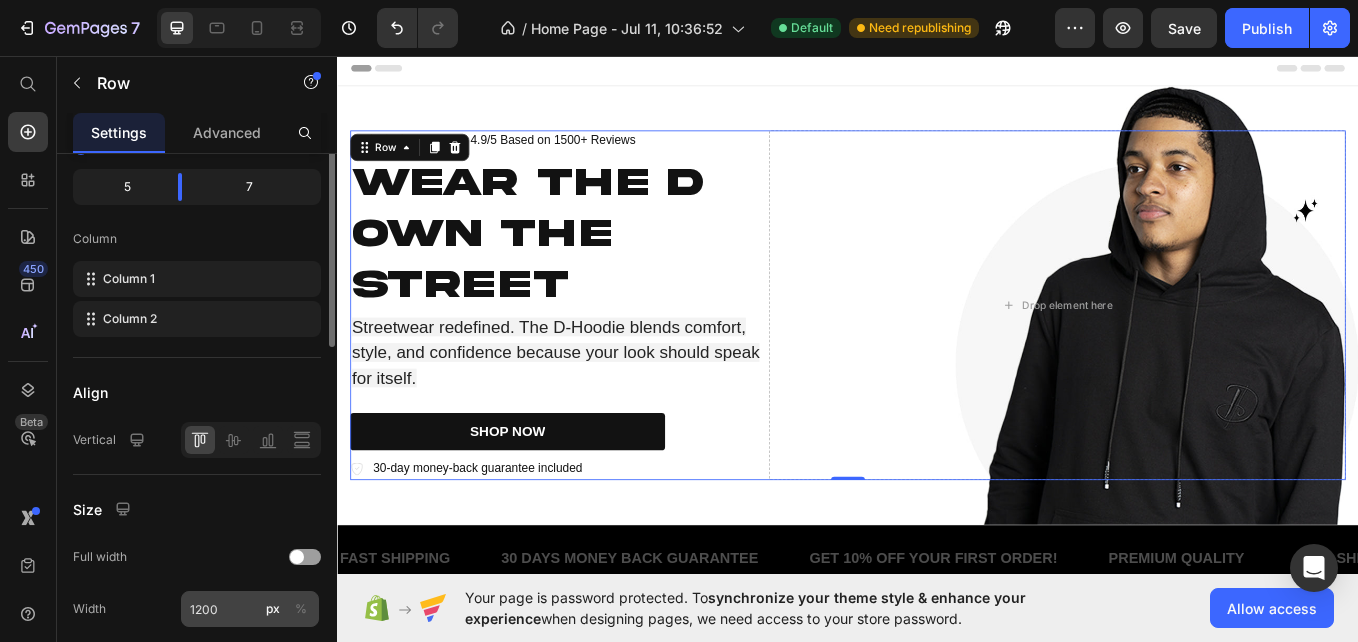 scroll, scrollTop: 0, scrollLeft: 0, axis: both 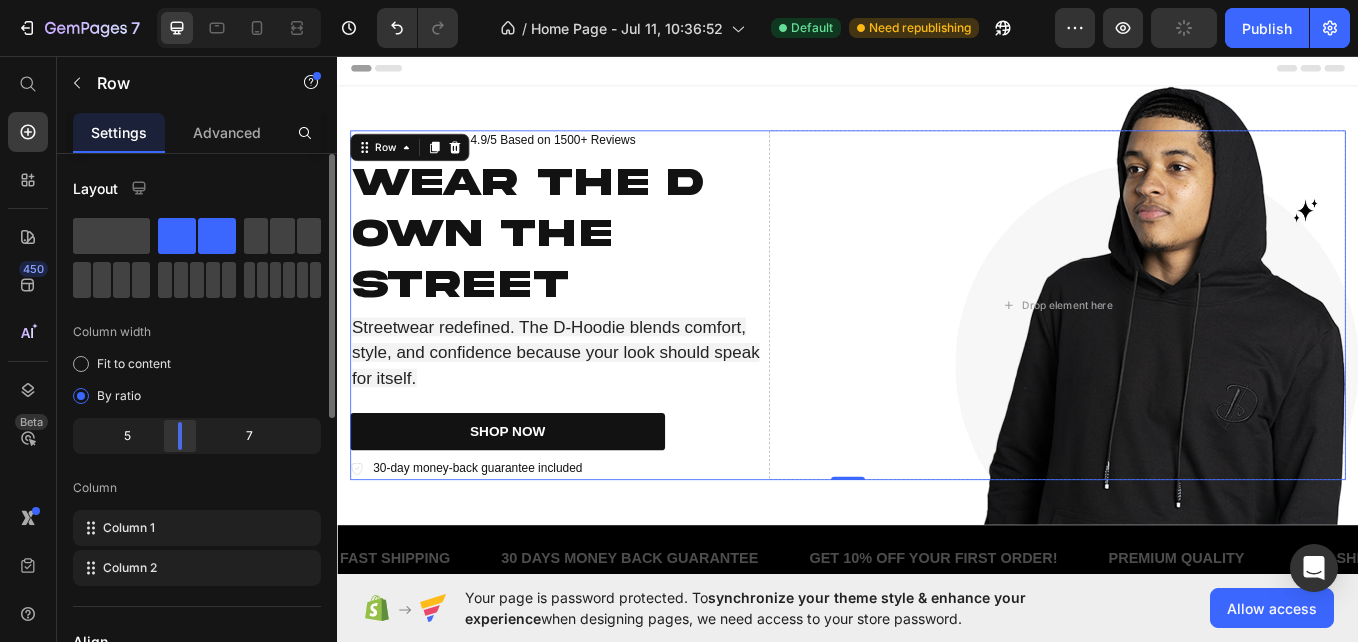 click on "7  Version history  /  Home Page - Jul 11, 10:36:52 Default Need republishing Preview  Publish  450 Beta Start with Sections Elements Hero Section Product Detail Brands Trusted Badges Guarantee Product Breakdown How to use Testimonials Compare Bundle FAQs Social Proof Brand Story Product List Collection Blog List Contact Sticky Add to Cart Custom Footer Browse Library 450 Layout
Row
Row
Row
Row Text
Heading
Text Block Button
Button
Button
Sticky Back to top Media
Image" at bounding box center (679, 0) 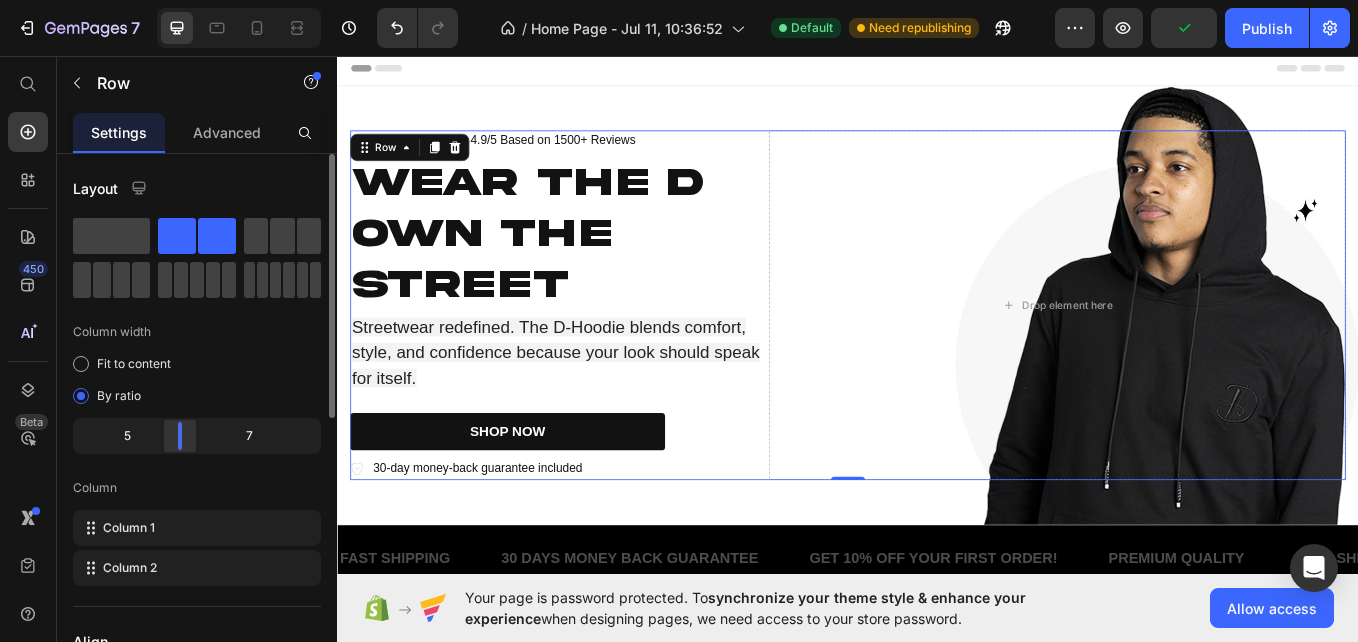 click on "7  Version history  /  Home Page - Jul 11, 10:36:52 Default Need republishing Preview  Publish  450 Beta Start with Sections Elements Hero Section Product Detail Brands Trusted Badges Guarantee Product Breakdown How to use Testimonials Compare Bundle FAQs Social Proof Brand Story Product List Collection Blog List Contact Sticky Add to Cart Custom Footer Browse Library 450 Layout
Row
Row
Row
Row Text
Heading
Text Block Button
Button
Button
Sticky Back to top Media
Image" at bounding box center (679, 0) 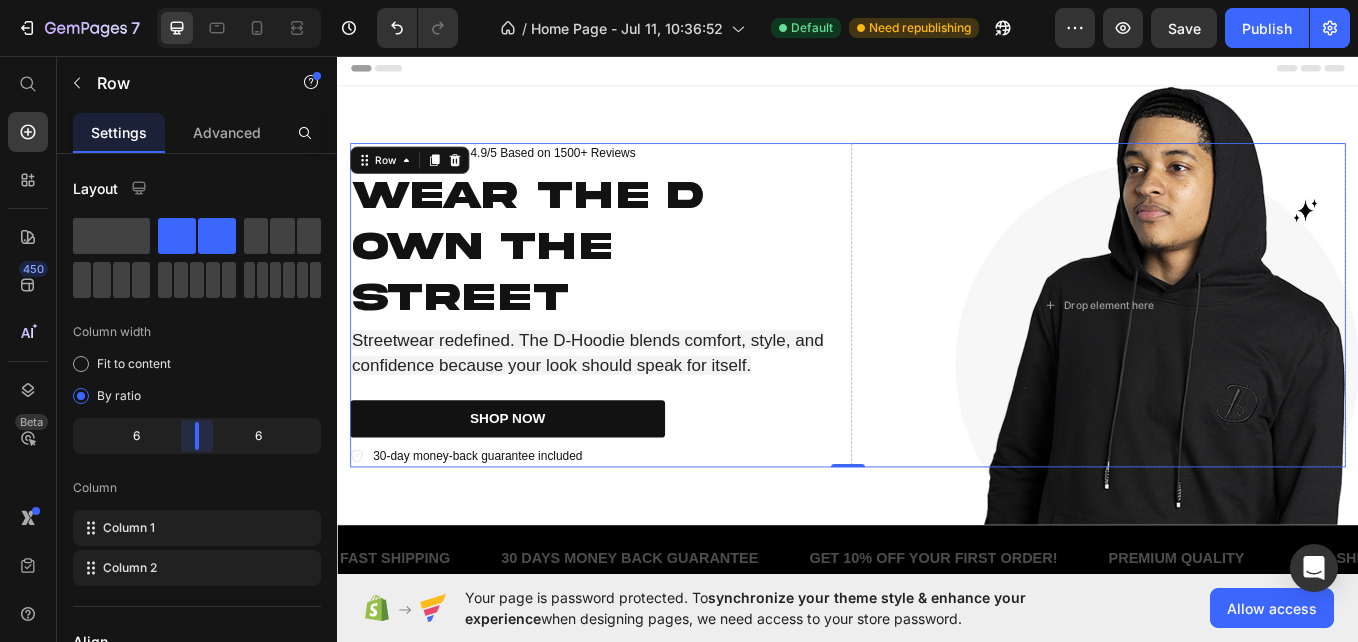 drag, startPoint x: 181, startPoint y: 433, endPoint x: 200, endPoint y: 438, distance: 19.646883 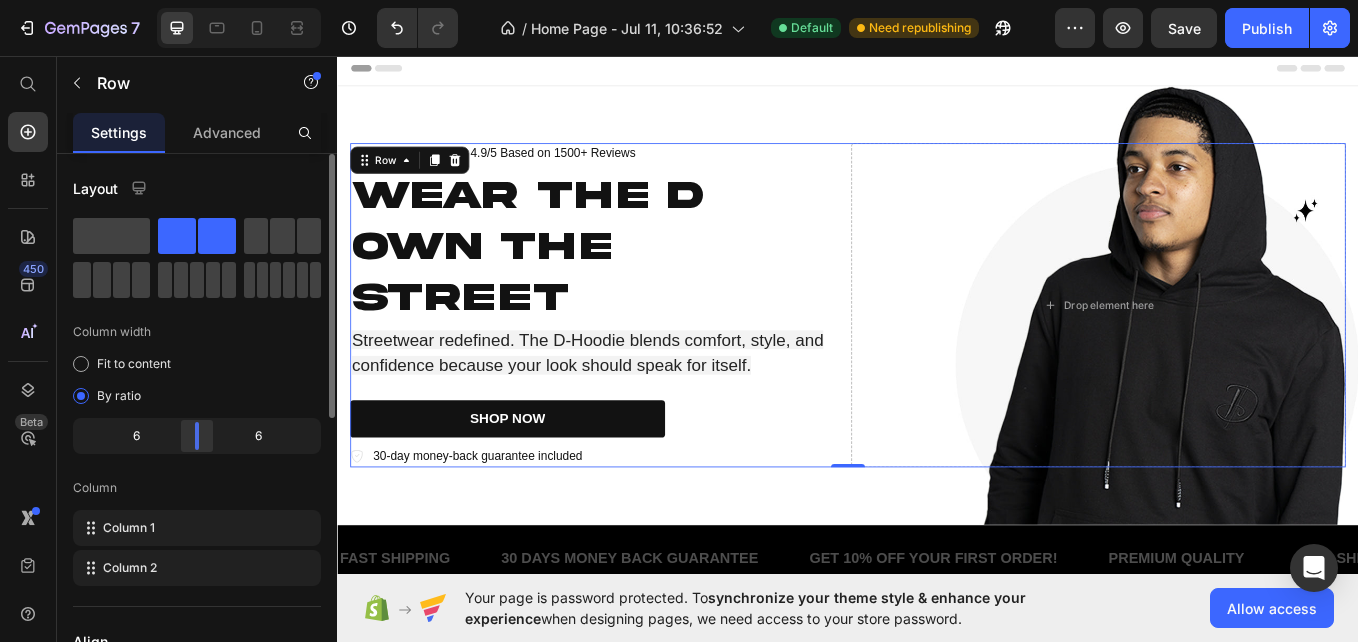 drag, startPoint x: 200, startPoint y: 438, endPoint x: 219, endPoint y: 439, distance: 19.026299 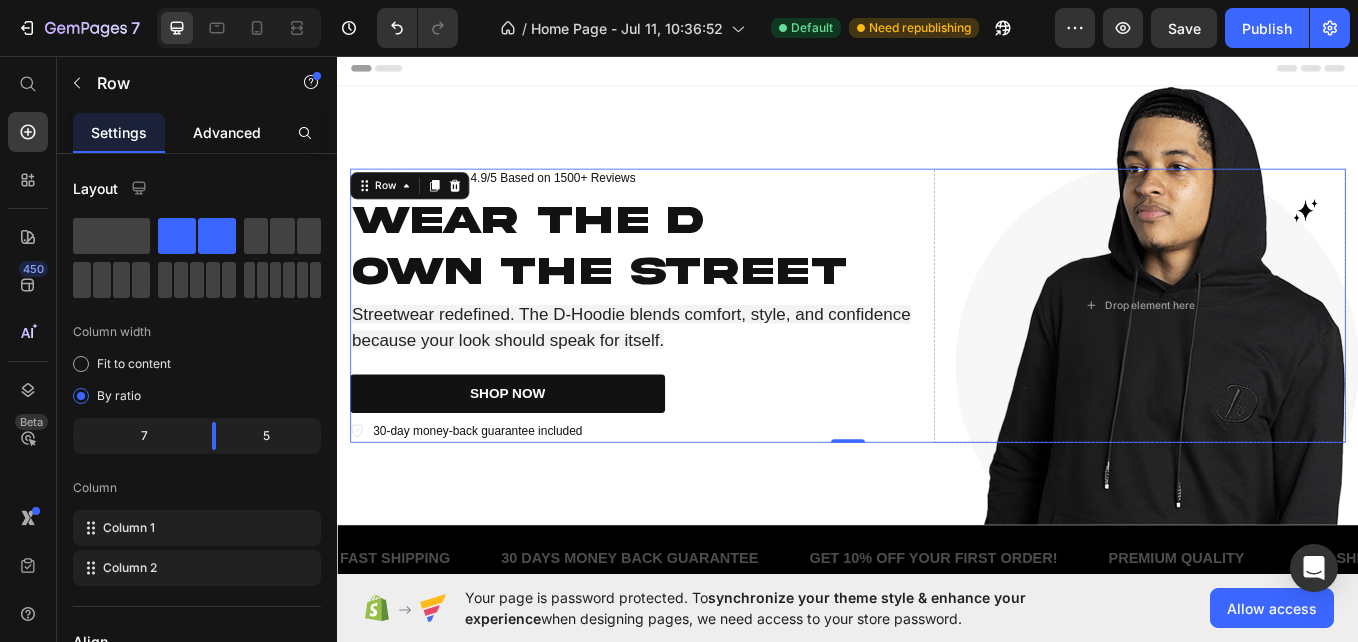 click on "Advanced" at bounding box center [227, 132] 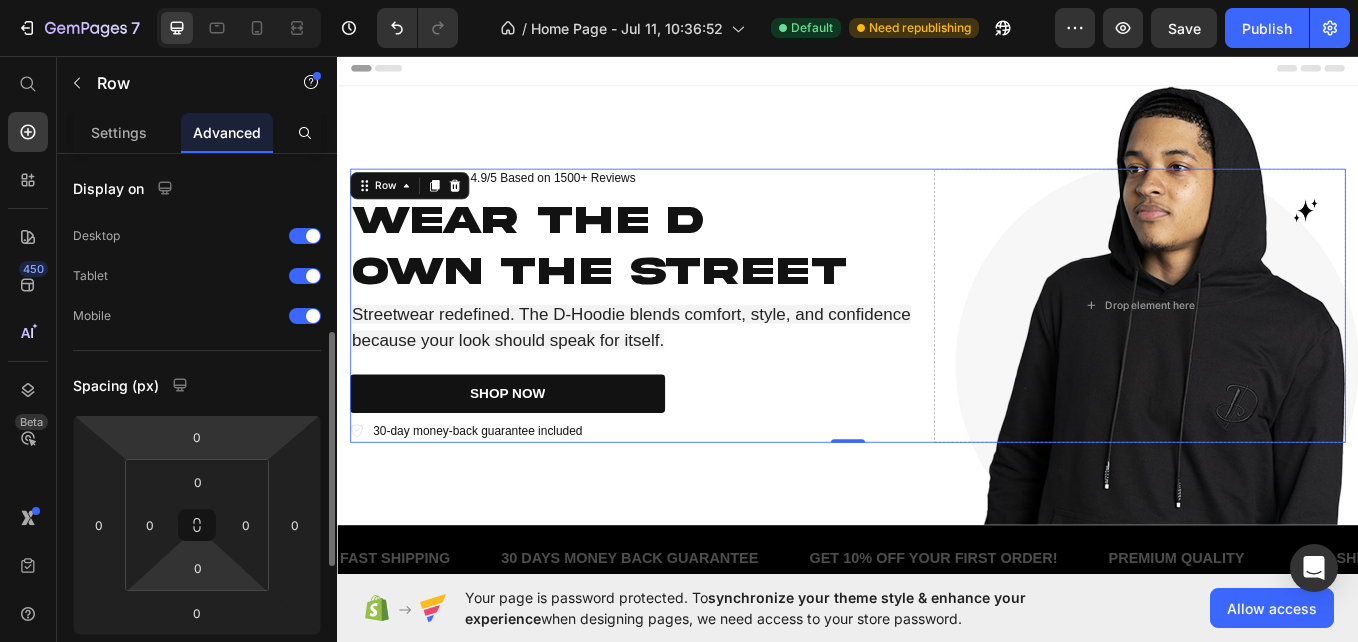 scroll, scrollTop: 127, scrollLeft: 0, axis: vertical 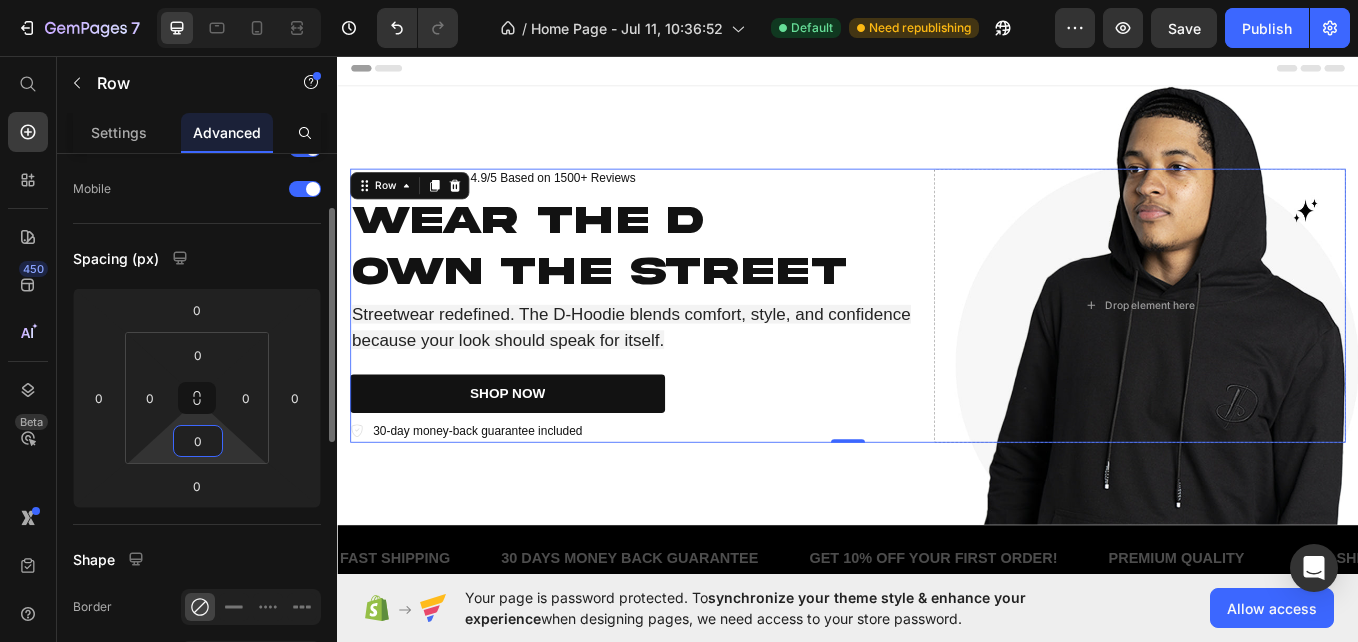 click on "0" at bounding box center [198, 441] 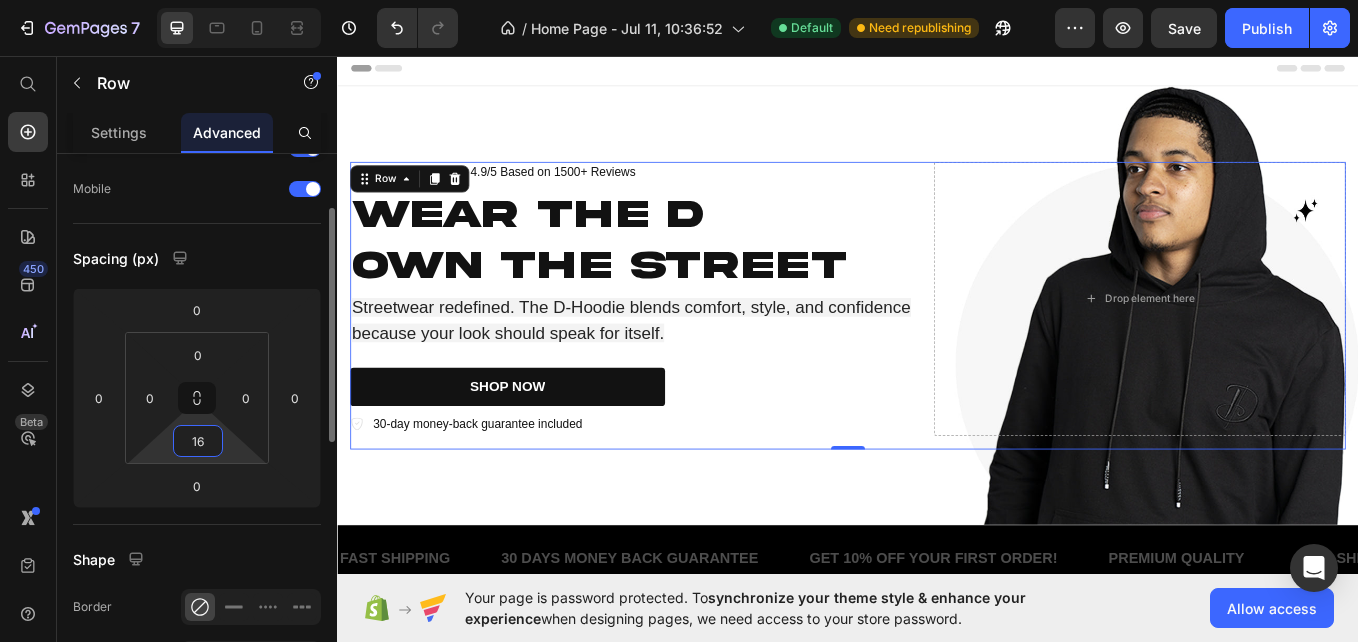 type on "1" 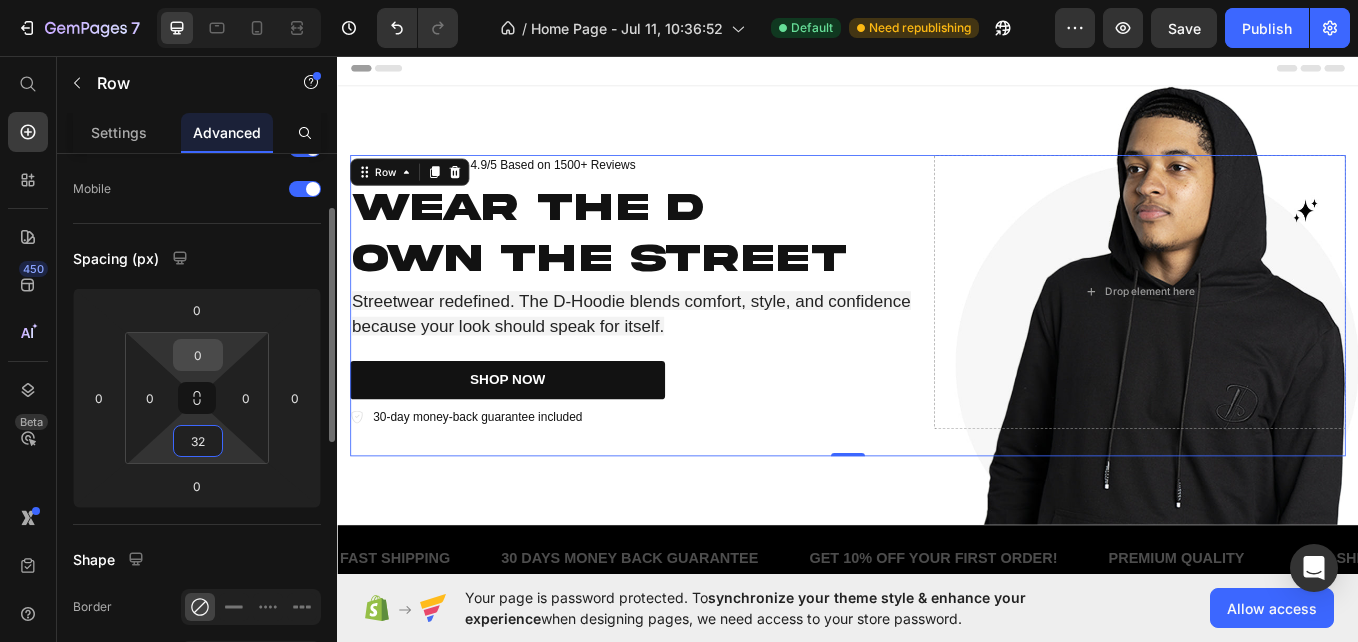 type on "32" 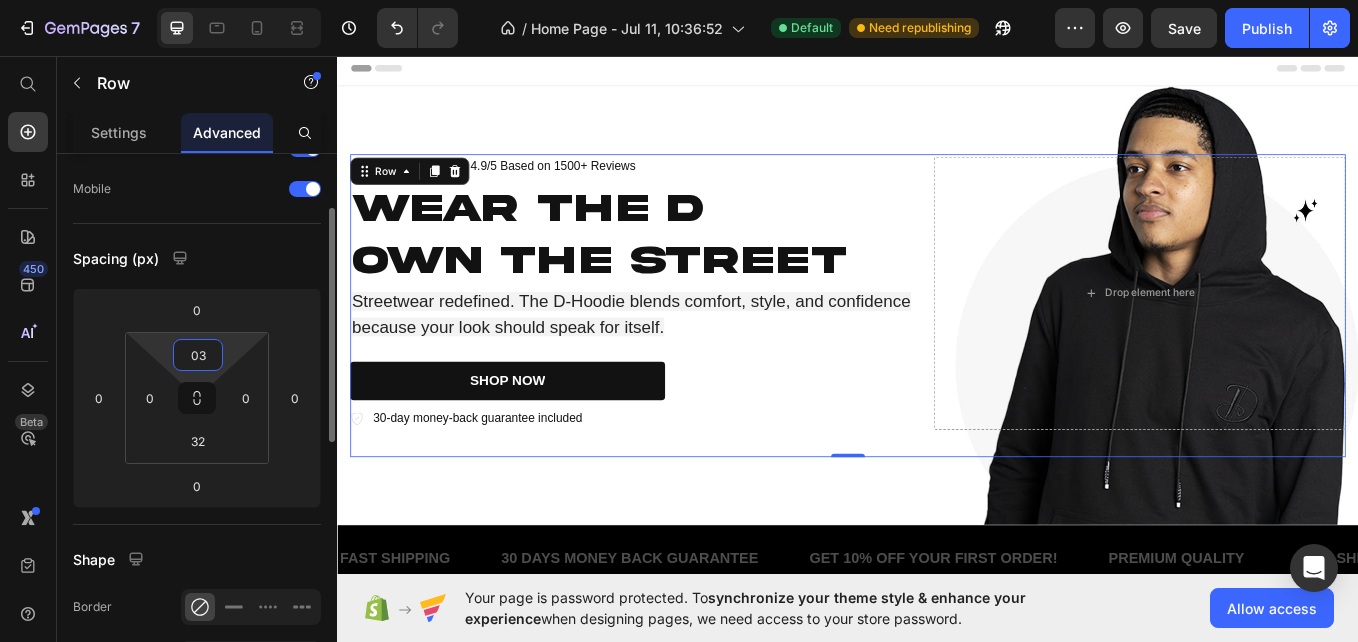 type on "2" 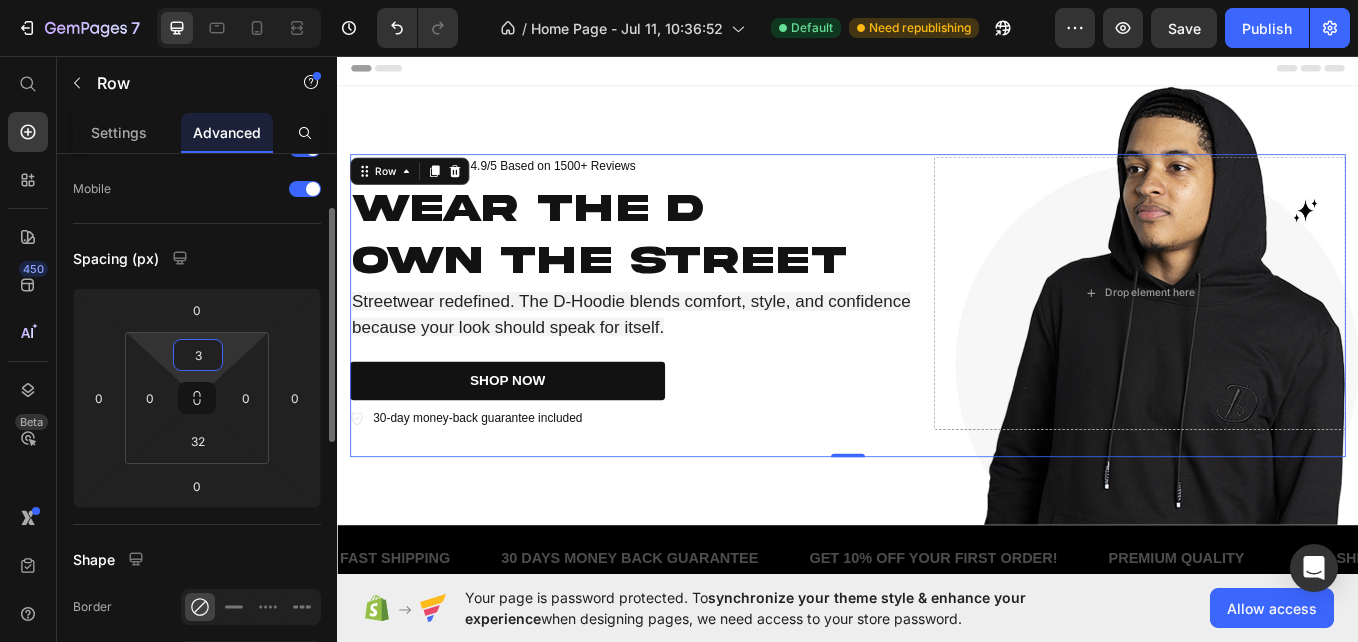 type on "32" 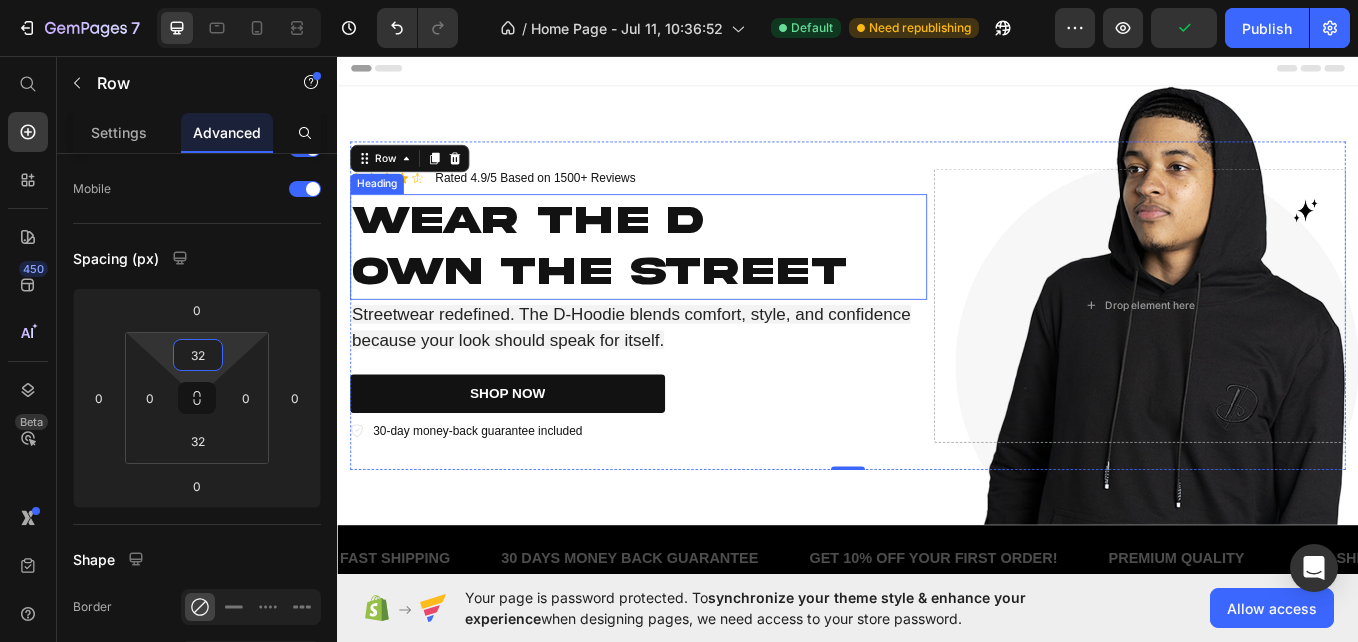 click on "Own the Street" at bounding box center (645, 309) 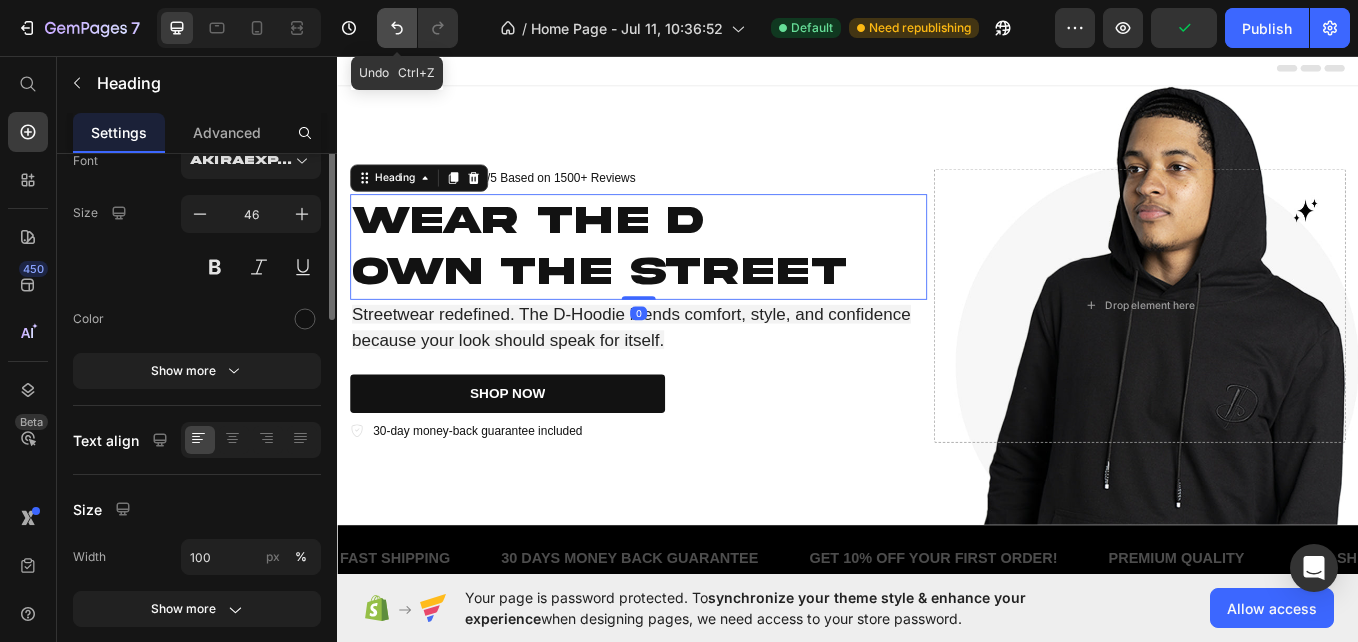 scroll, scrollTop: 0, scrollLeft: 0, axis: both 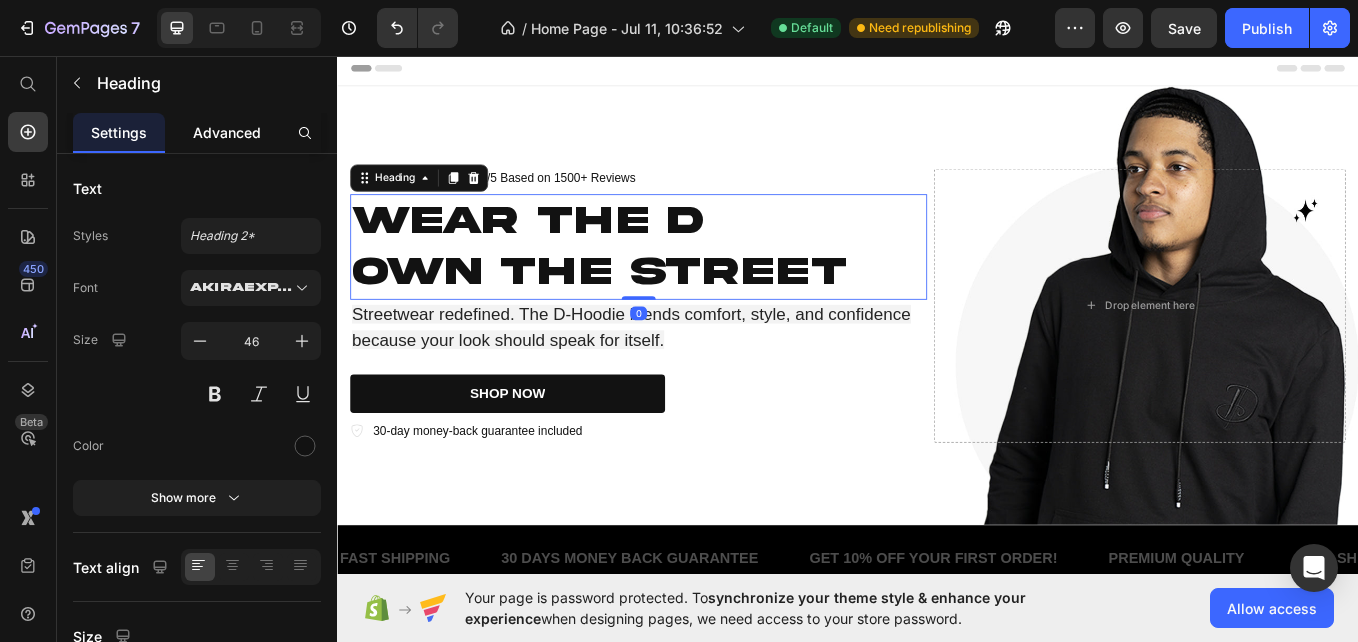 click on "Advanced" at bounding box center [227, 132] 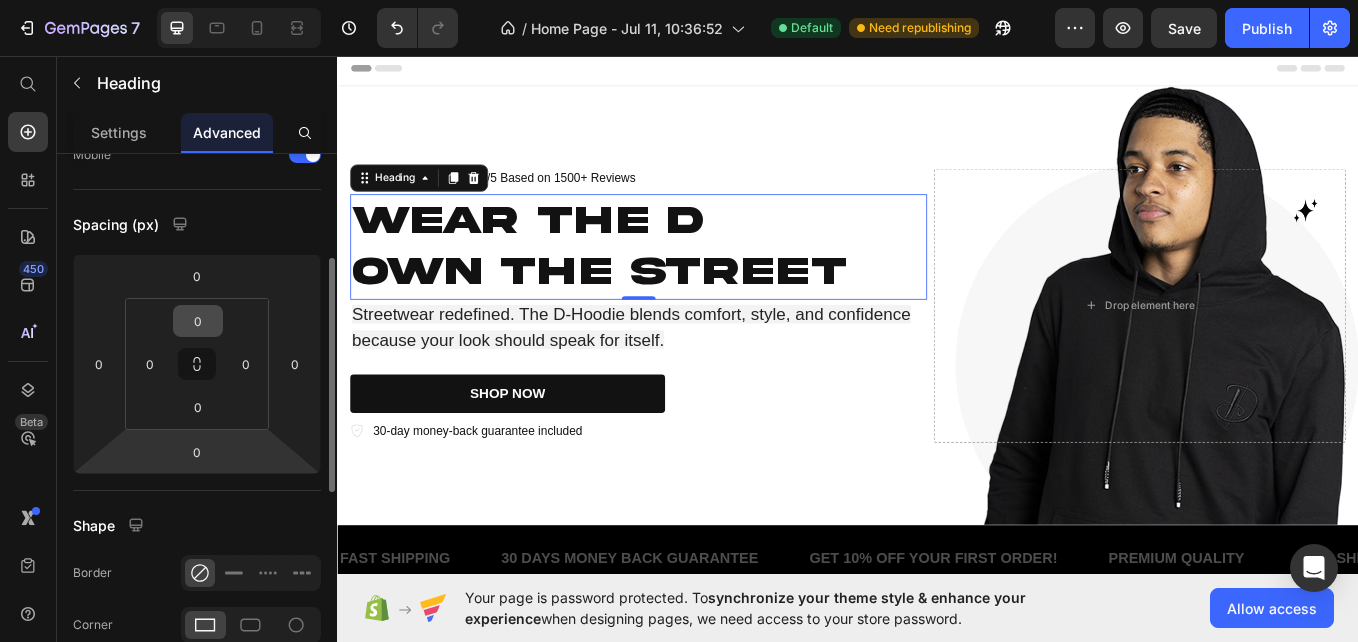 scroll, scrollTop: 186, scrollLeft: 0, axis: vertical 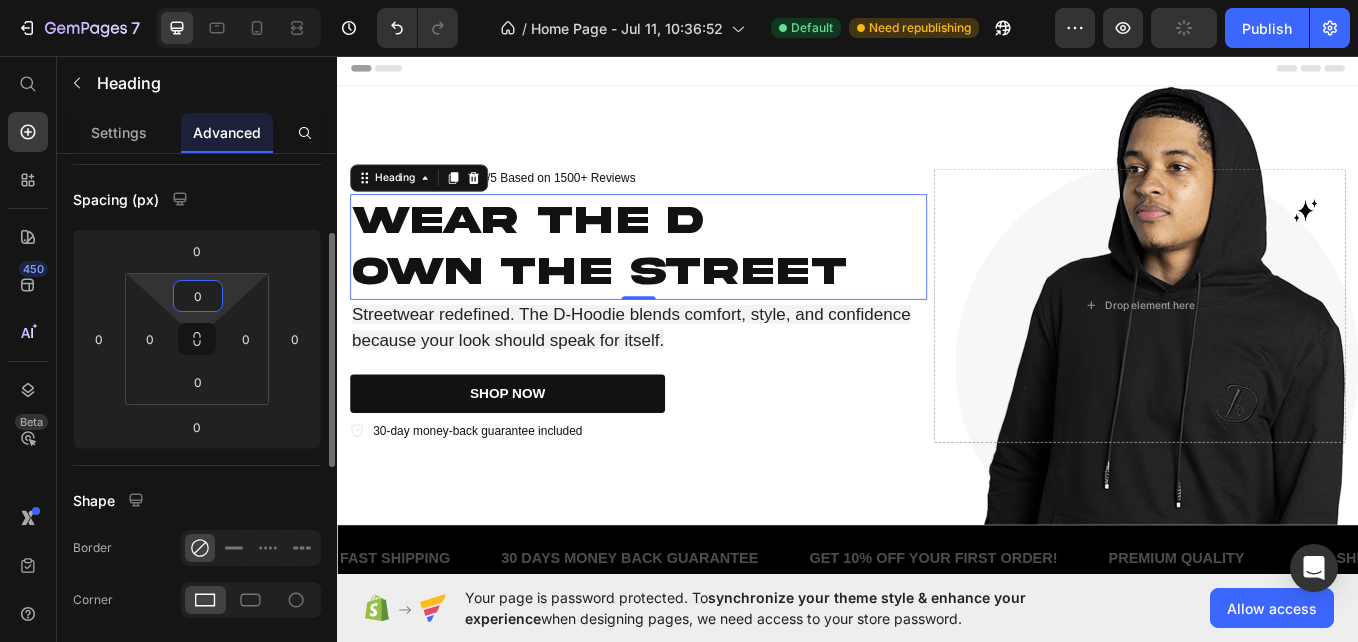 click on "0" at bounding box center [198, 296] 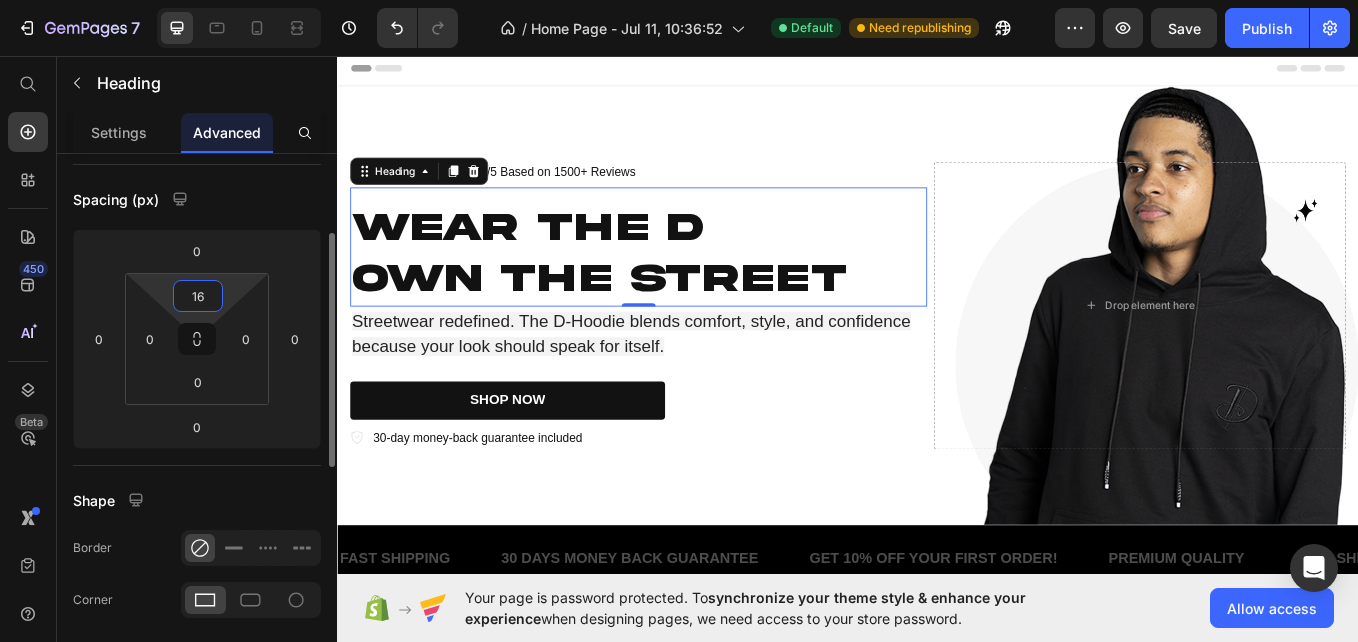 type on "1" 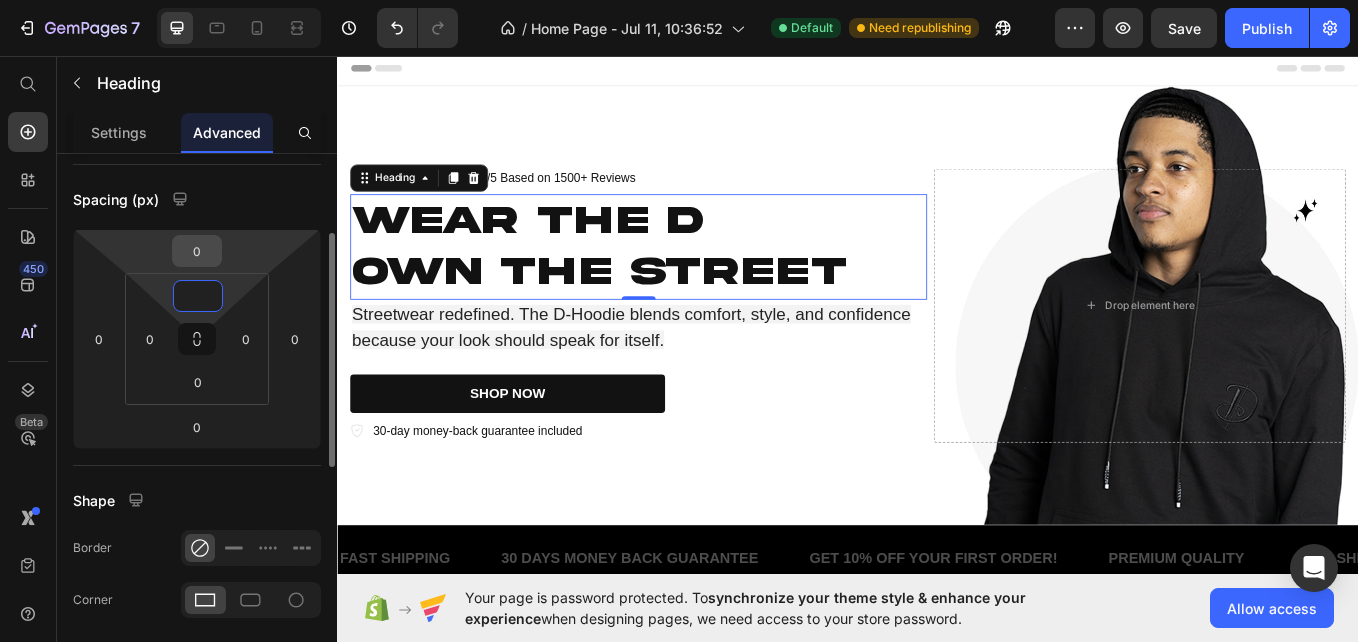 click on "0" at bounding box center (197, 251) 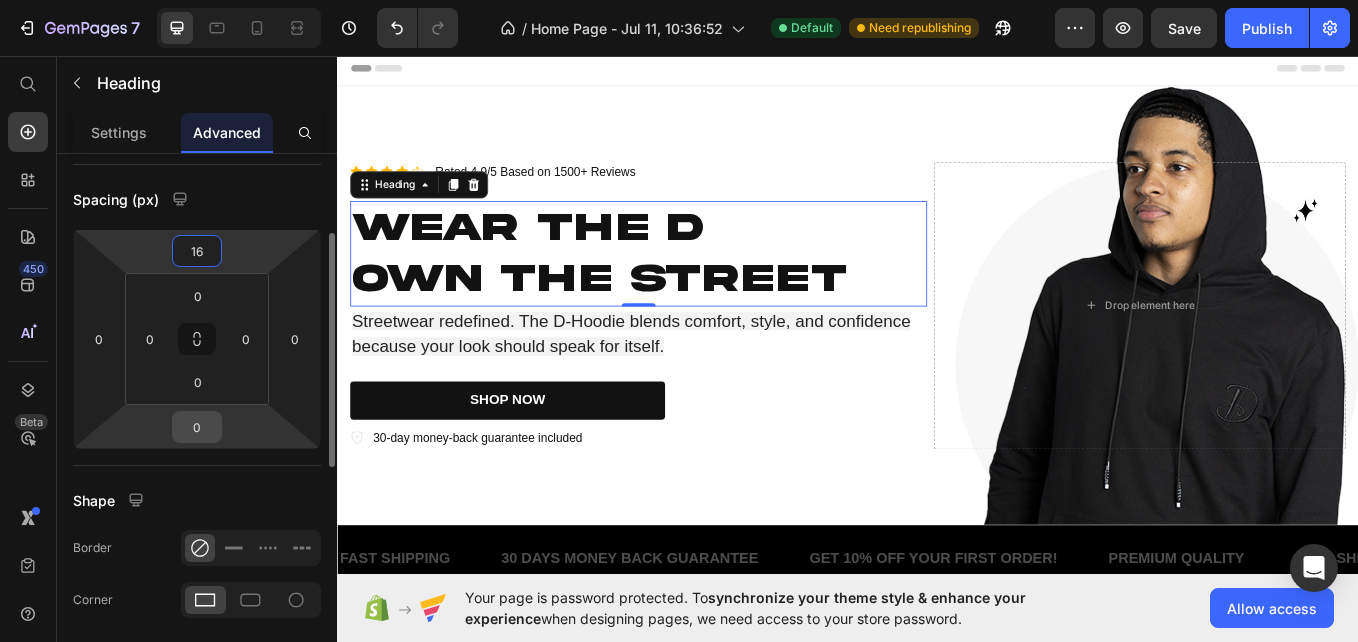 type on "16" 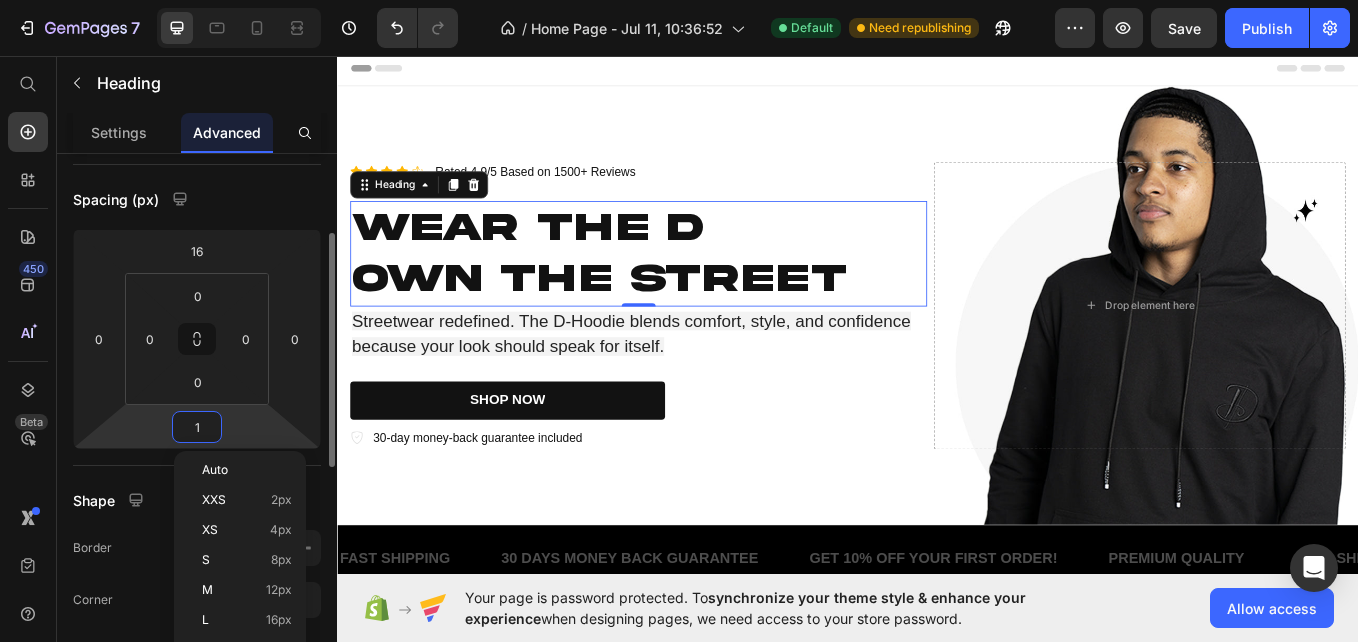 type on "16" 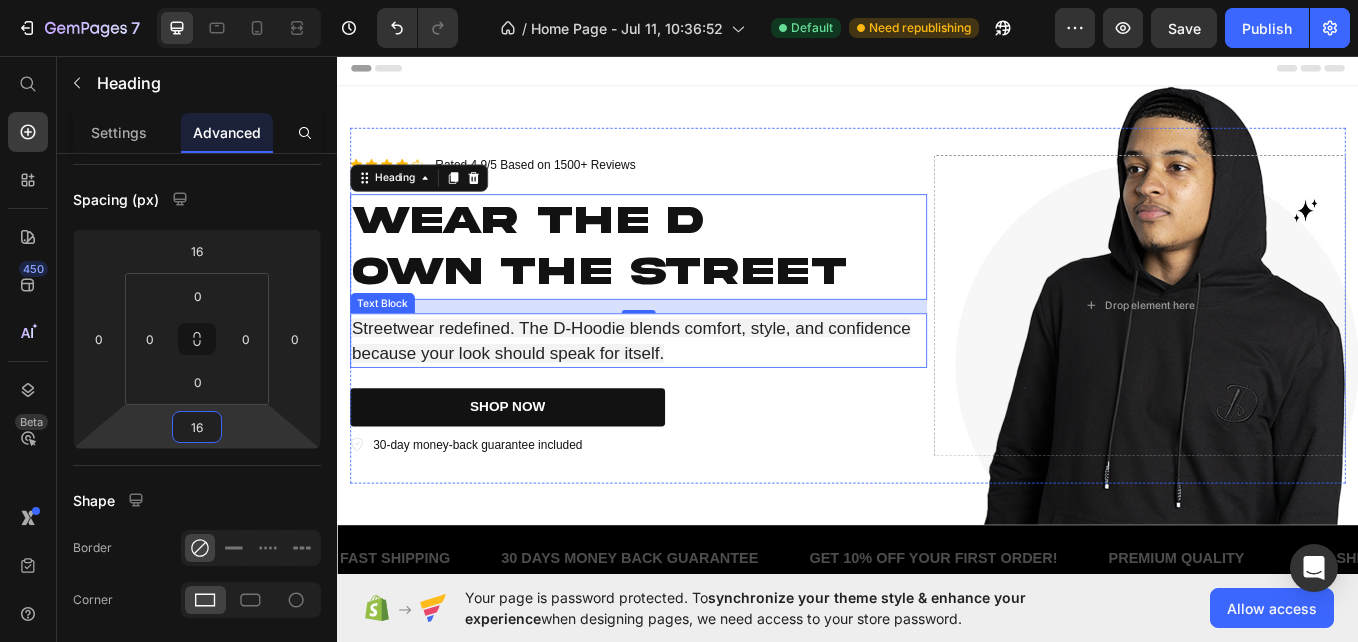 click on "Streetwear redefined. The D-Hoodie blends comfort, style, and confidence because your look should speak for itself." at bounding box center [691, 390] 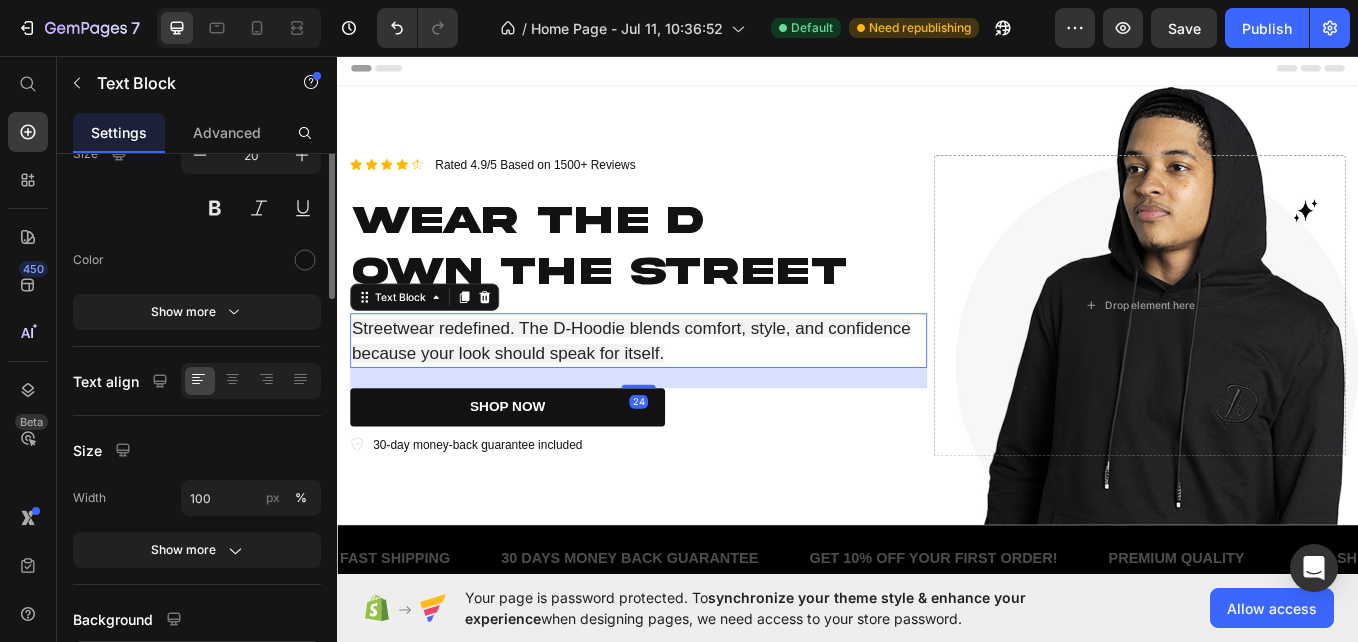 scroll, scrollTop: 0, scrollLeft: 0, axis: both 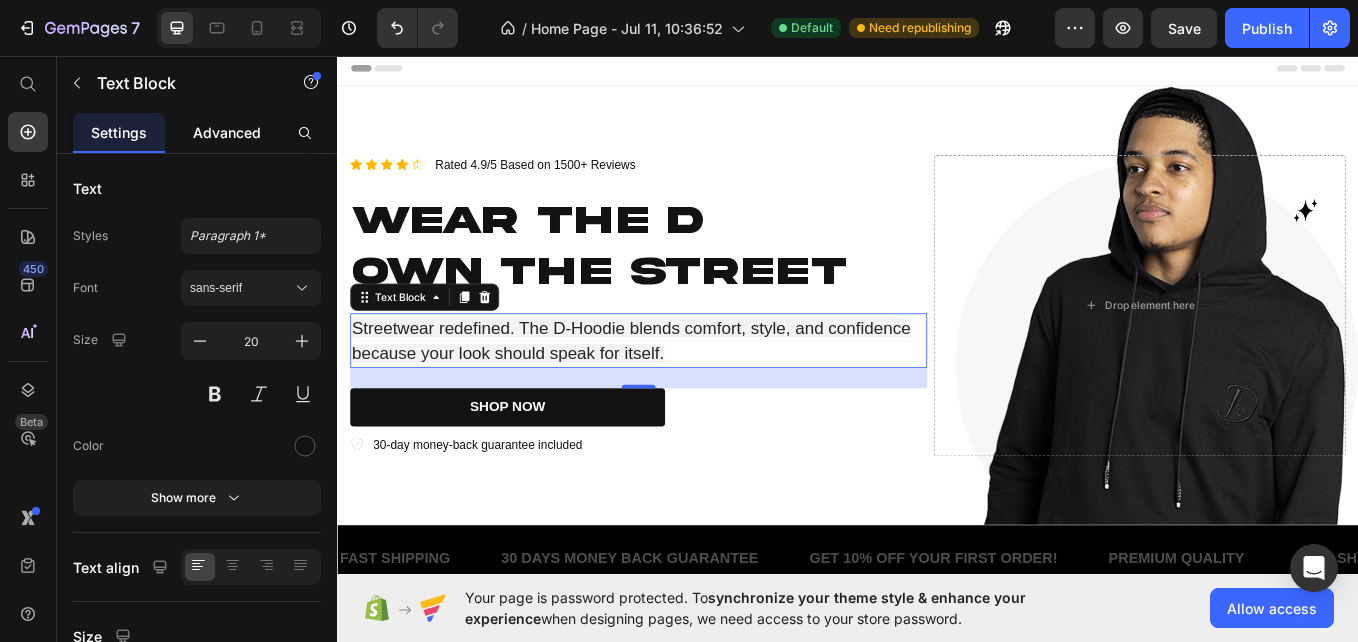 click on "Advanced" at bounding box center [227, 132] 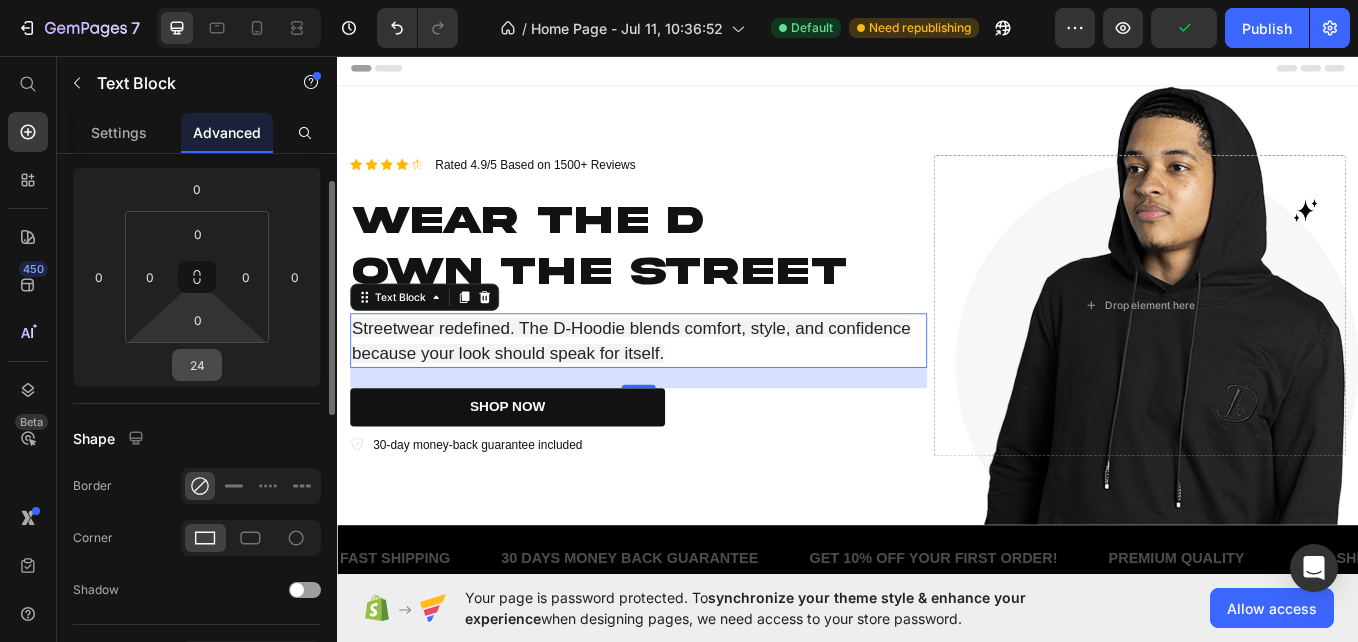 scroll, scrollTop: 193, scrollLeft: 0, axis: vertical 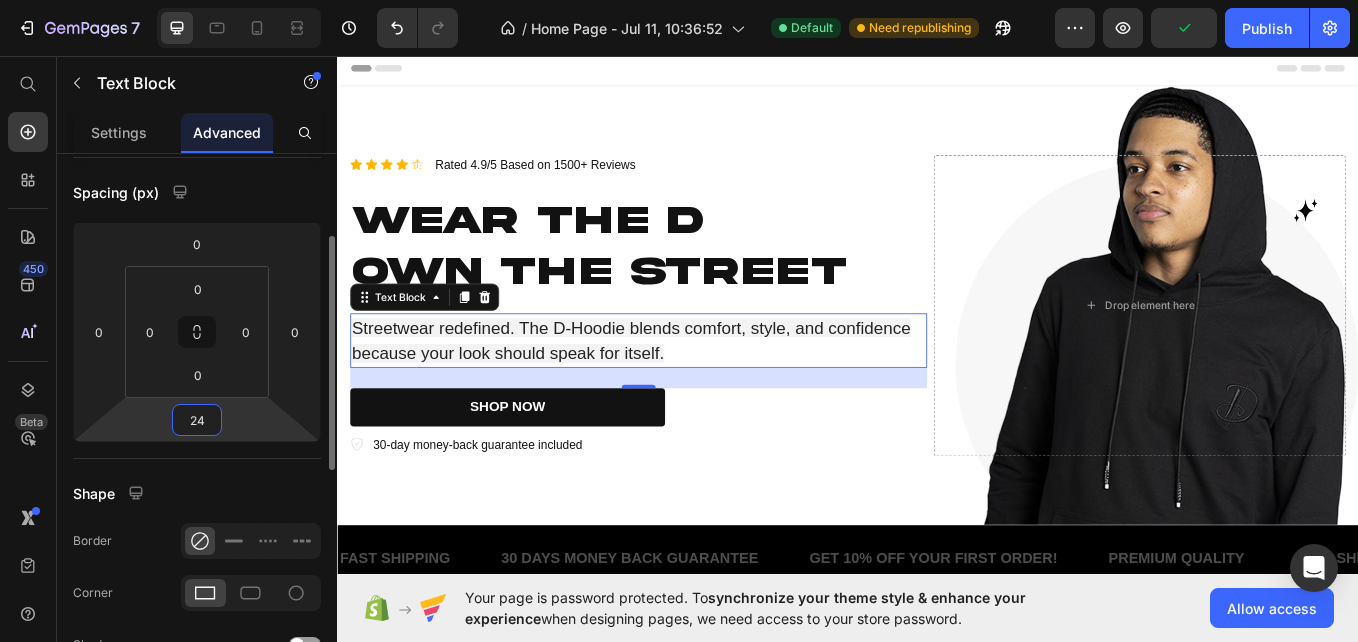 click on "24" at bounding box center [197, 420] 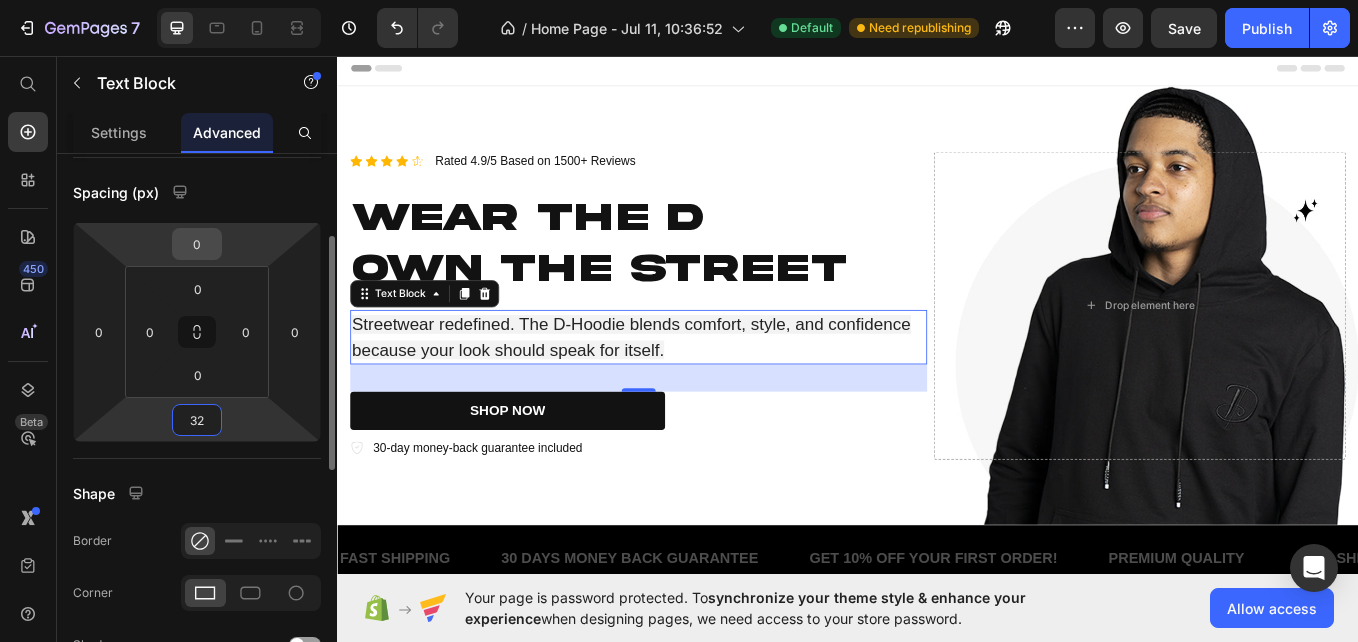 type on "32" 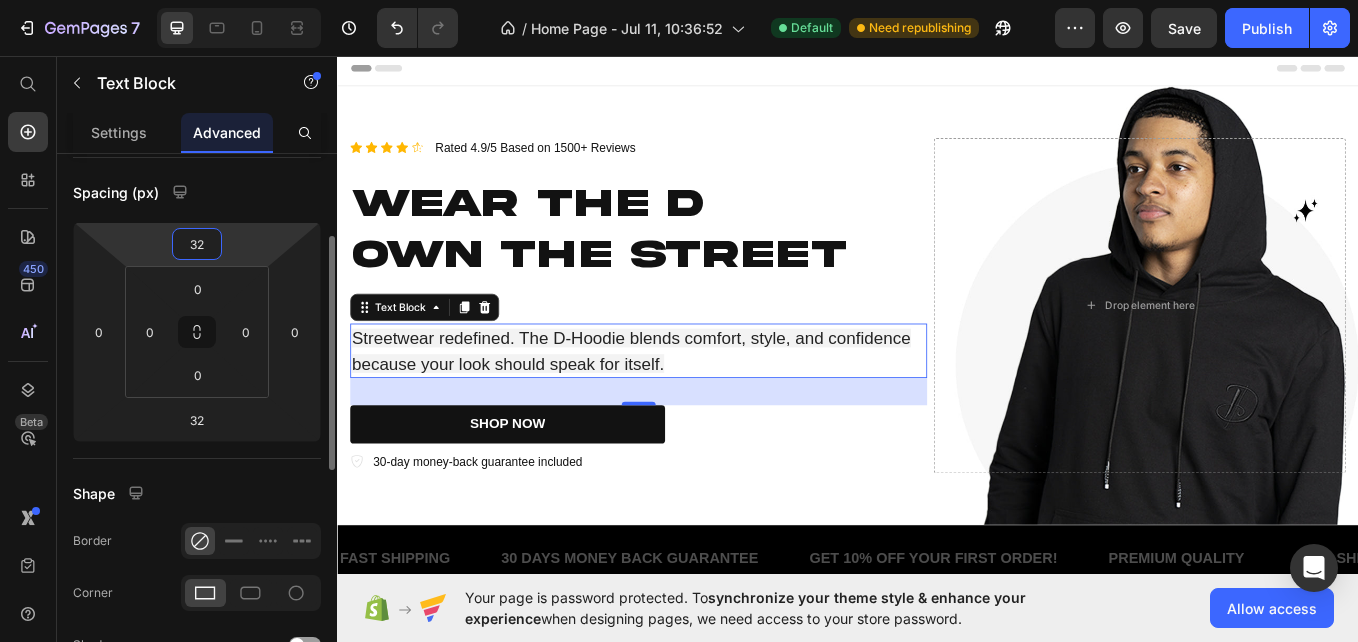 type on "3" 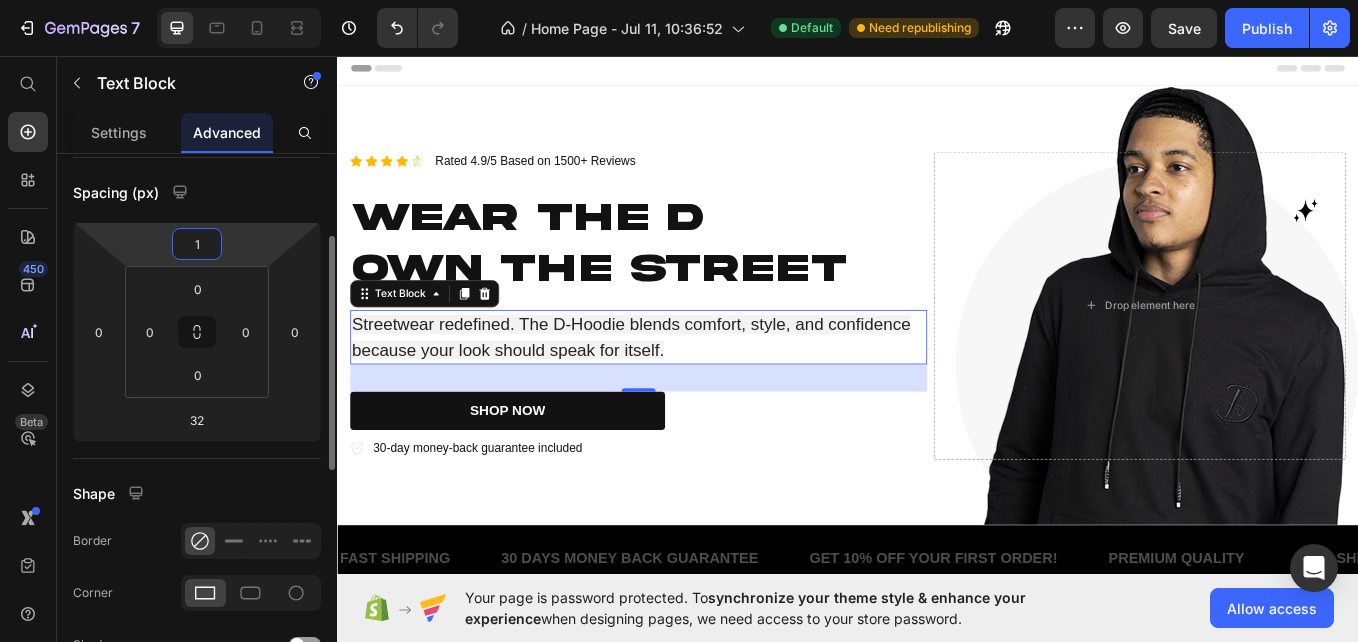 type on "16" 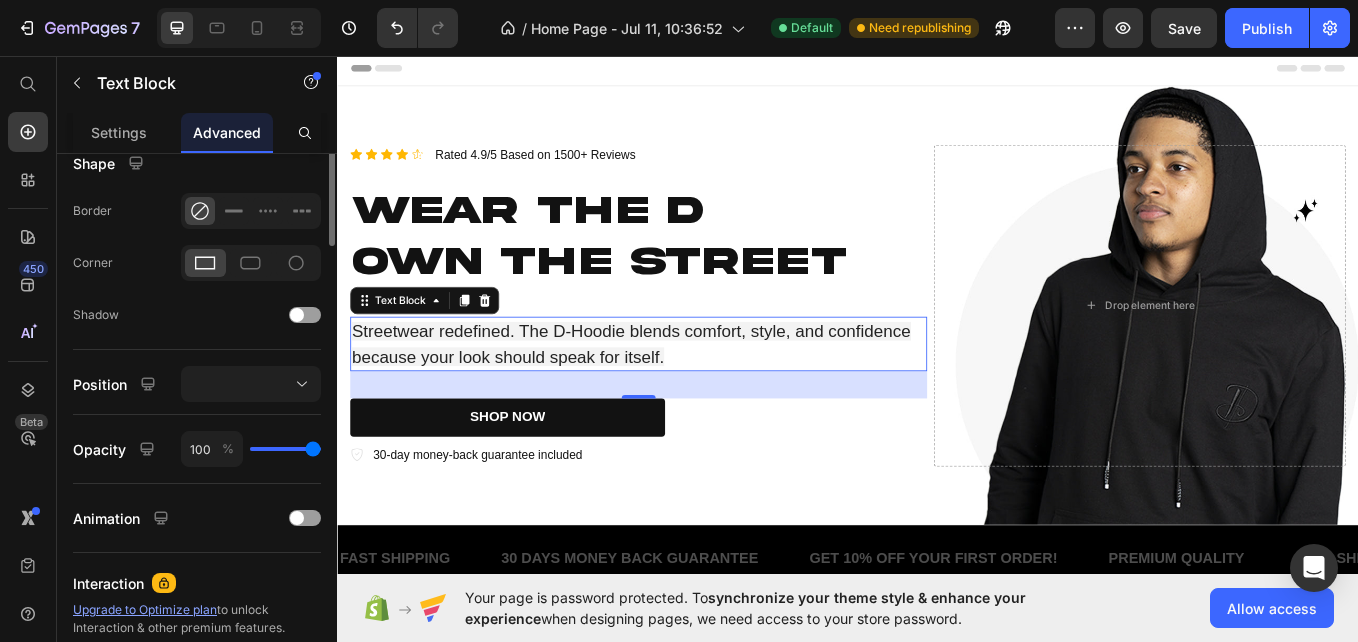 scroll, scrollTop: 266, scrollLeft: 0, axis: vertical 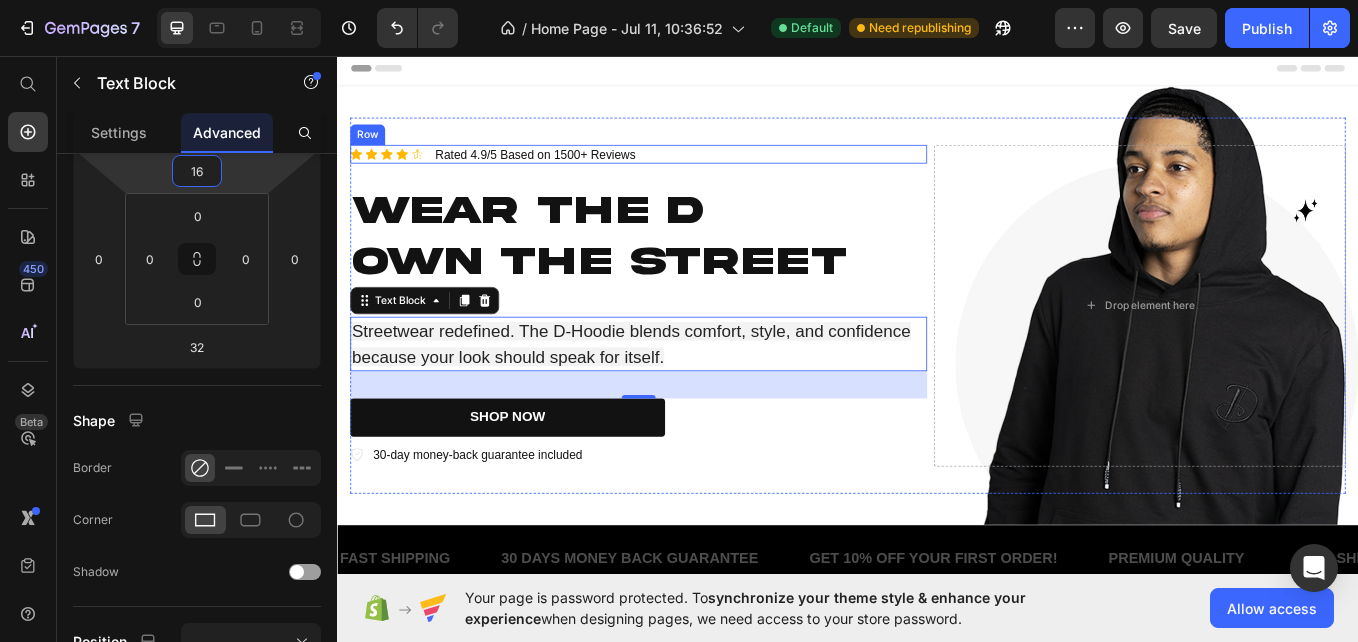 click on "Icon Icon Icon Icon
Icon Icon List Rated 4.9/5 Based on 1500+ Reviews Text Block Row" at bounding box center (691, 171) 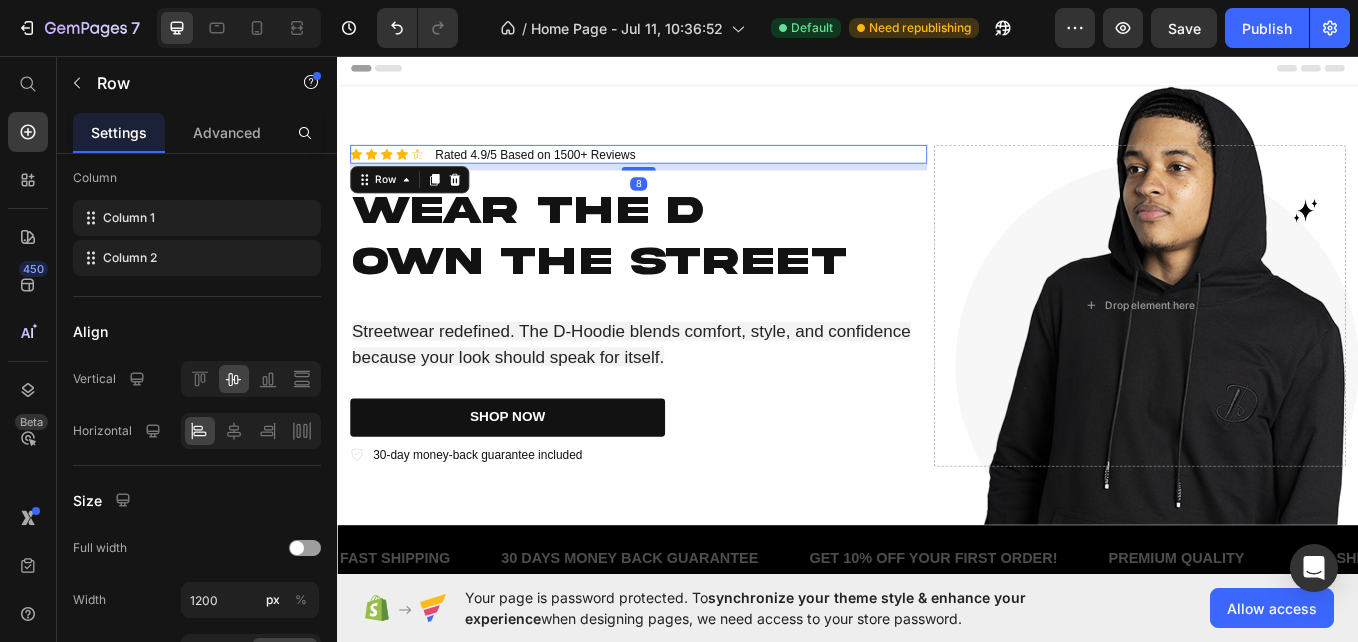 scroll, scrollTop: 0, scrollLeft: 0, axis: both 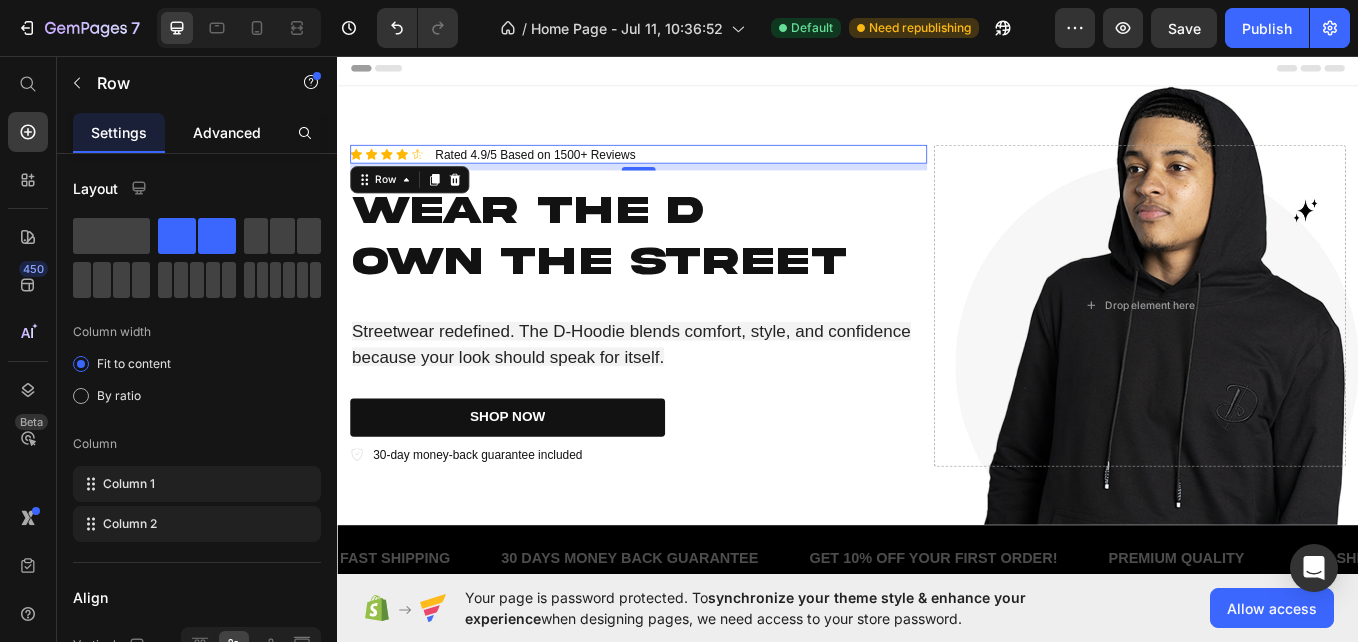 click on "Advanced" at bounding box center [227, 132] 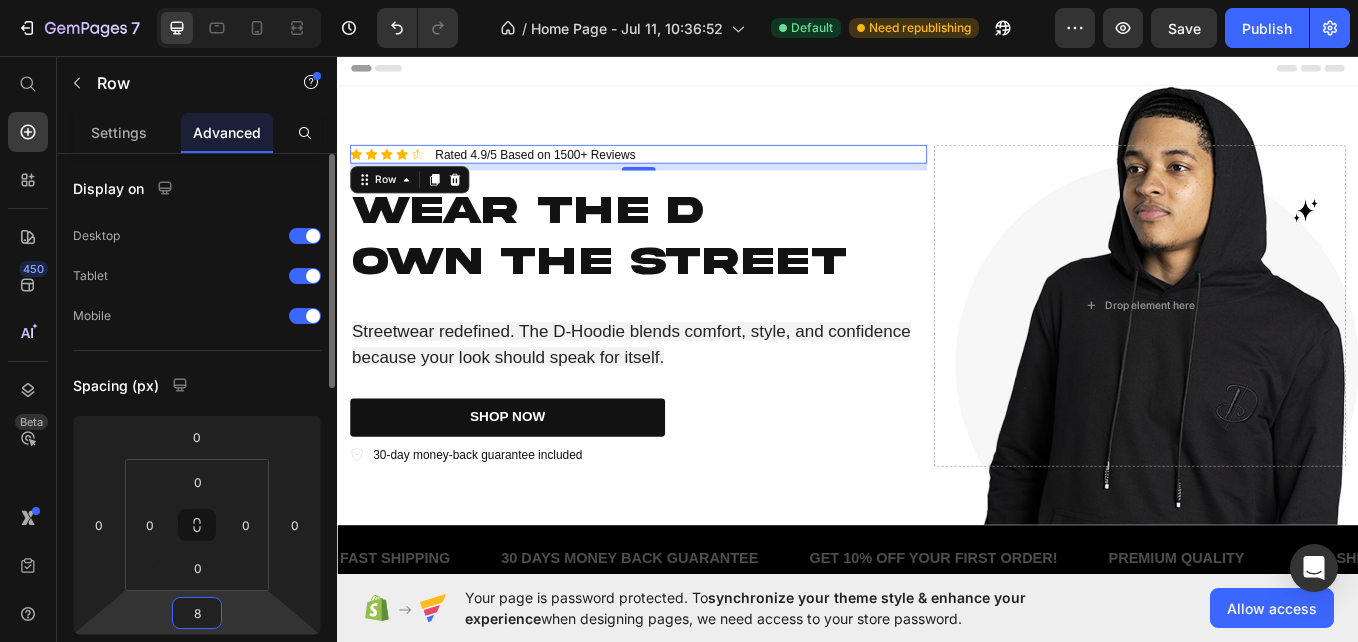 click on "8" at bounding box center (197, 613) 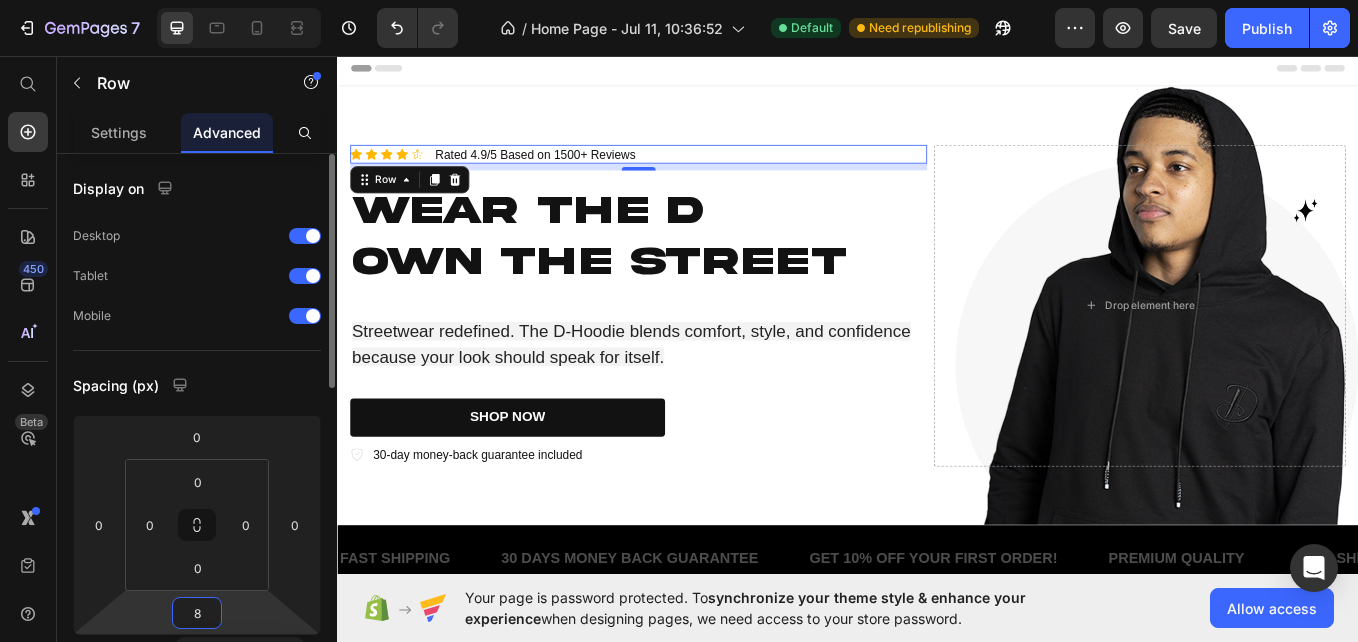 type on "0" 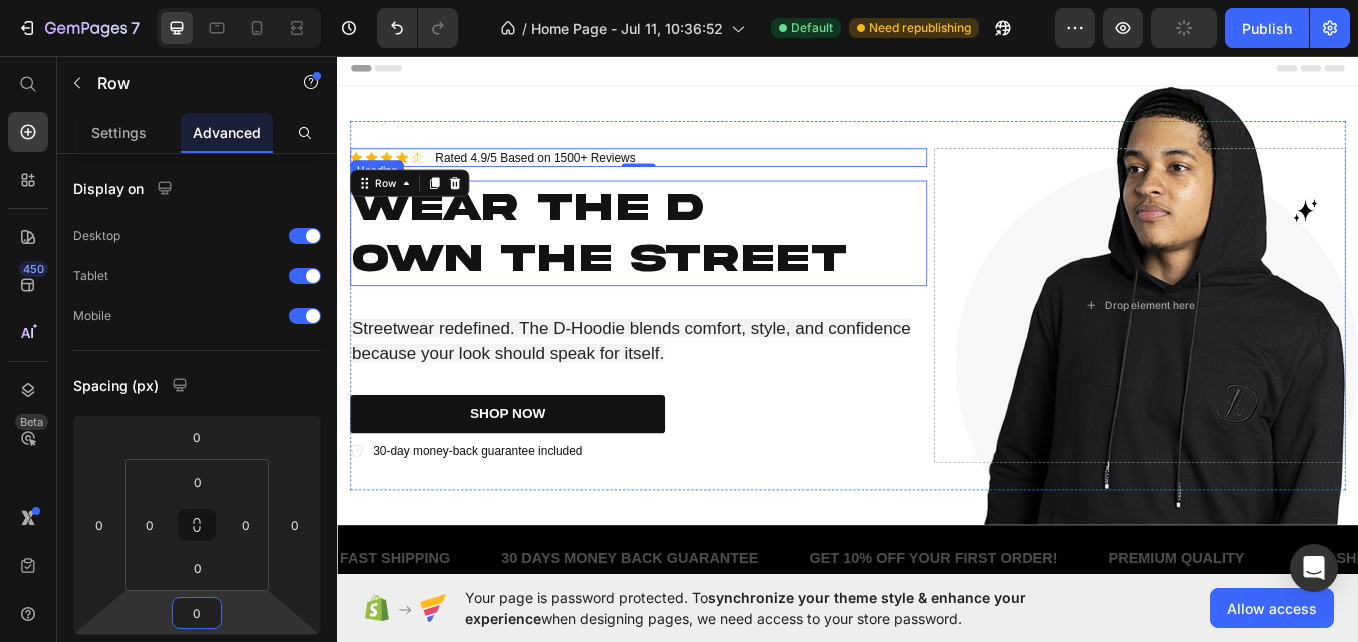 click on "Own the Street" at bounding box center [645, 293] 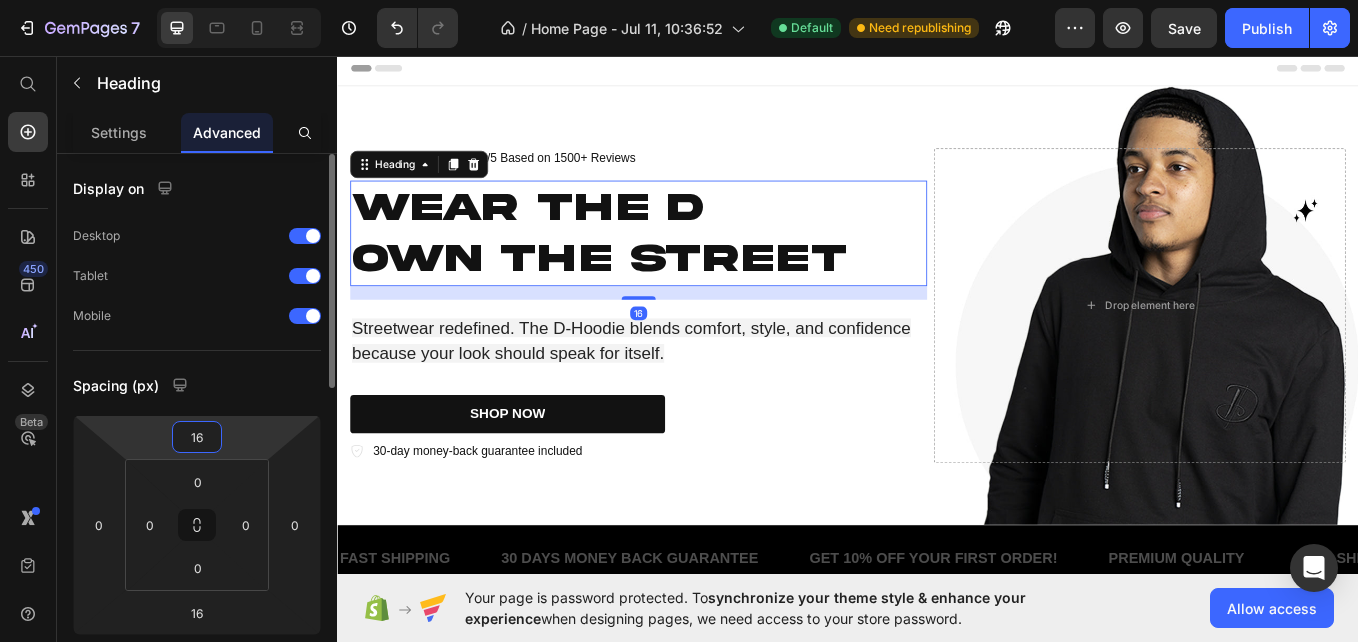 click on "16" at bounding box center [197, 437] 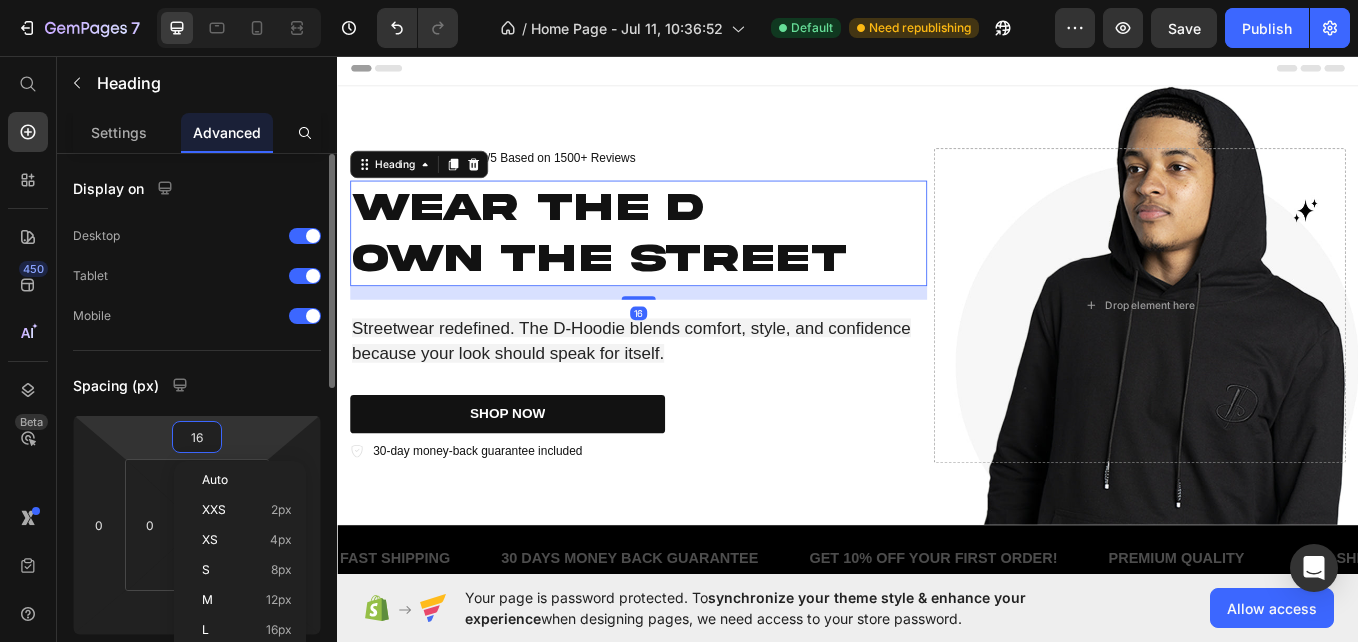 type on "0" 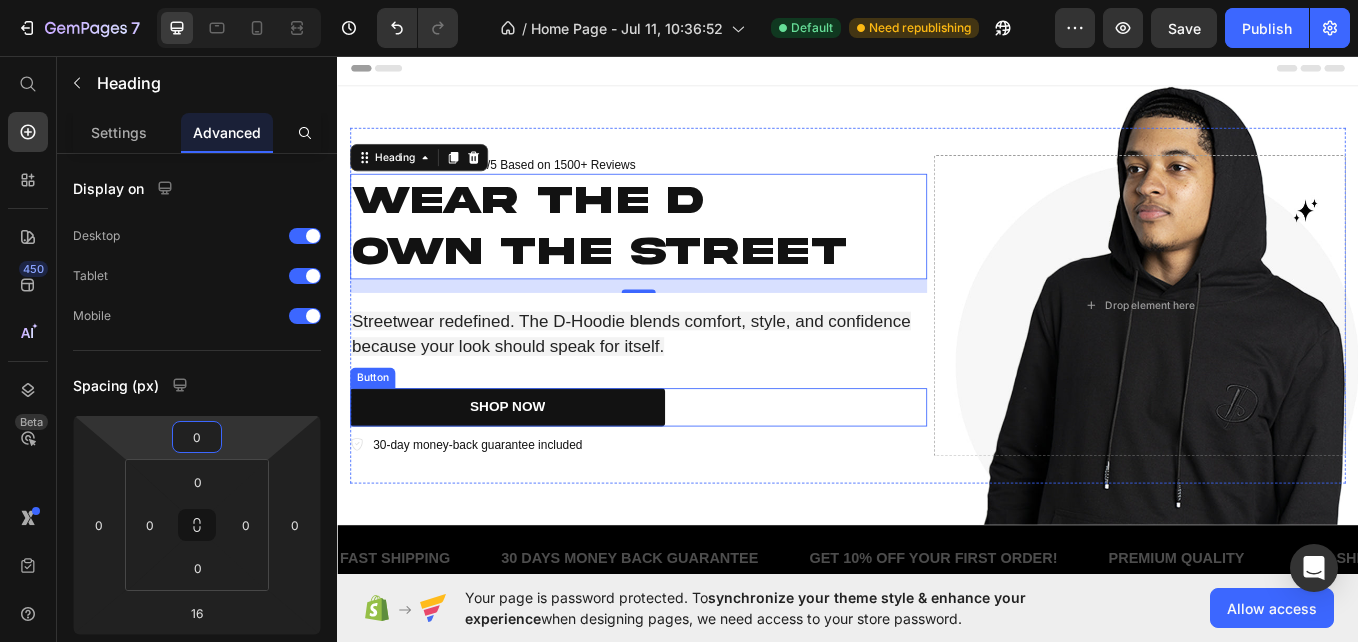 click on "SHOP NOW Button" at bounding box center [691, 468] 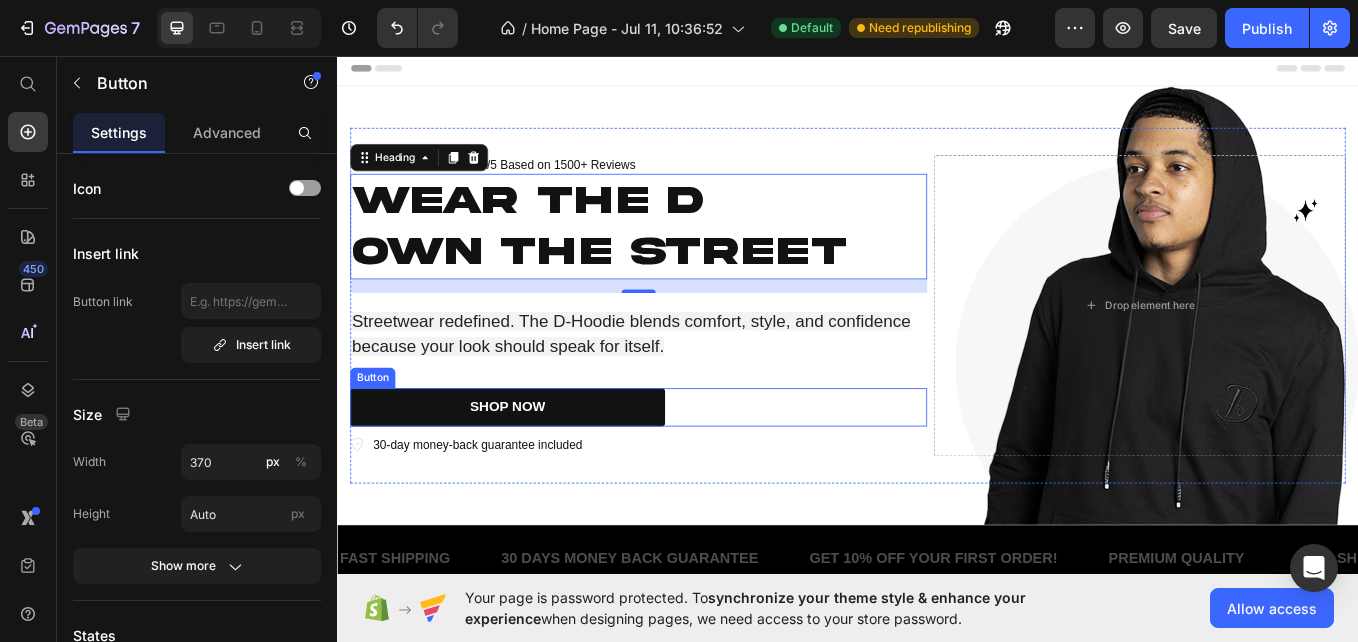 click on "Icon Icon Icon Icon
Icon Icon List Rated 4.9/5 Based on 1500+ Reviews Text Block Row Wear the D  Own the Street Heading   16 Streetwear redefined. The D-Hoodie blends comfort, style, and confidence because your look should speak for itself. Text Block SHOP NOW Button
30-day money-back guarantee included  Item List
Drop element here Row" at bounding box center (937, 349) 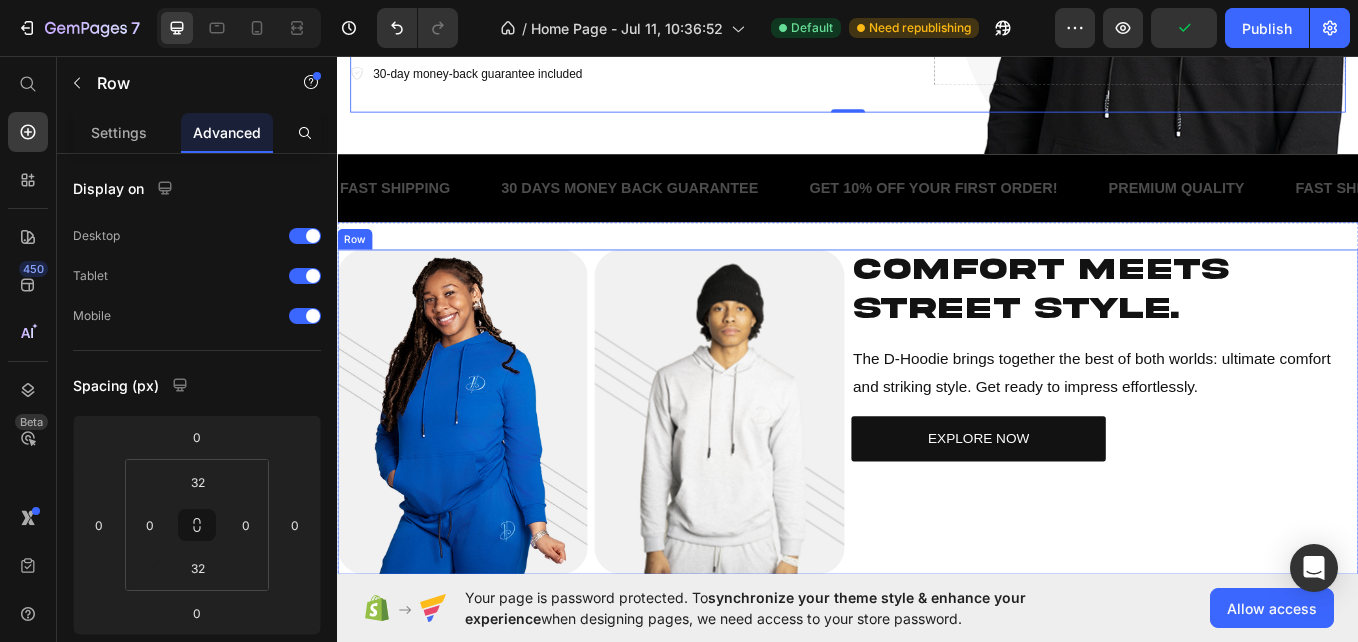 scroll, scrollTop: 508, scrollLeft: 0, axis: vertical 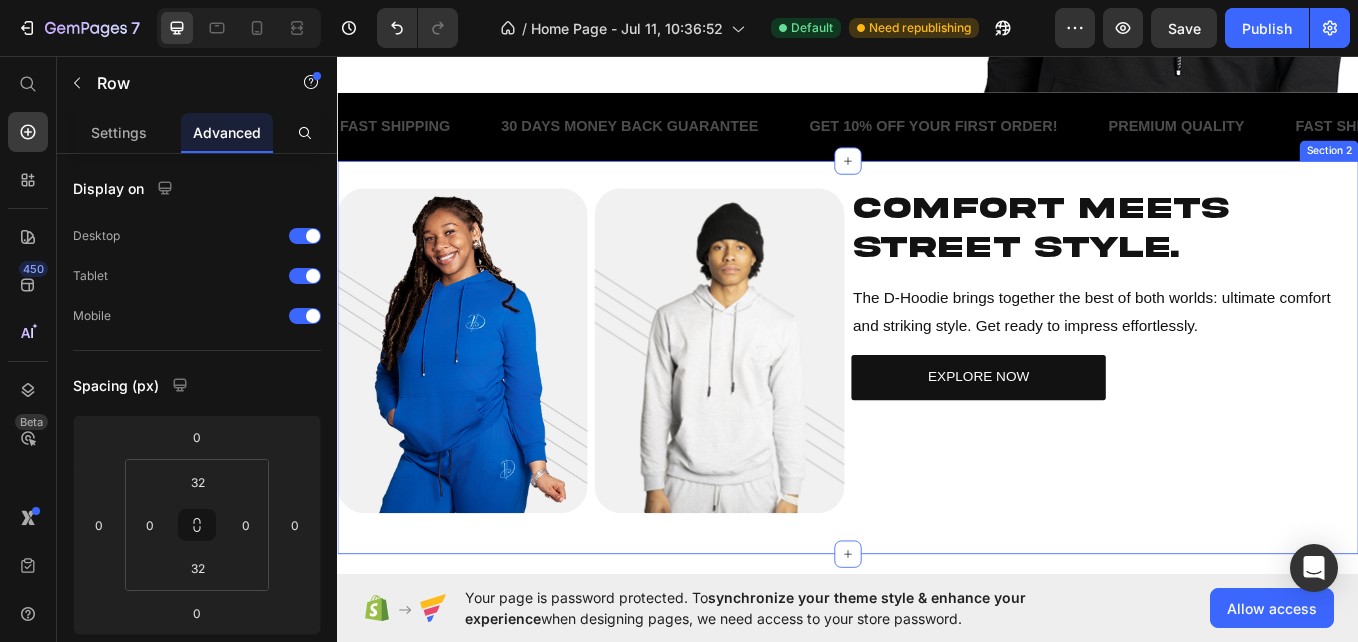 click on "Image Image Row Comfort Meets Street Style. Heading The D-Hoodie brings together the best of both worlds: ultimate comfort and striking style. Get ready to impress effortlessly. Text Block EXPLORE NOW Button Row Section 2" at bounding box center [937, 410] 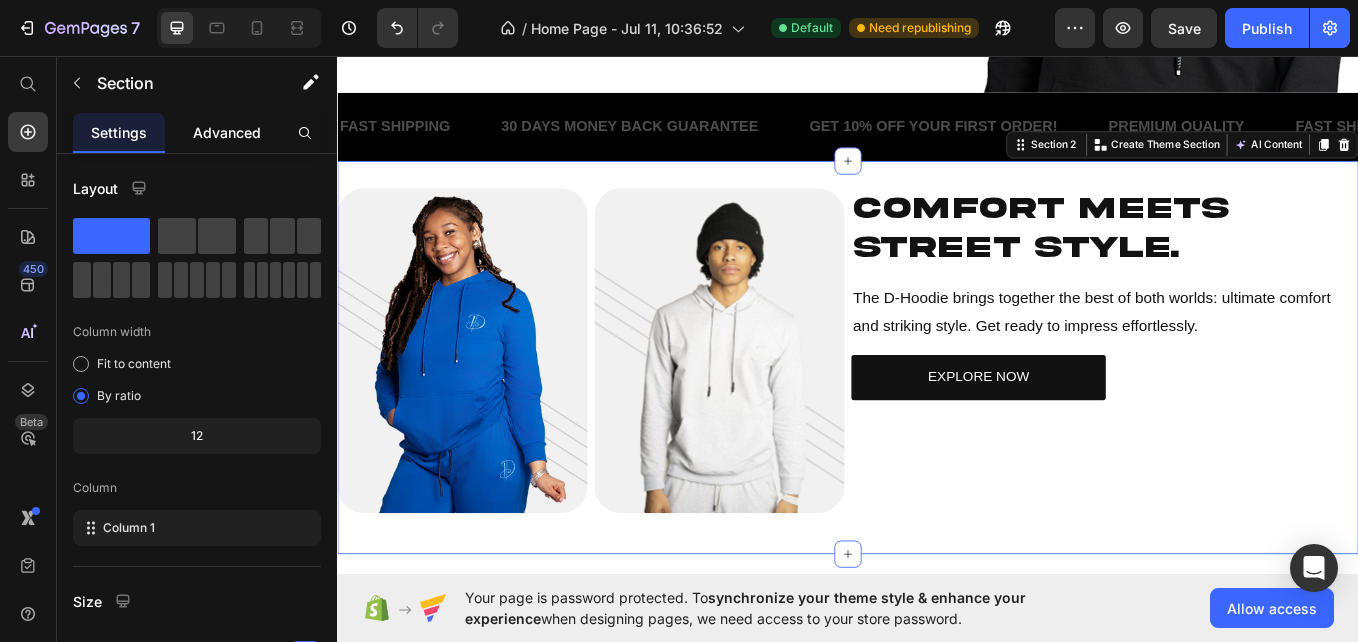 click on "Advanced" at bounding box center (227, 132) 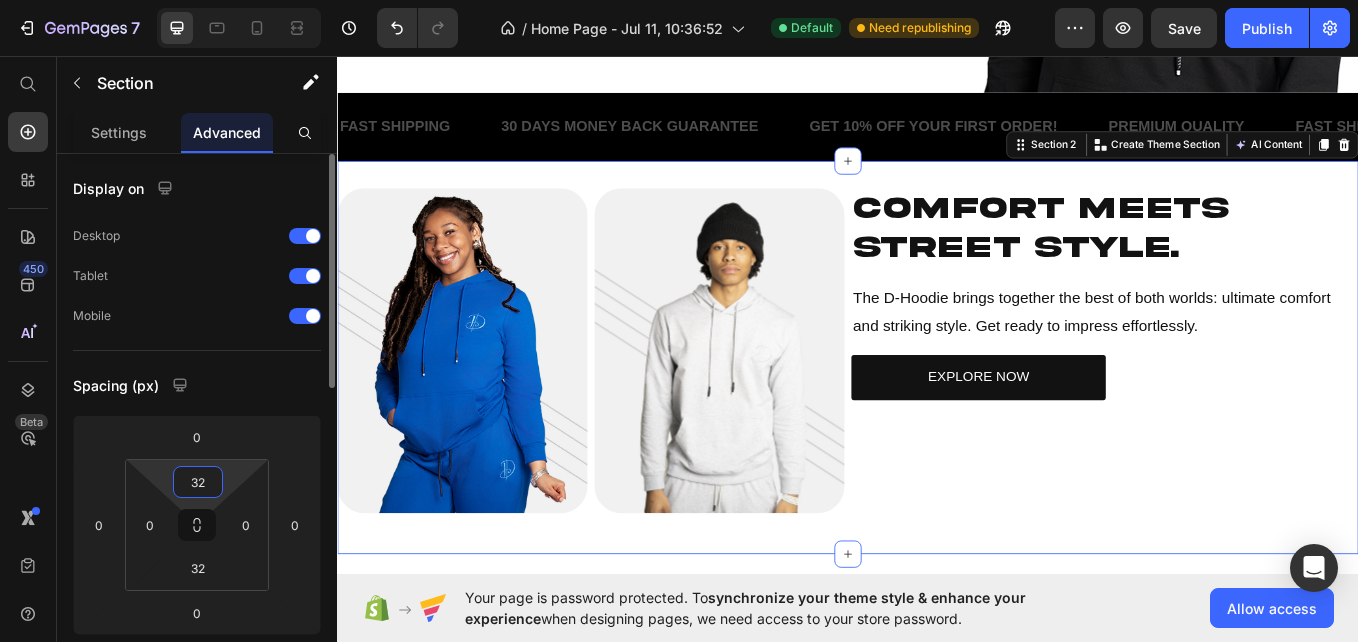 click on "32" at bounding box center (198, 482) 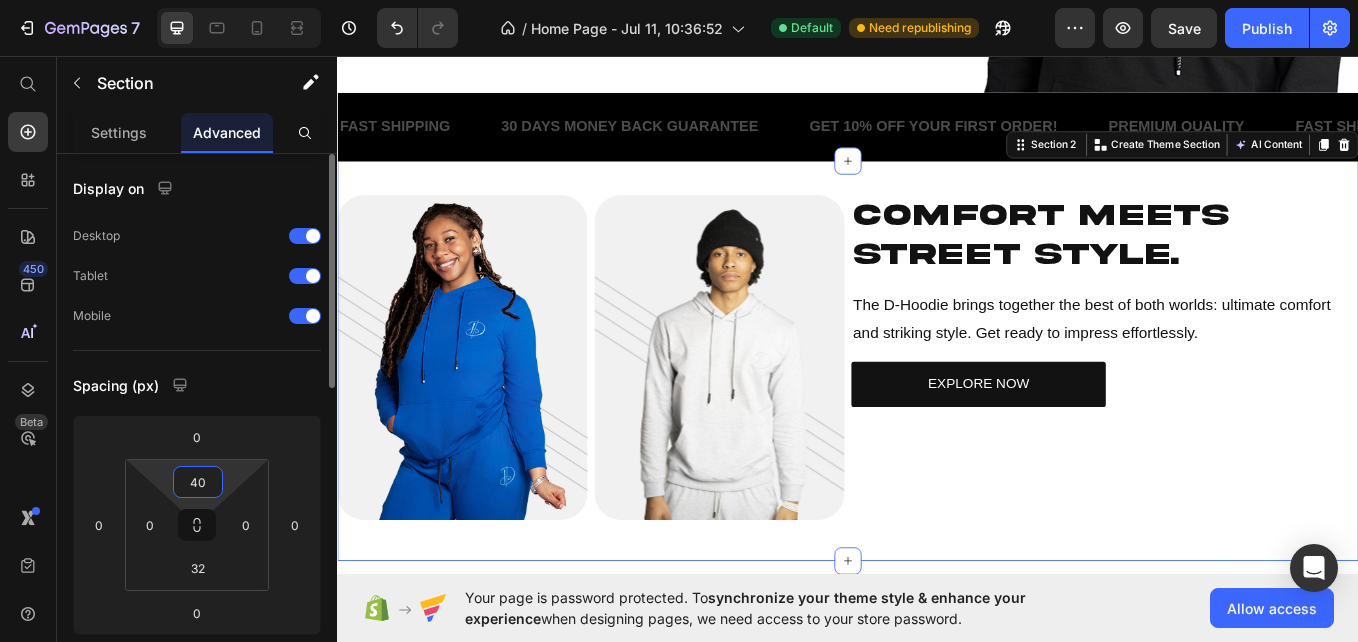 type on "4" 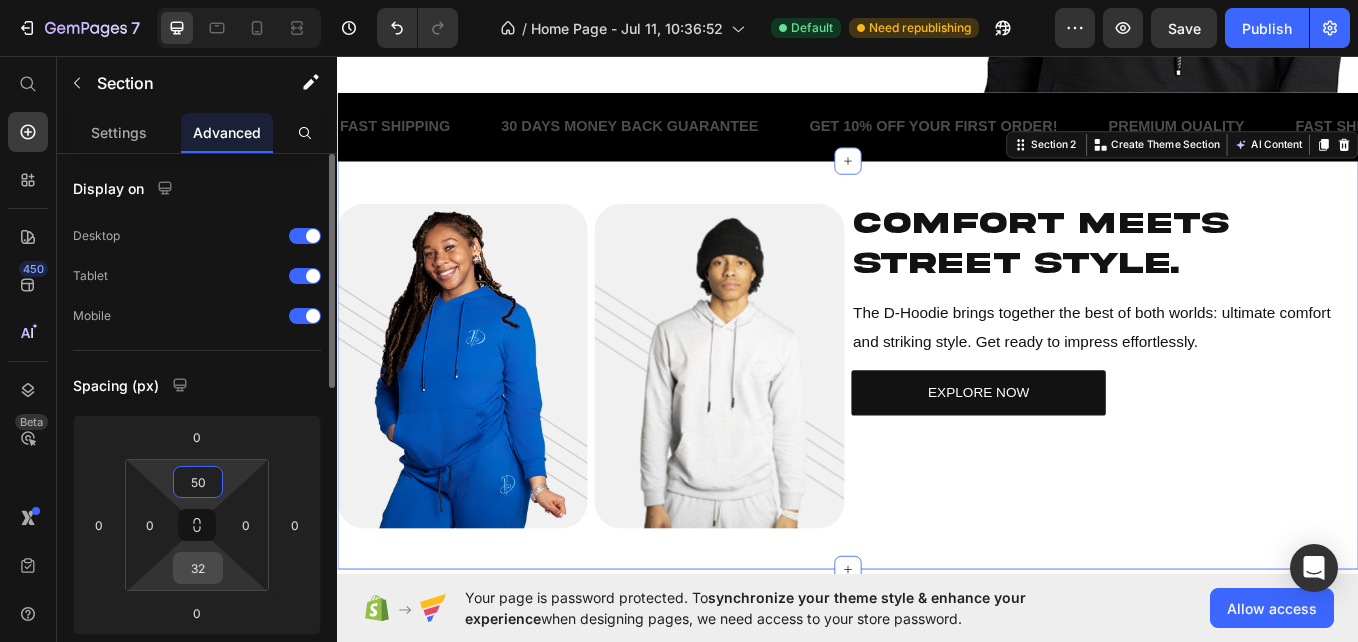 type on "50" 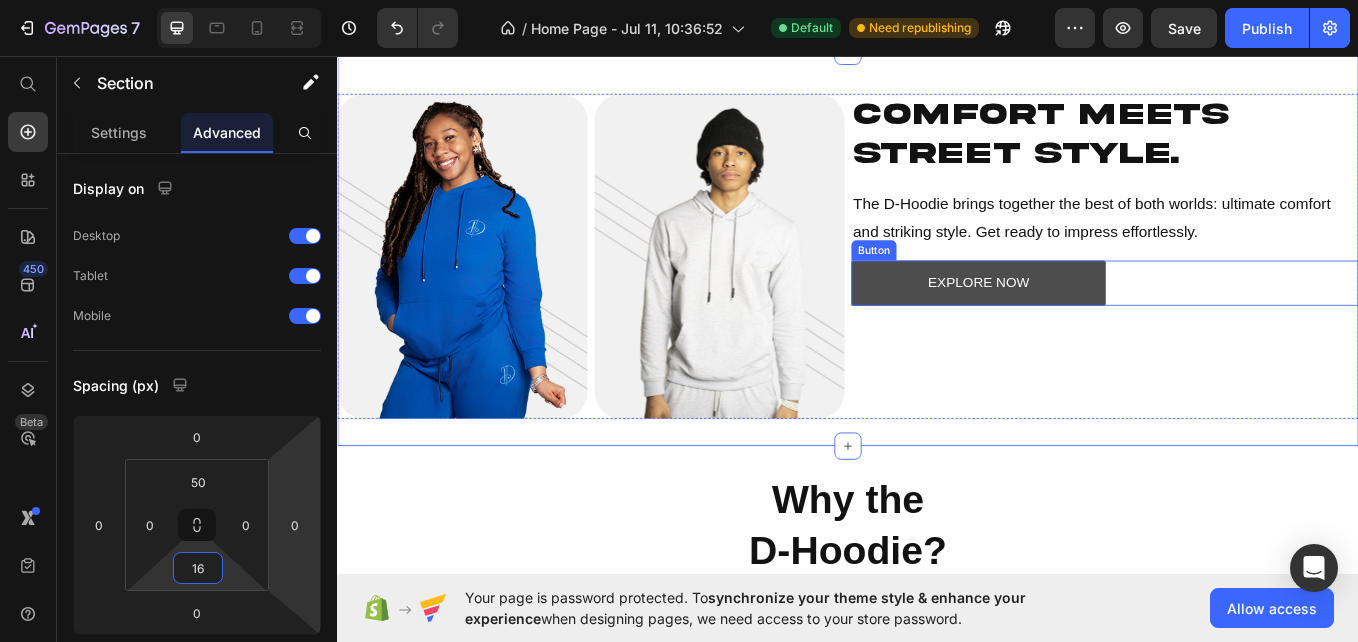 scroll, scrollTop: 631, scrollLeft: 0, axis: vertical 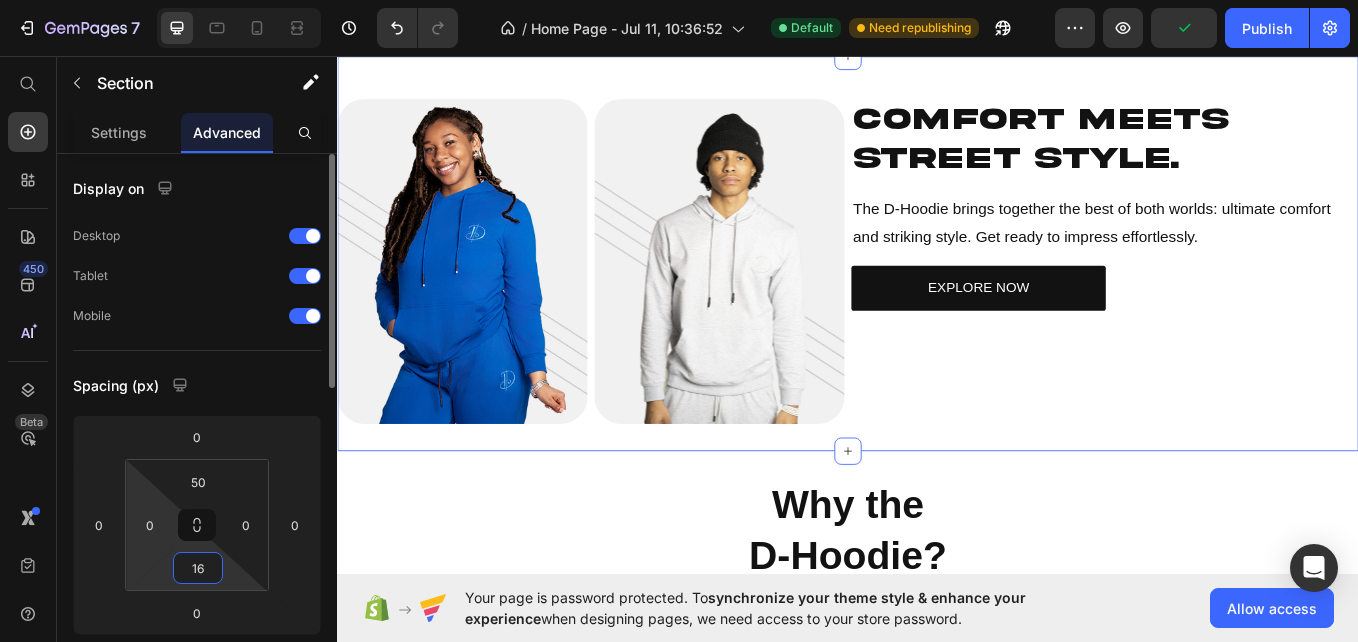 type on "1" 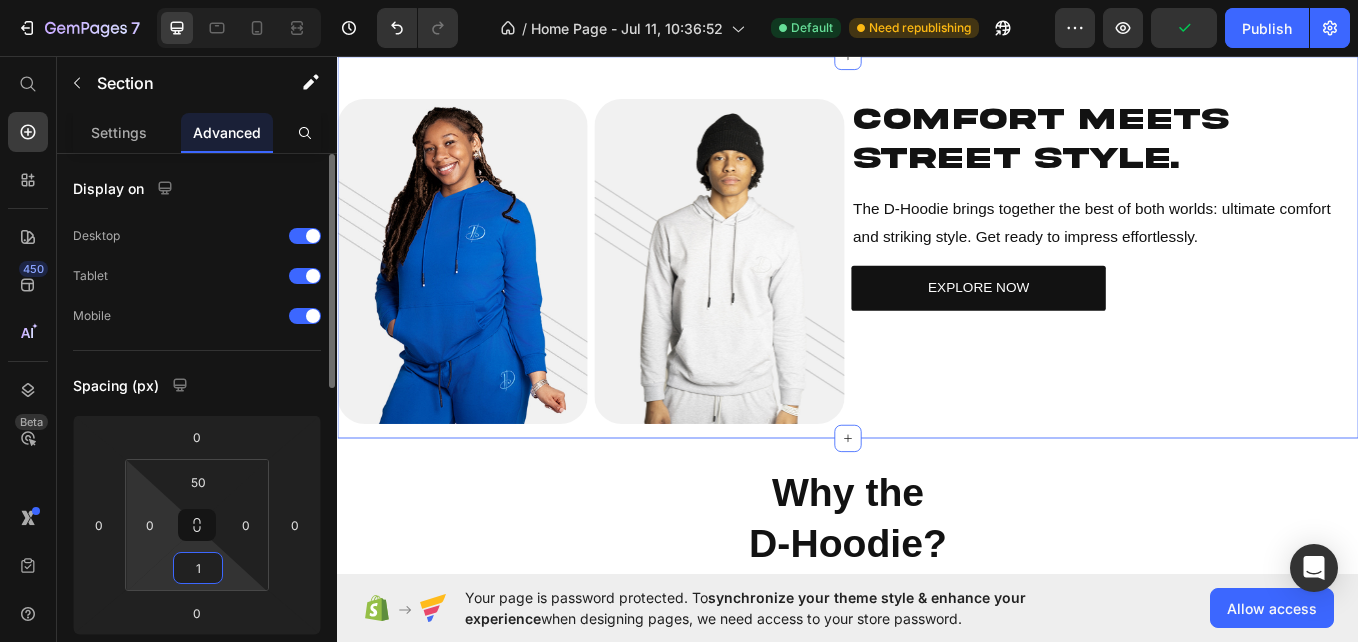 type 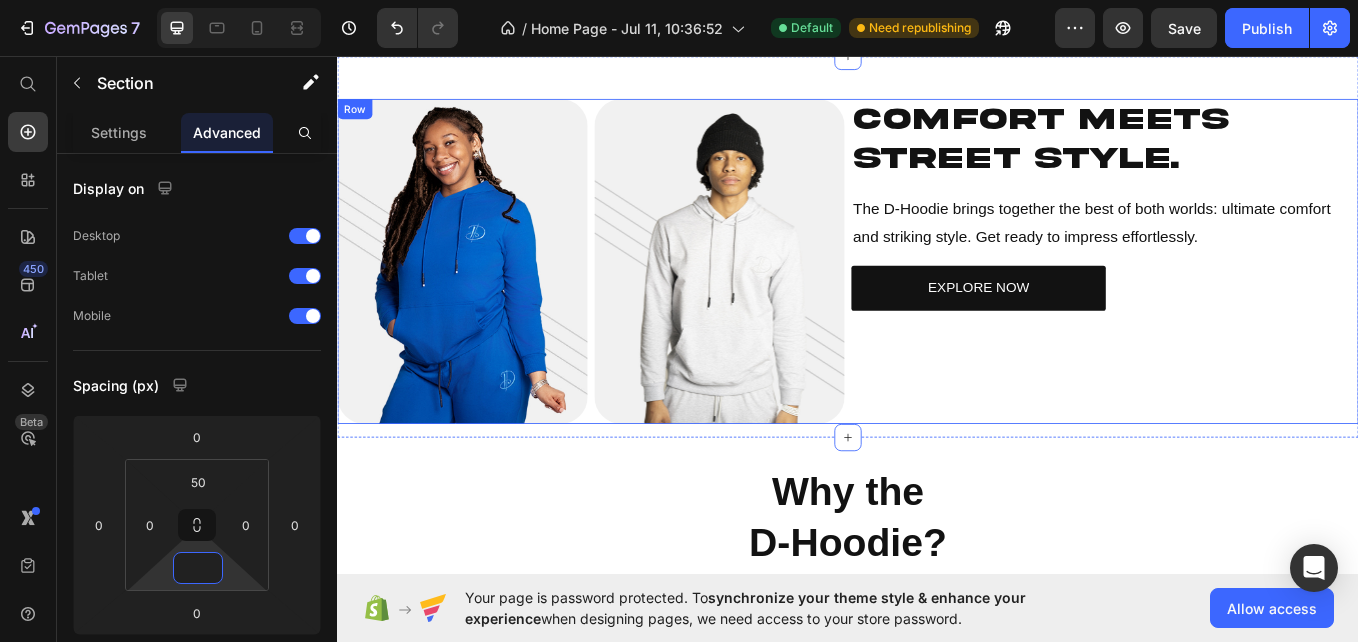 click on "Comfort Meets Street Style. Heading The D-Hoodie brings together the best of both worlds: ultimate comfort and striking style. Get ready to impress effortlessly. Text Block EXPLORE NOW Button" at bounding box center (1239, 297) 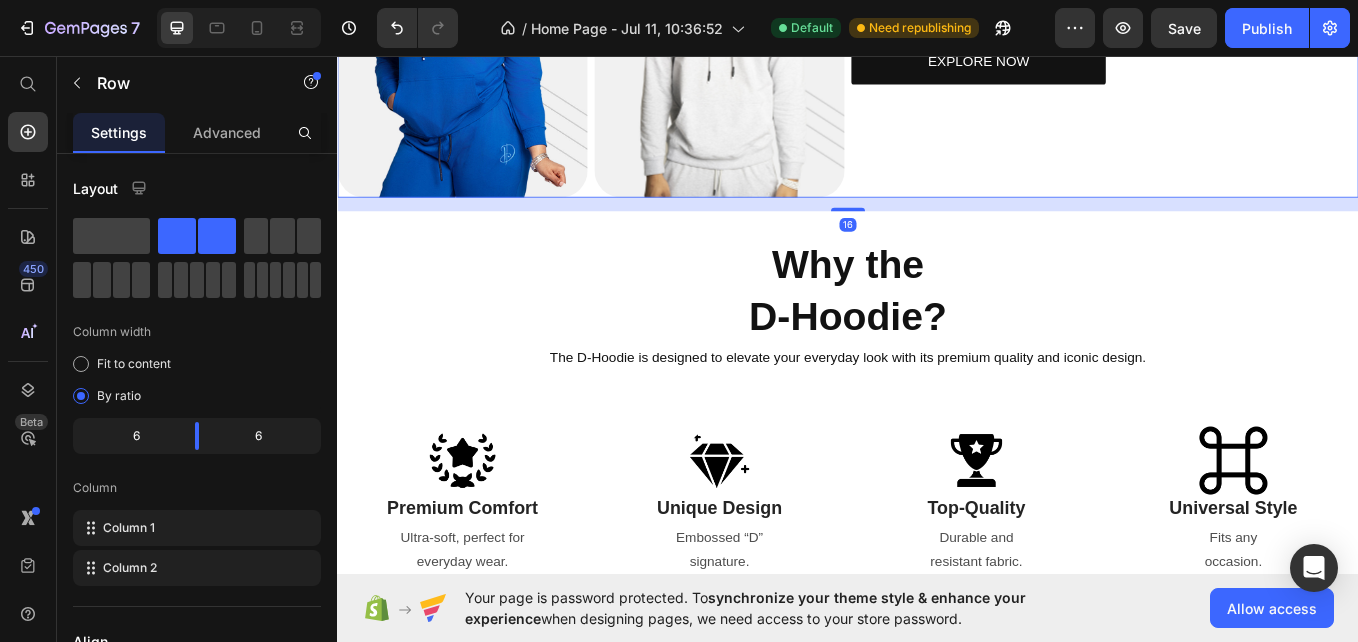 scroll, scrollTop: 905, scrollLeft: 0, axis: vertical 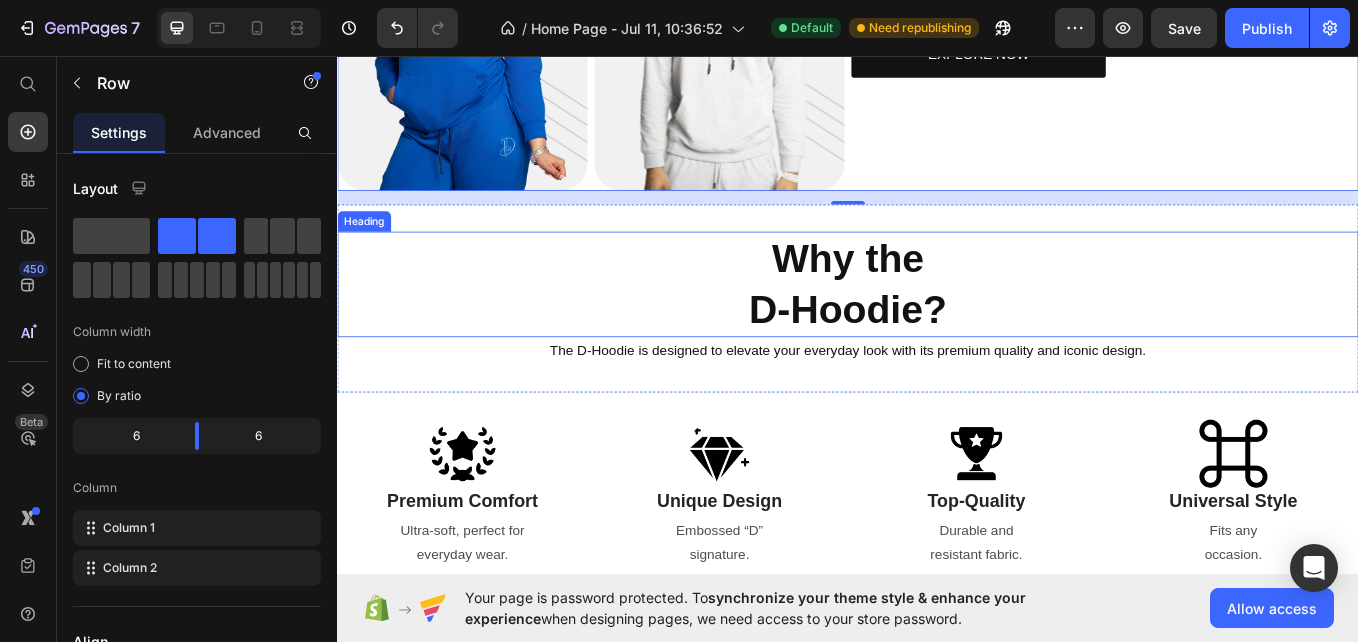 click on "D-Hoodie?" at bounding box center [937, 353] 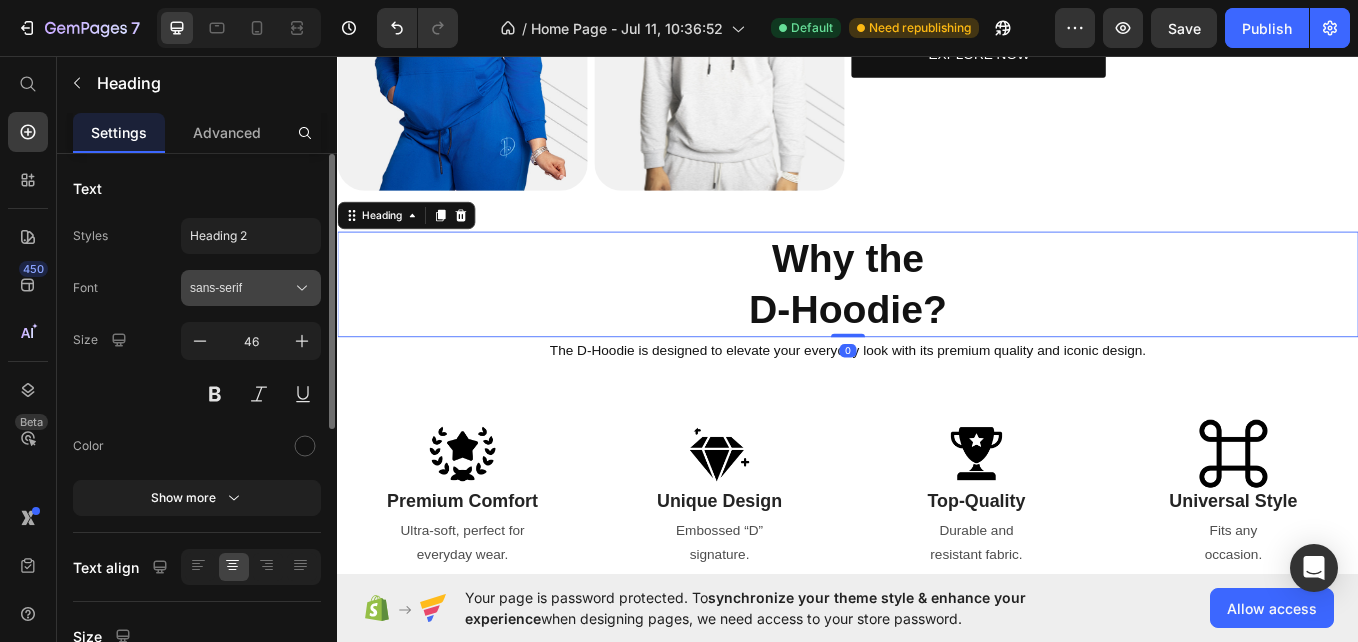 click on "sans-serif" at bounding box center (241, 288) 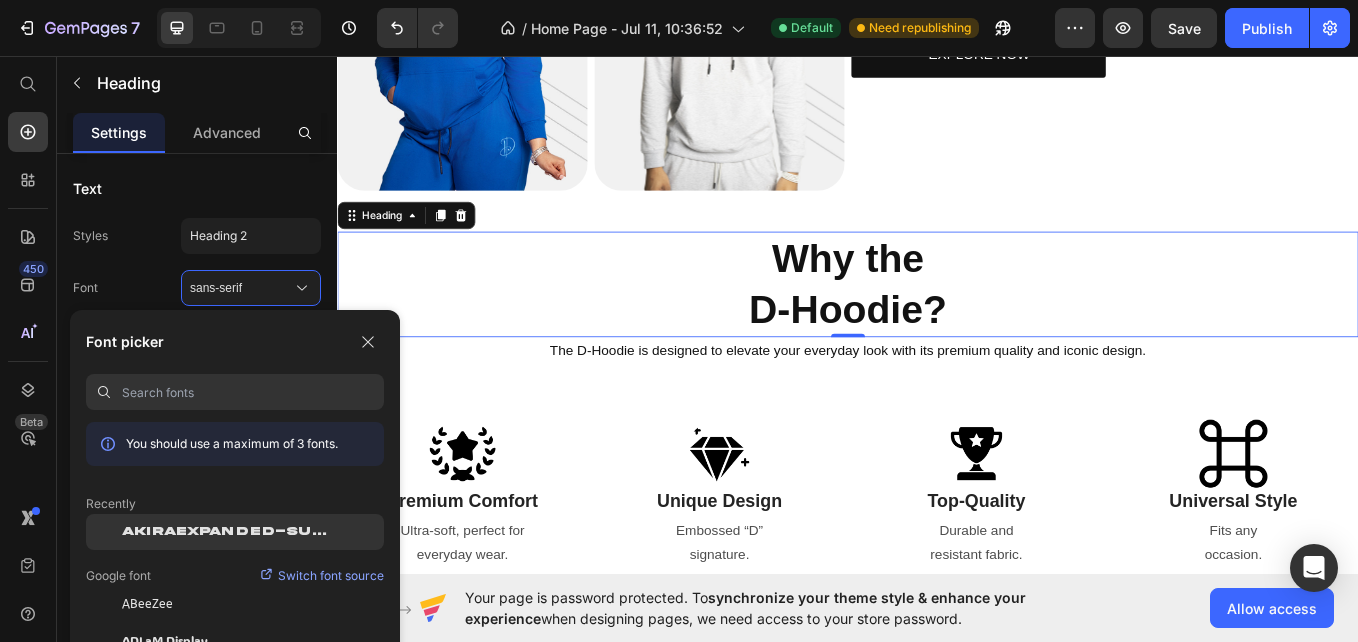 click on "AkiraExpanded-SuperBold" at bounding box center (230, 532) 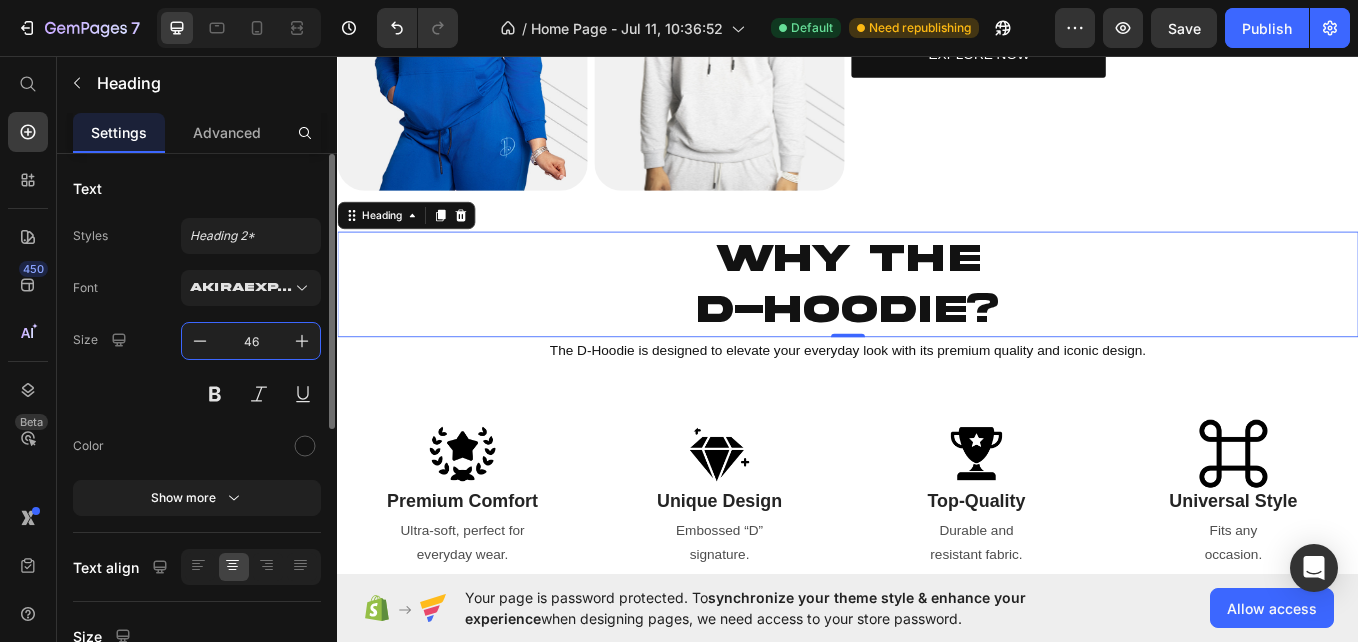 click on "46" at bounding box center (251, 341) 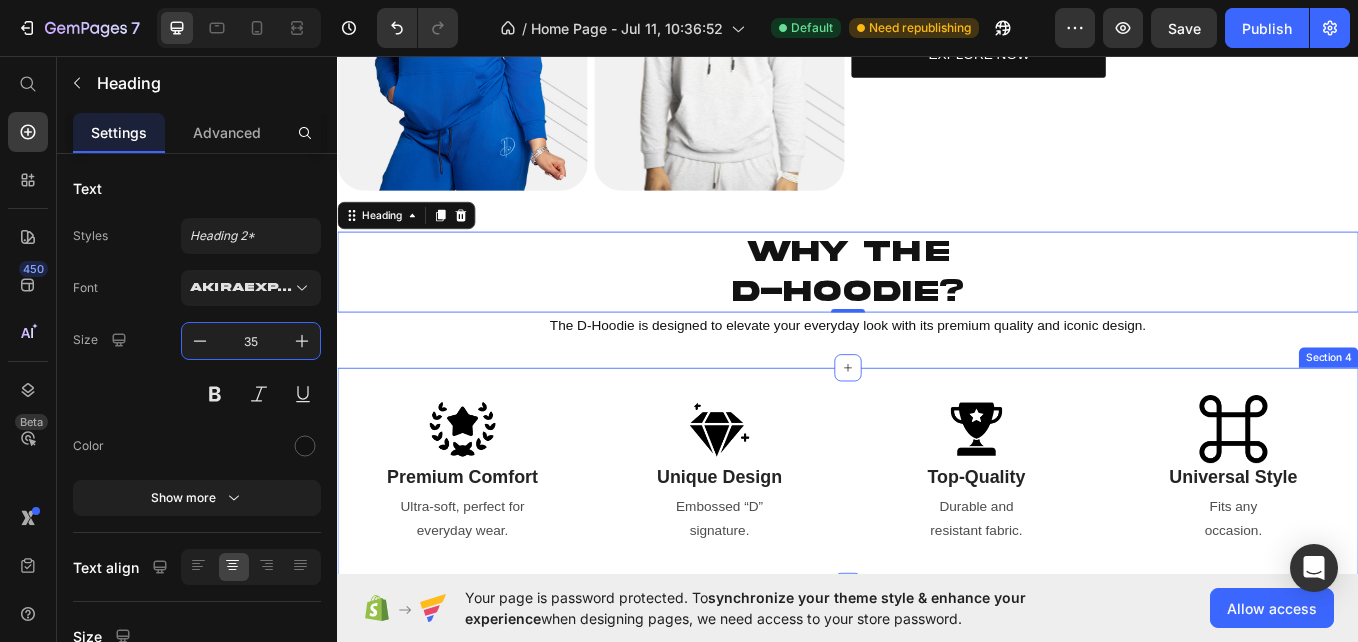scroll, scrollTop: 988, scrollLeft: 0, axis: vertical 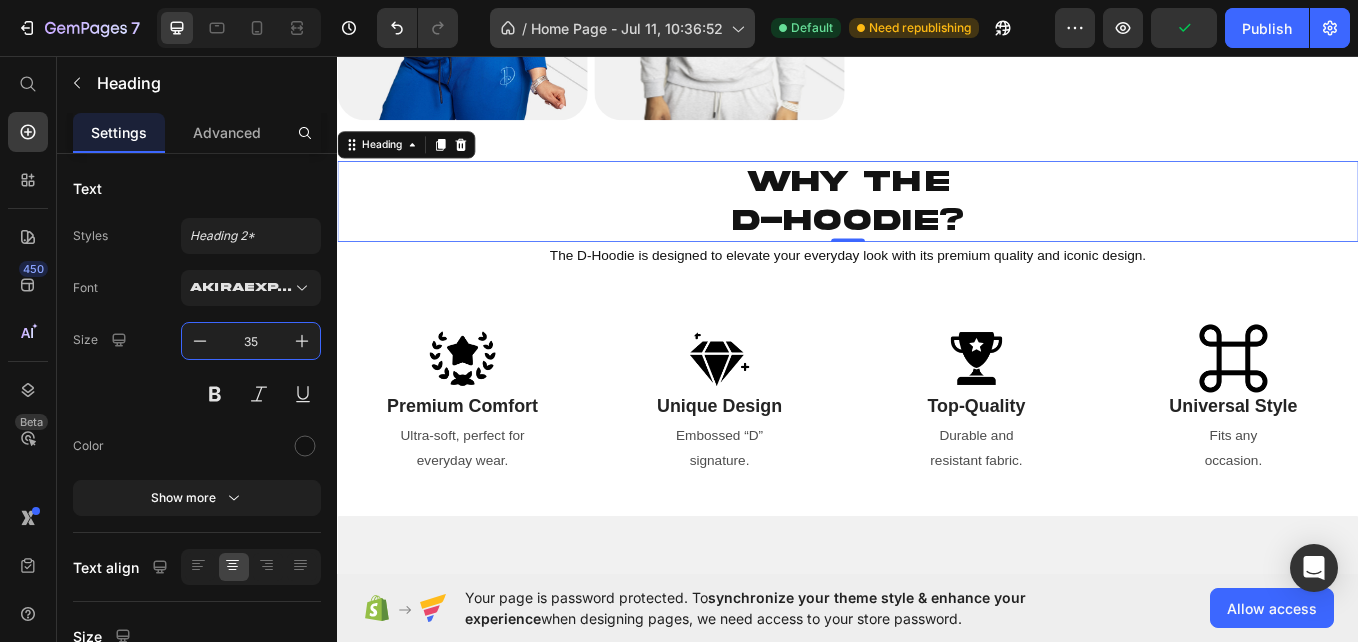 type on "35" 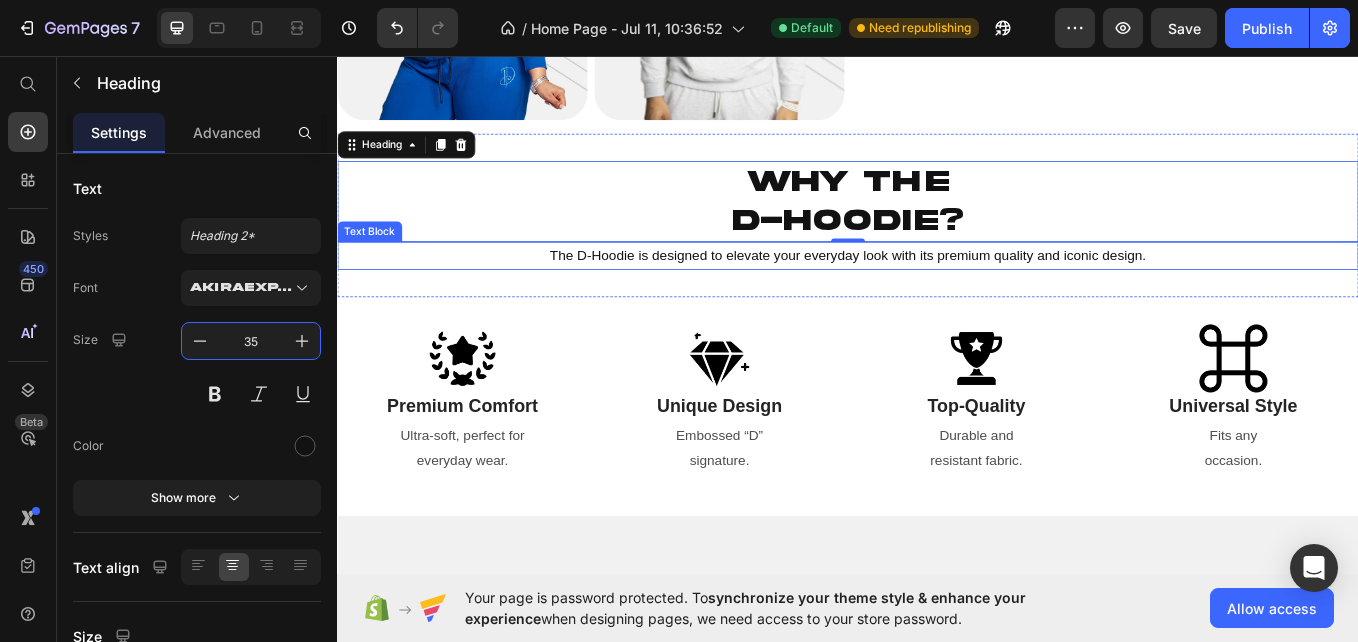 click on "The D-Hoodie is designed to elevate your everyday look with its premium quality and iconic design." at bounding box center (937, 289) 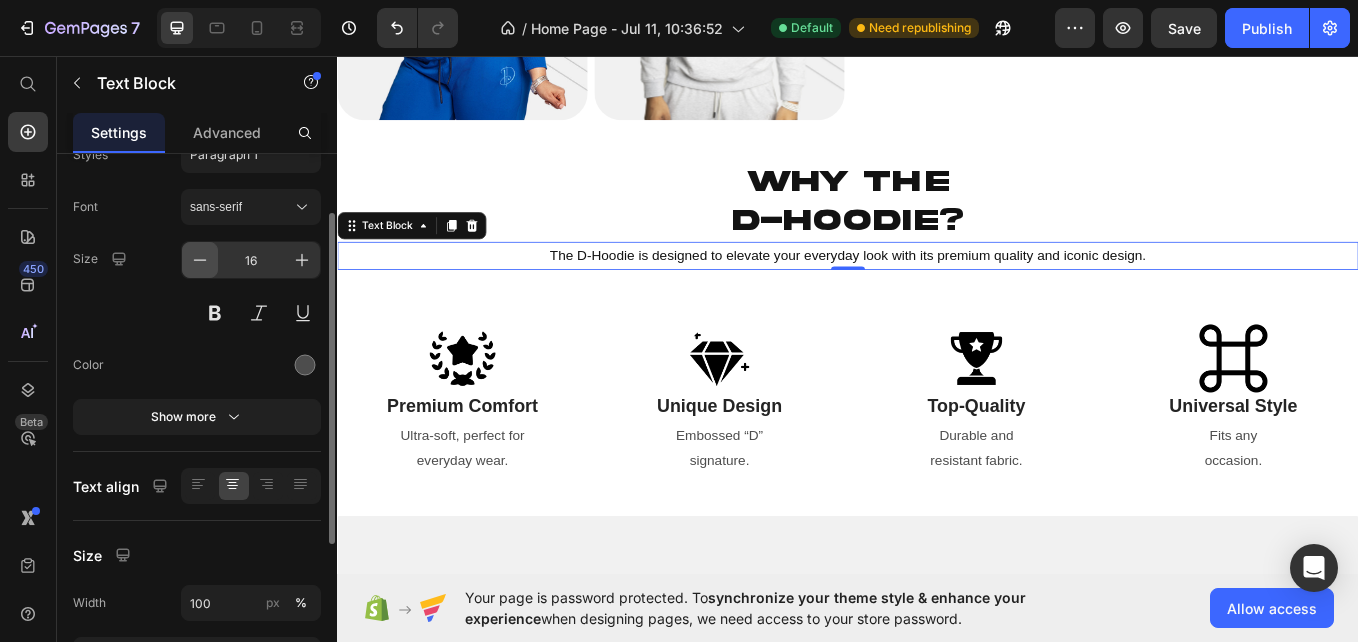 scroll, scrollTop: 77, scrollLeft: 0, axis: vertical 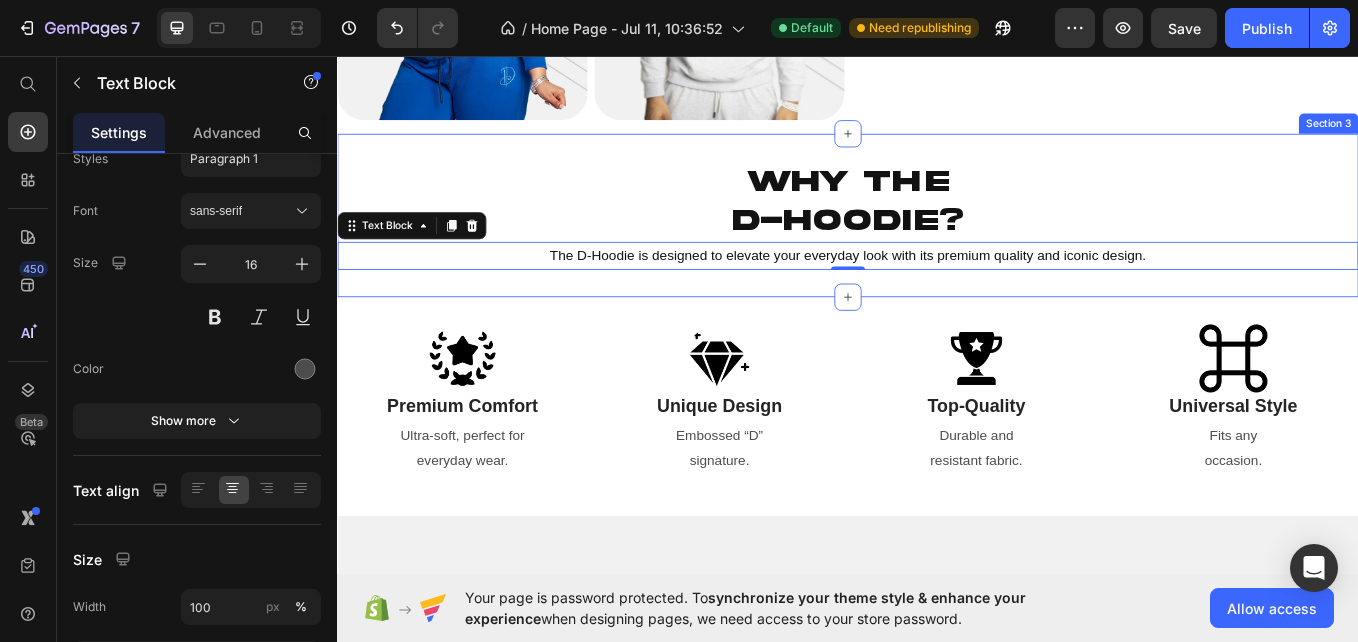 click on "Why the  D-Hoodie? Heading The D-Hoodie is designed to elevate your everyday look with its premium quality and iconic design. Text Block   0 Section 3" at bounding box center (937, 243) 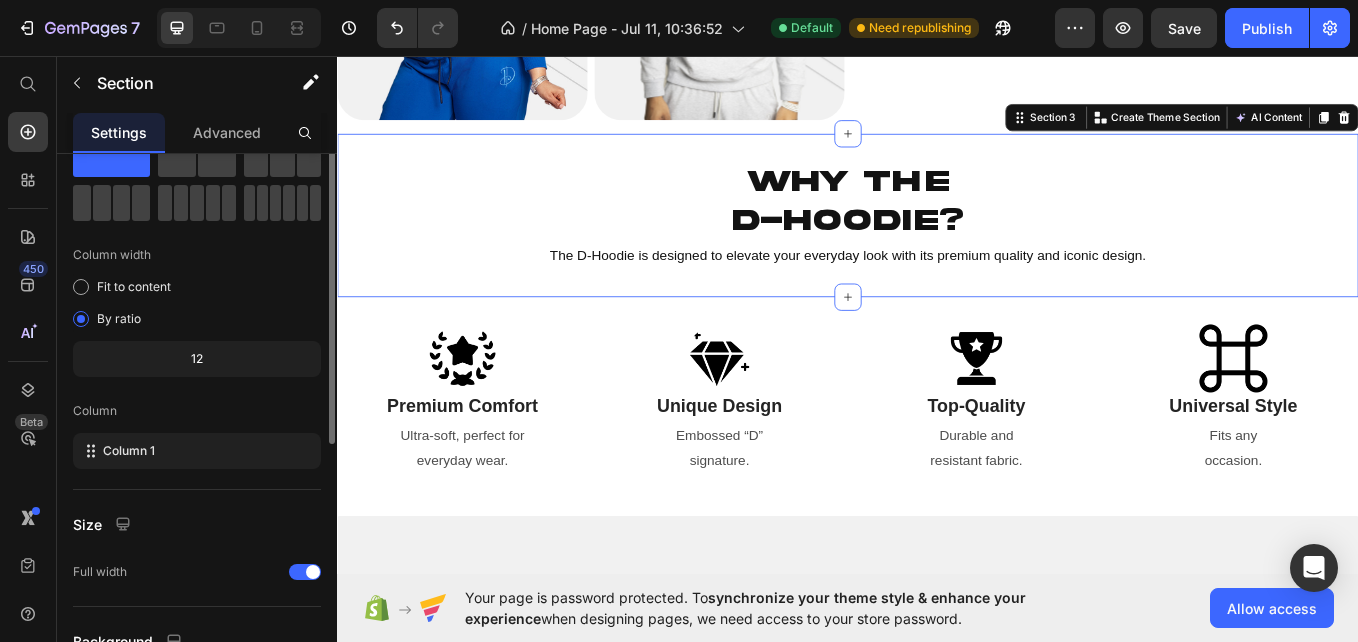 scroll, scrollTop: 0, scrollLeft: 0, axis: both 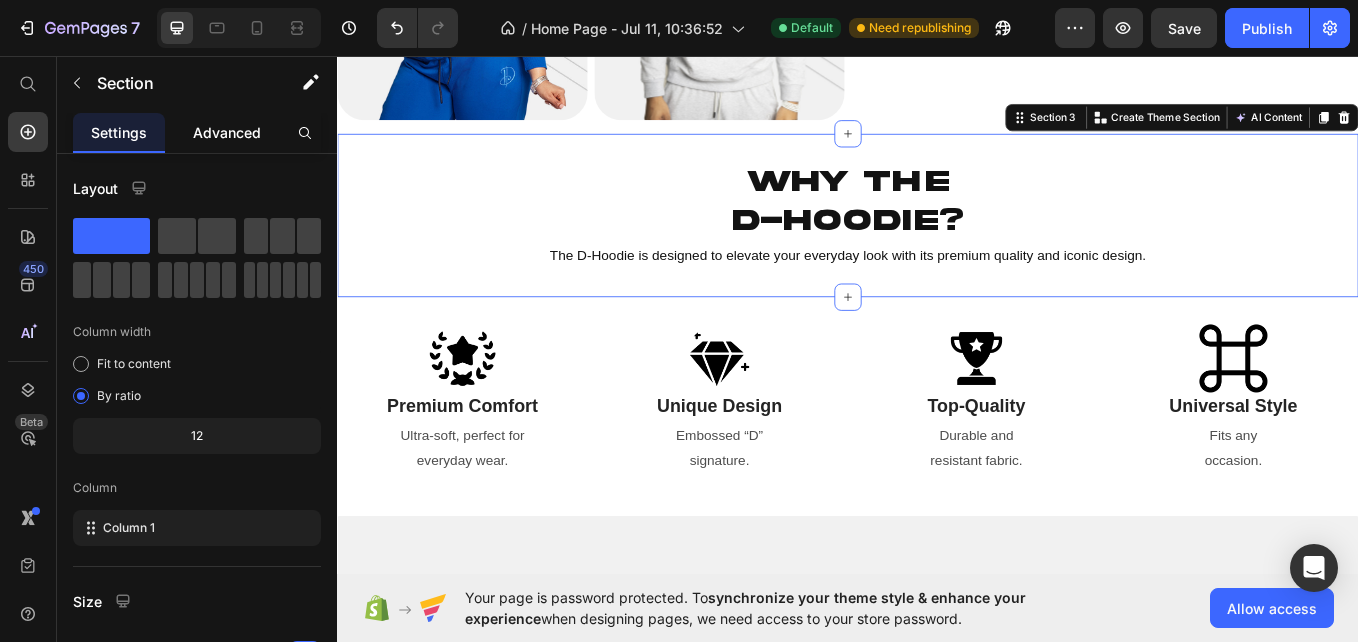 click on "Advanced" at bounding box center (227, 132) 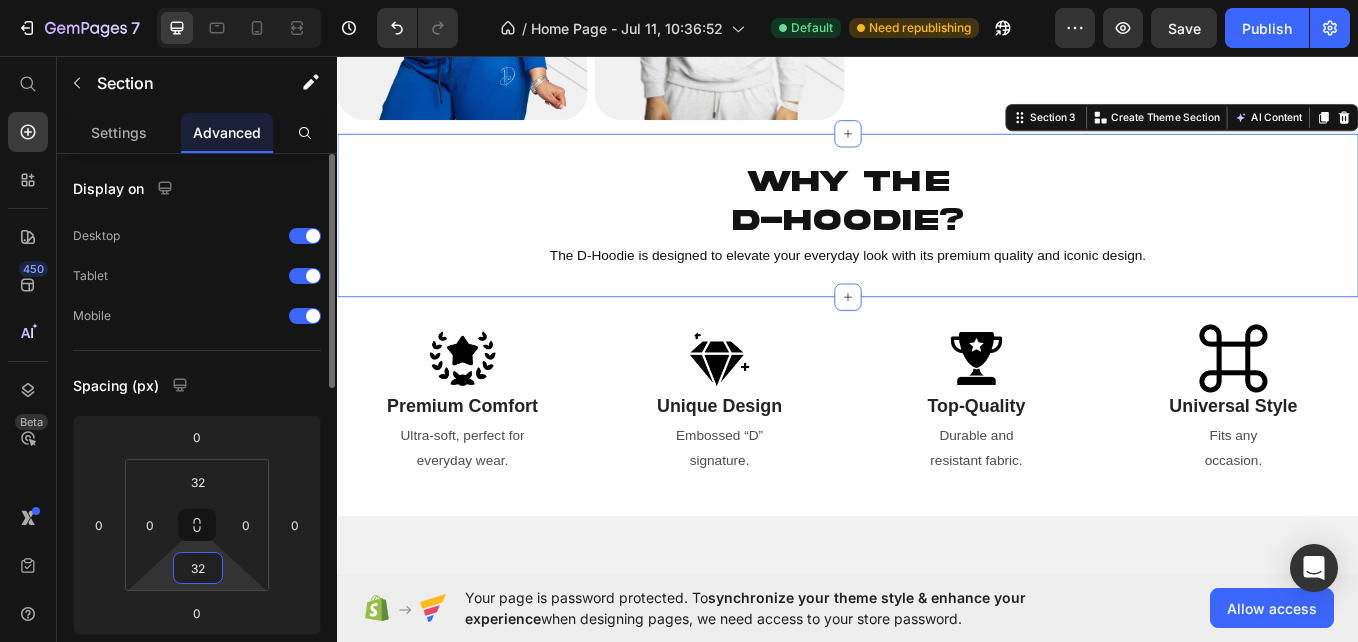 click on "32" at bounding box center [198, 568] 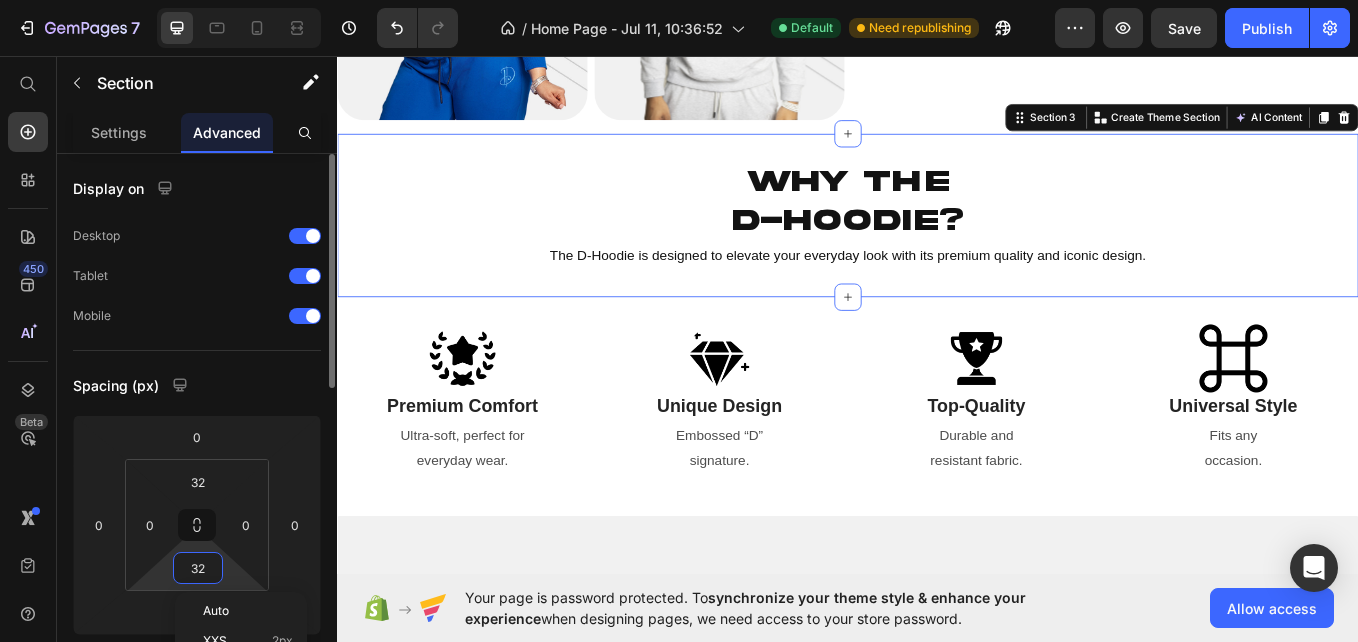 type 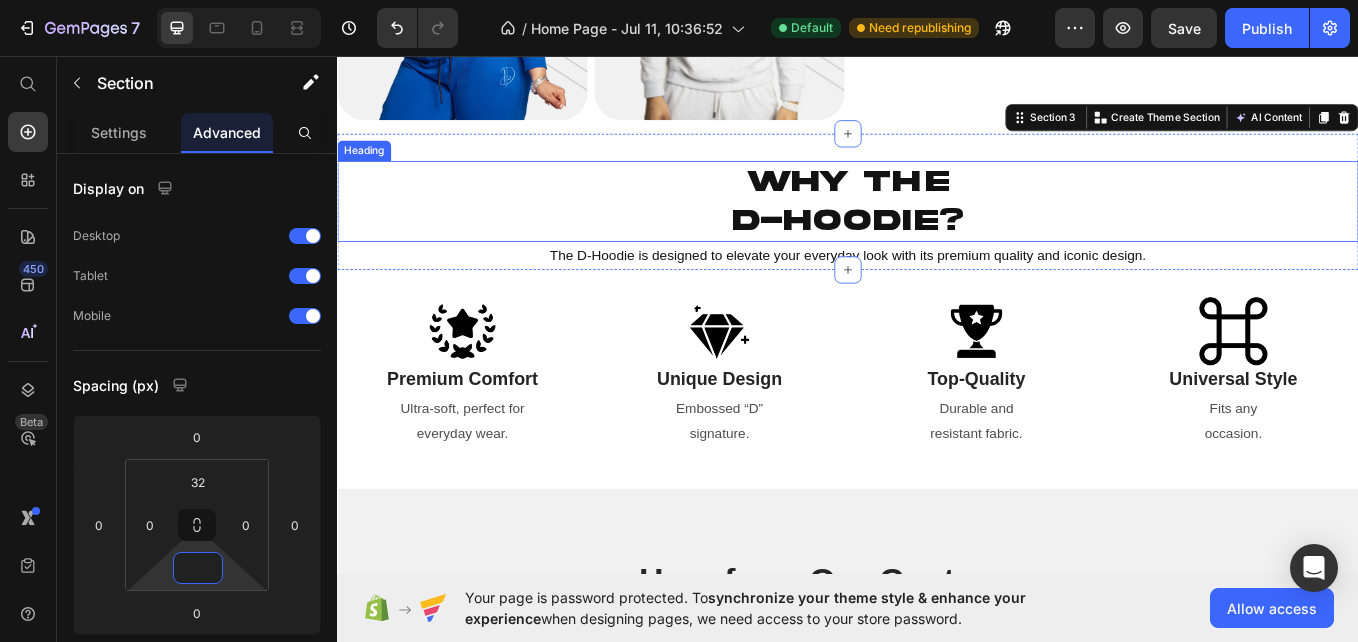 click on "Why the" at bounding box center [937, 203] 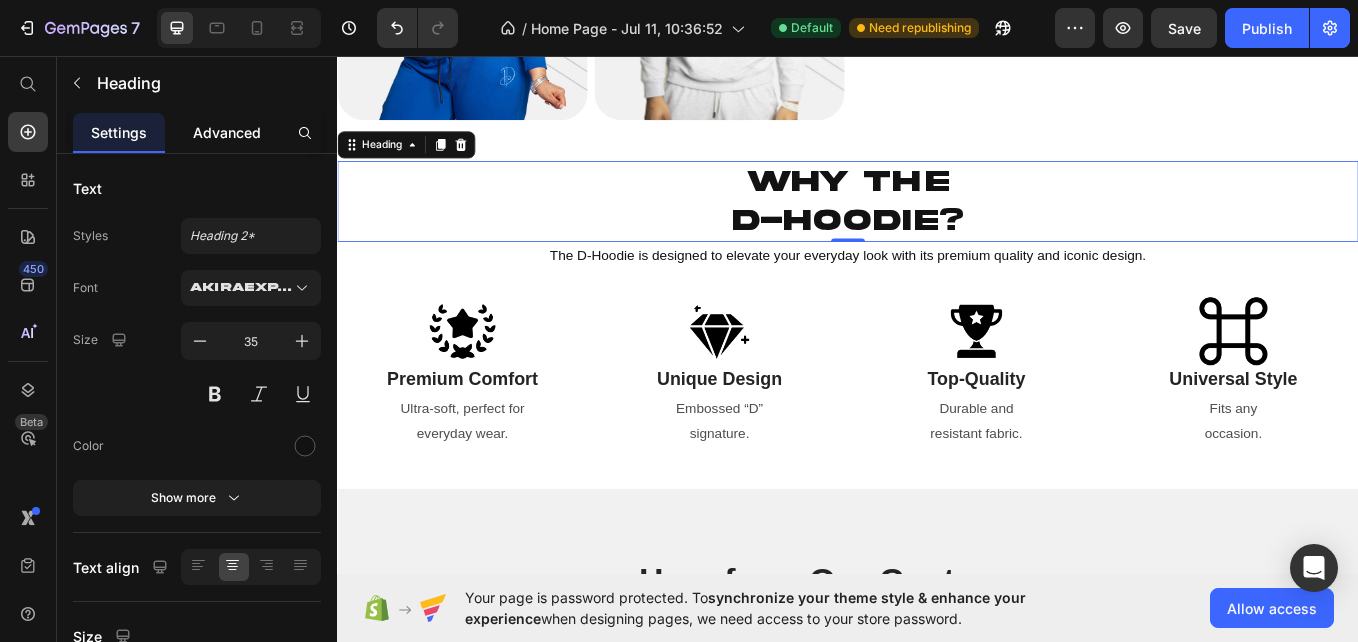 click on "Advanced" at bounding box center (227, 132) 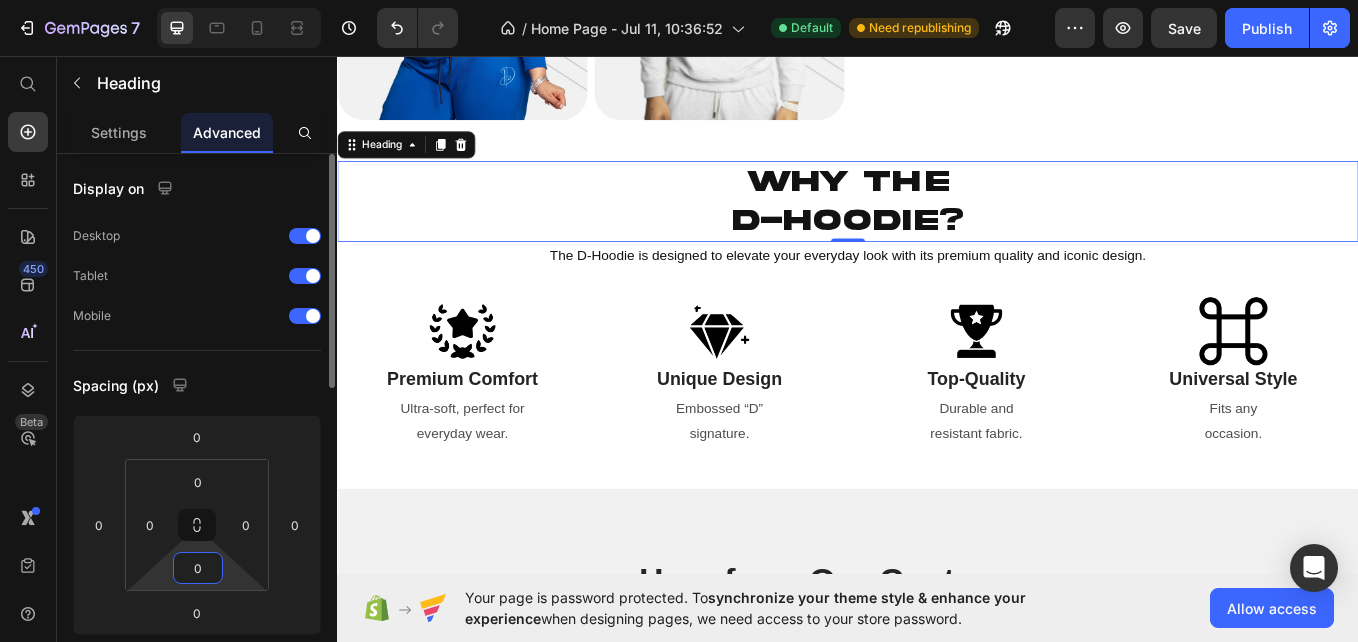 click on "0" at bounding box center (198, 568) 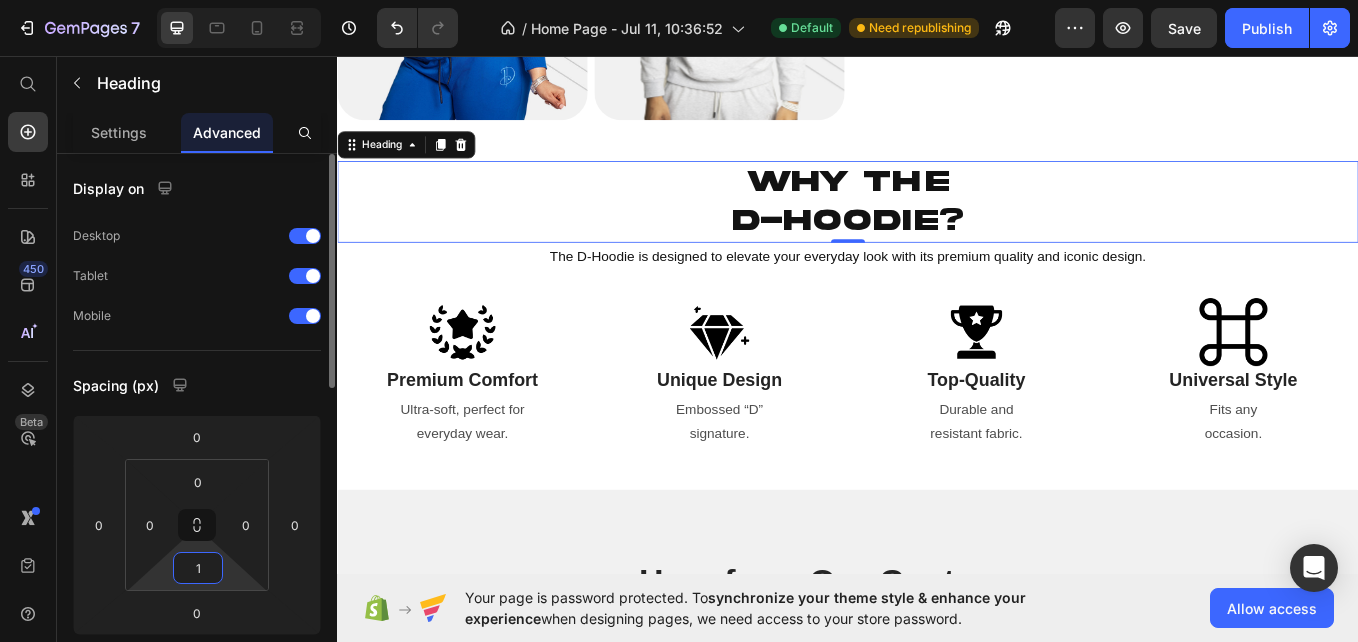 type on "16" 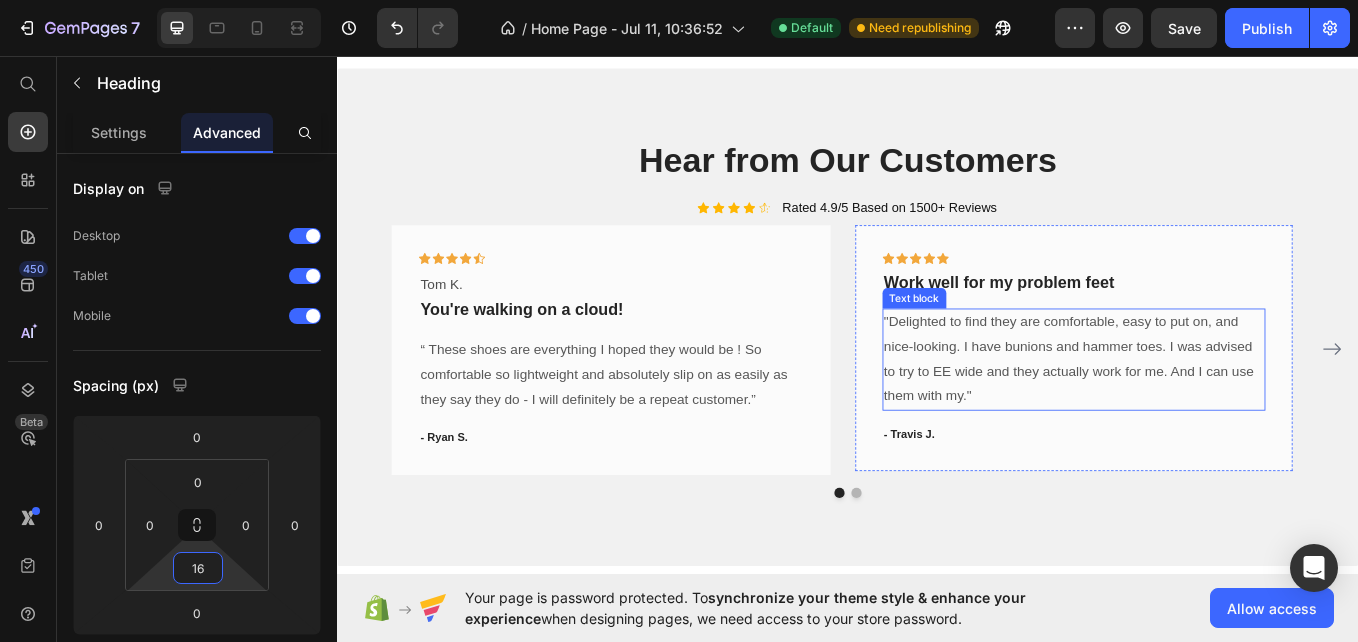 scroll, scrollTop: 1488, scrollLeft: 0, axis: vertical 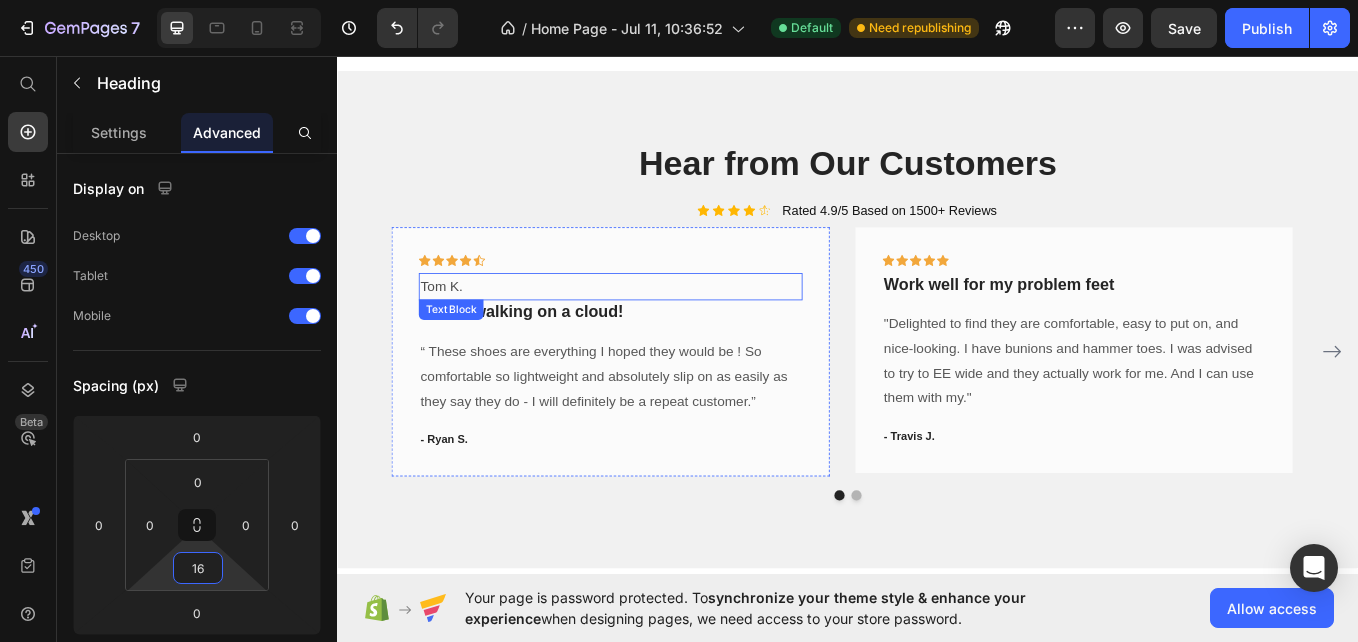 click on "Tom K." at bounding box center (657, 327) 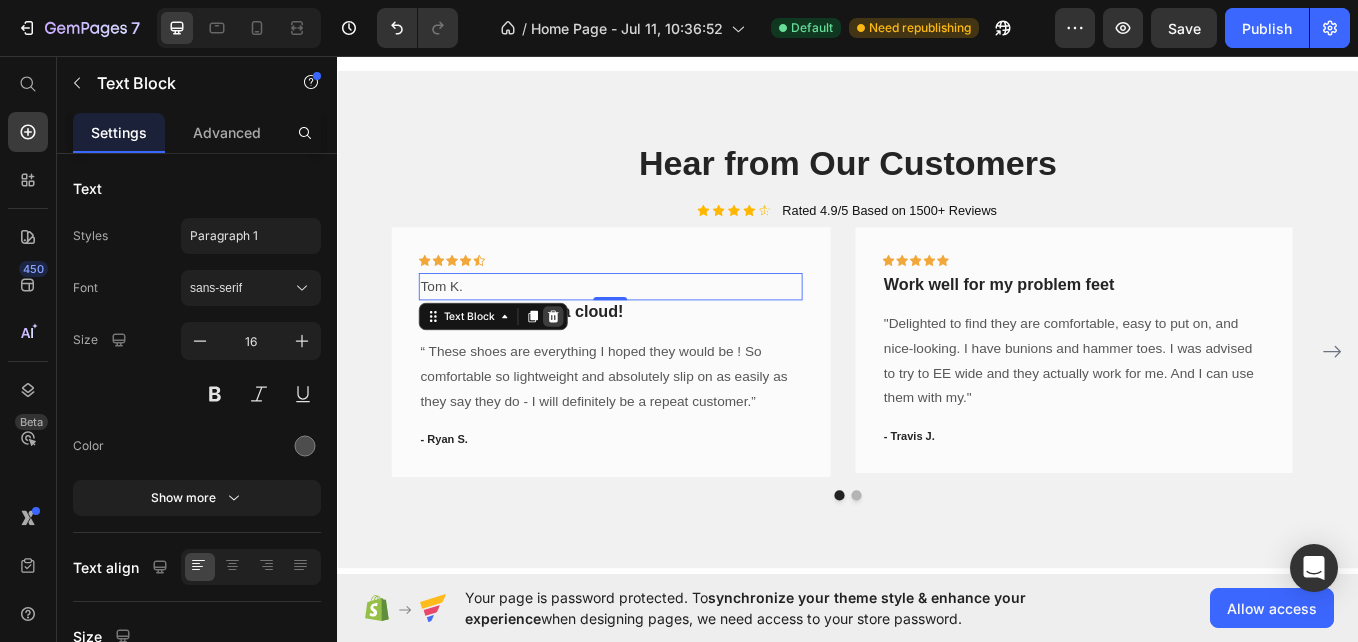 click 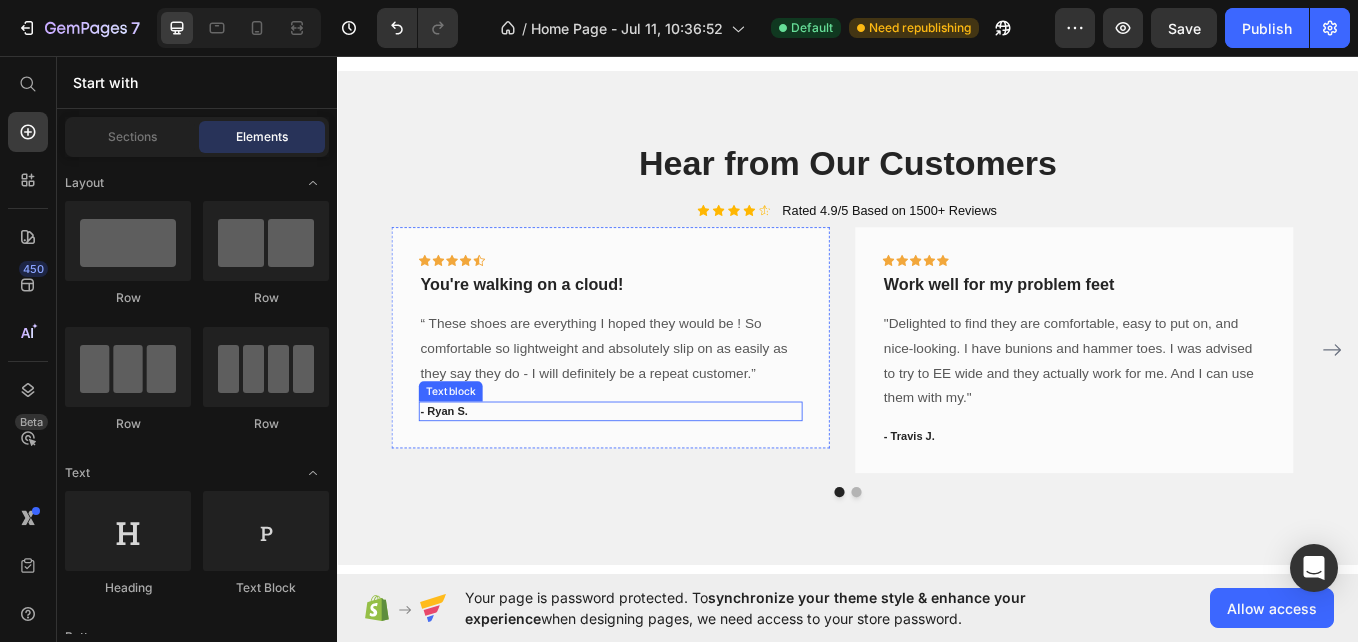 click on "- Ryan S." at bounding box center [657, 474] 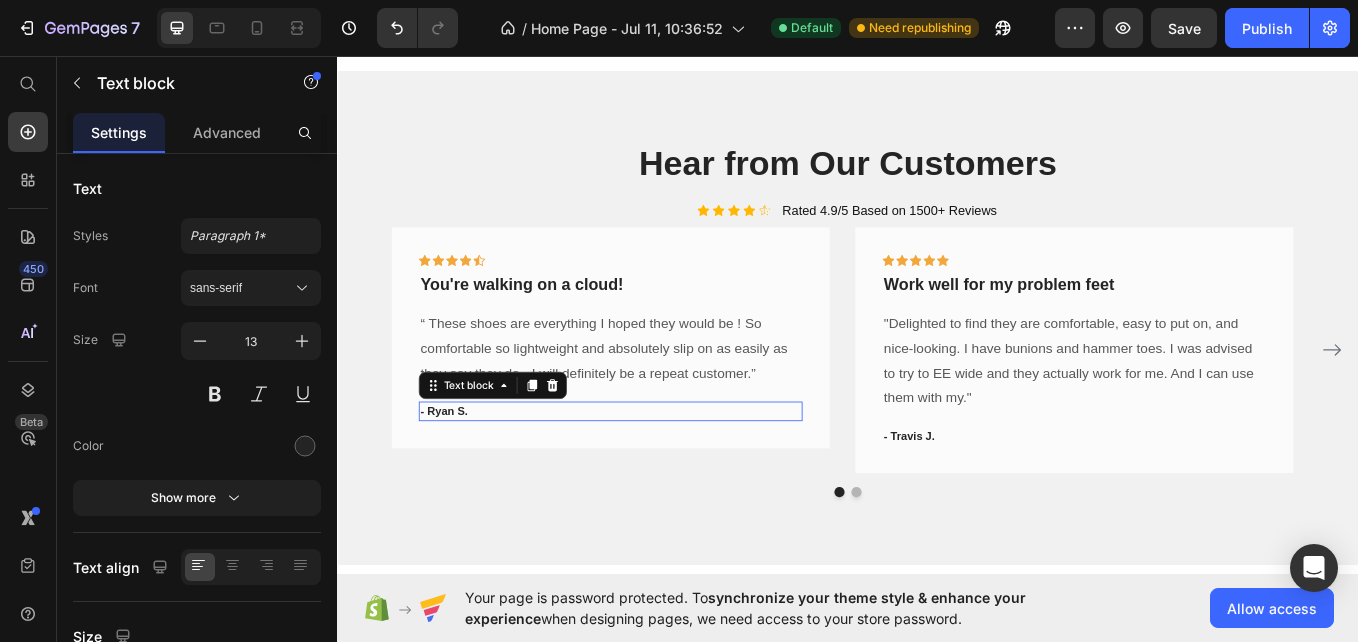 click on "- Ryan S." at bounding box center [657, 474] 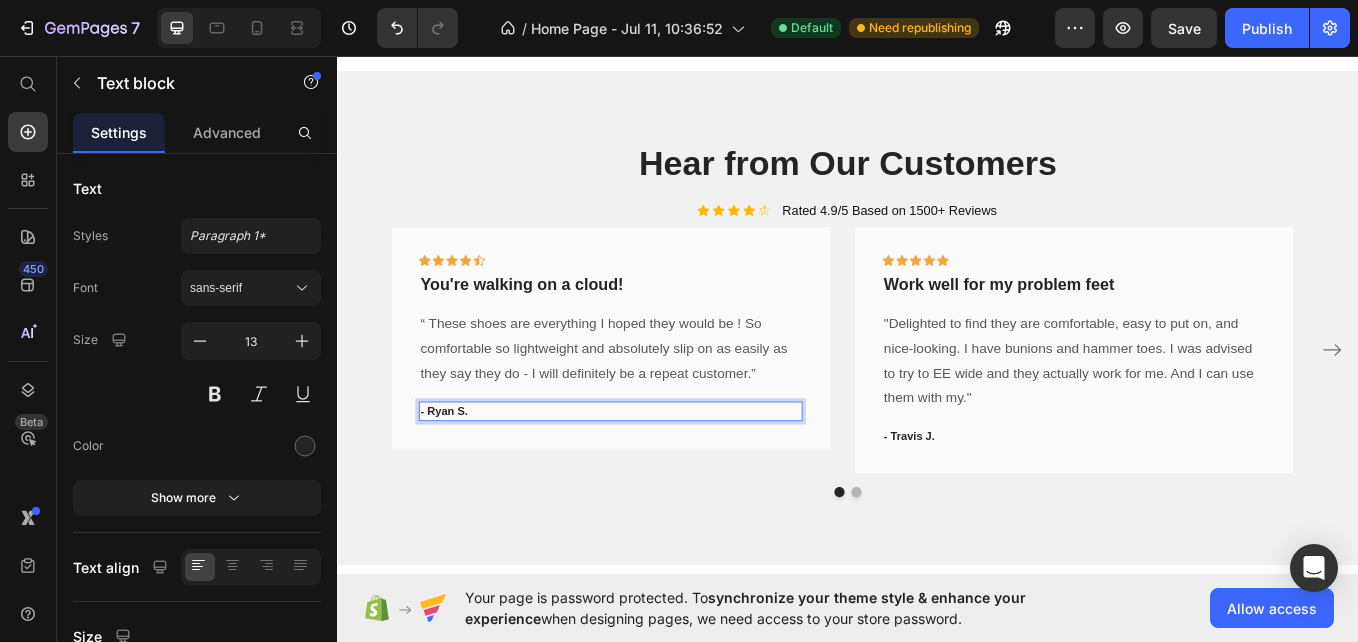 click on "- Ryan S." at bounding box center (657, 474) 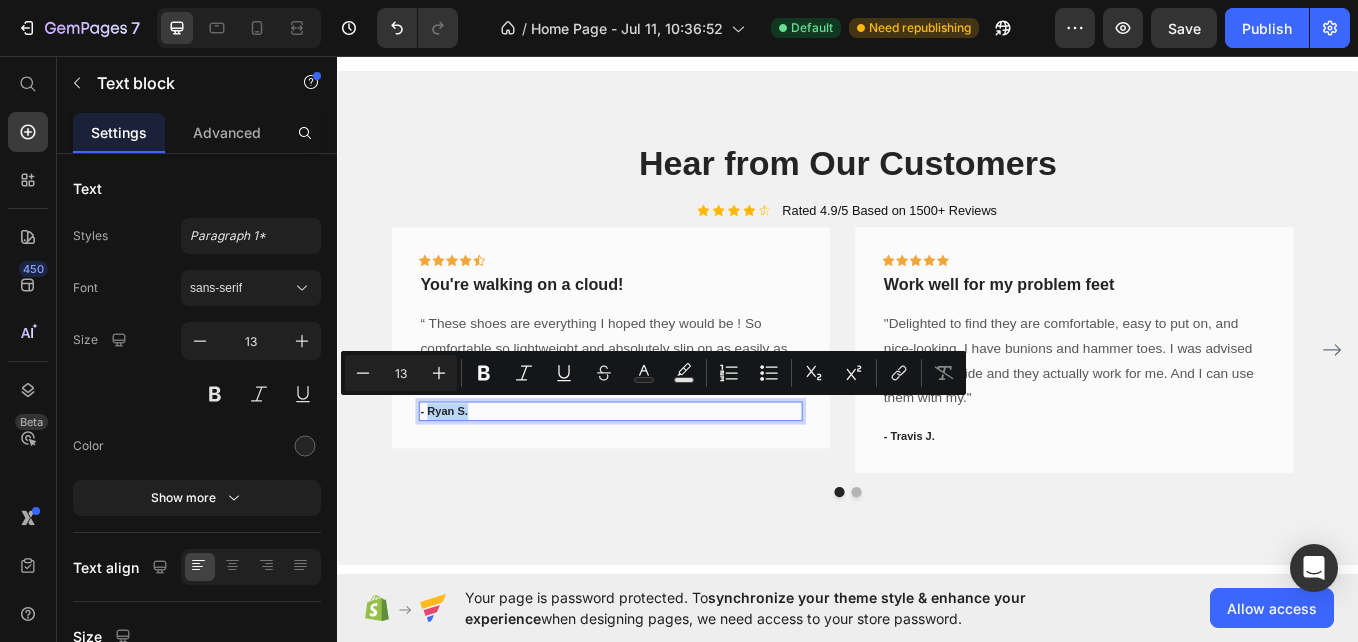 drag, startPoint x: 446, startPoint y: 466, endPoint x: 489, endPoint y: 463, distance: 43.104523 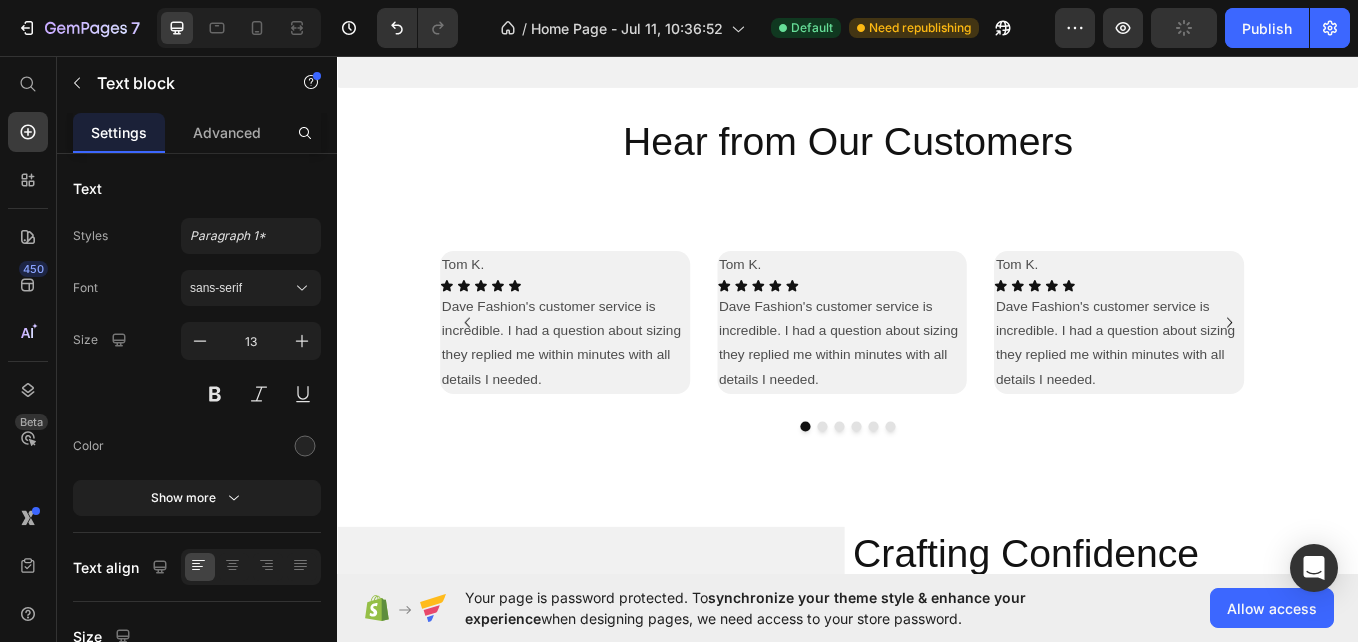 scroll, scrollTop: 2045, scrollLeft: 0, axis: vertical 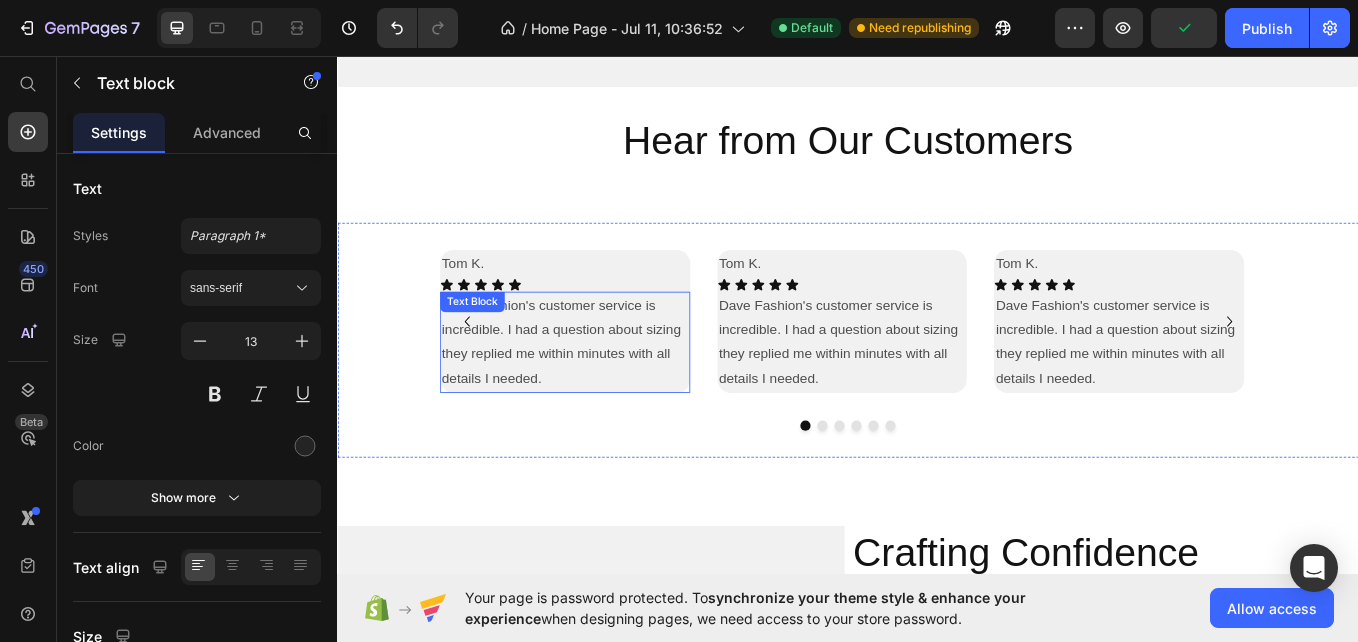 click on "Dave Fashion's customer service is incredible. I had a question about sizing they replied me within minutes with all details I needed." at bounding box center (604, 392) 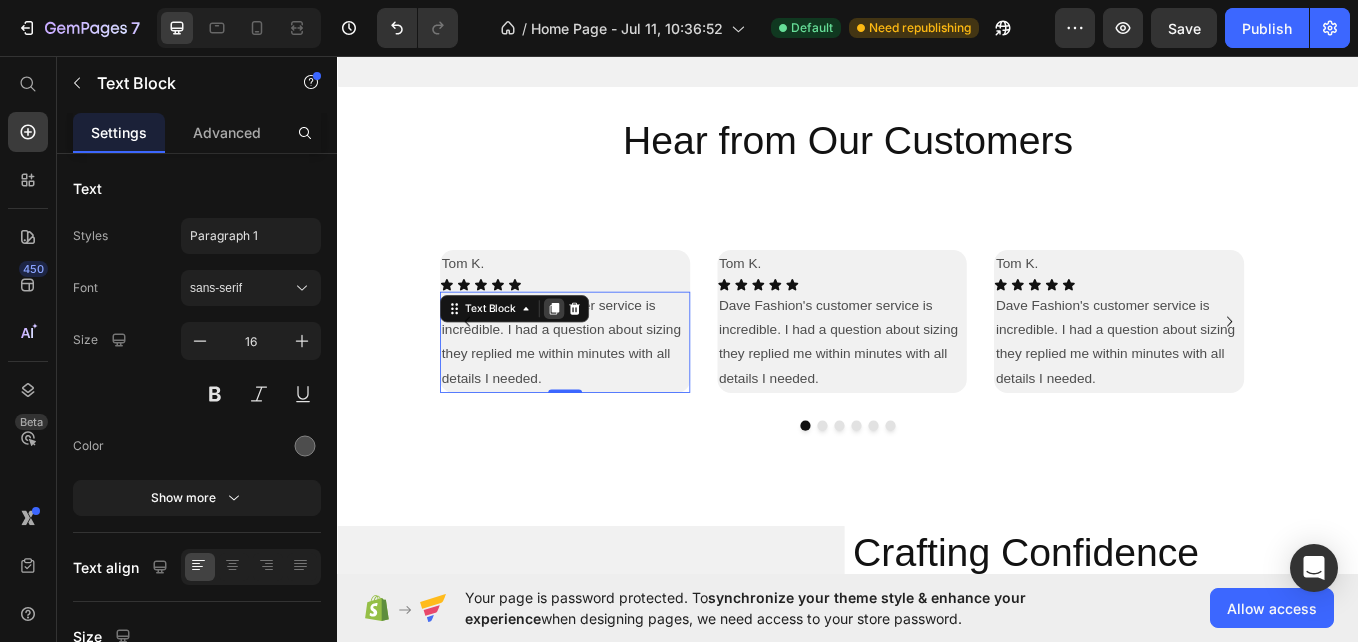 click 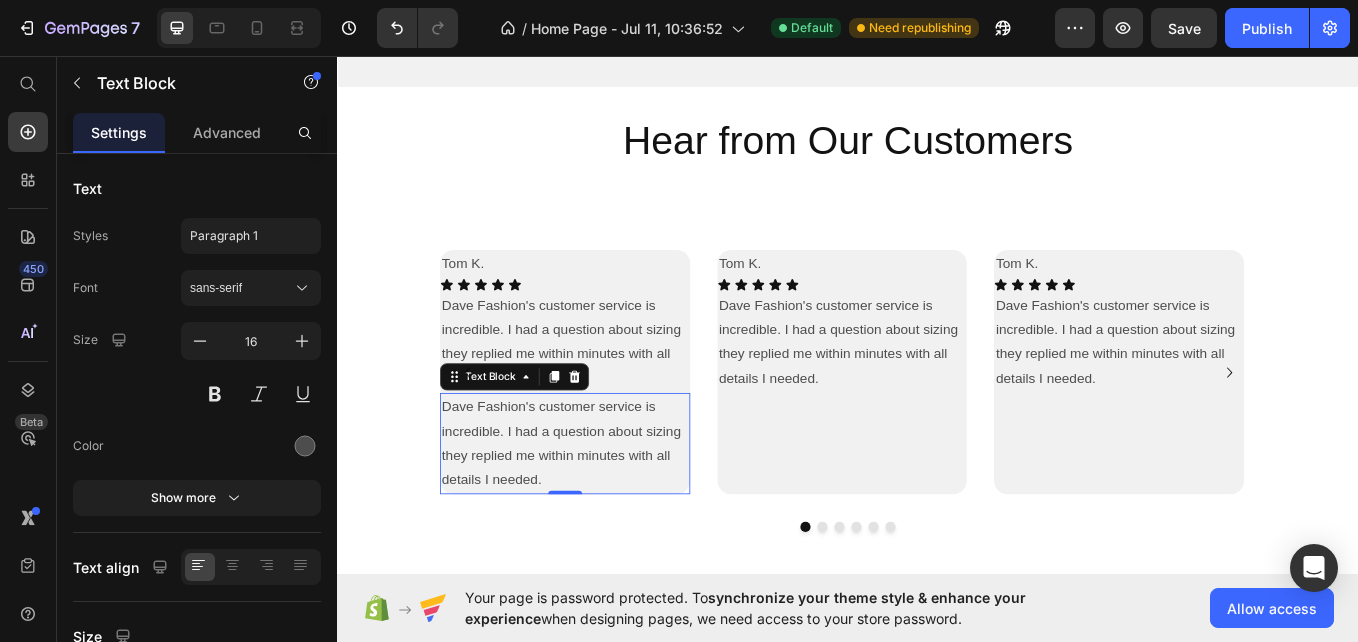 scroll, scrollTop: 2011, scrollLeft: 0, axis: vertical 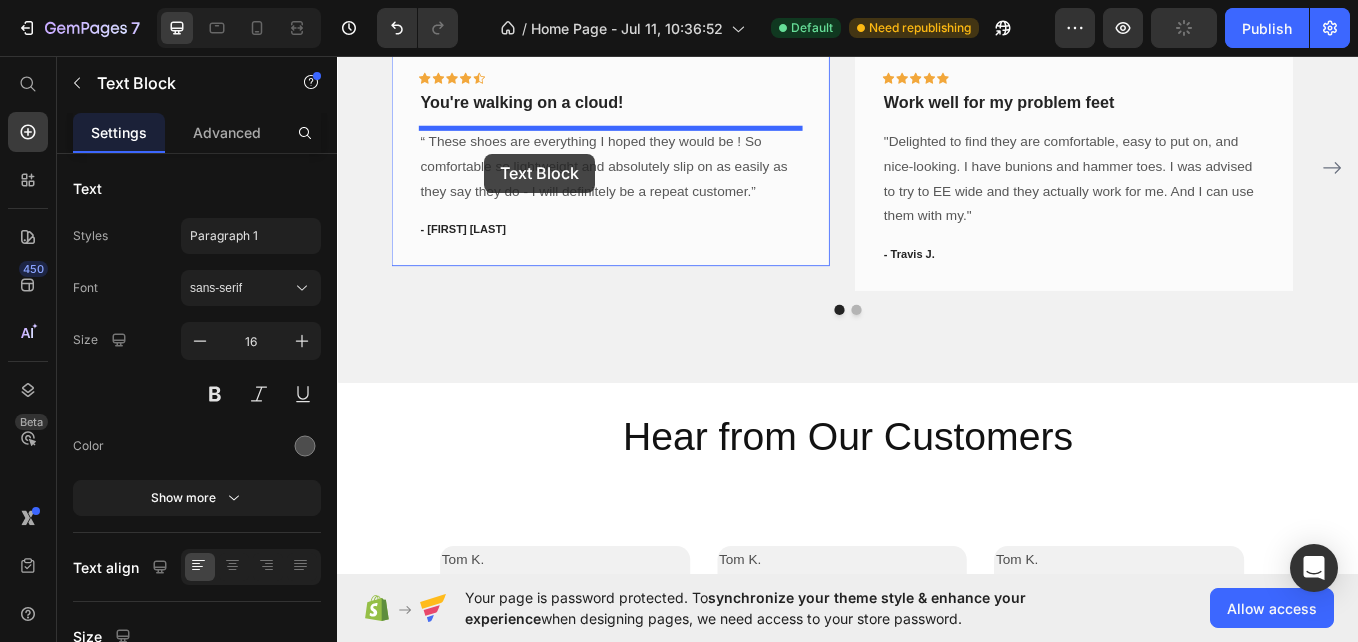drag, startPoint x: 566, startPoint y: 519, endPoint x: 510, endPoint y: 171, distance: 352.47696 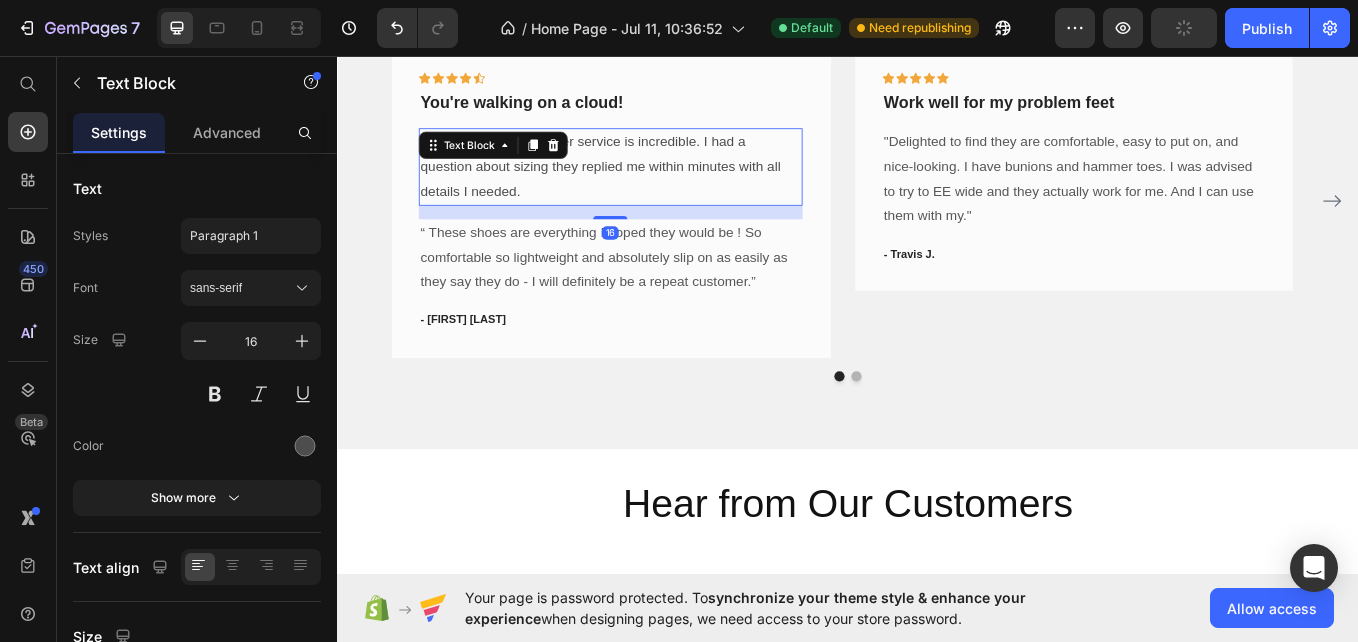 scroll, scrollTop: 1736, scrollLeft: 0, axis: vertical 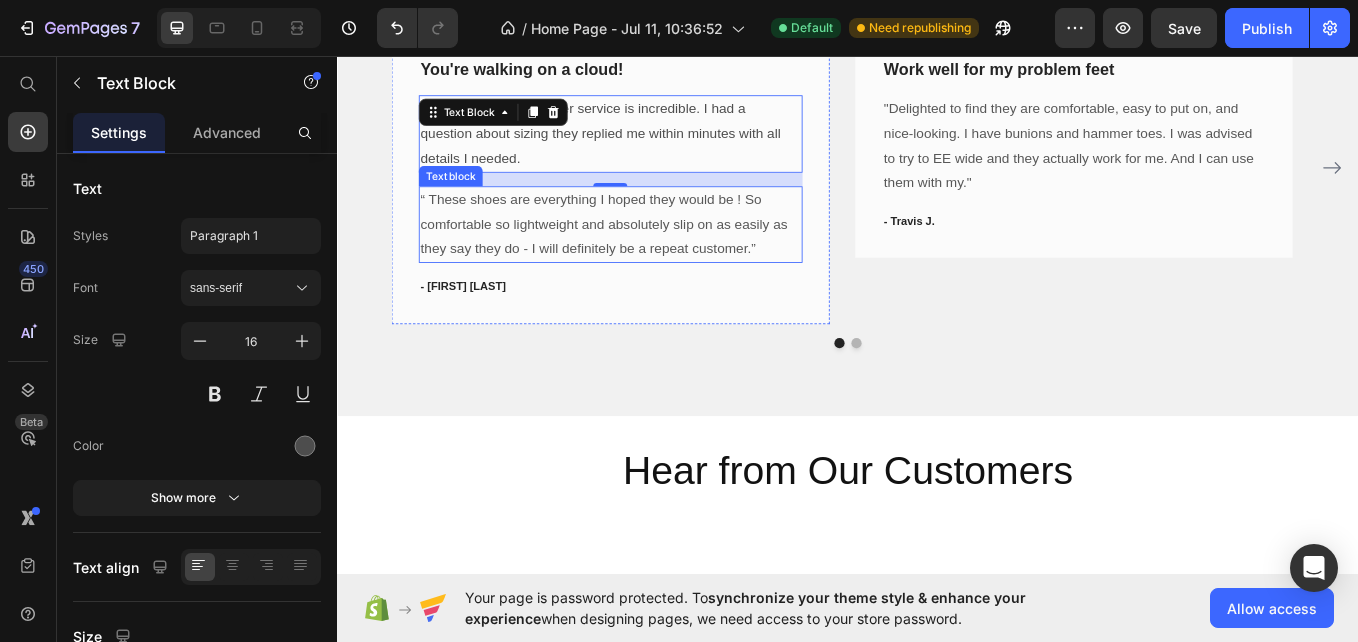 click on "“ These shoes are everything I hoped they would be ! So comfortable so lightweight and absolutely slip on as easily as they say they do - I will definitely be a repeat customer.”" at bounding box center [657, 254] 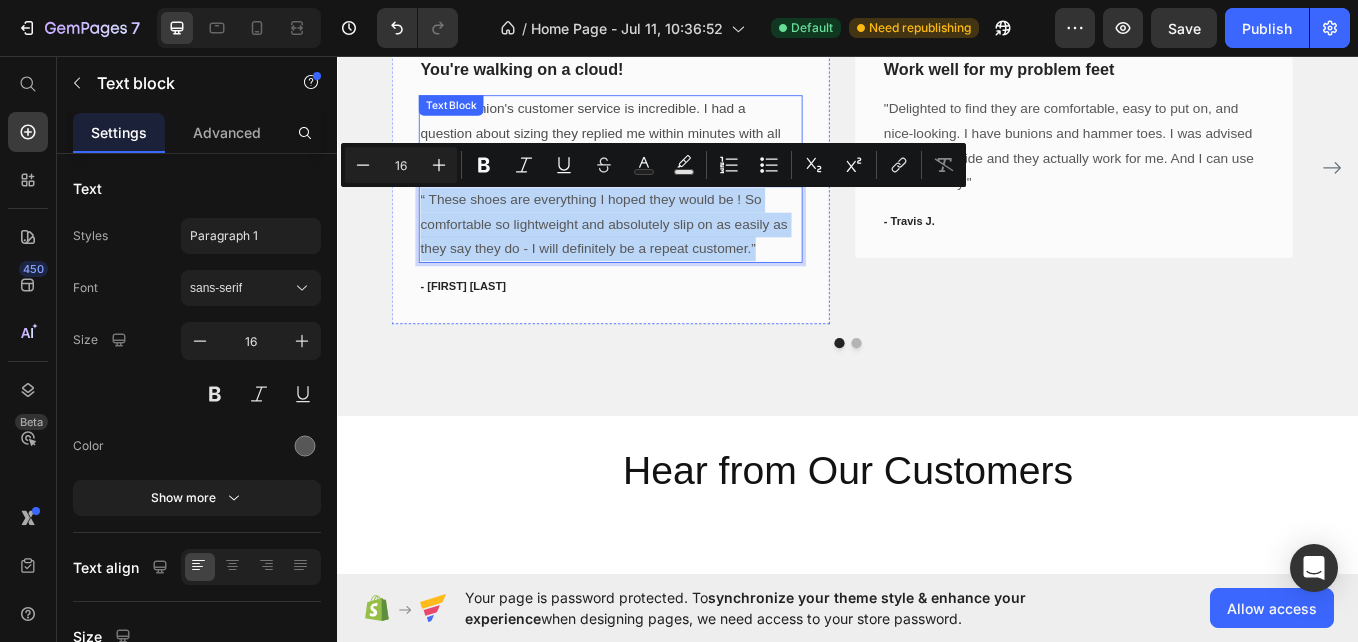 click on "Dave Fashion's customer service is incredible. I had a question about sizing they replied me within minutes with all details I needed." at bounding box center (657, 147) 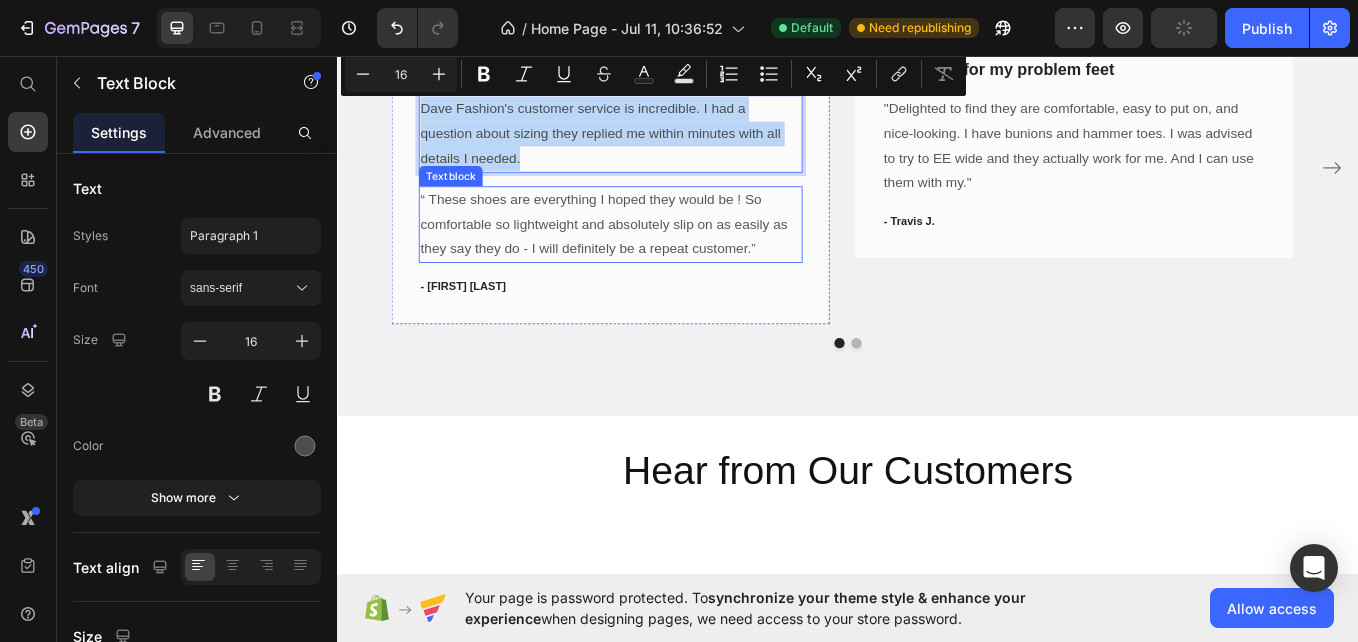 click on "“ These shoes are everything I hoped they would be ! So comfortable so lightweight and absolutely slip on as easily as they say they do - I will definitely be a repeat customer.”" at bounding box center [657, 254] 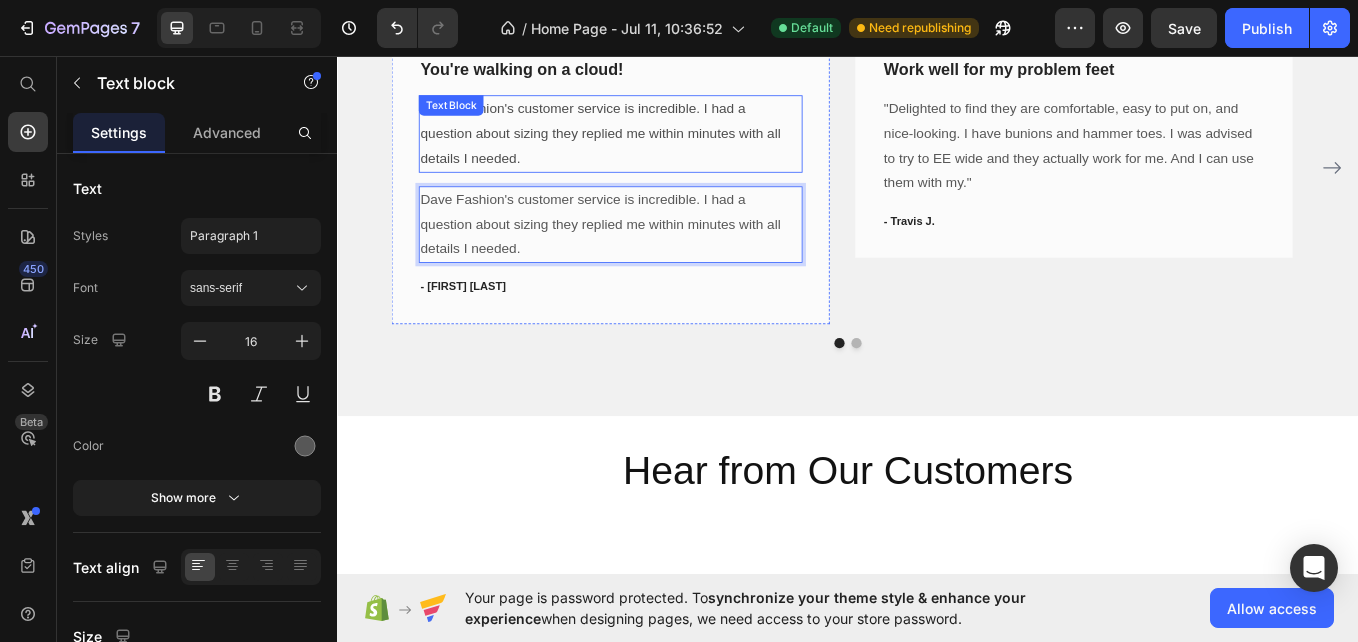 click on "Dave Fashion's customer service is incredible. I had a question about sizing they replied me within minutes with all details I needed." at bounding box center [657, 147] 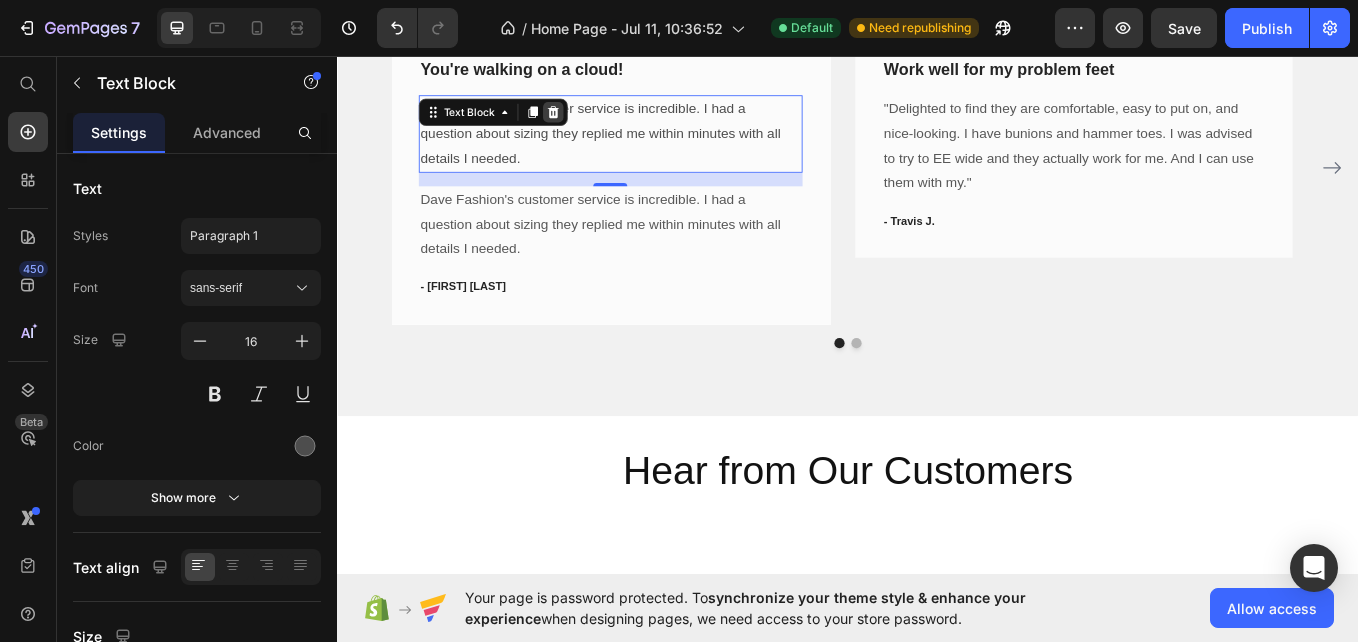 click 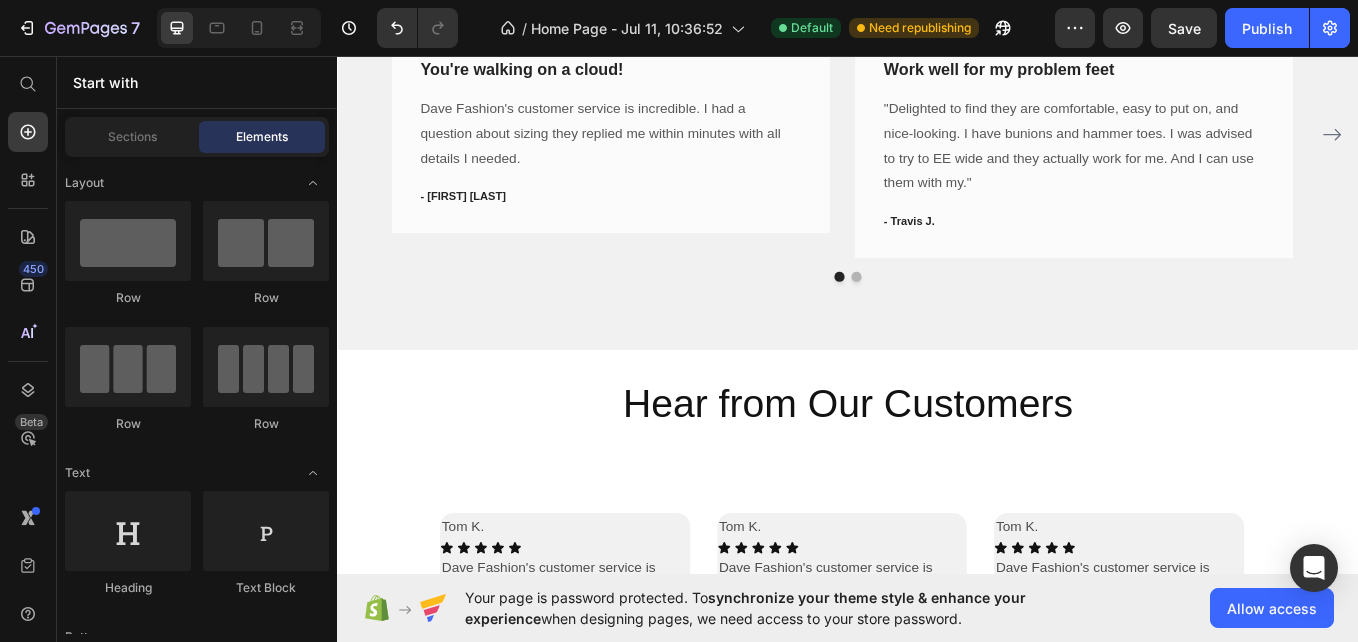 scroll, scrollTop: 1697, scrollLeft: 0, axis: vertical 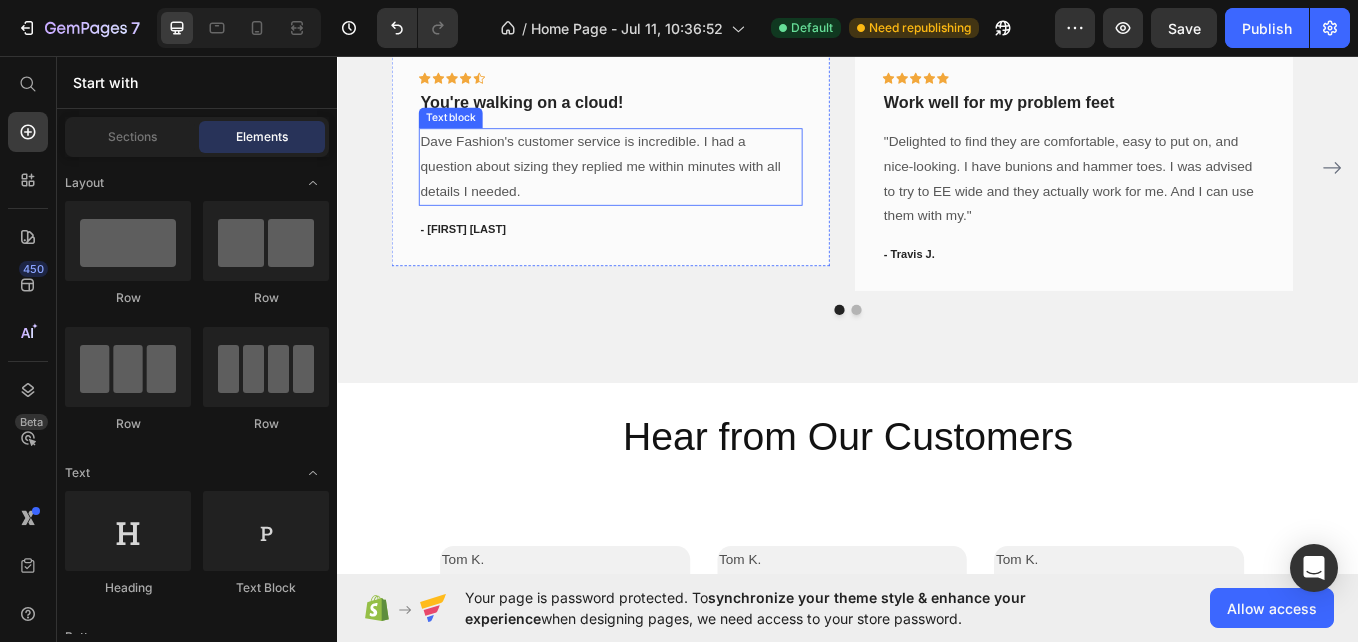 click on "Dave Fashion's customer service is incredible. I had a question about sizing they replied me within minutes with all details I needed." at bounding box center (657, 186) 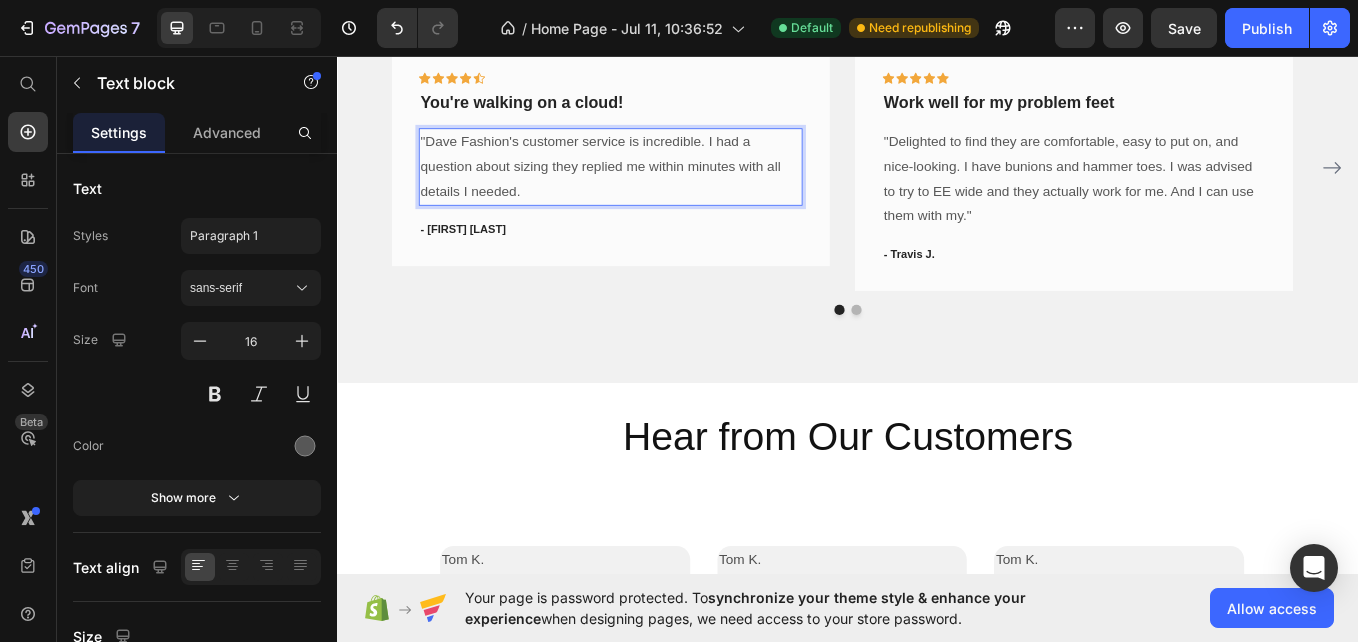click on ""Dave Fashion's customer service is incredible. I had a question about sizing they replied me within minutes with all details I needed." at bounding box center [657, 186] 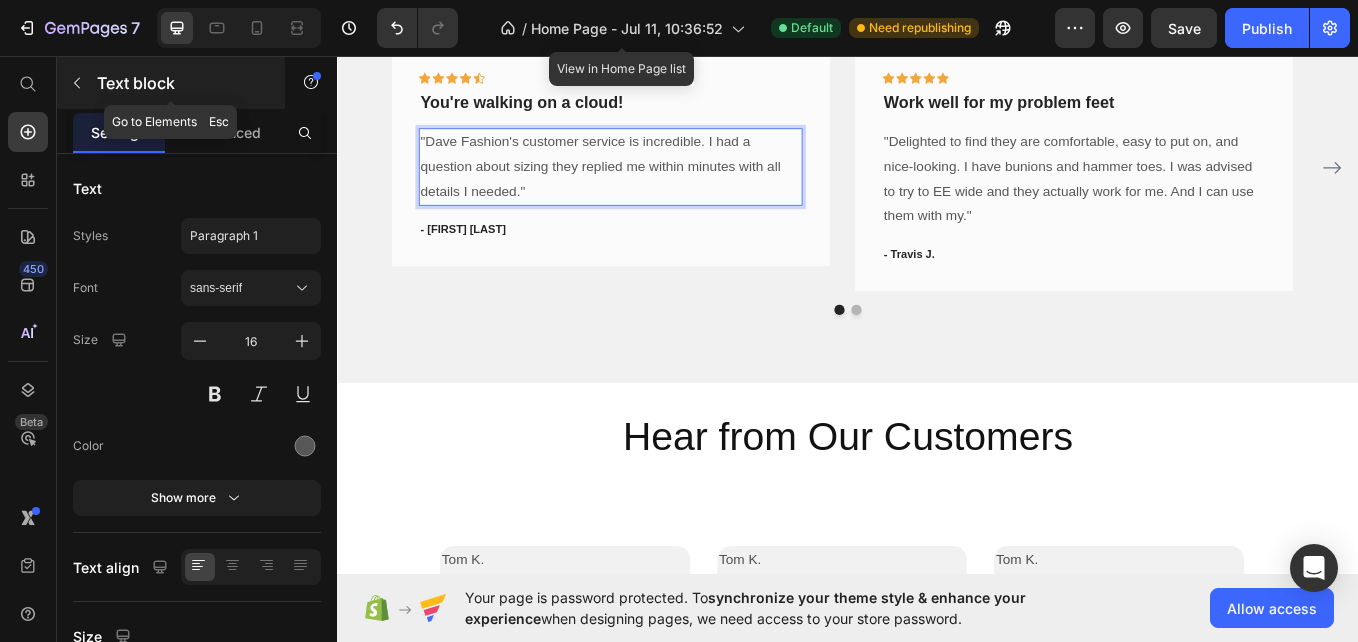 click 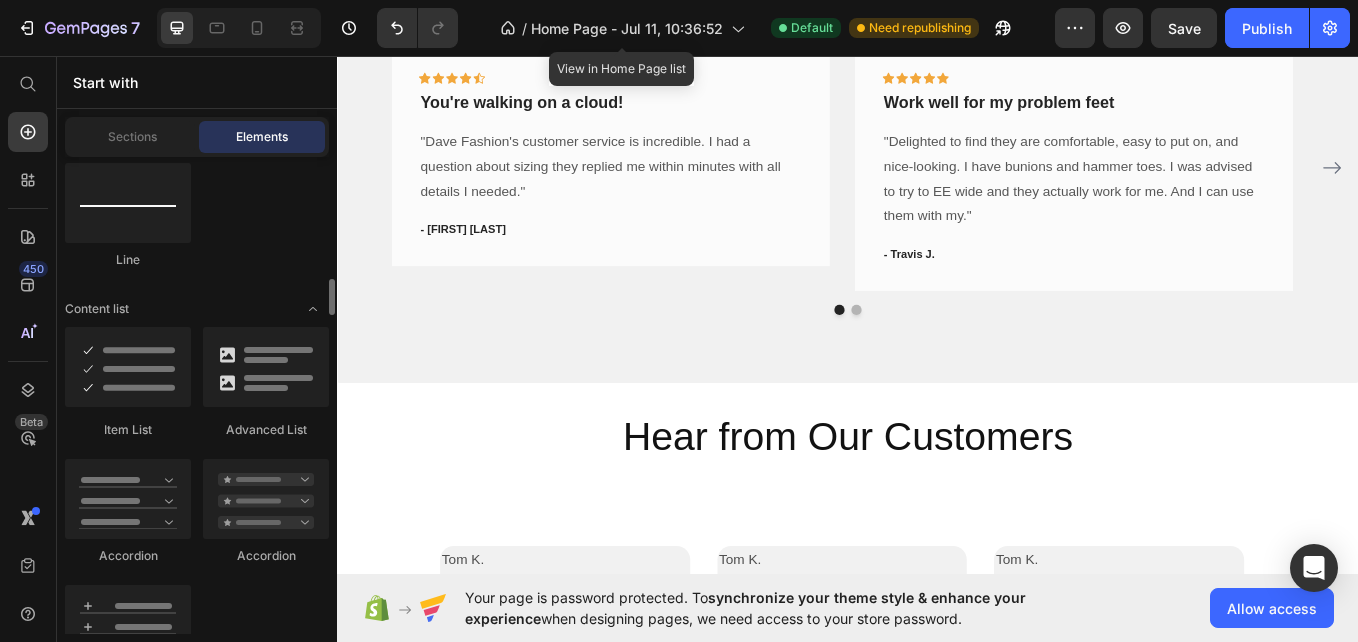 scroll, scrollTop: 1577, scrollLeft: 0, axis: vertical 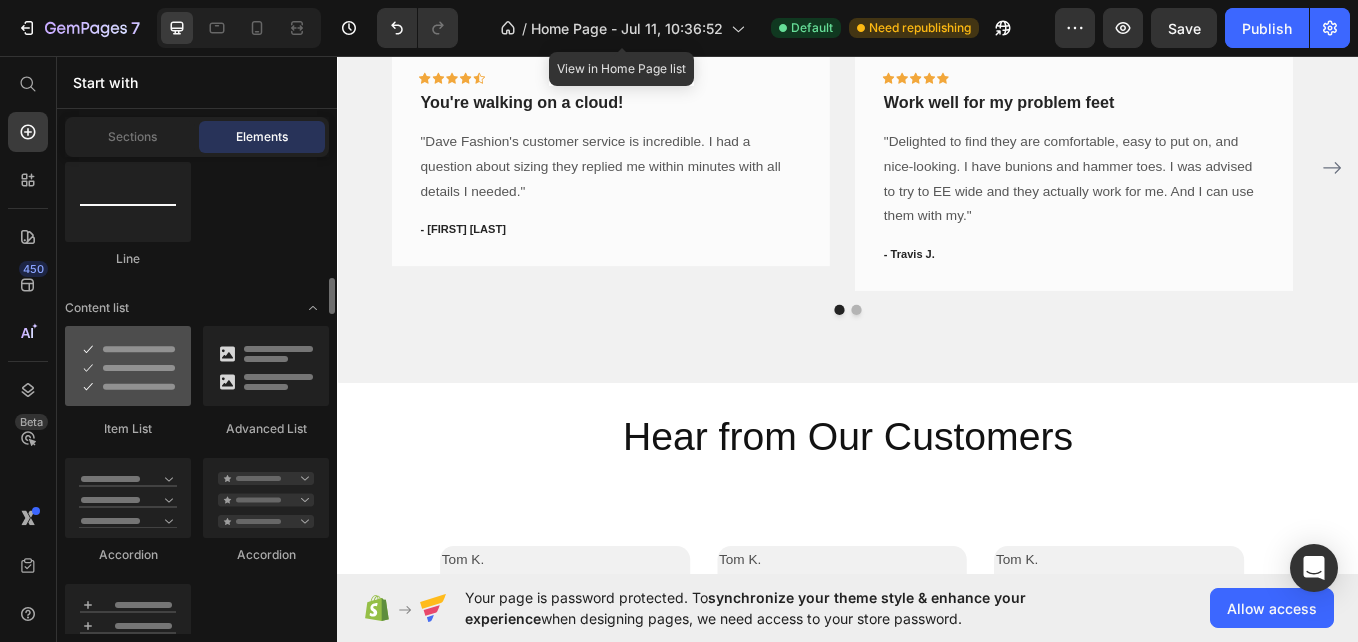 click at bounding box center (128, 366) 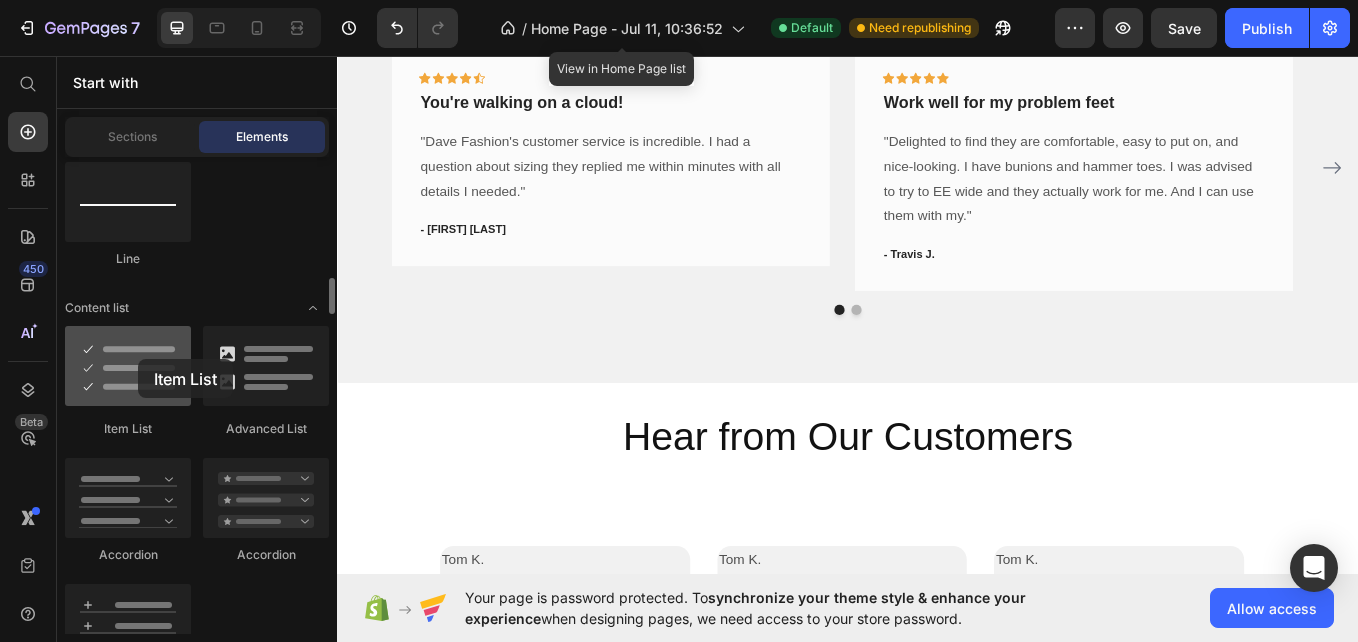 click at bounding box center [128, 366] 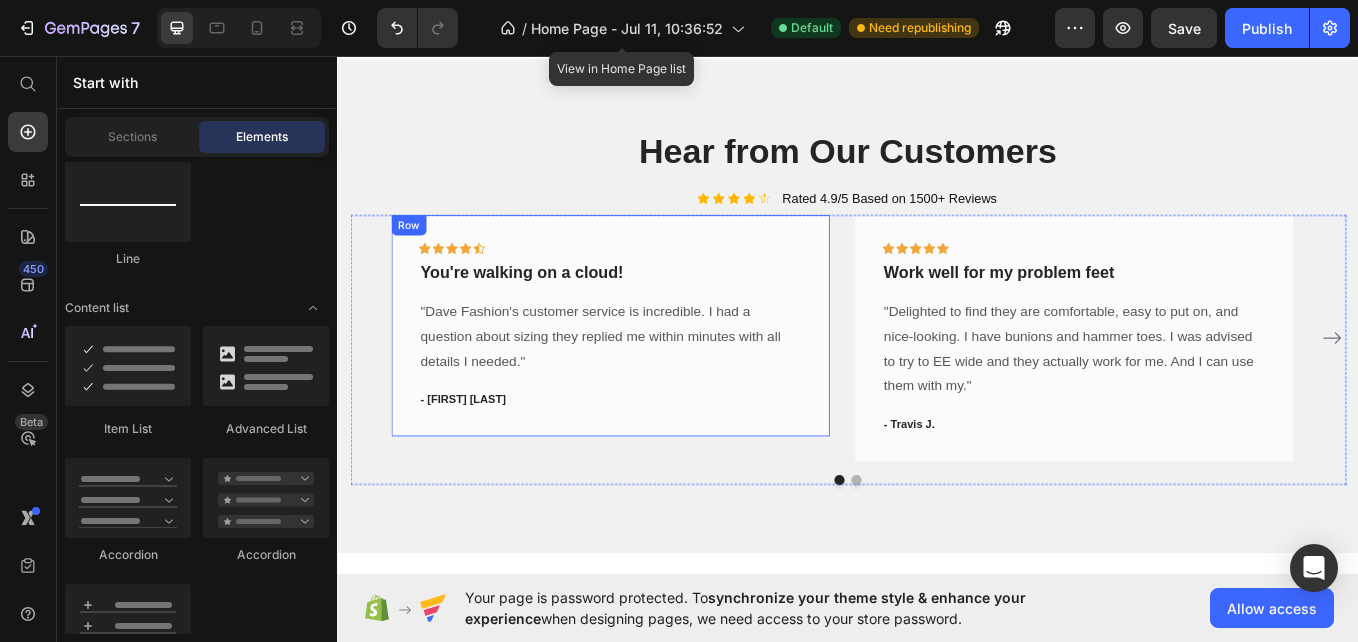scroll, scrollTop: 1499, scrollLeft: 0, axis: vertical 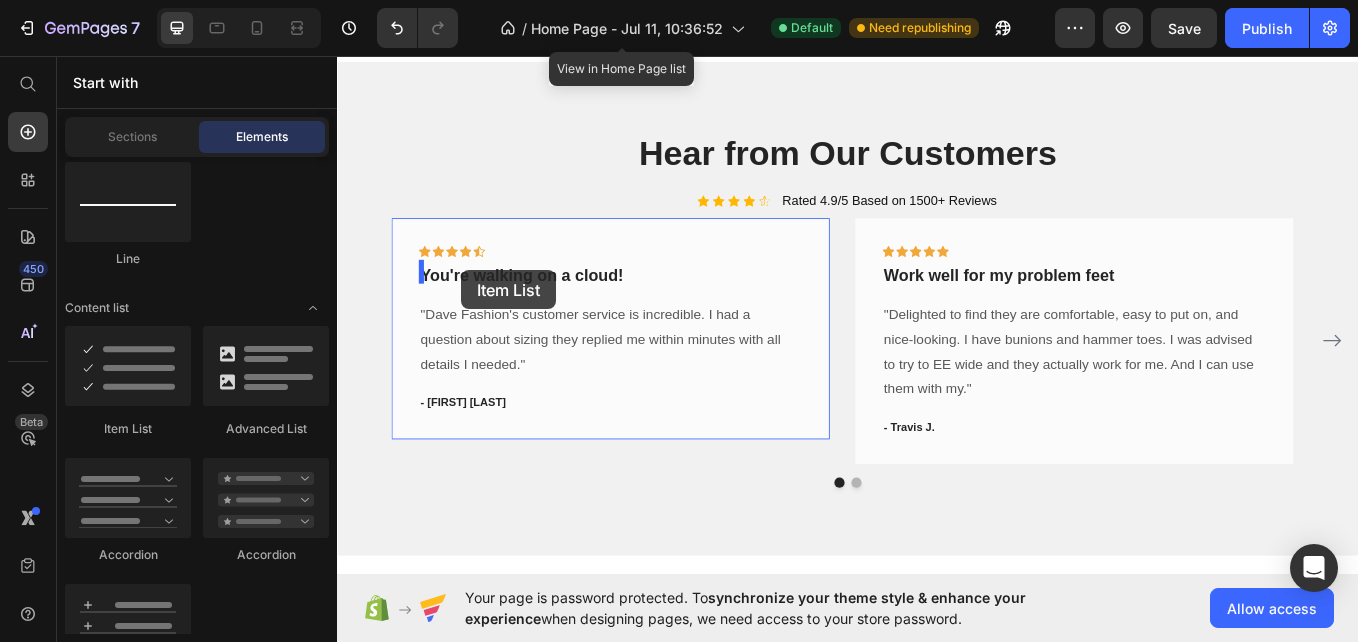drag, startPoint x: 477, startPoint y: 427, endPoint x: 483, endPoint y: 308, distance: 119.15116 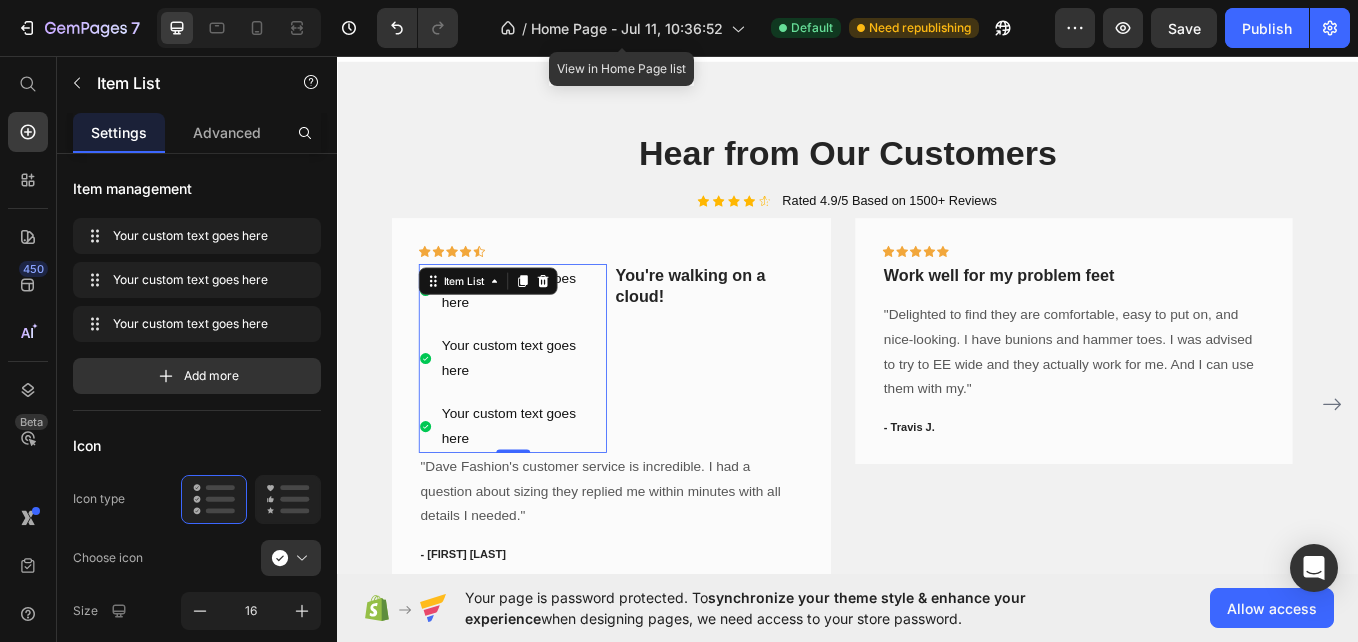 click on "Your custom text goes here" at bounding box center (554, 411) 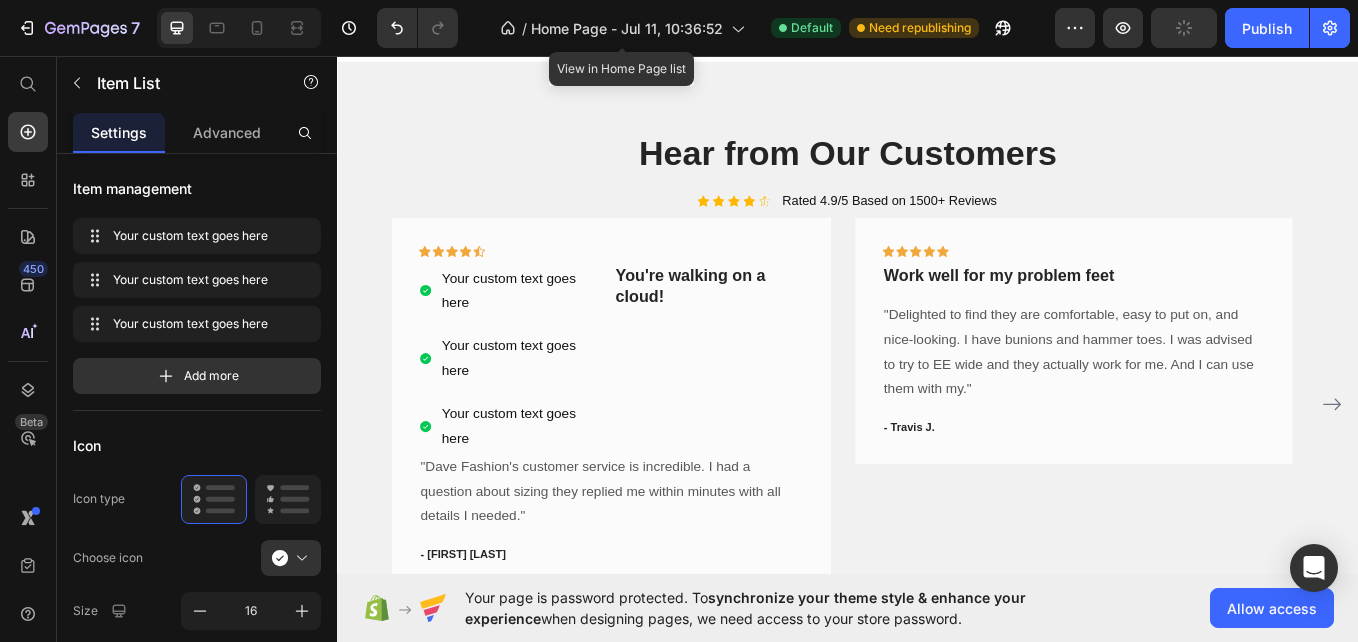 click on "Your custom text goes here" at bounding box center (542, 411) 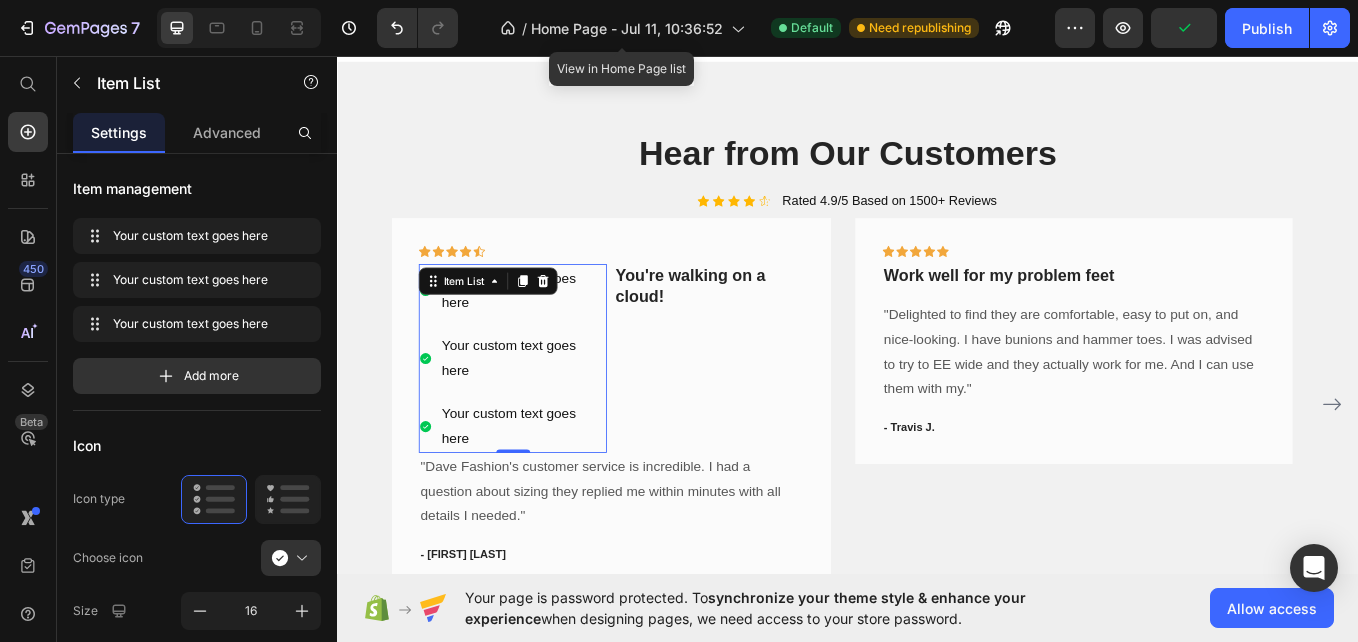 click on "Your custom text goes here" at bounding box center [542, 491] 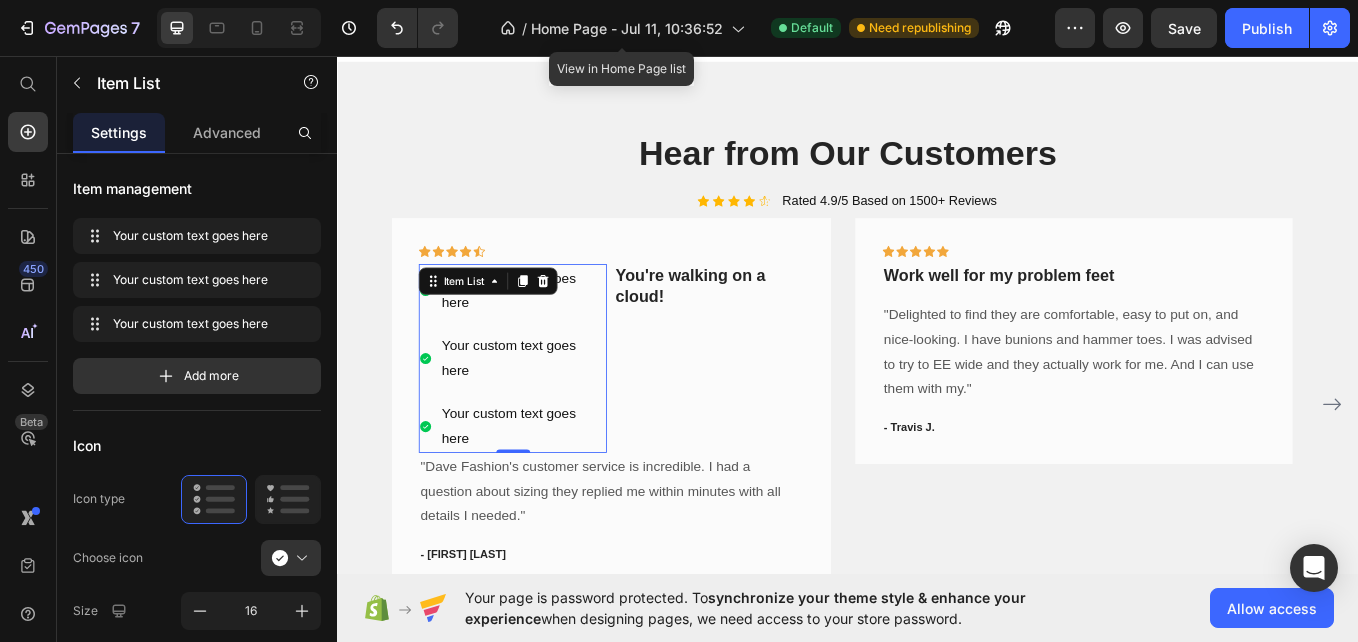 click on "Your custom text goes here" at bounding box center [554, 491] 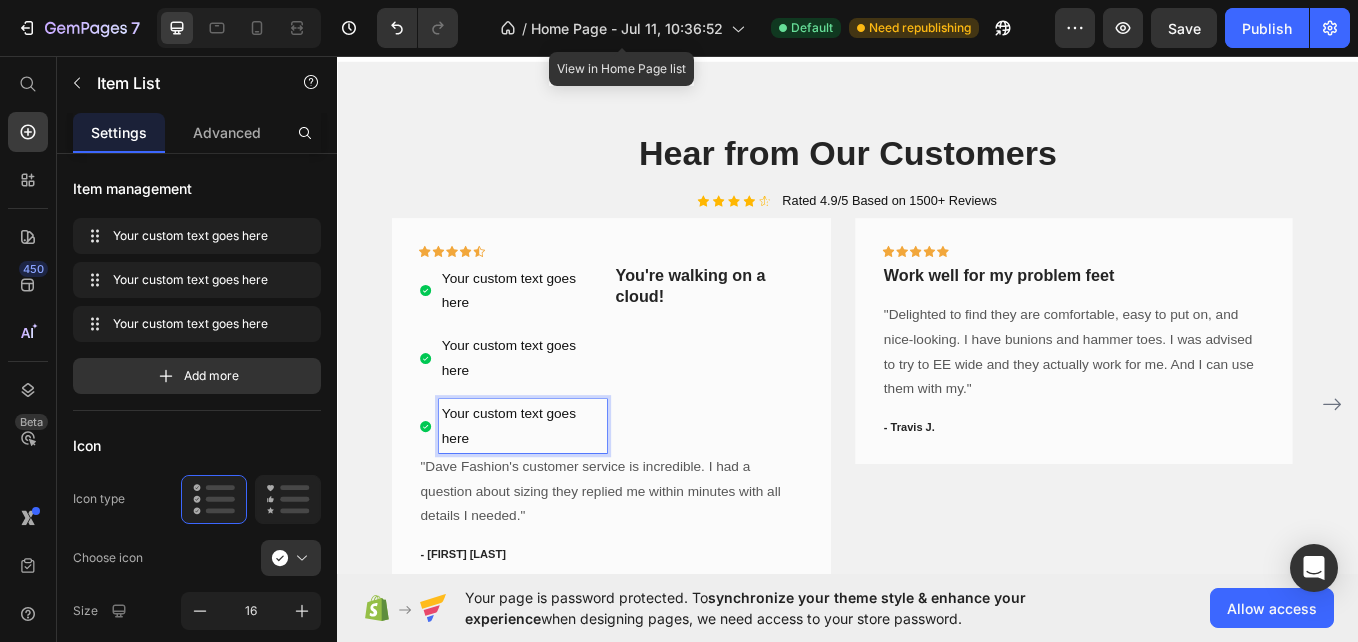 click on "Your custom text goes here" at bounding box center (554, 491) 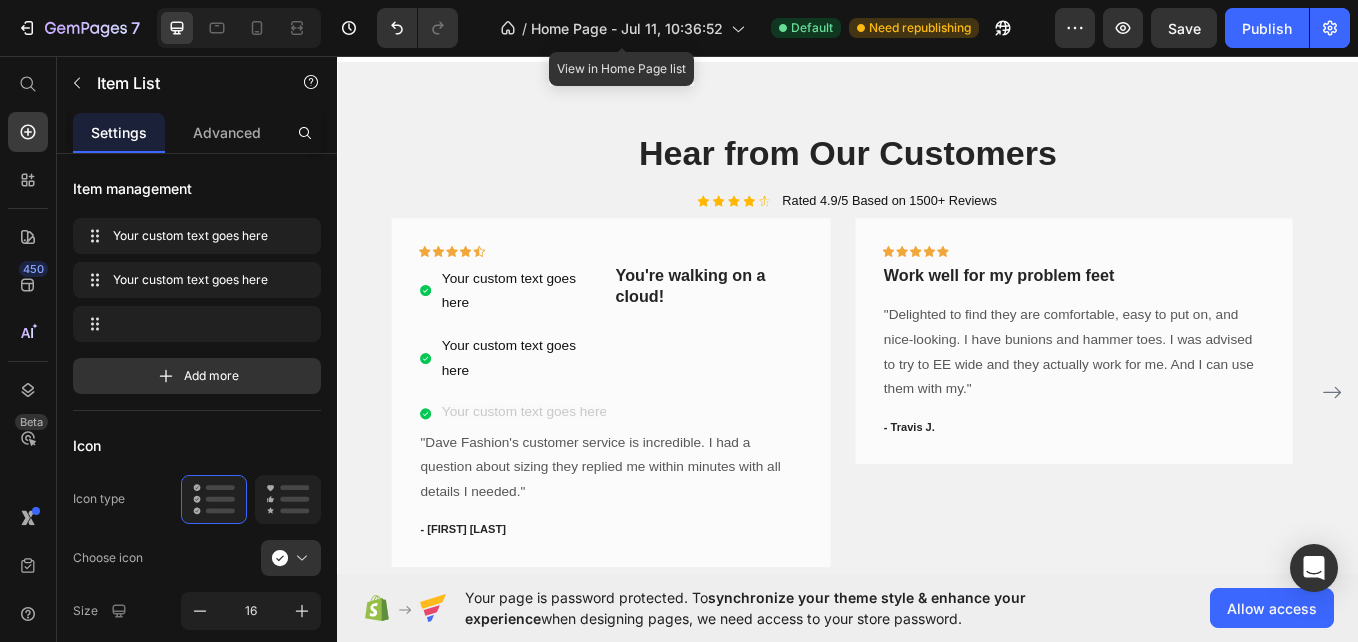 scroll, scrollTop: 1494, scrollLeft: 0, axis: vertical 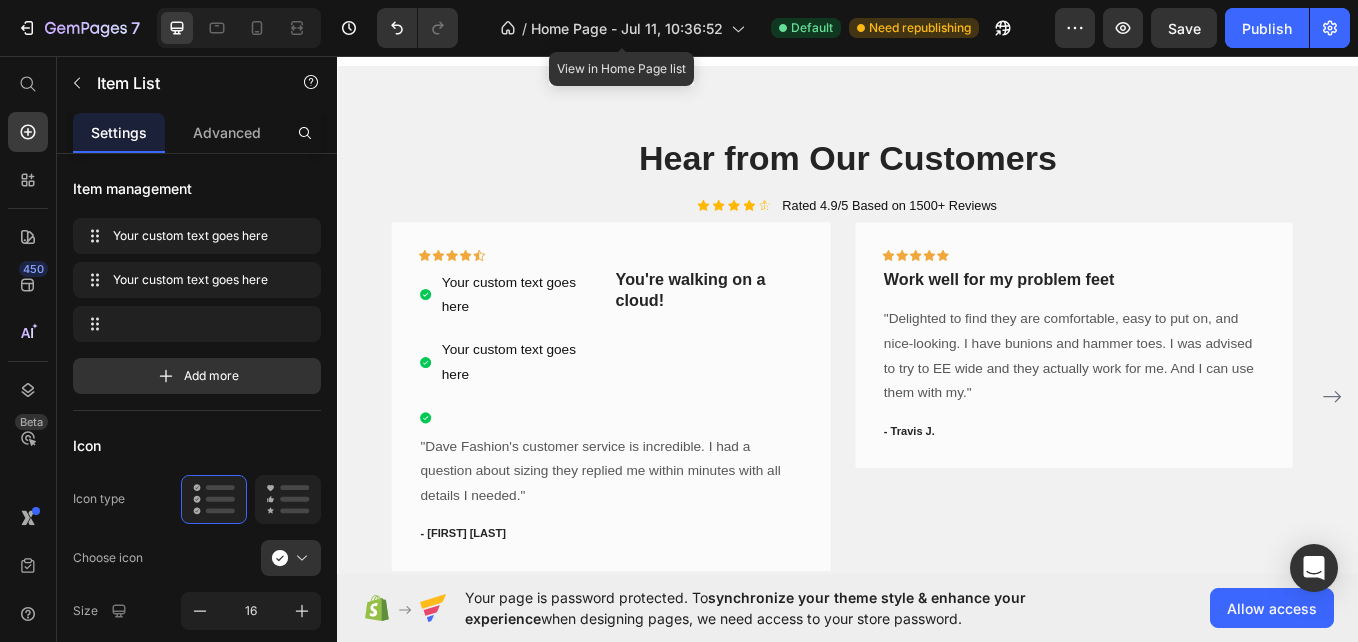 click on "Your custom text goes here" at bounding box center [542, 416] 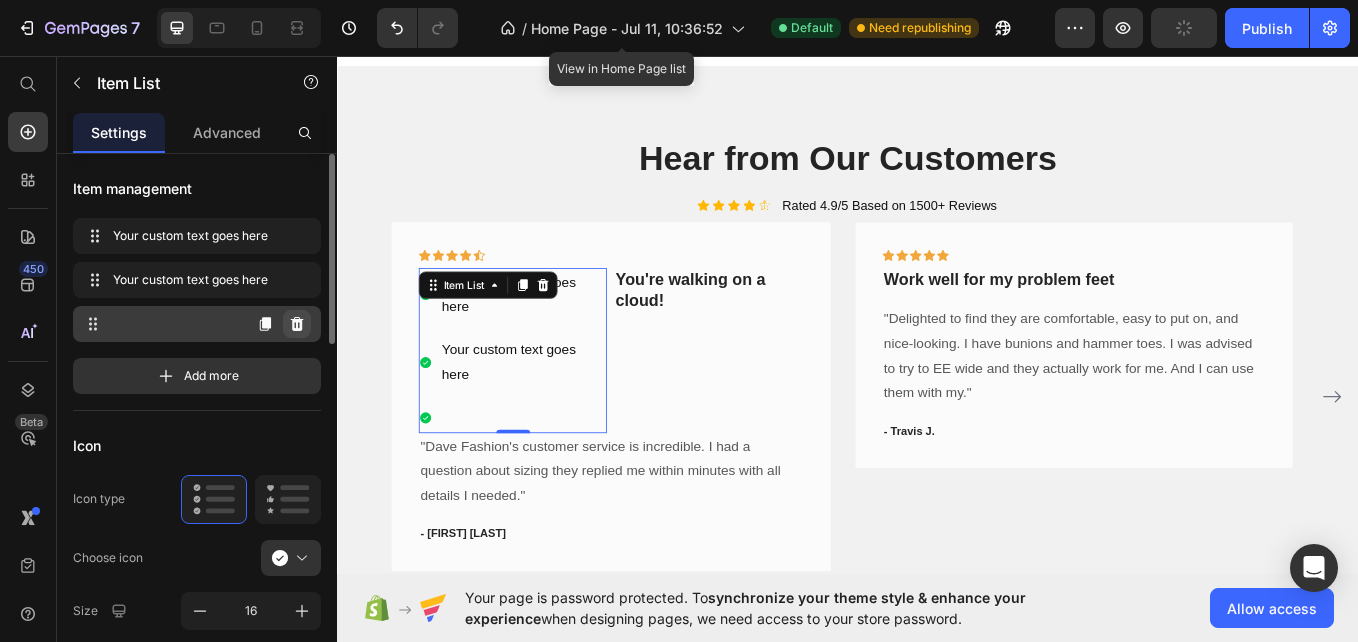 click 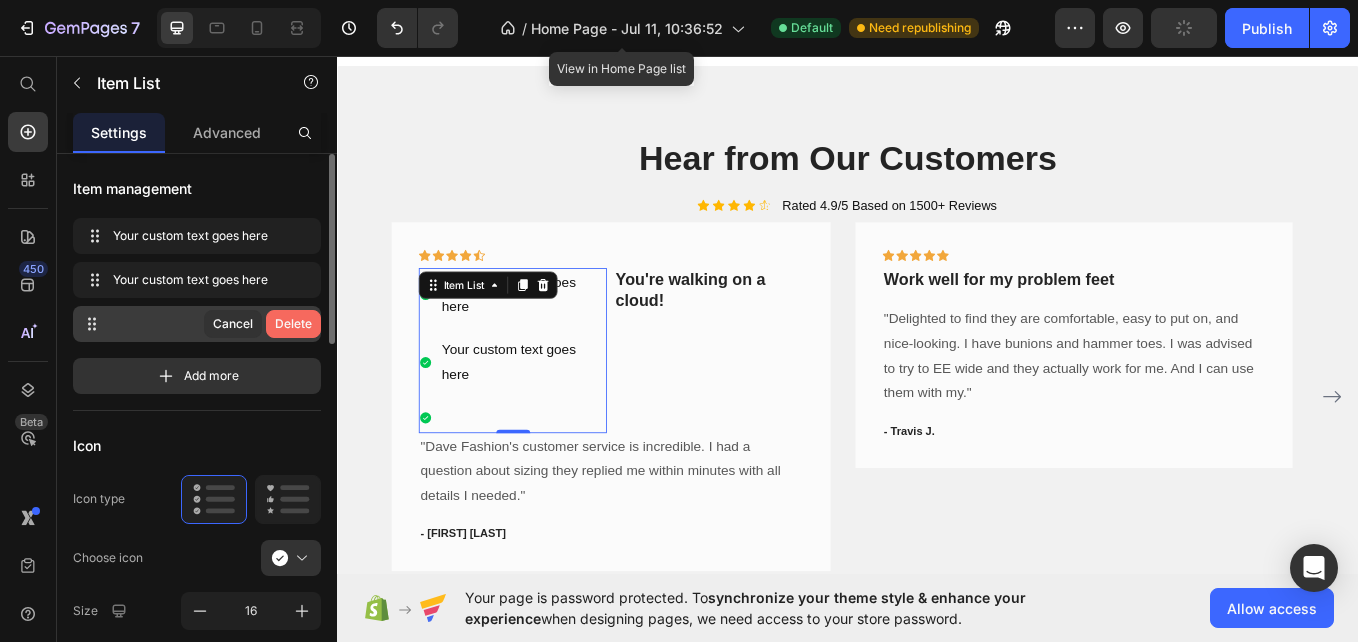 click on "Delete" at bounding box center [293, 324] 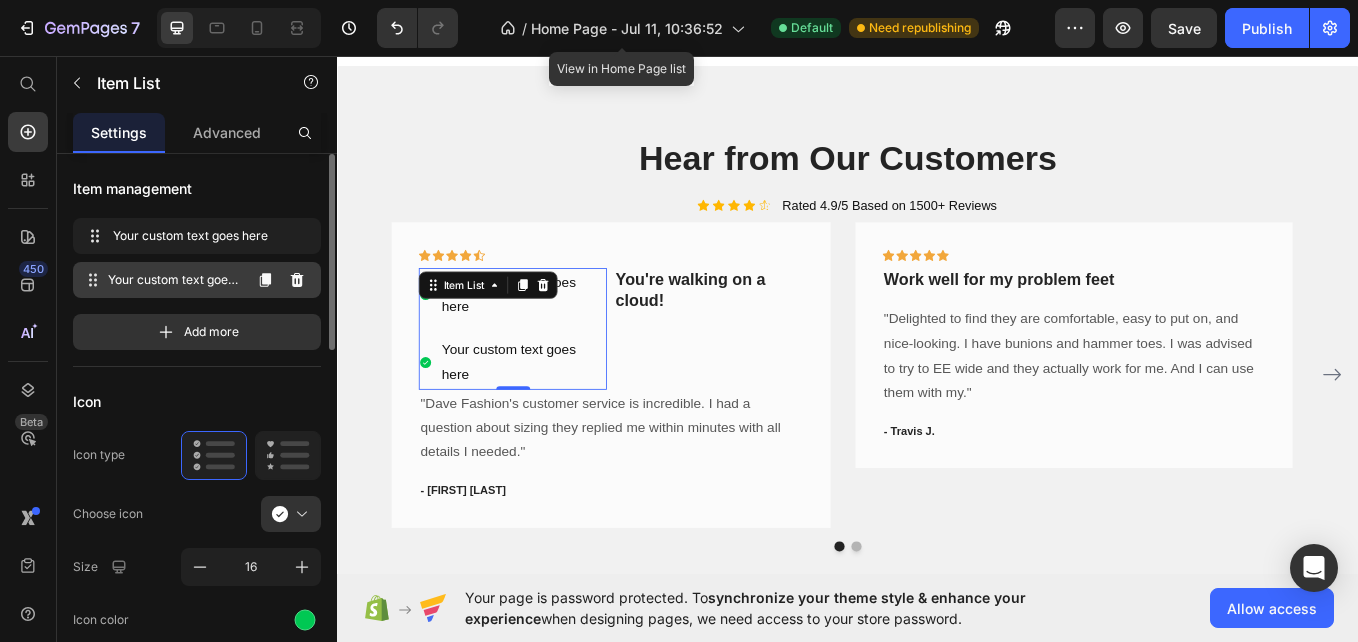 click 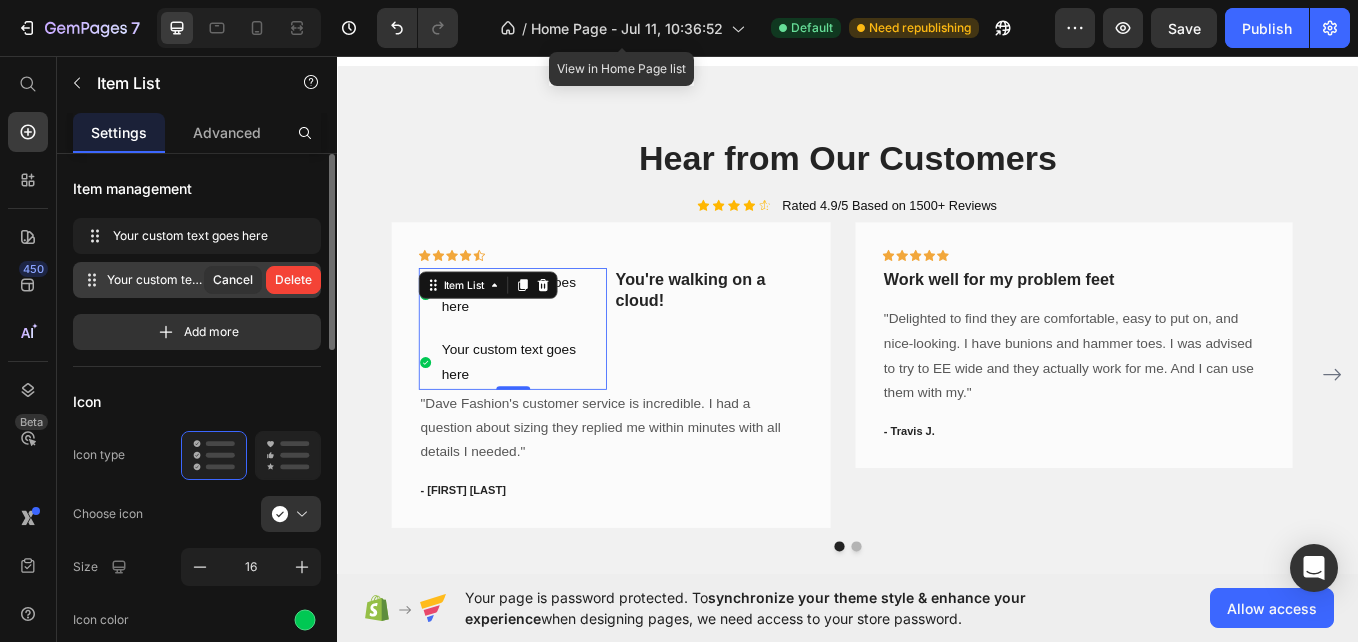 click on "Delete" at bounding box center [293, 280] 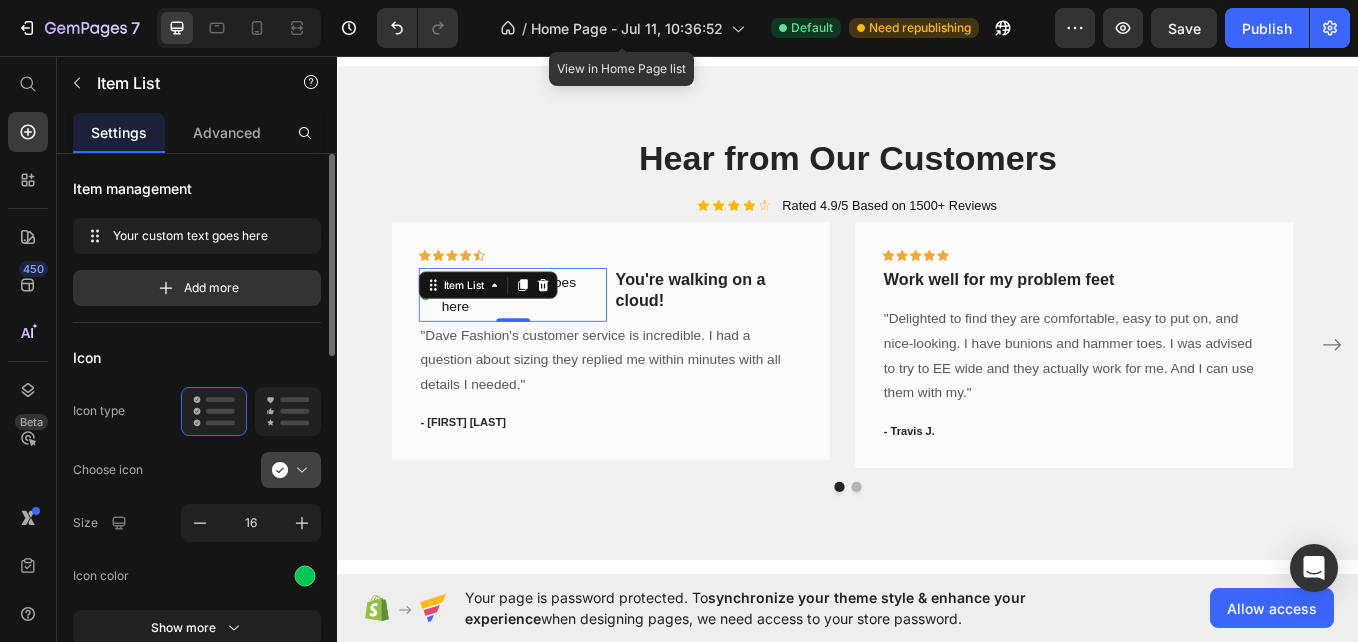click at bounding box center (299, 470) 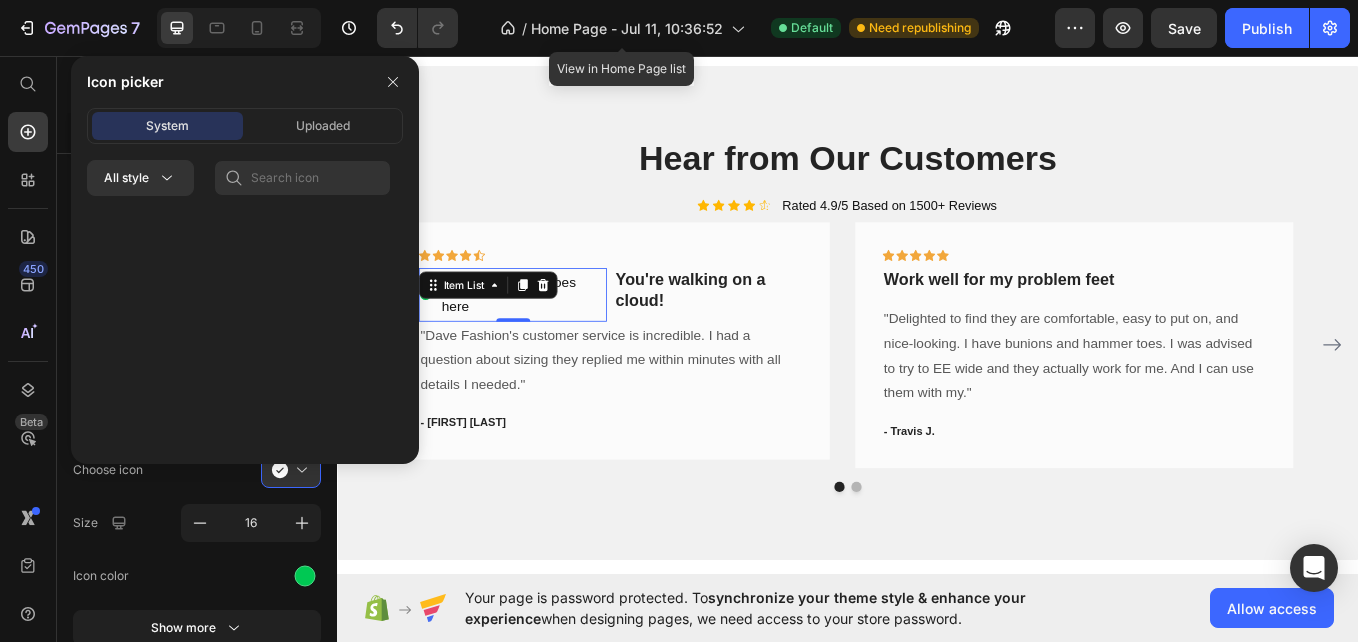 scroll, scrollTop: 1992, scrollLeft: 0, axis: vertical 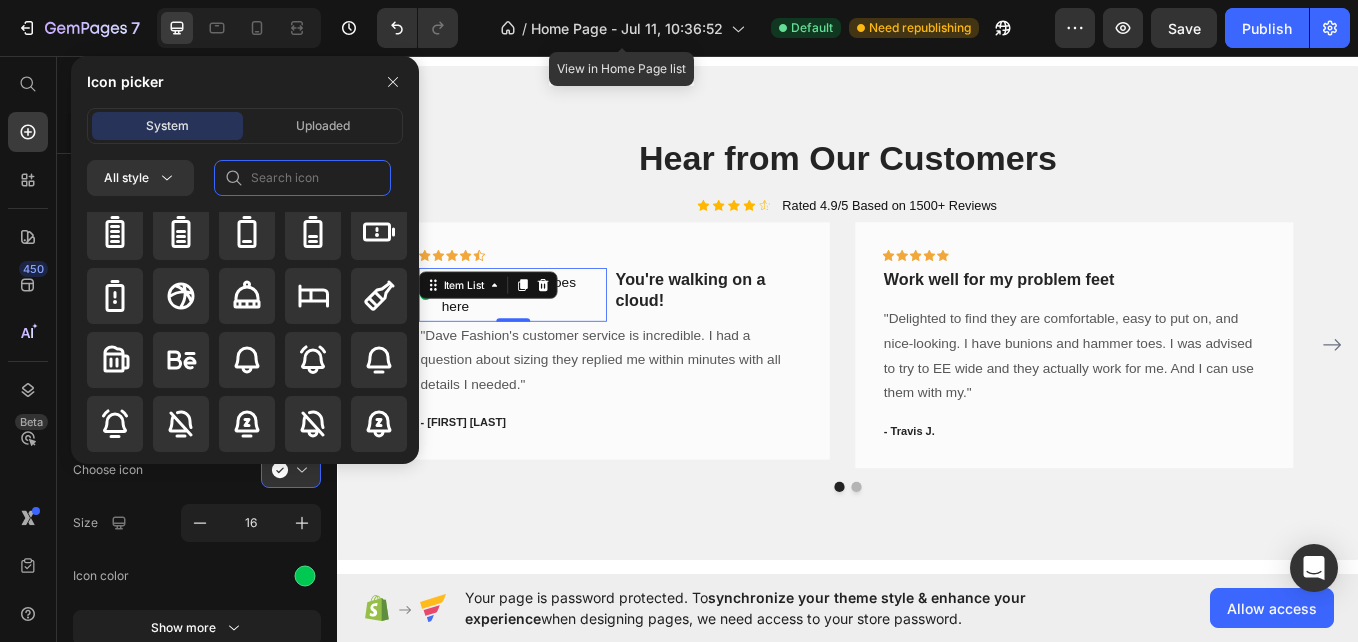 click 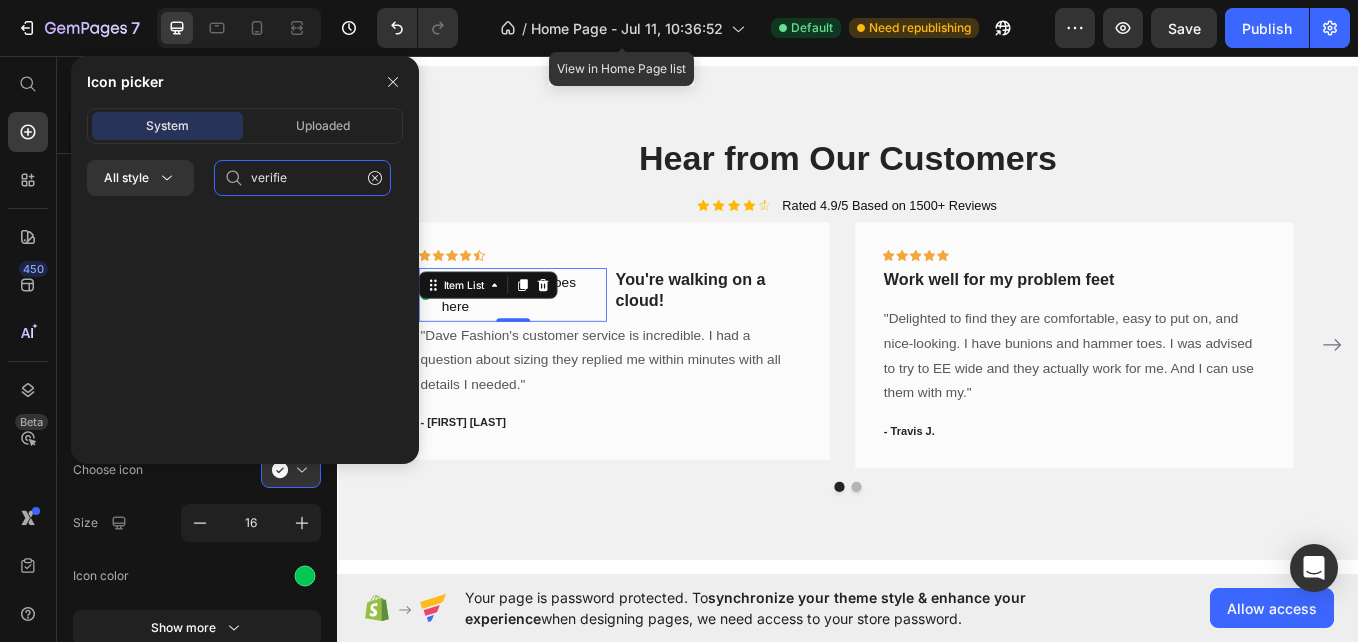 scroll, scrollTop: 0, scrollLeft: 0, axis: both 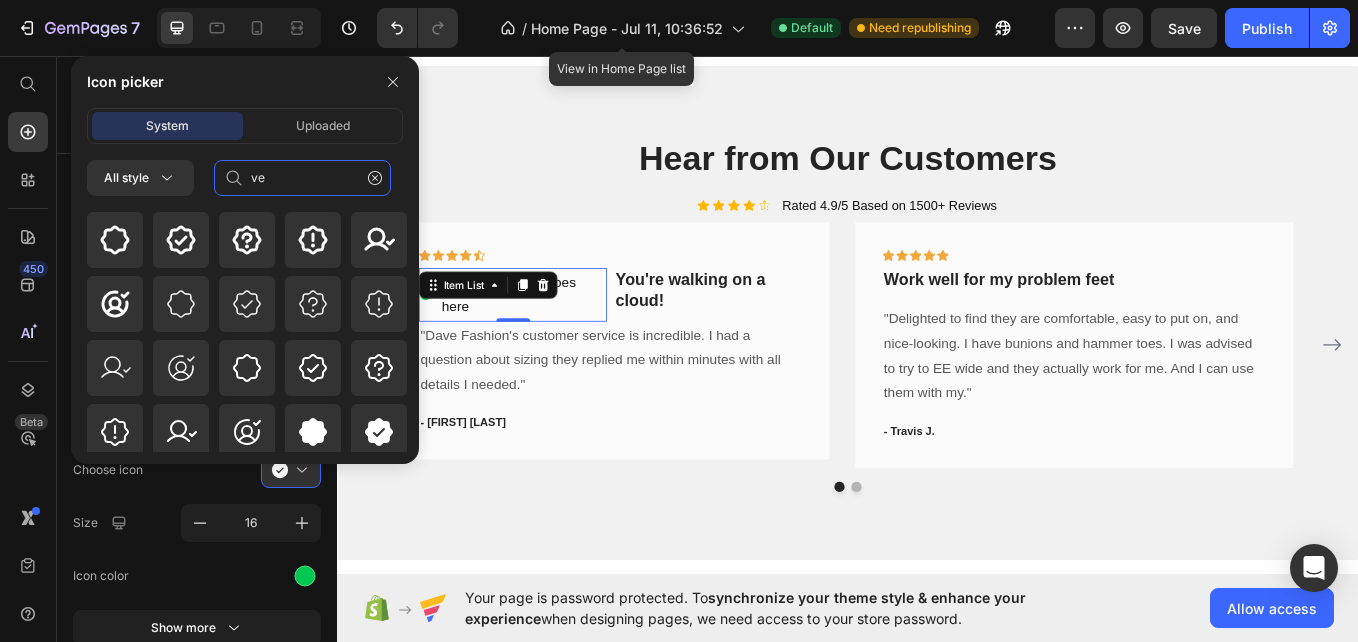 type on "v" 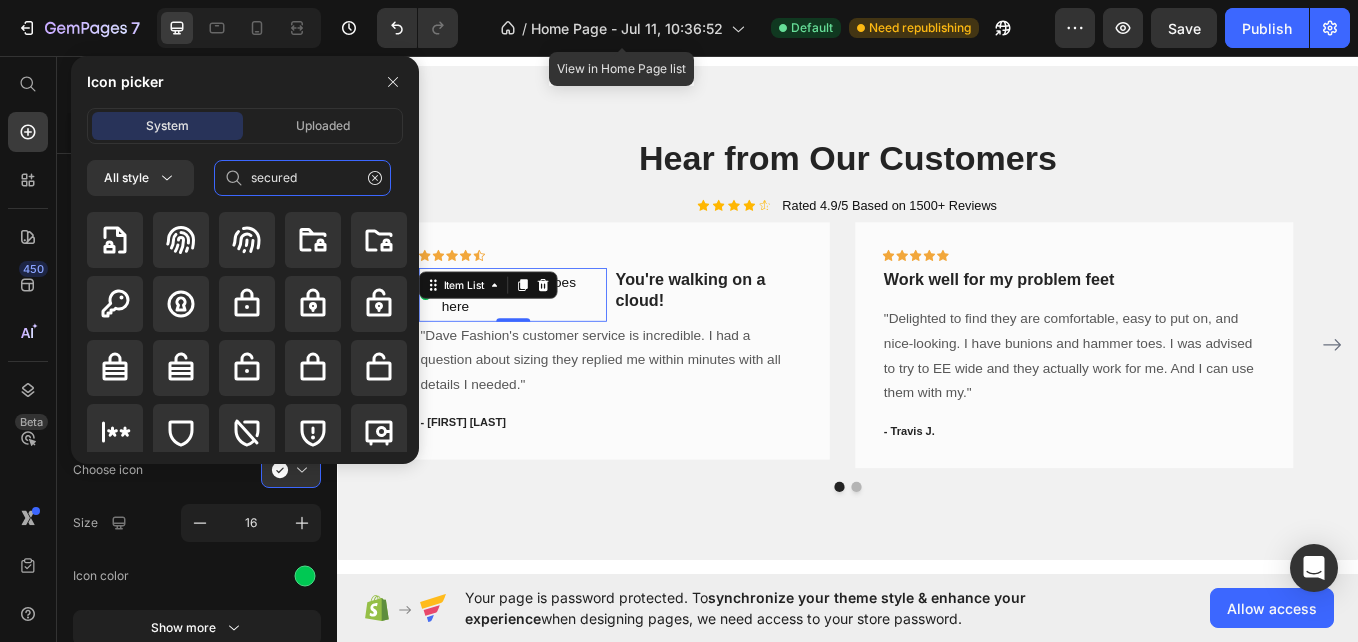 type on "secured" 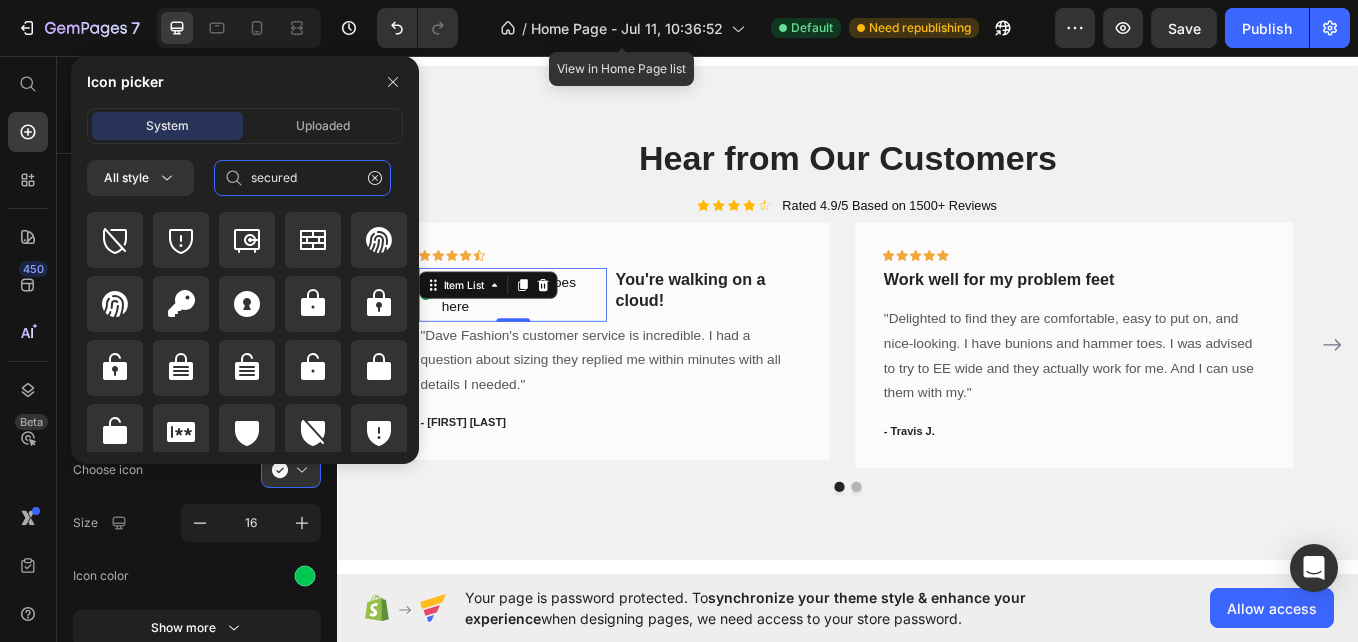 scroll, scrollTop: 648, scrollLeft: 0, axis: vertical 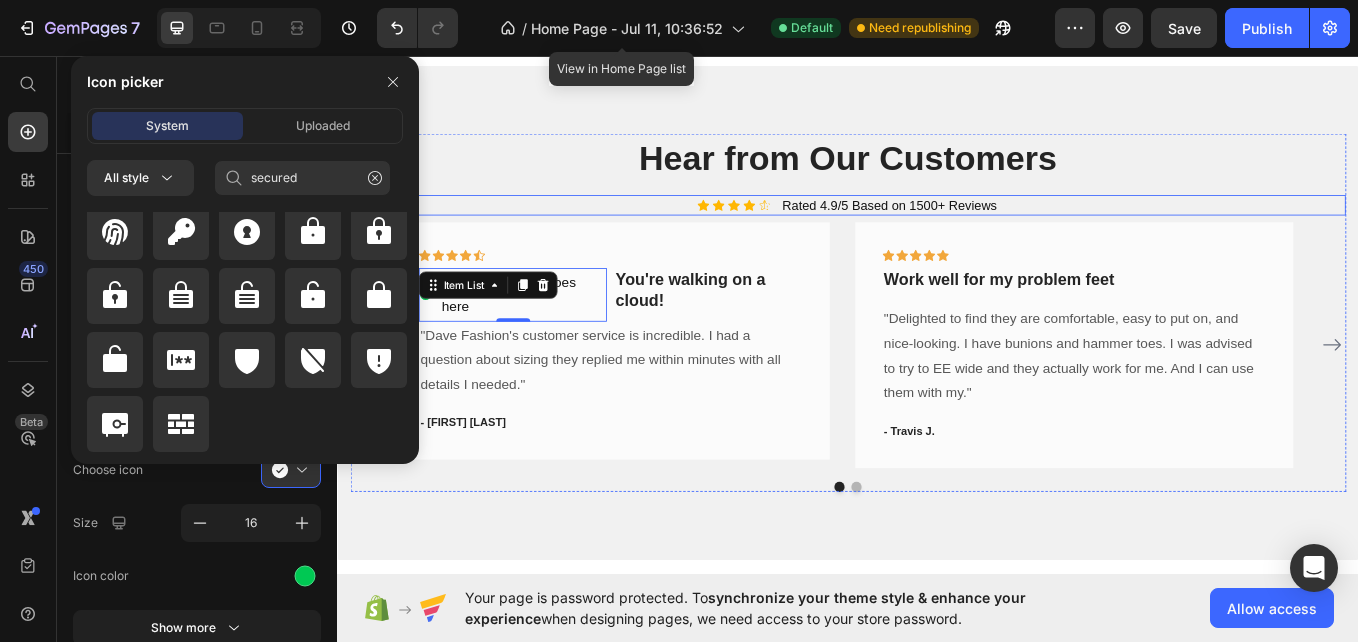 click on "Icon Icon Icon Icon
Icon Icon List Rated 4.9/5 Based on 1500+ Reviews Text Block Row" at bounding box center (937, 231) 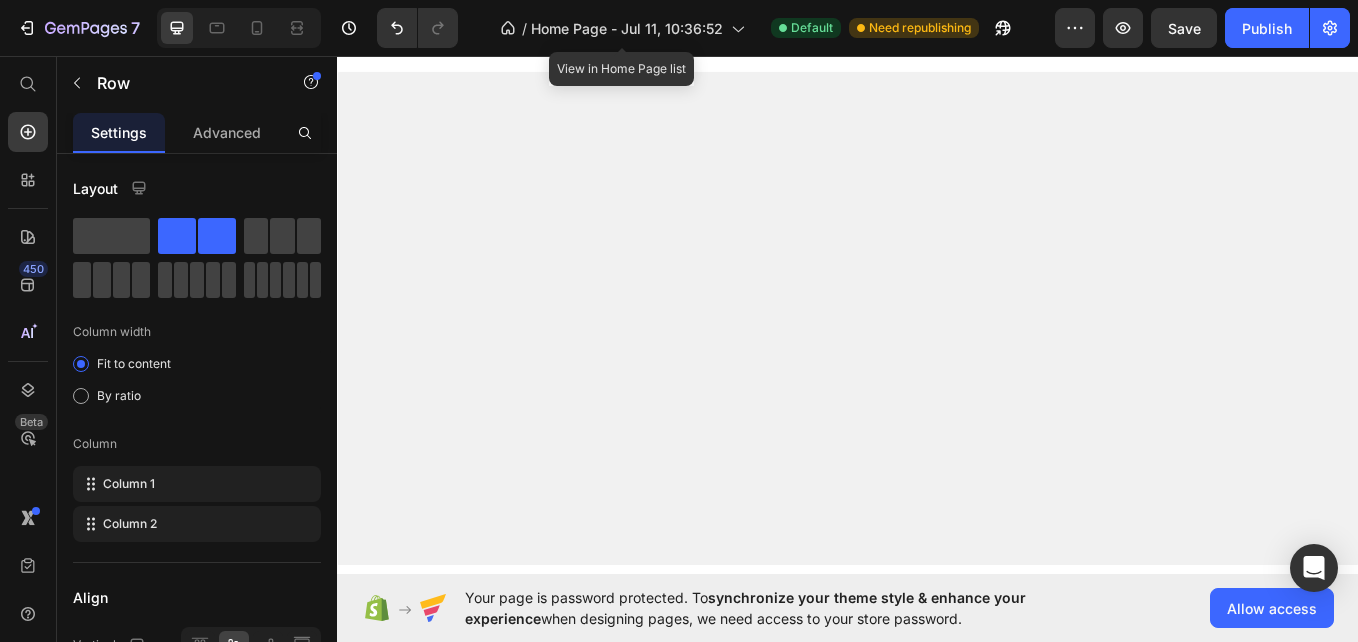 scroll, scrollTop: 45, scrollLeft: 0, axis: vertical 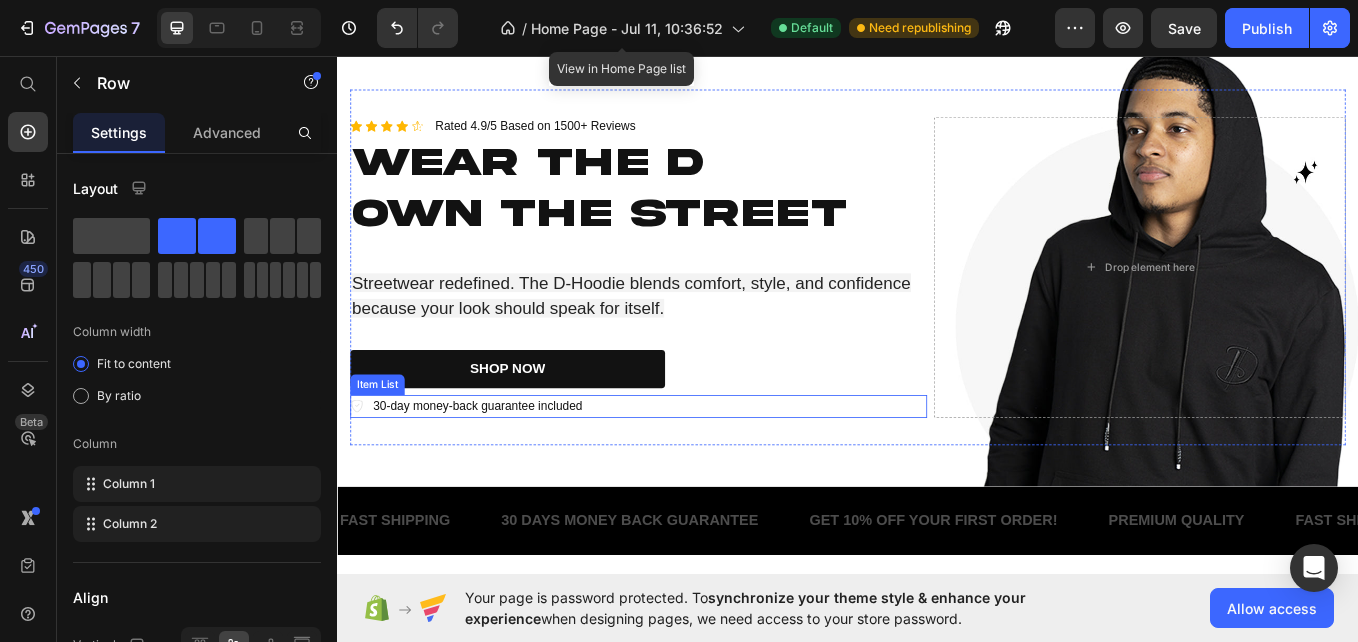 click on "30-day money-back guarantee included" at bounding box center [490, 467] 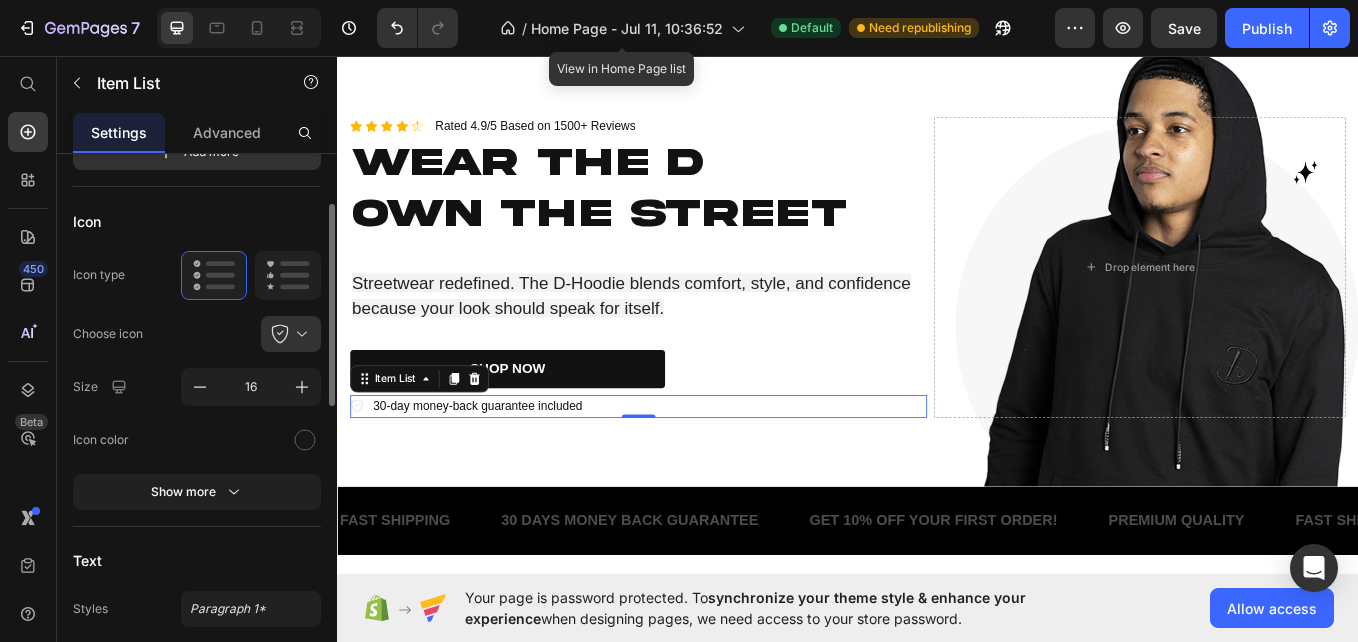 scroll, scrollTop: 153, scrollLeft: 0, axis: vertical 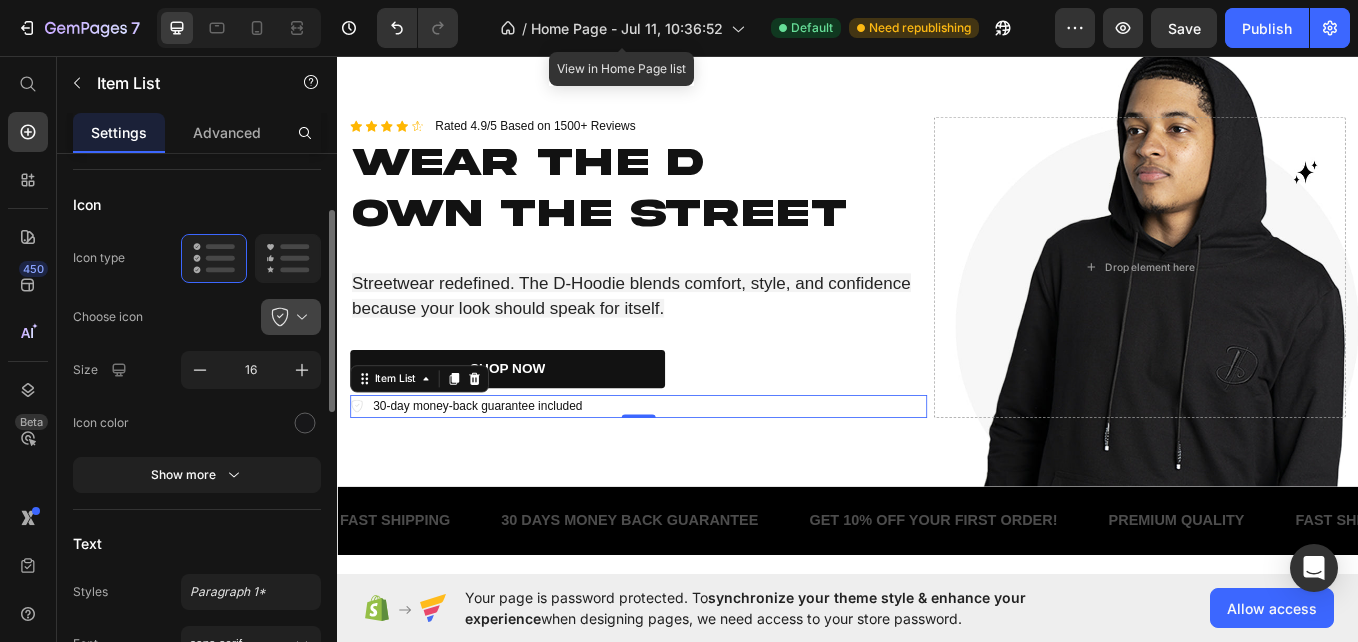 click at bounding box center [299, 317] 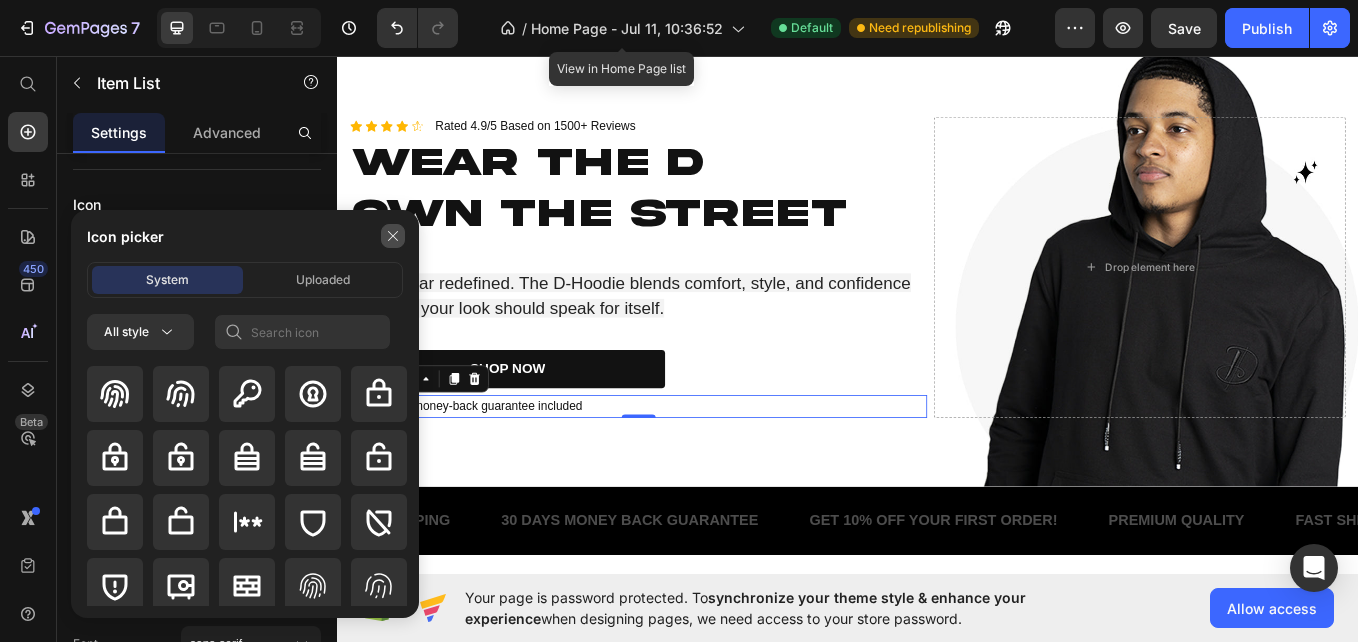 click at bounding box center [393, 236] 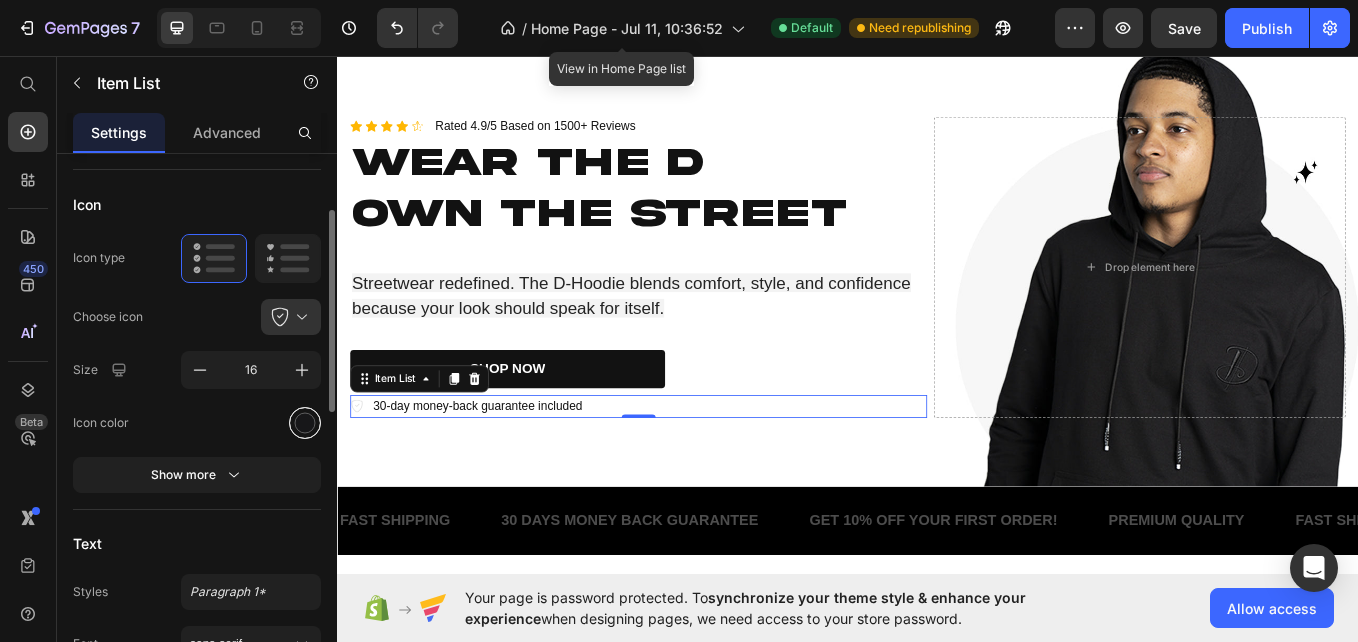 click at bounding box center (305, 422) 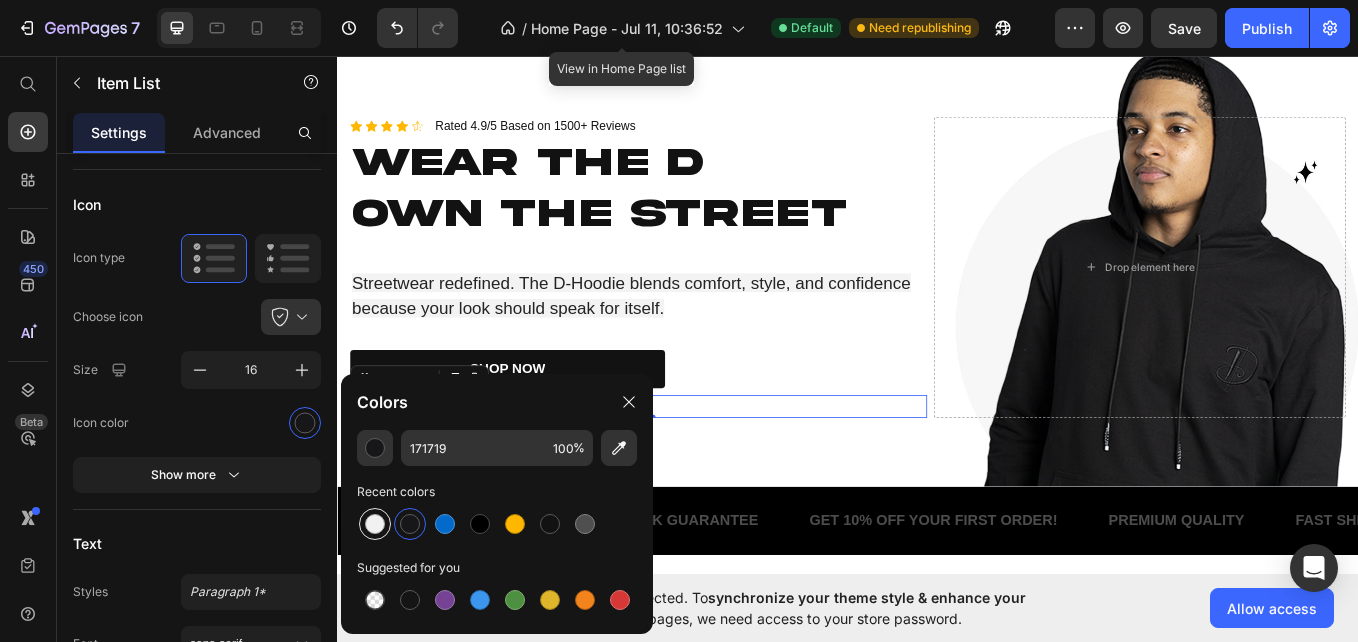 click at bounding box center (375, 524) 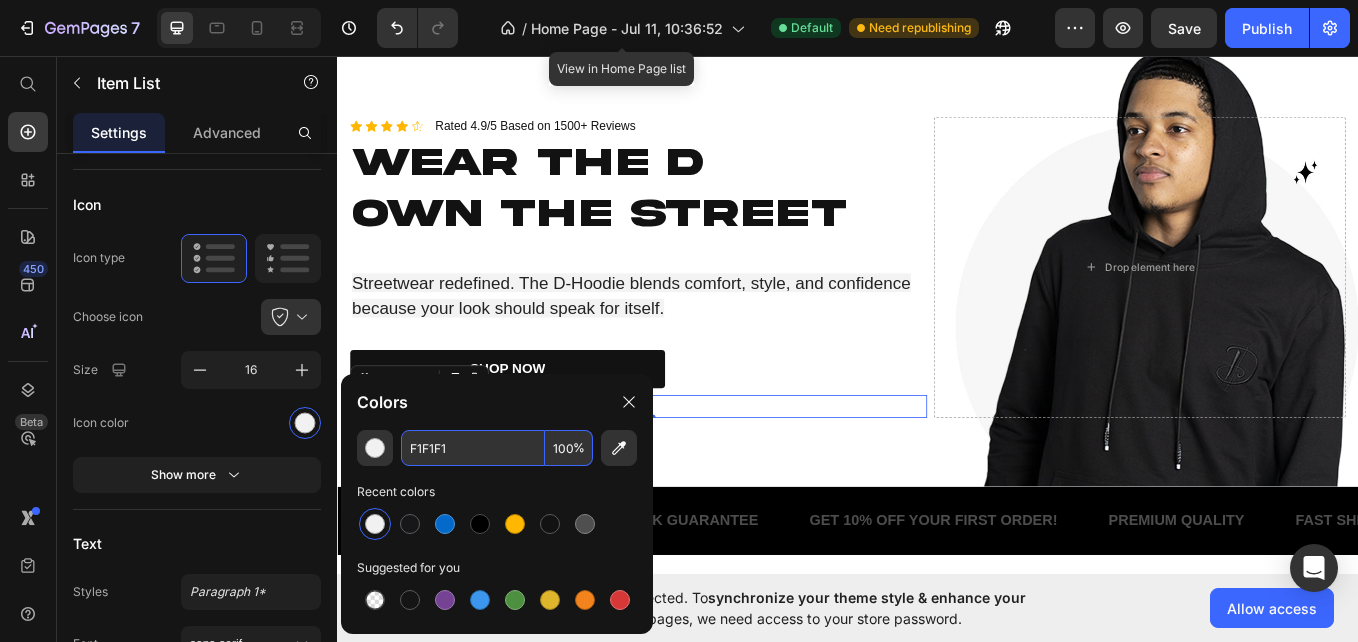 click on "F1F1F1" at bounding box center (473, 448) 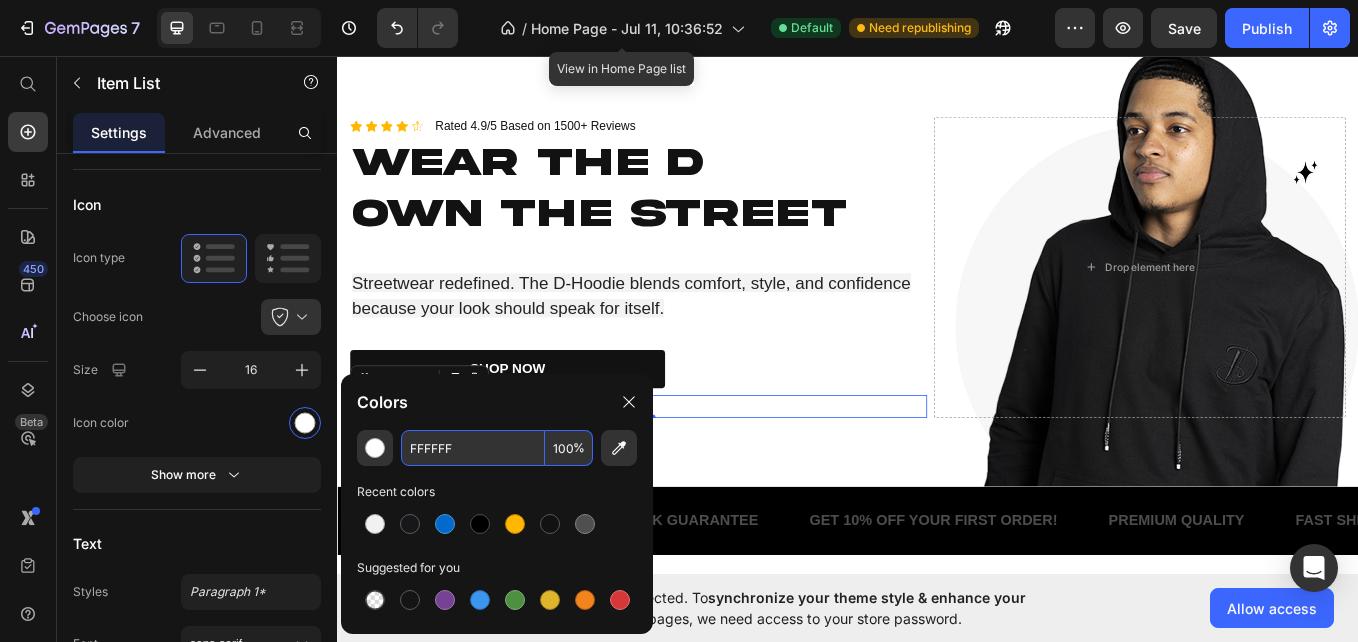 type on "FFFFFF" 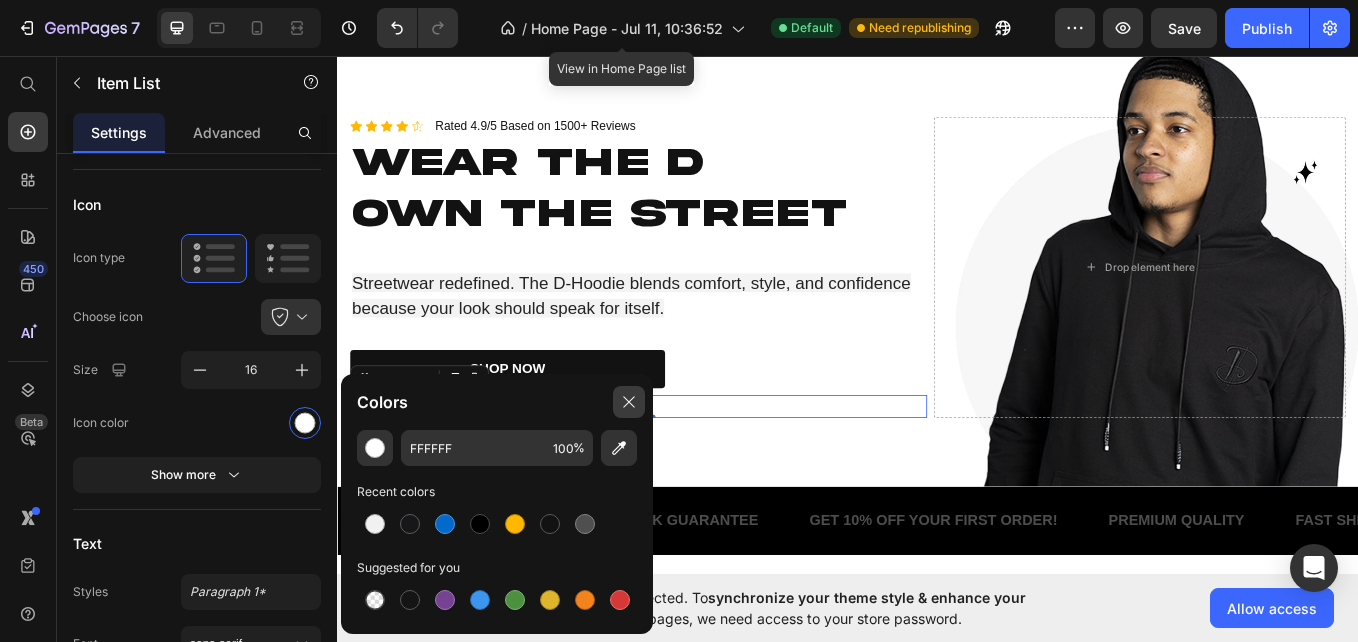 click 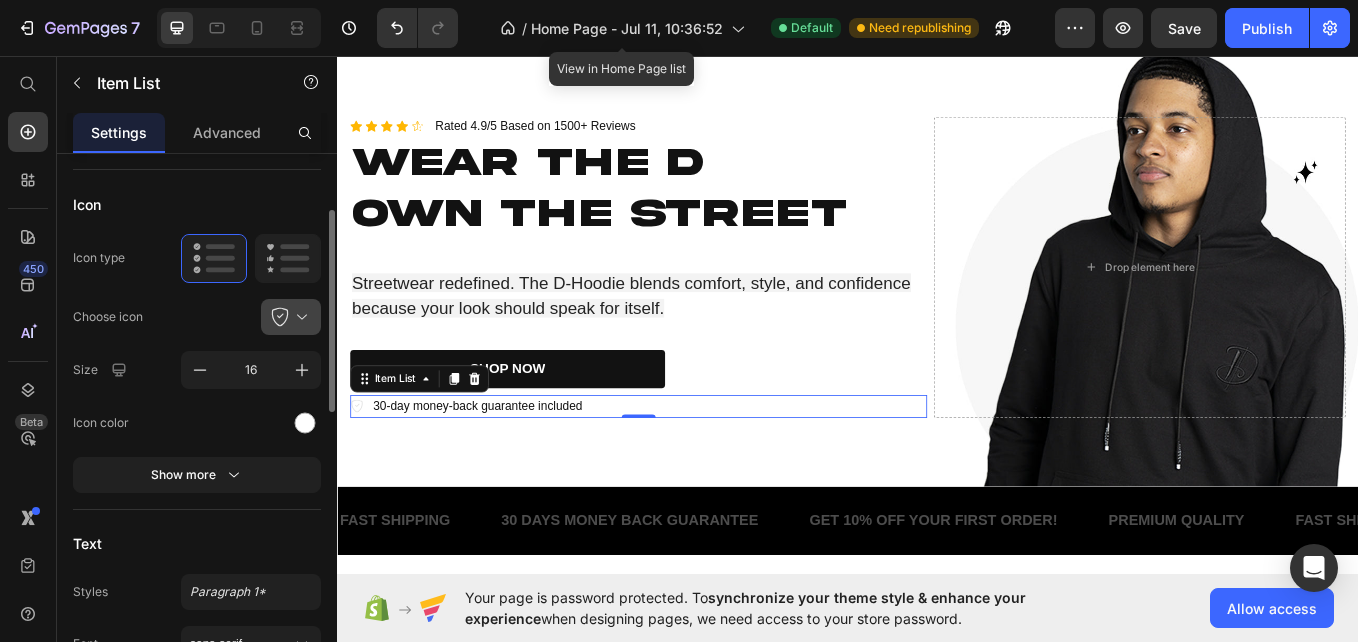 click at bounding box center (299, 317) 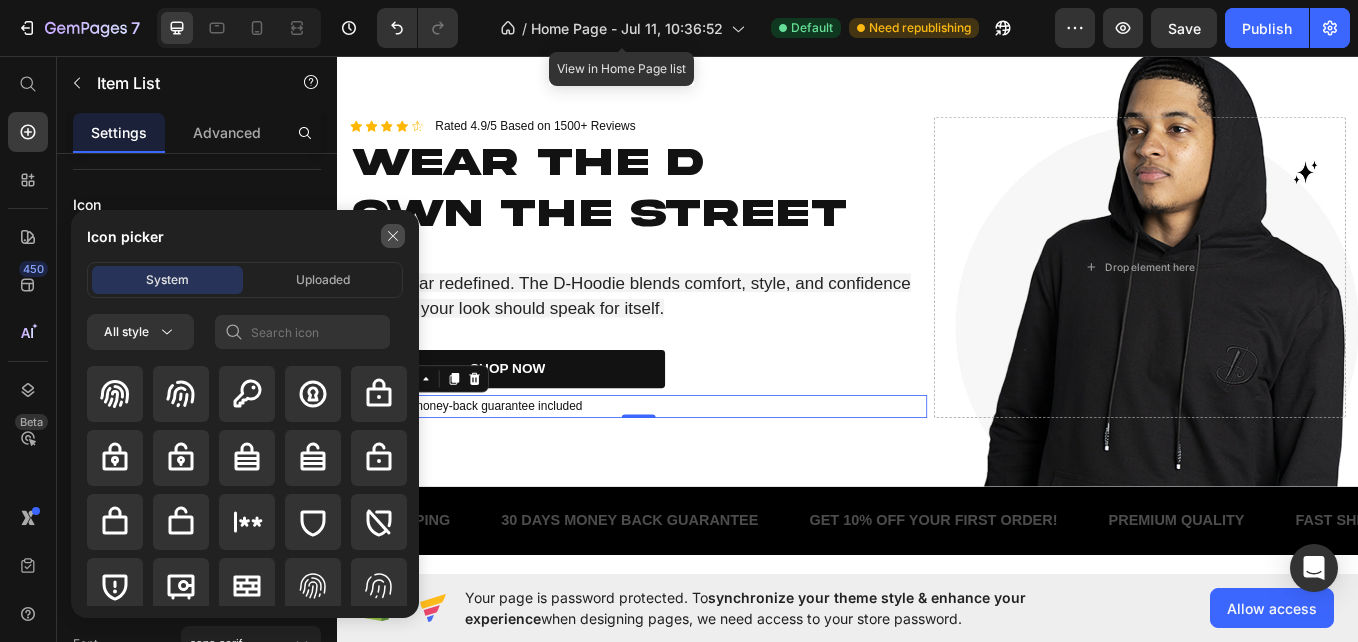 click 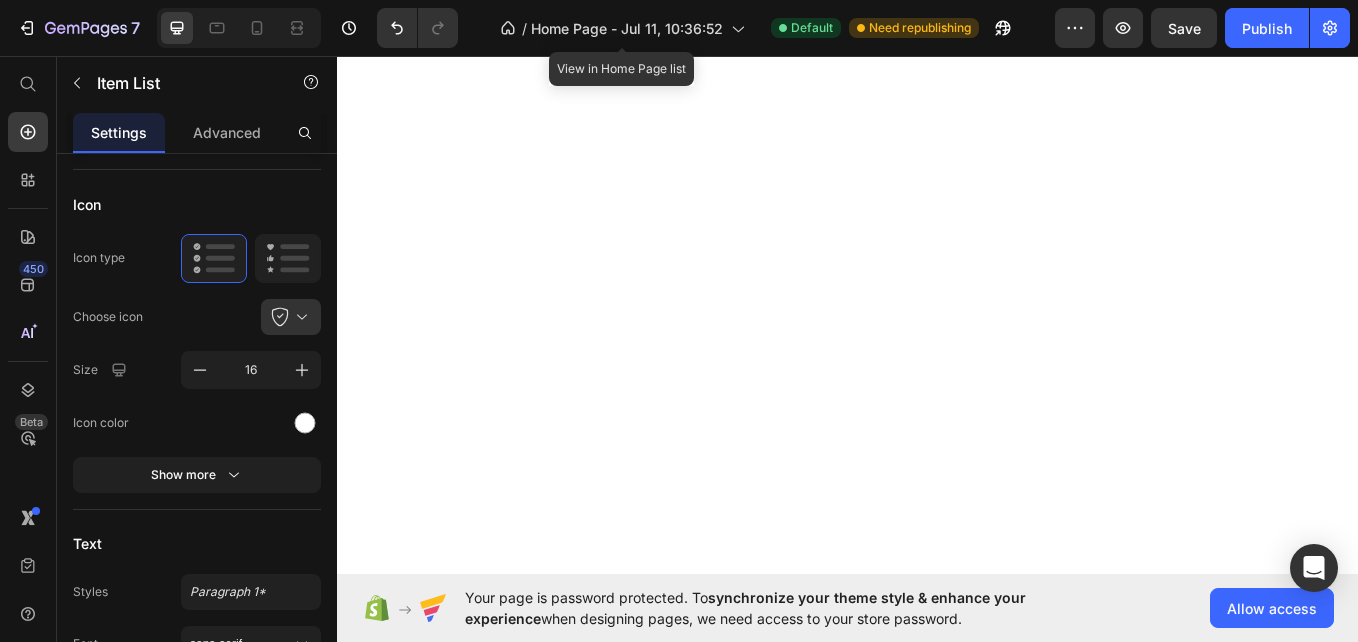 scroll, scrollTop: 1525, scrollLeft: 0, axis: vertical 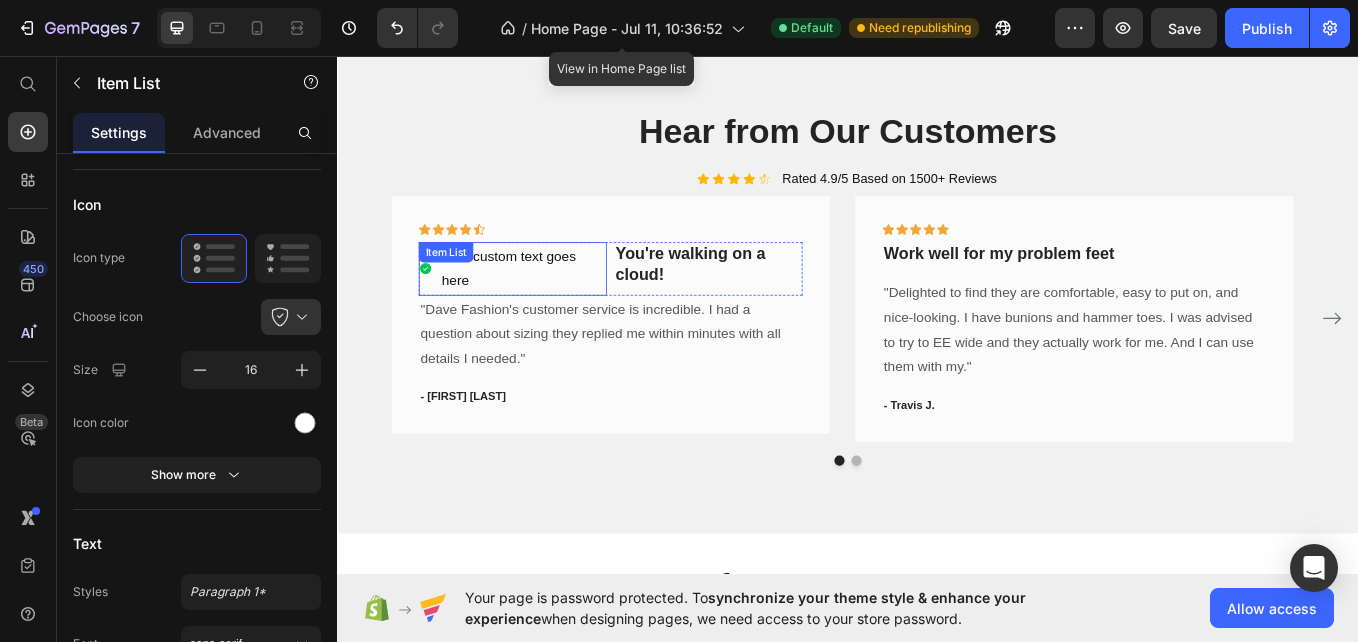 click on "Your custom text goes here" at bounding box center [542, 306] 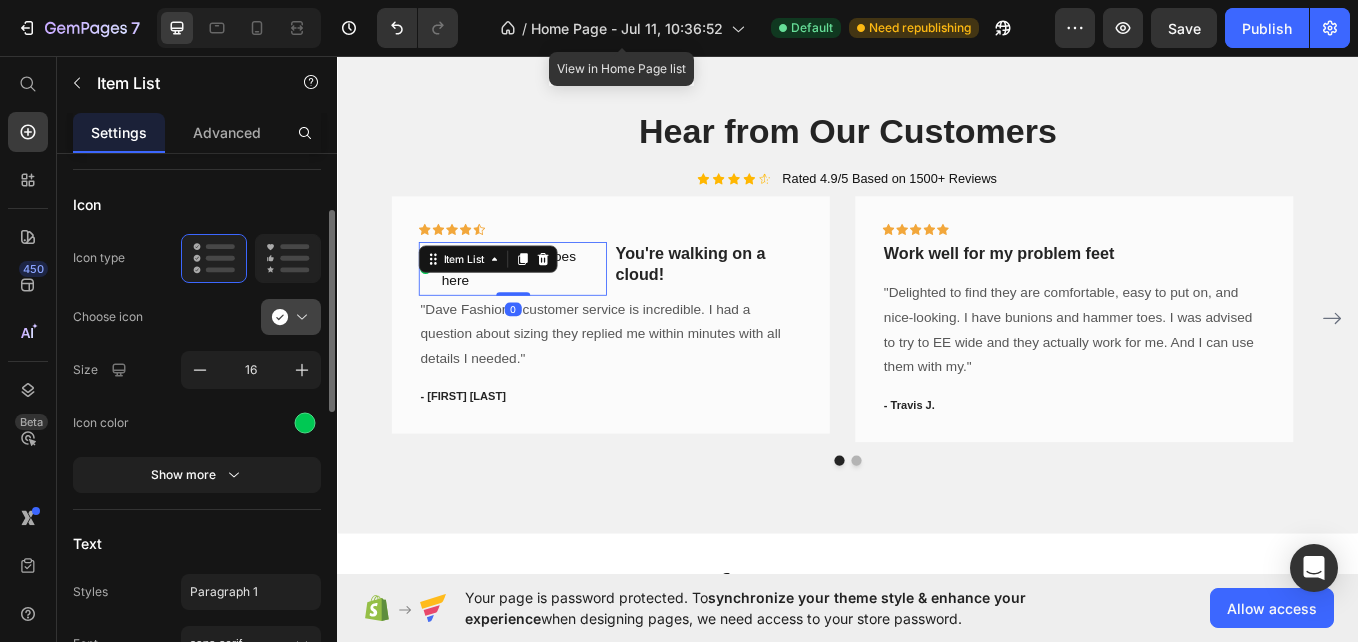 click at bounding box center (299, 317) 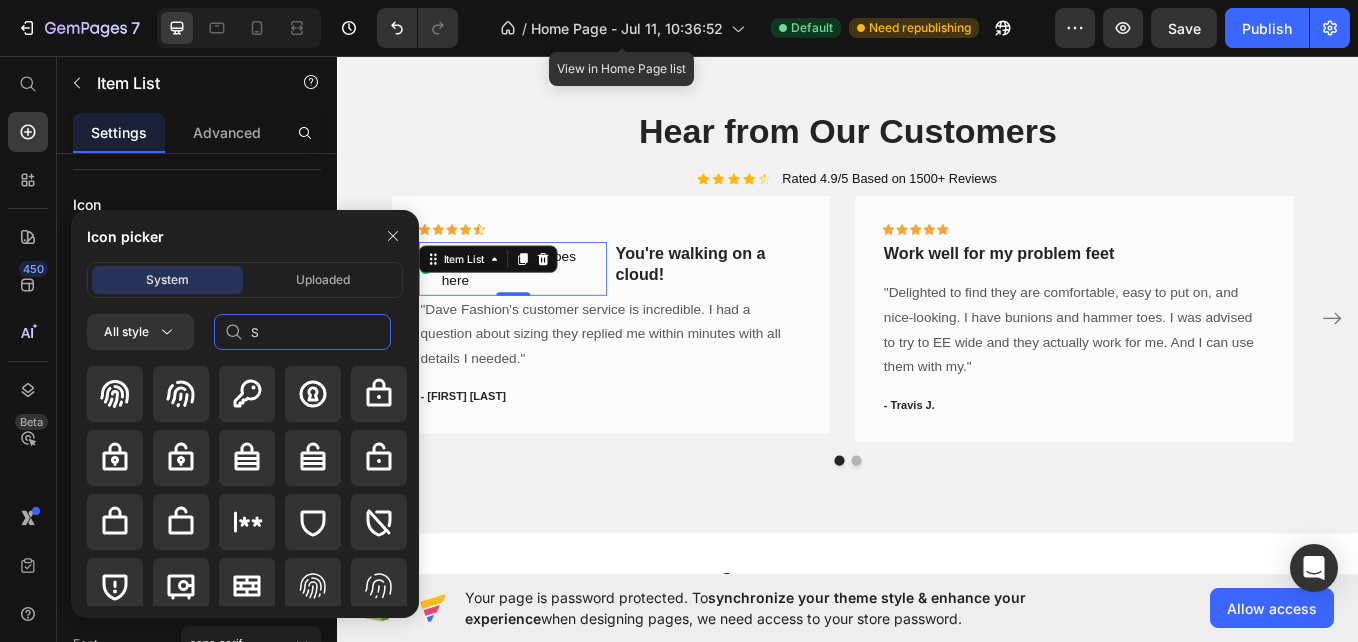 click on "S" 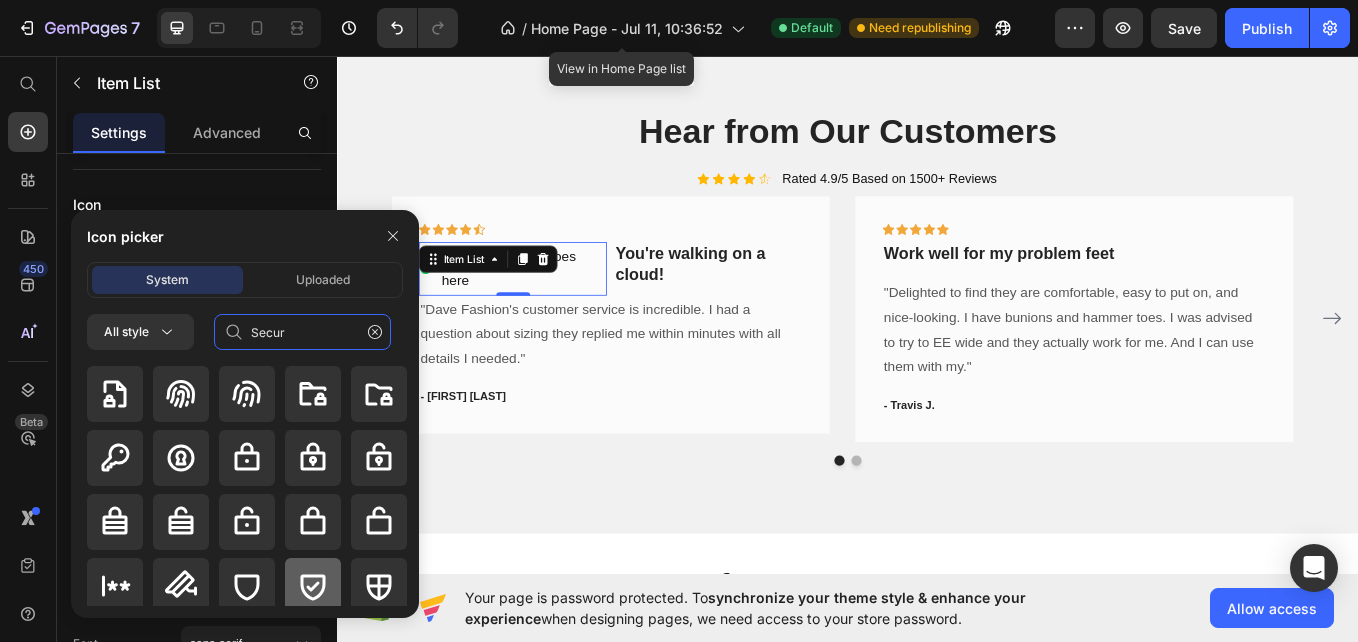 type on "Secur" 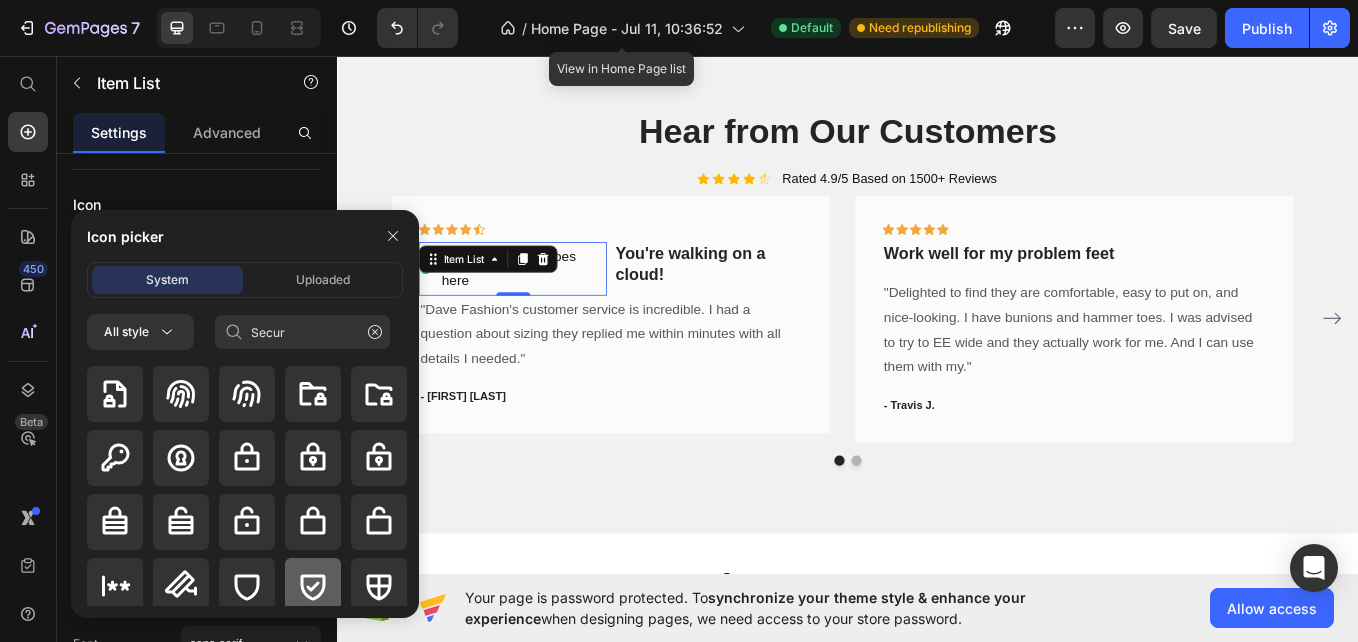 click 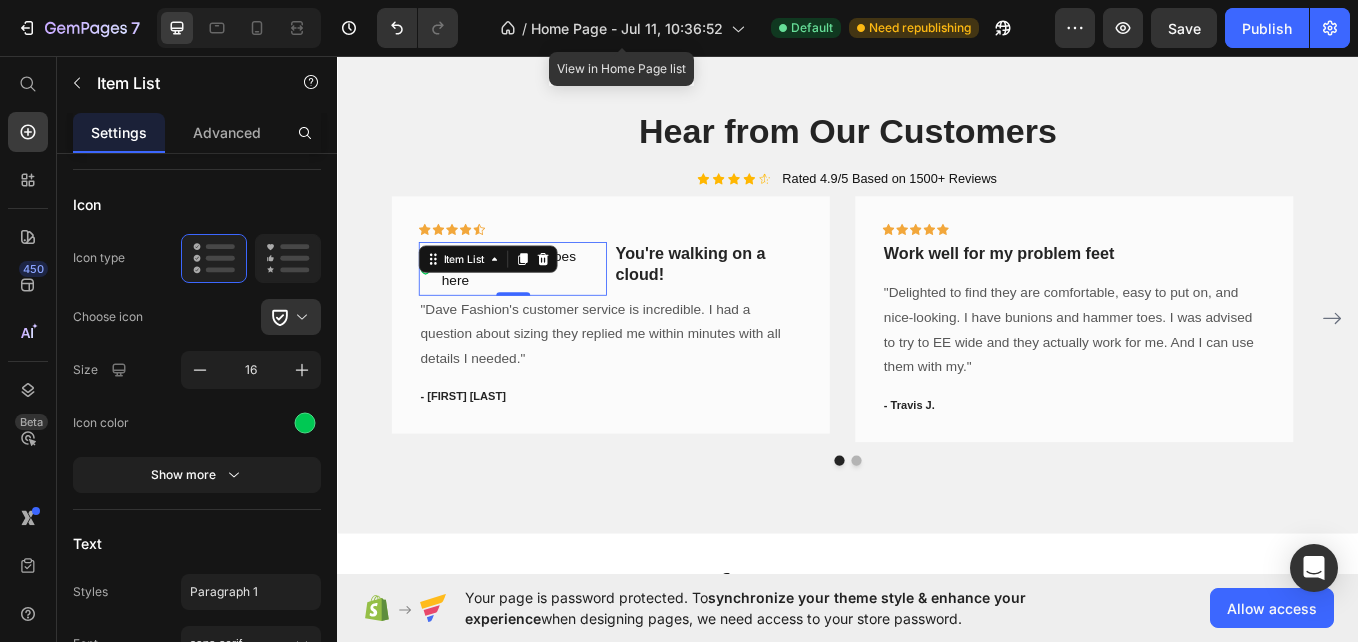 click on "Your custom text goes here" at bounding box center (554, 306) 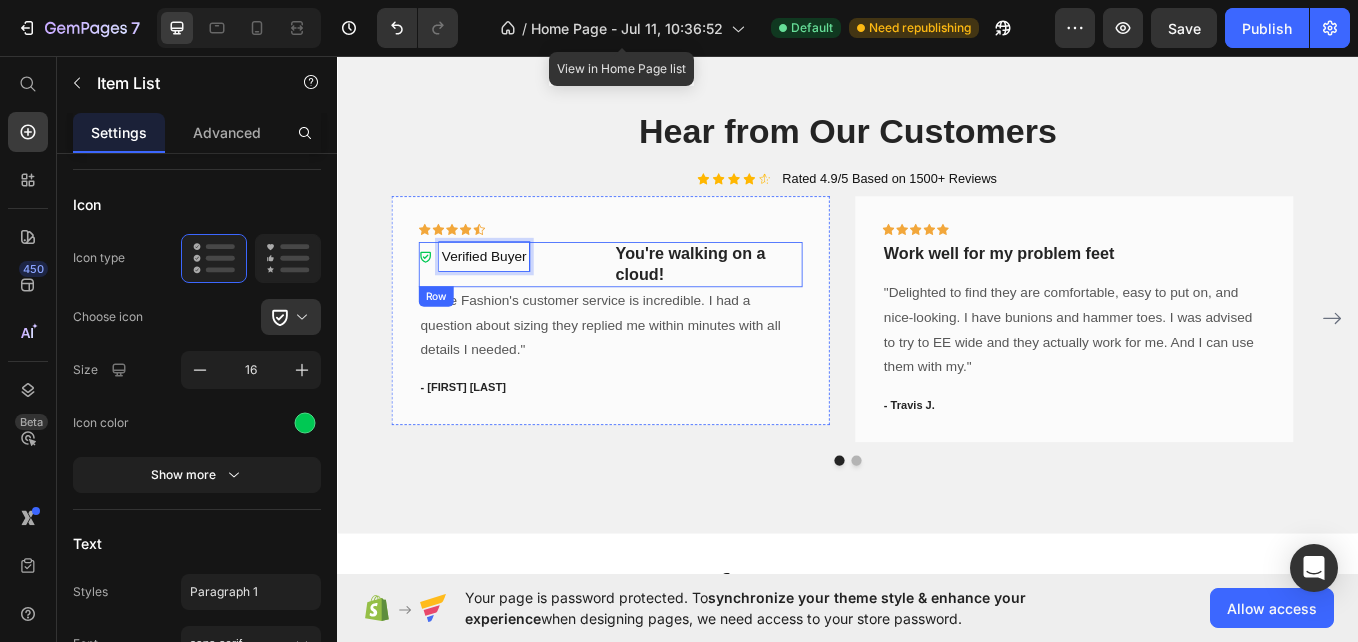 click on "Verified Buyer Item List   0" at bounding box center [542, 300] 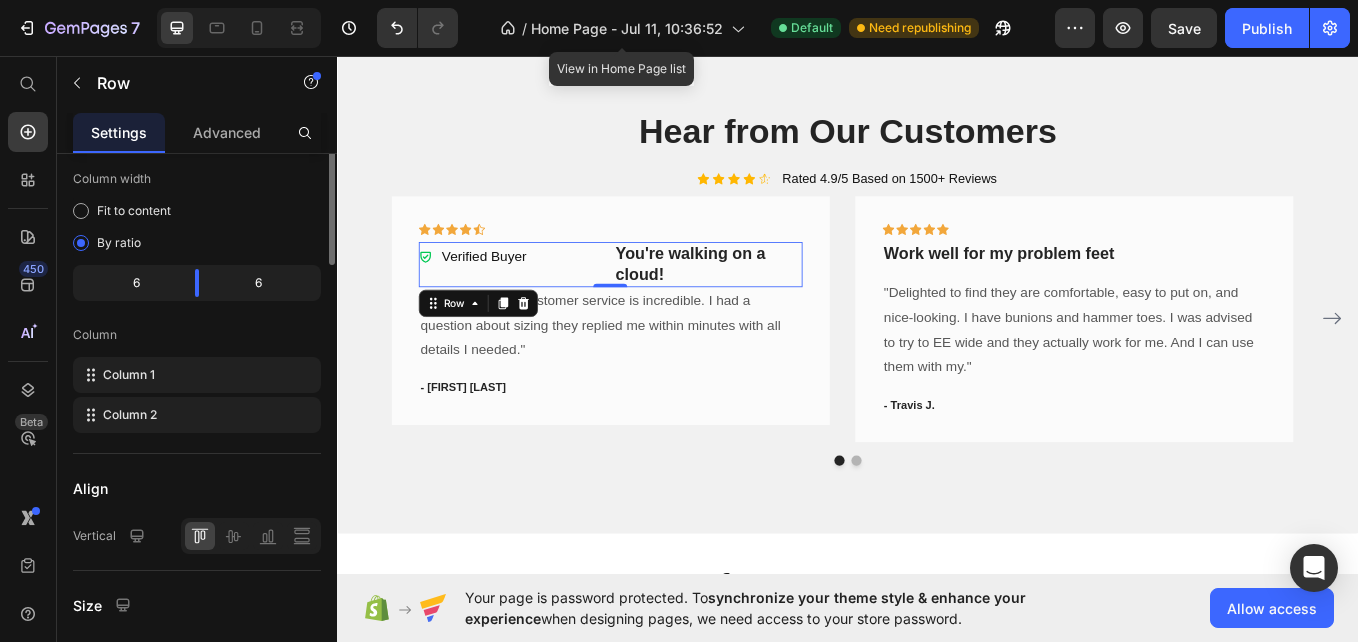 scroll, scrollTop: 0, scrollLeft: 0, axis: both 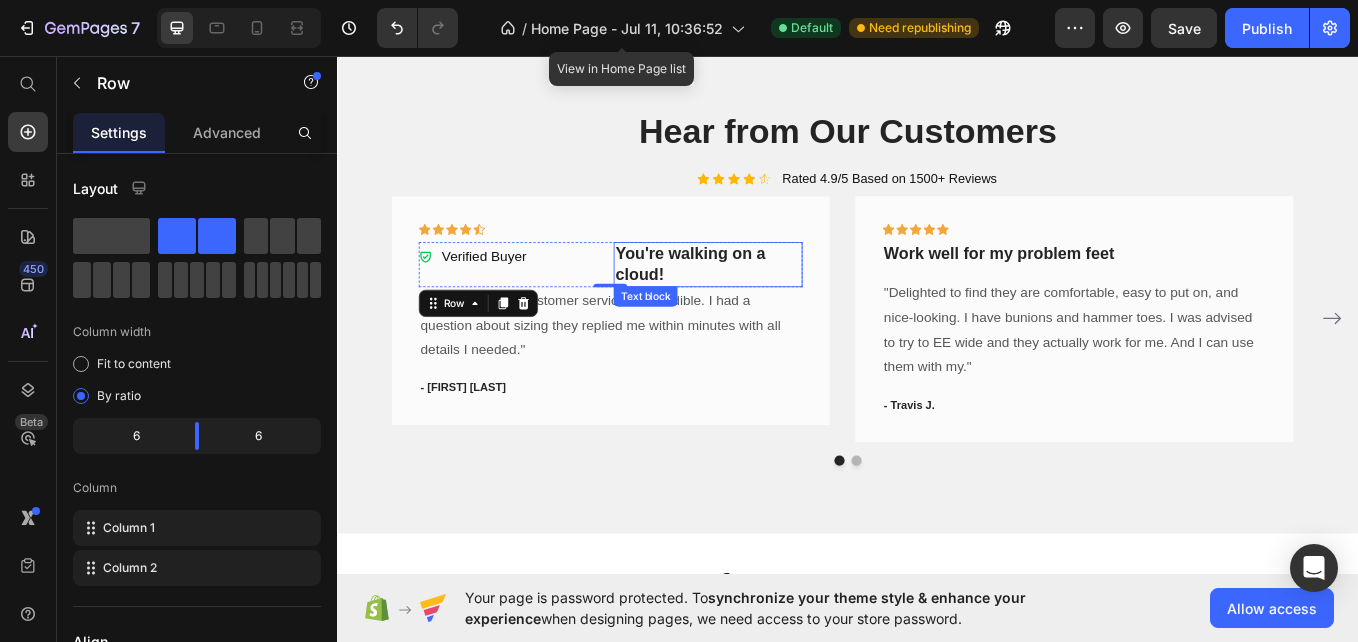 click on "You're walking on a cloud!" at bounding box center [771, 300] 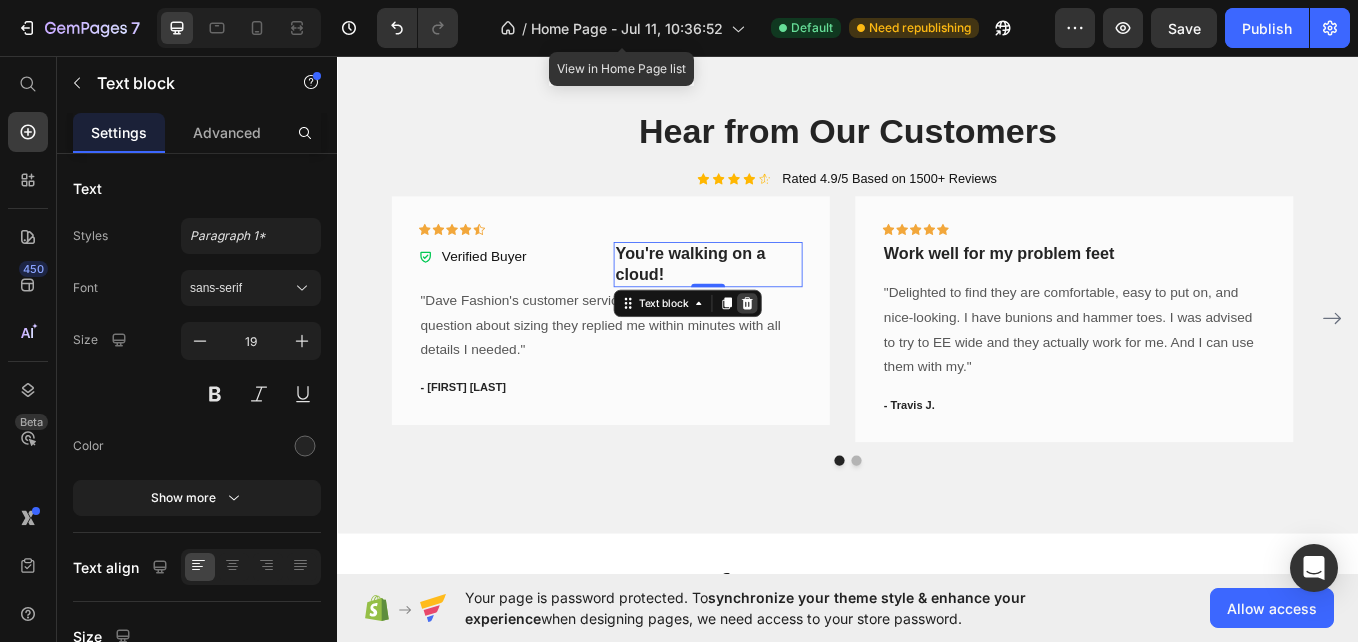 click at bounding box center (818, 346) 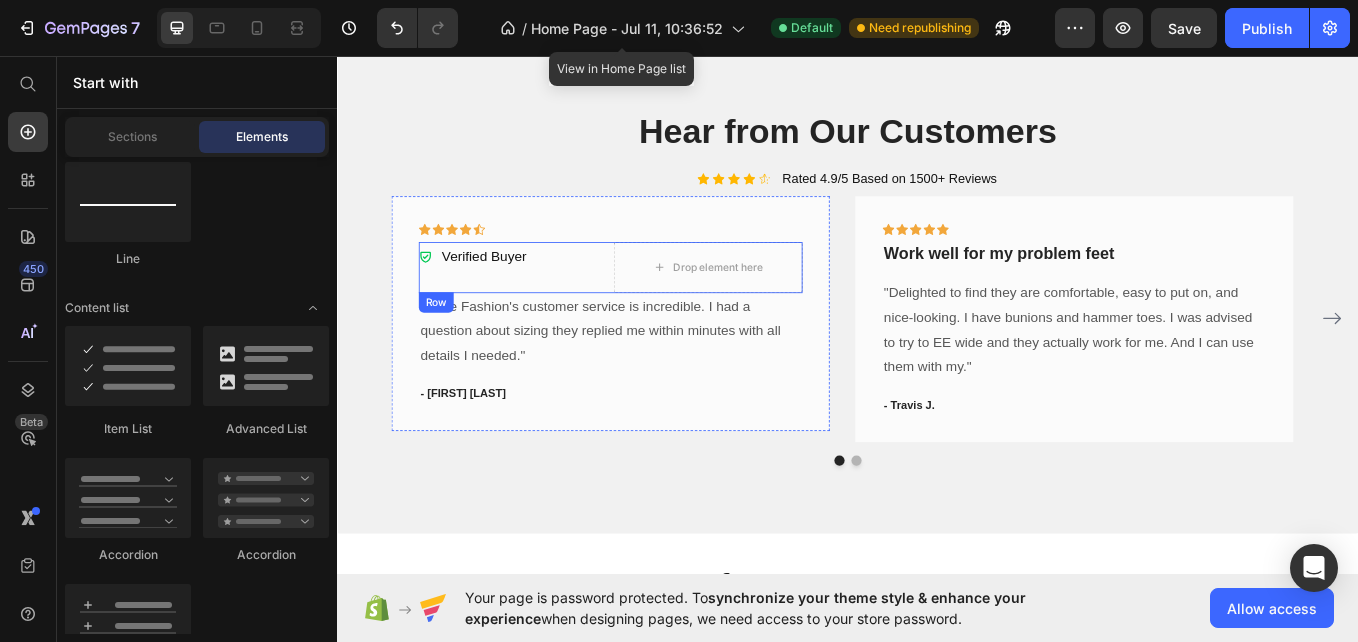 click on "Verified Buyer Item List" at bounding box center (542, 304) 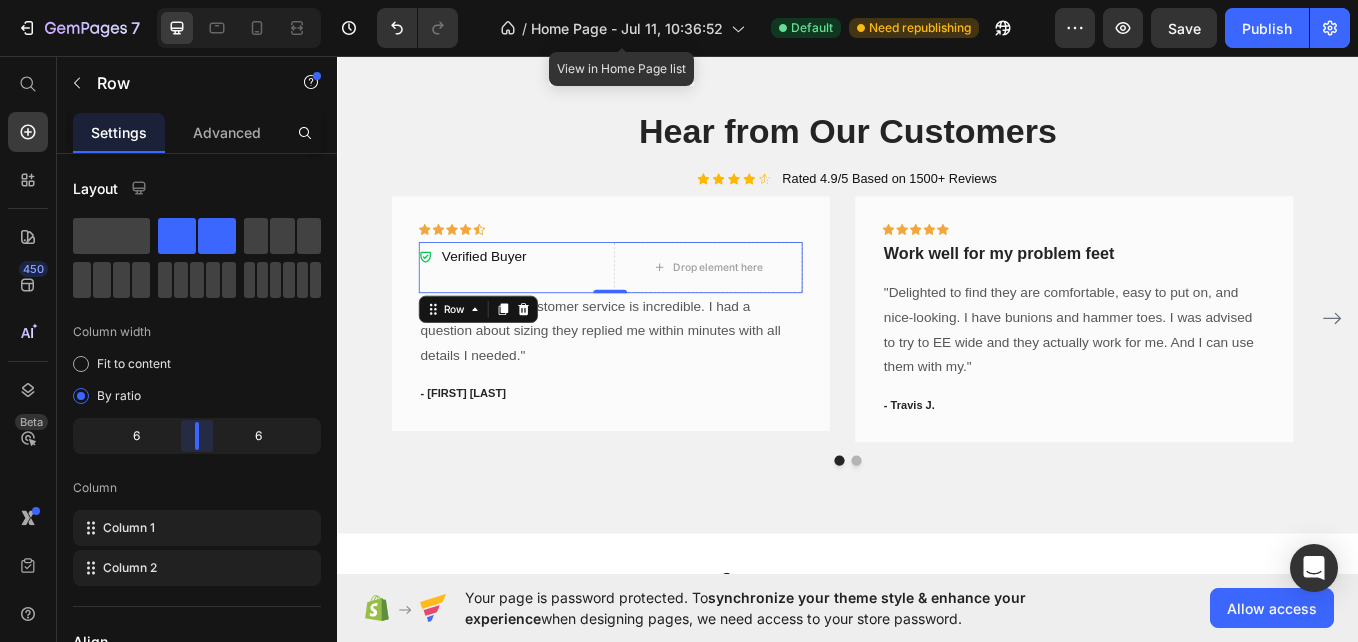 drag, startPoint x: 194, startPoint y: 447, endPoint x: 205, endPoint y: 409, distance: 39.56008 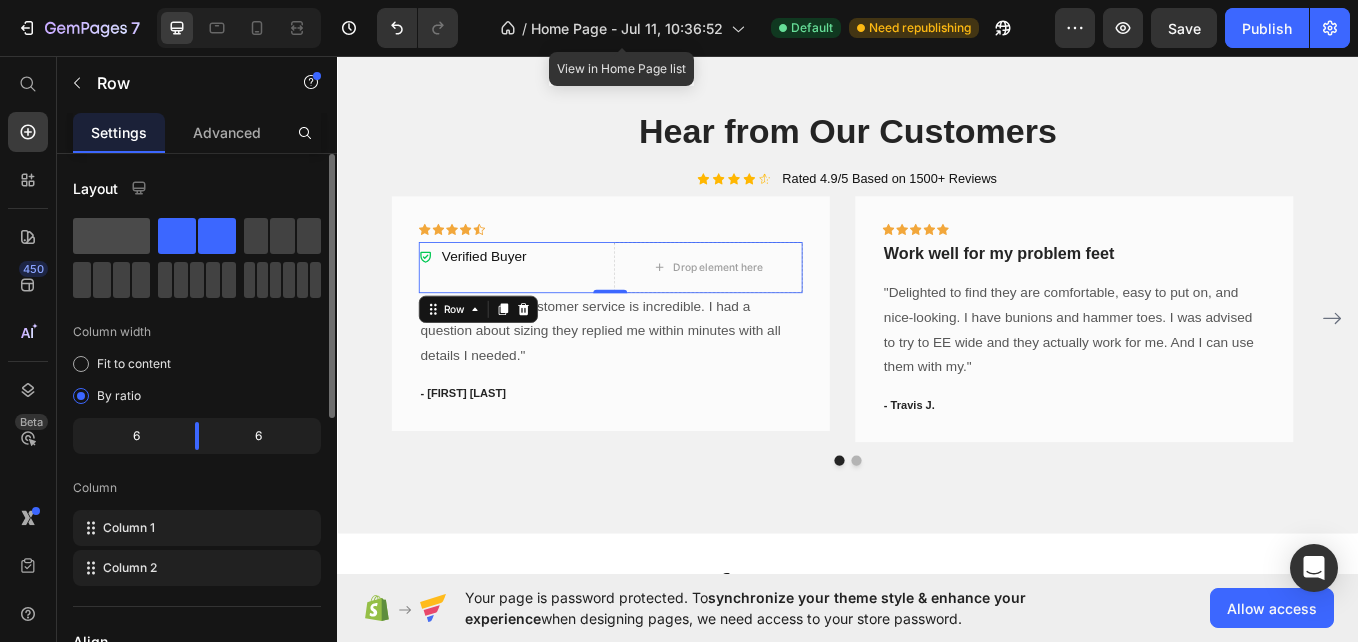 click 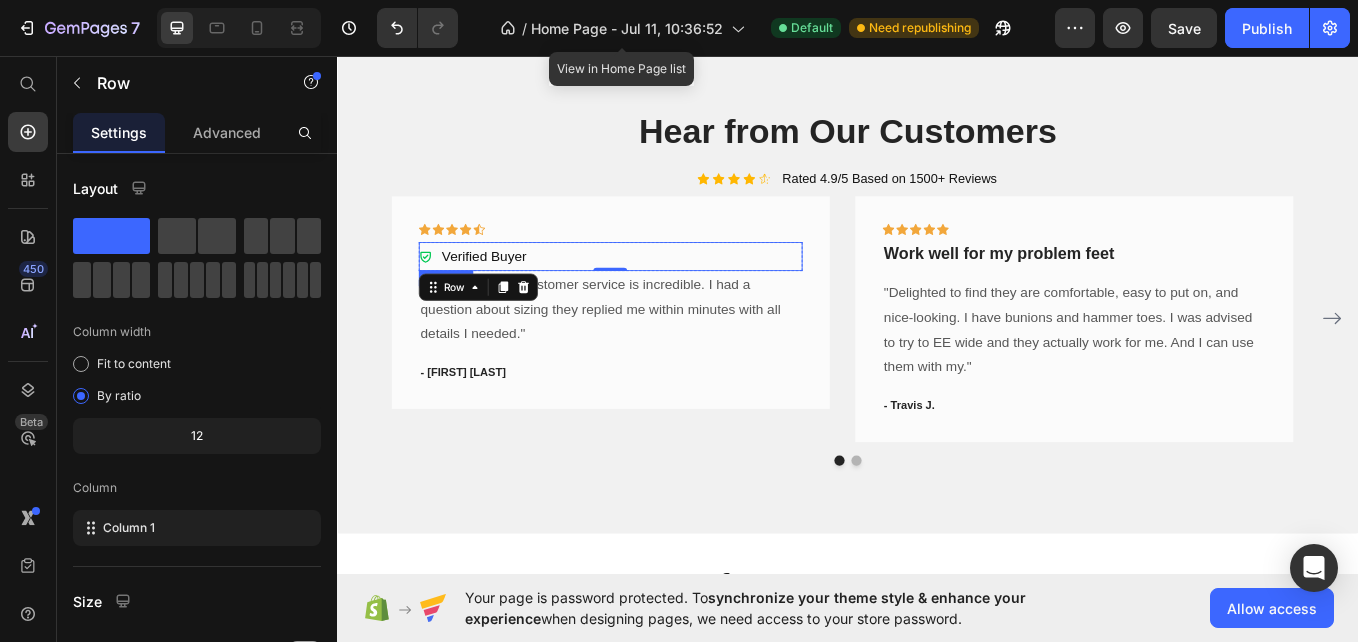 click on "Verified Buyer" at bounding box center [509, 291] 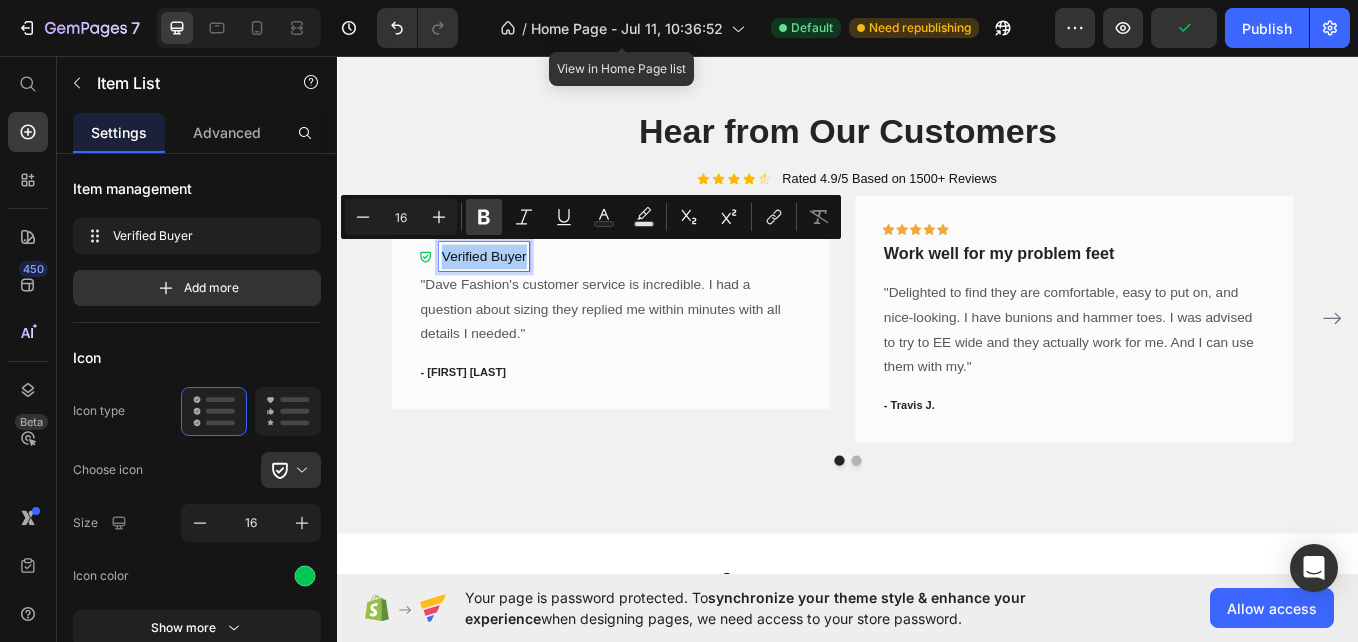 click 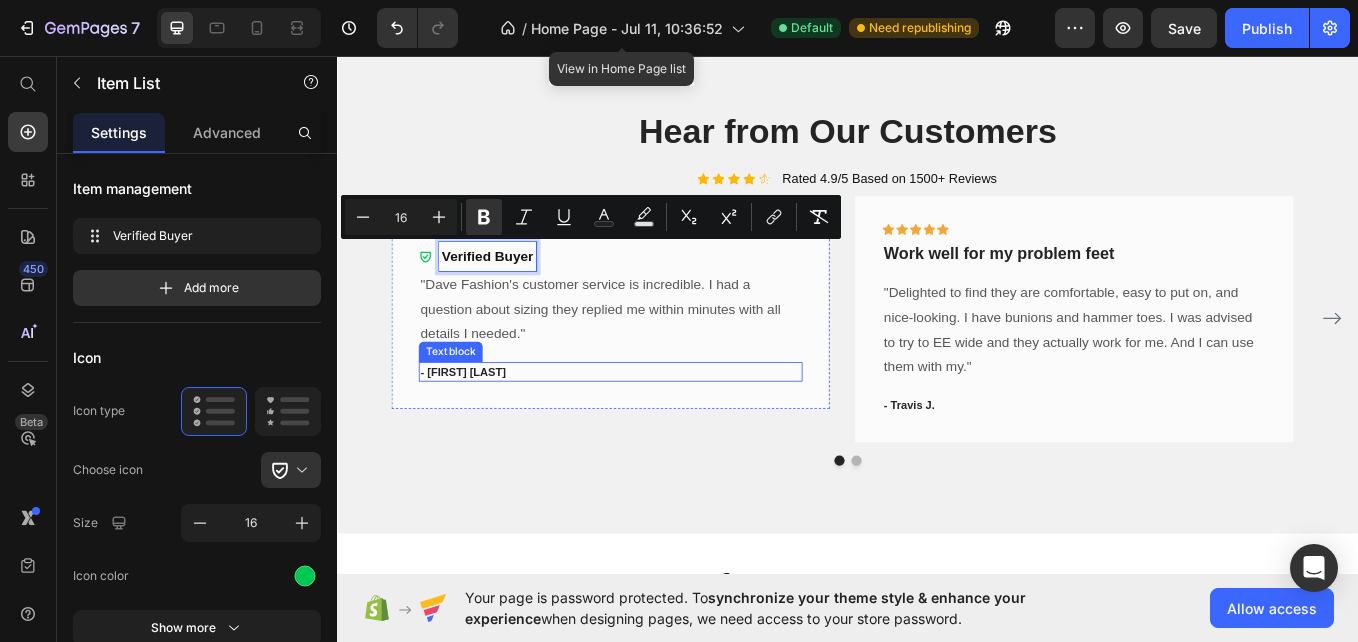 click on "- [FIRST] [LAST]" at bounding box center [657, 427] 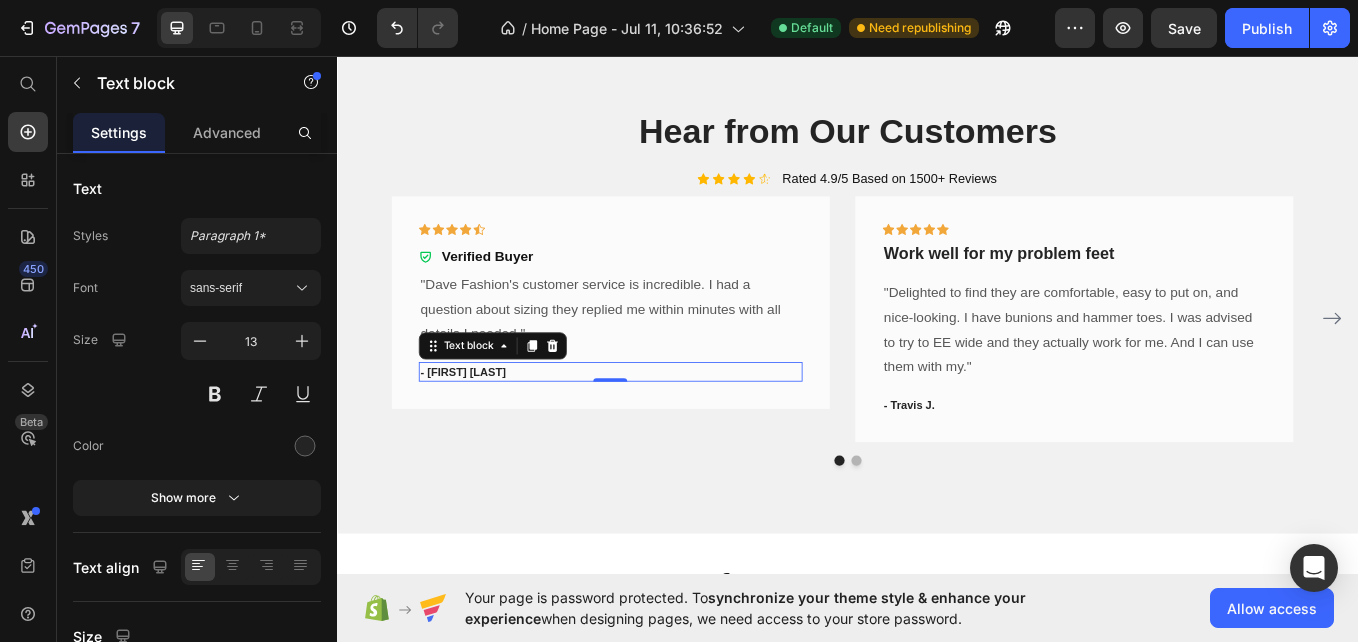 click on "- [FIRST] [LAST]" at bounding box center [657, 427] 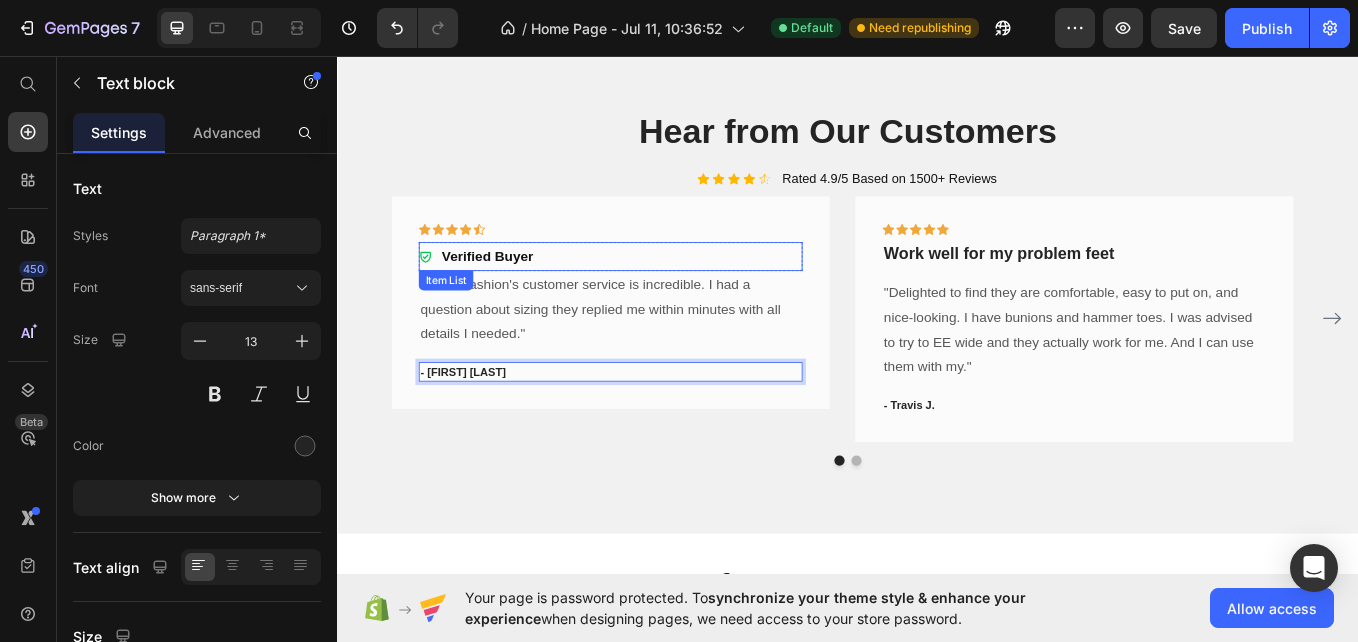 click on "Verified Buyer" at bounding box center [657, 291] 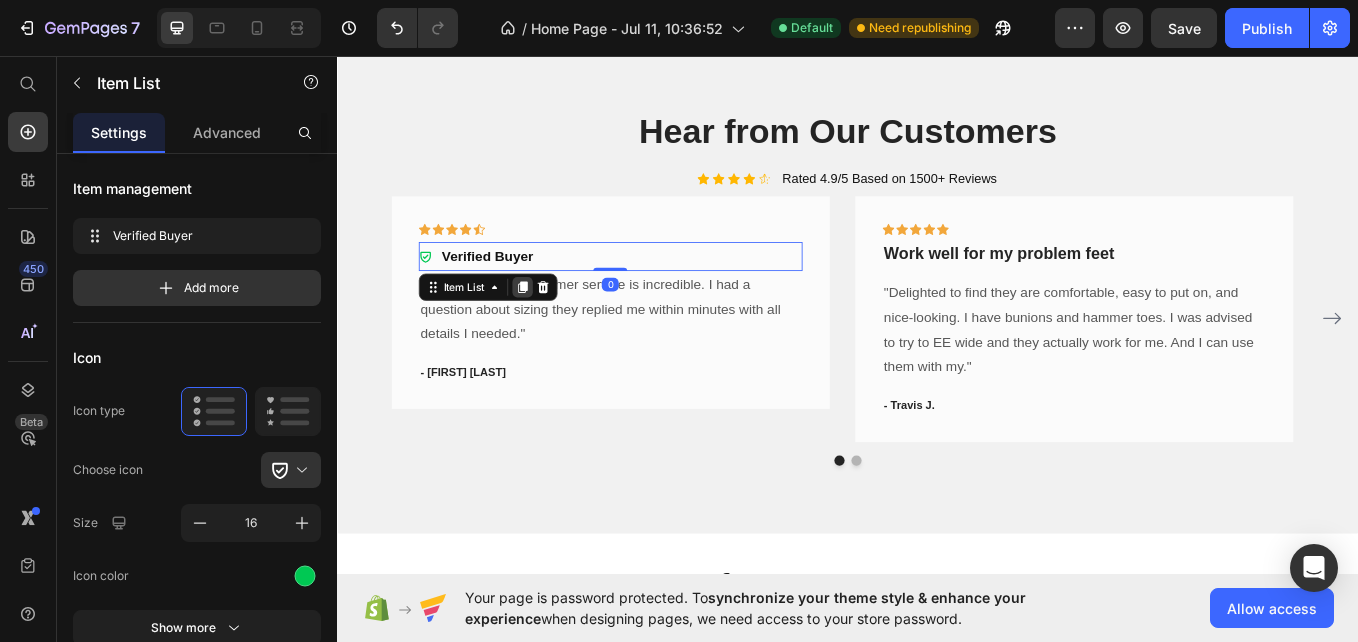 click at bounding box center (554, 327) 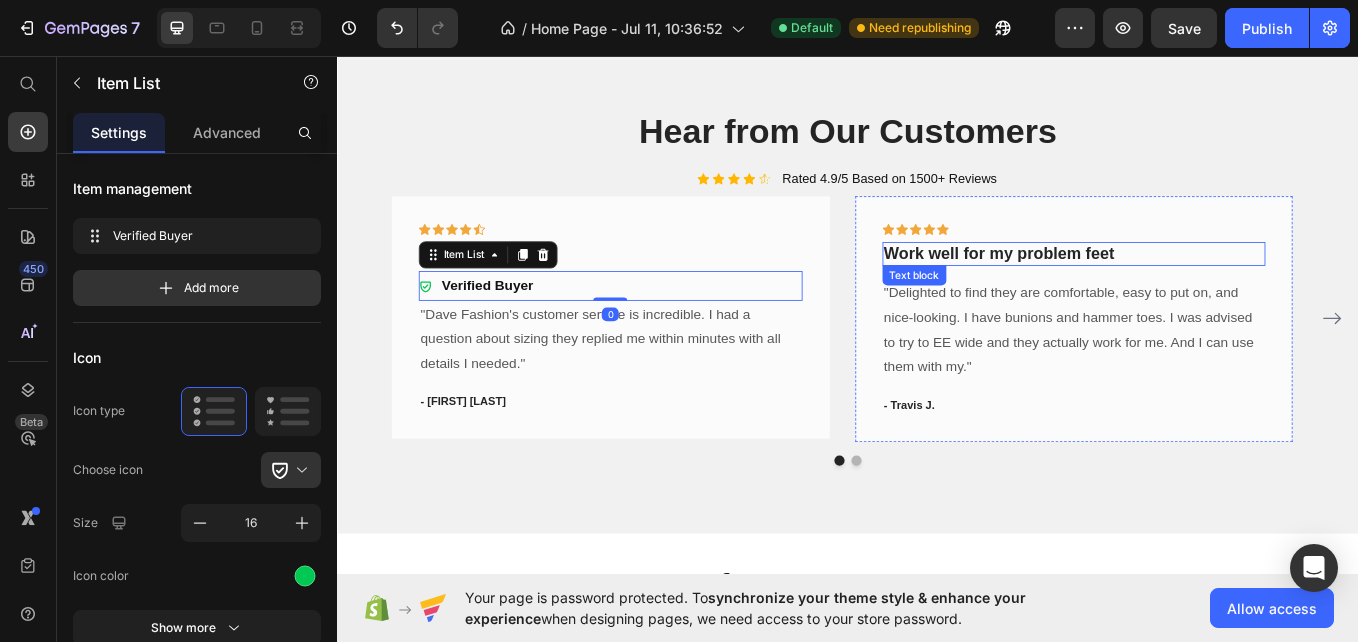 click on "Work well for my problem feet" at bounding box center (1202, 288) 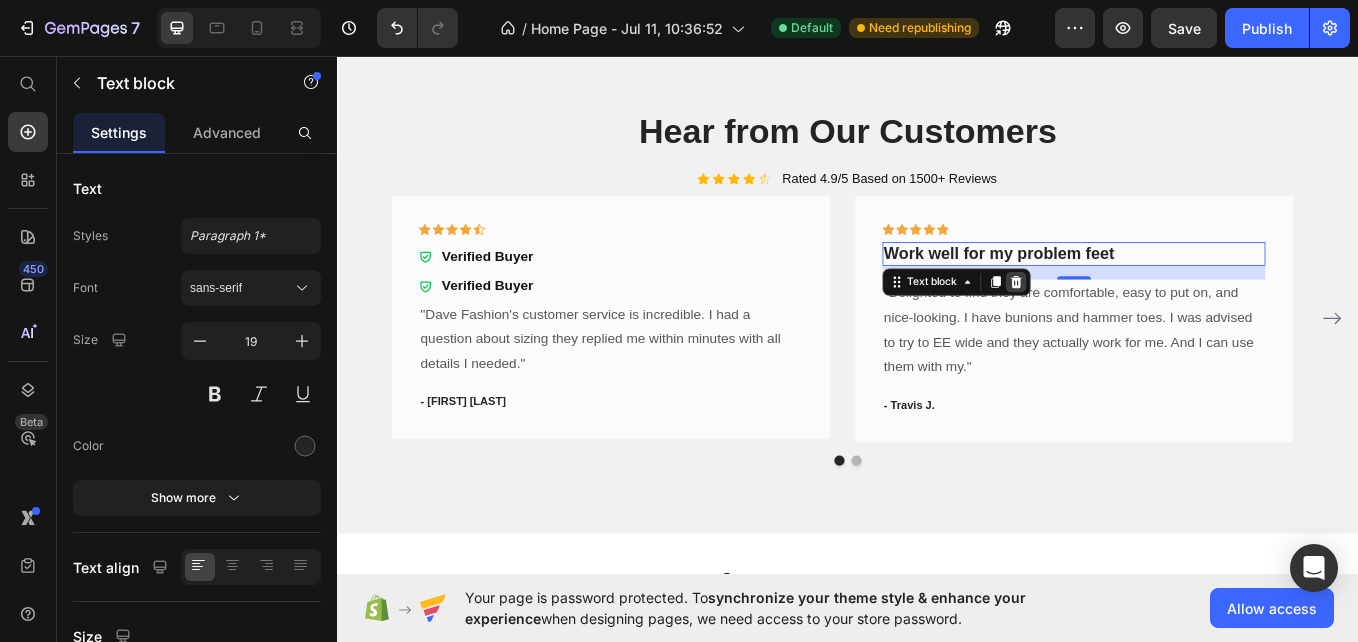 click 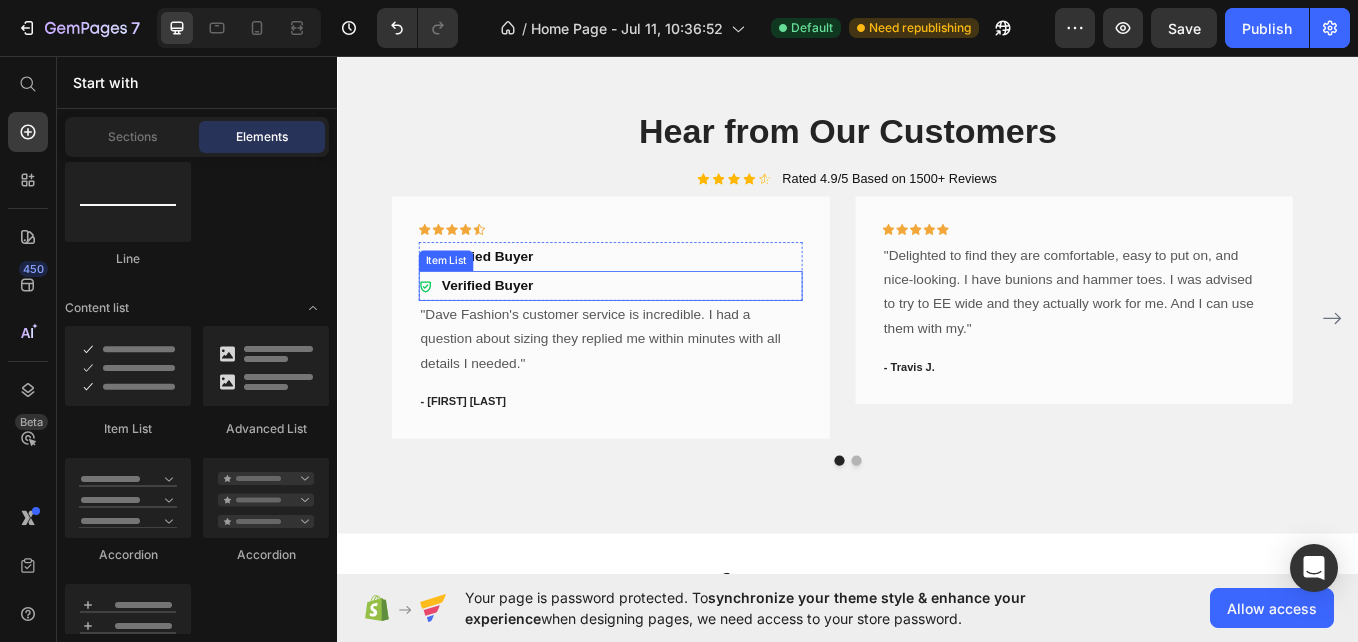 click on "Verified Buyer" at bounding box center (657, 325) 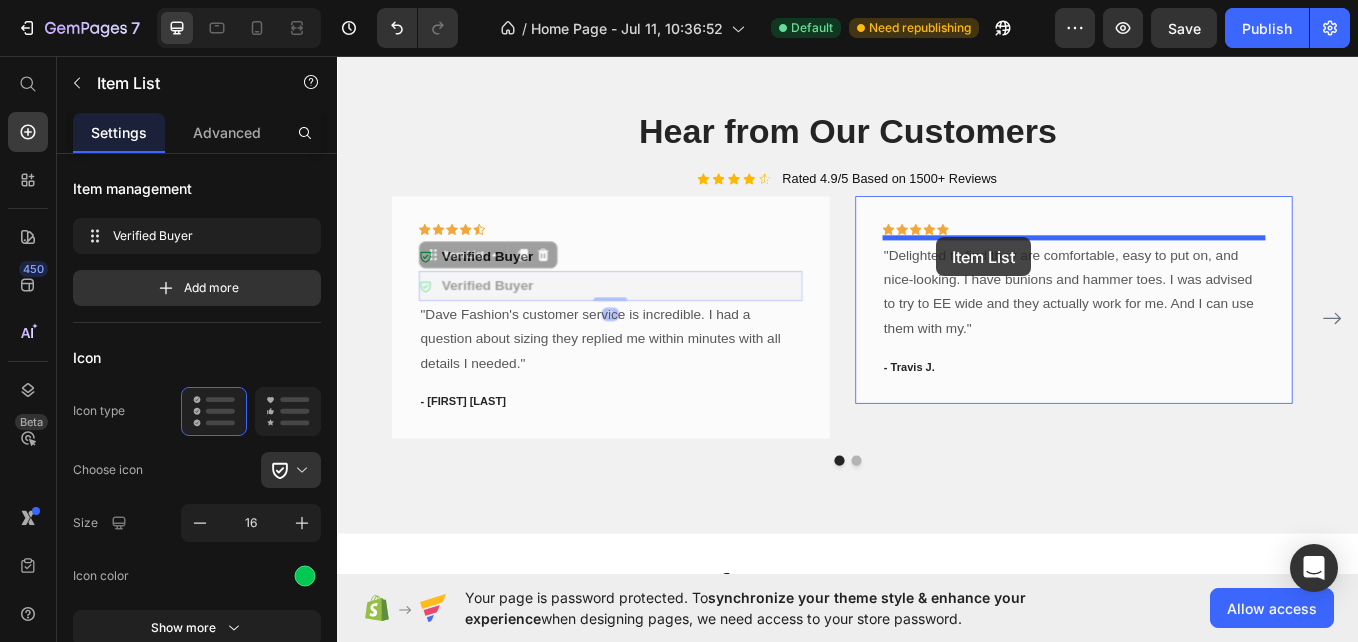 drag, startPoint x: 441, startPoint y: 310, endPoint x: 1041, endPoint y: 269, distance: 601.39923 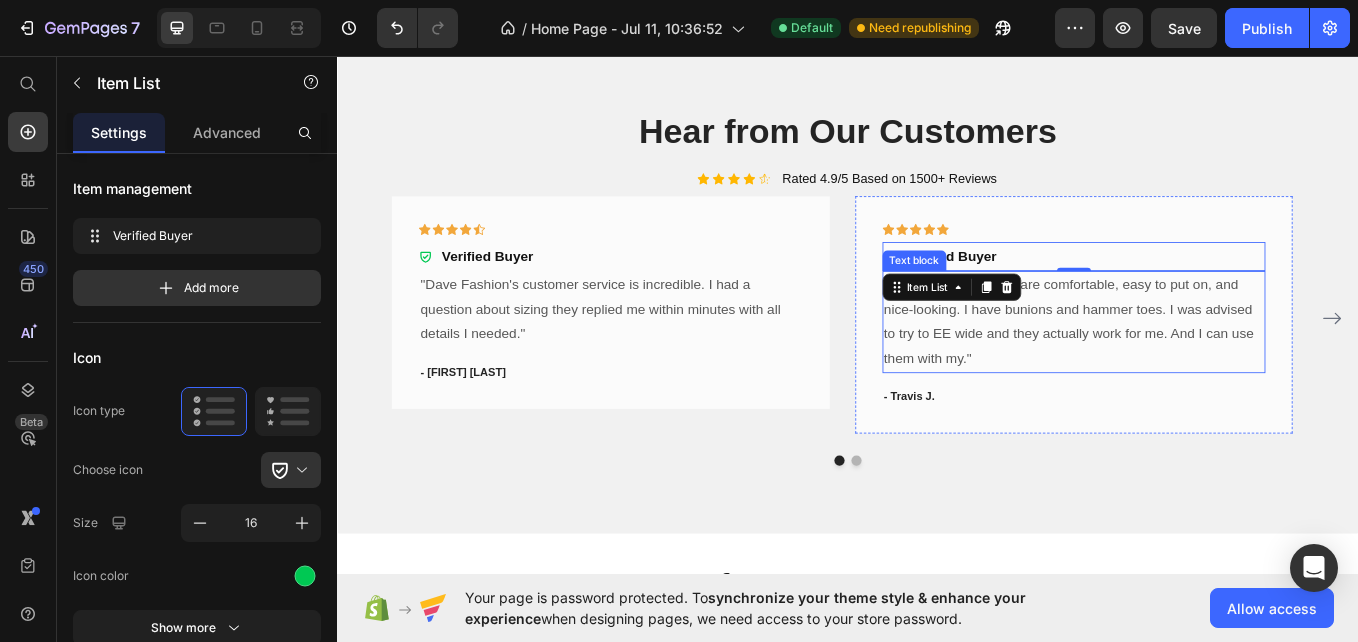 click on ""Delighted to find they are comfortable, easy to put on, and nice-looking. I have bunions and hammer toes. I was advised to try to EE wide and they actually work for me. And I can use them with my."" at bounding box center [1202, 367] 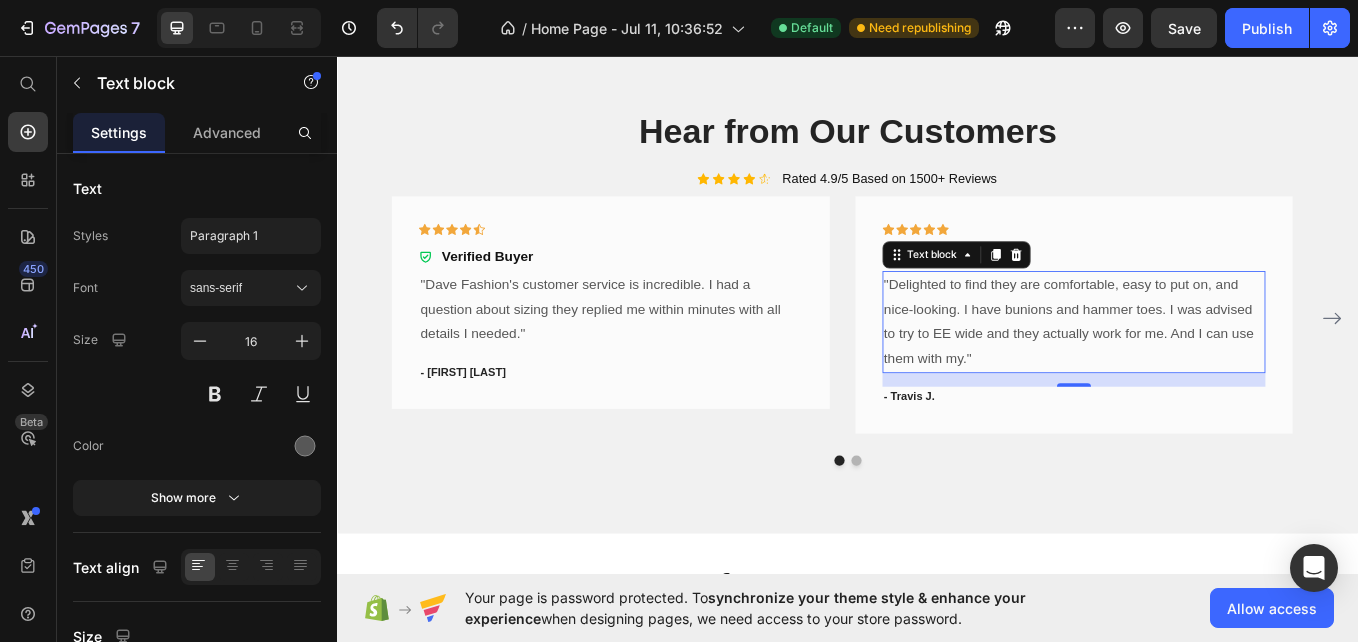 click on ""Delighted to find they are comfortable, easy to put on, and nice-looking. I have bunions and hammer toes. I was advised to try to EE wide and they actually work for me. And I can use them with my."" at bounding box center (1202, 367) 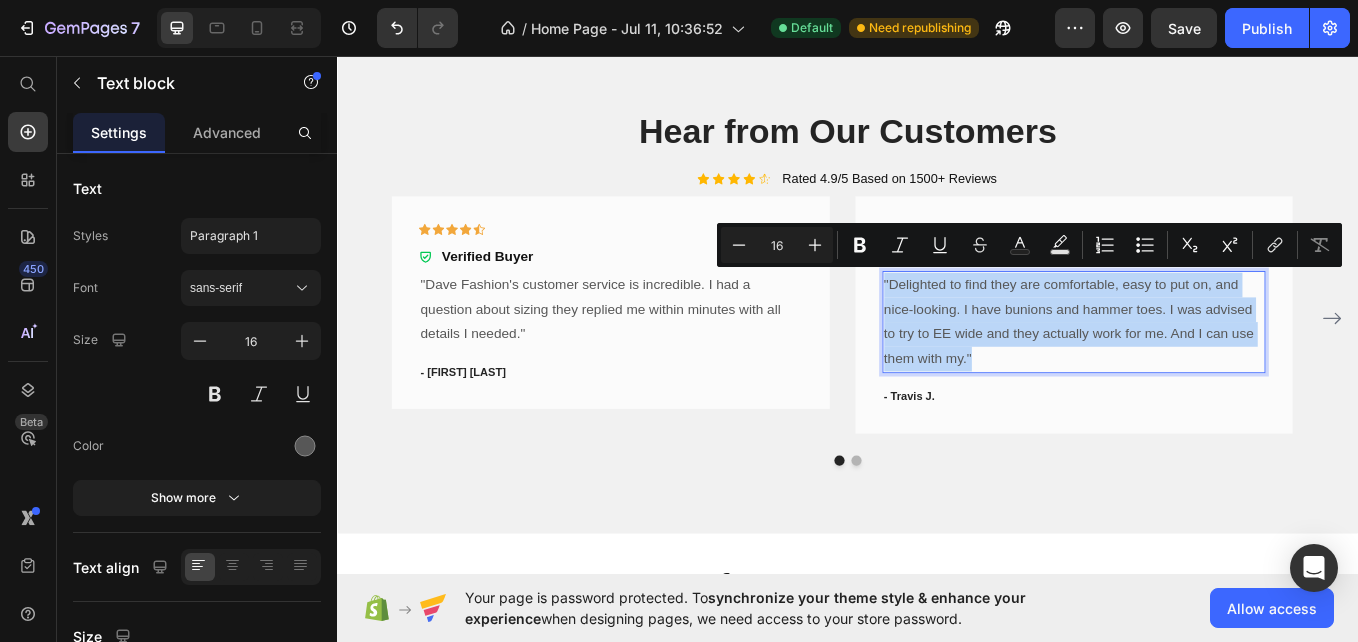 click on ""Delighted to find they are comfortable, easy to put on, and nice-looking. I have bunions and hammer toes. I was advised to try to EE wide and they actually work for me. And I can use them with my."" at bounding box center [1202, 367] 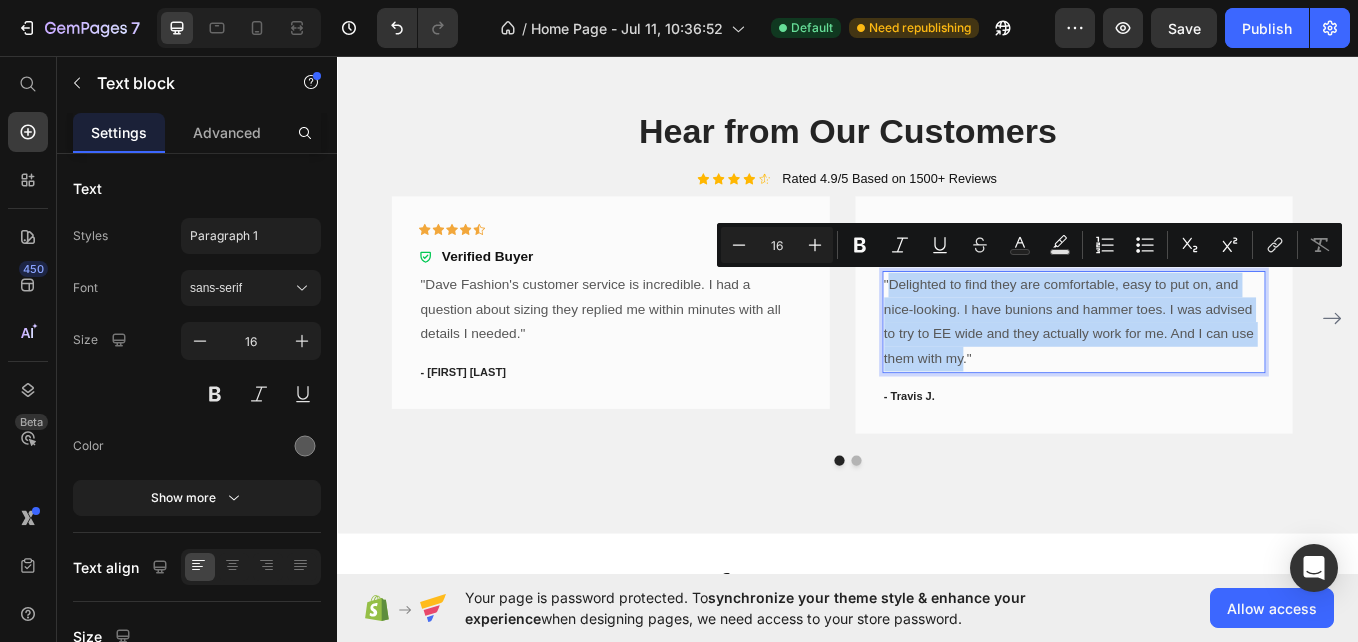 drag, startPoint x: 988, startPoint y: 318, endPoint x: 1070, endPoint y: 405, distance: 119.55334 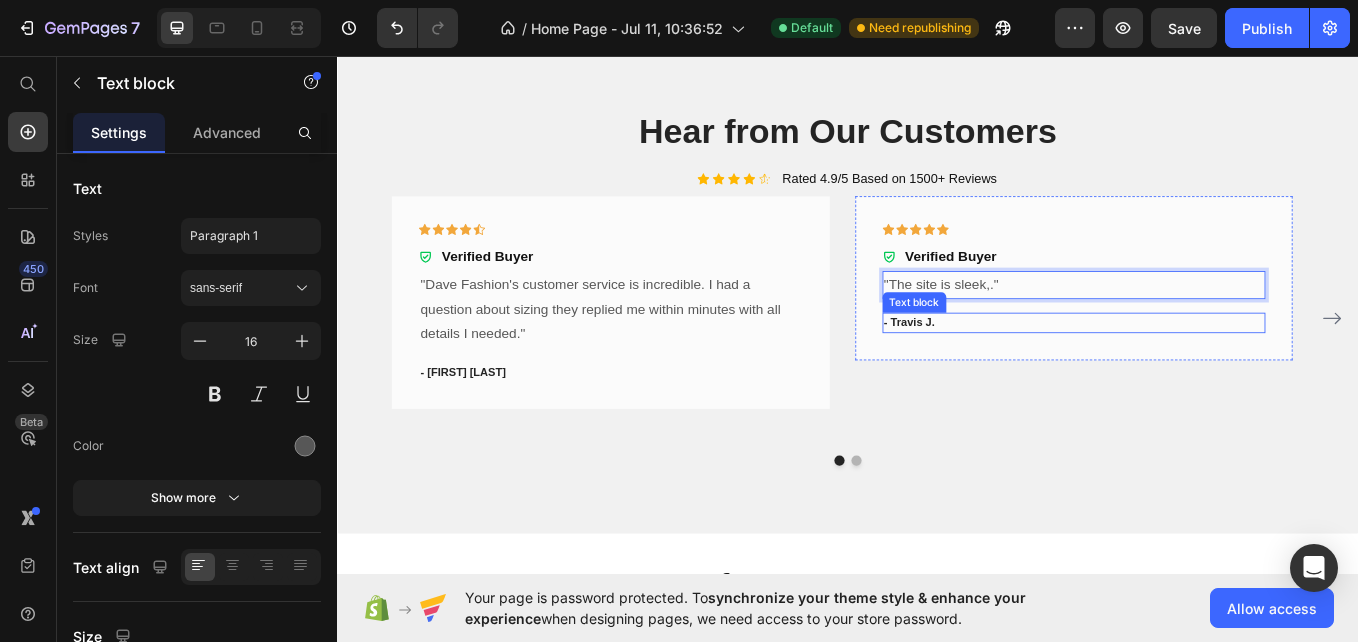 click on "- Travis J." at bounding box center [1202, 369] 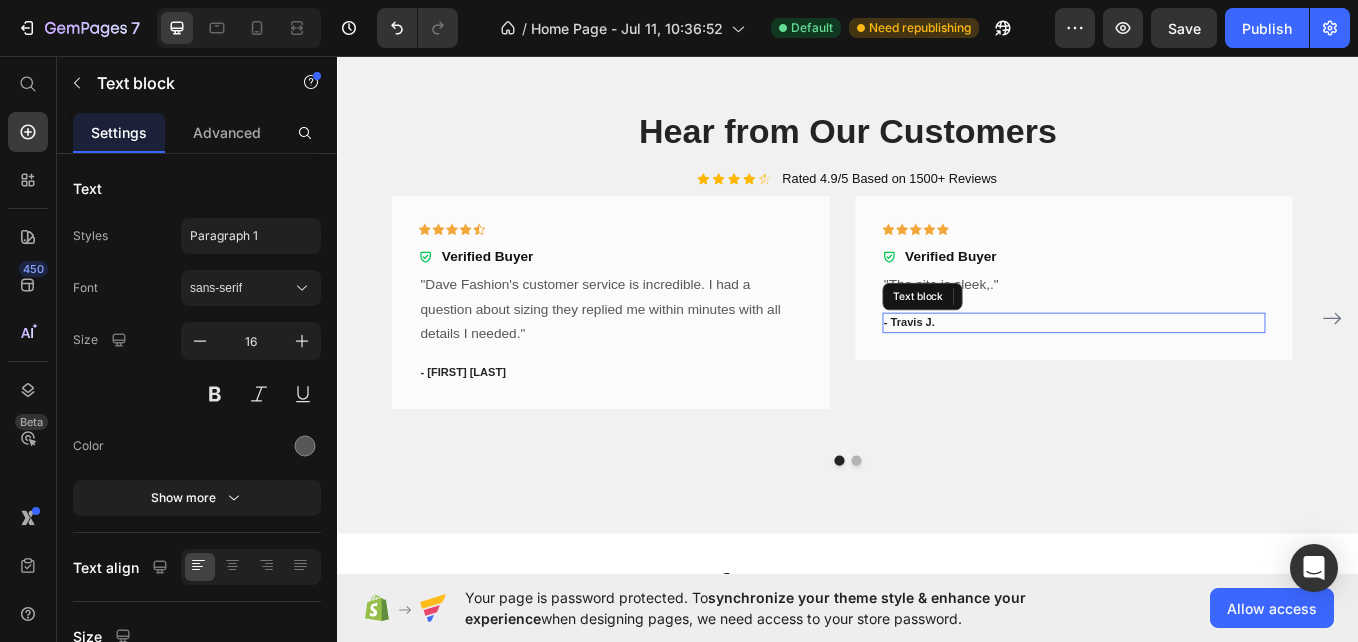 click on "- Travis J." at bounding box center (1202, 369) 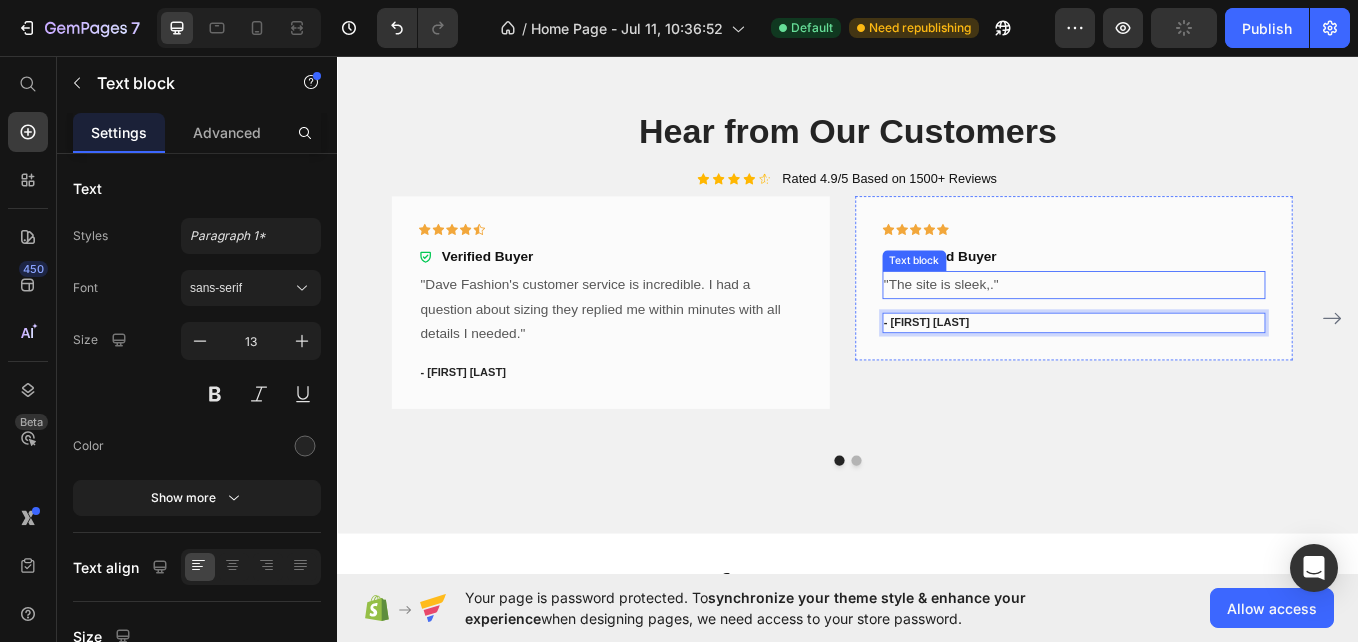 click on ""The site is sleek,."" at bounding box center (1202, 324) 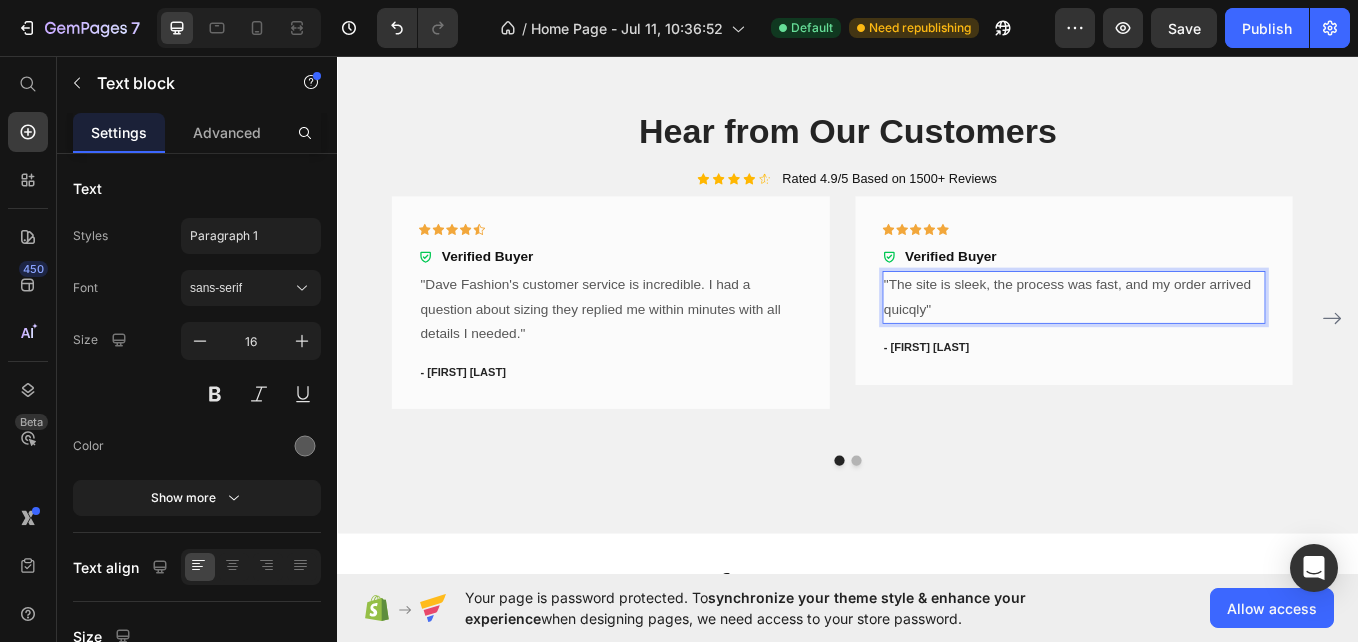 type 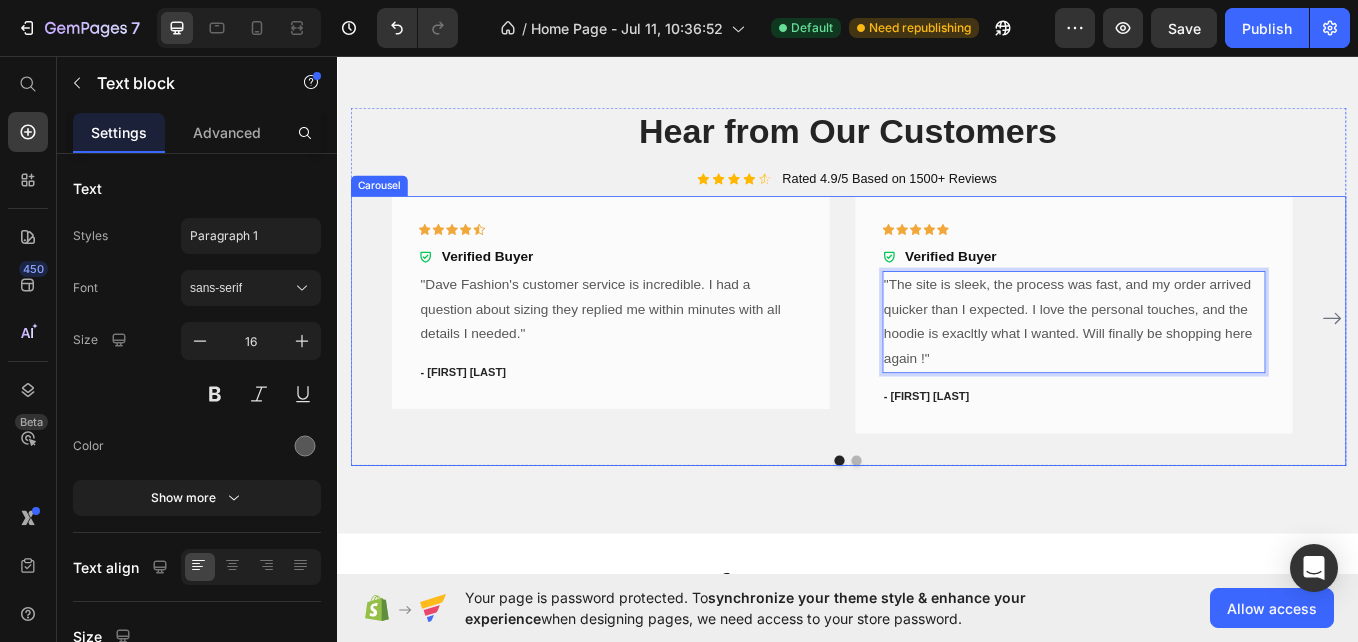 click on "Icon
Icon
Icon
Icon
Icon Row
Verified Buyer Item List Row "Dave Fashion's customer service is incredible. I had a question about sizing they replied me within minutes with all details I needed." Text block - Emily S. Text block Row
Icon
Icon
Icon
Icon
Icon Row
Verified Buyer Item List "The site is sleek, the process was fast, and my order arrived quicker than I expected. I love the personal touches, and the hoodie is exacltly what I wanted. Will finally be shopping here again !" Text block   16 - Nate P. Text block Row
Icon
Icon
Icon
Icon
Icon Row You're walking on a cloud! Text block Text block - Ryan S. Text block Row
Icon
Icon
Icon
Icon
Icon Row Text block Row" at bounding box center [937, 364] 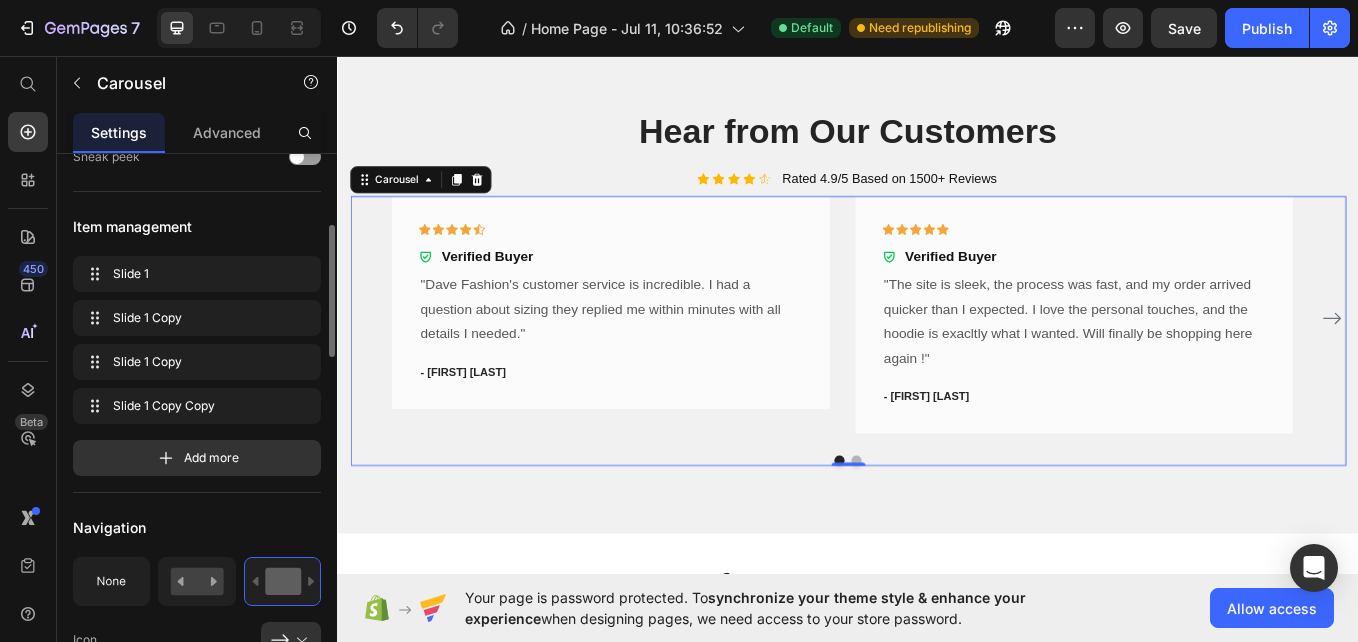 scroll, scrollTop: 268, scrollLeft: 0, axis: vertical 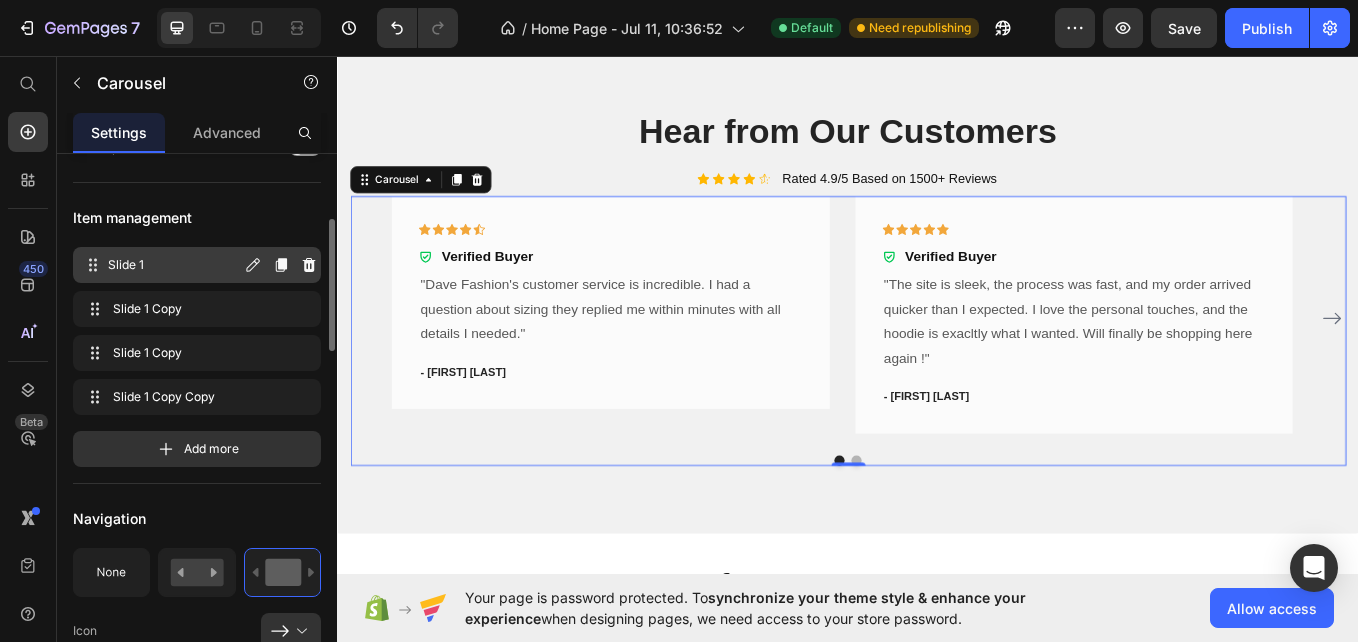 click on "Slide 1" at bounding box center [174, 265] 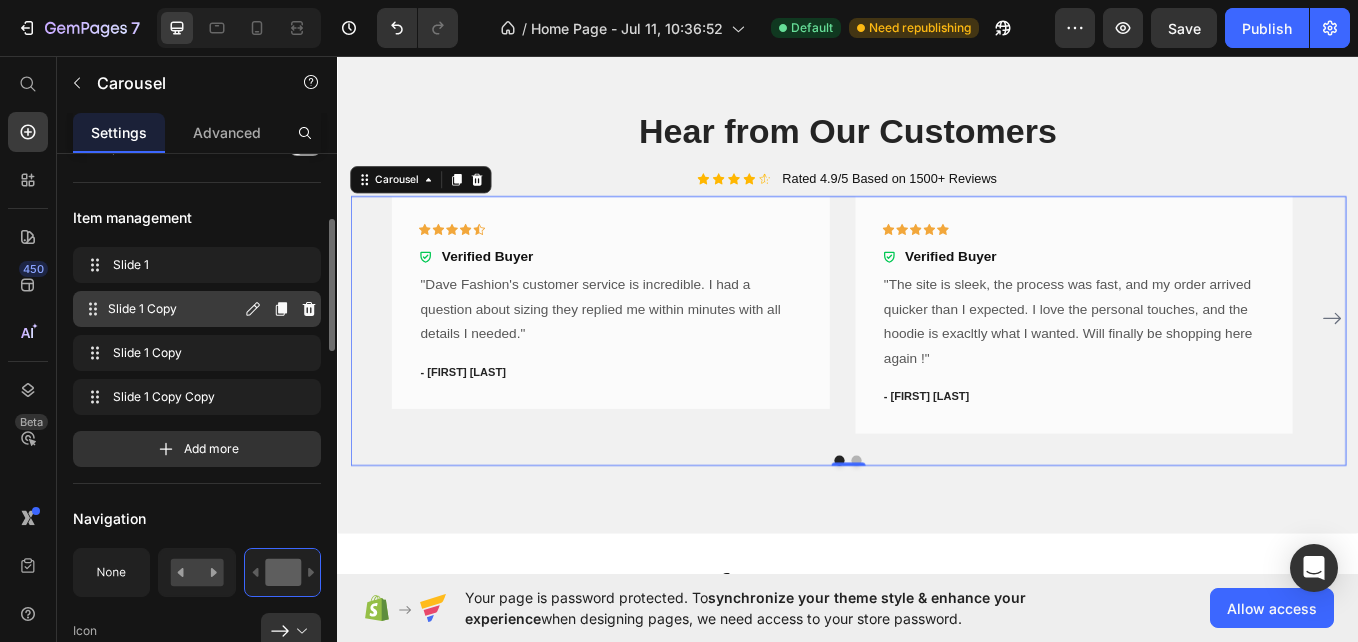 click on "Slide 1 Copy" at bounding box center (174, 309) 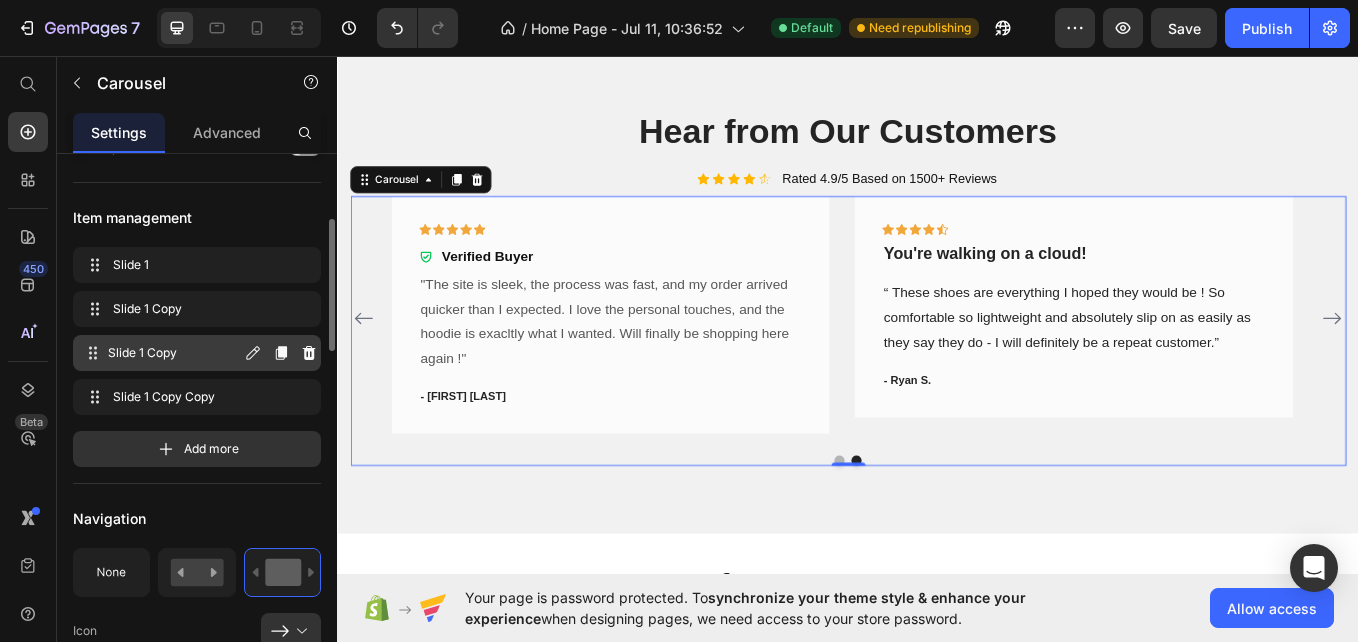 click on "Slide 1 Copy" at bounding box center [174, 353] 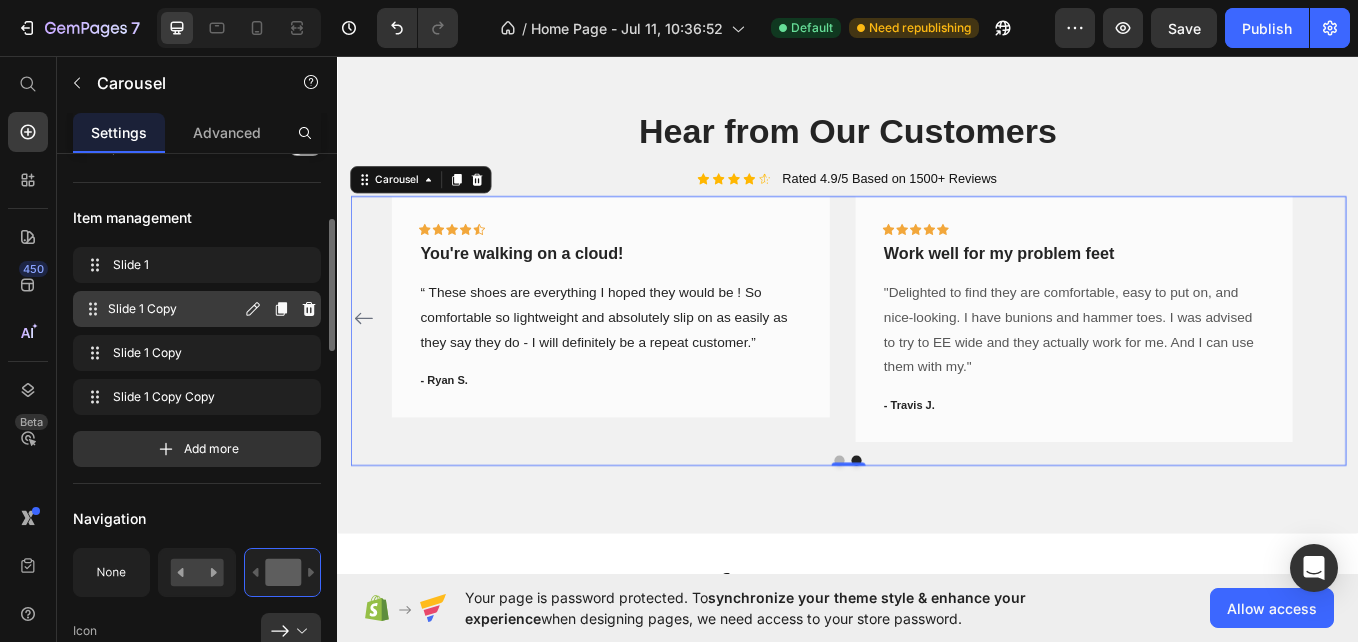 click on "Slide 1 Copy" at bounding box center (174, 309) 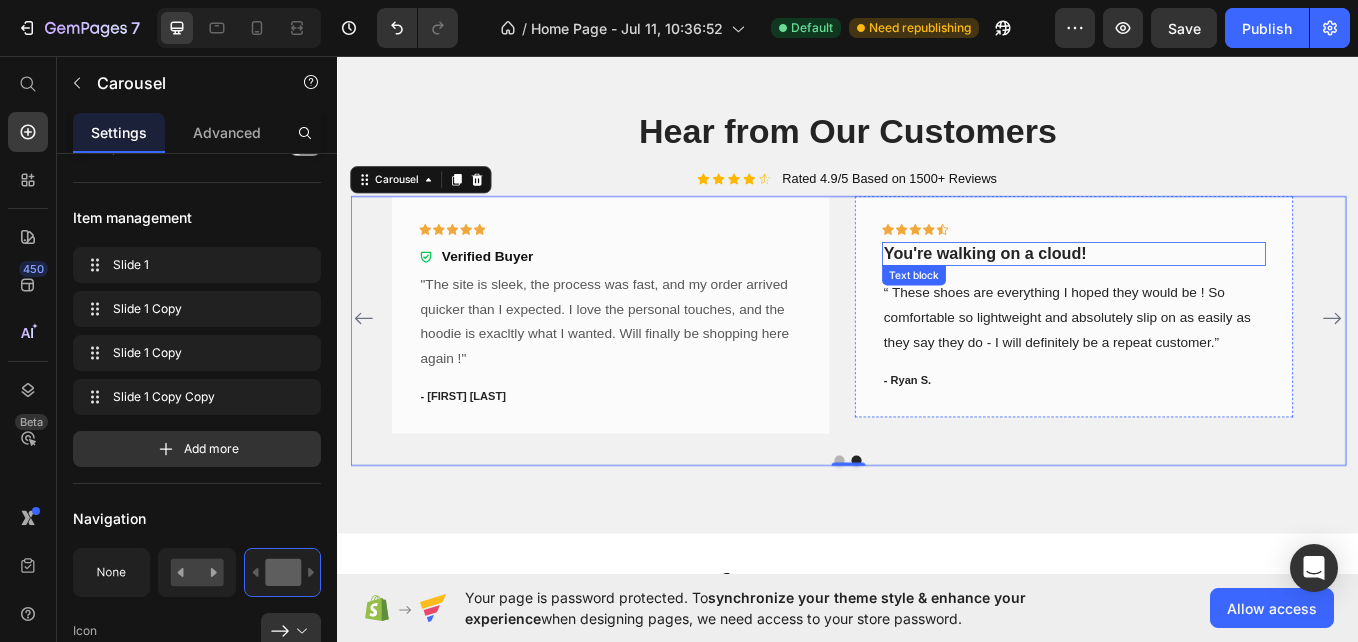 click on "You're walking on a cloud!" at bounding box center [1202, 288] 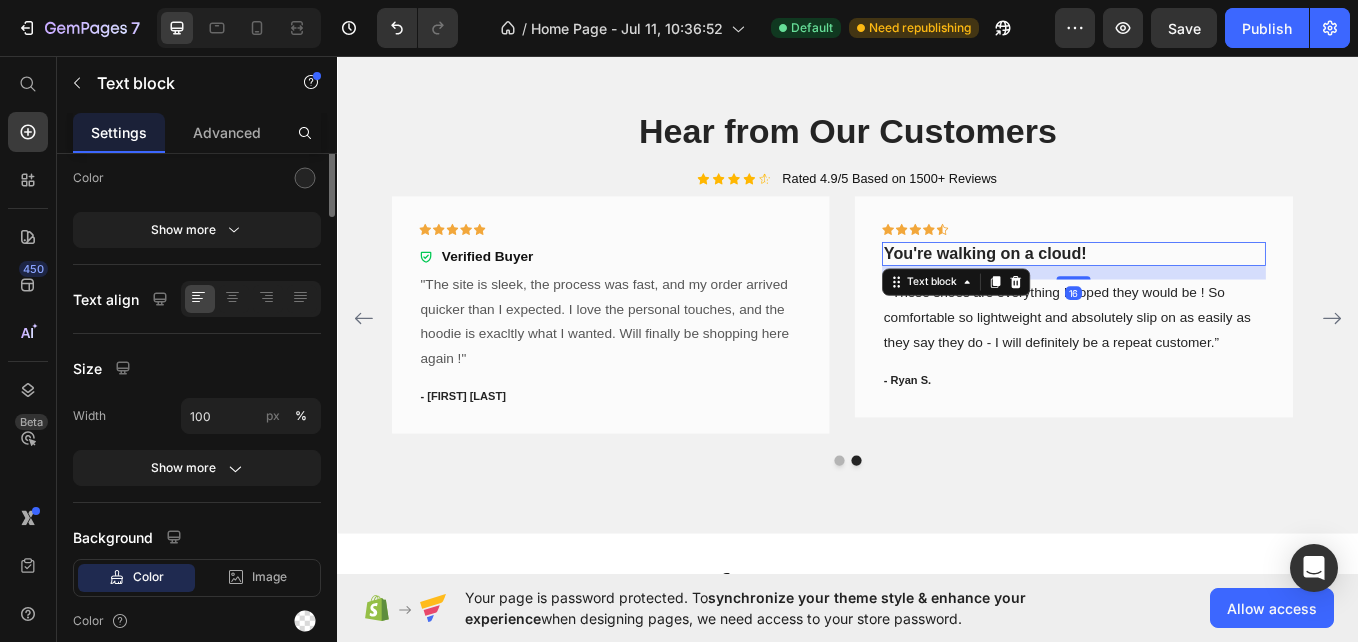 scroll, scrollTop: 0, scrollLeft: 0, axis: both 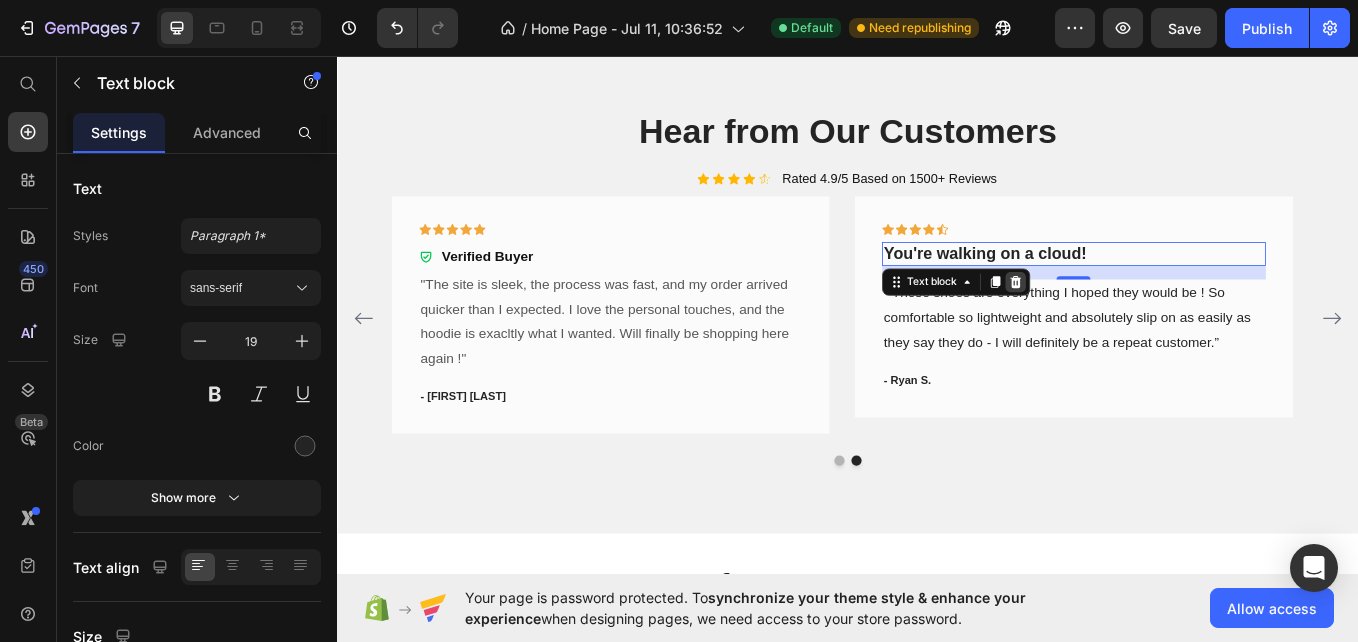 click 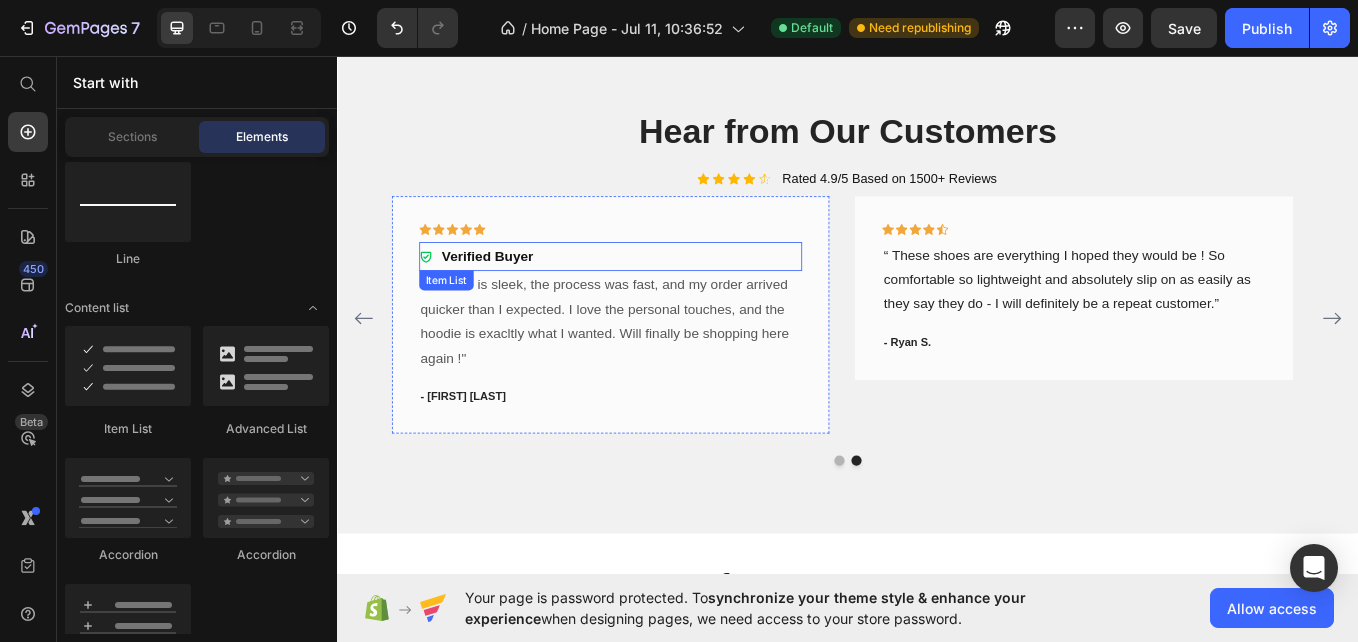 click on "Verified Buyer" at bounding box center (513, 290) 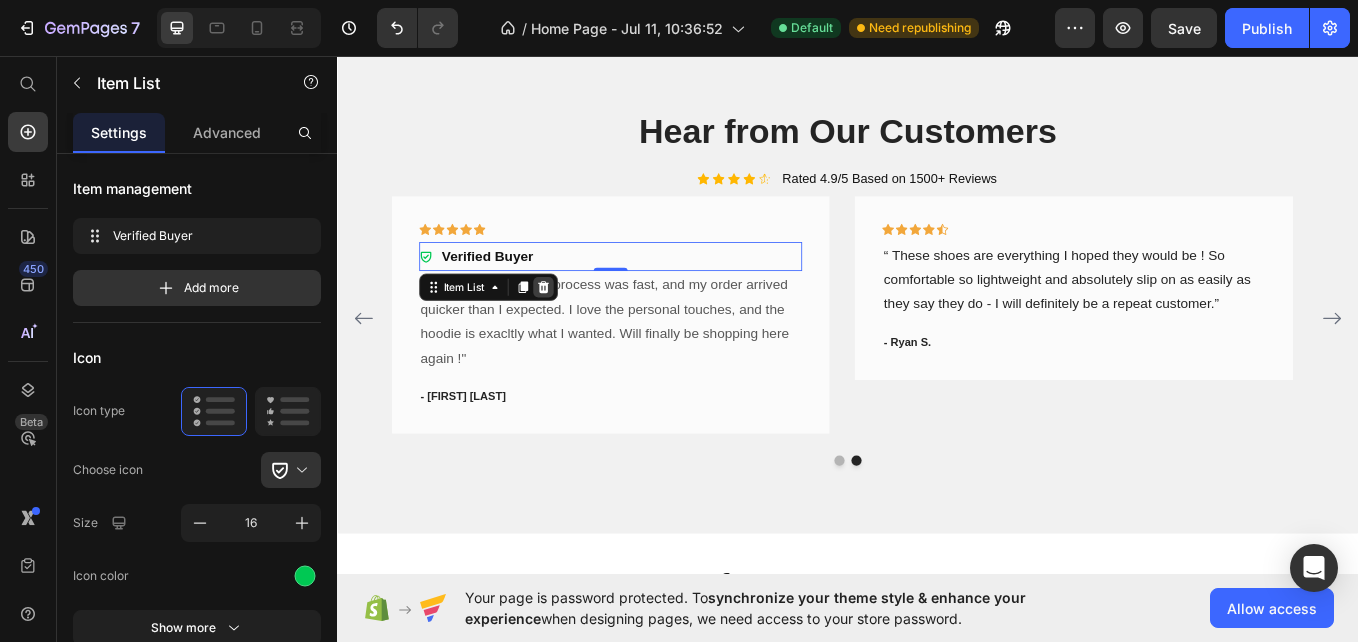 click 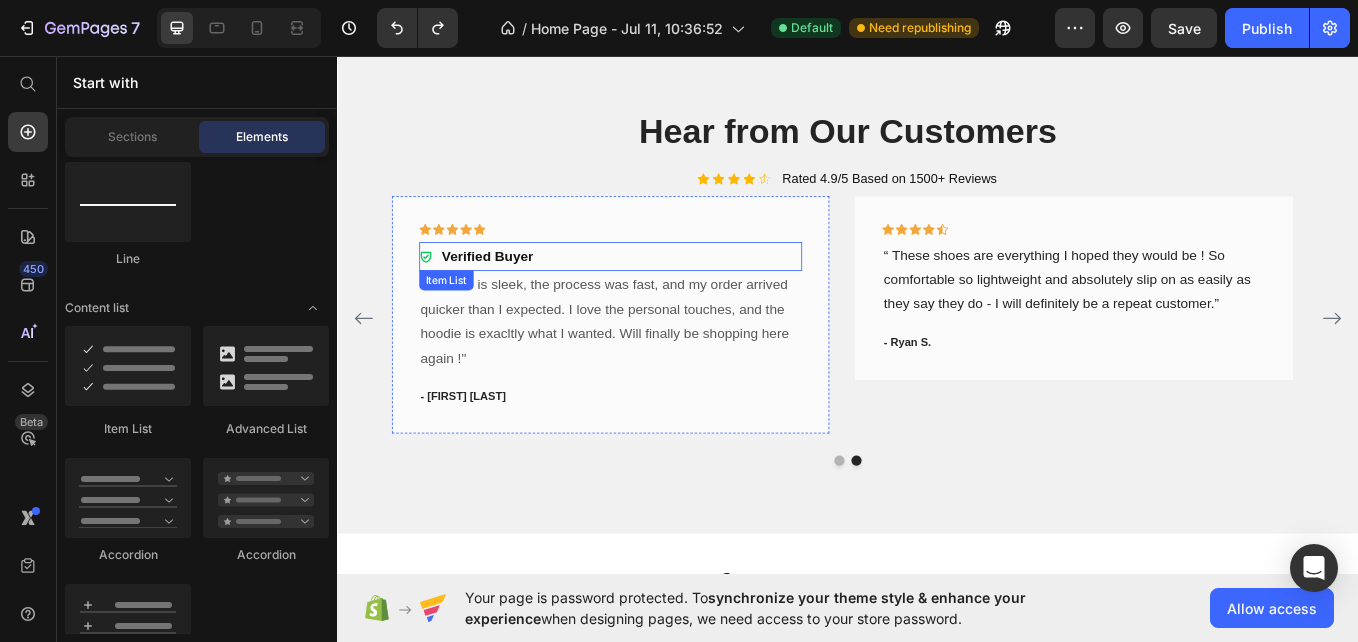 click on "Verified Buyer" at bounding box center (657, 291) 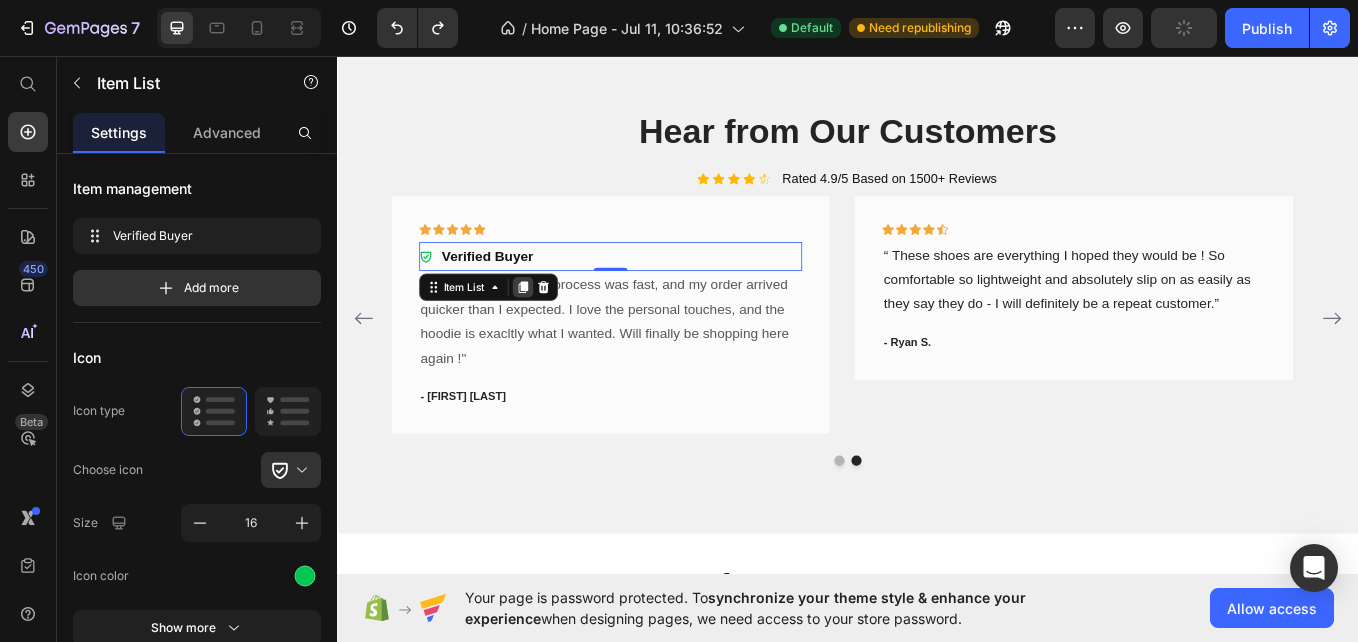 click 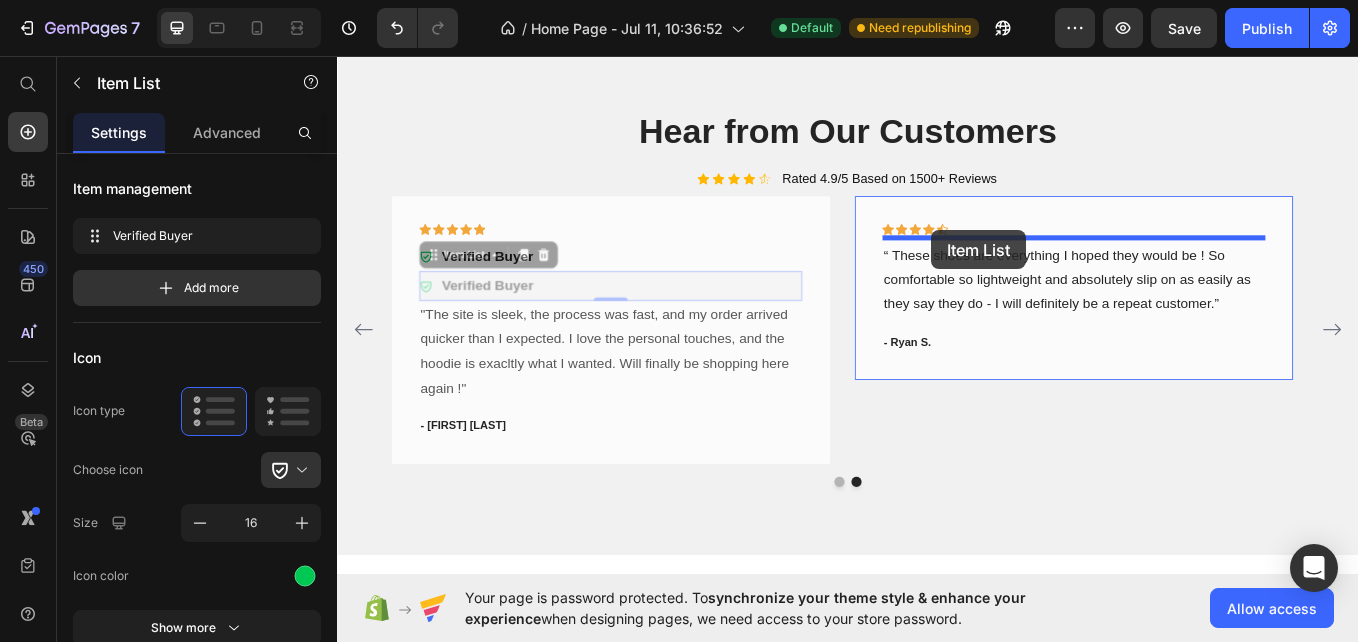 drag, startPoint x: 587, startPoint y: 325, endPoint x: 1035, endPoint y: 261, distance: 452.54834 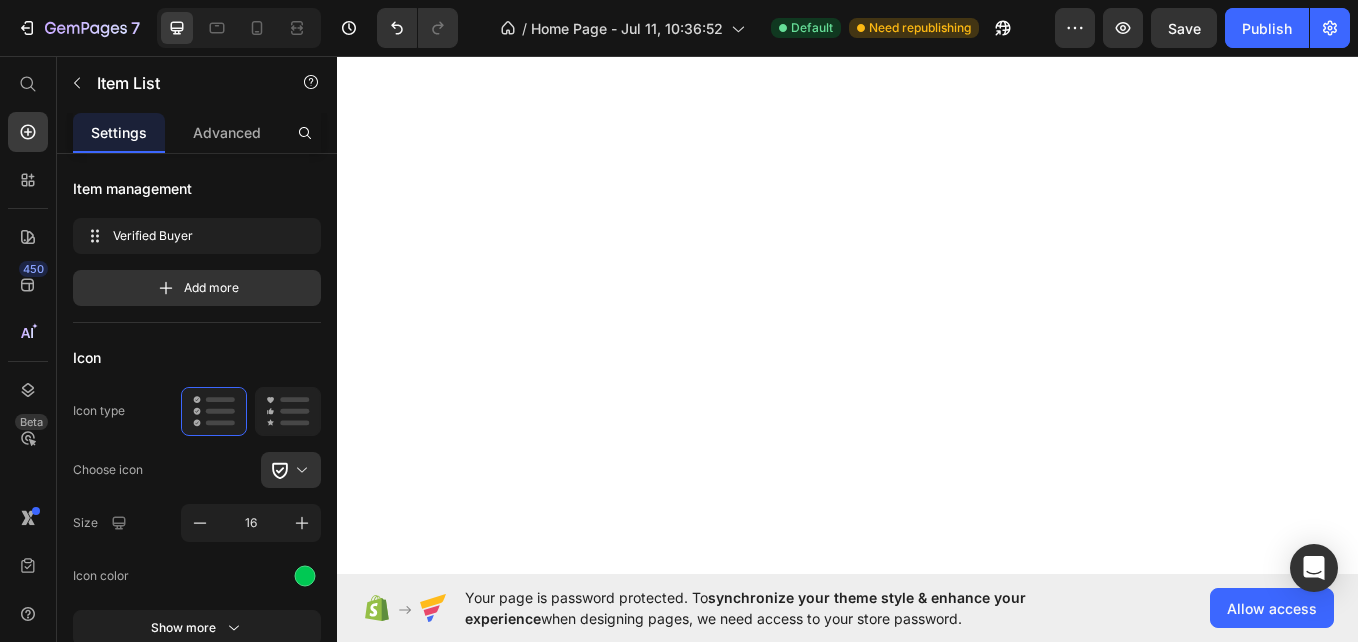 scroll, scrollTop: 0, scrollLeft: 0, axis: both 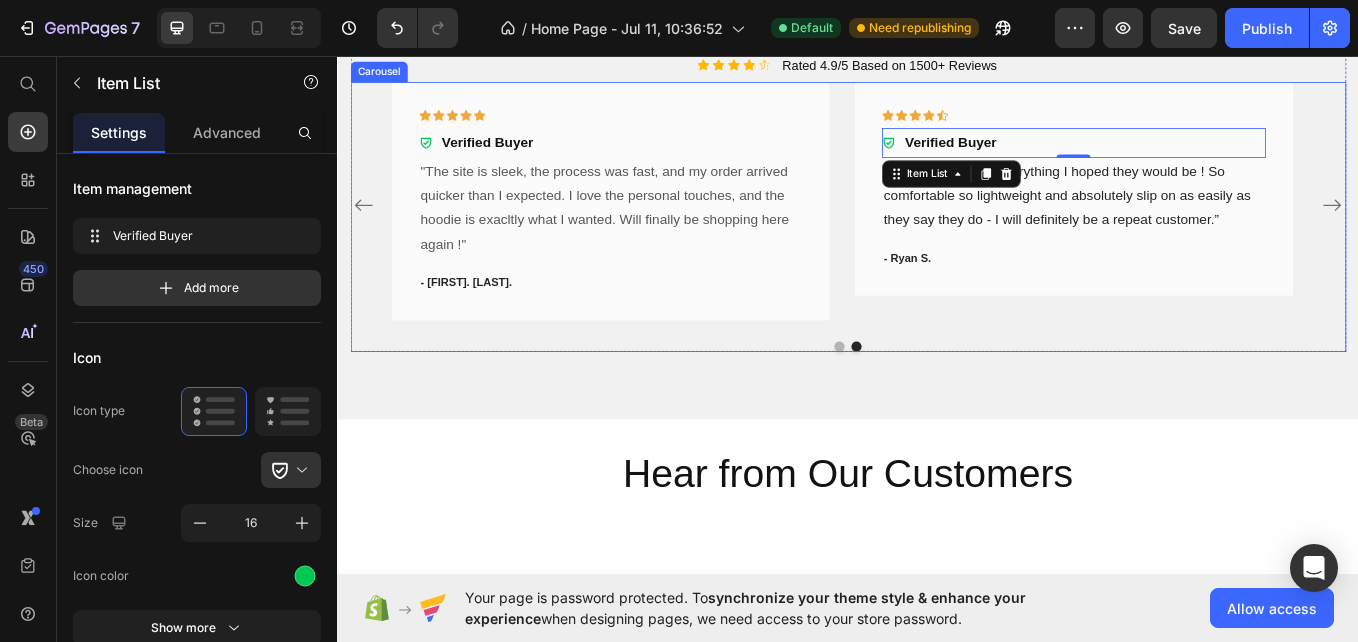 click on "Icon
Icon
Icon
Icon
Icon Row
Verified Buyer Item List Row "[FIRST] [LAST]'s customer service is incredible. I had a question about sizing they replied me within minutes with all details I needed." Text block - [FIRST]. [LAST]. Text block Row
Icon
Icon
Icon
Icon
Icon Row
Verified Buyer Item List "The site is sleek, the process was fast, and my order arrived quicker than I expected. I love the personal touches, and the hoodie is exacltly what I wanted. Will finally be shopping here again !" Text block - [FIRST]. [LAST]. Text block Row
Icon
Icon
Icon
Icon
Icon Row
Verified Buyer Item List   0 Text block - [FIRST]. [LAST]. Text block Row
Icon
Icon
Icon
Icon
Icon Row Text block" at bounding box center (937, 230) 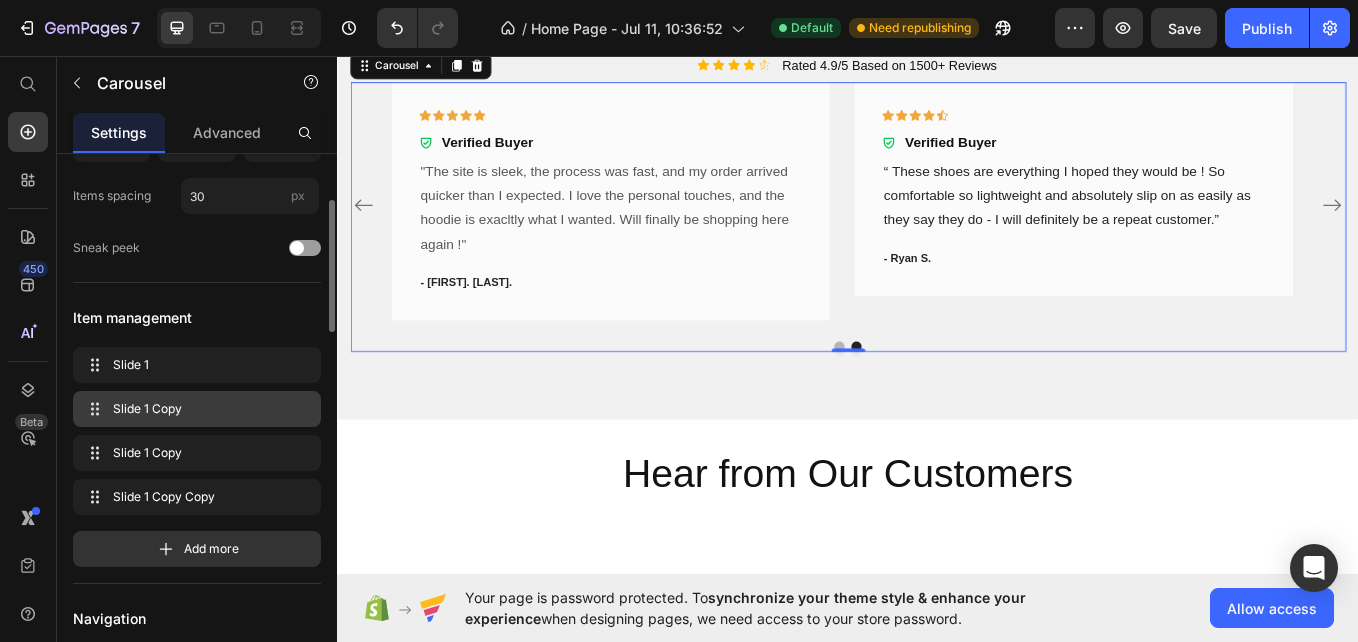 scroll, scrollTop: 173, scrollLeft: 0, axis: vertical 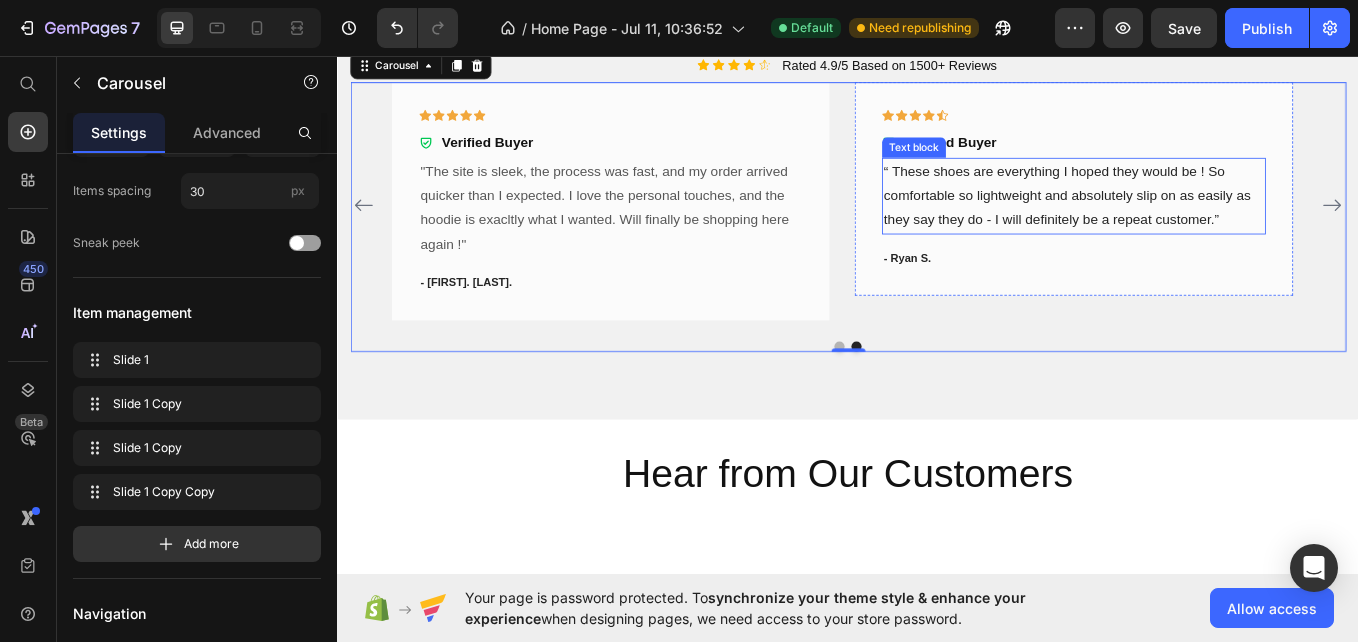 click on "“ These shoes are everything I hoped they would be ! So comfortable so lightweight and absolutely slip on as easily as they say they do - I will definitely be a repeat customer.”" at bounding box center [1202, 220] 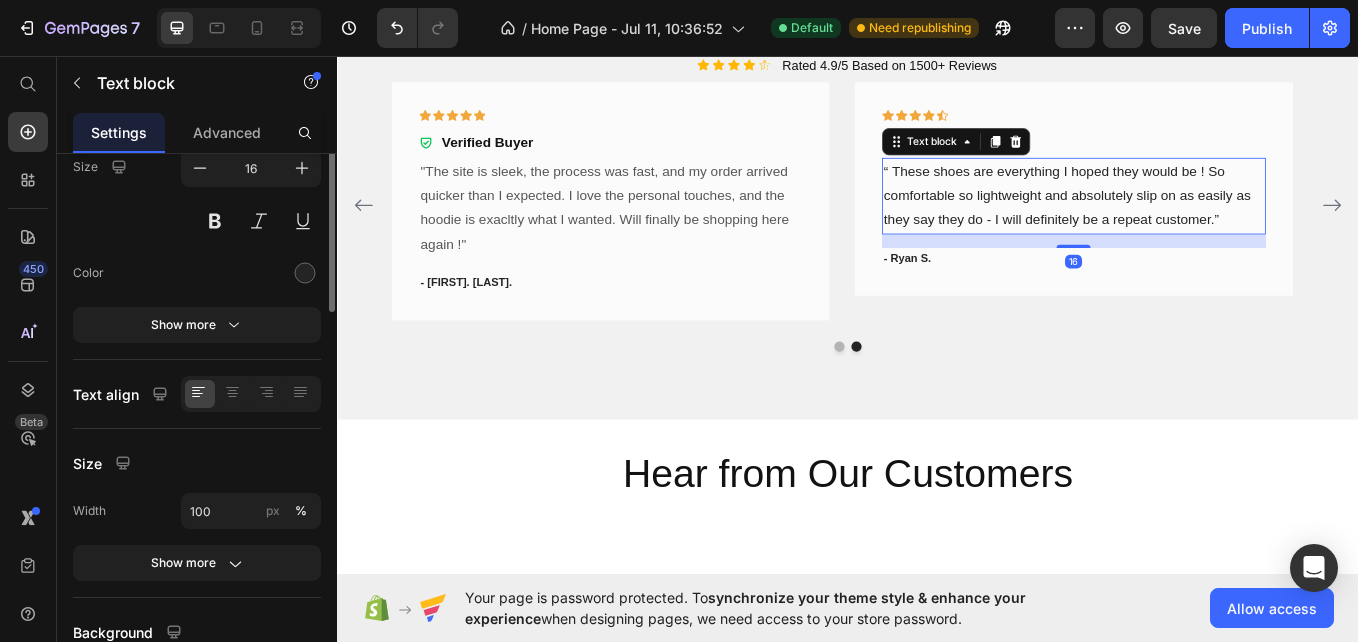 scroll, scrollTop: 0, scrollLeft: 0, axis: both 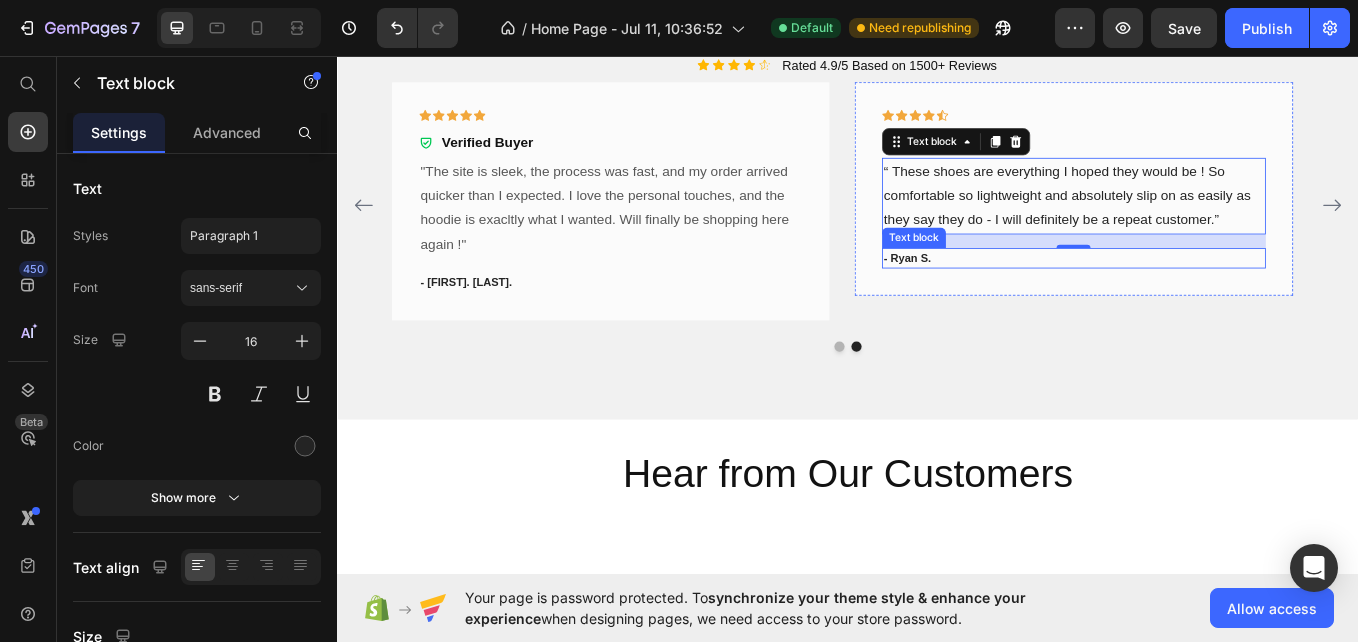 click on "- Ryan S." at bounding box center (1202, 293) 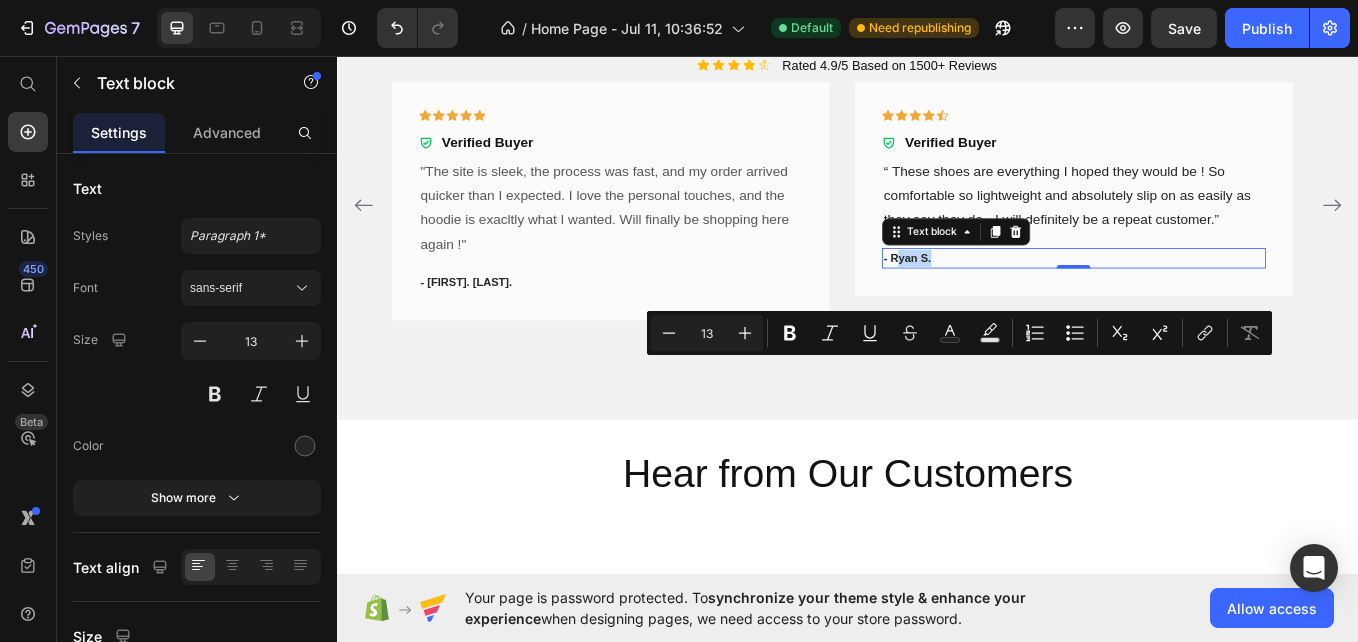 drag, startPoint x: 991, startPoint y: 423, endPoint x: 1032, endPoint y: 427, distance: 41.19466 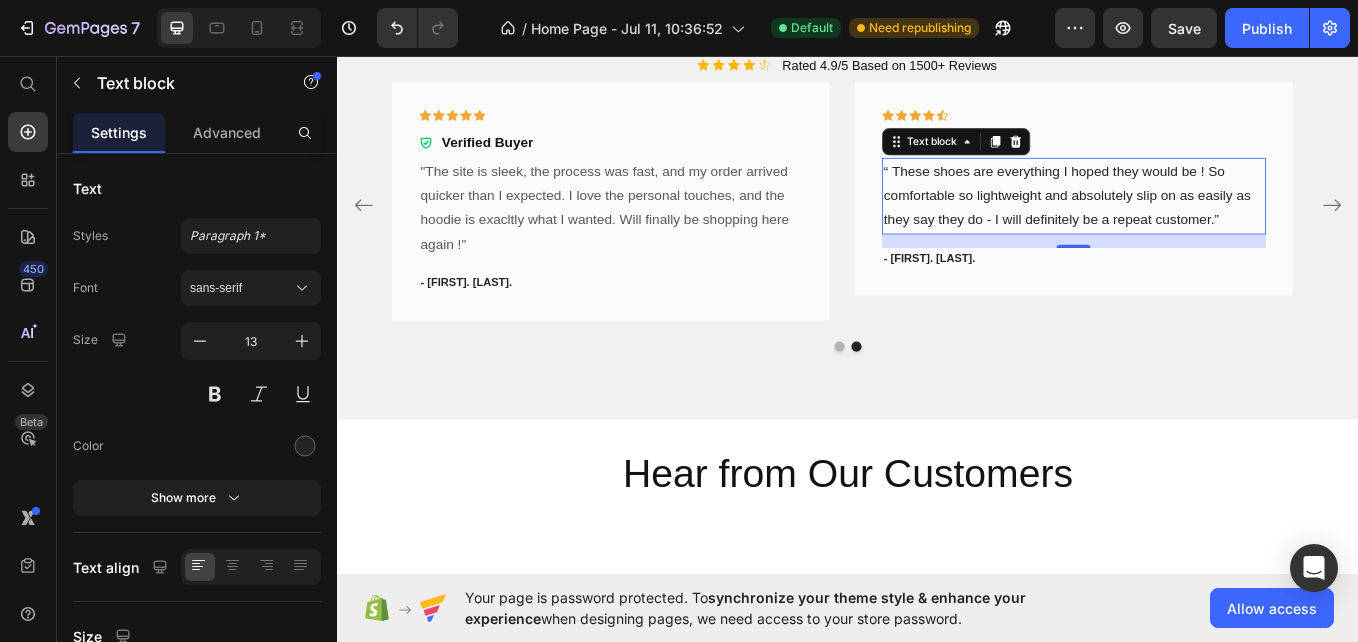 click on "“ These shoes are everything I hoped they would be ! So comfortable so lightweight and absolutely slip on as easily as they say they do - I will definitely be a repeat customer.”" at bounding box center [1202, 220] 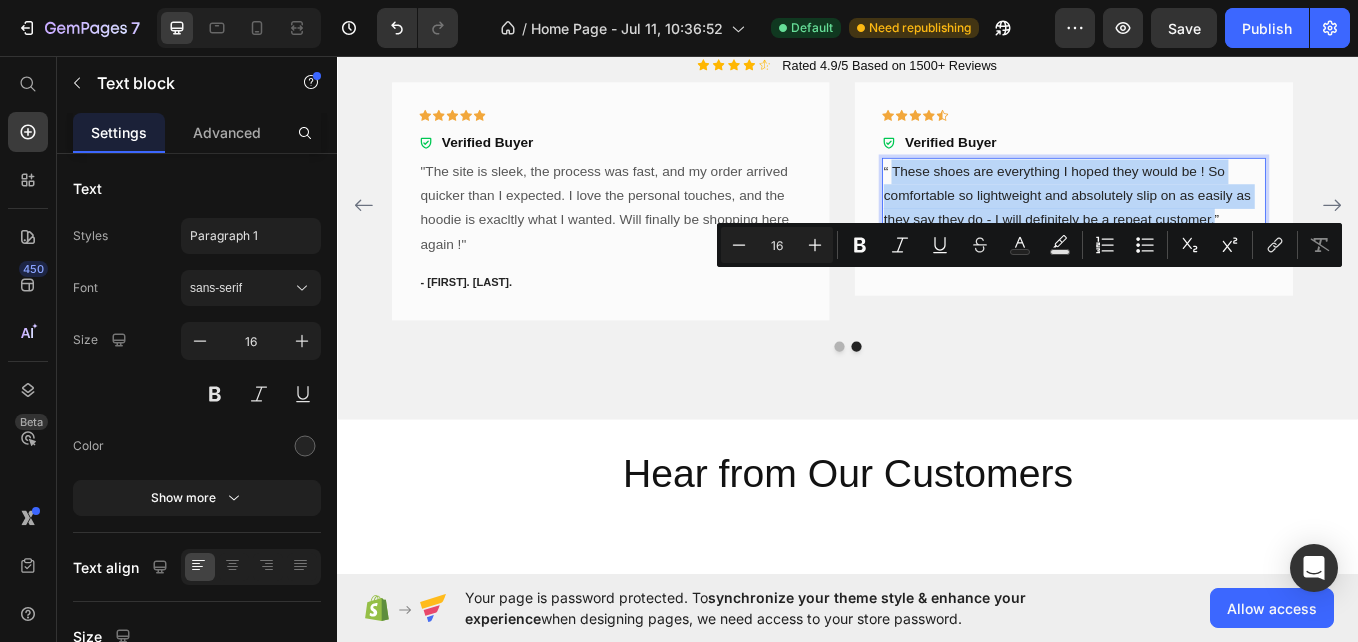 drag, startPoint x: 991, startPoint y: 315, endPoint x: 1368, endPoint y: 383, distance: 383.08353 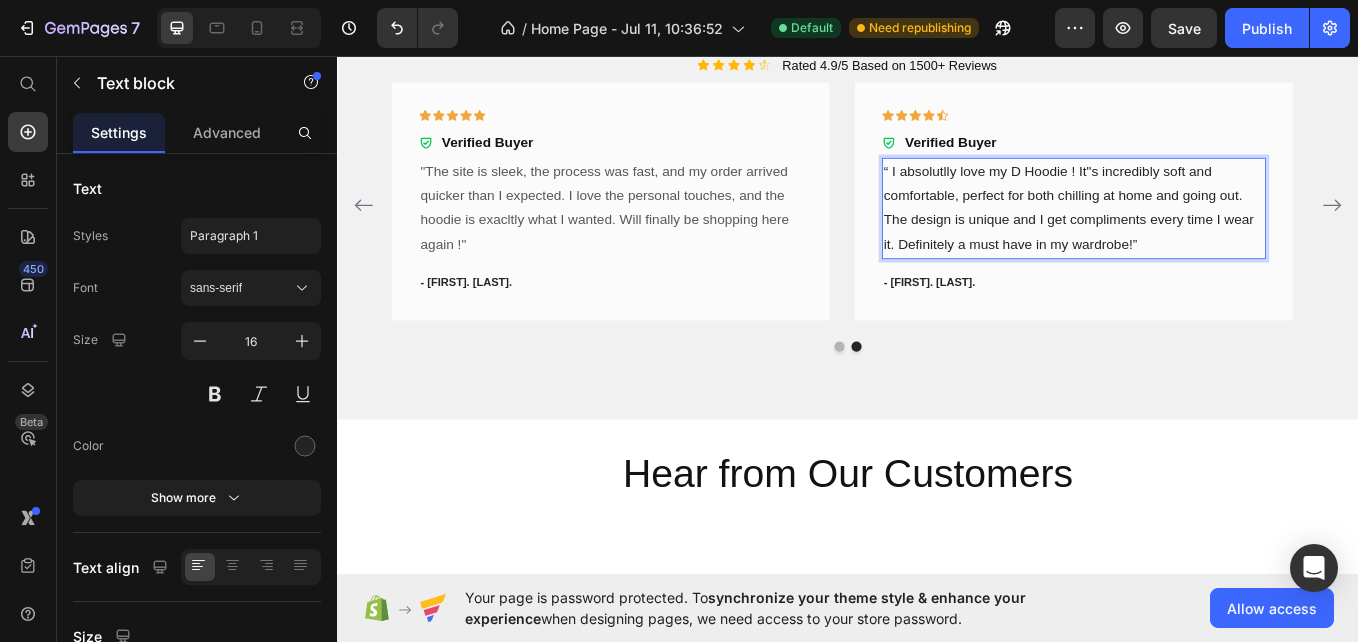 click on "“ I absolutlly love my D Hoodie ! It"s incredibly soft and comfortable, perfect for both chilling at home and going out. The design is unique and I get compliments every time I wear it. Definitely a must have in my wardrobe!”" at bounding box center (1202, 234) 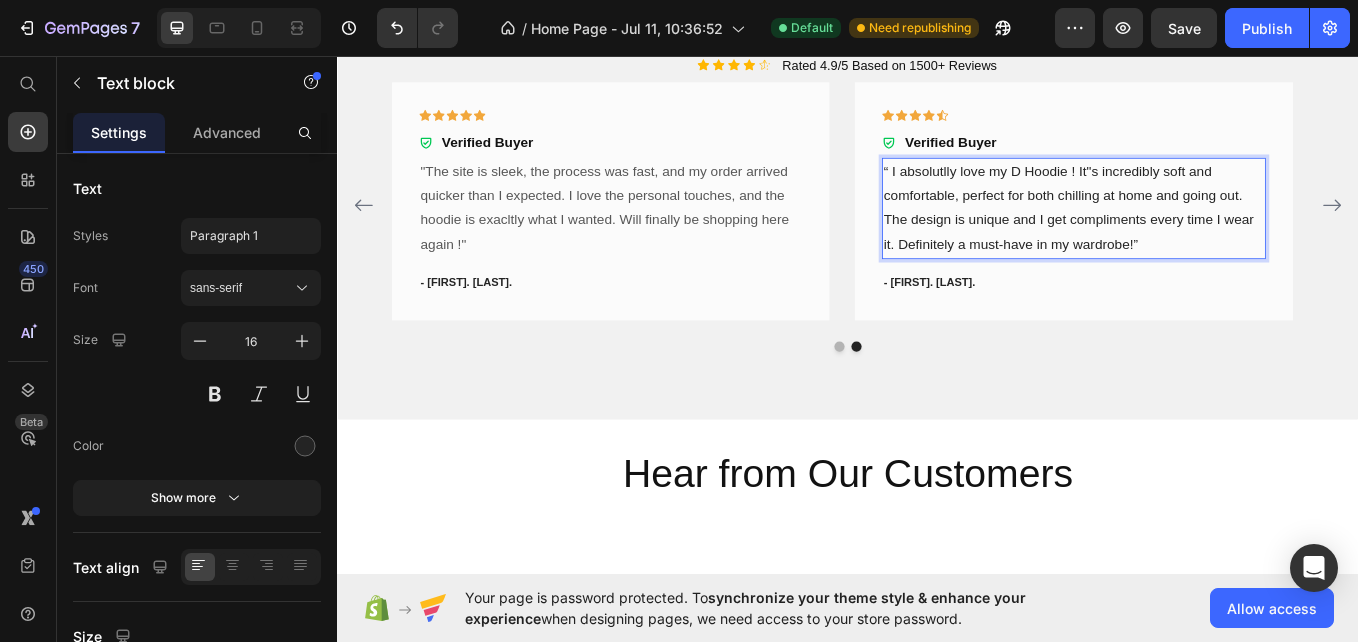 drag, startPoint x: 1170, startPoint y: 329, endPoint x: 1146, endPoint y: 321, distance: 25.298222 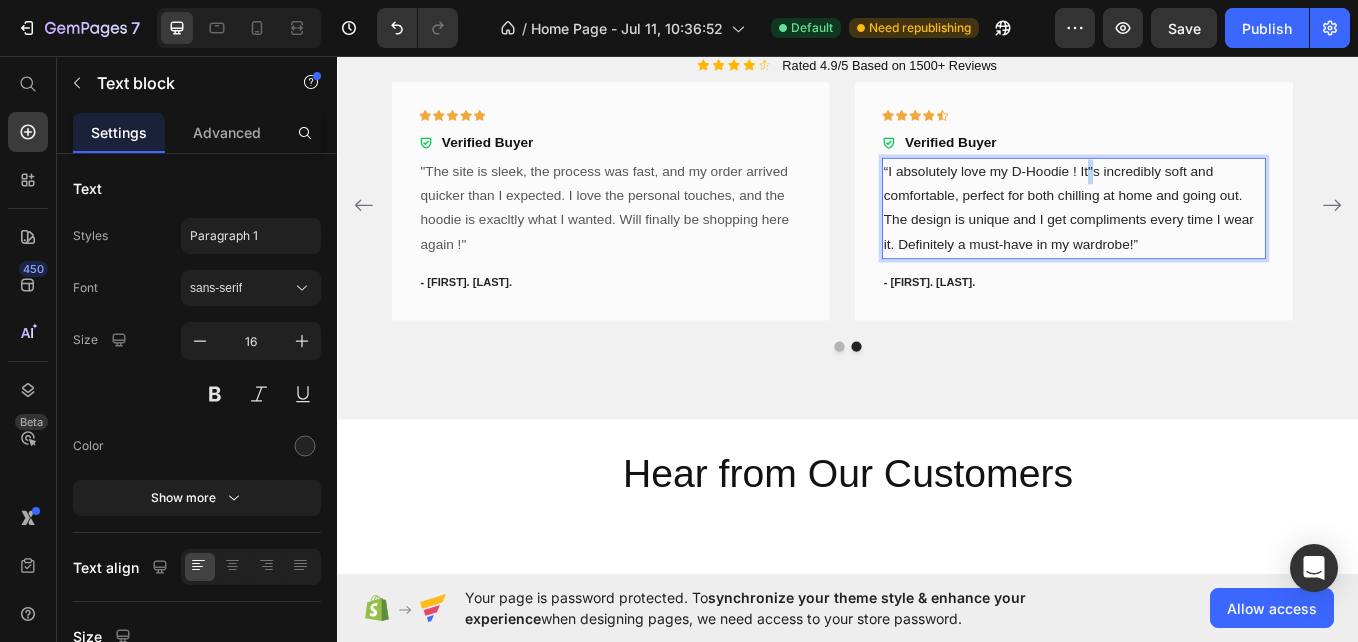 click on "“I absolutely love my D-Hoodie ! It"s incredibly soft and comfortable, perfect for both chilling at home and going out. The design is unique and I get compliments every time I wear it. Definitely a must-have in my wardrobe!”" at bounding box center (1202, 234) 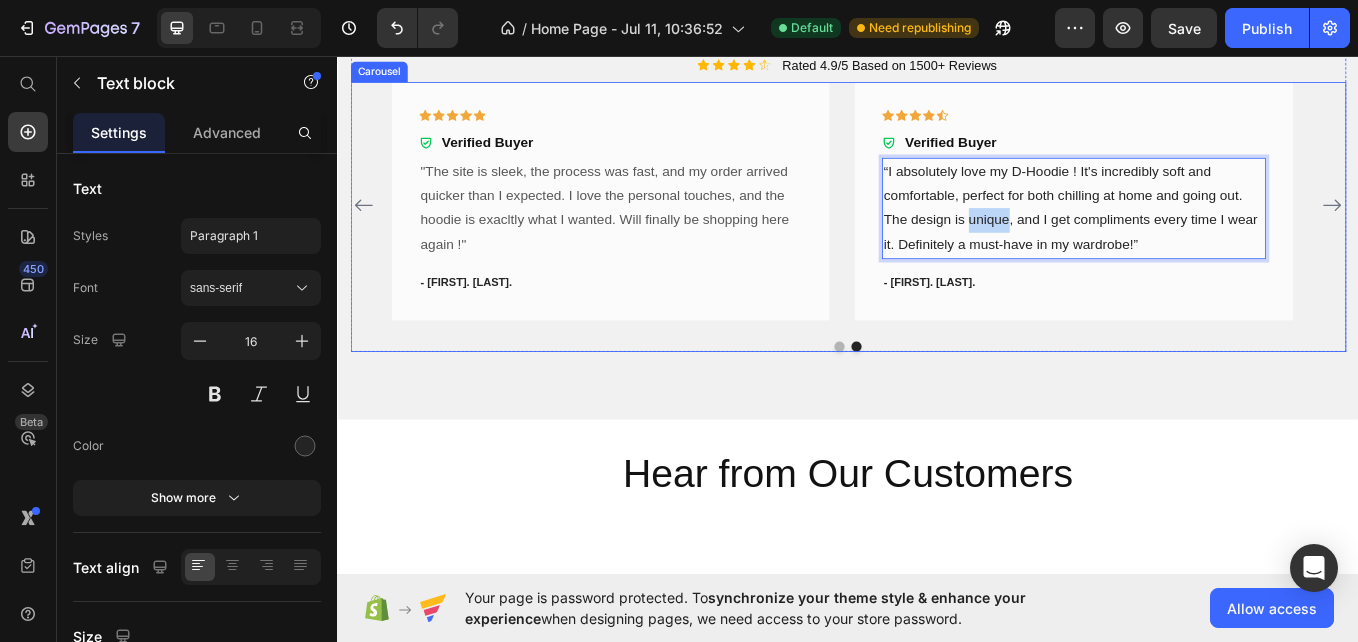 click on "Icon
Icon
Icon
Icon
Icon Row
Verified Buyer Item List Row "Dave Fashion's customer service is incredible. I had a question about sizing they replied me within minutes with all details I needed." Text block - Emily S. Text block Row
Icon
Icon
Icon
Icon
Icon Row
Verified Buyer Item List "The site is sleek, the process was fast, and my order arrived quicker than I expected. I love the personal touches, and the hoodie is exacltly what I wanted. Will finally be shopping here again !" Text block - Nate P. Text block Row
Icon
Icon
Icon
Icon
Icon Row
Verified Buyer Item List Text block   16 - Sophia M. Text block Row
Icon
Icon
Icon
Icon
Icon Row Text block" at bounding box center [937, 230] 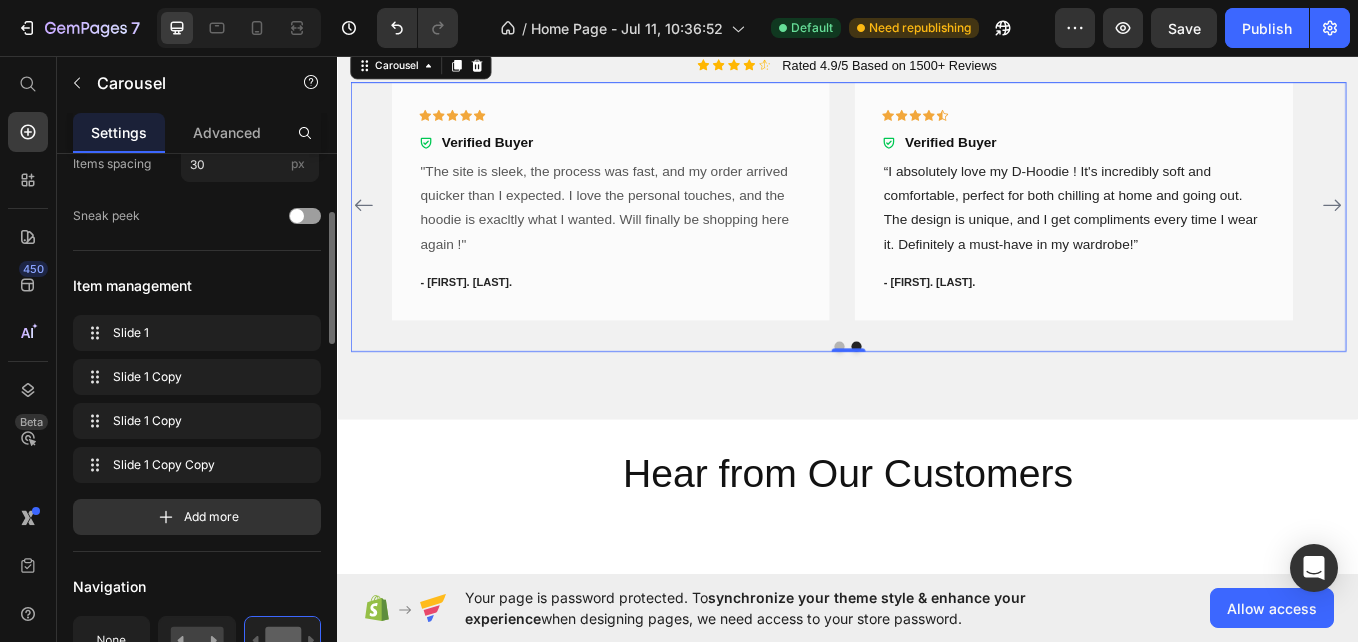 scroll, scrollTop: 213, scrollLeft: 0, axis: vertical 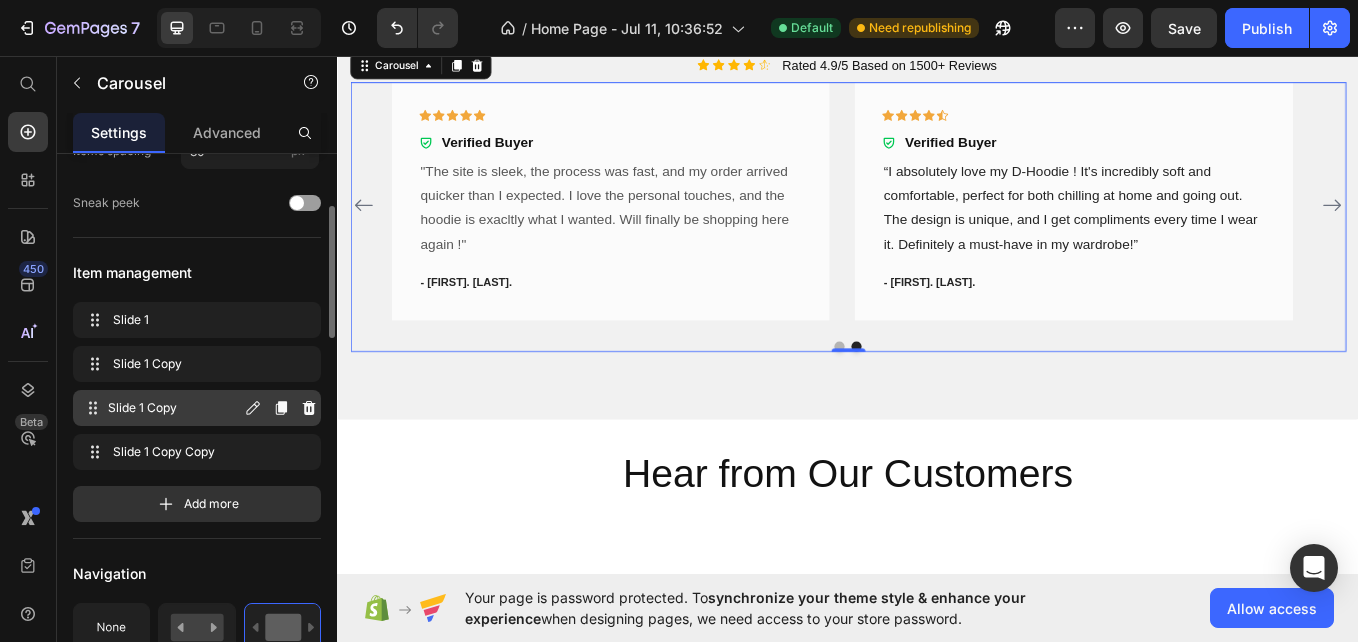 click on "Slide 1 Copy" at bounding box center [174, 408] 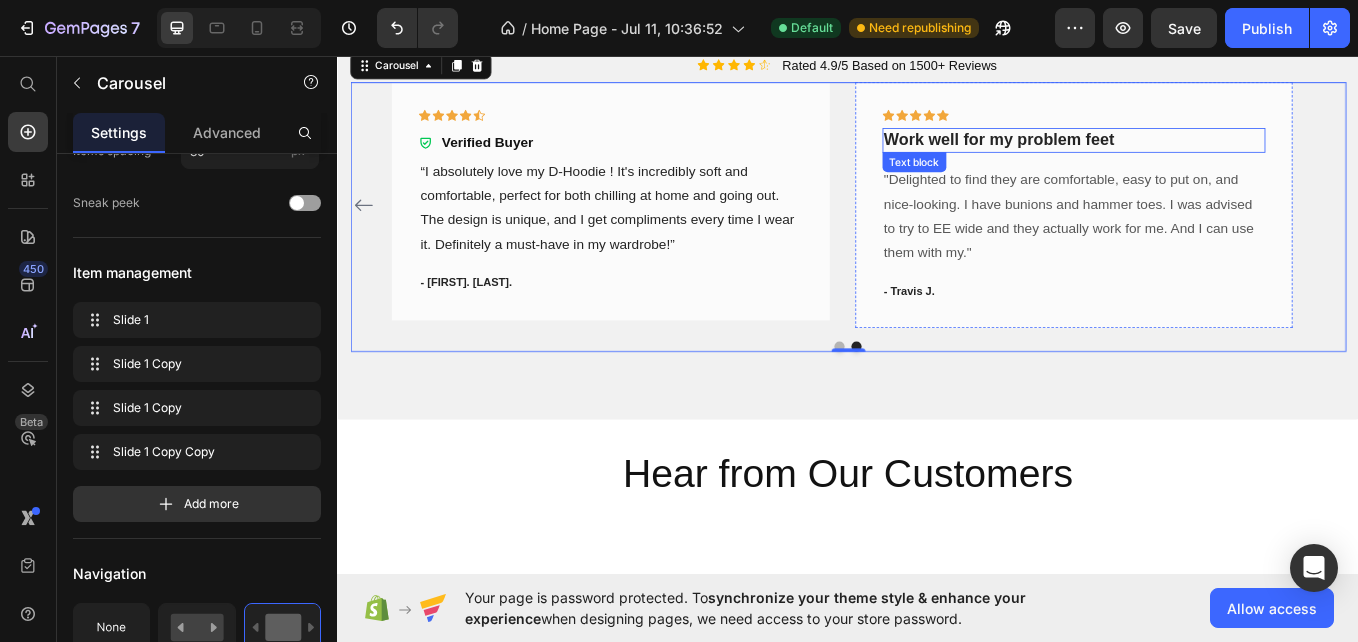 click on "Work well for my problem feet" at bounding box center [1202, 154] 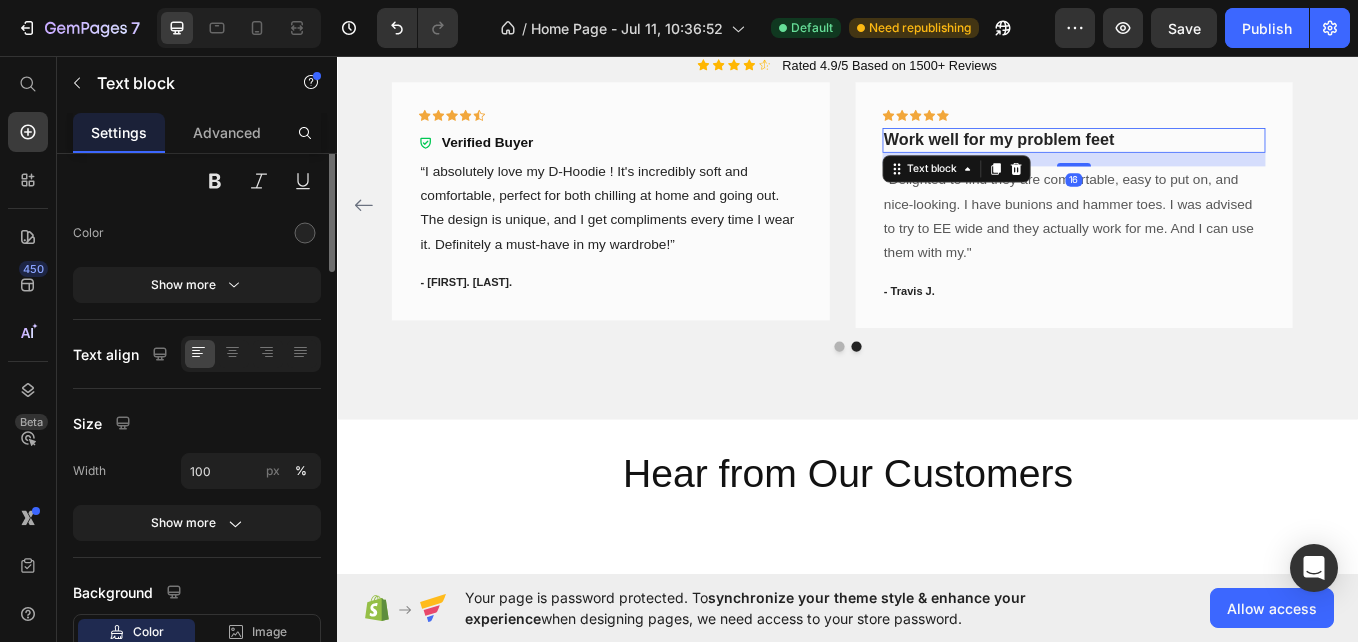 scroll, scrollTop: 0, scrollLeft: 0, axis: both 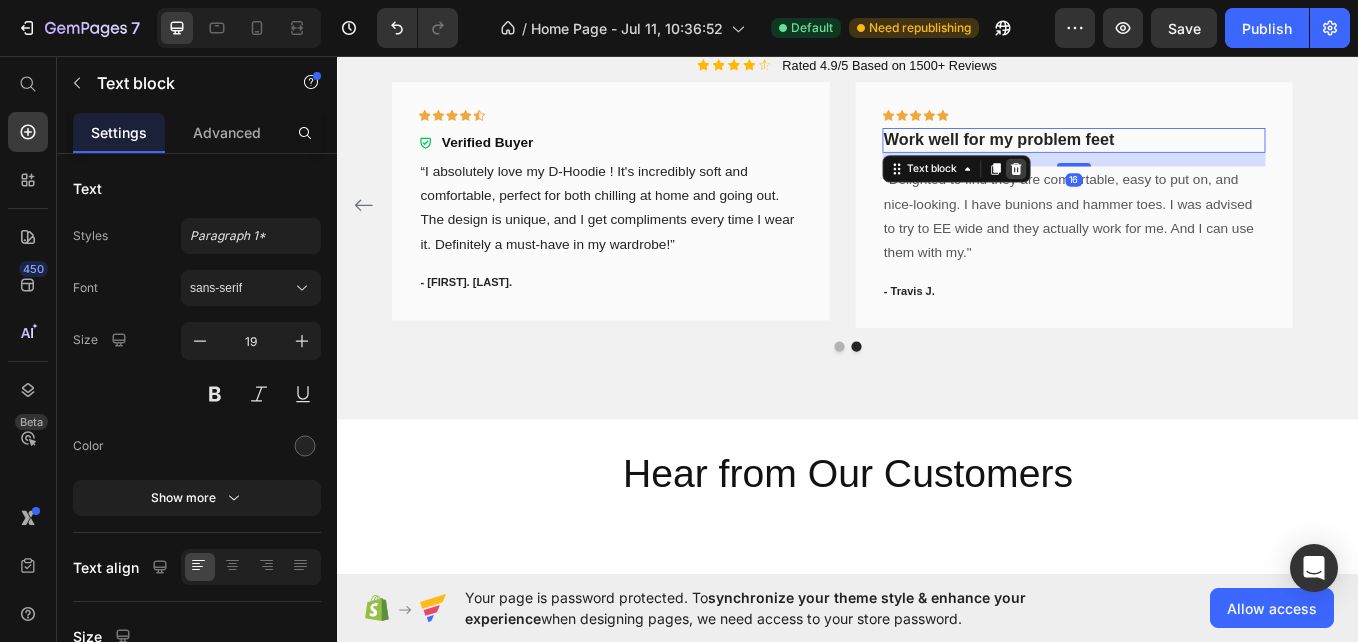 click 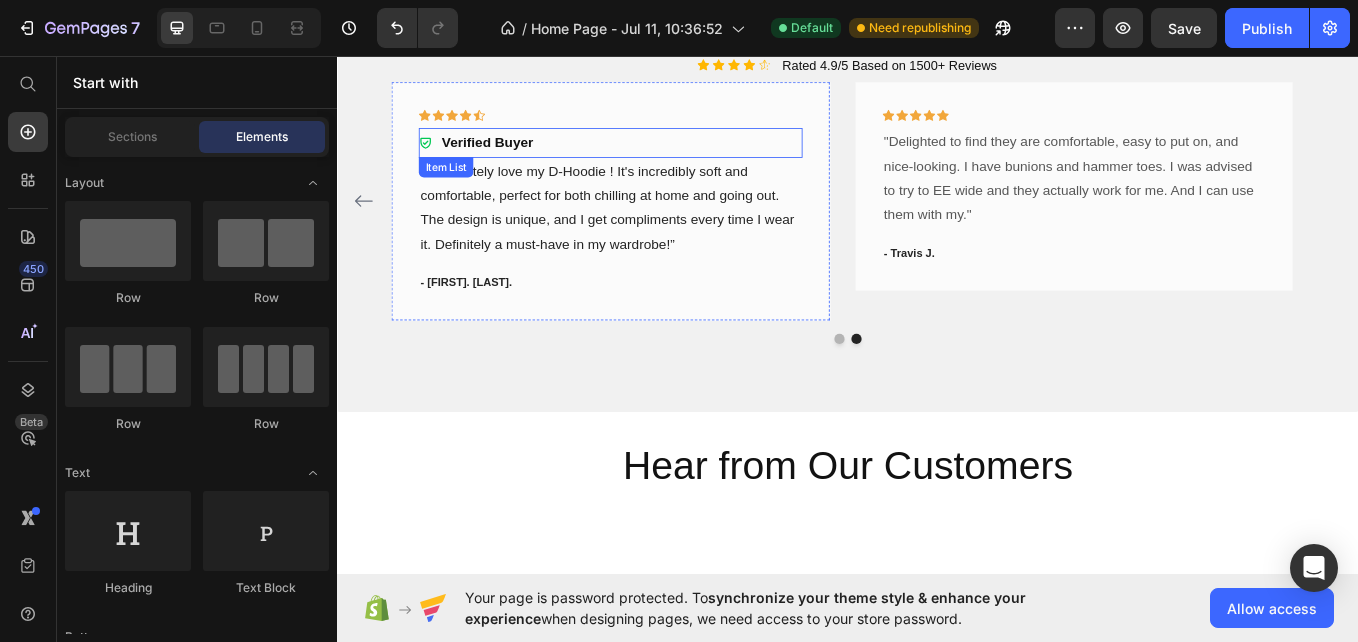 click on "Verified Buyer" at bounding box center (657, 157) 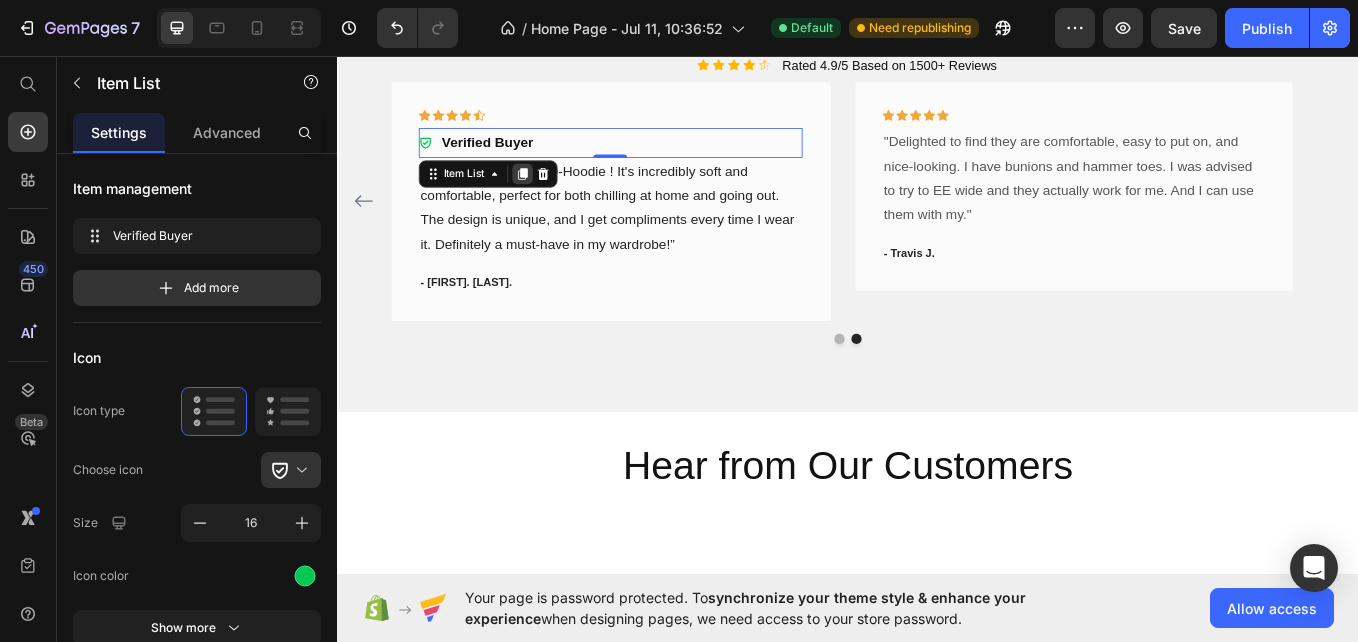click 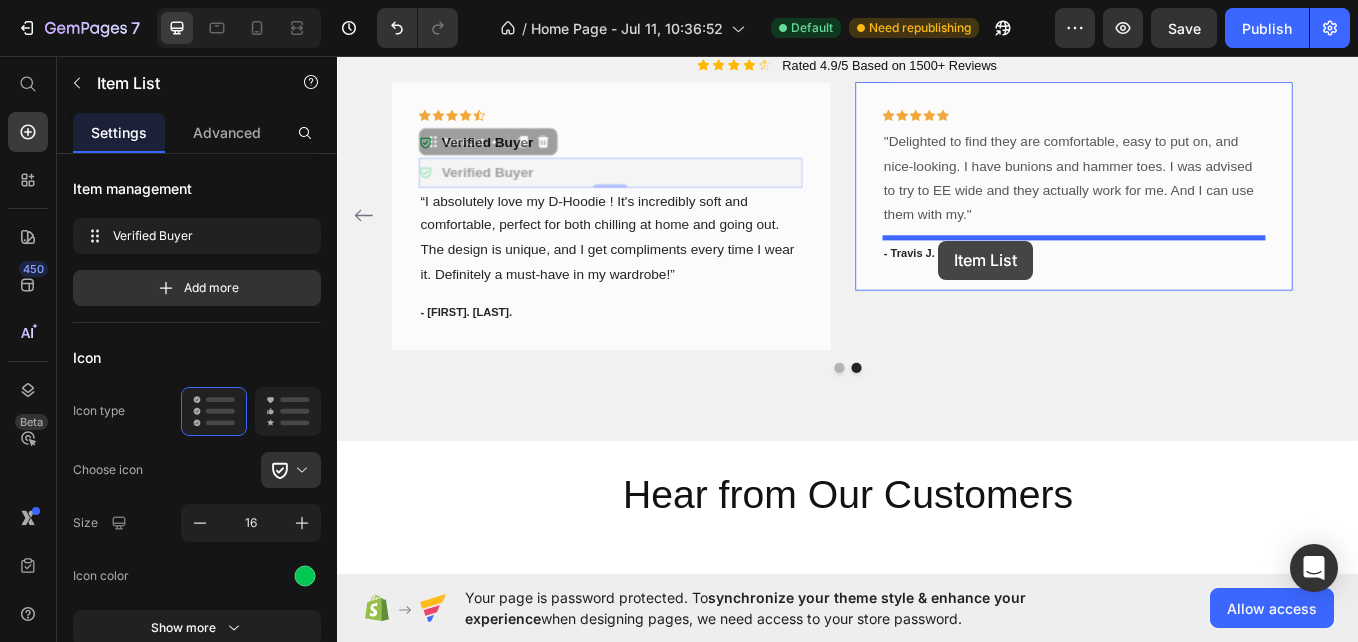 drag, startPoint x: 582, startPoint y: 329, endPoint x: 1043, endPoint y: 273, distance: 464.38885 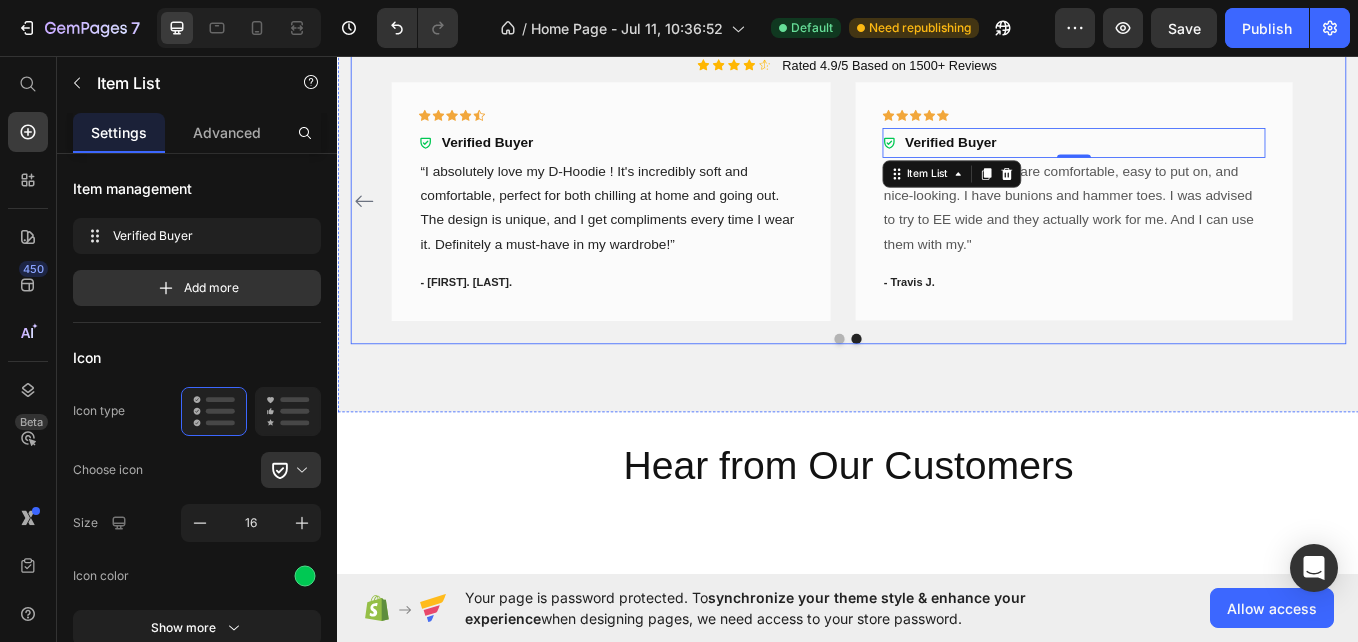click on "Hear from Our Customers Heading Icon Icon Icon Icon
Icon Icon List Rated 4.9/5 Based on 1500+ Reviews Text Block Row
Icon
Icon
Icon
Icon
Icon Row
Verified Buyer Item List Row "Dave Fashion's customer service is incredible. I had a question about sizing they replied me within minutes with all details I needed." Text block - Emily S. Text block Row
Icon
Icon
Icon
Icon
Icon Row
Verified Buyer Item List "The site is sleek, the process was fast, and my order arrived quicker than I expected. I love the personal touches, and the hoodie is exacltly what I wanted. Will finally be shopping here again !" Text block - Nate P. Text block Row
Icon
Icon
Icon
Icon
Icon Row
Verified Buyer Item List Text block" at bounding box center [937, 188] 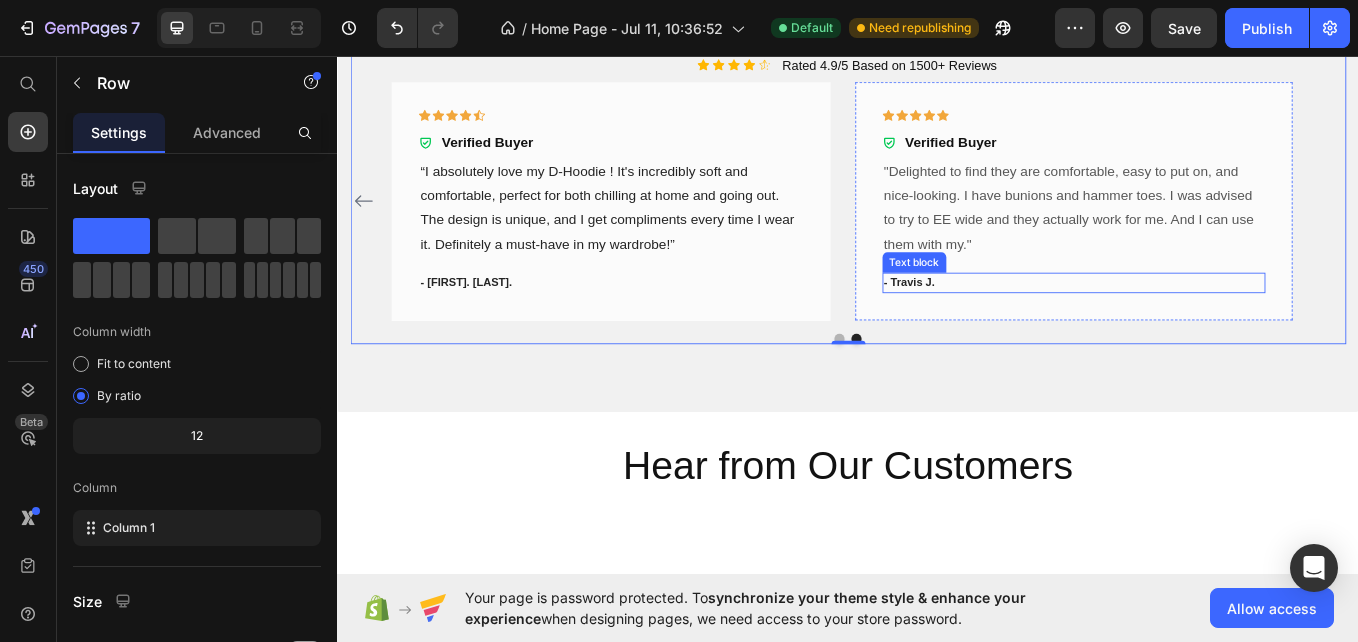 click on "- Travis J." at bounding box center [1202, 322] 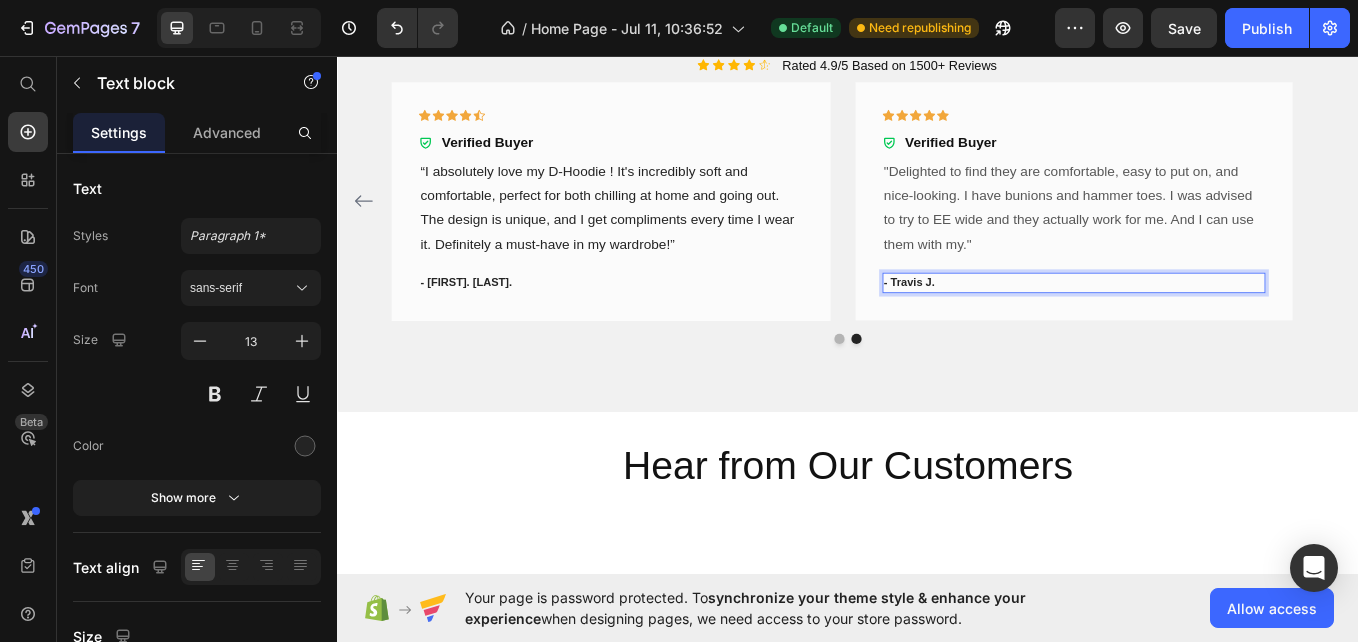 click on "- Travis J." at bounding box center (1202, 322) 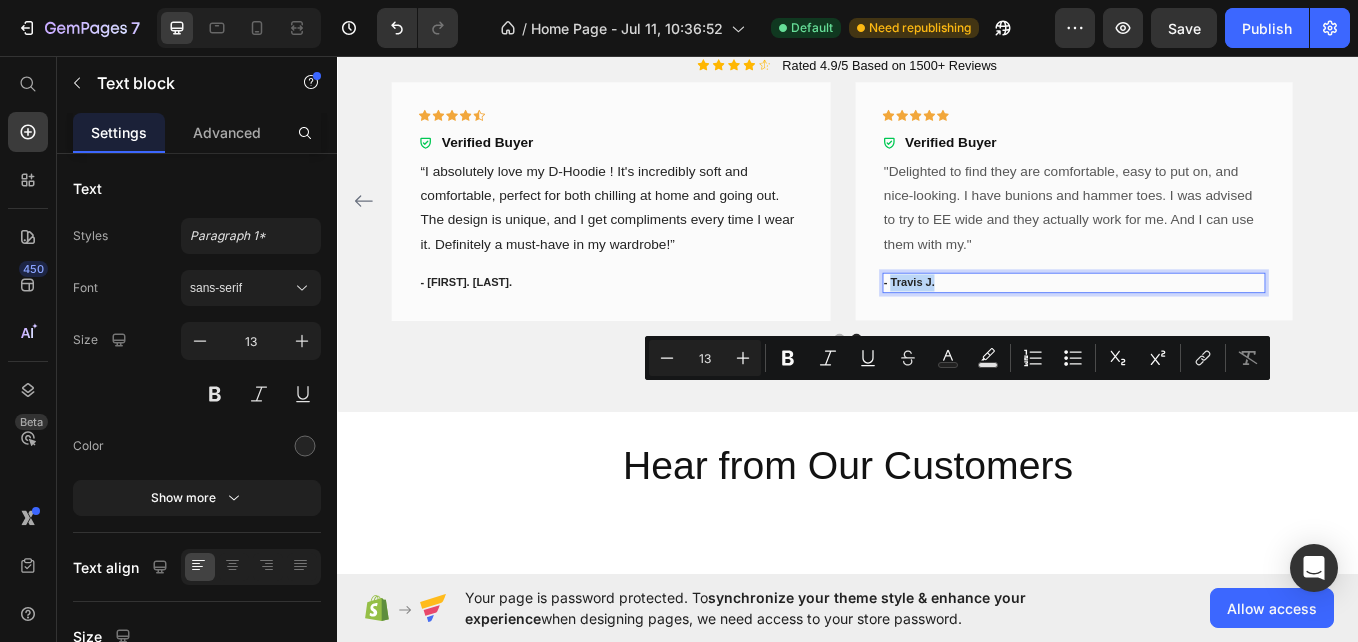 drag, startPoint x: 986, startPoint y: 449, endPoint x: 1043, endPoint y: 454, distance: 57.21888 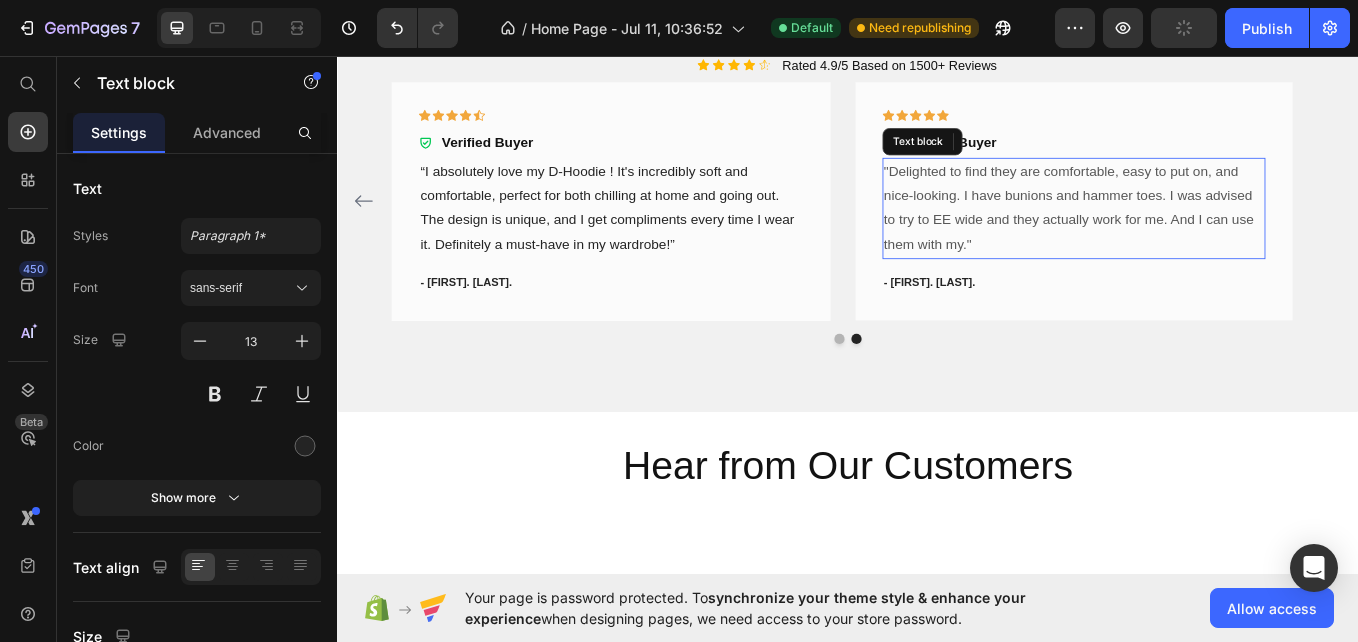 click on ""Delighted to find they are comfortable, easy to put on, and nice-looking. I have bunions and hammer toes. I was advised to try to EE wide and they actually work for me. And I can use them with my."" at bounding box center [1202, 234] 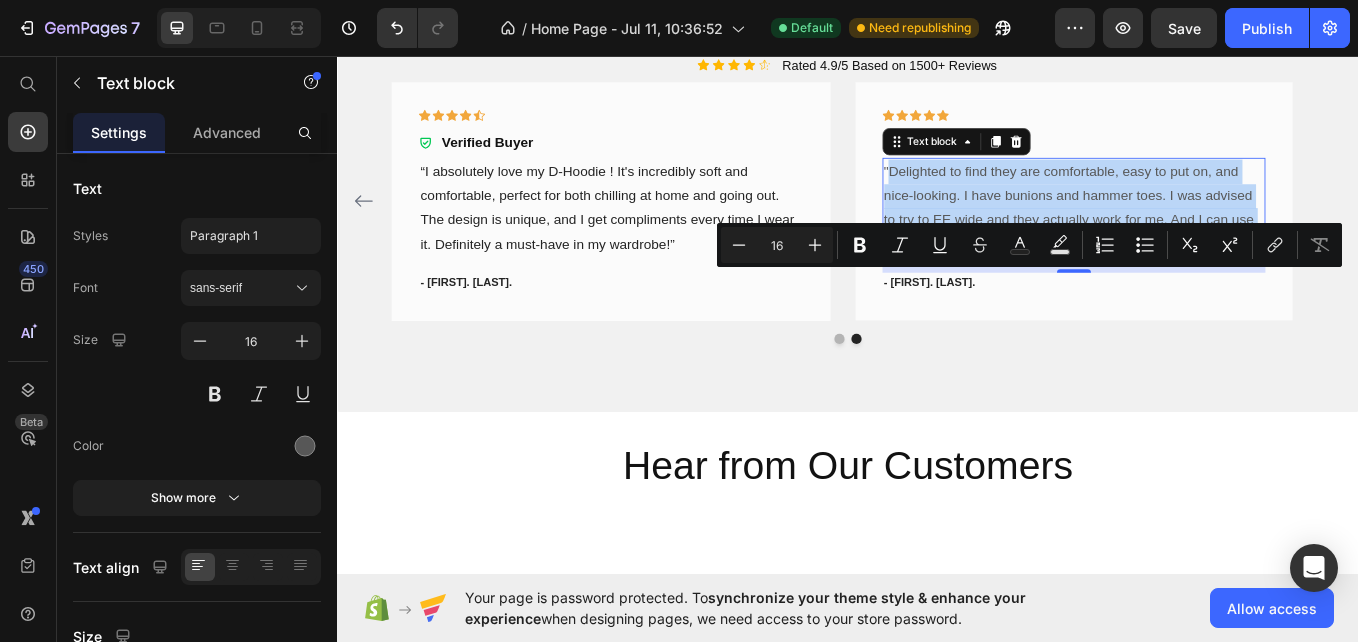 drag, startPoint x: 985, startPoint y: 319, endPoint x: 1069, endPoint y: 408, distance: 122.380554 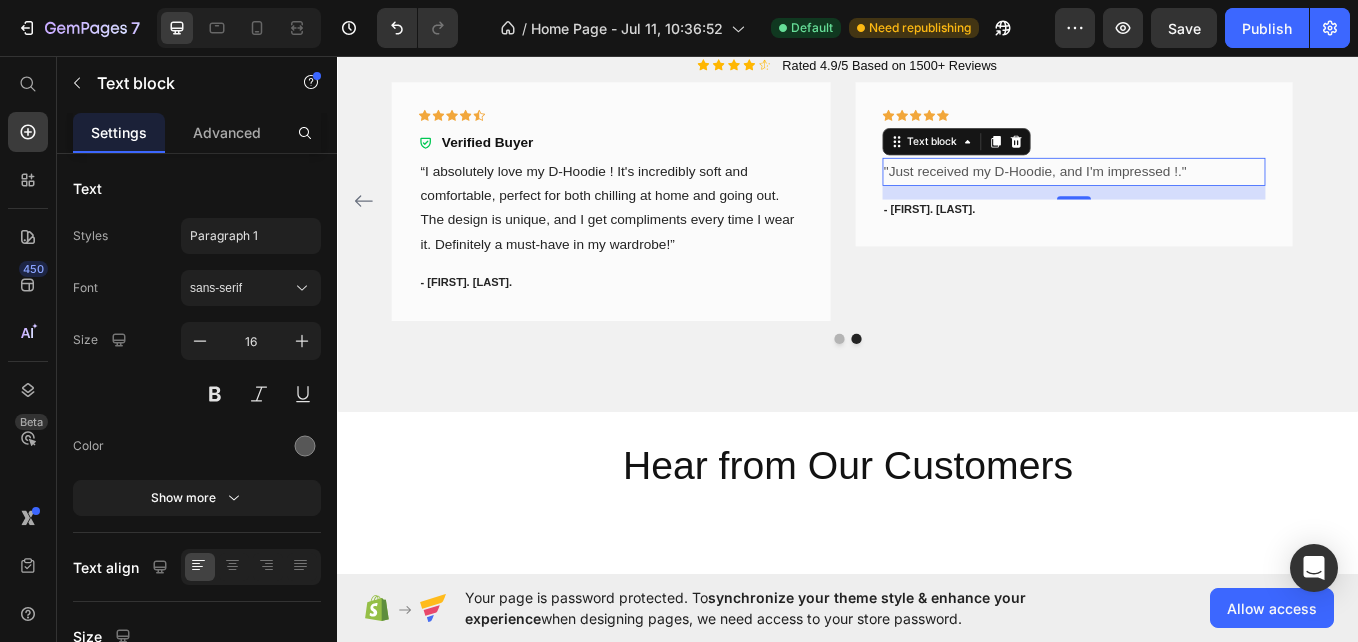 click on ""Just received my D-Hoodie, and I'm impressed !."" at bounding box center [1202, 191] 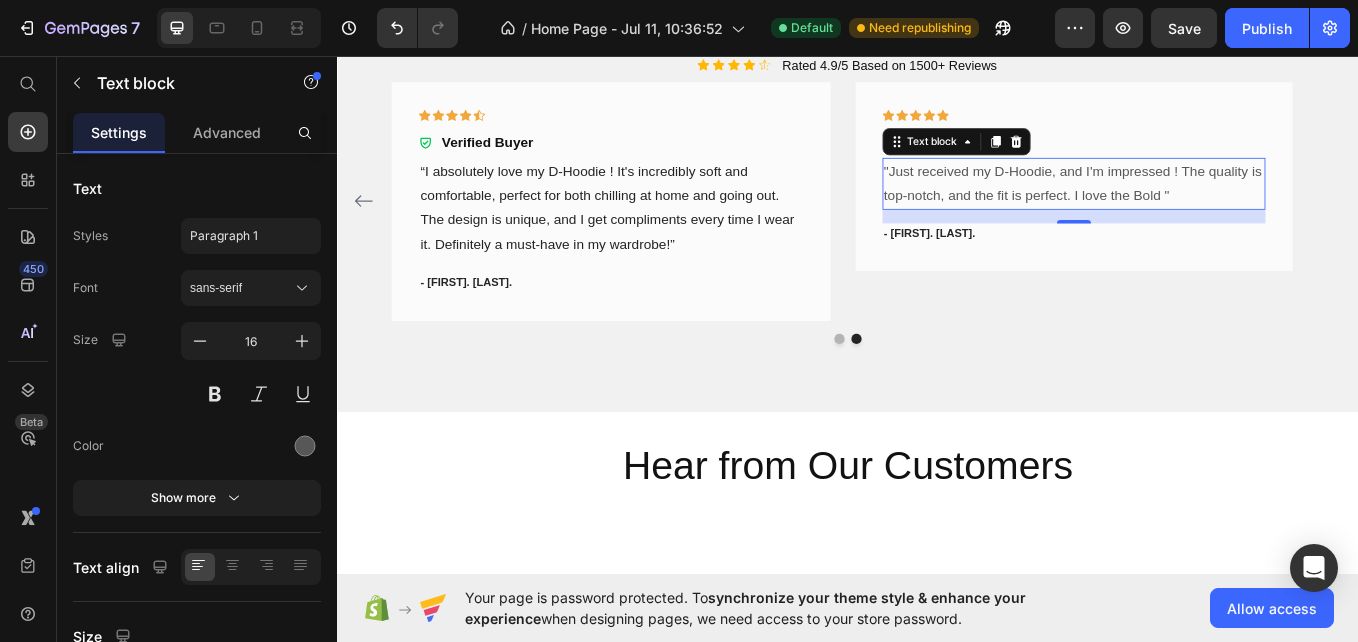 click on ""Just received my D-Hoodie, and I'm impressed ! The quality is top-notch, and the fit is perfect. I love the Bold "" at bounding box center [1202, 206] 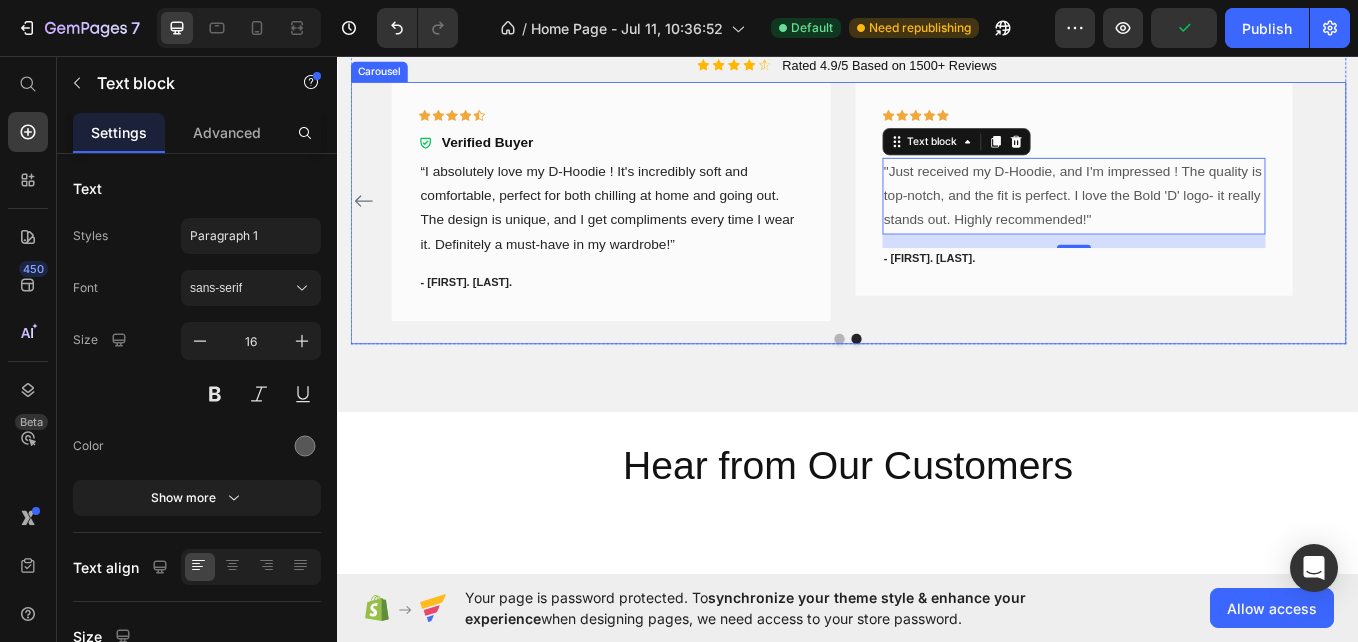 click on "- [FIRST] [LAST]" at bounding box center [937, 225] 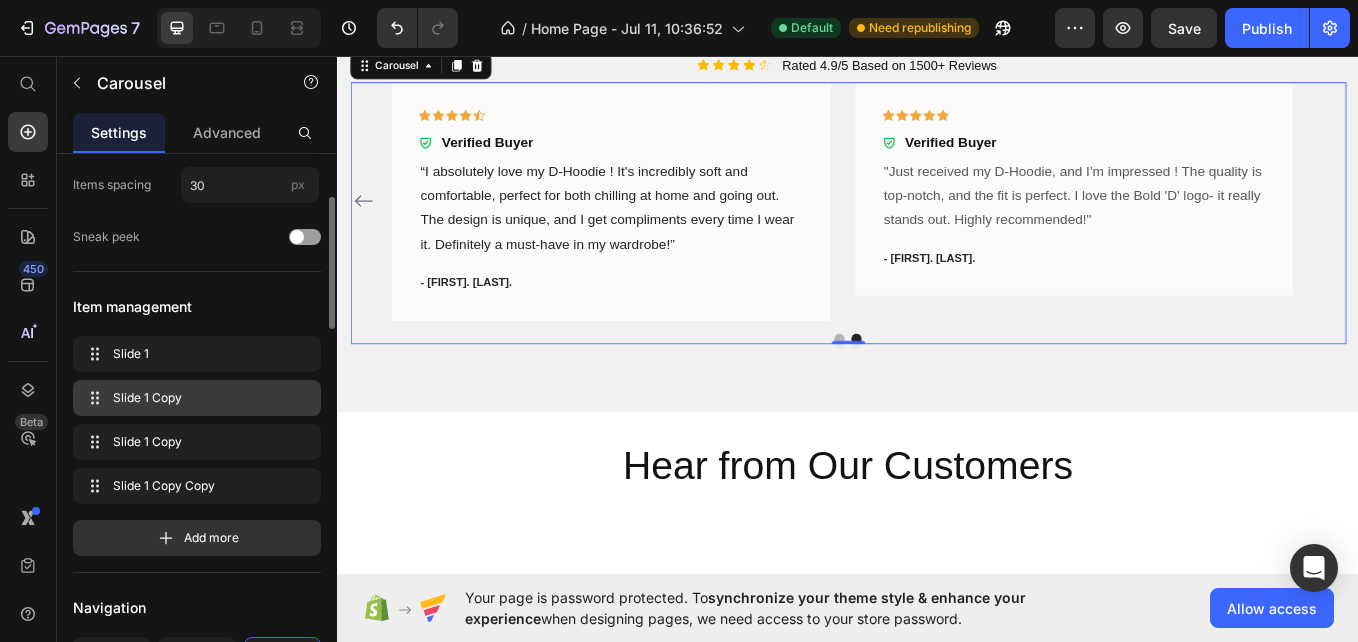 scroll, scrollTop: 180, scrollLeft: 0, axis: vertical 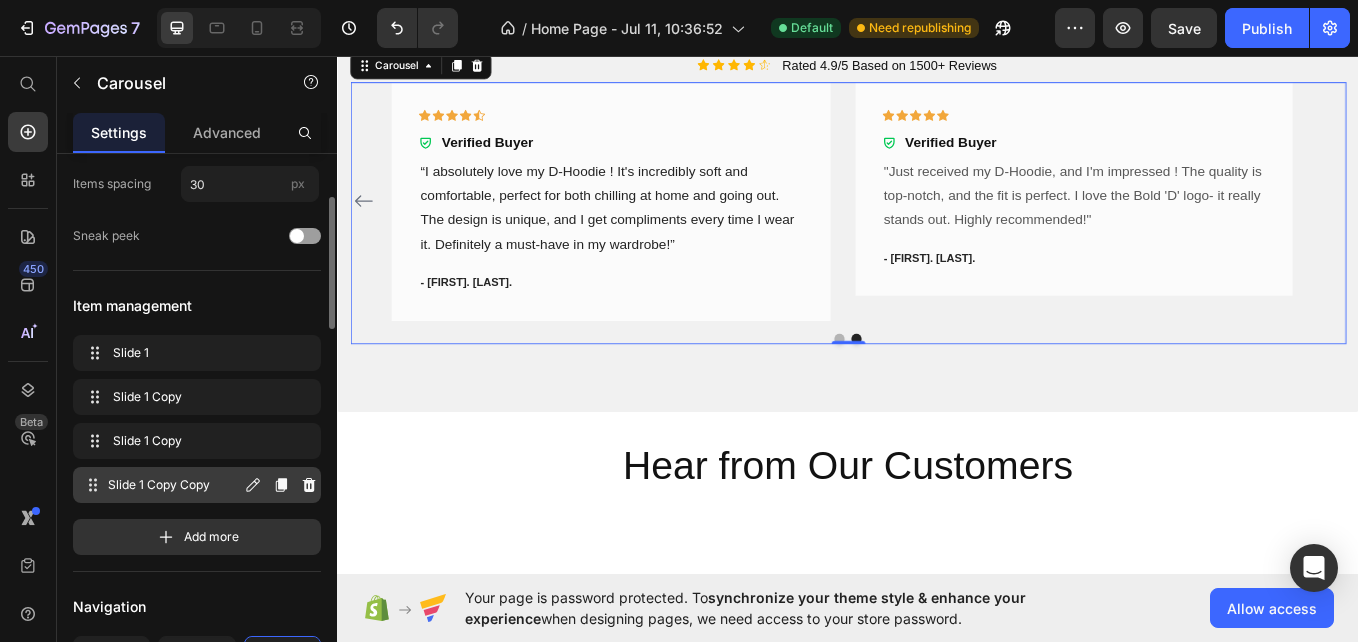 click on "Slide 1 Copy Copy" at bounding box center [174, 485] 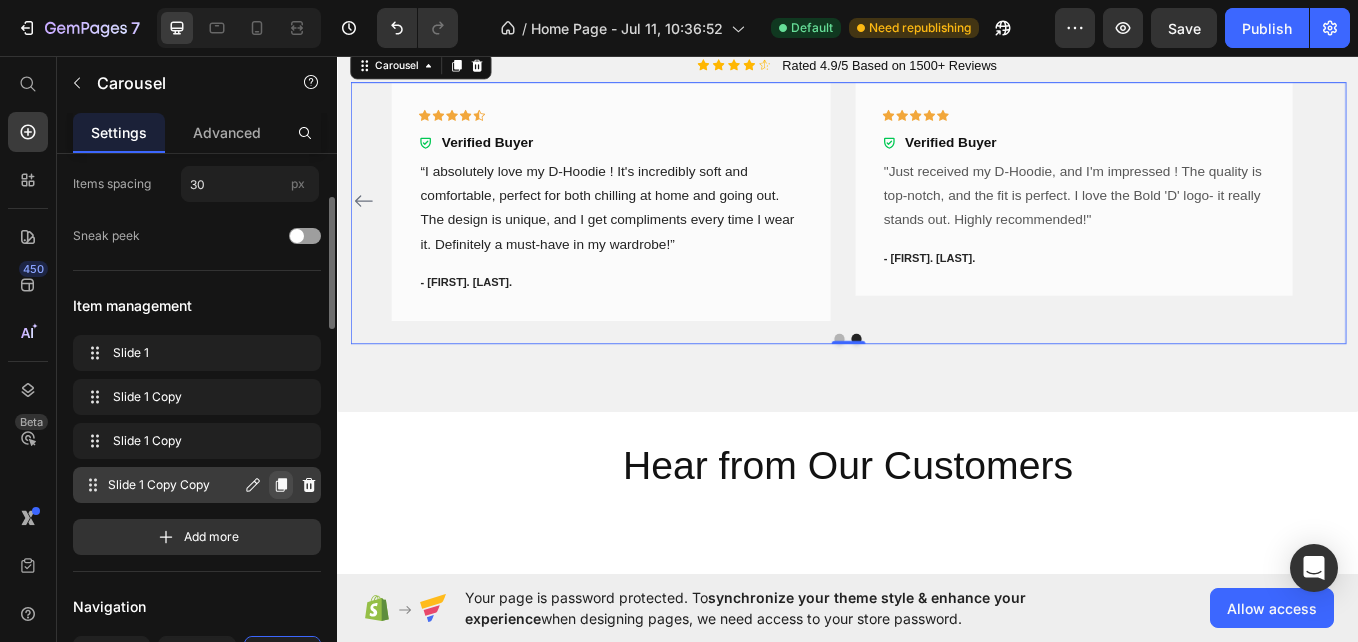 click 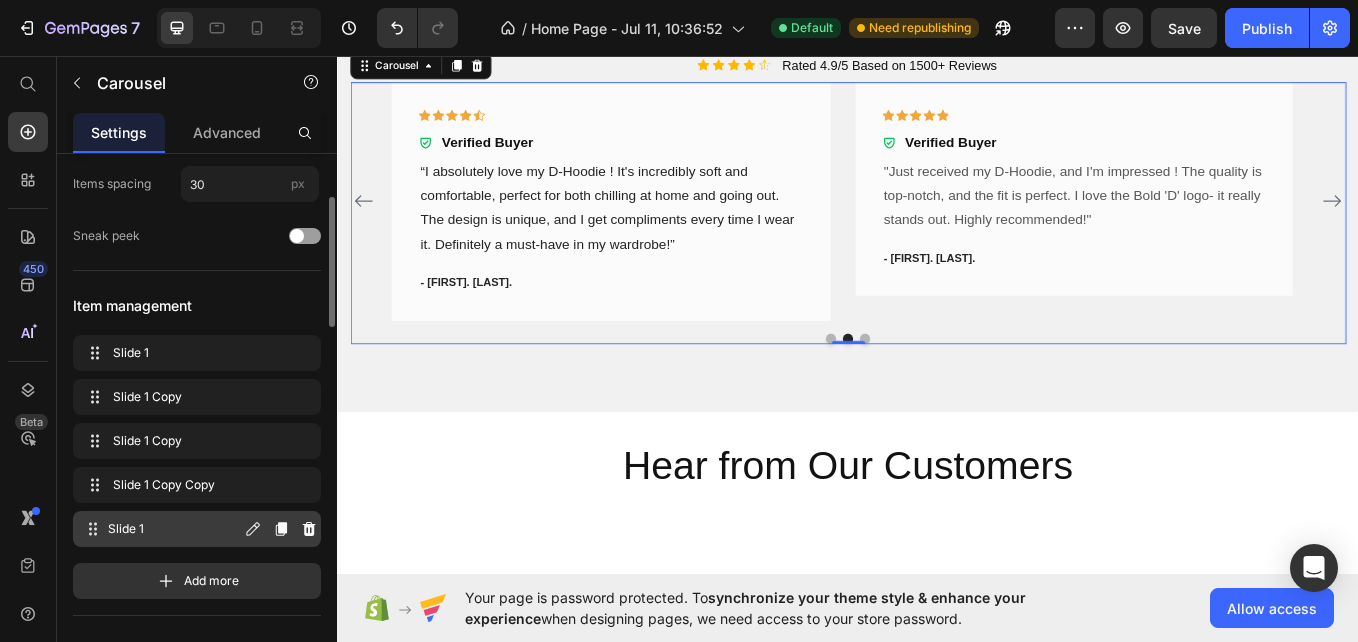 click on "Slide 1" at bounding box center (174, 529) 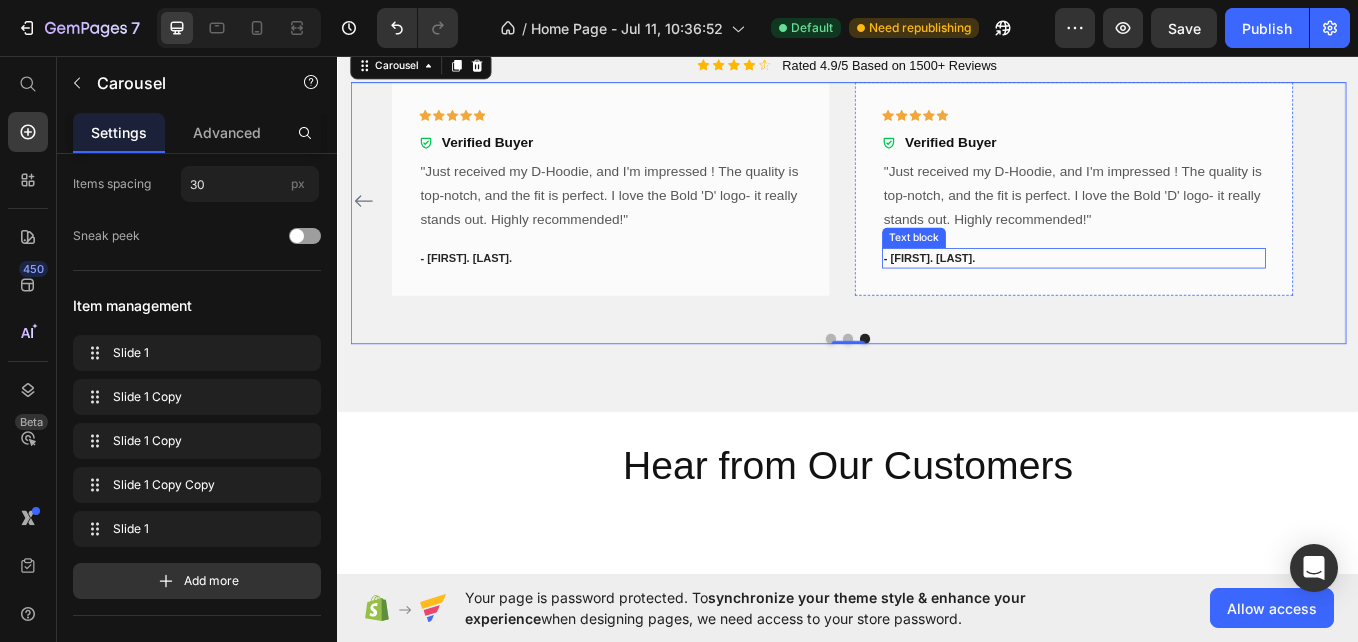 click on "- [FIRST] [LAST] Icon
Icon
Icon
Icon
Icon Row
Verified Buyer Item List Row "Dave Fashion's customer service is incredible. I had a question about sizing they replied me within minutes with all details I needed." Text block - [FIRST] [LAST] Text block Row
Icon
Icon
Icon
Icon
Icon Row
Verified Buyer Item List "The site is sleek, the process was fast, and my order arrived quicker than I expected. I love the personal touches, and the hoodie is exacltly what I wanted. Will finally be shopping here again !" Text block - [FIRST] [LAST] Text block Row
Icon
Icon
Icon
Icon
Icon Row
Verified Buyer Item List Text block - [FIRST] [LAST] Text block Row
Icon
Icon
Icon
Icon
Icon Row" at bounding box center [1202, 293] 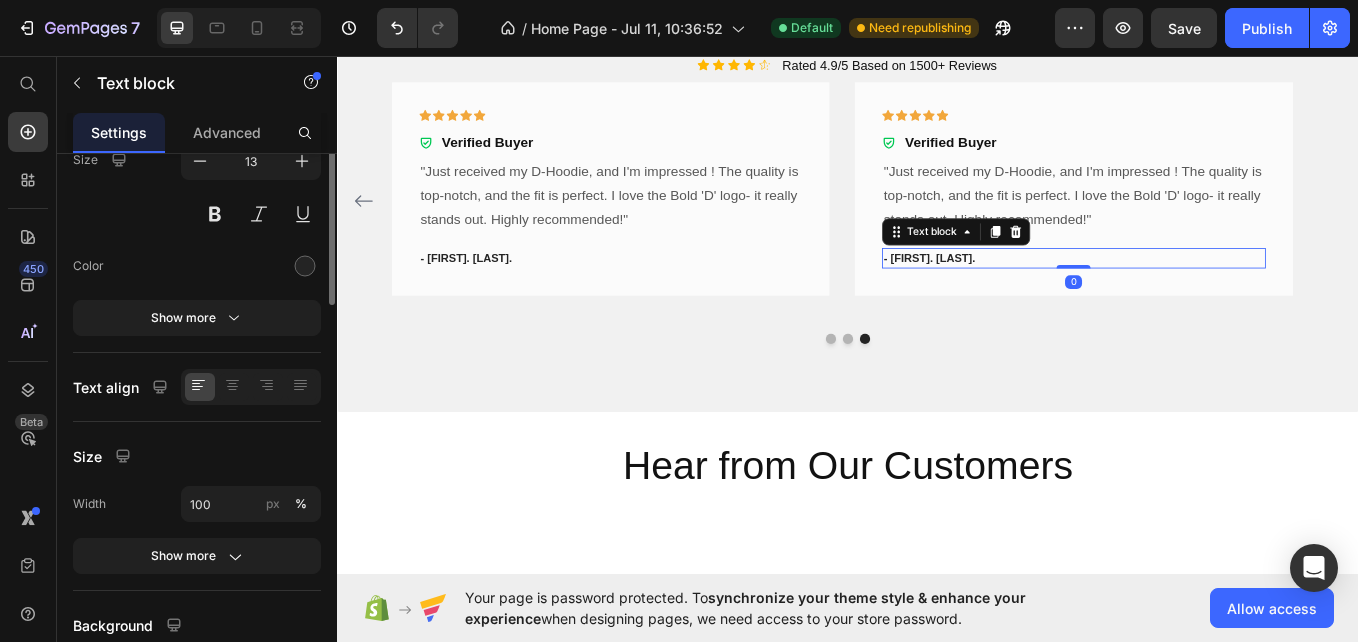 scroll, scrollTop: 0, scrollLeft: 0, axis: both 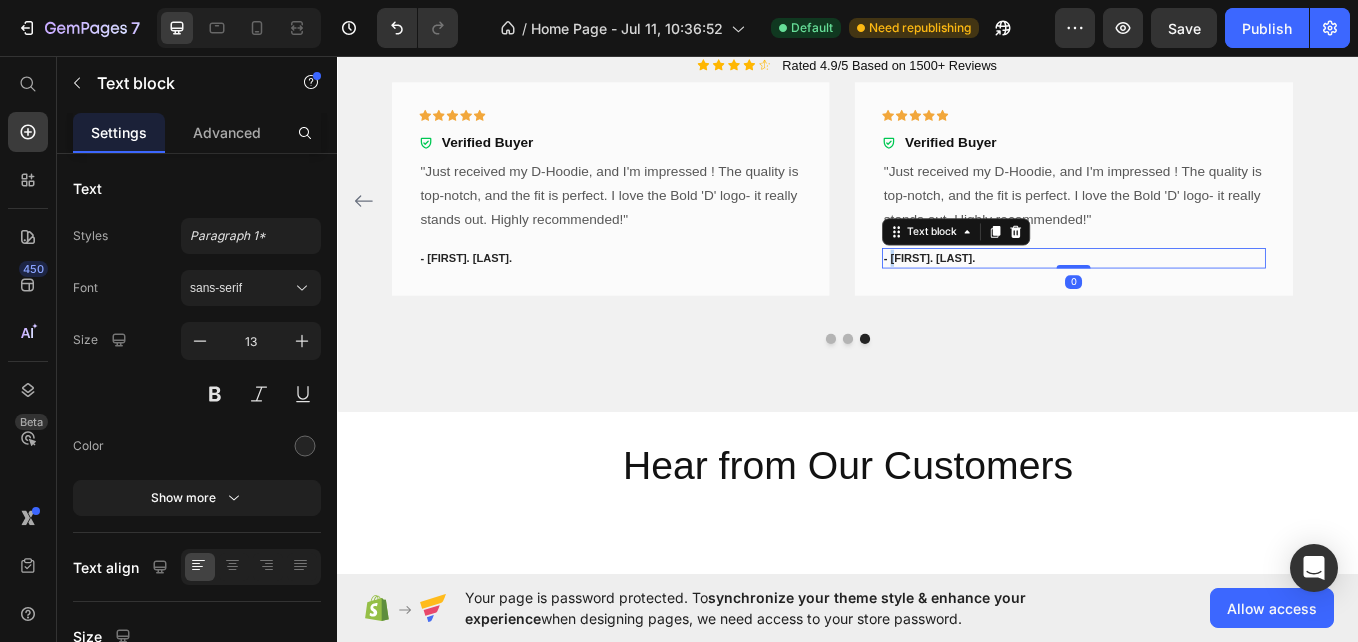 click on "- [FIRST] [LAST] Icon
Icon
Icon
Icon
Icon Row
Verified Buyer Item List Row "Dave Fashion's customer service is incredible. I had a question about sizing they replied me within minutes with all details I needed." Text block - [FIRST] [LAST] Text block Row
Icon
Icon
Icon
Icon
Icon Row
Verified Buyer Item List "The site is sleek, the process was fast, and my order arrived quicker than I expected. I love the personal touches, and the hoodie is exacltly what I wanted. Will finally be shopping here again !" Text block - [FIRST] [LAST] Text block Row
Icon
Icon
Icon
Icon
Icon Row
Verified Buyer Item List Text block - [FIRST] [LAST] Text block Row
Icon
Icon
Icon
Icon
Icon Row" at bounding box center (1202, 293) 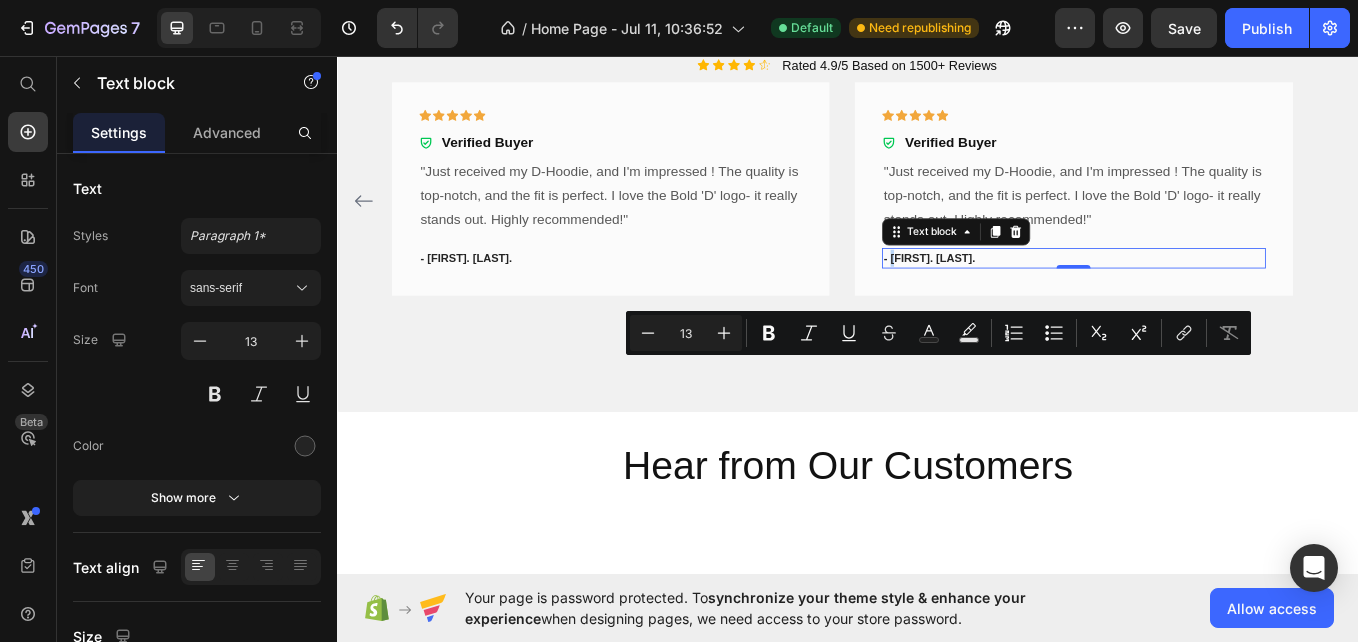 click on "- [FIRST] [LAST] Icon
Icon
Icon
Icon
Icon Row
Verified Buyer Item List Row "Dave Fashion's customer service is incredible. I had a question about sizing they replied me within minutes with all details I needed." Text block - [FIRST] [LAST] Text block Row
Icon
Icon
Icon
Icon
Icon Row
Verified Buyer Item List "The site is sleek, the process was fast, and my order arrived quicker than I expected. I love the personal touches, and the hoodie is exacltly what I wanted. Will finally be shopping here again !" Text block - [FIRST] [LAST] Text block Row
Icon
Icon
Icon
Icon
Icon Row
Verified Buyer Item List Text block - [FIRST] [LAST] Text block Row
Icon
Icon
Icon
Icon
Icon Row" at bounding box center [1202, 293] 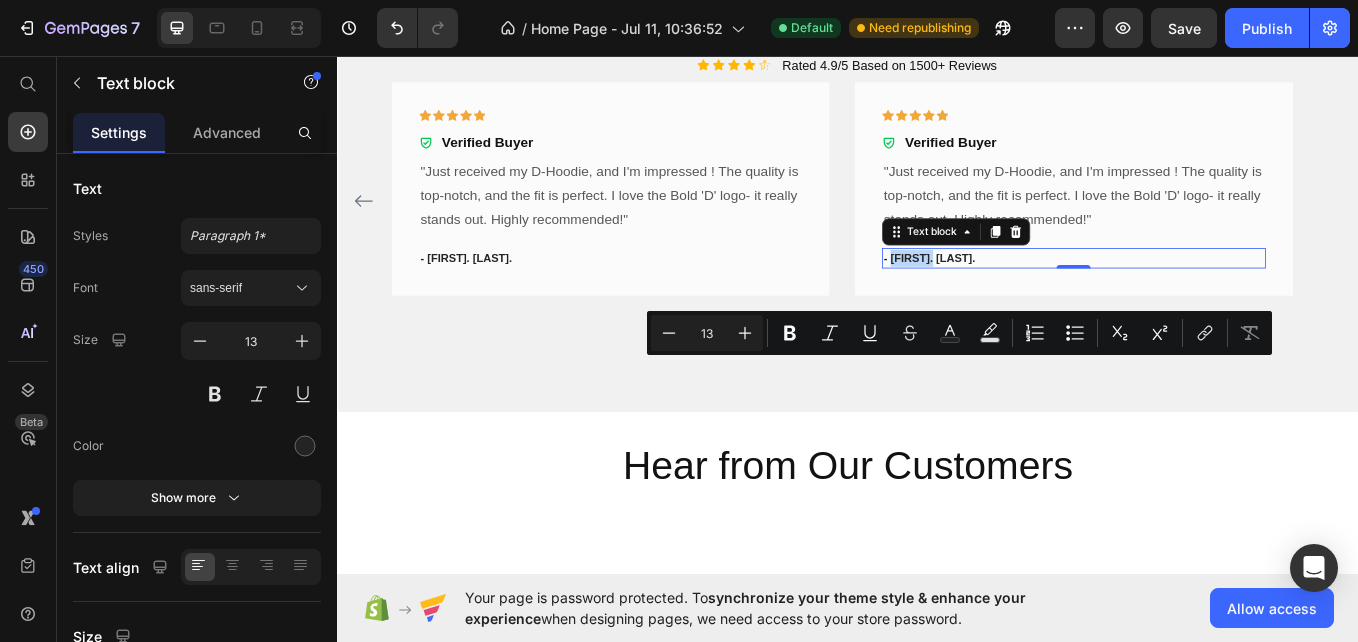 drag, startPoint x: 986, startPoint y: 421, endPoint x: 1045, endPoint y: 423, distance: 59.03389 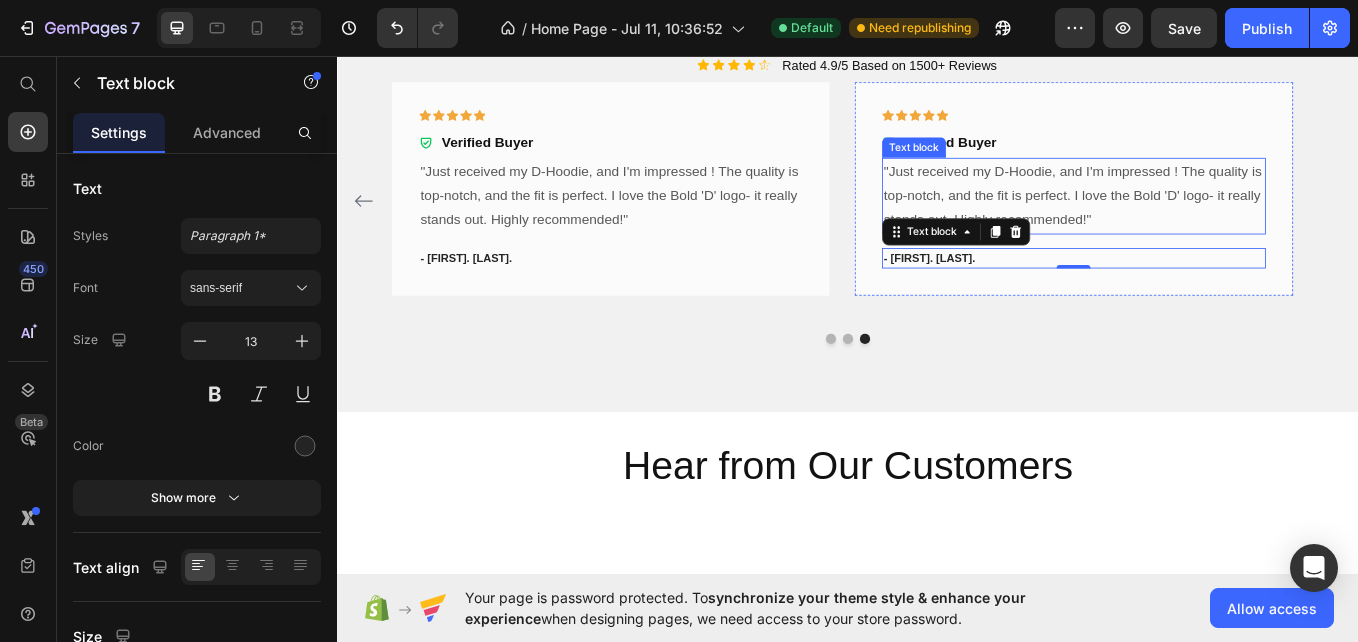 click on ""Just received my D-Hoodie, and I'm impressed ! The quality is top-notch, and the fit is perfect. I love the Bold 'D' logo- it really stands out. Highly recommended!"" at bounding box center [1202, 220] 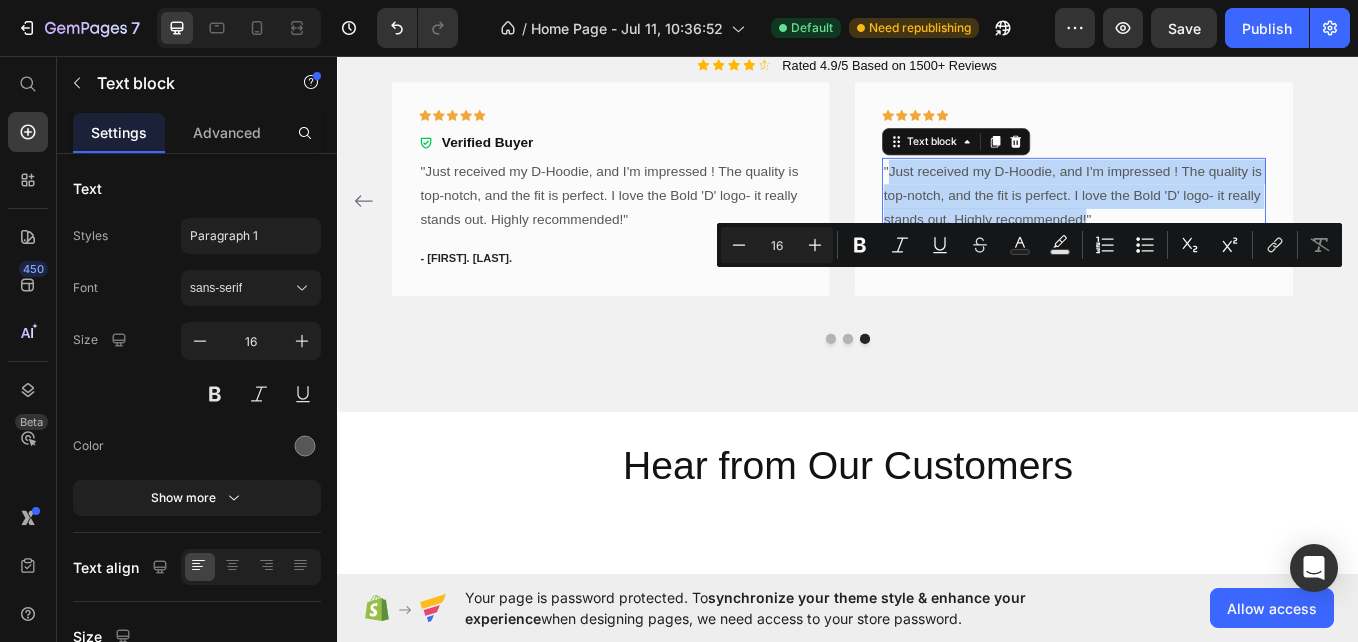 drag, startPoint x: 986, startPoint y: 316, endPoint x: 1216, endPoint y: 379, distance: 238.47221 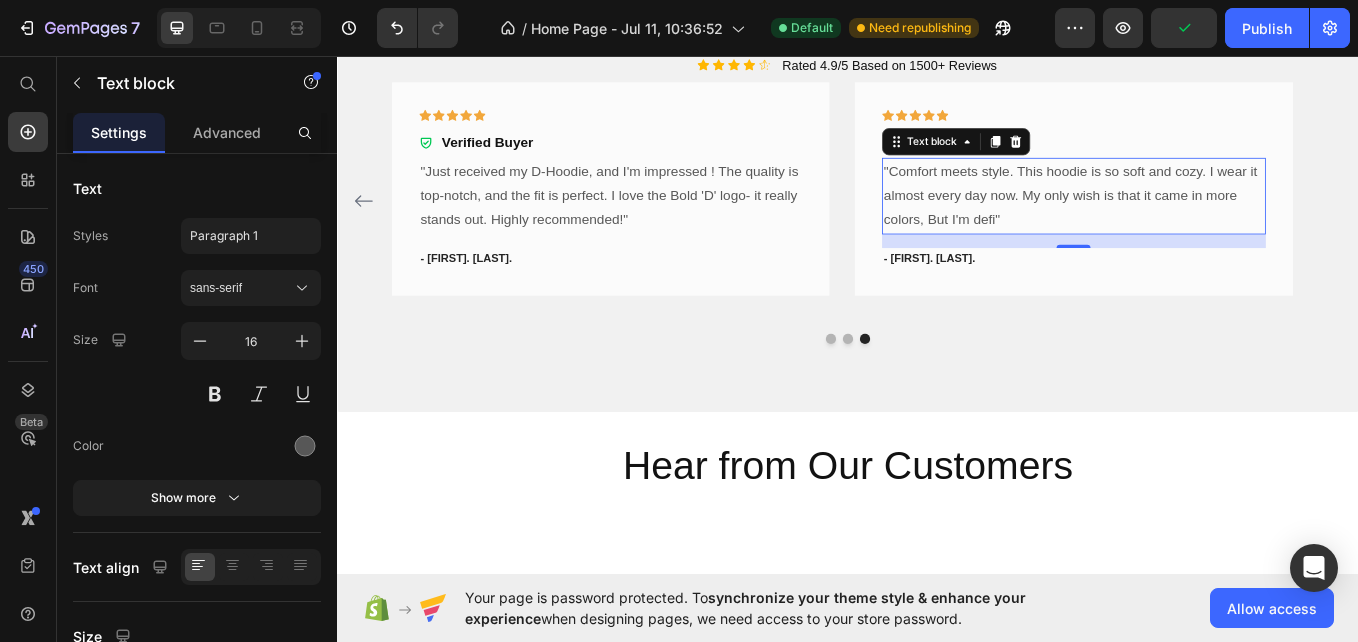 type 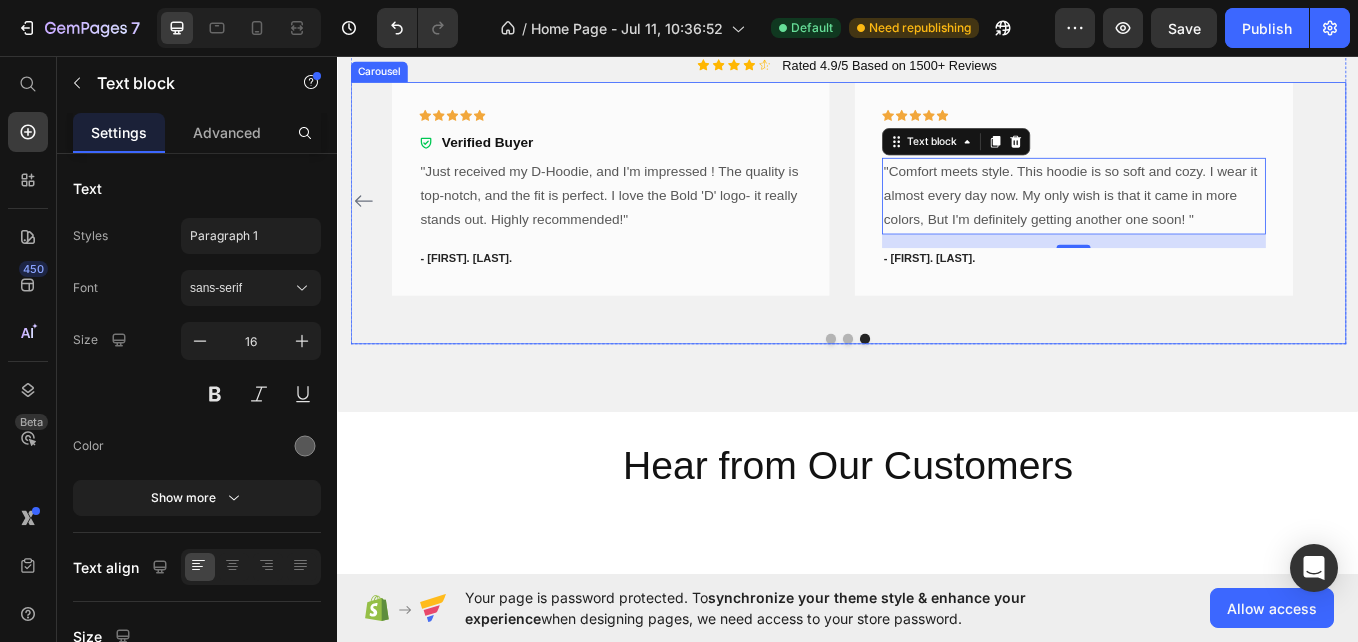 click on "Icon
Icon
Icon
Icon
Icon Row
Verified Buyer Item List Row "[FIRST]'s customer service is incredible. I had a question about sizing they replied me within minutes with all details I needed." Text block - [FIRST] [LAST]. Text block Row
Icon
Icon
Icon
Icon
Icon Row
Verified Buyer Item List "The site is sleek, the process was fast, and my order arrived quicker than I expected. I love the personal touches, and the hoodie is exacltly what I wanted. Will finally be shopping here again !" Text block - [FIRST] [LAST]. Text block Row
Icon
Icon
Icon
Icon
Icon Row
Verified Buyer Item List Text block - [FIRST] [LAST]. Text block Row
Icon
Icon
Icon
Icon
Icon Row" at bounding box center (937, 225) 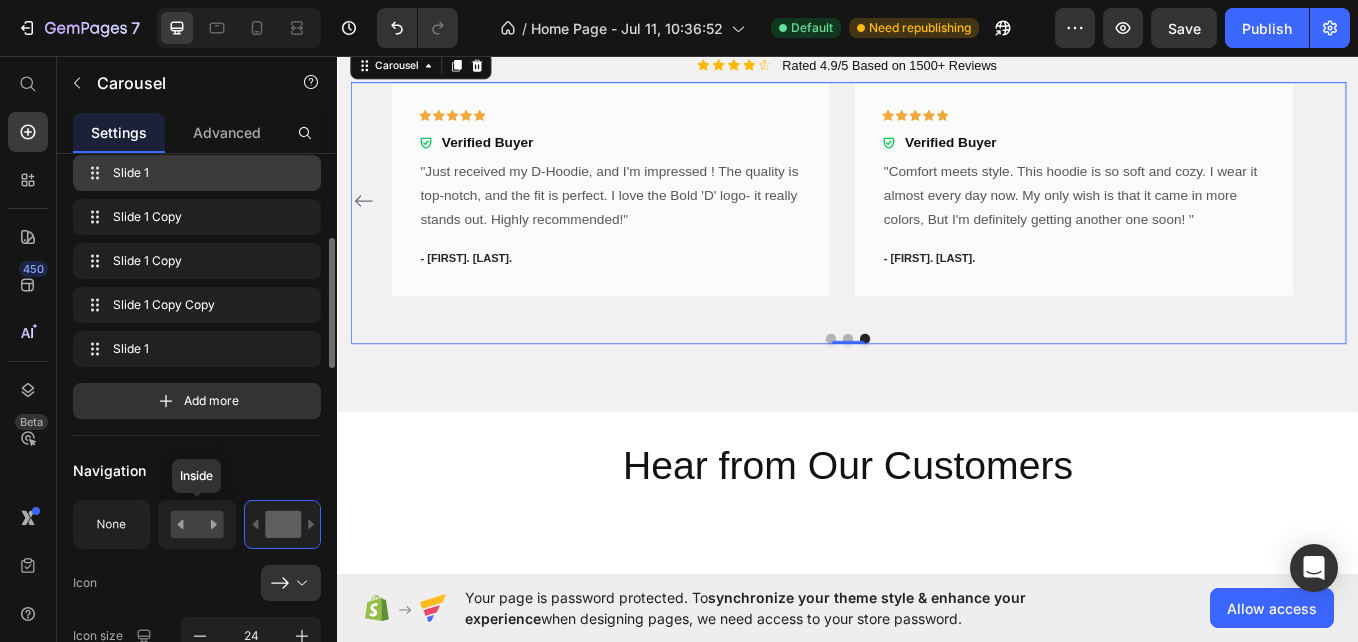 scroll, scrollTop: 356, scrollLeft: 0, axis: vertical 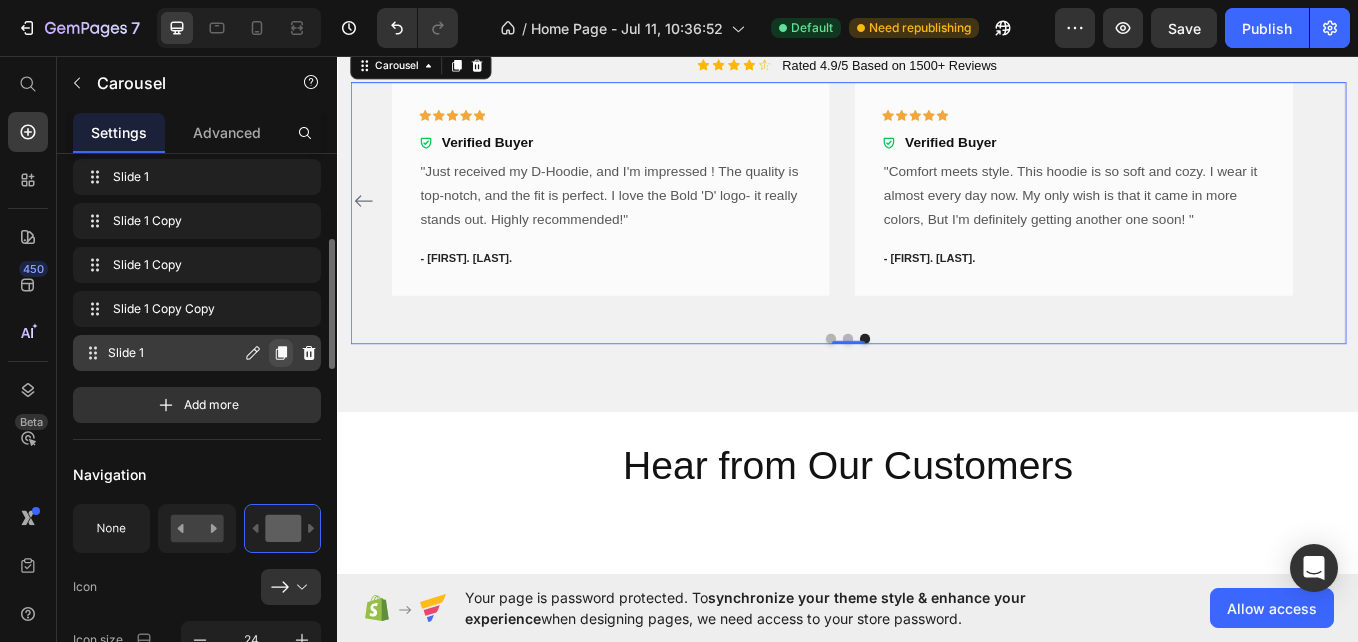 click 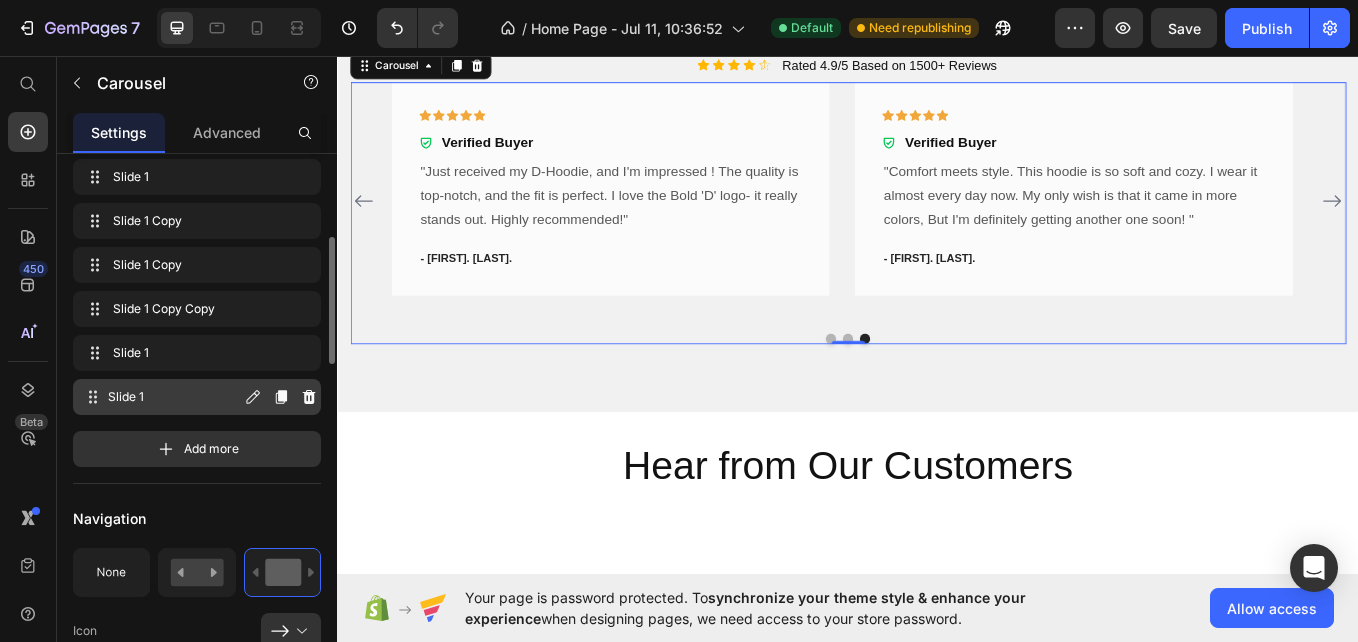 click on "Slide 1" at bounding box center [174, 397] 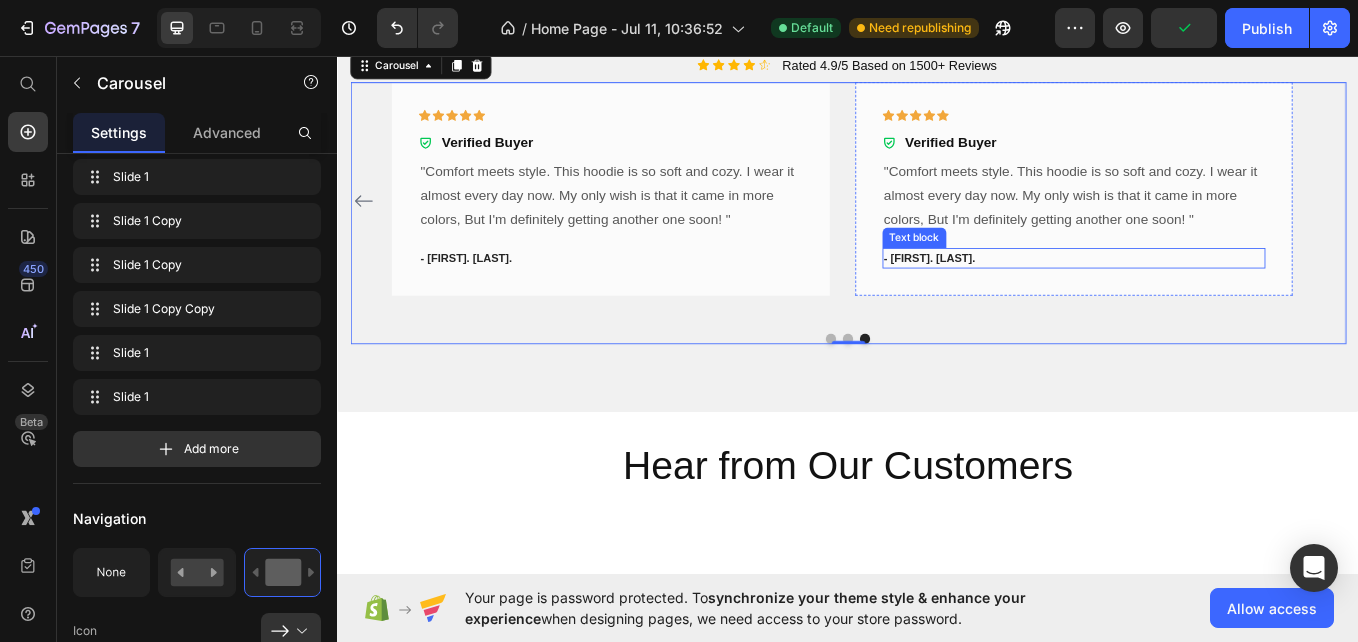 click on "- [FIRST] [LAST]" at bounding box center [1202, 293] 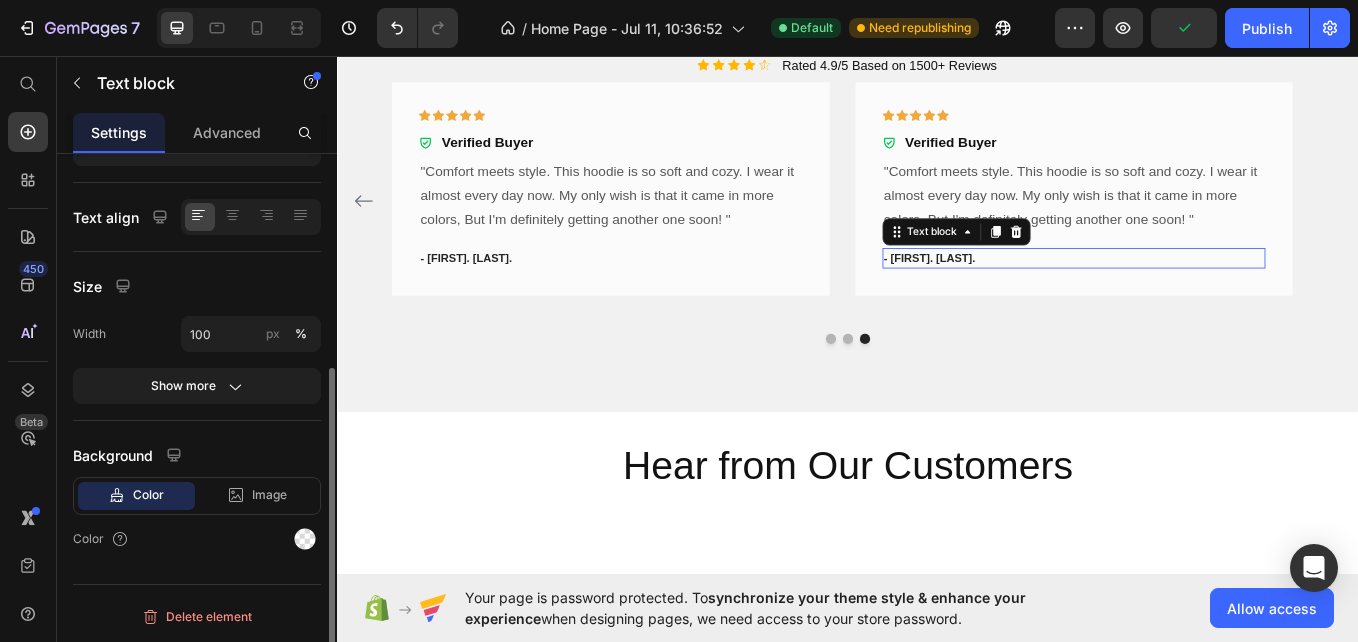 scroll, scrollTop: 0, scrollLeft: 0, axis: both 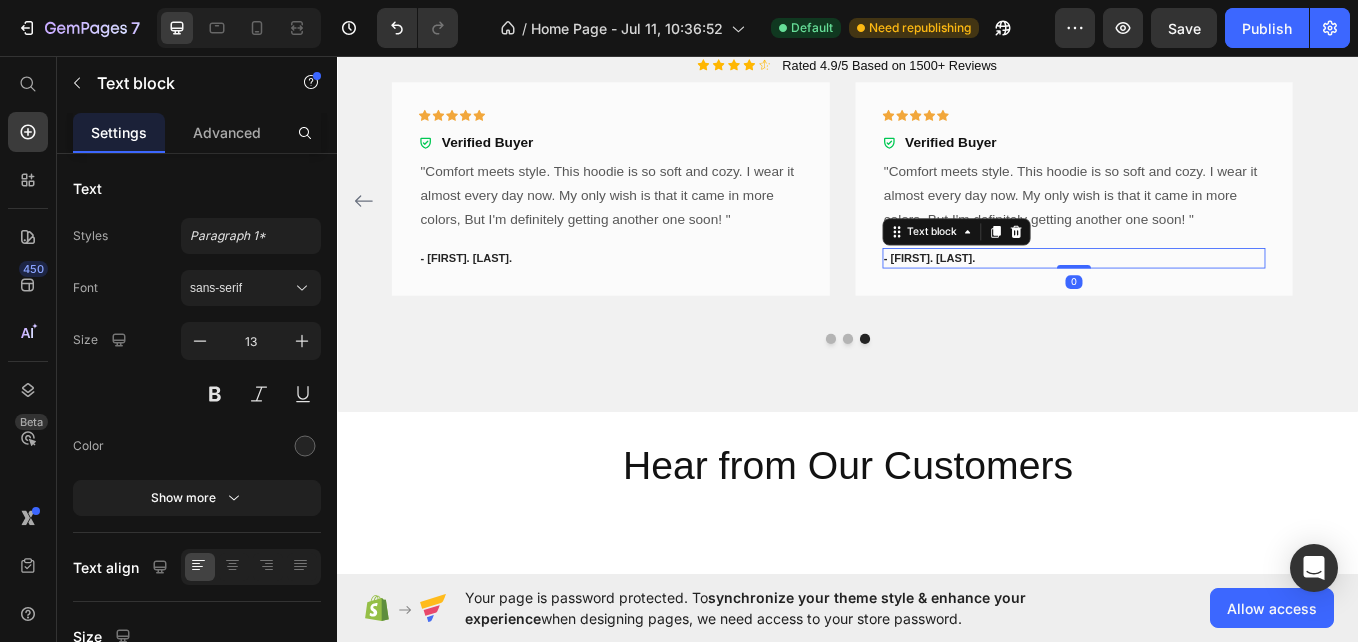click on "- [FIRST] [LAST]" at bounding box center [1202, 293] 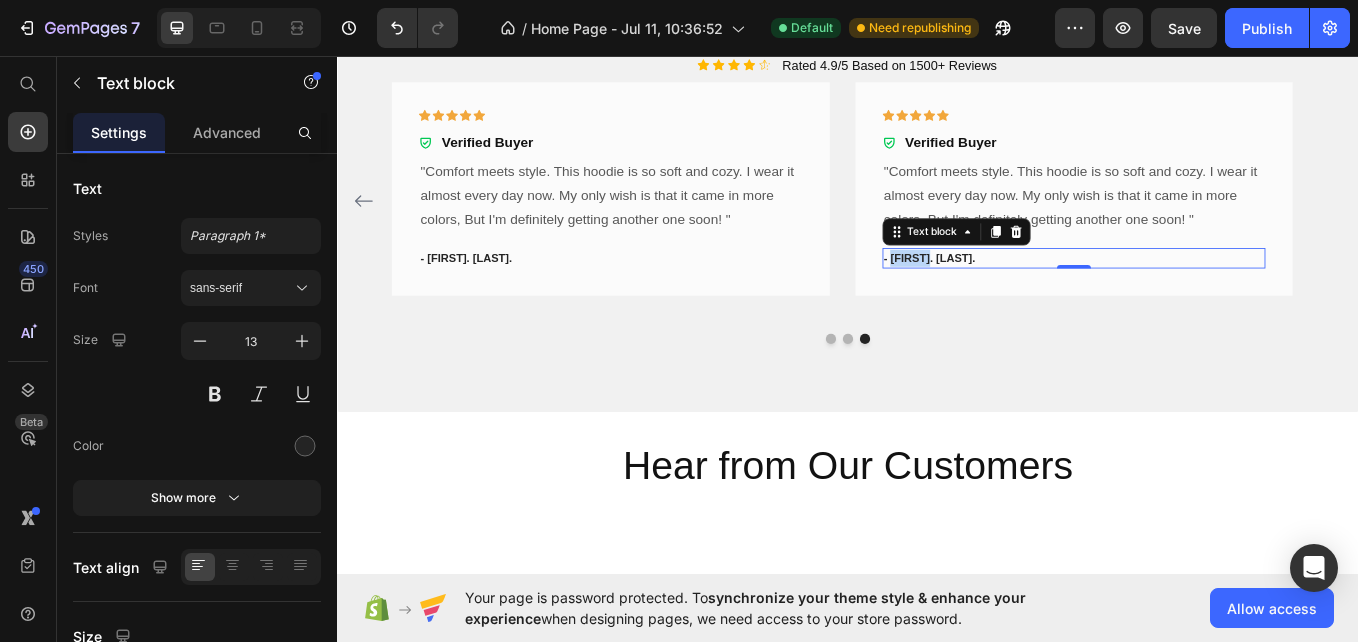 drag, startPoint x: 989, startPoint y: 421, endPoint x: 1035, endPoint y: 427, distance: 46.389652 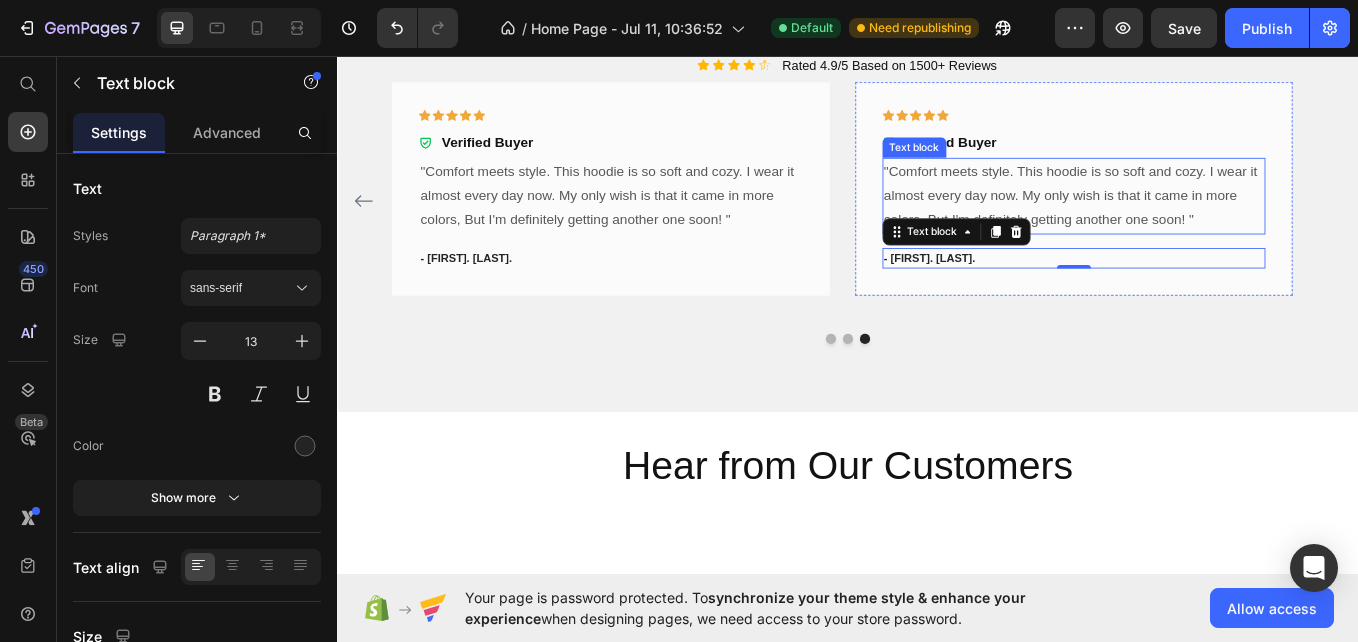 click on ""Comfort meets style. This hoodie is so soft and cozy. I wear it almost every day now. My only wish is that it came in more colors, But I'm definitely getting another one soon! "" at bounding box center (1202, 220) 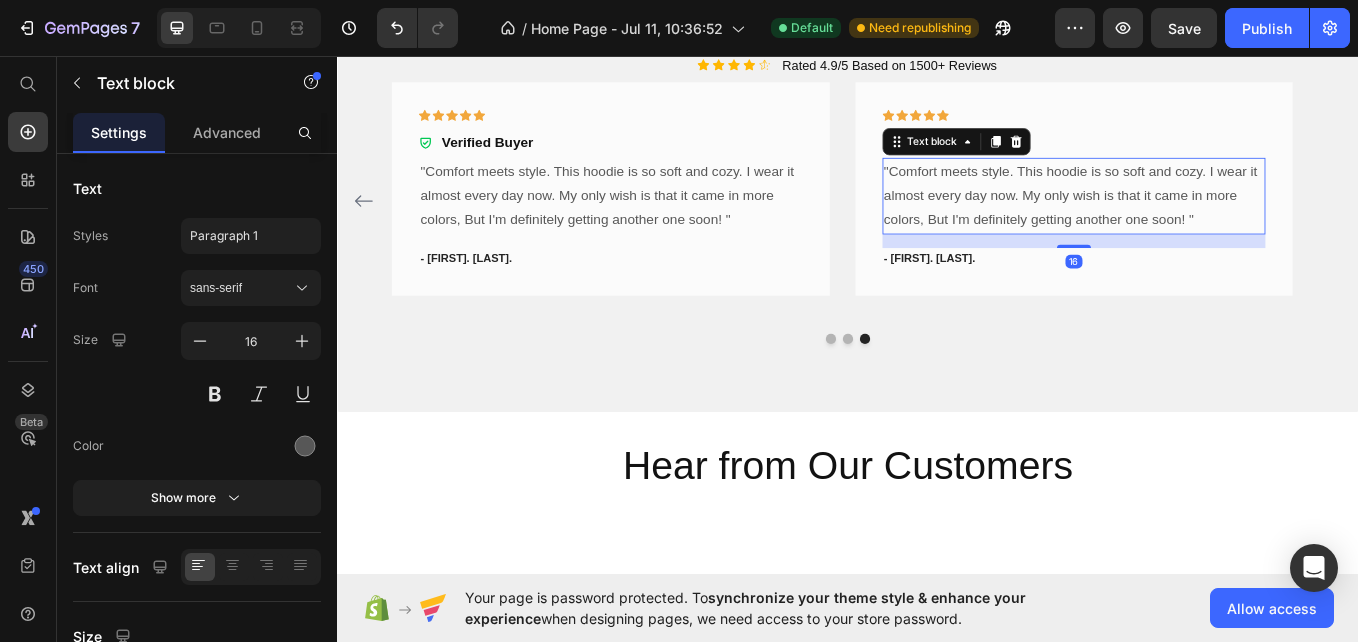 click on ""Comfort meets style. This hoodie is so soft and cozy. I wear it almost every day now. My only wish is that it came in more colors, But I'm definitely getting another one soon! "" at bounding box center (1202, 220) 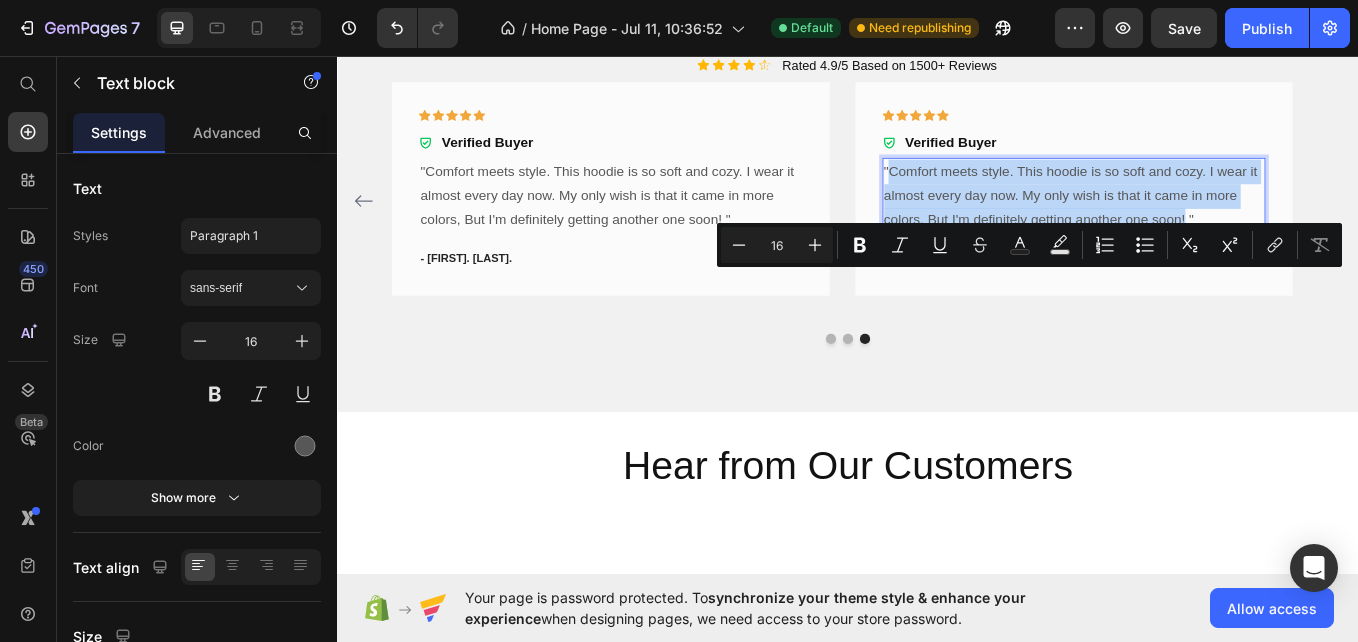 drag, startPoint x: 986, startPoint y: 321, endPoint x: 1332, endPoint y: 388, distance: 352.4273 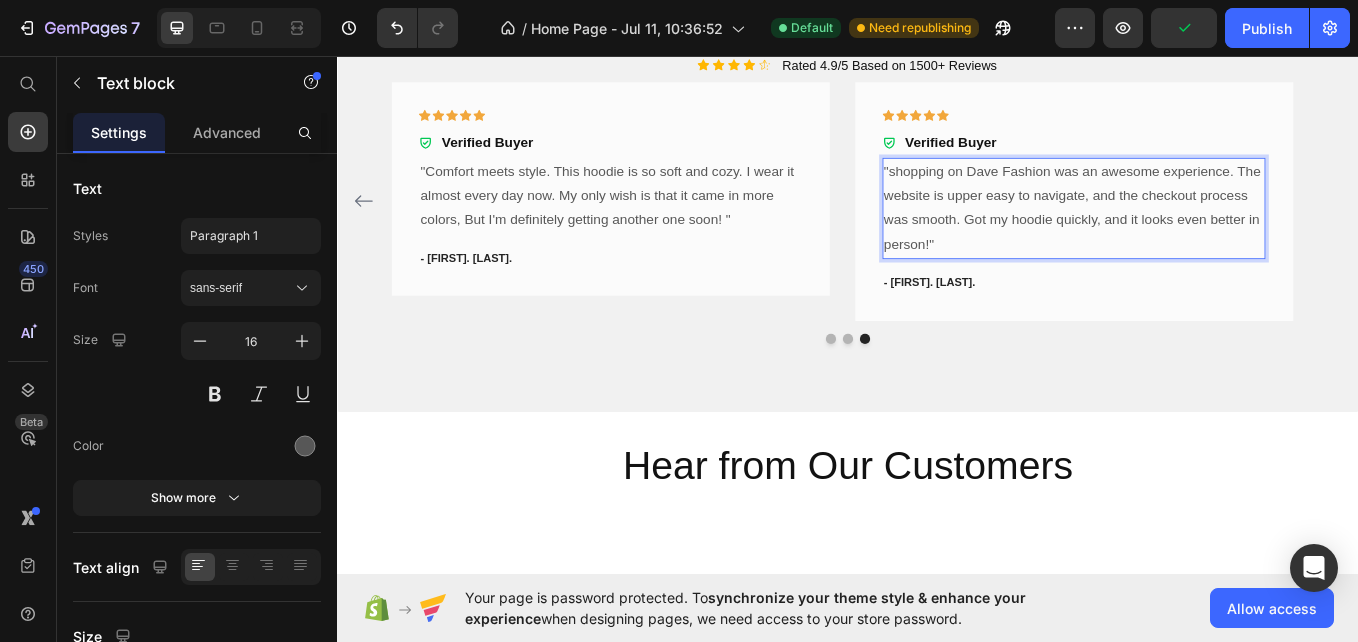 click on ""shopping on Dave Fashion was an awesome experience. The website is upper easy to navigate, and the checkout process was smooth. Got my hoodie quickly, and it looks even better in person!"" at bounding box center [1202, 234] 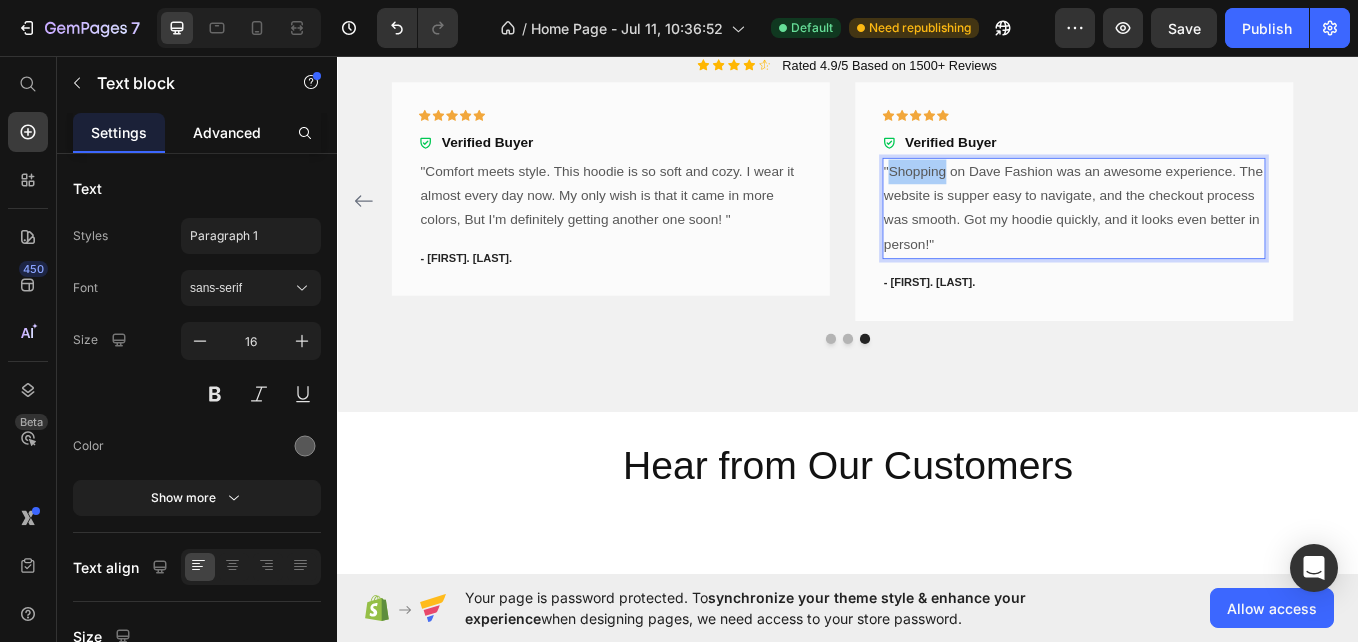 click on "Advanced" at bounding box center [227, 132] 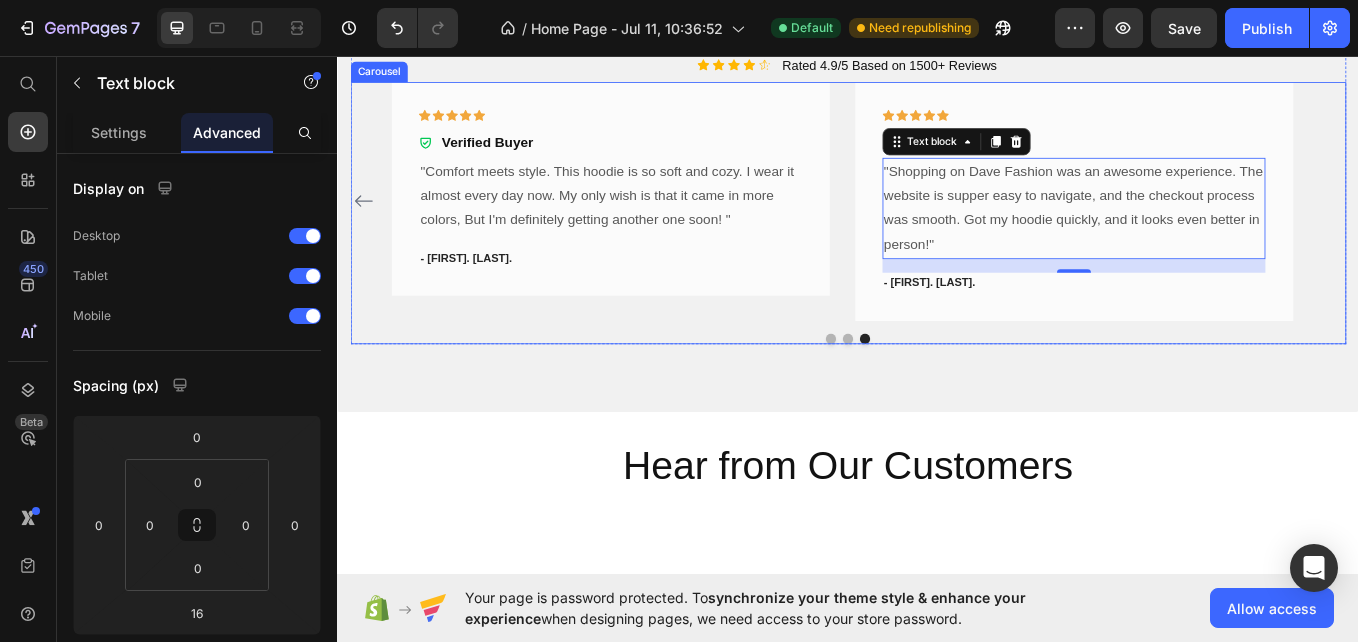 click on "Icon
Icon
Icon
Icon
Icon Row
Verified Buyer Item List "Comfort meets style. This hoodie is so soft and cozy. I wear it almost every day now. My only wish is that it came in more colors, But I'm definitely getting another one soon! " Text block - Lena T. Text block Row" at bounding box center [657, 225] 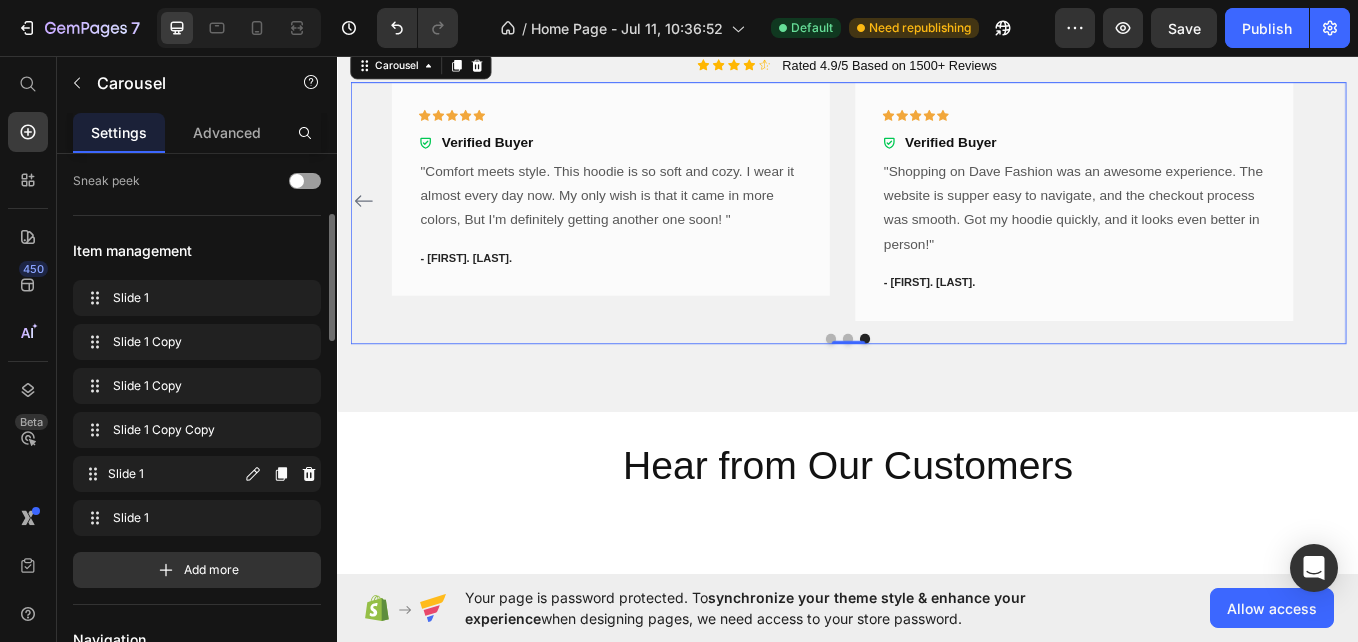 scroll, scrollTop: 246, scrollLeft: 0, axis: vertical 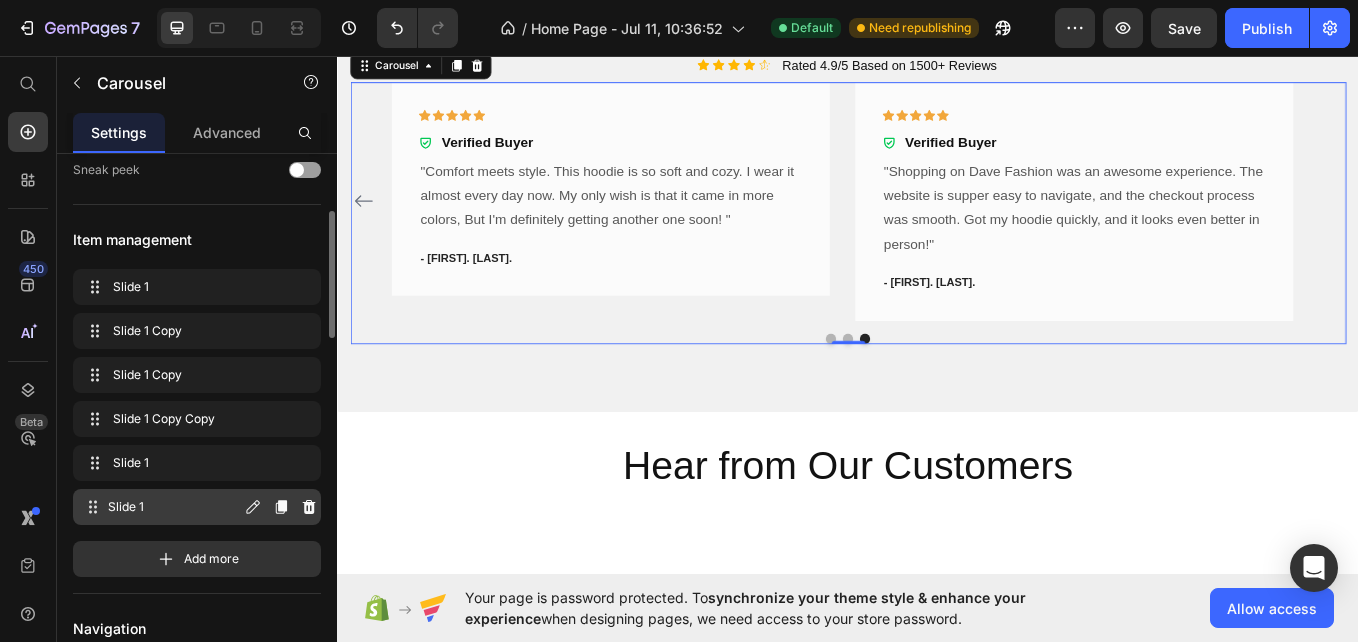 click on "Slide 1 Slide 1" at bounding box center (161, 507) 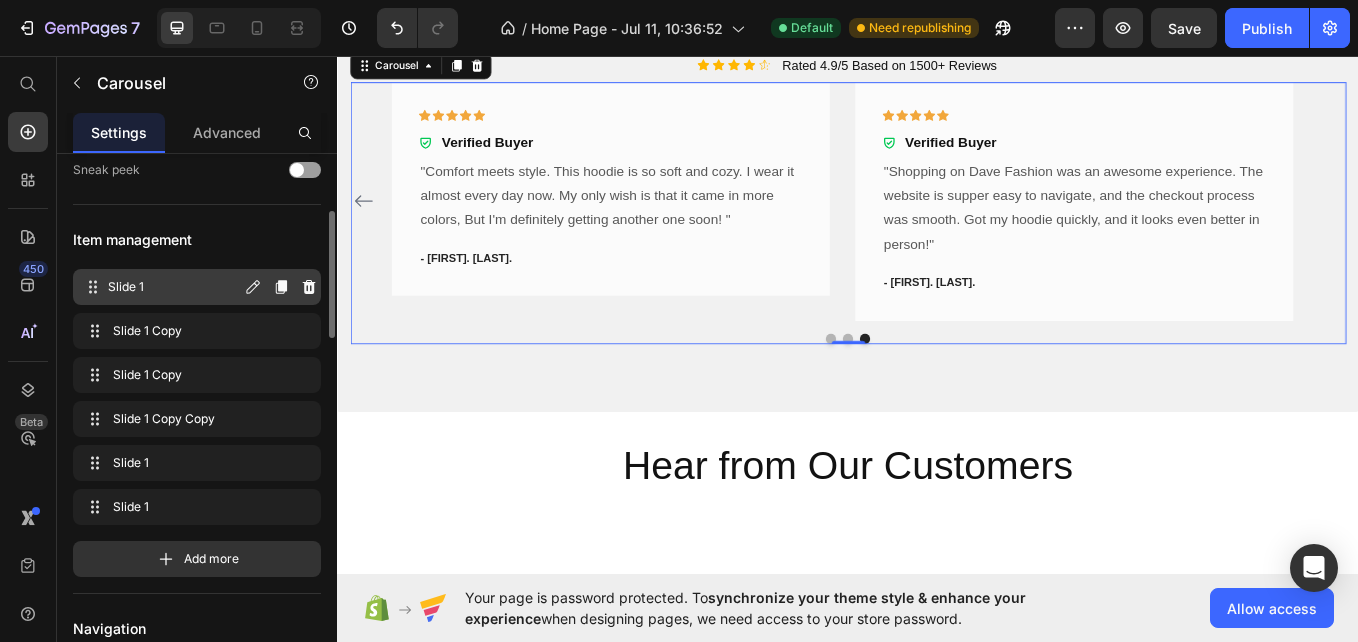 click on "Slide 1" at bounding box center [174, 287] 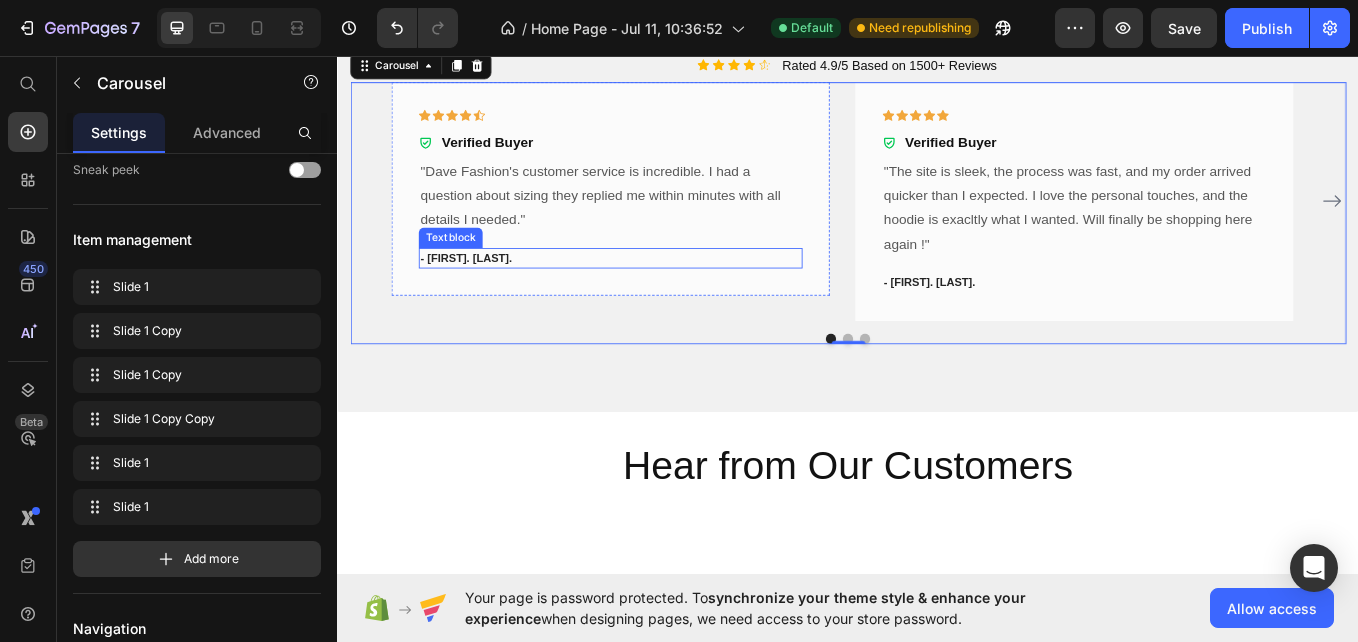 click on "- [FIRST] [LAST]" at bounding box center [657, 293] 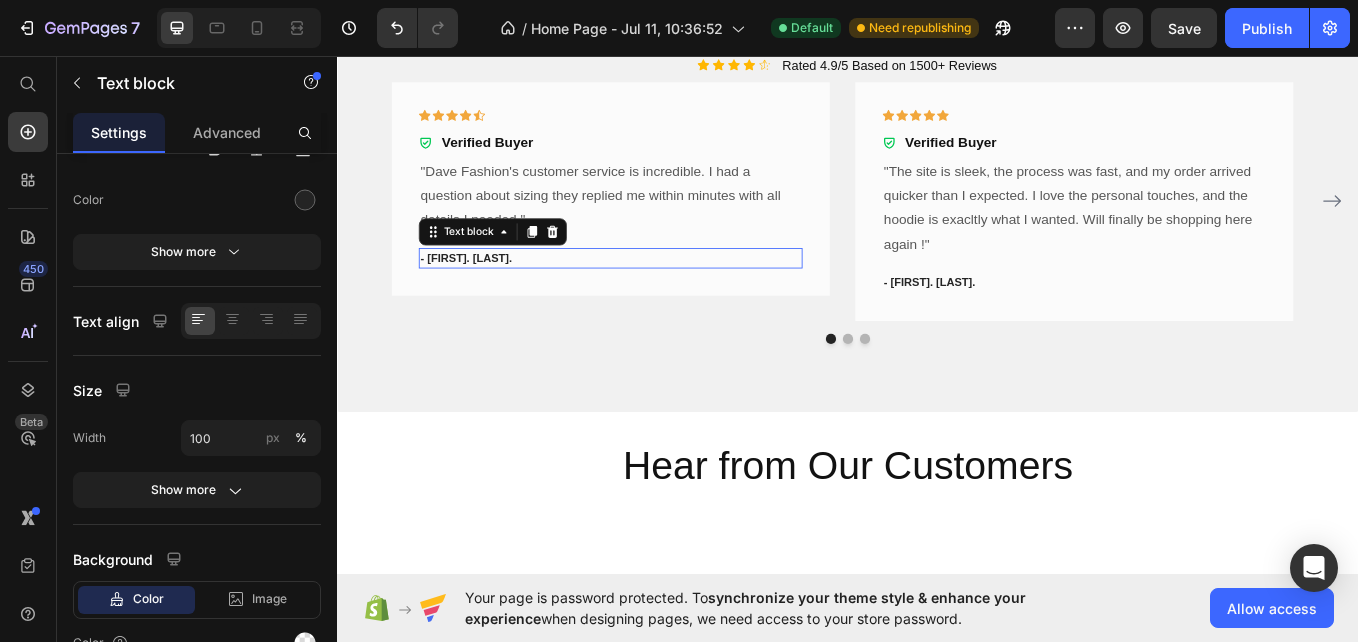 scroll, scrollTop: 0, scrollLeft: 0, axis: both 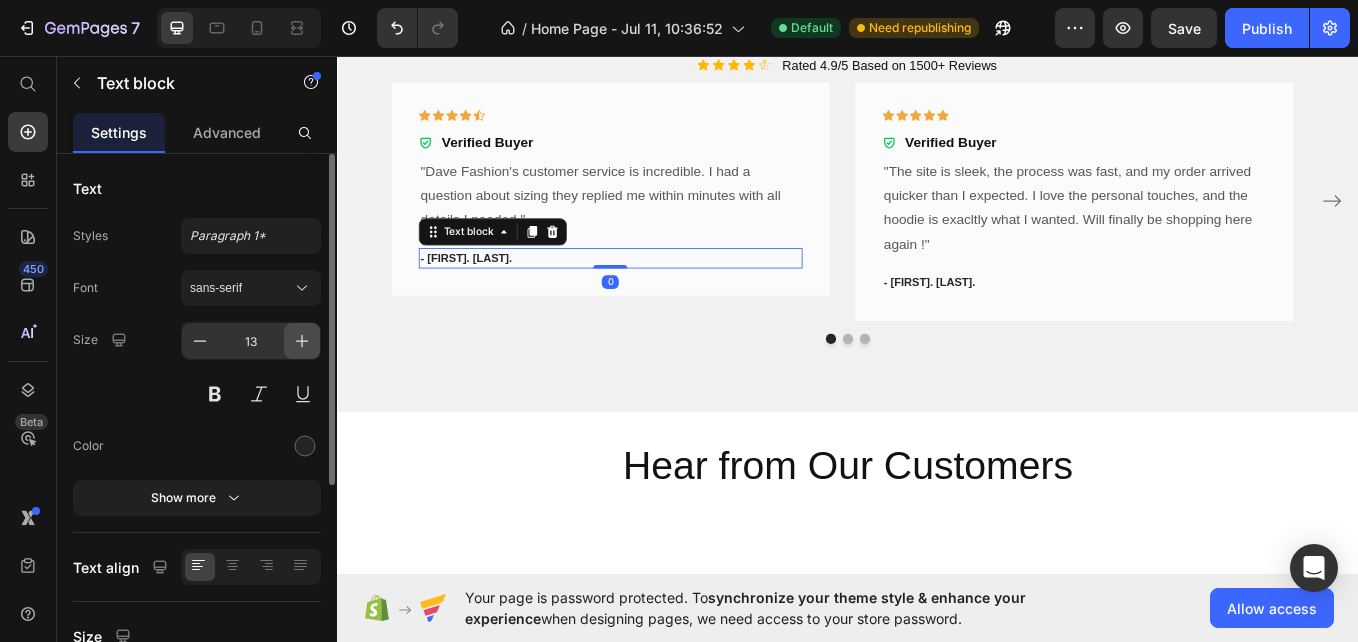 click 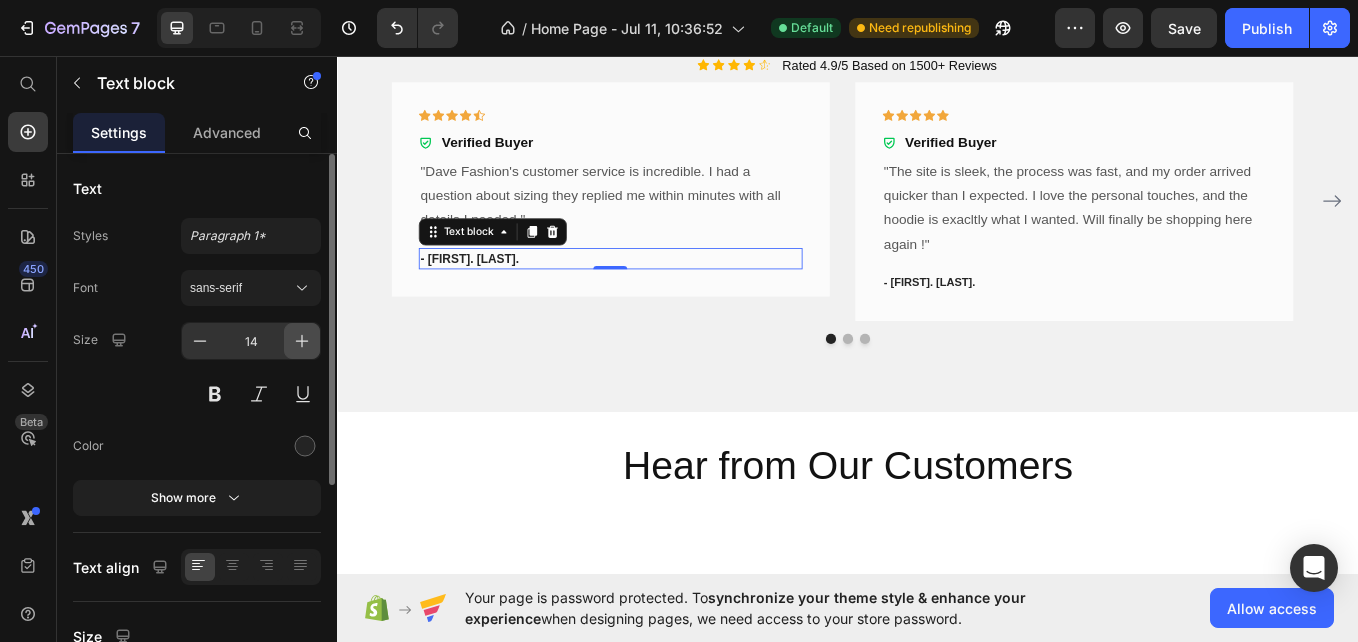 click 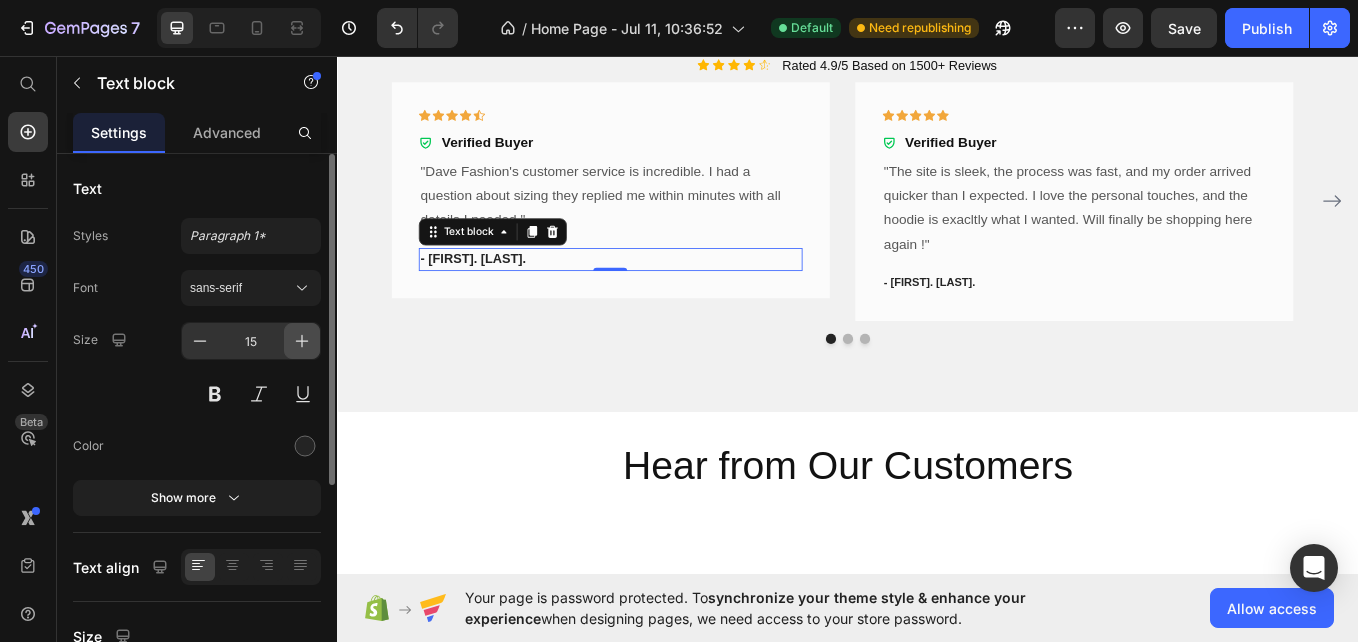 click 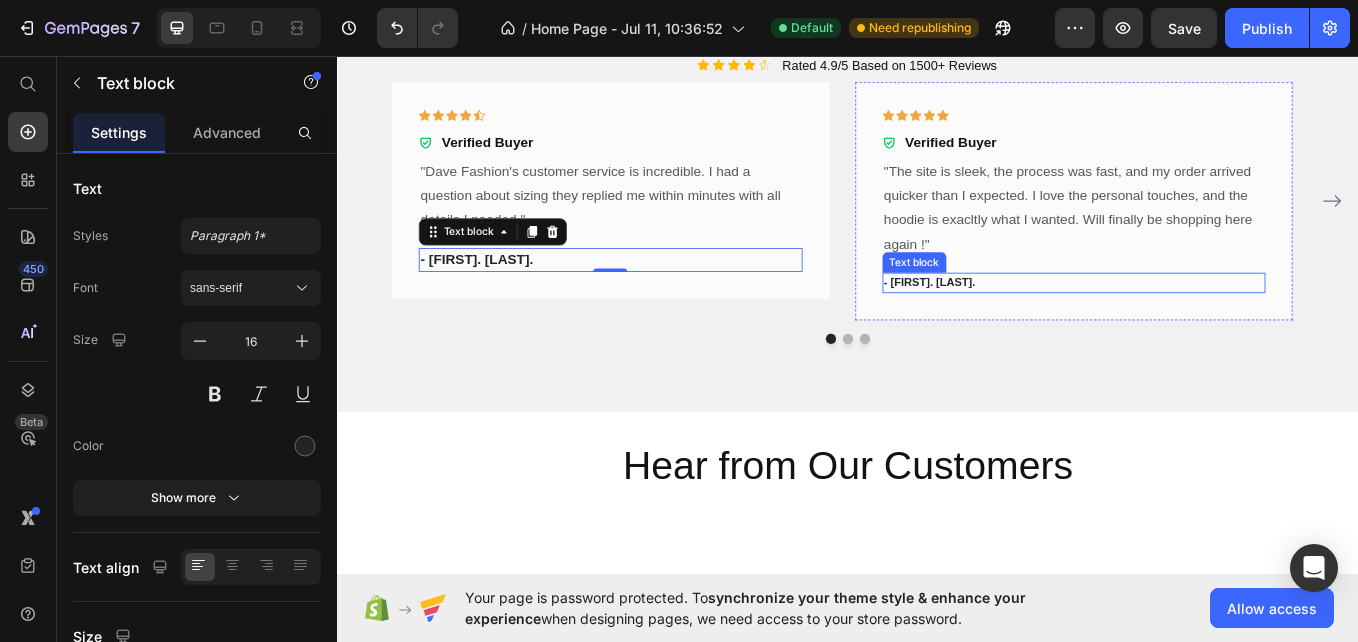click on "- [FIRST] [LAST]" at bounding box center (1202, 322) 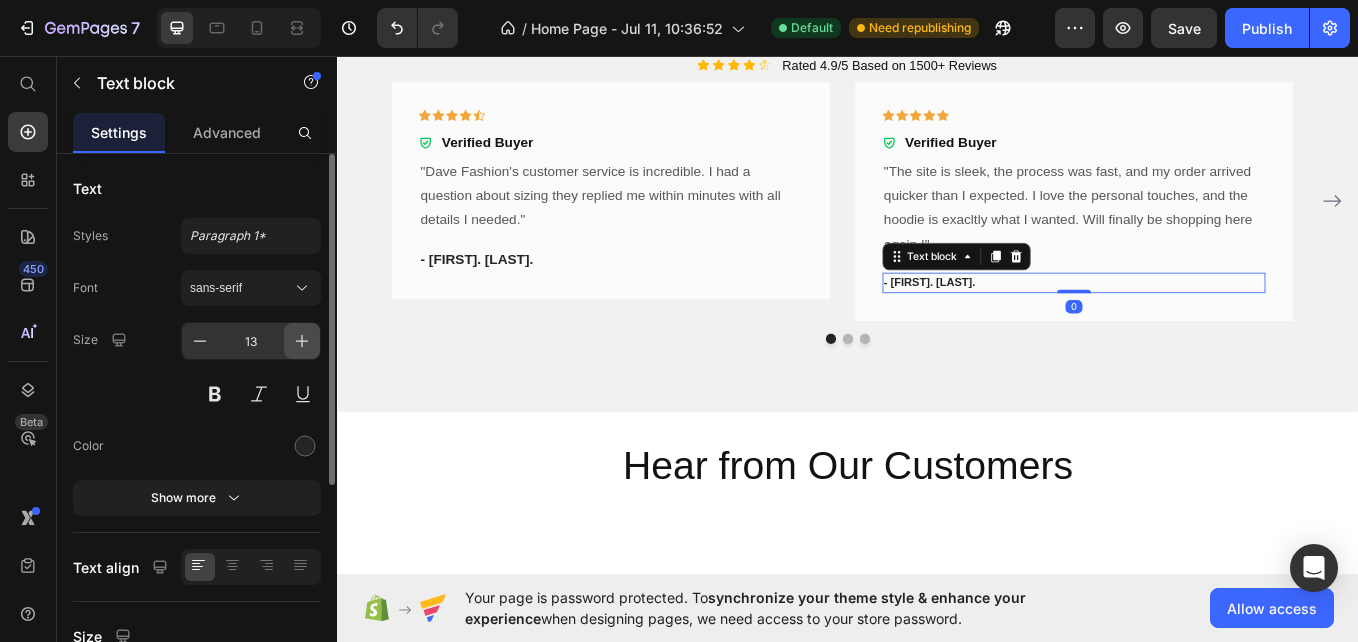 click 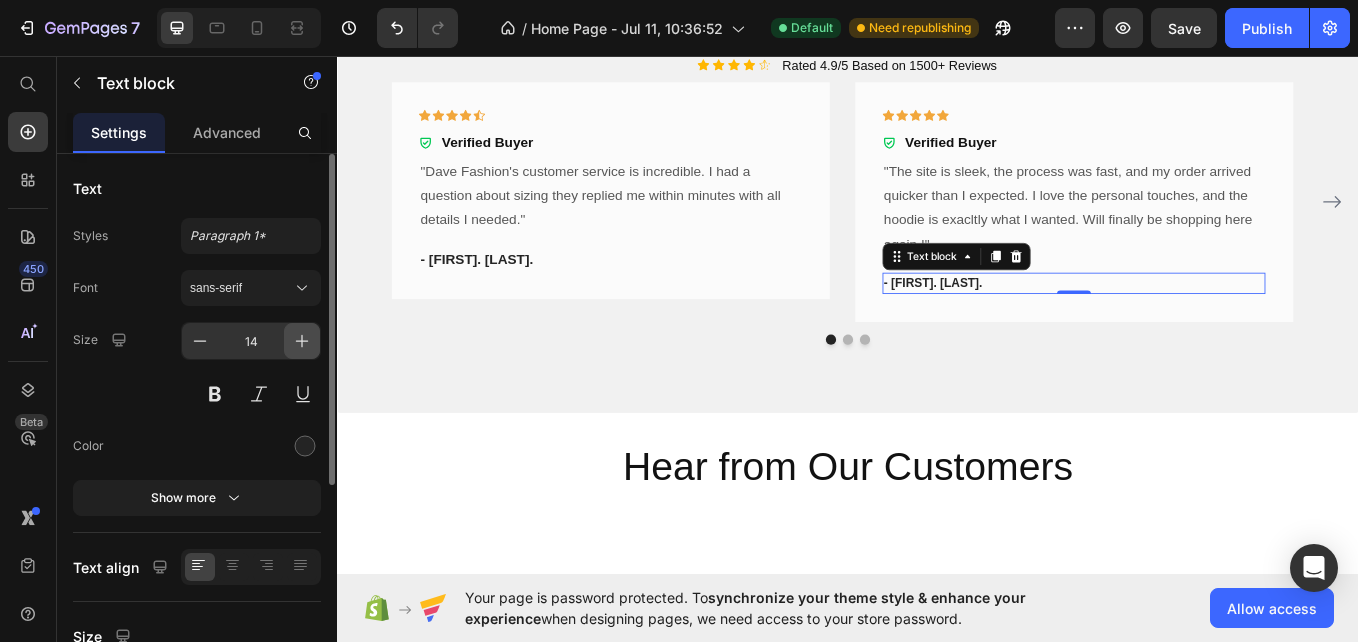 click 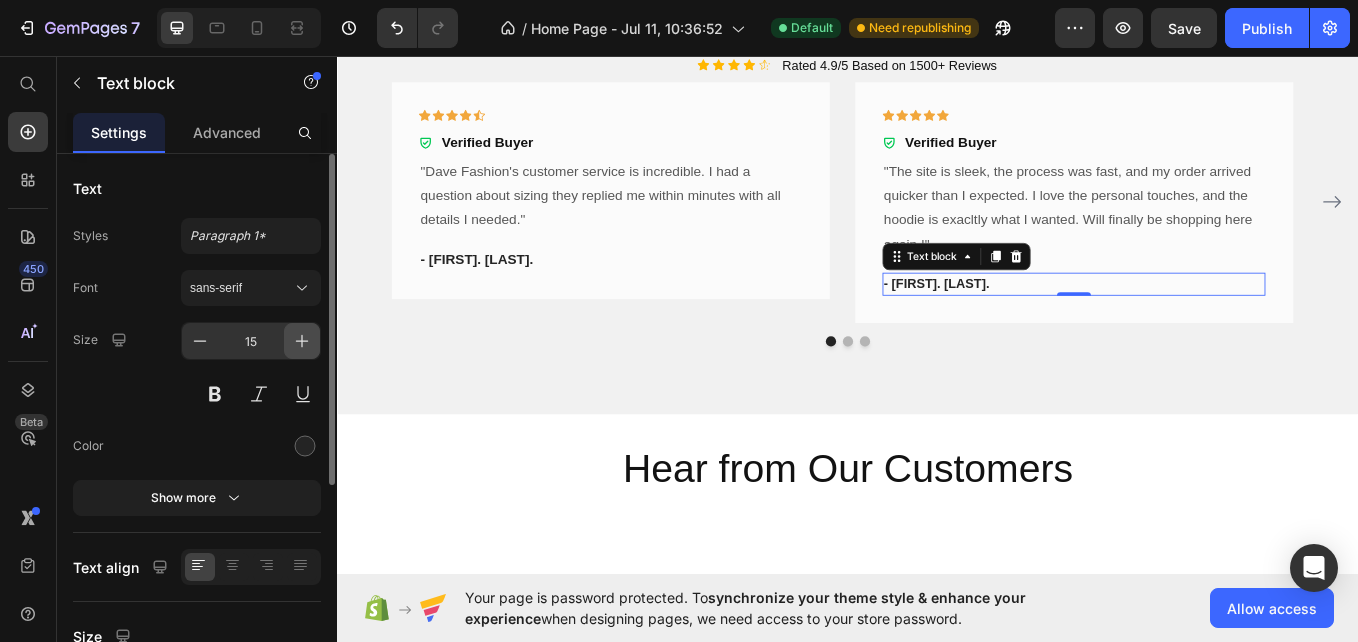 click 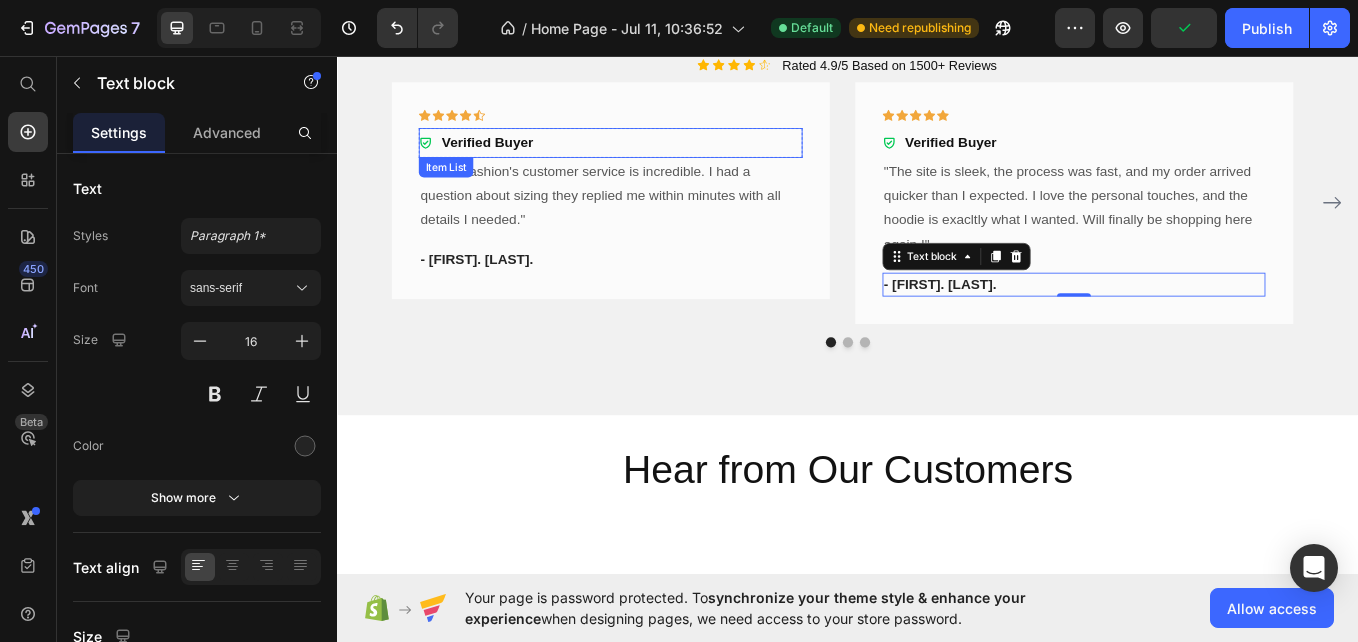 click 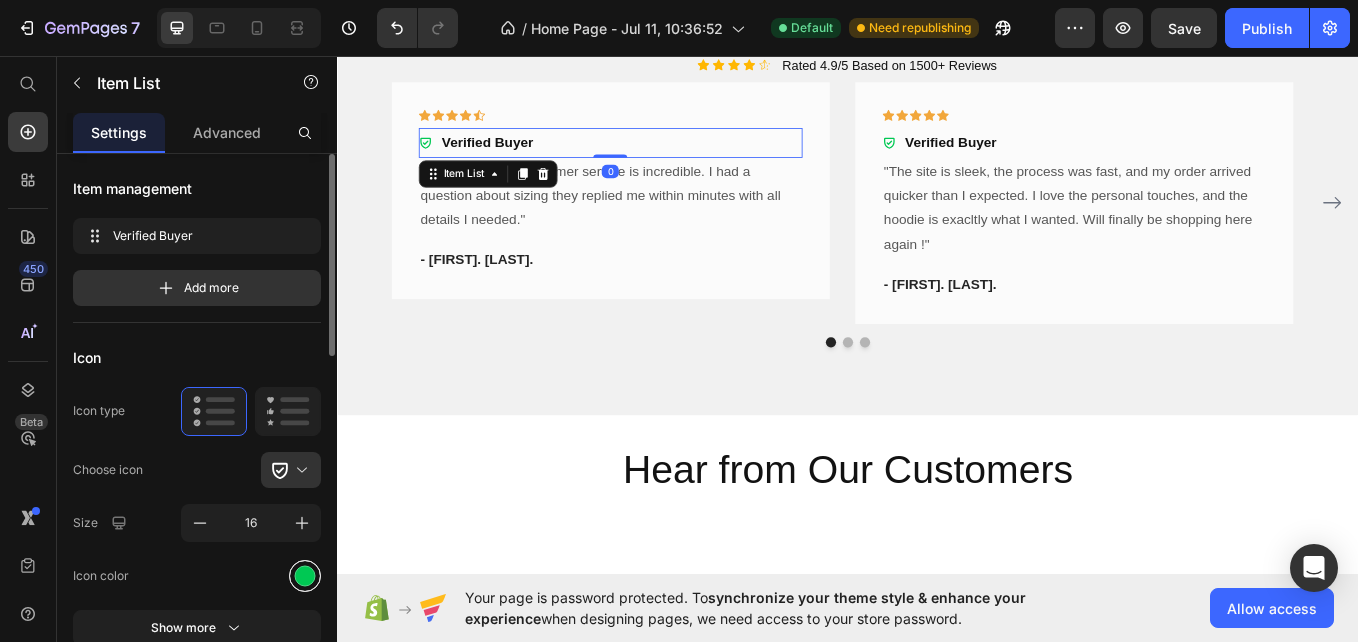 click at bounding box center [305, 575] 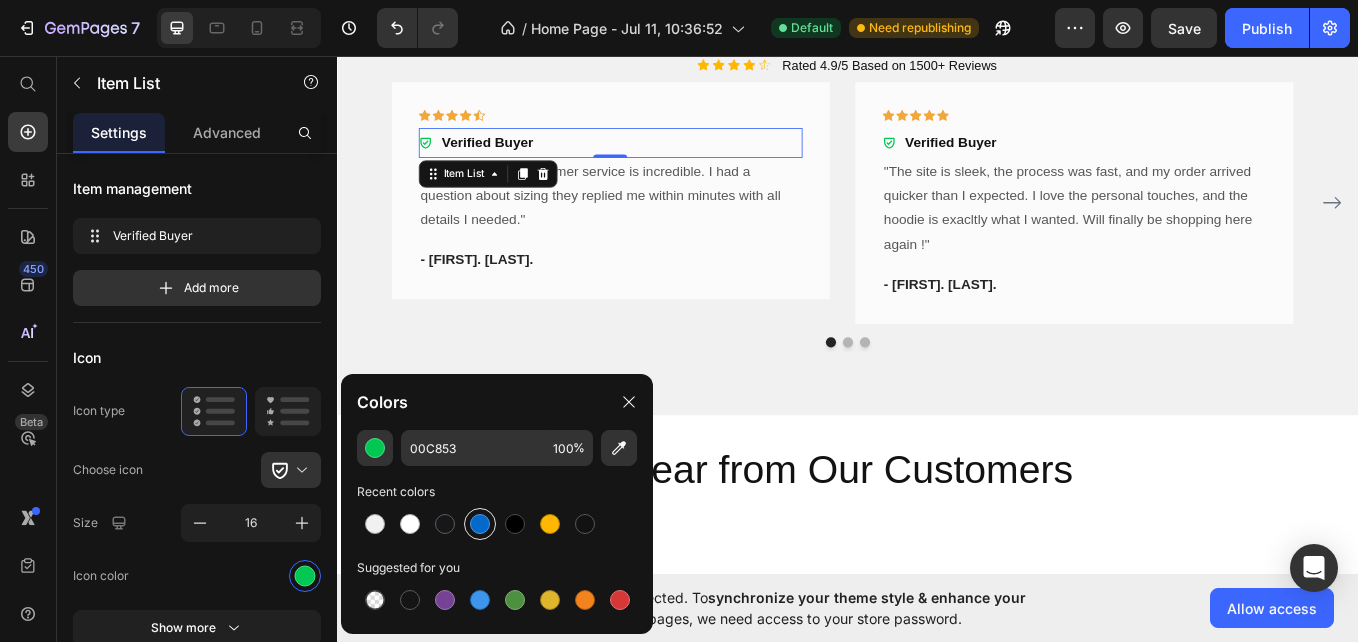 click at bounding box center [480, 524] 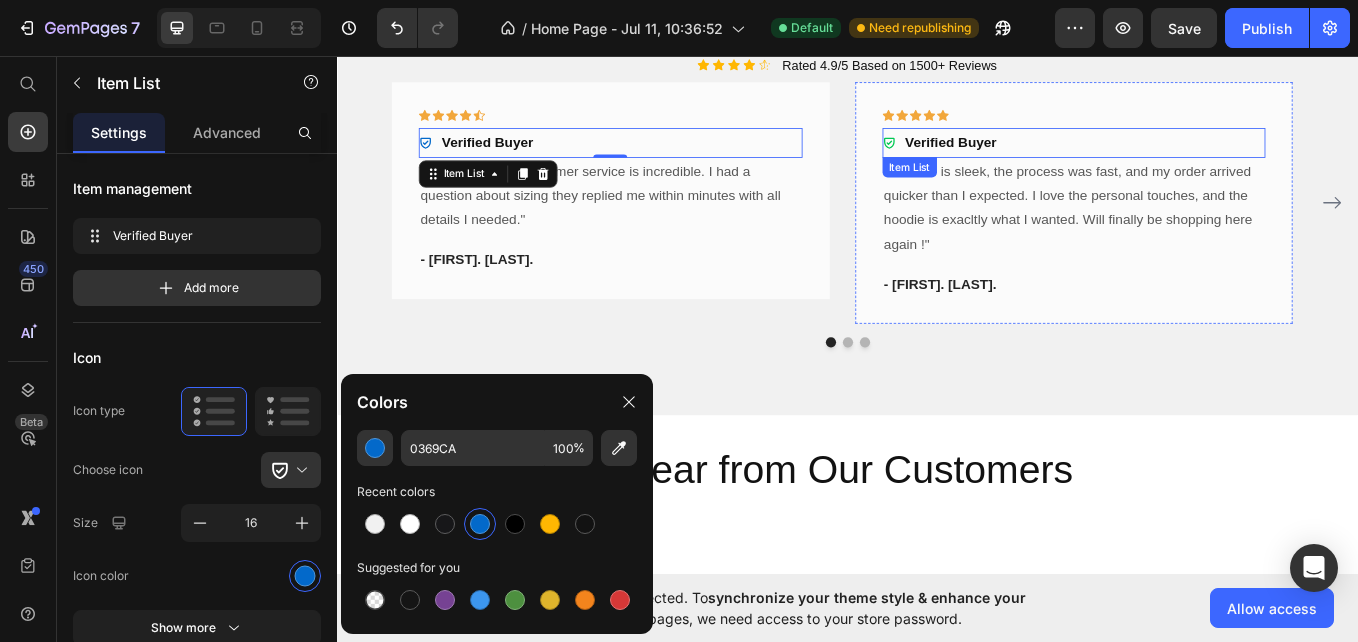 click 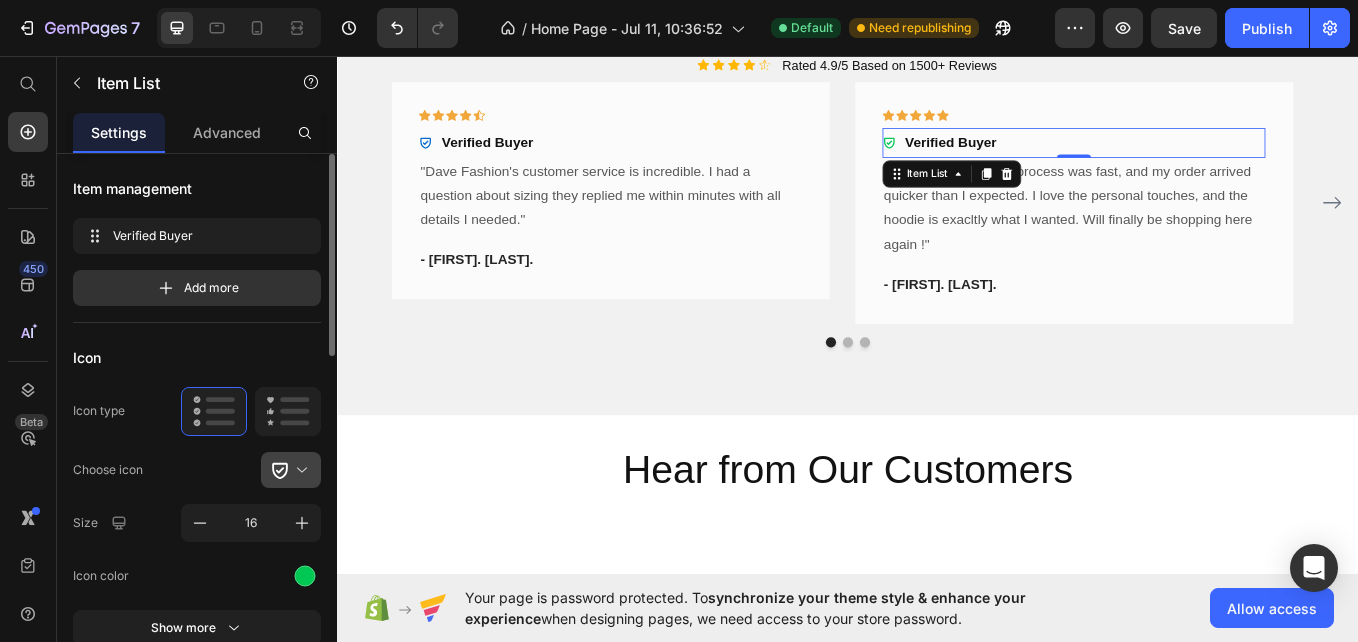 click at bounding box center (299, 470) 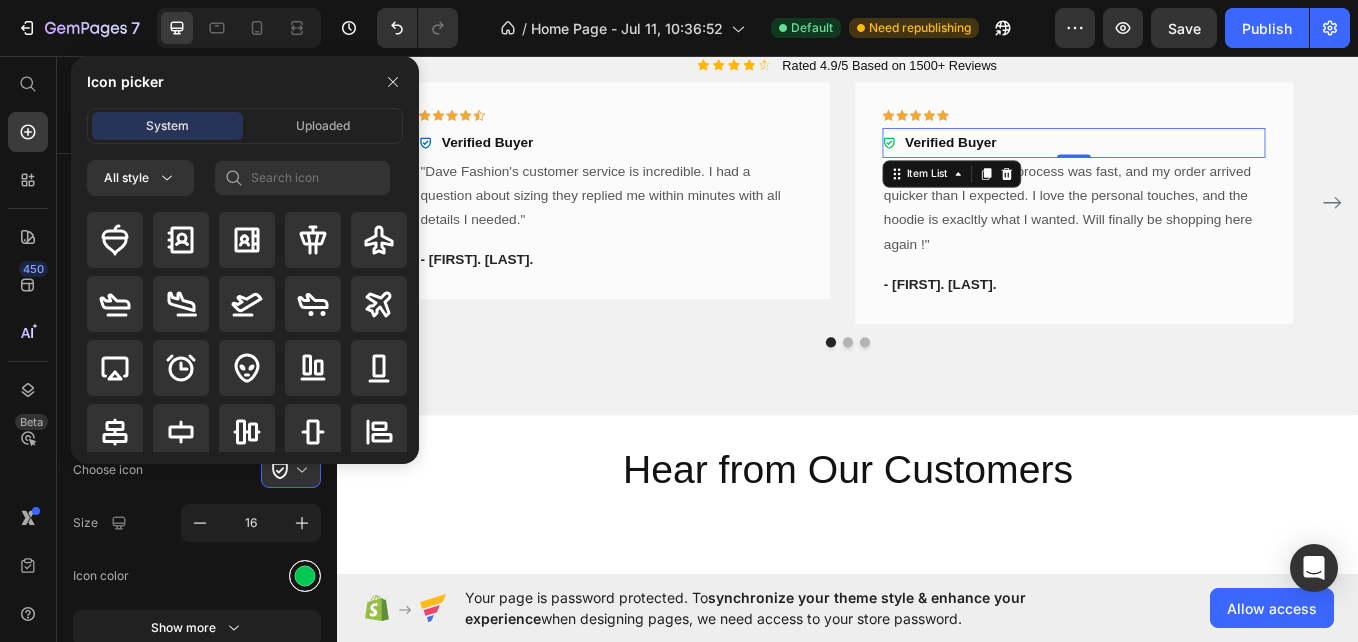 click at bounding box center [305, 576] 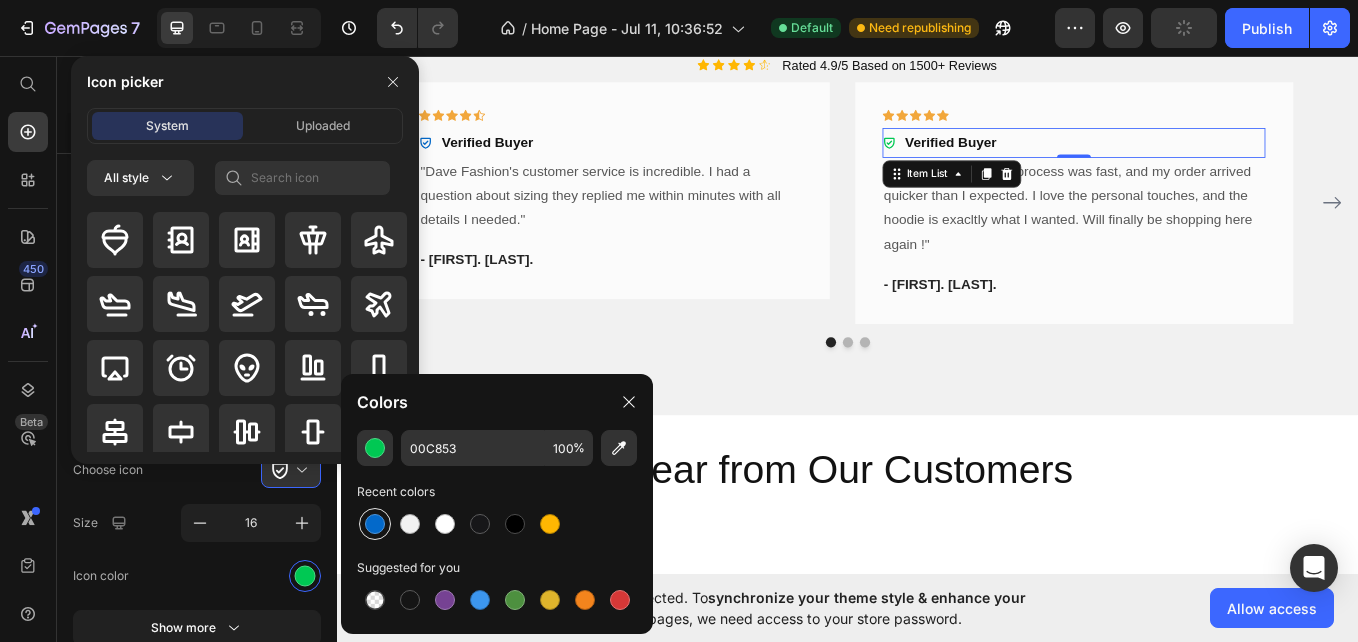 click at bounding box center [375, 524] 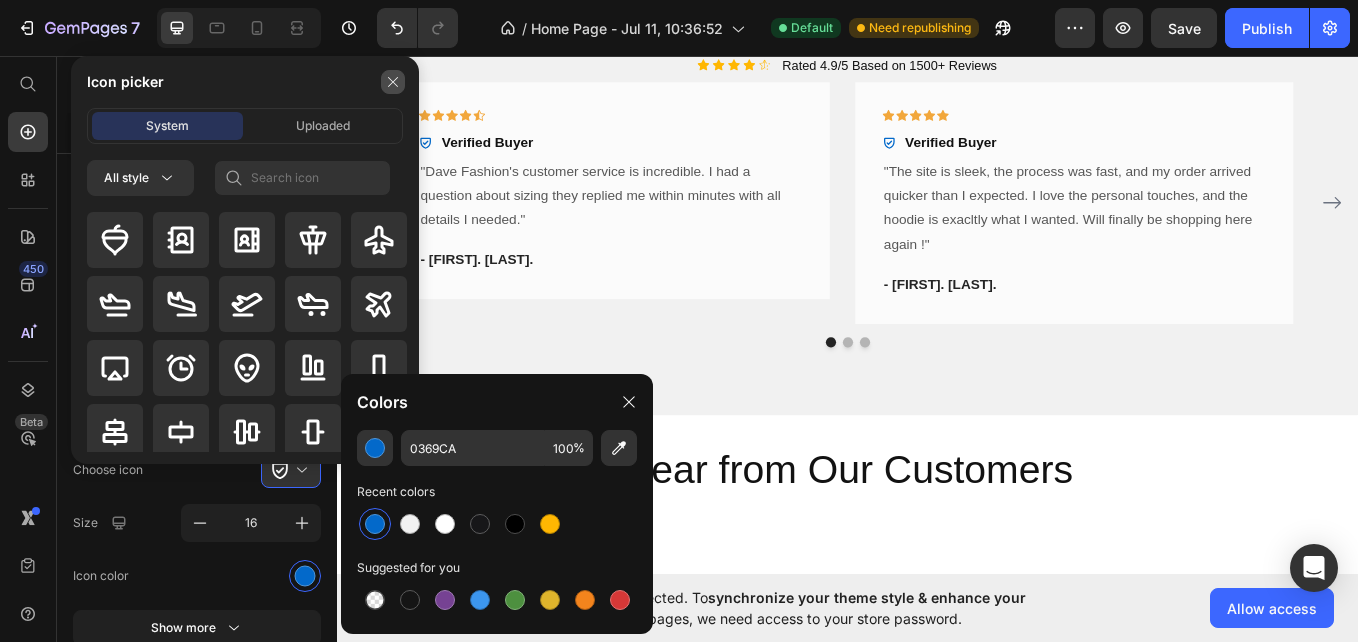 click 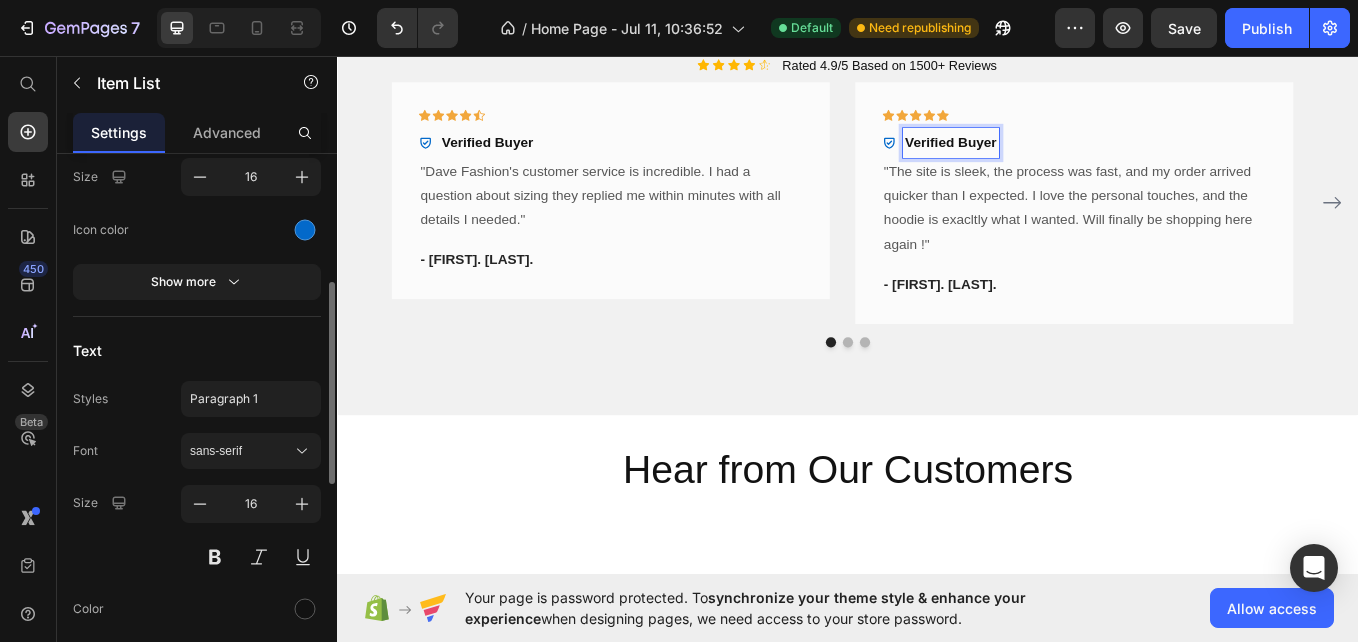 scroll, scrollTop: 347, scrollLeft: 0, axis: vertical 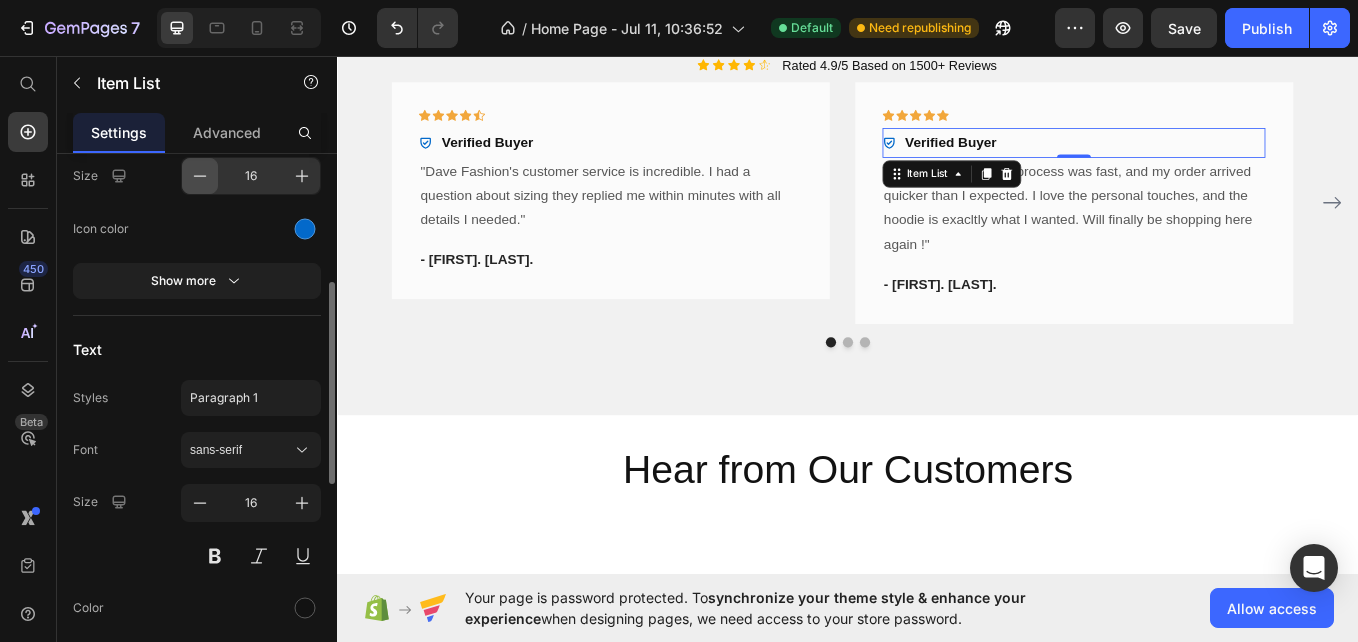 click 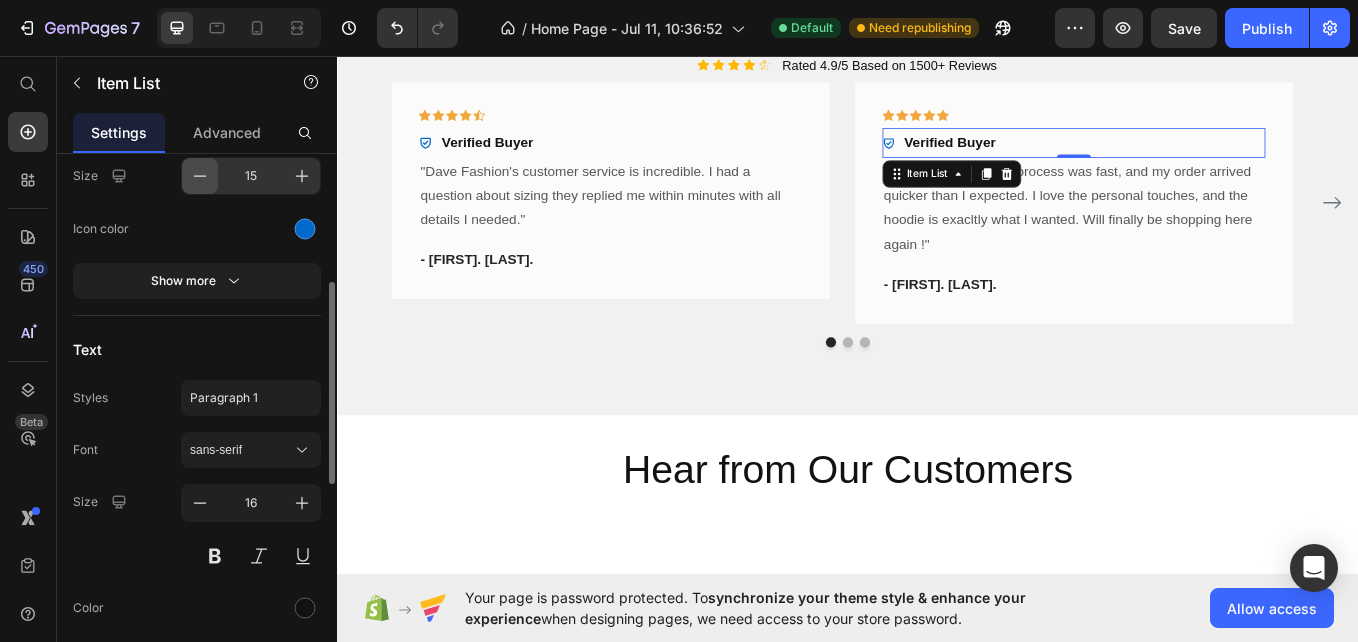 click 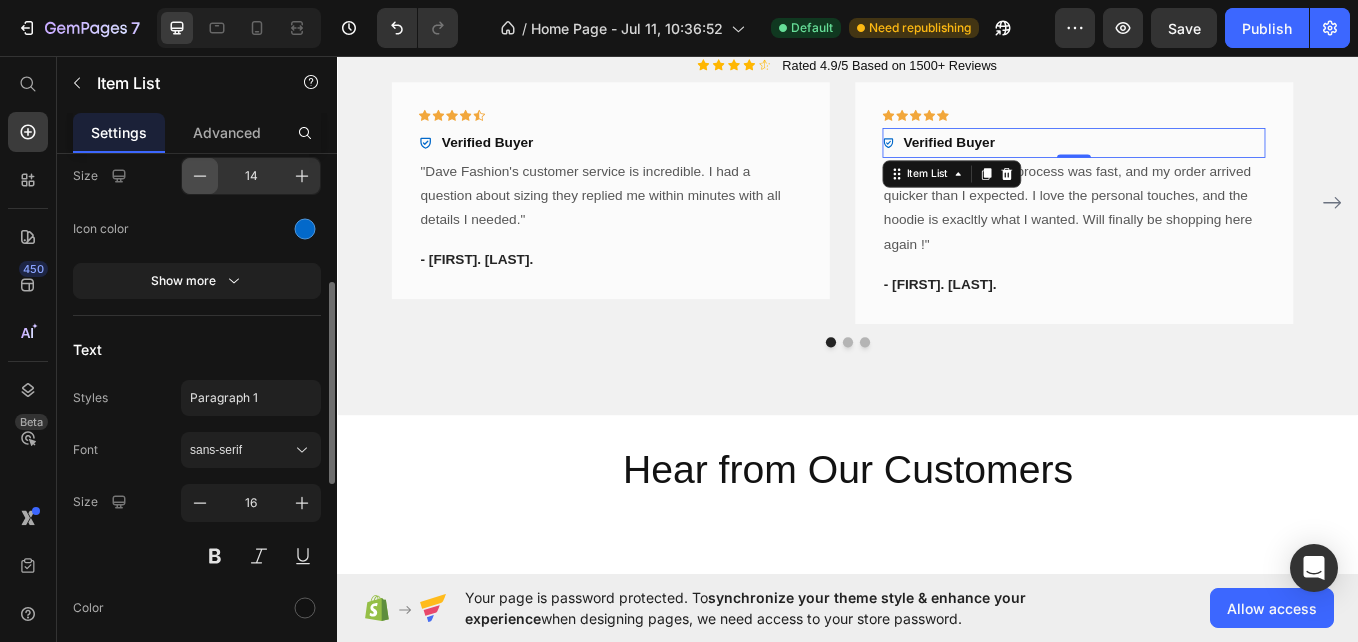 click 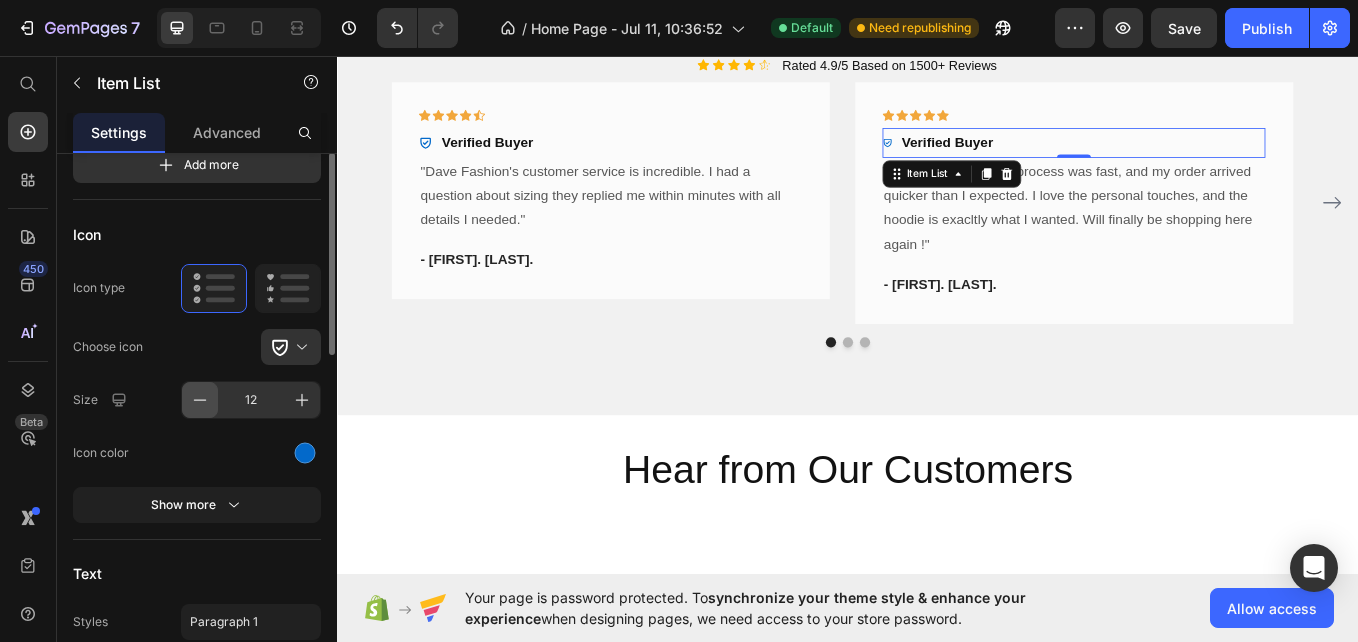 scroll, scrollTop: 88, scrollLeft: 0, axis: vertical 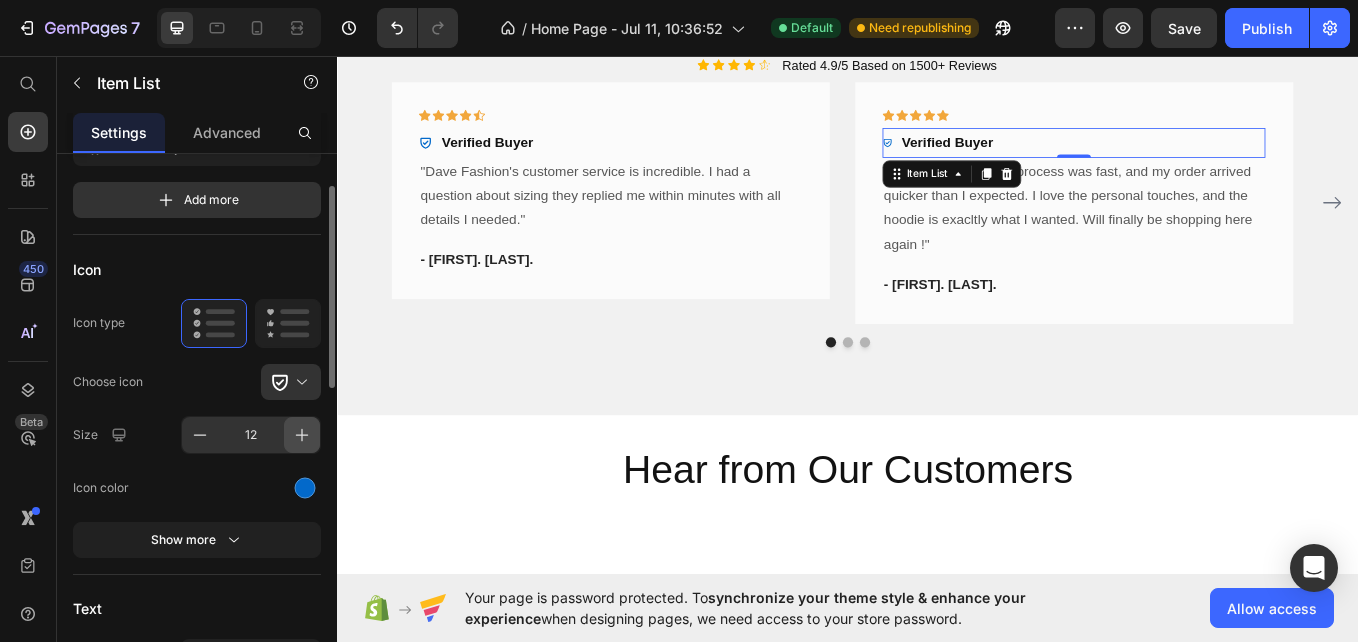 click at bounding box center [302, 435] 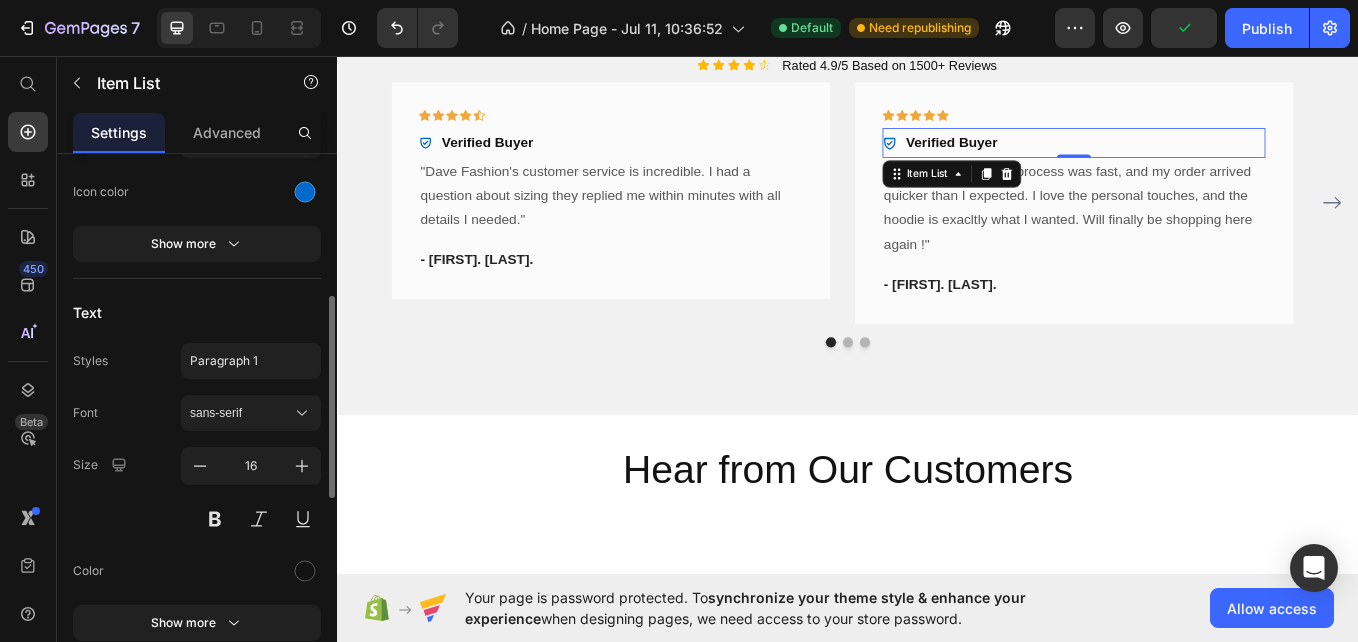 scroll, scrollTop: 385, scrollLeft: 0, axis: vertical 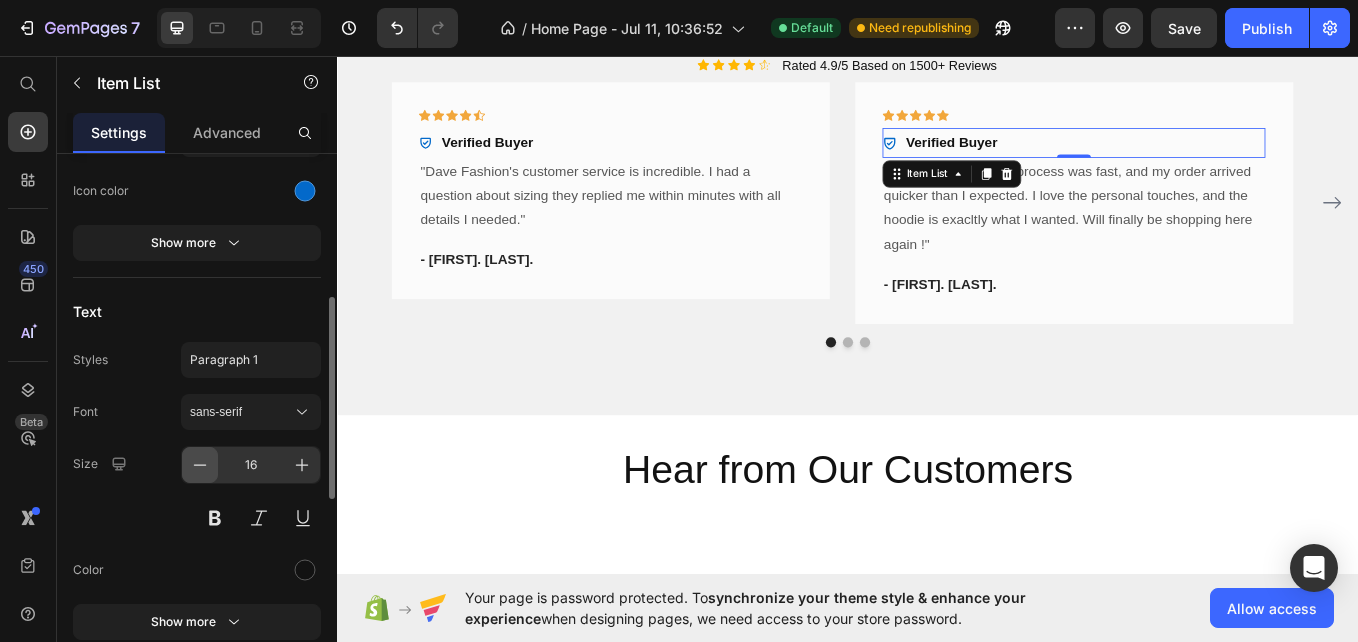 click 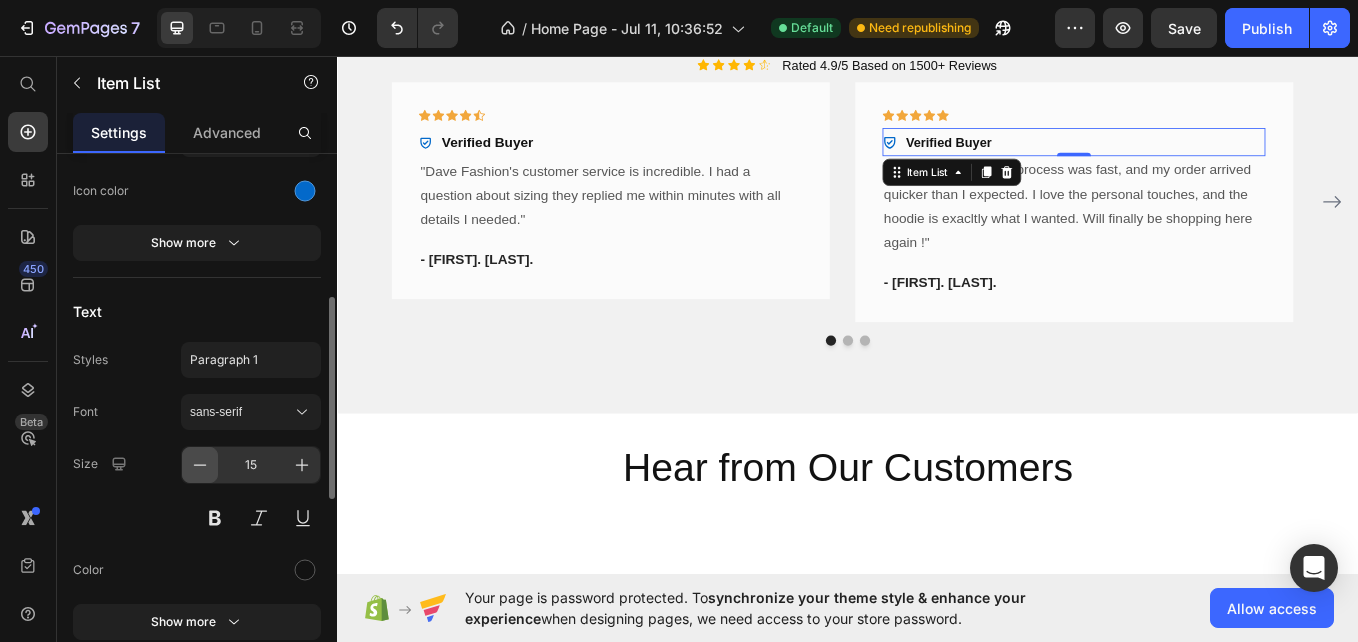 click 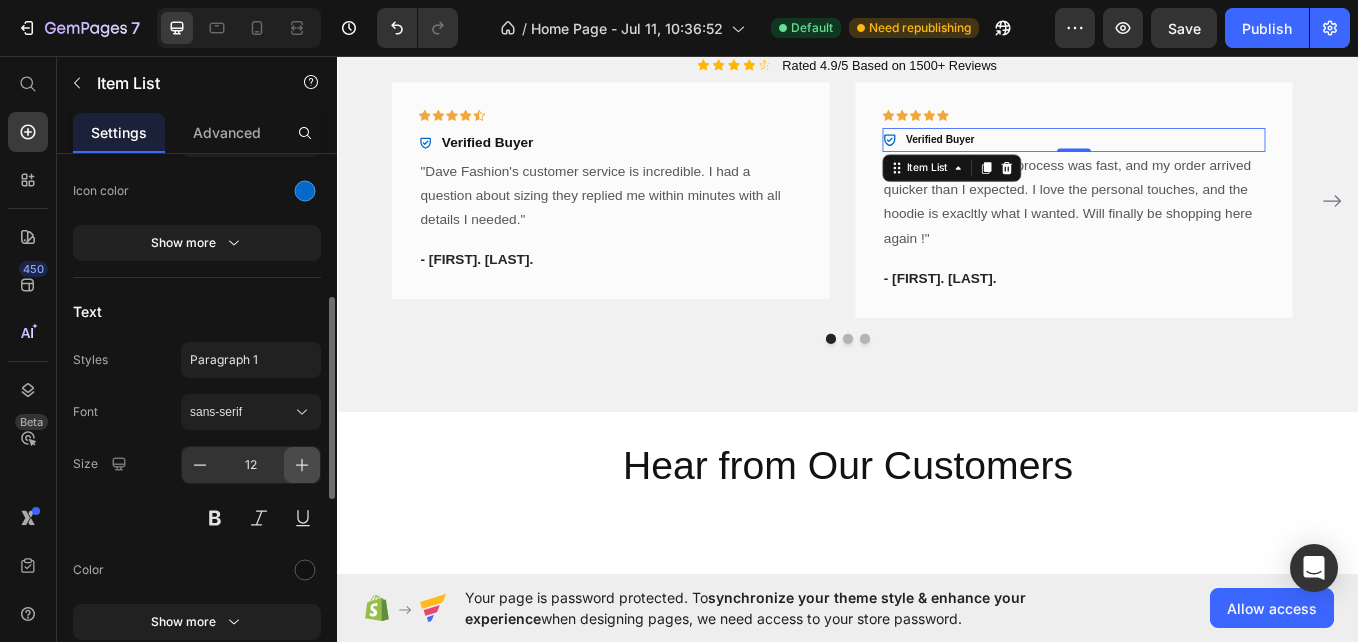 click 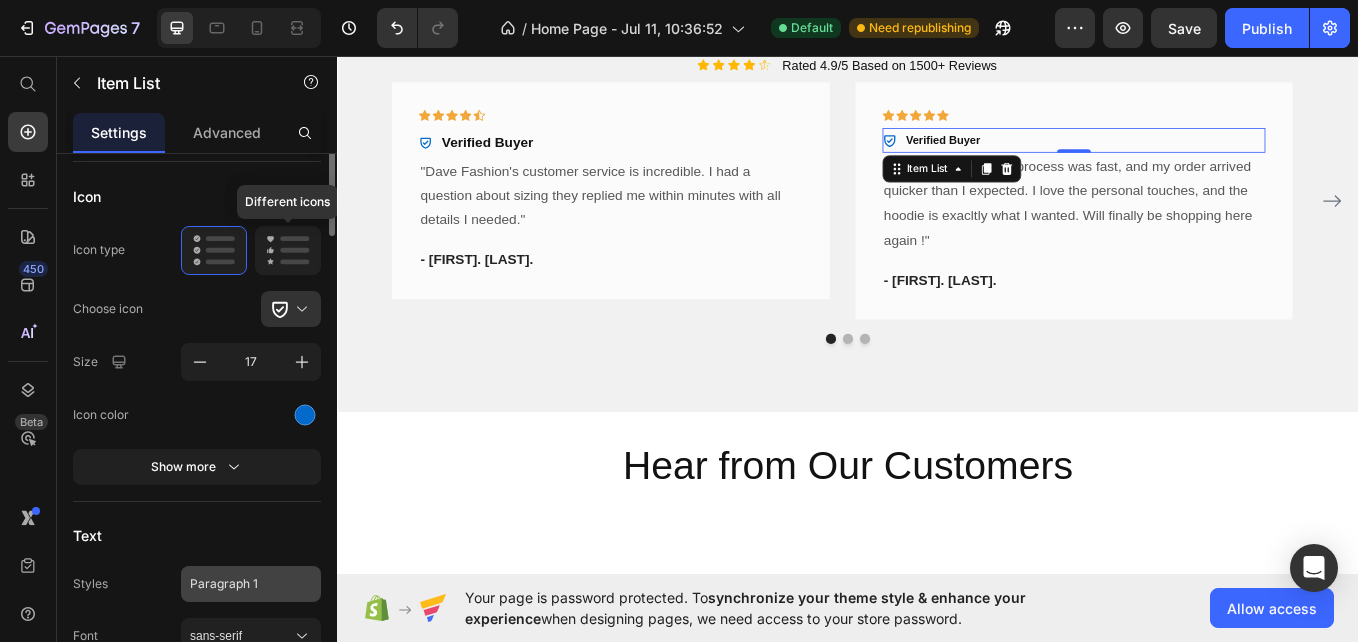 scroll, scrollTop: 0, scrollLeft: 0, axis: both 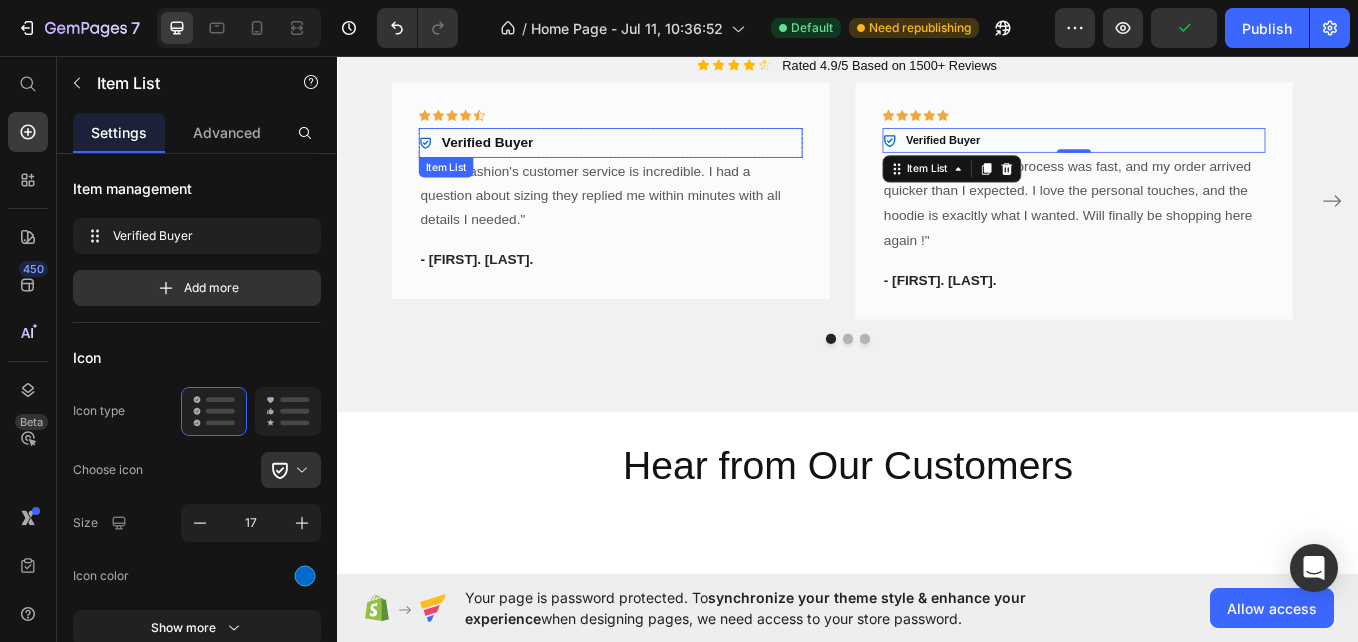 click on "Verified Buyer" at bounding box center [513, 156] 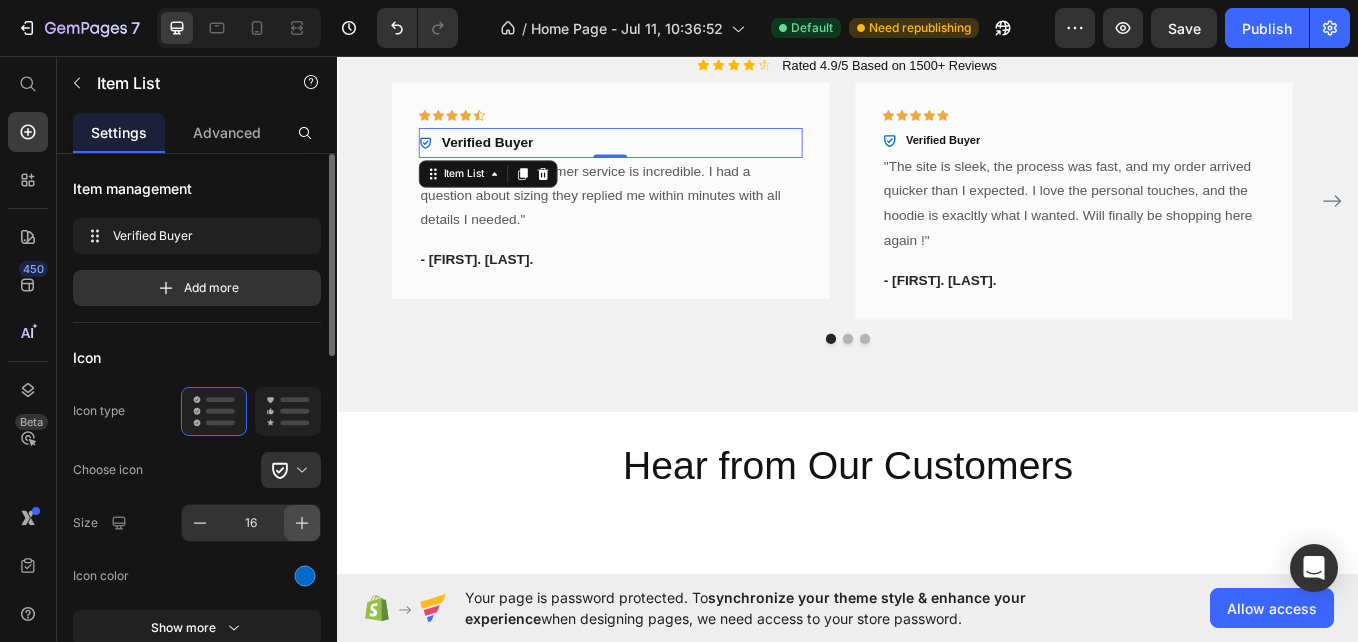 click 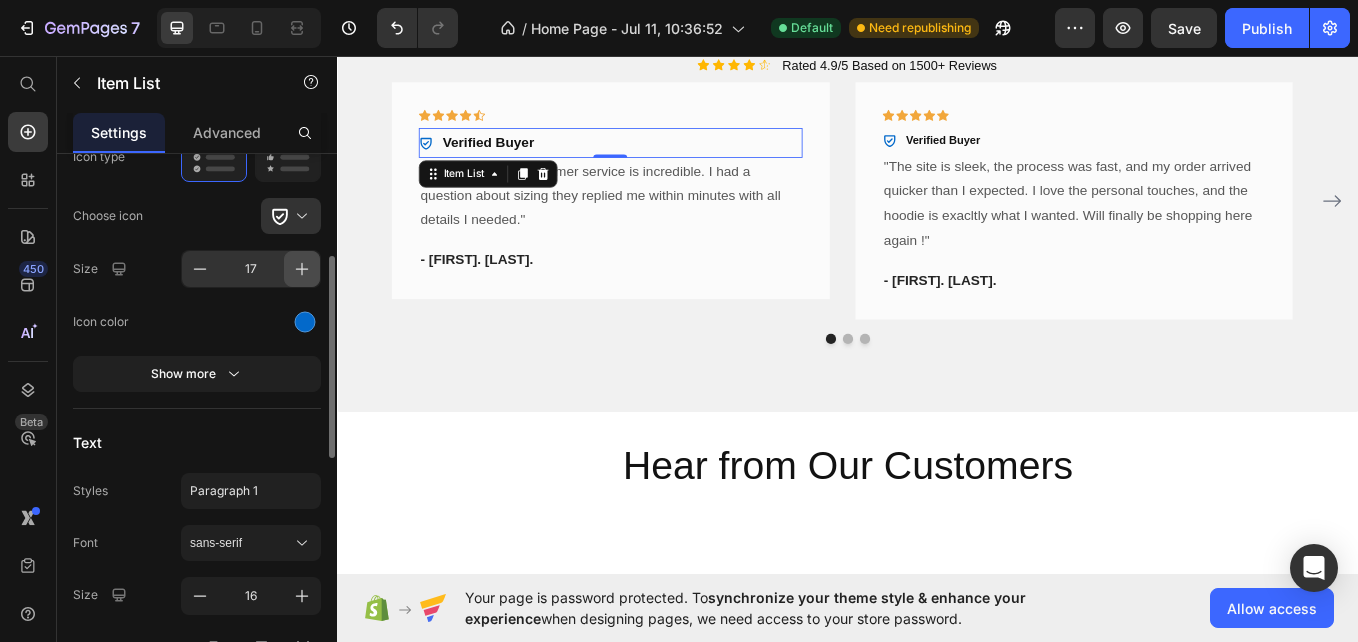scroll, scrollTop: 260, scrollLeft: 0, axis: vertical 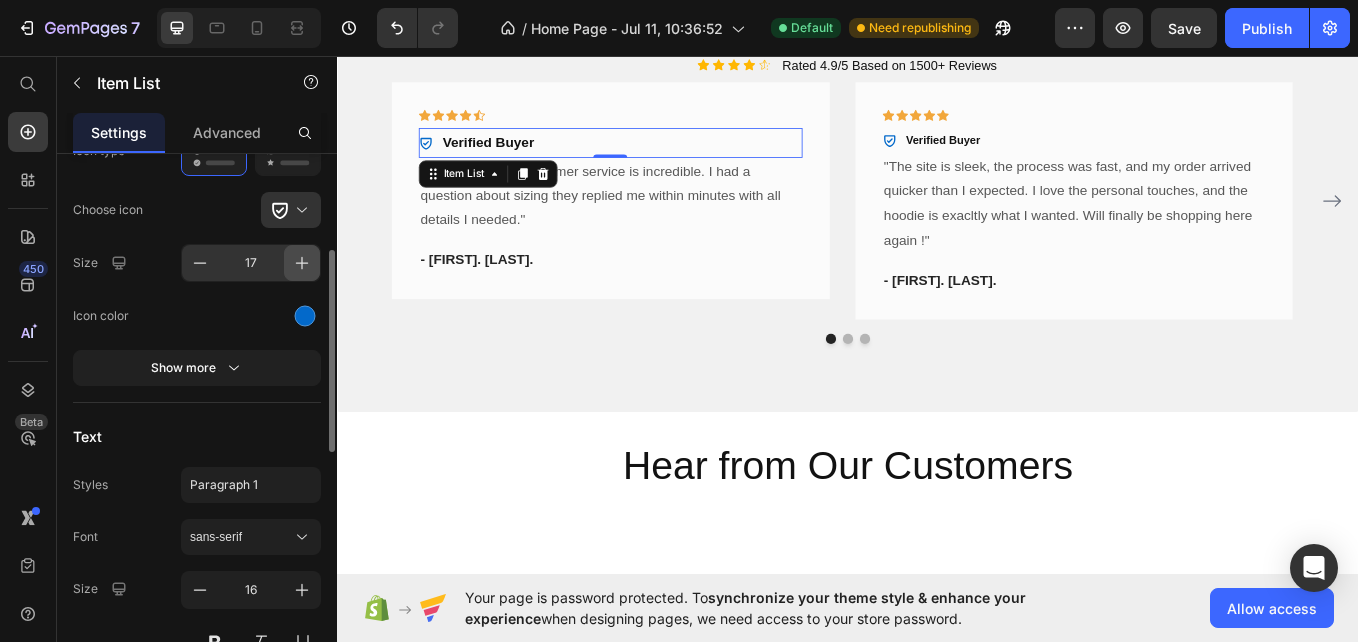 click on "sans-serif" at bounding box center [251, 537] 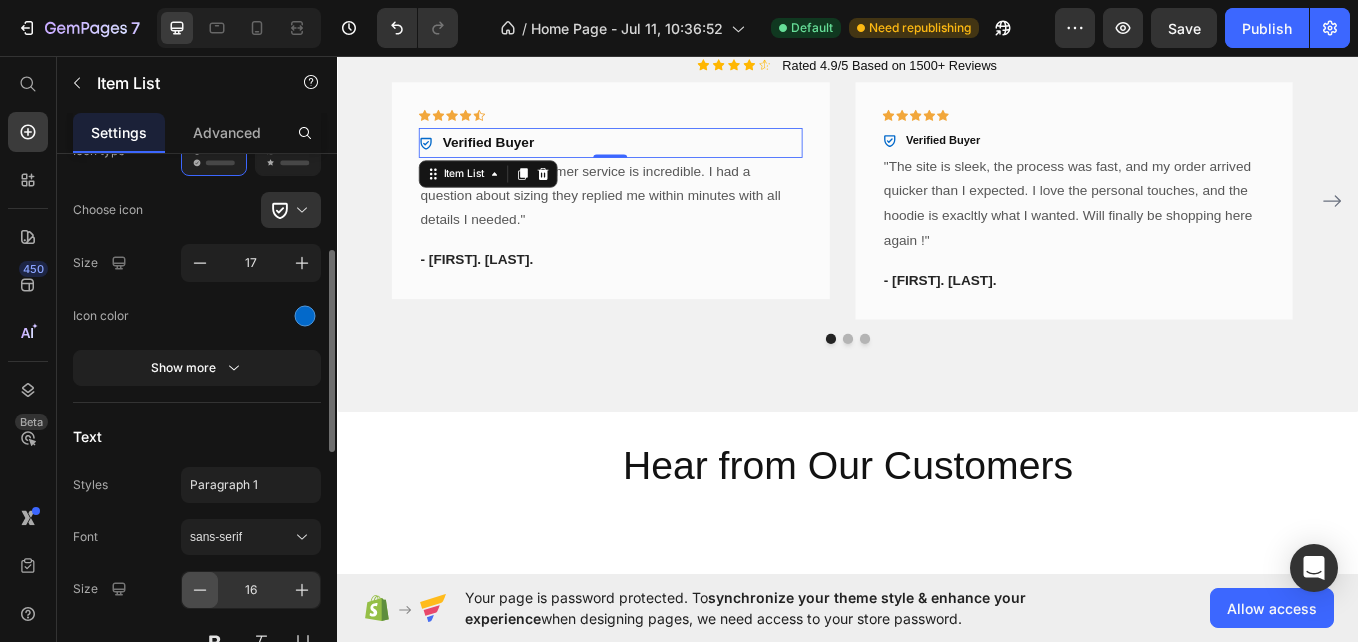 click at bounding box center [200, 590] 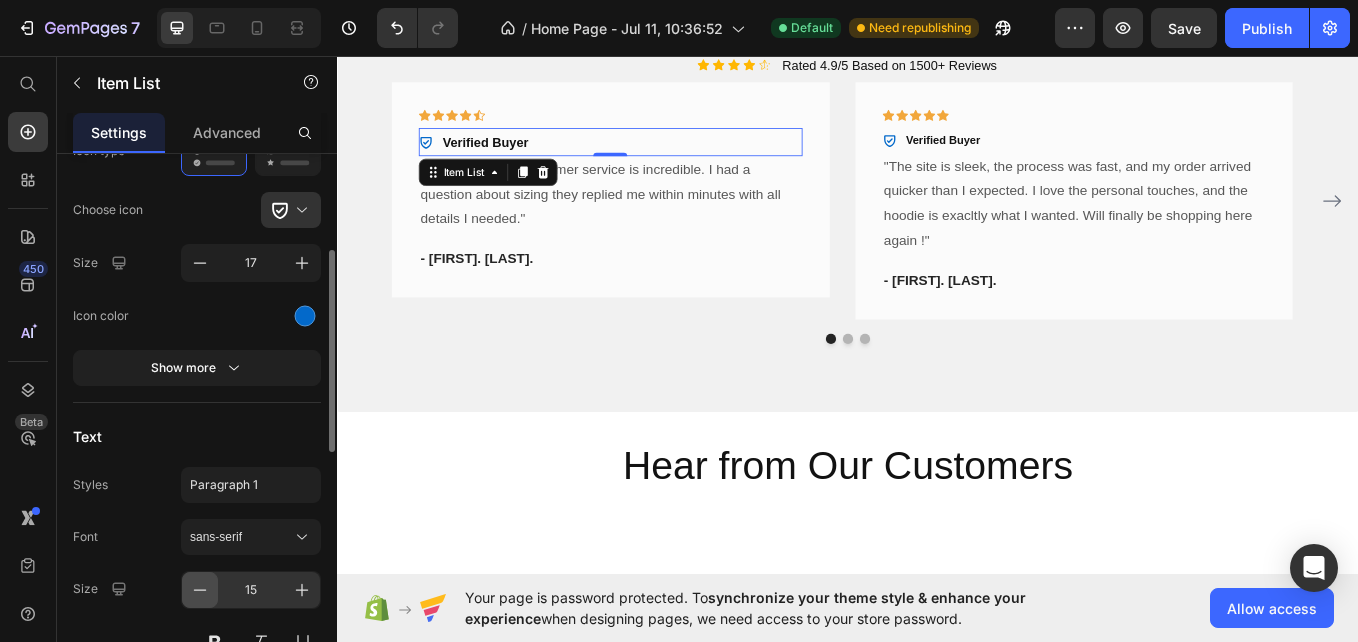 click at bounding box center [200, 590] 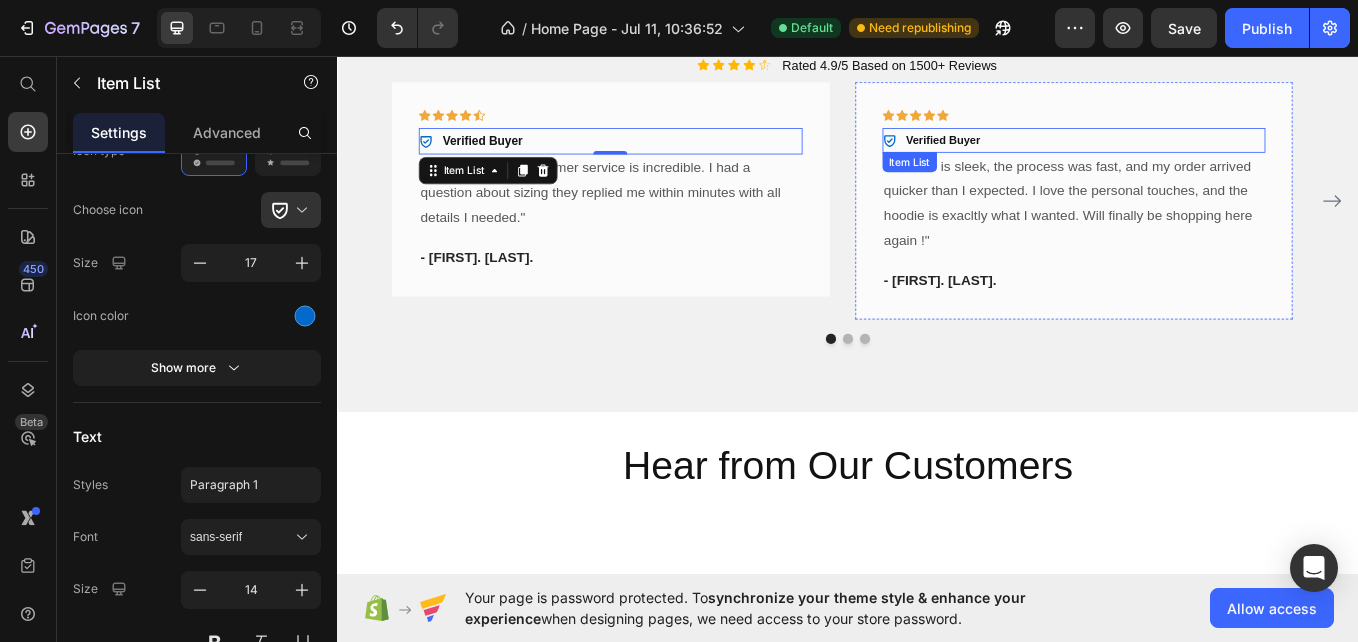 click on "Verified Buyer" at bounding box center (1048, 154) 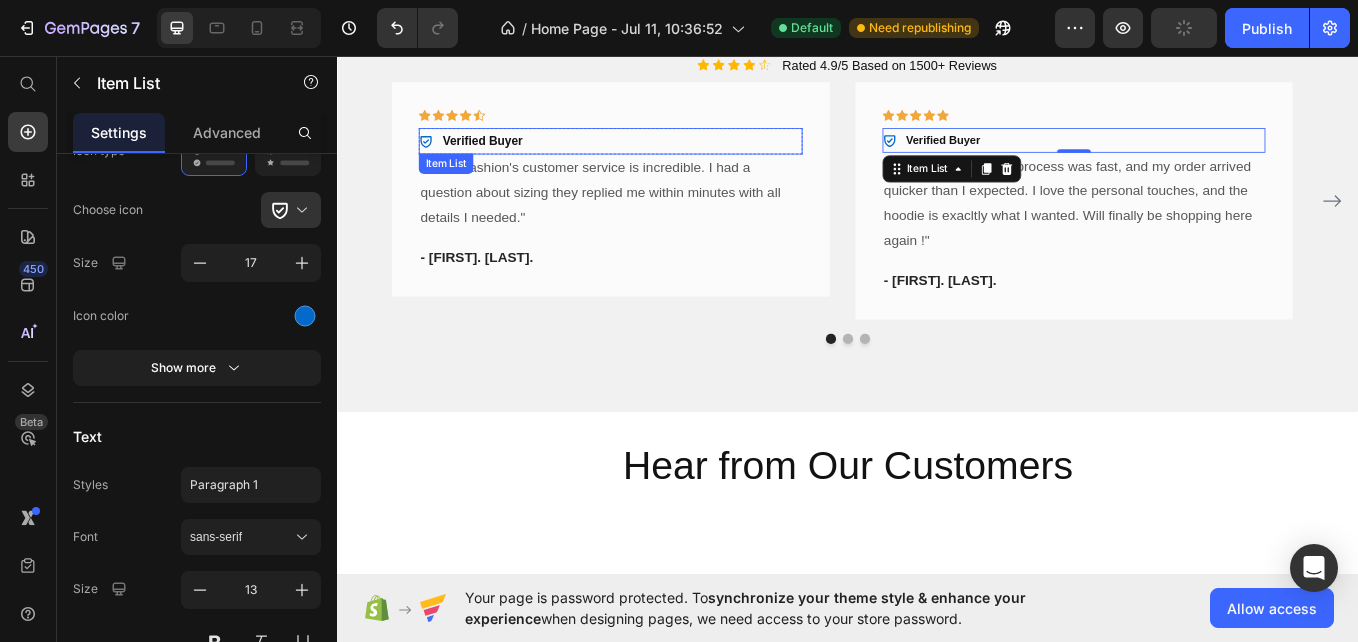 click on "Verified Buyer" at bounding box center (507, 155) 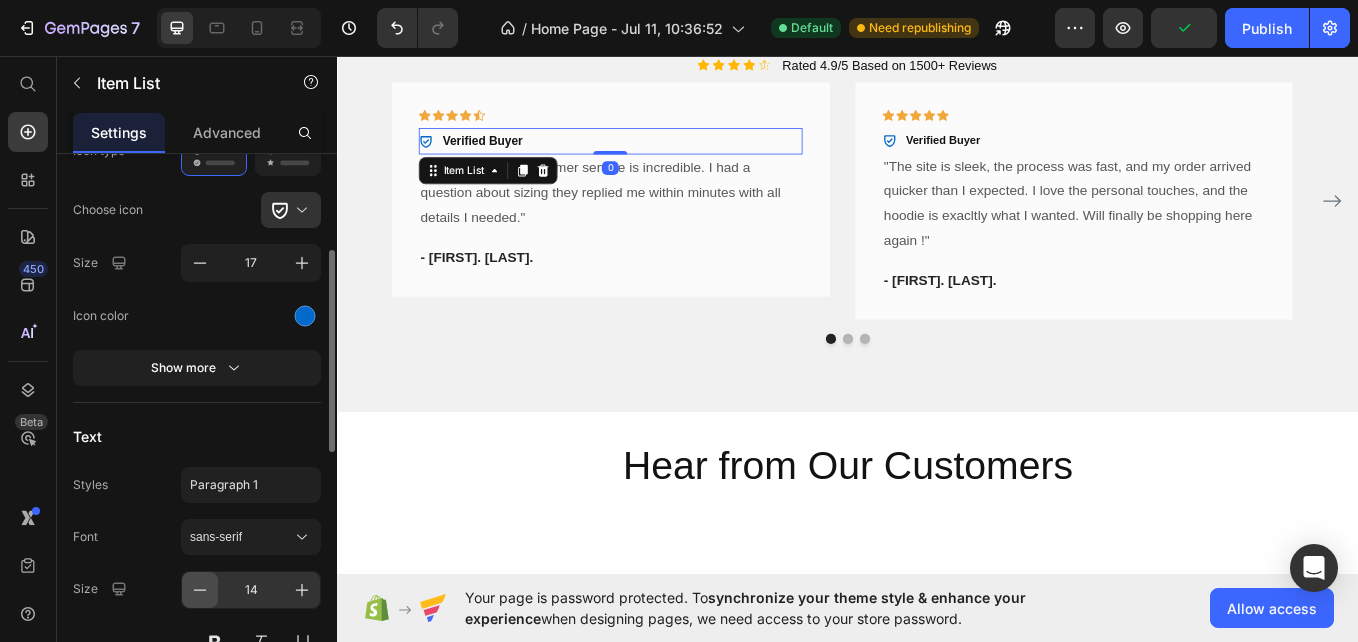 click 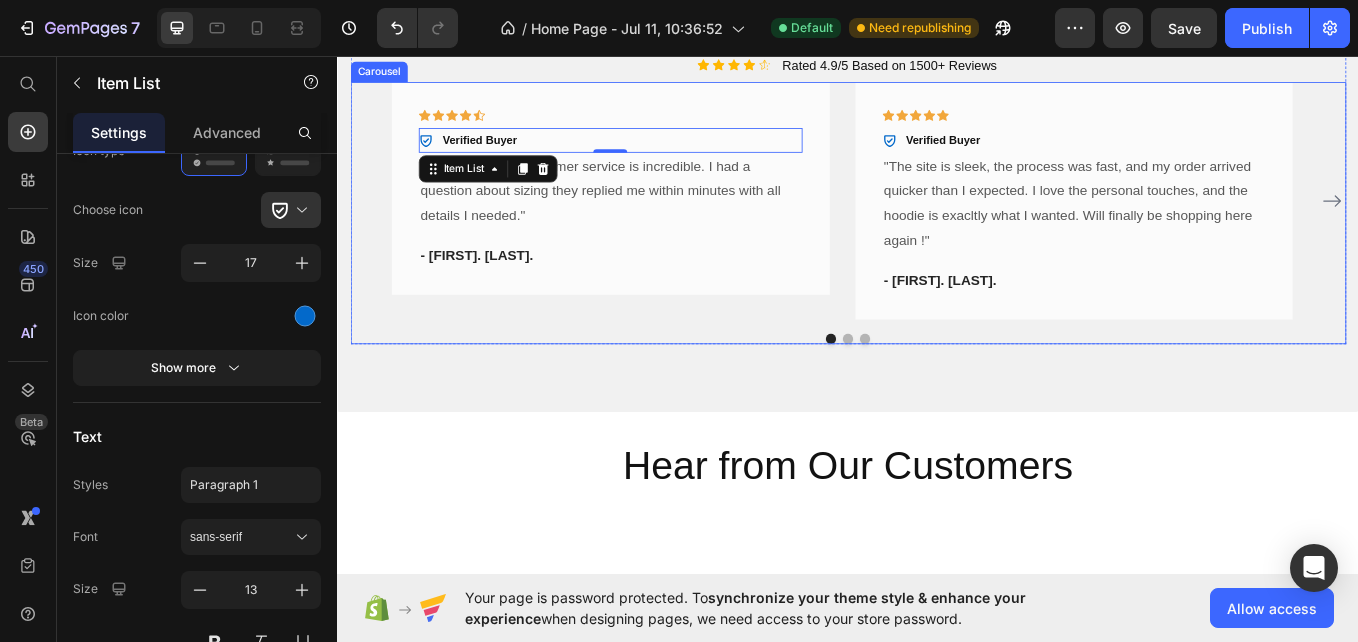 click on "Icon
Icon
Icon
Icon
Icon Row
Verified Buyer Item List   0 Row "Dave Fashion's customer service is incredible. I had a question about sizing they replied me within minutes with all details I needed." Text block - Emily S. Text block Row
Icon
Icon
Icon
Icon
Icon Row
Verified Buyer Item List "The site is sleek, the process was fast, and my order arrived quicker than I expected. I love the personal touches, and the hoodie is exacltly what I wanted. Will finally be shopping here again !" Text block - Nate P. Text block Row
Icon
Icon
Icon
Icon
Icon Row
Verified Buyer Item List Text block - Sophia M. Text block Row
Icon
Icon
Icon
Icon
Icon Row Item List" at bounding box center [937, 225] 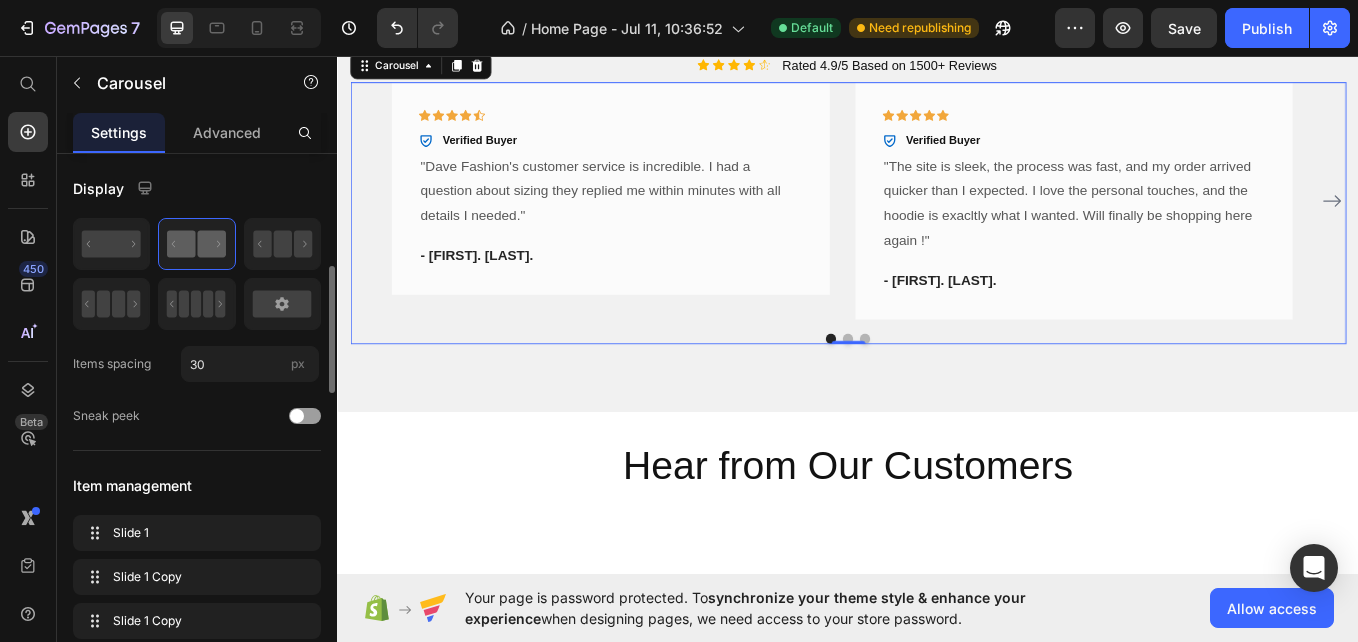 scroll, scrollTop: 112, scrollLeft: 0, axis: vertical 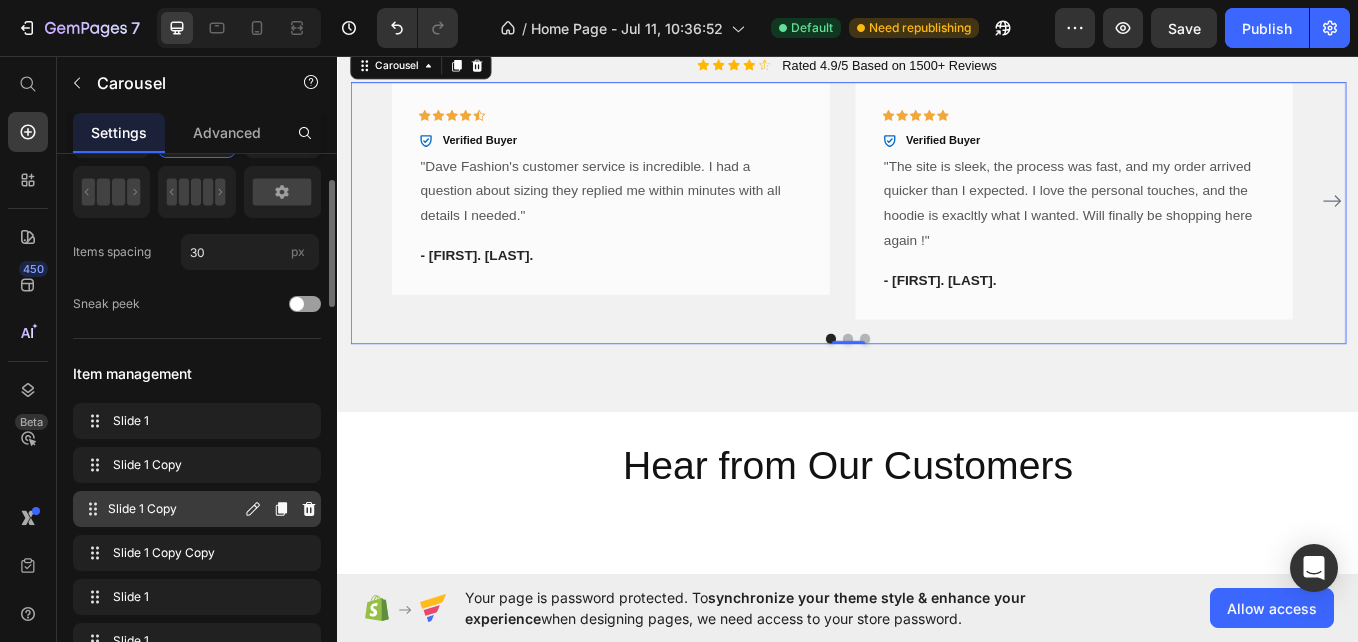 click on "Slide 1 Copy" at bounding box center (174, 509) 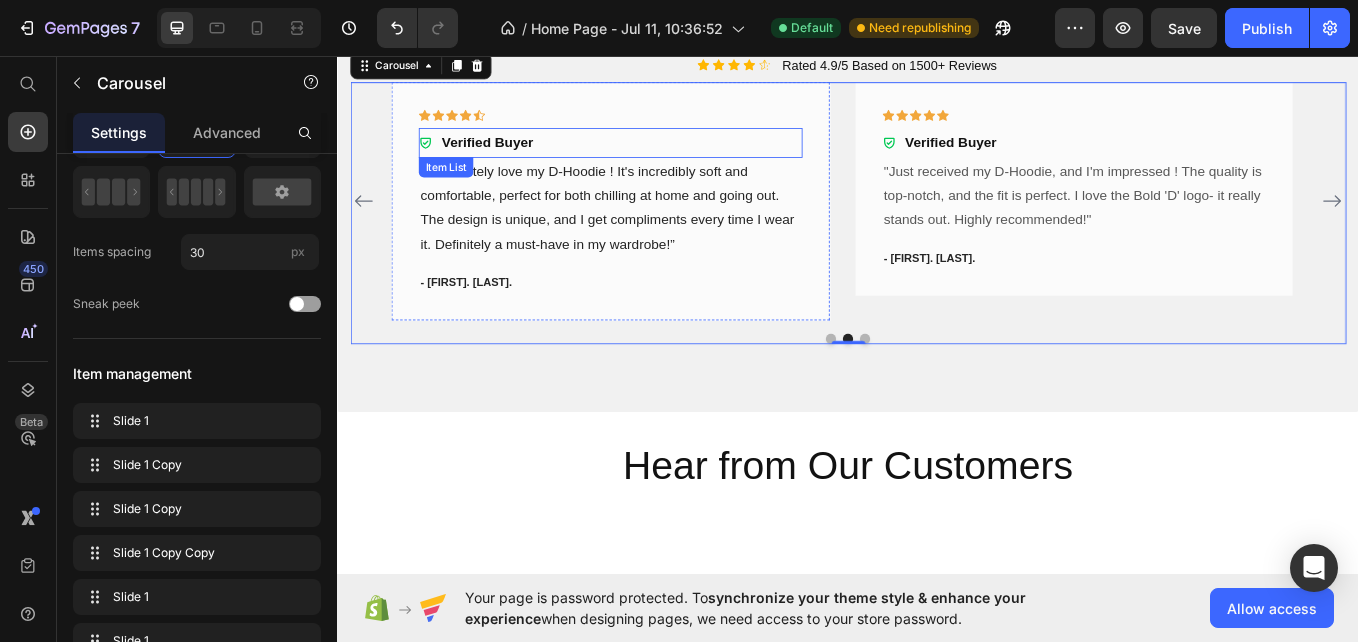click on "Verified Buyer" at bounding box center [501, 157] 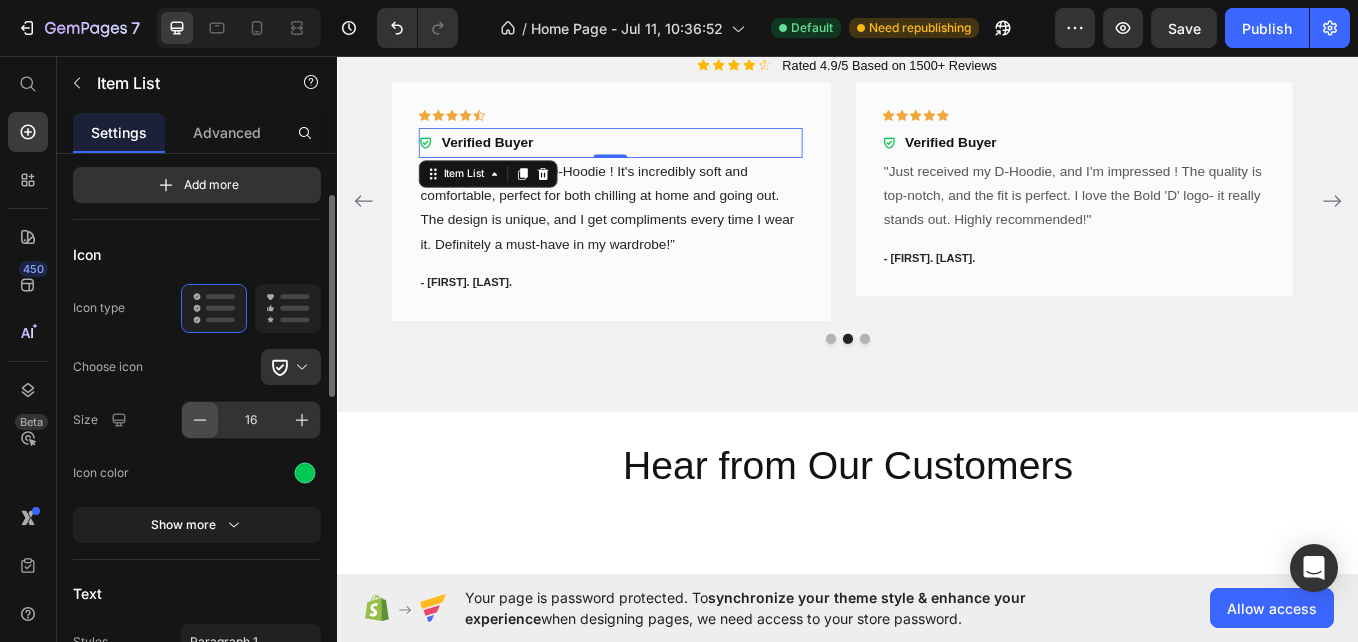 scroll, scrollTop: 89, scrollLeft: 0, axis: vertical 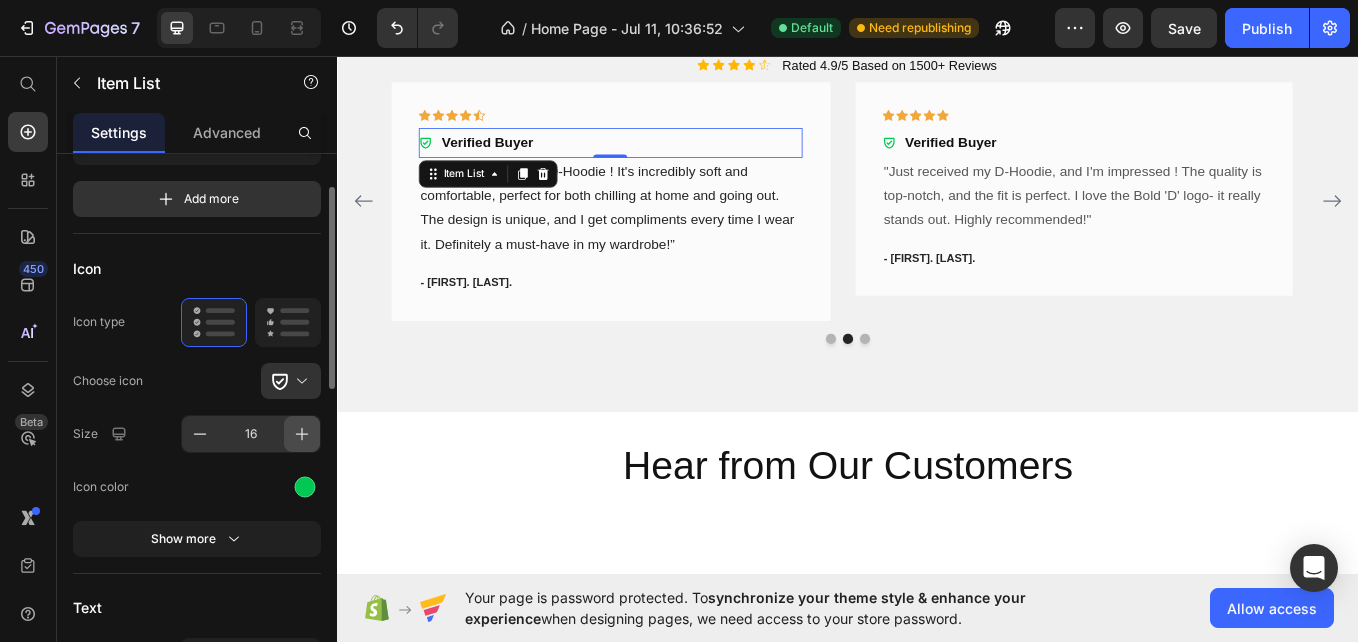 click 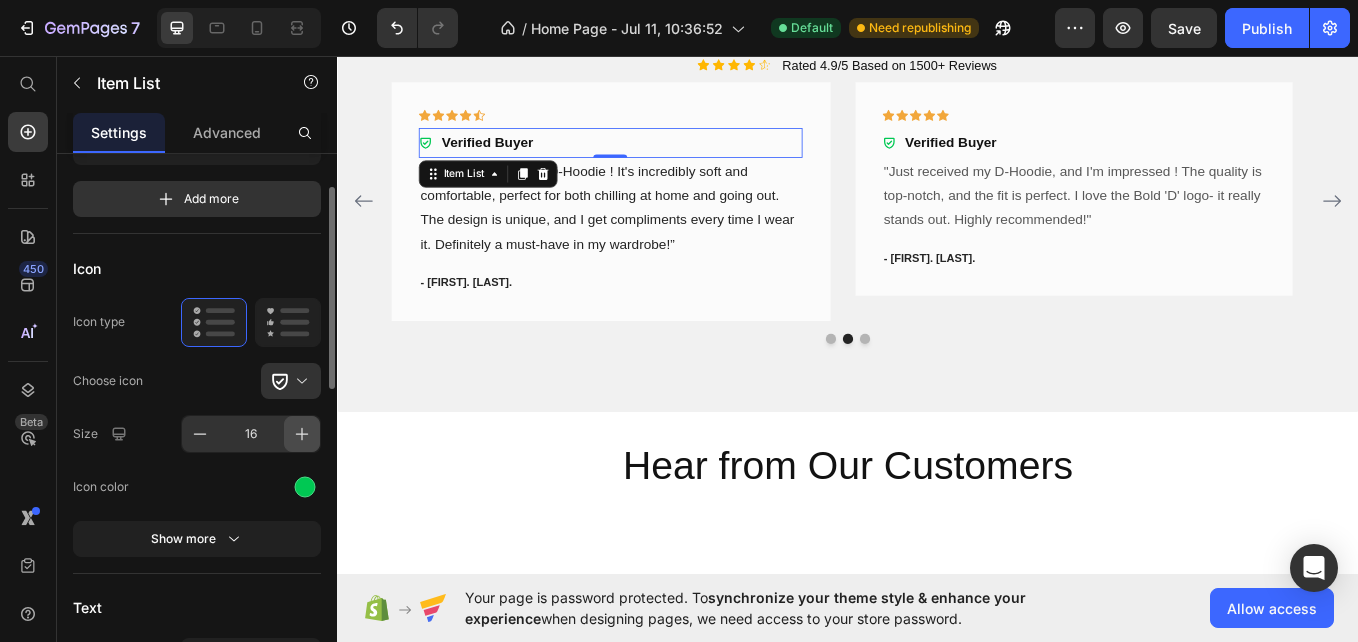 type on "17" 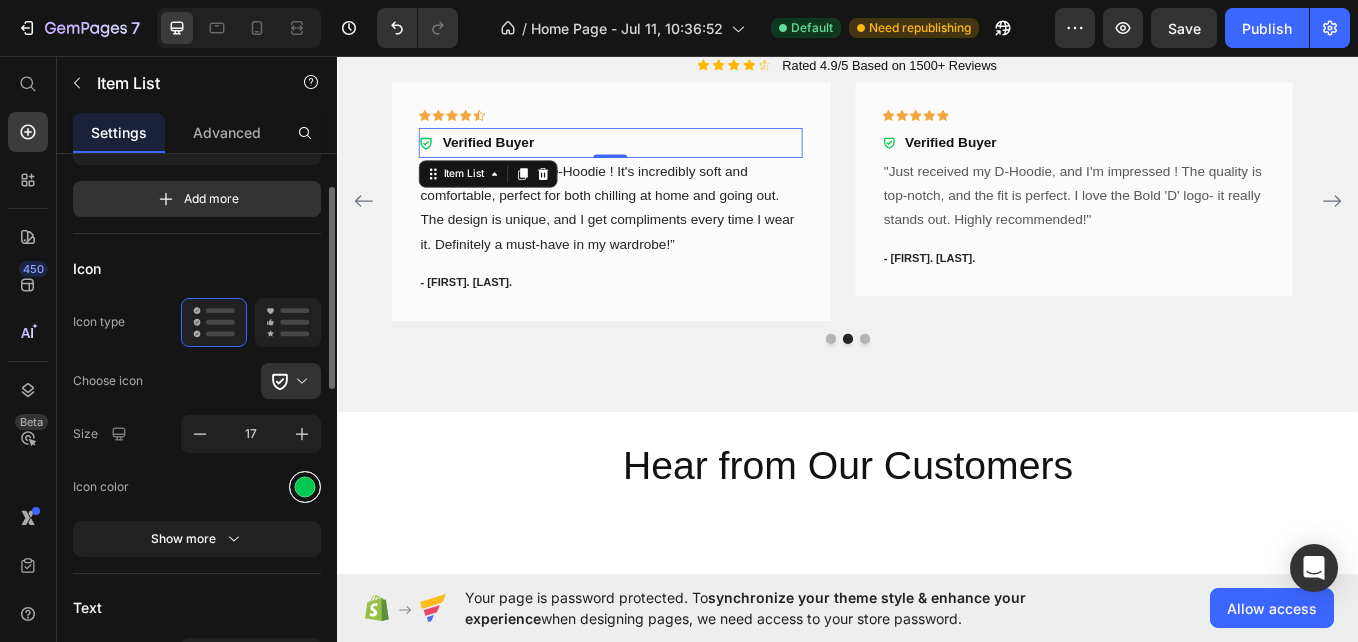 click at bounding box center (305, 486) 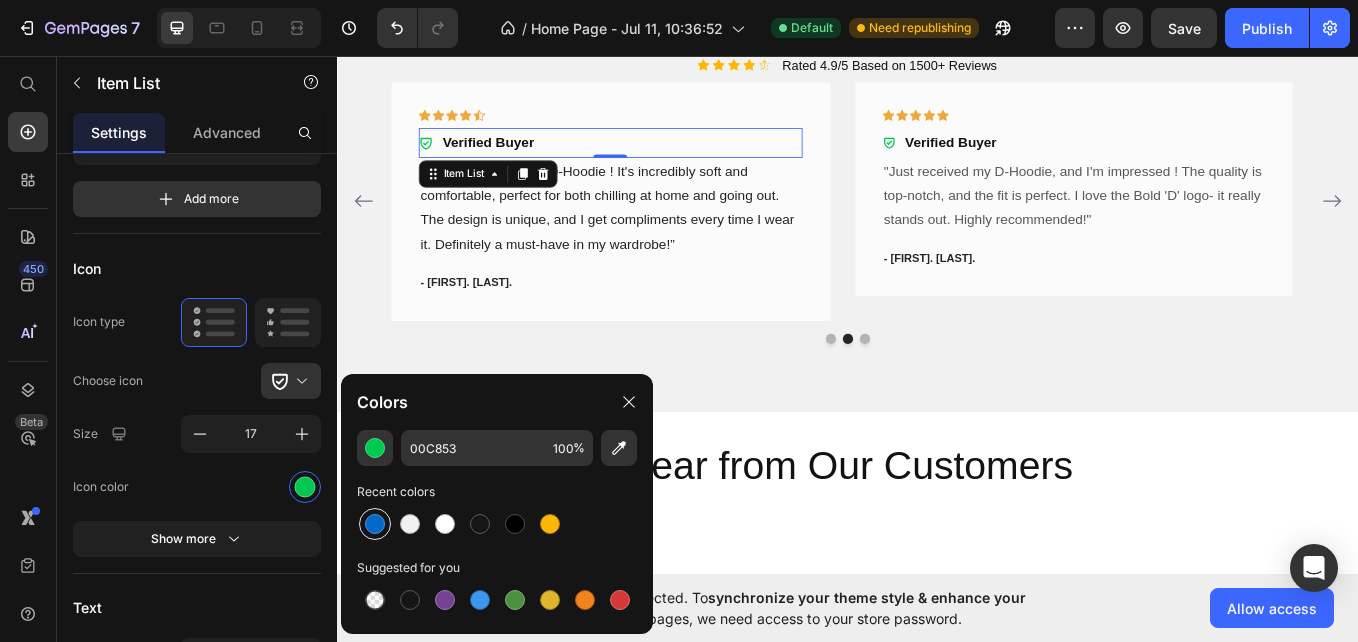 click at bounding box center (375, 524) 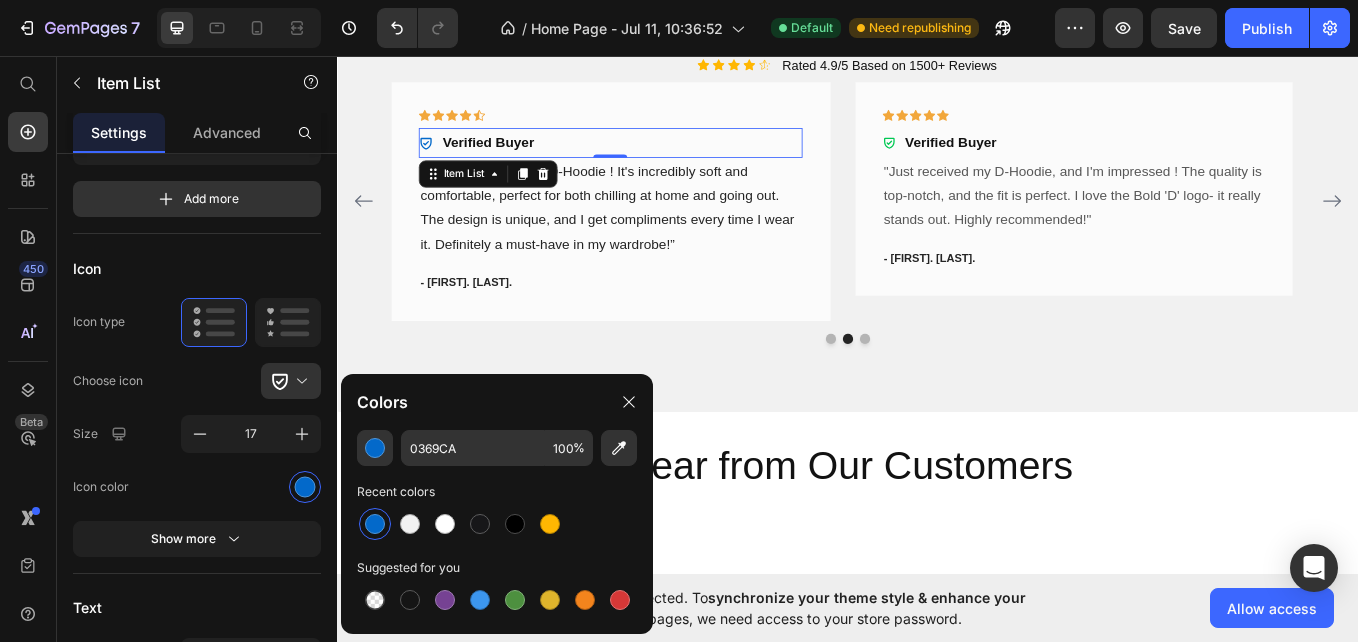 click at bounding box center [375, 524] 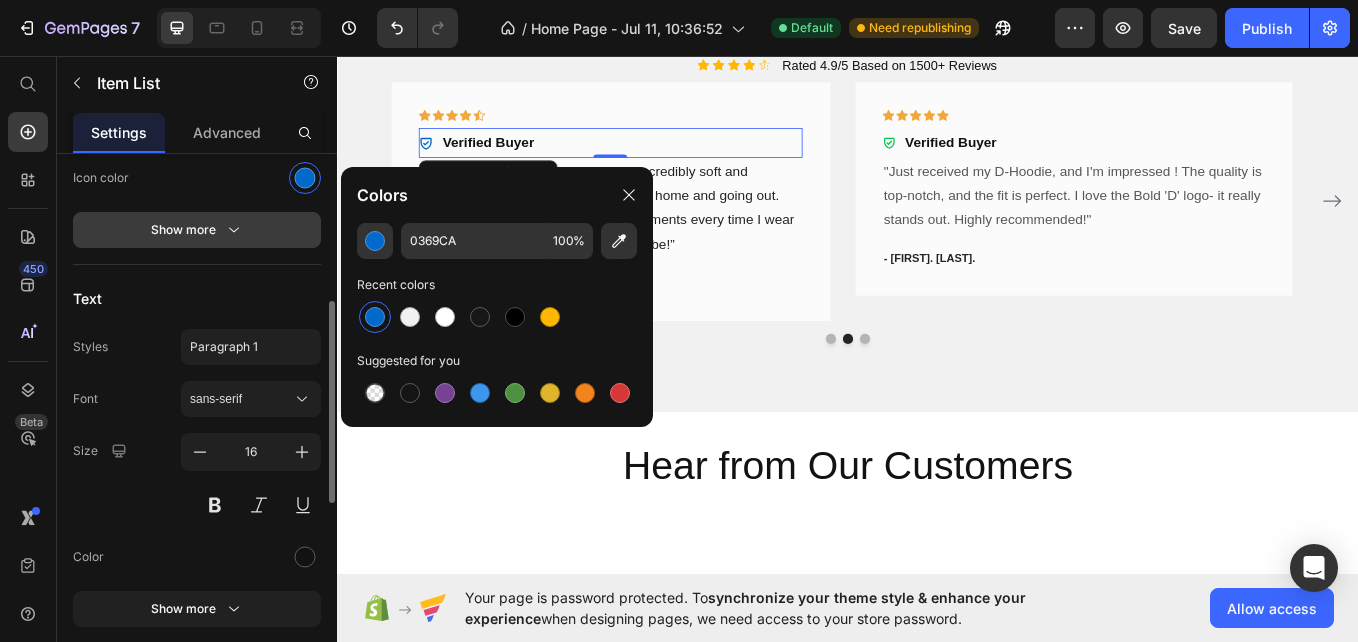 scroll, scrollTop: 399, scrollLeft: 0, axis: vertical 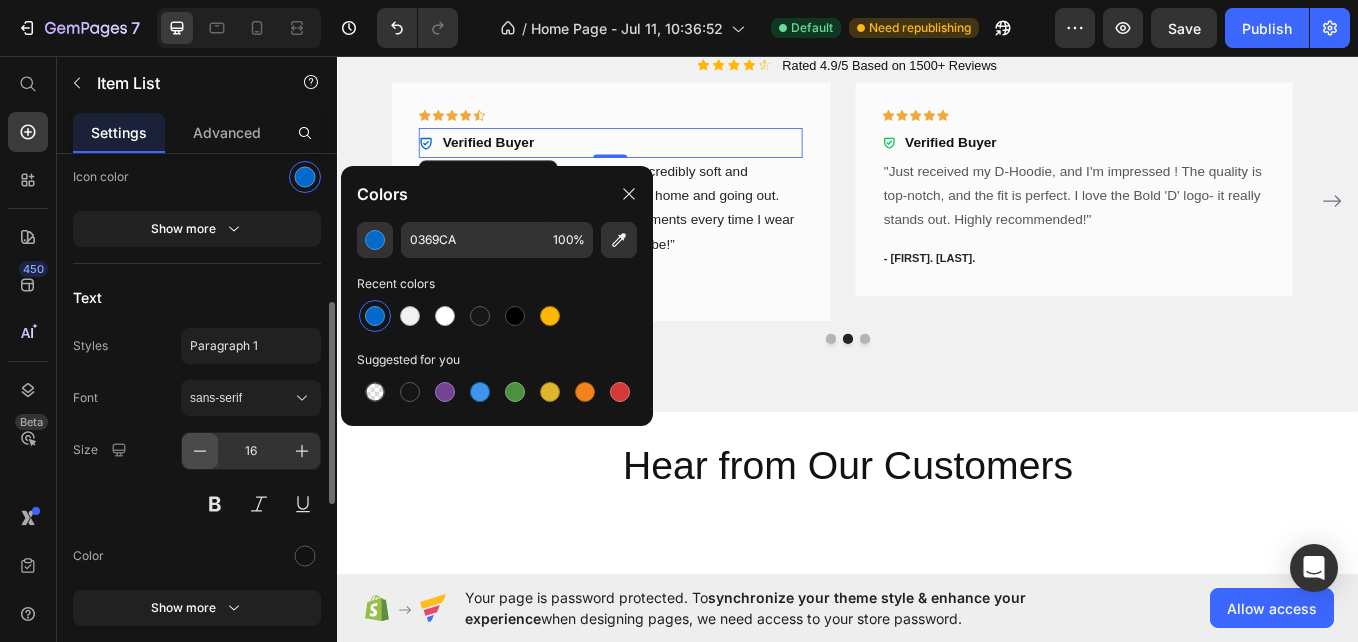click 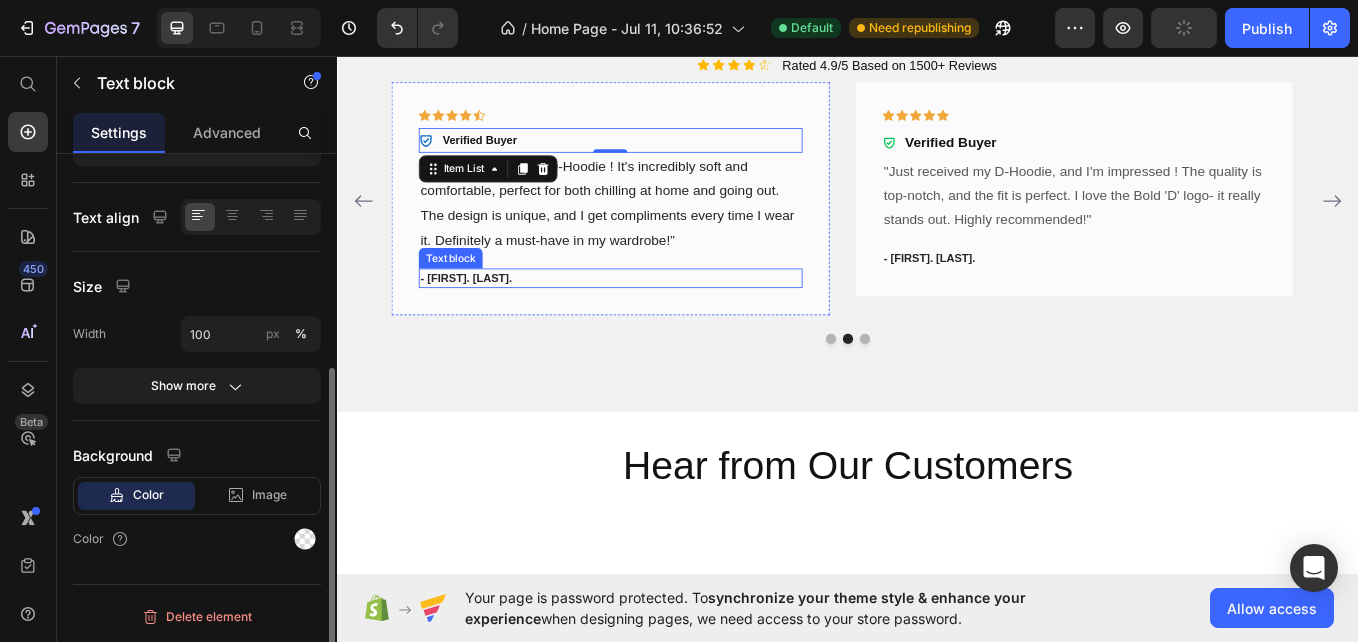 click on "- [FIRST] [LAST]" at bounding box center (657, 317) 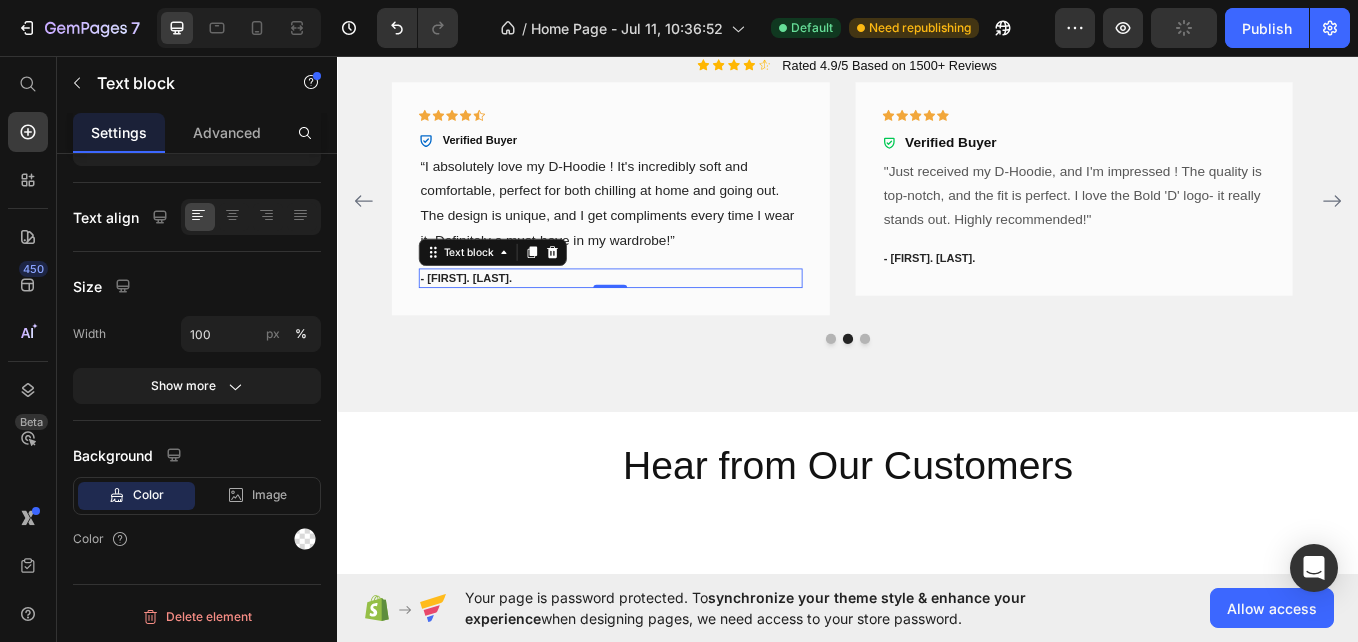 scroll, scrollTop: 0, scrollLeft: 0, axis: both 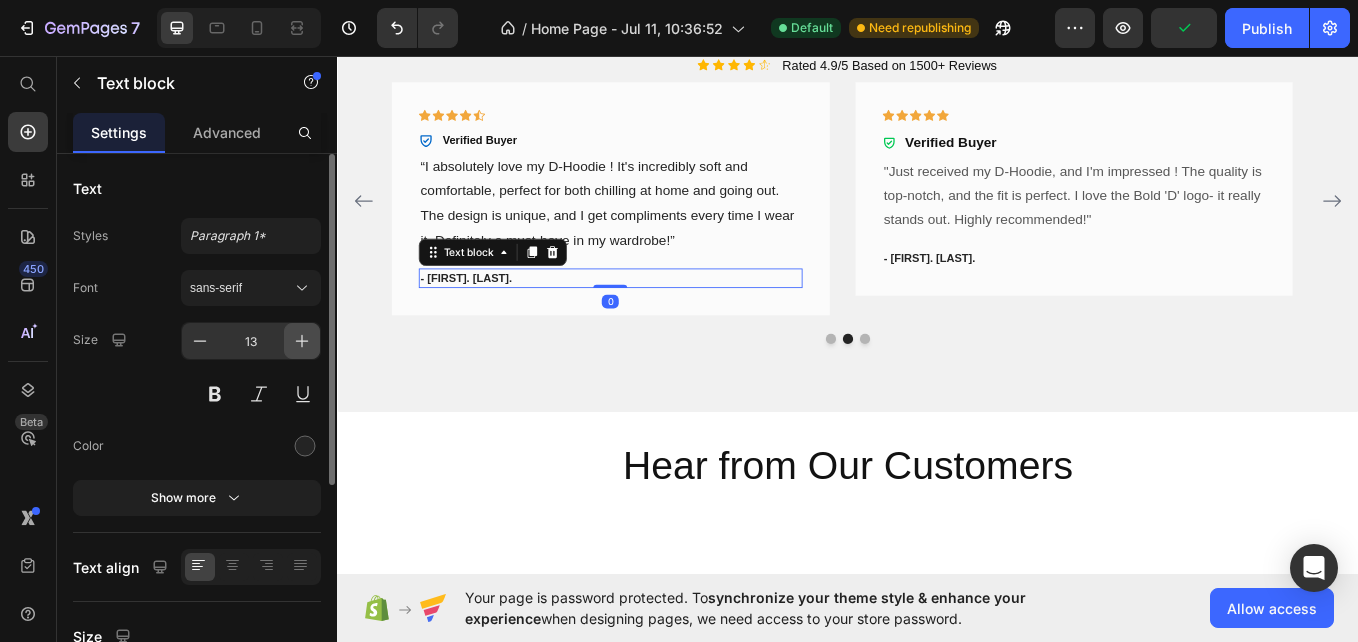 click 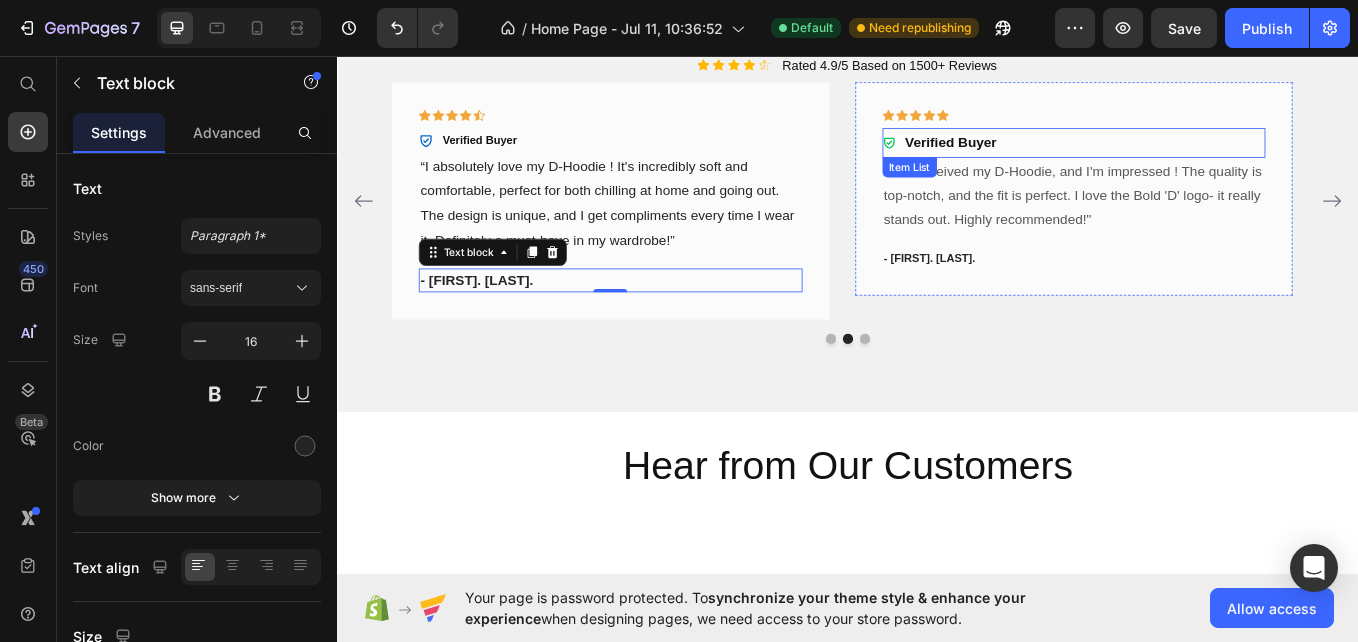 click on "Verified Buyer" at bounding box center (1058, 156) 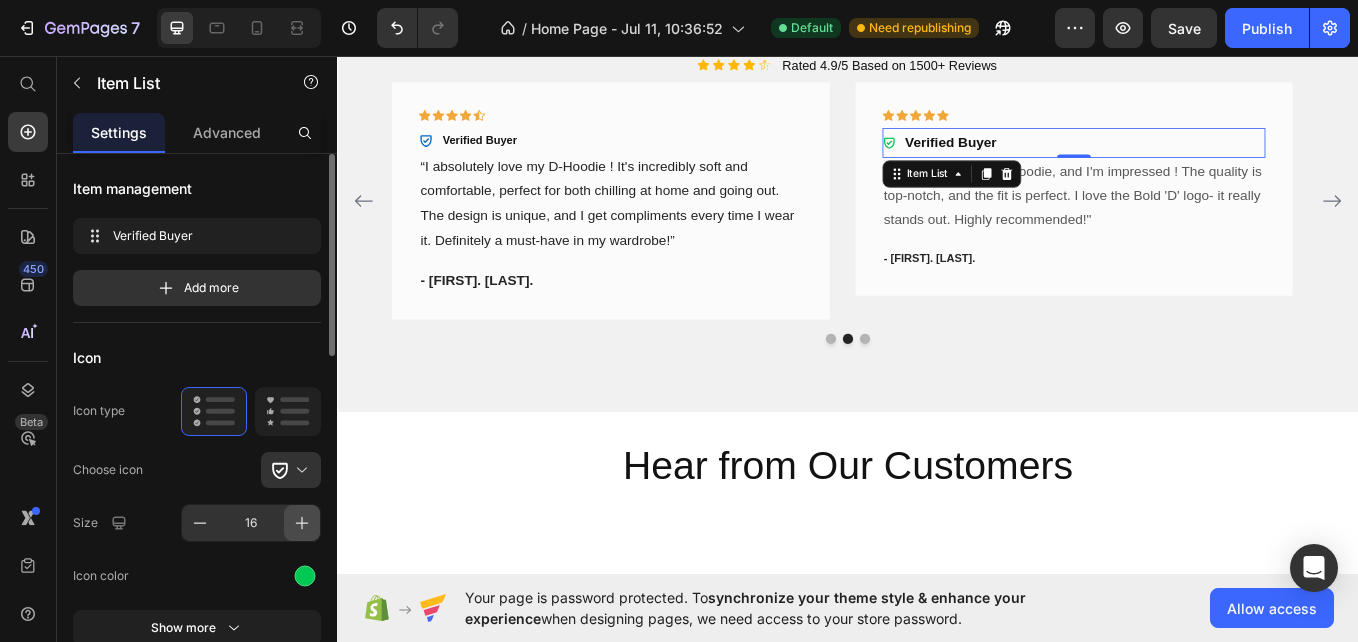 click 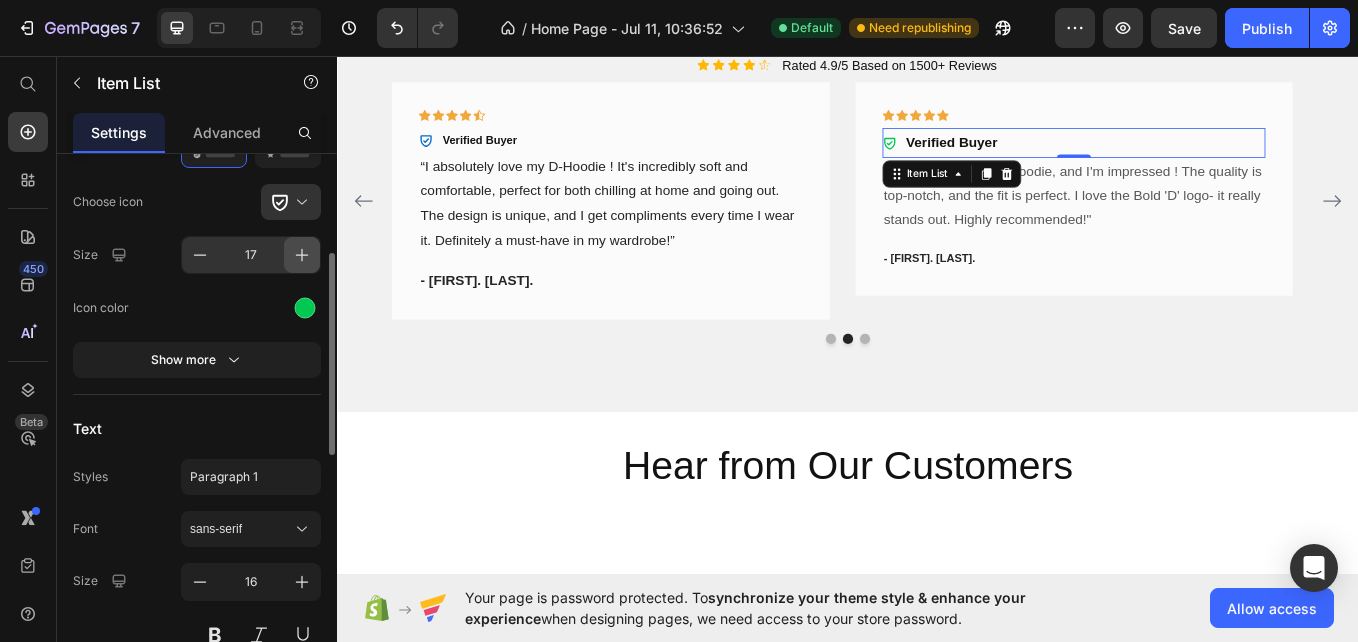 scroll, scrollTop: 269, scrollLeft: 0, axis: vertical 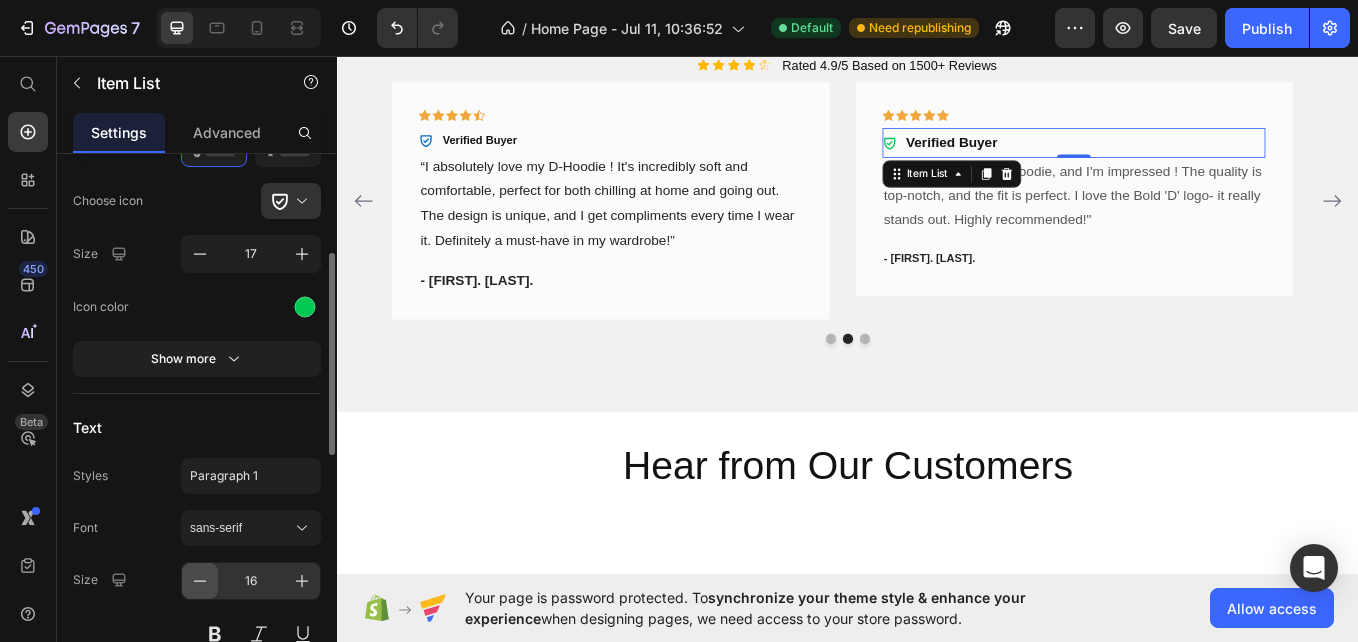 click 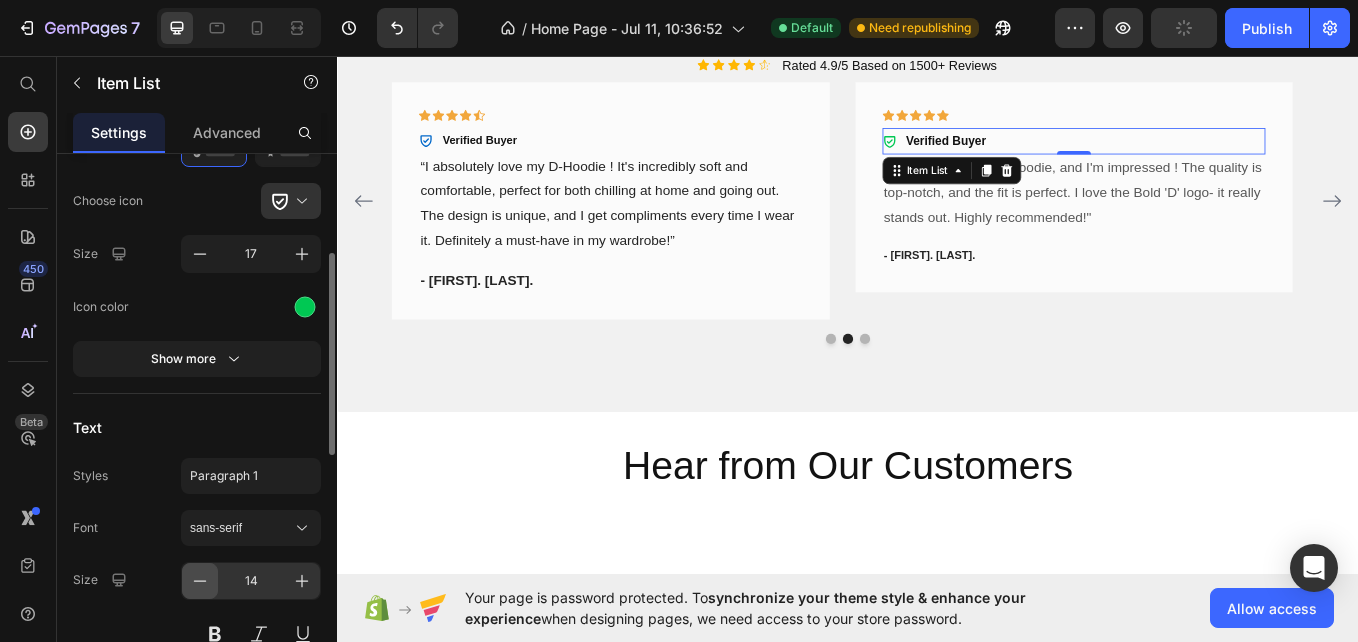 click 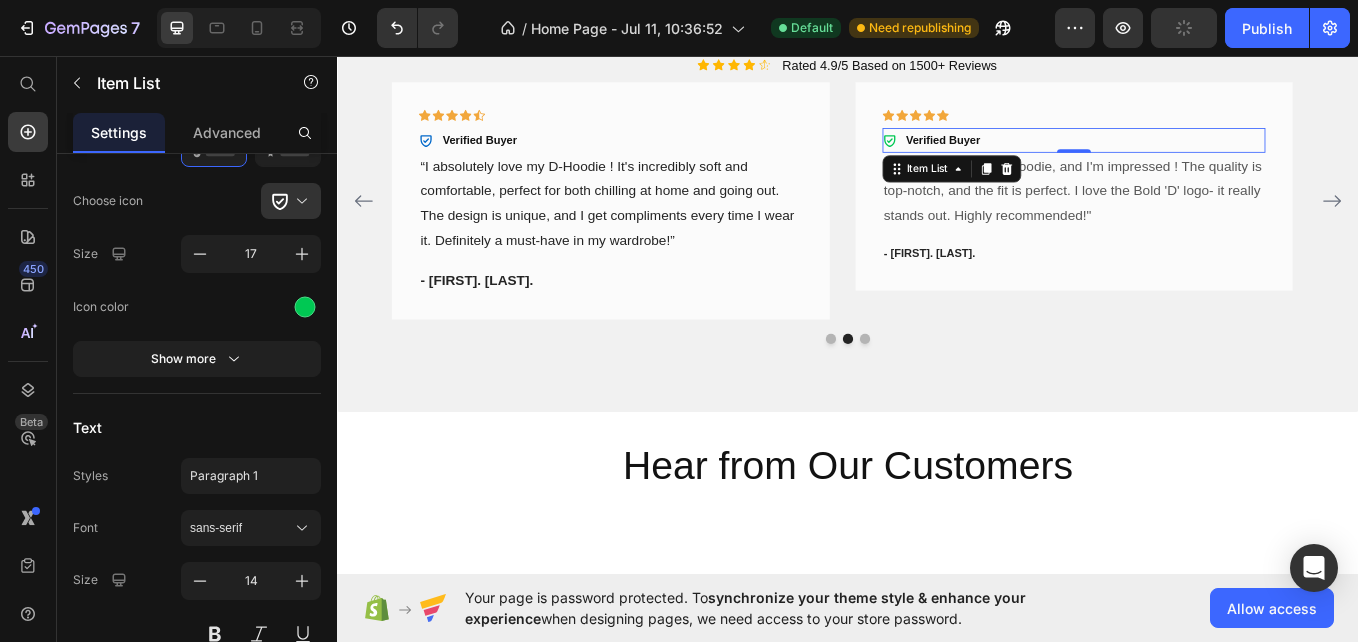 type on "13" 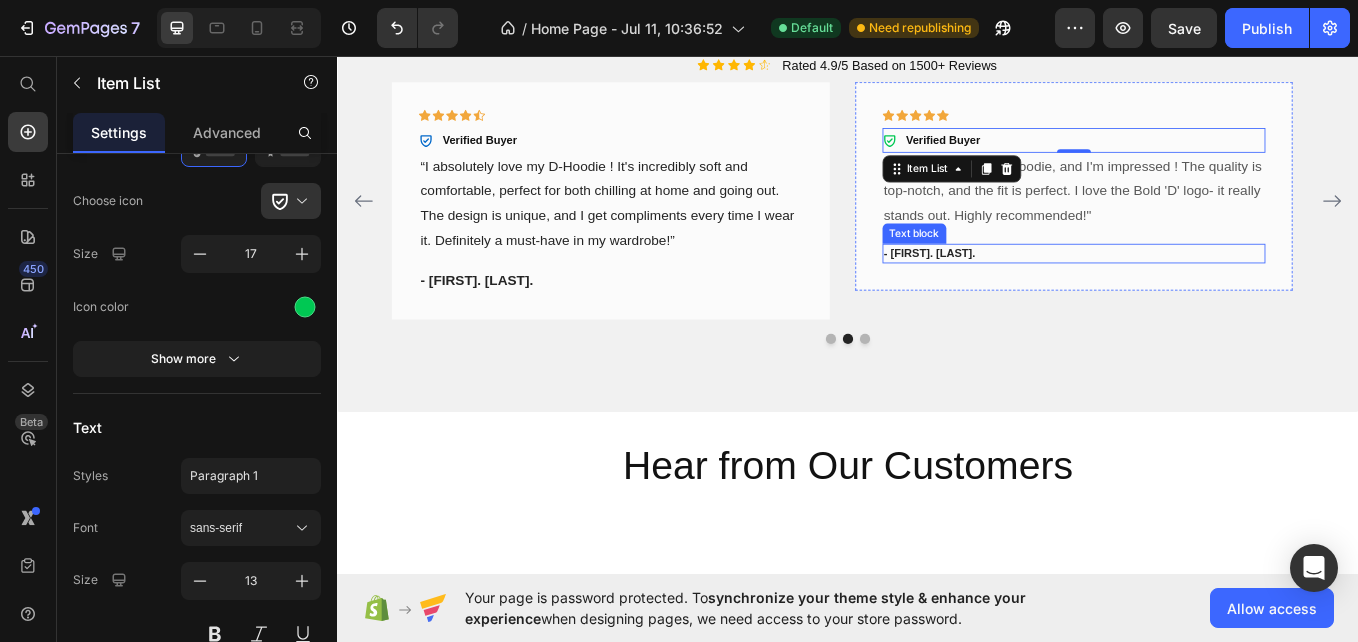 click on "- [FIRST] [LAST]" at bounding box center (1202, 288) 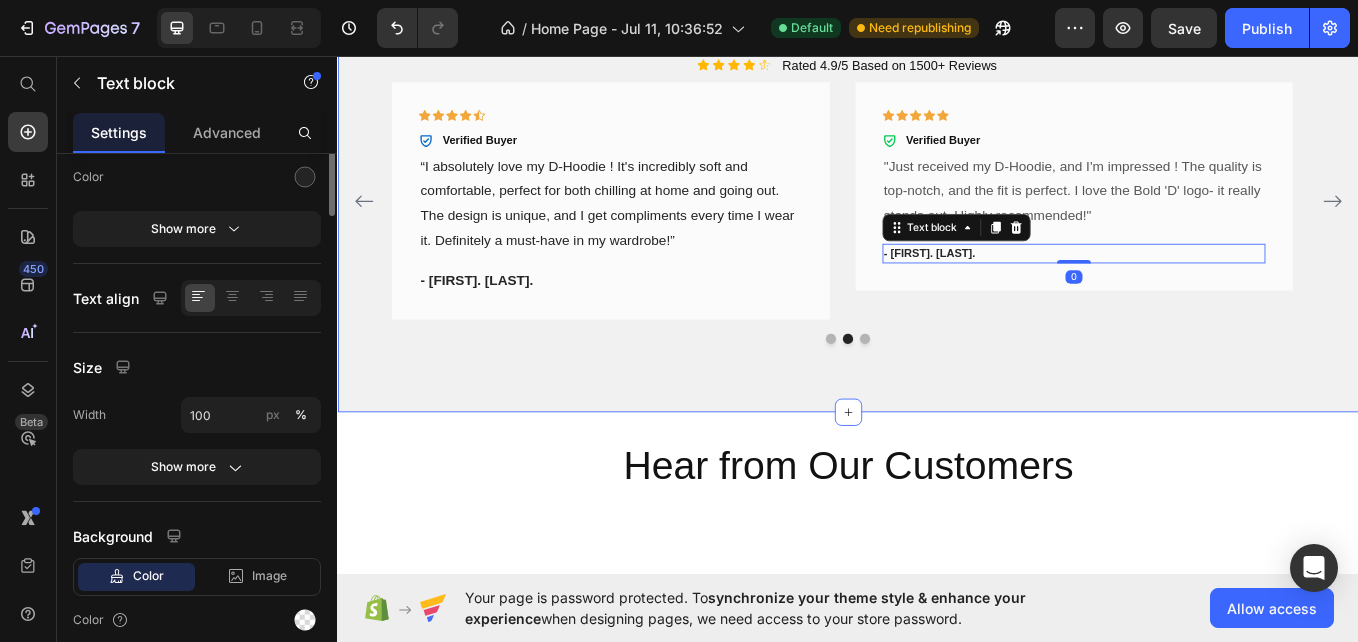 scroll, scrollTop: 0, scrollLeft: 0, axis: both 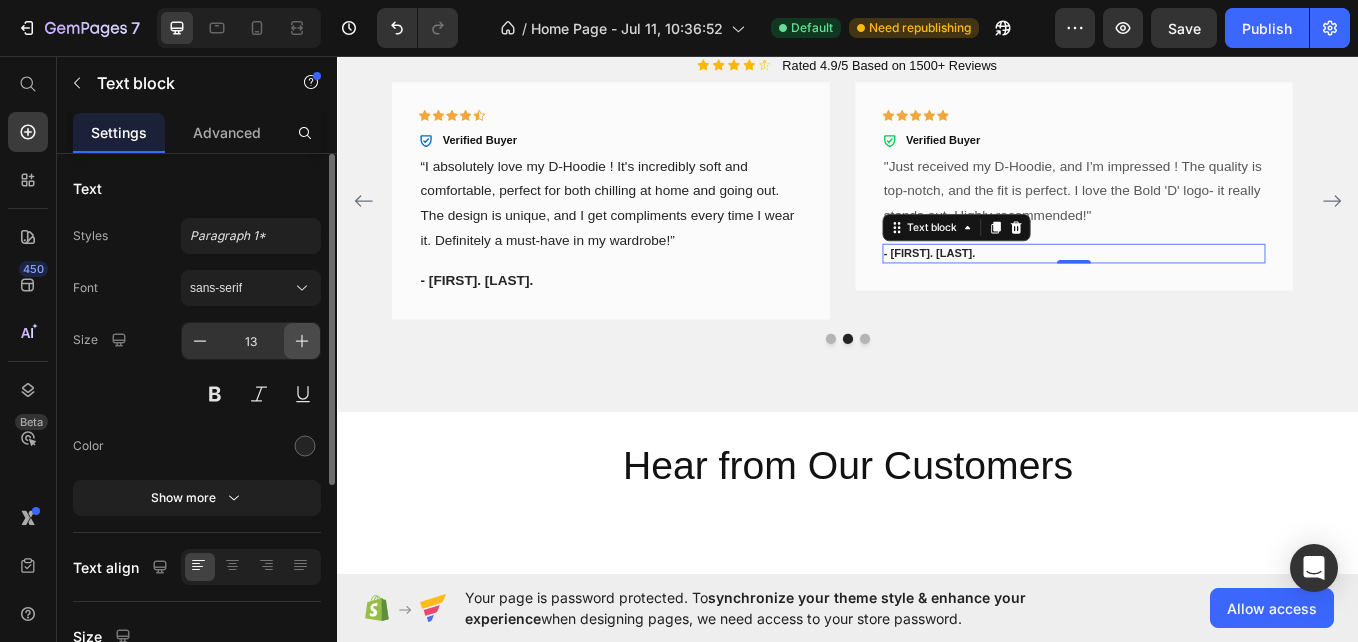 click 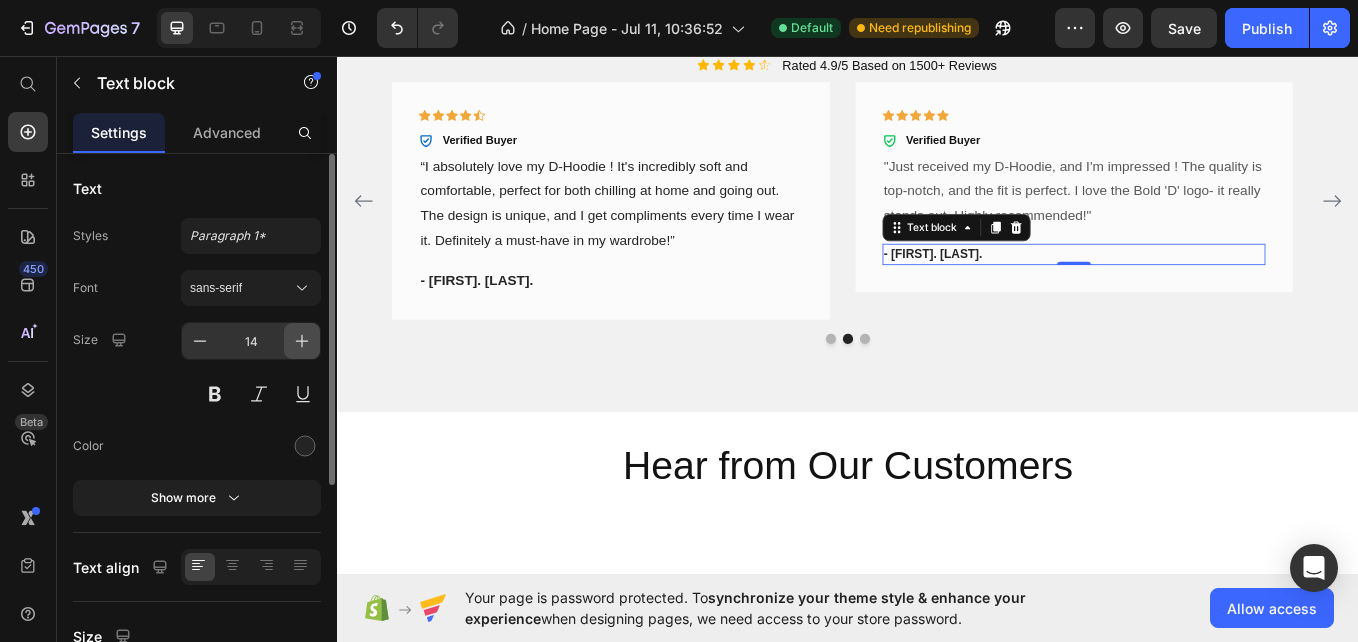 click 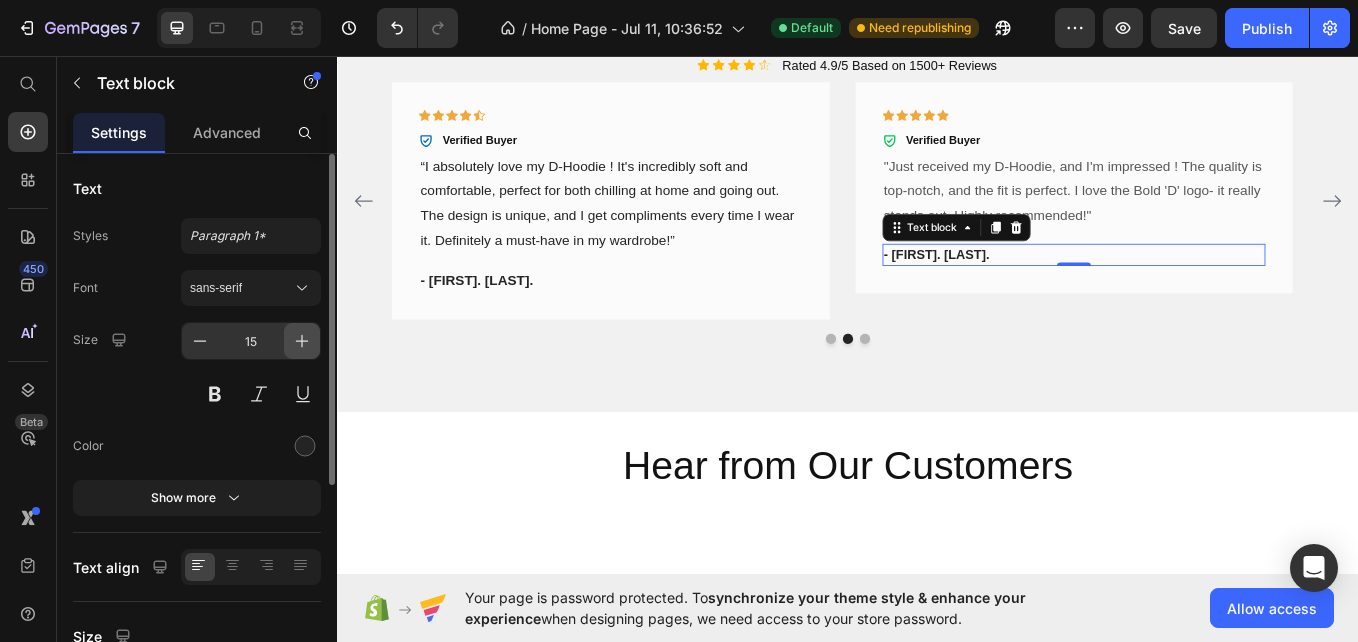 click 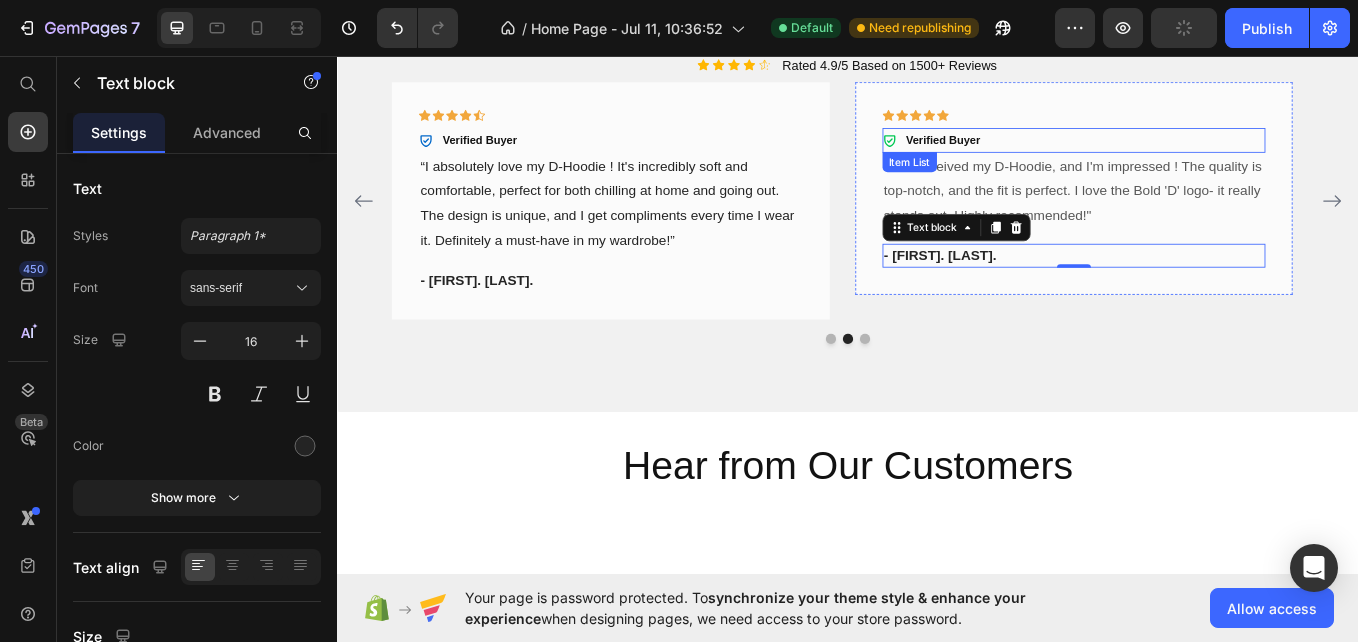 click on "Verified Buyer" at bounding box center [1048, 154] 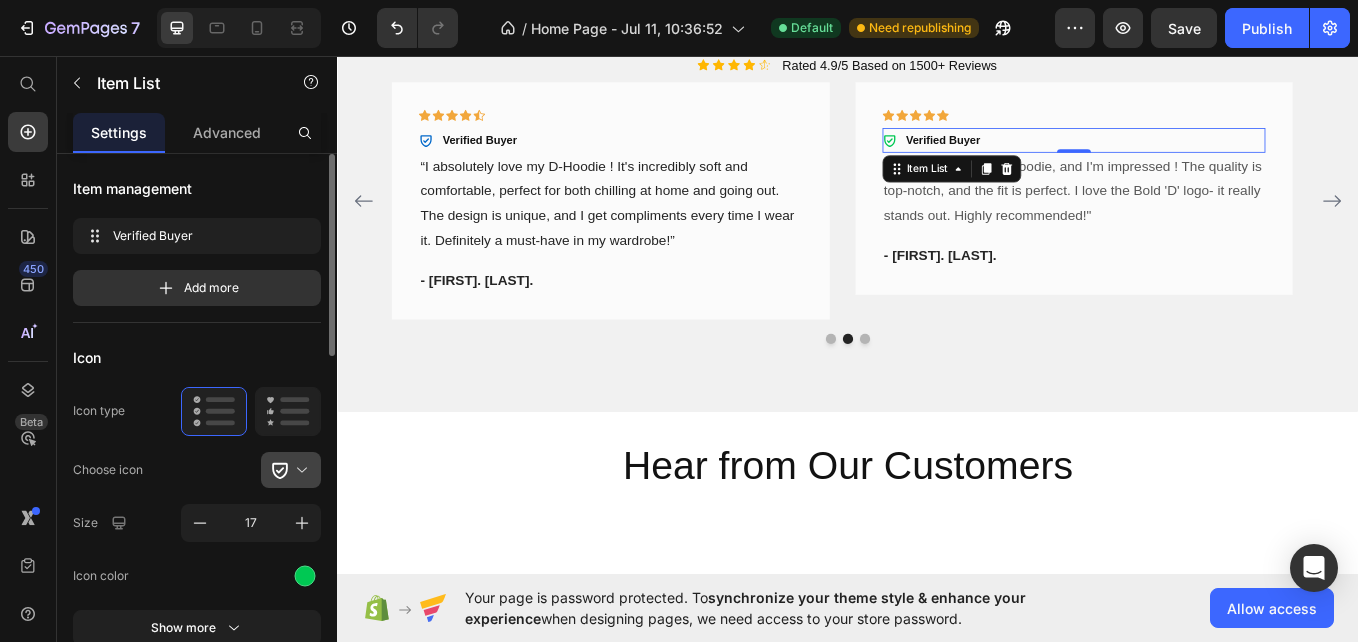 click at bounding box center (299, 470) 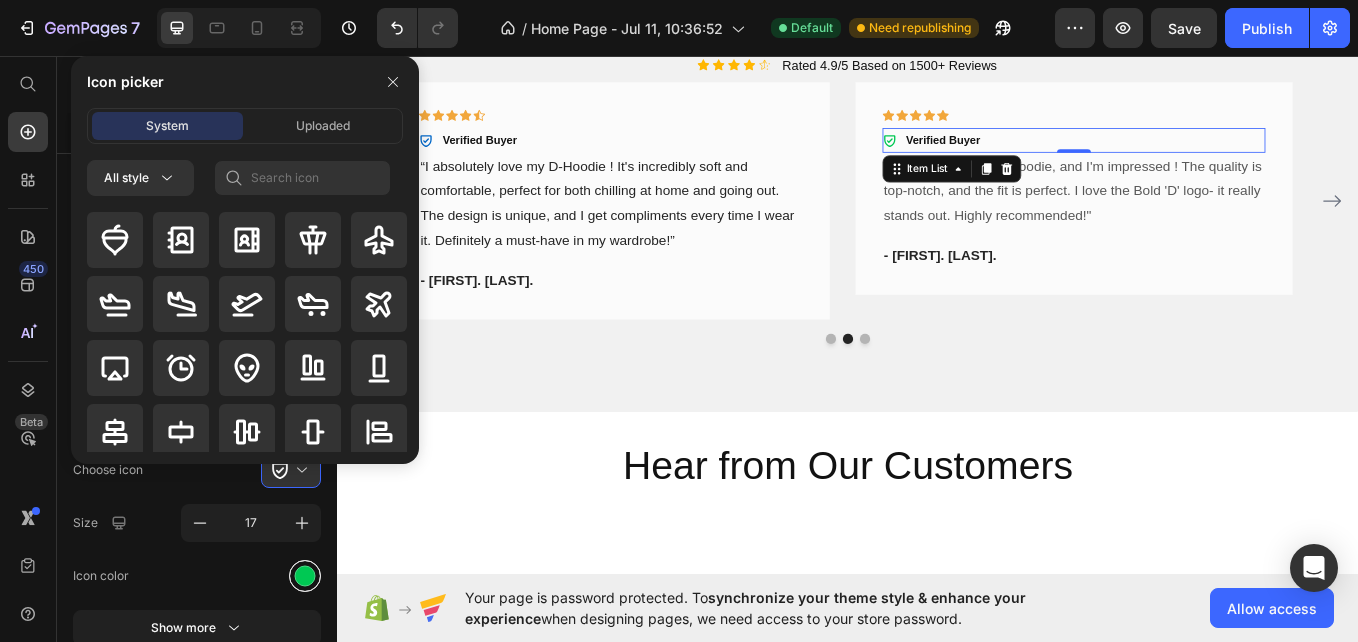 click at bounding box center [305, 576] 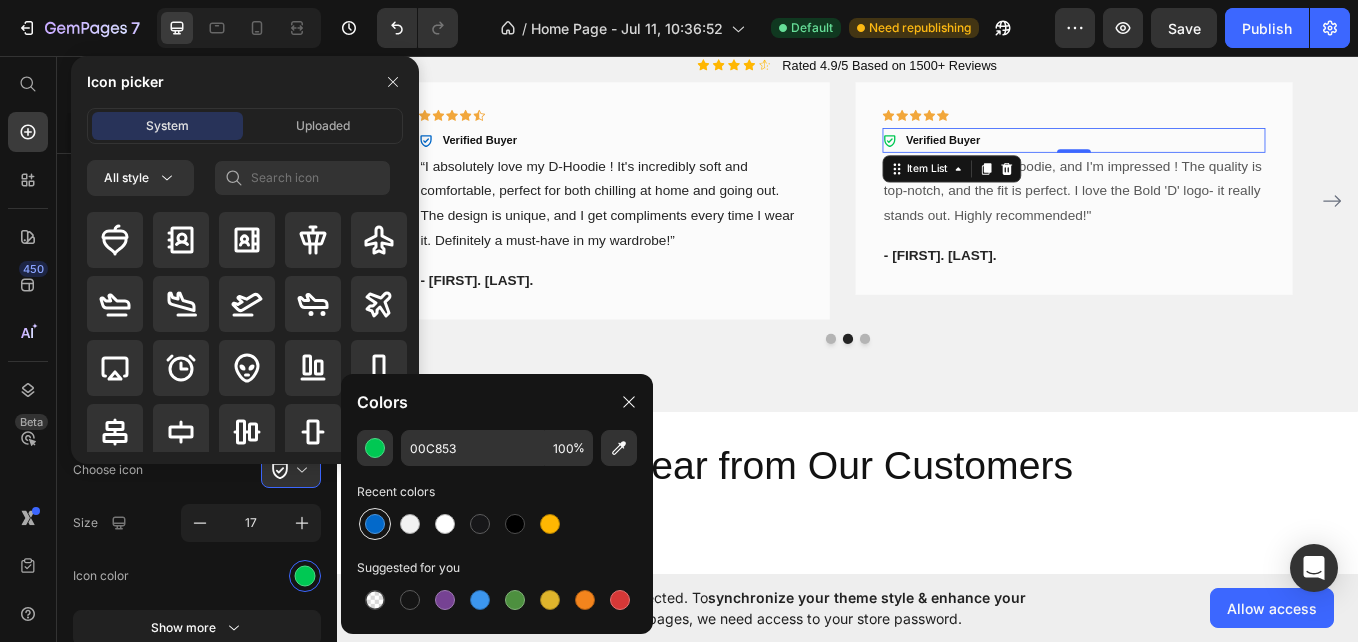 click at bounding box center (375, 524) 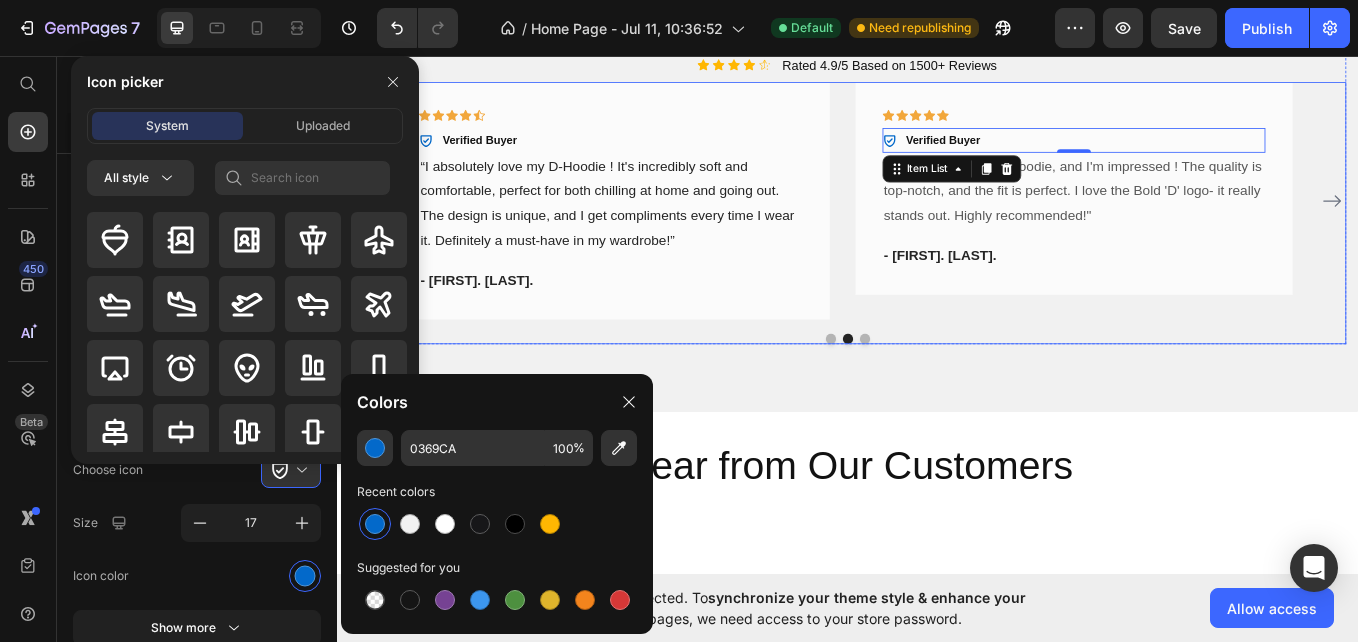 click on "Icon
Icon
Icon
Icon
Icon Row
Verified Buyer Item List Row "[FIRST]'s customer service is incredible. I had a question about sizing they replied me within minutes with all details I needed." Text block - [FIRST] [LAST]. Text block Row
Icon
Icon
Icon
Icon
Icon Row
Verified Buyer Item List "The site is sleek, the process was fast, and my order arrived quicker than I expected. I love the personal touches, and the hoodie is exacltly what I wanted. Will finally be shopping here again !" Text block - [FIRST] [LAST]. Text block Row
Icon
Icon
Icon
Icon
Icon Row
Verified Buyer Item List Text block - [FIRST] [LAST]. Text block Row
Icon
Icon
Icon
Icon
Icon Row" at bounding box center (937, 225) 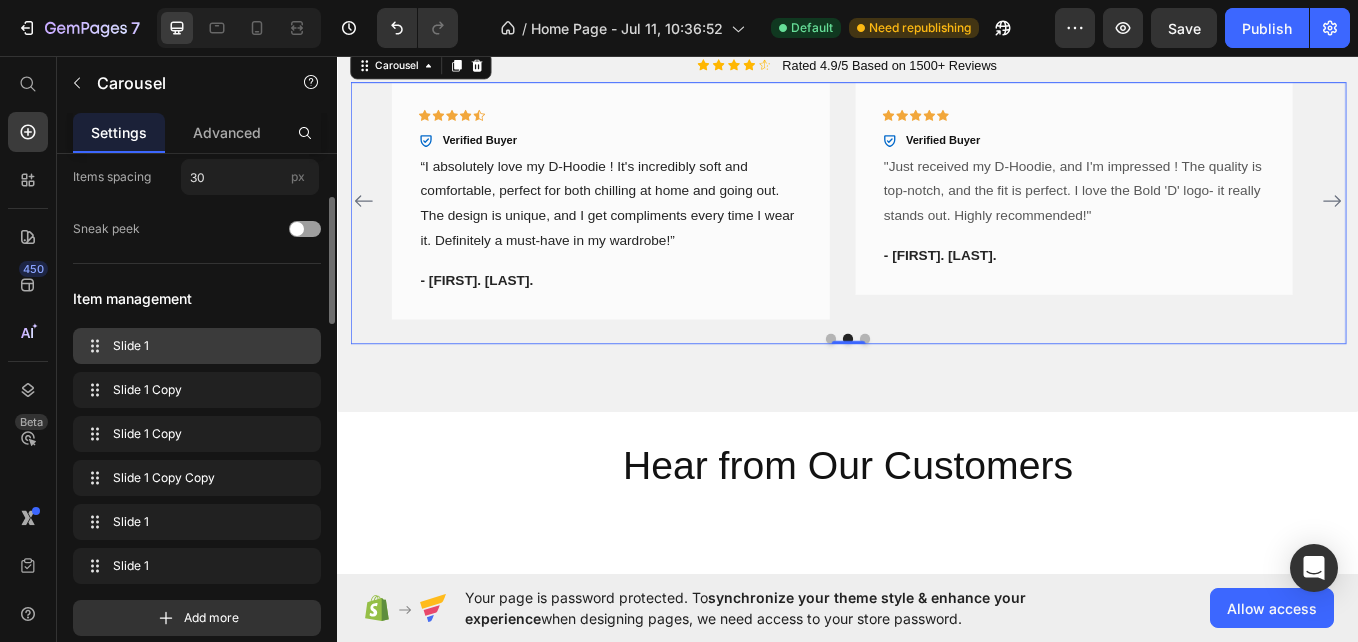 scroll, scrollTop: 188, scrollLeft: 0, axis: vertical 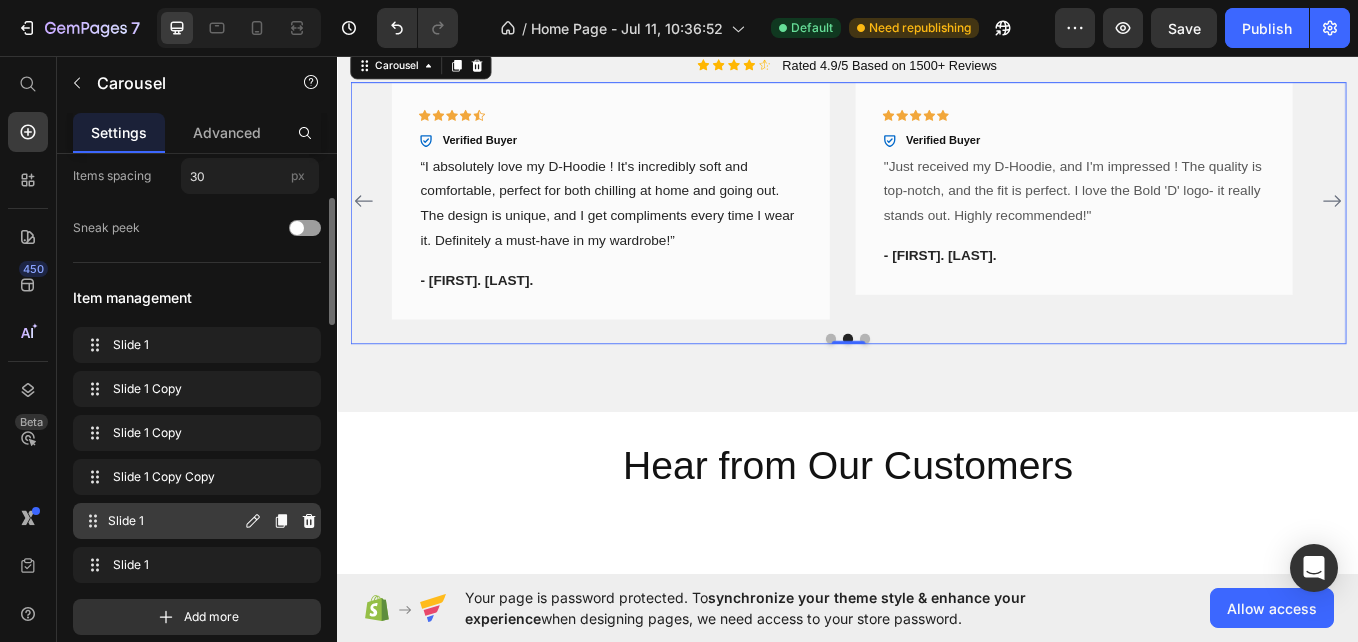 click on "Slide 1" at bounding box center [174, 521] 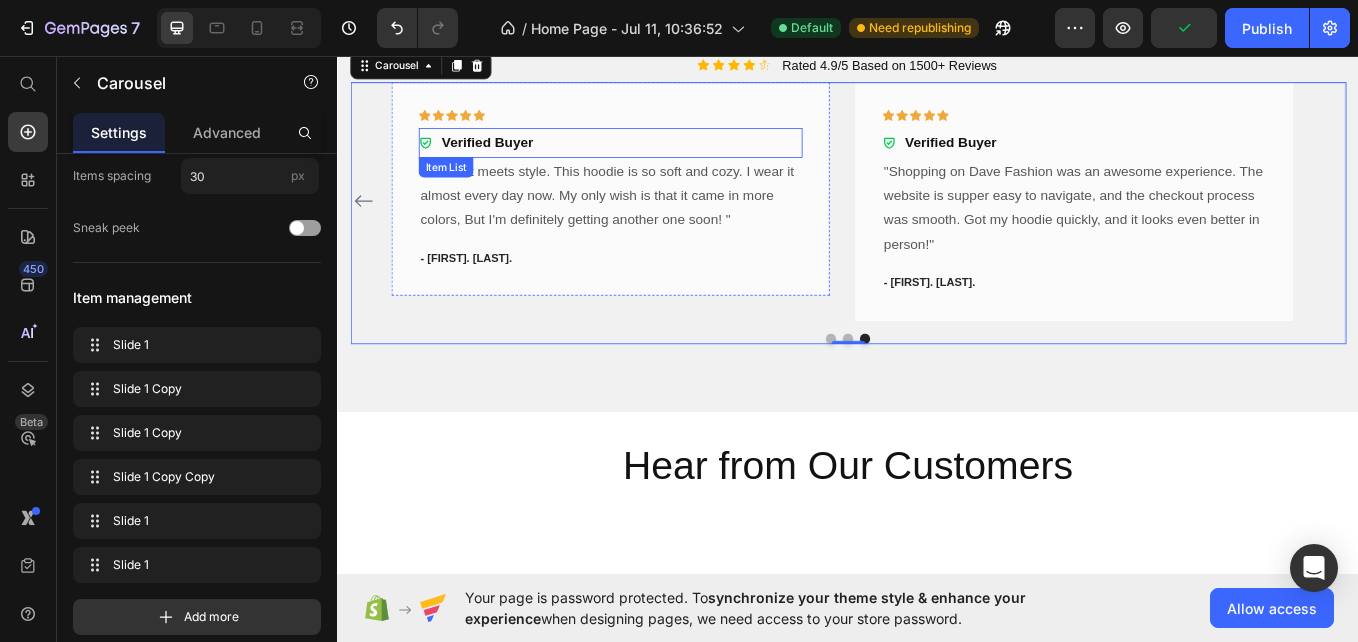 click on "Verified Buyer" at bounding box center [513, 156] 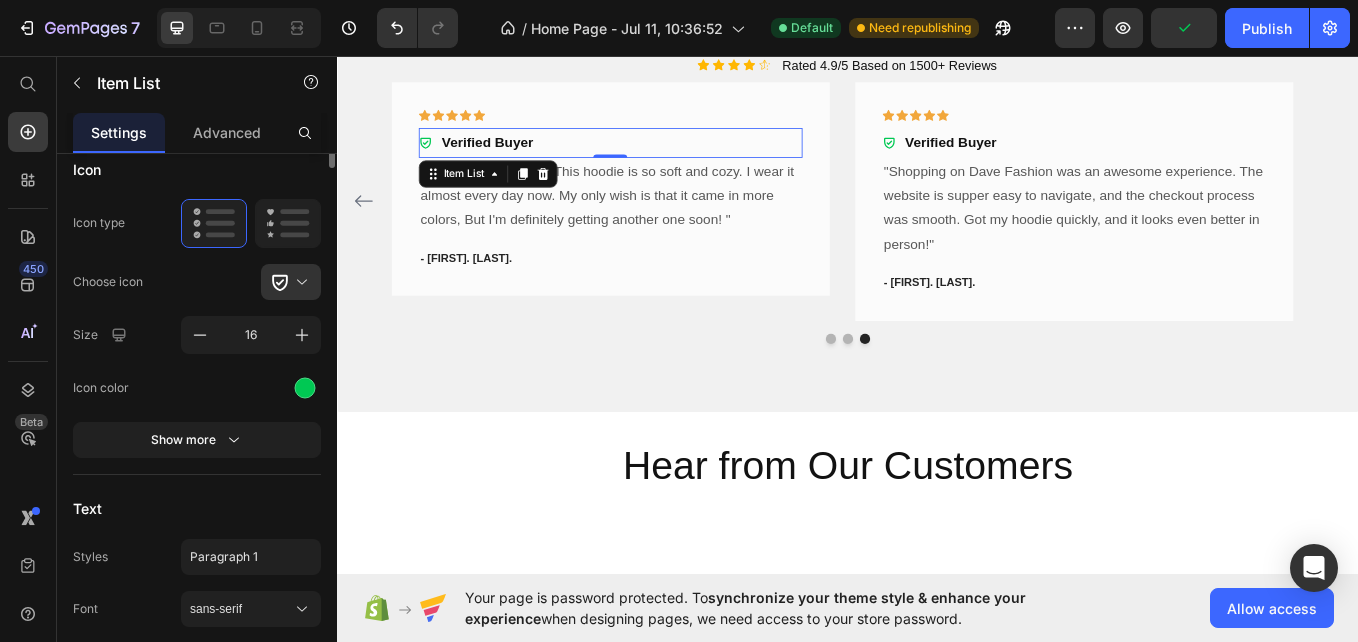 scroll, scrollTop: 0, scrollLeft: 0, axis: both 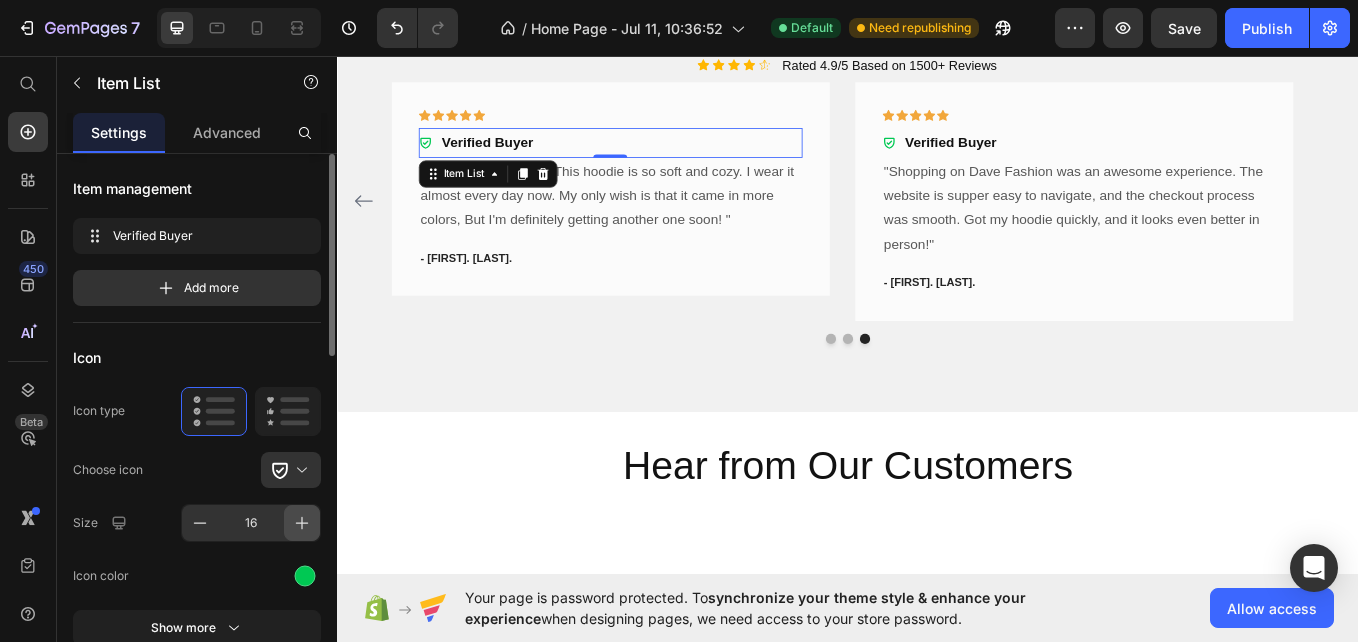 click at bounding box center (302, 523) 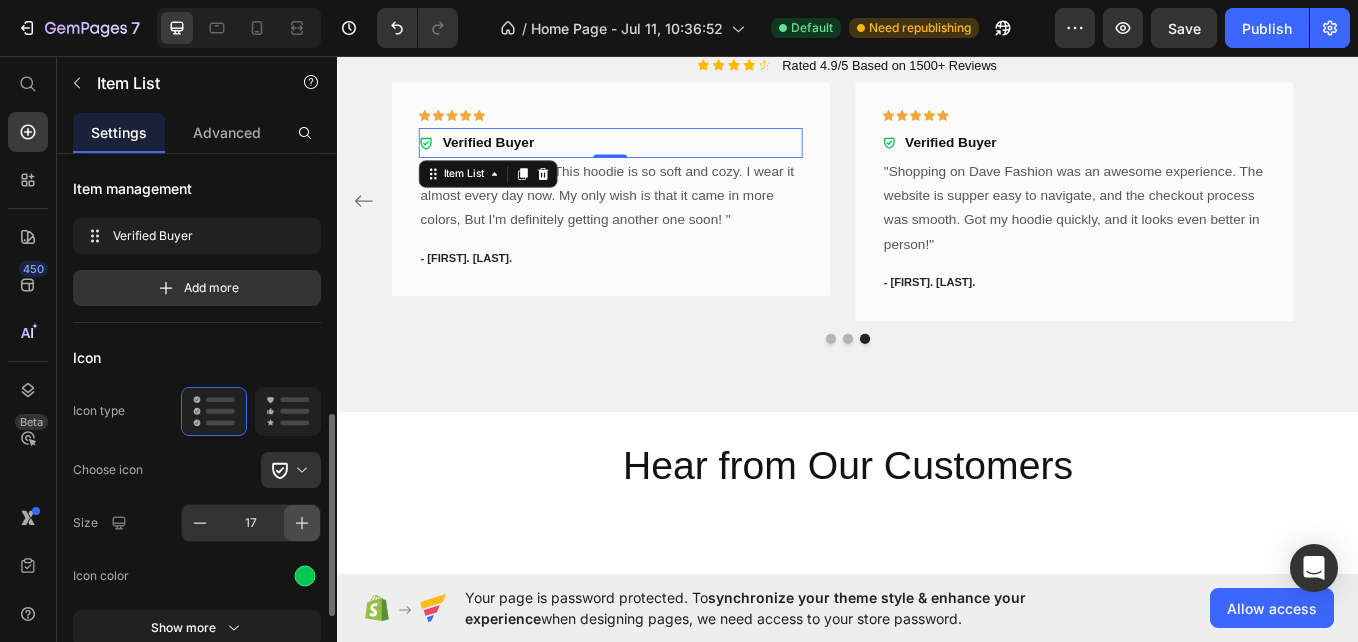scroll, scrollTop: 191, scrollLeft: 0, axis: vertical 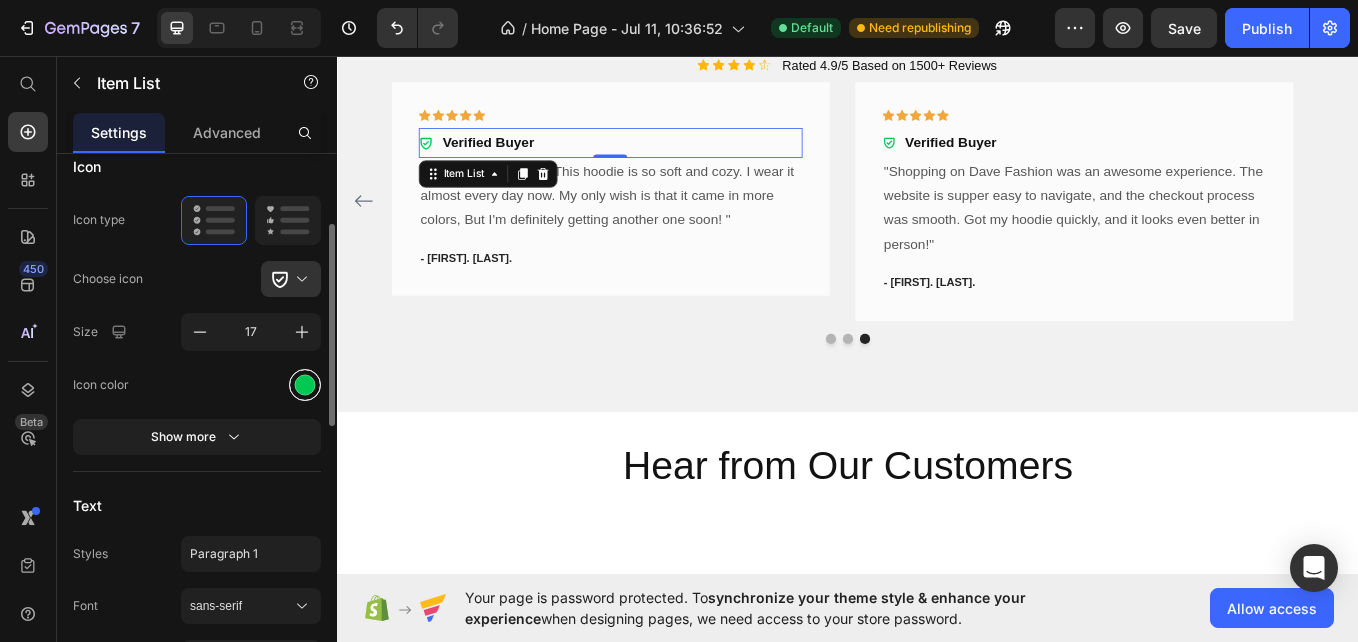 click at bounding box center (305, 384) 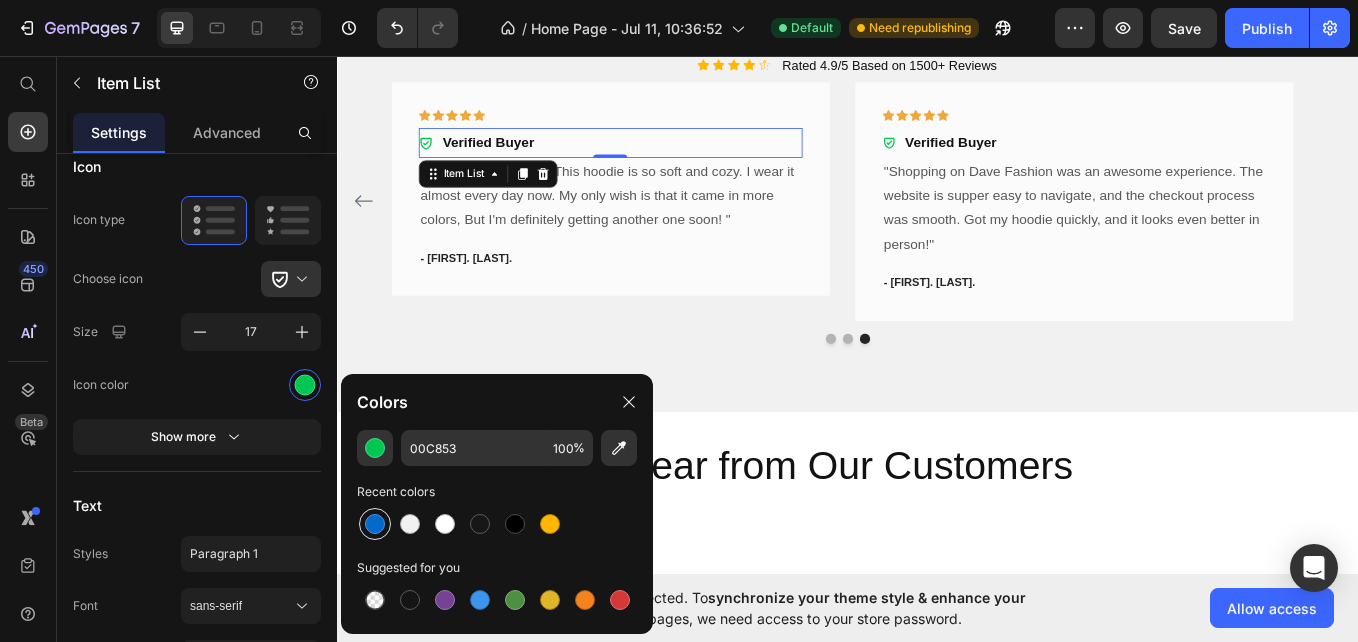 click at bounding box center [375, 524] 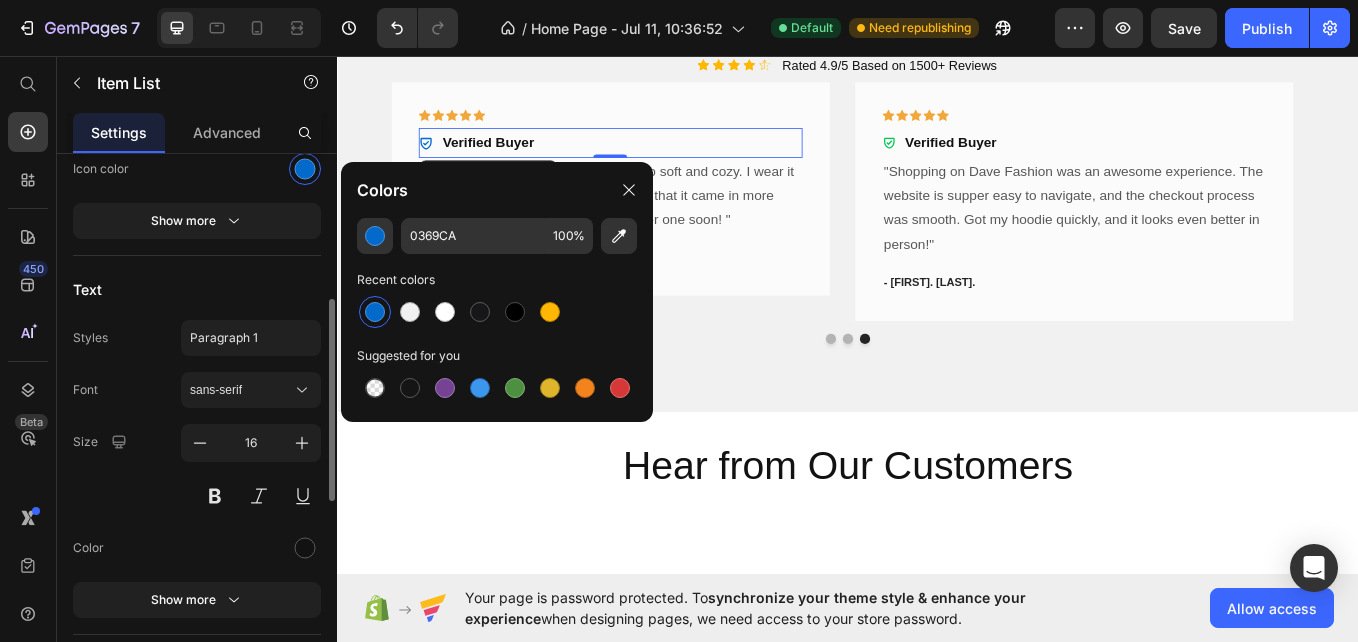 scroll, scrollTop: 409, scrollLeft: 0, axis: vertical 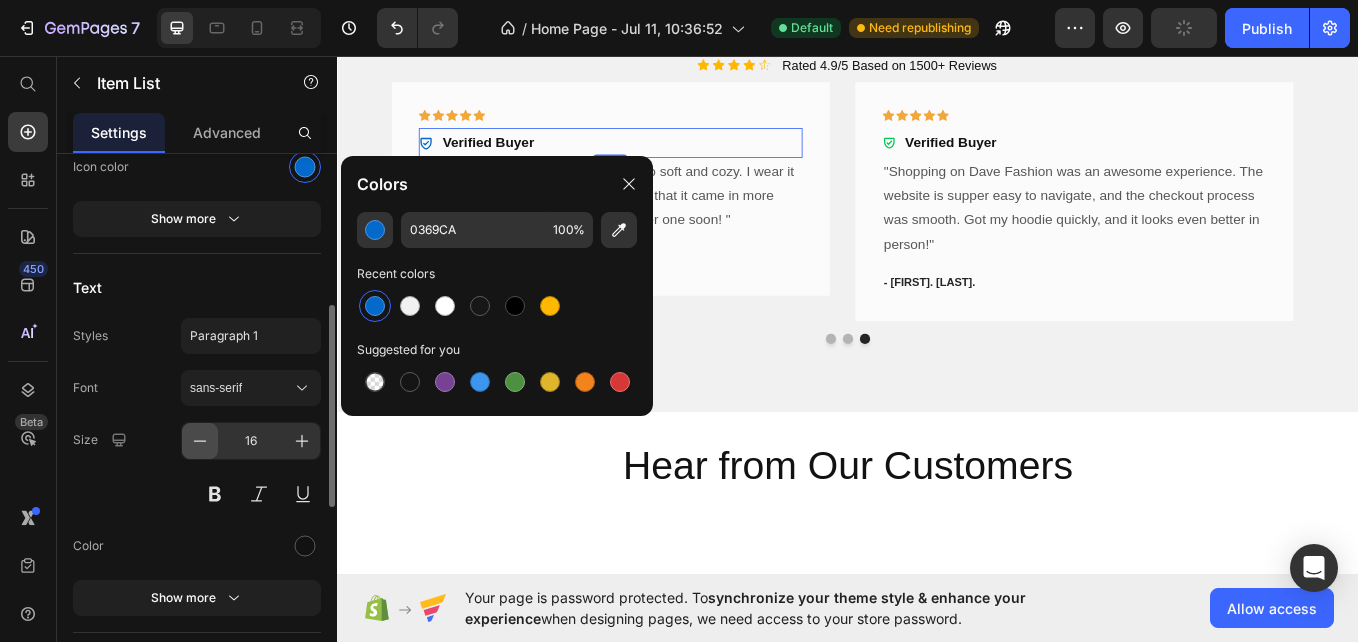 click at bounding box center [200, 441] 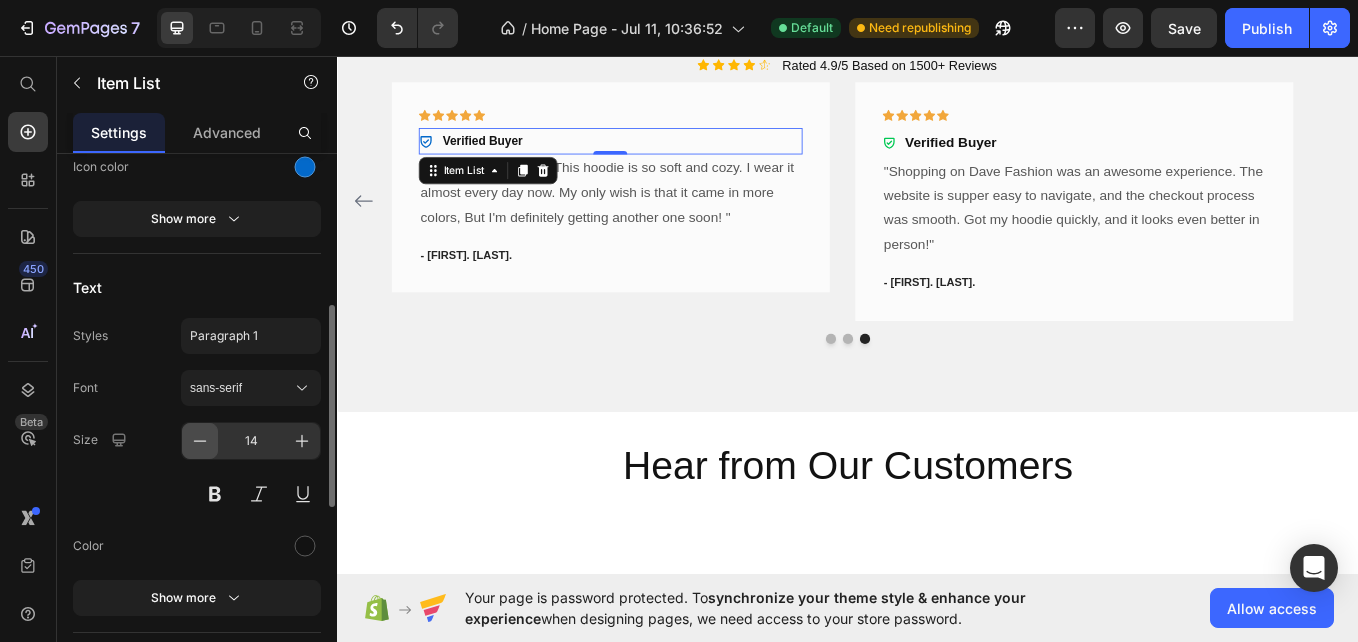 click at bounding box center [200, 441] 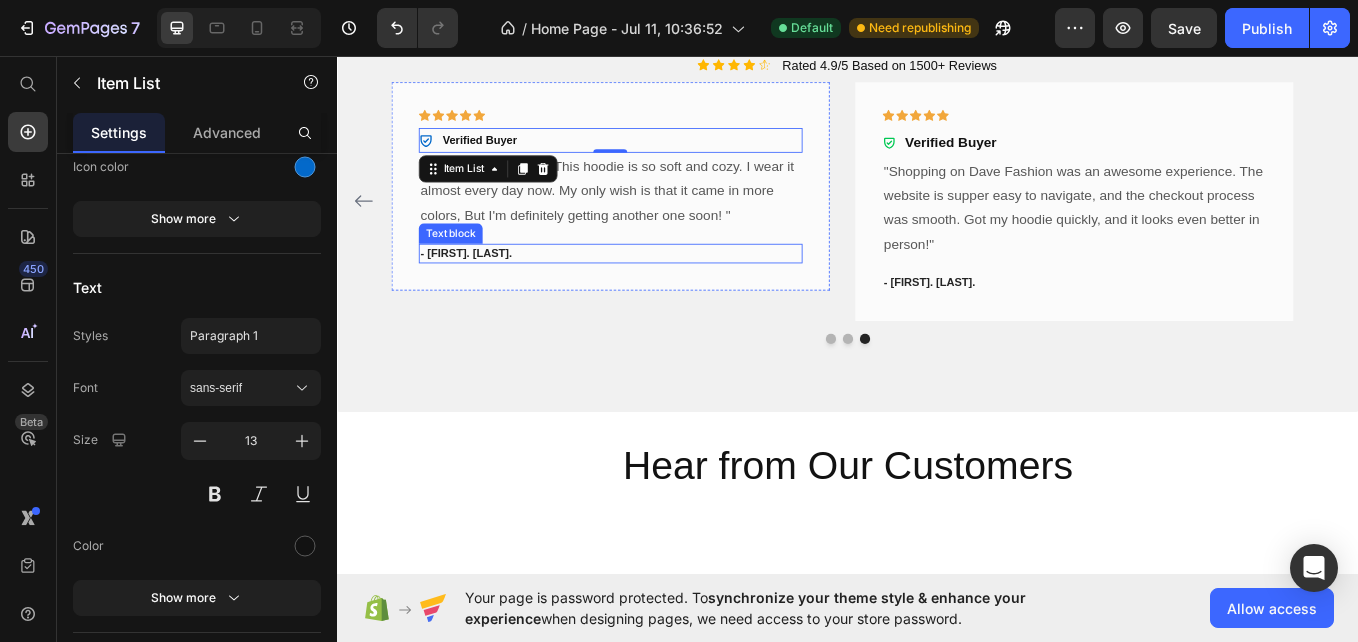 click on "- [FIRST] [LAST]" at bounding box center (657, 288) 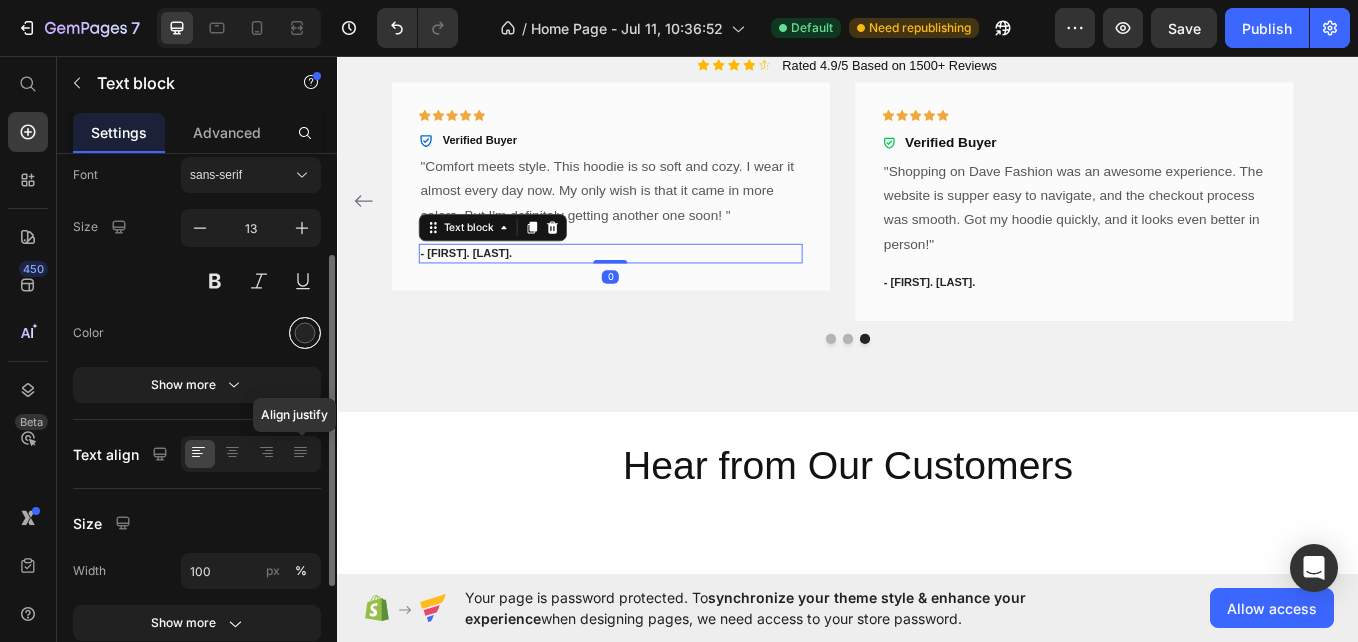 scroll, scrollTop: 159, scrollLeft: 0, axis: vertical 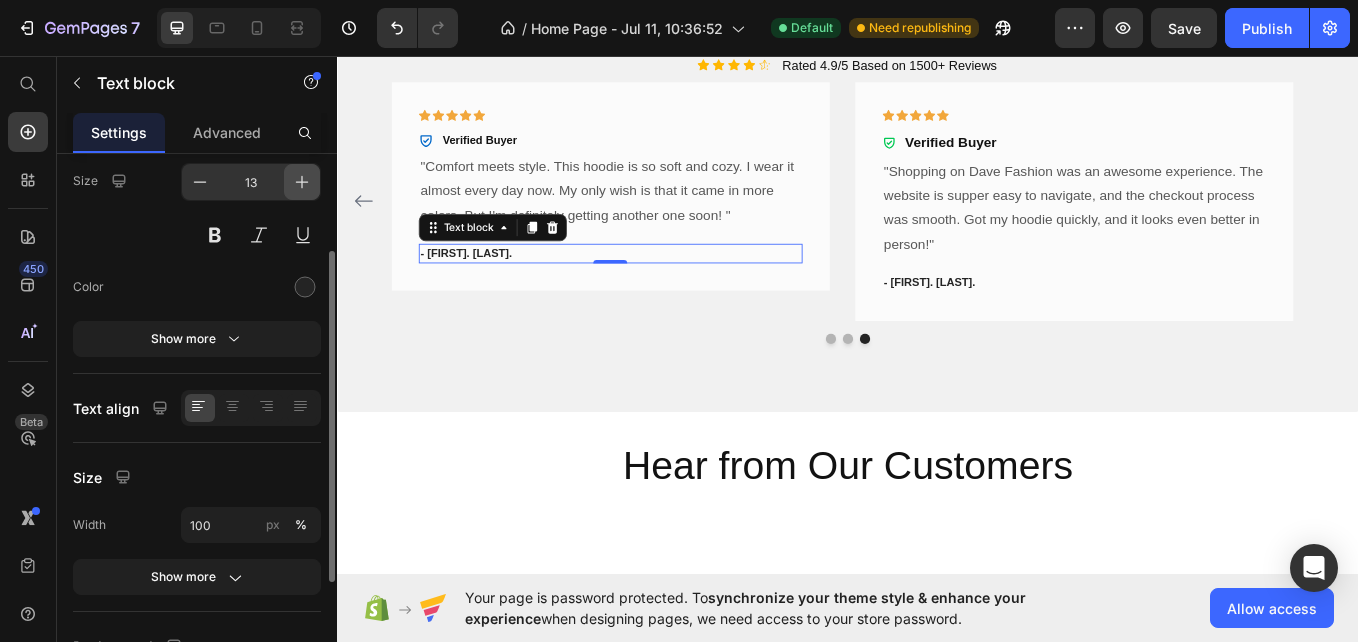 click 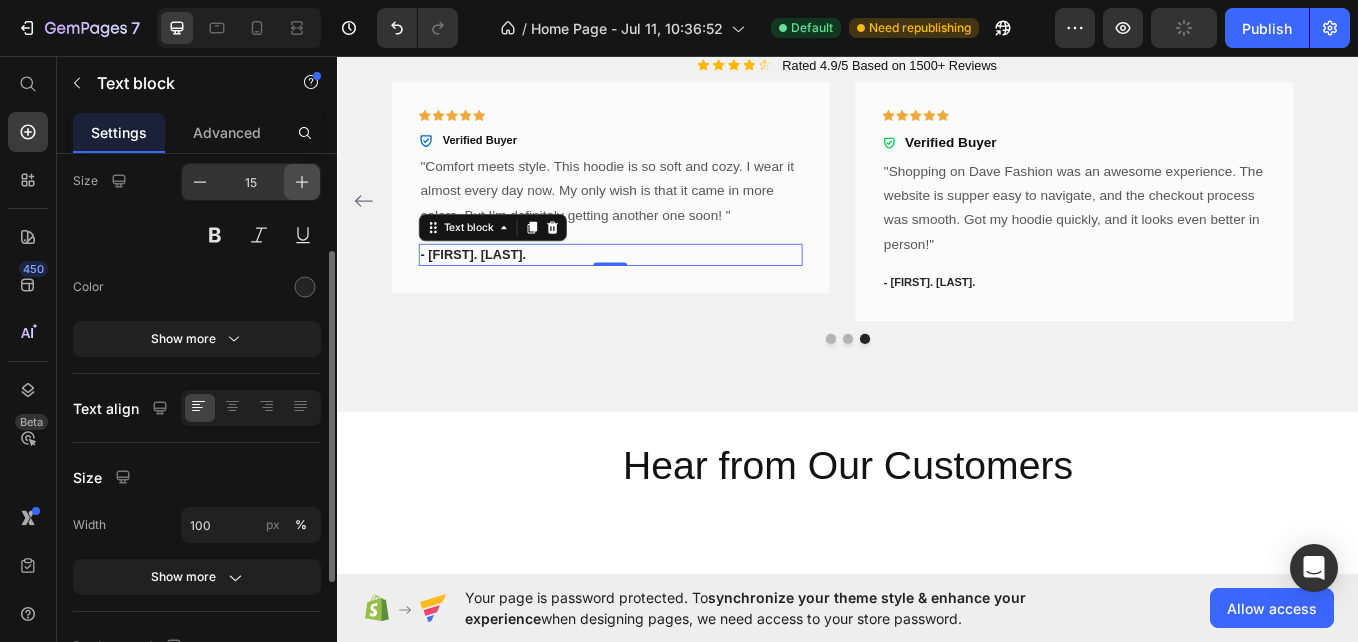 click 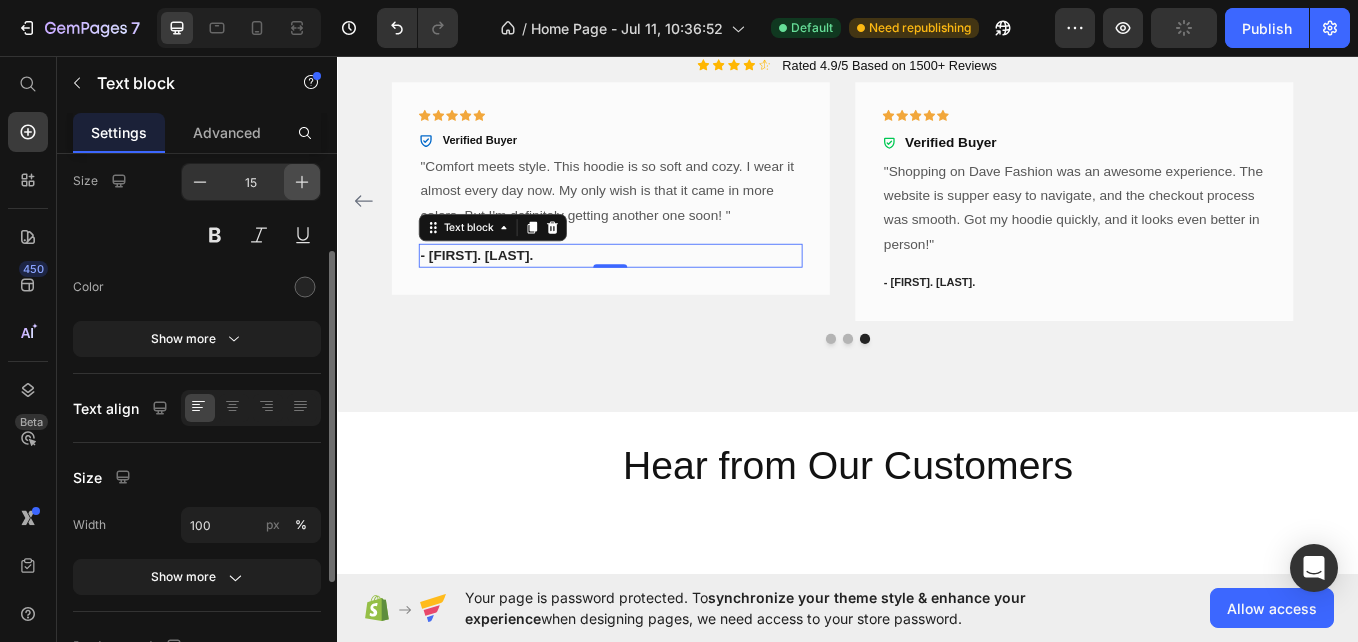 type on "16" 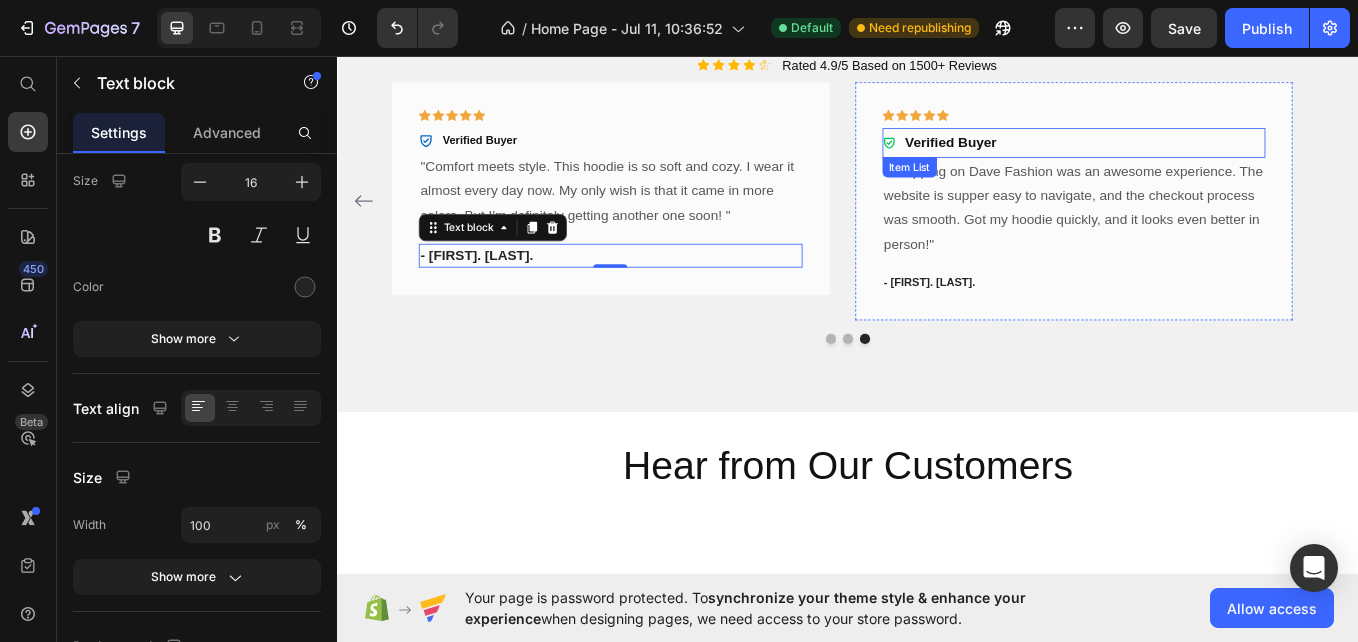 click on "Verified Buyer" at bounding box center [1058, 156] 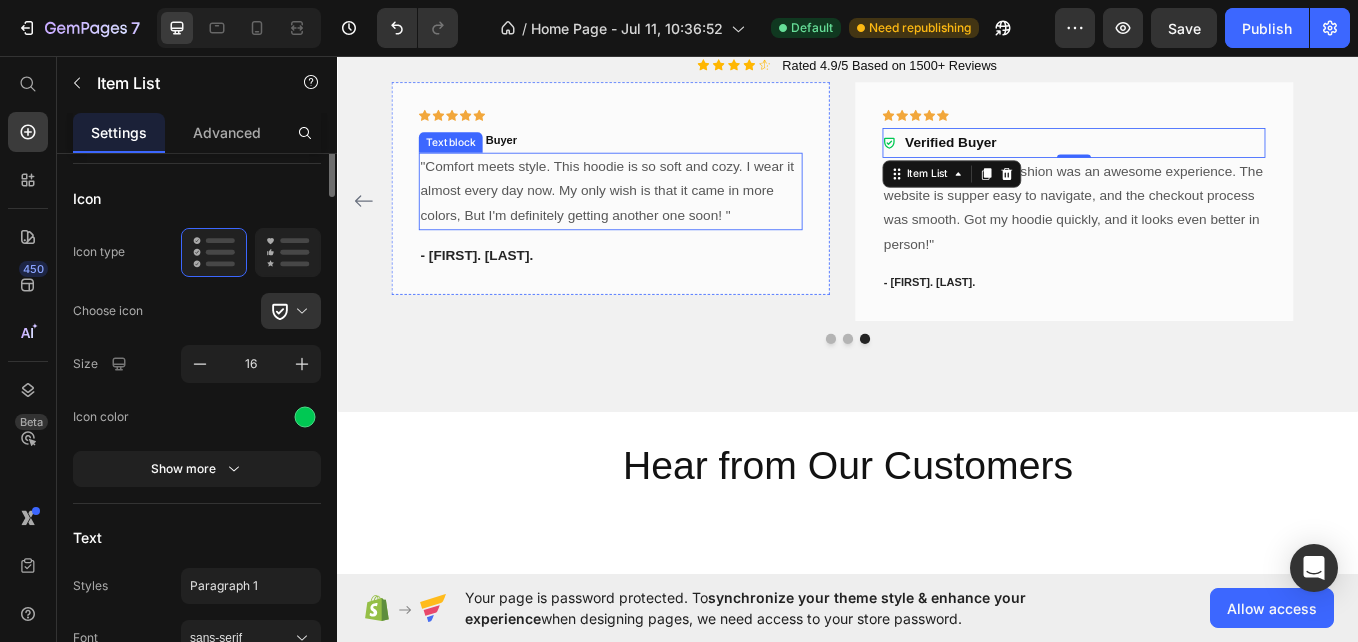 scroll, scrollTop: 0, scrollLeft: 0, axis: both 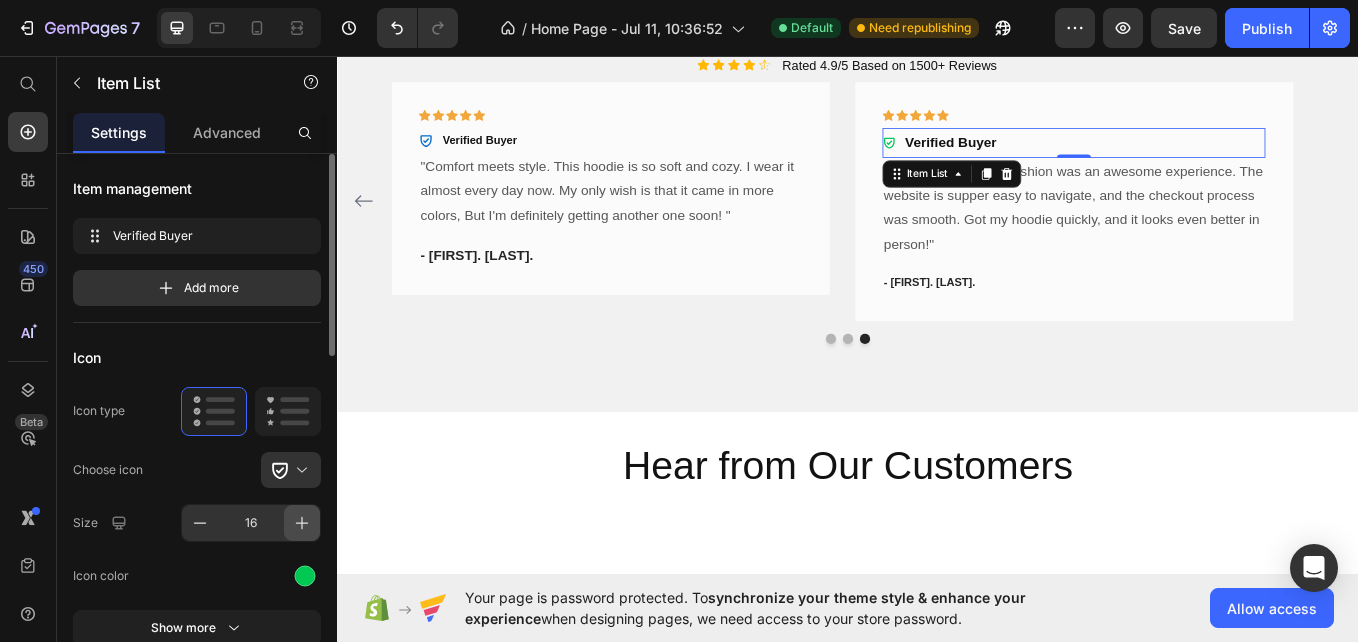 click 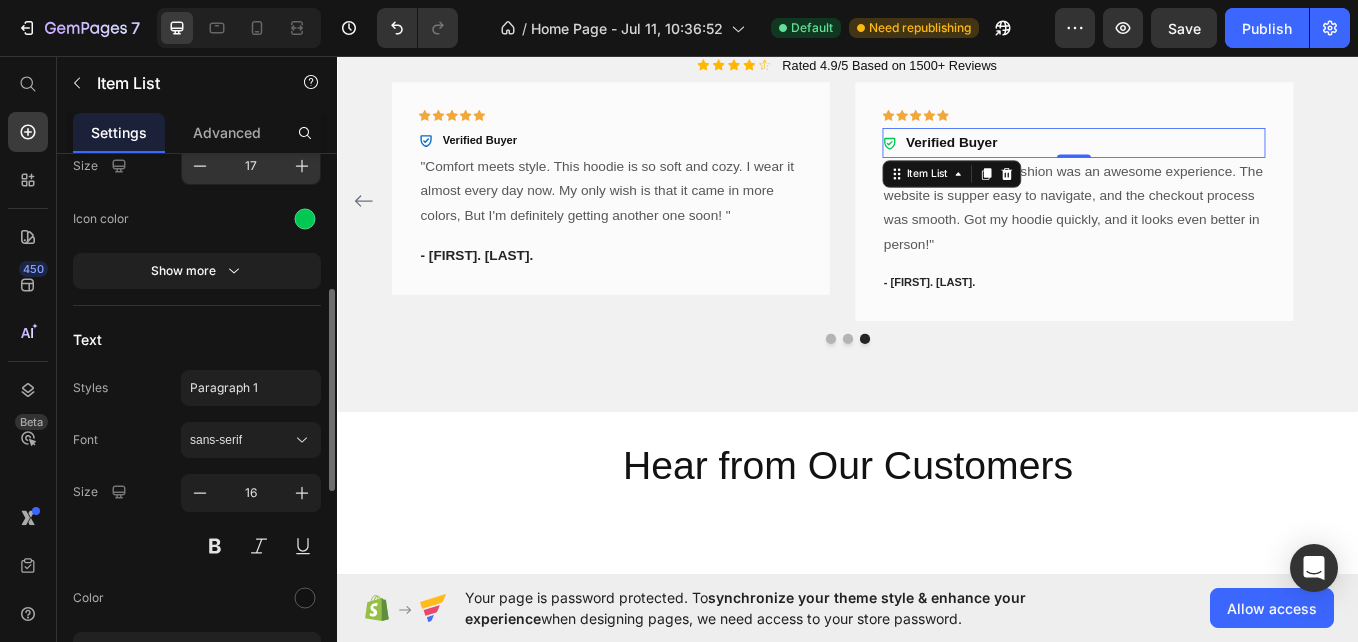 scroll, scrollTop: 359, scrollLeft: 0, axis: vertical 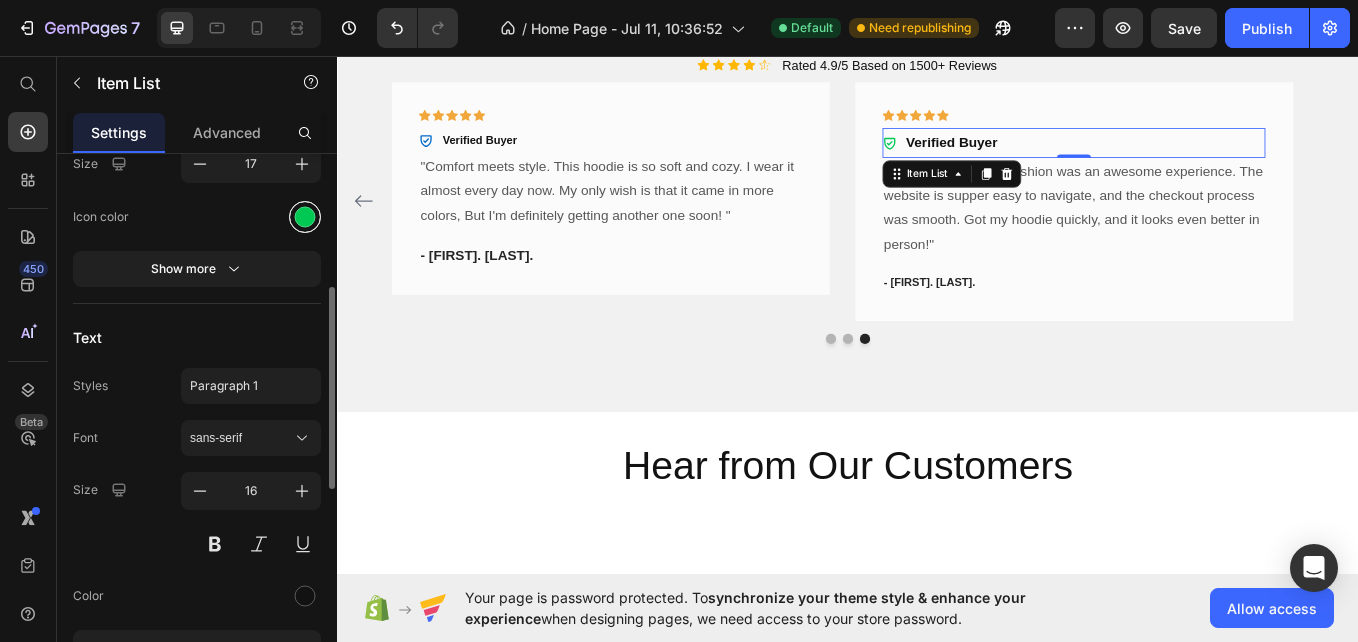 click at bounding box center (305, 217) 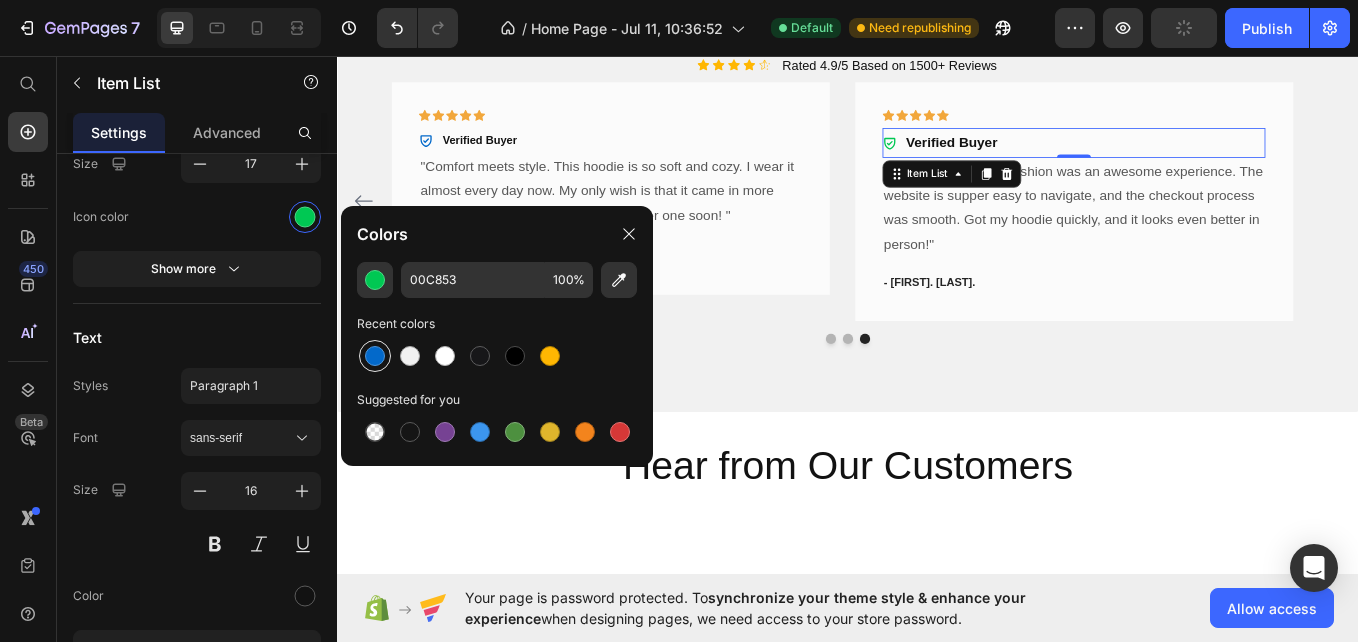 click at bounding box center (375, 356) 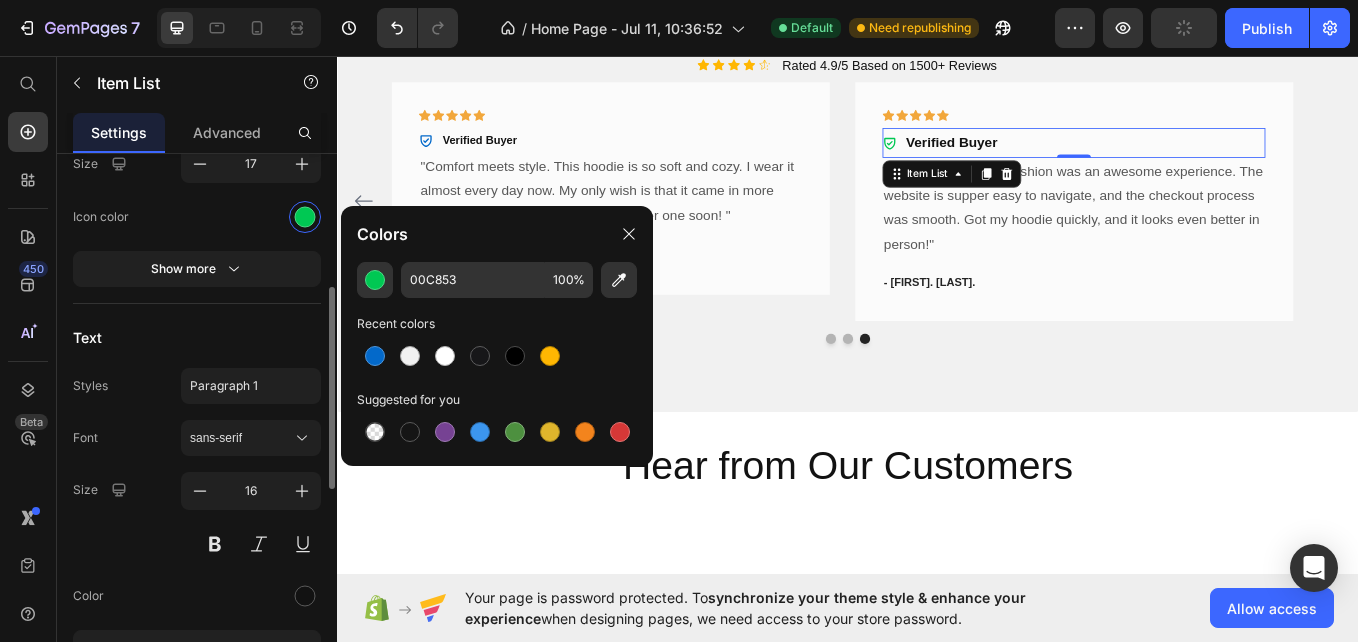type on "0369CA" 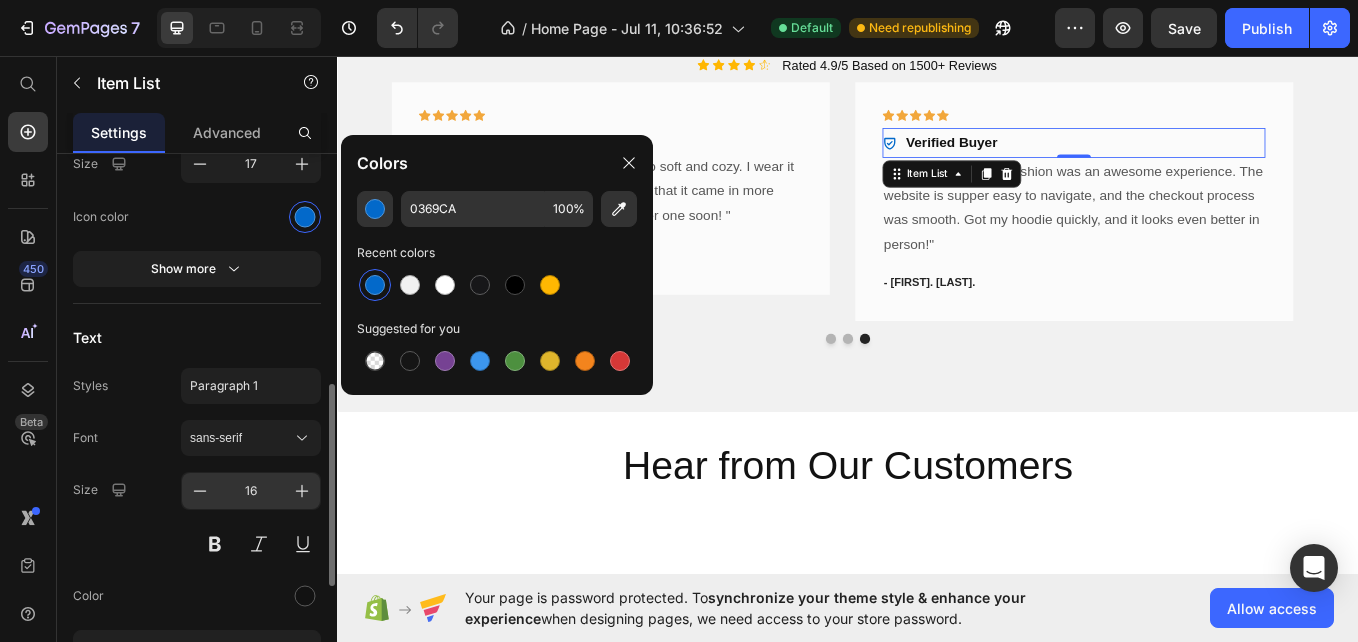 scroll, scrollTop: 430, scrollLeft: 0, axis: vertical 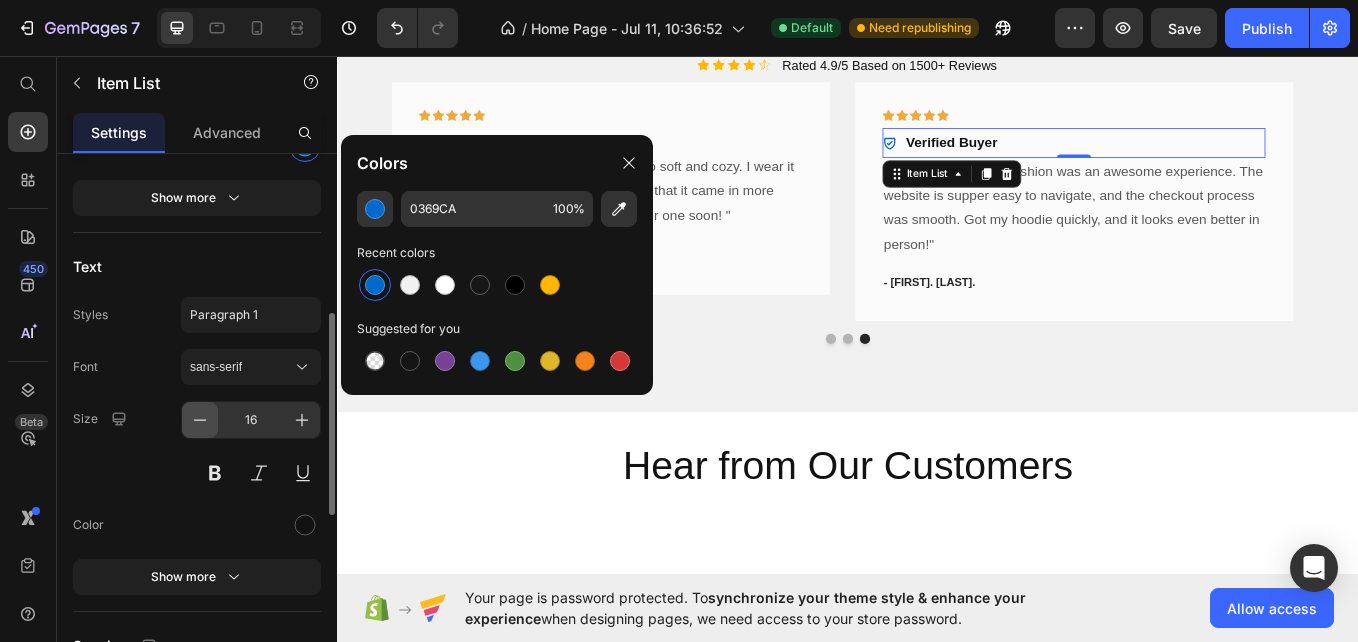 click 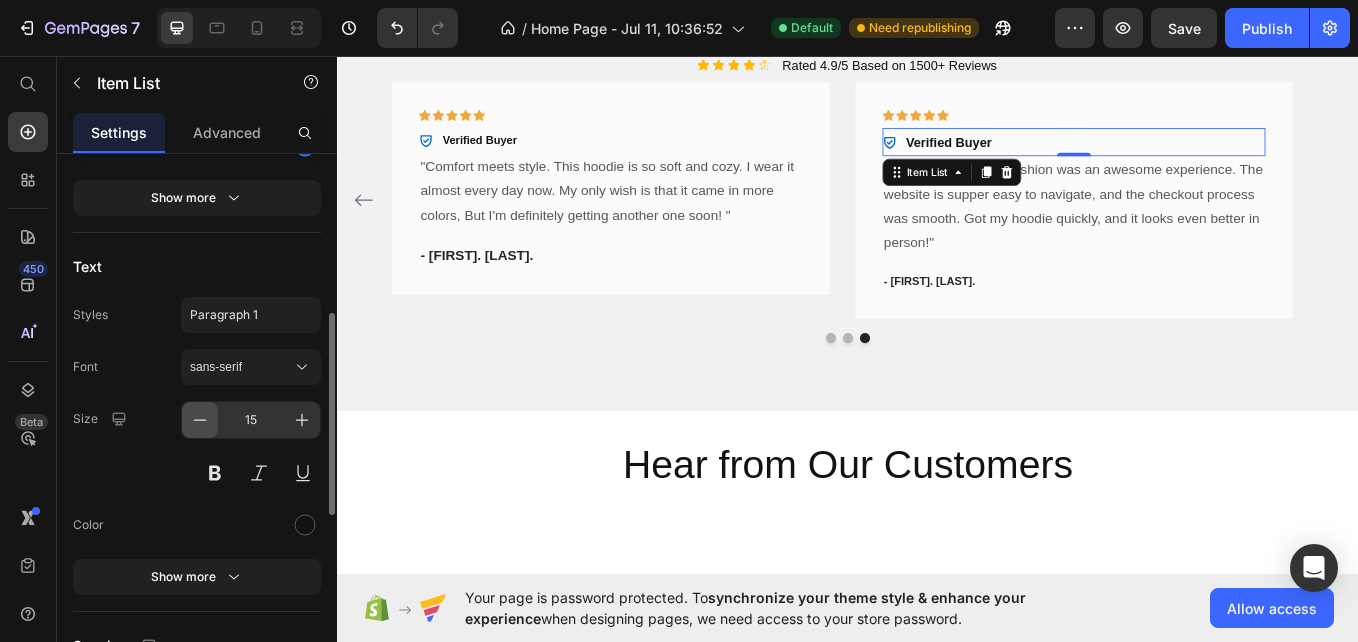 click 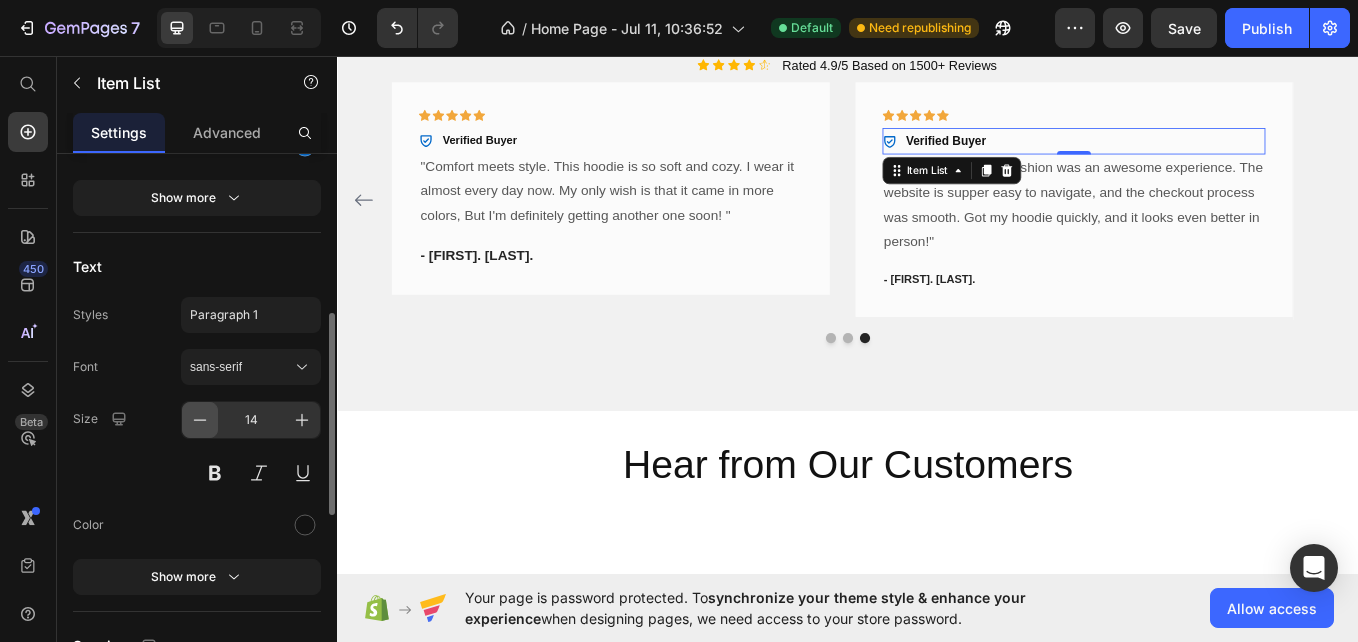 click 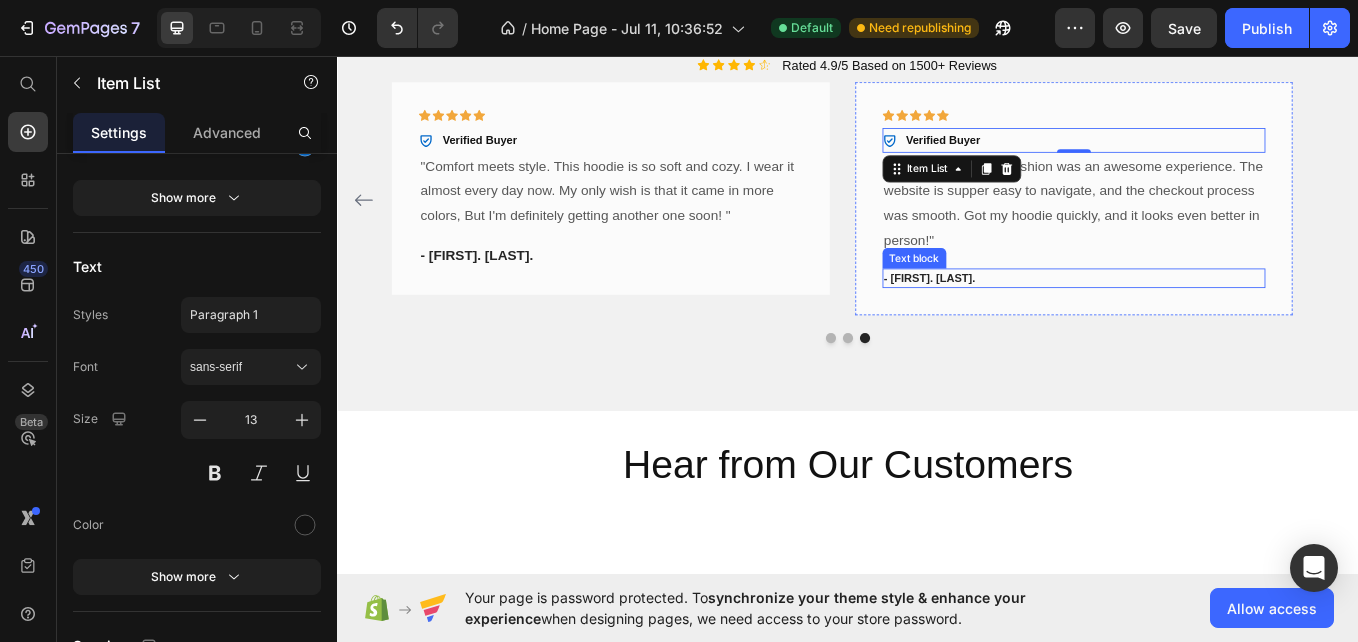 click on "- [FIRST] [LAST]" at bounding box center [1202, 317] 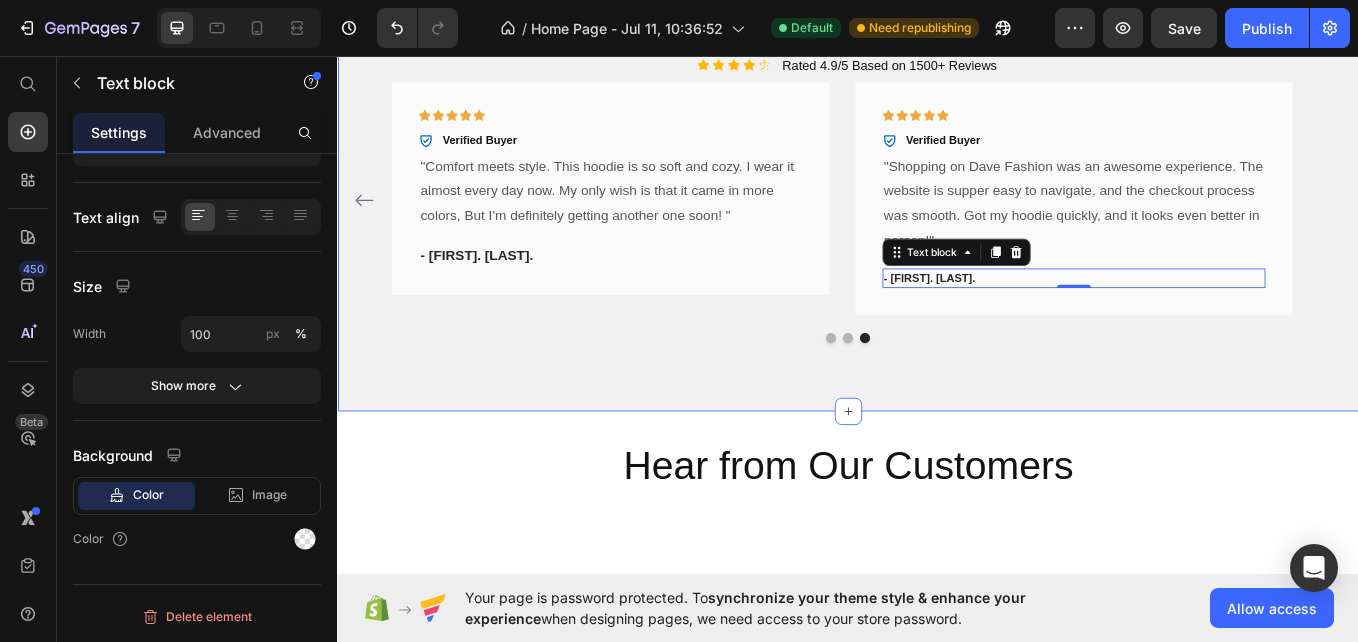 scroll, scrollTop: 0, scrollLeft: 0, axis: both 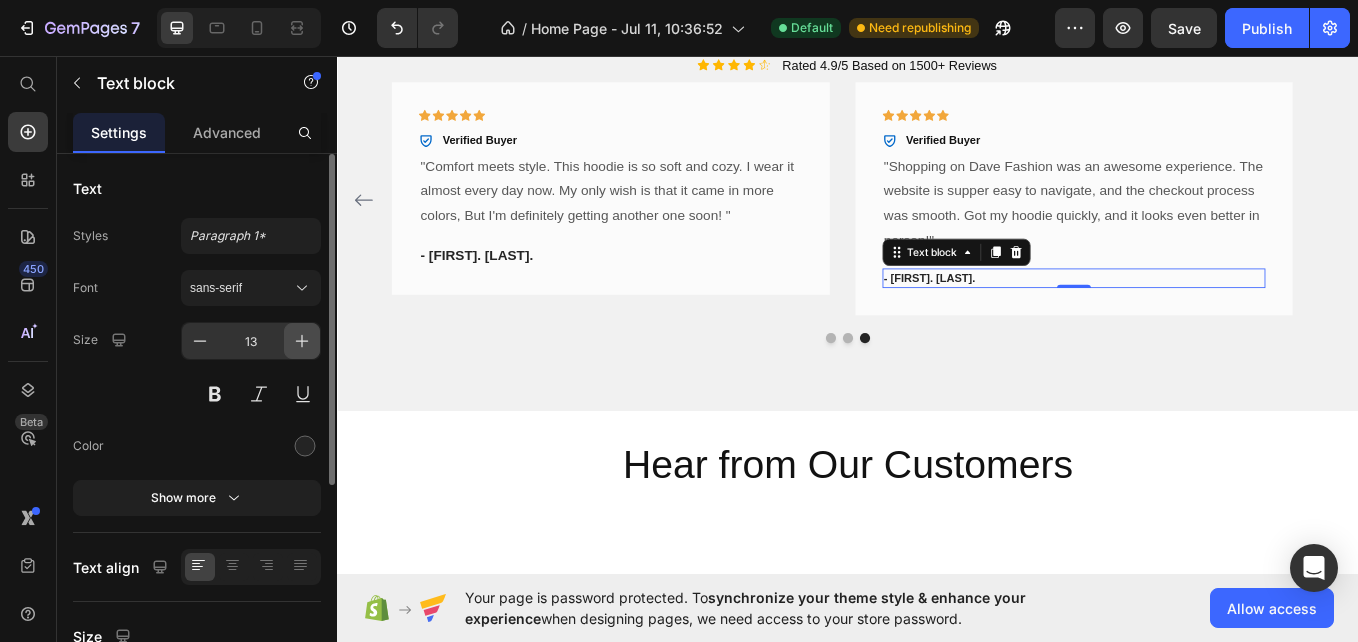click 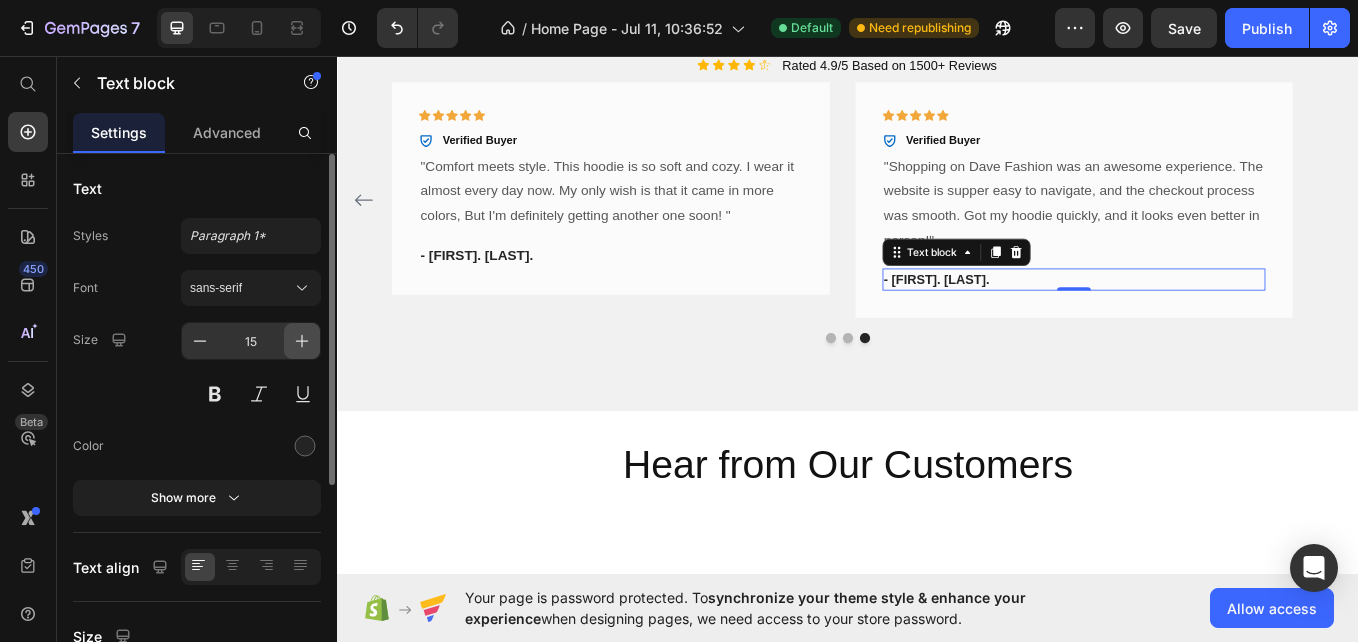 click 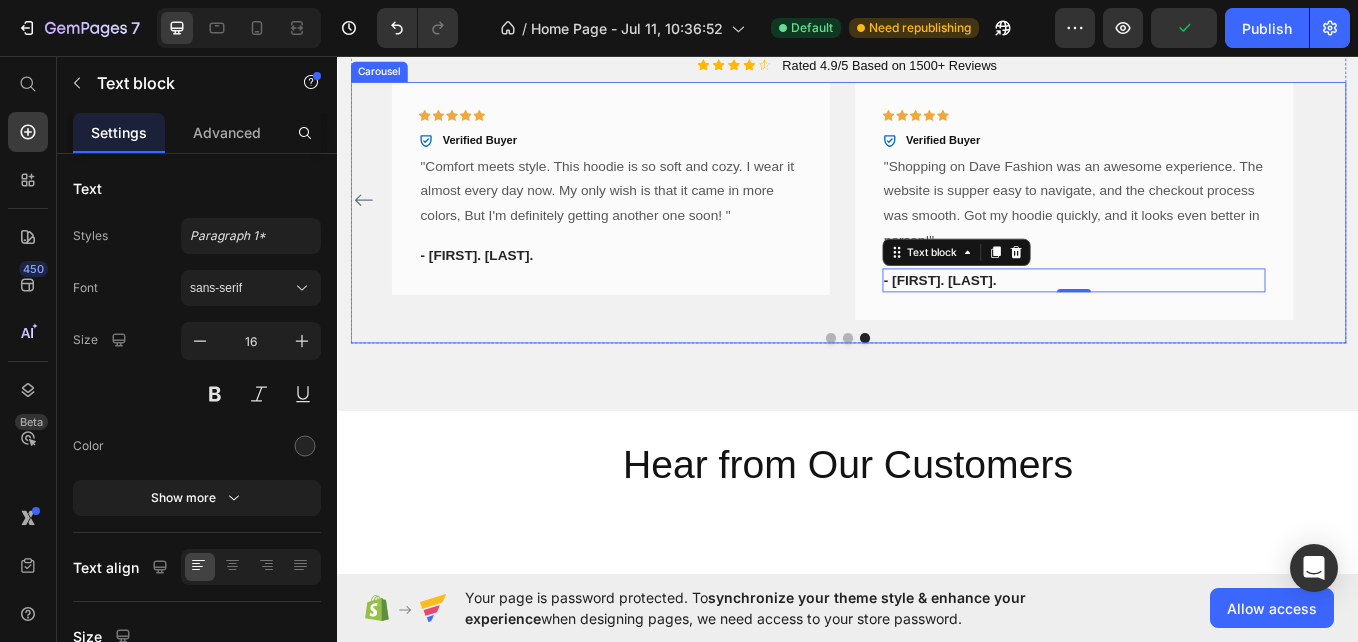 click on "Icon
Icon
Icon
Icon
Icon Row
Verified Buyer Item List Row "[FIRST]'s customer service is incredible. I had a question about sizing they replied me within minutes with all details I needed." Text block - [FIRST] [LAST]. Text block Row
Icon
Icon
Icon
Icon
Icon Row
Verified Buyer Item List "The site is sleek, the process was fast, and my order arrived quicker than I expected. I love the personal touches, and the hoodie is exacltly what I wanted. Will finally be shopping here again !" Text block - [FIRST] [LAST]. Text block Row
Icon
Icon
Icon
Icon
Icon Row
Verified Buyer Item List Text block - [FIRST] [LAST]. Text block Row
Icon
Icon
Icon
Icon
Icon Row" at bounding box center (937, 225) 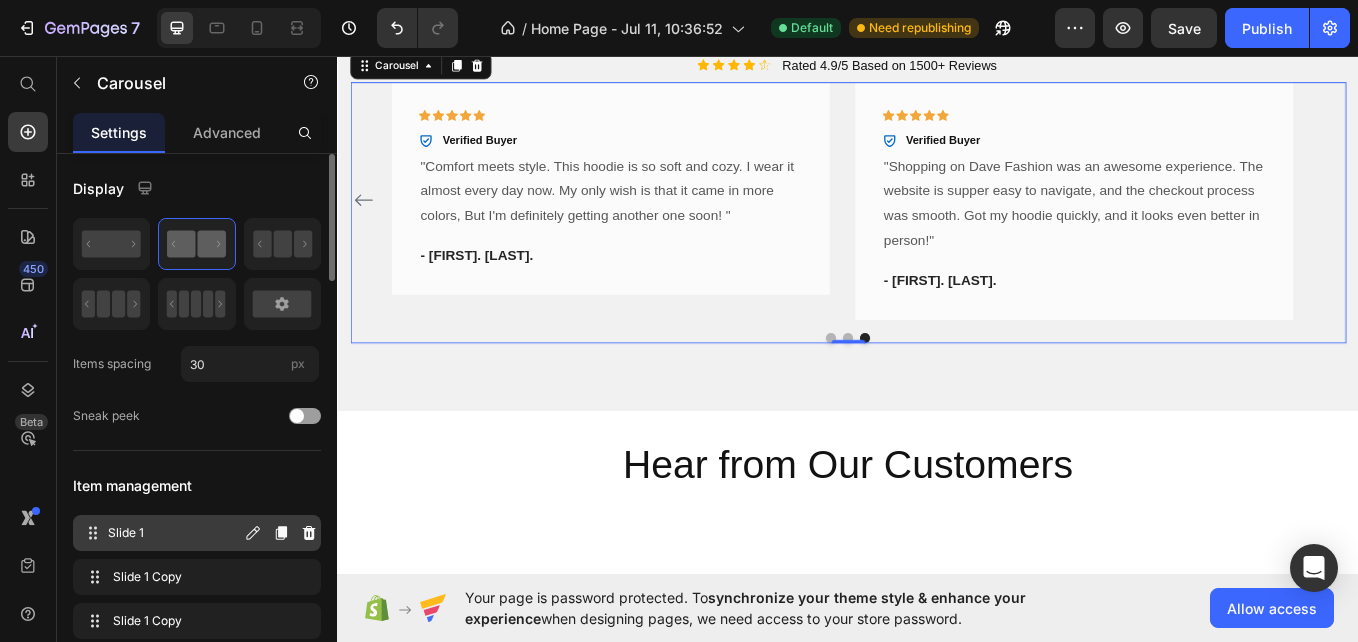 click on "Slide 1 Slide 1" at bounding box center [197, 533] 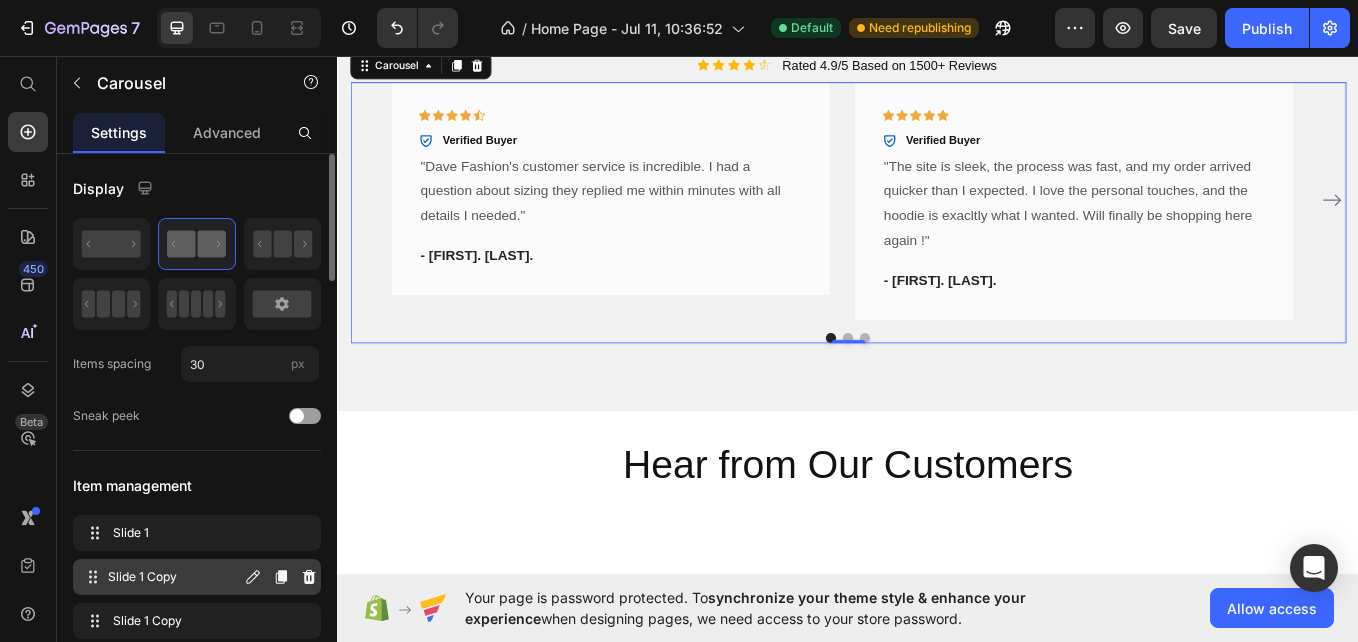 click on "Slide 1 Copy Slide 1 Copy" at bounding box center (161, 577) 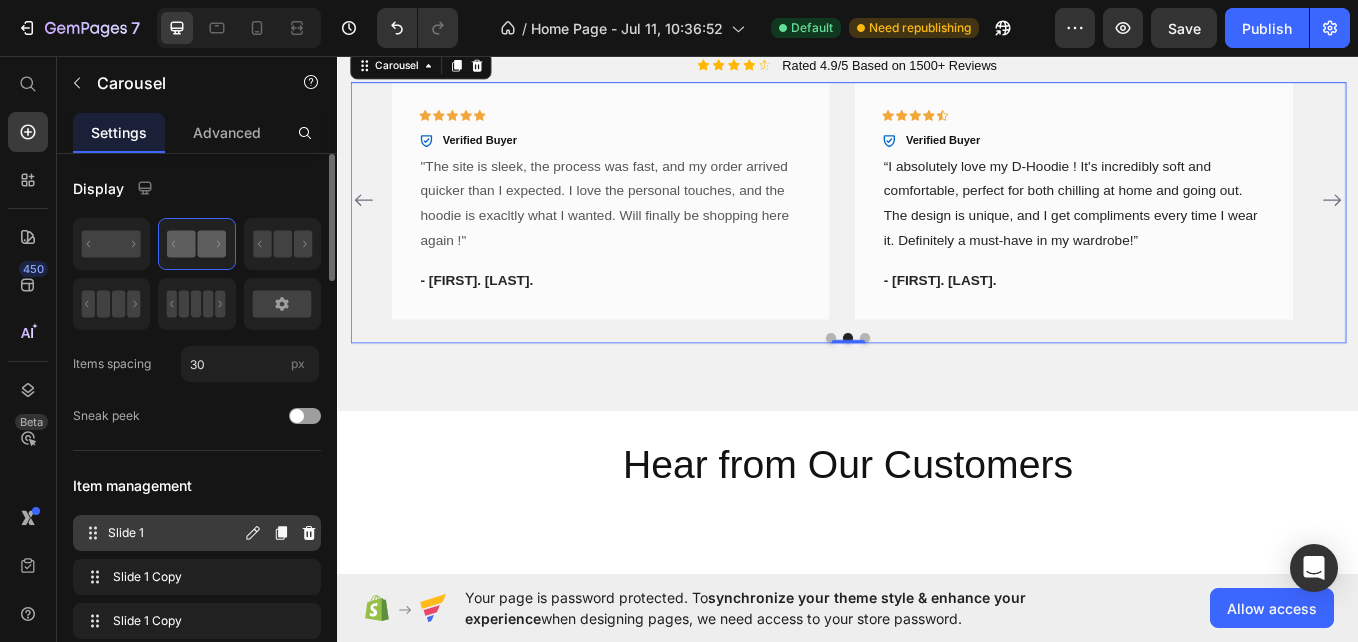 click on "Slide 1" at bounding box center (174, 533) 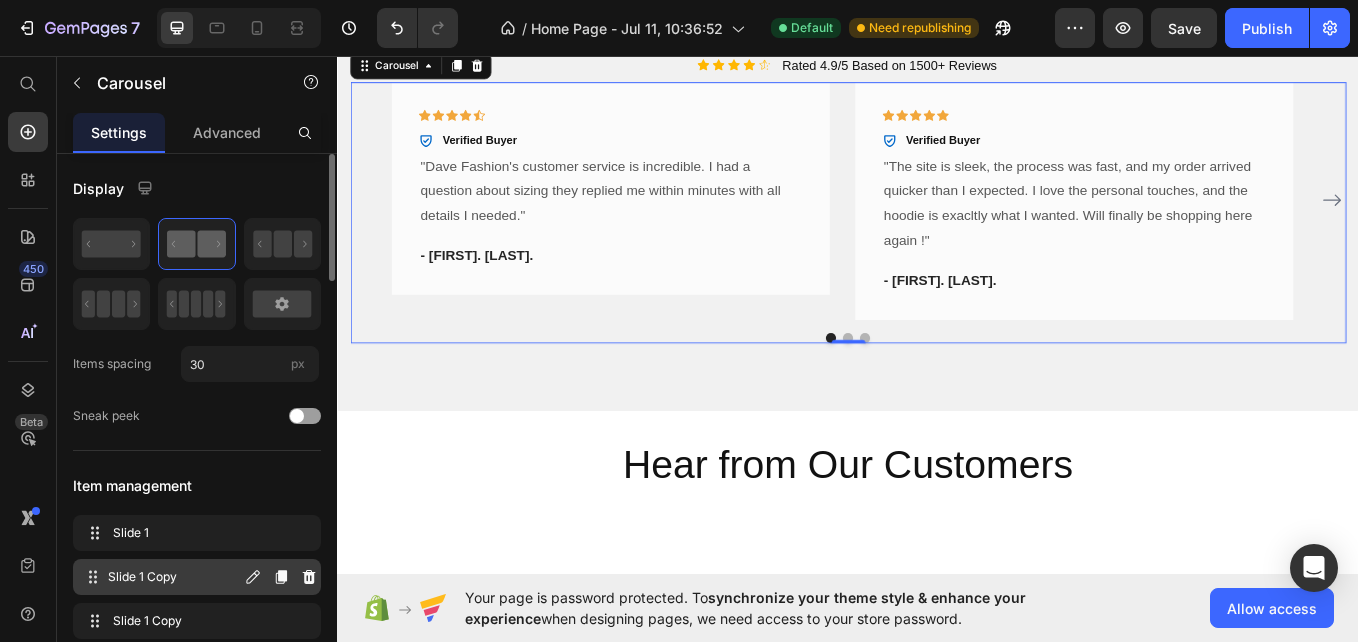 click on "Slide 1 Copy Slide 1 Copy" at bounding box center [161, 577] 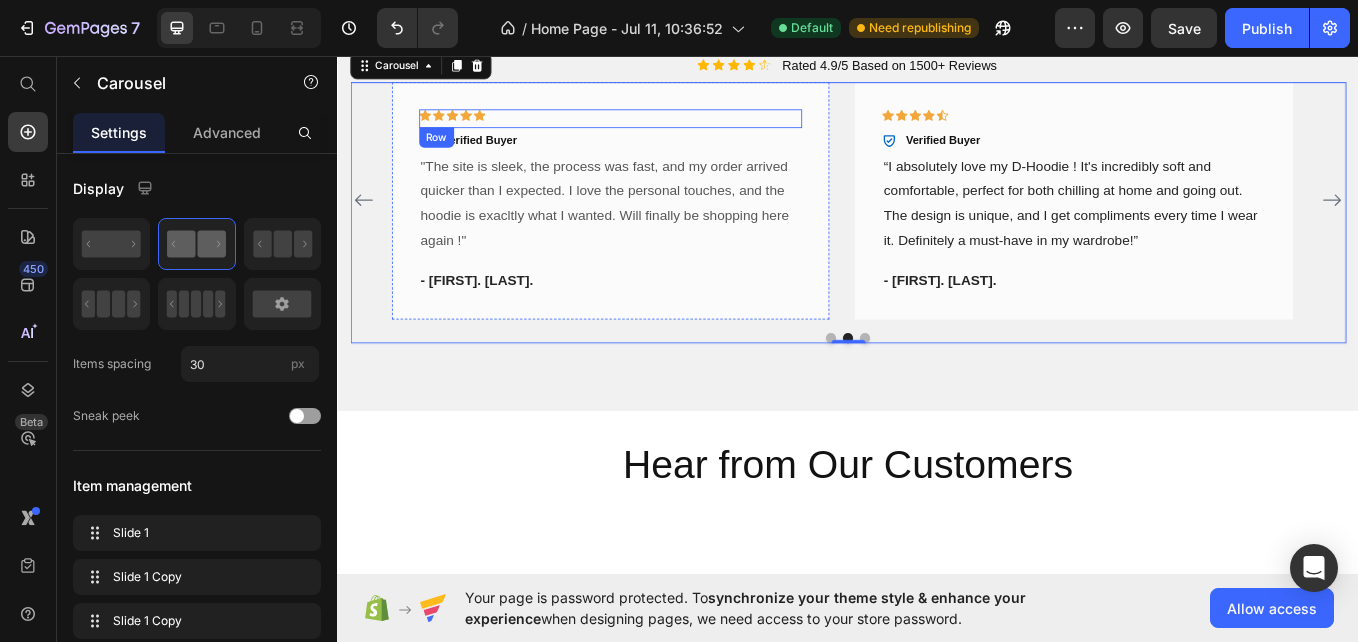 click on "Icon
Icon
Icon
Icon
Icon Row" at bounding box center (657, 129) 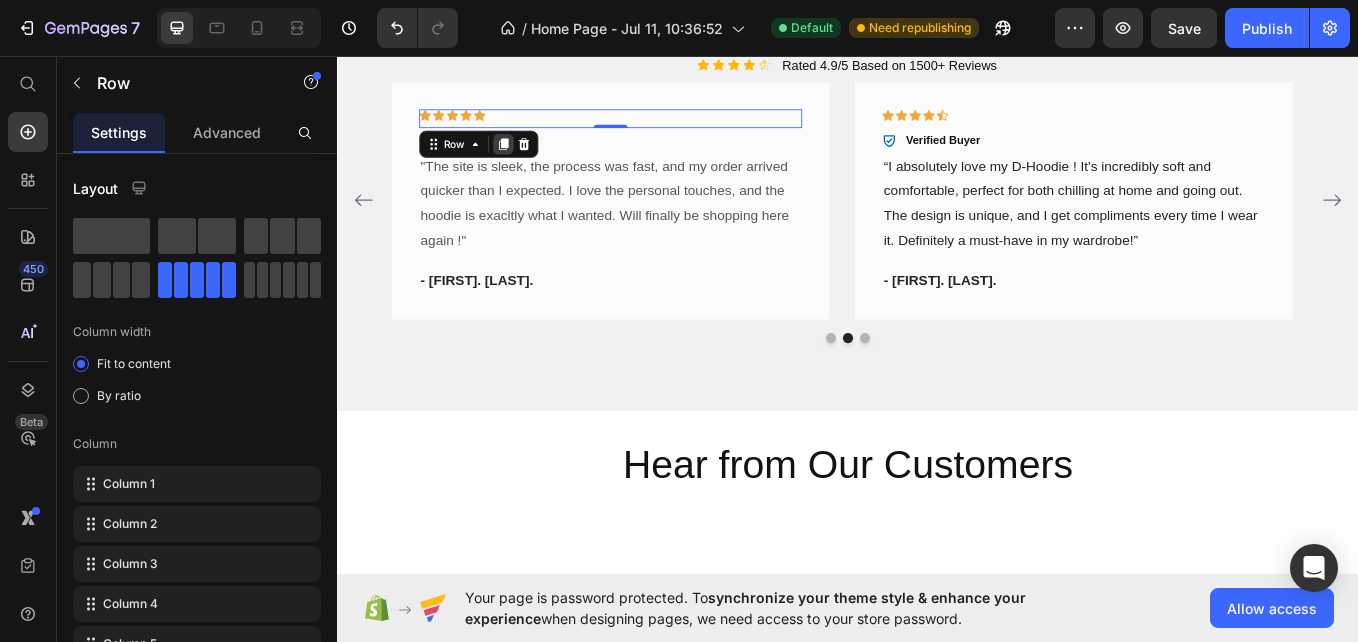 click 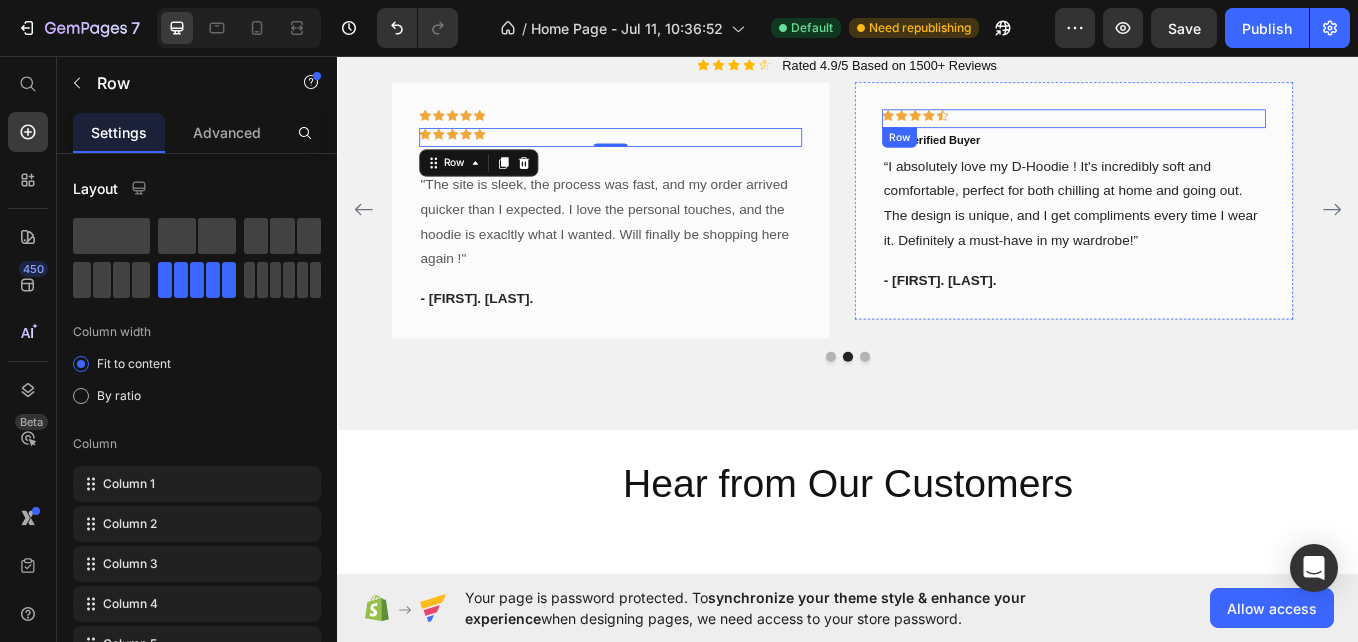 click on "Icon
Icon
Icon
Icon
Icon Row" at bounding box center [1202, 129] 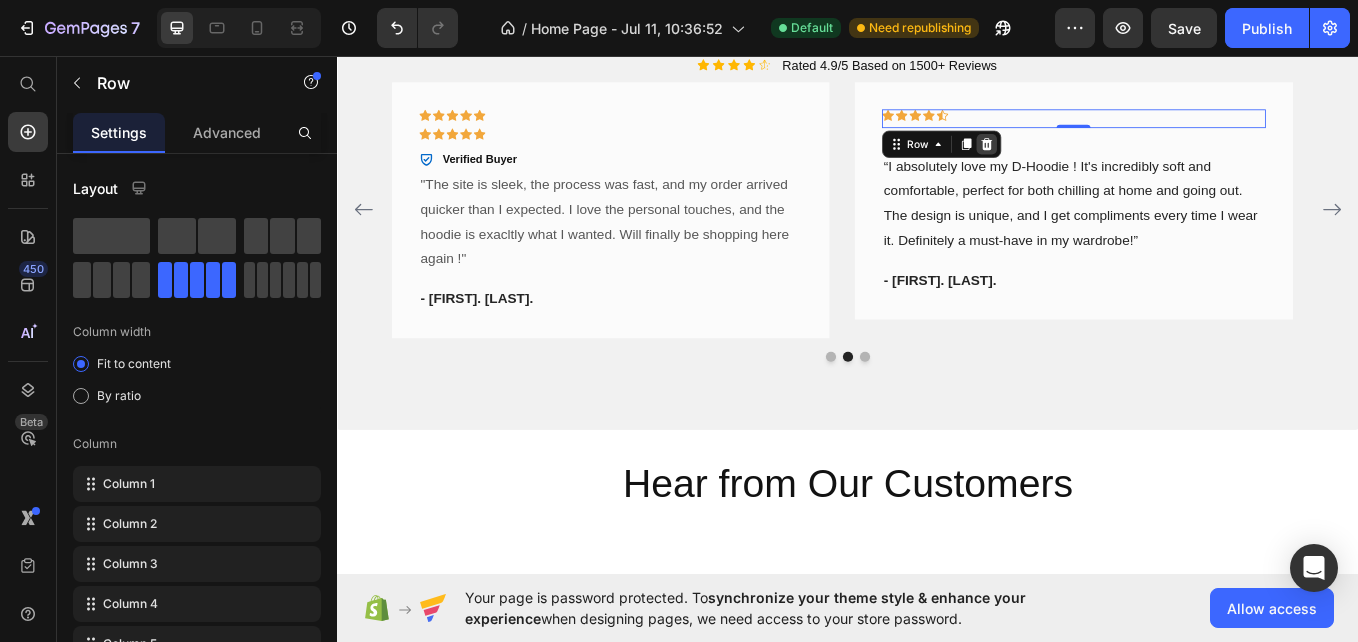 click 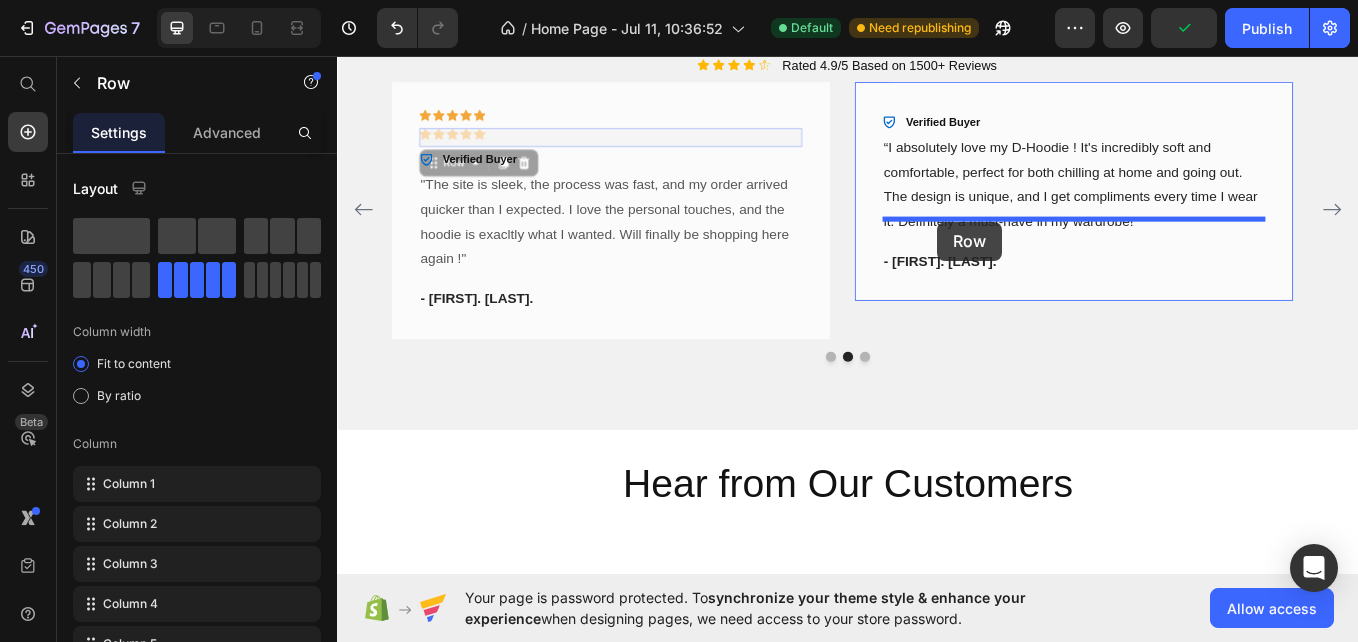 drag, startPoint x: 517, startPoint y: 274, endPoint x: 1042, endPoint y: 251, distance: 525.50354 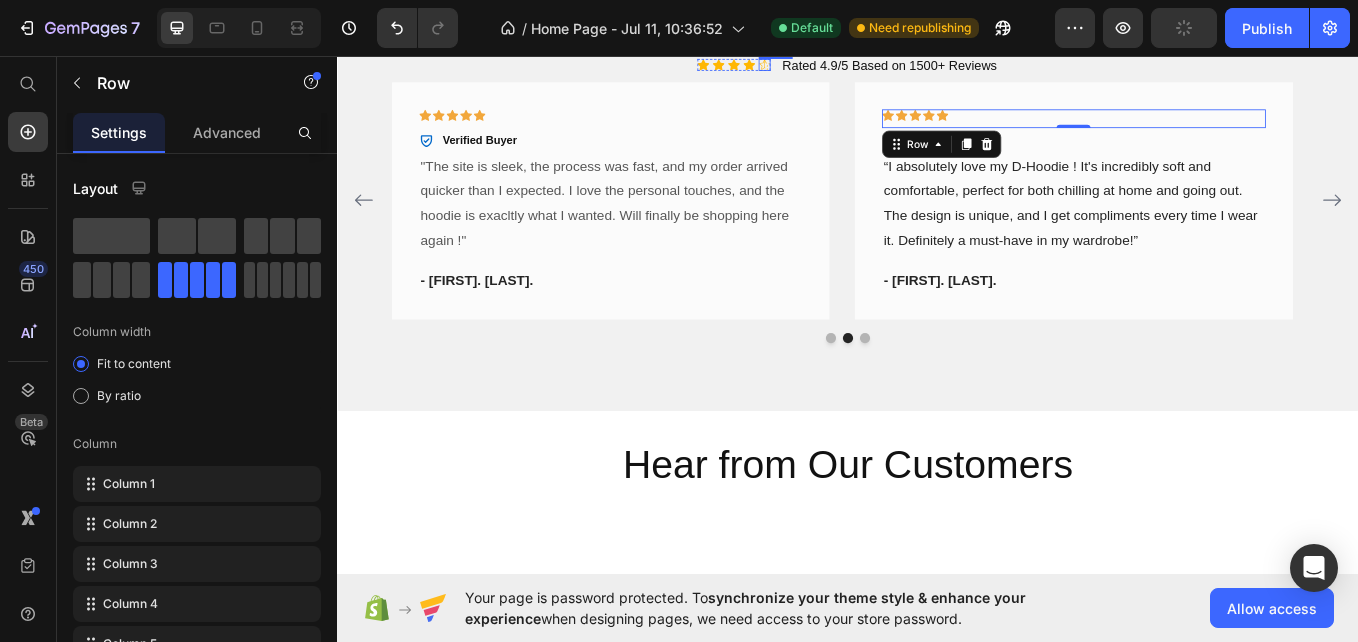 click 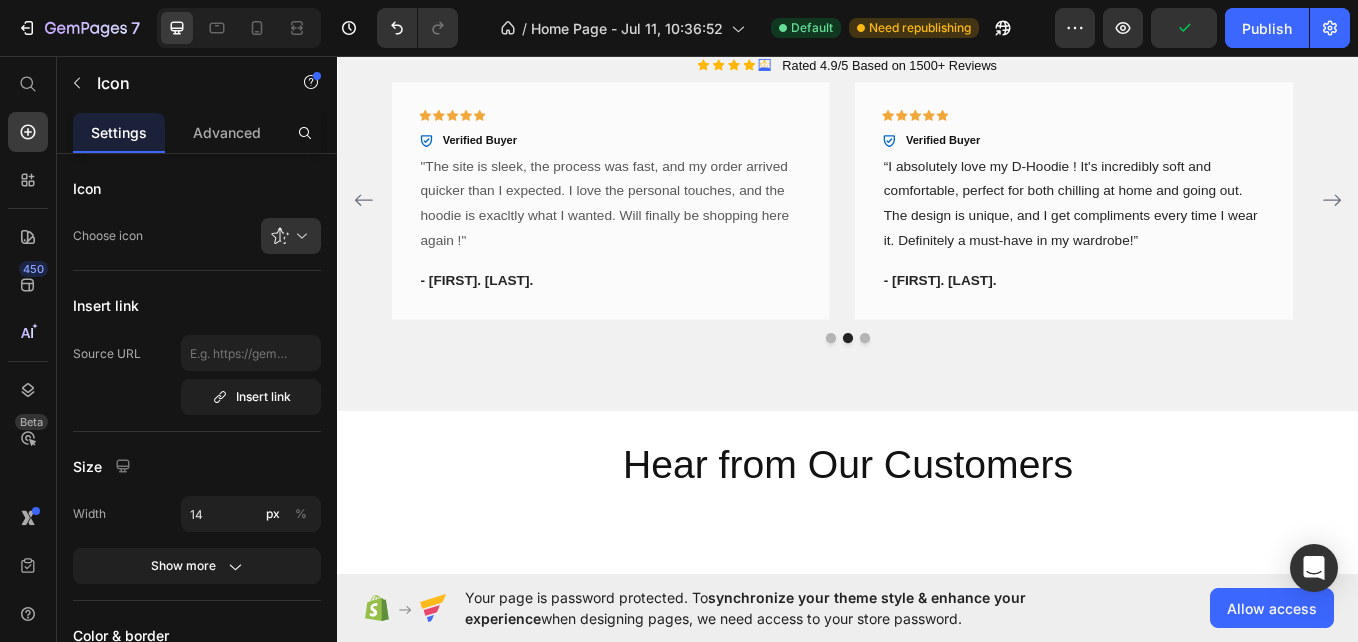 click at bounding box center [954, 40] 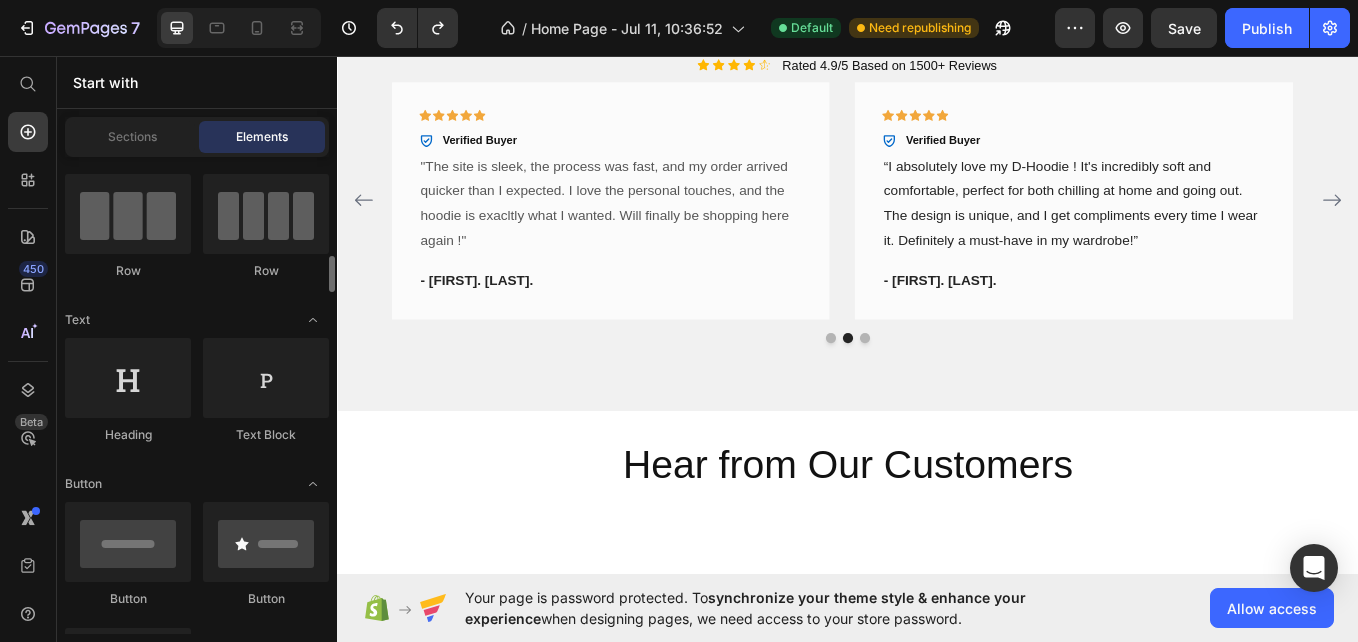 scroll, scrollTop: 0, scrollLeft: 0, axis: both 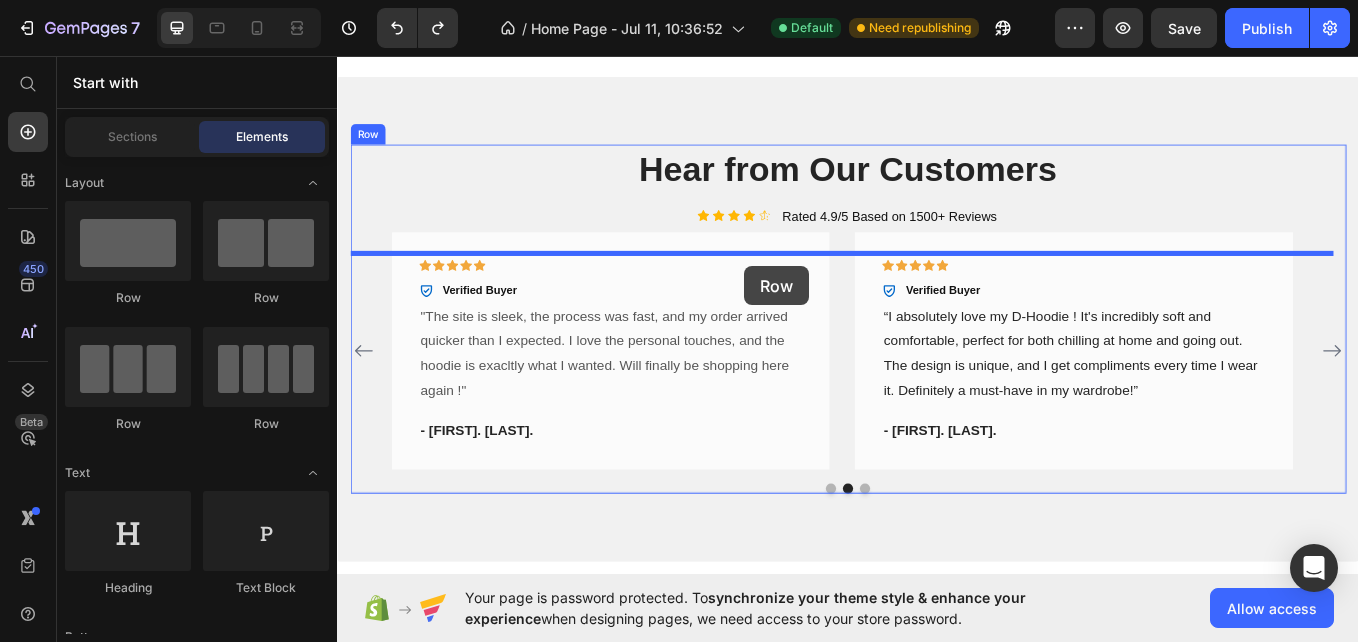 drag, startPoint x: 457, startPoint y: 290, endPoint x: 815, endPoint y: 303, distance: 358.23596 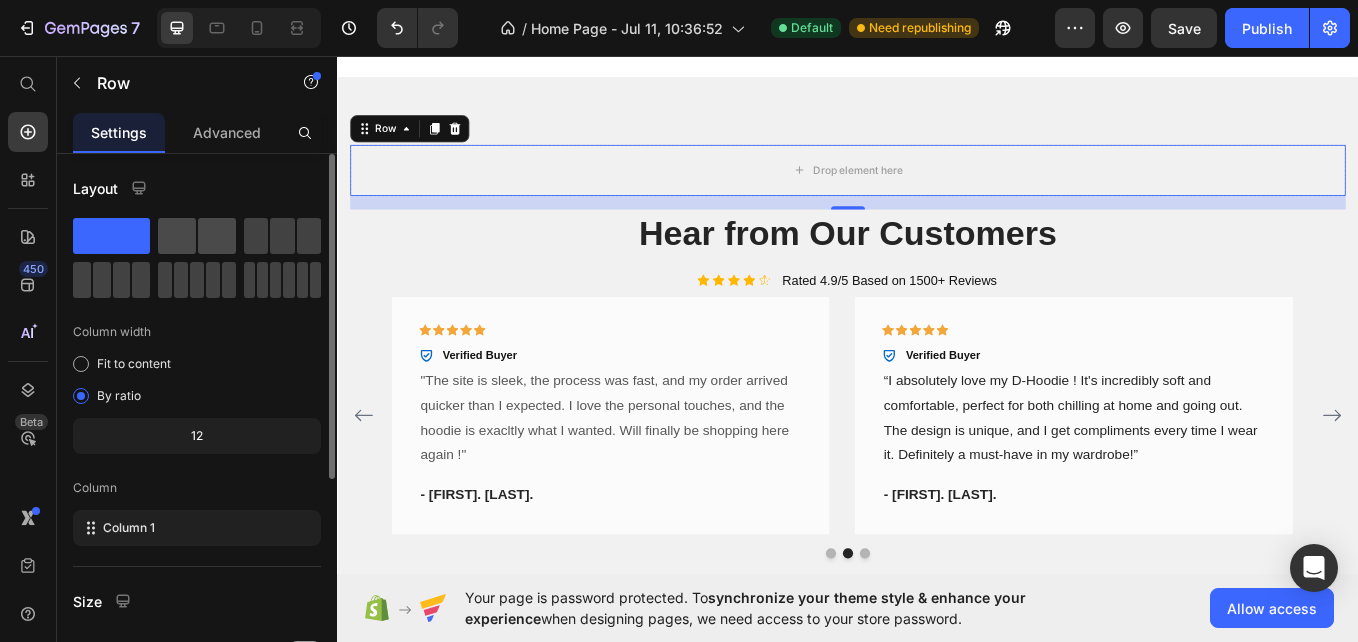 click 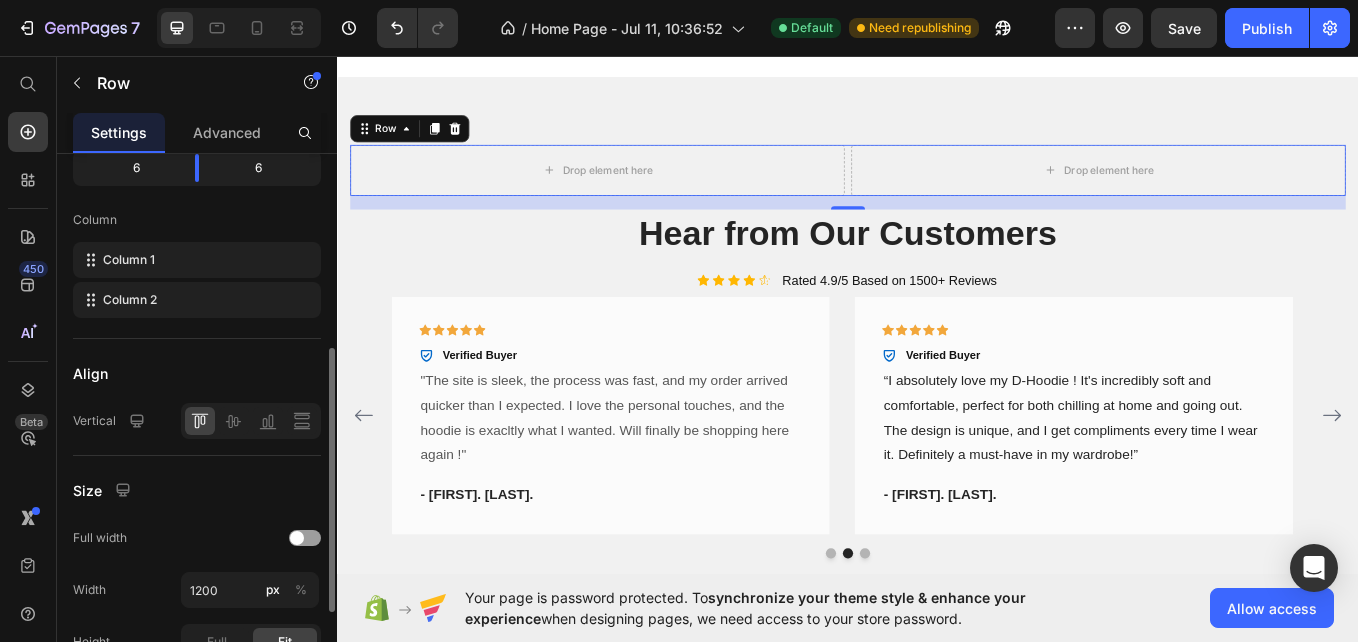 scroll, scrollTop: 321, scrollLeft: 0, axis: vertical 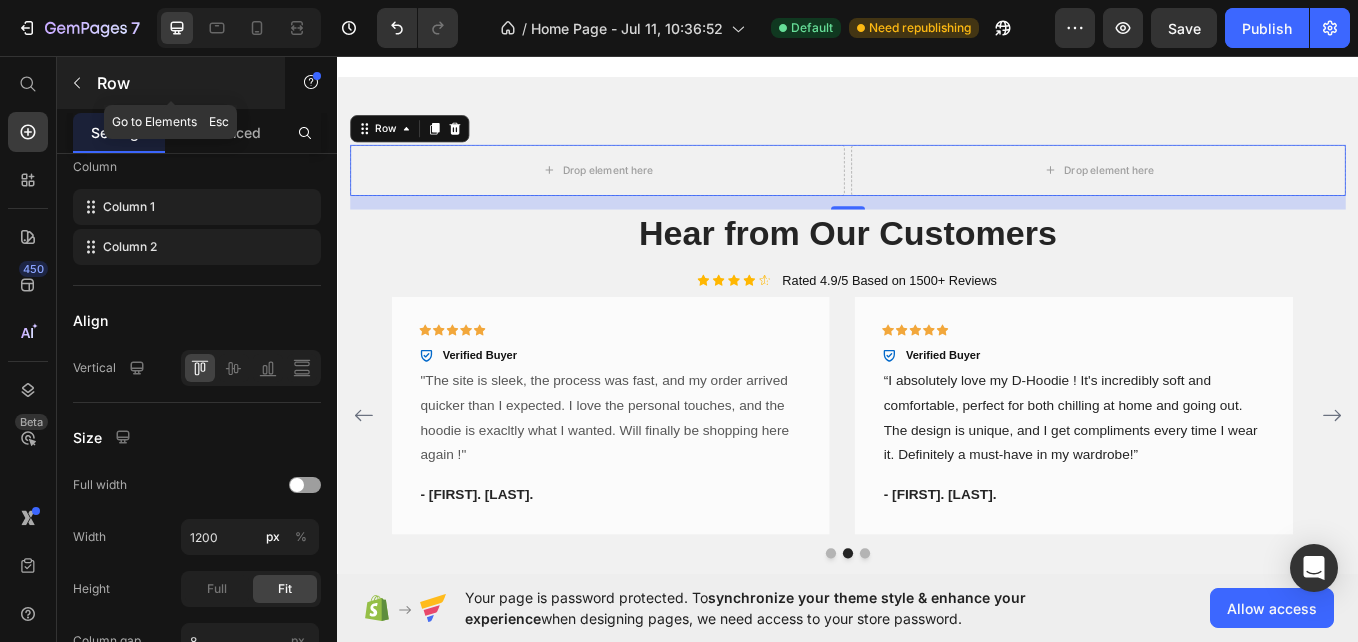 click 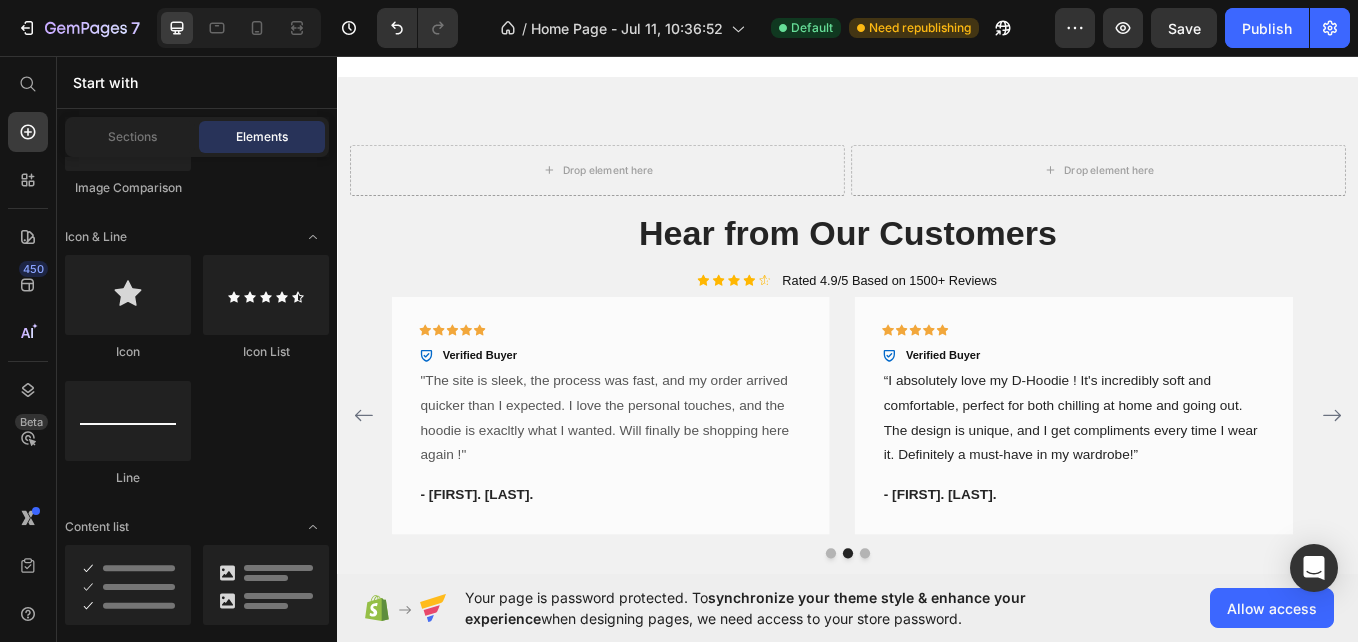 scroll, scrollTop: 1362, scrollLeft: 0, axis: vertical 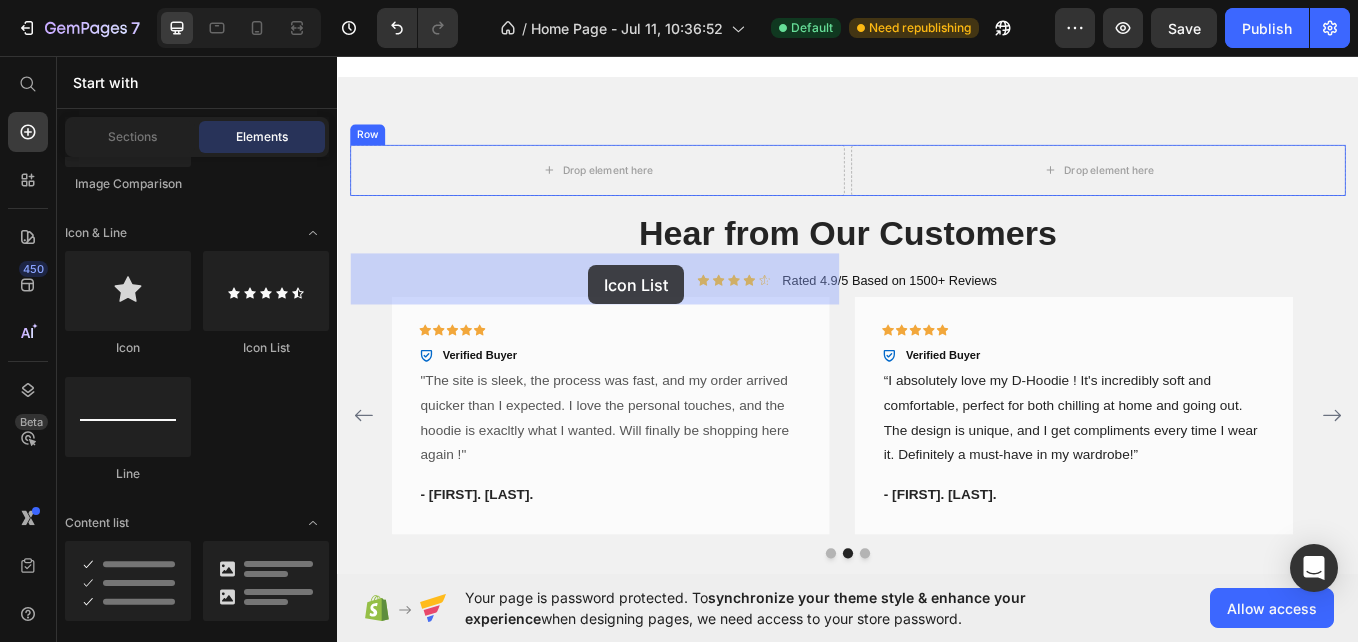 drag, startPoint x: 585, startPoint y: 362, endPoint x: 632, endPoint y: 302, distance: 76.2168 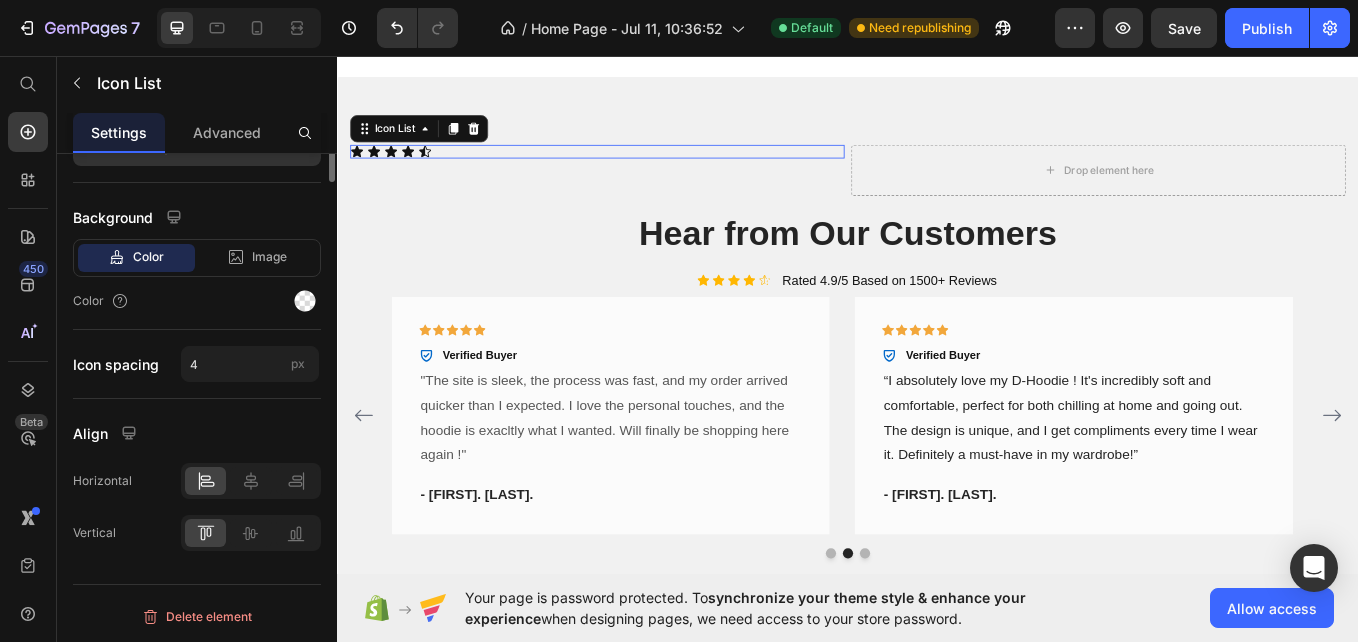 scroll, scrollTop: 0, scrollLeft: 0, axis: both 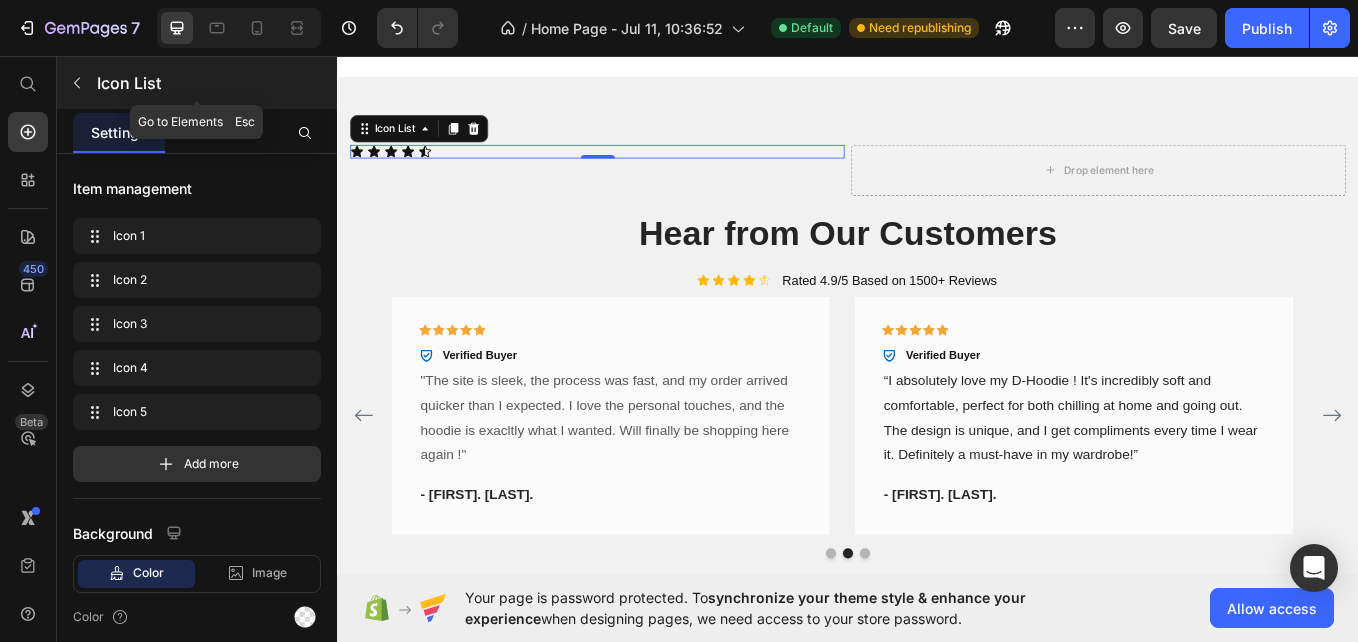 click at bounding box center [77, 83] 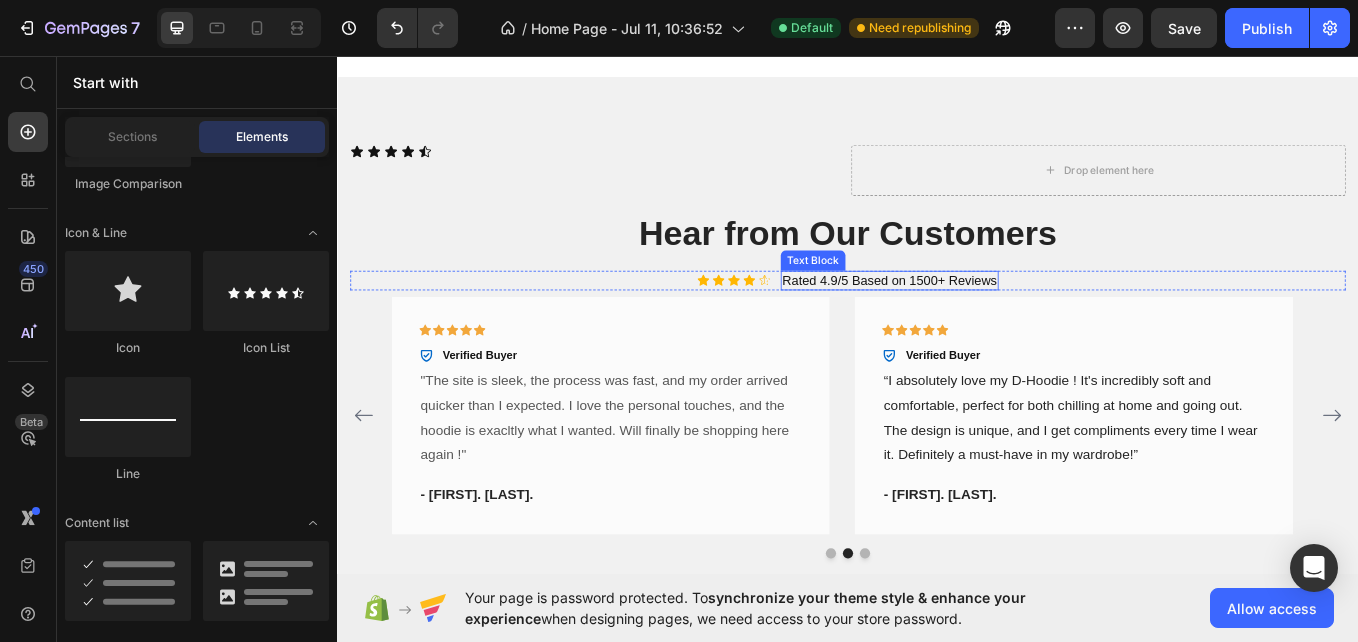 click on "Rated 4.9/5 Based on 1500+ Reviews" at bounding box center (986, 320) 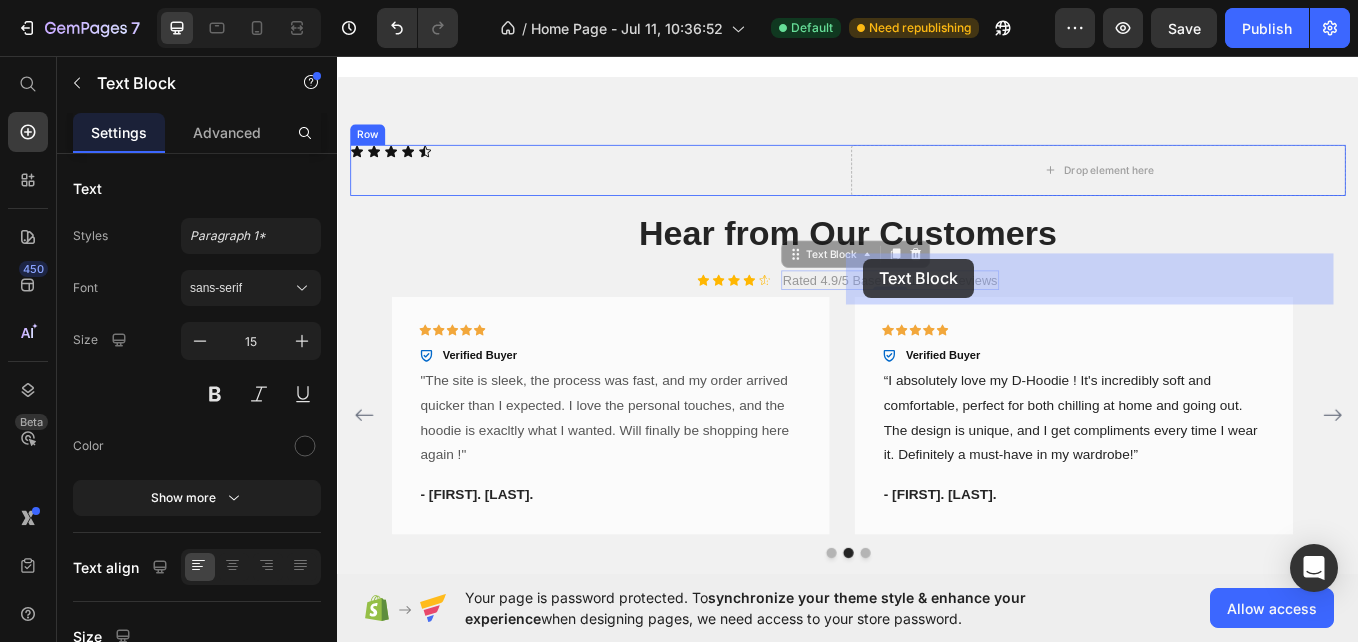 drag, startPoint x: 929, startPoint y: 439, endPoint x: 955, endPoint y: 294, distance: 147.31259 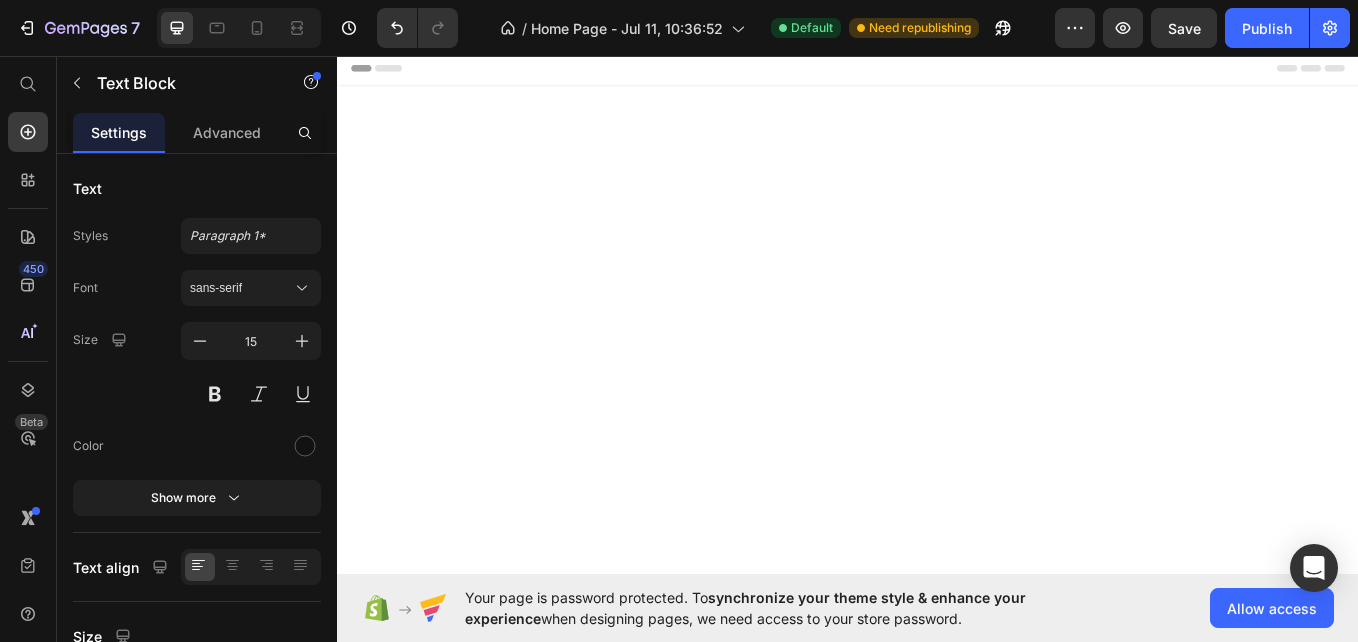 scroll, scrollTop: 1747, scrollLeft: 0, axis: vertical 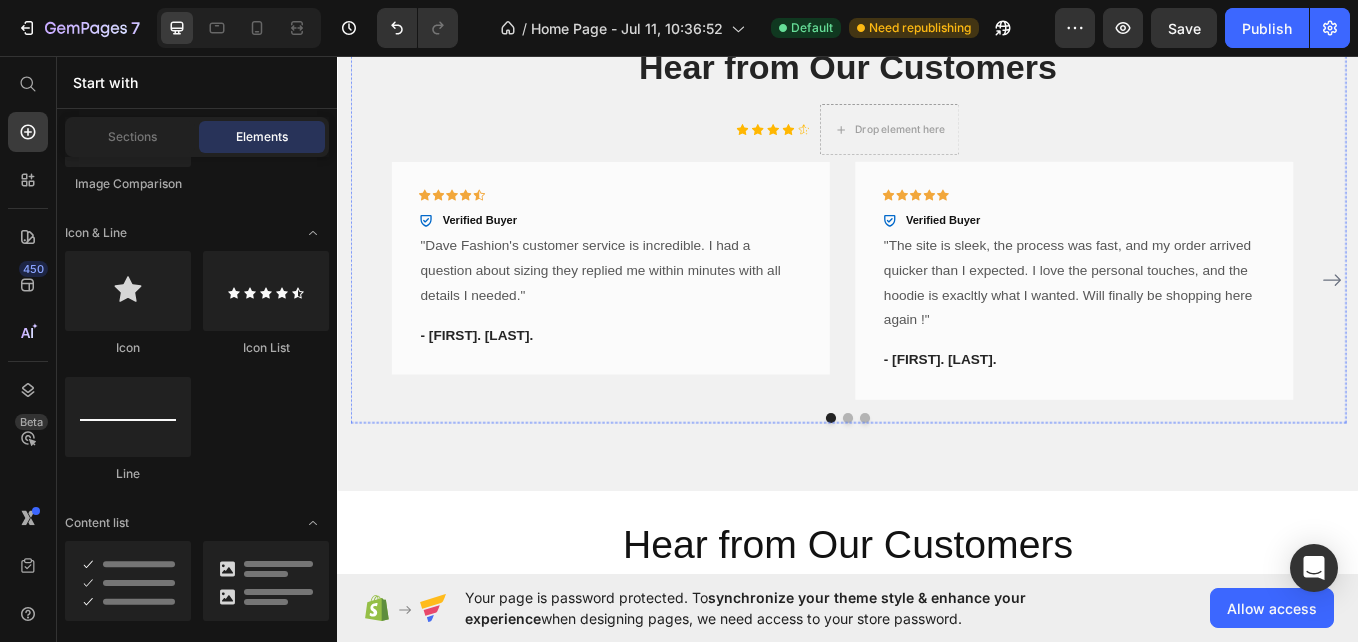 click on "Icon Icon Icon Icon Icon Icon List" at bounding box center (642, 13) 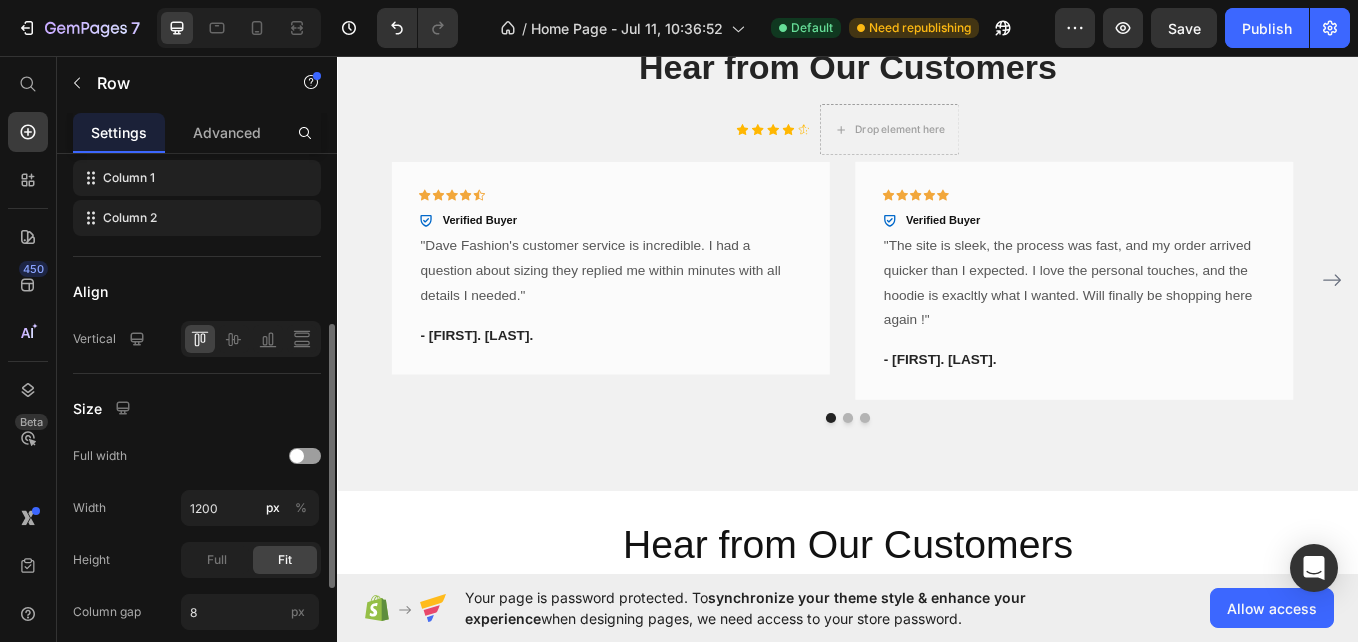 scroll, scrollTop: 351, scrollLeft: 0, axis: vertical 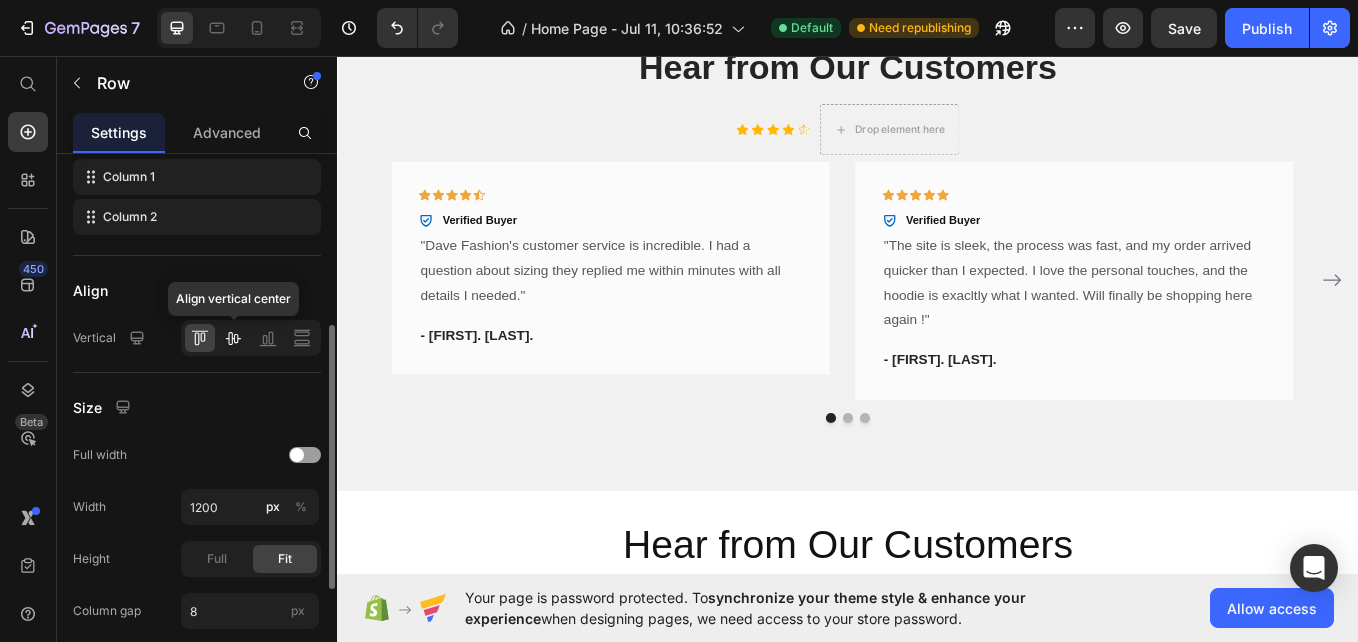click 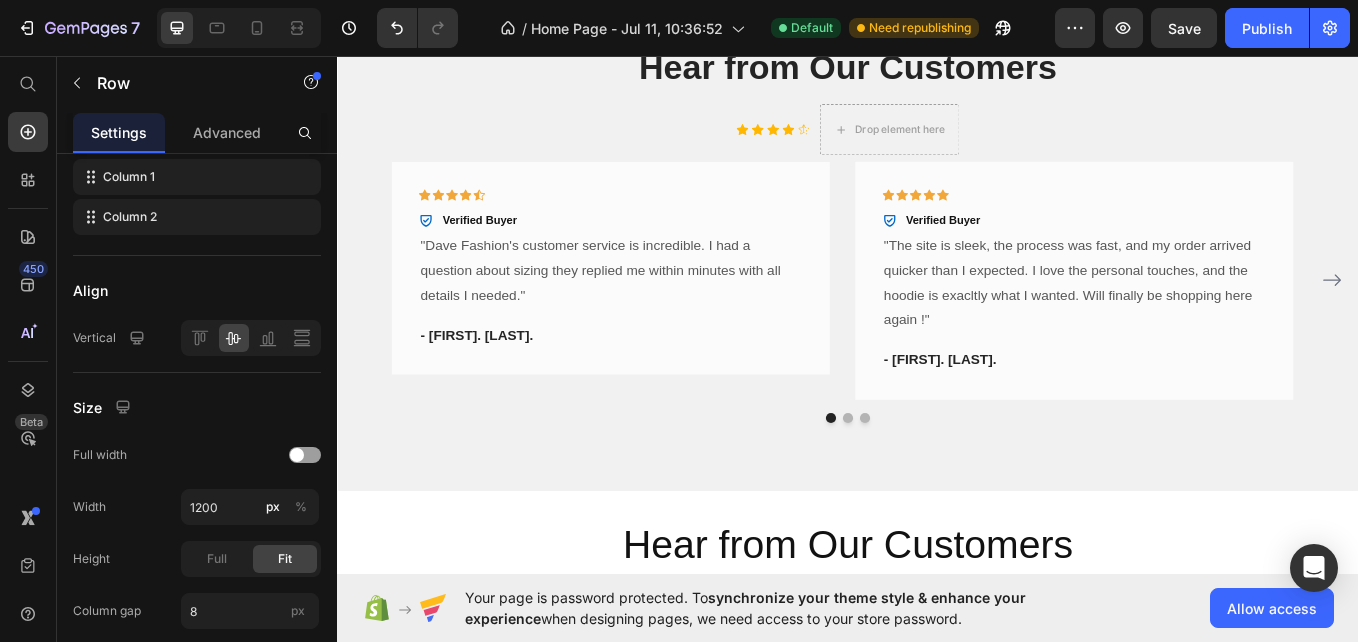 click on "Icon Icon Icon Icon Icon" at bounding box center [642, 12] 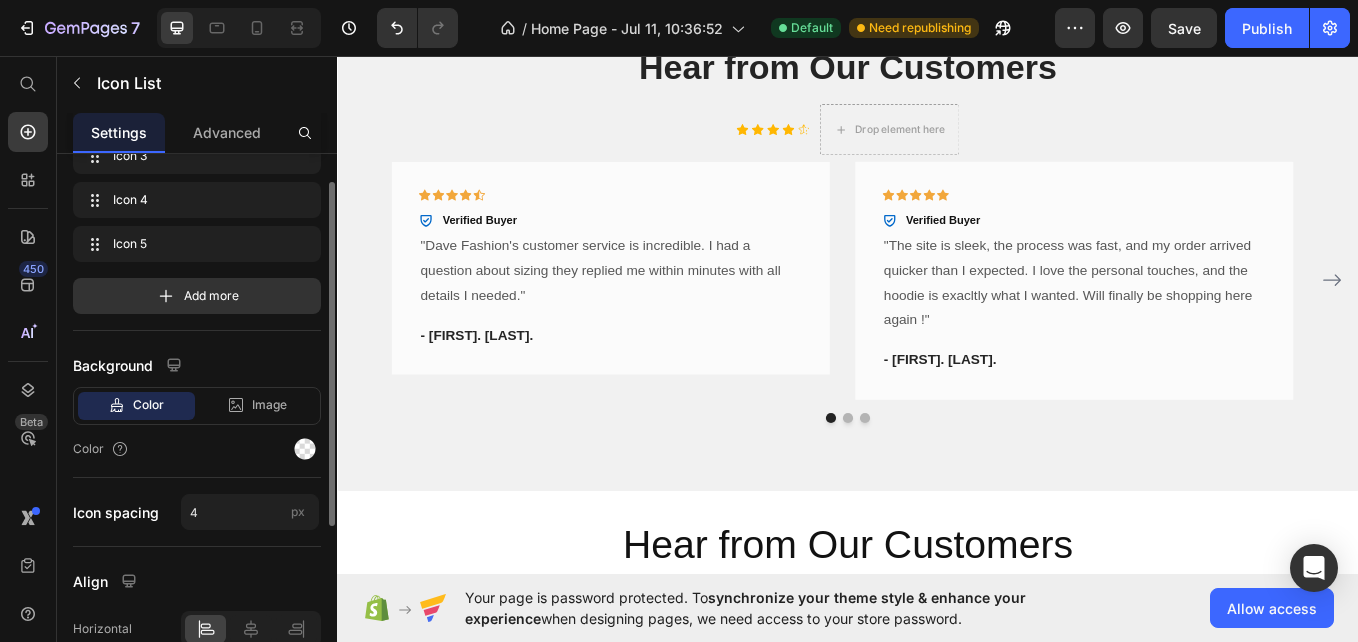 scroll, scrollTop: 316, scrollLeft: 0, axis: vertical 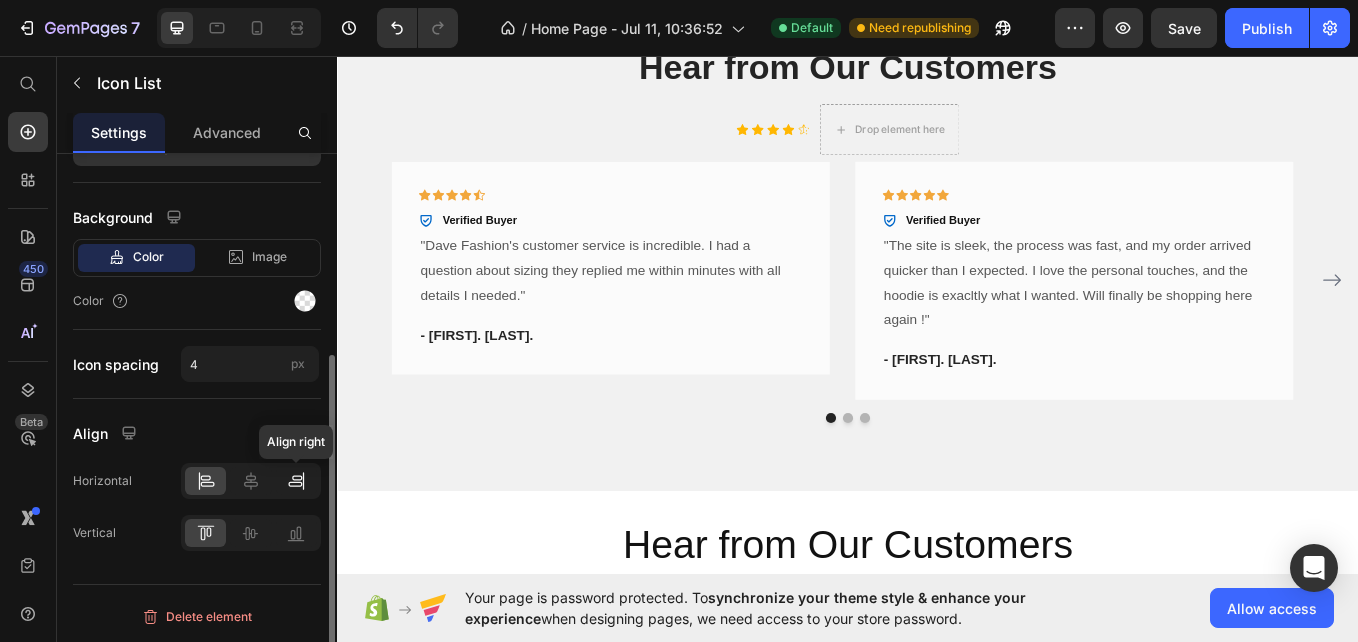 click 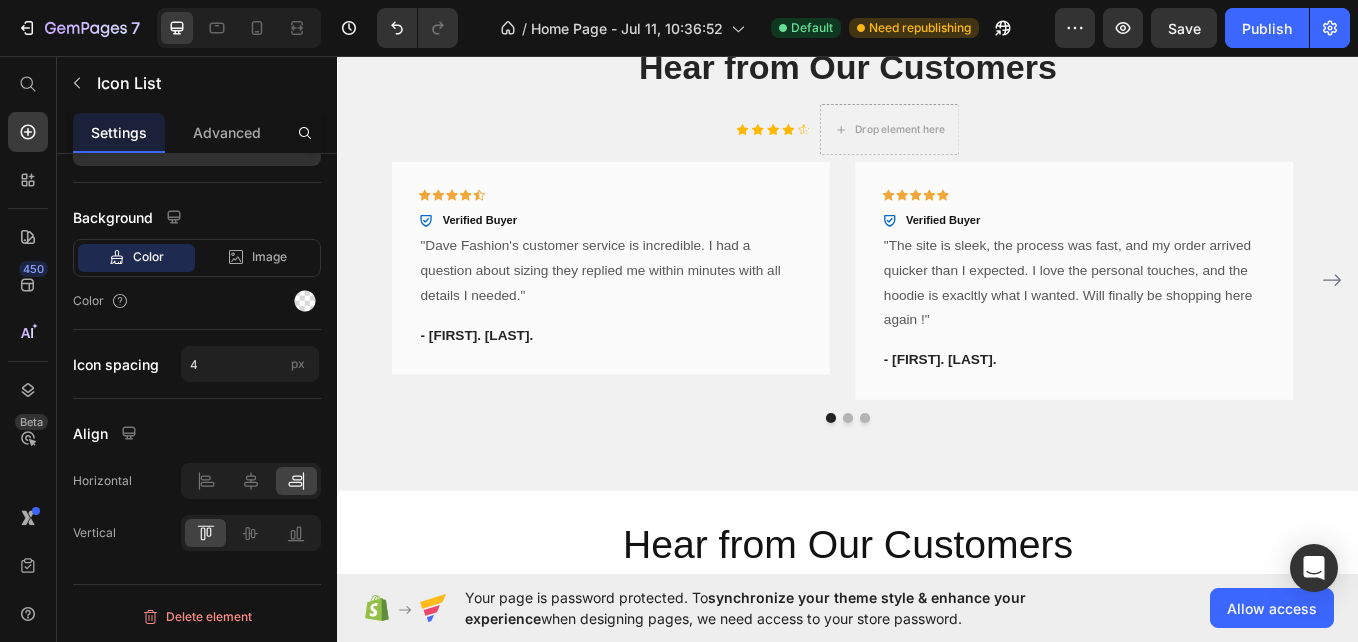 click on "Rated 4.9/5 Based on 1500+ Reviews" at bounding box center (1231, 13) 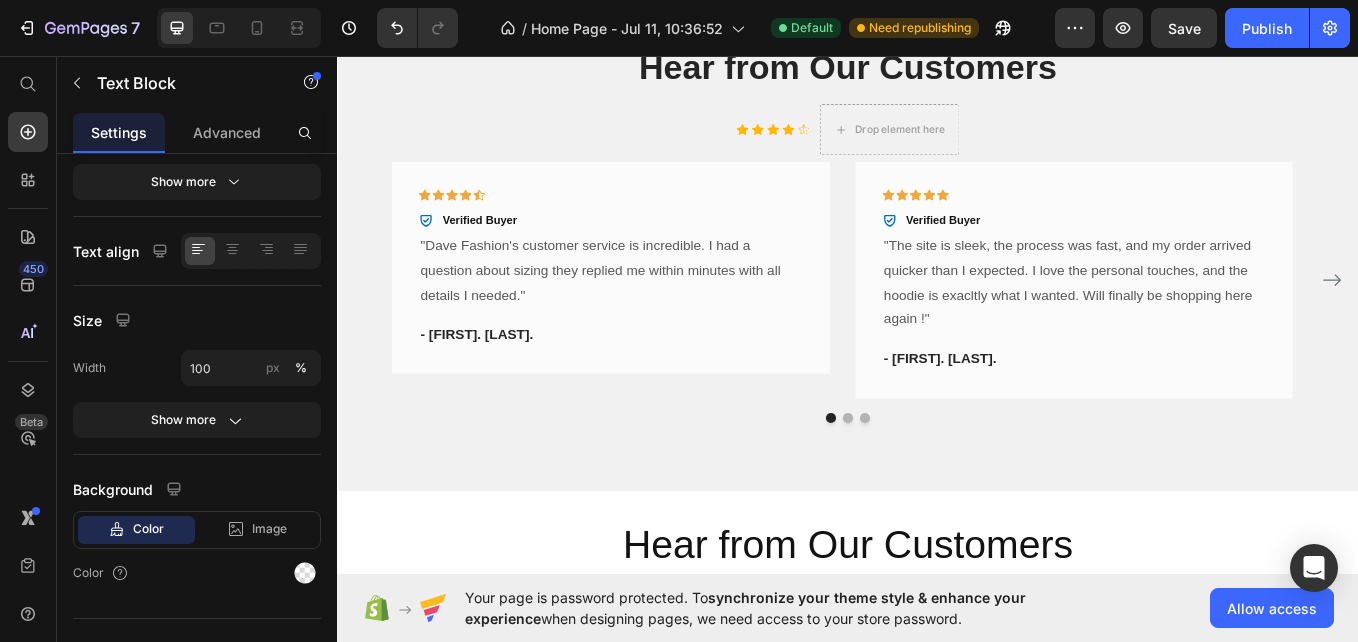 scroll, scrollTop: 0, scrollLeft: 0, axis: both 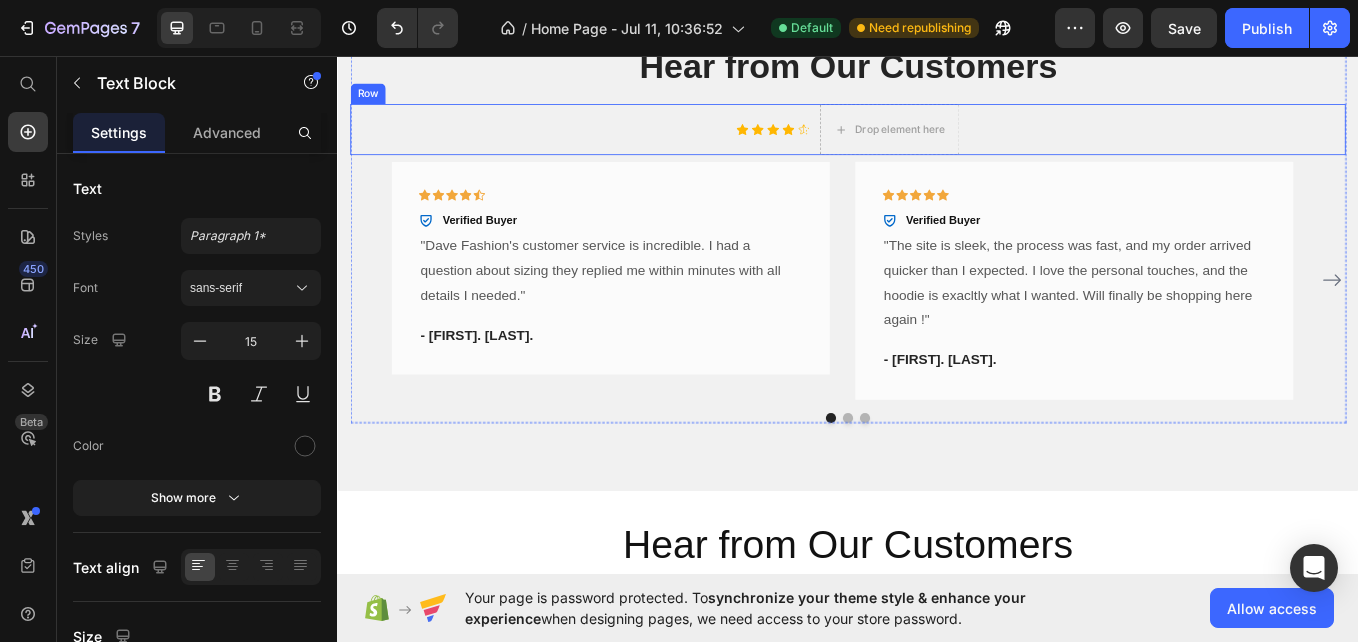 click on "Icon Icon Icon Icon
Icon Icon List
Drop element here Row" at bounding box center [937, 142] 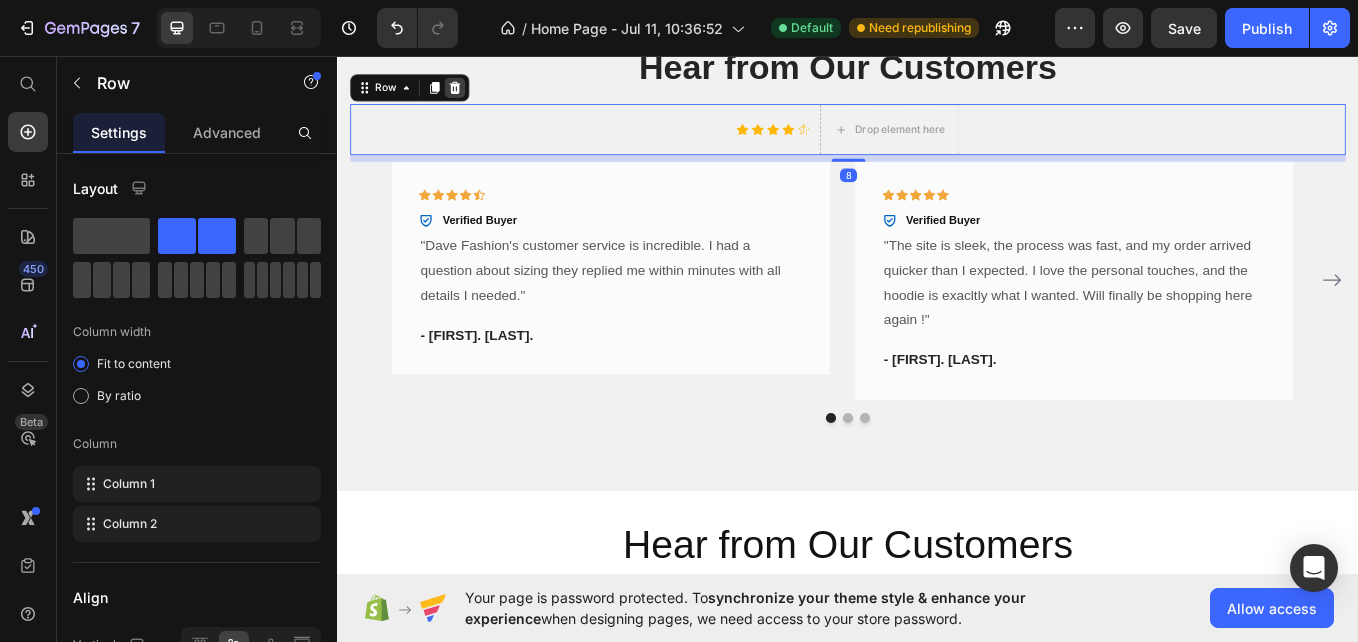 click 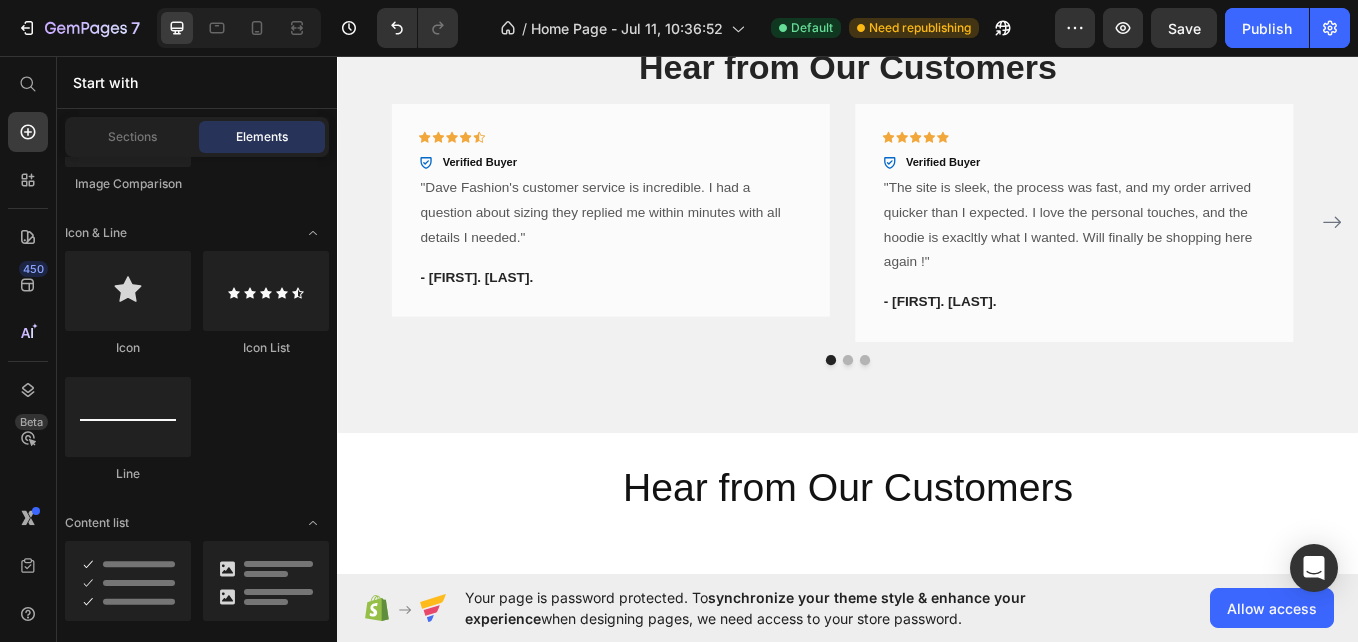 click on "Rated 4.9/5 Based on 1500+ Reviews" at bounding box center [1231, 13] 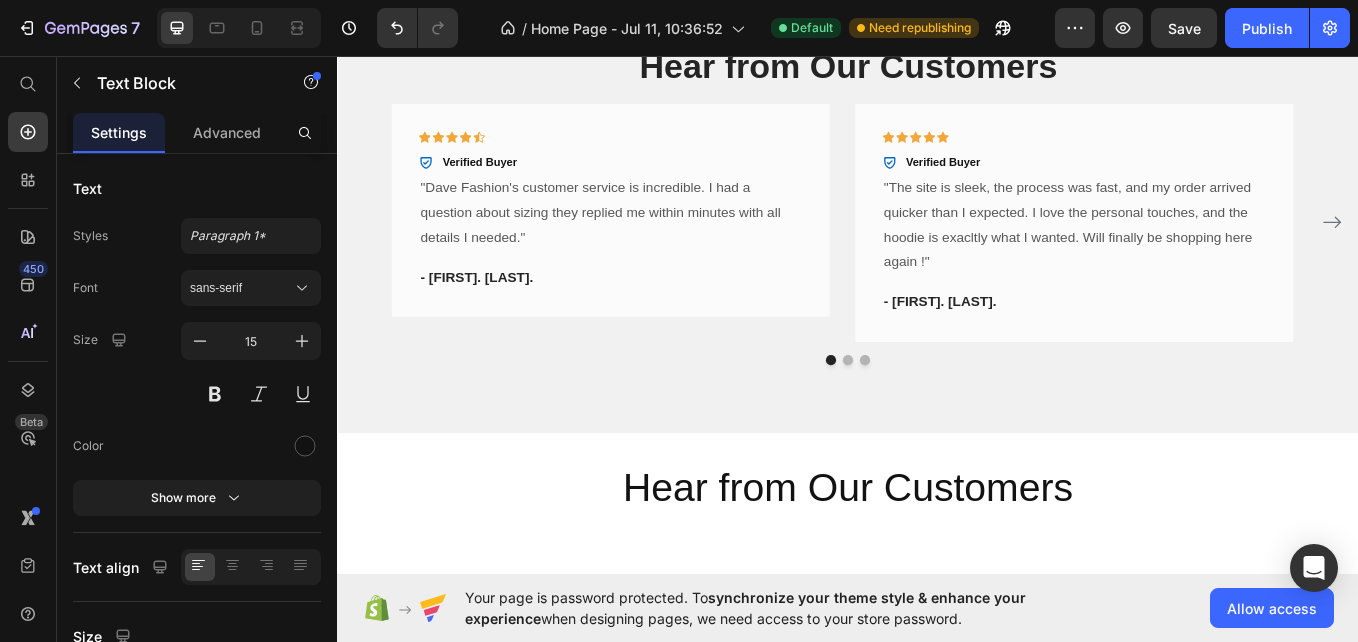 click on "Icon Icon Icon Icon Icon" at bounding box center (642, 12) 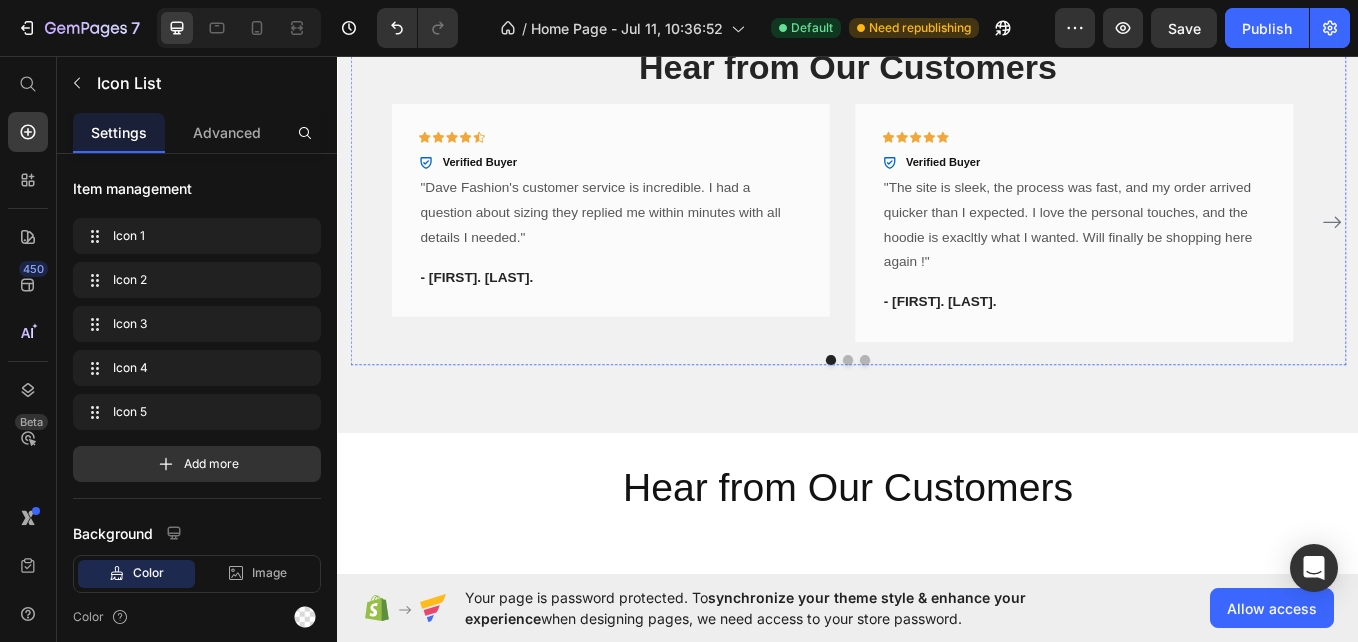 click on "Icon Icon Icon Icon Icon Icon List   0 Rated 4.9/5 Based on 1500+ Reviews Text Block Row" at bounding box center [937, 13] 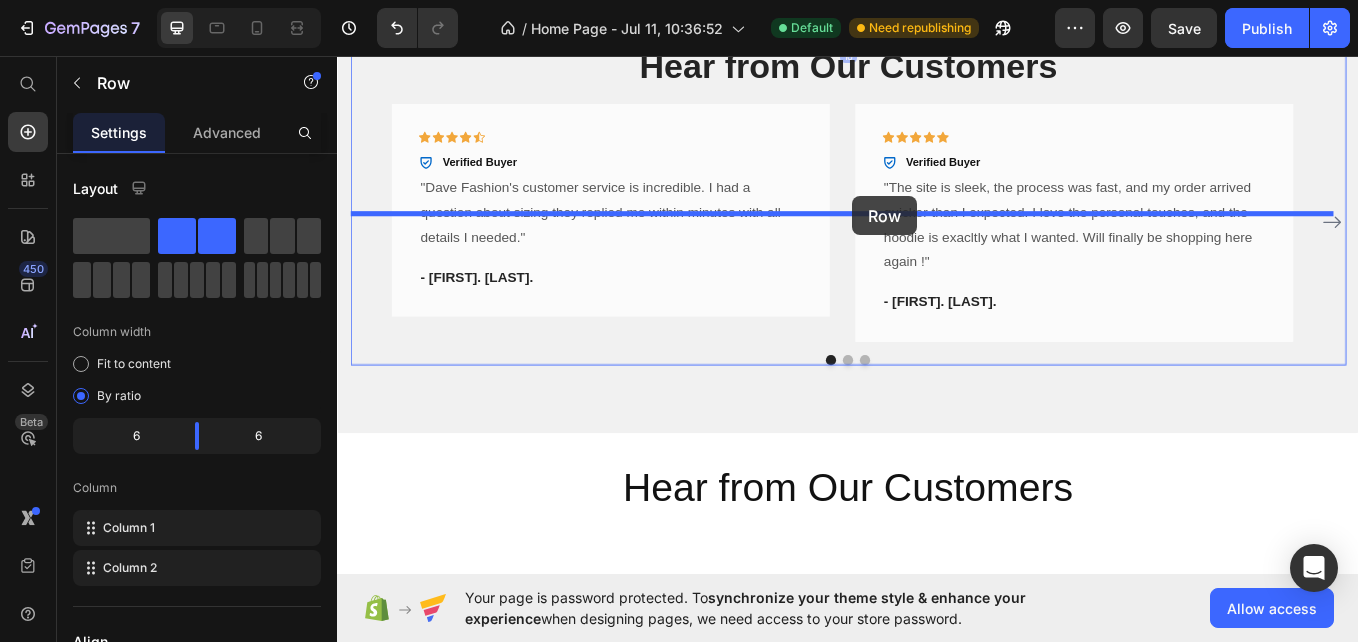 drag, startPoint x: 928, startPoint y: 141, endPoint x: 942, endPoint y: 221, distance: 81.21576 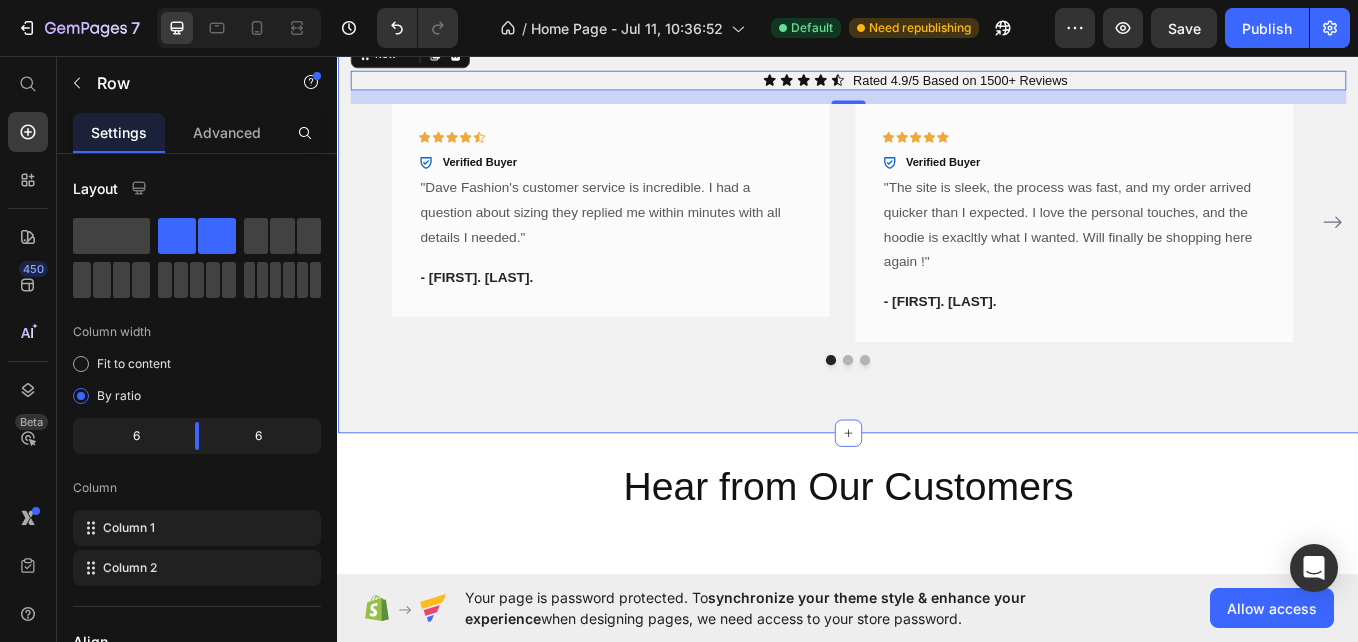 click on "Hear from Our Customers Heading Icon Icon Icon Icon Icon Icon List Rated 4.9/5 Based on 1500+ Reviews Text Block Row   16
Icon
Icon
Icon
Icon
Icon Row
Verified Buyer Item List Row "Dave Fashion's customer service is incredible. I had a question about sizing they replied me within minutes with all details I needed." Text block - Emily S. Text block Row
Icon
Icon
Icon
Icon
Icon Row
Verified Buyer Item List "The site is sleek, the process was fast, and my order arrived quicker than I expected. I love the personal touches, and the hoodie is exacltly what I wanted. Will finally be shopping here again !" Text block - Nate P. Text block Row
Icon
Icon
Icon
Icon
Icon Row
Verified Buyer Item List Text block - Sophia M." at bounding box center [937, 210] 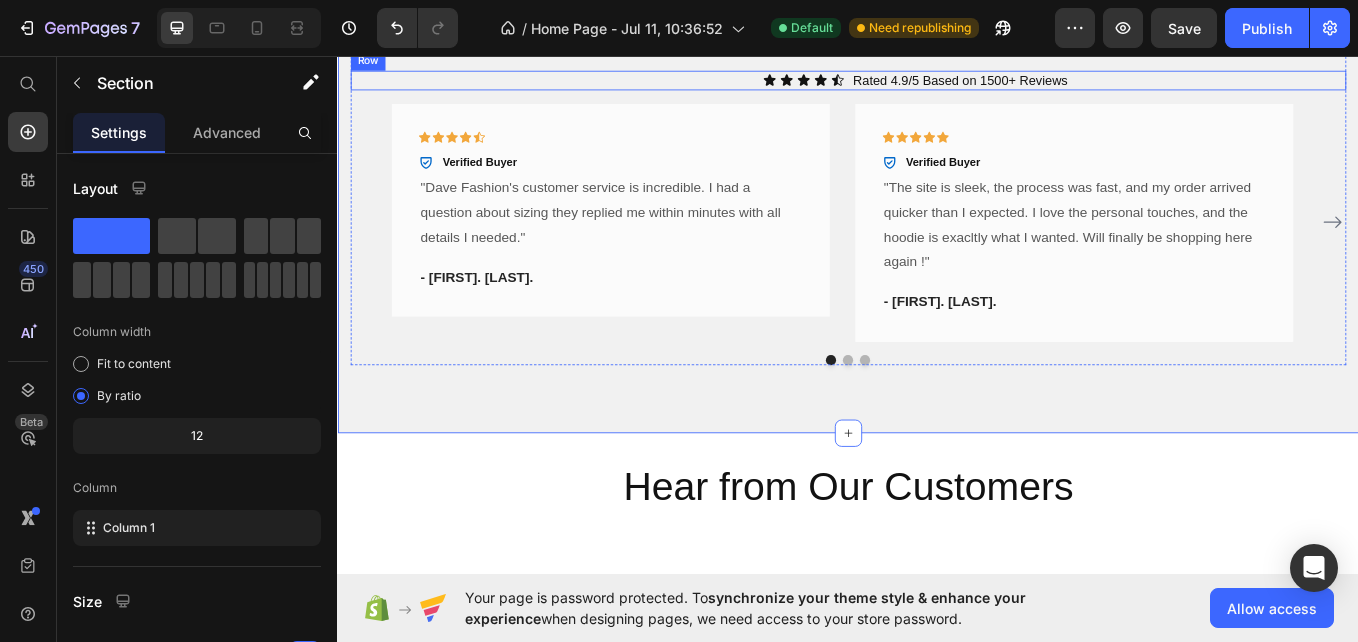 click on "Icon Icon Icon Icon Icon Icon List Rated 4.9/5 Based on 1500+ Reviews Text Block Row" at bounding box center (937, 85) 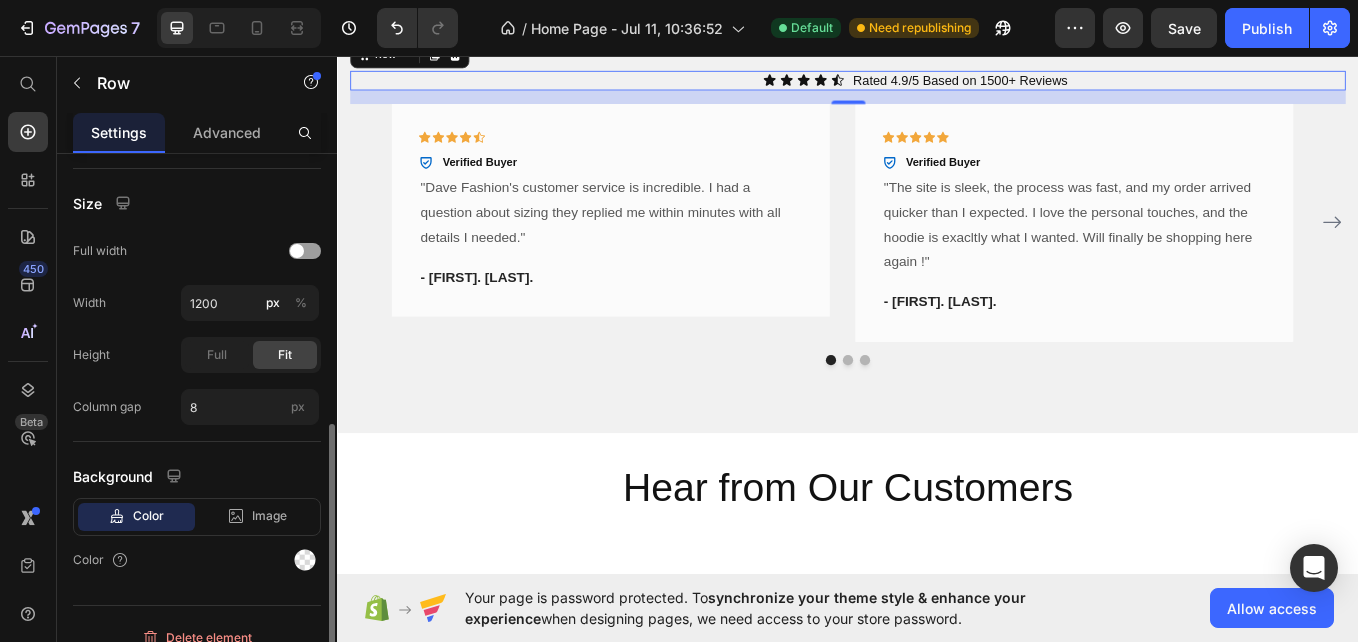 scroll, scrollTop: 576, scrollLeft: 0, axis: vertical 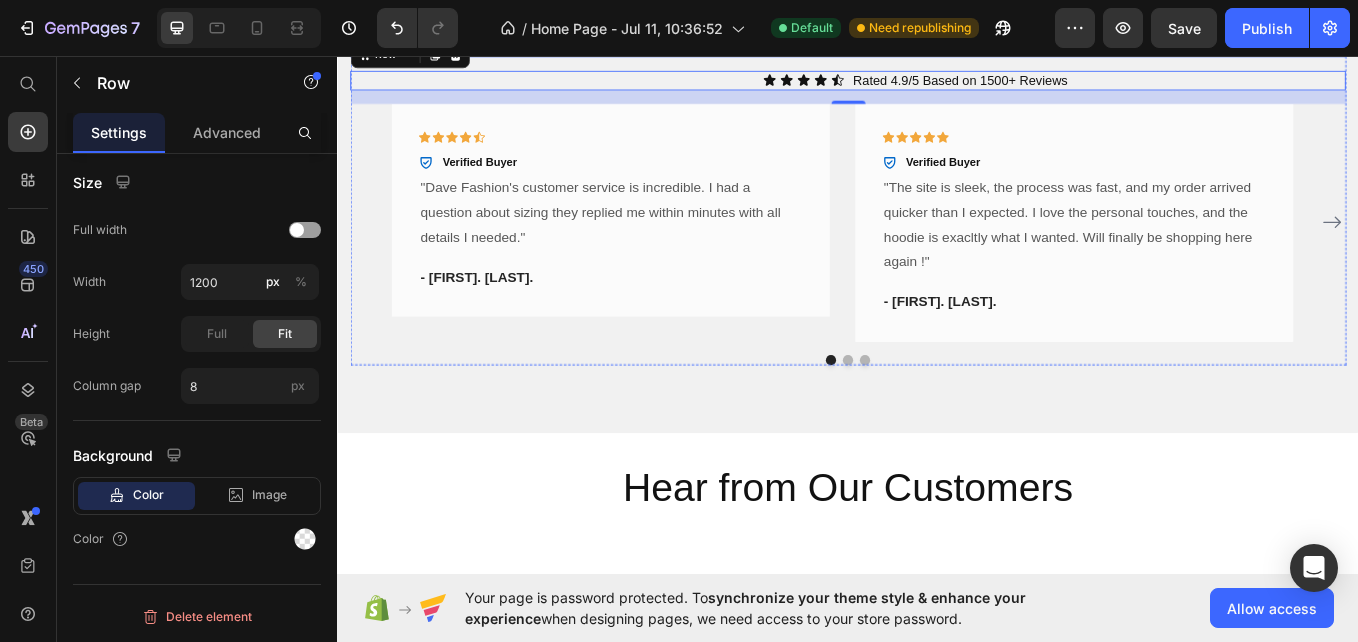 click on "Hear from Our Customers" at bounding box center [937, 29] 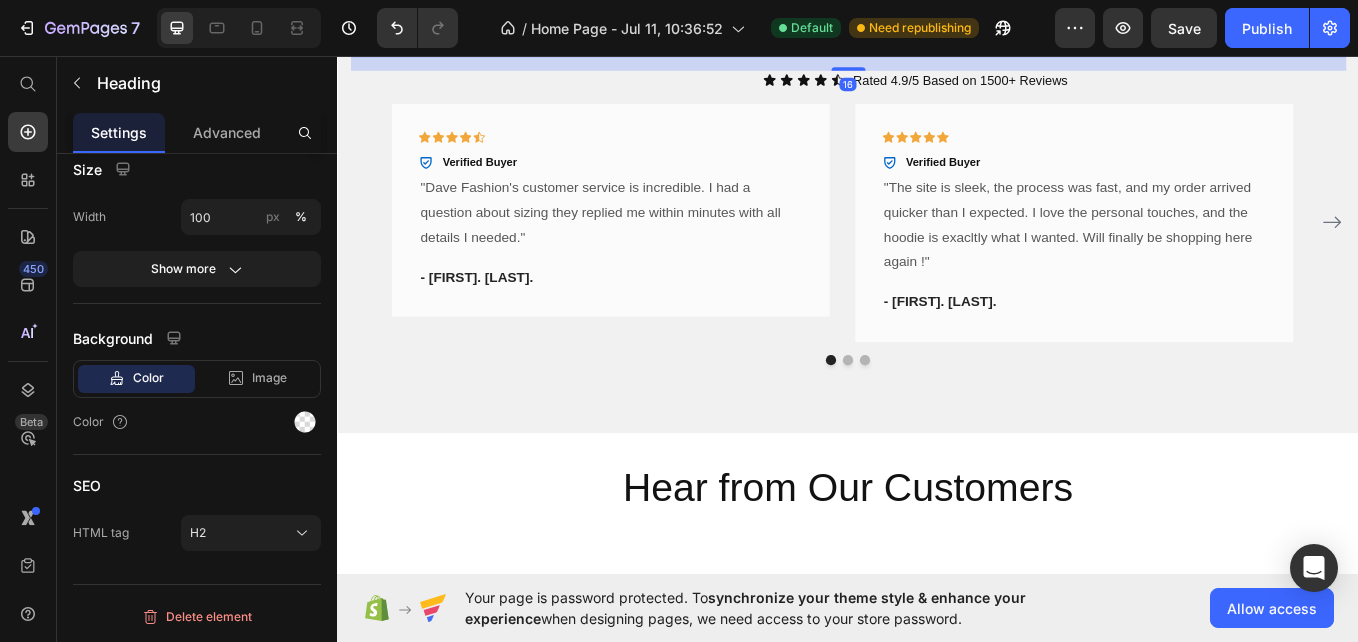 scroll, scrollTop: 0, scrollLeft: 0, axis: both 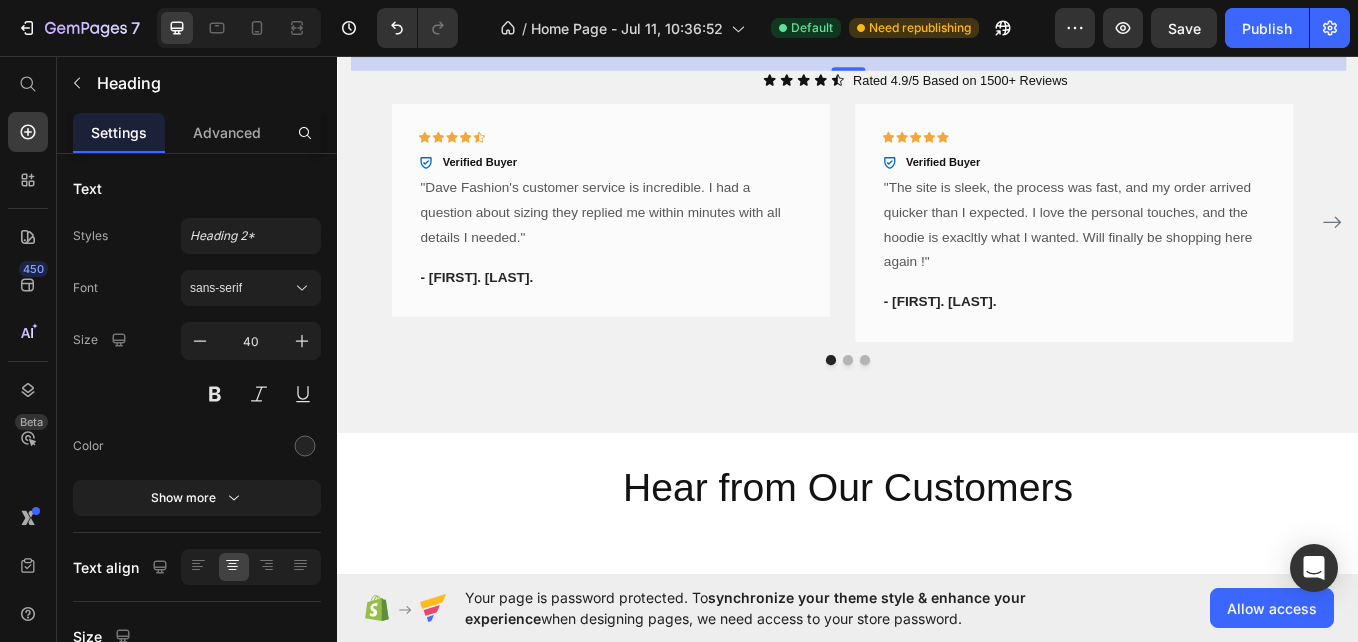 click on "16" at bounding box center [937, 89] 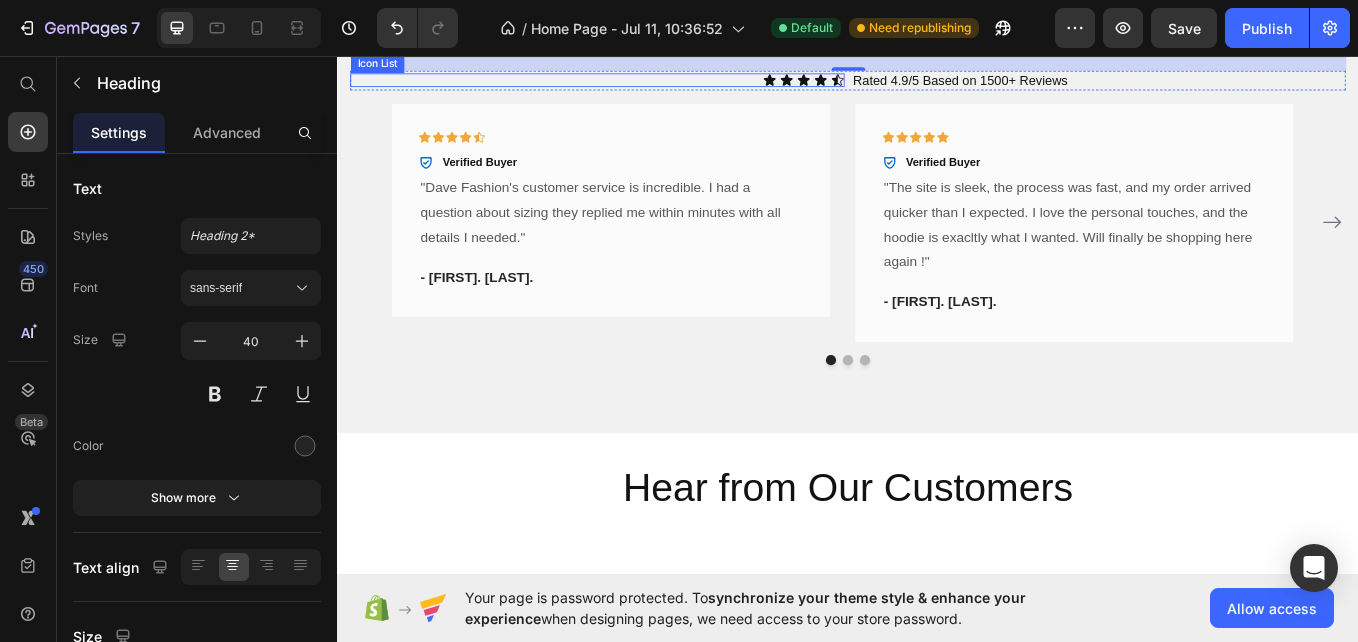 click on "Icon Icon Icon Icon Icon" at bounding box center [642, 84] 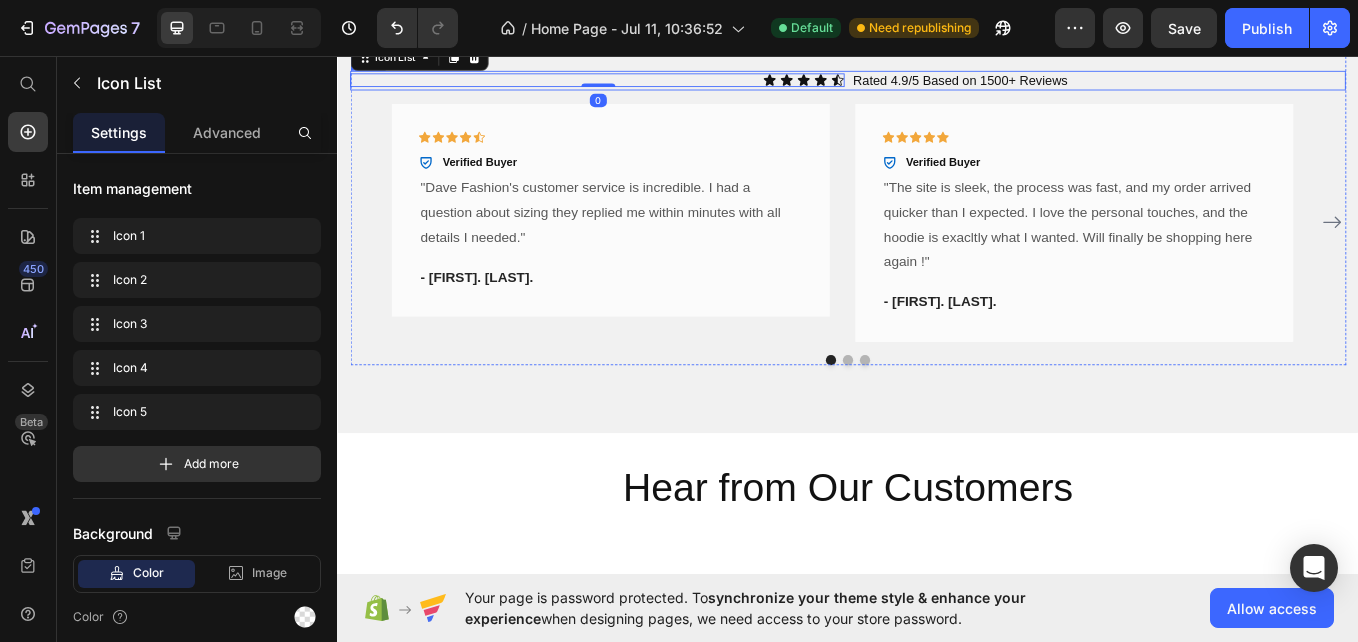 click on "Icon Icon Icon Icon Icon Icon List   0 Rated 4.9/5 Based on 1500+ Reviews Text Block Row" at bounding box center [937, 85] 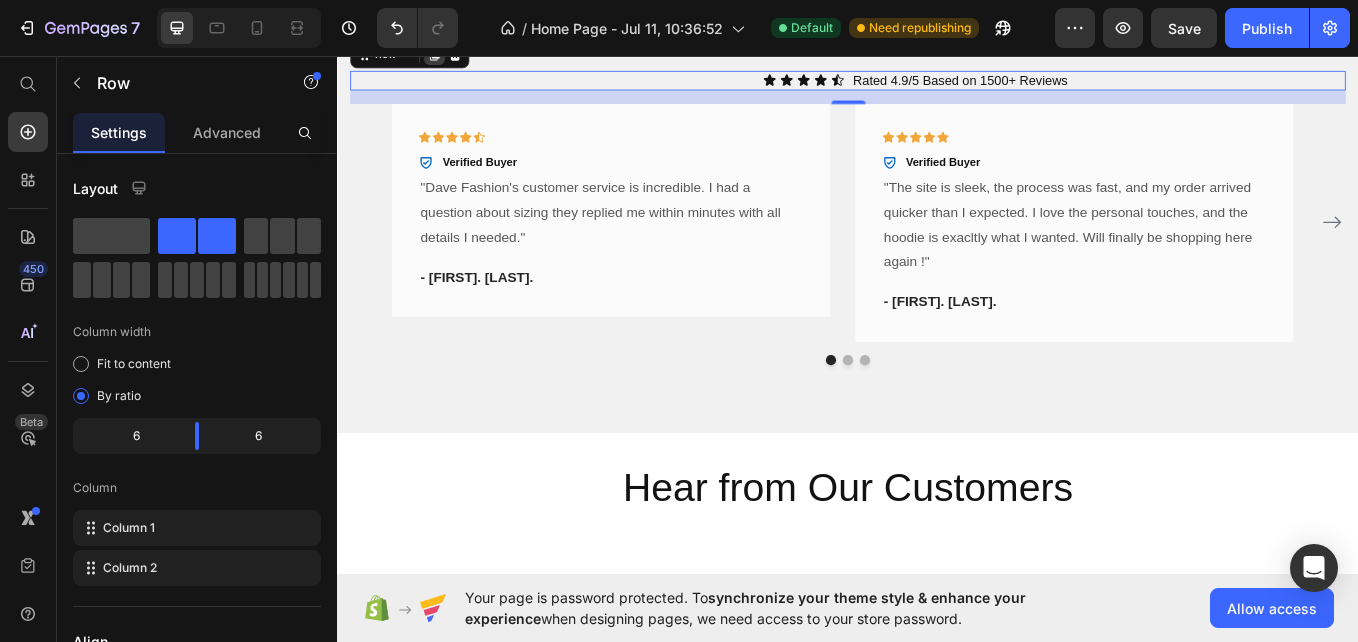 click 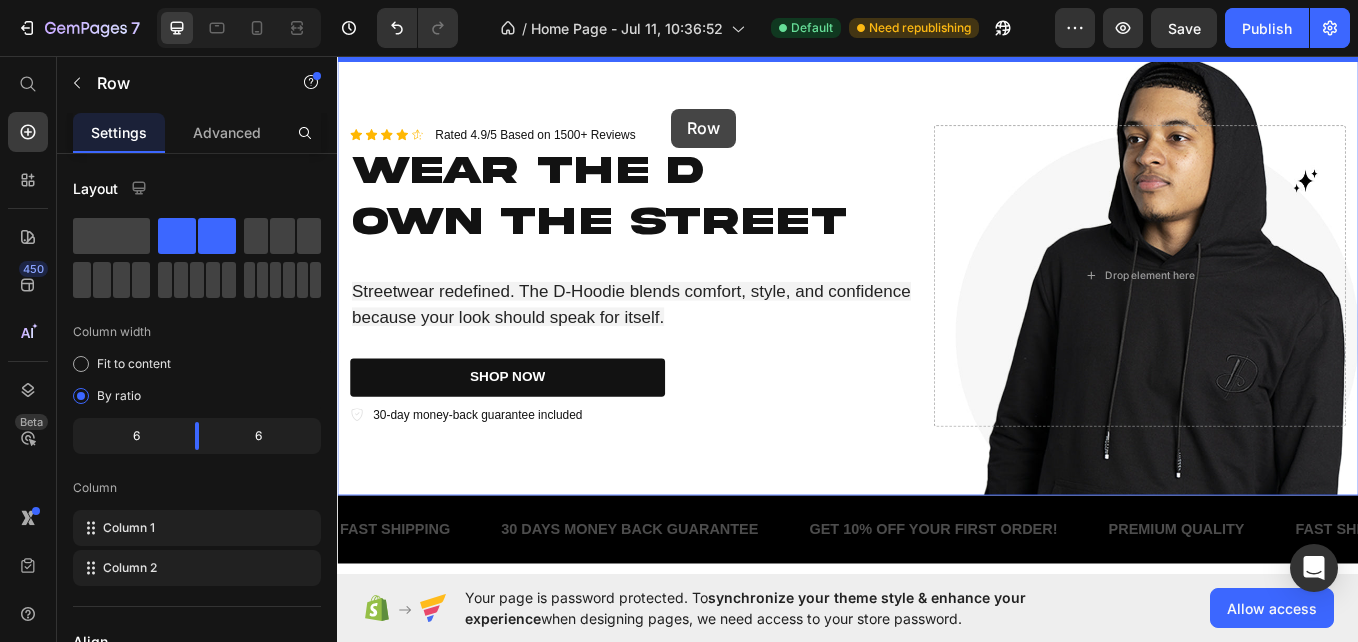 scroll, scrollTop: 0, scrollLeft: 0, axis: both 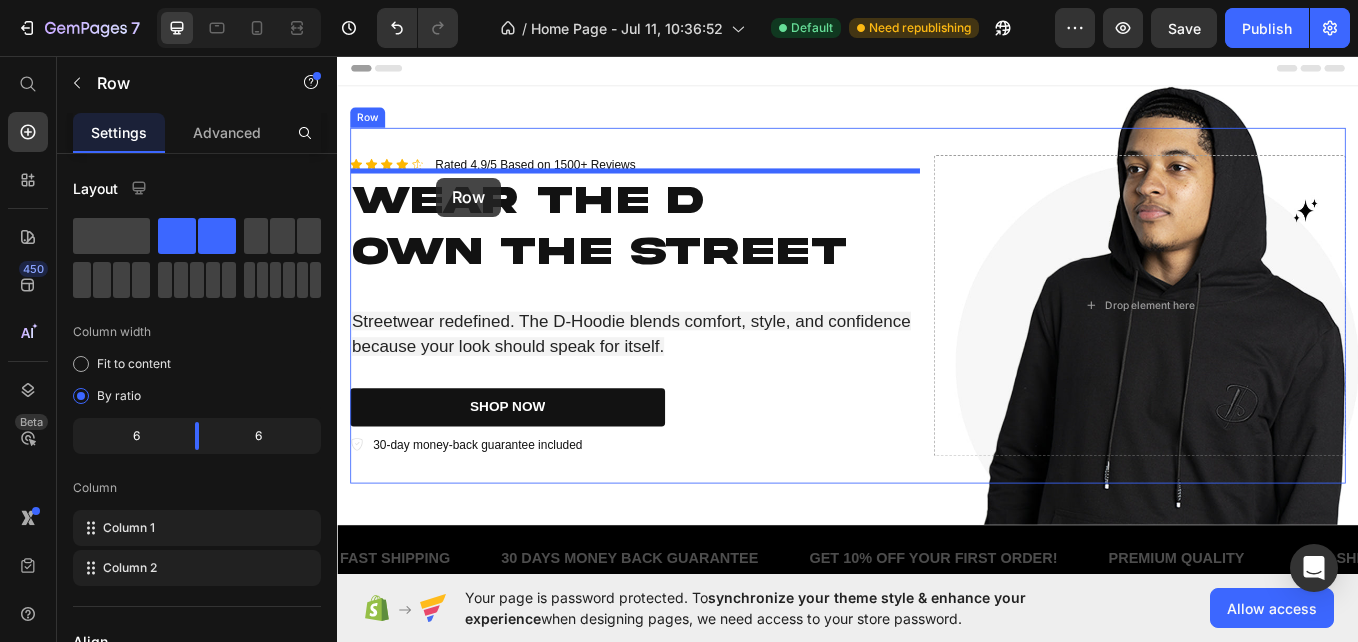 drag, startPoint x: 929, startPoint y: 246, endPoint x: 453, endPoint y: 199, distance: 478.31476 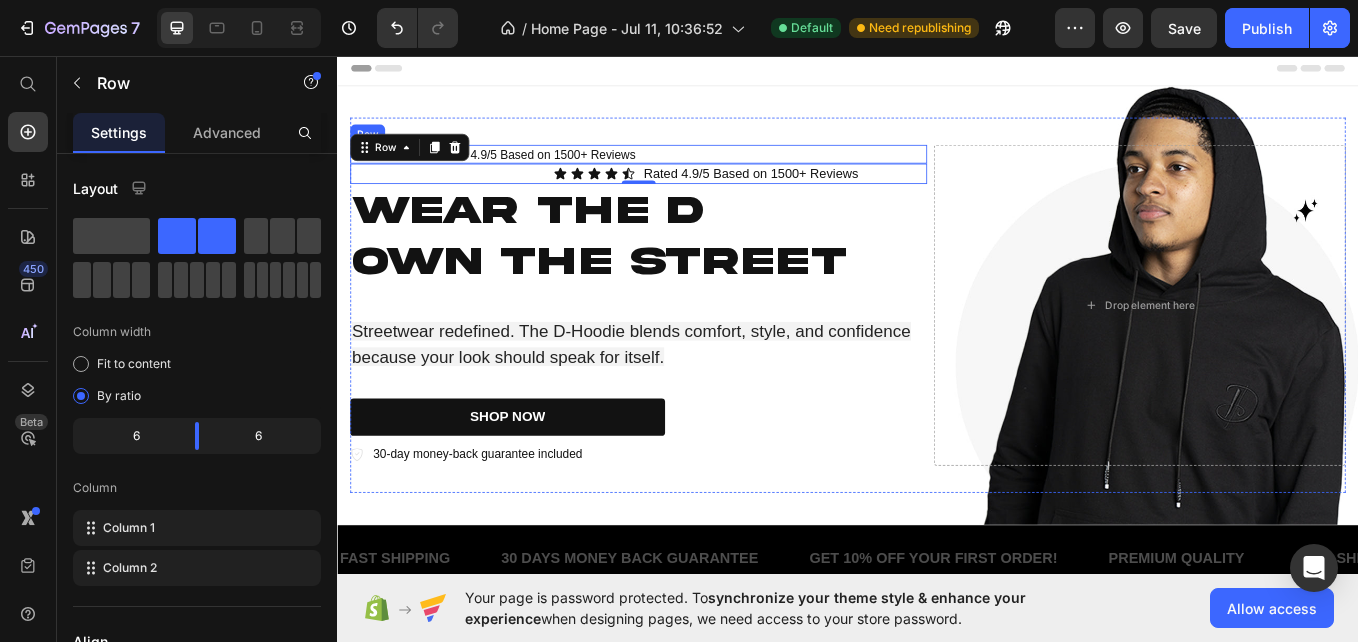 click on "Icon Icon Icon Icon
Icon Icon List Rated 4.9/5 Based on 1500+ Reviews Text Block Row" at bounding box center (691, 171) 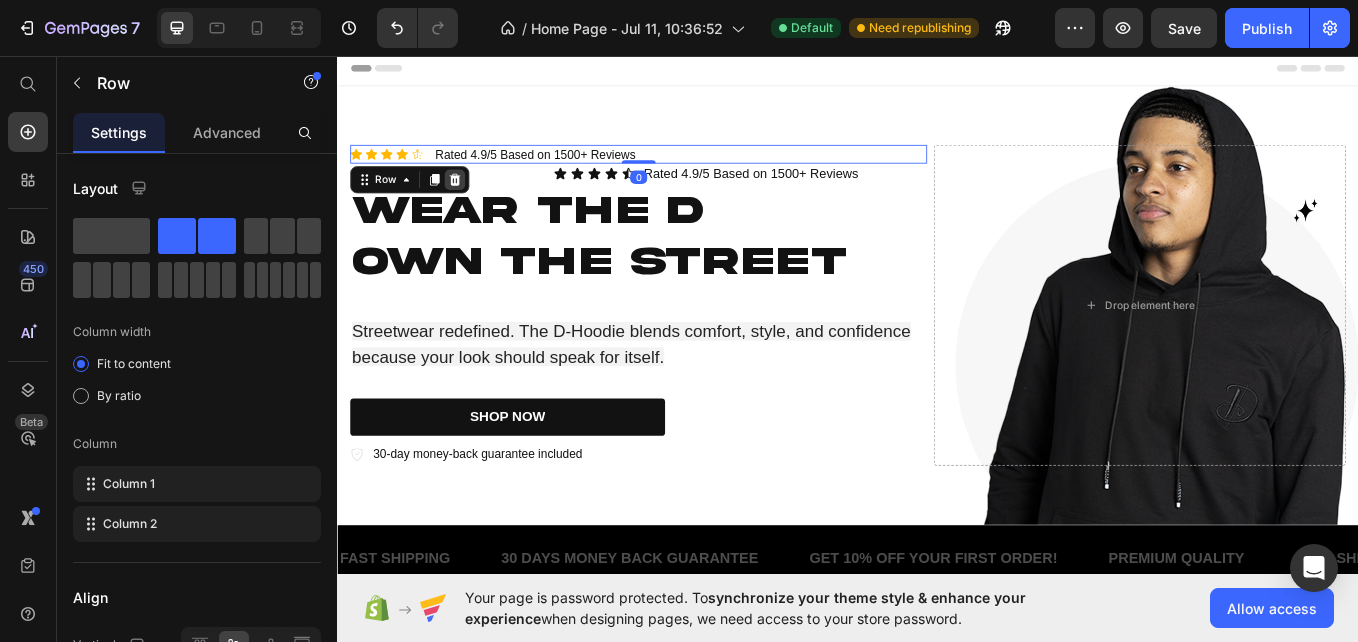 click 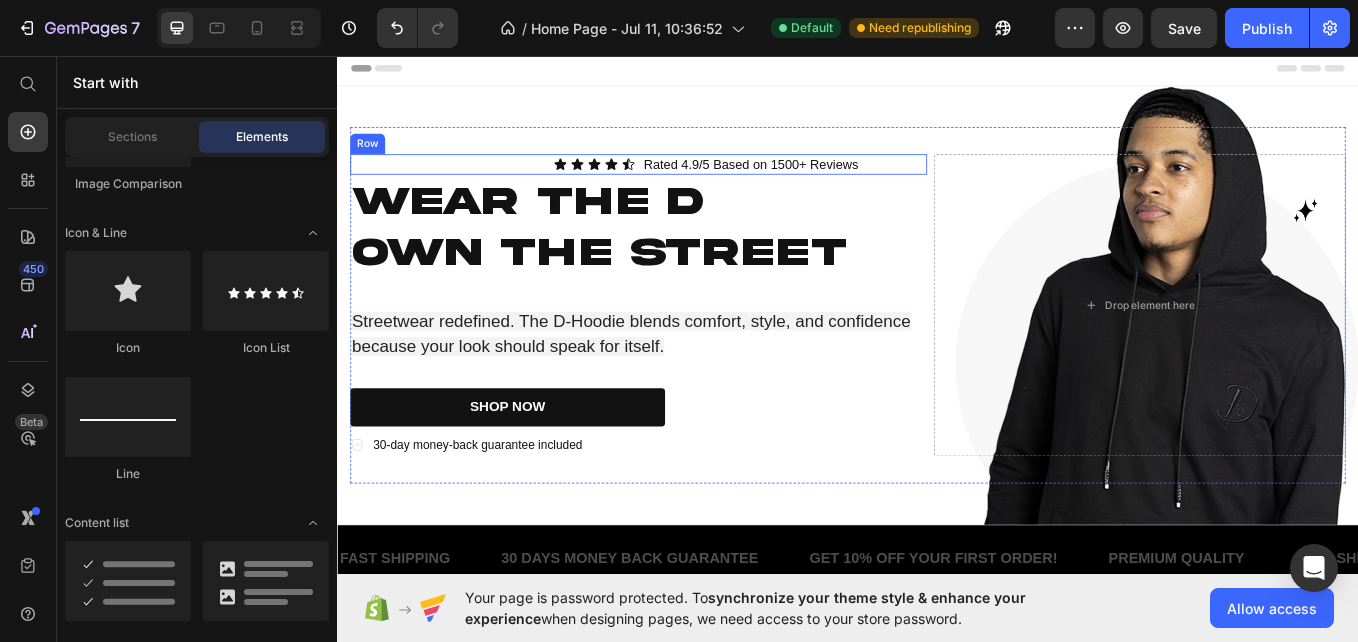 click on "Icon Icon Icon Icon Icon Icon List Rated 4.9/5 Based on 1500+ Reviews Text Block Row" at bounding box center (691, 183) 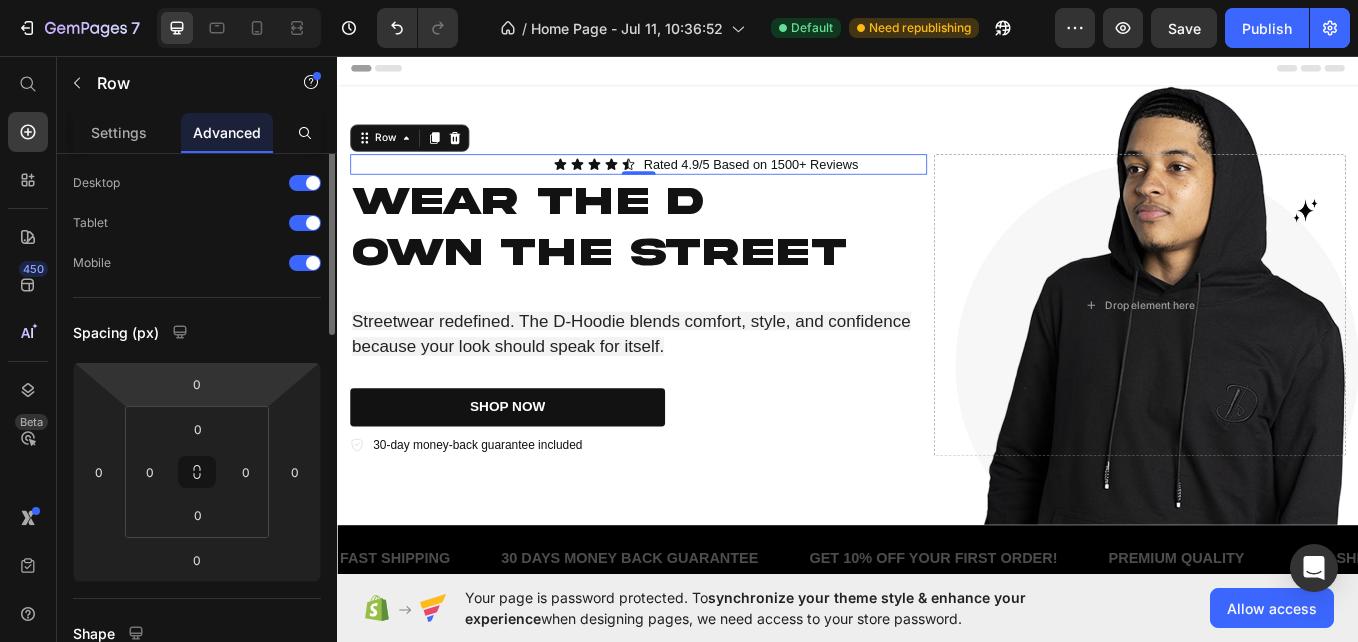 scroll, scrollTop: 0, scrollLeft: 0, axis: both 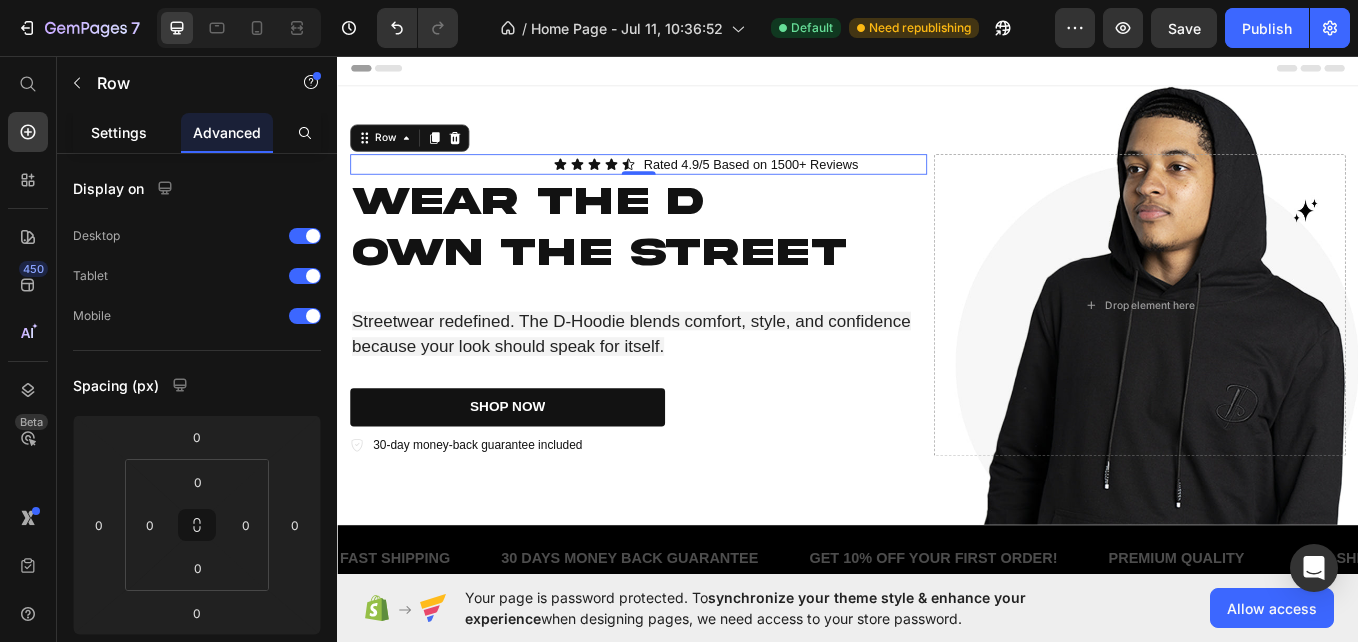 click on "Settings" 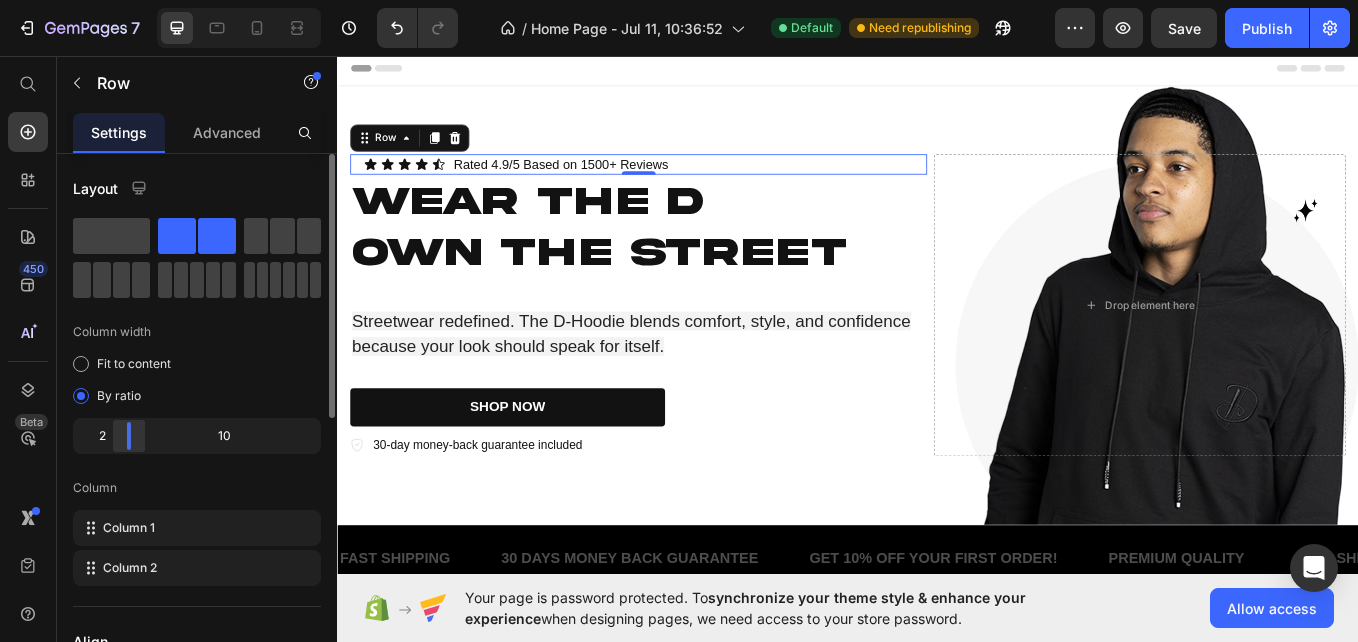 drag, startPoint x: 194, startPoint y: 430, endPoint x: 102, endPoint y: 422, distance: 92.34717 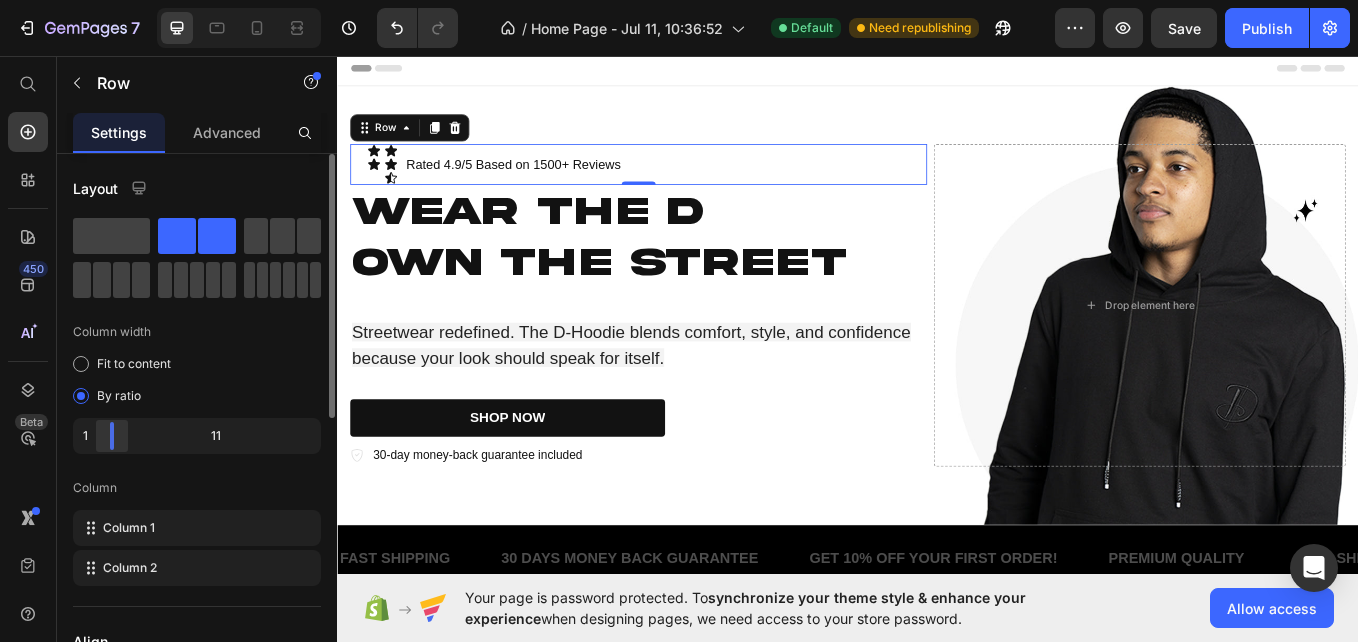 drag, startPoint x: 112, startPoint y: 431, endPoint x: 128, endPoint y: 435, distance: 16.492422 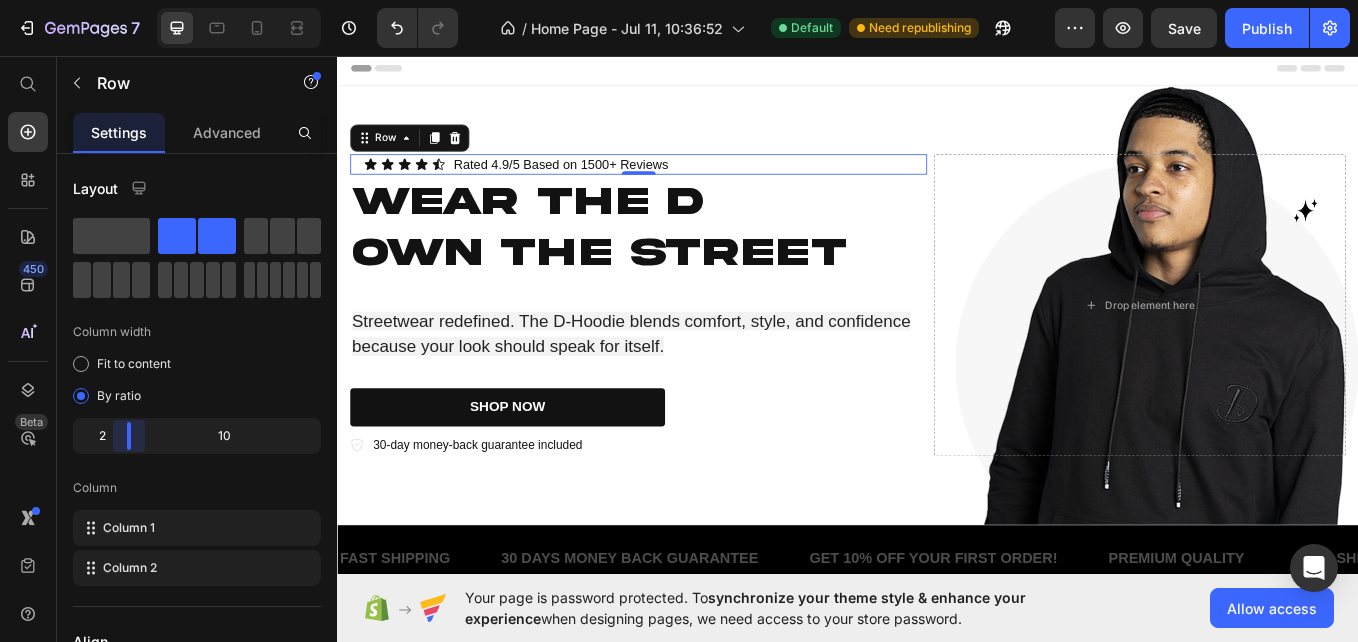 drag, startPoint x: 150, startPoint y: 441, endPoint x: 121, endPoint y: 434, distance: 29.832869 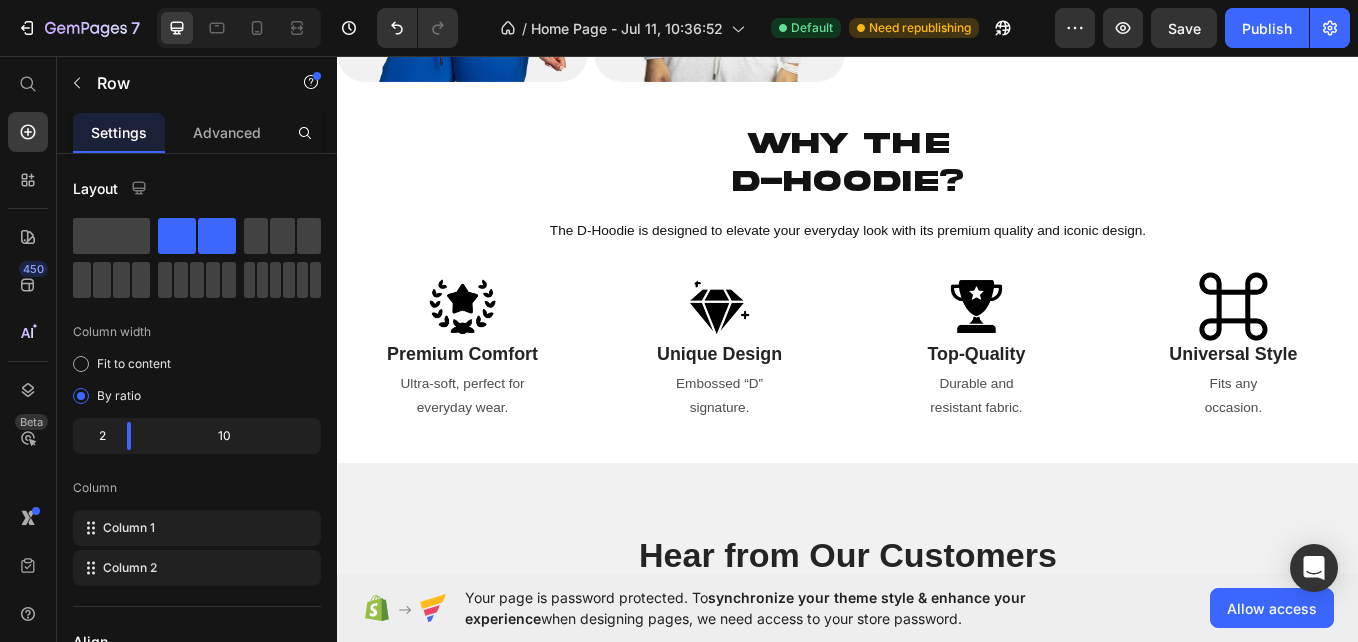 scroll, scrollTop: 1422, scrollLeft: 0, axis: vertical 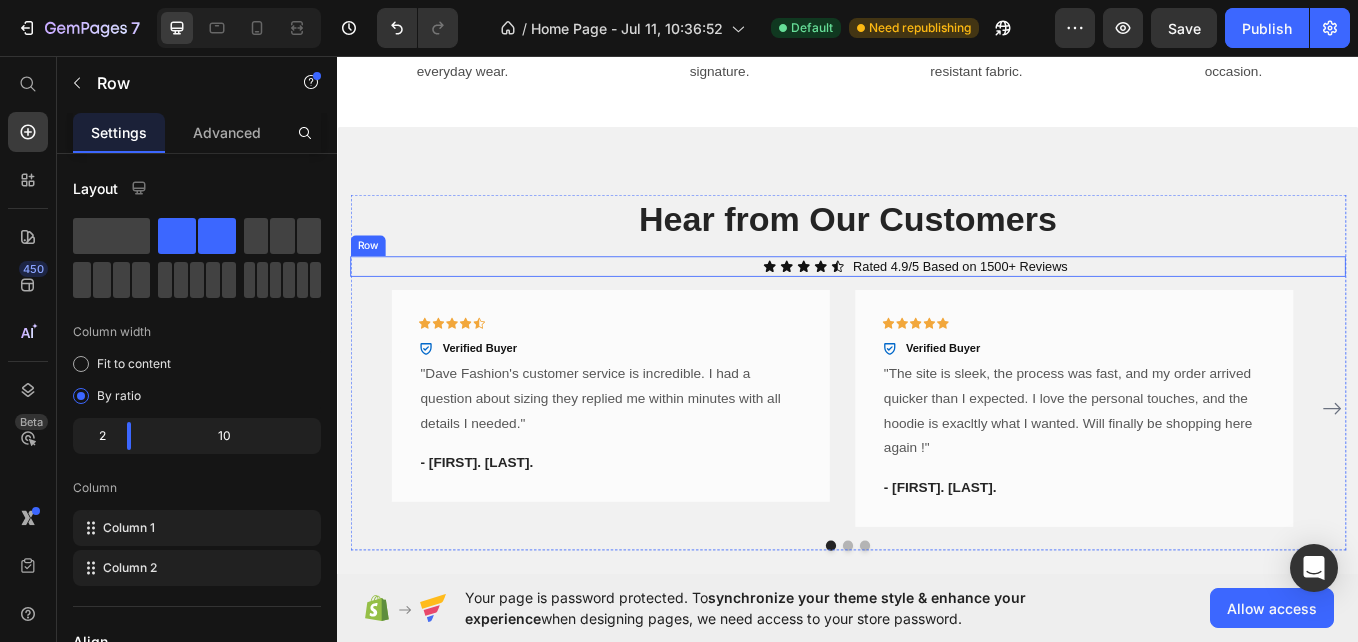 click on "Icon Icon Icon Icon Icon Icon List Rated 4.9/5 Based on 1500+ Reviews Text Block Row" at bounding box center (937, 303) 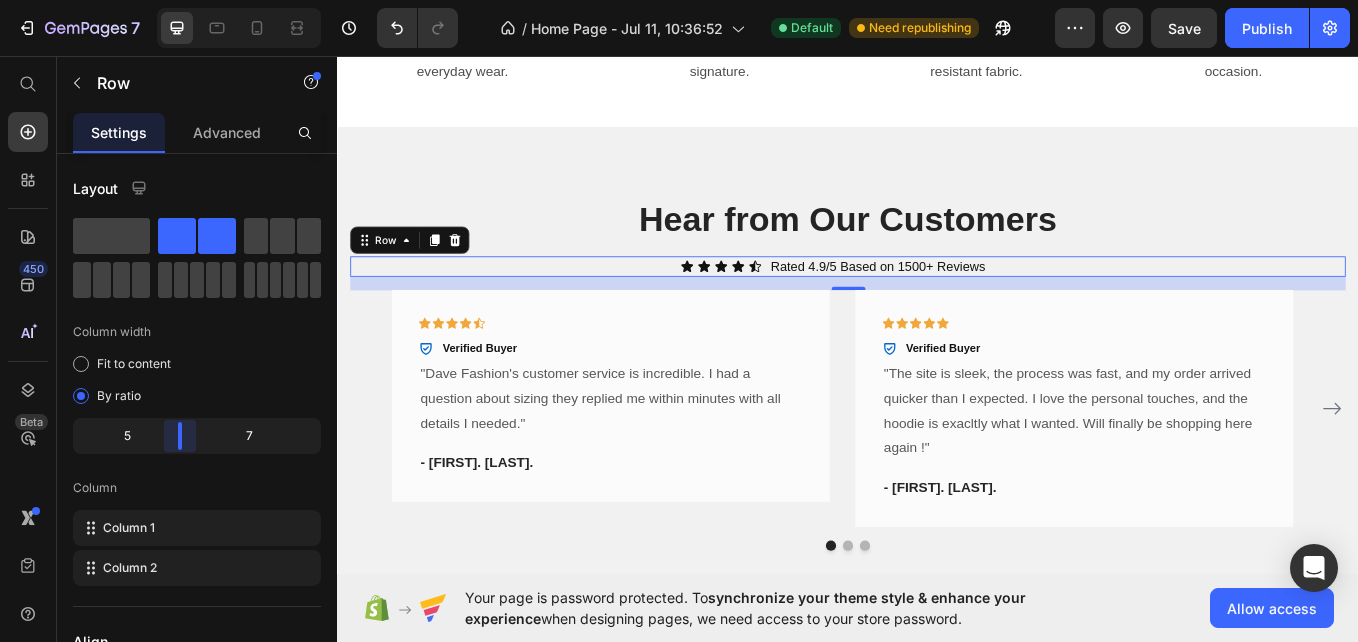 drag, startPoint x: 193, startPoint y: 443, endPoint x: 177, endPoint y: 442, distance: 16.03122 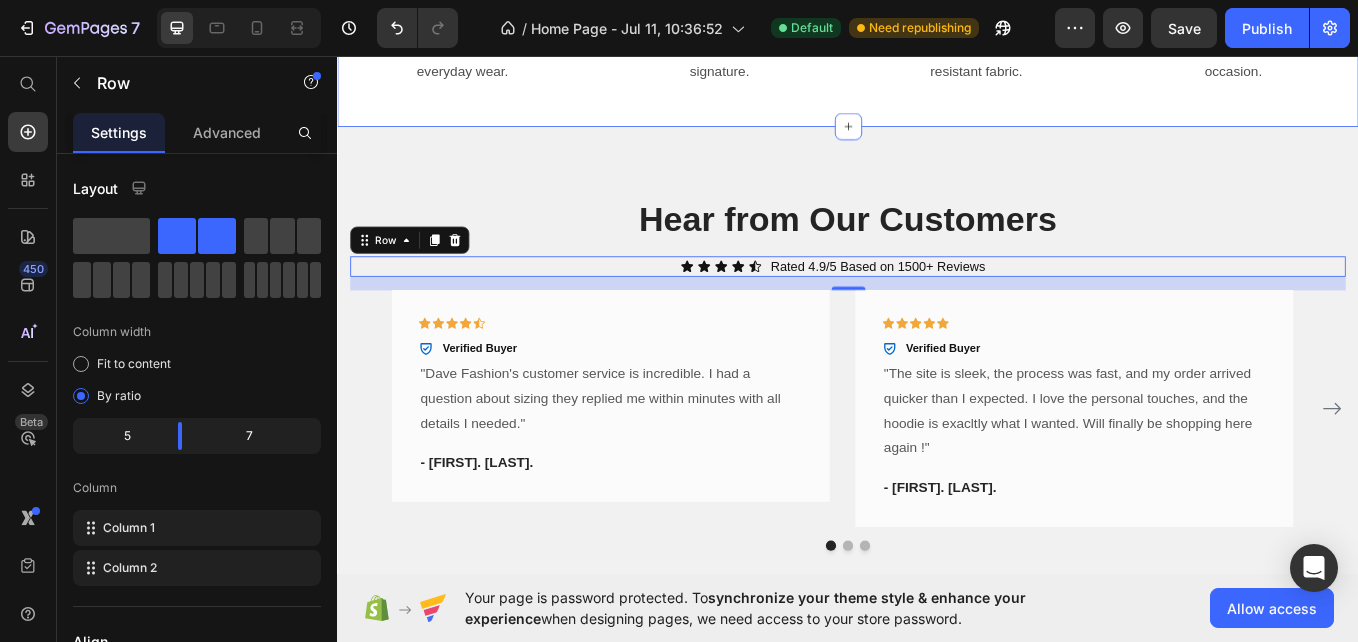 click on "Image Premium Comfort Text Block Ultra-soft, perfect for  everyday wear. Text Block Image Unique Design Text Block Embossed “D”  signature. Text Block Image Top-Quality Text Block Durable and  resistant fabric. Text Block Image Universal Style Text Block Fits any occasion. Text Block Row Section 4" at bounding box center (937, 11) 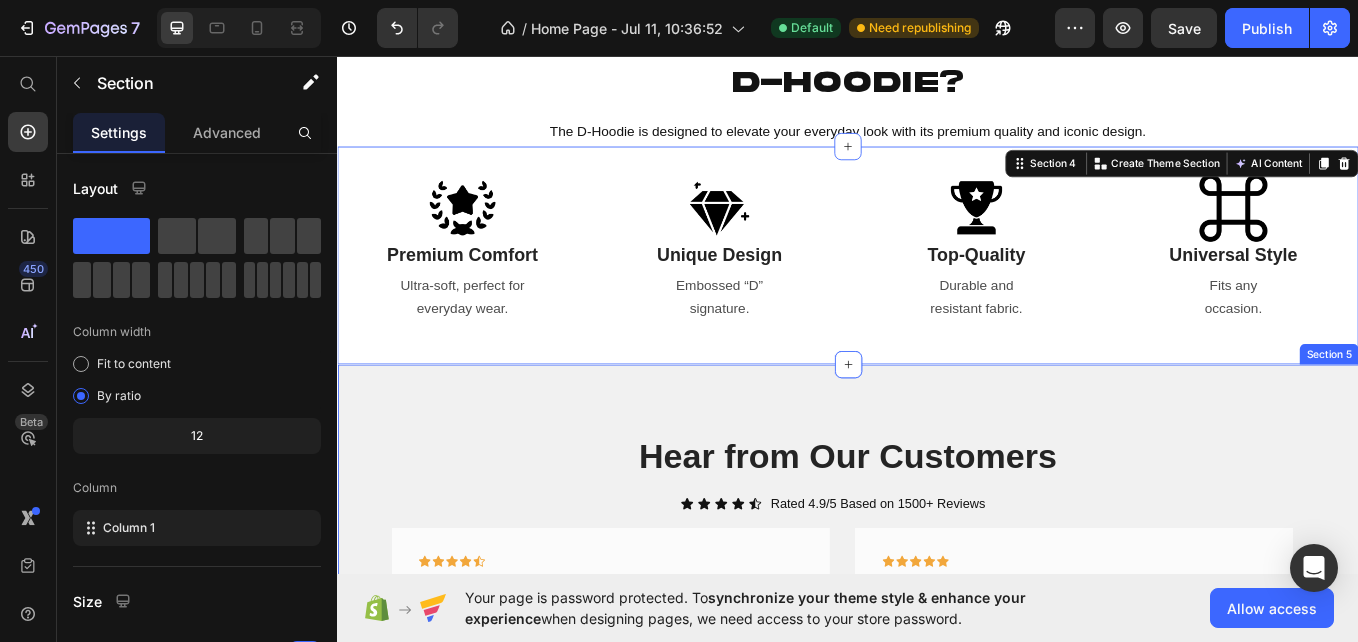 scroll, scrollTop: 1142, scrollLeft: 0, axis: vertical 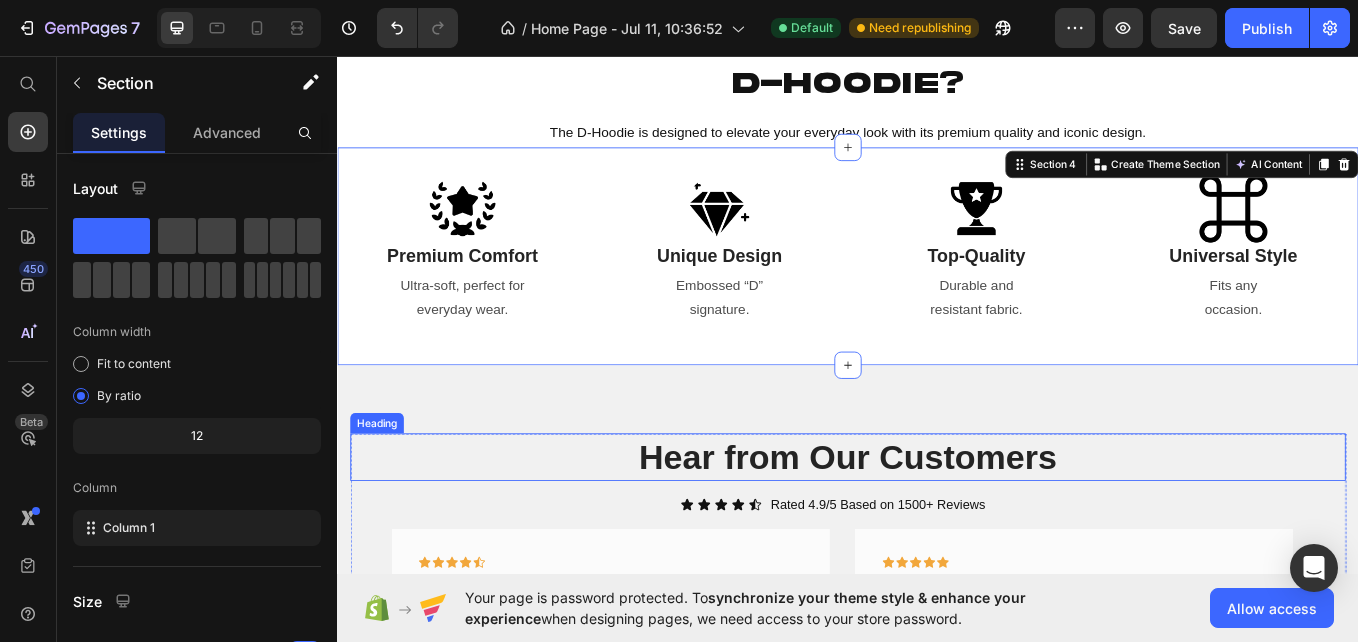 click on "Hear from Our Customers" at bounding box center (937, 527) 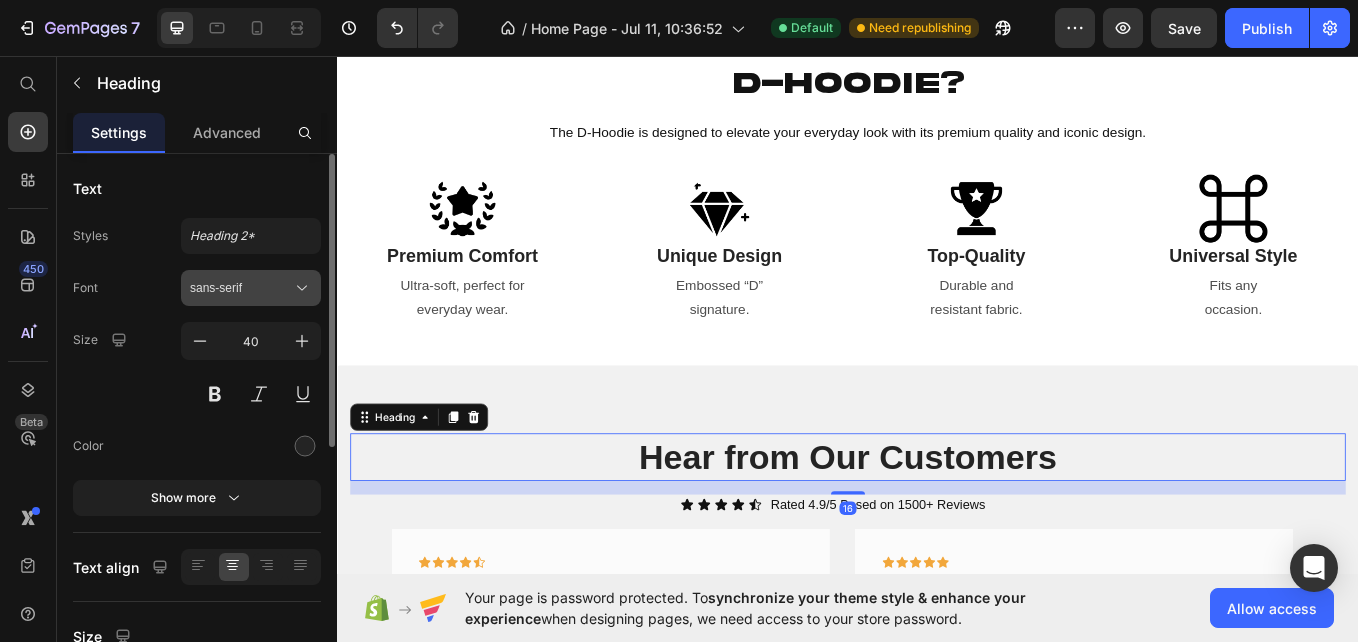 click 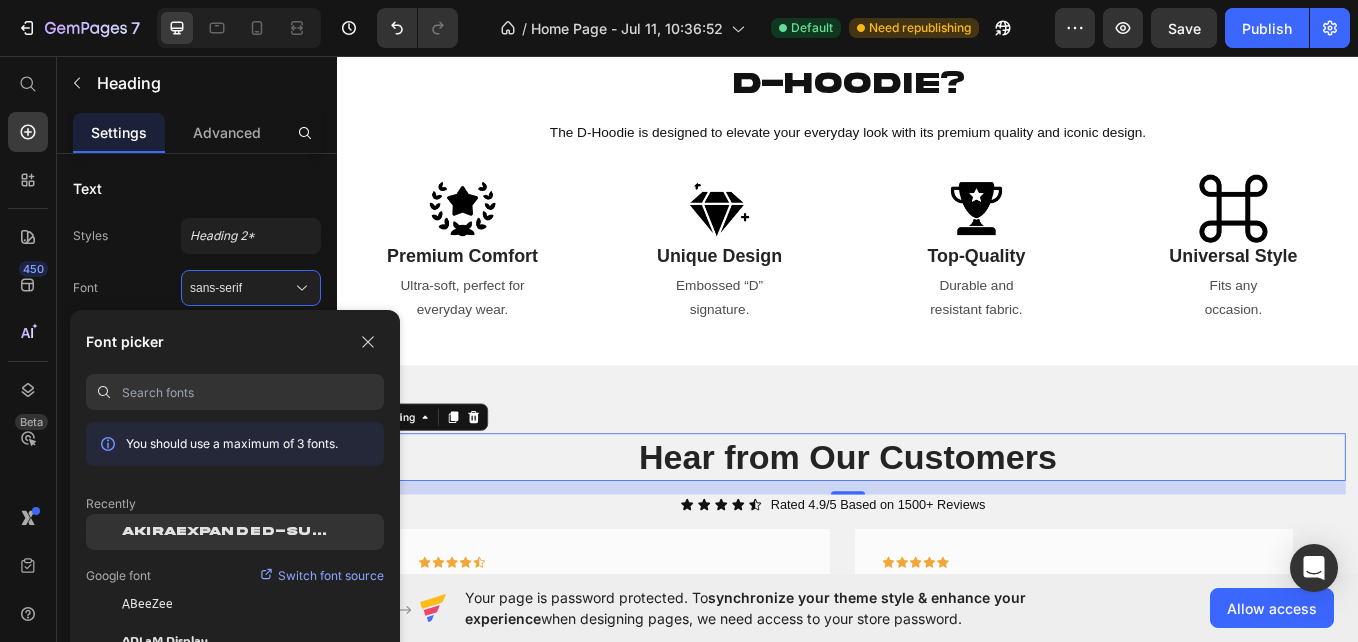 click on "AkiraExpanded-SuperBold" 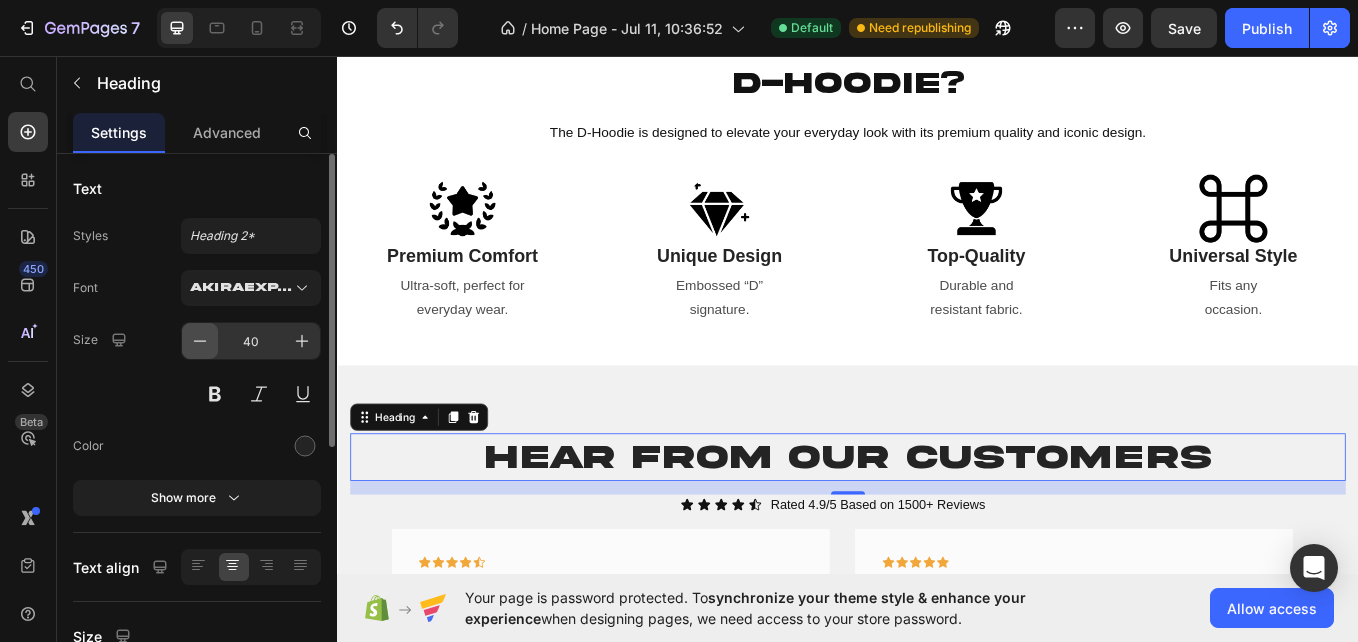 click at bounding box center [200, 341] 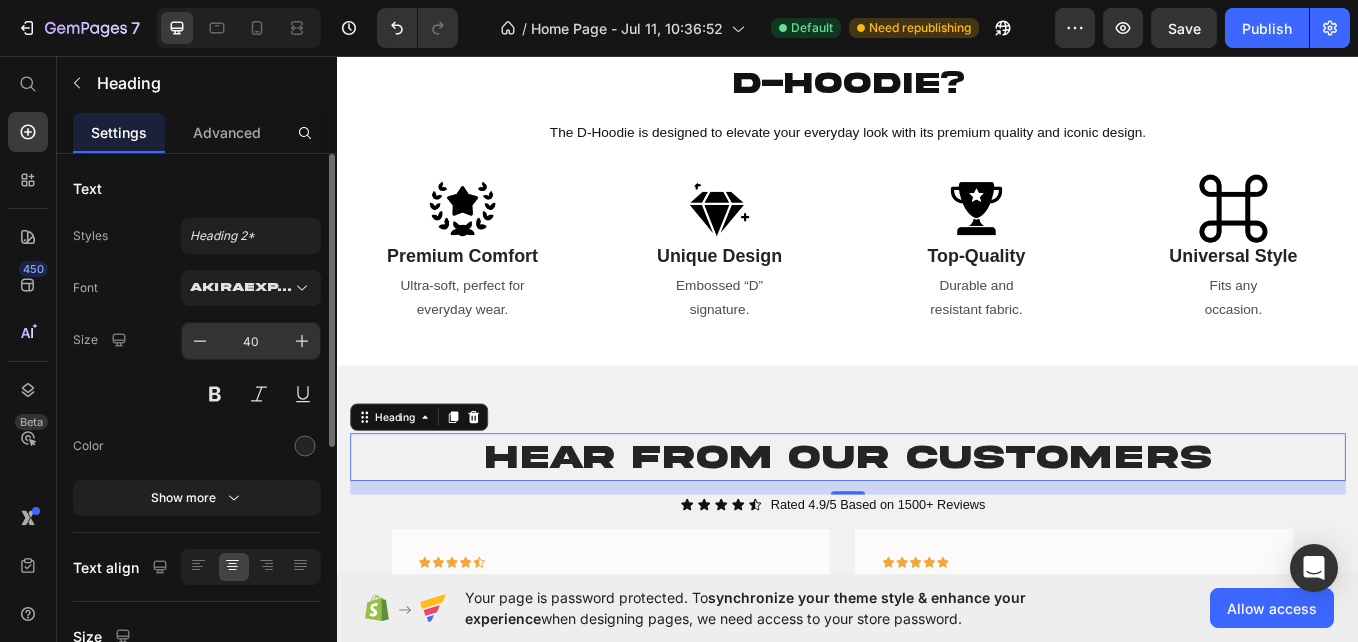 type on "39" 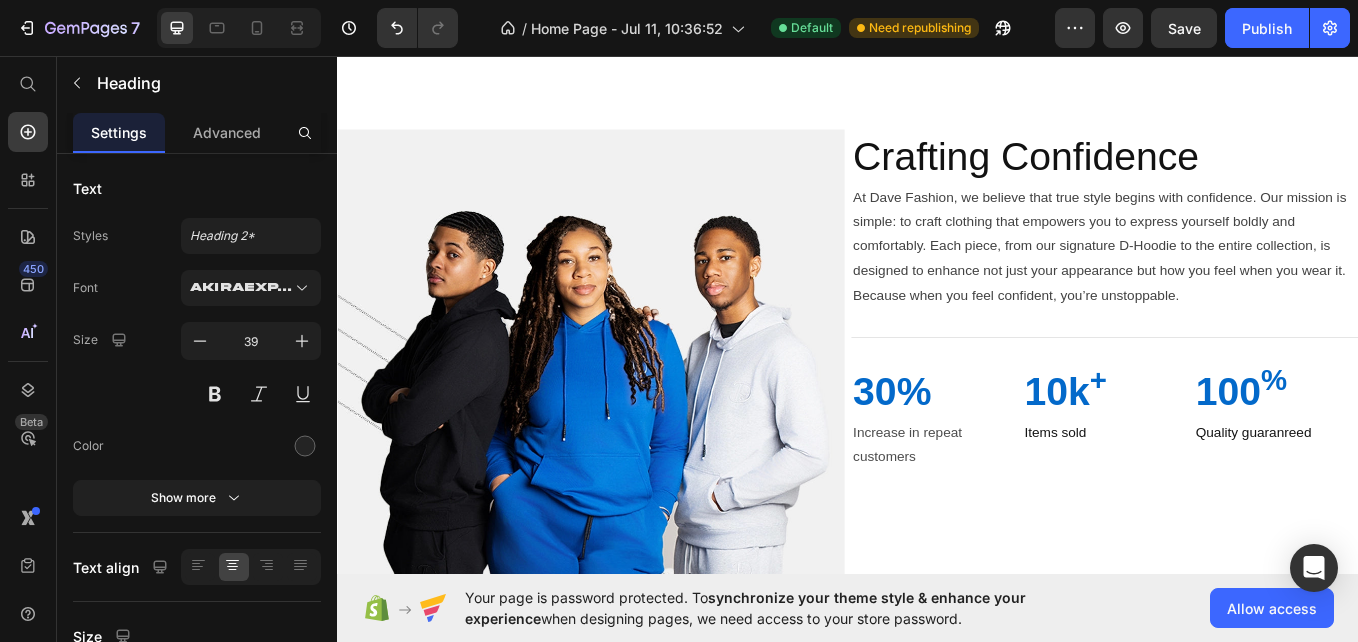 scroll, scrollTop: 2706, scrollLeft: 0, axis: vertical 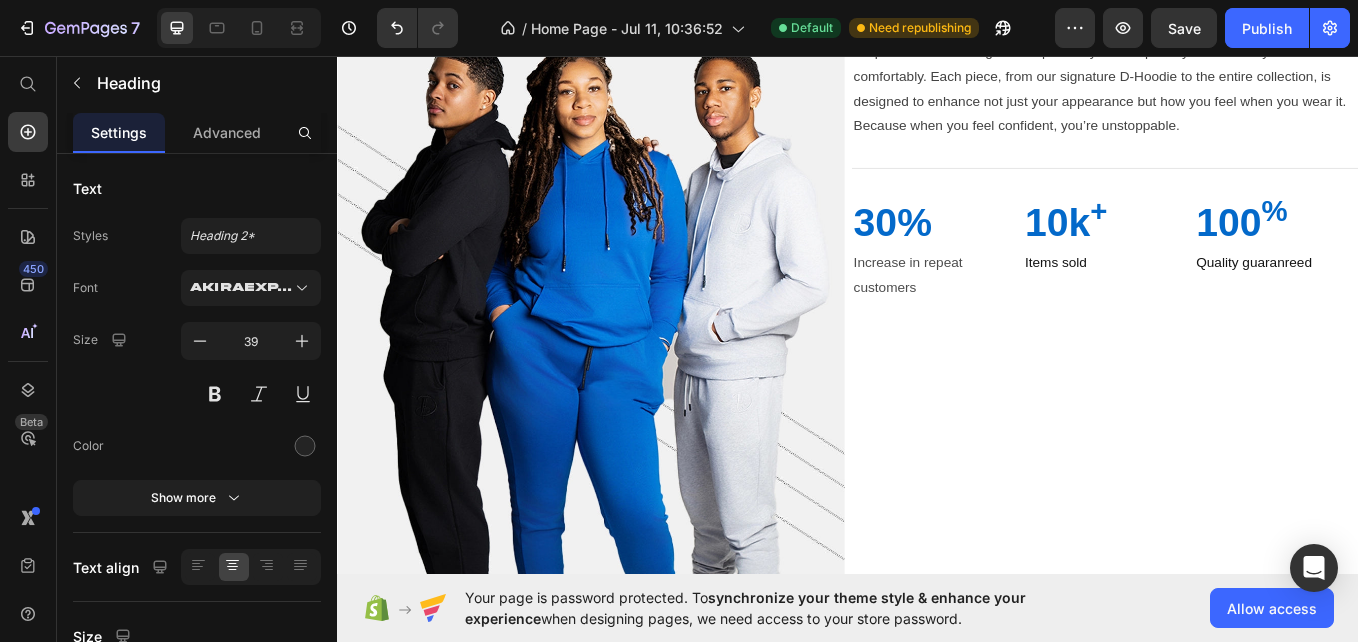 click on "Crafting Confidence" at bounding box center [1239, -25] 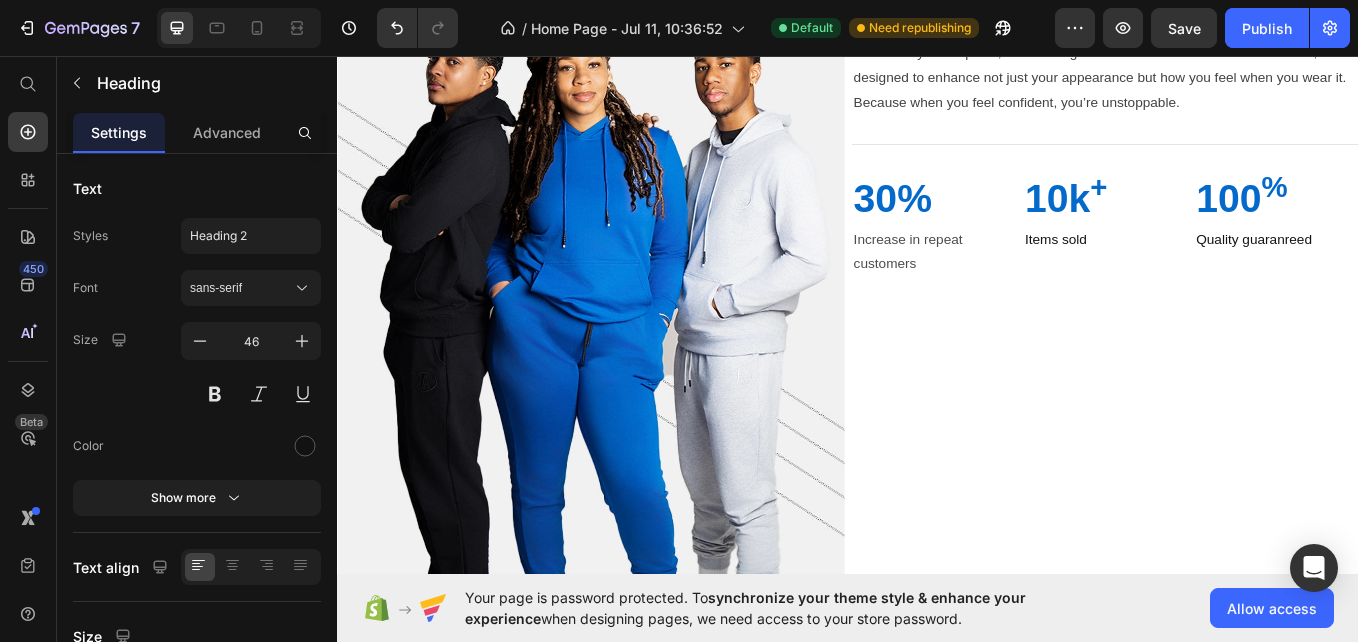 click on "Crafting Confidence" at bounding box center [1239, -53] 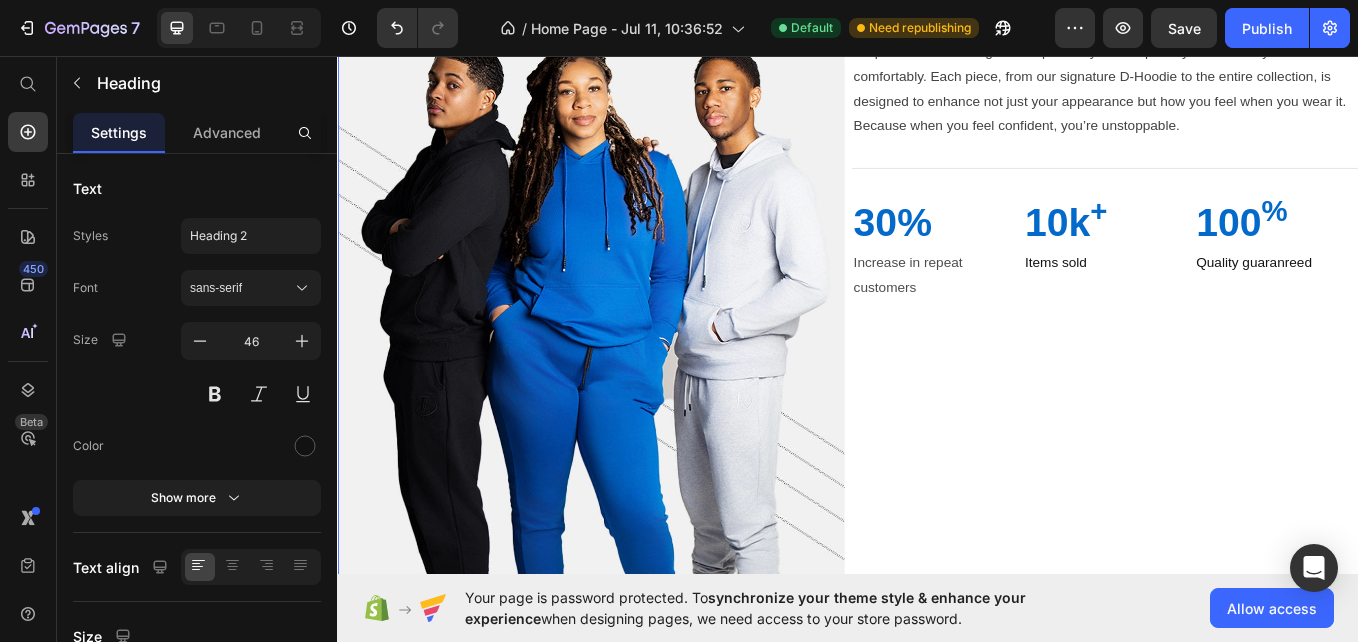 scroll, scrollTop: 2453, scrollLeft: 0, axis: vertical 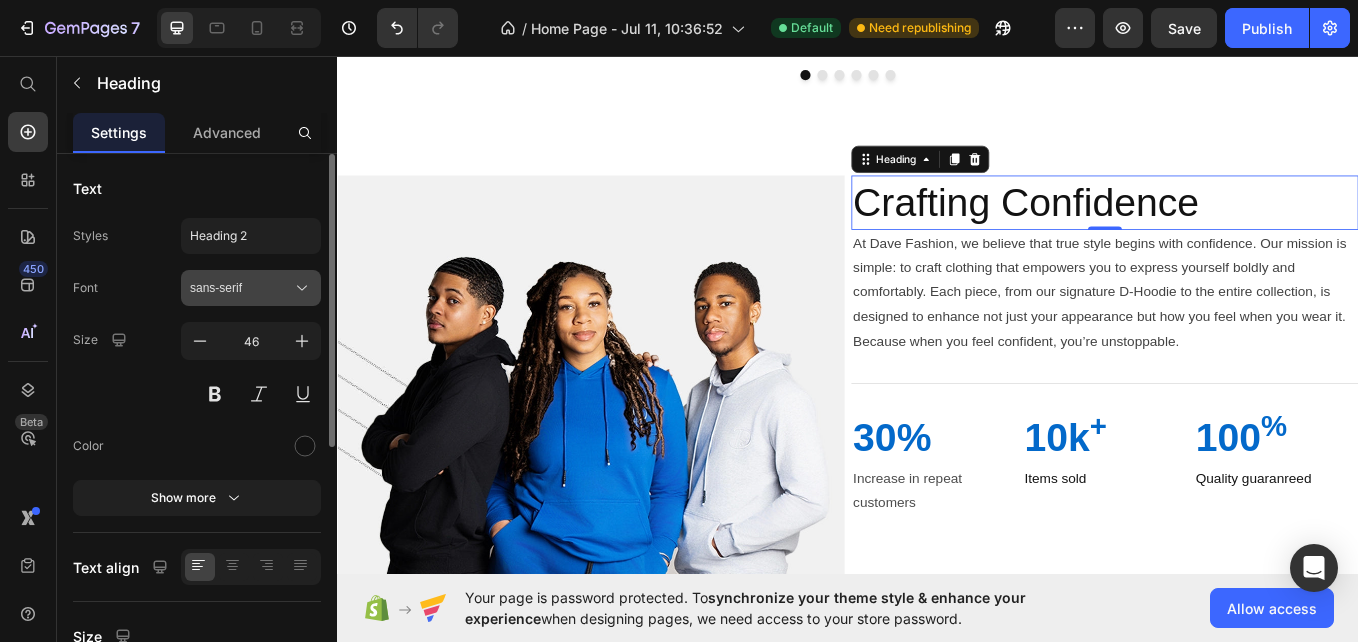 click 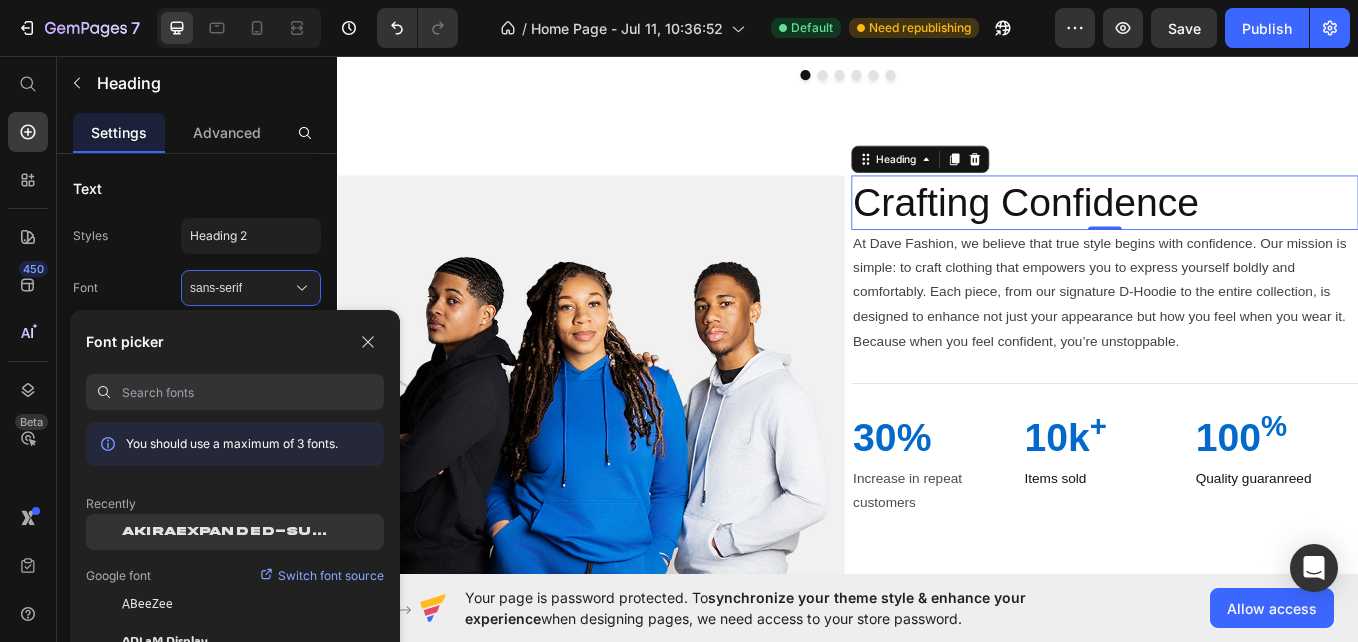 click on "AkiraExpanded-SuperBold" at bounding box center (230, 532) 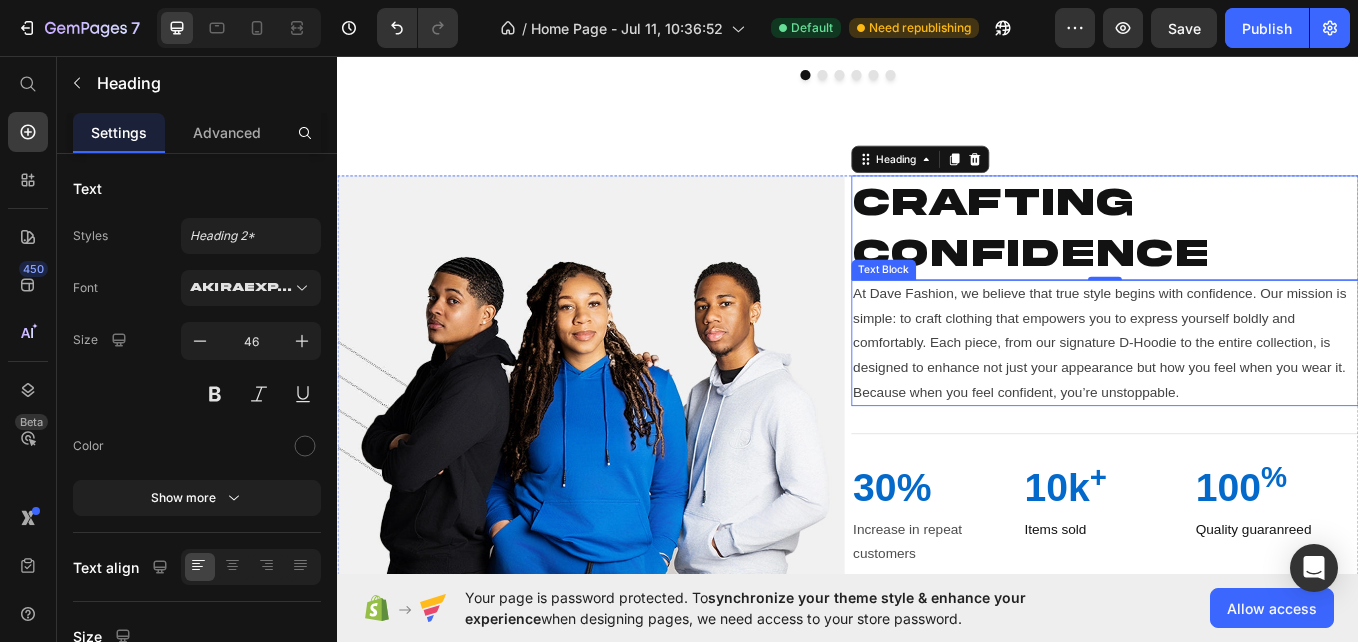 click on "At Dave Fashion, we believe that true style begins with confidence. Our mission is simple: to craft clothing that empowers you to express yourself boldly and comfortably. Each piece, from our signature D-Hoodie to the entire collection, is designed to enhance not just your appearance but how you feel when you wear it. Because when you feel confident, you’re unstoppable." at bounding box center (1233, 392) 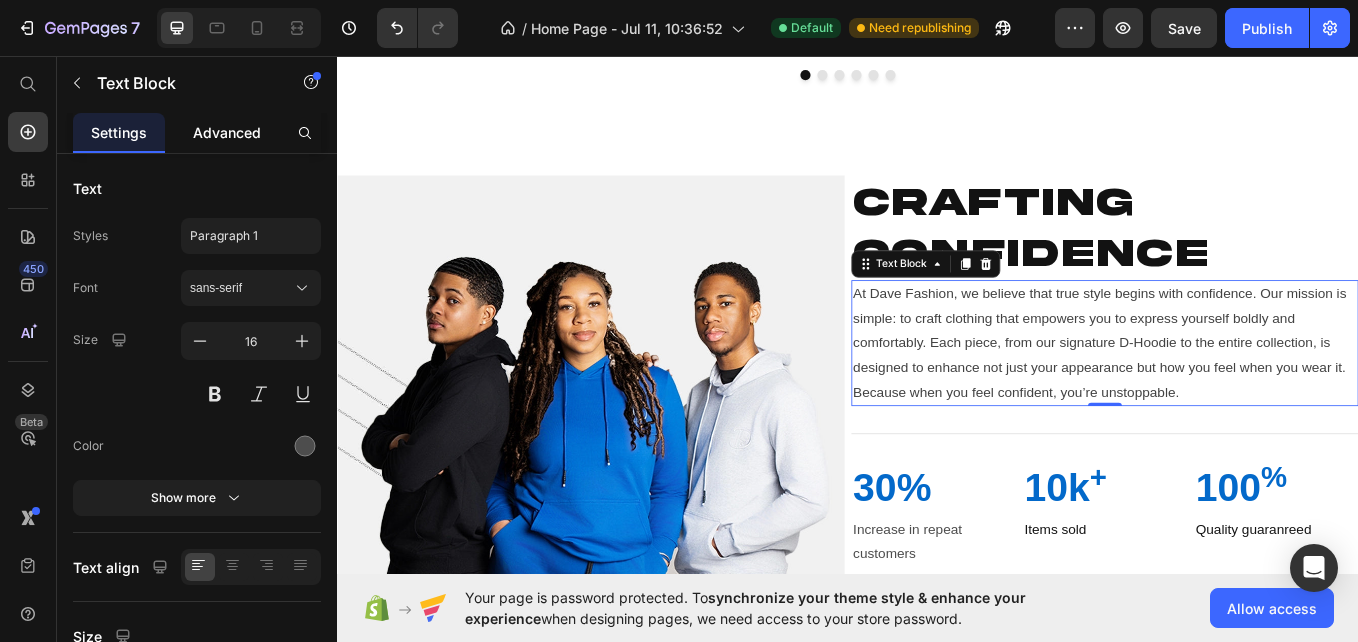 click on "Advanced" at bounding box center [227, 132] 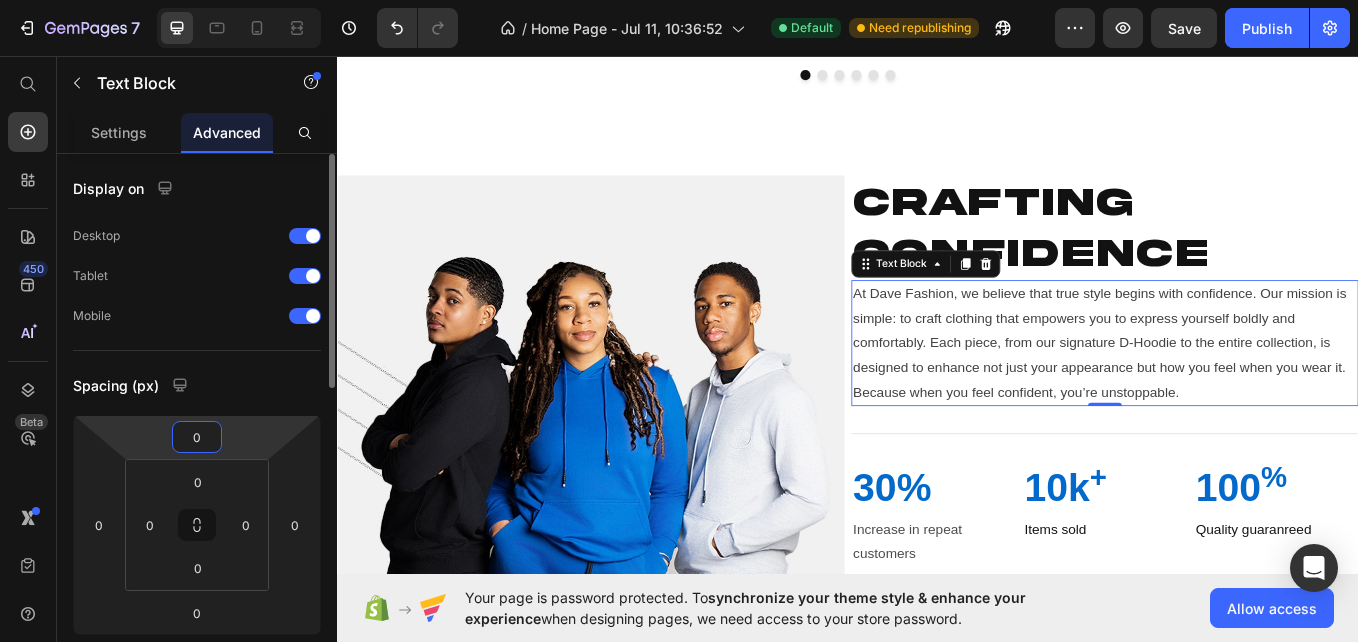 click on "0" at bounding box center (197, 437) 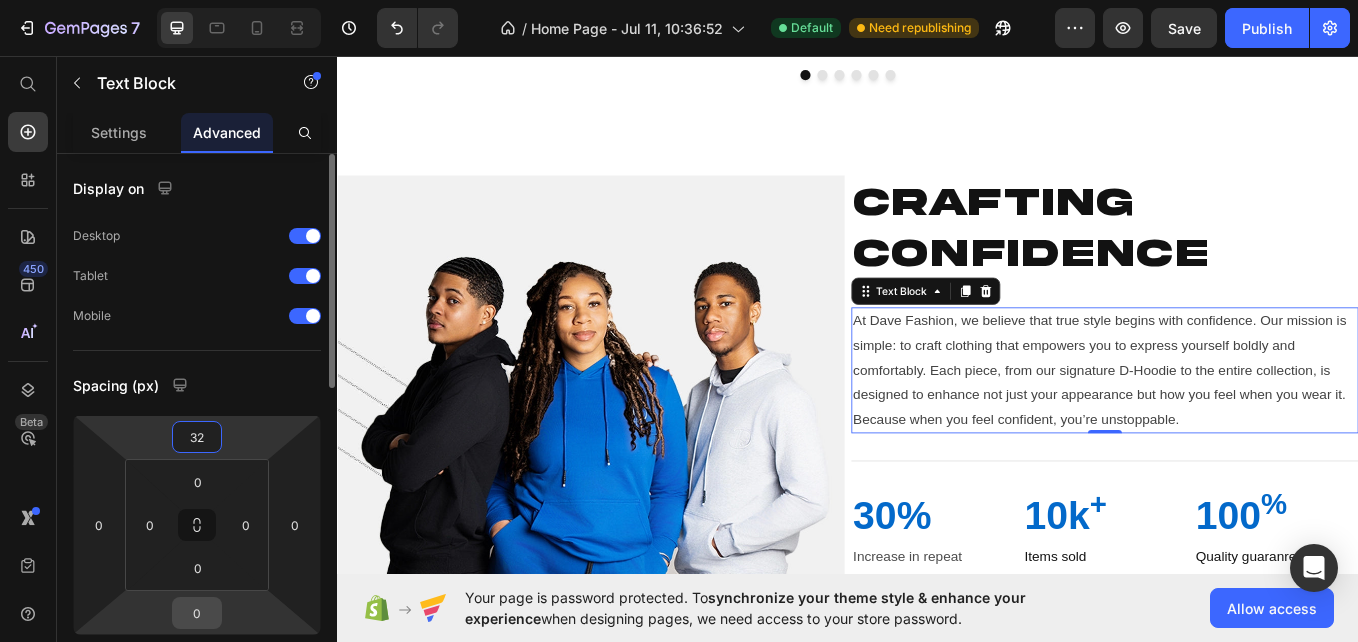 type on "32" 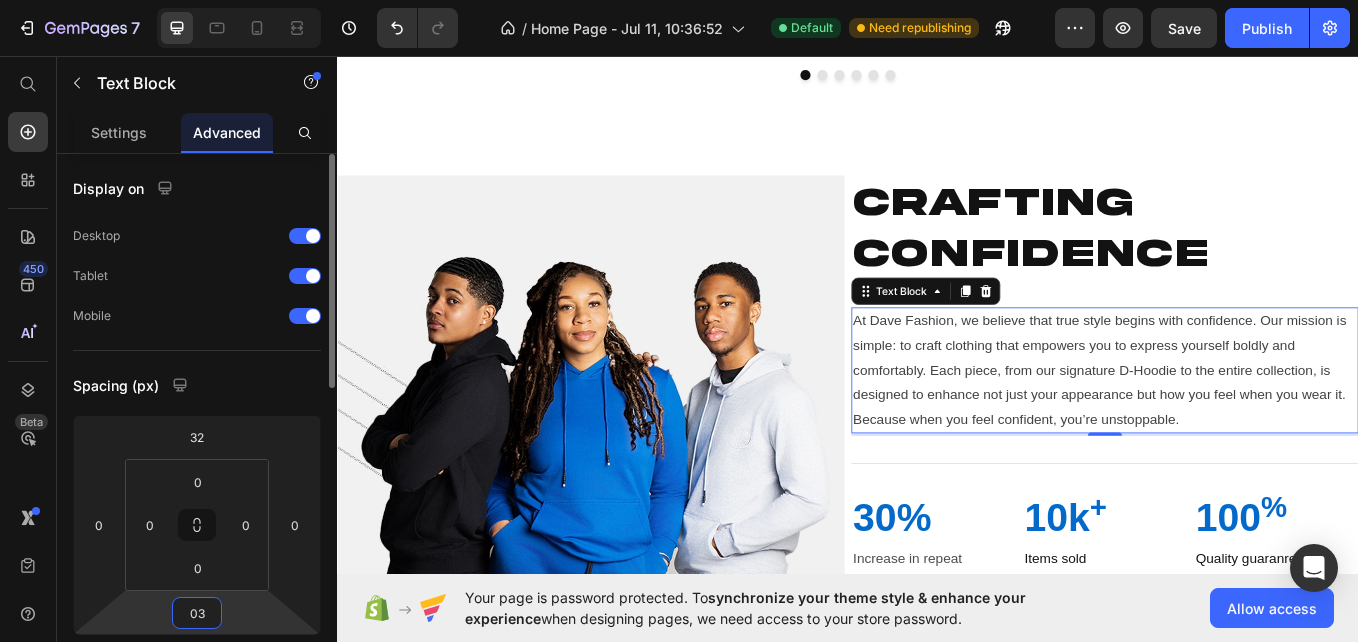 type on "2" 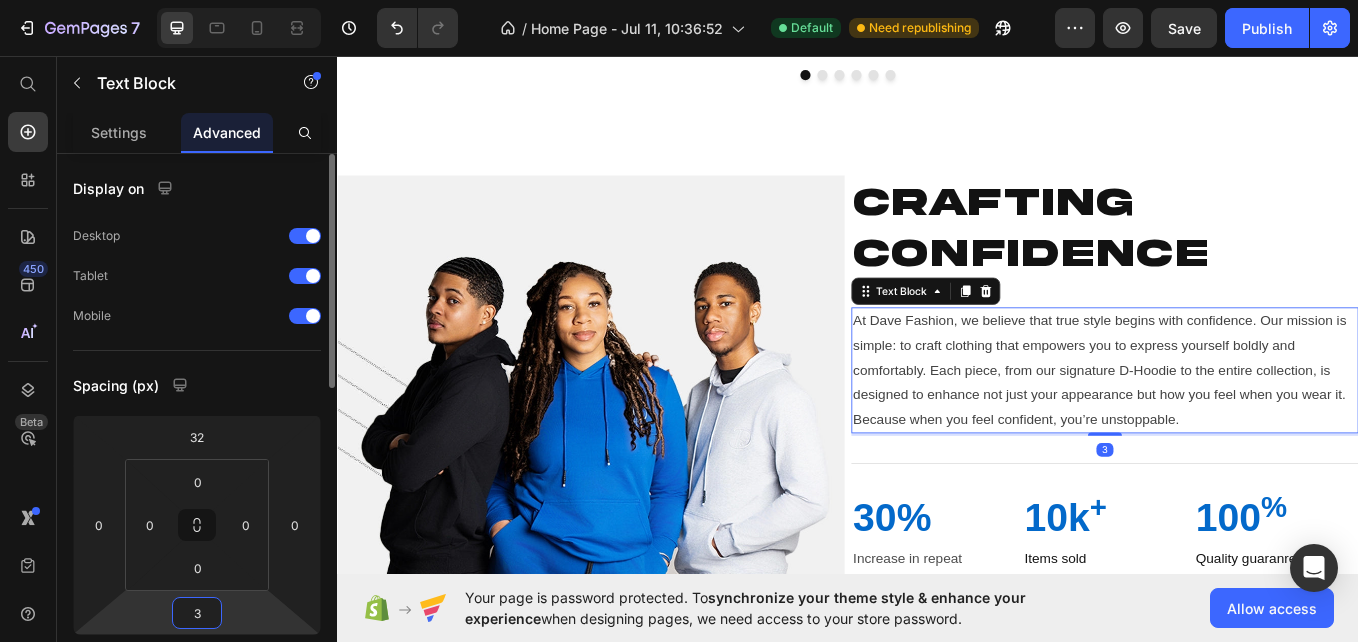 type on "32" 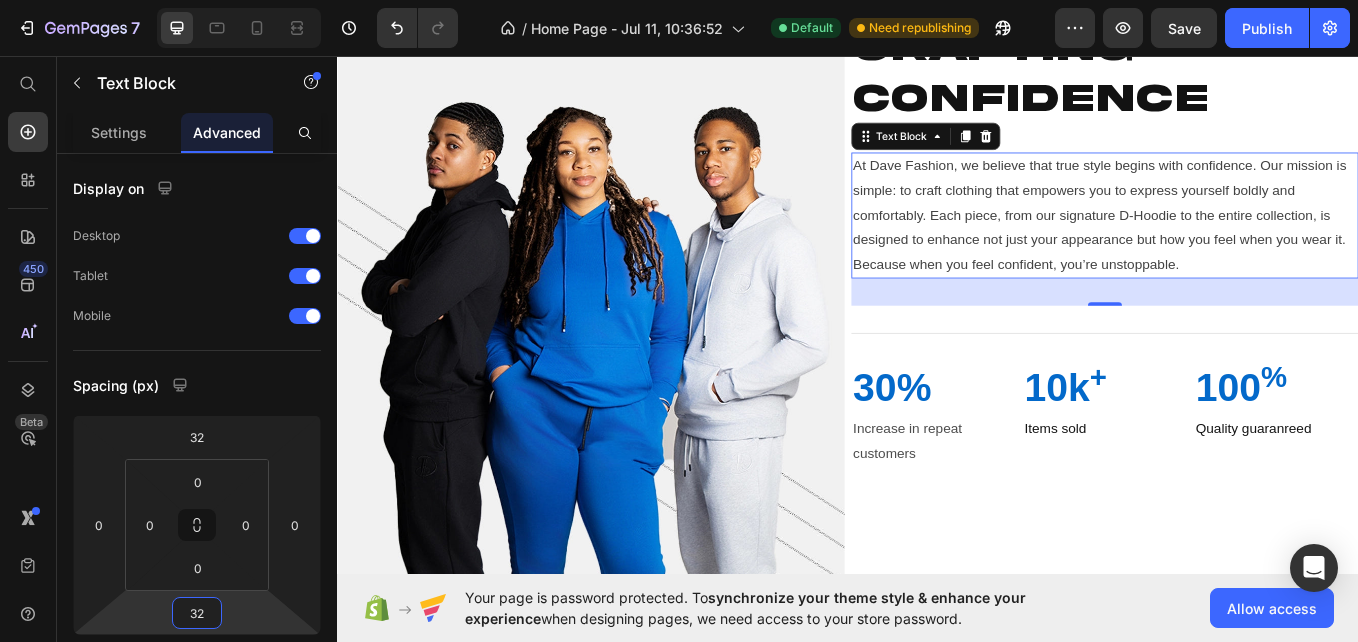 scroll, scrollTop: 2588, scrollLeft: 0, axis: vertical 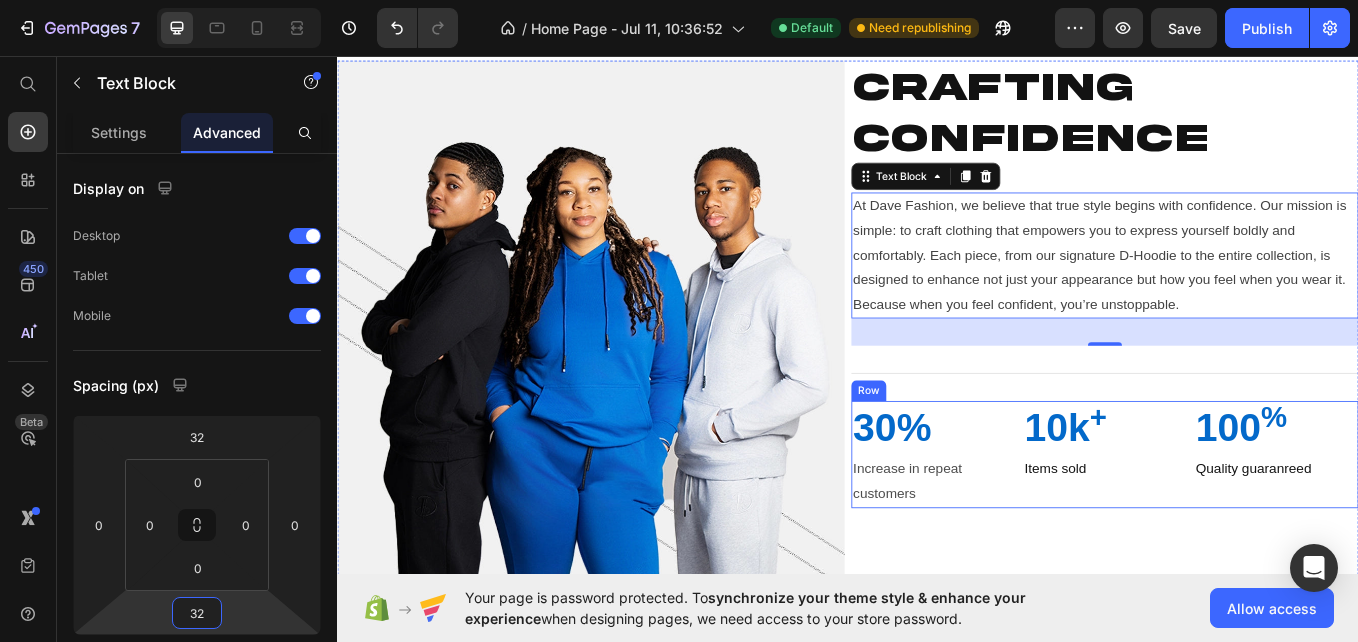 click on "10k + Heading Items sold Text Block" at bounding box center (1238, 523) 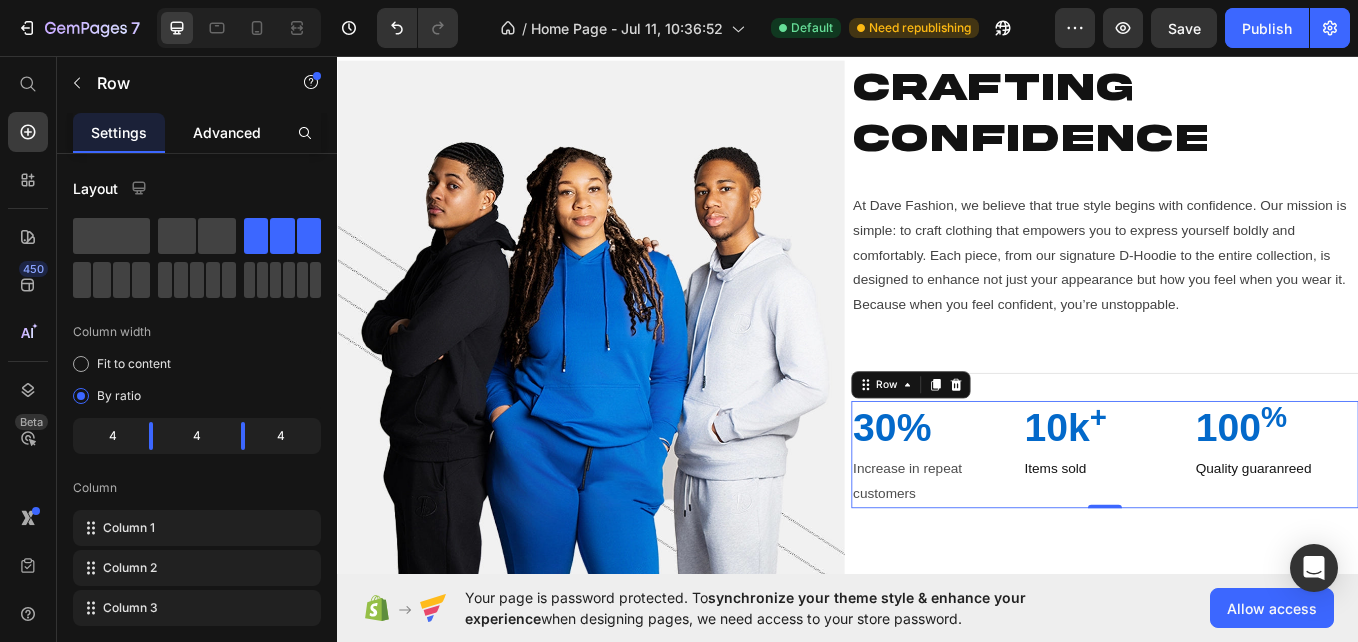 click on "Advanced" at bounding box center [227, 132] 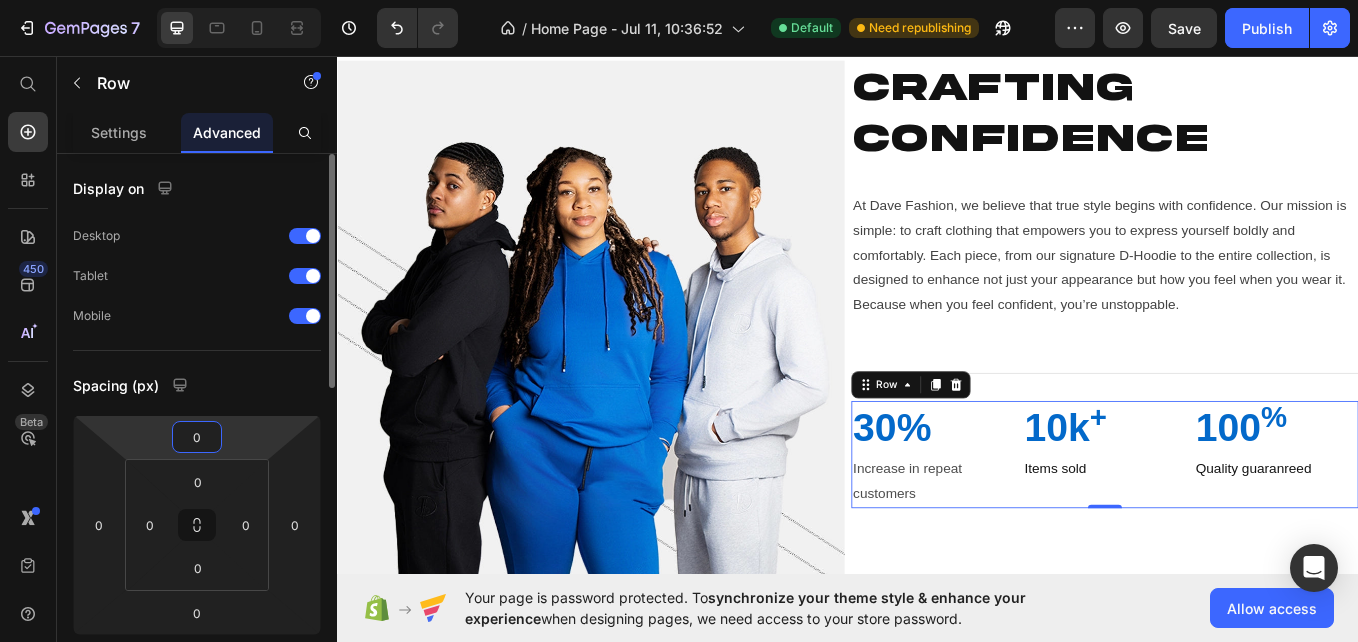 click on "0" at bounding box center [197, 437] 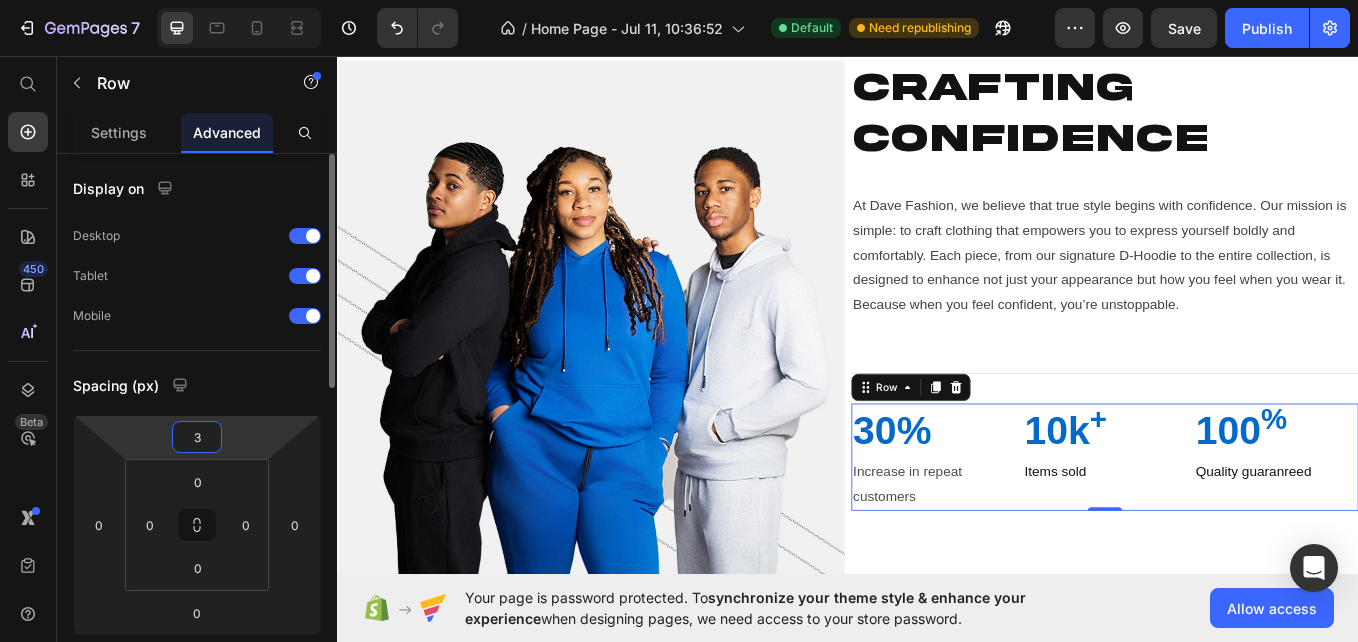 type on "32" 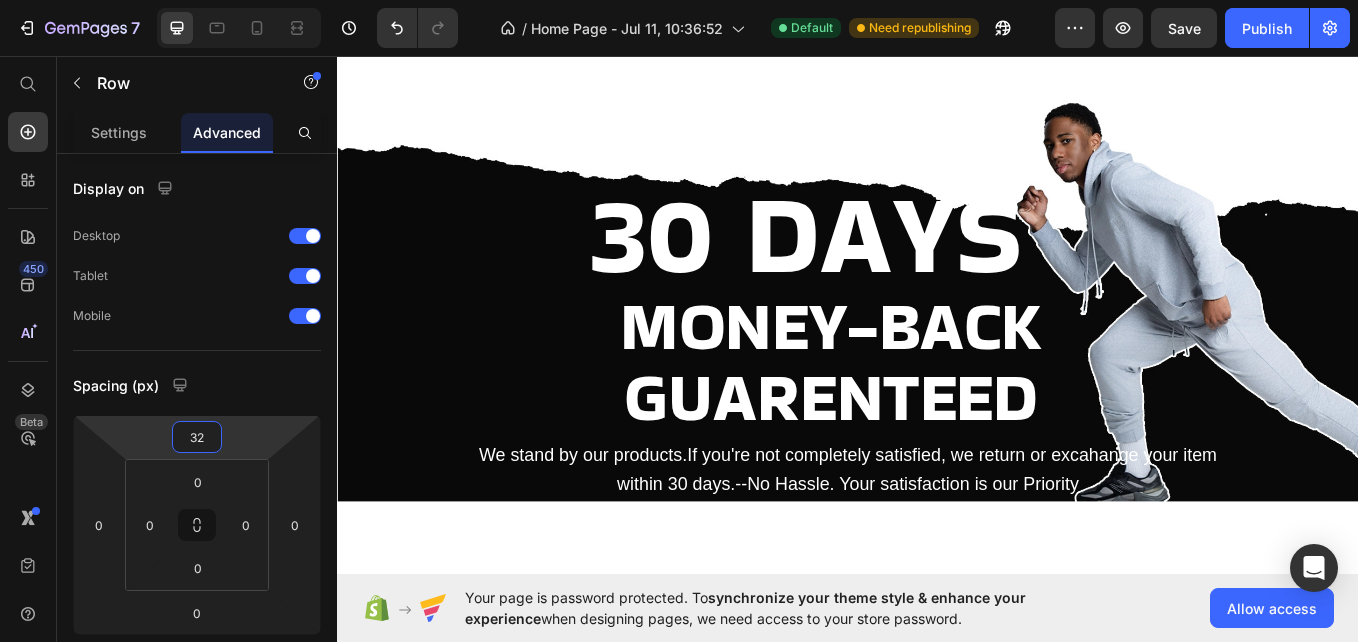scroll, scrollTop: 3400, scrollLeft: 0, axis: vertical 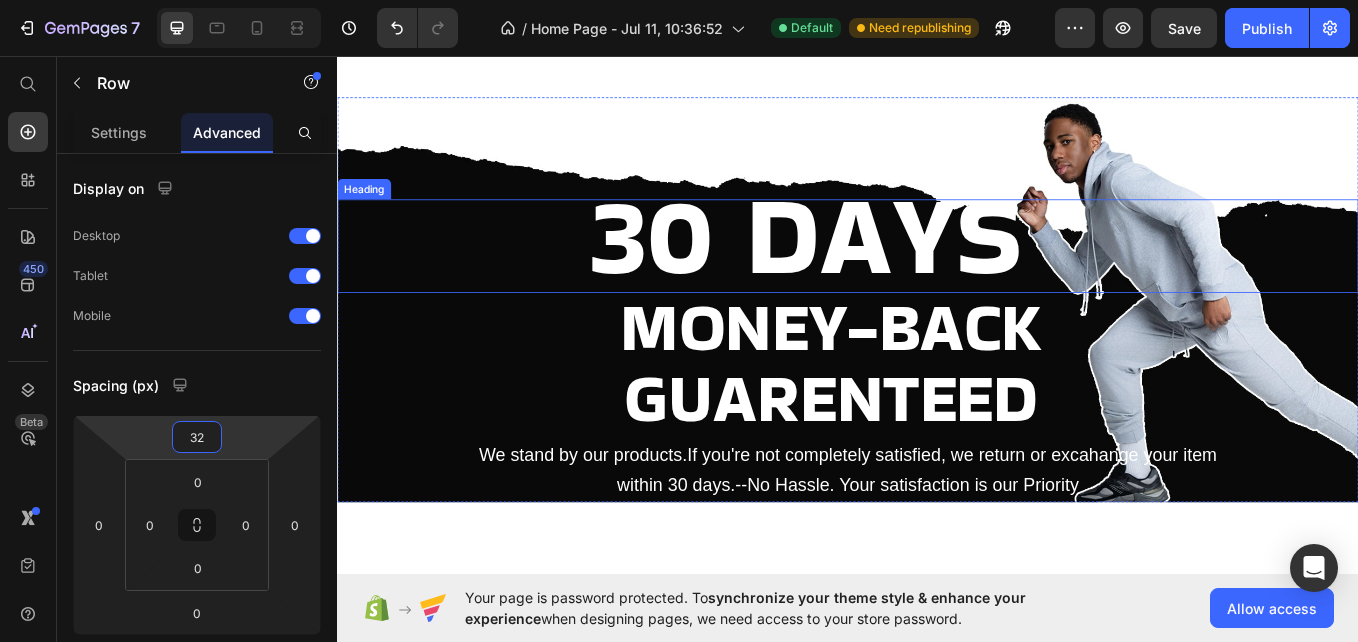 click on "30 DAYS" at bounding box center [887, 266] 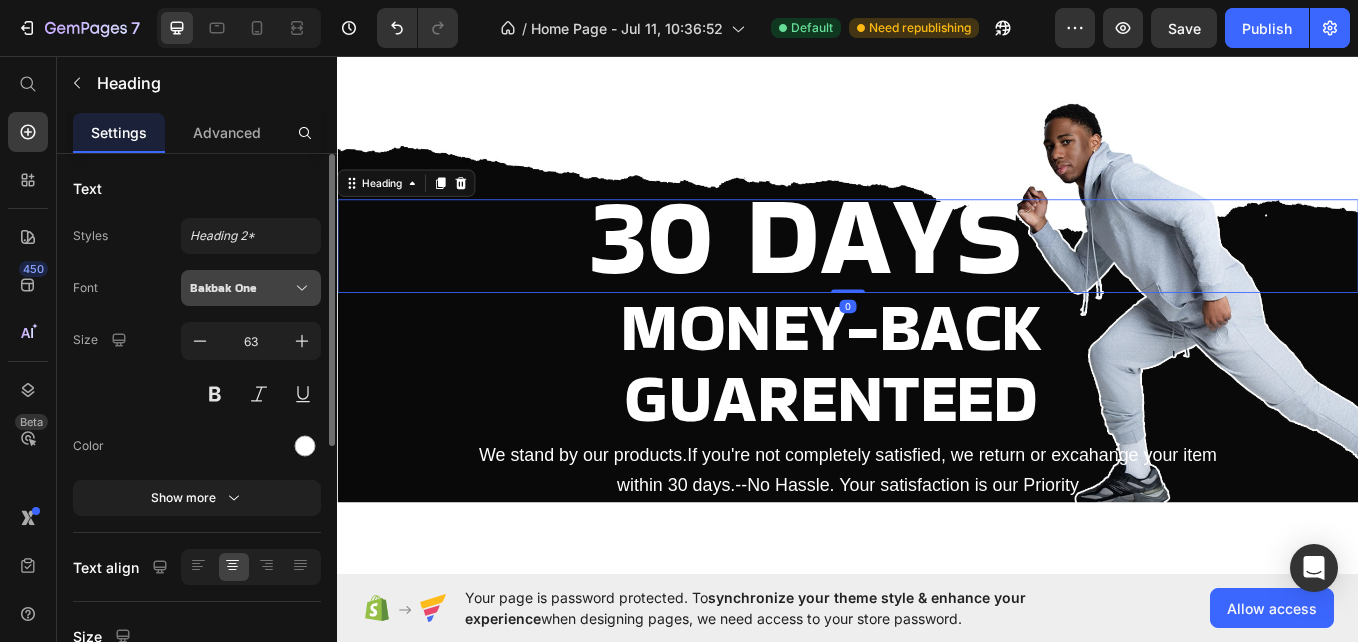 click 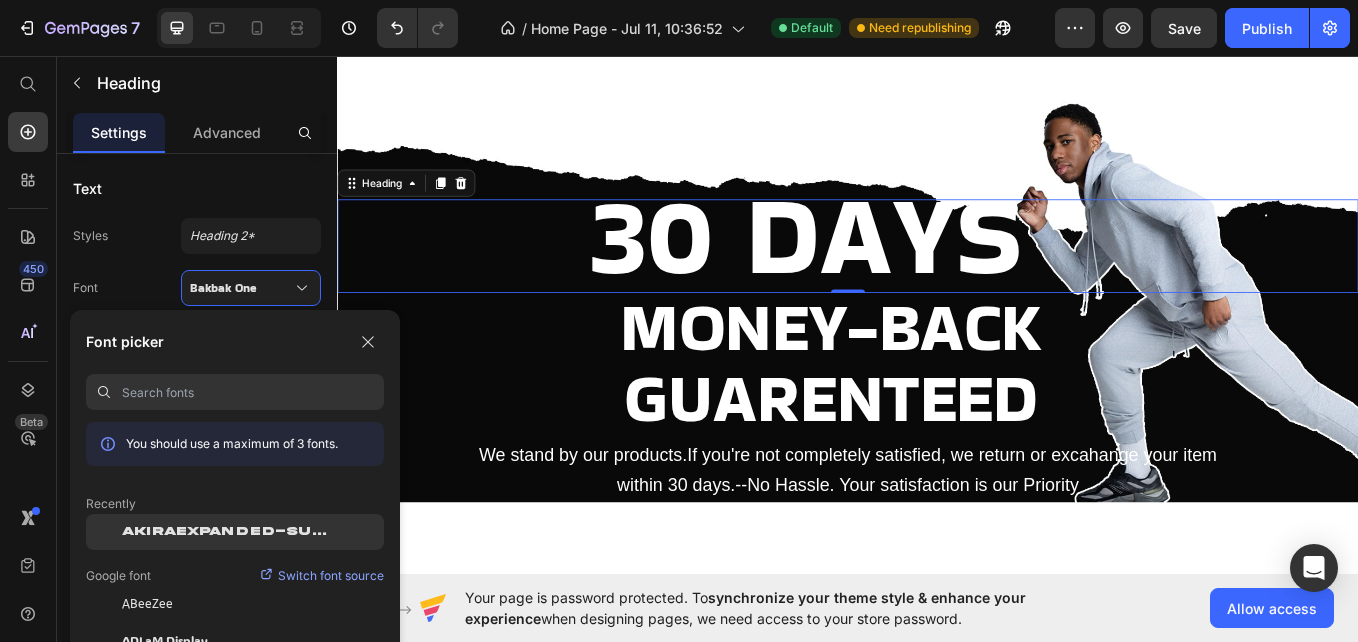 click on "AkiraExpanded-SuperBold" 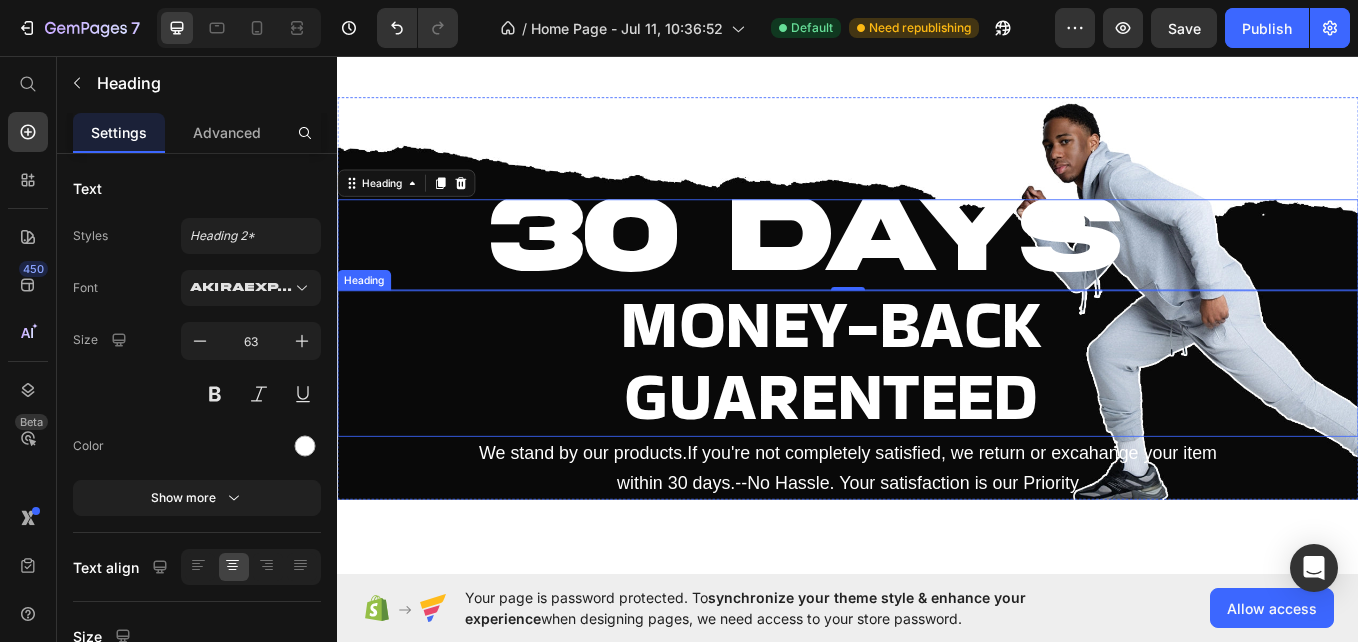 click on "GUARENTEED" at bounding box center (917, 455) 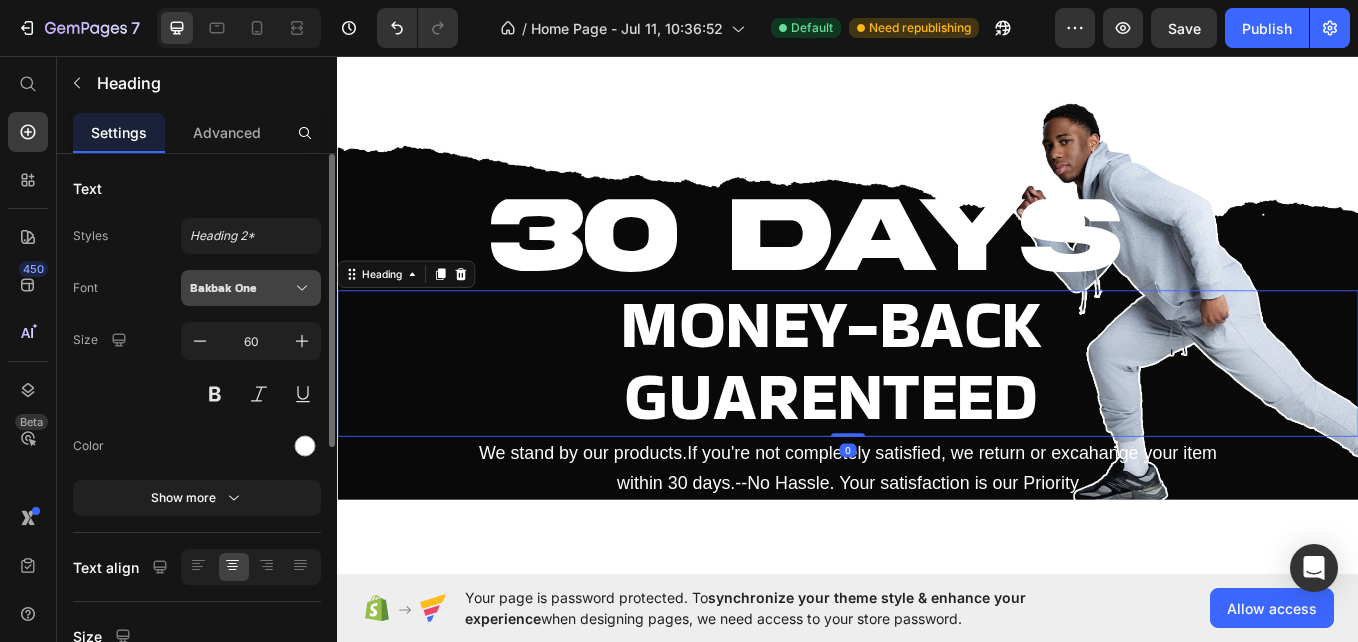 click on "Bakbak One" at bounding box center [241, 288] 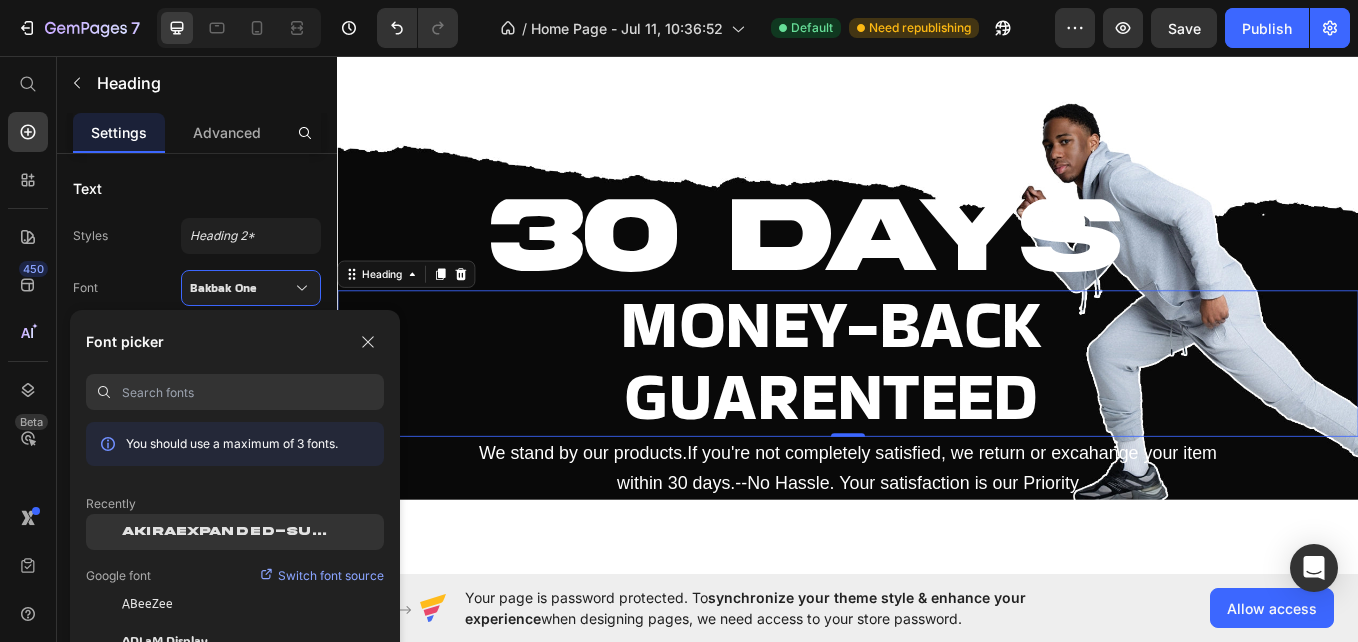 click on "AkiraExpanded-SuperBold" at bounding box center [230, 532] 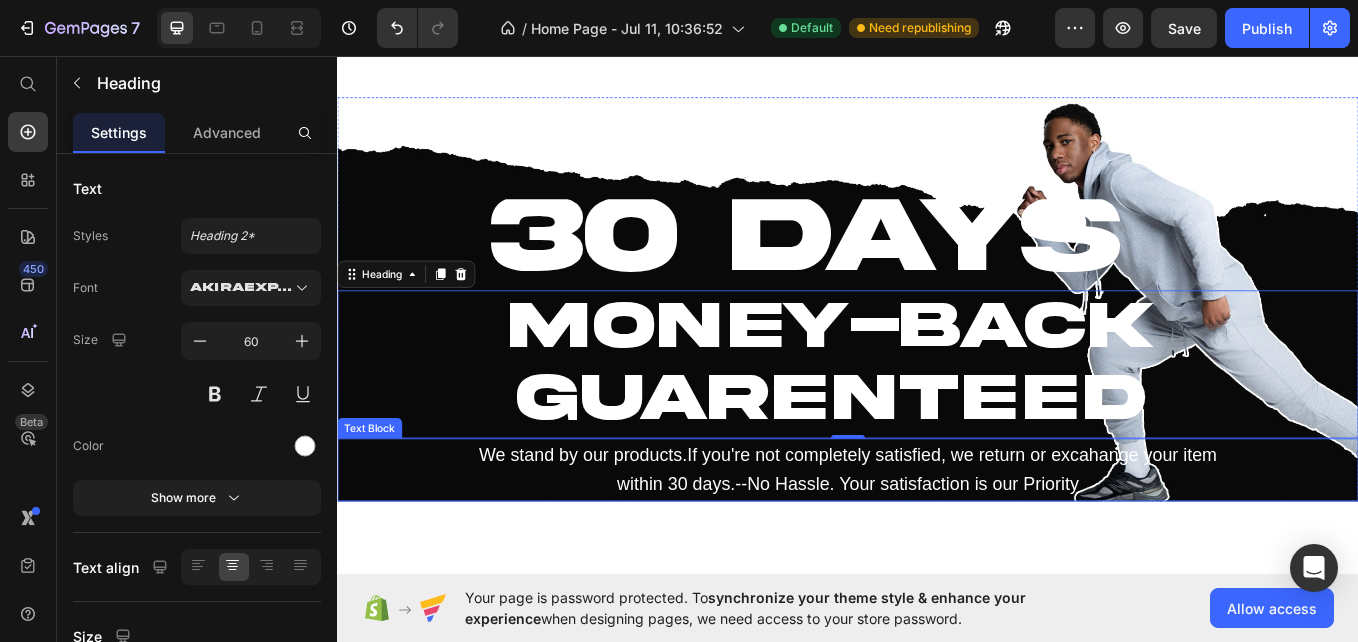 click on "We stand by our products.If you're not completely satisfied, we return or excahange your item within 30 days.--No Hassle. Your satisfaction is our Priority" at bounding box center (936, 541) 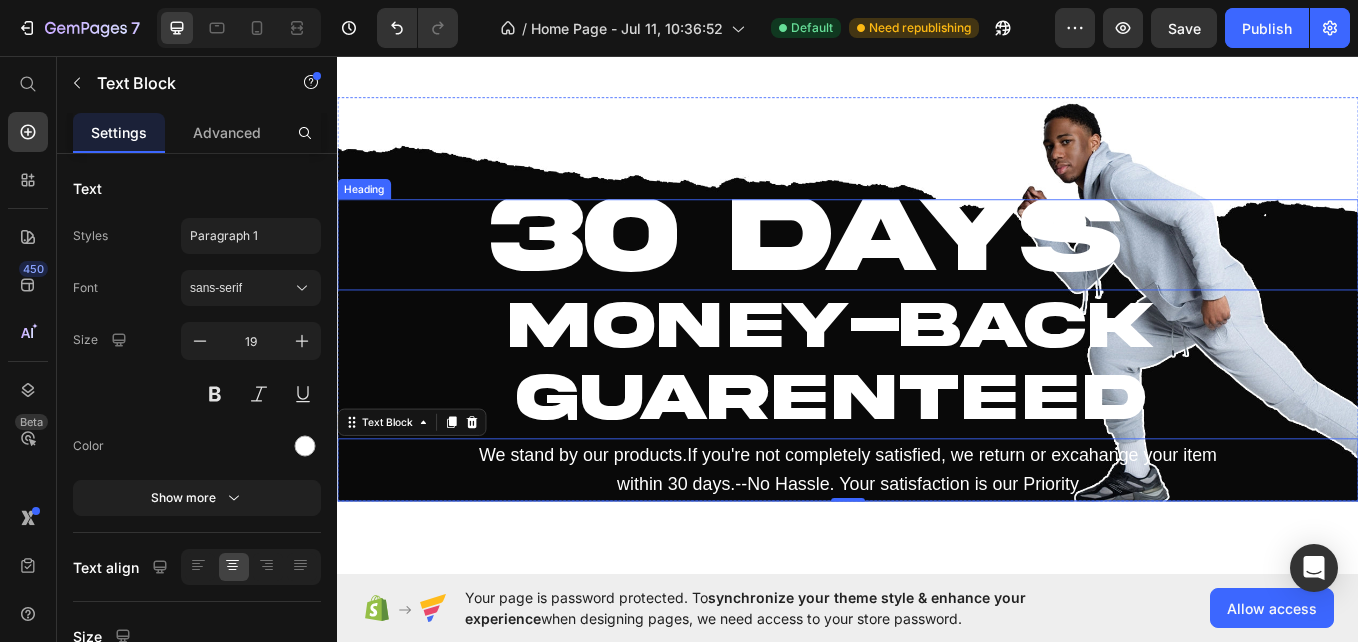 click on "30 DAYS" at bounding box center [887, 266] 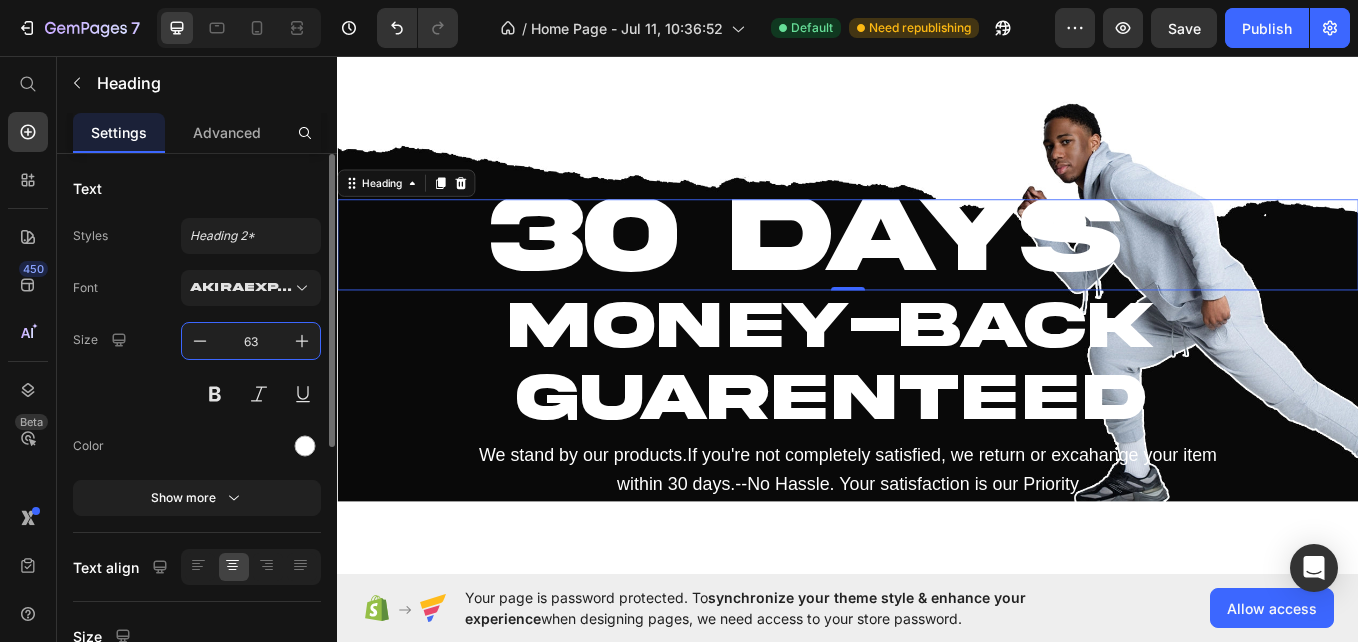 click on "63" at bounding box center [251, 341] 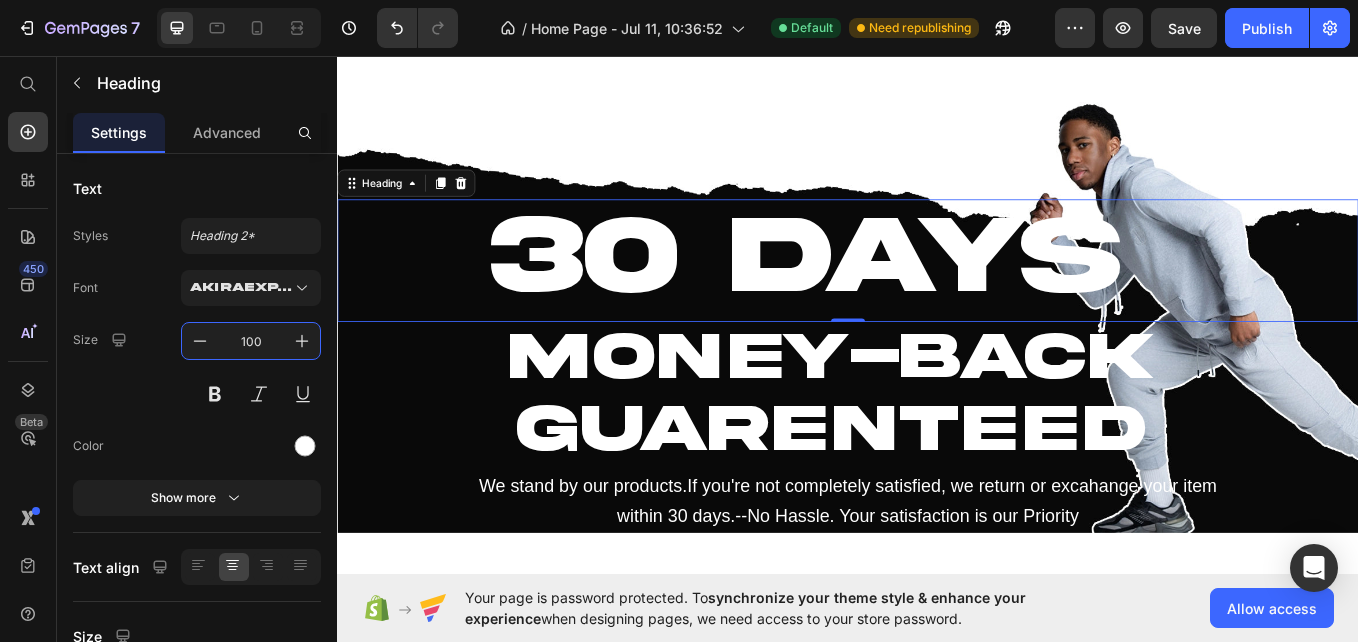 type on "100" 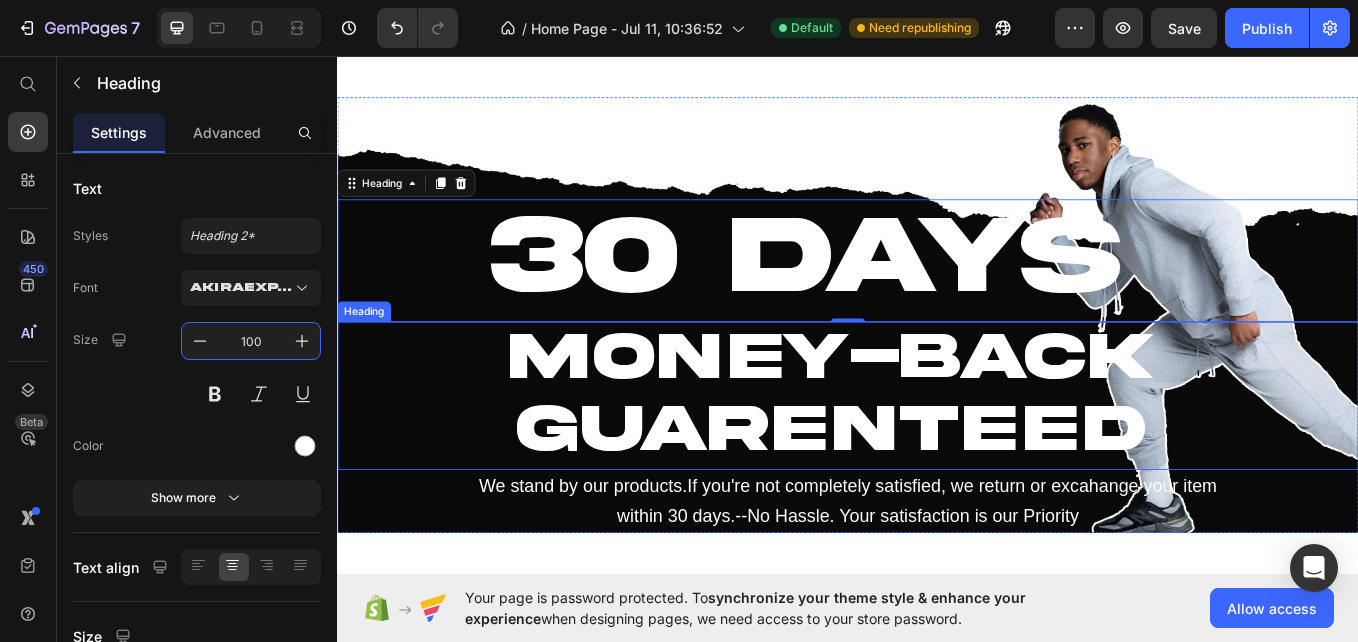click on "MONEY-BACK" at bounding box center [917, 409] 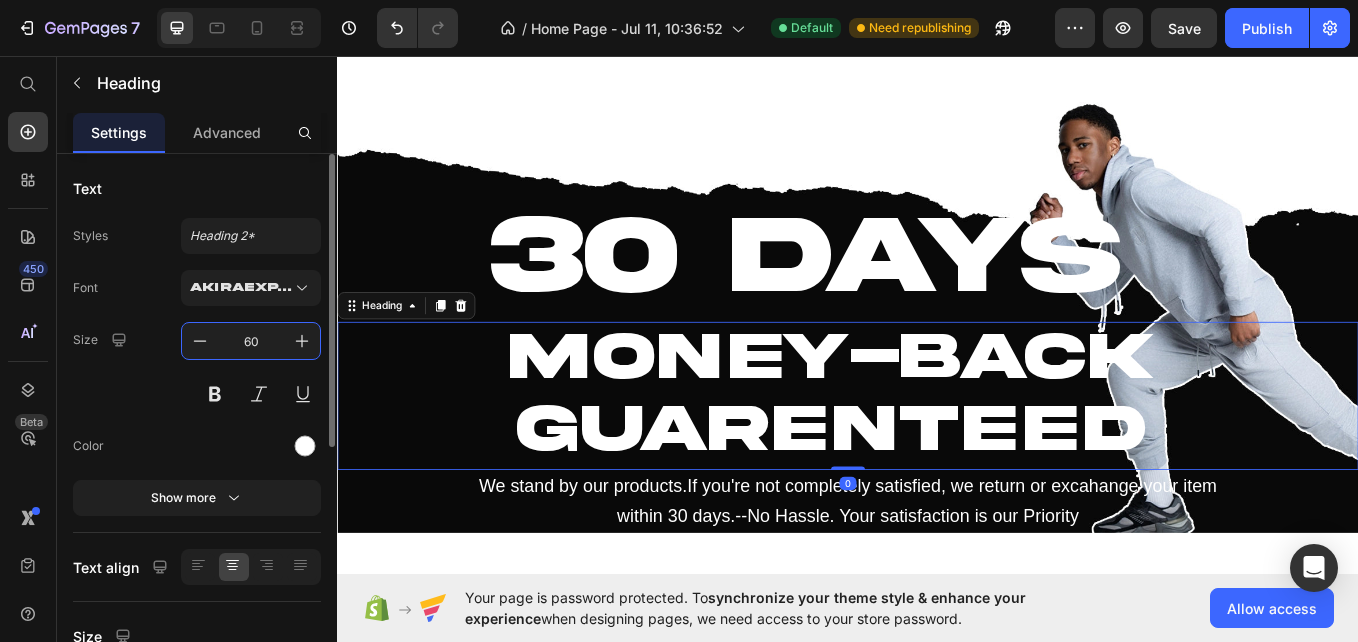 click on "60" at bounding box center (251, 341) 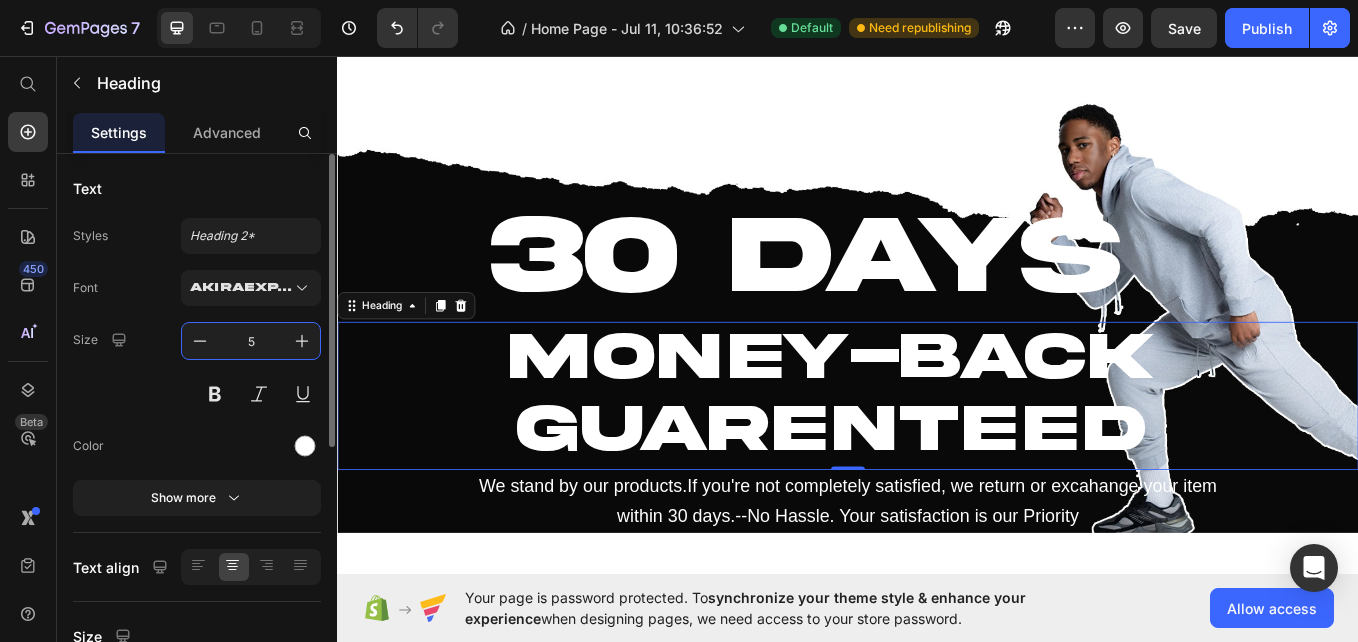 type on "50" 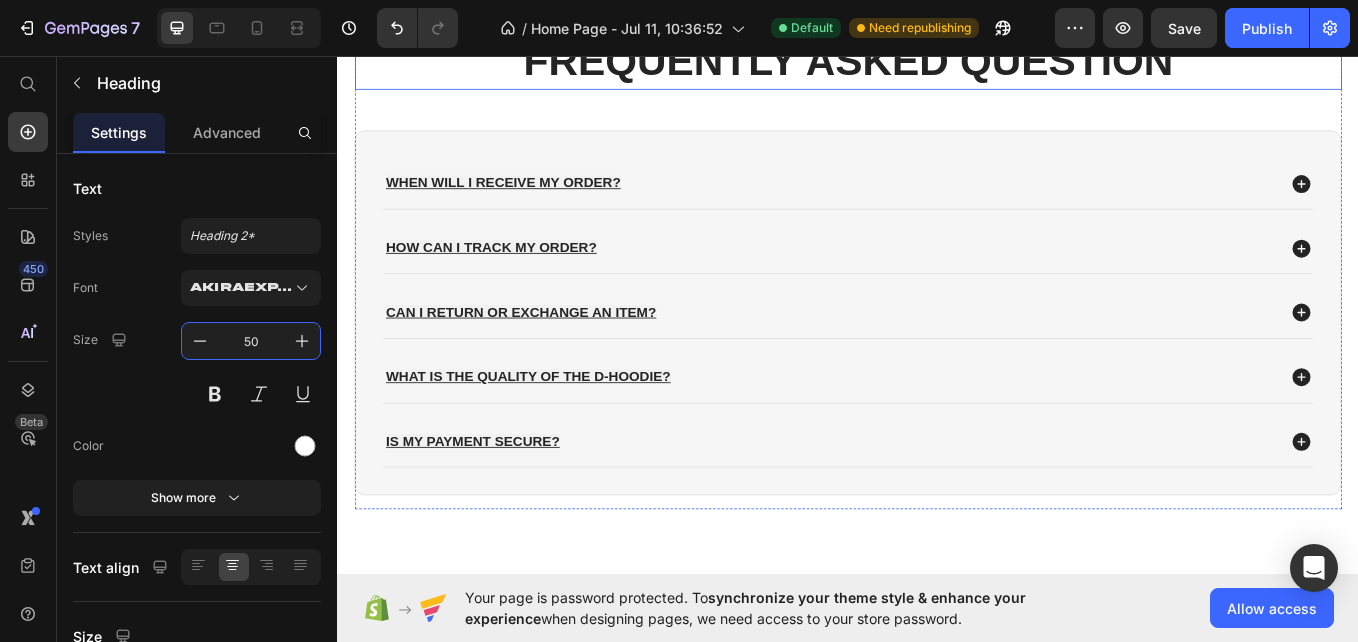 scroll, scrollTop: 3870, scrollLeft: 0, axis: vertical 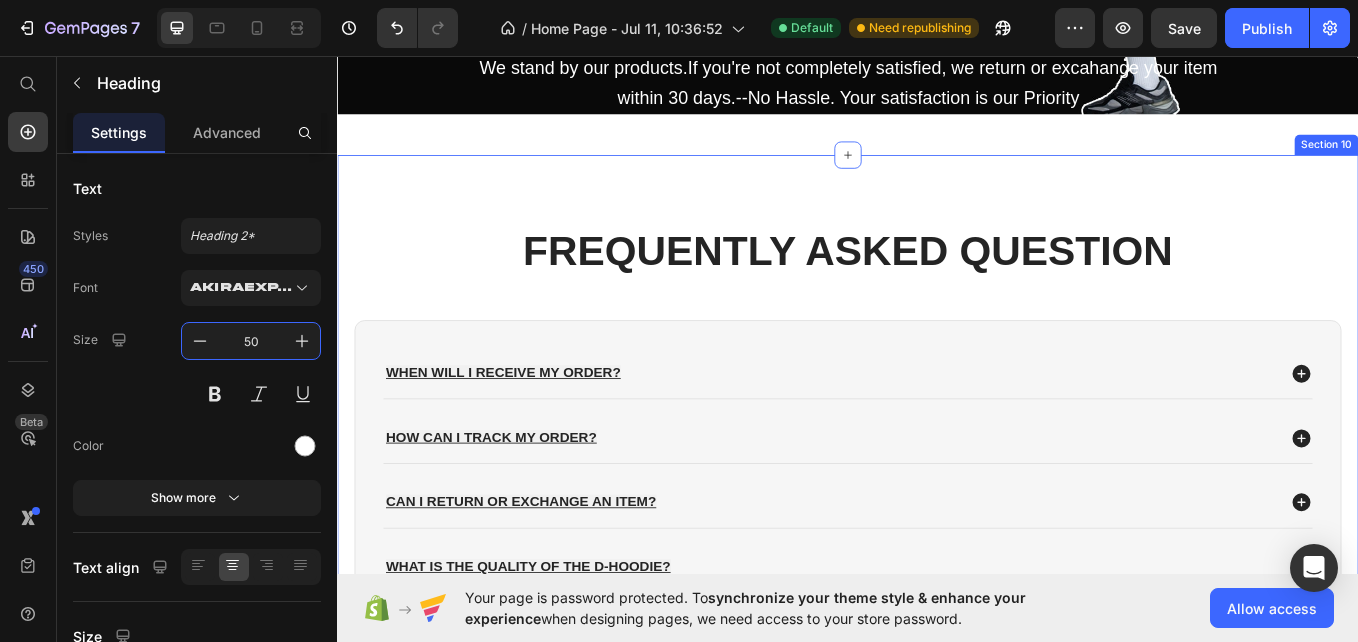 click on "FREQUENTLY ASKED QUESTION Heading
When will I receive my order?
How can I track my order?
Can I return or exchange an item?
What is the quality of the D-Hoodie?
Is my payment secure? Accordion Row Row Section 10" at bounding box center (937, 515) 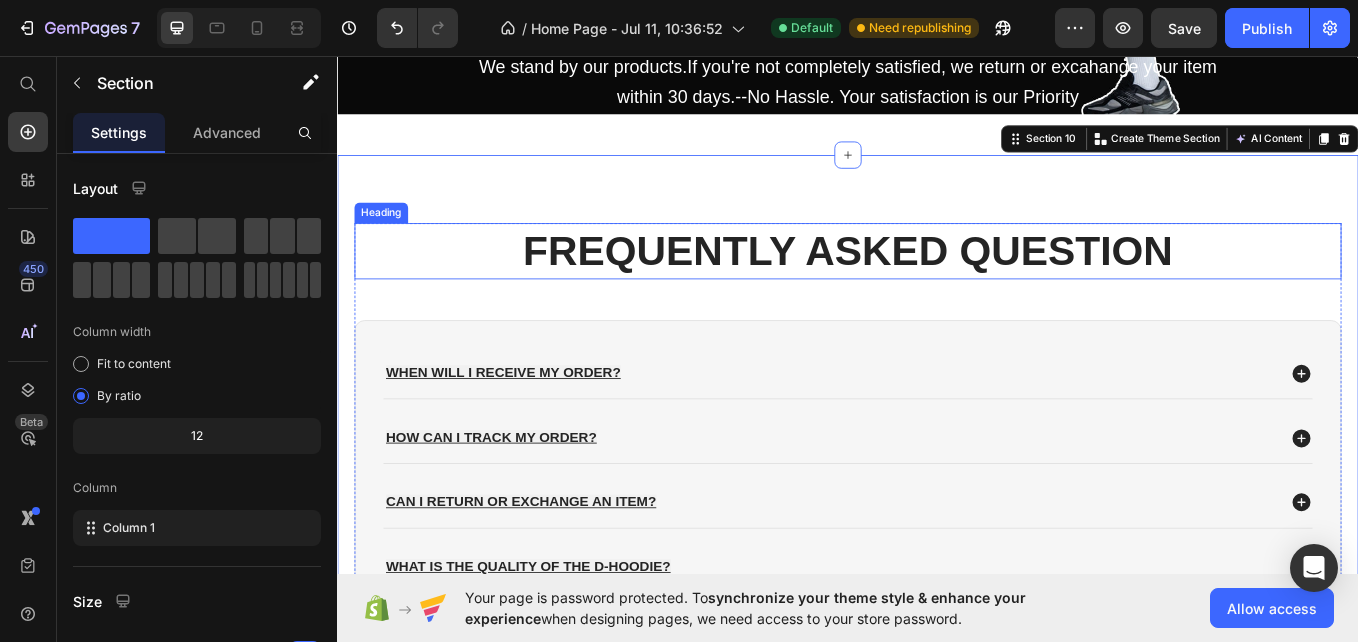 click on "FREQUENTLY ASKED QUESTION" at bounding box center [937, 284] 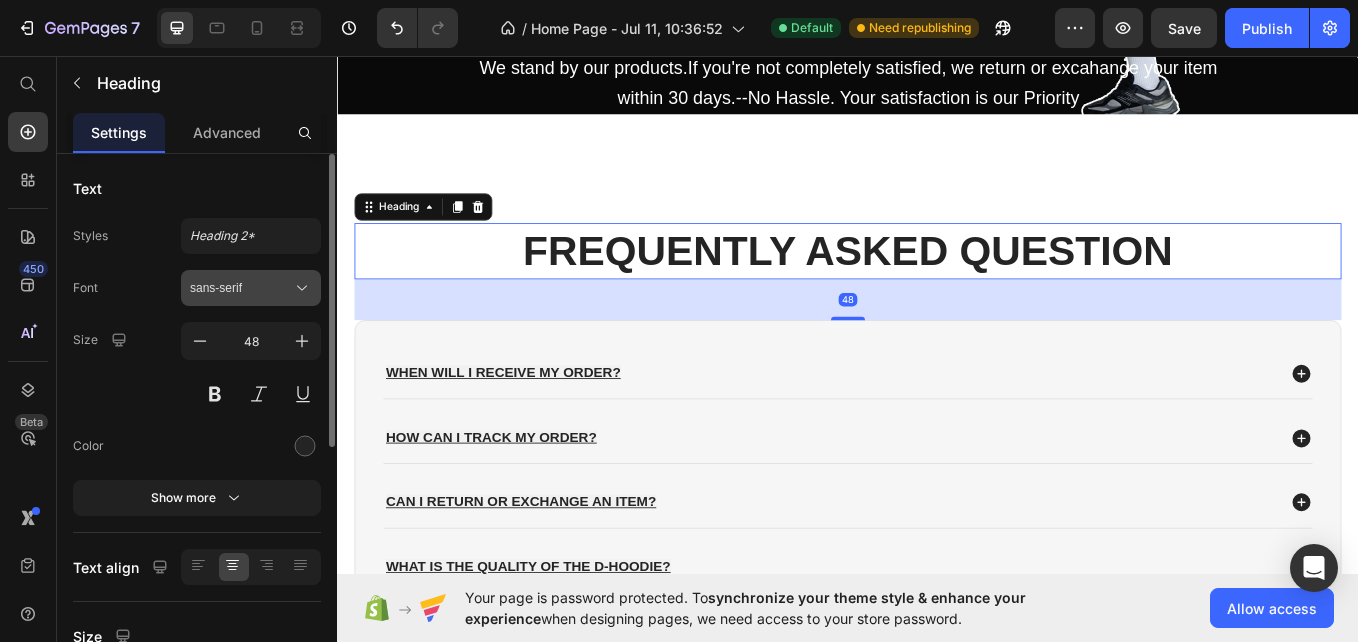 click on "sans-serif" at bounding box center [251, 288] 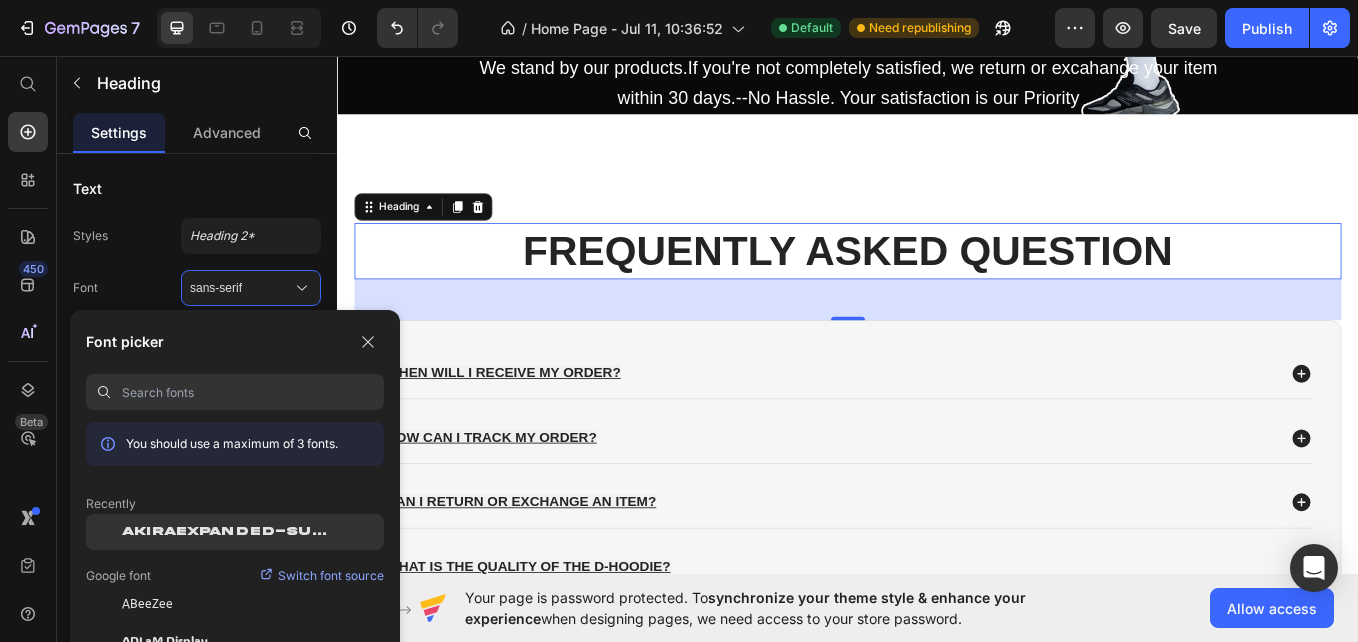 click on "AkiraExpanded-SuperBold" 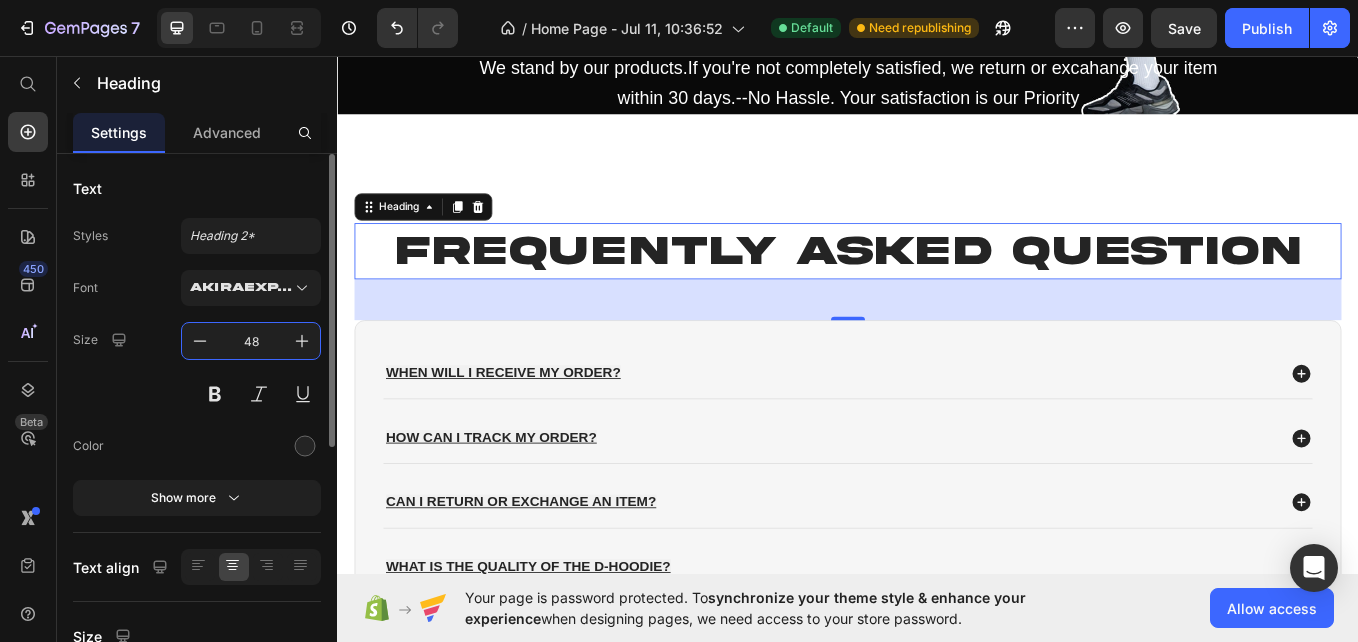 click on "48" at bounding box center (251, 341) 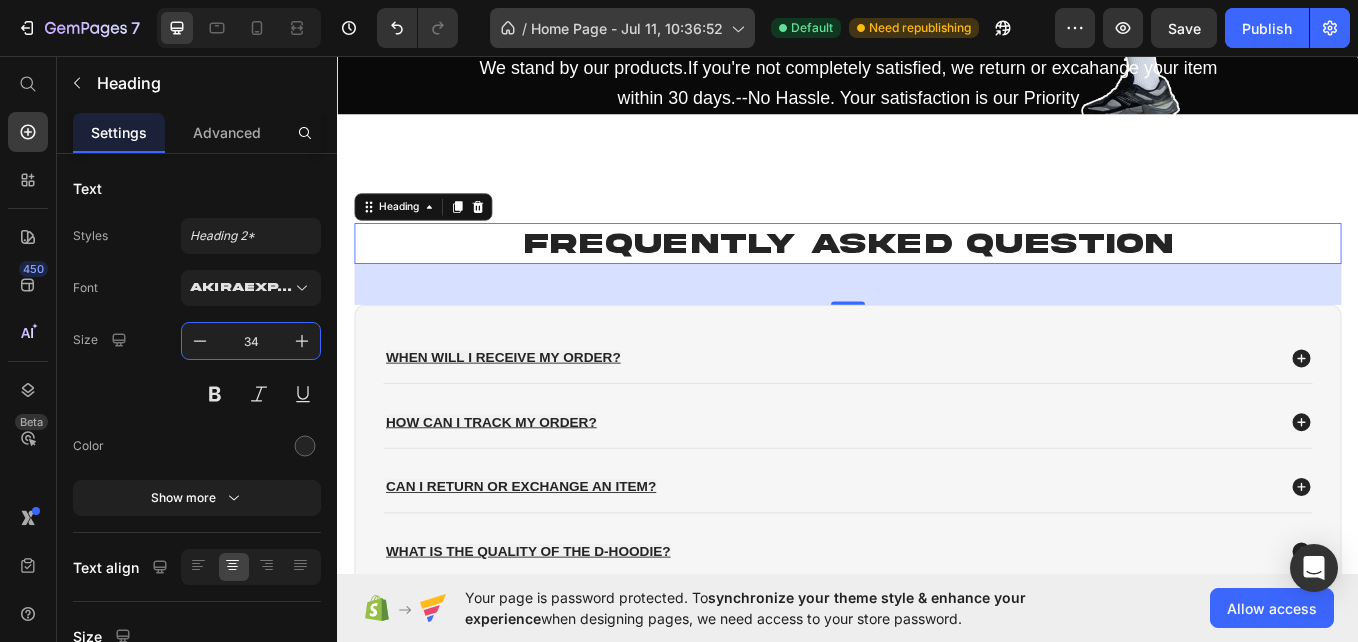 type on "34" 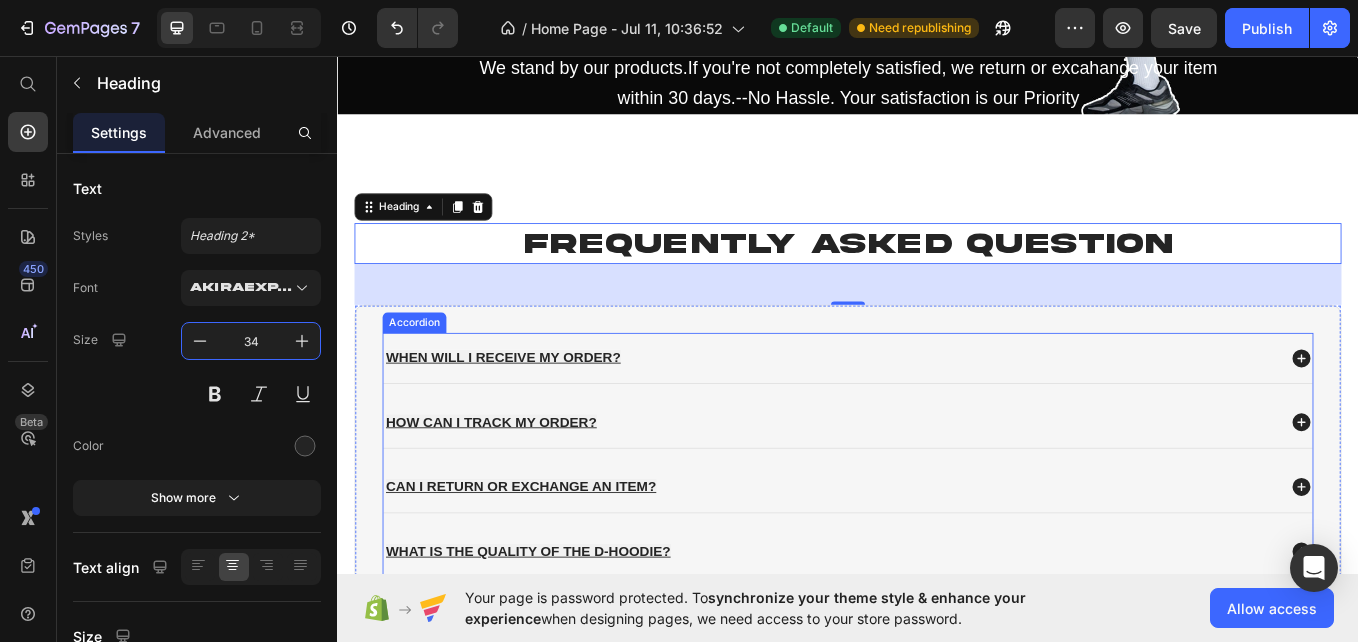 click on "When will I receive my order?" at bounding box center [532, 409] 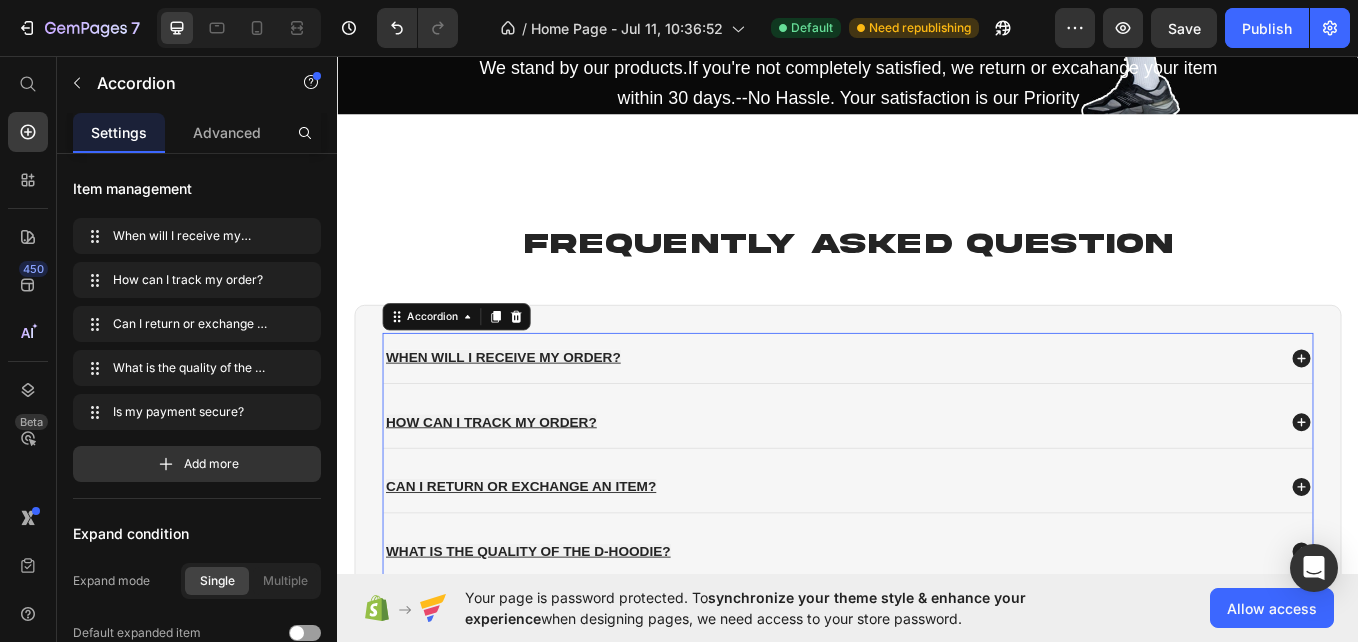 click on "When will I receive my order?" at bounding box center [532, 409] 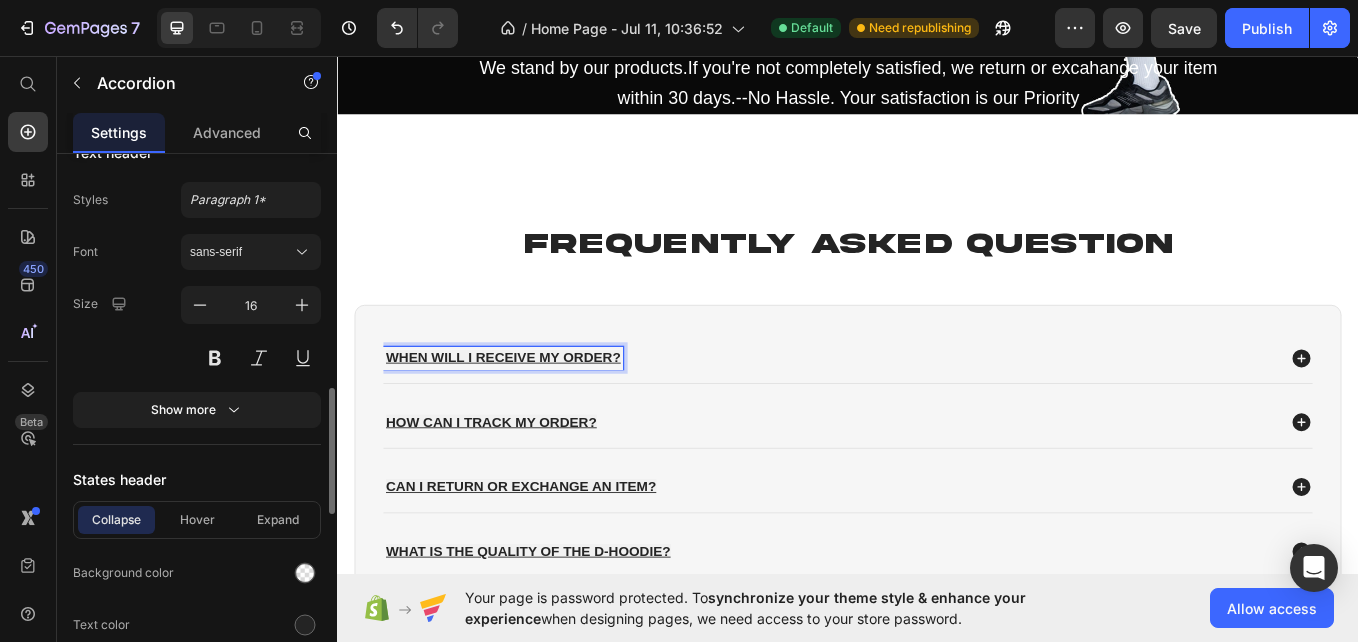 scroll, scrollTop: 1009, scrollLeft: 0, axis: vertical 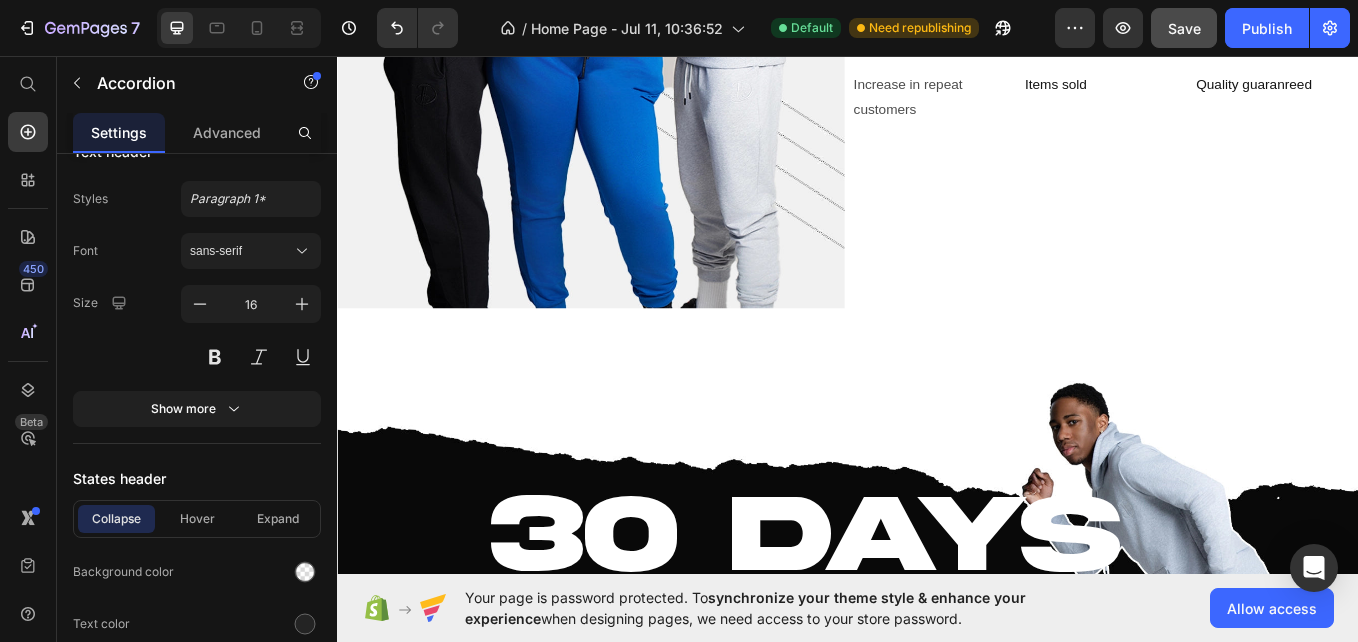 click on "Save" at bounding box center [1184, 28] 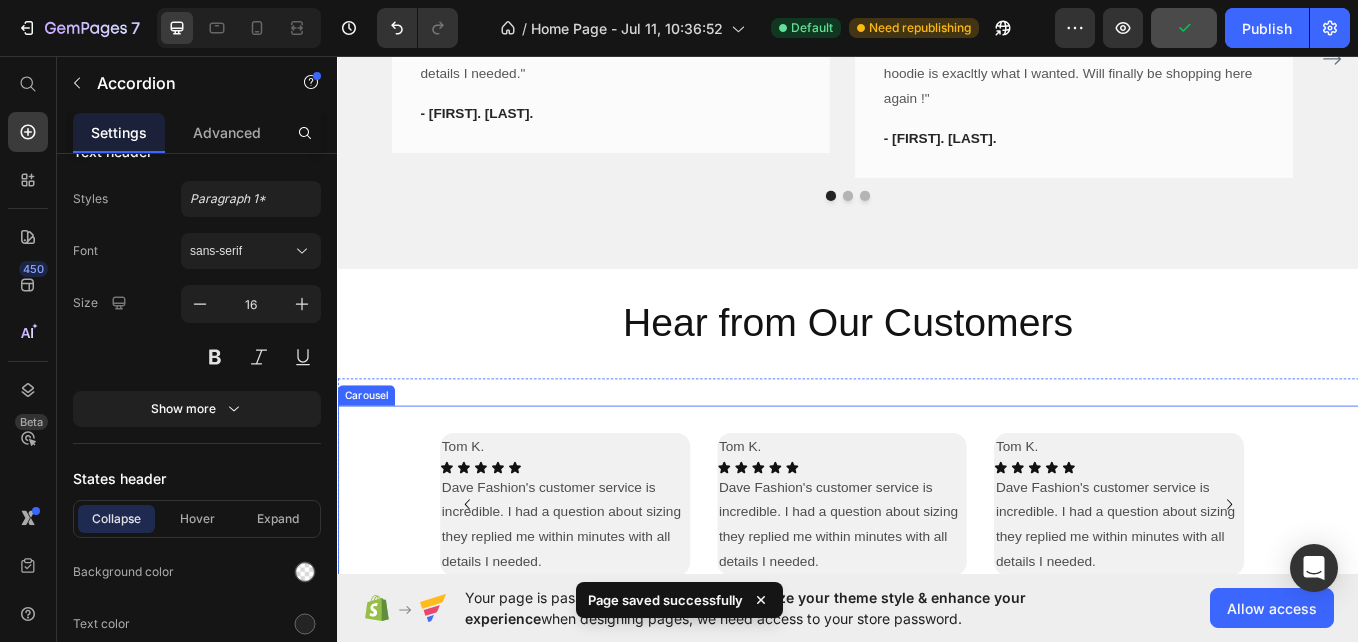 scroll, scrollTop: 1793, scrollLeft: 0, axis: vertical 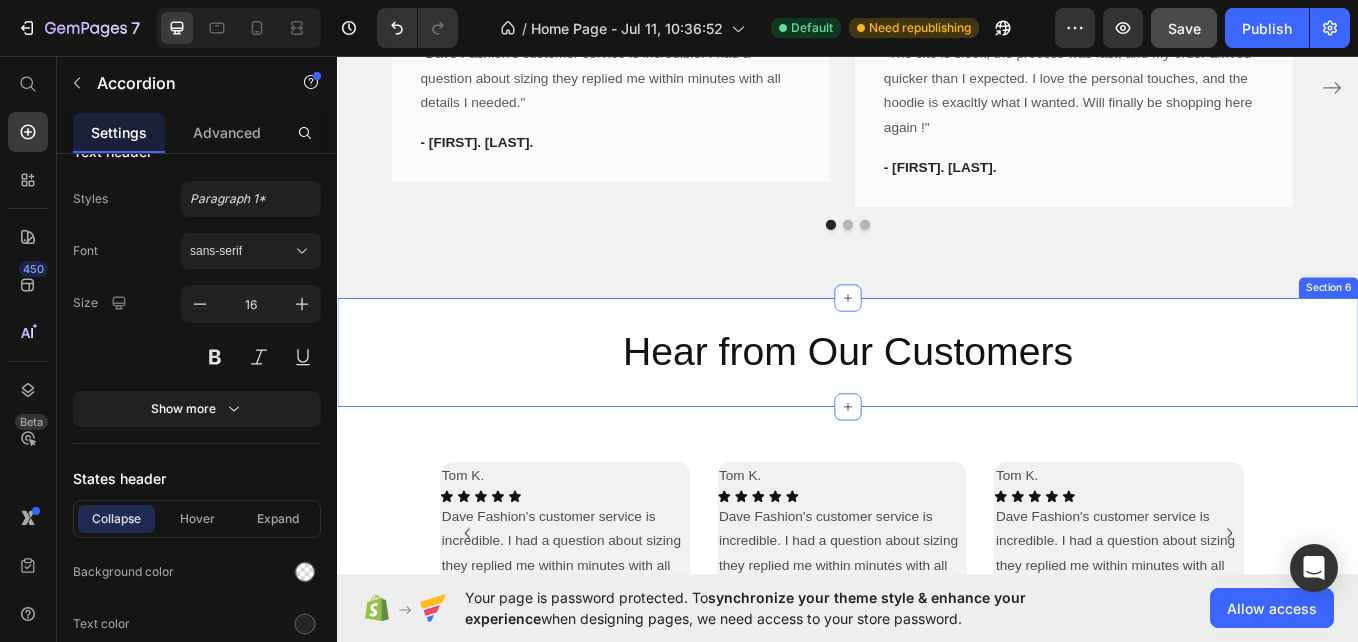 click on "Hear from Our Customers Heading Section 6" at bounding box center (937, 404) 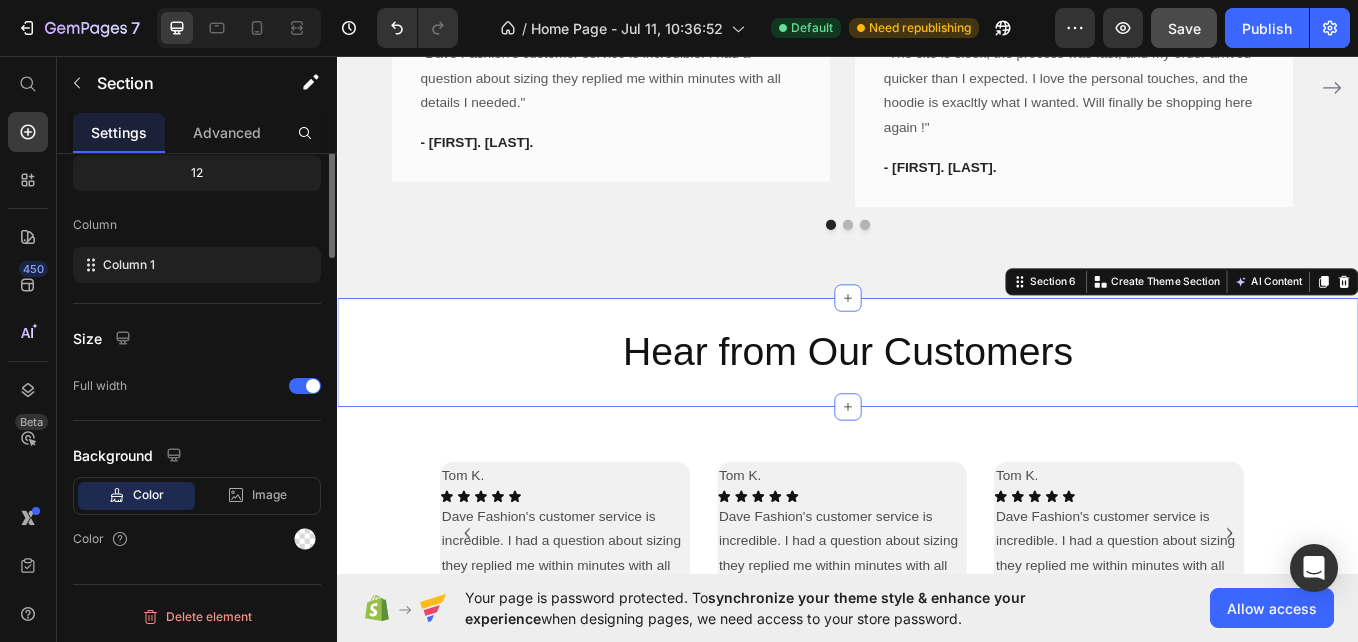 scroll, scrollTop: 0, scrollLeft: 0, axis: both 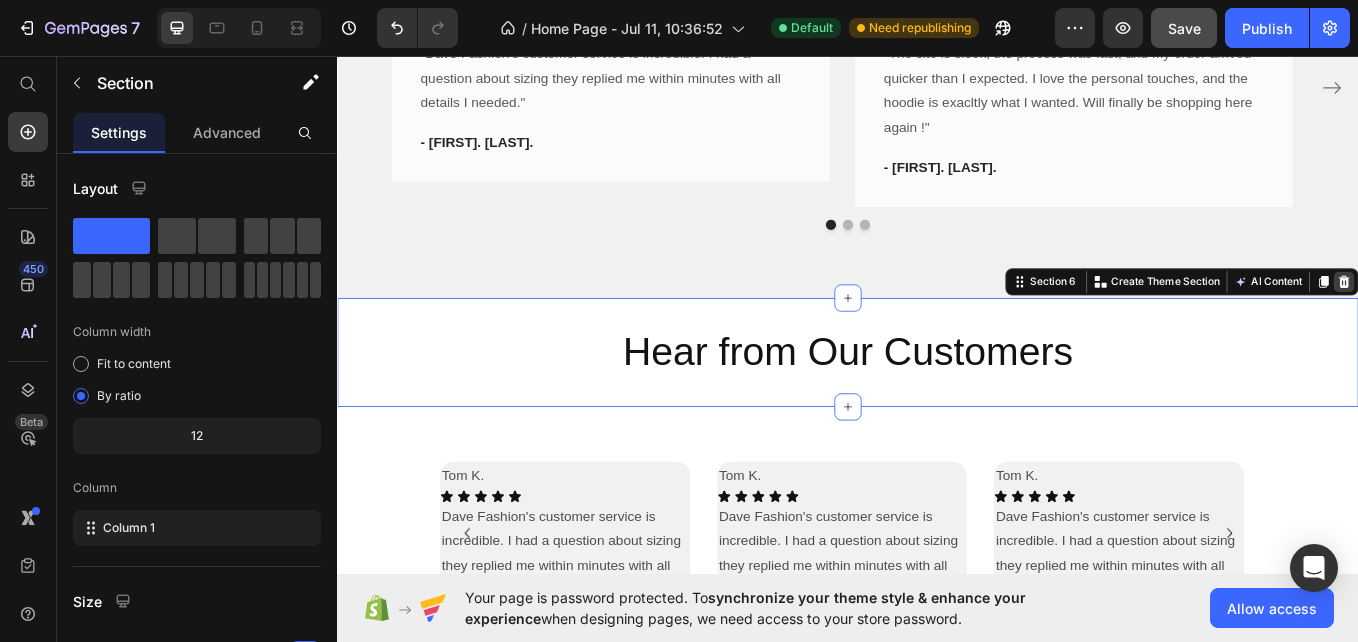 click 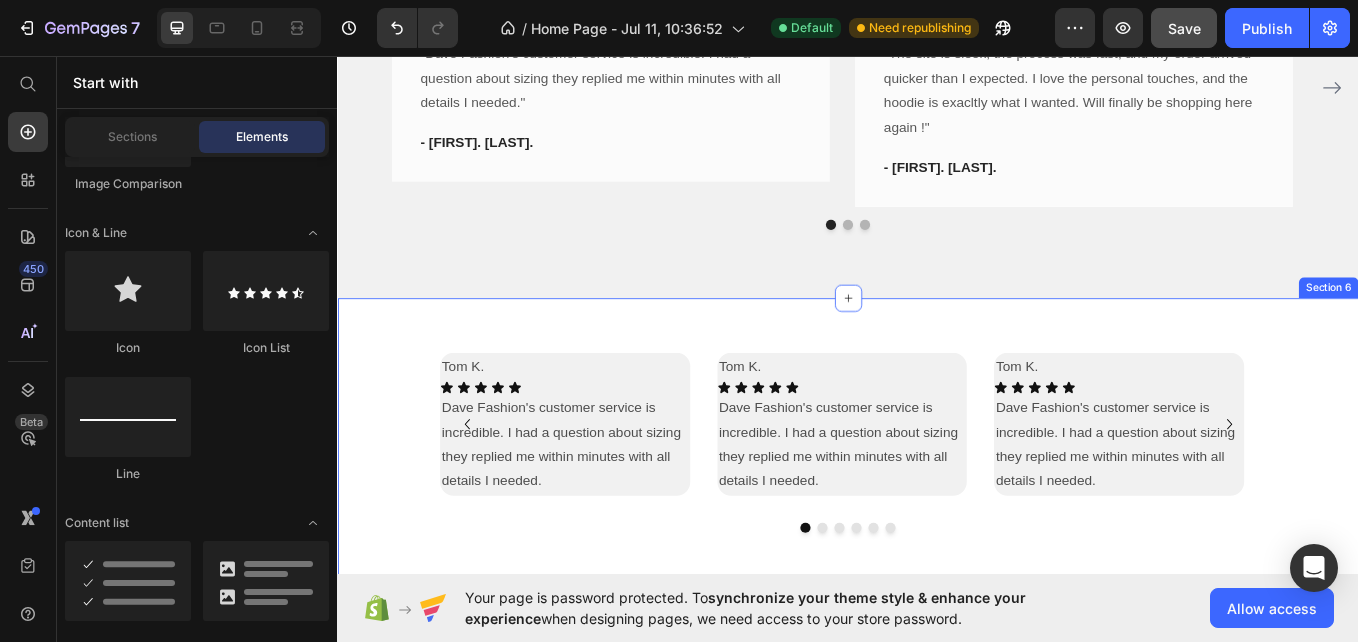 click on "Tom K. Text Block Icon Icon Icon Icon Icon Icon List Dave Fashion's customer service is incredible. I had a question about sizing they replied me within minutes with all details I needed. Text Block Tom K. Text Block Icon Icon Icon Icon Icon Icon List Dave Fashion's customer service is incredible. I had a question about sizing they replied me within minutes with all details I needed. Text Block Tom K. Text Block Icon Icon Icon Icon Icon Icon List Dave Fashion's customer service is incredible. I had a question about sizing they replied me within minutes with all details I needed. Text Block Tom K. Text Block Icon Icon Icon Icon Icon Icon List Dave Fashion's customer service is incredible. I had a question about sizing they replied me within minutes with all details I needed. Text Block Icon Icon Icon Icon Icon Icon List Dave Fashion's customer service is incredible. I had a question about sizing they replied me within minutes with all details I needed. Text Block" at bounding box center [937, 518] 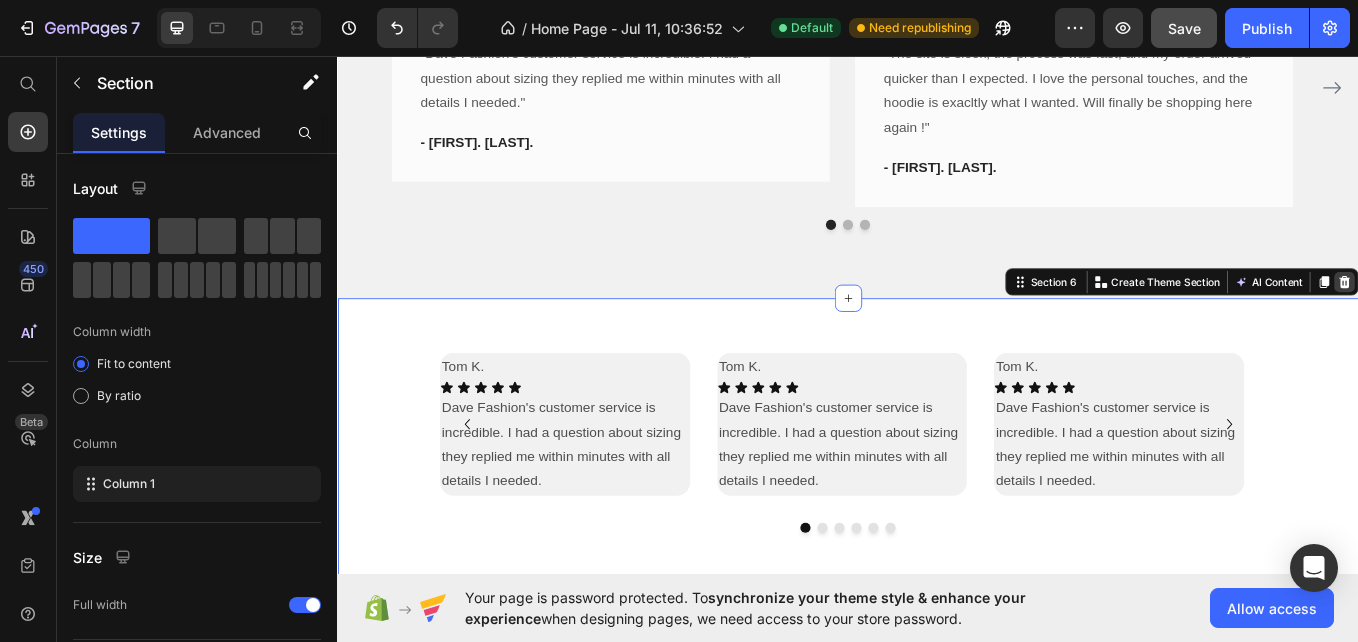 click 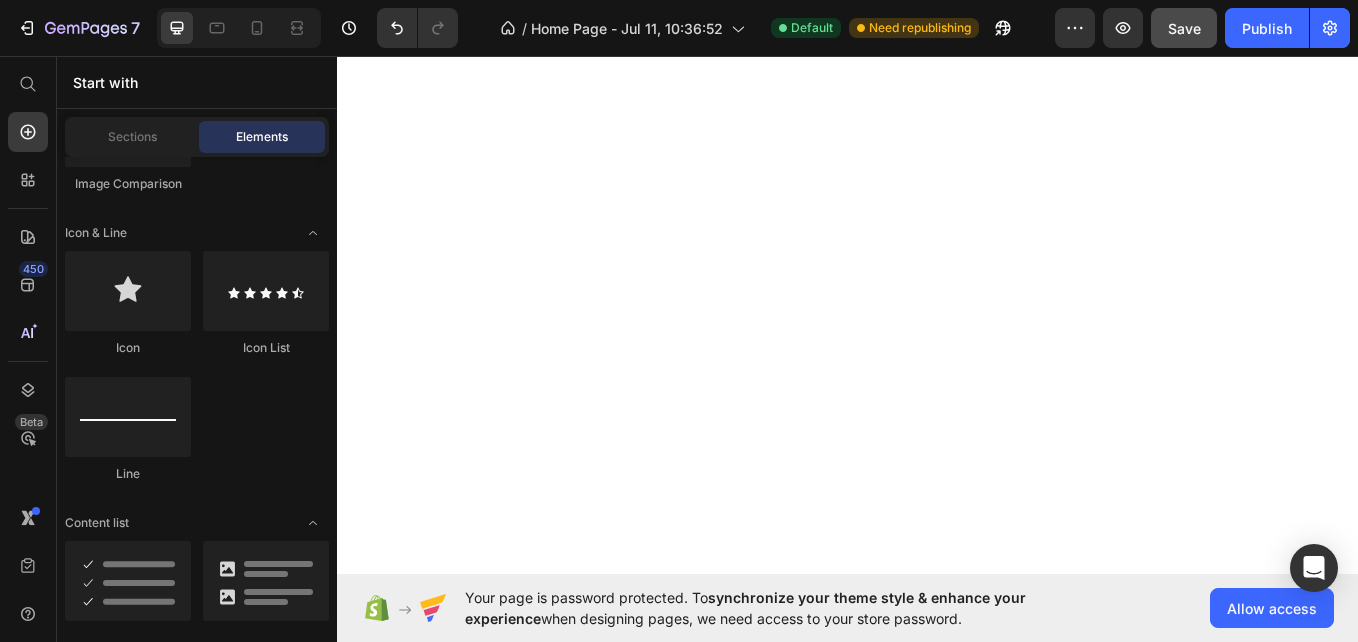 scroll, scrollTop: 0, scrollLeft: 0, axis: both 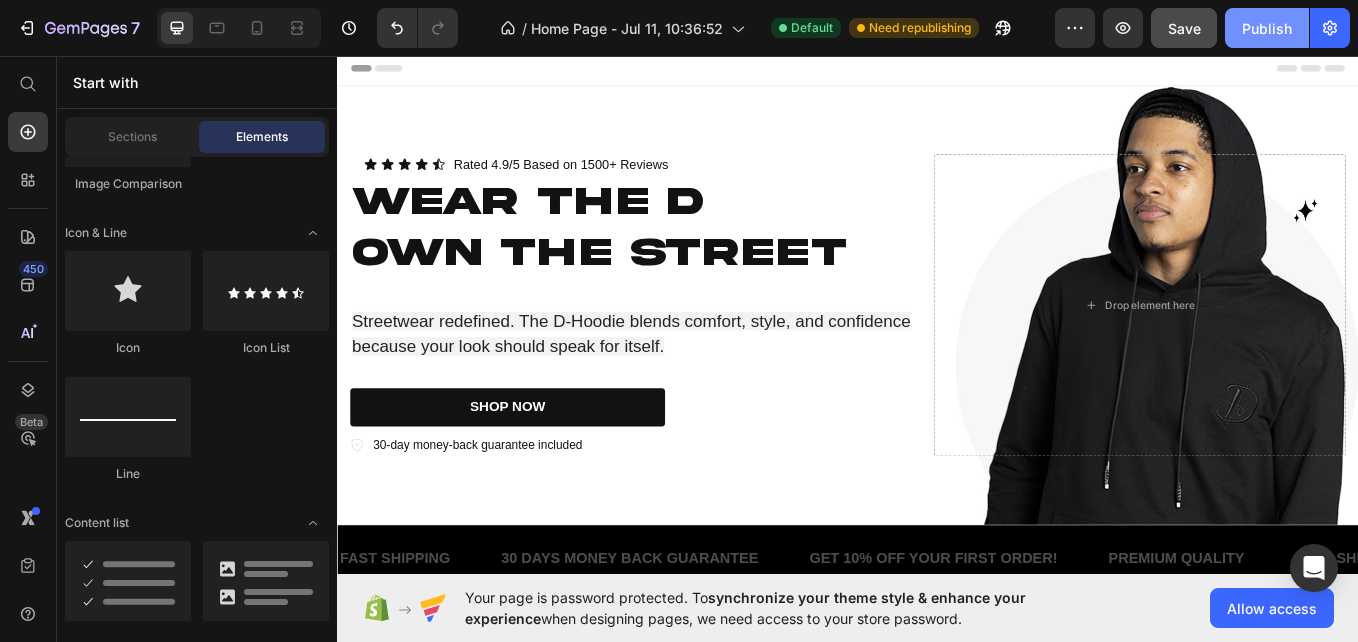 click on "Publish" 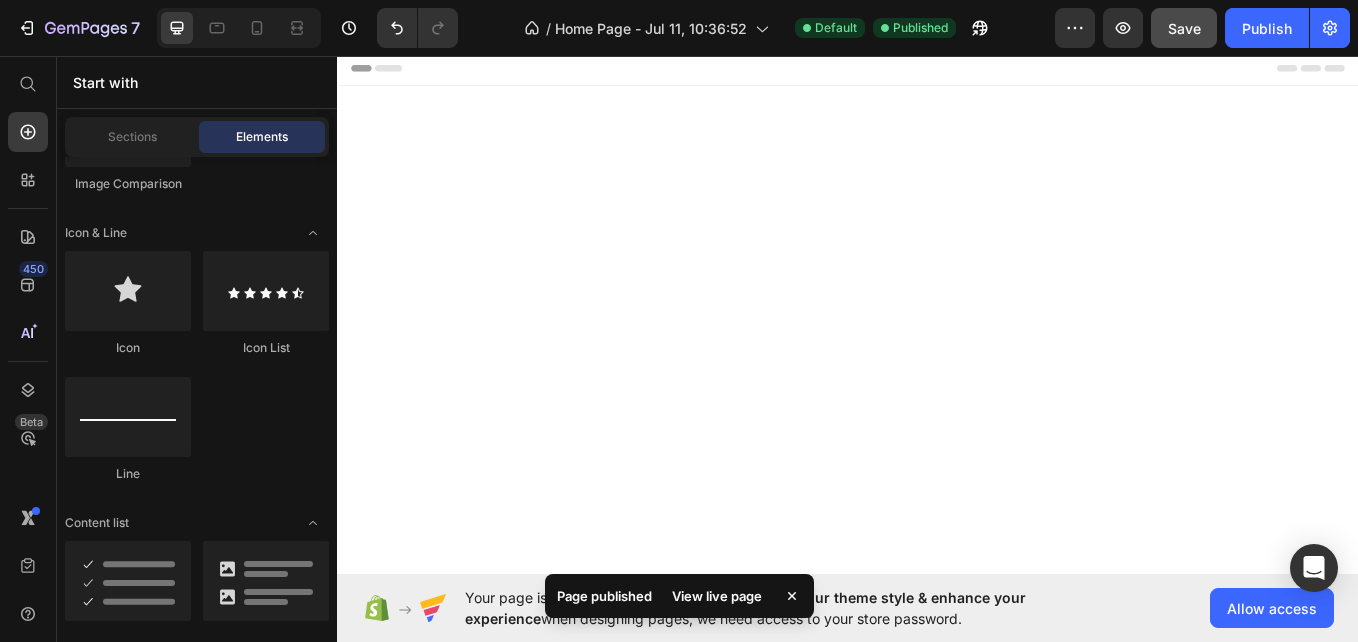 scroll, scrollTop: 1348, scrollLeft: 0, axis: vertical 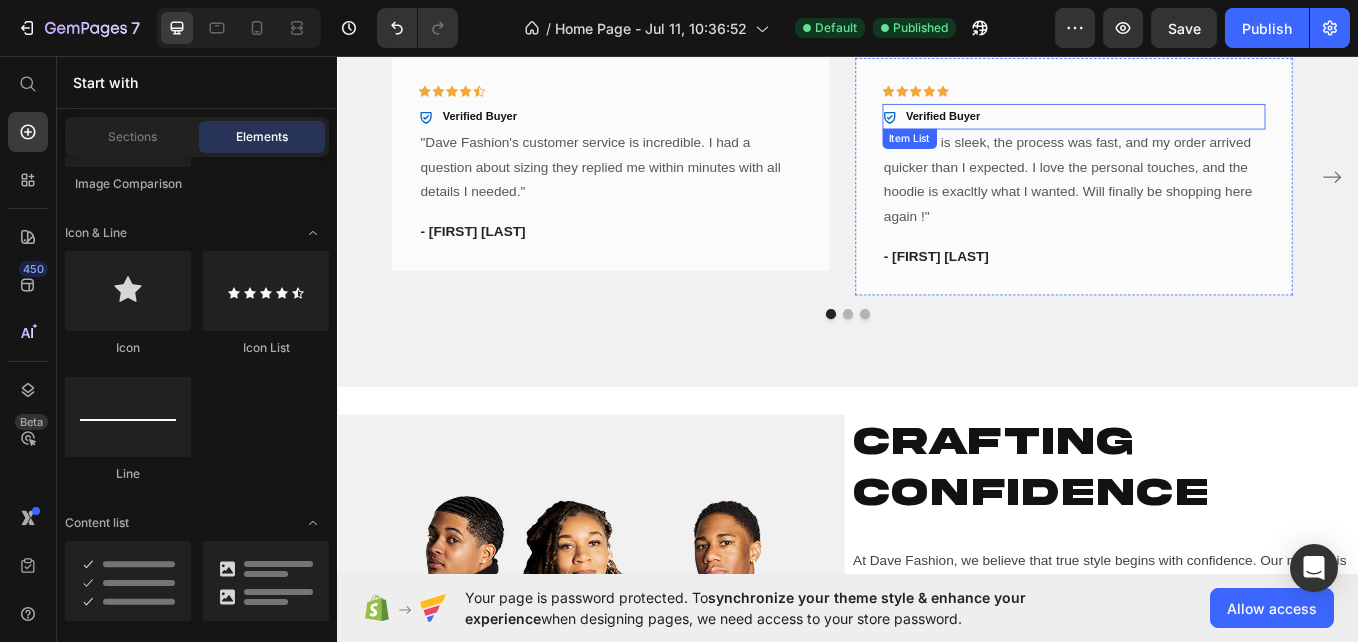click on "Verified Buyer" at bounding box center [1202, 126] 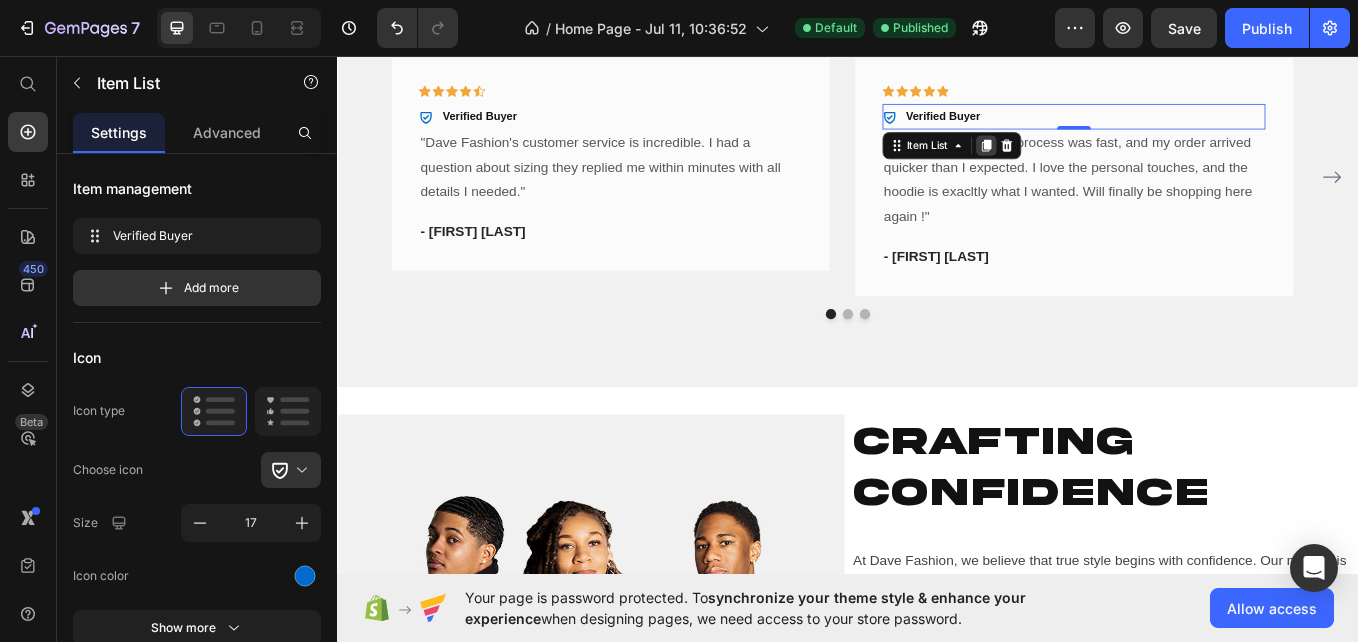 click 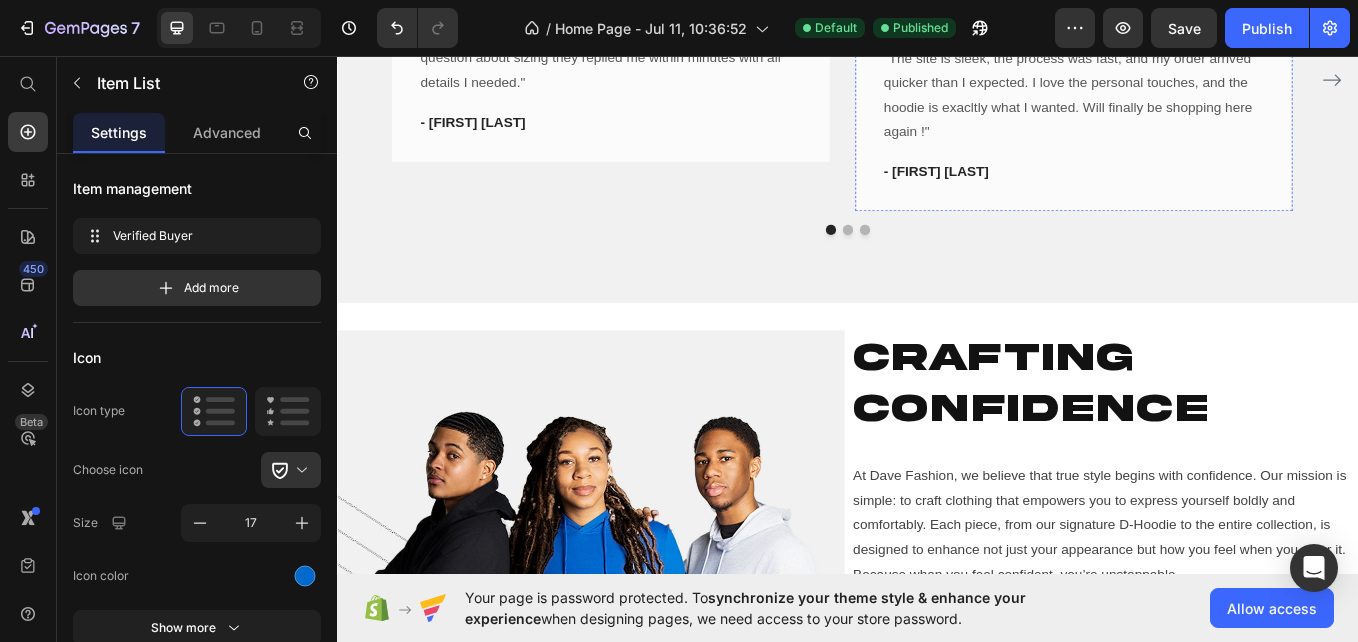 scroll, scrollTop: 1441, scrollLeft: 0, axis: vertical 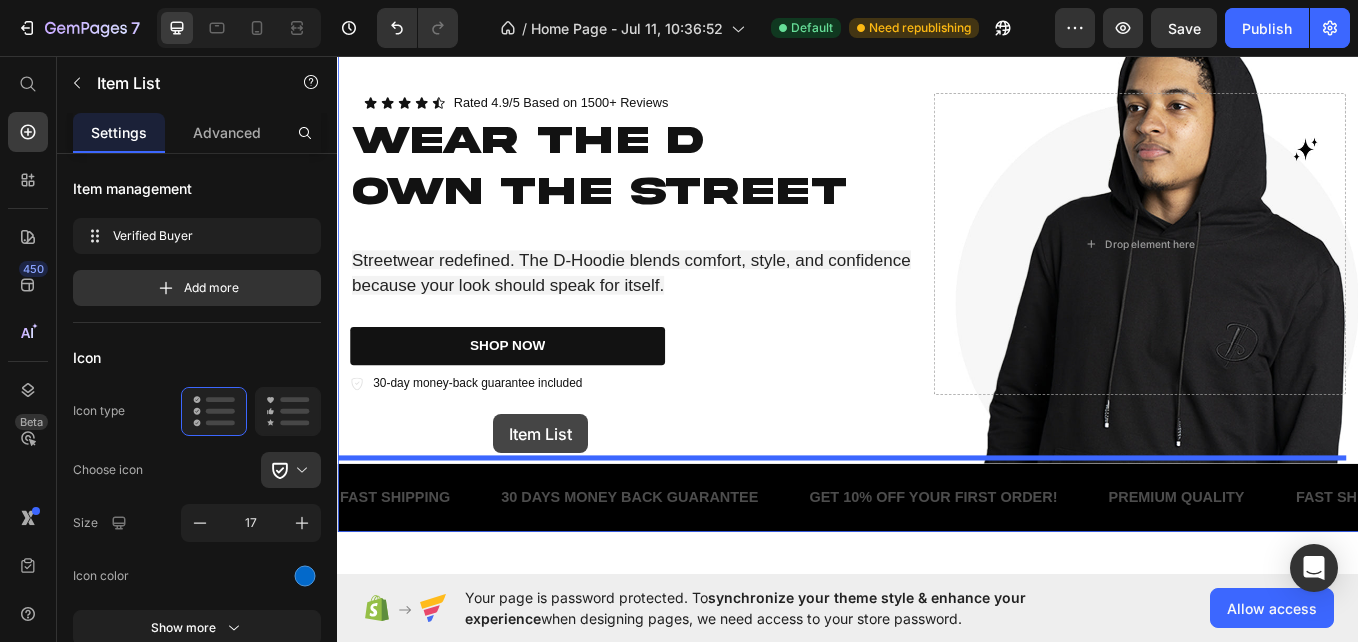 drag, startPoint x: 1118, startPoint y: 409, endPoint x: 520, endPoint y: 477, distance: 601.8538 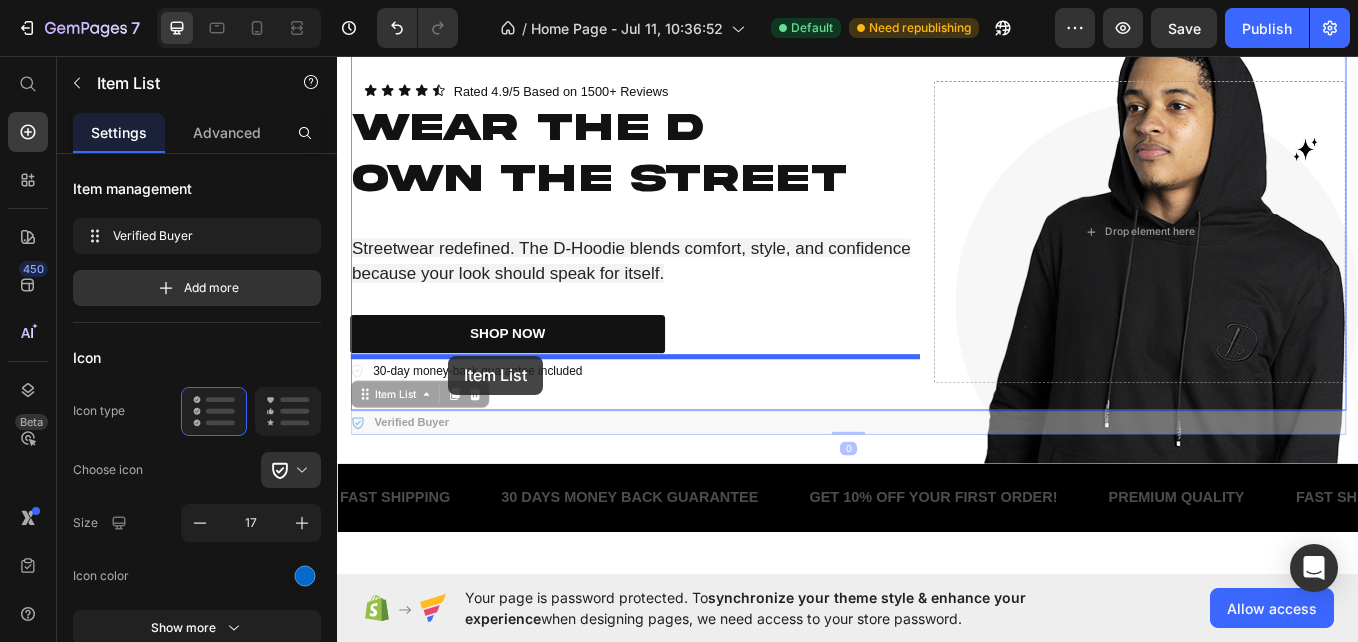 drag, startPoint x: 514, startPoint y: 481, endPoint x: 468, endPoint y: 408, distance: 86.28442 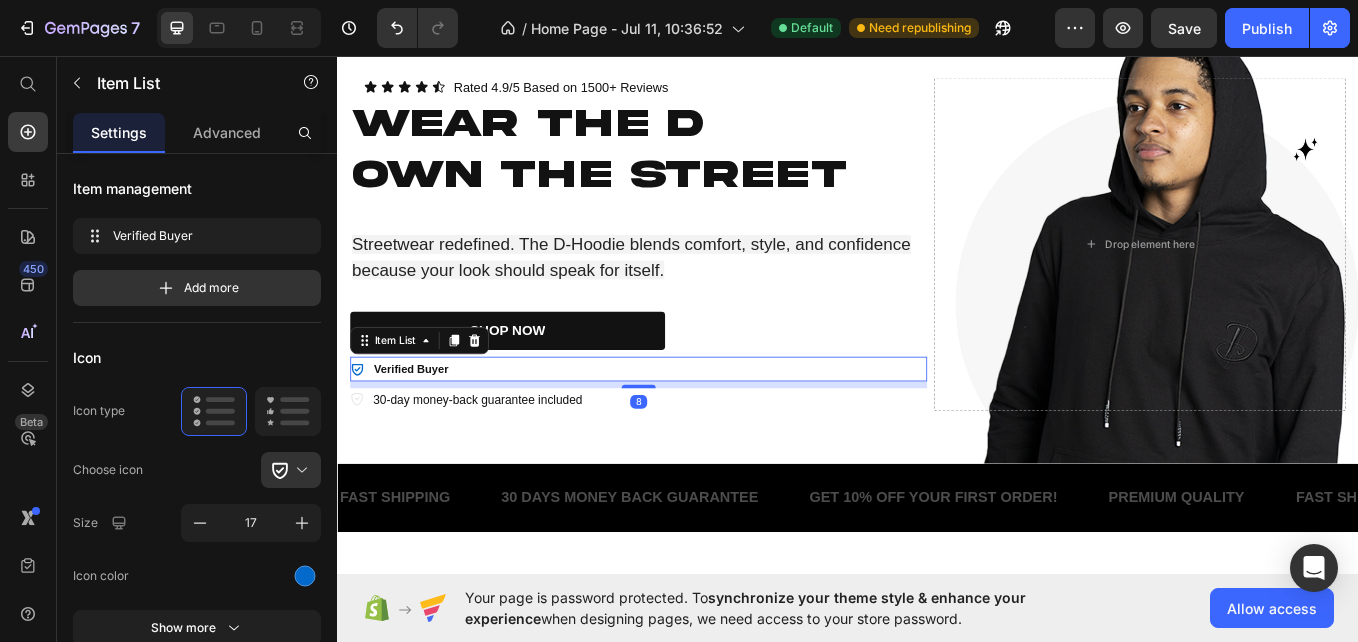 click on "Verified Buyer" at bounding box center (423, 423) 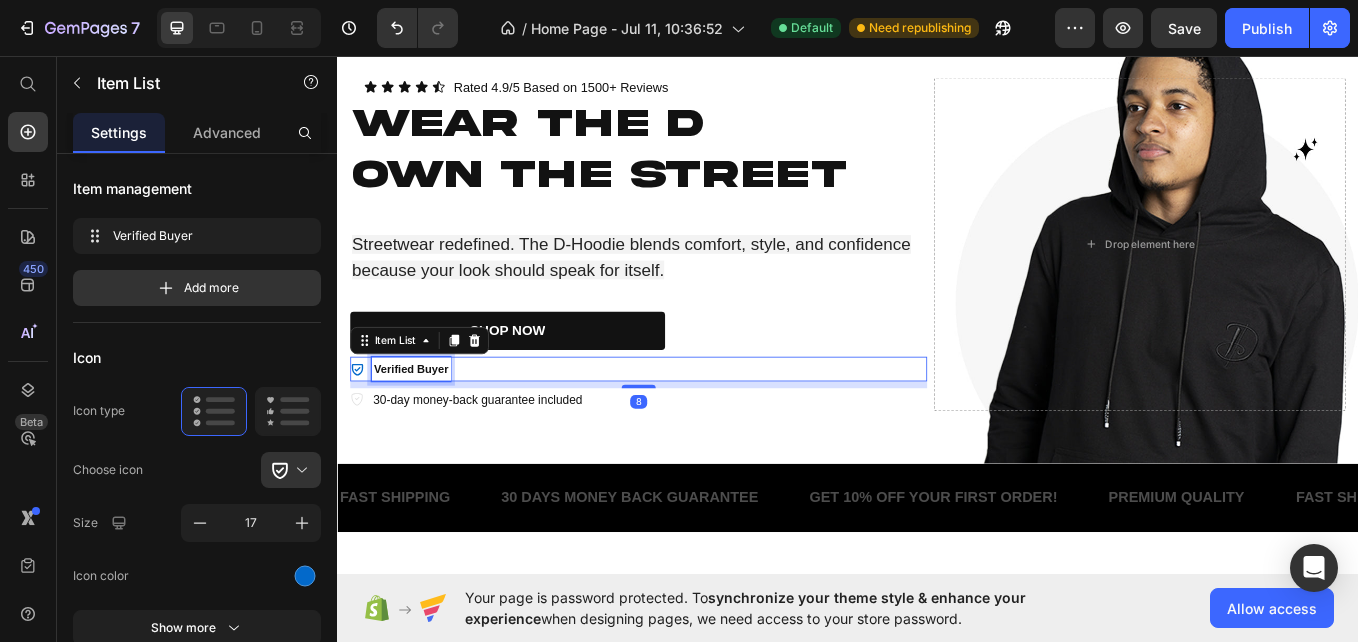 click on "Verified Buyer" at bounding box center [423, 423] 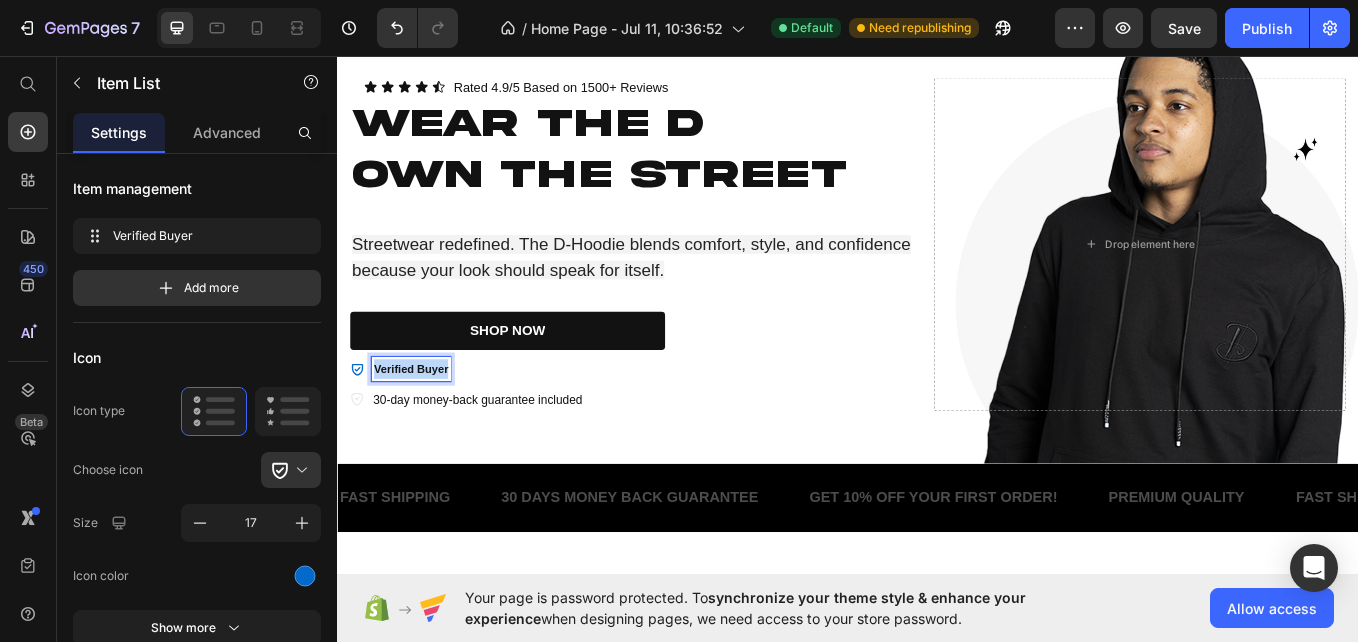 click on "Verified Buyer" at bounding box center (423, 423) 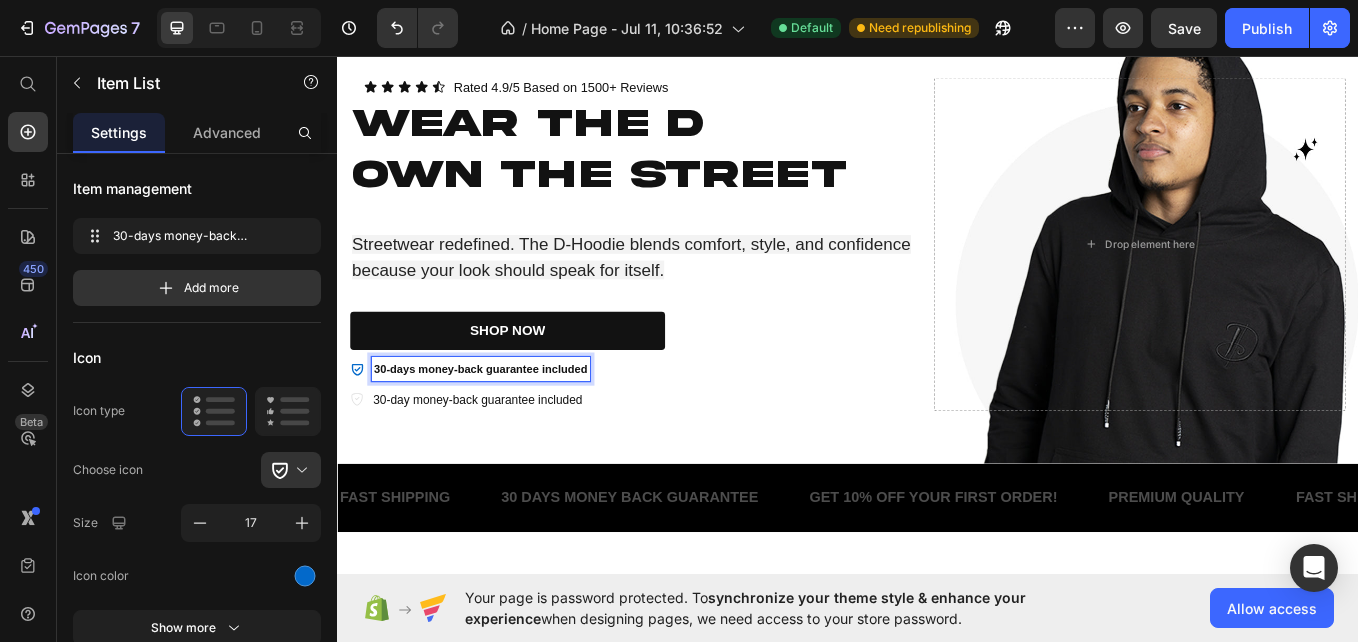 click on "30-days money-back guarantee included" at bounding box center (505, 423) 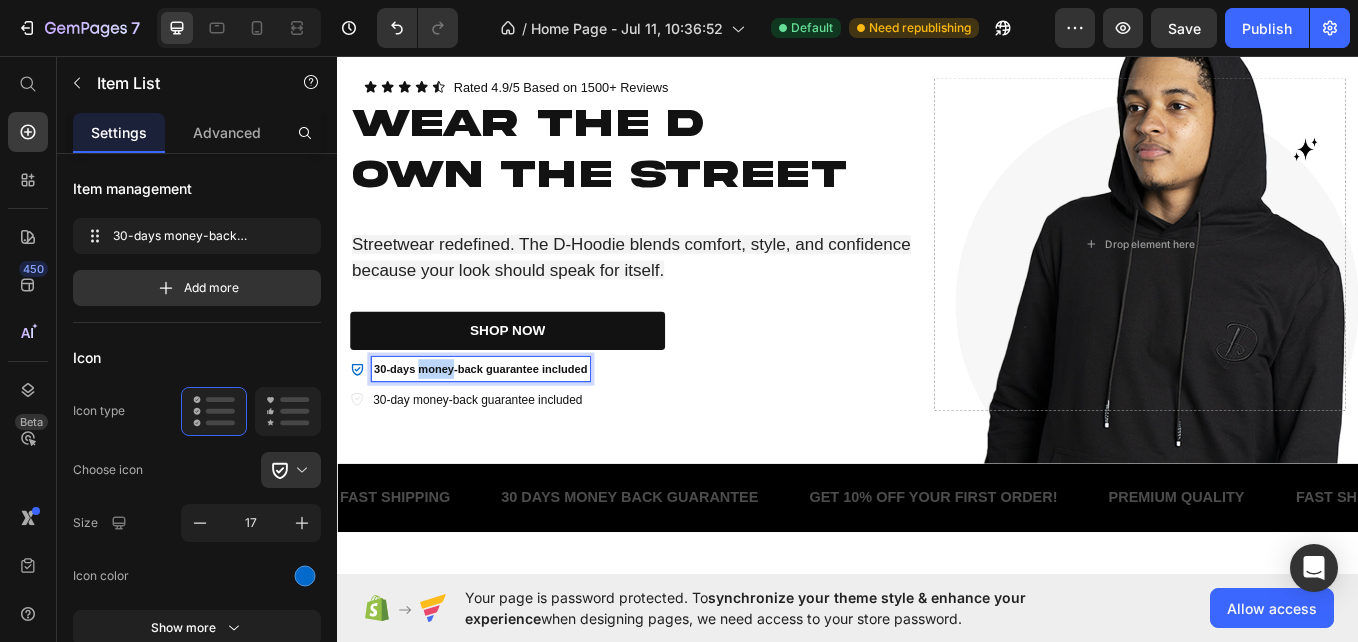 click on "30-days money-back guarantee included" at bounding box center [505, 423] 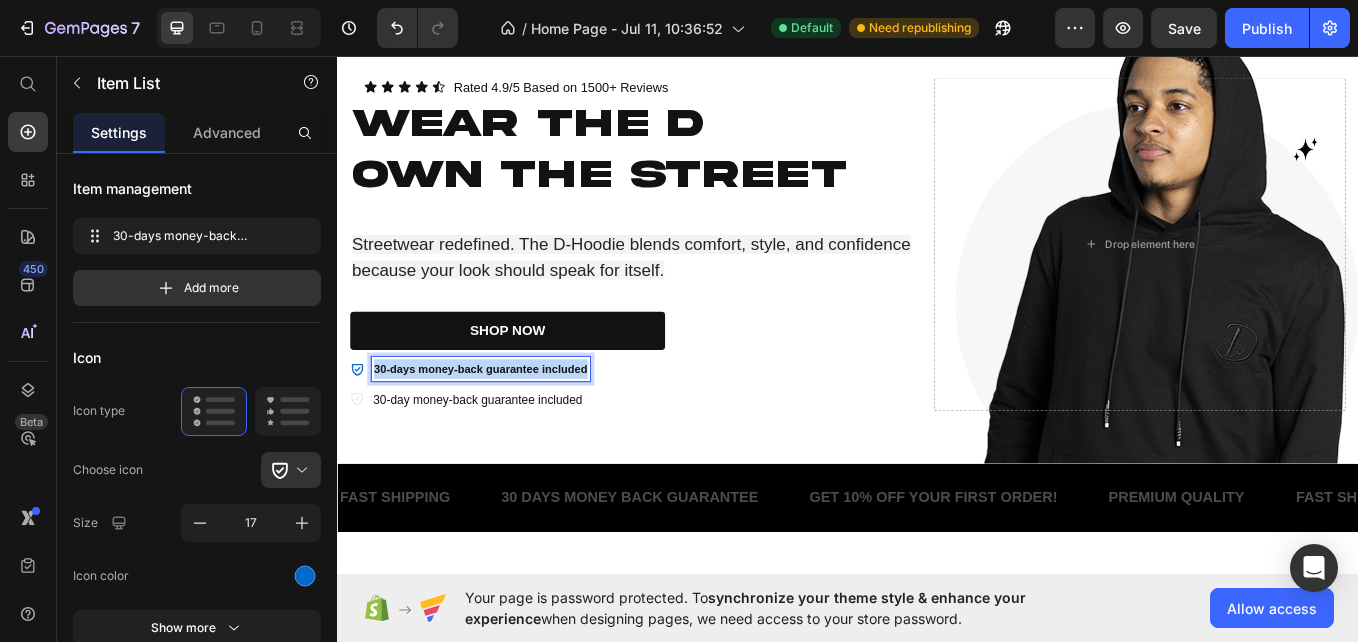 click on "30-days money-back guarantee included" at bounding box center [505, 423] 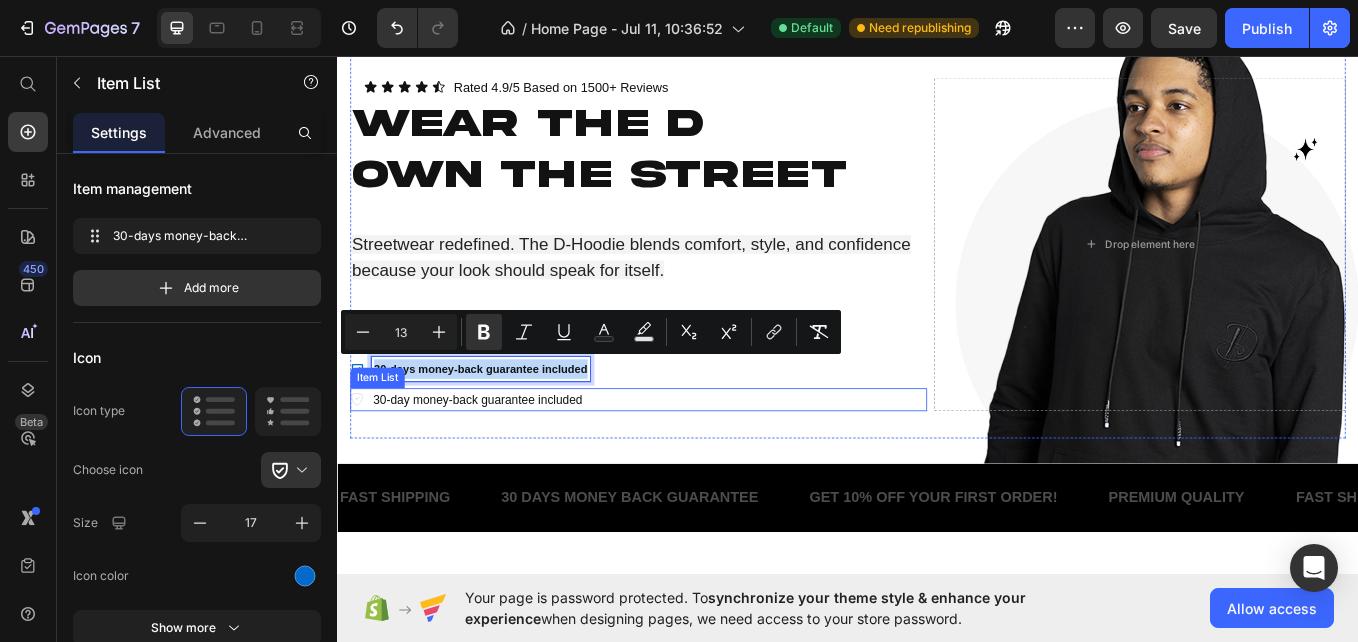 click on "30-day money-back guarantee included" at bounding box center (502, 459) 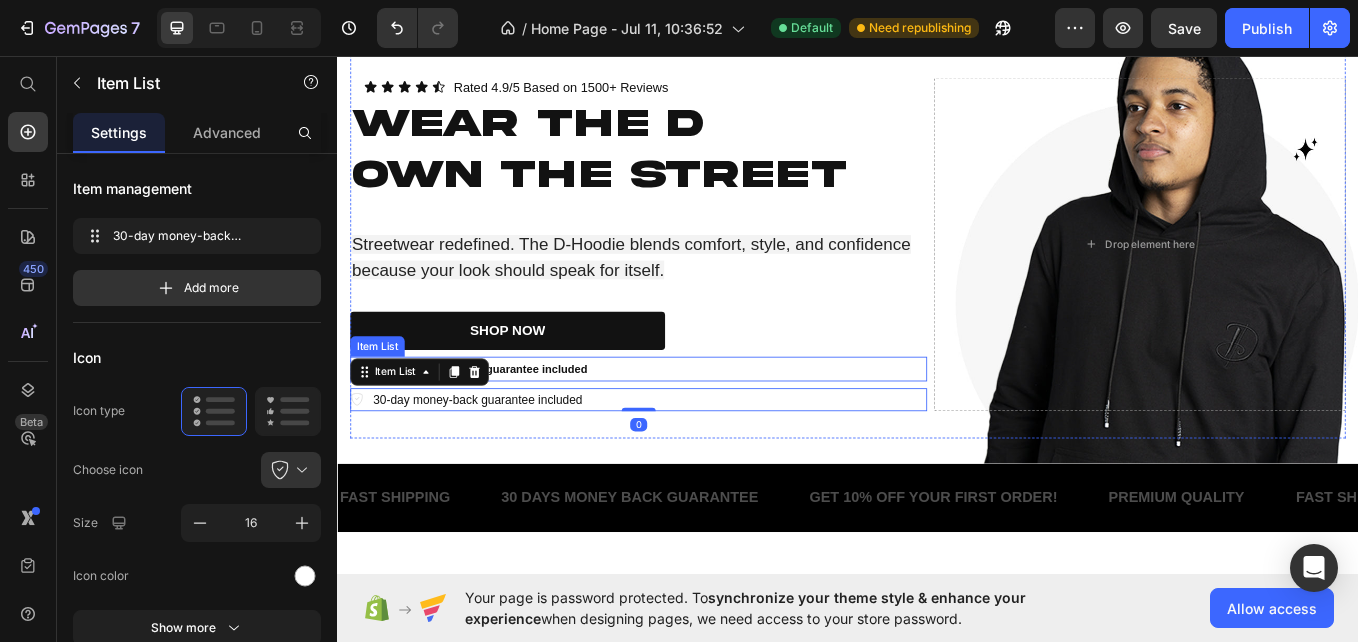 click on "30-days money-back guarantee included" at bounding box center (505, 423) 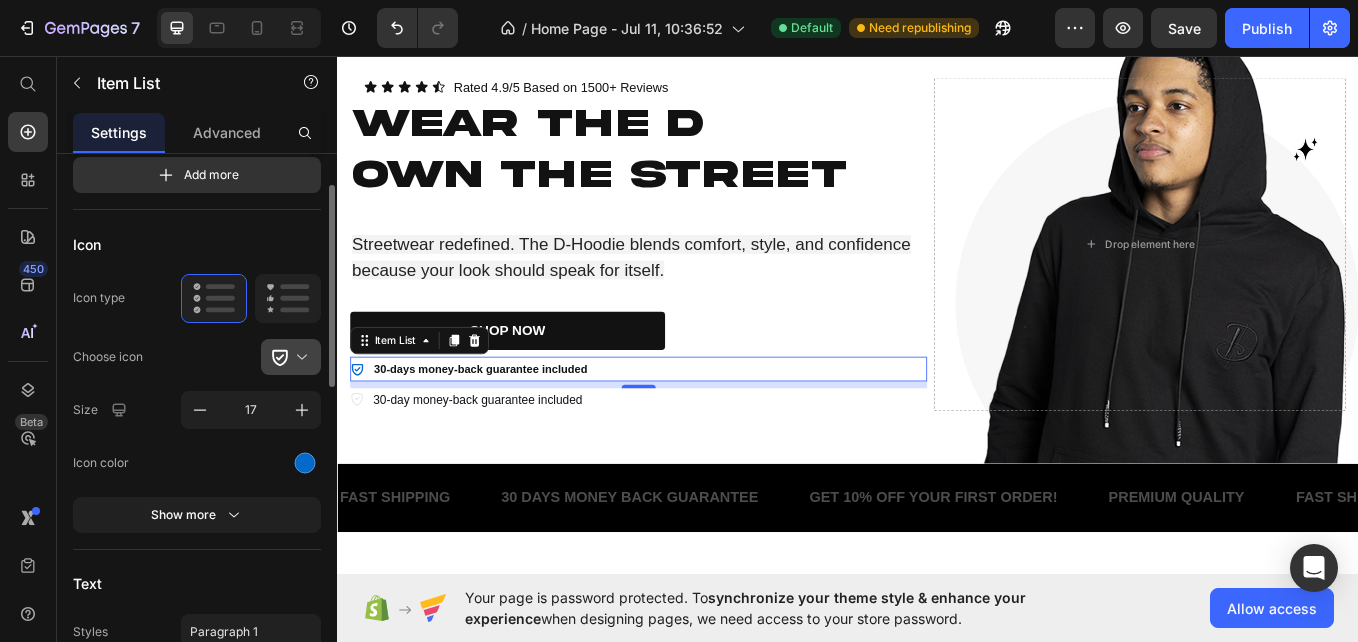 scroll, scrollTop: 101, scrollLeft: 0, axis: vertical 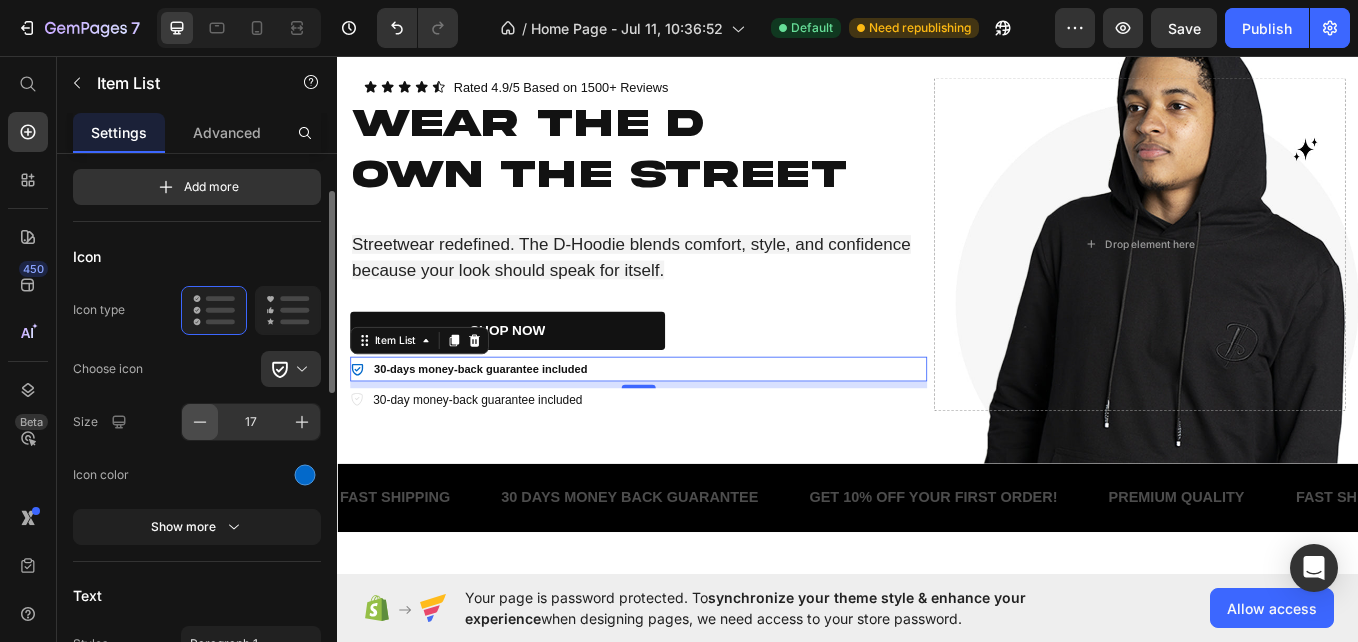 click at bounding box center (200, 422) 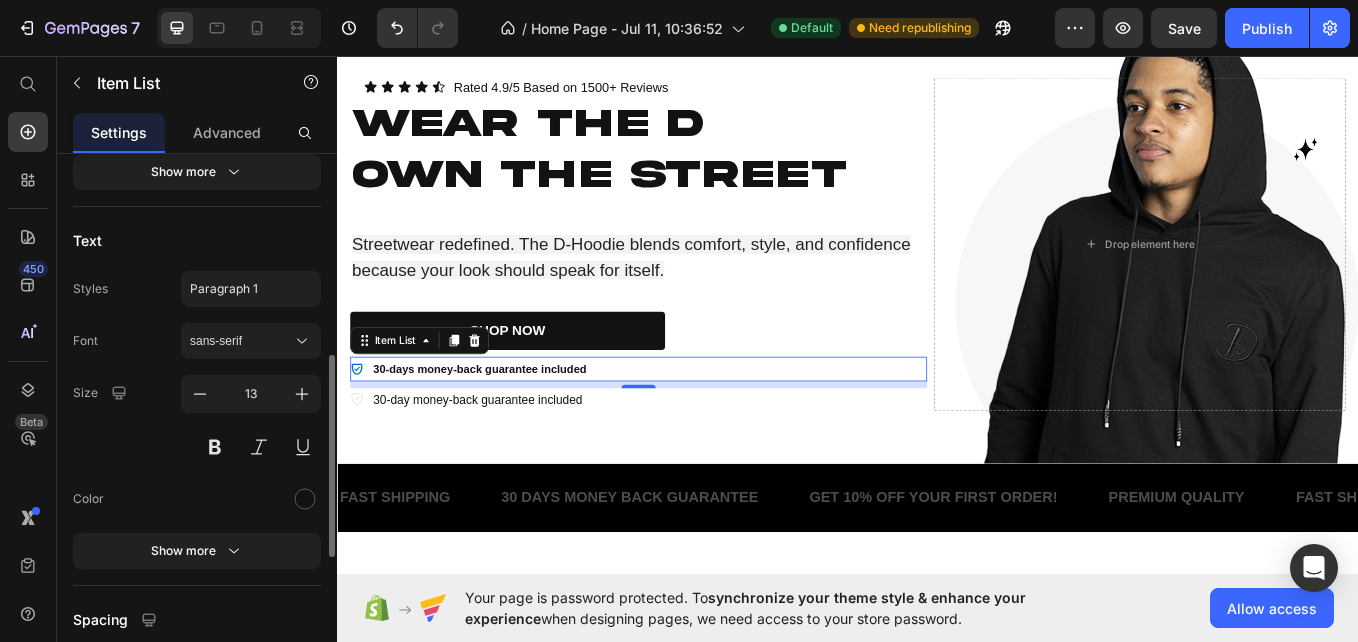 scroll, scrollTop: 479, scrollLeft: 0, axis: vertical 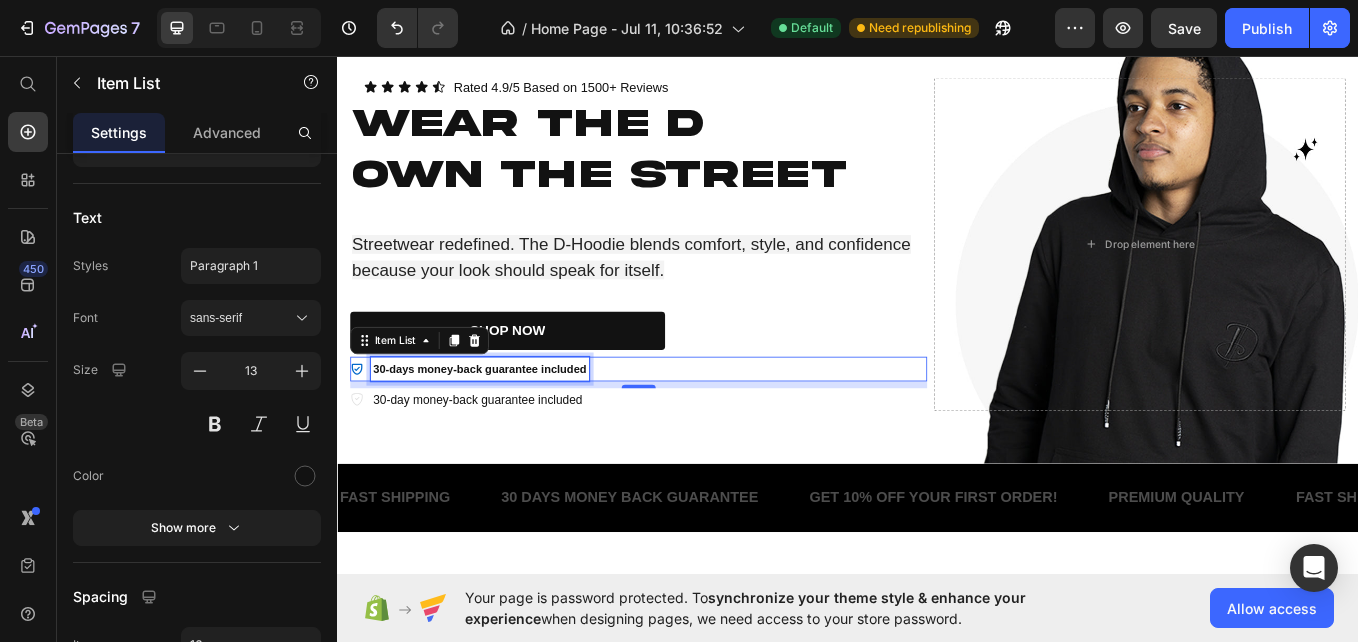 click on "30-days money-back guarantee included" at bounding box center [504, 423] 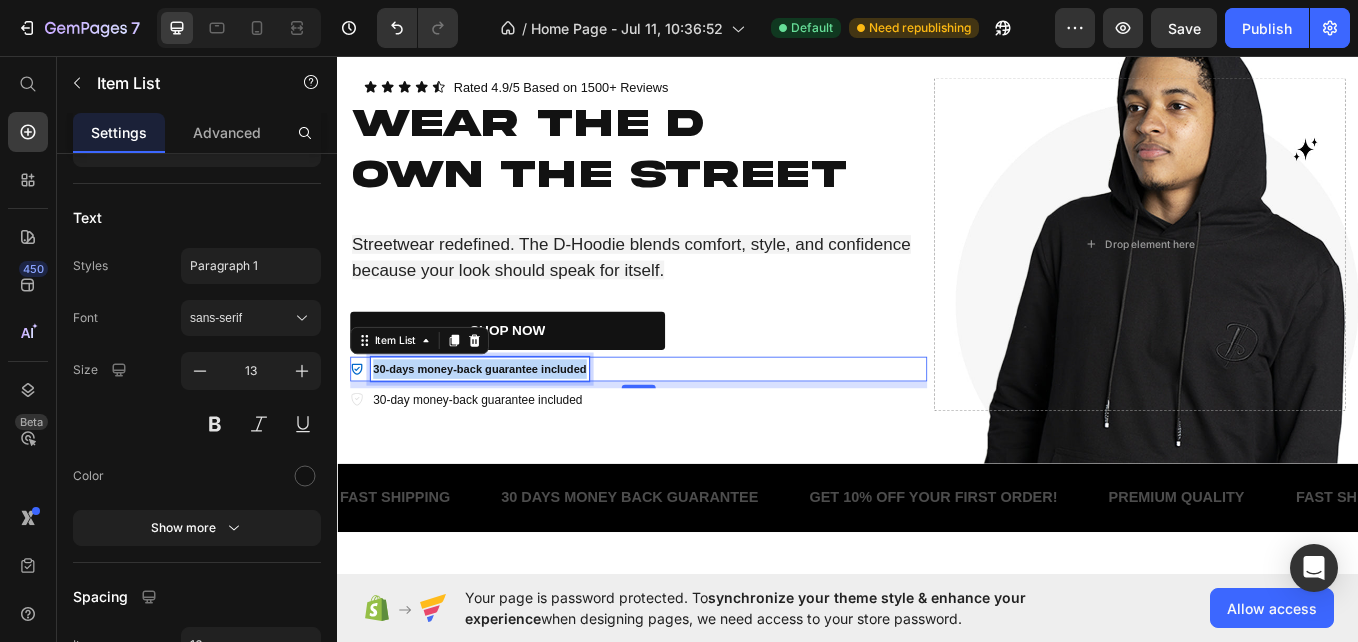 click on "30-days money-back guarantee included" at bounding box center (504, 423) 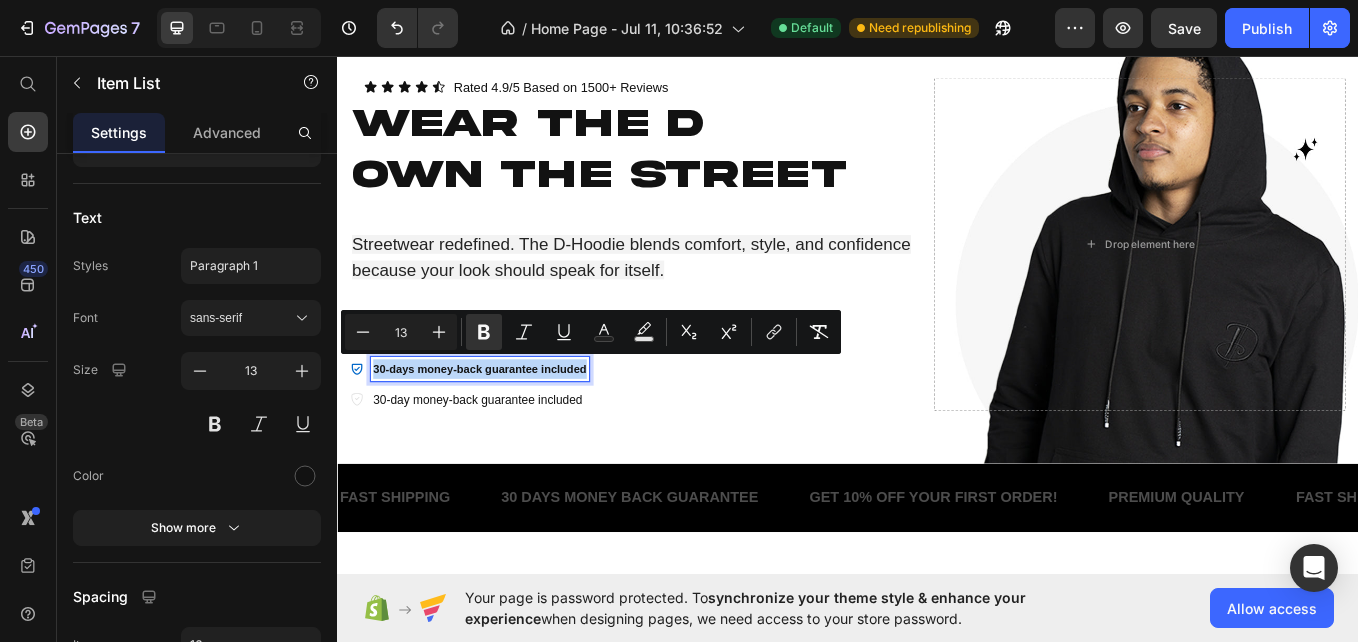 click on "Minus 13 Plus Bold Italic Underline
Text Color
Text Background Color Subscript Superscript       link Remove Format" at bounding box center [591, 332] 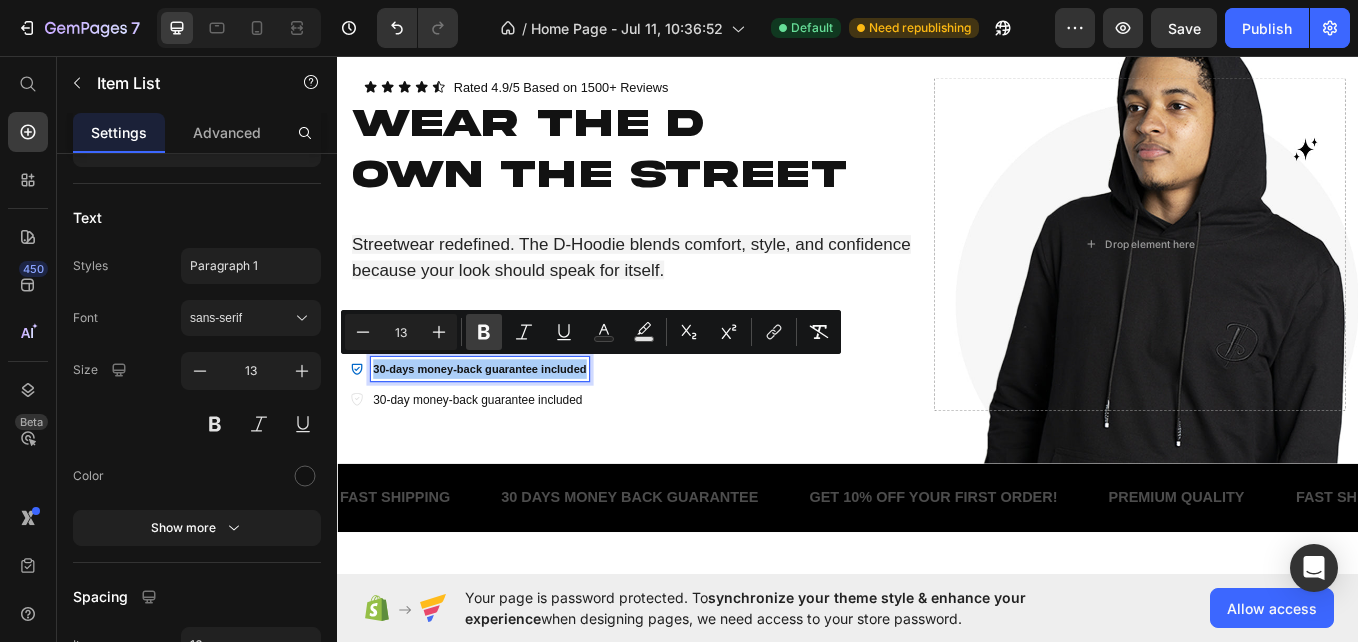 click 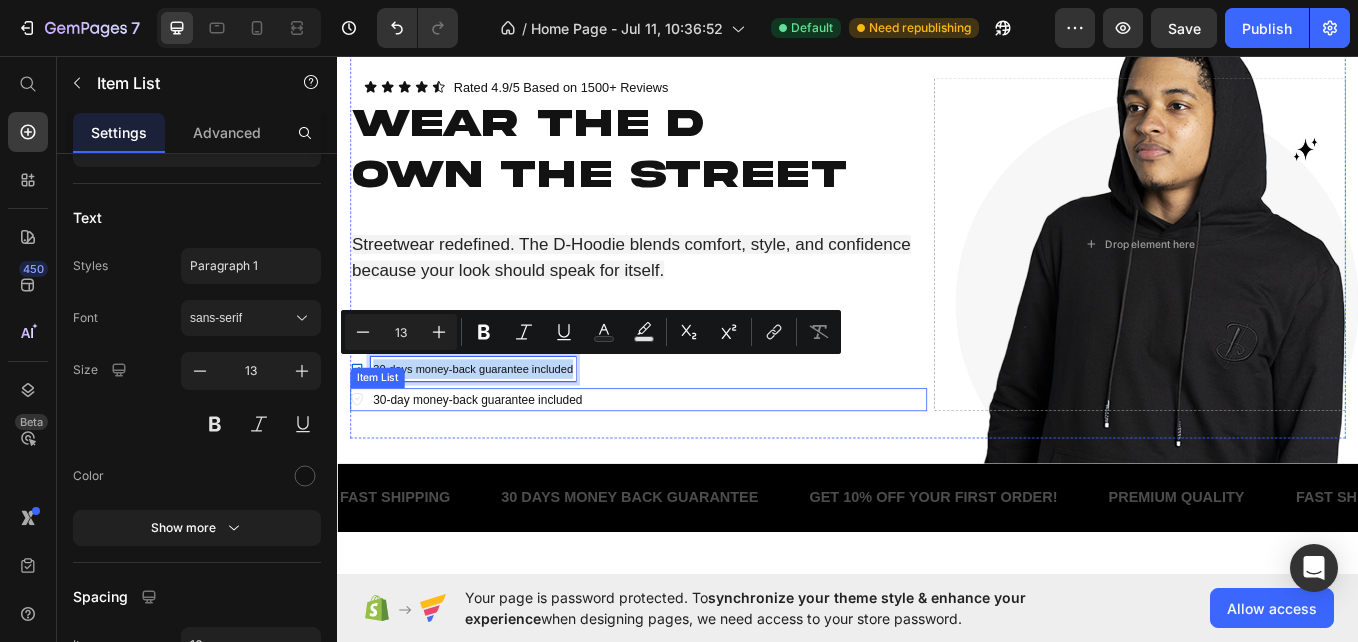 click on "30-day money-back guarantee included" at bounding box center (502, 459) 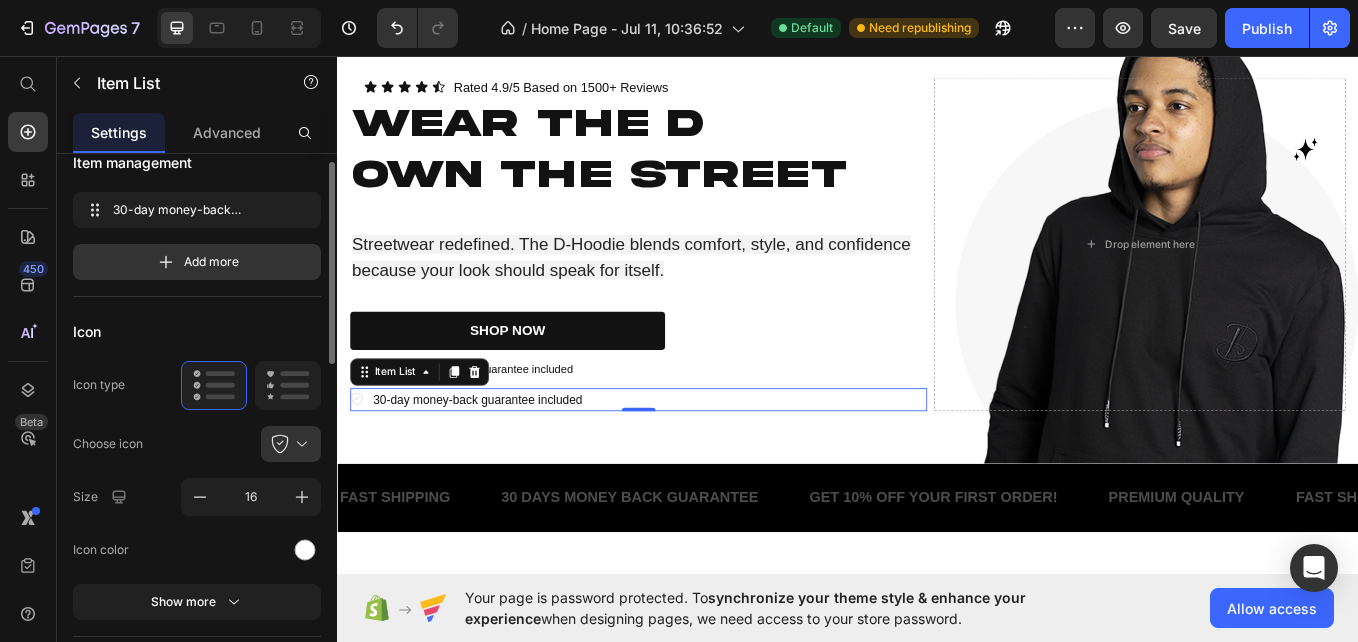 scroll, scrollTop: 24, scrollLeft: 0, axis: vertical 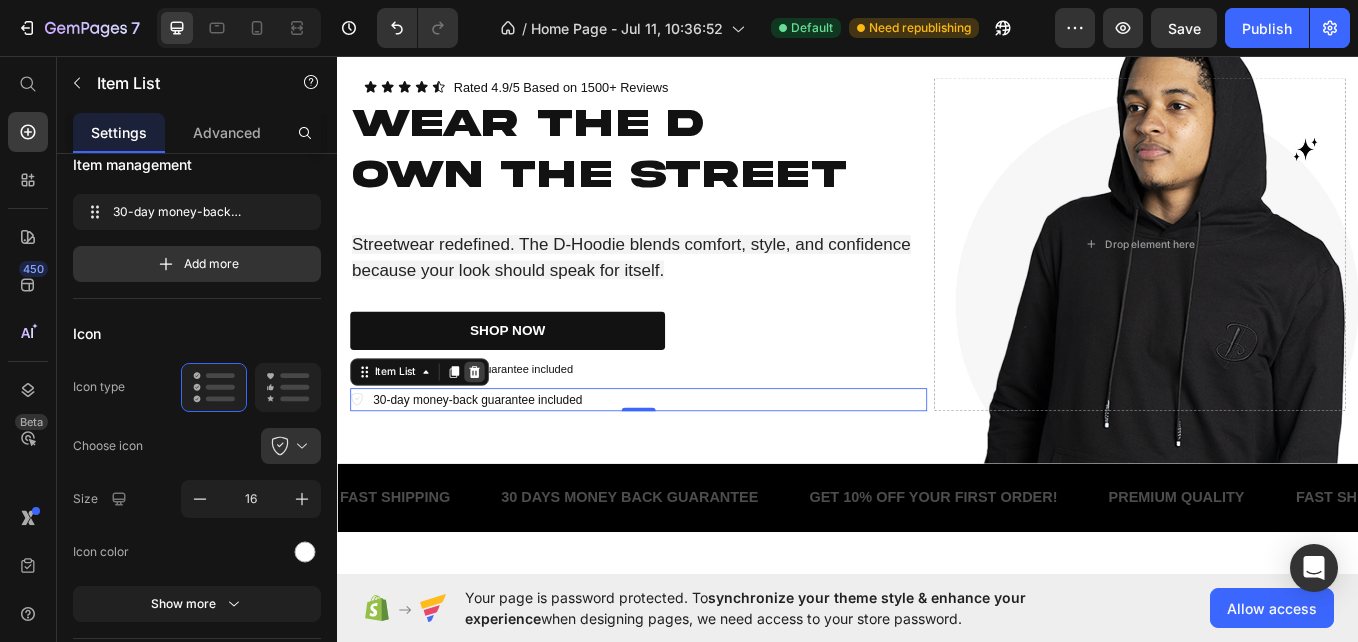 click 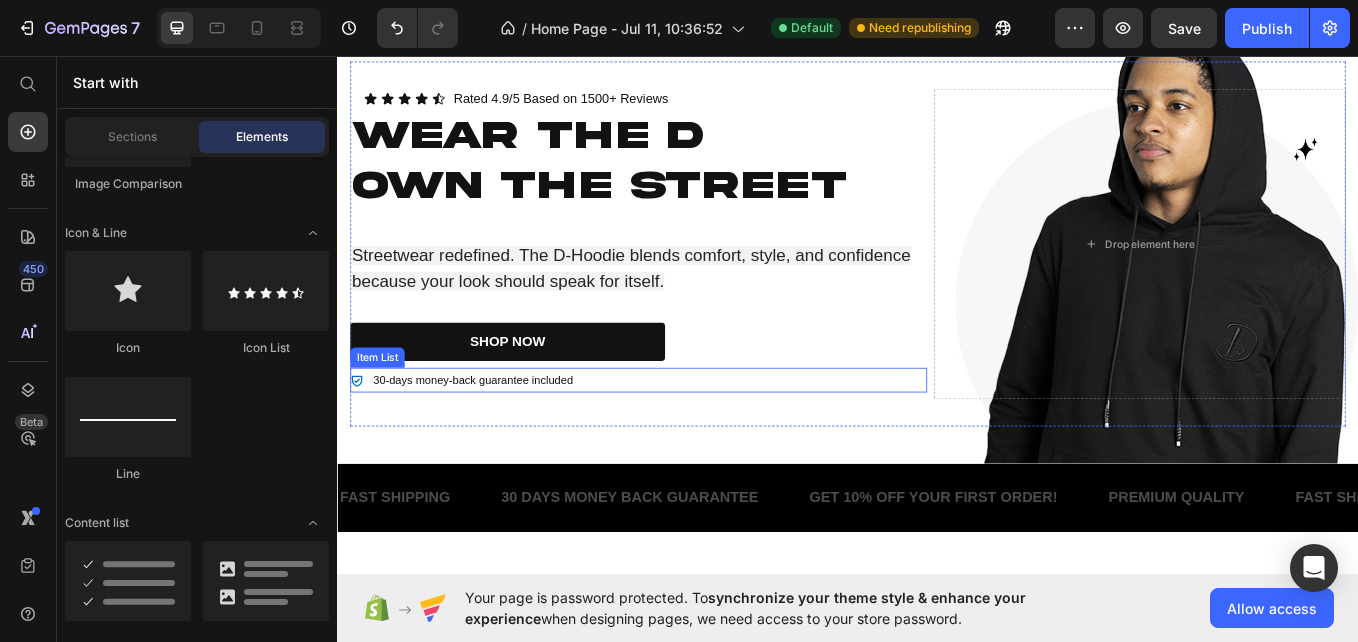 click on "30-days money-back guarantee included" at bounding box center [484, 436] 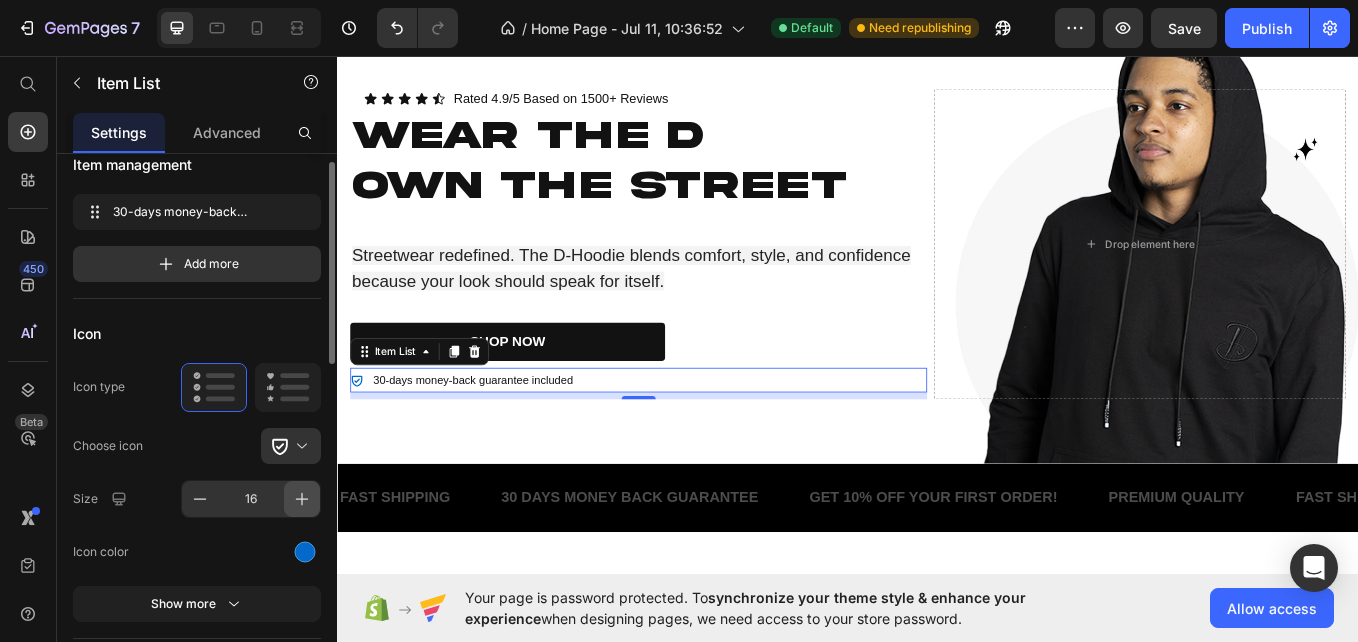 click 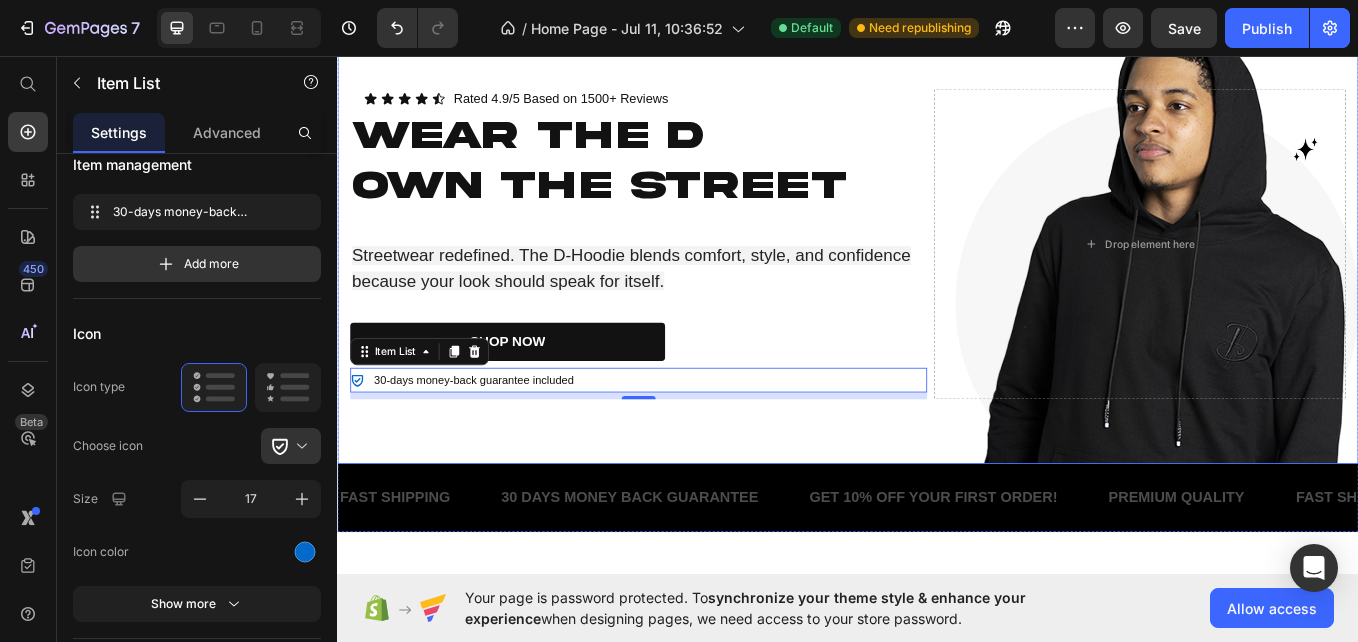click on "Icon Icon Icon Icon Icon Icon List Rated 4.9/5 Based on 1500+ Reviews Text Block Row Wear the D  Own the Street Heading Streetwear redefined. The D-Hoodie blends comfort, style, and confidence because your look should speak for itself. Text Block SHOP NOW Button
30-days money-back guarantee included Item List   8
Drop element here Row" at bounding box center (937, 276) 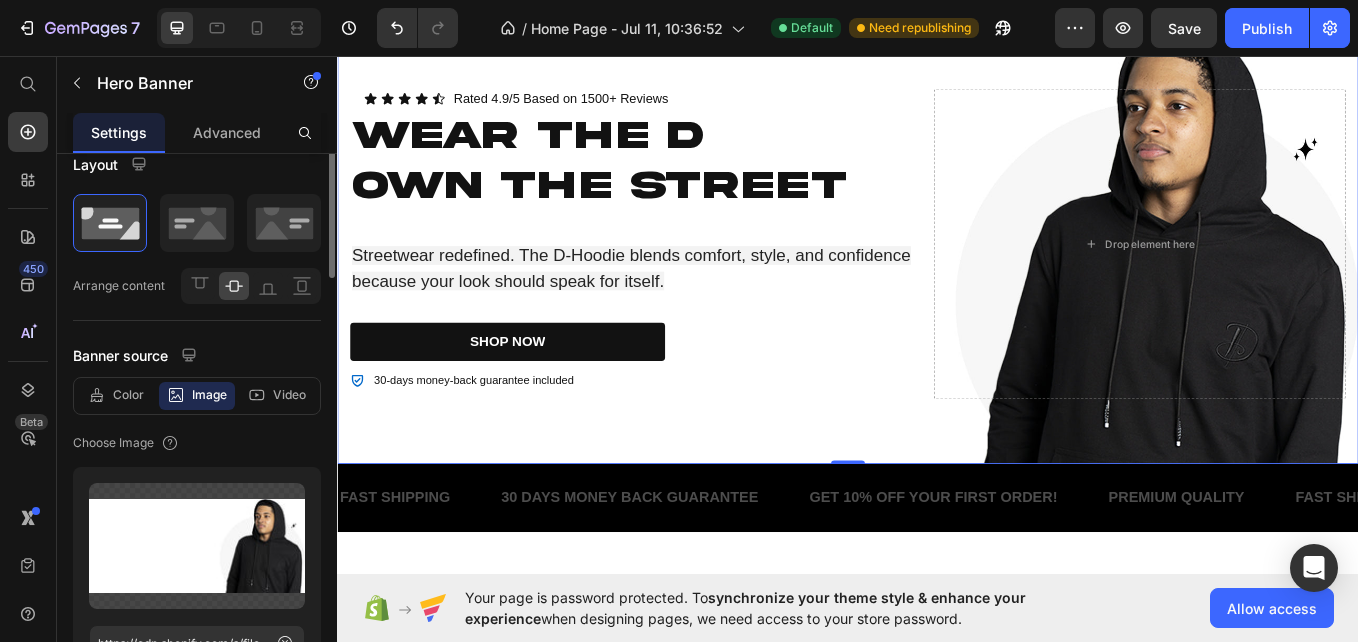 scroll, scrollTop: 0, scrollLeft: 0, axis: both 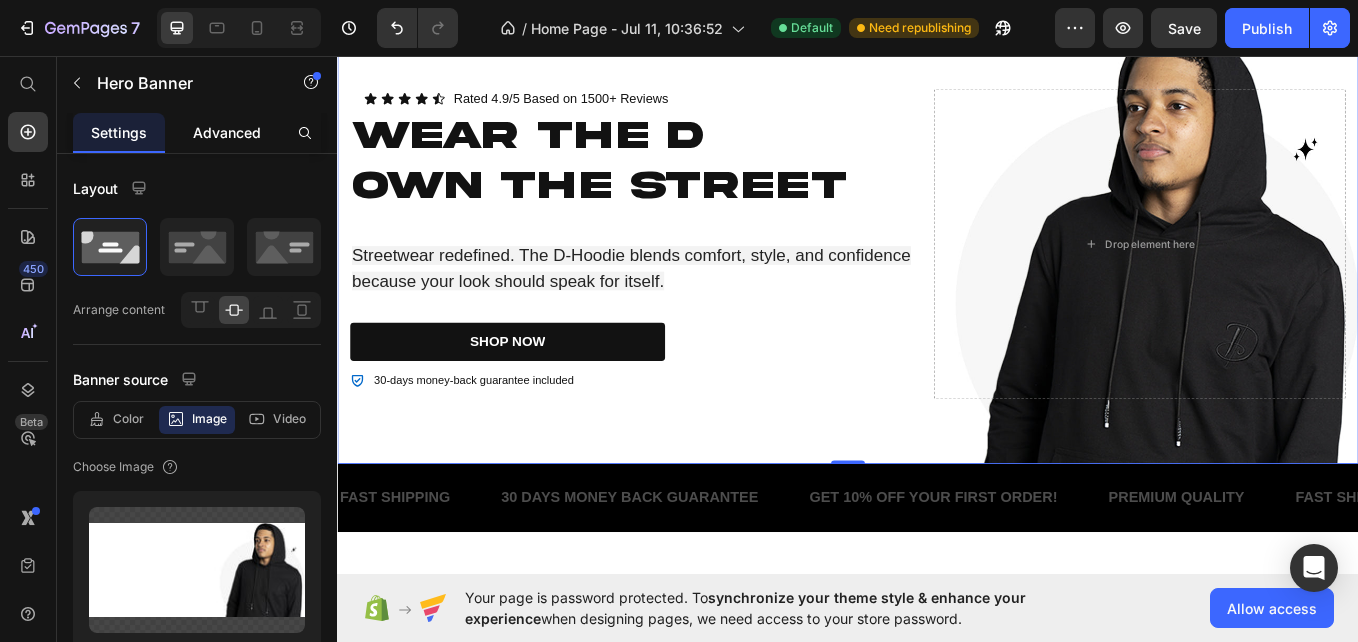 click on "Advanced" at bounding box center [227, 132] 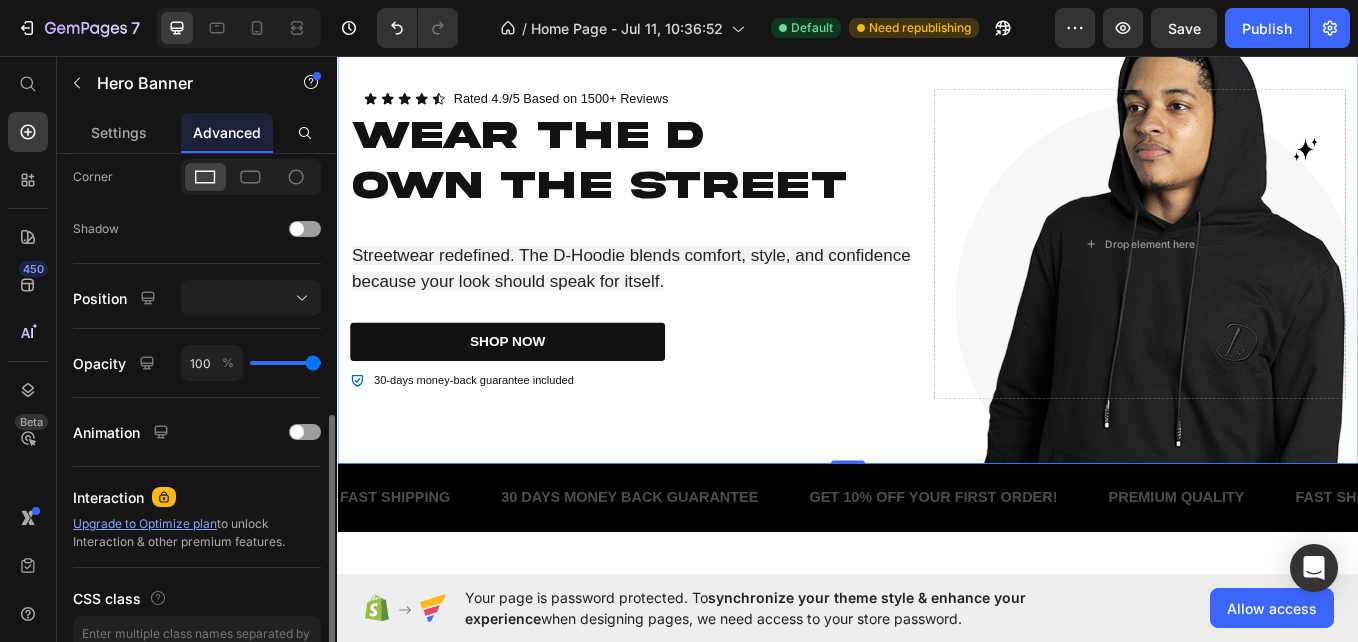scroll, scrollTop: 0, scrollLeft: 0, axis: both 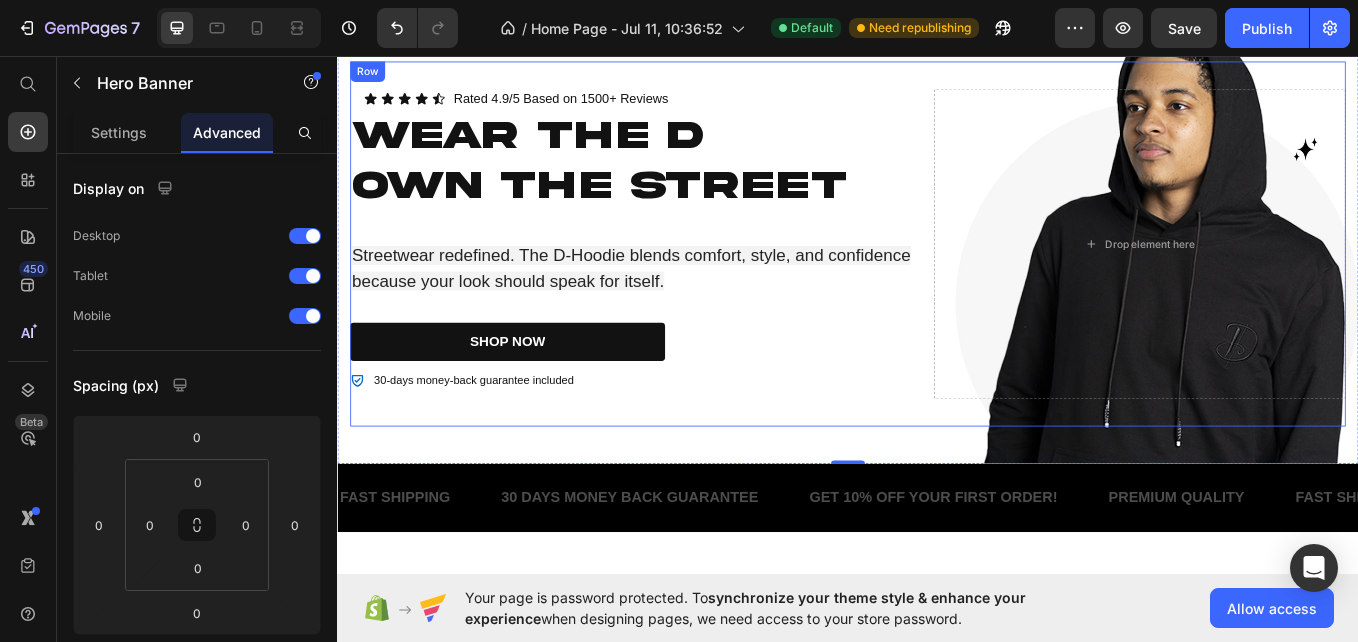 click on "Icon Icon Icon Icon Icon Icon List Rated 4.9/5 Based on 1500+ Reviews Text Block Row Wear the D  Own the Street Heading Streetwear redefined. The D-Hoodie blends comfort, style, and confidence because your look should speak for itself. Text Block SHOP NOW Button
30-days money-back guarantee included Item List
Drop element here Row" at bounding box center (937, 276) 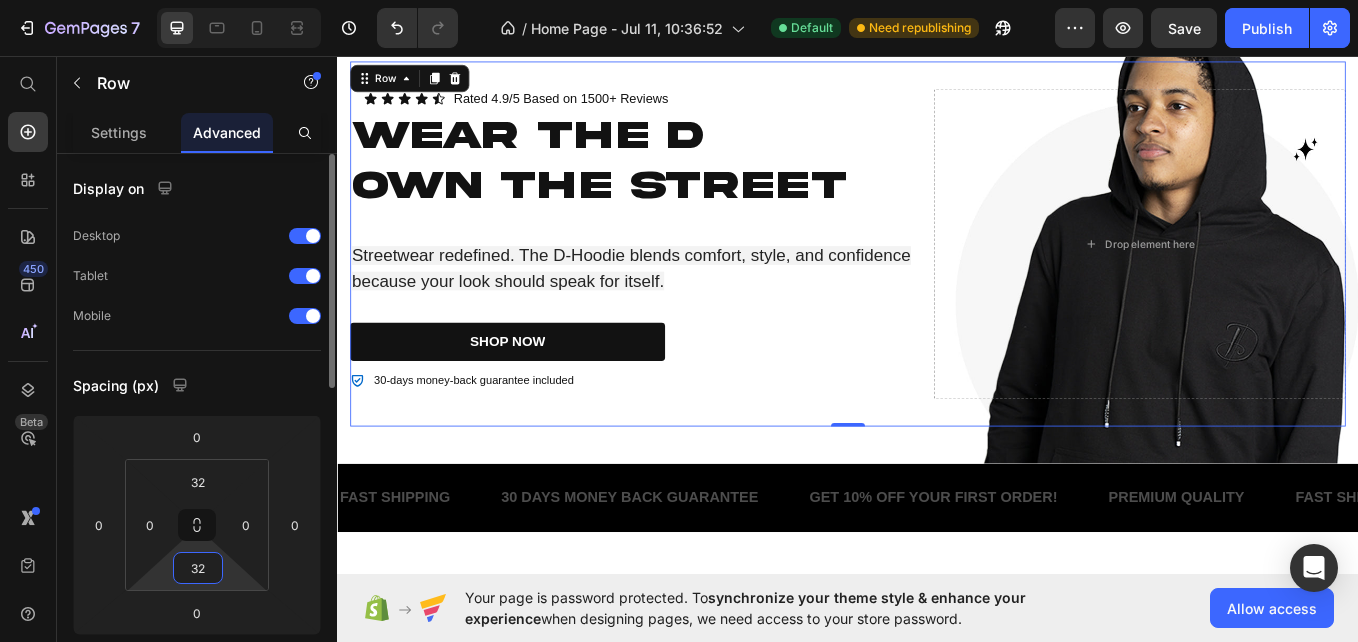 click on "32" at bounding box center [198, 568] 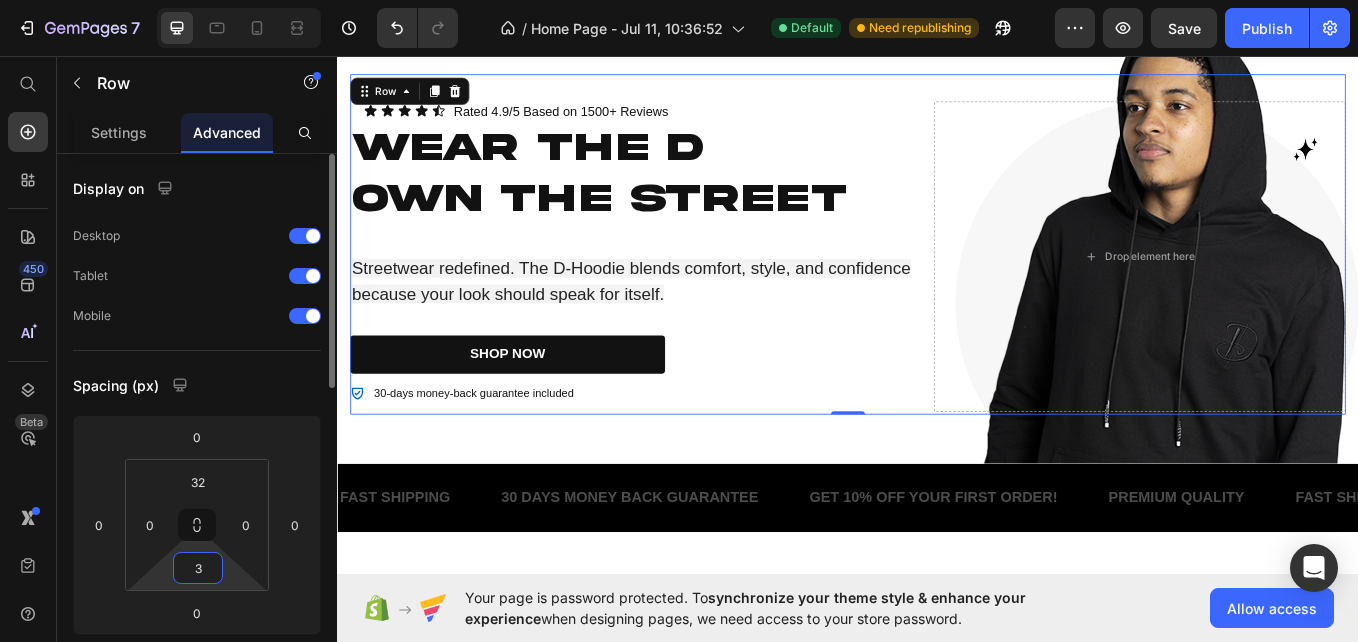 type 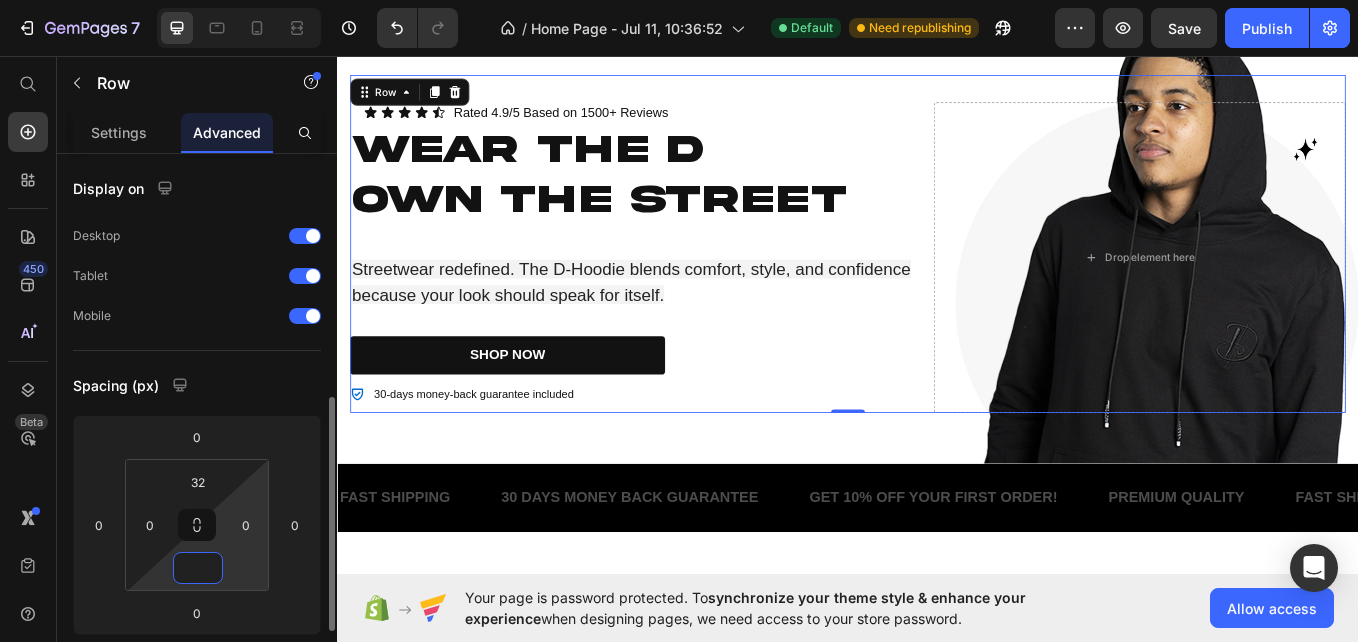scroll, scrollTop: 200, scrollLeft: 0, axis: vertical 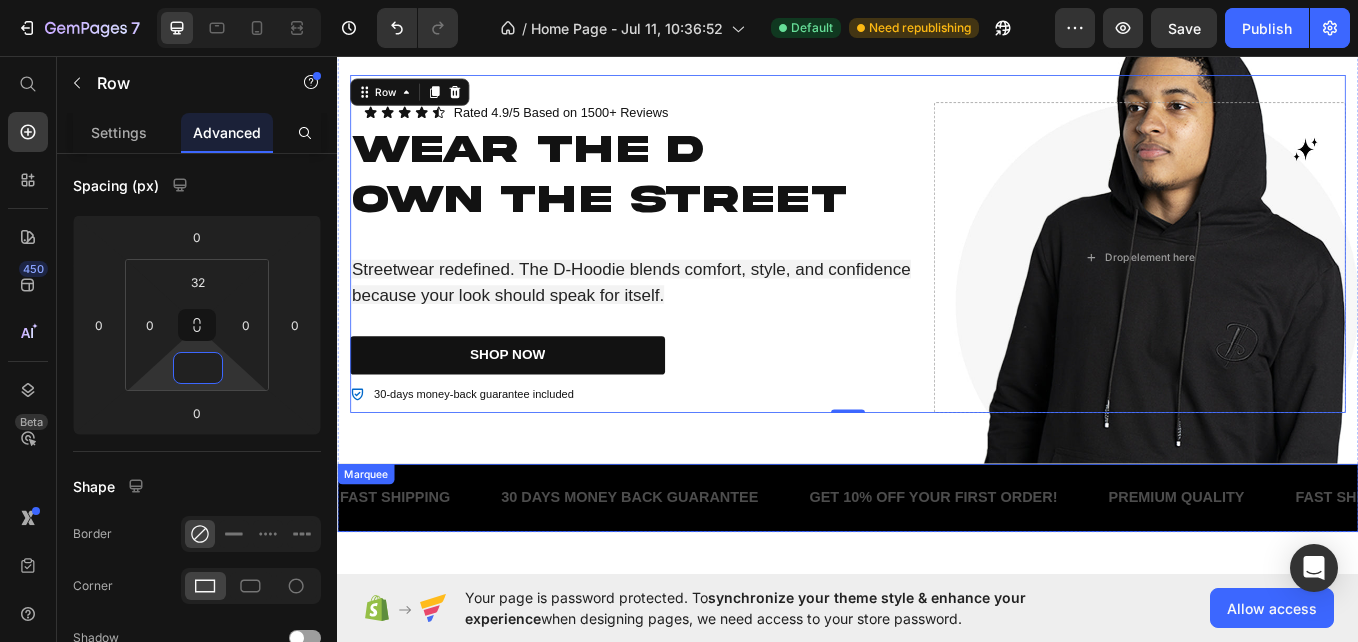 click on "FAST SHIPPING Text 30 DAYS MONEY BACK GUARANTEE Text GET 10% OFF YOUR FIRST ORDER! Text PREMIUM QUALITY Text FAST SHIPPING Text 30 DAYS MONEY BACK GUARANTEE Text GET 10% OFF YOUR FIRST ORDER! Text PREMIUM QUALITY Text FAST SHIPPING Text 30 DAYS MONEY BACK GUARANTEE Text GET 10% OFF YOUR FIRST ORDER! Text PREMIUM QUALITY Text FAST SHIPPING Text 30 DAYS MONEY BACK GUARANTEE Text GET 10% OFF YOUR FIRST ORDER! Text PREMIUM QUALITY Text FAST SHIPPING Text 30 DAYS MONEY BACK GUARANTEE Text GET 10% OFF YOUR FIRST ORDER! Text PREMIUM QUALITY Text FAST SHIPPING Text 30 DAYS MONEY BACK GUARANTEE Text GET 10% OFF YOUR FIRST ORDER! Text PREMIUM QUALITY Text Marquee" at bounding box center [937, 575] 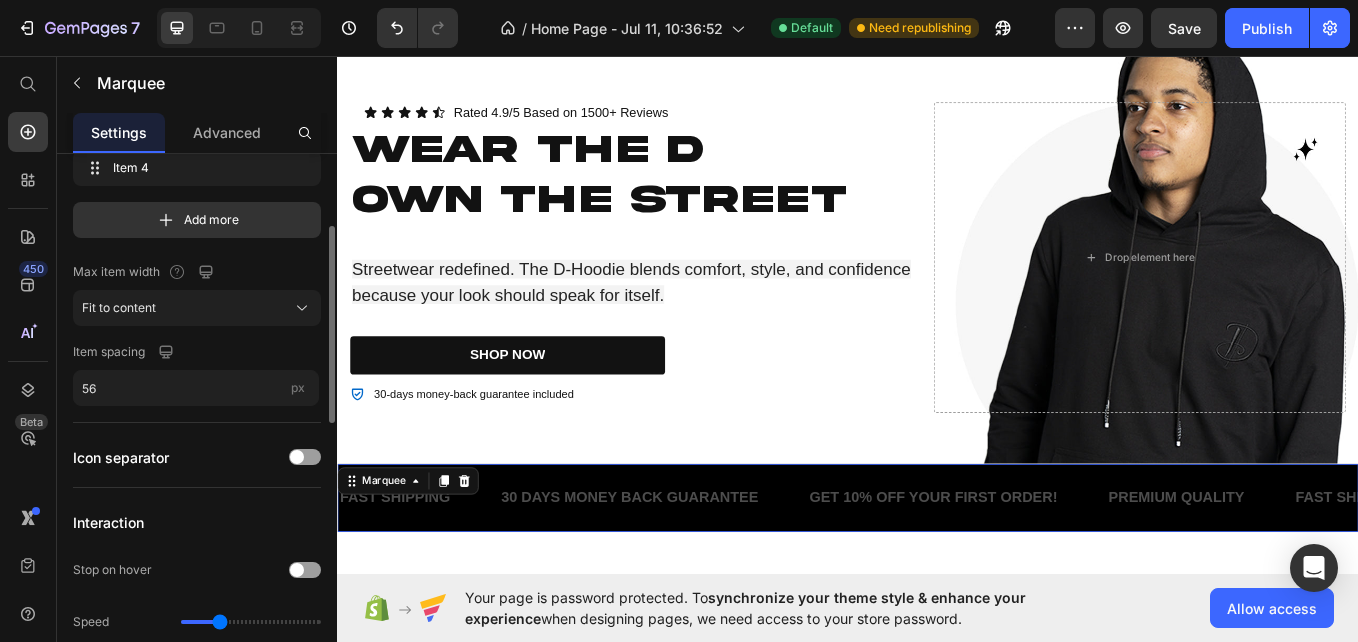 scroll, scrollTop: 0, scrollLeft: 0, axis: both 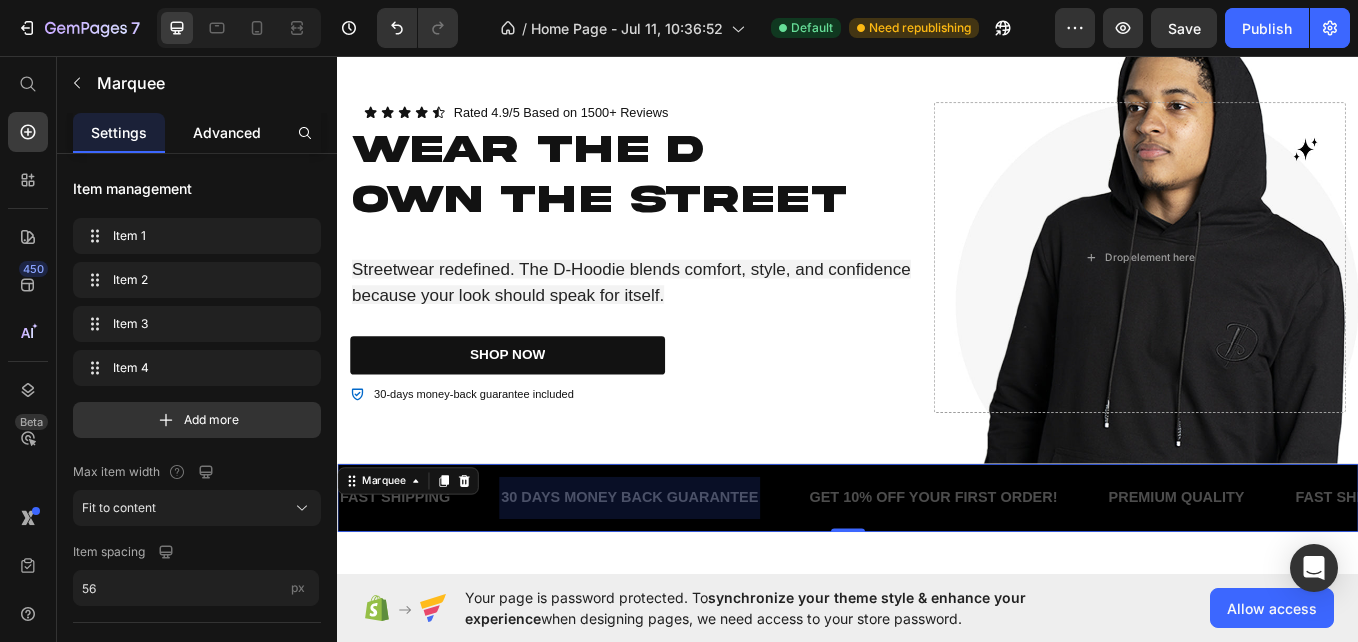 click on "Advanced" at bounding box center [227, 132] 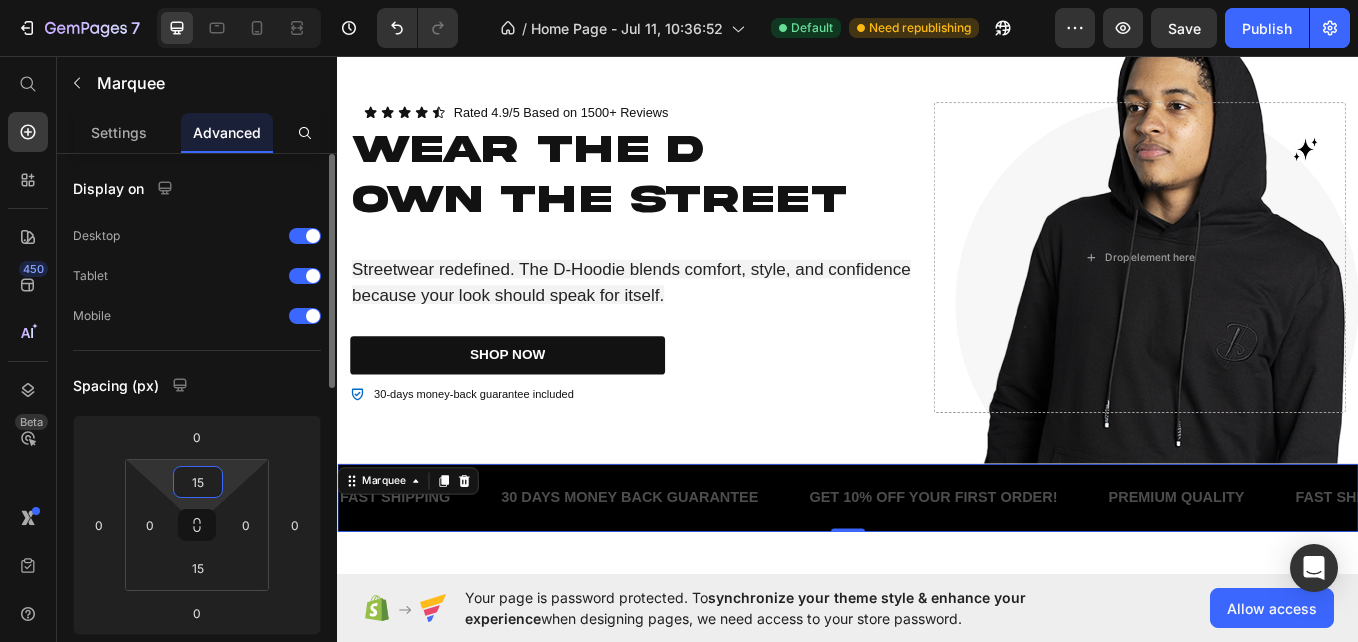 click on "15" at bounding box center (198, 482) 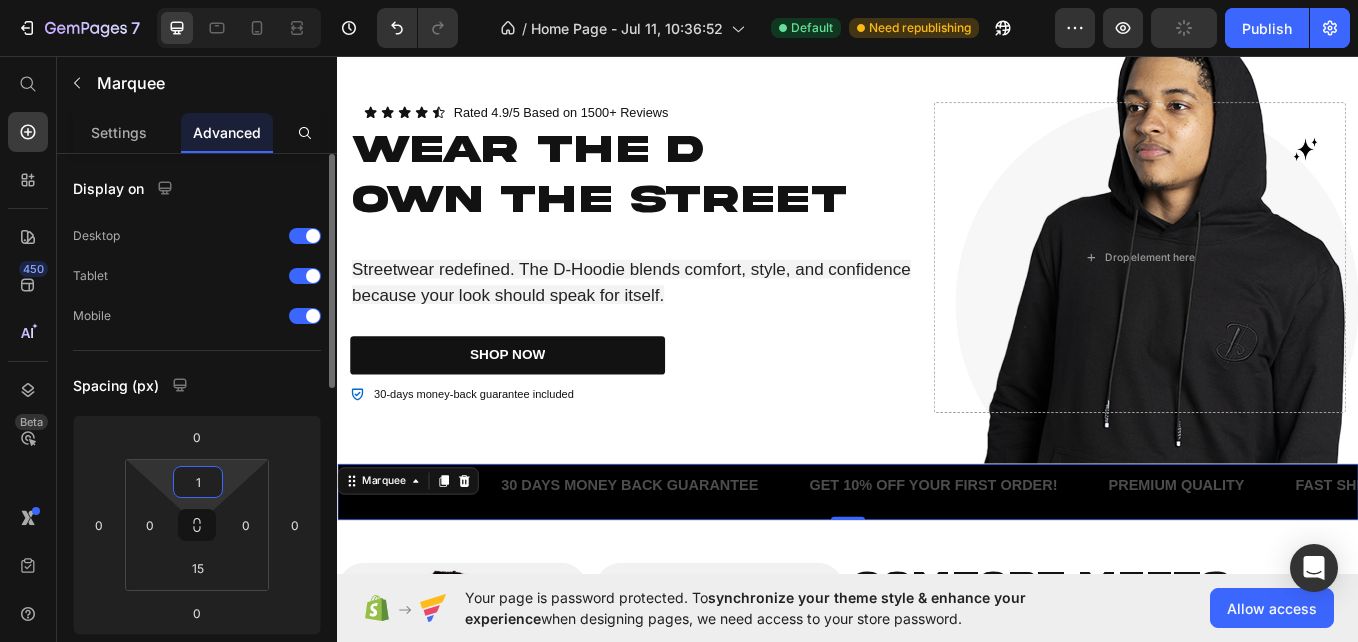 type on "15" 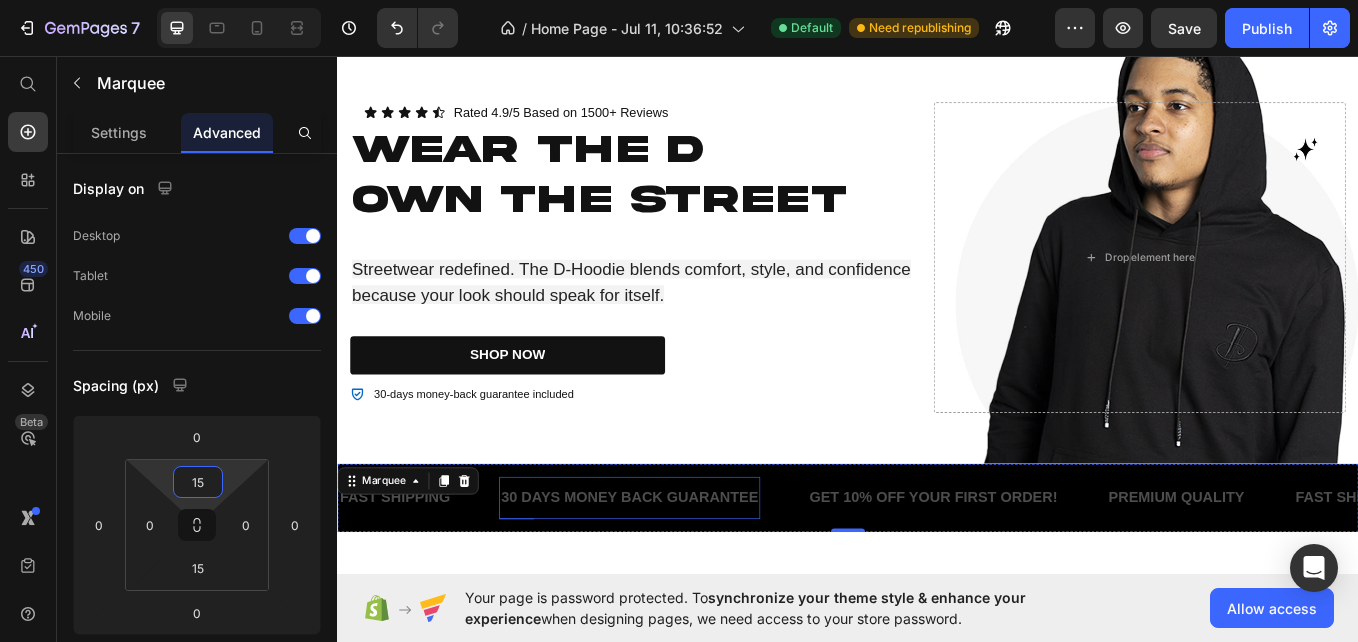 click on "30 DAYS MONEY BACK GUARANTEE" at bounding box center (680, 575) 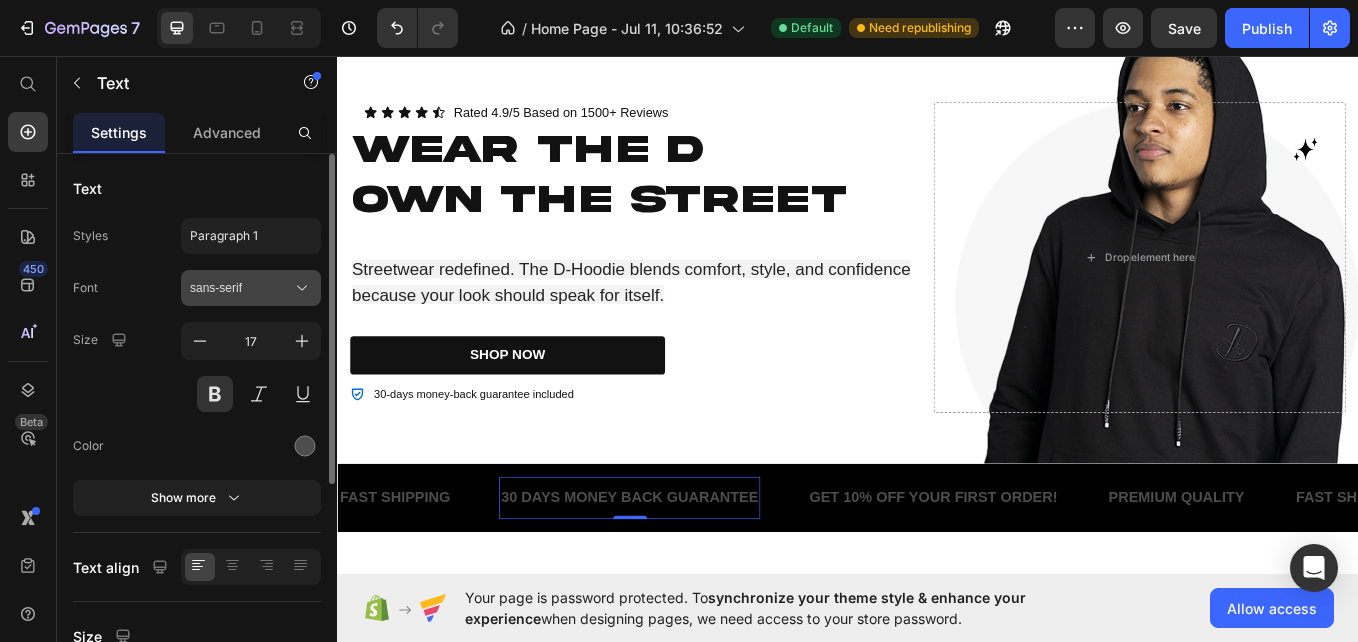 click 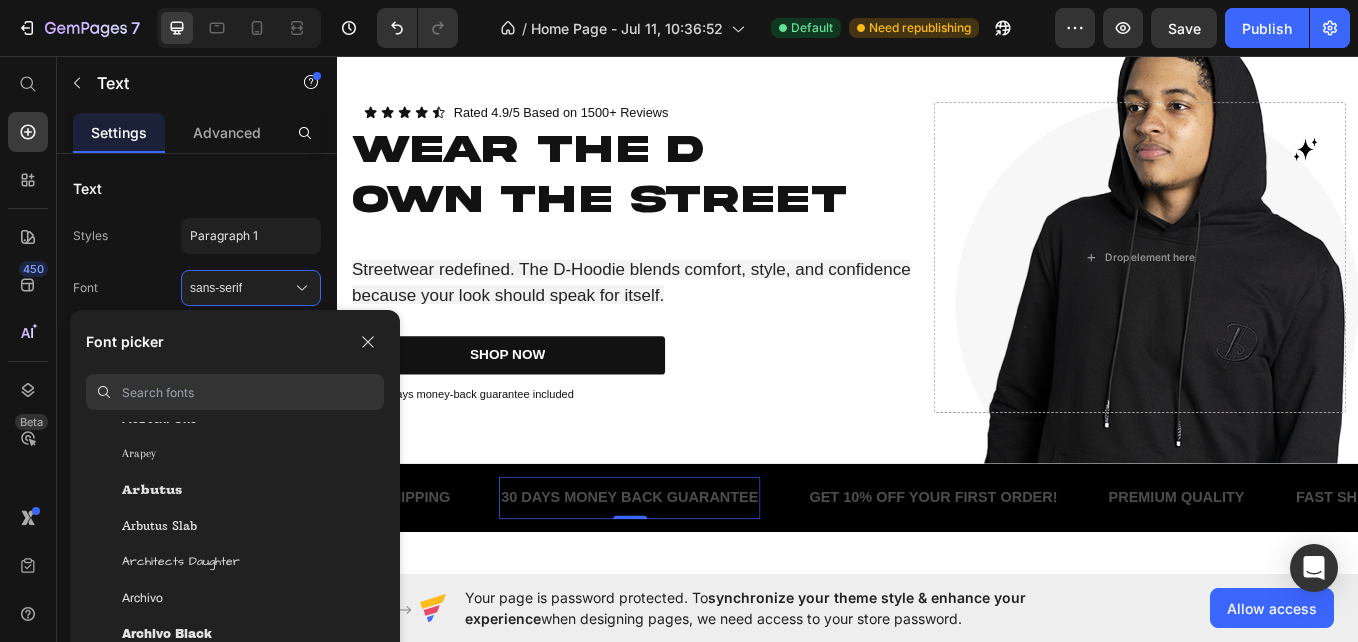 scroll, scrollTop: 3535, scrollLeft: 0, axis: vertical 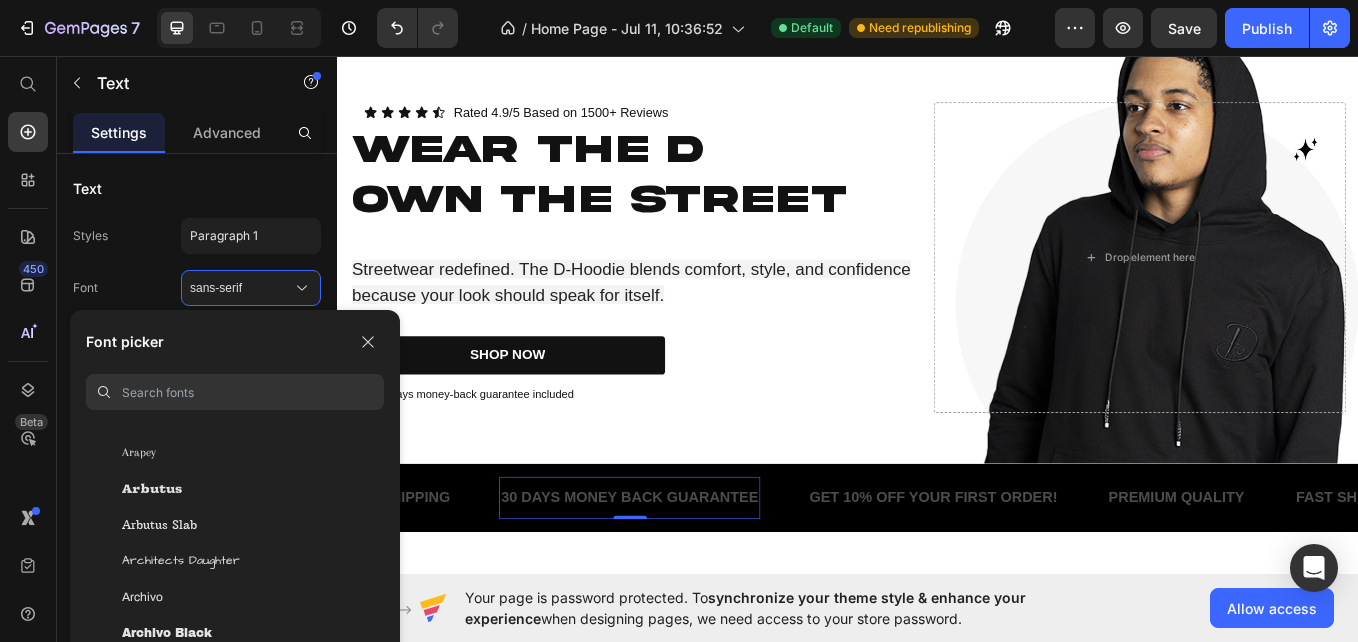 click at bounding box center (253, 392) 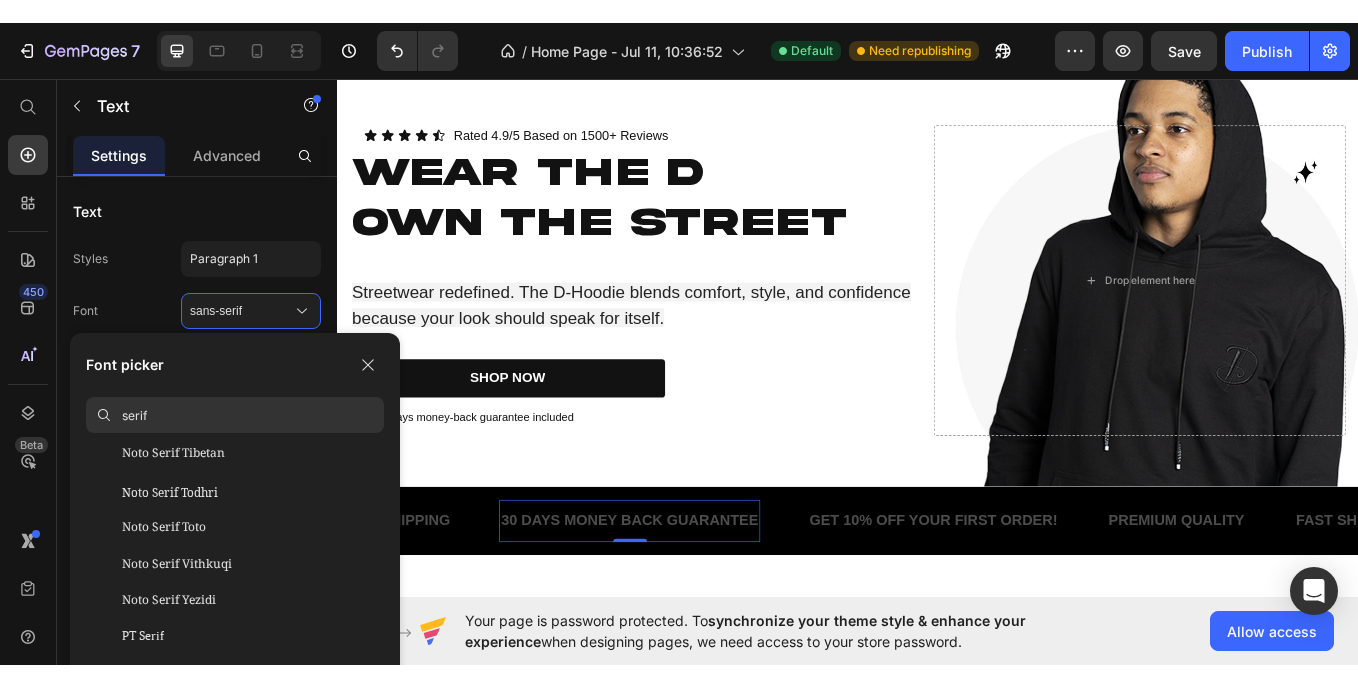 scroll, scrollTop: 1885, scrollLeft: 0, axis: vertical 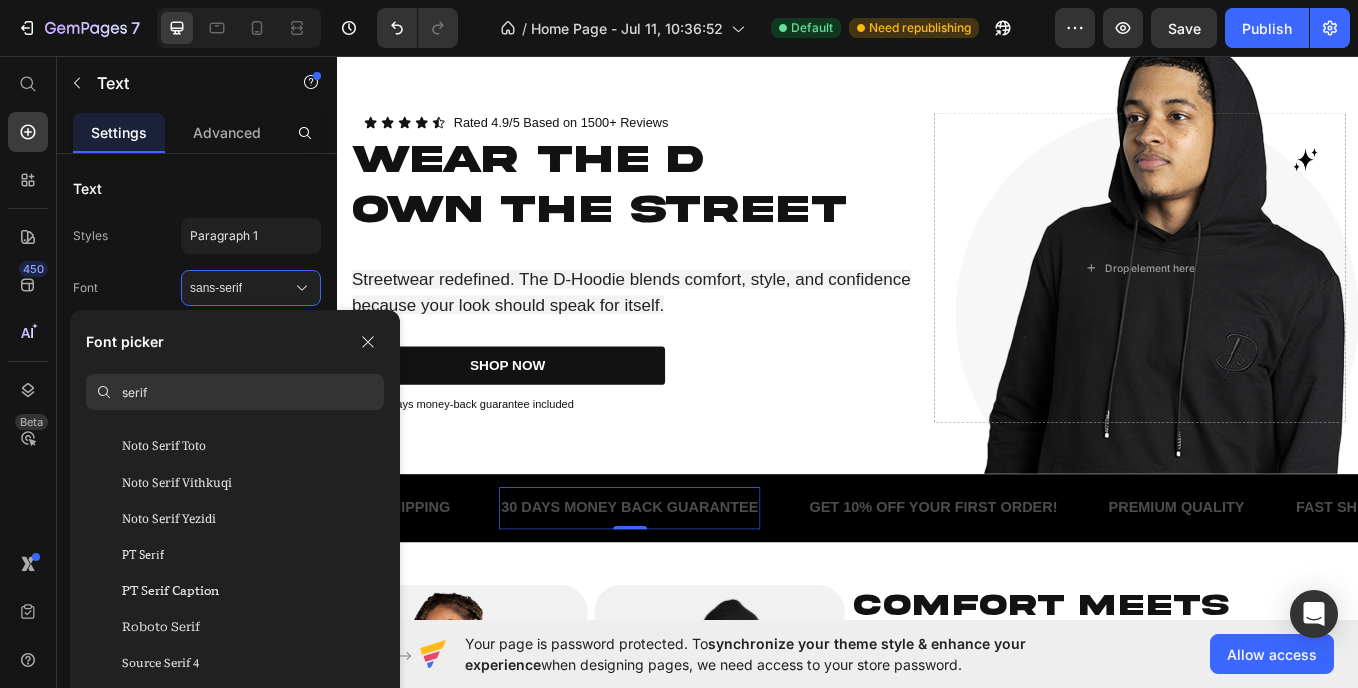 click on "serif" at bounding box center [253, 392] 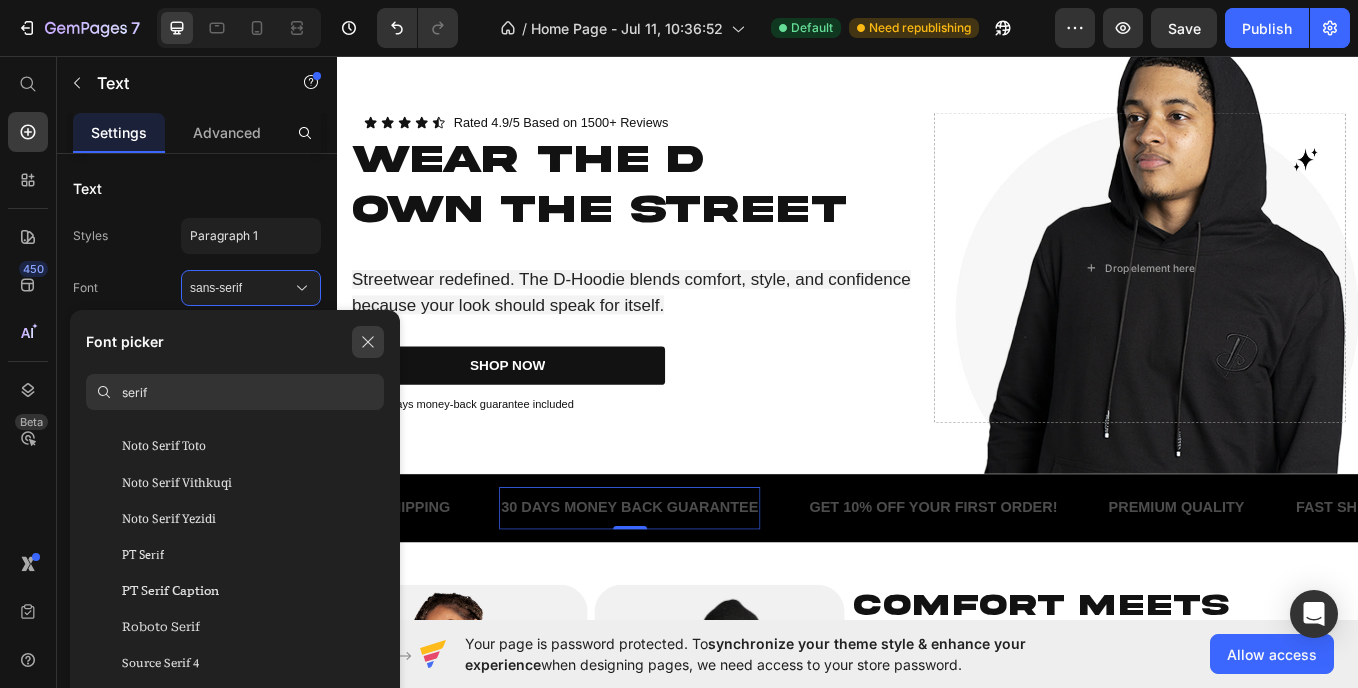 click at bounding box center [368, 342] 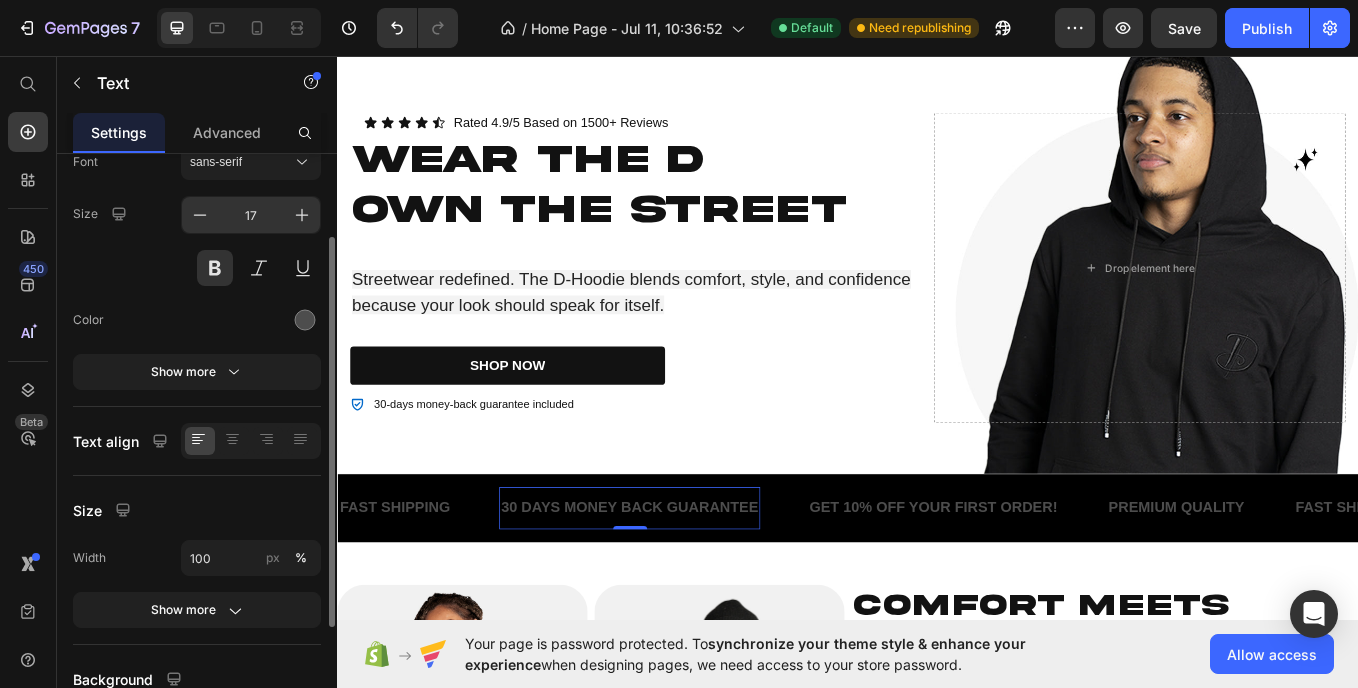 scroll, scrollTop: 127, scrollLeft: 0, axis: vertical 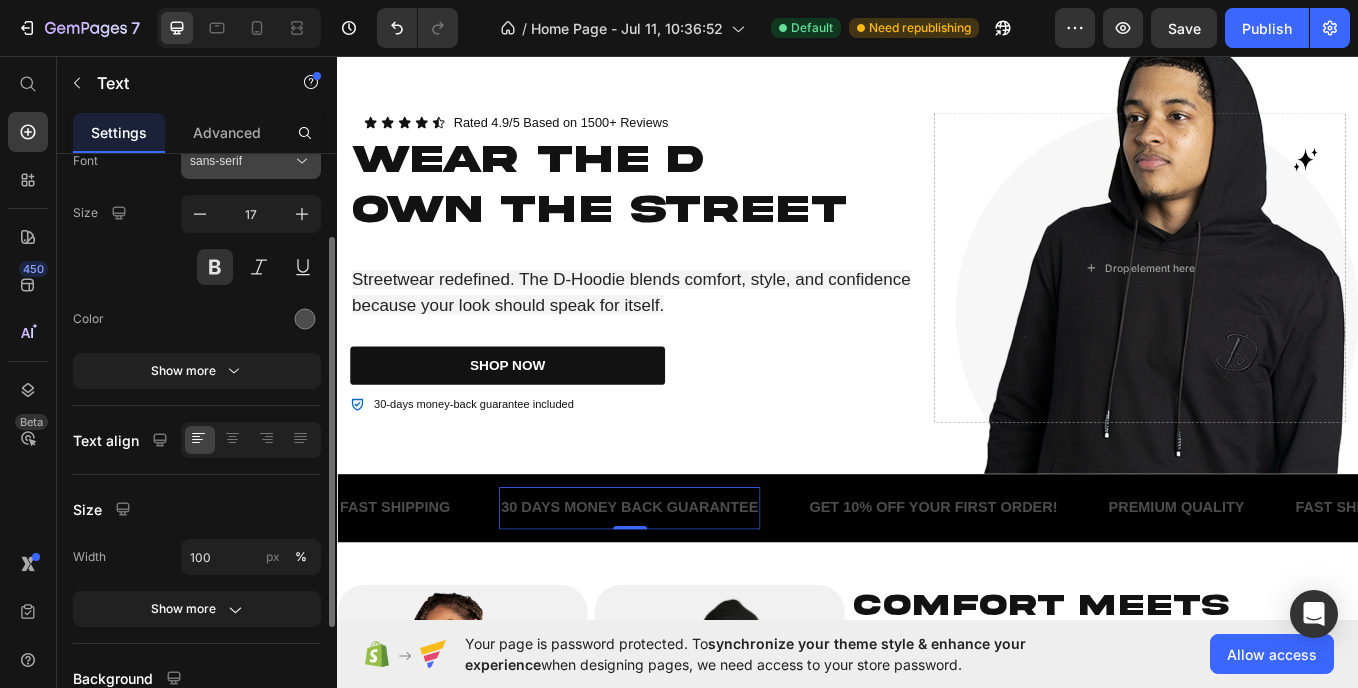 click 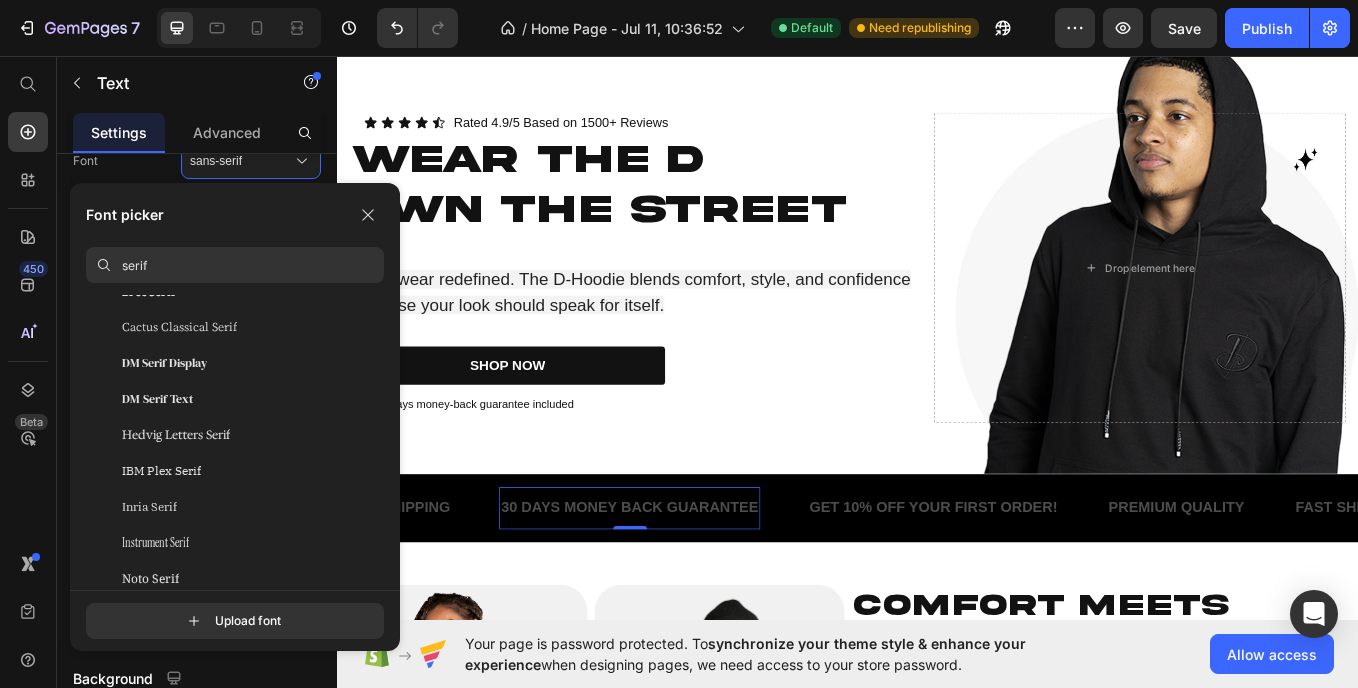 scroll, scrollTop: 0, scrollLeft: 0, axis: both 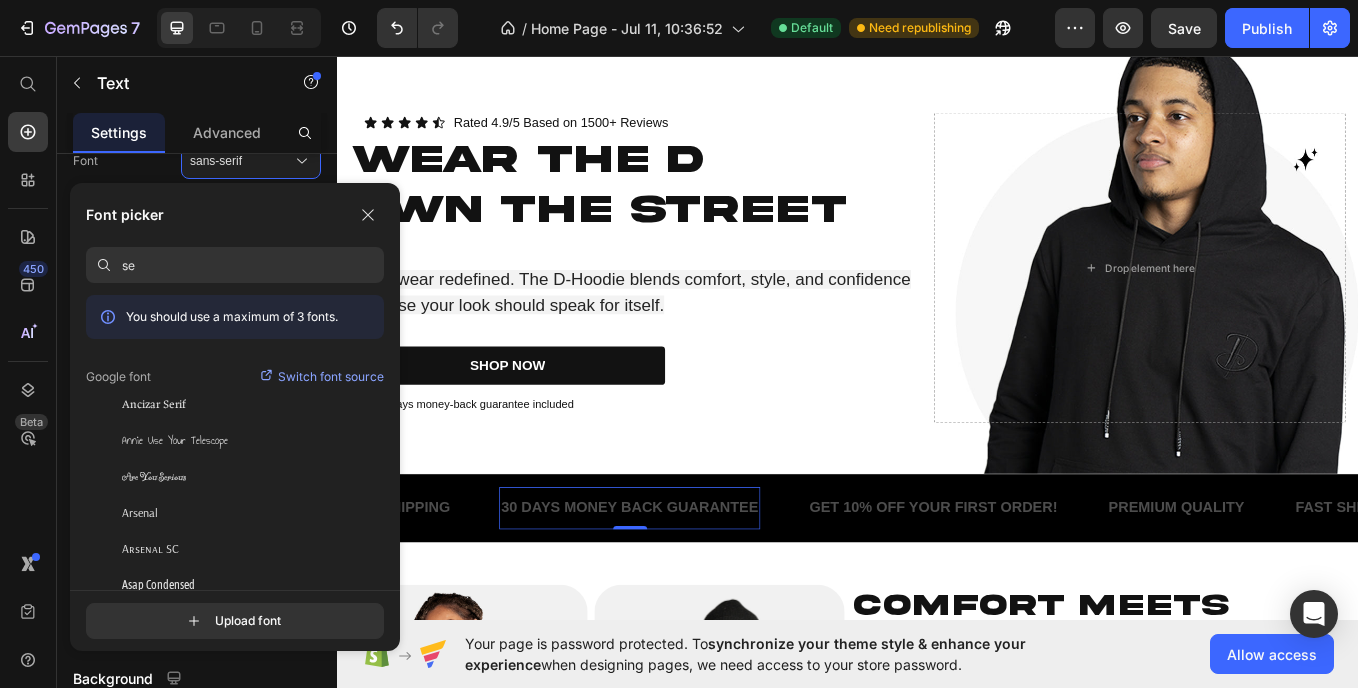 type on "s" 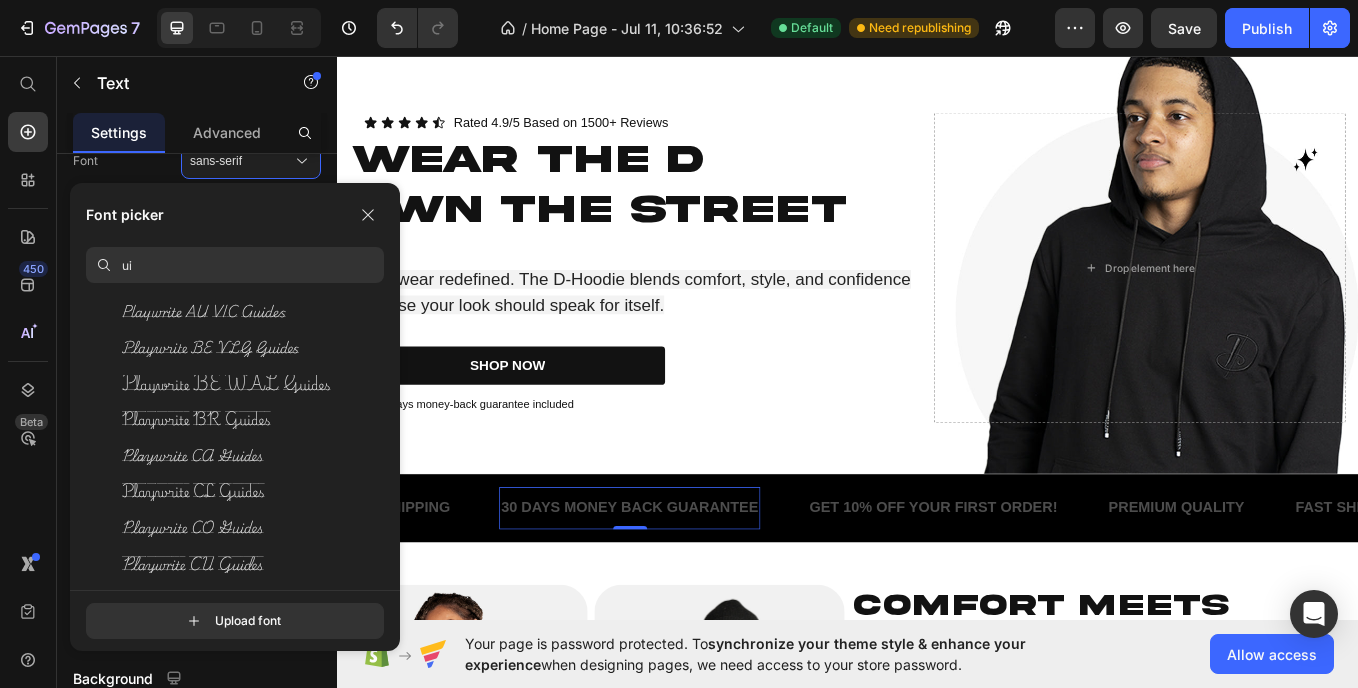 scroll, scrollTop: 0, scrollLeft: 0, axis: both 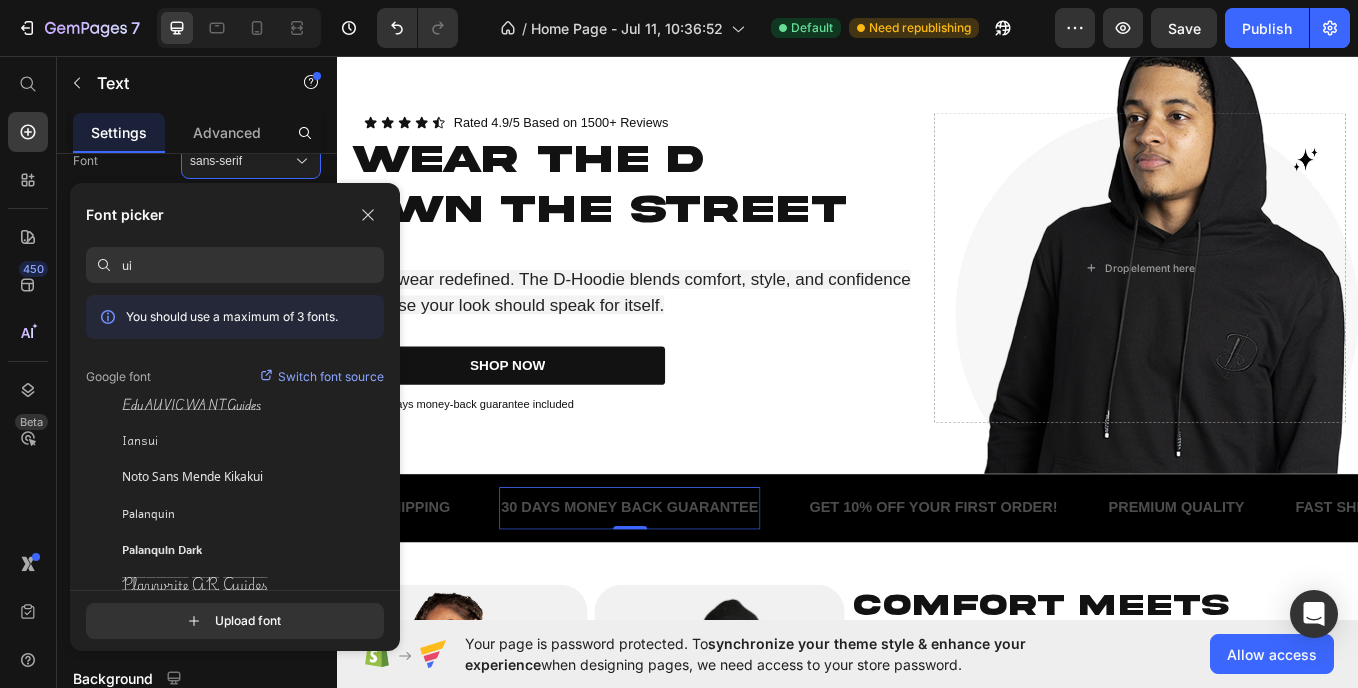 type on "u" 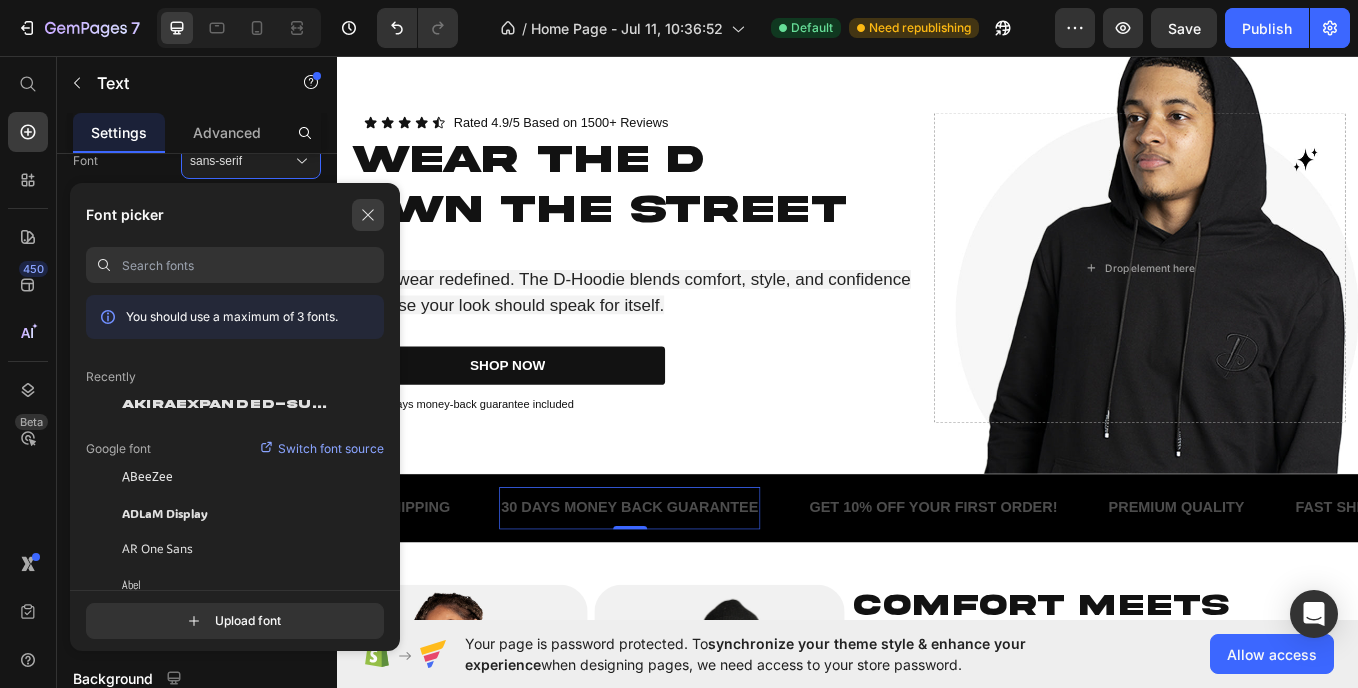 type 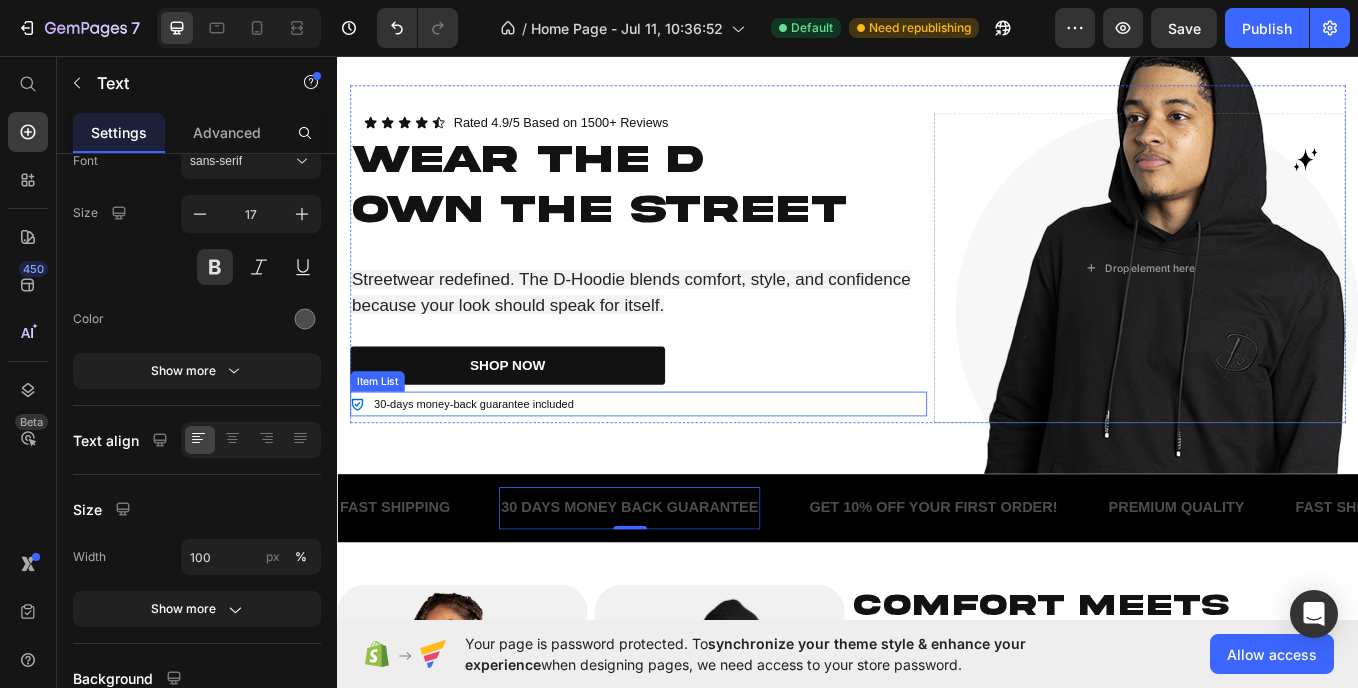 scroll, scrollTop: 173, scrollLeft: 0, axis: vertical 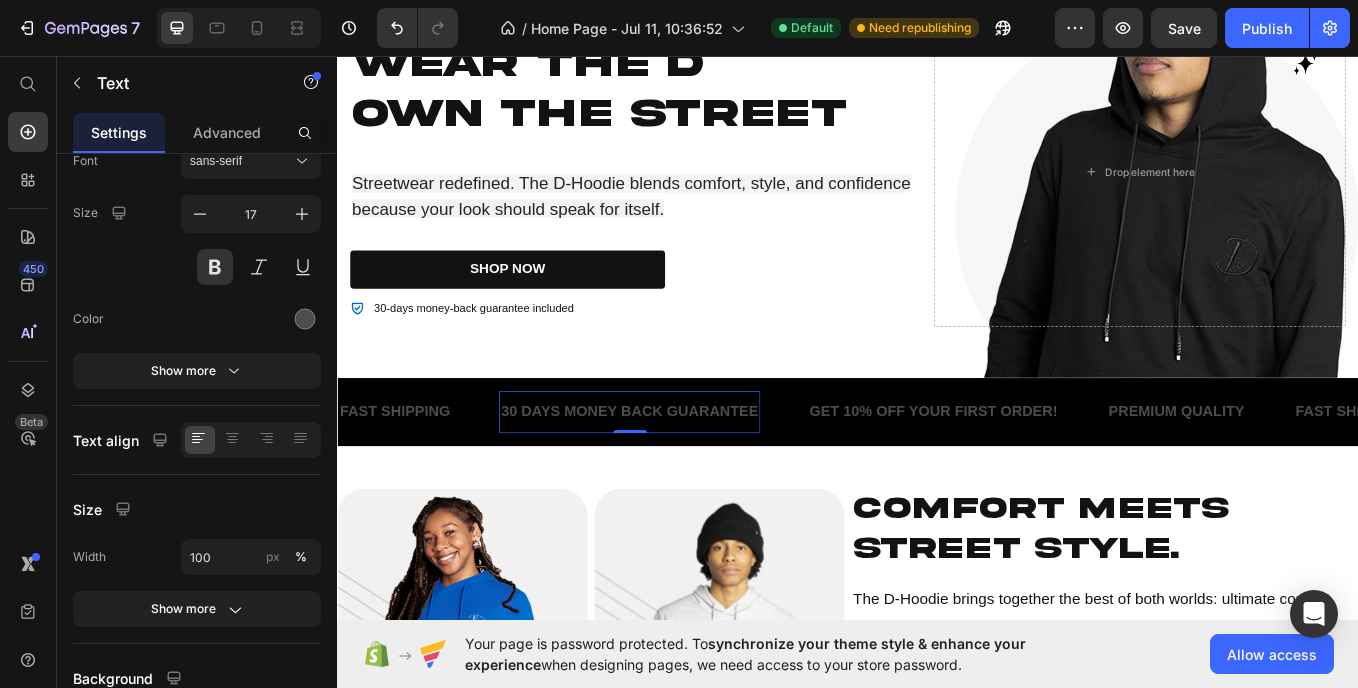click on "30 DAYS MONEY BACK GUARANTEE" at bounding box center (680, 474) 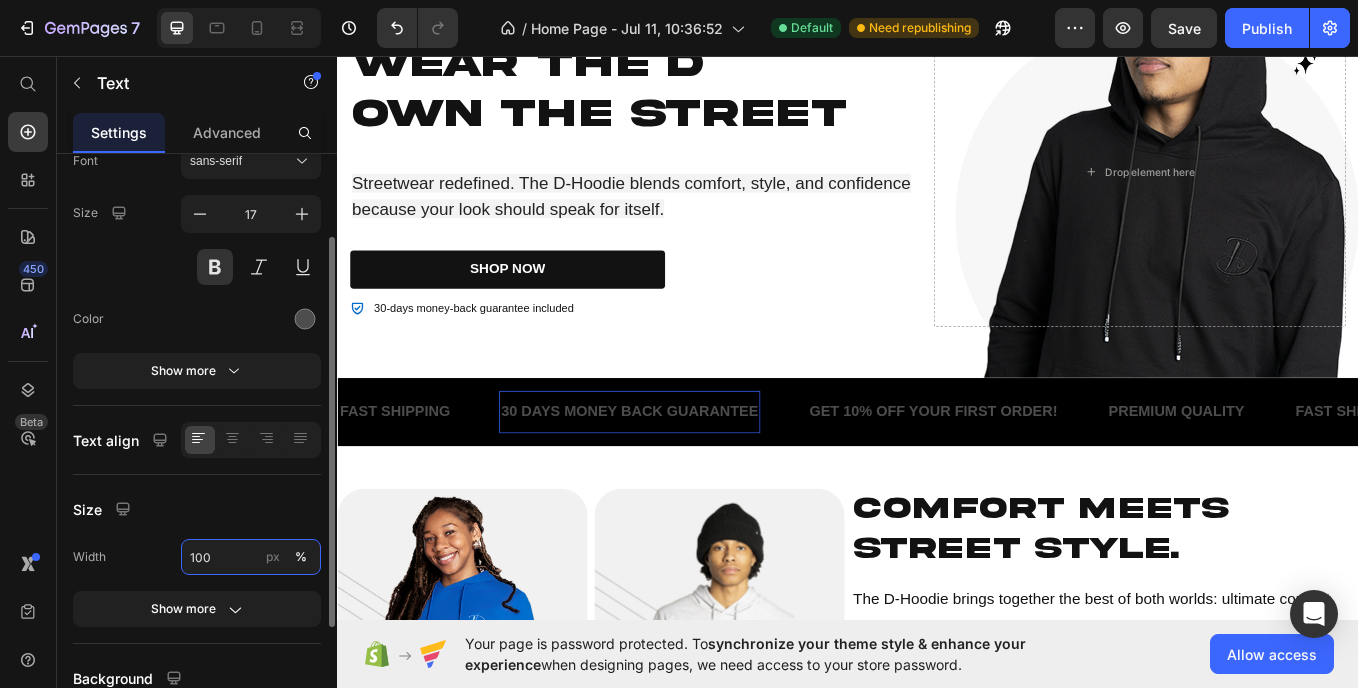 click on "100" at bounding box center (251, 557) 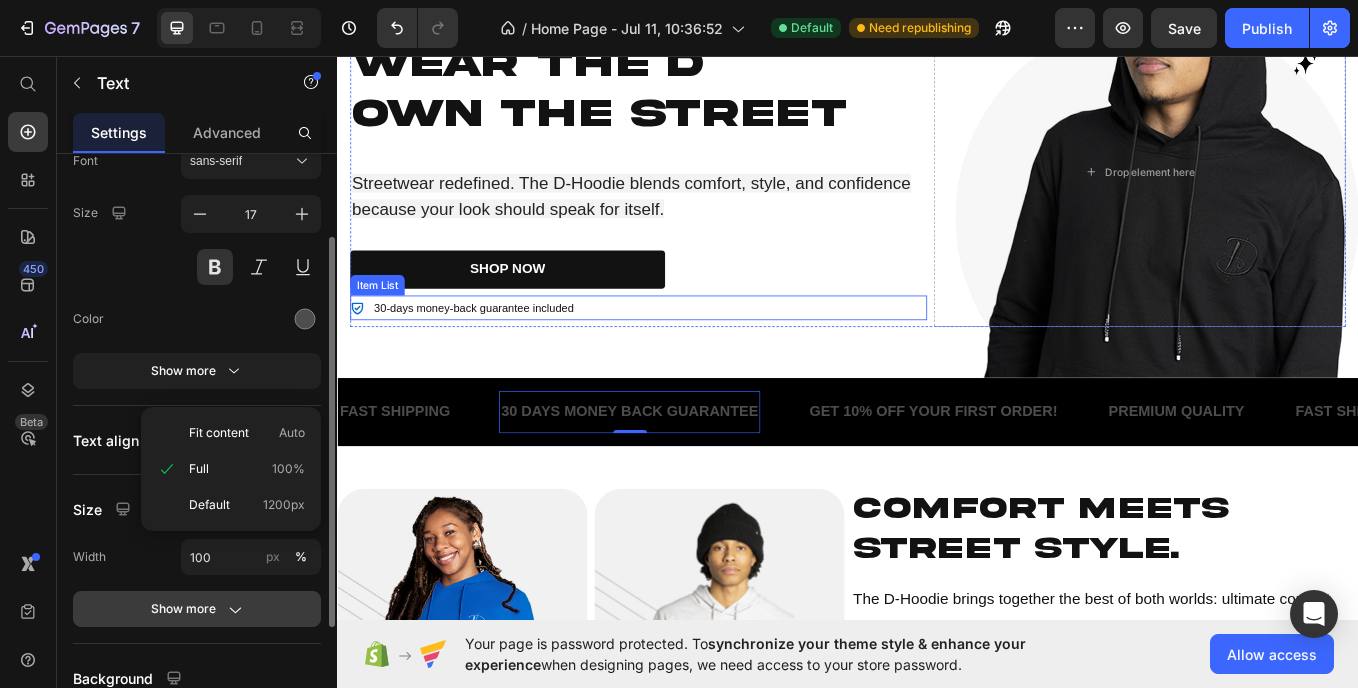 click 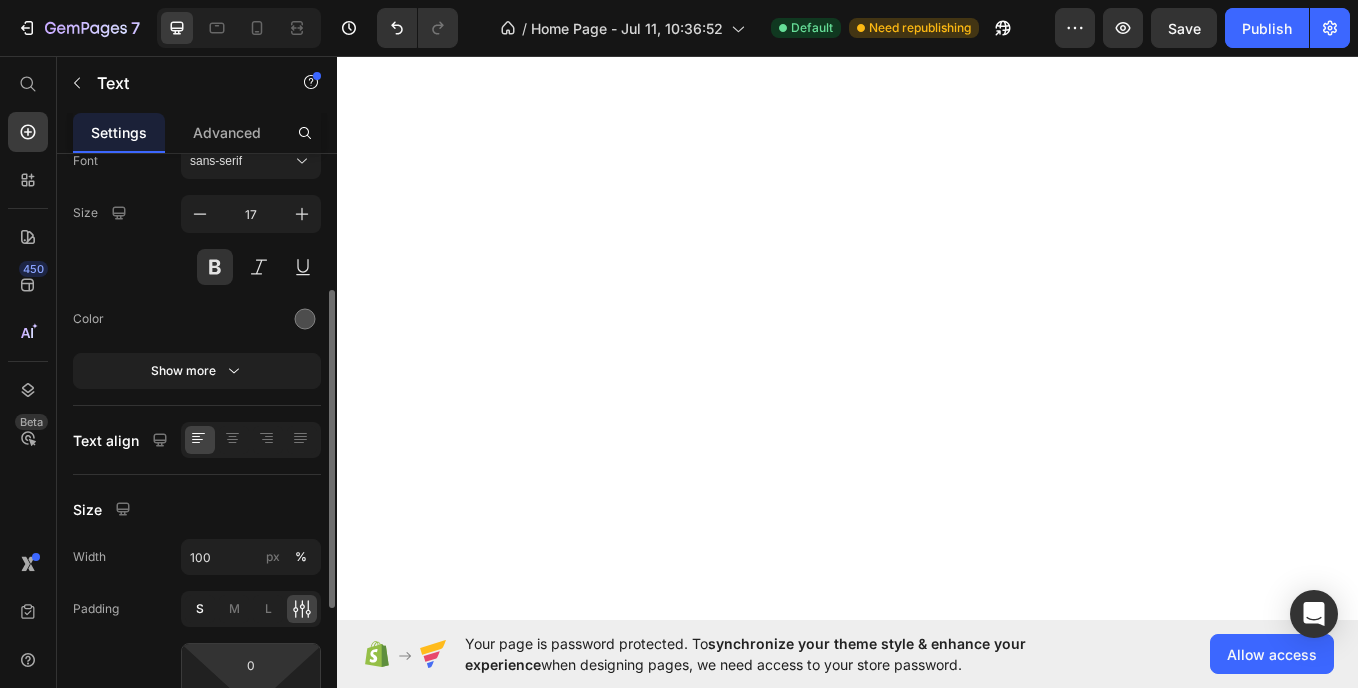 scroll, scrollTop: 300, scrollLeft: 0, axis: vertical 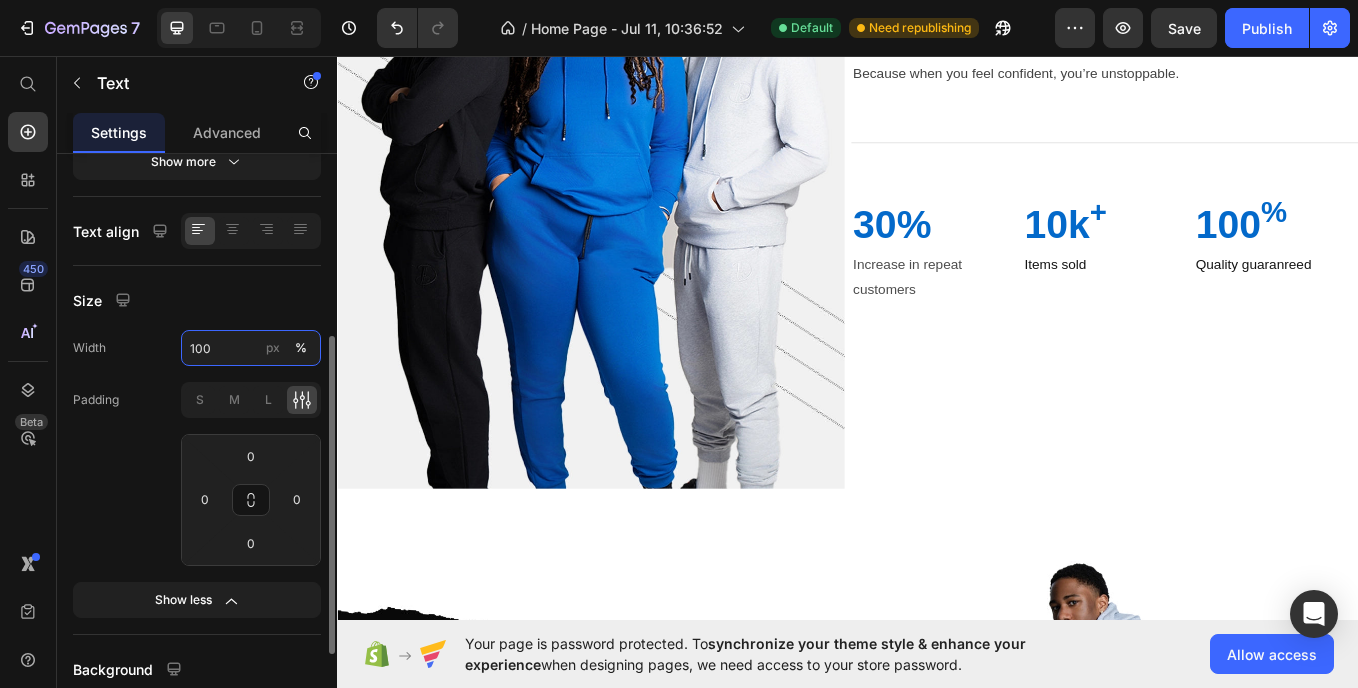click on "100" at bounding box center [251, 348] 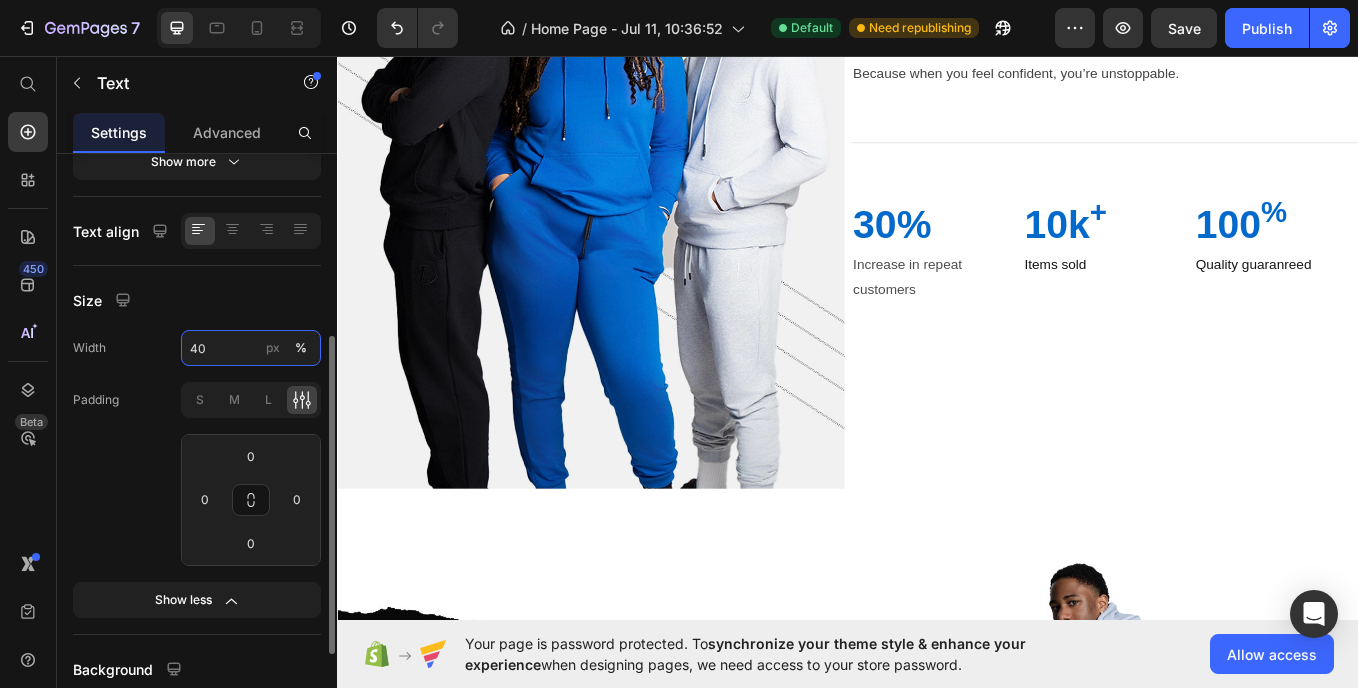 type on "400" 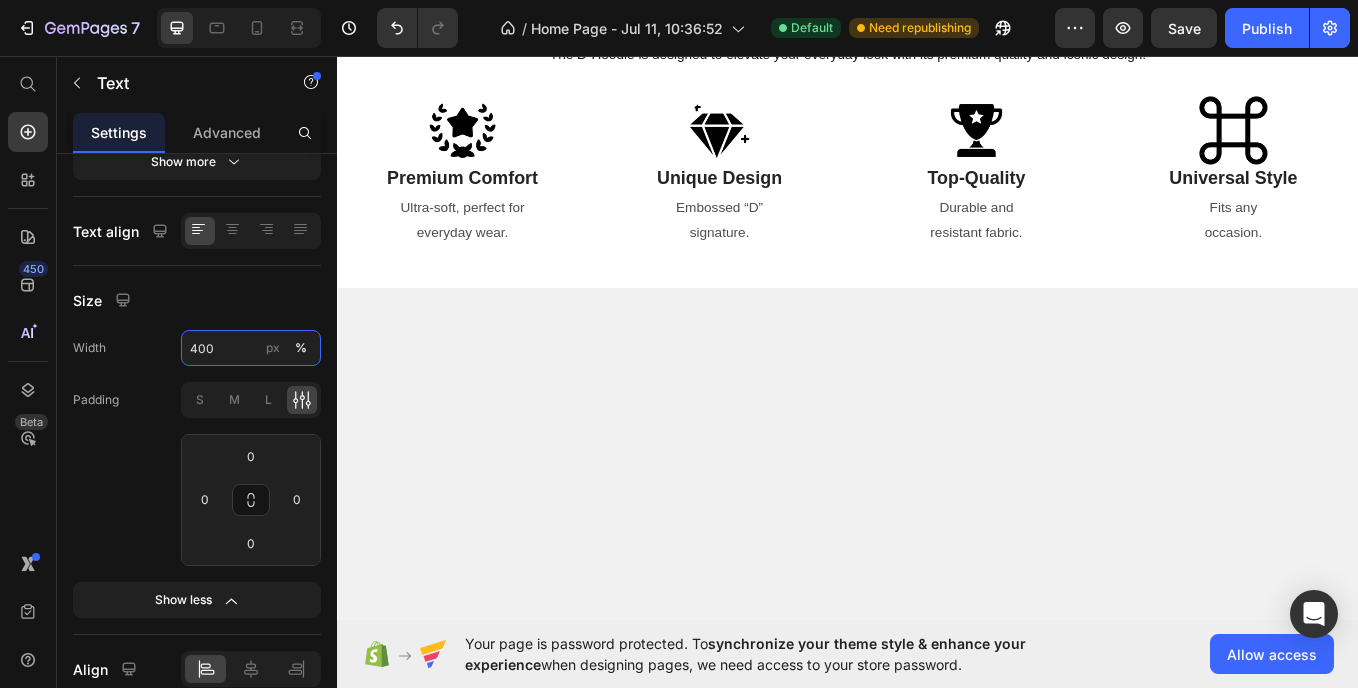 scroll, scrollTop: 329, scrollLeft: 0, axis: vertical 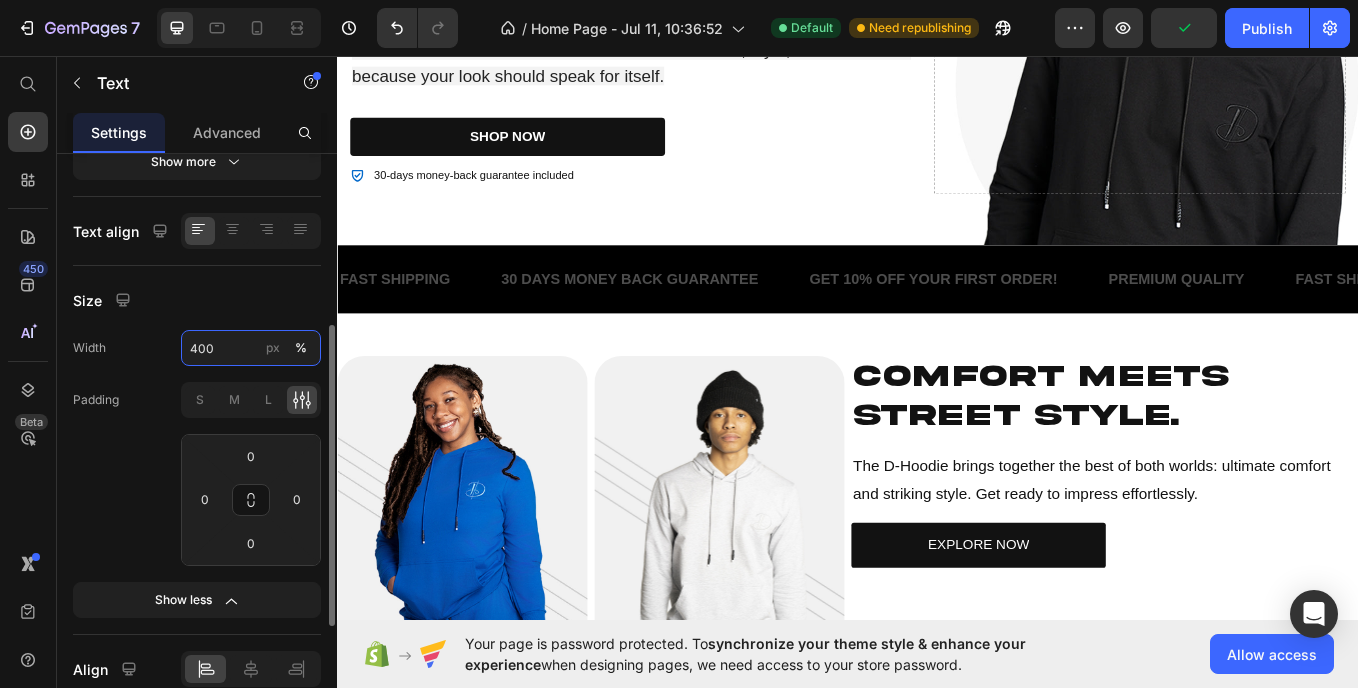 click on "400" at bounding box center (251, 348) 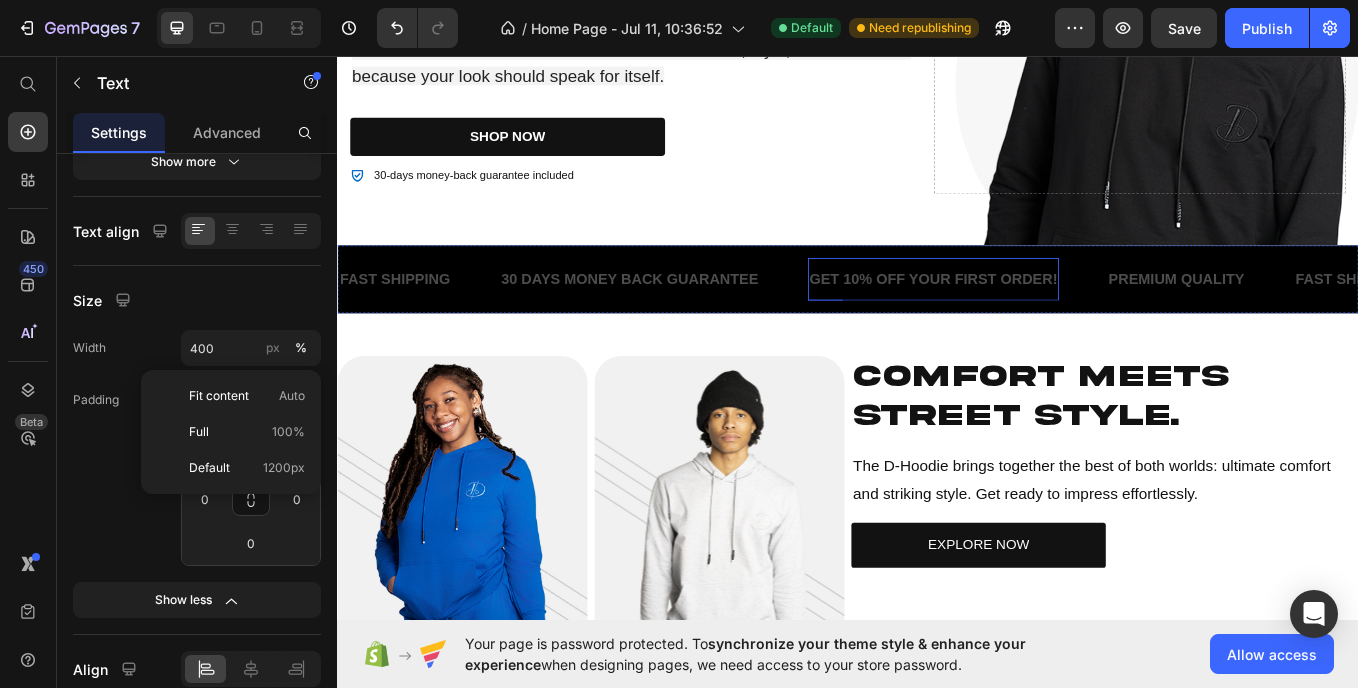 click on "GET 10% OFF YOUR FIRST ORDER!" at bounding box center (1038, 318) 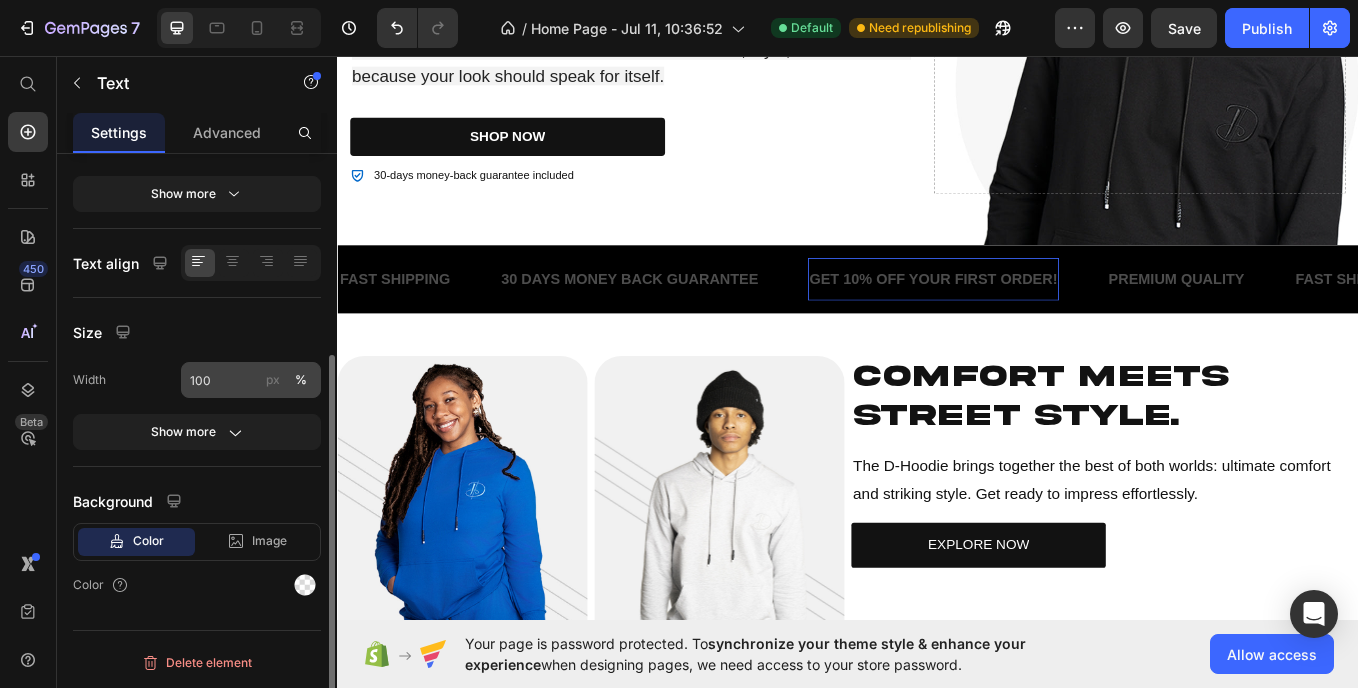 scroll, scrollTop: 304, scrollLeft: 0, axis: vertical 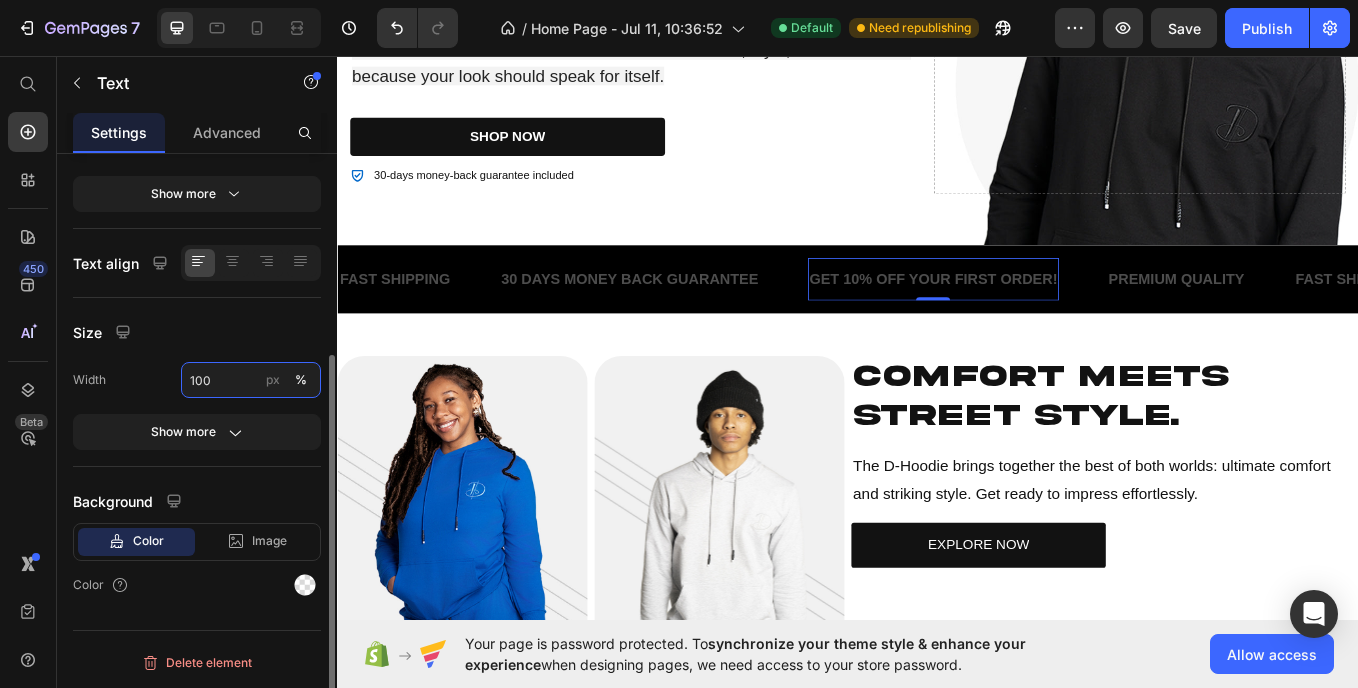 click on "100" at bounding box center [251, 380] 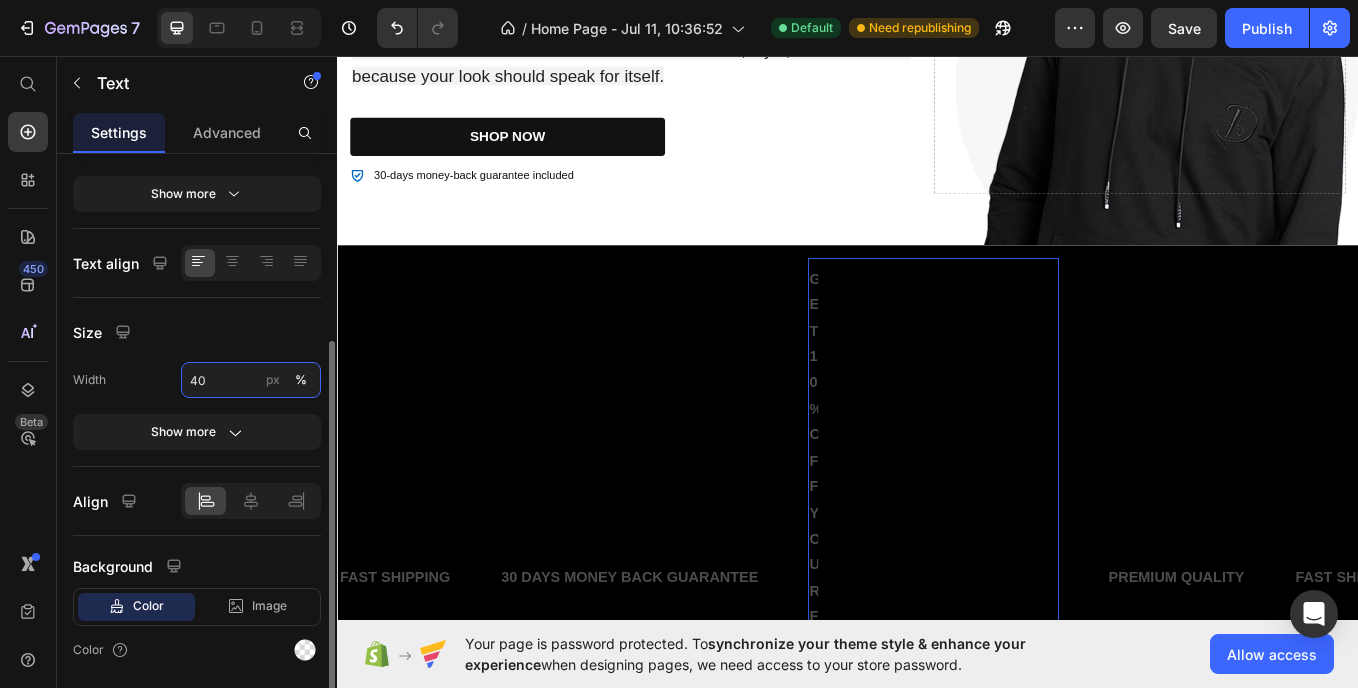 type on "400" 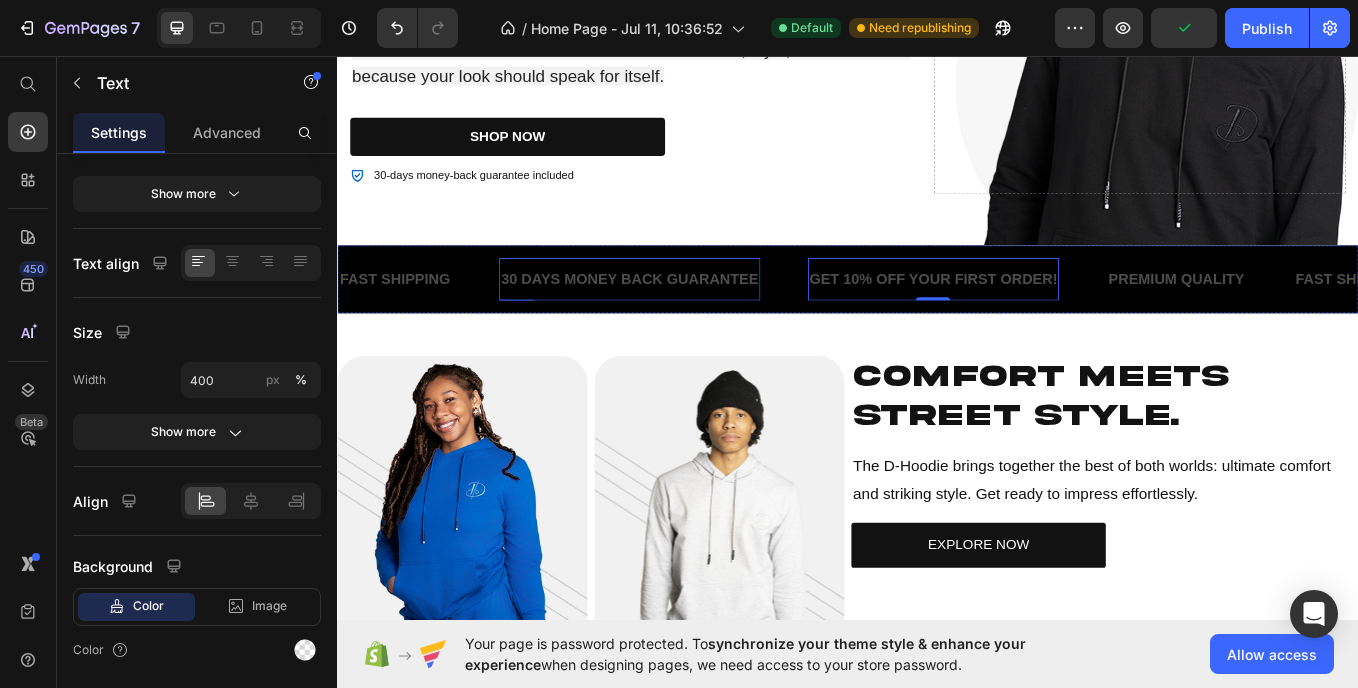 click on "30 DAYS MONEY BACK GUARANTEE" at bounding box center [680, 318] 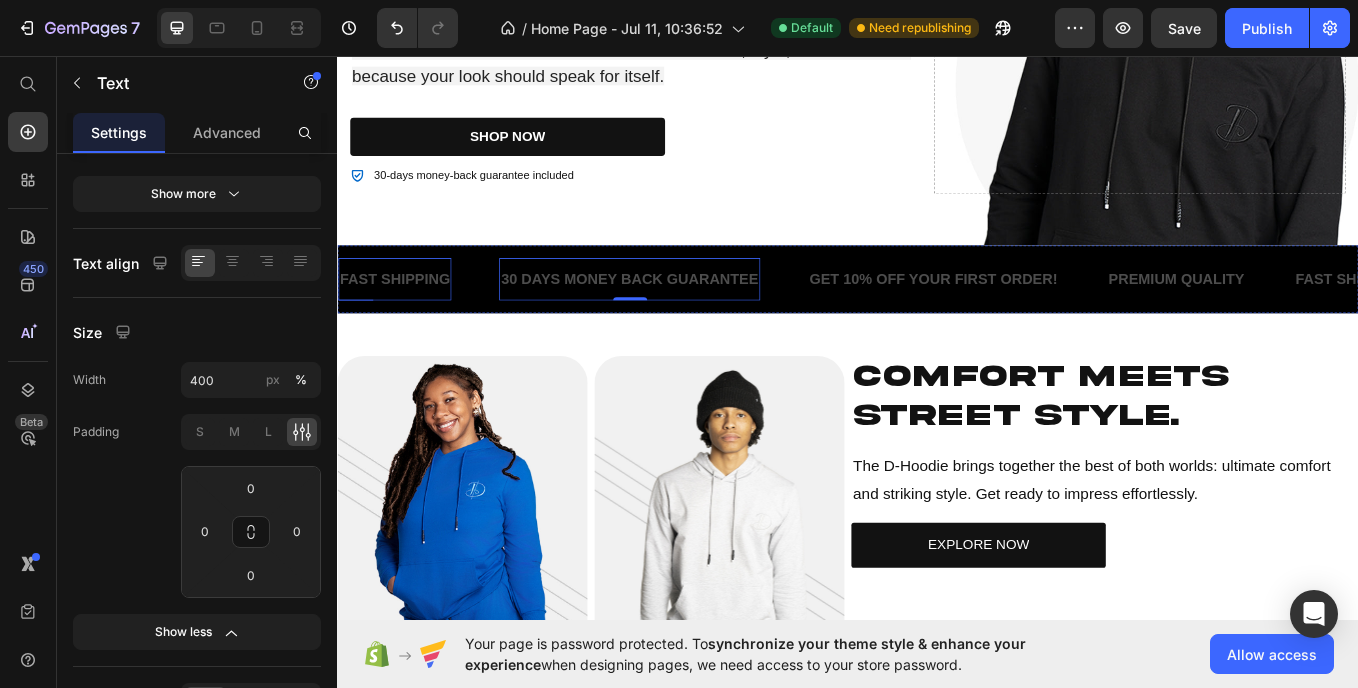 click on "FAST SHIPPING" at bounding box center [404, 318] 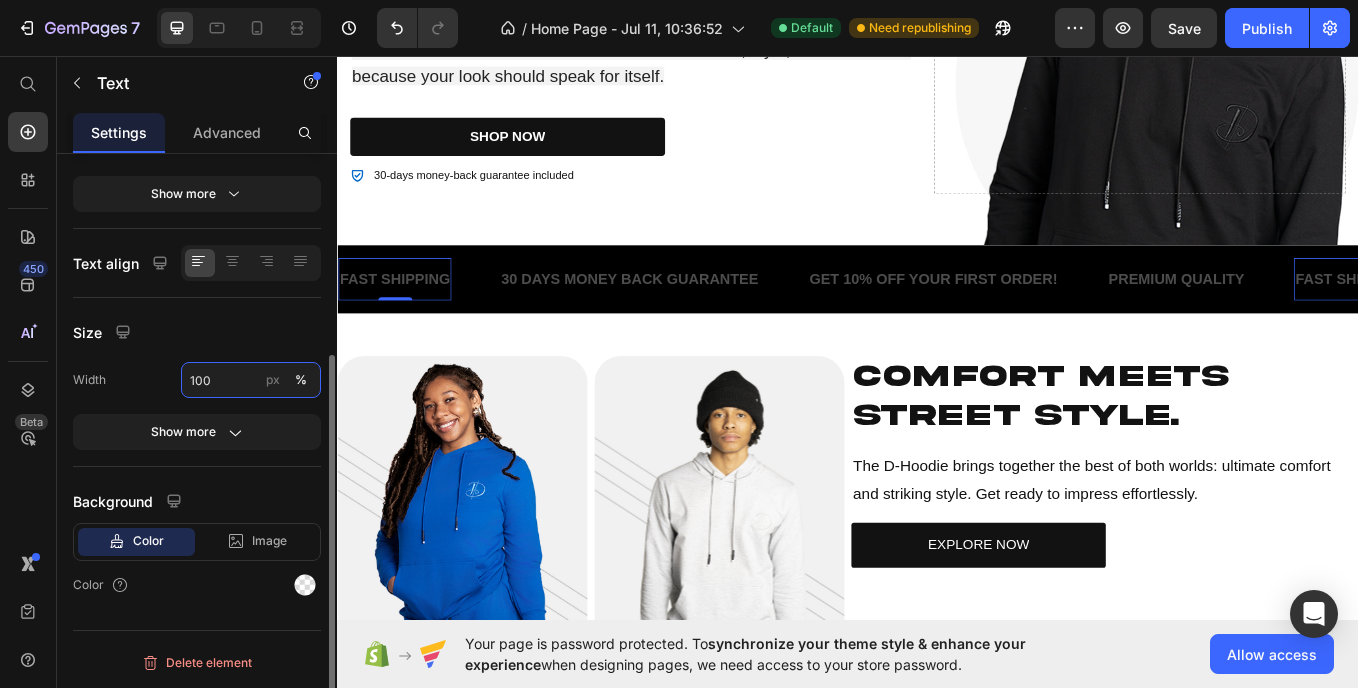 click on "100" at bounding box center (251, 380) 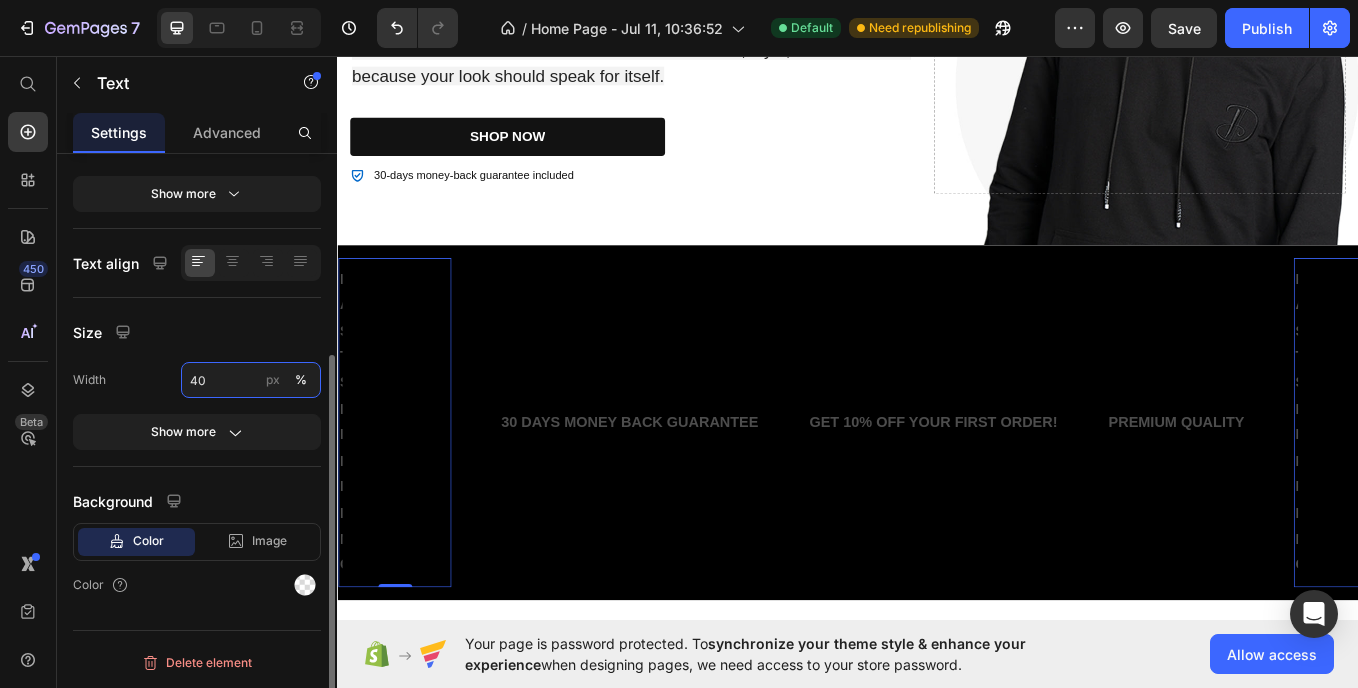 type on "400" 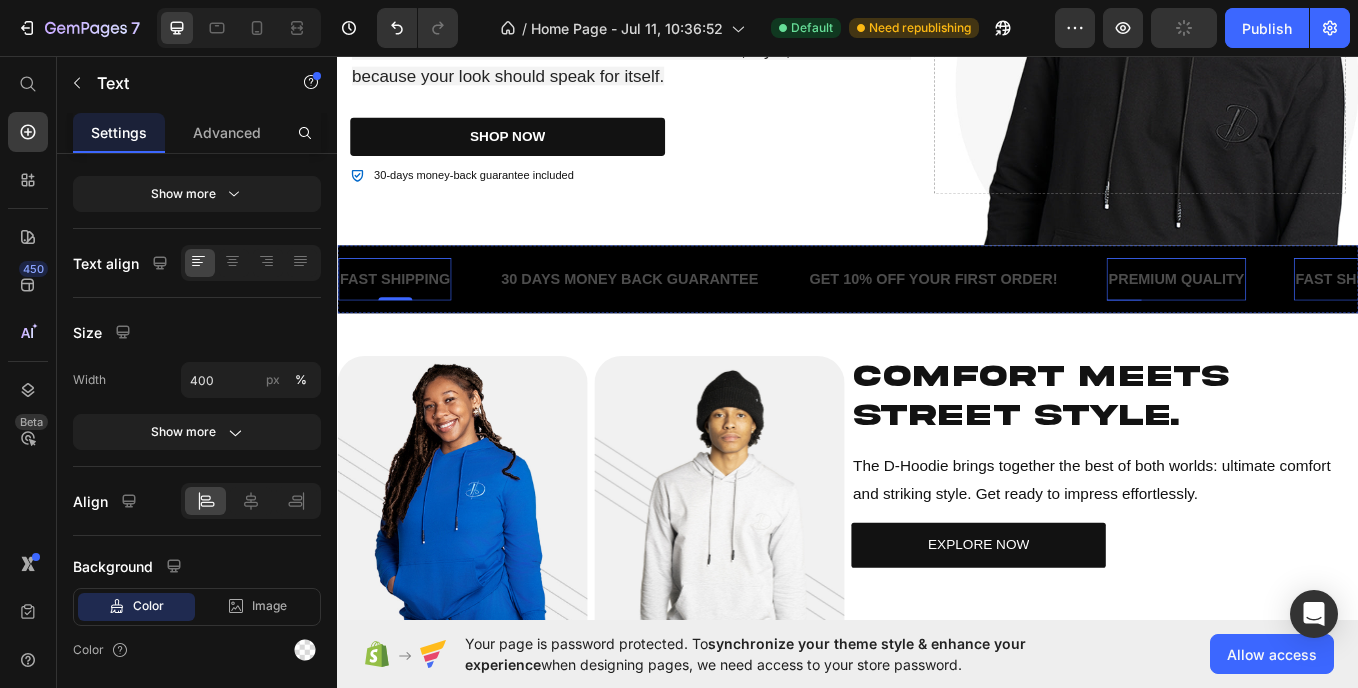 click on "PREMIUM QUALITY" at bounding box center [1323, 318] 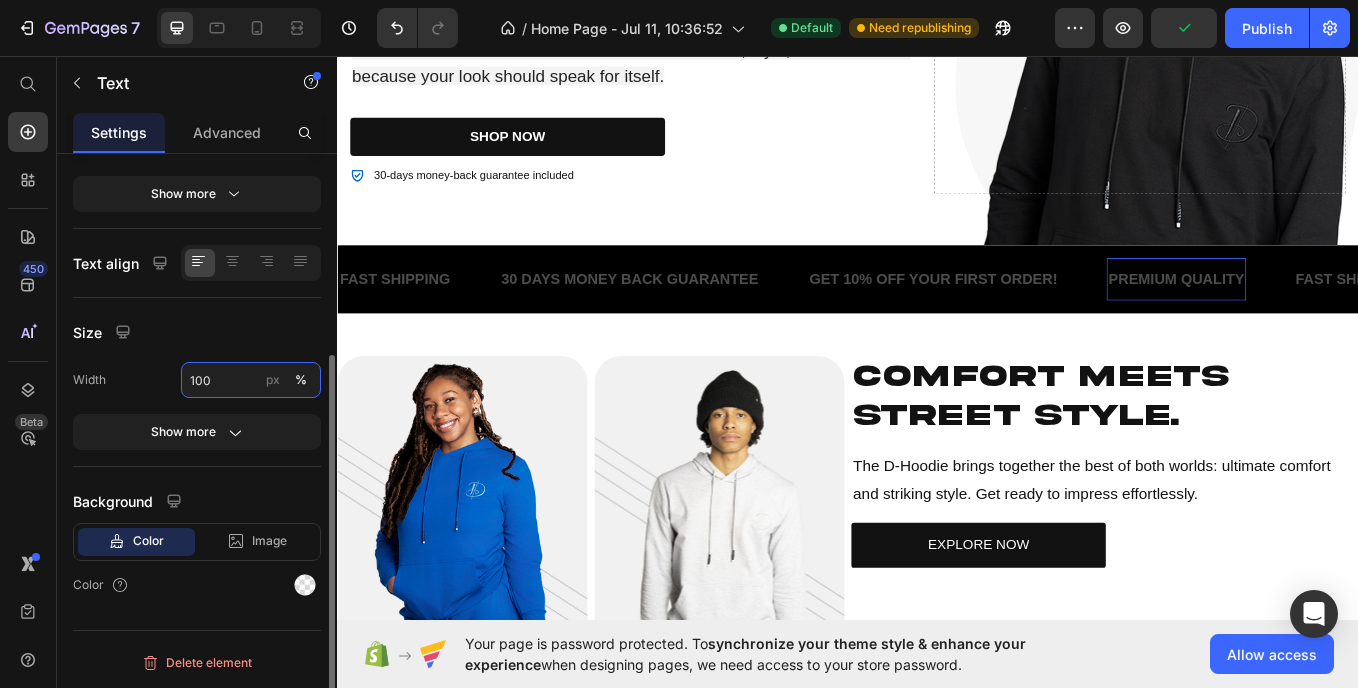 drag, startPoint x: 225, startPoint y: 379, endPoint x: 31, endPoint y: 364, distance: 194.57903 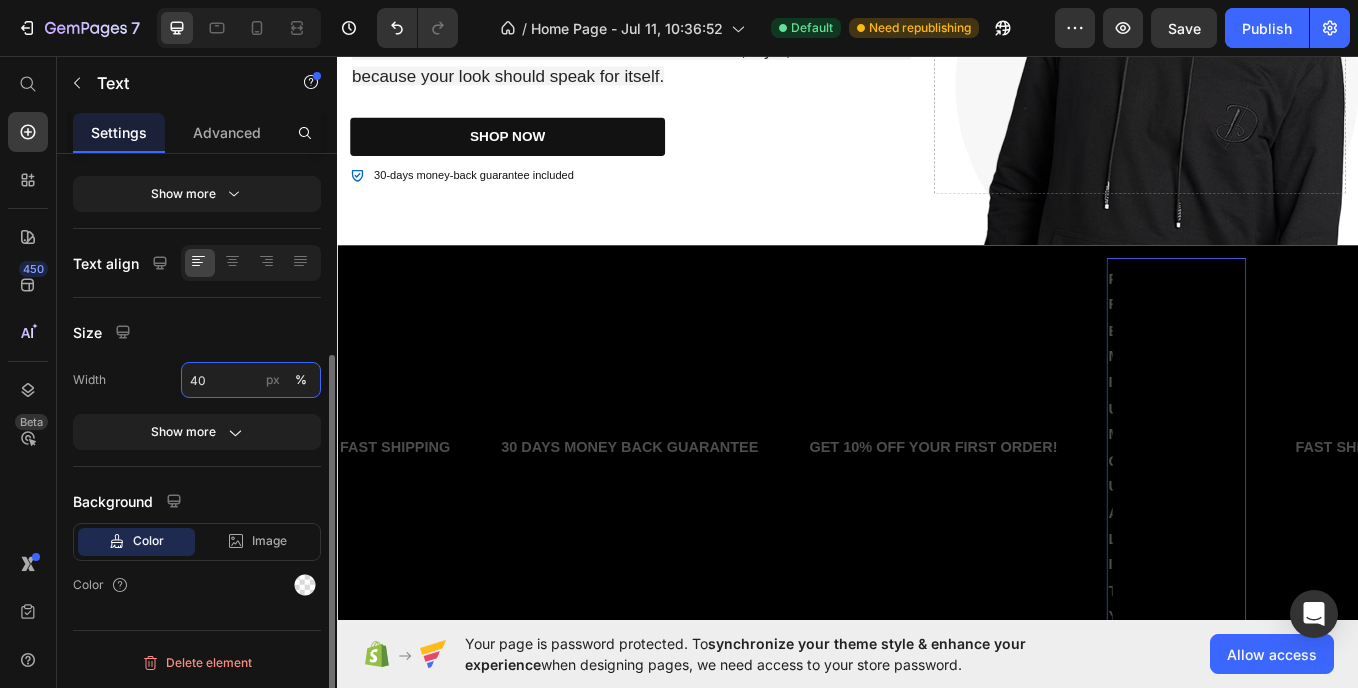 type on "400" 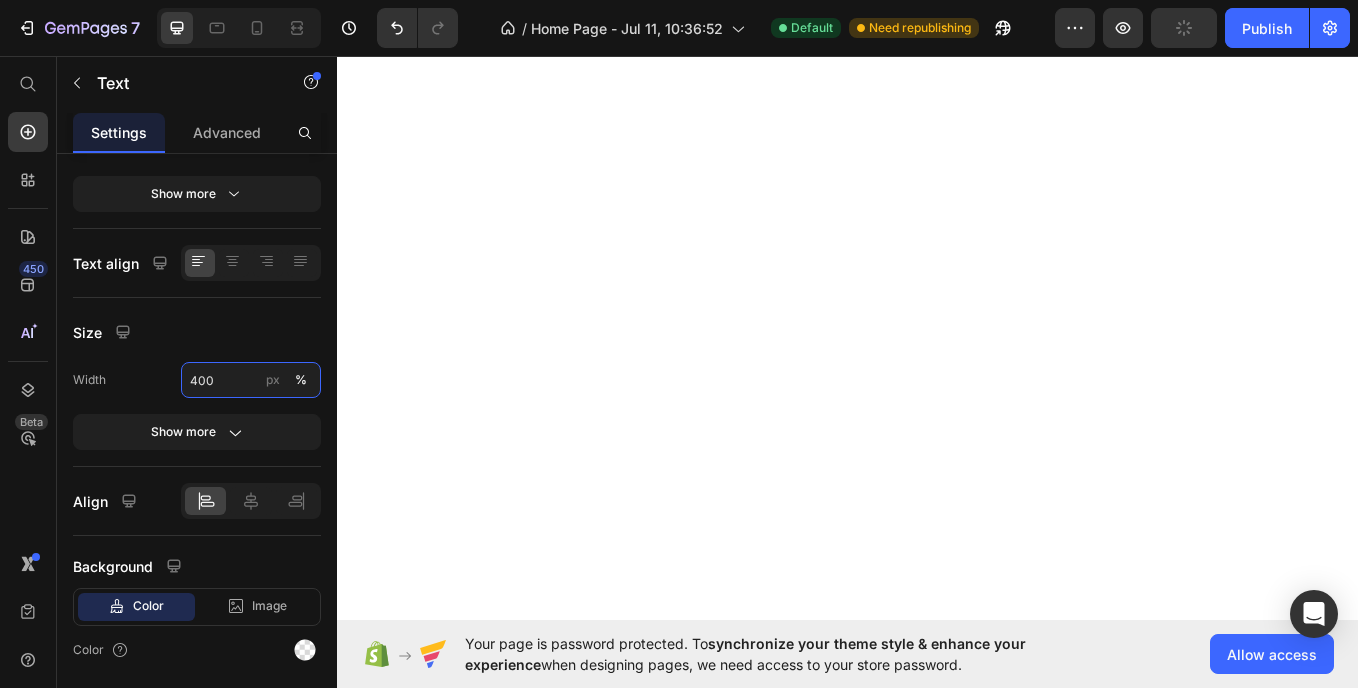 scroll, scrollTop: 3730, scrollLeft: 0, axis: vertical 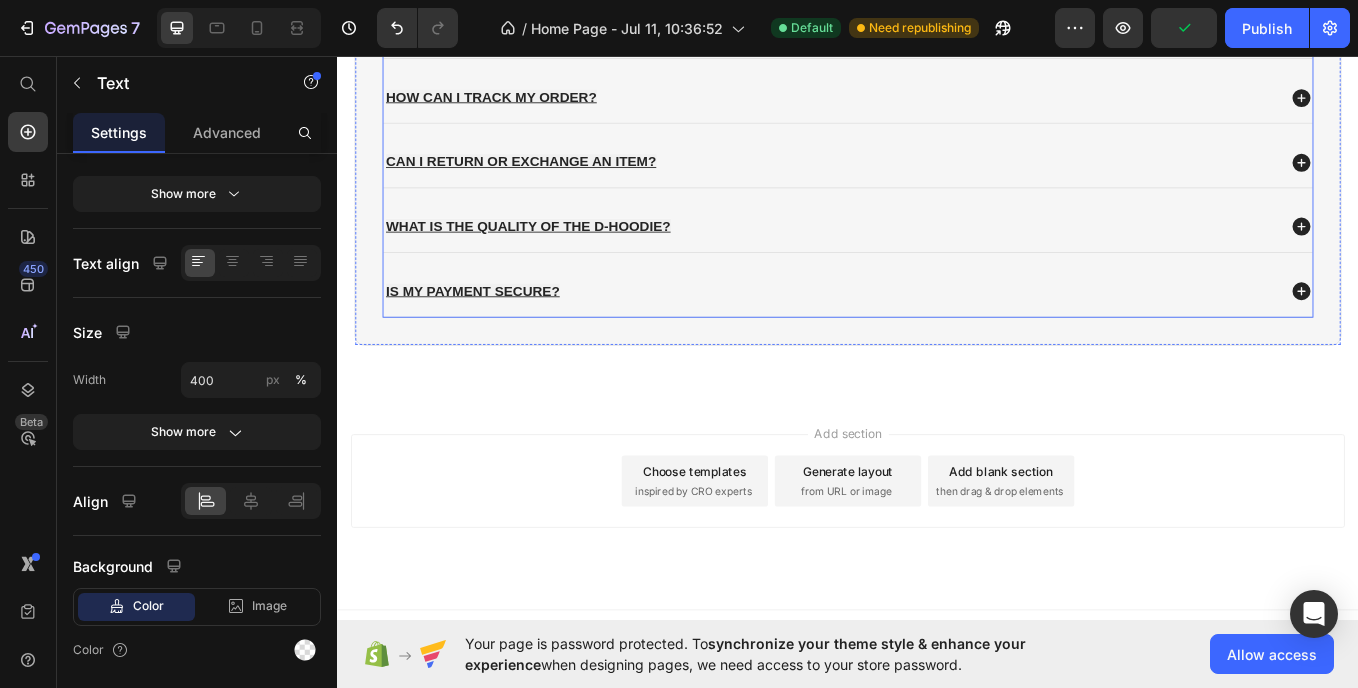 click on "When will I receive my order?
How can I track my order?
Can I return or exchange an item?
What is the quality of the D-Hoodie?
Is my payment secure?" at bounding box center (937, 181) 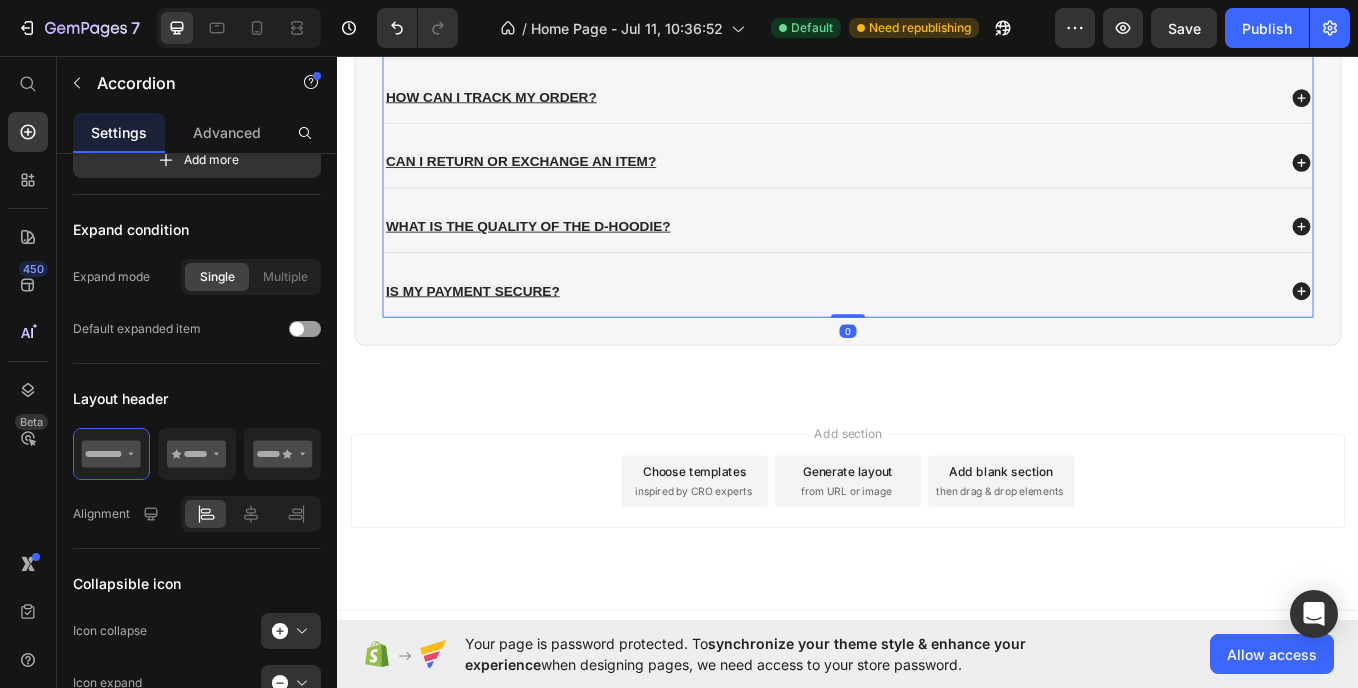 scroll, scrollTop: 0, scrollLeft: 0, axis: both 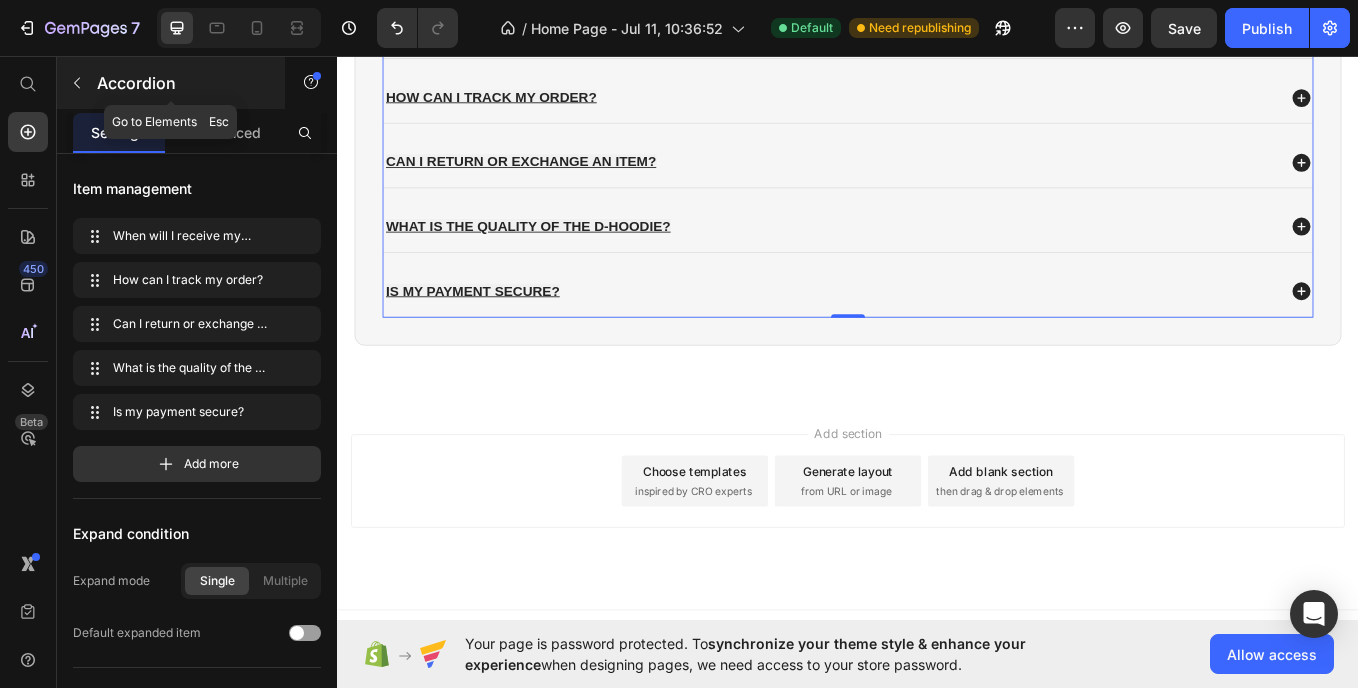 click 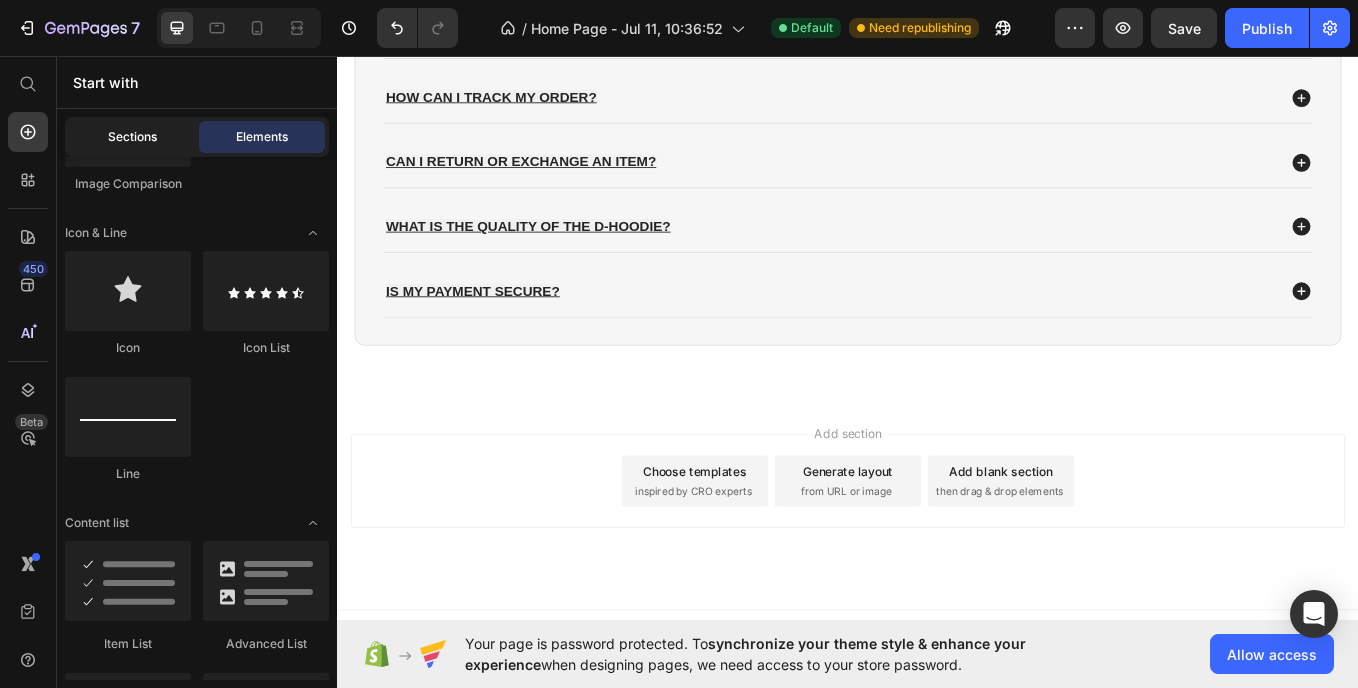 click on "Sections" at bounding box center (132, 137) 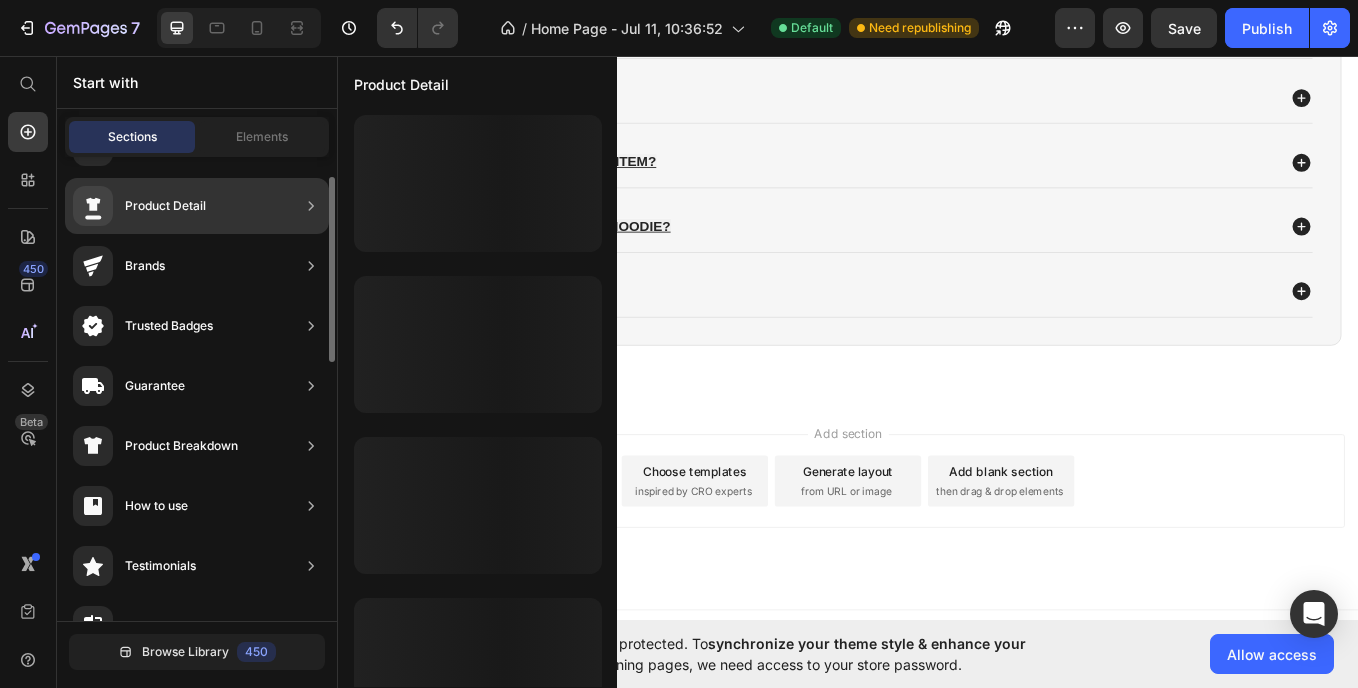 scroll, scrollTop: 54, scrollLeft: 0, axis: vertical 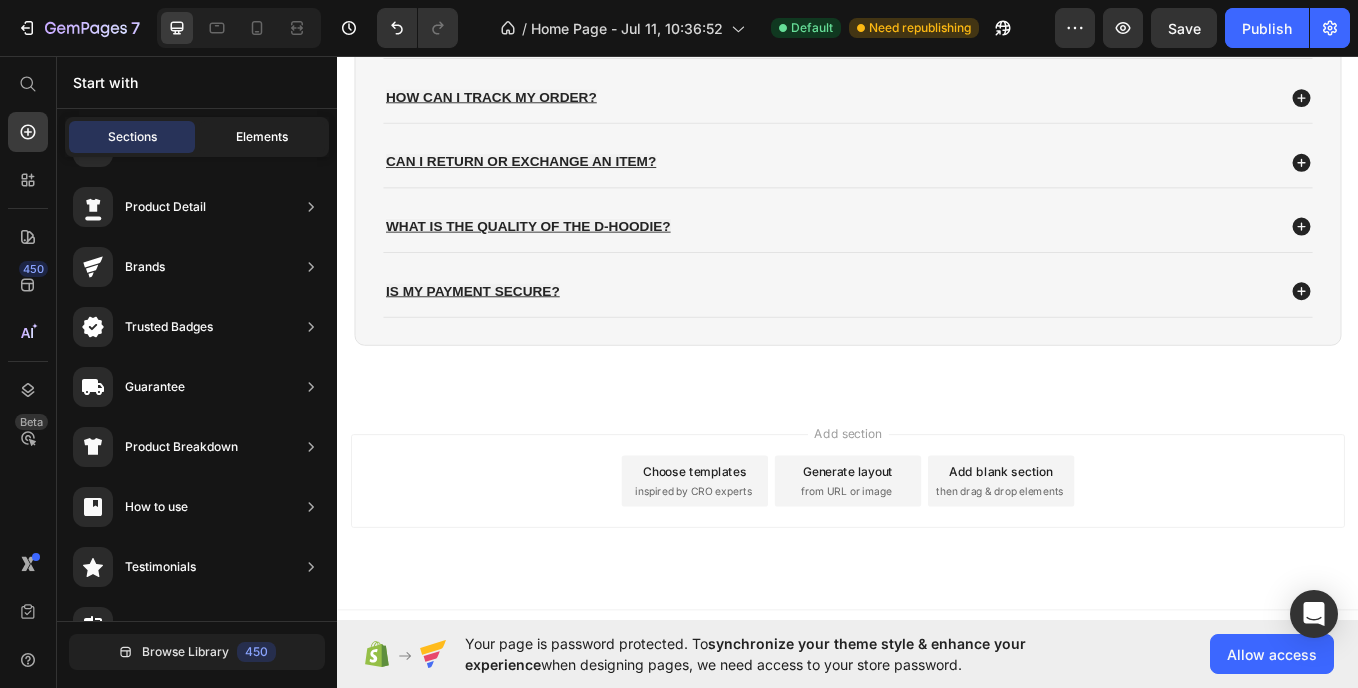 click on "Elements" at bounding box center (262, 137) 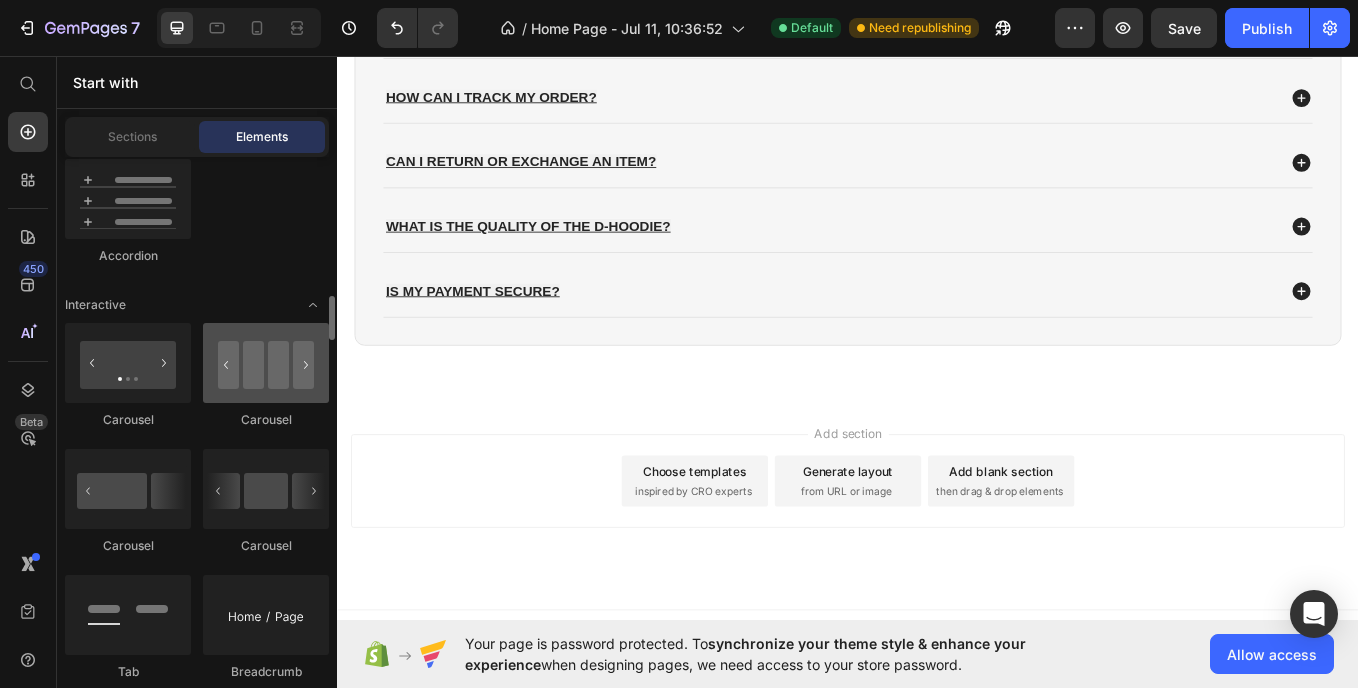 scroll, scrollTop: 1961, scrollLeft: 0, axis: vertical 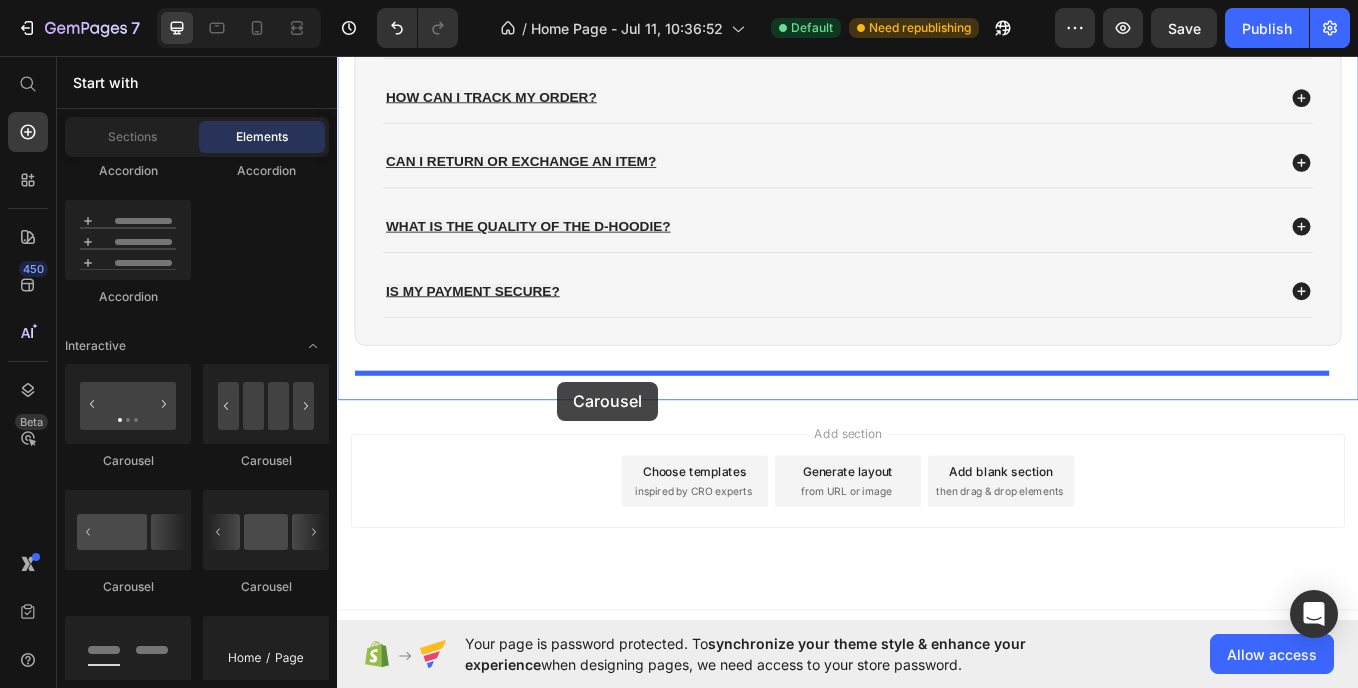 drag, startPoint x: 611, startPoint y: 459, endPoint x: 596, endPoint y: 439, distance: 25 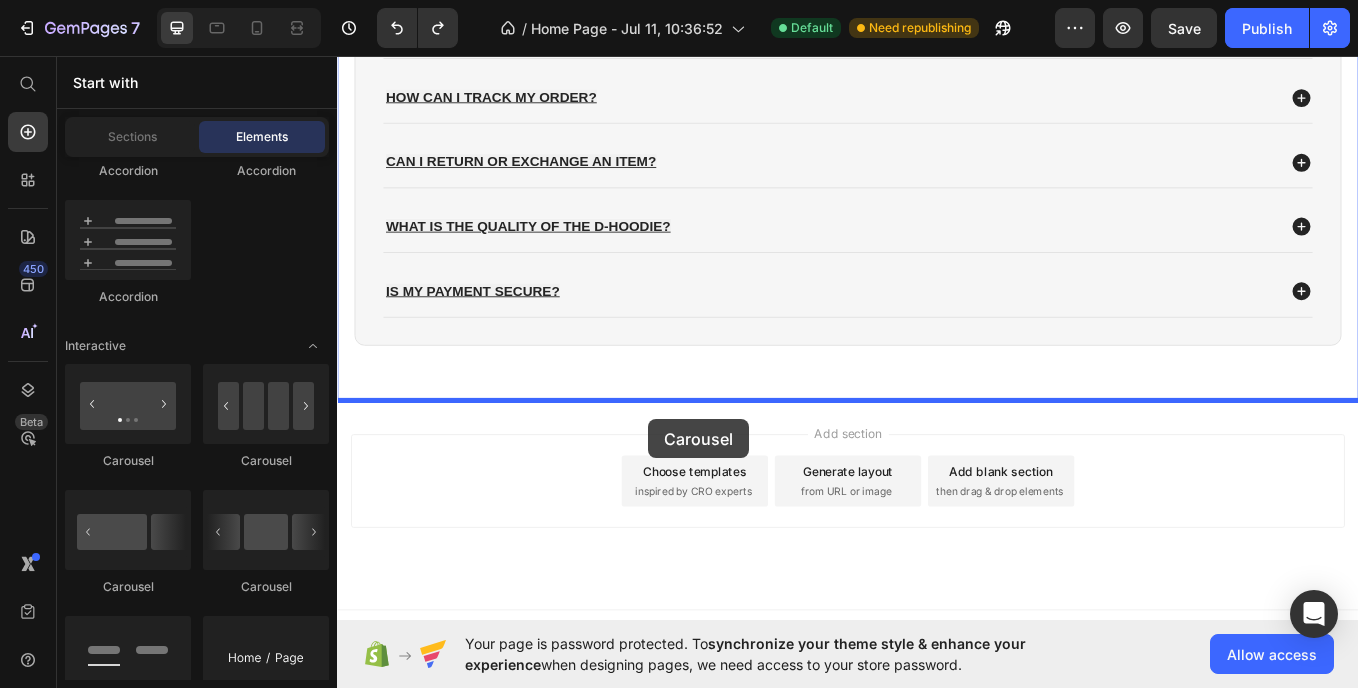 drag, startPoint x: 607, startPoint y: 459, endPoint x: 703, endPoint y: 483, distance: 98.95454 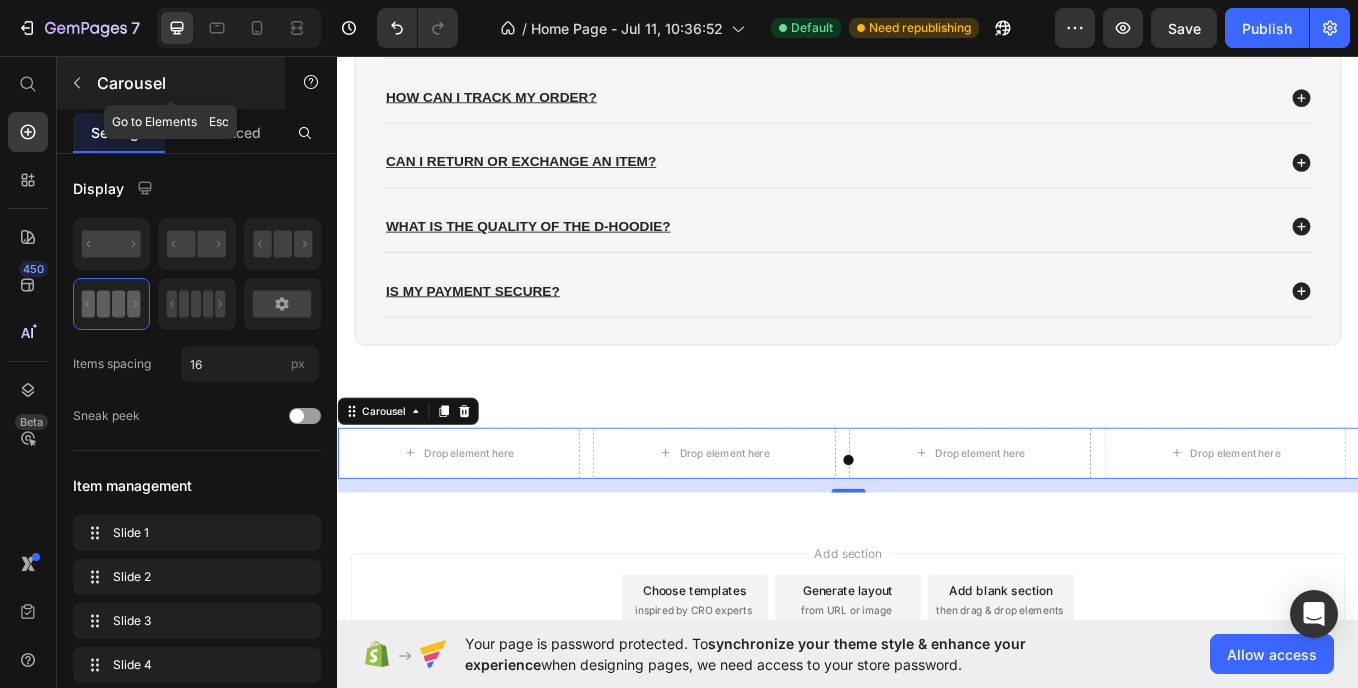 click 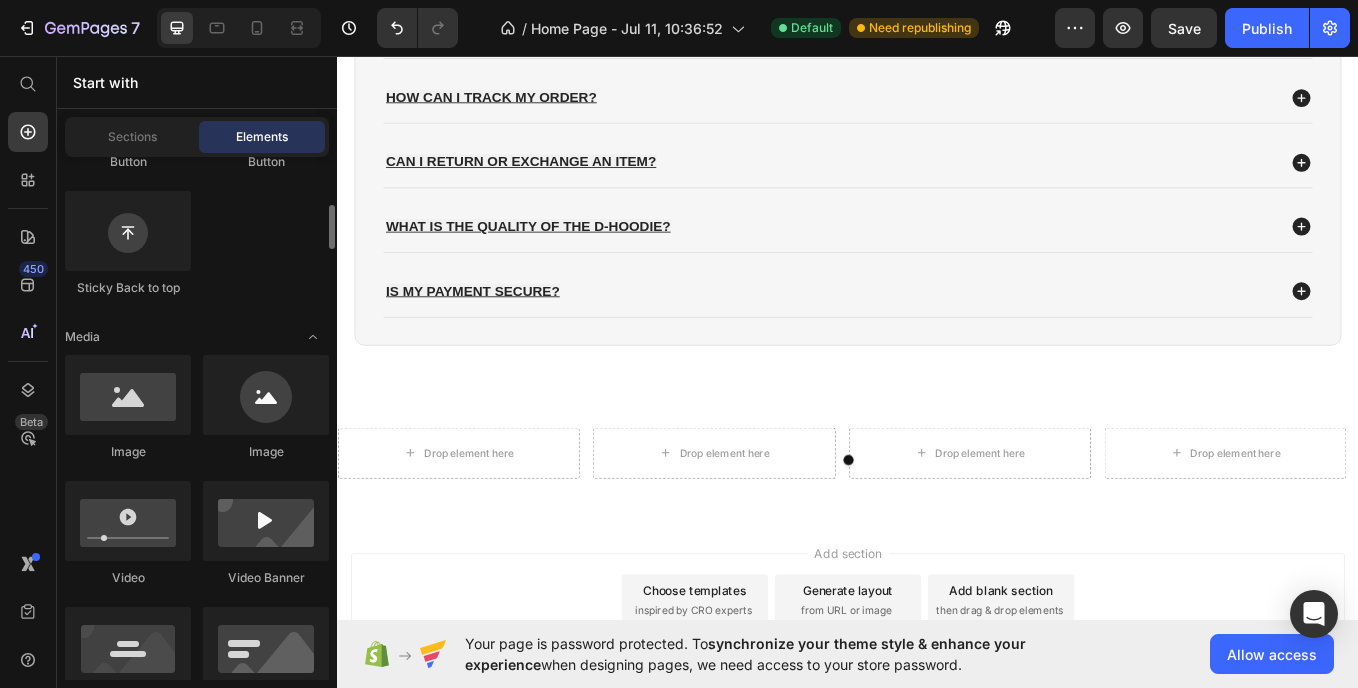 scroll, scrollTop: 589, scrollLeft: 0, axis: vertical 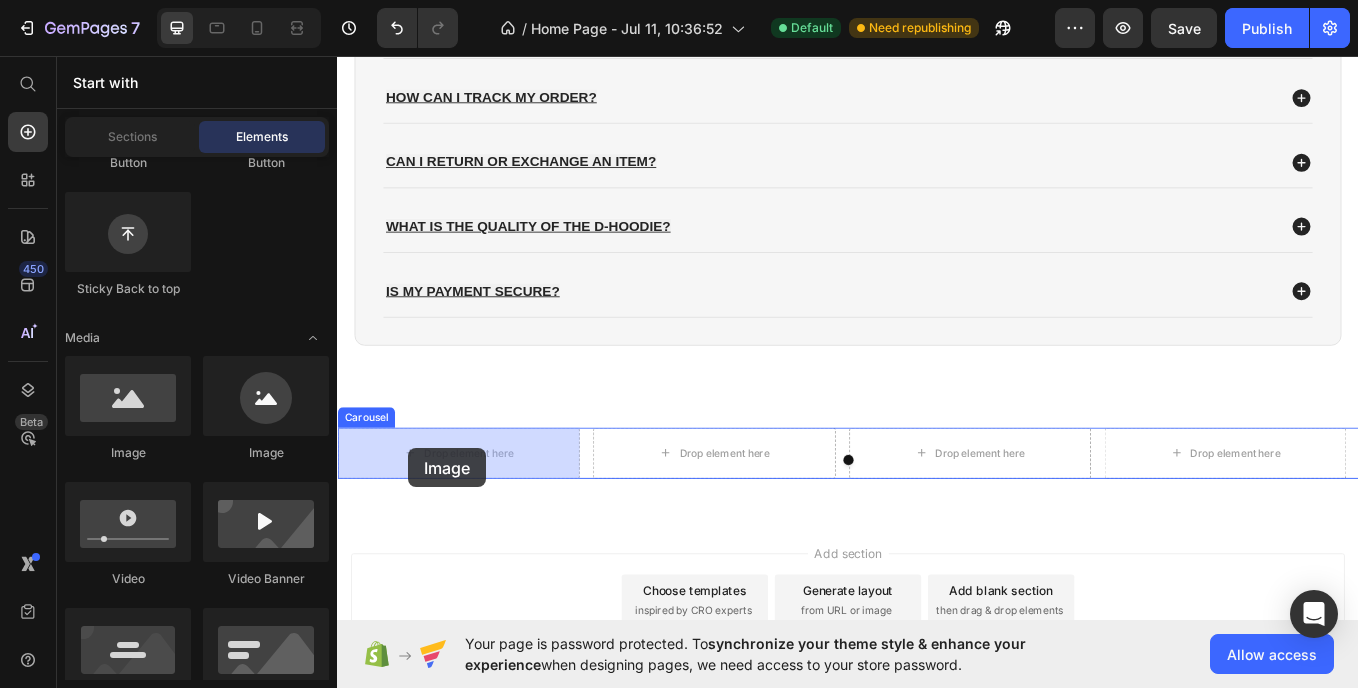 drag, startPoint x: 502, startPoint y: 450, endPoint x: 398, endPoint y: 191, distance: 279.10034 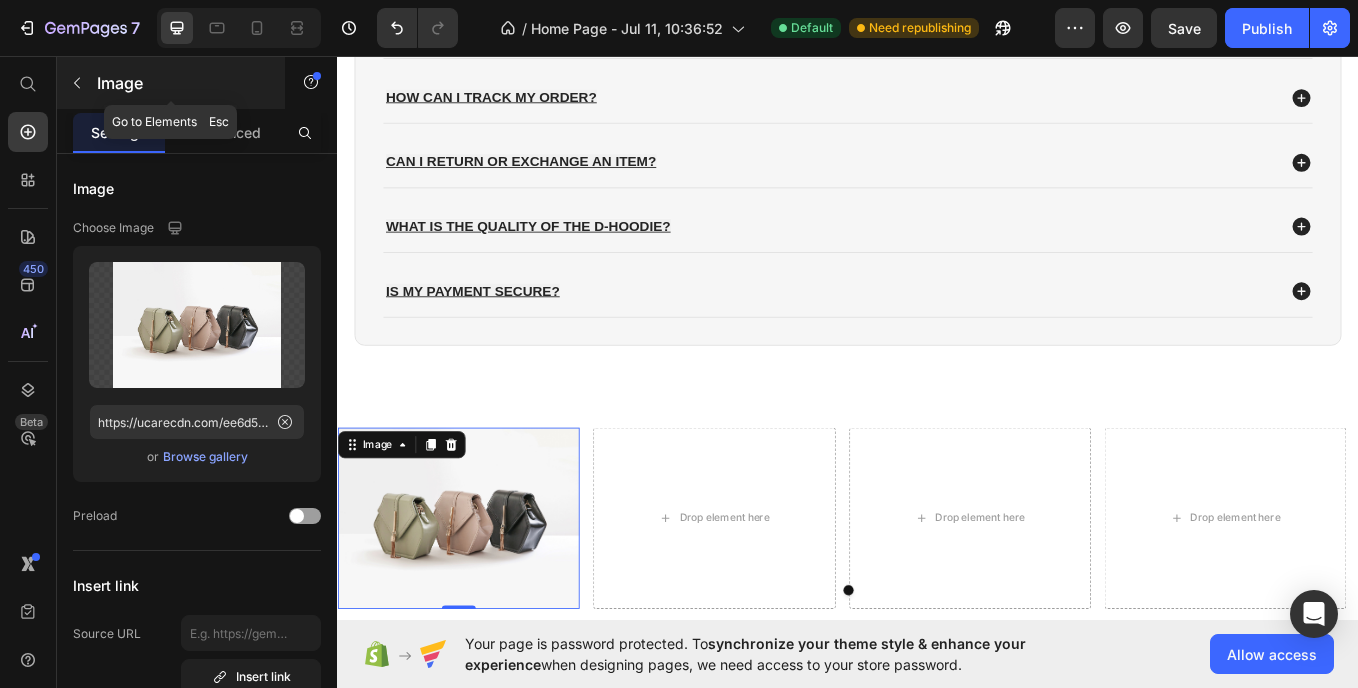 click at bounding box center (77, 83) 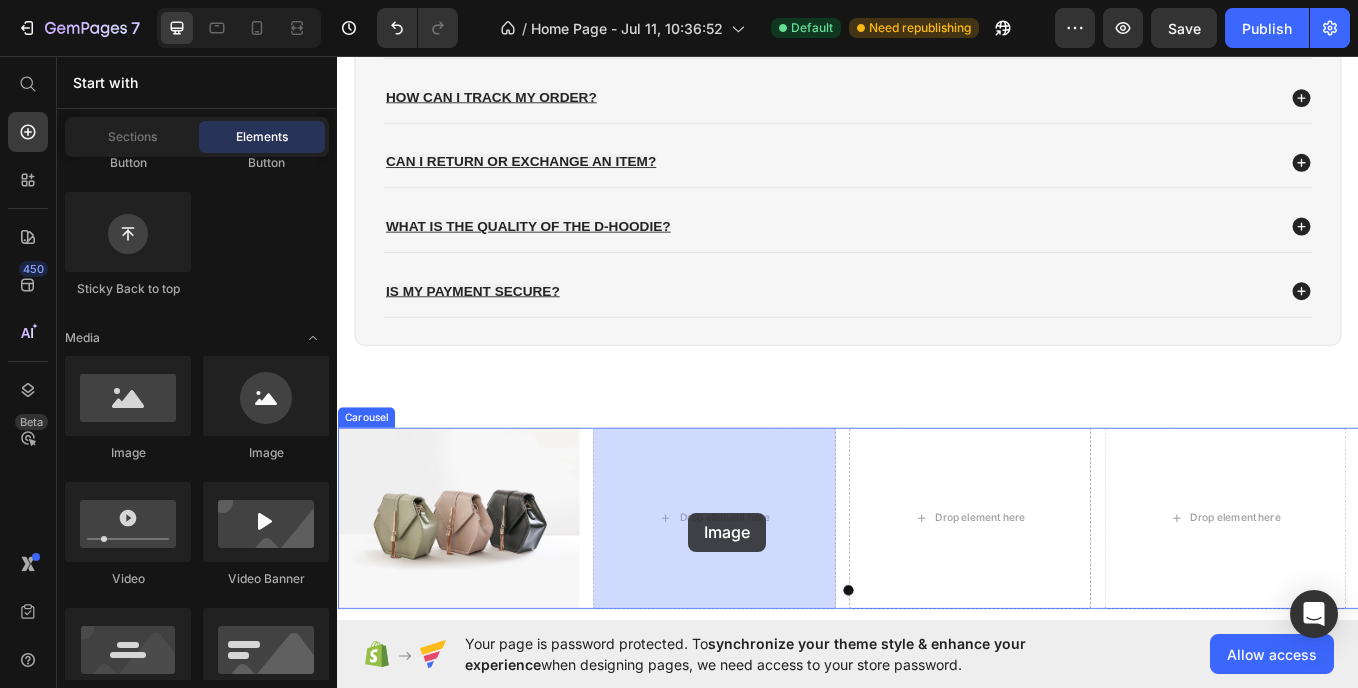 scroll, scrollTop: 3817, scrollLeft: 0, axis: vertical 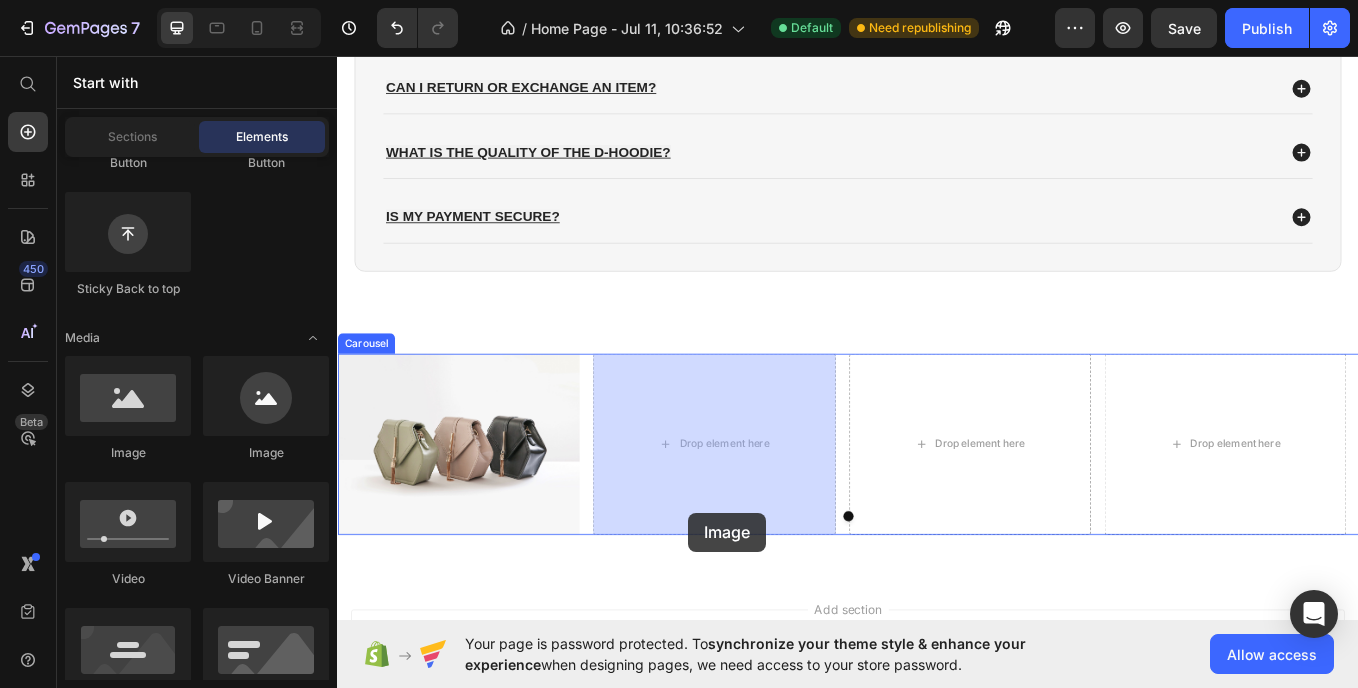 drag, startPoint x: 456, startPoint y: 455, endPoint x: 750, endPoint y: 593, distance: 324.77686 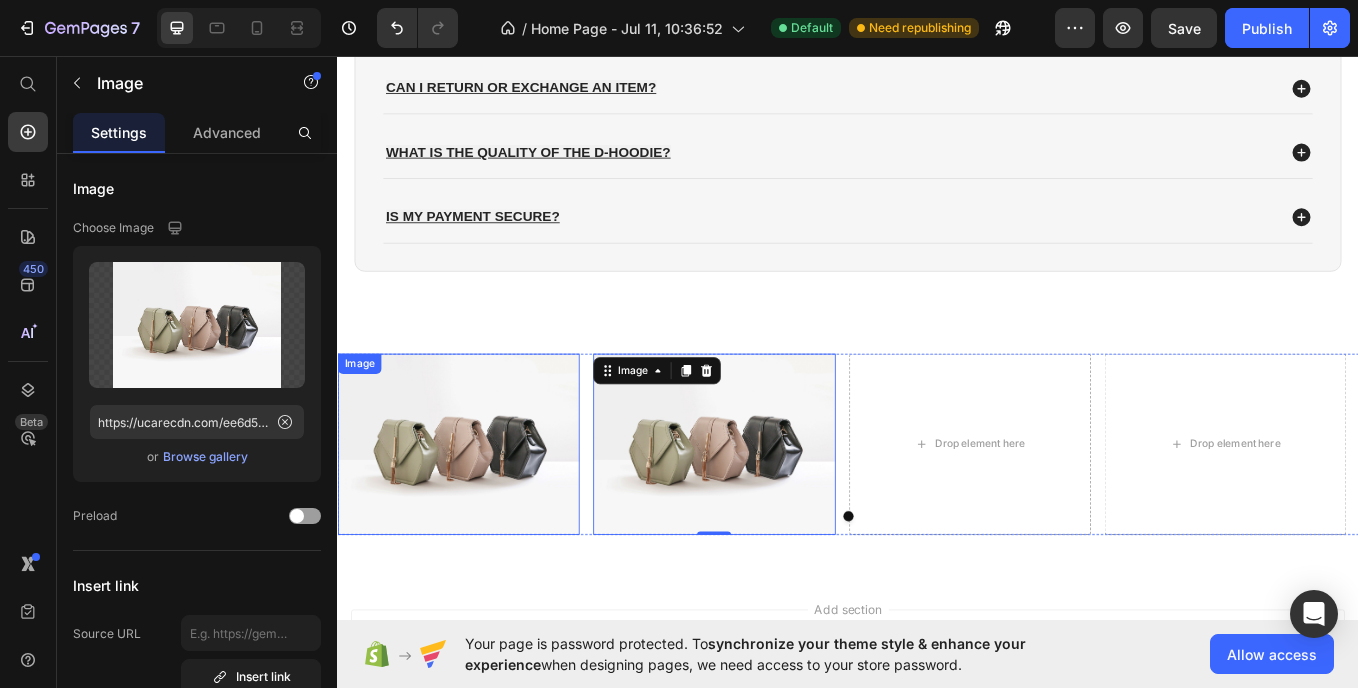 scroll, scrollTop: 3830, scrollLeft: 0, axis: vertical 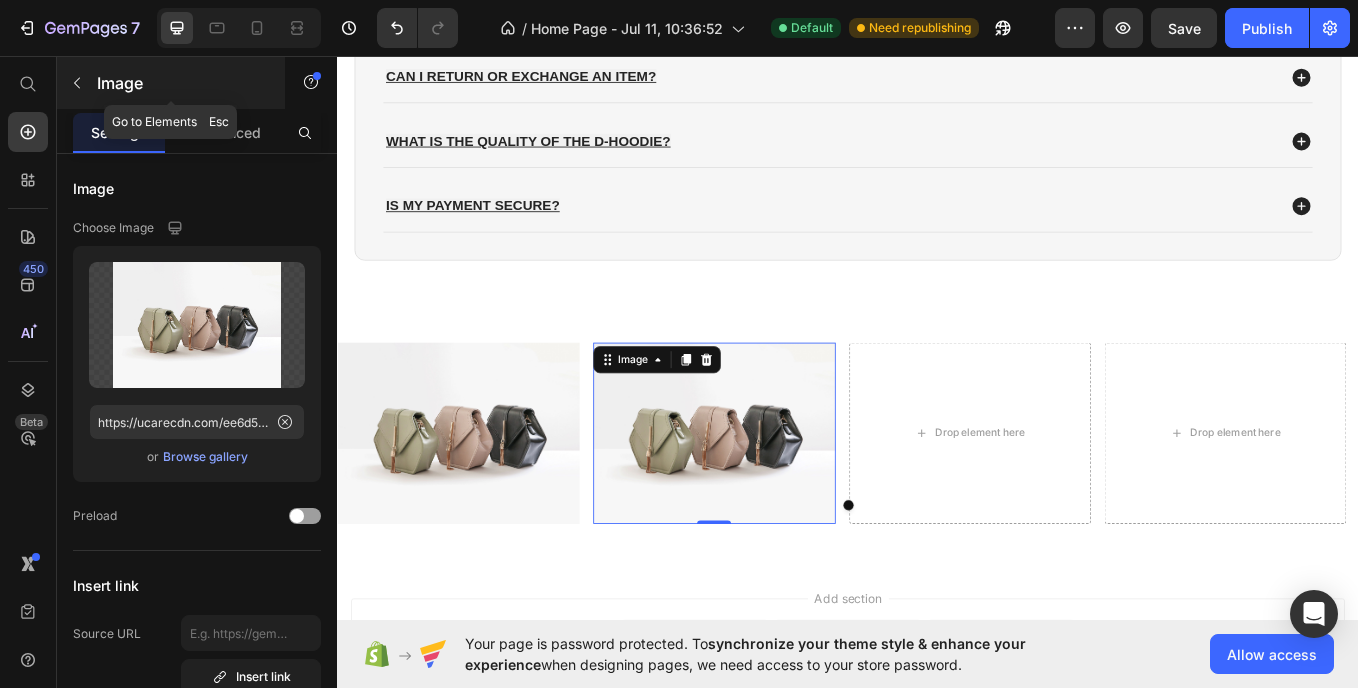 click at bounding box center (77, 83) 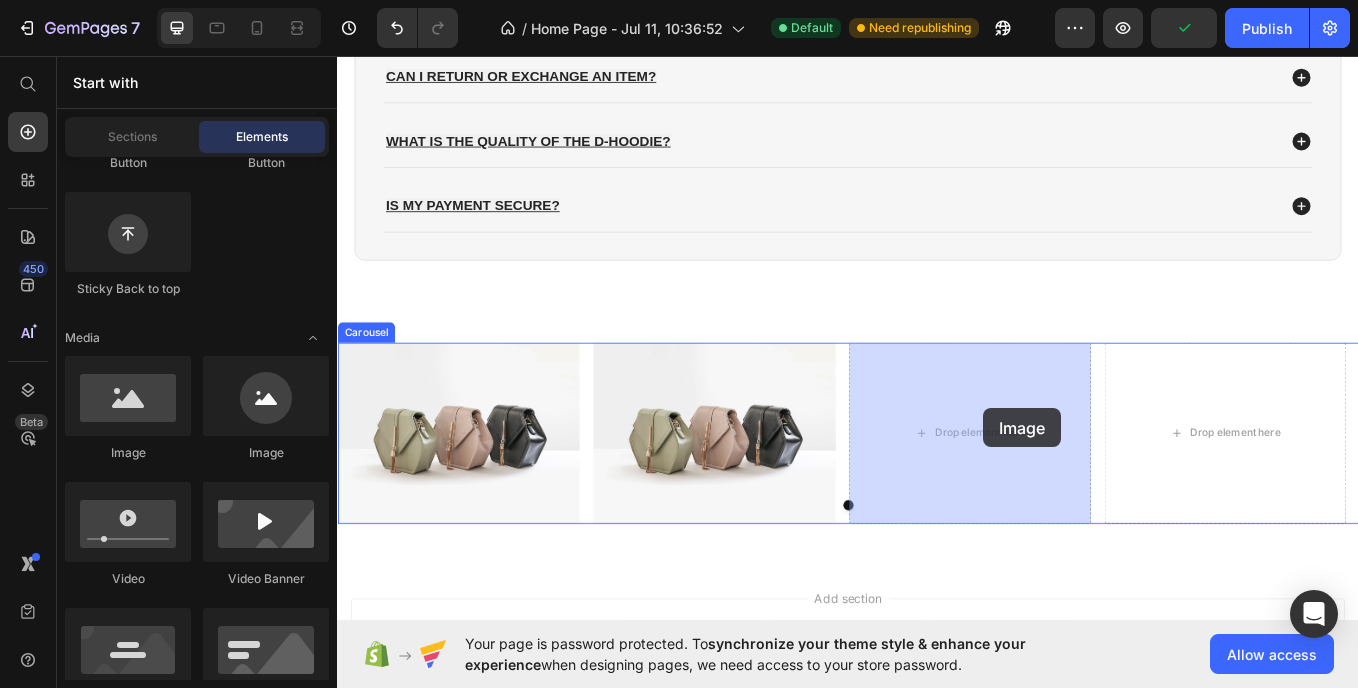 drag, startPoint x: 476, startPoint y: 437, endPoint x: 1096, endPoint y: 470, distance: 620.8776 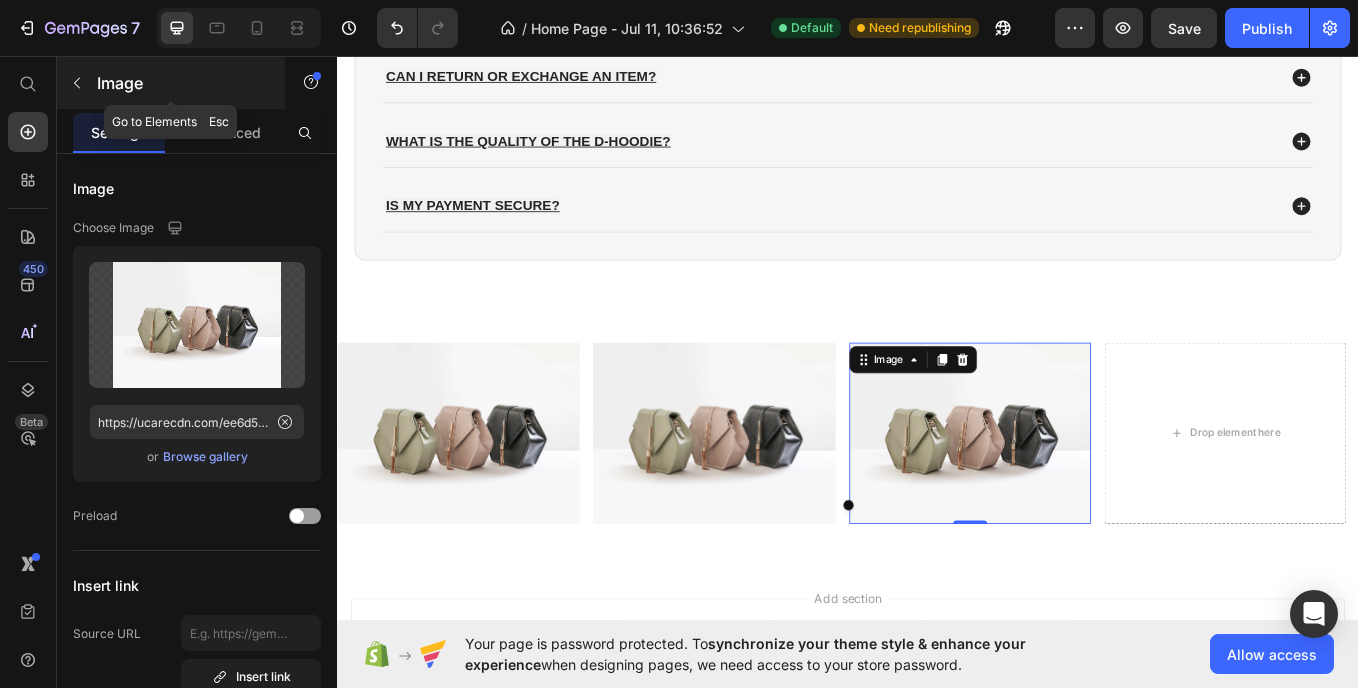 click 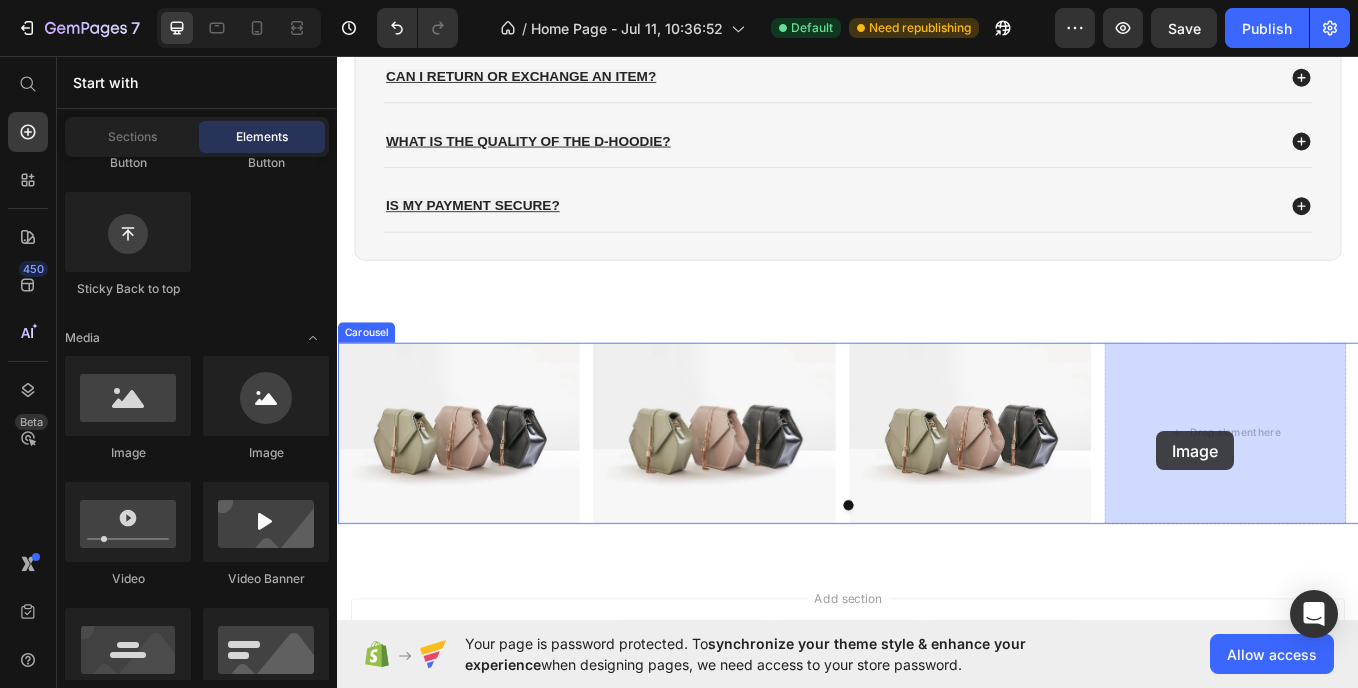 drag, startPoint x: 903, startPoint y: 517, endPoint x: 1299, endPoint y: 497, distance: 396.50473 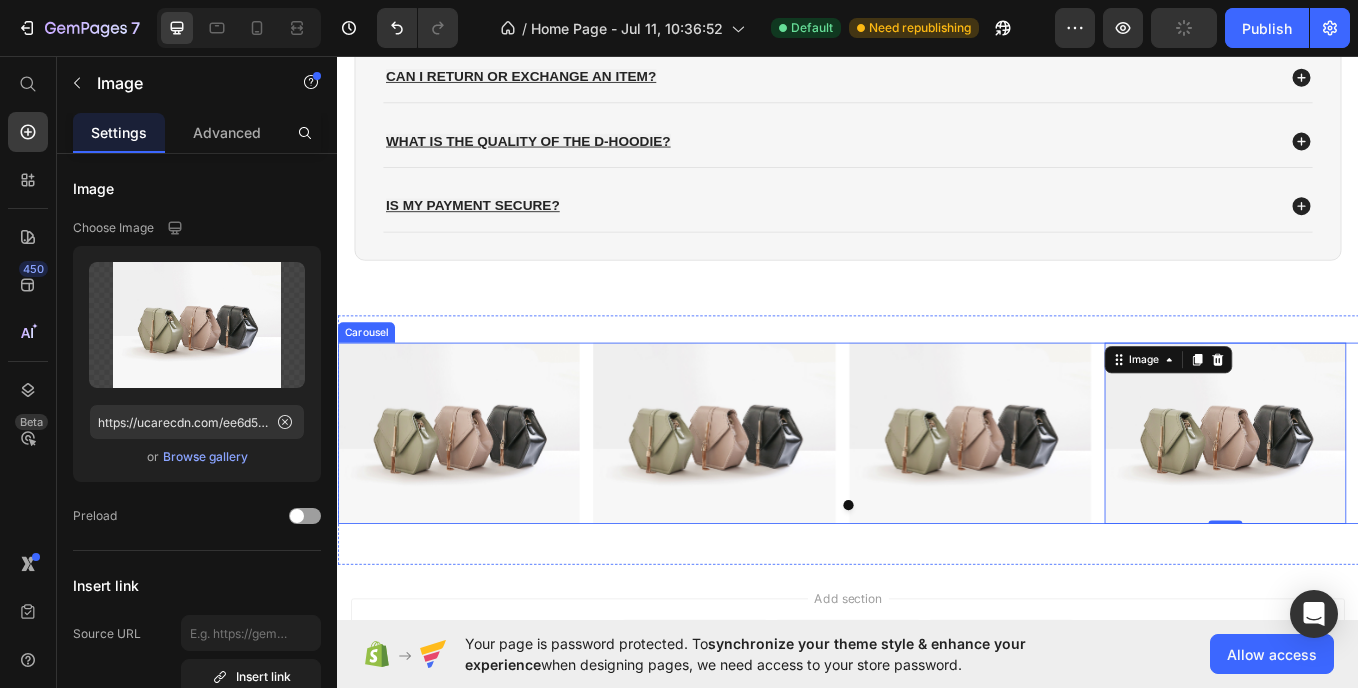 click on "Image Image Image Image   0" at bounding box center [937, 498] 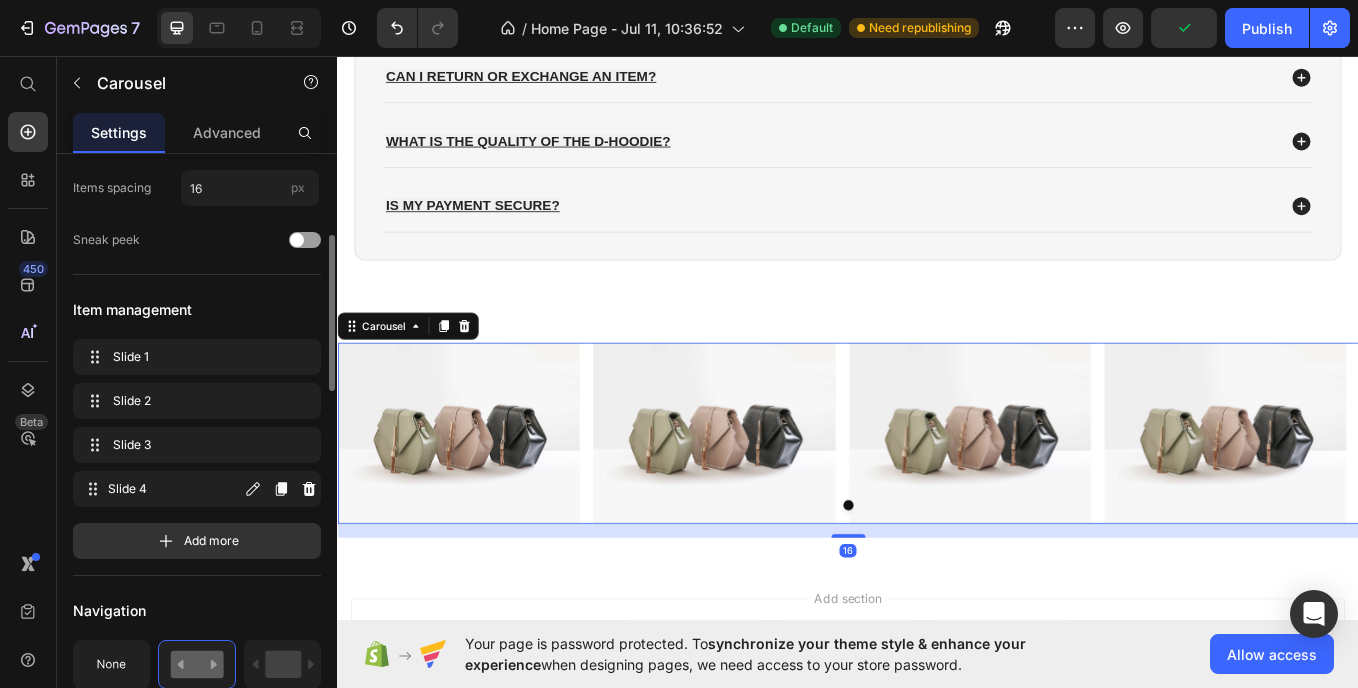 scroll, scrollTop: 159, scrollLeft: 0, axis: vertical 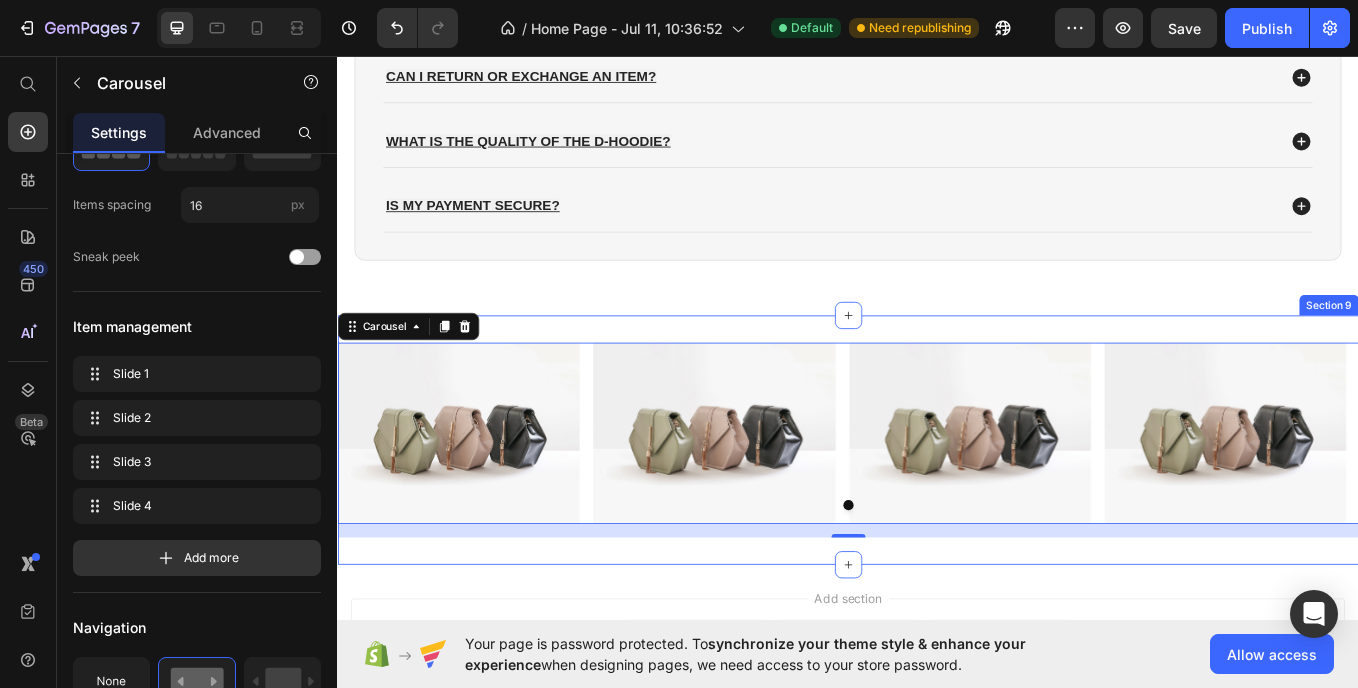 drag, startPoint x: 493, startPoint y: 624, endPoint x: 510, endPoint y: 437, distance: 187.77113 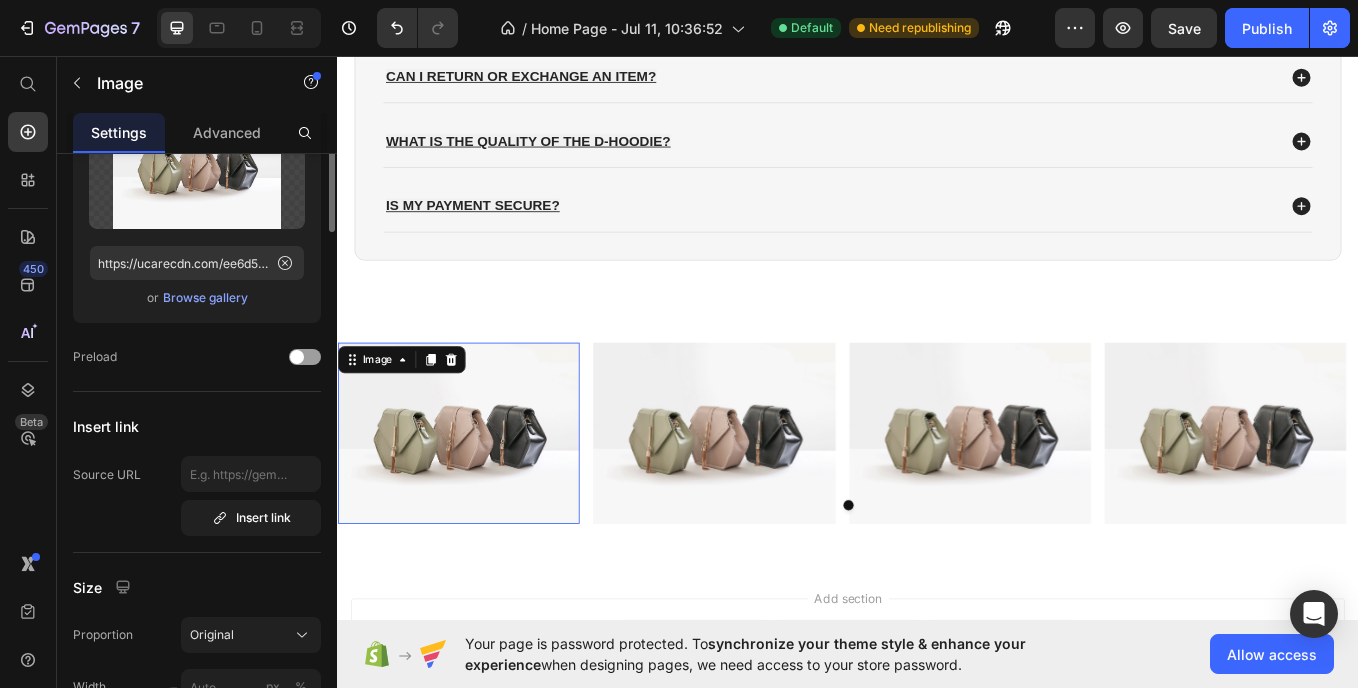 scroll, scrollTop: 0, scrollLeft: 0, axis: both 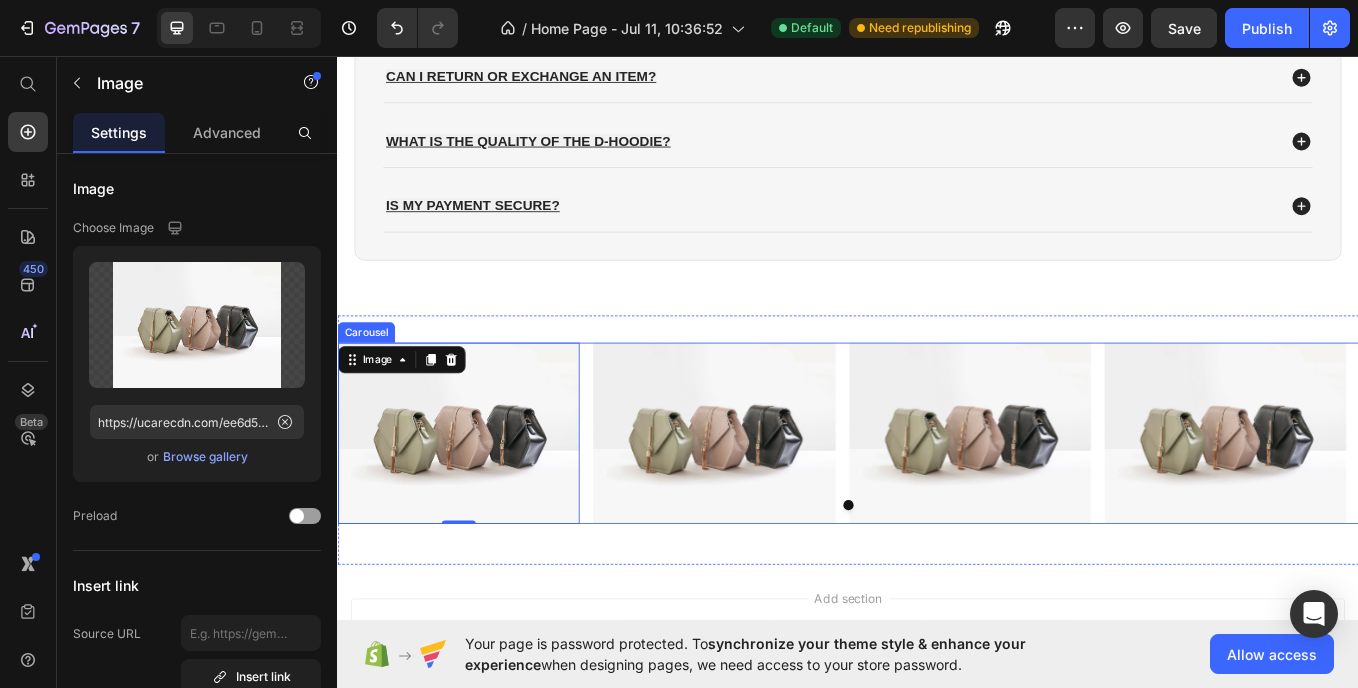 click on "Image   0 Image Image Image" at bounding box center (937, 498) 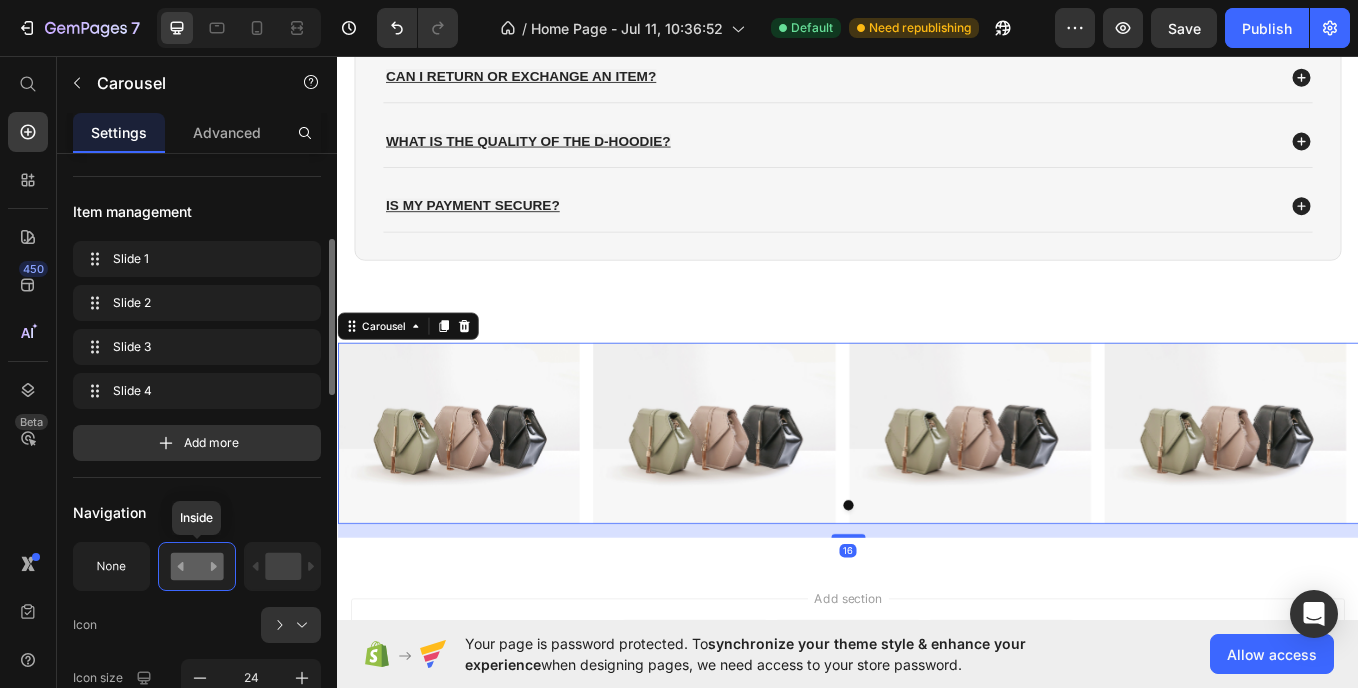 scroll, scrollTop: 284, scrollLeft: 0, axis: vertical 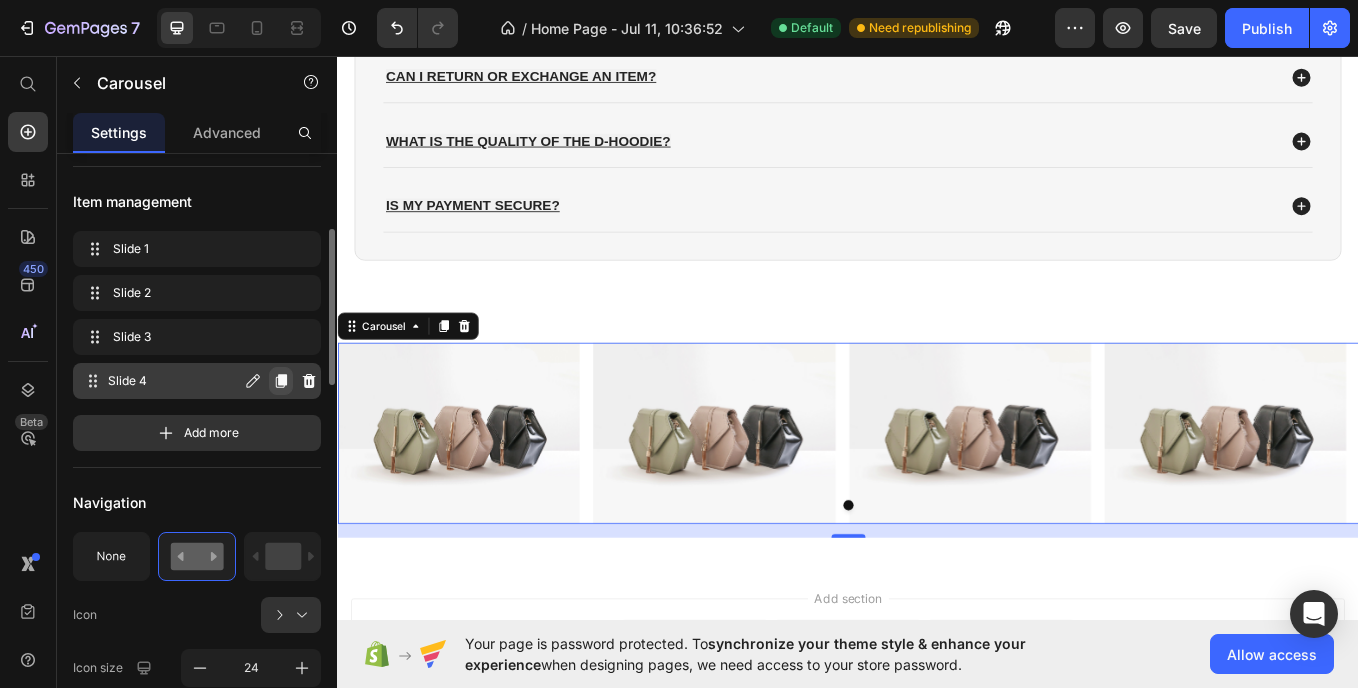 click 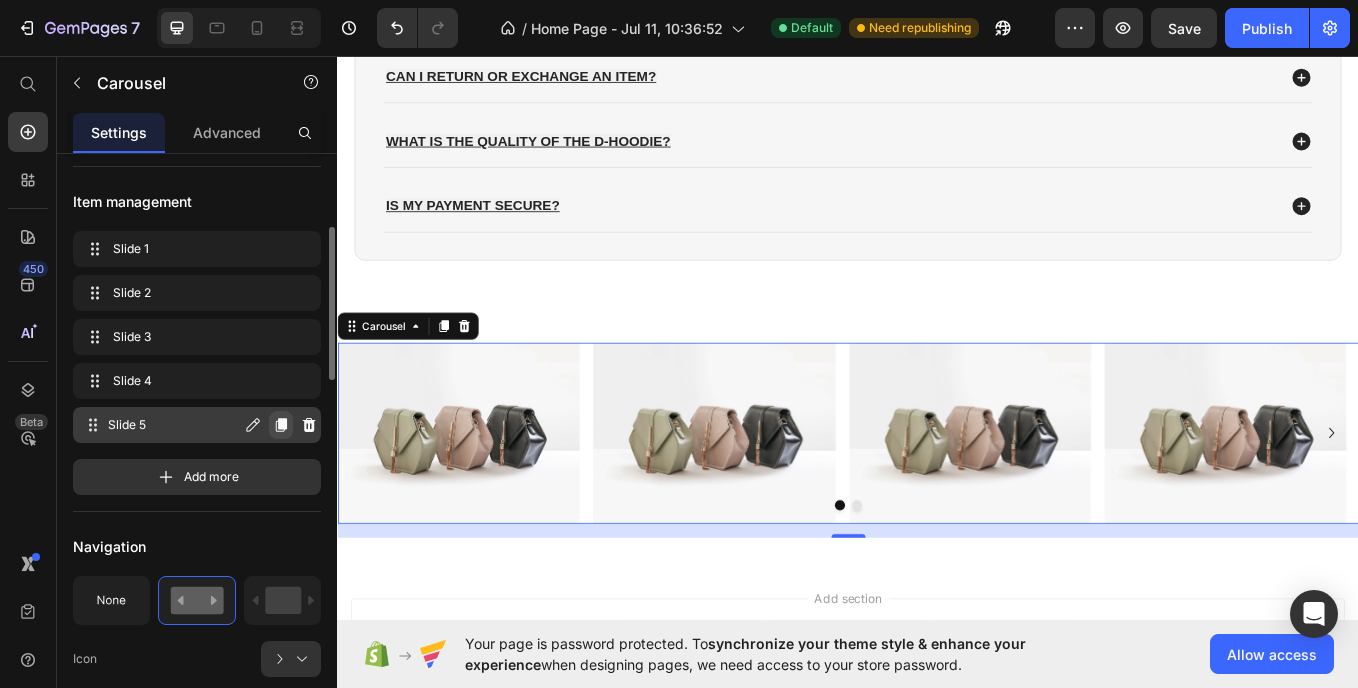 click 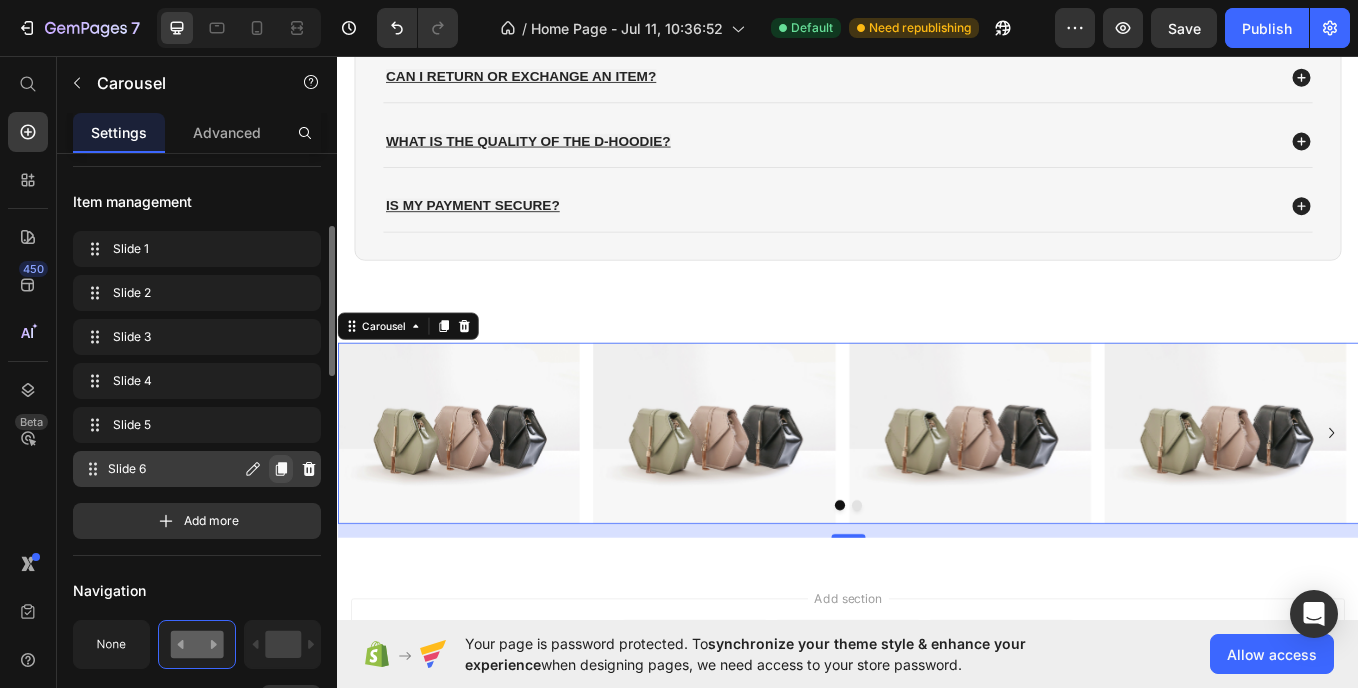 click 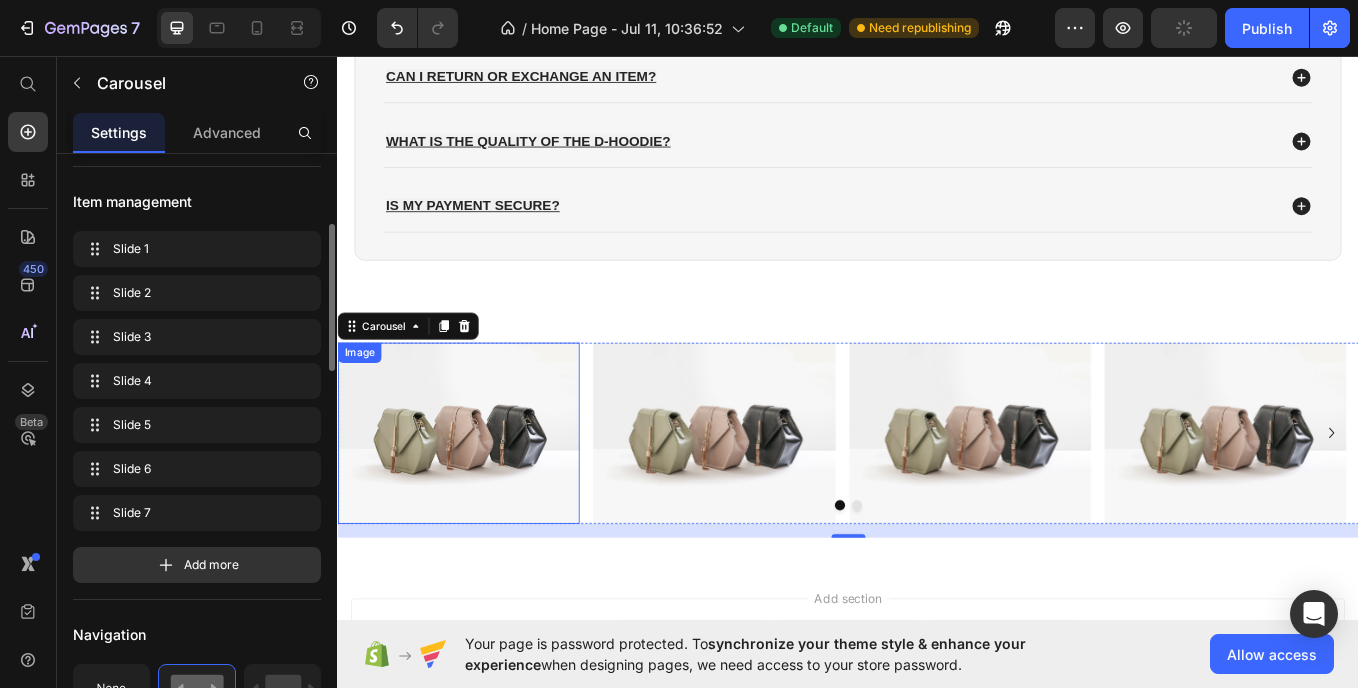 click at bounding box center [479, 498] 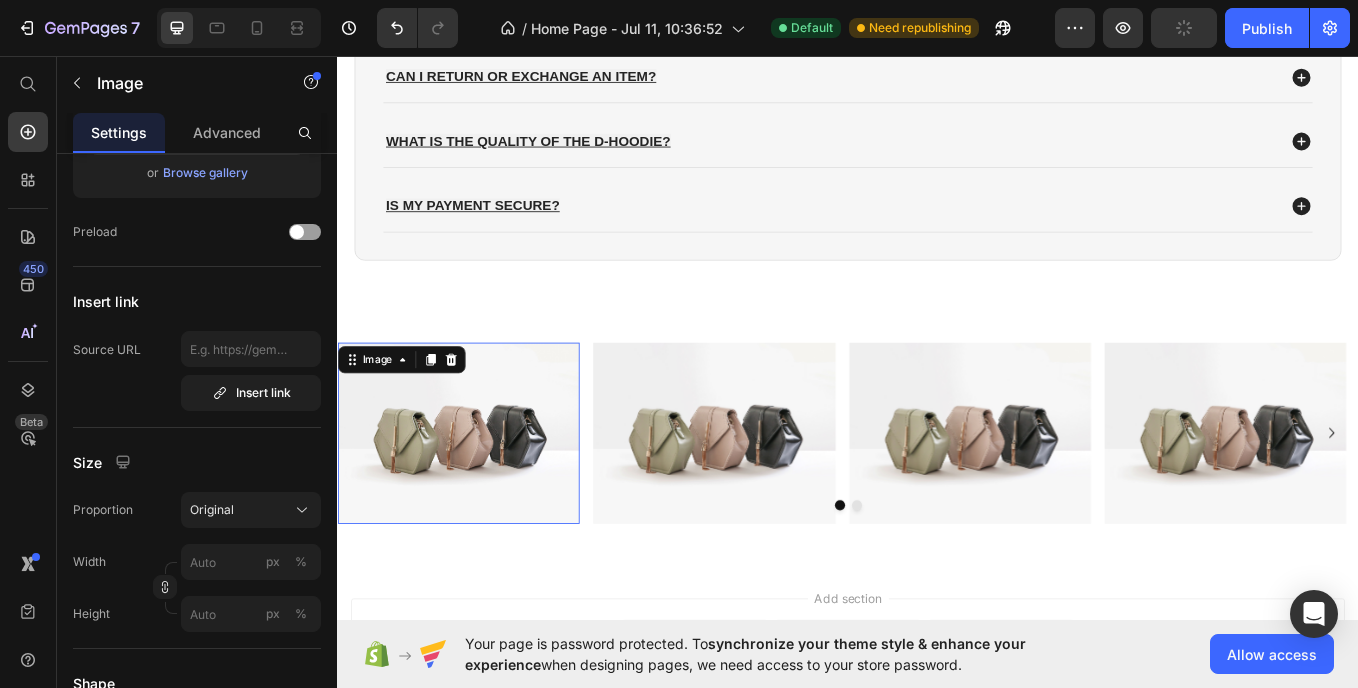 scroll, scrollTop: 0, scrollLeft: 0, axis: both 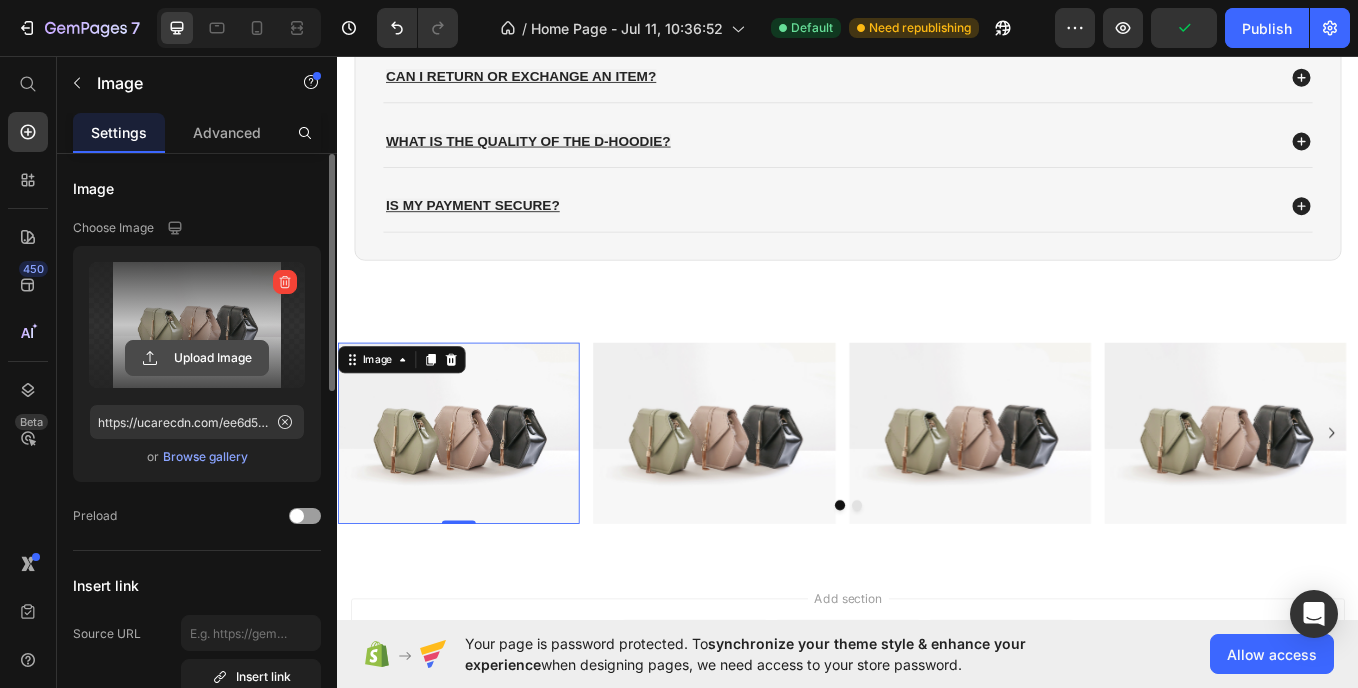 click 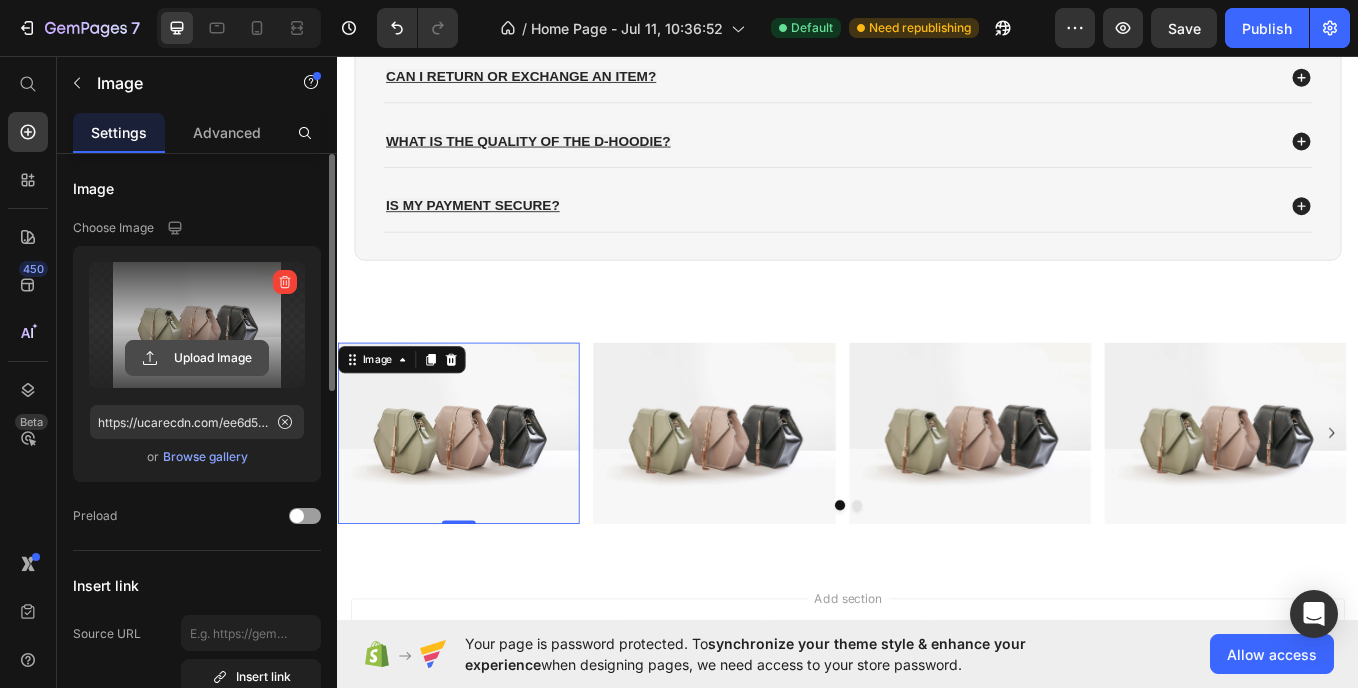 click 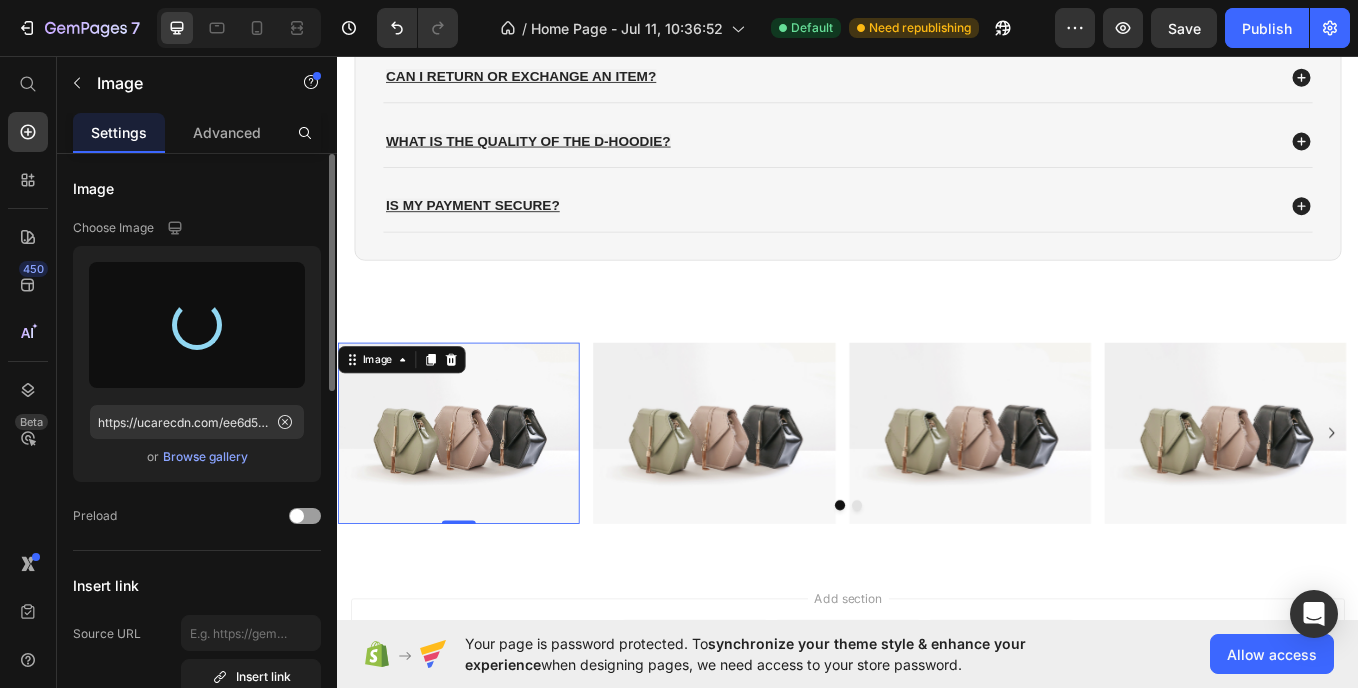 type on "https://cdn.shopify.com/s/files/1/0692/9429/3037/files/gempages_574980229496308511-bdcbd328-47f6-4f37-b453-be16b6b7c1eb.jpg" 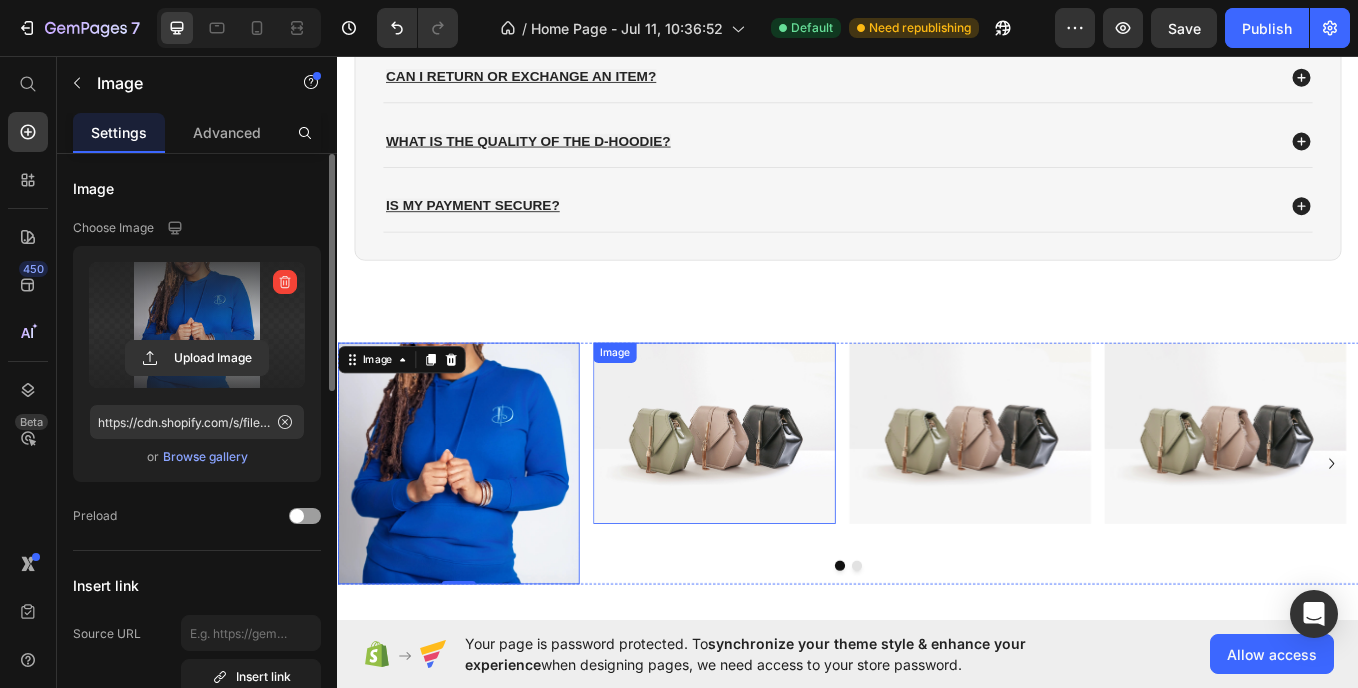 click at bounding box center (779, 498) 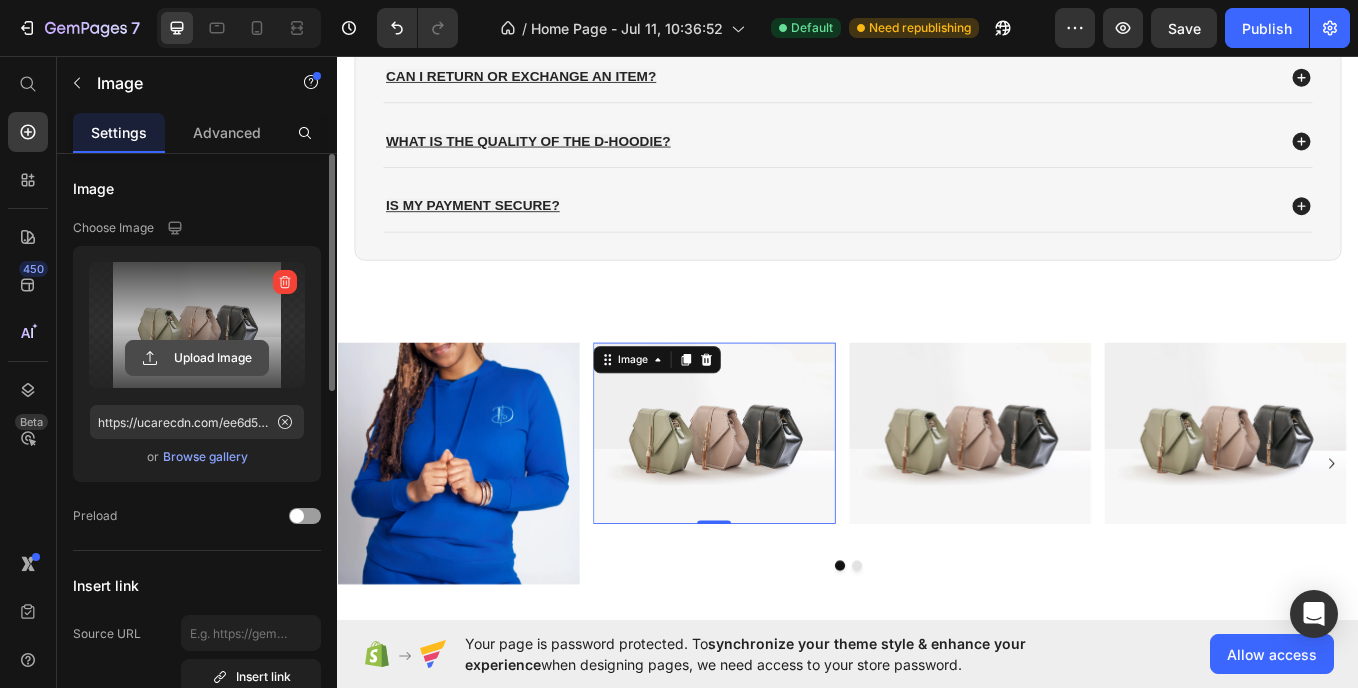 click 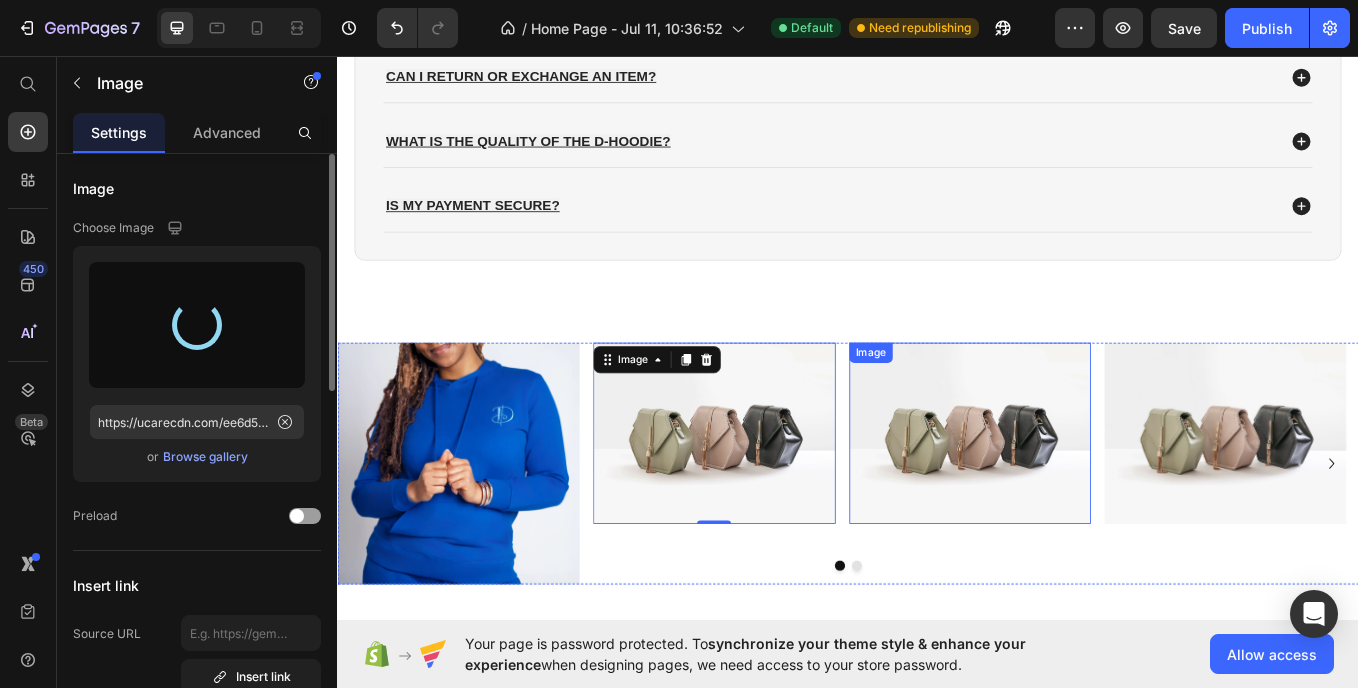 type on "https://cdn.shopify.com/s/files/1/0692/9429/3037/files/gempages_574980229496308511-b3468e16-aae3-43c4-a8b7-2a77b9e296ca.jpg" 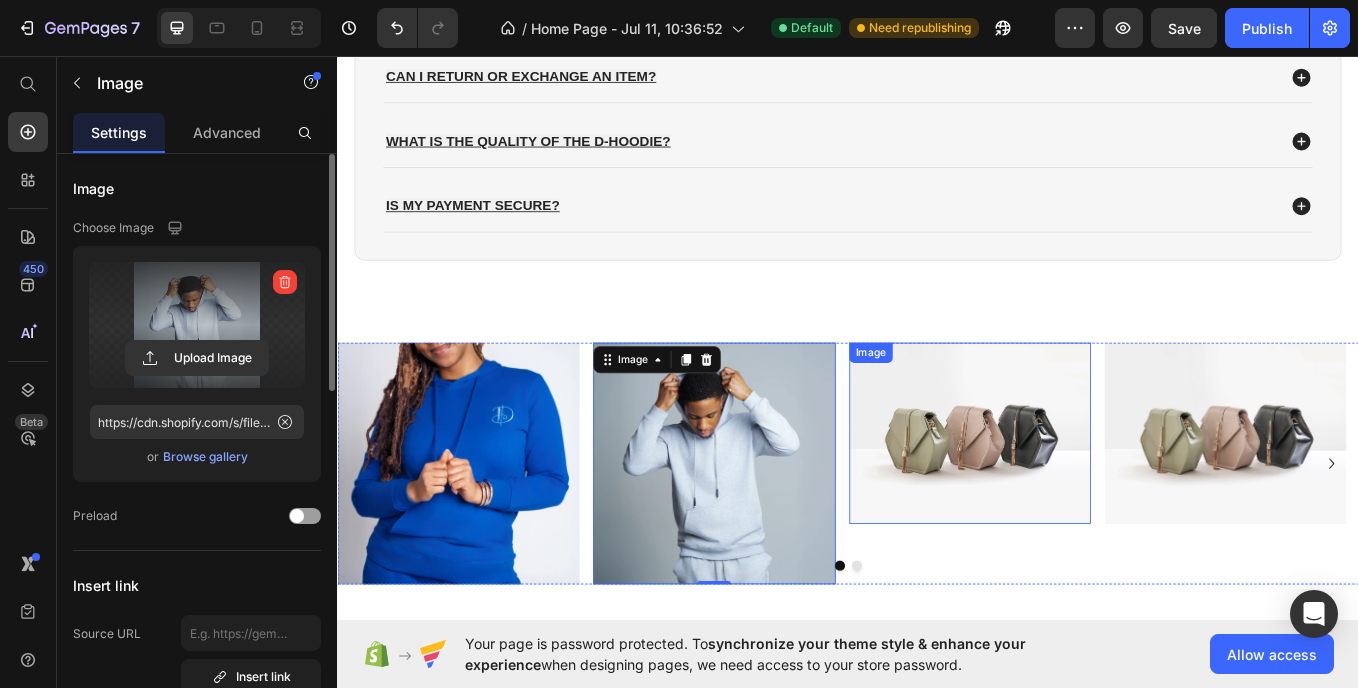 click at bounding box center [1080, 498] 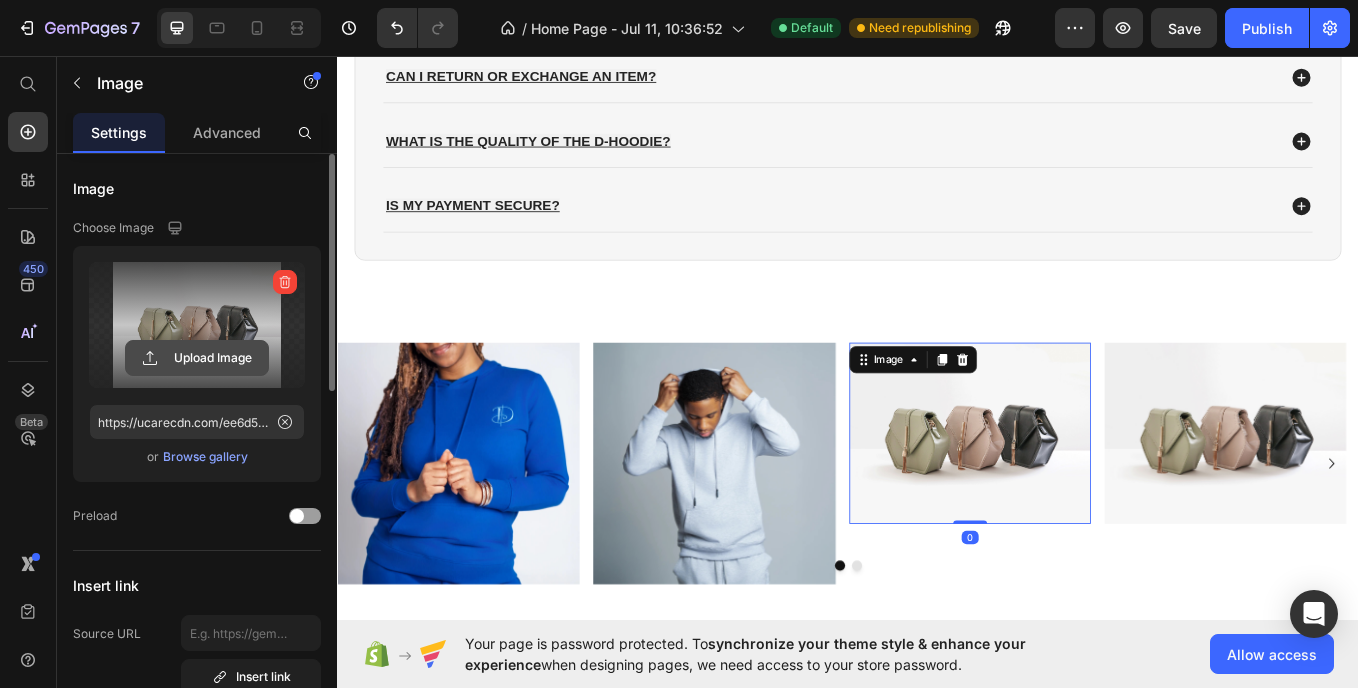 click 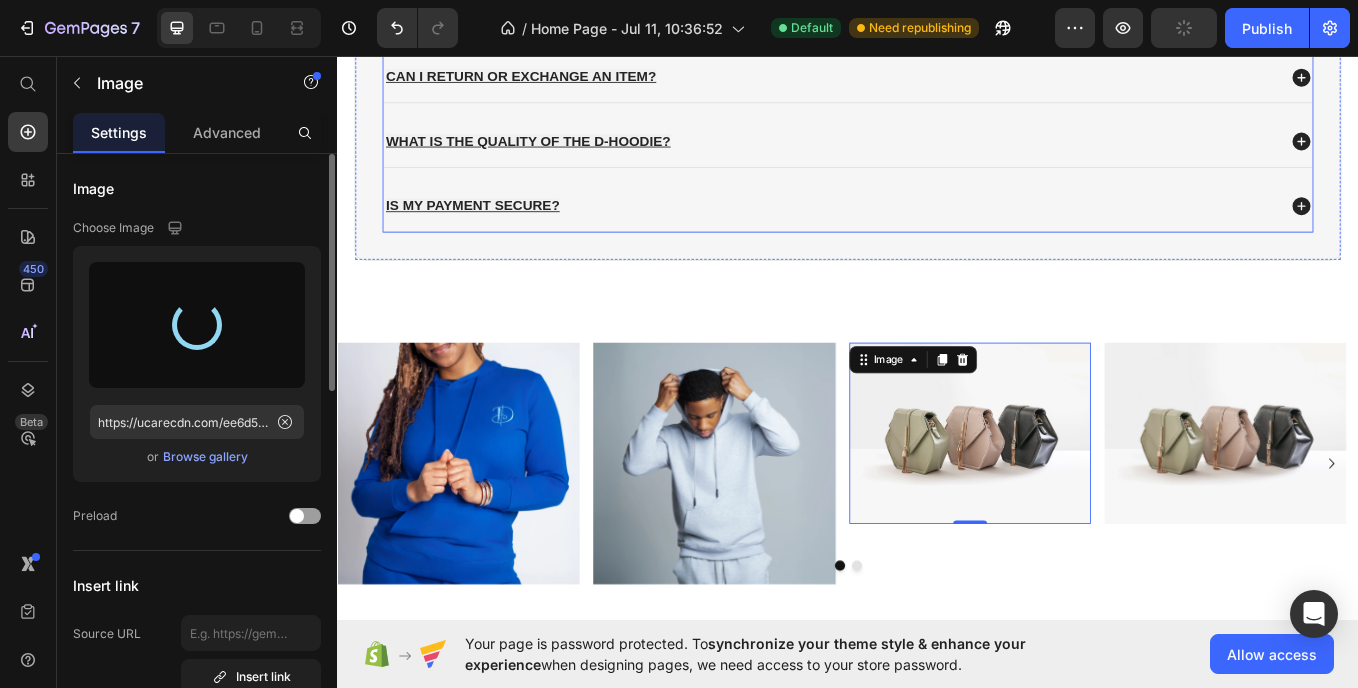 type on "https://cdn.shopify.com/s/files/1/0692/9429/3037/files/gempages_574980229496308511-b3468e16-aae3-43c4-a8b7-2a77b9e296ca.jpg" 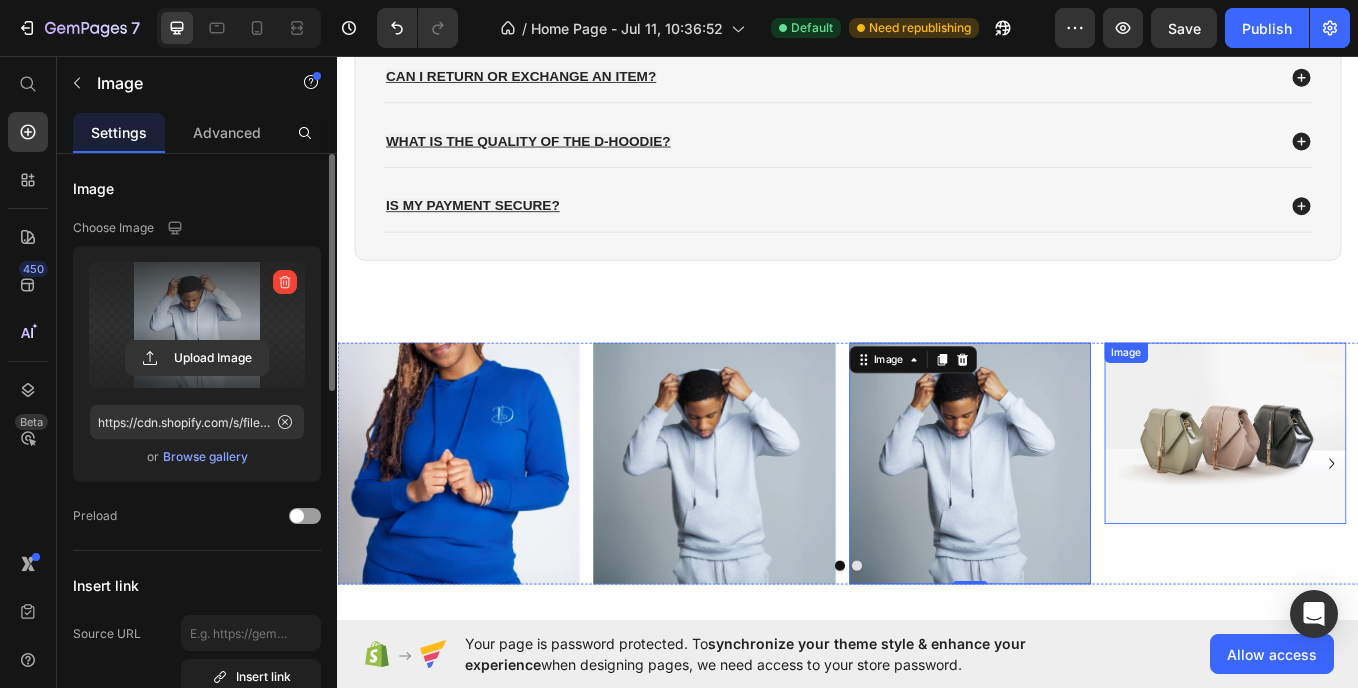click at bounding box center [1380, 498] 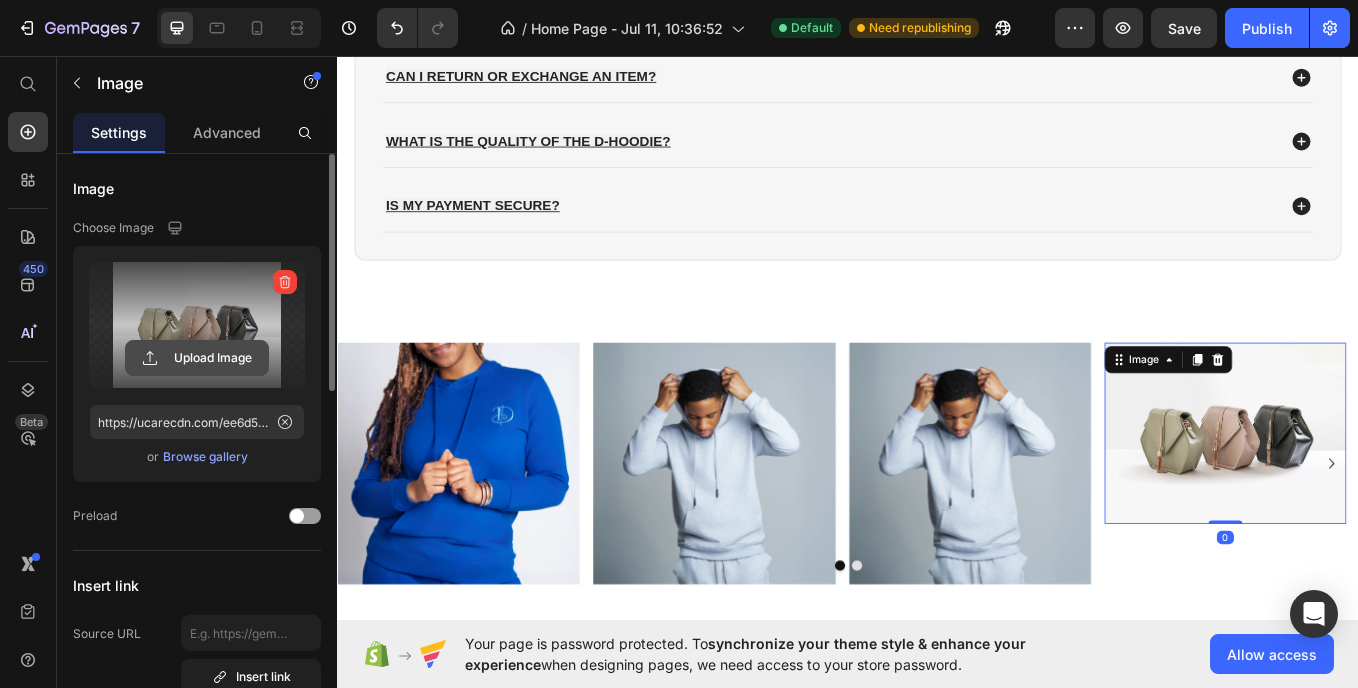 click 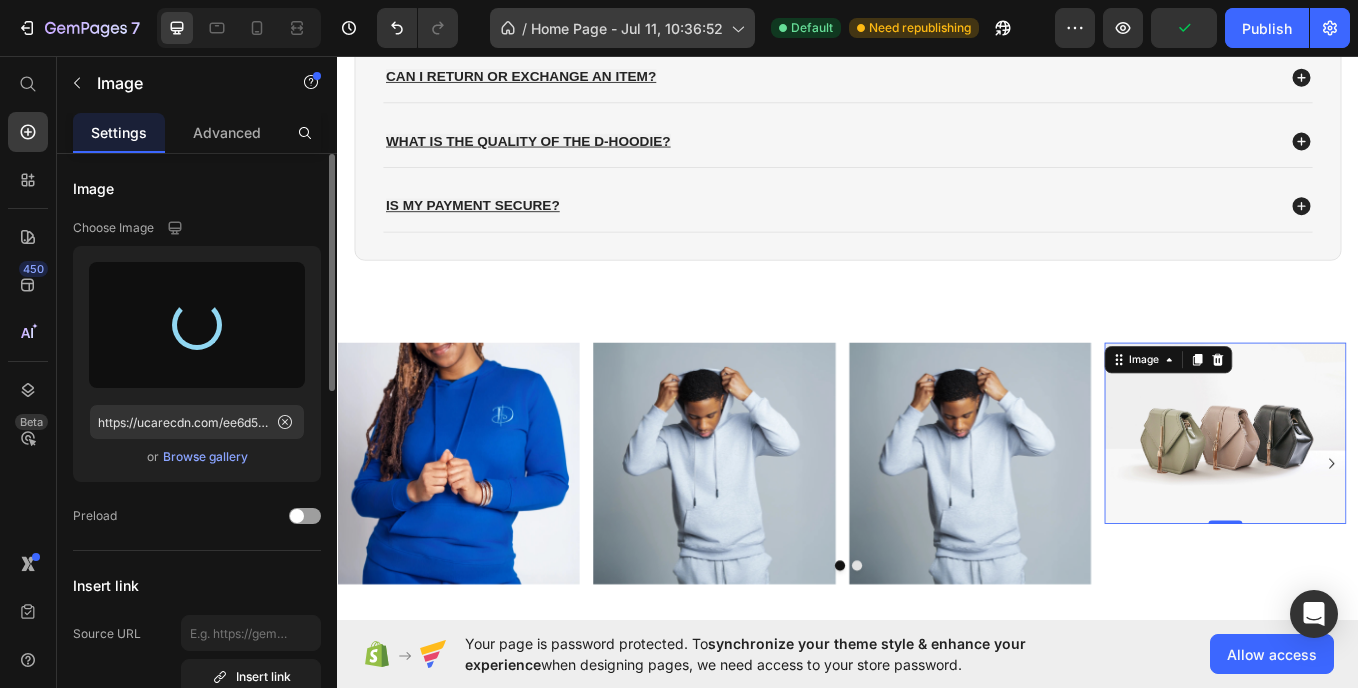 type on "https://cdn.shopify.com/s/files/1/0692/9429/3037/files/gempages_574980229496308511-d3ff544d-e663-41d7-b3f0-dc8cf575b5f2.jpg" 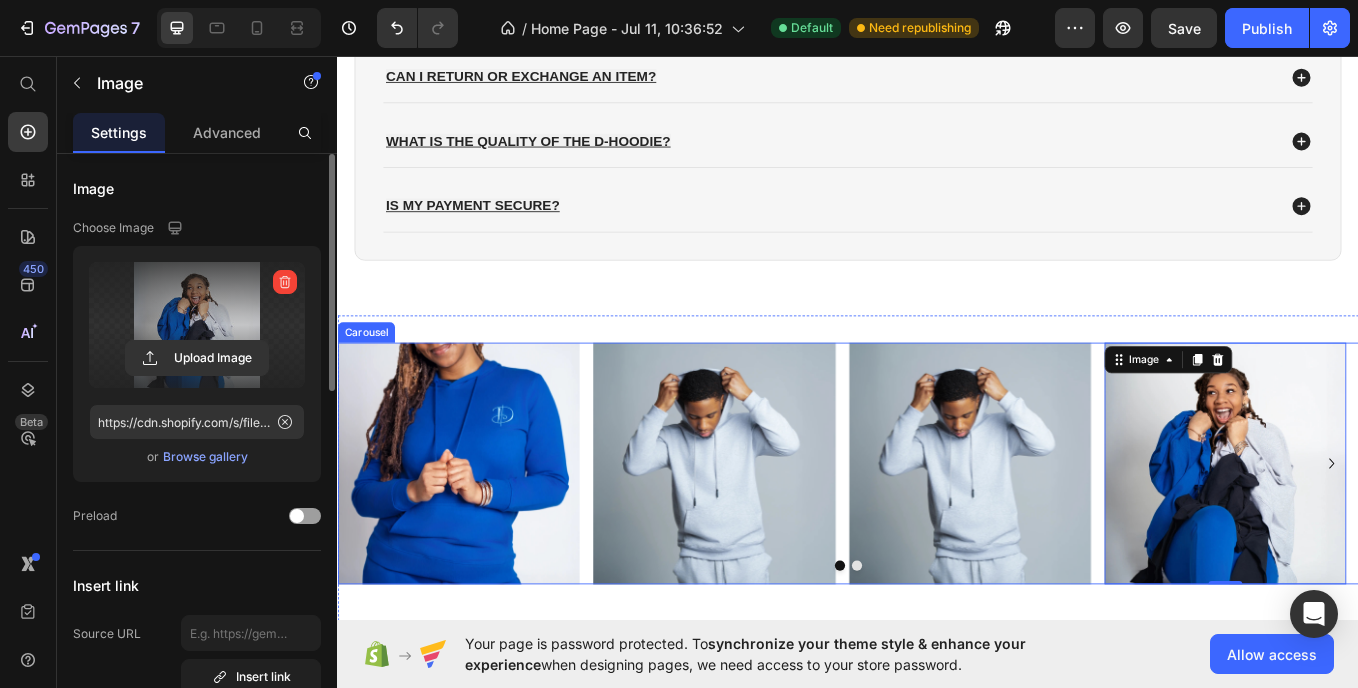 click on "Image Image Image Image   0 Image Image Image" at bounding box center (937, 534) 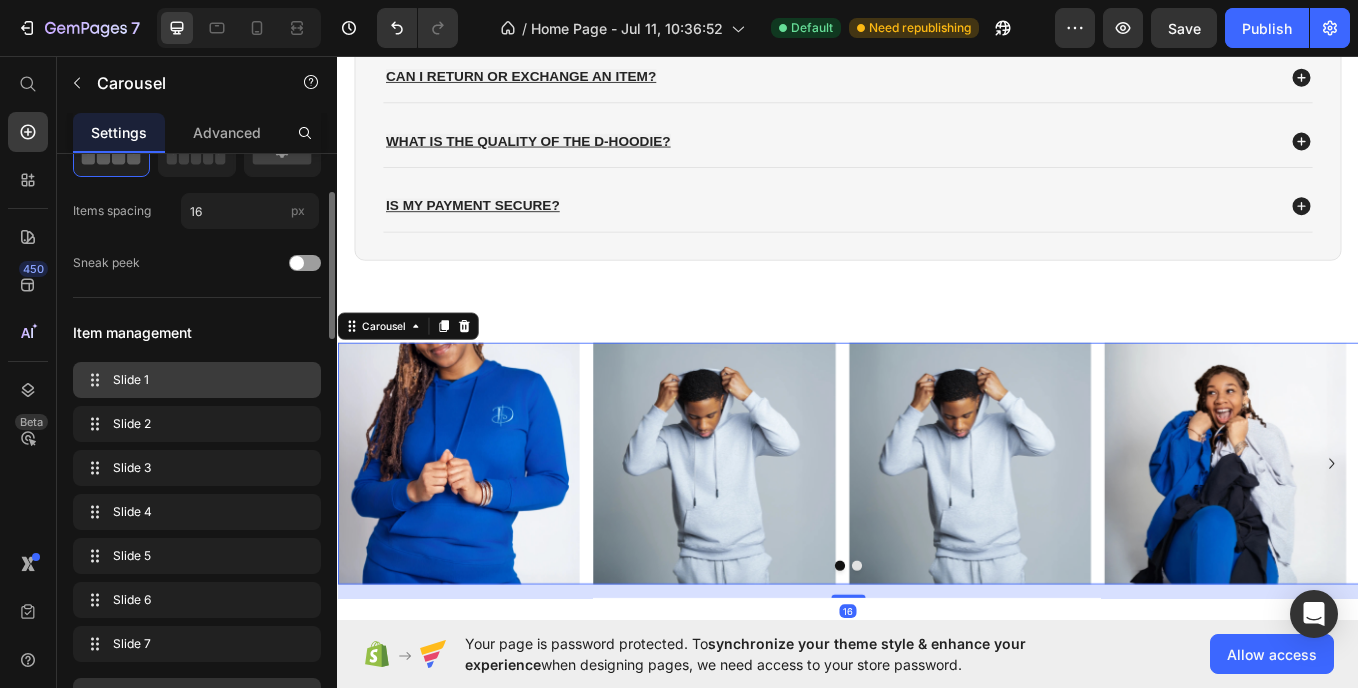 scroll, scrollTop: 154, scrollLeft: 0, axis: vertical 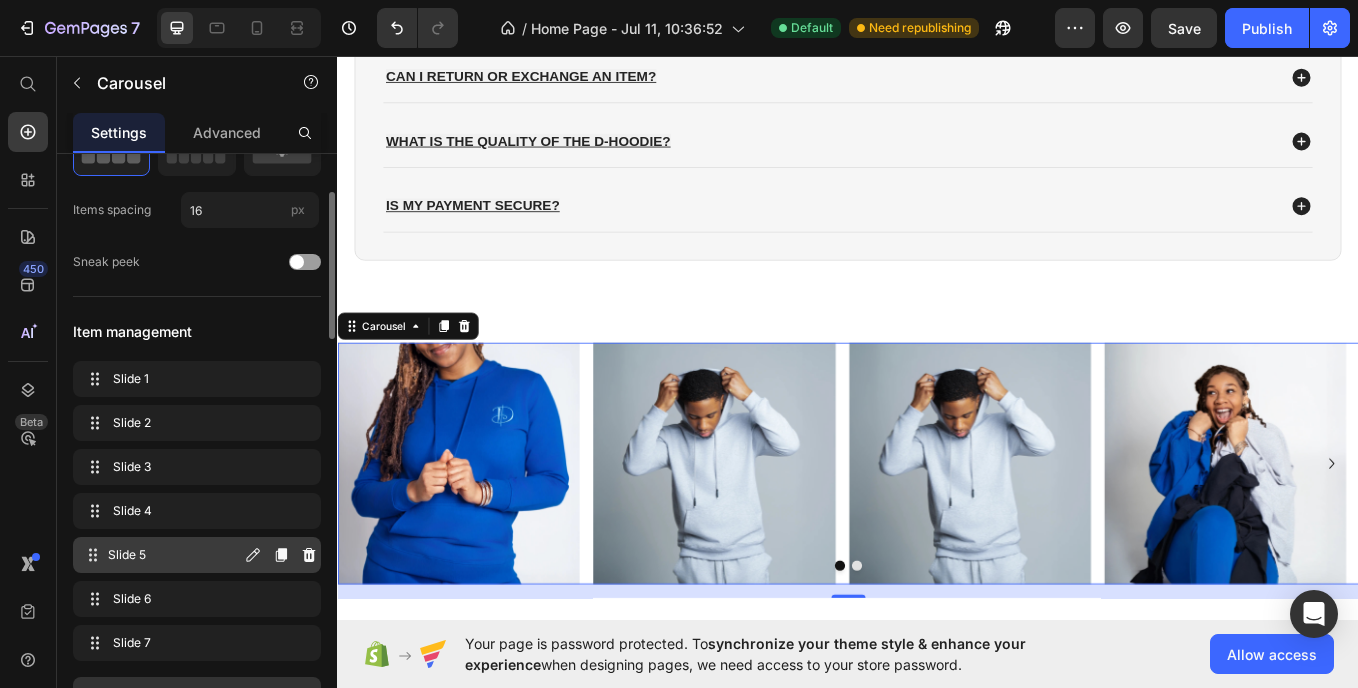click on "Slide 5" at bounding box center (174, 555) 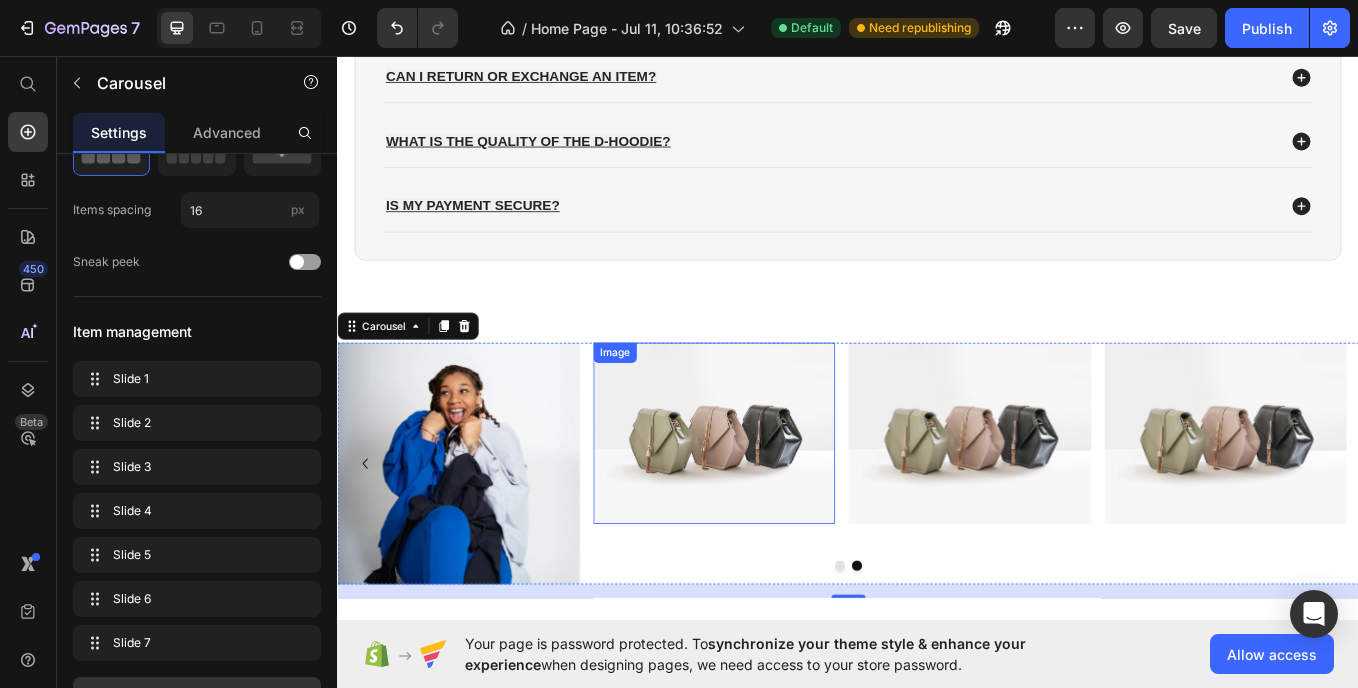 click at bounding box center (779, 498) 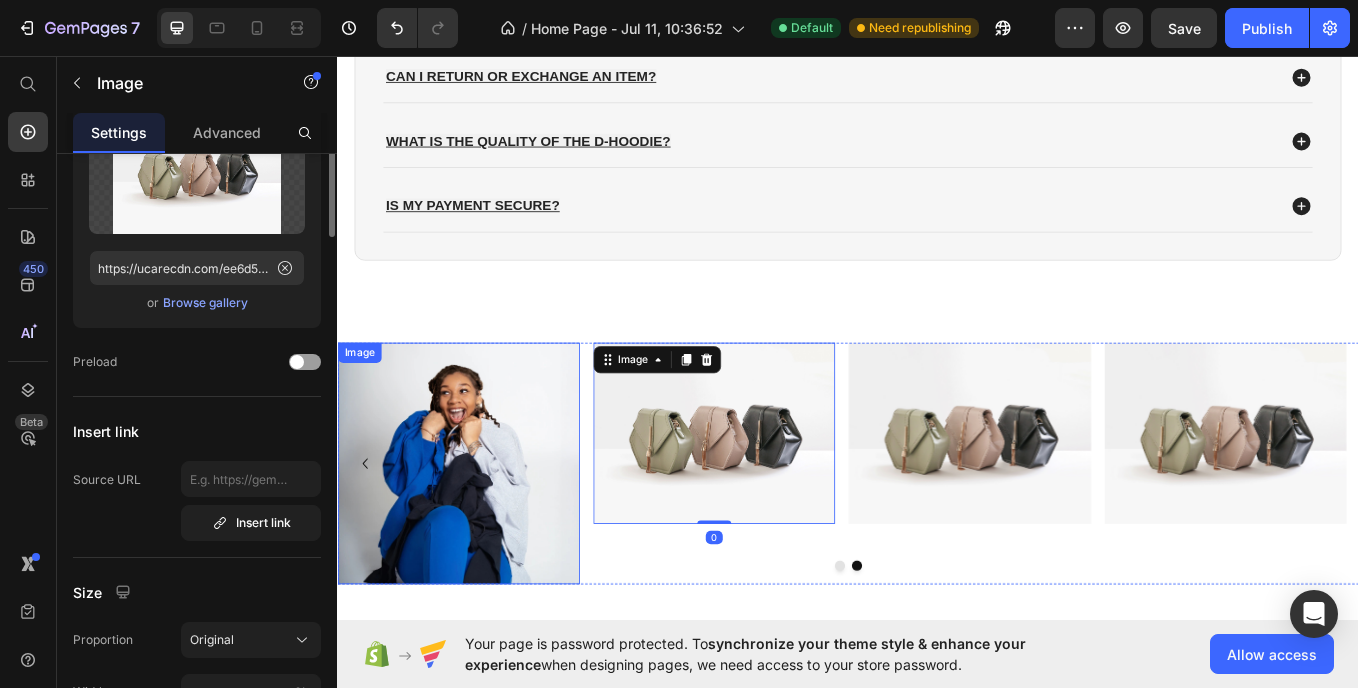 scroll, scrollTop: 0, scrollLeft: 0, axis: both 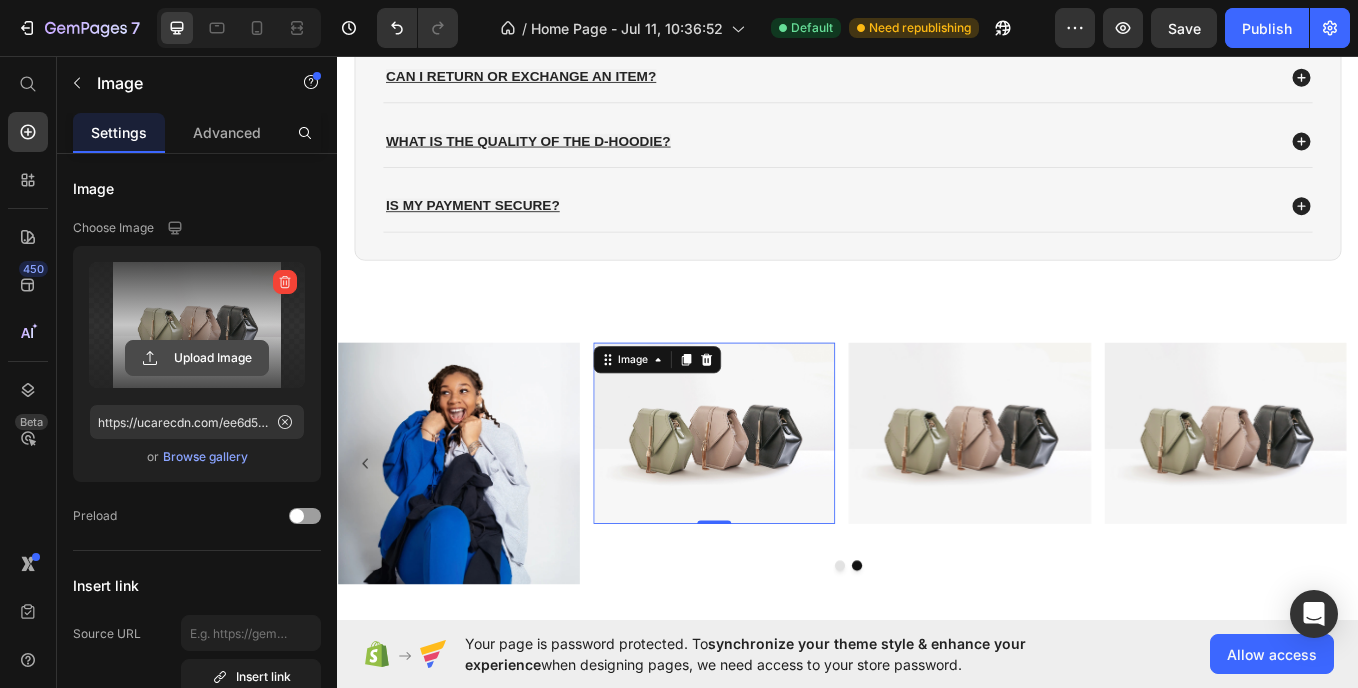 click 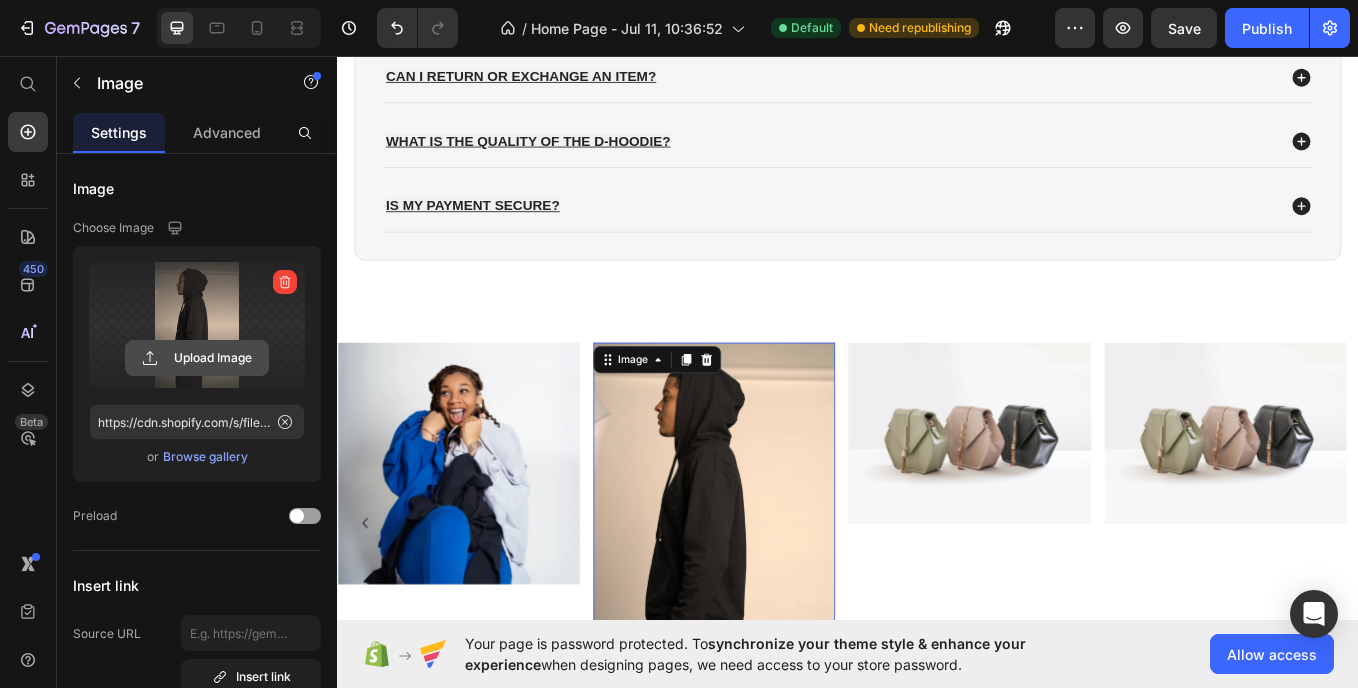 click 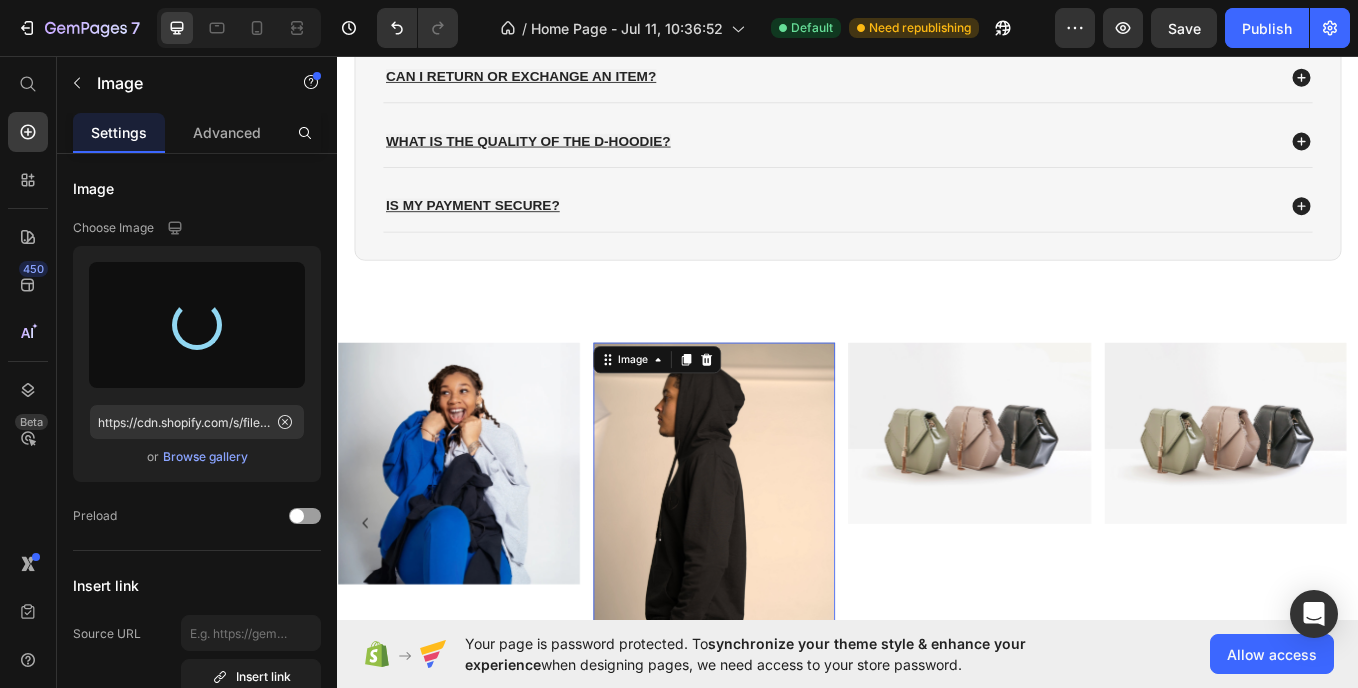 type on "https://cdn.shopify.com/s/files/1/0692/9429/3037/files/gempages_574980229496308511-2189047a-ec8f-443d-85a6-c708d0f6a249.webp" 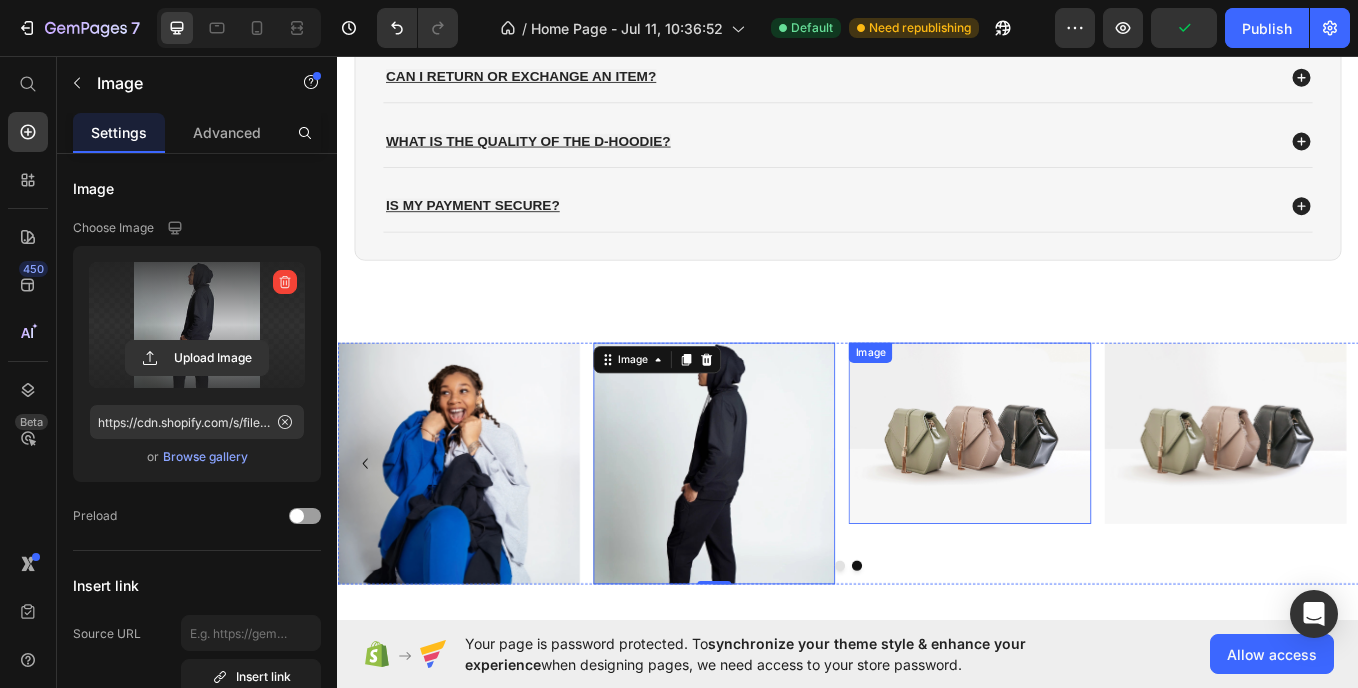 click at bounding box center [1079, 498] 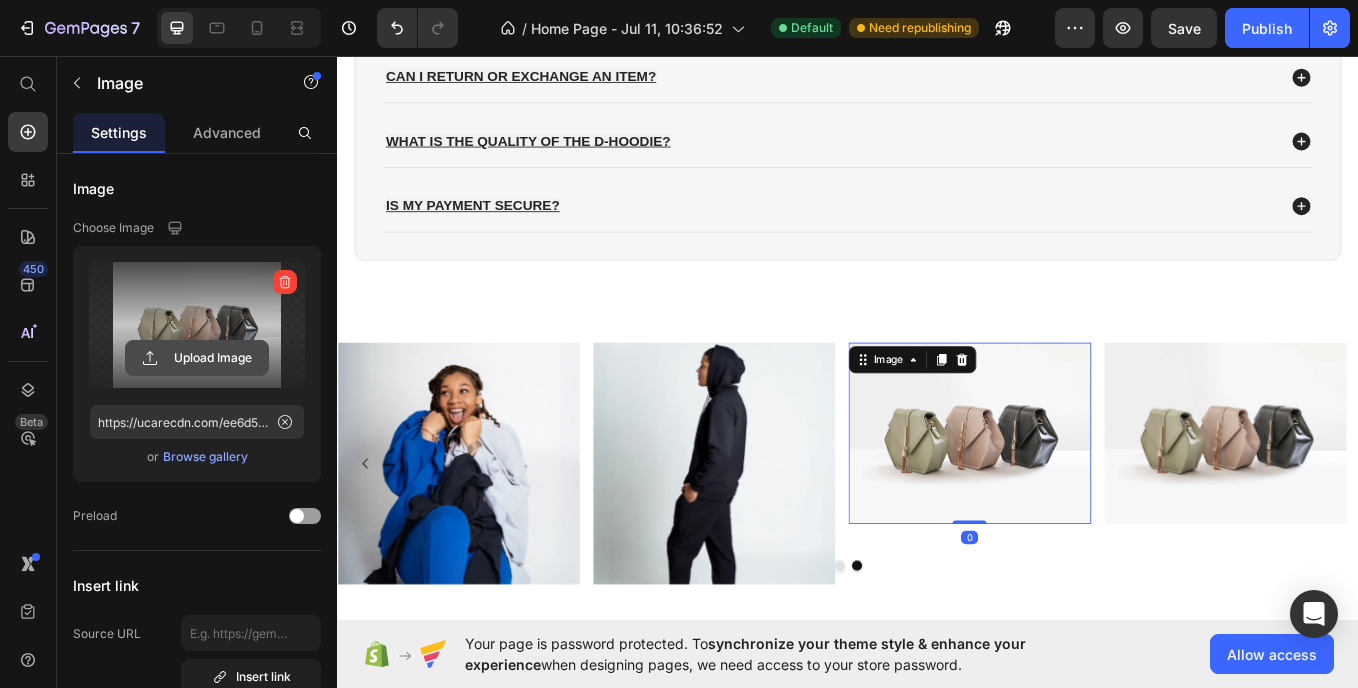 click 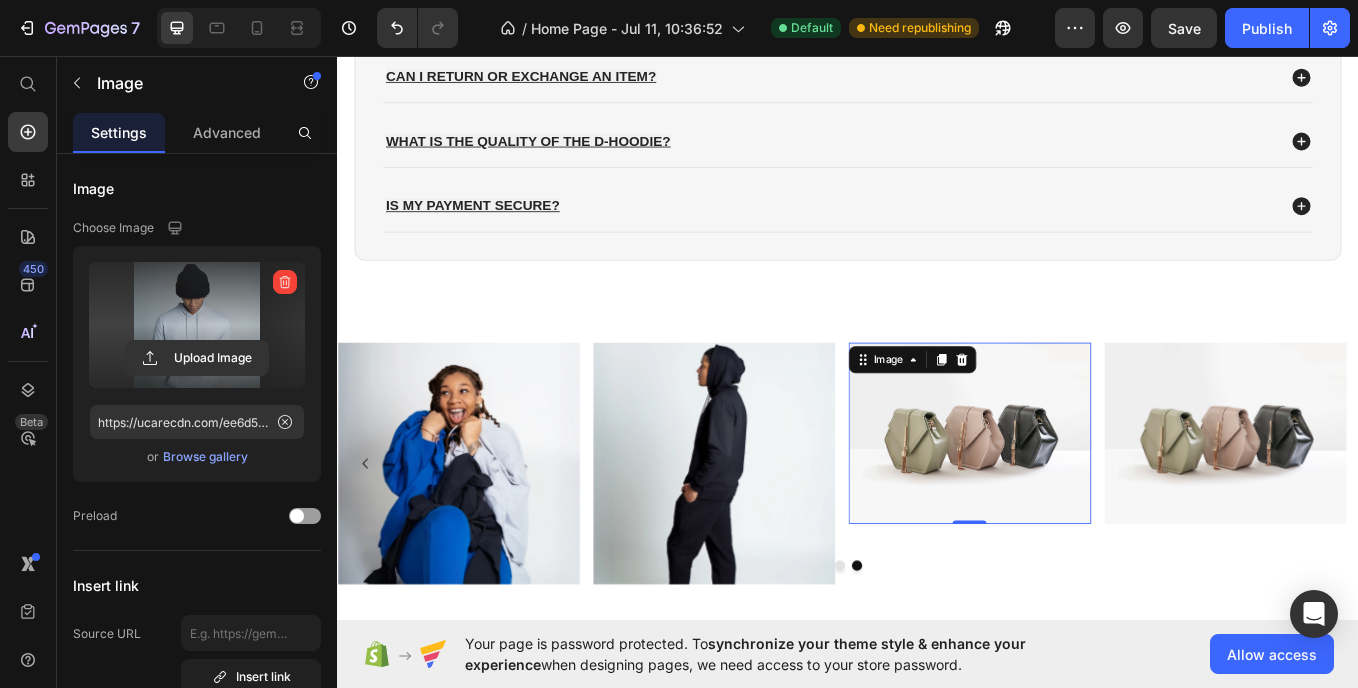 type on "https://cdn.shopify.com/s/files/1/0692/9429/3037/files/gempages_574980229496308511-4e518bf0-7437-4bd6-845b-da6faada938e.jpg" 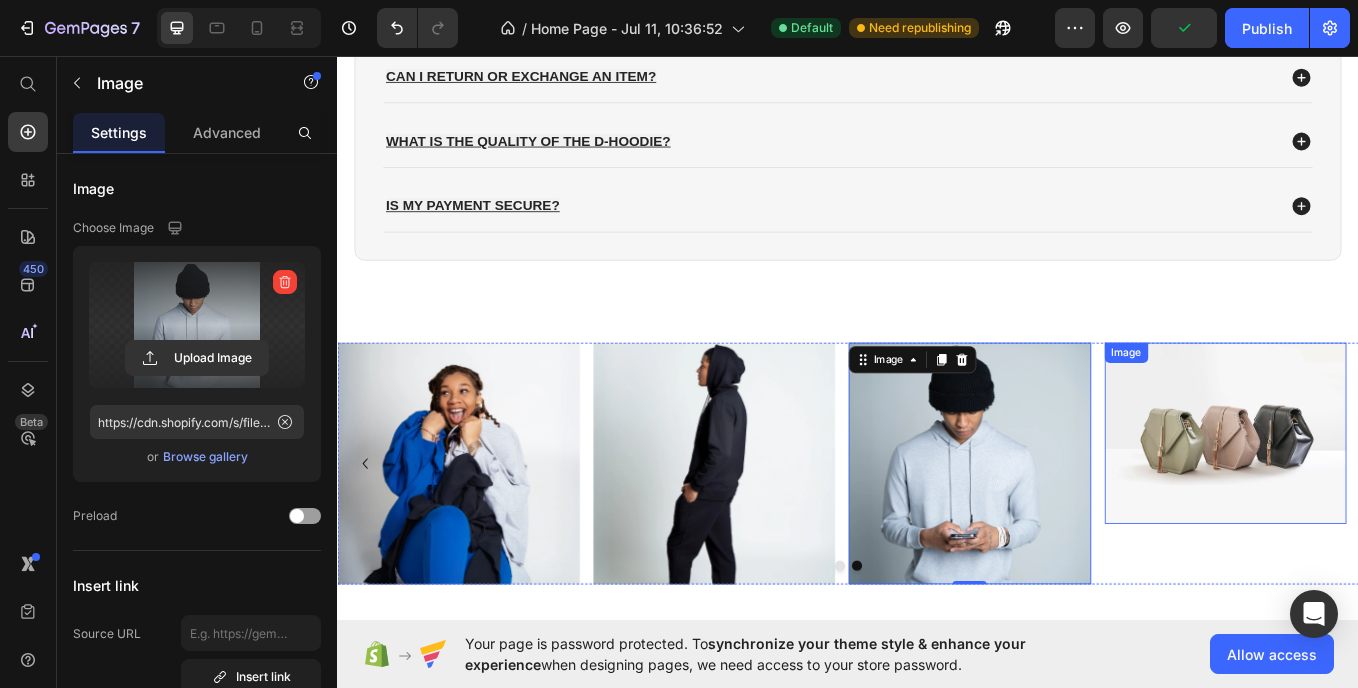 click at bounding box center (1380, 498) 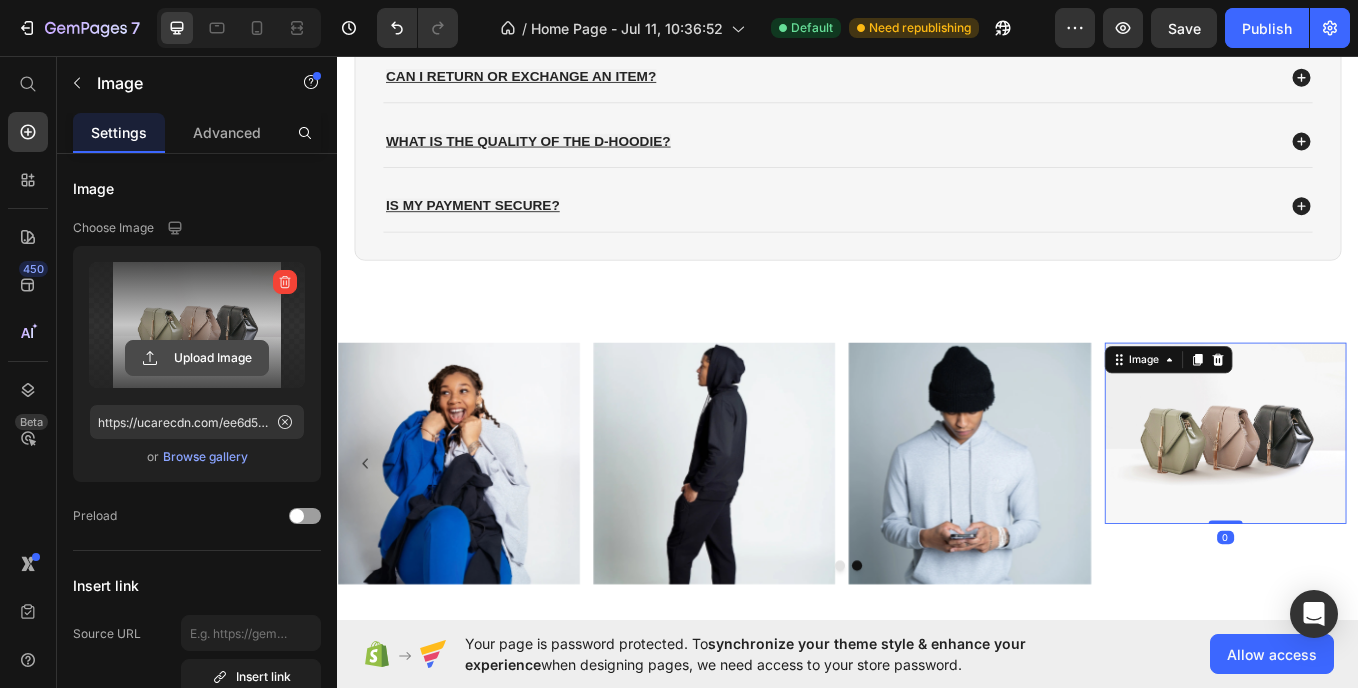 click 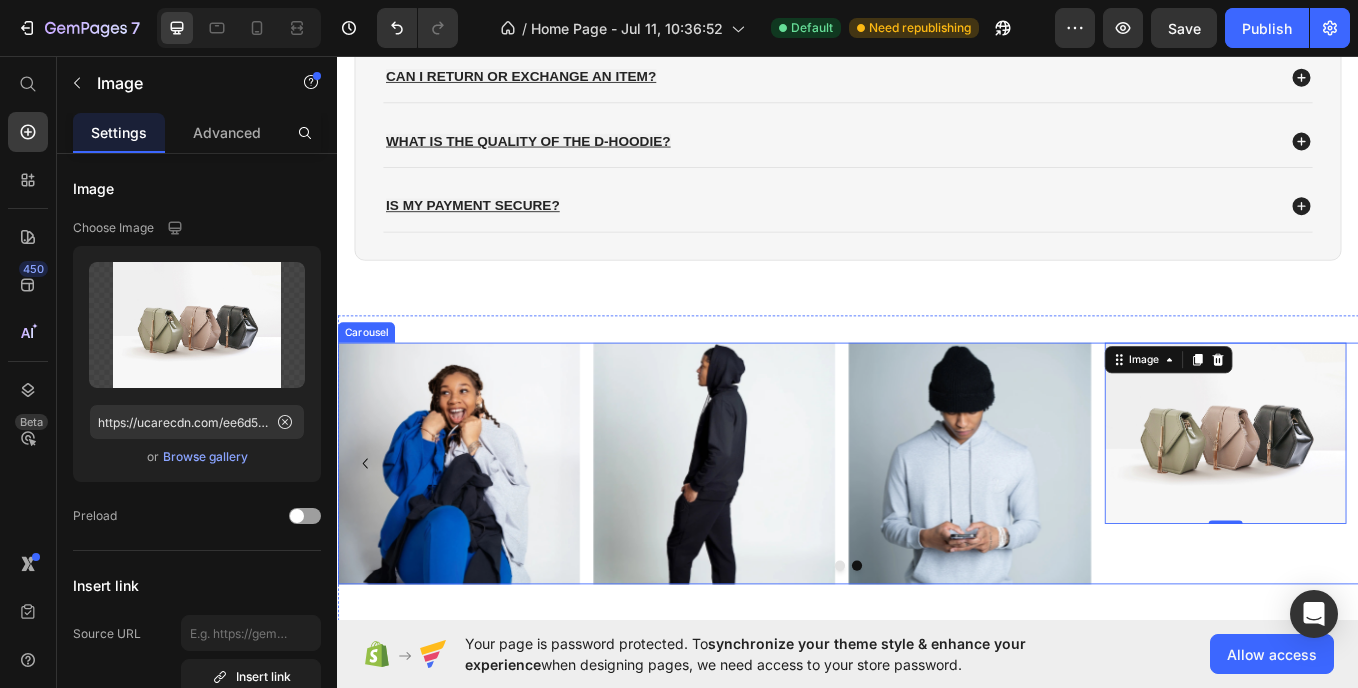 click on "Image Image Image Image Image Image Image   0" at bounding box center [937, 534] 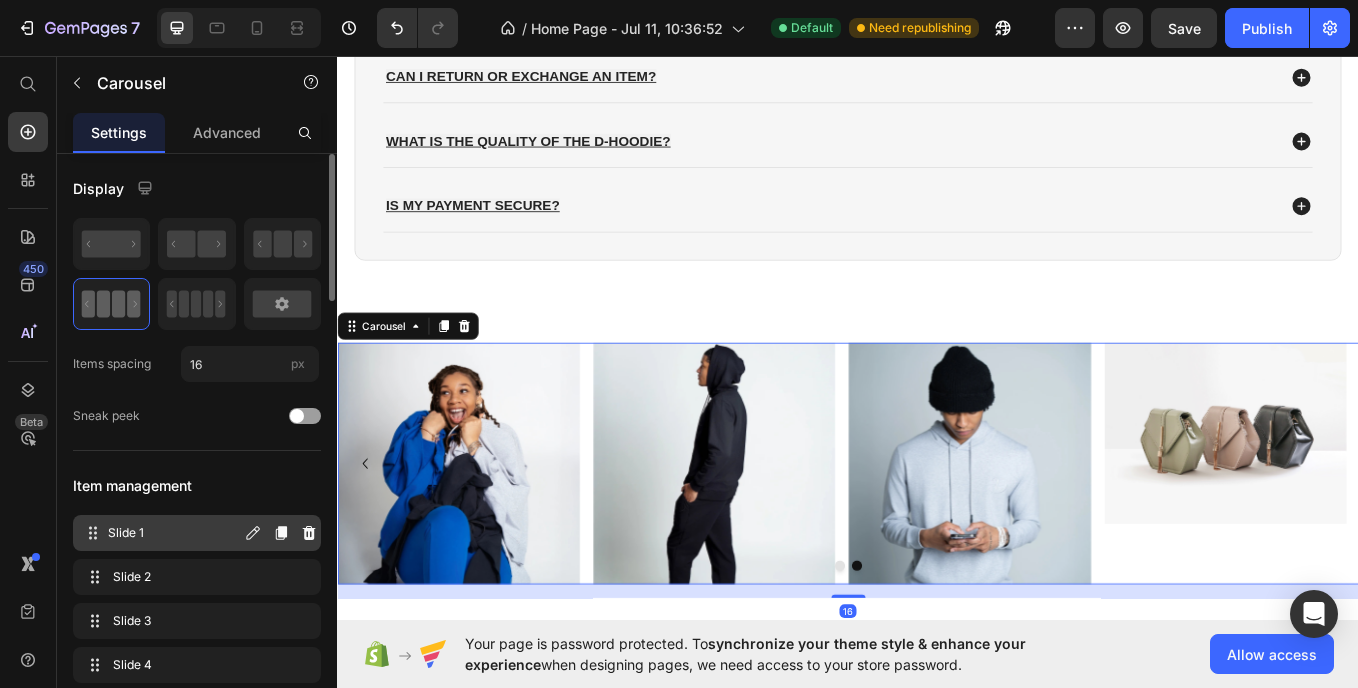 click on "Slide 1" at bounding box center (174, 533) 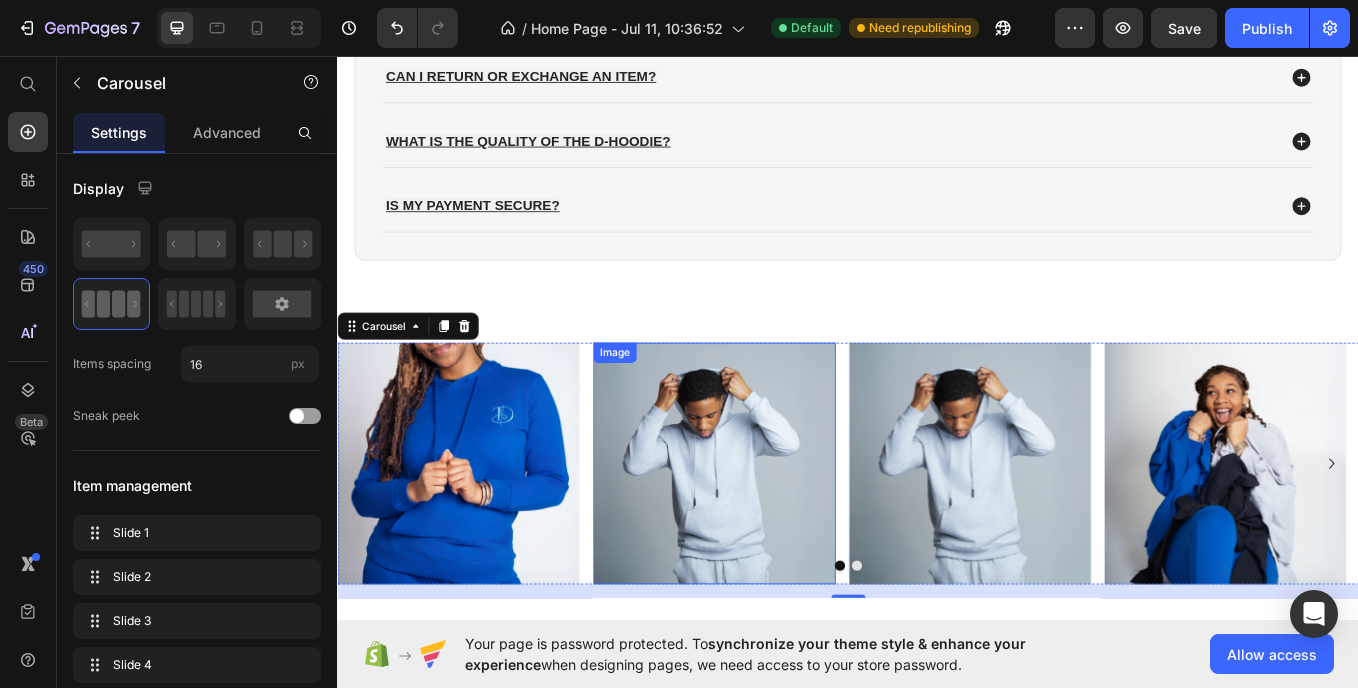 click at bounding box center [779, 534] 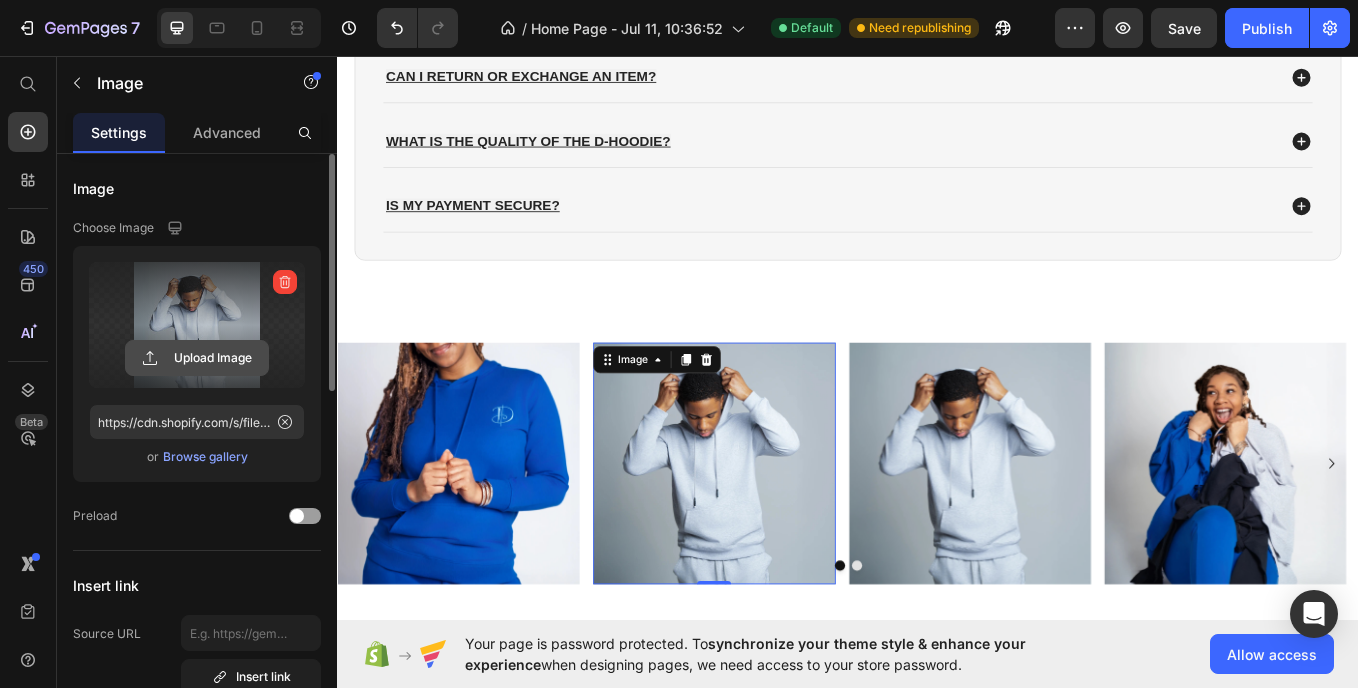 click 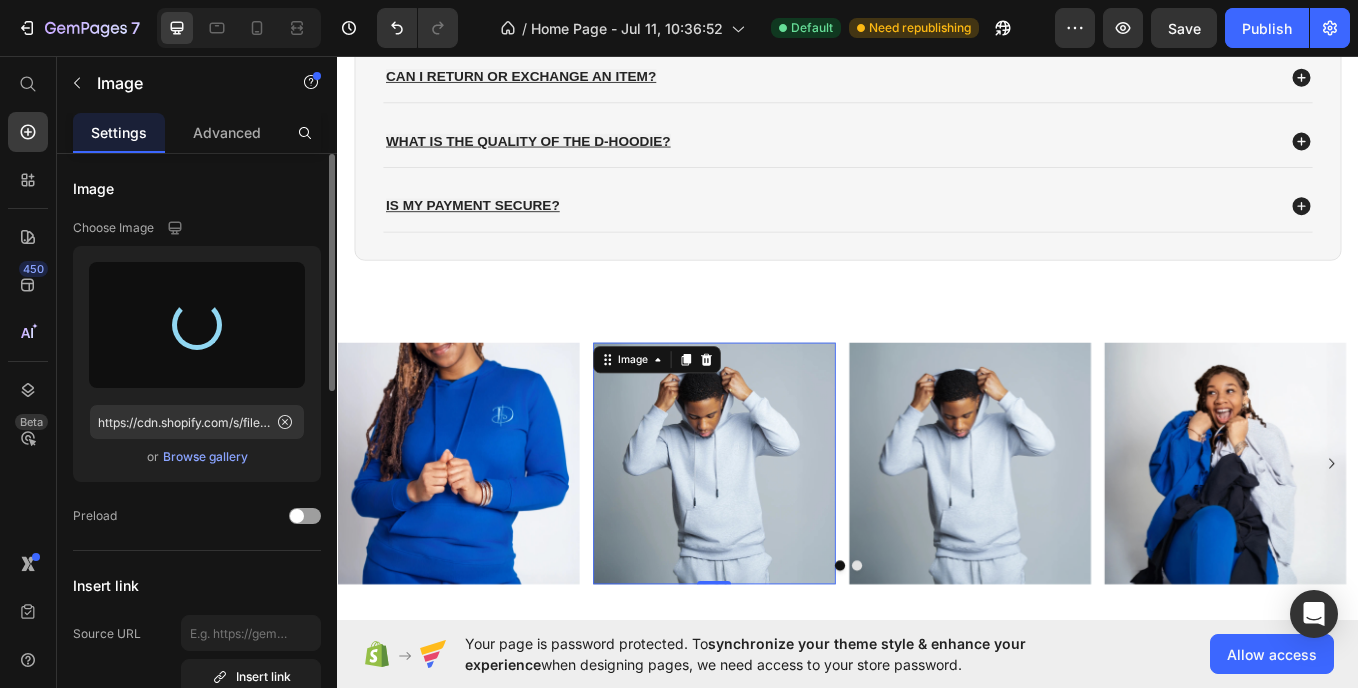 type on "https://cdn.shopify.com/s/files/1/0692/9429/3037/files/gempages_574980229496308511-0a162ed7-ec91-45a0-9465-061f09754d80.webp" 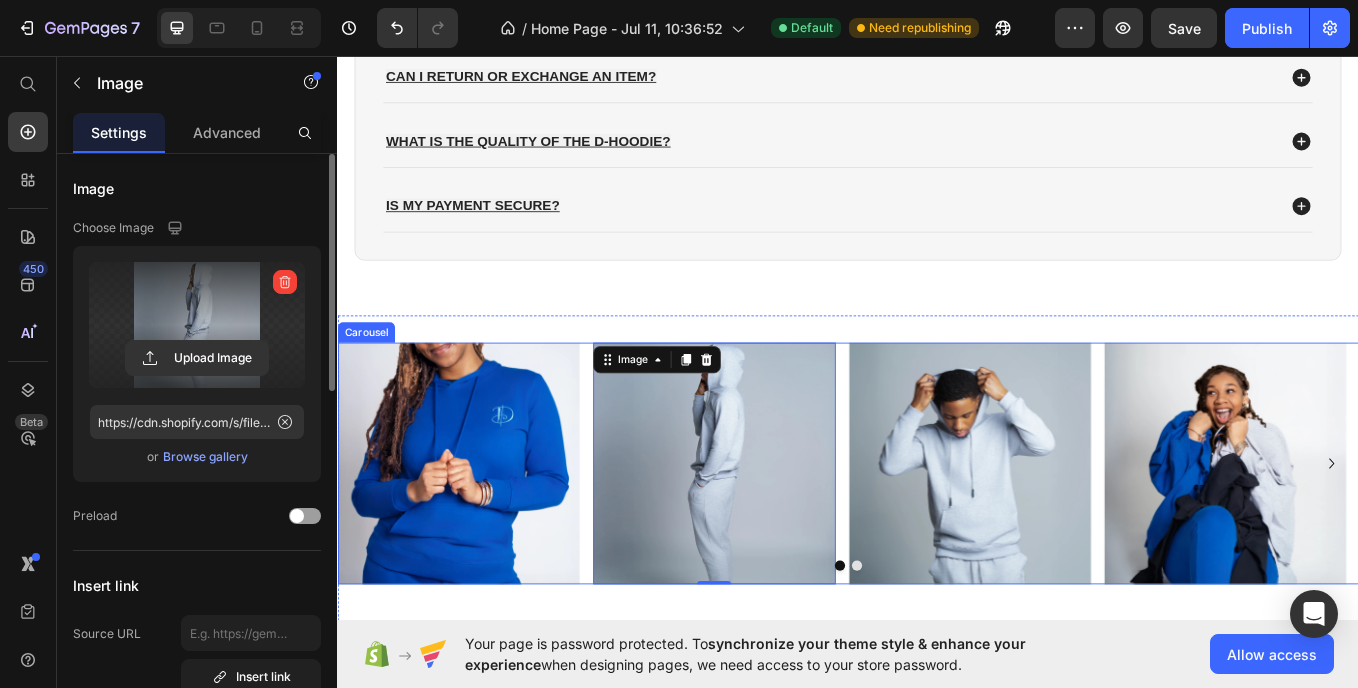 click on "Image Image   0 Image Image Image Image Image" at bounding box center (937, 534) 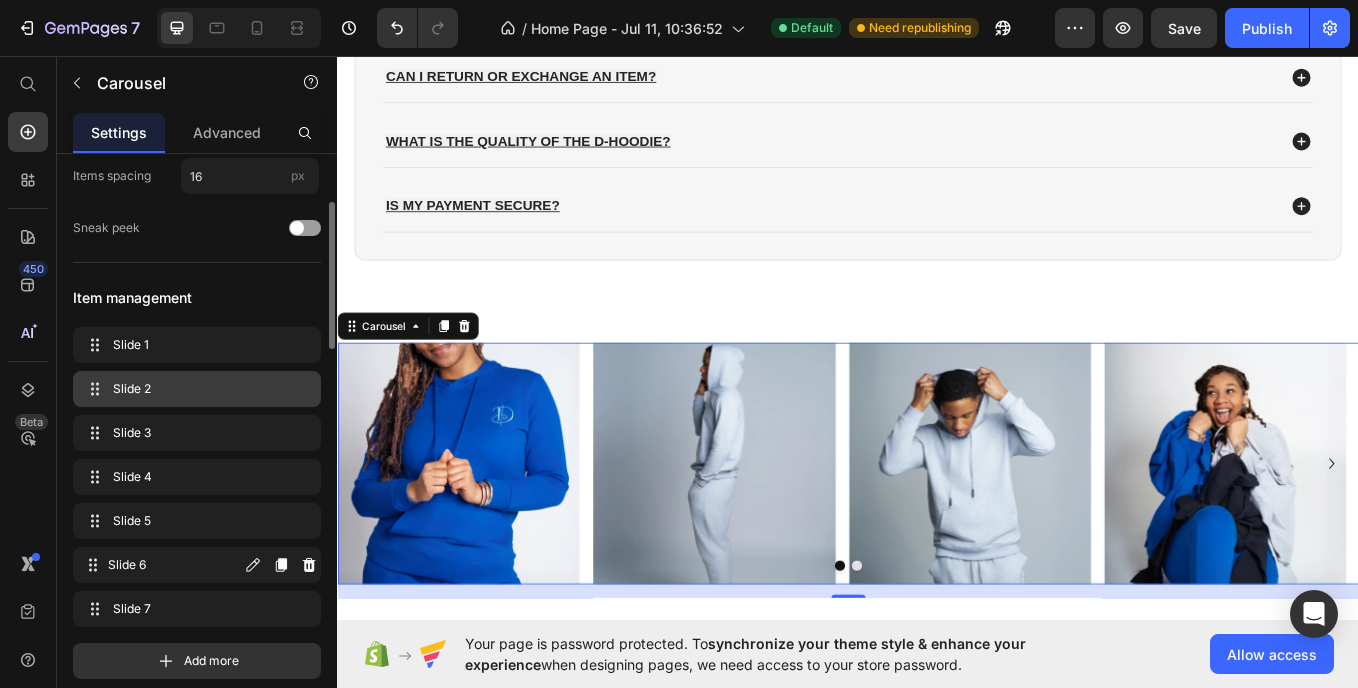 scroll, scrollTop: 191, scrollLeft: 0, axis: vertical 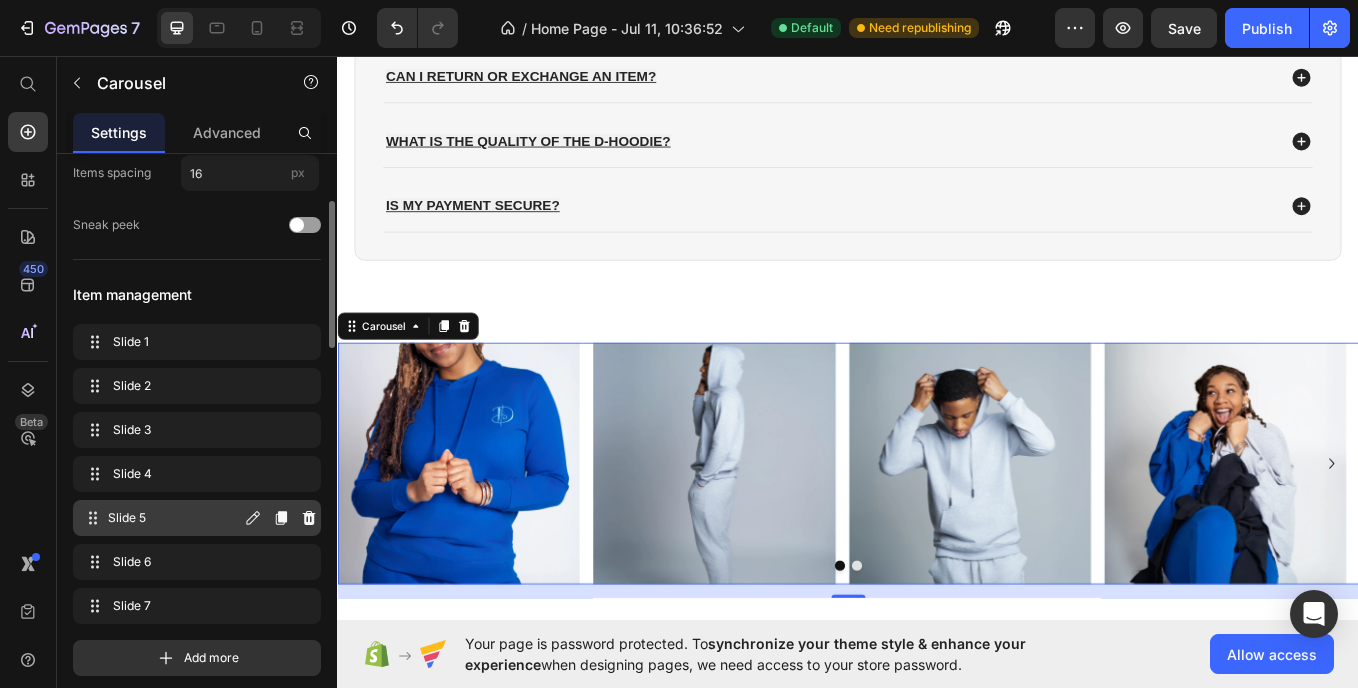 click on "Slide 5" at bounding box center (174, 518) 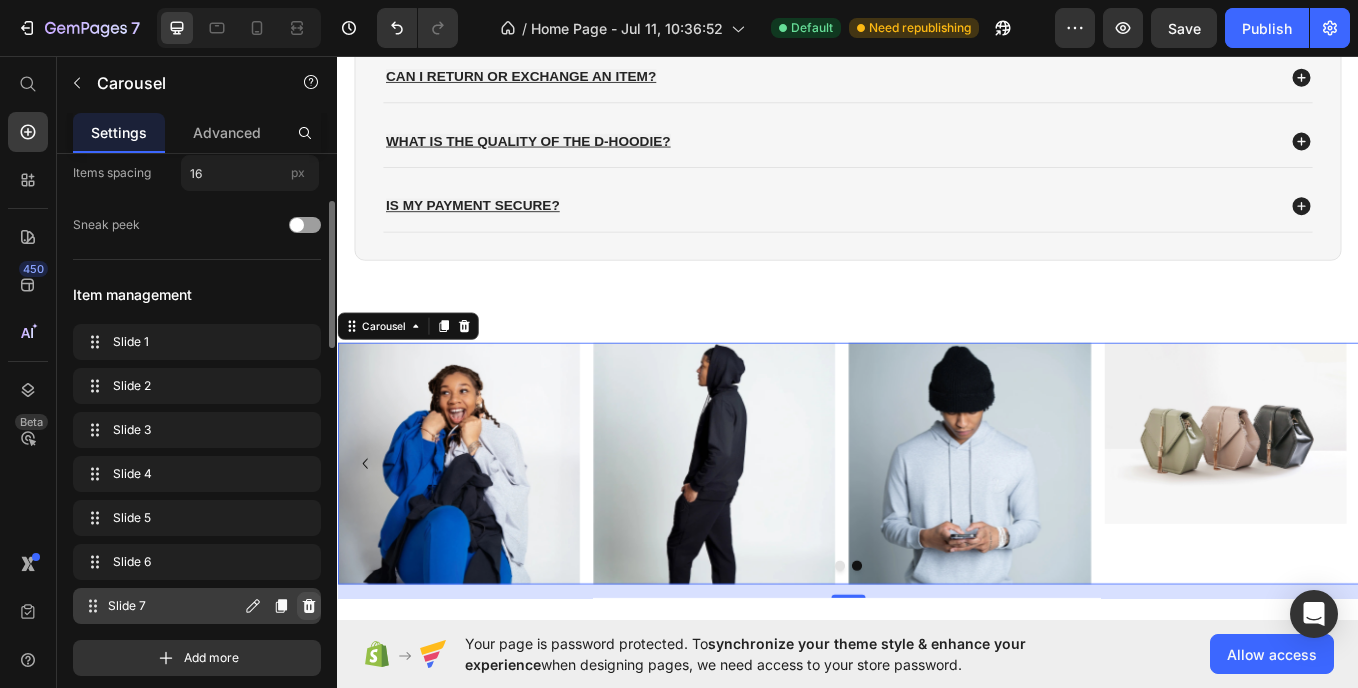click 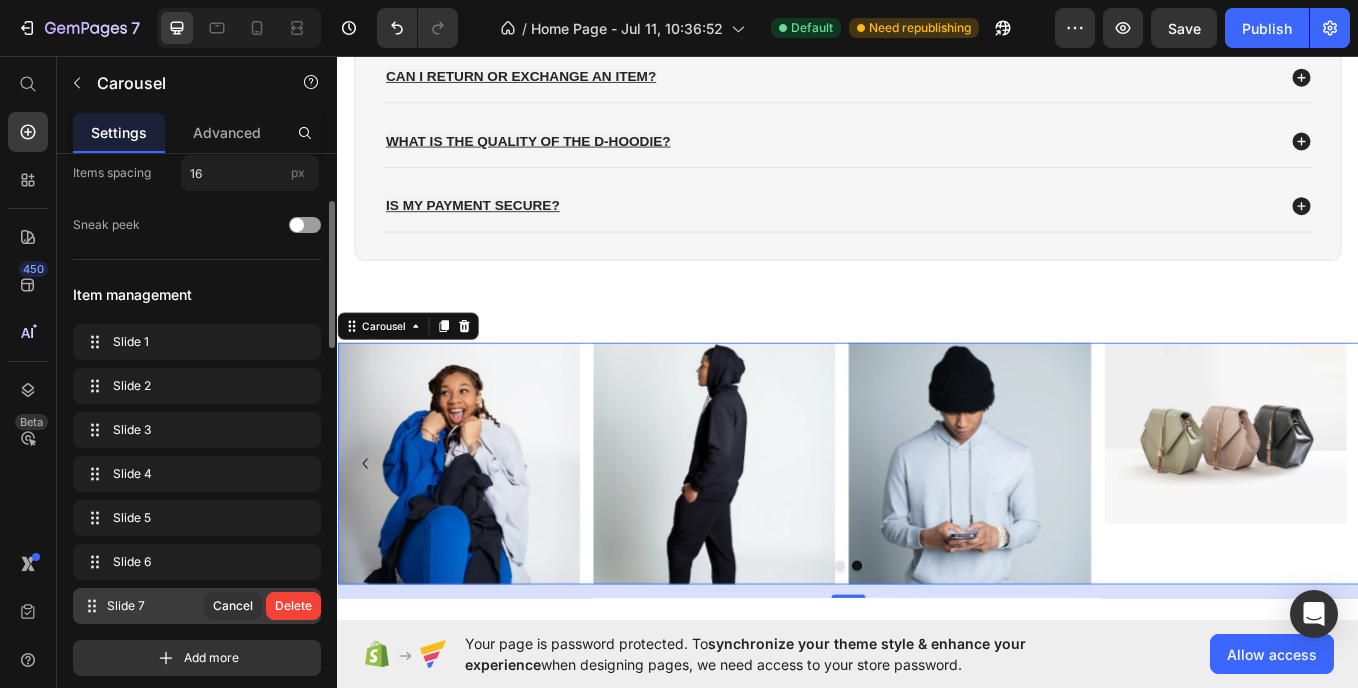 click on "Delete" at bounding box center (293, 606) 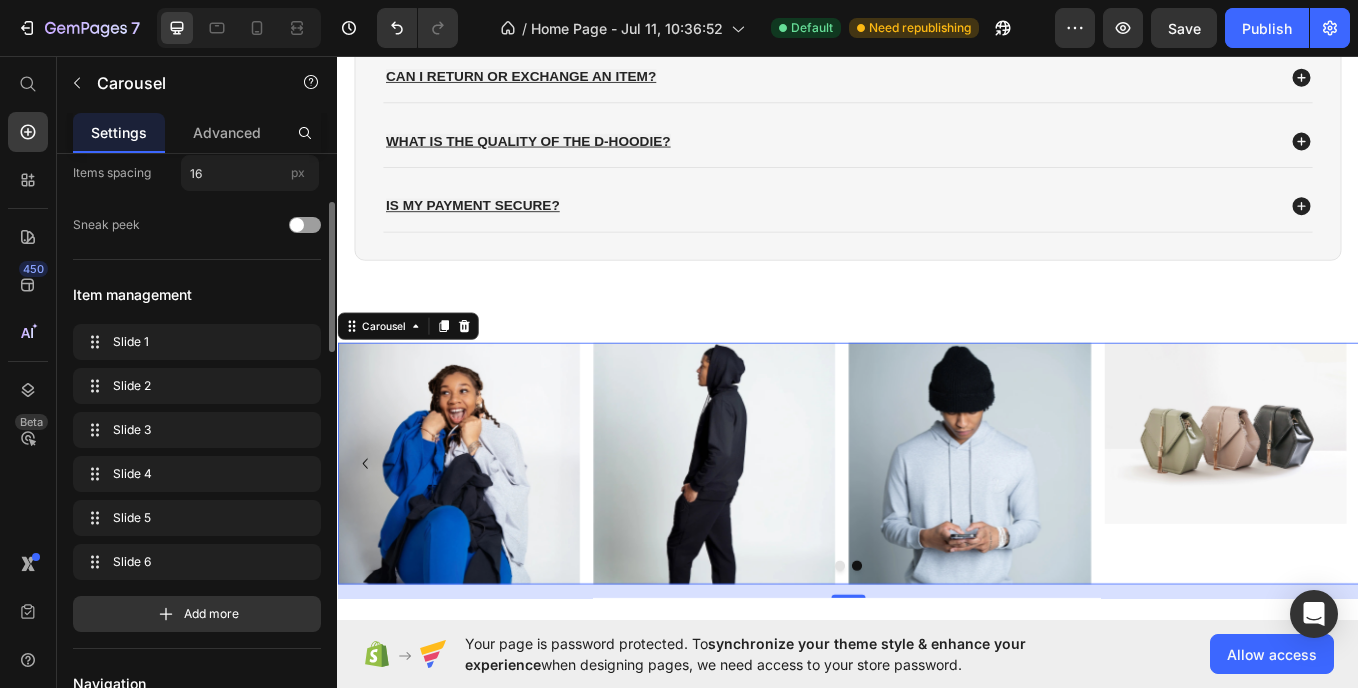 click on "Add more" at bounding box center [197, 614] 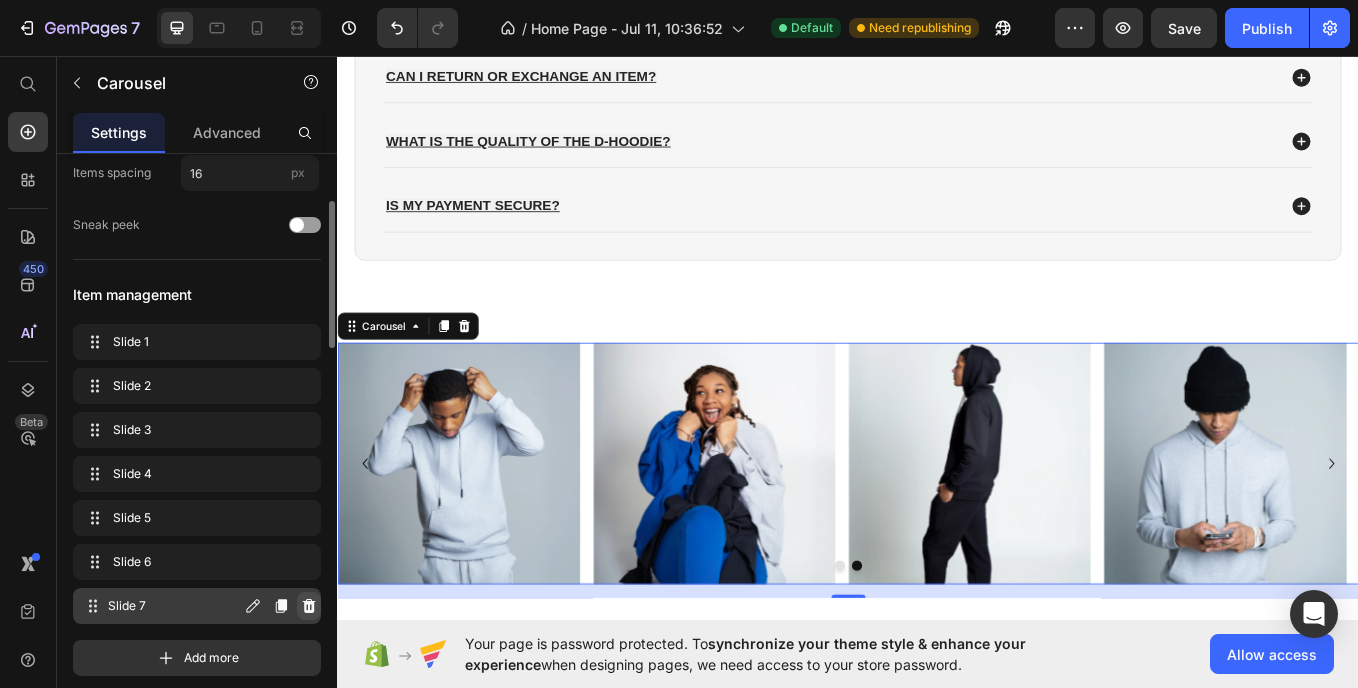 click 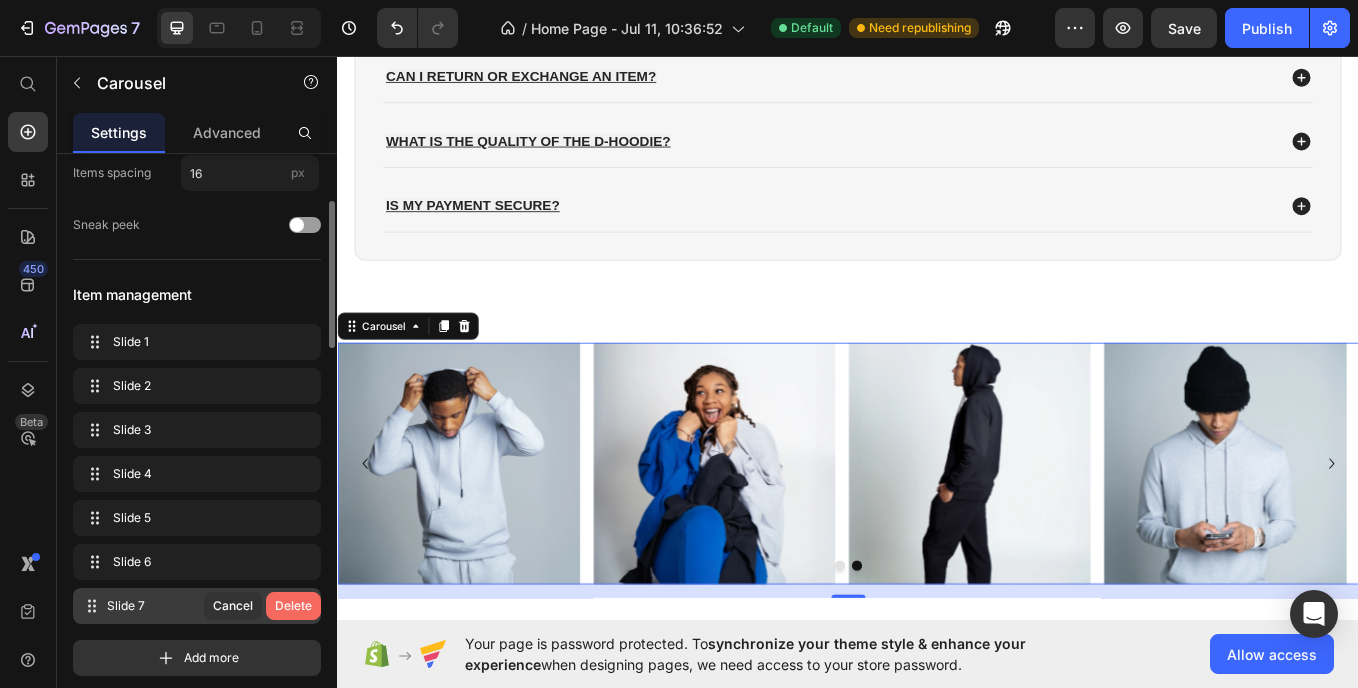 click on "Delete" at bounding box center (293, 606) 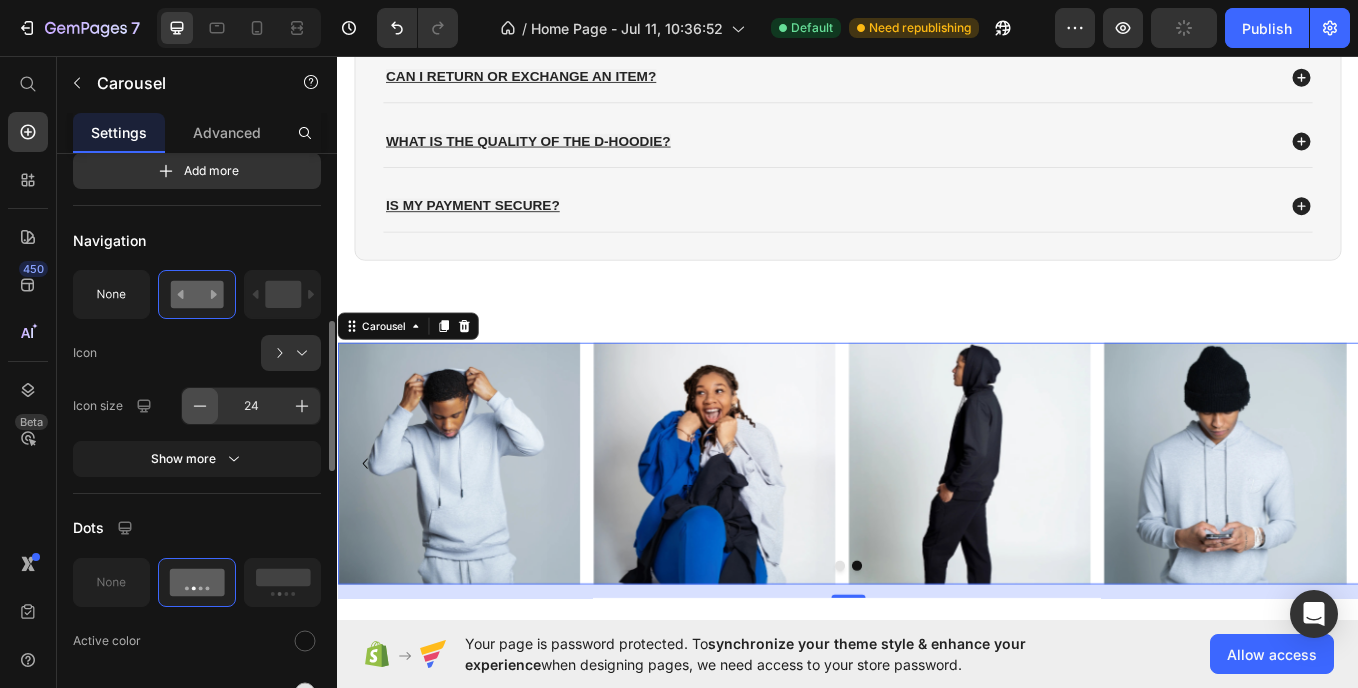 scroll, scrollTop: 639, scrollLeft: 0, axis: vertical 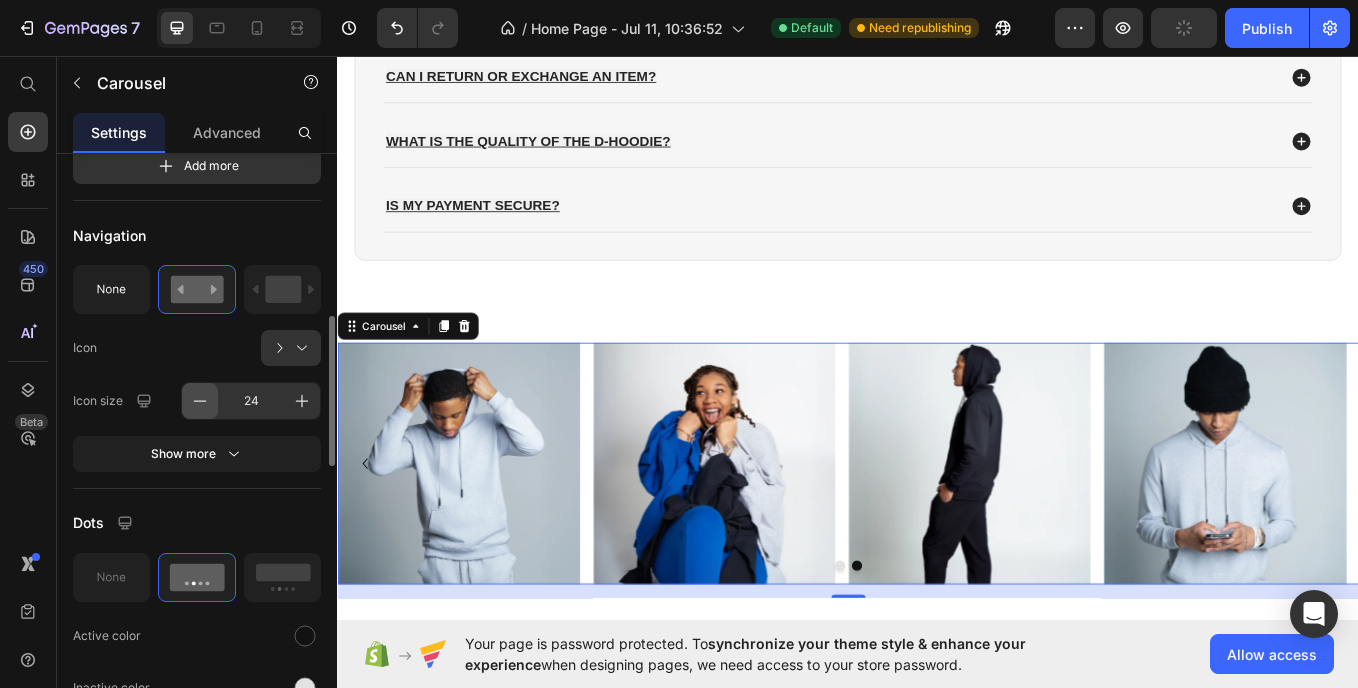 click 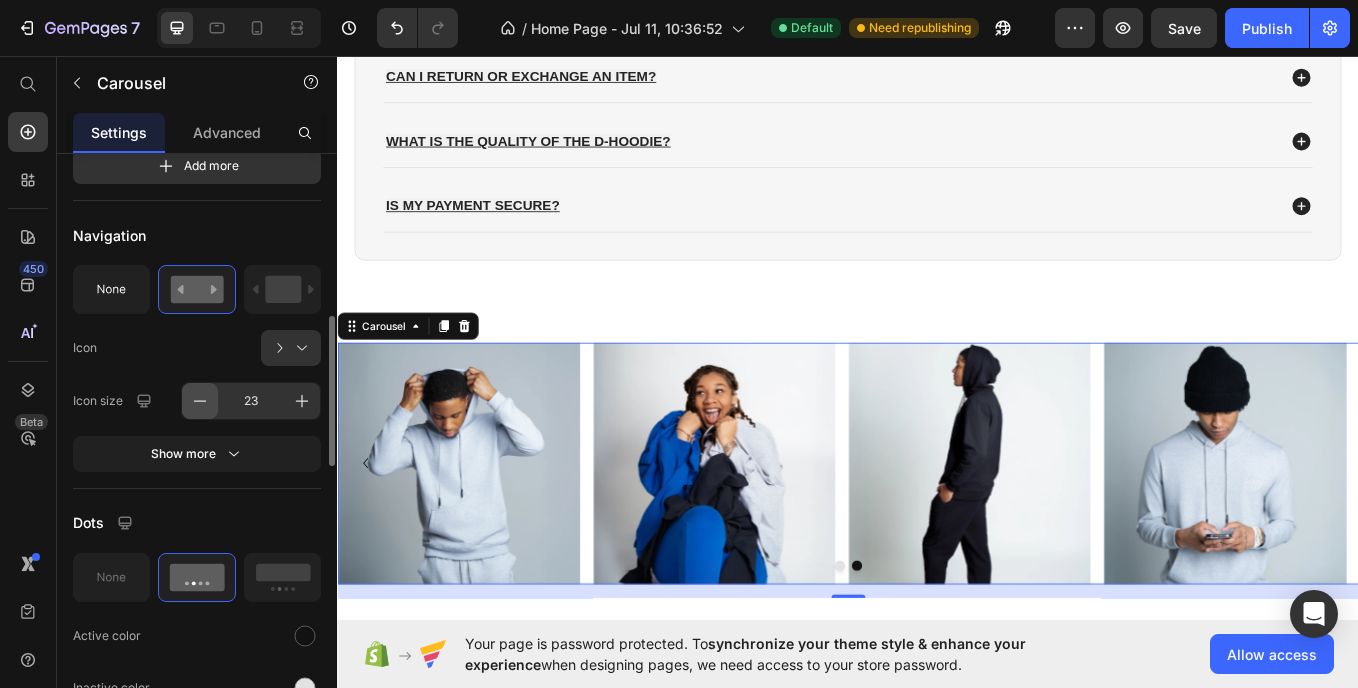 click 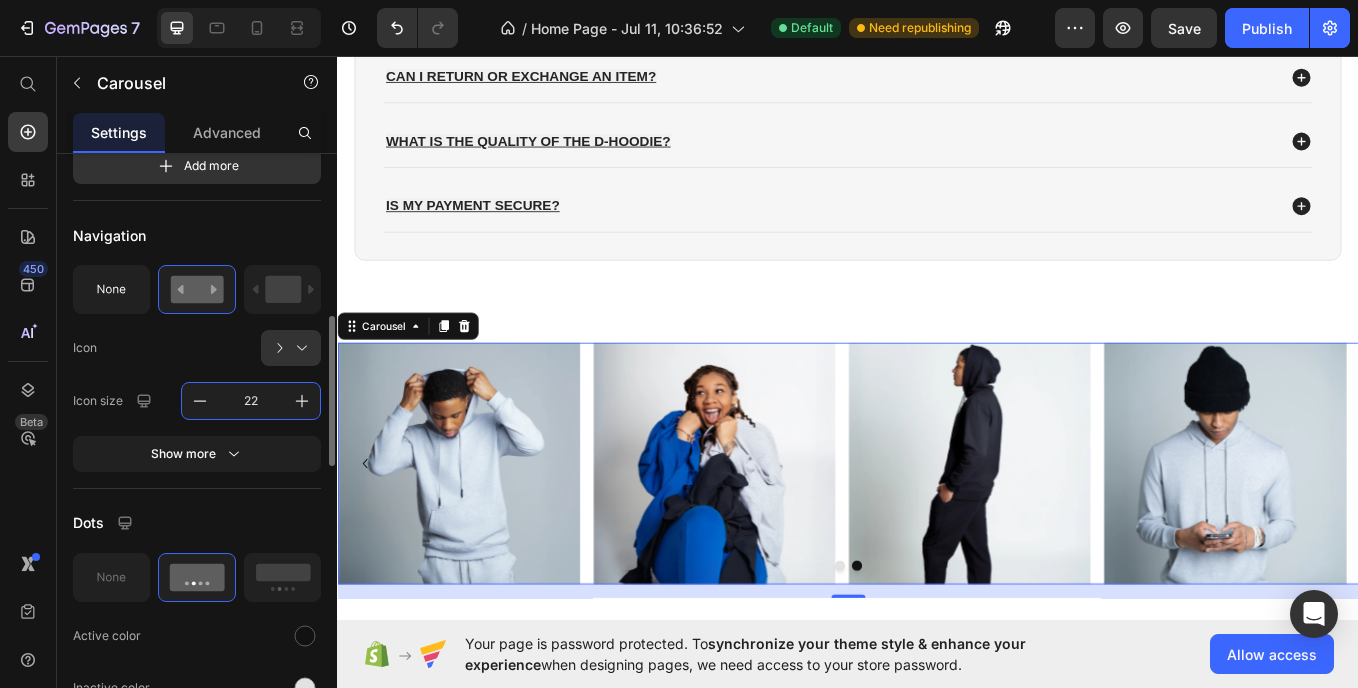 click on "22" at bounding box center (251, 401) 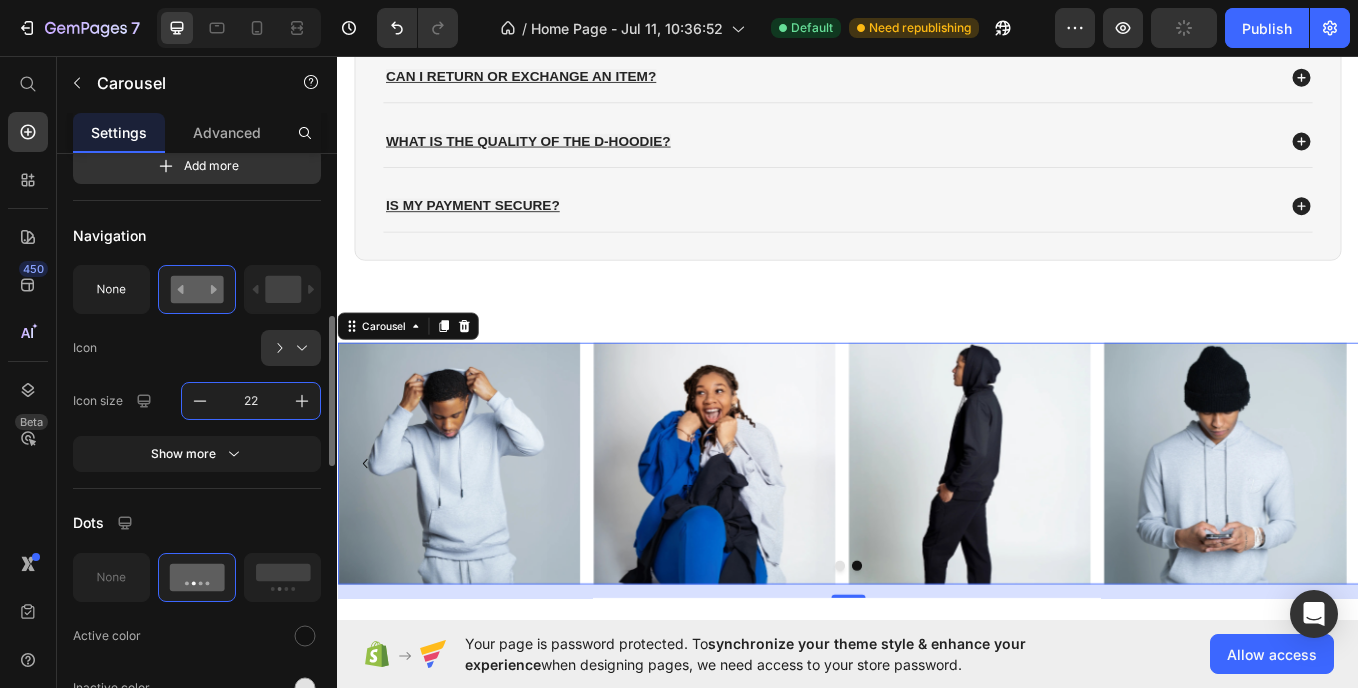 type on "2" 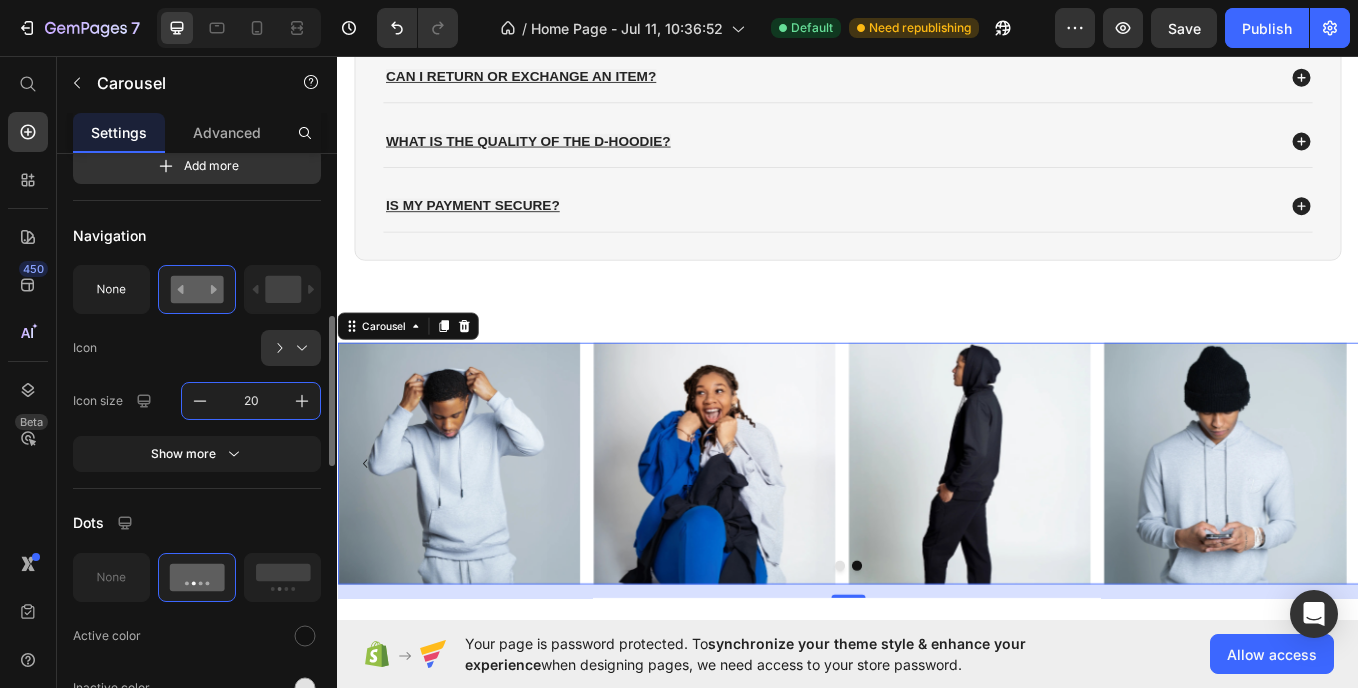 click on "20" at bounding box center [251, 401] 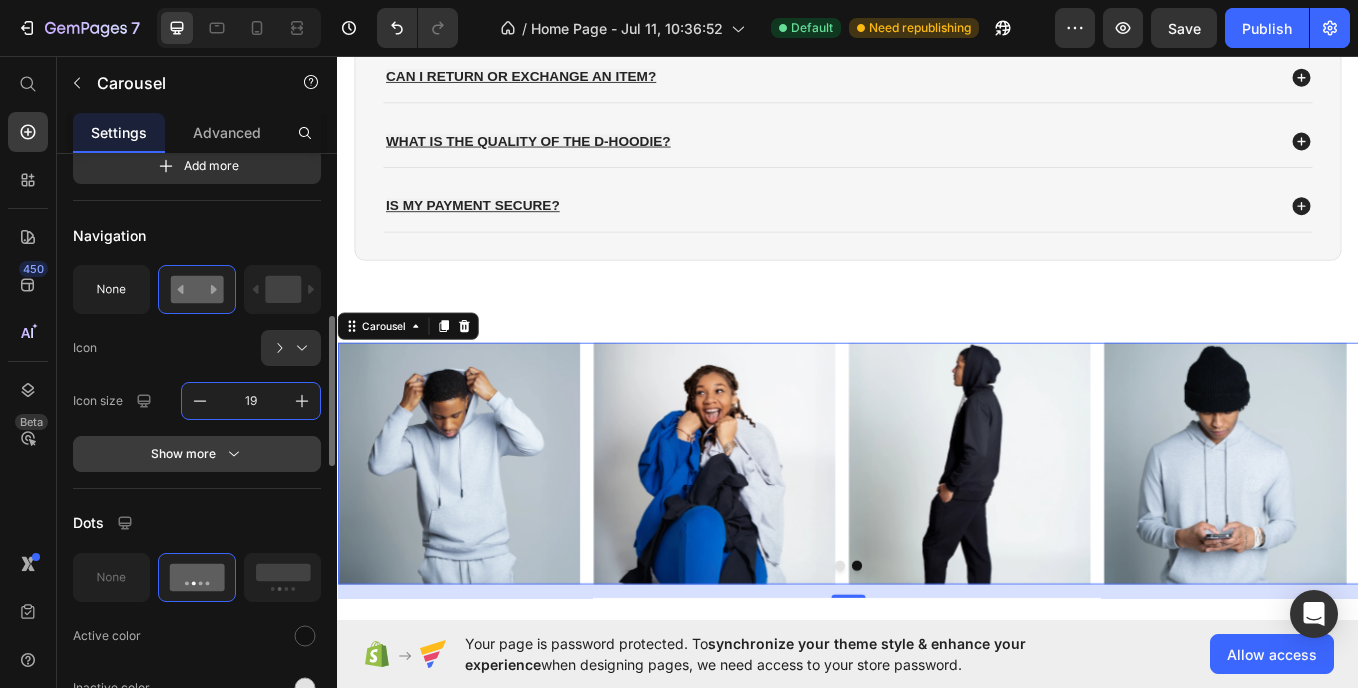 type on "19" 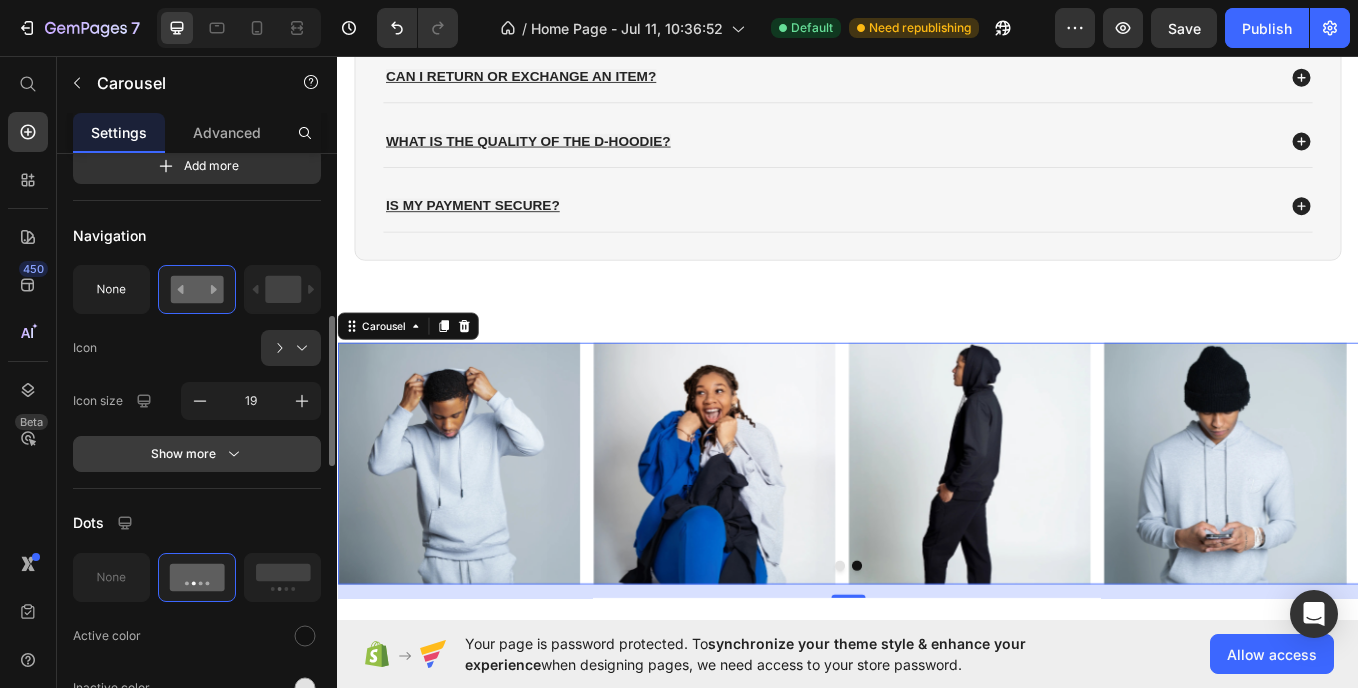click 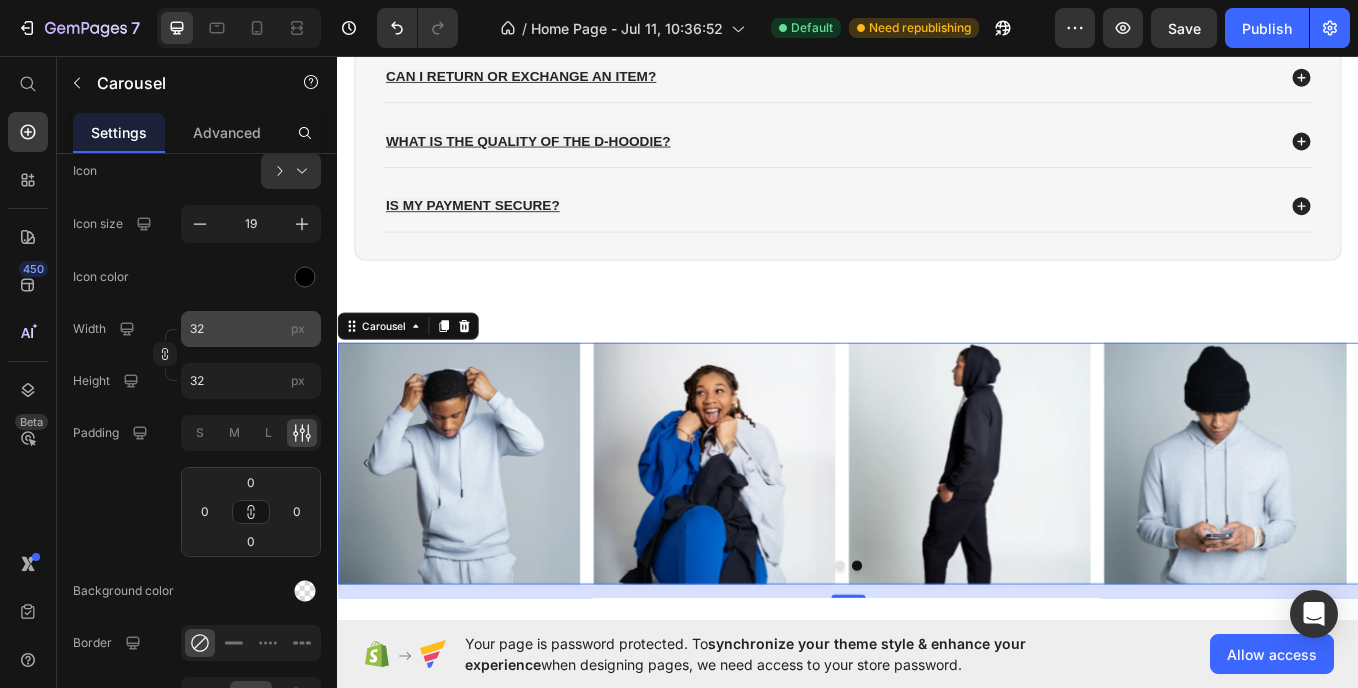 scroll, scrollTop: 523, scrollLeft: 0, axis: vertical 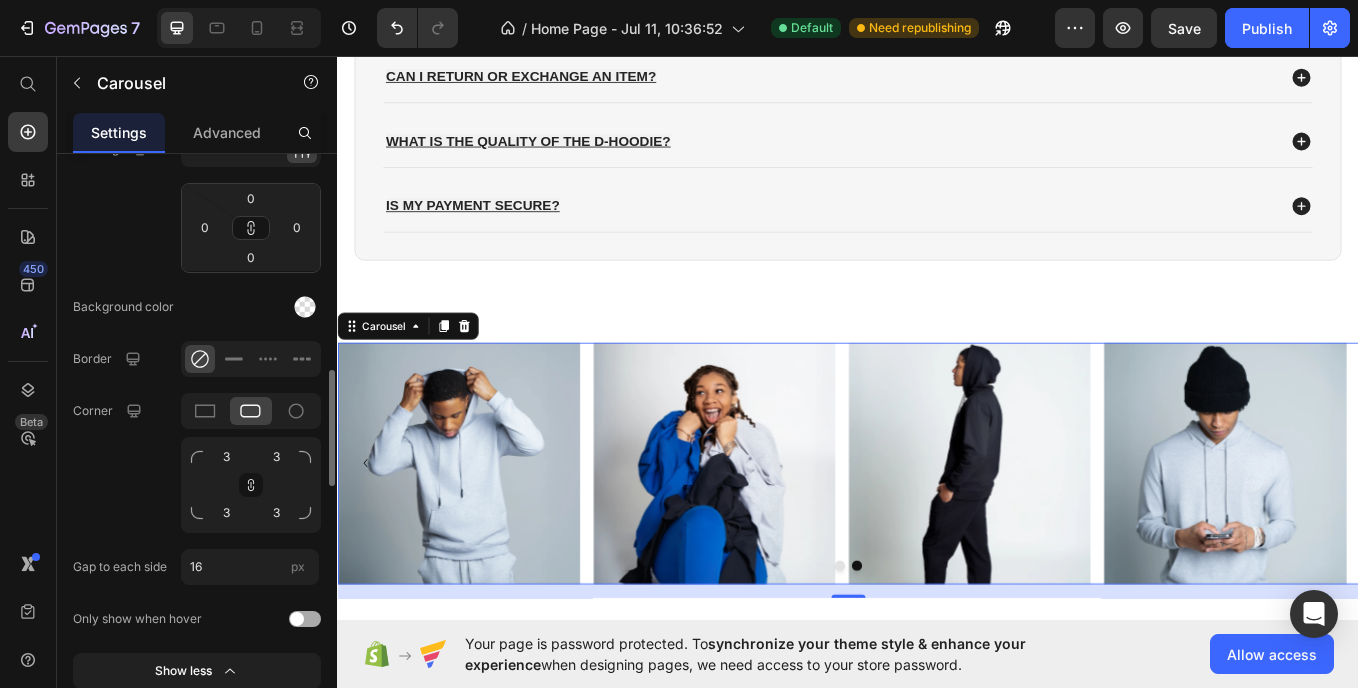 drag, startPoint x: 294, startPoint y: 623, endPoint x: 209, endPoint y: 248, distance: 384.51266 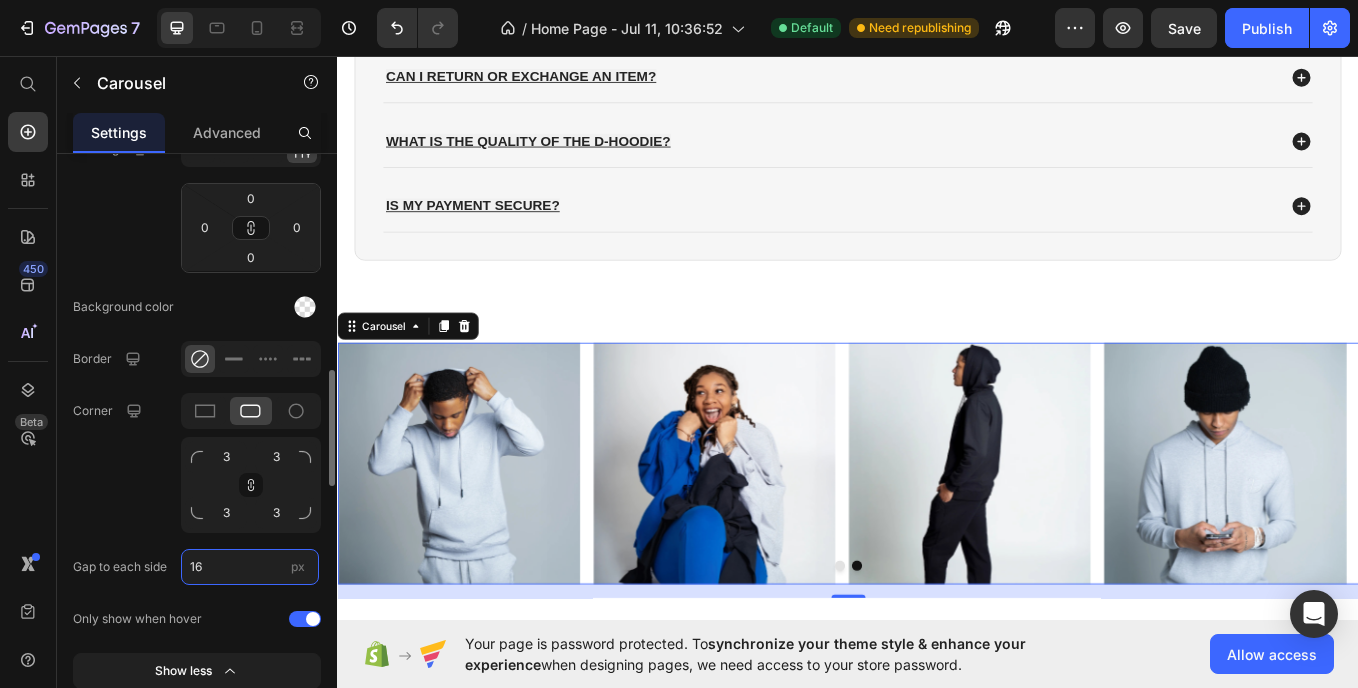 click on "16" at bounding box center (250, 567) 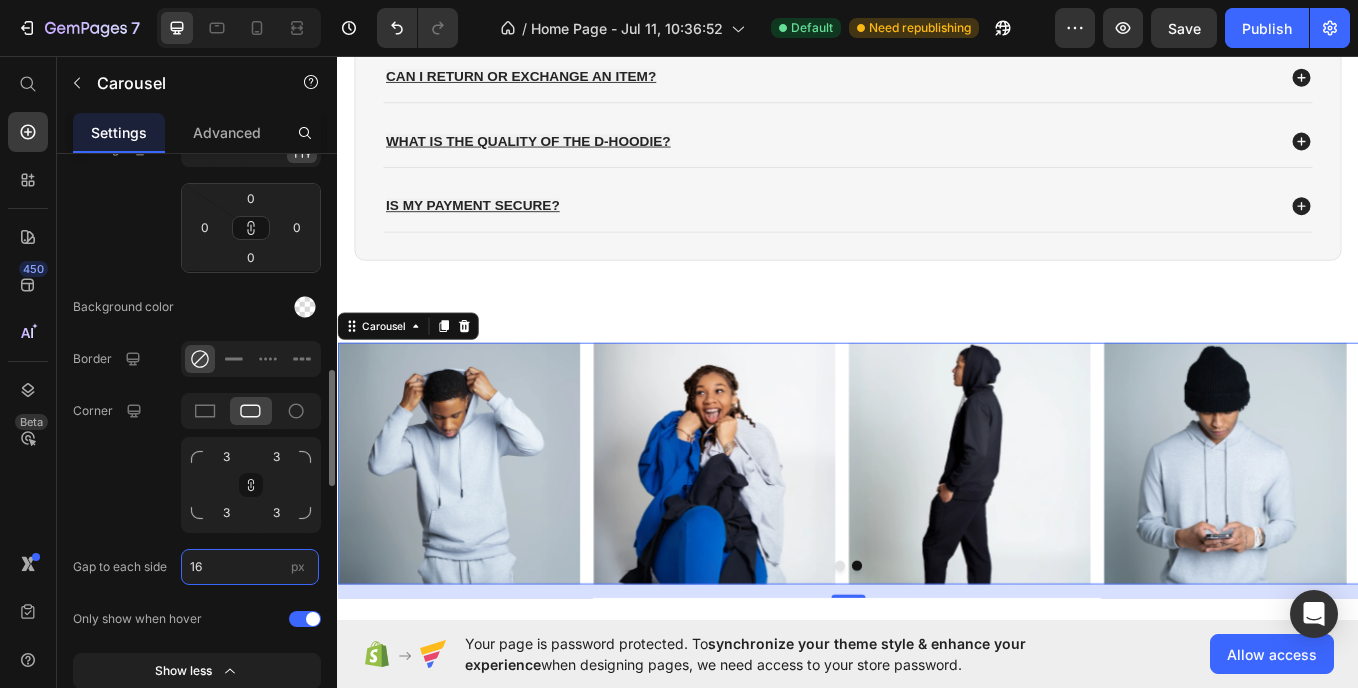 type on "1" 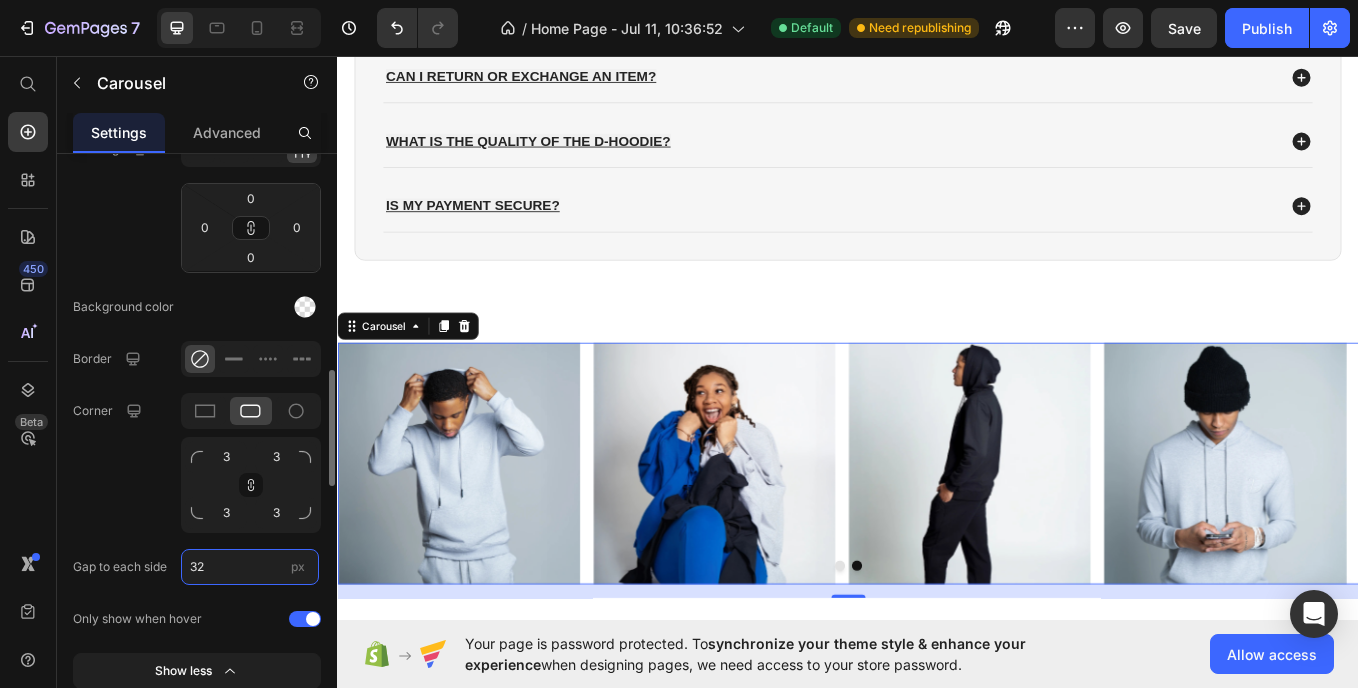 click on "32" at bounding box center (250, 567) 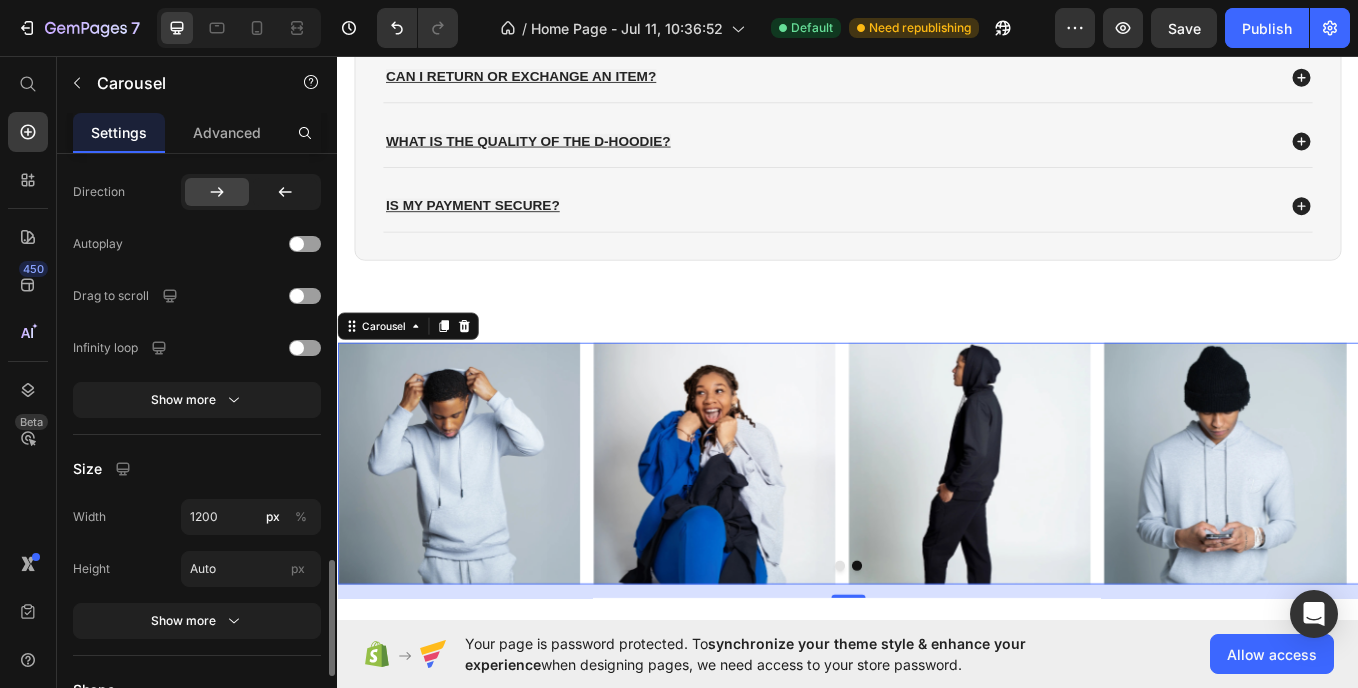 scroll, scrollTop: 1996, scrollLeft: 0, axis: vertical 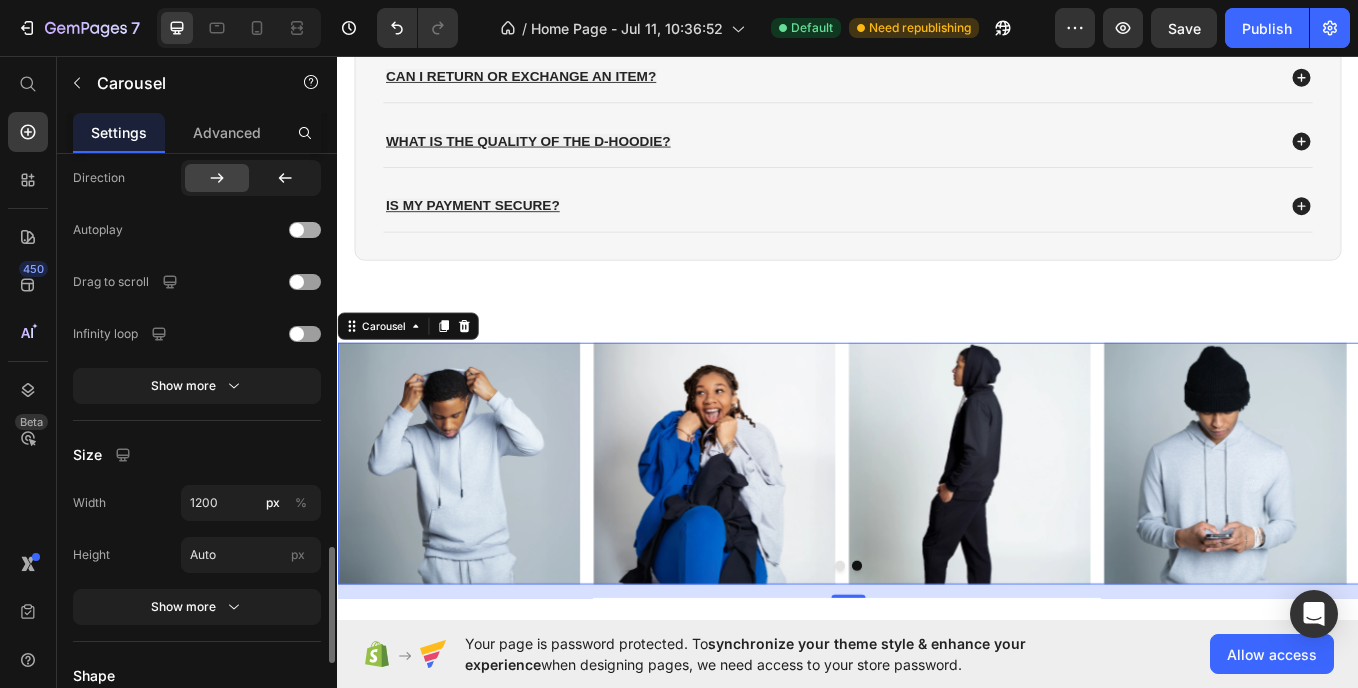 type on "32" 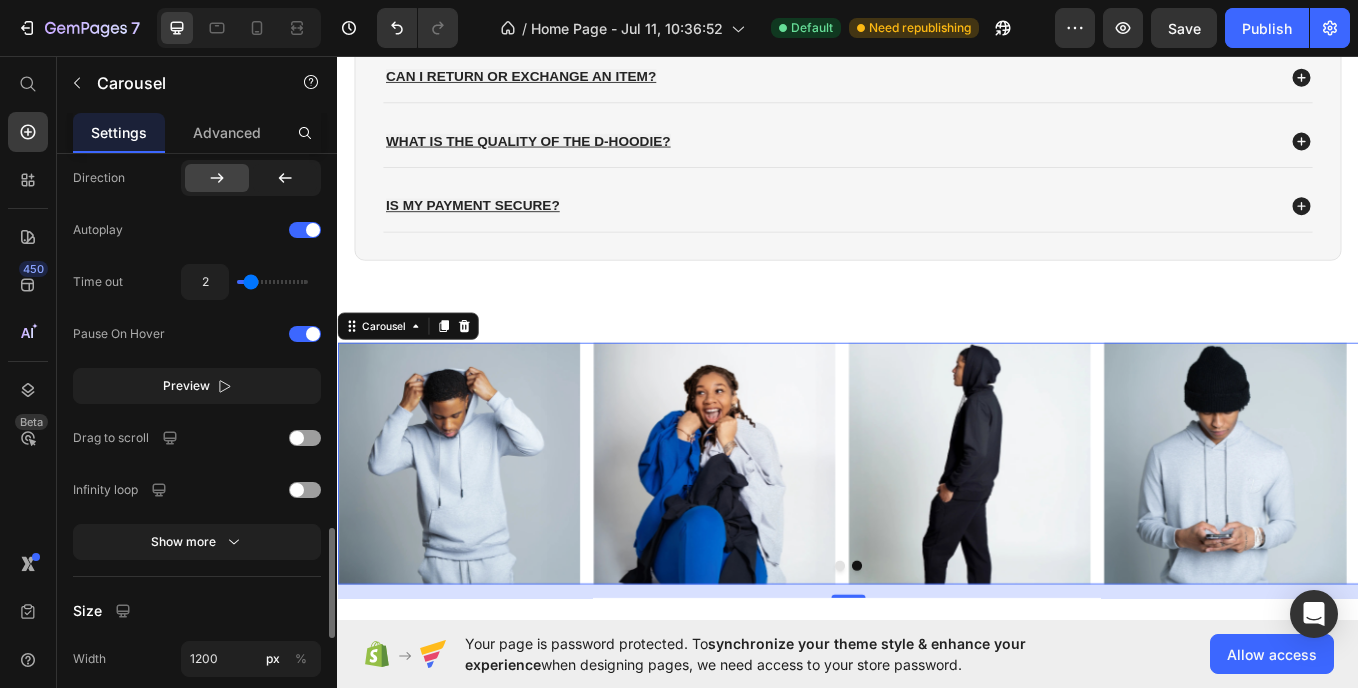 type on "3.5" 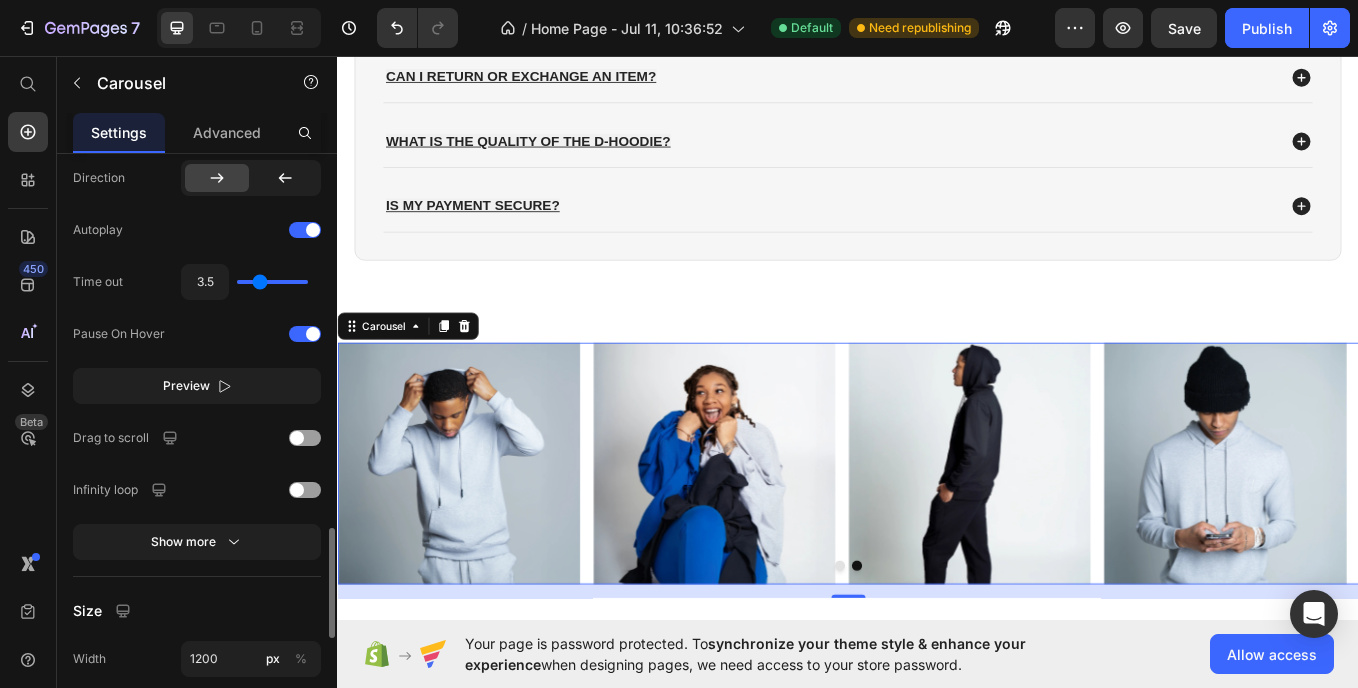 type on "3.5" 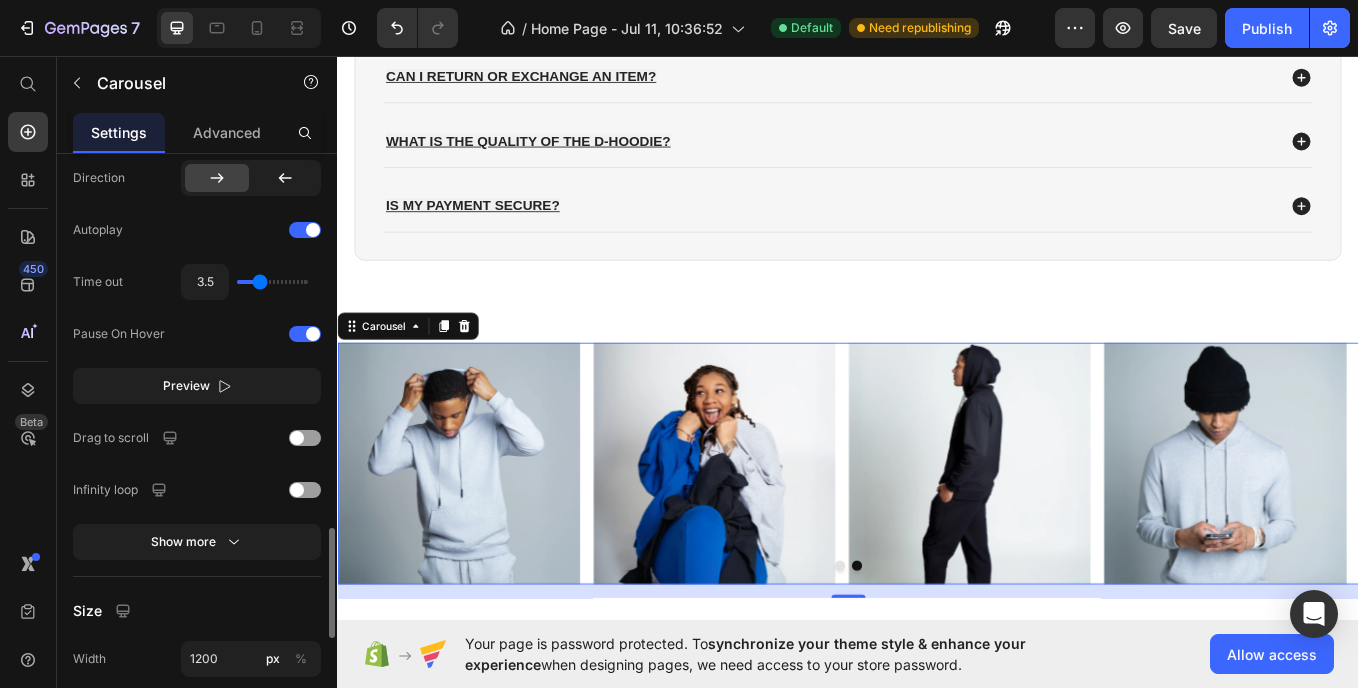 click at bounding box center (272, 282) 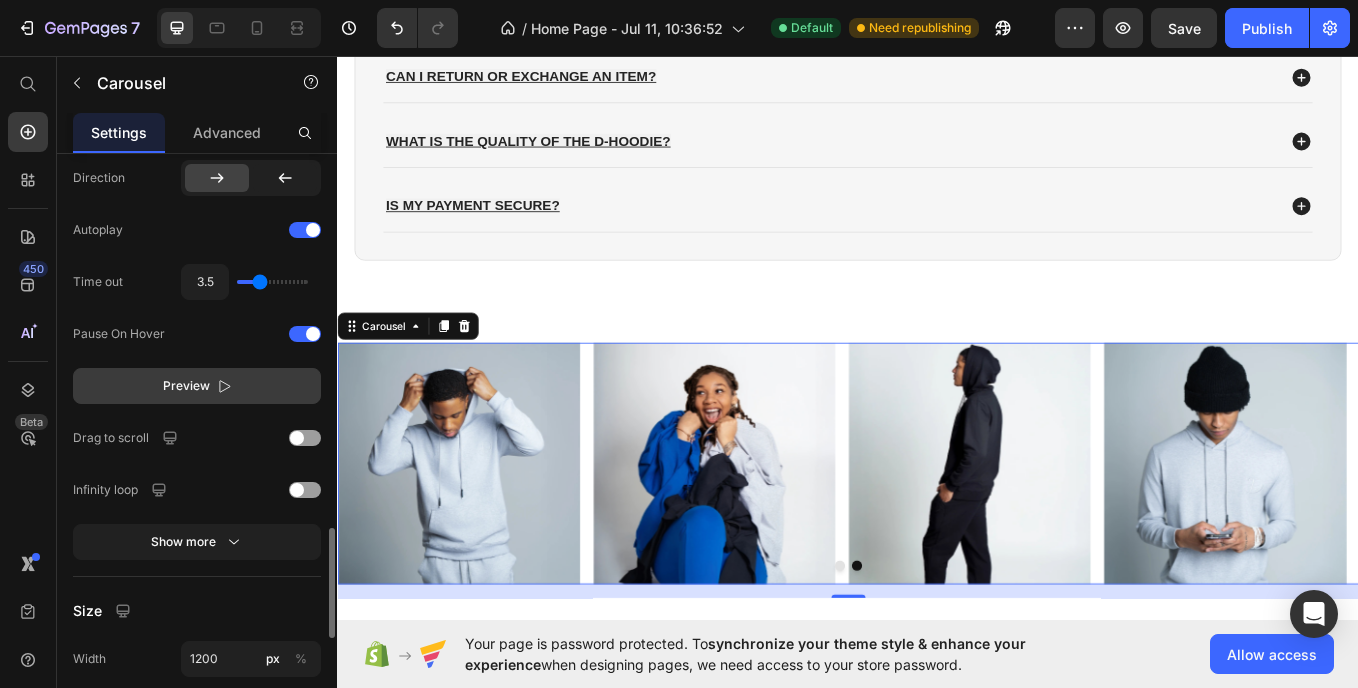 click 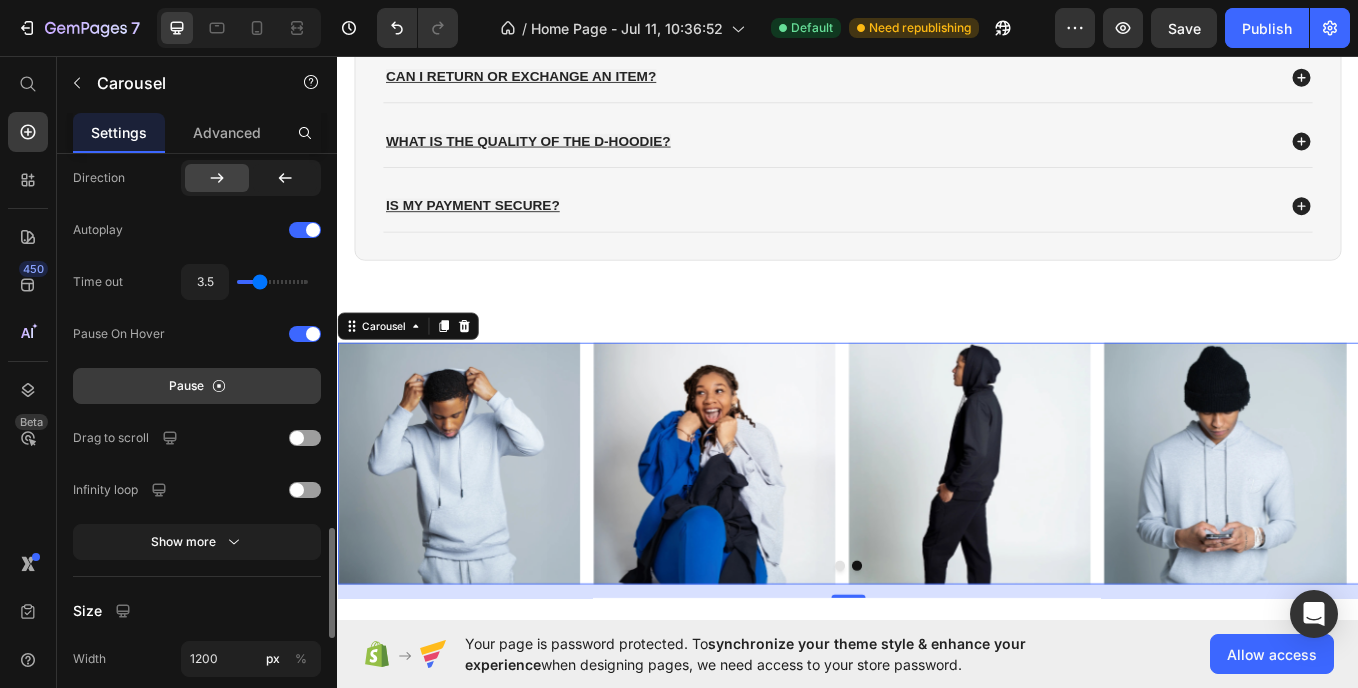 click on "3.5" 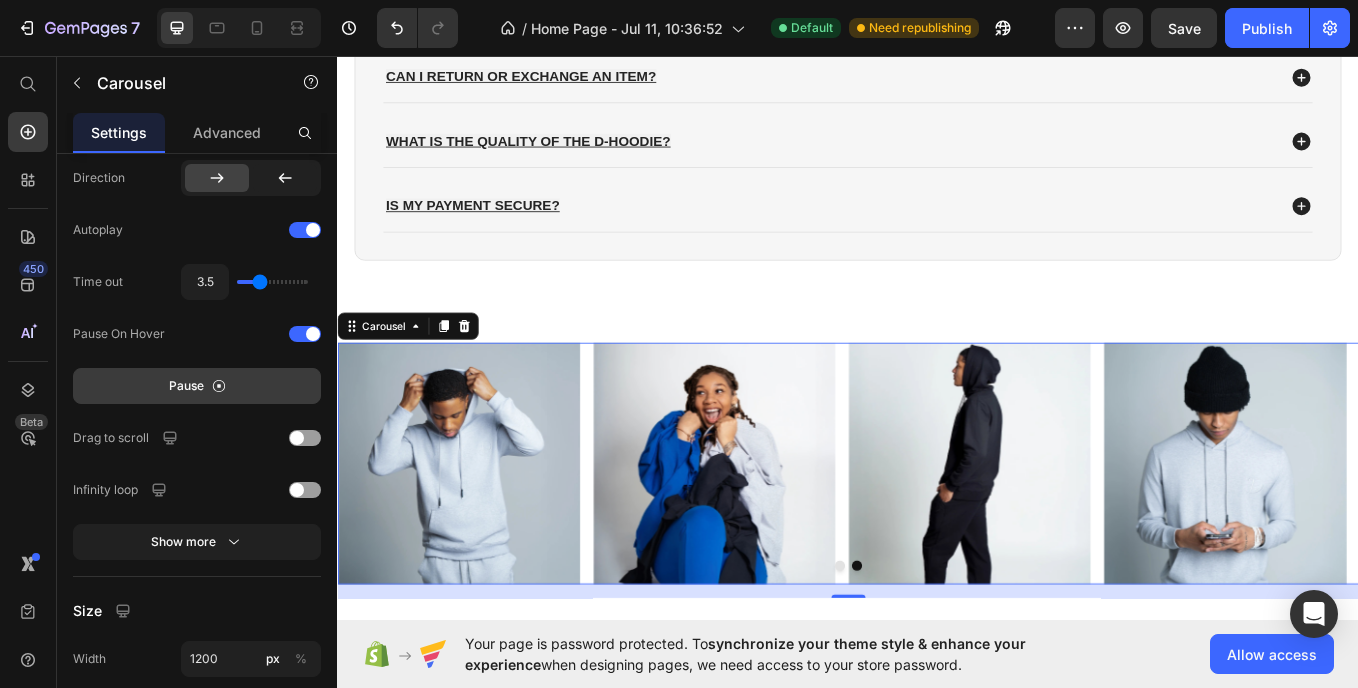 click on "Pause" at bounding box center [197, 386] 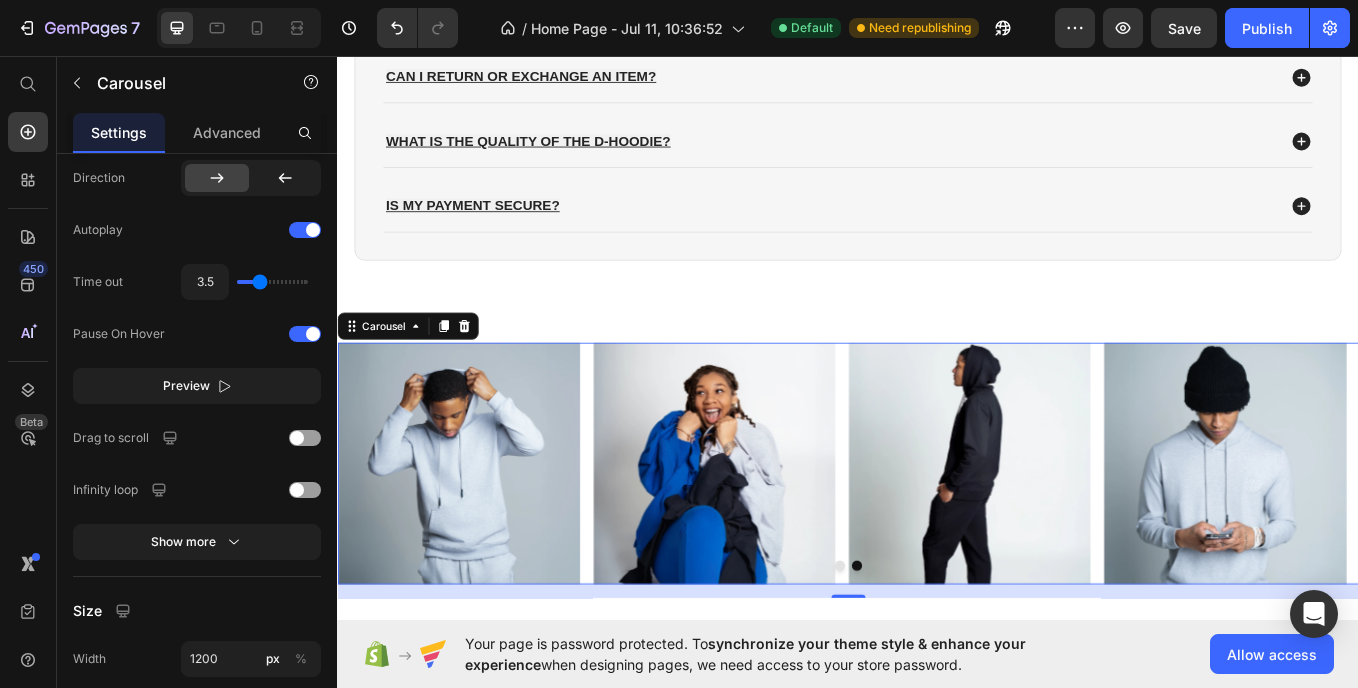 type on "1" 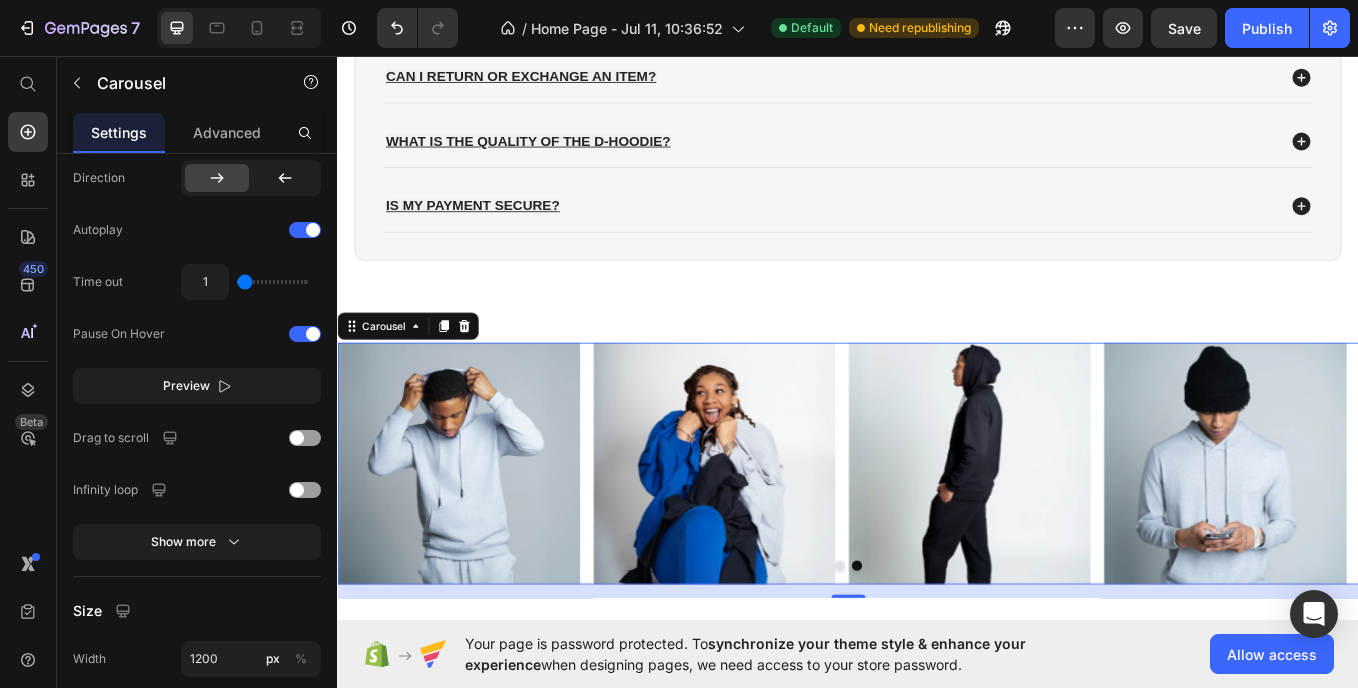 type on "1" 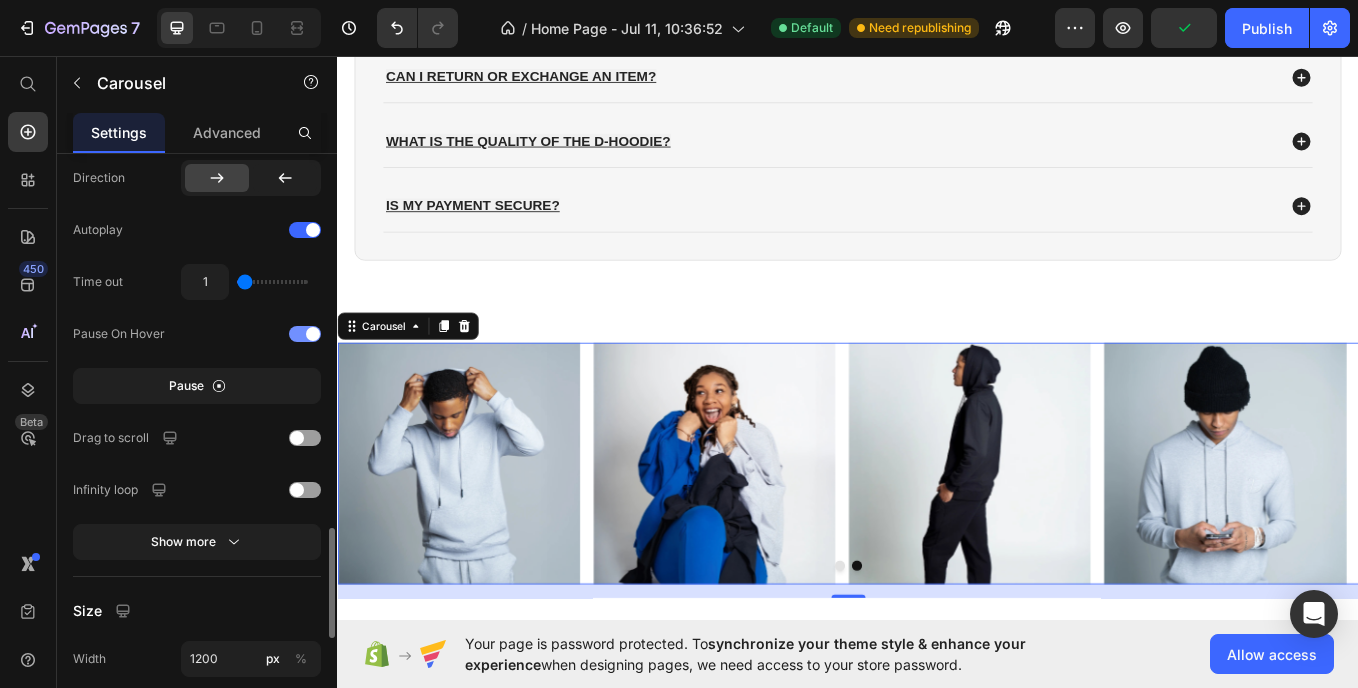 click at bounding box center [305, 334] 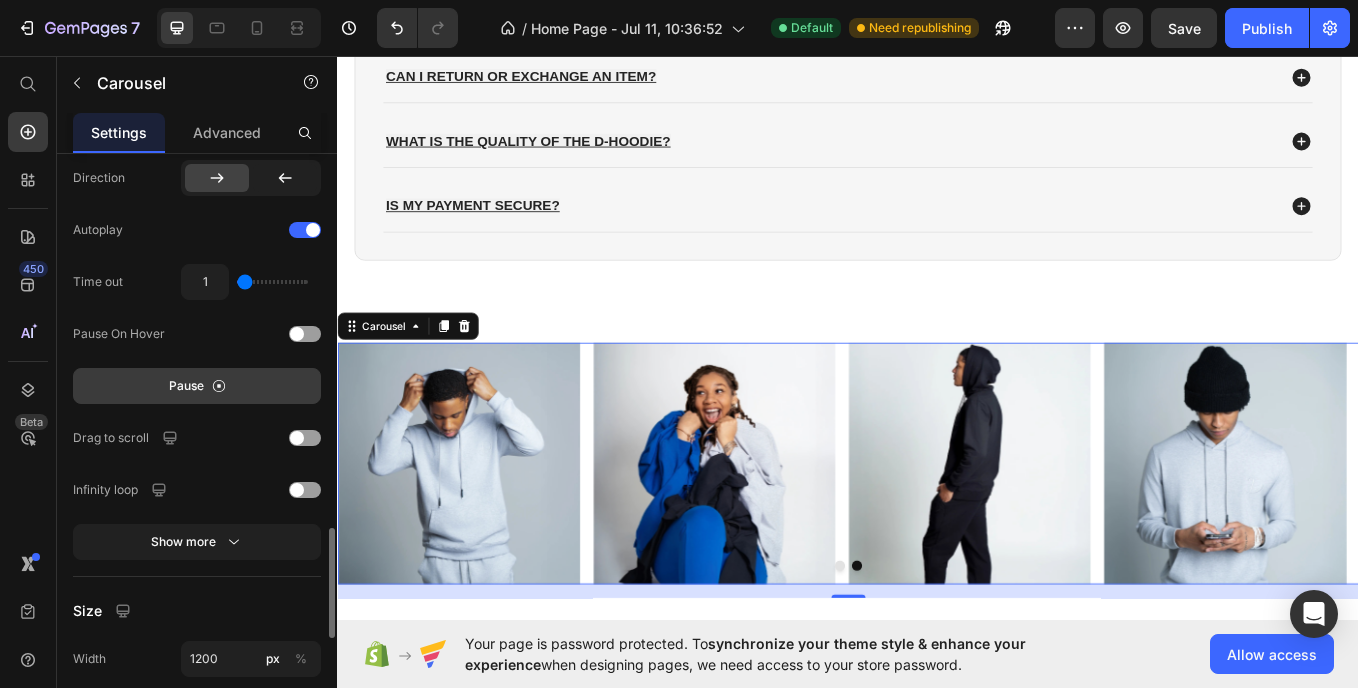 click on "Pause" at bounding box center (197, 386) 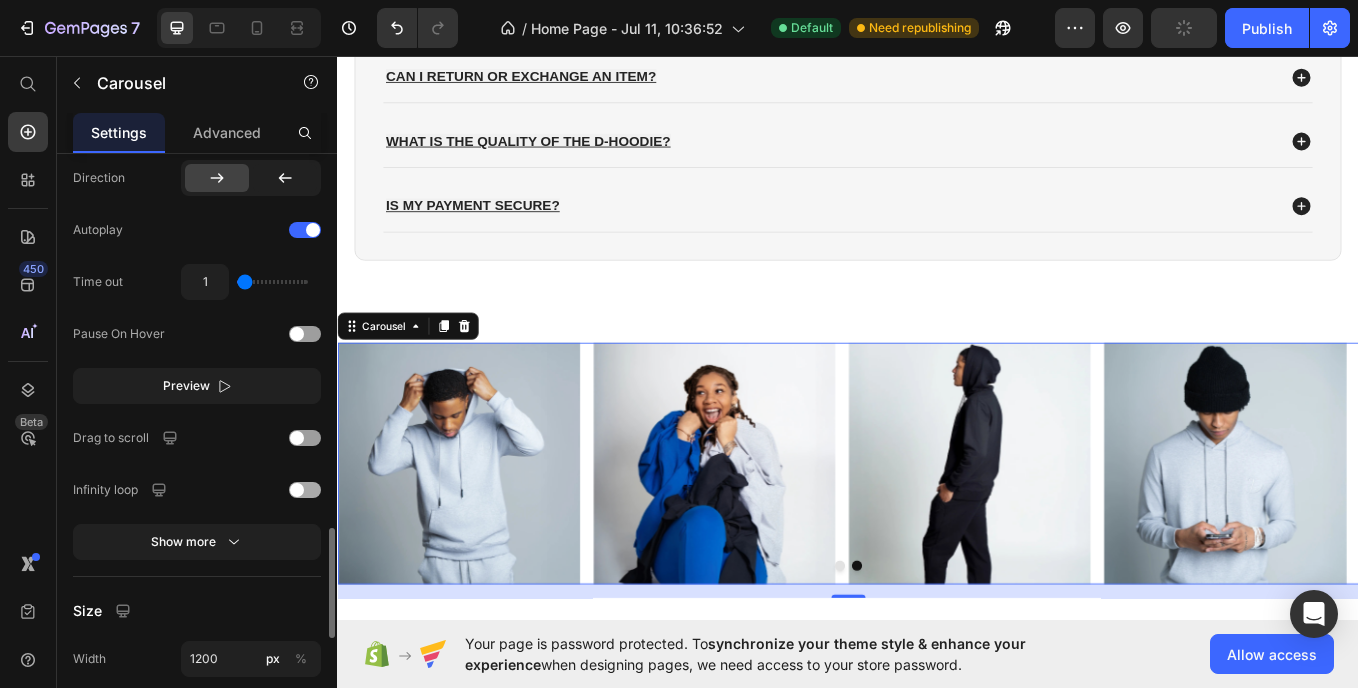 click at bounding box center [297, 490] 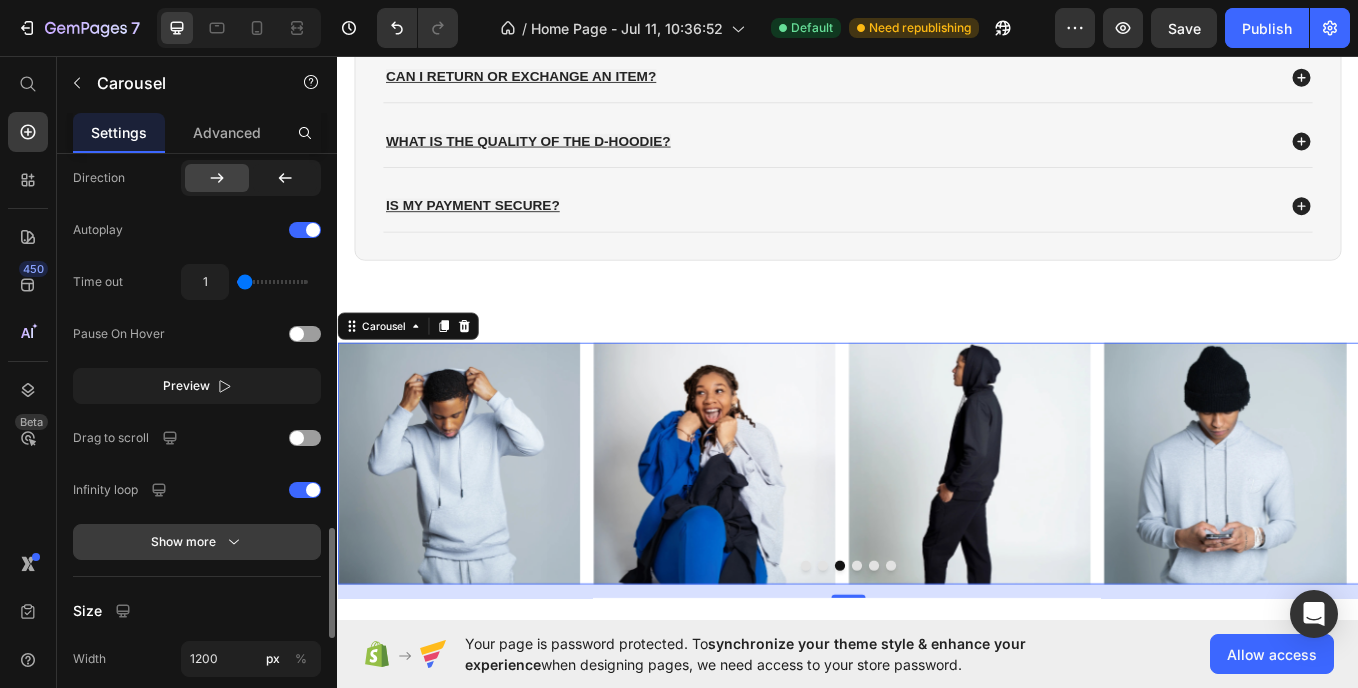 click on "Show more" at bounding box center [197, 542] 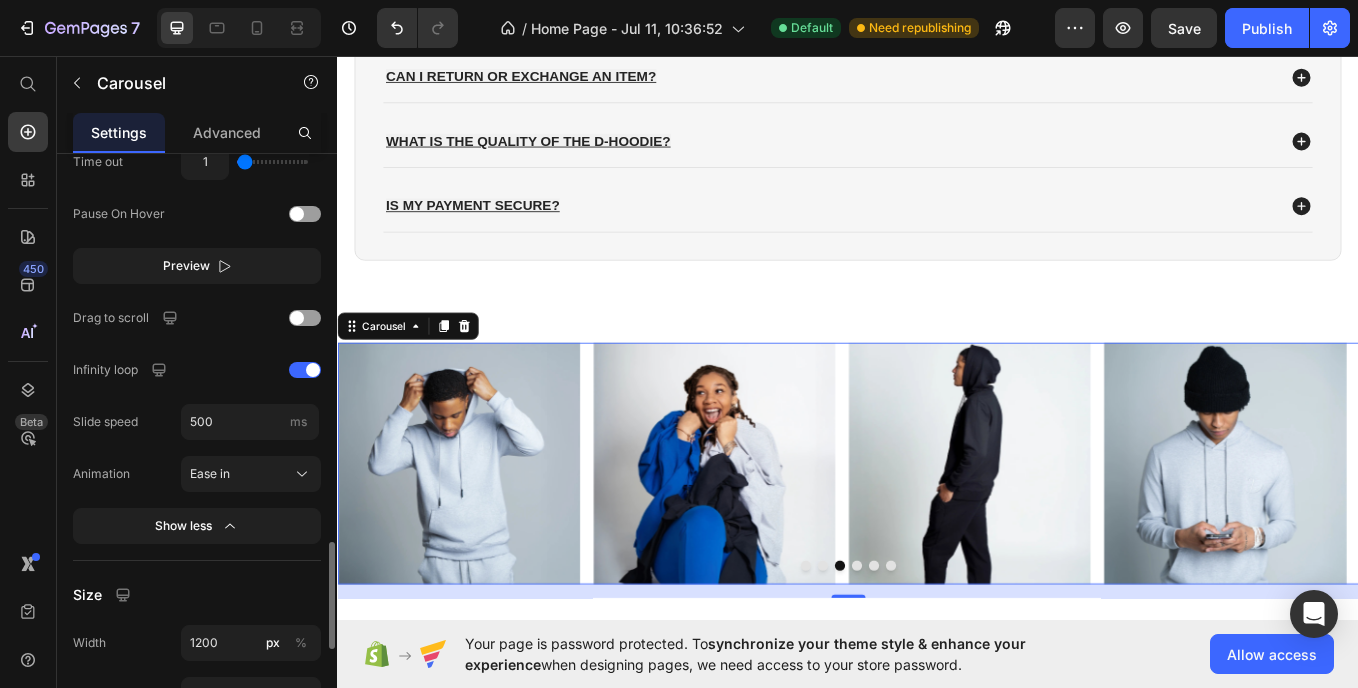 scroll, scrollTop: 2121, scrollLeft: 0, axis: vertical 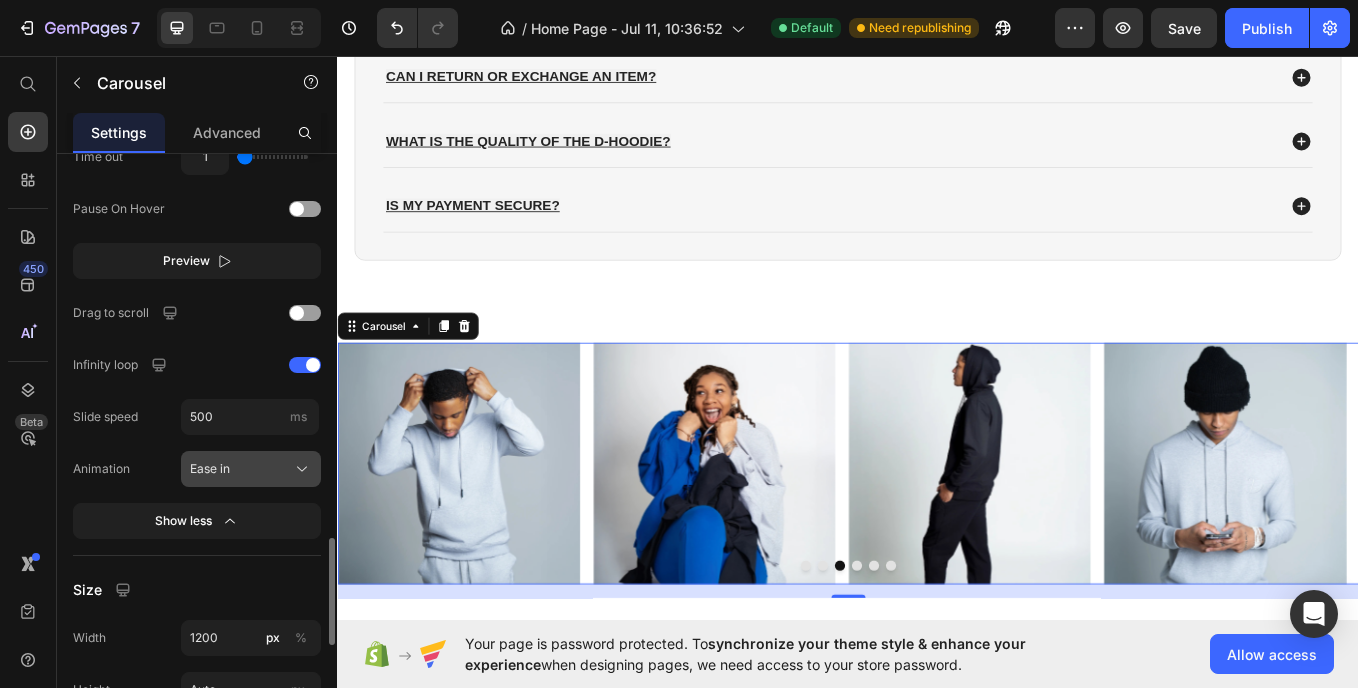 click 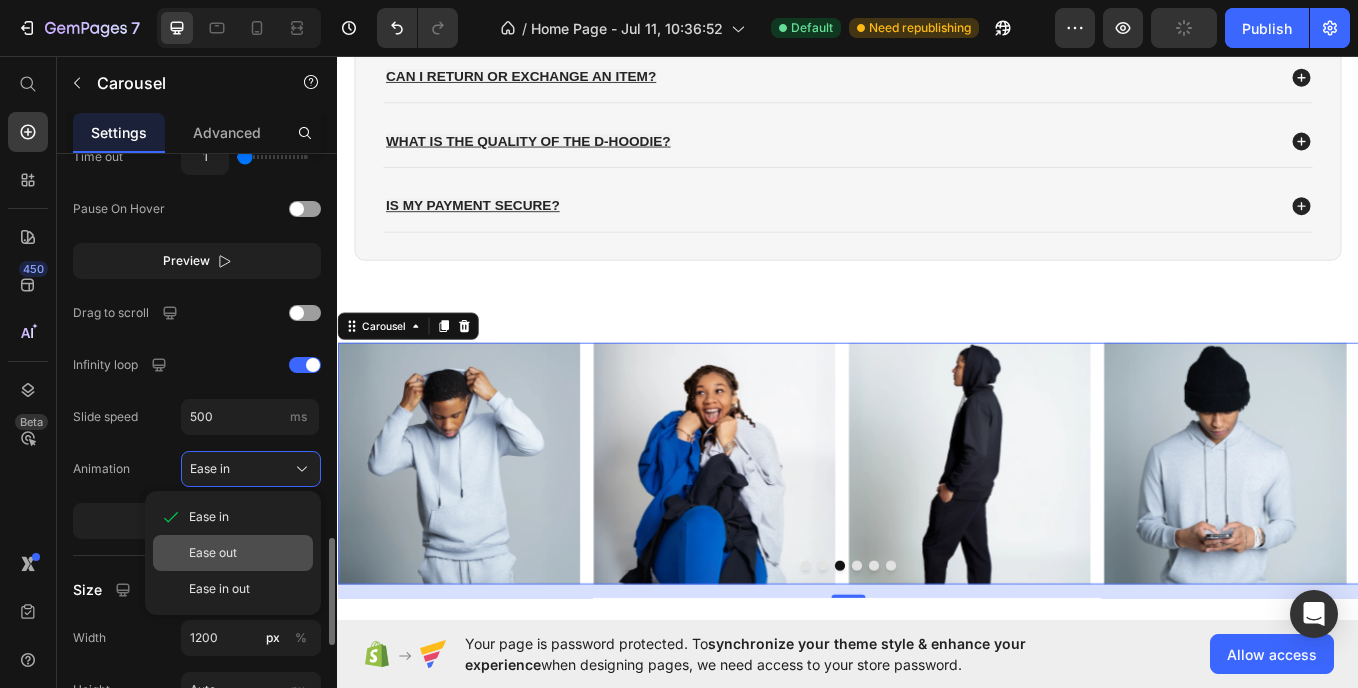 click on "Ease out" 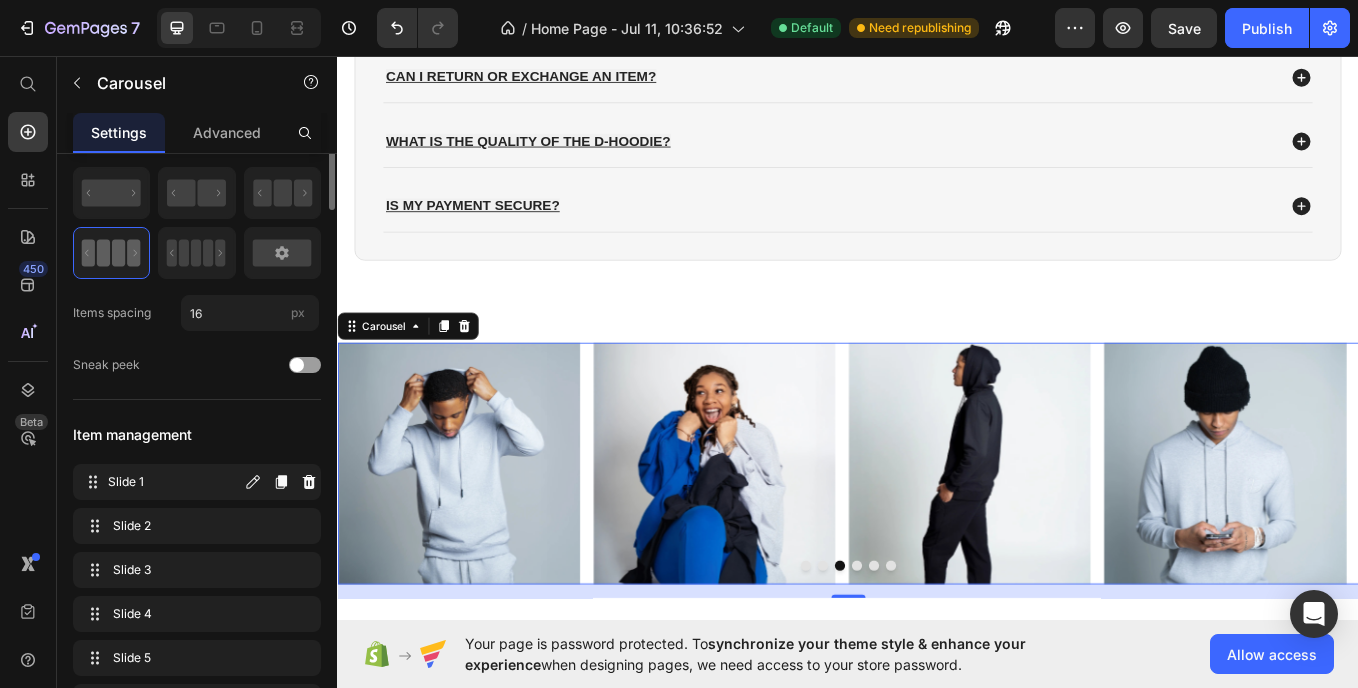 scroll, scrollTop: 0, scrollLeft: 0, axis: both 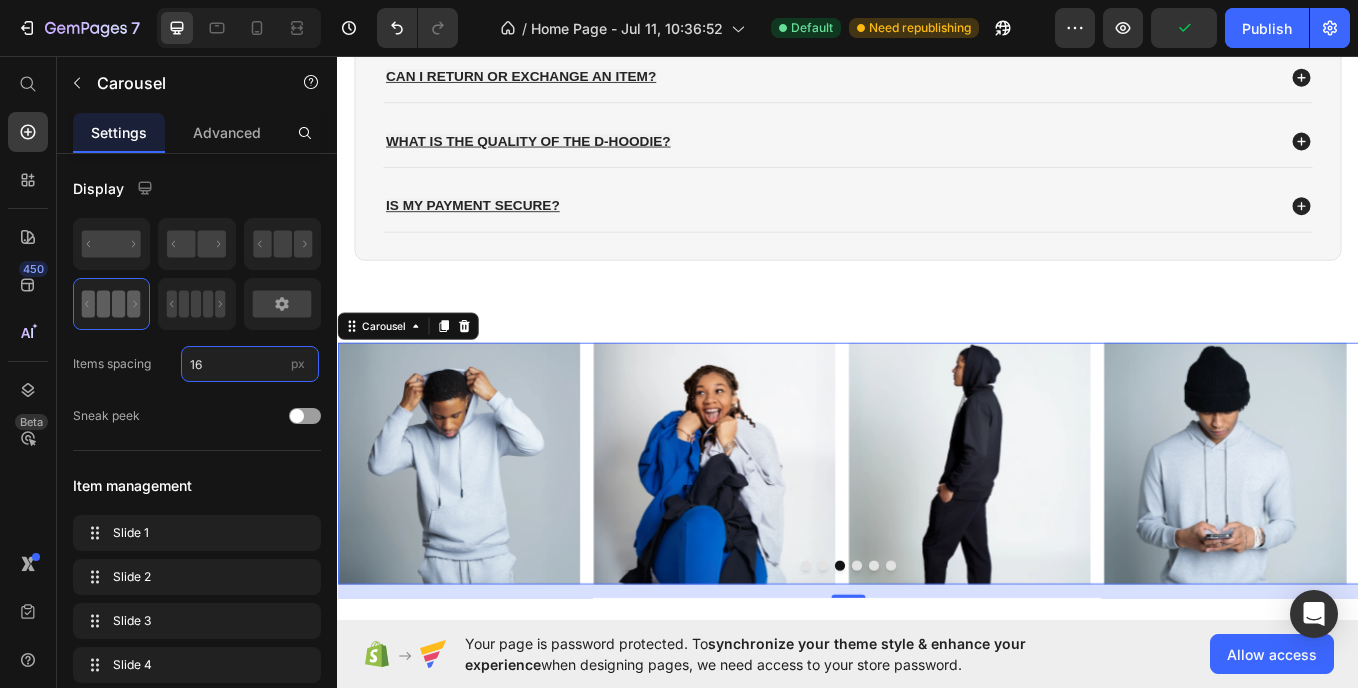 click on "16" at bounding box center [250, 364] 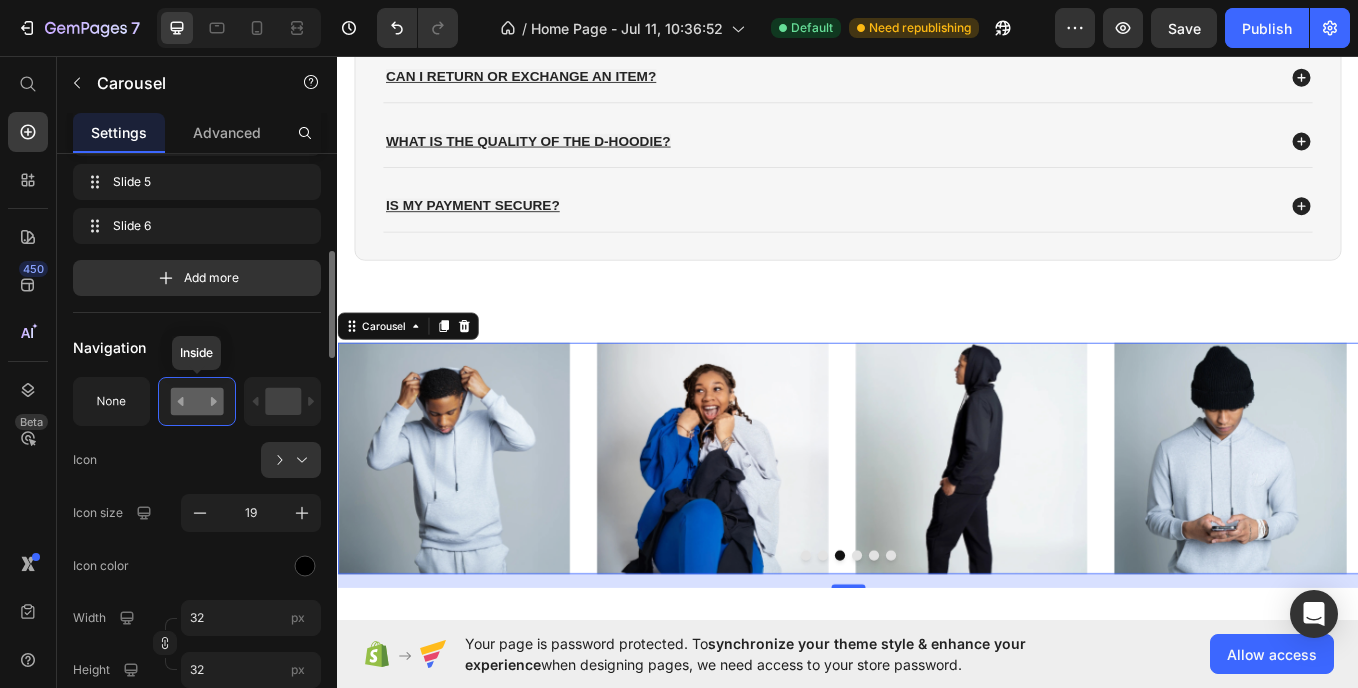 scroll, scrollTop: 531, scrollLeft: 0, axis: vertical 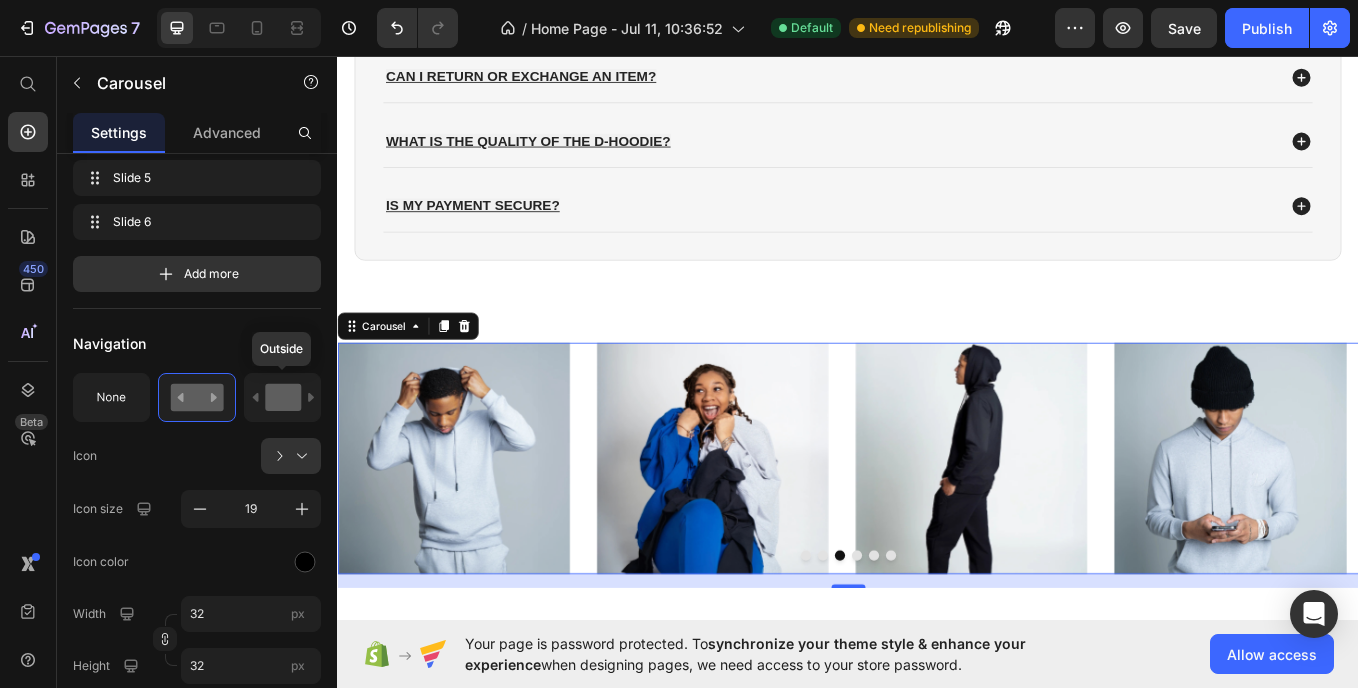 type on "32" 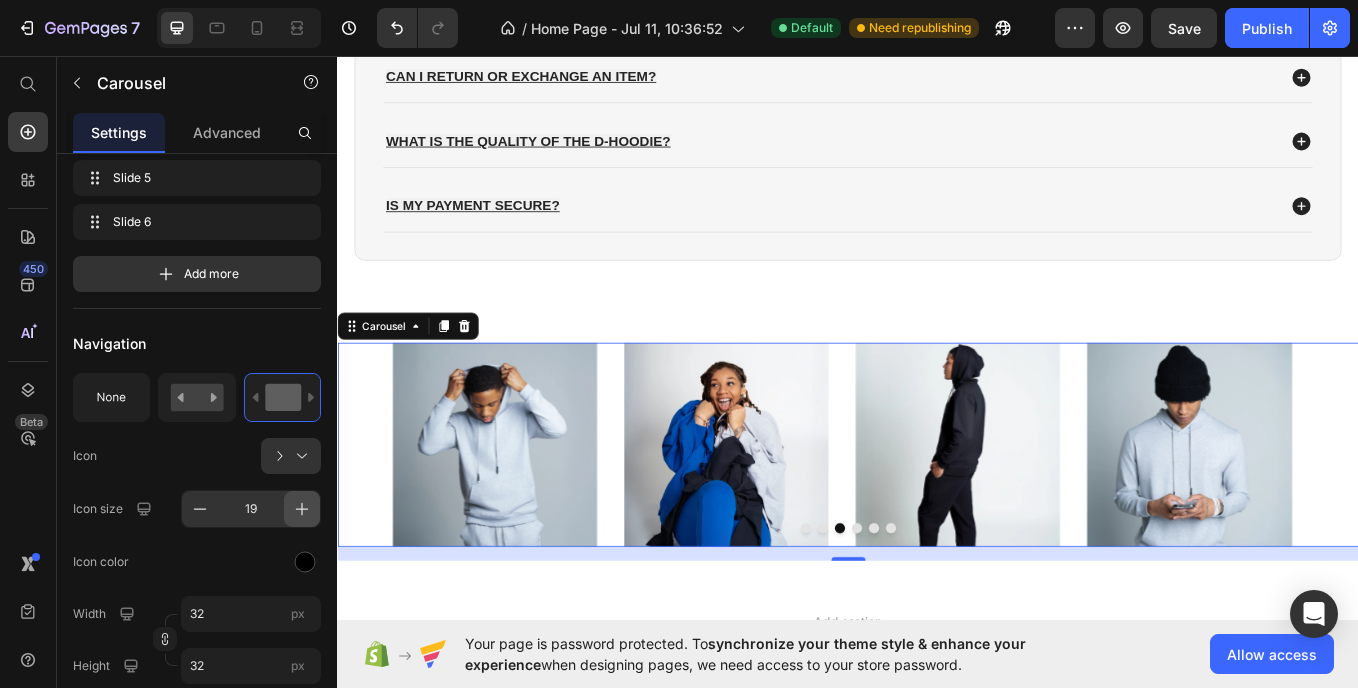 click 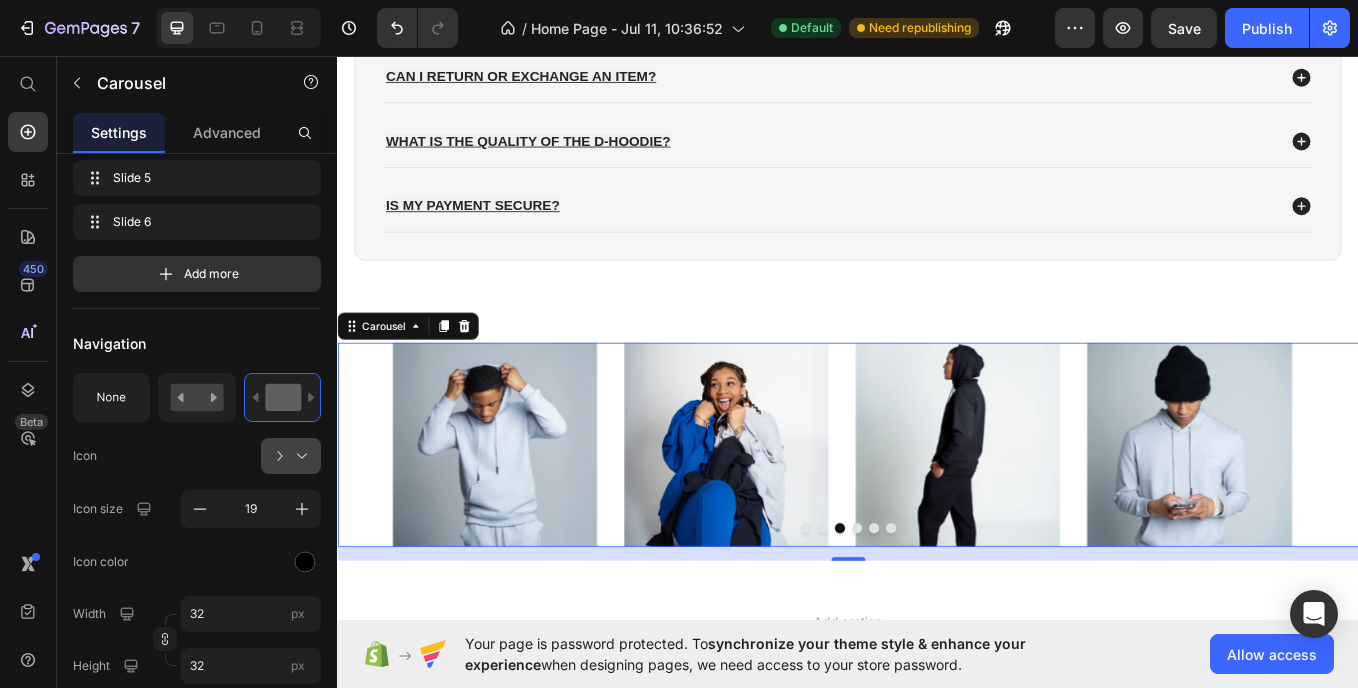 type on "26" 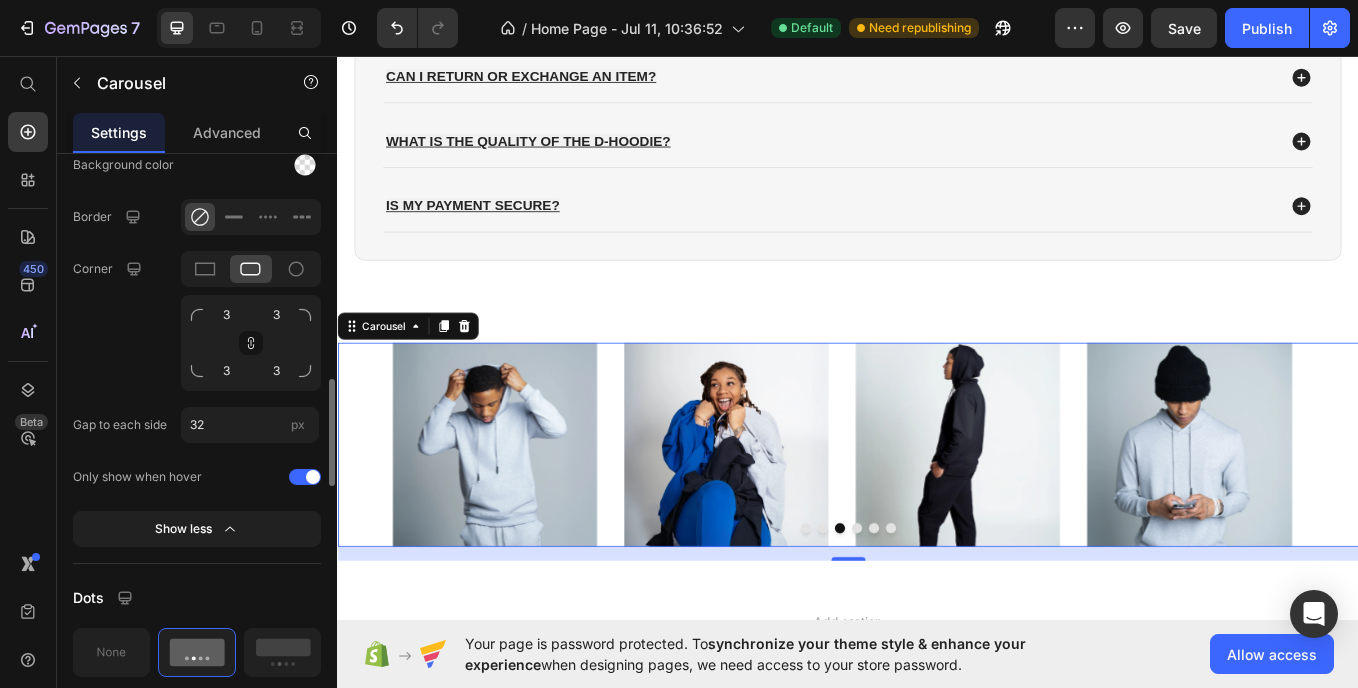 scroll, scrollTop: 1243, scrollLeft: 0, axis: vertical 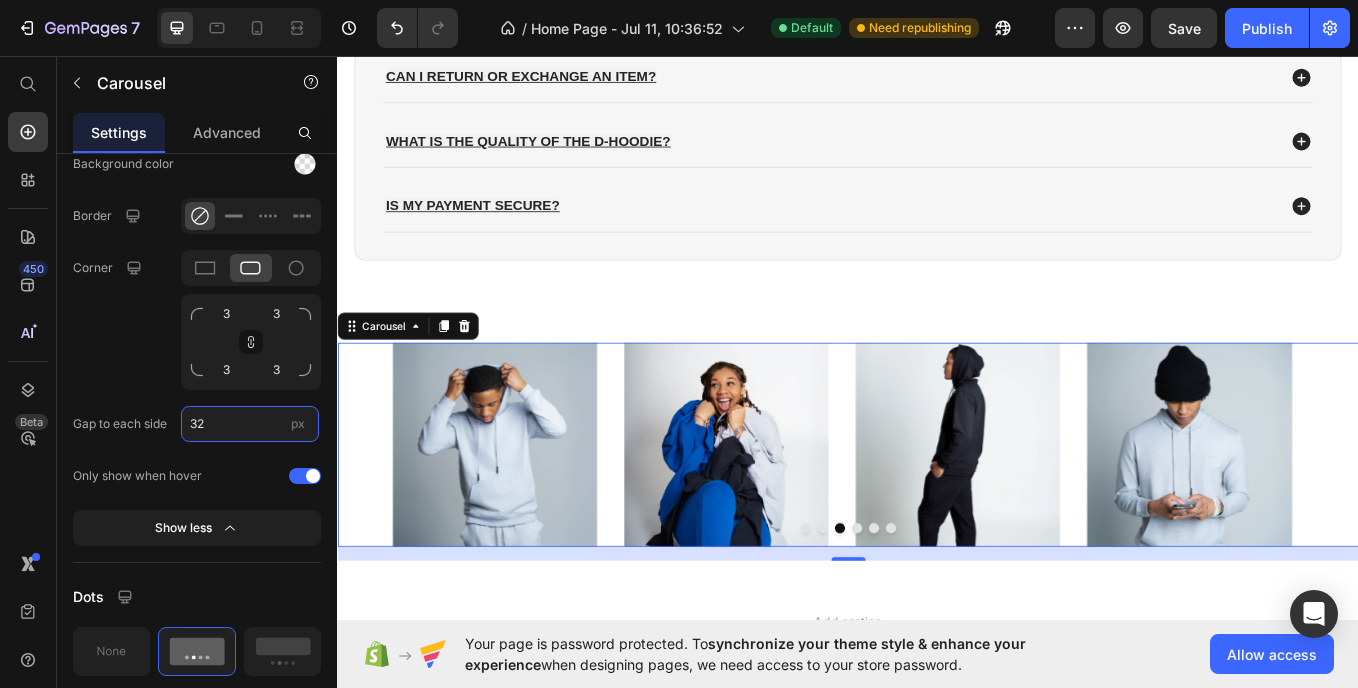 click on "32" at bounding box center [250, 424] 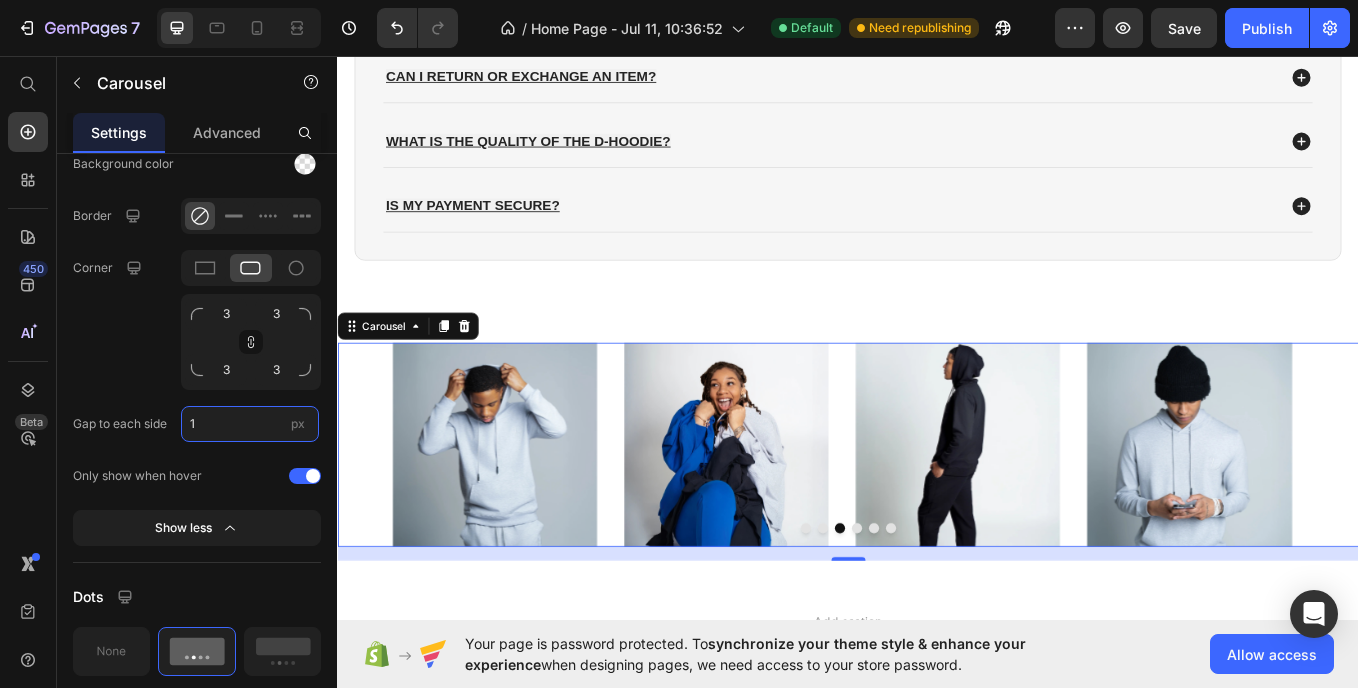 type on "16" 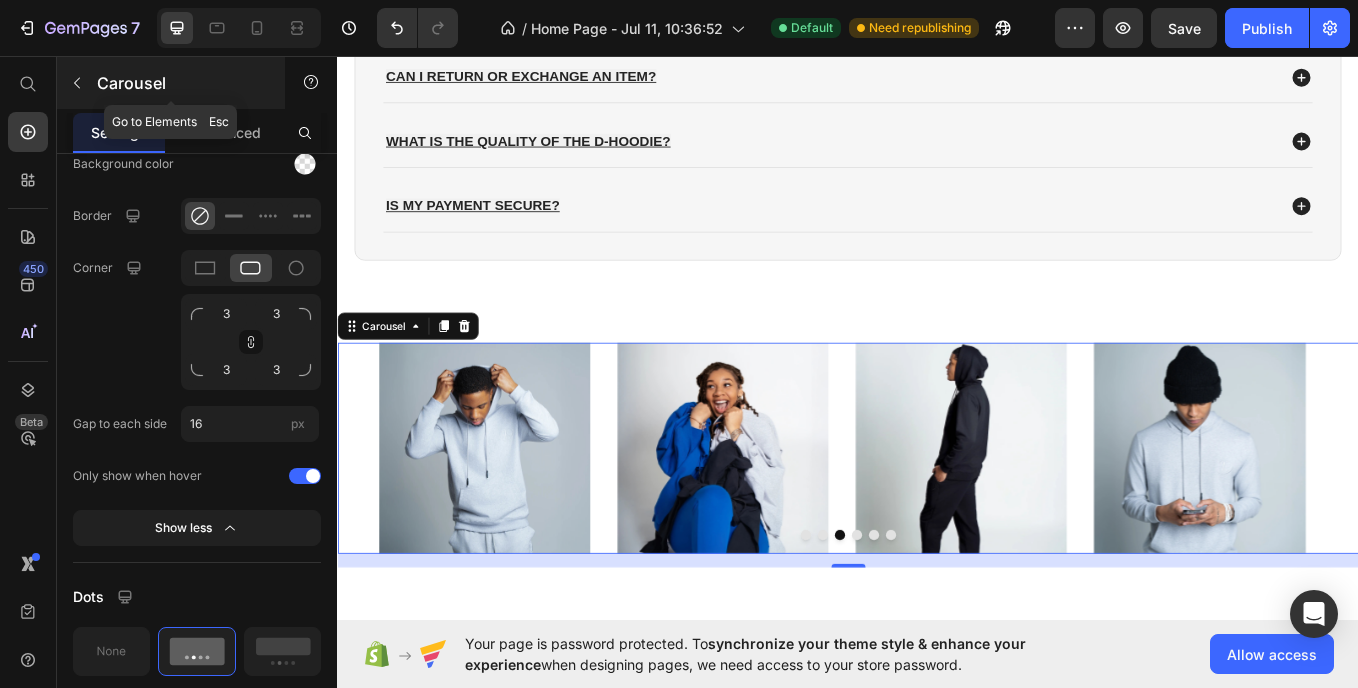 click 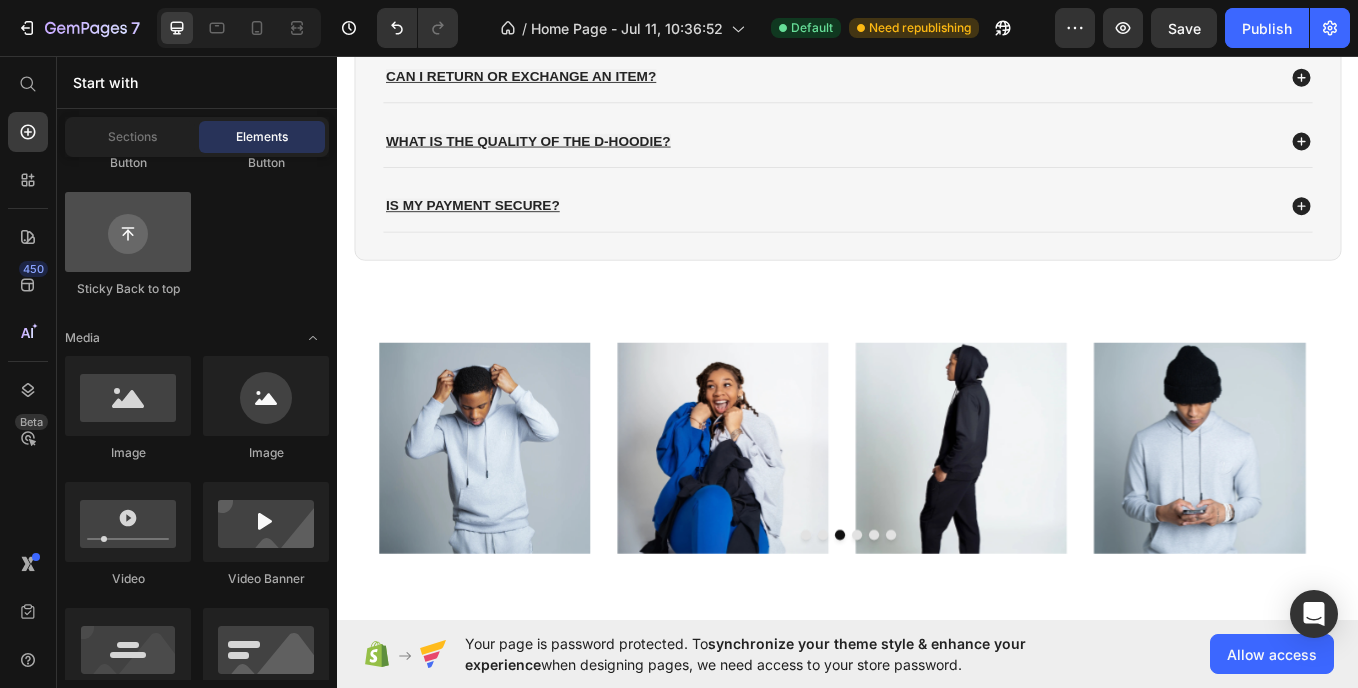 scroll, scrollTop: 0, scrollLeft: 0, axis: both 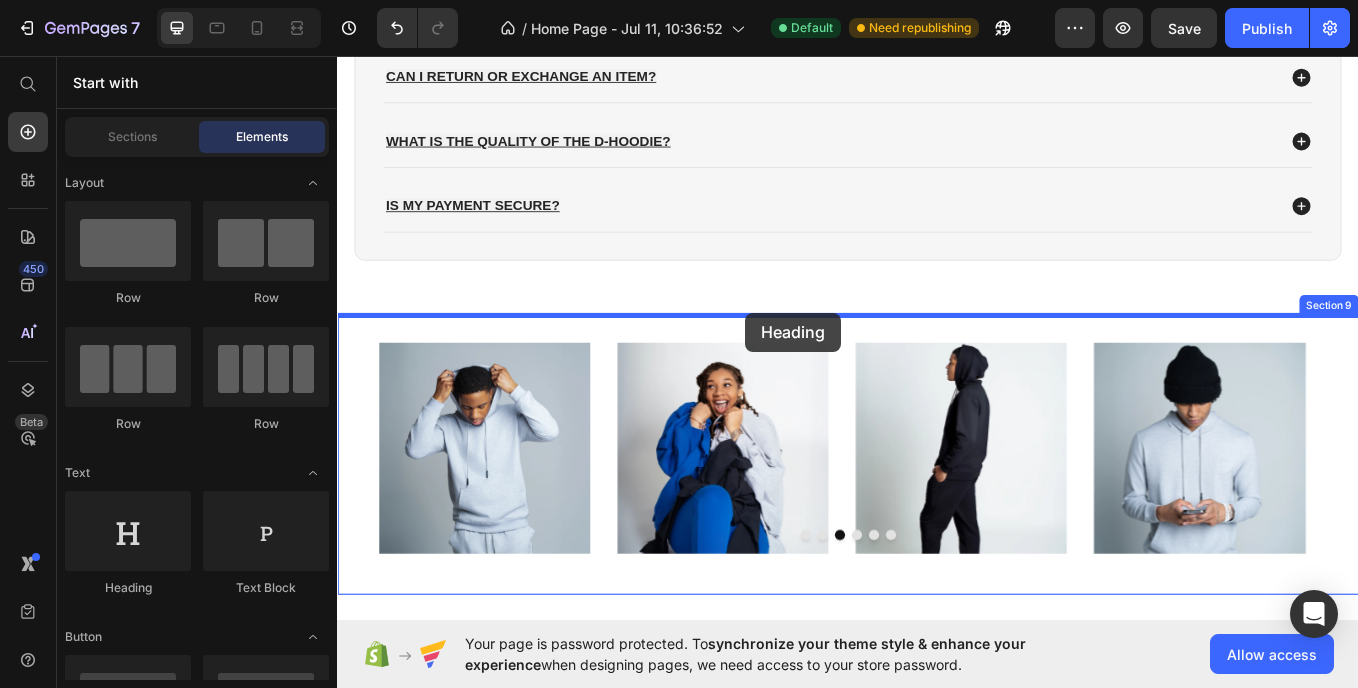 drag, startPoint x: 488, startPoint y: 565, endPoint x: 811, endPoint y: 363, distance: 380.96326 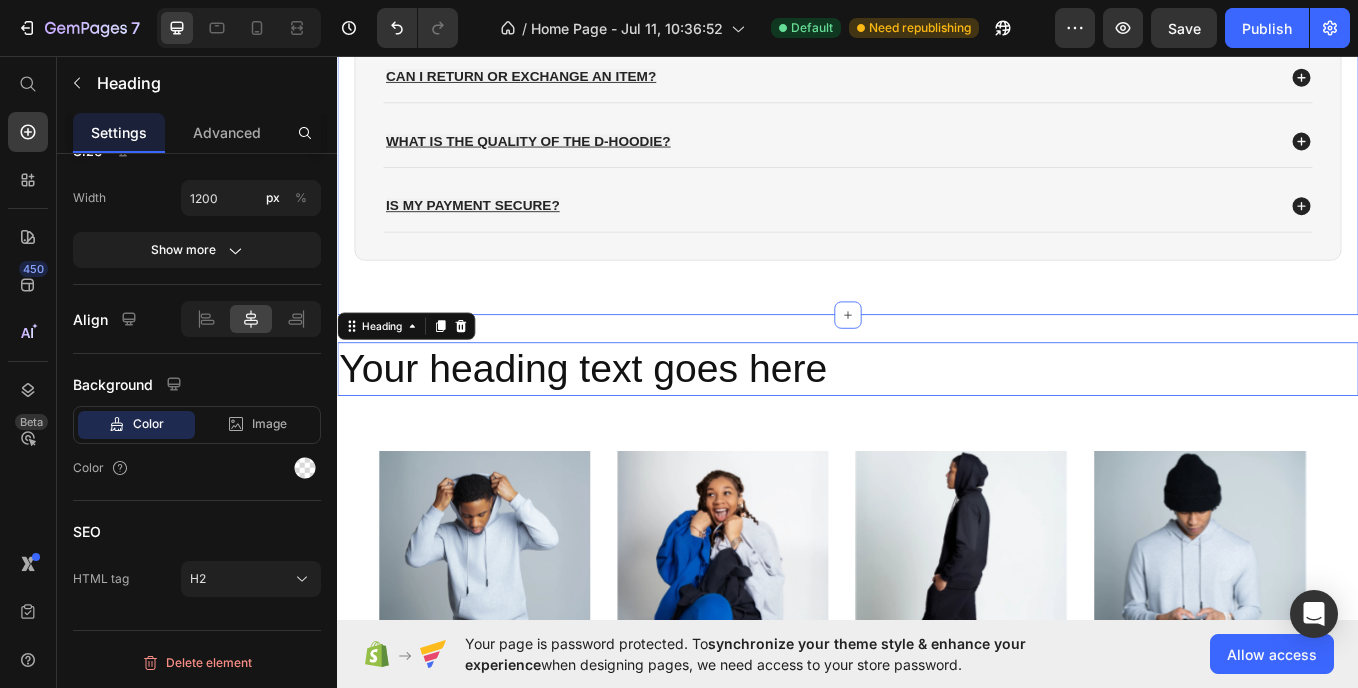 scroll, scrollTop: 0, scrollLeft: 0, axis: both 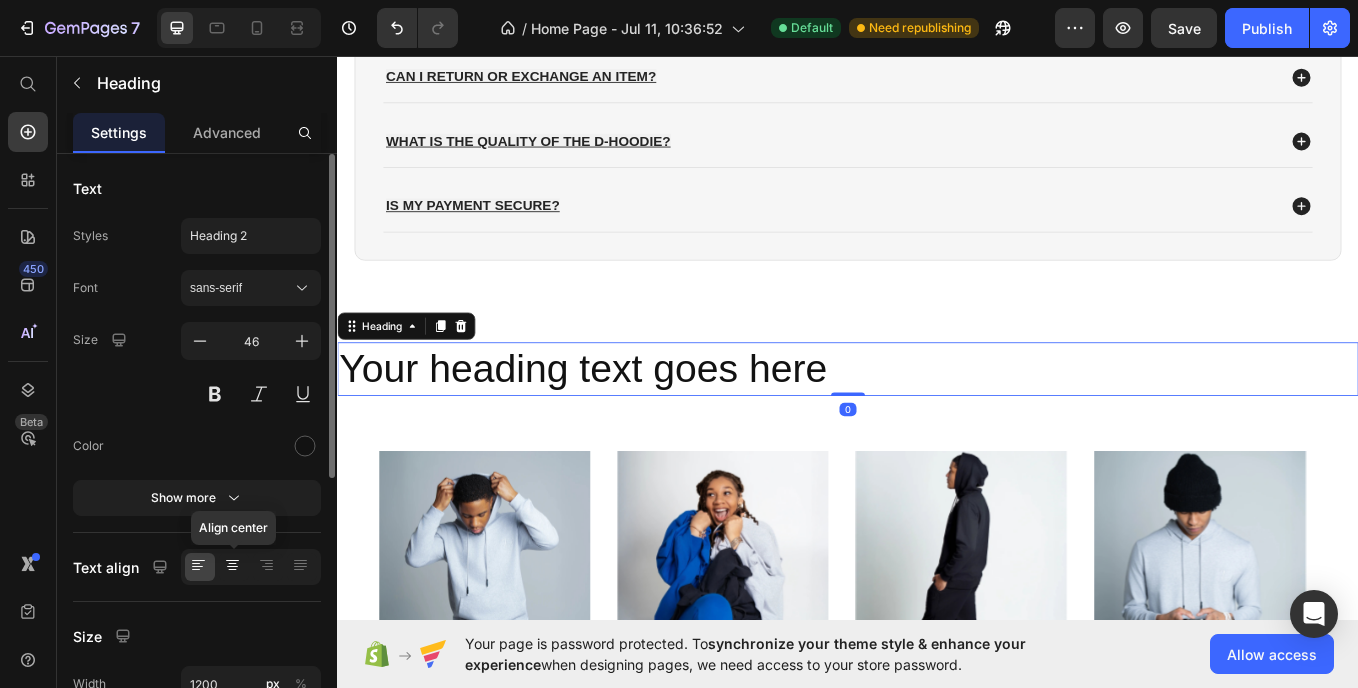 click 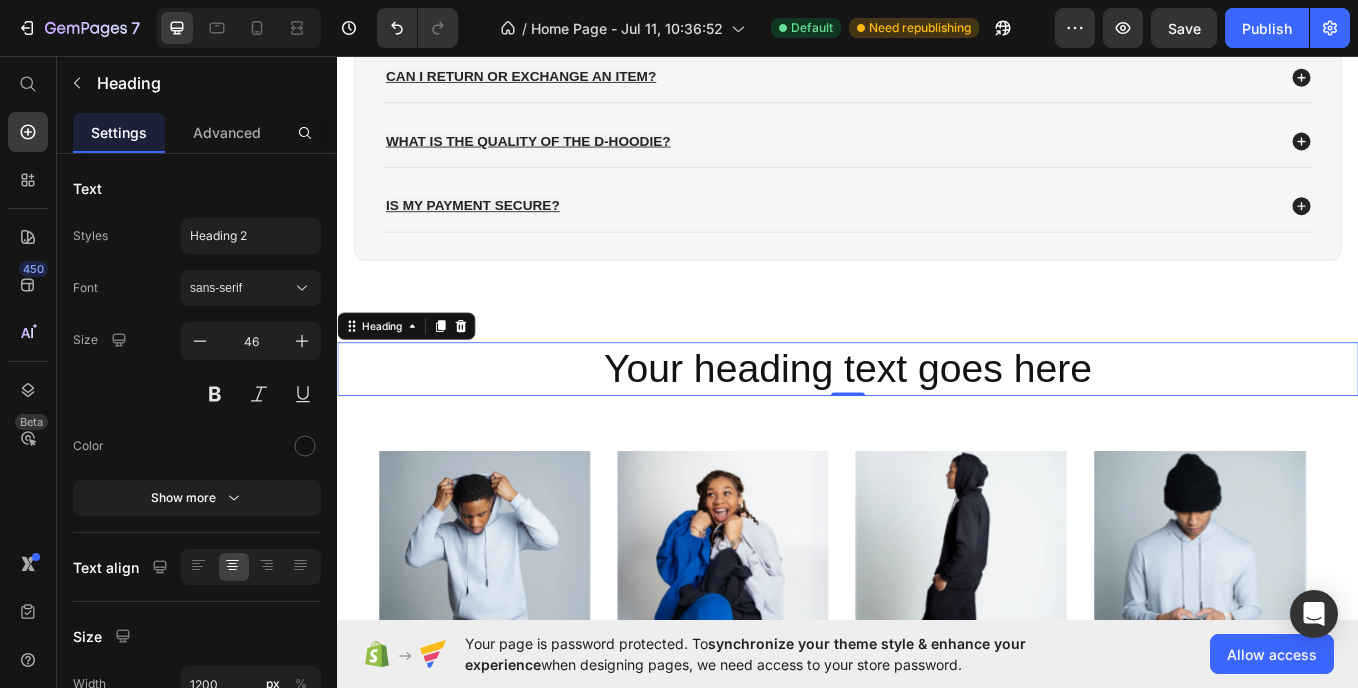 click on "Your heading text goes here" at bounding box center [937, 424] 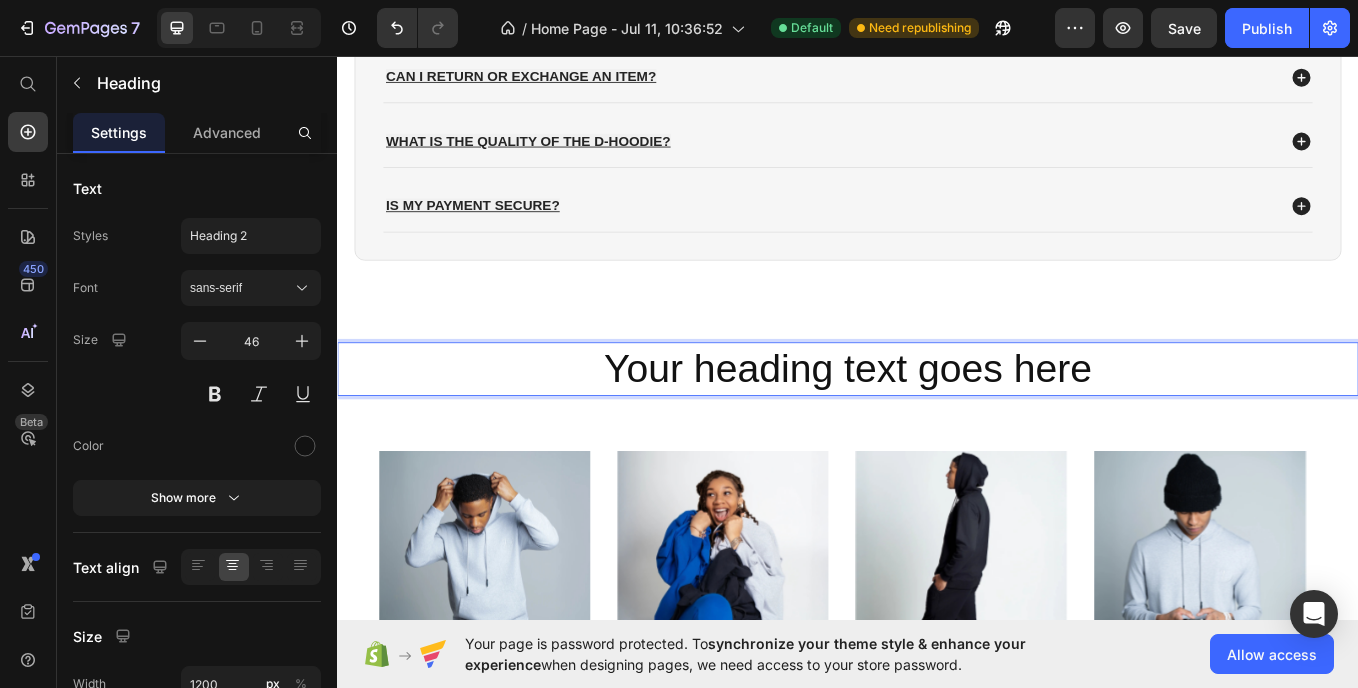 click on "Your heading text goes here" at bounding box center (937, 424) 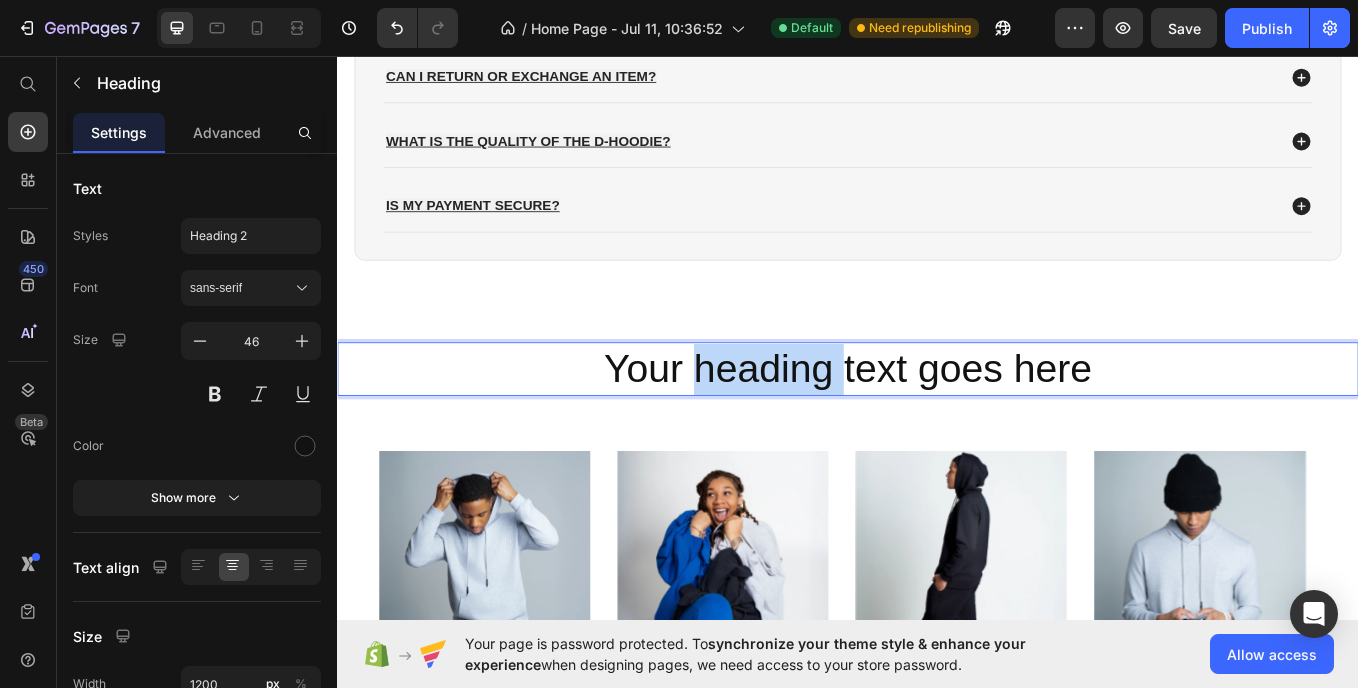 click on "Your heading text goes here" at bounding box center [937, 424] 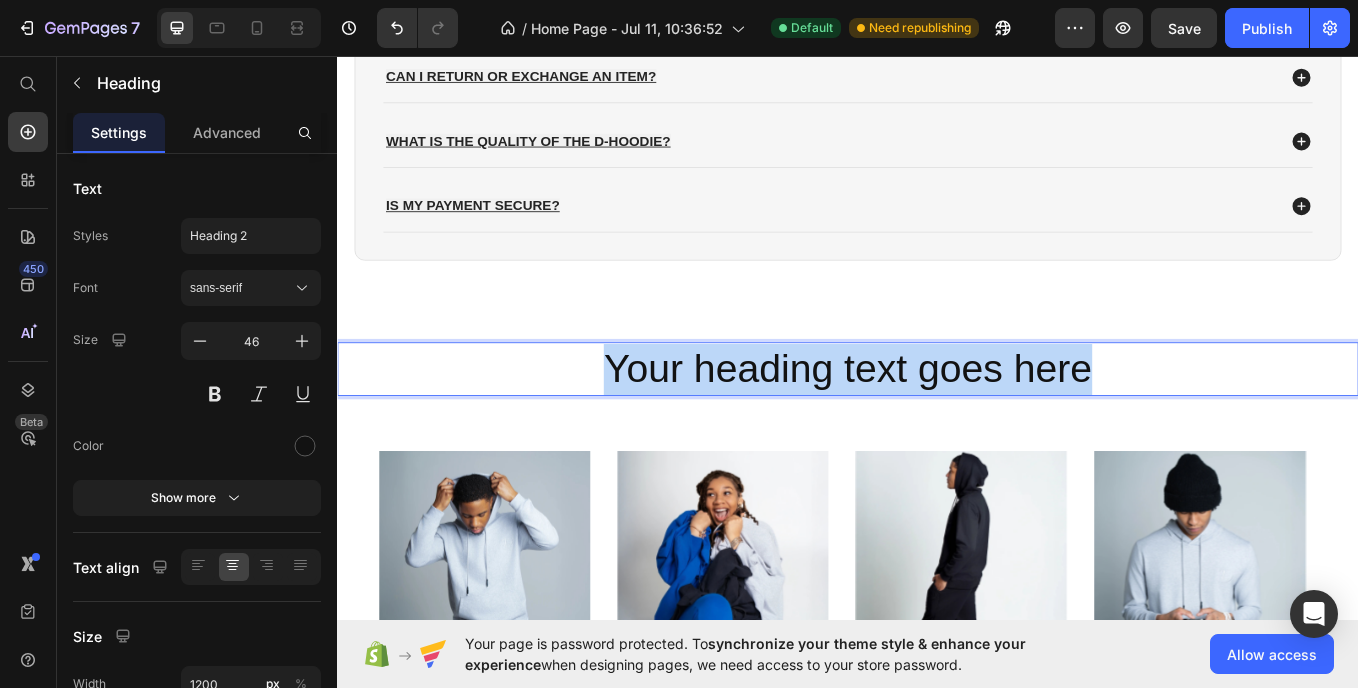 click on "Your heading text goes here" at bounding box center (937, 424) 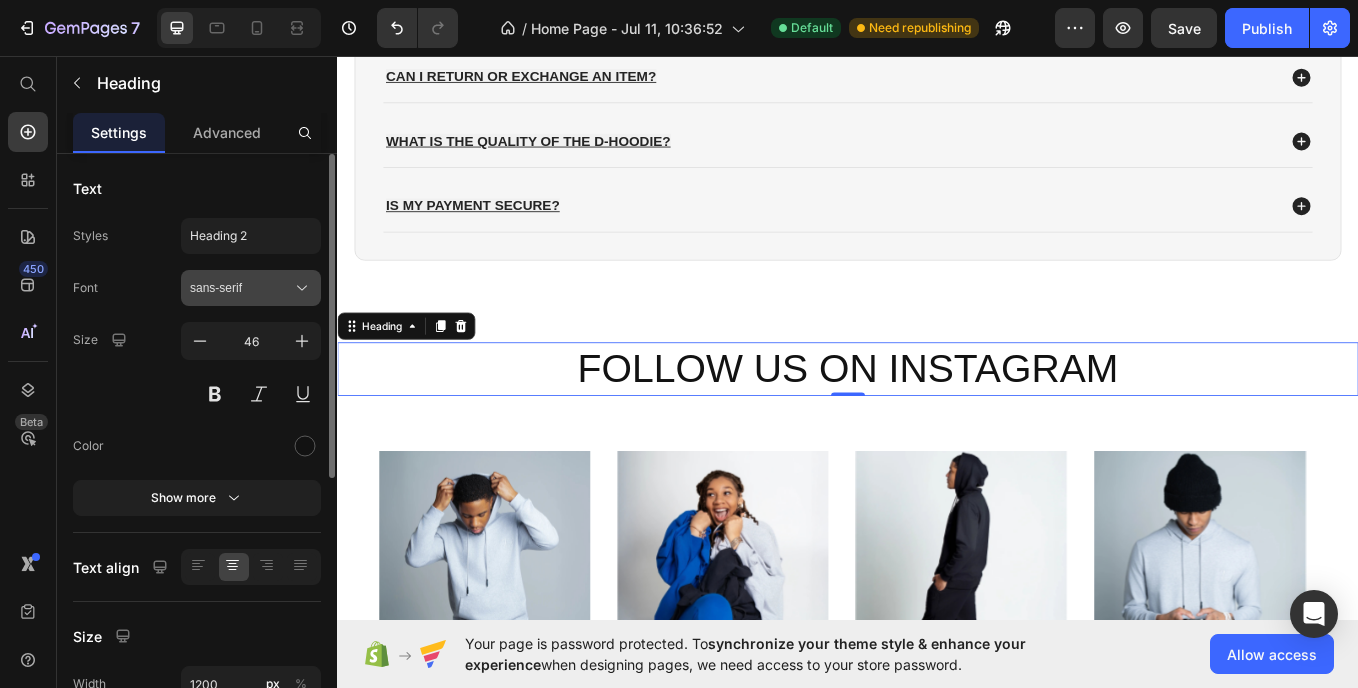 click on "sans-serif" at bounding box center [241, 288] 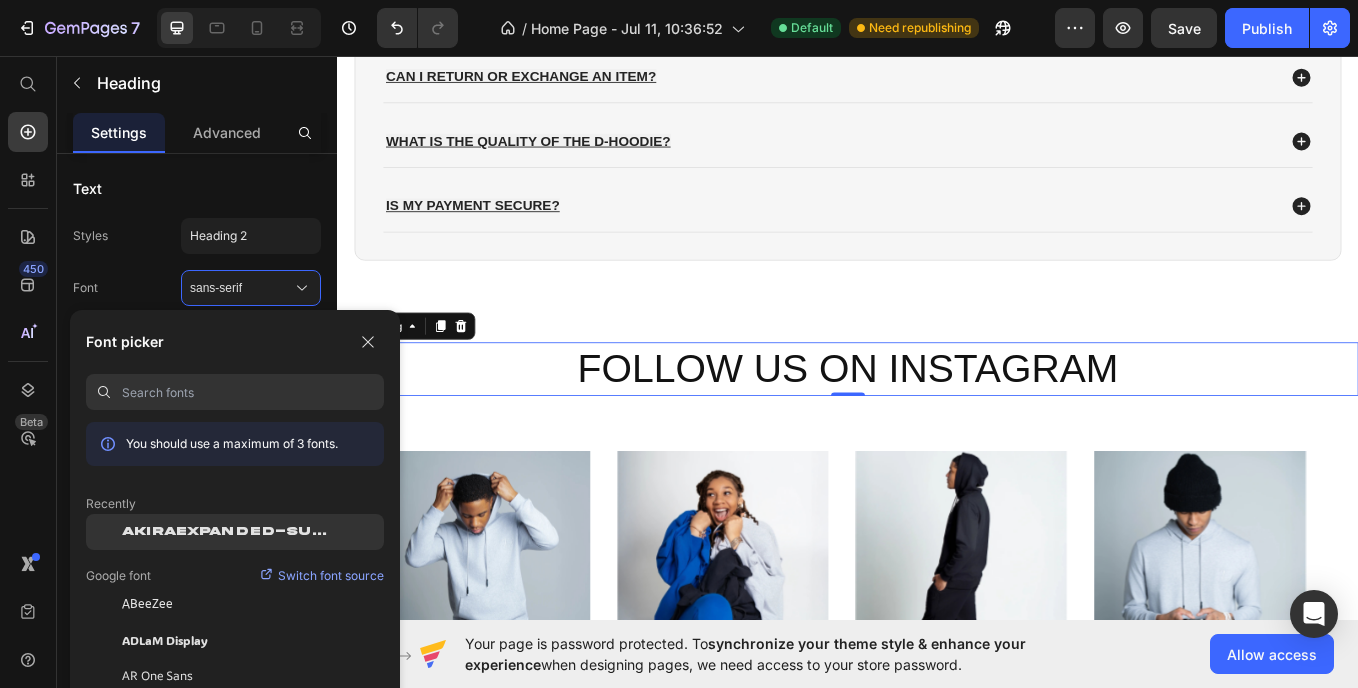 click on "AkiraExpanded-SuperBold" 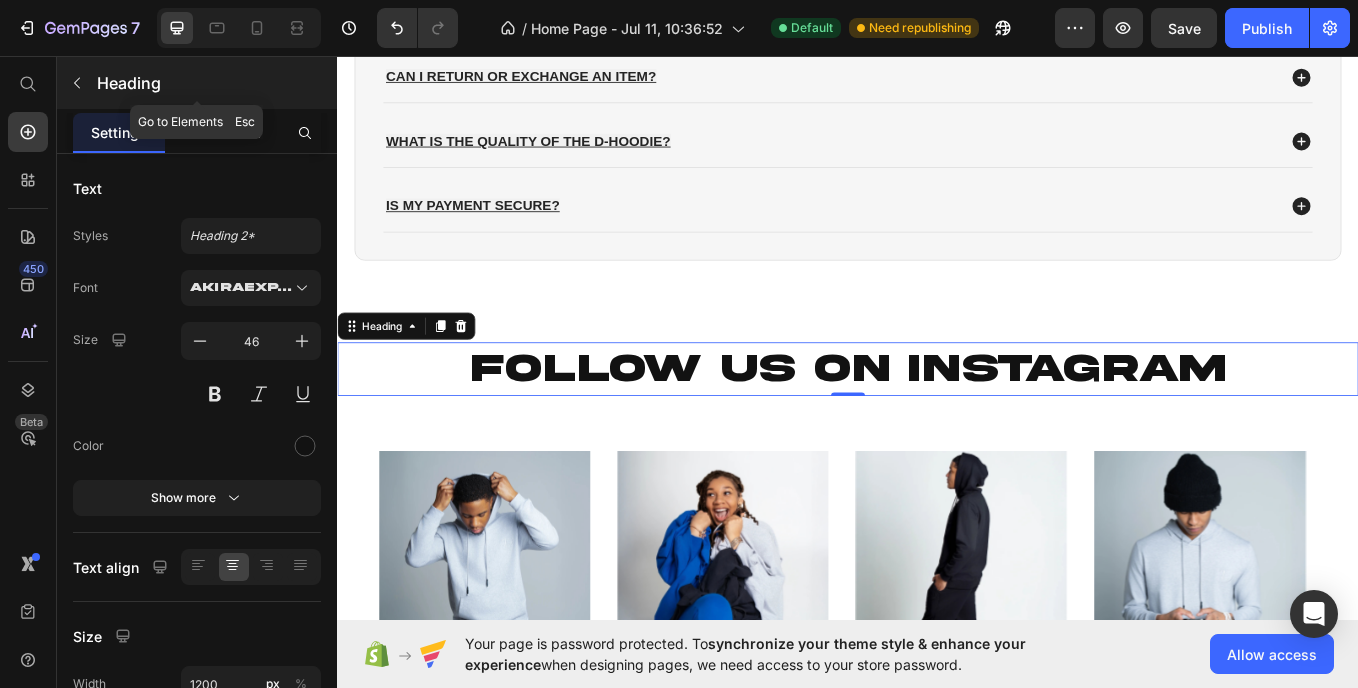 click 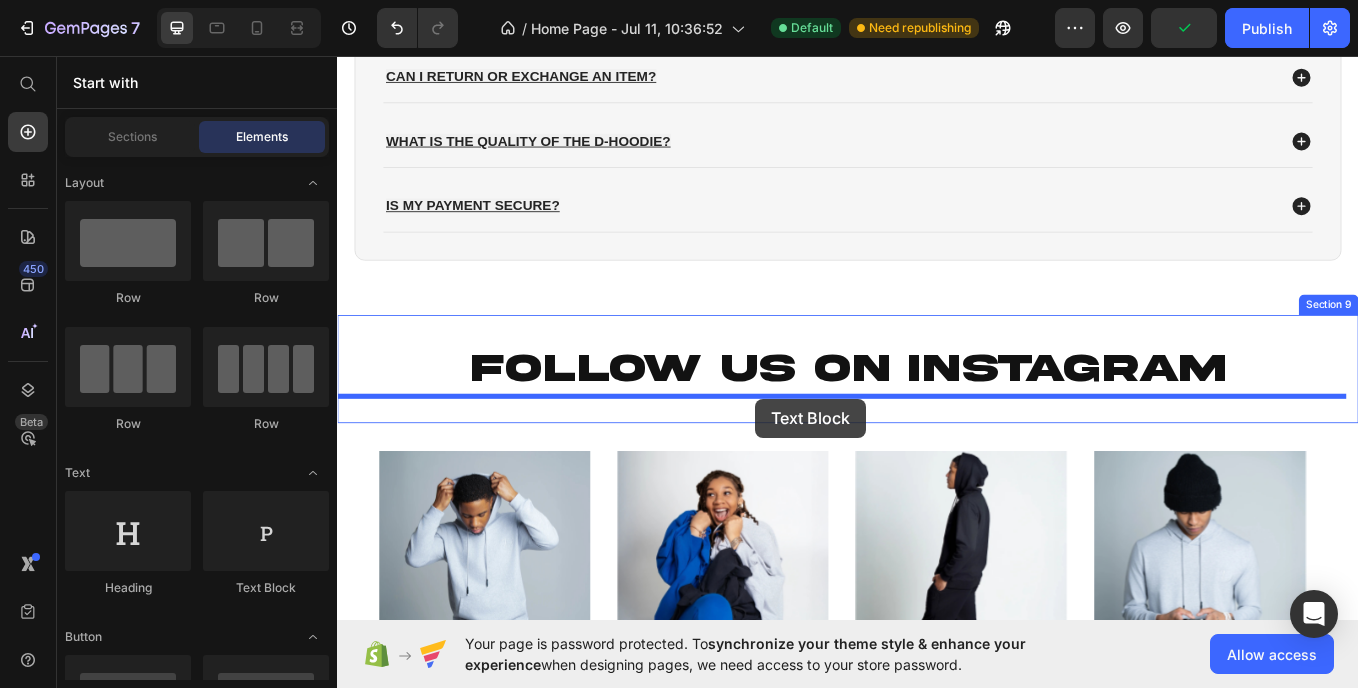drag, startPoint x: 618, startPoint y: 606, endPoint x: 828, endPoint y: 459, distance: 256.33768 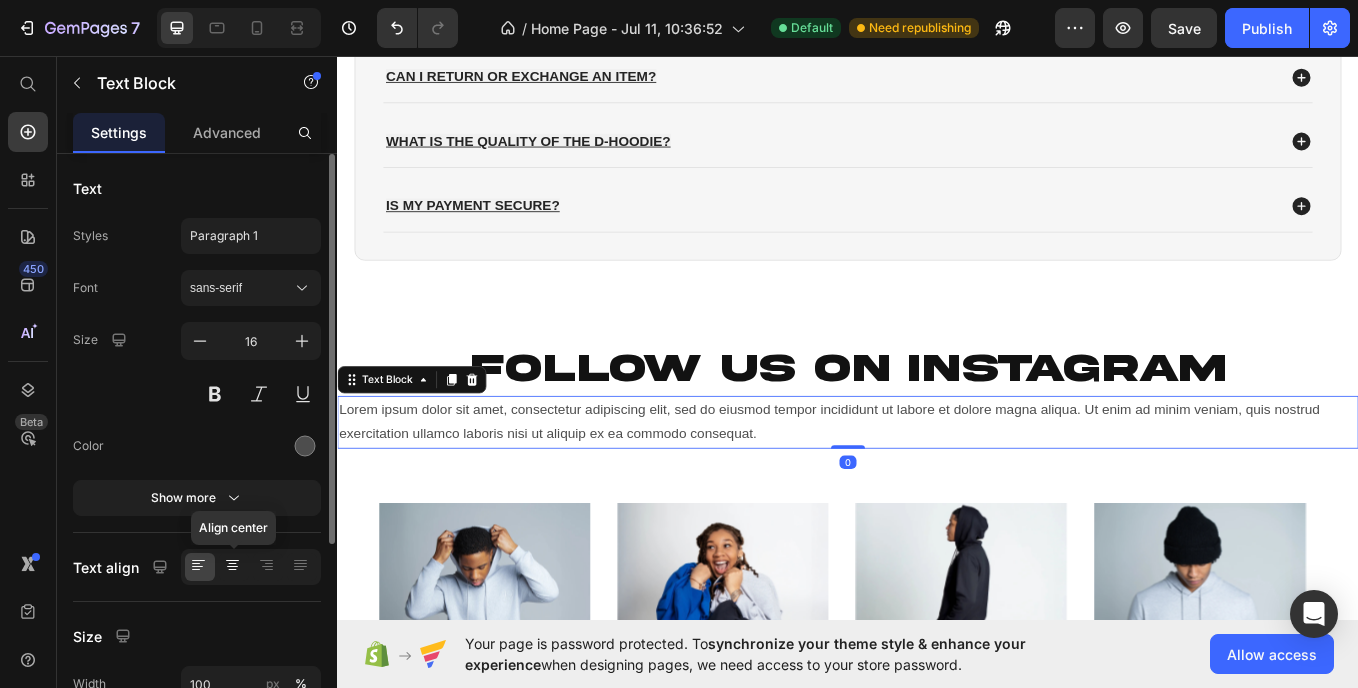 click 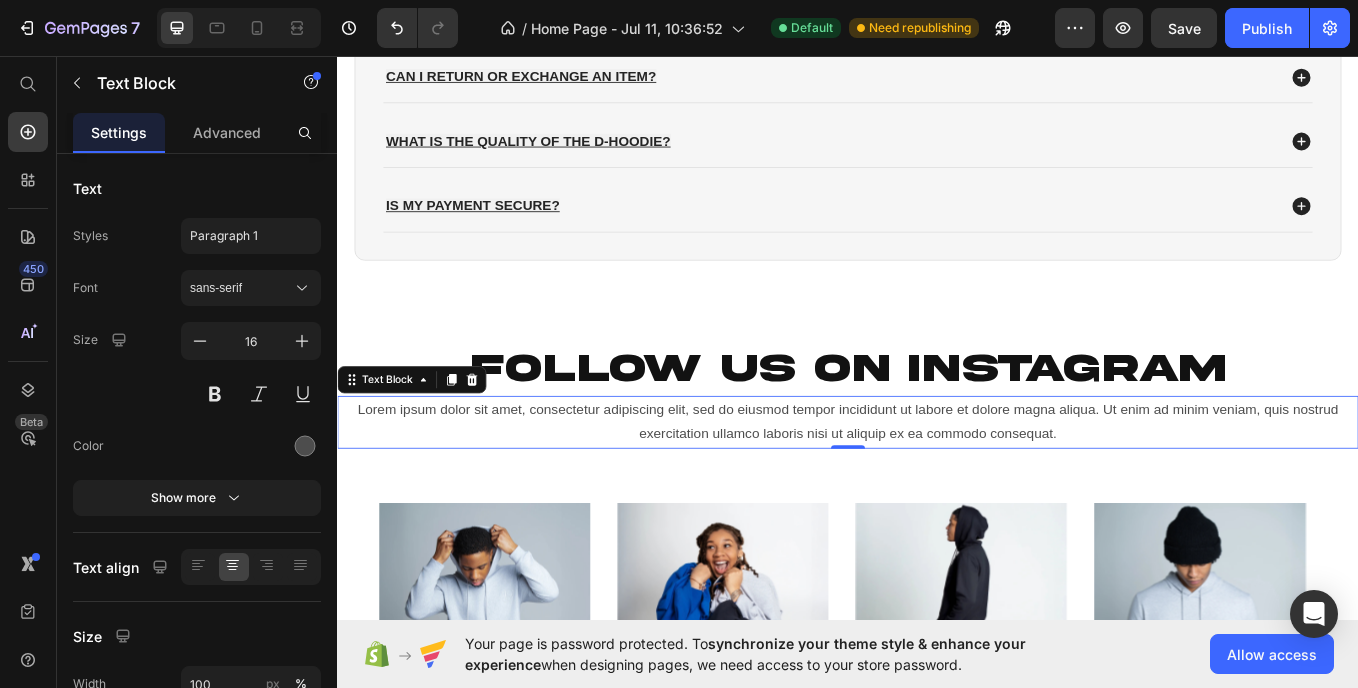 click on "Lorem ipsum dolor sit amet, consectetur adipiscing elit, sed do eiusmod tempor incididunt ut labore et dolore magna aliqua. Ut enim ad minim veniam, quis nostrud exercitation ullamco laboris nisi ut aliquip ex ea commodo consequat." at bounding box center [937, 486] 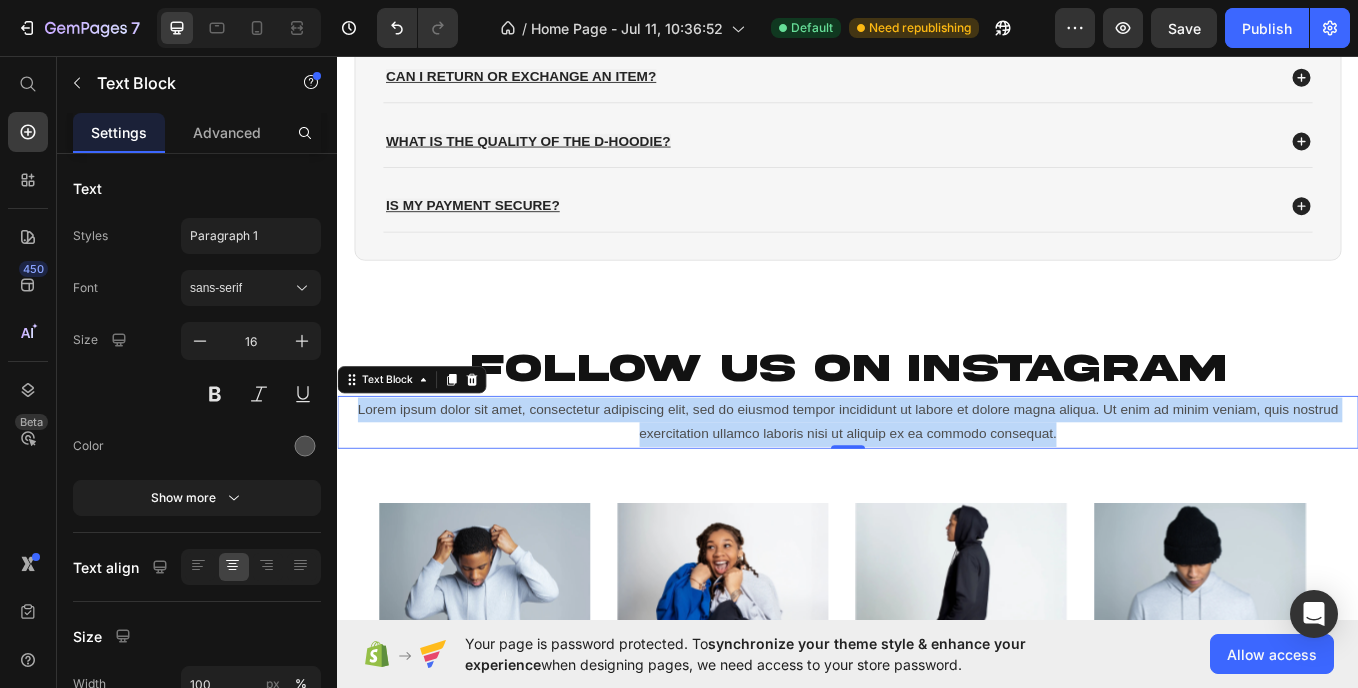 click on "Lorem ipsum dolor sit amet, consectetur adipiscing elit, sed do eiusmod tempor incididunt ut labore et dolore magna aliqua. Ut enim ad minim veniam, quis nostrud exercitation ullamco laboris nisi ut aliquip ex ea commodo consequat." at bounding box center (937, 486) 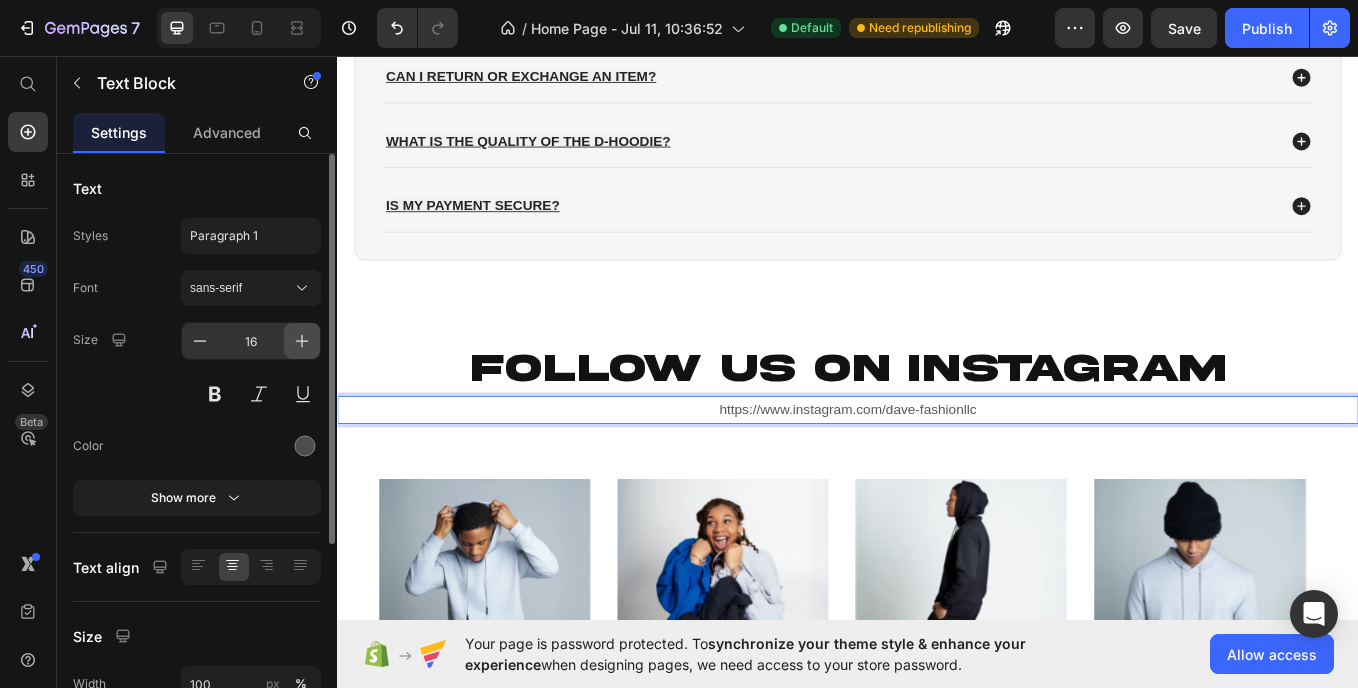 click 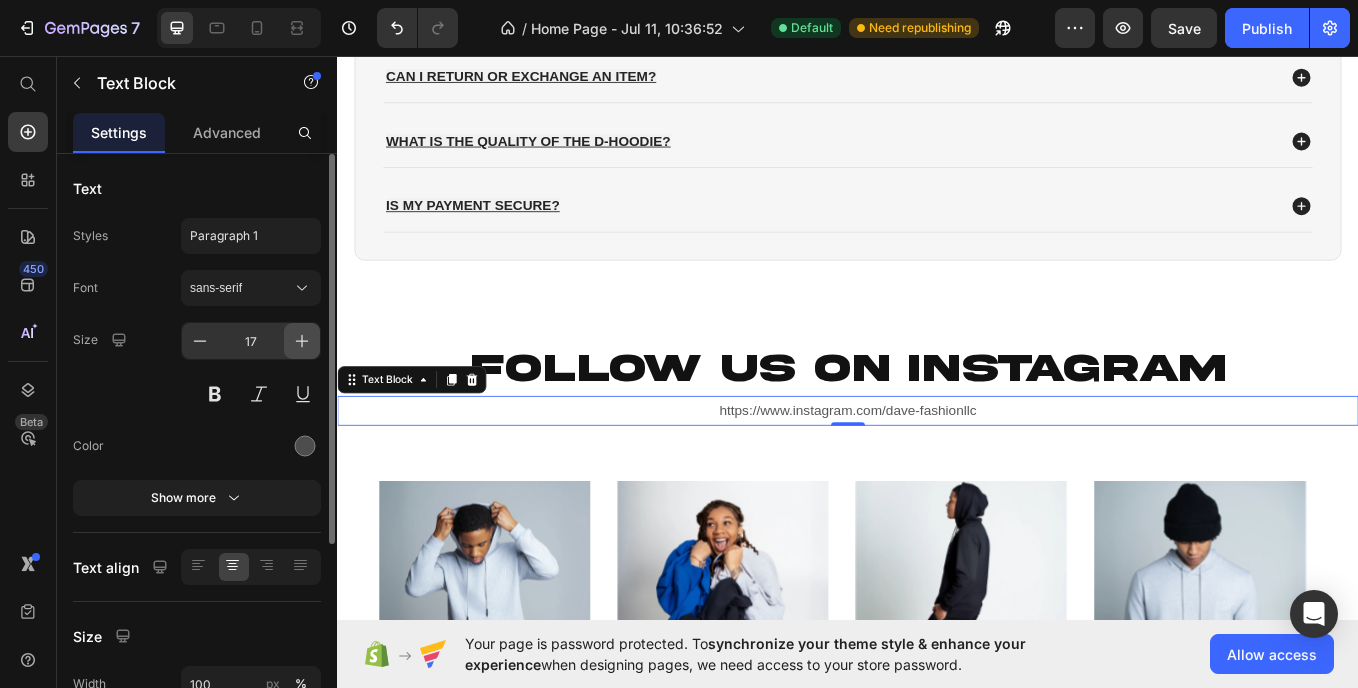 click 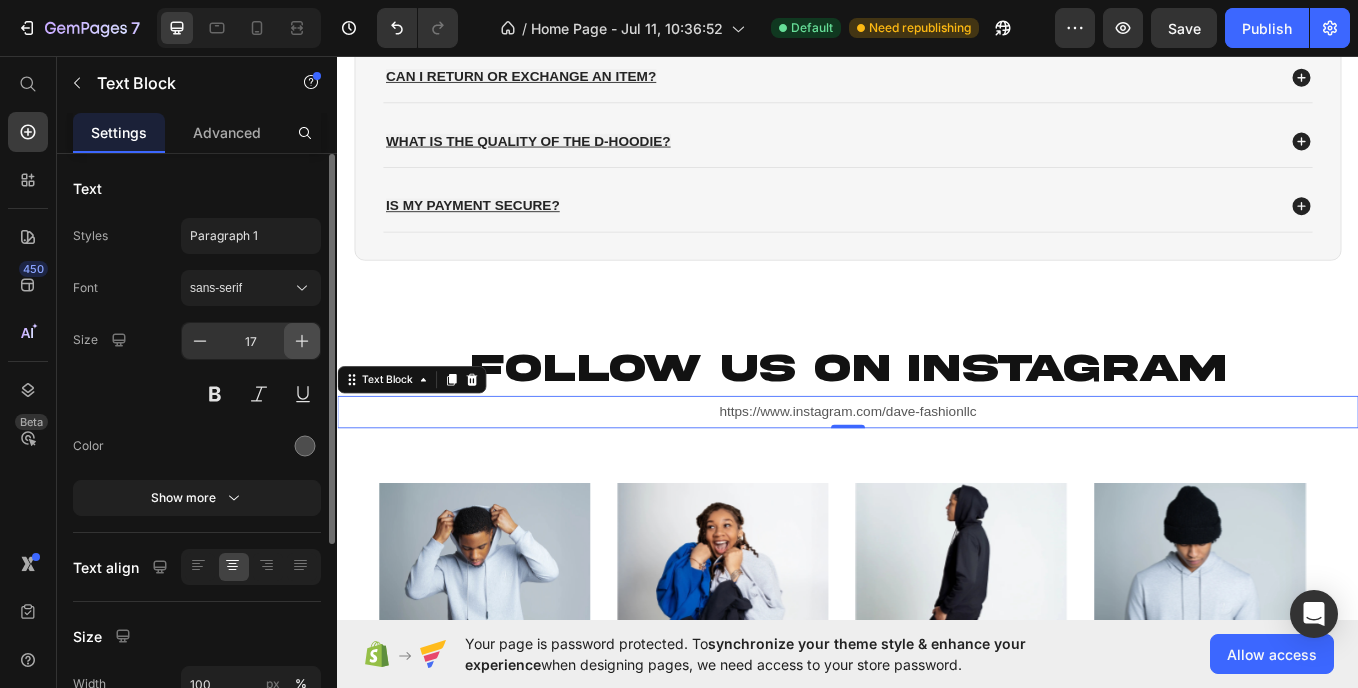 type on "18" 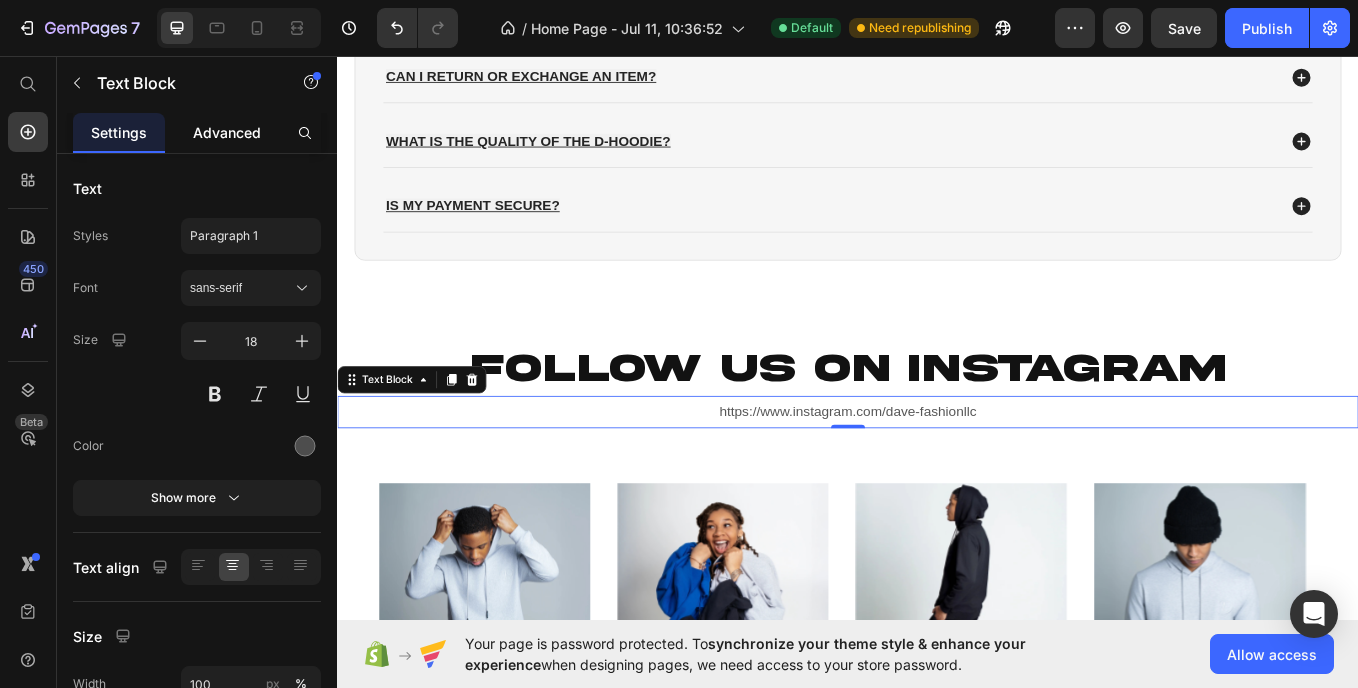 click on "Advanced" at bounding box center [227, 132] 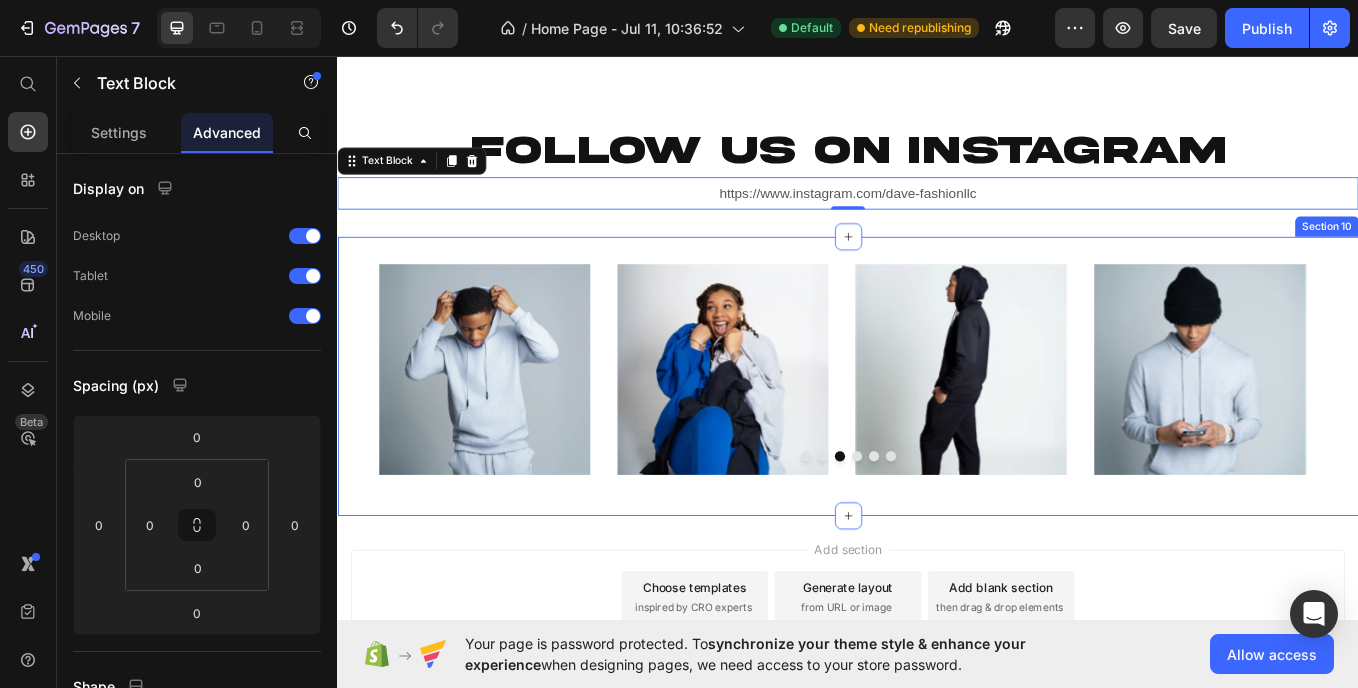 scroll, scrollTop: 4246, scrollLeft: 0, axis: vertical 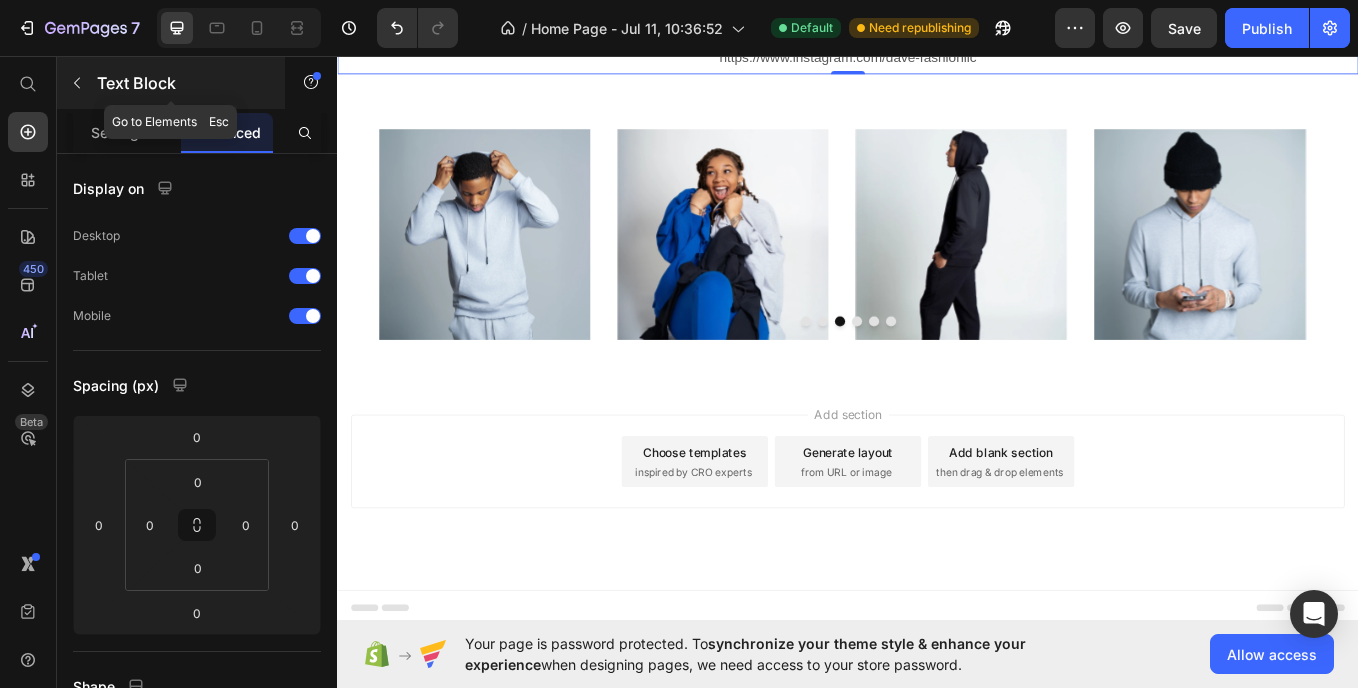 click at bounding box center [77, 83] 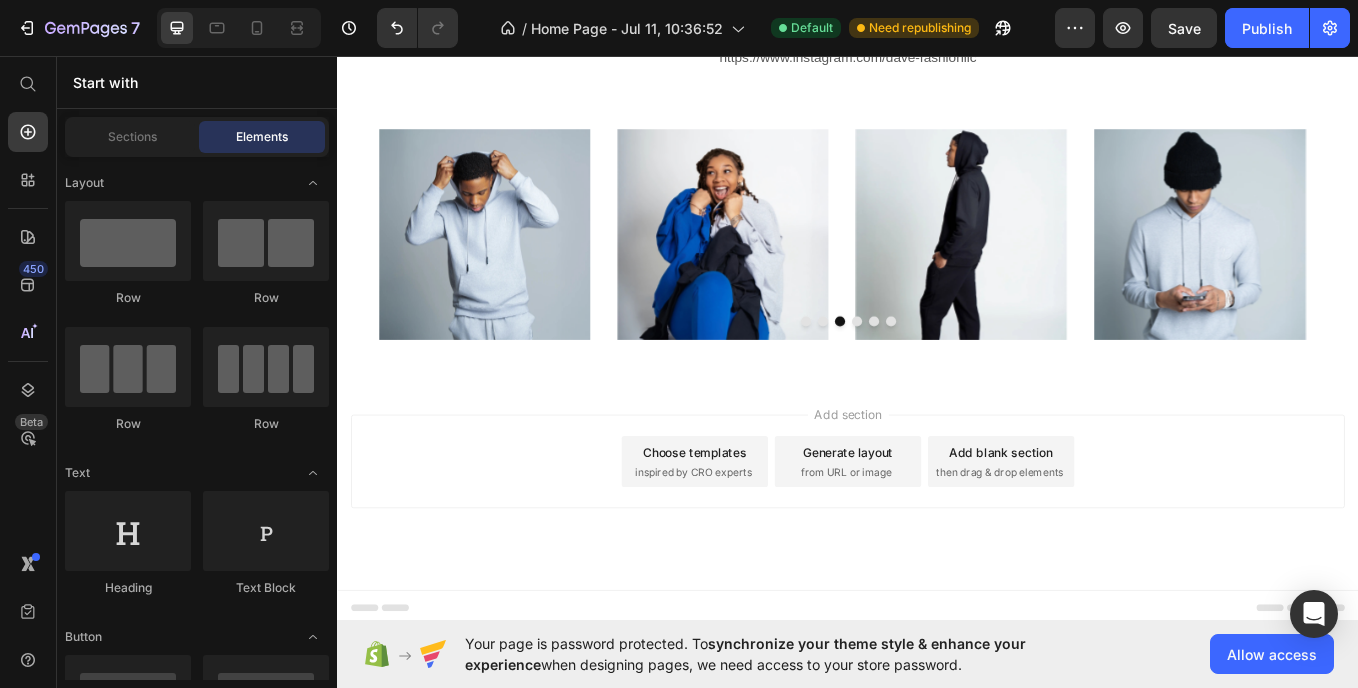 scroll, scrollTop: 3949, scrollLeft: 0, axis: vertical 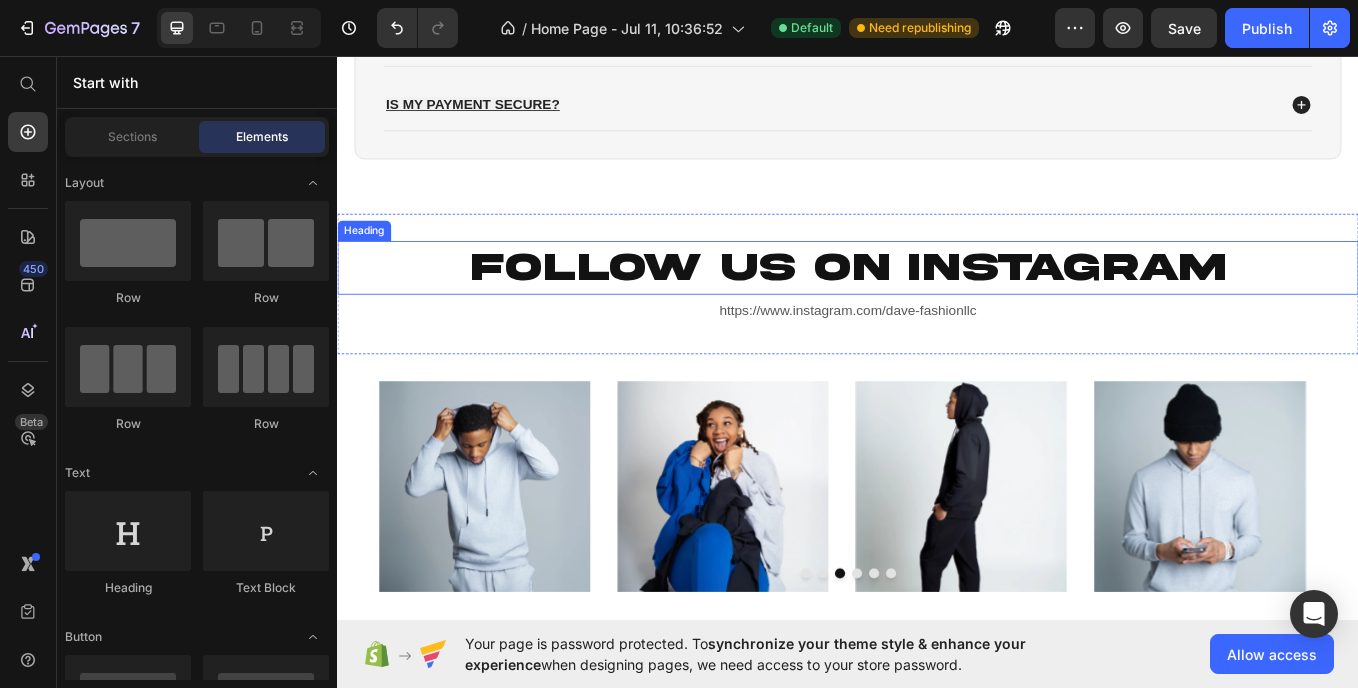 click on "FOLLOW US ON INSTAGRAM" at bounding box center [937, 305] 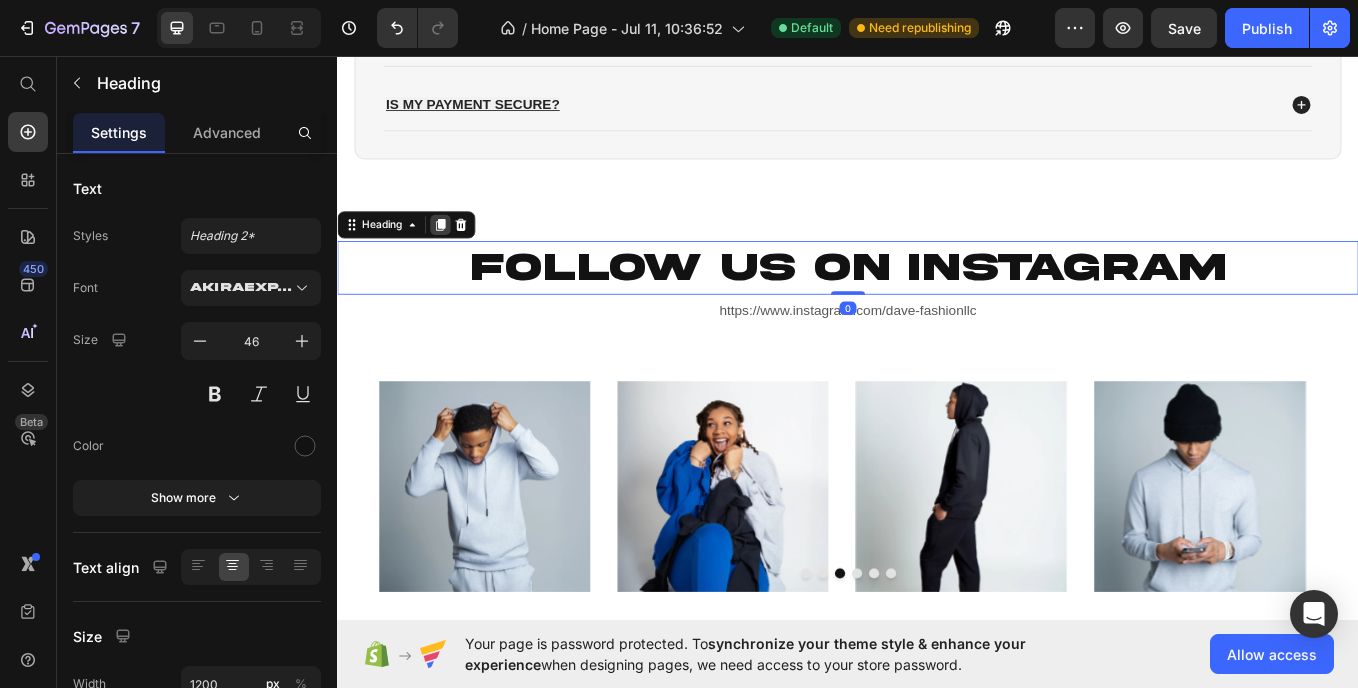 click at bounding box center [458, 254] 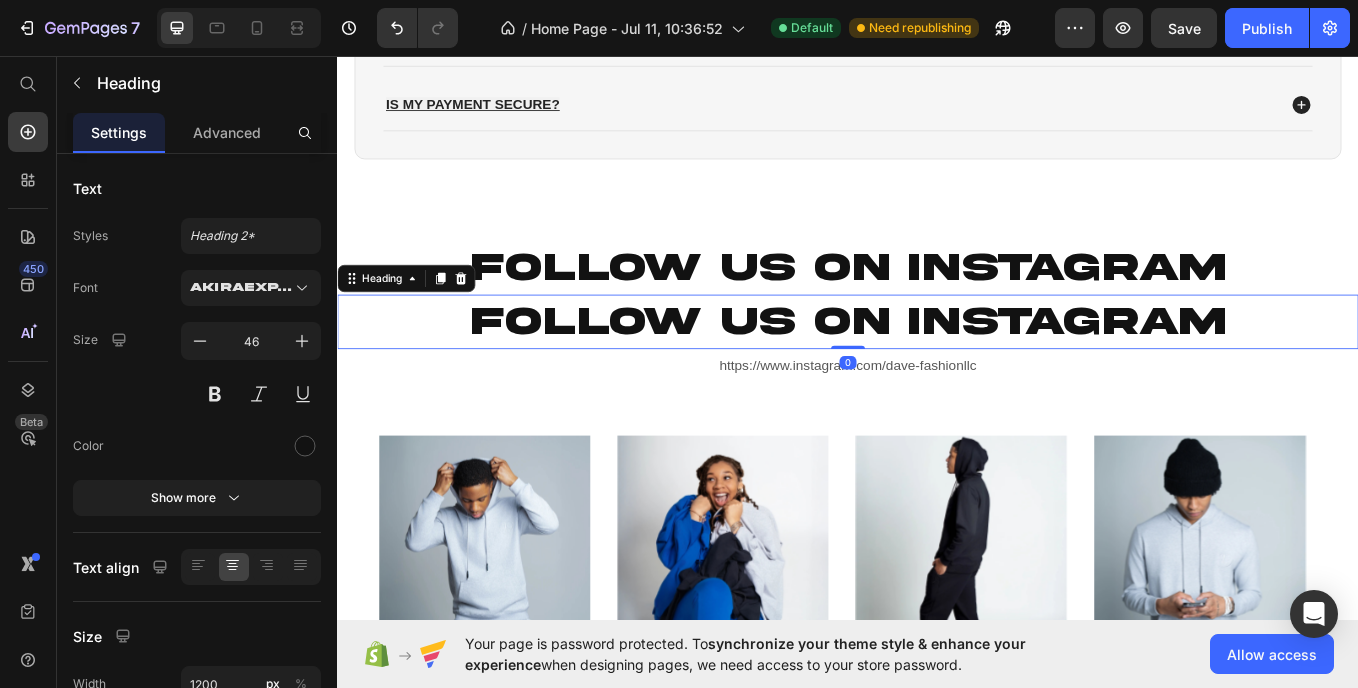 scroll, scrollTop: 4222, scrollLeft: 0, axis: vertical 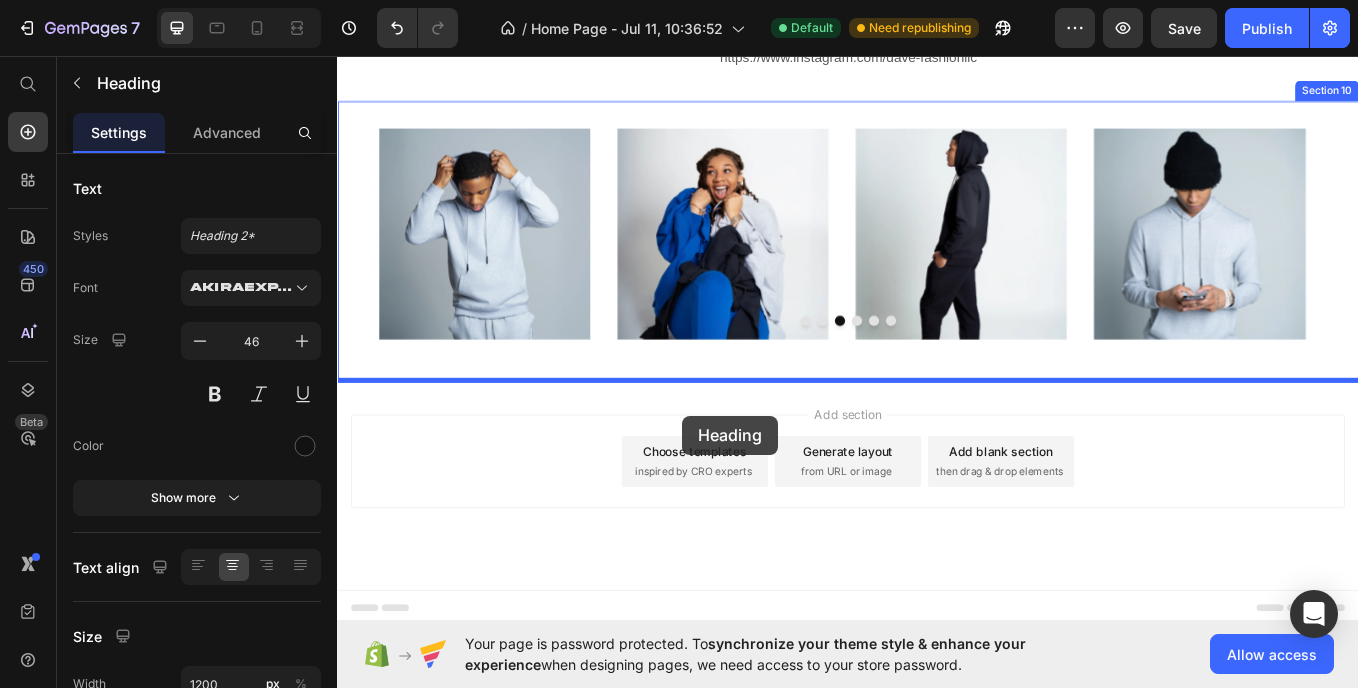 drag, startPoint x: 809, startPoint y: 95, endPoint x: 743, endPoint y: 479, distance: 389.63058 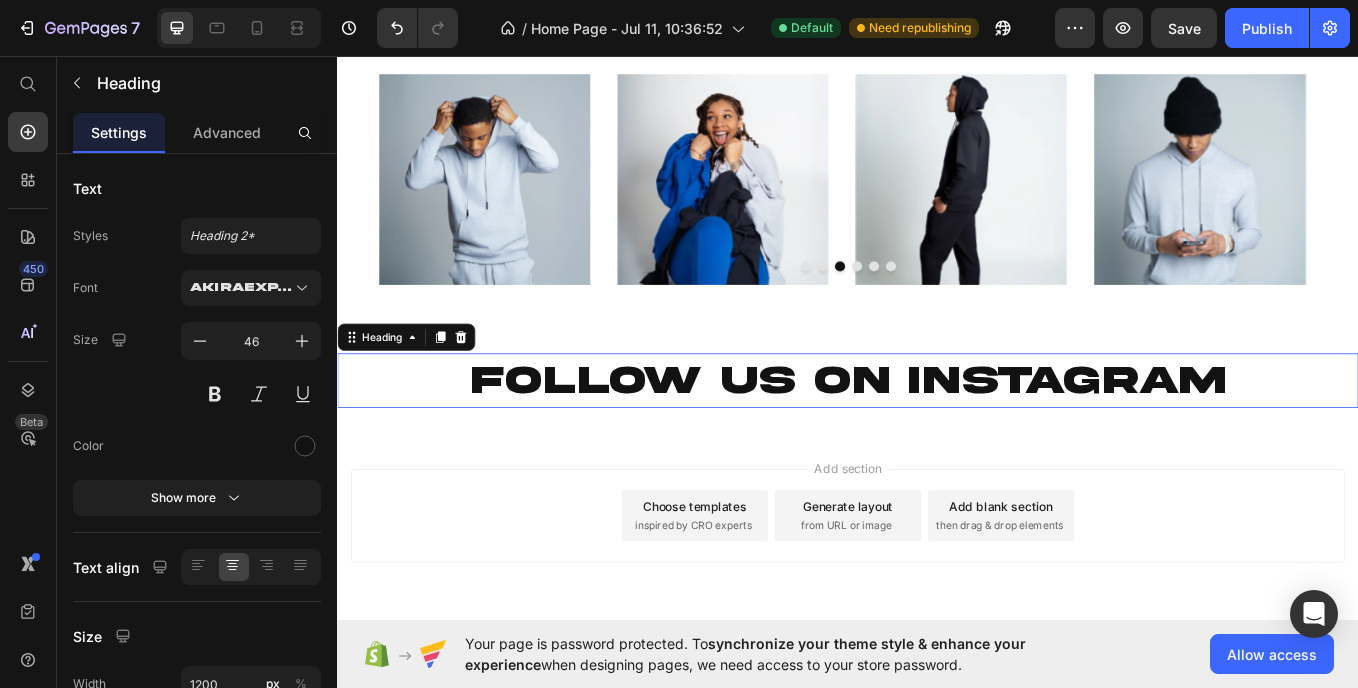 scroll, scrollTop: 4246, scrollLeft: 0, axis: vertical 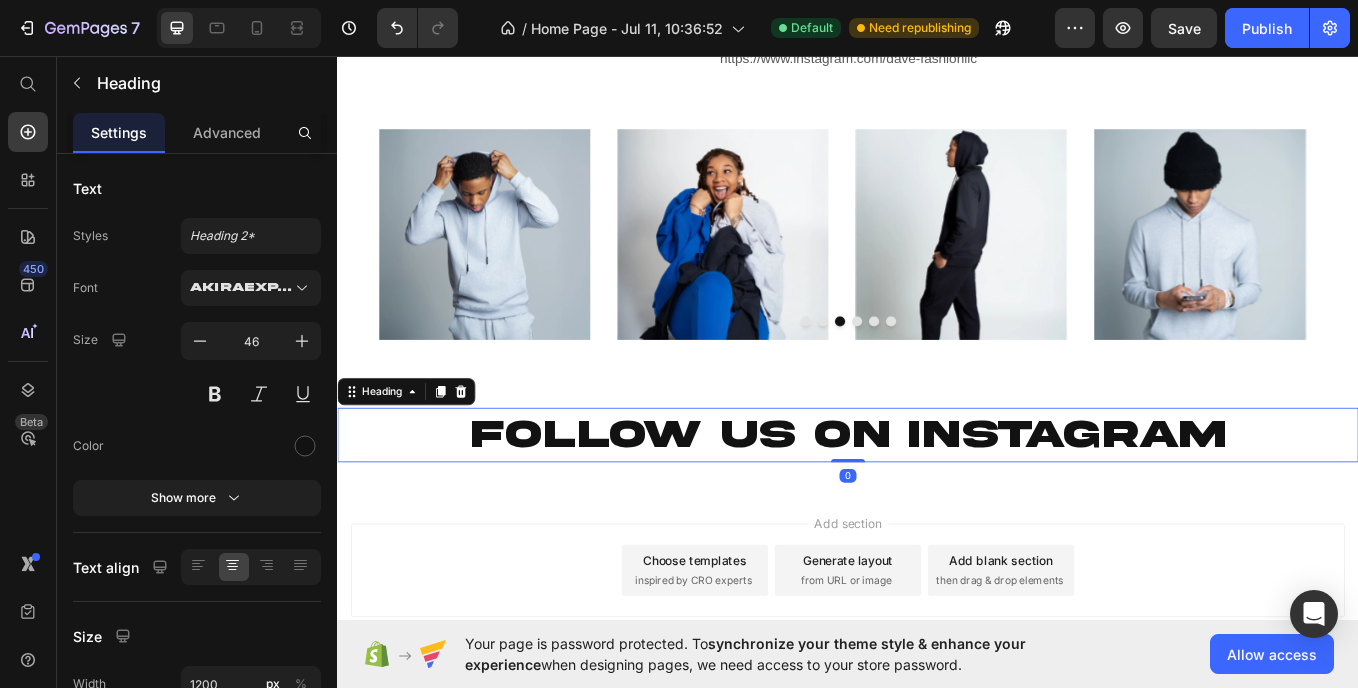 click on "FOLLOW US ON INSTAGRAM" at bounding box center [937, 501] 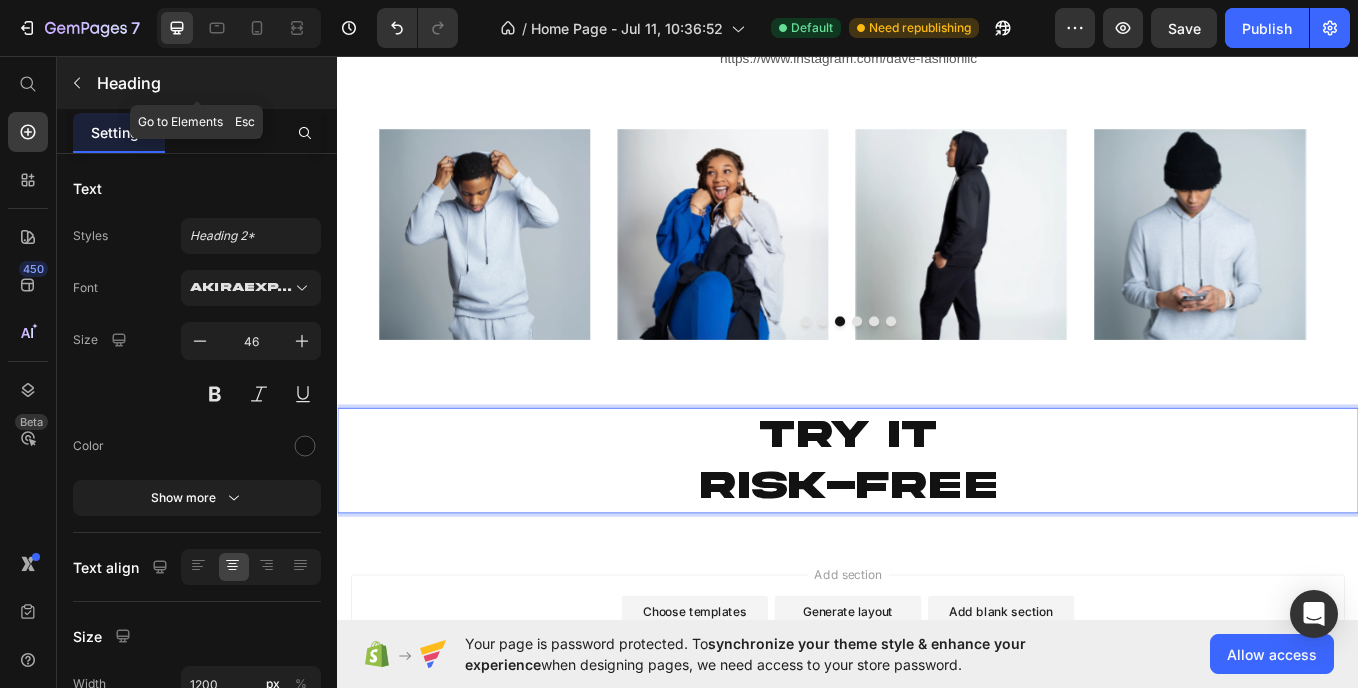 click 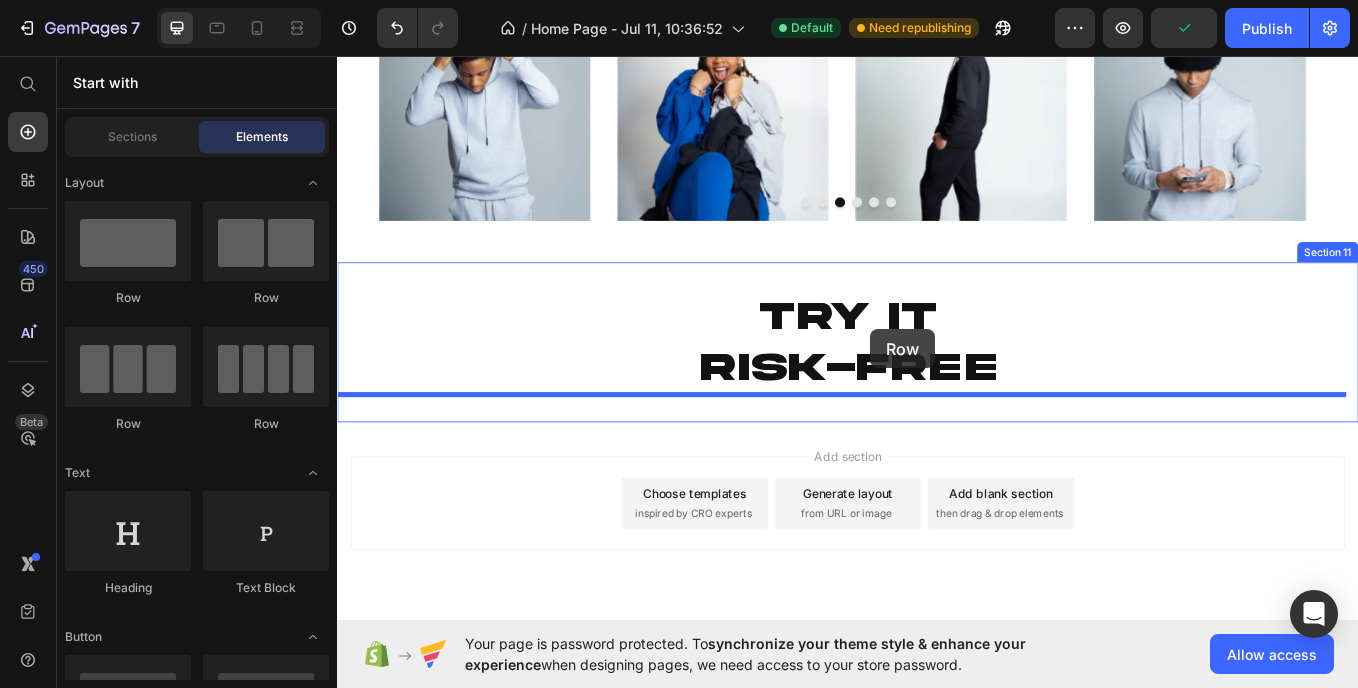 scroll, scrollTop: 4434, scrollLeft: 0, axis: vertical 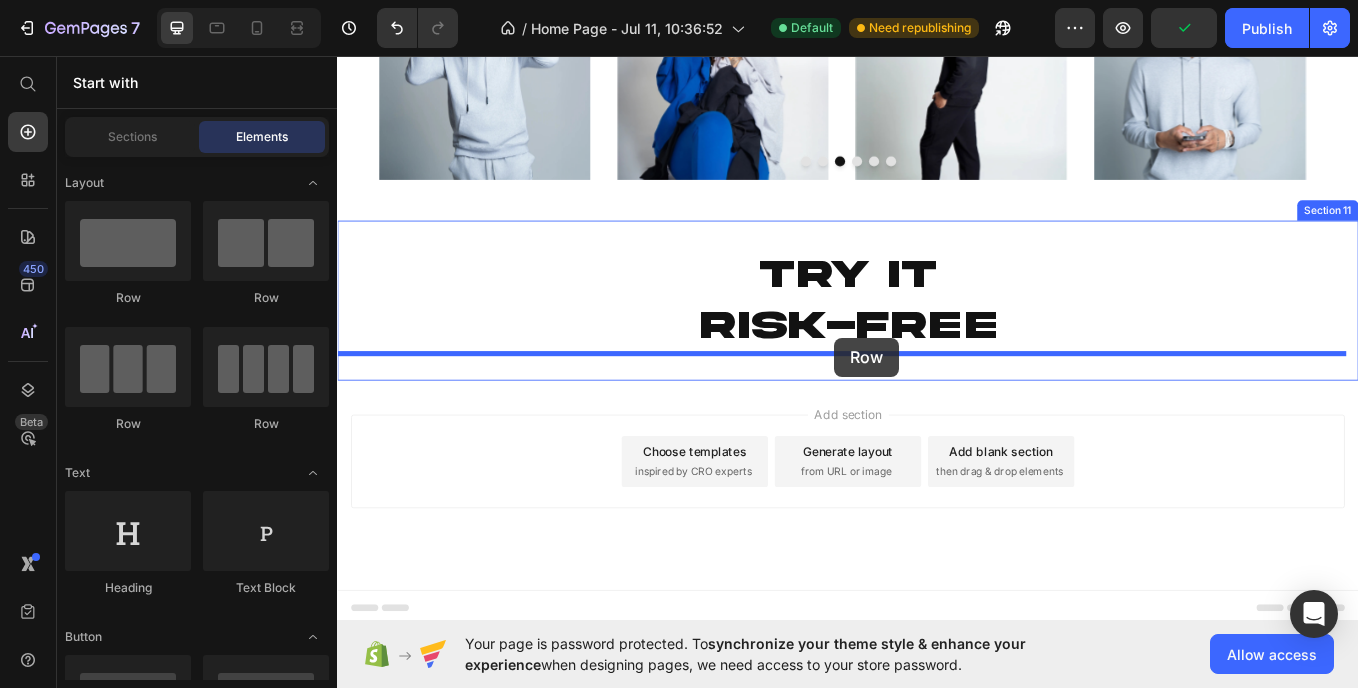 drag, startPoint x: 455, startPoint y: 410, endPoint x: 921, endPoint y: 387, distance: 466.56726 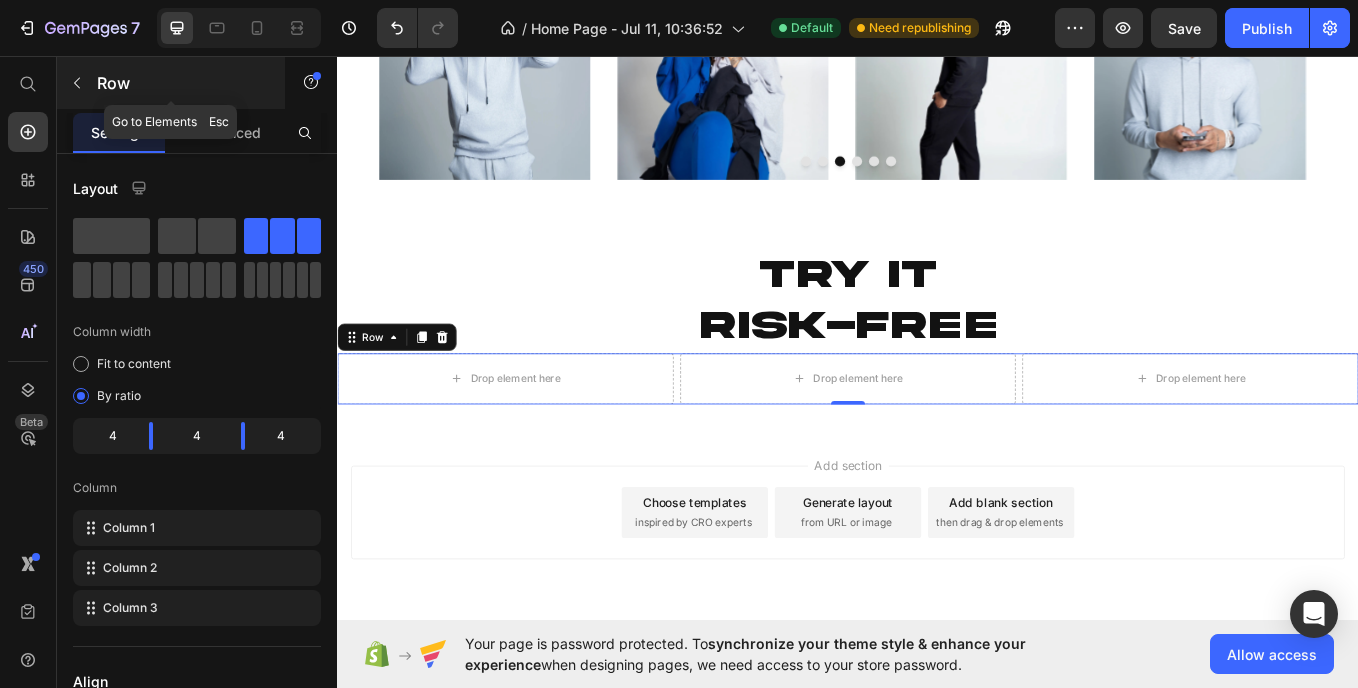 click 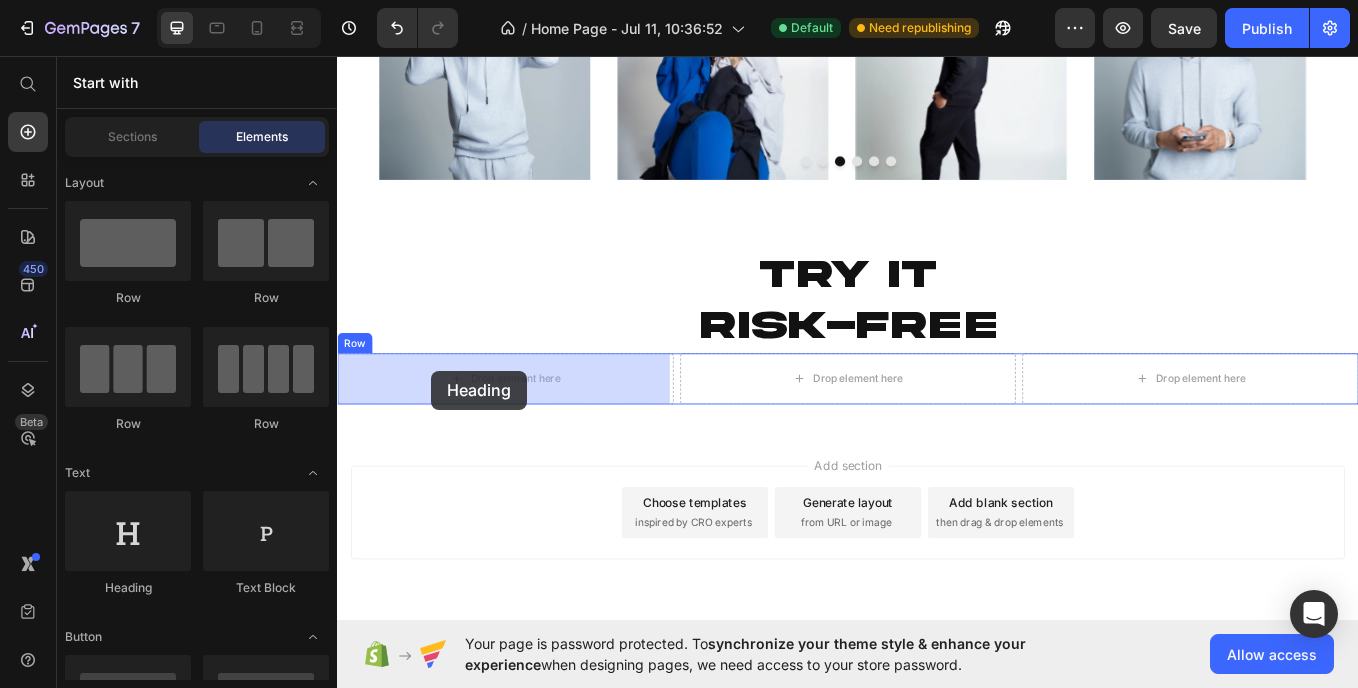 drag, startPoint x: 482, startPoint y: 582, endPoint x: 1038, endPoint y: 57, distance: 764.69666 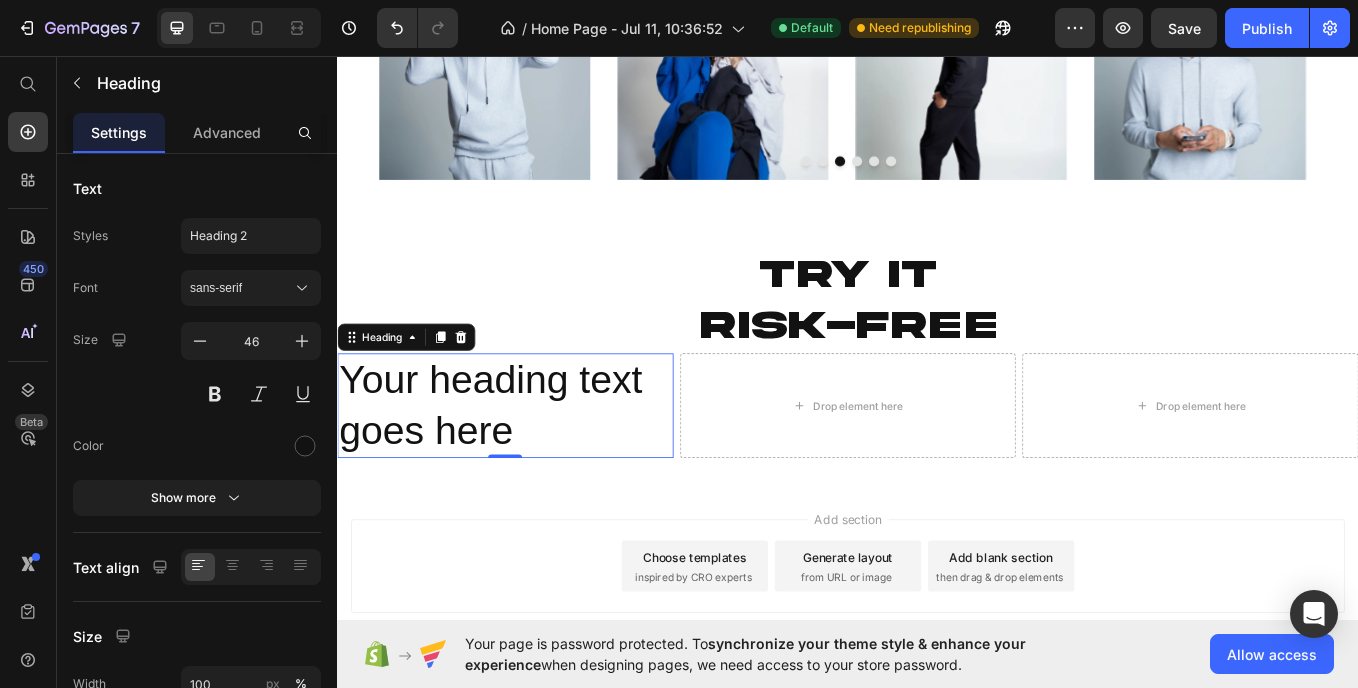 click on "Your heading text goes here" at bounding box center (534, 467) 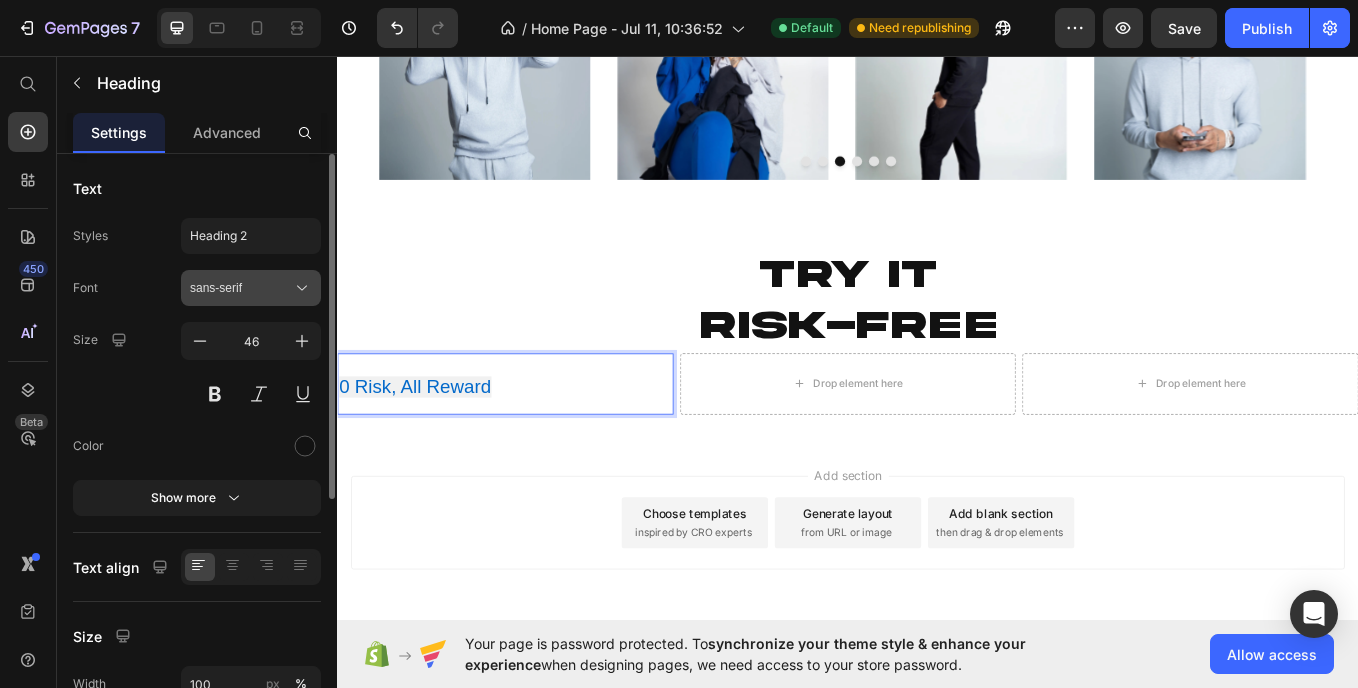 click 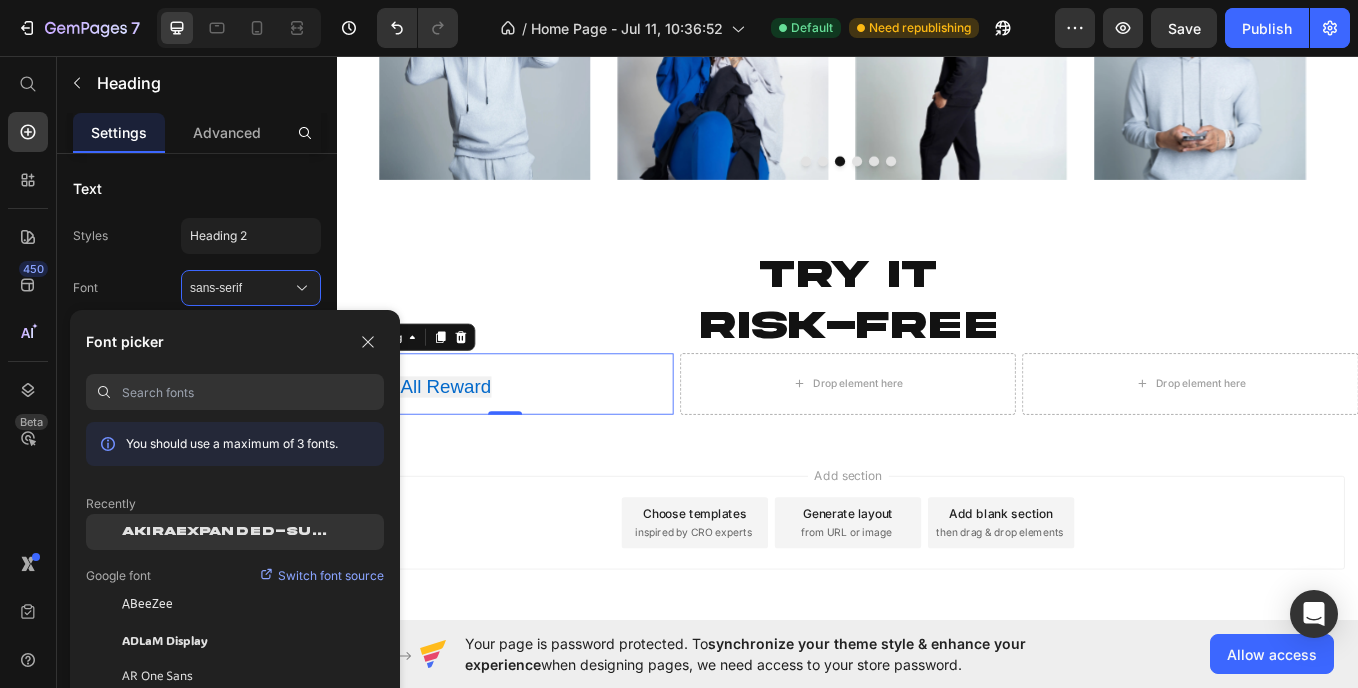 click on "AkiraExpanded-SuperBold" at bounding box center (230, 532) 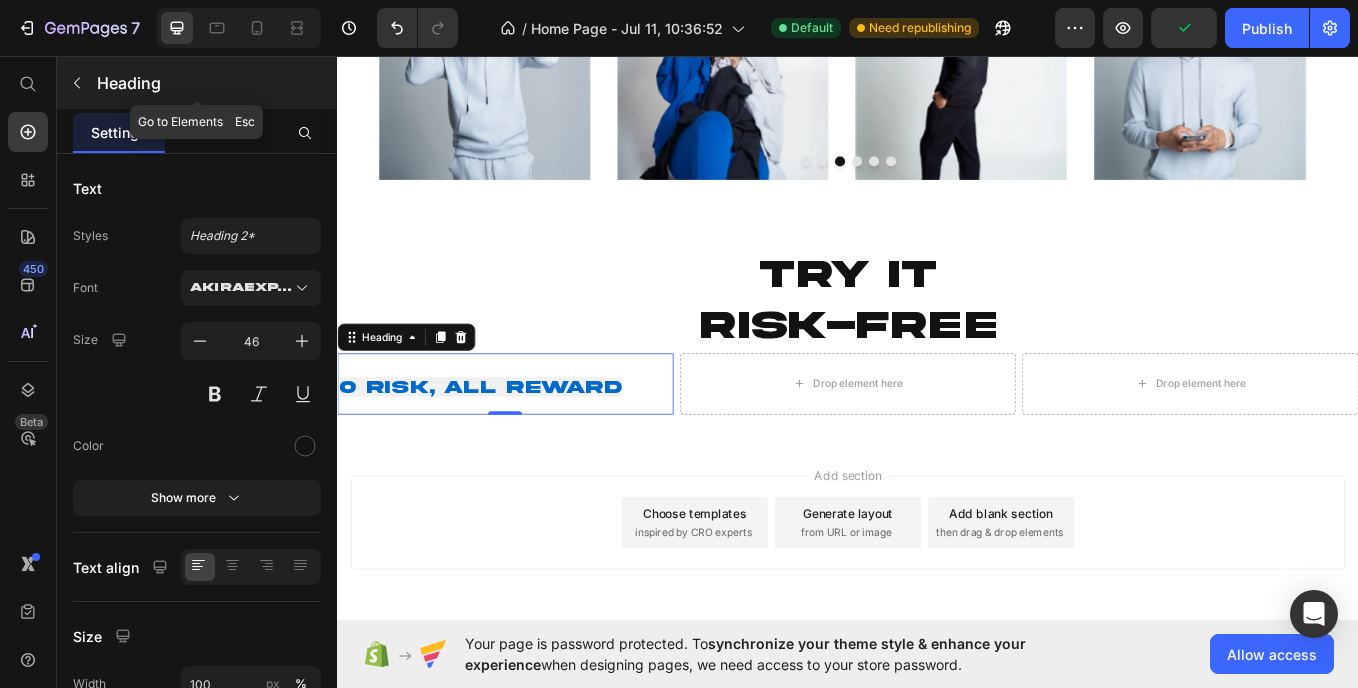 click 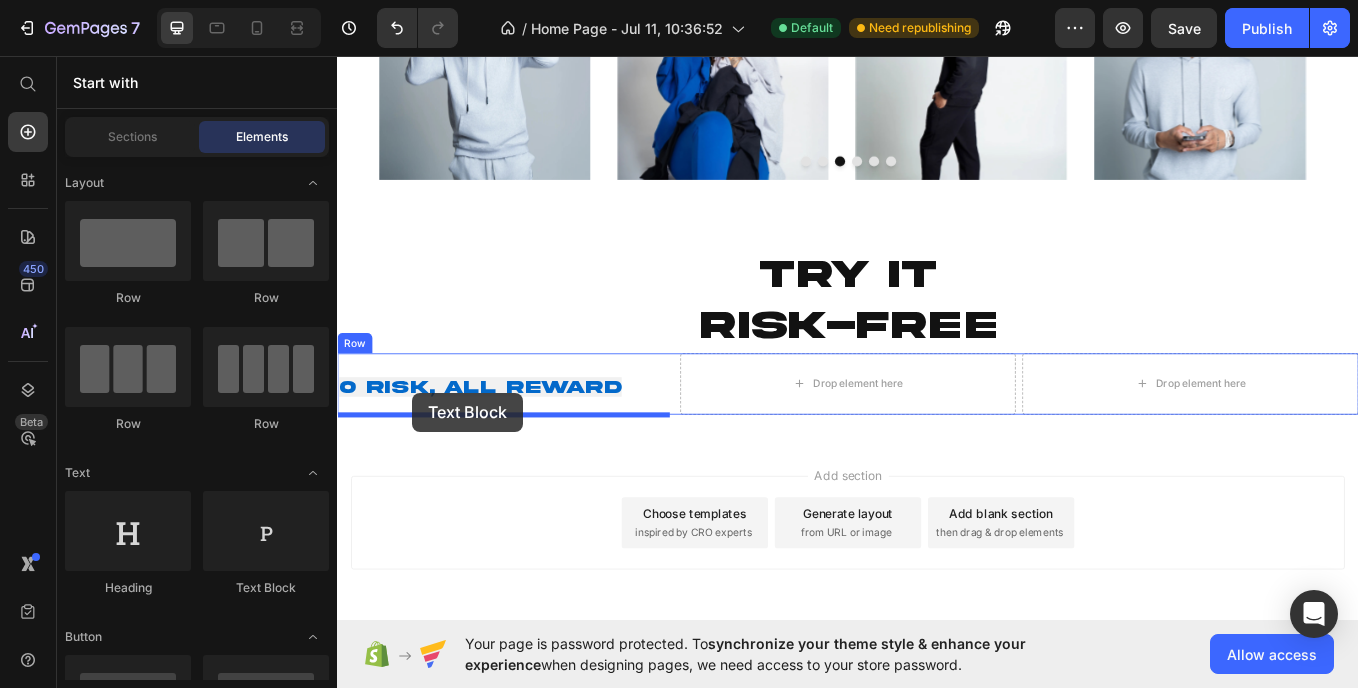drag, startPoint x: 611, startPoint y: 599, endPoint x: 425, endPoint y: 452, distance: 237.07594 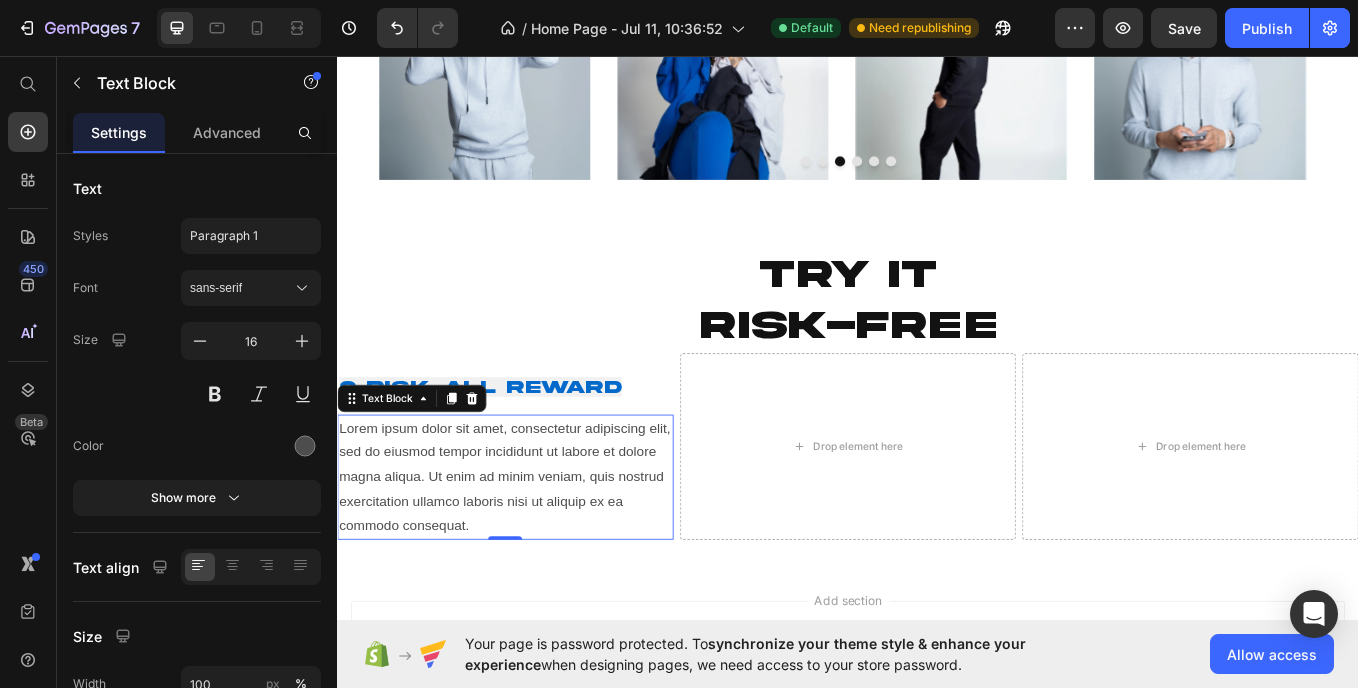 click on "Lorem ipsum dolor sit amet, consectetur adipiscing elit, sed do eiusmod tempor incididunt ut labore et dolore magna aliqua. Ut enim ad minim veniam, quis nostrud exercitation ullamco laboris nisi ut aliquip ex ea commodo consequat." at bounding box center (534, 551) 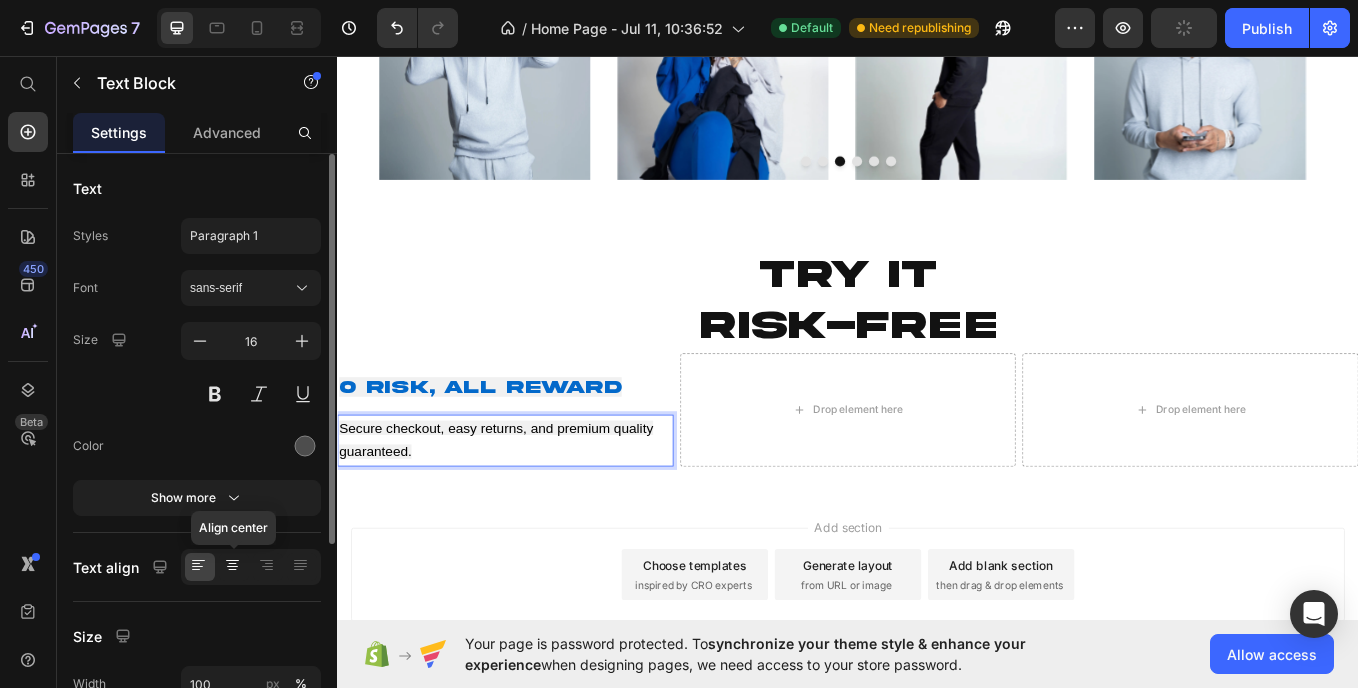 click 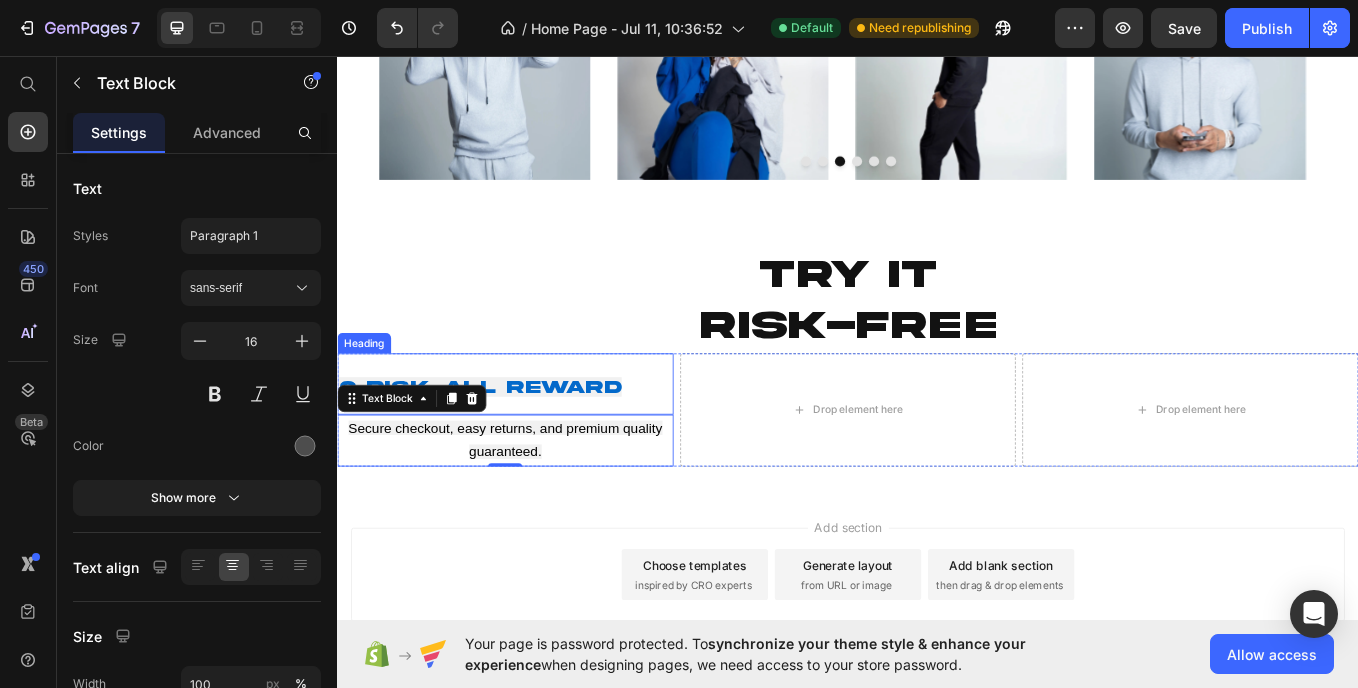 click on "0 Risk, All Reward" at bounding box center [505, 444] 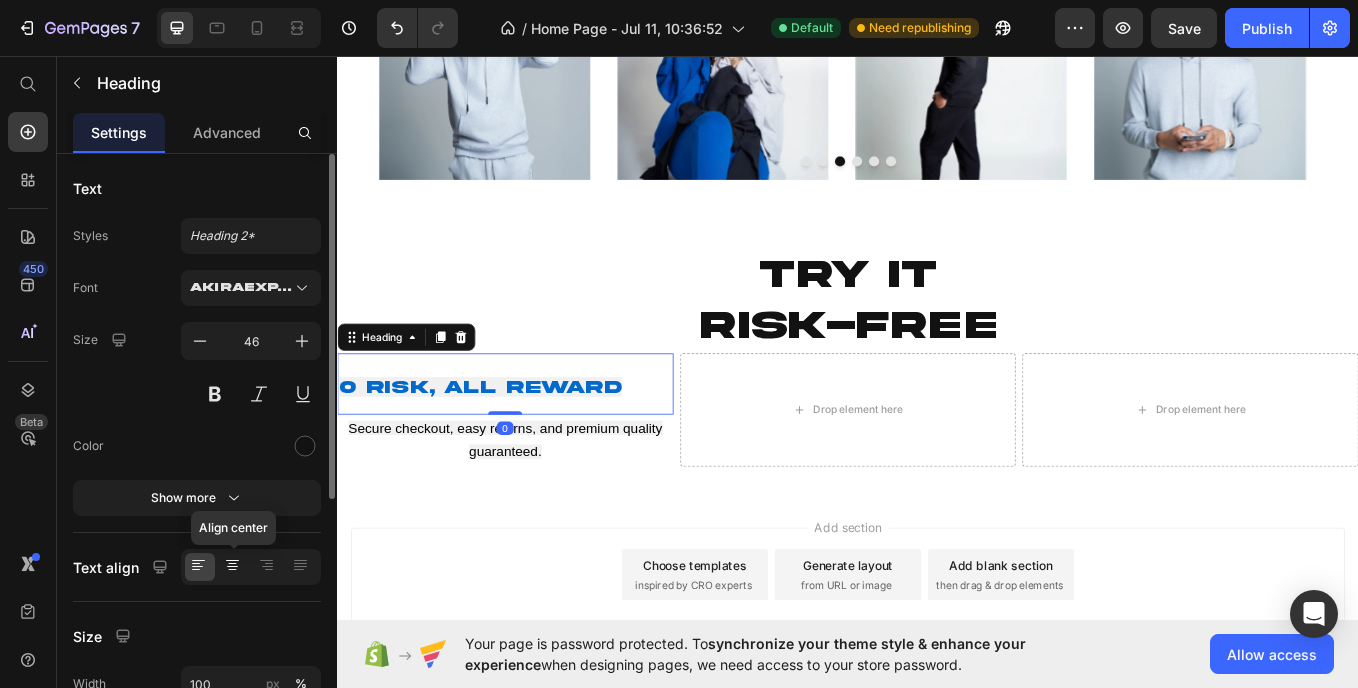 click 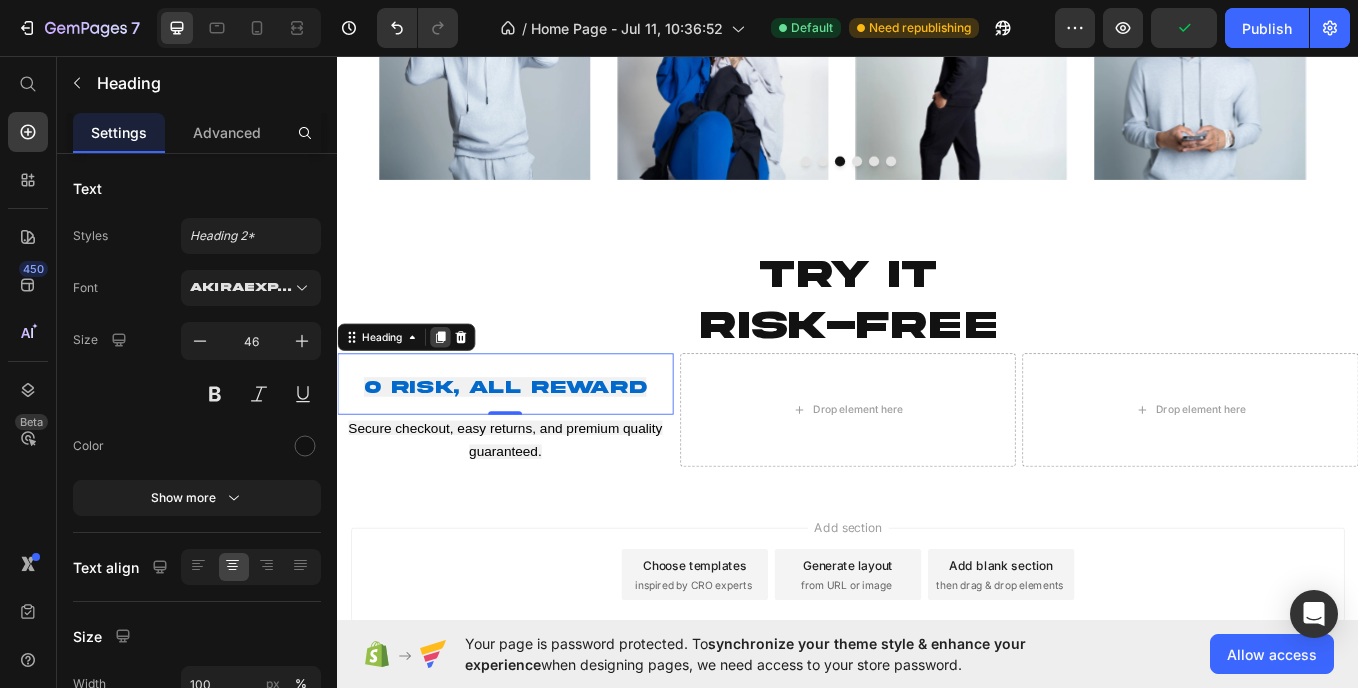 click 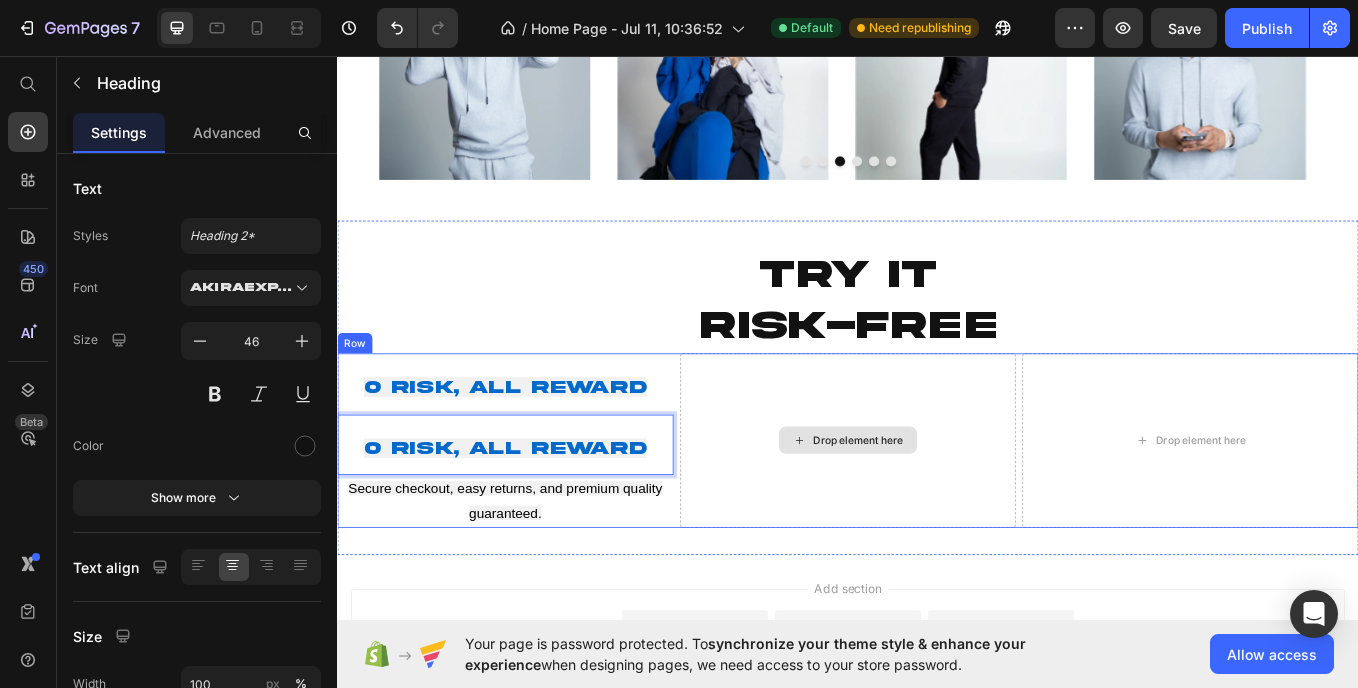 drag, startPoint x: 462, startPoint y: 386, endPoint x: 897, endPoint y: 436, distance: 437.86414 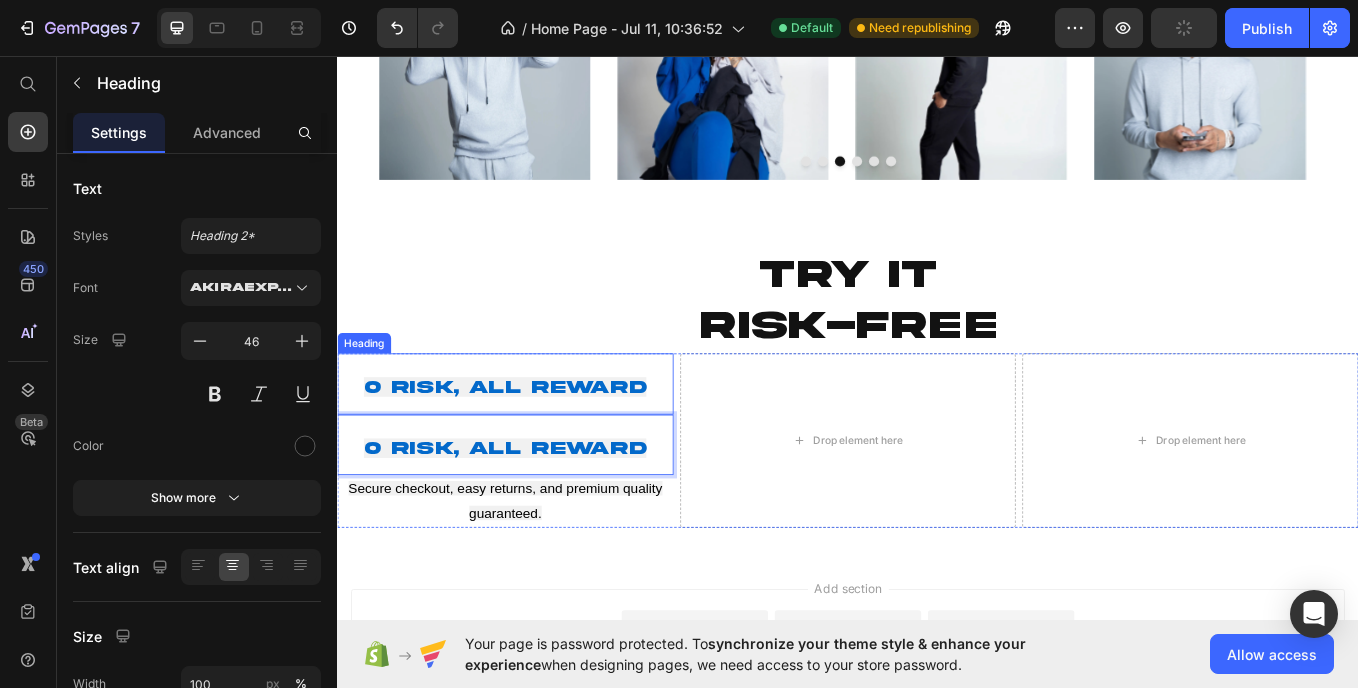 click on "0 Risk, All Reward" at bounding box center (534, 444) 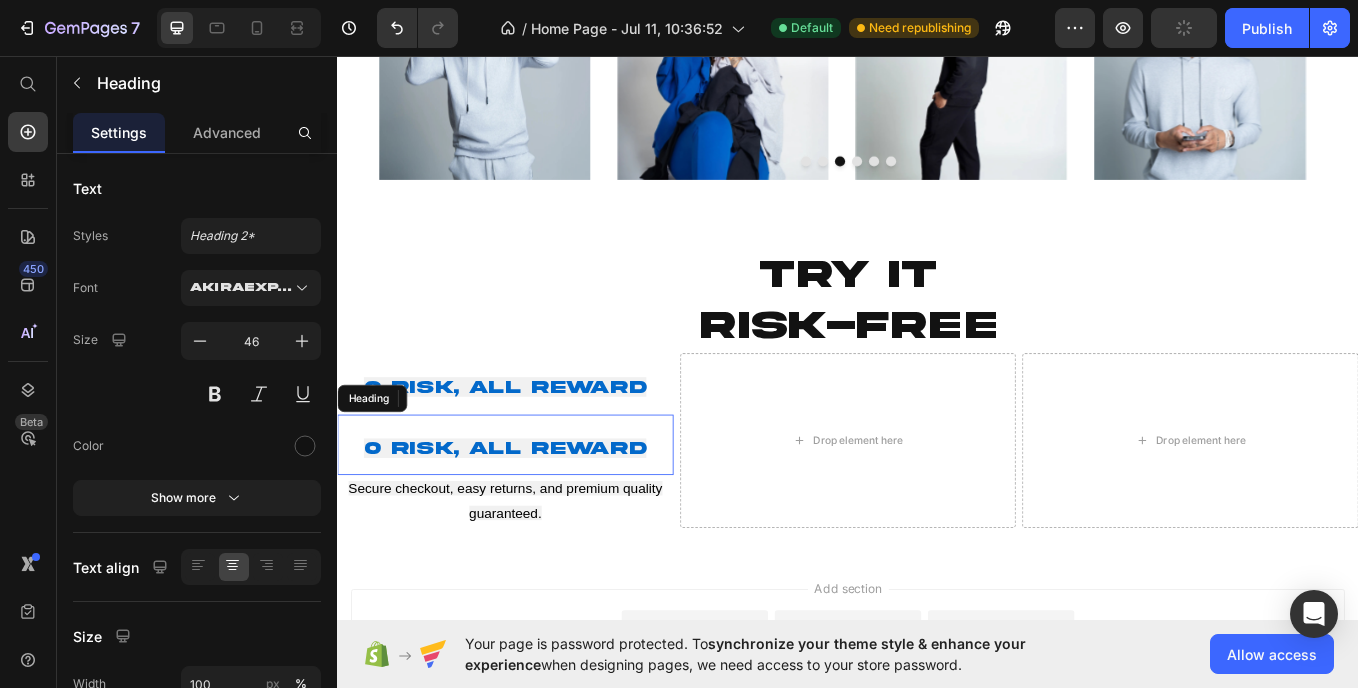 click on "0 Risk, All Reward" at bounding box center (534, 516) 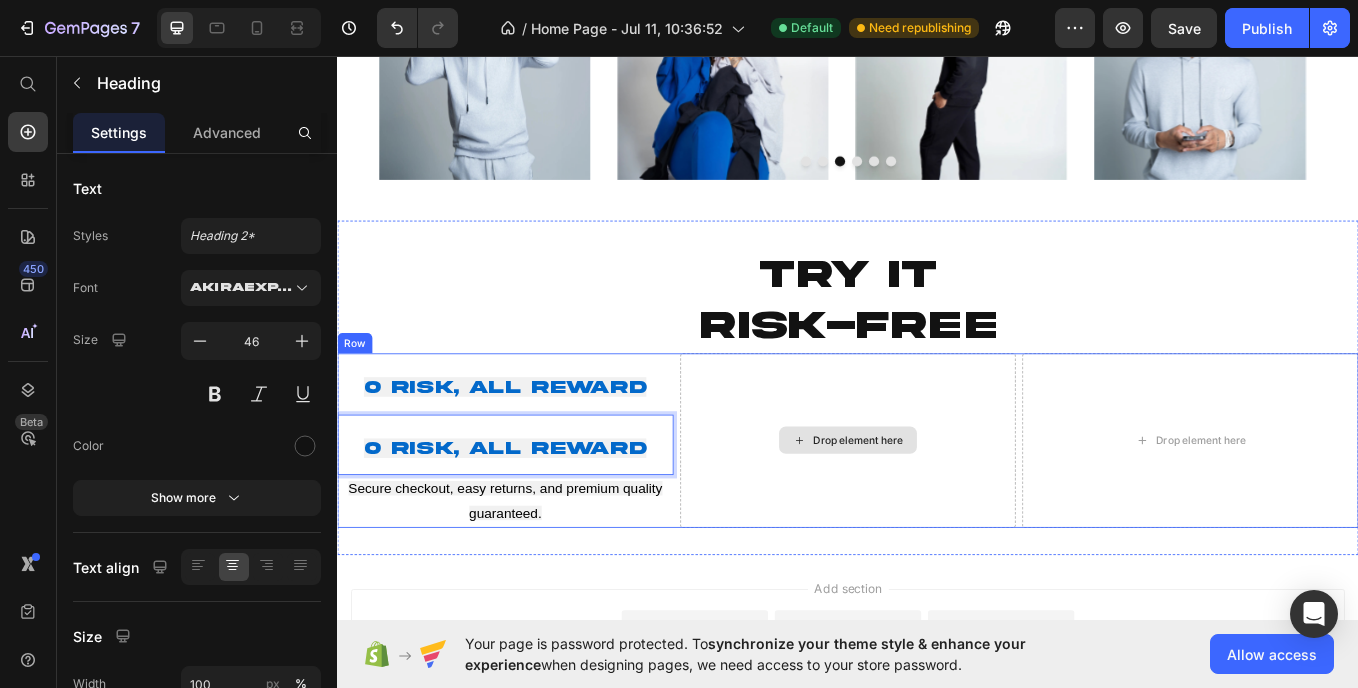 drag, startPoint x: 480, startPoint y: 444, endPoint x: 838, endPoint y: 432, distance: 358.20105 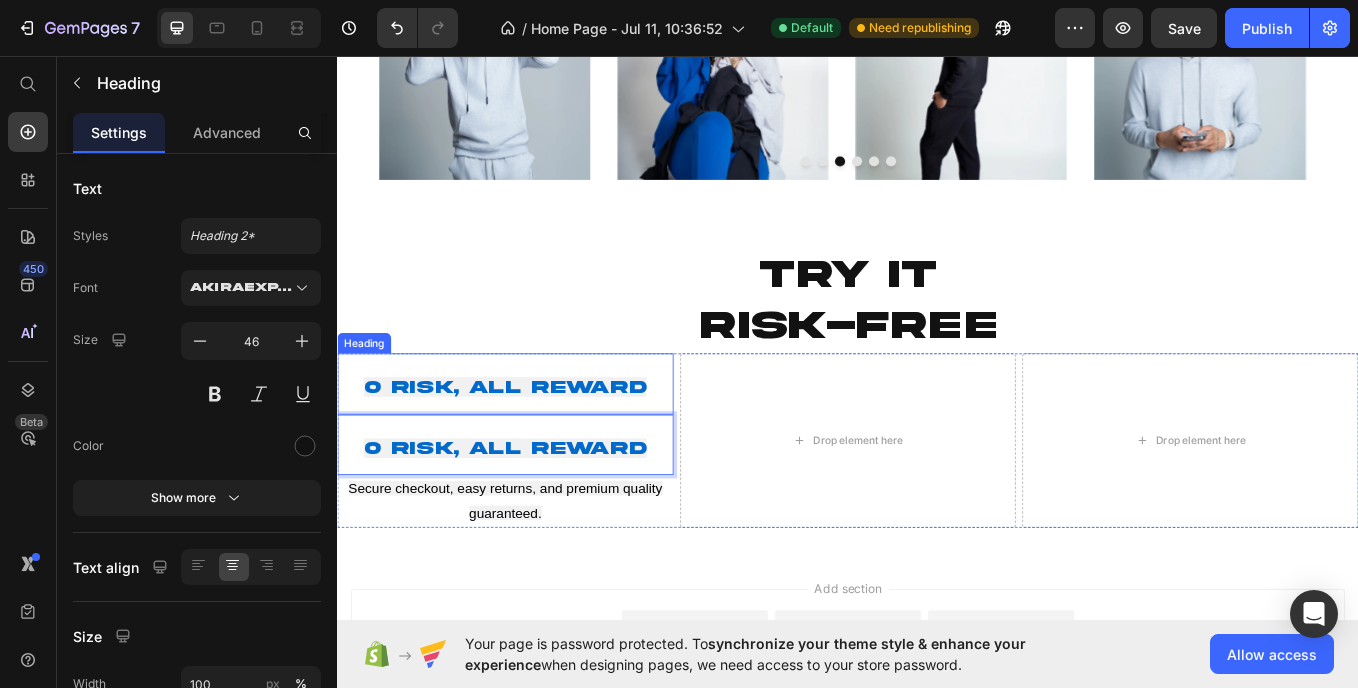 click on "⁠⁠⁠⁠⁠⁠⁠ 0 Risk, All Reward" at bounding box center (534, 441) 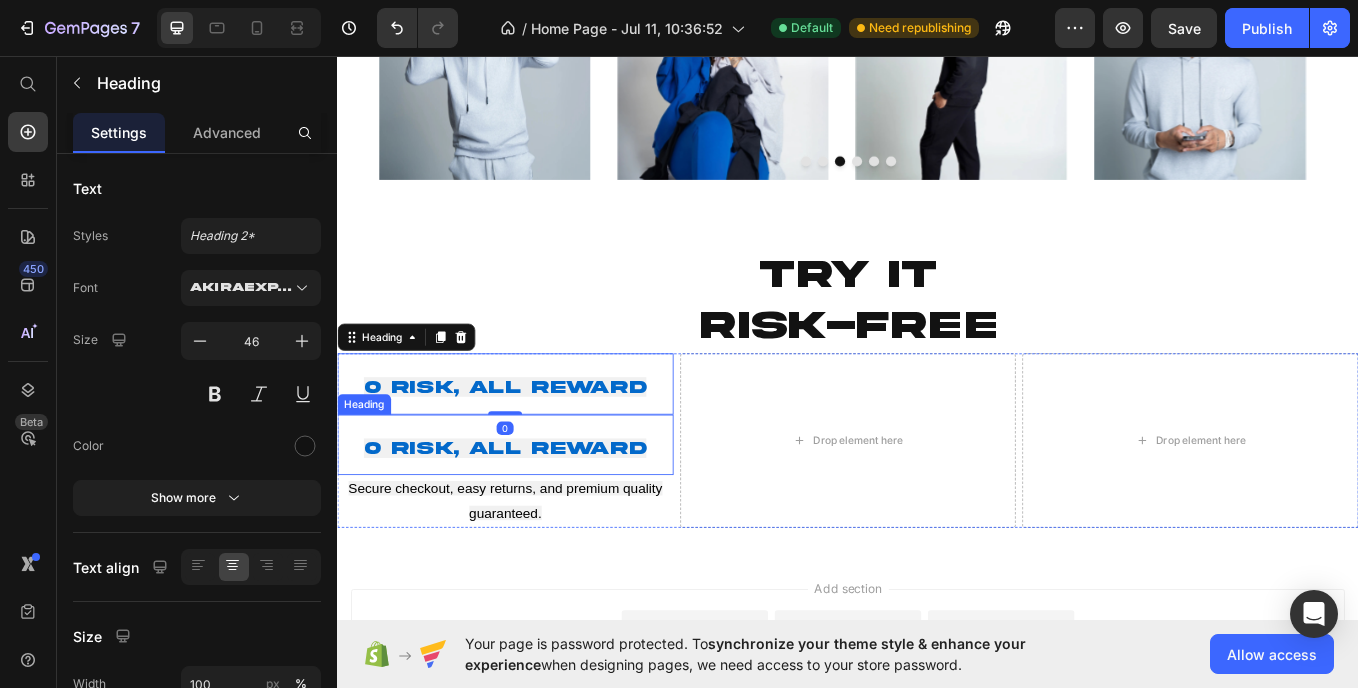 click on "0 Risk, All Reward" at bounding box center (534, 516) 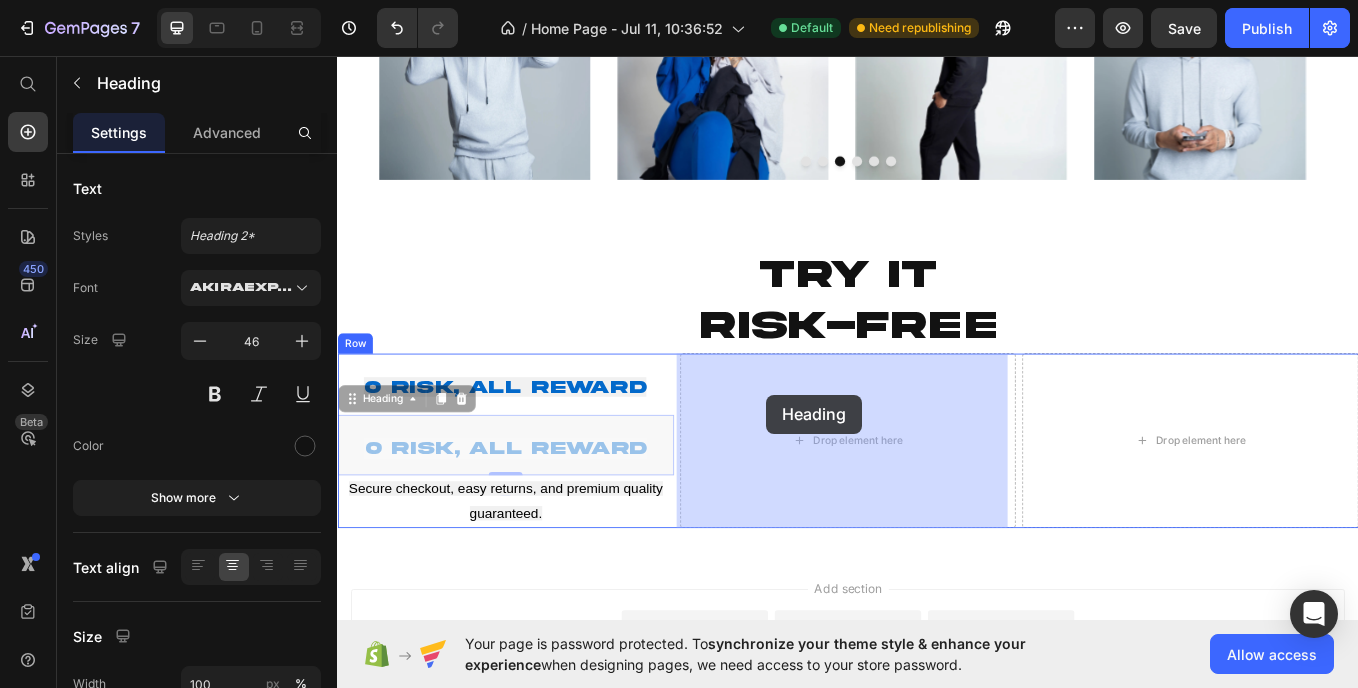 drag, startPoint x: 376, startPoint y: 464, endPoint x: 841, endPoint y: 454, distance: 465.1075 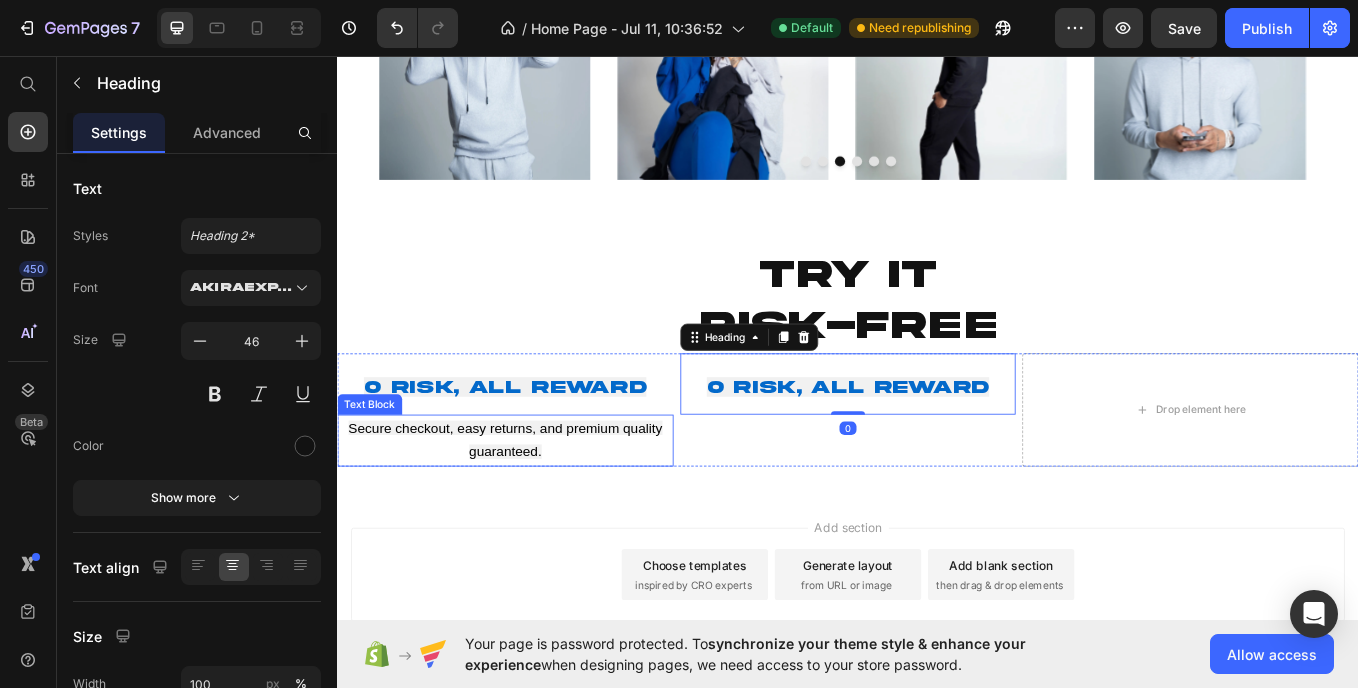 click on "Secure checkout, easy returns, and premium quality guaranteed." at bounding box center (534, 508) 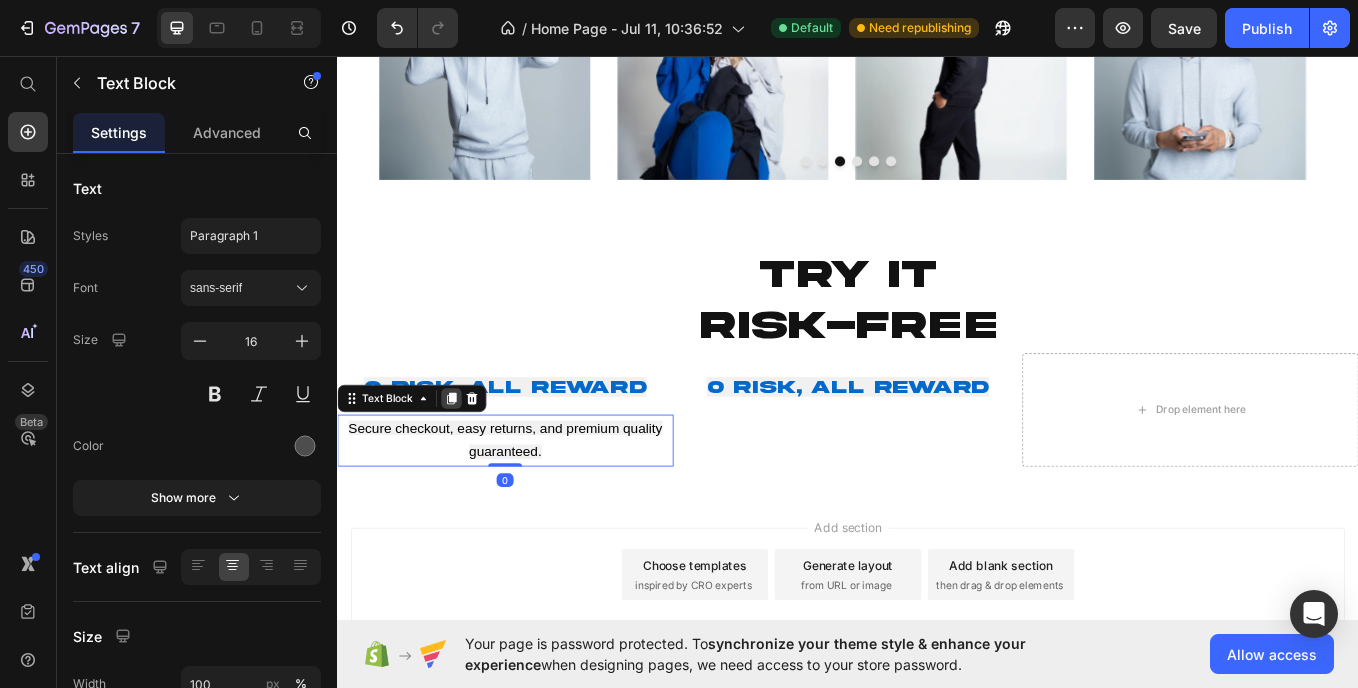 click 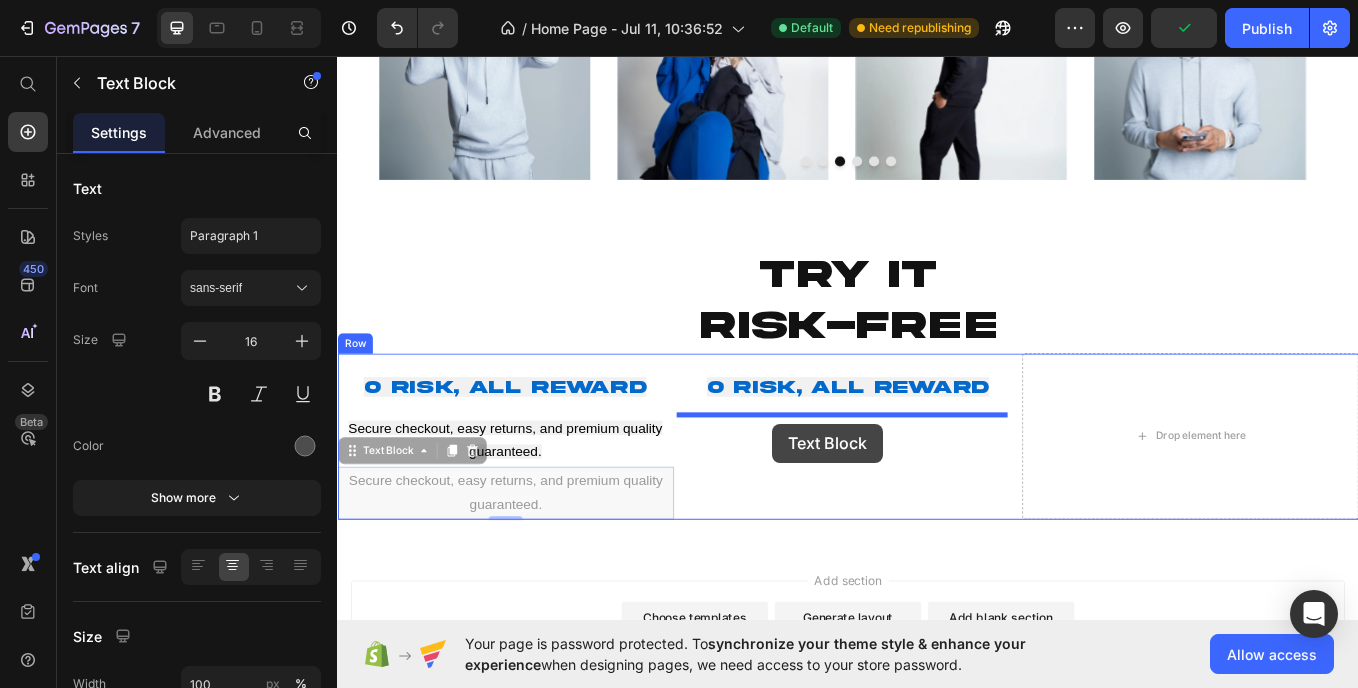 drag, startPoint x: 395, startPoint y: 520, endPoint x: 848, endPoint y: 488, distance: 454.12885 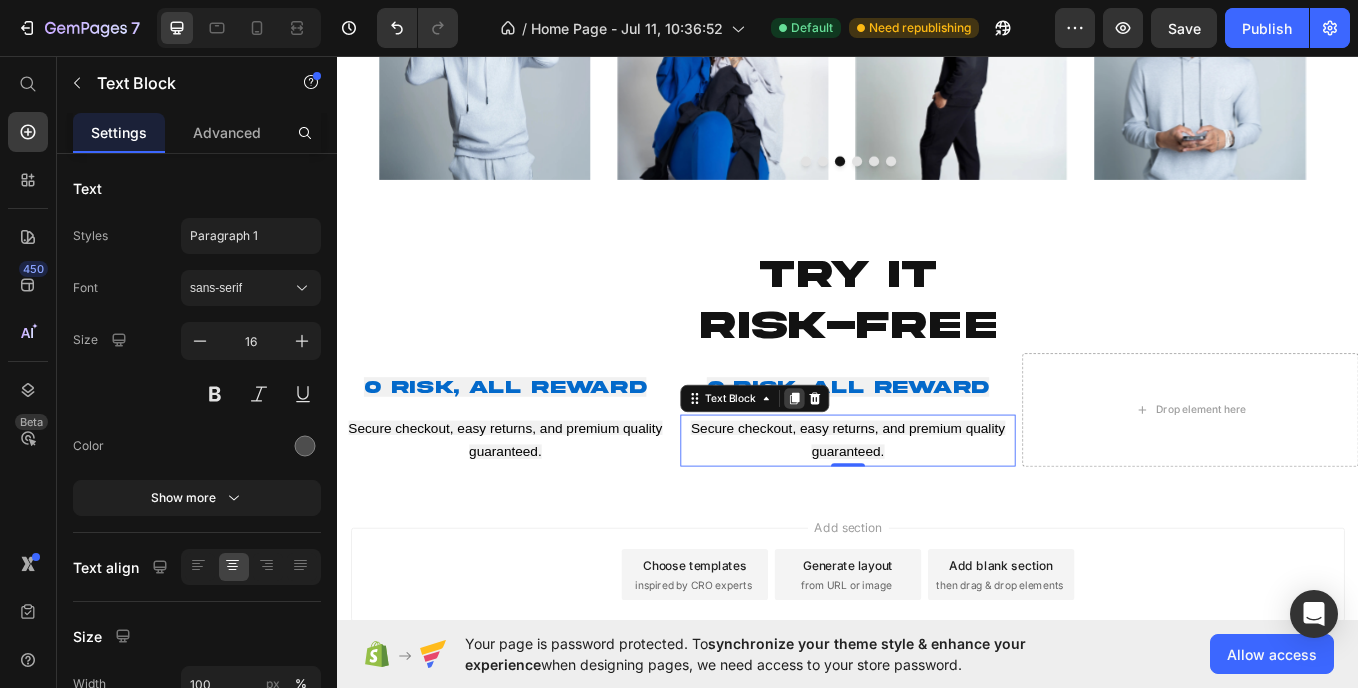 click 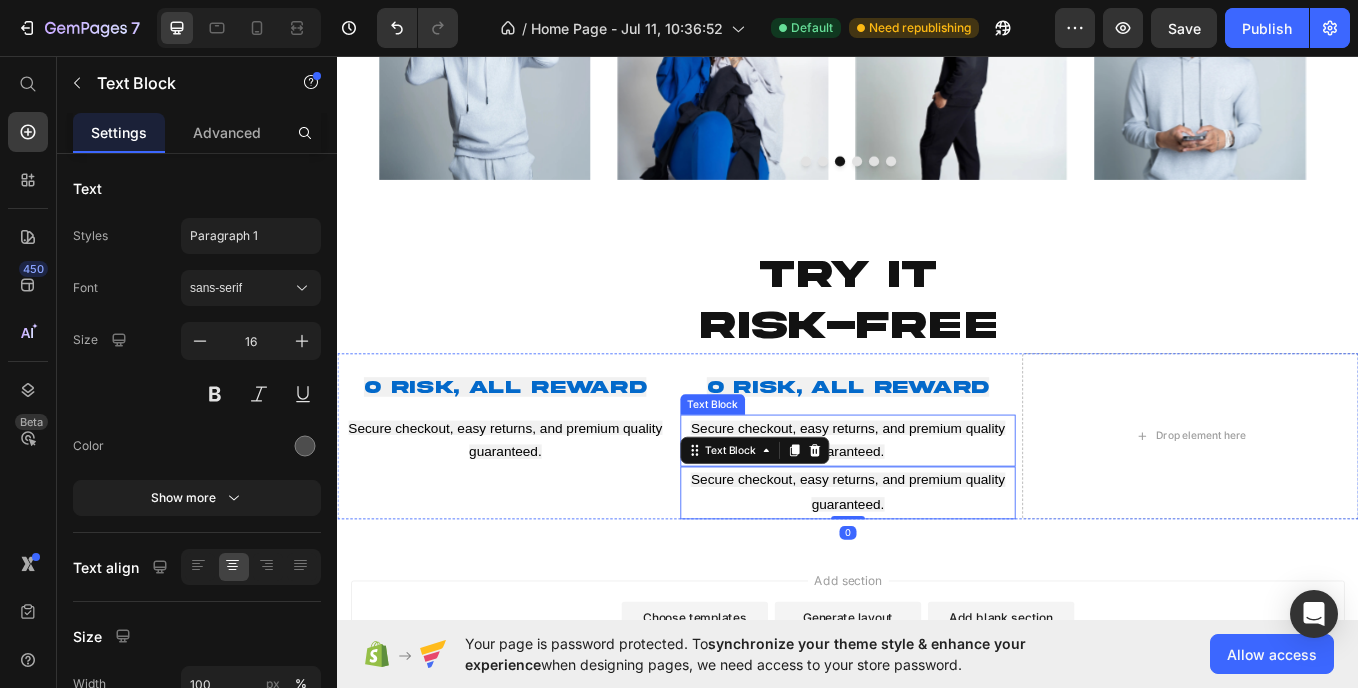 click on "Secure checkout, easy returns, and premium quality guaranteed." at bounding box center [936, 507] 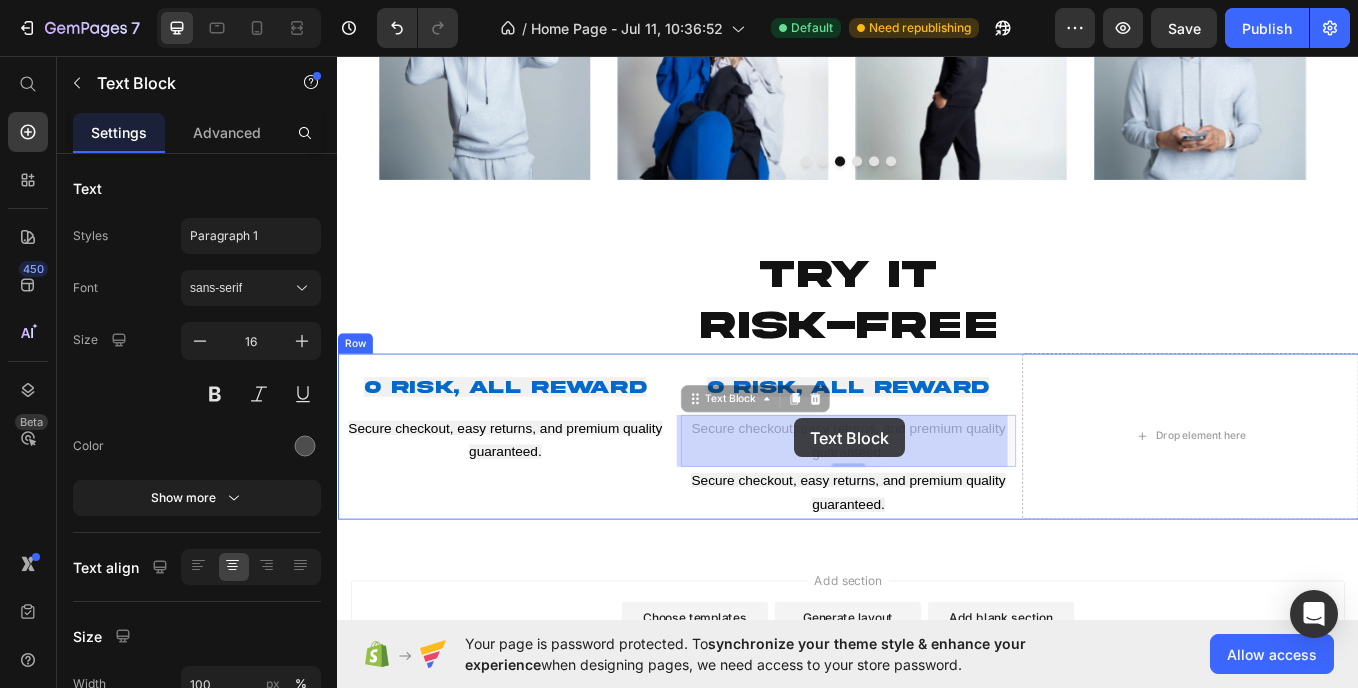drag, startPoint x: 767, startPoint y: 461, endPoint x: 874, endPoint y: 482, distance: 109.041275 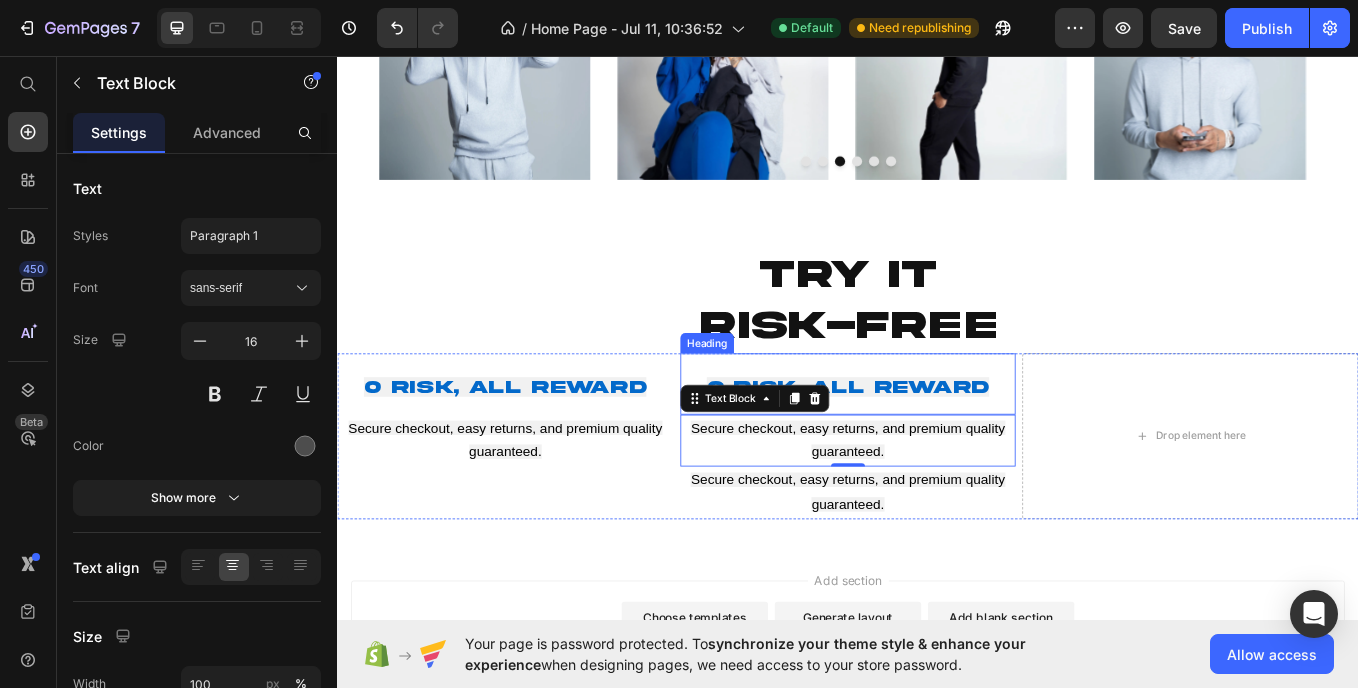 click on "0 Risk, All Reward" at bounding box center (937, 444) 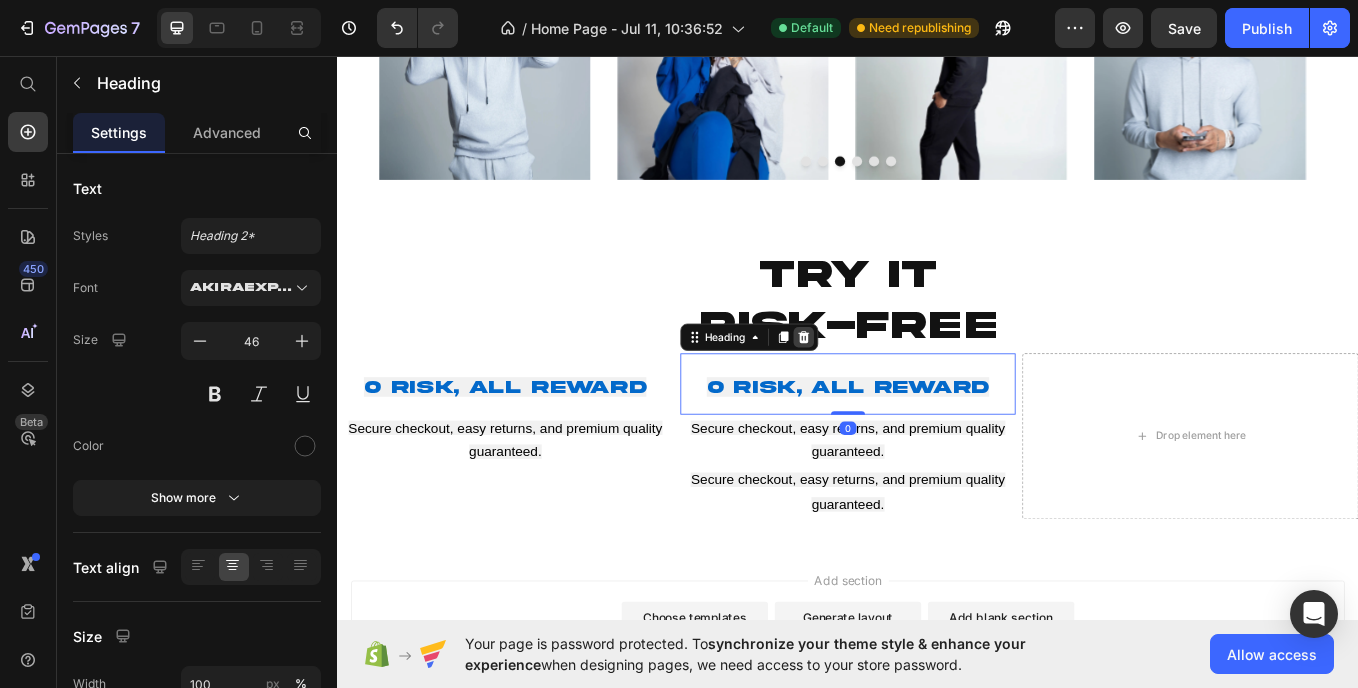 click at bounding box center (885, 386) 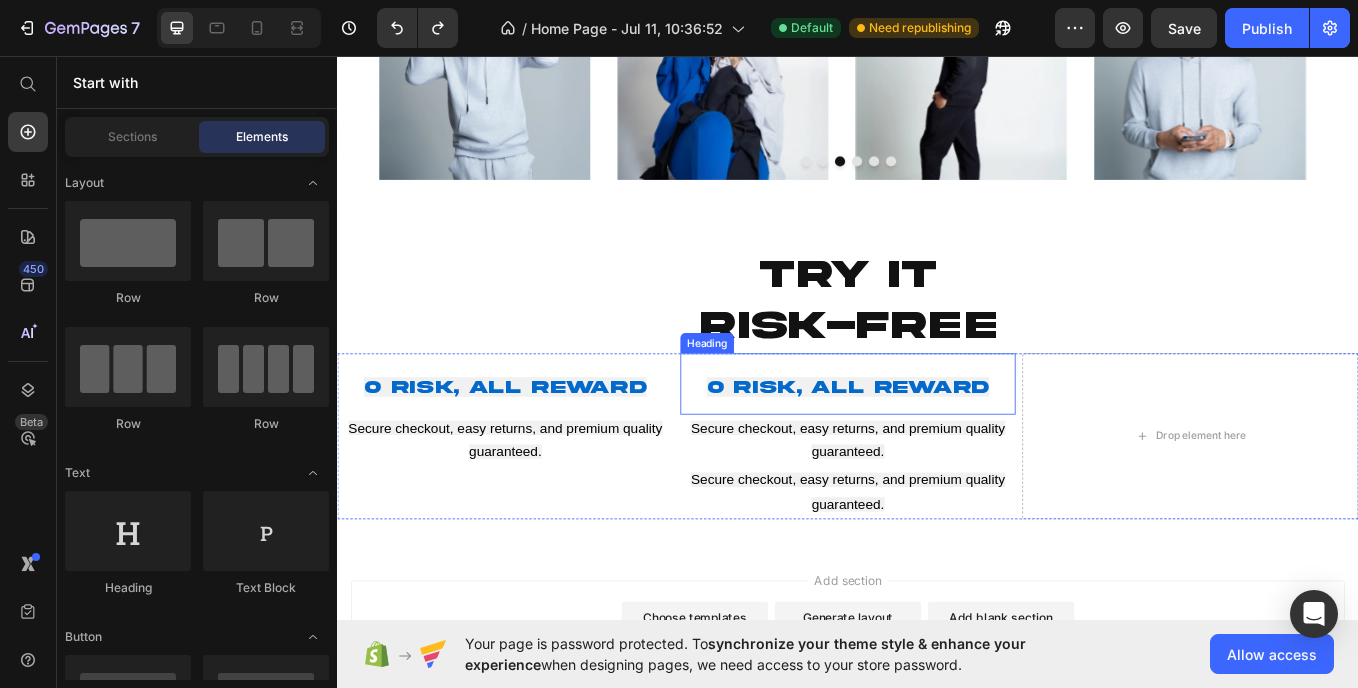click on "0 Risk, All Reward" at bounding box center (937, 441) 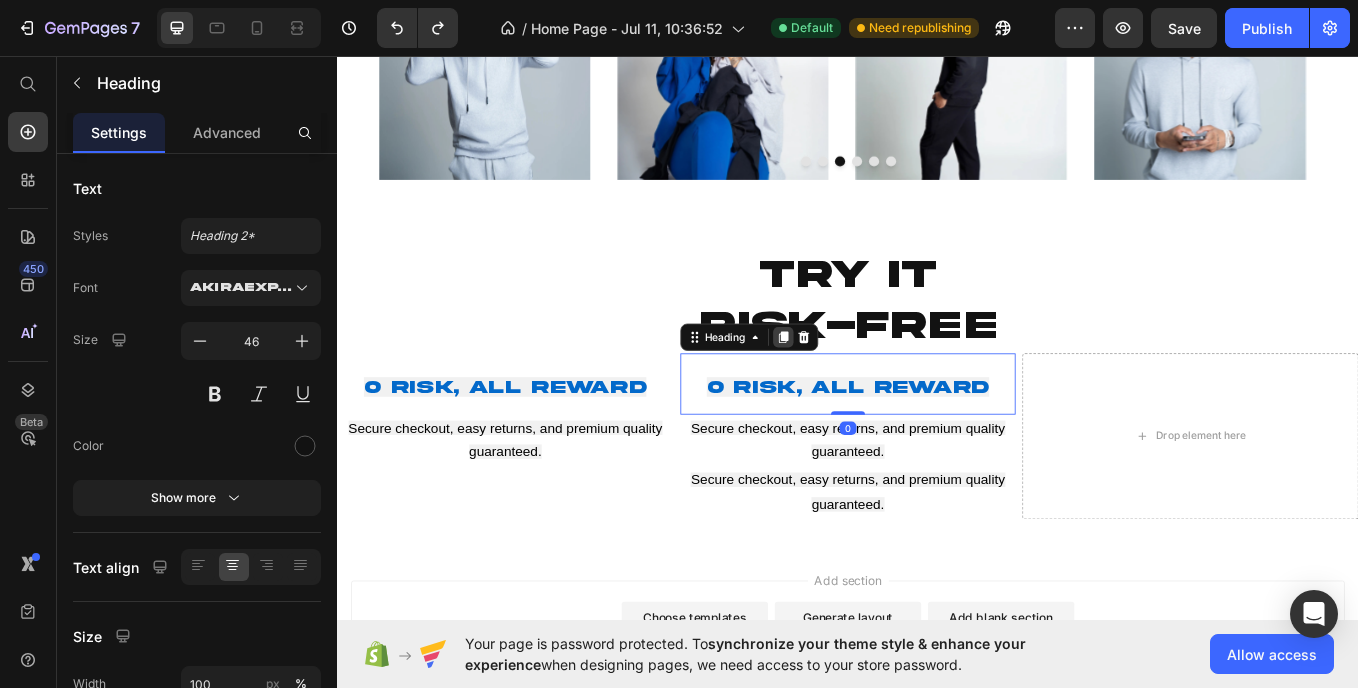 click 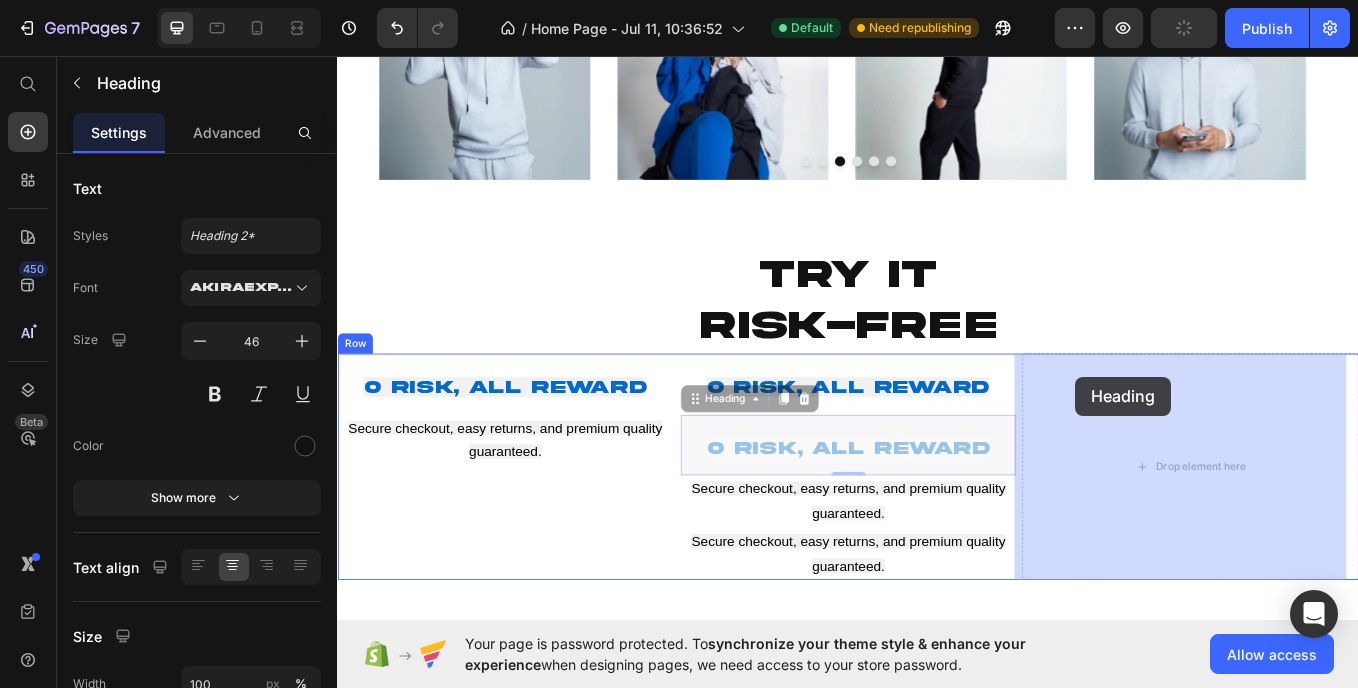 drag, startPoint x: 787, startPoint y: 461, endPoint x: 1204, endPoint y: 433, distance: 417.939 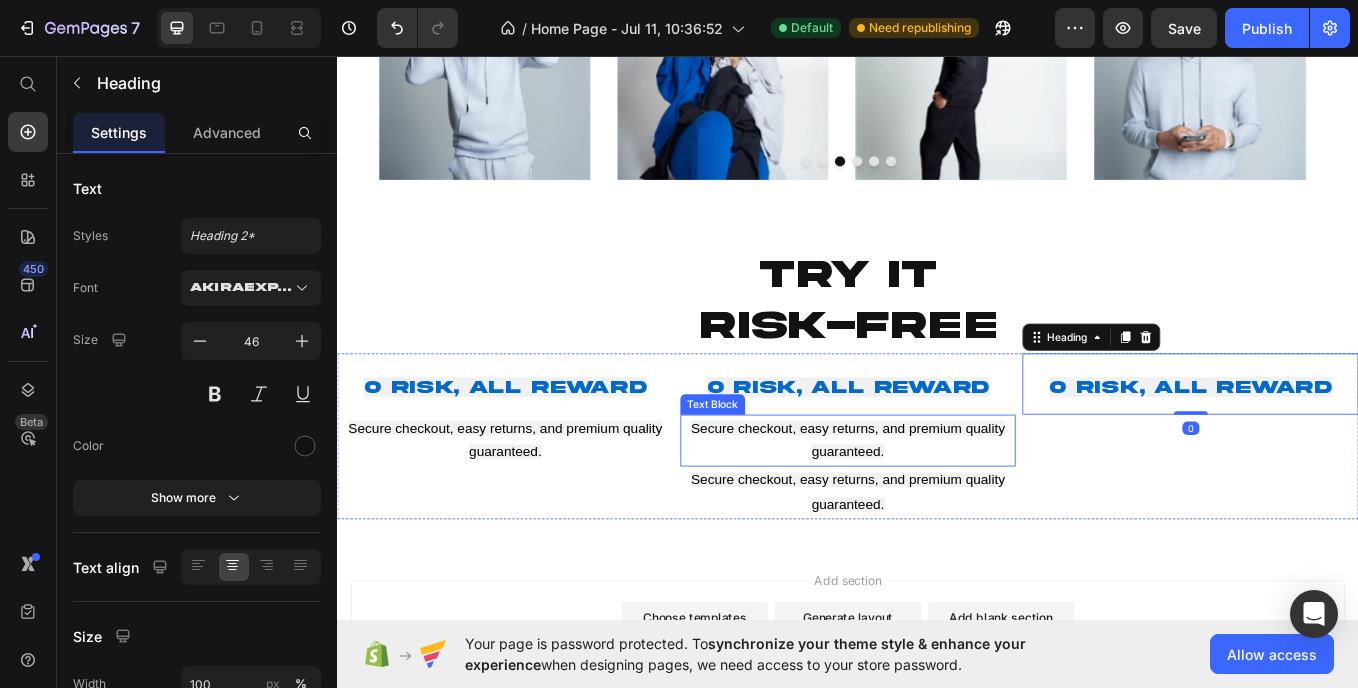 click on "Secure checkout, easy returns, and premium quality guaranteed." at bounding box center [936, 507] 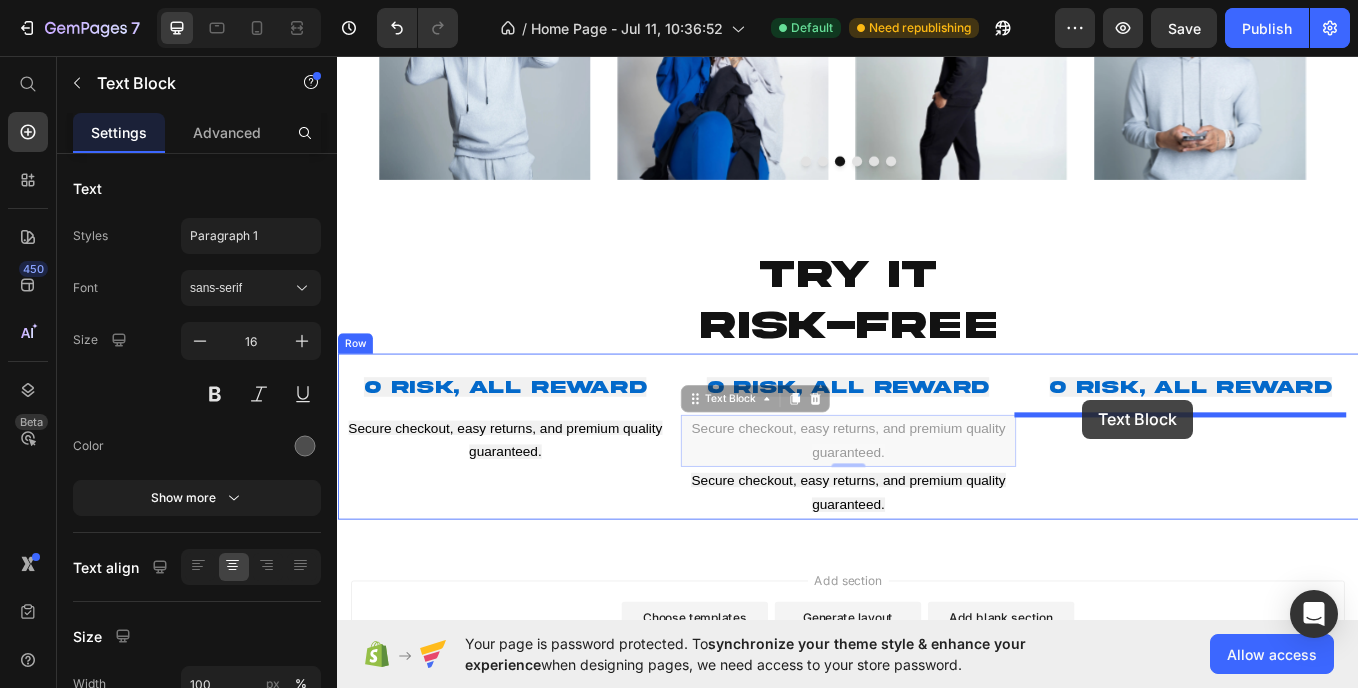 drag, startPoint x: 782, startPoint y: 467, endPoint x: 1213, endPoint y: 461, distance: 431.04175 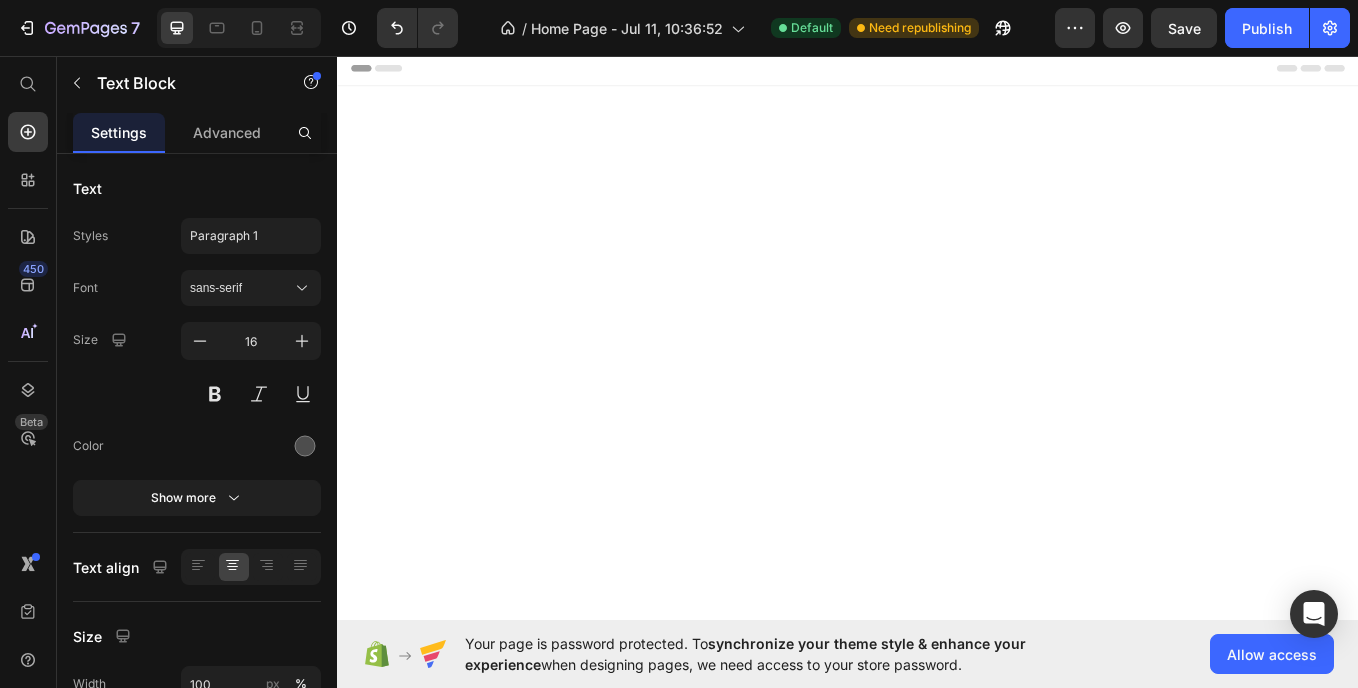 scroll, scrollTop: 0, scrollLeft: 0, axis: both 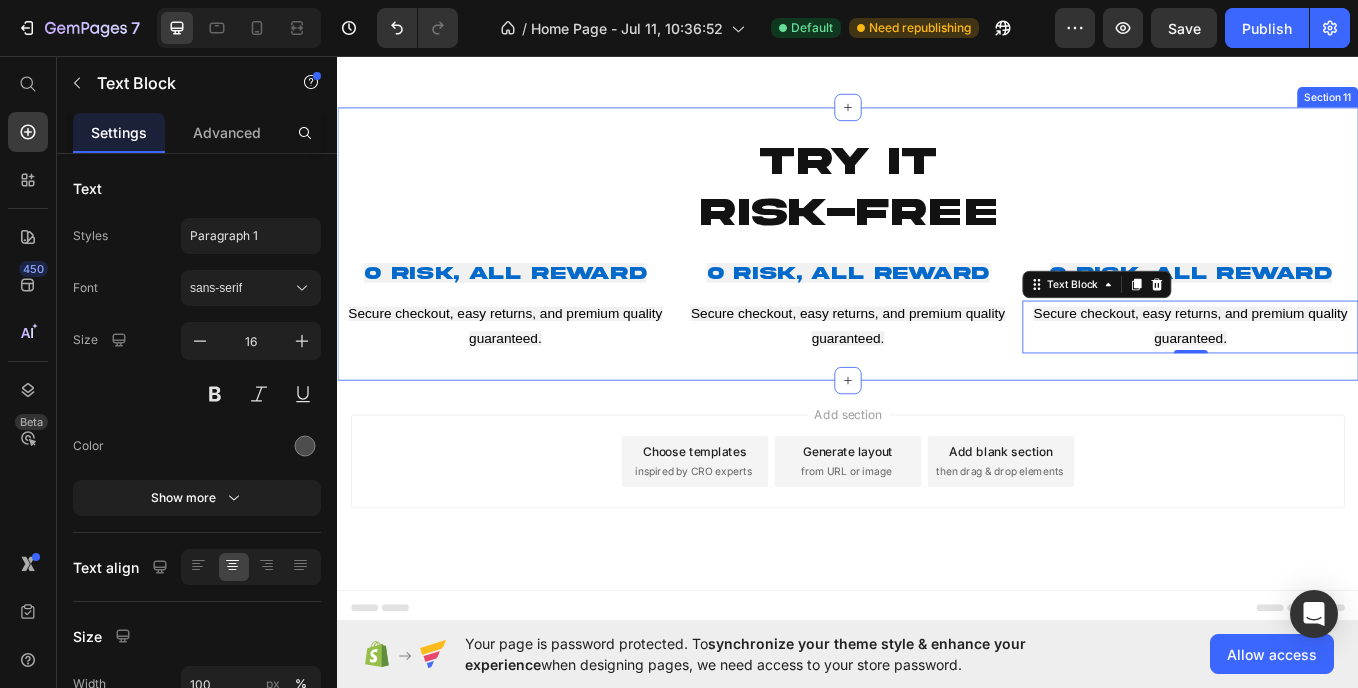 click on "try it  risk-free Heading ⁠⁠⁠⁠⁠⁠⁠ 0 Risk, All Reward Heading Secure checkout, easy returns, and premium quality guaranteed. Text Block 0 Risk, All Reward Heading Secure checkout, easy returns, and premium quality guaranteed. Text Block 0 Risk, All Reward Heading Secure checkout, easy returns, and premium quality guaranteed. Text Block   0 Row Section 11" at bounding box center (937, 276) 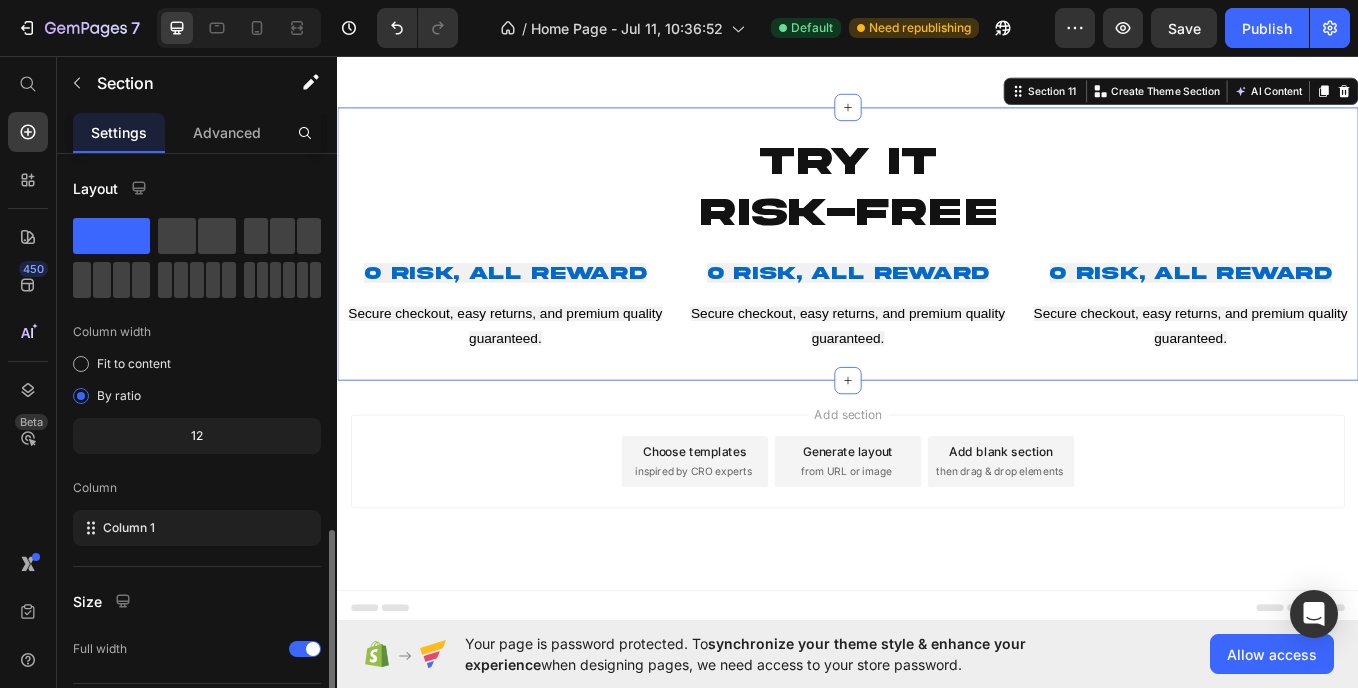 scroll, scrollTop: 217, scrollLeft: 0, axis: vertical 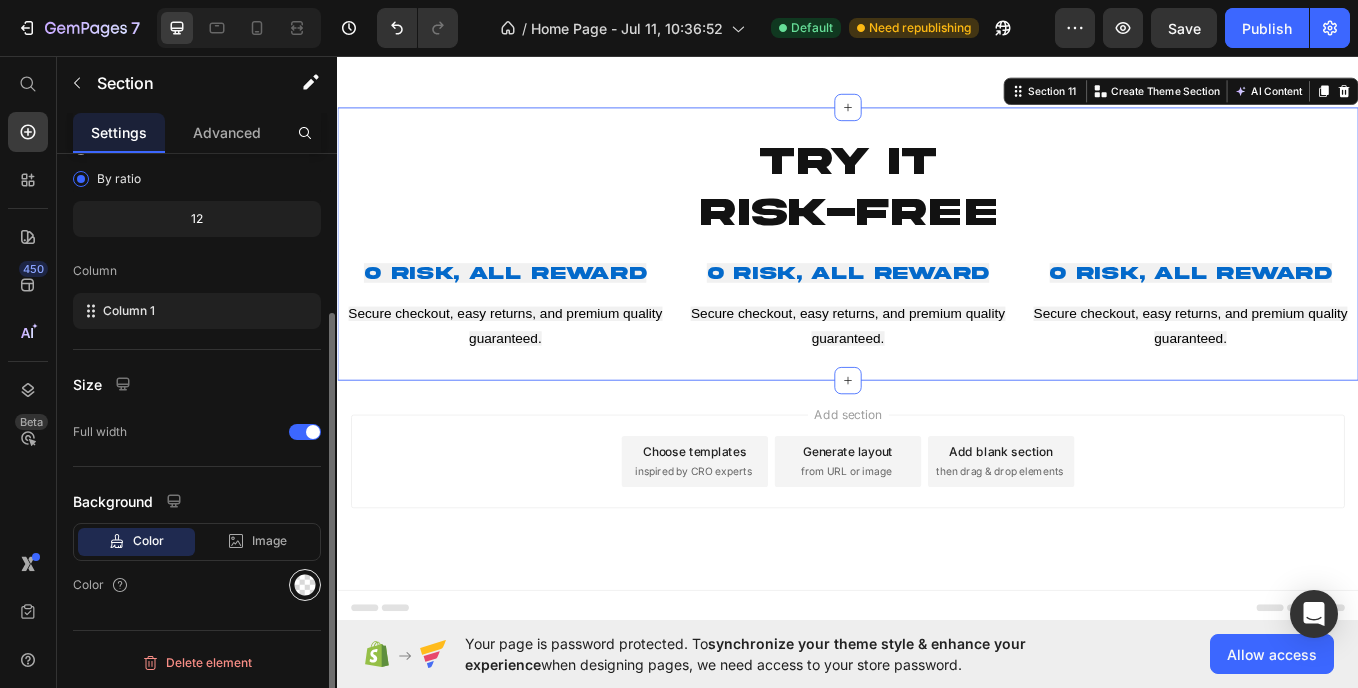 click at bounding box center [305, 585] 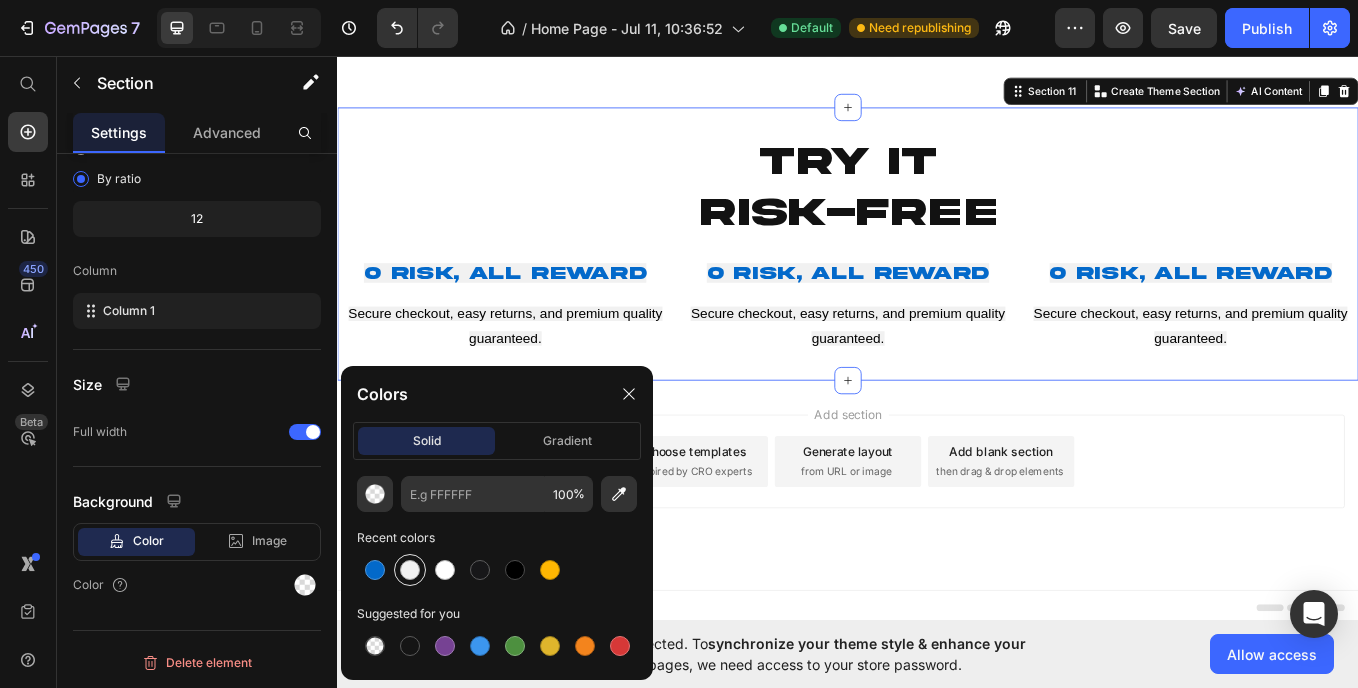 click at bounding box center (410, 570) 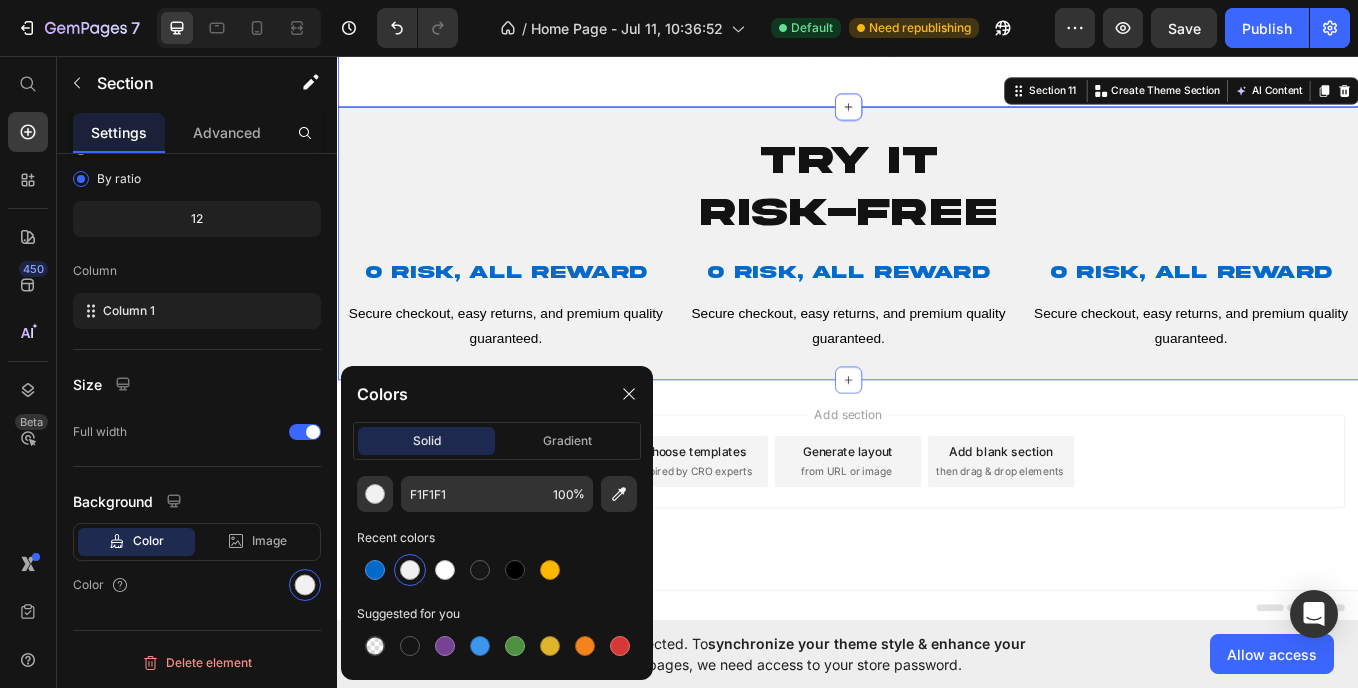 click on "Image Image Image Image Image Image
Carousel Section 10" at bounding box center [937, 60] 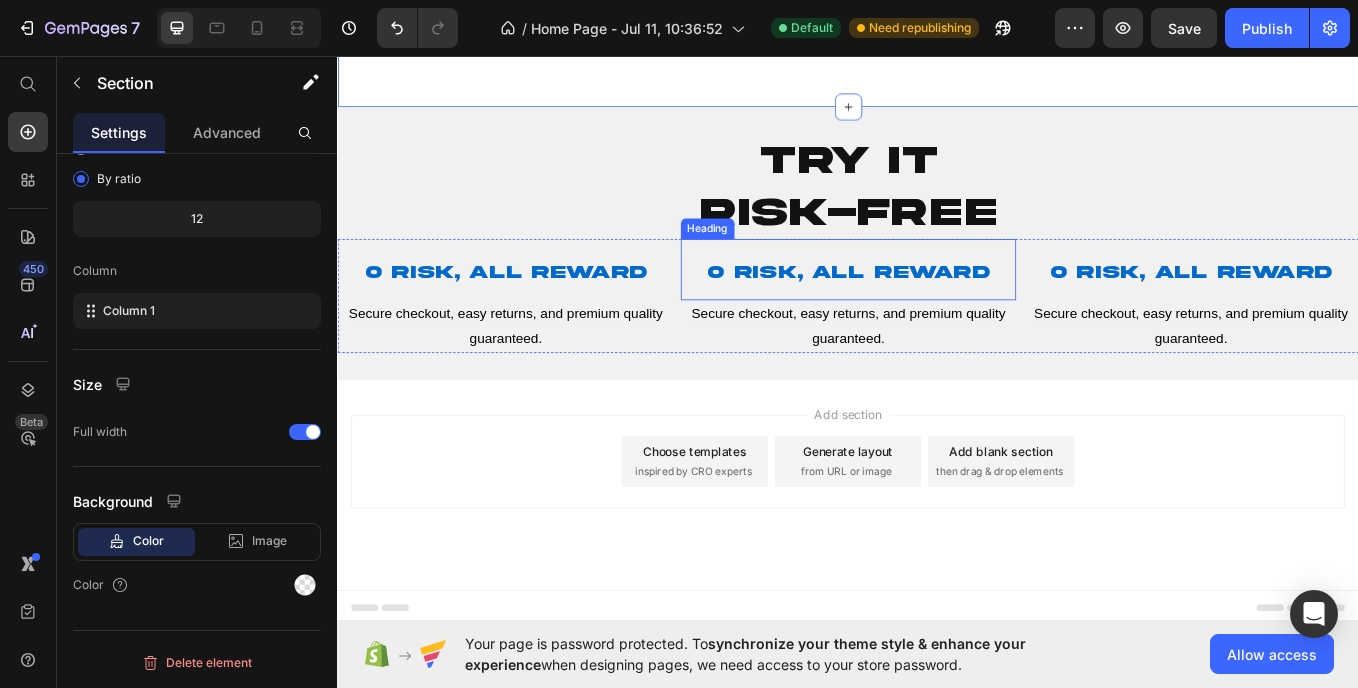 click on "0 Risk, All Reward" at bounding box center [937, 310] 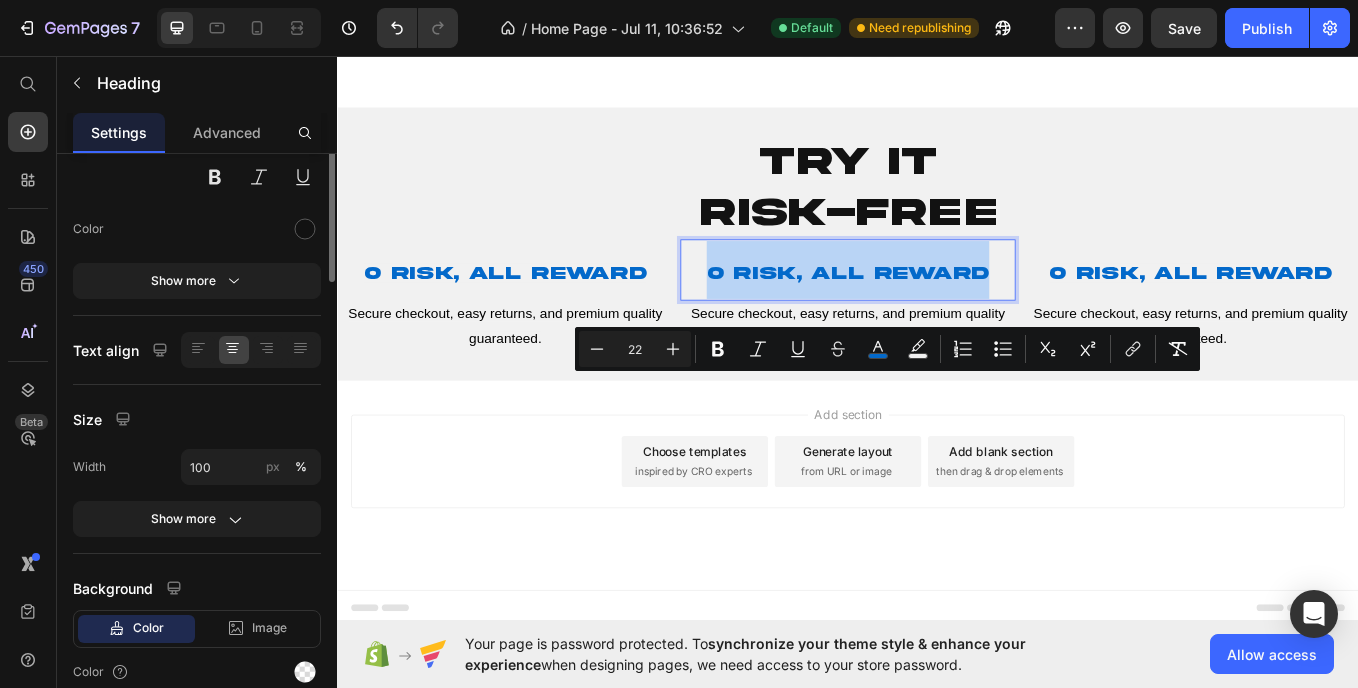scroll, scrollTop: 0, scrollLeft: 0, axis: both 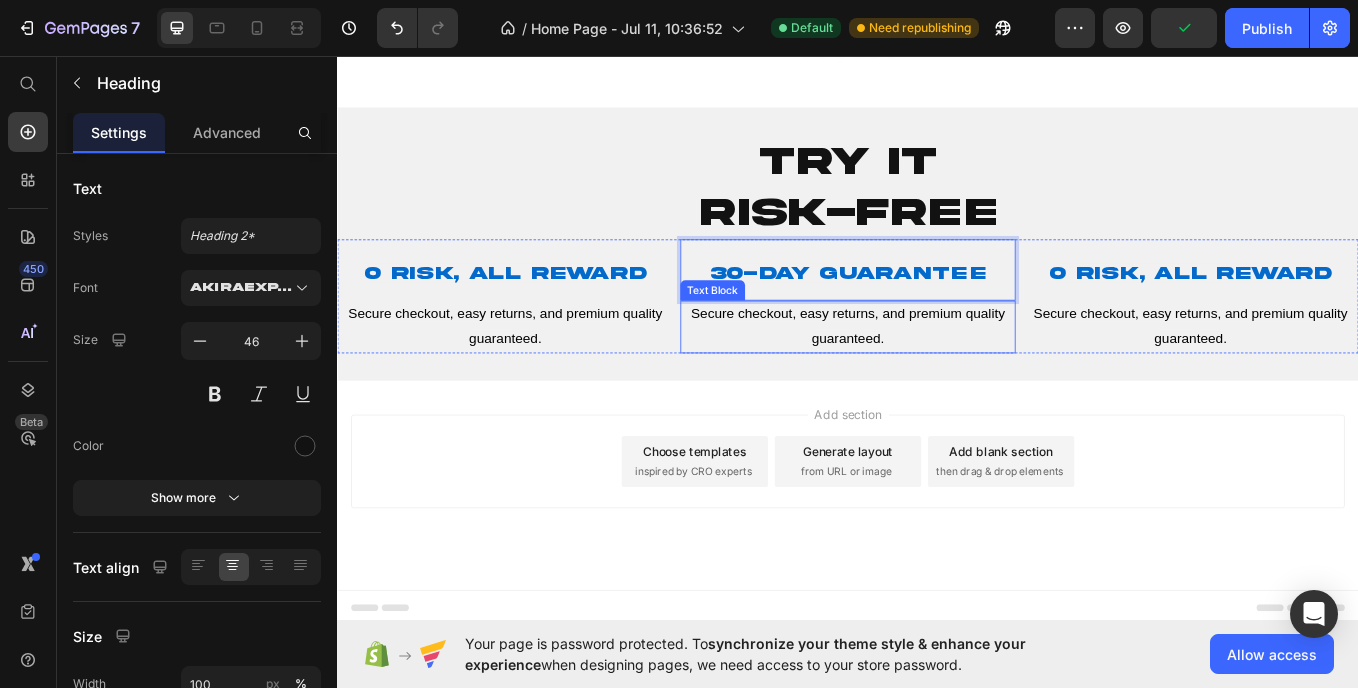 click on "Secure checkout, easy returns, and premium quality guaranteed." at bounding box center (936, 373) 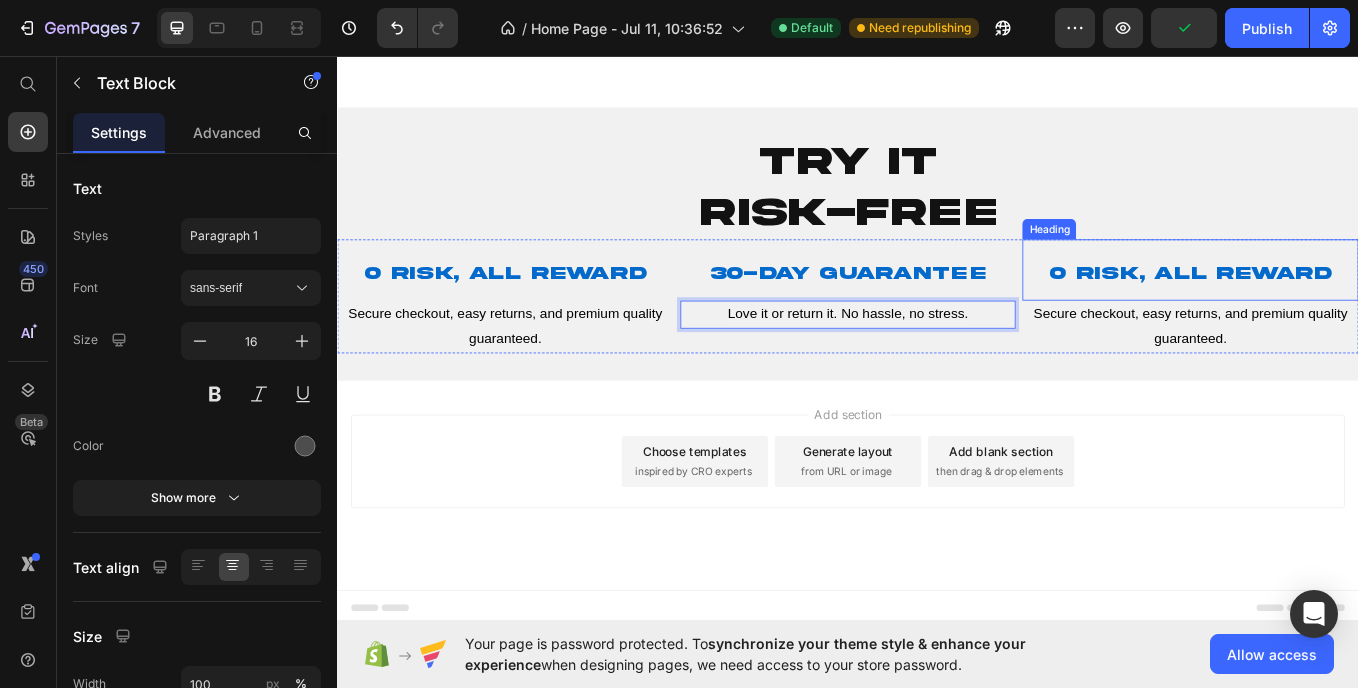 click on "0 Risk, All Reward" at bounding box center (1340, 310) 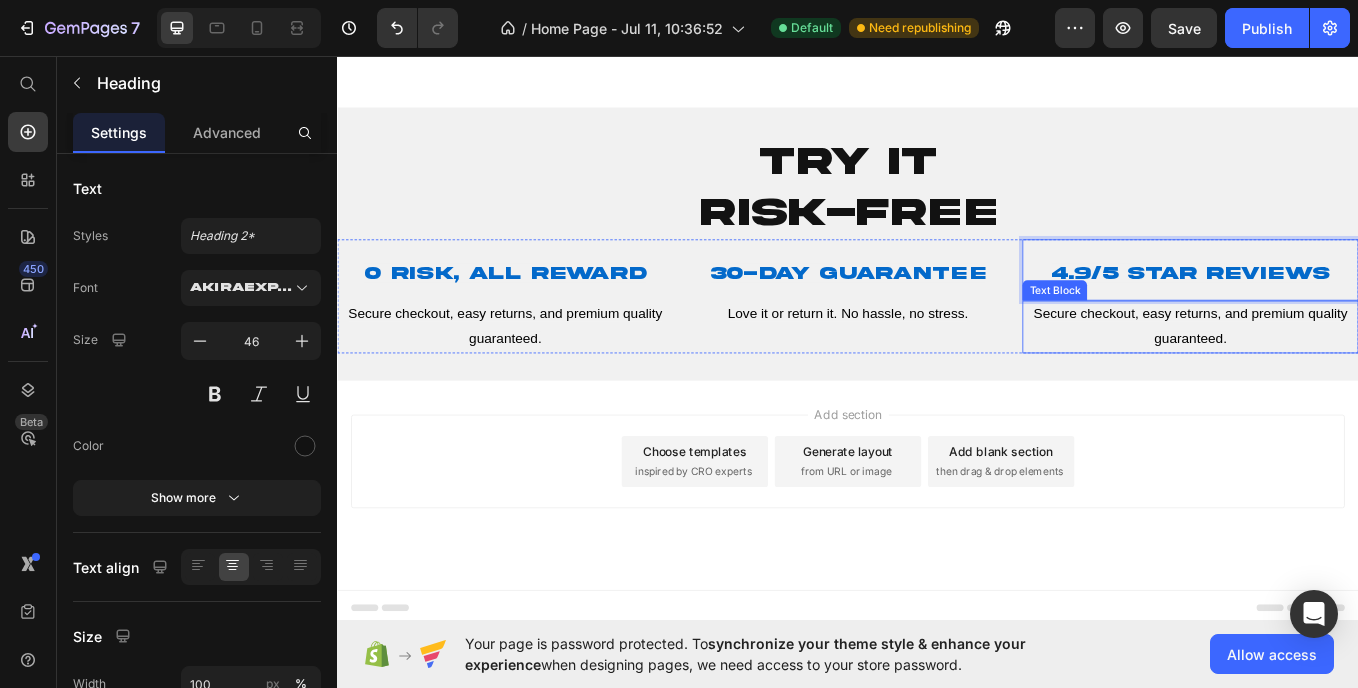 click on "Secure checkout, easy returns, and premium quality guaranteed." at bounding box center [1339, 373] 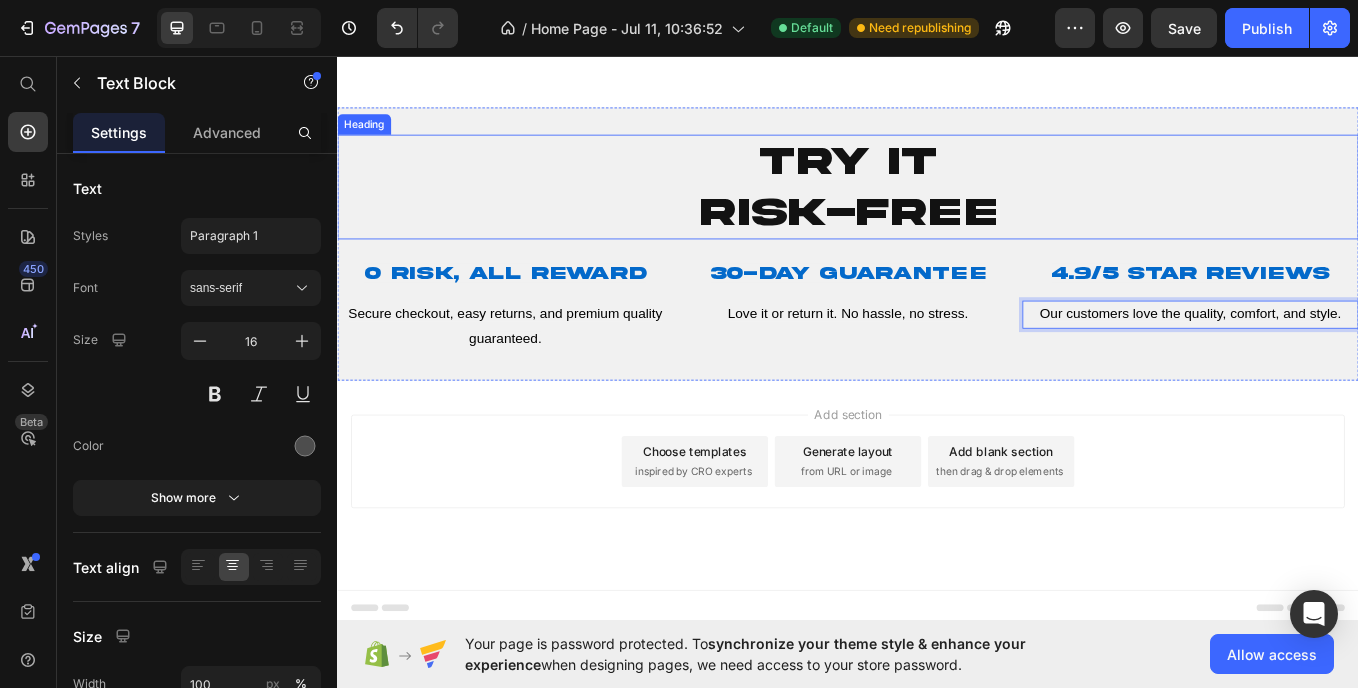 scroll, scrollTop: 4551, scrollLeft: 0, axis: vertical 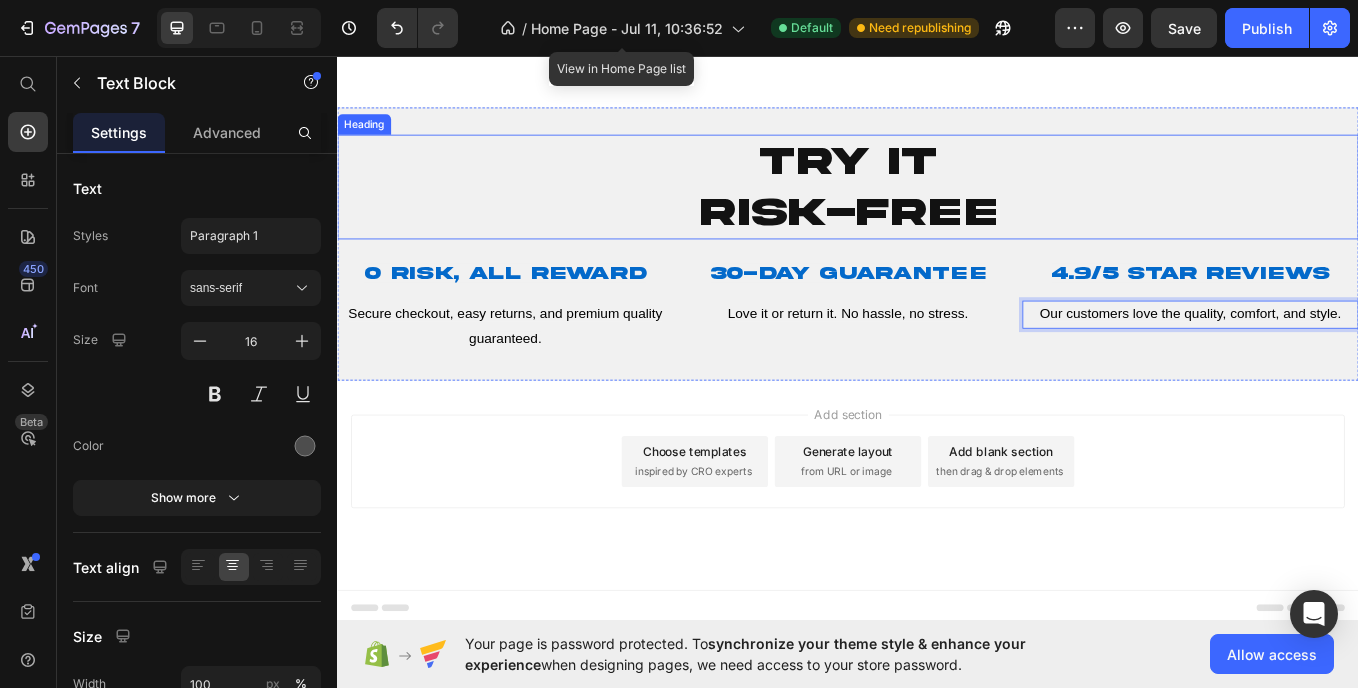 click on "try it  risk-free" at bounding box center (937, 210) 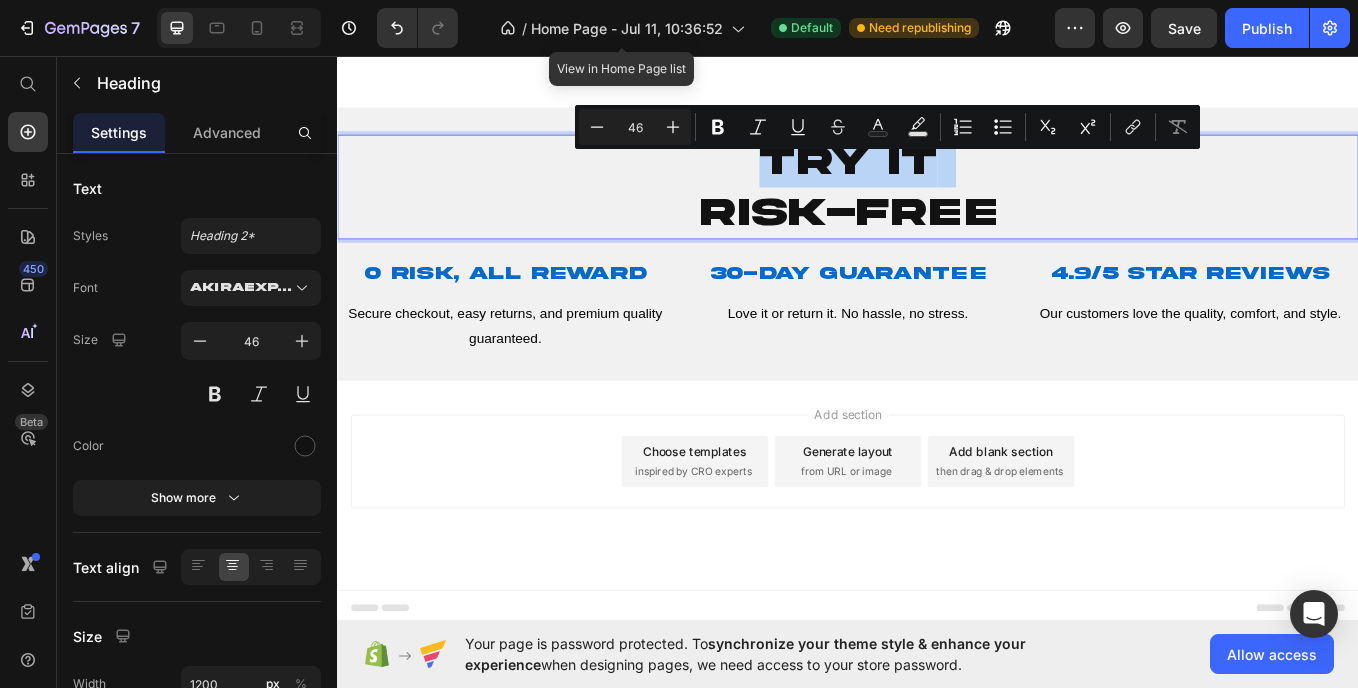click on "try it  risk-free" at bounding box center (937, 210) 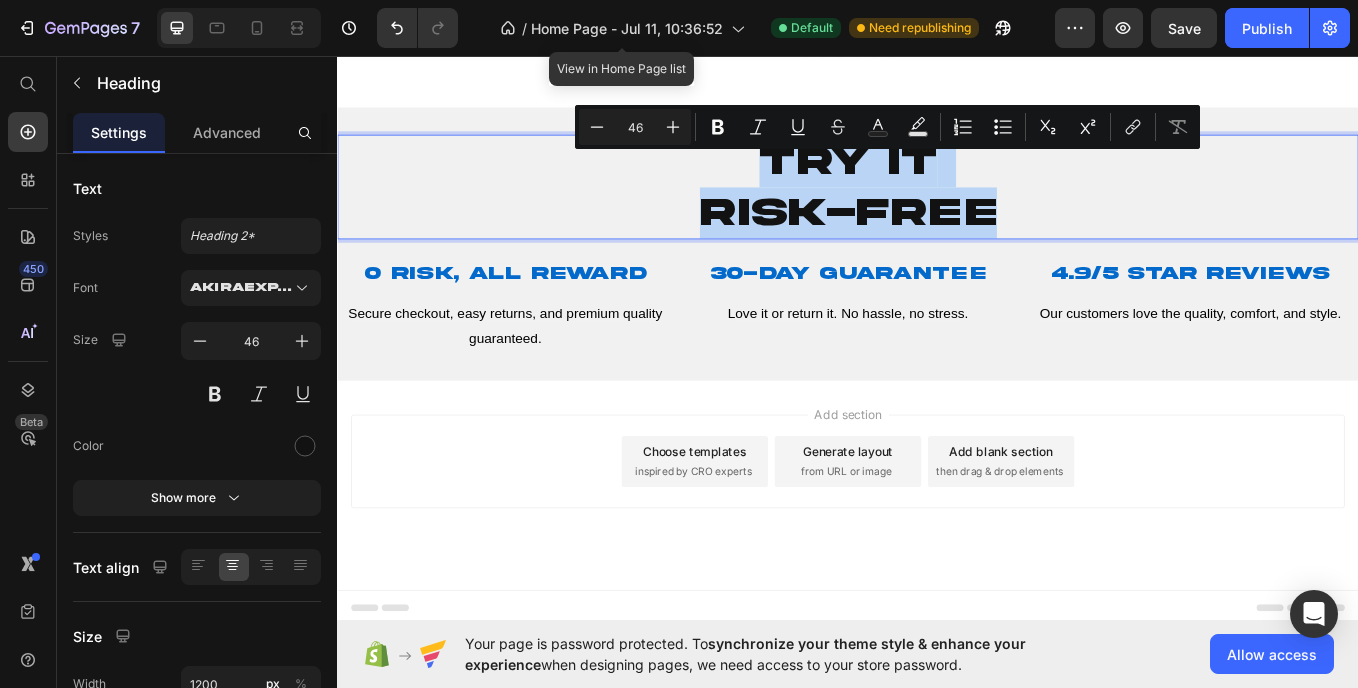 drag, startPoint x: 821, startPoint y: 187, endPoint x: 1125, endPoint y: 255, distance: 311.51245 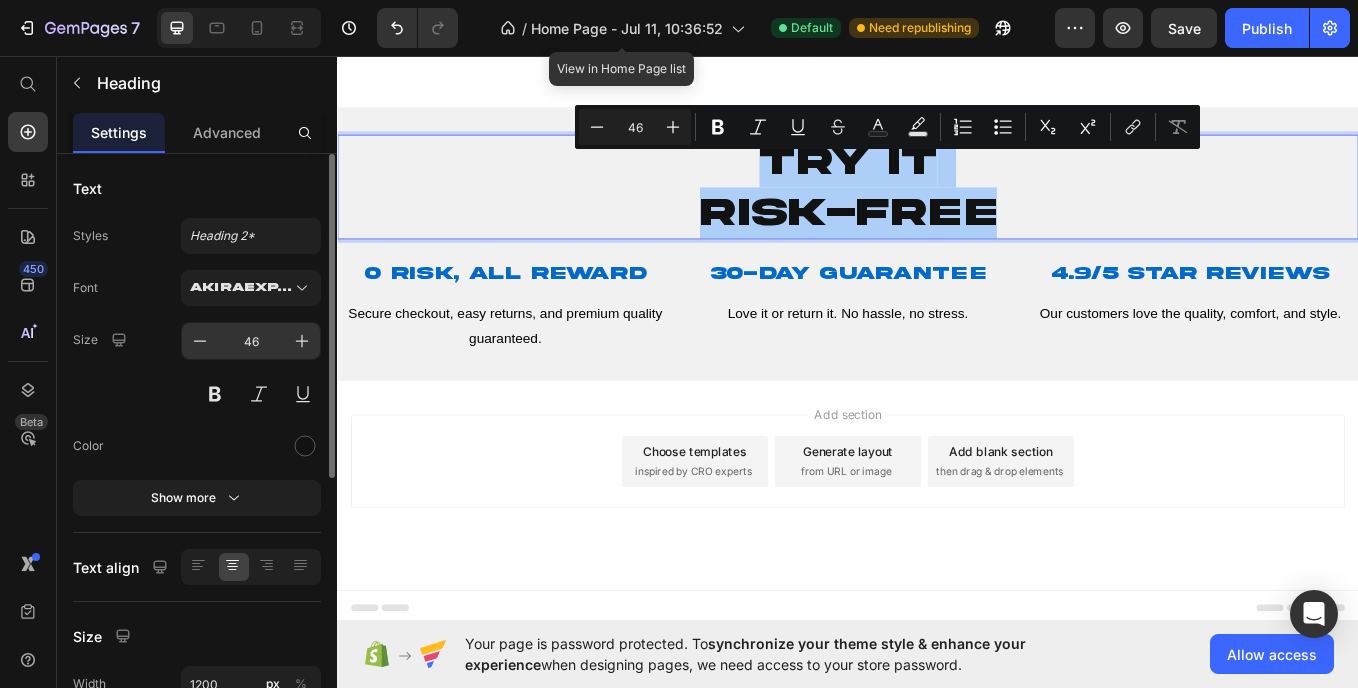 click on "46" at bounding box center [251, 341] 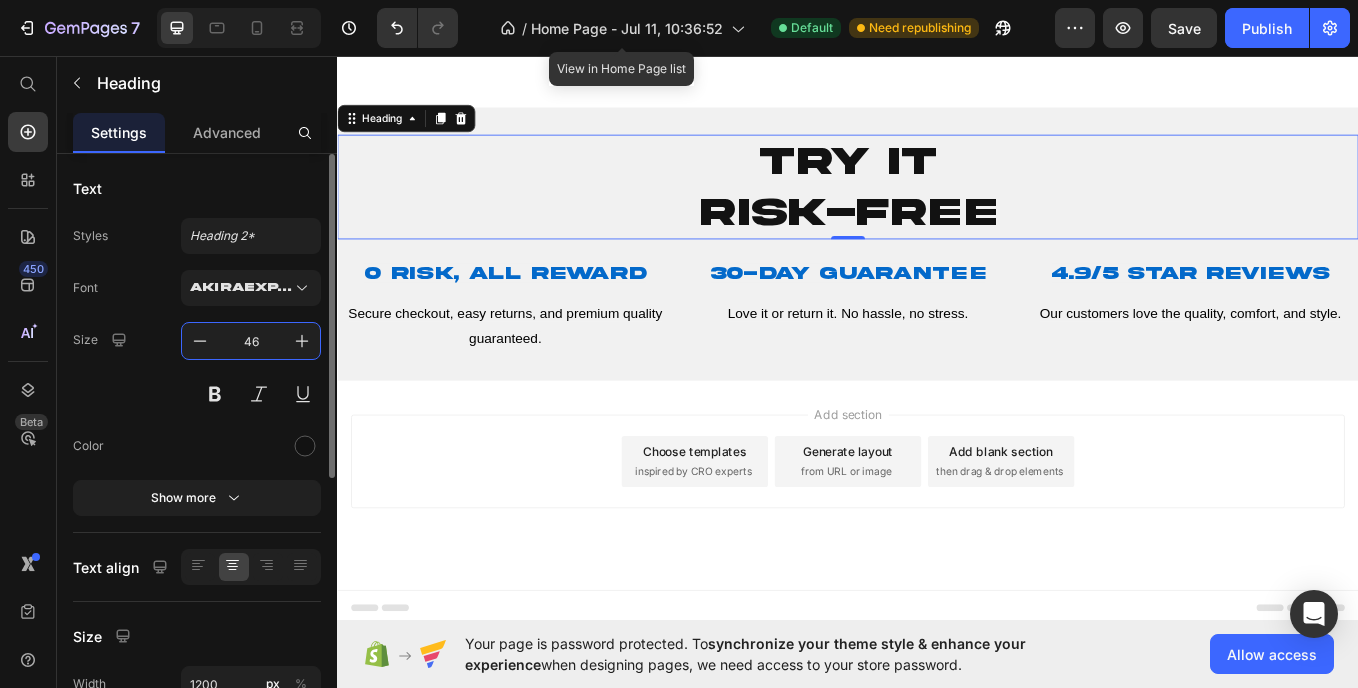 click on "46" at bounding box center [251, 341] 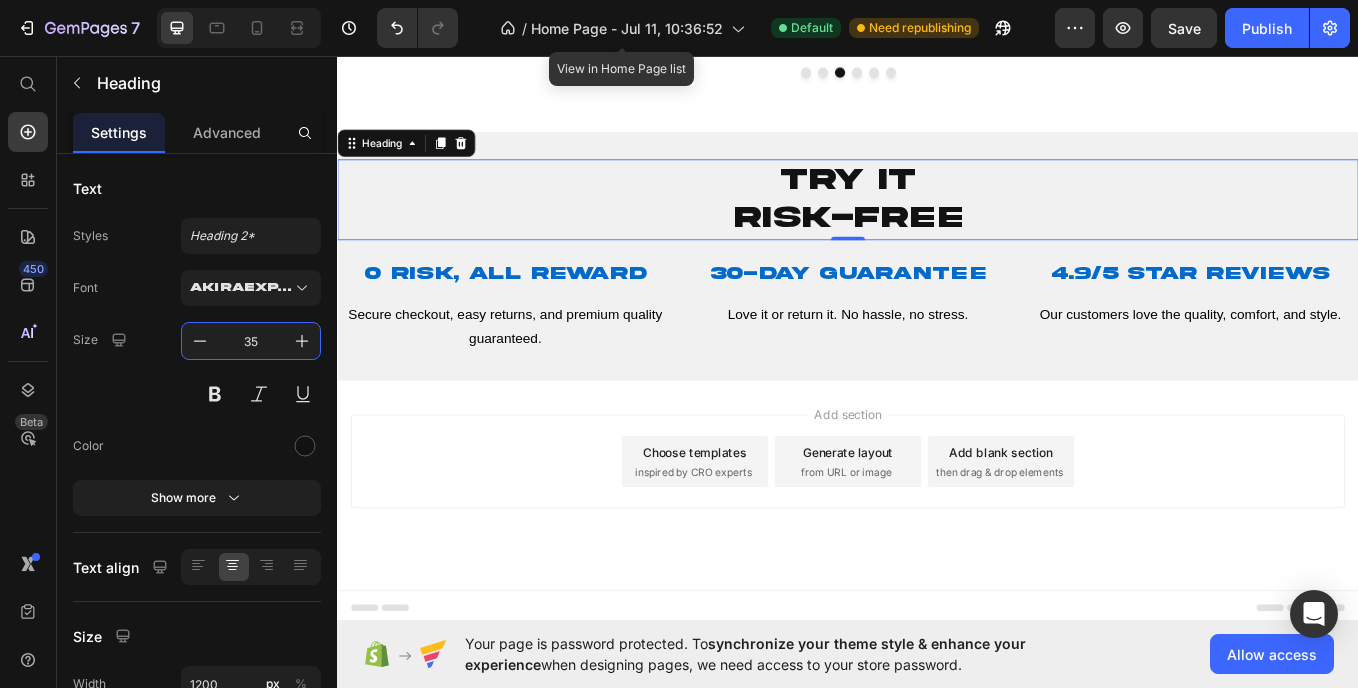 scroll, scrollTop: 4539, scrollLeft: 0, axis: vertical 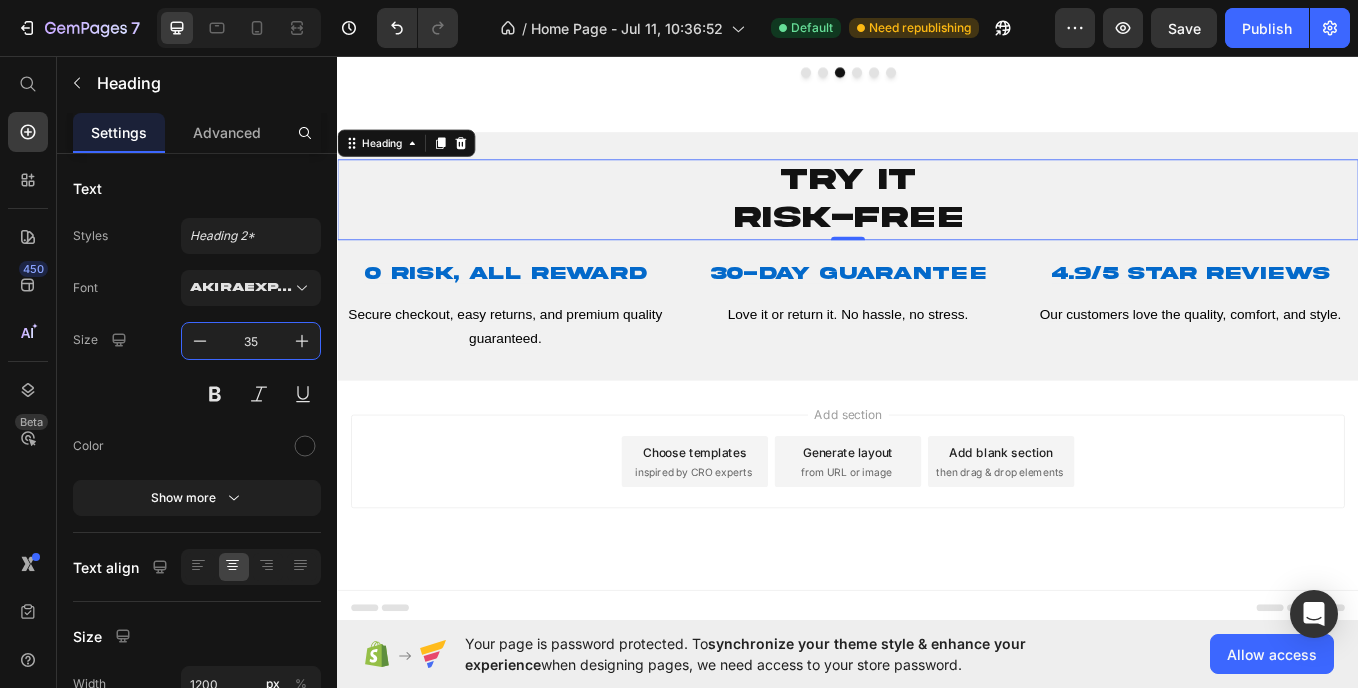 type on "35" 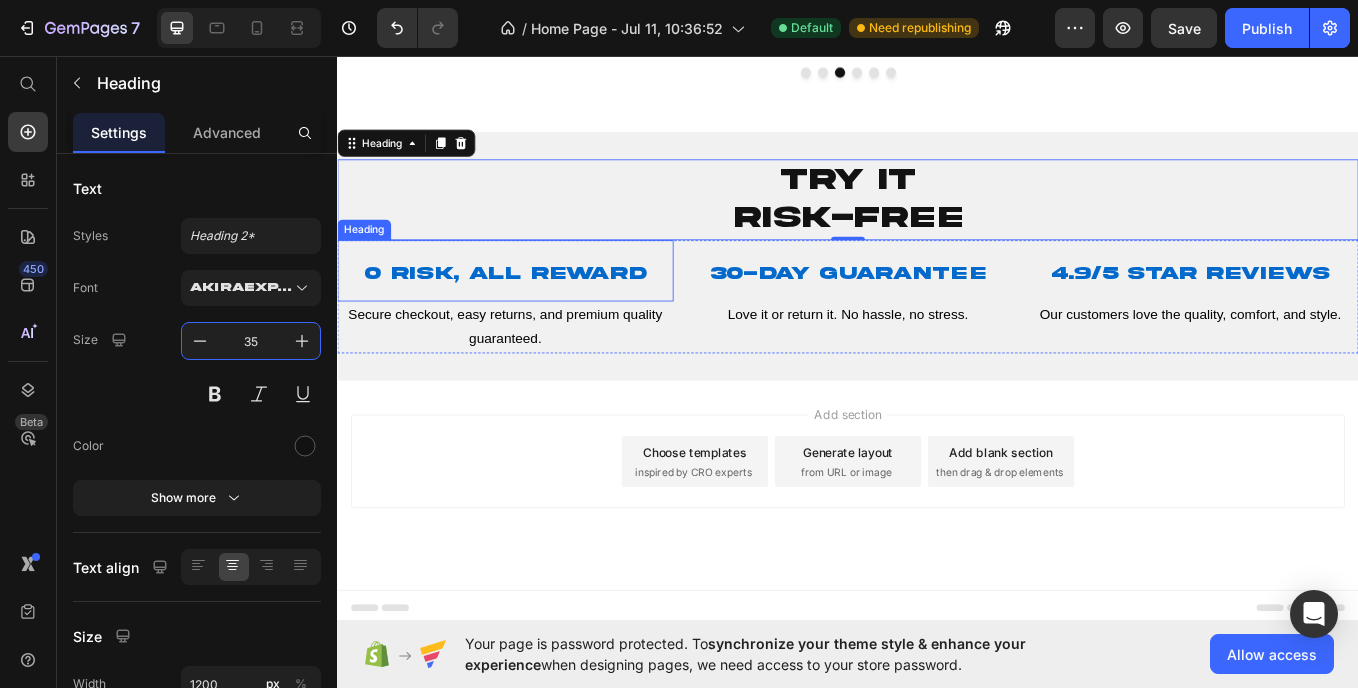click on "0 Risk, All Reward" at bounding box center (534, 311) 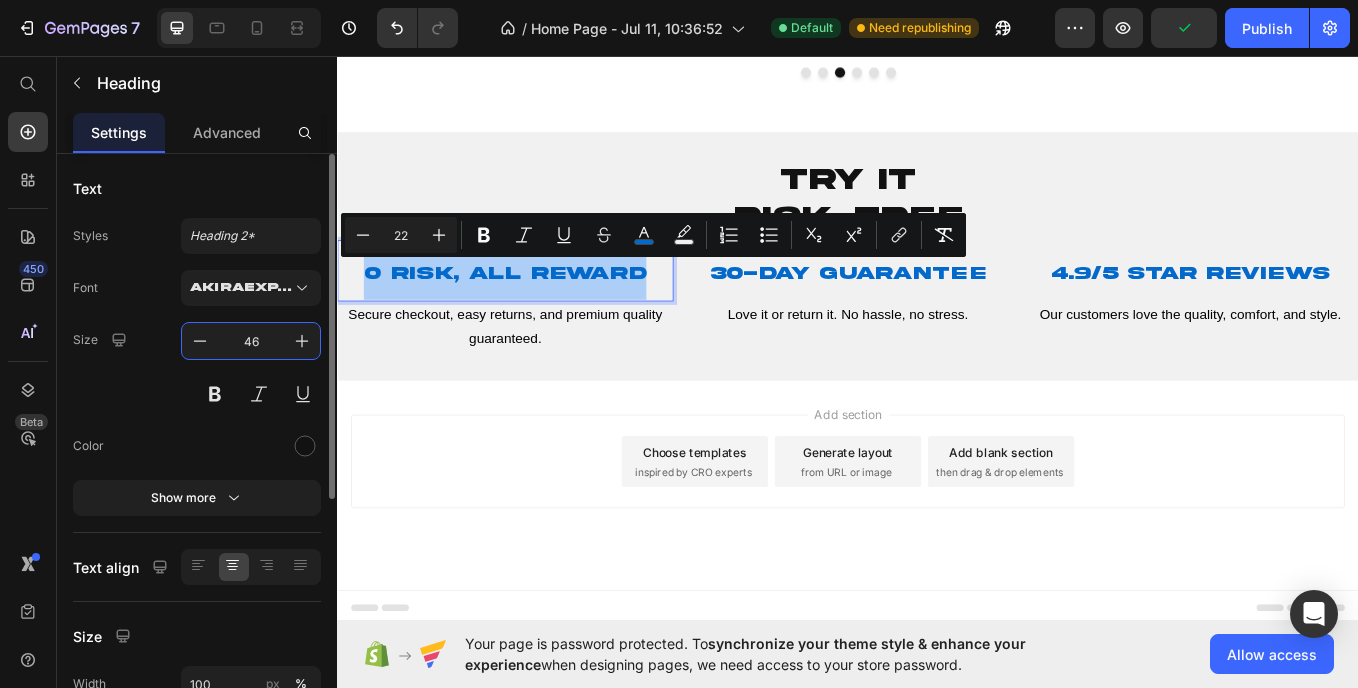 click on "46" at bounding box center (251, 341) 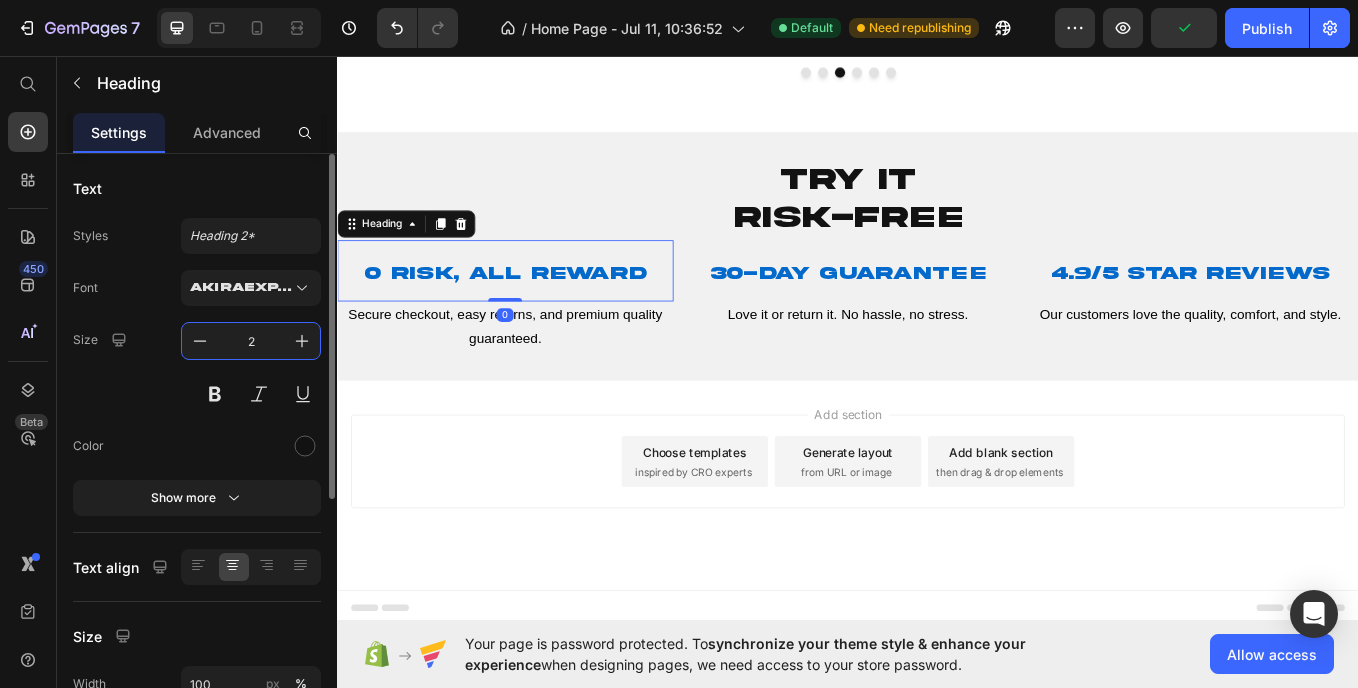 type on "22" 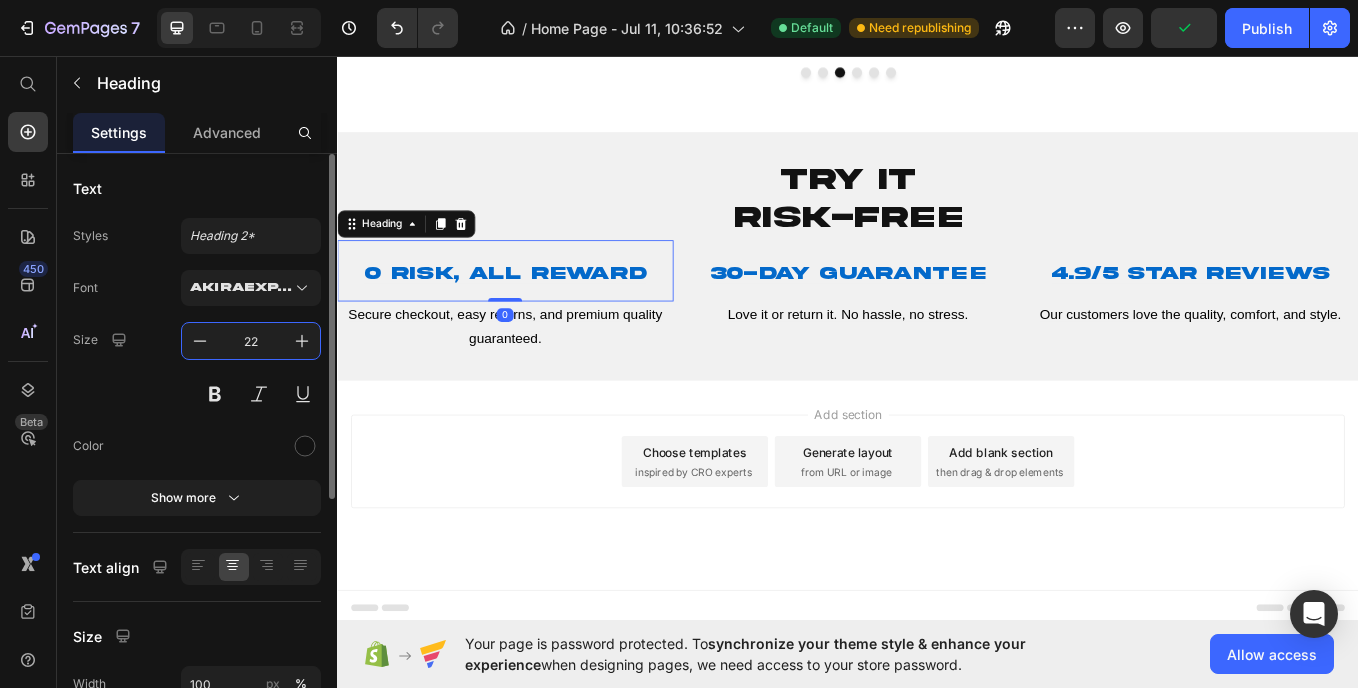 scroll, scrollTop: 4510, scrollLeft: 0, axis: vertical 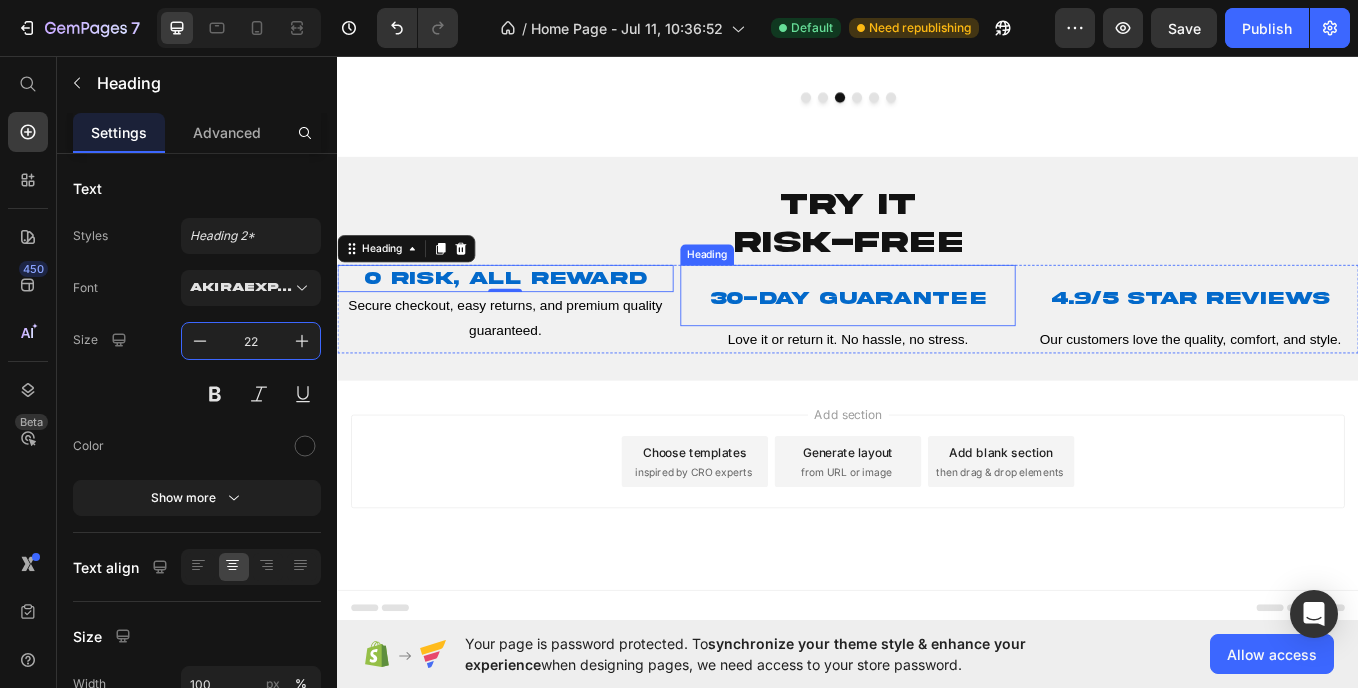 click on "30-Day Guarantee" at bounding box center (937, 340) 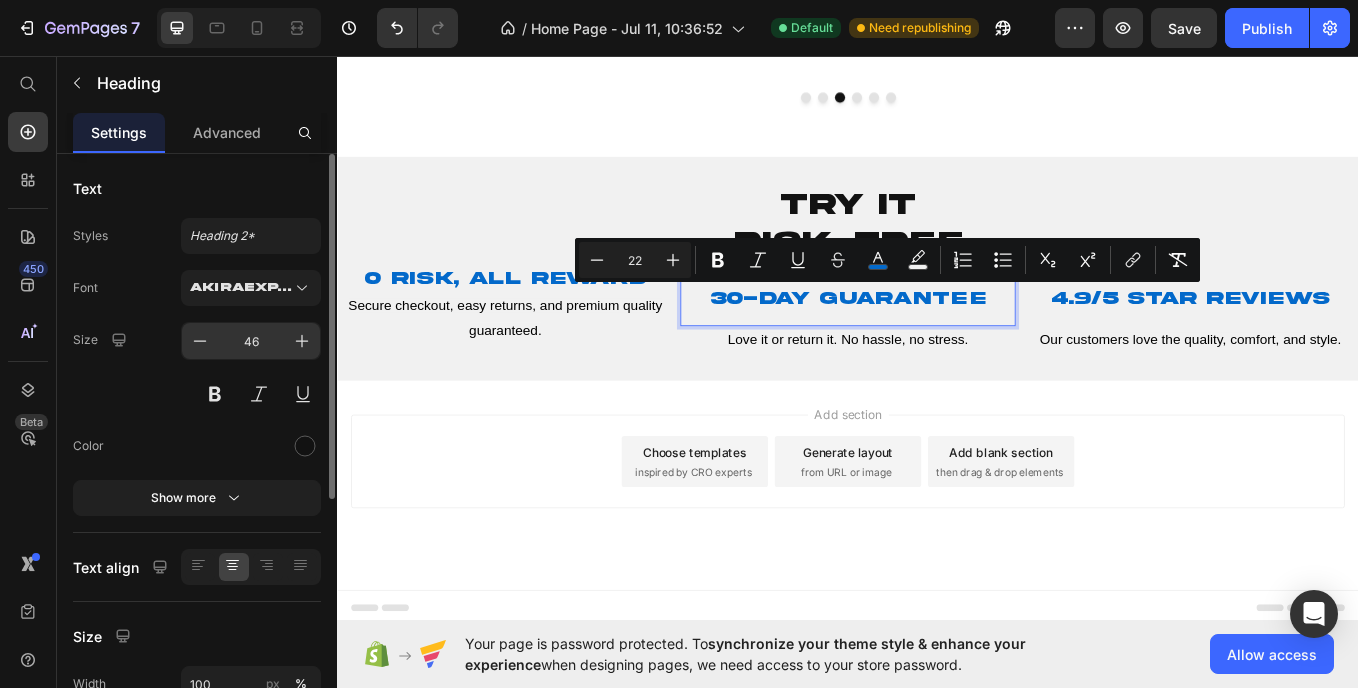 click on "46" at bounding box center [251, 341] 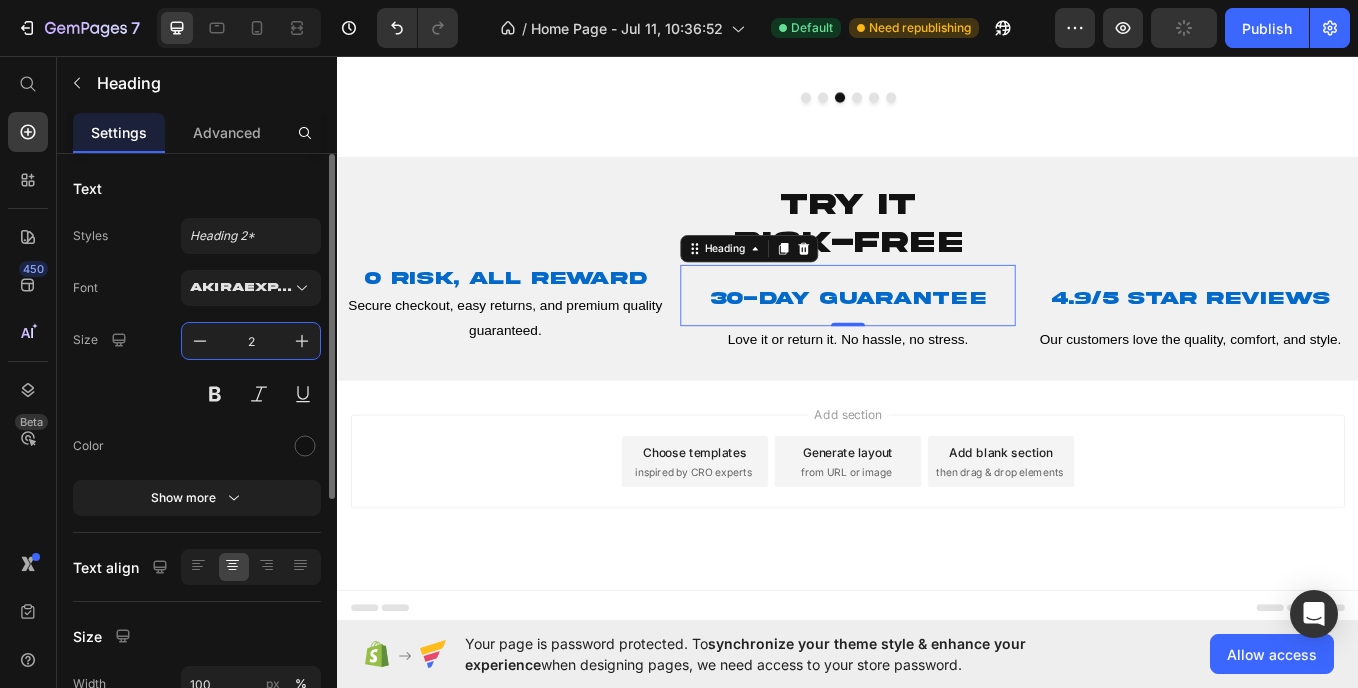 type on "22" 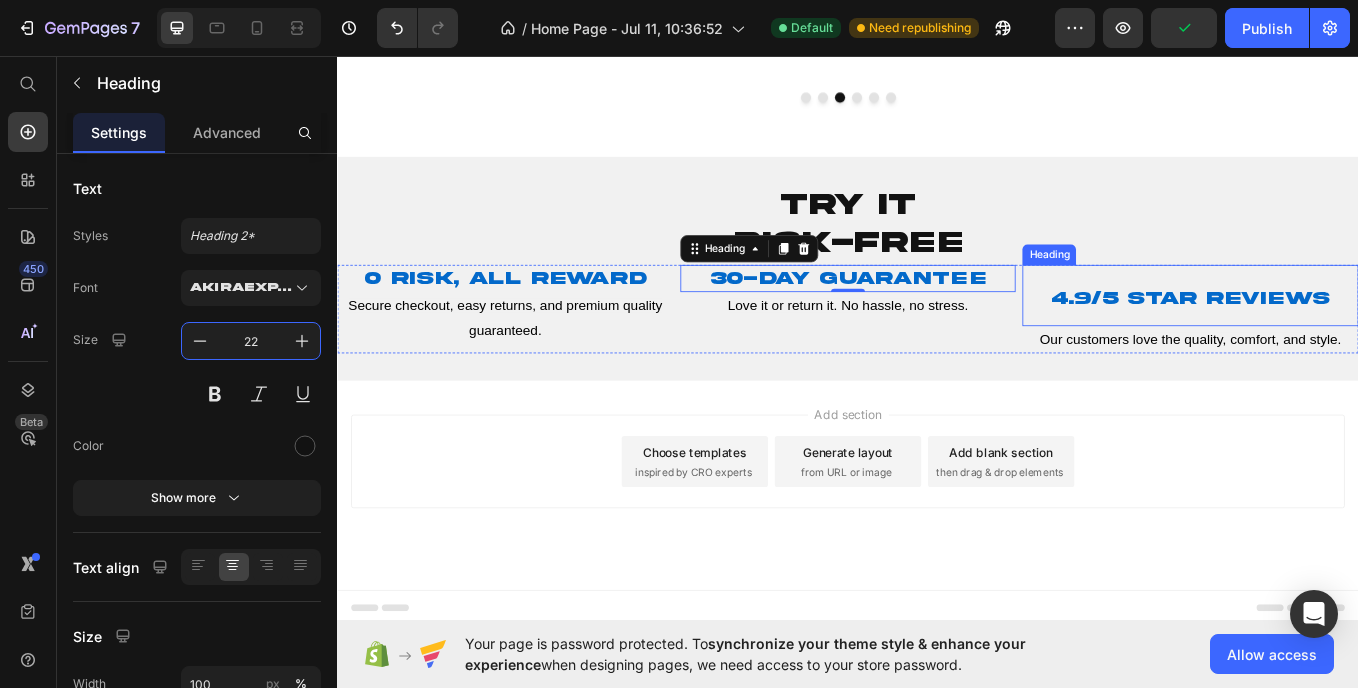 click on "4.9/5 Star Reviews" at bounding box center [1339, 340] 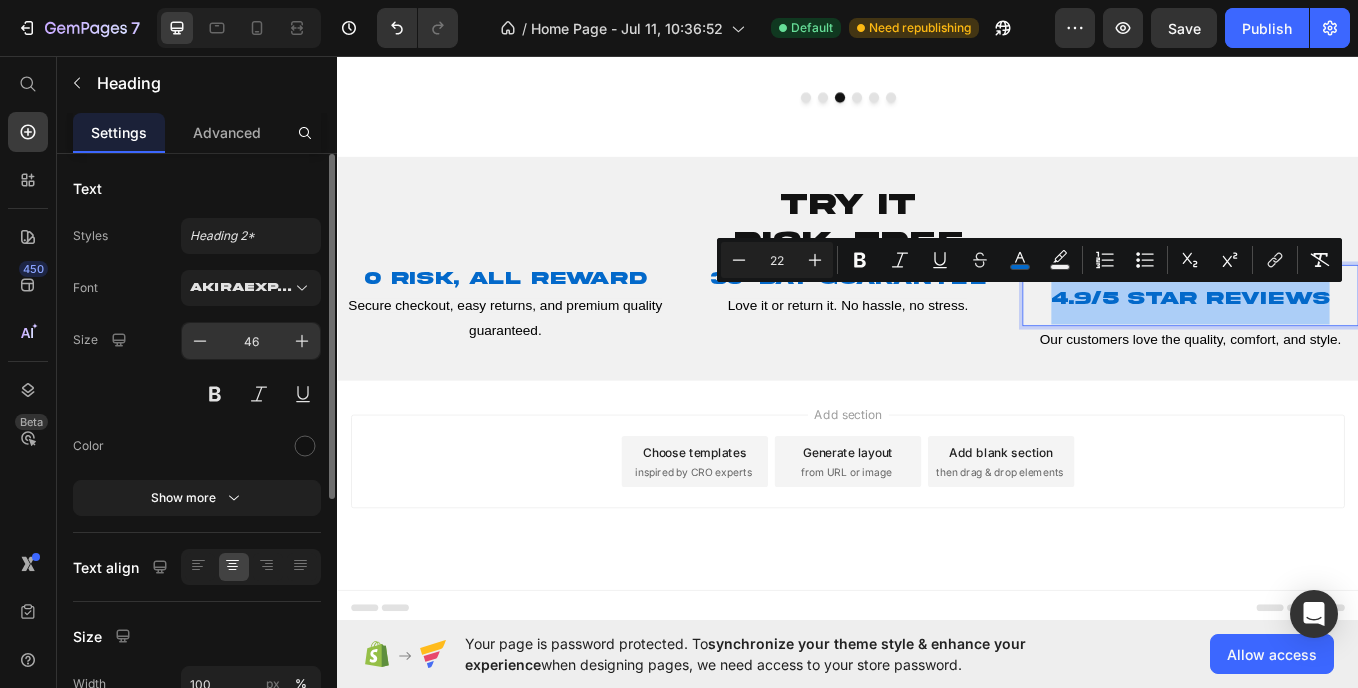 click on "46" at bounding box center [251, 341] 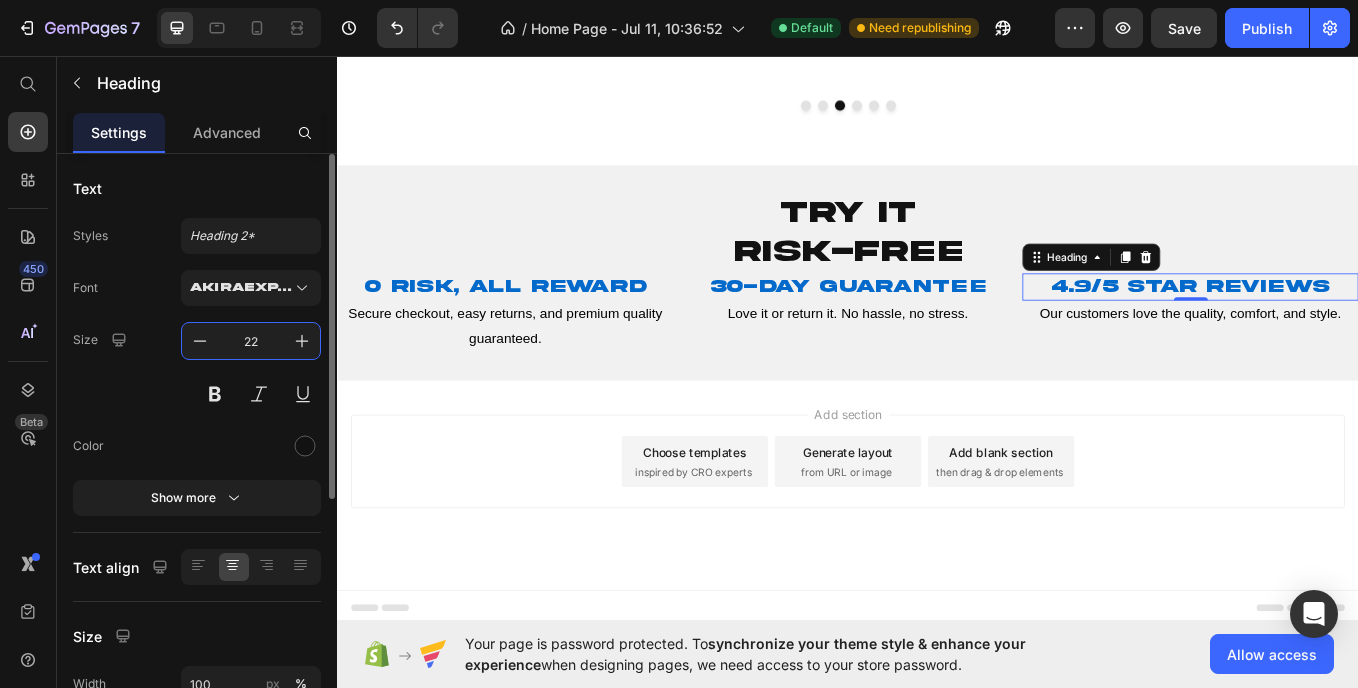 scroll, scrollTop: 4499, scrollLeft: 0, axis: vertical 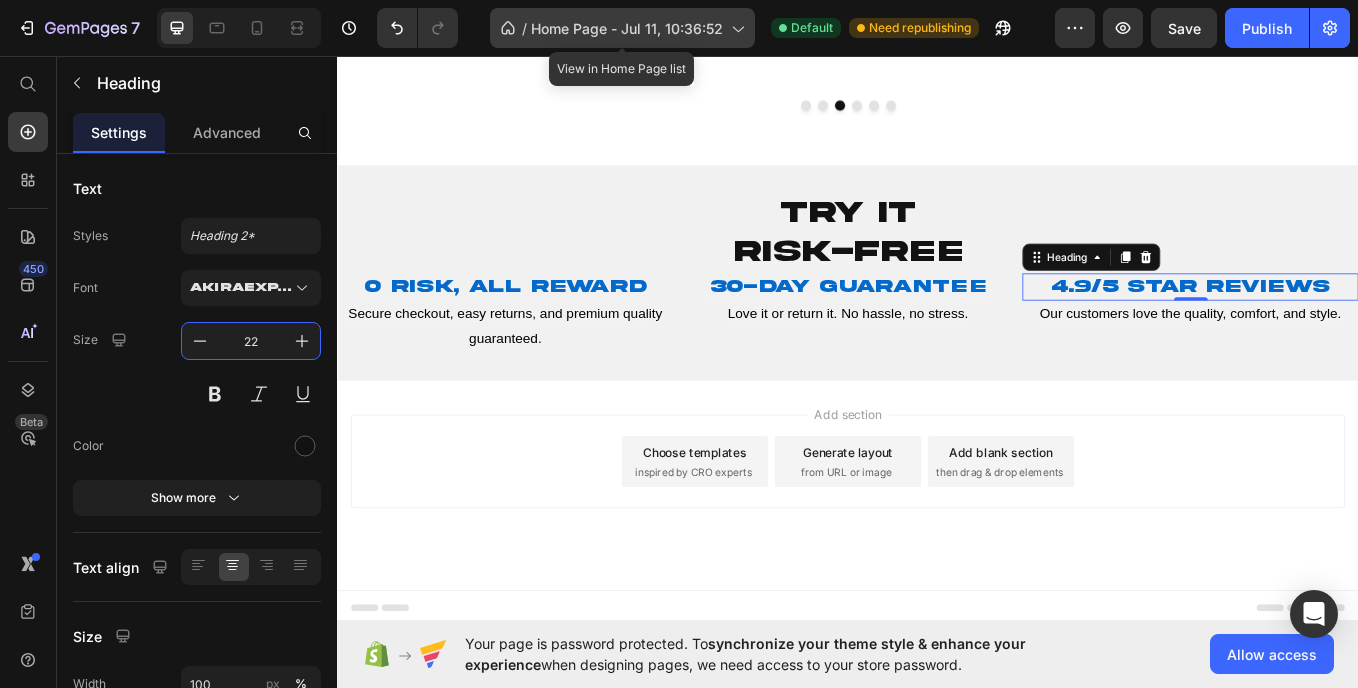 type on "22" 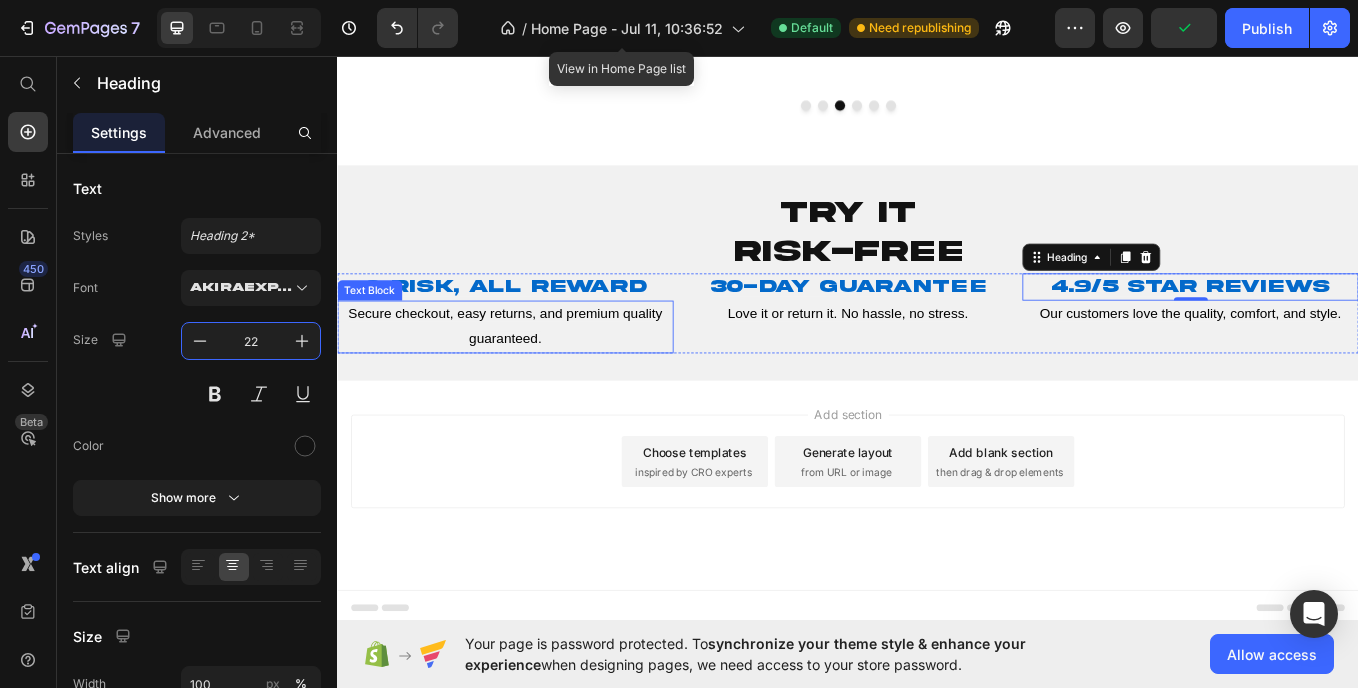 click on "Secure checkout, easy returns, and premium quality guaranteed." at bounding box center (534, 373) 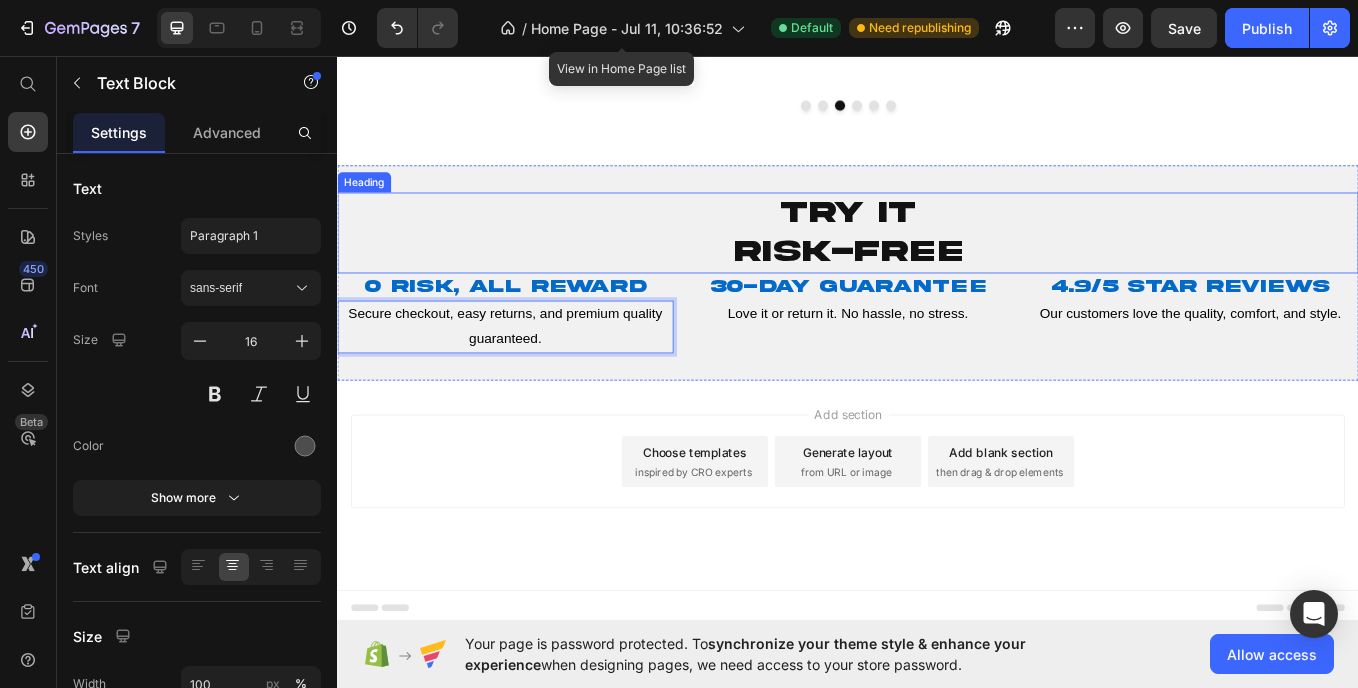 click on "try it  risk-free" at bounding box center [937, 263] 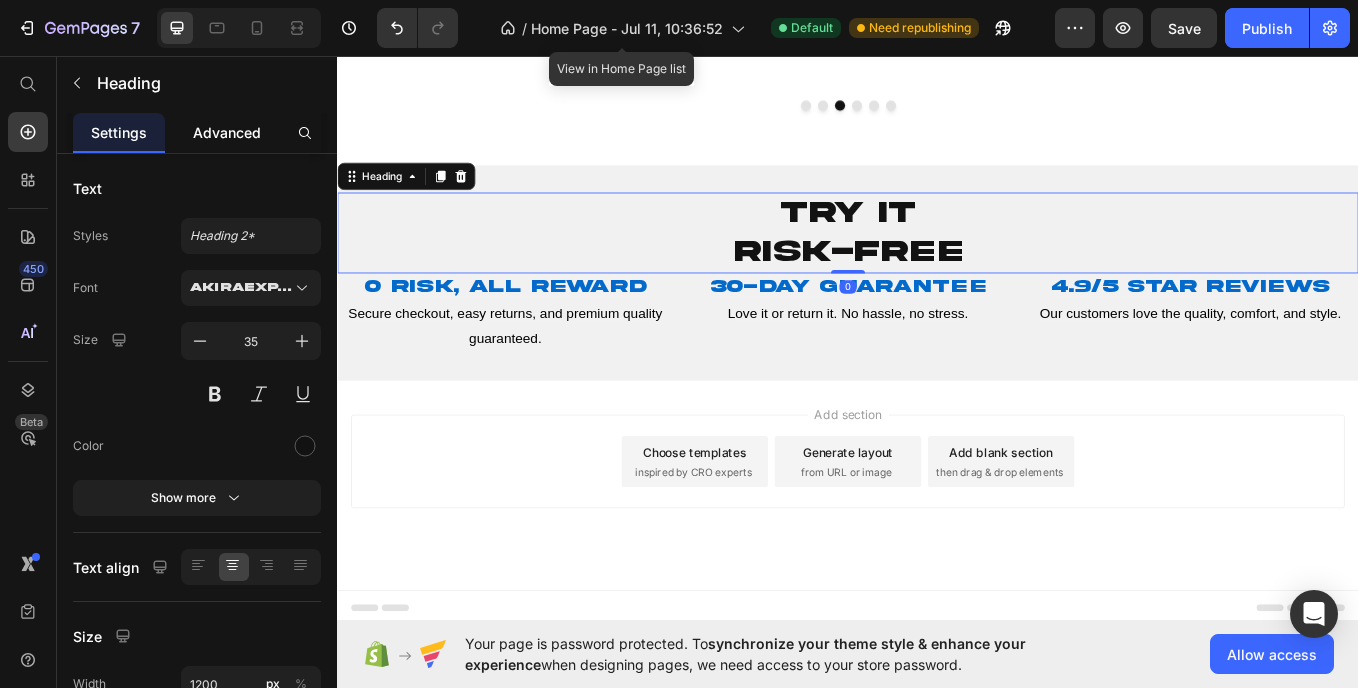 click on "Advanced" at bounding box center (227, 132) 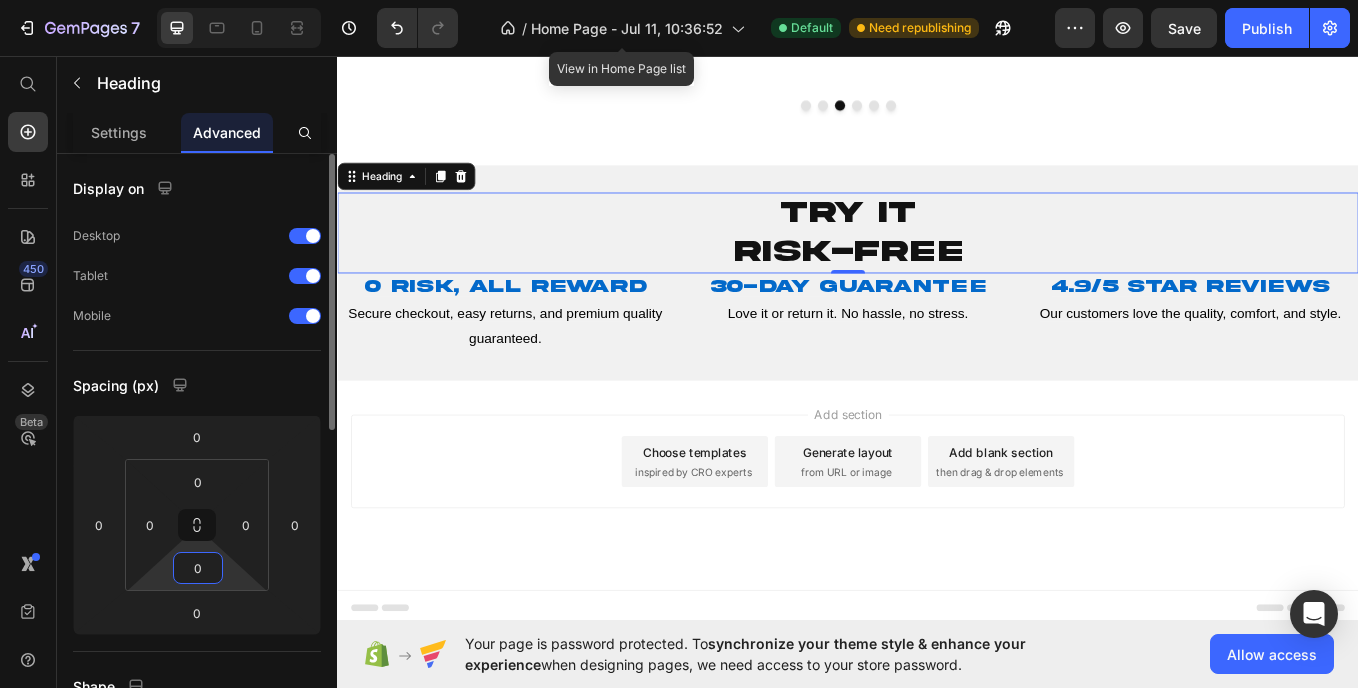 click on "0" at bounding box center (198, 568) 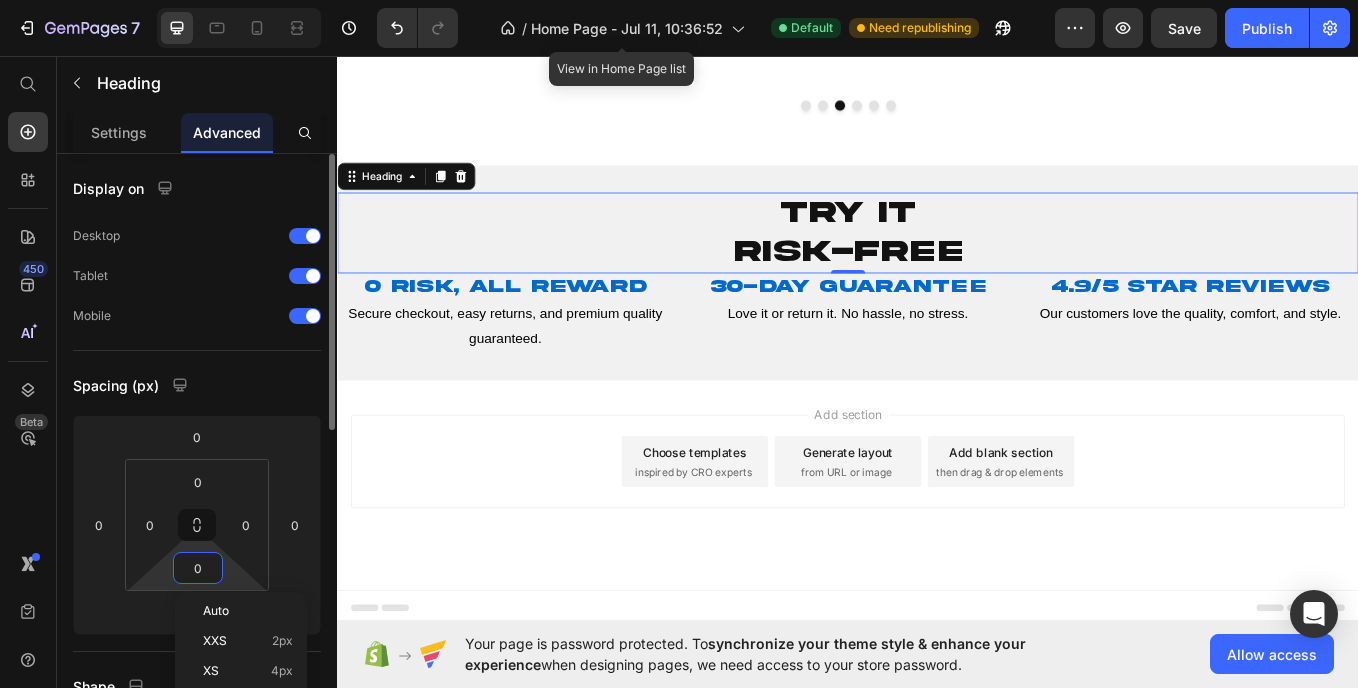 click on "7  Version history  /  Home Page - Jul 11, 10:36:52 View in Home Page list Default Need republishing Preview  Save   Publish  450 Beta Start with Sections Elements Hero Section Product Detail Brands Trusted Badges Guarantee Product Breakdown How to use Testimonials Compare Bundle FAQs Social Proof Brand Story Product List Collection Blog List Contact Sticky Add to Cart Custom Footer Browse Library 450 Layout
Row
Row
Row
Row Text
Heading
Text Block Button
Button
Button
Sticky Back to top Media
Image" at bounding box center [679, 0] 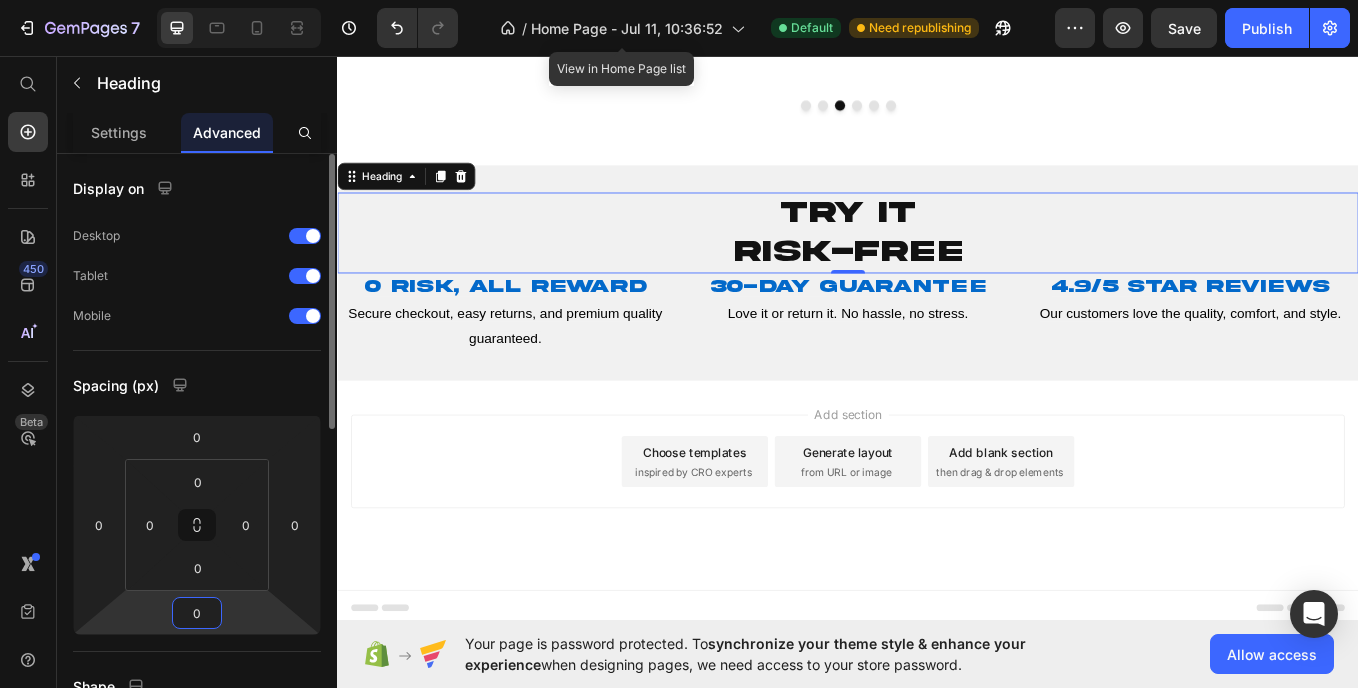 click on "0" at bounding box center [197, 613] 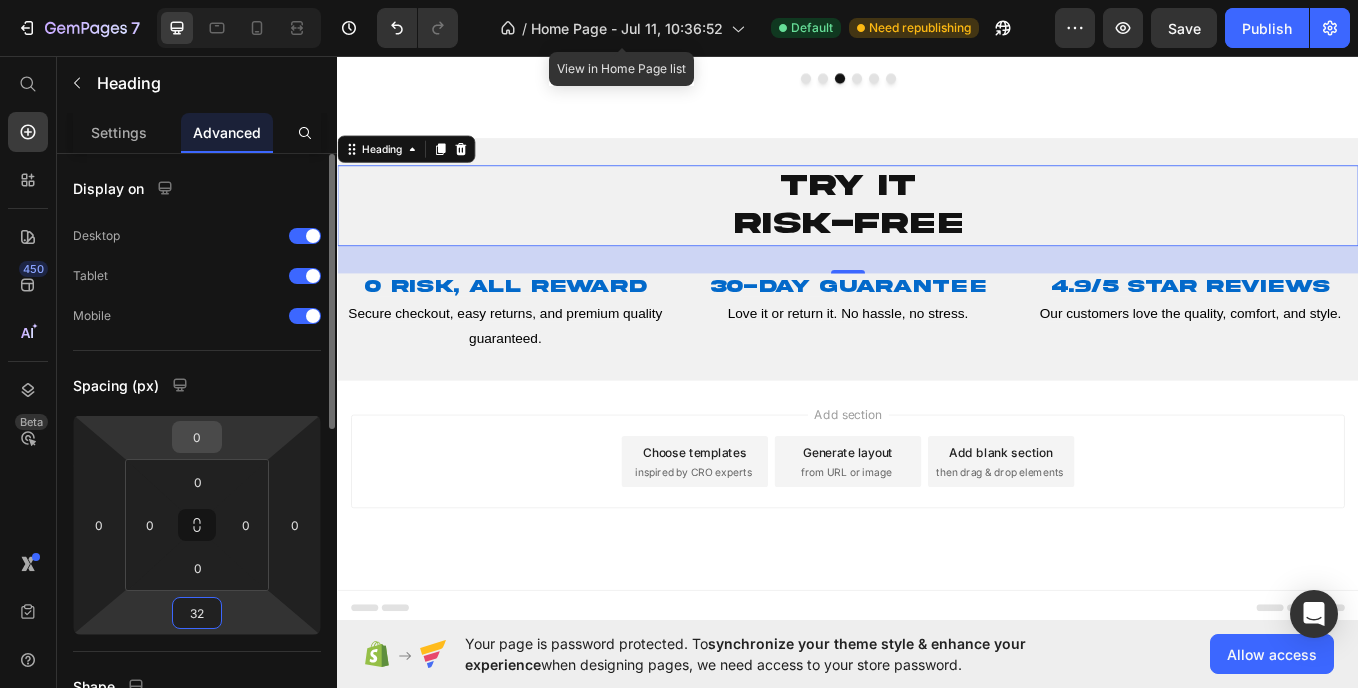 type on "32" 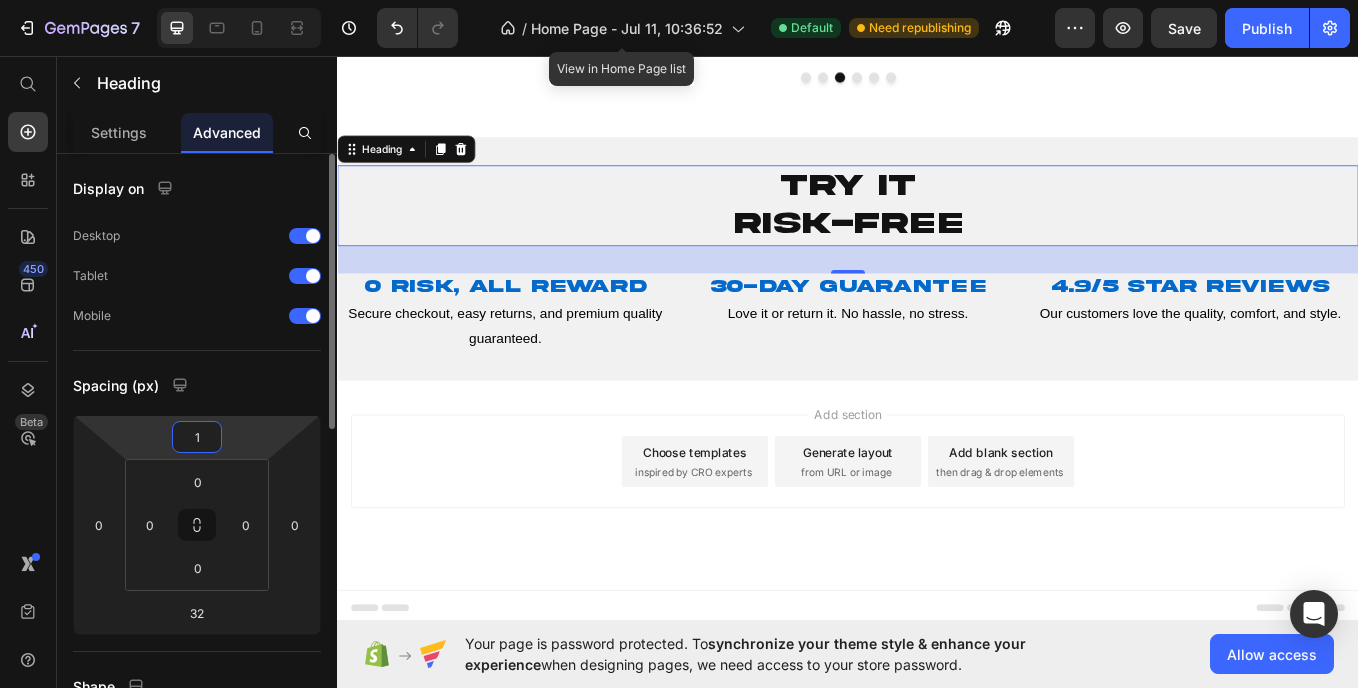 type on "16" 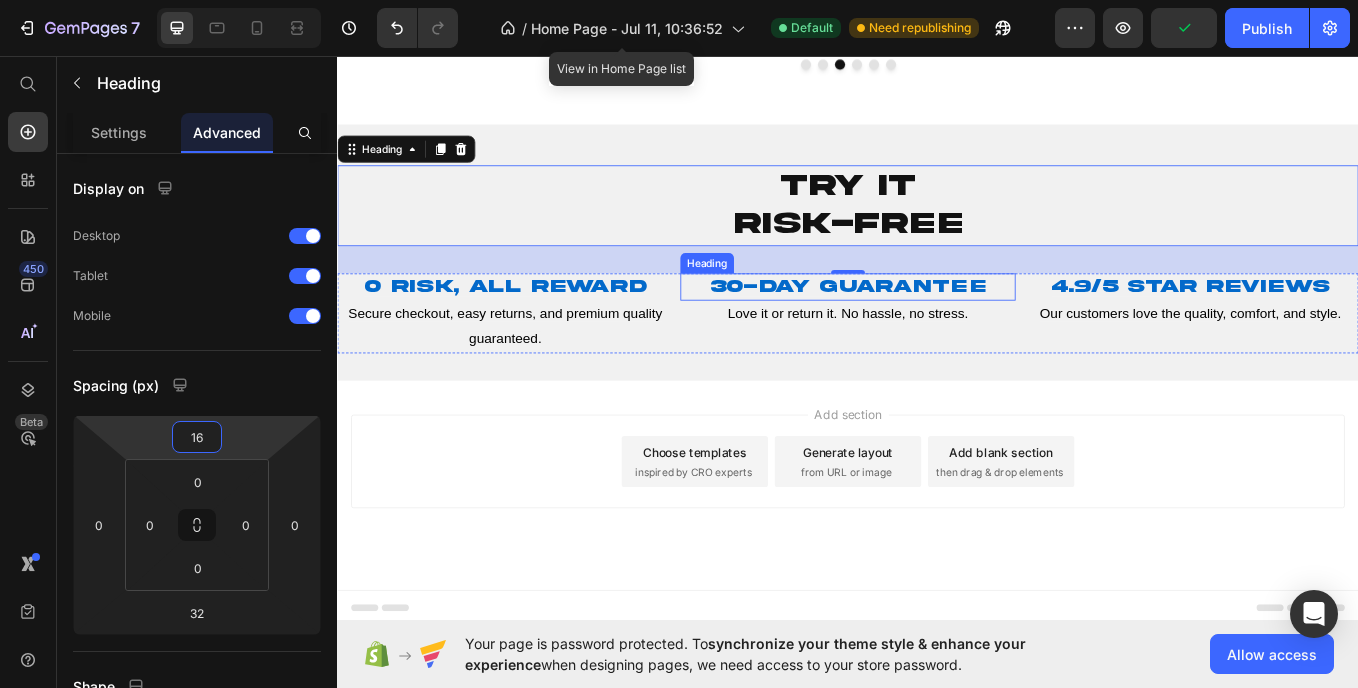 click on "30-Day Guarantee" at bounding box center [937, 326] 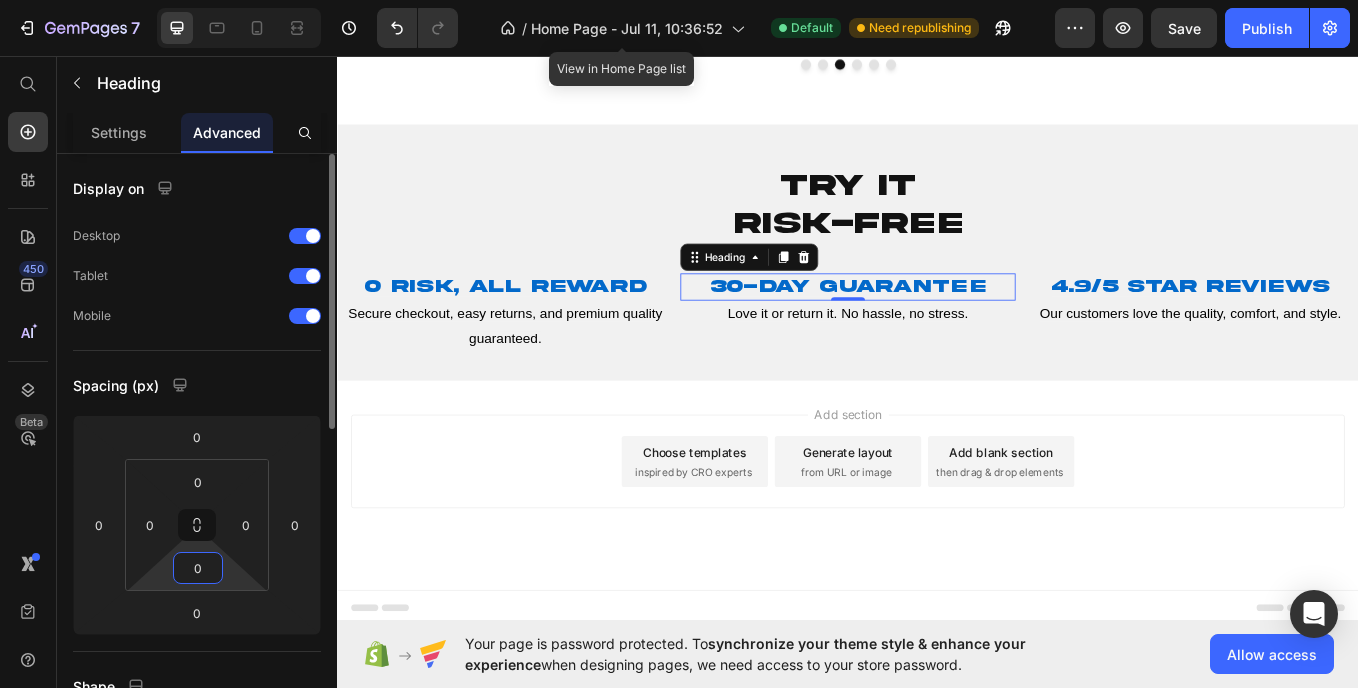click on "0" at bounding box center (198, 568) 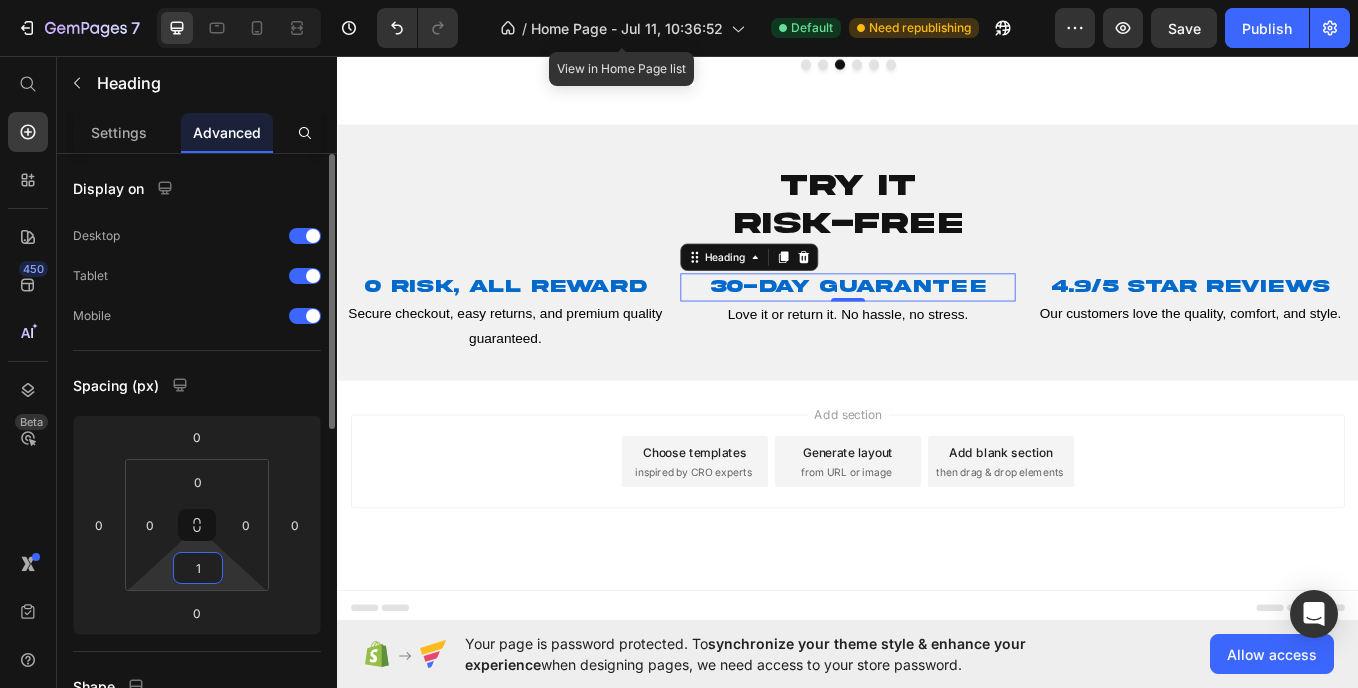 type on "16" 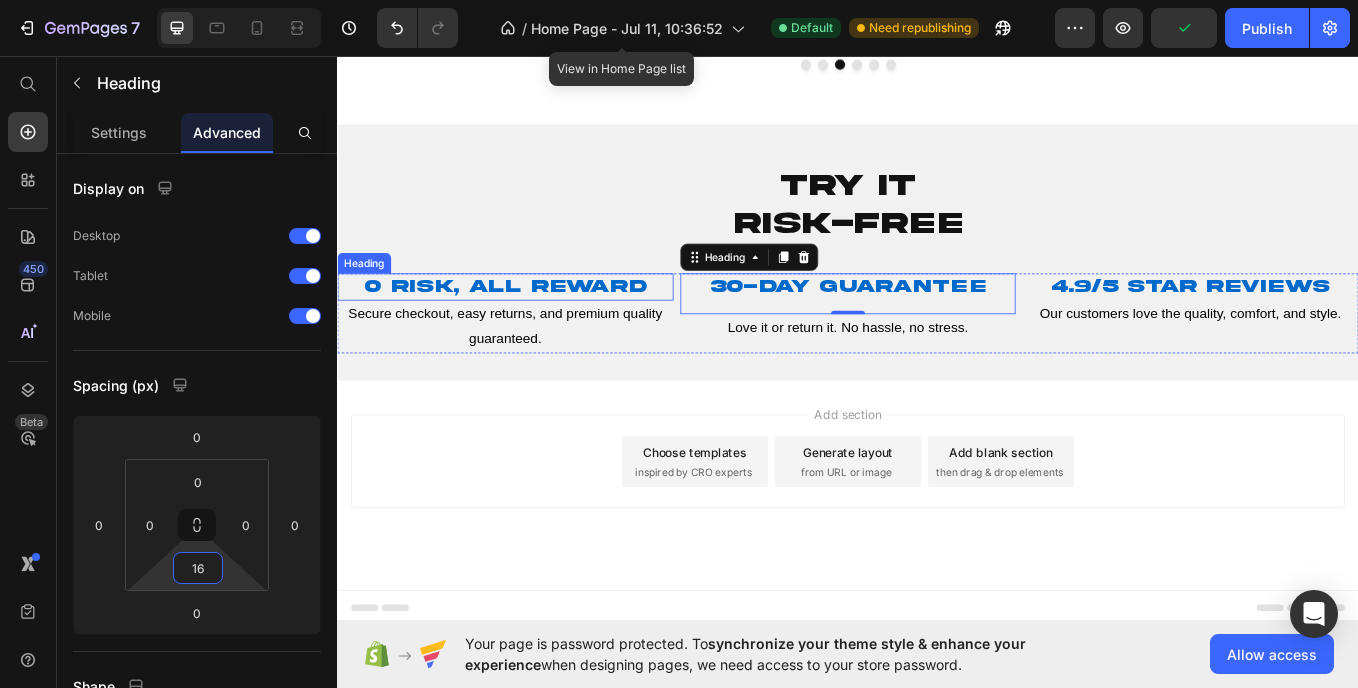 click on "⁠⁠⁠⁠⁠⁠⁠ 0 Risk, All Reward" at bounding box center (534, 327) 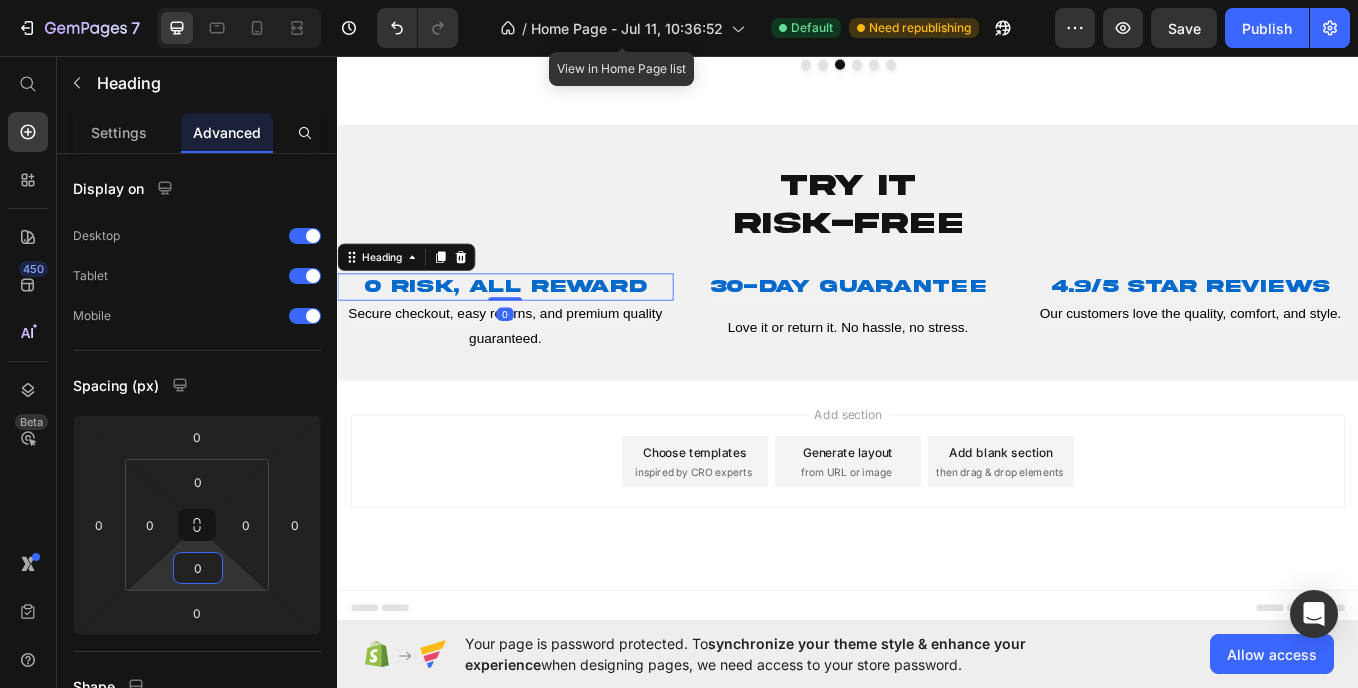 click on "0" at bounding box center (198, 568) 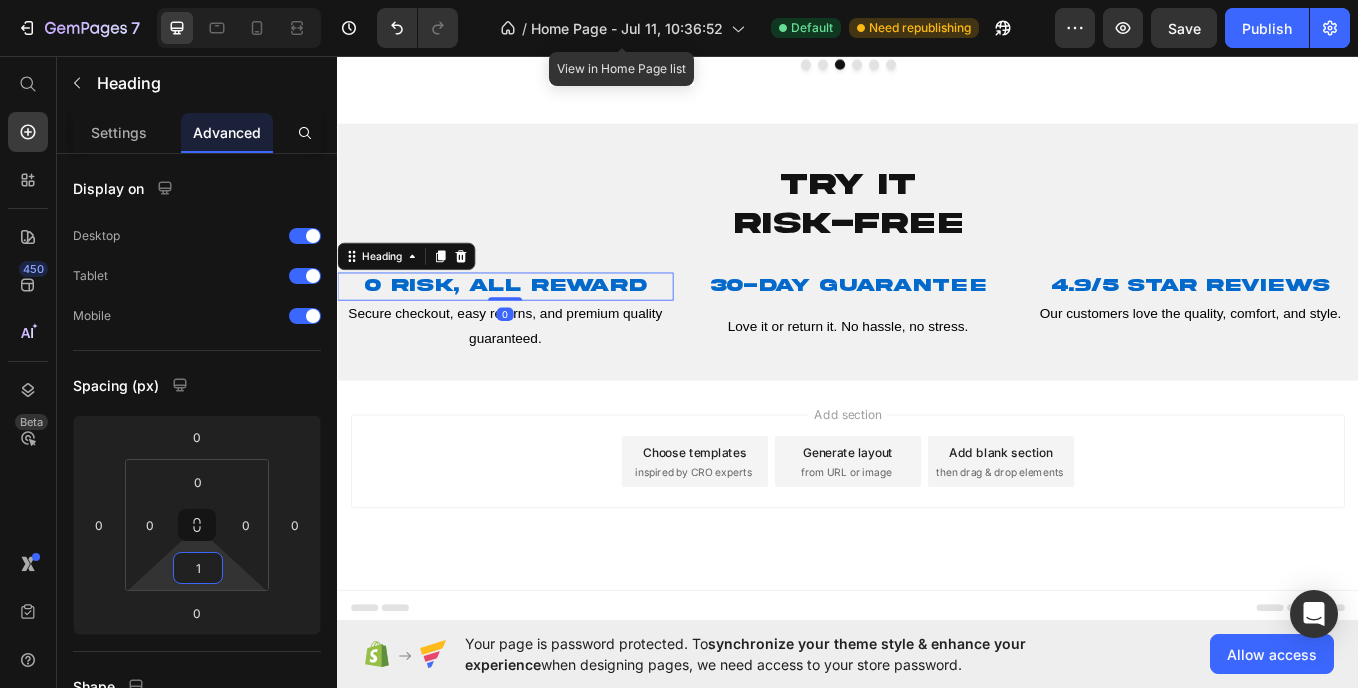 type on "16" 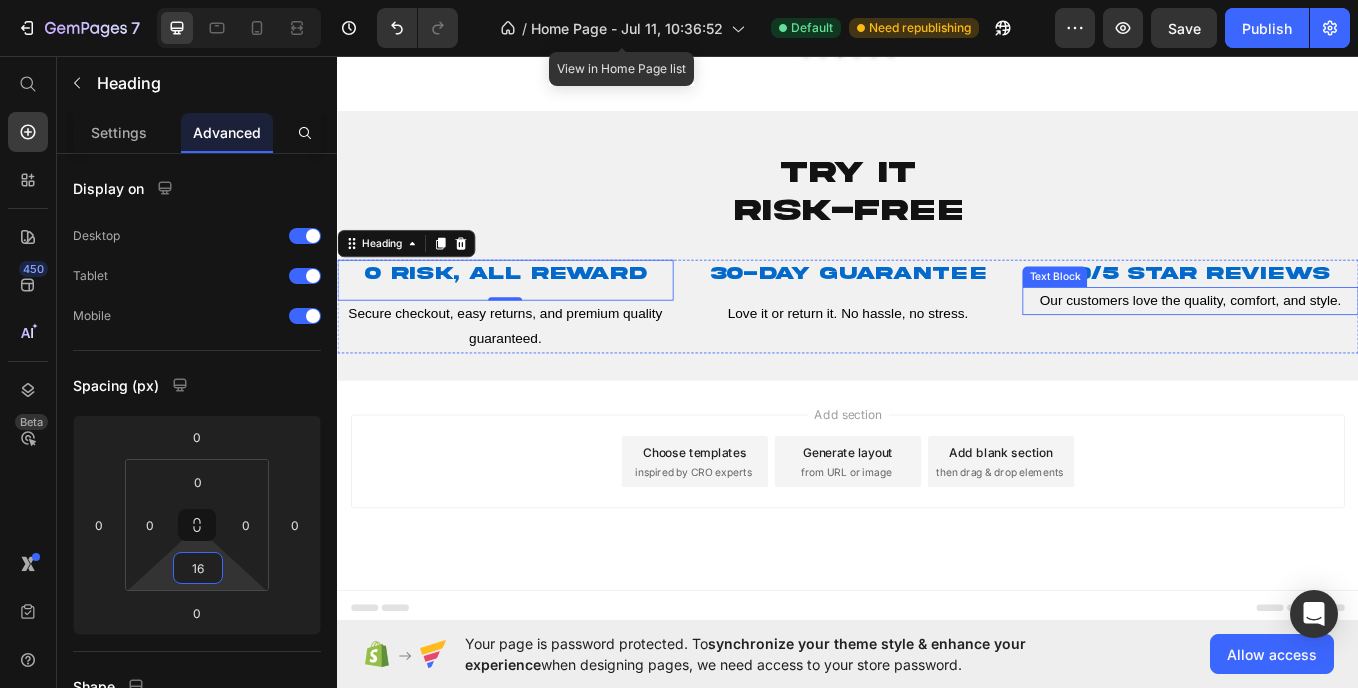 click on "Our customers love the quality, comfort, and style." at bounding box center [1339, 343] 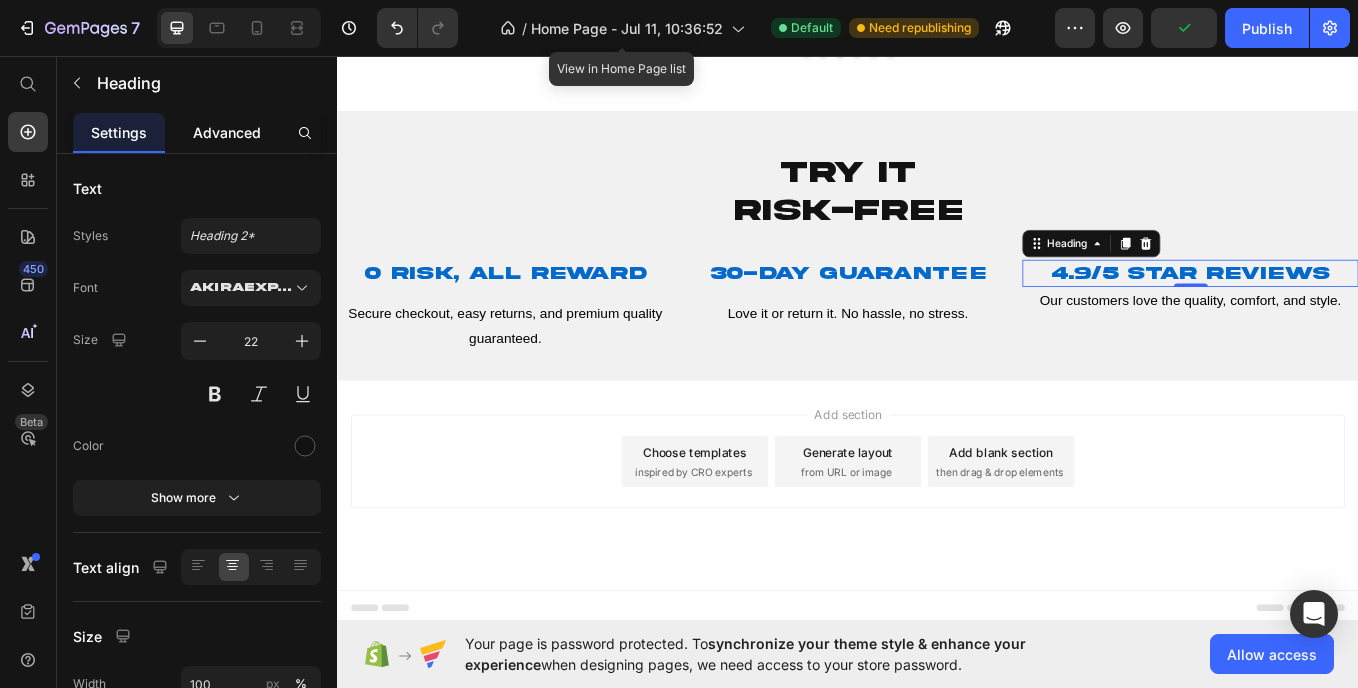 click on "Advanced" at bounding box center (227, 132) 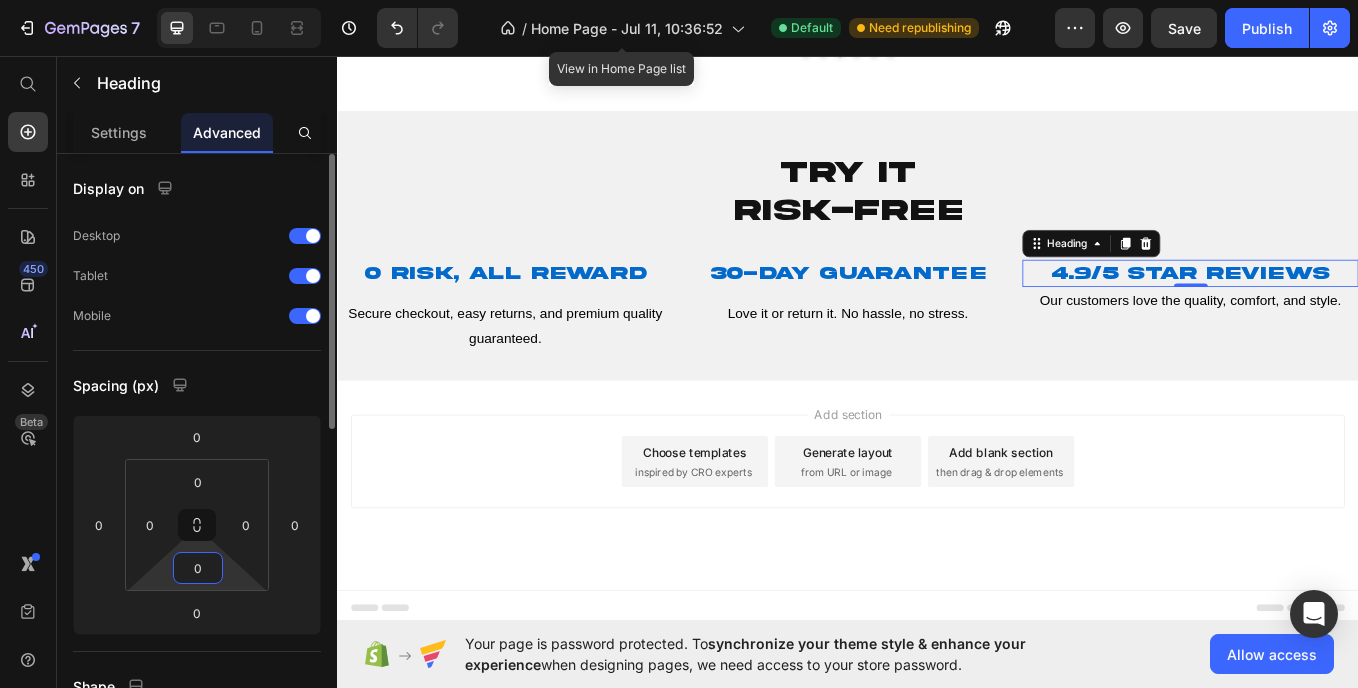 click on "0" at bounding box center [198, 568] 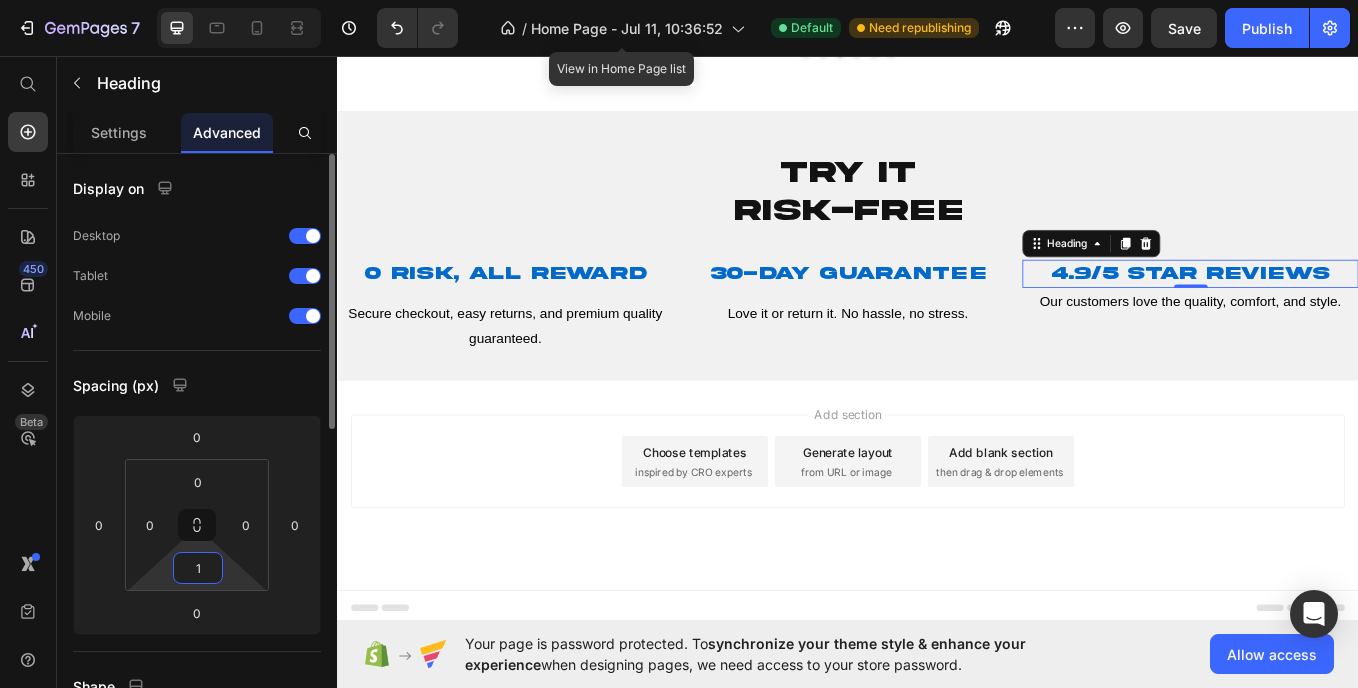 type on "16" 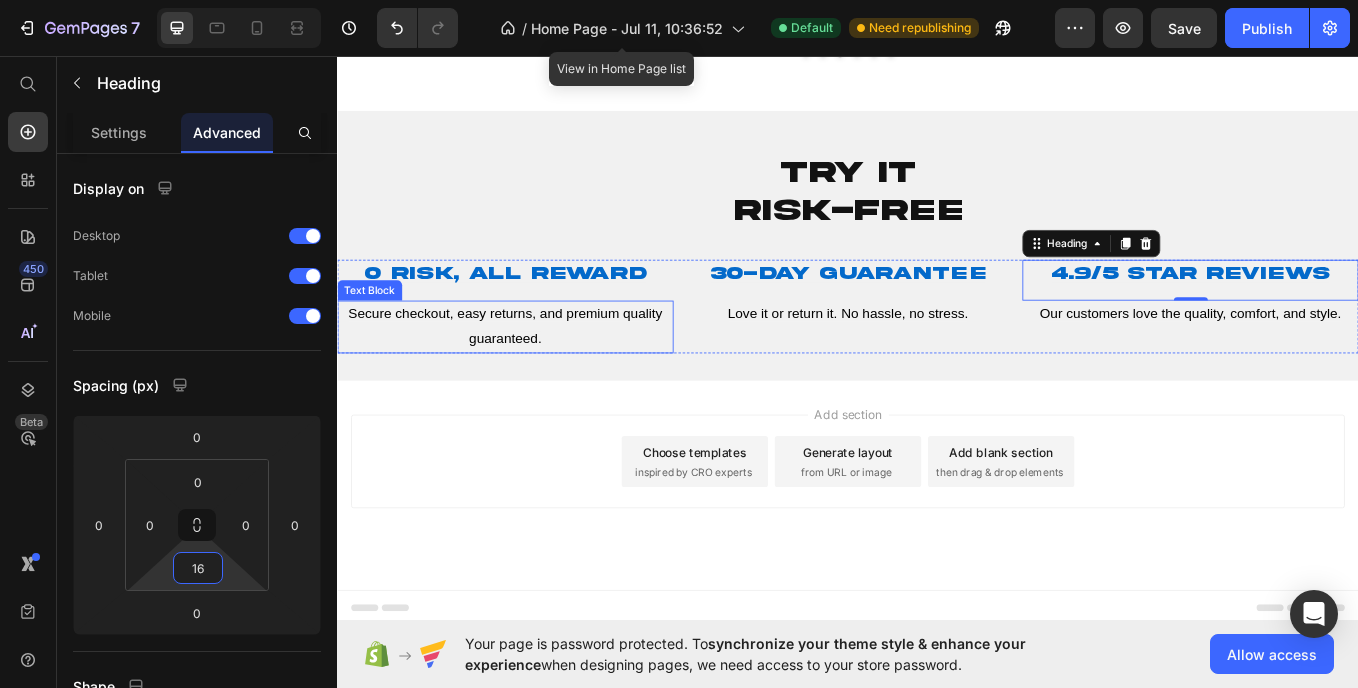 click on "Secure checkout, easy returns, and premium quality guaranteed." at bounding box center (534, 373) 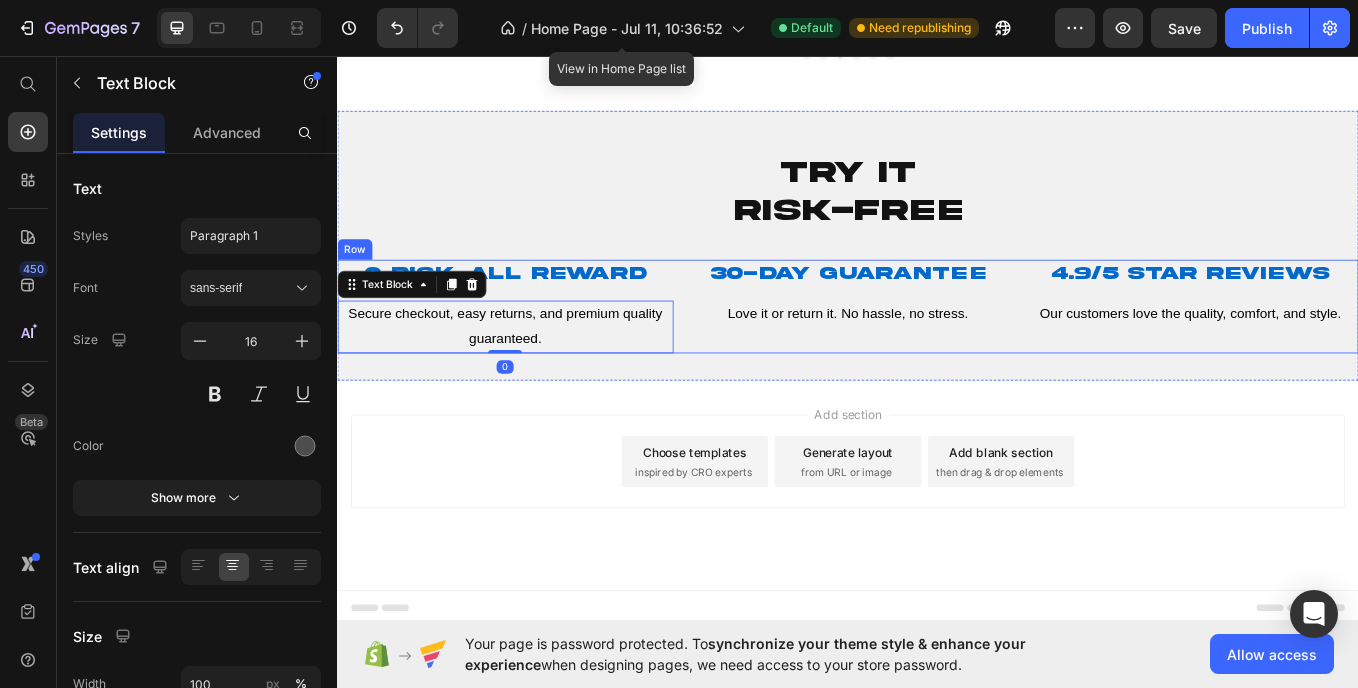click on "⁠⁠⁠⁠⁠⁠⁠ 30-Day Guarantee Heading Love it or return it. No hassle, no stress. Text Block" at bounding box center [937, 350] 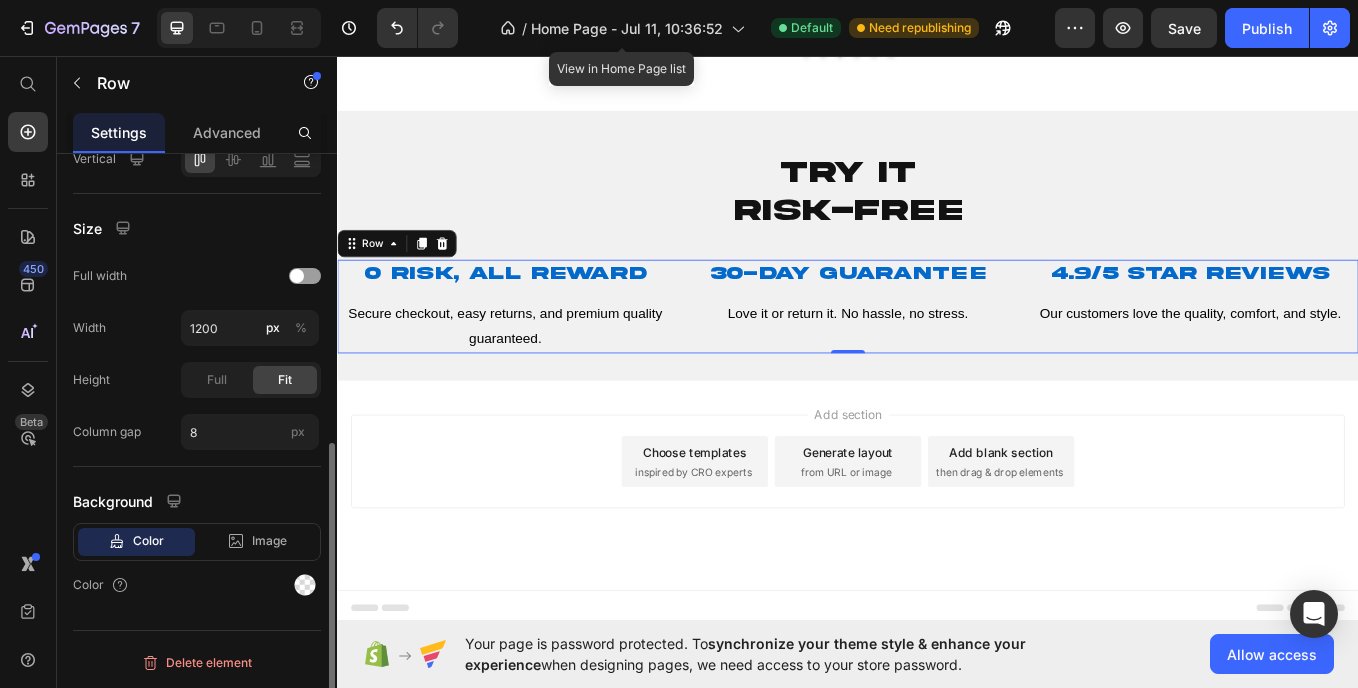scroll, scrollTop: 0, scrollLeft: 0, axis: both 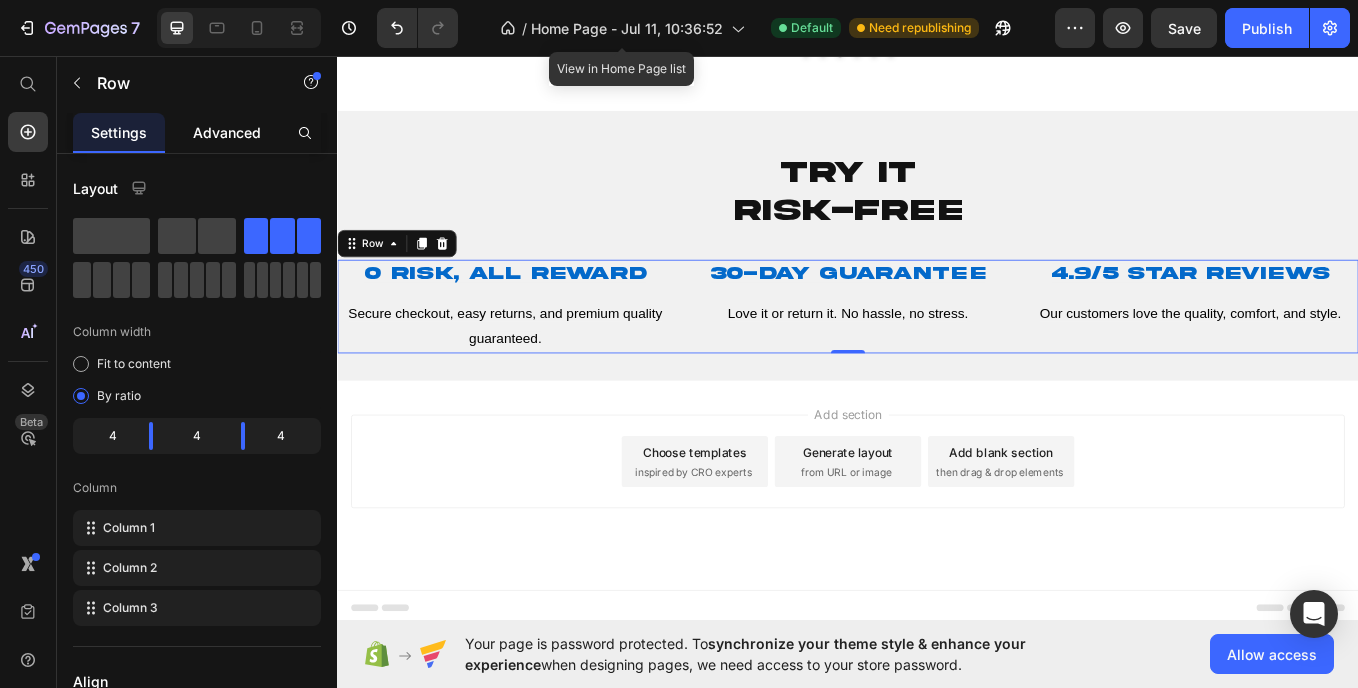 click on "Advanced" at bounding box center [227, 132] 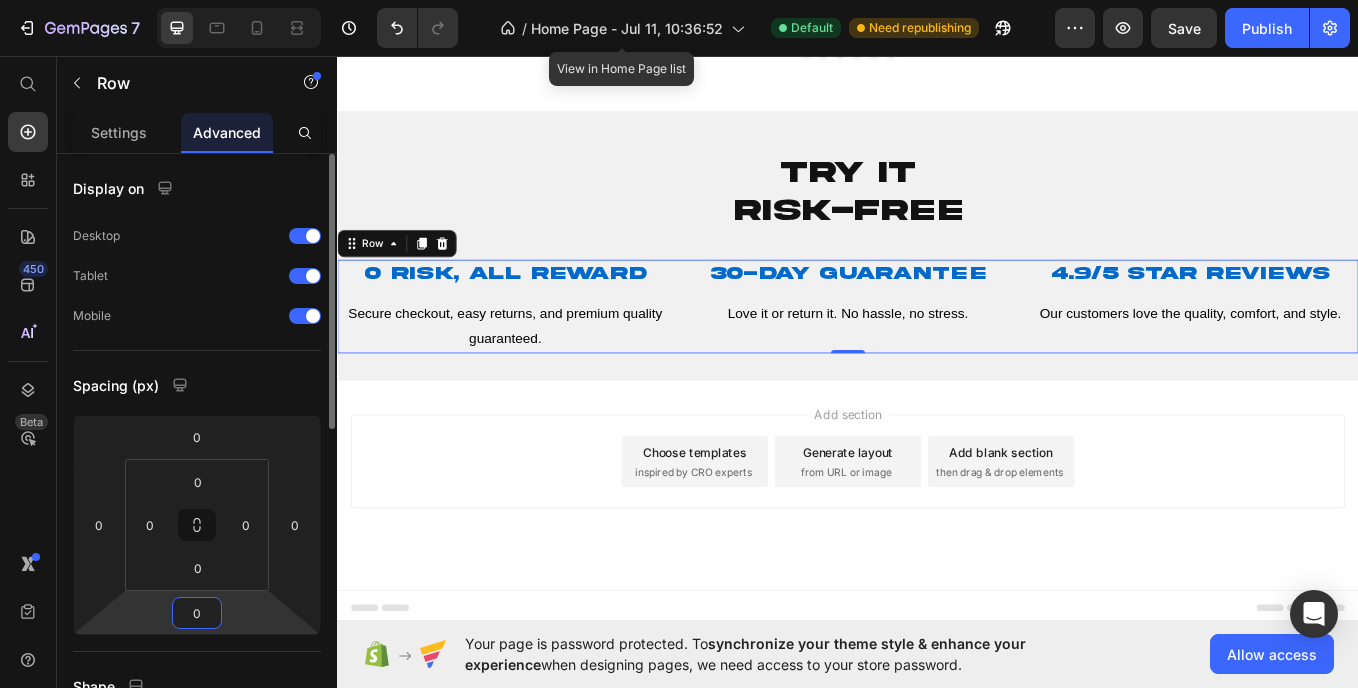 click on "0" at bounding box center (197, 613) 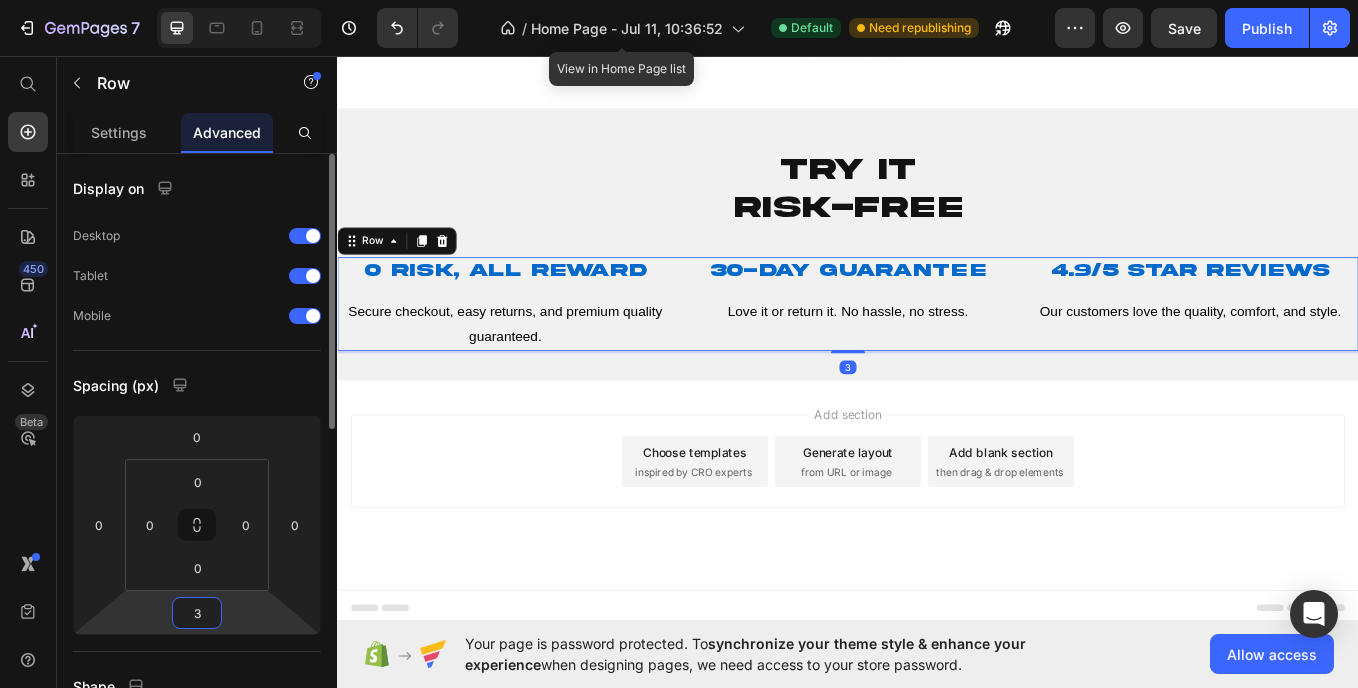 type on "32" 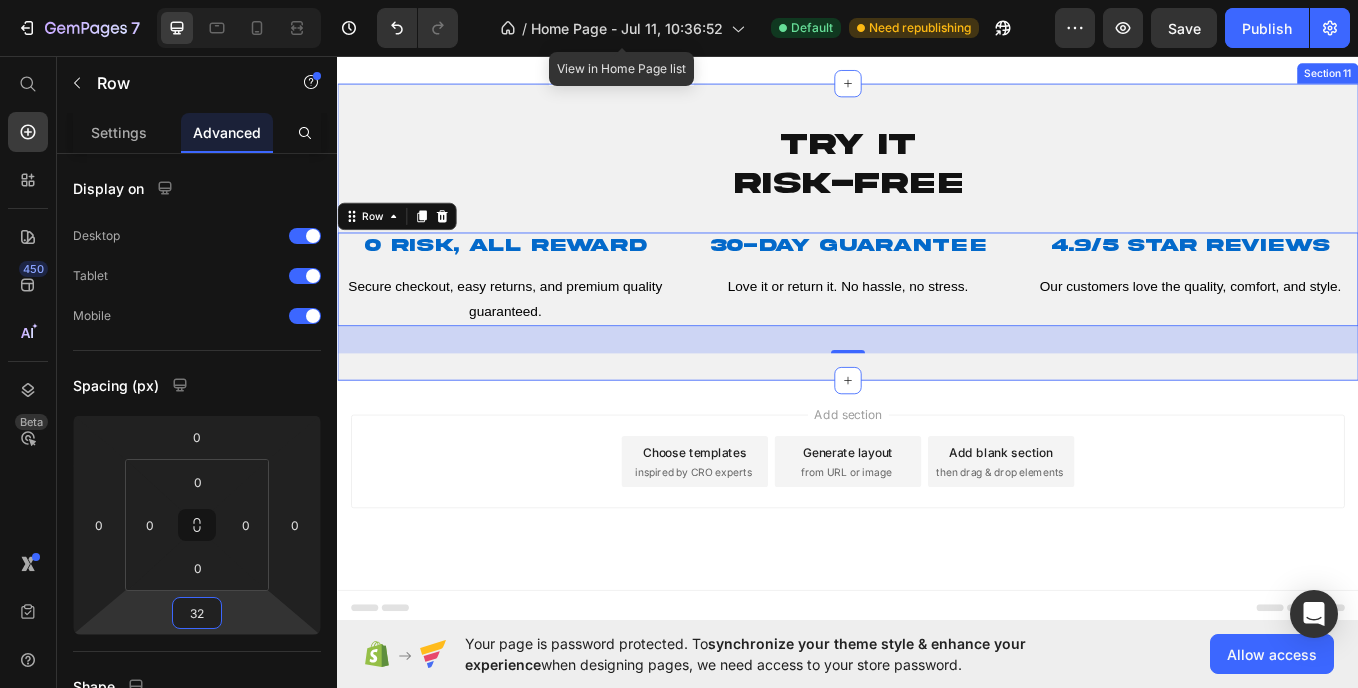 click on "try it  risk-free Heading ⁠⁠⁠⁠⁠⁠⁠ 0 Risk, All Reward Heading Secure checkout, easy returns, and premium quality guaranteed. Text Block ⁠⁠⁠⁠⁠⁠⁠ 30-Day Guarantee Heading Love it or return it. No hassle, no stress. Text Block ⁠⁠⁠⁠⁠⁠⁠ 4.9/5 Star Reviews Heading Our customers love the quality, comfort, and style. Text Block Row   32 Section 11" at bounding box center [937, 262] 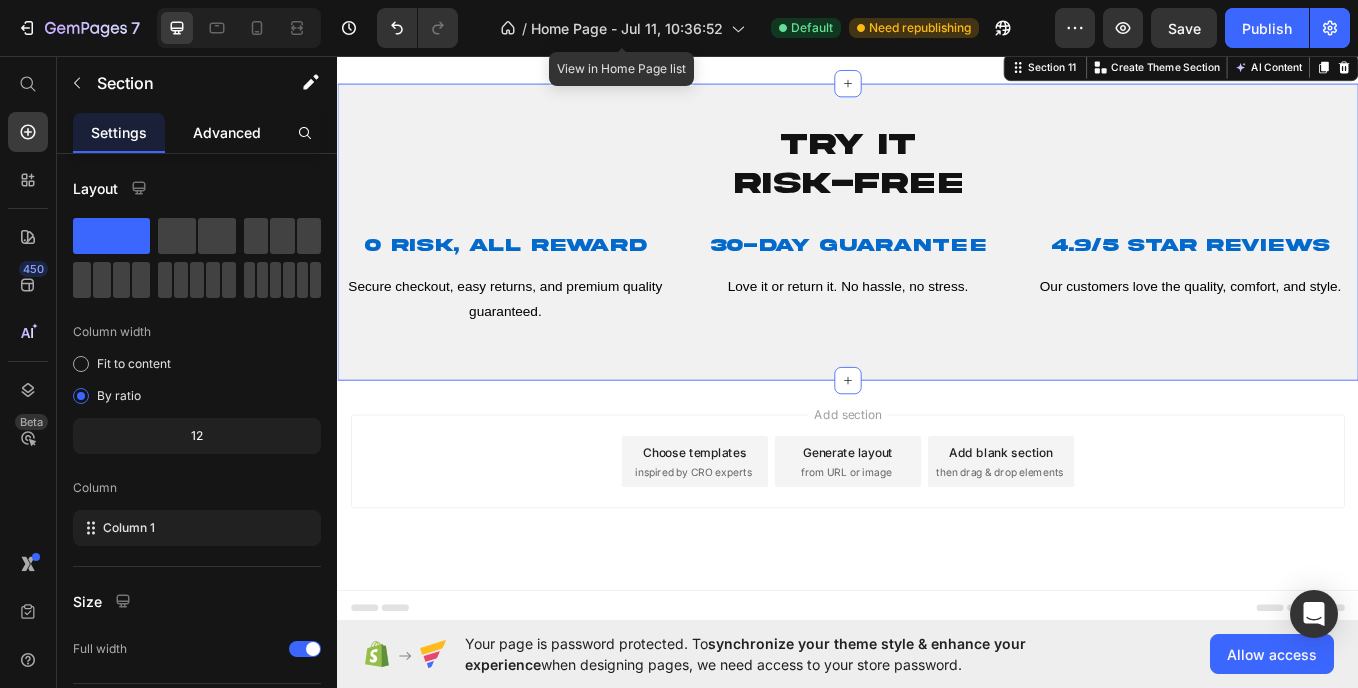 click on "Advanced" 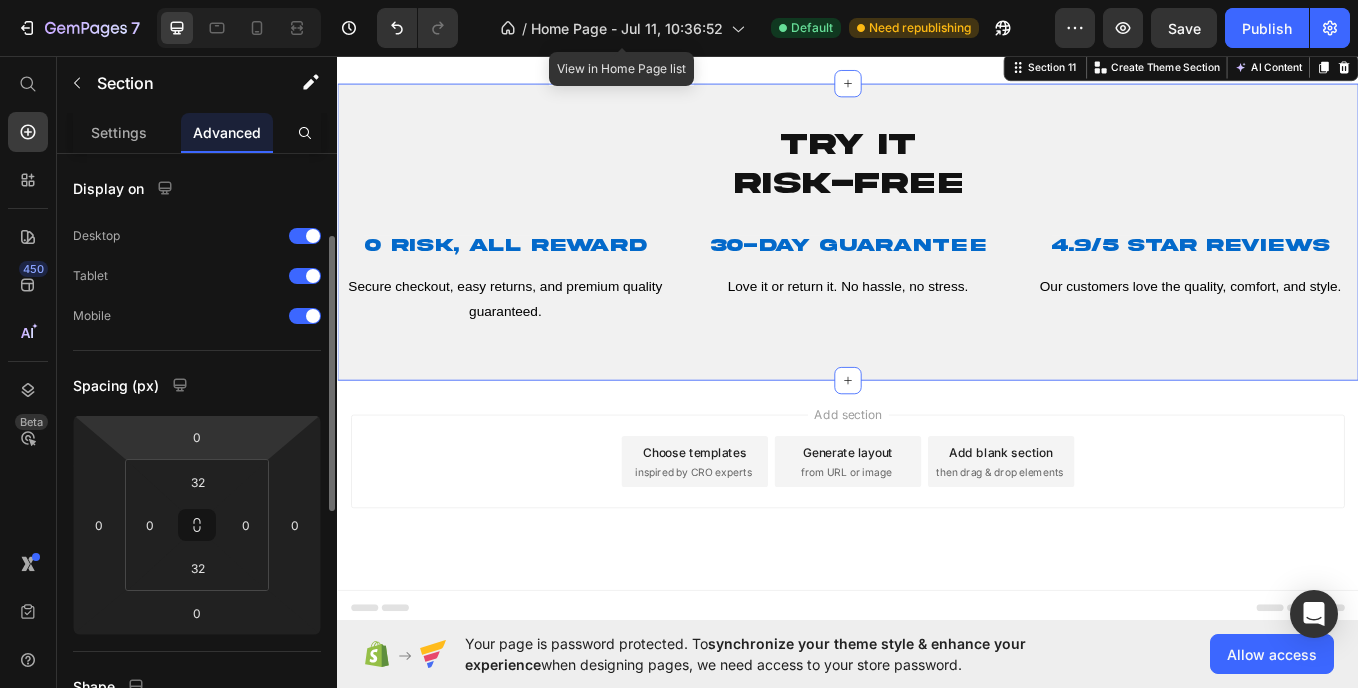 scroll, scrollTop: 83, scrollLeft: 0, axis: vertical 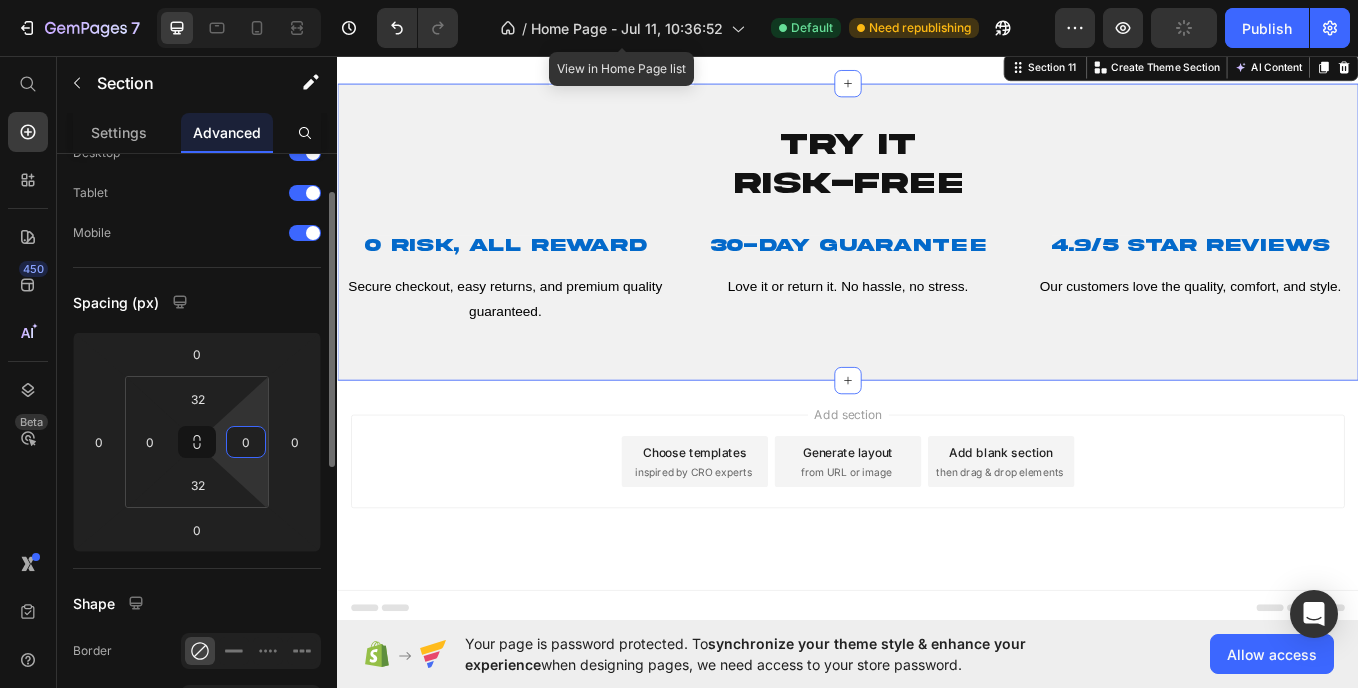 click on "0" at bounding box center (246, 442) 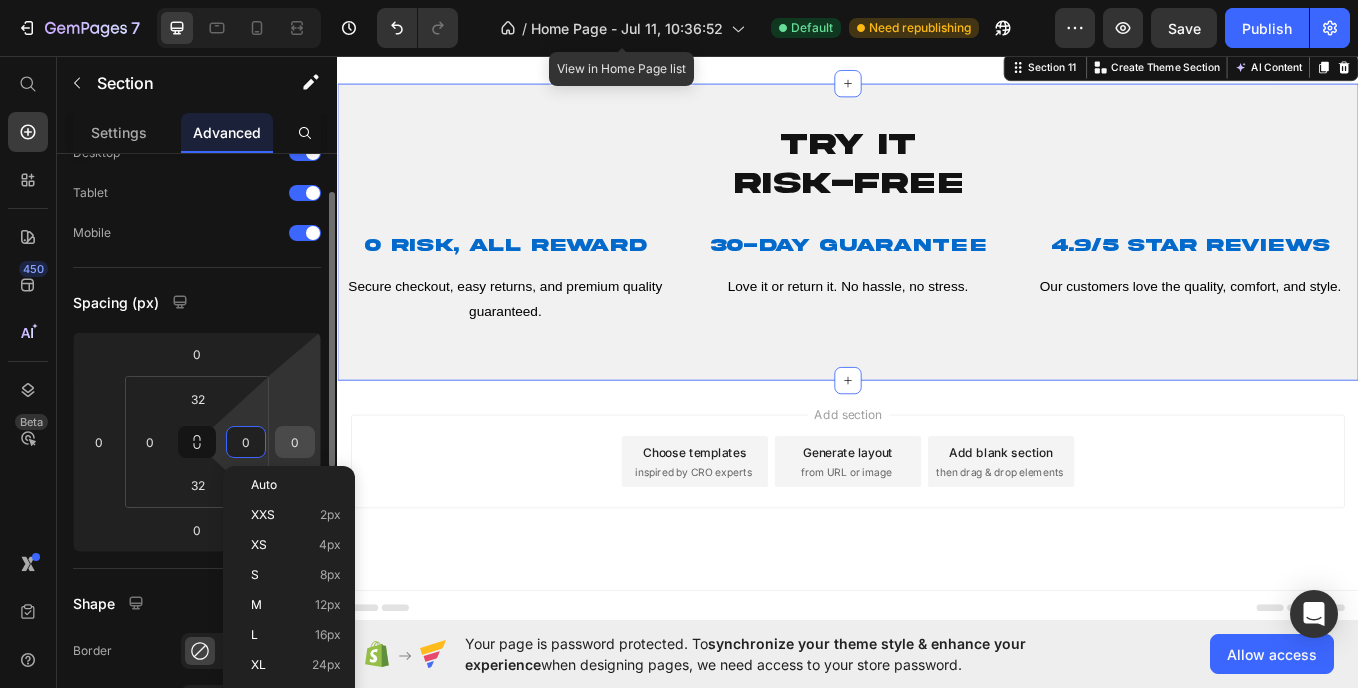 click on "0" at bounding box center (295, 442) 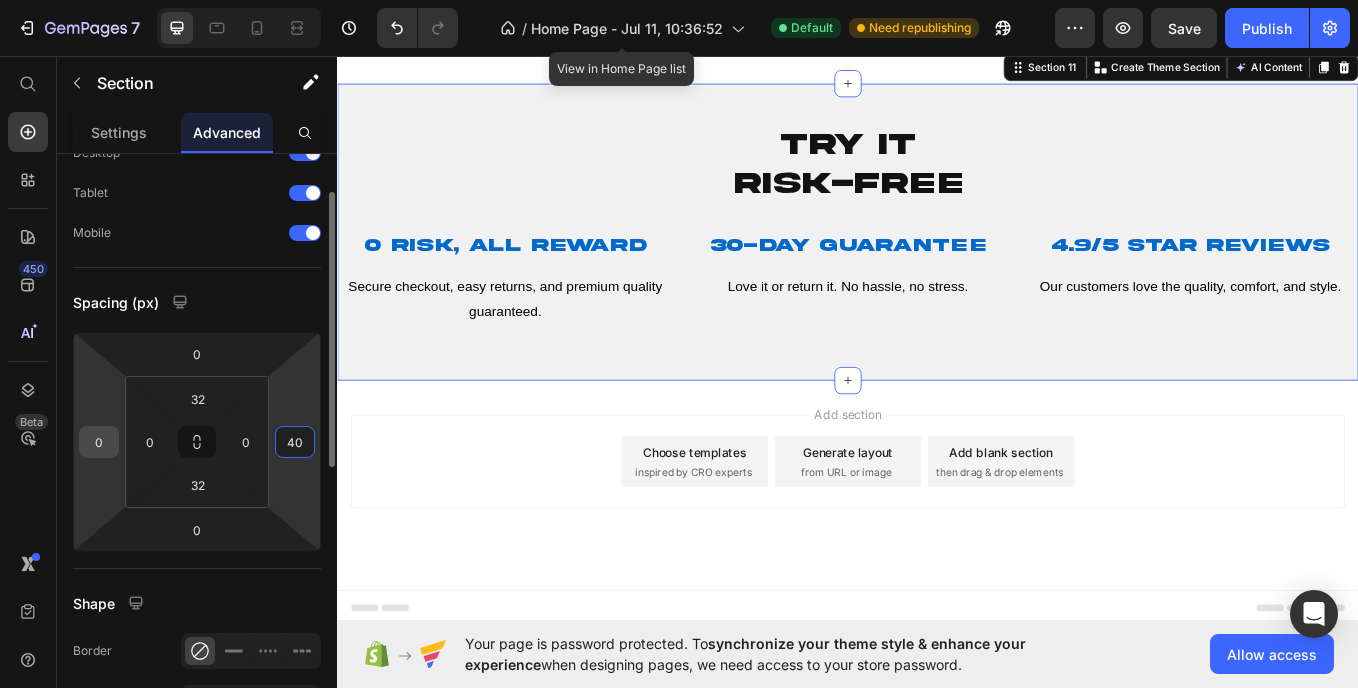type on "40" 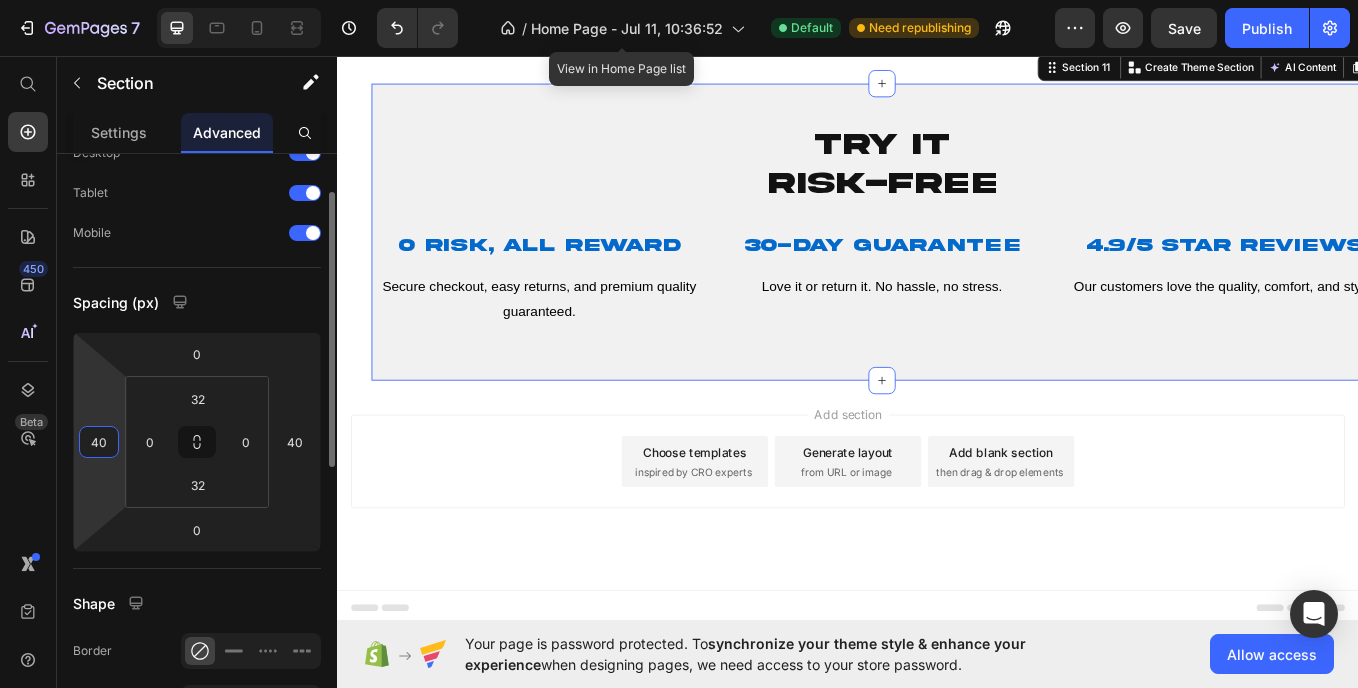 type on "0" 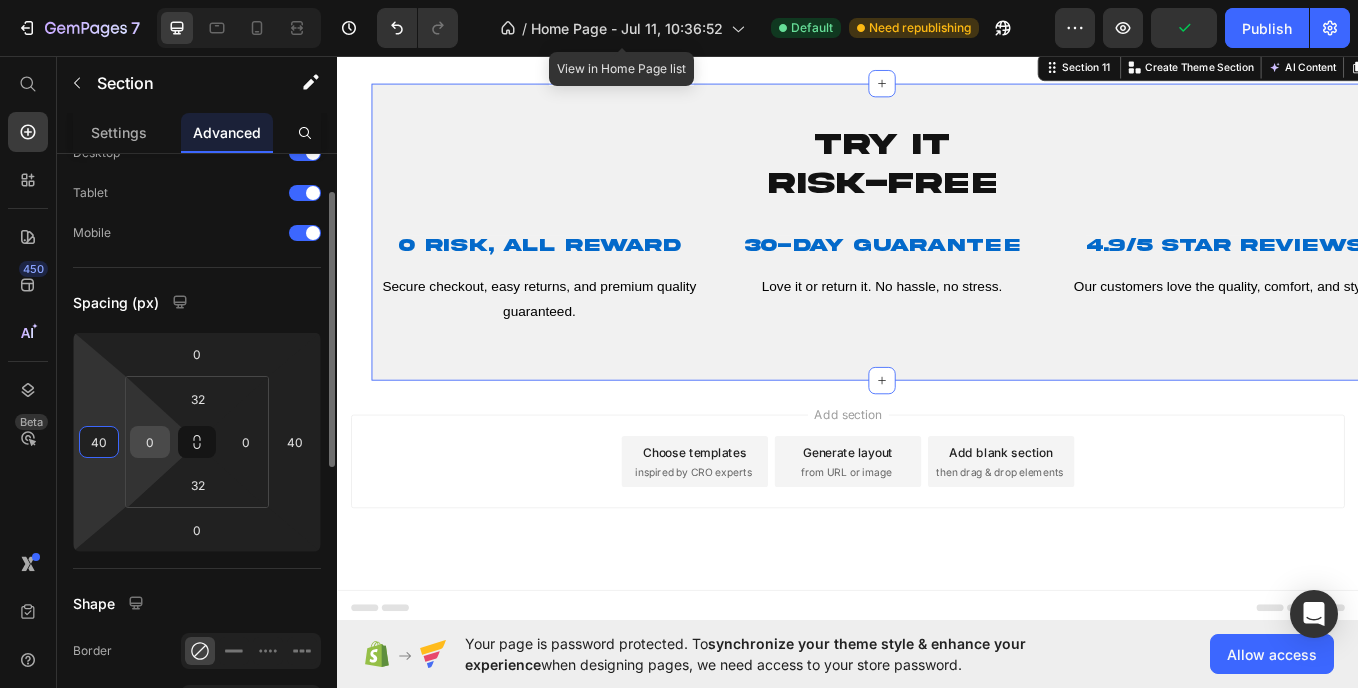 type on "40" 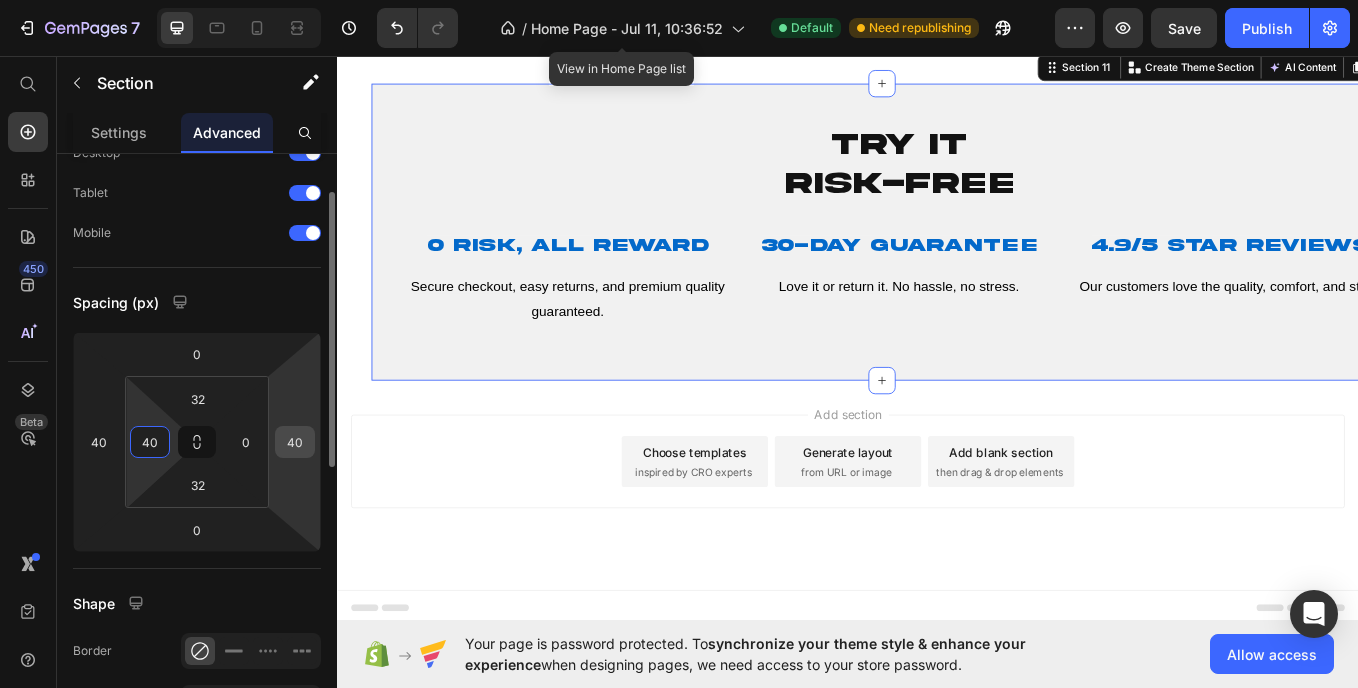 type on "40" 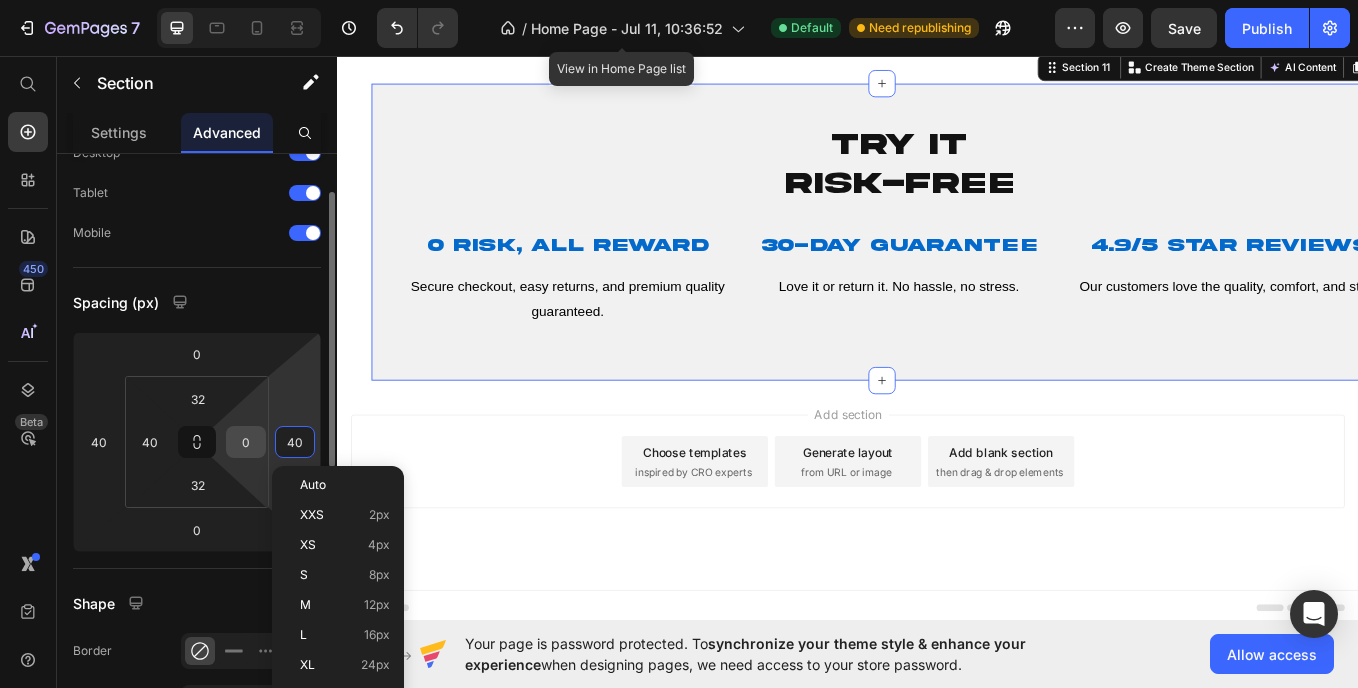 click on "0" at bounding box center [246, 442] 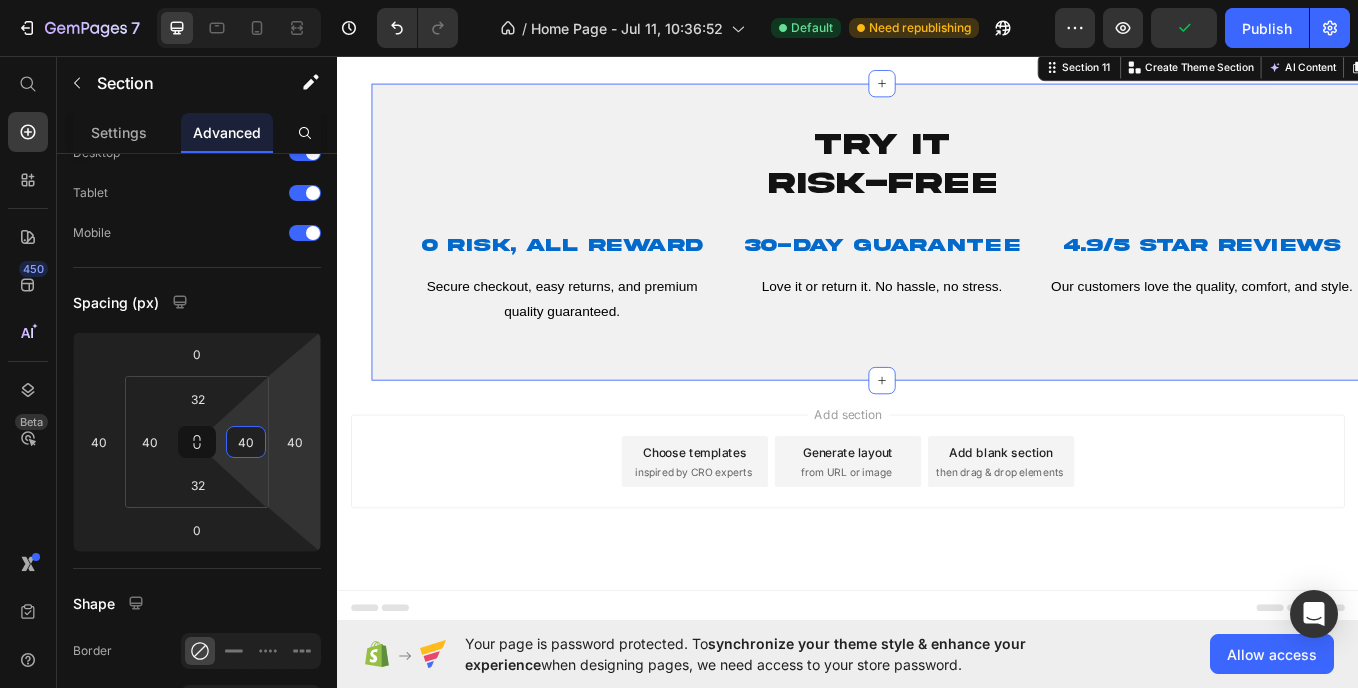 type on "40" 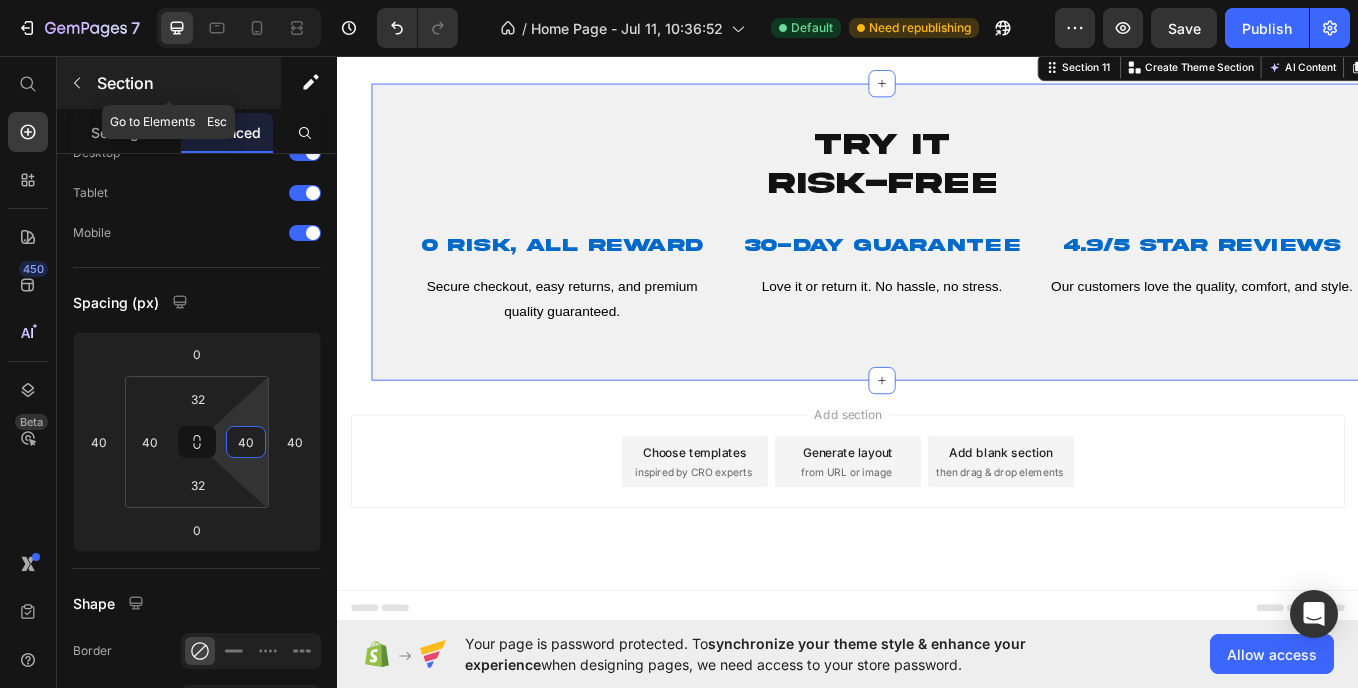 click at bounding box center (77, 83) 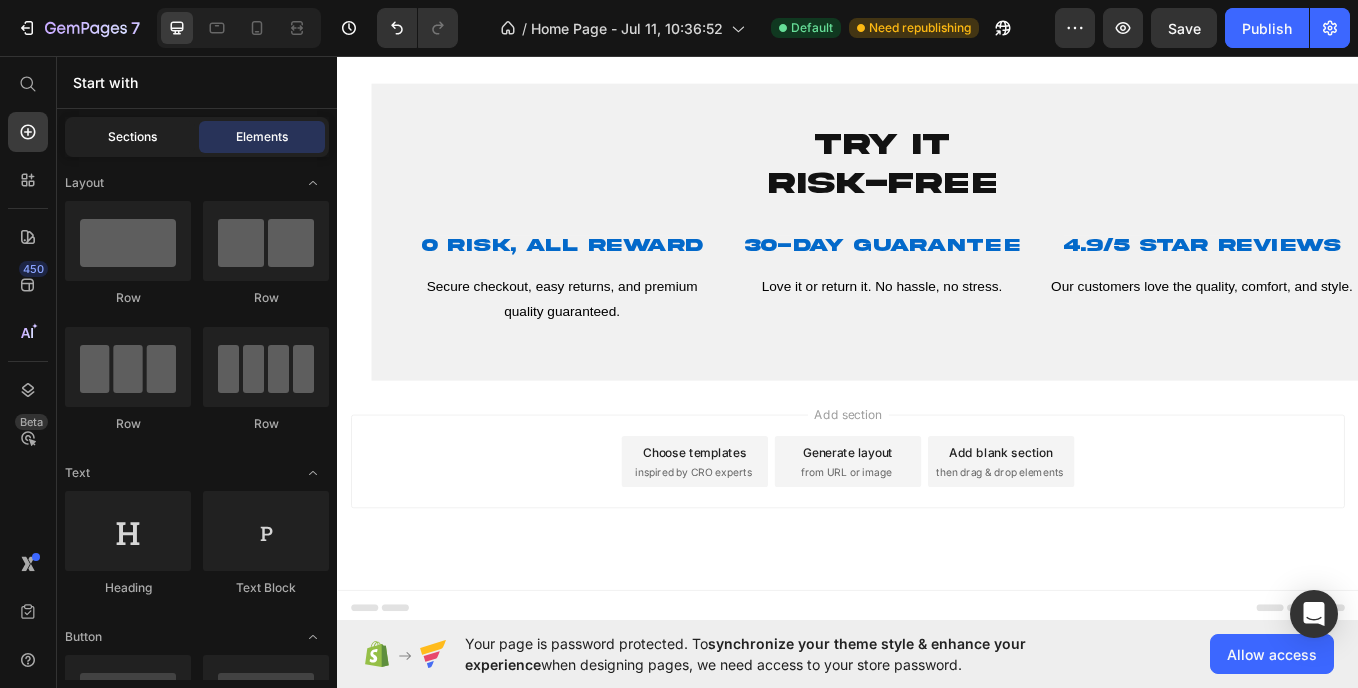 click on "Sections" 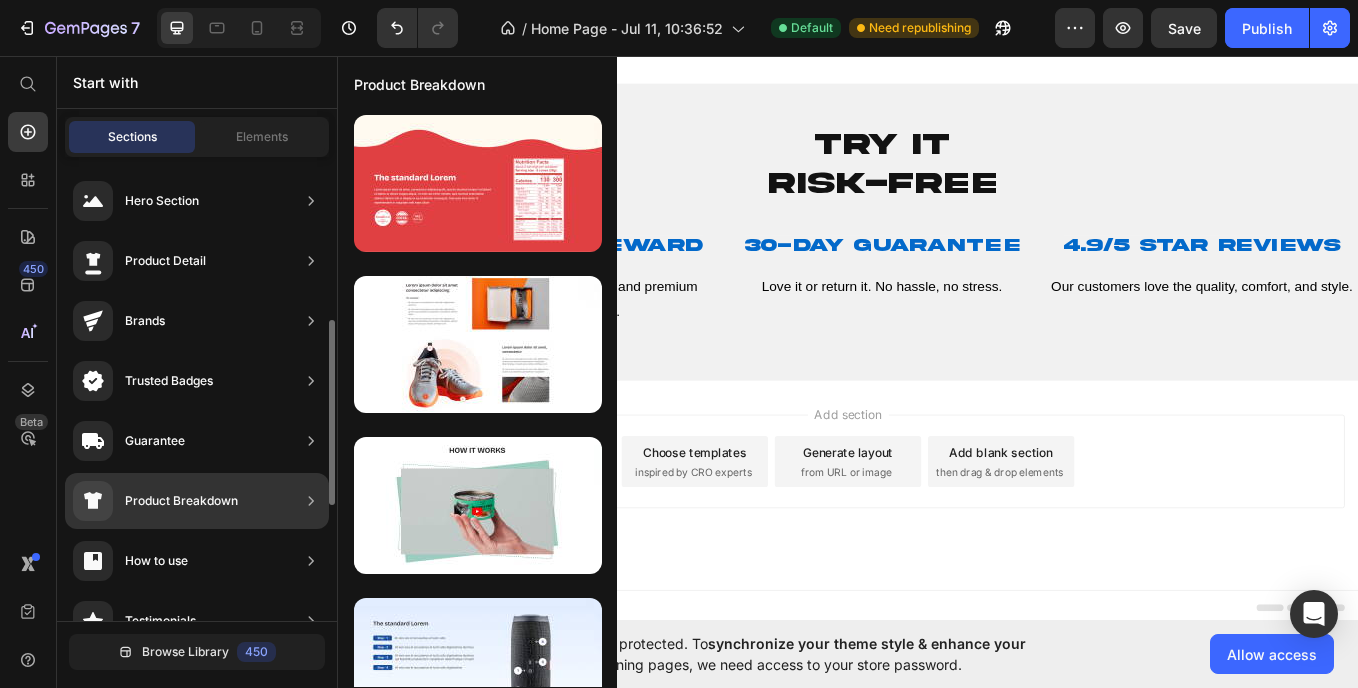 scroll, scrollTop: 696, scrollLeft: 0, axis: vertical 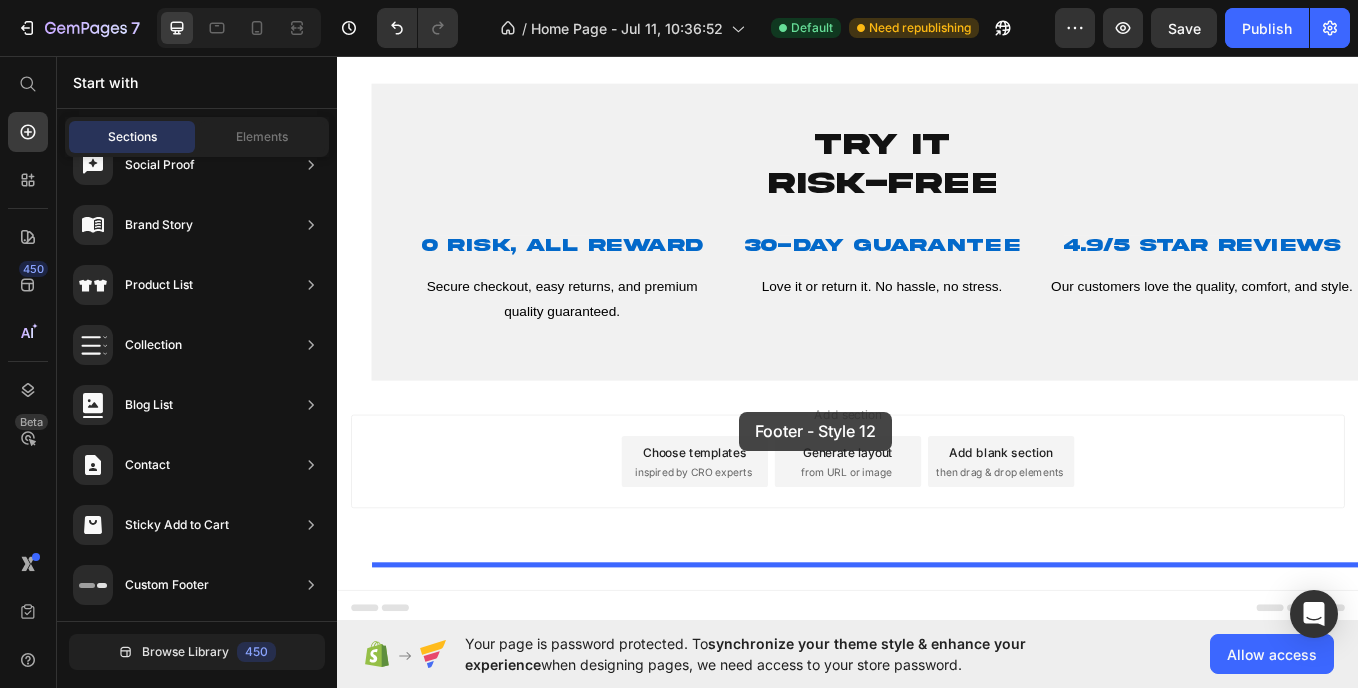 drag, startPoint x: 813, startPoint y: 452, endPoint x: 810, endPoint y: 474, distance: 22.203604 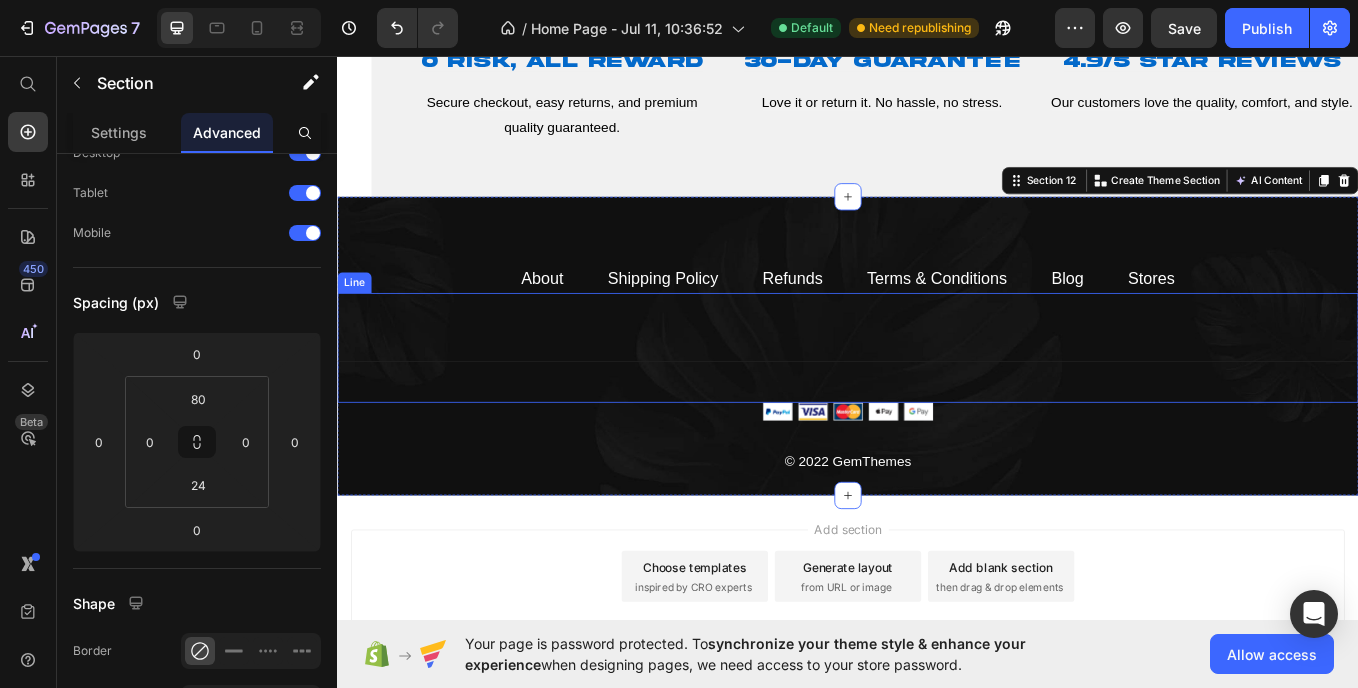 scroll, scrollTop: 4870, scrollLeft: 0, axis: vertical 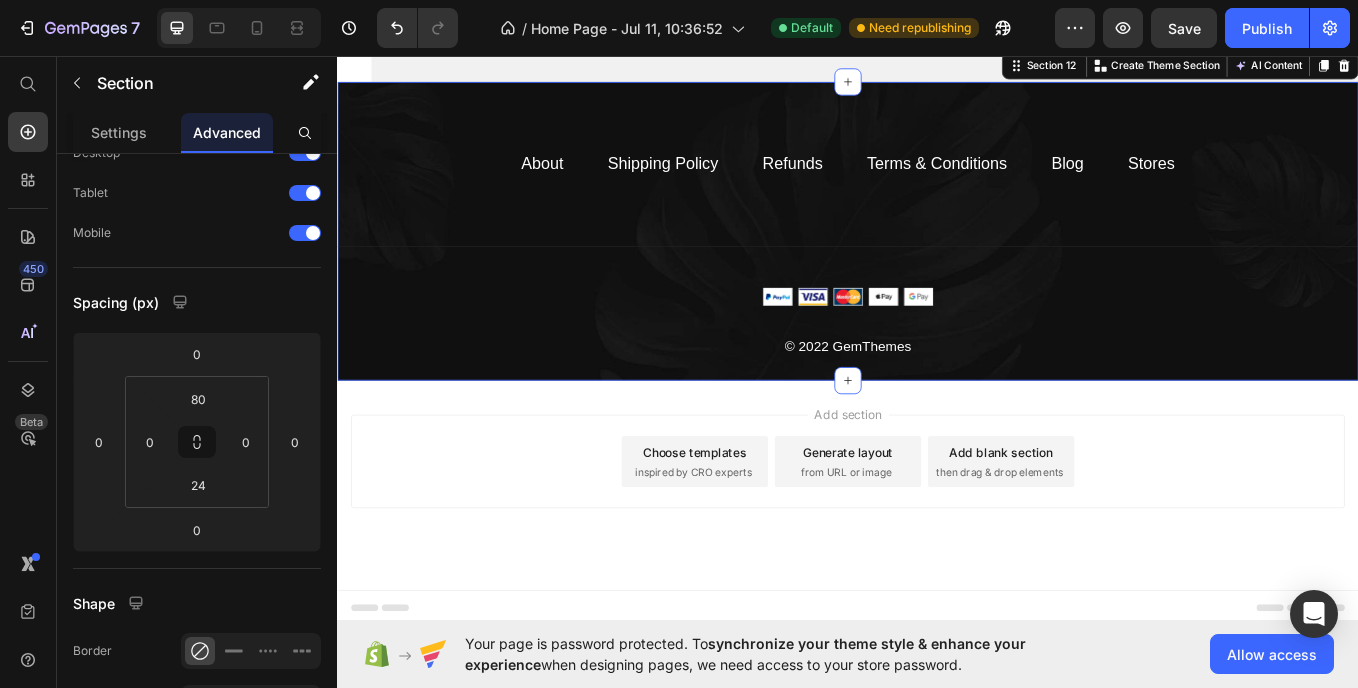 click on "About Text block Shipping Policy Text block Refunds Text block Terms & Conditions Text block Blog Text block Stores Text block Row                Title Line Image © 2022 GemThemes Text block Row Section 12   You can create reusable sections Create Theme Section AI Content Write with GemAI What would you like to describe here? Tone and Voice Persuasive Product D-Hoodie Show more Generate" at bounding box center (937, 261) 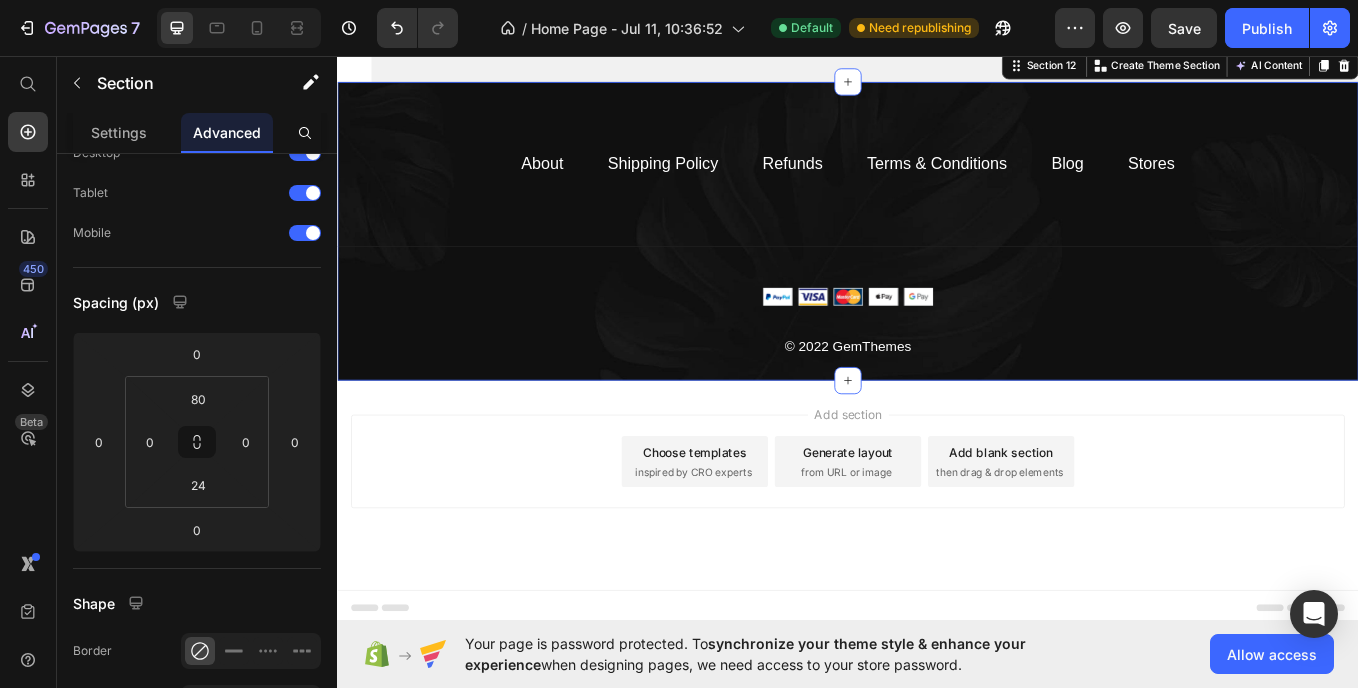 click on "Settings" at bounding box center (119, 132) 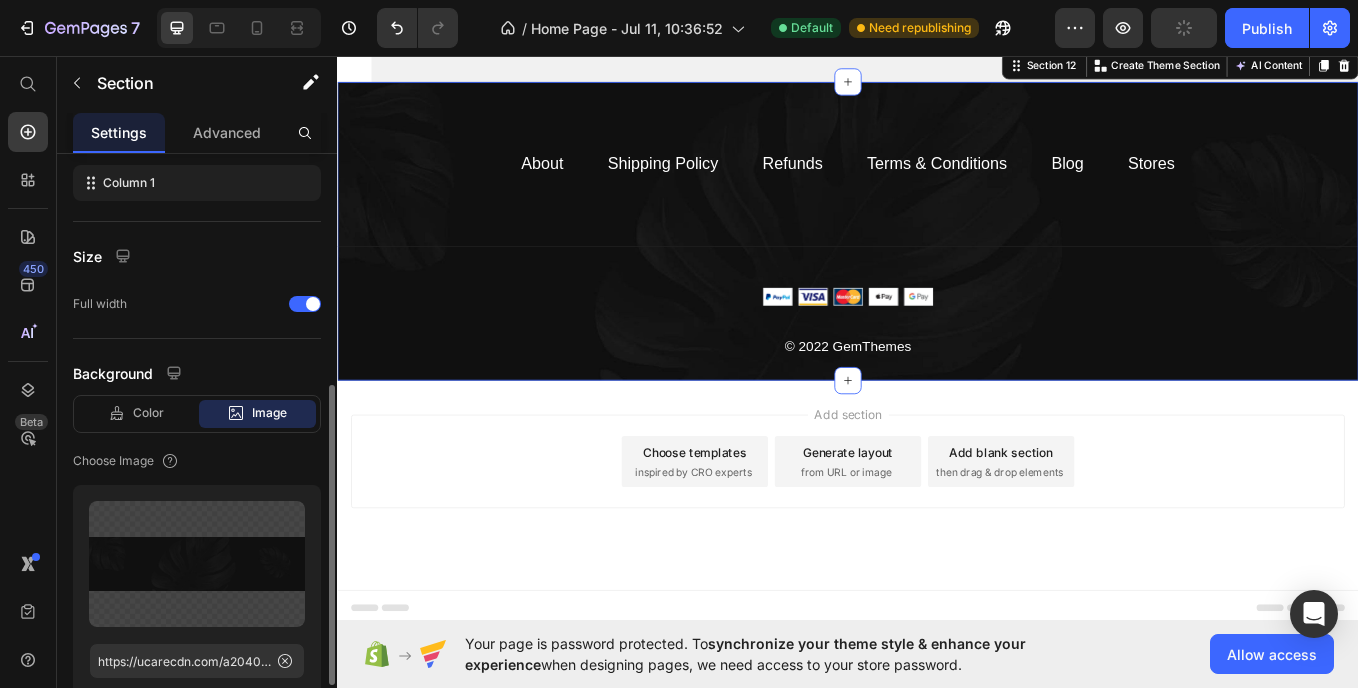 scroll, scrollTop: 382, scrollLeft: 0, axis: vertical 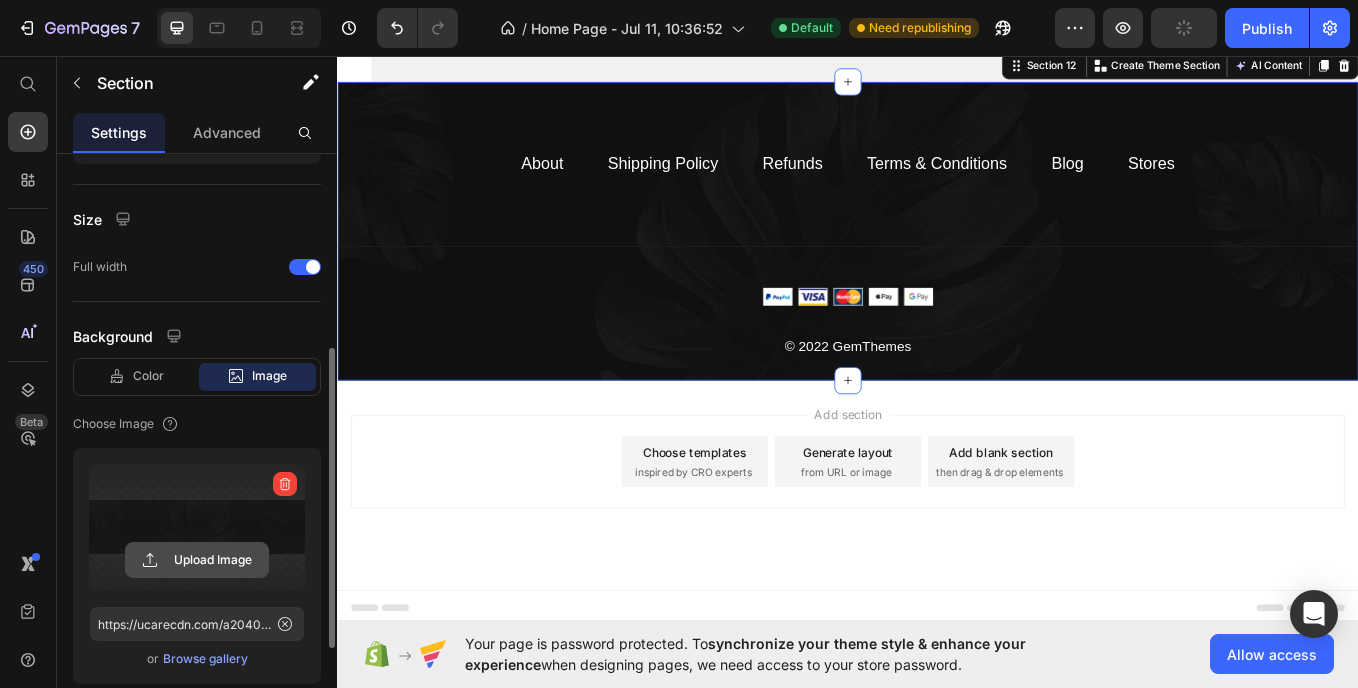 click 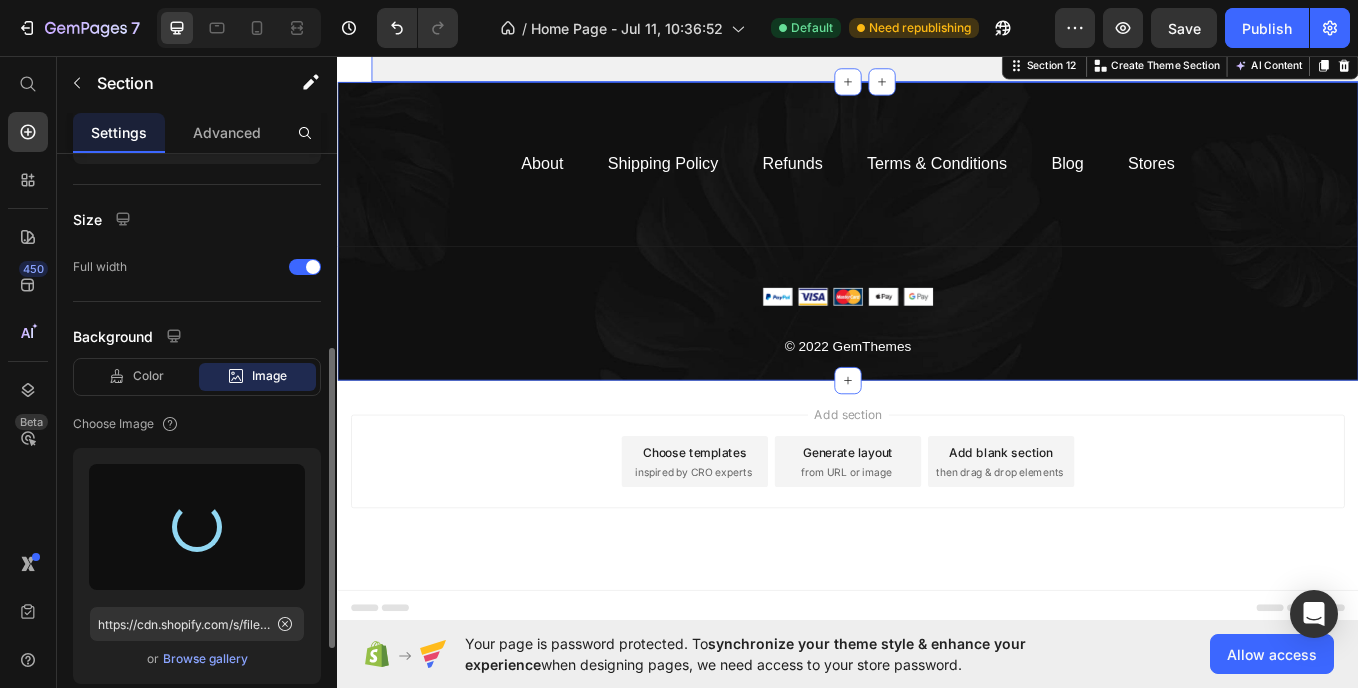 type on "https://cdn.shopify.com/s/files/1/0692/9429/3037/files/gempages_574980229496308511-5de445e9-f8e7-4a99-83b0-58d0b953d32b.jpg" 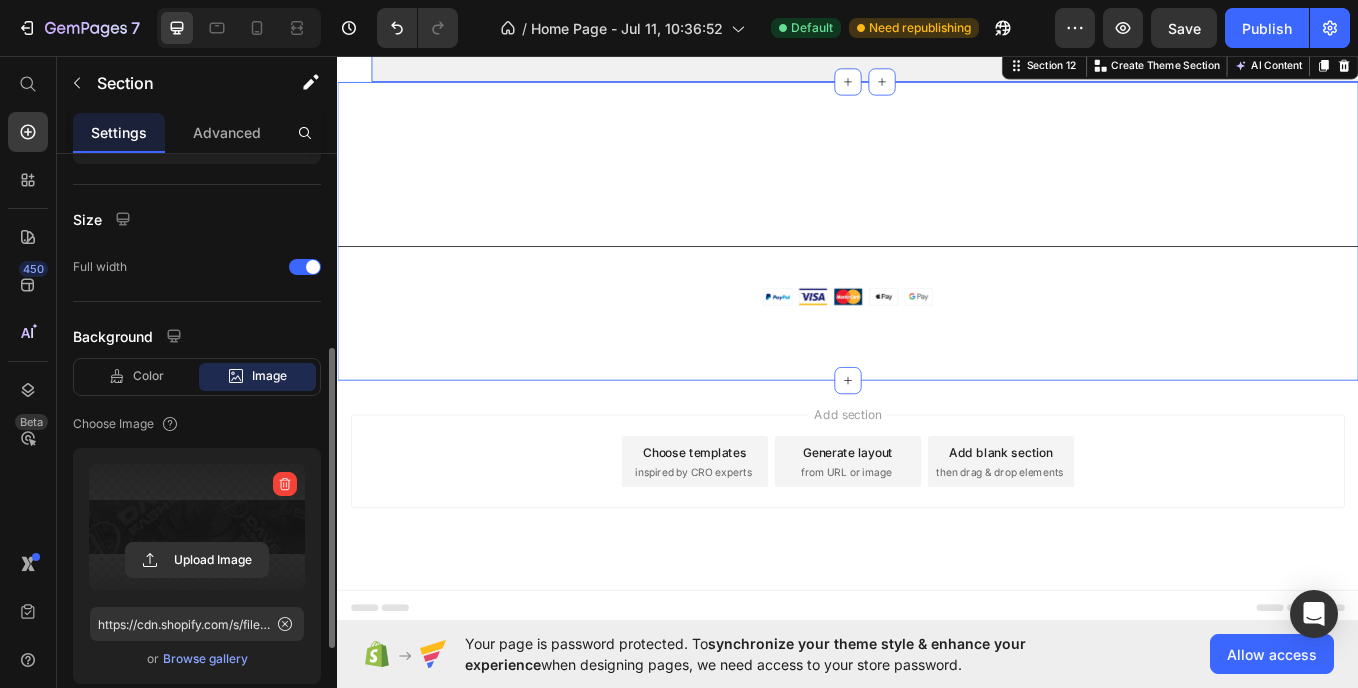 scroll, scrollTop: 4789, scrollLeft: 0, axis: vertical 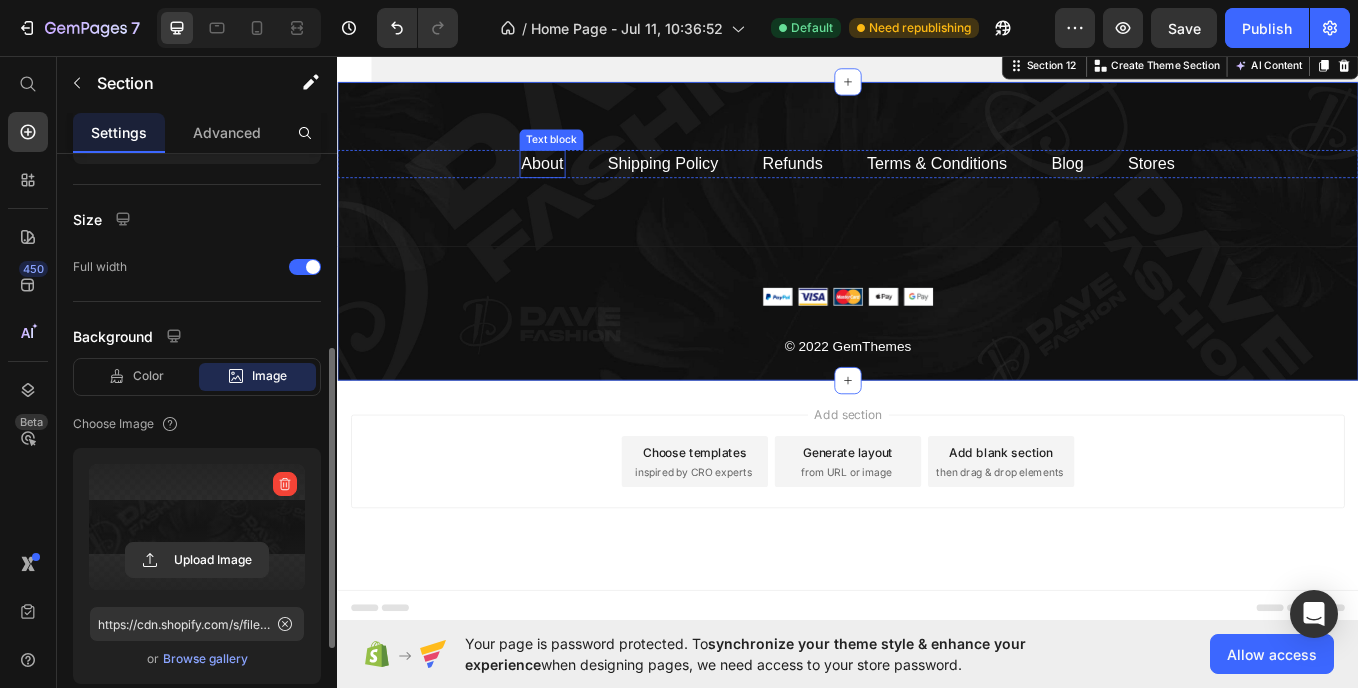 click on "About" at bounding box center [578, 181] 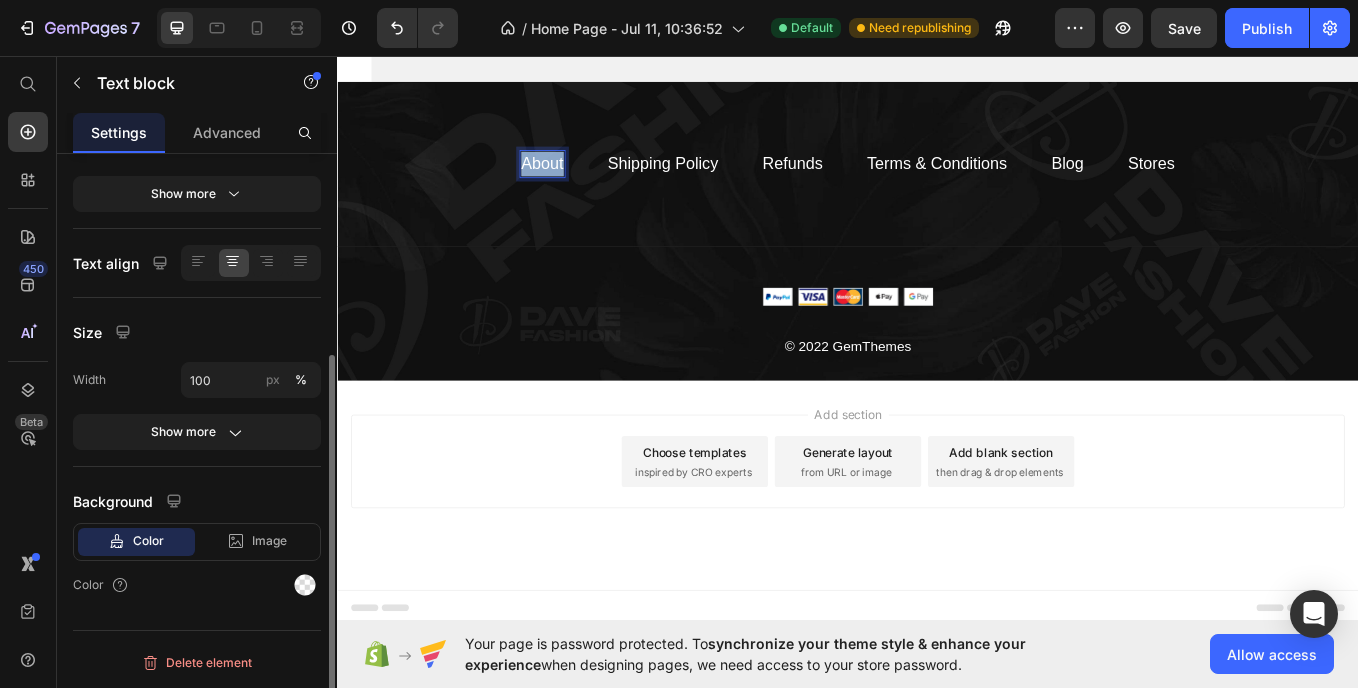 scroll, scrollTop: 0, scrollLeft: 0, axis: both 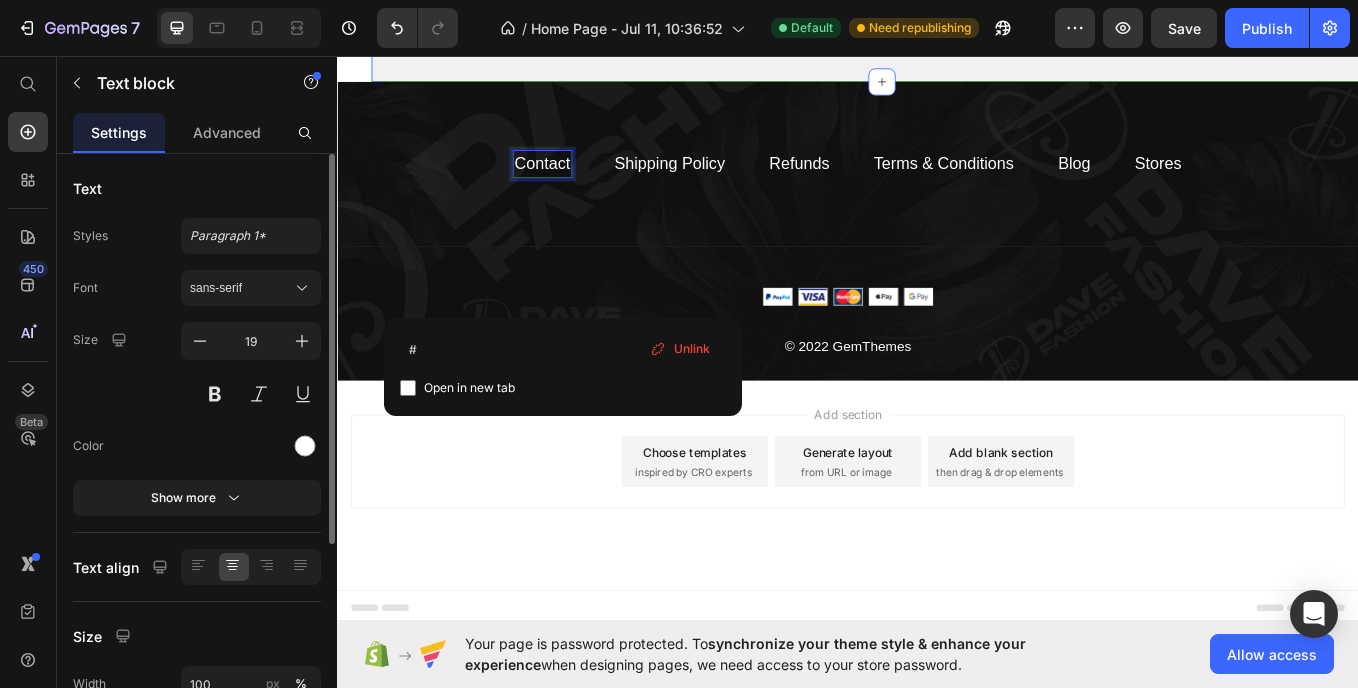 click on "try it  risk-free Heading ⁠⁠⁠⁠⁠⁠⁠ 0 Risk, All Reward Heading Secure checkout, easy returns, and premium quality guaranteed. Text Block ⁠⁠⁠⁠⁠⁠⁠ 30-Day Guarantee Heading Love it or return it. No hassle, no stress. Text Block ⁠⁠⁠⁠⁠⁠⁠ 4.9/5 Star Reviews Heading Our customers love the quality, comfort, and style. Text Block Row" at bounding box center (977, -89) 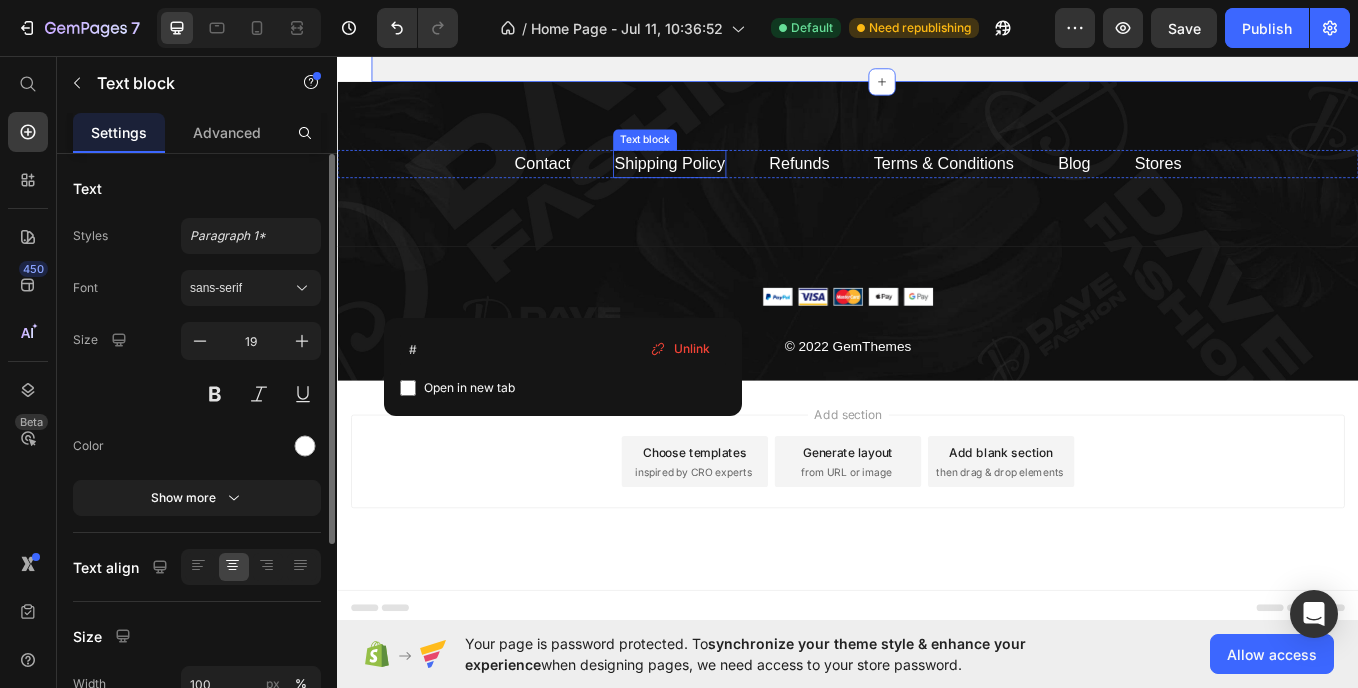 click on "Shipping Policy" at bounding box center [728, 181] 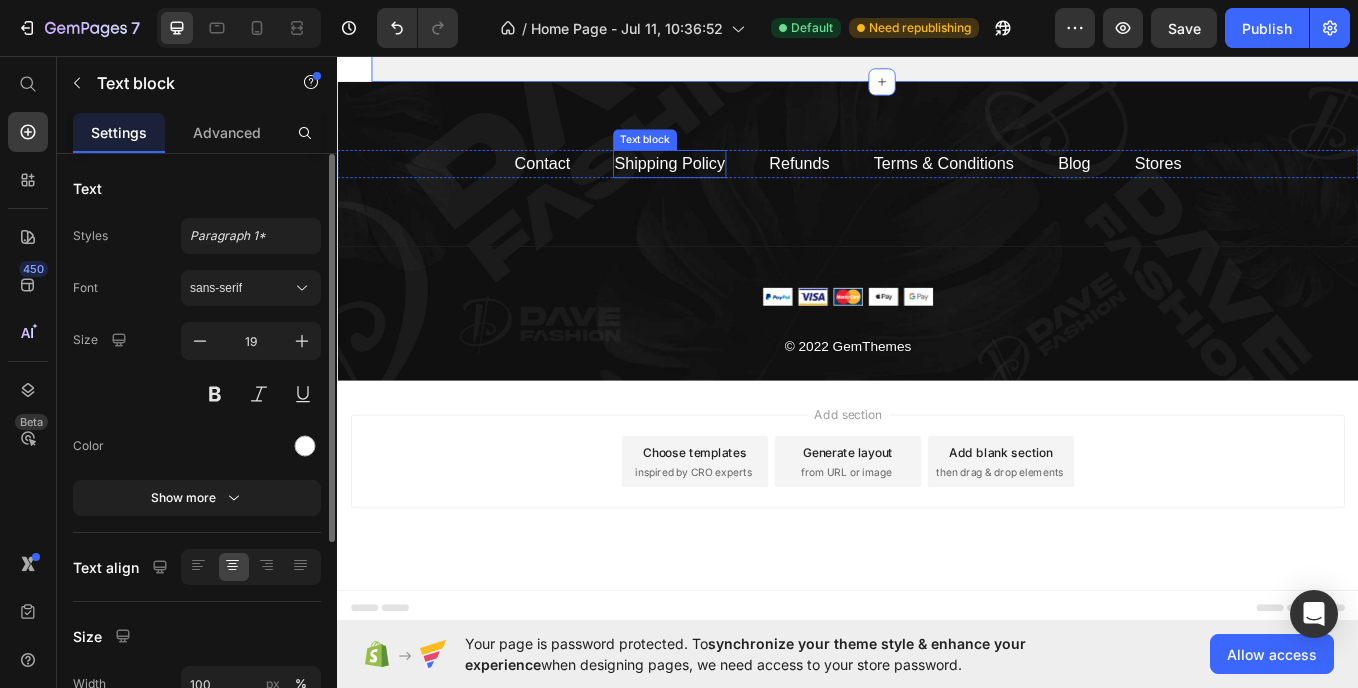 click on "Shipping Policy" at bounding box center [728, 181] 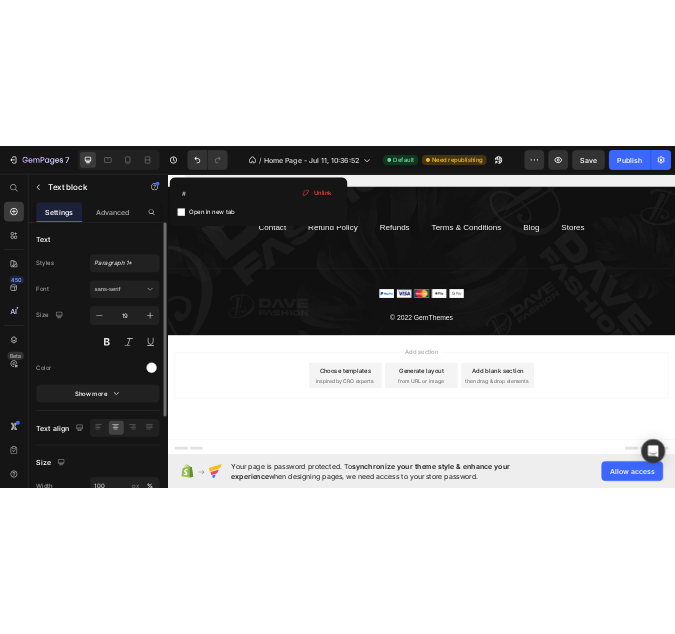 scroll, scrollTop: 4848, scrollLeft: 0, axis: vertical 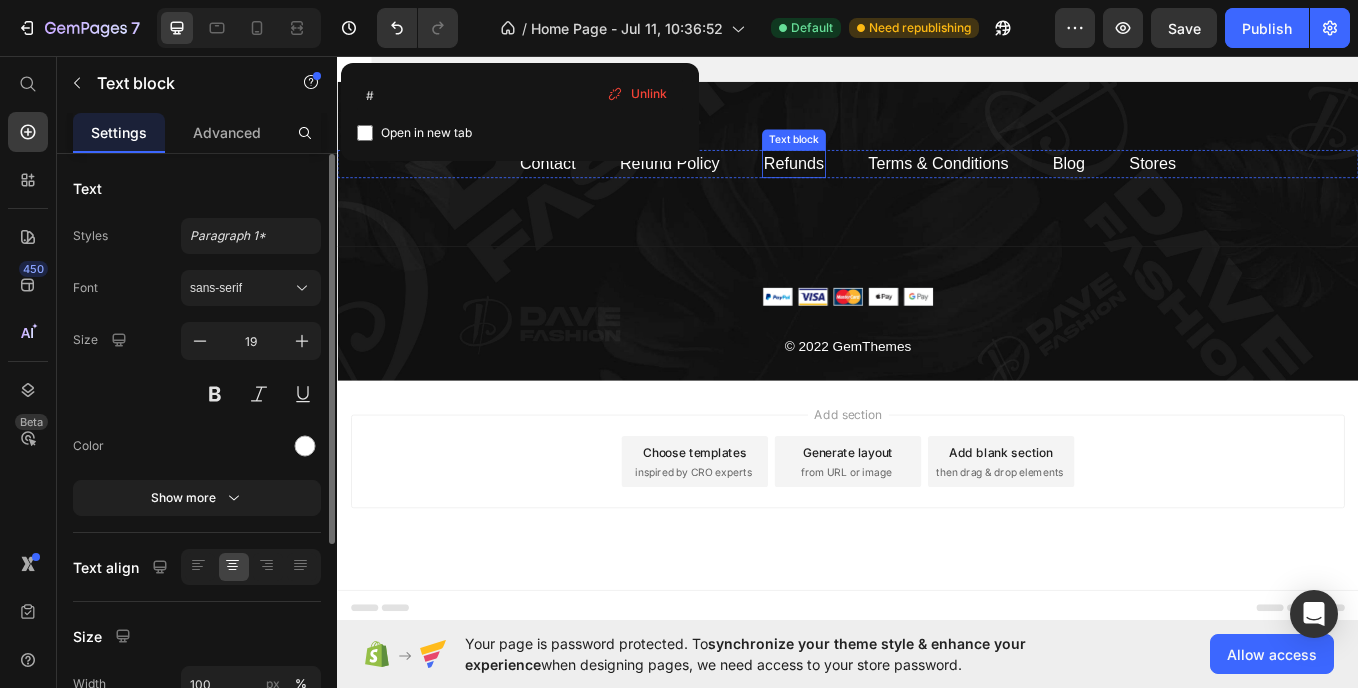 click on "Refunds" at bounding box center [873, 181] 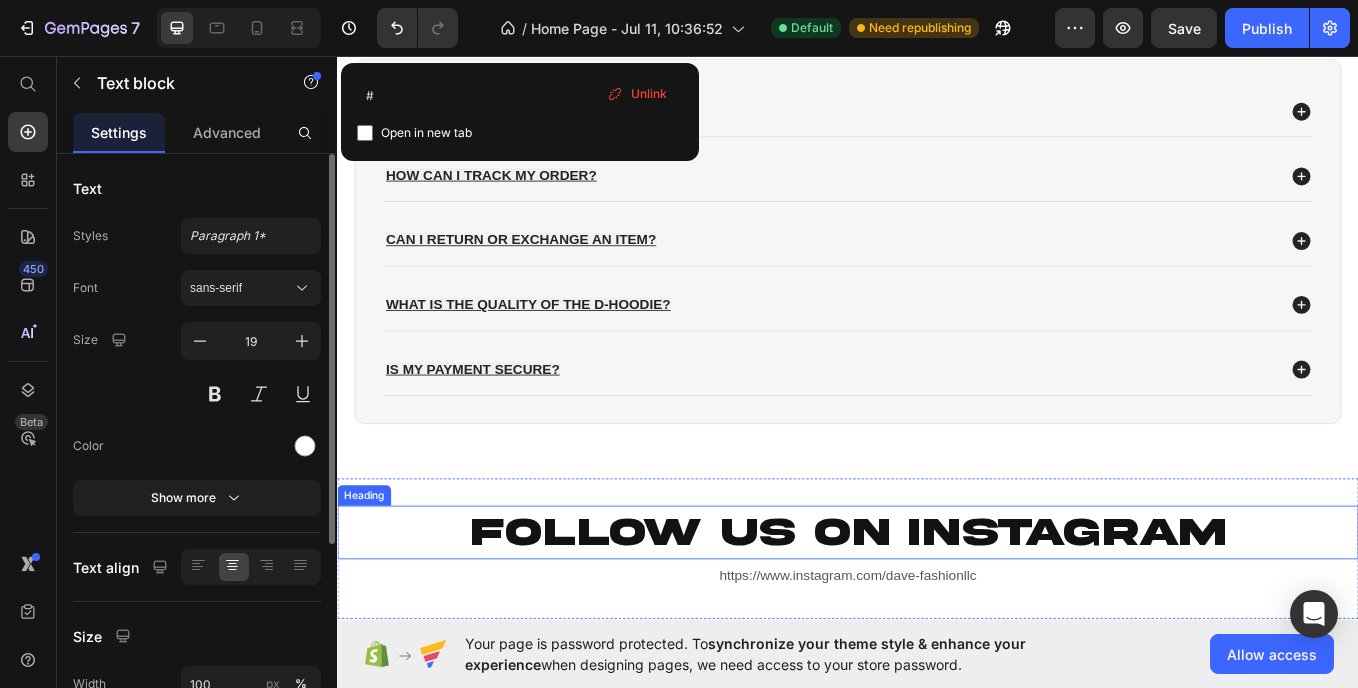 scroll, scrollTop: 4947, scrollLeft: 0, axis: vertical 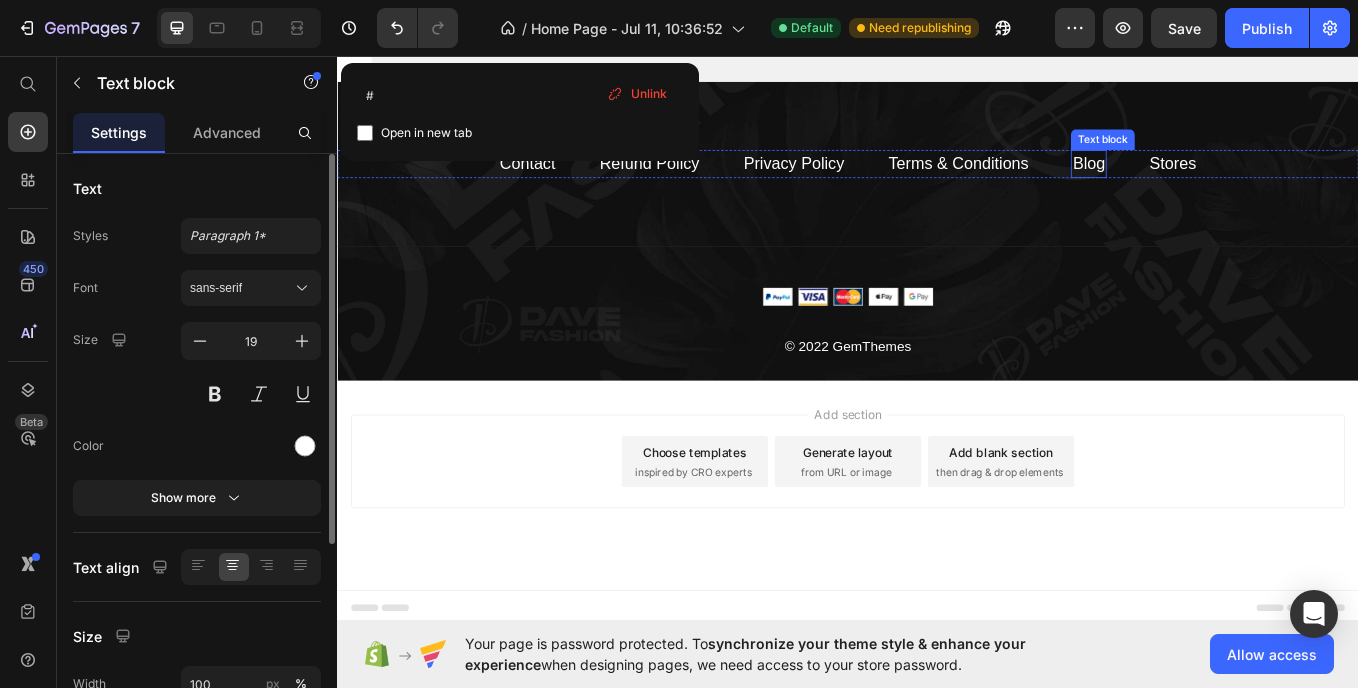 click on "Blog" at bounding box center [1220, 181] 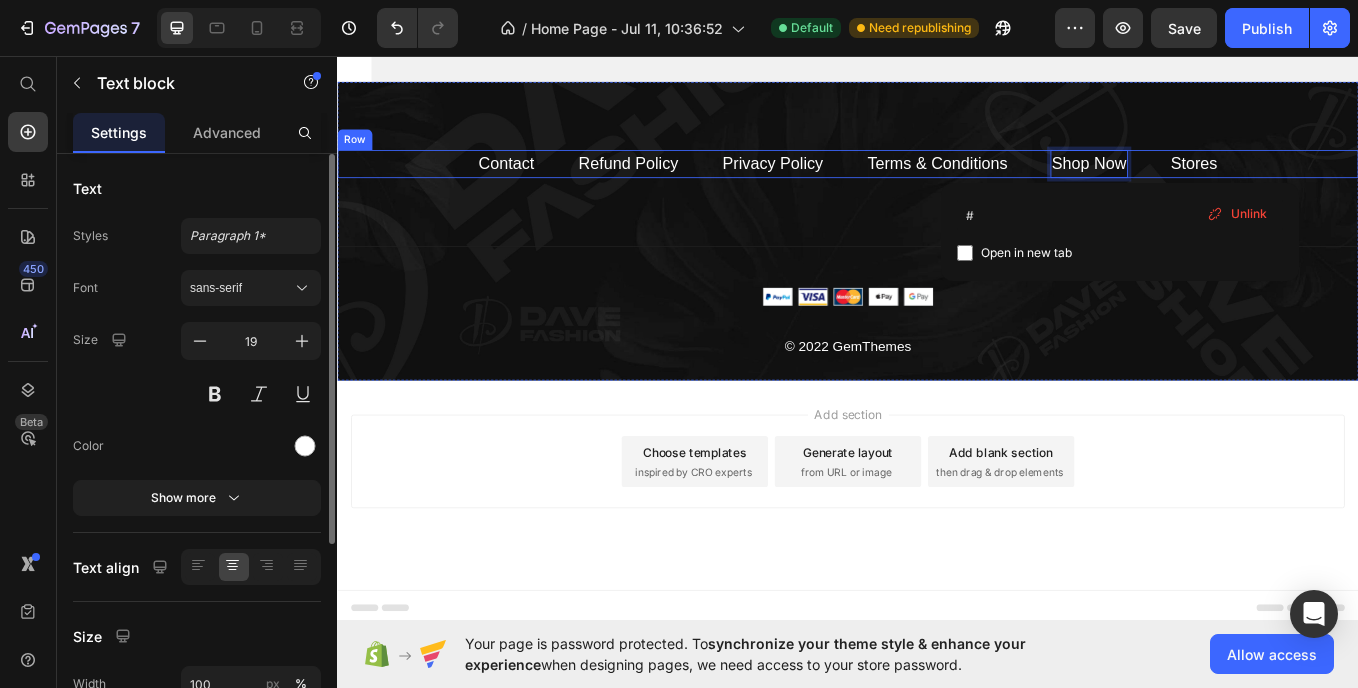 click on "Contact Text block Refund Policy Text block Privacy Policy Text block Terms & Conditions Text block Shop Now Text block   0 Stores Text block Row" at bounding box center [937, 182] 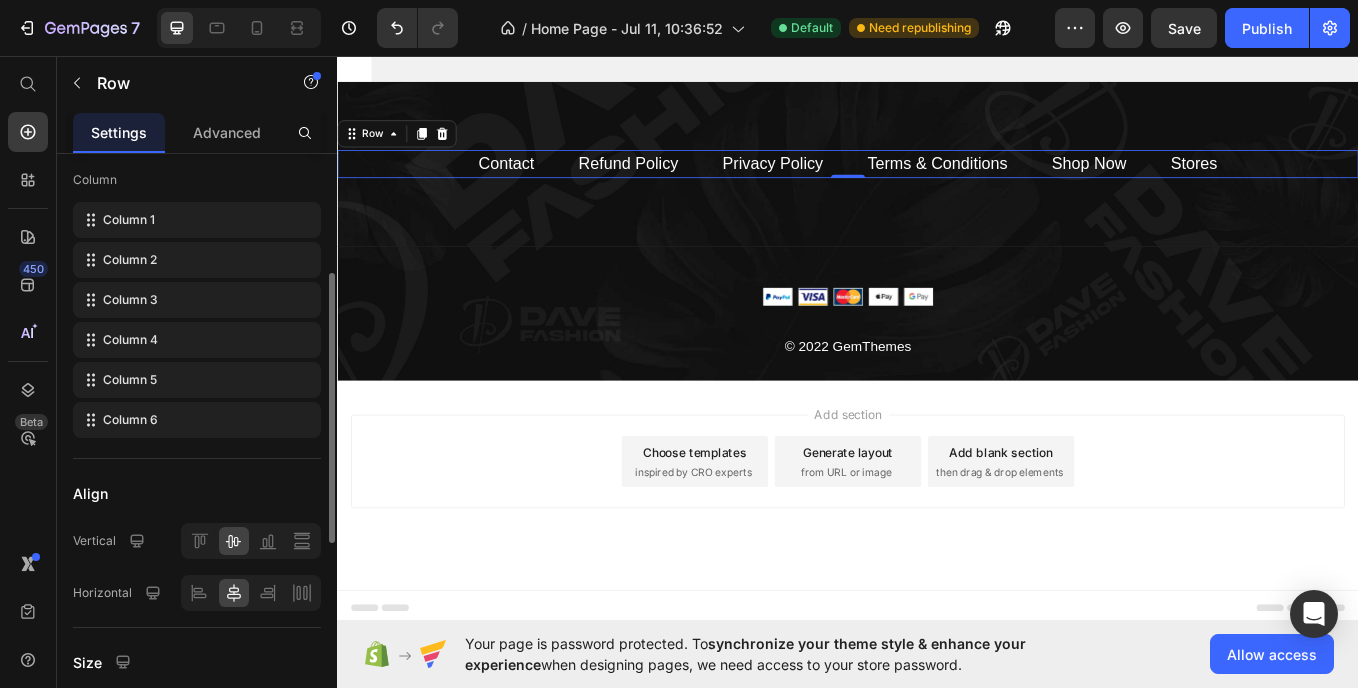 scroll, scrollTop: 266, scrollLeft: 0, axis: vertical 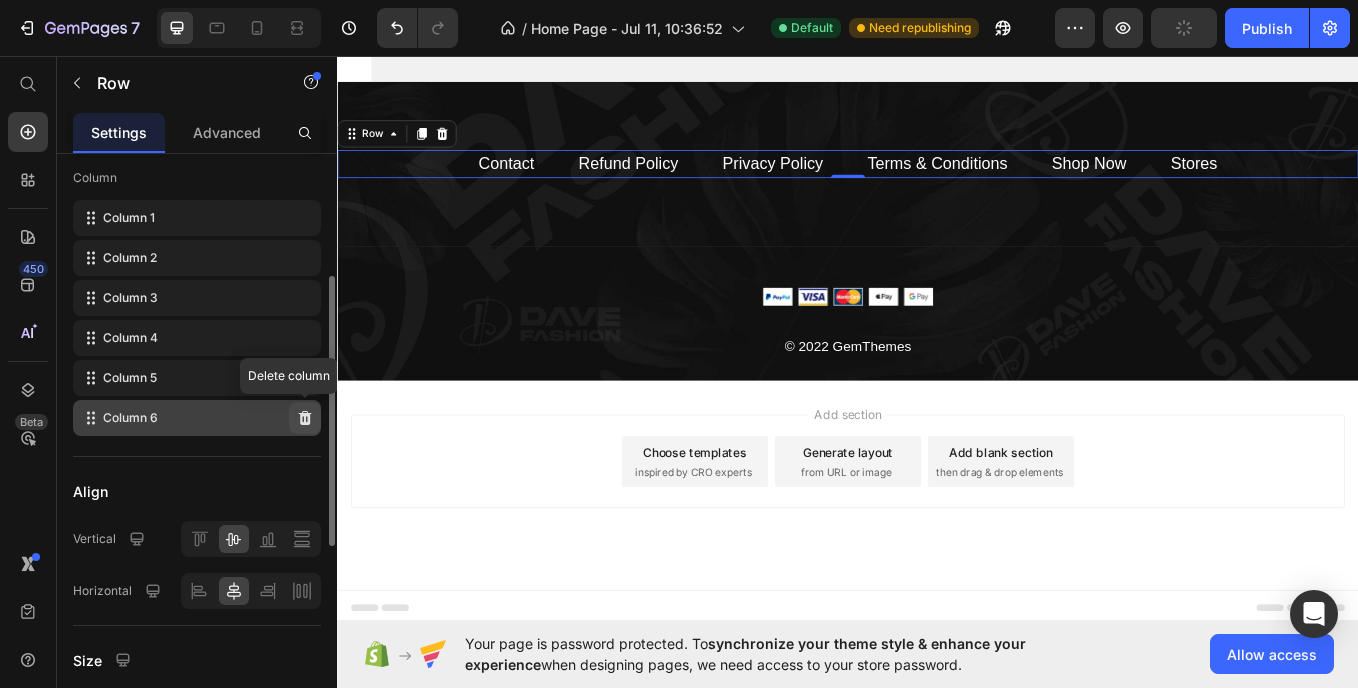 click 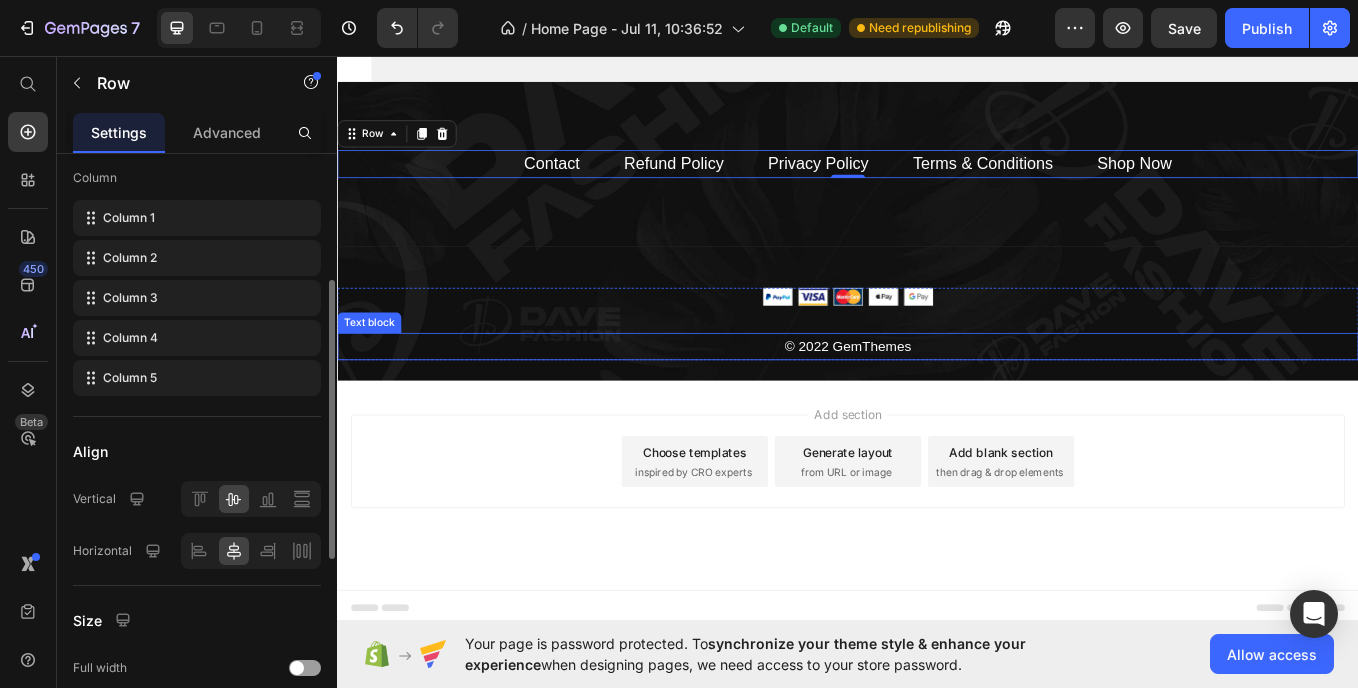 click on "© 2022 GemThemes" at bounding box center [937, 397] 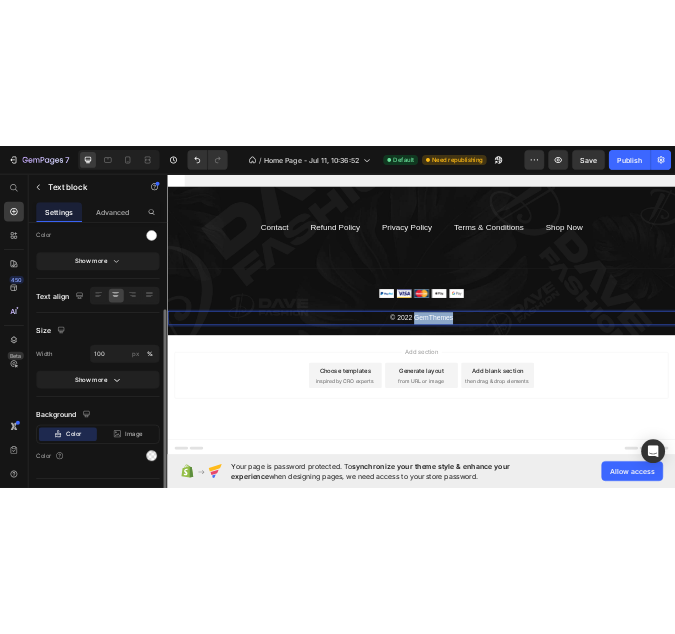 scroll, scrollTop: 0, scrollLeft: 0, axis: both 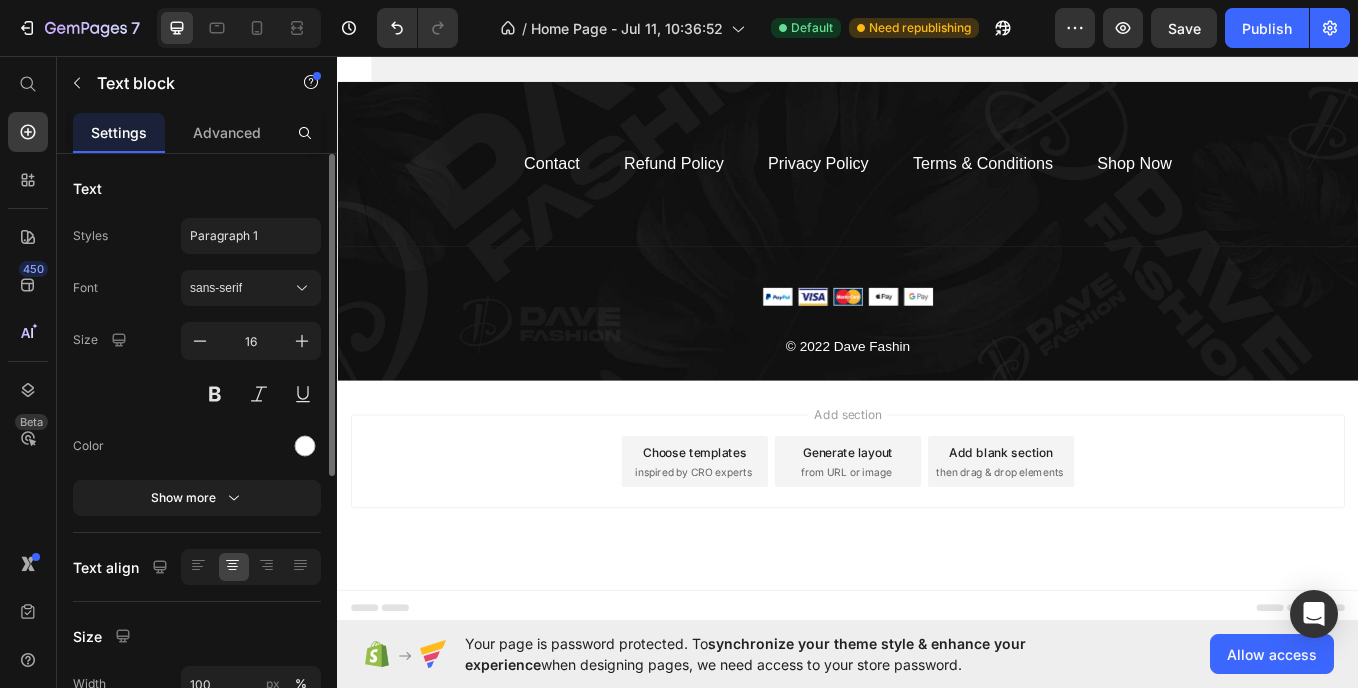 click on "© 2022 Dave Fashin" at bounding box center (937, 397) 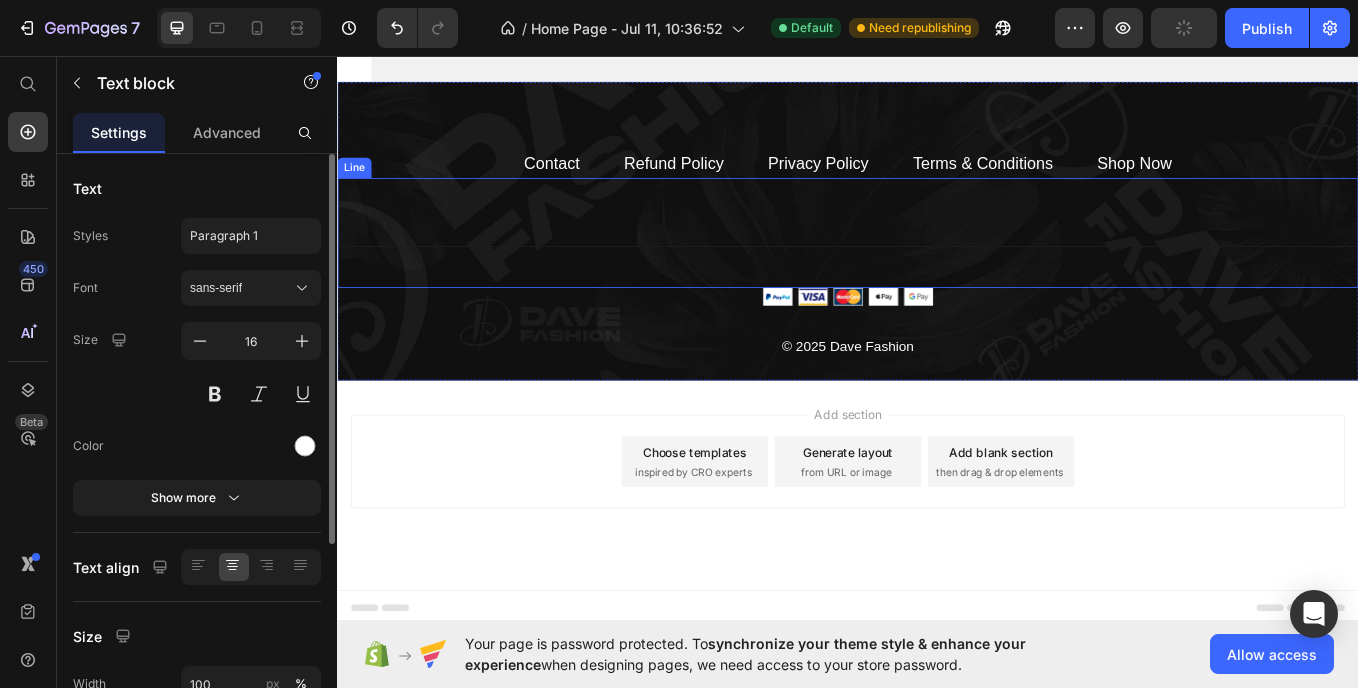 scroll, scrollTop: 4422, scrollLeft: 0, axis: vertical 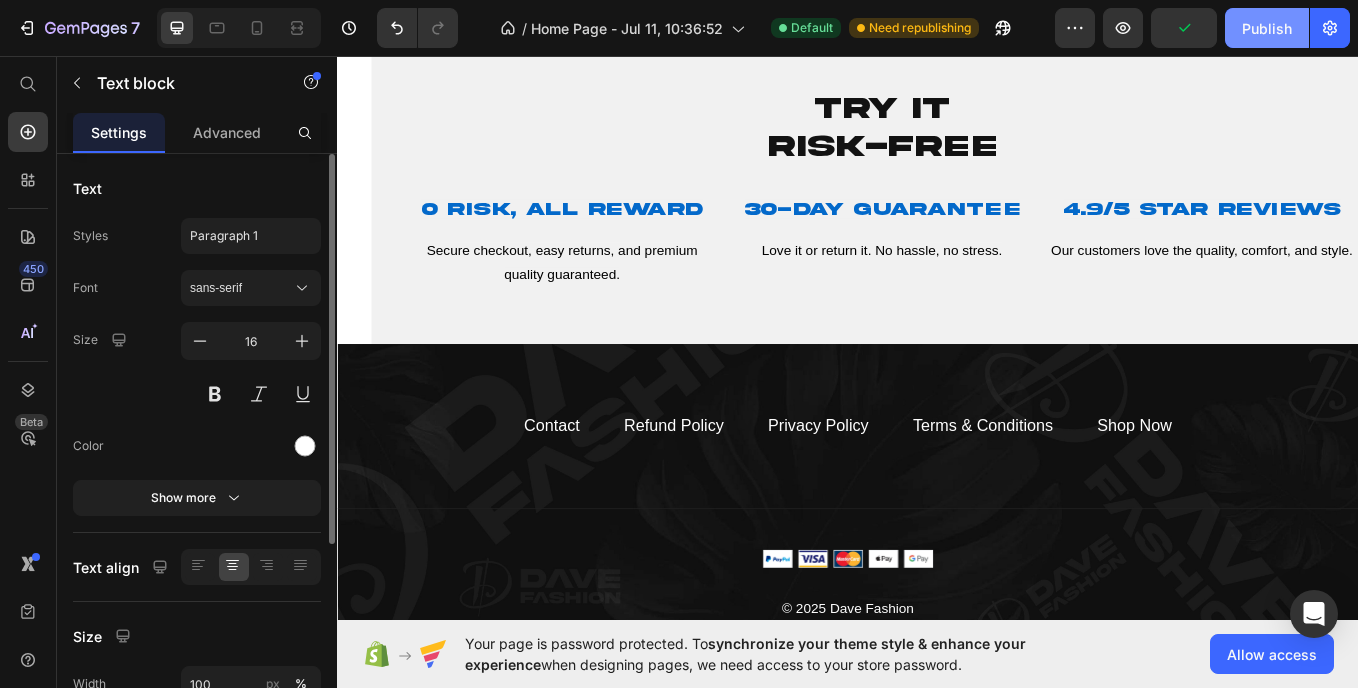 click on "Publish" at bounding box center (1267, 28) 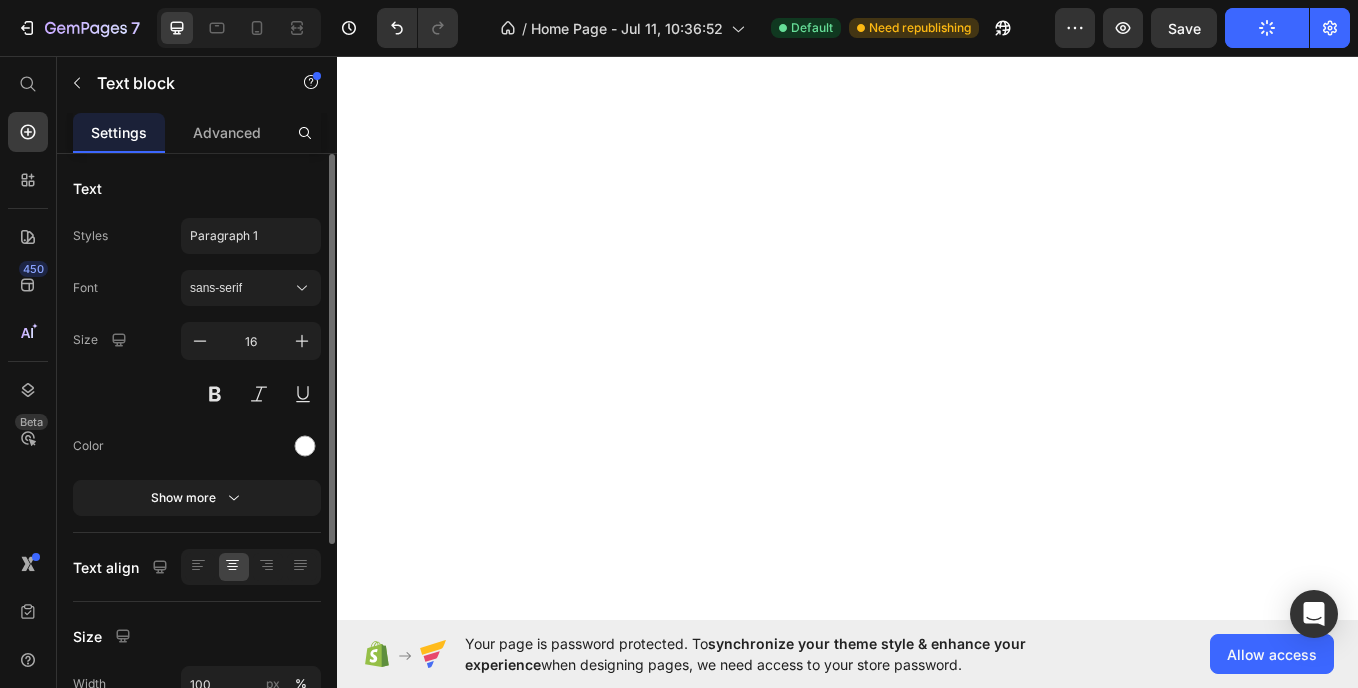 scroll, scrollTop: 563, scrollLeft: 0, axis: vertical 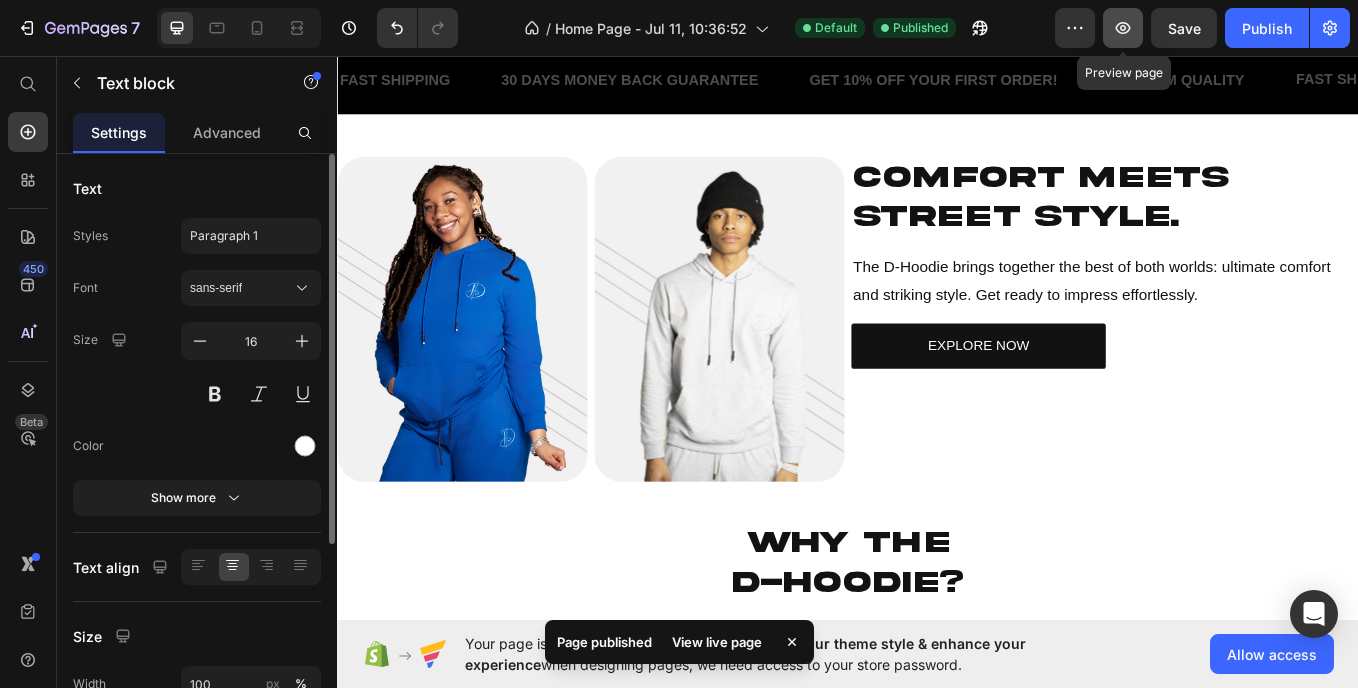 click 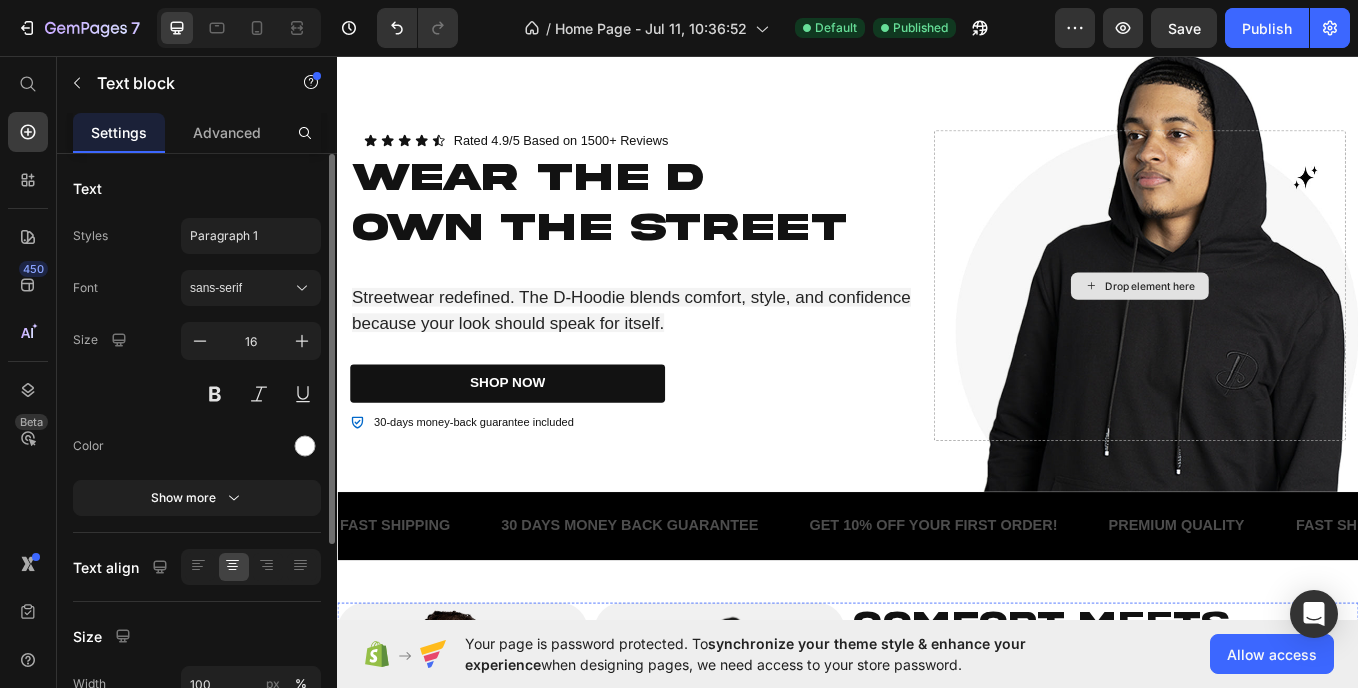 scroll, scrollTop: 0, scrollLeft: 0, axis: both 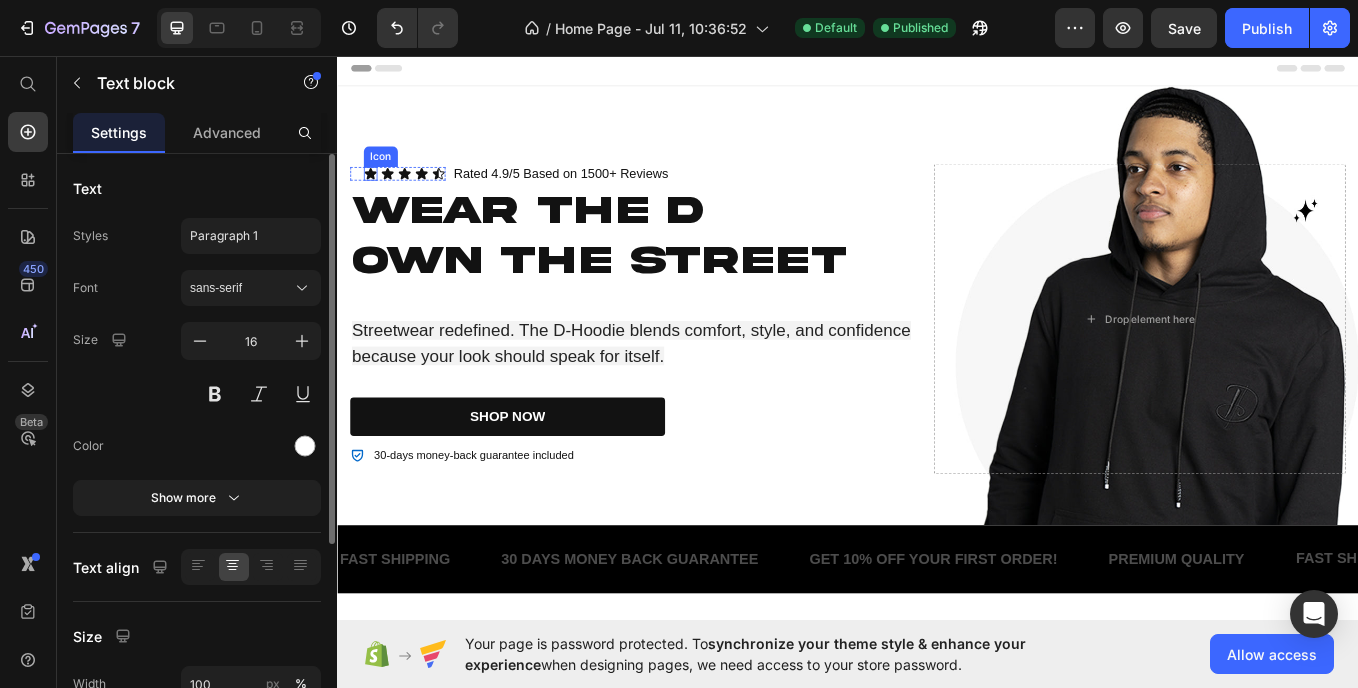 click 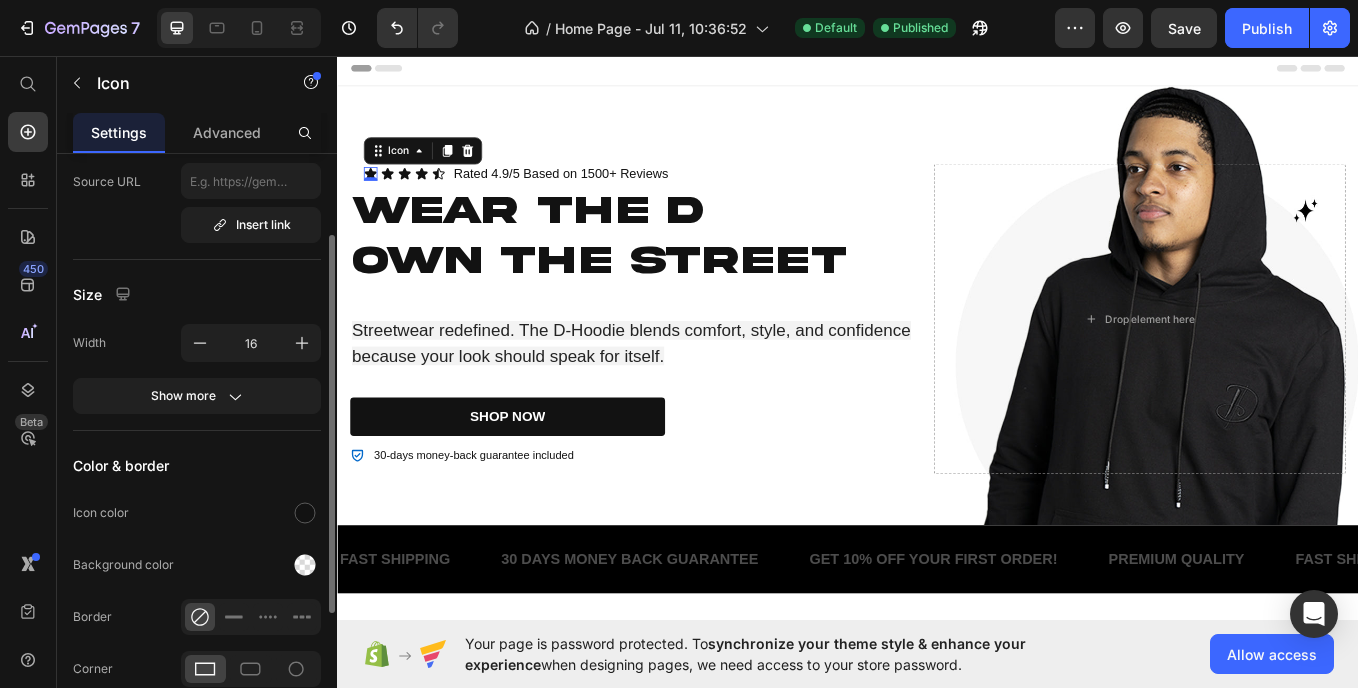 scroll, scrollTop: 175, scrollLeft: 0, axis: vertical 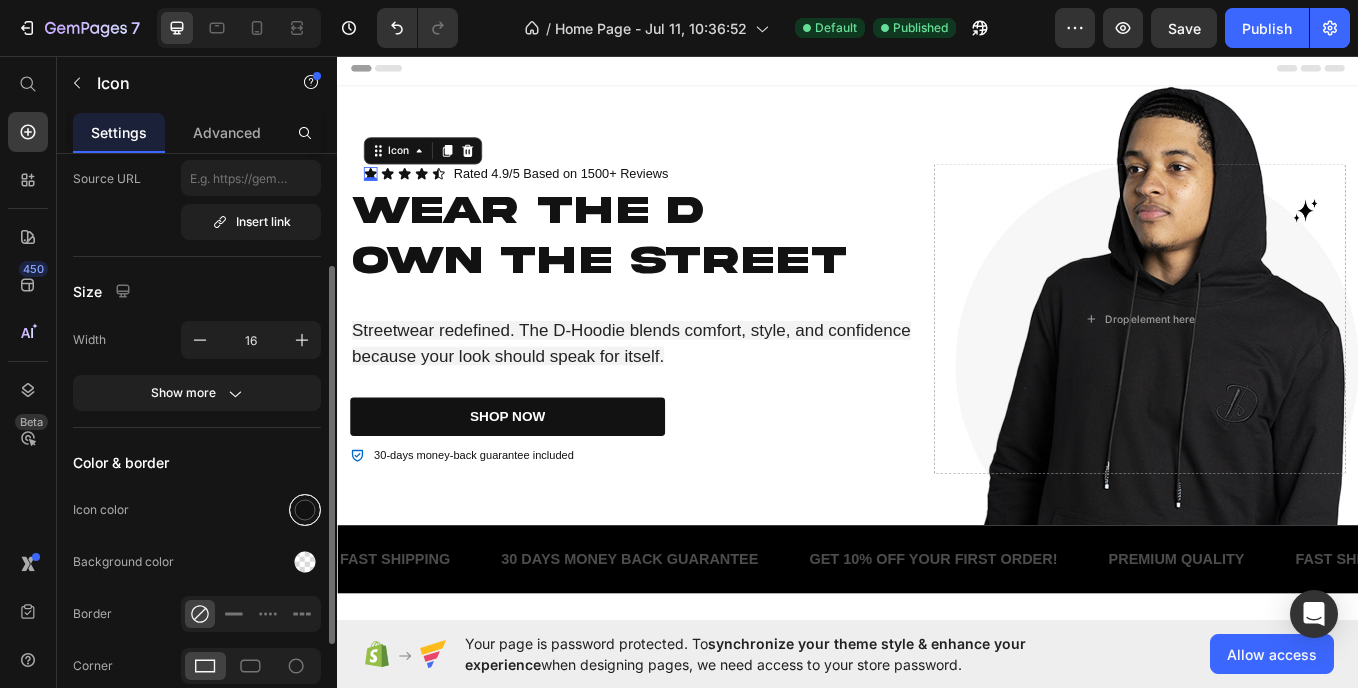 click at bounding box center (305, 510) 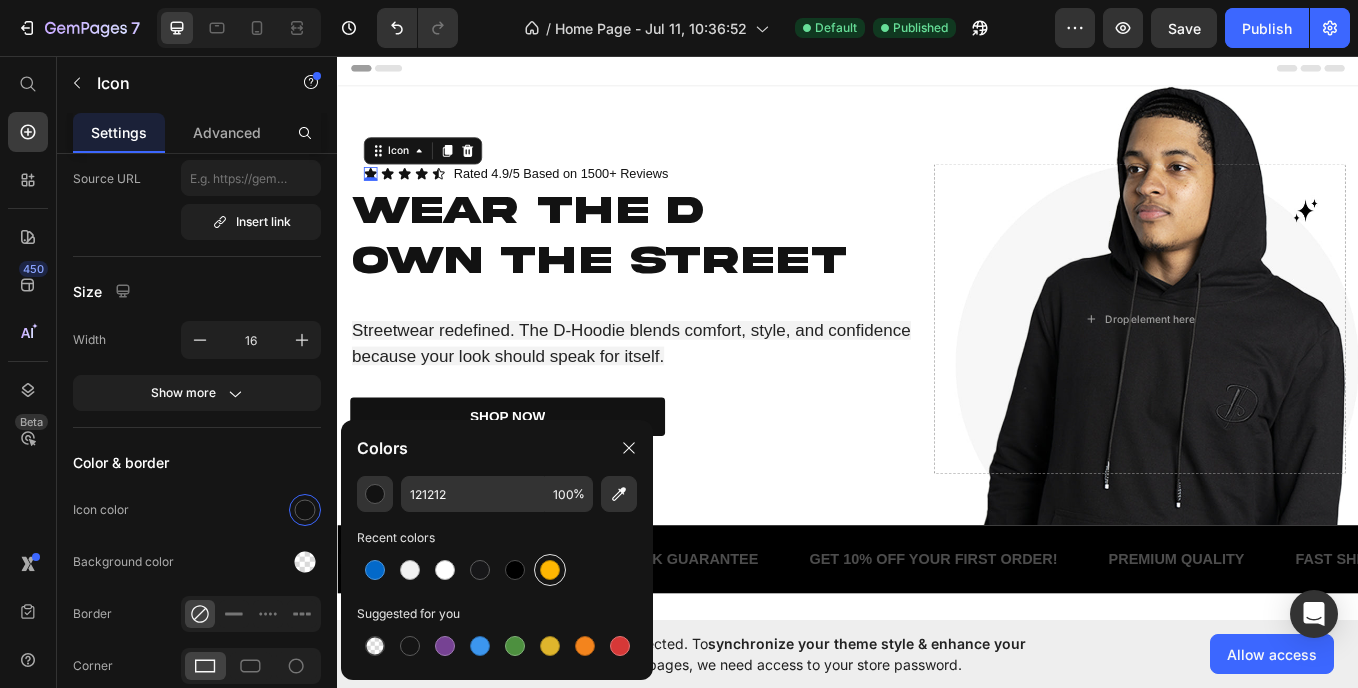 drag, startPoint x: 536, startPoint y: 563, endPoint x: 56, endPoint y: 151, distance: 632.56934 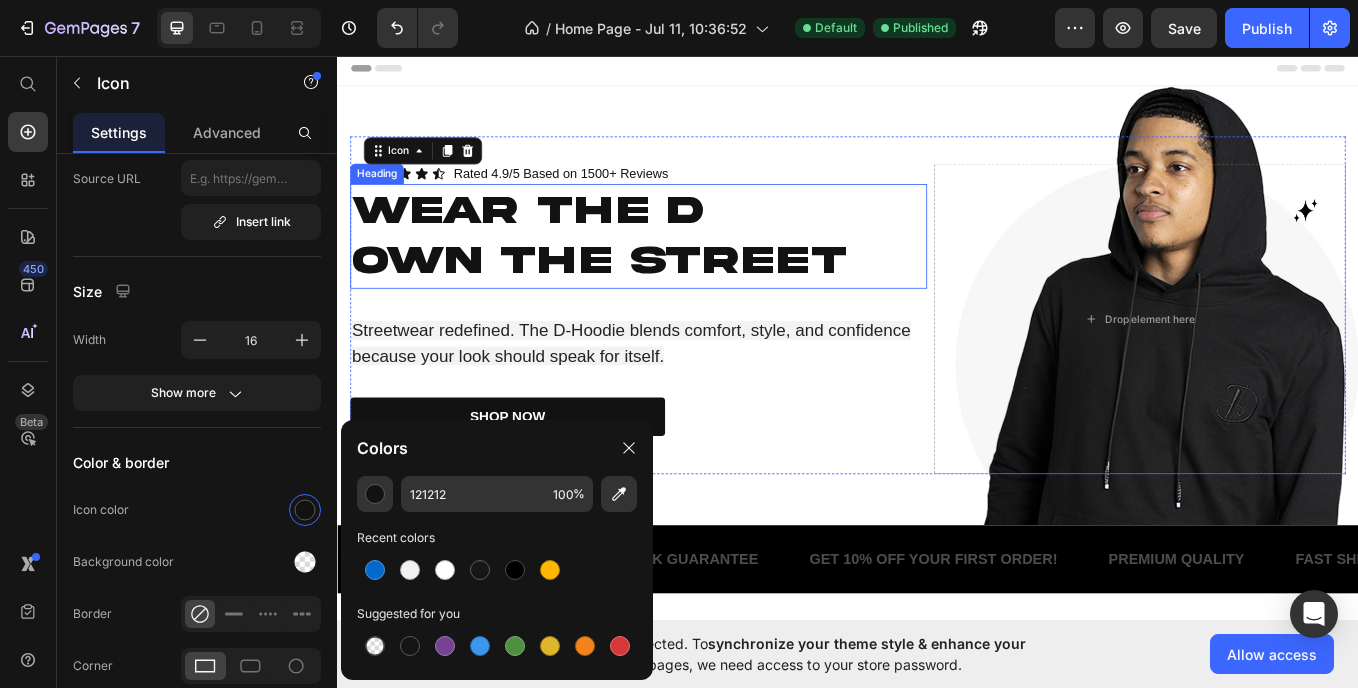 type on "FFB702" 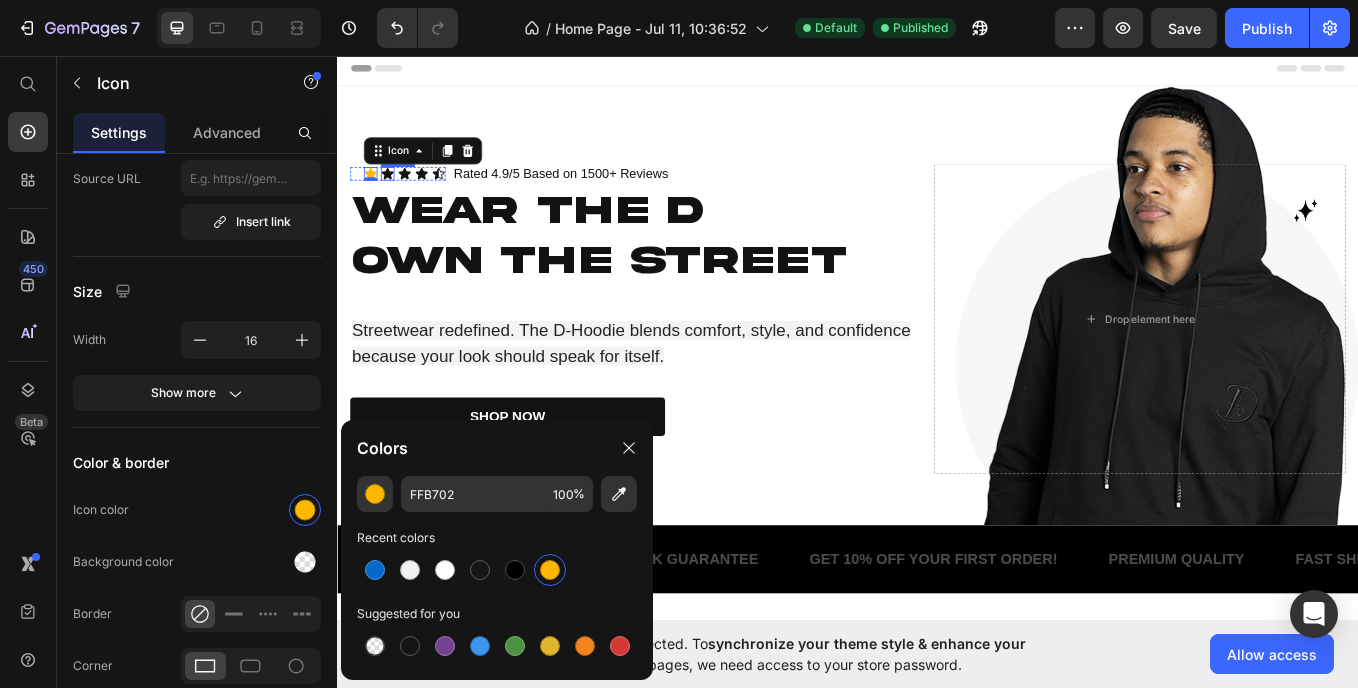 click 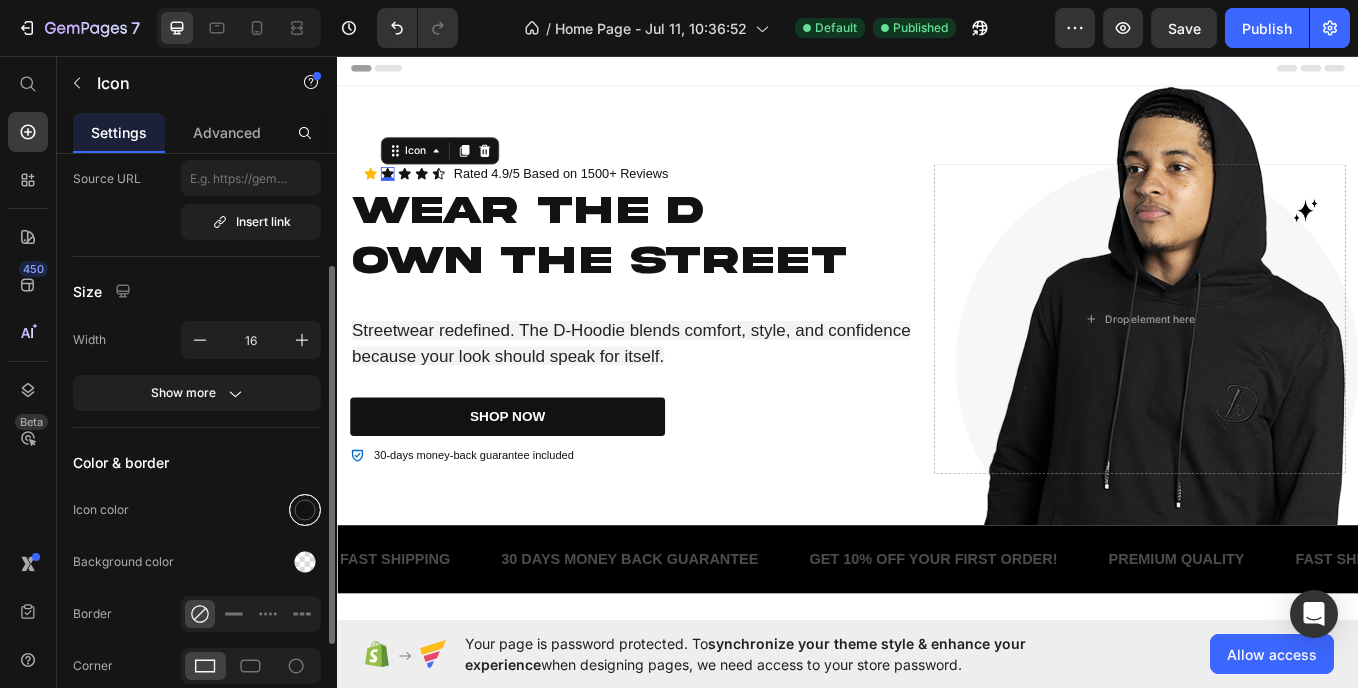 click at bounding box center (305, 510) 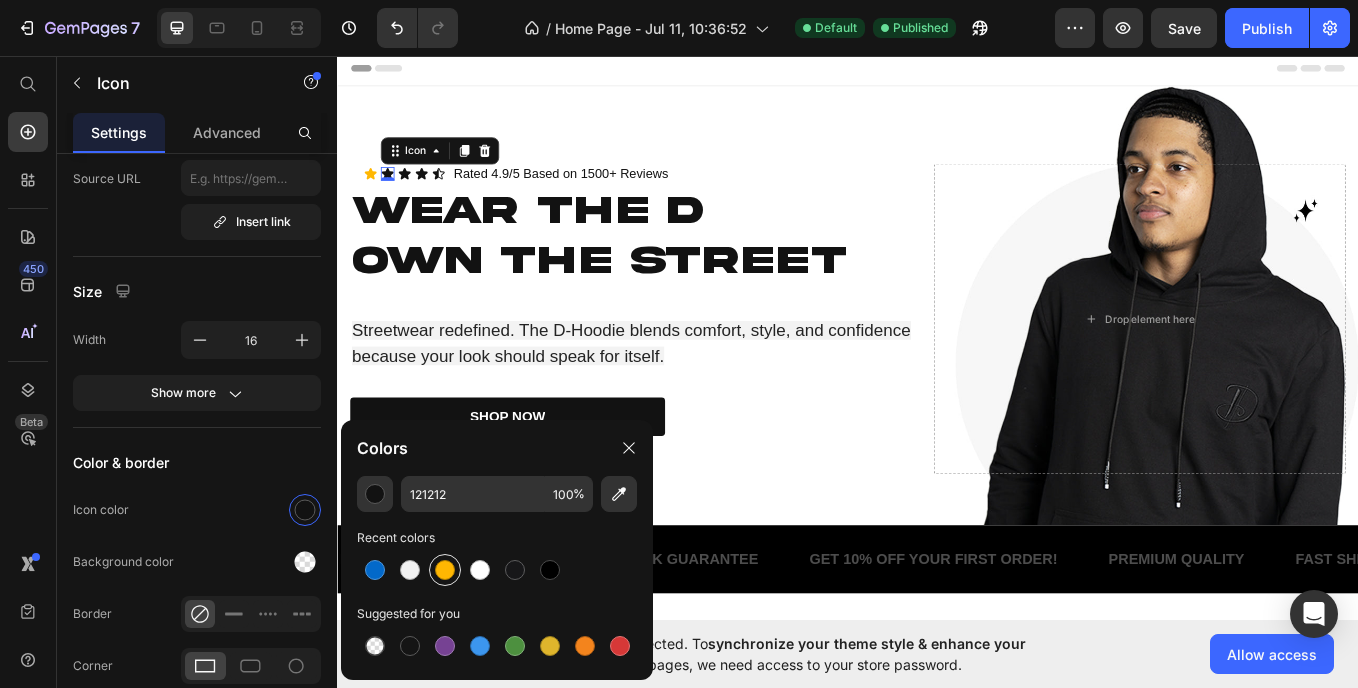 drag, startPoint x: 451, startPoint y: 574, endPoint x: 94, endPoint y: 222, distance: 501.35117 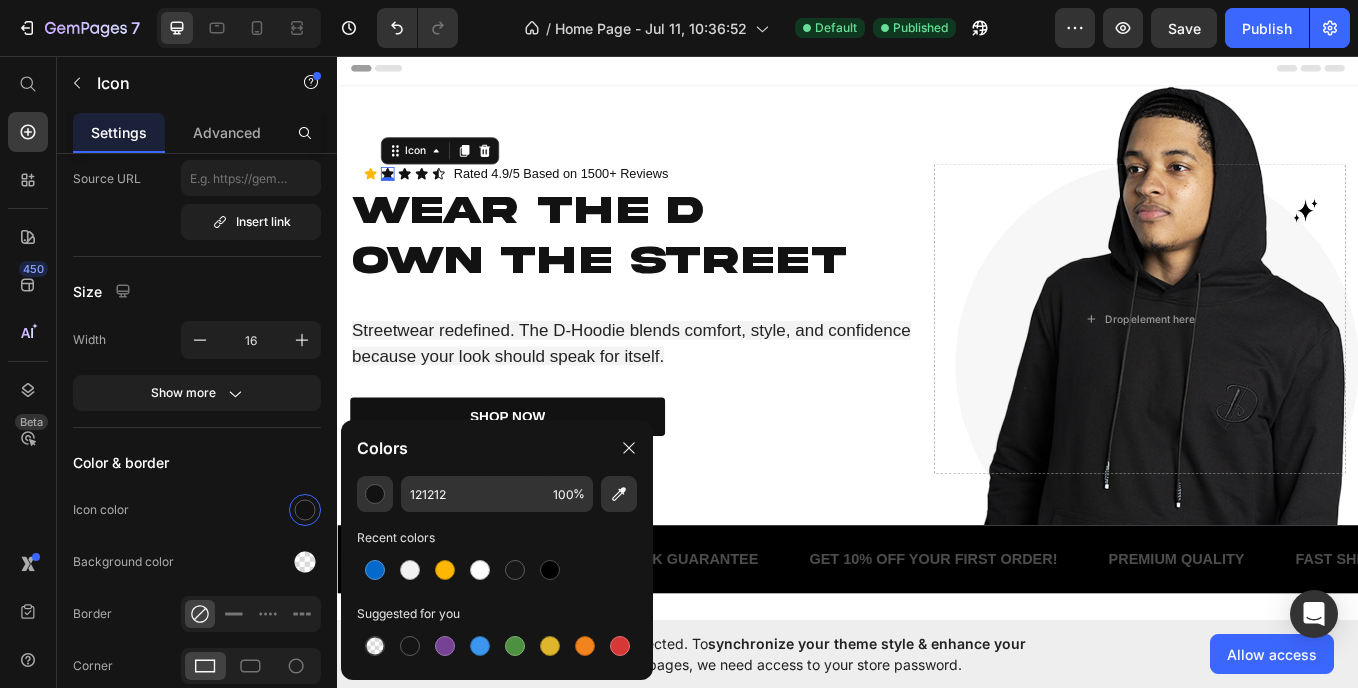 type on "FFB702" 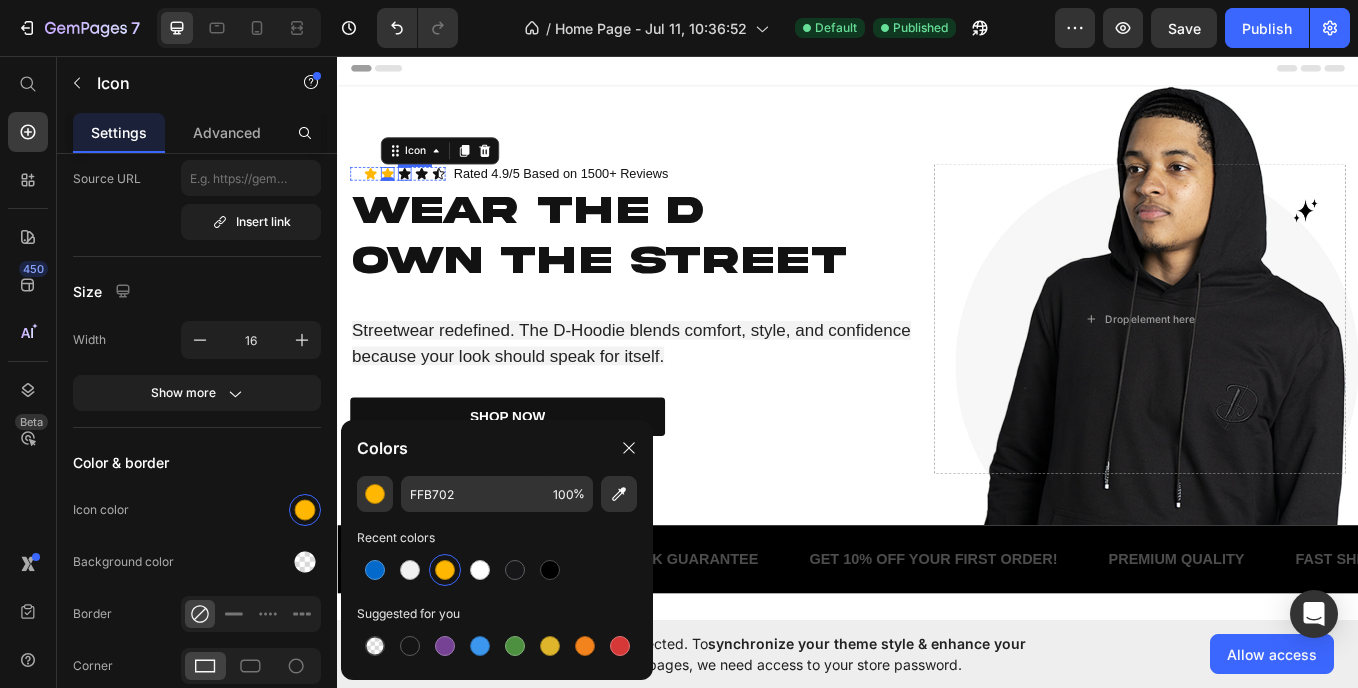 click 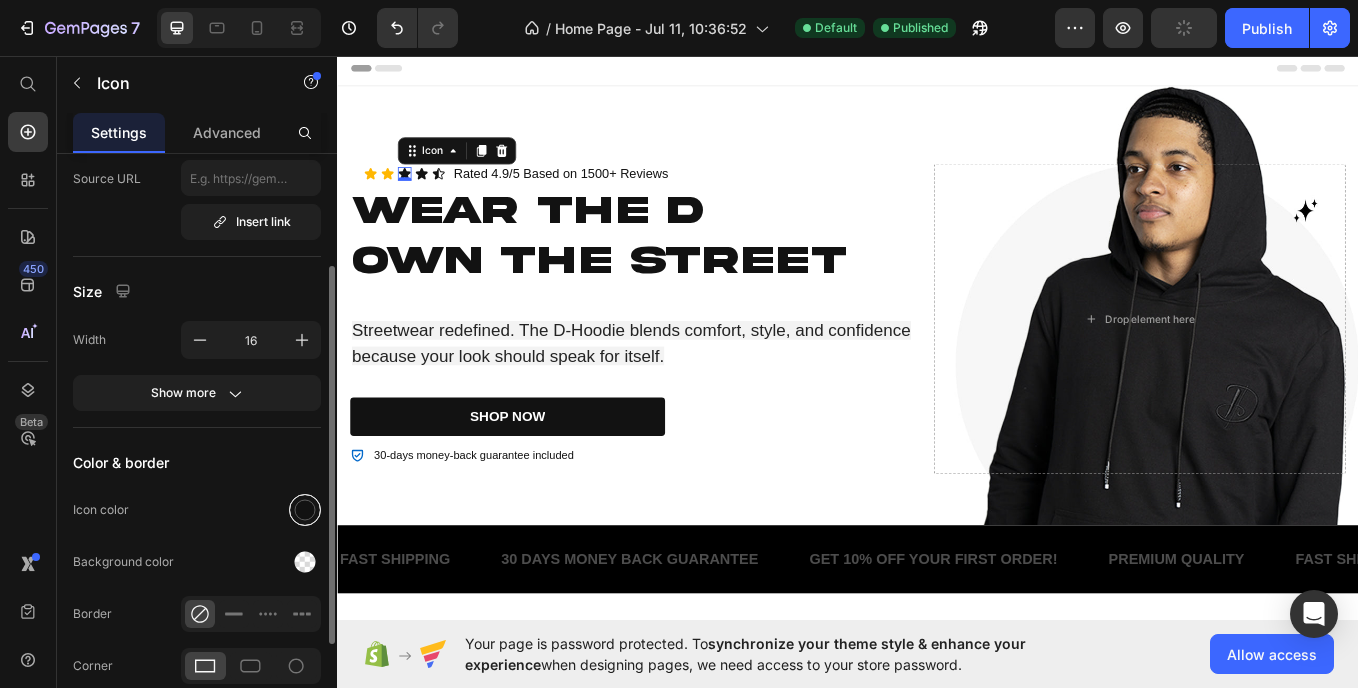 click at bounding box center [305, 510] 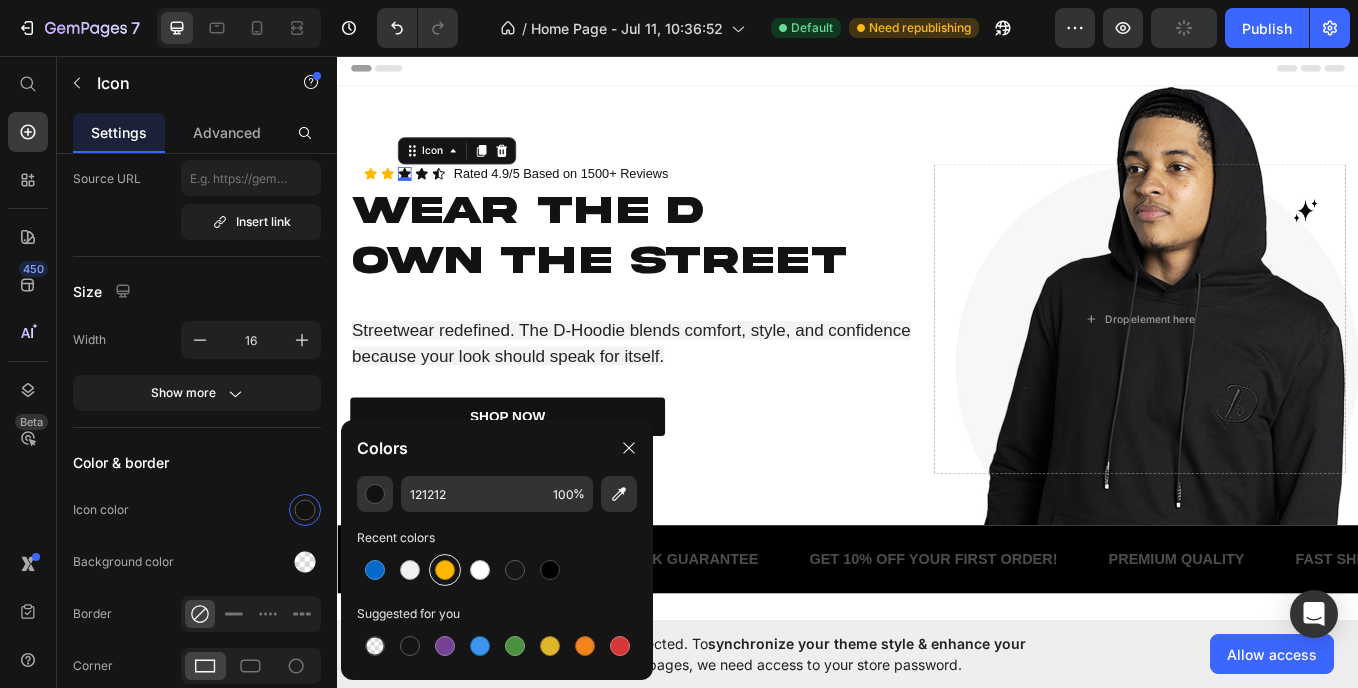 click at bounding box center [445, 570] 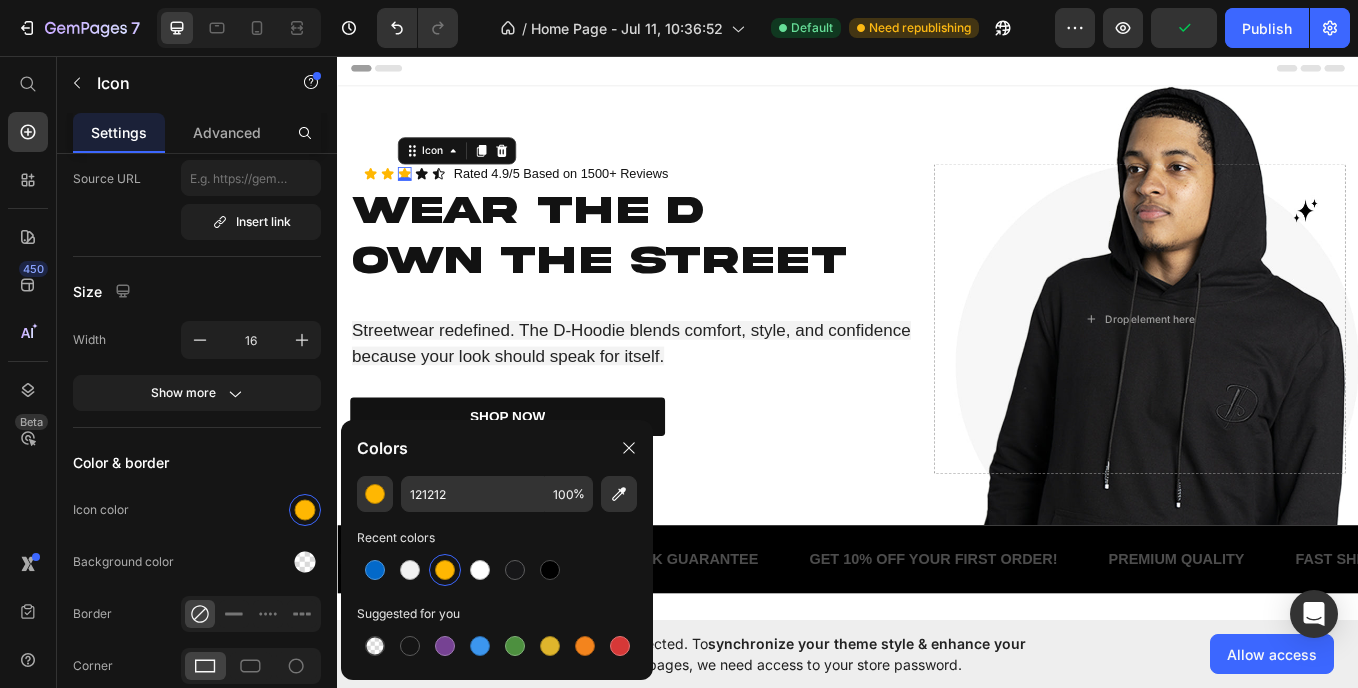 type on "FFB702" 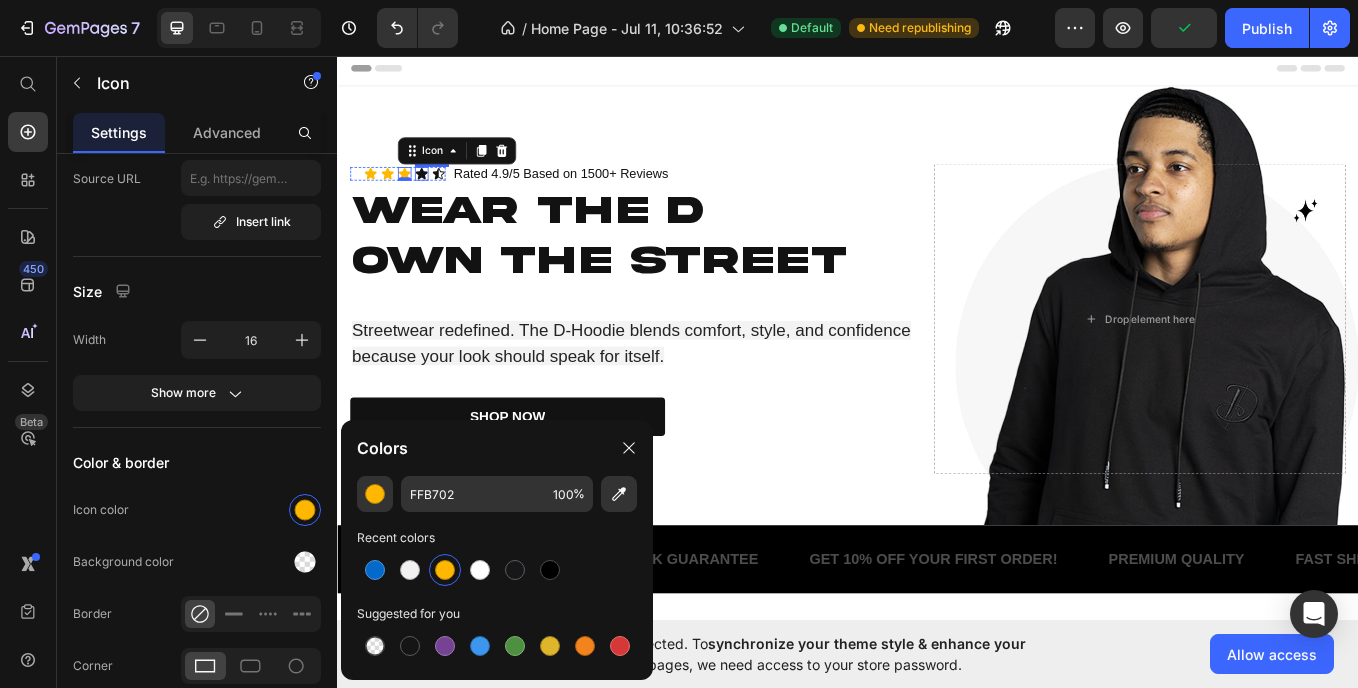 click 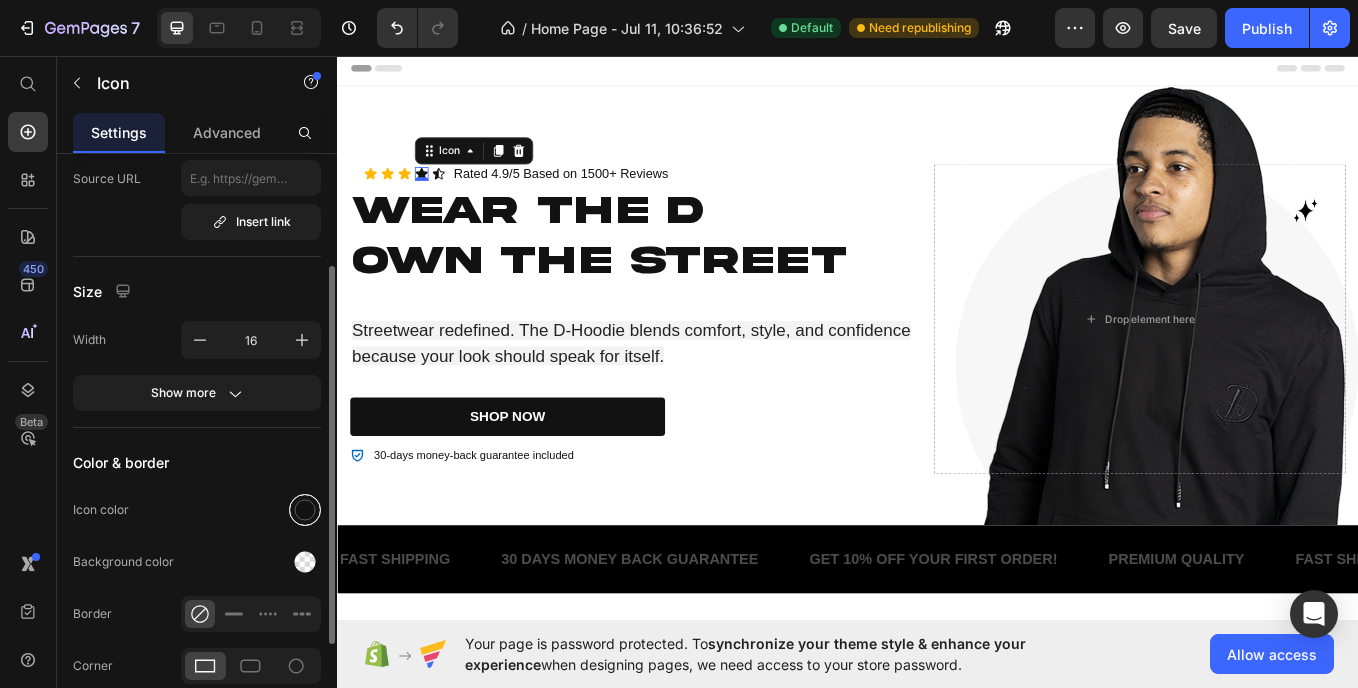click at bounding box center [305, 510] 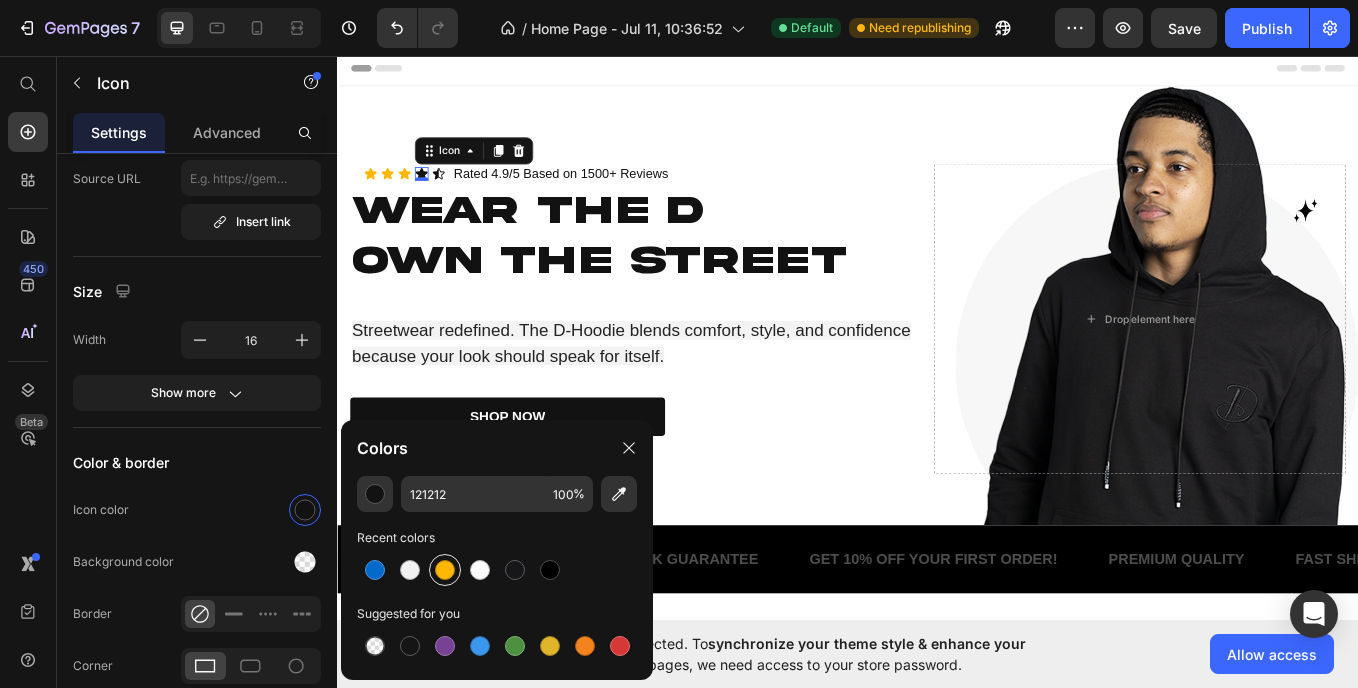drag, startPoint x: 454, startPoint y: 570, endPoint x: 128, endPoint y: 248, distance: 458.21393 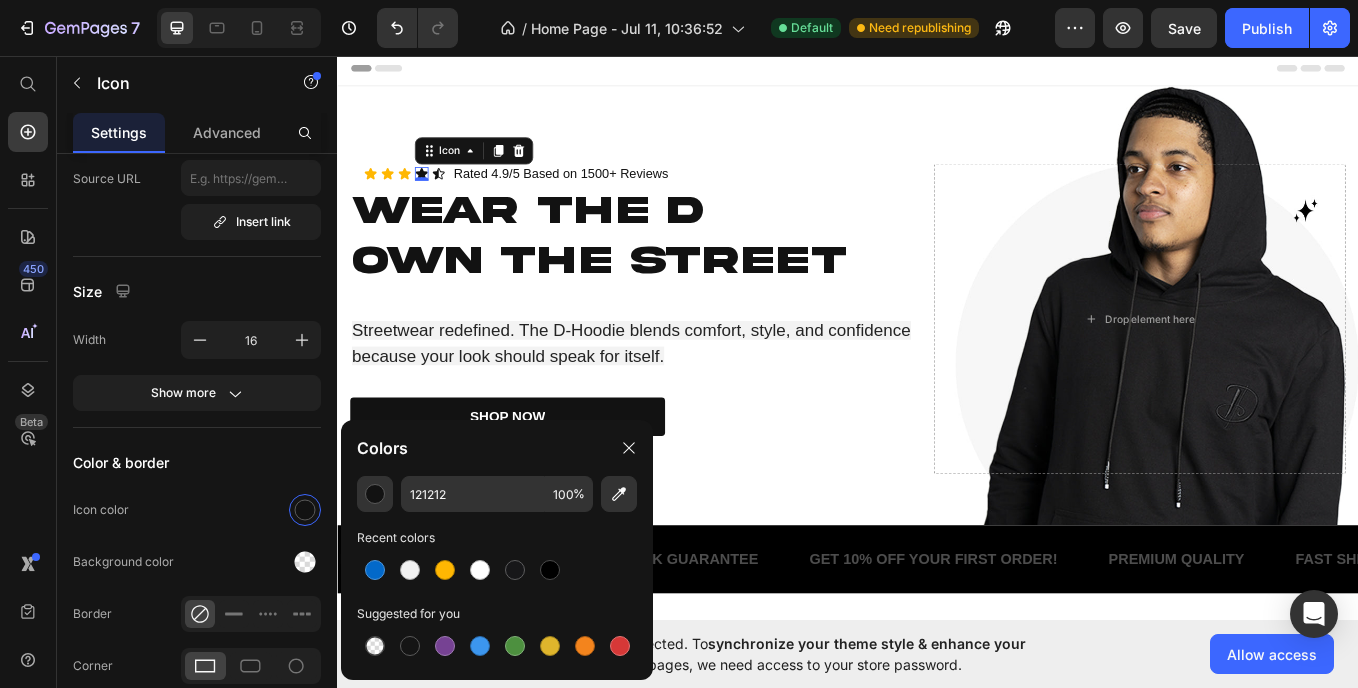 type on "FFB702" 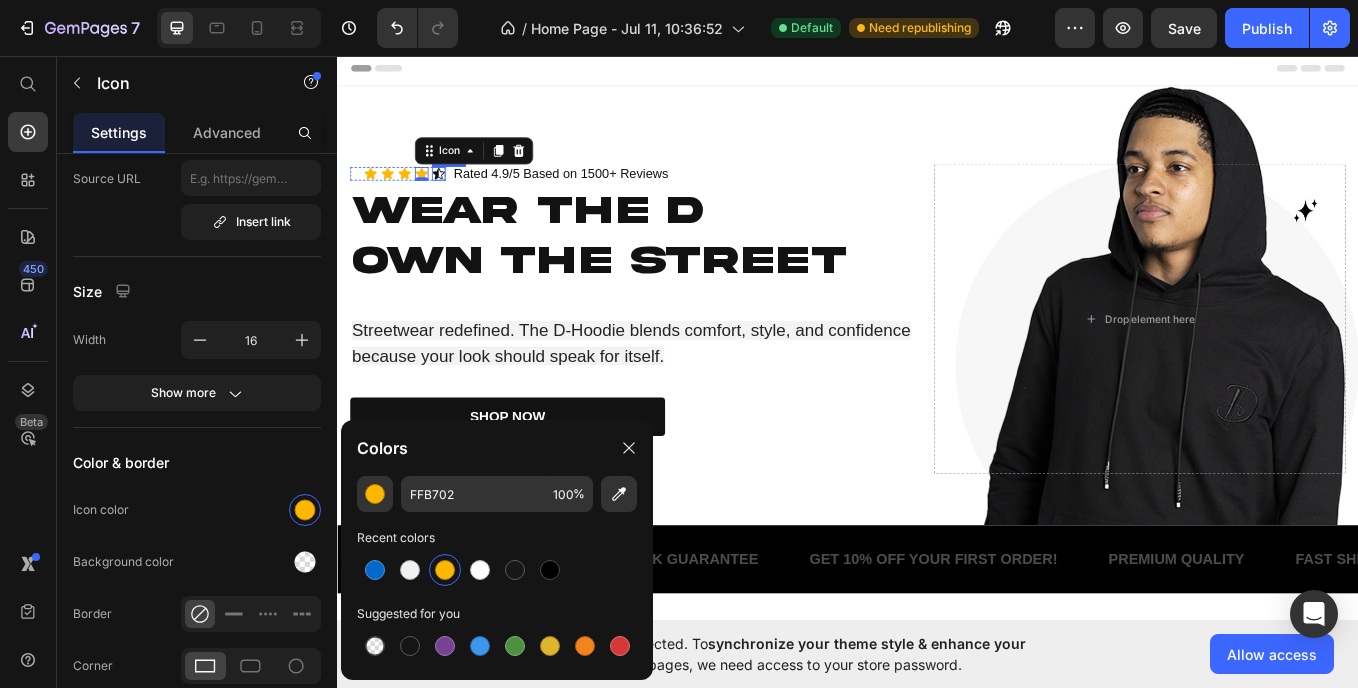 click 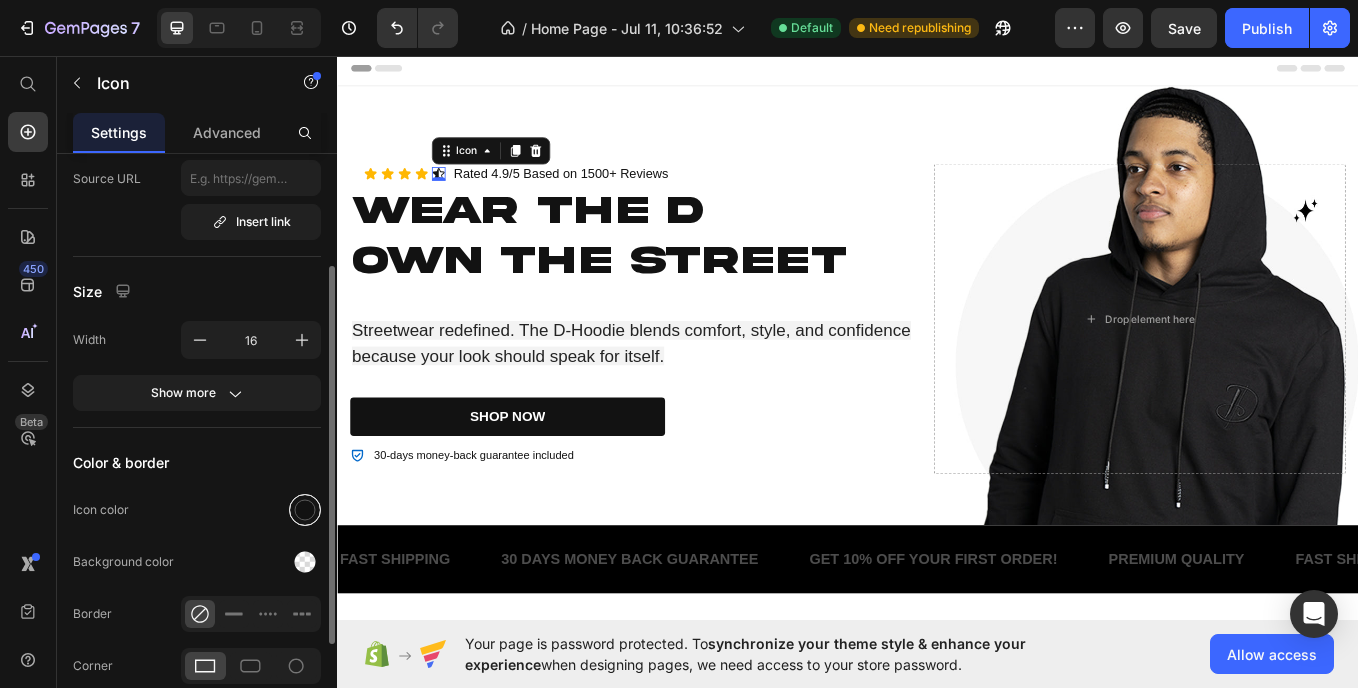 click at bounding box center (305, 510) 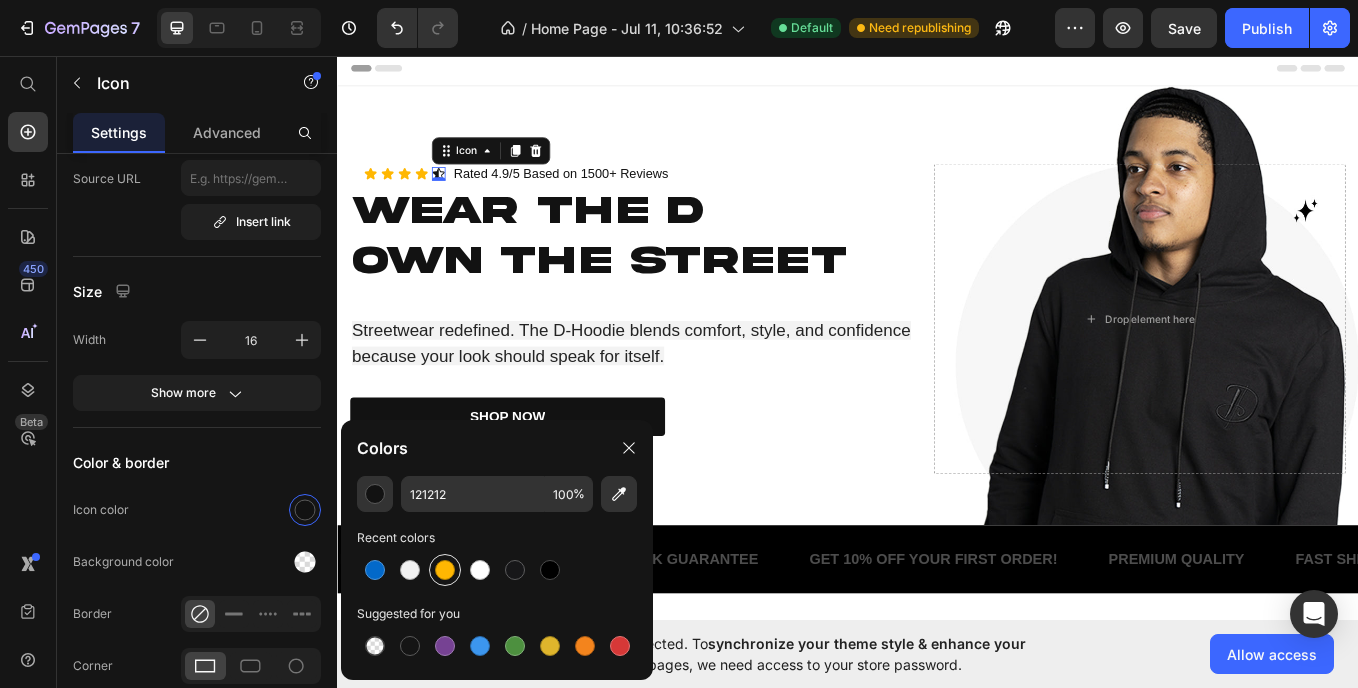 click at bounding box center (445, 570) 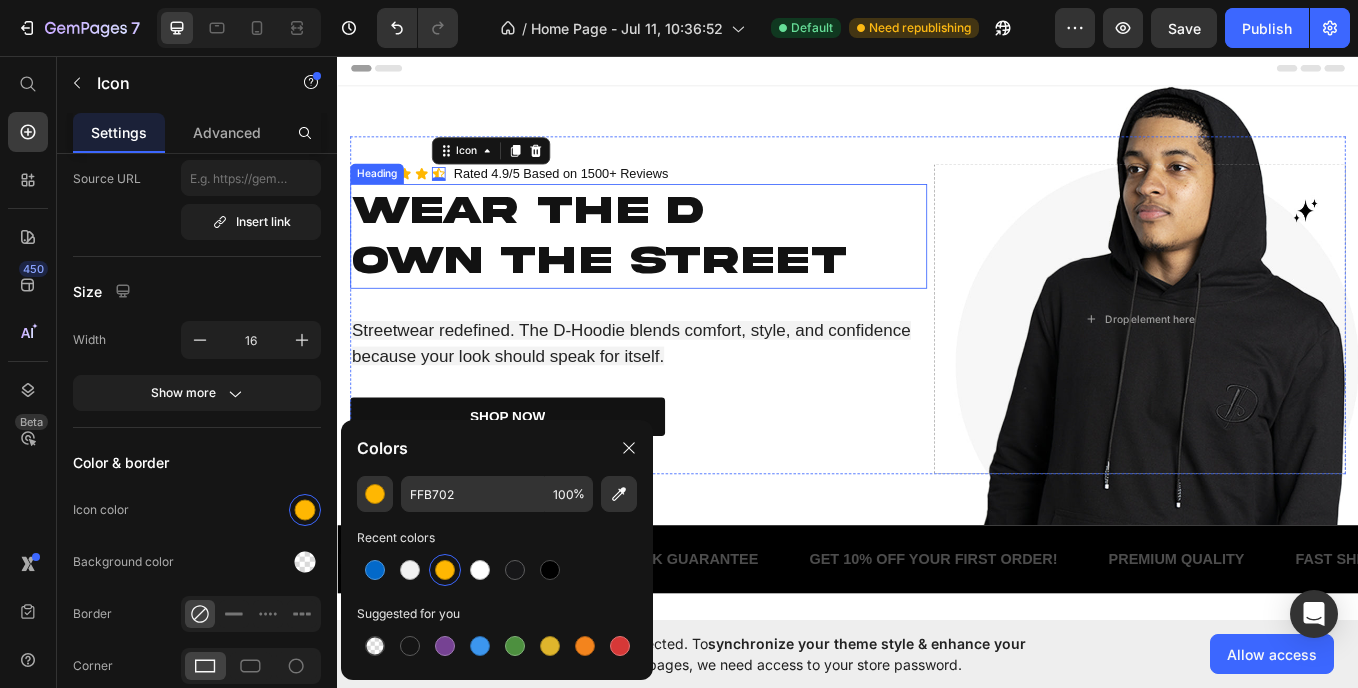 click on "Own the Street" at bounding box center [645, 296] 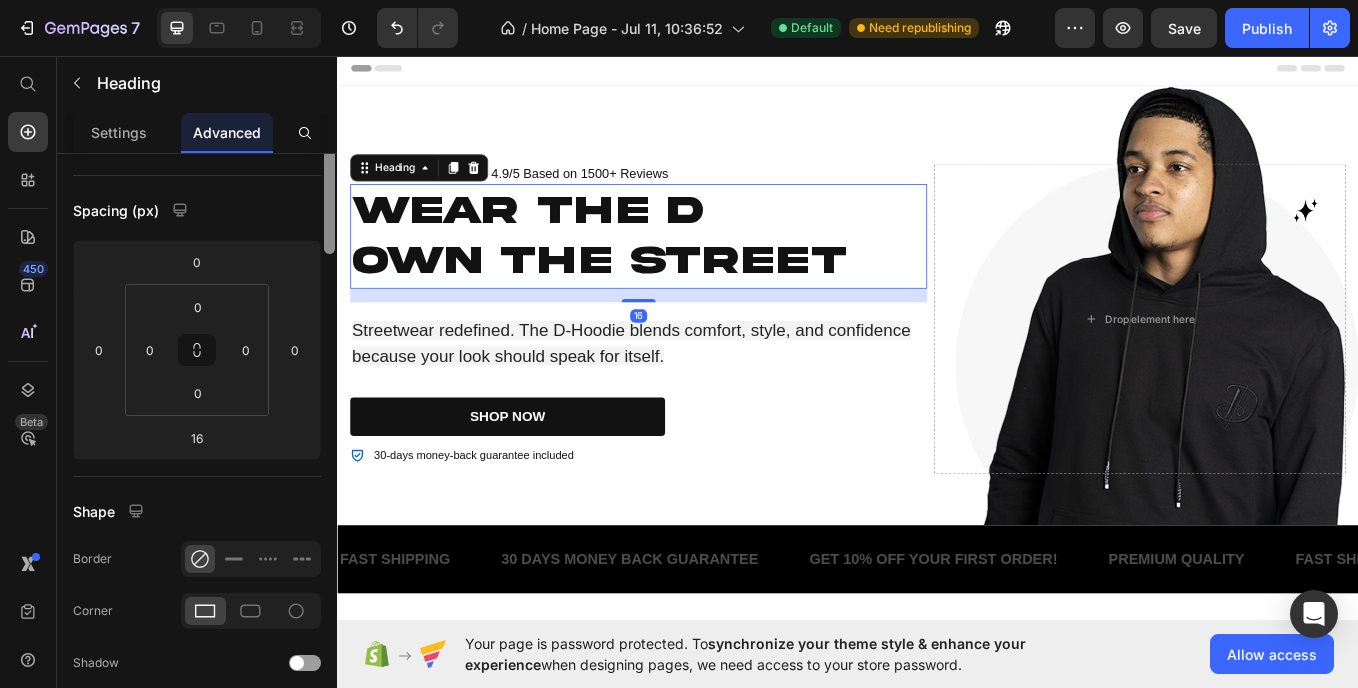 scroll, scrollTop: 0, scrollLeft: 0, axis: both 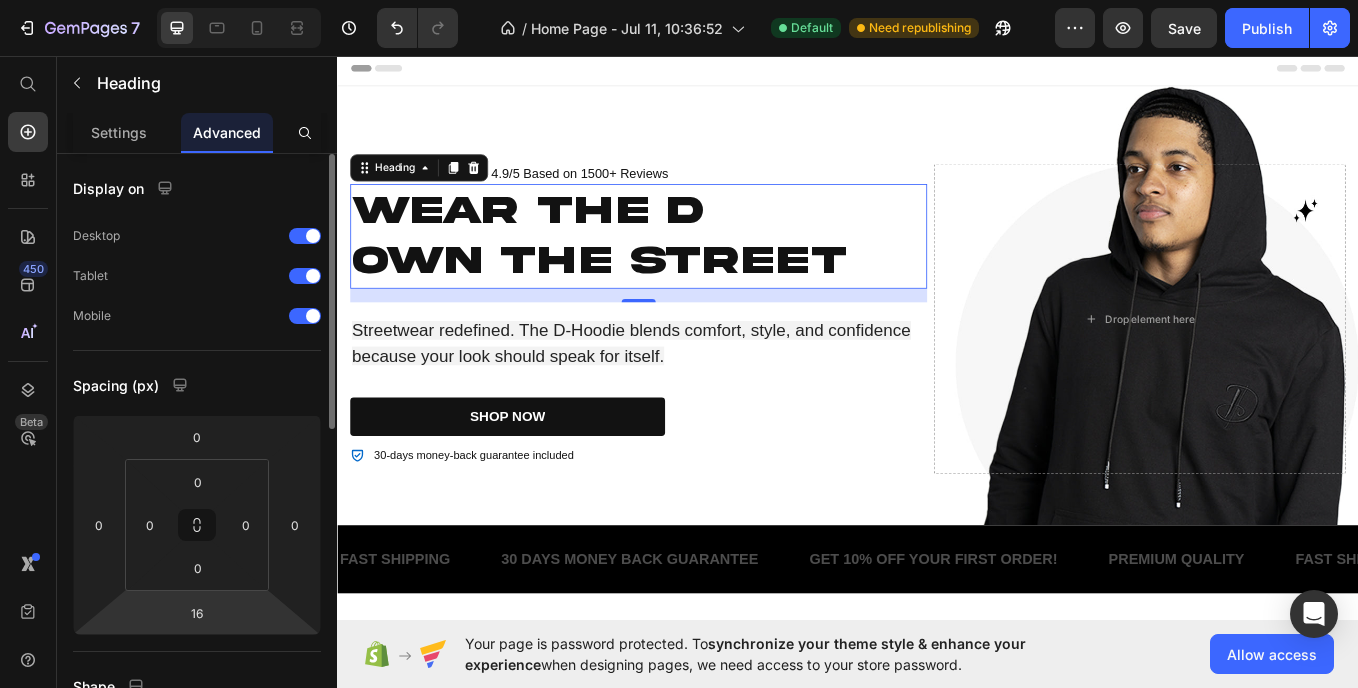 click on "7  Version history  /  Home Page - Jul 11, 10:36:52 Default Need republishing Preview  Save   Publish  450 Beta Start with Sections Elements Hero Section Product Detail Brands Trusted Badges Guarantee Product Breakdown How to use Testimonials Compare Bundle FAQs Social Proof Brand Story Product List Collection Blog List Contact Sticky Add to Cart Custom Footer Browse Library 450 Layout
Row
Row
Row
Row Text
Heading
Text Block Button
Button
Button
Sticky Back to top Media" at bounding box center (679, 0) 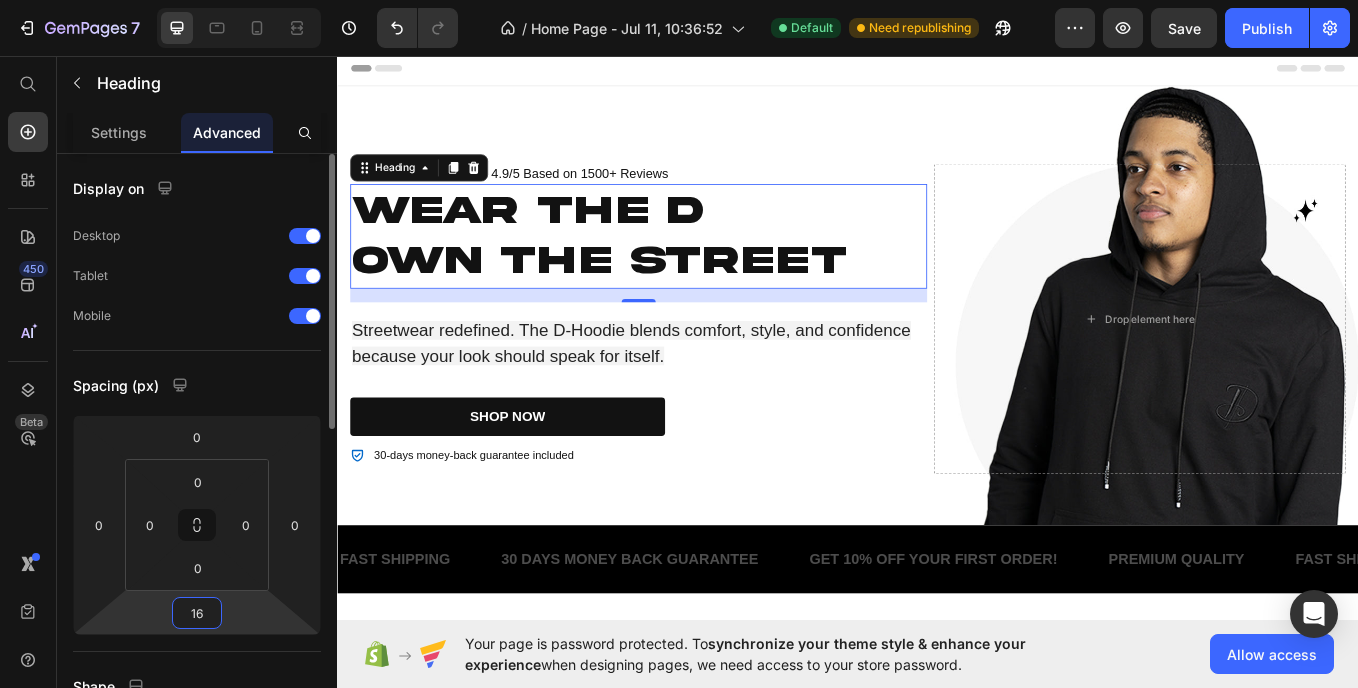 type on "2" 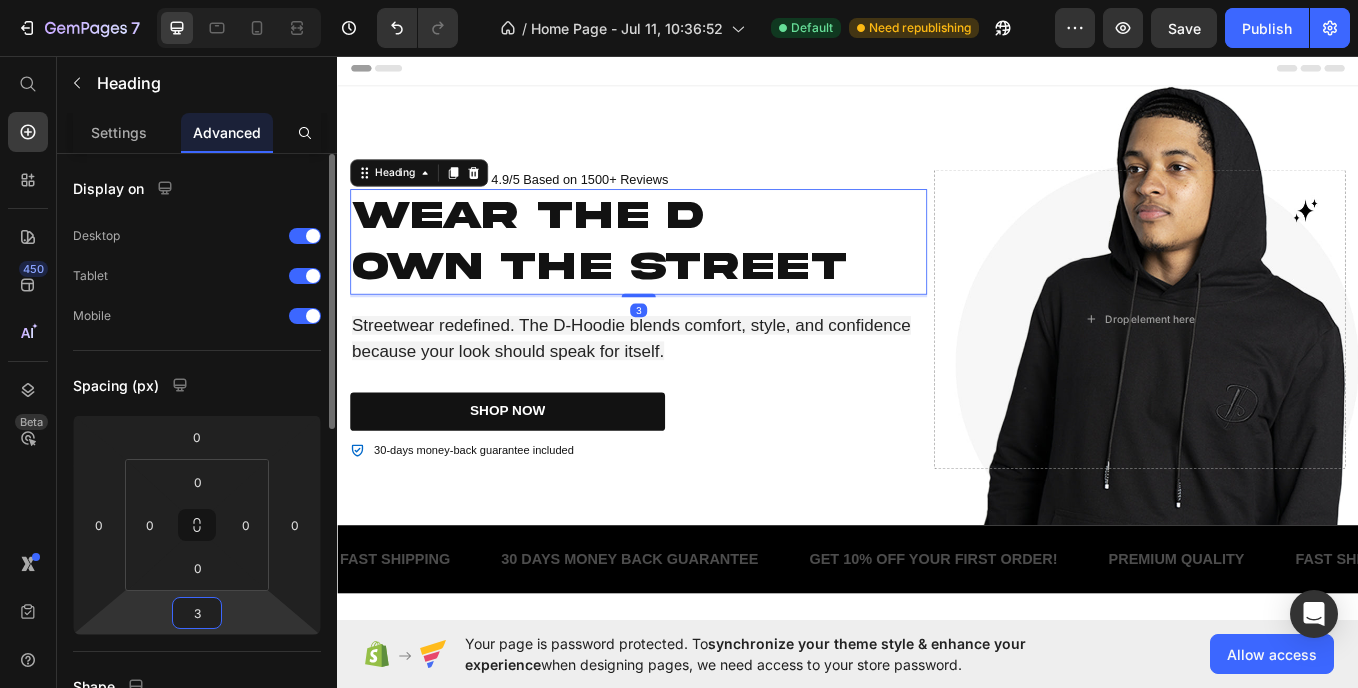 type on "32" 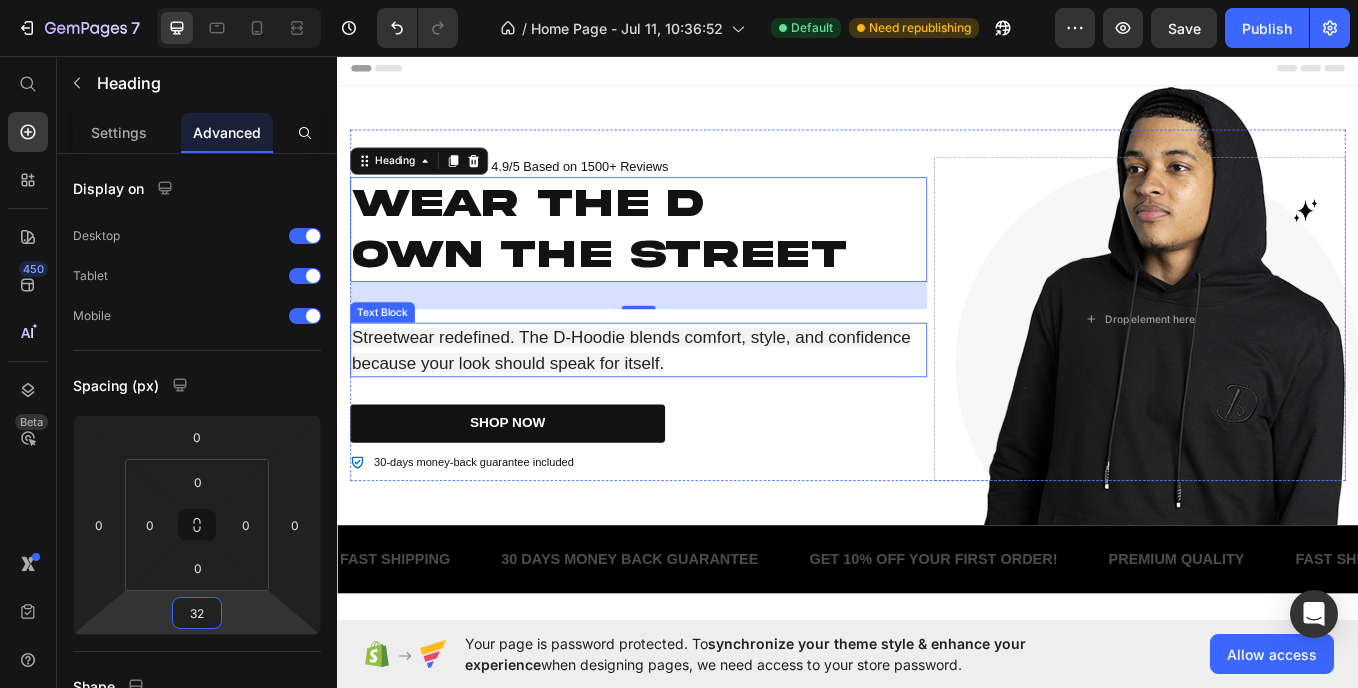 click on "Streetwear redefined. The D-Hoodie blends comfort, style, and confidence because your look should speak for itself." at bounding box center (691, 401) 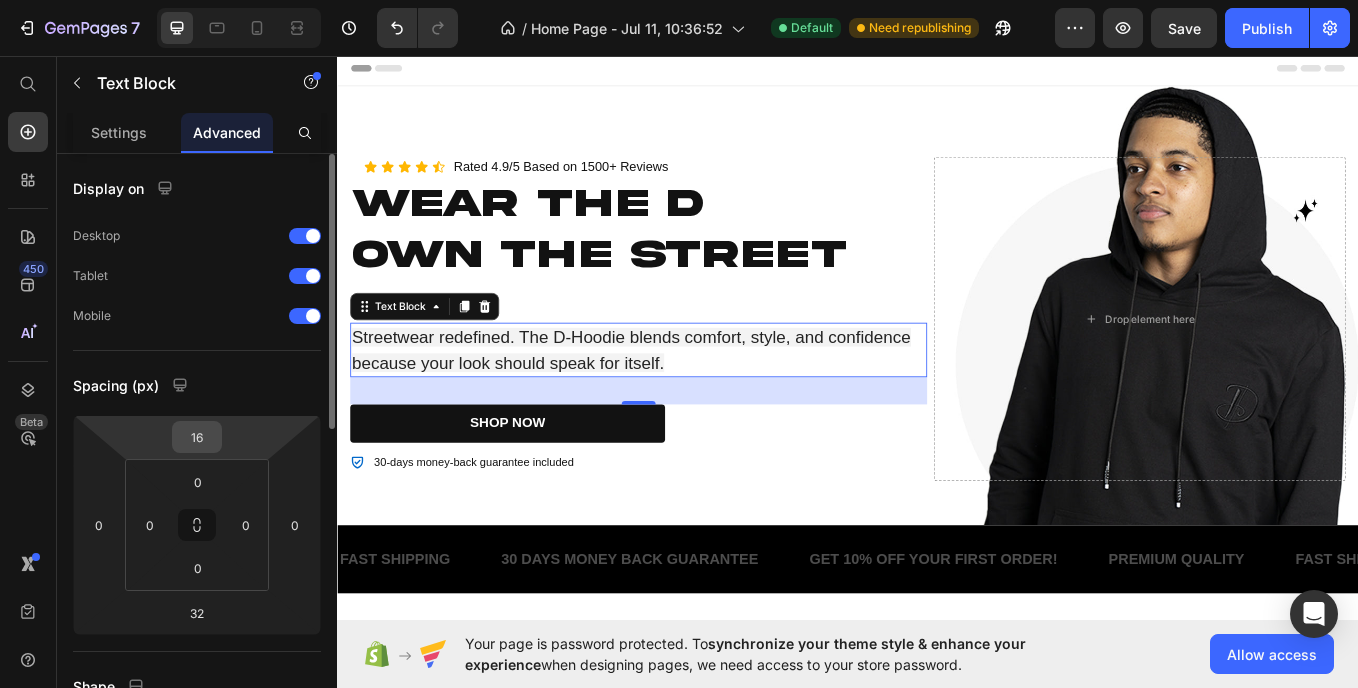 click on "16" at bounding box center (197, 437) 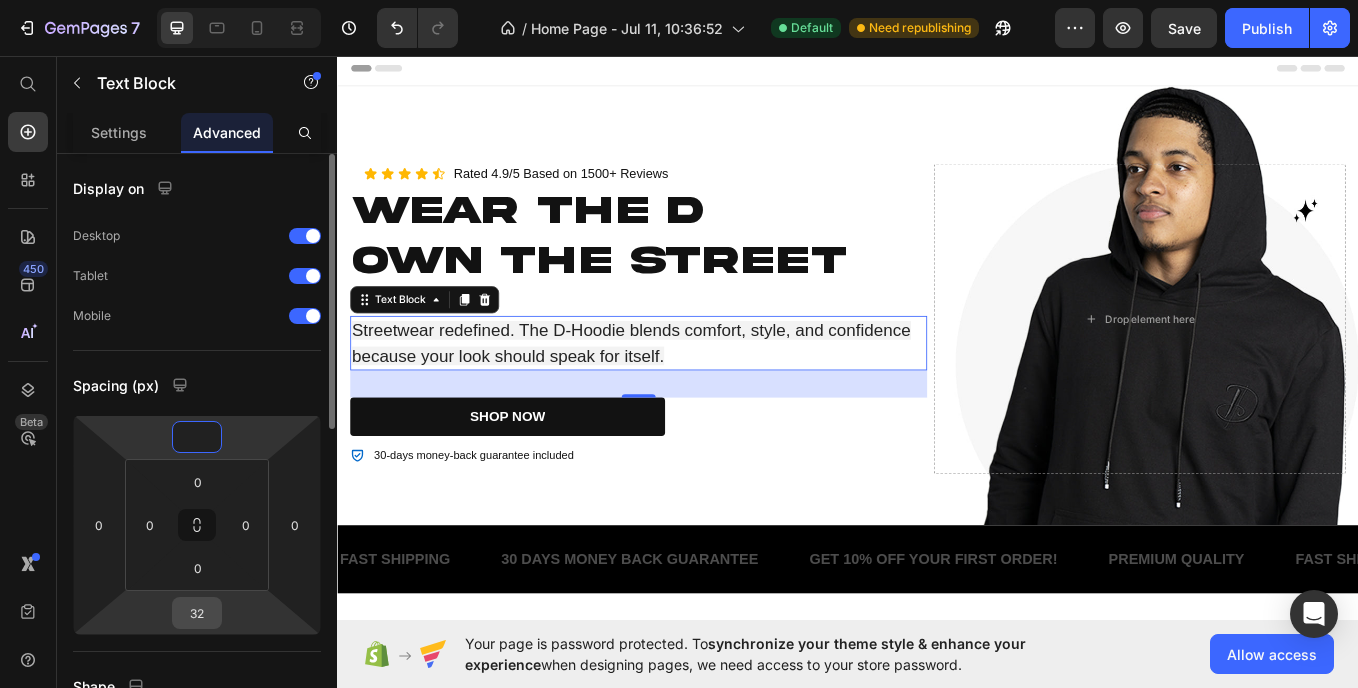 type on "0" 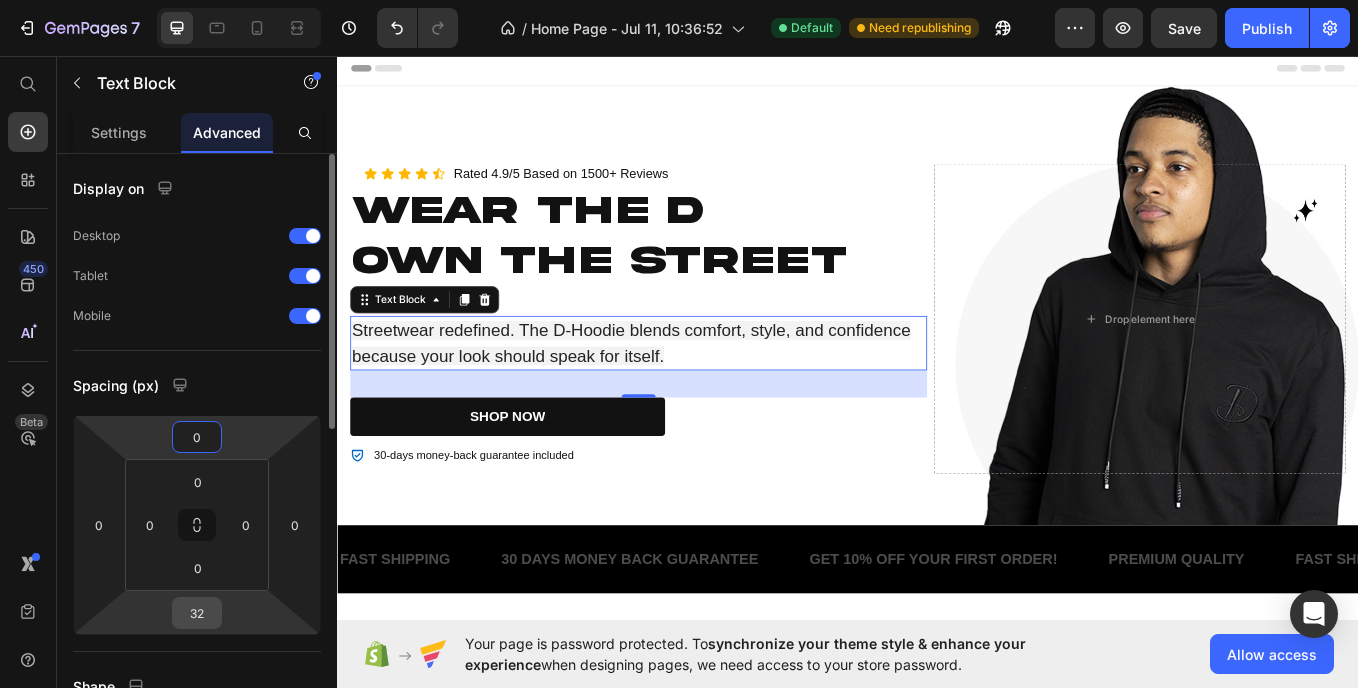 click on "32" at bounding box center (197, 613) 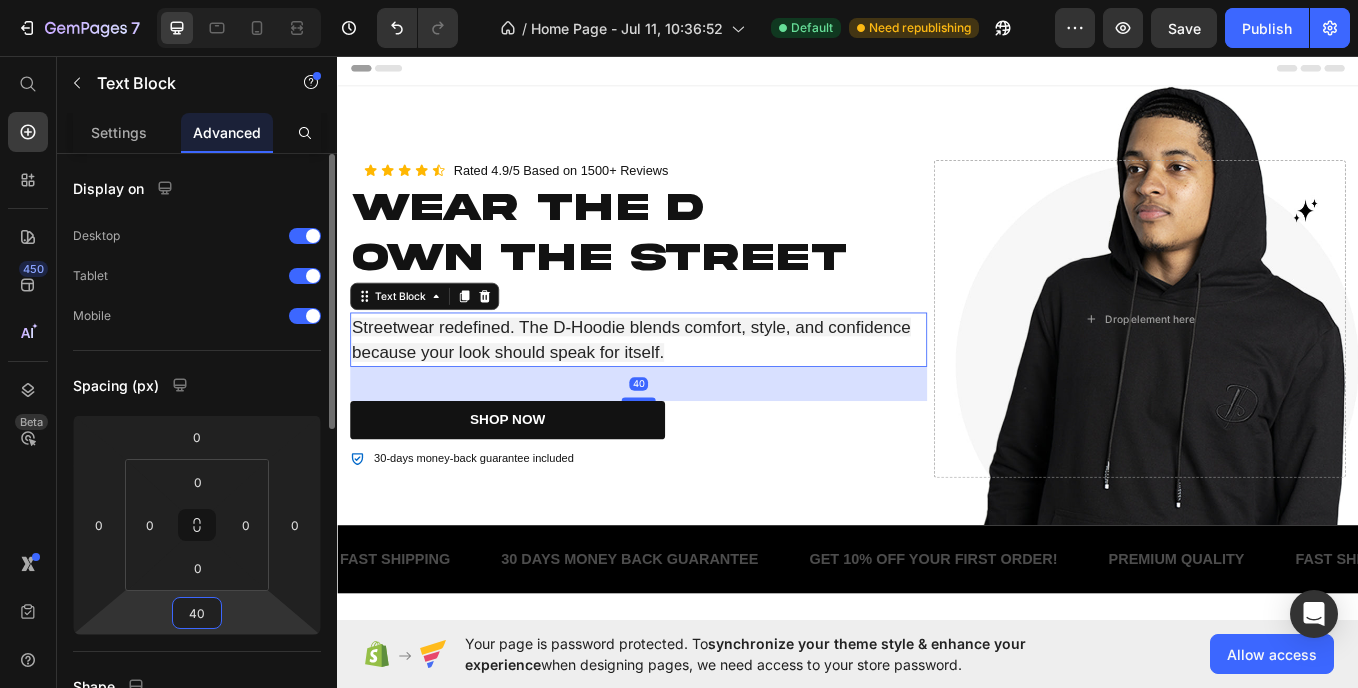 type on "4" 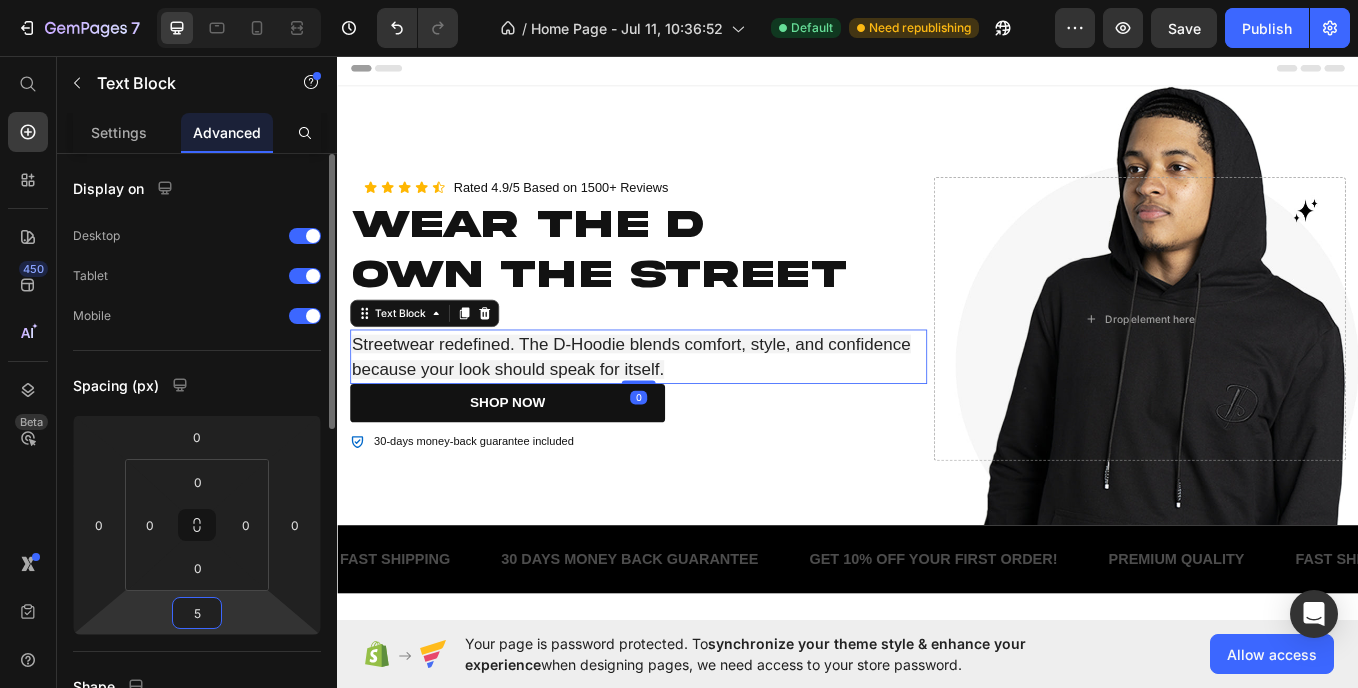 type on "50" 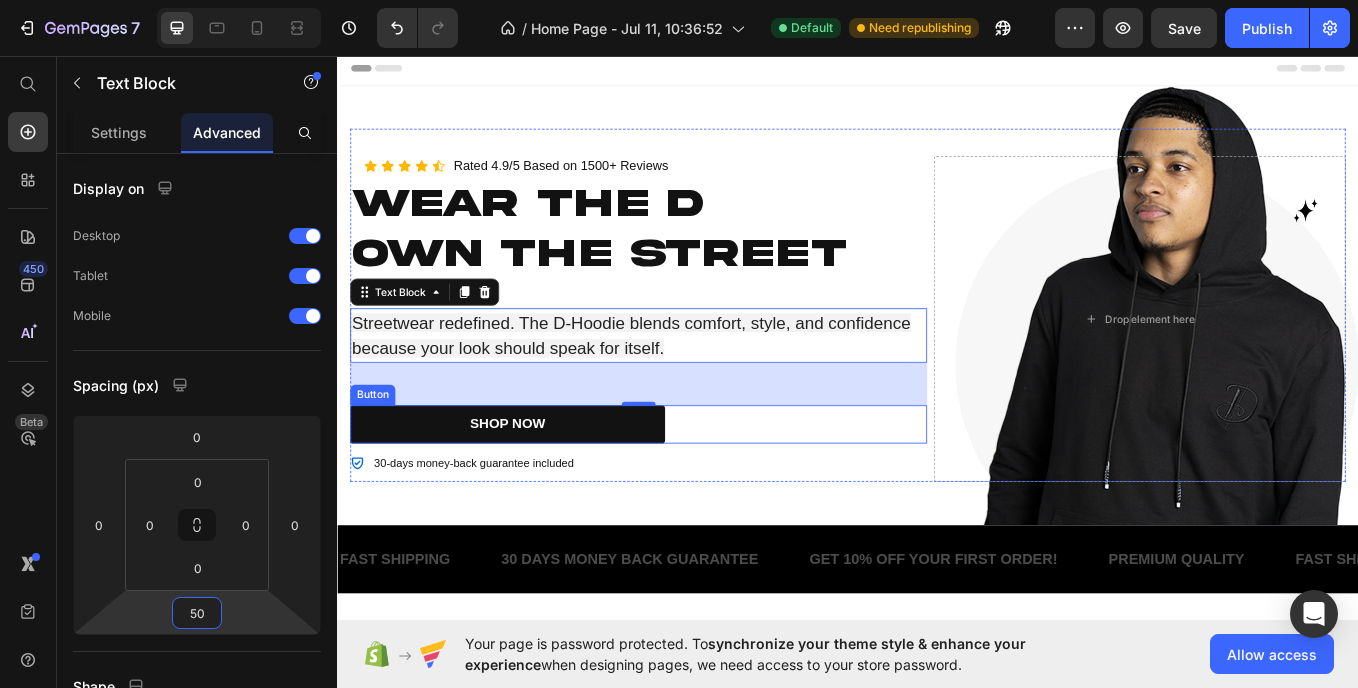 click on "SHOP NOW" at bounding box center (537, 488) 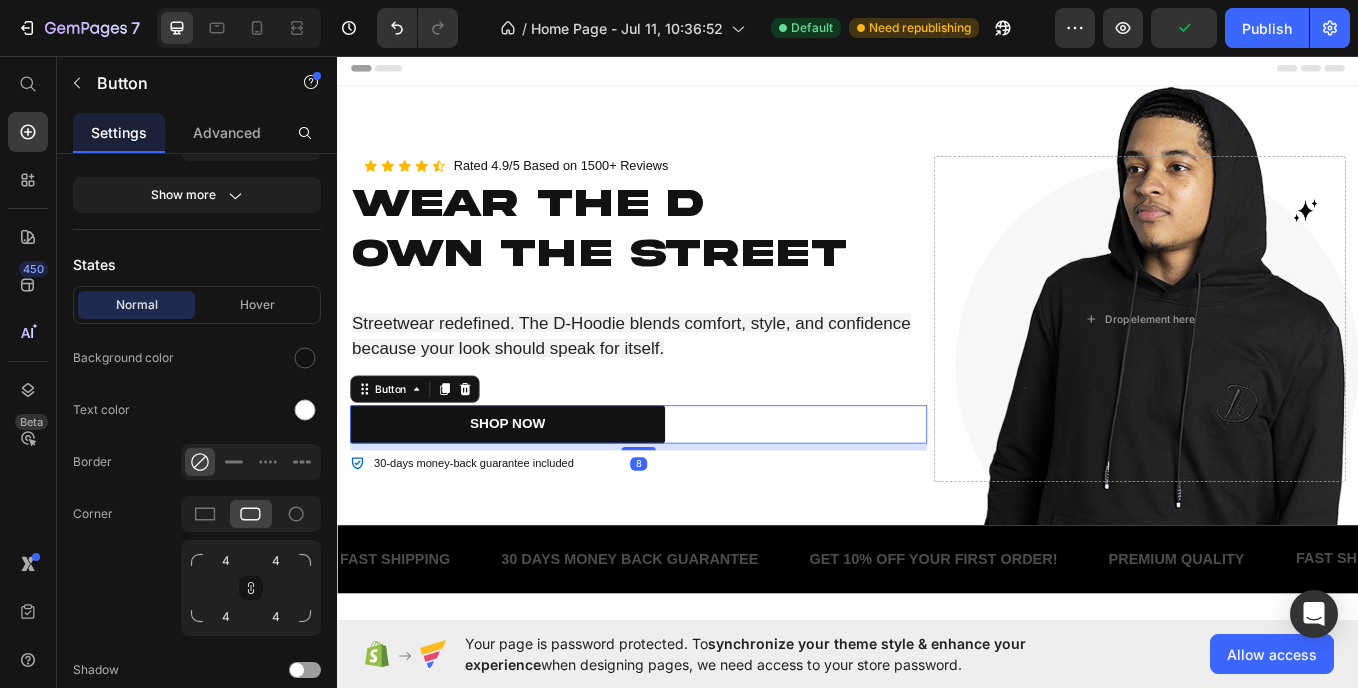 scroll, scrollTop: 0, scrollLeft: 0, axis: both 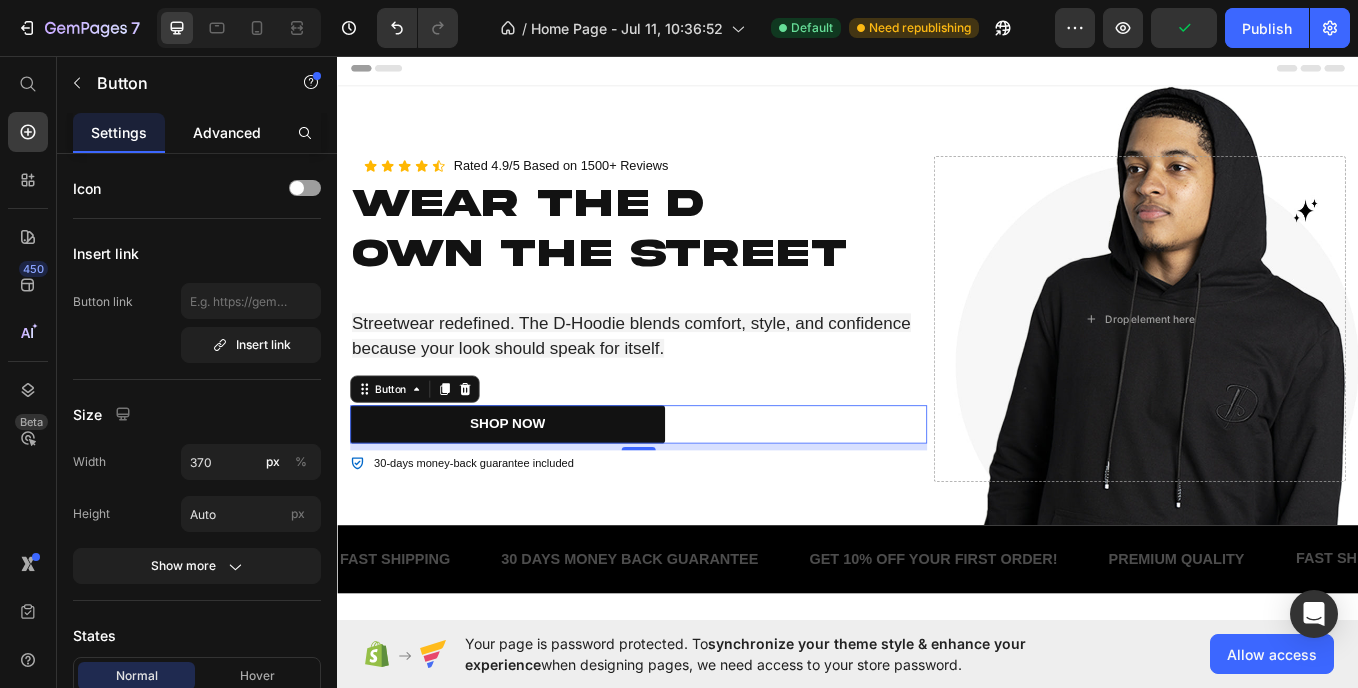 click on "Advanced" at bounding box center (227, 132) 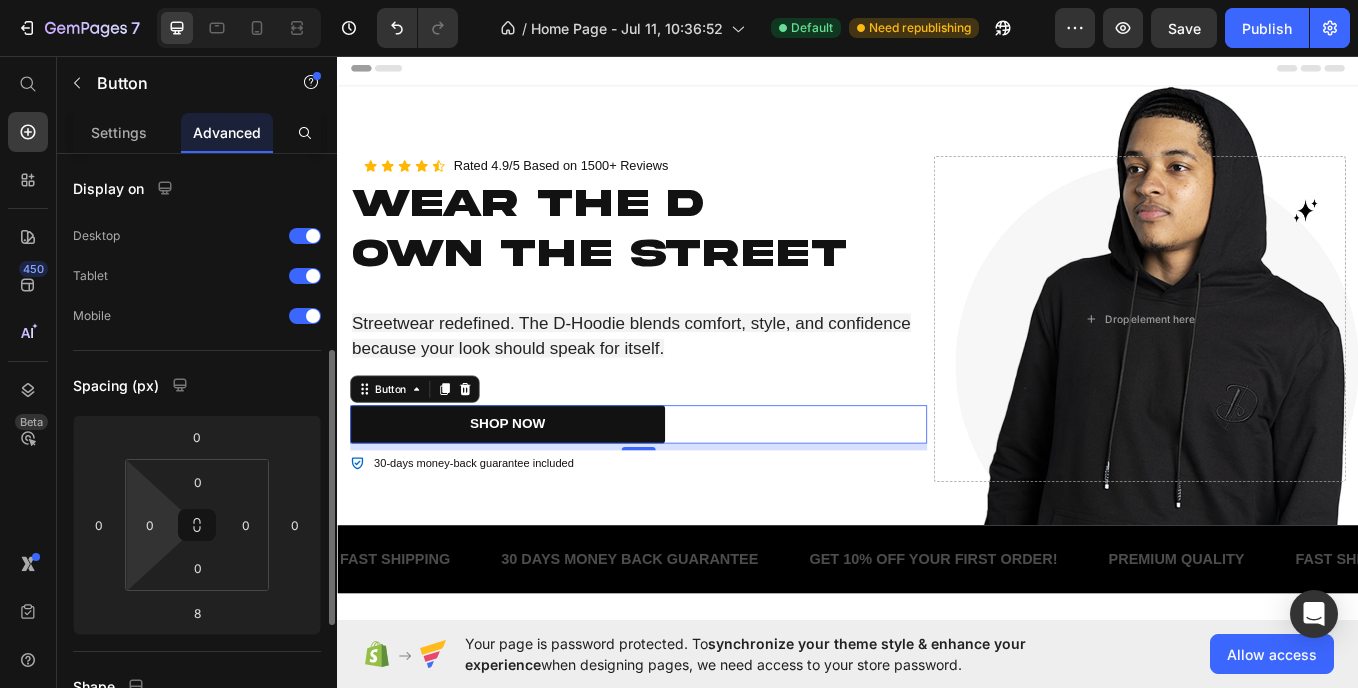 scroll, scrollTop: 135, scrollLeft: 0, axis: vertical 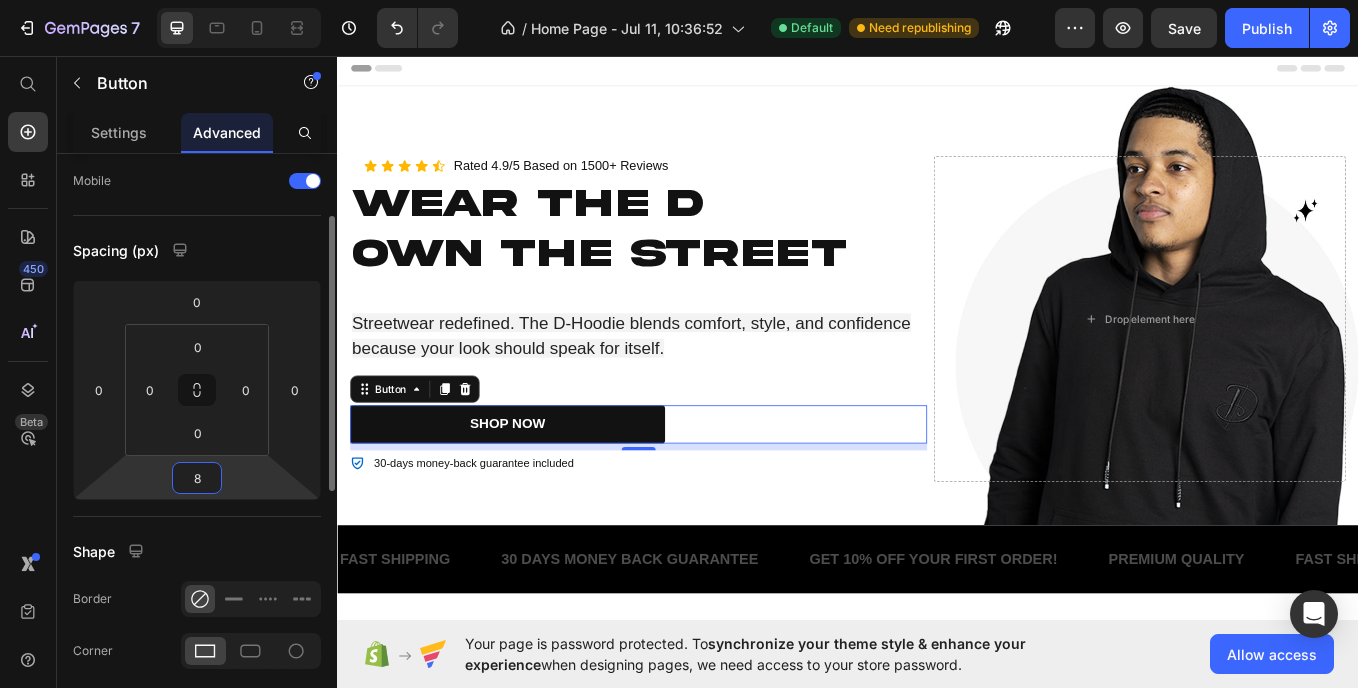 click on "8" at bounding box center [197, 478] 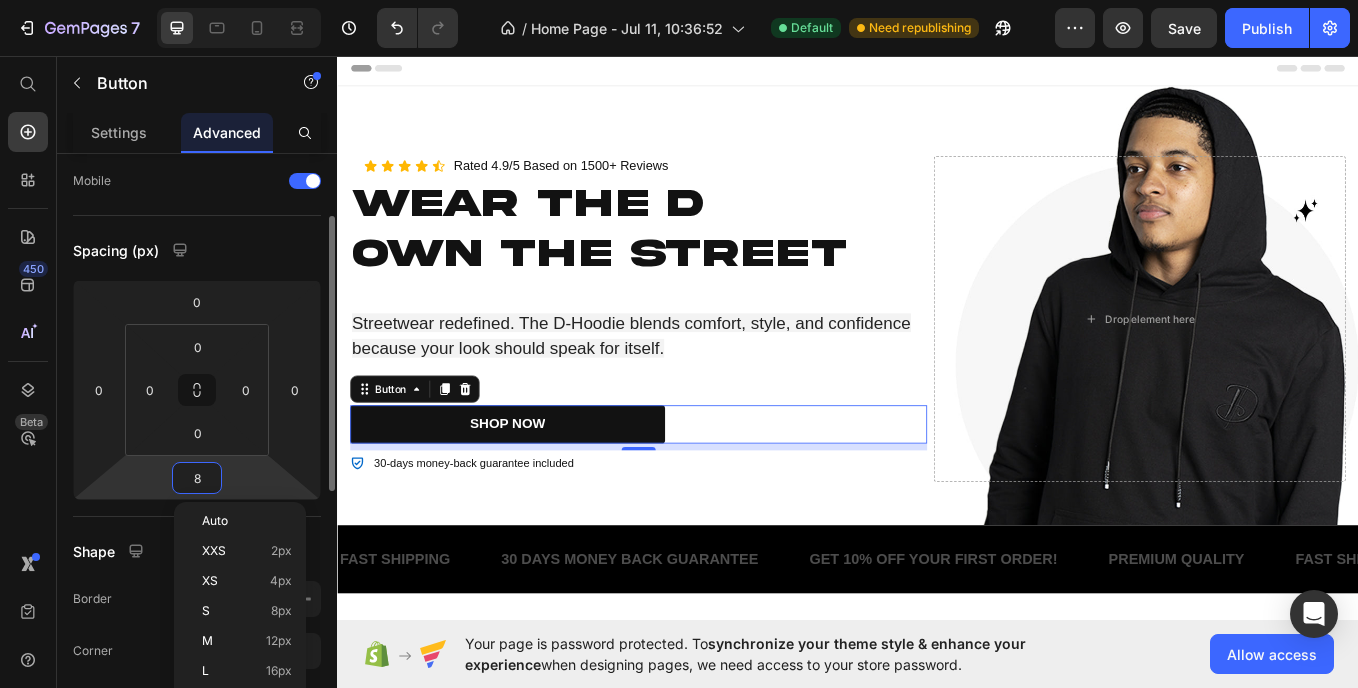 type on "0" 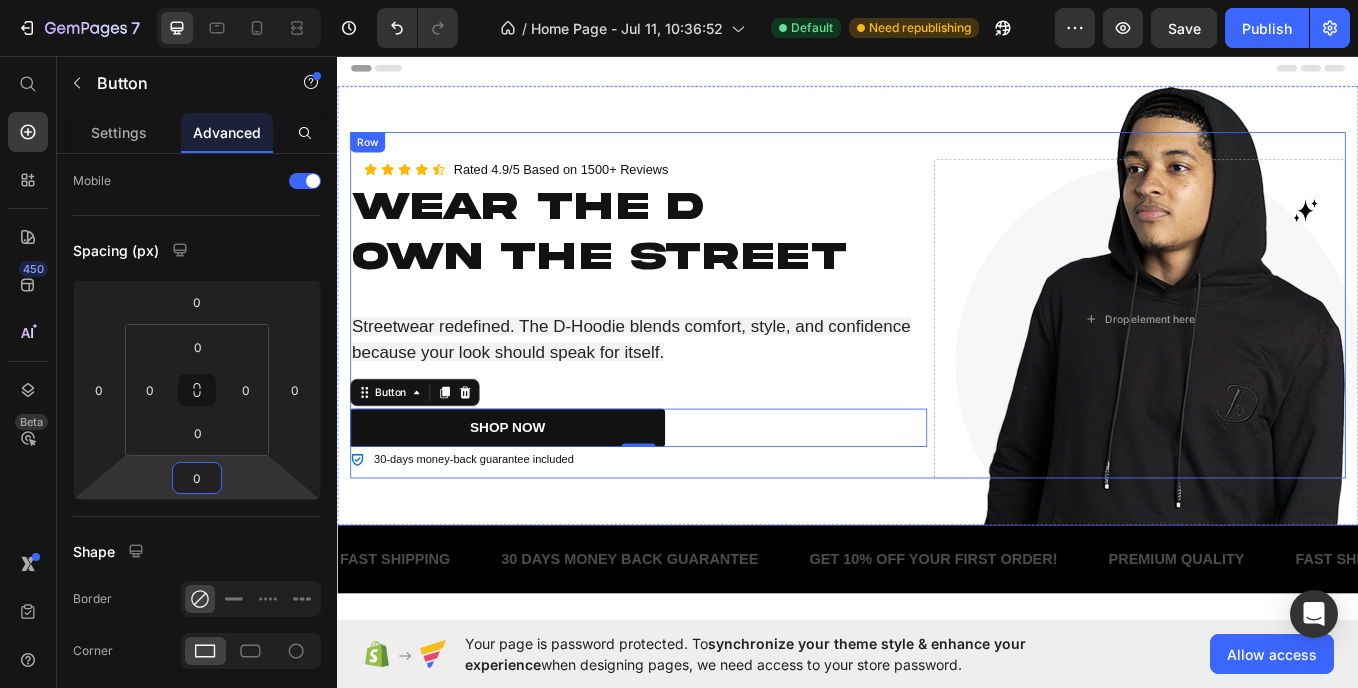 click on "Icon Icon Icon Icon Icon Icon List Rated 4.9/5 Based on 1500+ Reviews Text Block Row Wear the D  Own the Street Heading Streetwear redefined. The D-Hoodie blends comfort, style, and confidence because your look should speak for itself. Text Block SHOP NOW Button   0
30-days money-back guarantee included Item List
Drop element here Row" at bounding box center (937, 348) 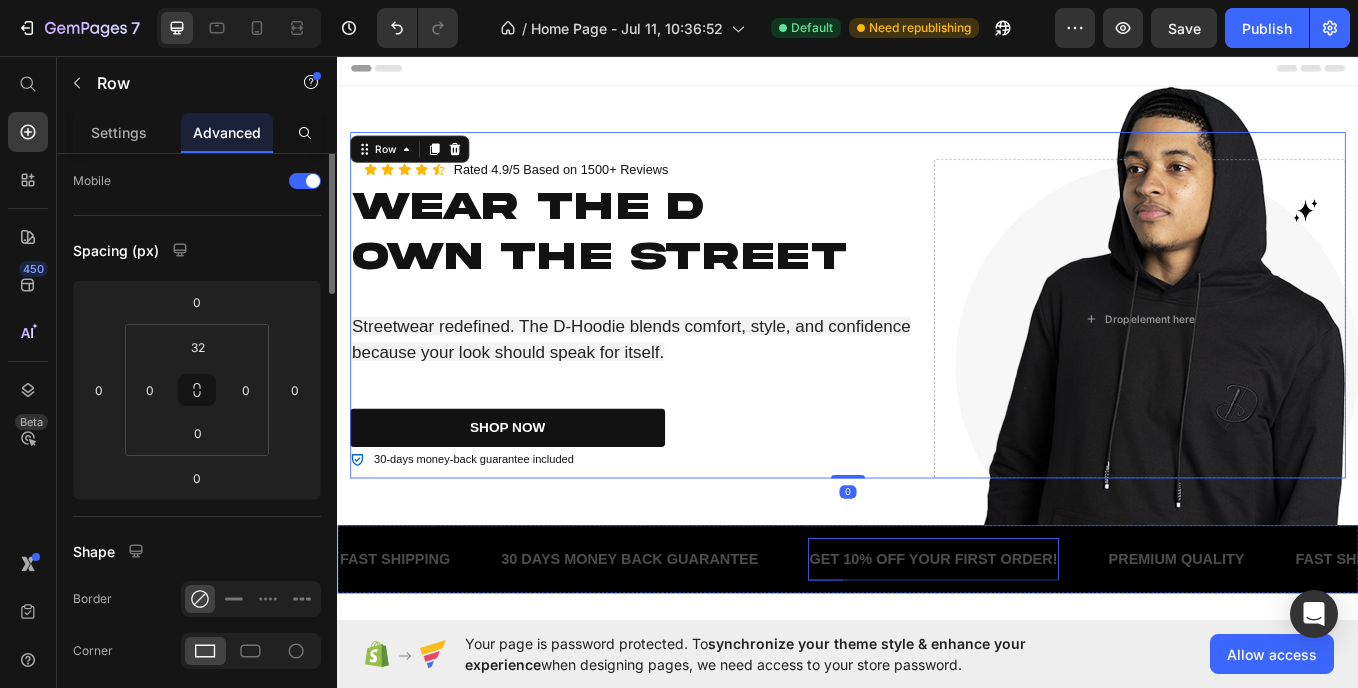 scroll, scrollTop: 0, scrollLeft: 0, axis: both 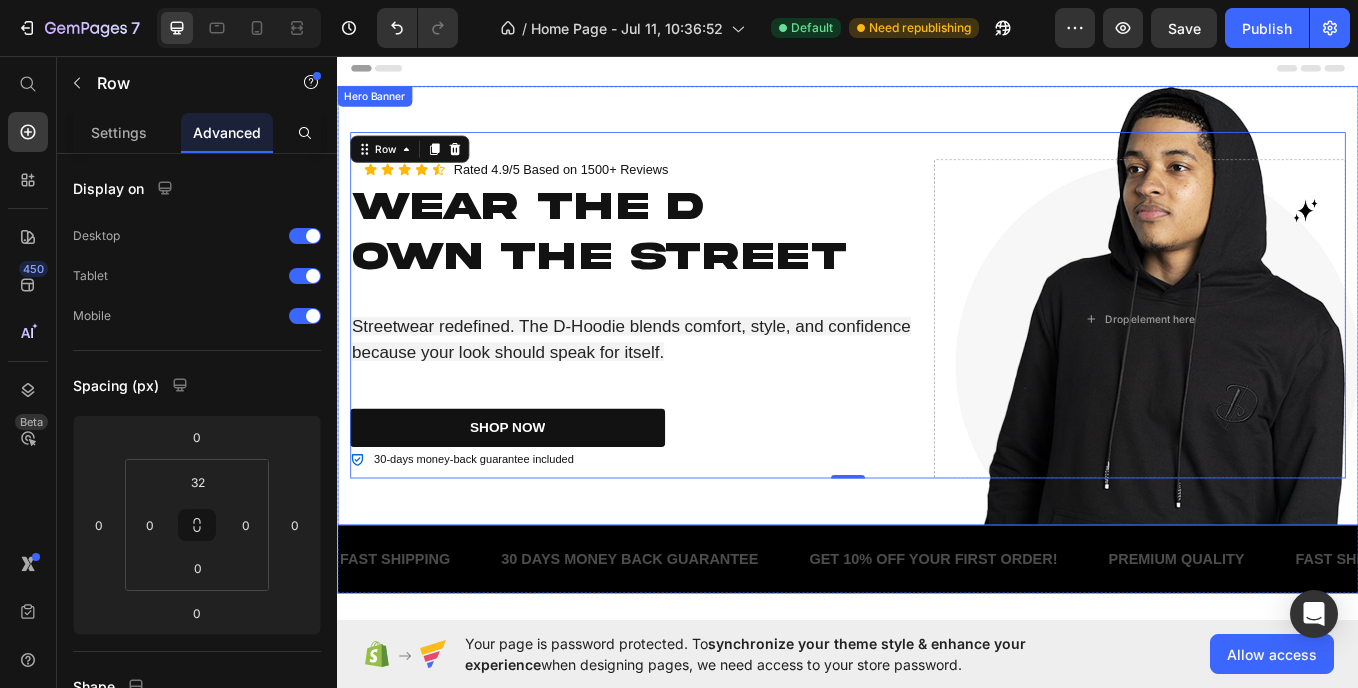 click at bounding box center [937, 349] 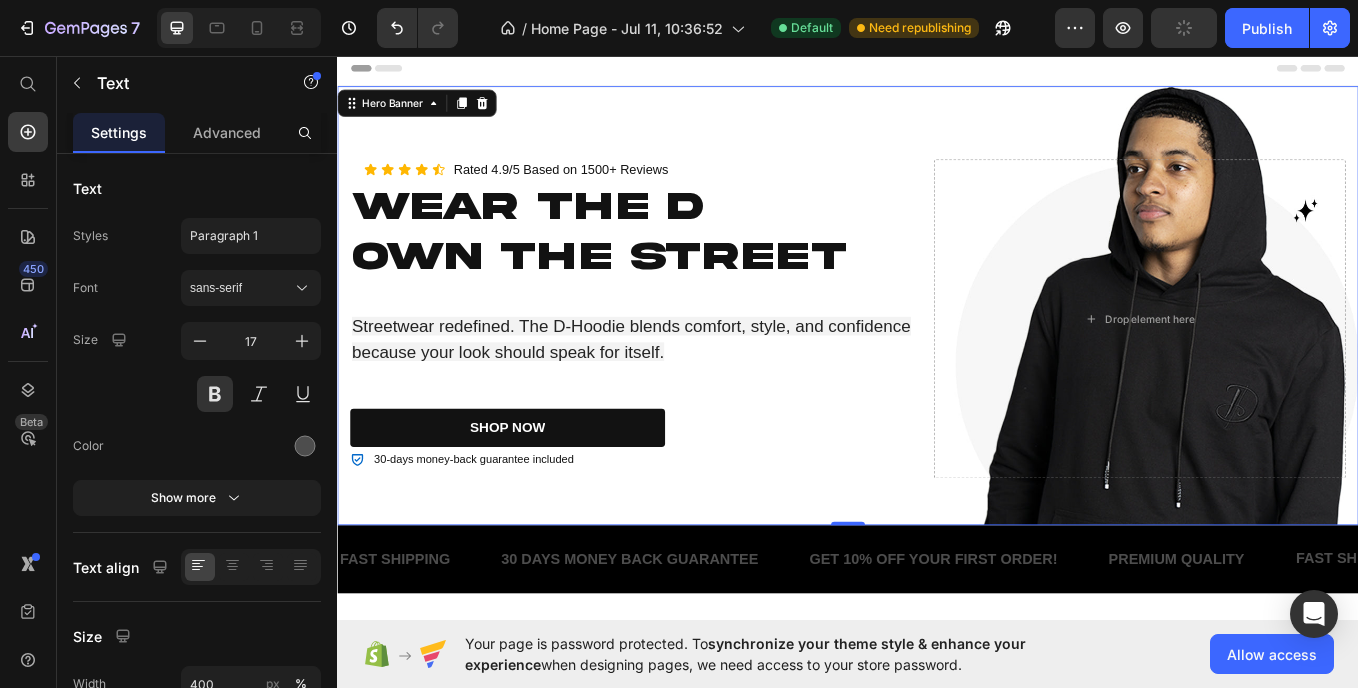 click on "30 DAYS MONEY BACK GUARANTEE" at bounding box center (680, 647) 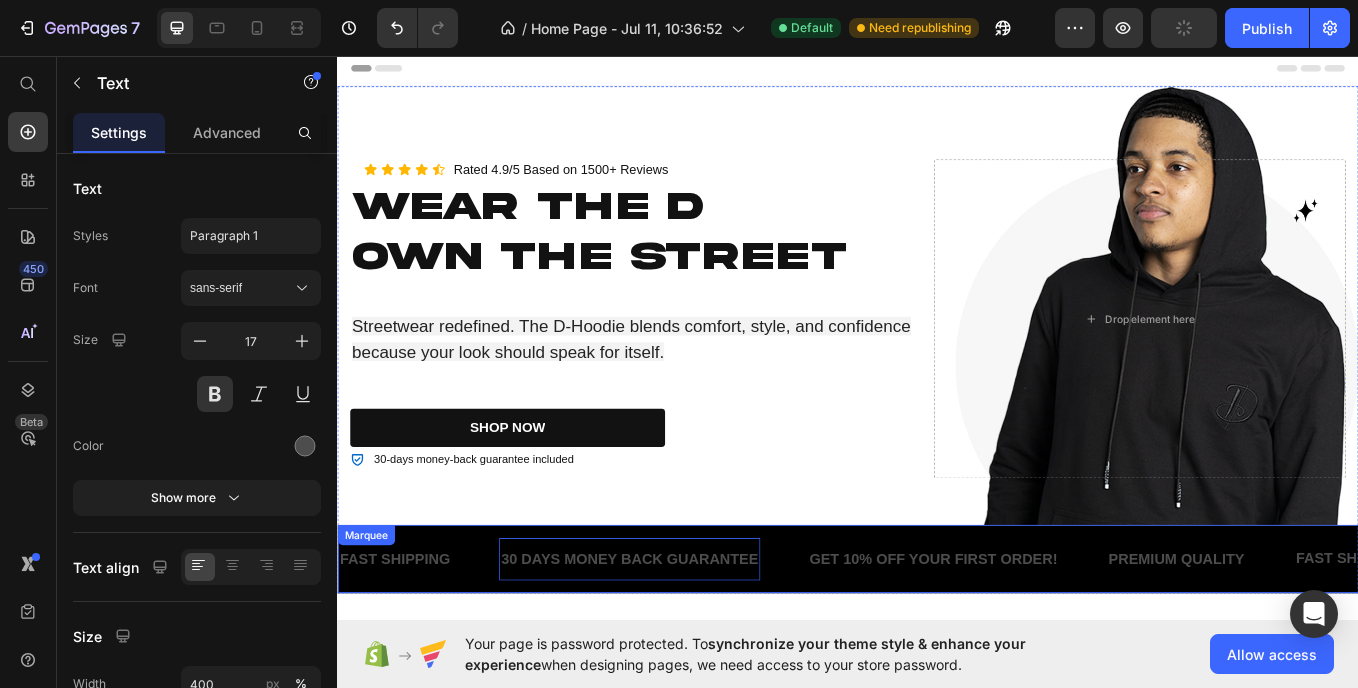 click on "FAST SHIPPING Text 30 DAYS MONEY BACK GUARANTEE Text GET 10% OFF YOUR FIRST ORDER! Text PREMIUM QUALITY Text FAST SHIPPING Text 30 DAYS MONEY BACK GUARANTEE Text GET 10% OFF YOUR FIRST ORDER! Text PREMIUM QUALITY Text FAST SHIPPING Text 30 DAYS MONEY BACK GUARANTEE Text GET 10% OFF YOUR FIRST ORDER! Text PREMIUM QUALITY Text FAST SHIPPING Text 30 DAYS MONEY BACK GUARANTEE Text GET 10% OFF YOUR FIRST ORDER! Text PREMIUM QUALITY Text FAST SHIPPING Text 30 DAYS MONEY BACK GUARANTEE Text GET 10% OFF YOUR FIRST ORDER! Text PREMIUM QUALITY Text FAST SHIPPING Text 30 DAYS MONEY BACK GUARANTEE Text GET 10% OFF YOUR FIRST ORDER! Text PREMIUM QUALITY Text Marquee" at bounding box center (937, 647) 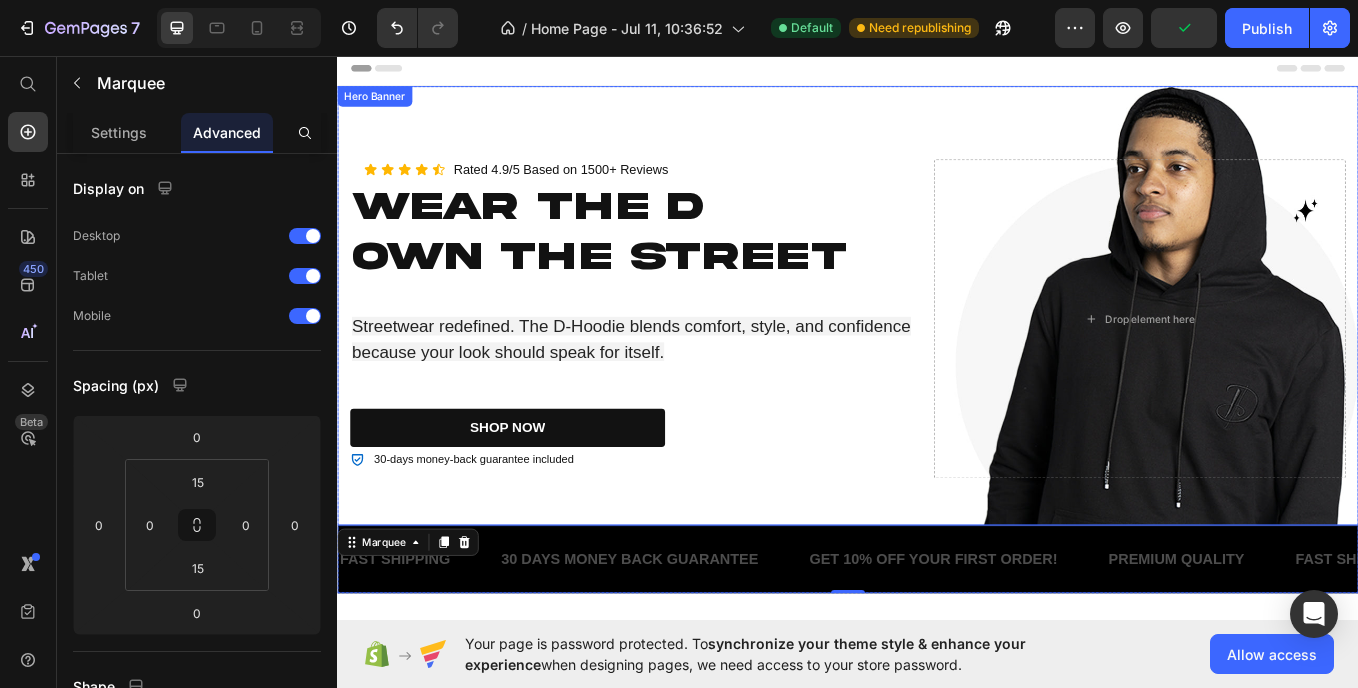 click on "Icon Icon Icon Icon Icon Icon List Rated 4.9/5 Based on 1500+ Reviews Text Block Row Wear the D  Own the Street Heading Streetwear redefined. The D-Hoodie blends comfort, style, and confidence because your look should speak for itself. Text Block SHOP NOW Button
30-days money-back guarantee included Item List
Drop element here Row" at bounding box center [937, 348] 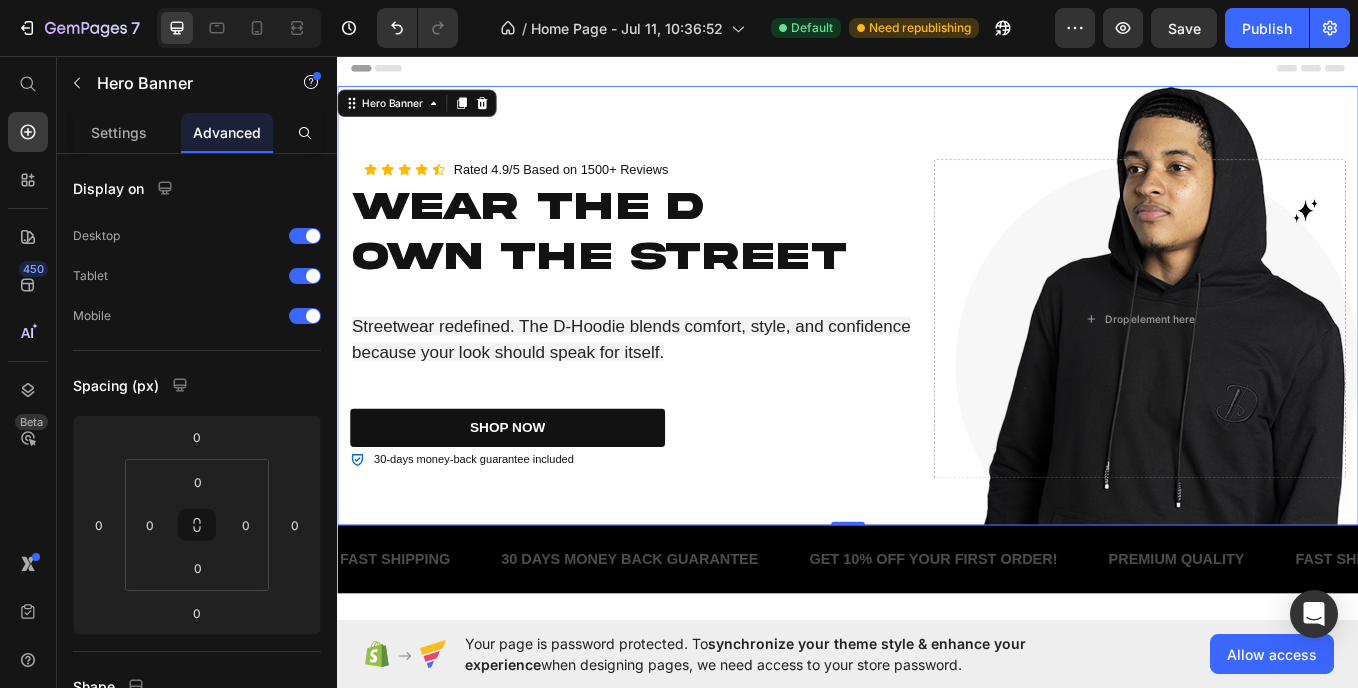 click on "Icon Icon Icon Icon Icon Icon List Rated 4.9/5 Based on 1500+ Reviews Text Block Row Wear the D  Own the Street Heading Streetwear redefined. The D-Hoodie blends comfort, style, and confidence because your look should speak for itself. Text Block SHOP NOW Button
30-days money-back guarantee included Item List
Drop element here Row" at bounding box center (937, 348) 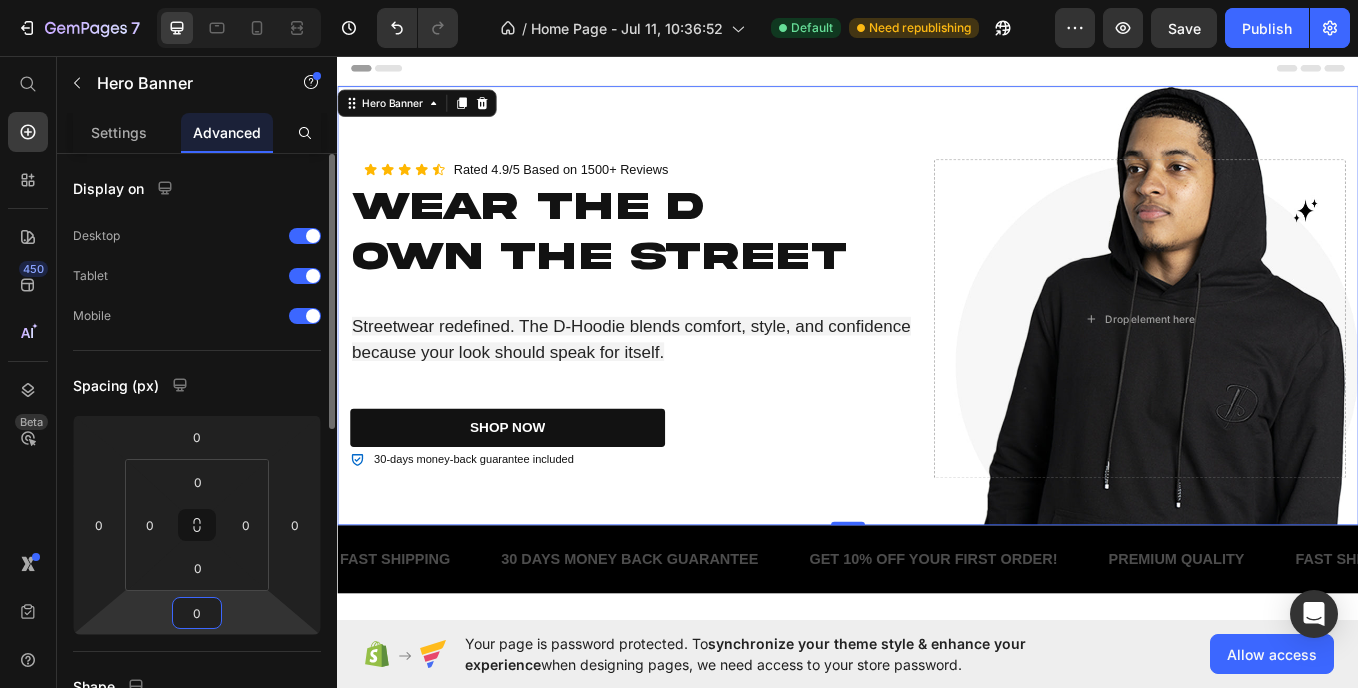 click on "0" at bounding box center (197, 613) 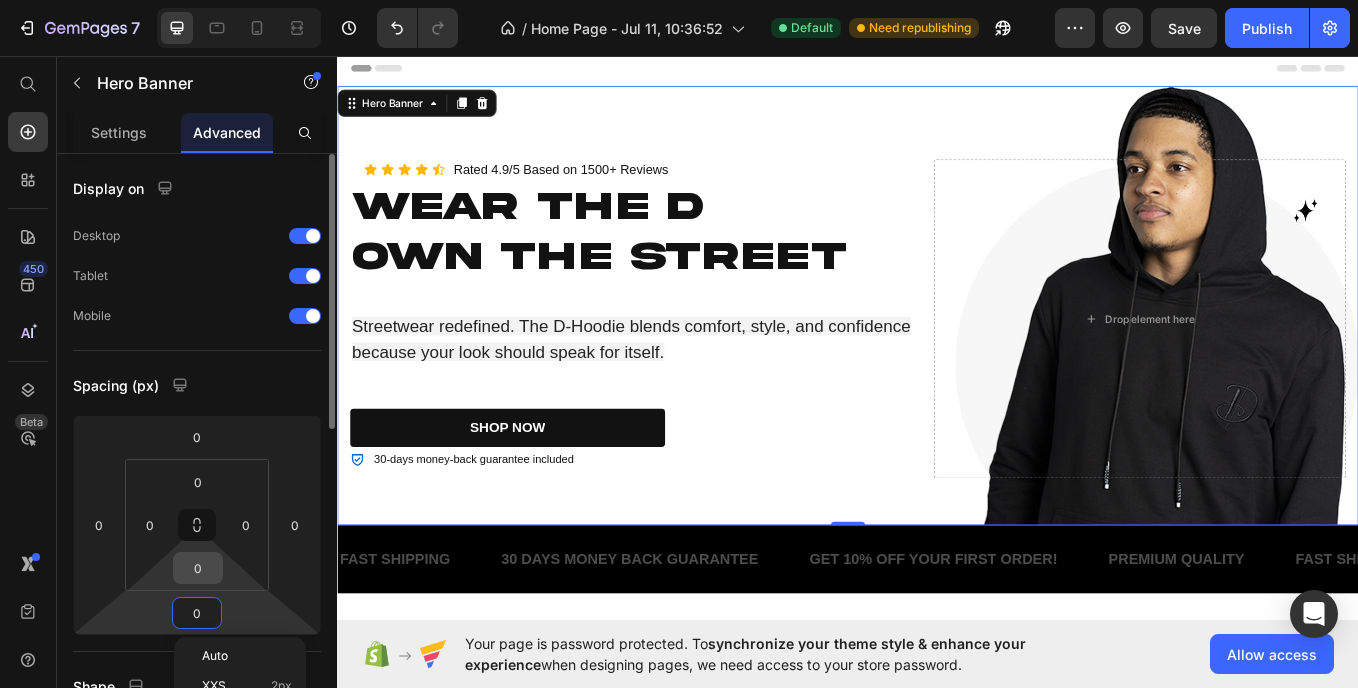 click on "0" at bounding box center [198, 568] 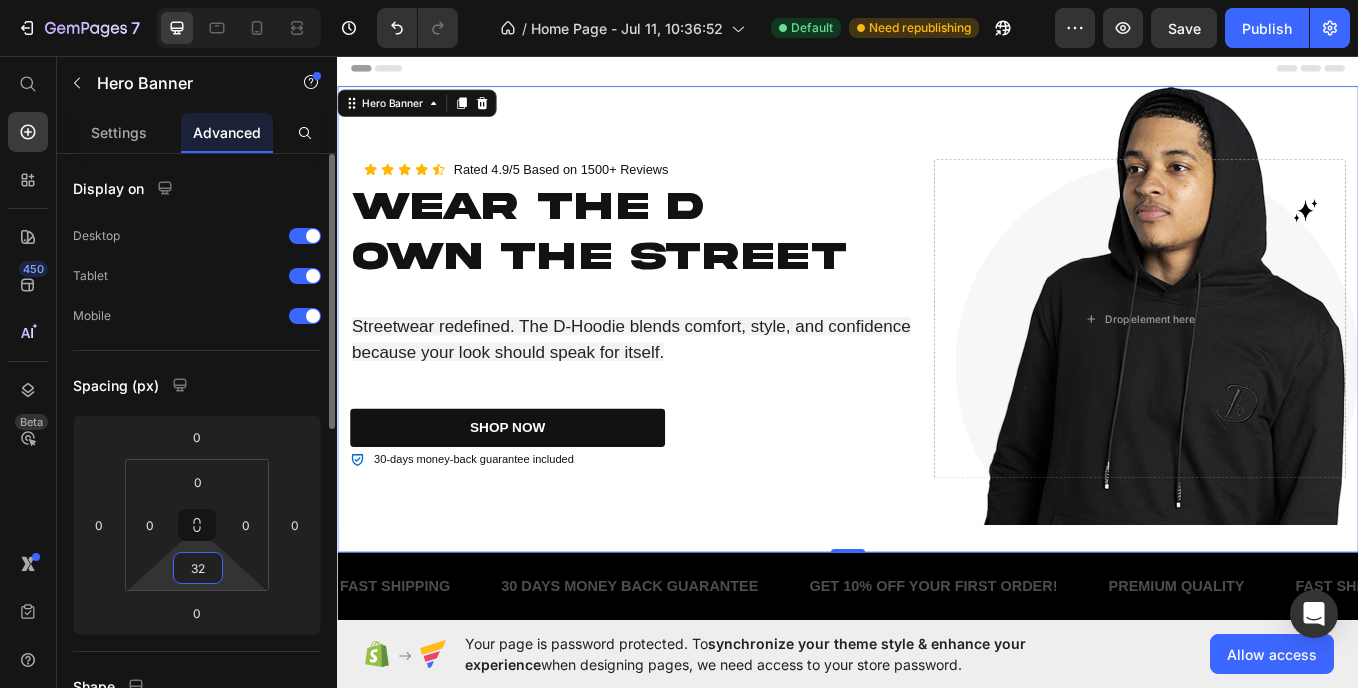 type on "3" 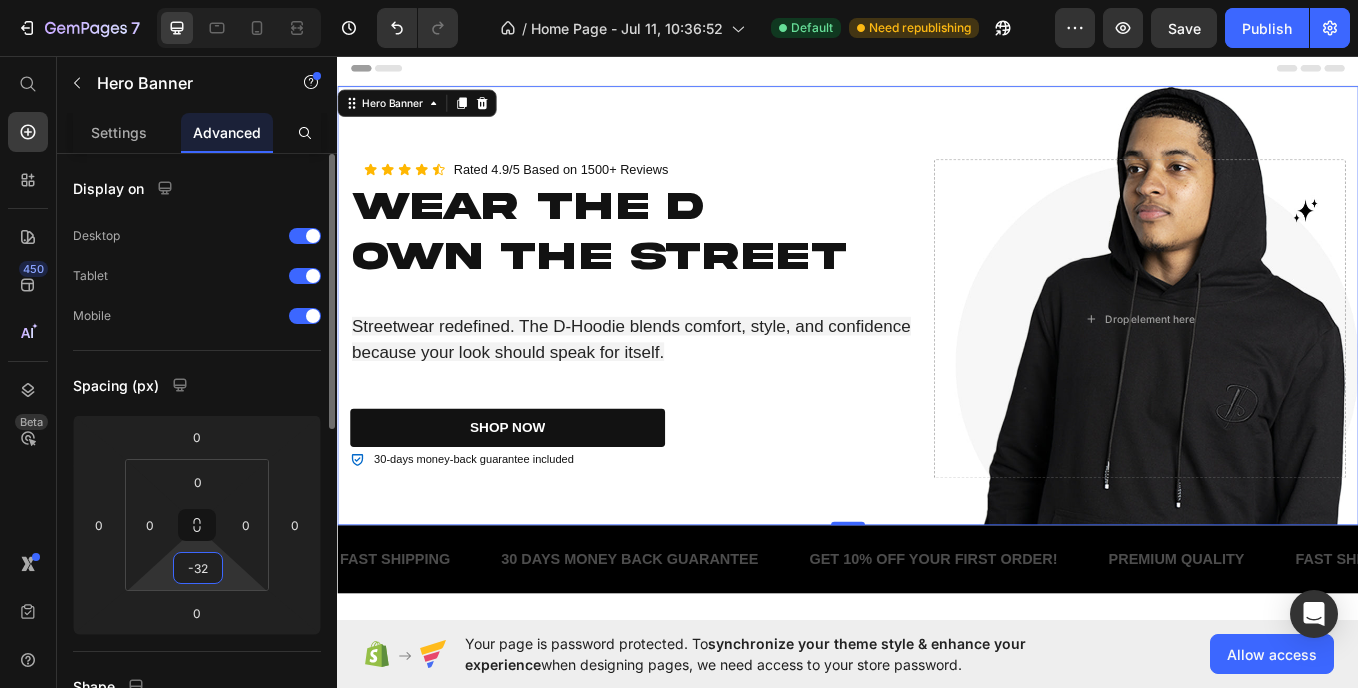 type on "-3" 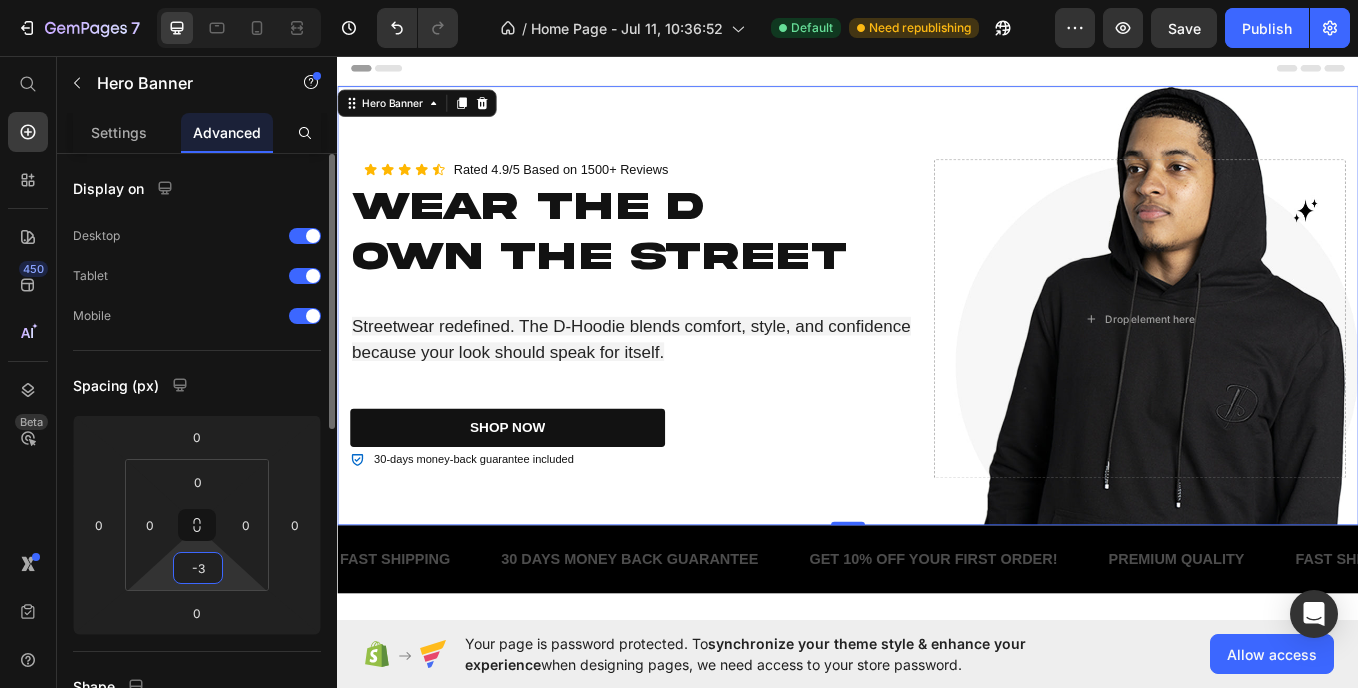 type 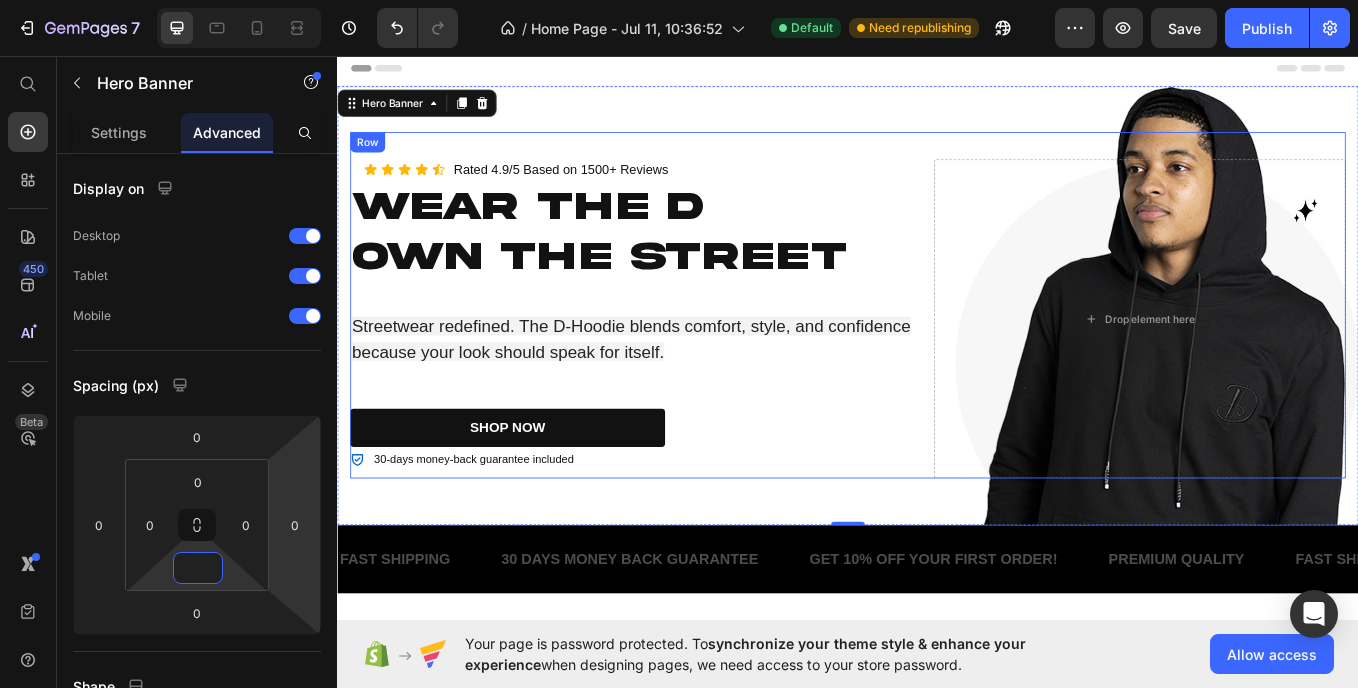 click on "Icon Icon Icon Icon Icon Icon List Rated 4.9/5 Based on 1500+ Reviews Text Block Row Wear the D  Own the Street Heading Streetwear redefined. The D-Hoodie blends comfort, style, and confidence because your look should speak for itself. Text Block SHOP NOW Button
30-days money-back guarantee included Item List
Drop element here Row" at bounding box center (937, 348) 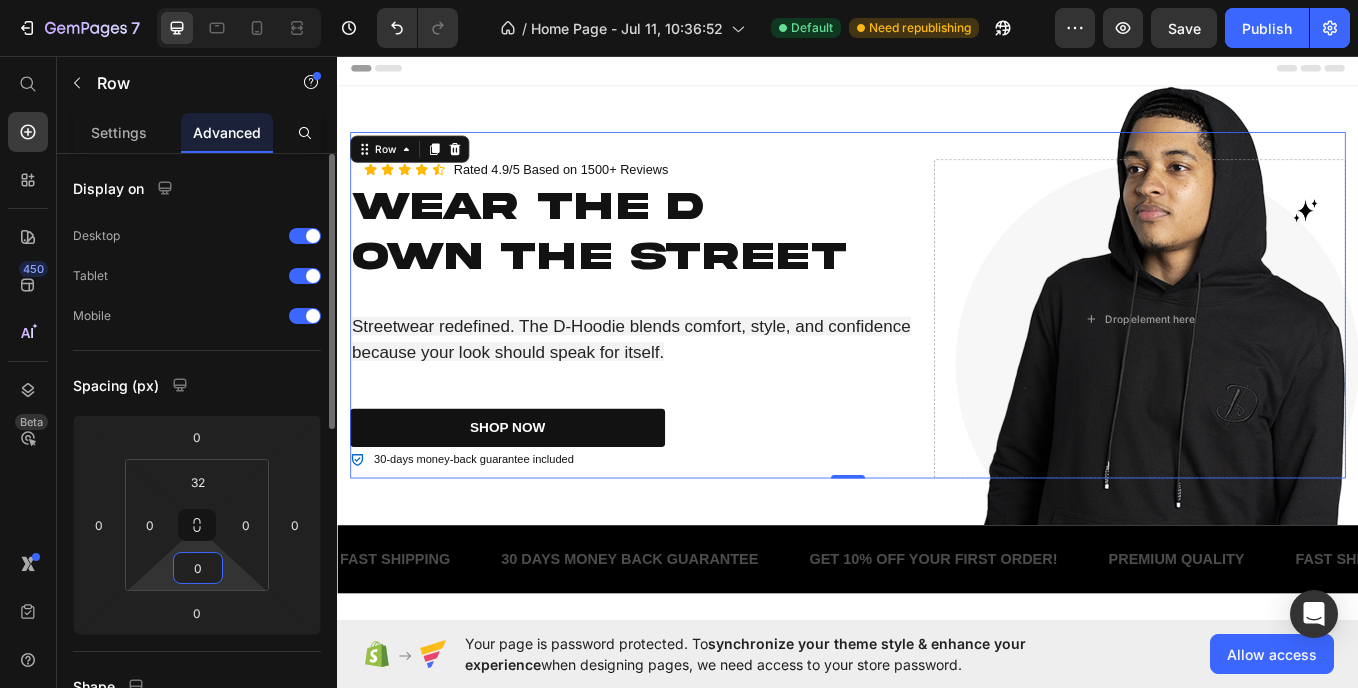 click on "0" at bounding box center [198, 568] 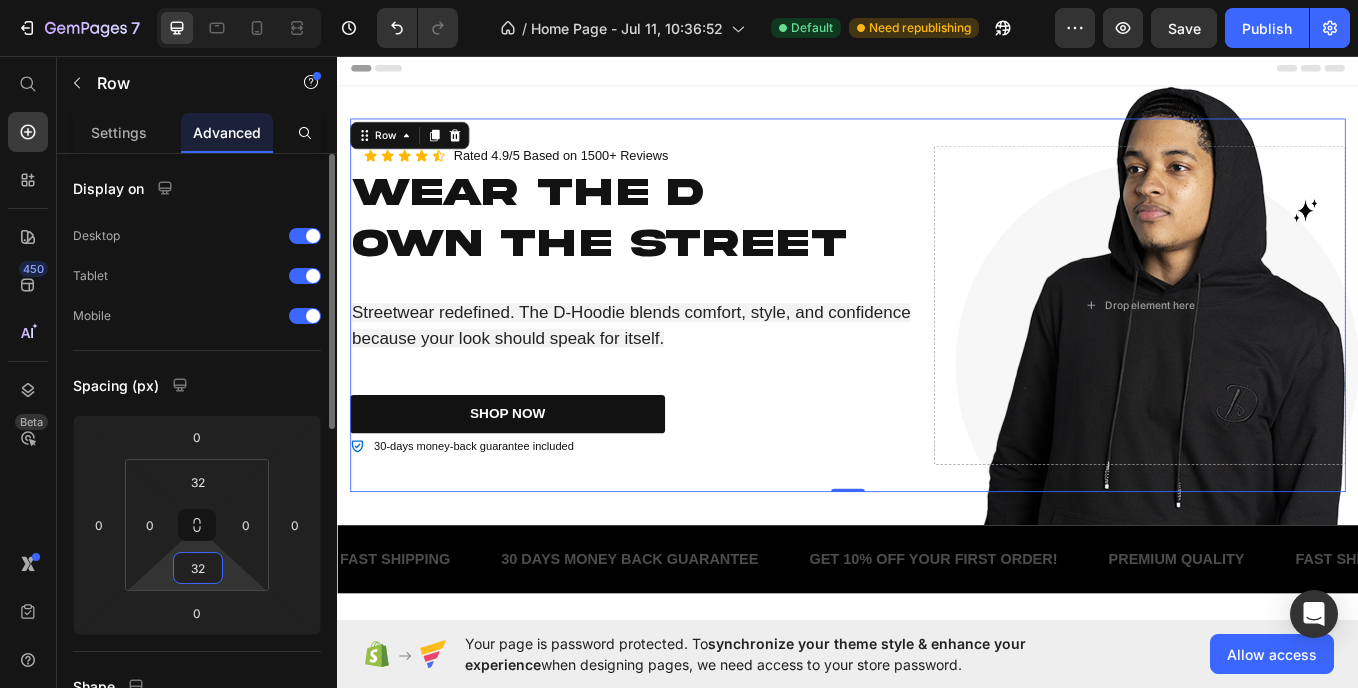type on "3" 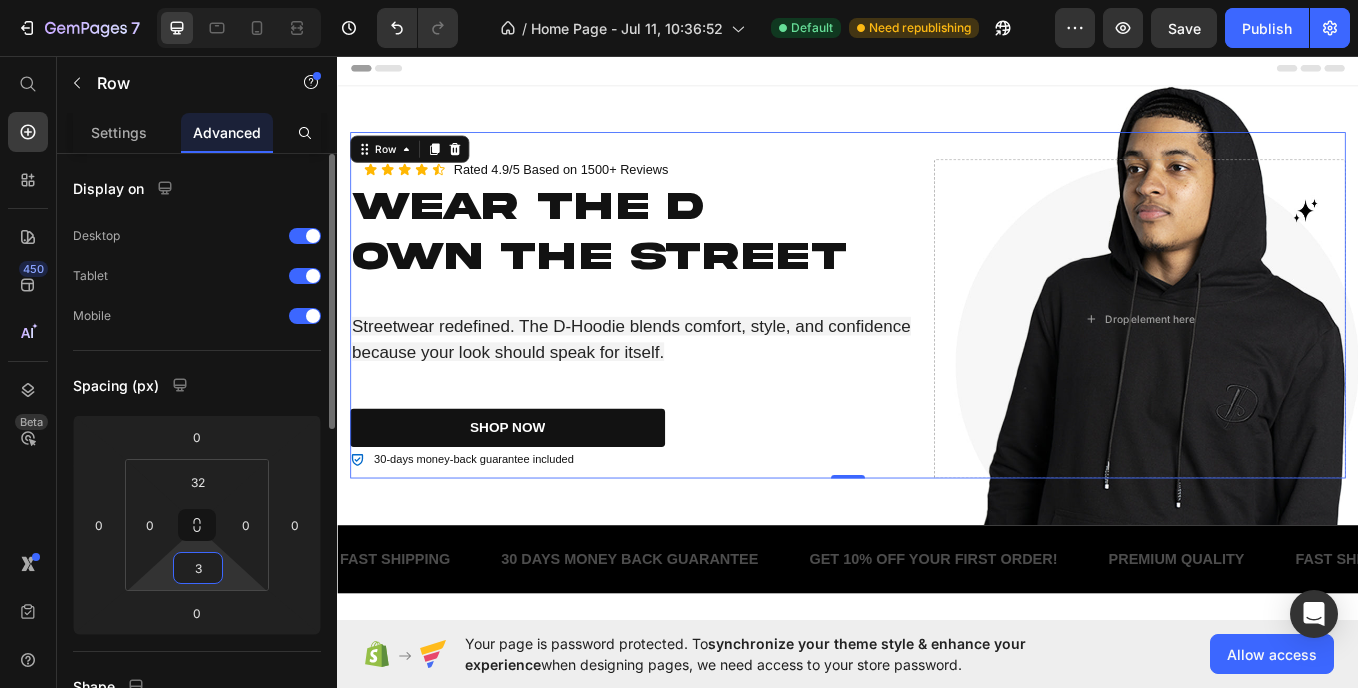 type 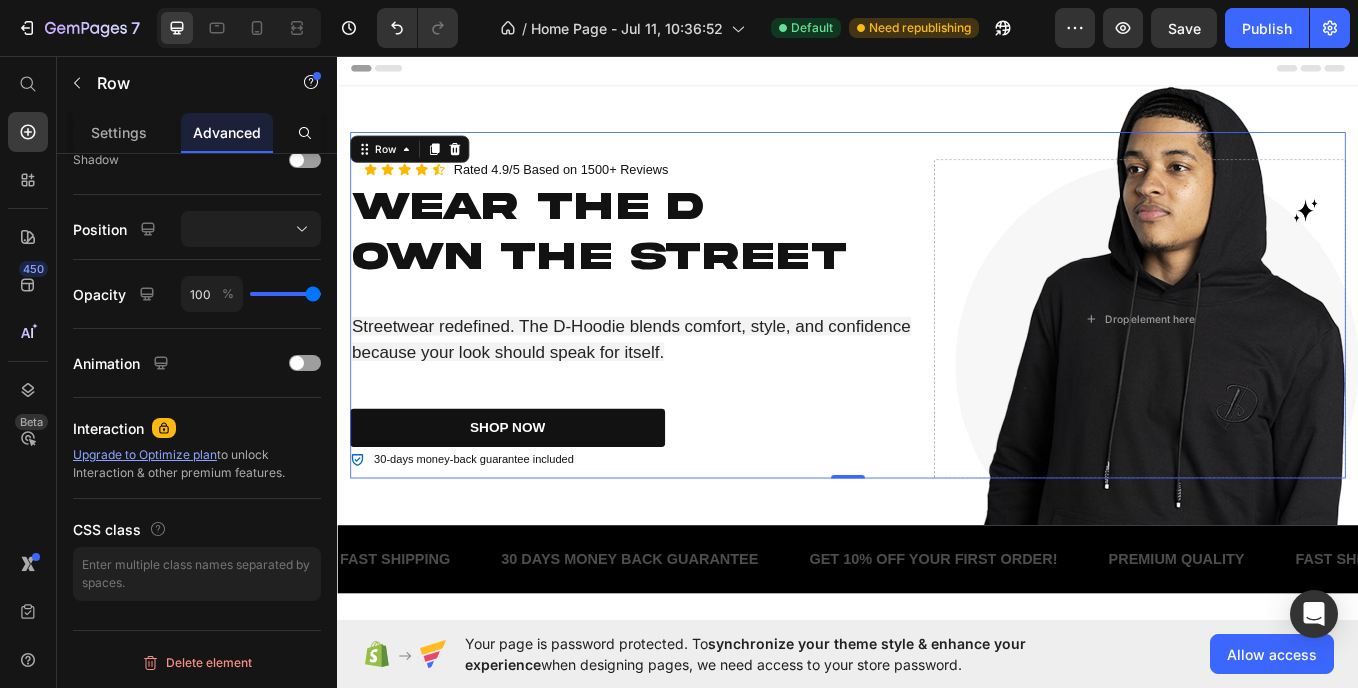 scroll, scrollTop: 0, scrollLeft: 0, axis: both 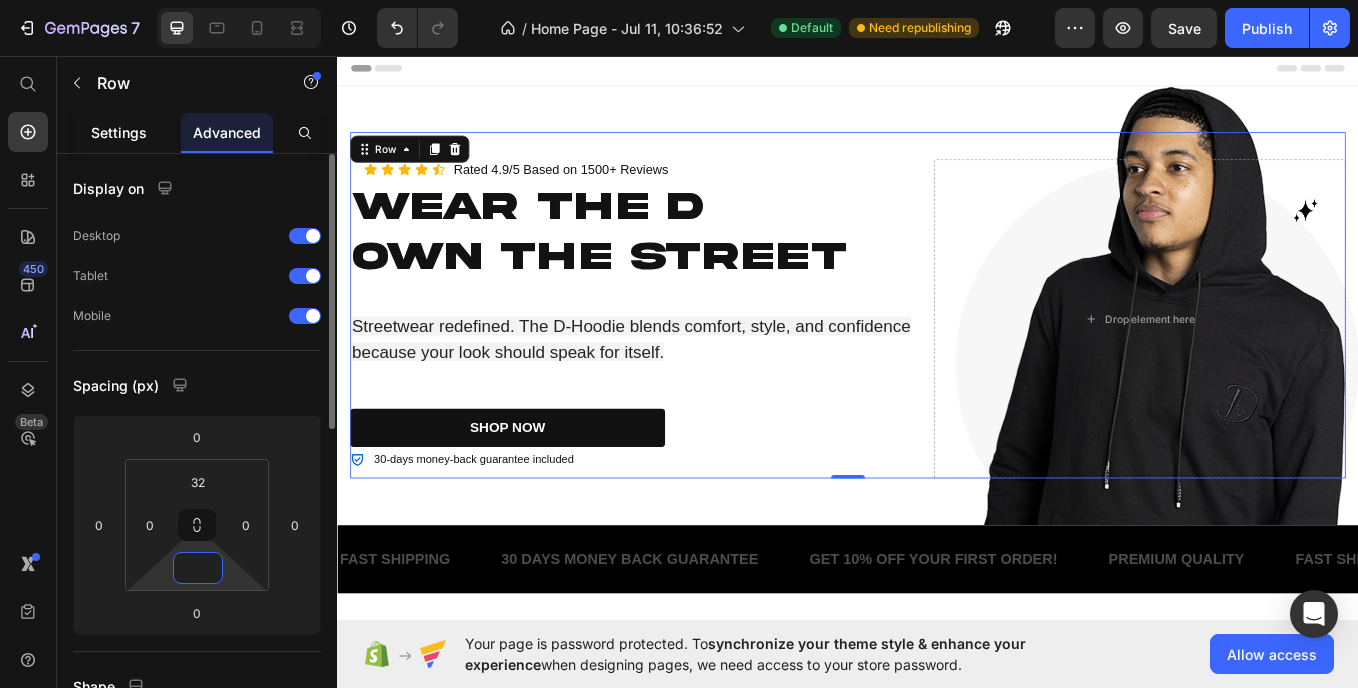 click on "Settings" at bounding box center (119, 132) 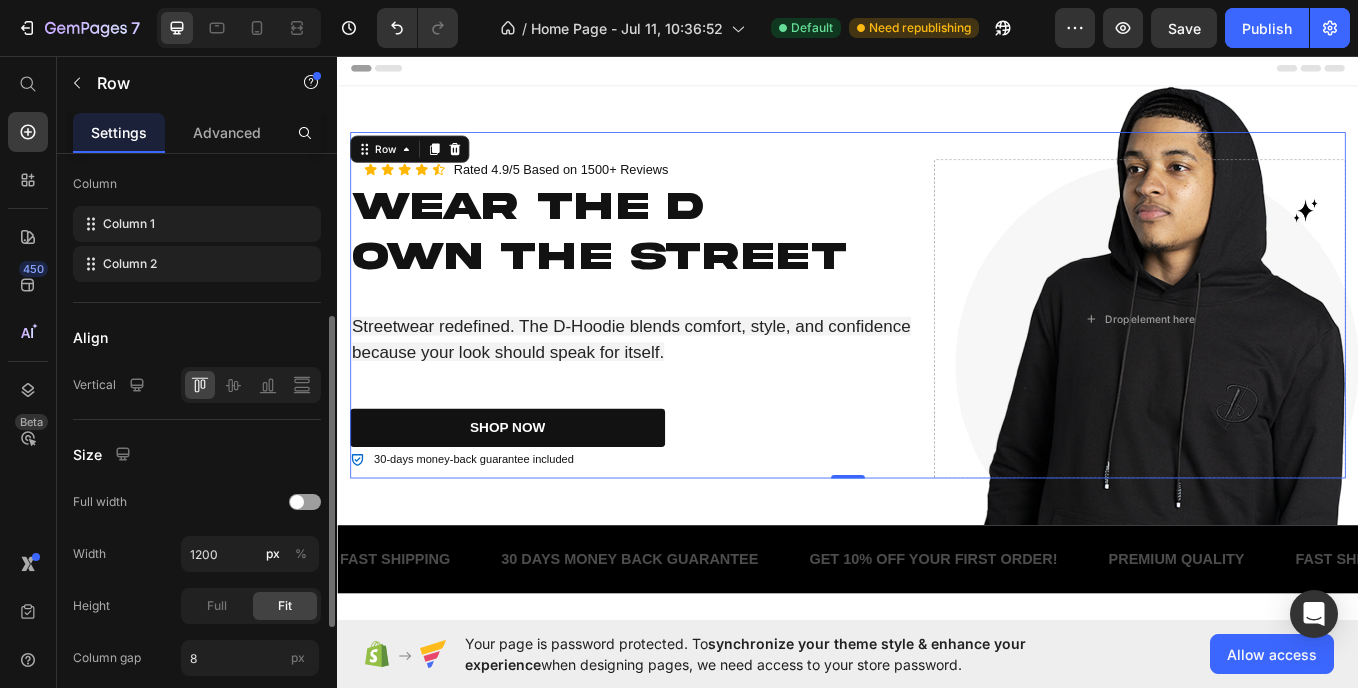 scroll, scrollTop: 305, scrollLeft: 0, axis: vertical 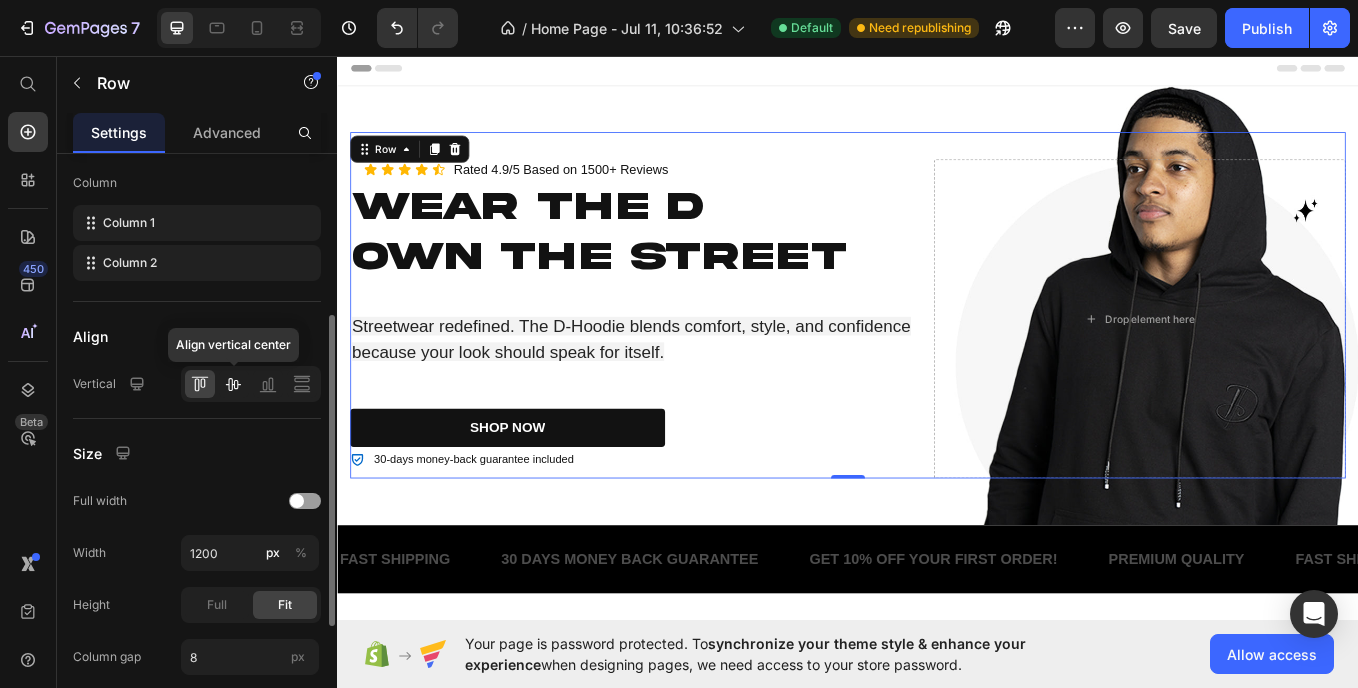 click 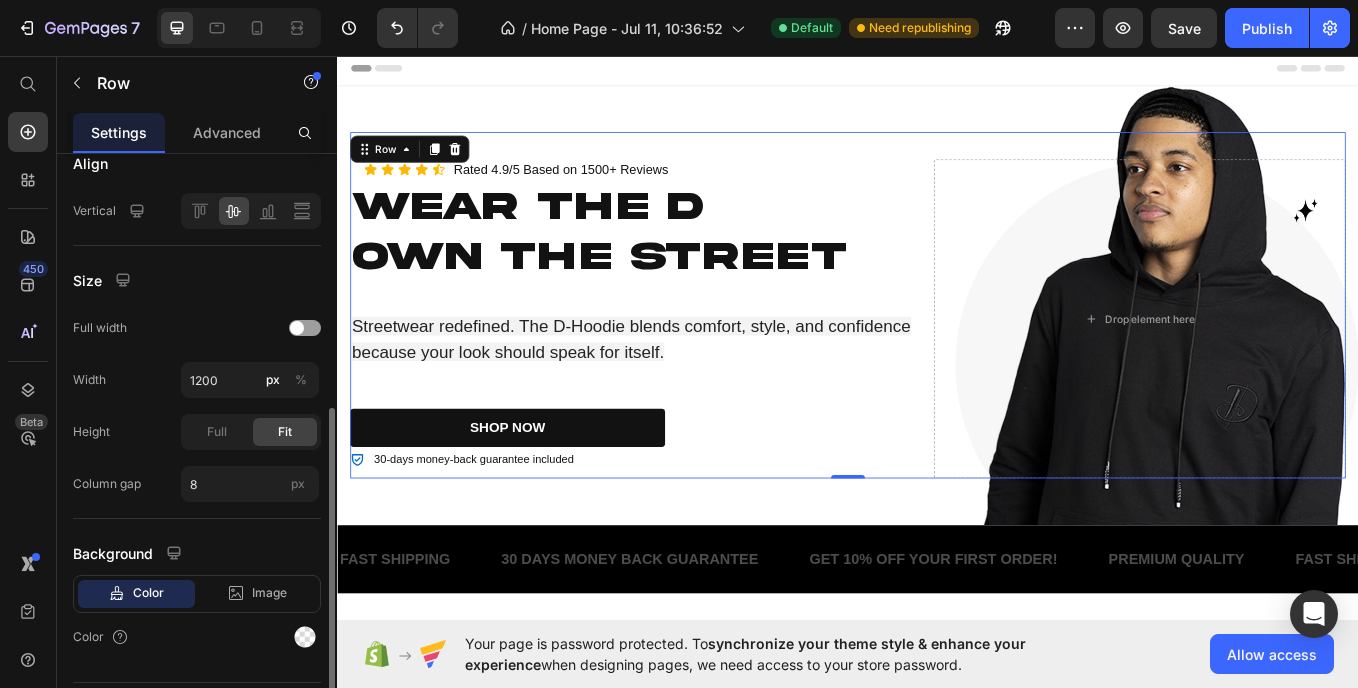 scroll, scrollTop: 492, scrollLeft: 0, axis: vertical 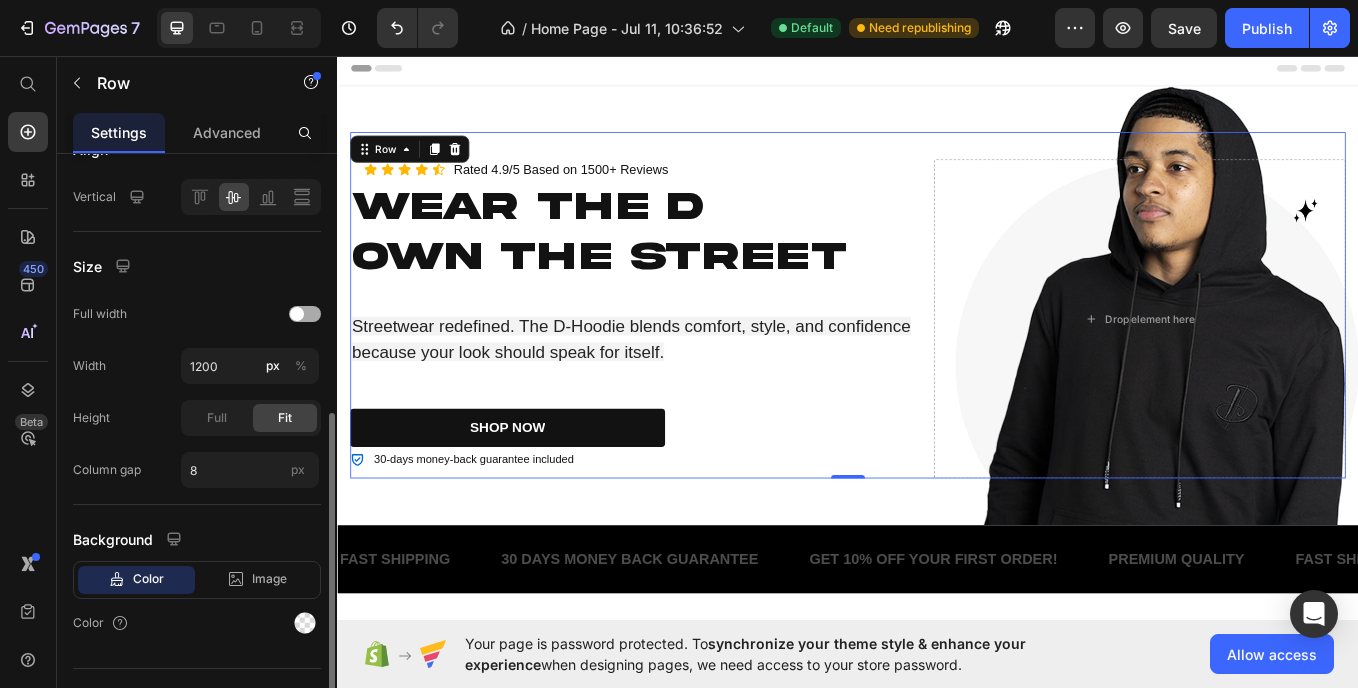 click at bounding box center [297, 314] 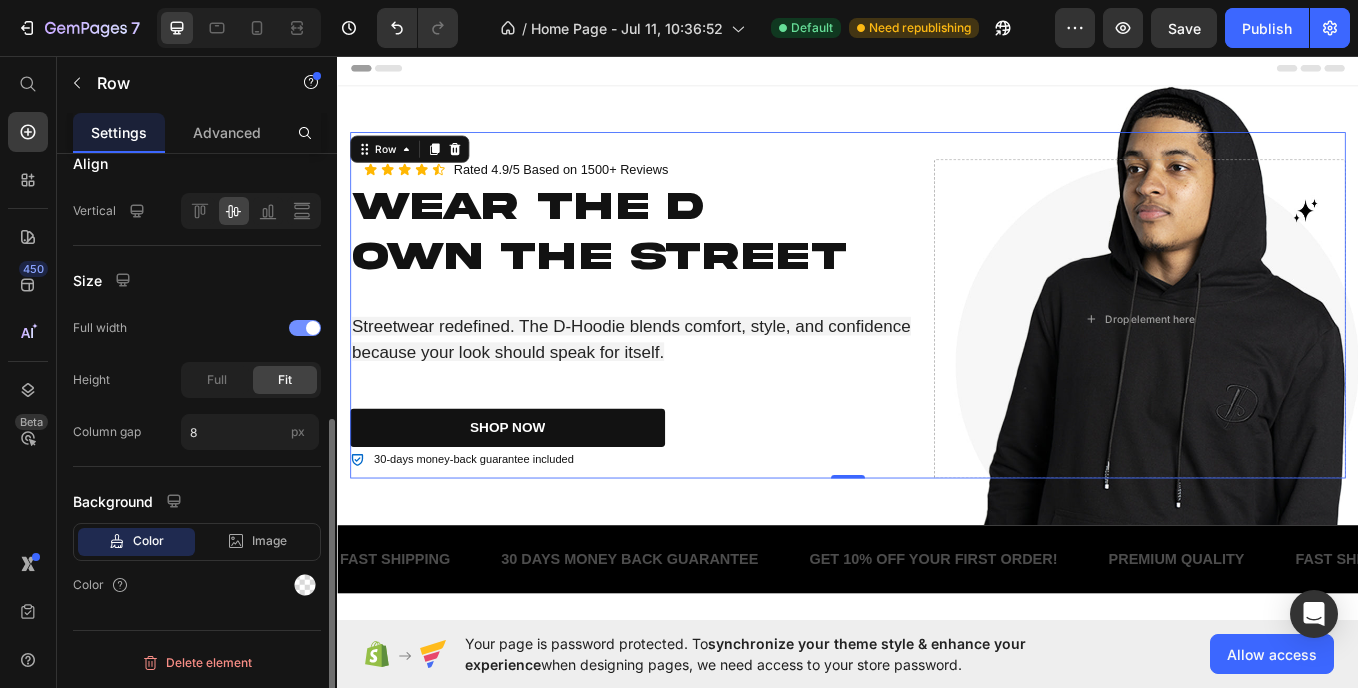 scroll, scrollTop: 478, scrollLeft: 0, axis: vertical 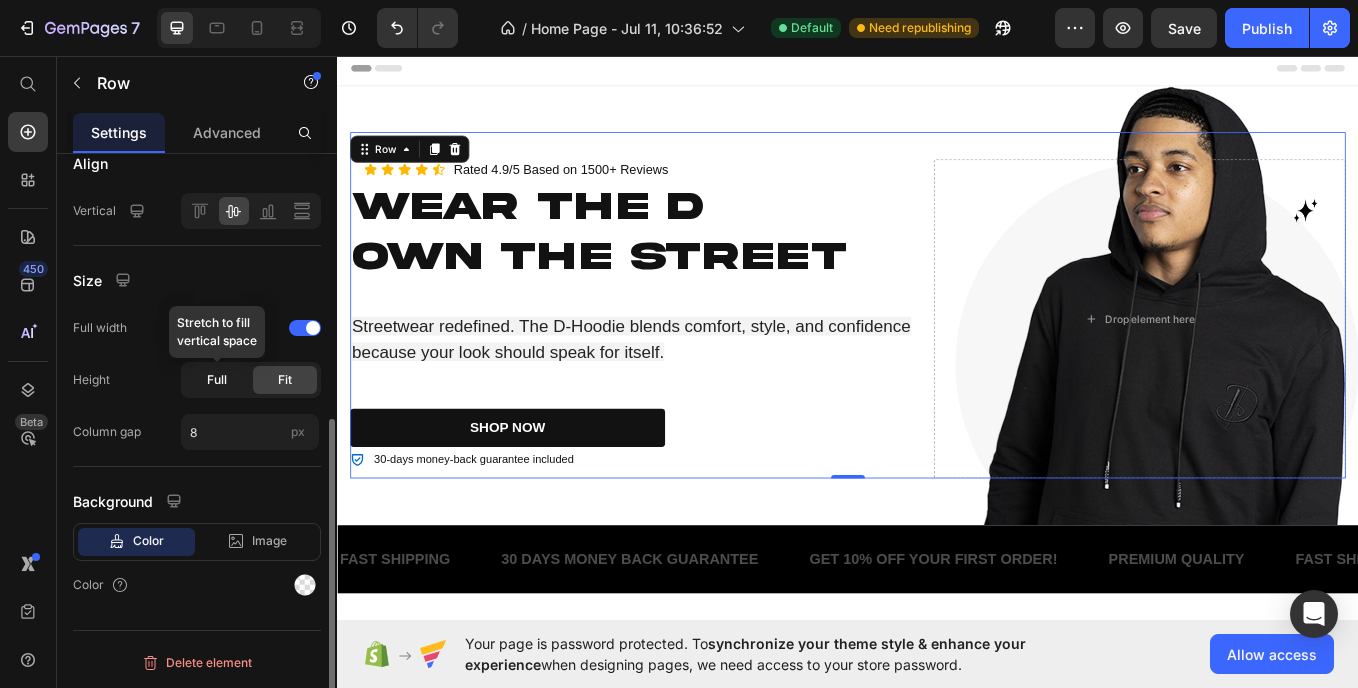 click on "Full" 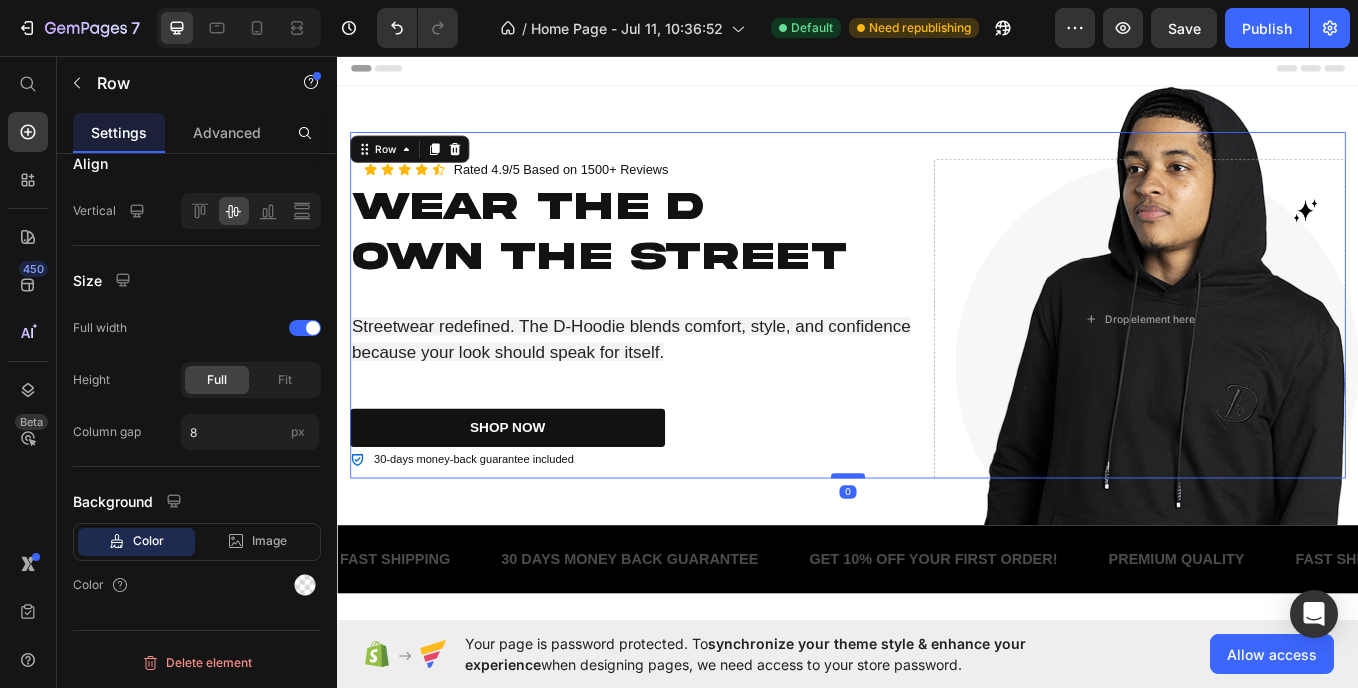click at bounding box center (937, 549) 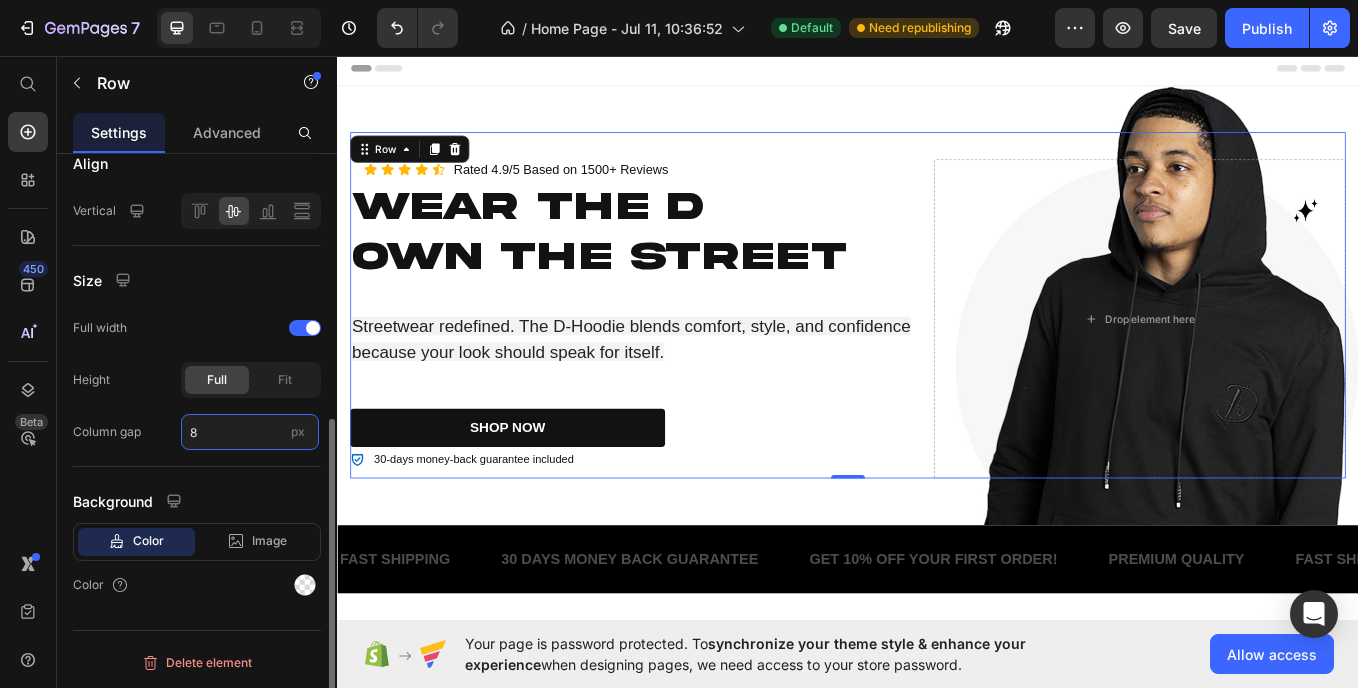 click on "8" at bounding box center [250, 432] 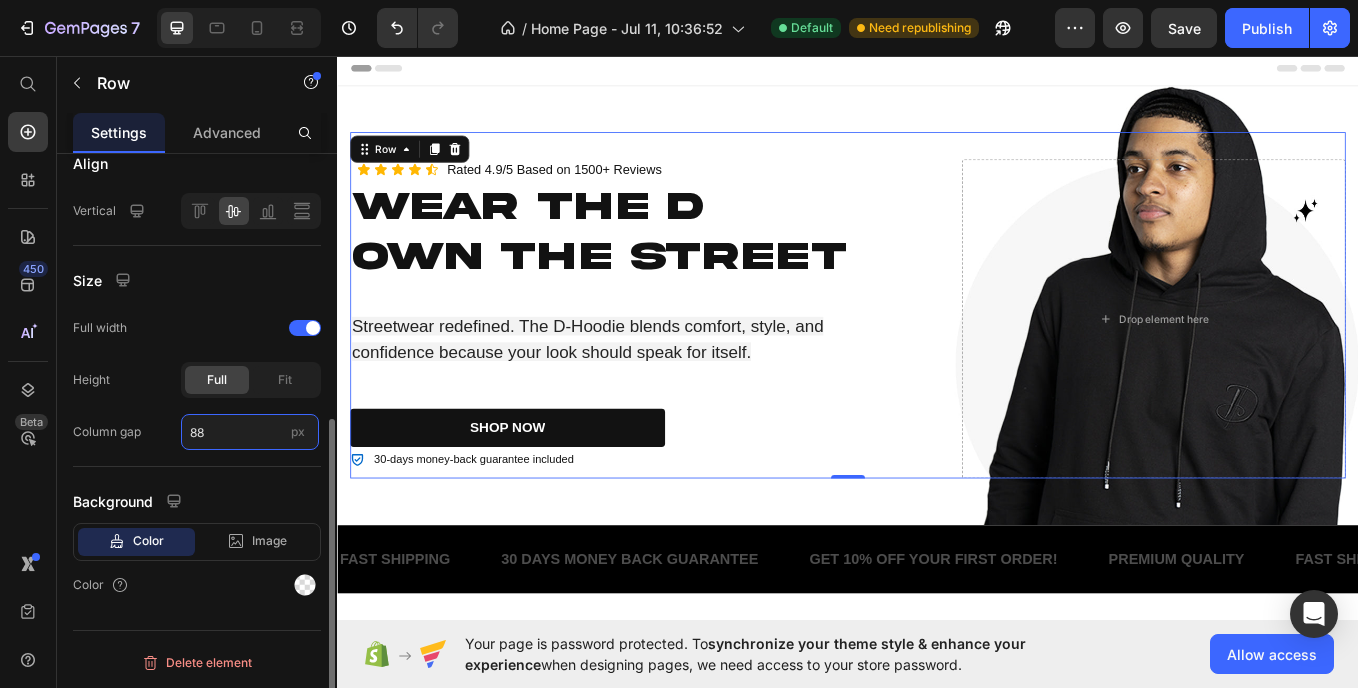 type on "8" 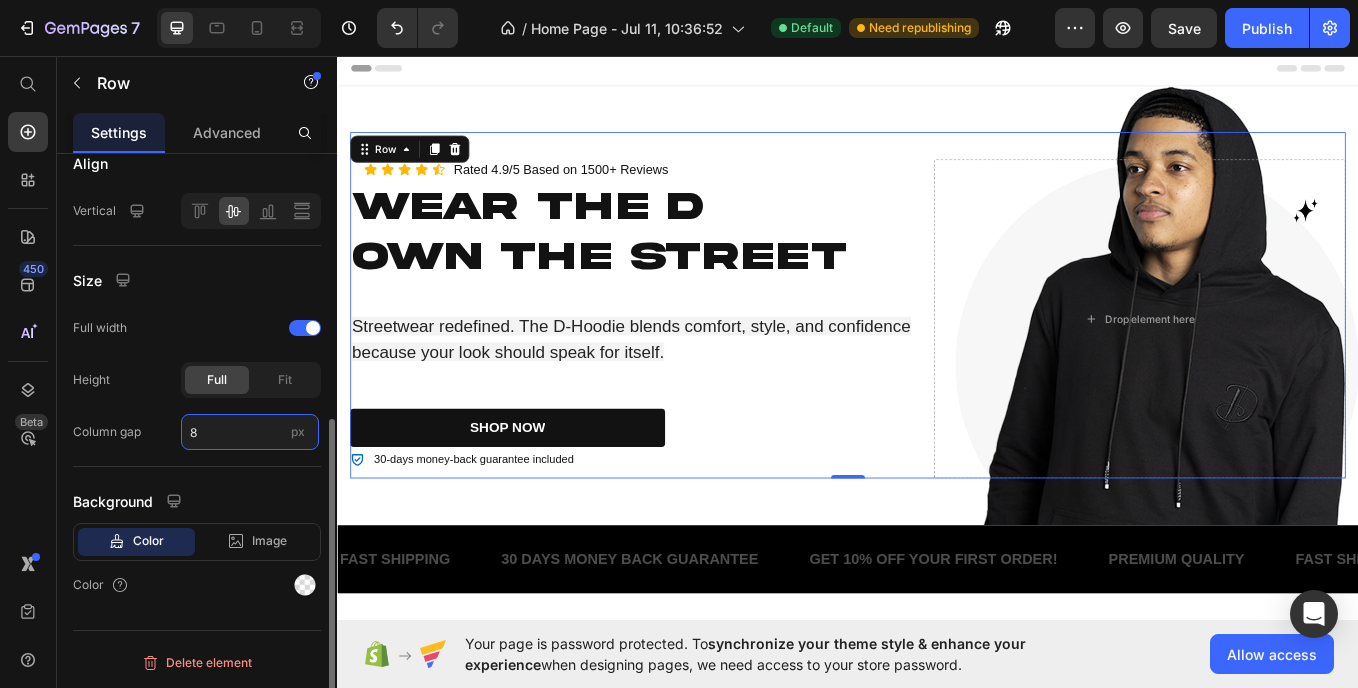 type 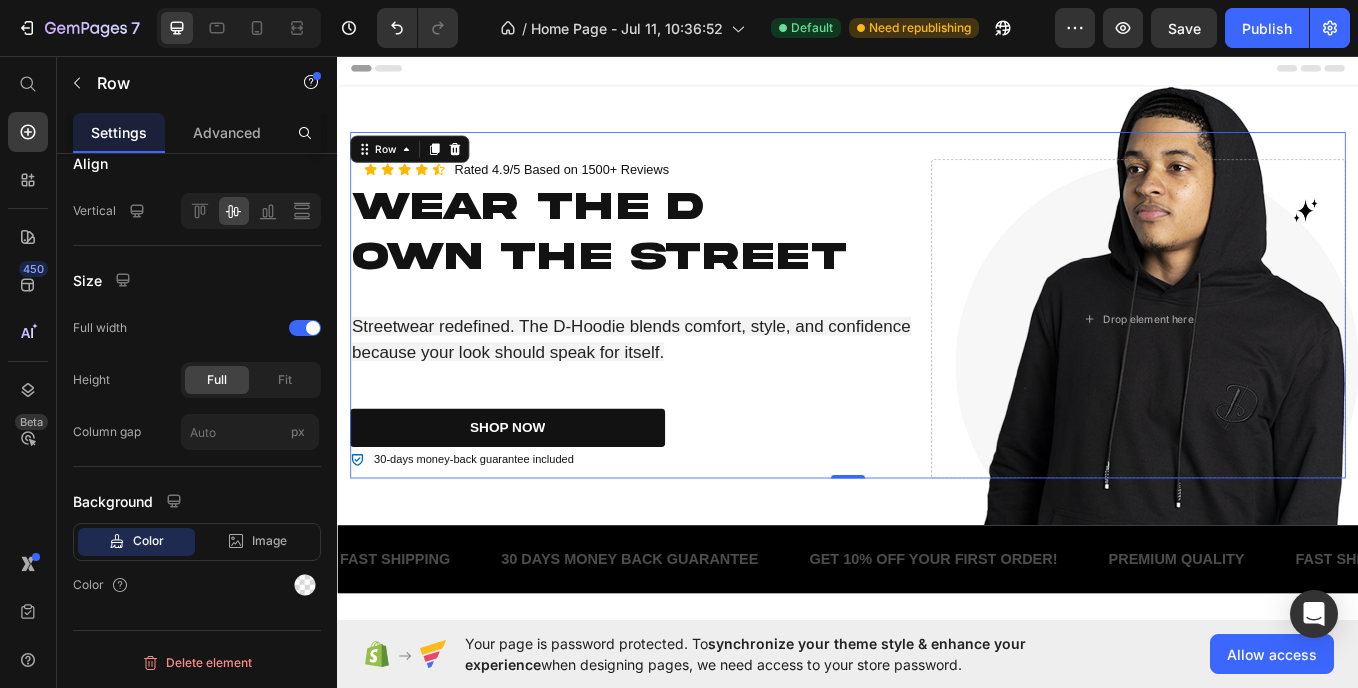 click on "Header" at bounding box center [937, 70] 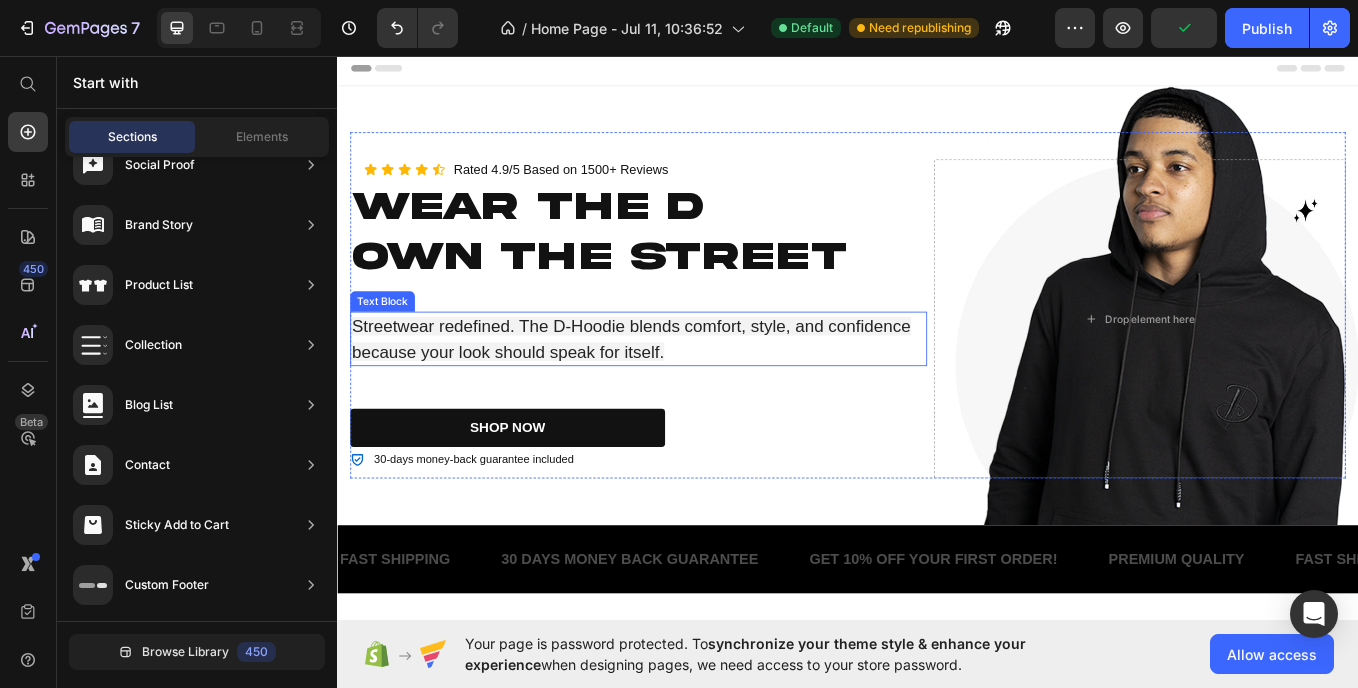 scroll, scrollTop: 267, scrollLeft: 0, axis: vertical 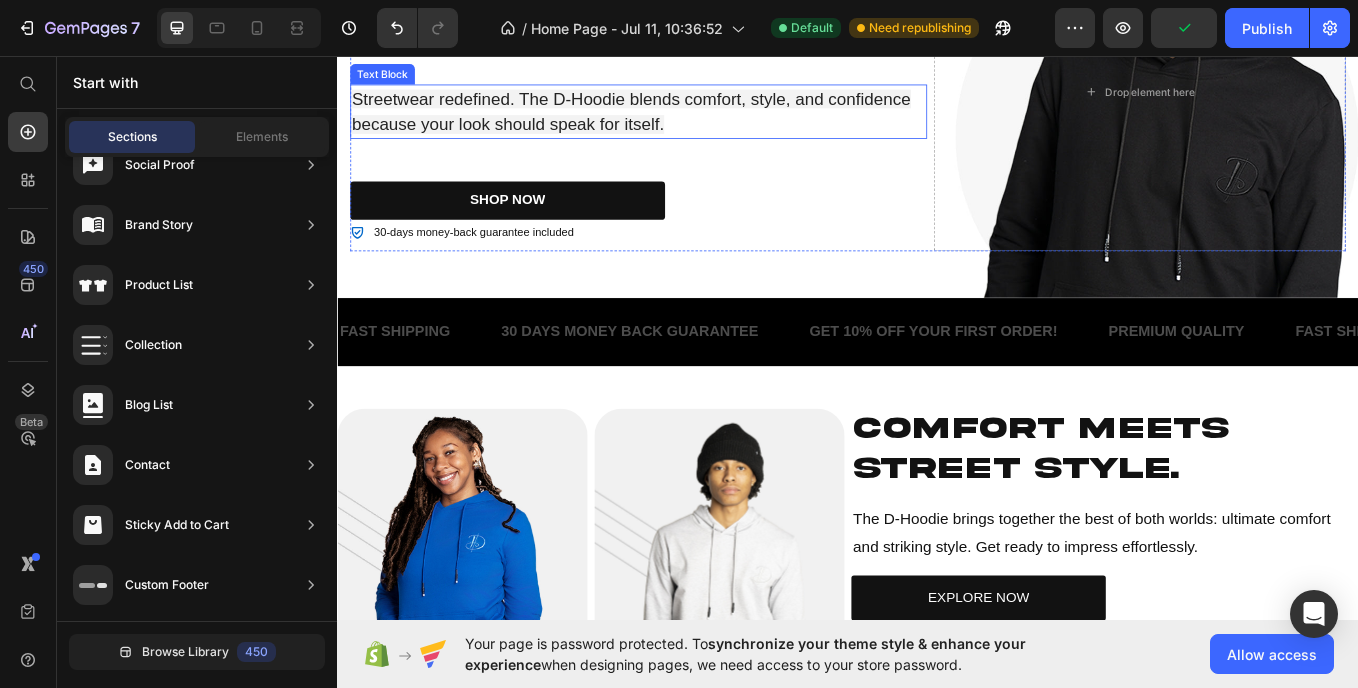 click on "The D-Hoodie brings together the best of both worlds: ultimate comfort and striking style. Get ready to impress effortlessly." at bounding box center [1239, 615] 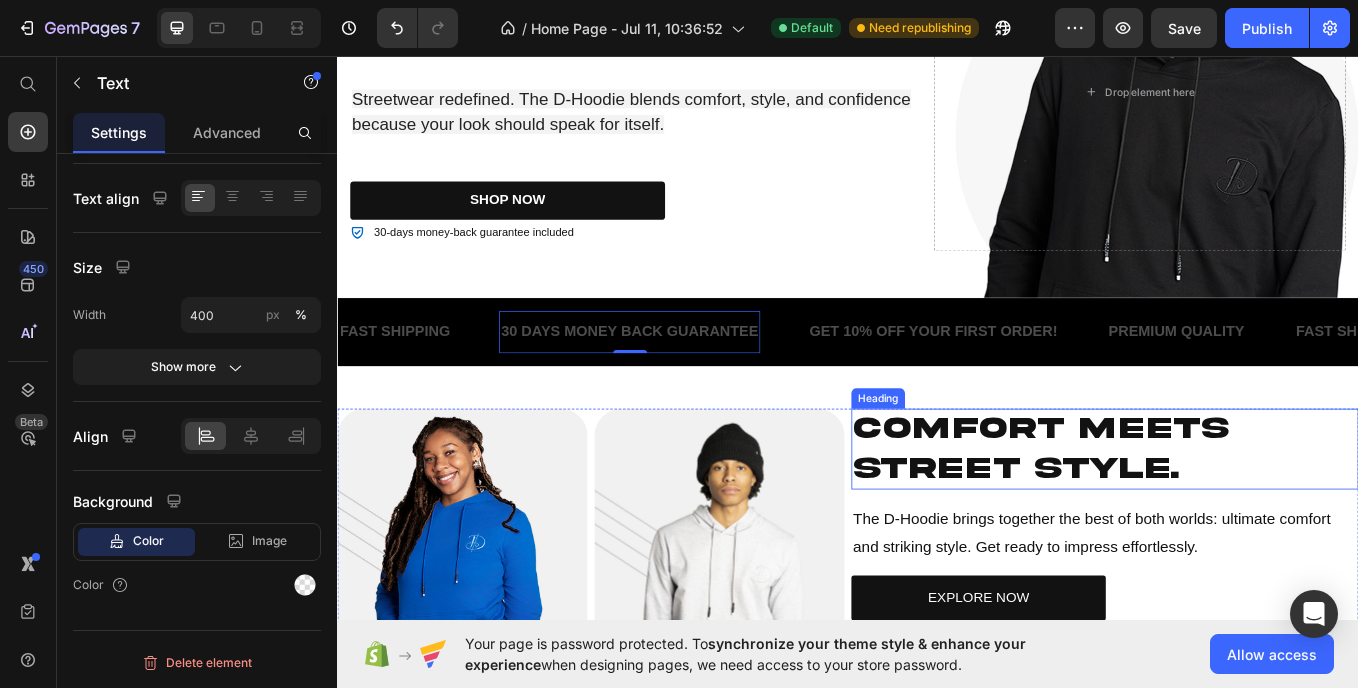scroll, scrollTop: 535, scrollLeft: 0, axis: vertical 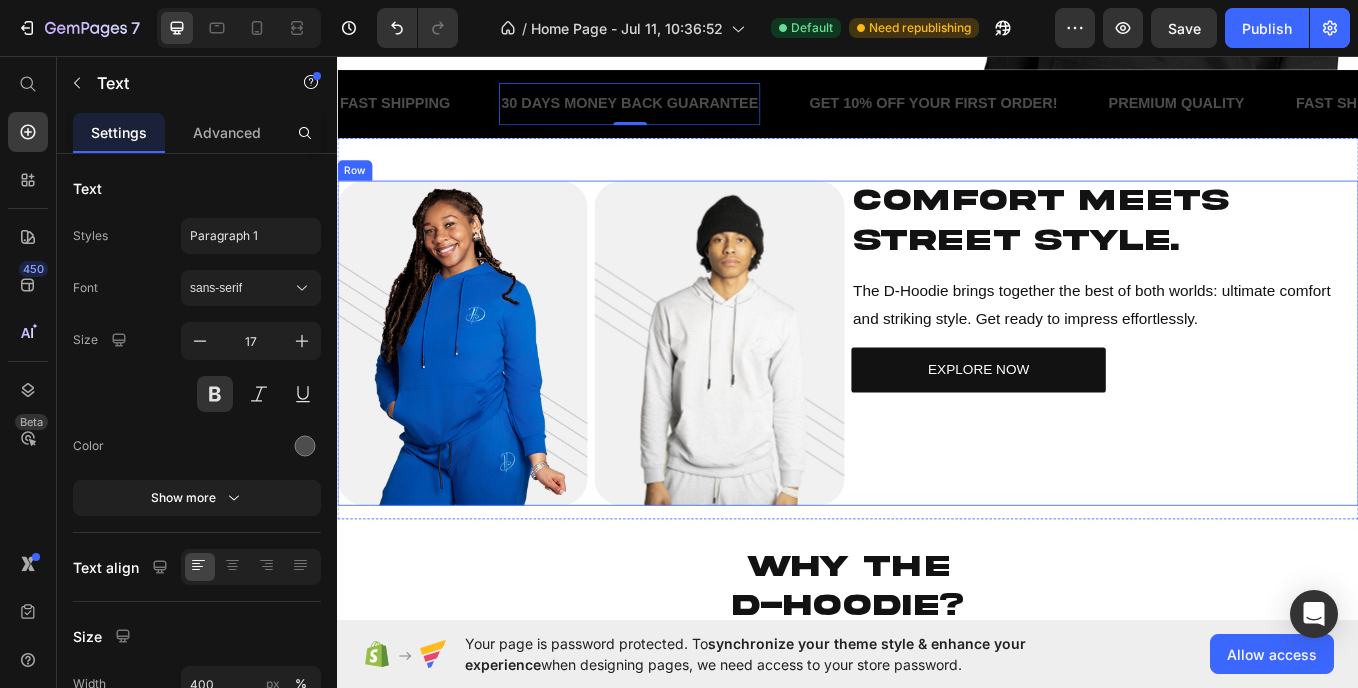click on "Comfort Meets Street Style. Heading The D-Hoodie brings together the best of both worlds: ultimate comfort and striking style. Get ready to impress effortlessly. Text Block EXPLORE NOW Button" at bounding box center [1239, 393] 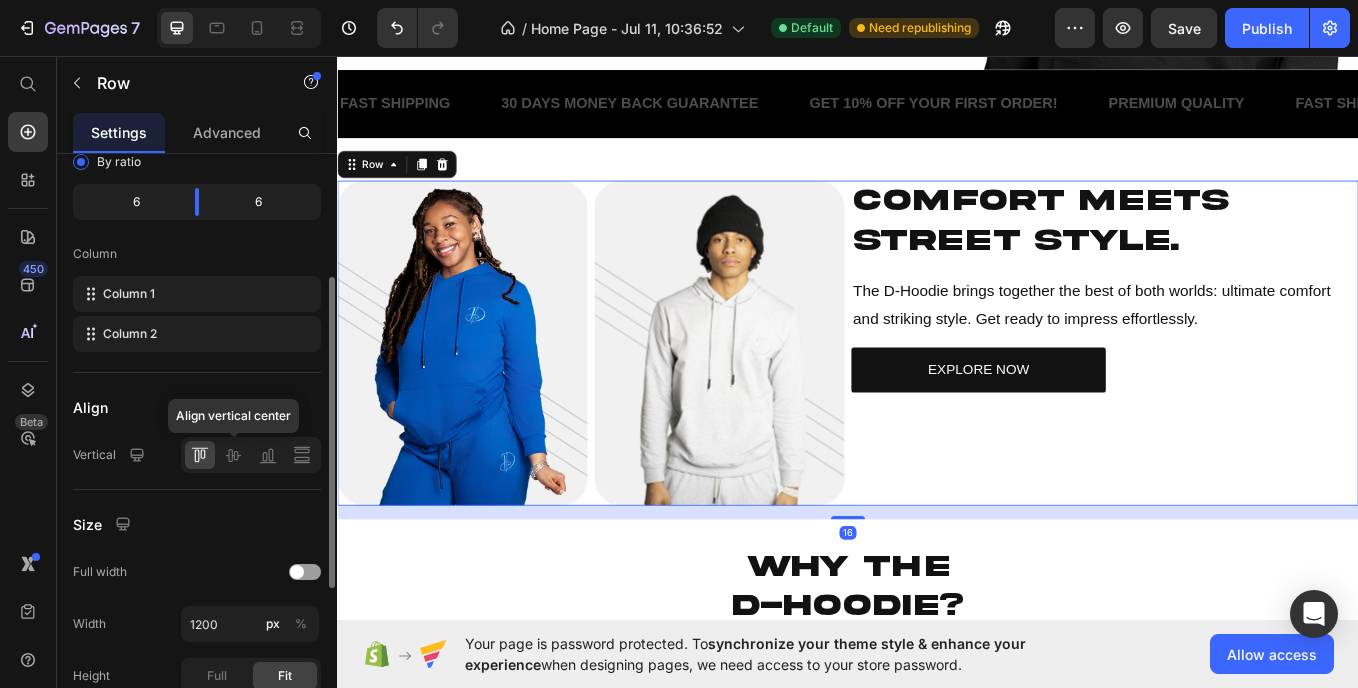 scroll, scrollTop: 235, scrollLeft: 0, axis: vertical 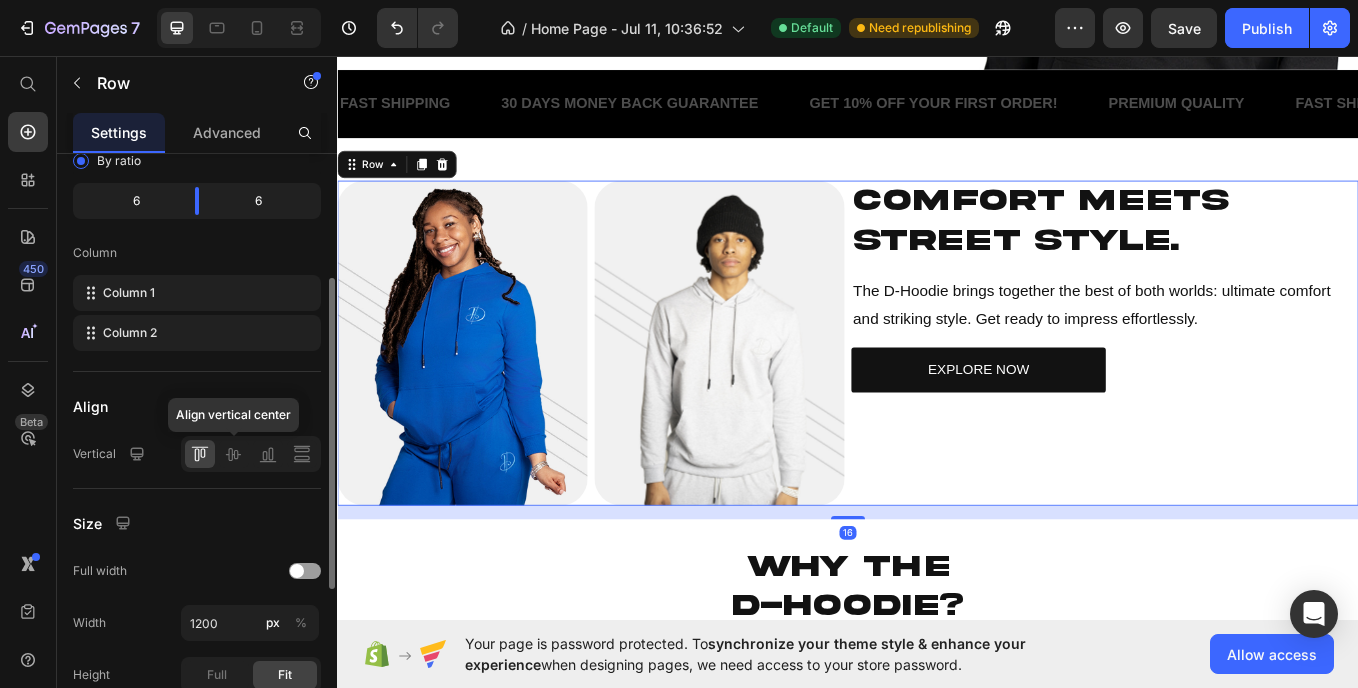 click 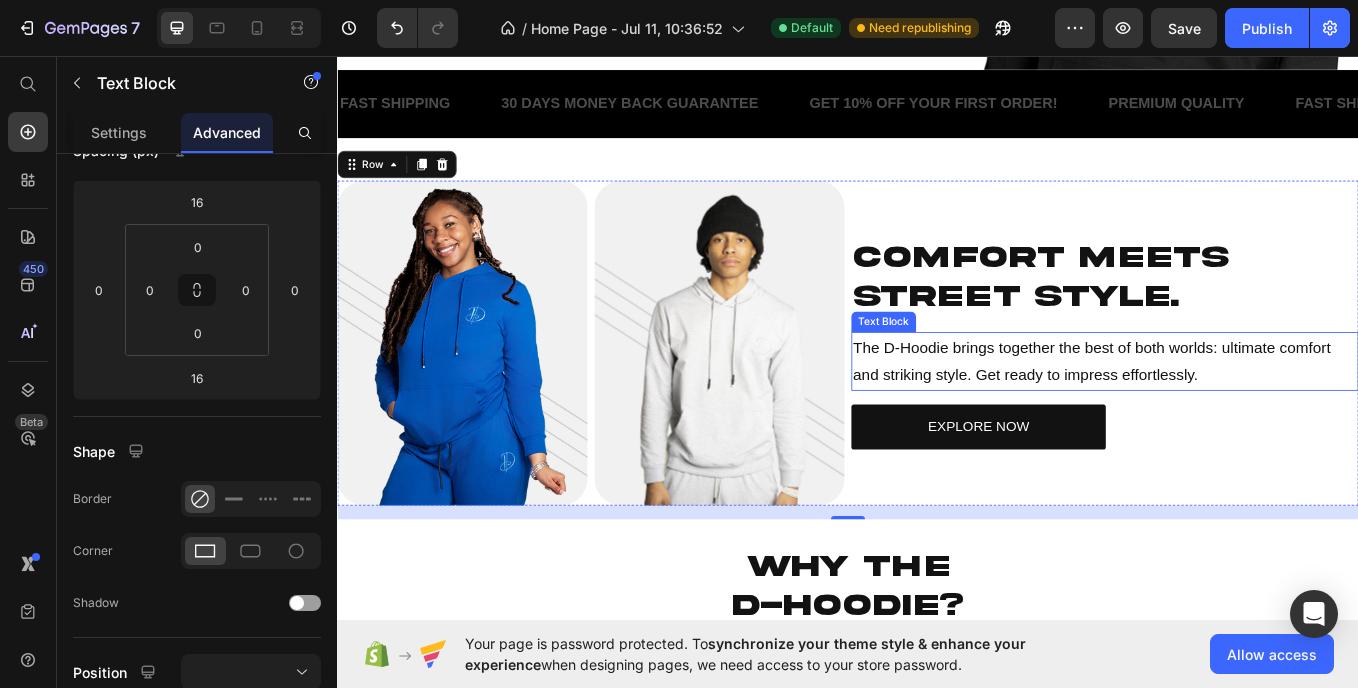 click on "The D-Hoodie brings together the best of both worlds: ultimate comfort and striking style. Get ready to impress effortlessly." at bounding box center (1223, 414) 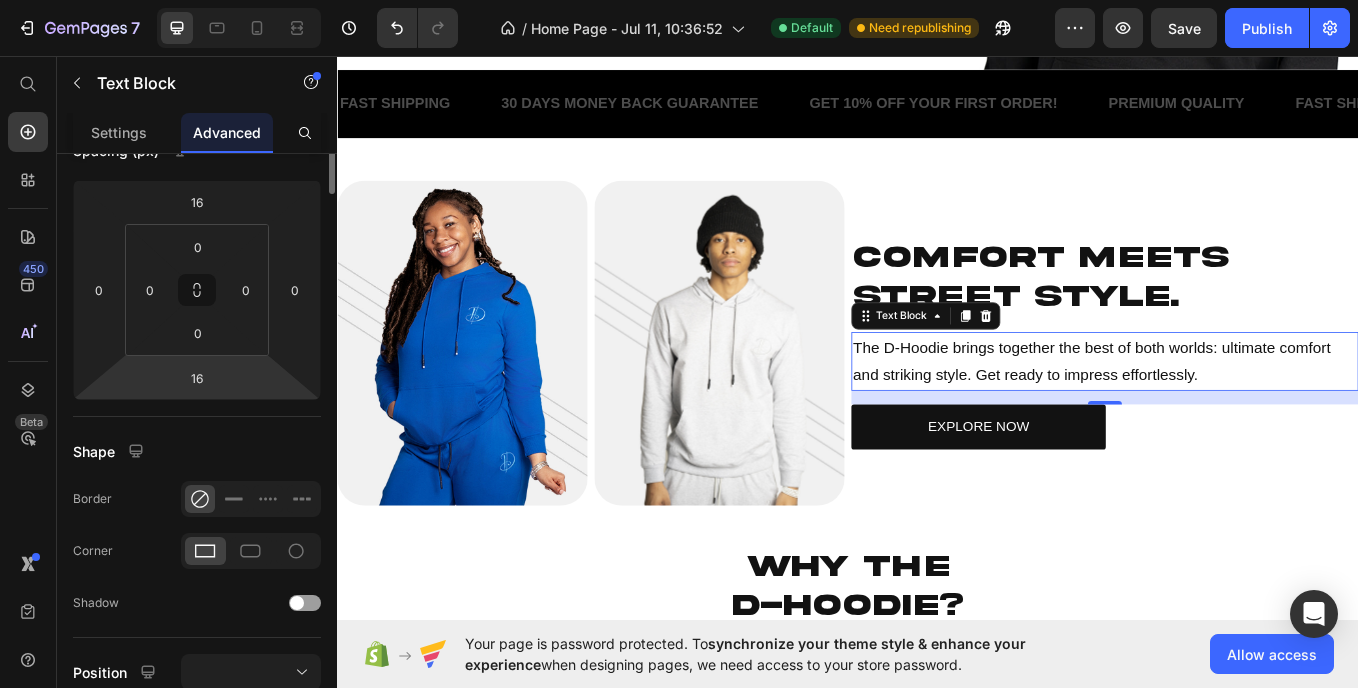 scroll, scrollTop: 0, scrollLeft: 0, axis: both 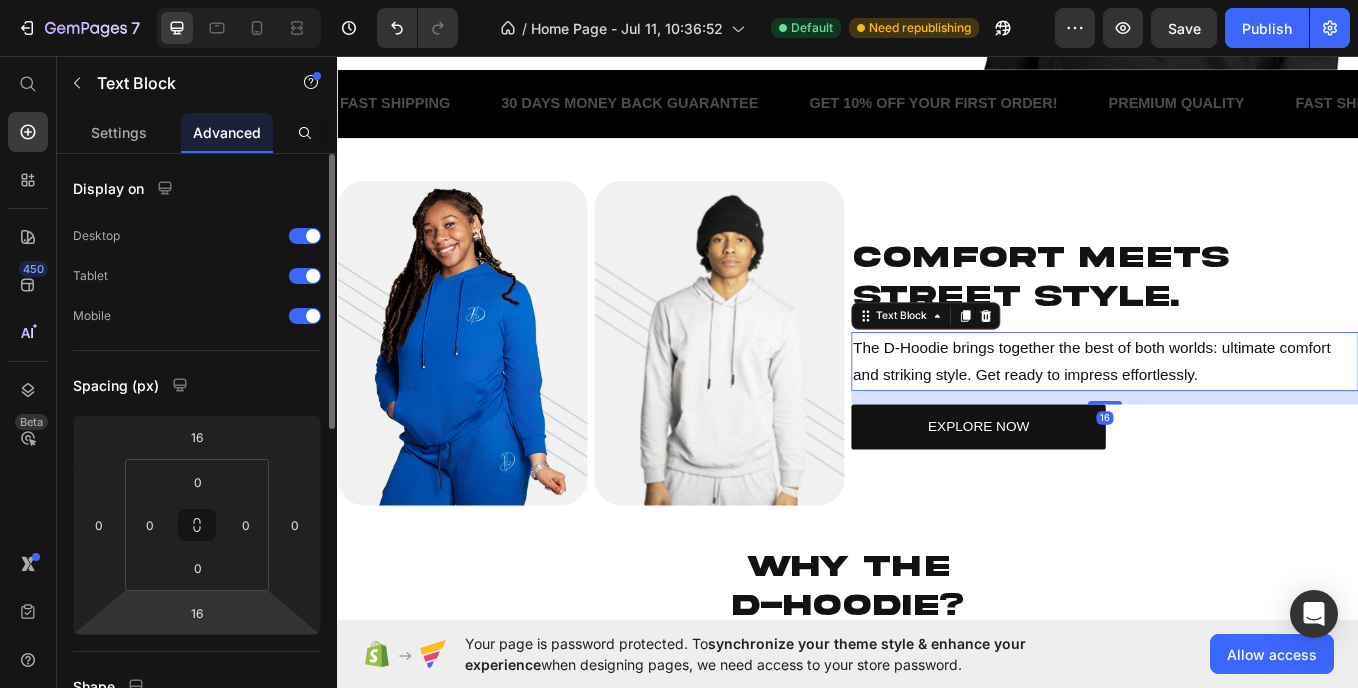 click on "Spacing (px)" at bounding box center [197, 385] 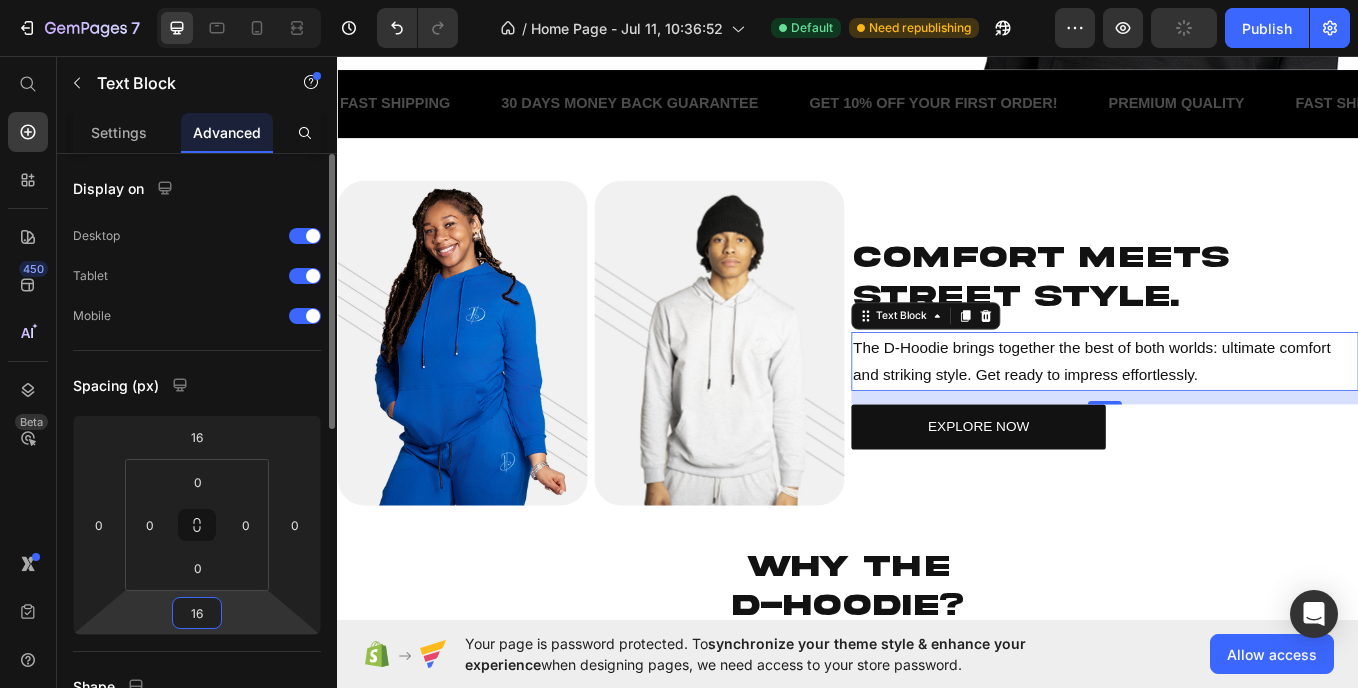 click on "16" at bounding box center (197, 613) 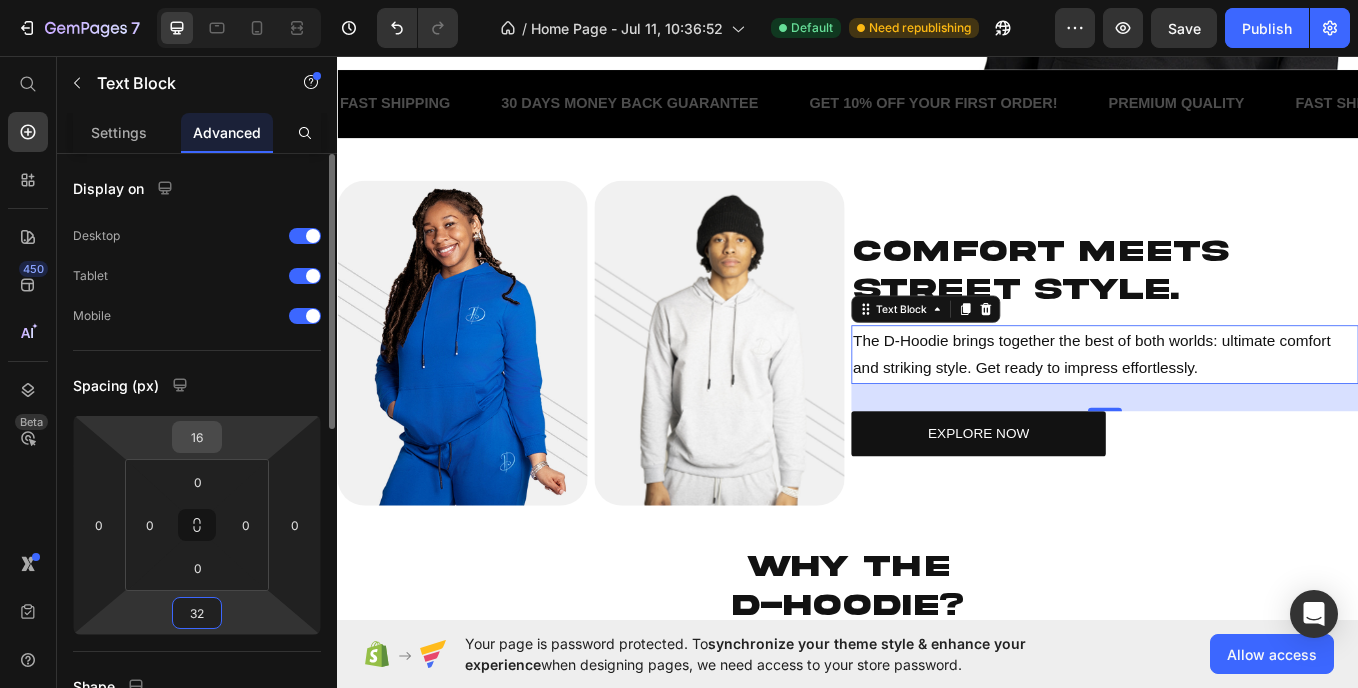 type on "32" 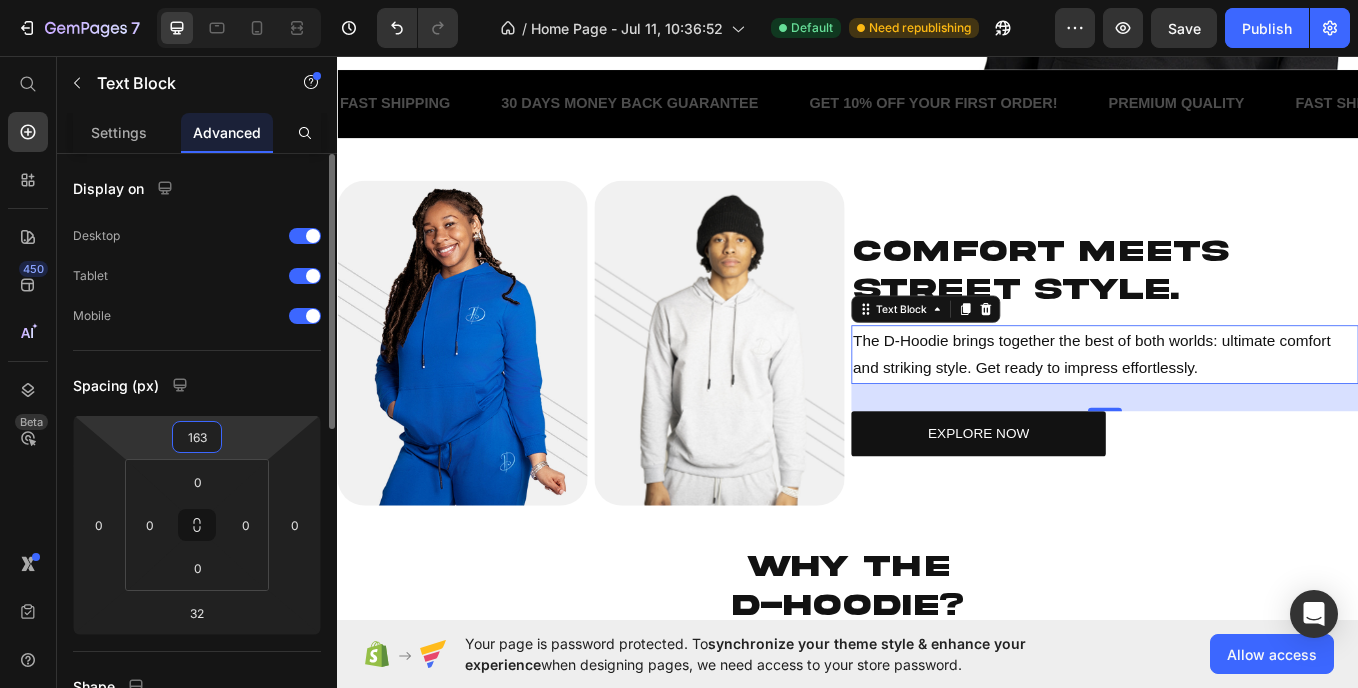 type on "1632" 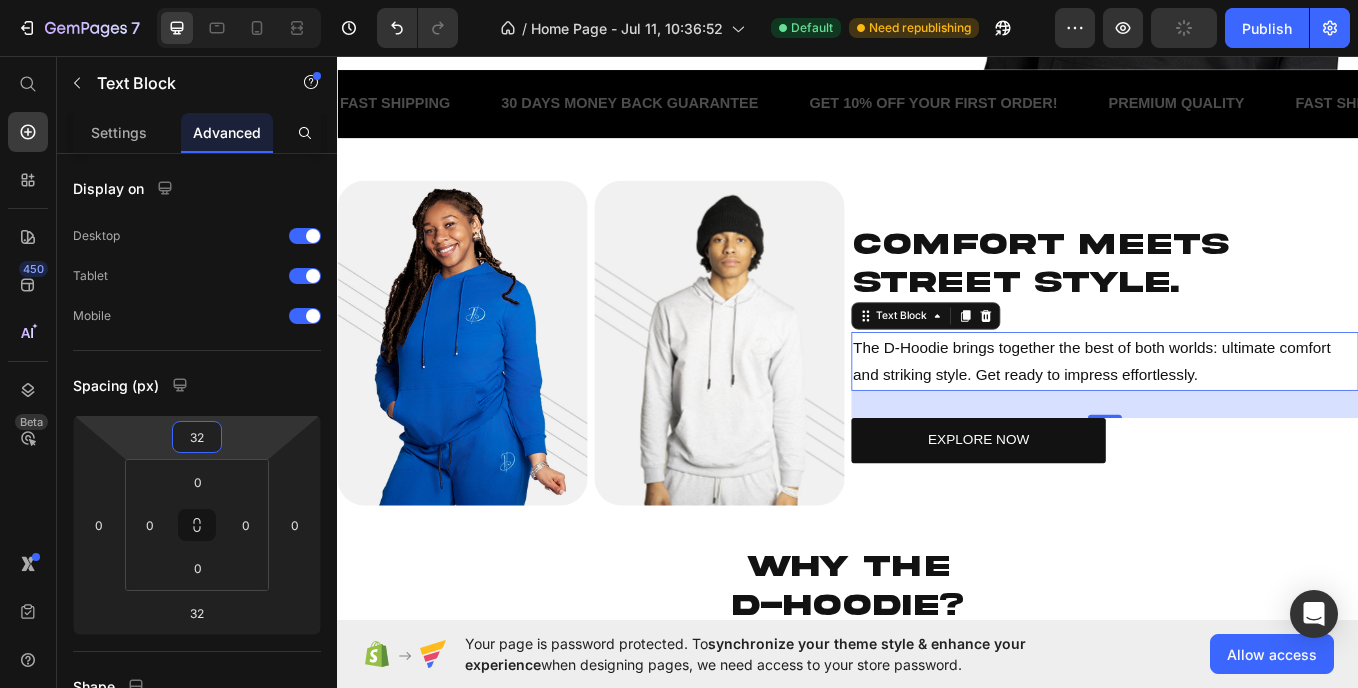 type on "32" 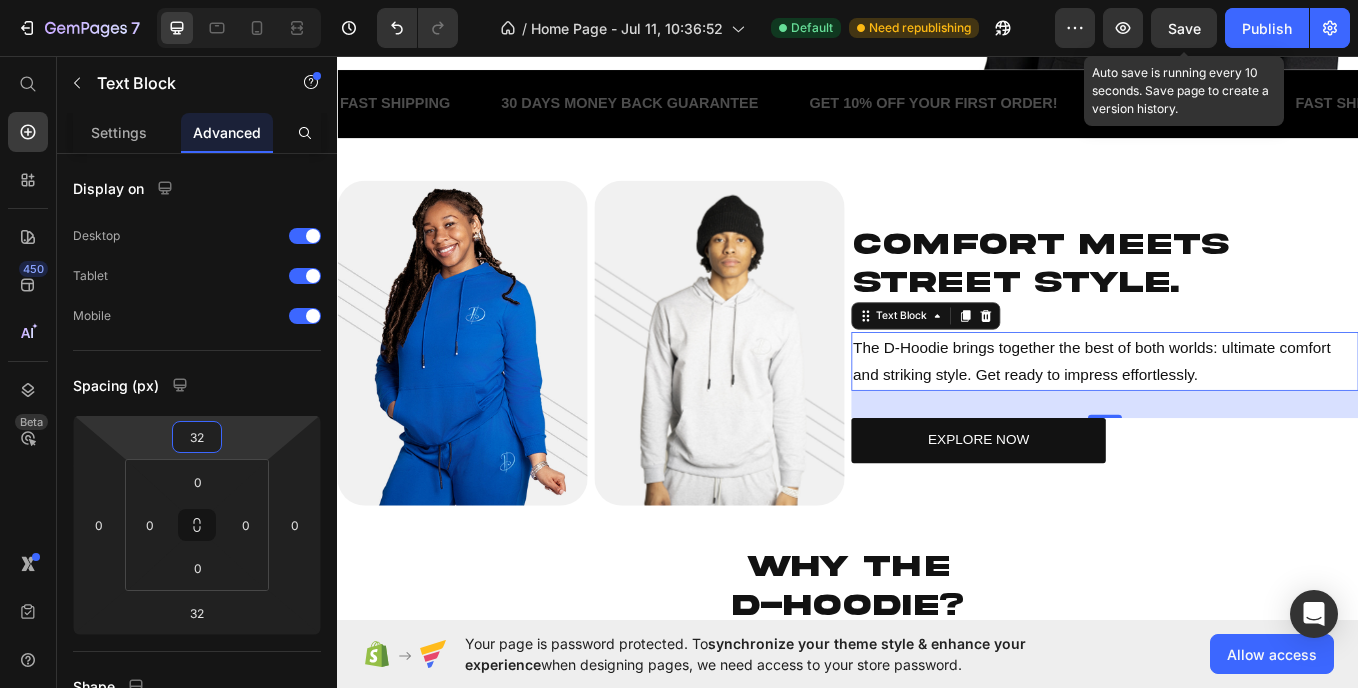 scroll, scrollTop: 0, scrollLeft: 0, axis: both 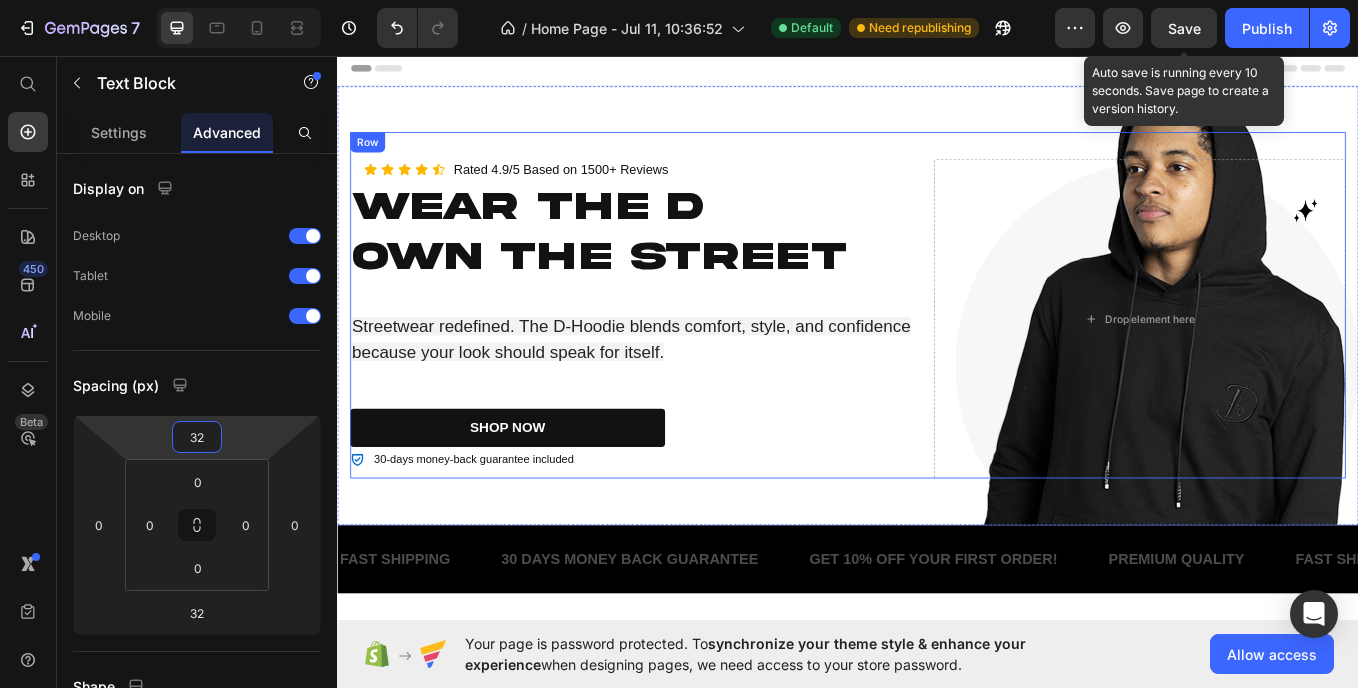 click on "Icon Icon Icon Icon Icon Icon List Rated 4.9/5 Based on 1500+ Reviews Text Block Row Wear the D  Own the Street Heading Streetwear redefined. The D-Hoodie blends comfort, style, and confidence because your look should speak for itself. Text Block SHOP NOW Button
30-days money-back guarantee included Item List
Drop element here Row" at bounding box center [937, 348] 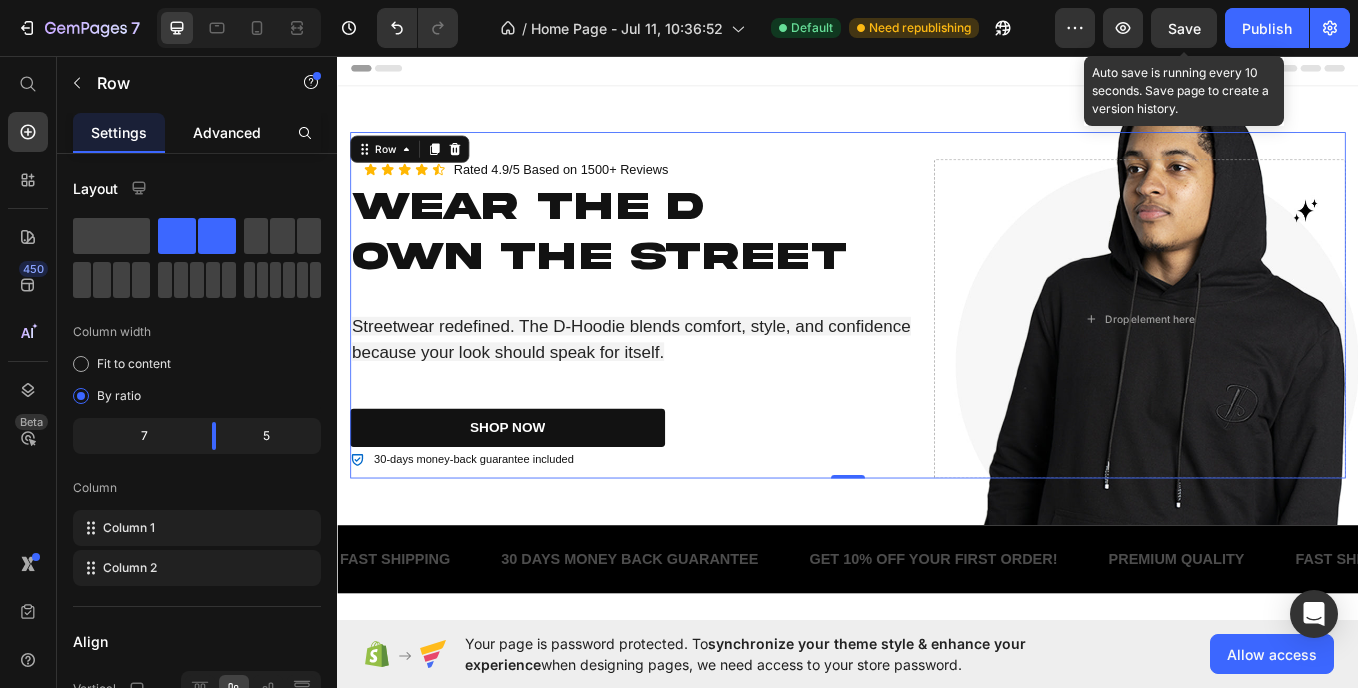 click on "Advanced" at bounding box center [227, 132] 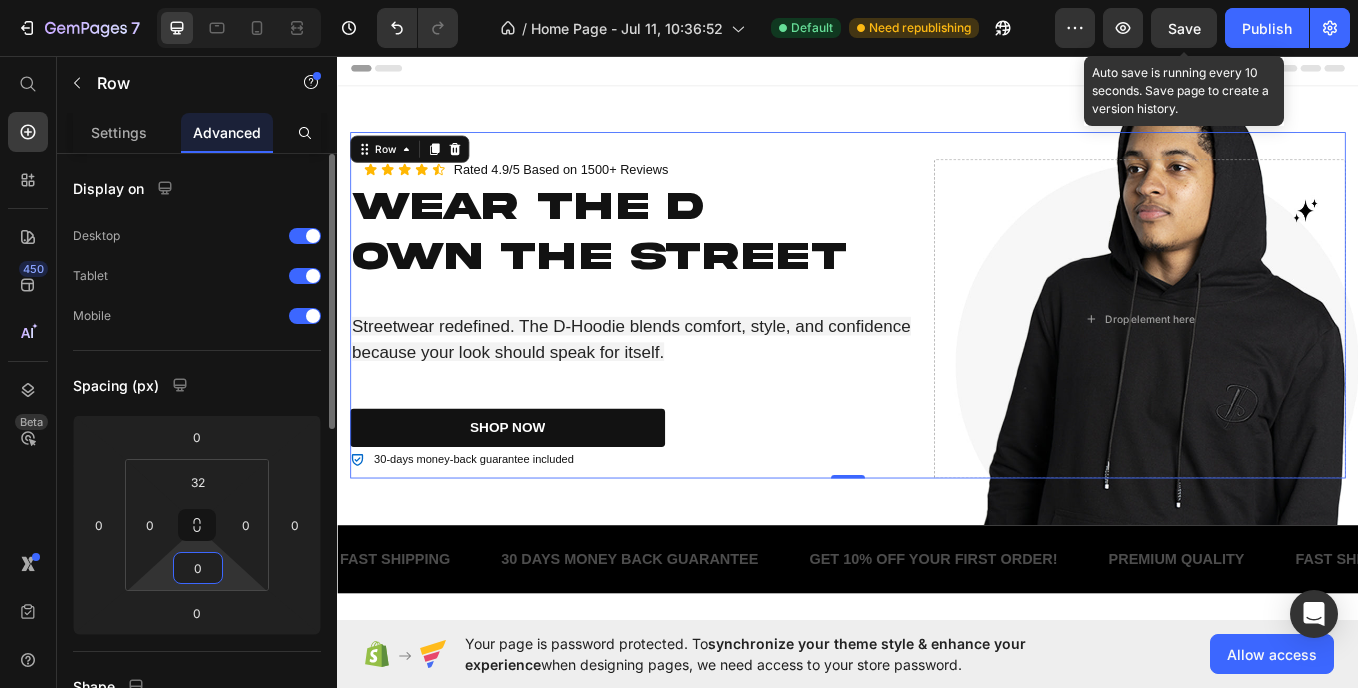 click on "0" at bounding box center (198, 568) 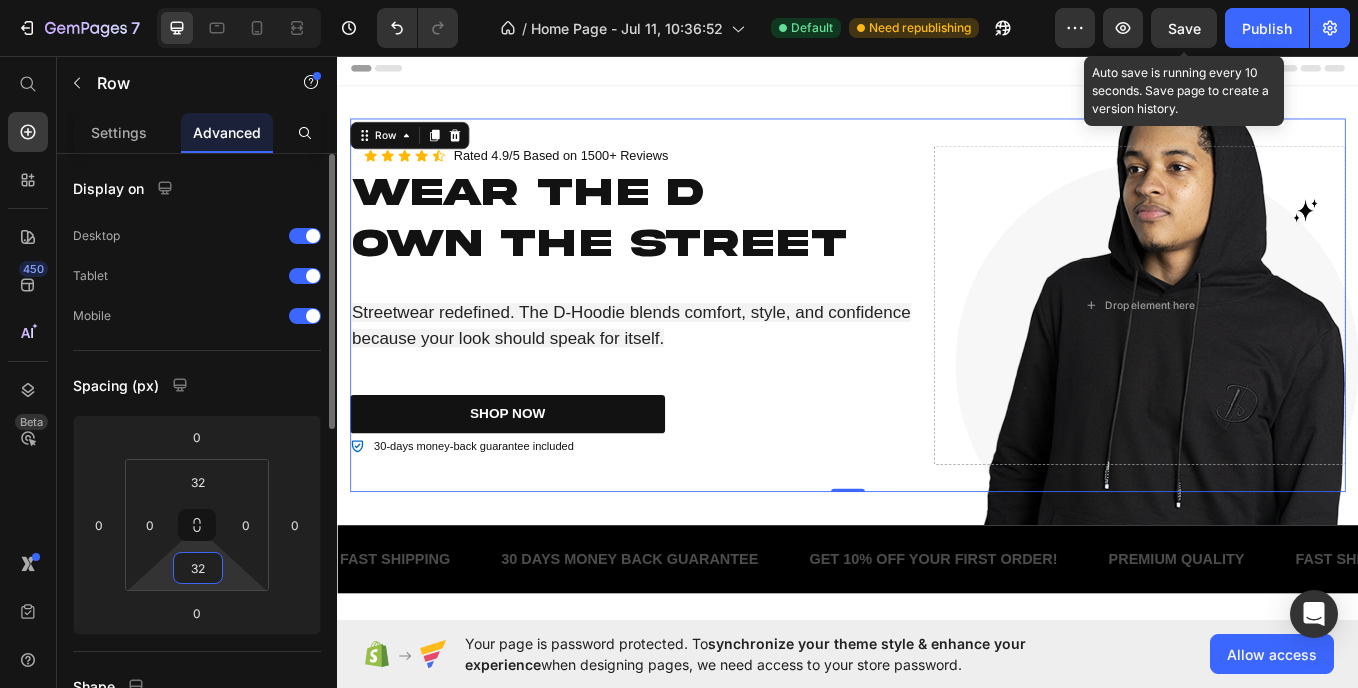 type on "3" 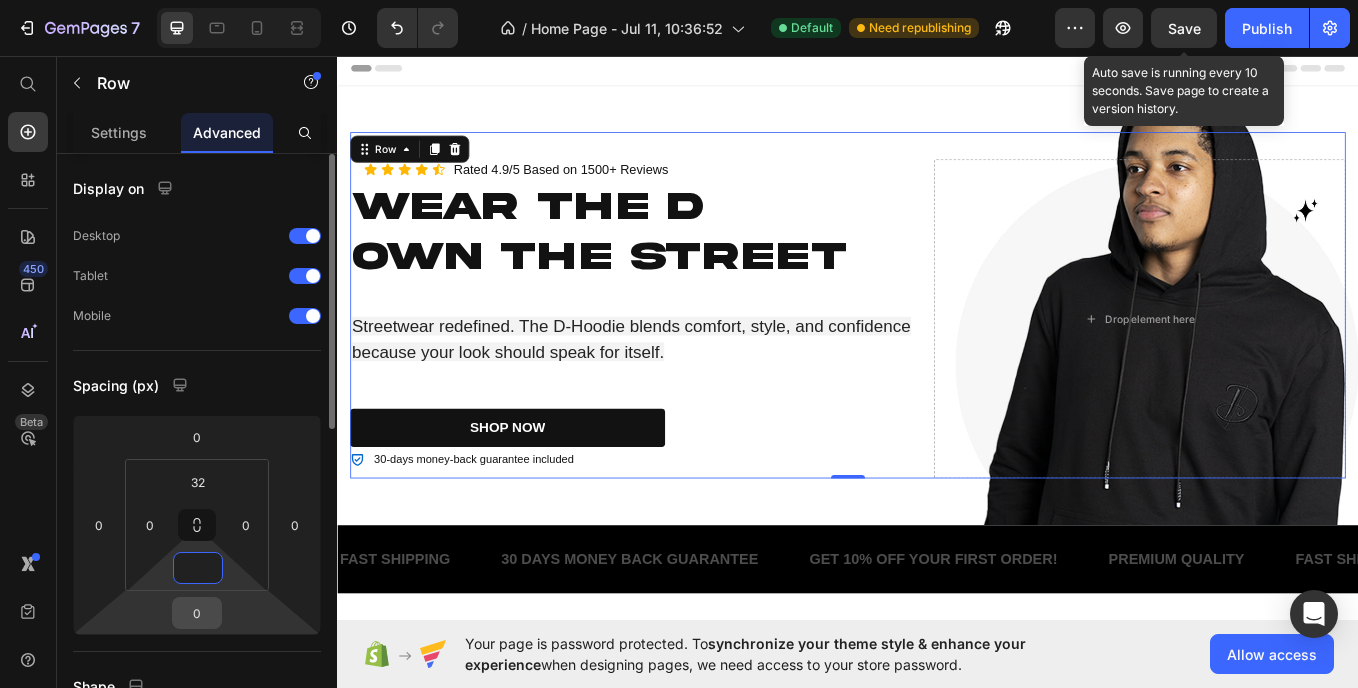 click on "0" at bounding box center (197, 613) 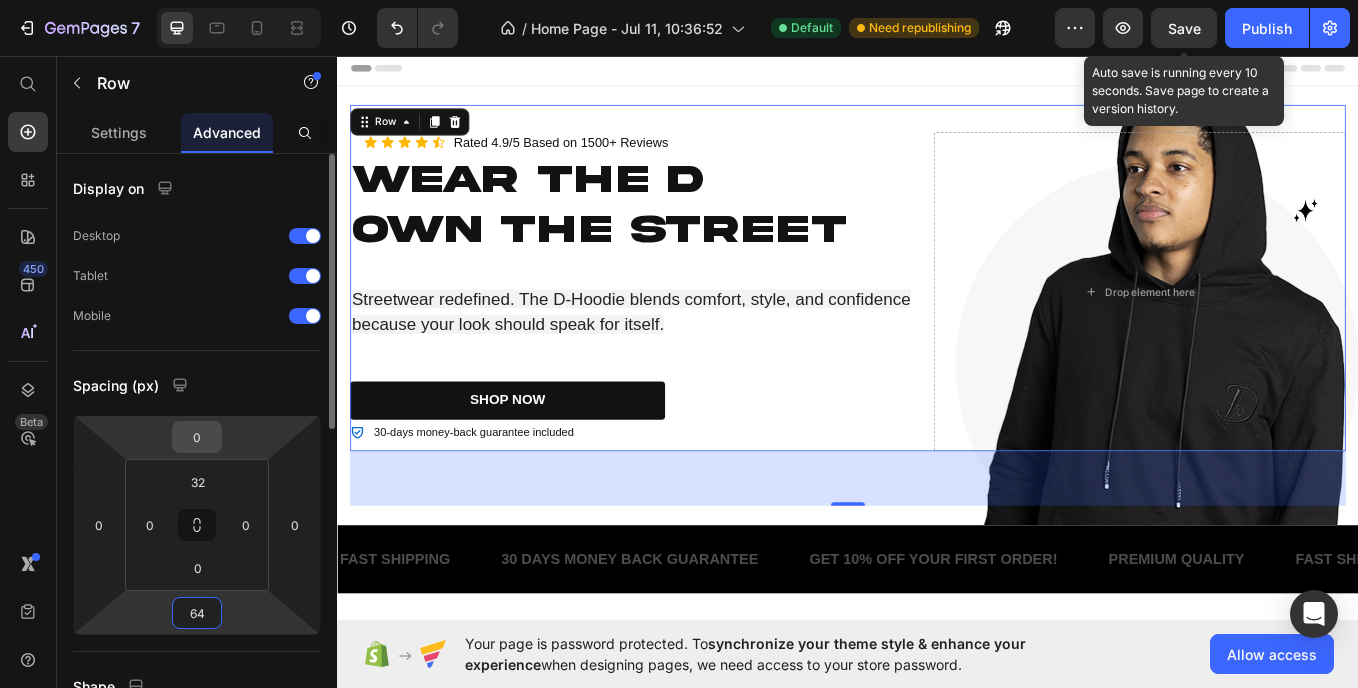 type on "64" 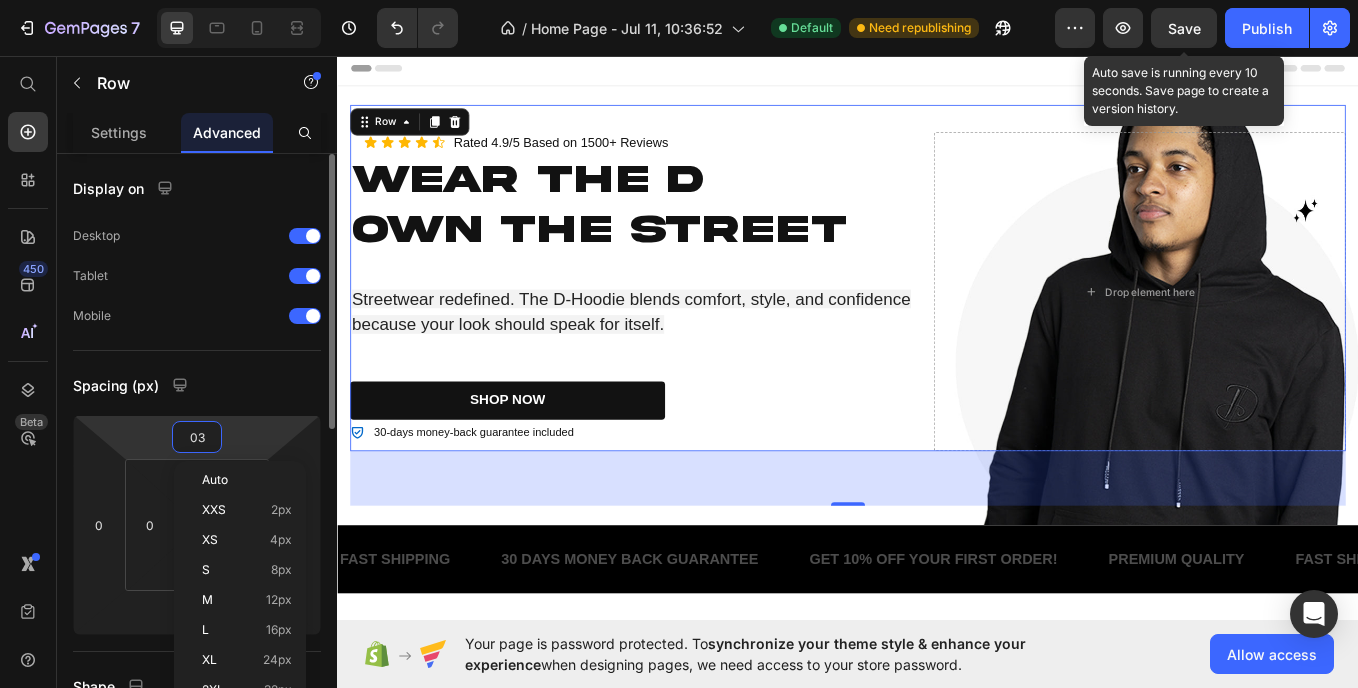 type on "032" 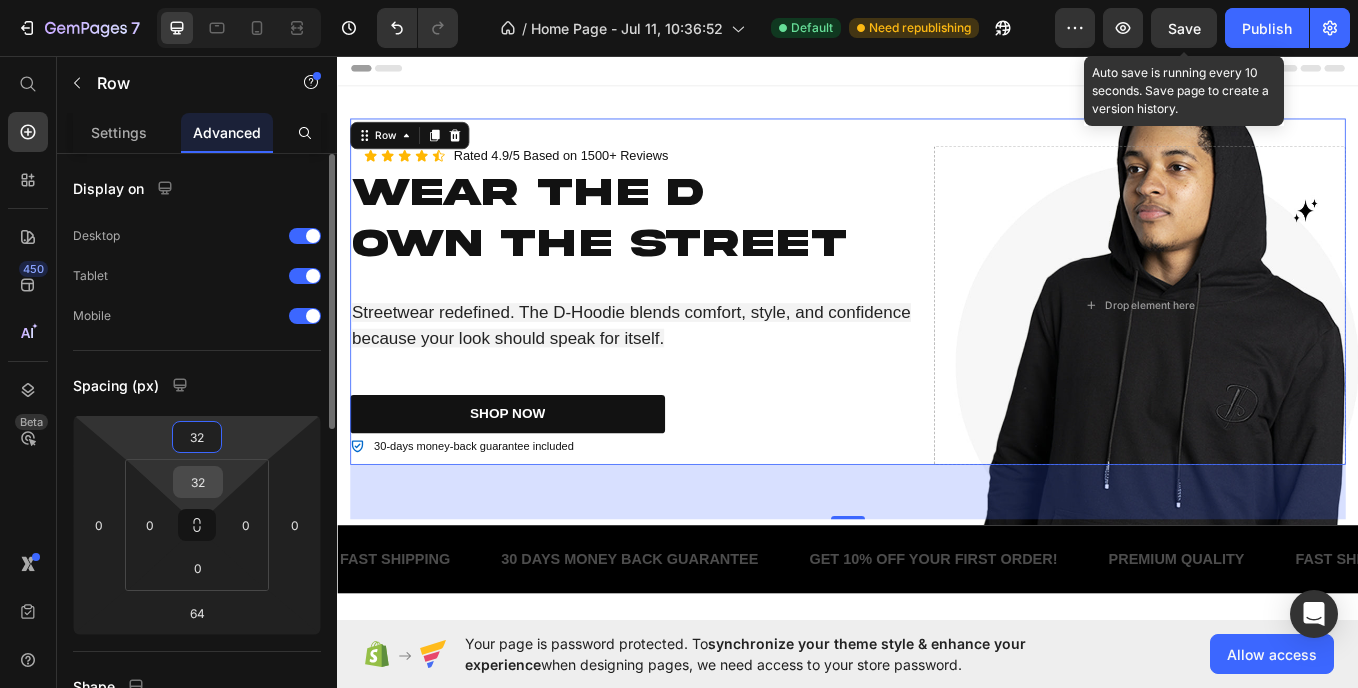 type on "32" 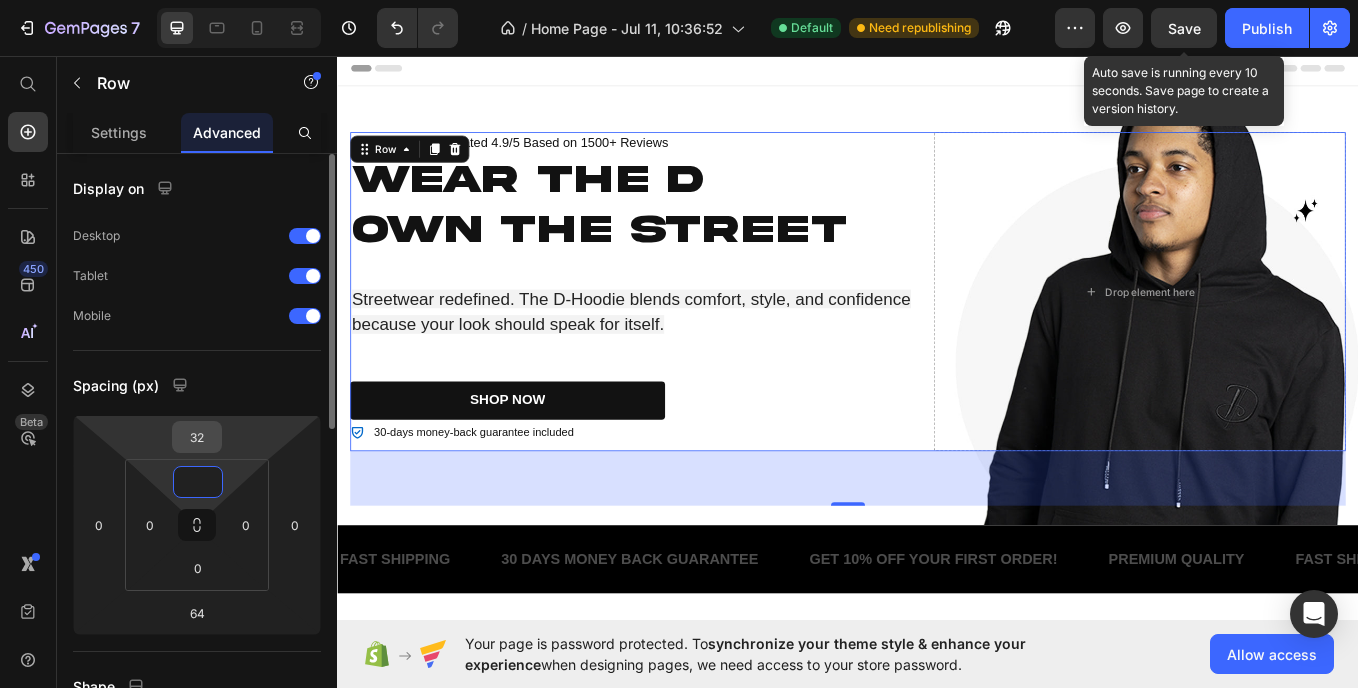 type on "0" 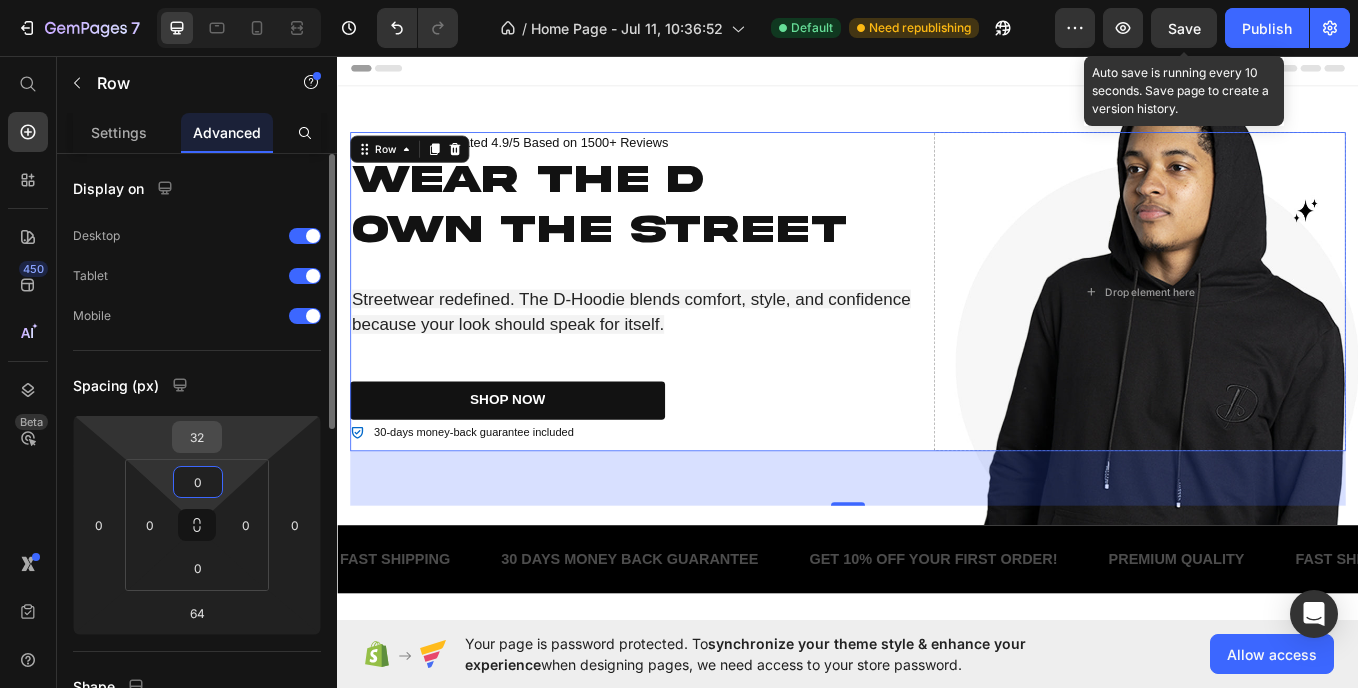 click on "32" at bounding box center [197, 437] 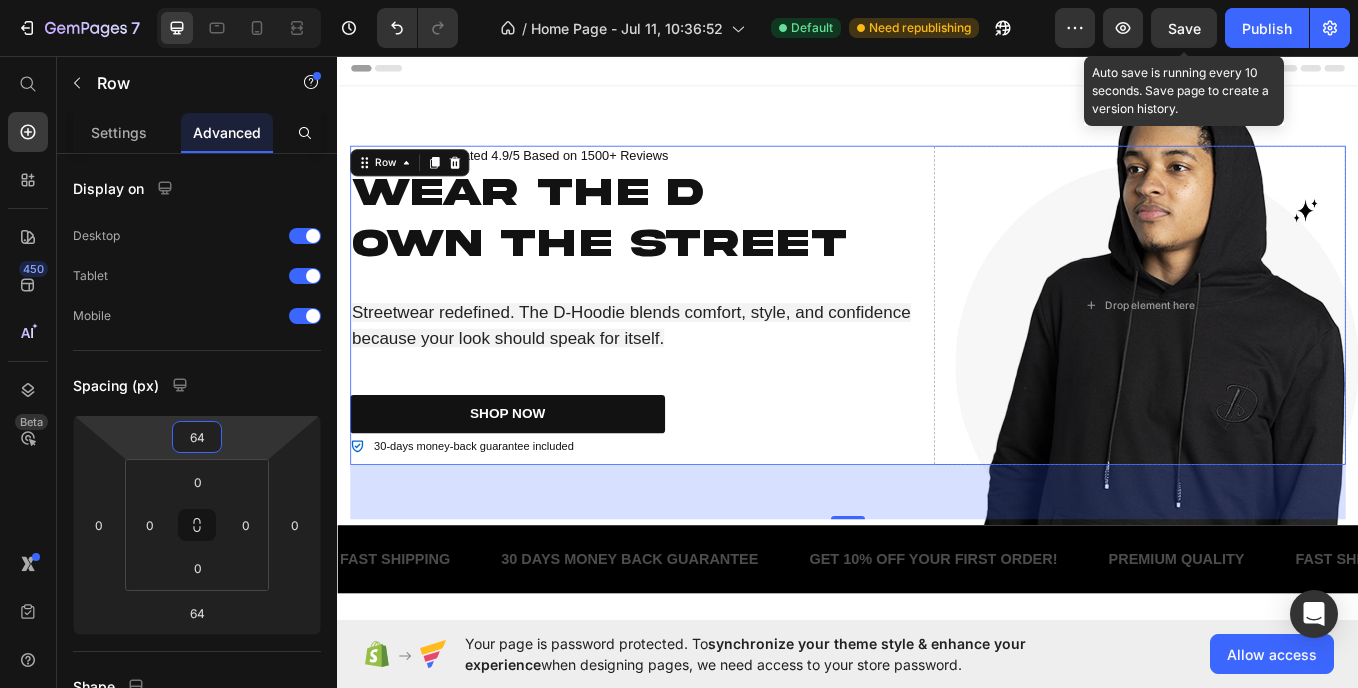 type on "64" 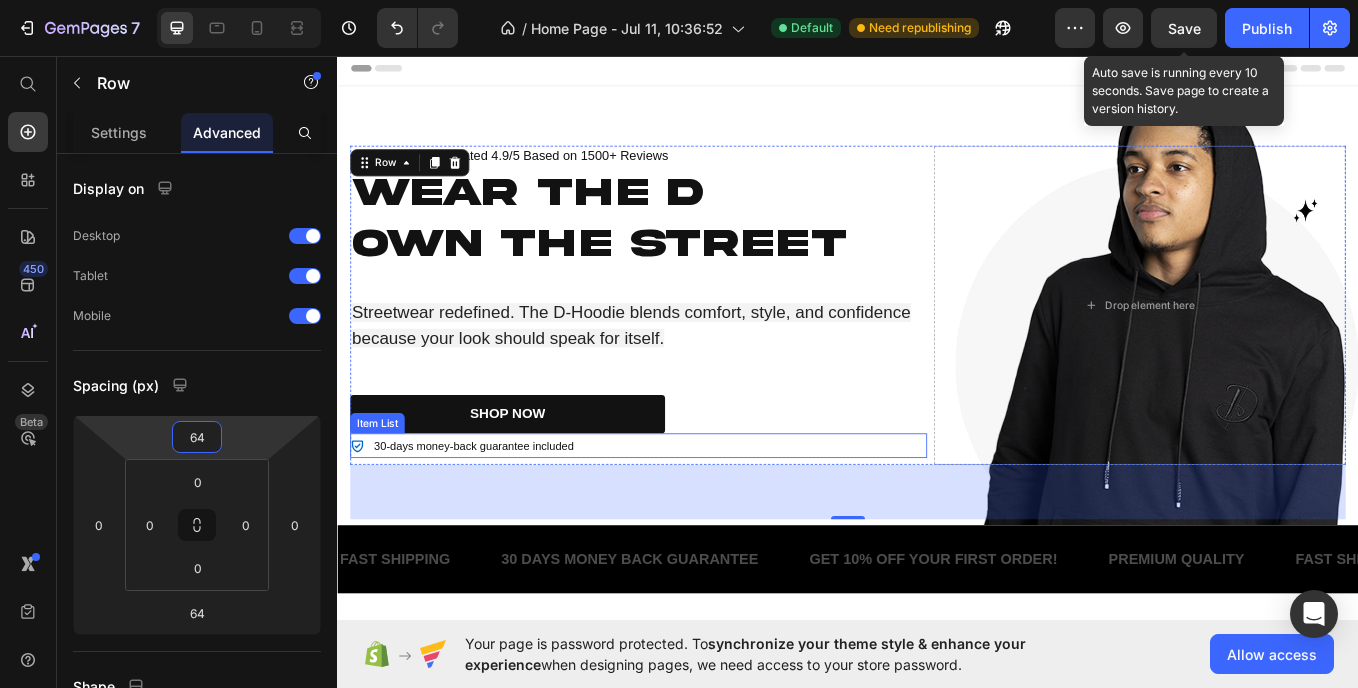 click on "30-days money-back guarantee included" at bounding box center (497, 513) 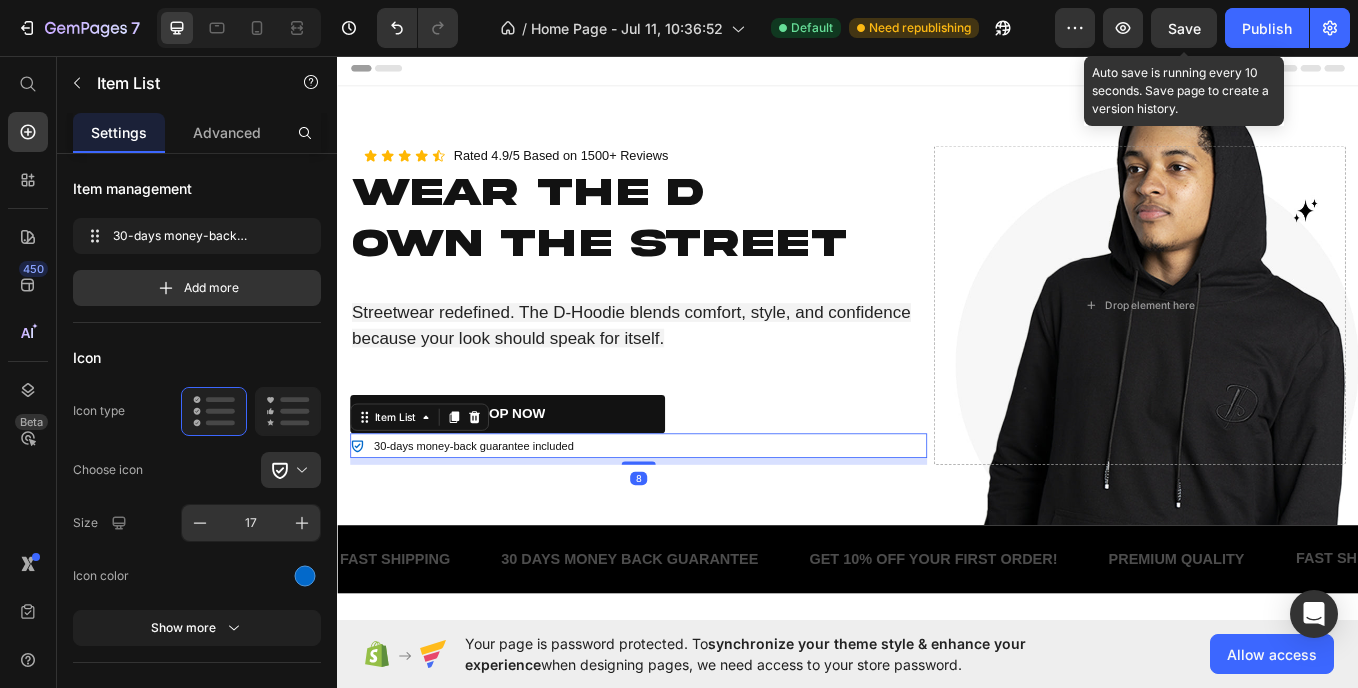 scroll, scrollTop: 472, scrollLeft: 0, axis: vertical 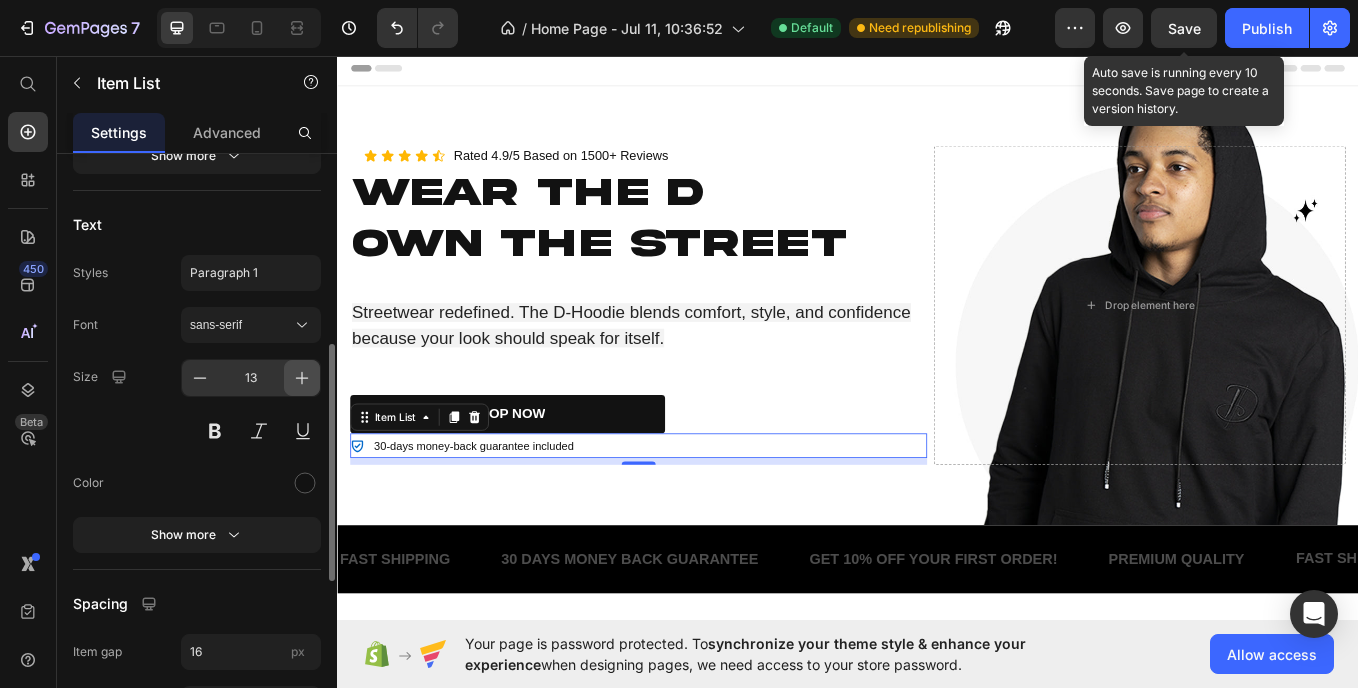 click 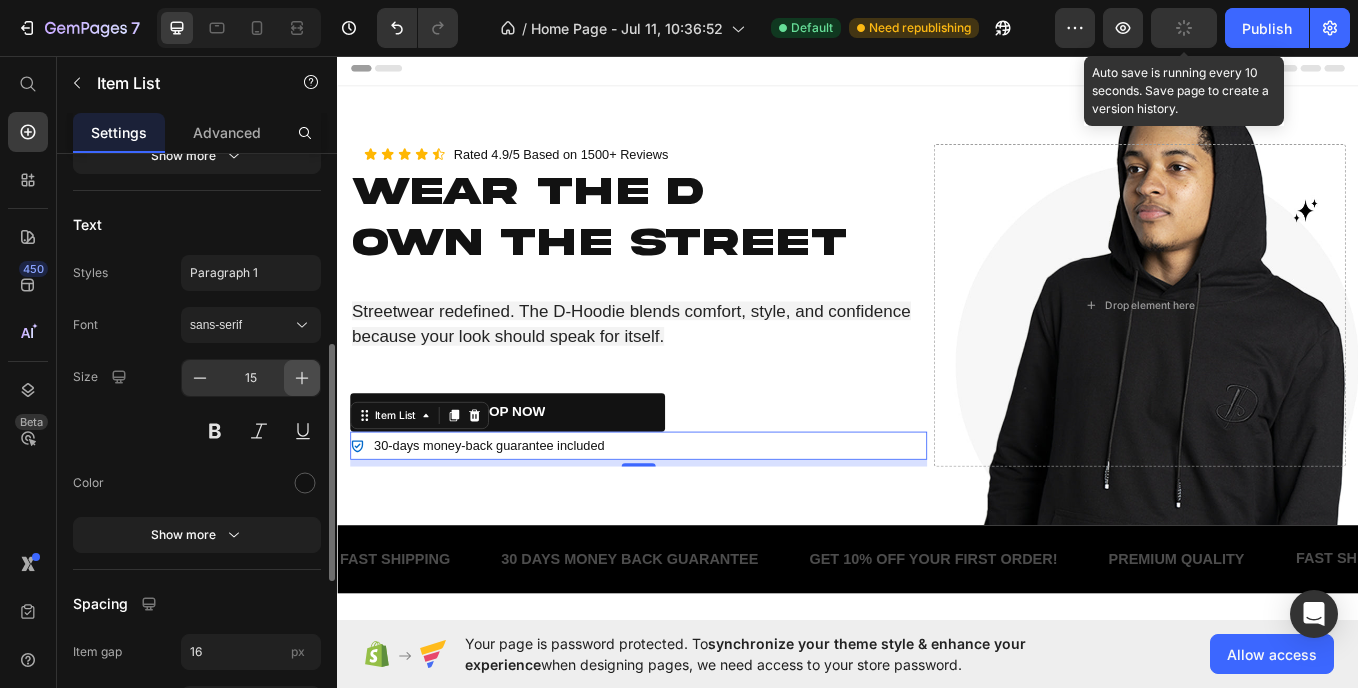 click 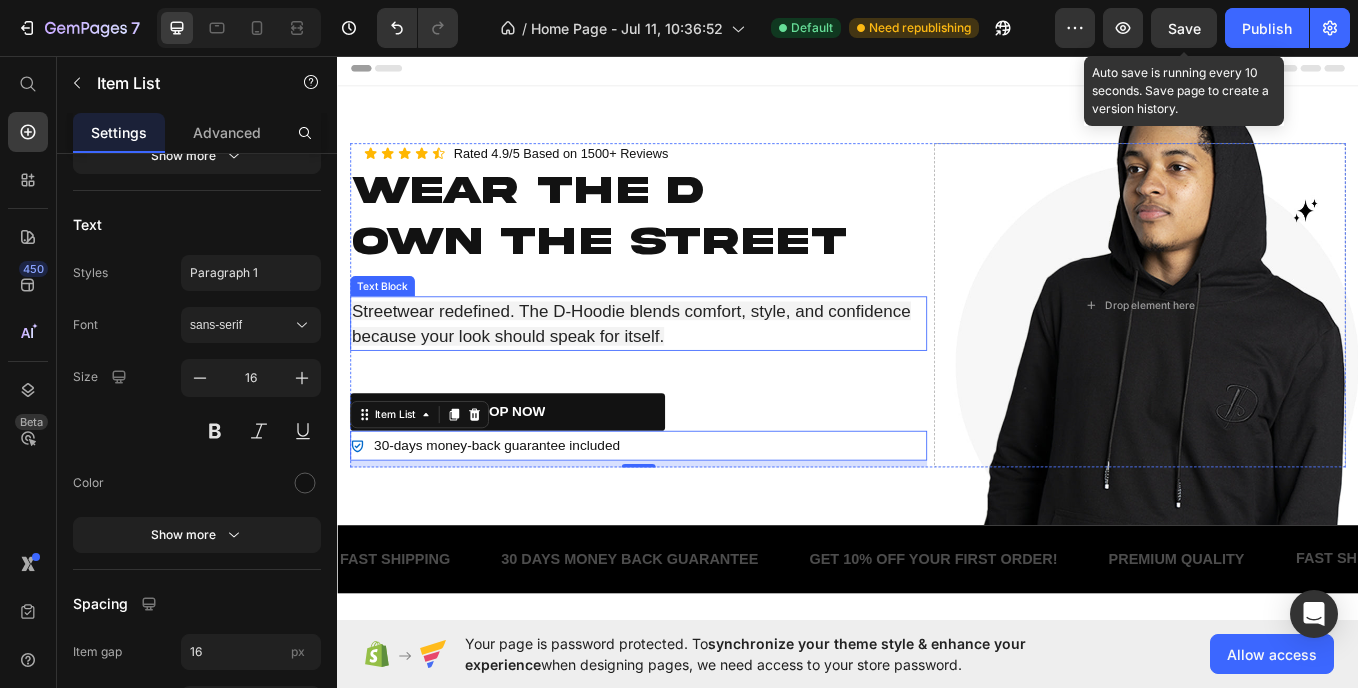 click on "Streetwear redefined. The D-Hoodie blends comfort, style, and confidence because your look should speak for itself." at bounding box center (691, 370) 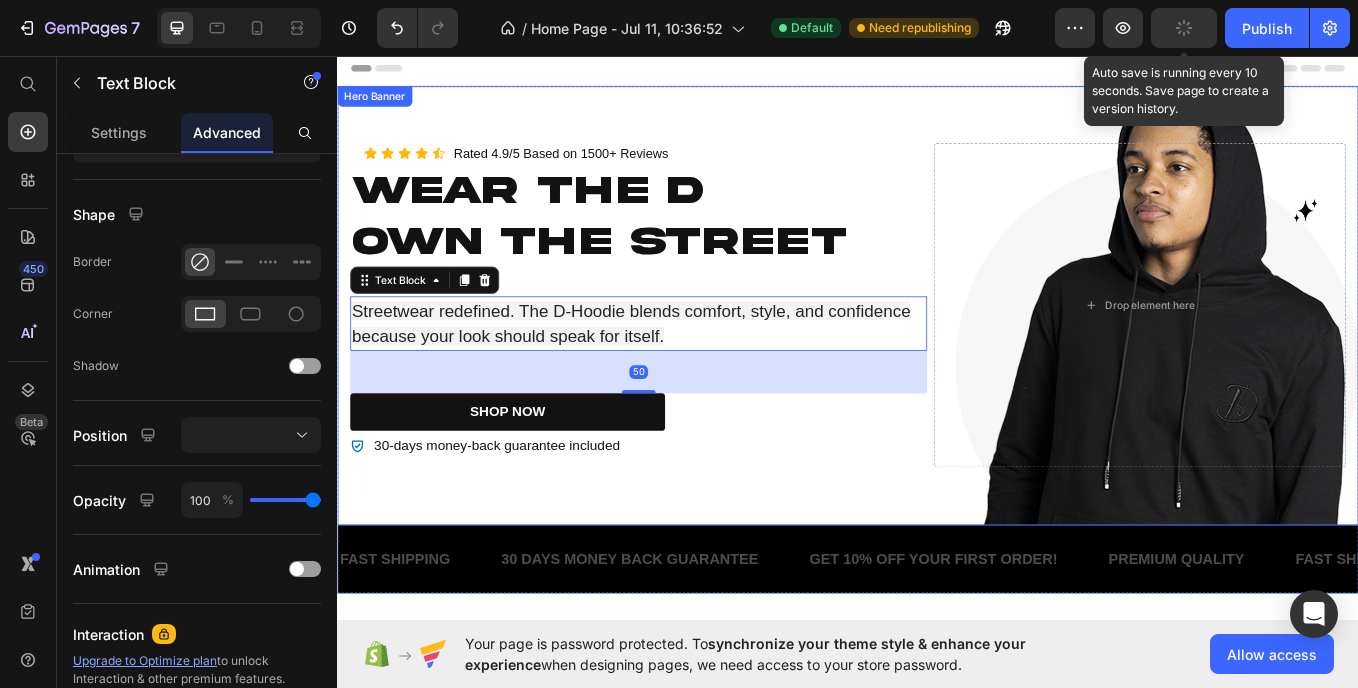scroll, scrollTop: 0, scrollLeft: 0, axis: both 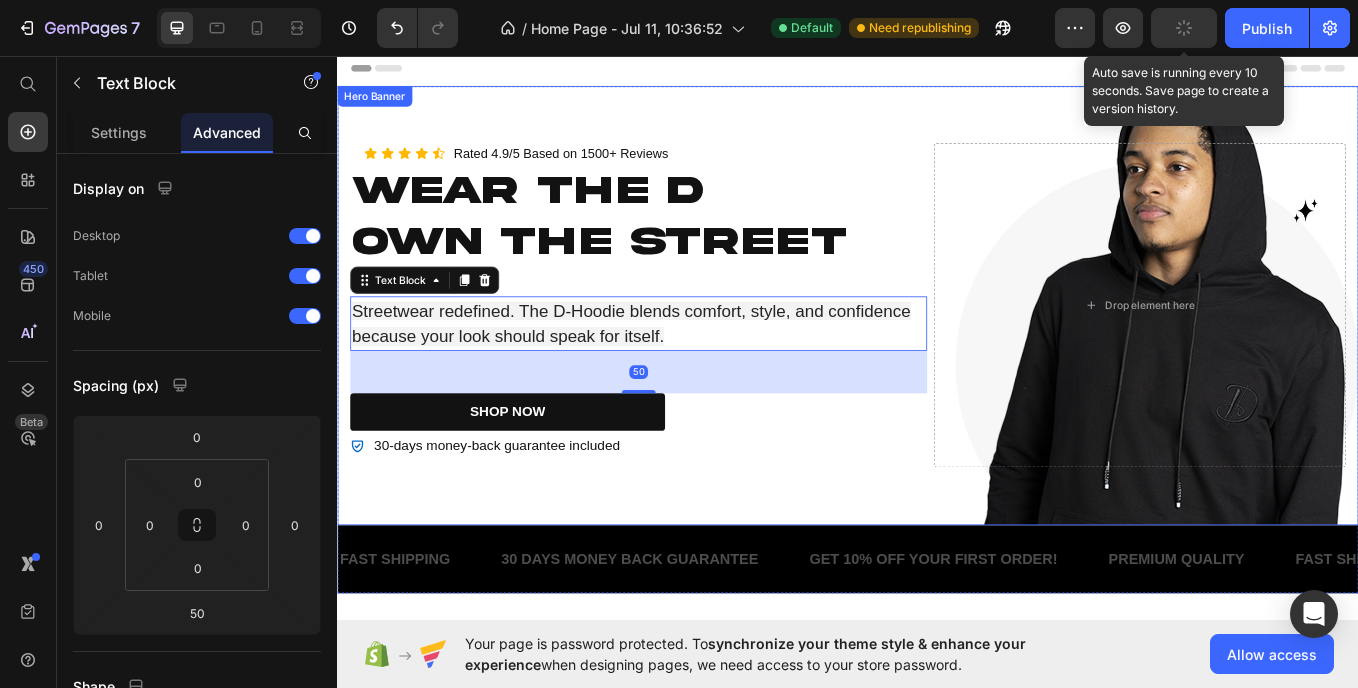 click on "Icon Icon Icon Icon Icon Icon List Rated 4.9/5 Based on 1500+ Reviews Text Block Row Wear the D  Own the Street Heading Streetwear redefined. The D-Hoodie blends comfort, style, and confidence because your look should speak for itself. Text Block   50 SHOP NOW Button
30-days money-back guarantee included Item List
Drop element here Row" at bounding box center [937, 348] 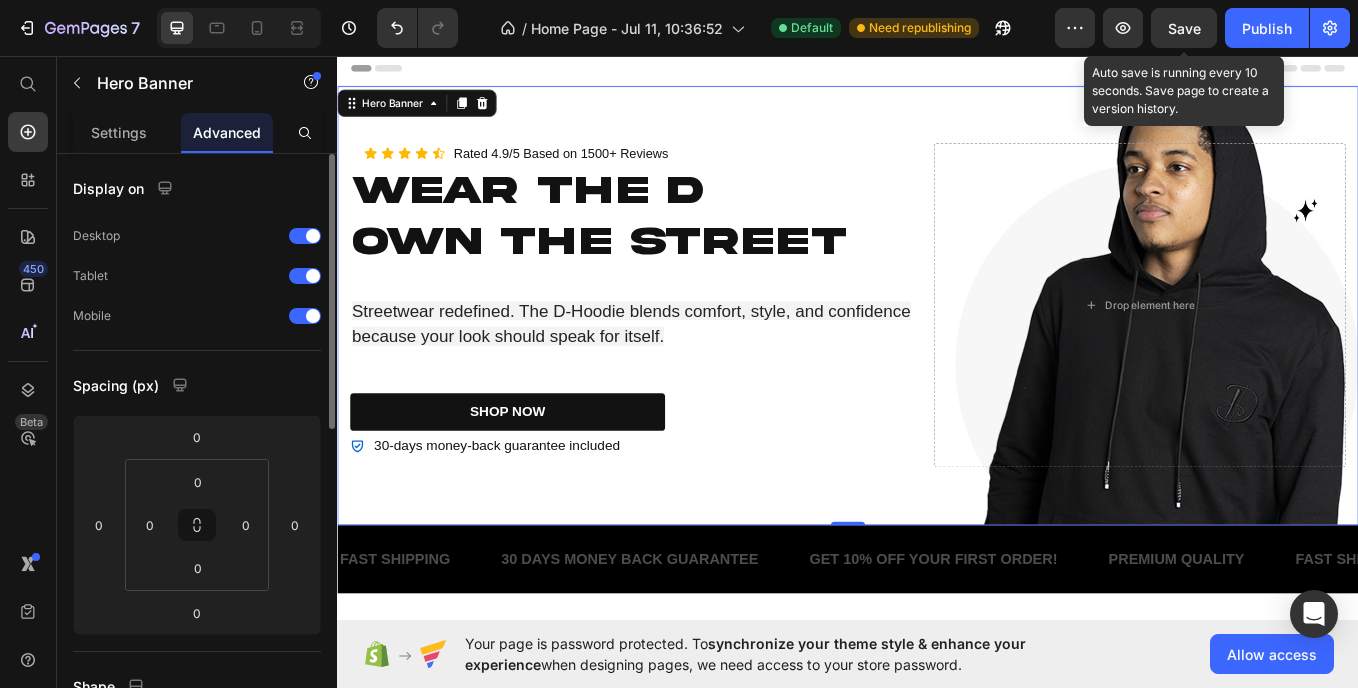 click on "0" at bounding box center (198, 568) 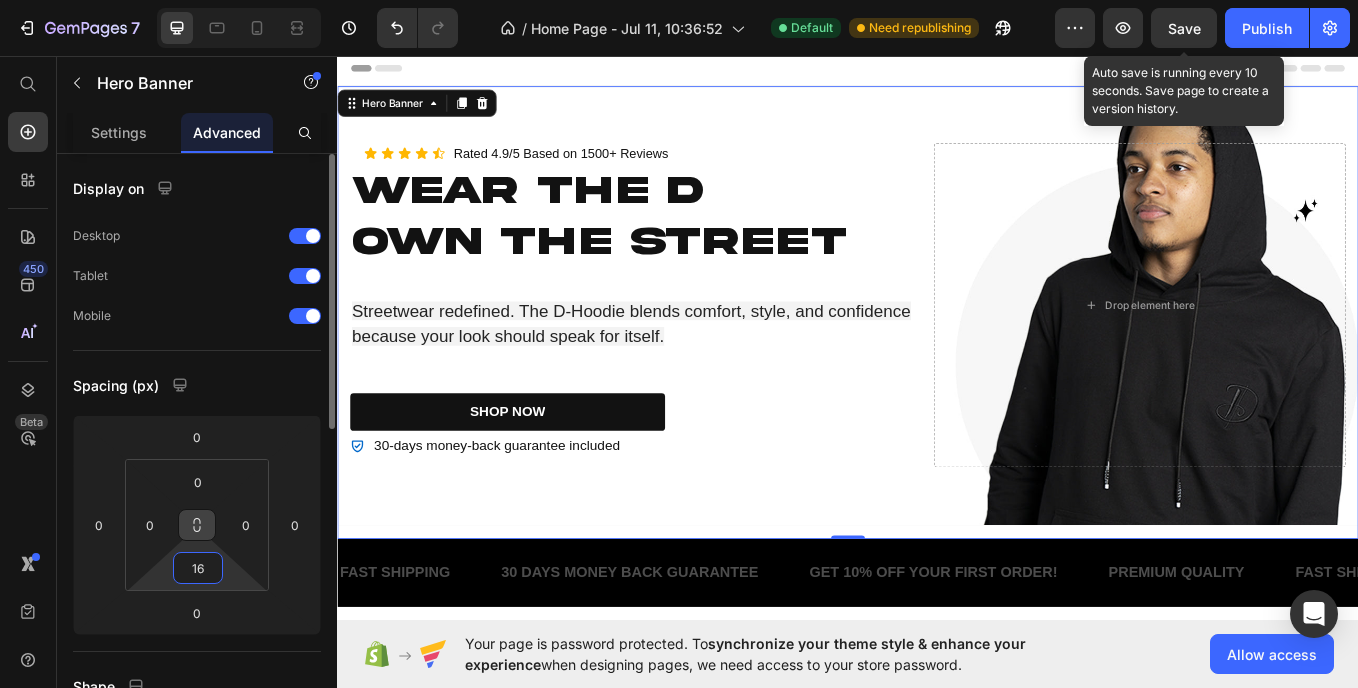 type on "1" 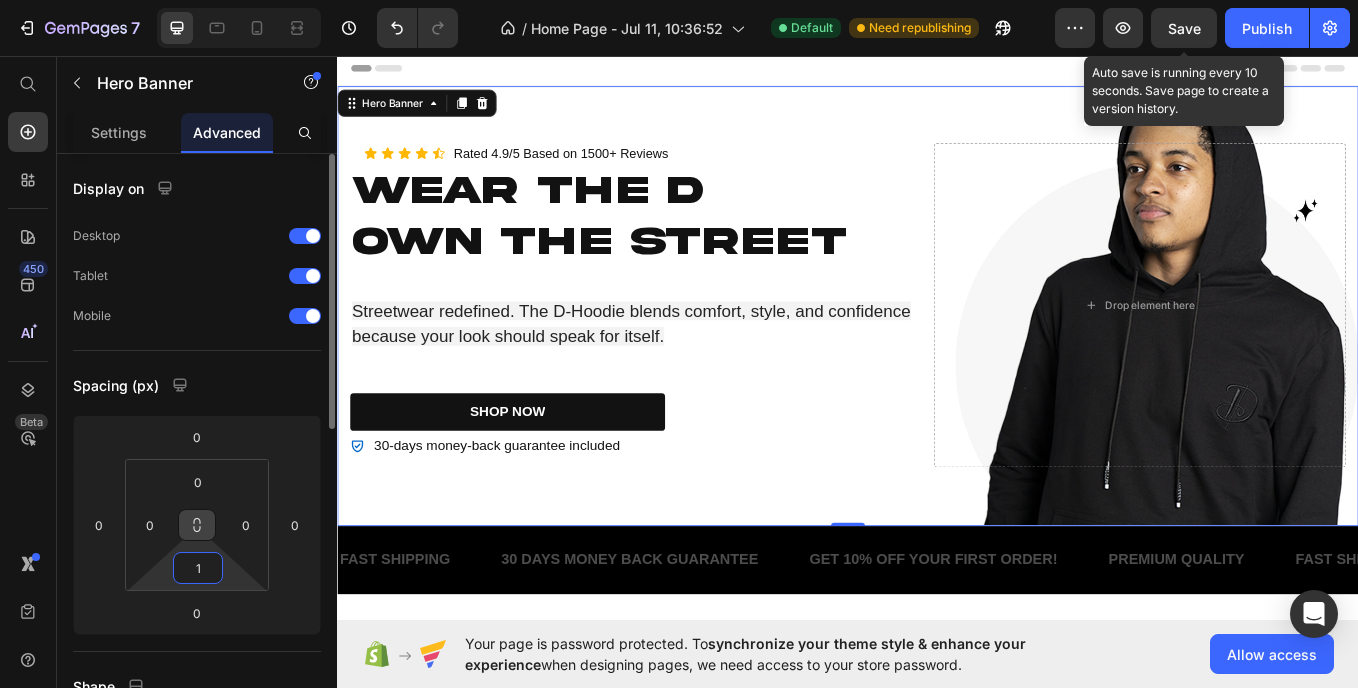 type 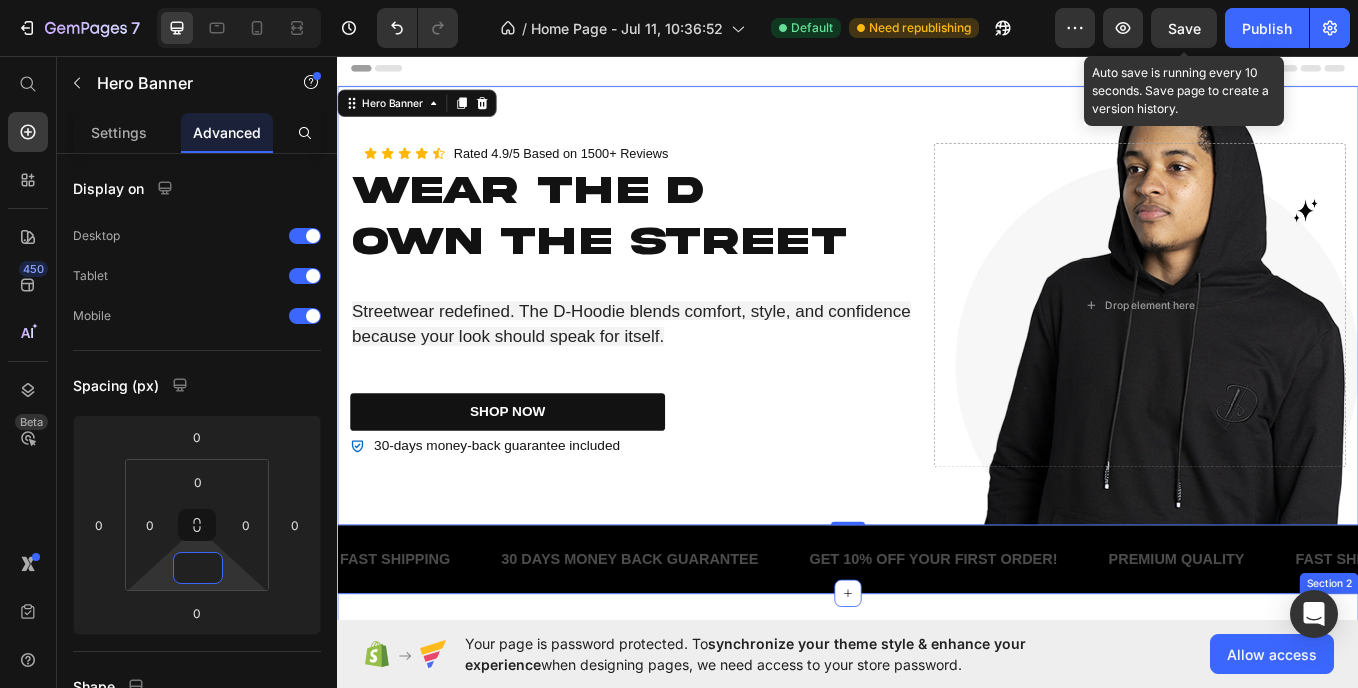 click at bounding box center [786, 928] 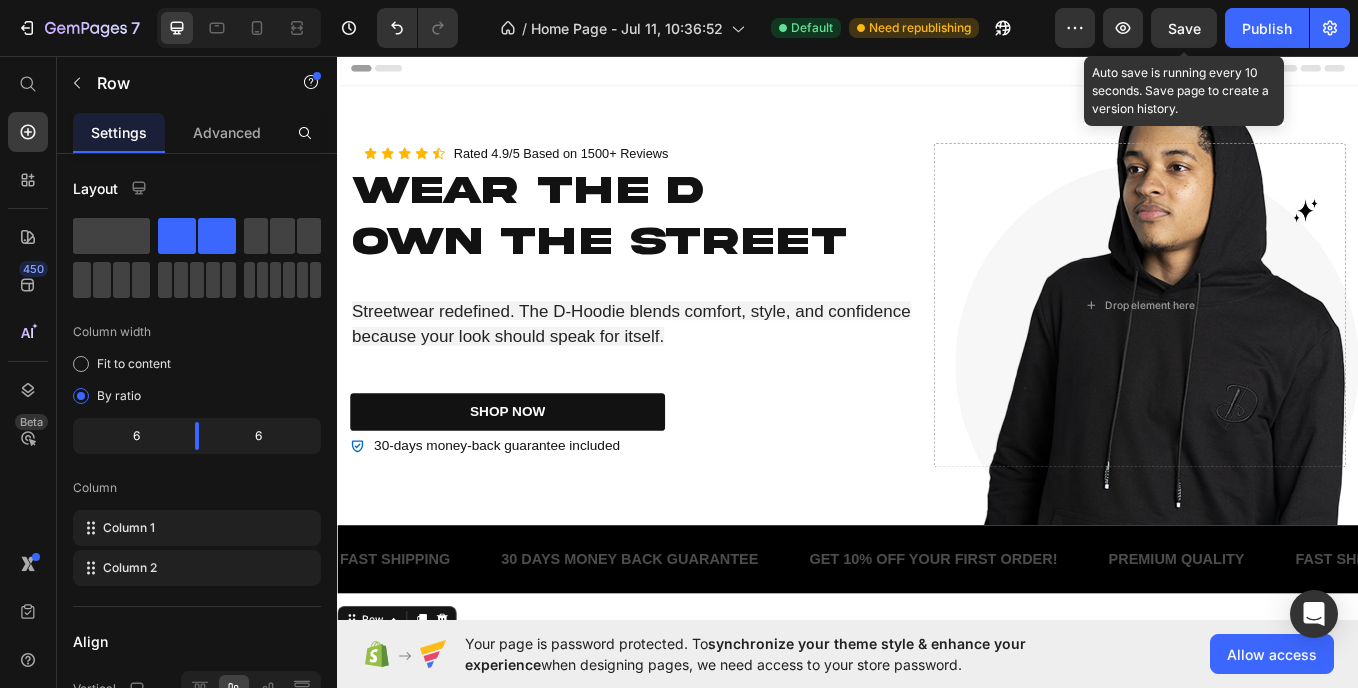 scroll, scrollTop: 478, scrollLeft: 0, axis: vertical 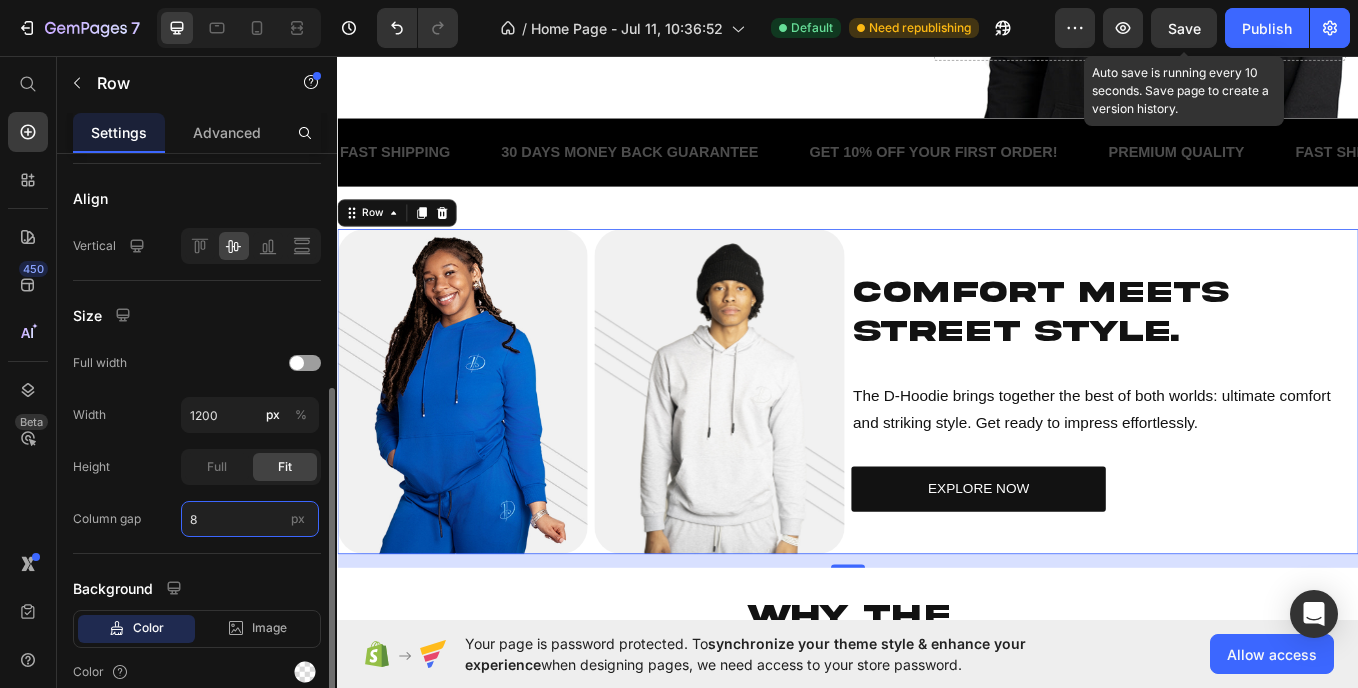 click on "8" at bounding box center [250, 519] 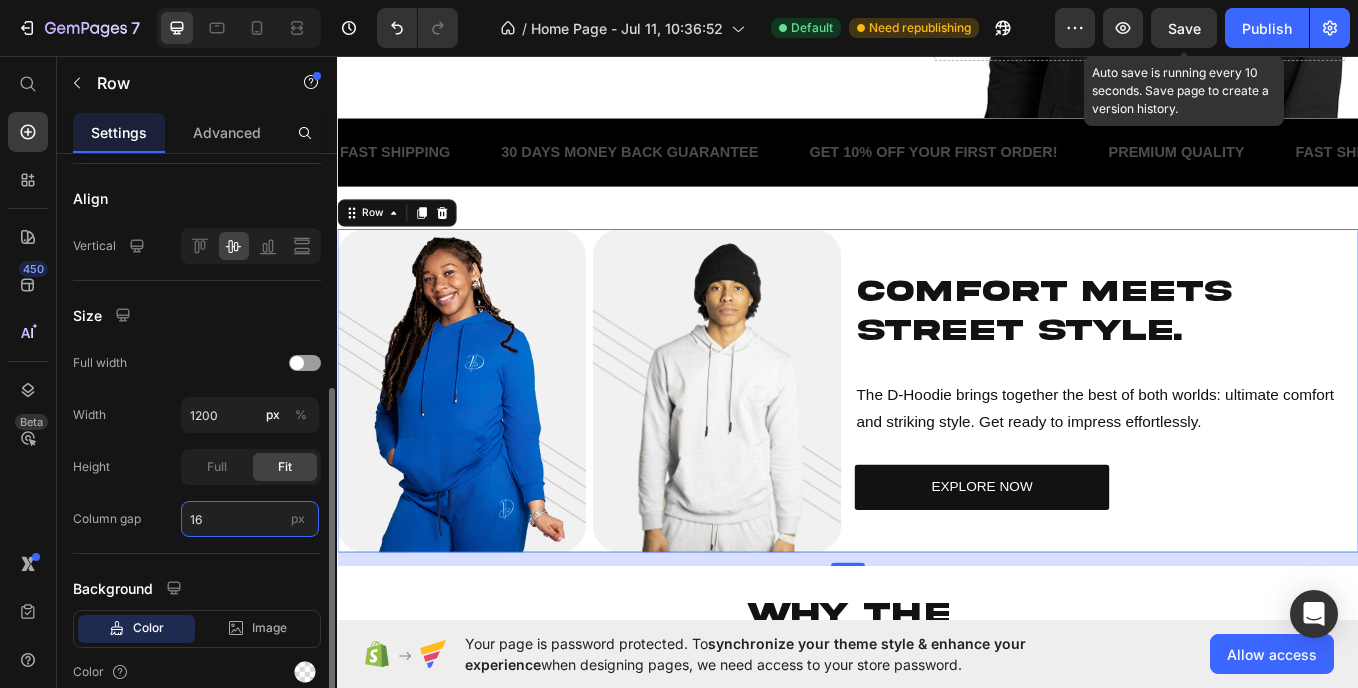 type on "1" 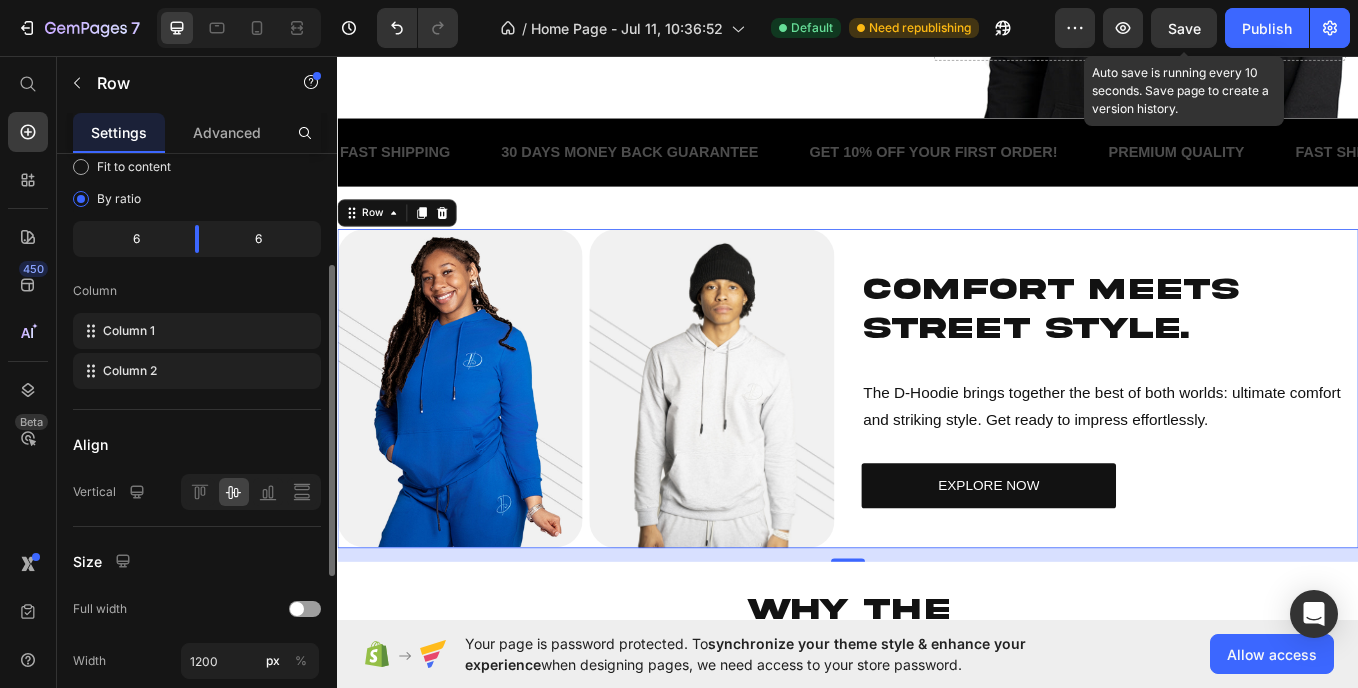 scroll, scrollTop: 193, scrollLeft: 0, axis: vertical 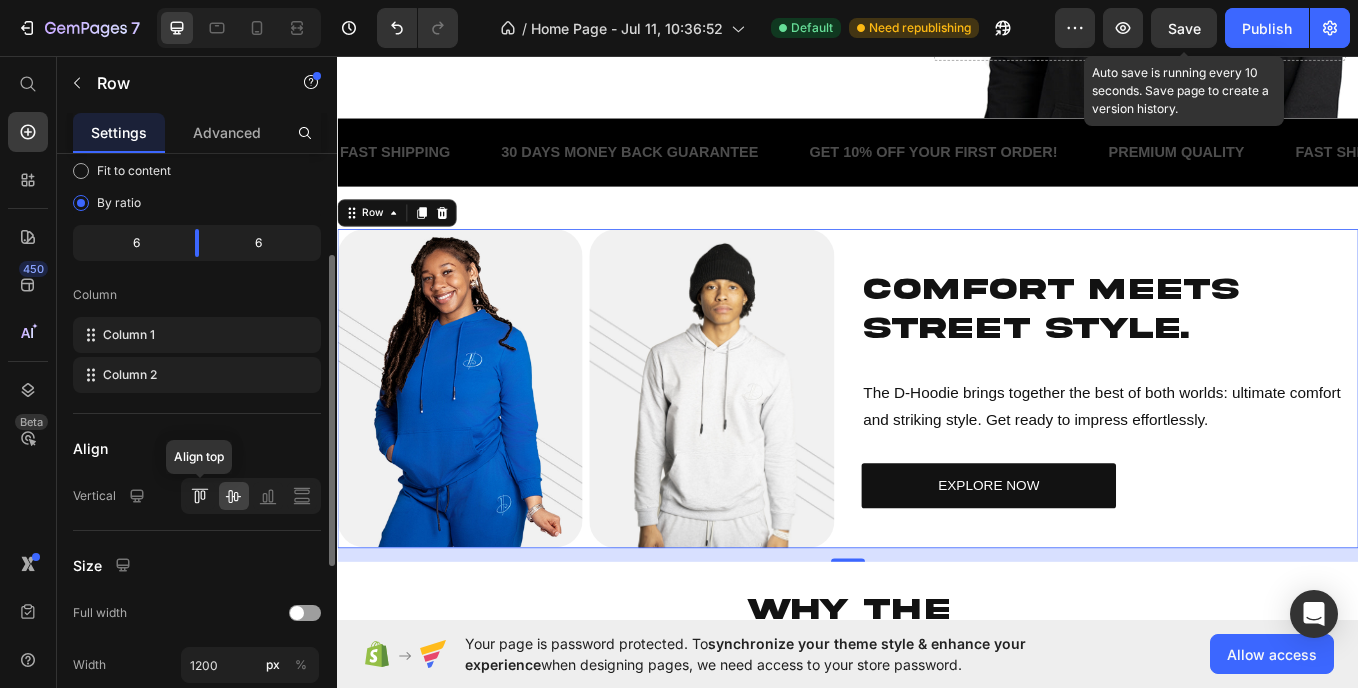 type on "32" 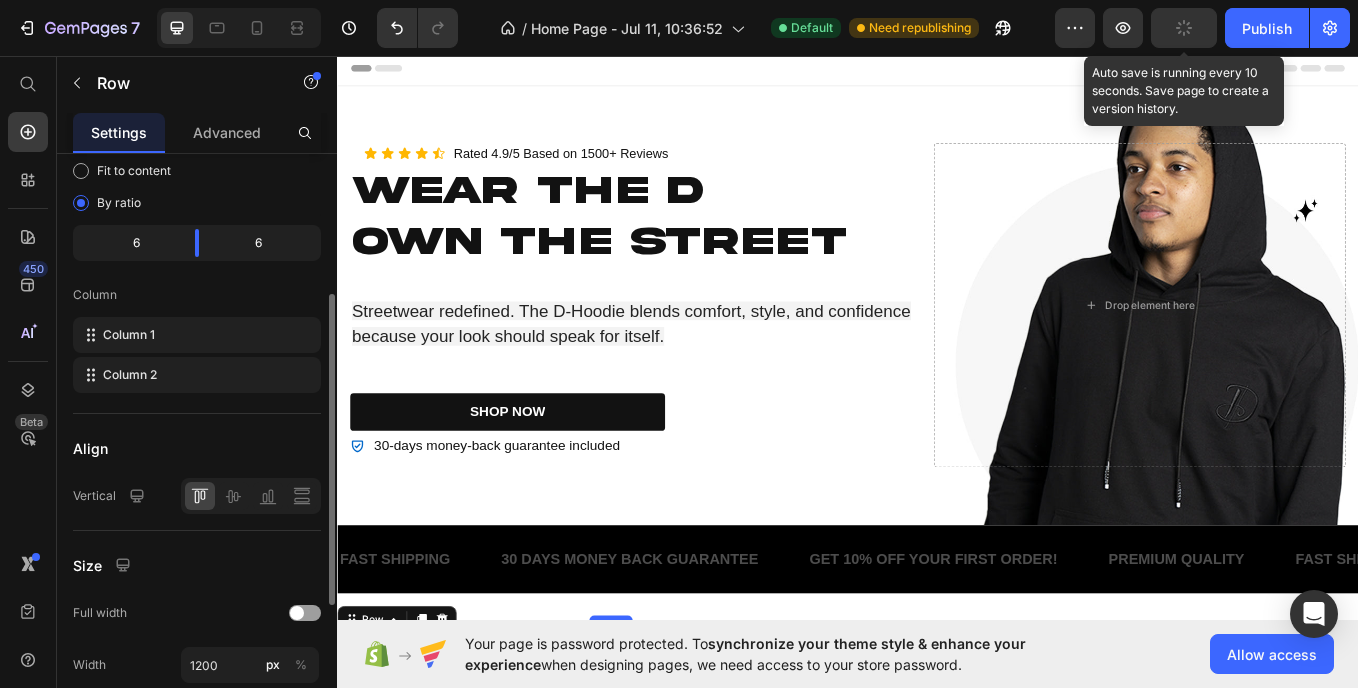 scroll, scrollTop: 628, scrollLeft: 0, axis: vertical 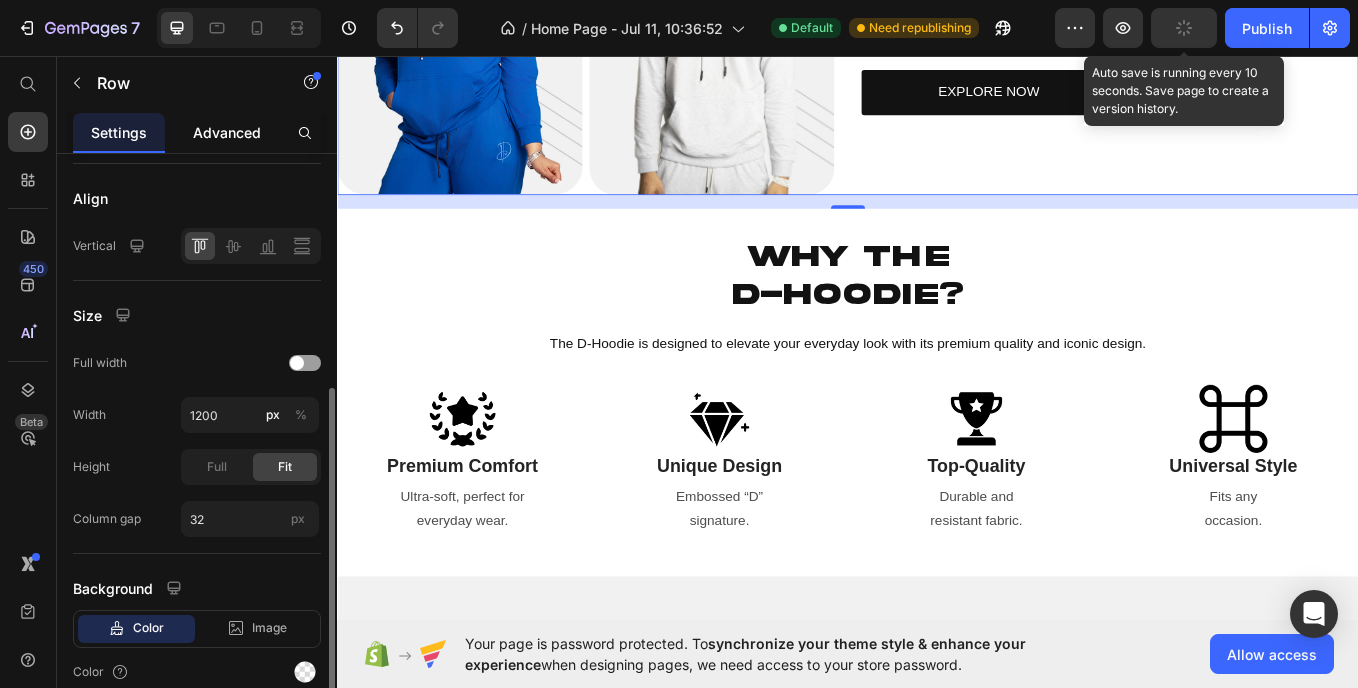 click on "Advanced" at bounding box center (227, 132) 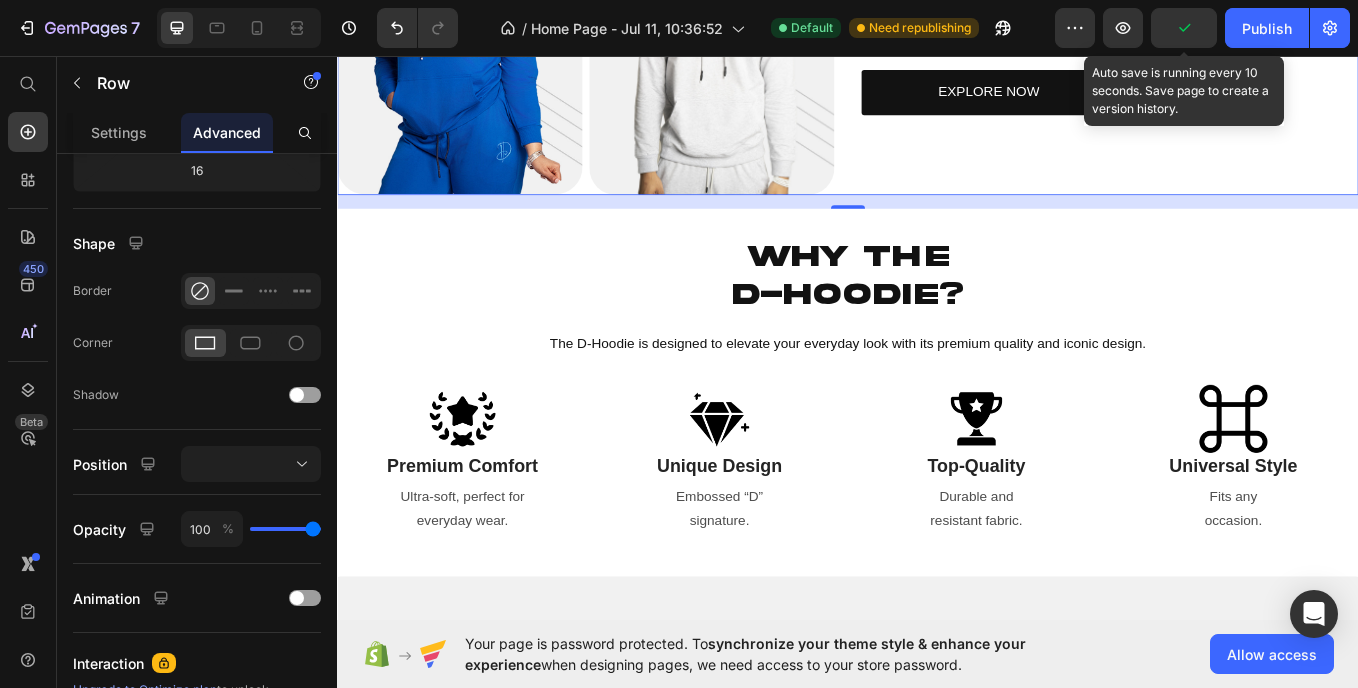 scroll, scrollTop: 0, scrollLeft: 0, axis: both 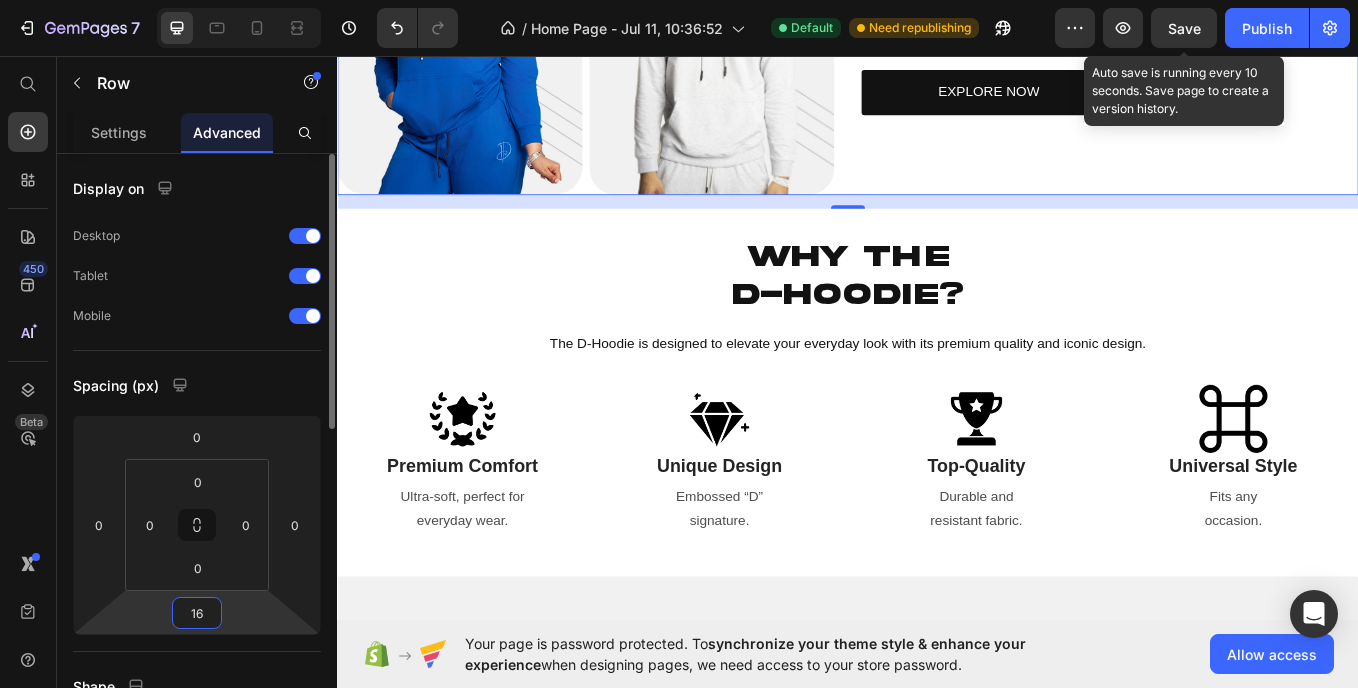 click on "16" at bounding box center (197, 613) 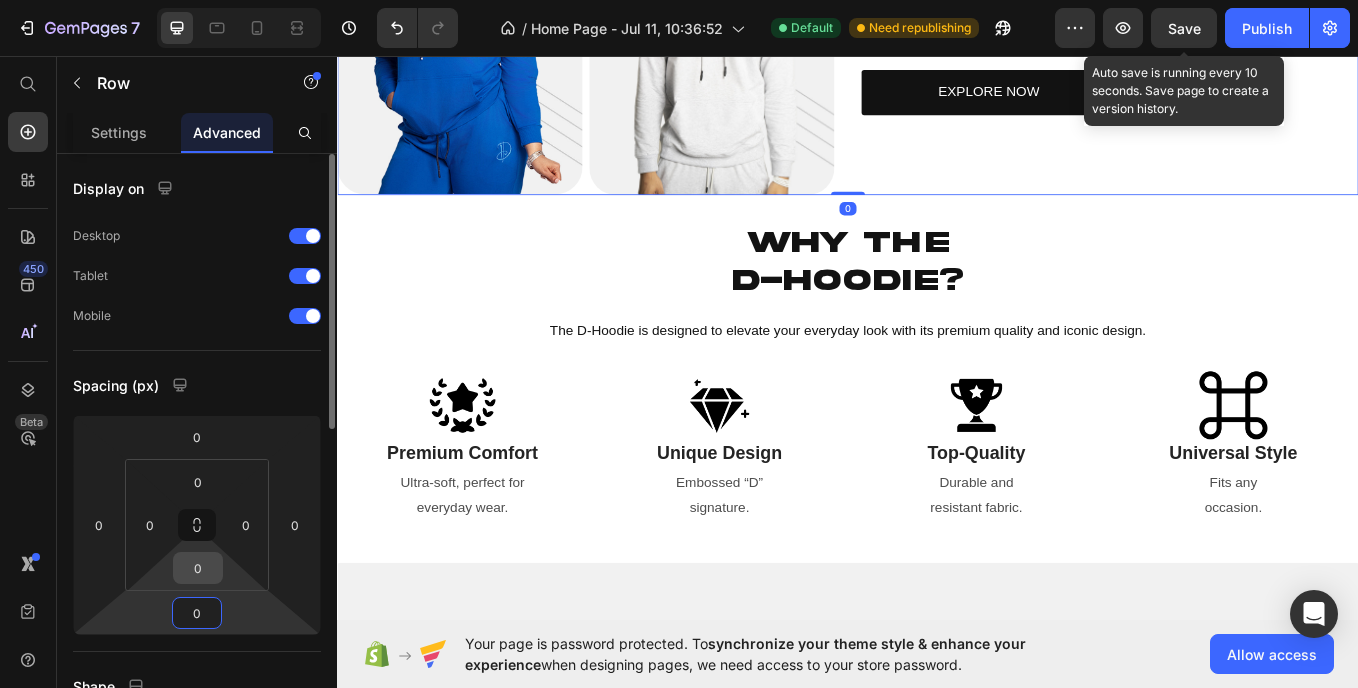 type on "0" 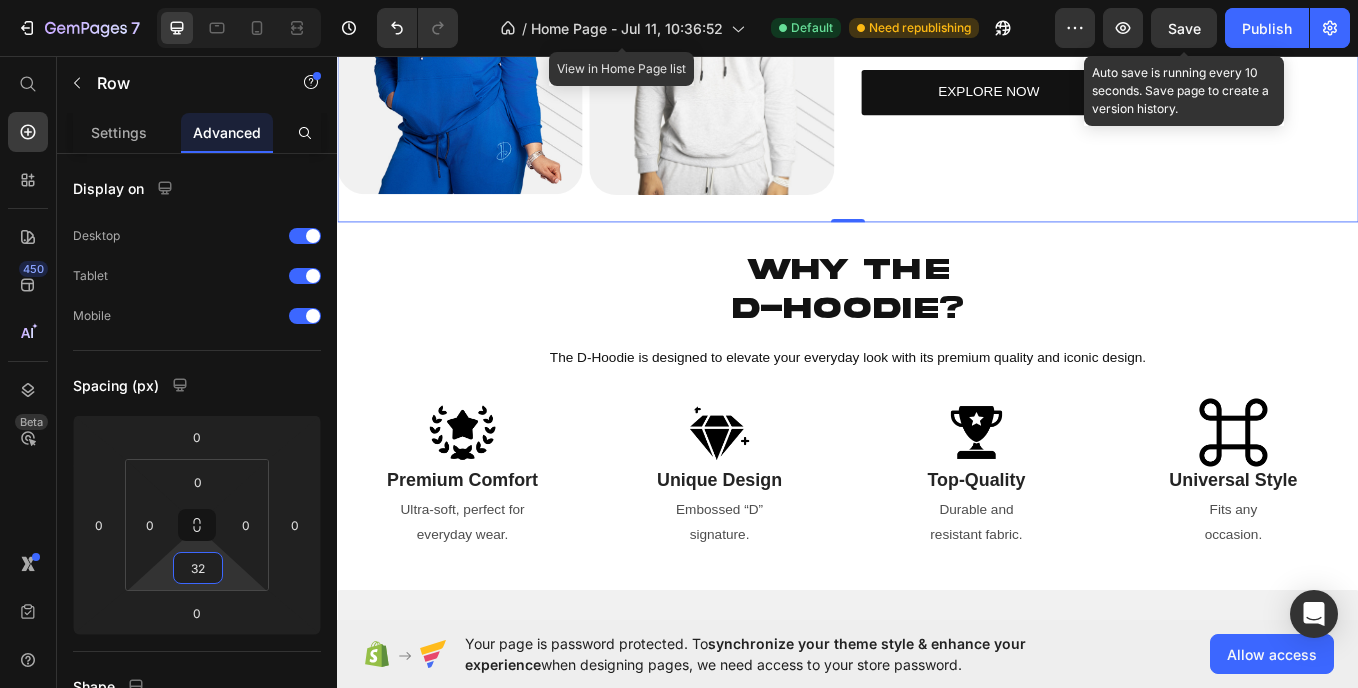 type on "32" 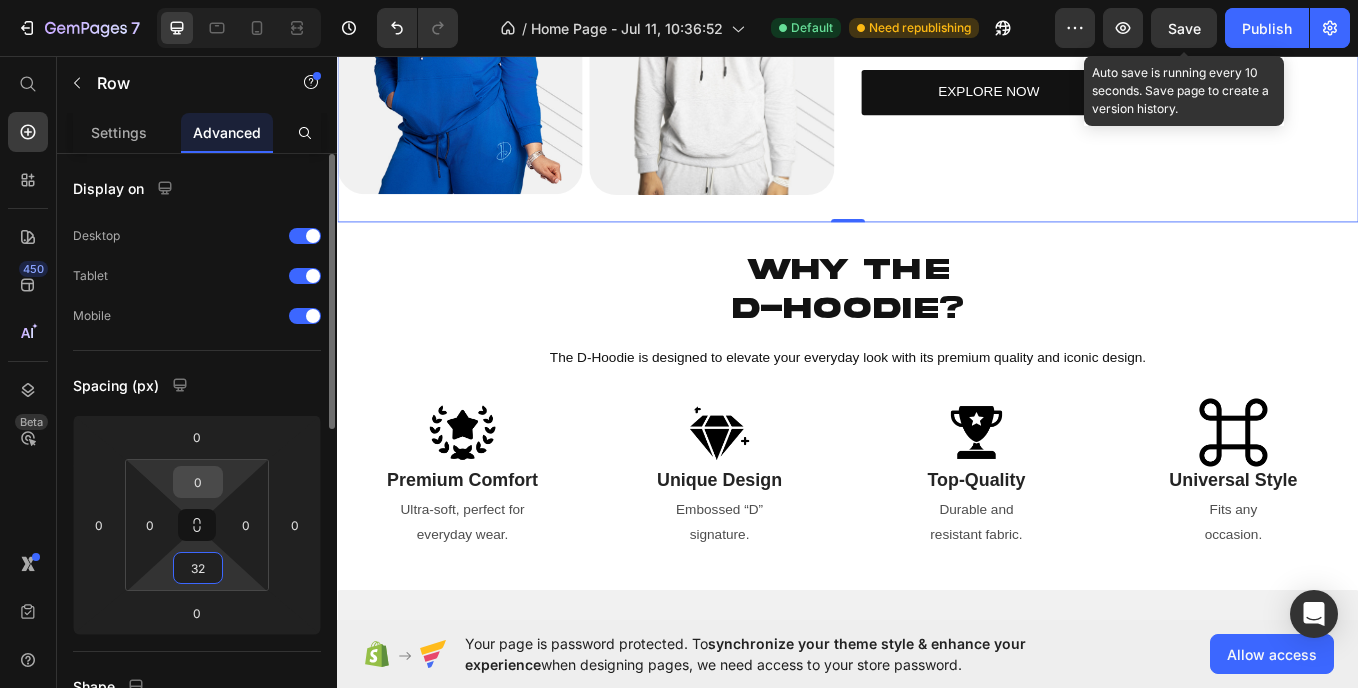 click on "0" at bounding box center [198, 482] 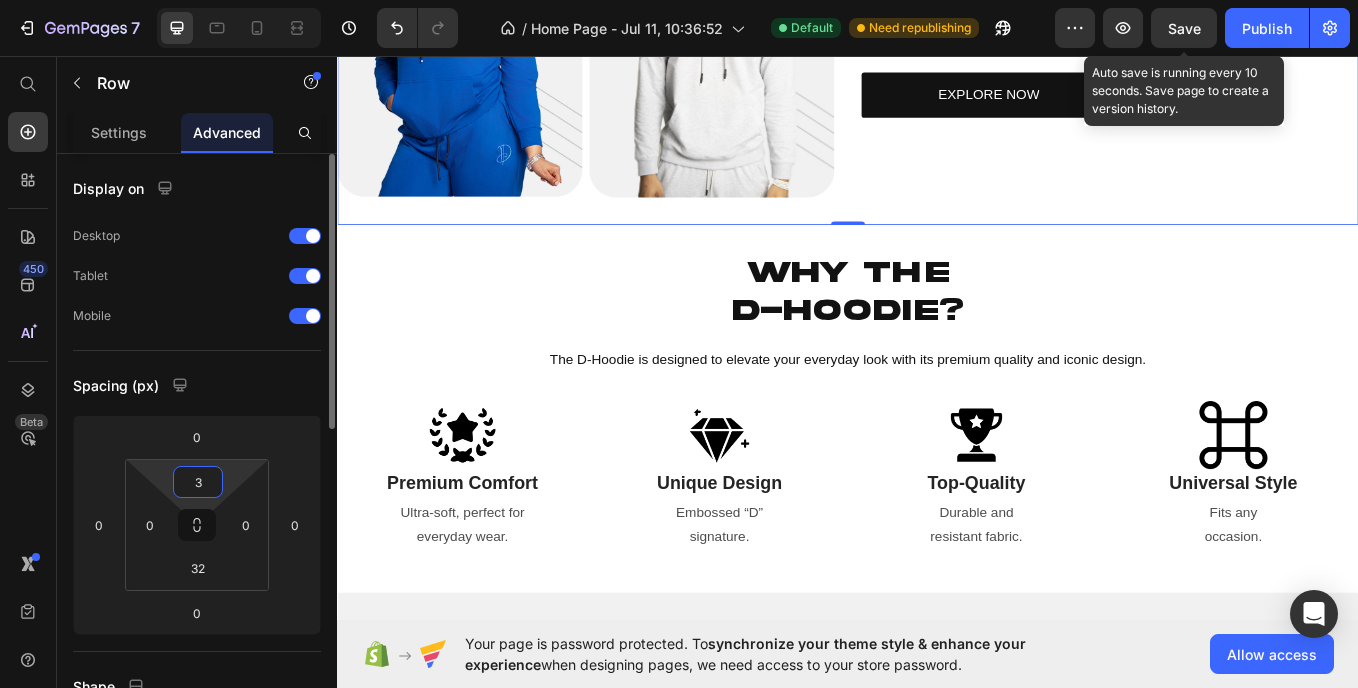 type on "32" 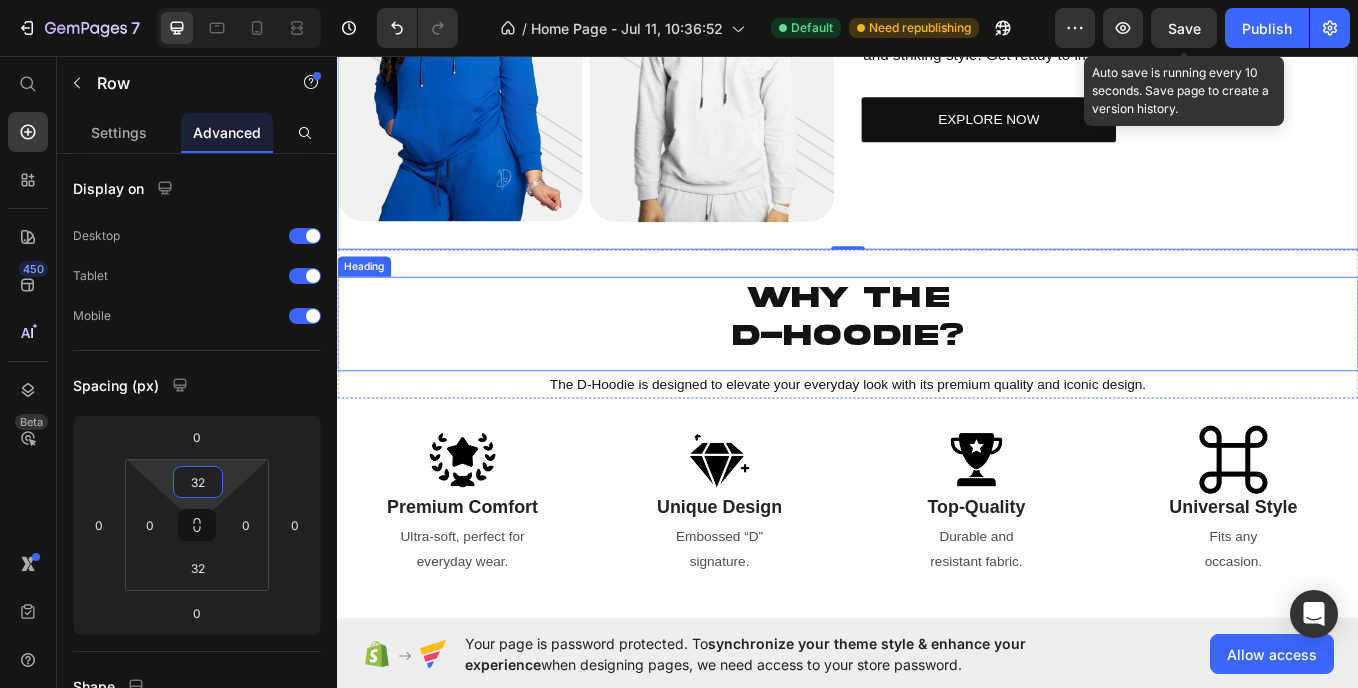 click on "Why the  D-Hoodie? Heading" at bounding box center (937, 370) 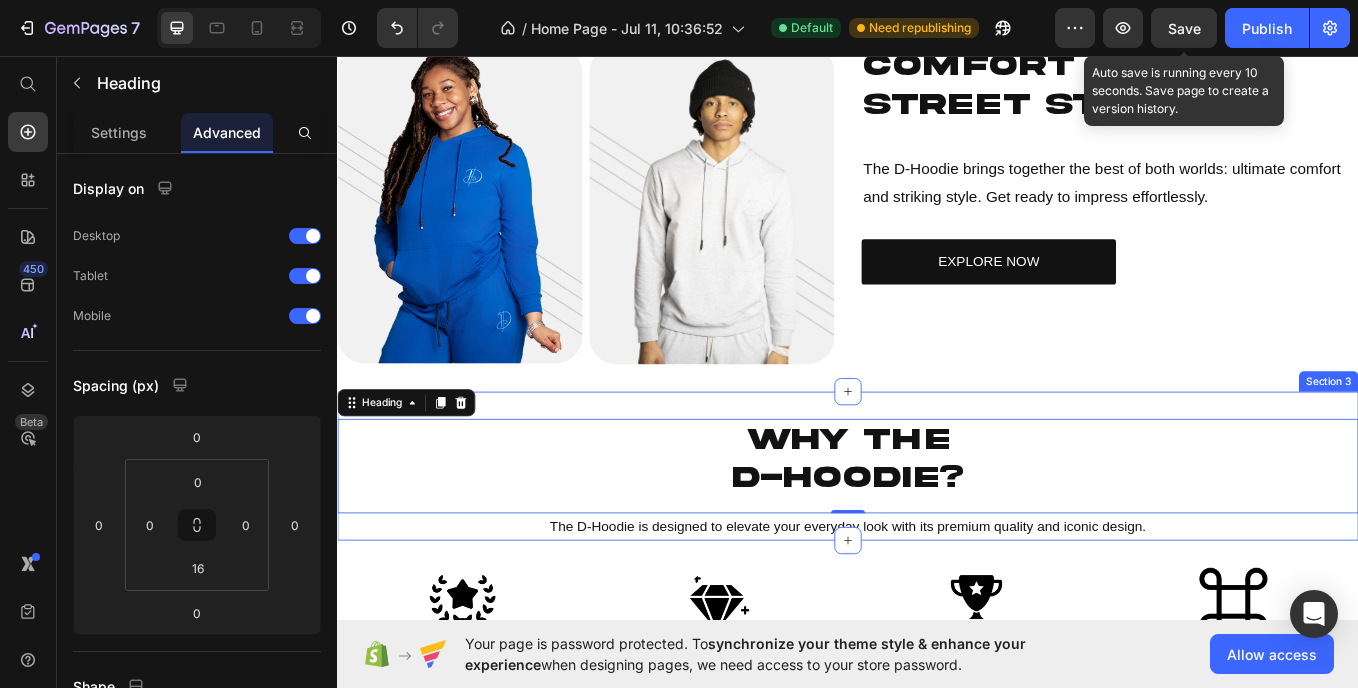 scroll, scrollTop: 977, scrollLeft: 0, axis: vertical 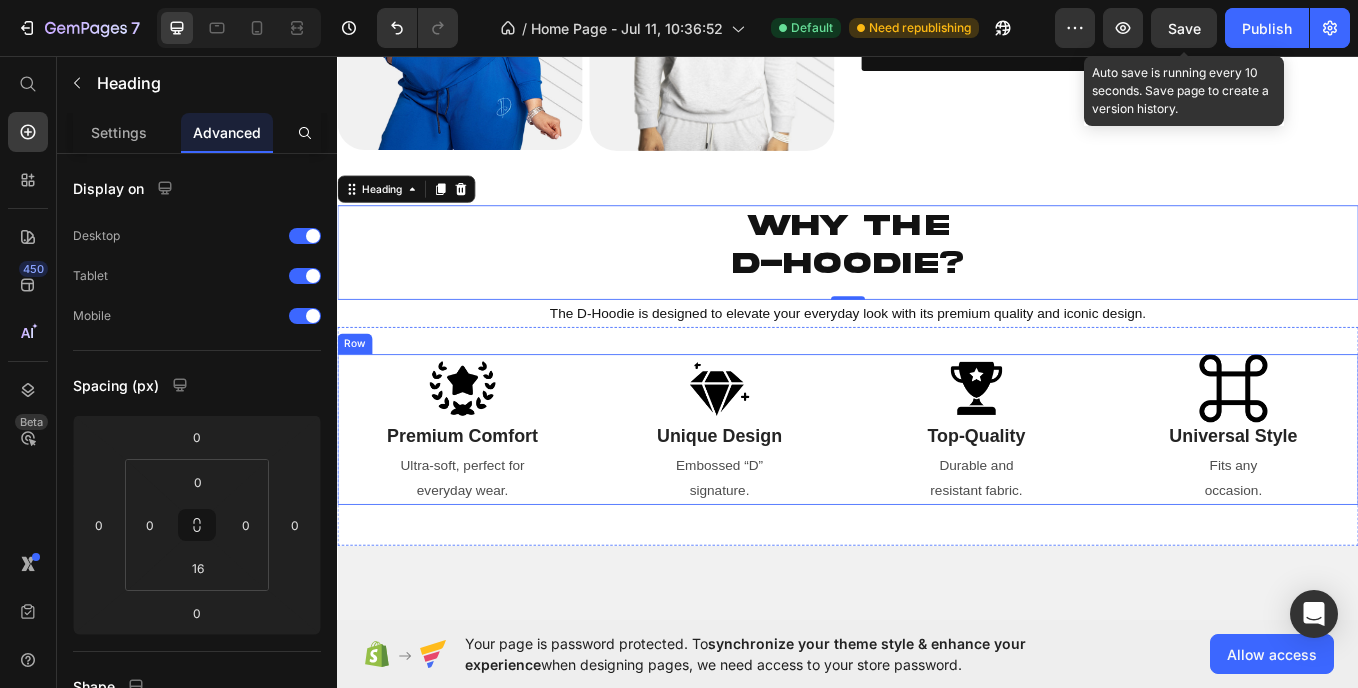 click on "Image Premium Comfort Text Block Ultra-soft, perfect for  everyday wear. Text Block Image Unique Design Text Block Embossed “D”  signature. Text Block Image Top-Quality Text Block Durable and  resistant fabric. Text Block Image Universal Style Text Block Fits any occasion. Text Block Row" at bounding box center [937, 494] 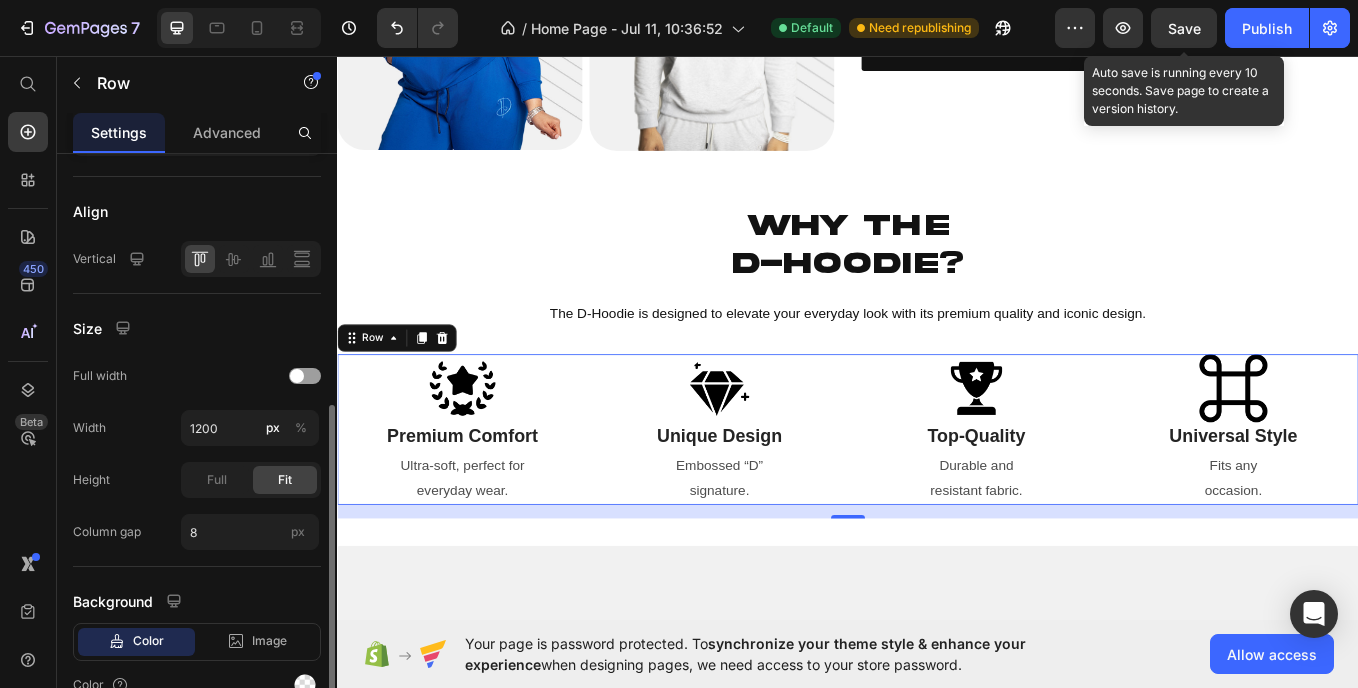 scroll, scrollTop: 512, scrollLeft: 0, axis: vertical 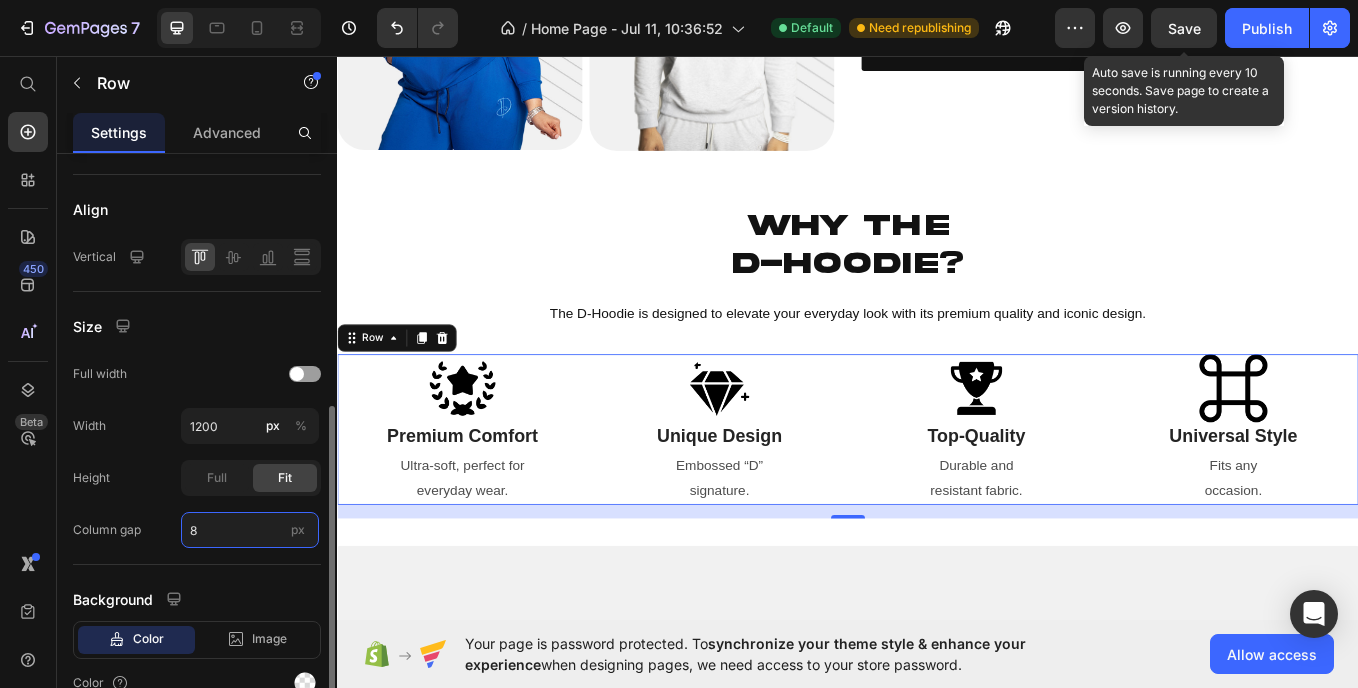 click on "8" at bounding box center [250, 530] 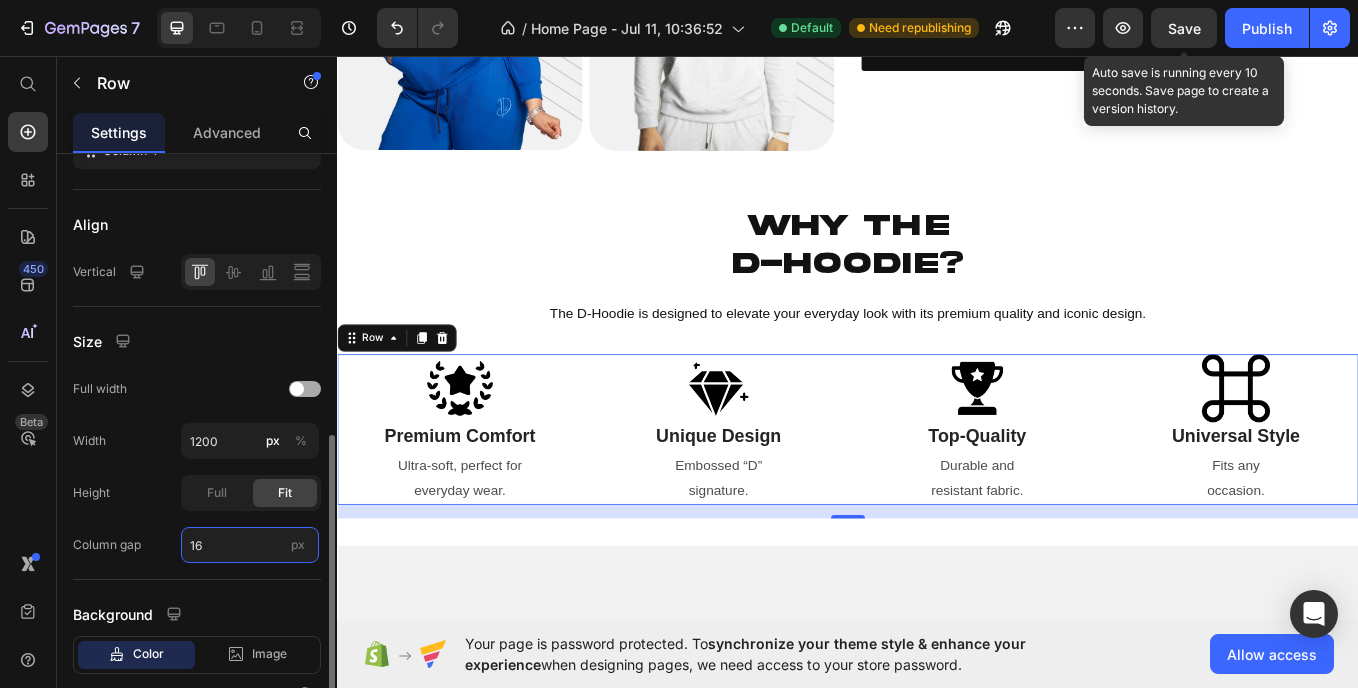 scroll, scrollTop: 479, scrollLeft: 0, axis: vertical 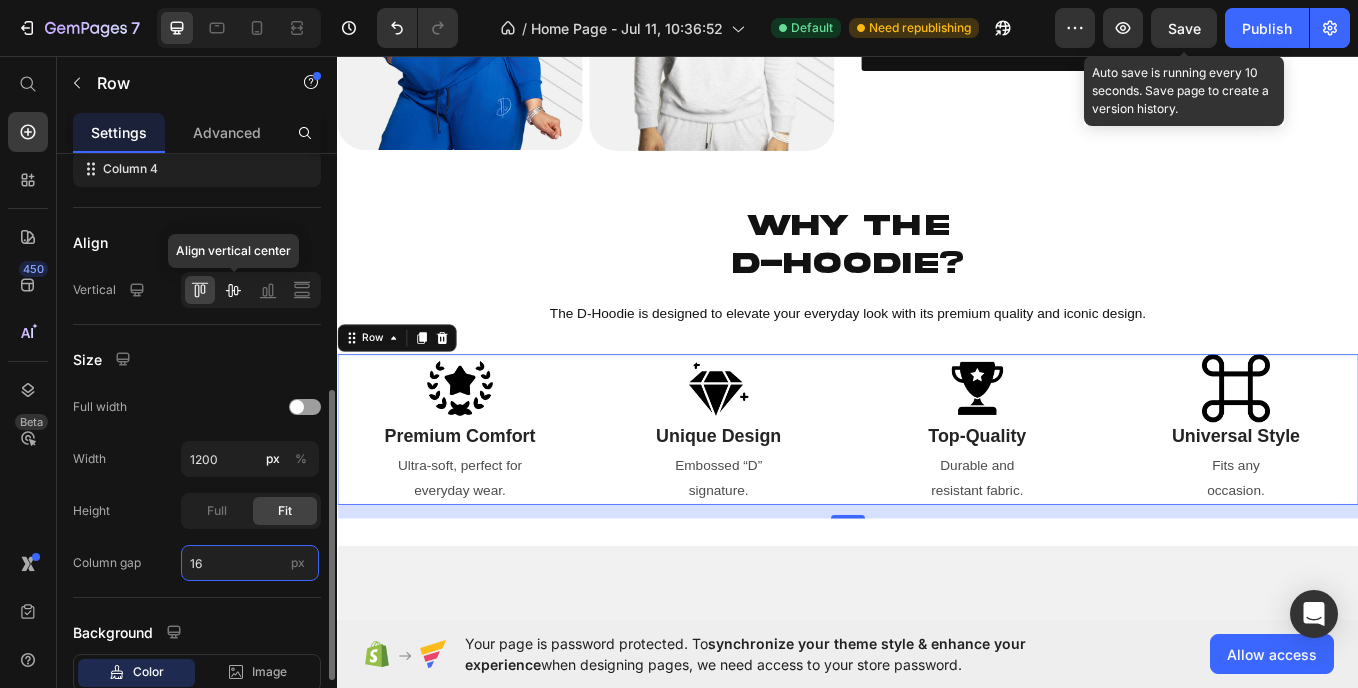 type on "16" 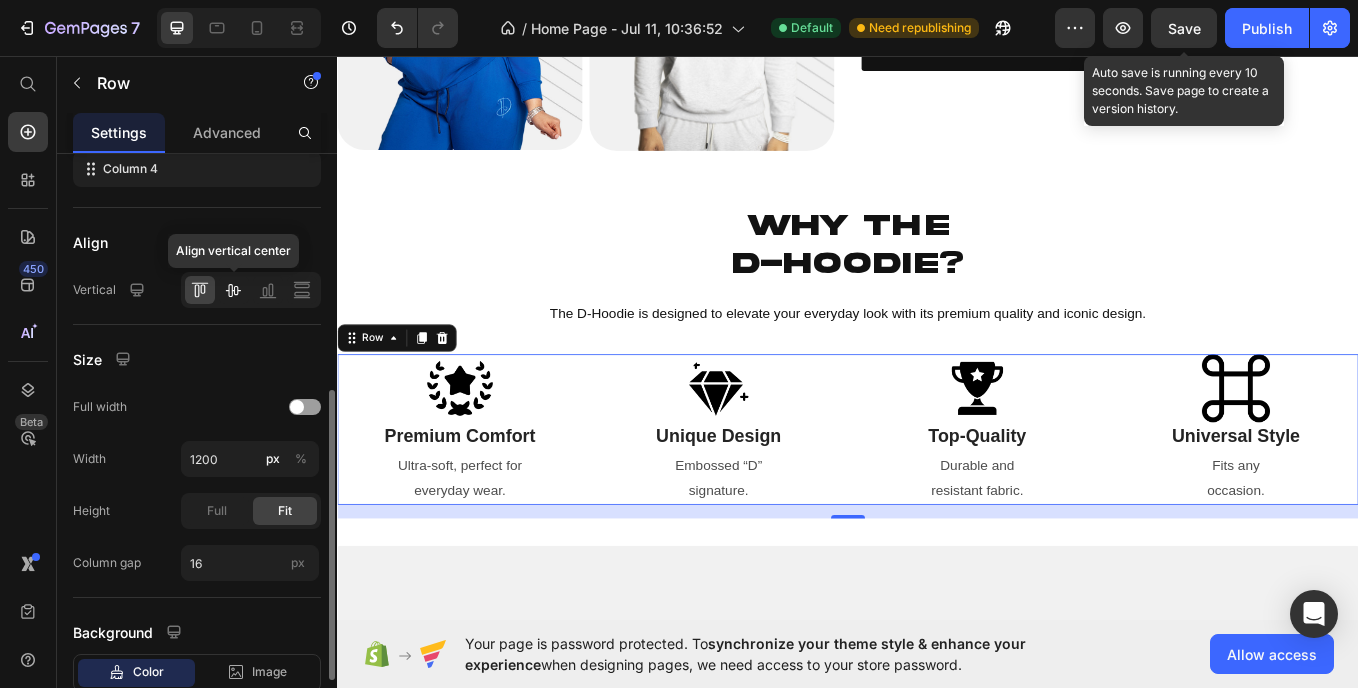 click 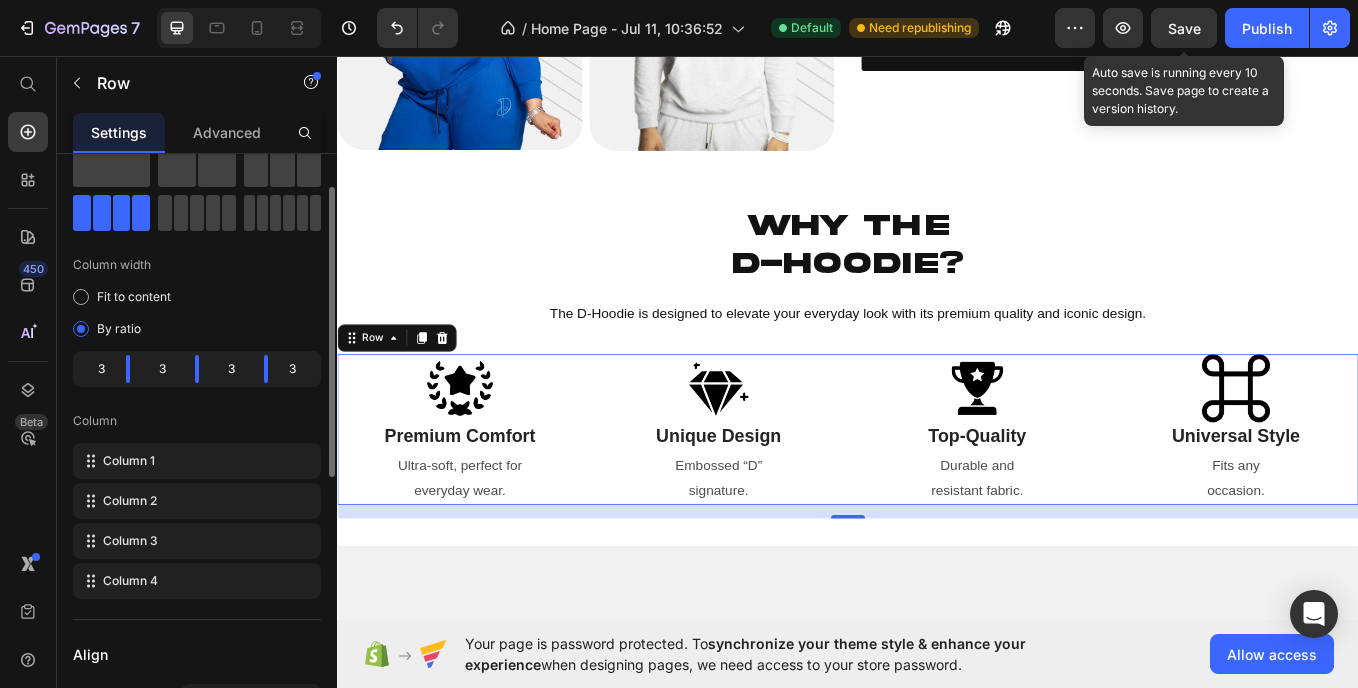 scroll, scrollTop: 0, scrollLeft: 0, axis: both 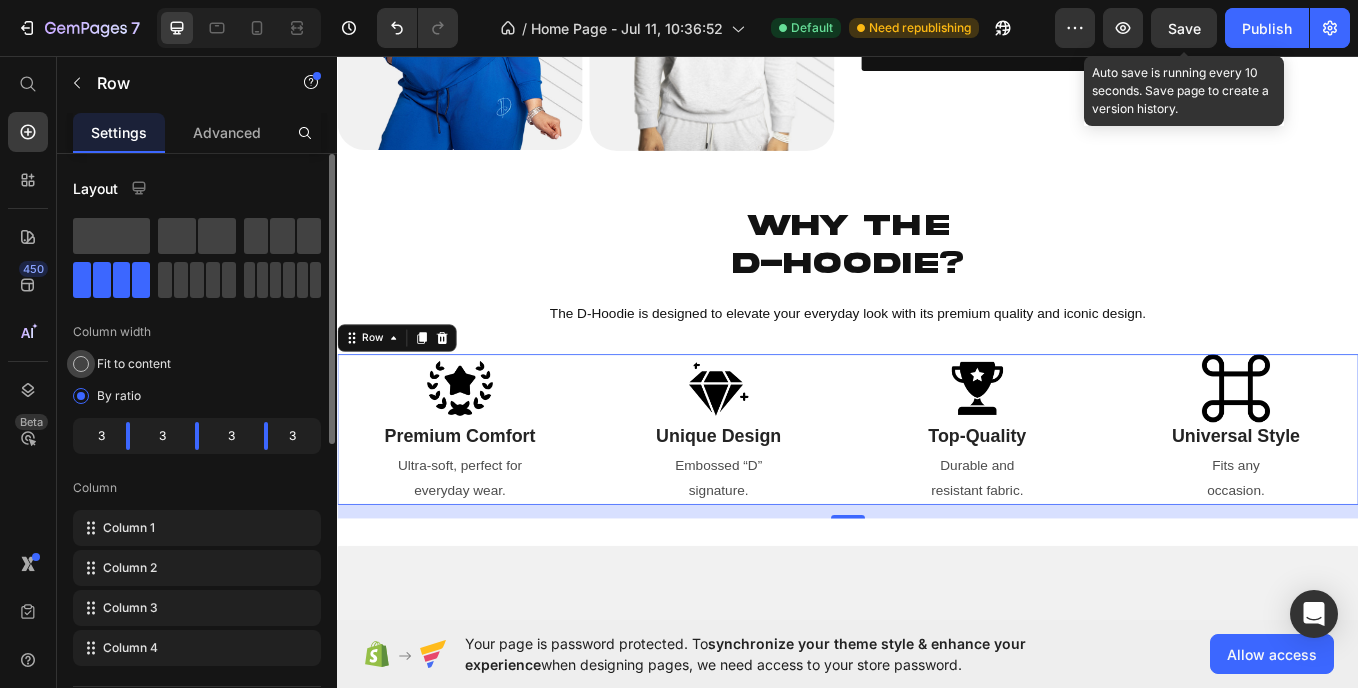 click at bounding box center [81, 364] 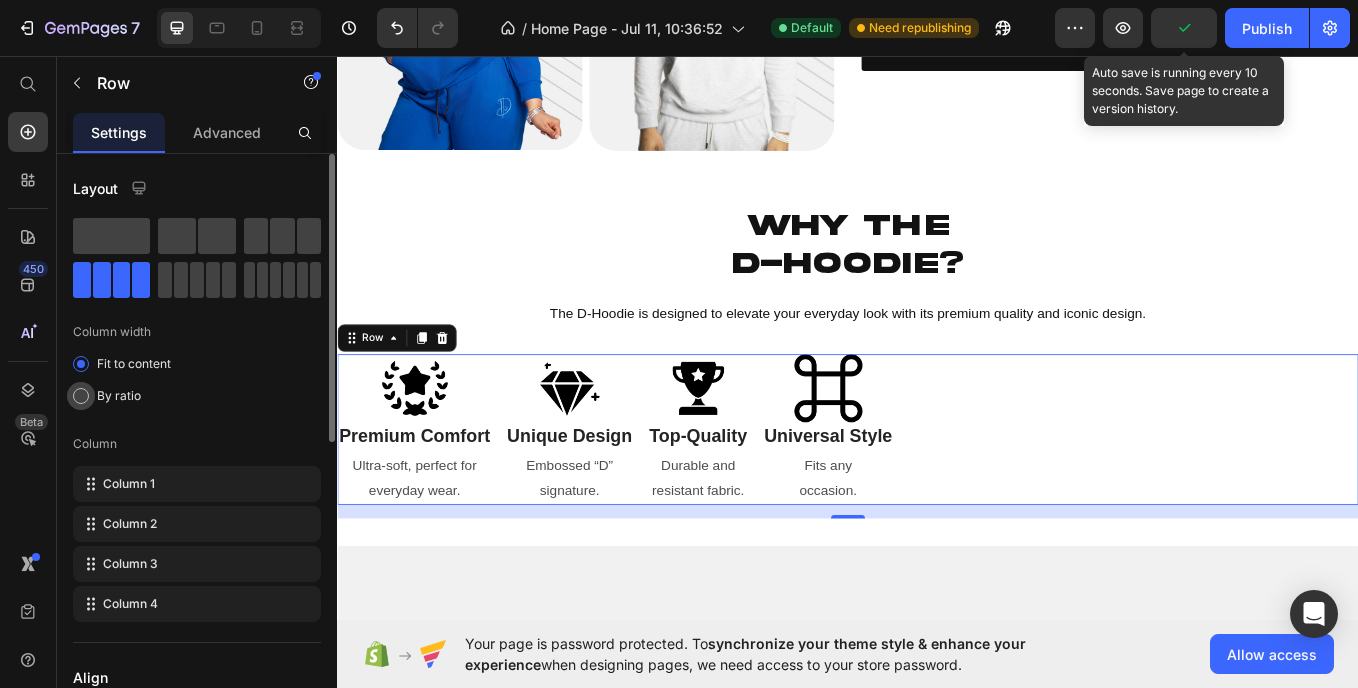 click at bounding box center [81, 396] 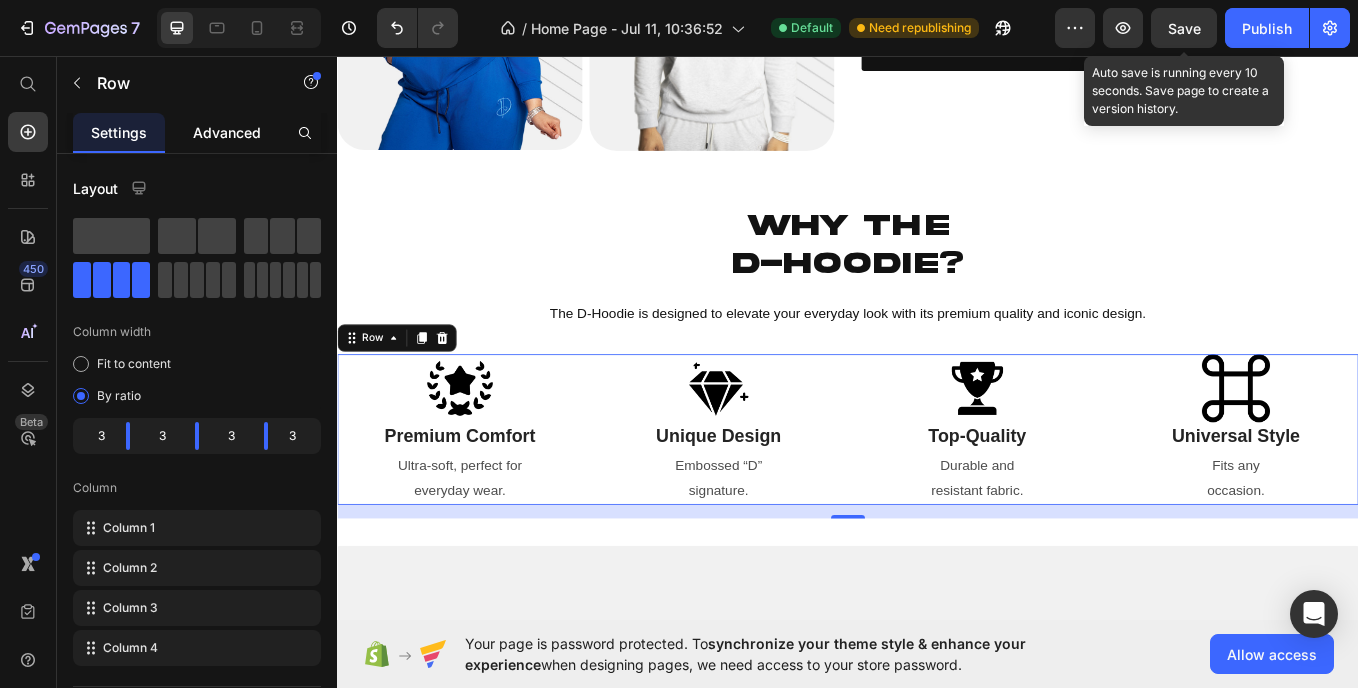 click on "Advanced" at bounding box center (227, 132) 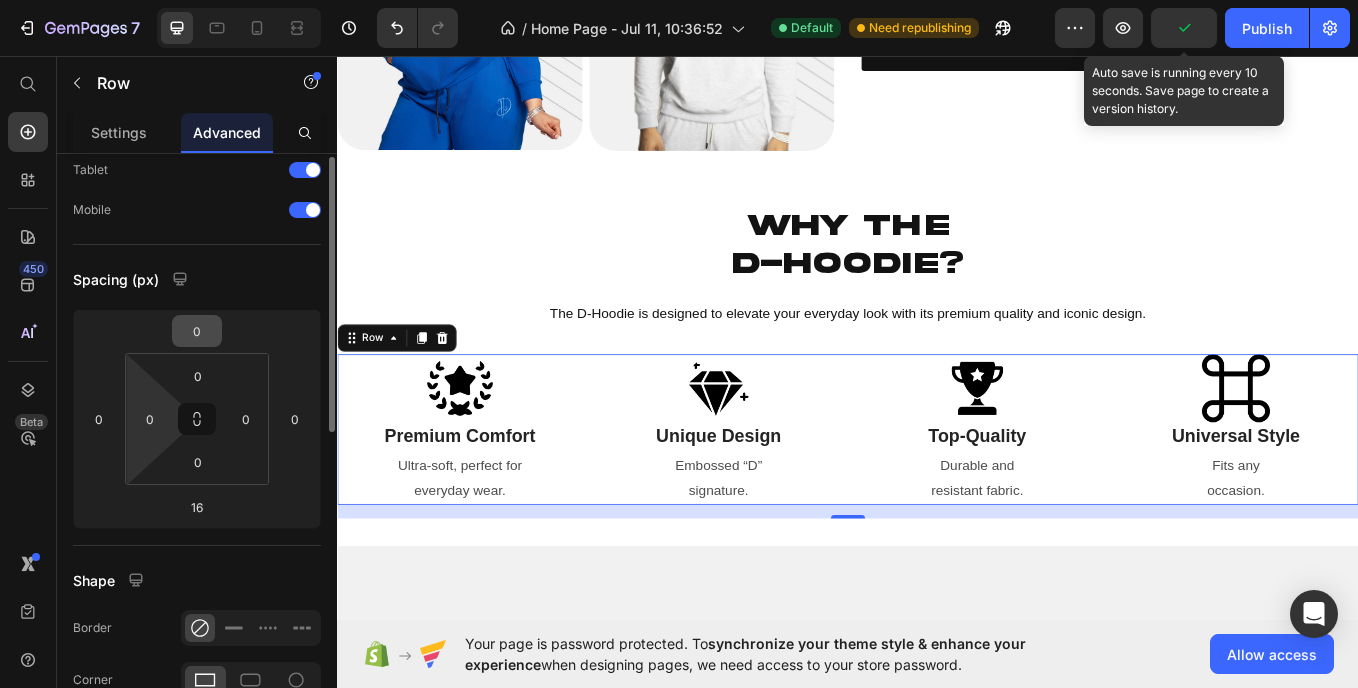 scroll, scrollTop: 73, scrollLeft: 0, axis: vertical 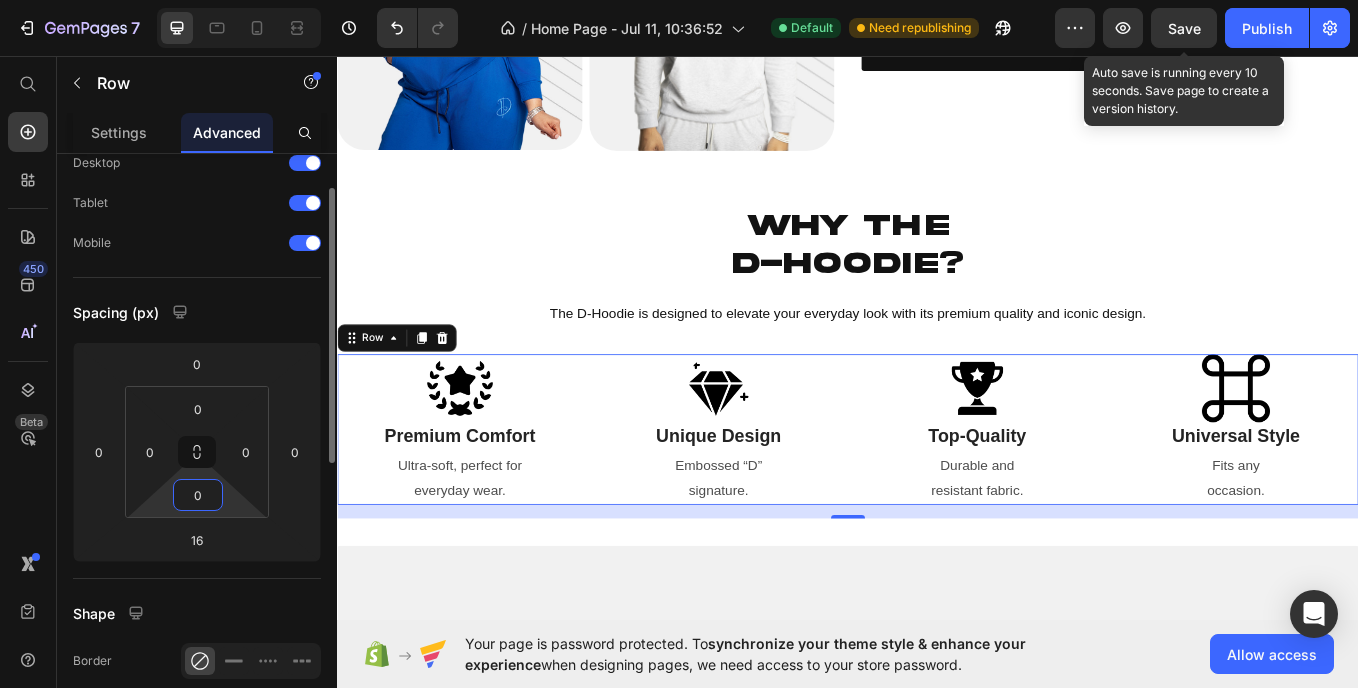click on "0" at bounding box center [198, 495] 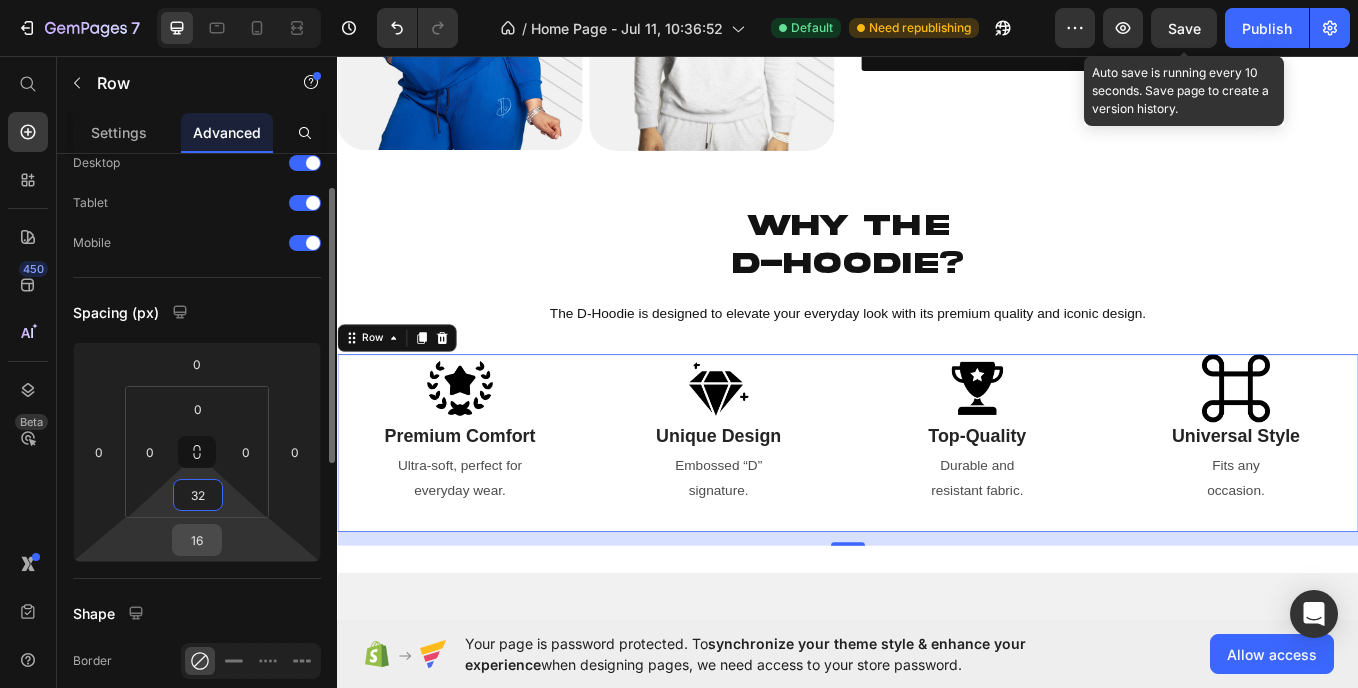 type on "32" 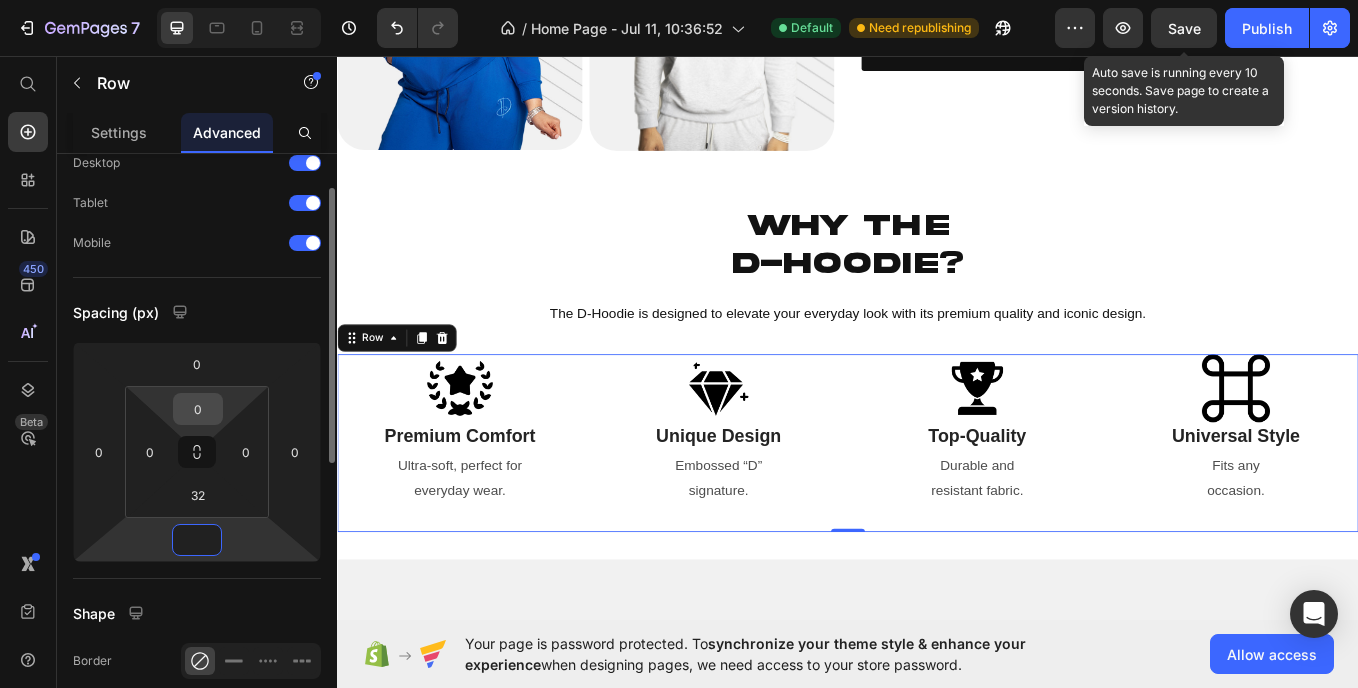 type on "0" 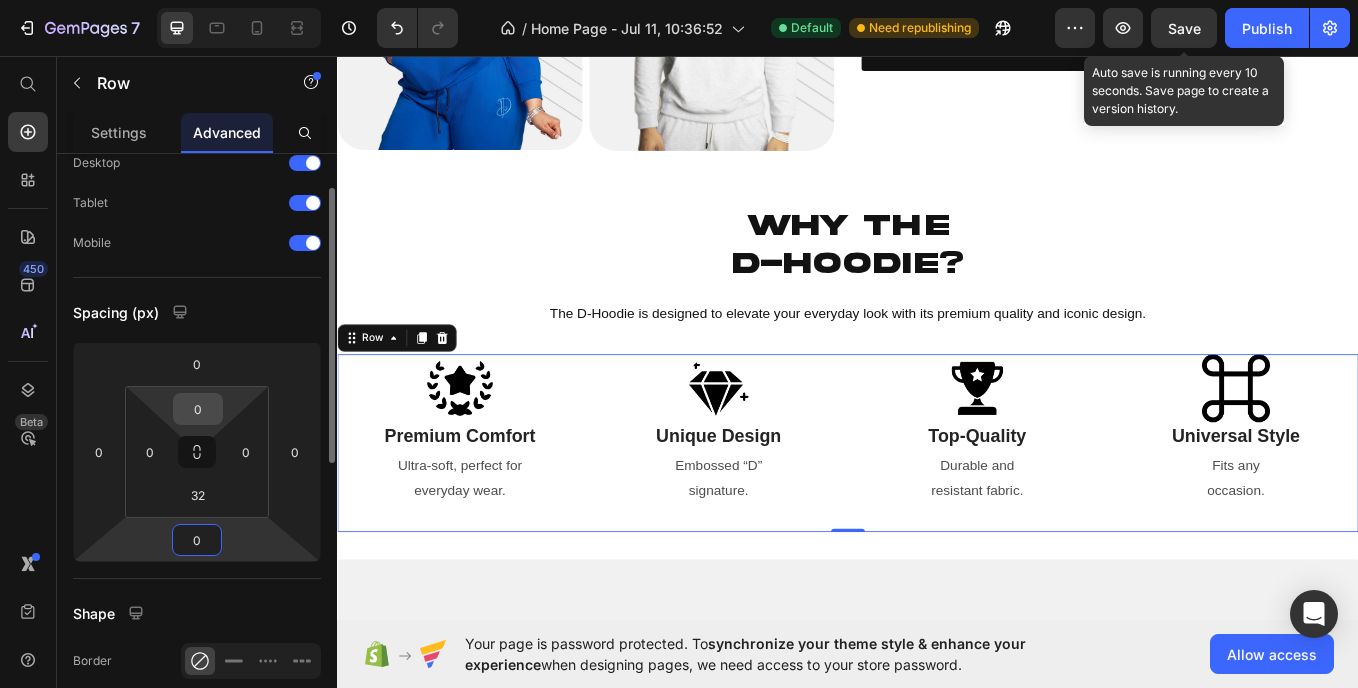 click on "0" at bounding box center [198, 409] 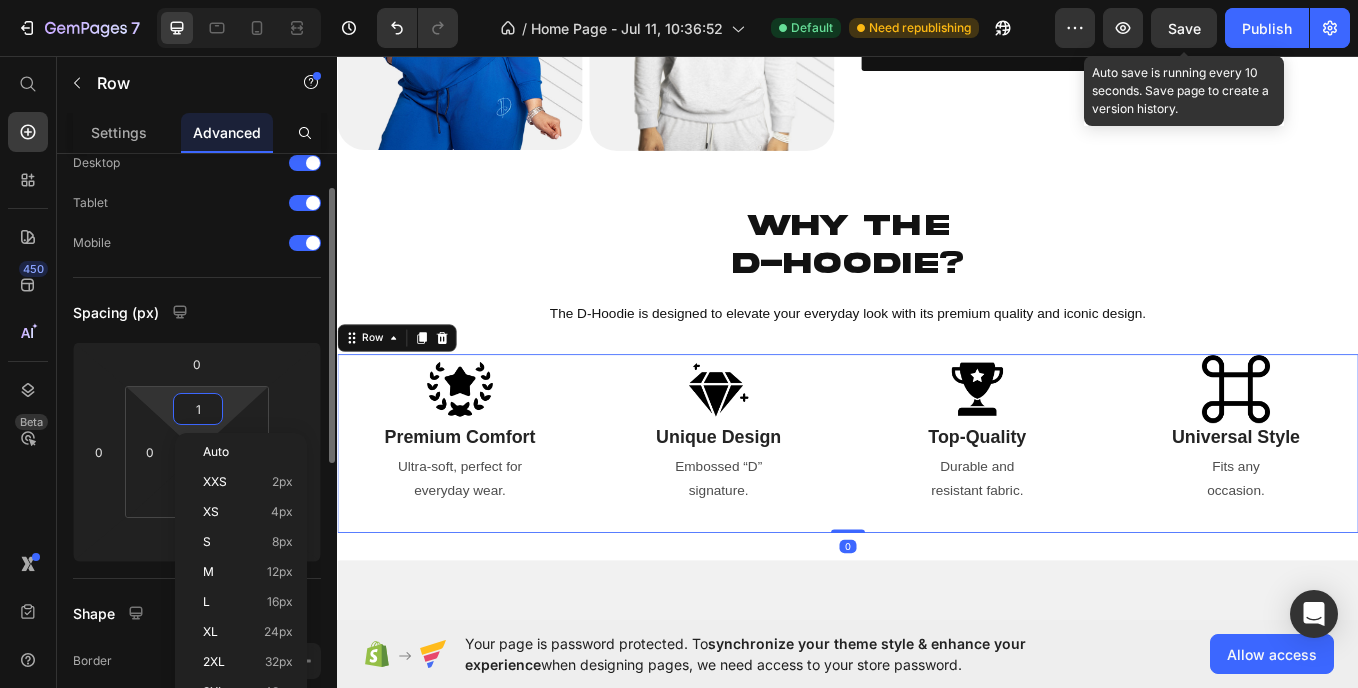 type on "16" 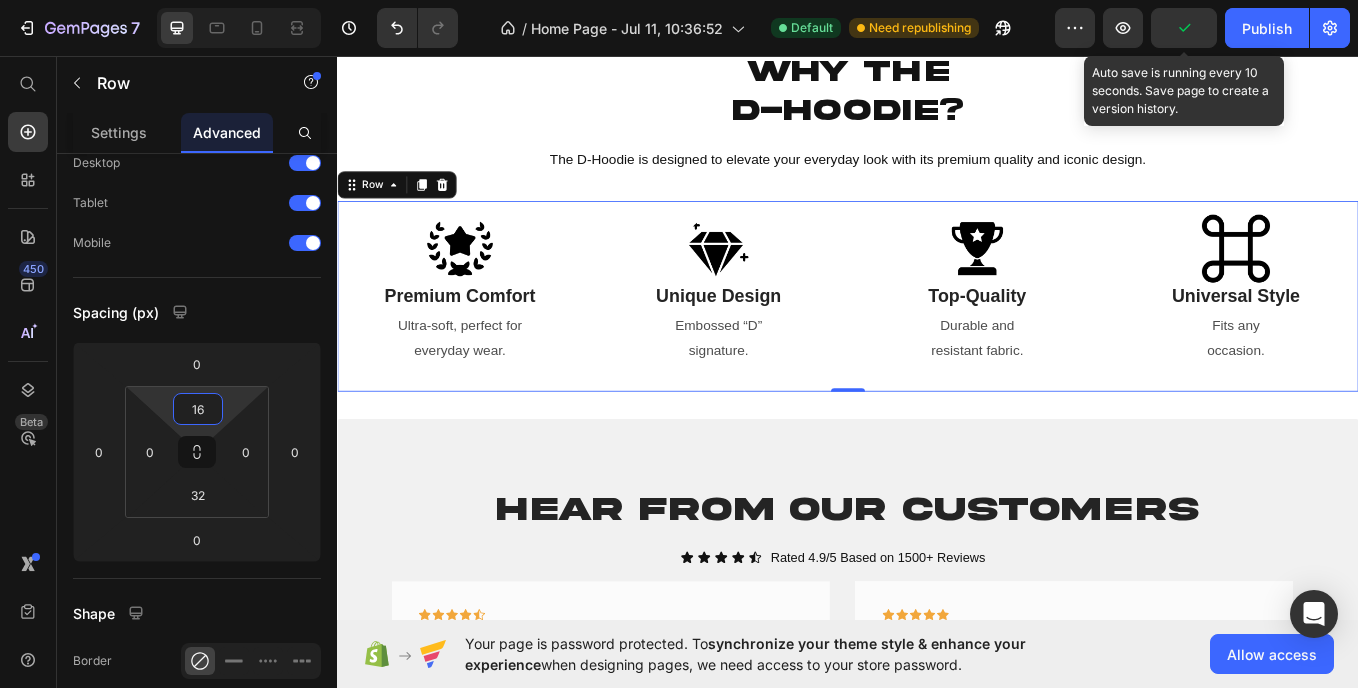 scroll, scrollTop: 1152, scrollLeft: 0, axis: vertical 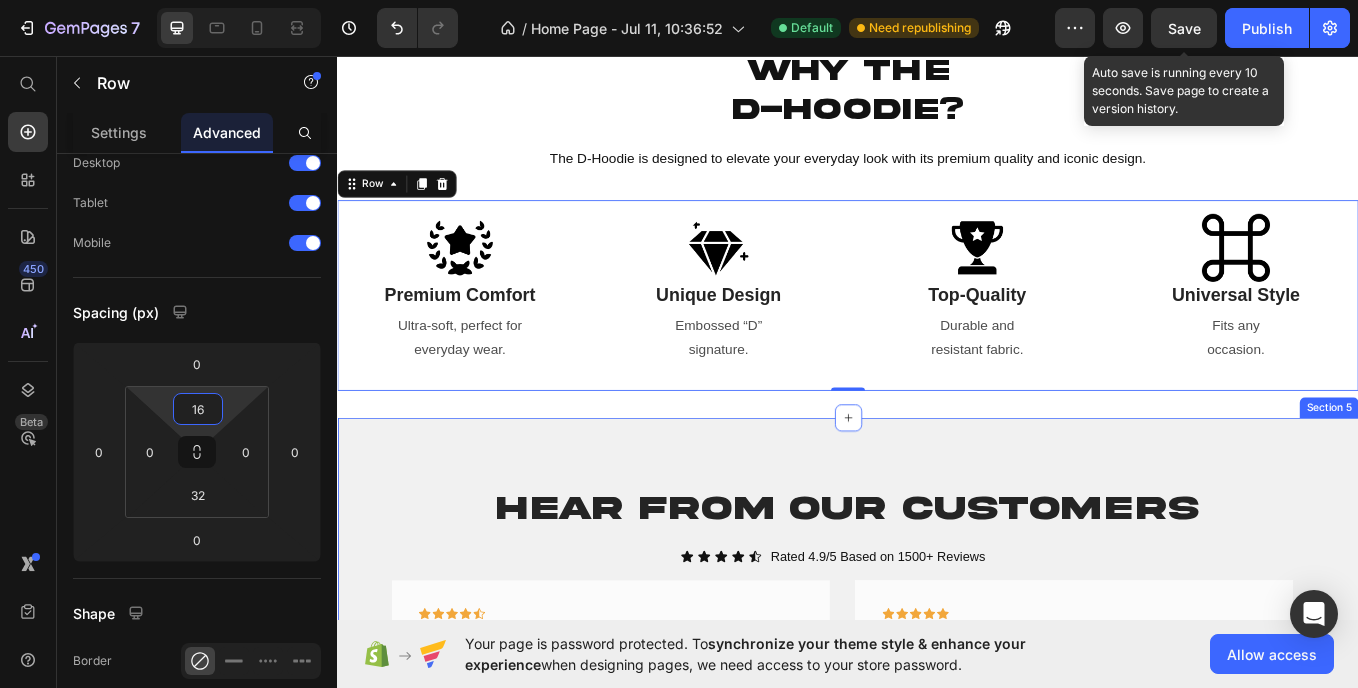 click on "Hear from Our Customers Heading Icon Icon Icon Icon Icon Icon List Rated 4.9/5 Based on 1500+ Reviews Text Block Row
Icon
Icon
Icon
Icon
Icon Row
Verified Buyer Item List Row "Dave Fashion's customer service is incredible. I had a question about sizing they replied me within minutes with all details I needed." Text block - Emily S. Text block Row
Icon
Icon
Icon
Icon
Icon Row
Verified Buyer Item List "The site is sleek, the process was fast, and my order arrived quicker than I expected. I love the personal touches, and the hoodie is exacltly what I wanted. Will finally be shopping here again !" Text block - Nate P. Text block Row
Icon
Icon
Icon
Icon
Icon Row
Verified Buyer Item List Text block - Sophia M. Row" at bounding box center (937, 769) 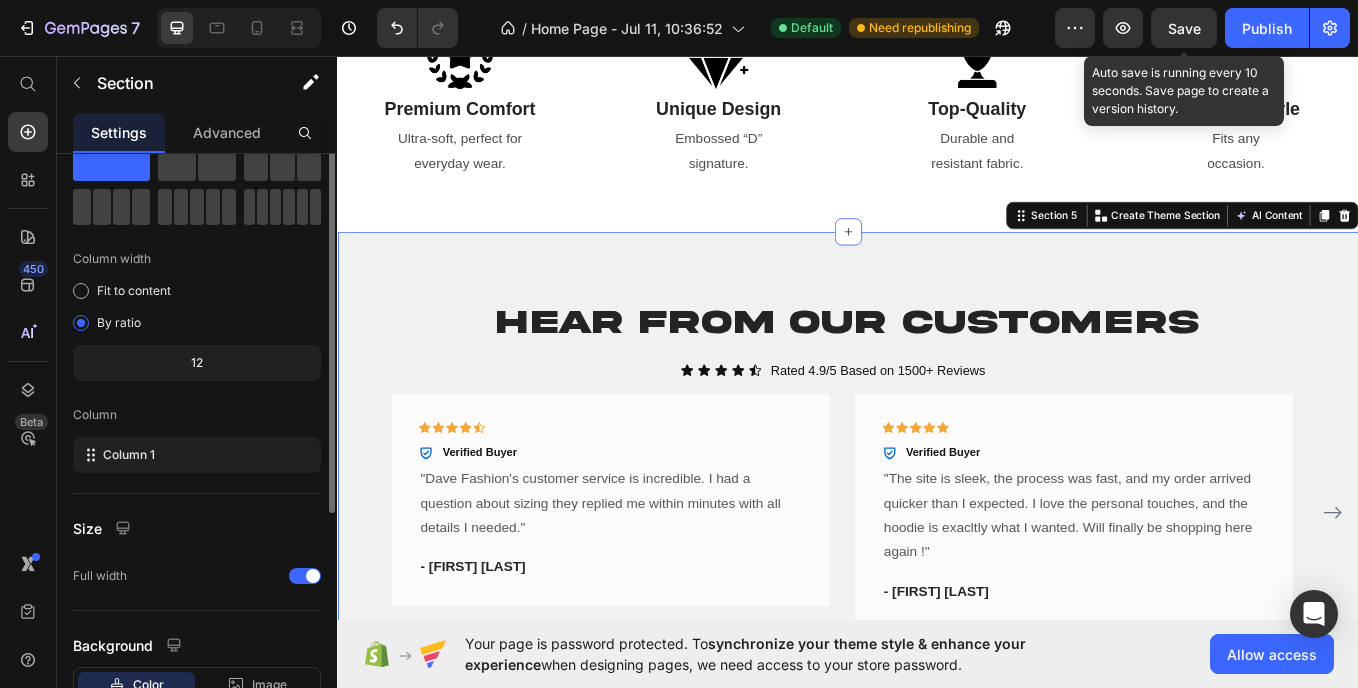 scroll, scrollTop: 0, scrollLeft: 0, axis: both 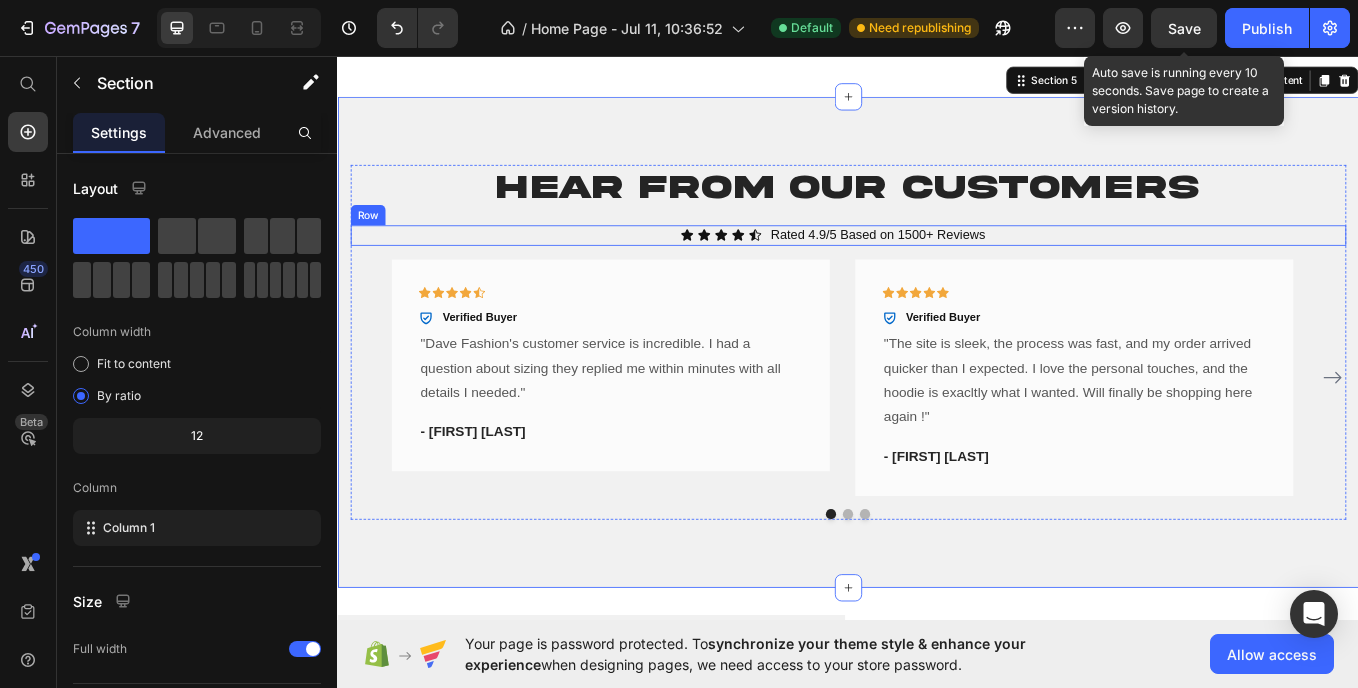 click on "Icon Icon Icon Icon Icon Icon List" at bounding box center (594, 266) 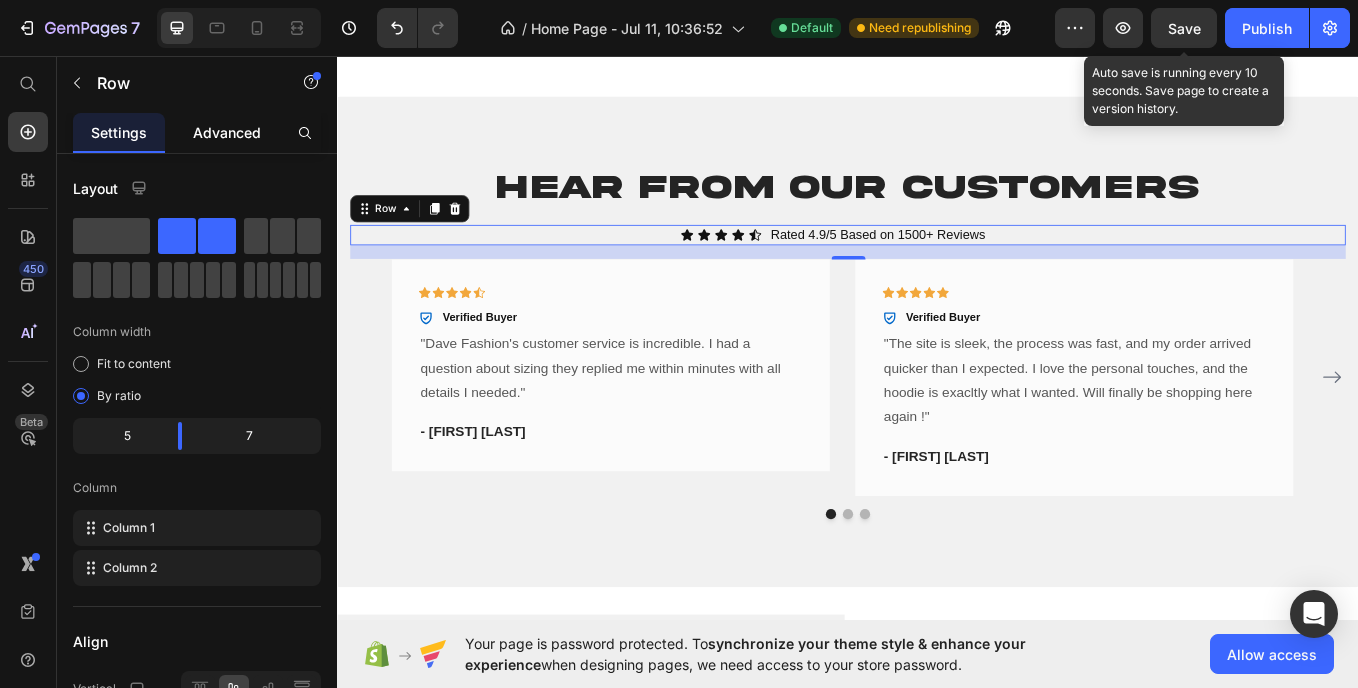 click on "Advanced" 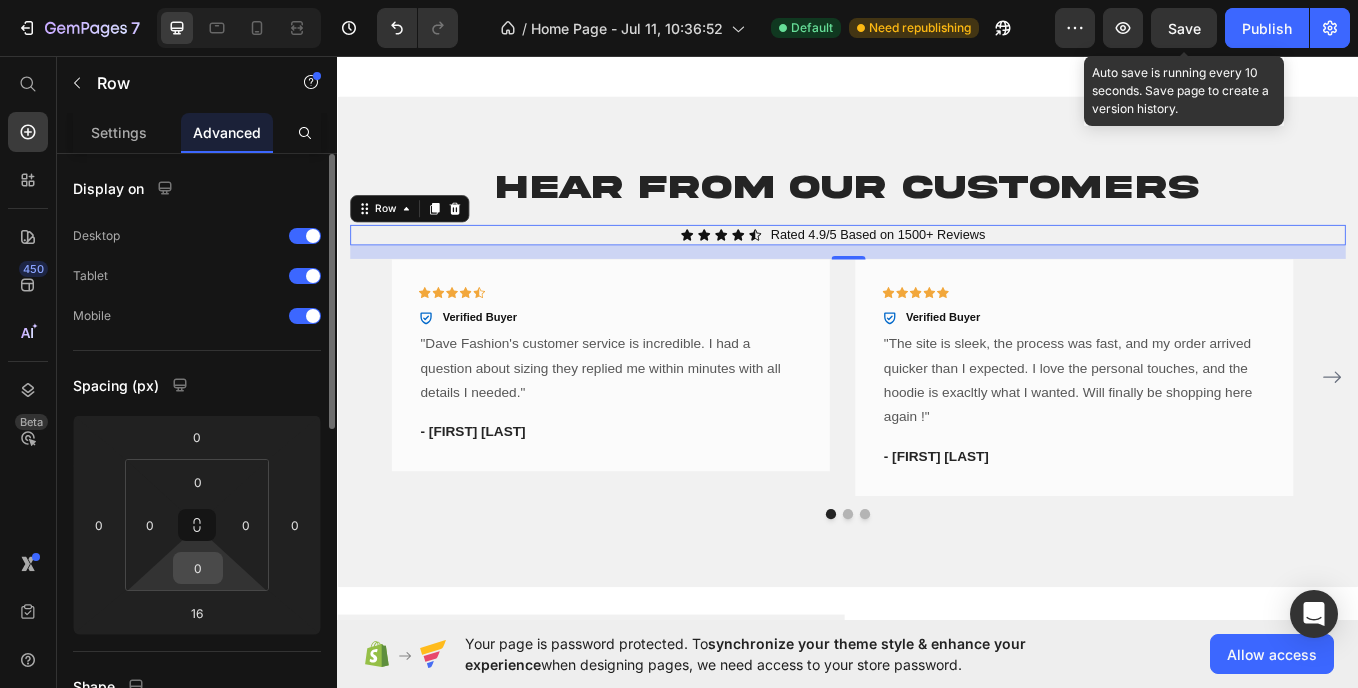click on "0" at bounding box center (198, 568) 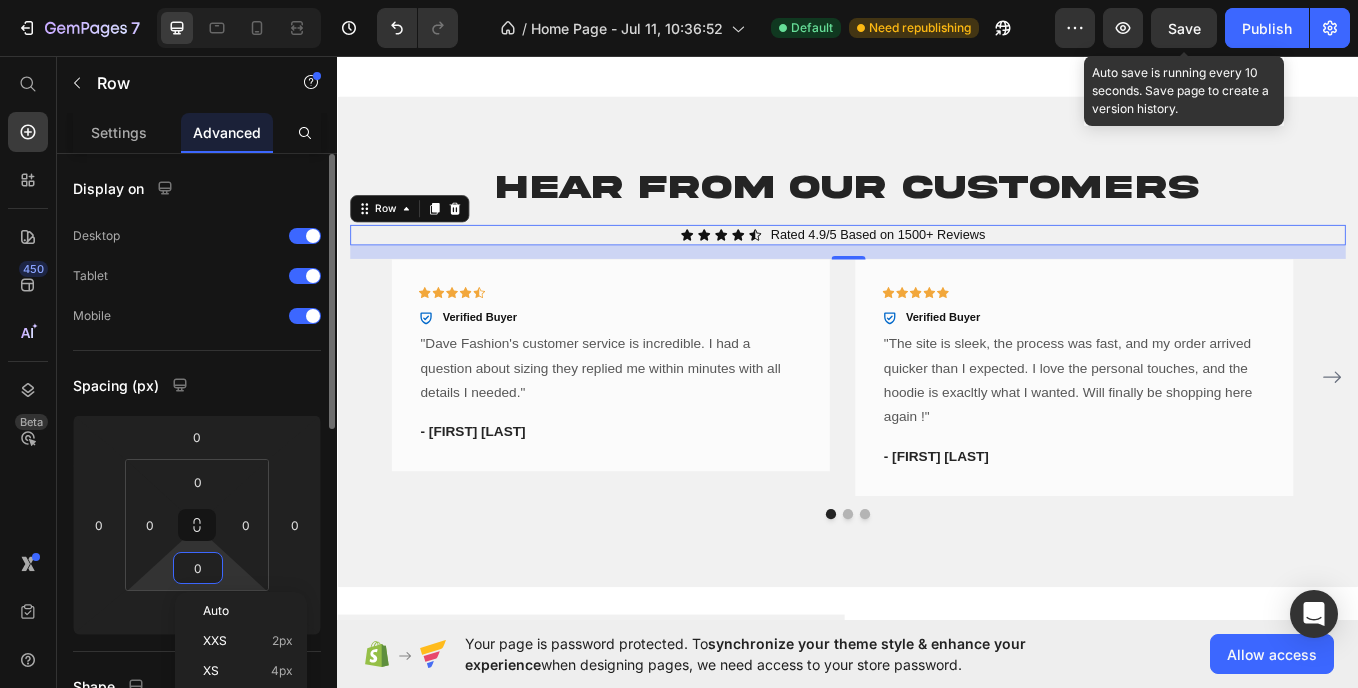 type on "3" 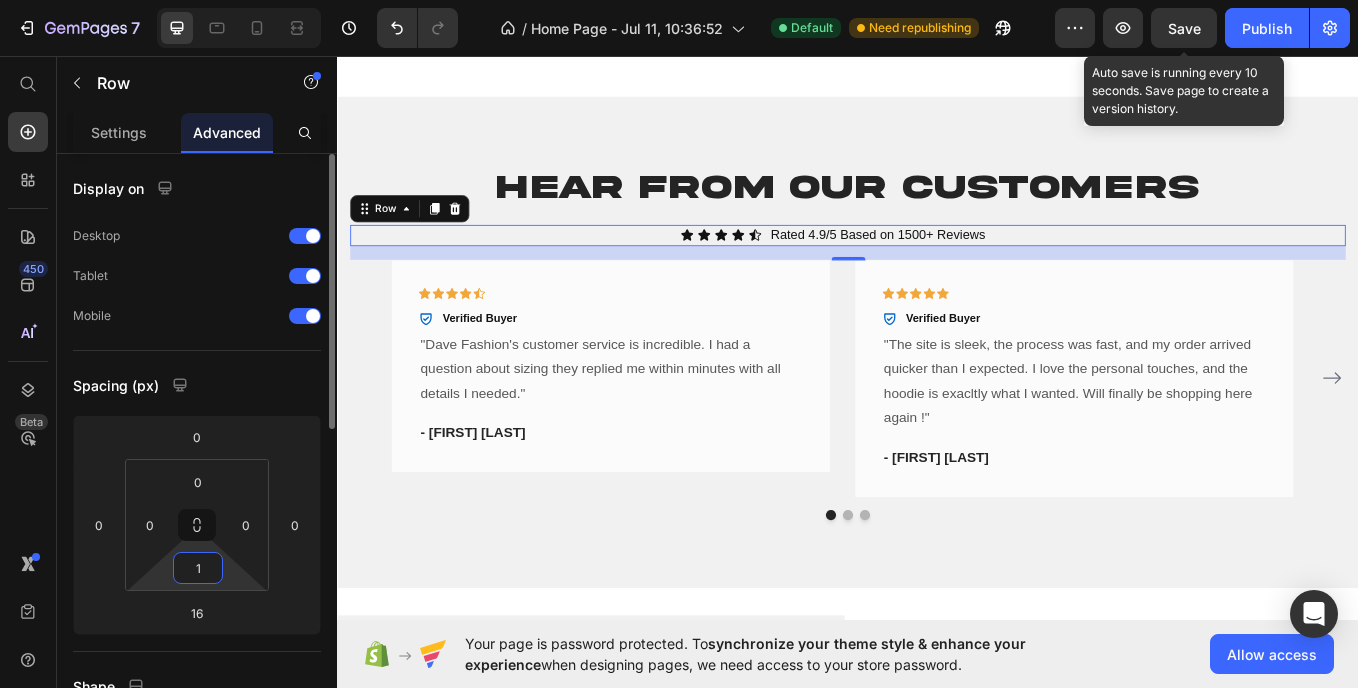 type on "16" 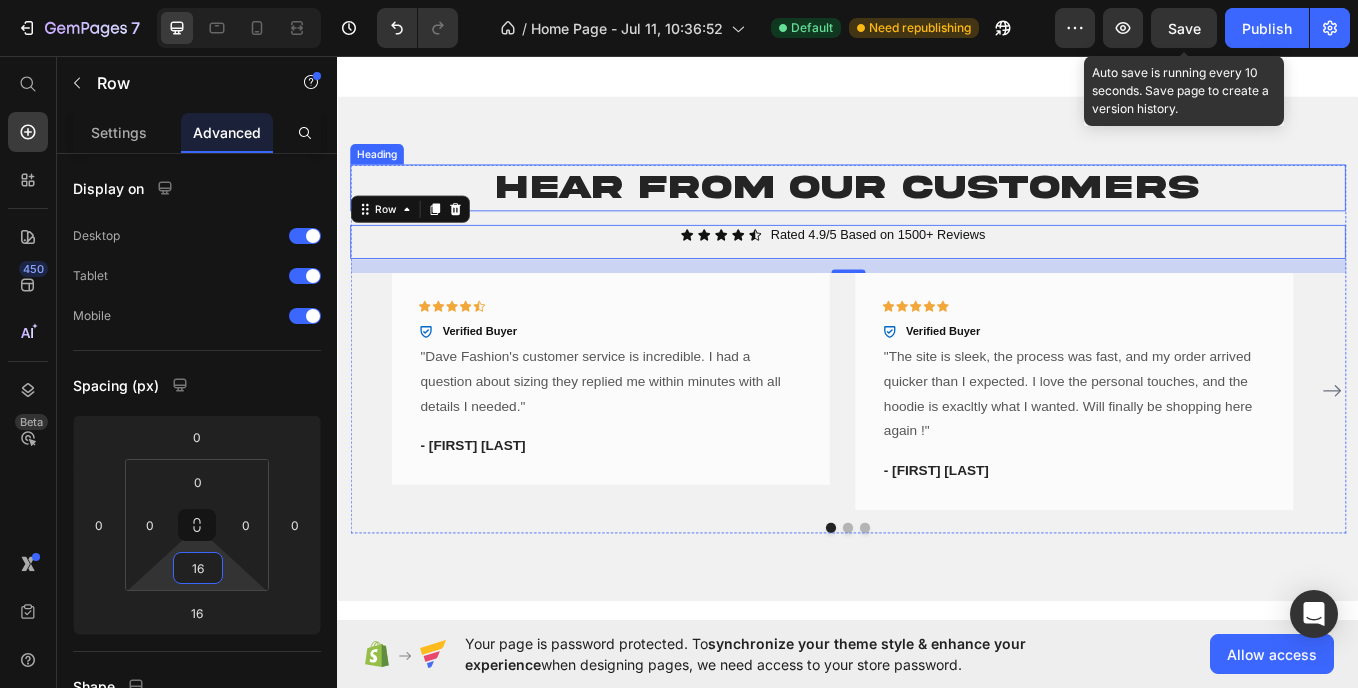 click on "Hear from Our Customers" at bounding box center (937, 210) 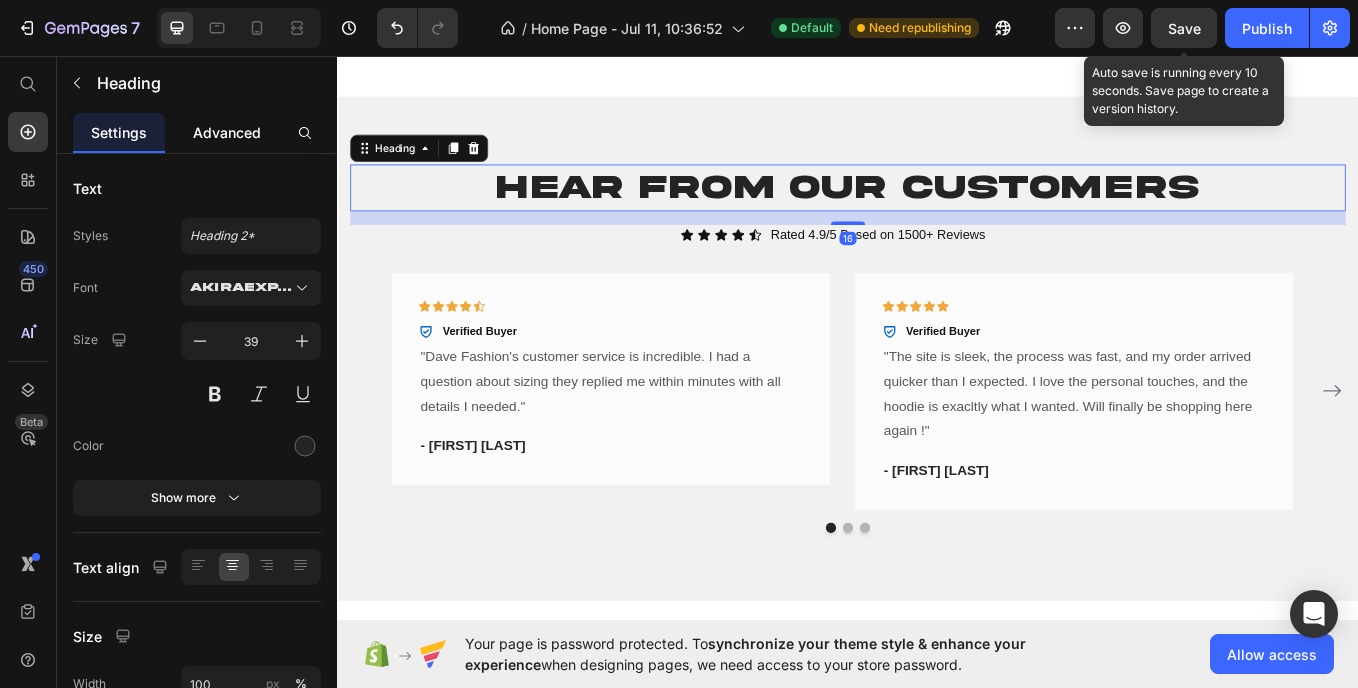 click on "Advanced" 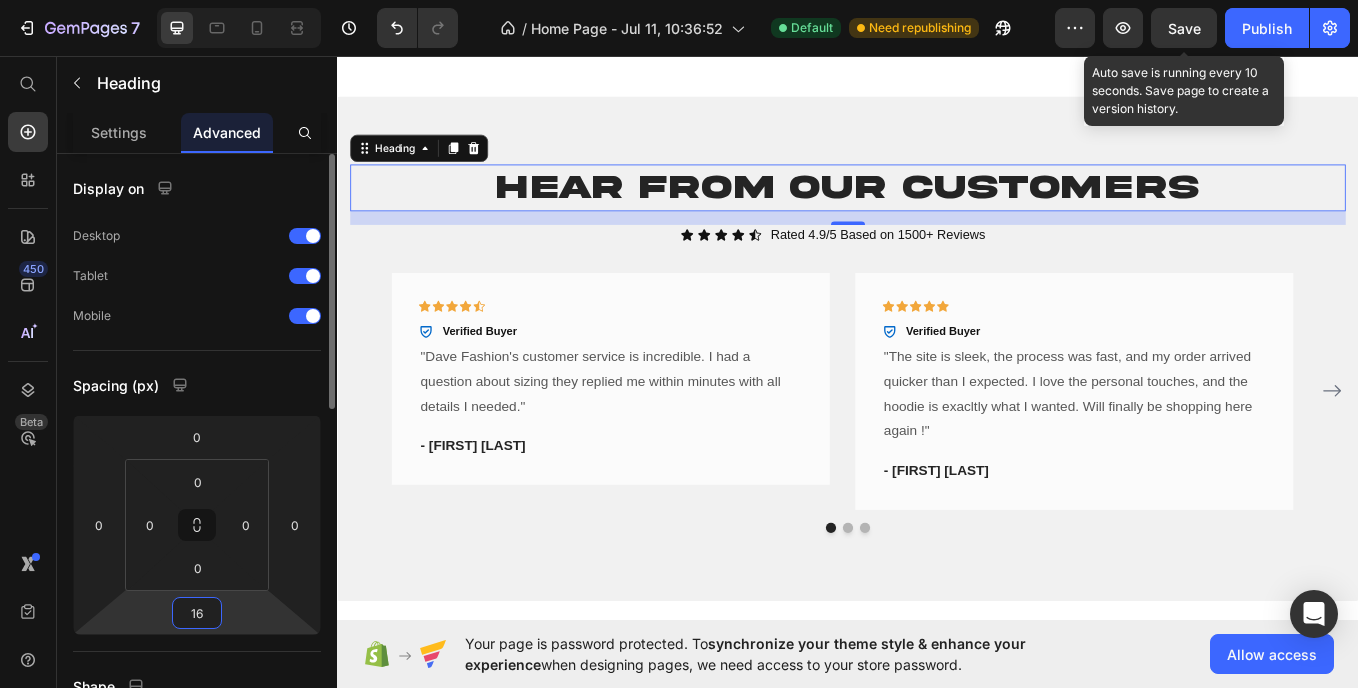 click on "16" at bounding box center (197, 613) 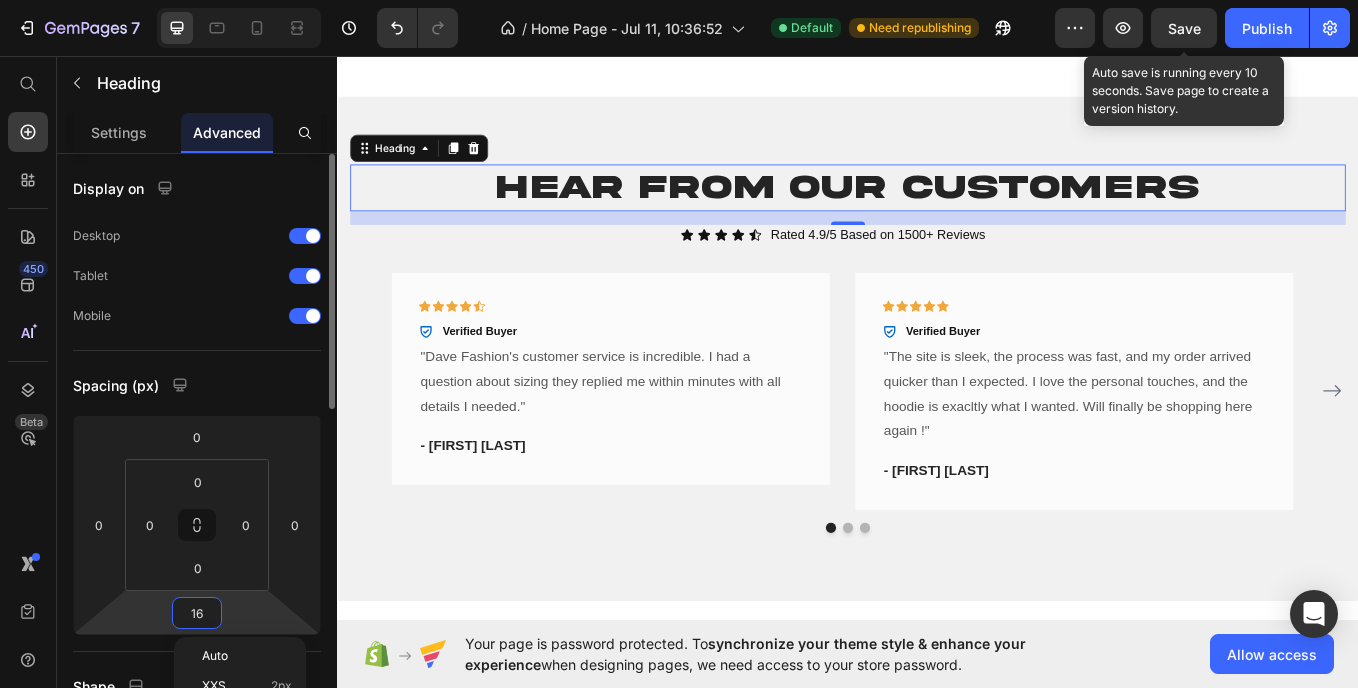 type 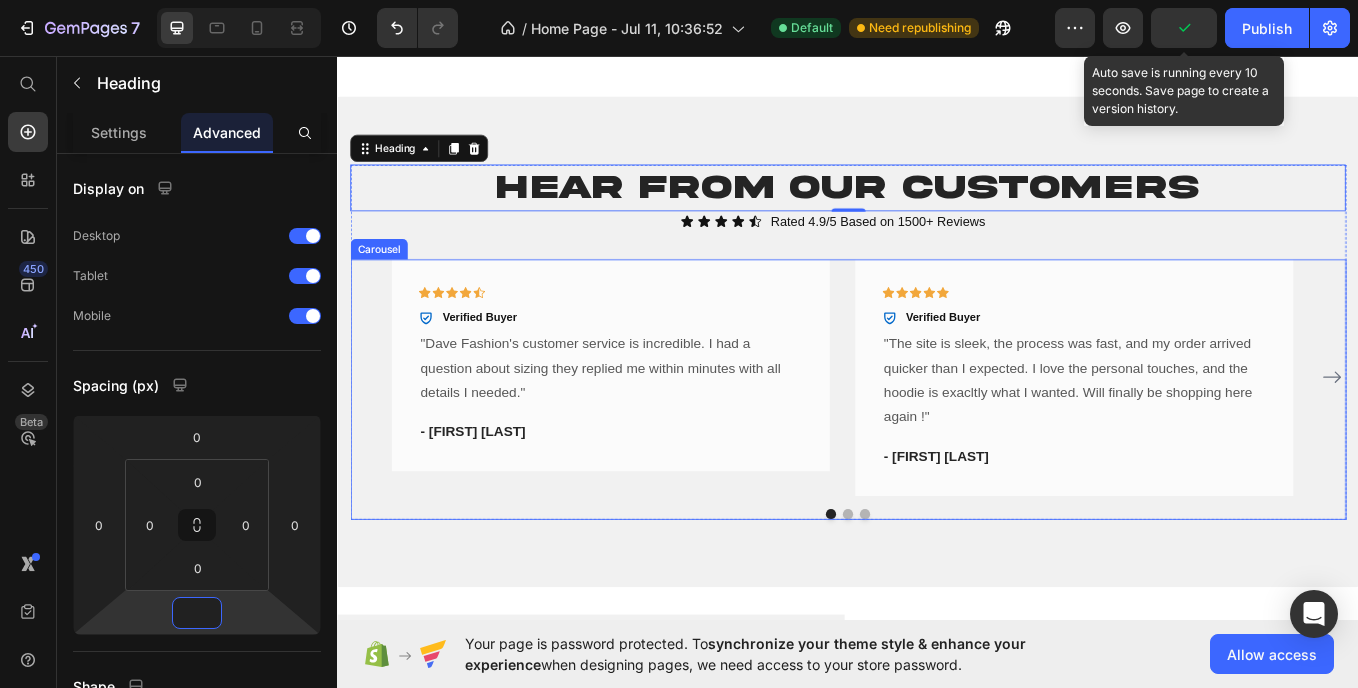 click on "Icon
Icon
Icon
Icon
Icon Row
Verified Buyer Item List Row "[FIRST] [LAST]'s customer service is incredible. I had a question about sizing they replied me within minutes with all details I needed." Text block - [FIRST]. [LAST]. Text block Row
Icon
Icon
Icon
Icon
Icon Row
Verified Buyer Item List "The site is sleek, the process was fast, and my order arrived quicker than I expected. I love the personal touches, and the hoodie is exacltly what I wanted. Will finally be shopping here again !" Text block - [FIRST]. [LAST]. Text block Row
Icon
Icon
Icon
Icon
Icon Row
Verified Buyer Item List Text block - [FIRST]. [LAST]. Text block Row
Icon
Icon
Icon
Icon
Icon Row" at bounding box center (937, 433) 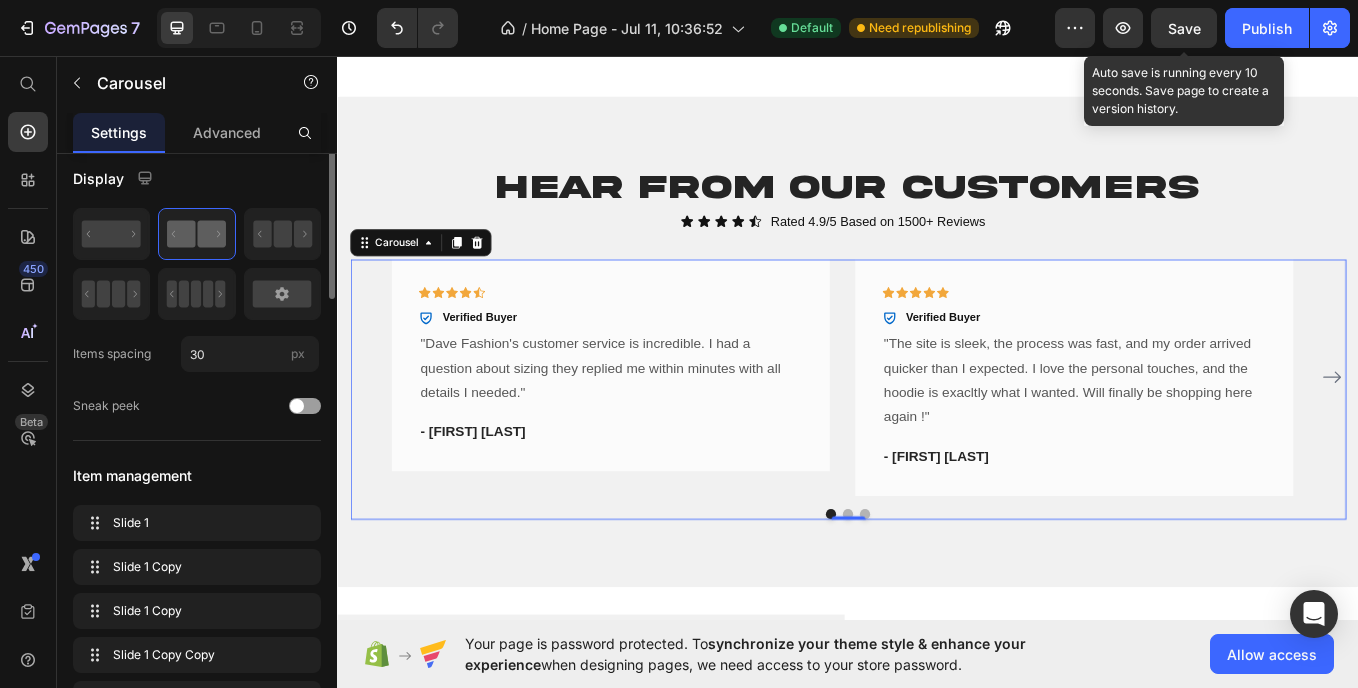 scroll, scrollTop: 4, scrollLeft: 0, axis: vertical 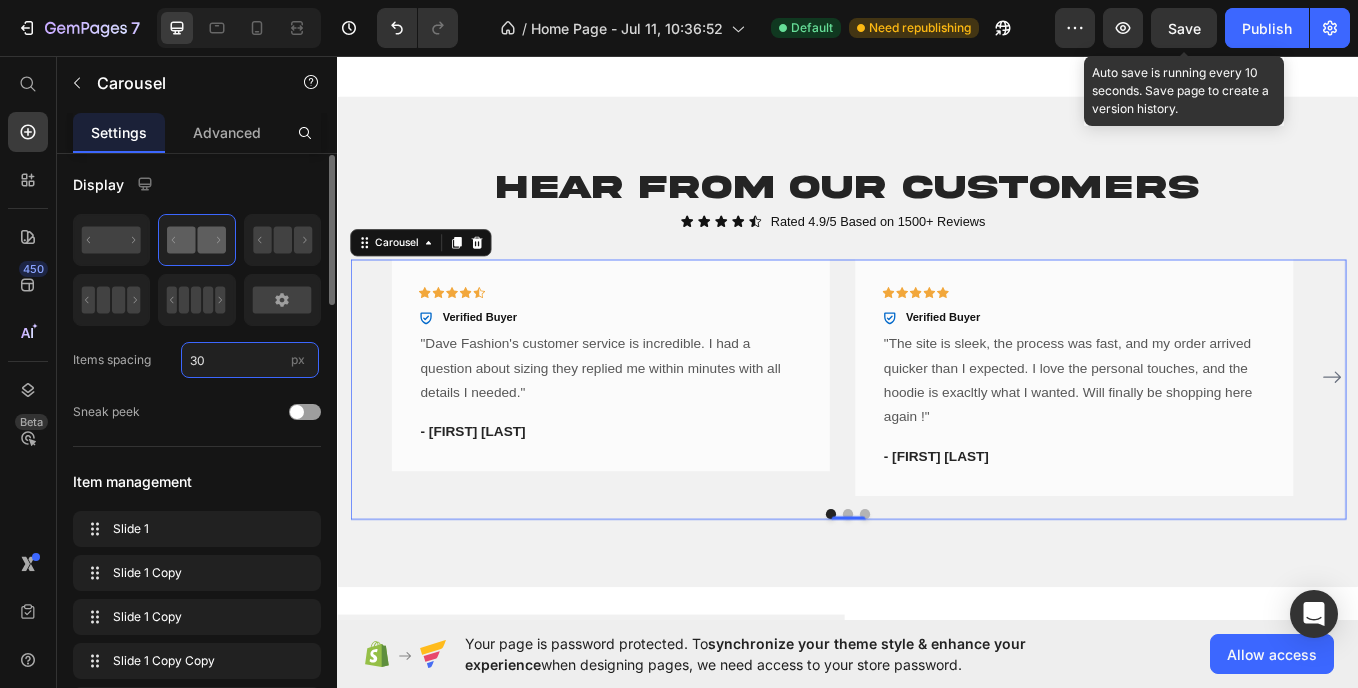click on "30" at bounding box center (250, 360) 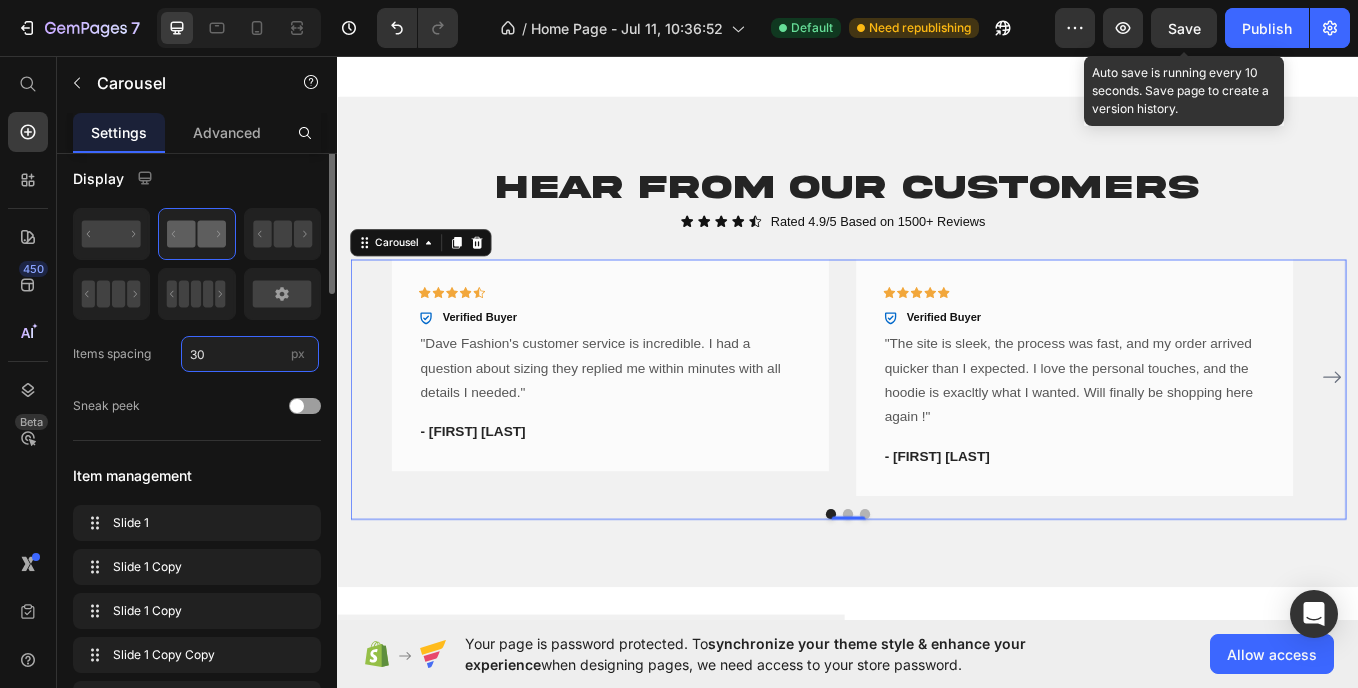 scroll, scrollTop: 0, scrollLeft: 0, axis: both 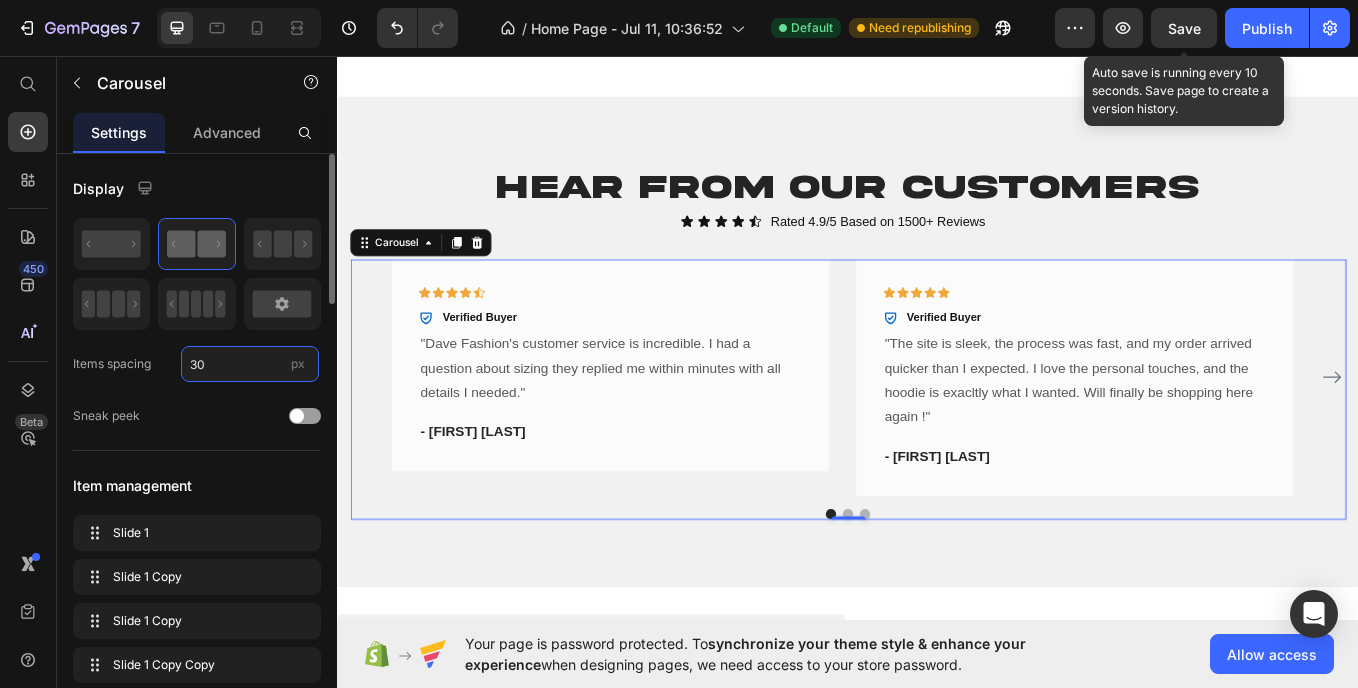 click on "30" at bounding box center (250, 364) 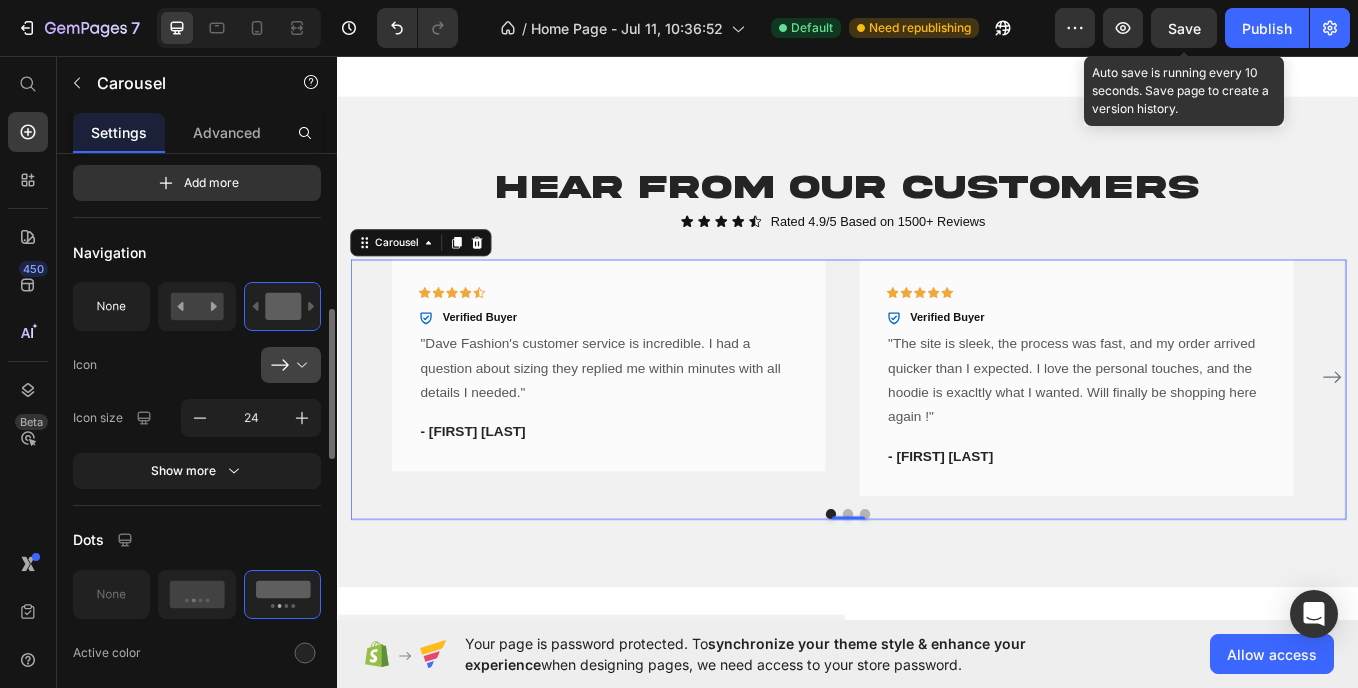scroll, scrollTop: 623, scrollLeft: 0, axis: vertical 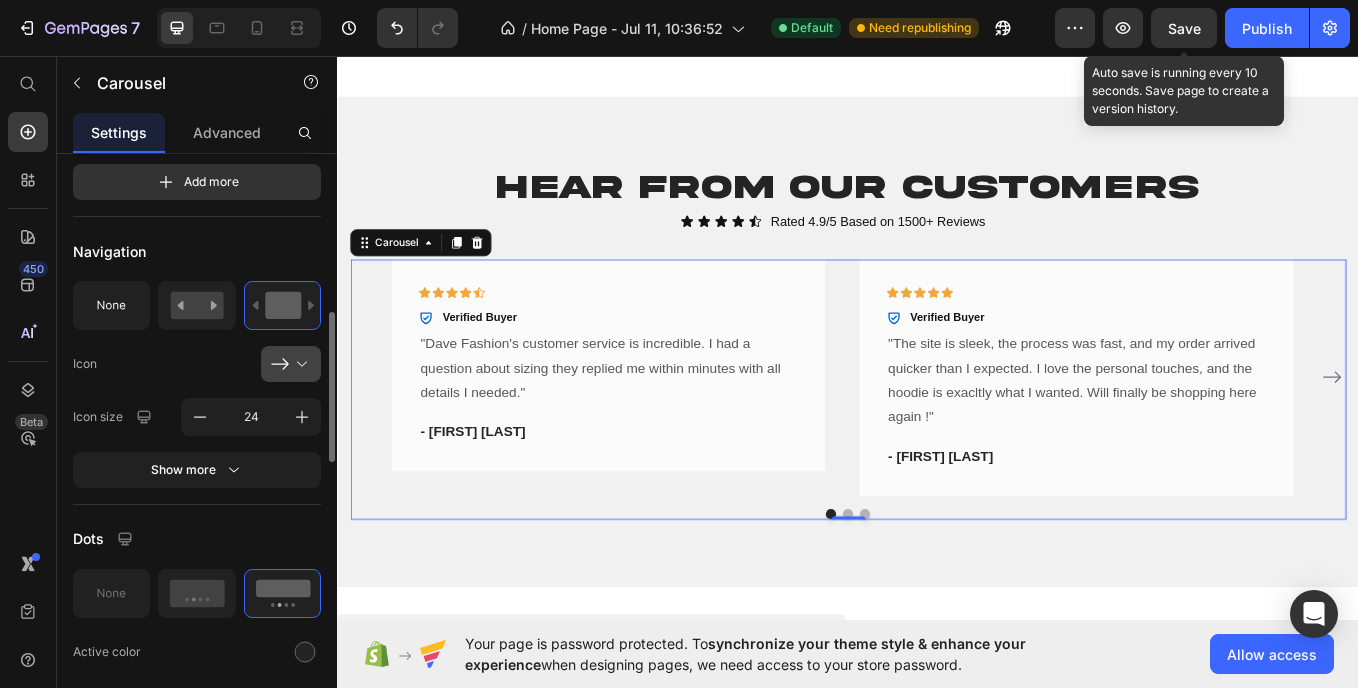 type on "40" 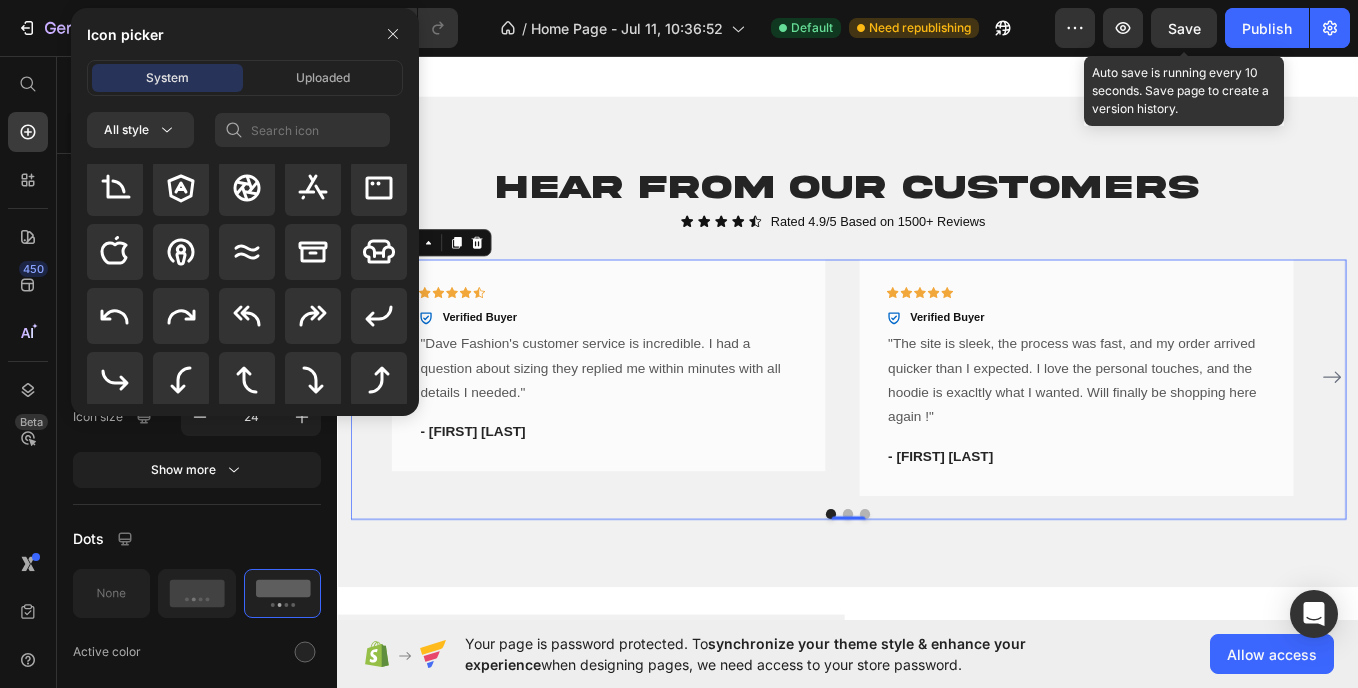 scroll, scrollTop: 365, scrollLeft: 0, axis: vertical 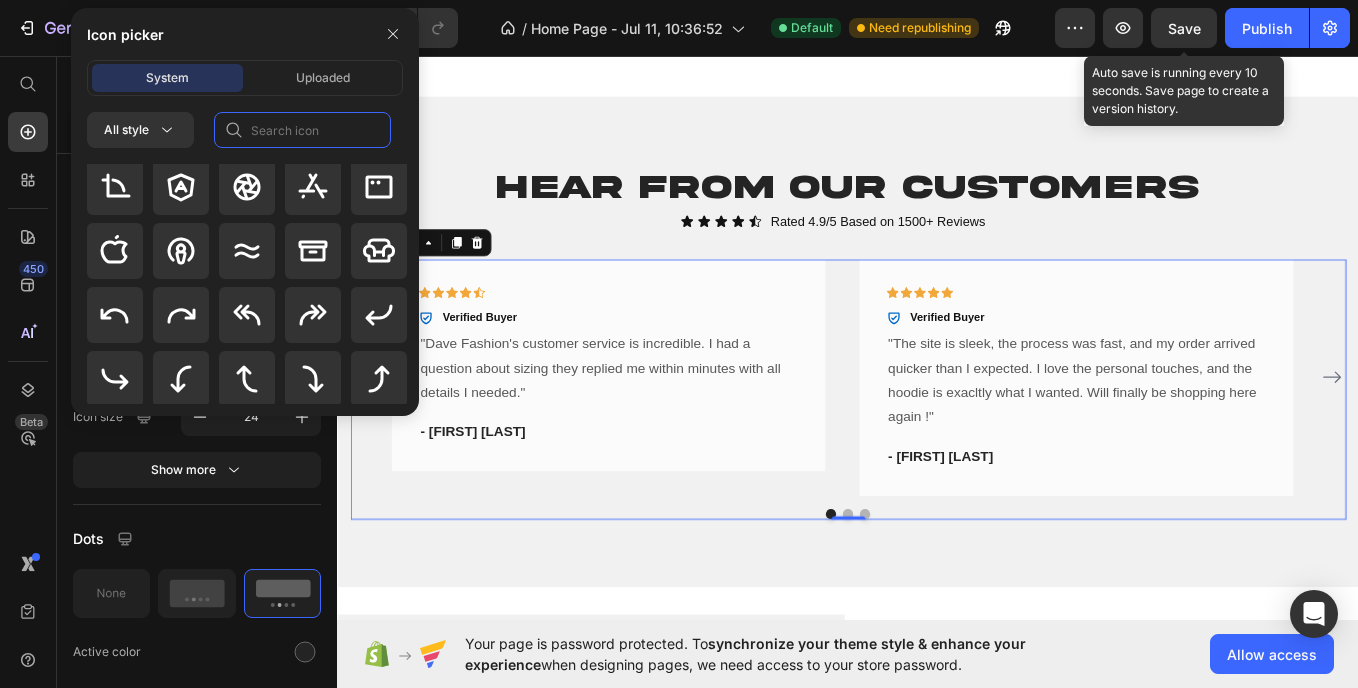 click 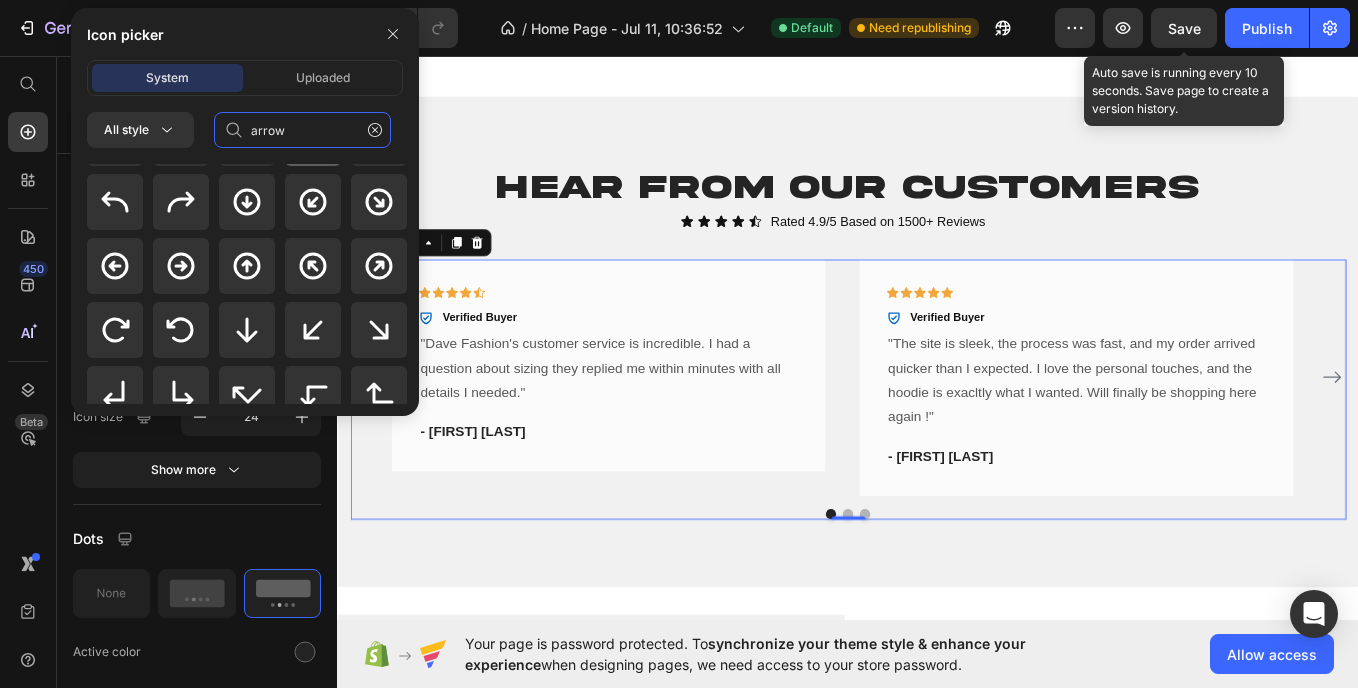 scroll, scrollTop: 112, scrollLeft: 0, axis: vertical 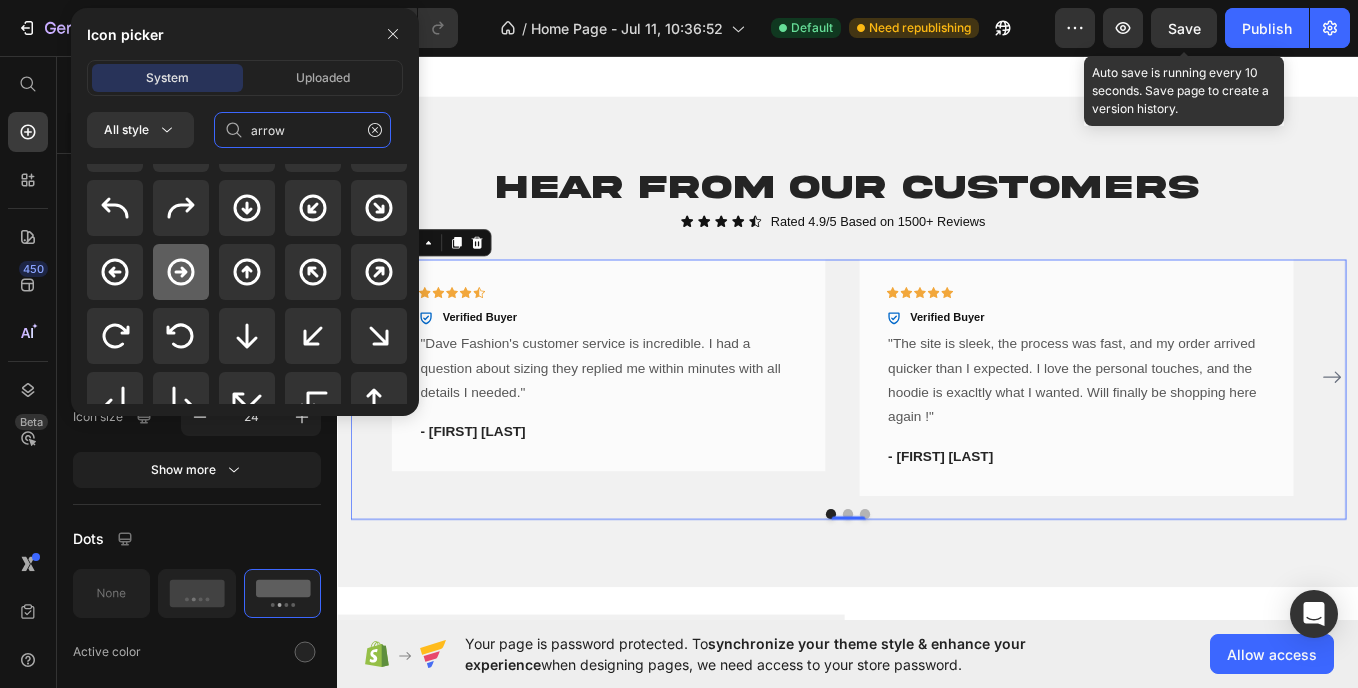 type on "arrow" 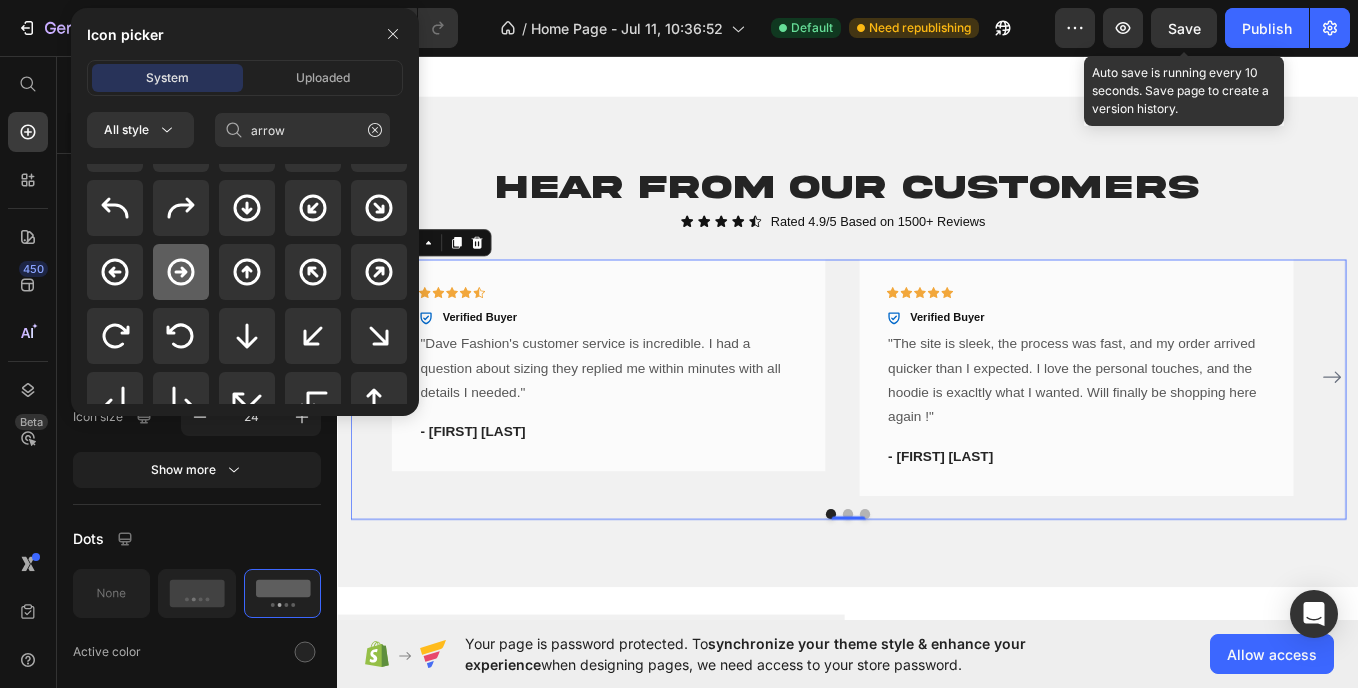 click 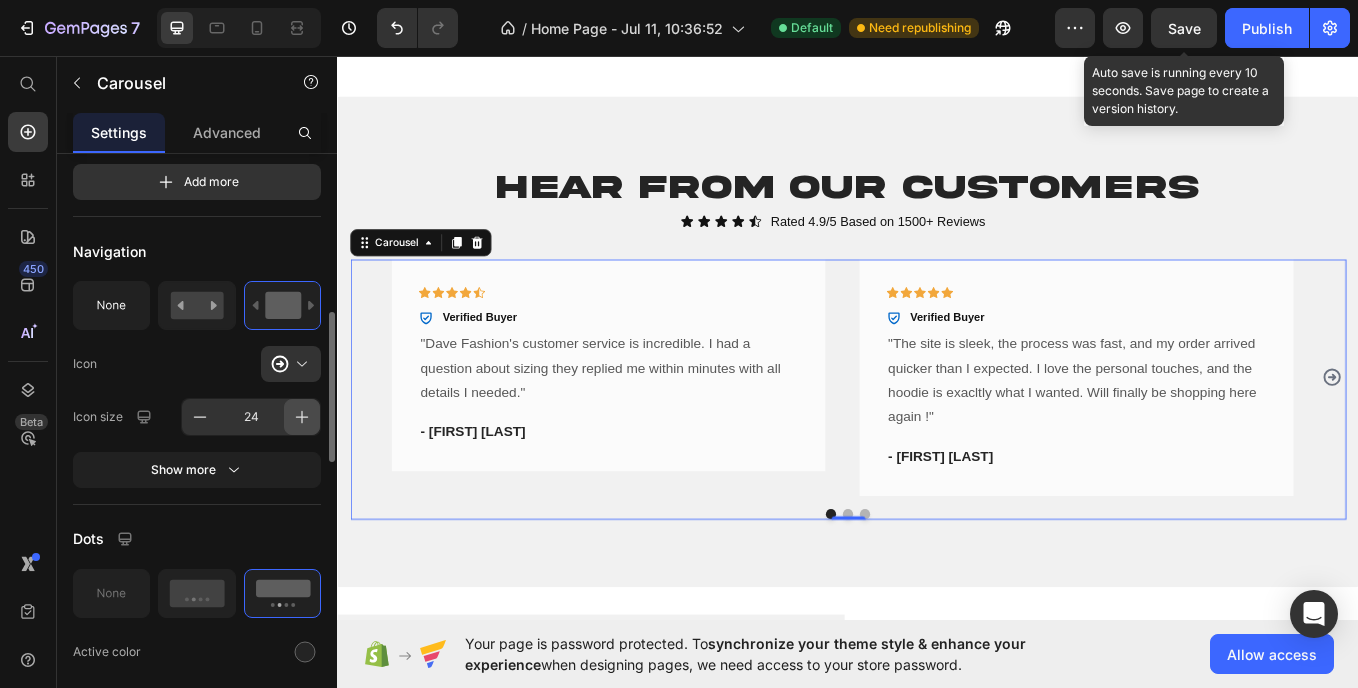 click 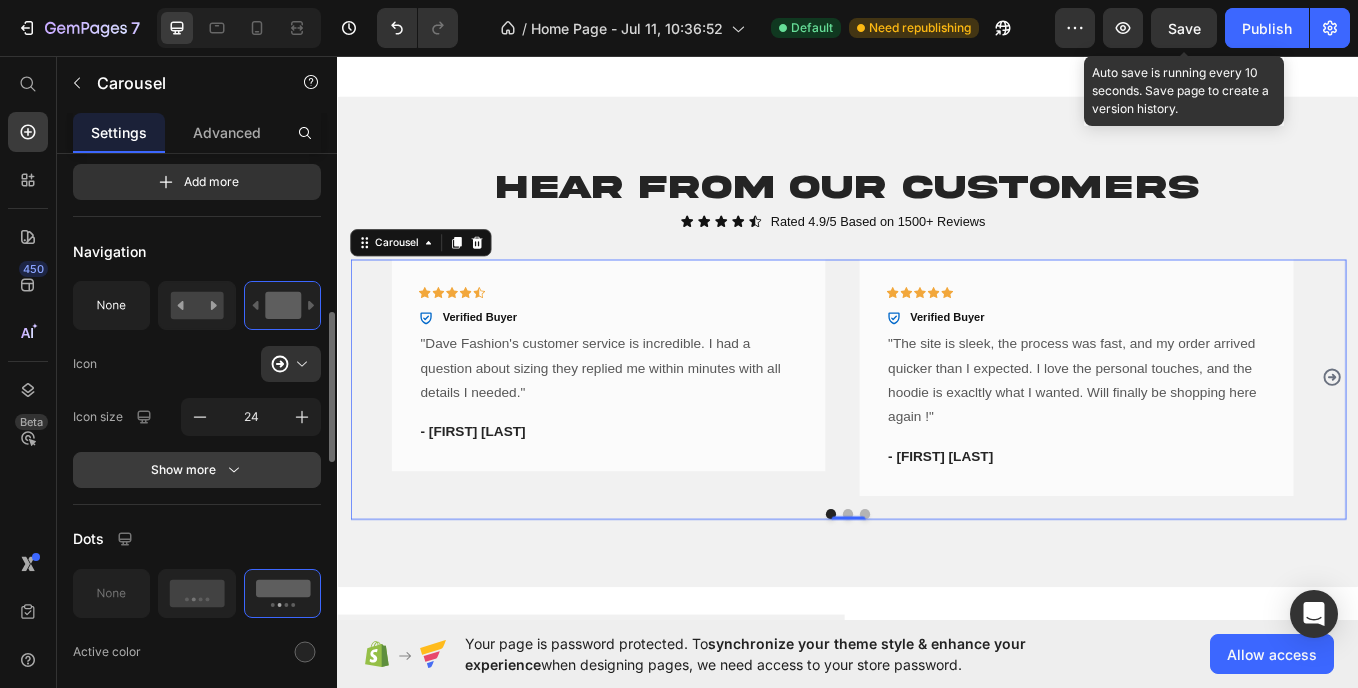 click on "Show more" at bounding box center [197, 470] 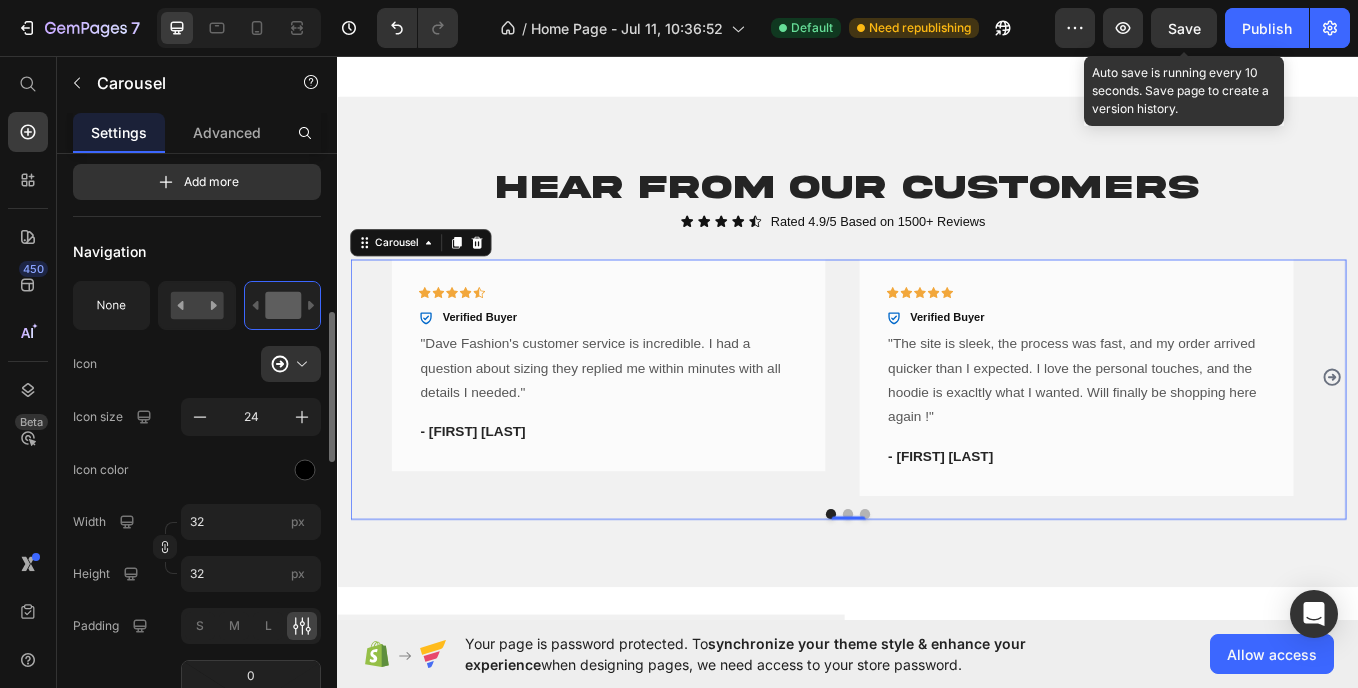 type on "29" 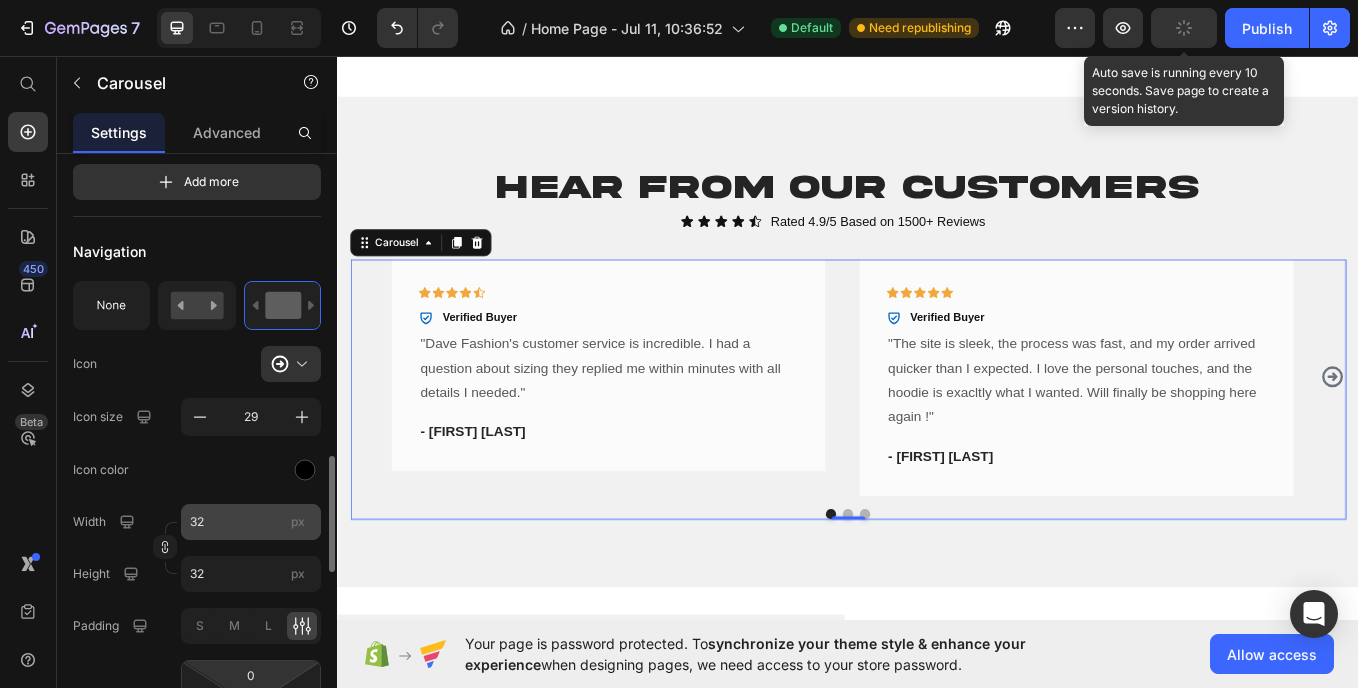 scroll, scrollTop: 773, scrollLeft: 0, axis: vertical 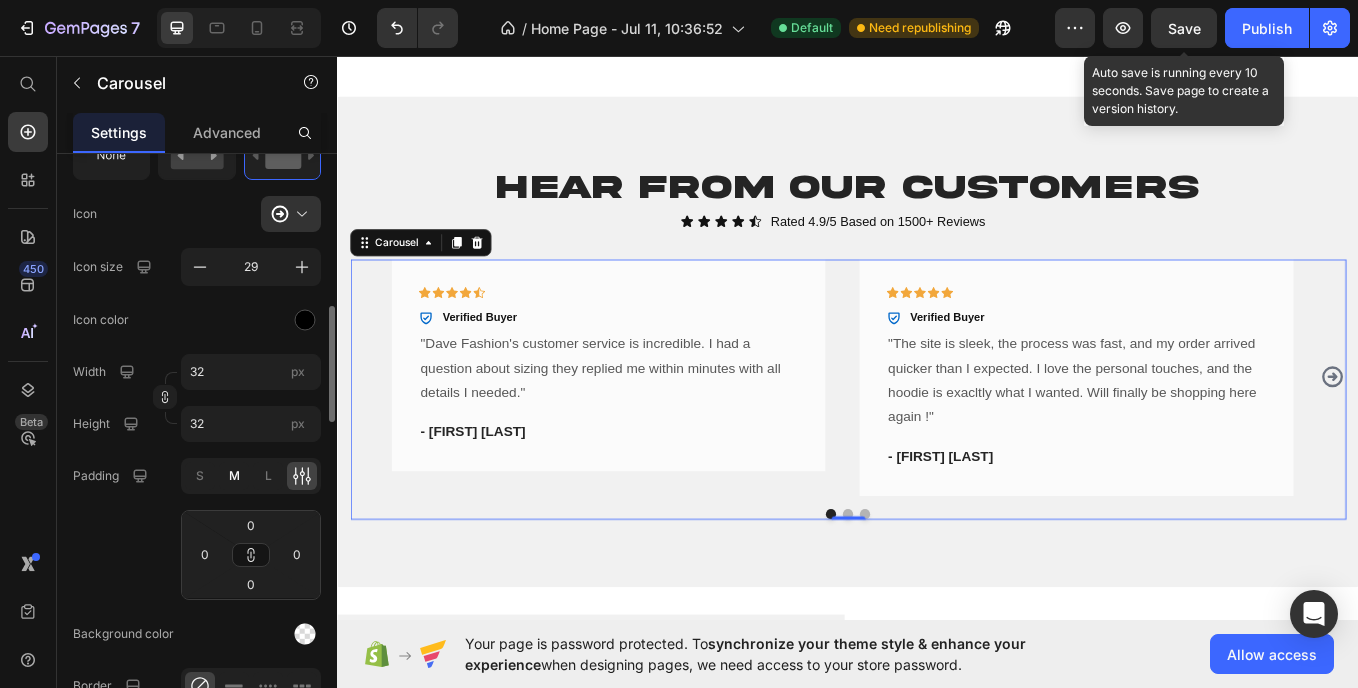 click on "M" 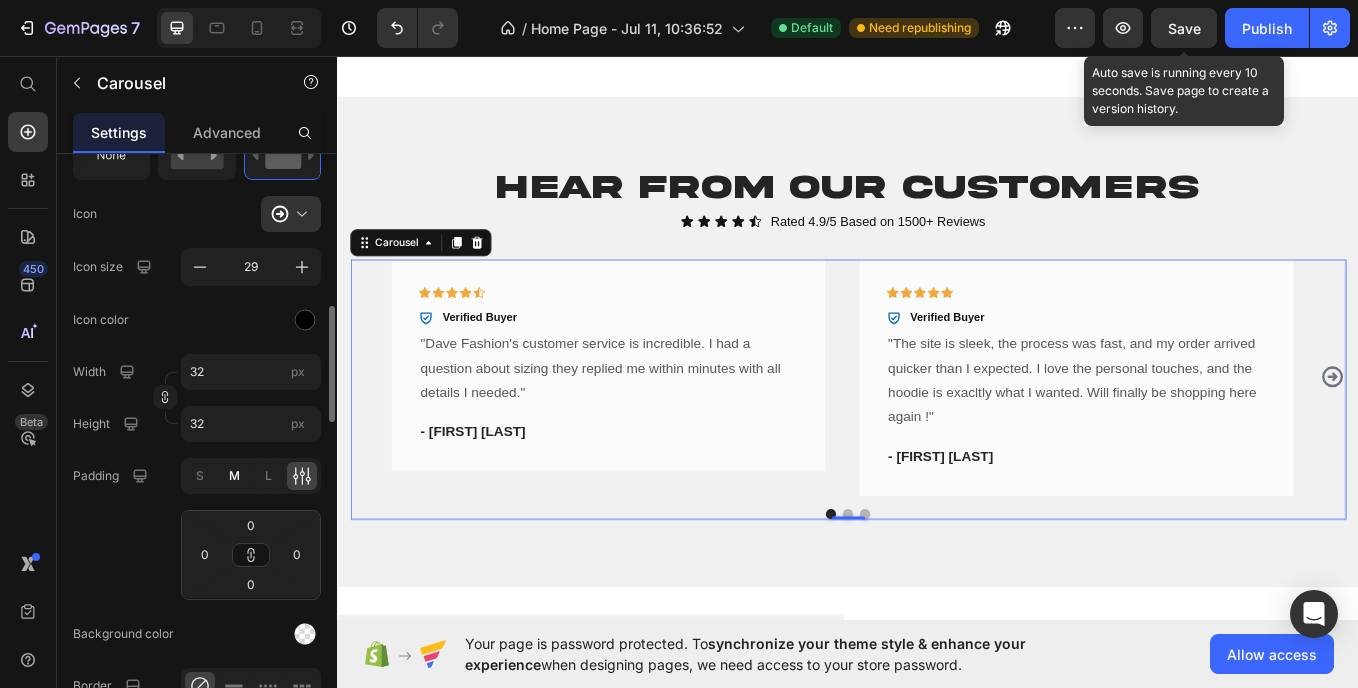type on "4" 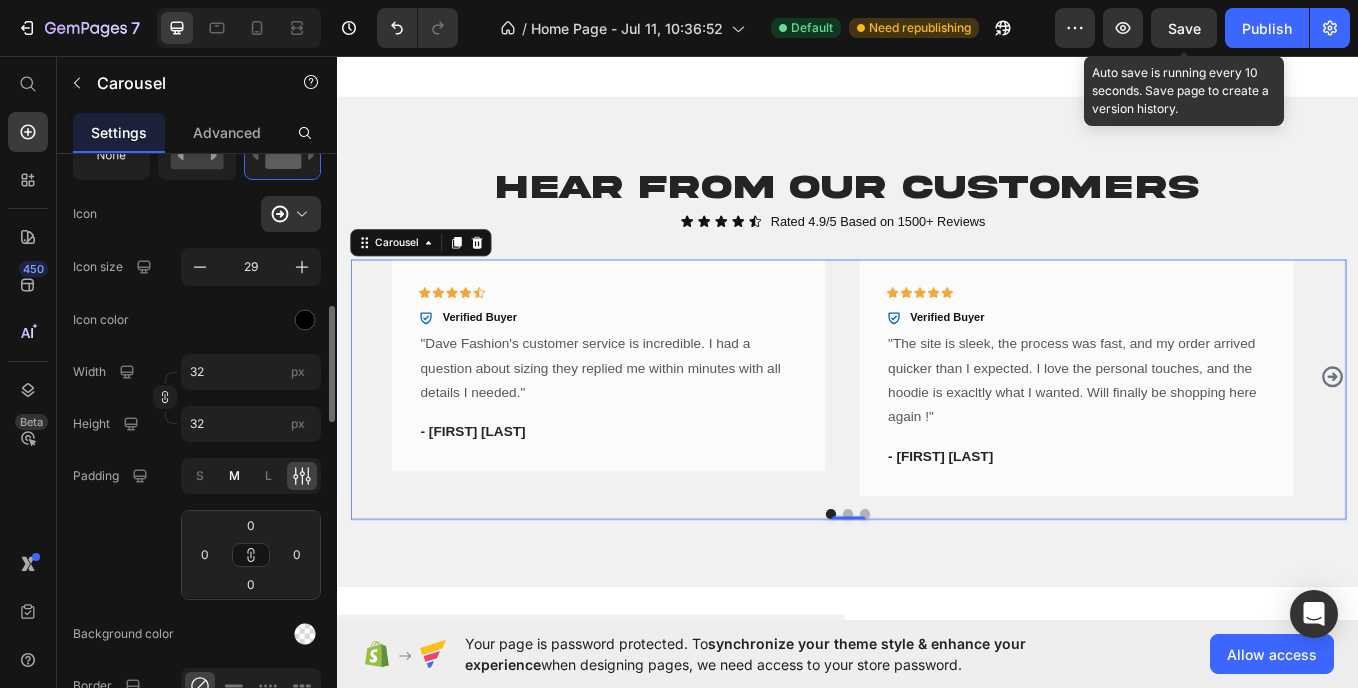 type on "4" 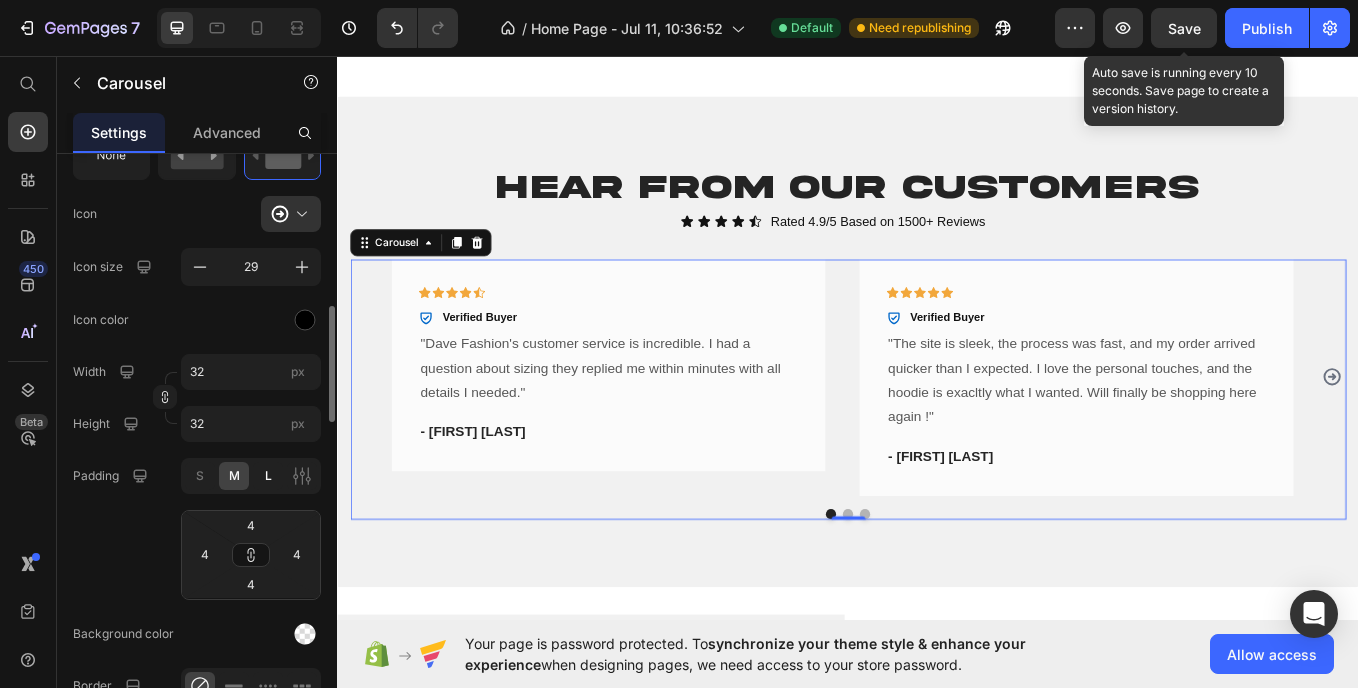 click on "L" 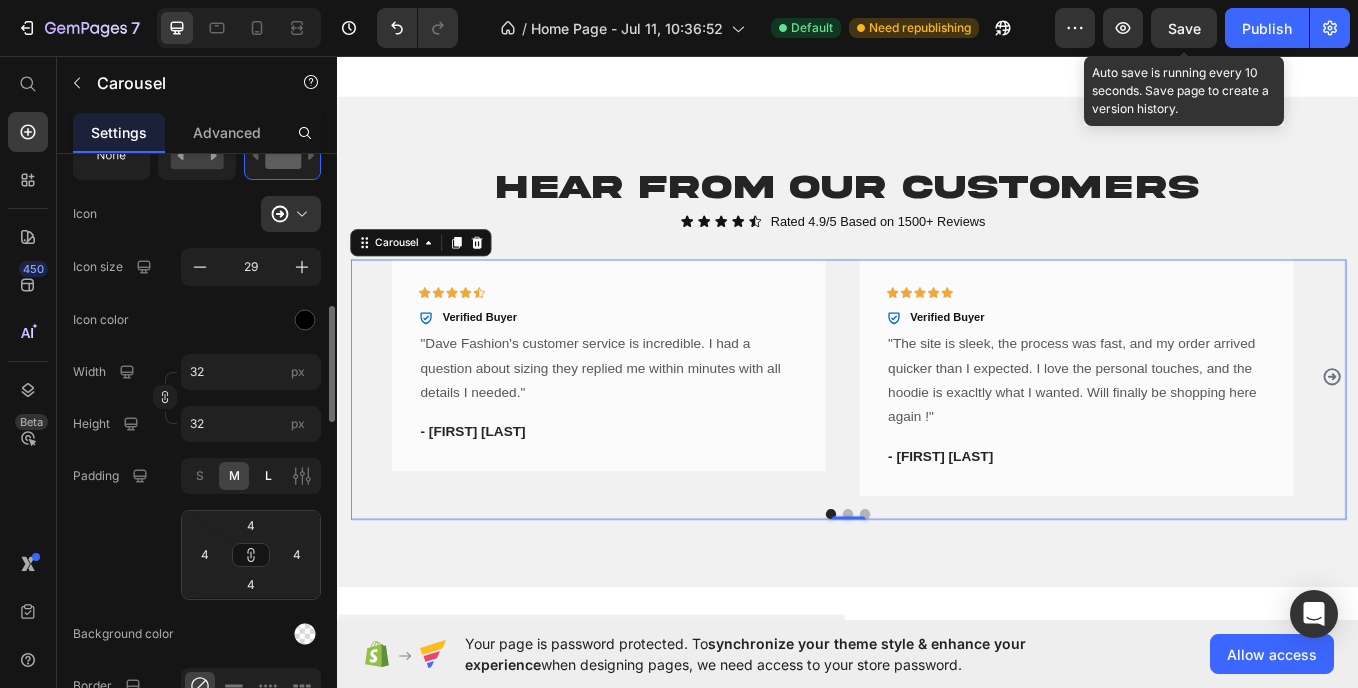 type on "8" 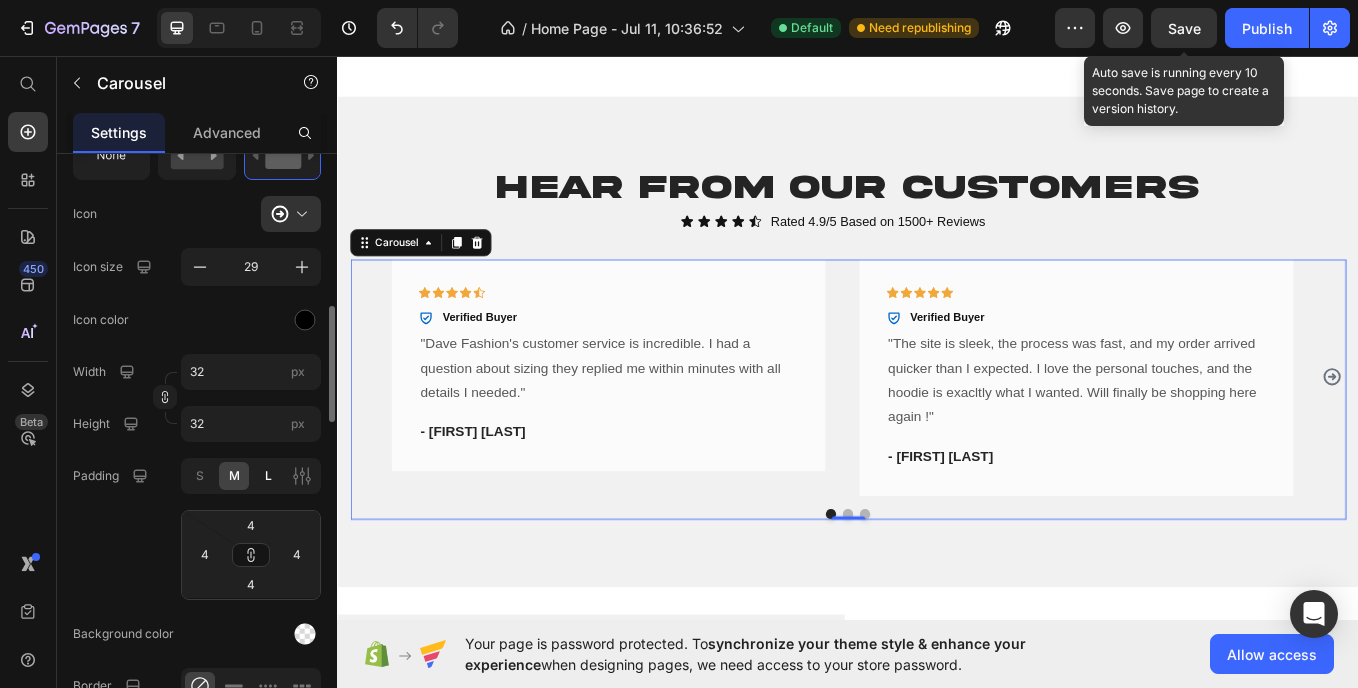 type on "8" 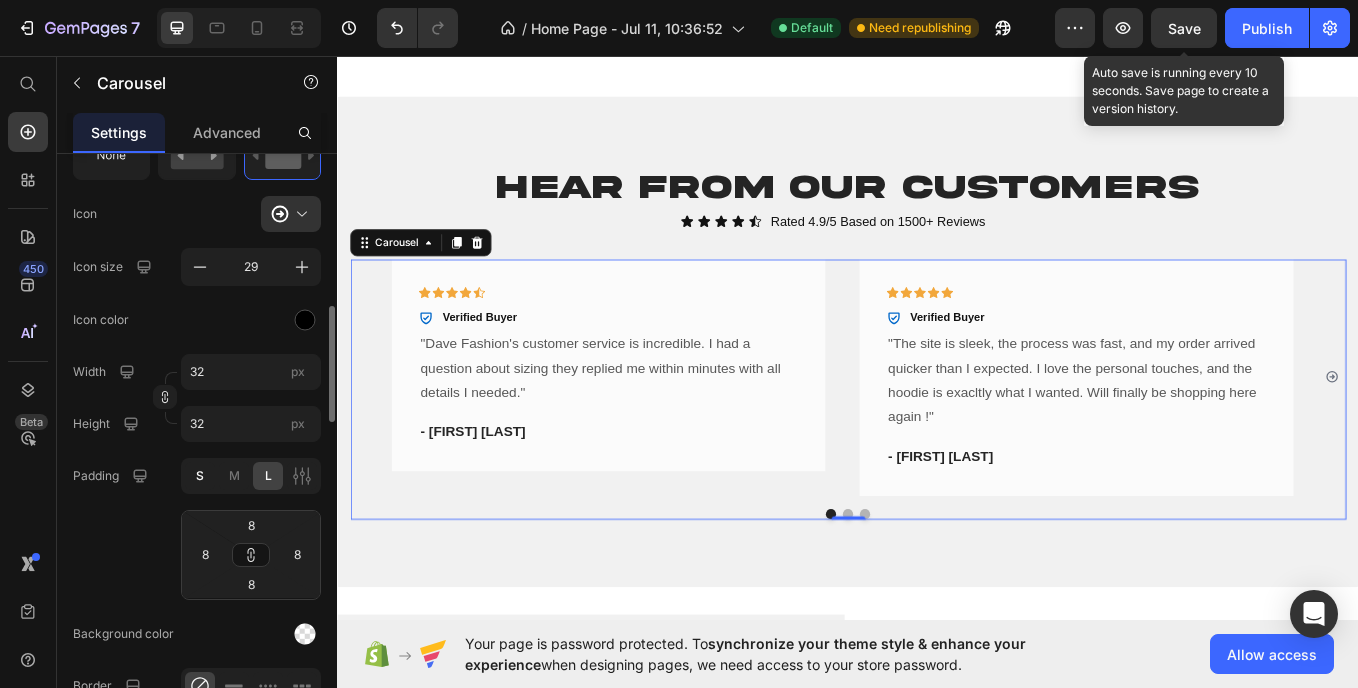 click on "S" 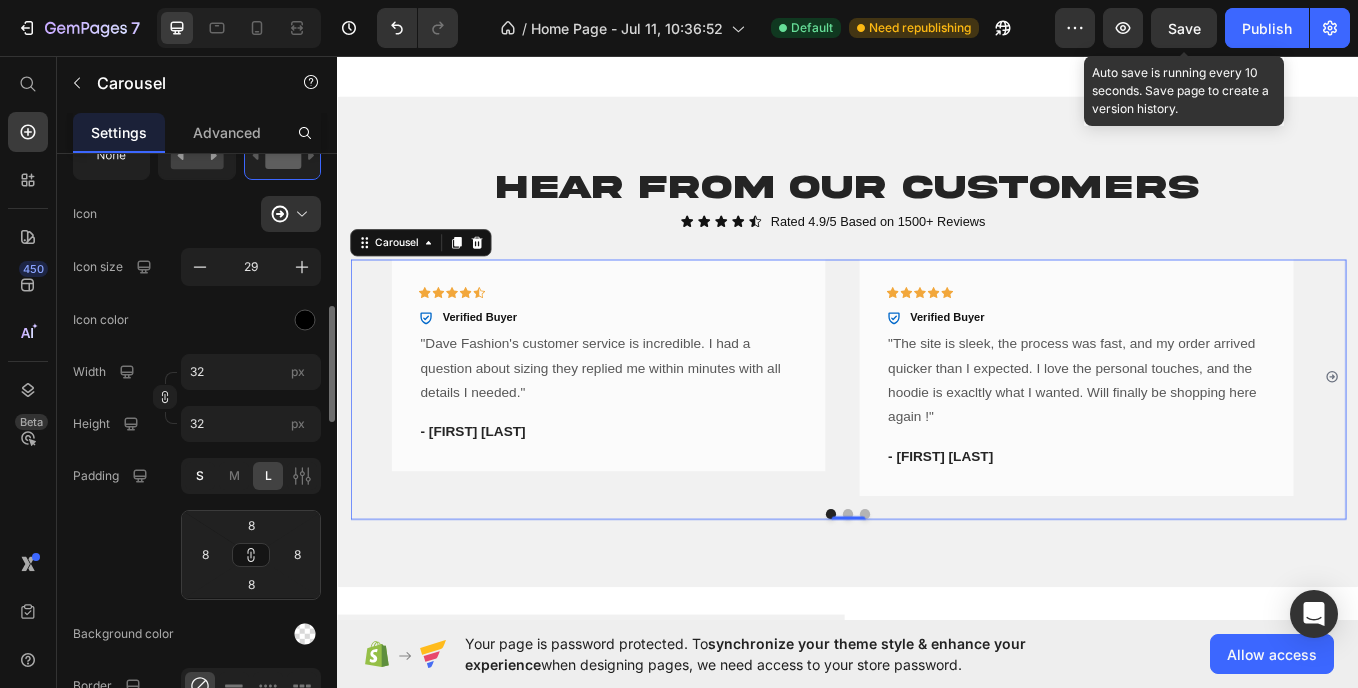 type on "2" 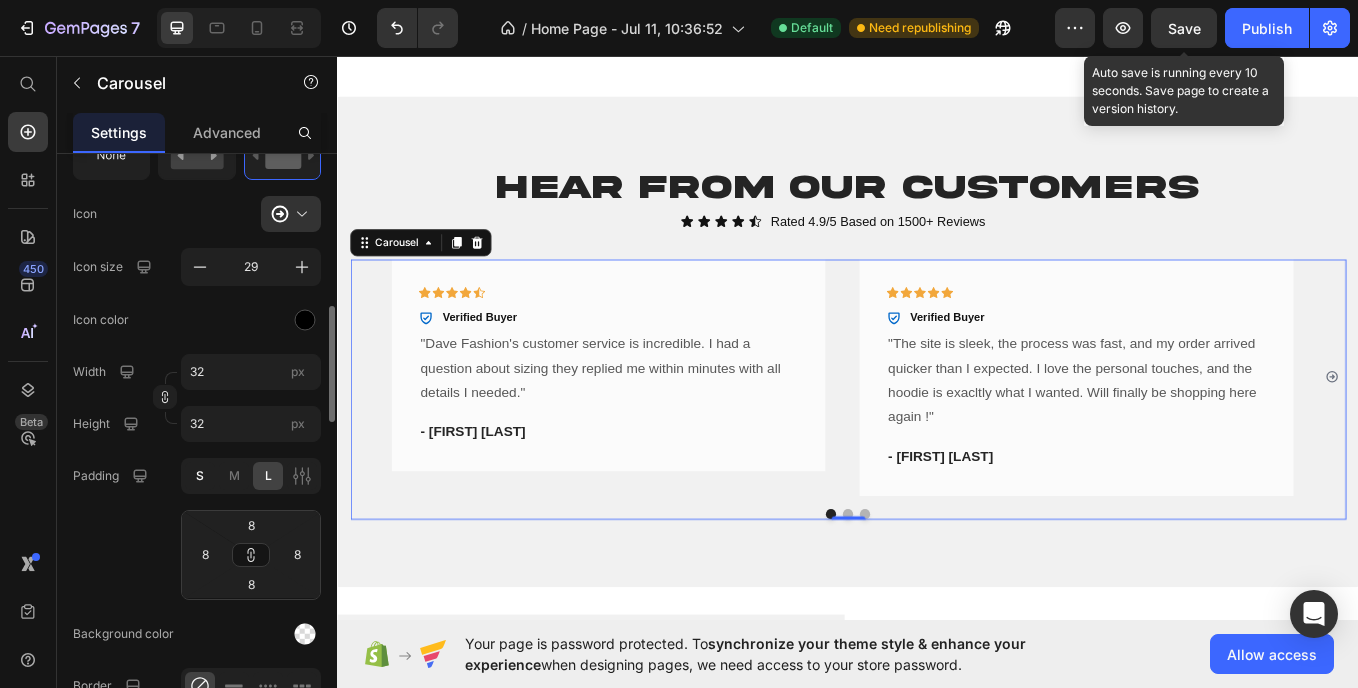 type on "2" 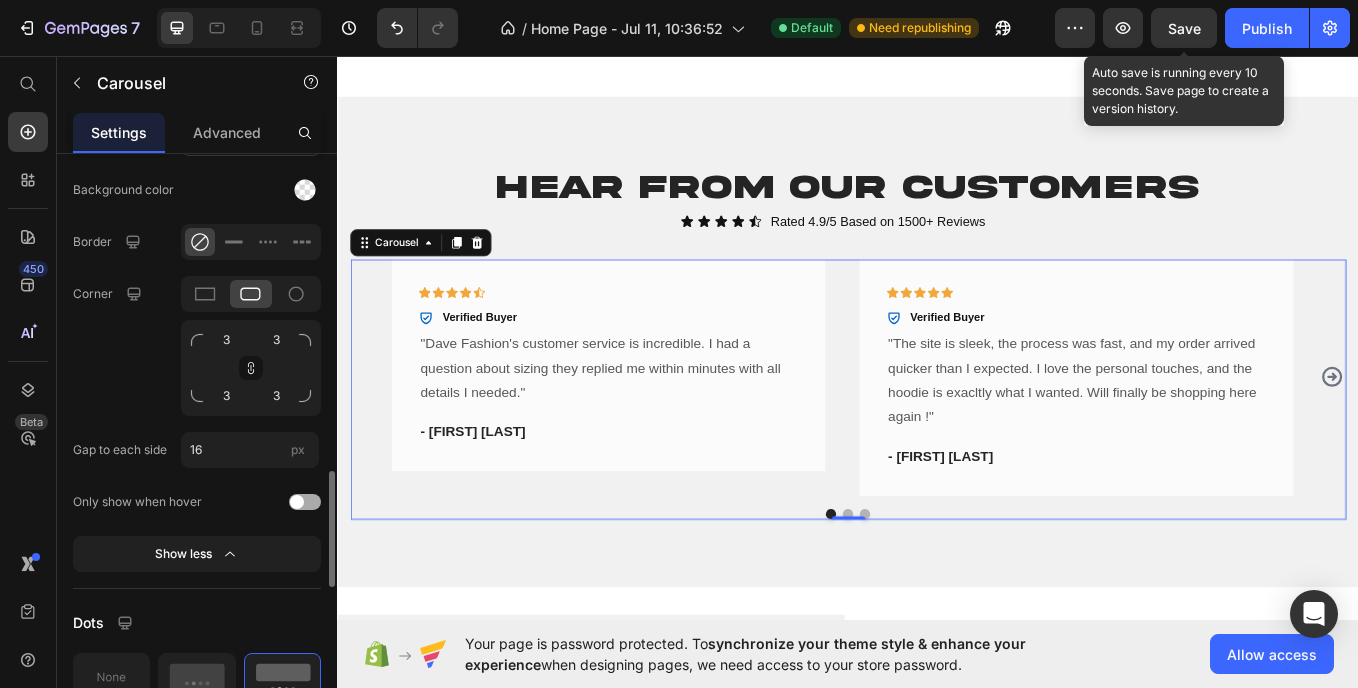 scroll, scrollTop: 1282, scrollLeft: 0, axis: vertical 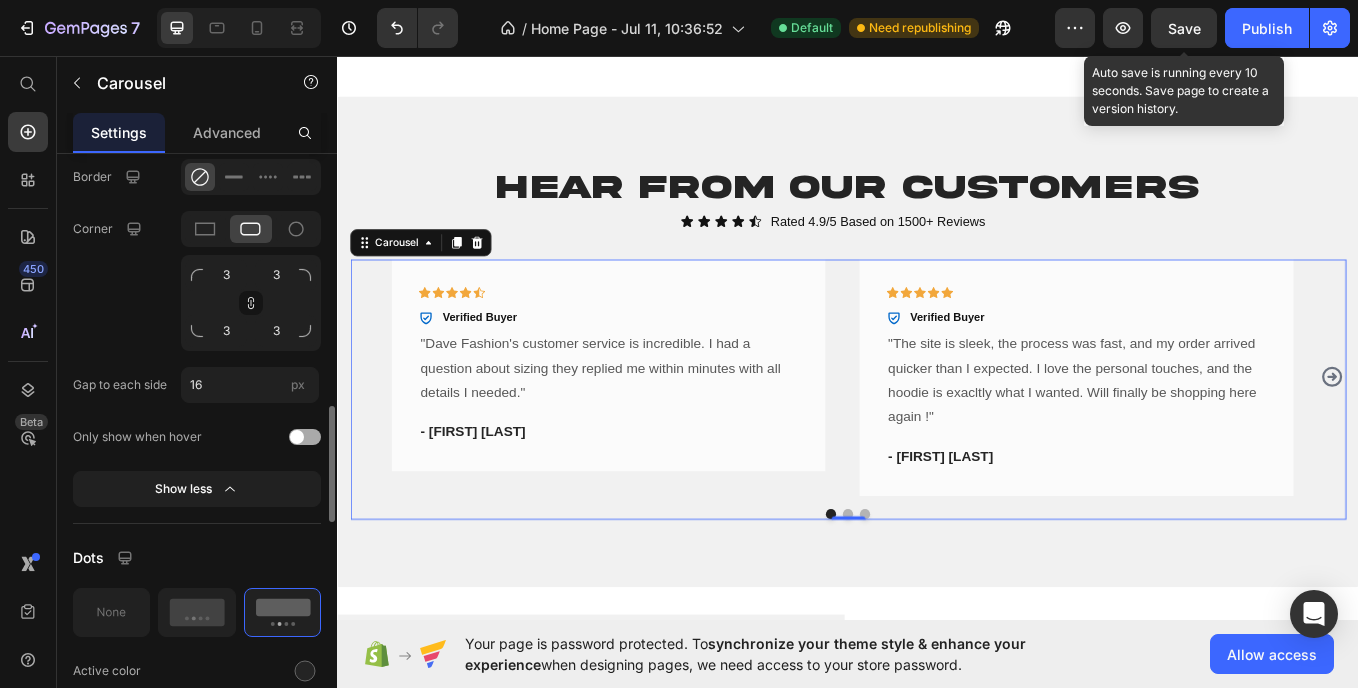 click at bounding box center (305, 437) 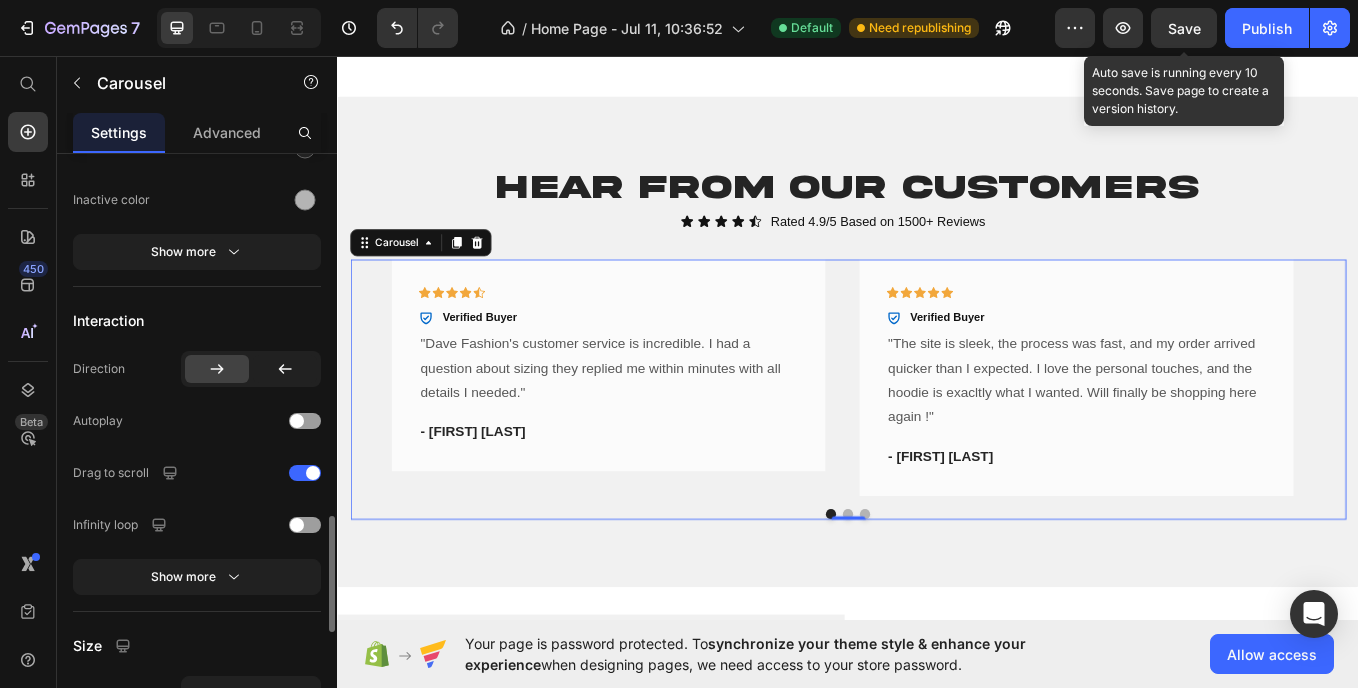 scroll, scrollTop: 1811, scrollLeft: 0, axis: vertical 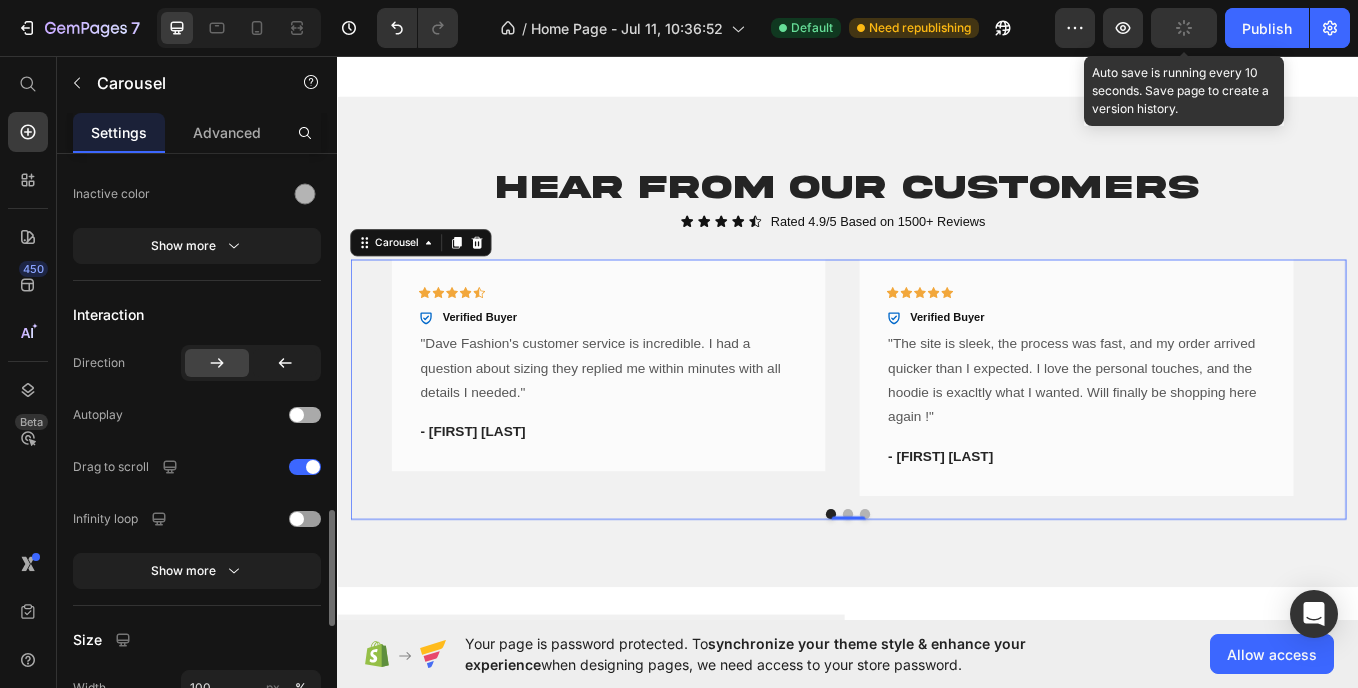 click at bounding box center (305, 415) 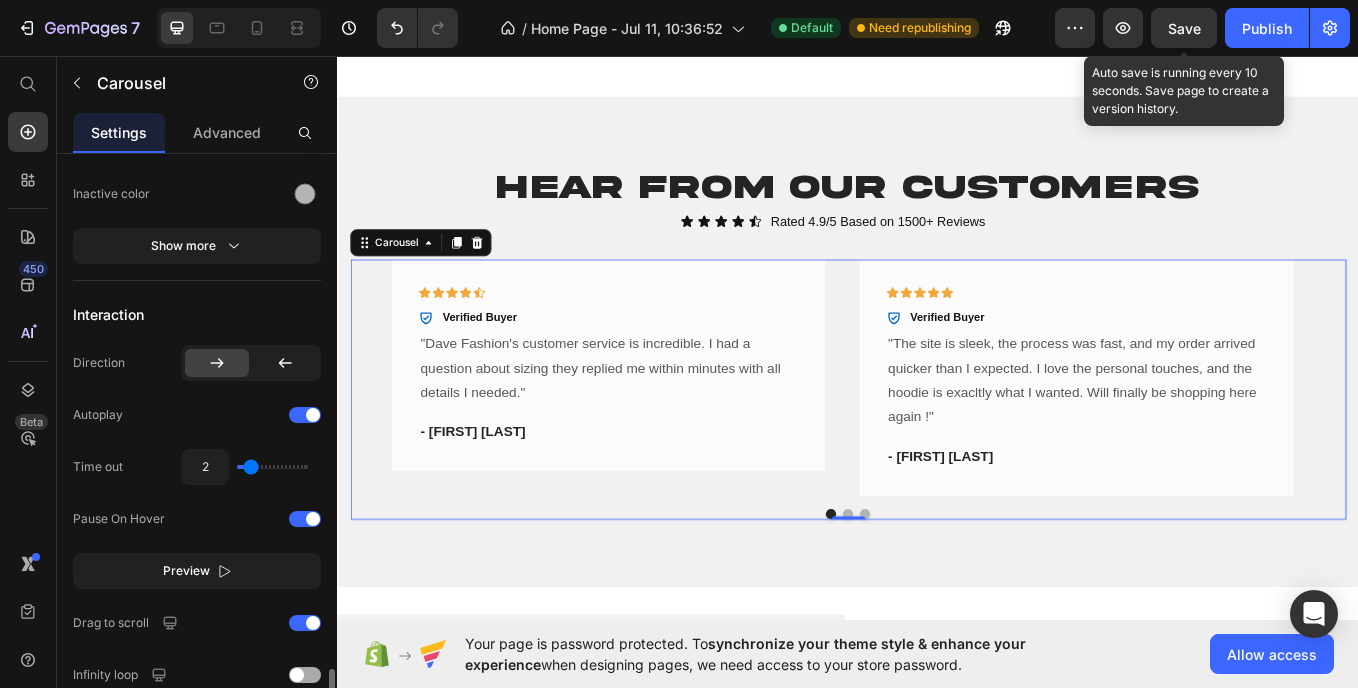 scroll, scrollTop: 1959, scrollLeft: 0, axis: vertical 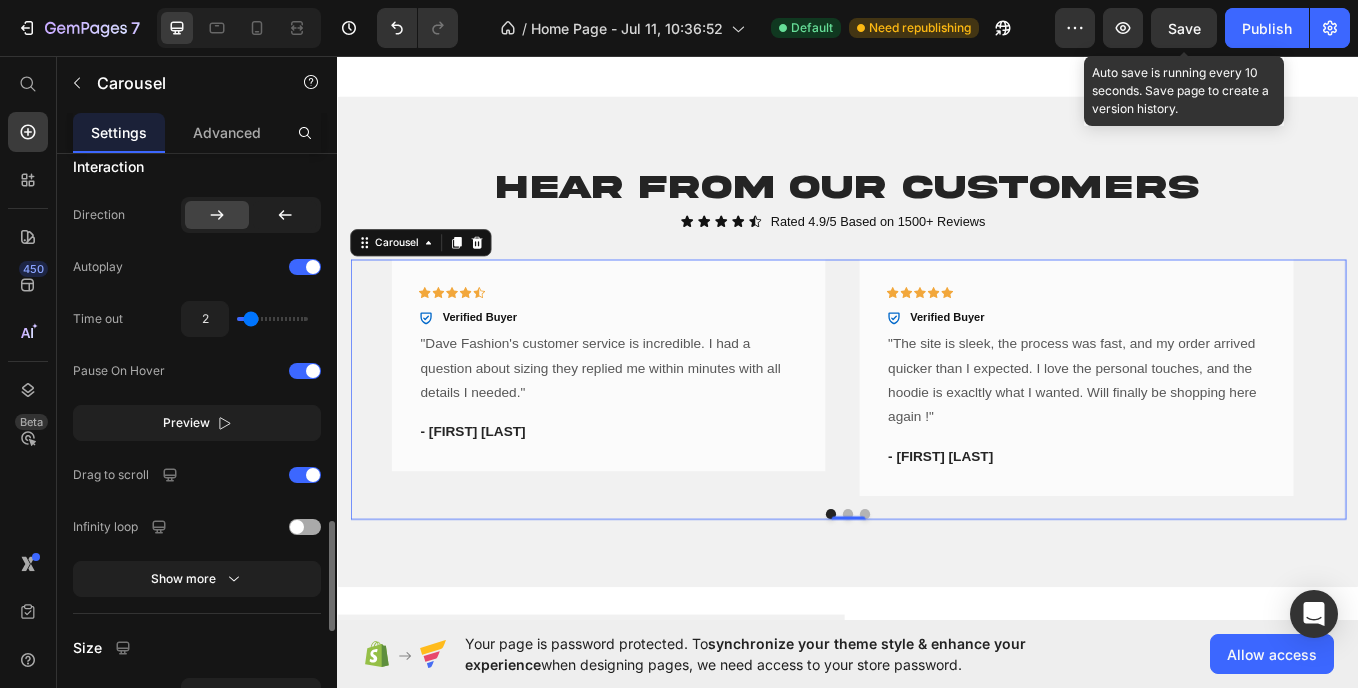 click at bounding box center (305, 527) 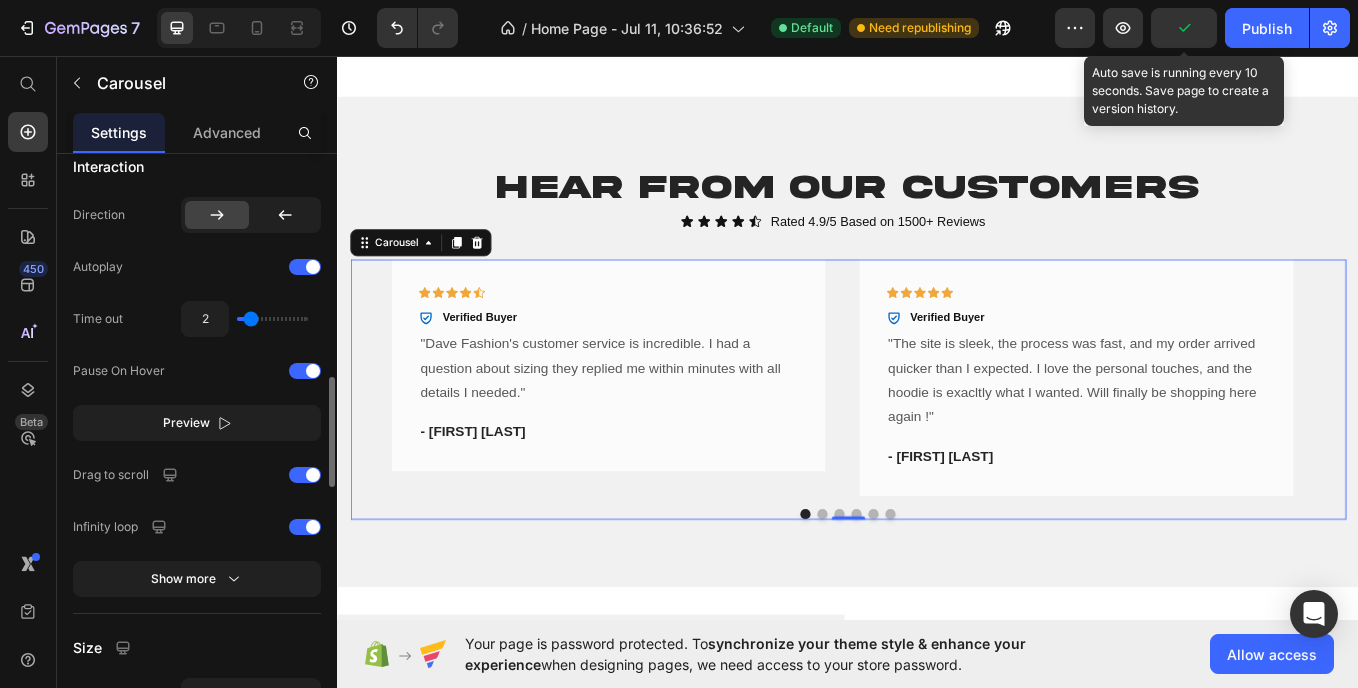 scroll, scrollTop: 1838, scrollLeft: 0, axis: vertical 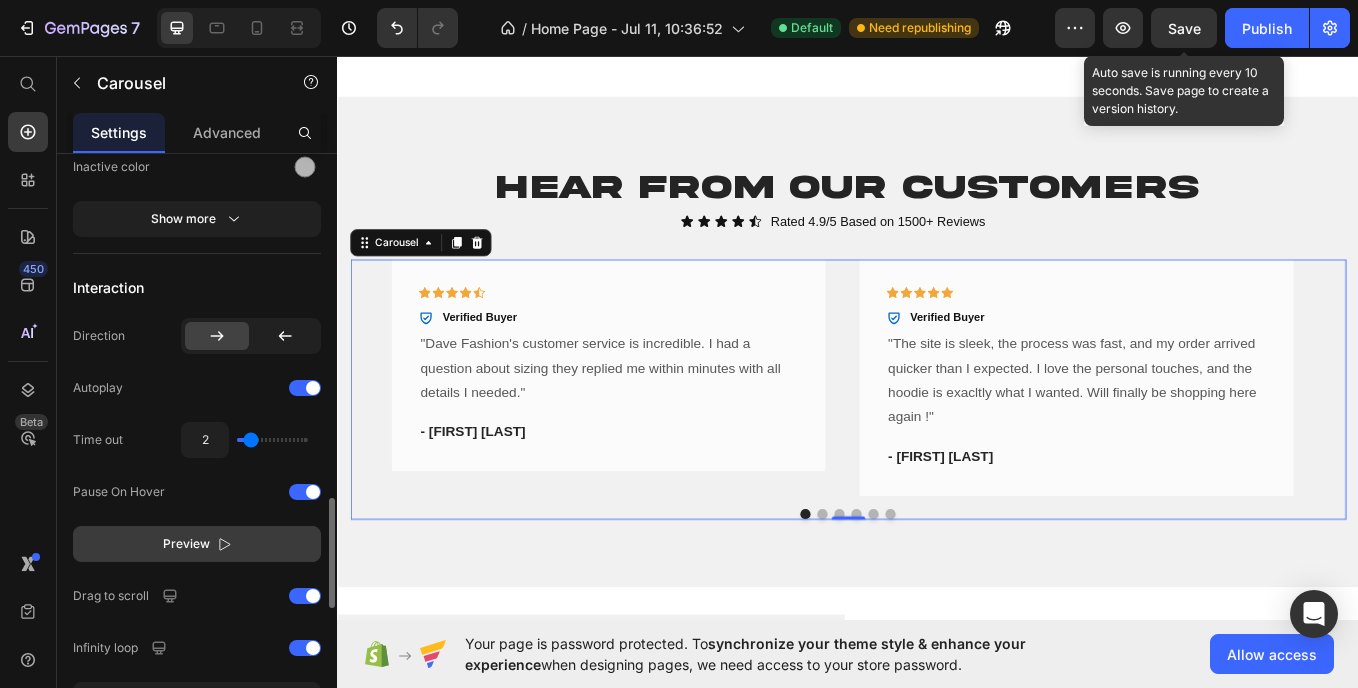 click on "Preview" at bounding box center [197, 544] 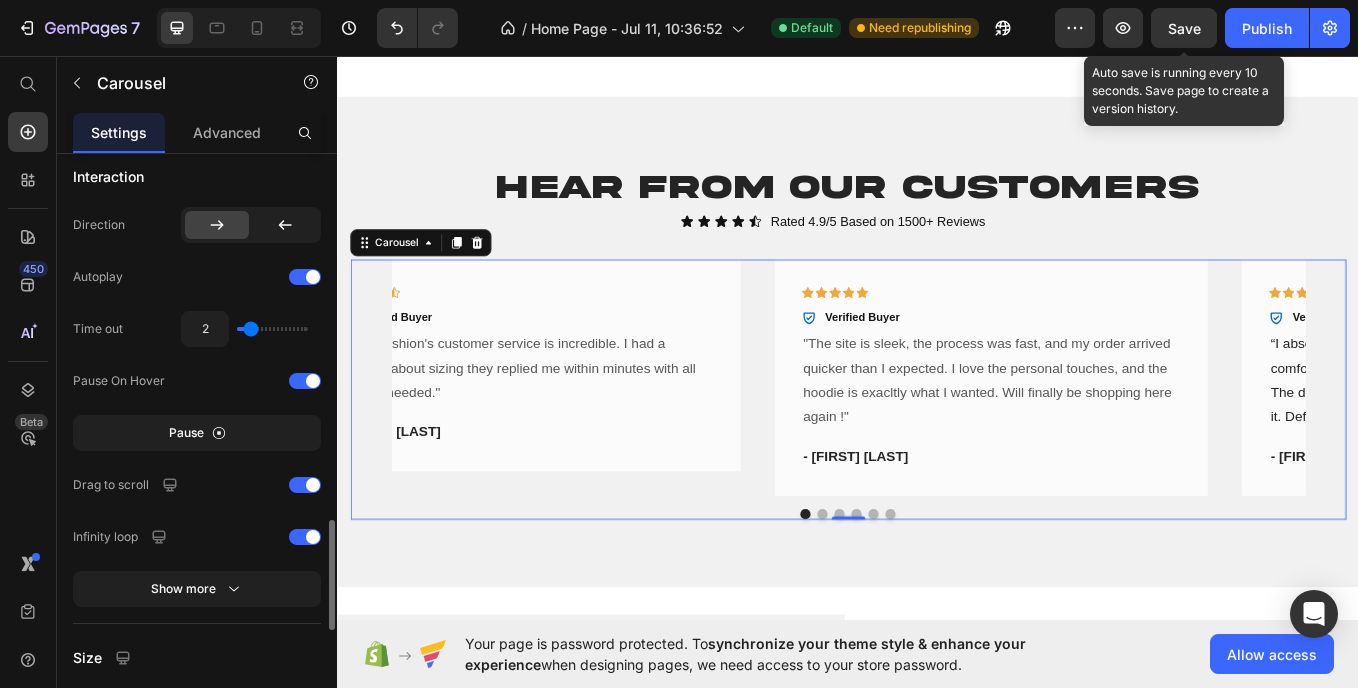 scroll, scrollTop: 1950, scrollLeft: 0, axis: vertical 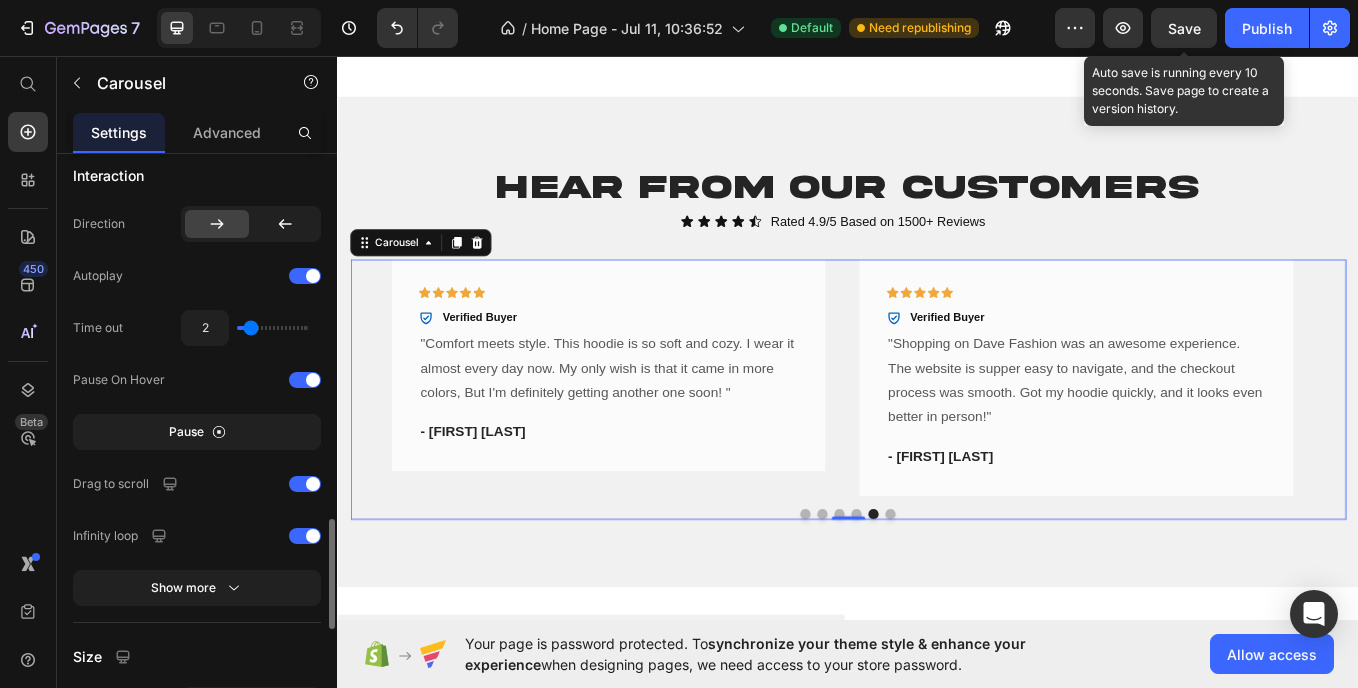 click on "2" 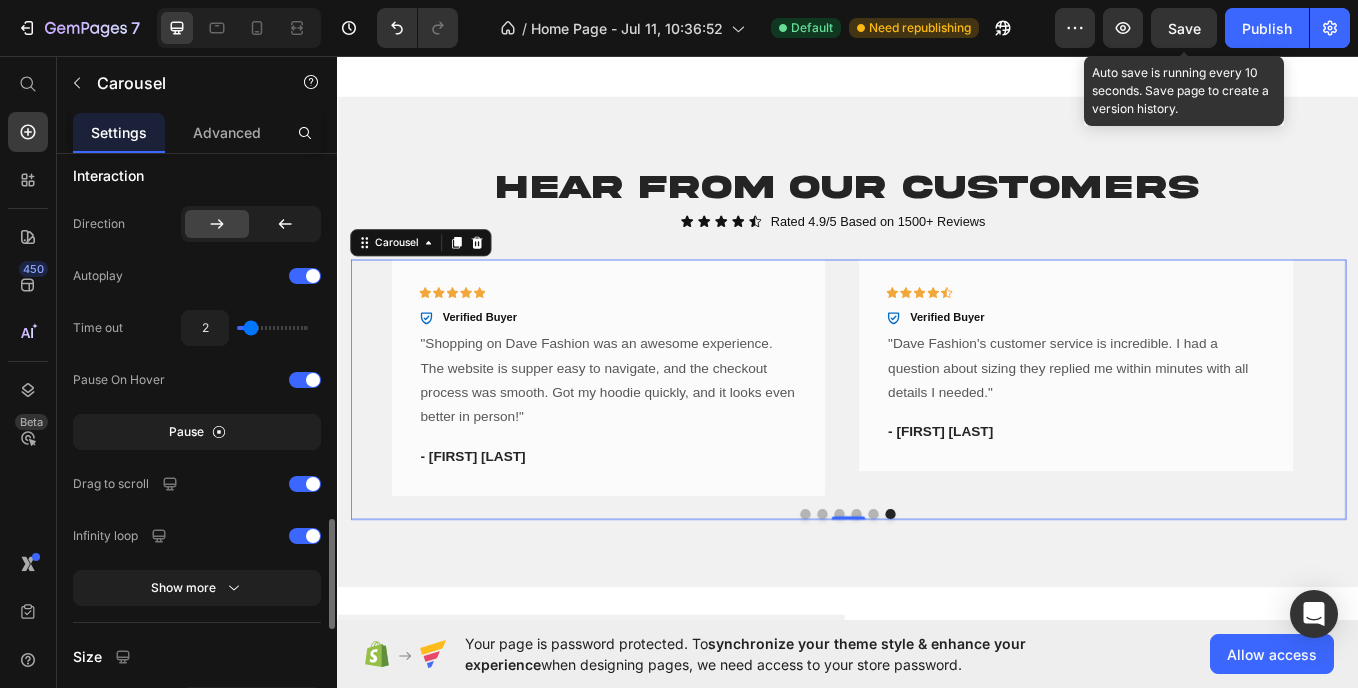 type on "3.3" 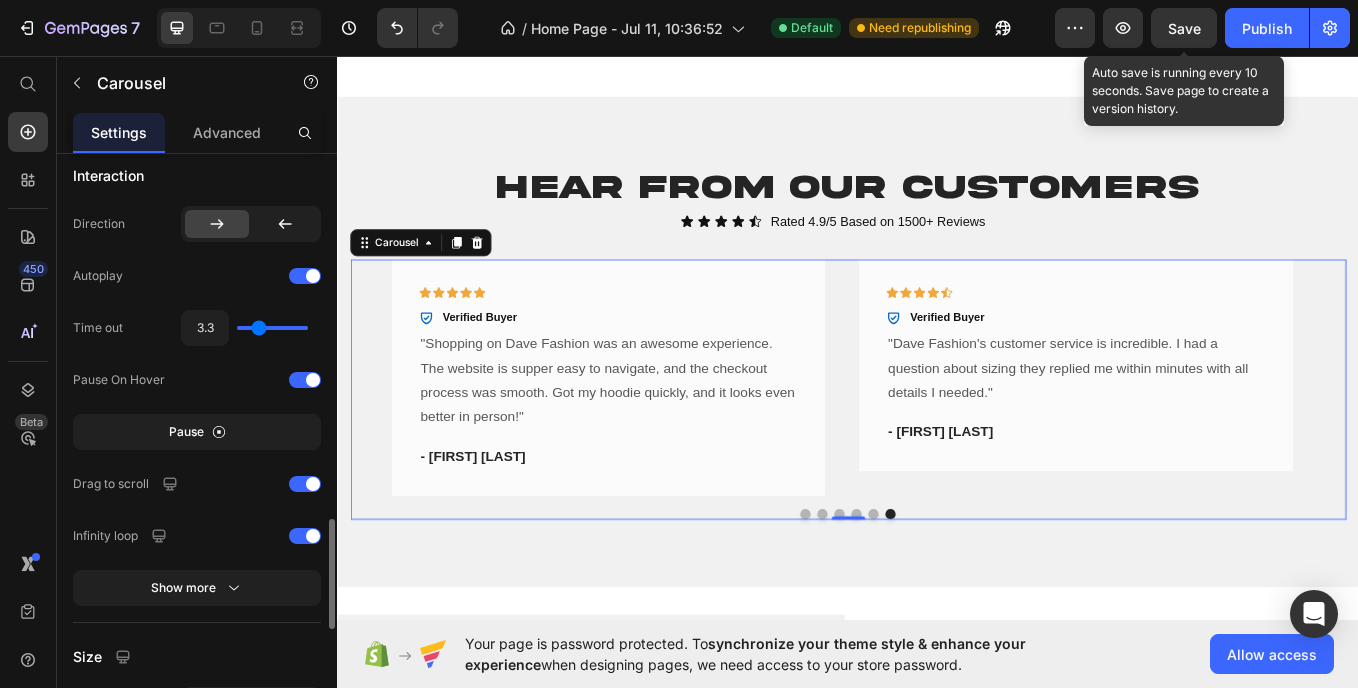 type on "3.3" 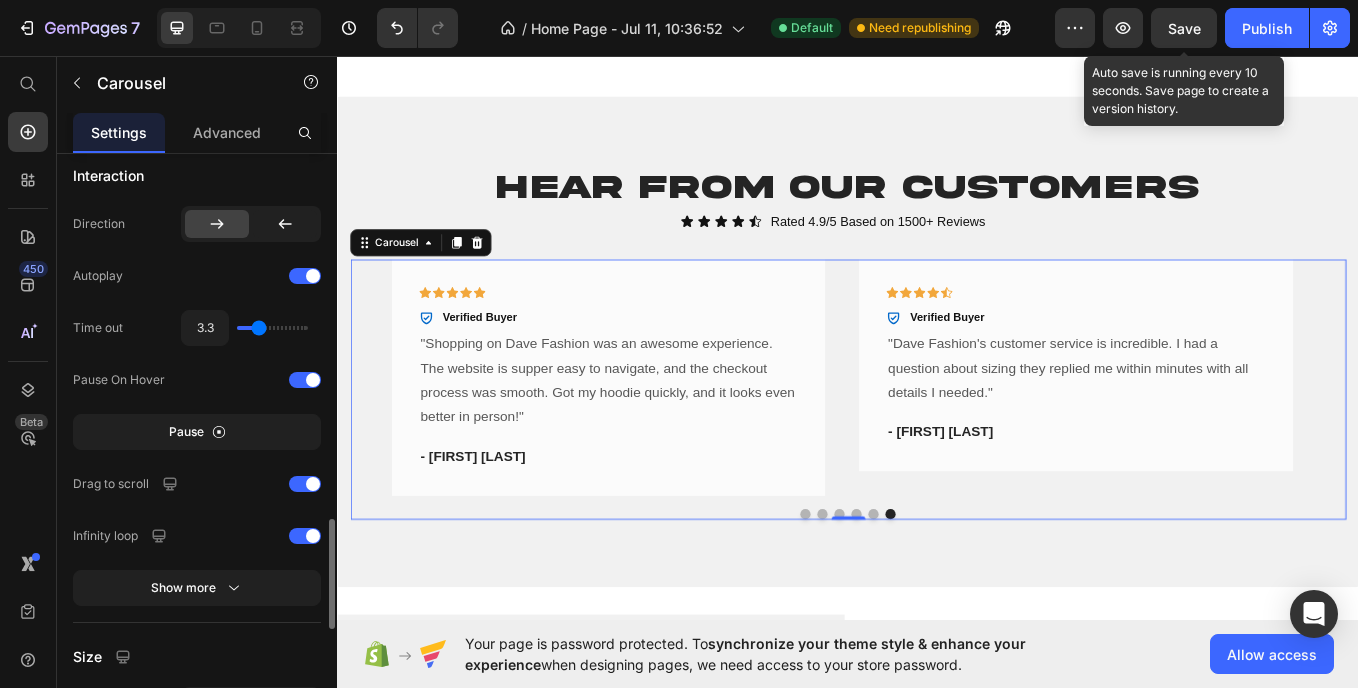 type on "5.1" 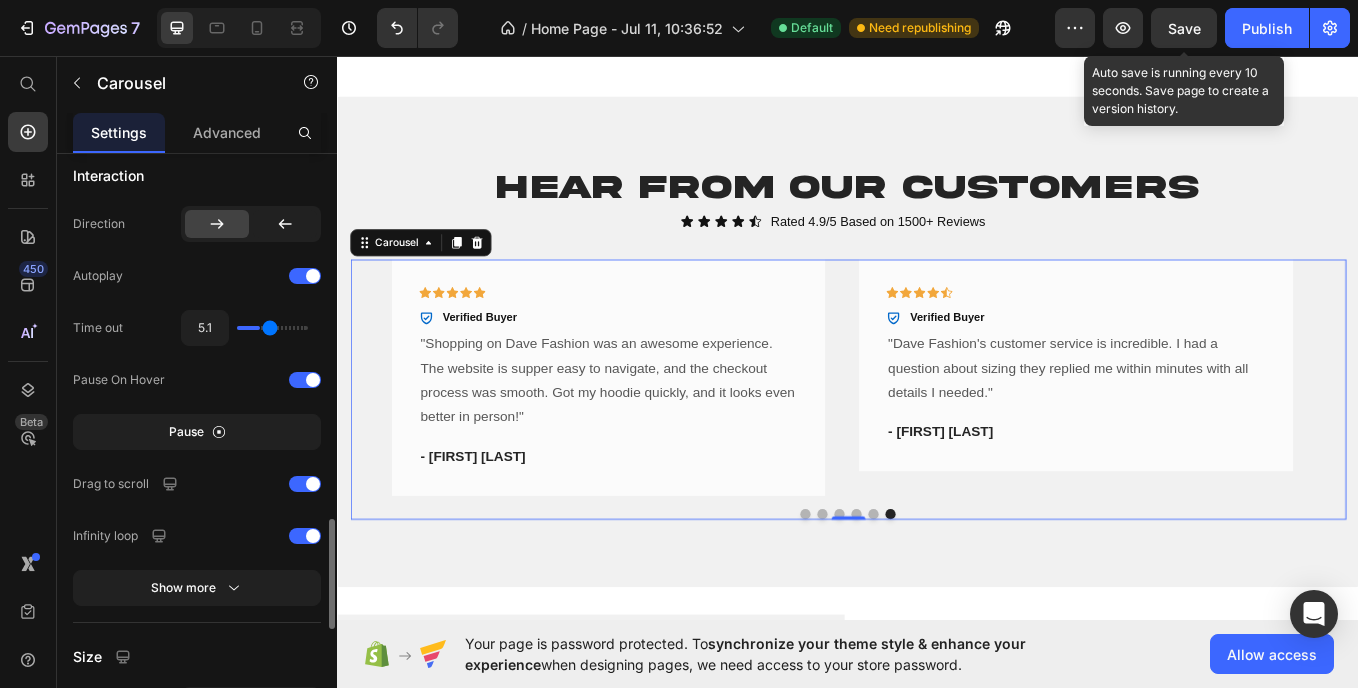 type on "5.1" 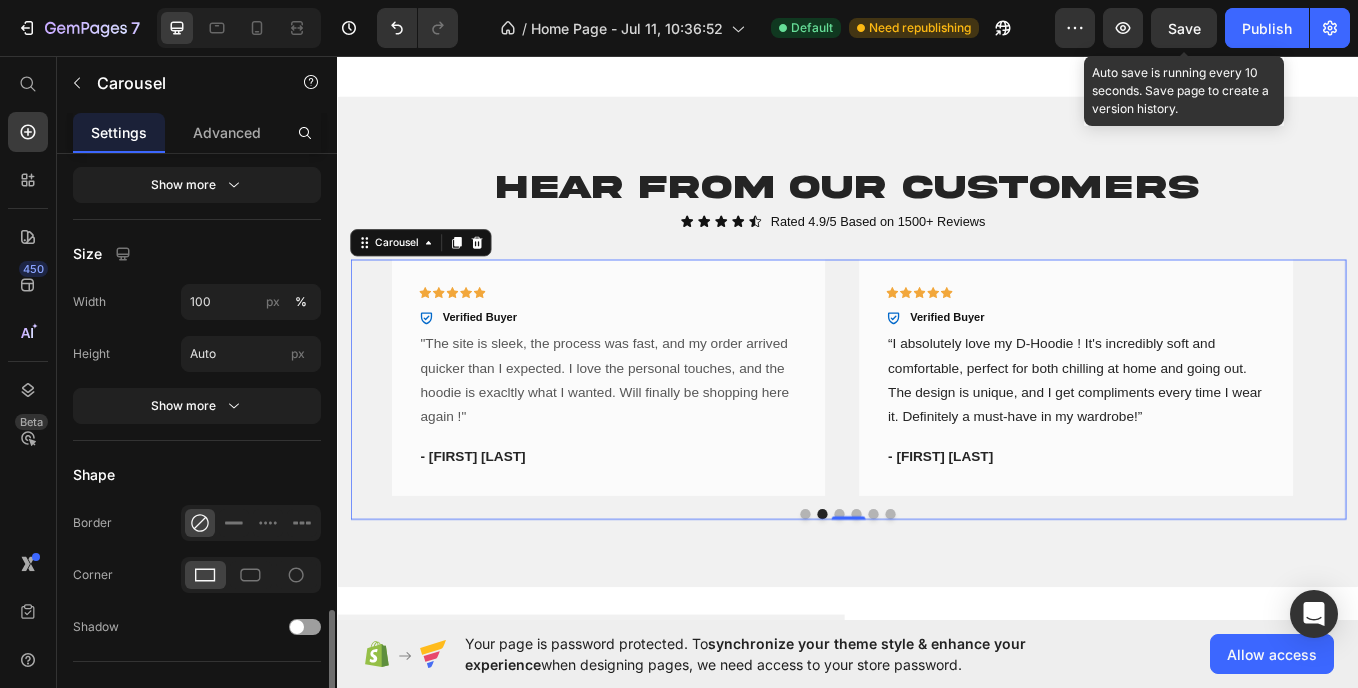 scroll, scrollTop: 2366, scrollLeft: 0, axis: vertical 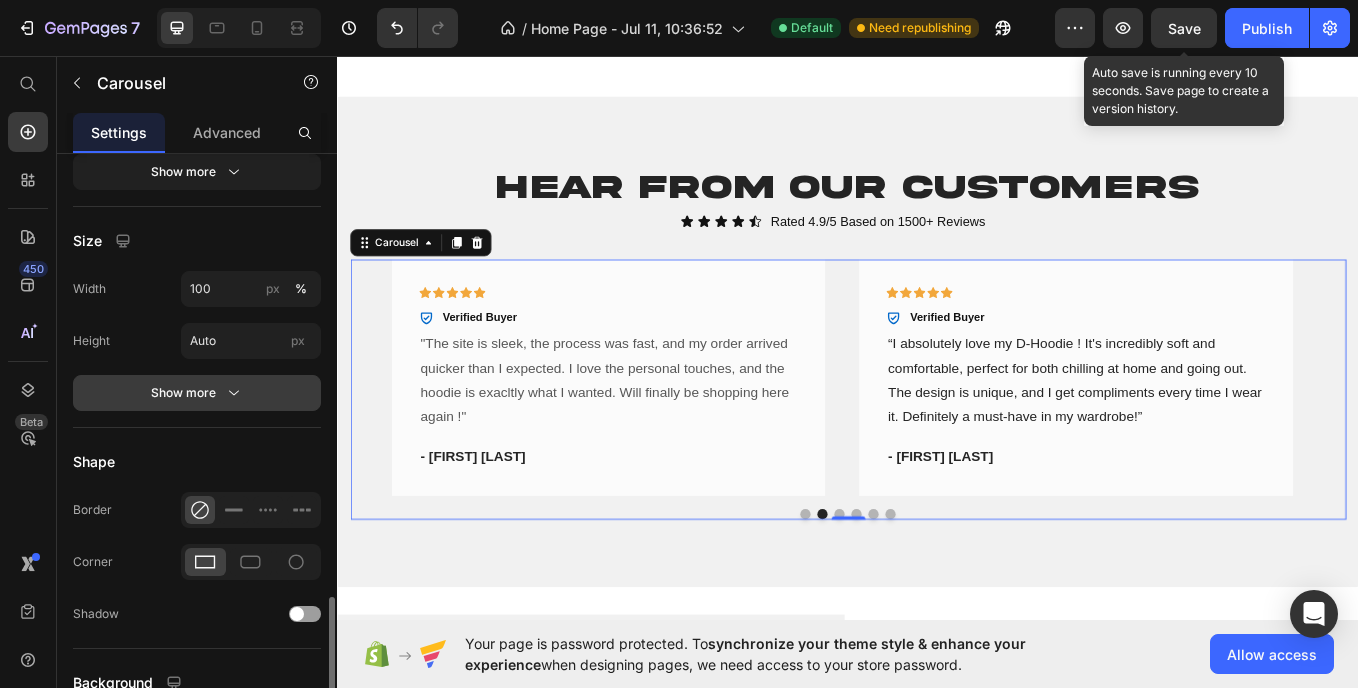 click on "Show more" at bounding box center (197, 393) 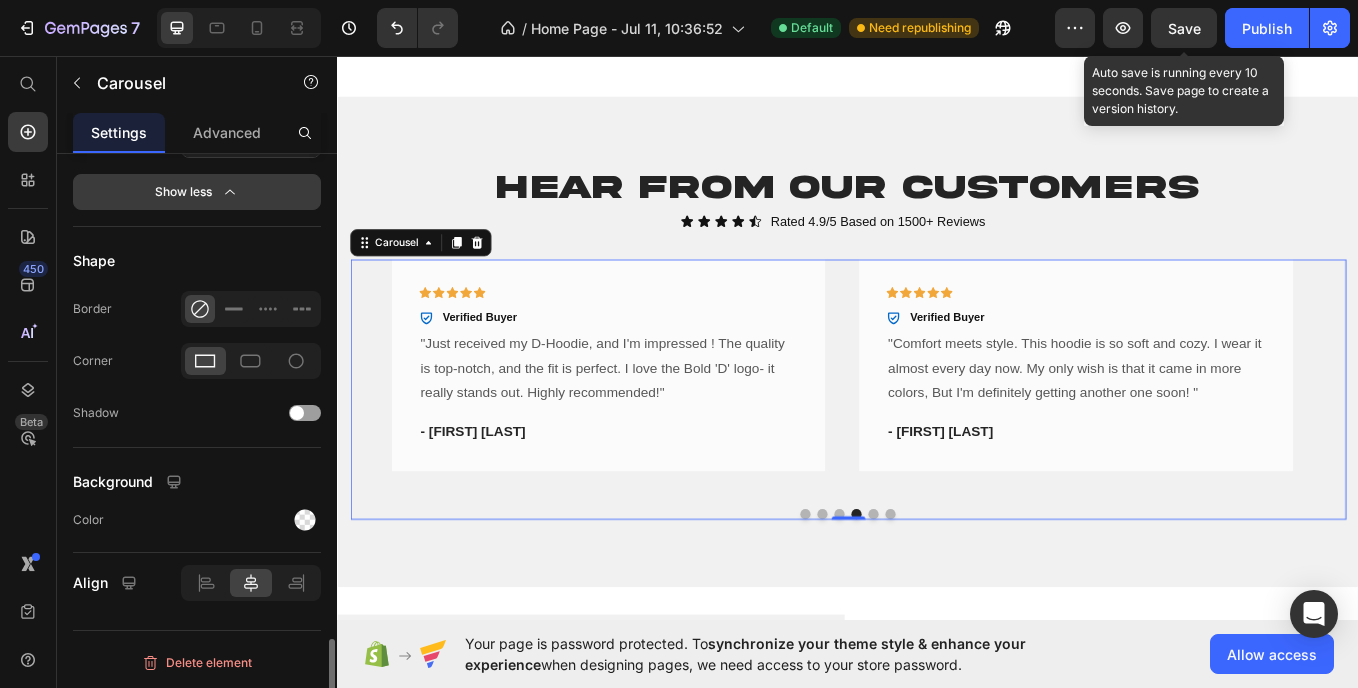 scroll, scrollTop: 2766, scrollLeft: 0, axis: vertical 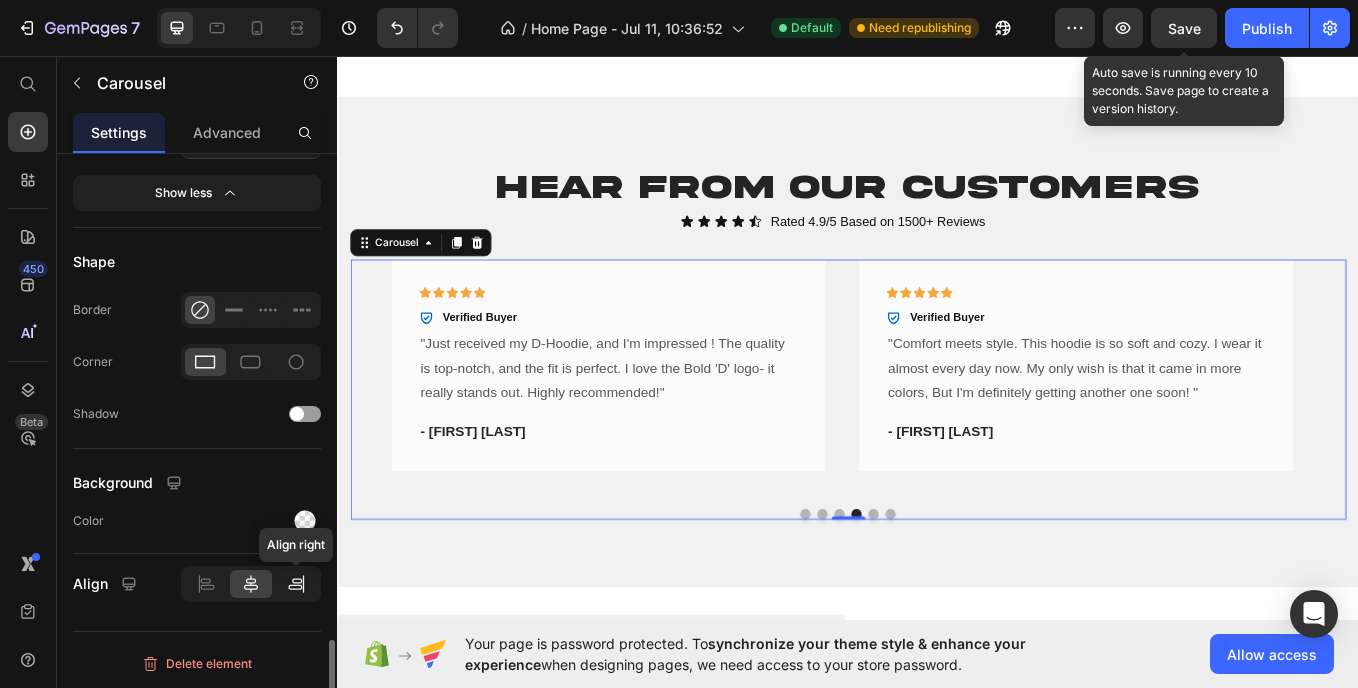 click 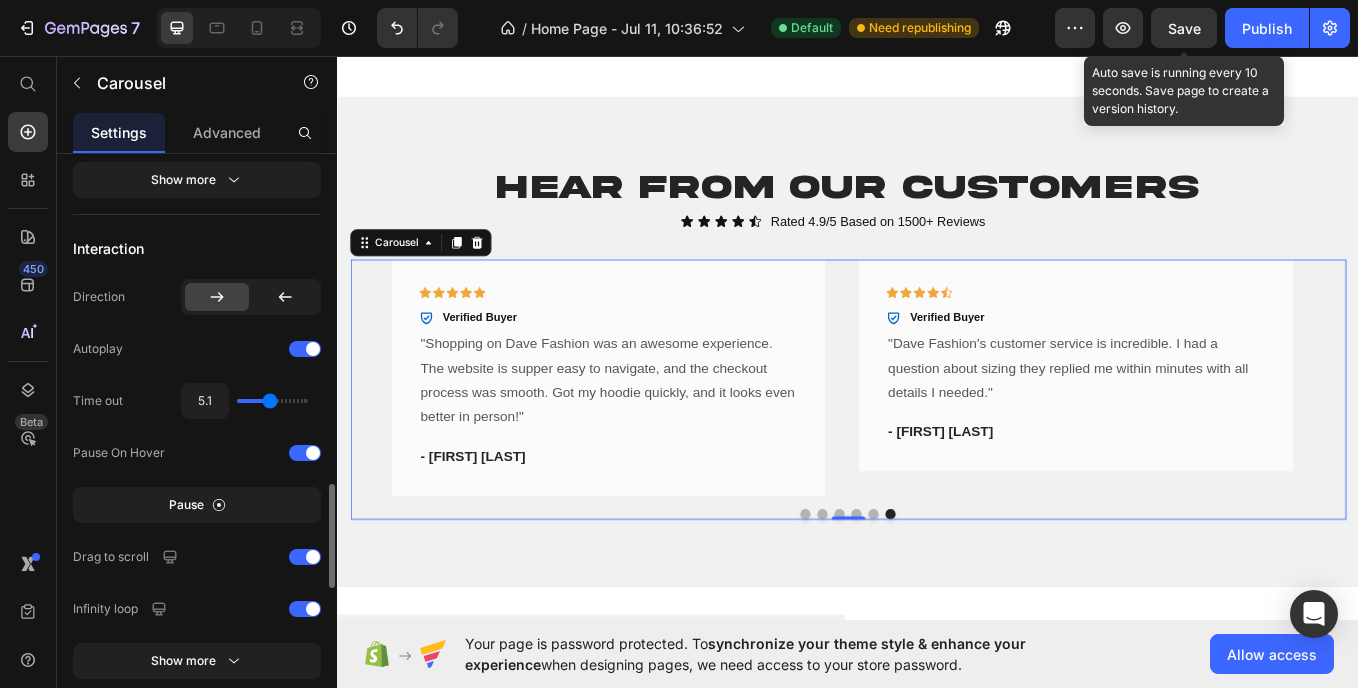 scroll, scrollTop: 1873, scrollLeft: 0, axis: vertical 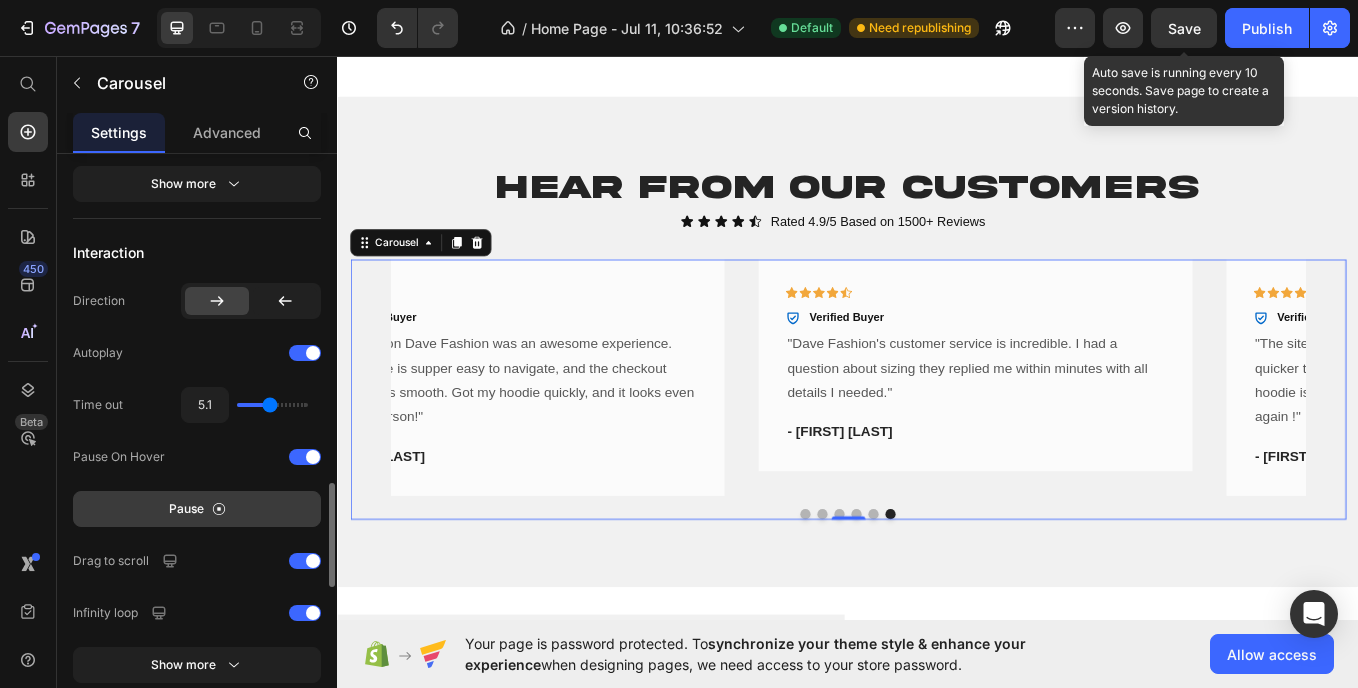 click 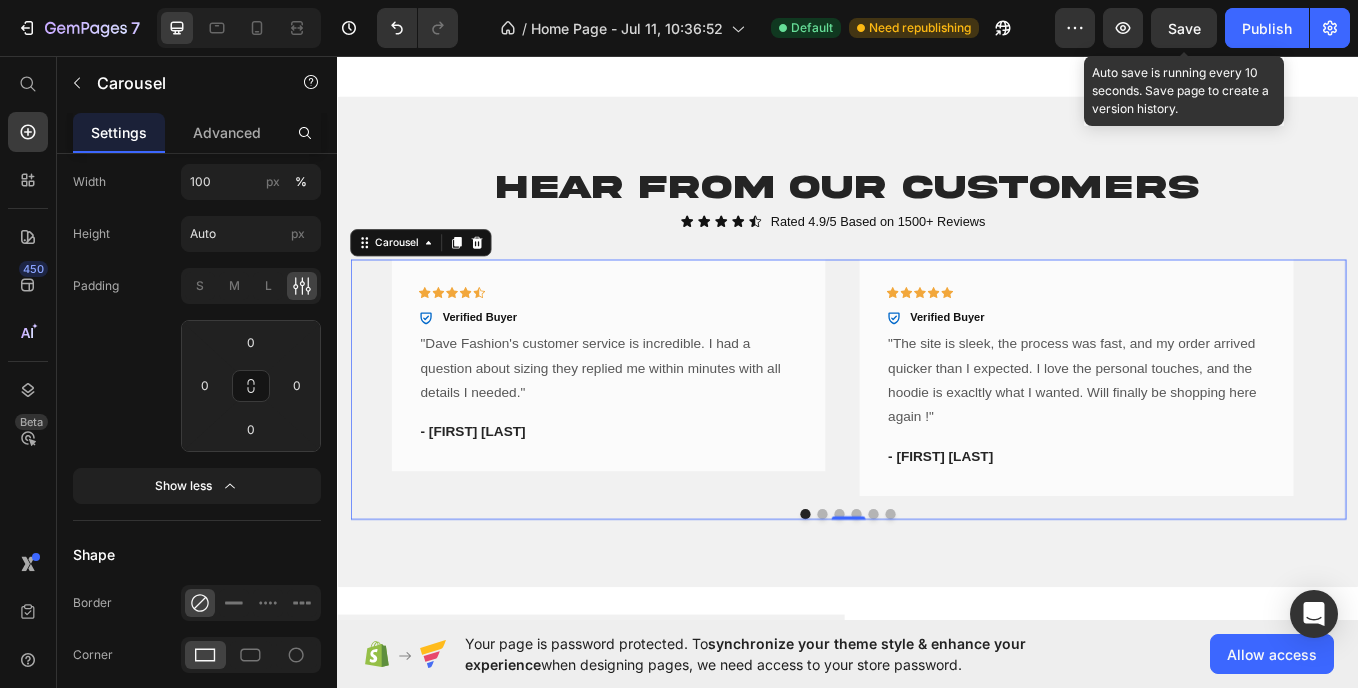 scroll, scrollTop: 2767, scrollLeft: 0, axis: vertical 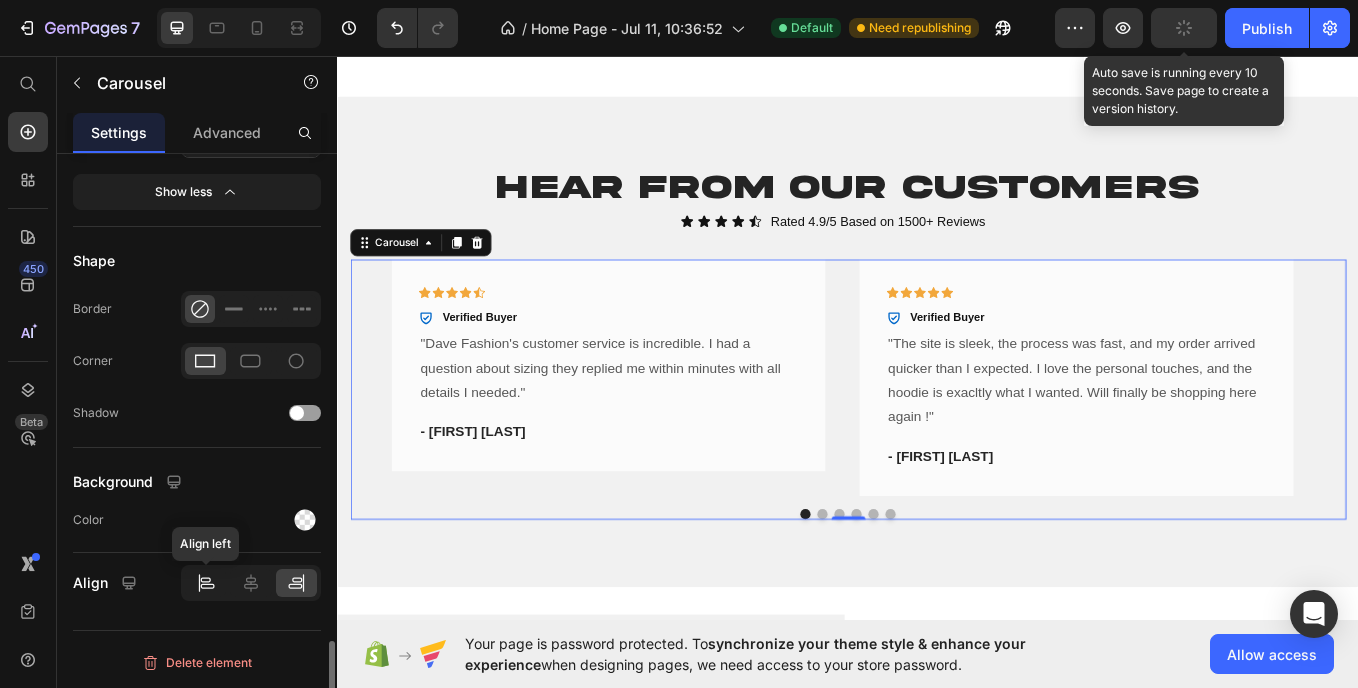 click 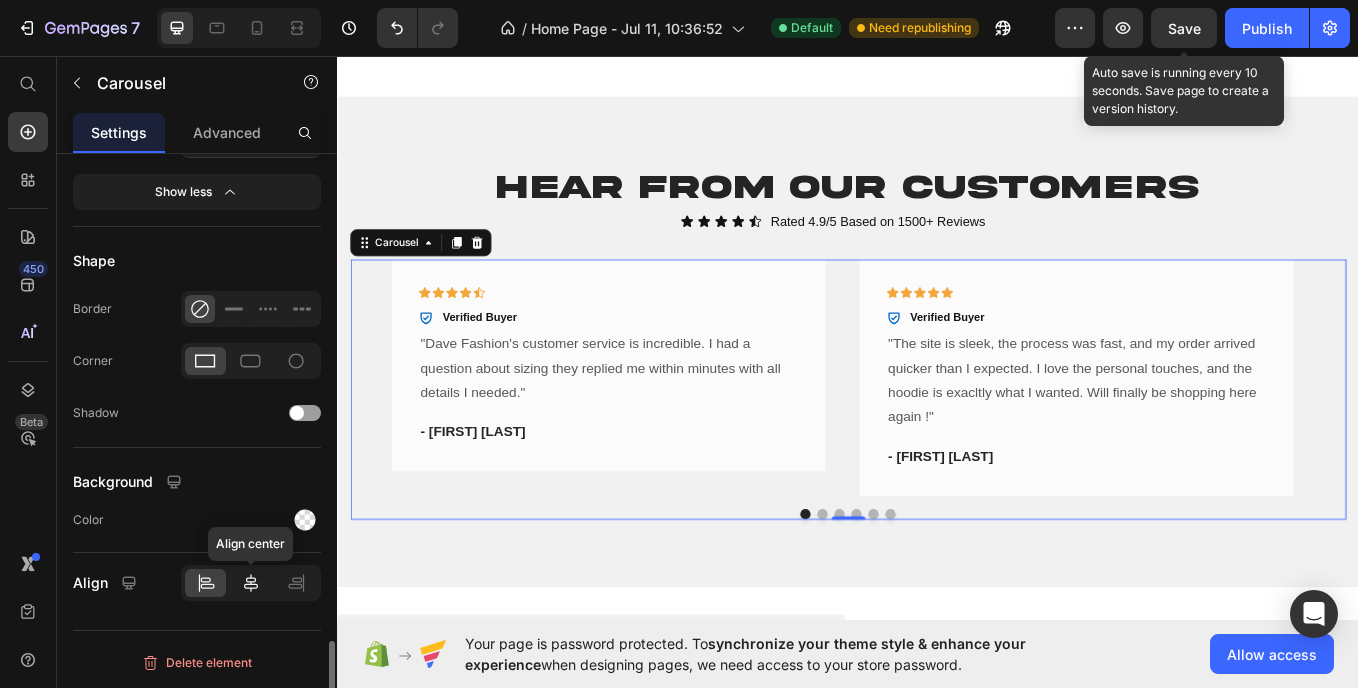 click 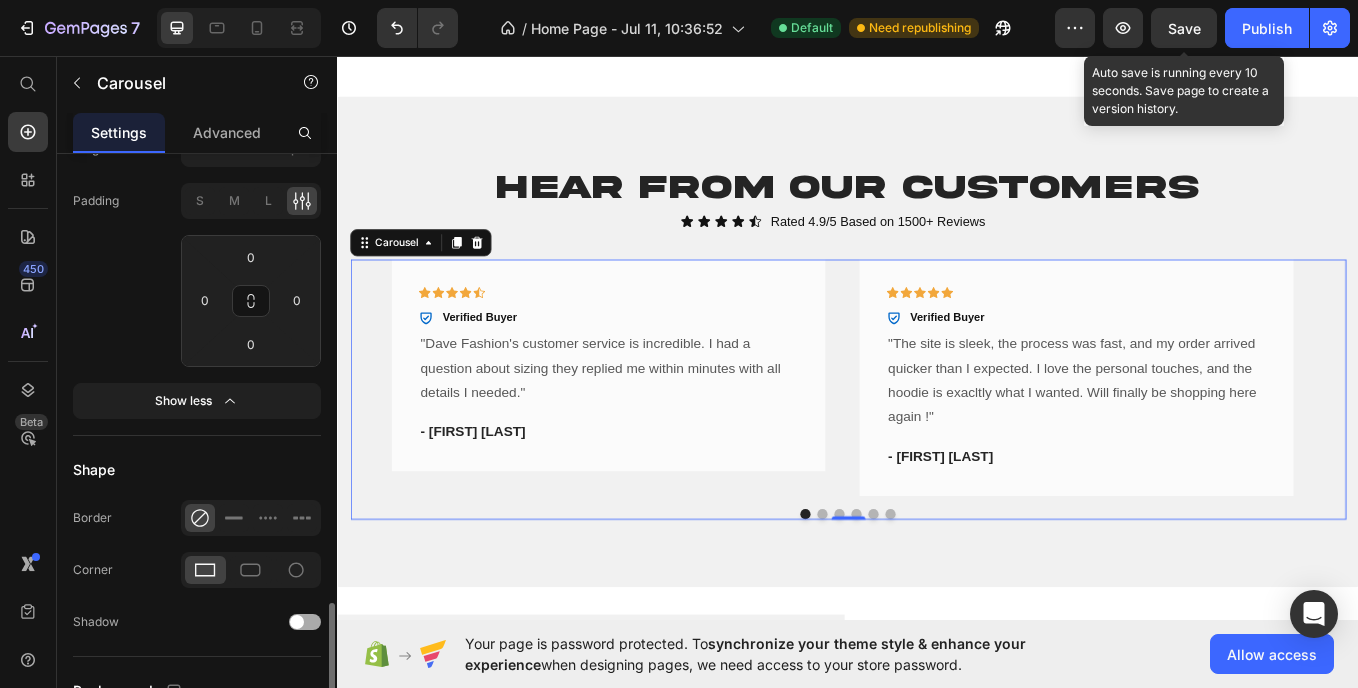 scroll, scrollTop: 2557, scrollLeft: 0, axis: vertical 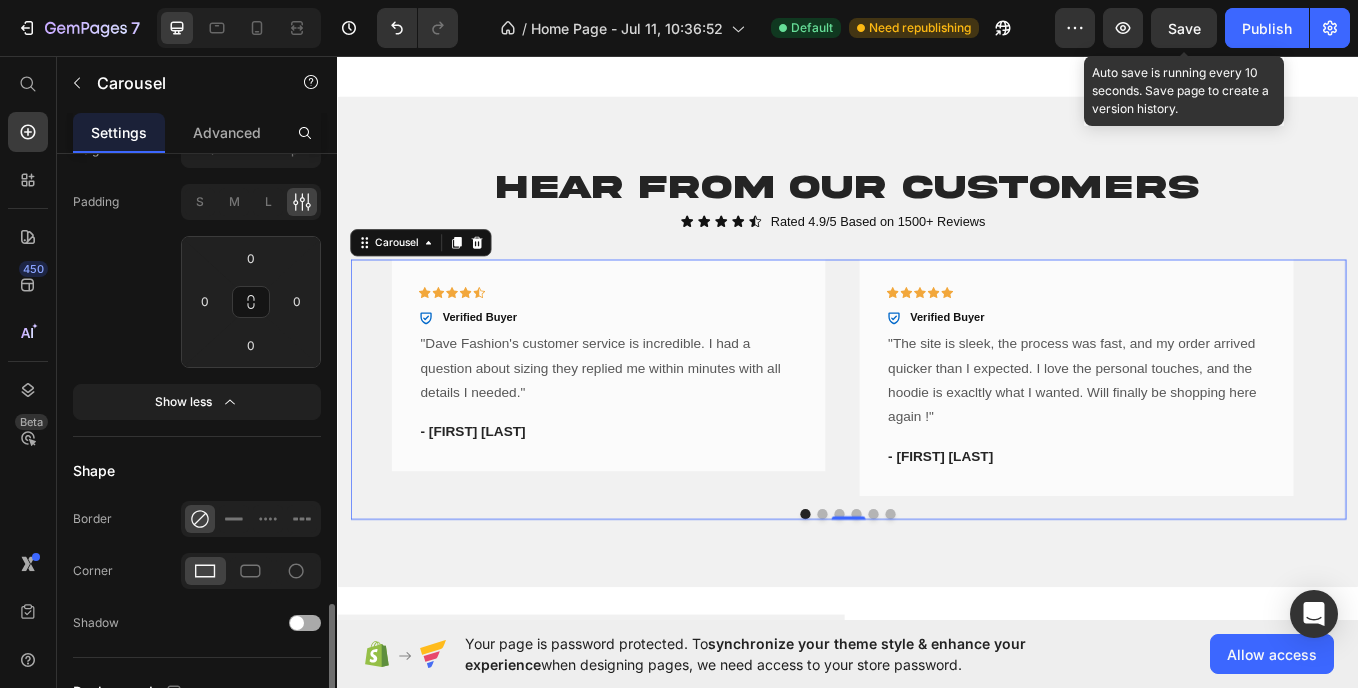 click at bounding box center (305, 623) 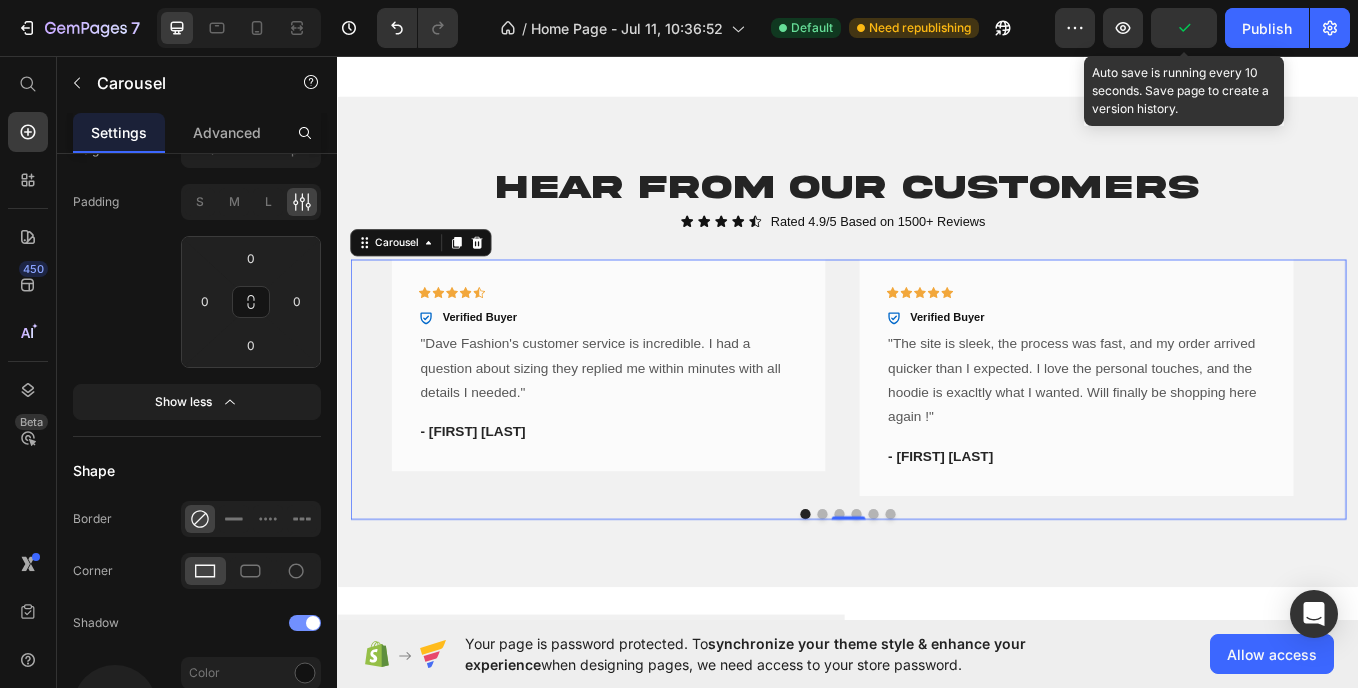 scroll, scrollTop: 2781, scrollLeft: 0, axis: vertical 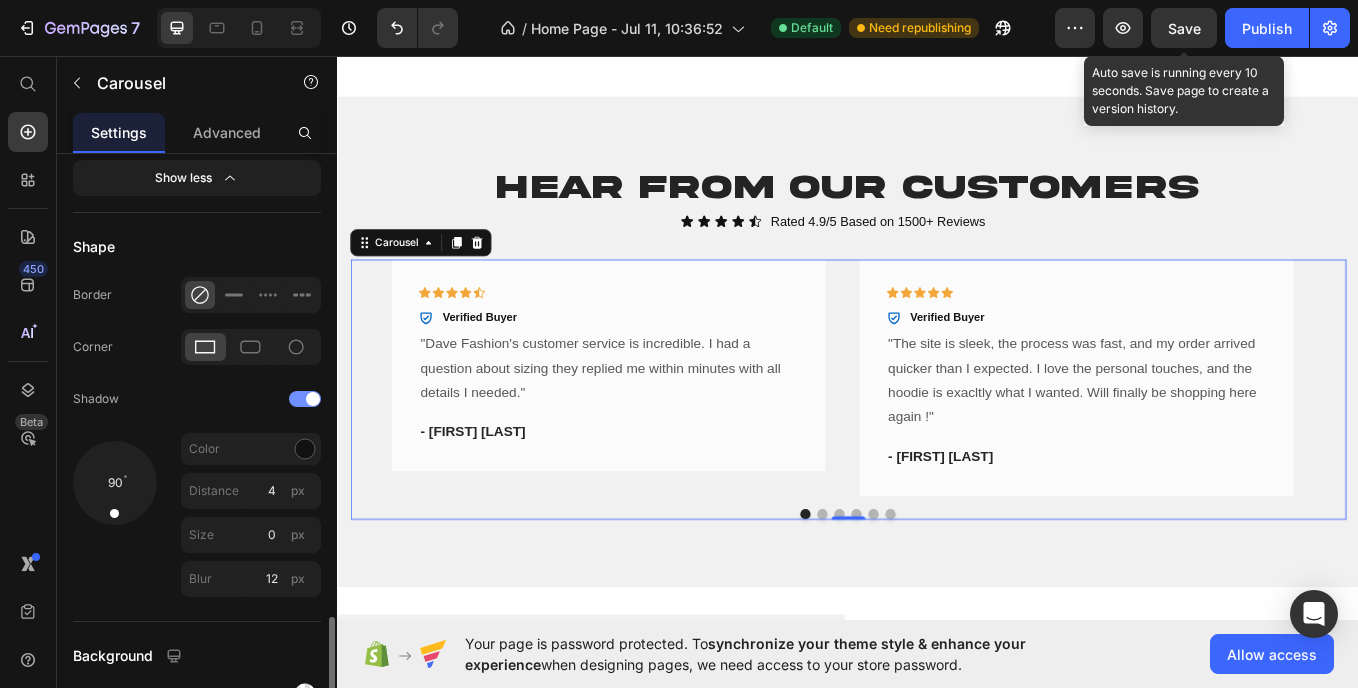 click on "Shadow" 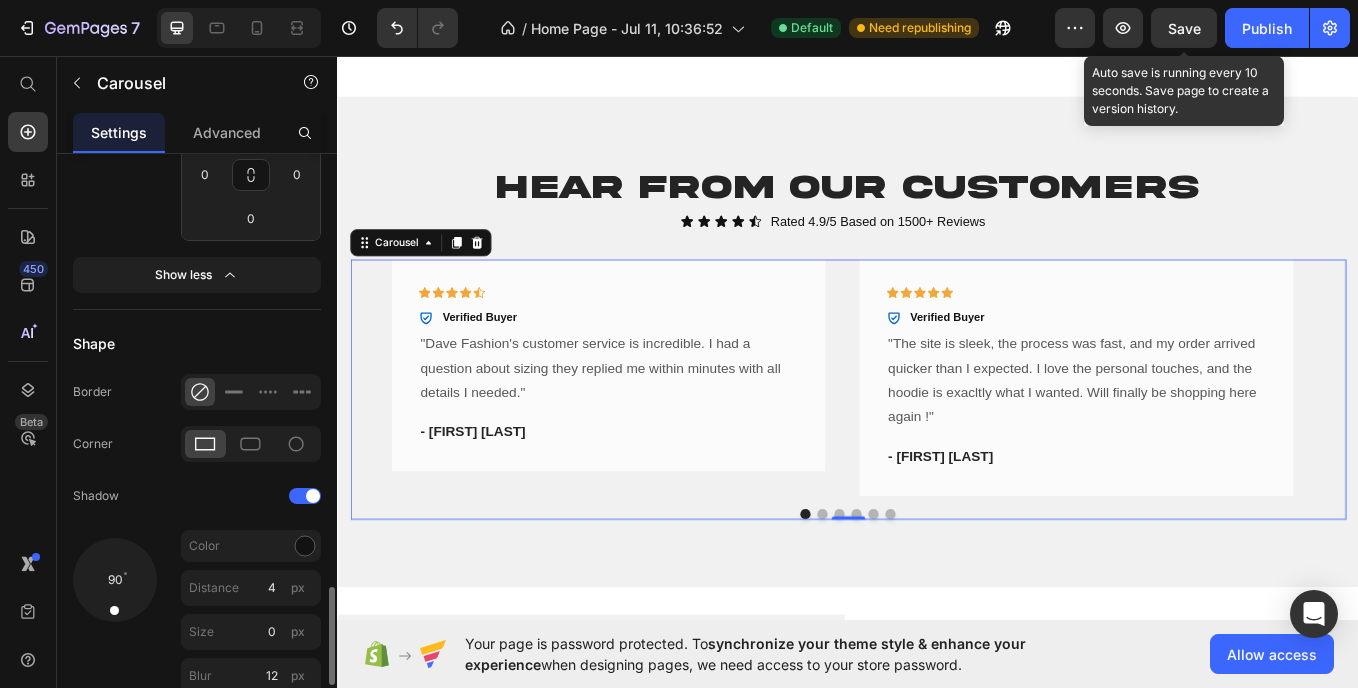 scroll, scrollTop: 2671, scrollLeft: 0, axis: vertical 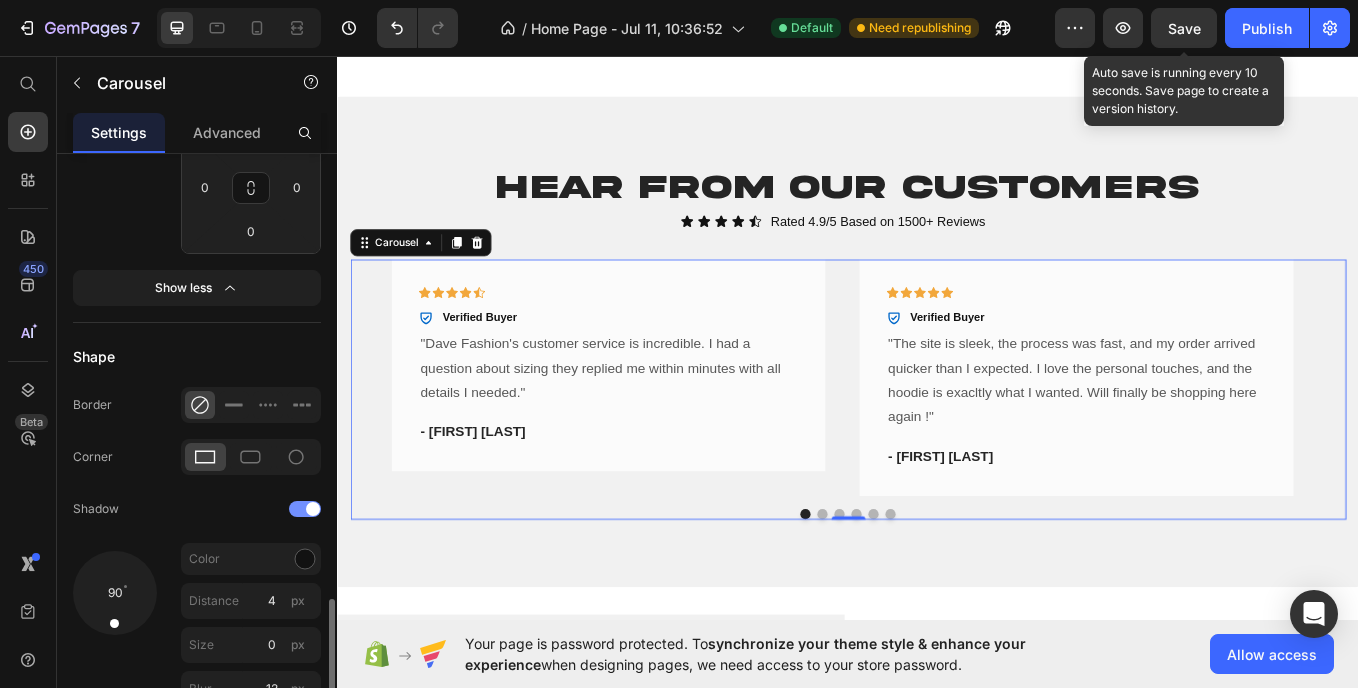 click at bounding box center [305, 509] 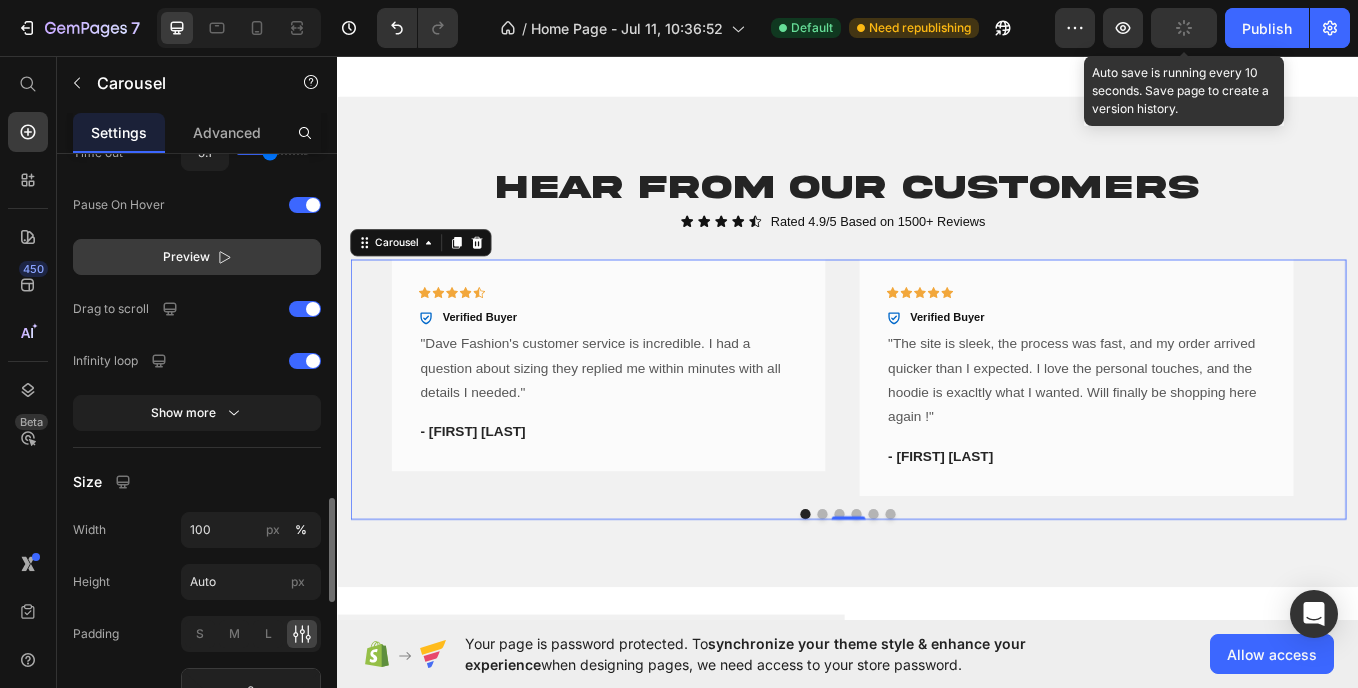 scroll, scrollTop: 2070, scrollLeft: 0, axis: vertical 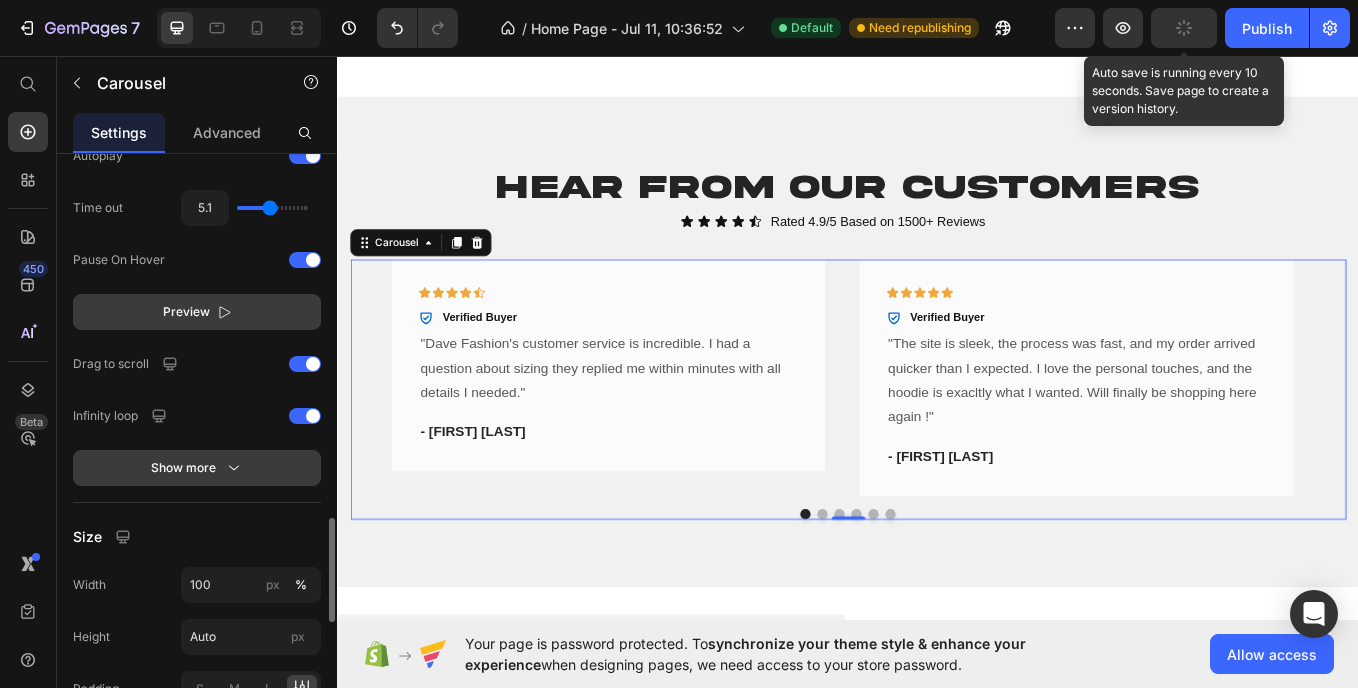 click 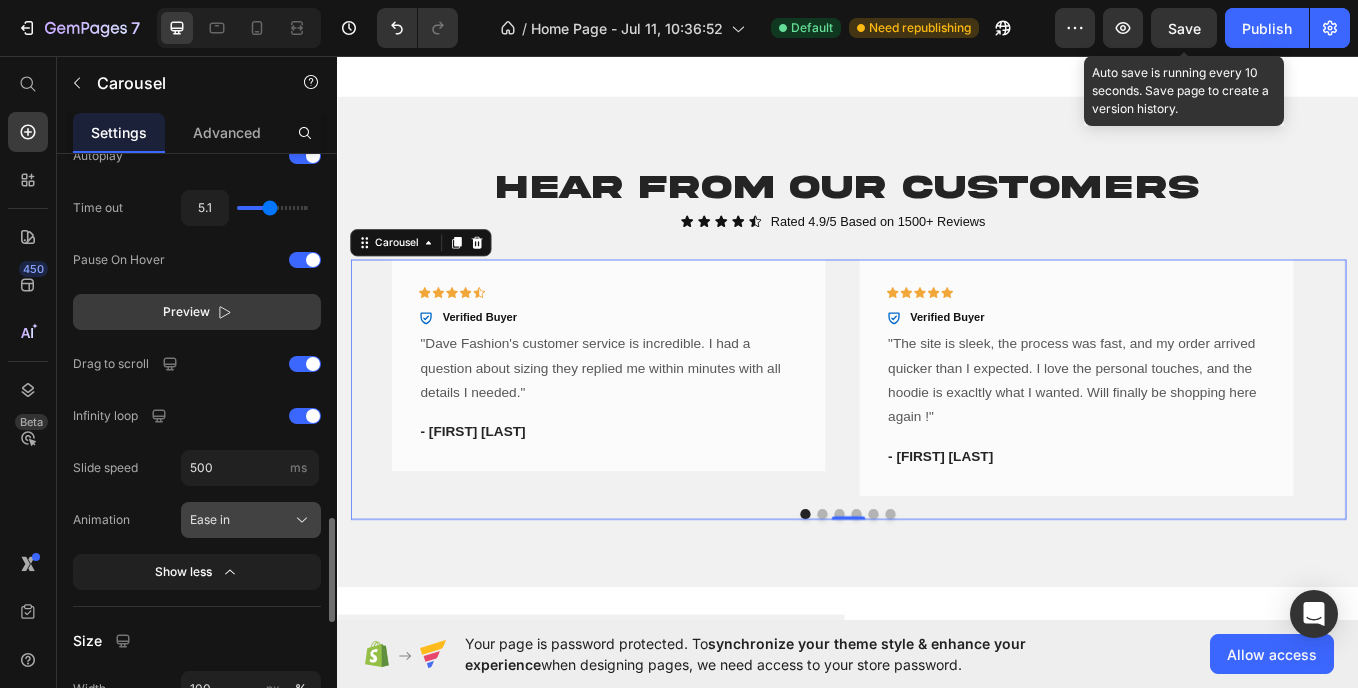 click 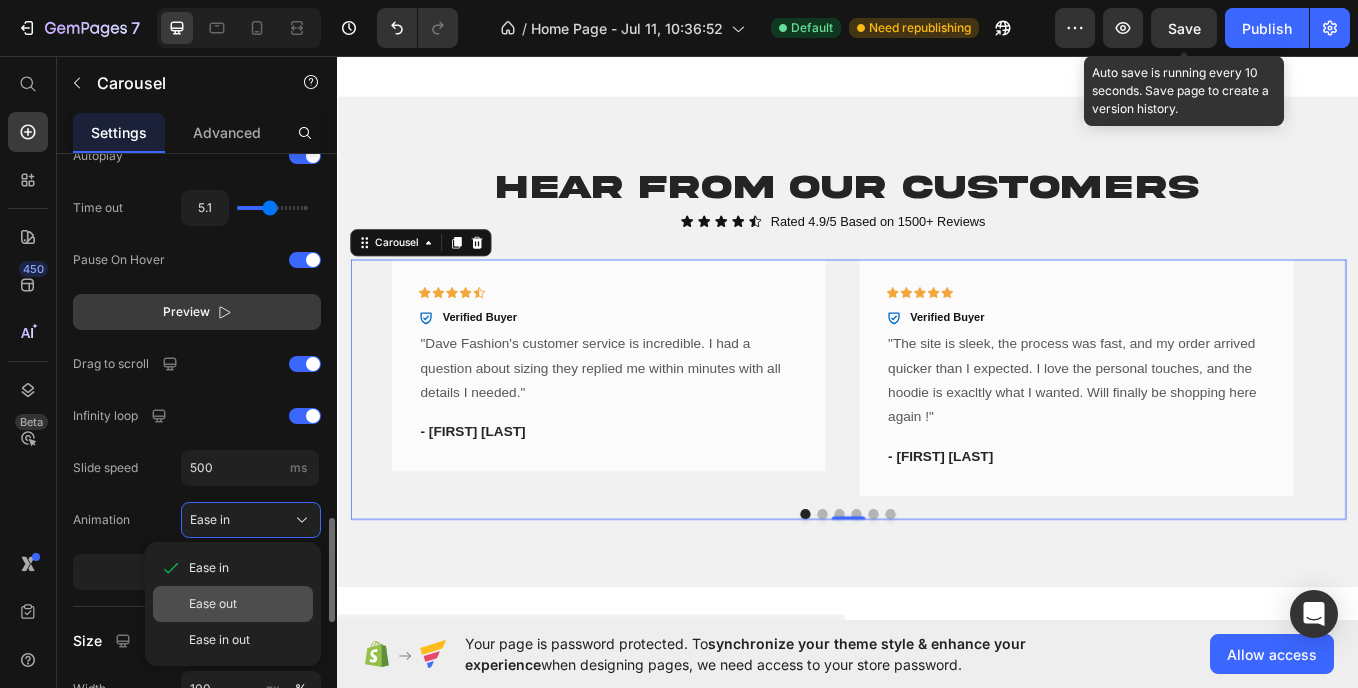 click on "Ease out" at bounding box center [213, 604] 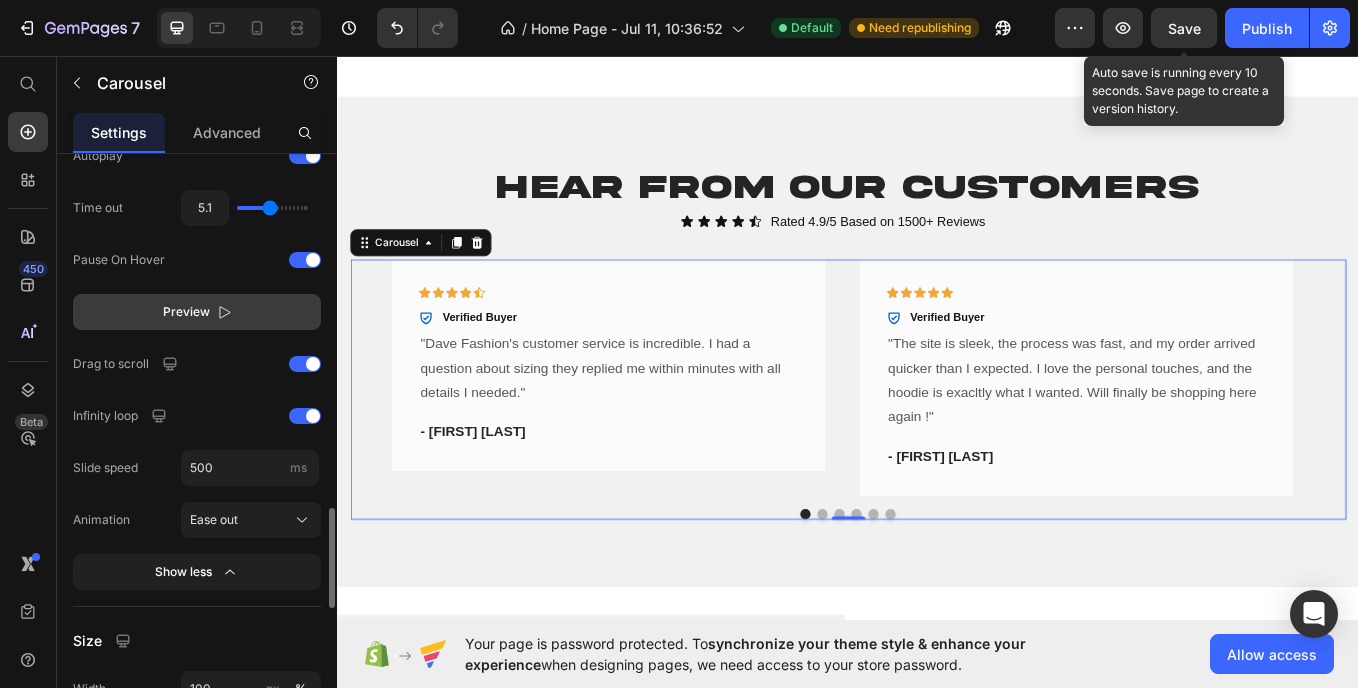 click 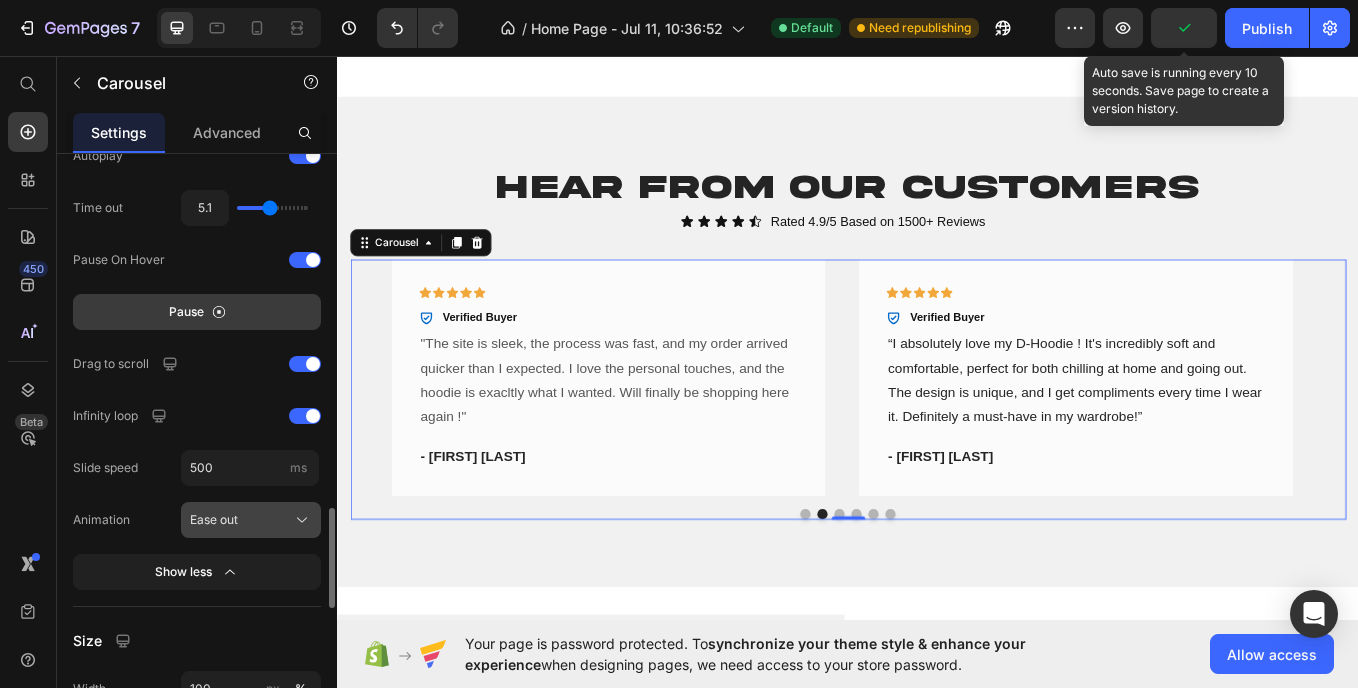 click 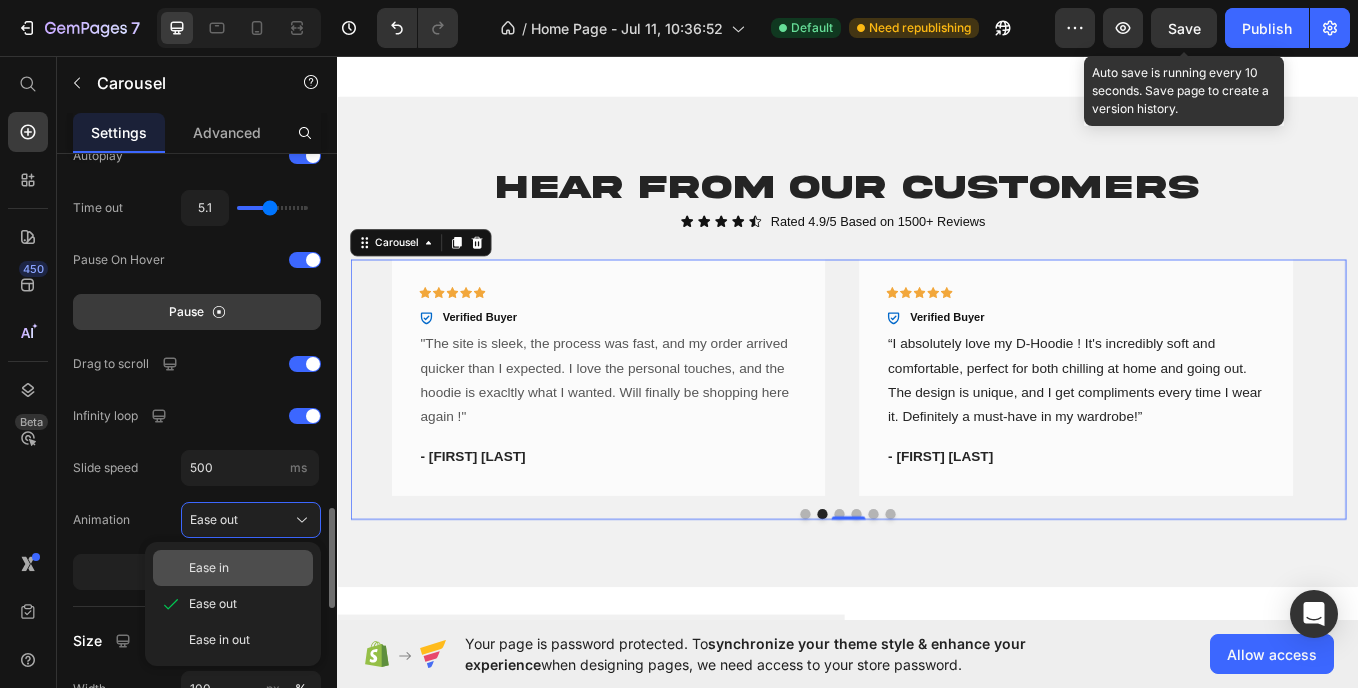 click on "Ease in" at bounding box center [247, 568] 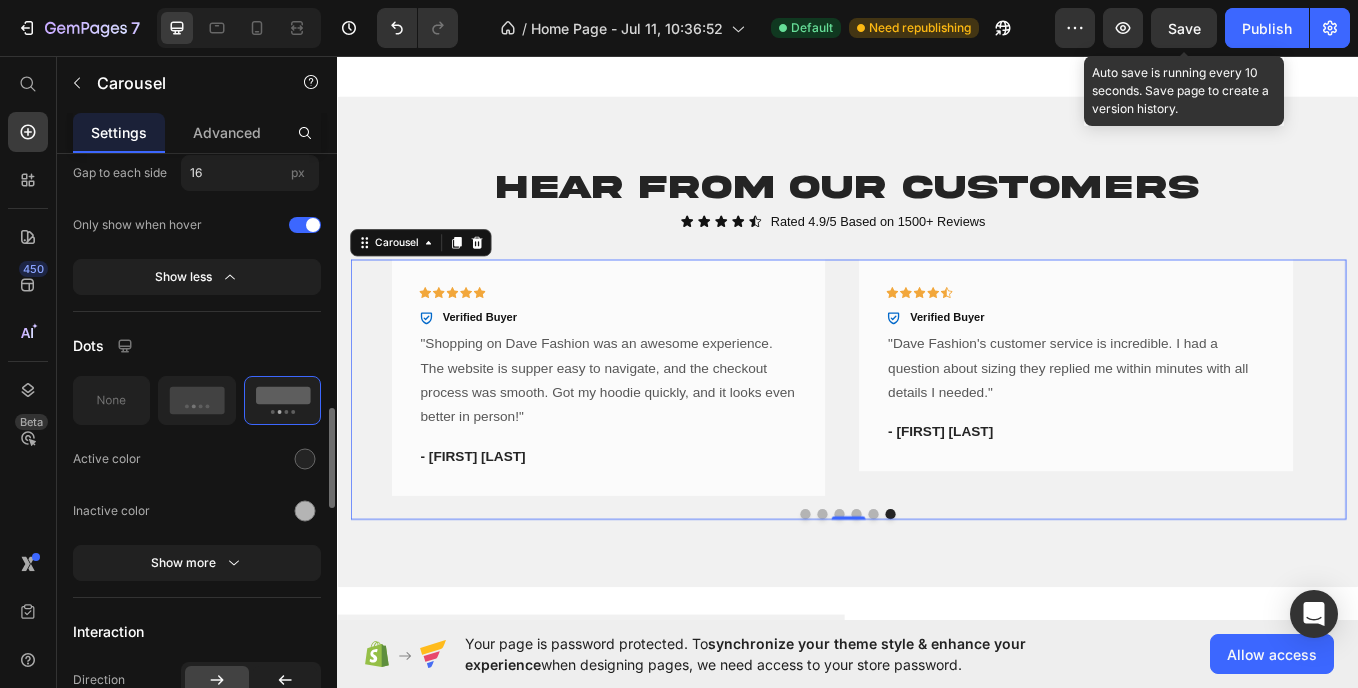 scroll, scrollTop: 1493, scrollLeft: 0, axis: vertical 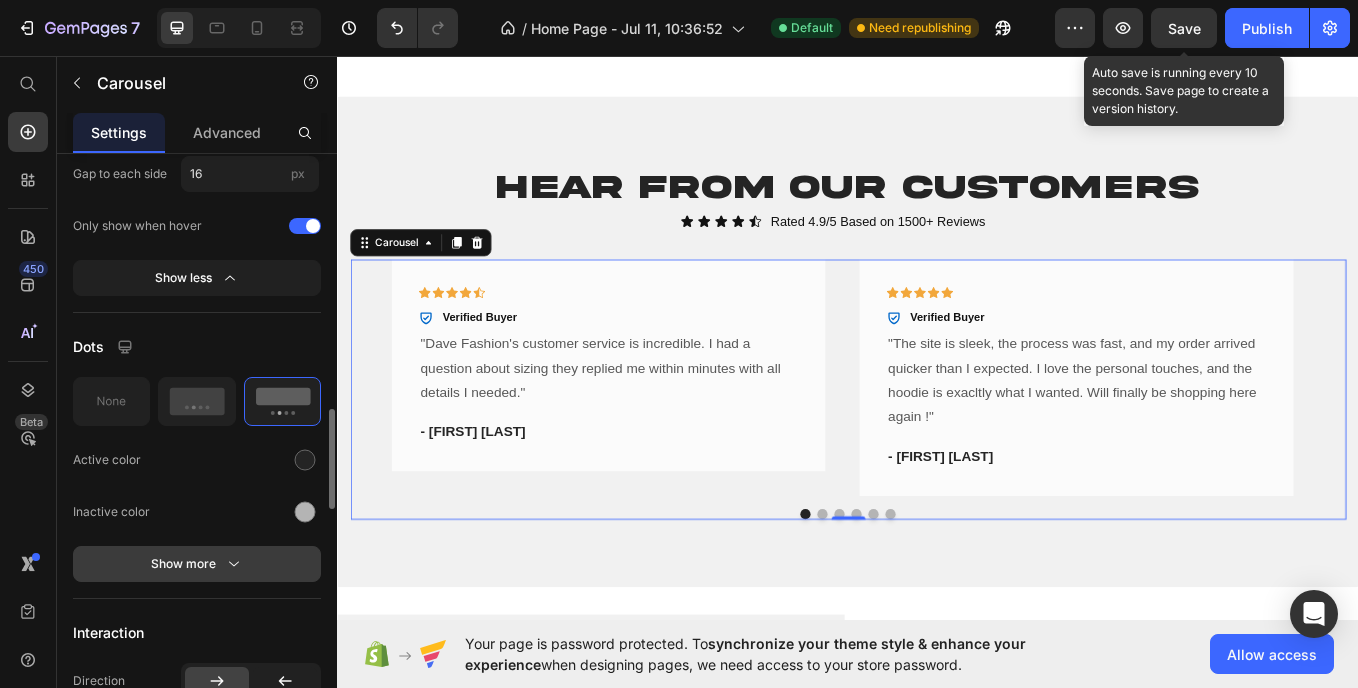 click on "Show more" at bounding box center [197, 564] 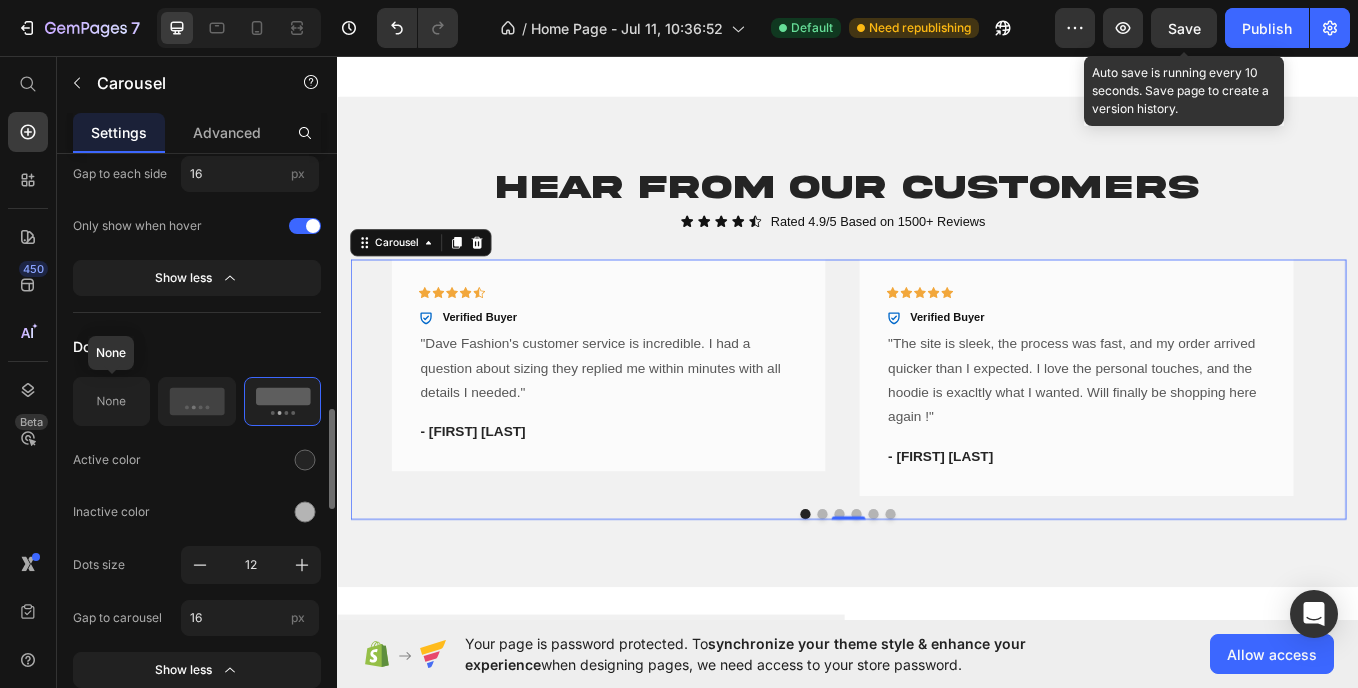 click 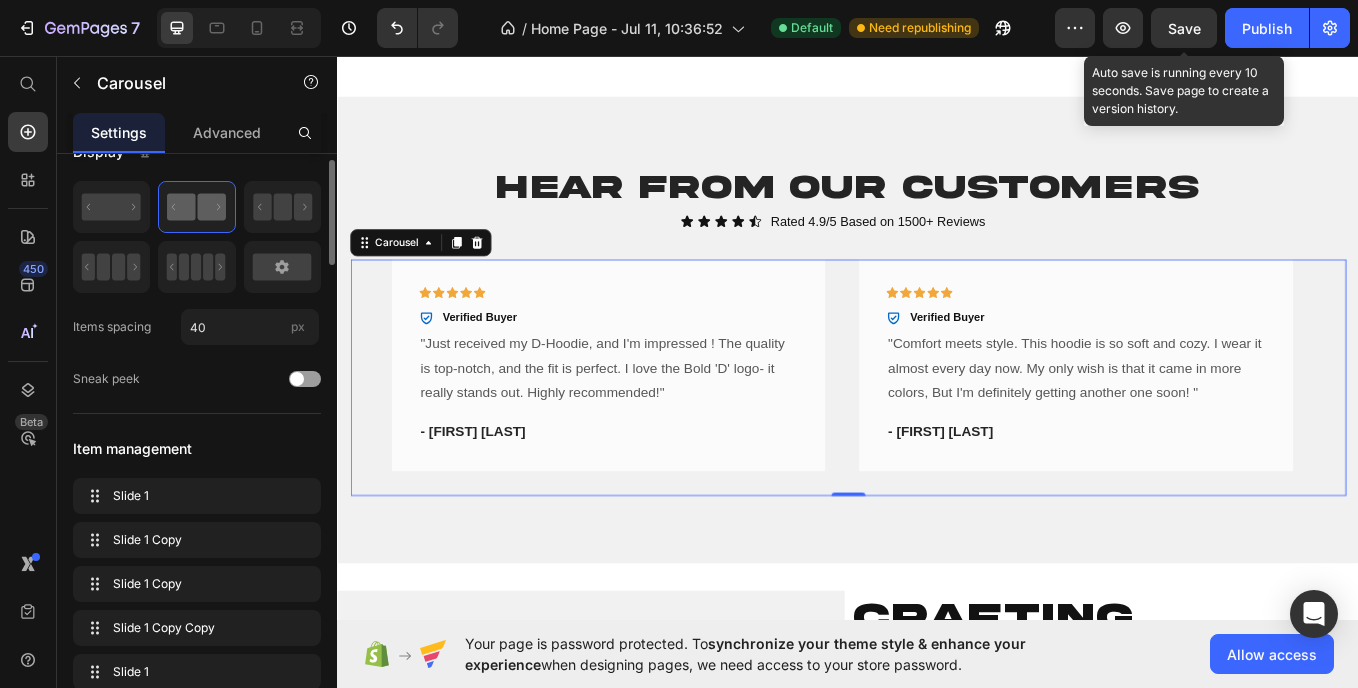 scroll, scrollTop: 0, scrollLeft: 0, axis: both 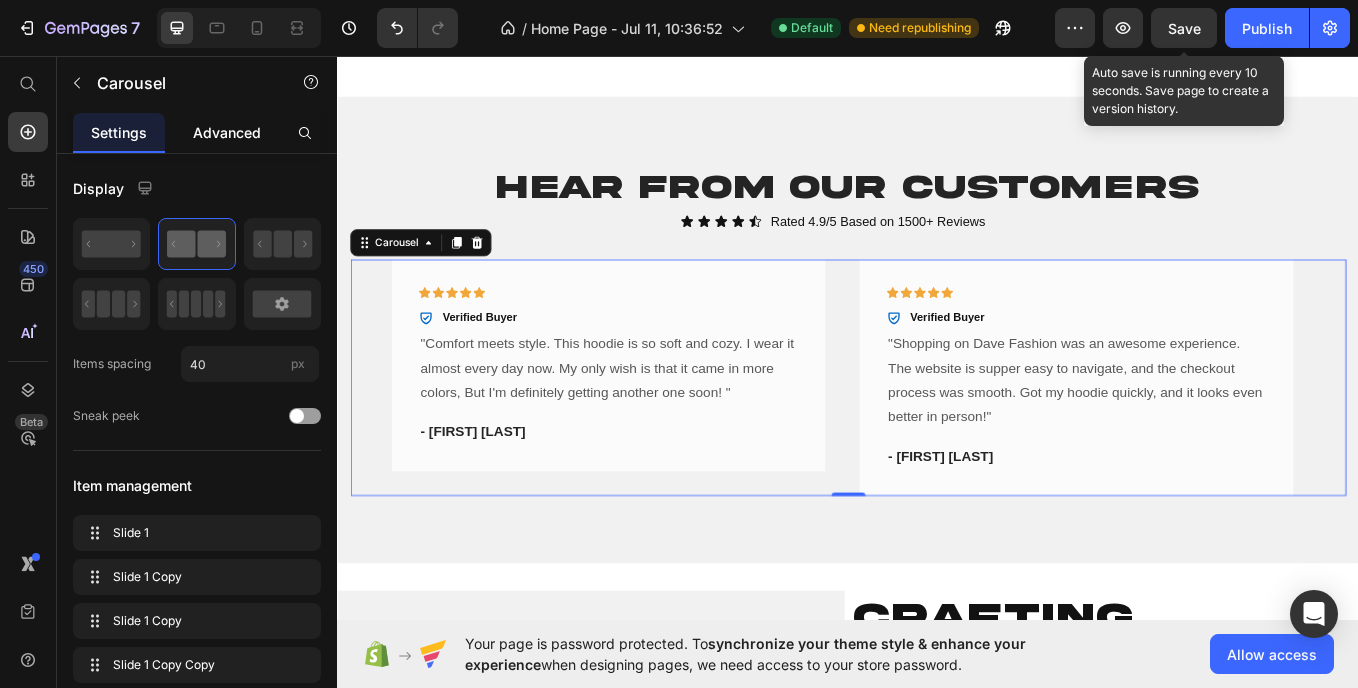 click on "Advanced" at bounding box center (227, 132) 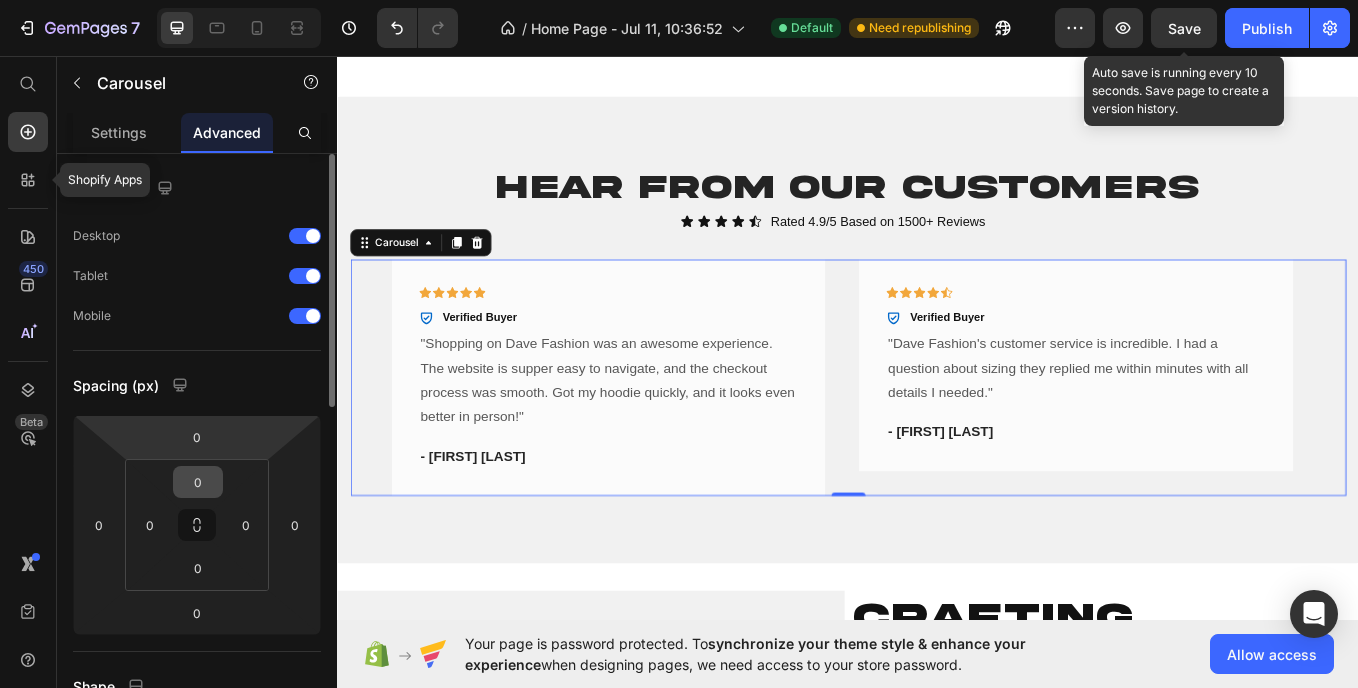 click on "0" at bounding box center (198, 482) 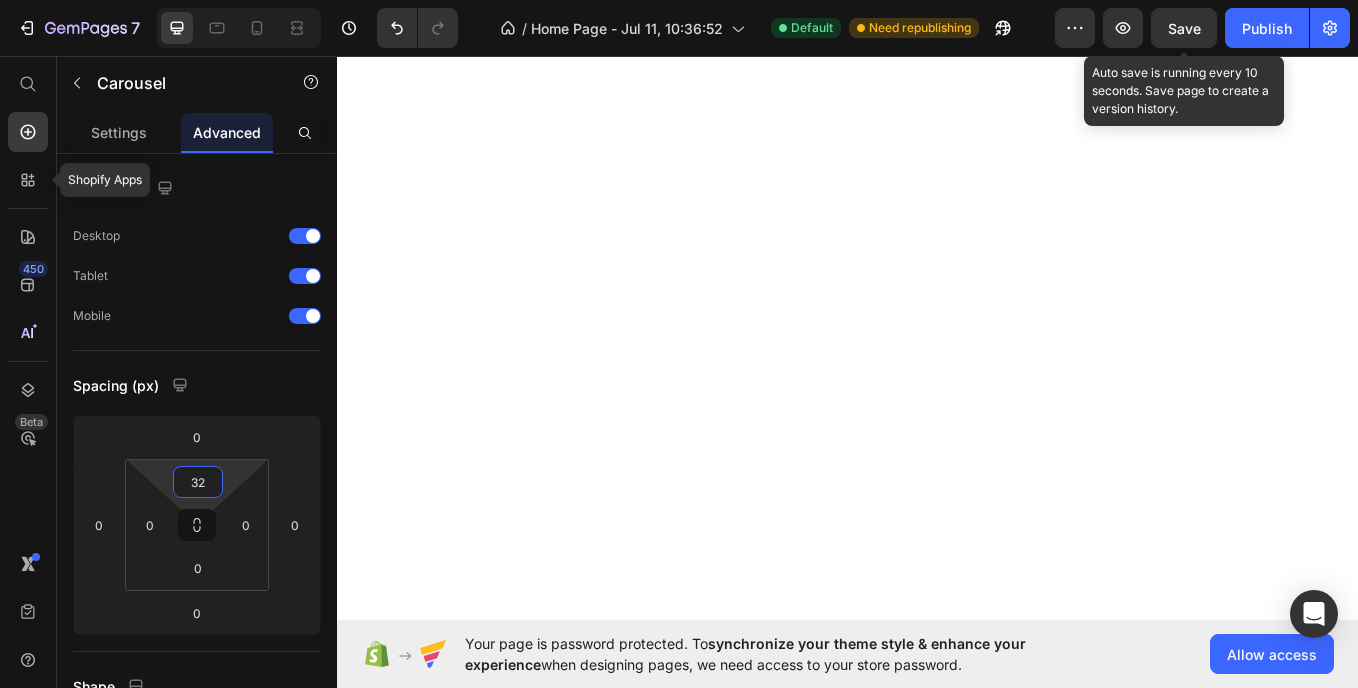 scroll, scrollTop: 0, scrollLeft: 0, axis: both 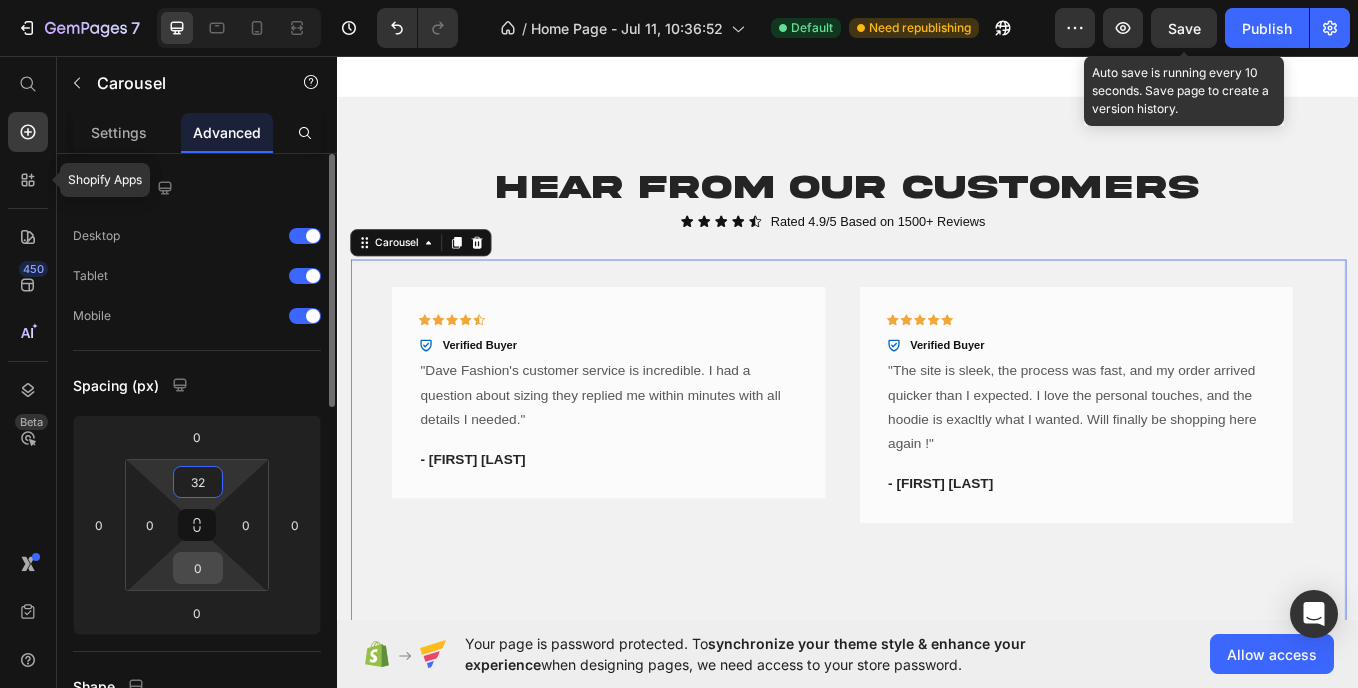 type on "32" 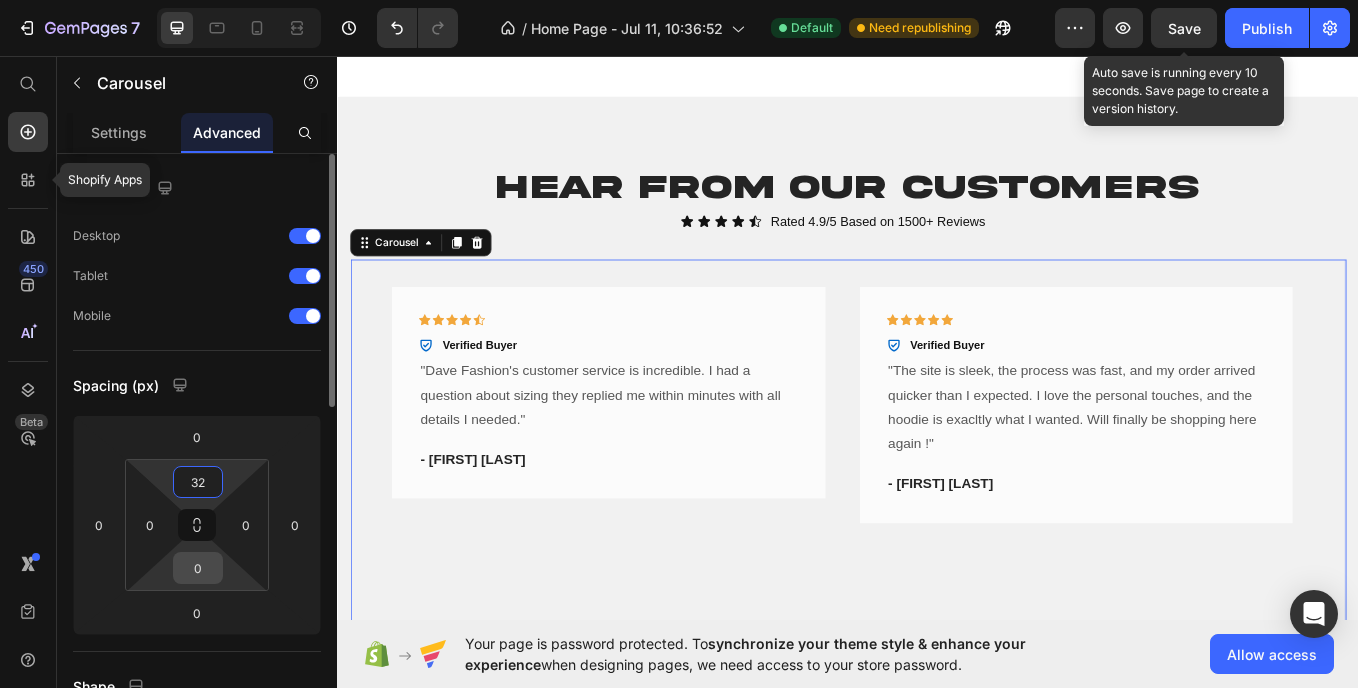 click on "0" at bounding box center (198, 568) 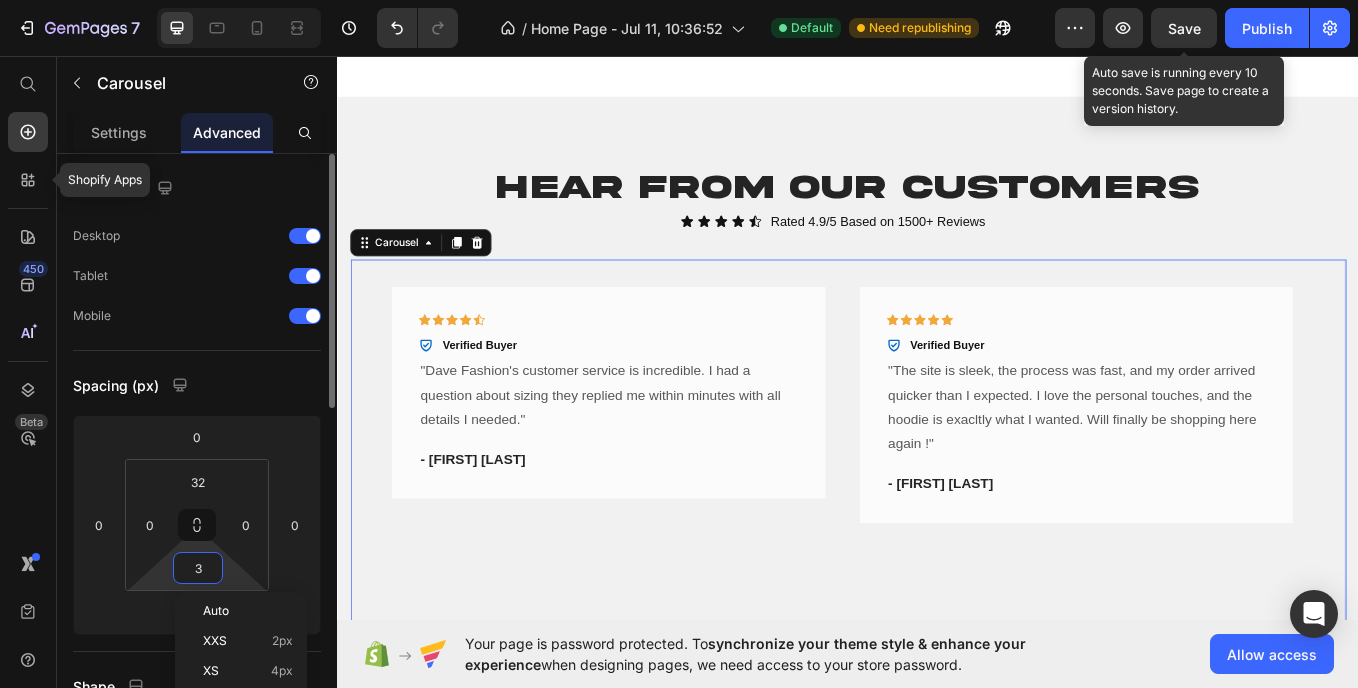 type on "32" 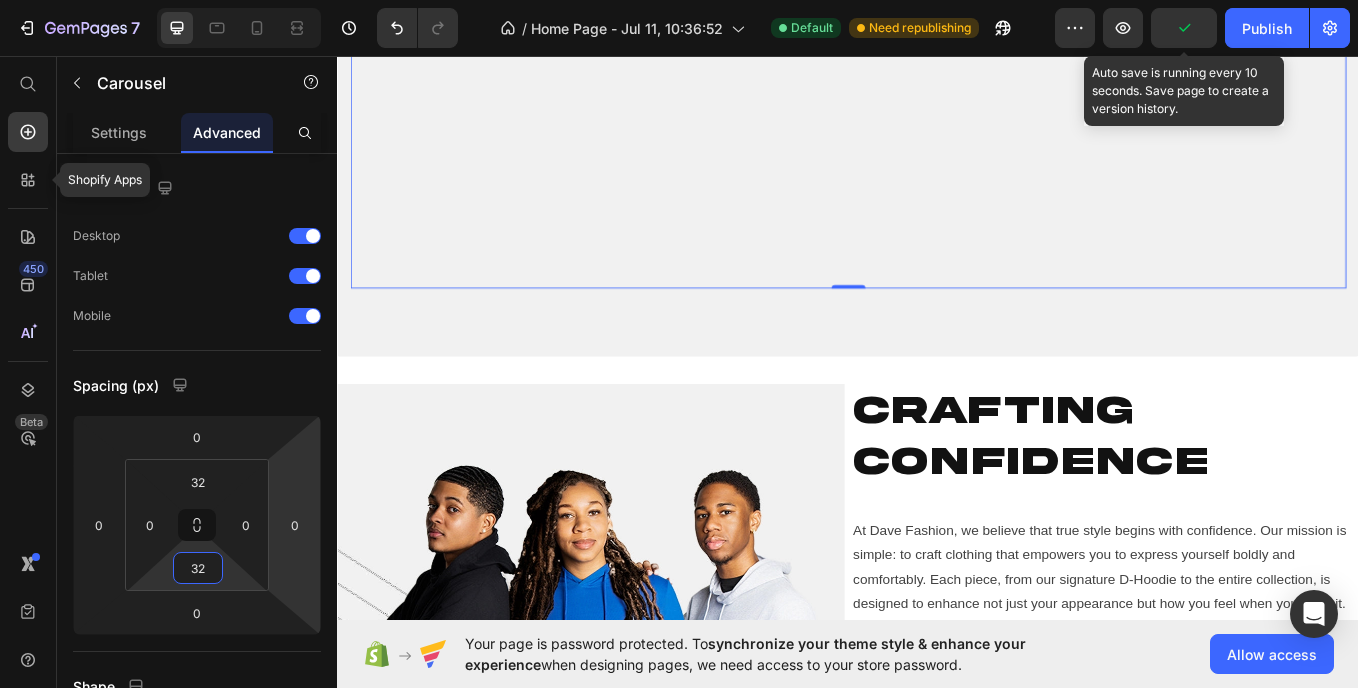 scroll, scrollTop: 2121, scrollLeft: 0, axis: vertical 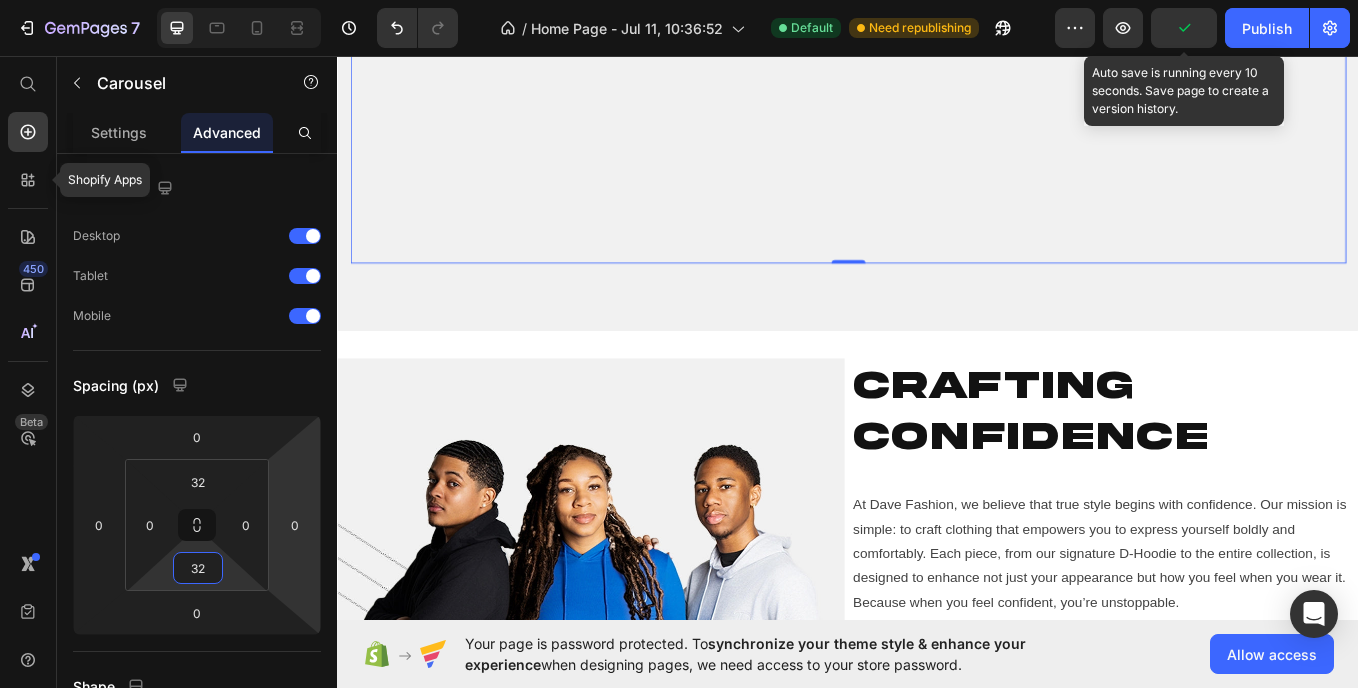 click on "30%" at bounding box center (989, 875) 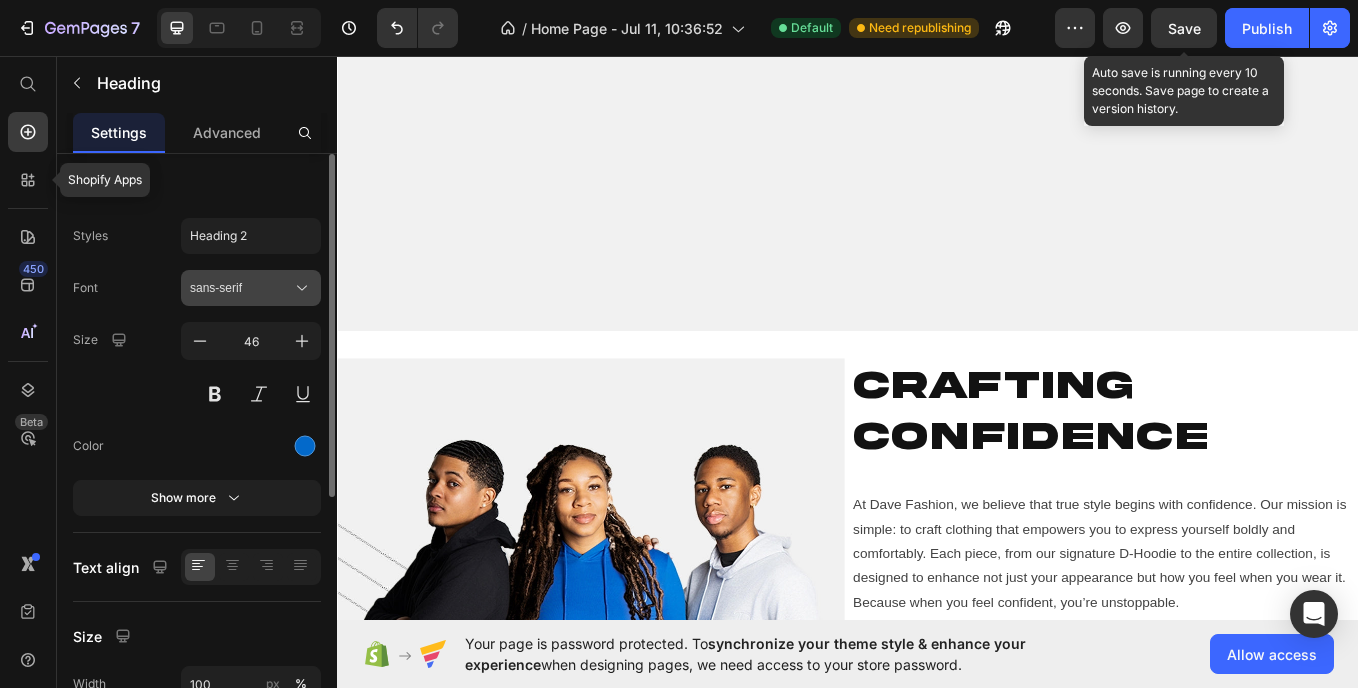 click 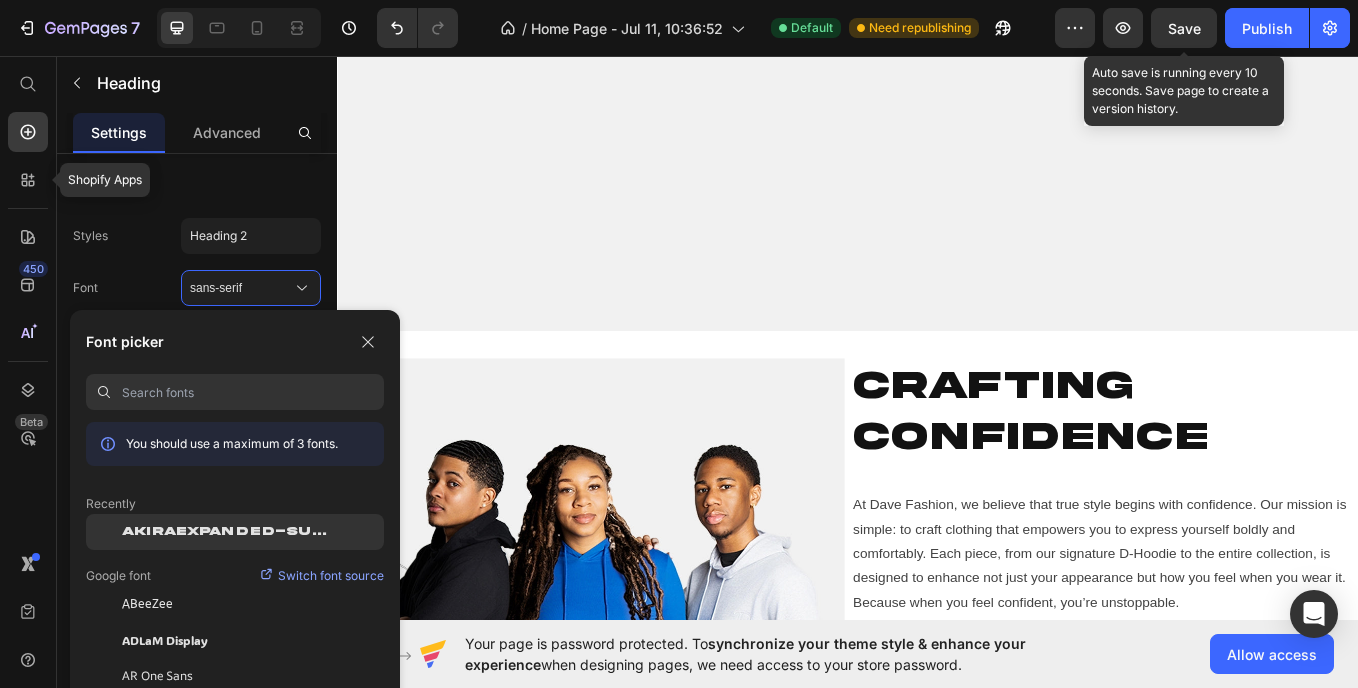 click on "AkiraExpanded-SuperBold" at bounding box center [230, 532] 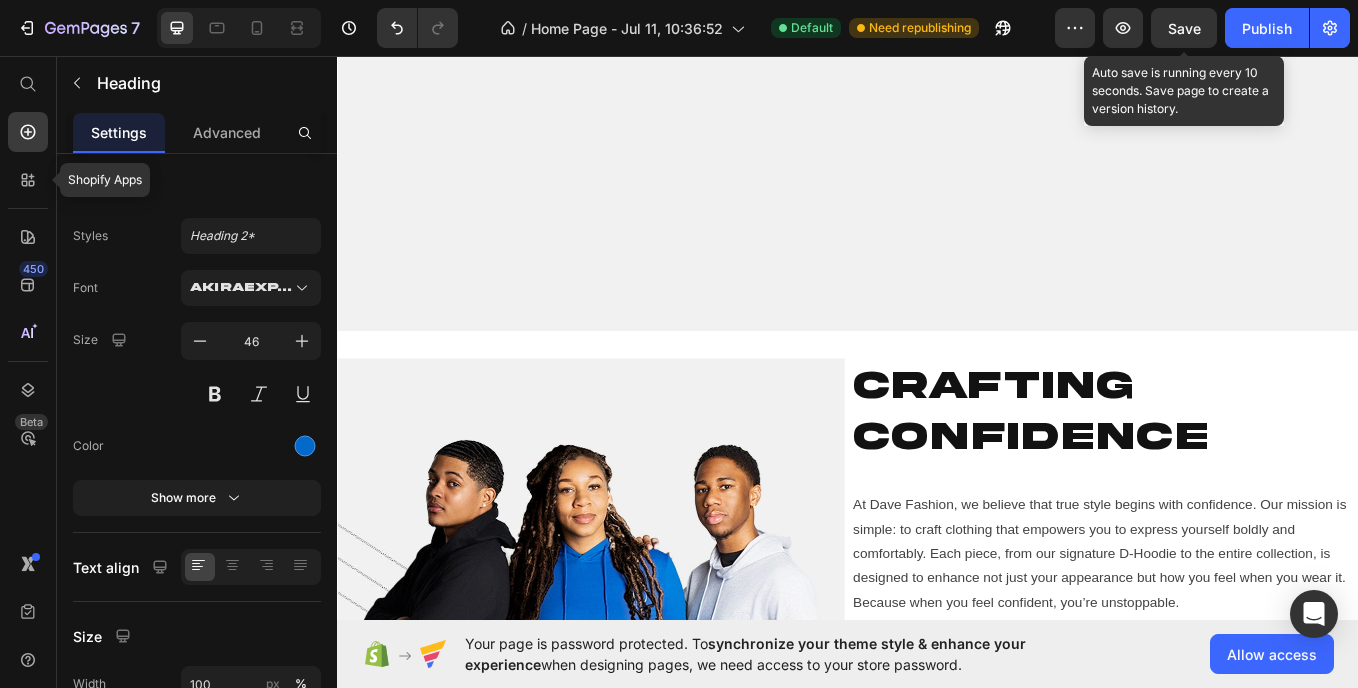 click on "10k +" at bounding box center [1192, 875] 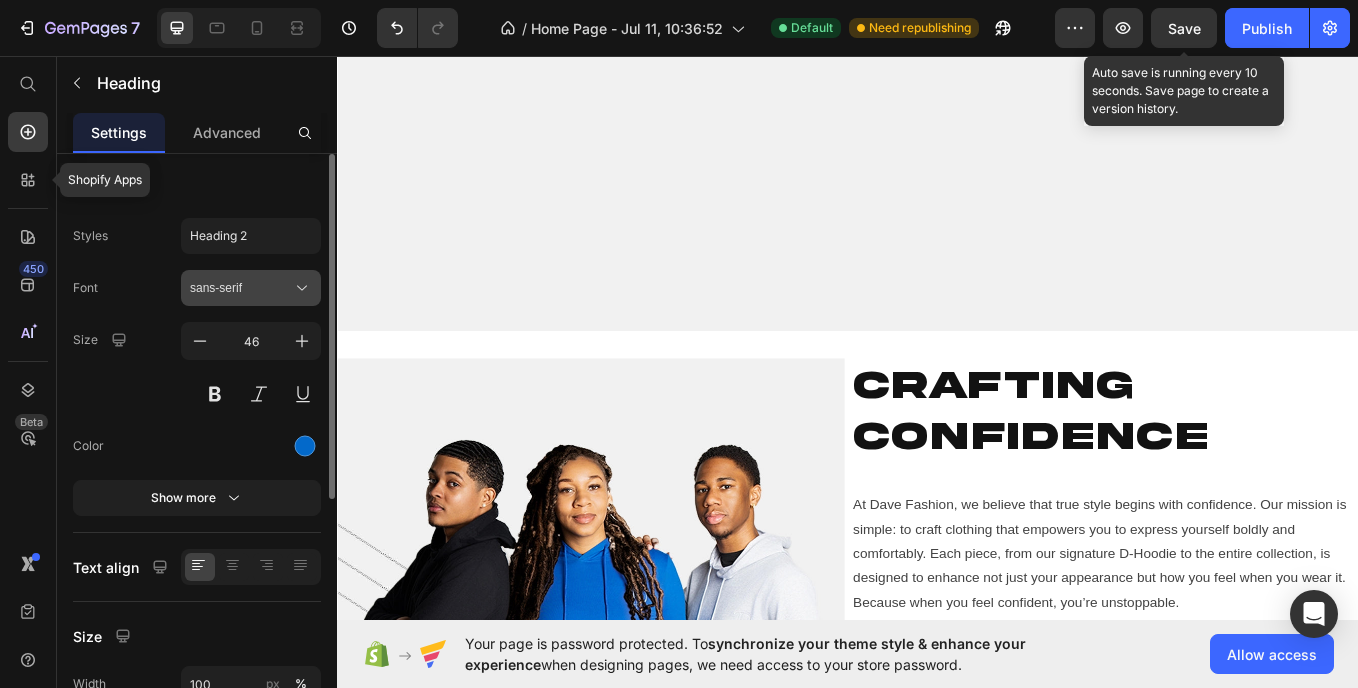 click on "sans-serif" at bounding box center (241, 288) 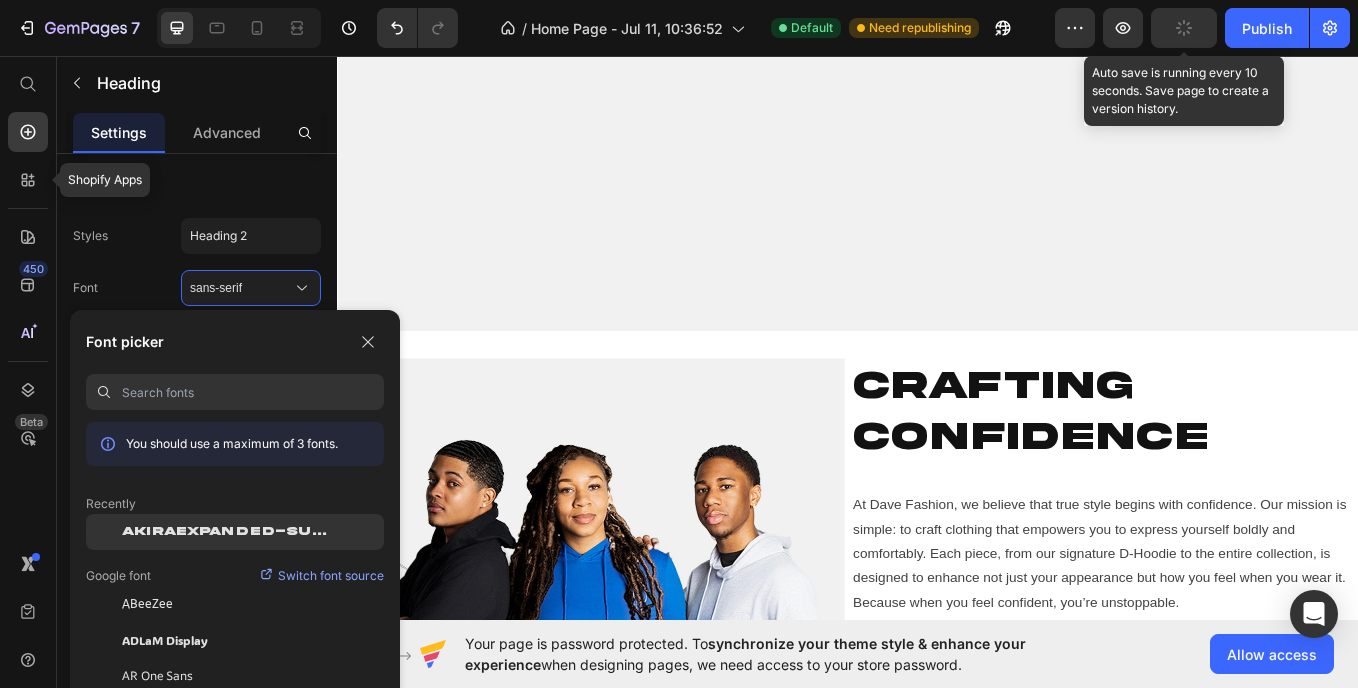 drag, startPoint x: 184, startPoint y: 533, endPoint x: 1094, endPoint y: 547, distance: 910.10767 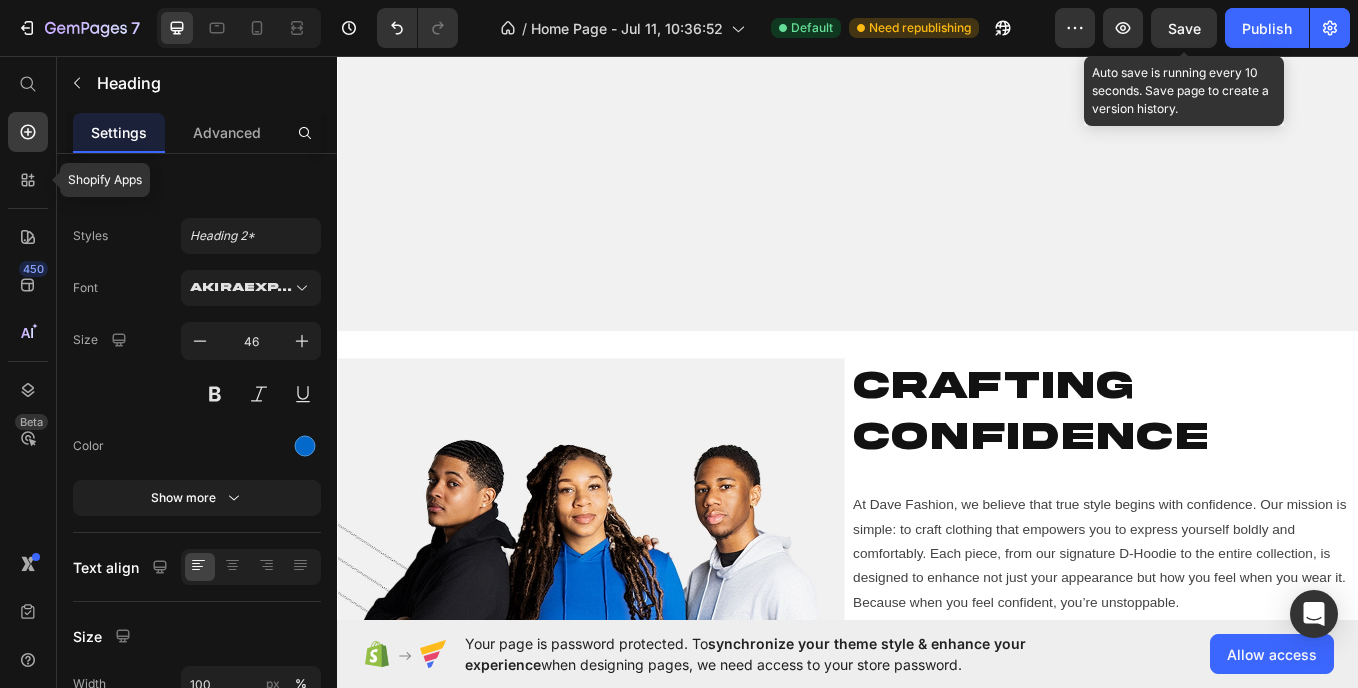 click on "%" at bounding box center [1437, 862] 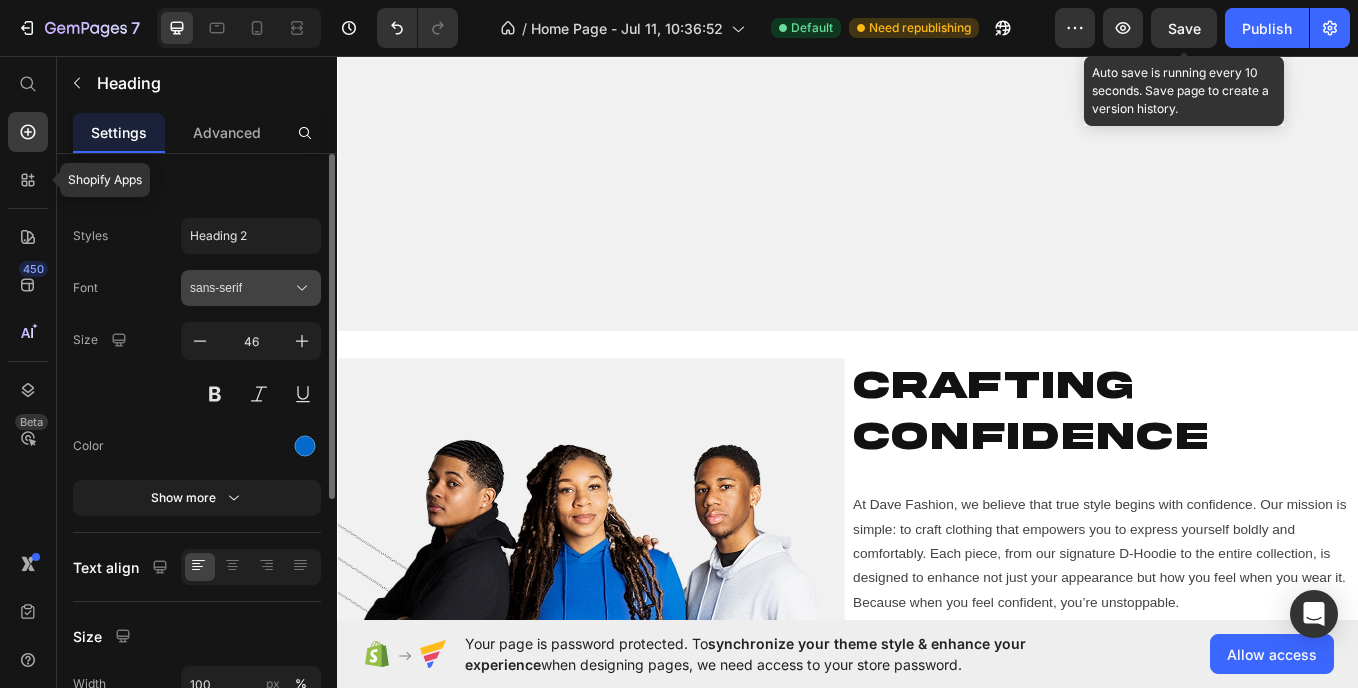 click on "sans-serif" at bounding box center [251, 288] 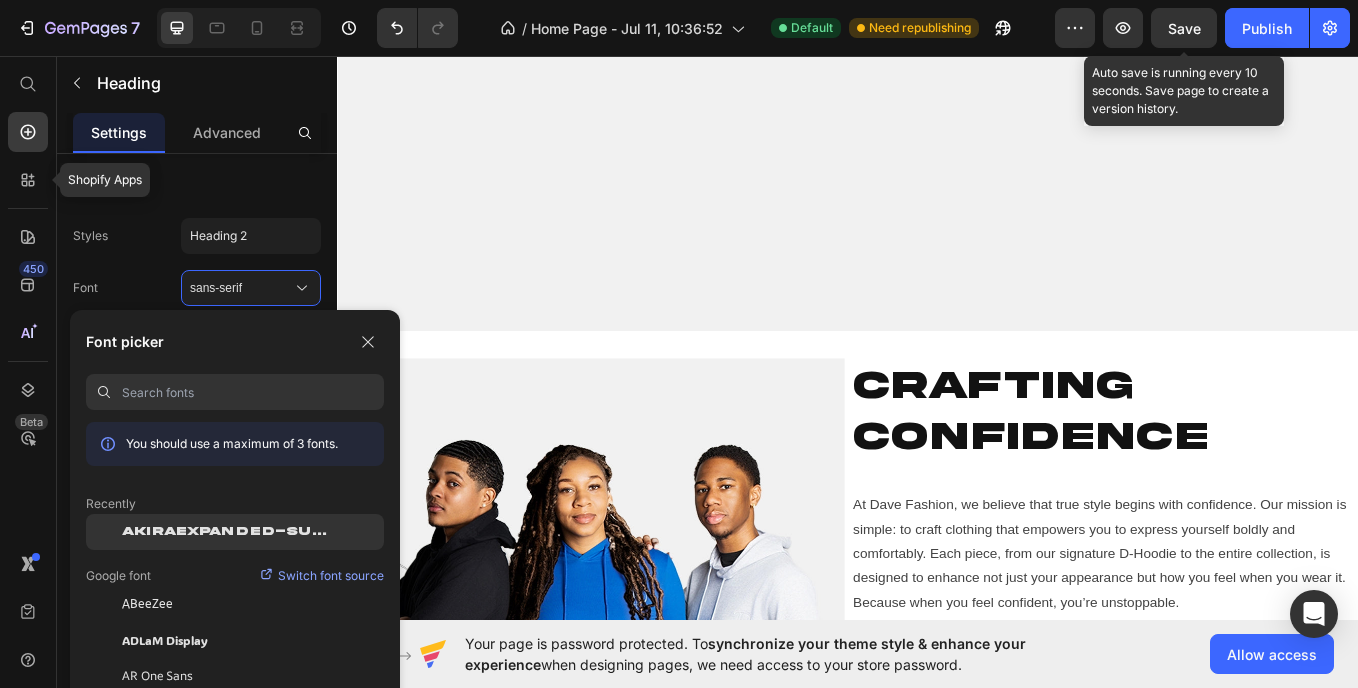 click on "AkiraExpanded-SuperBold" at bounding box center (230, 532) 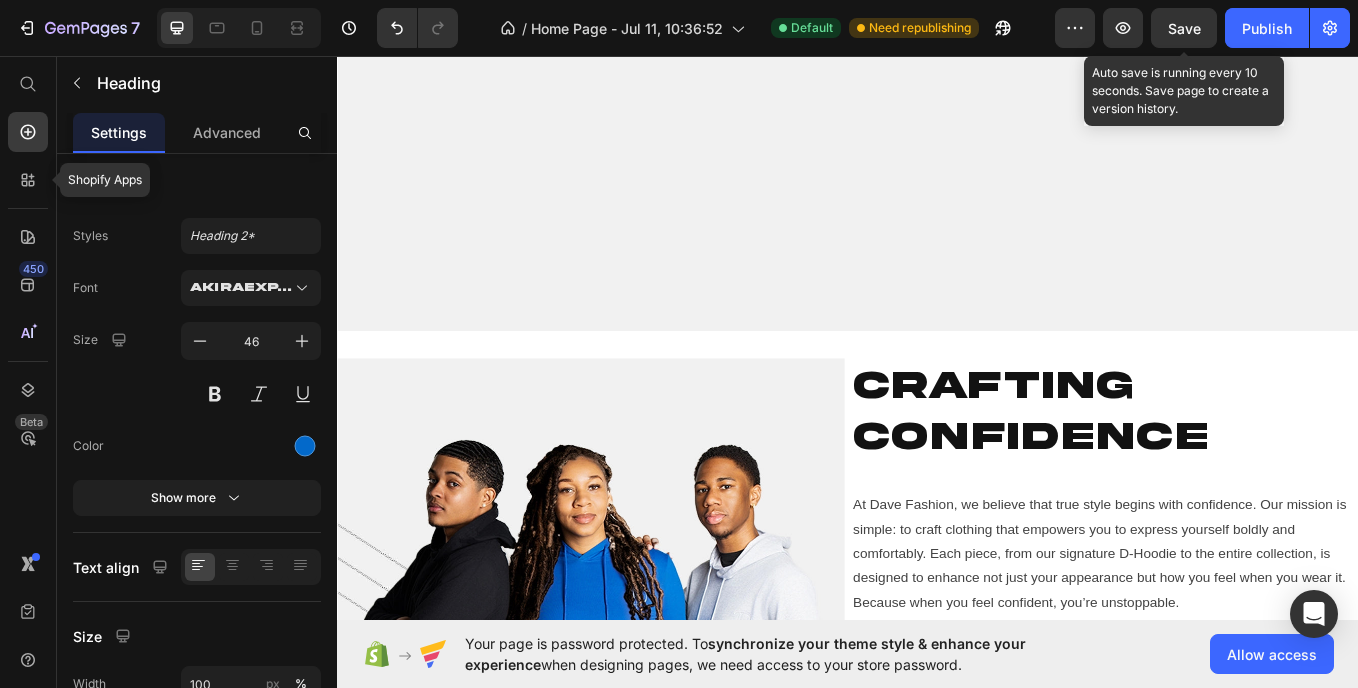 click on "30%" at bounding box center [1037, 876] 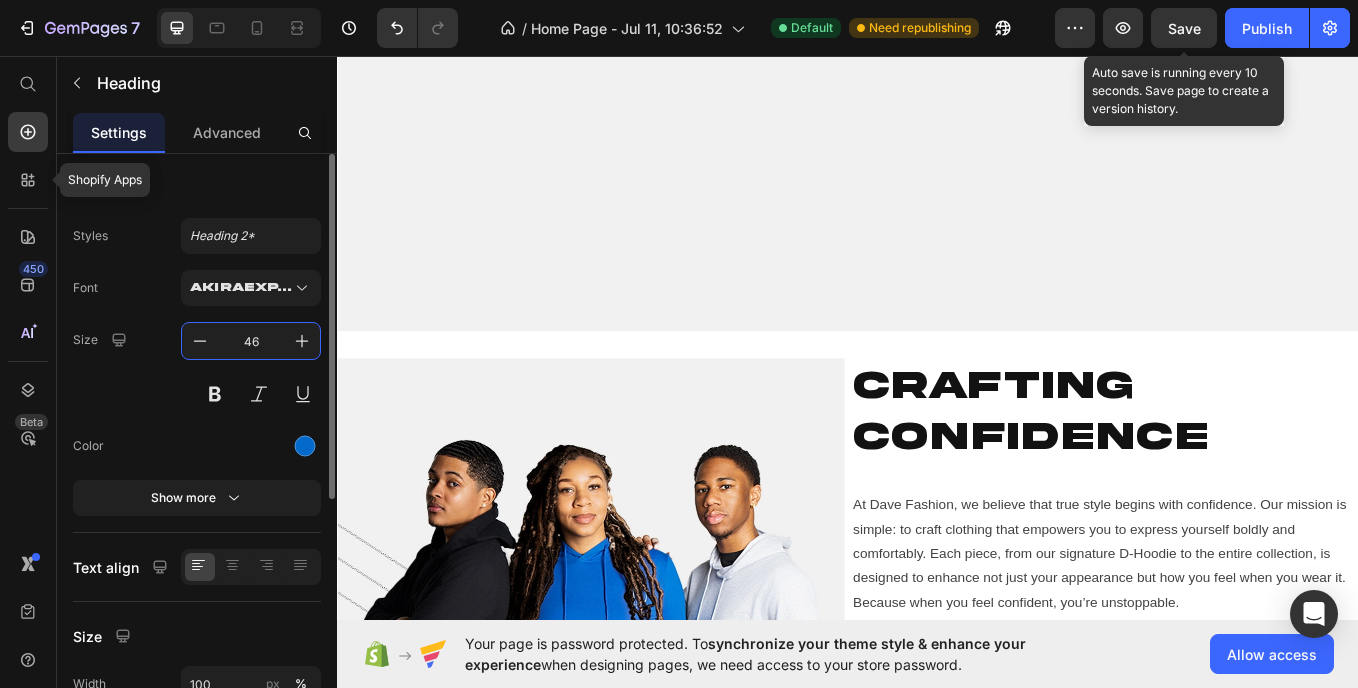 click on "46" at bounding box center [251, 341] 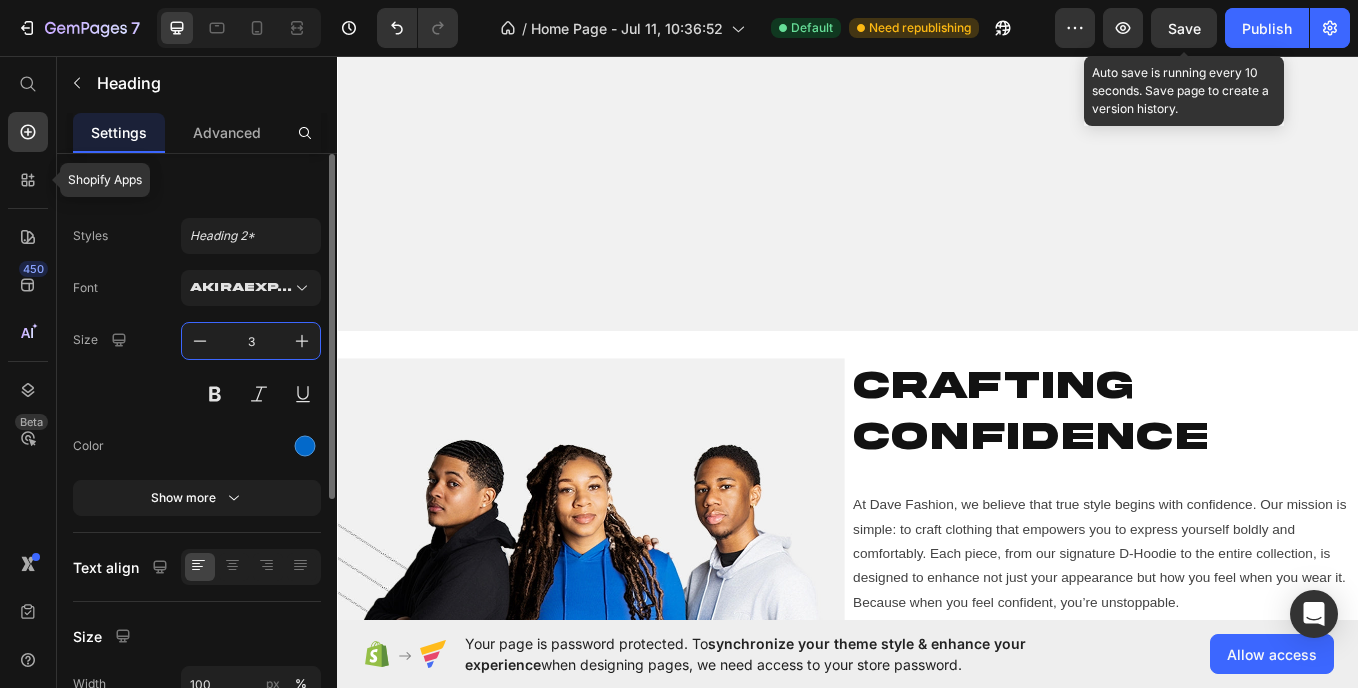 type on "33" 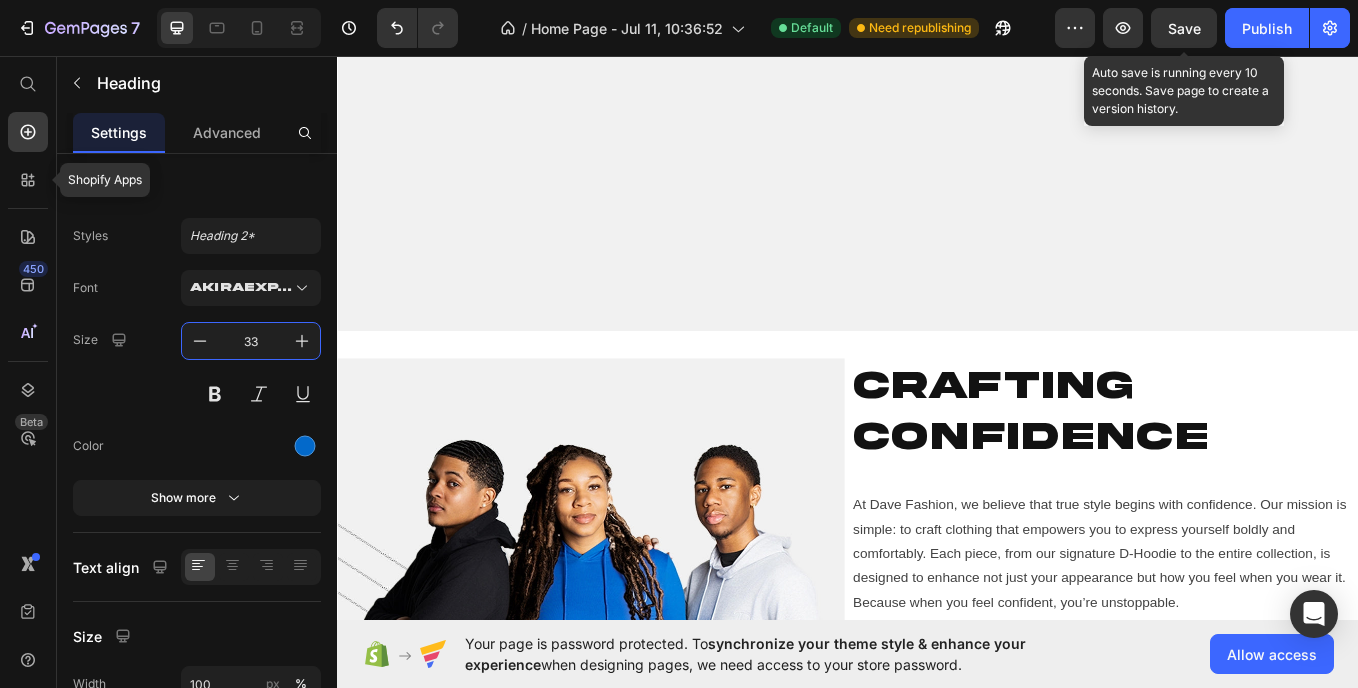 click on "10k +" at bounding box center (1217, 875) 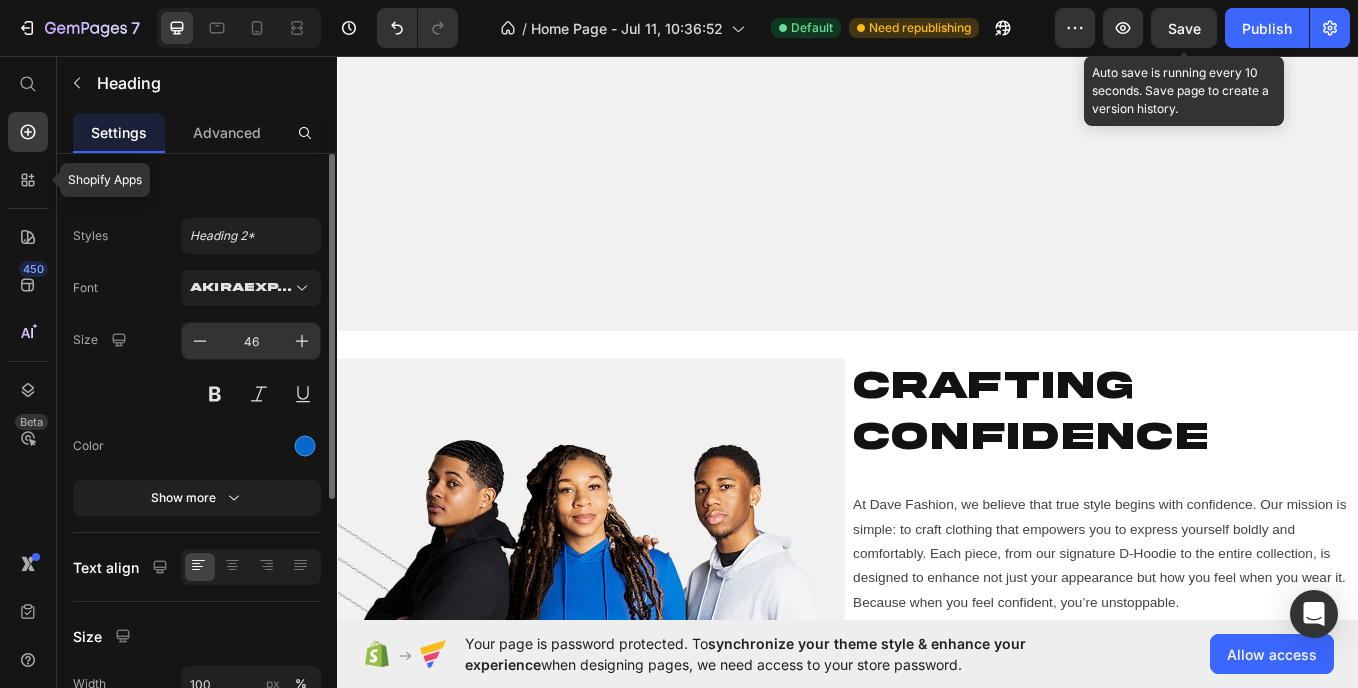 click on "46" at bounding box center (251, 341) 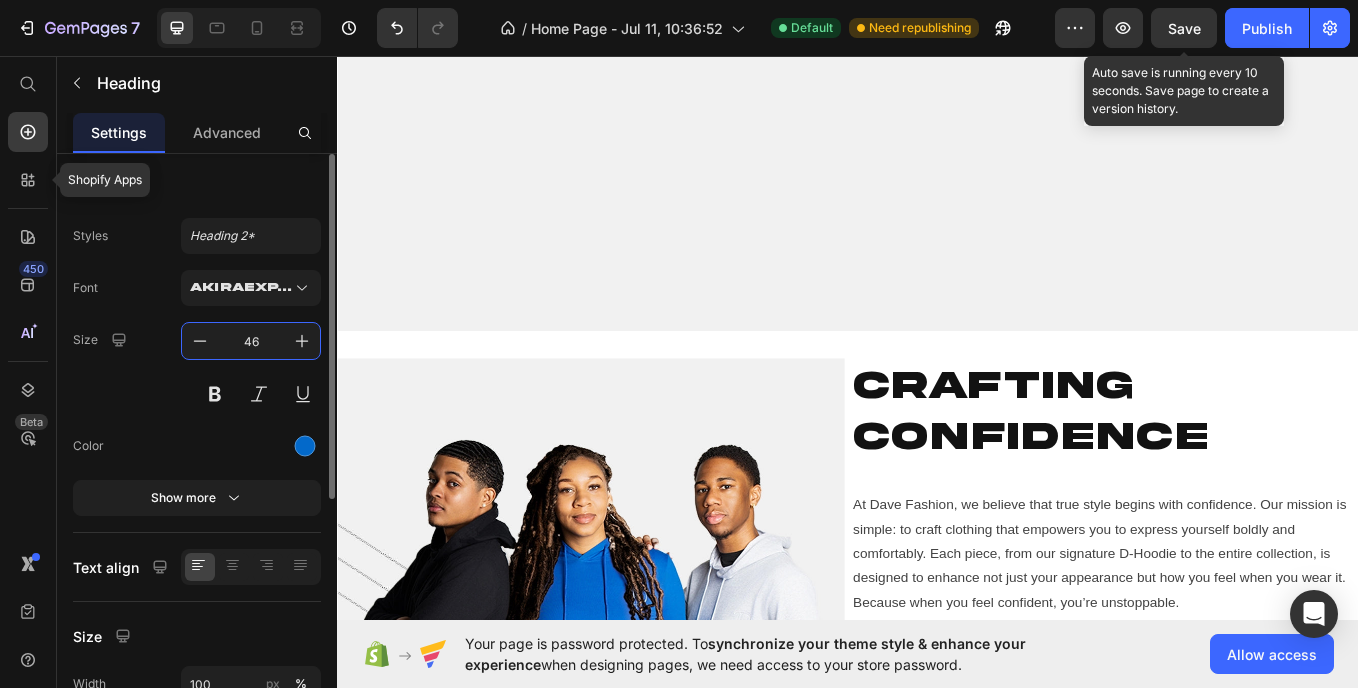 click on "46" at bounding box center [251, 341] 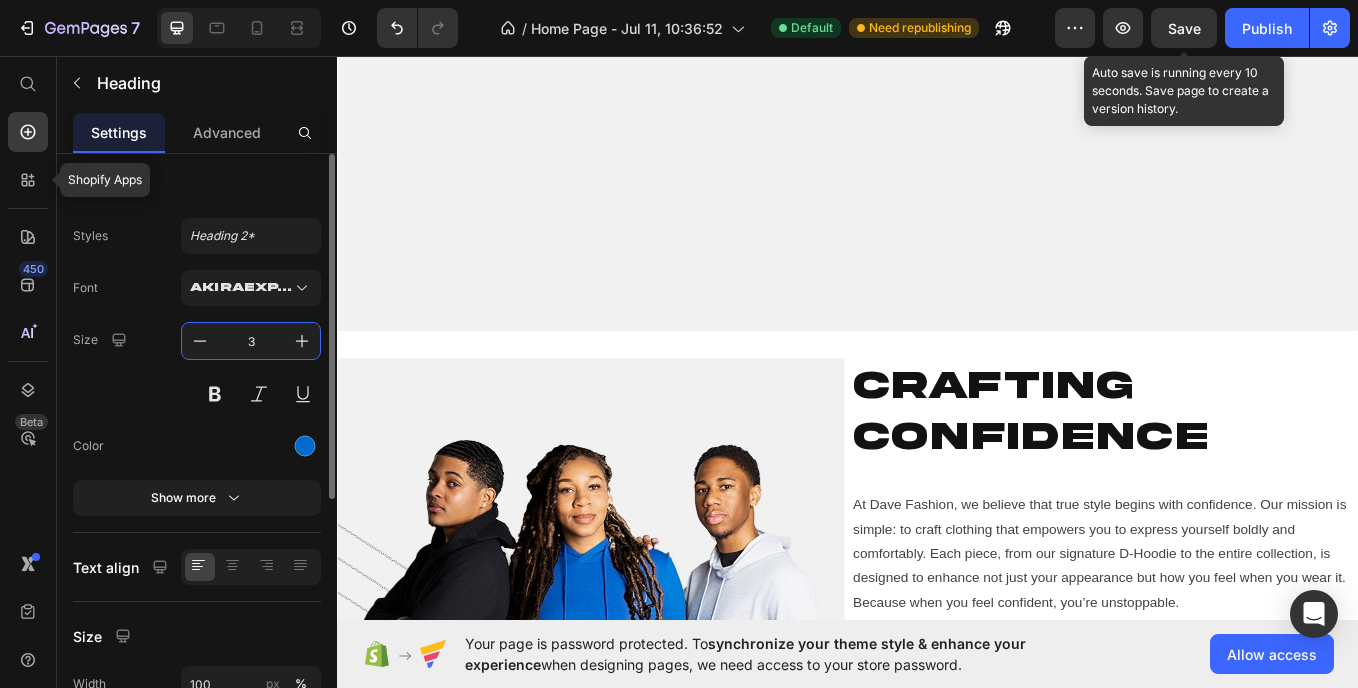 type on "33" 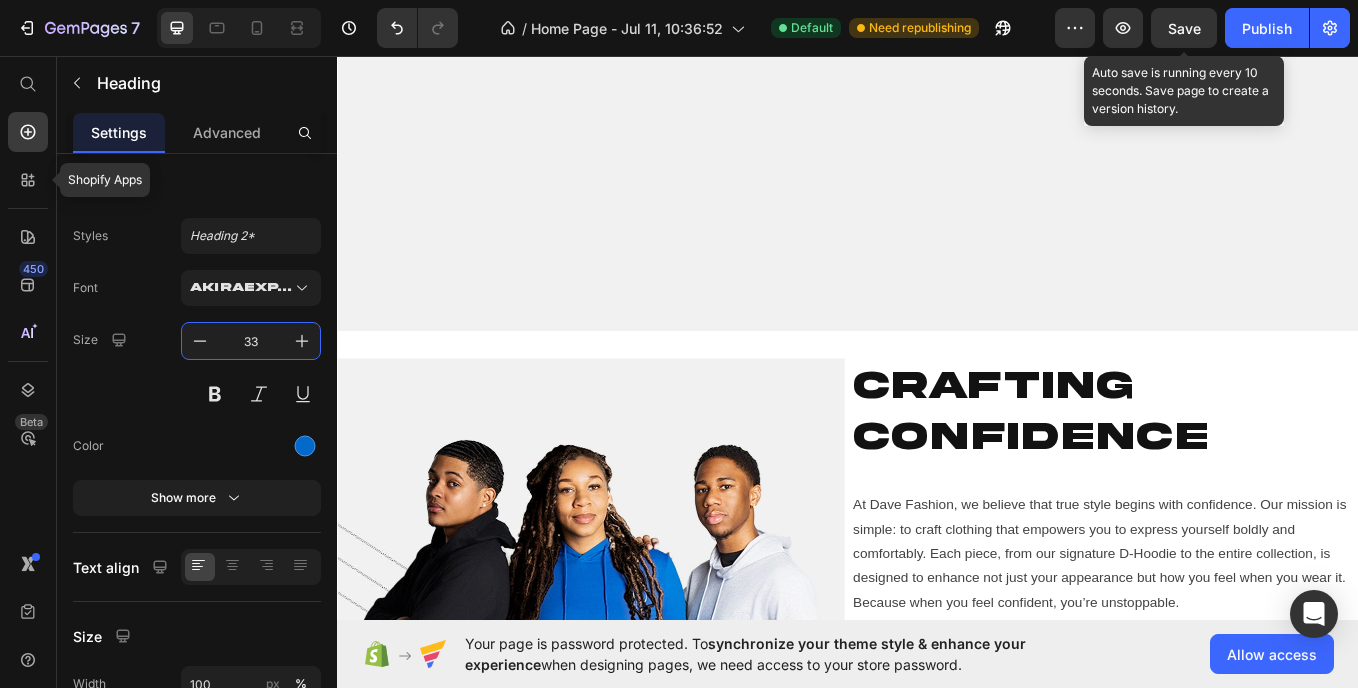 click on "100 %" at bounding box center [1427, 875] 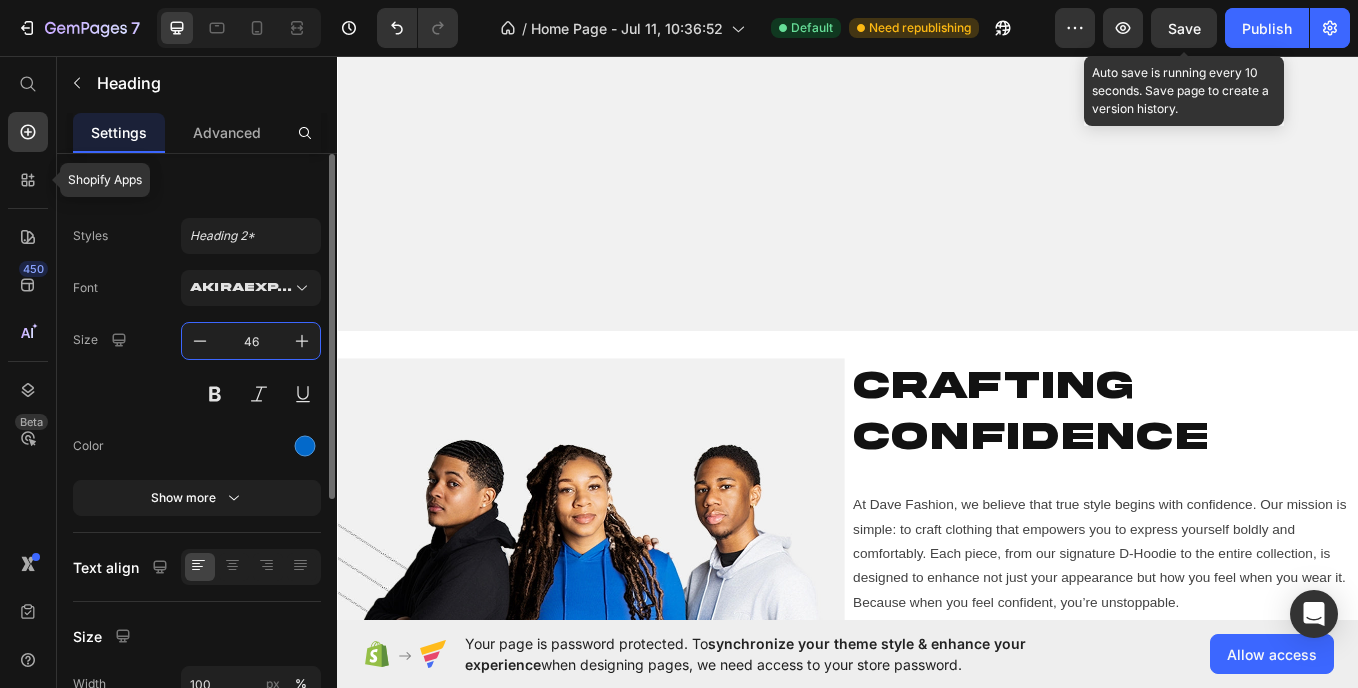 click on "46" at bounding box center [251, 341] 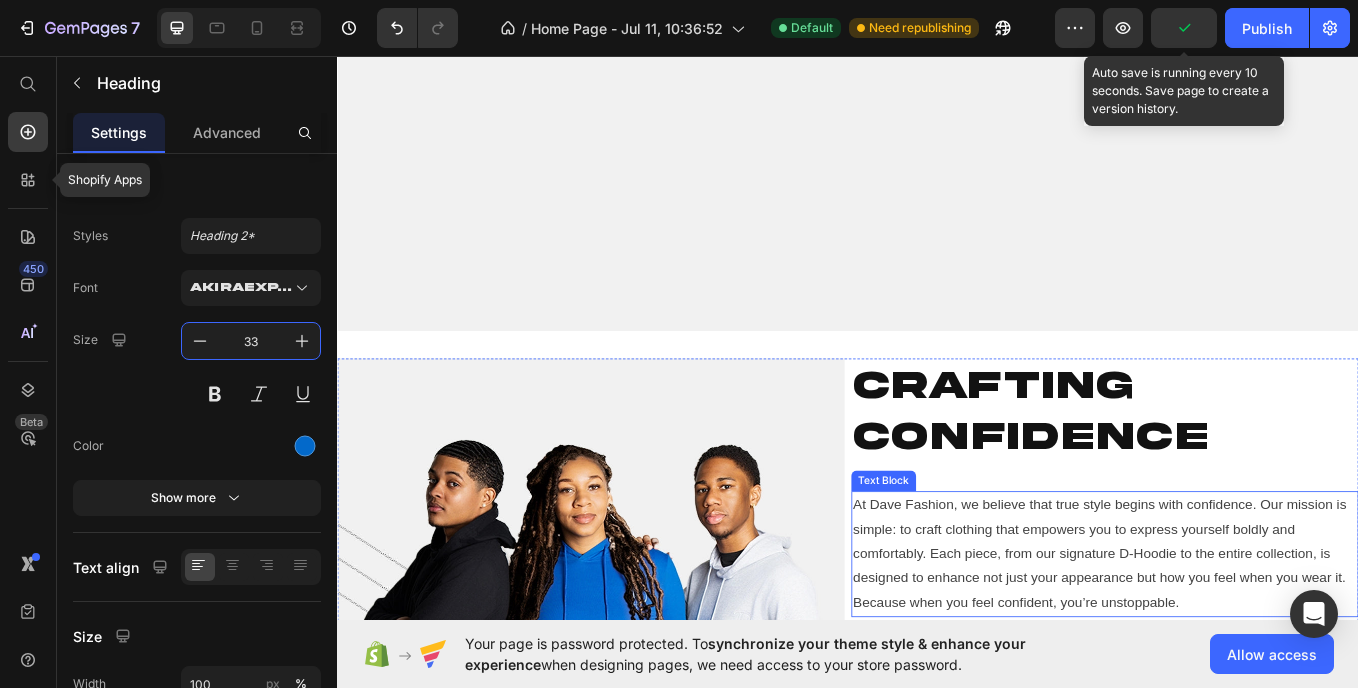 scroll, scrollTop: 2431, scrollLeft: 0, axis: vertical 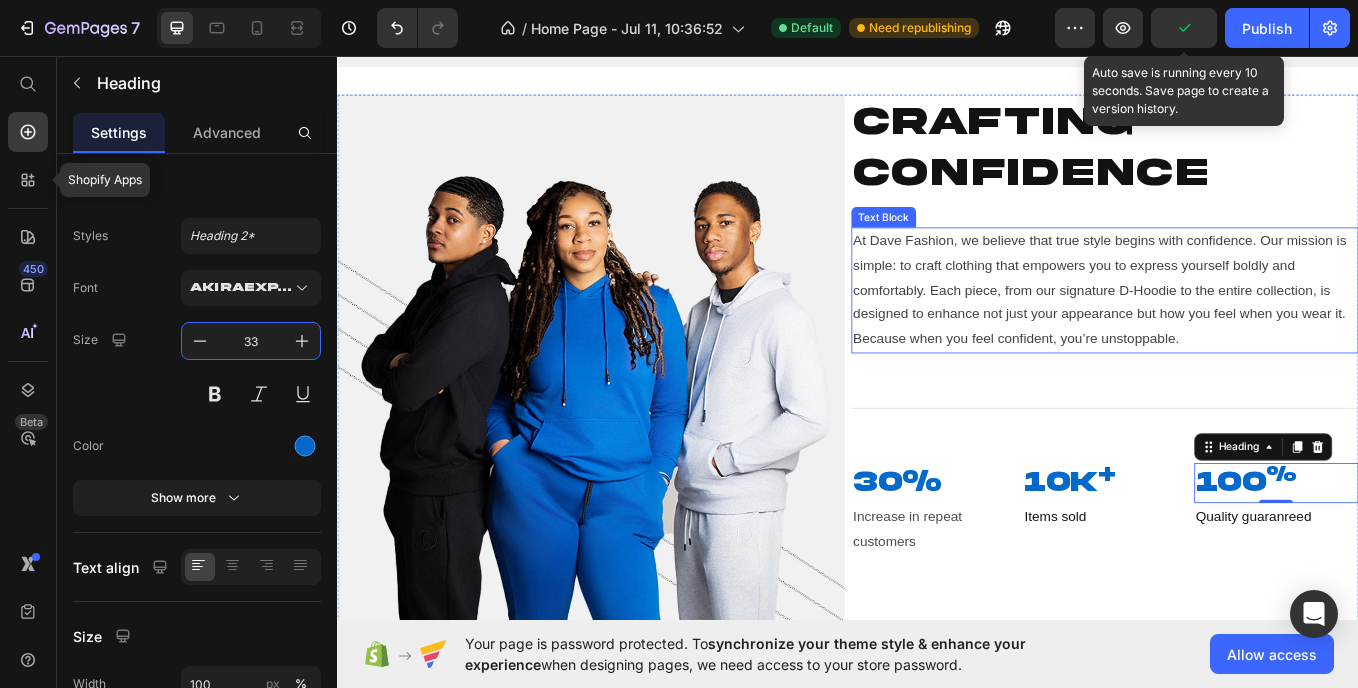 type on "33" 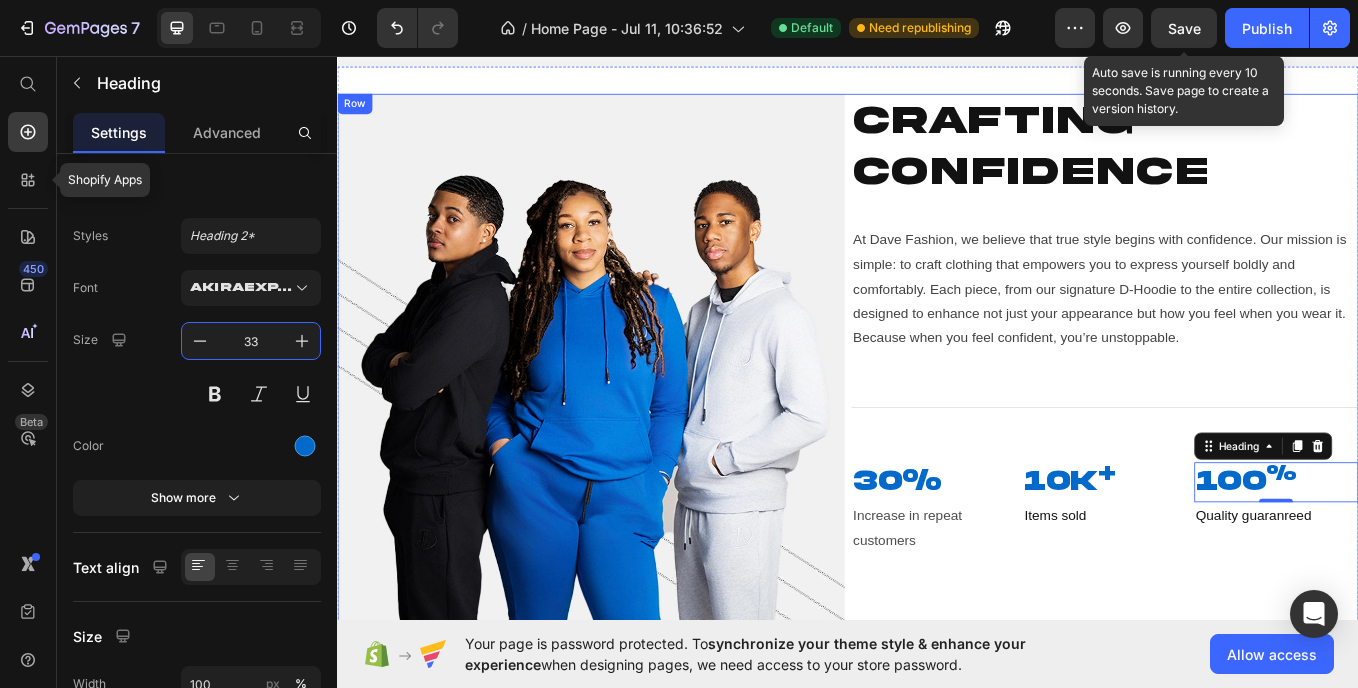 scroll, scrollTop: 2262, scrollLeft: 0, axis: vertical 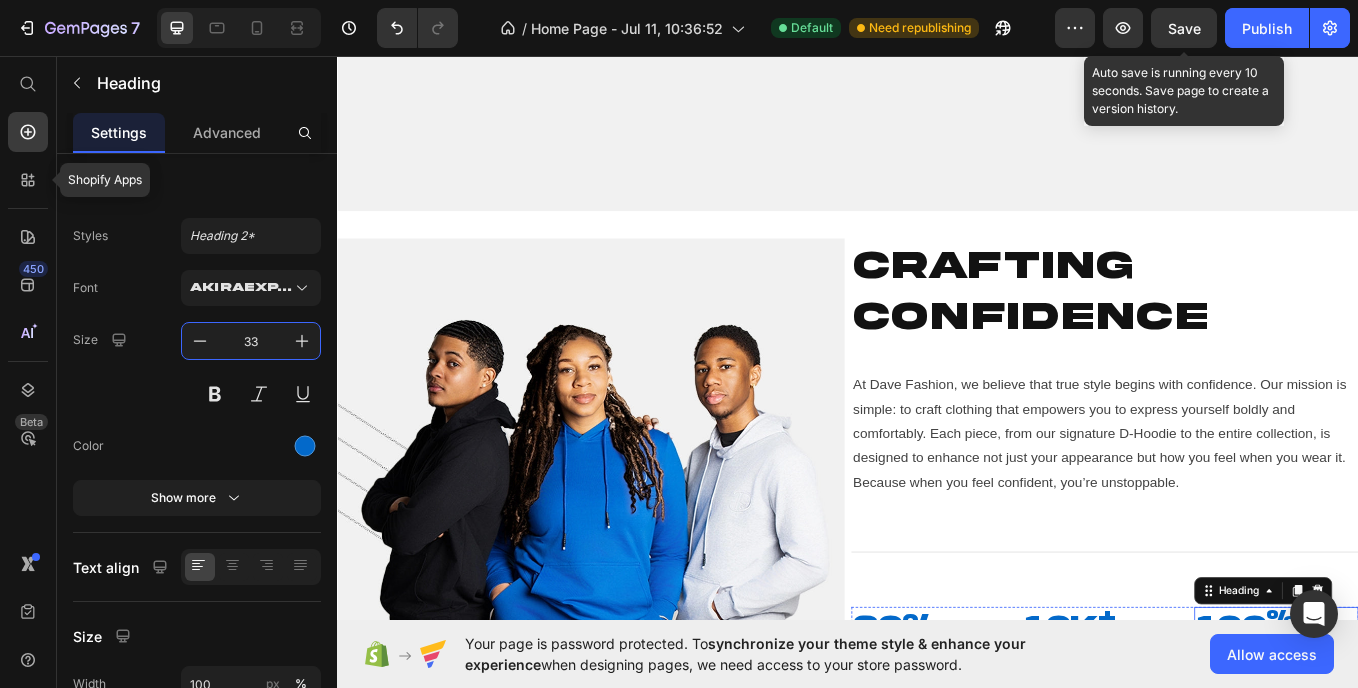 click on "Increase in repeat customers" at bounding box center [1037, 781] 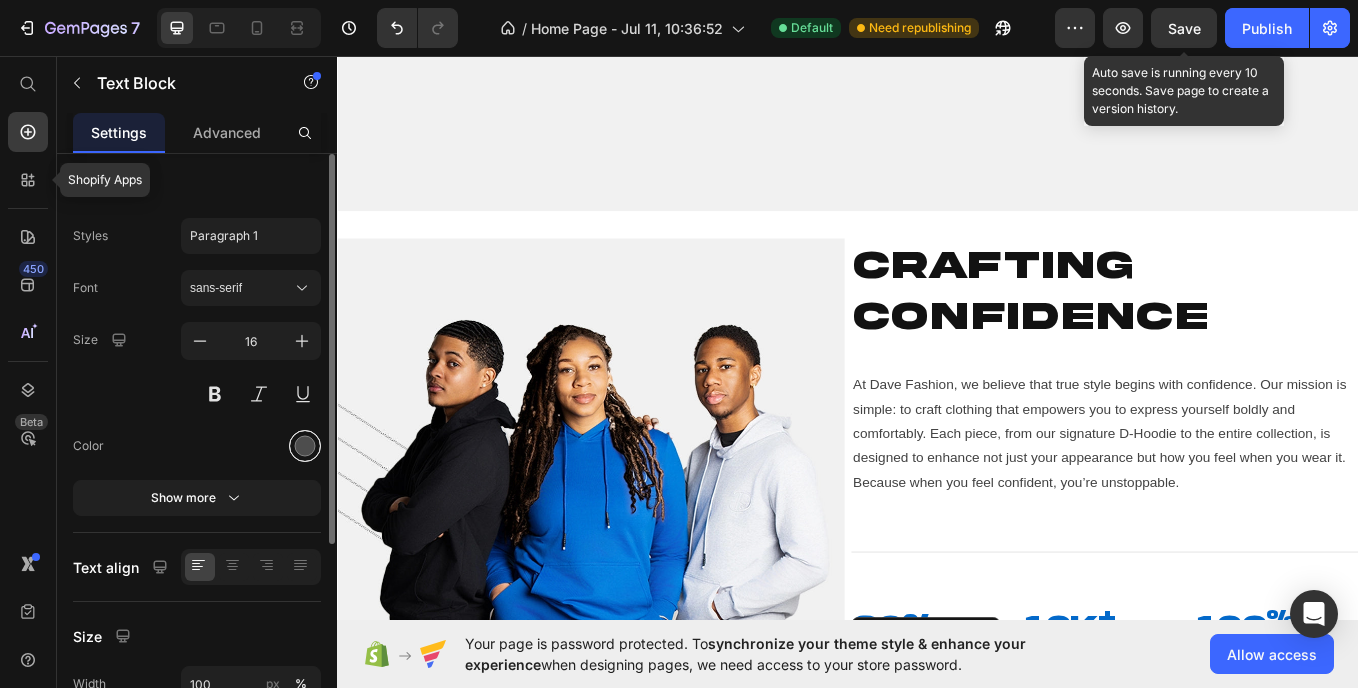 click at bounding box center [305, 446] 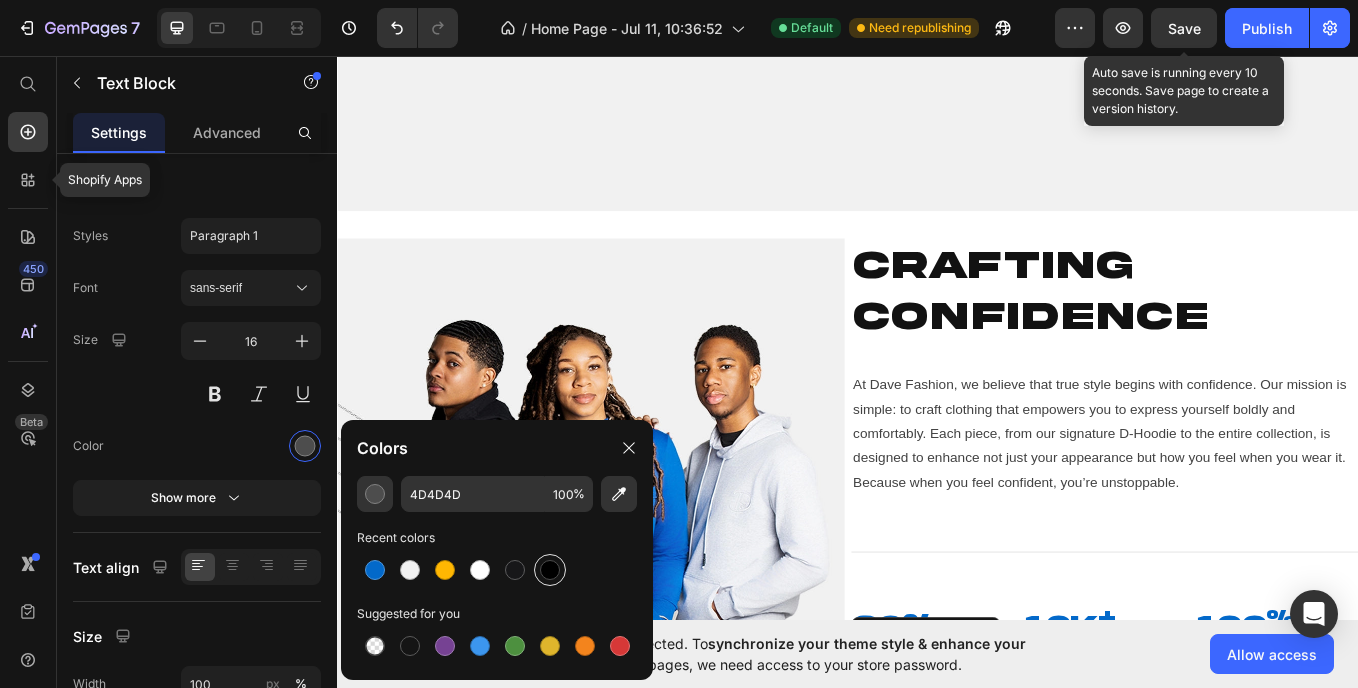 click at bounding box center (550, 570) 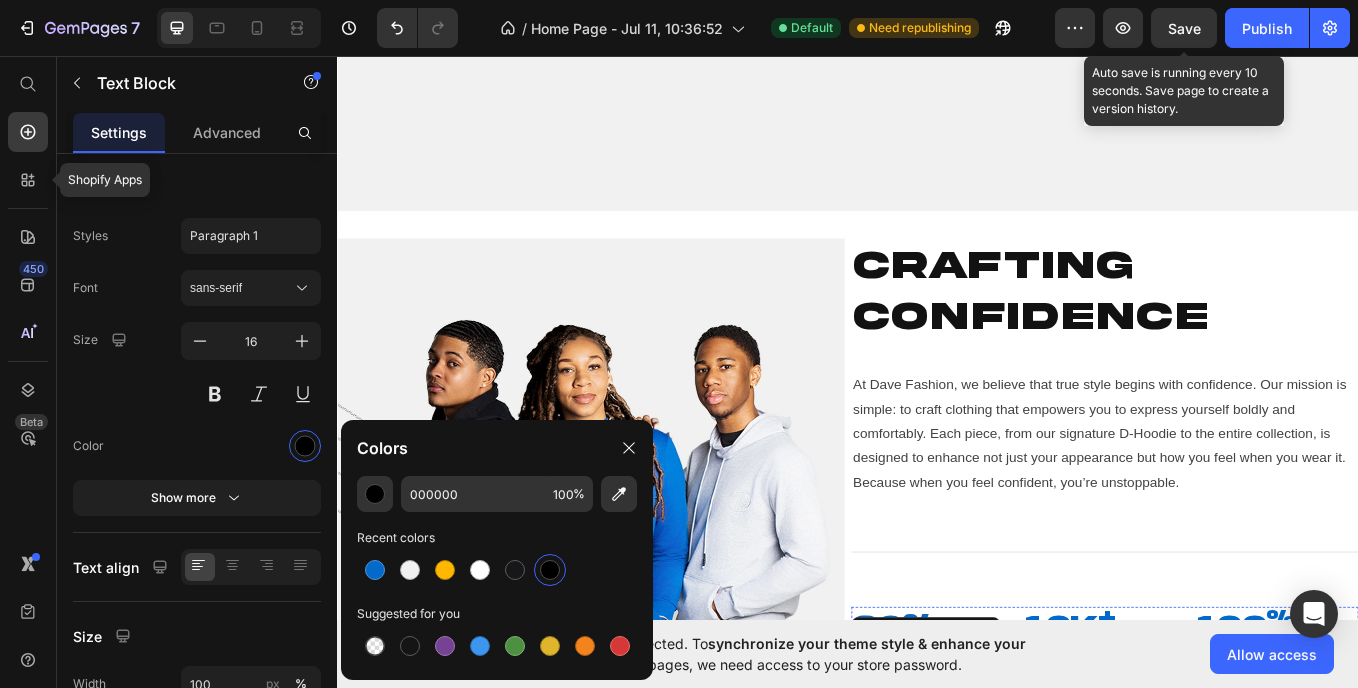 click on "Items sold" at bounding box center (1180, 765) 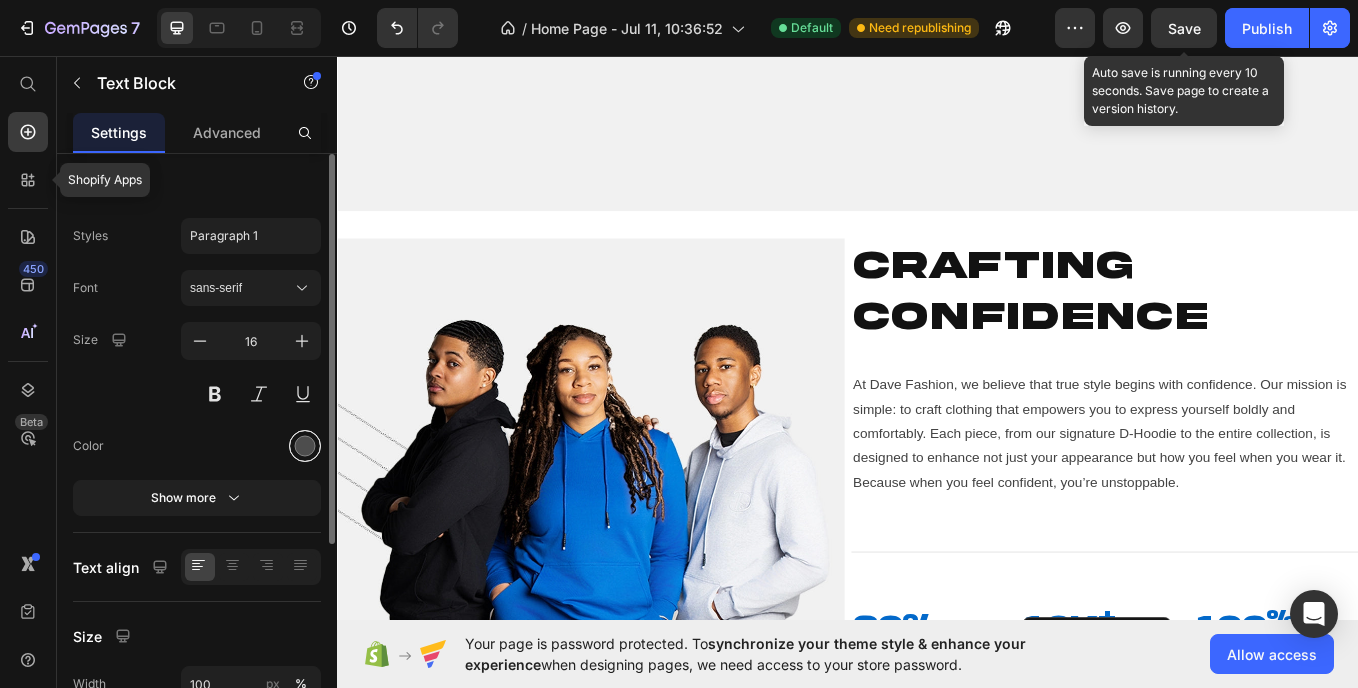 click at bounding box center (305, 446) 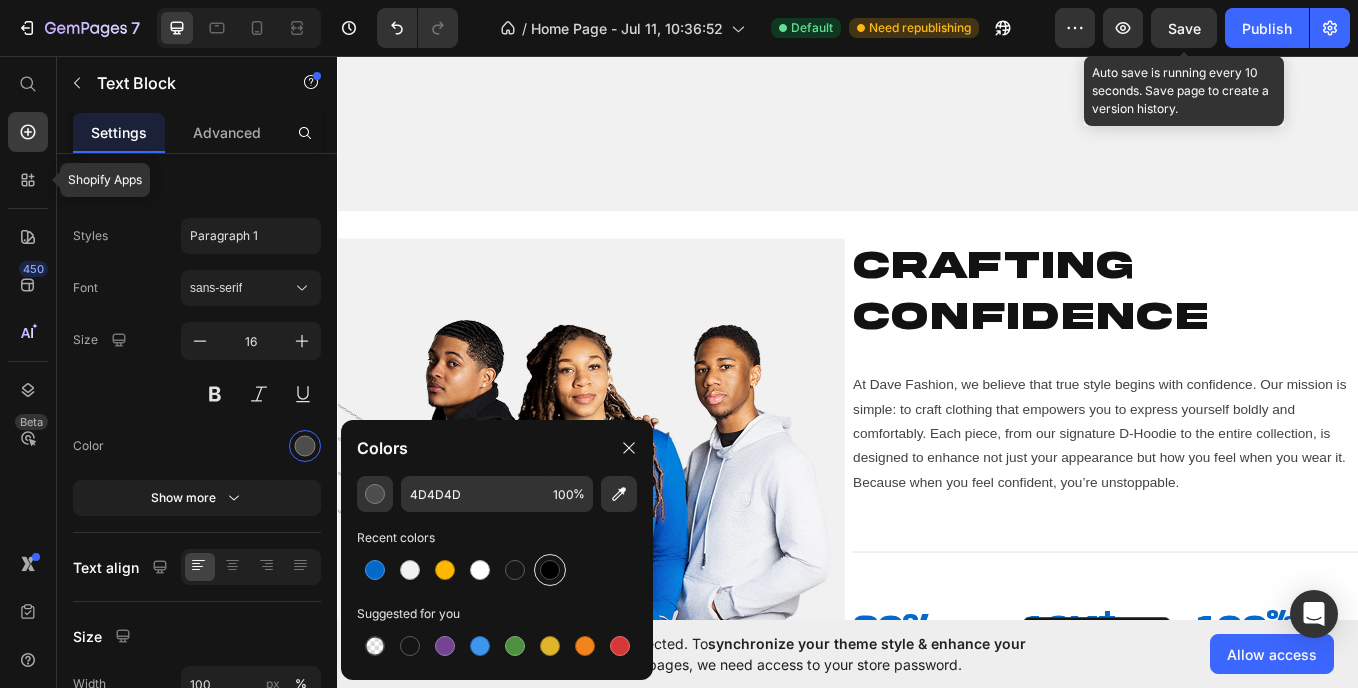 drag, startPoint x: 557, startPoint y: 565, endPoint x: 1007, endPoint y: 539, distance: 450.7505 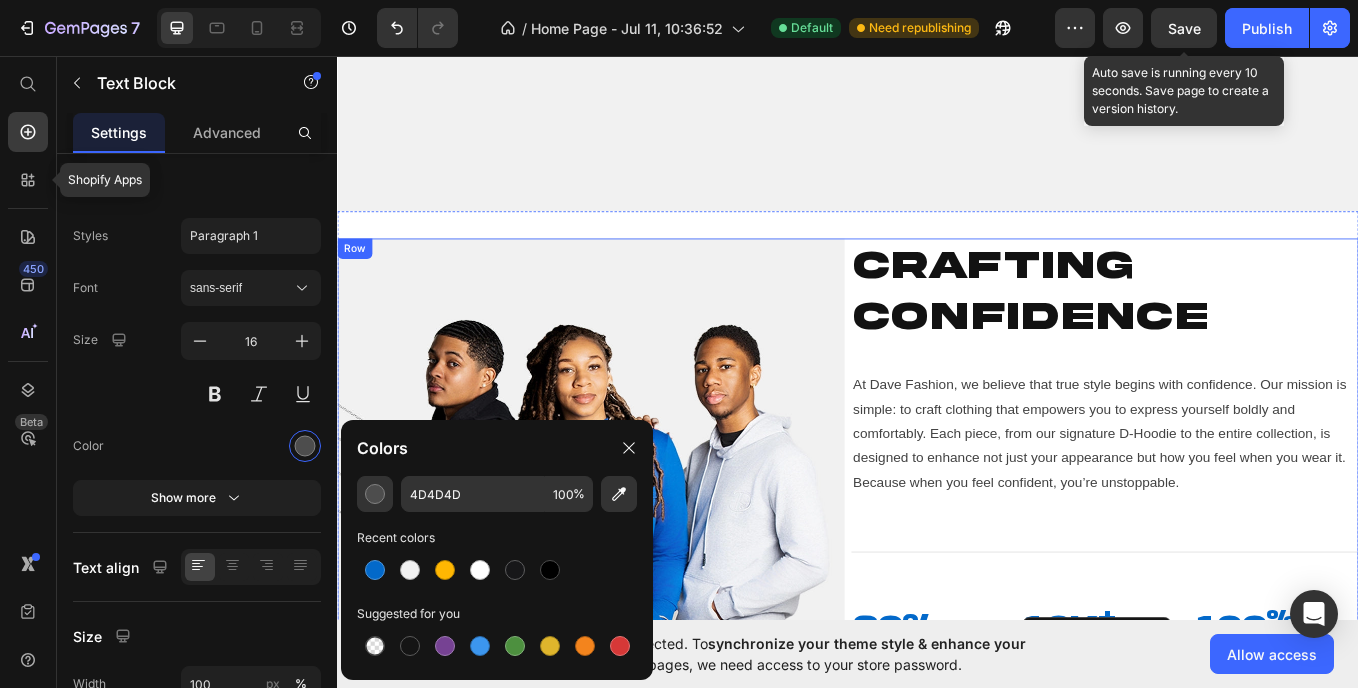 type on "000000" 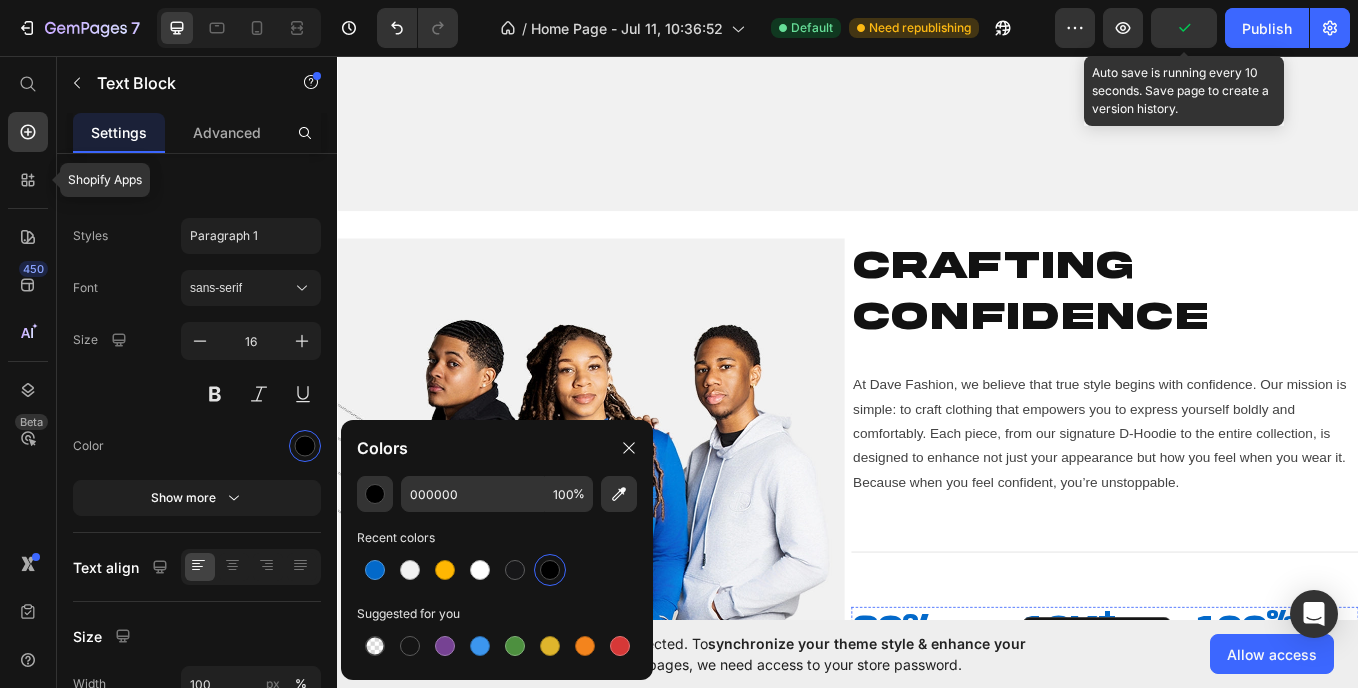 click on "Quality guaranreed" at bounding box center (1440, 766) 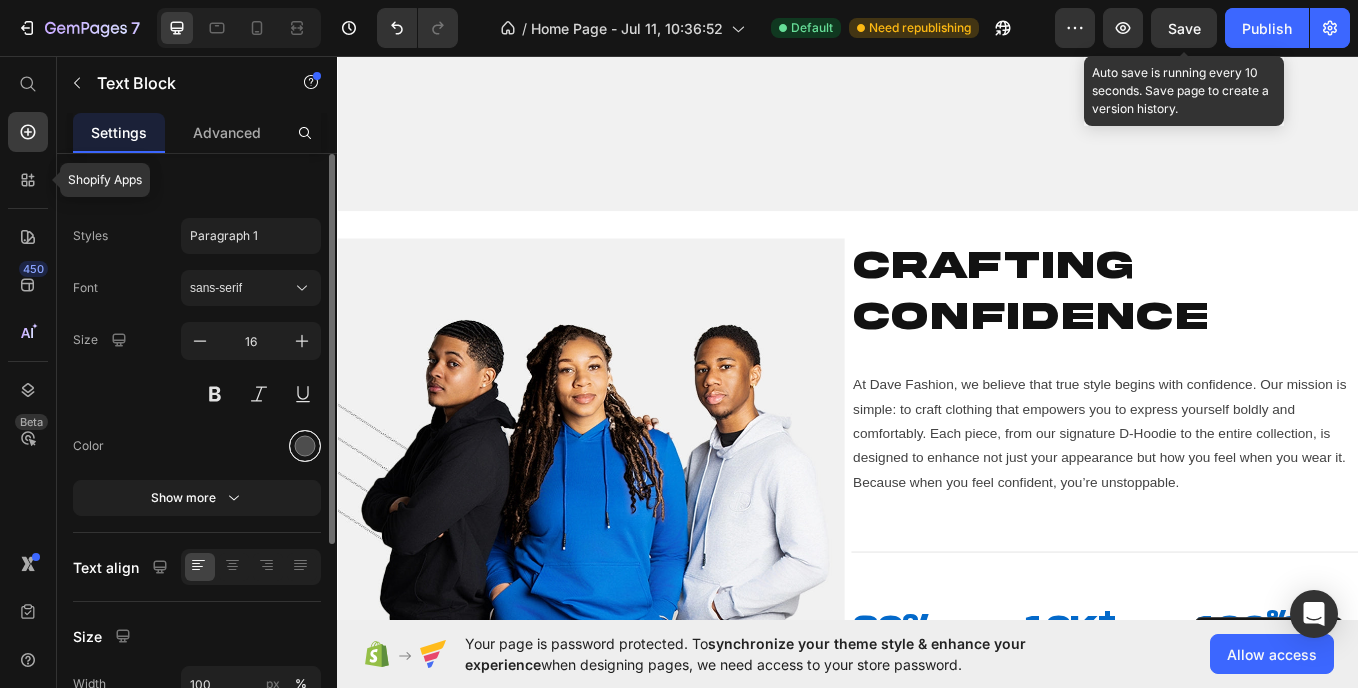 click at bounding box center [305, 446] 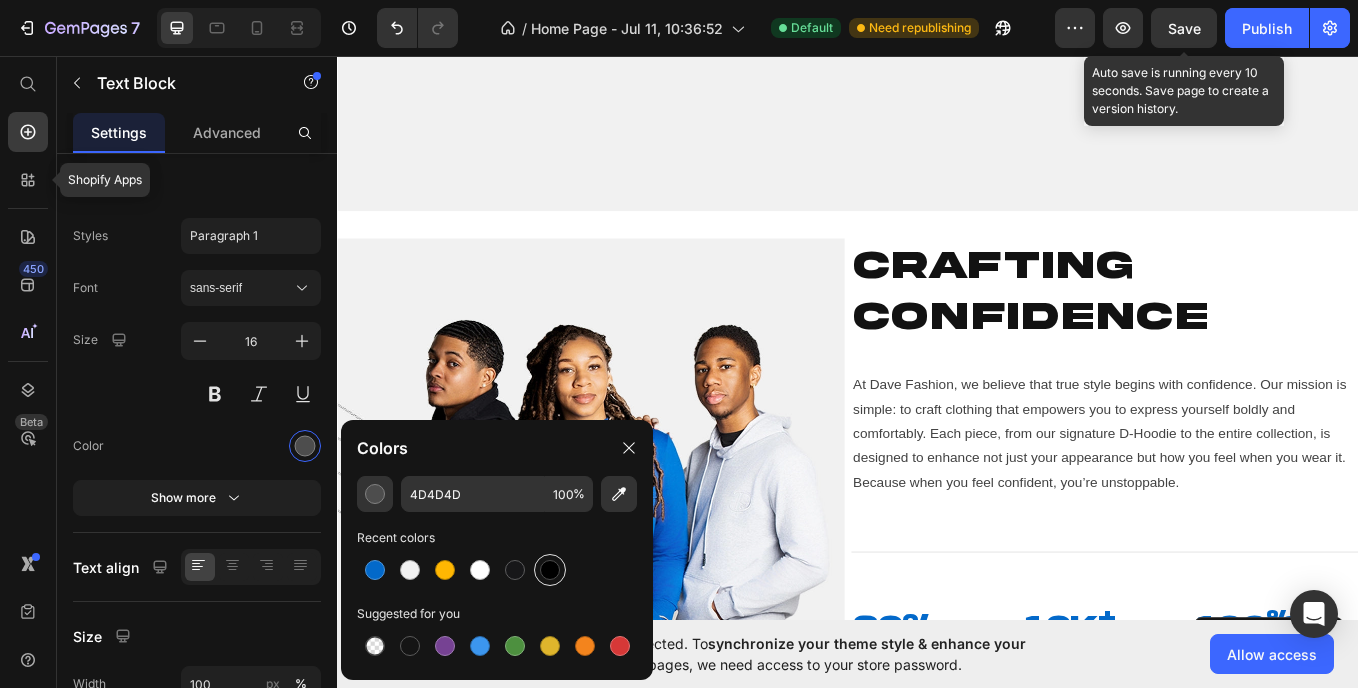 click at bounding box center [550, 570] 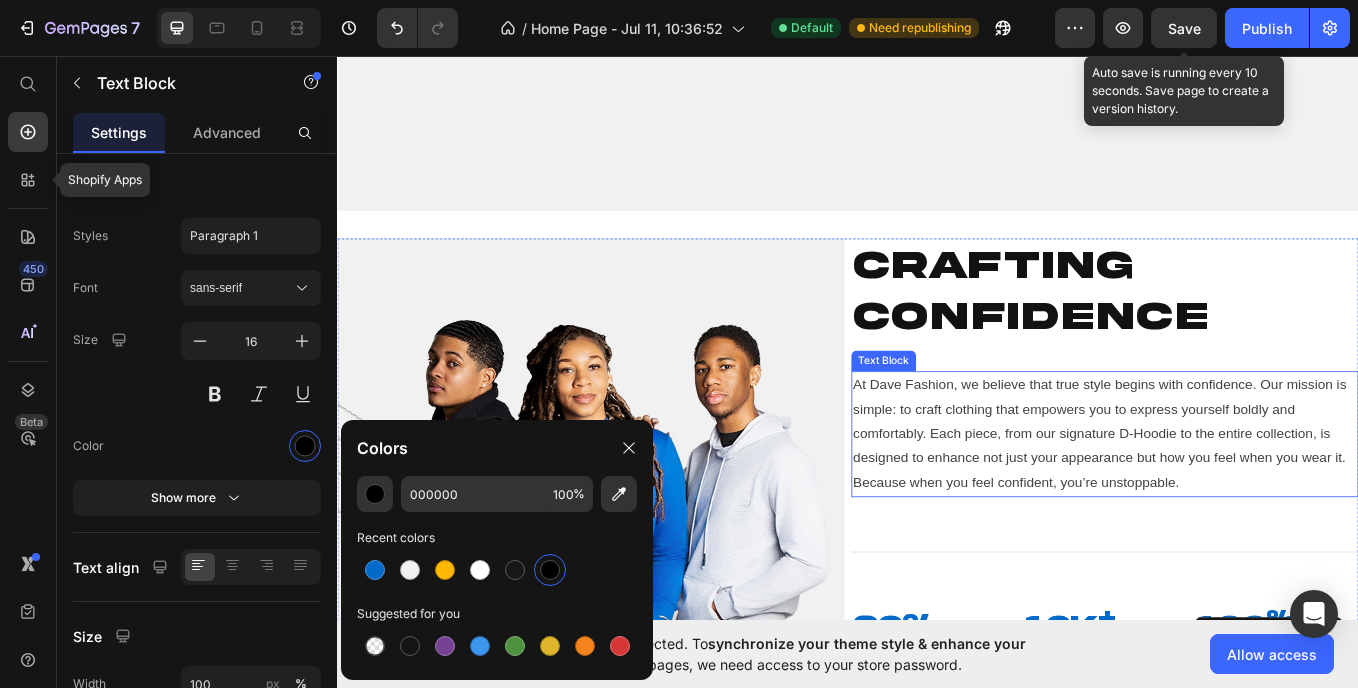 click on "At Dave Fashion, we believe that true style begins with confidence. Our mission is simple: to craft clothing that empowers you to express yourself boldly and comfortably. Each piece, from our signature D-Hoodie to the entire collection, is designed to enhance not just your appearance but how you feel when you wear it. Because when you feel confident, you’re unstoppable." at bounding box center [1239, 500] 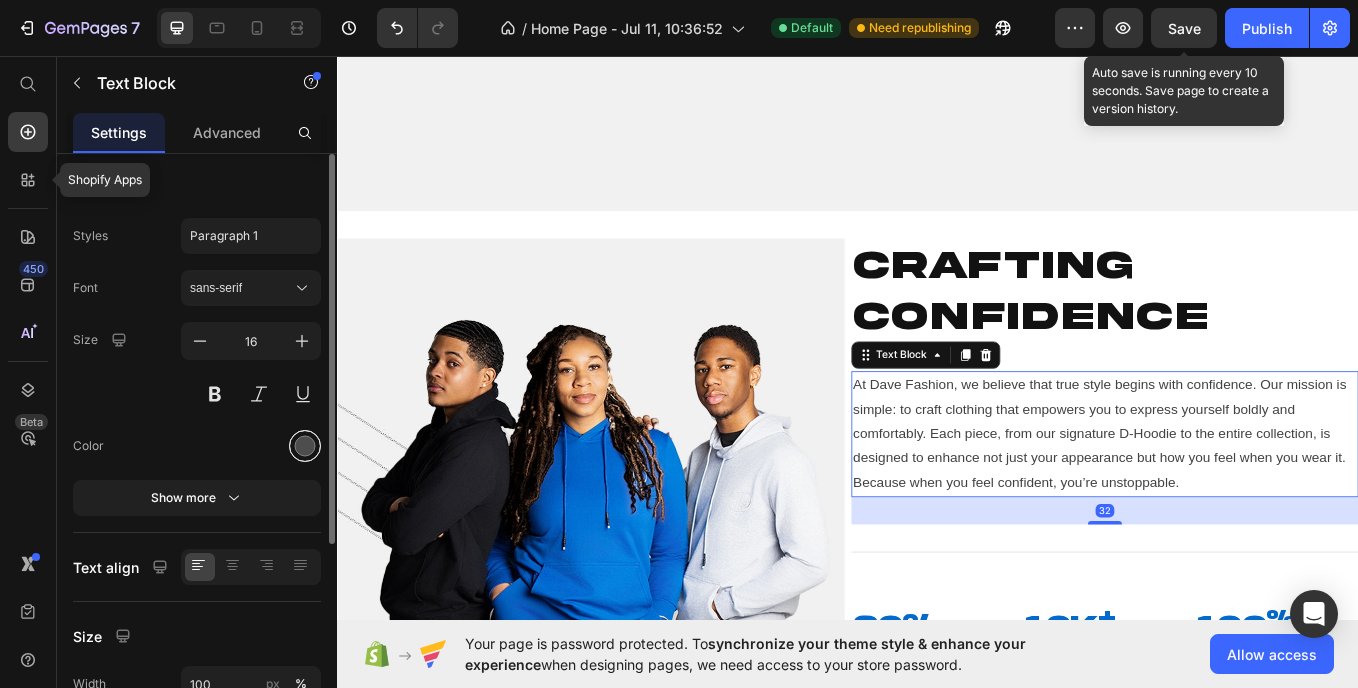 click at bounding box center (305, 446) 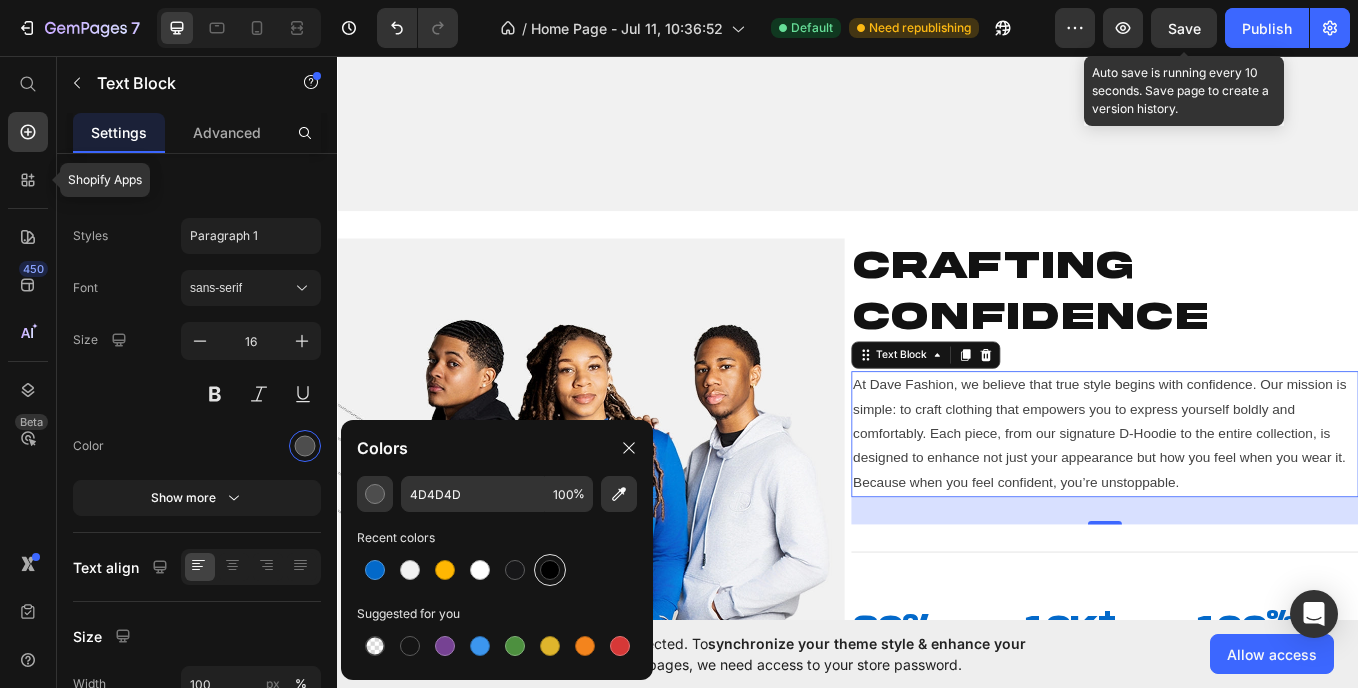 click at bounding box center (550, 570) 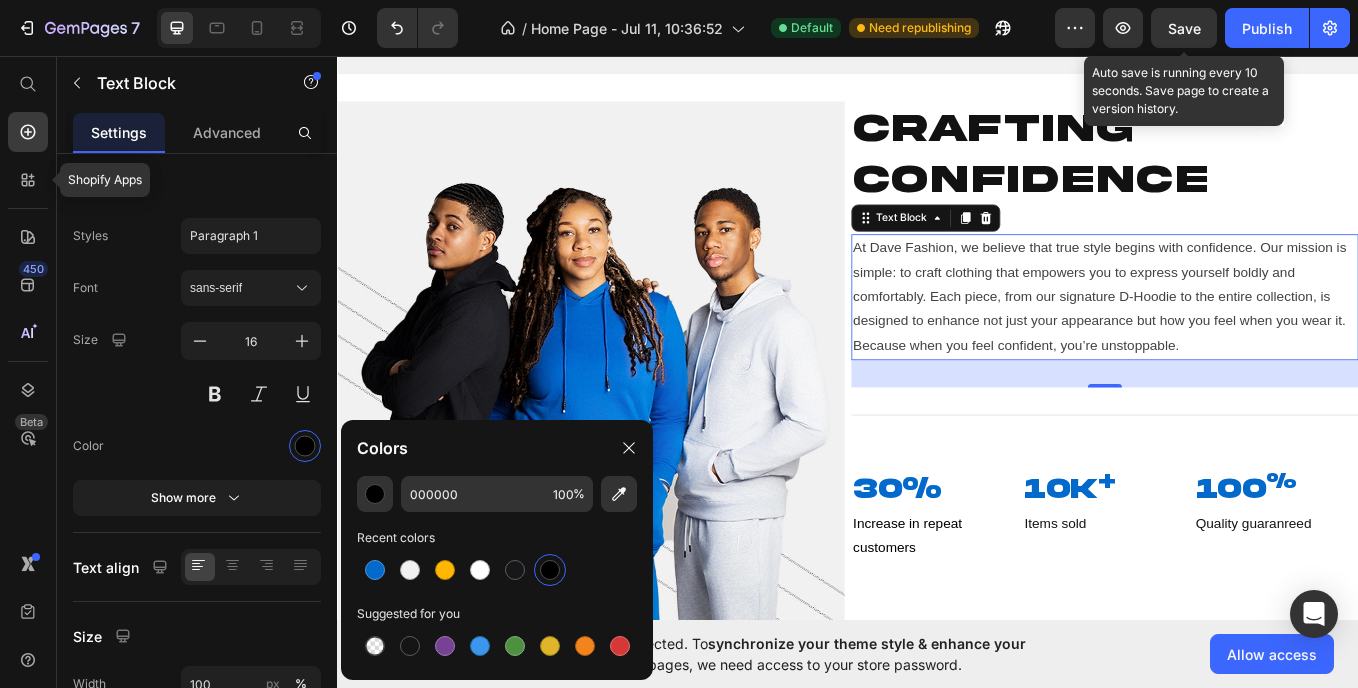 scroll, scrollTop: 2250, scrollLeft: 0, axis: vertical 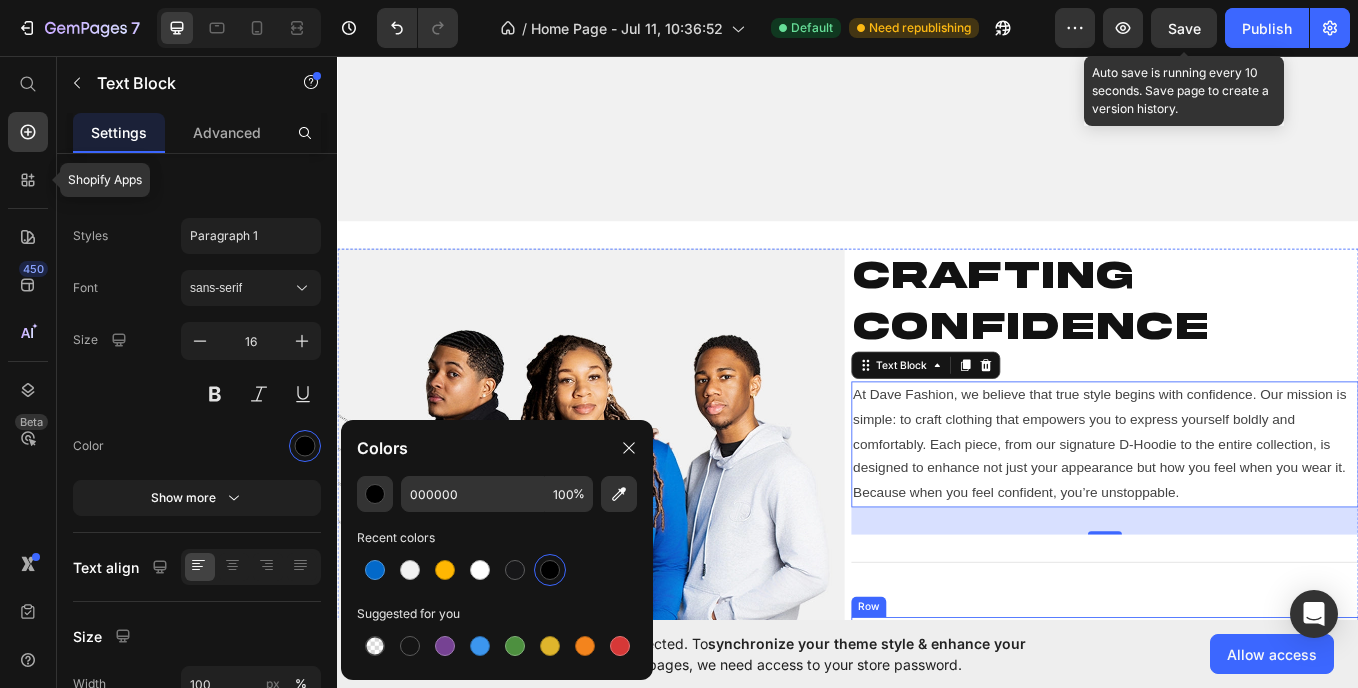 click on "10k + Heading Items sold Text Block" at bounding box center [1238, 769] 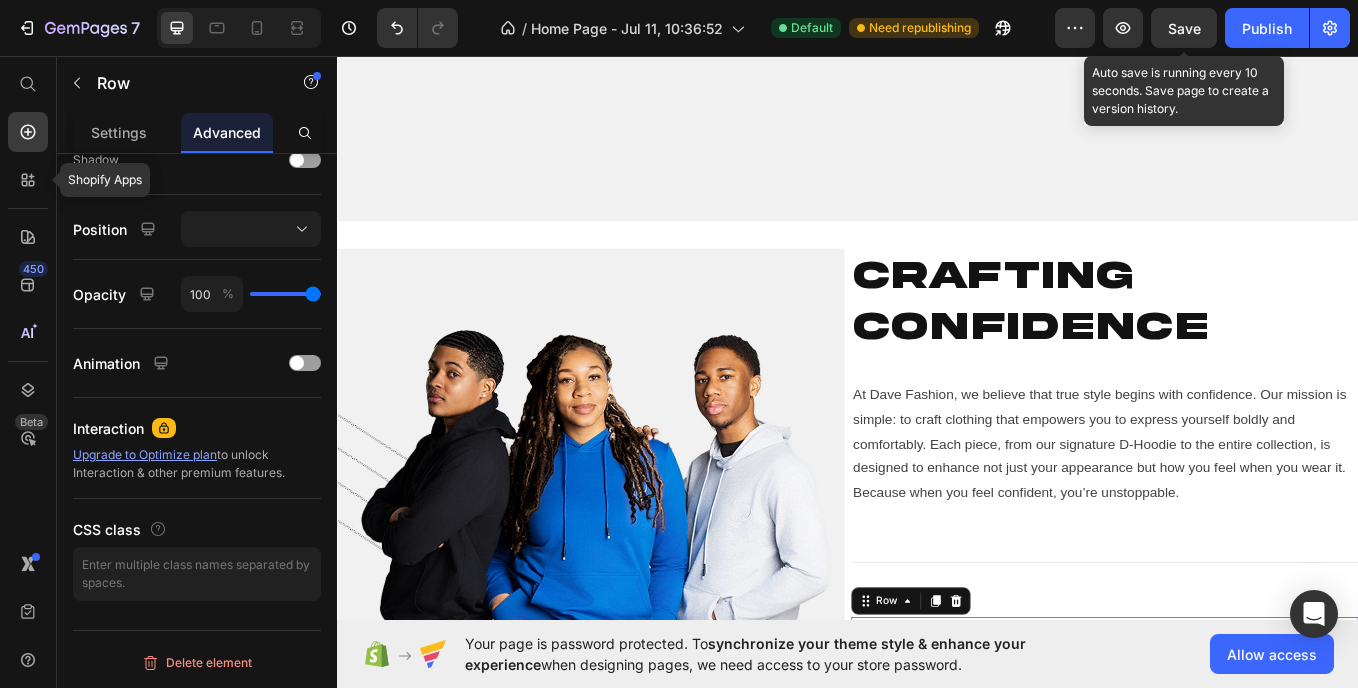 scroll, scrollTop: 0, scrollLeft: 0, axis: both 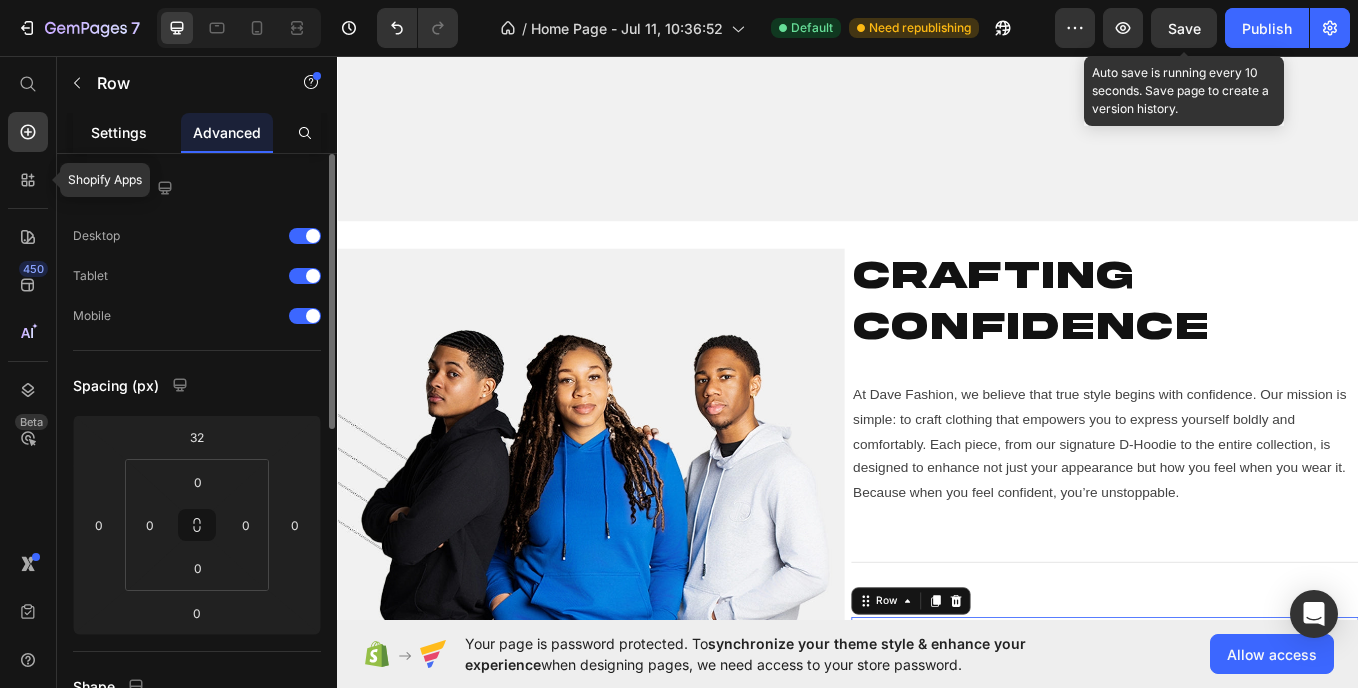 click on "Settings" at bounding box center (119, 132) 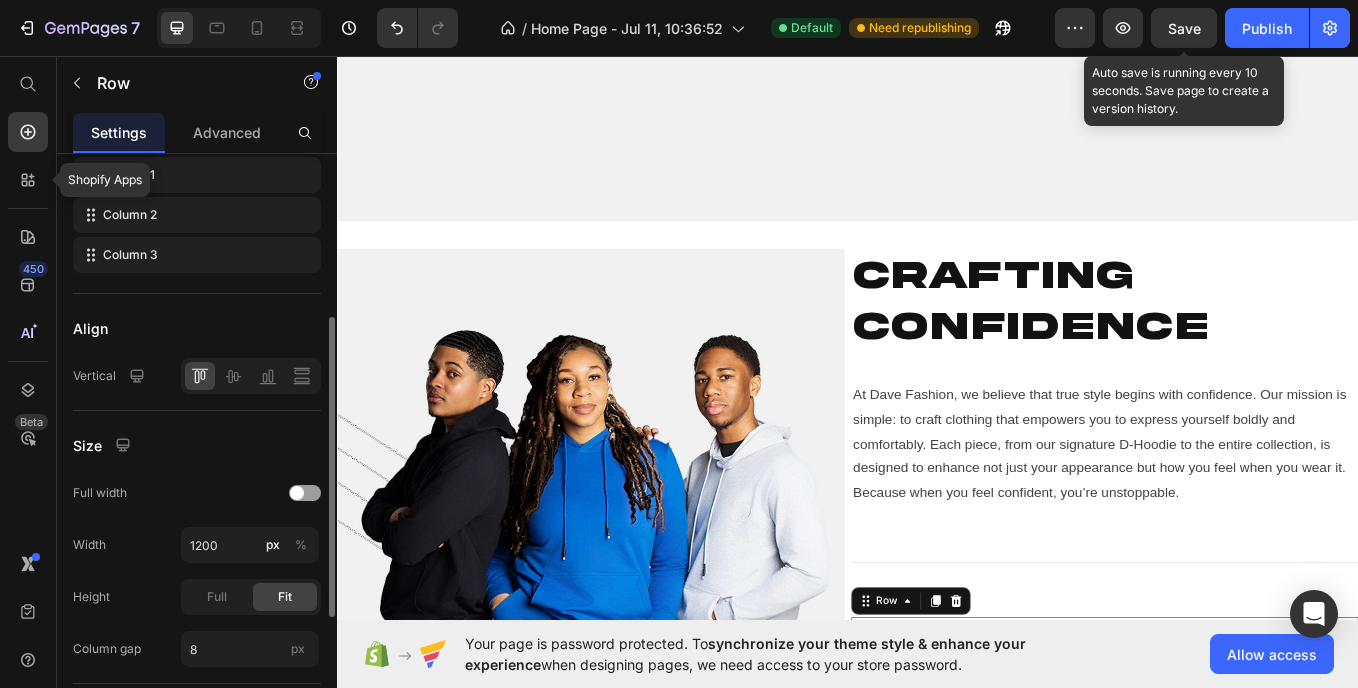 scroll, scrollTop: 318, scrollLeft: 0, axis: vertical 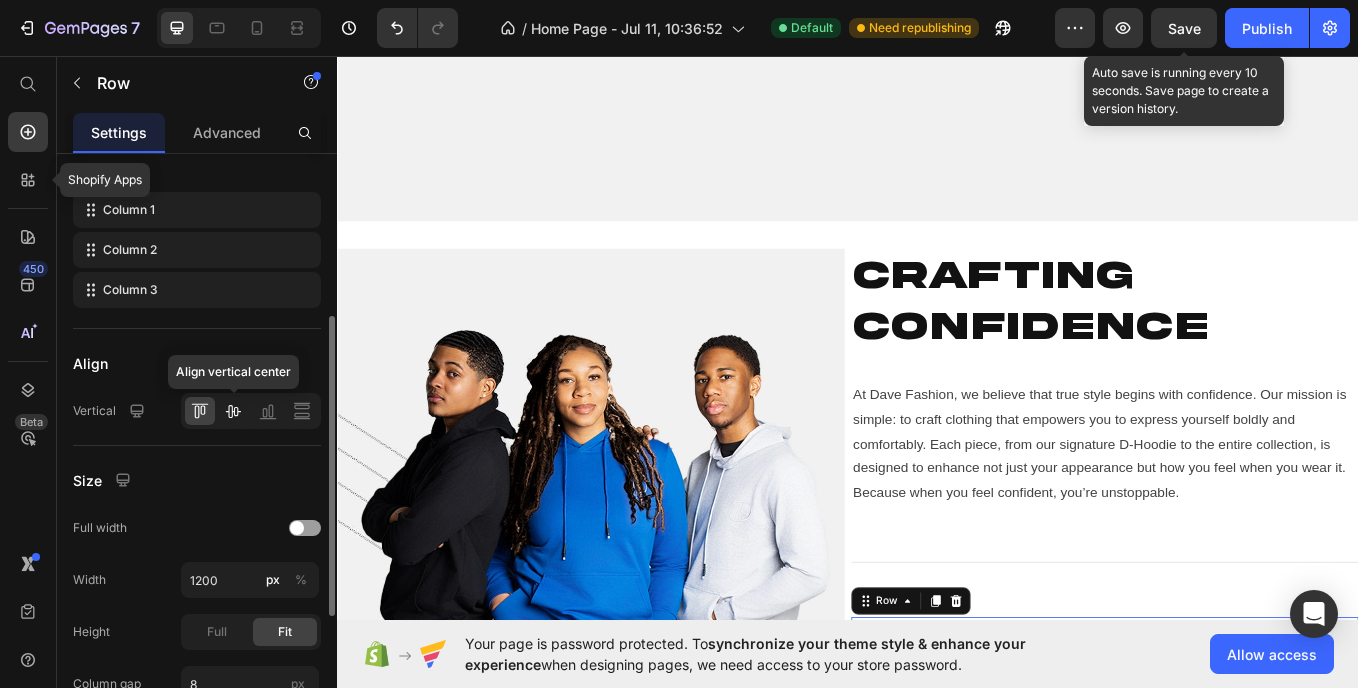 click 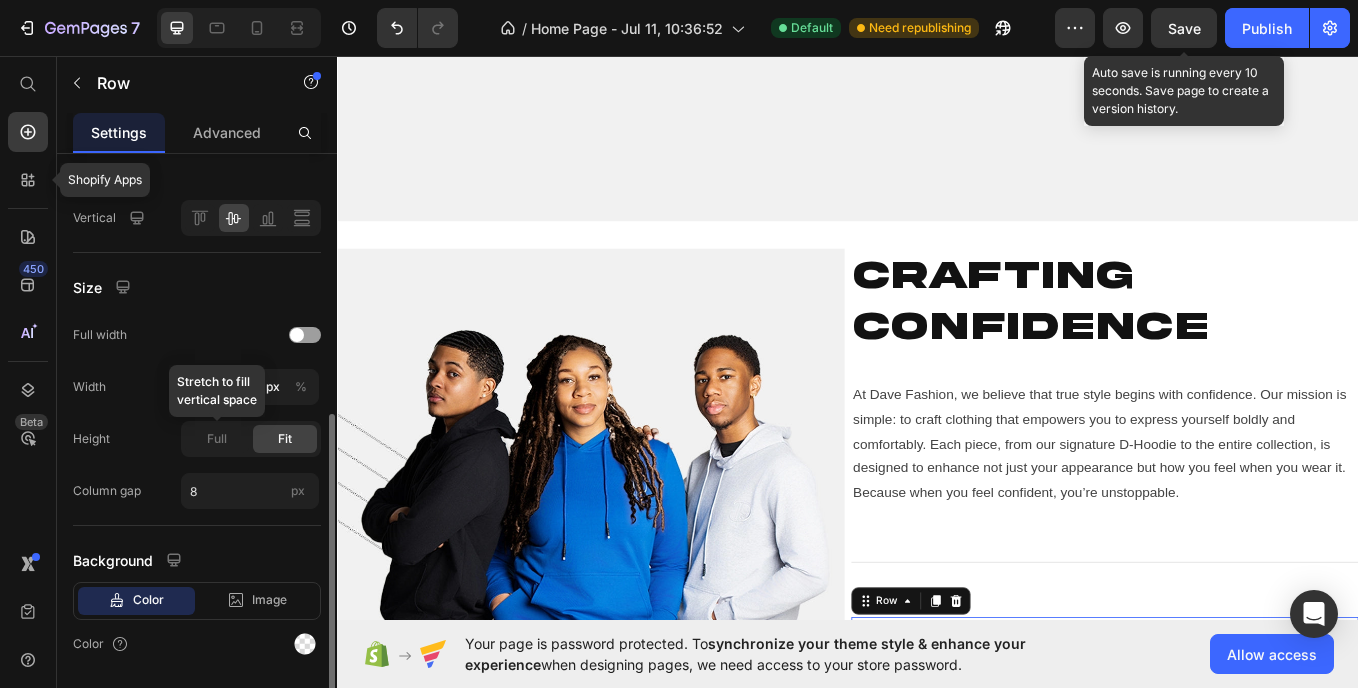 scroll, scrollTop: 570, scrollLeft: 0, axis: vertical 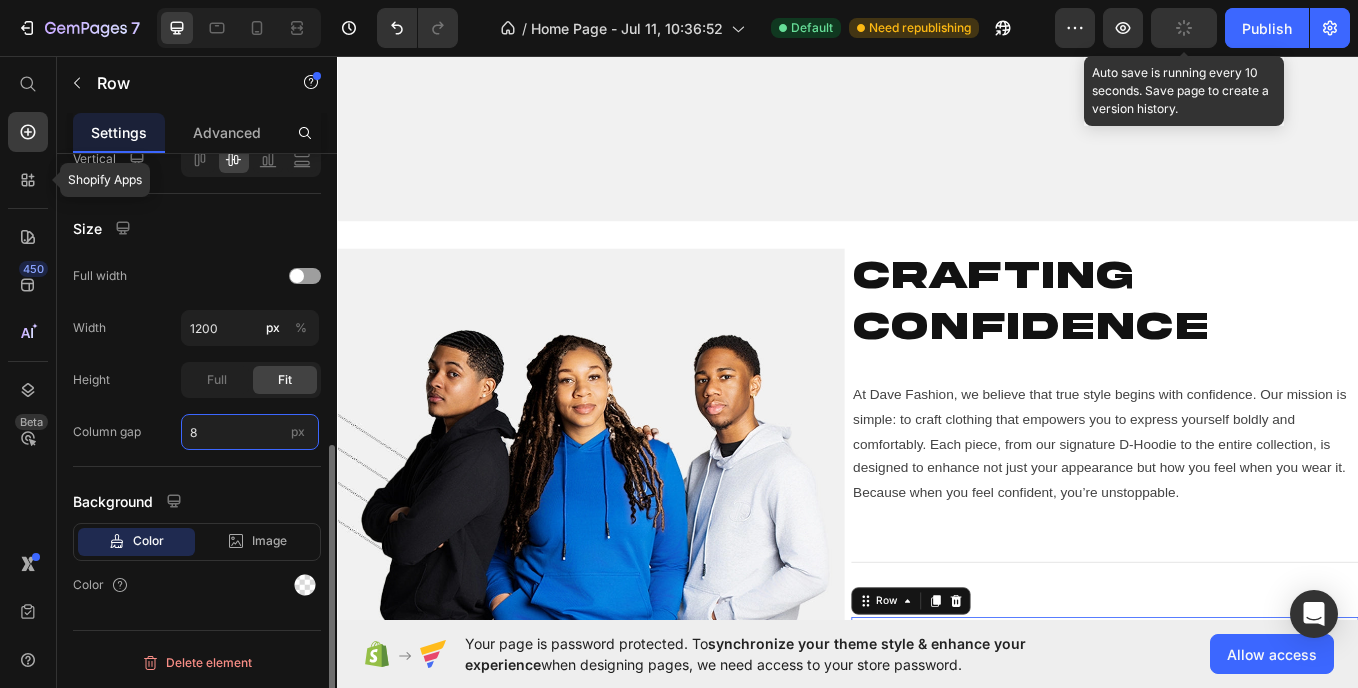 click on "8" at bounding box center [250, 432] 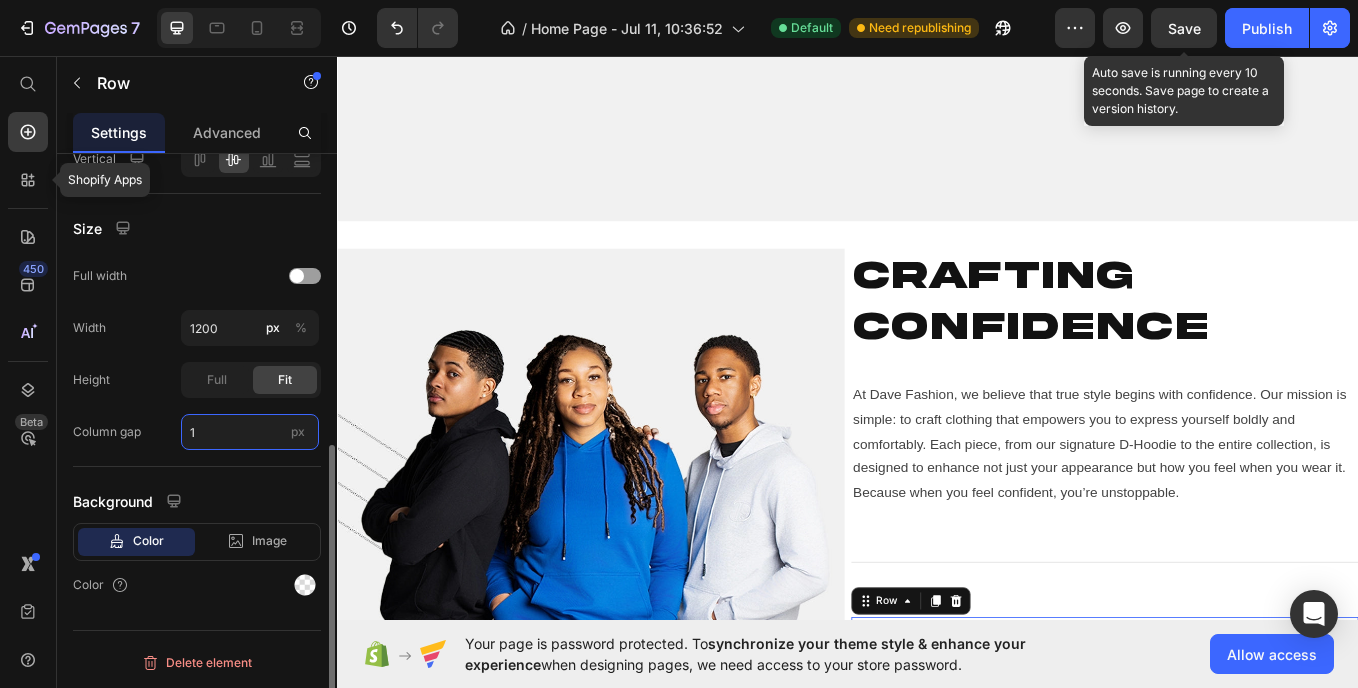 type on "16" 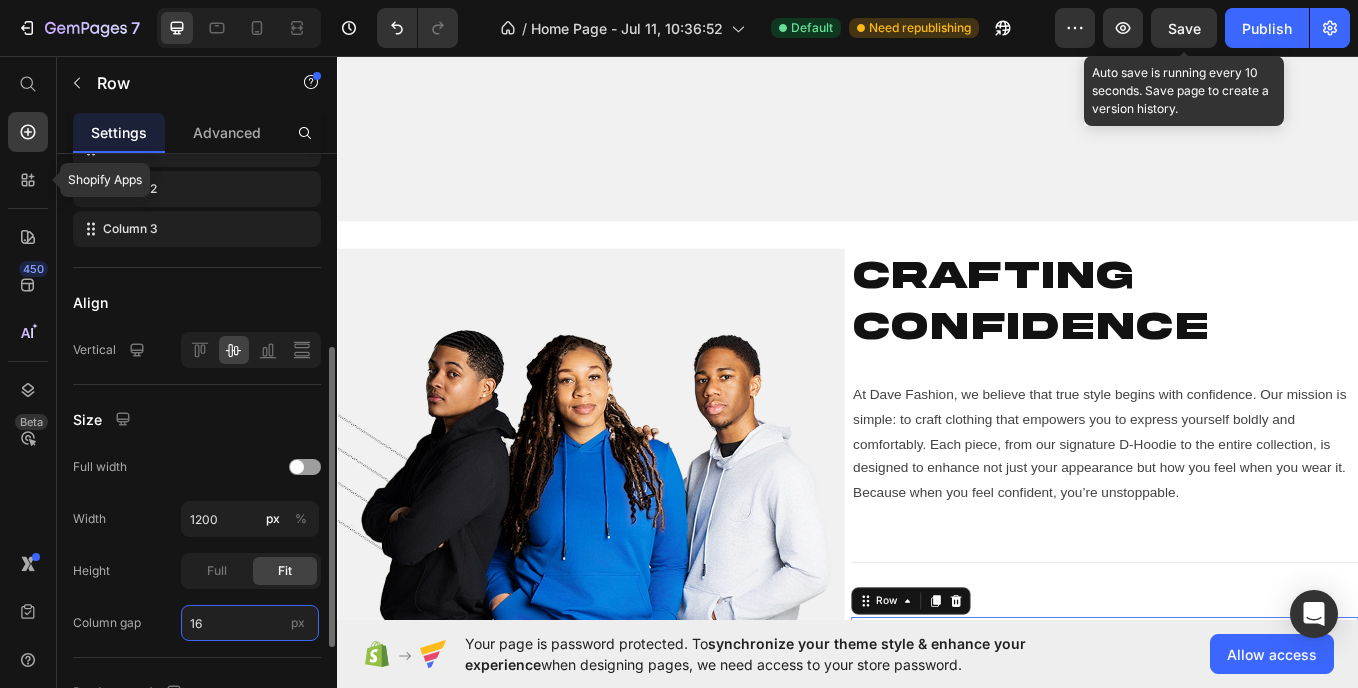 scroll, scrollTop: 0, scrollLeft: 0, axis: both 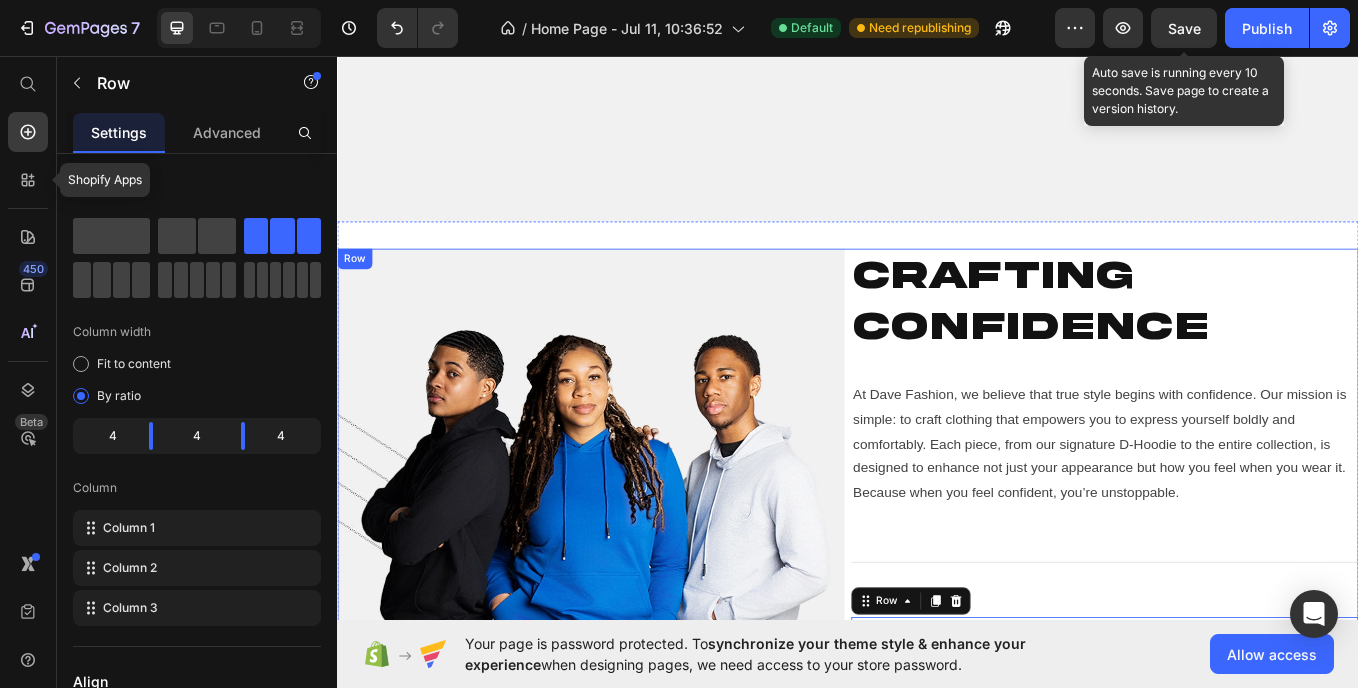 click on "Image Crafting Confidence Heading At Dave Fashion, we believe that true style begins with confidence. Our mission is simple: to craft clothing that empowers you to express yourself boldly and comfortably. Each piece, from our signature D-Hoodie to the entire collection, is designed to enhance not just your appearance but how you feel when you wear it. Because when you feel confident, you’re unstoppable. Text Block                Title Line 30% Heading Increase in repeat customers Text Block 10k + Heading Items sold Text Block 100 % Heading Quality guaranreed Text Block Row   0 Row" at bounding box center [937, 669] 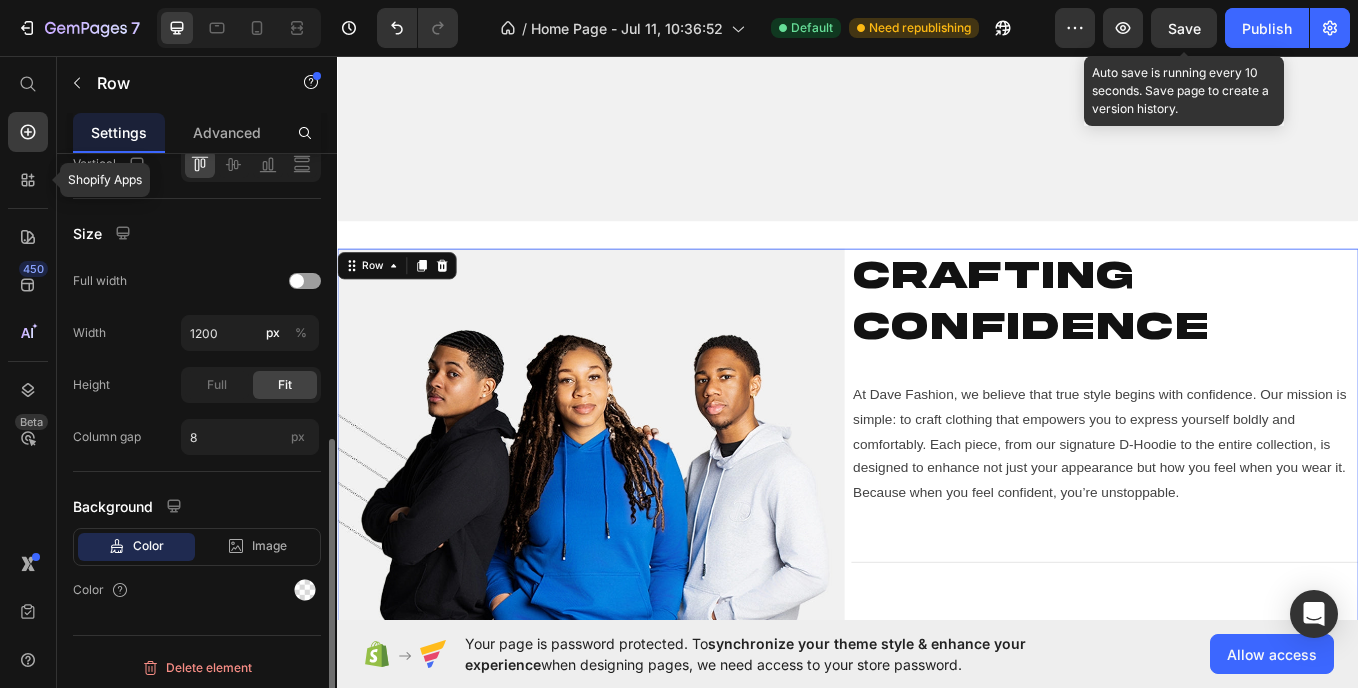 scroll, scrollTop: 530, scrollLeft: 0, axis: vertical 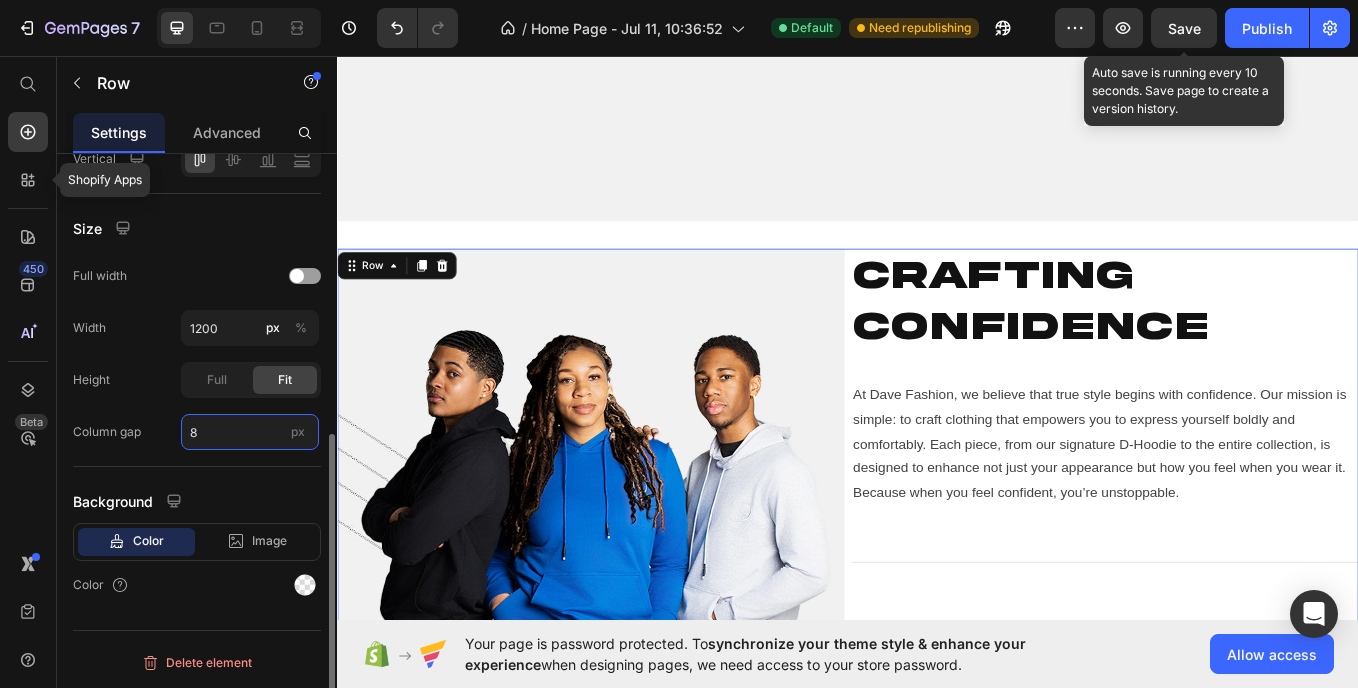 click on "8" at bounding box center [250, 432] 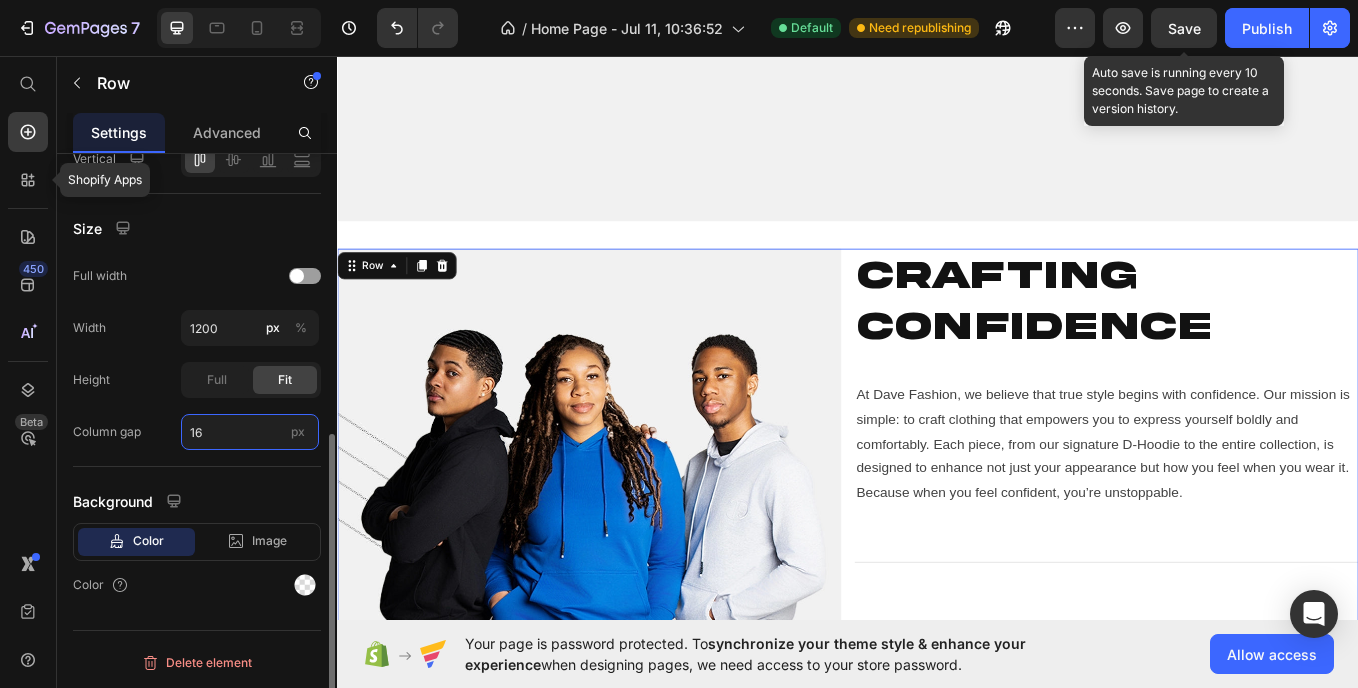 type on "1" 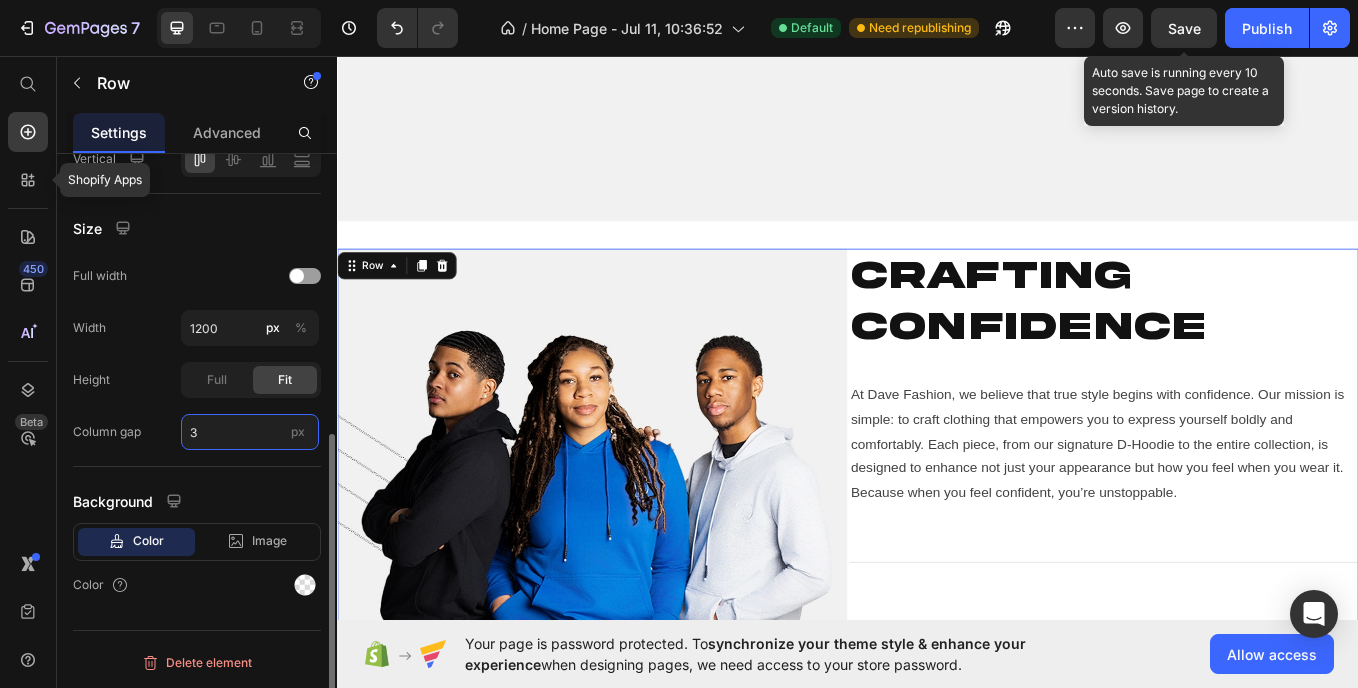 type on "32" 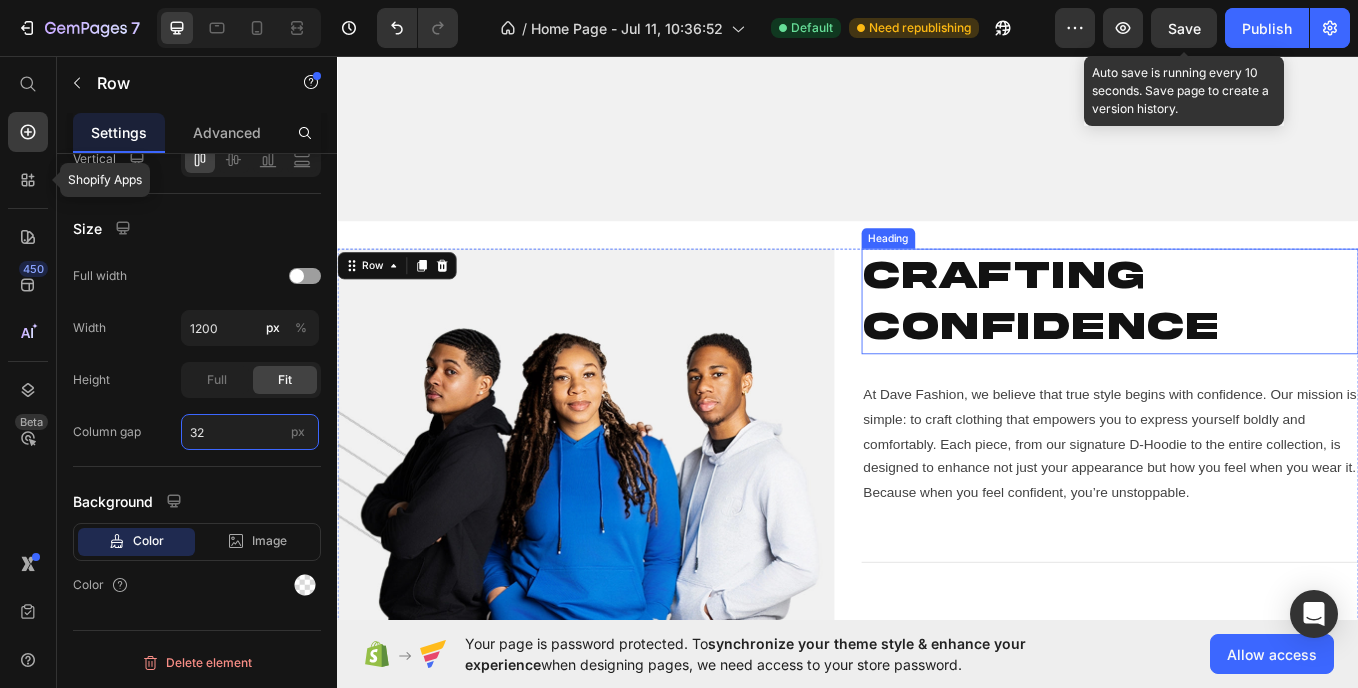 scroll, scrollTop: 2265, scrollLeft: 0, axis: vertical 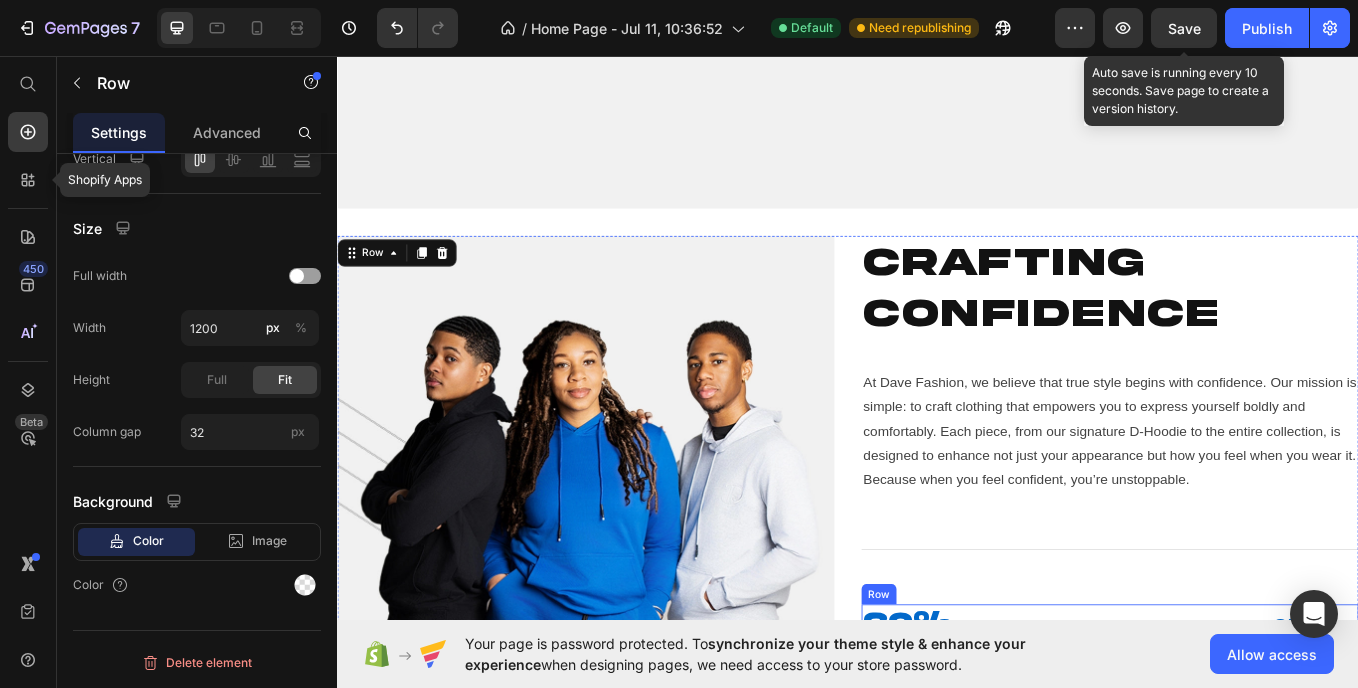 click on "30% Heading Increase in repeat customers Text Block 10k + Heading Items sold Text Block 100 % Heading Quality guaranreed Text Block Row" at bounding box center (1245, 754) 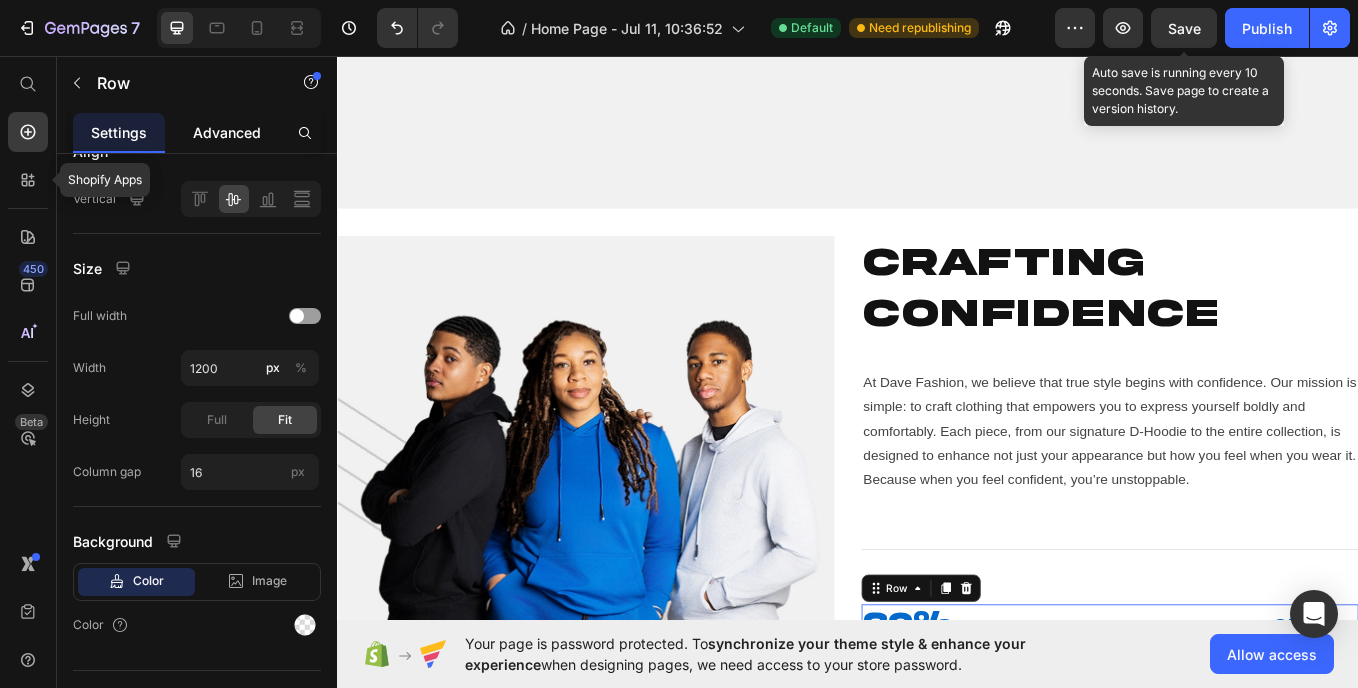 click on "Advanced" 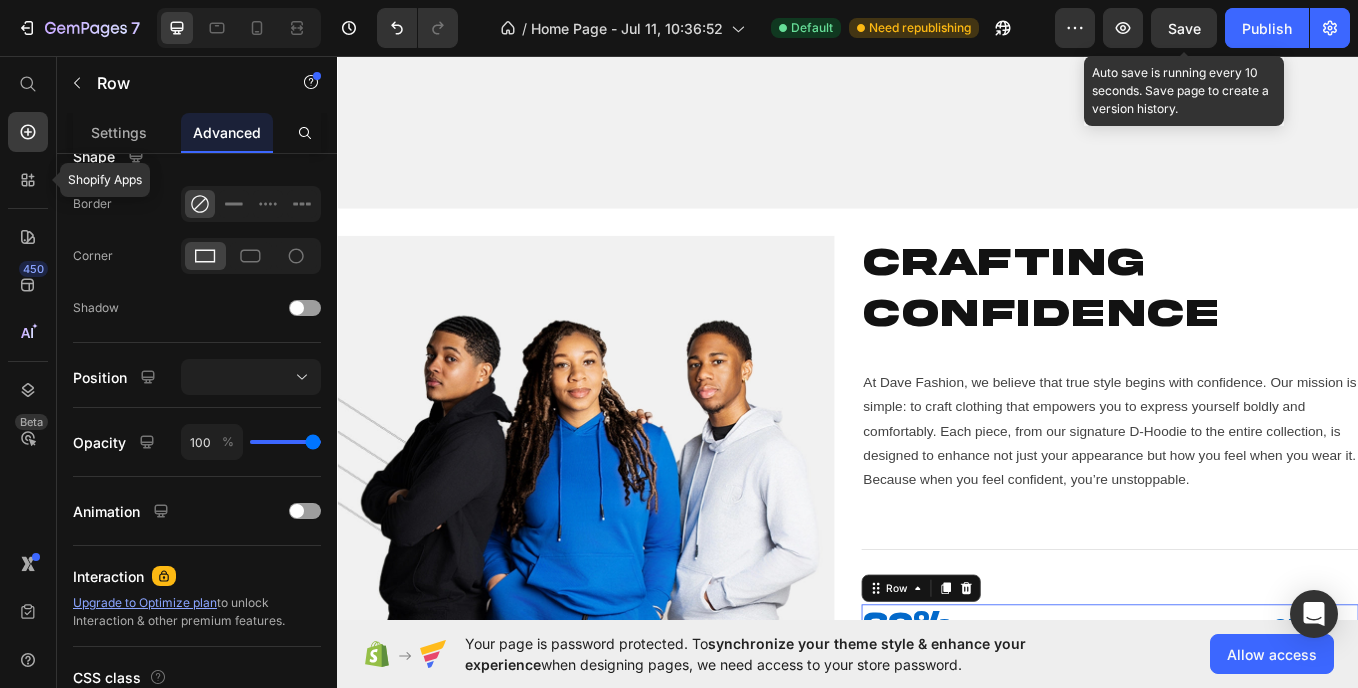 scroll, scrollTop: 0, scrollLeft: 0, axis: both 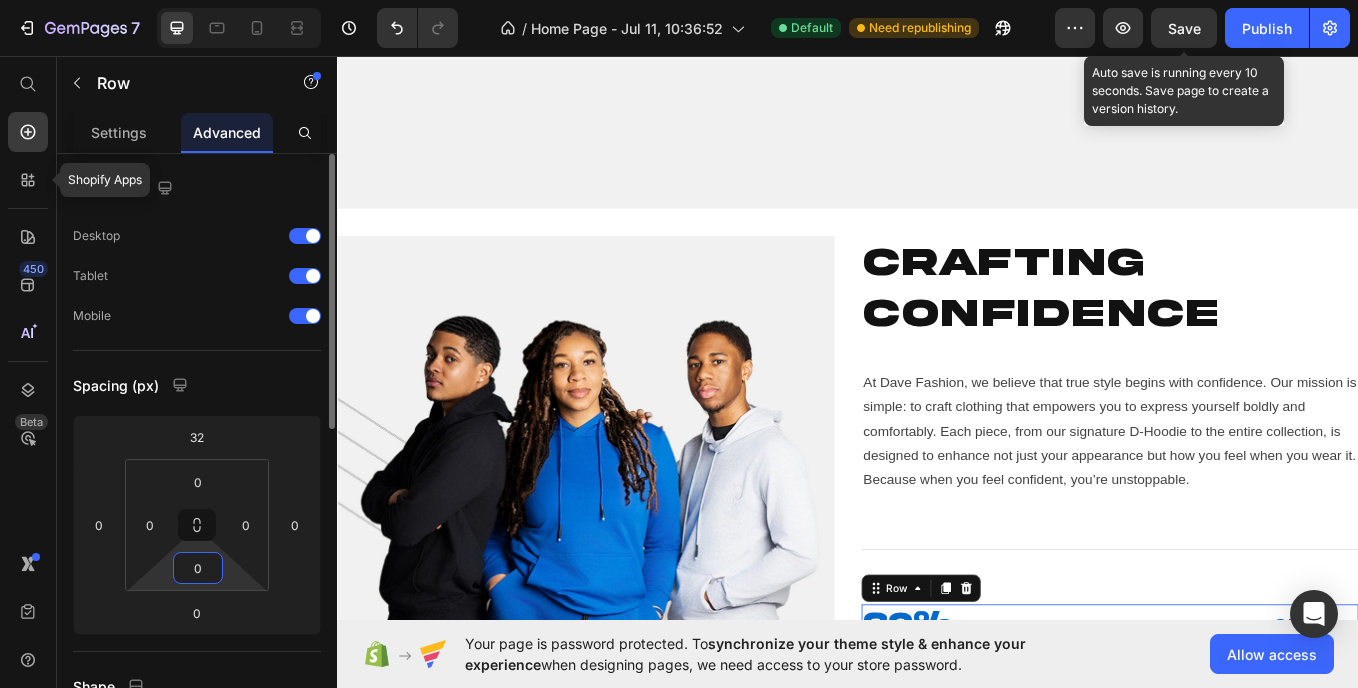 click on "0" at bounding box center [198, 568] 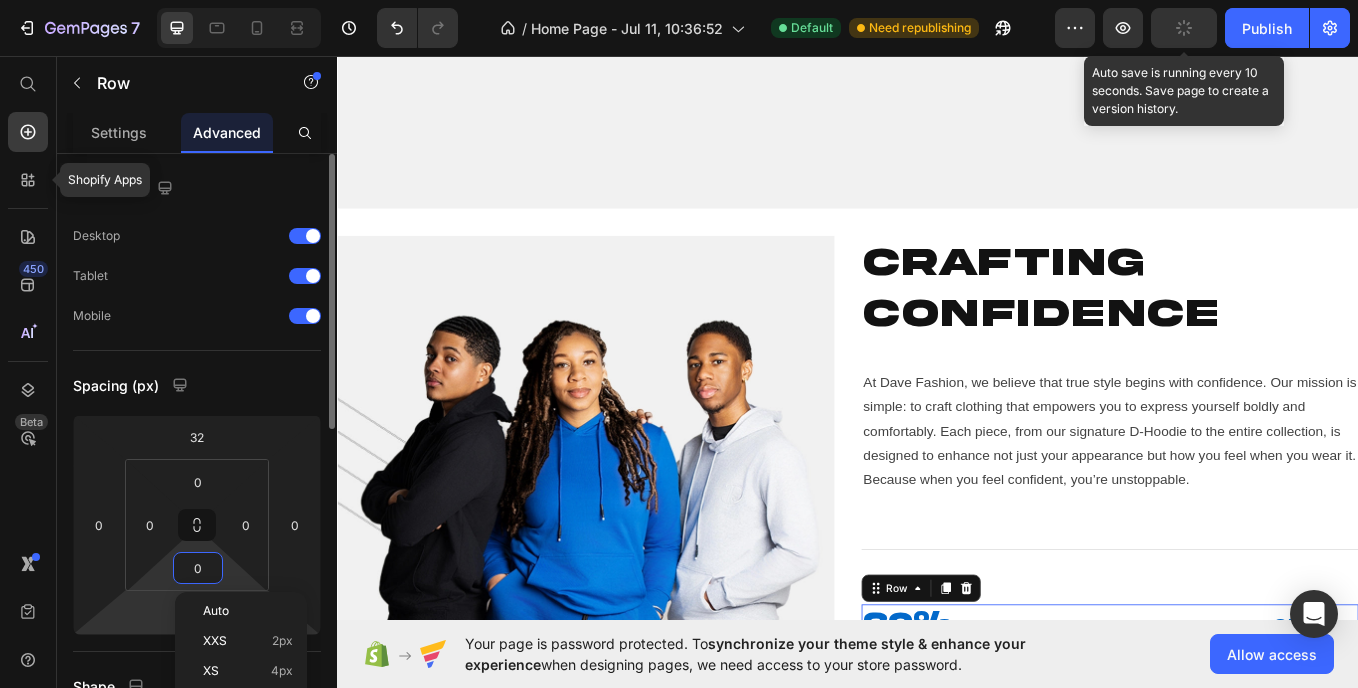 click on "7  Version history  /  Home Page - Jul 11, 10:36:52 Default Need republishing Preview Auto save is running every 10 seconds. Save page to create a version history.  Publish  Shopify Apps 450 Beta Start with Sections Elements Hero Section Product Detail Brands Trusted Badges Guarantee Product Breakdown How to use Testimonials Compare Bundle FAQs Social Proof Brand Story Product List Collection Blog List Contact Sticky Add to Cart Custom Footer Browse Library 450 Layout
Row
Row
Row
Row Text
Heading
Text Block Button
Button
Button
Media" at bounding box center (679, 0) 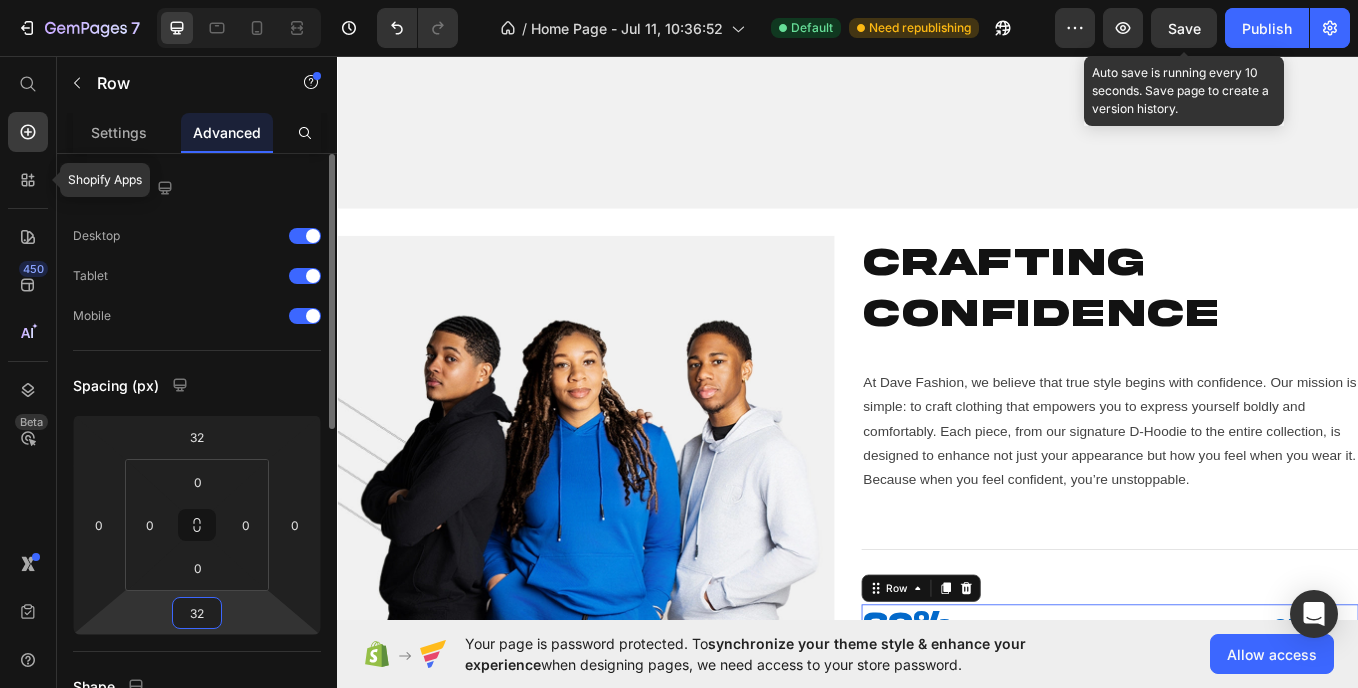 type on "3" 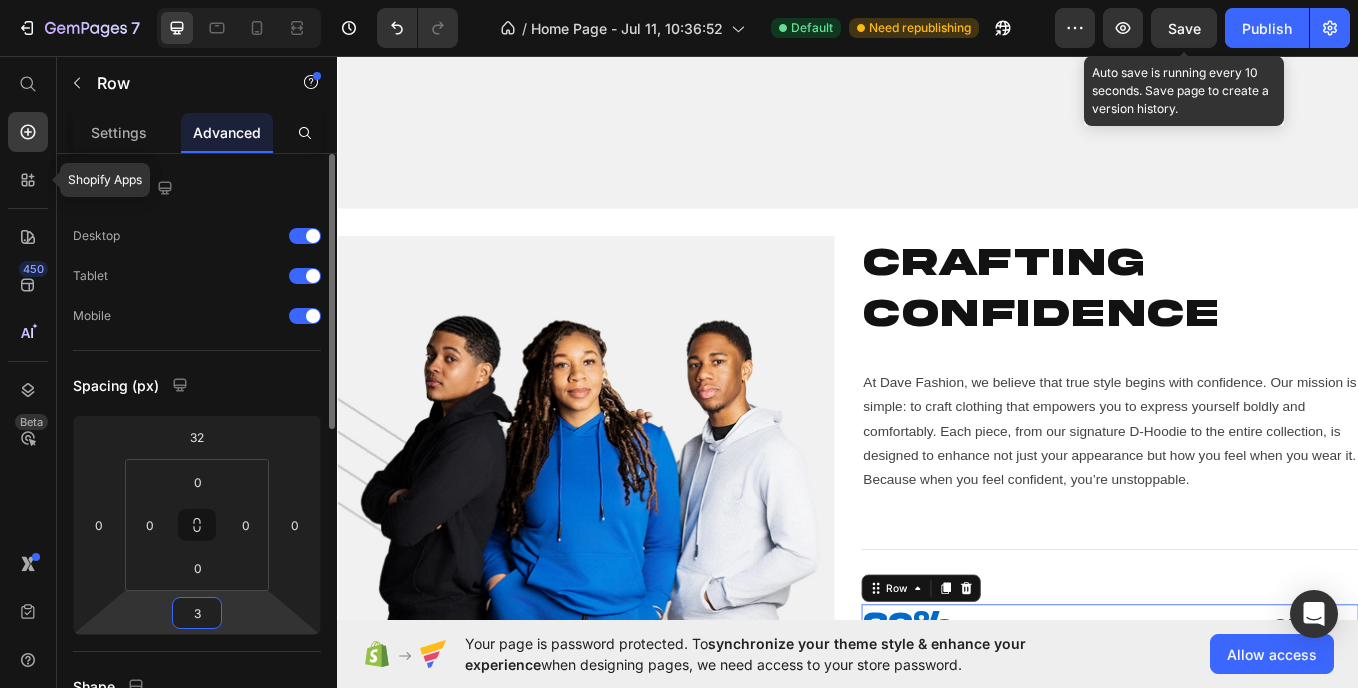 type 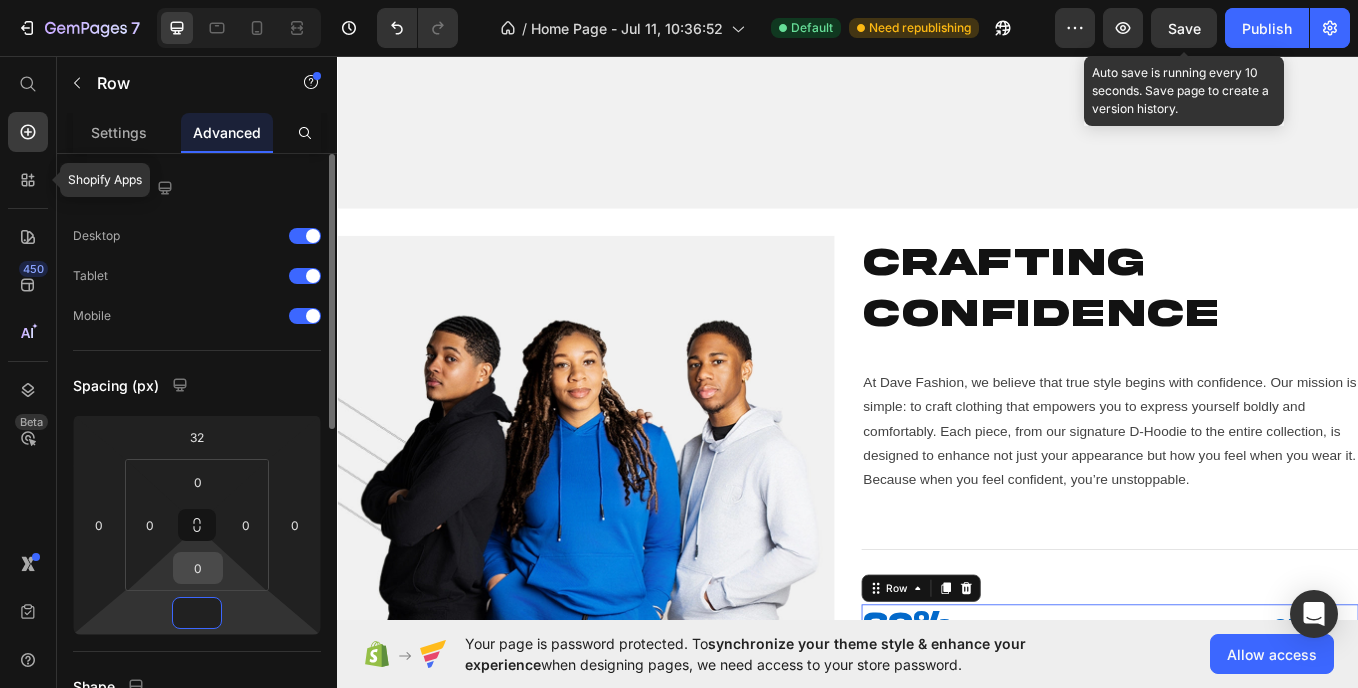 click on "0" at bounding box center (198, 568) 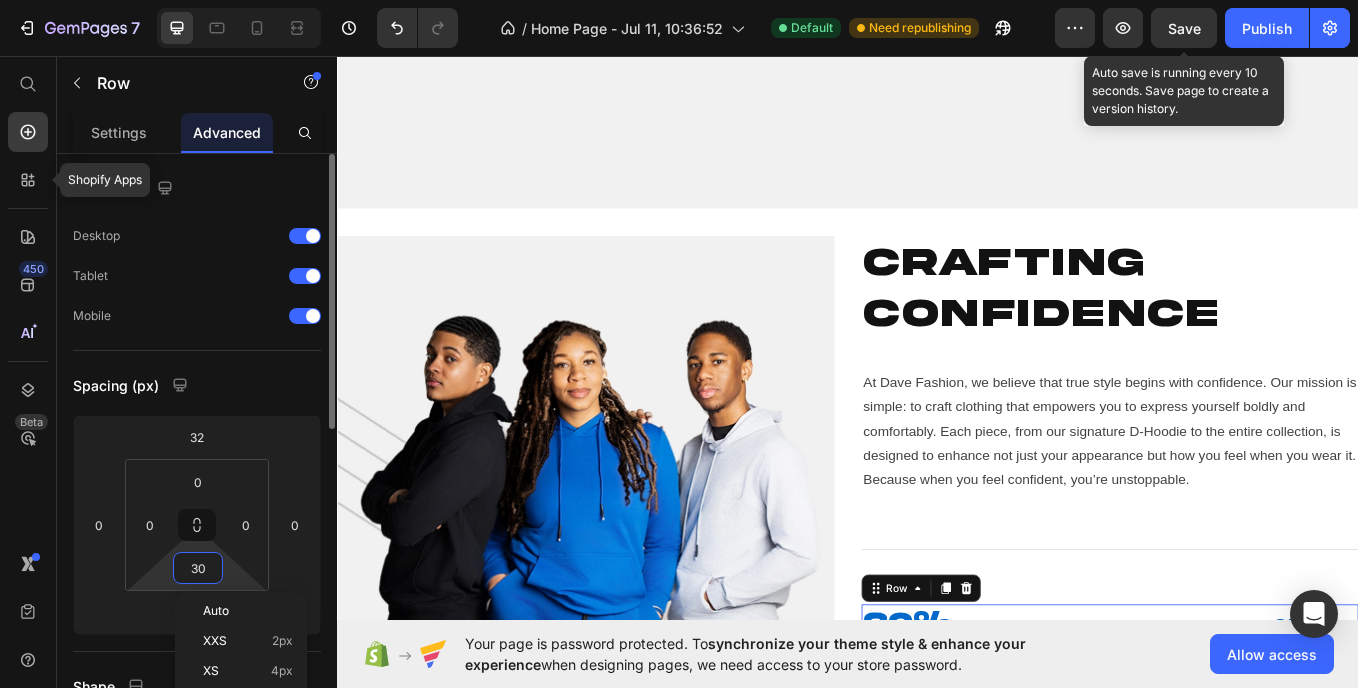 type on "0" 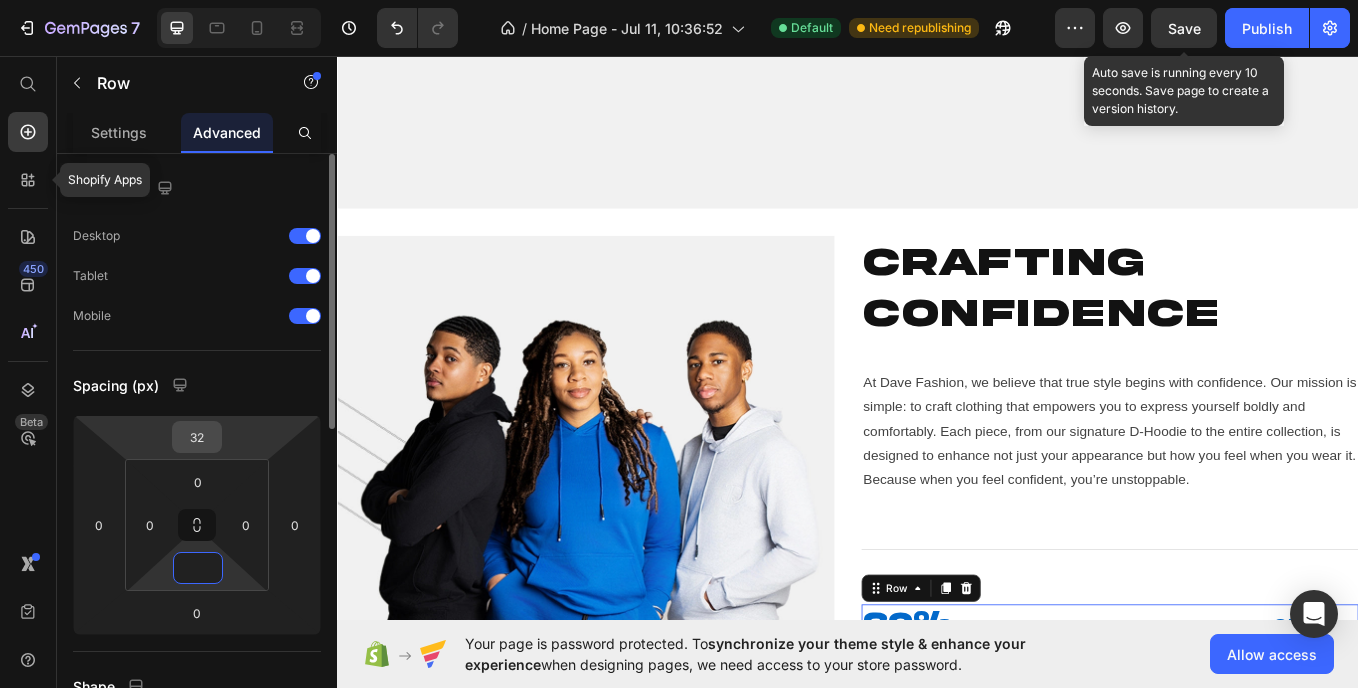 click on "32" at bounding box center [197, 437] 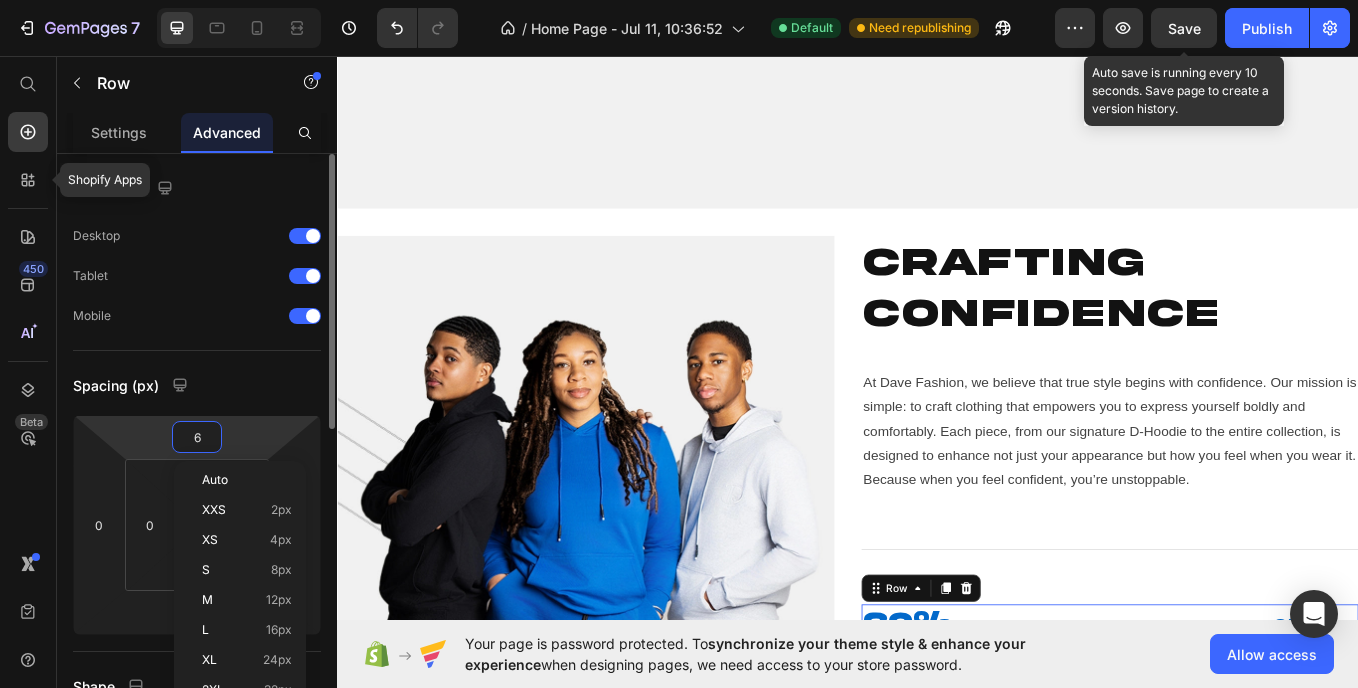 type on "64" 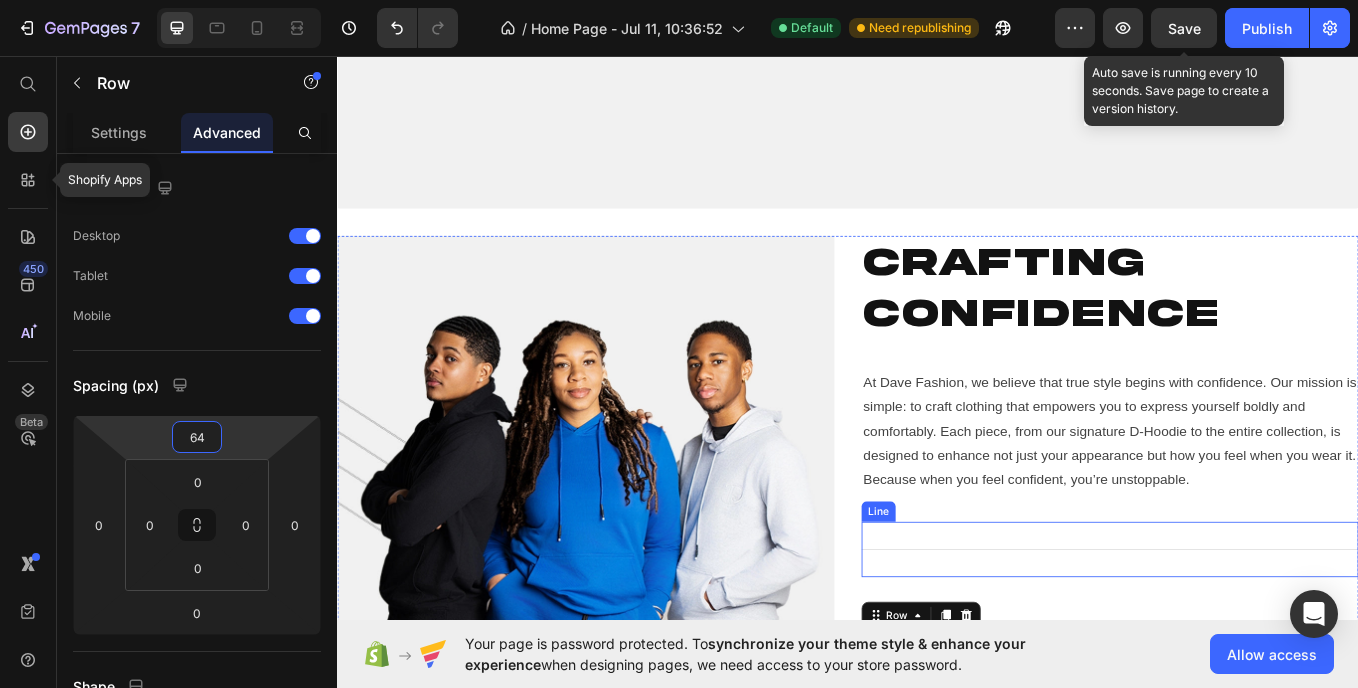 click on "Title Line" at bounding box center [1245, 635] 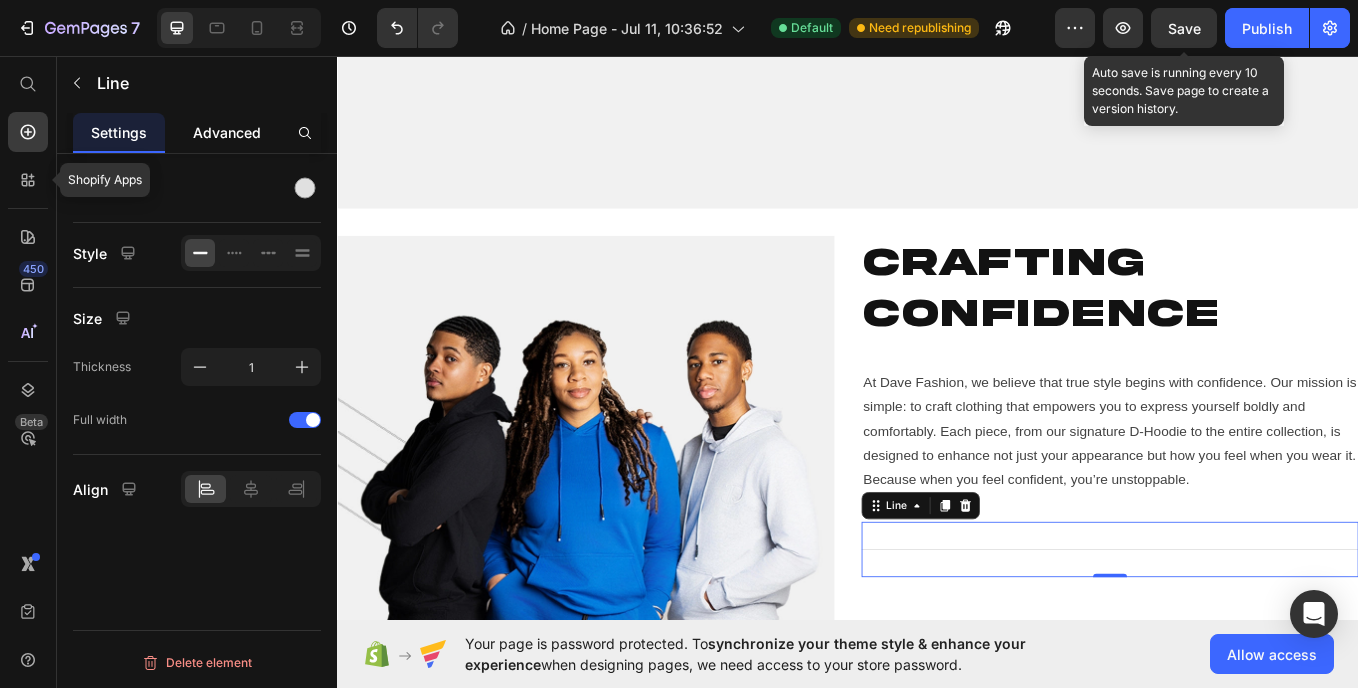 click on "Advanced" at bounding box center [227, 132] 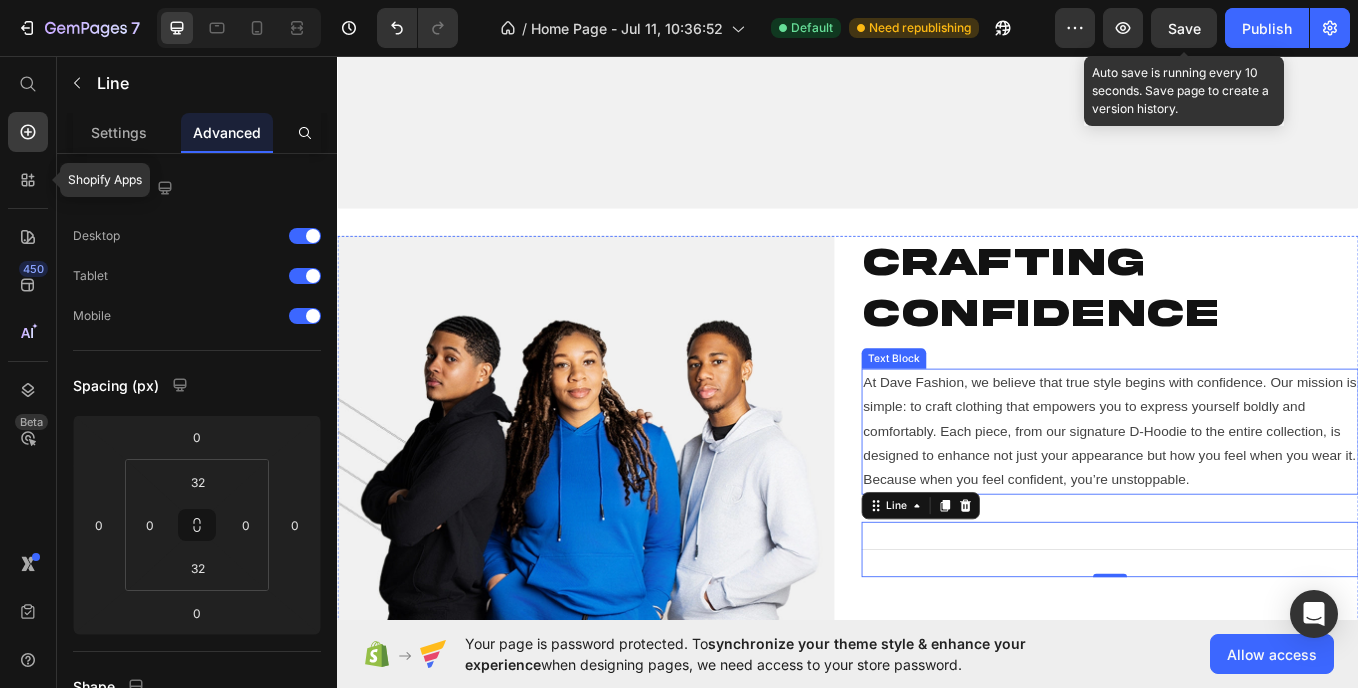 click on "At Dave Fashion, we believe that true style begins with confidence. Our mission is simple: to craft clothing that empowers you to express yourself boldly and comfortably. Each piece, from our signature D-Hoodie to the entire collection, is designed to enhance not just your appearance but how you feel when you wear it. Because when you feel confident, you’re unstoppable." at bounding box center [1245, 496] 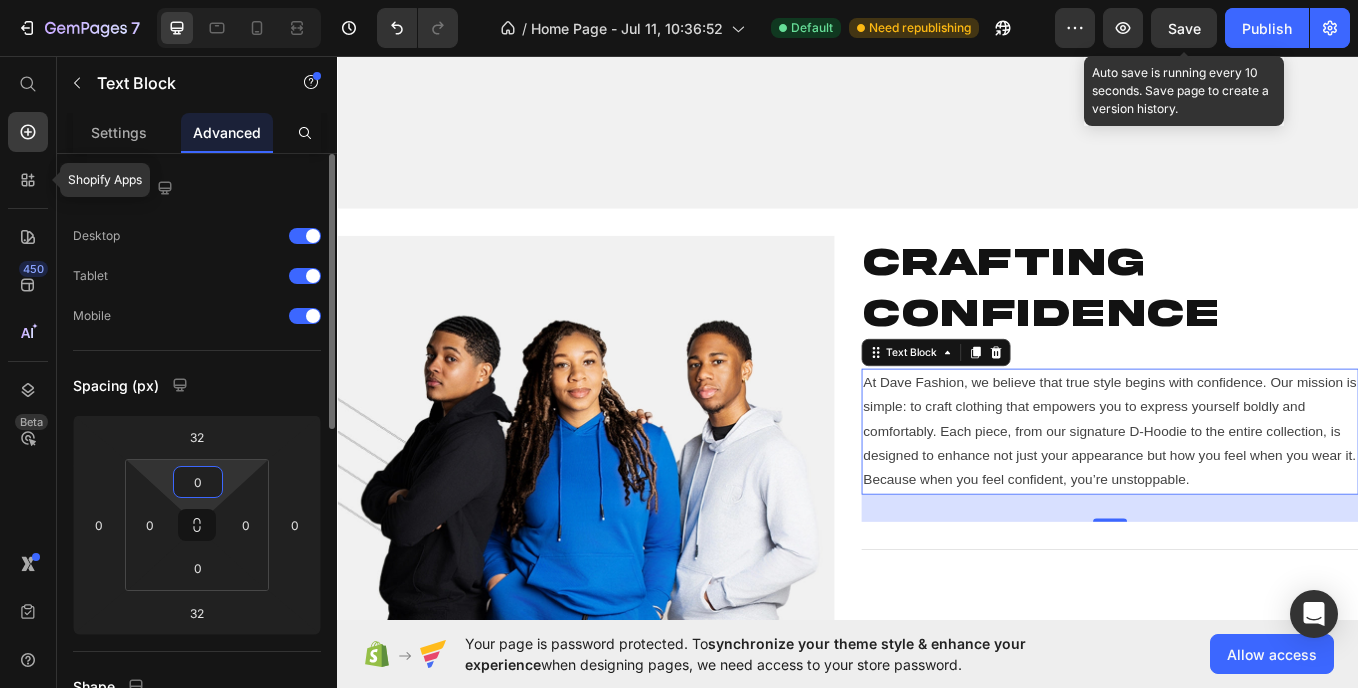 click on "0" at bounding box center (198, 482) 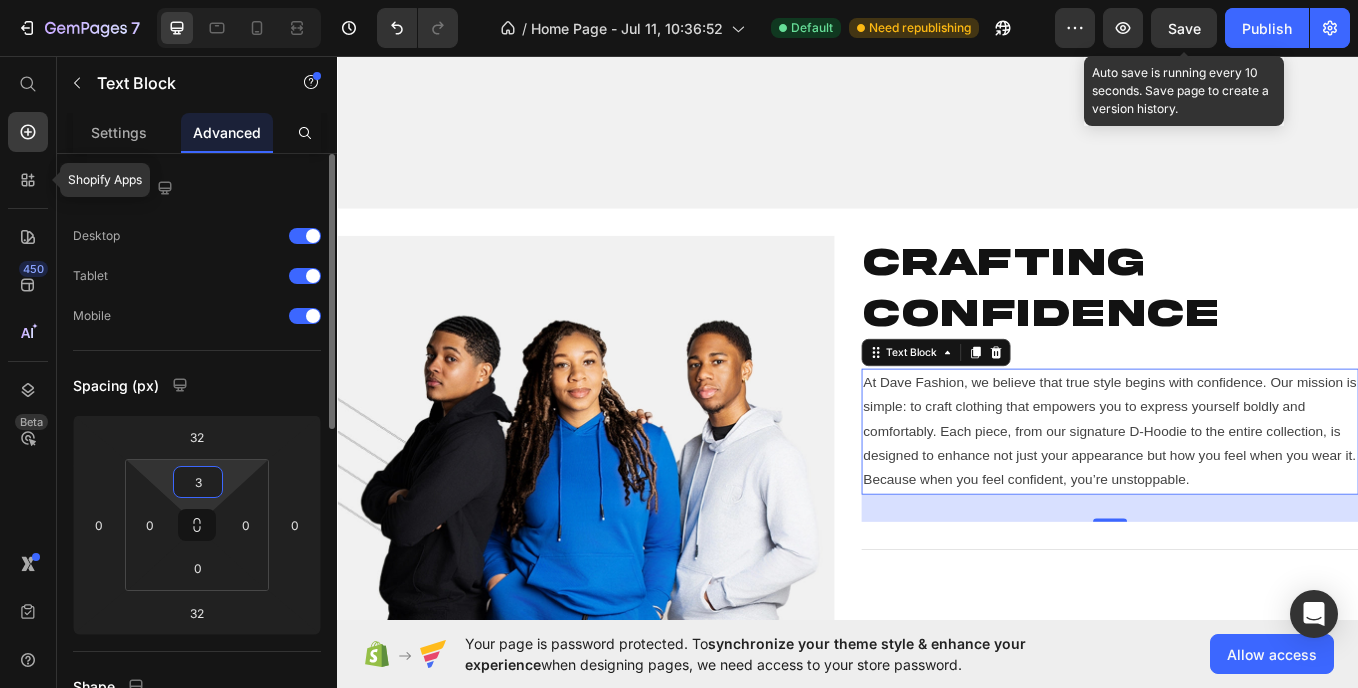 type on "32" 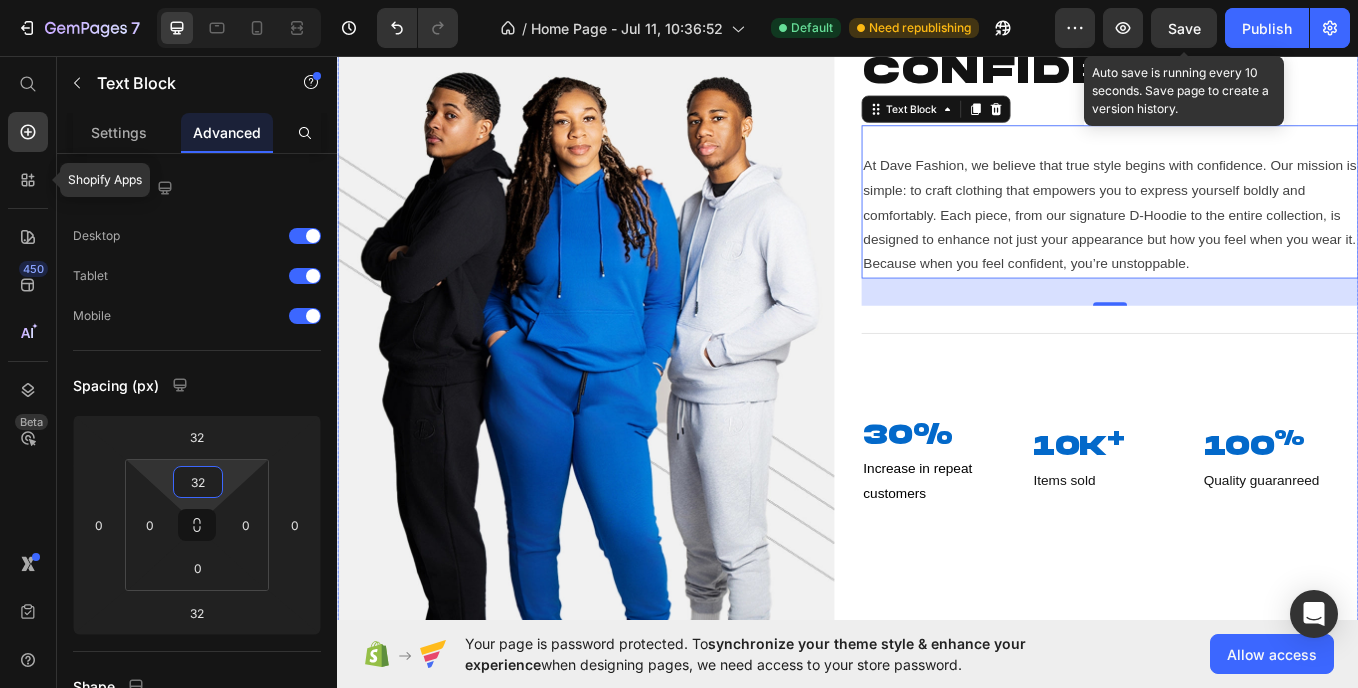scroll, scrollTop: 2385, scrollLeft: 0, axis: vertical 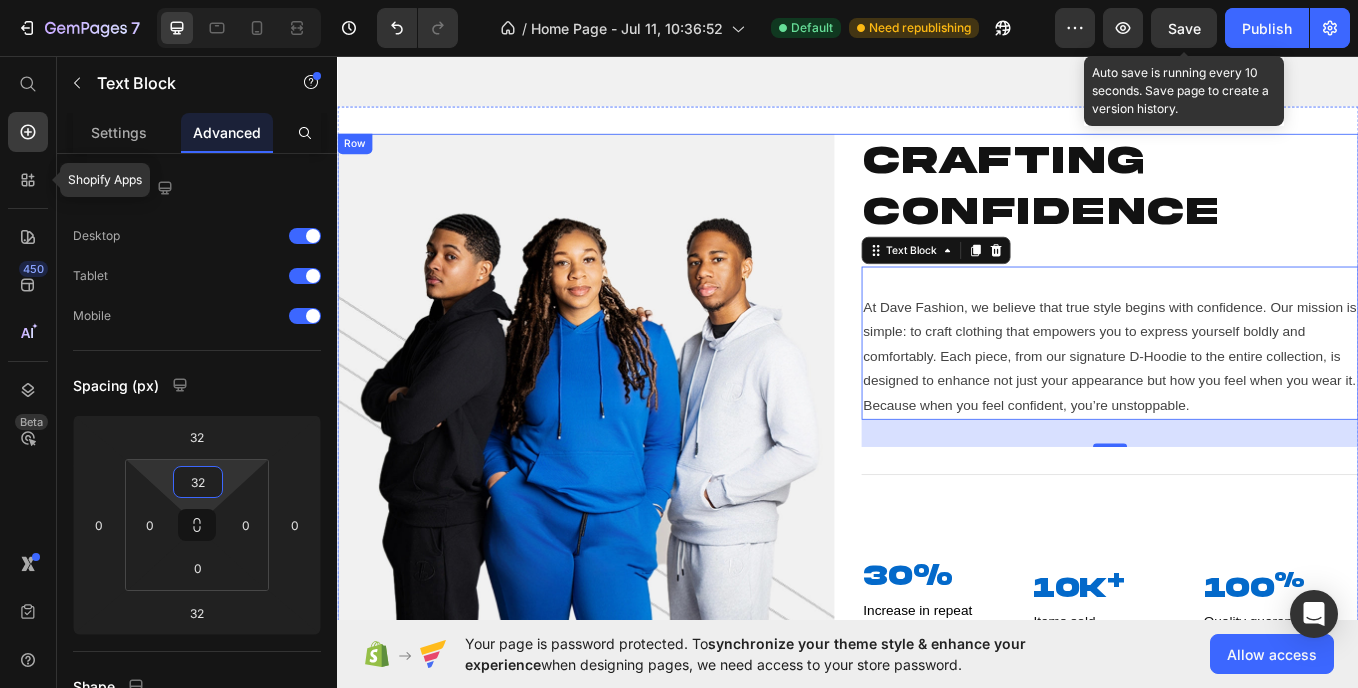 click on "Crafting Confidence Heading At Dave Fashion, we believe that true style begins with confidence. Our mission is simple: to craft clothing that empowers you to express yourself boldly and comfortably. Each piece, from our signature D-Hoodie to the entire collection, is designed to enhance not just your appearance but how you feel when you wear it. Because when you feel confident, you’re unstoppable. Text Block   32                Title Line 30% Heading Increase in repeat customers Text Block 10k + Heading Items sold Text Block 100 % Heading Quality guaranreed Text Block Row" at bounding box center [1245, 526] 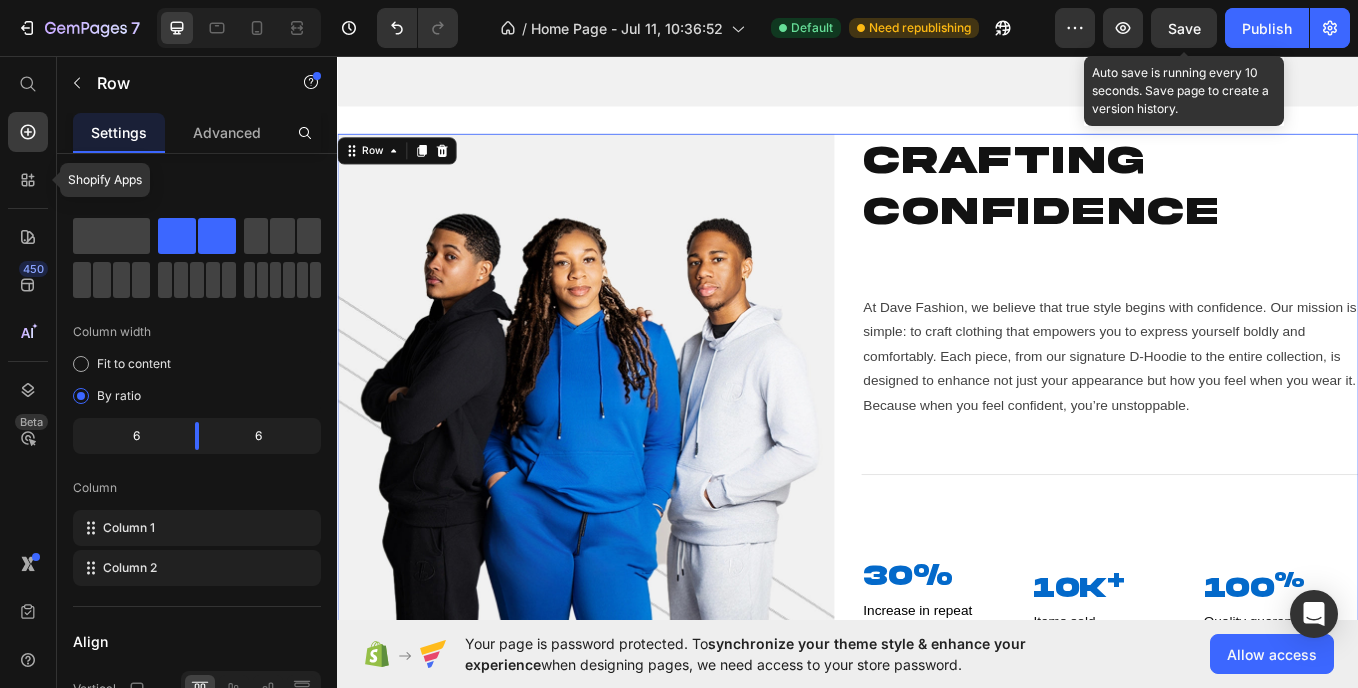 scroll, scrollTop: 2993, scrollLeft: 0, axis: vertical 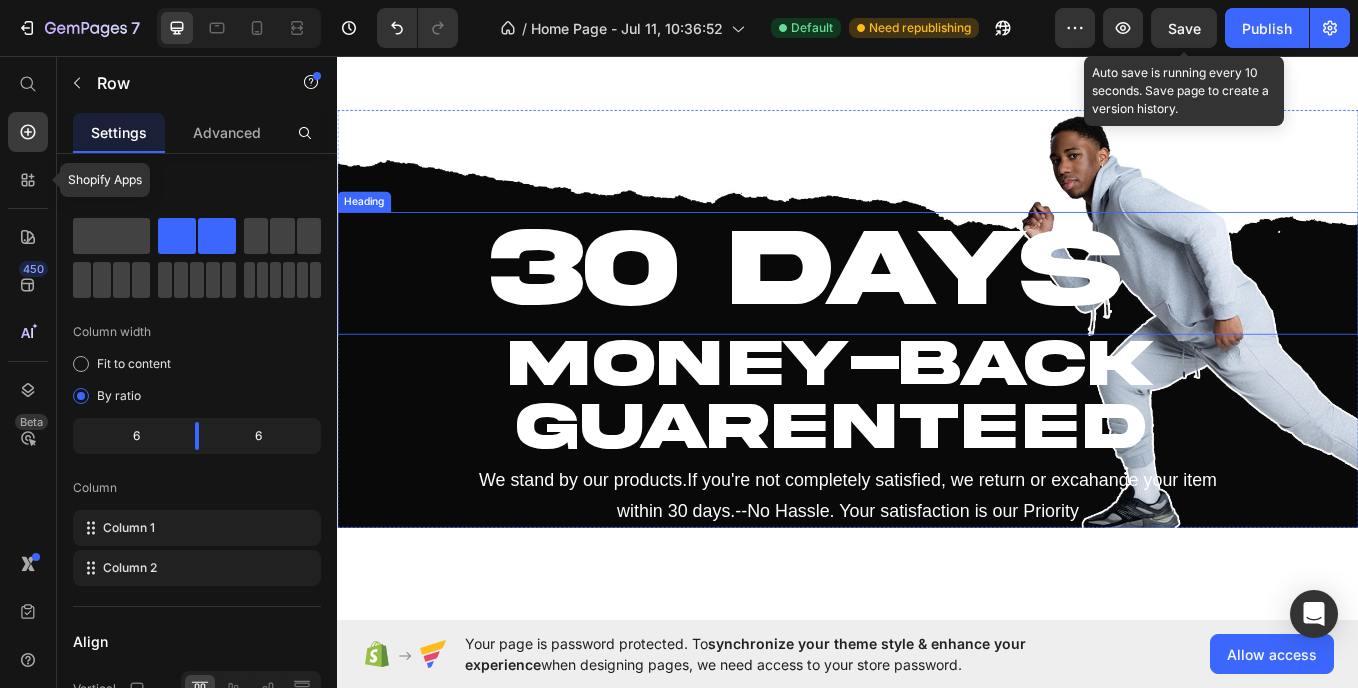 click on "30 DAYS" at bounding box center (887, 306) 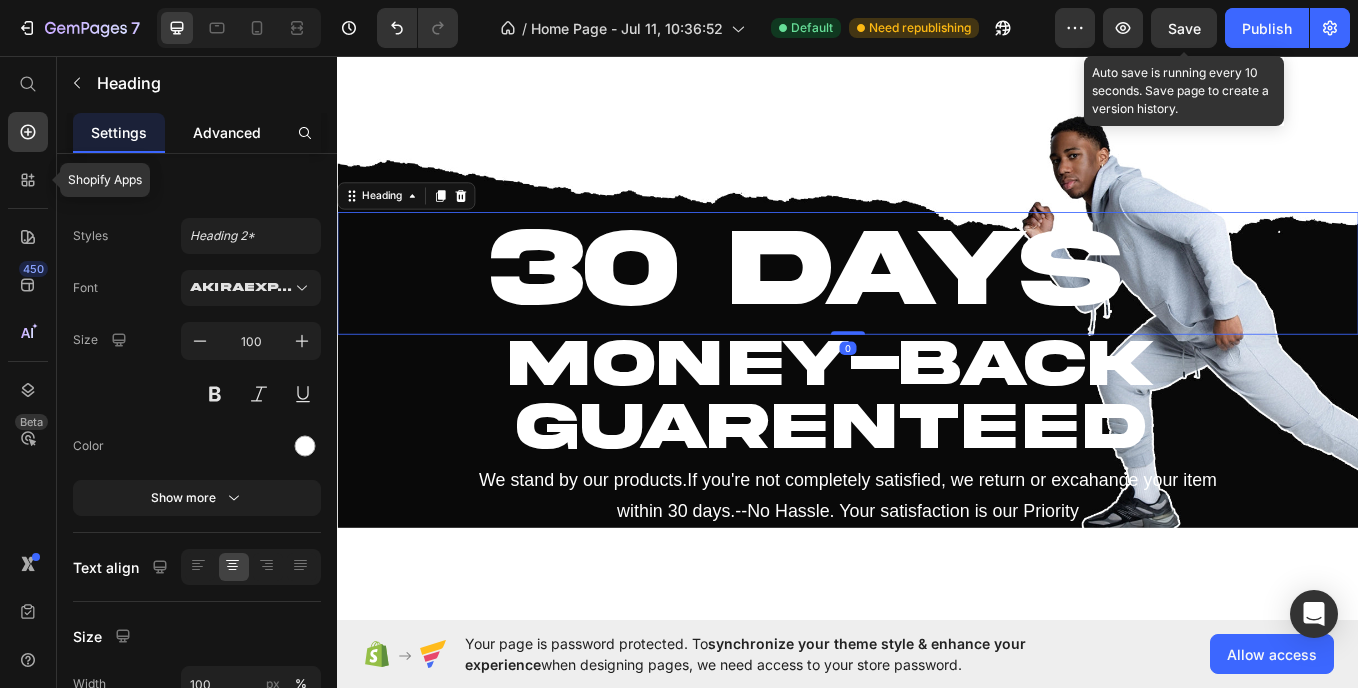 click on "Advanced" at bounding box center [227, 132] 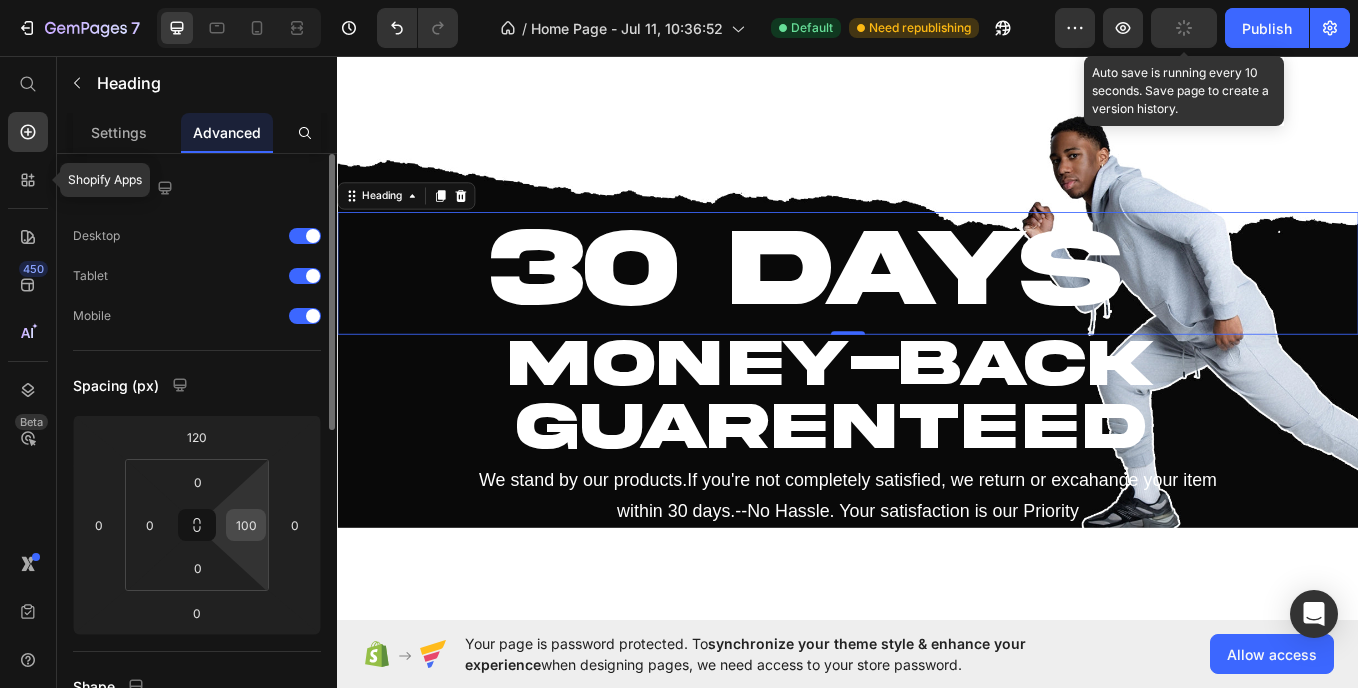 click on "100" at bounding box center [246, 525] 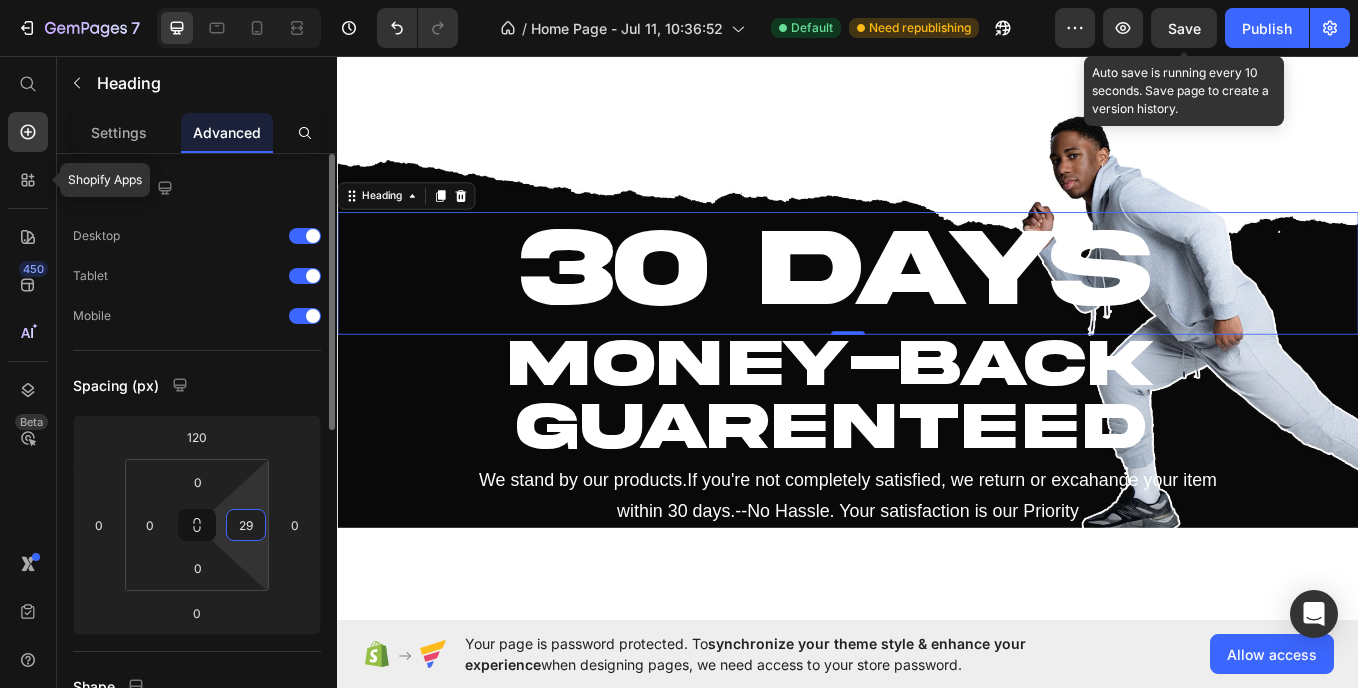 type on "290" 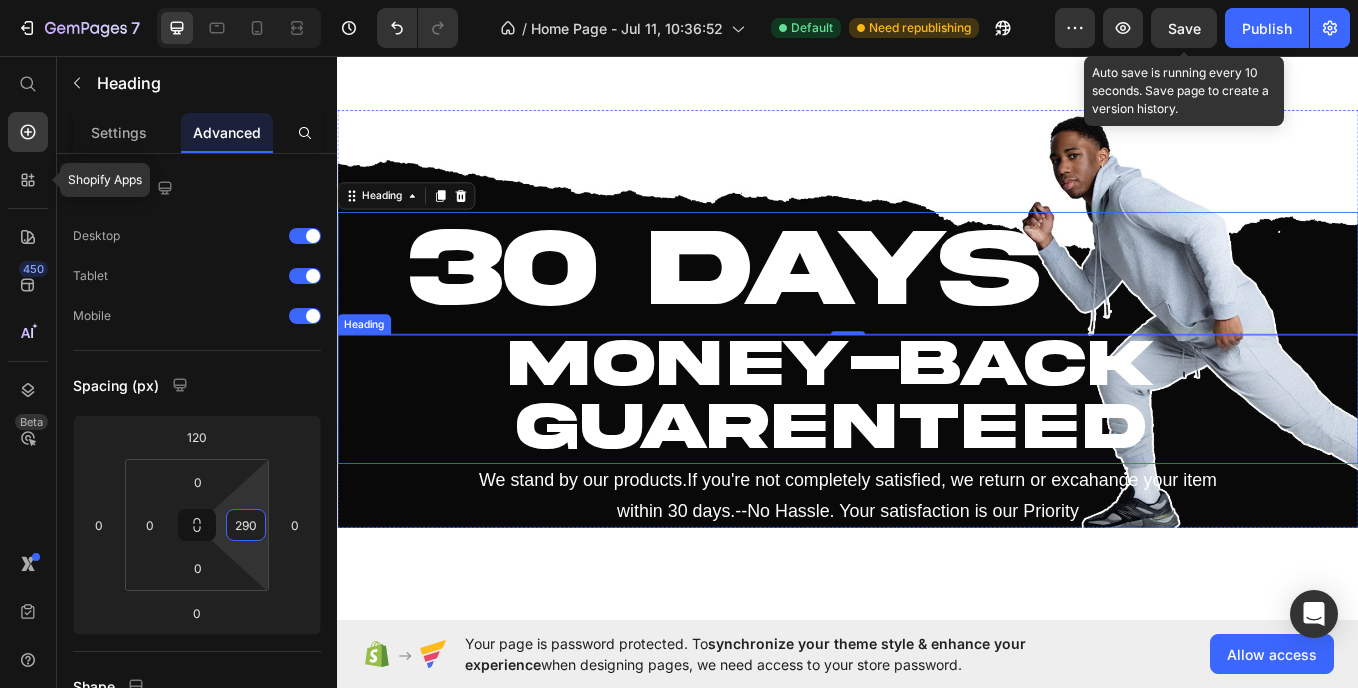 click on "GUARENTEED" at bounding box center [917, 491] 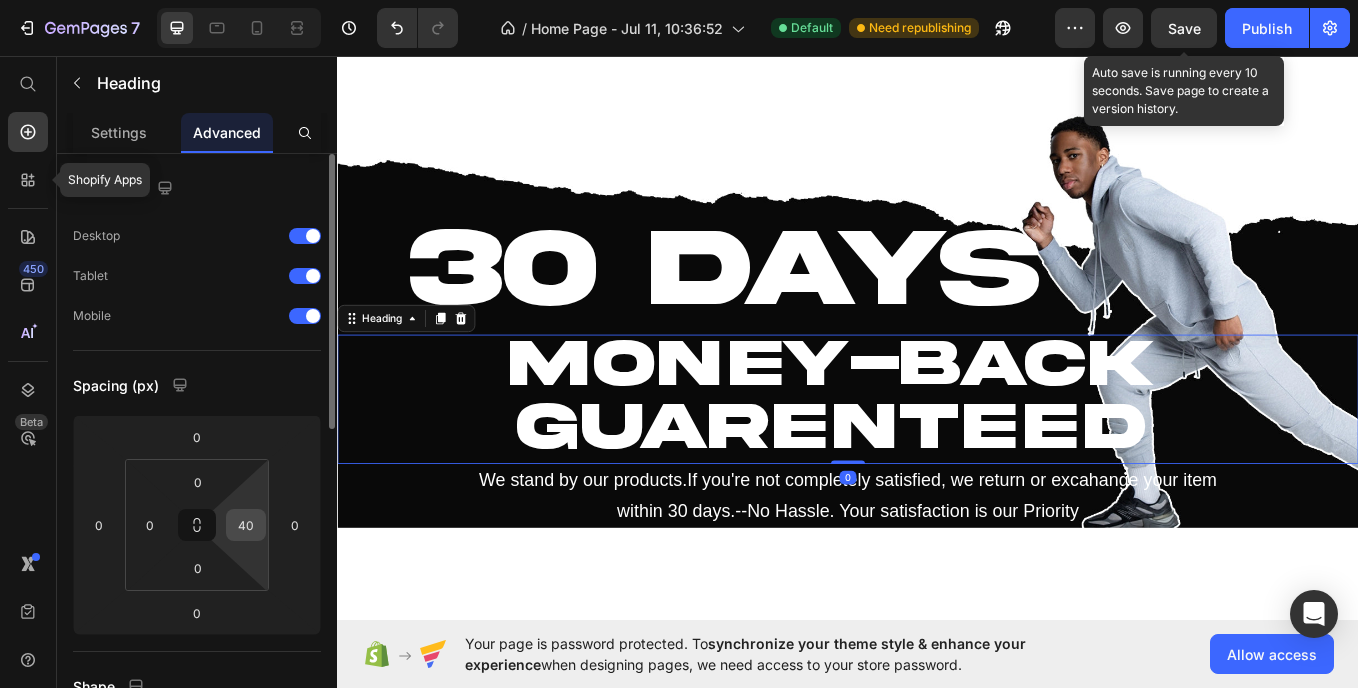 click on "40" at bounding box center [246, 525] 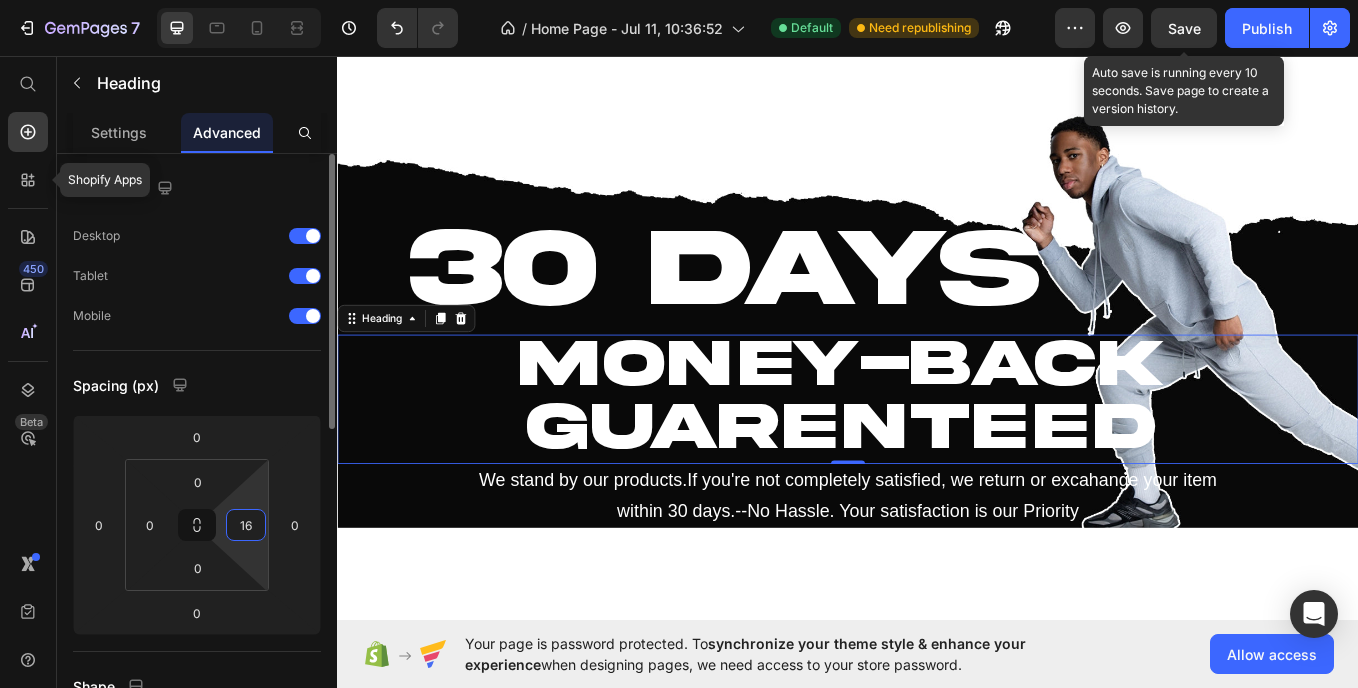 type on "160" 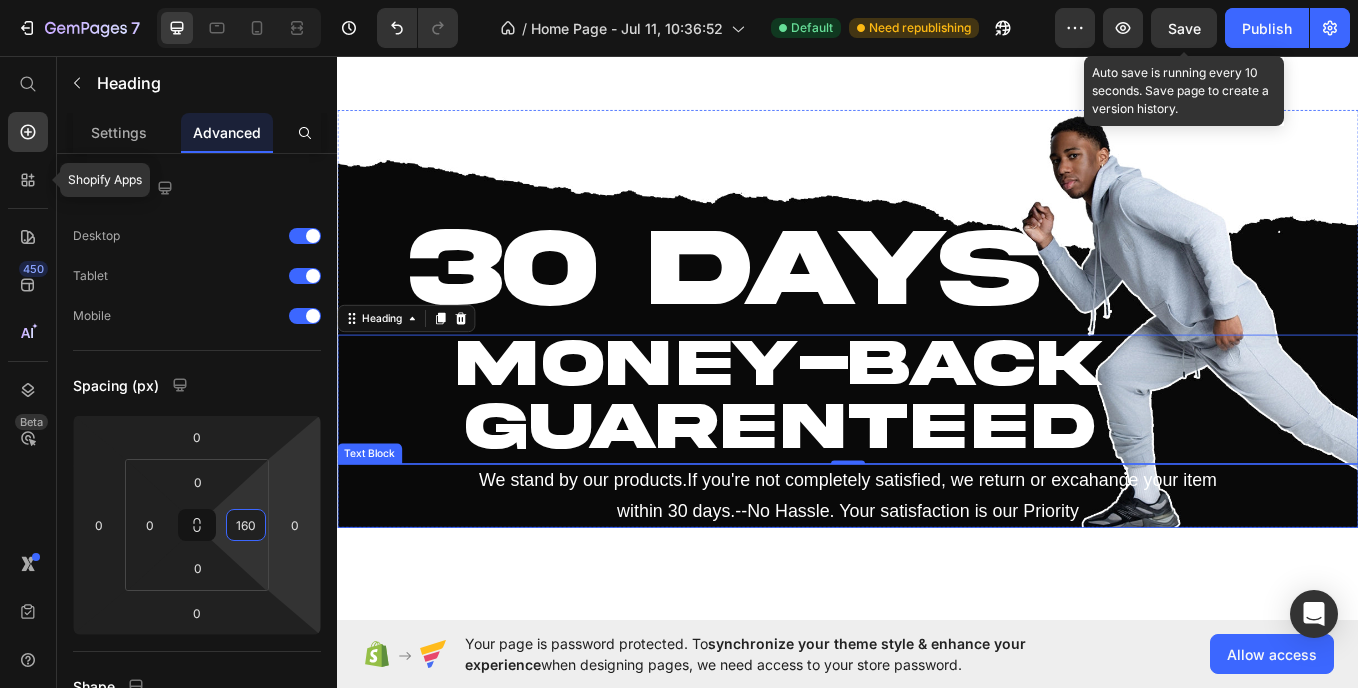 click on "We stand by our products.If you're not completely satisfied, we return or excahange your item within 30 days.--No Hassle. Your satisfaction is our Priority" at bounding box center (937, 572) 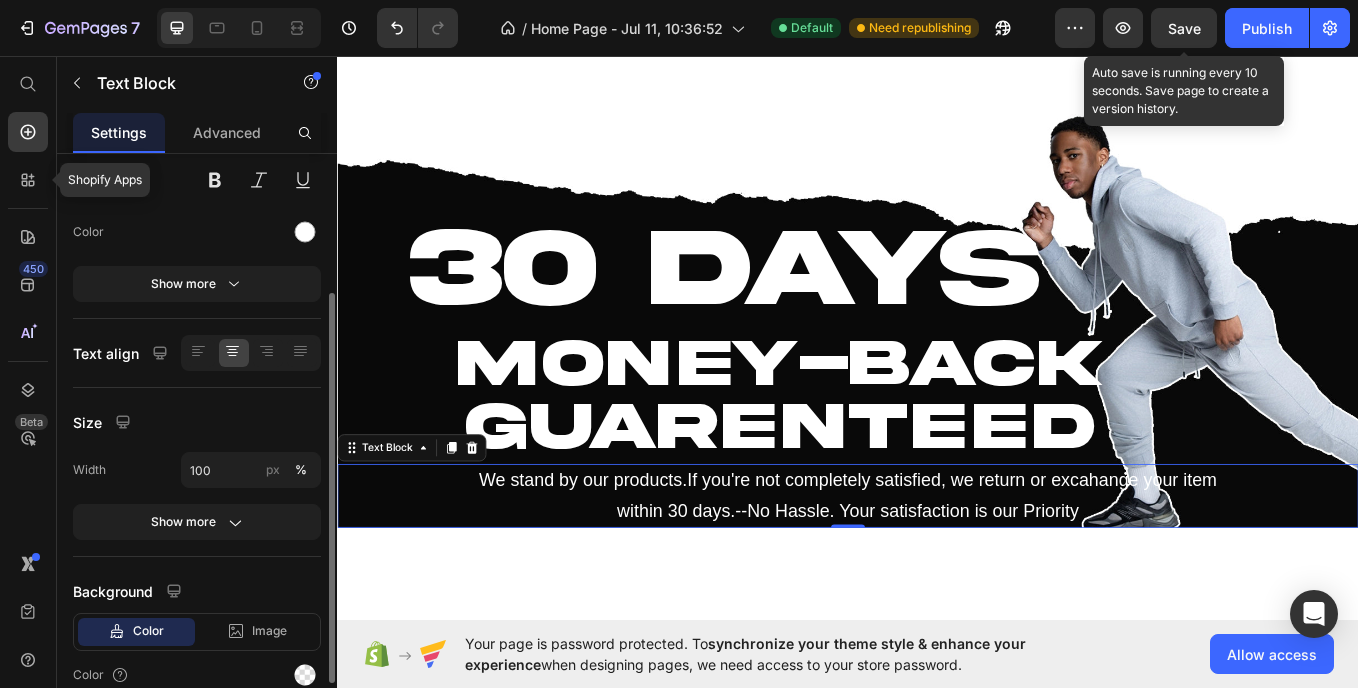 scroll, scrollTop: 0, scrollLeft: 0, axis: both 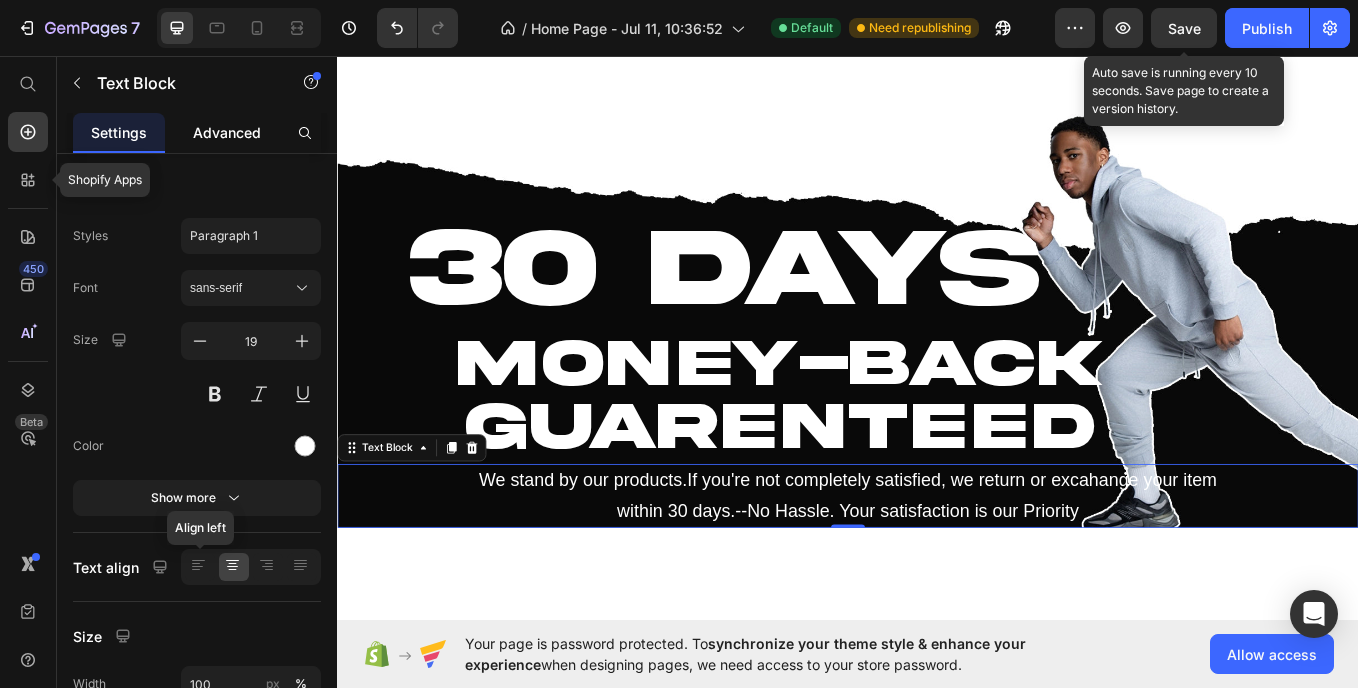 click on "Advanced" at bounding box center [227, 132] 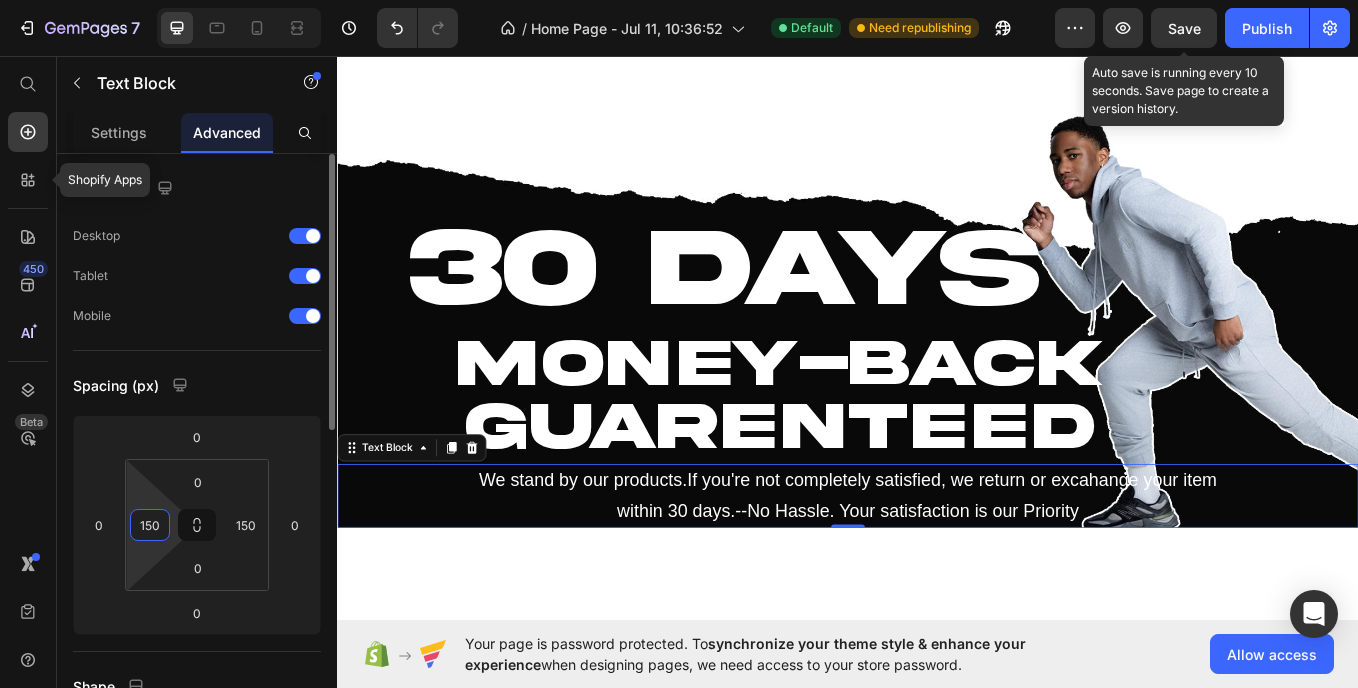 click on "150" at bounding box center (150, 525) 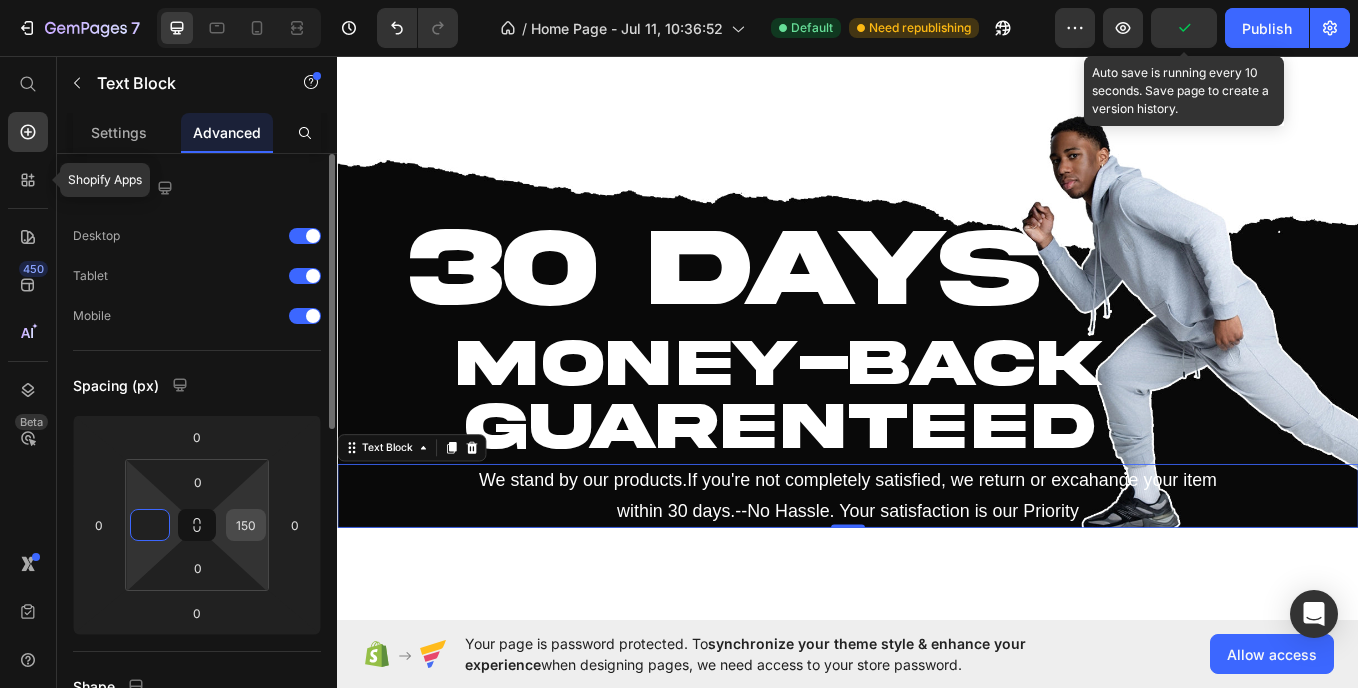type on "0" 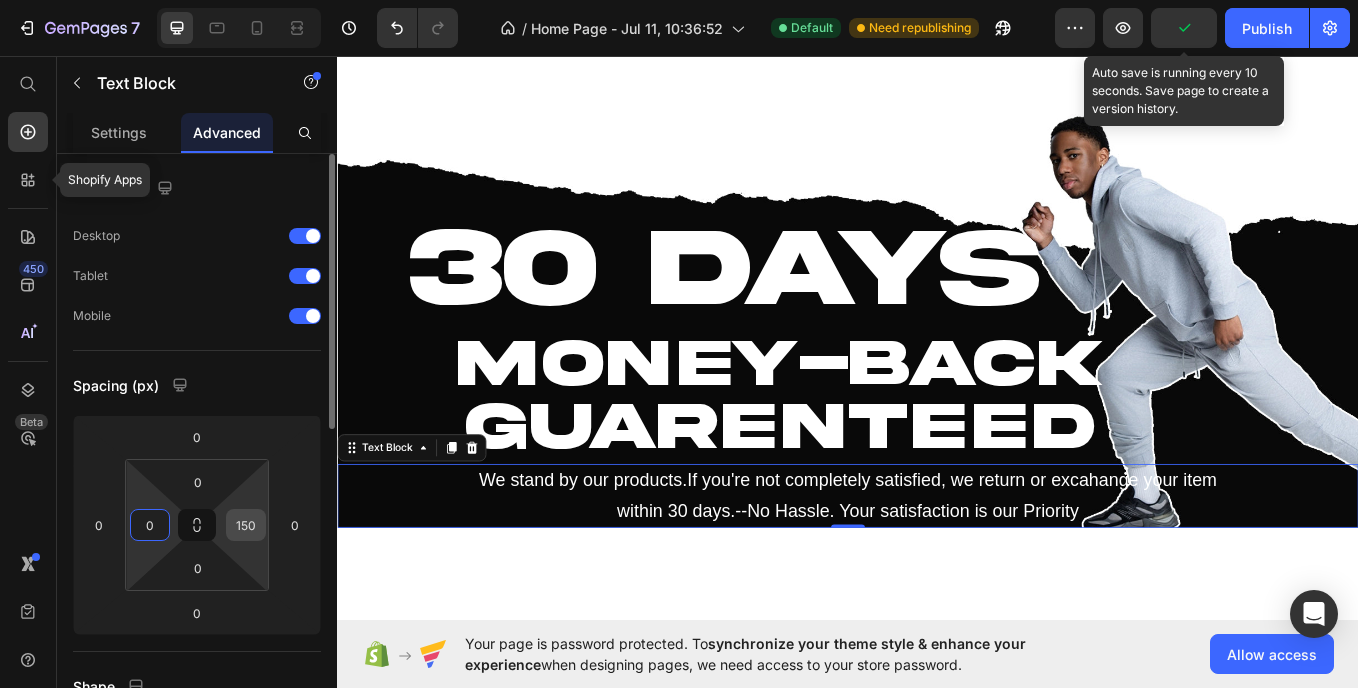 click on "150" at bounding box center (246, 525) 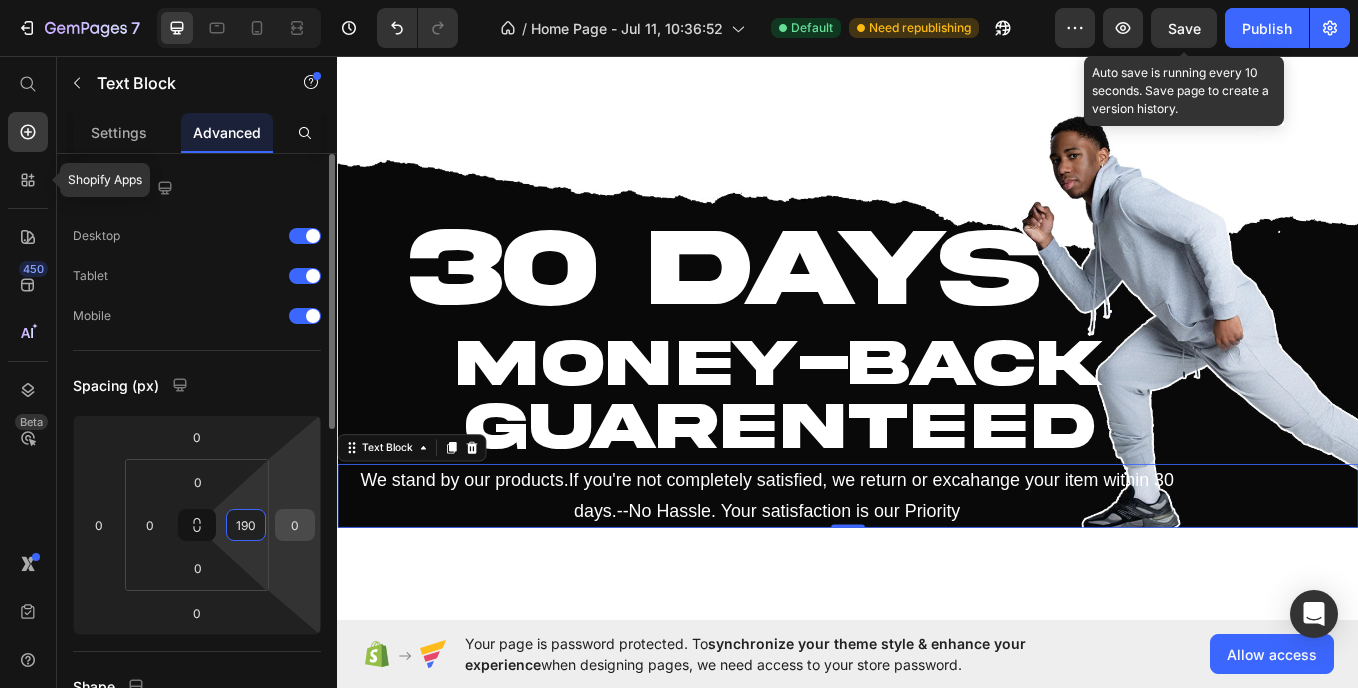 type on "190" 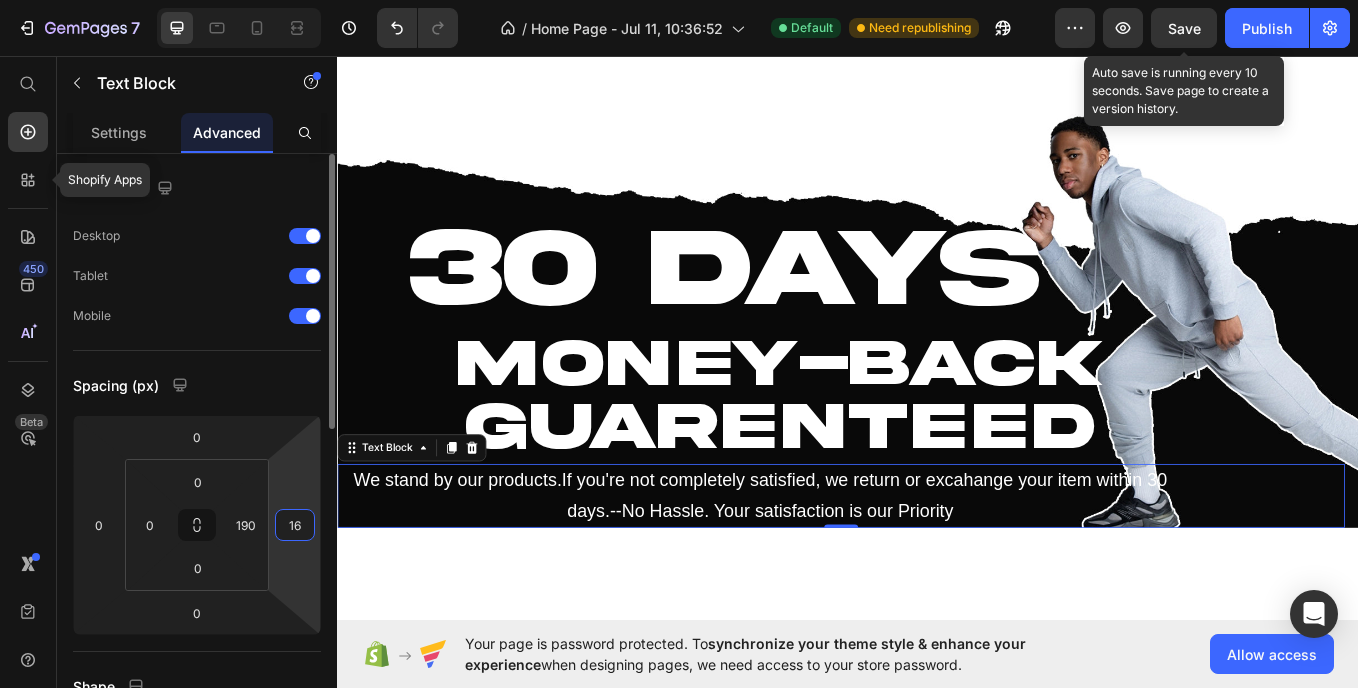 type on "1" 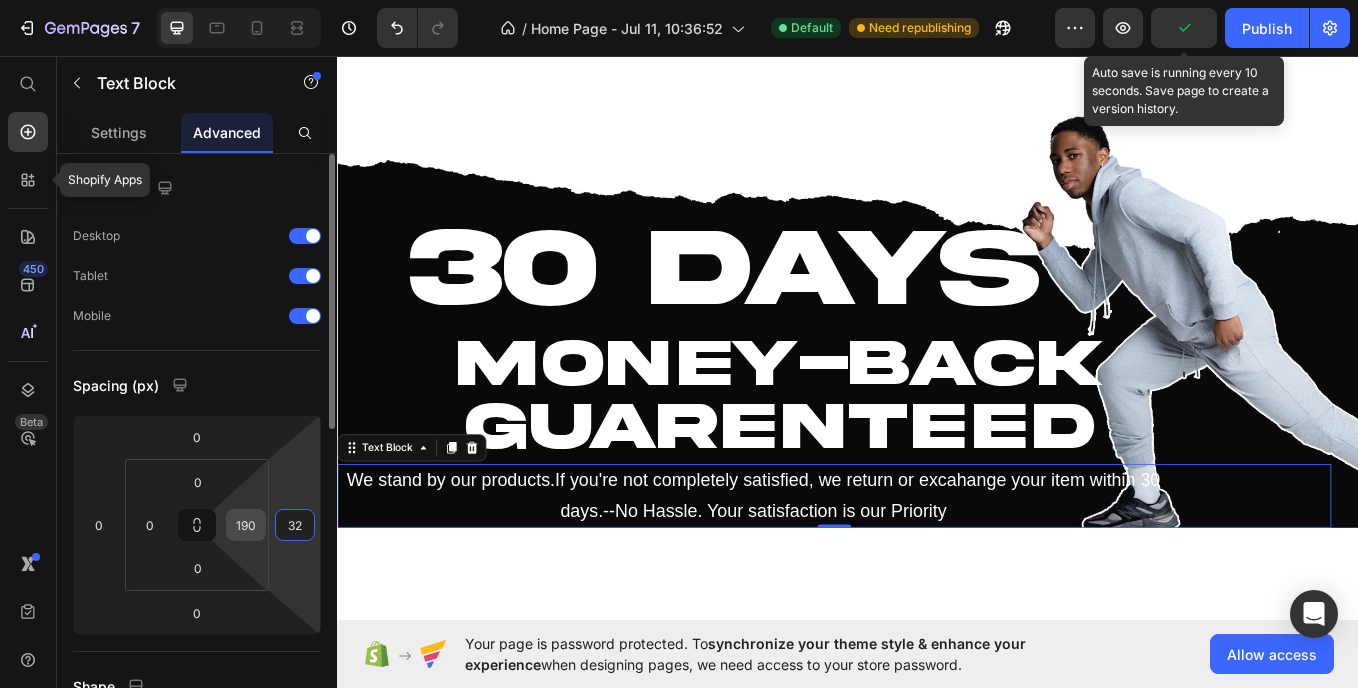 type on "32" 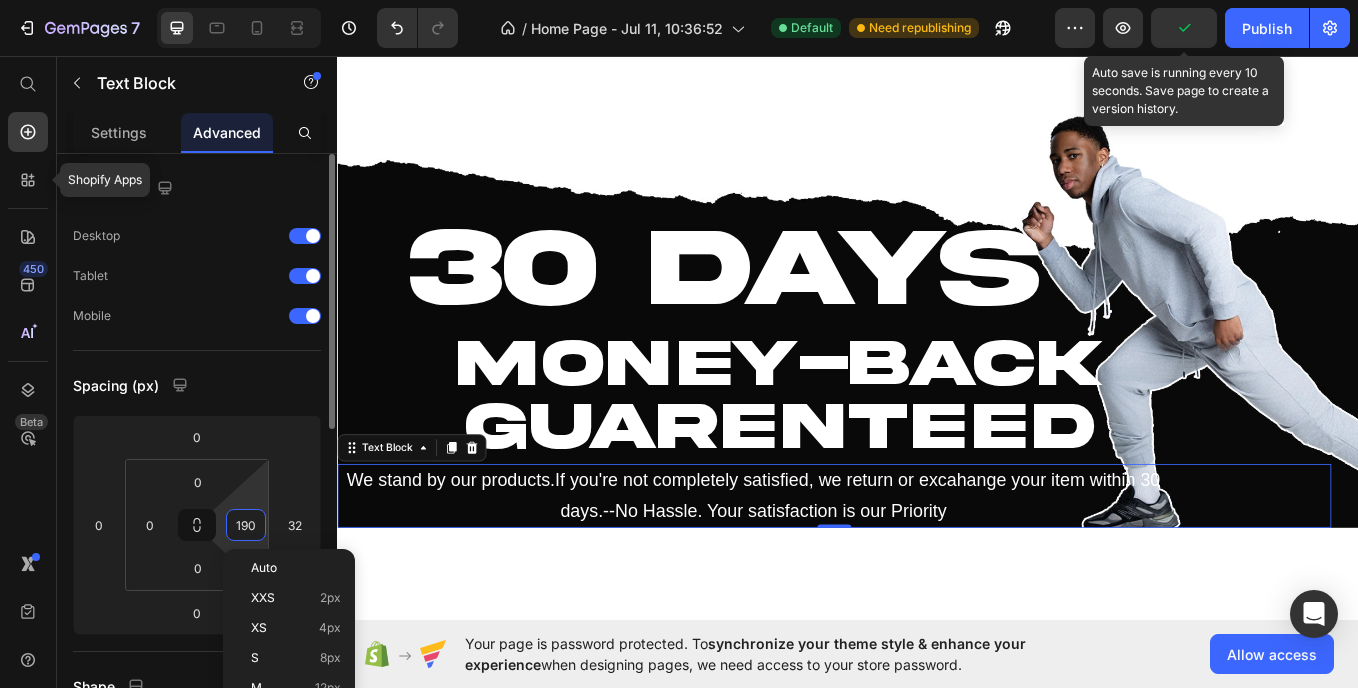click on "190" at bounding box center [246, 525] 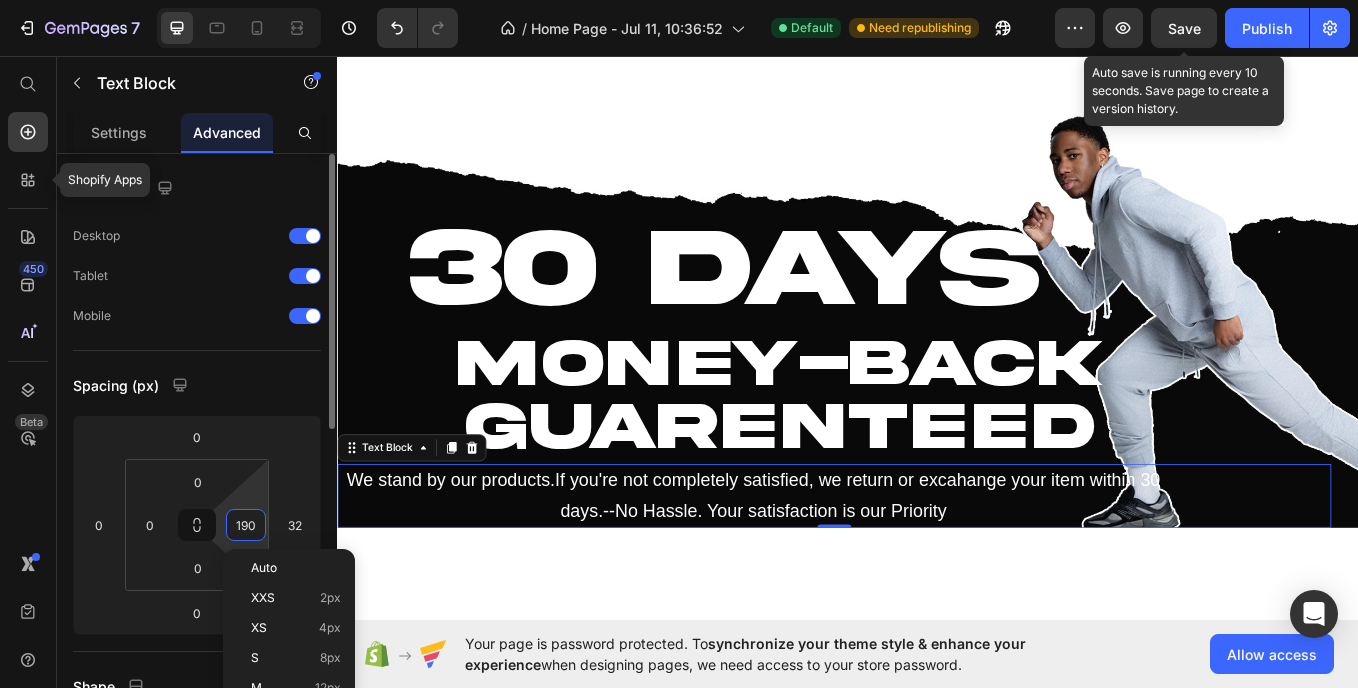 click on "190" at bounding box center (246, 525) 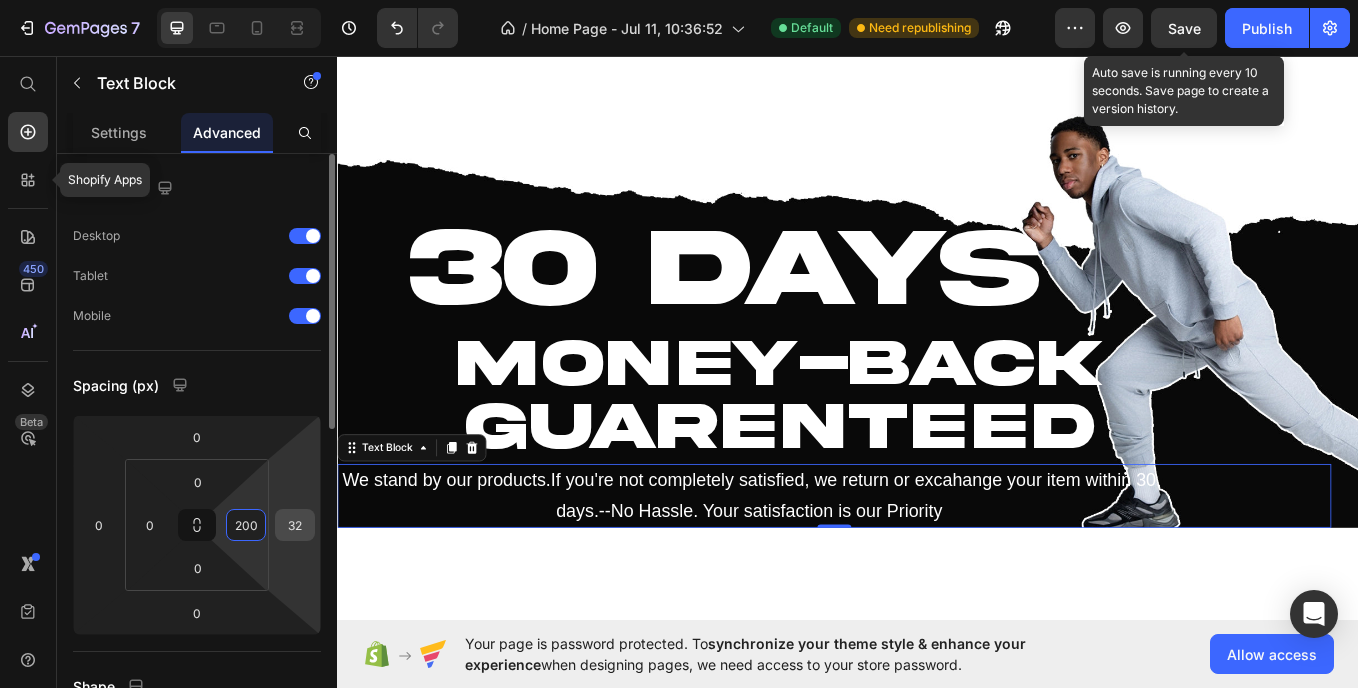 type on "200" 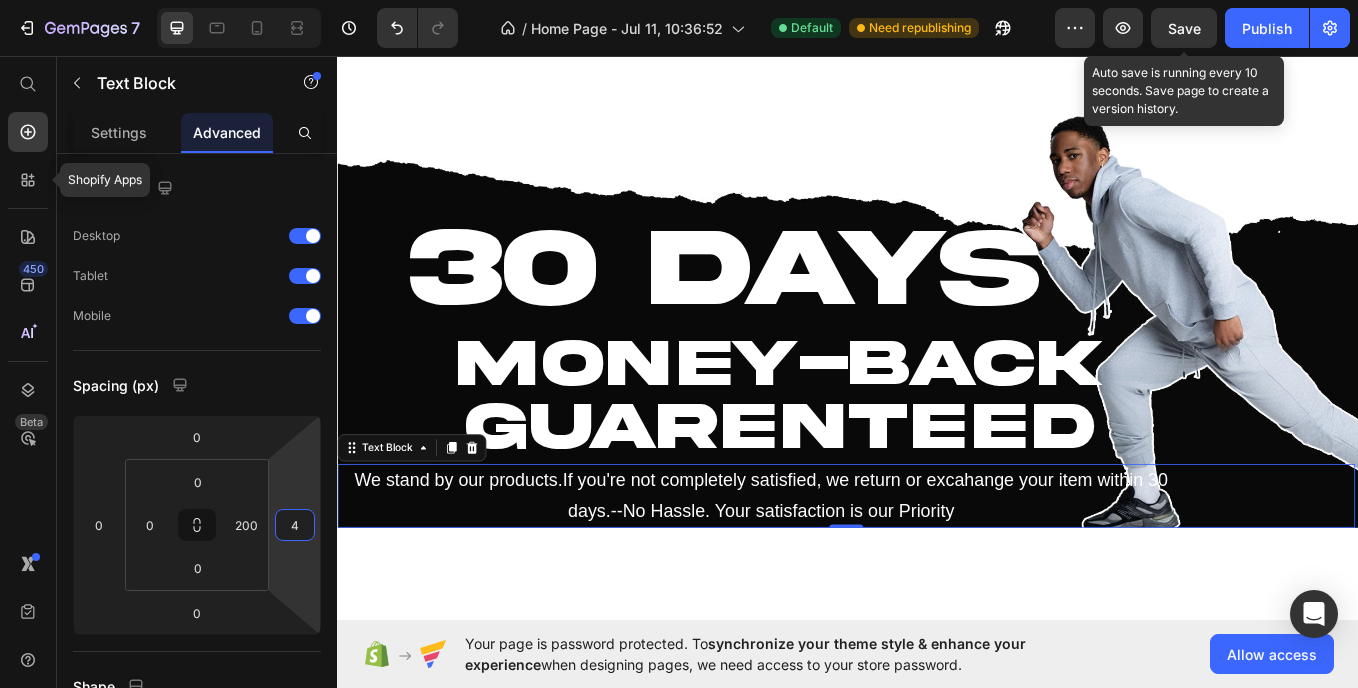 type on "40" 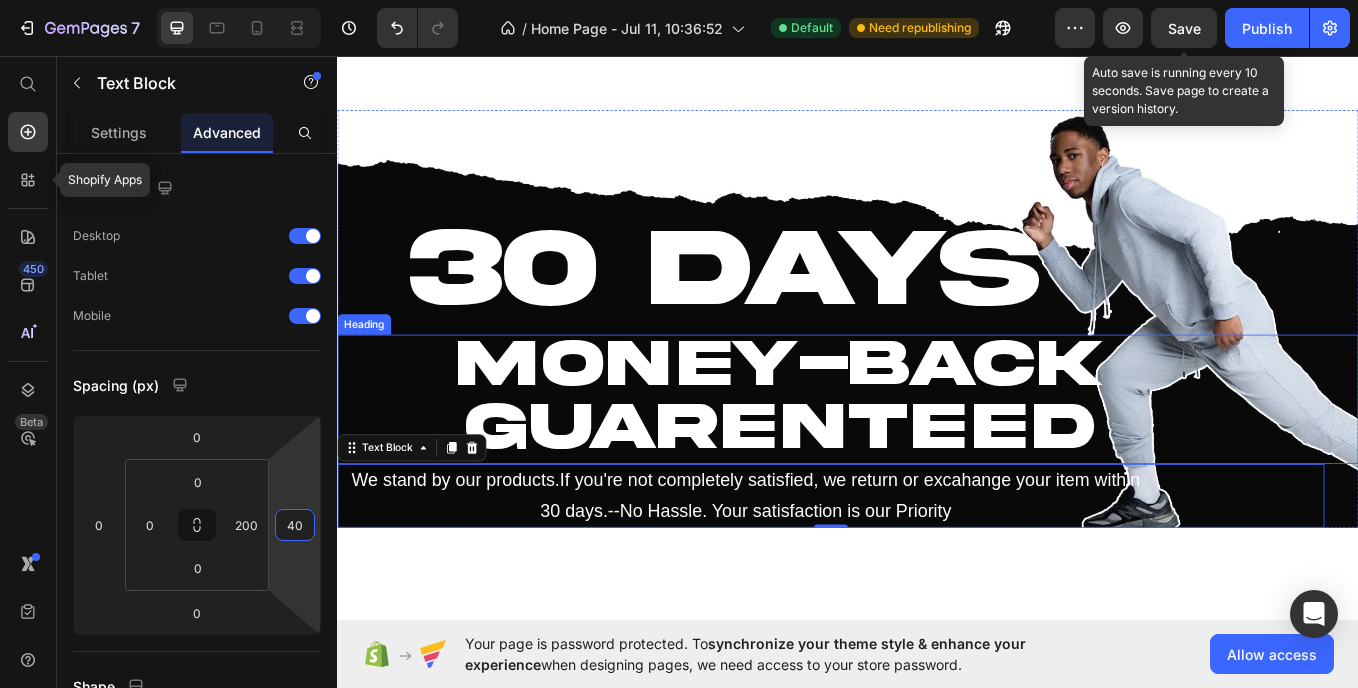 click on "MONEY-BACK" at bounding box center [857, 417] 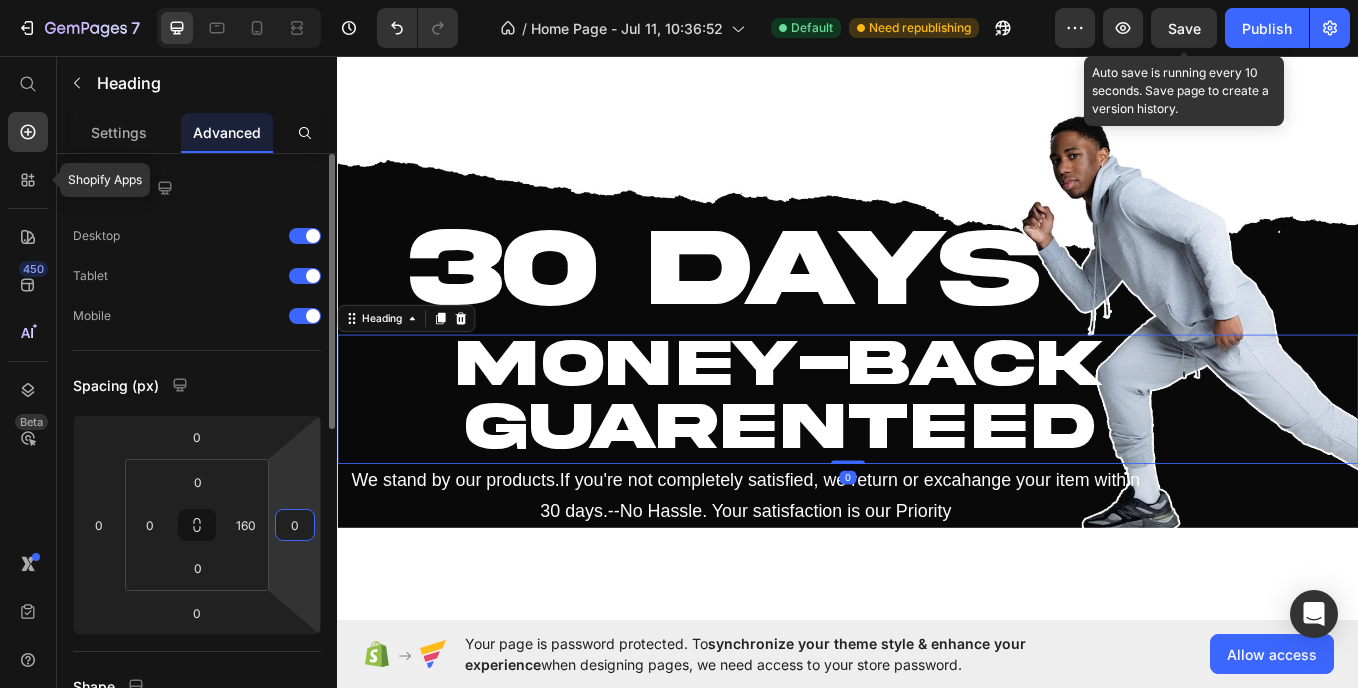 click on "0" at bounding box center [295, 525] 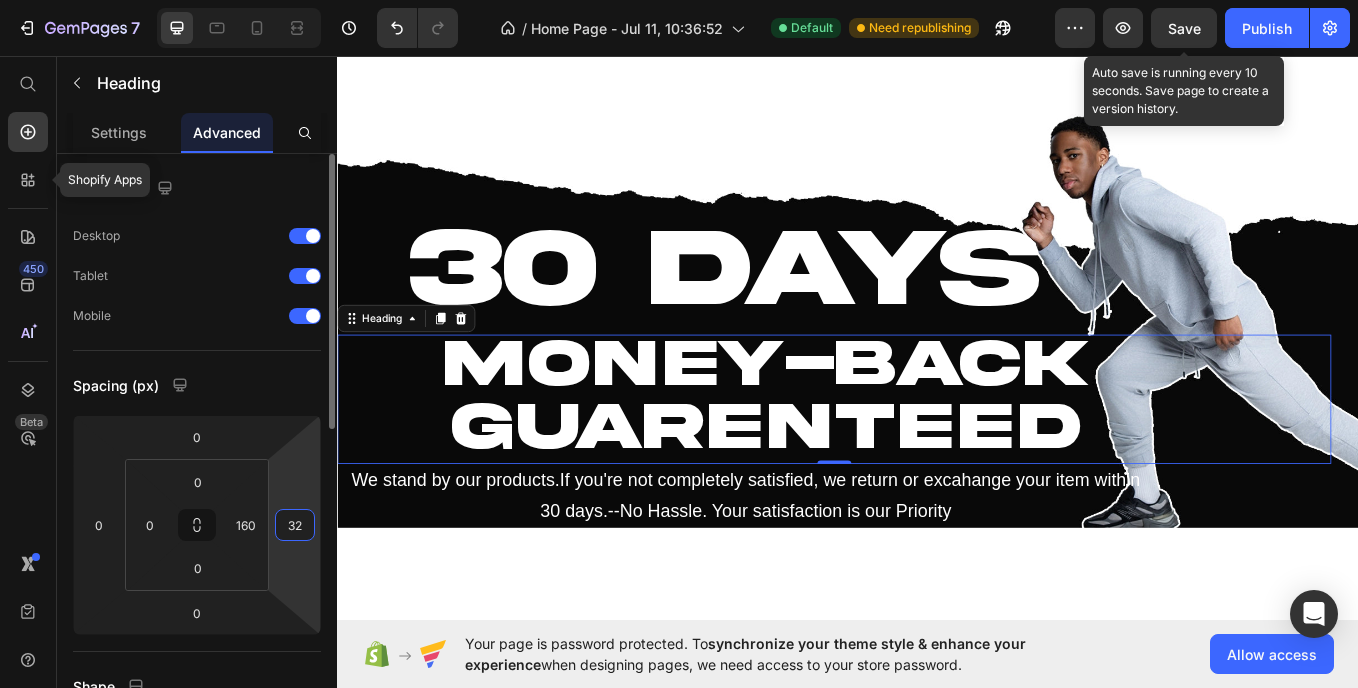 type on "3" 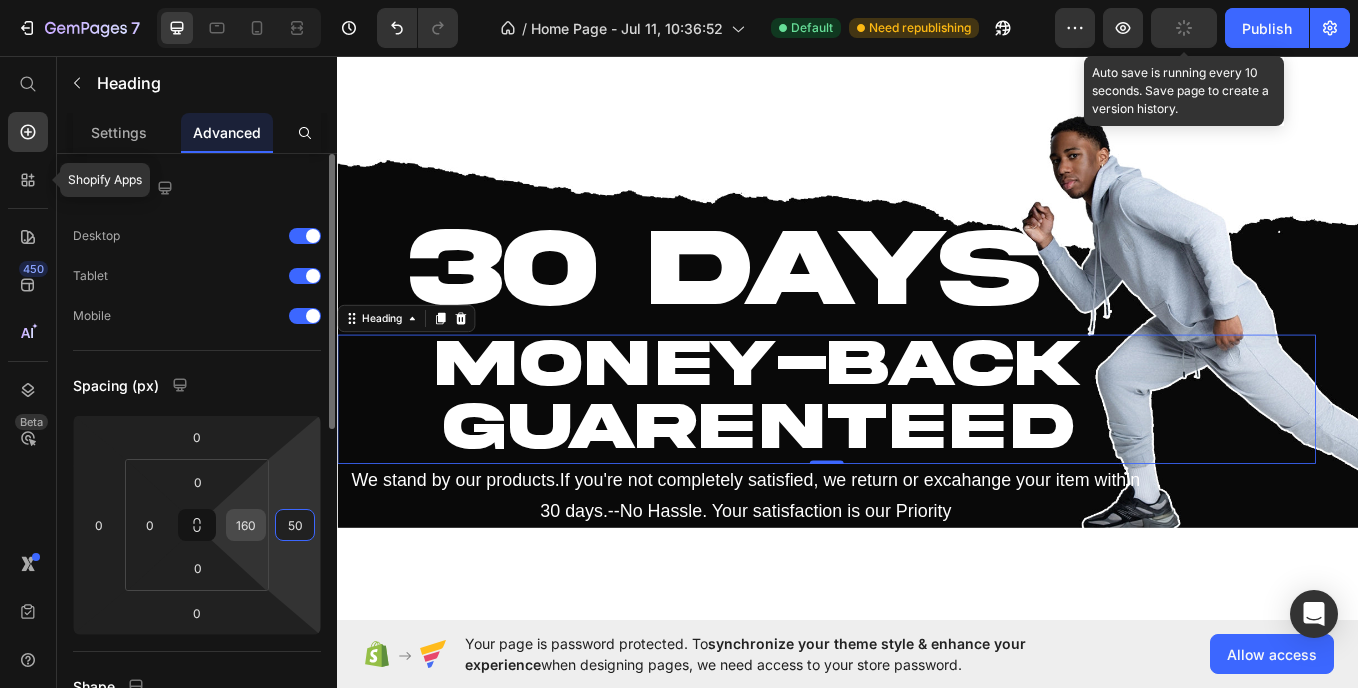 type on "50" 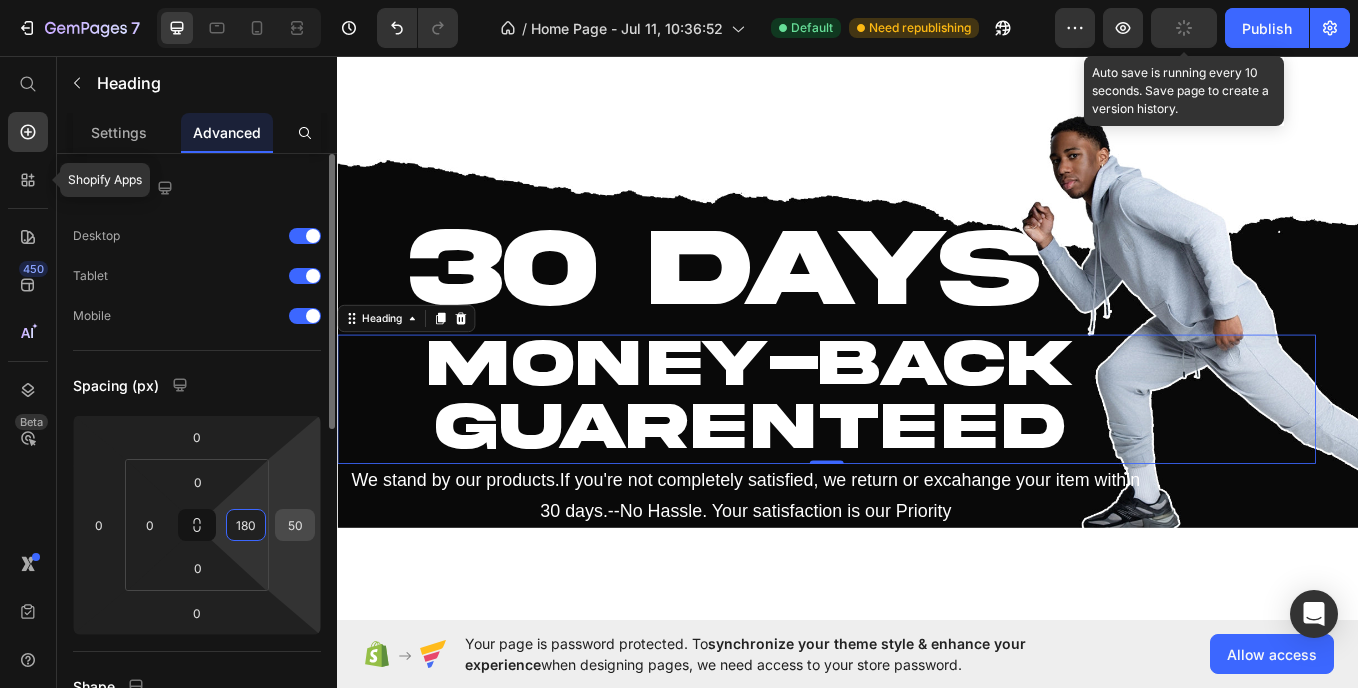 type on "180" 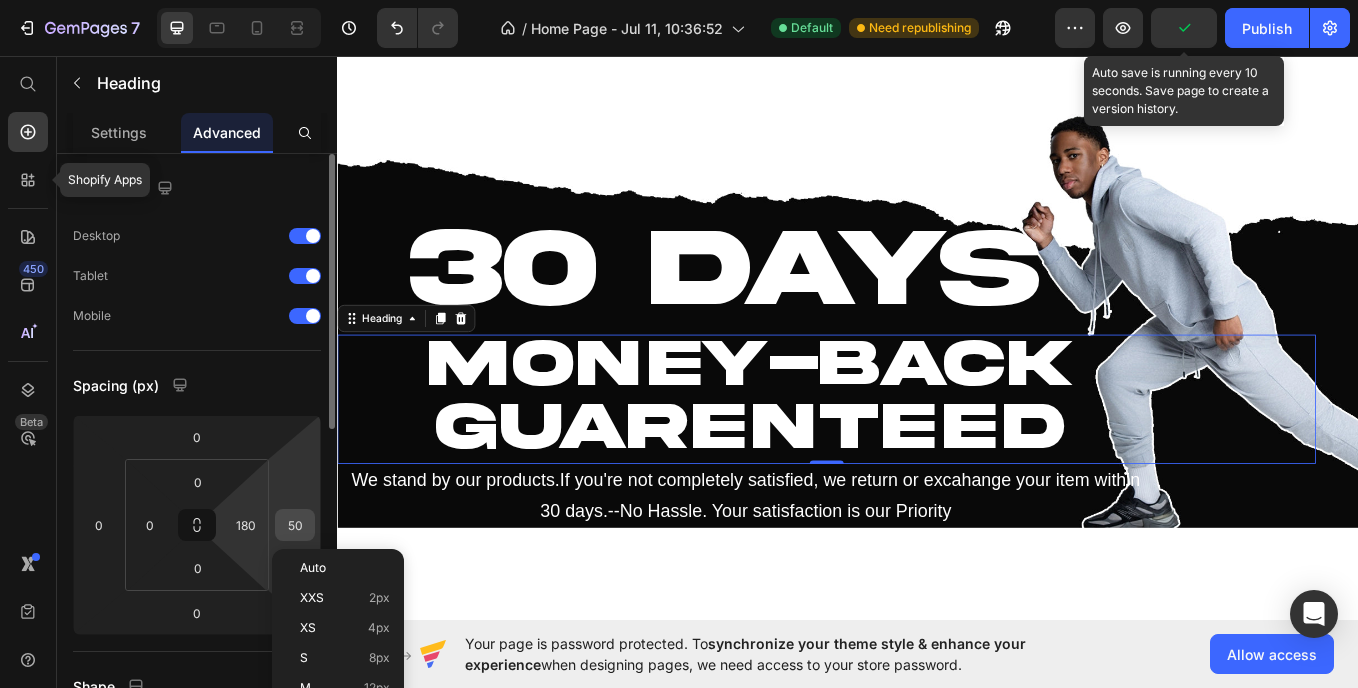 click on "50" at bounding box center (295, 525) 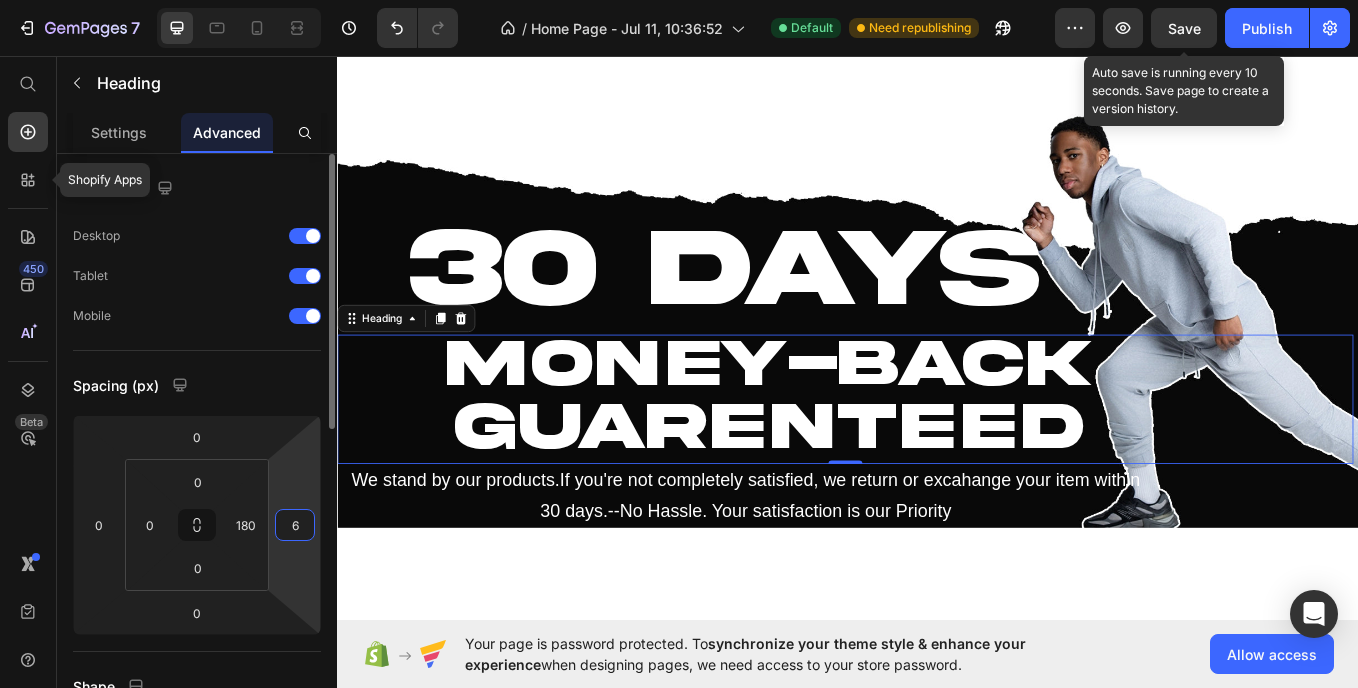 type on "60" 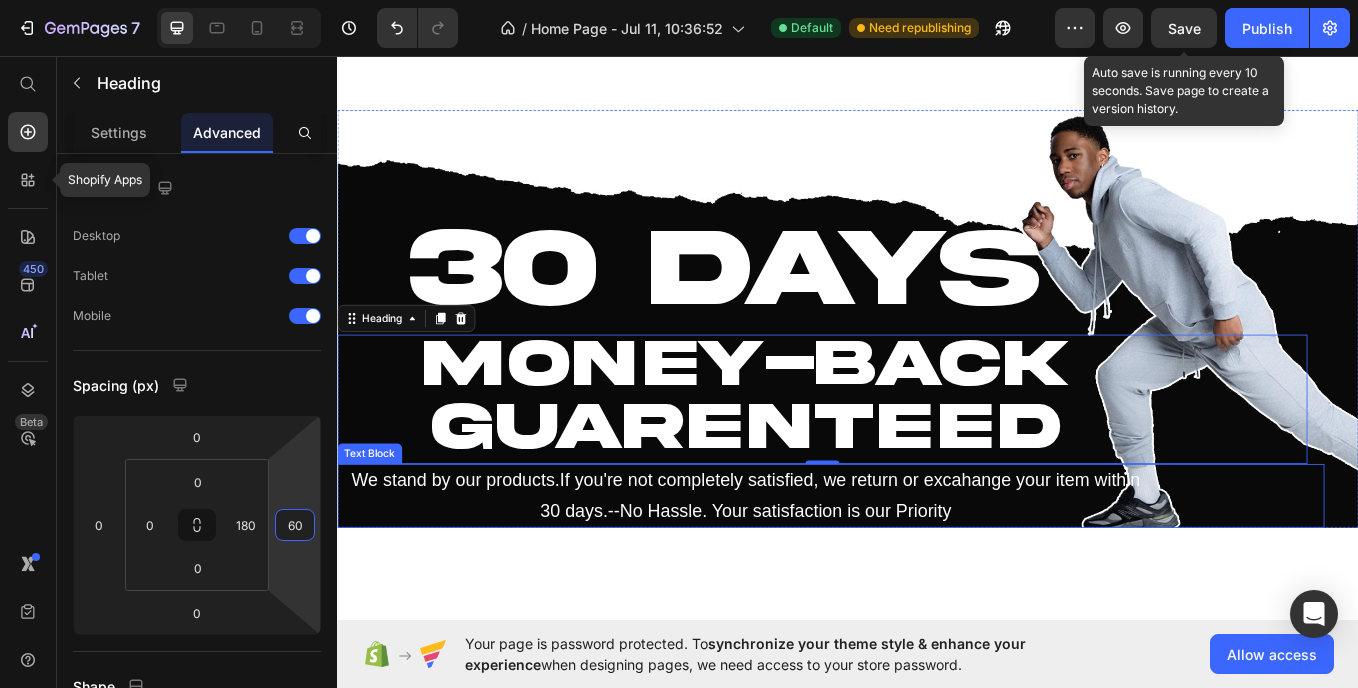 click on "We stand by our products.If you're not completely satisfied, we return or excahange your item within 30 days.--No Hassle. Your satisfaction is our Priority" at bounding box center (817, 572) 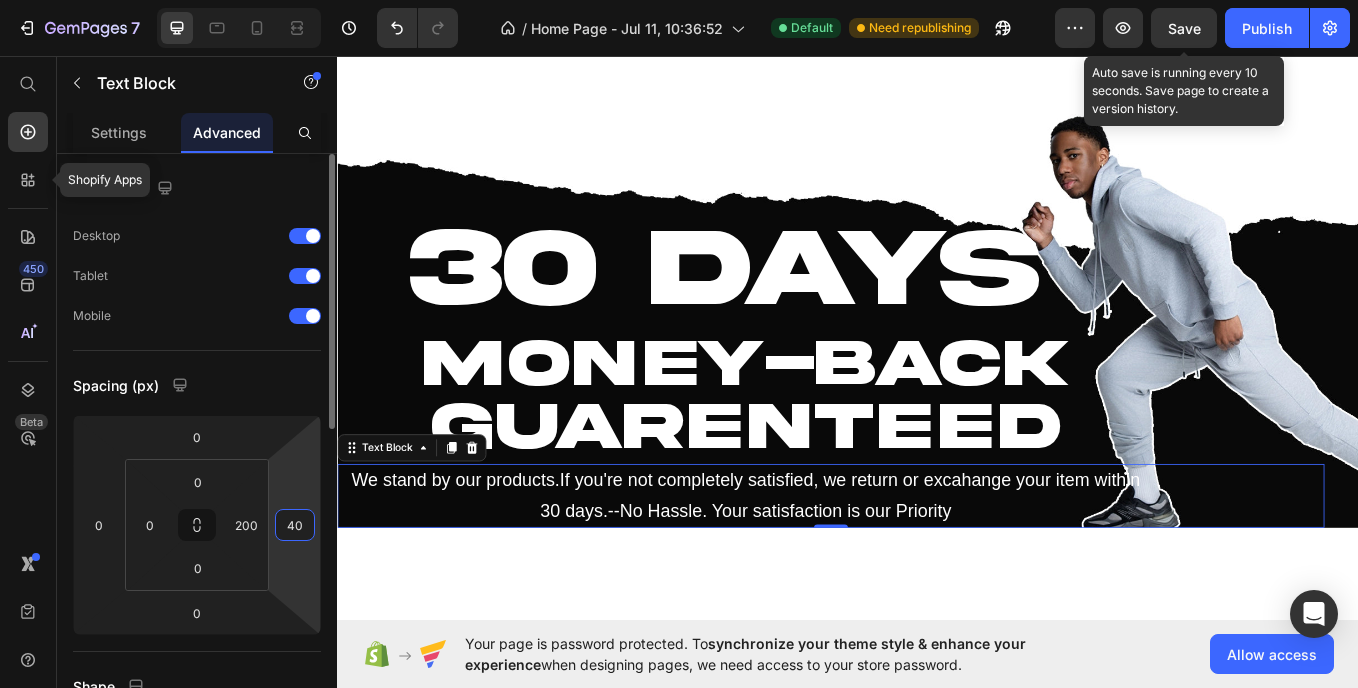 click on "40" at bounding box center [295, 525] 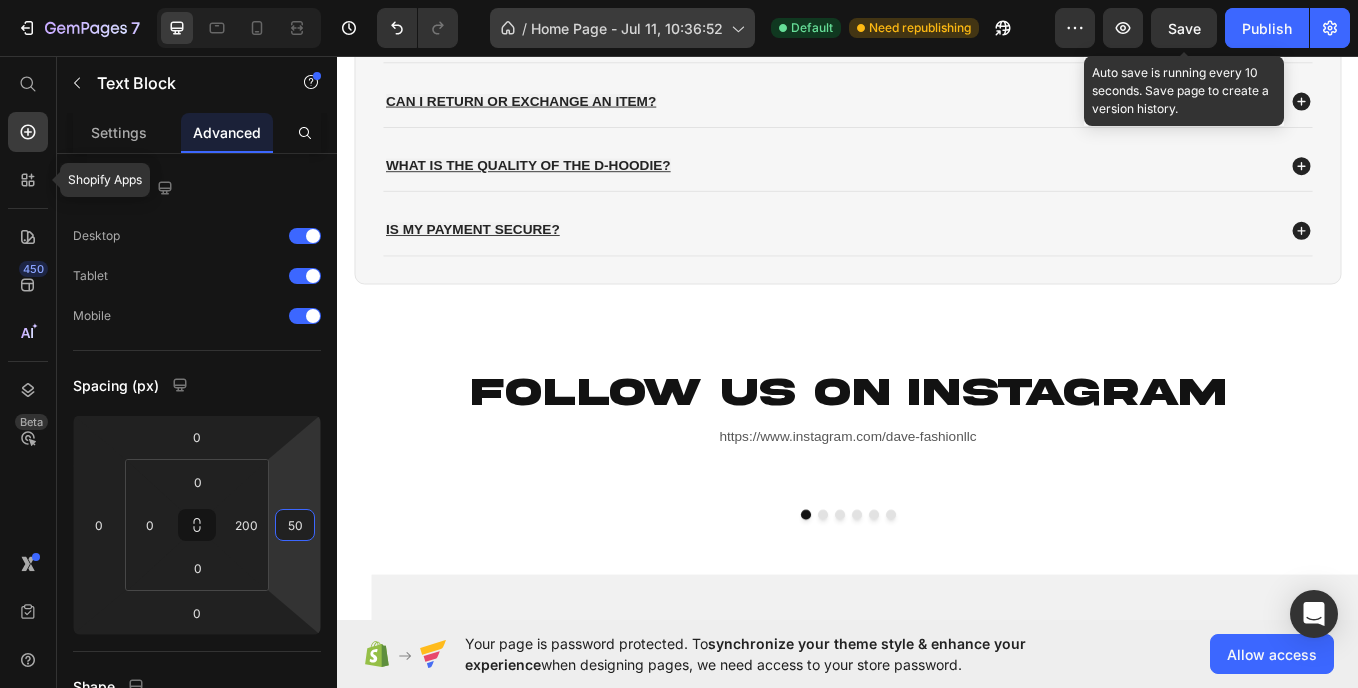 scroll, scrollTop: 4198, scrollLeft: 0, axis: vertical 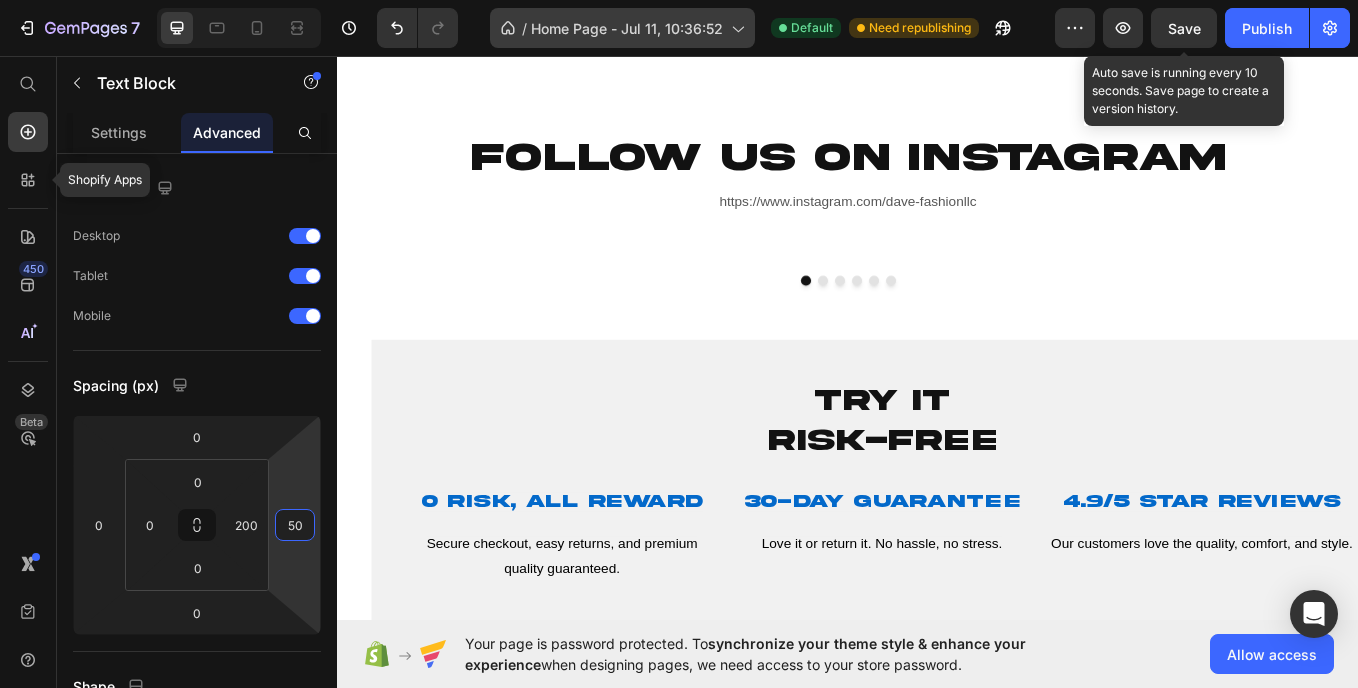 type on "50" 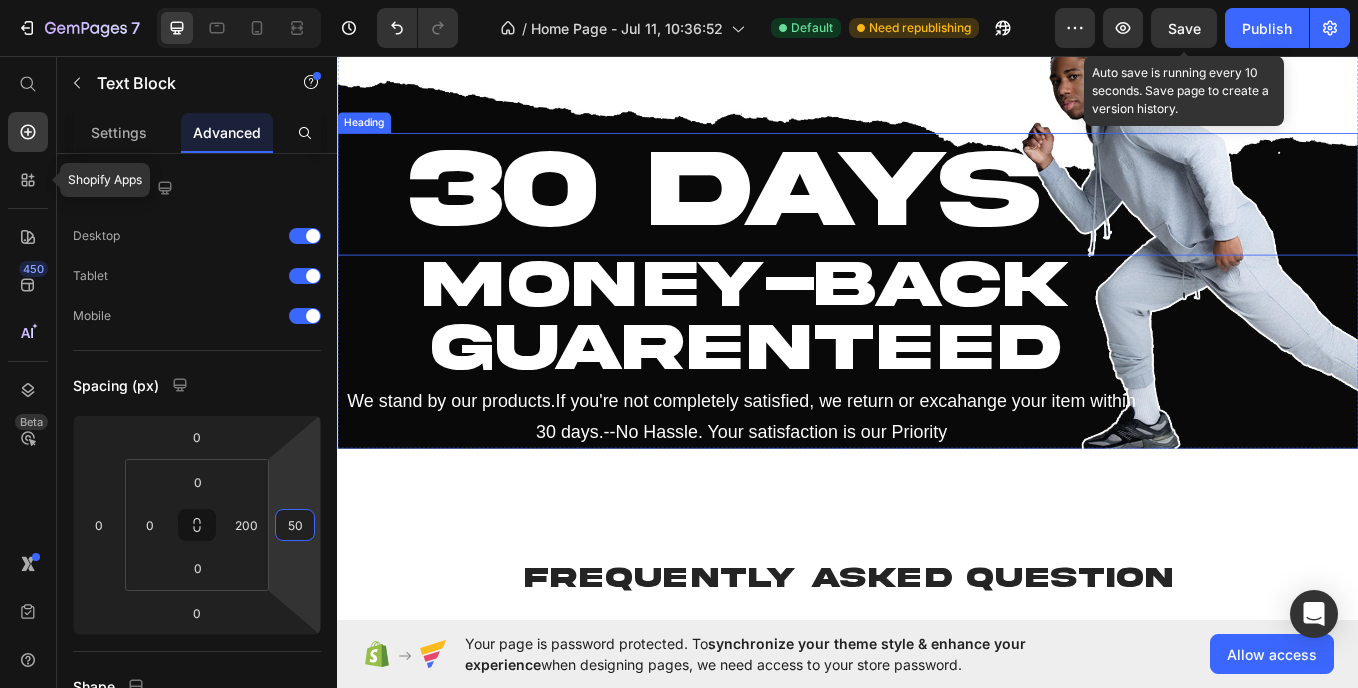 scroll, scrollTop: 3080, scrollLeft: 0, axis: vertical 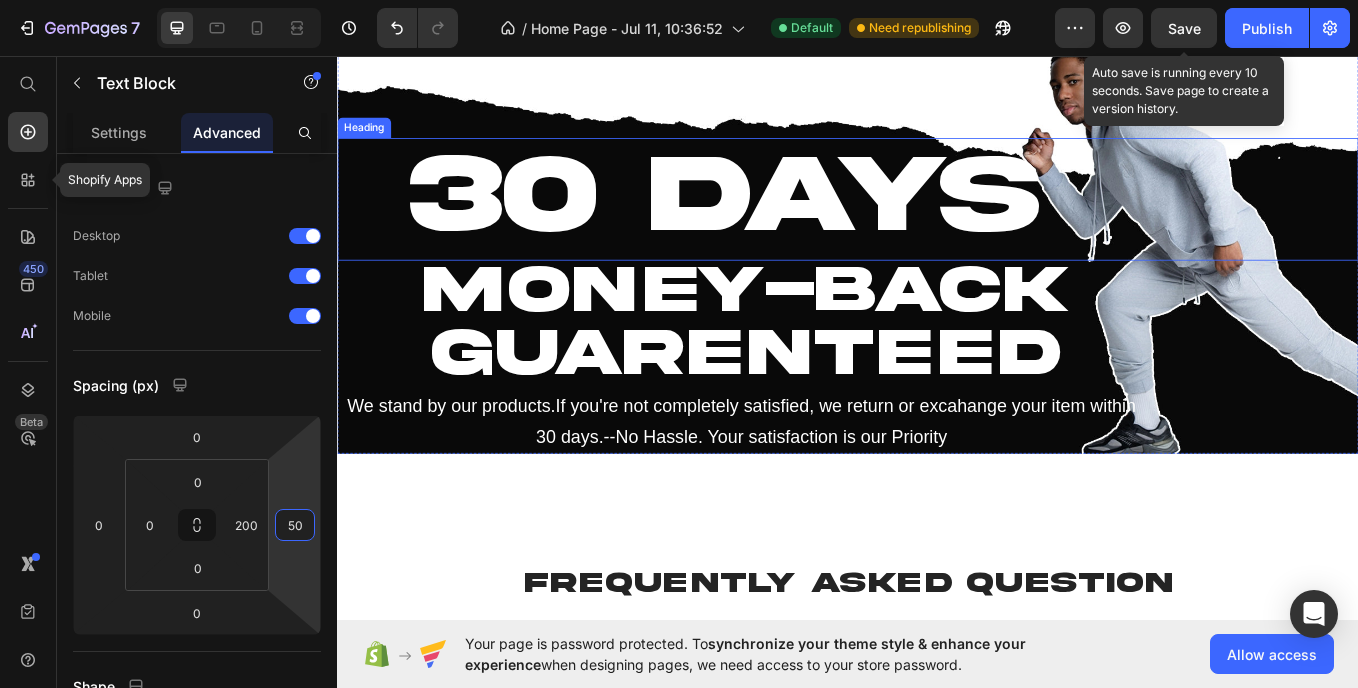 click on "30 DAYS" at bounding box center [792, 219] 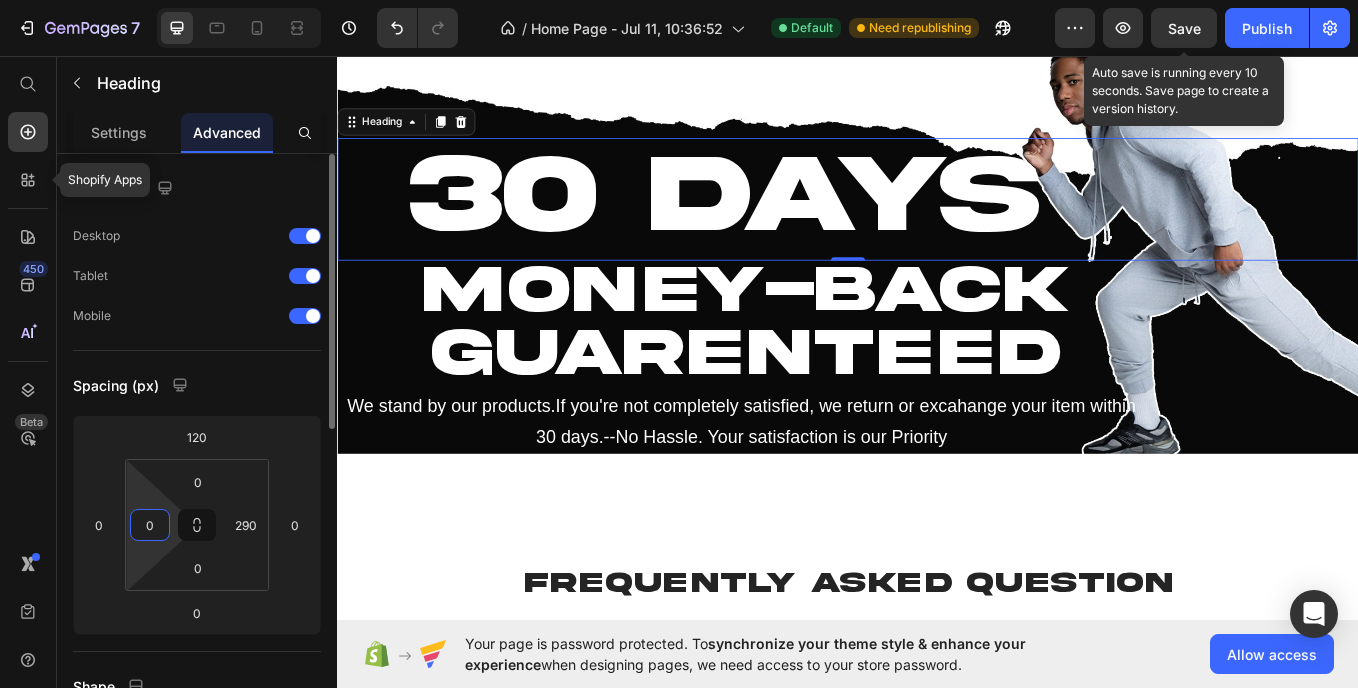 click on "0" at bounding box center (150, 525) 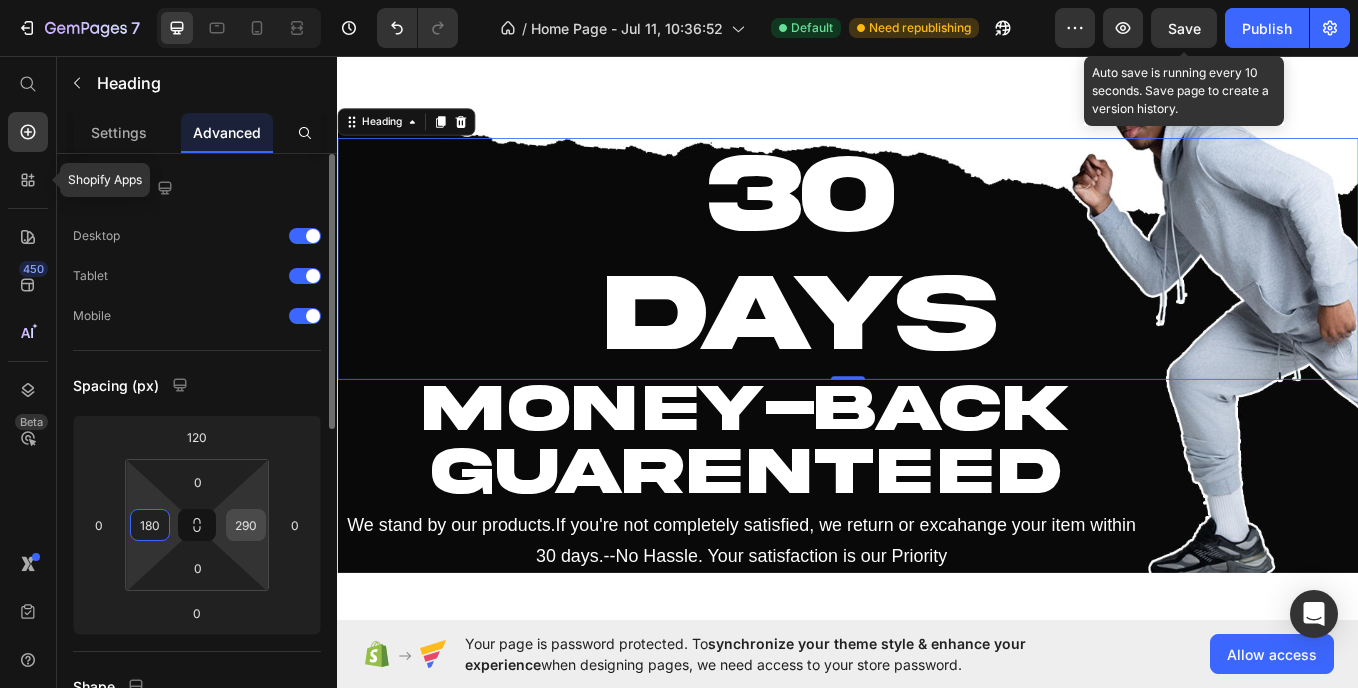 type on "180" 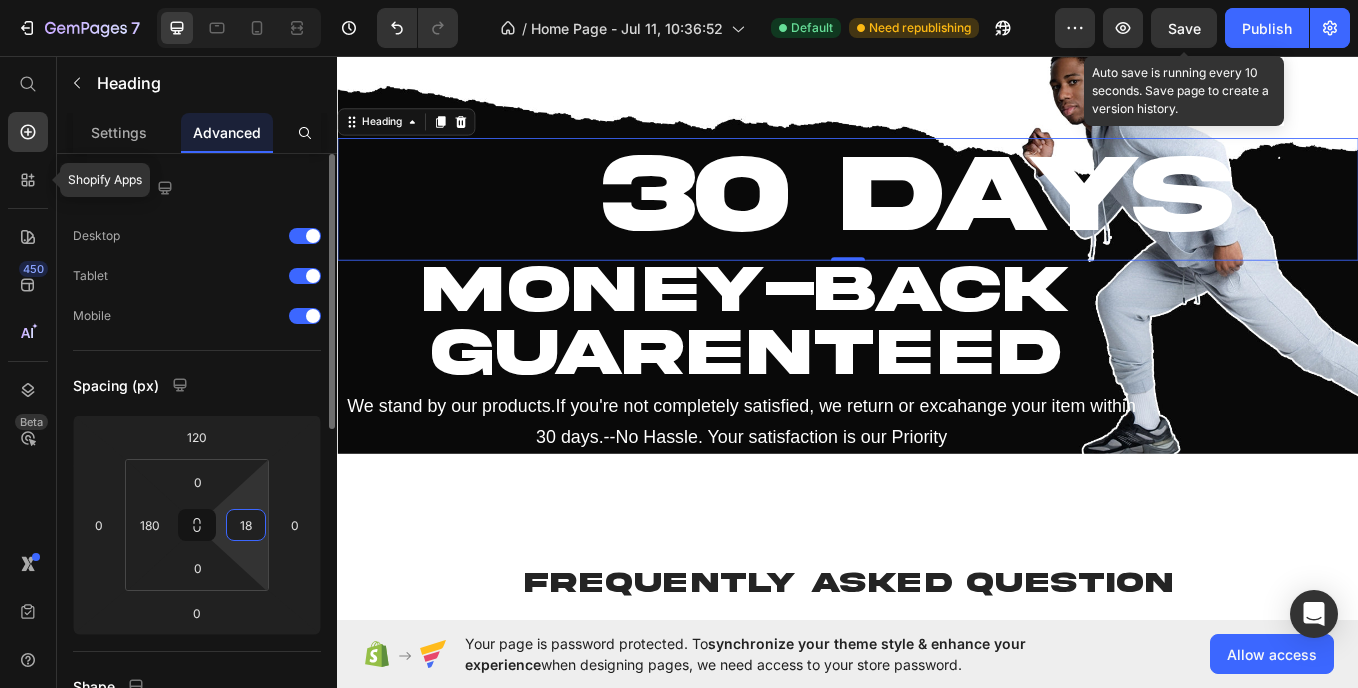 type on "180" 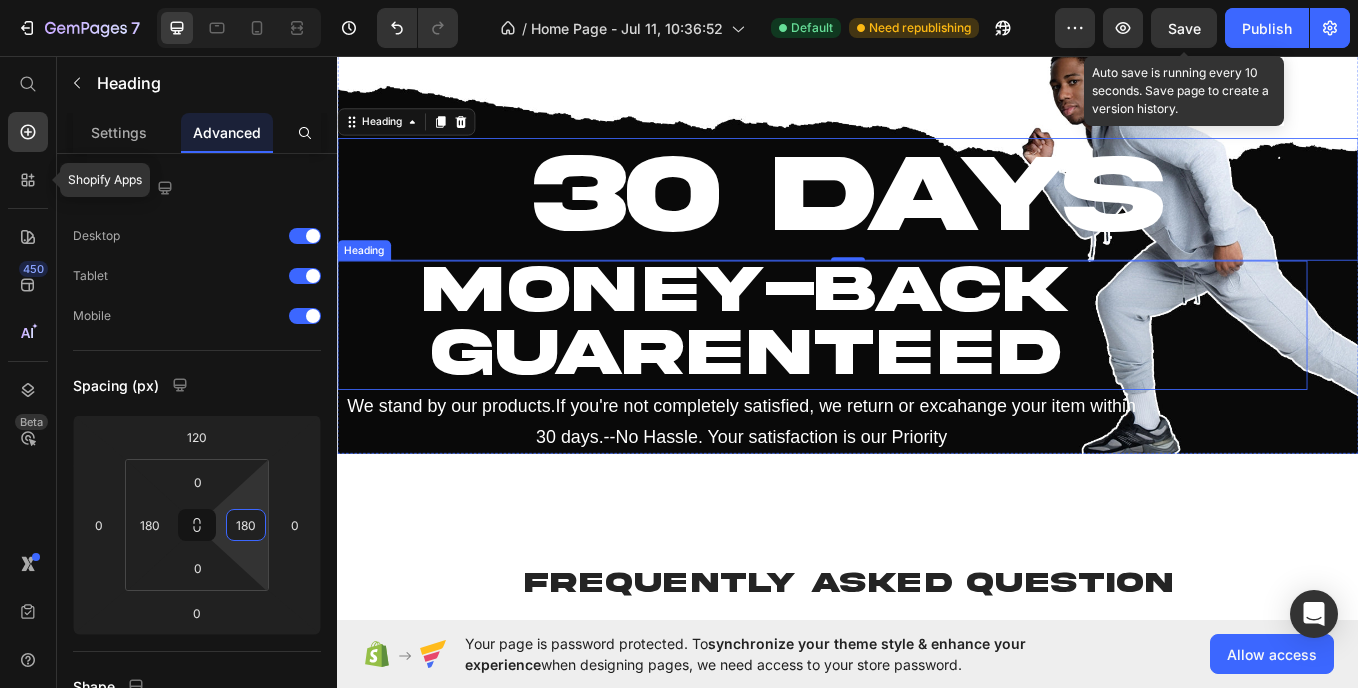 click on "GUARENTEED" at bounding box center [817, 404] 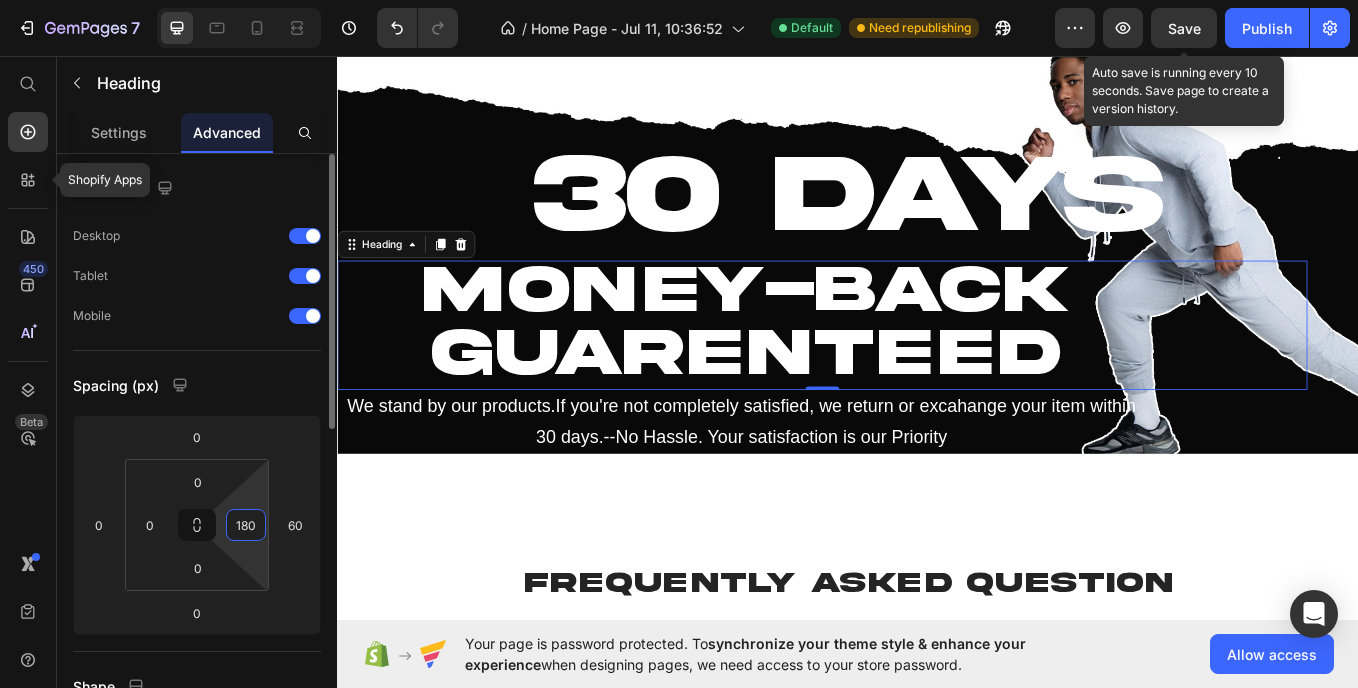 click on "180" at bounding box center [246, 525] 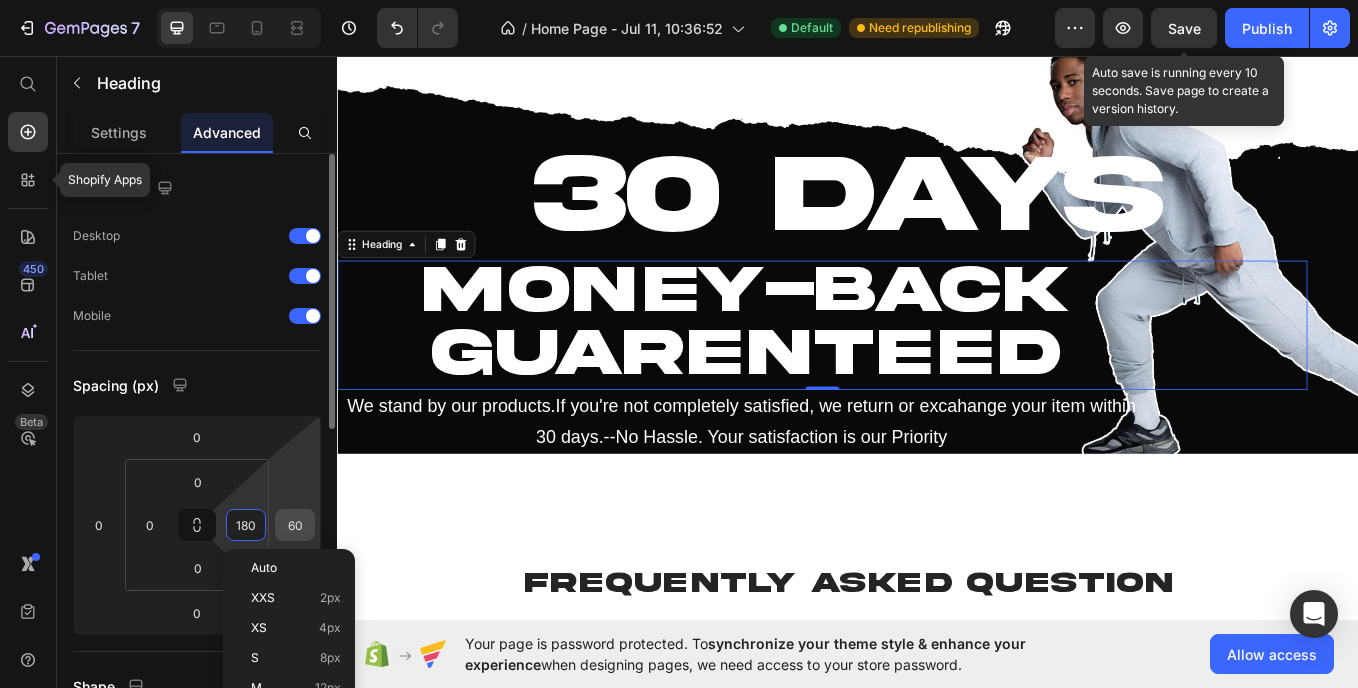 click on "60" at bounding box center [295, 525] 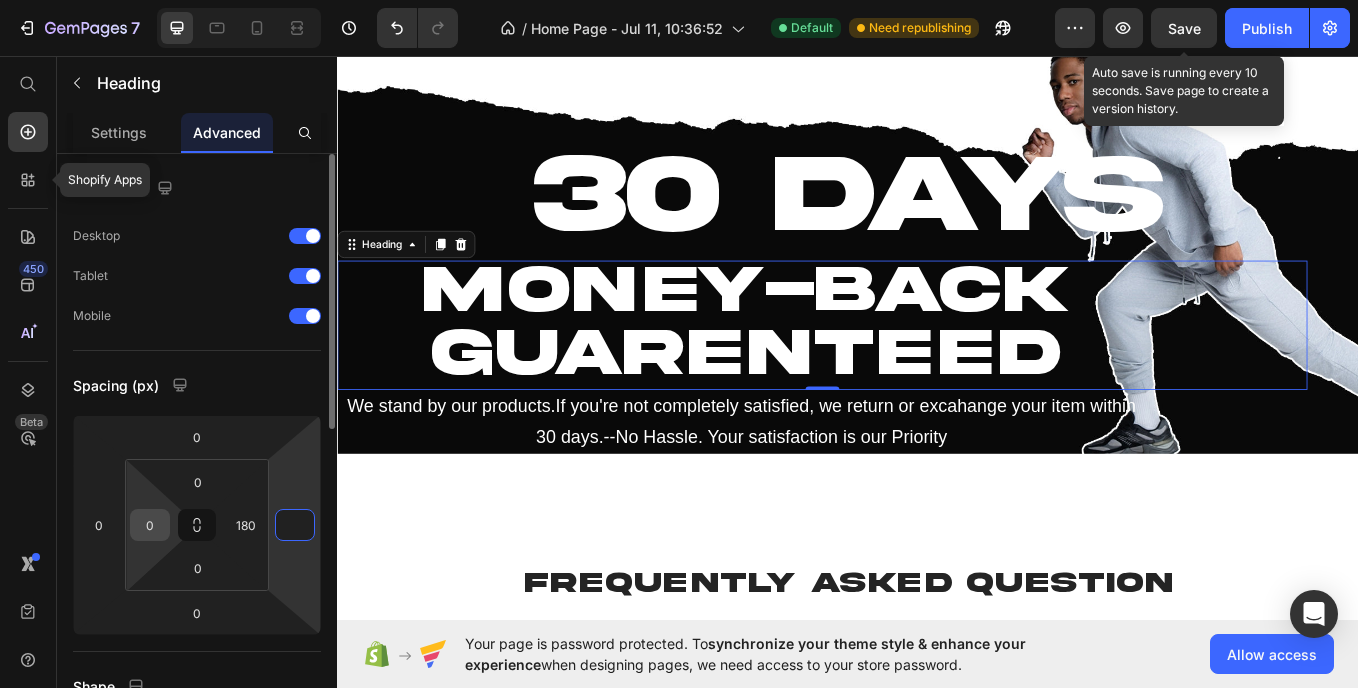 type on "0" 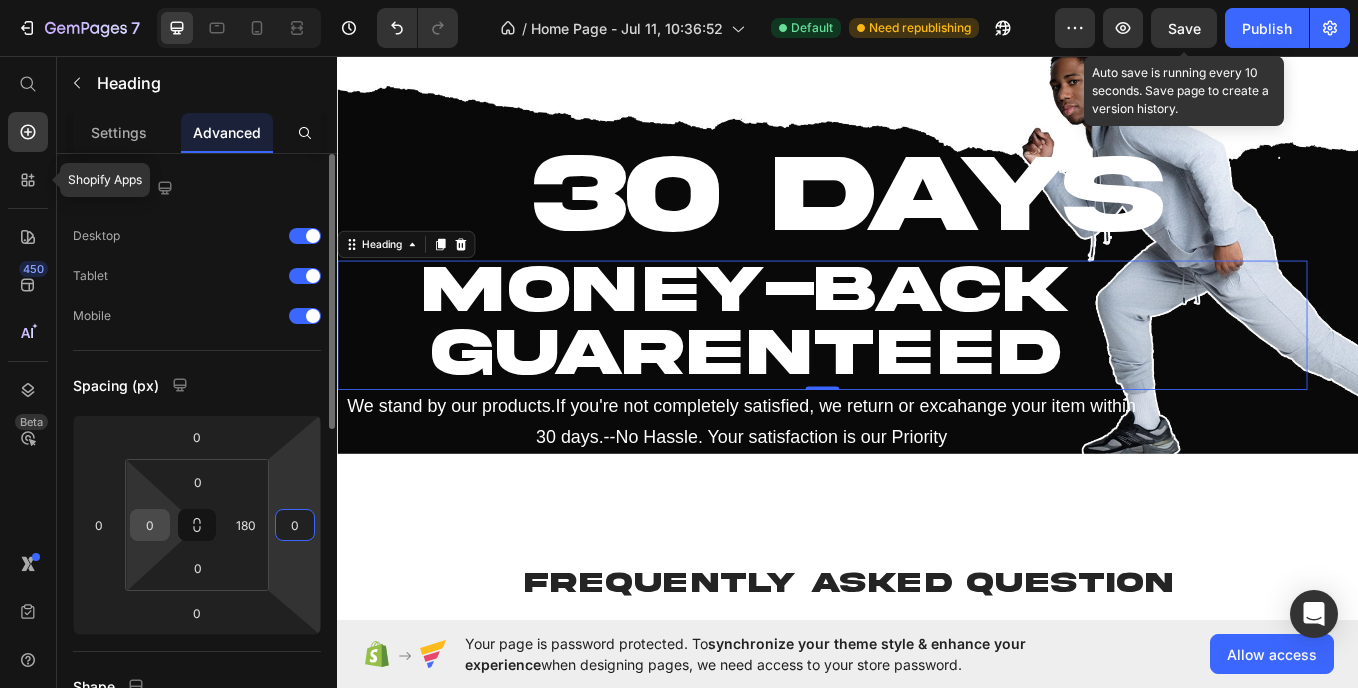 click on "0" at bounding box center (150, 525) 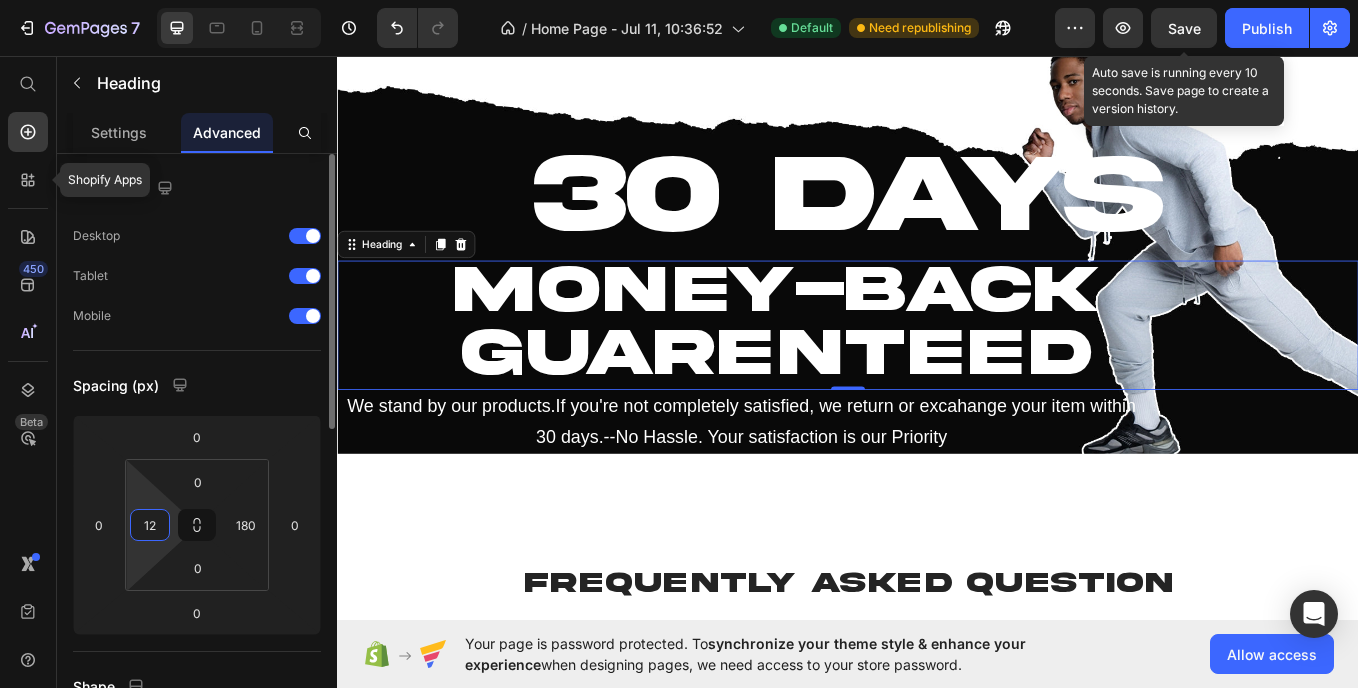 type on "0" 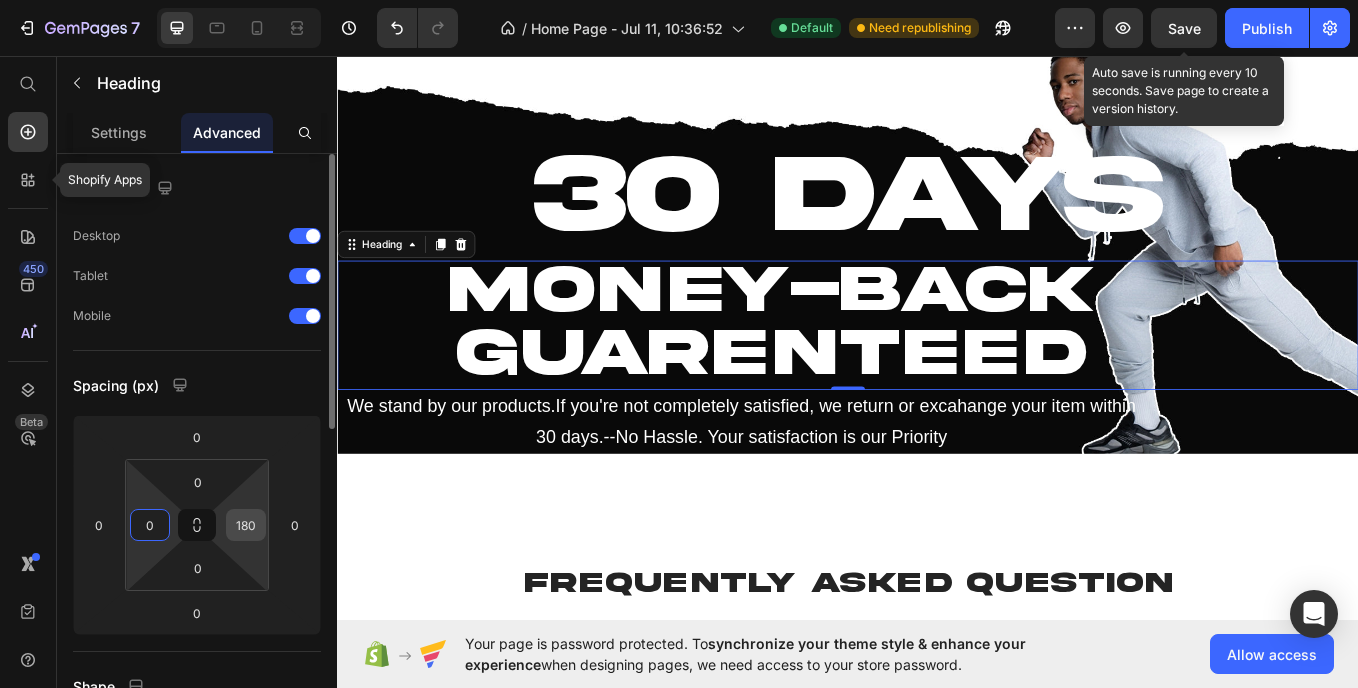 click on "180" at bounding box center (246, 525) 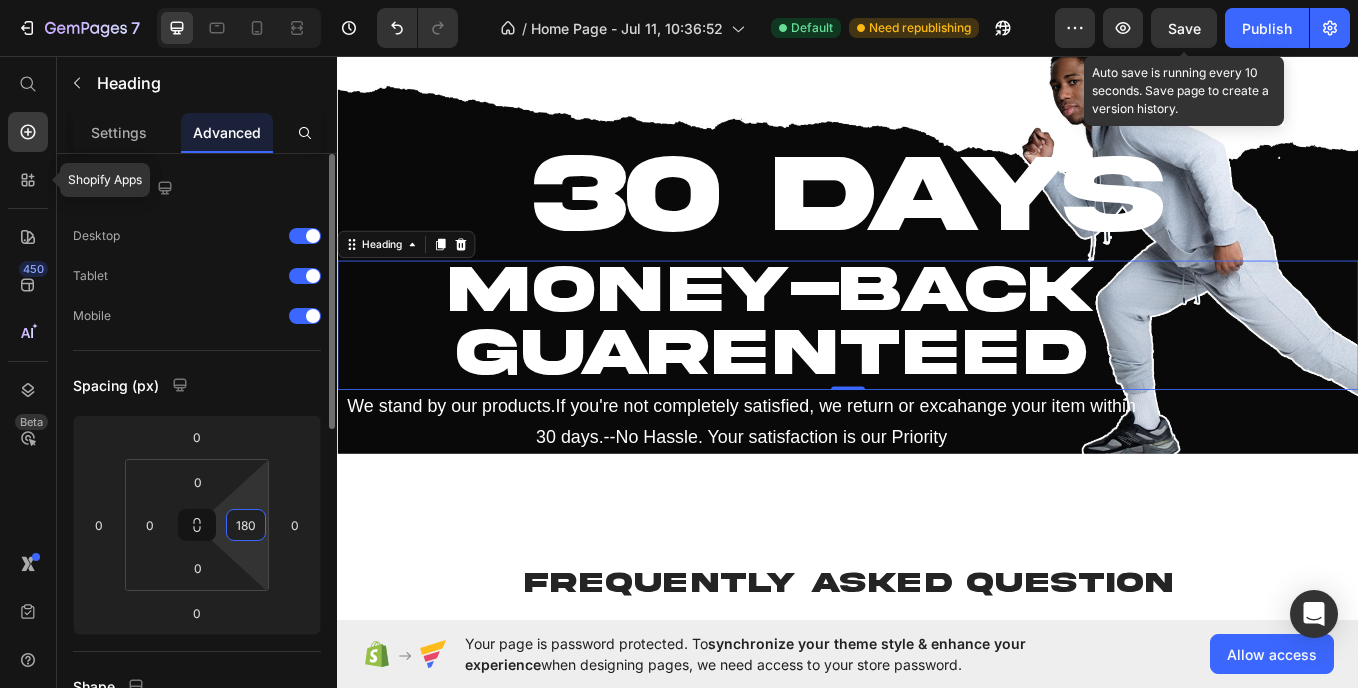 click on "180" at bounding box center [246, 525] 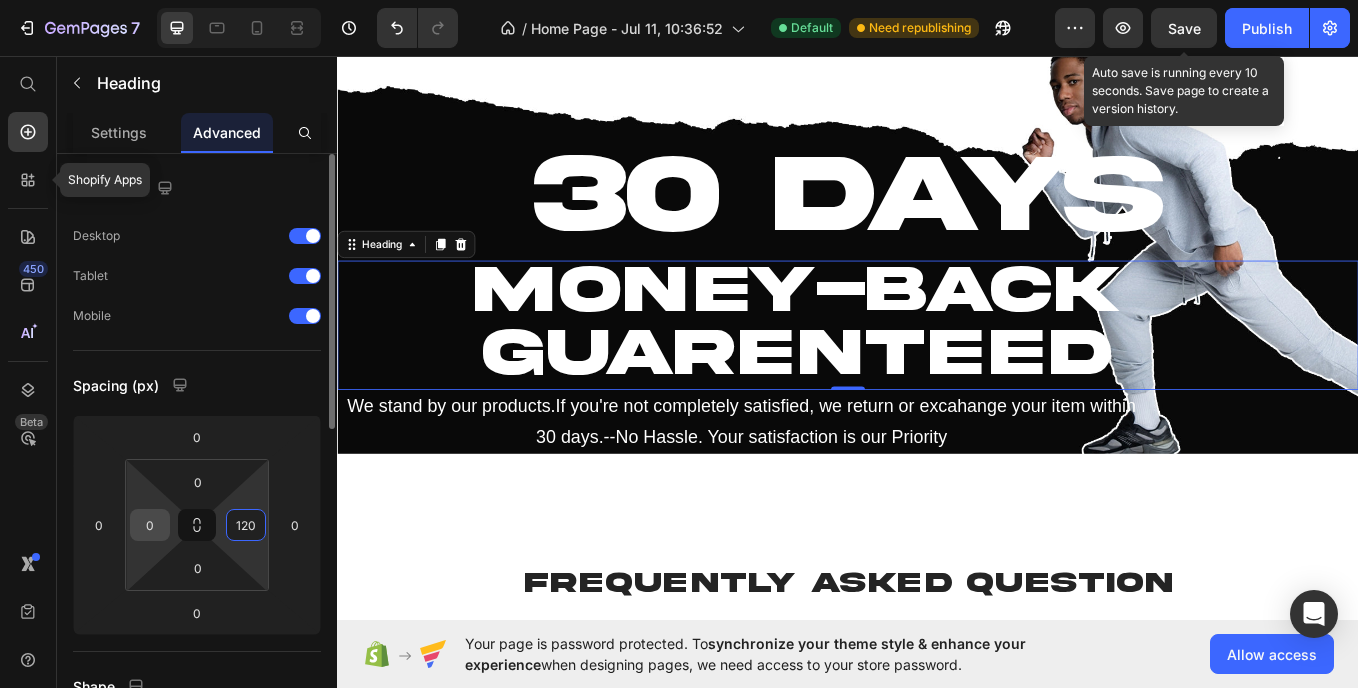type on "120" 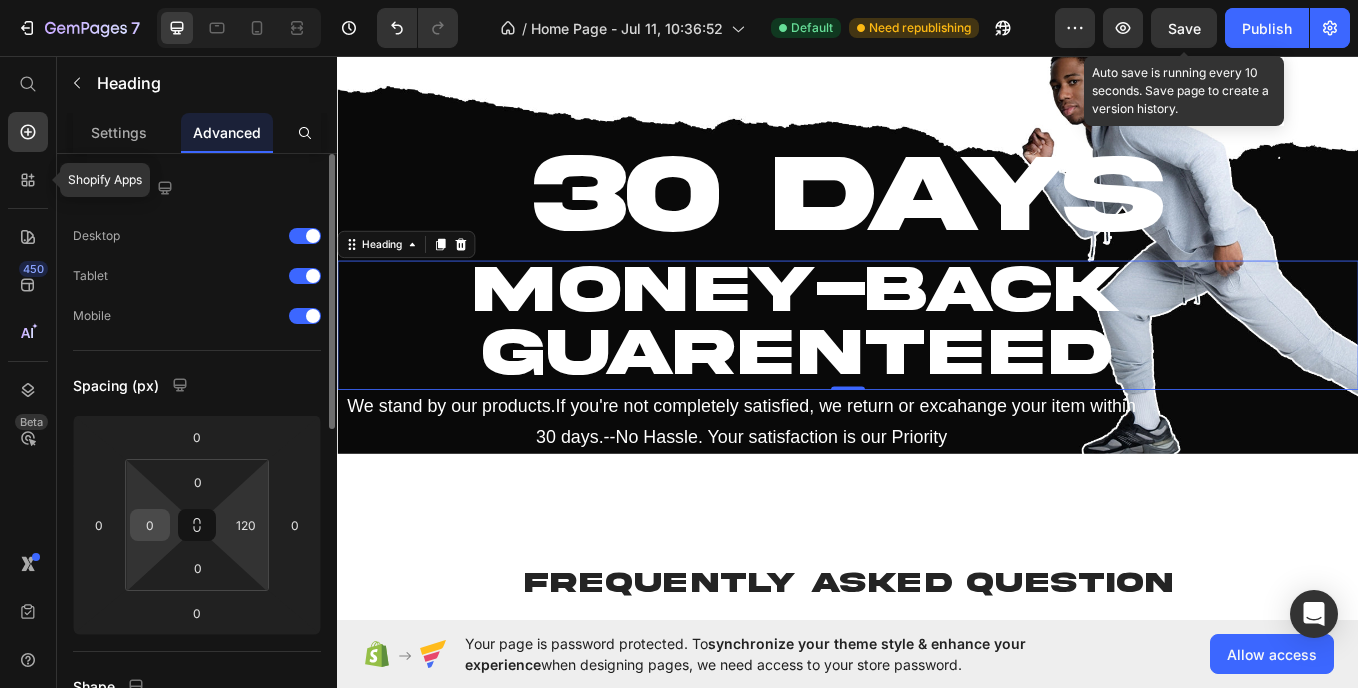 click on "0" at bounding box center [150, 525] 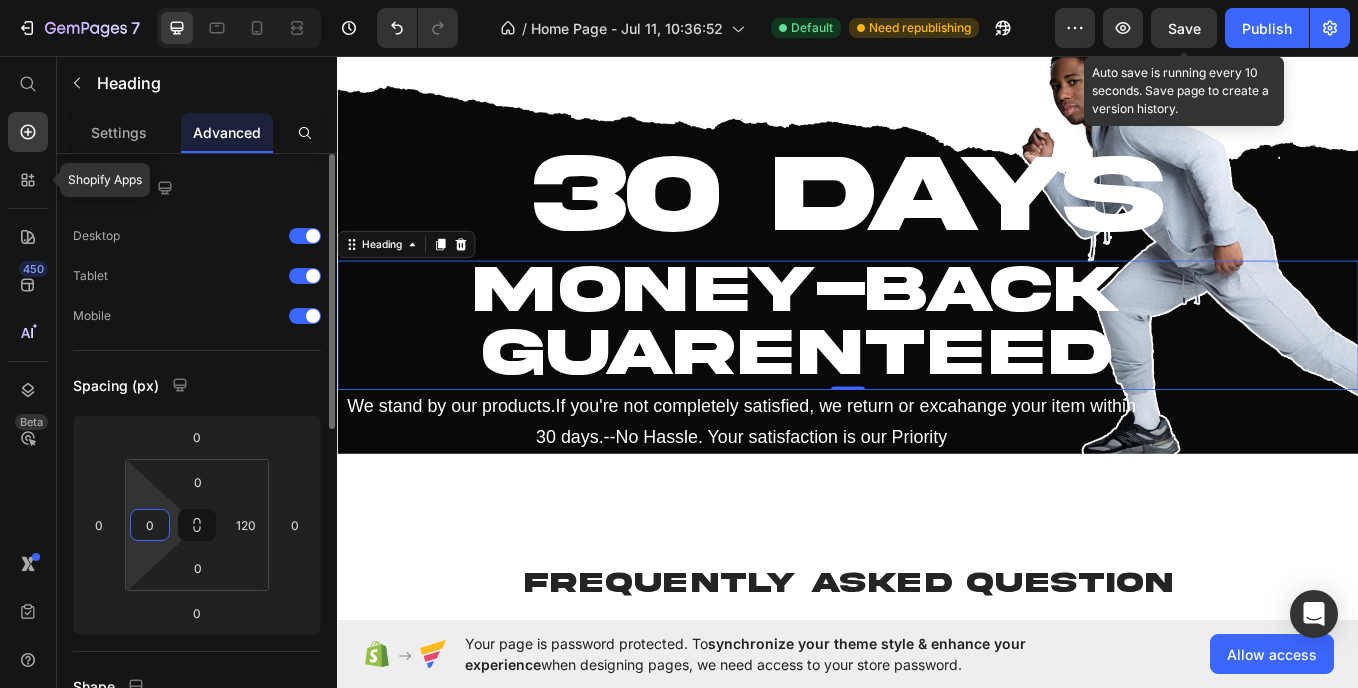 click on "0" at bounding box center (150, 525) 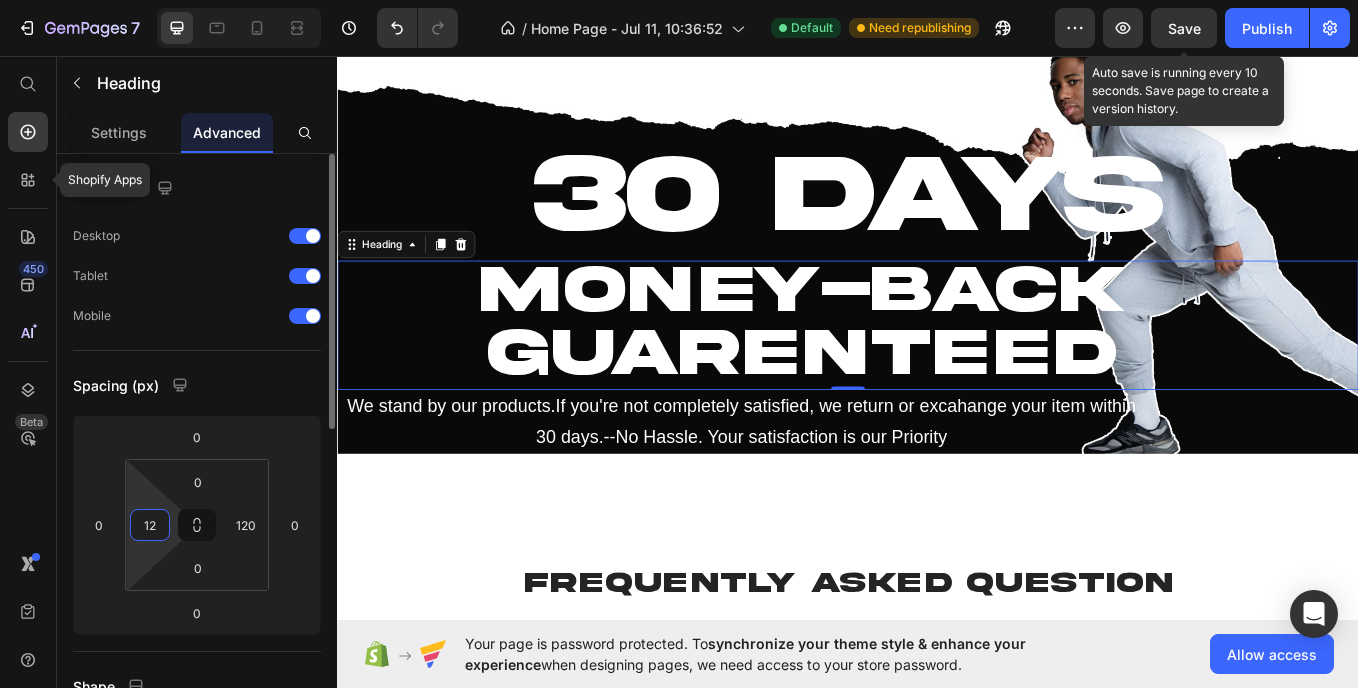 type on "120" 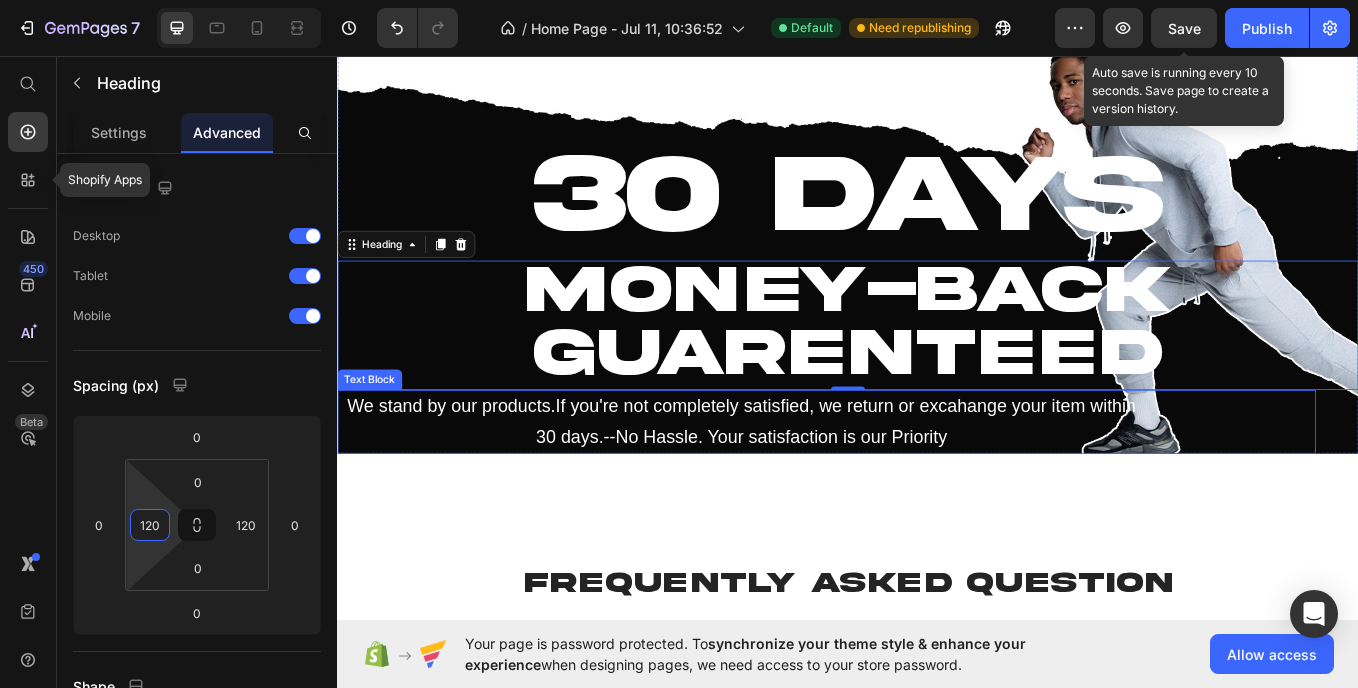 click on "We stand by our products.If you're not completely satisfied, we return or excahange your item within 30 days.--No Hassle. Your satisfaction is our Priority" at bounding box center (812, 485) 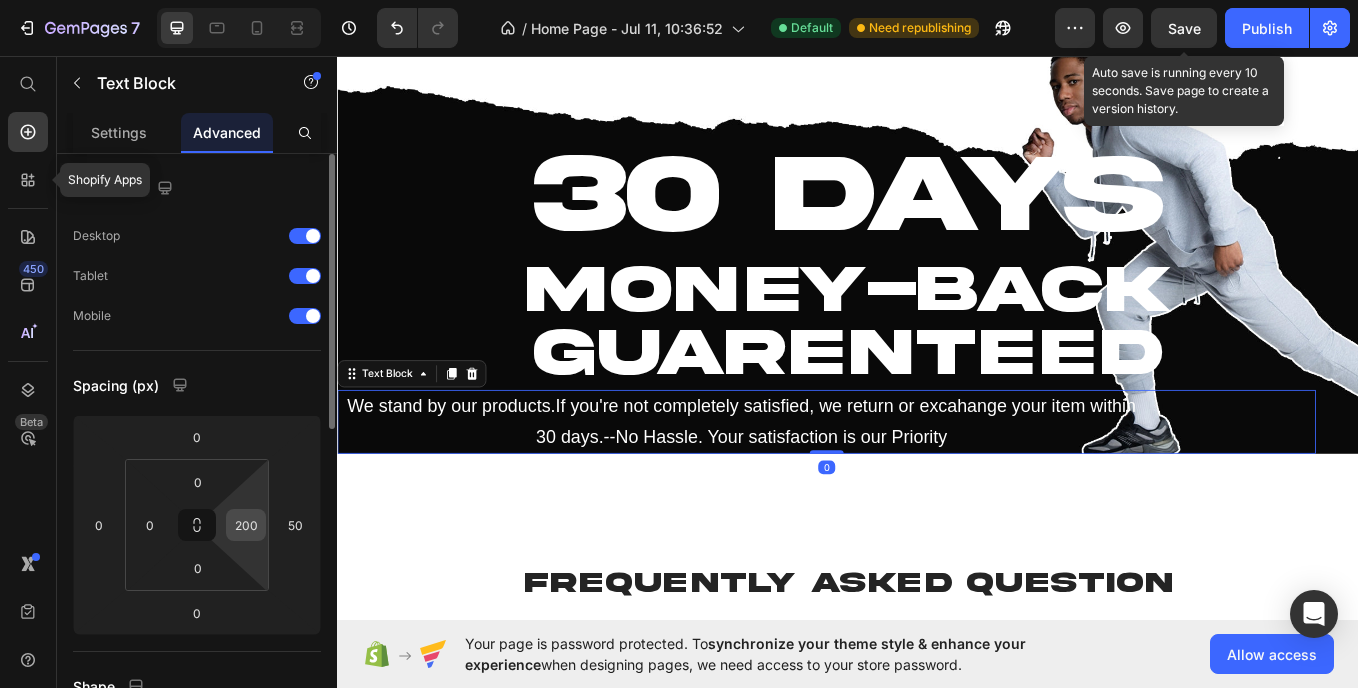 click on "200" at bounding box center [246, 525] 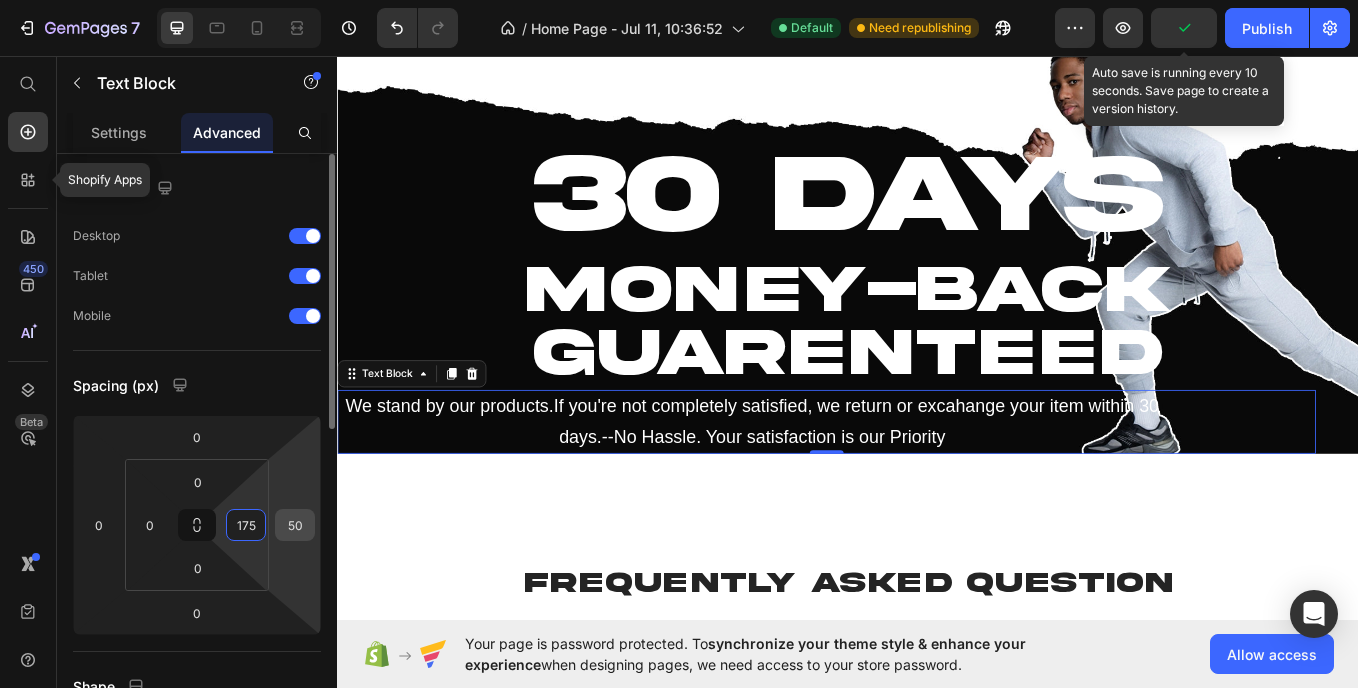 type on "175" 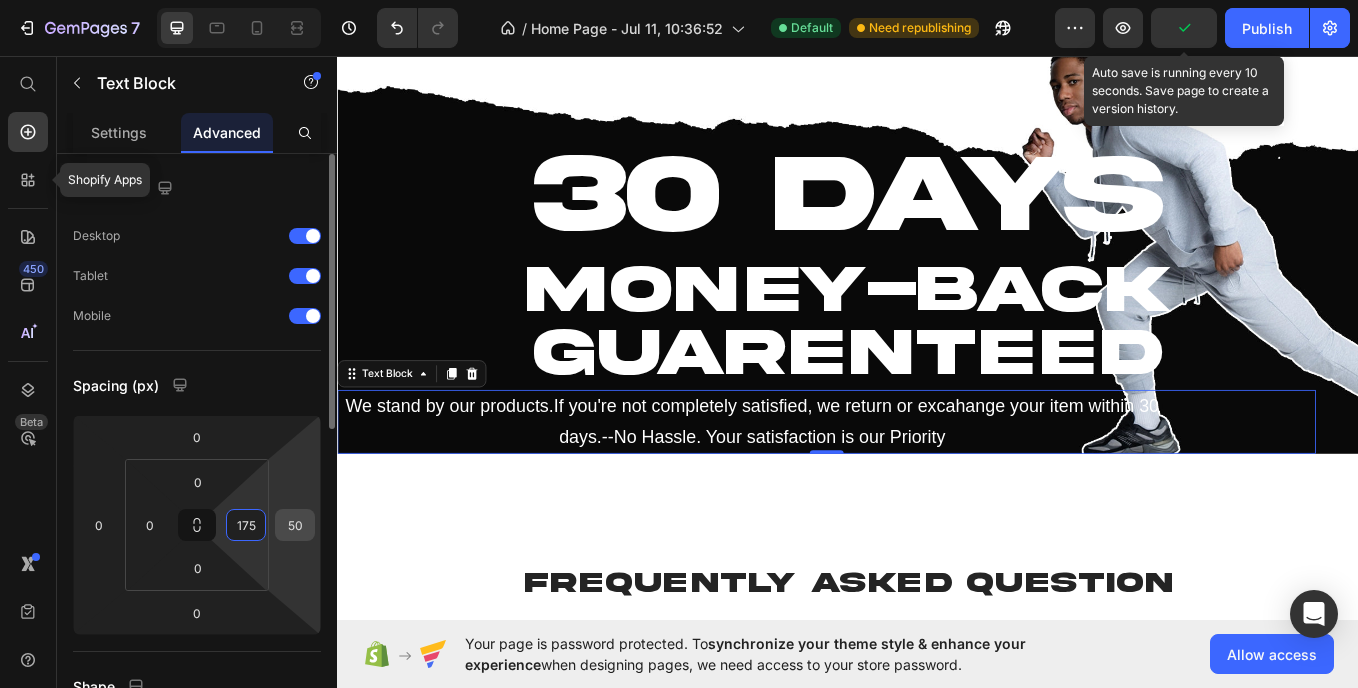 click on "50" at bounding box center [295, 525] 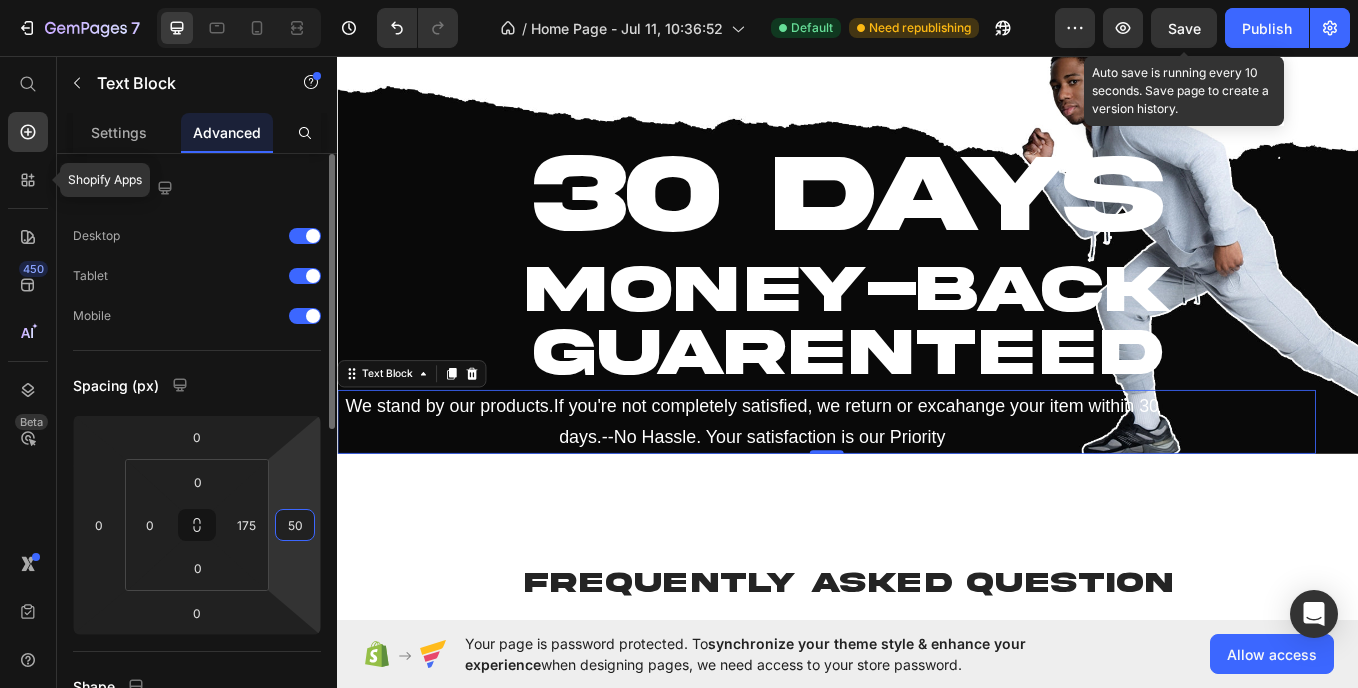 click on "50" at bounding box center (295, 525) 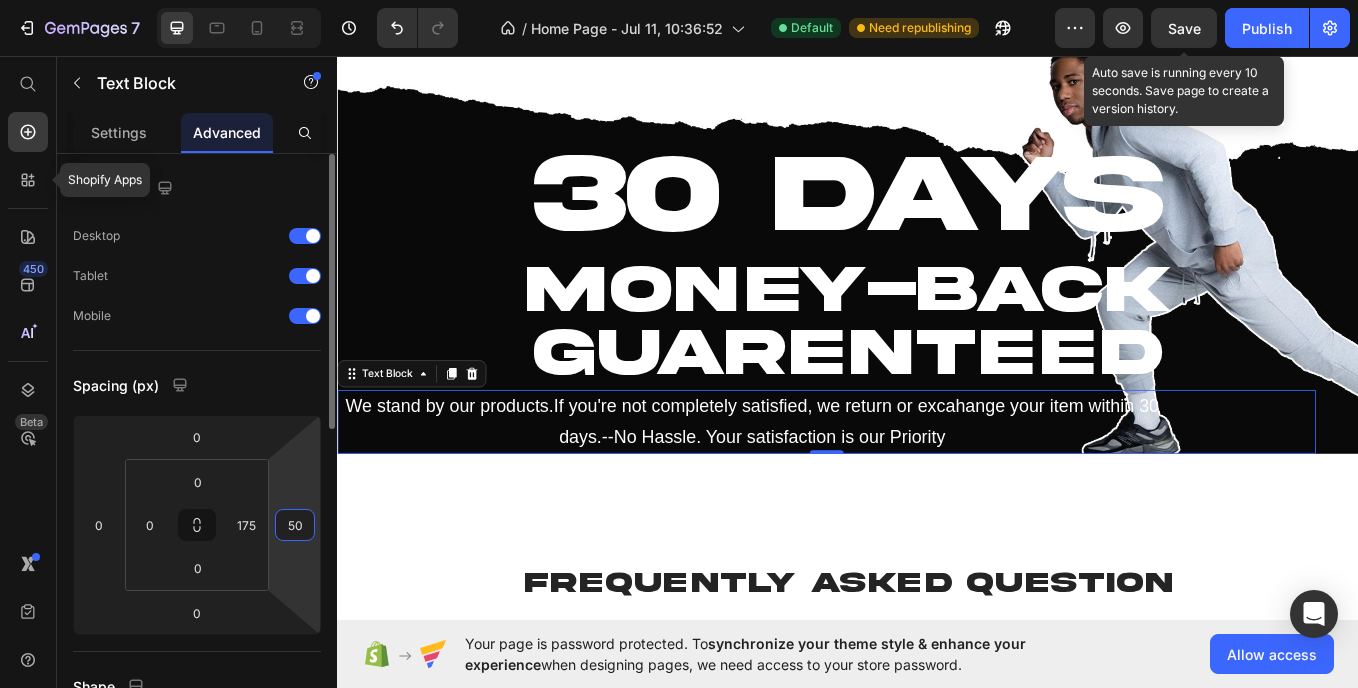 click on "50" at bounding box center [295, 525] 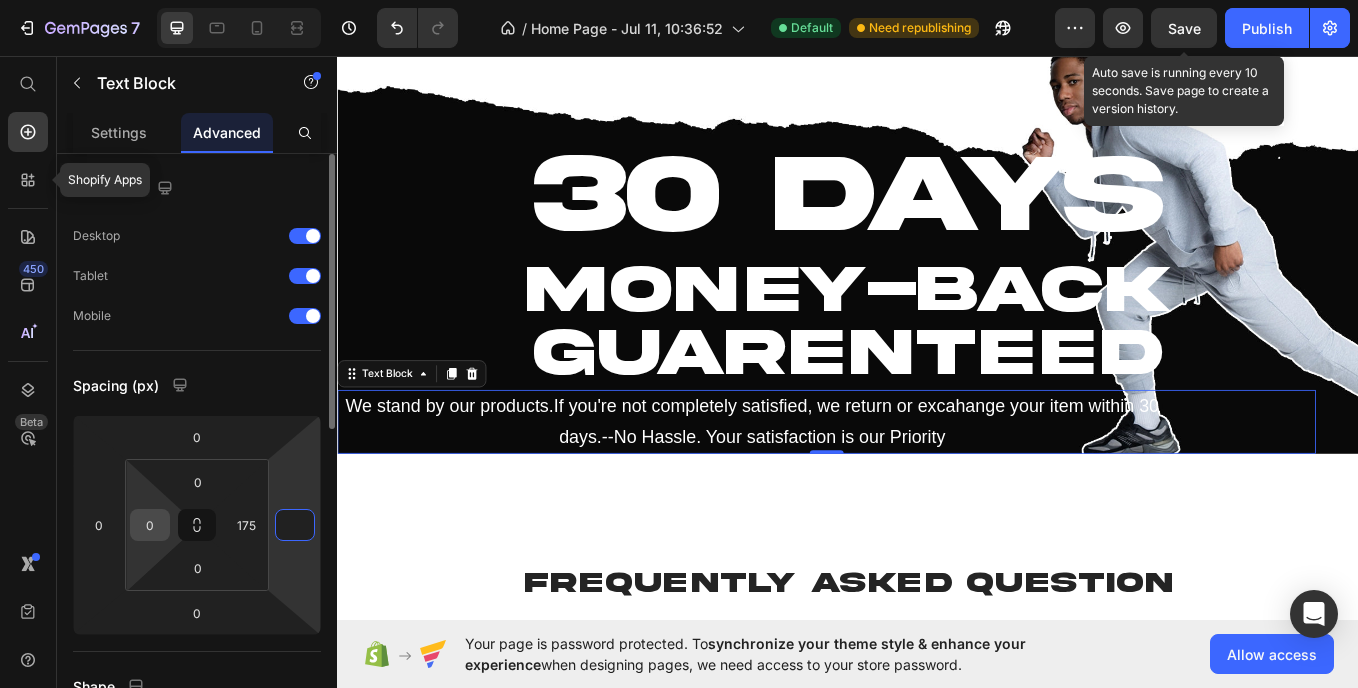 type on "0" 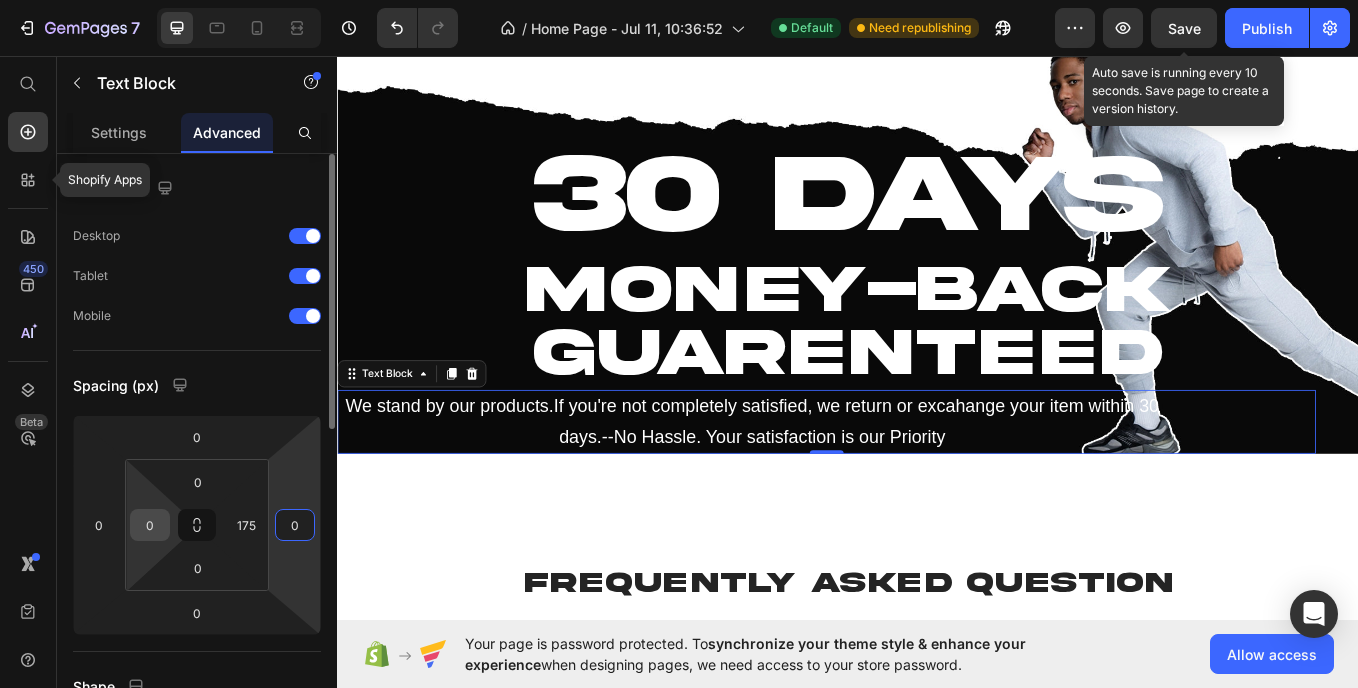 click on "0" at bounding box center [150, 525] 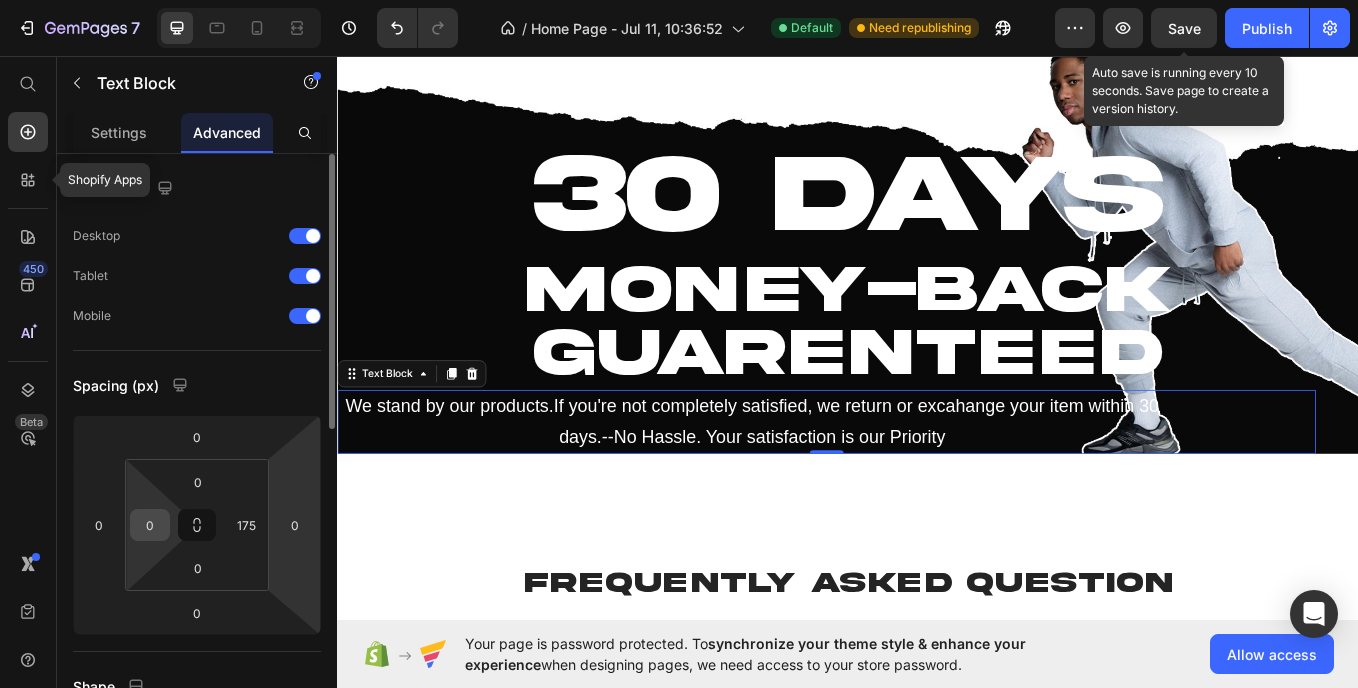 click on "0" at bounding box center [150, 525] 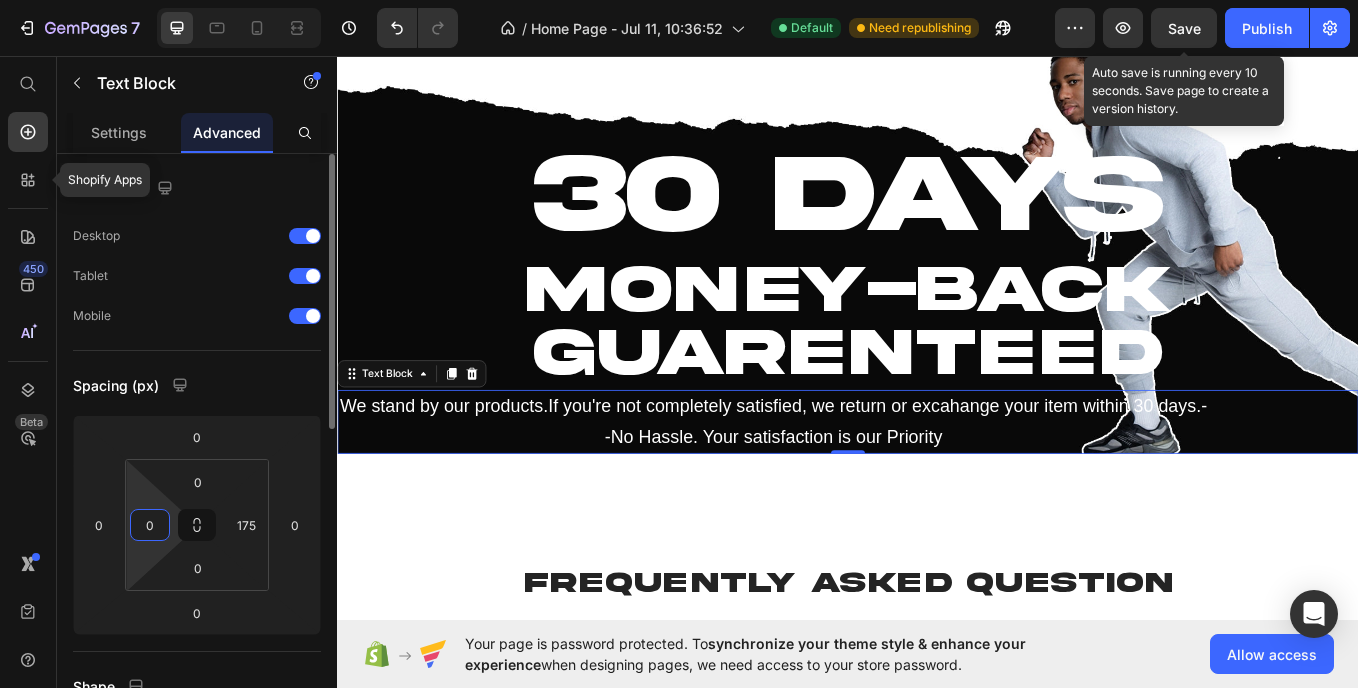 click on "0" at bounding box center [150, 525] 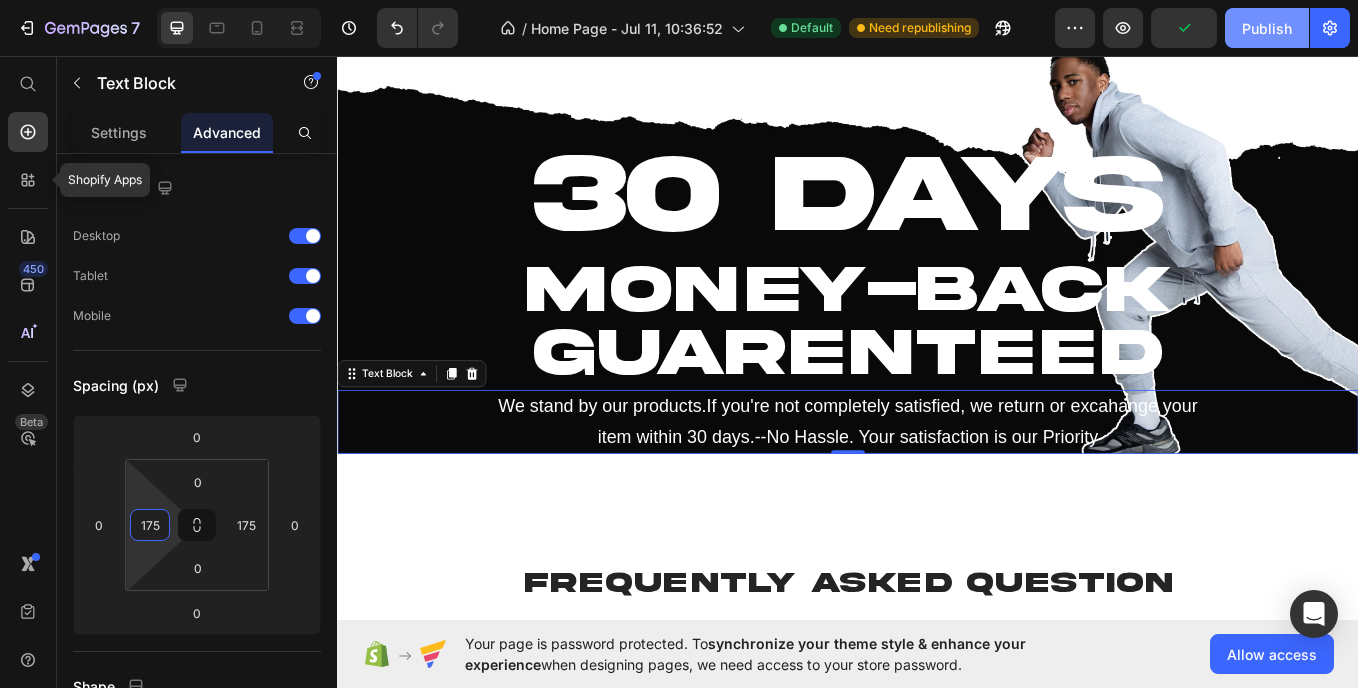 type on "175" 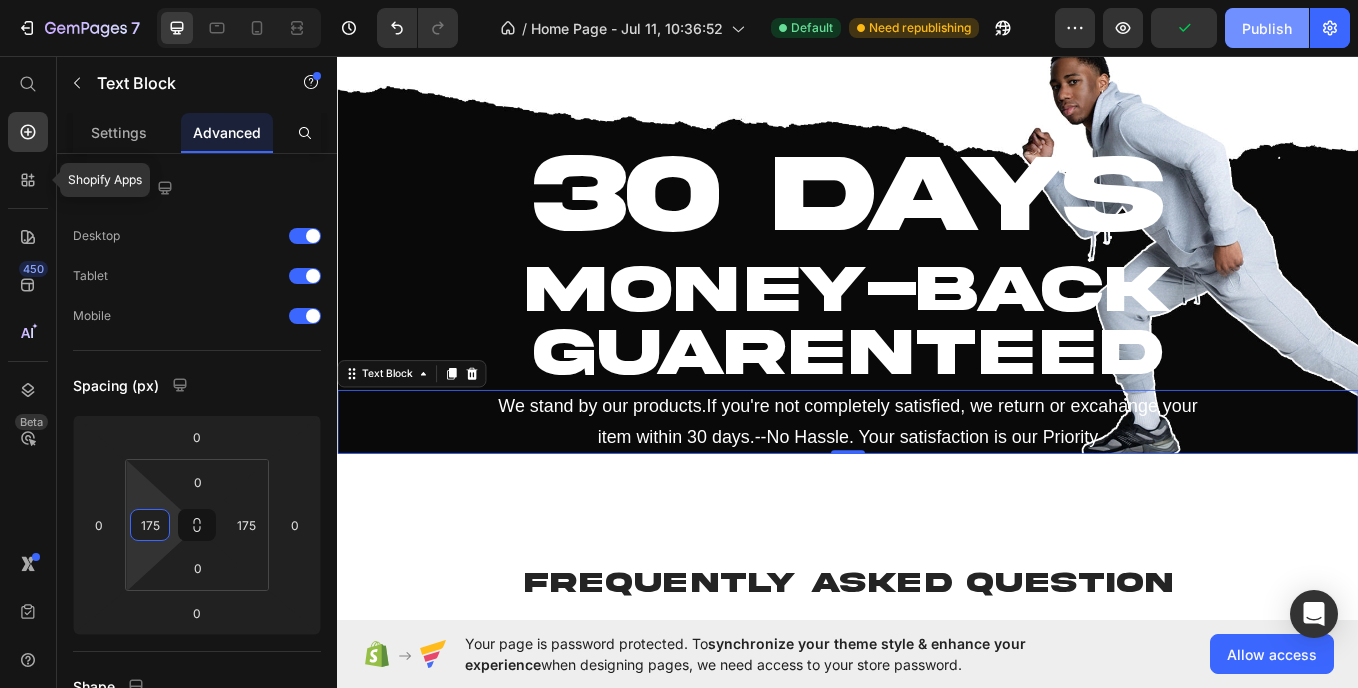 click on "Publish" 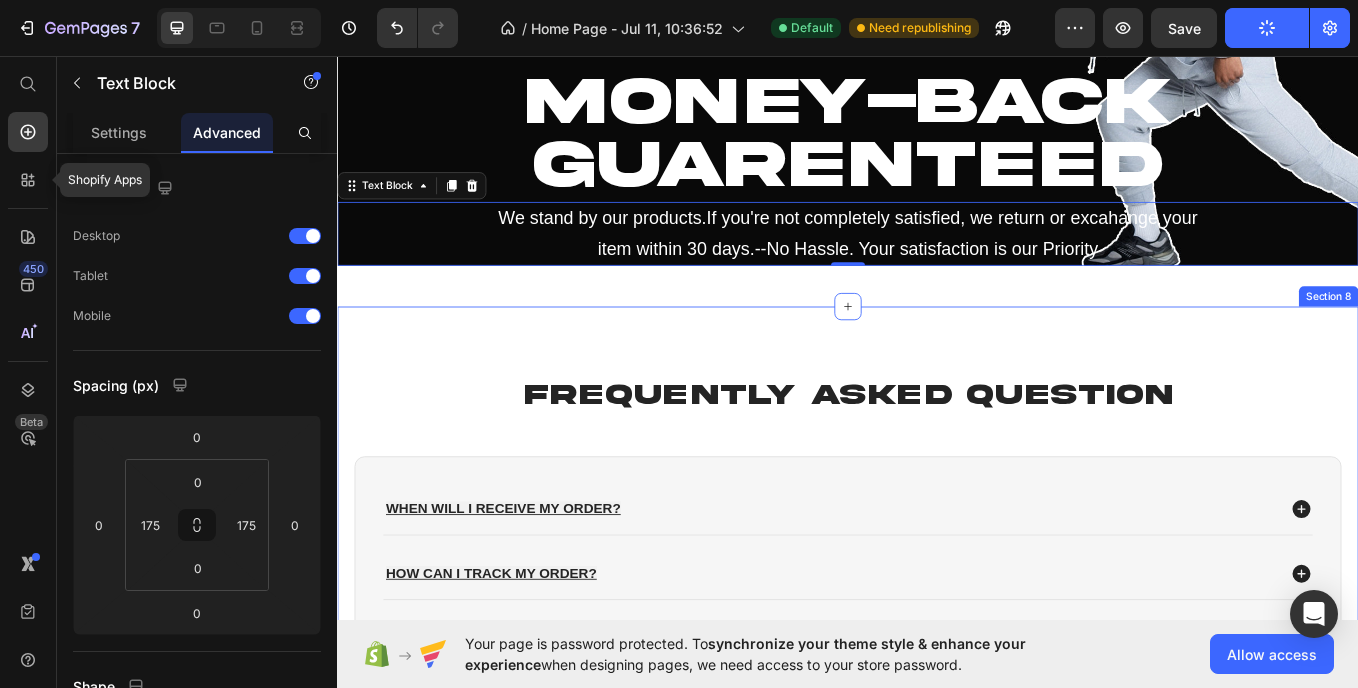 scroll, scrollTop: 3316, scrollLeft: 0, axis: vertical 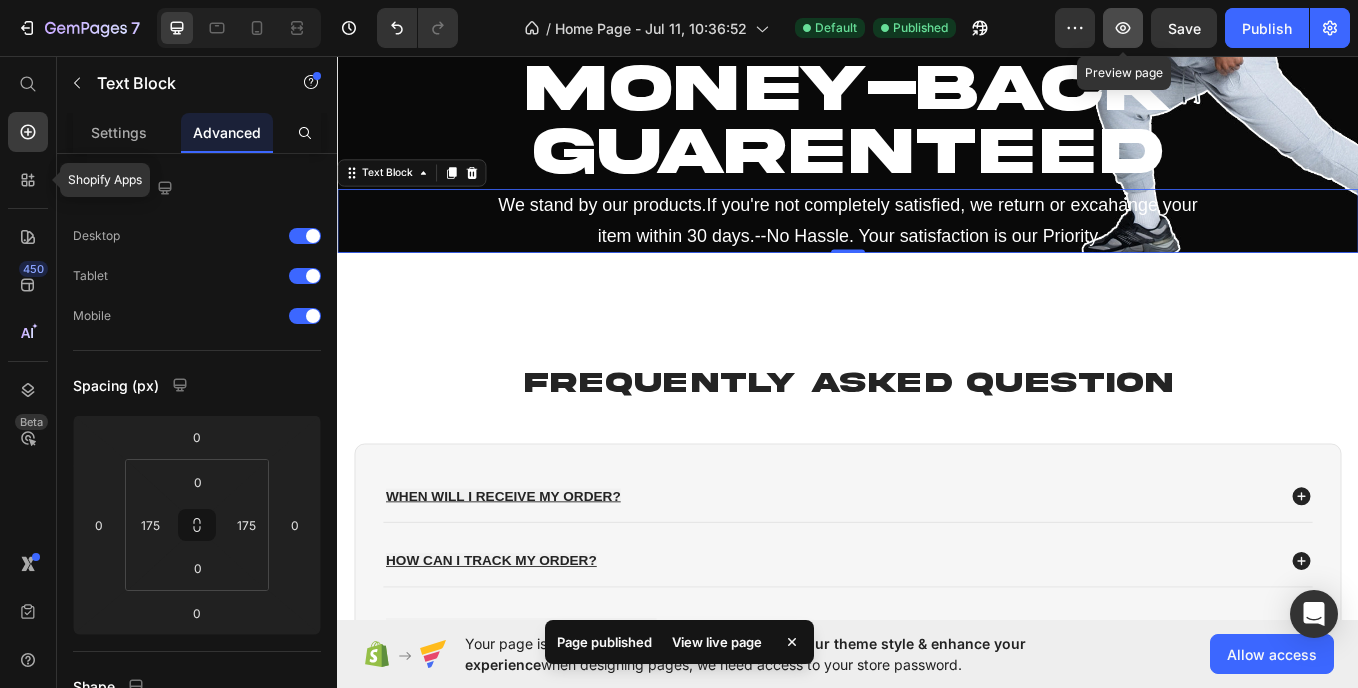 click 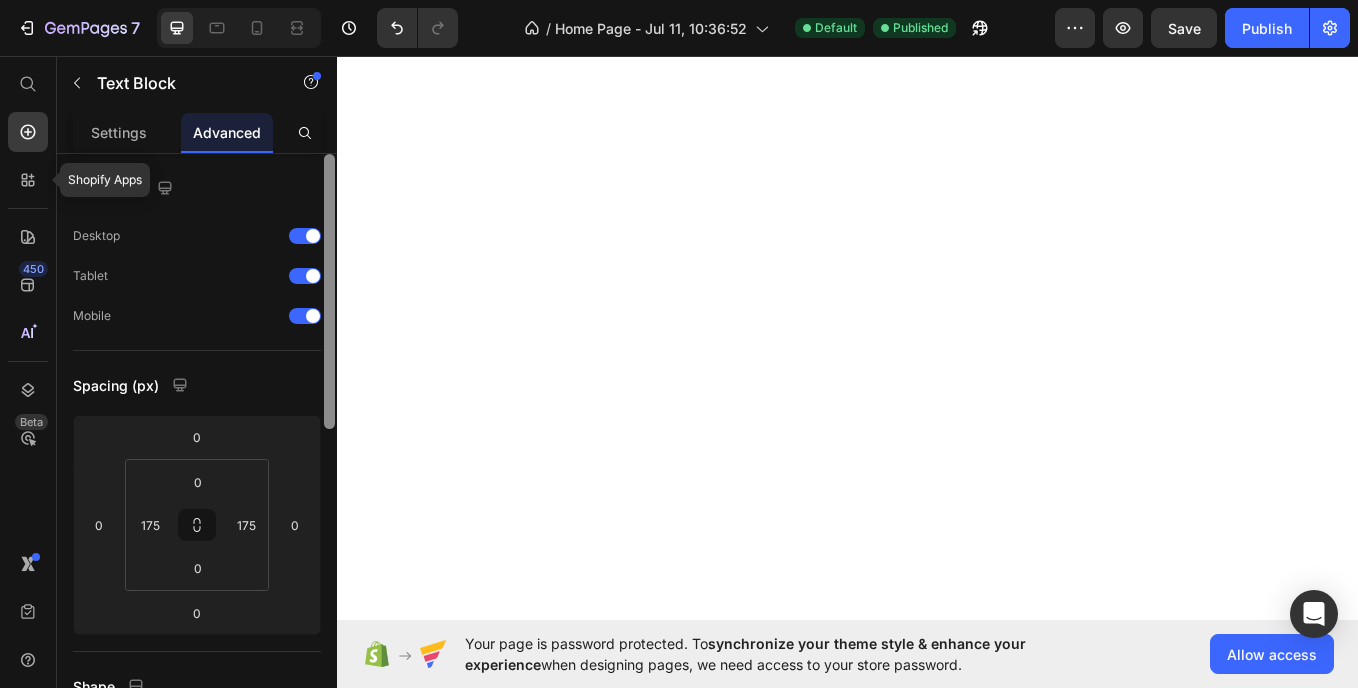 scroll, scrollTop: 0, scrollLeft: 0, axis: both 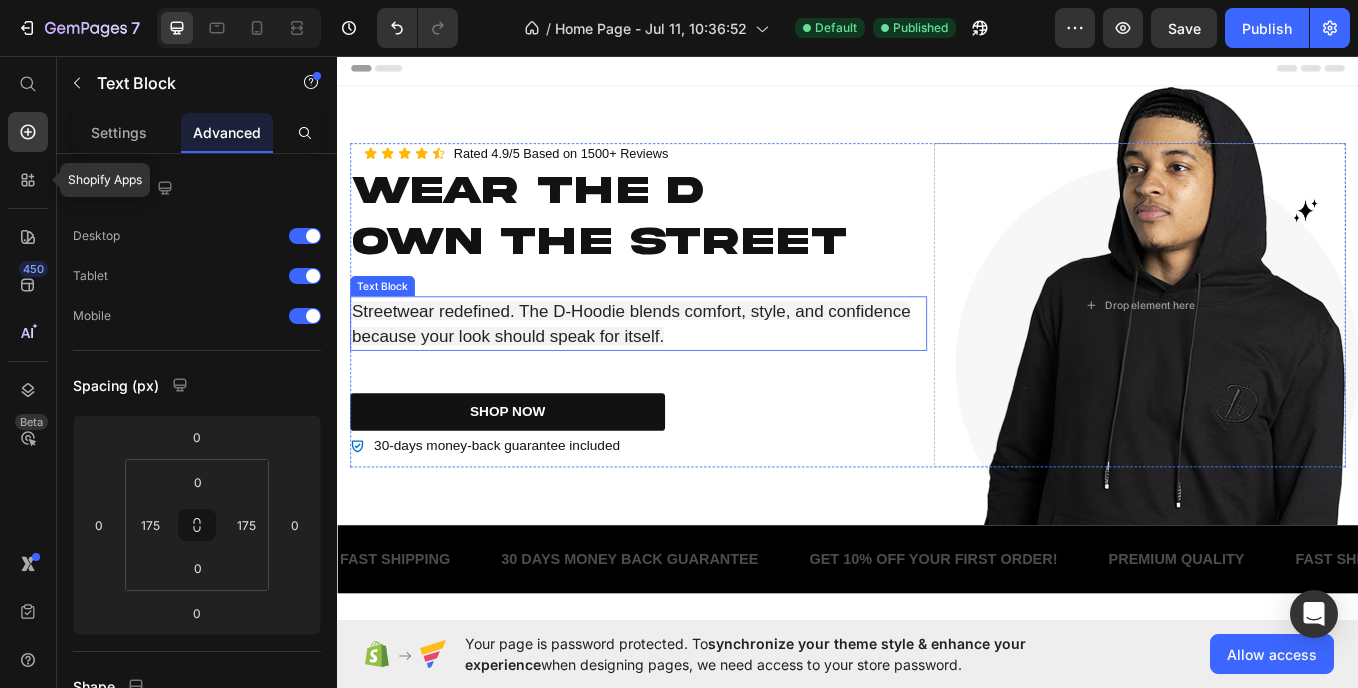 click on "Streetwear redefined. The D-Hoodie blends comfort, style, and confidence because your look should speak for itself." at bounding box center (682, 370) 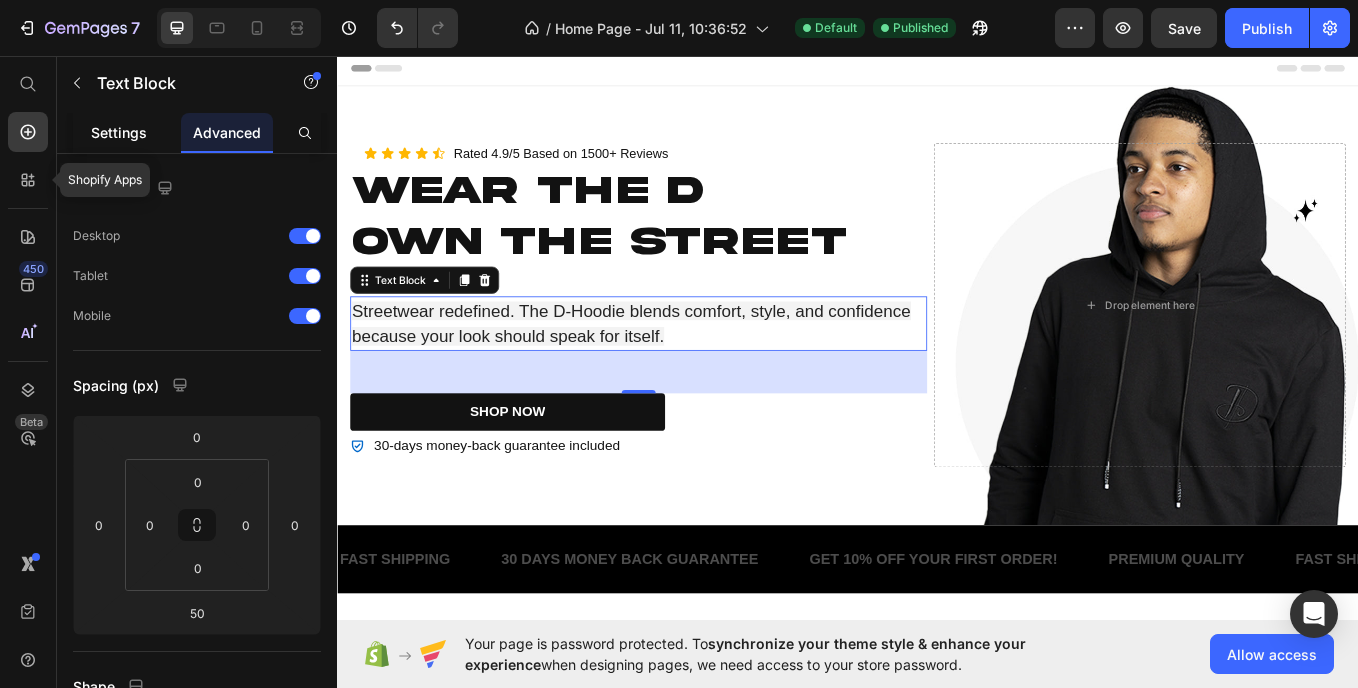 click on "Settings" at bounding box center [119, 132] 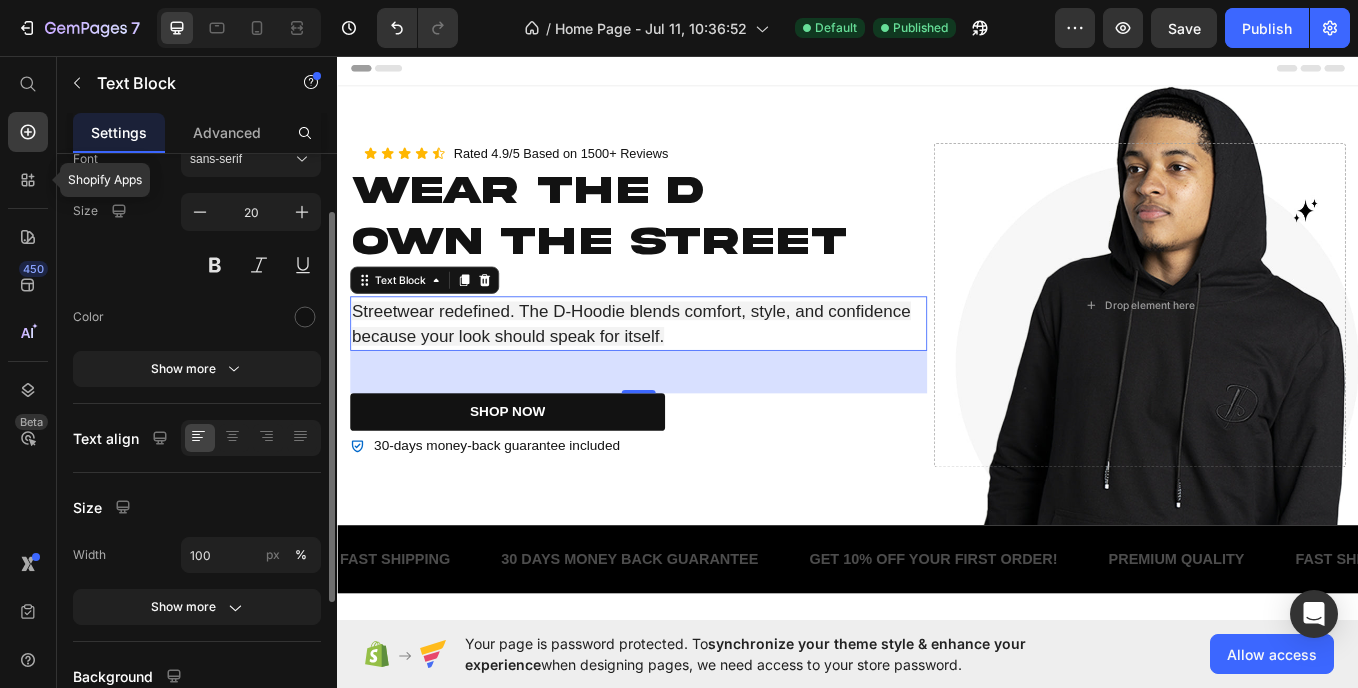 scroll, scrollTop: 0, scrollLeft: 0, axis: both 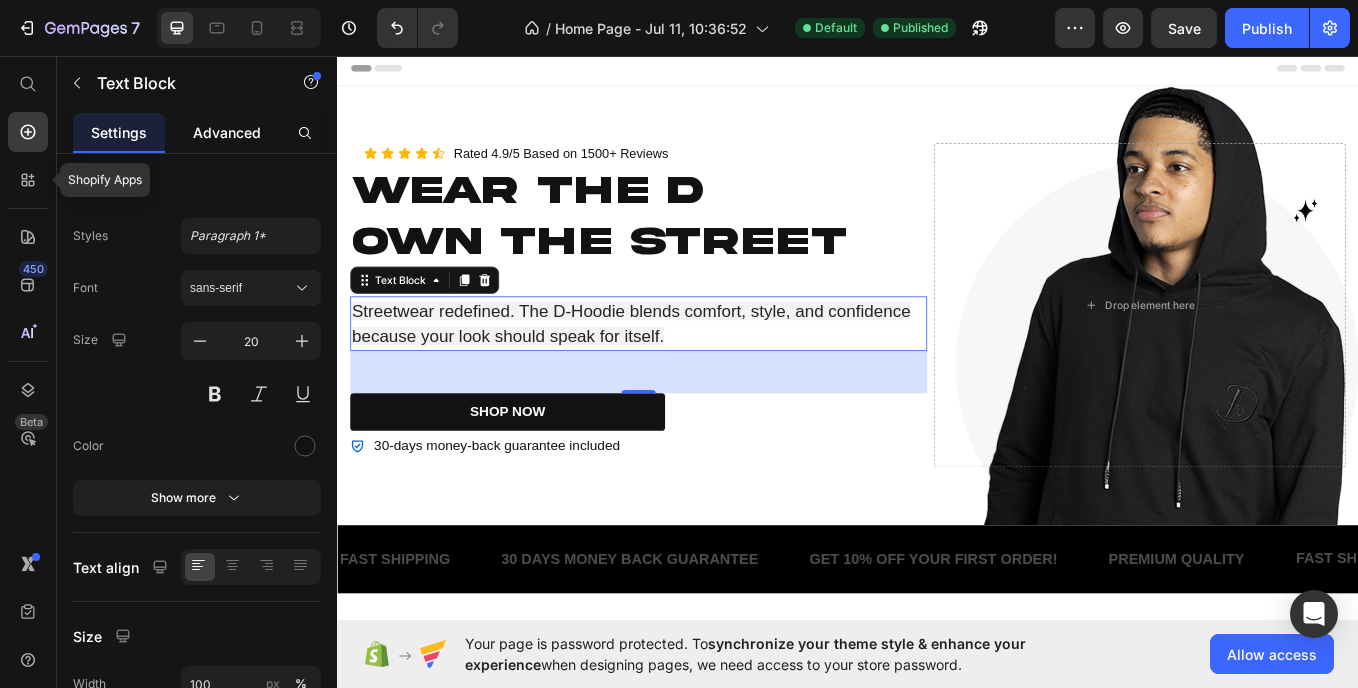 click on "Advanced" at bounding box center (227, 132) 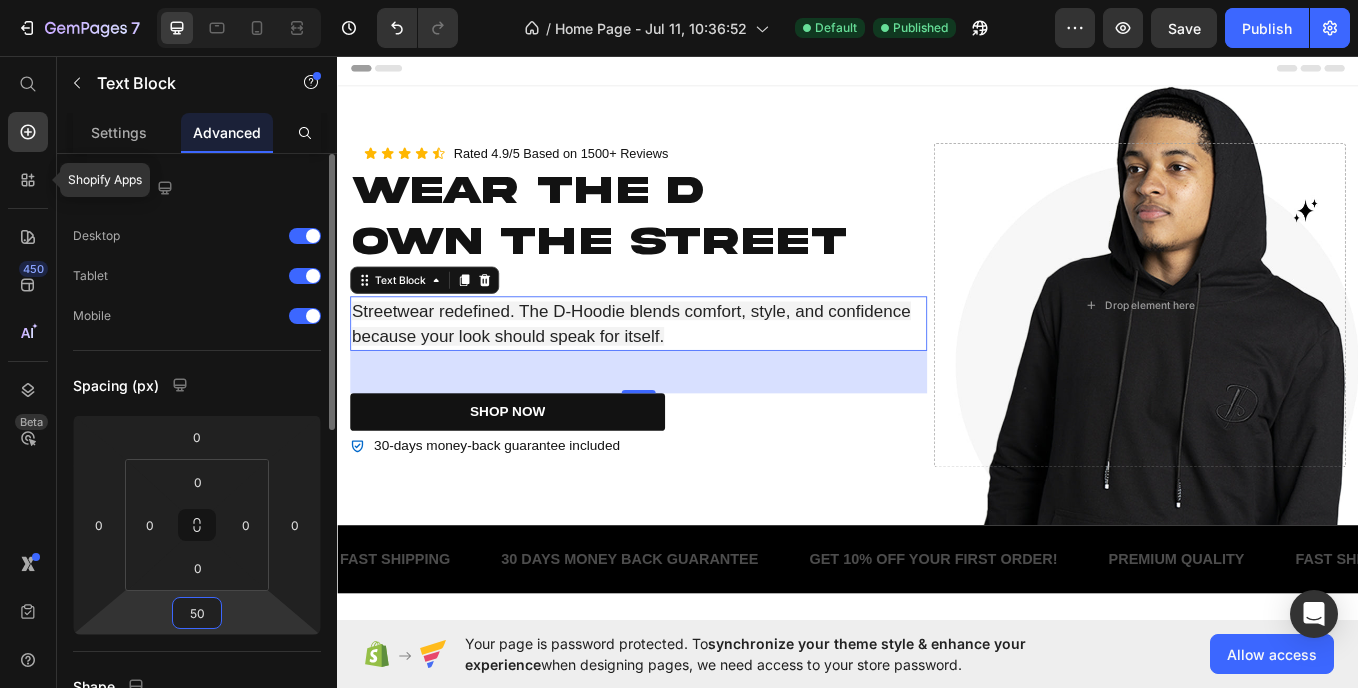 click on "50" at bounding box center [197, 613] 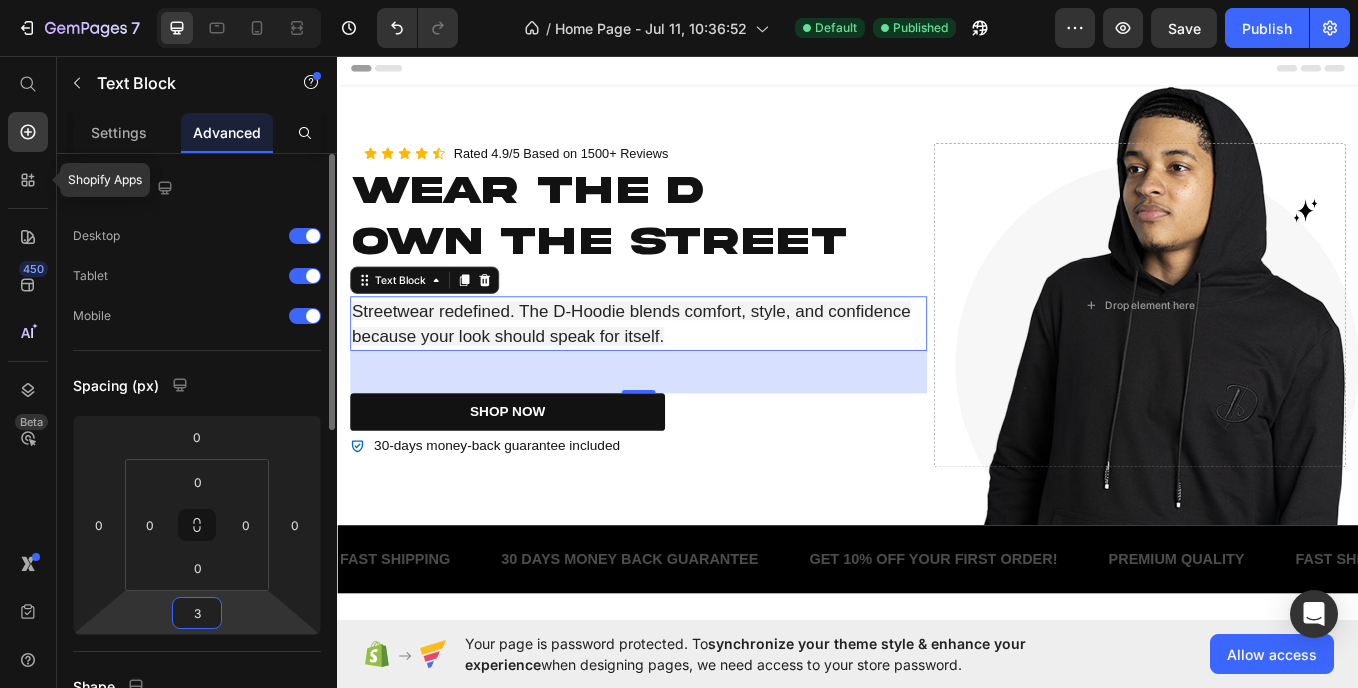 type on "32" 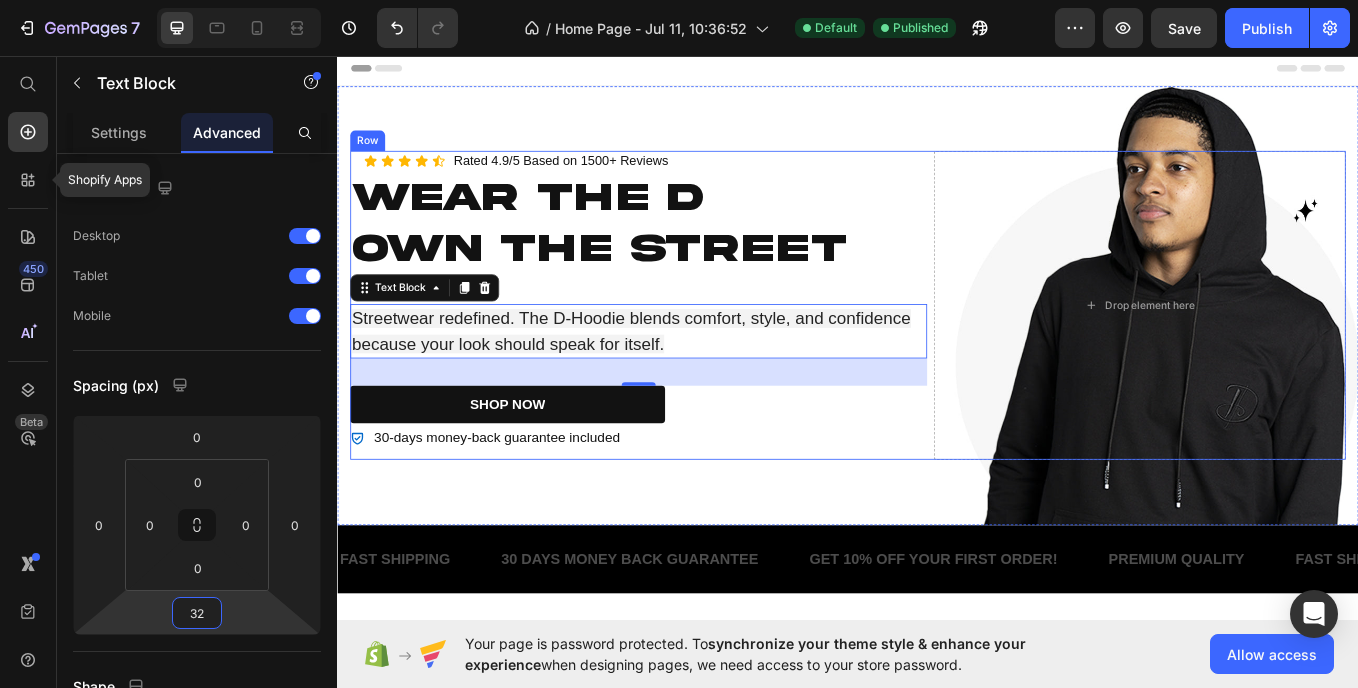 click on "Icon Icon Icon Icon Icon Icon List Rated 4.9/5 Based on 1500+ Reviews Text Block Row Wear the D  Own the Street Heading Streetwear redefined. The D-Hoodie blends comfort, style, and confidence because your look should speak for itself. Text Block   32 SHOP NOW Button
30-days money-back guarantee included Item List" at bounding box center [691, 348] 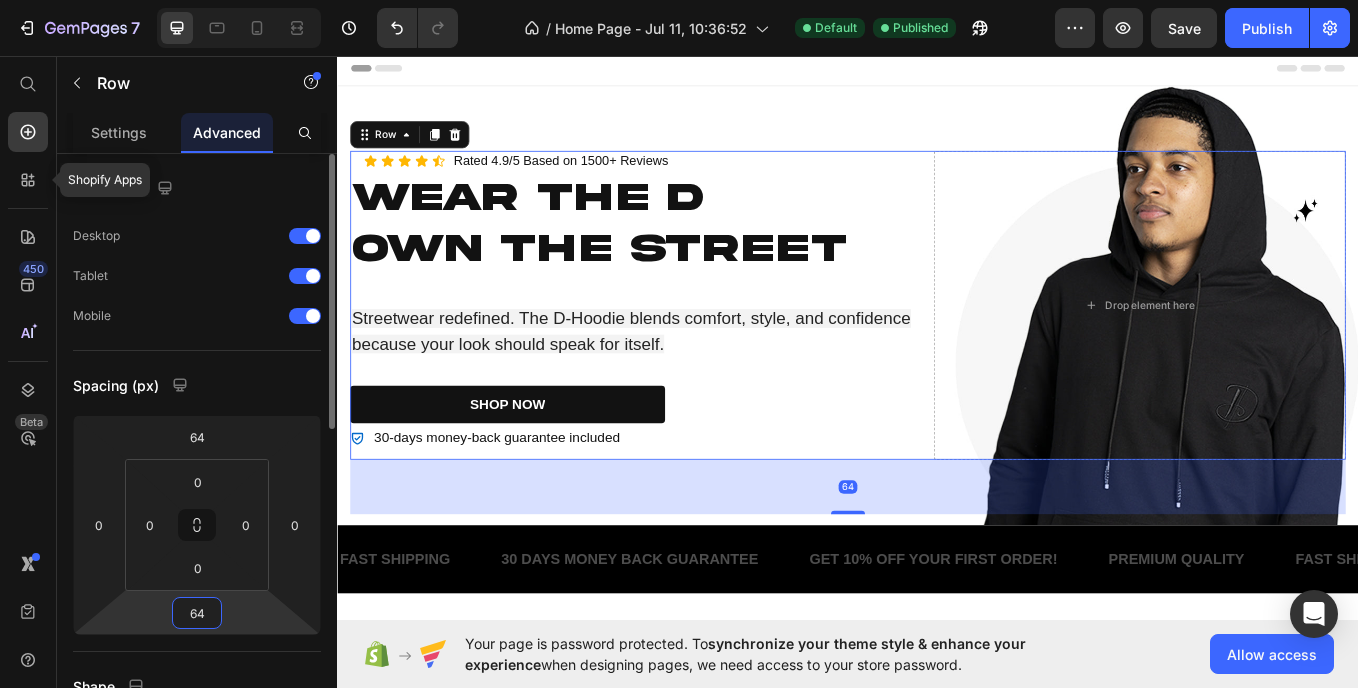 click on "64" at bounding box center [197, 613] 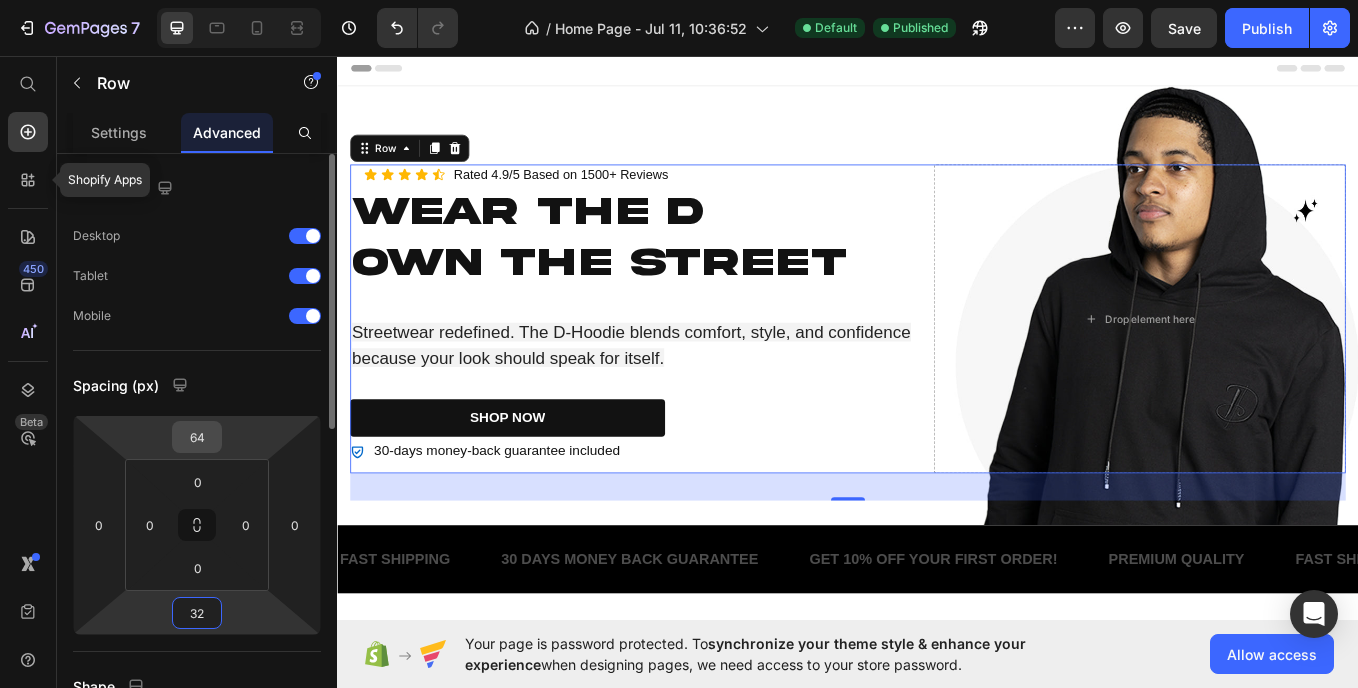 type on "32" 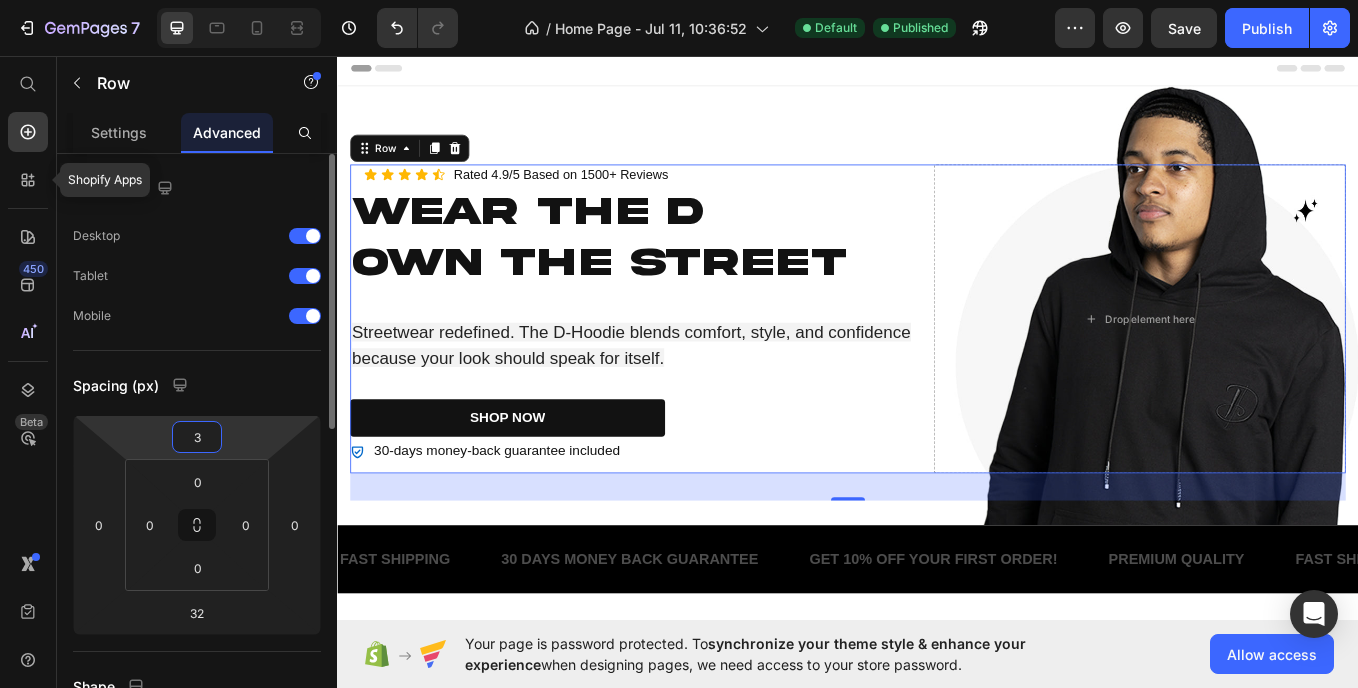type on "32" 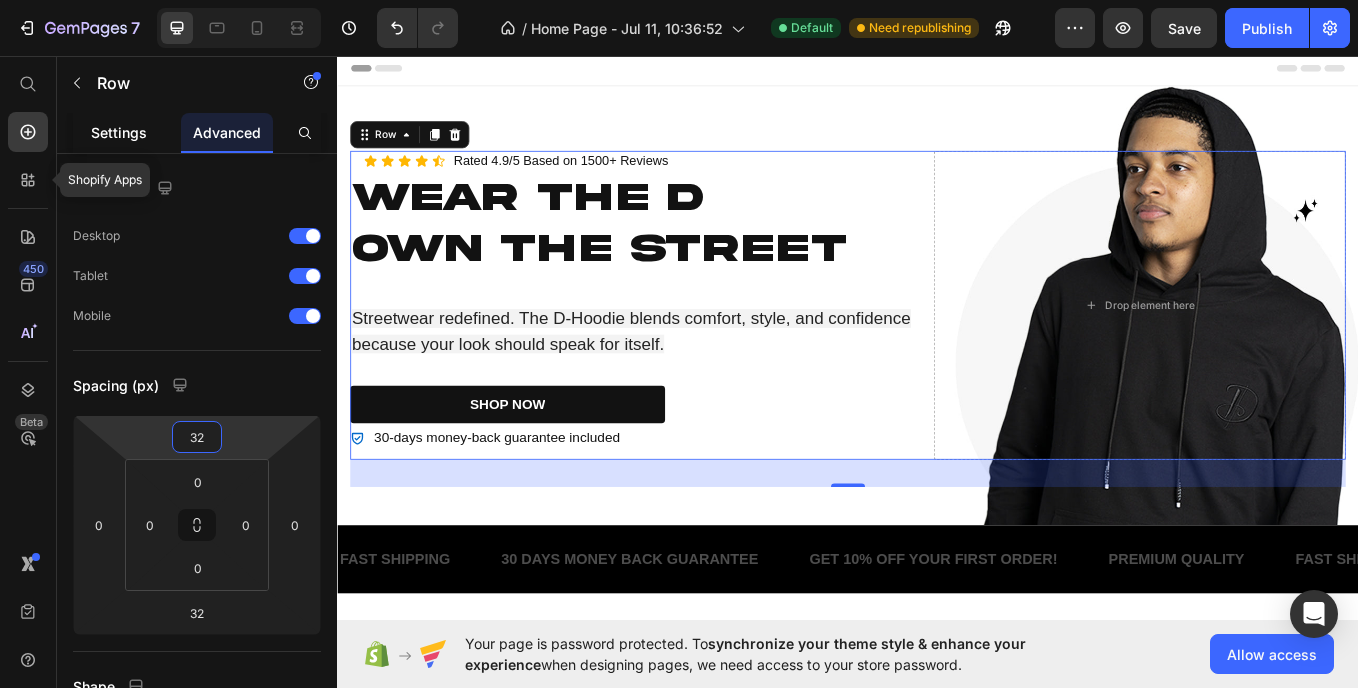 click on "Settings" at bounding box center (119, 132) 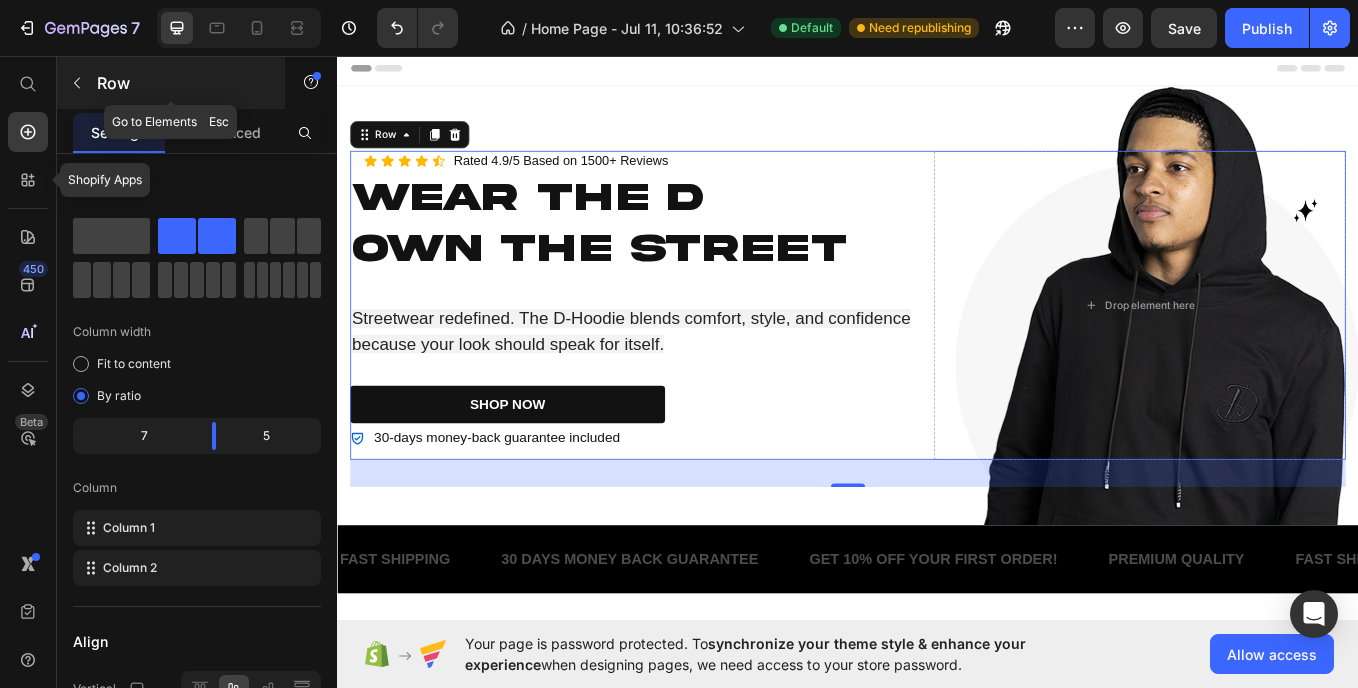 click at bounding box center [77, 83] 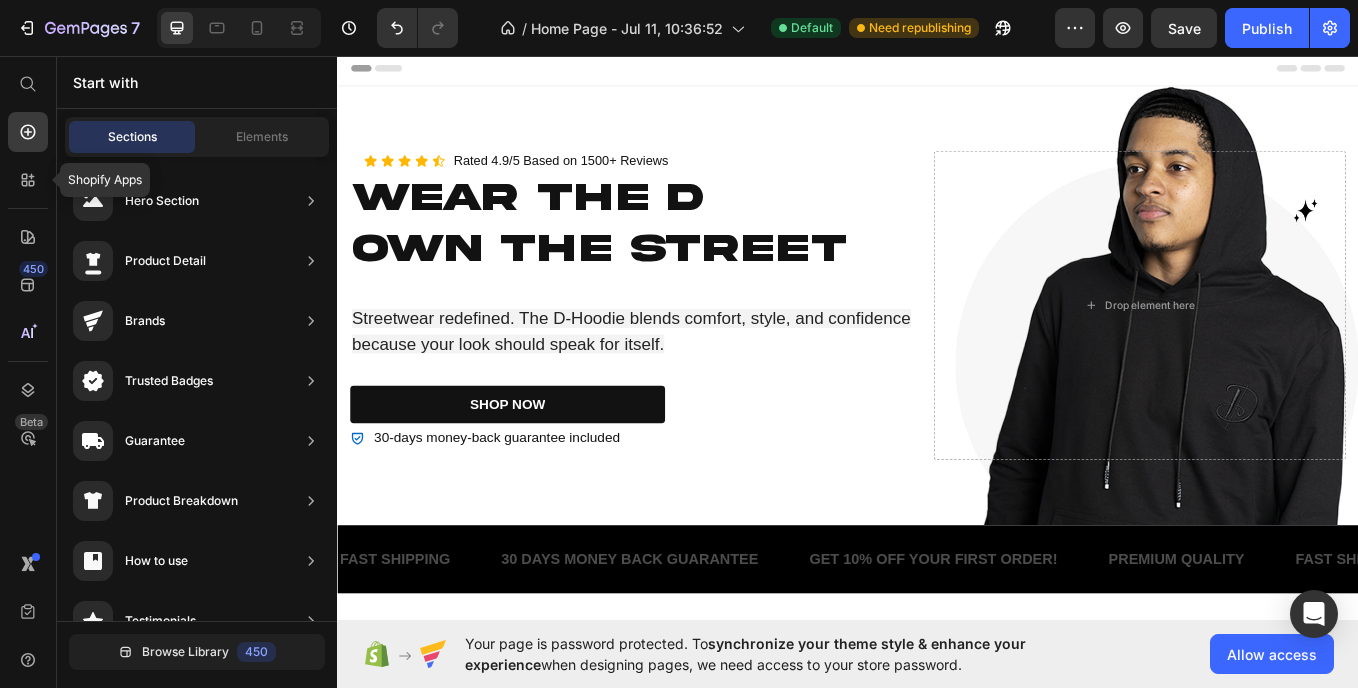 scroll, scrollTop: 215, scrollLeft: 0, axis: vertical 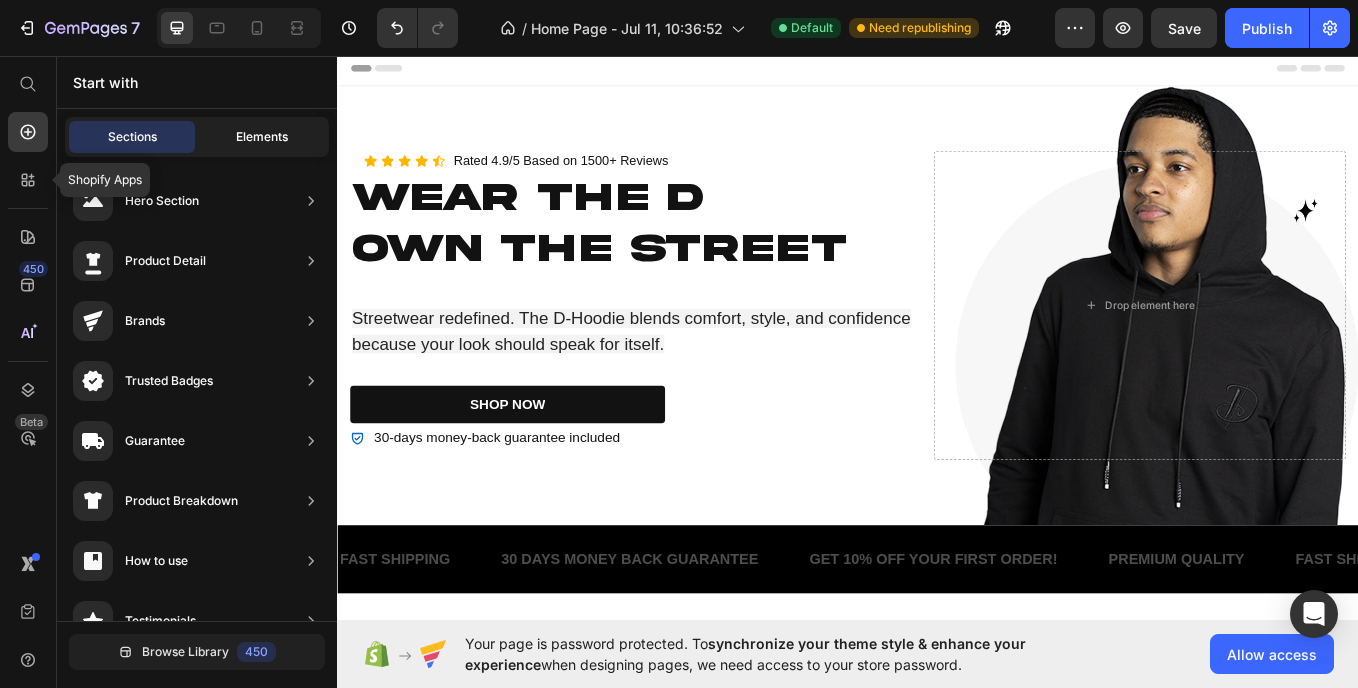 click on "Elements" at bounding box center (262, 137) 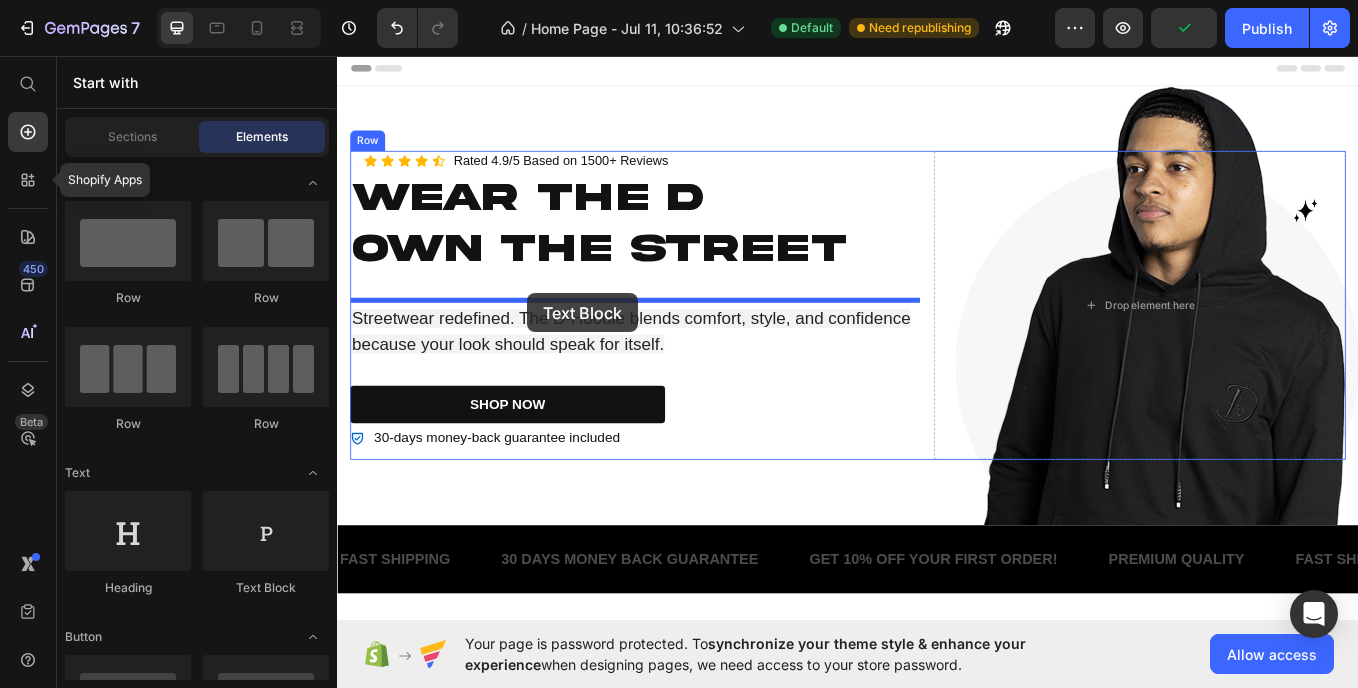 drag, startPoint x: 598, startPoint y: 615, endPoint x: 560, endPoint y: 335, distance: 282.5668 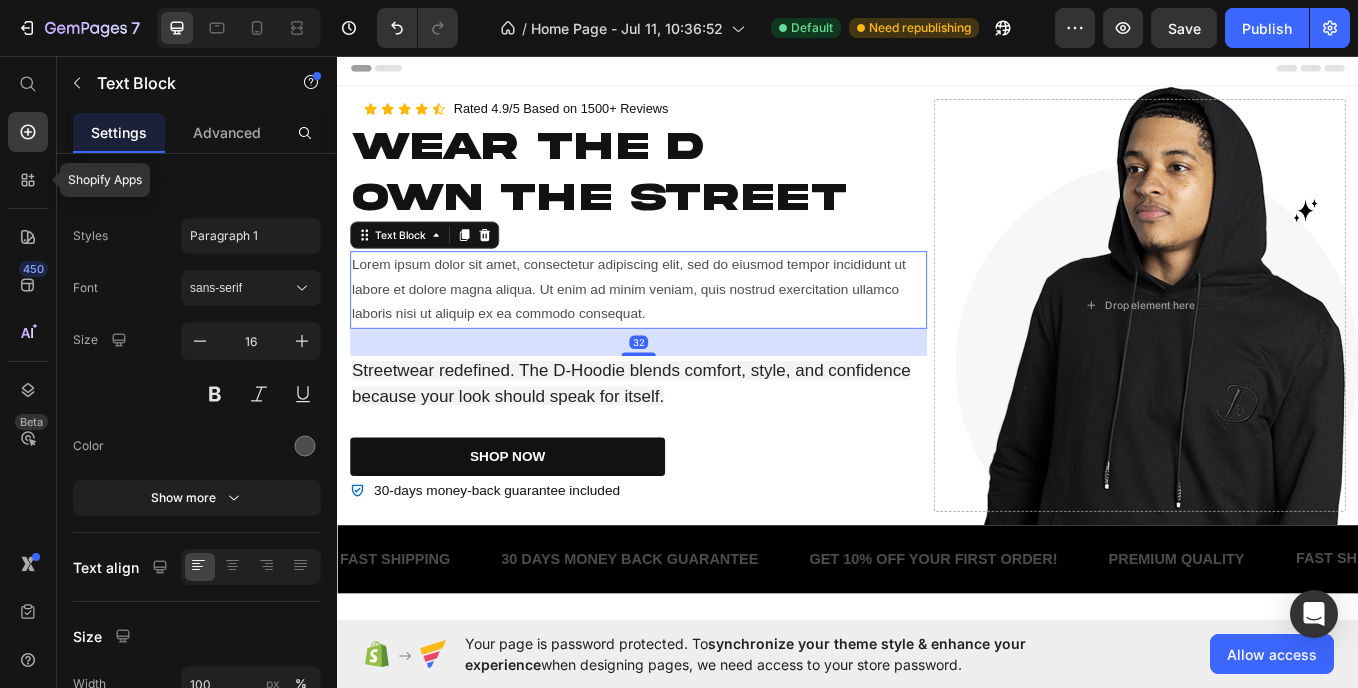 click on "Lorem ipsum dolor sit amet, consectetur adipiscing elit, sed do eiusmod tempor incididunt ut labore et dolore magna aliqua. Ut enim ad minim veniam, quis nostrud exercitation ullamco laboris nisi ut aliquip ex ea commodo consequat." at bounding box center [691, 330] 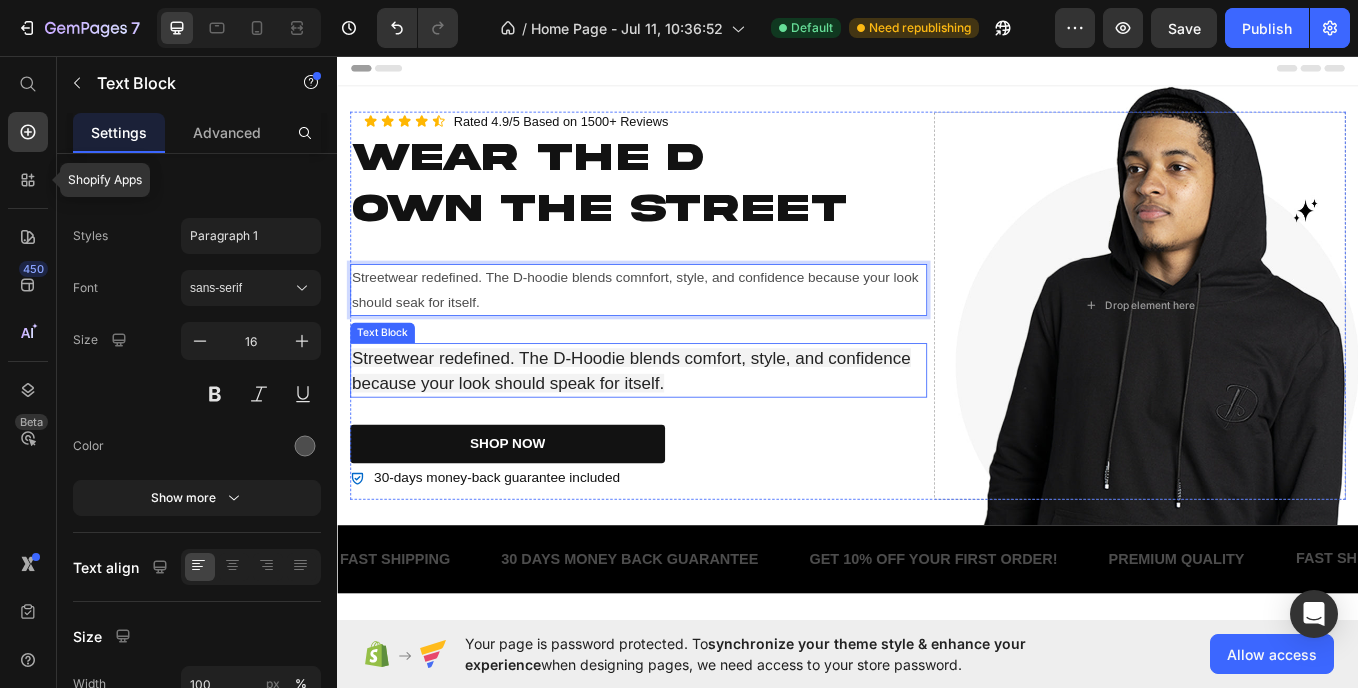 click on "Streetwear redefined. The D-Hoodie blends comfort, style, and confidence because your look should speak for itself." at bounding box center (682, 425) 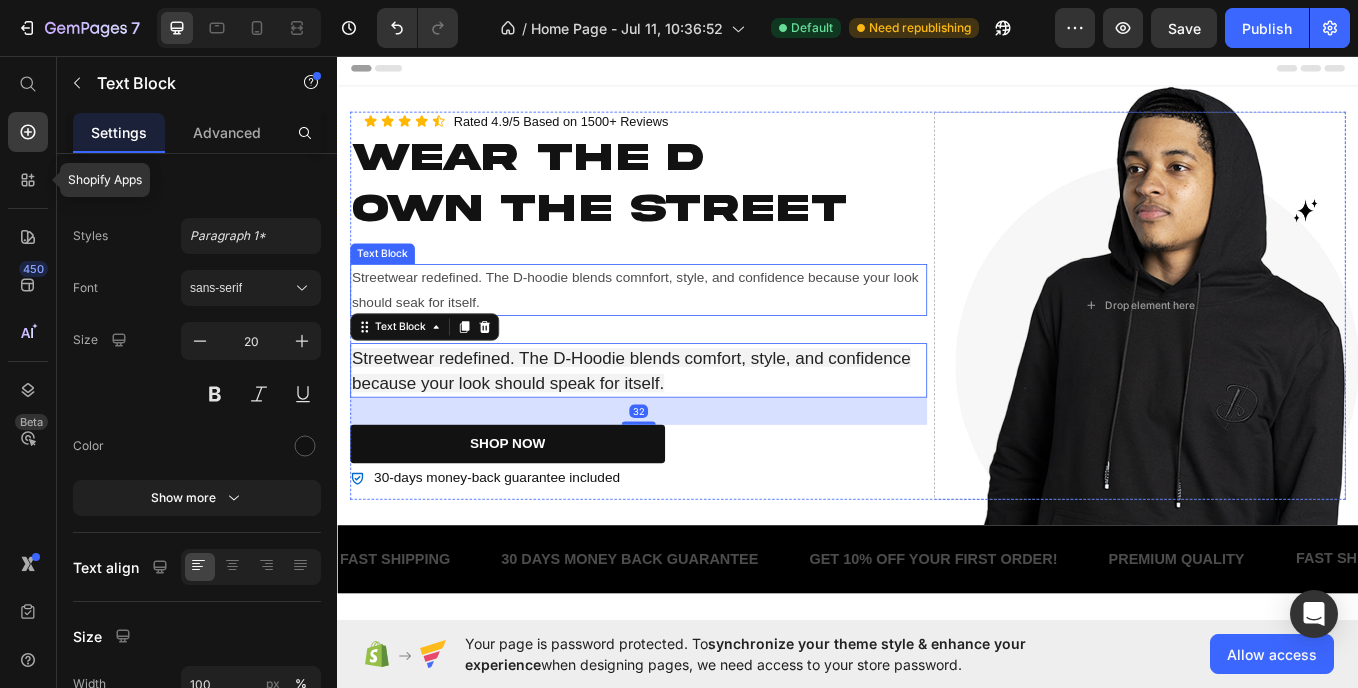 click on "Streetwear redefined. The D-hoodie blends comnfort, style, and confidence because your look should seak for itself." at bounding box center (691, 331) 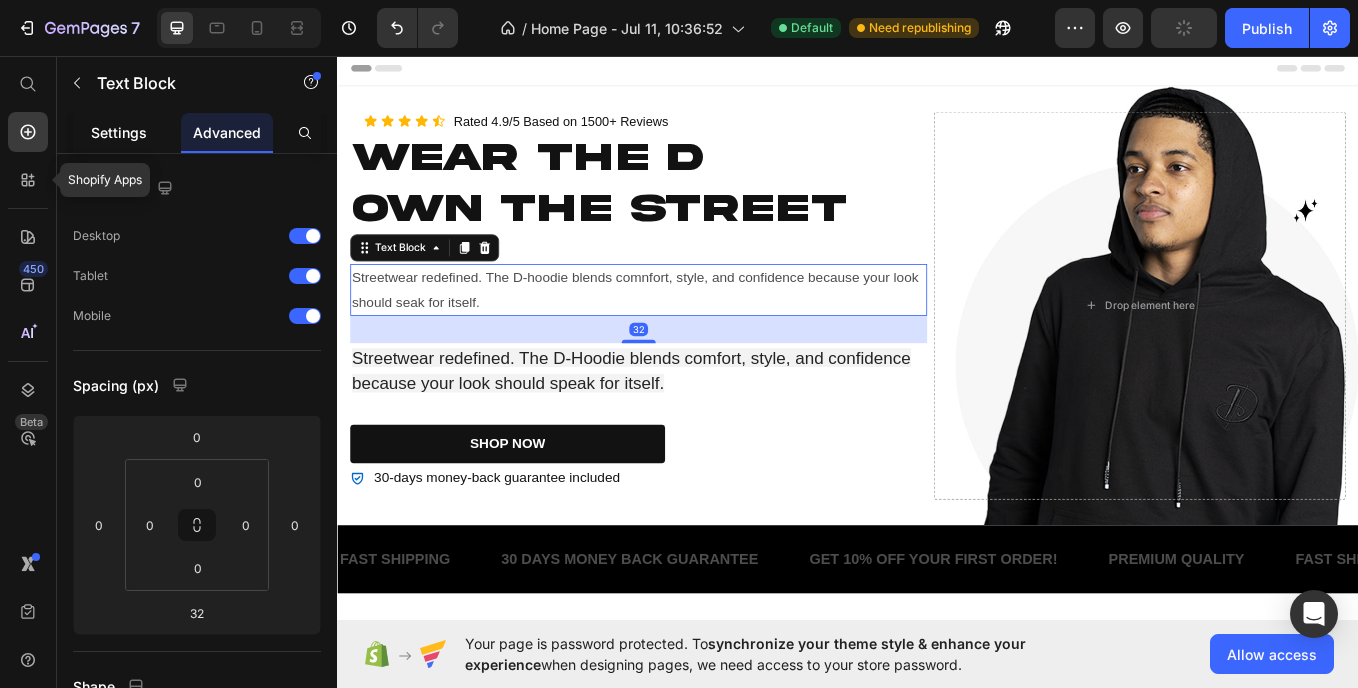 click on "Settings" 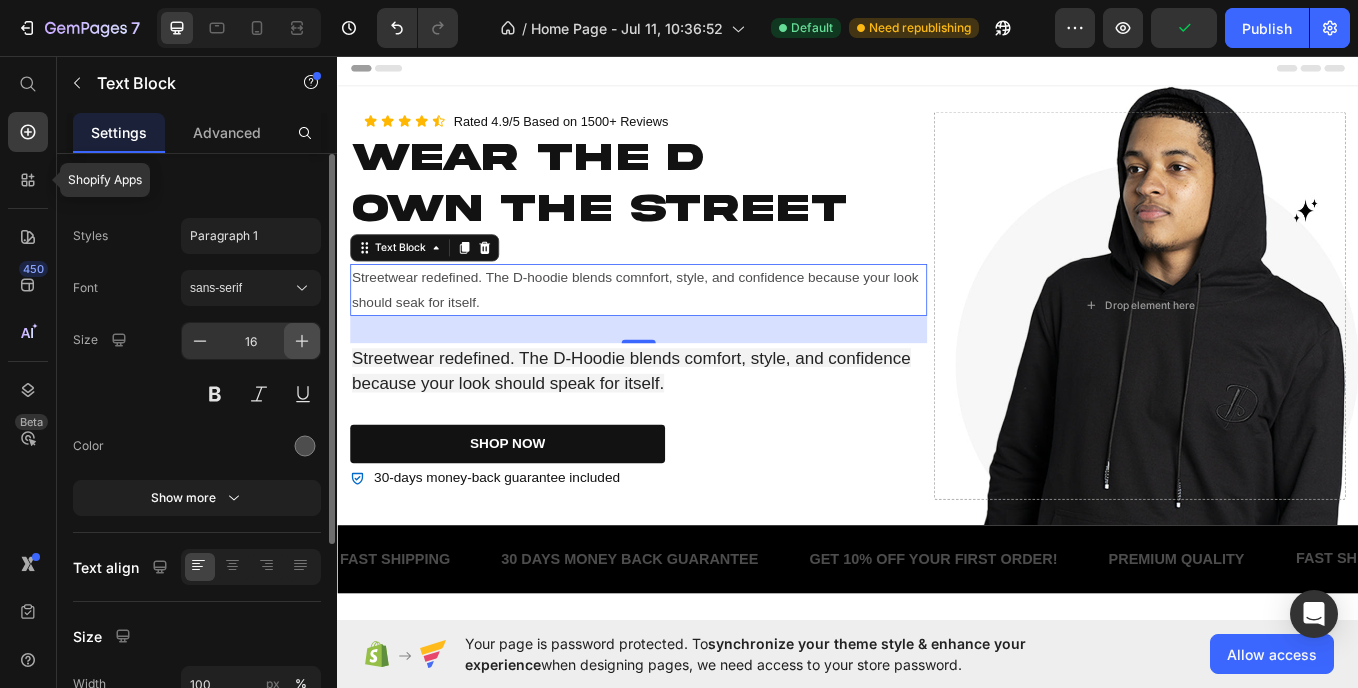 click 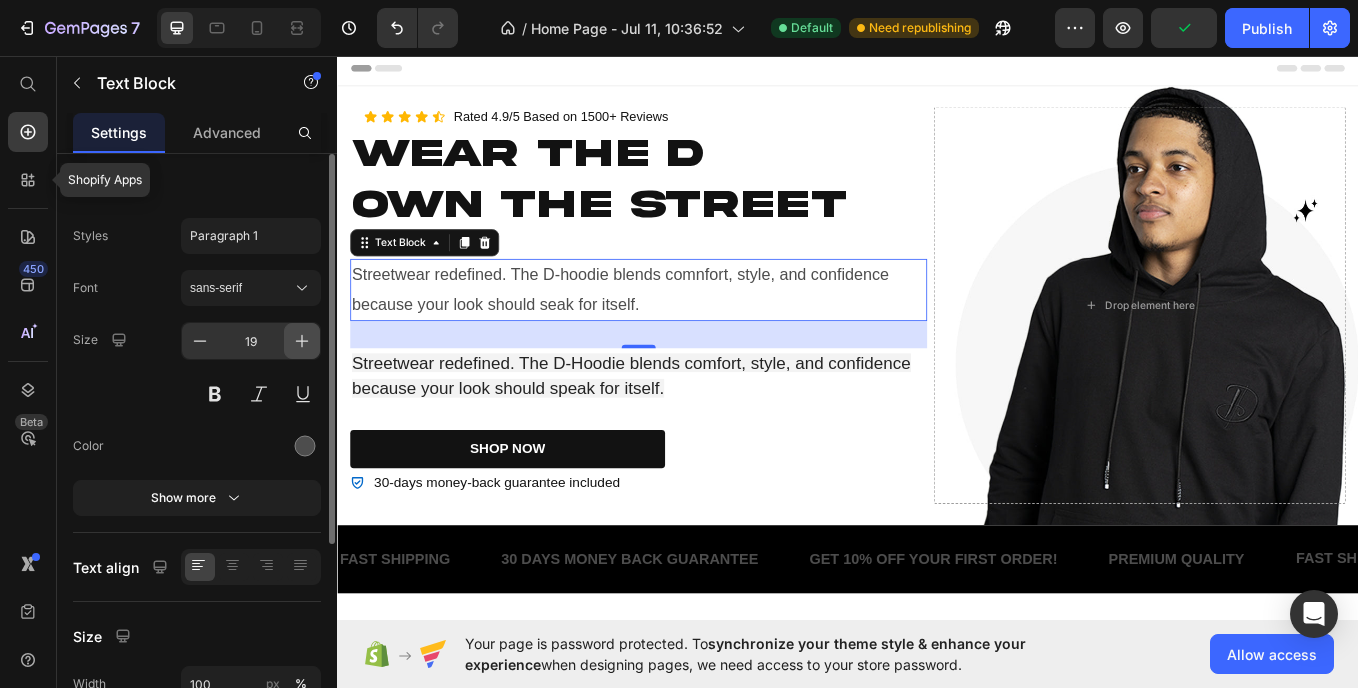 drag, startPoint x: 297, startPoint y: 342, endPoint x: 199, endPoint y: 367, distance: 101.13852 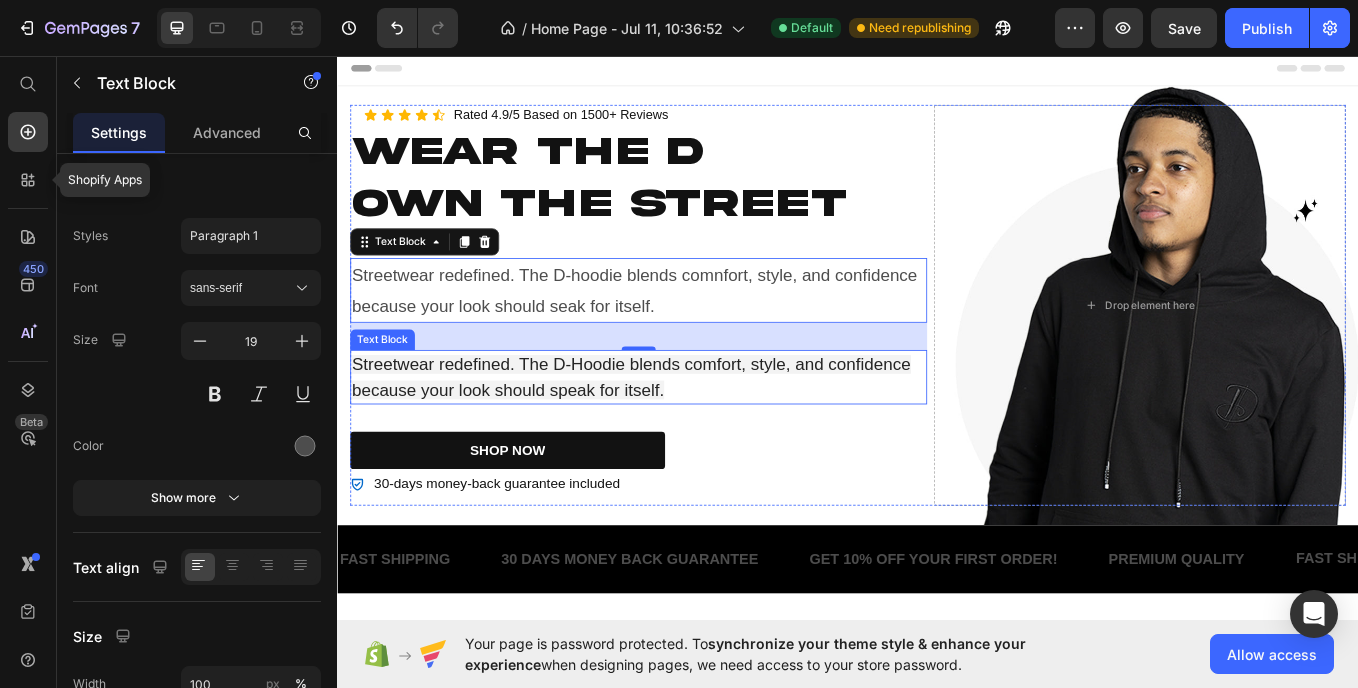 type on "20" 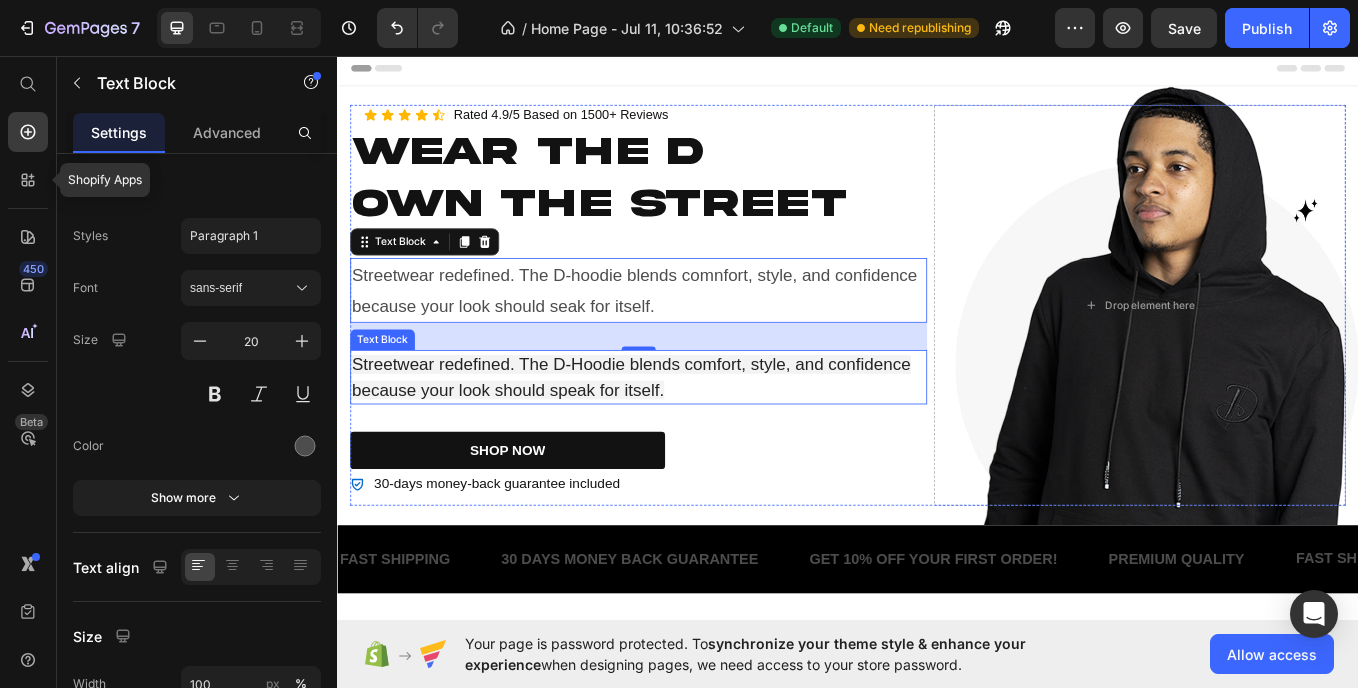click on "Streetwear redefined. The D-Hoodie blends comfort, style, and confidence because your look should speak for itself." at bounding box center [691, 433] 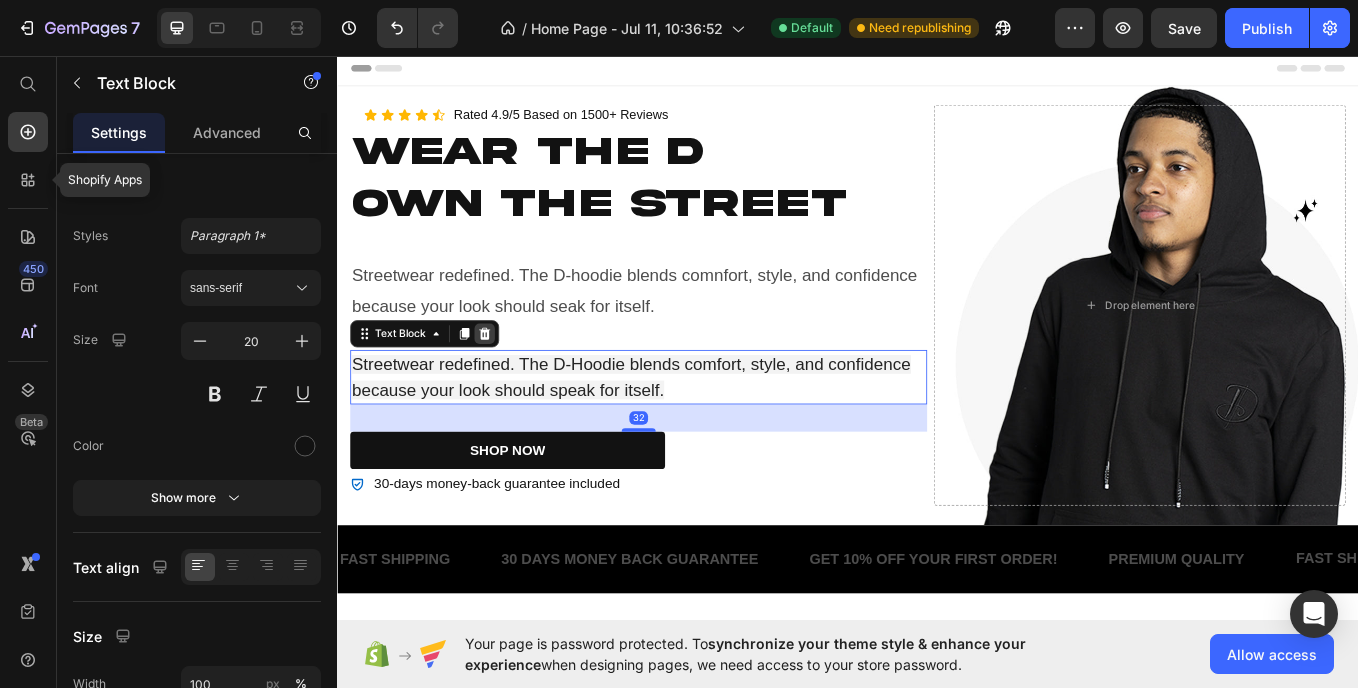 click 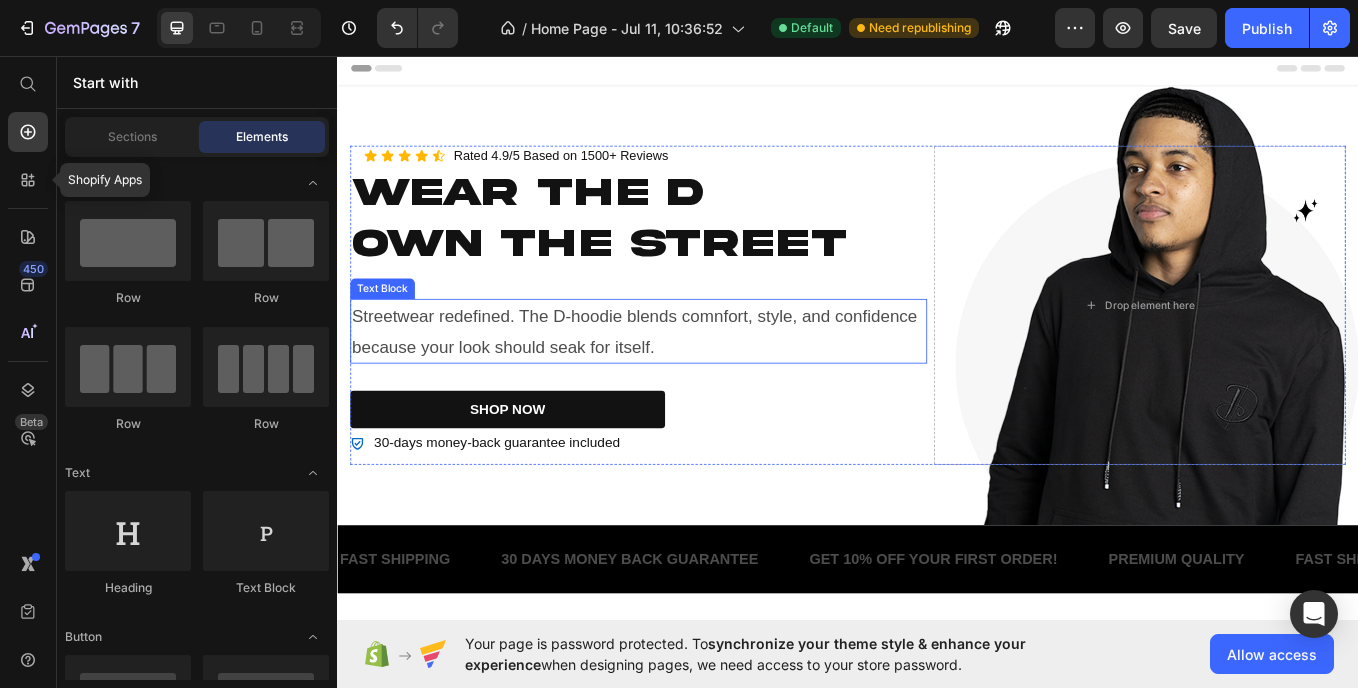 click on "Streetwear redefined. The D-hoodie blends comnfort, style, and confidence because your look should seak for itself." at bounding box center [691, 379] 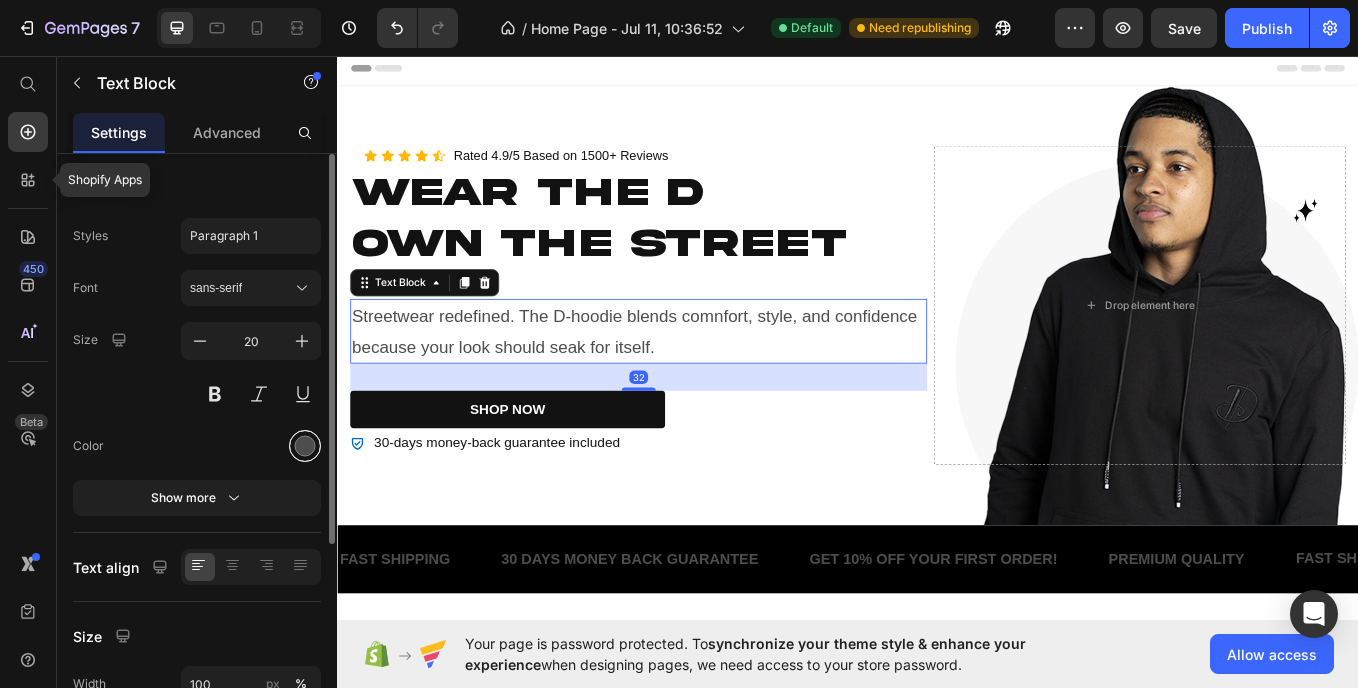 click at bounding box center (305, 446) 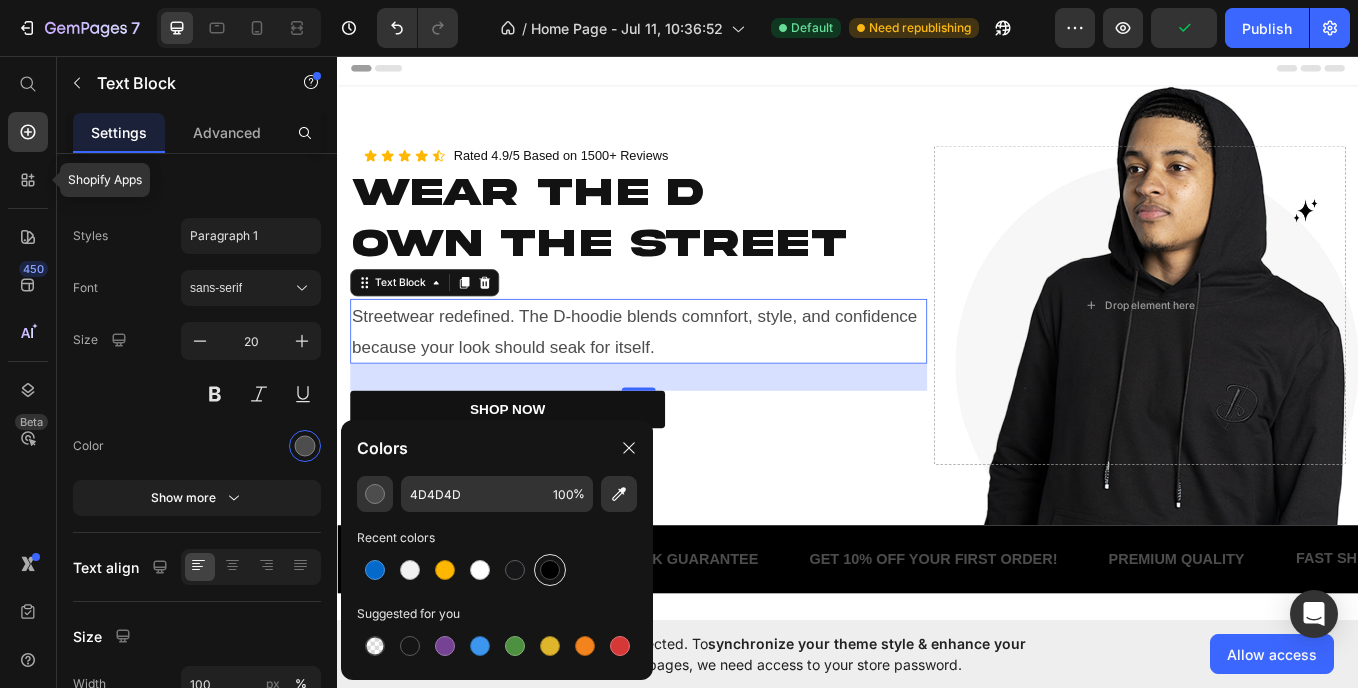 click at bounding box center [550, 570] 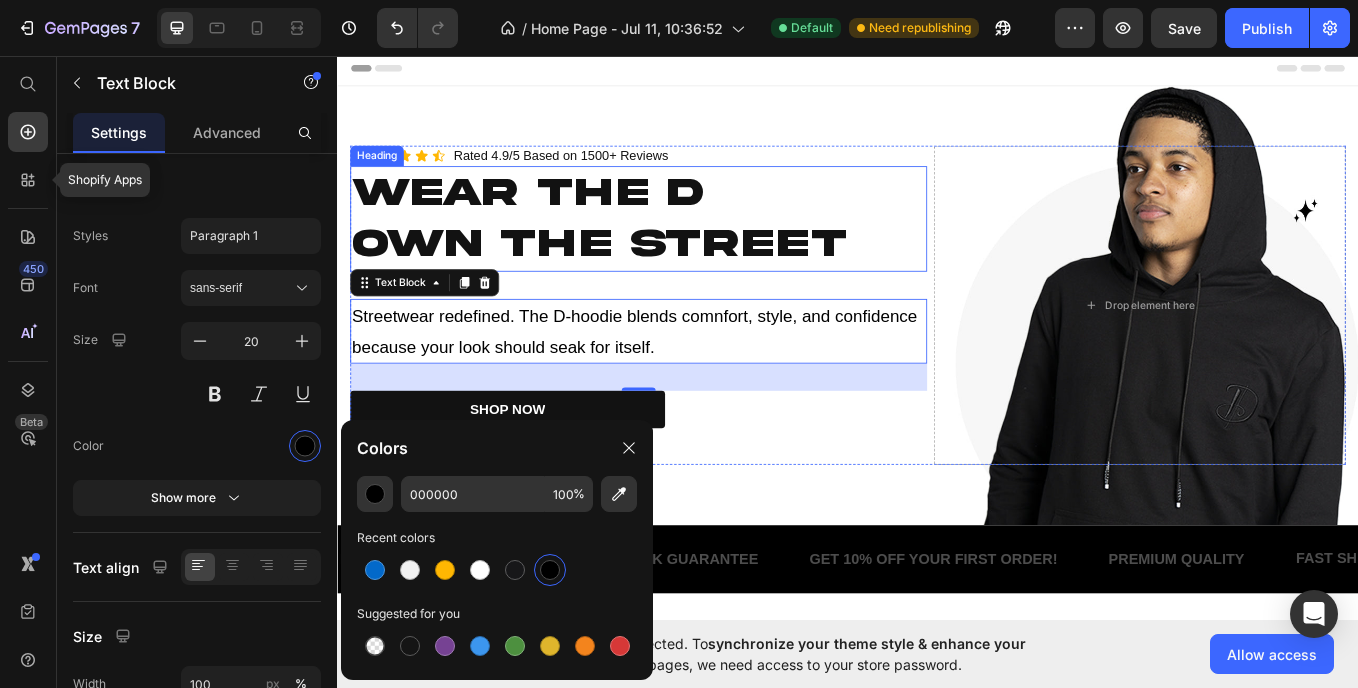 click on "Own the Street" at bounding box center (645, 276) 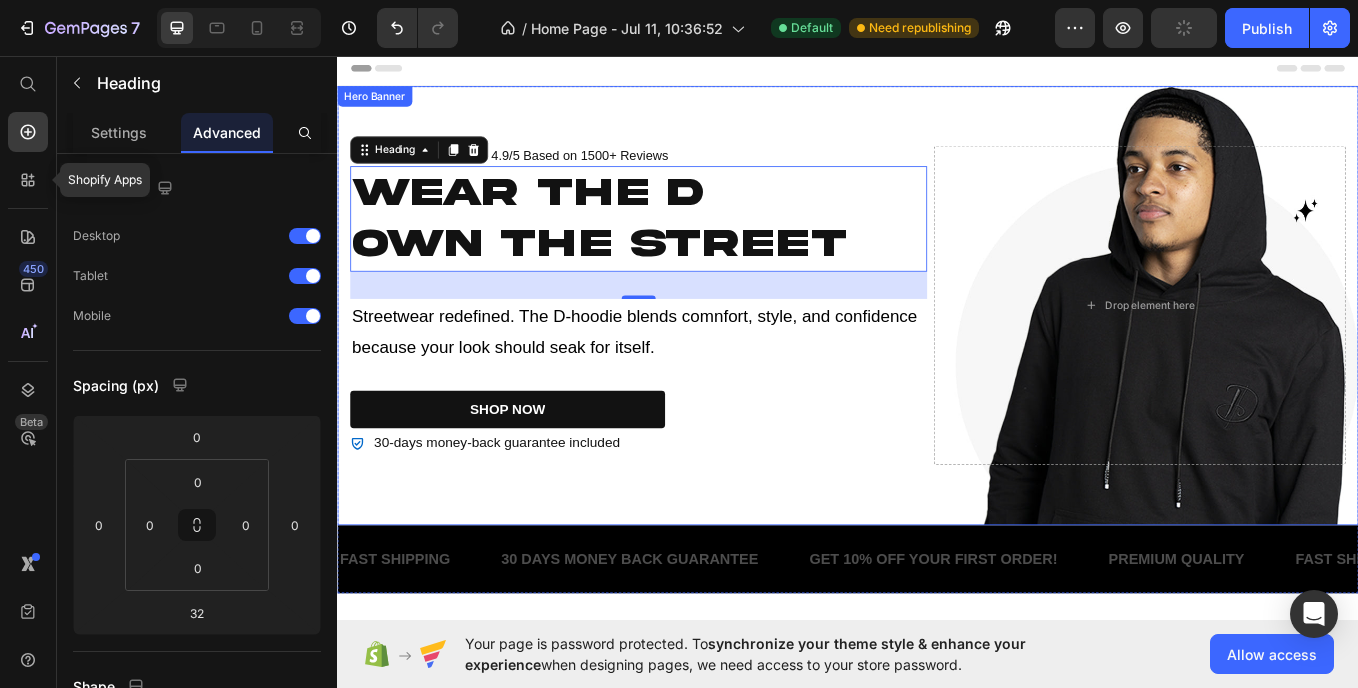 click on "Icon Icon Icon Icon Icon Icon List Rated 4.9/5 Based on 1500+ Reviews Text Block Row Wear the D  Own the Street Heading   32 Streetwear redefined. The D-hoodie blends comnfort, style, and confidence because your look should seak for itself. Text Block SHOP NOW Button
30-days money-back guarantee included Item List
Drop element here Row" at bounding box center (937, 348) 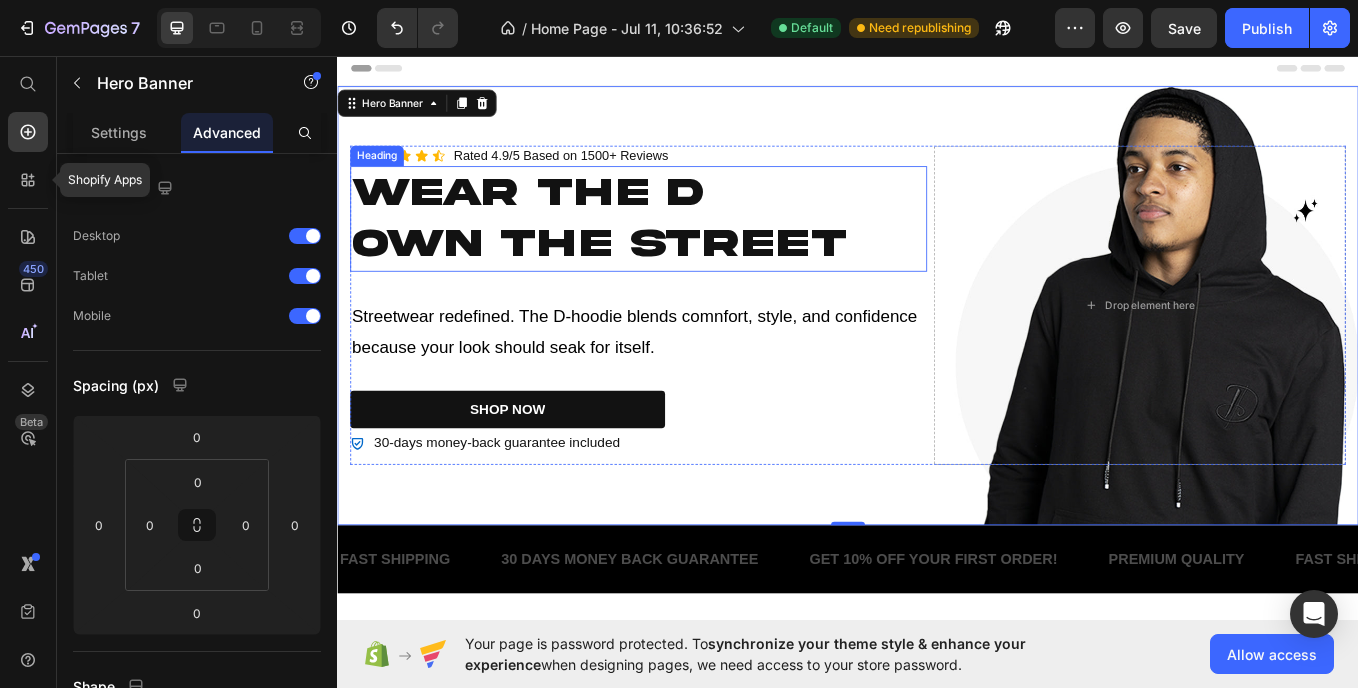 click on "Own the Street" at bounding box center [645, 276] 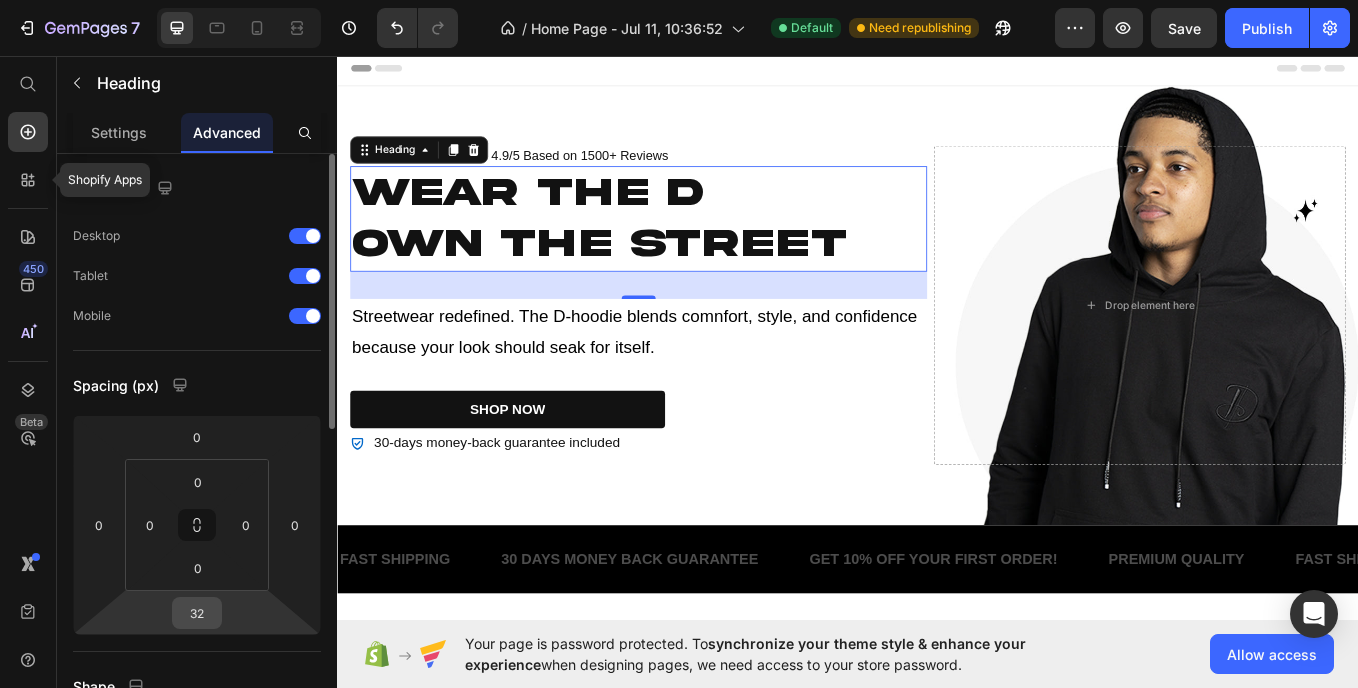 click on "32" at bounding box center (197, 613) 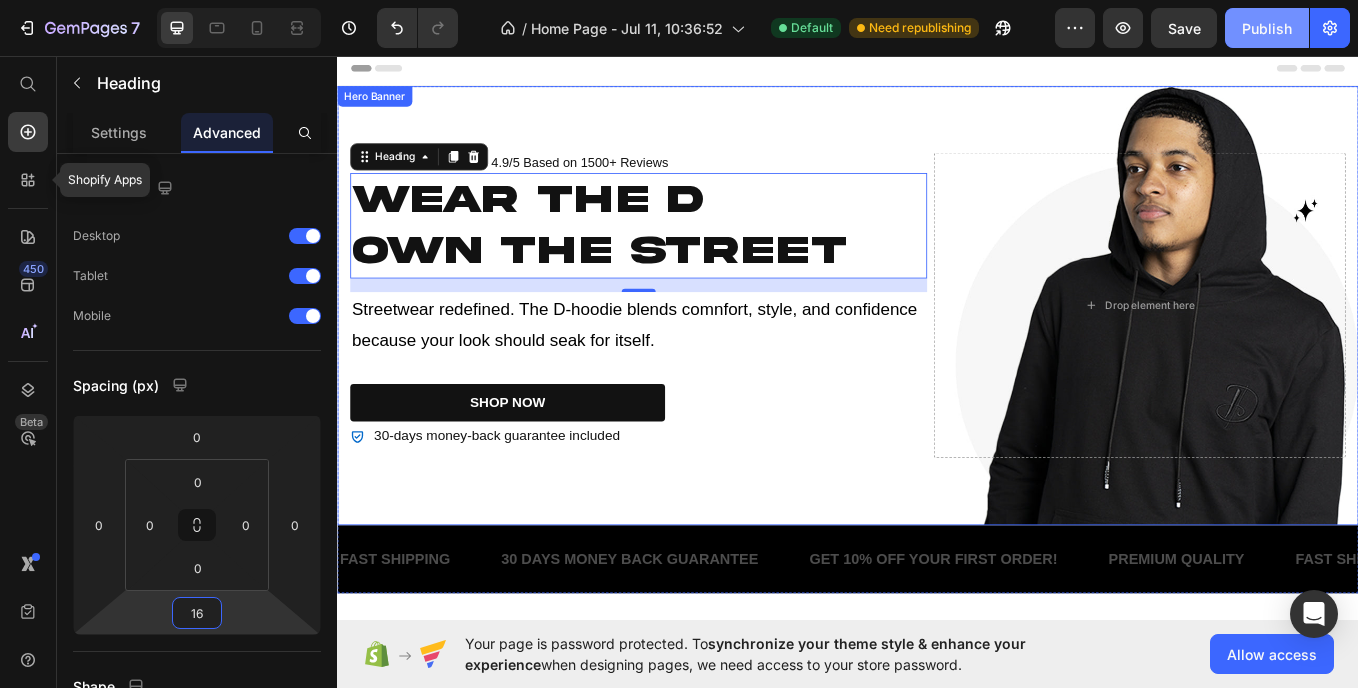 type on "16" 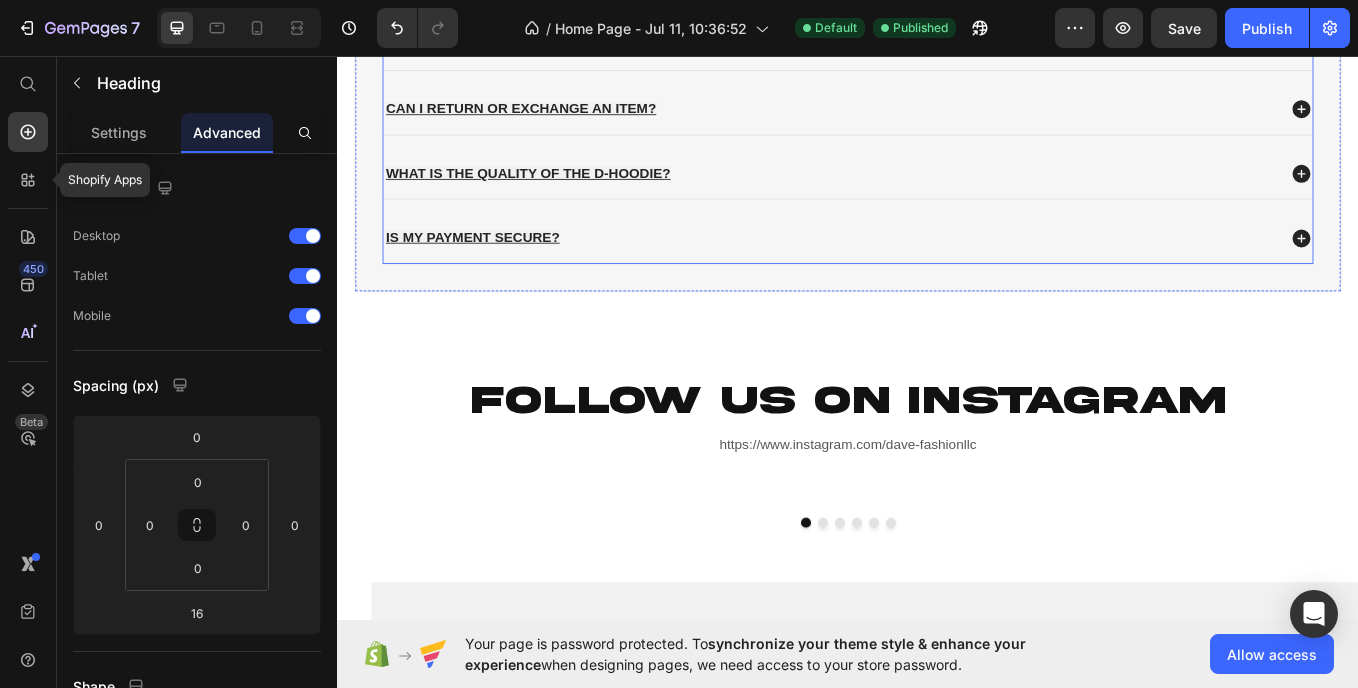 scroll, scrollTop: 4420, scrollLeft: 0, axis: vertical 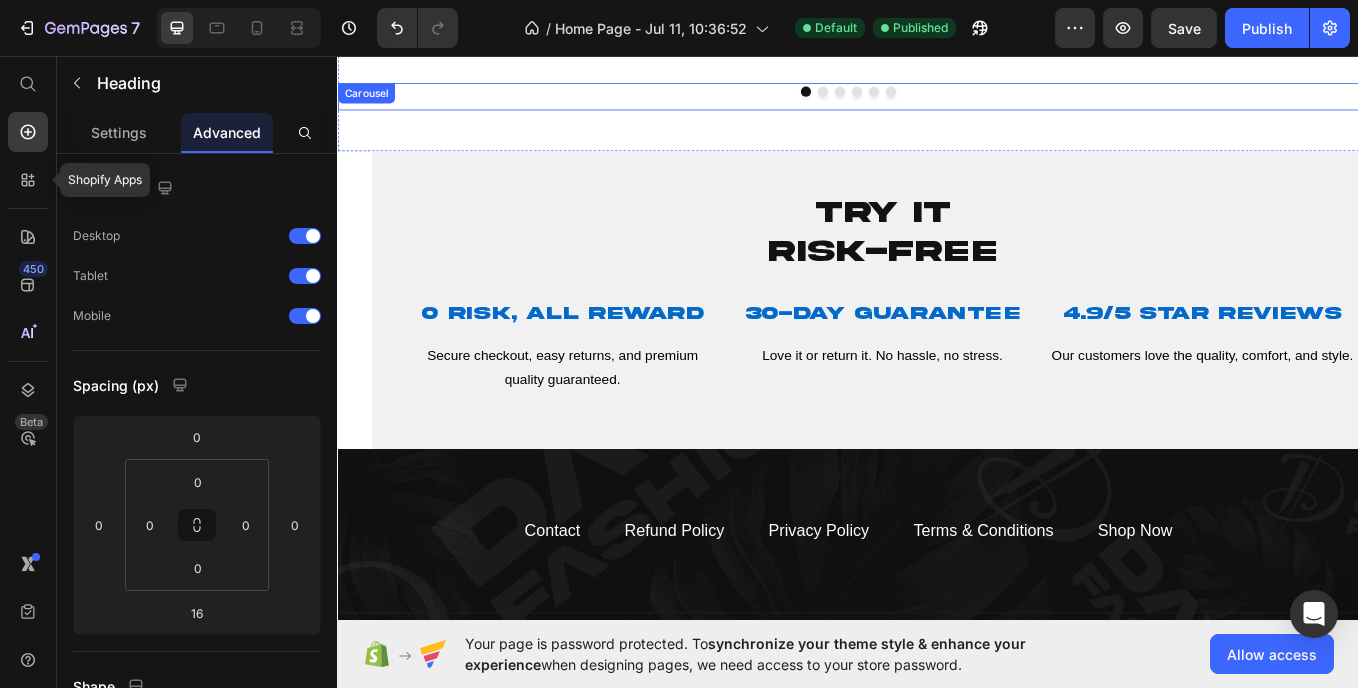 click on "Image Image Image Image Image Image" at bounding box center [937, 103] 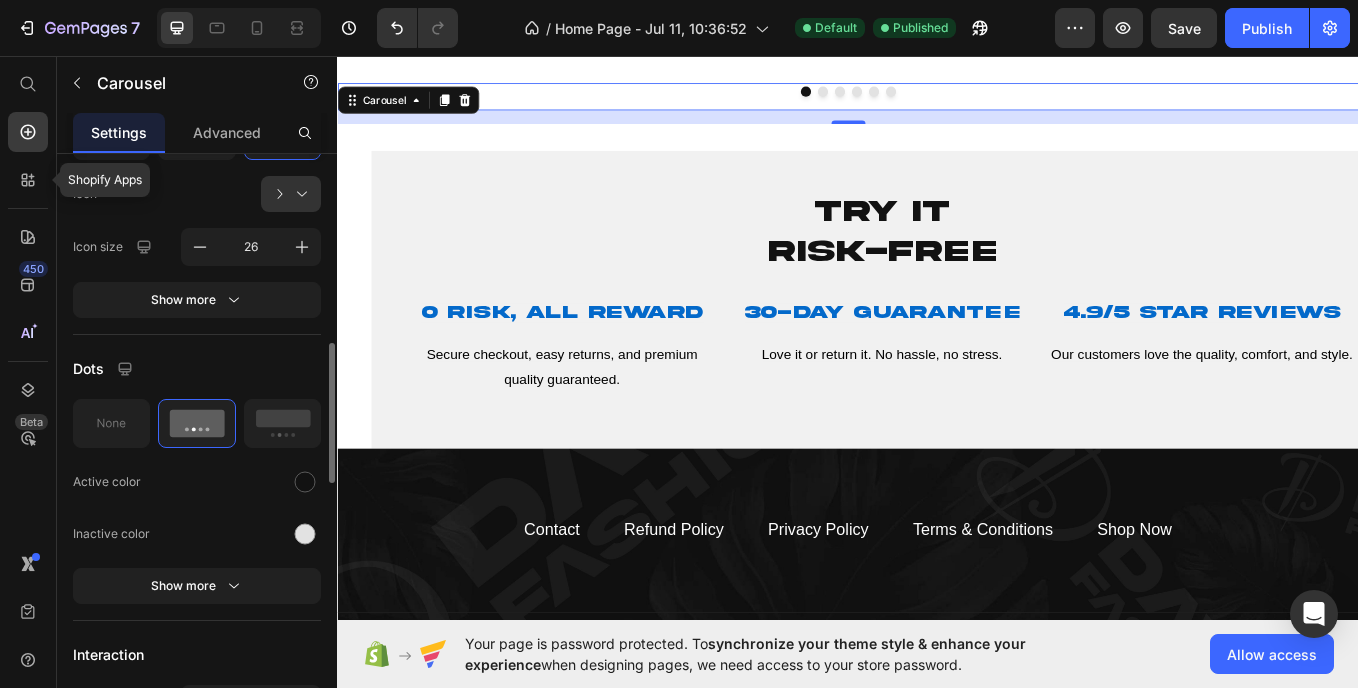 scroll, scrollTop: 794, scrollLeft: 0, axis: vertical 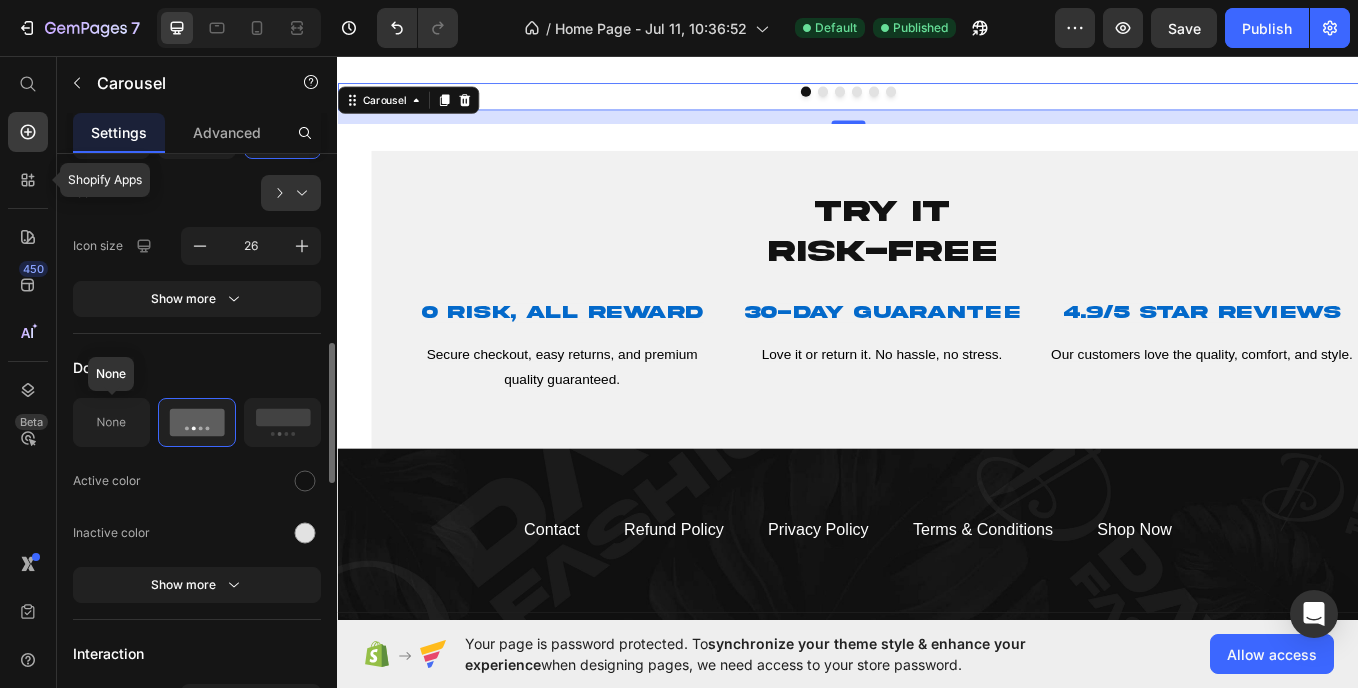 click 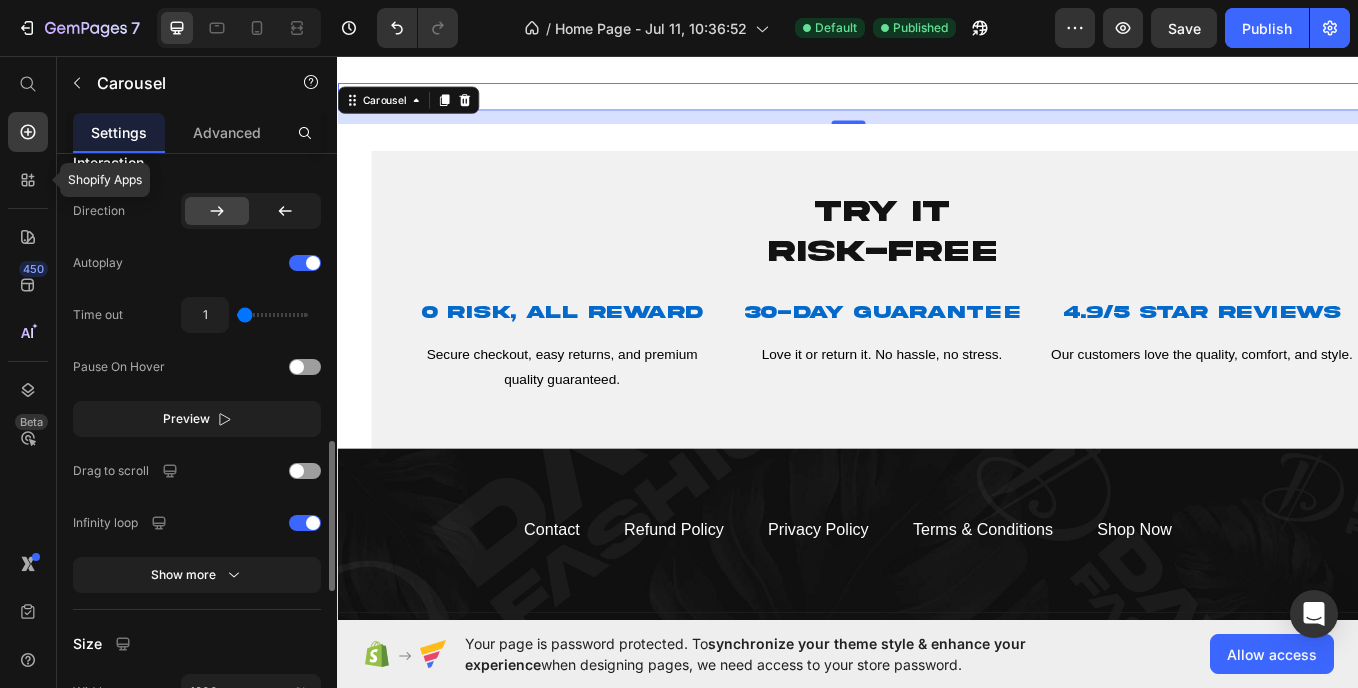 scroll, scrollTop: 1130, scrollLeft: 0, axis: vertical 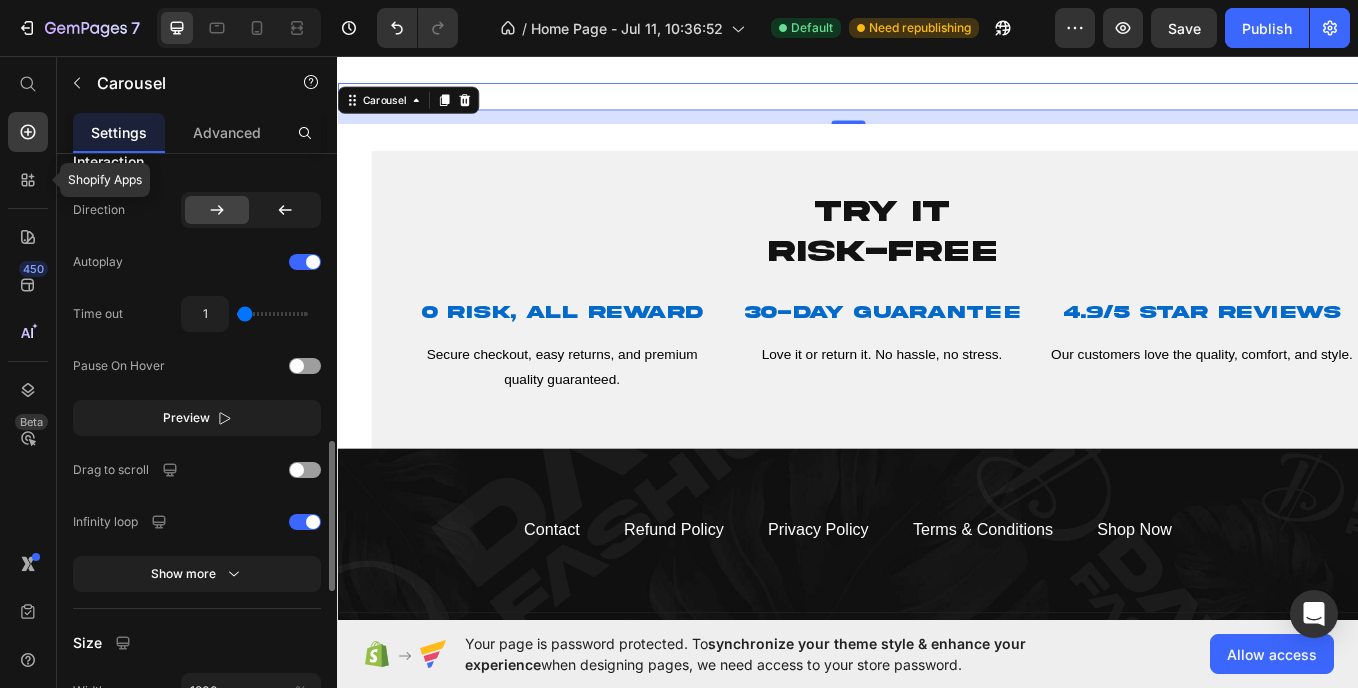 click at bounding box center (272, 314) 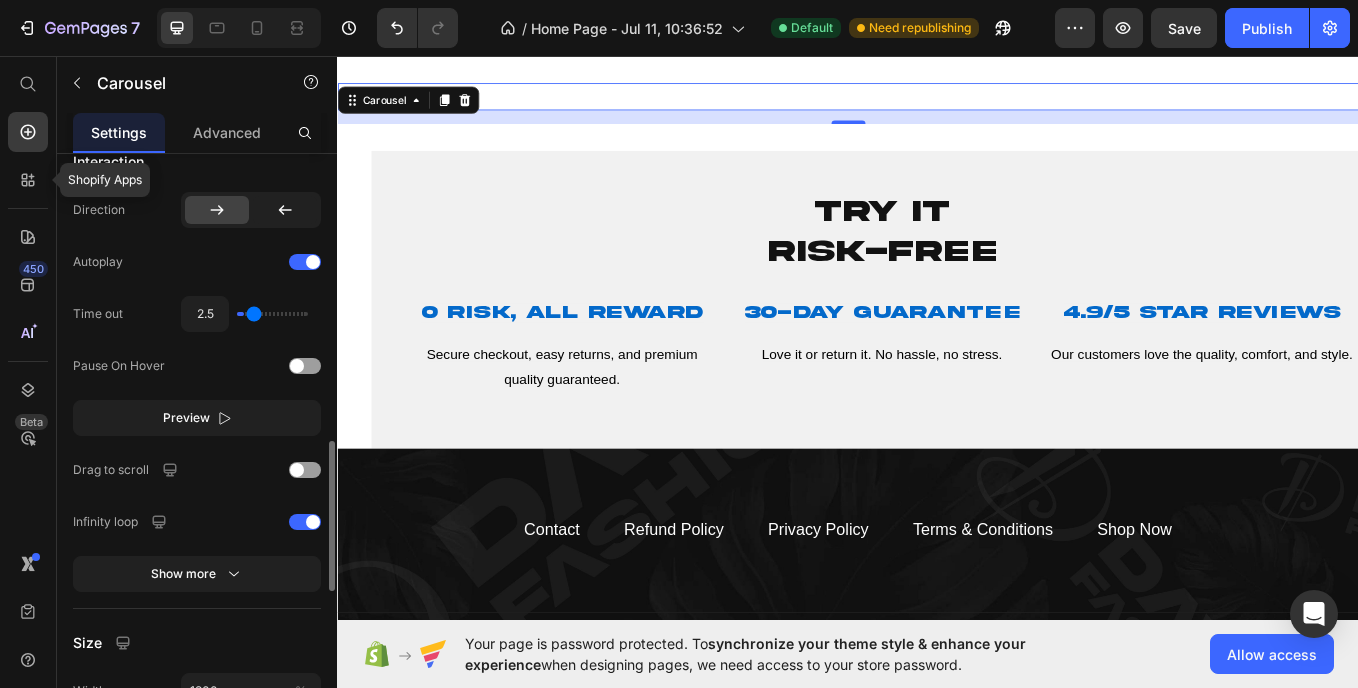 type on "2.5" 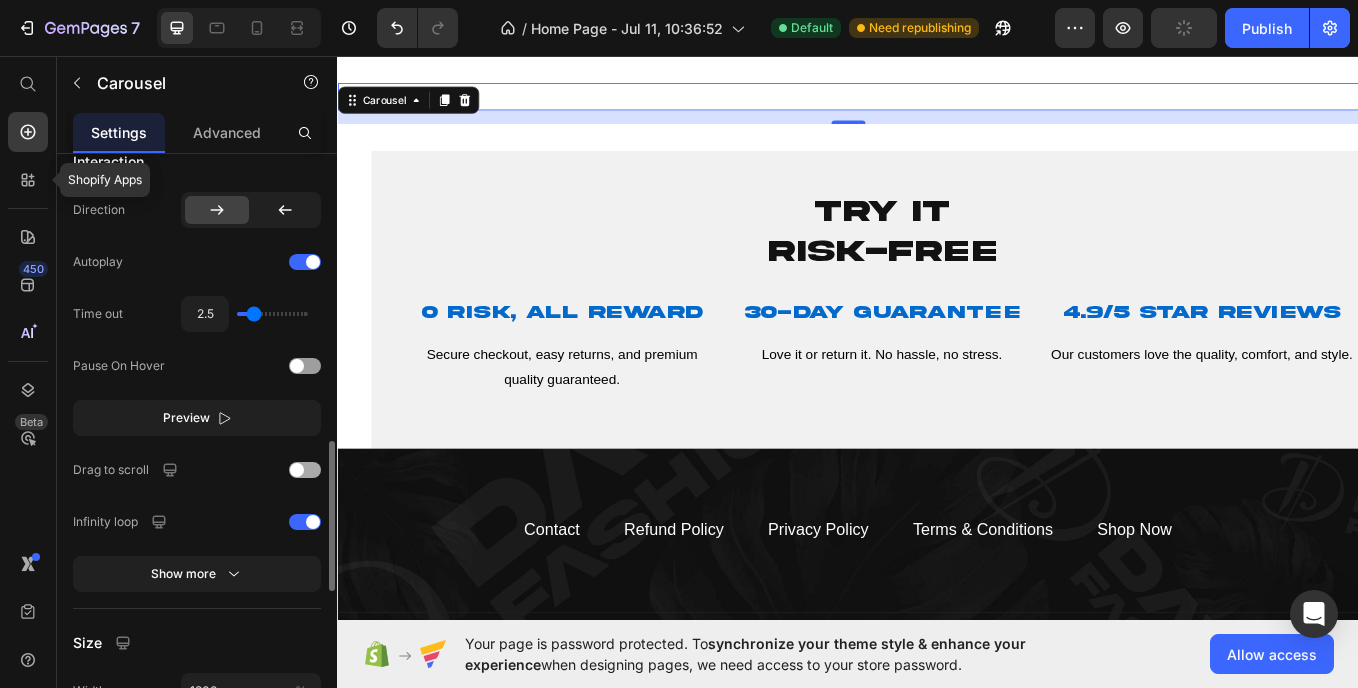 click at bounding box center (297, 470) 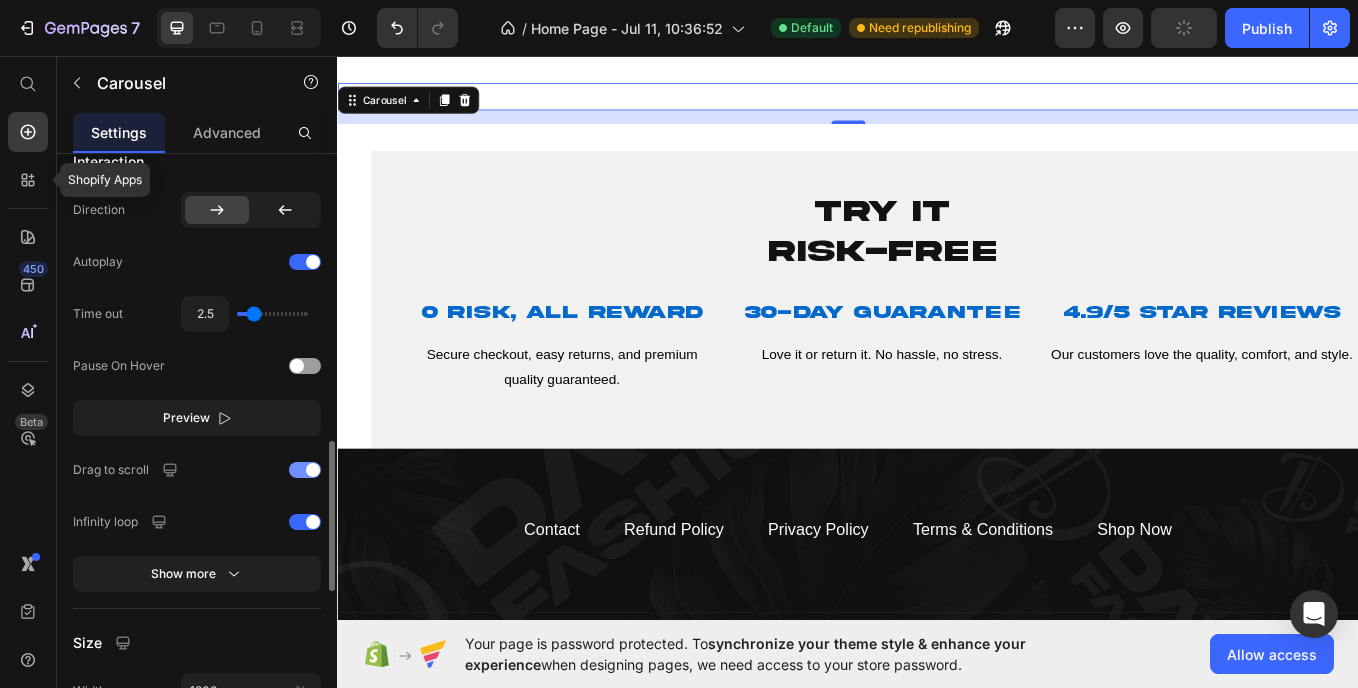 click at bounding box center (305, 470) 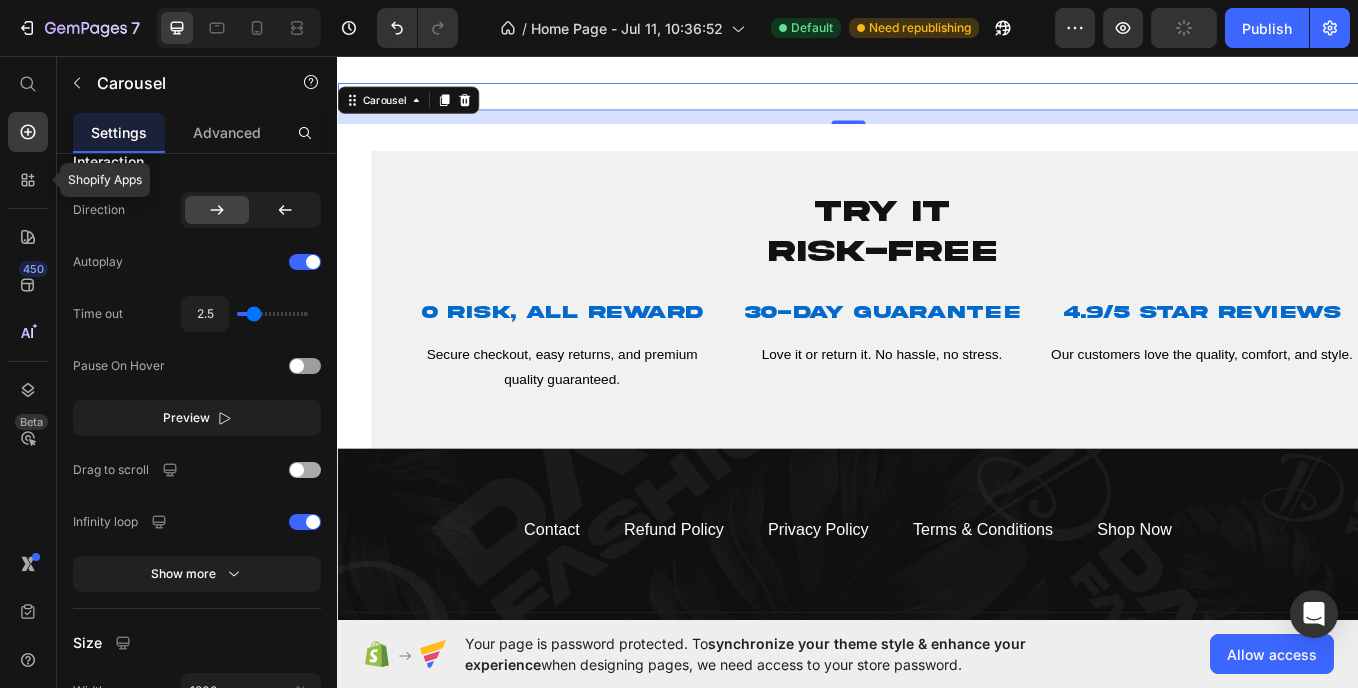 scroll, scrollTop: 1329, scrollLeft: 0, axis: vertical 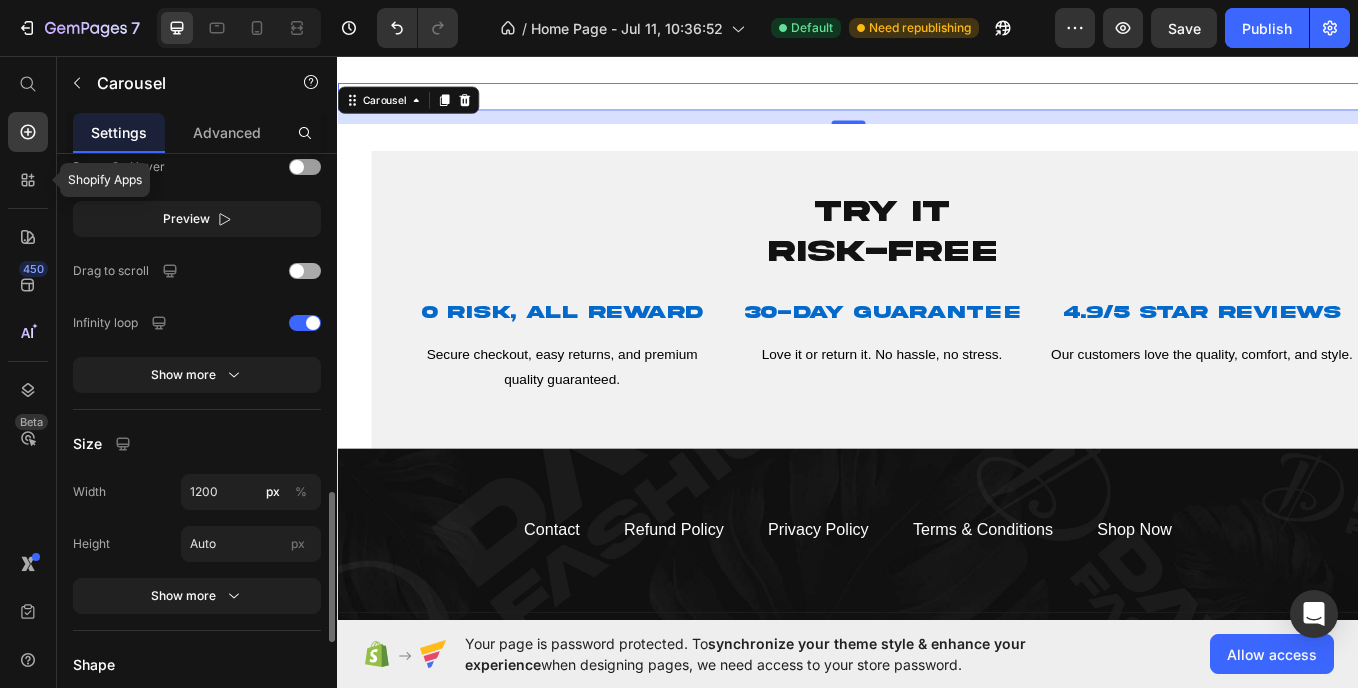 click at bounding box center (297, 271) 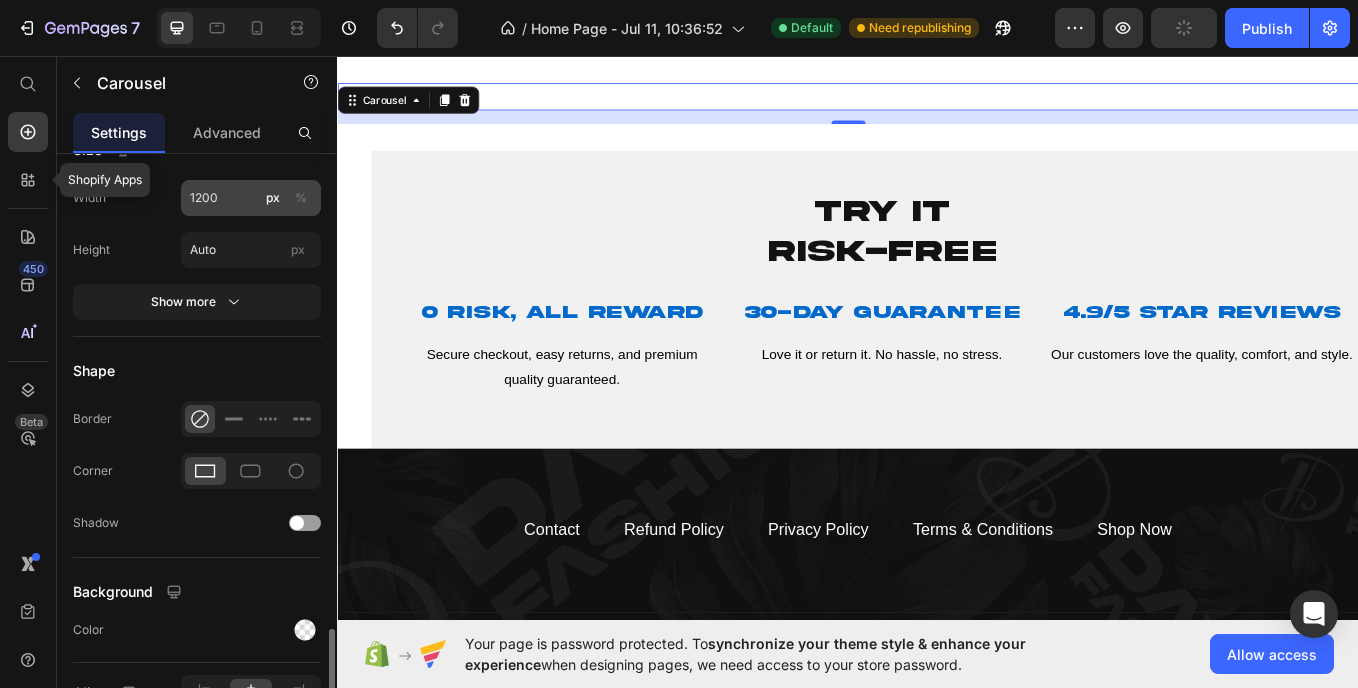 scroll, scrollTop: 1733, scrollLeft: 0, axis: vertical 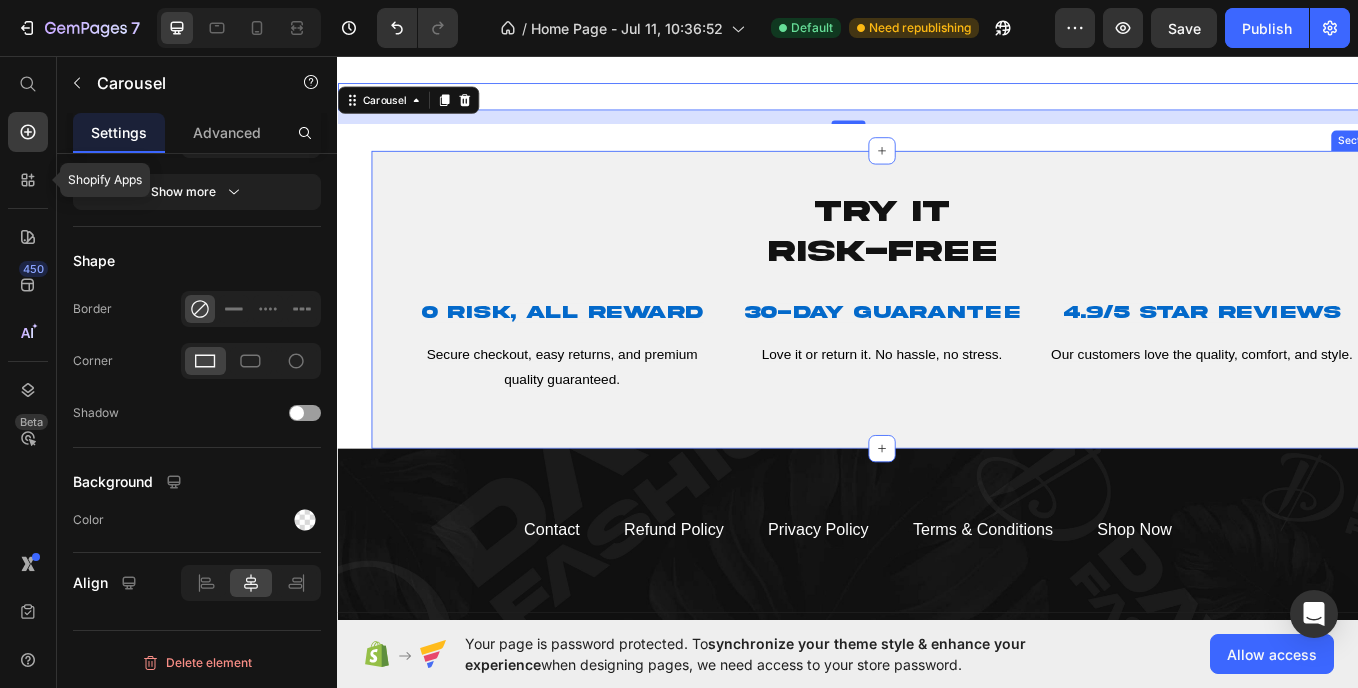 click on "try it  risk-free Heading 0 Risk, All Reward Heading Secure checkout, easy returns, and premium quality guaranteed. Text Block 30-Day Guarantee Heading Love it or return it. No hassle, no stress. Text Block 4.9/5 Star Reviews Heading Our customers love the quality, comfort, and style. Text Block Row Section 11" at bounding box center (977, 341) 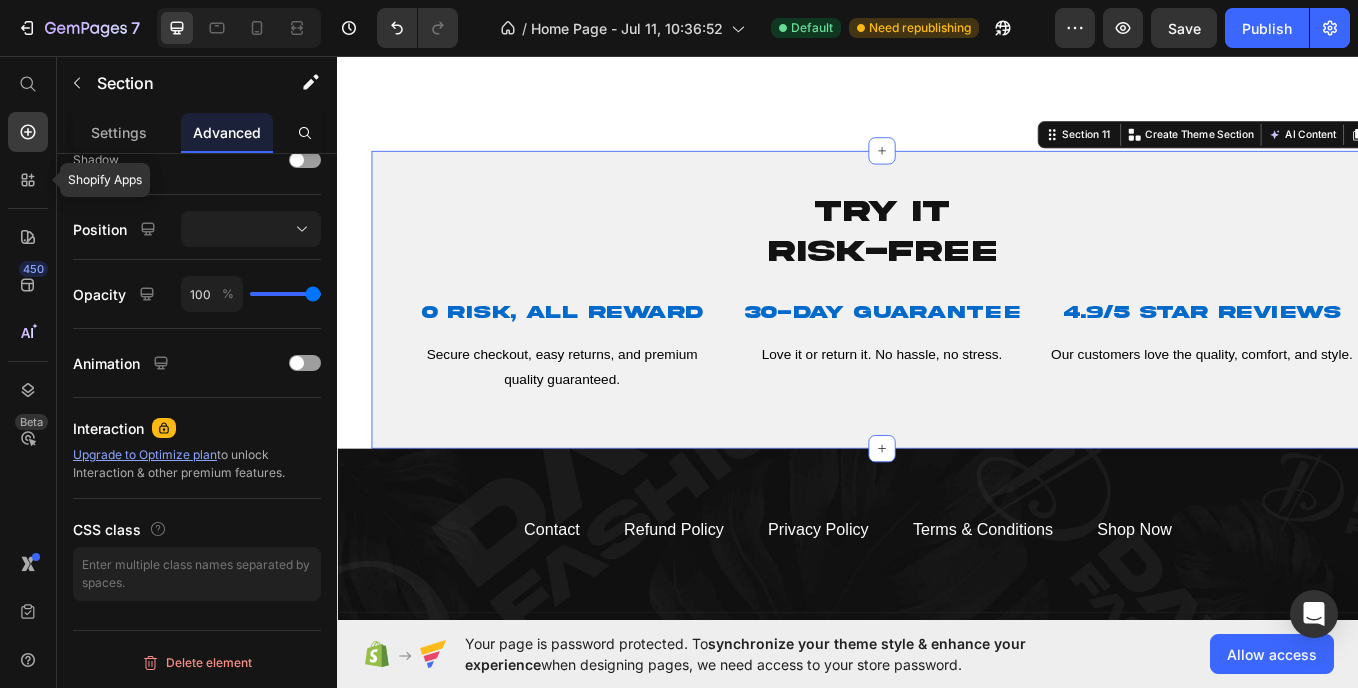 scroll, scrollTop: 0, scrollLeft: 0, axis: both 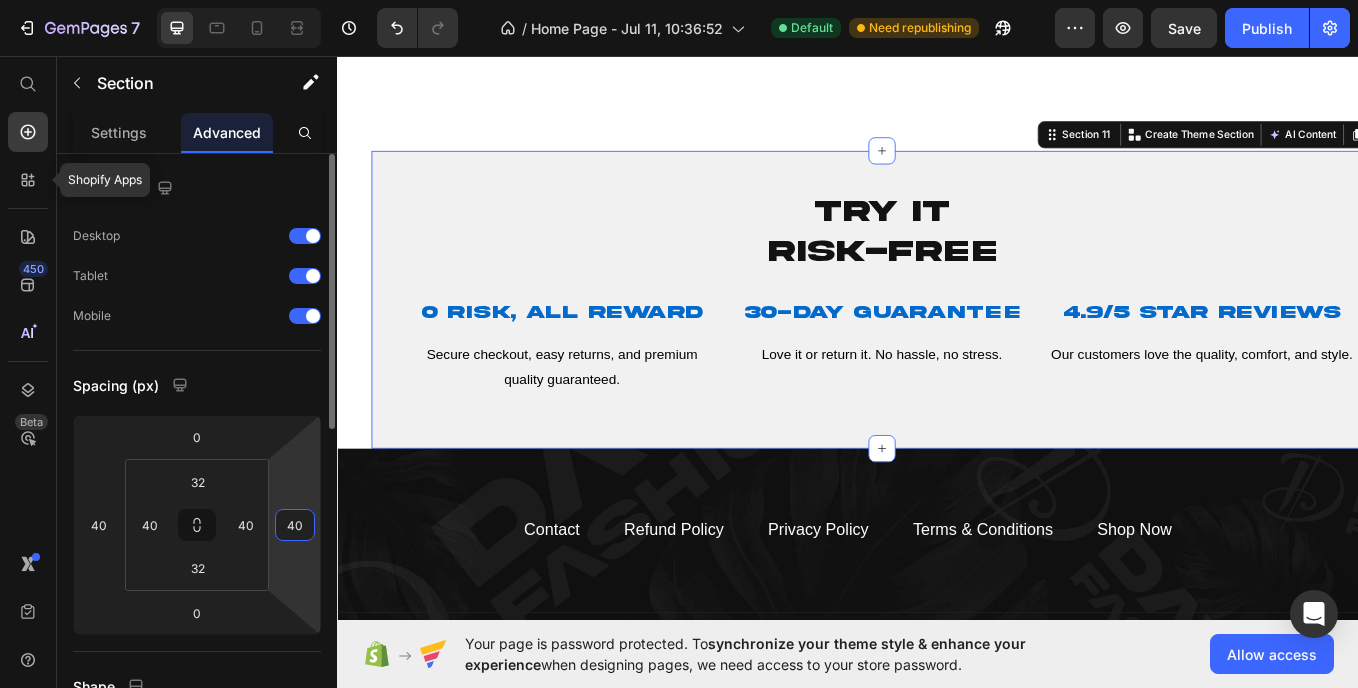 click on "40" at bounding box center (295, 525) 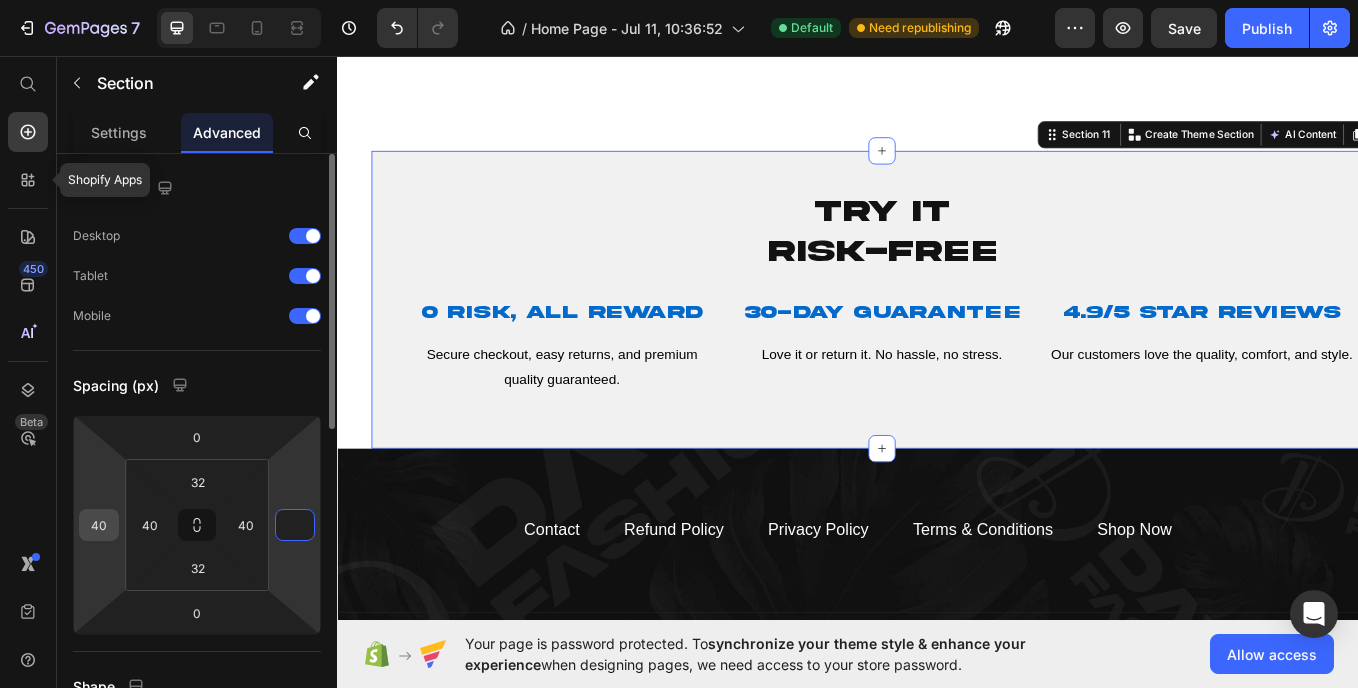 type on "0" 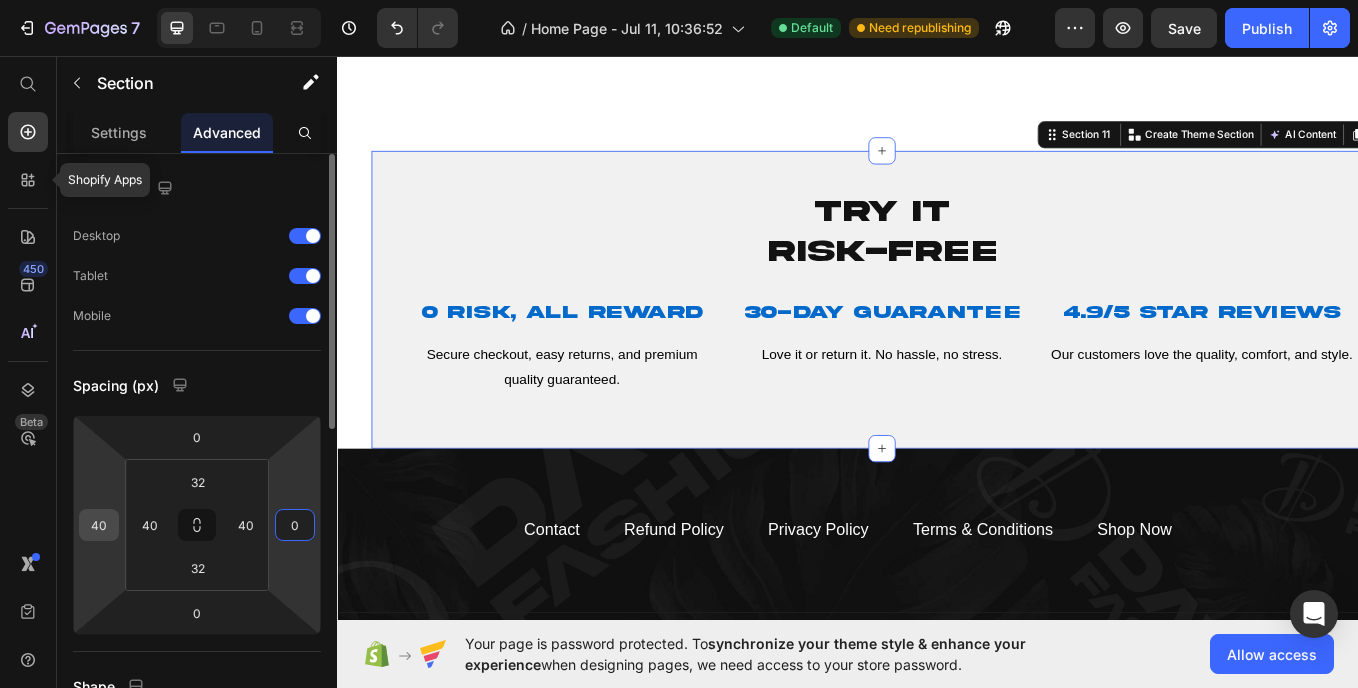 click on "40" at bounding box center (99, 525) 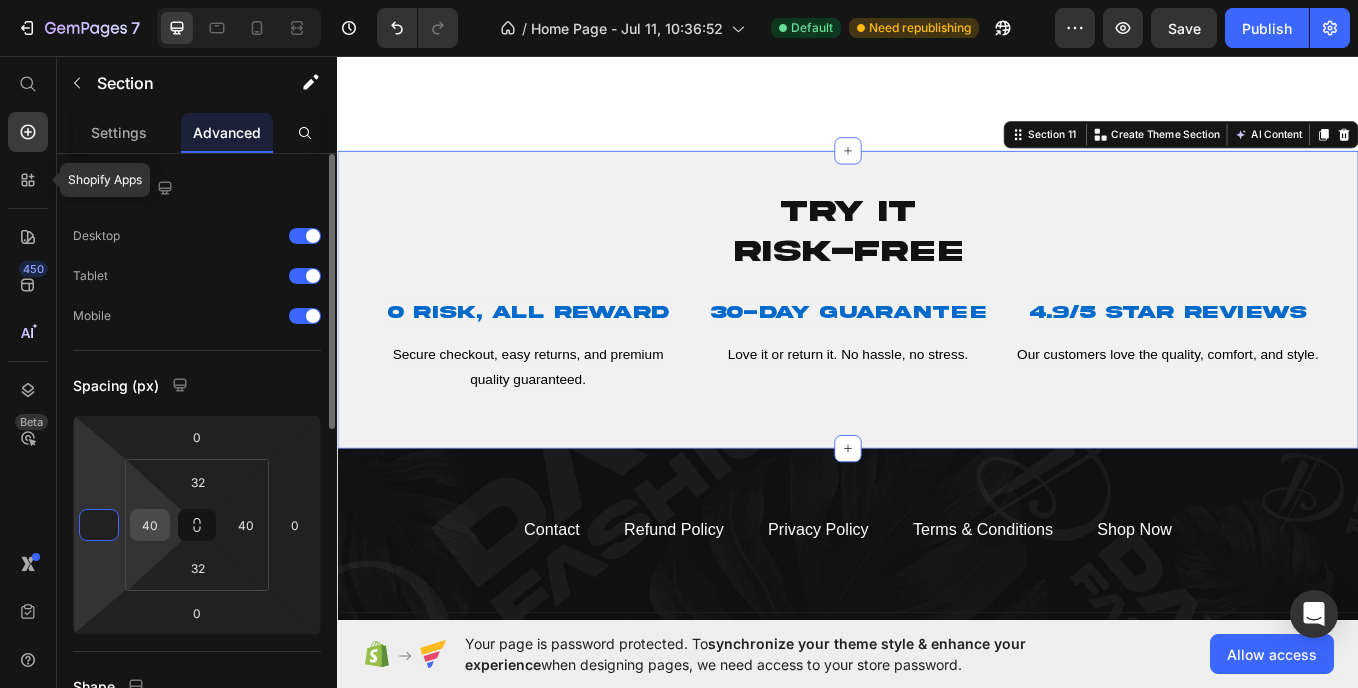 type on "0" 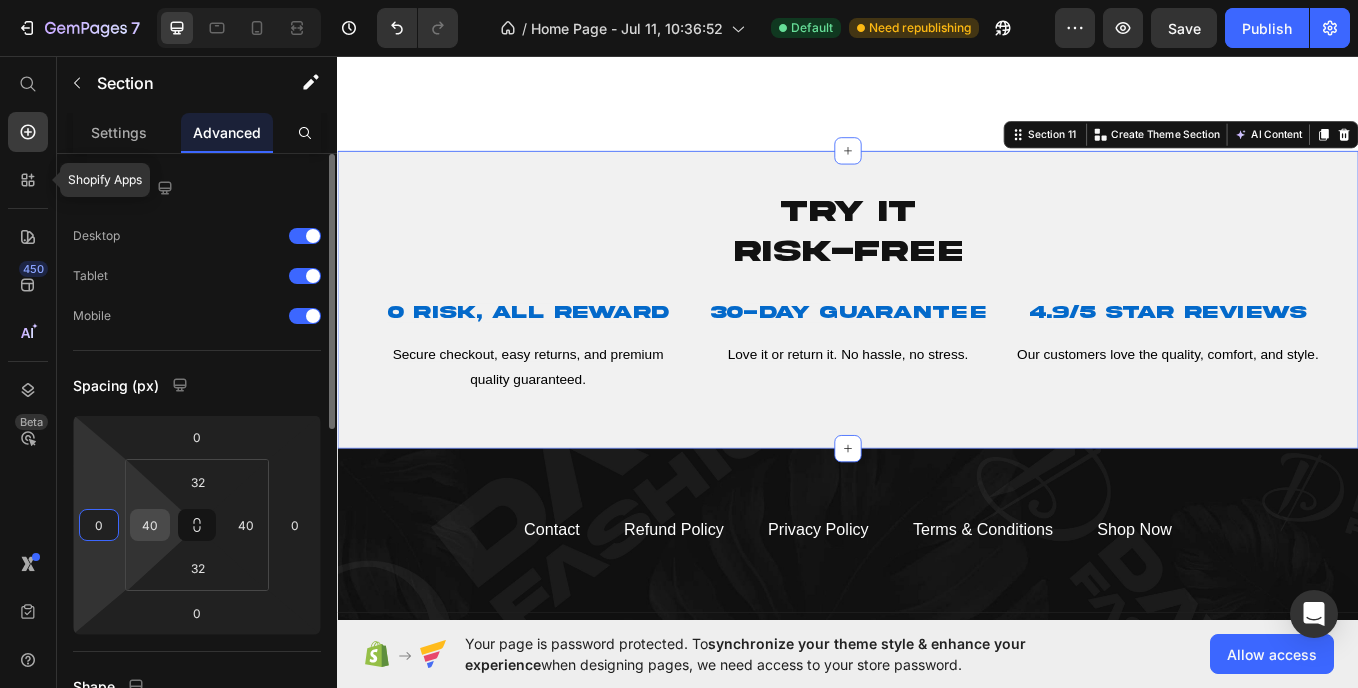 click on "40" at bounding box center [150, 525] 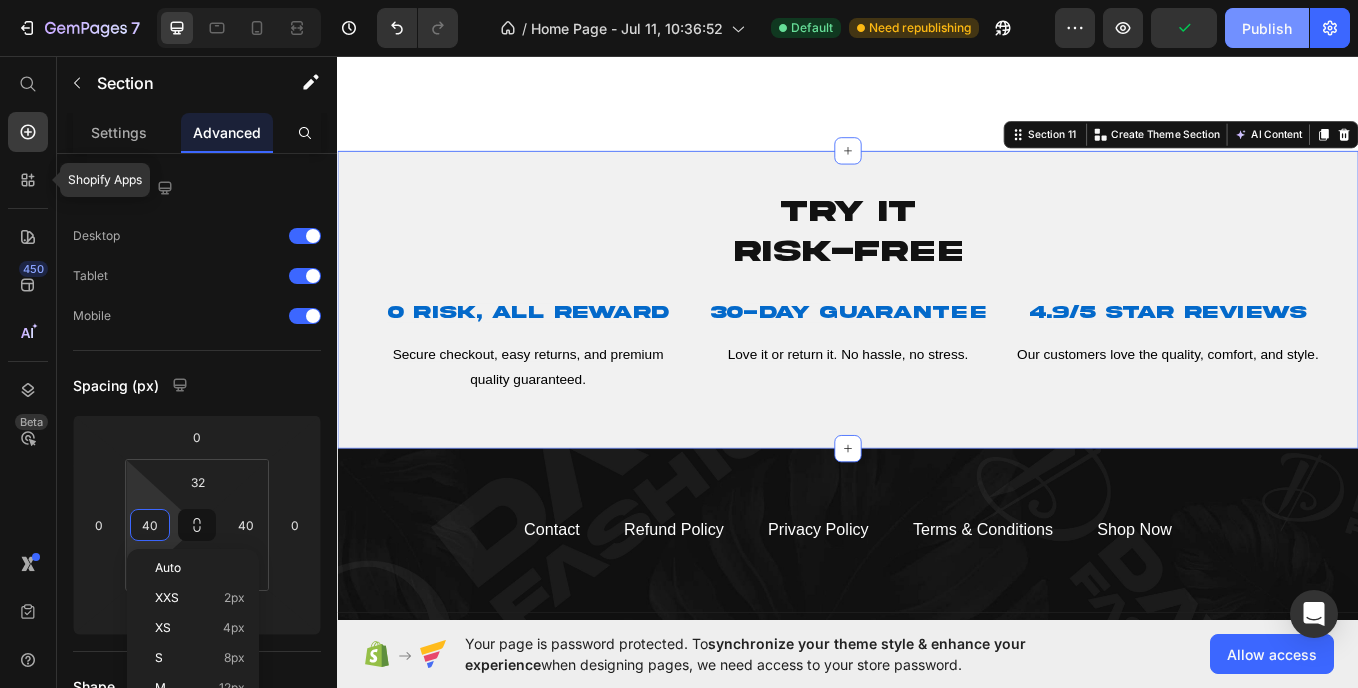 click on "Publish" at bounding box center [1267, 28] 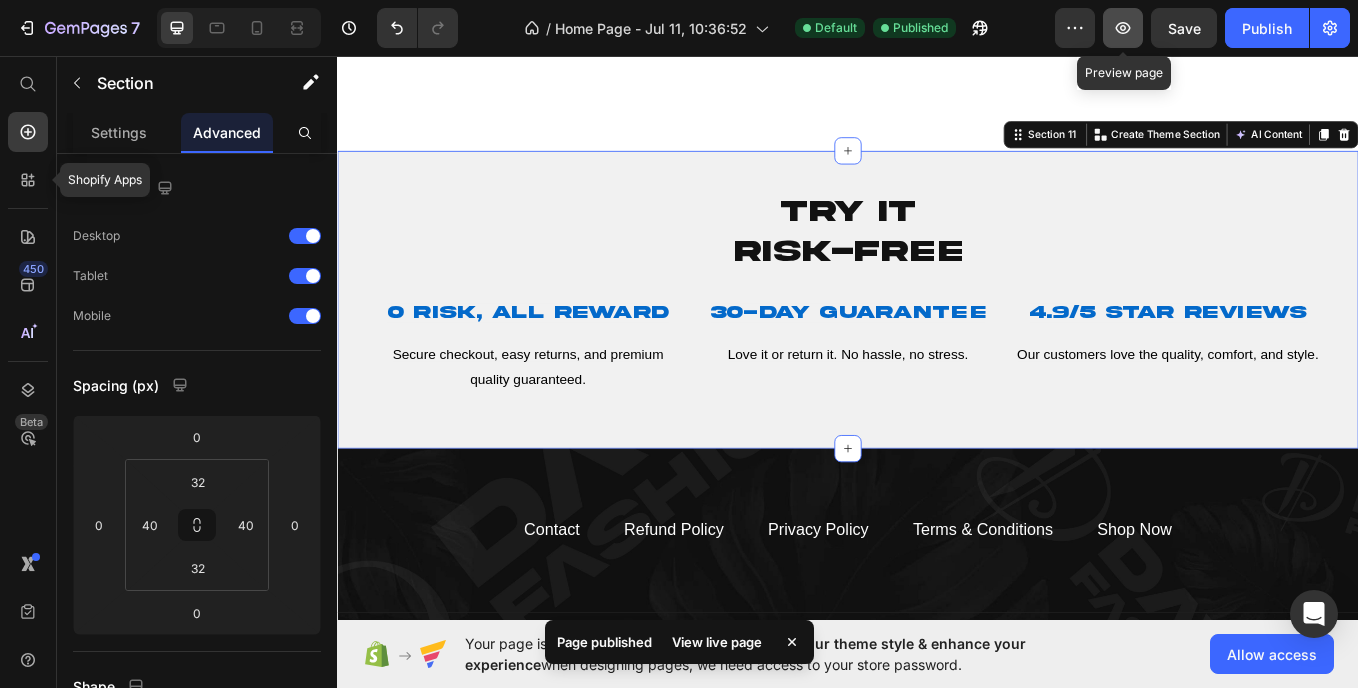 click 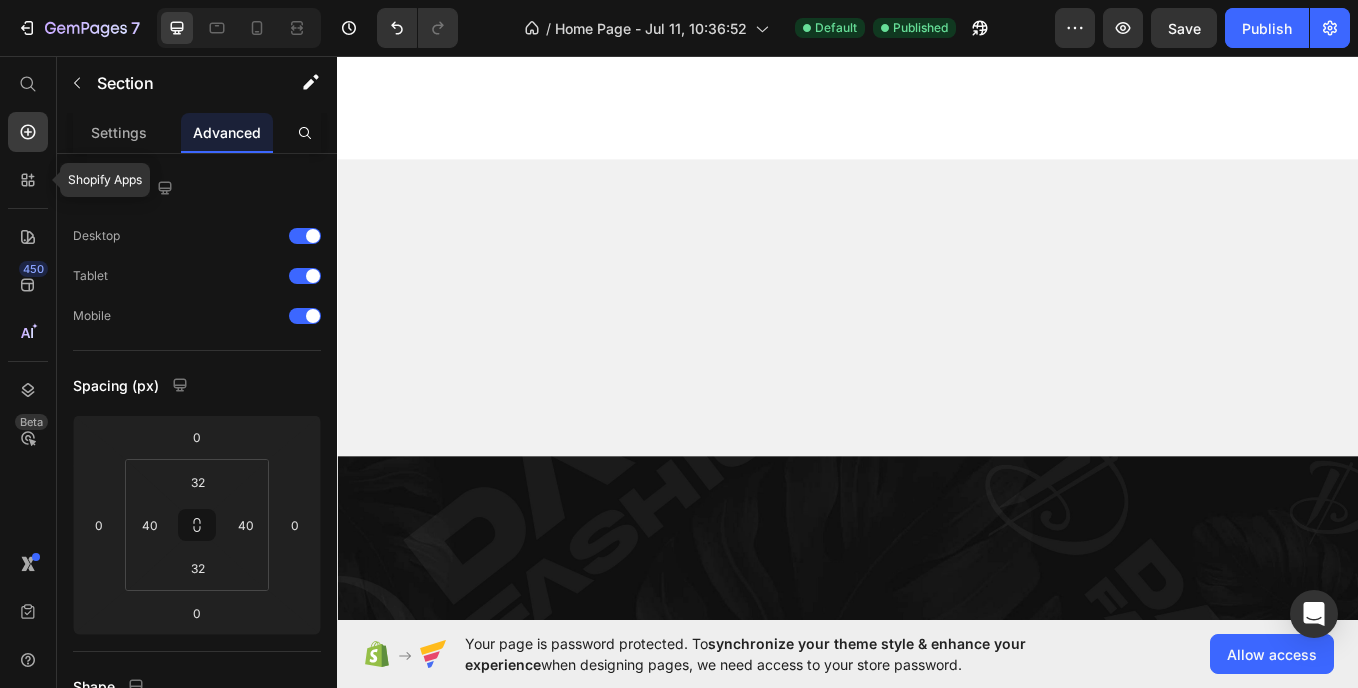 scroll, scrollTop: 1454, scrollLeft: 0, axis: vertical 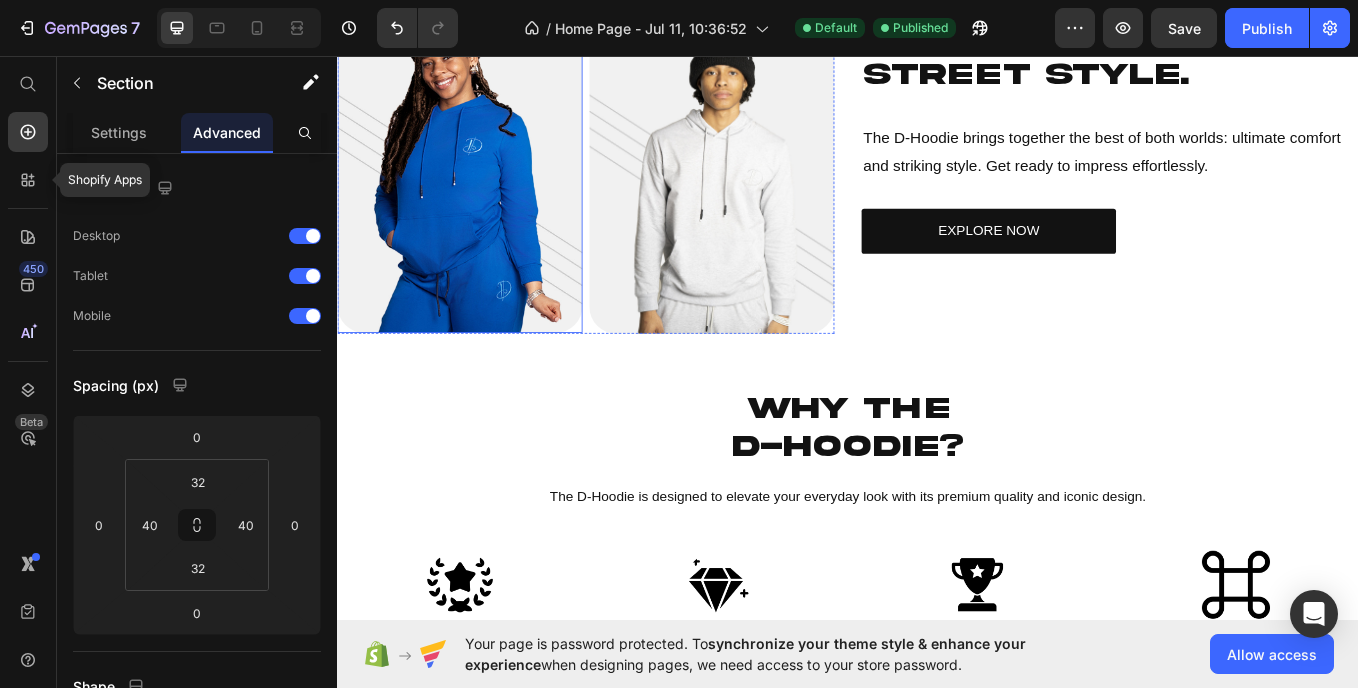 click on "Image Image Row" at bounding box center [629, 194] 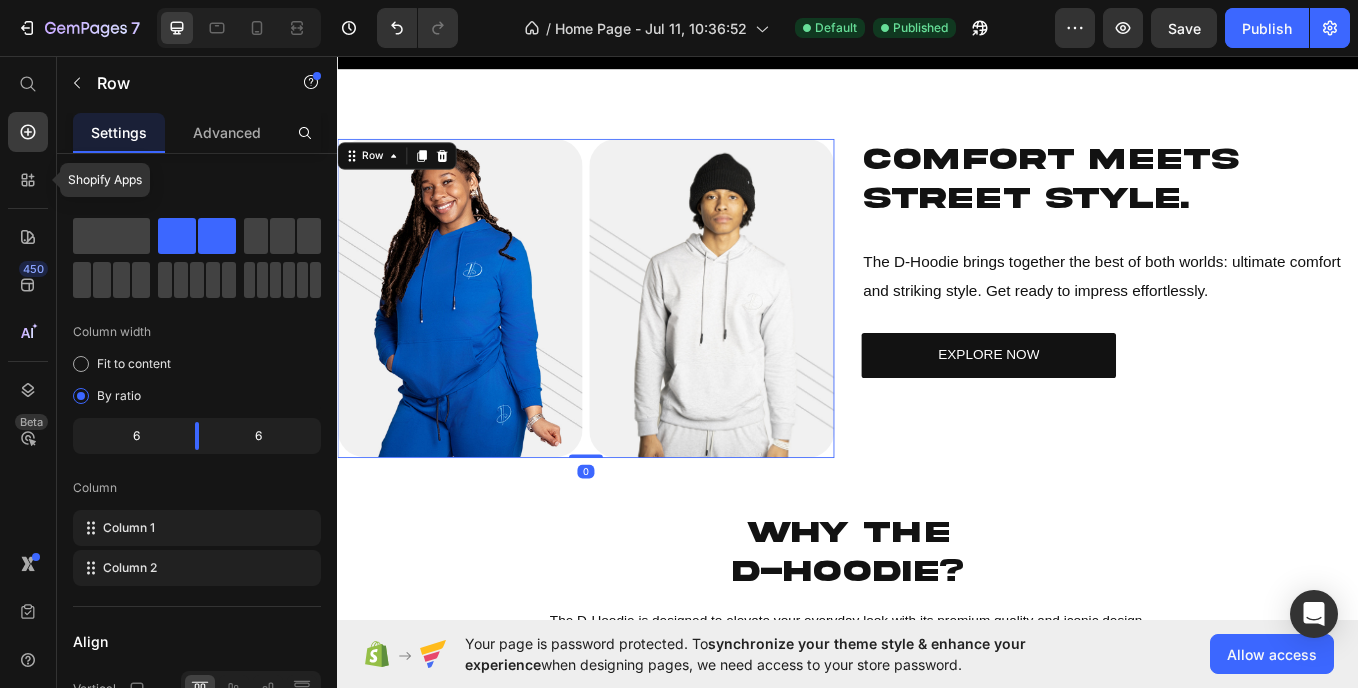 scroll, scrollTop: 588, scrollLeft: 0, axis: vertical 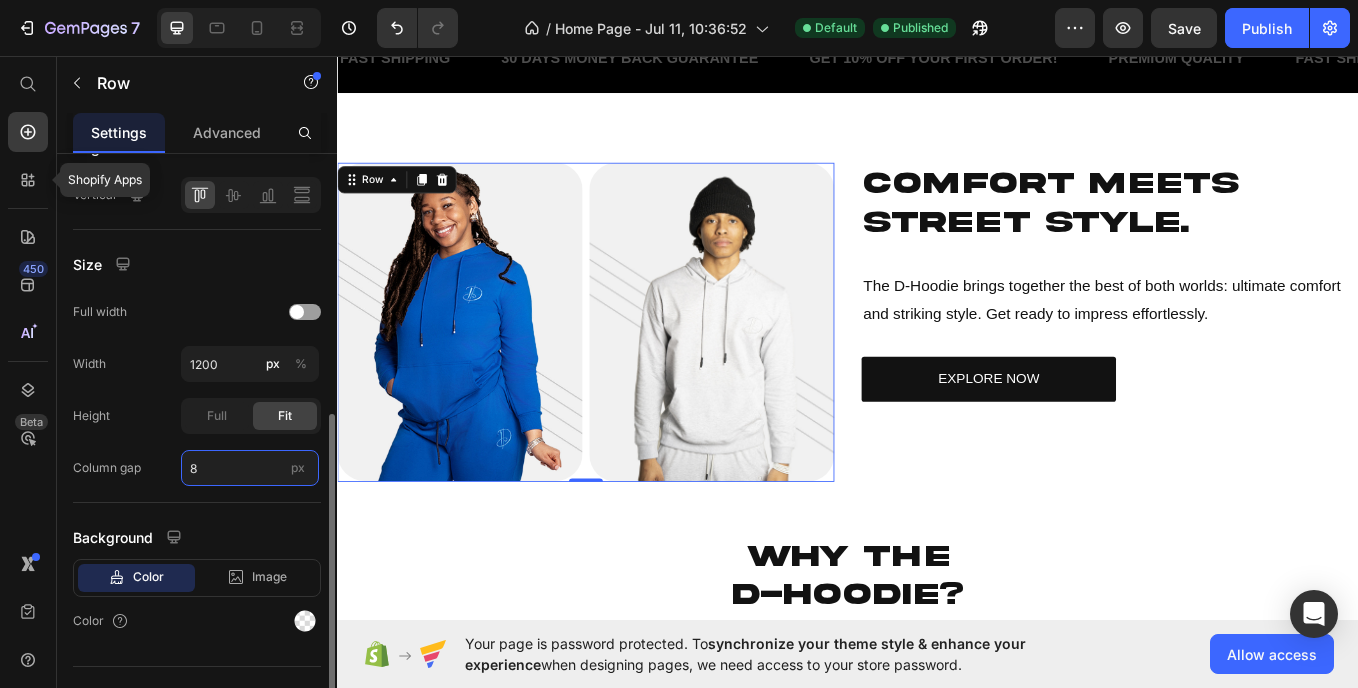 click on "8" at bounding box center [250, 468] 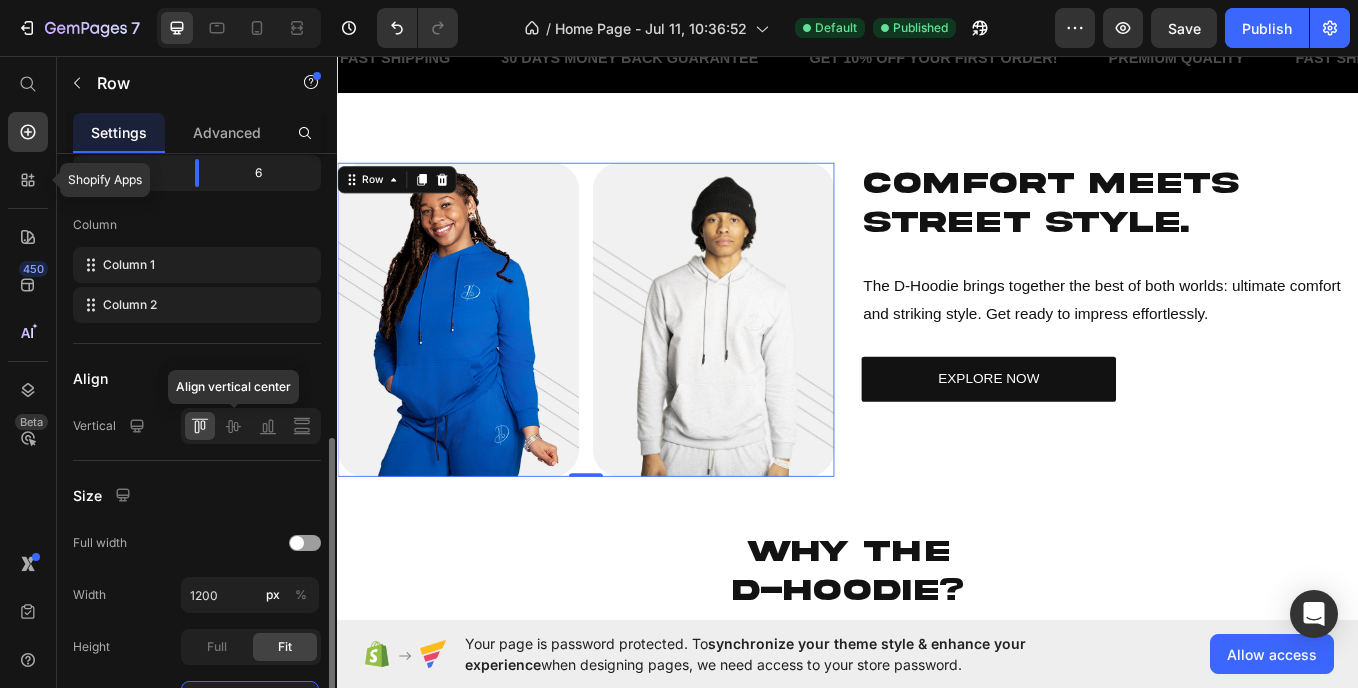 scroll, scrollTop: 410, scrollLeft: 0, axis: vertical 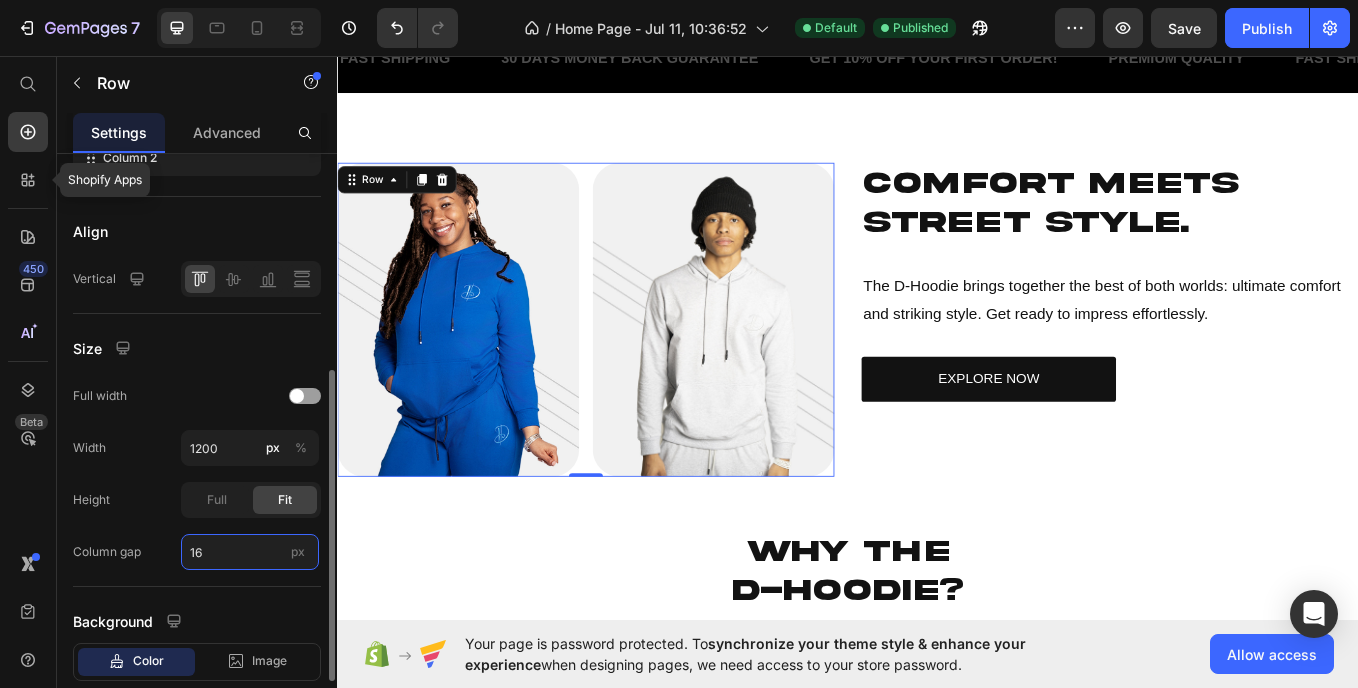click on "16" at bounding box center (250, 552) 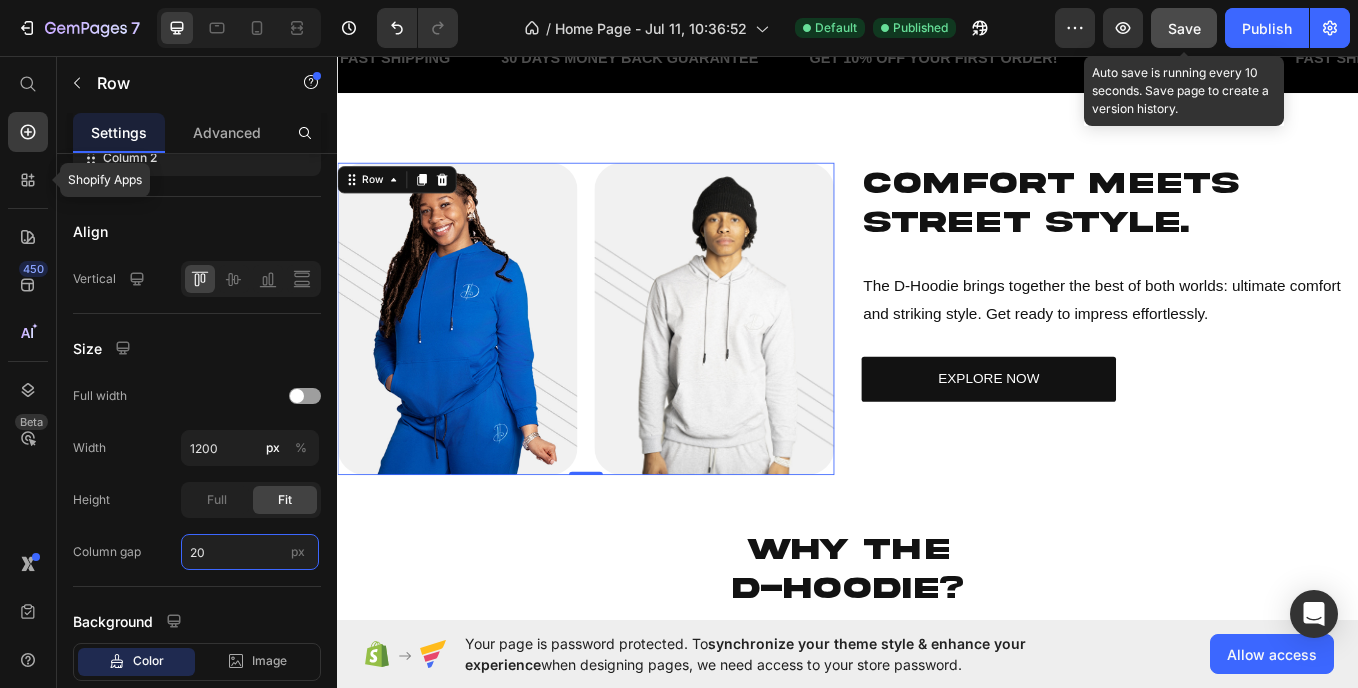type on "20" 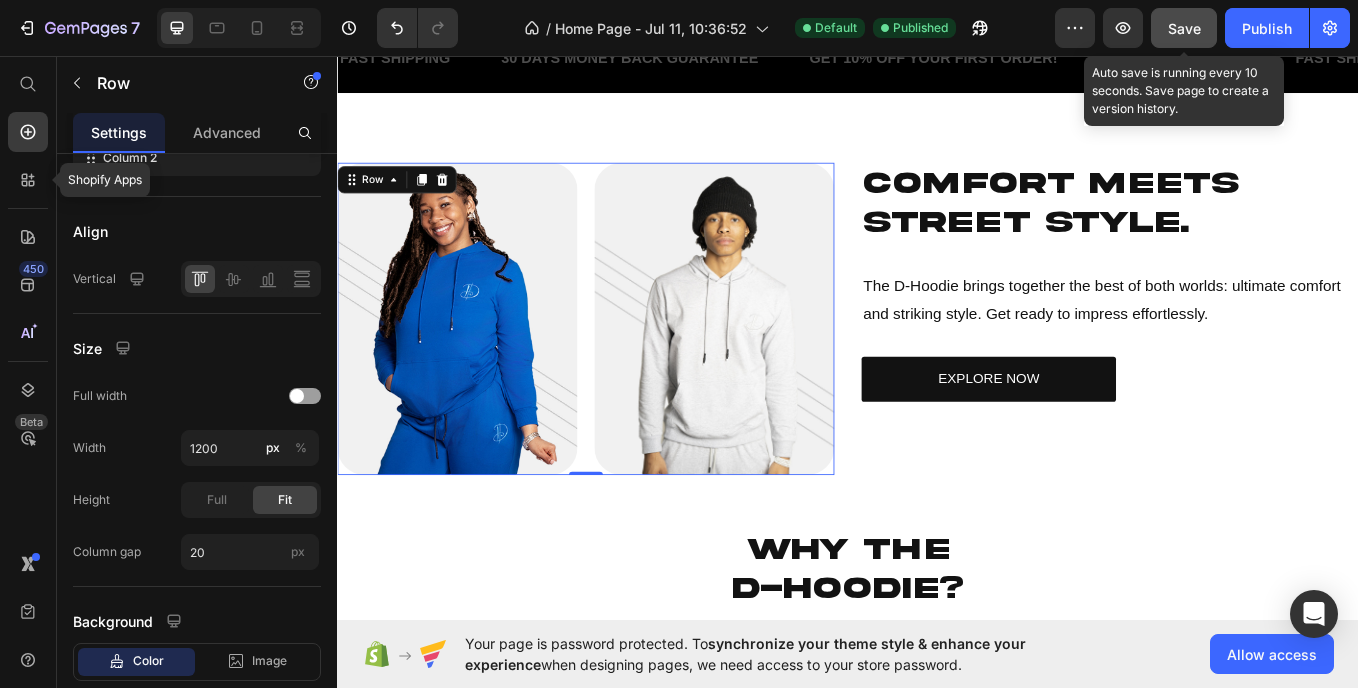 click on "Save" at bounding box center [1184, 28] 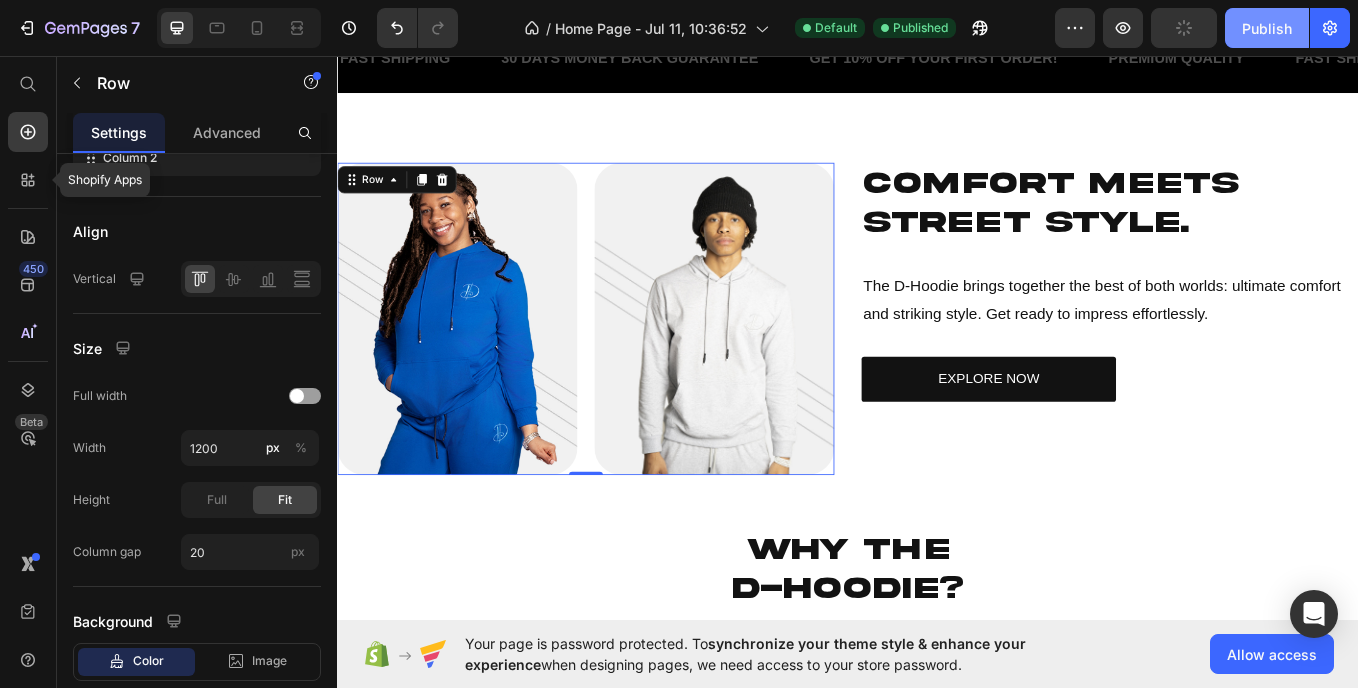 click on "Publish" at bounding box center [1267, 28] 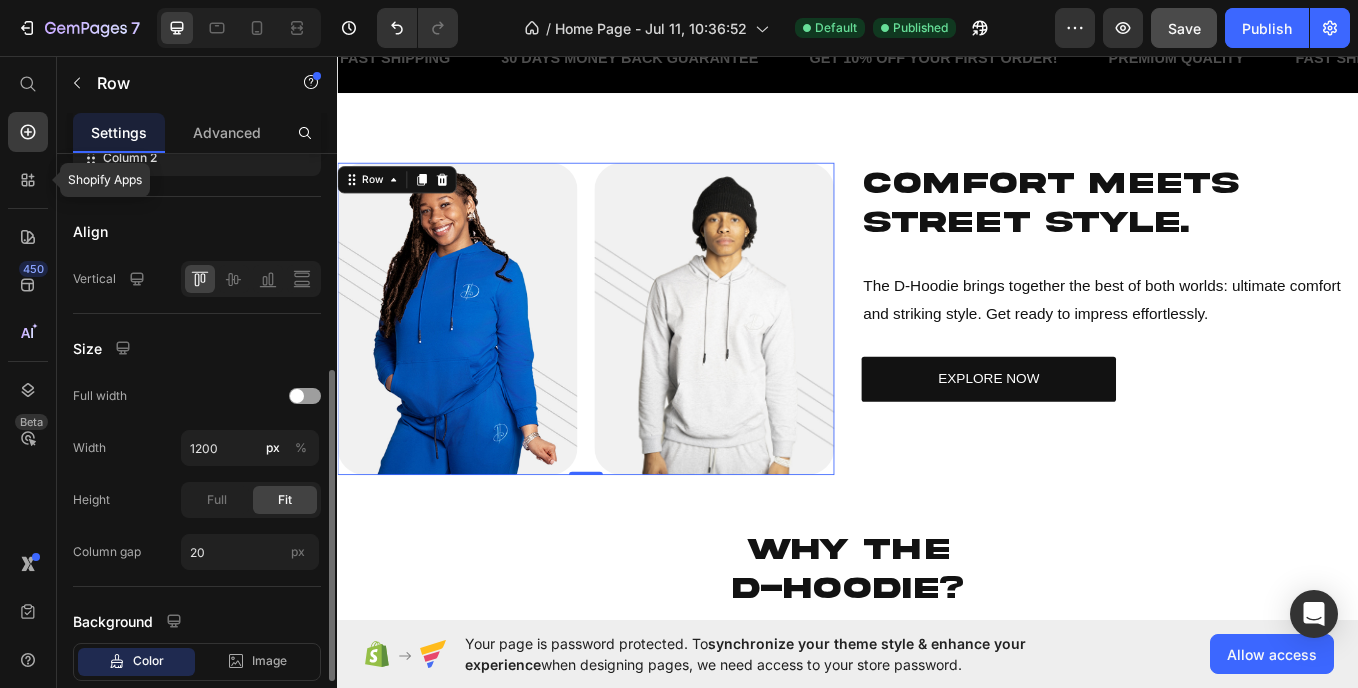 scroll, scrollTop: 530, scrollLeft: 0, axis: vertical 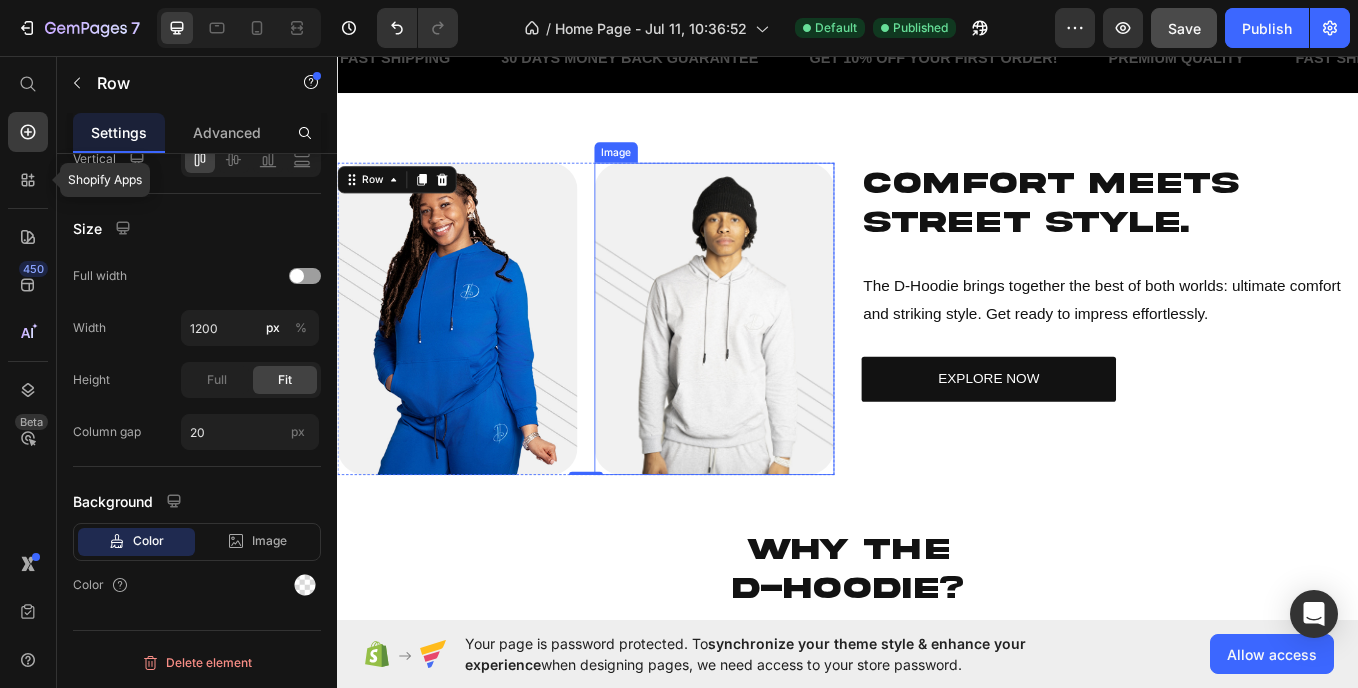 click at bounding box center [780, 364] 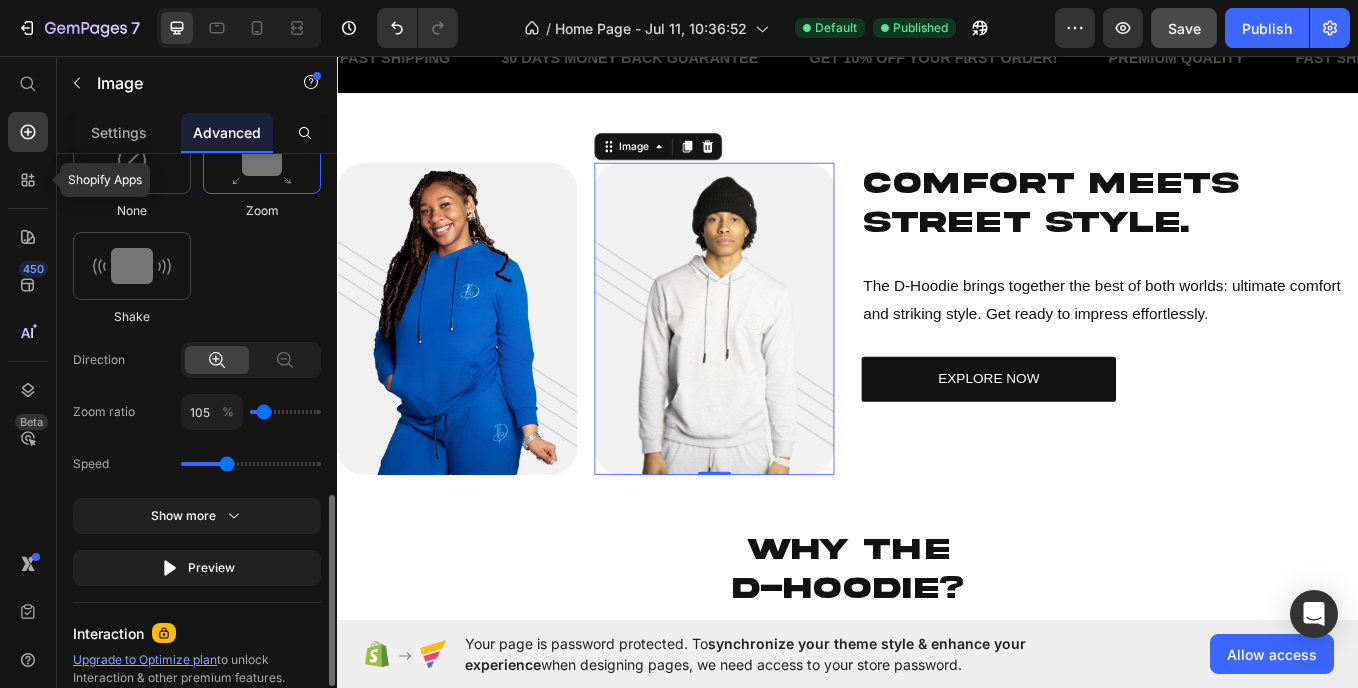 scroll, scrollTop: 1037, scrollLeft: 0, axis: vertical 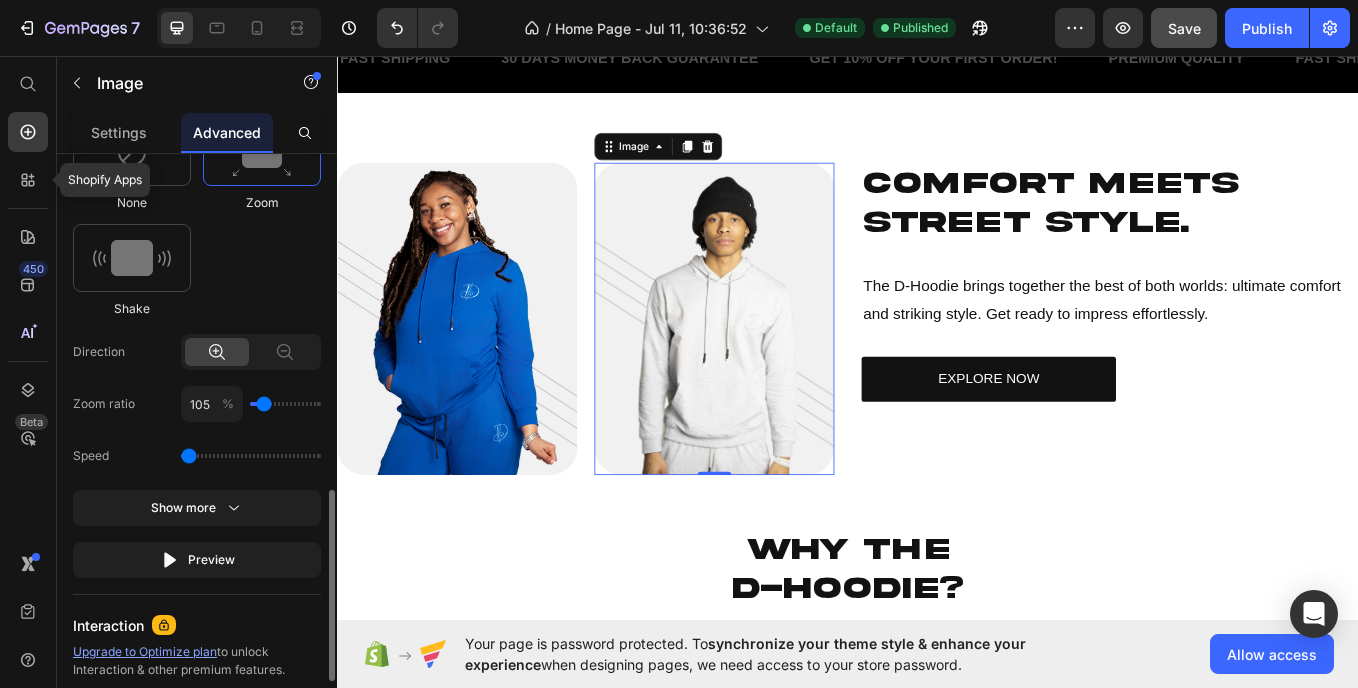 click at bounding box center (251, 456) 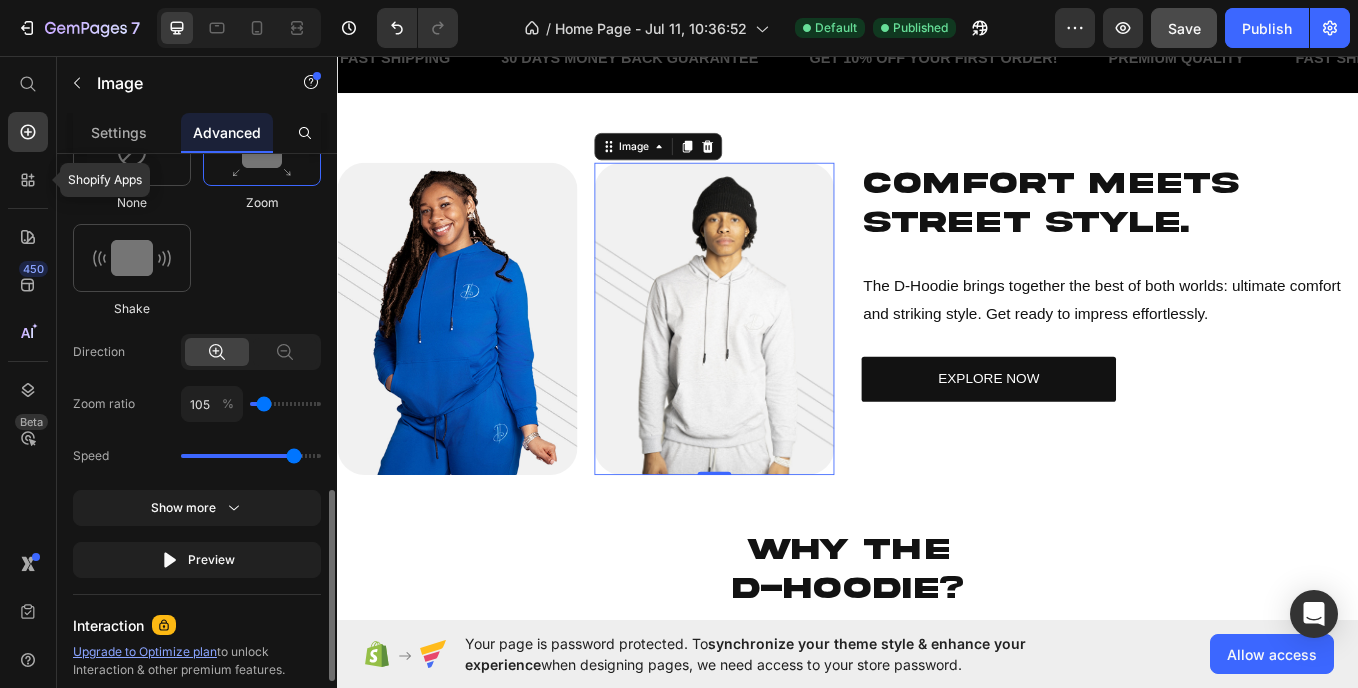 click at bounding box center (251, 456) 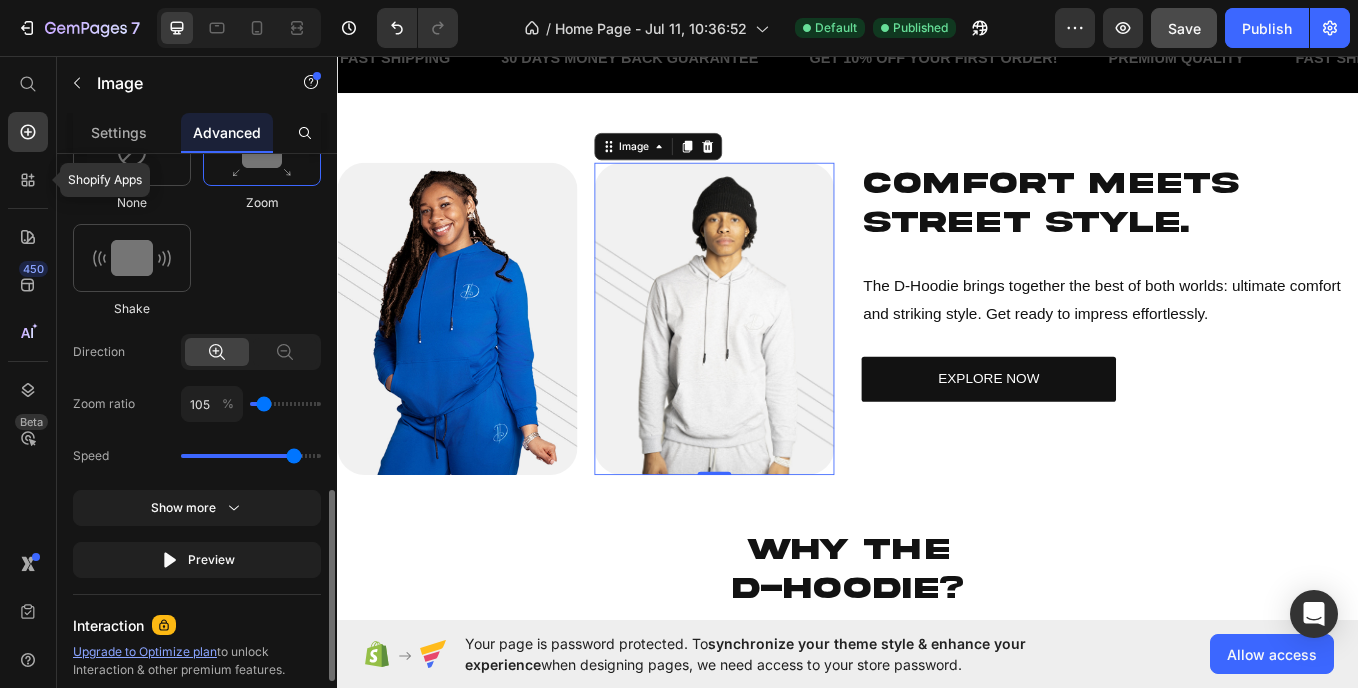 click at bounding box center (251, 456) 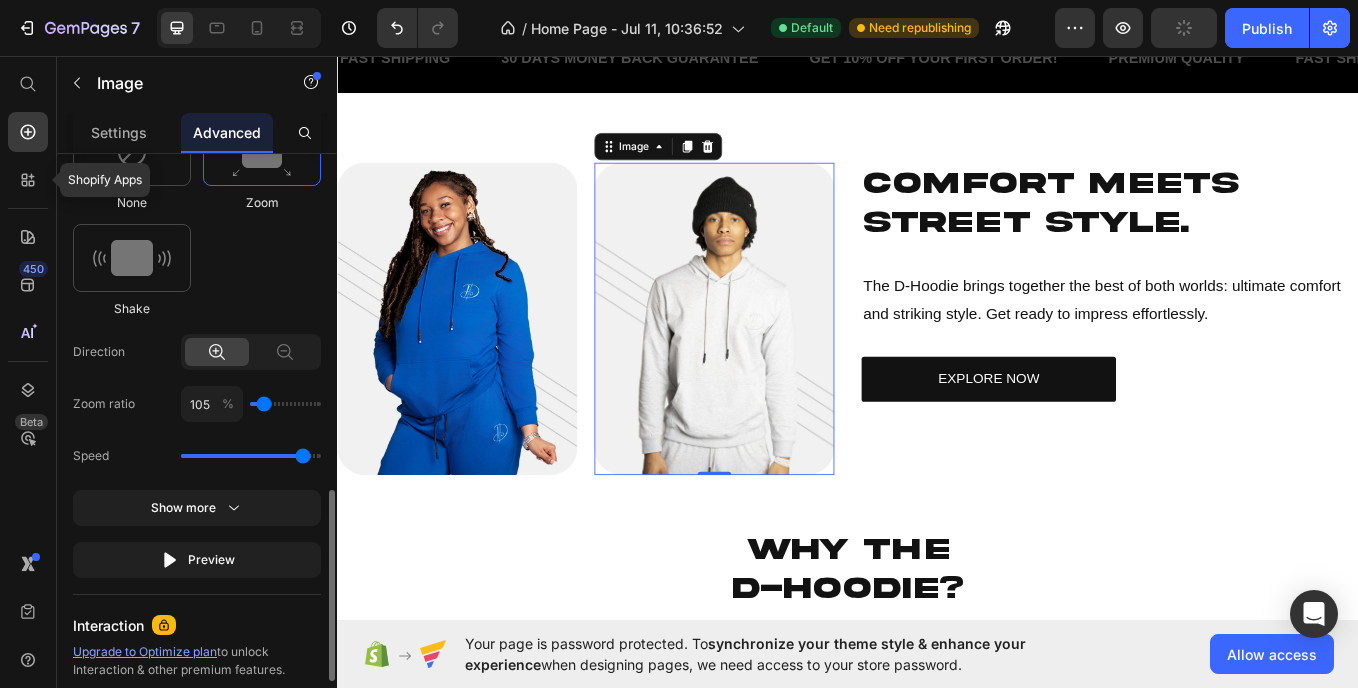 type on "2.9" 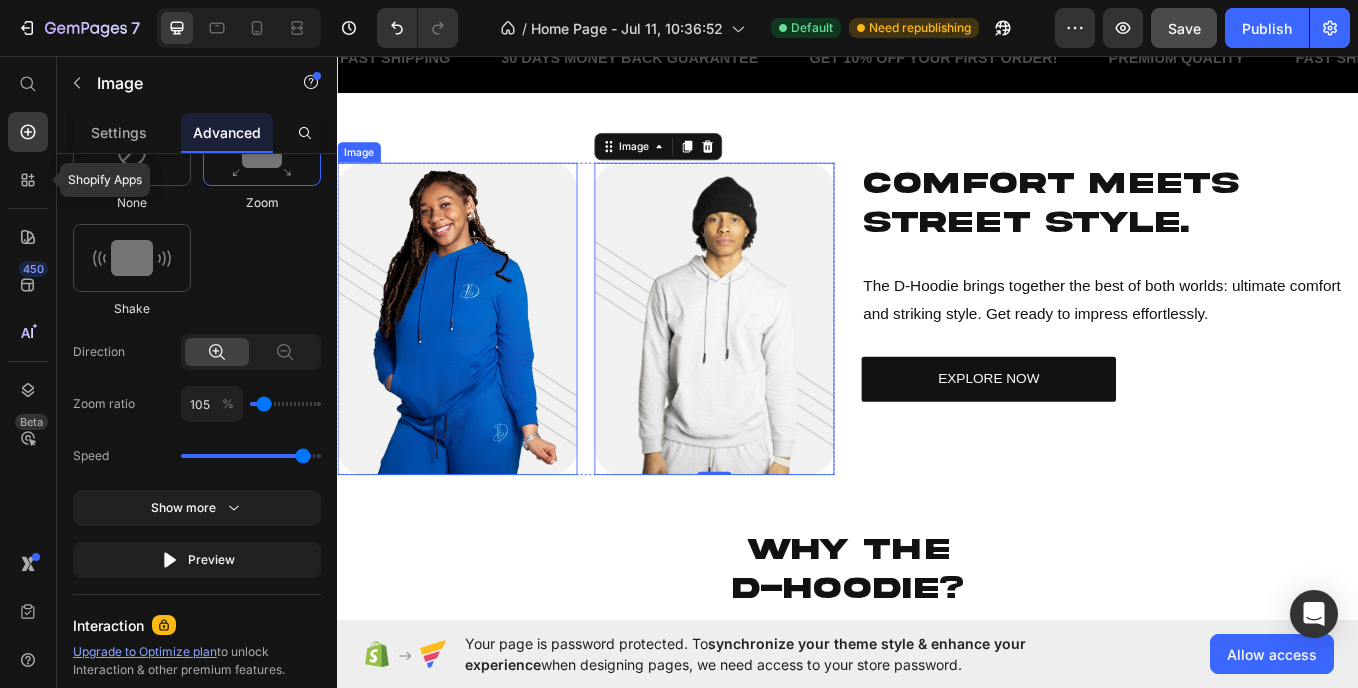 click at bounding box center [478, 364] 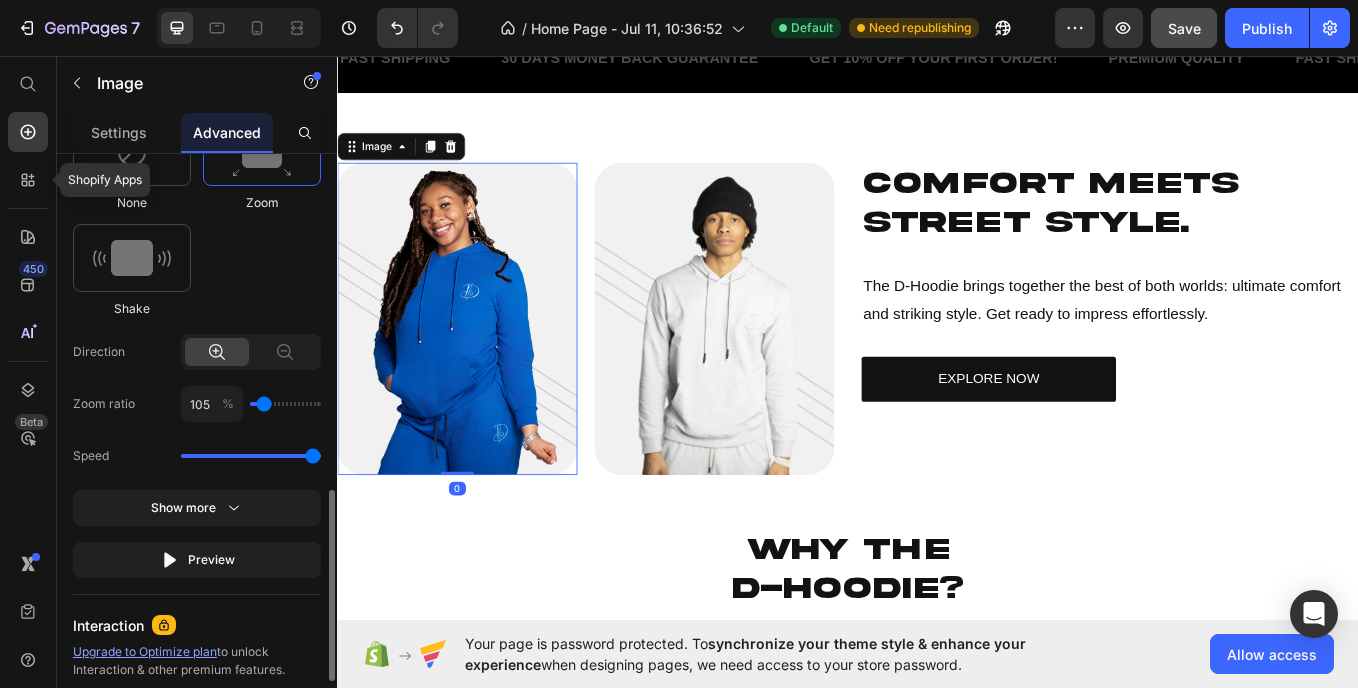 click at bounding box center [251, 456] 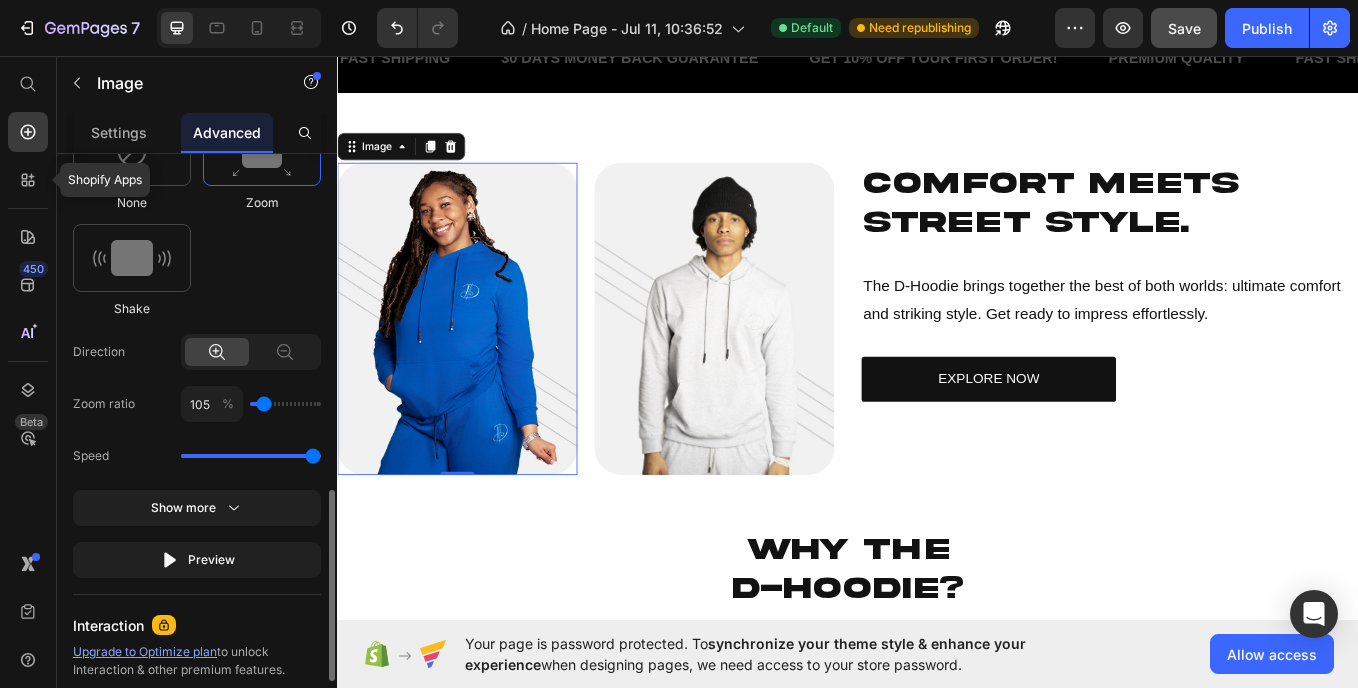type on "2.9" 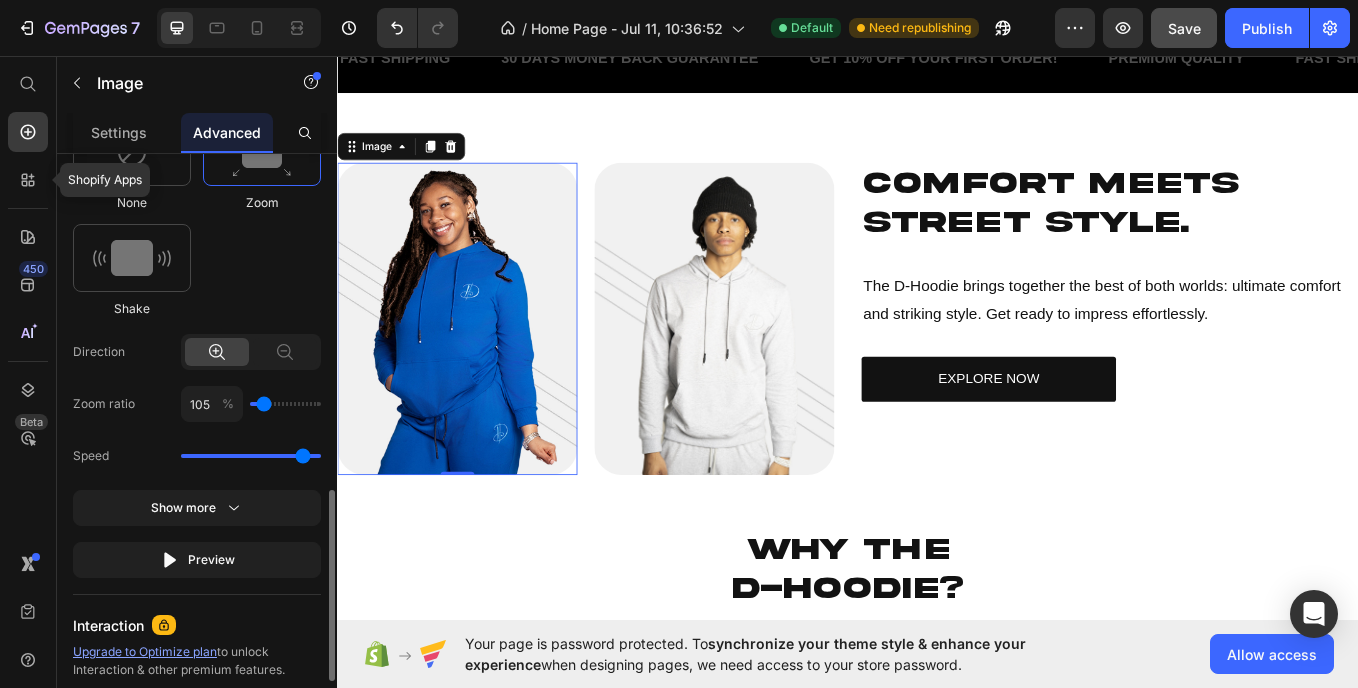 click at bounding box center (251, 456) 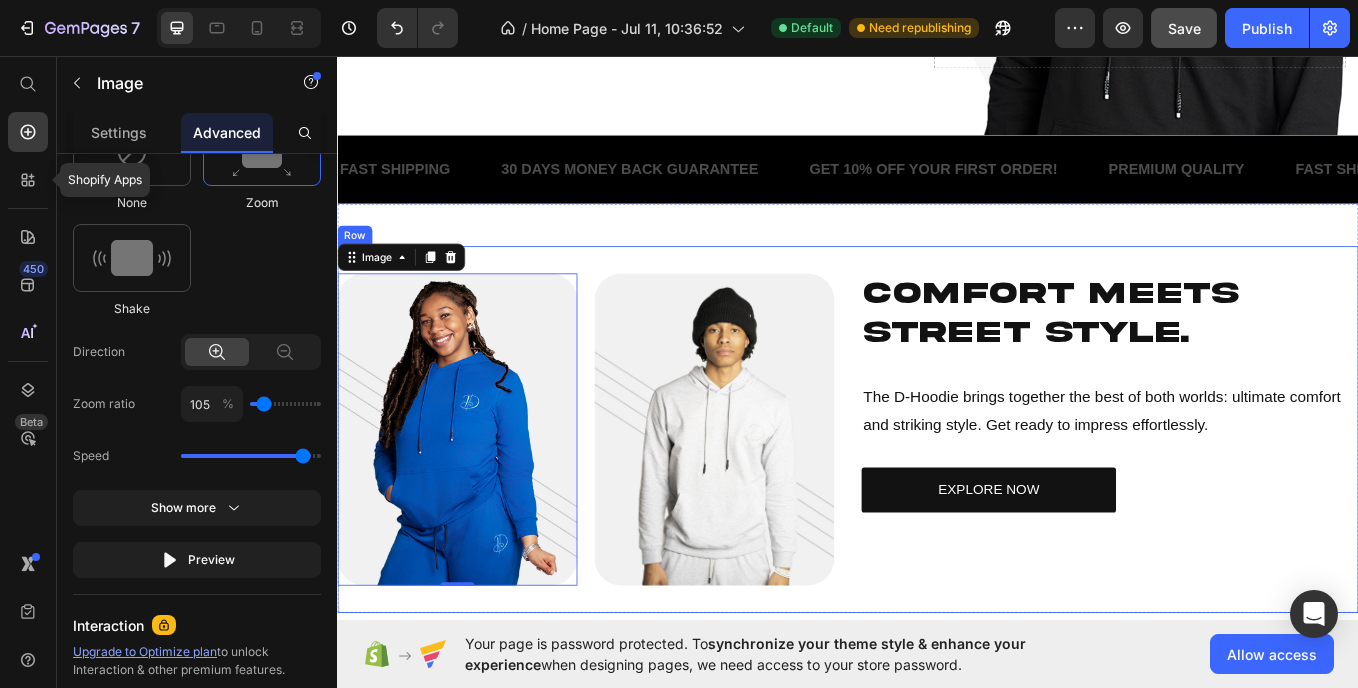 scroll, scrollTop: 511, scrollLeft: 0, axis: vertical 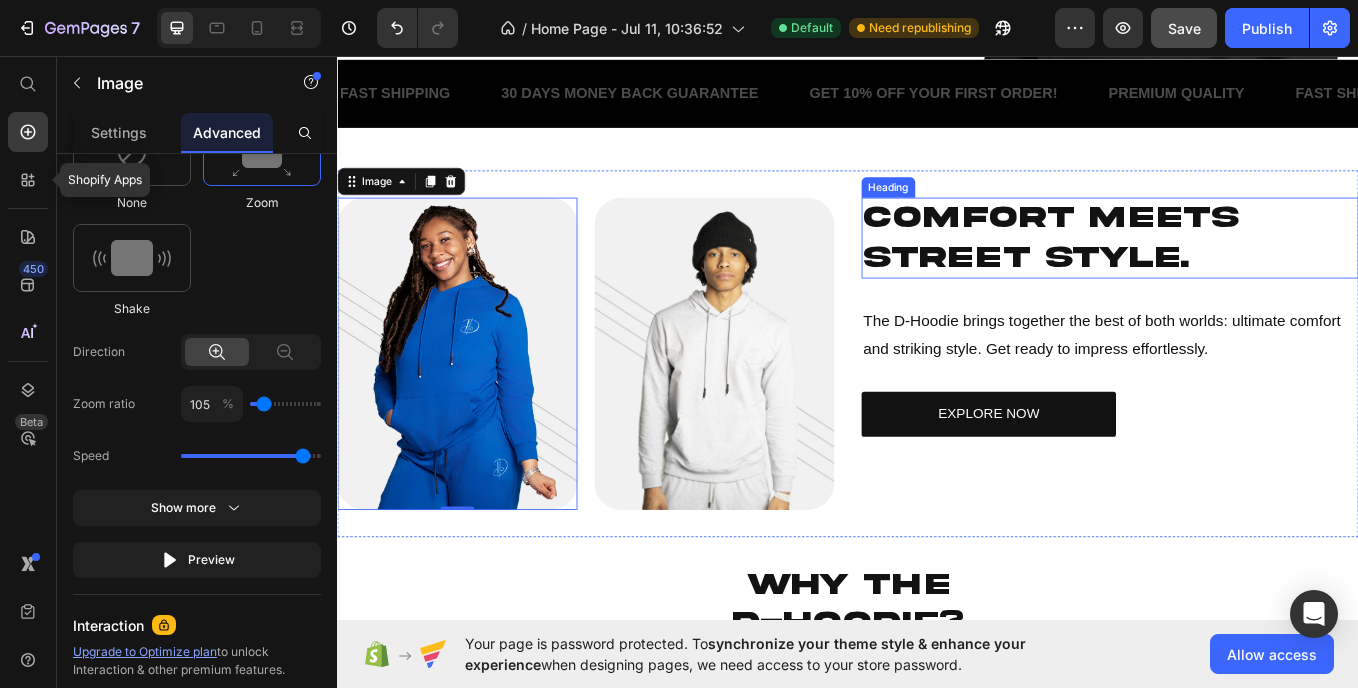 click on "Comfort Meets Street Style." at bounding box center [1245, 269] 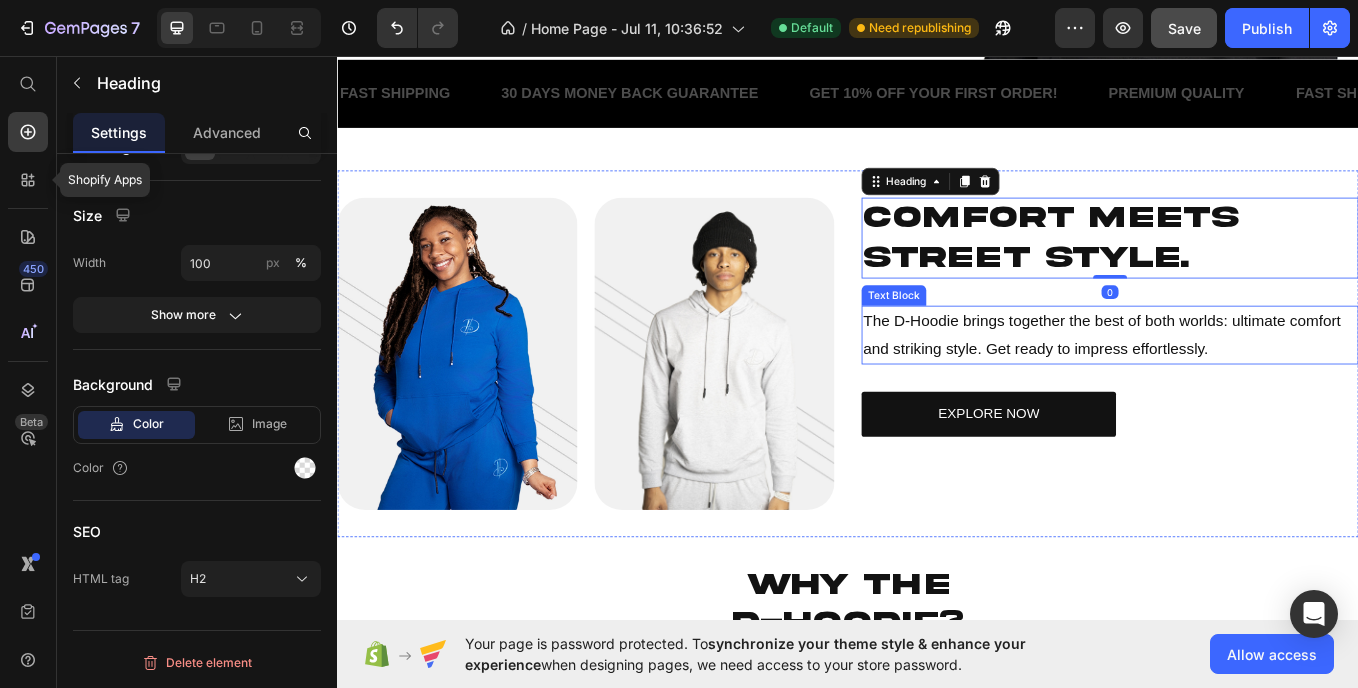 scroll, scrollTop: 0, scrollLeft: 0, axis: both 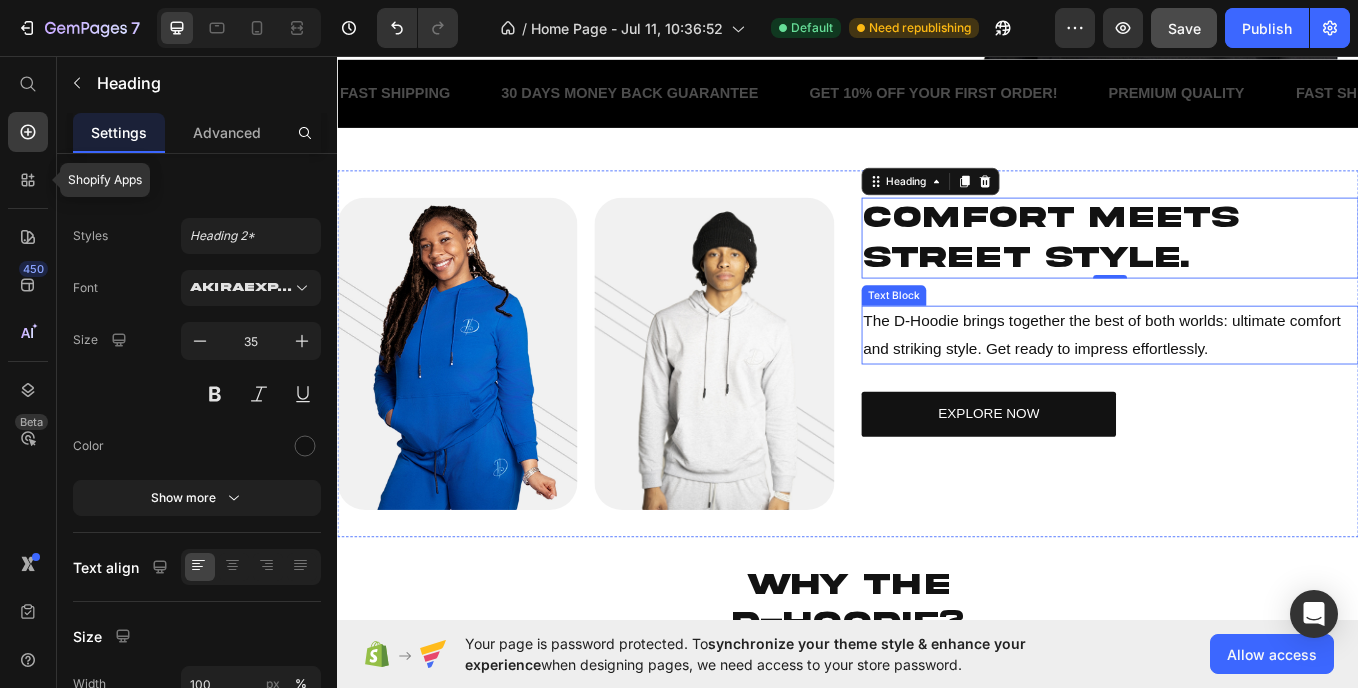 click on "The D-Hoodie brings together the best of both worlds: ultimate comfort and striking style. Get ready to impress effortlessly." at bounding box center [1235, 383] 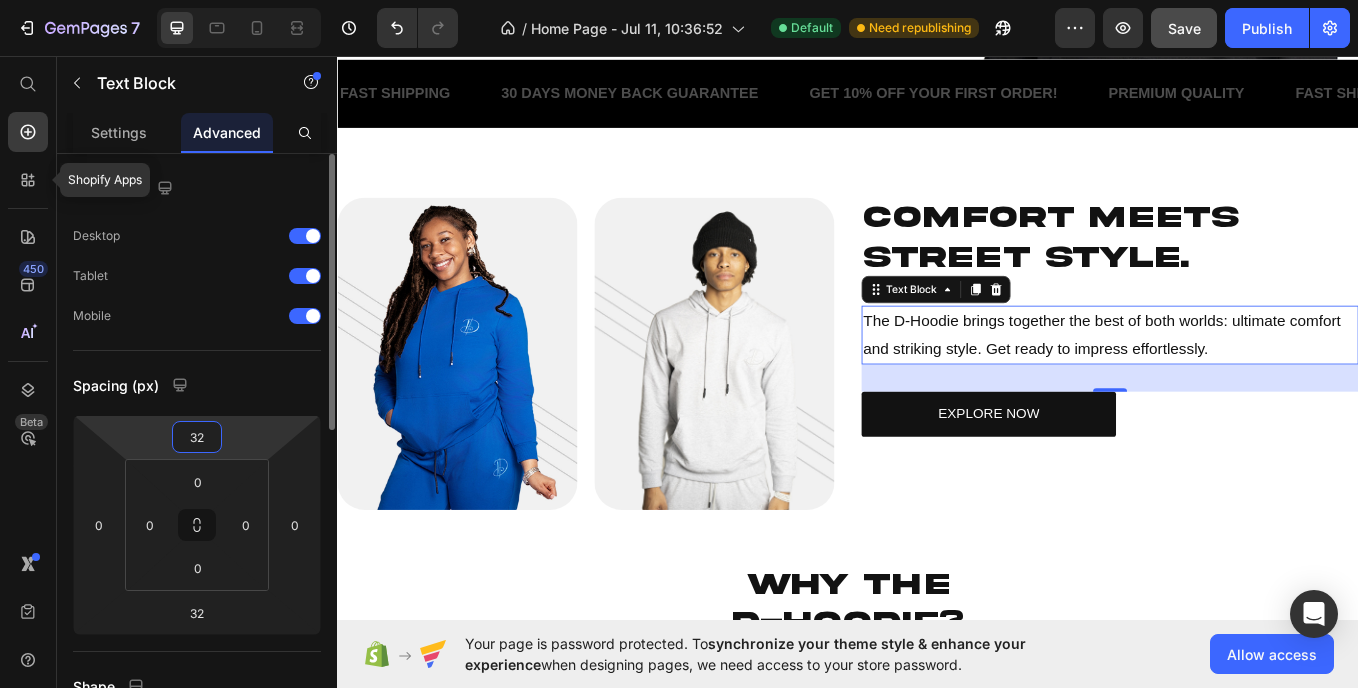 click on "32" at bounding box center (197, 437) 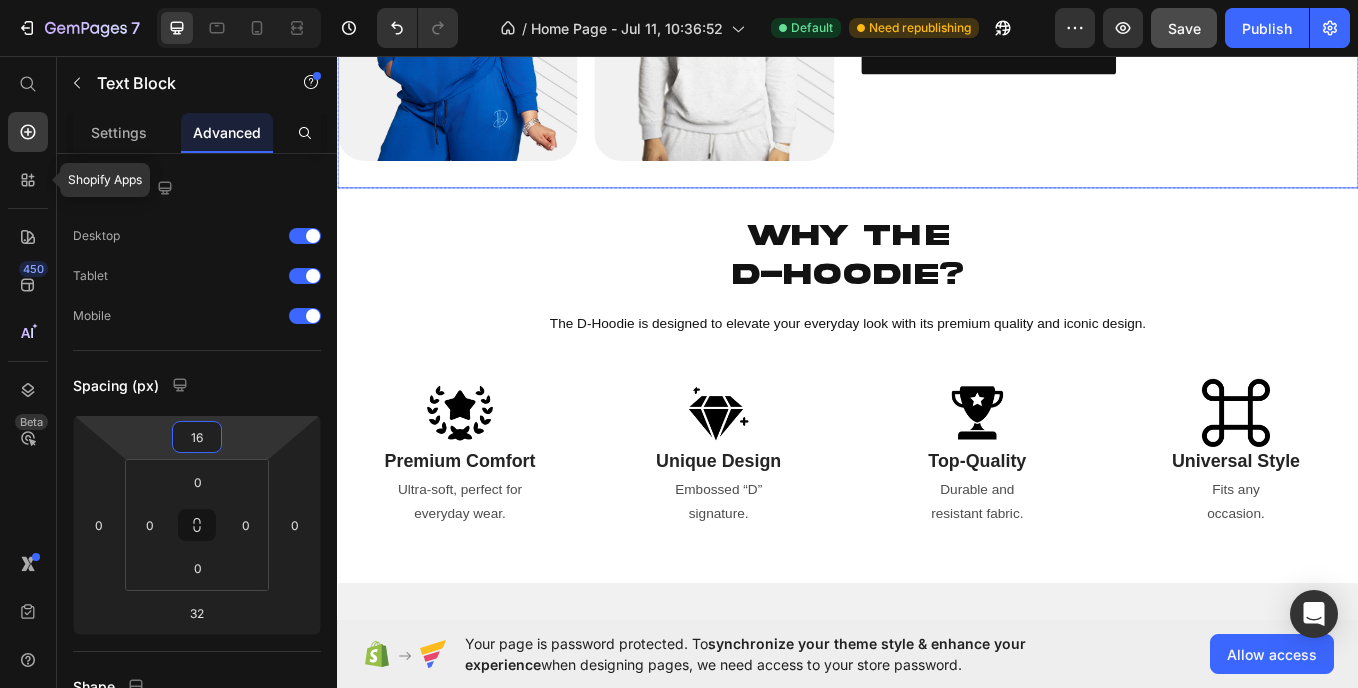 scroll, scrollTop: 958, scrollLeft: 0, axis: vertical 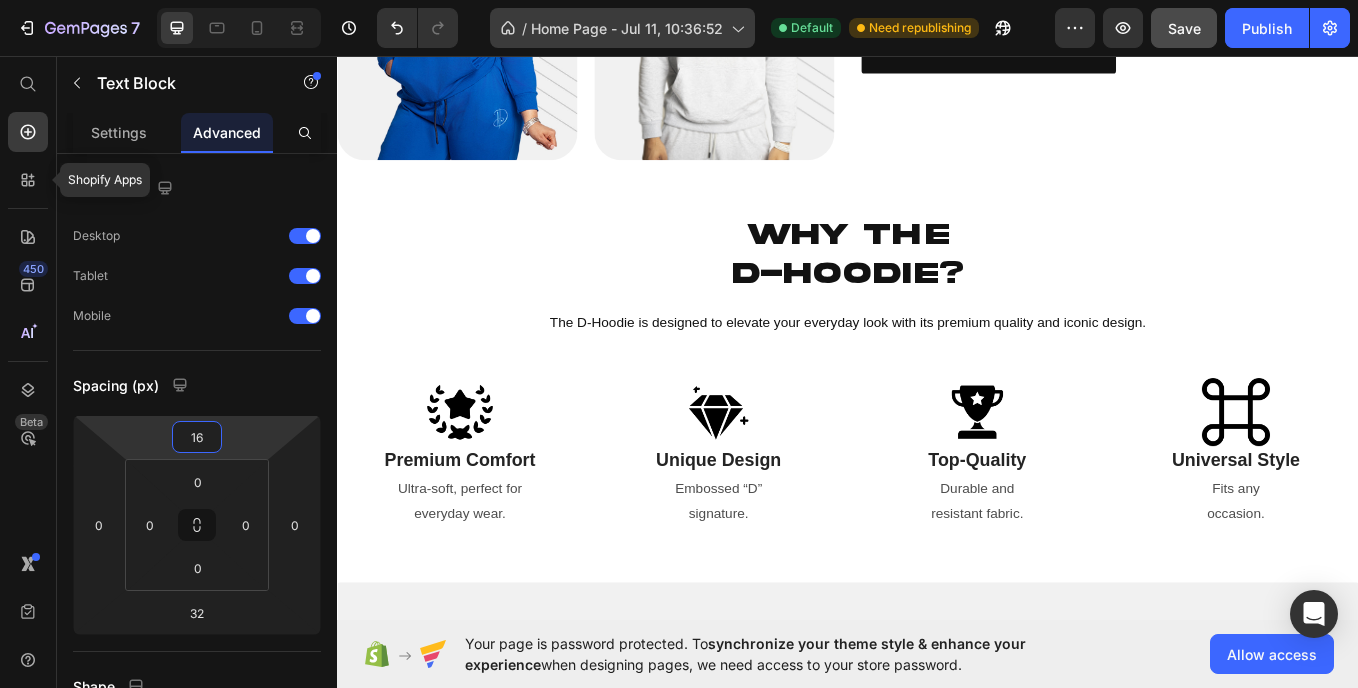 type on "16" 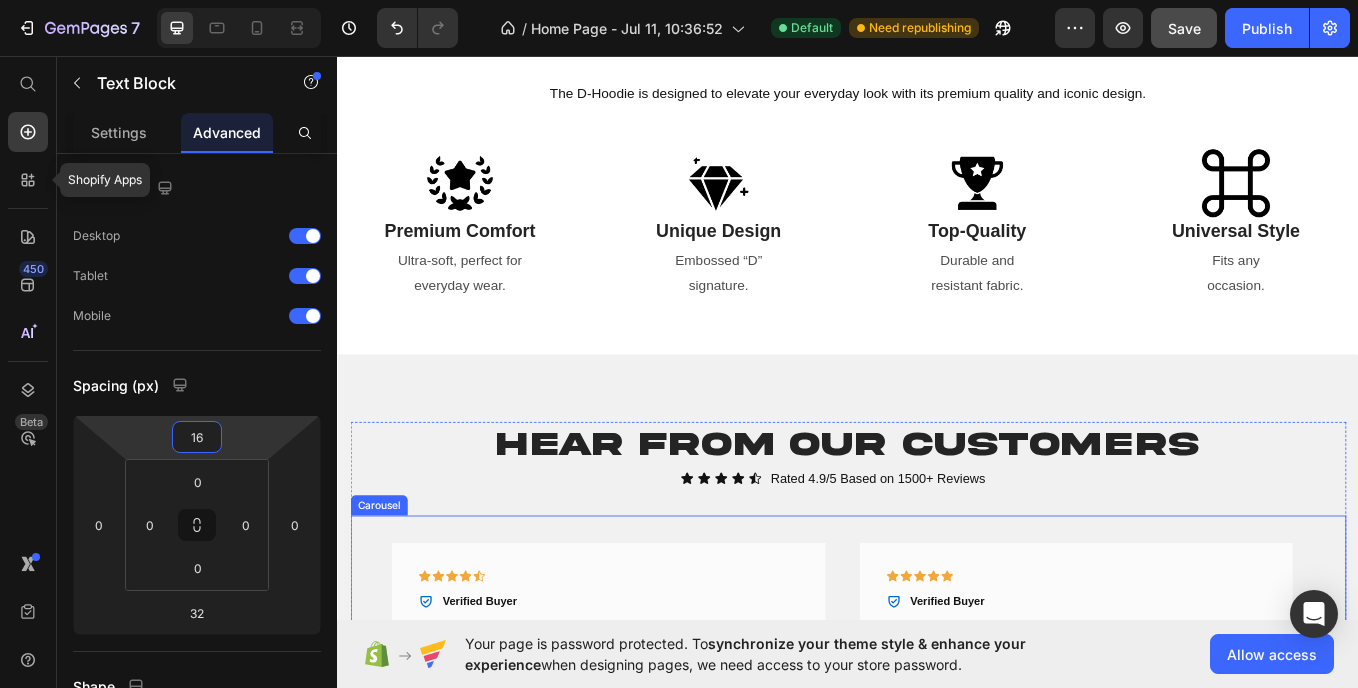 scroll, scrollTop: 1563, scrollLeft: 0, axis: vertical 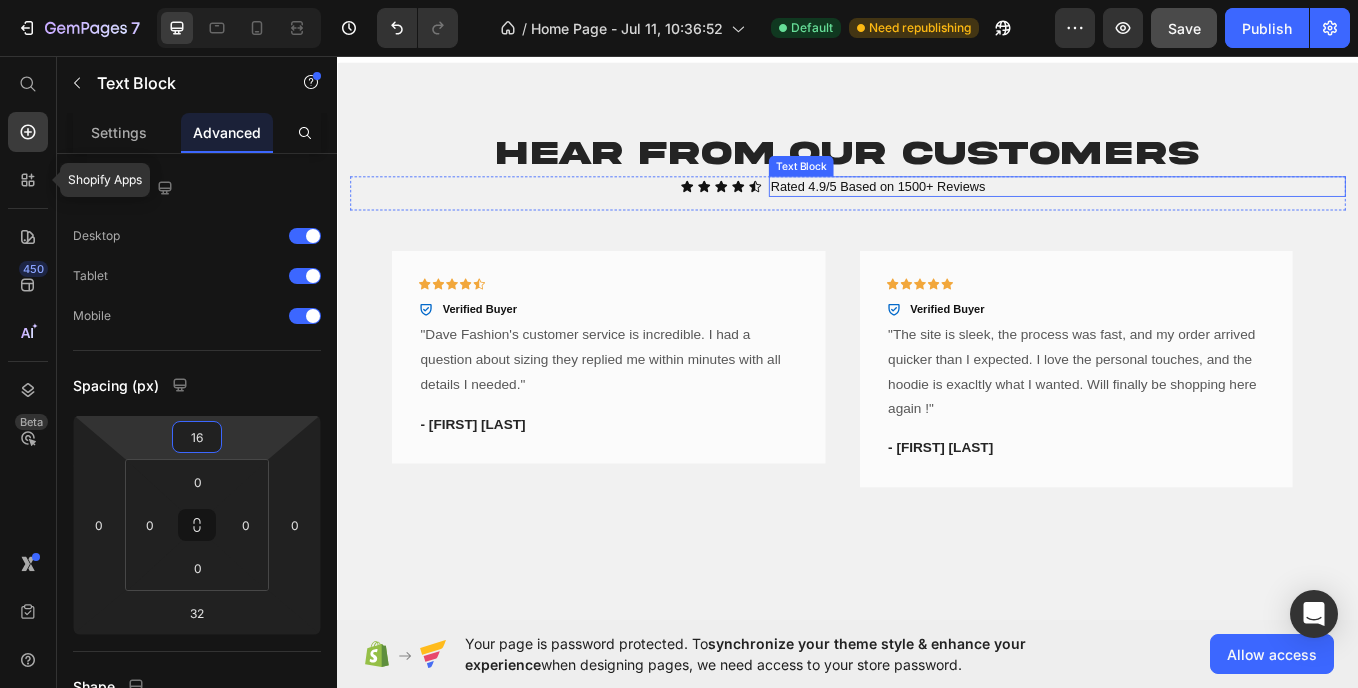 click on "Rated 4.9/5 Based on 1500+ Reviews" at bounding box center (1183, 209) 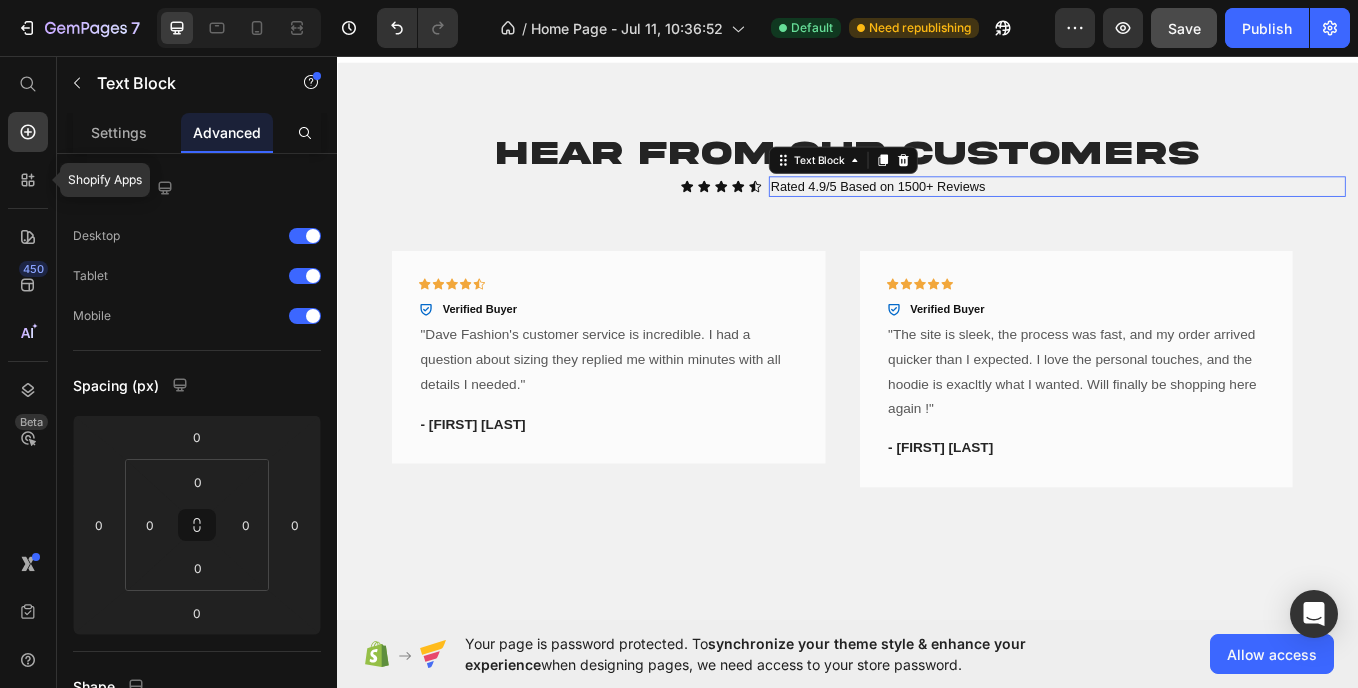 click on "Rated 4.9/5 Based on 1500+ Reviews" at bounding box center (1183, 209) 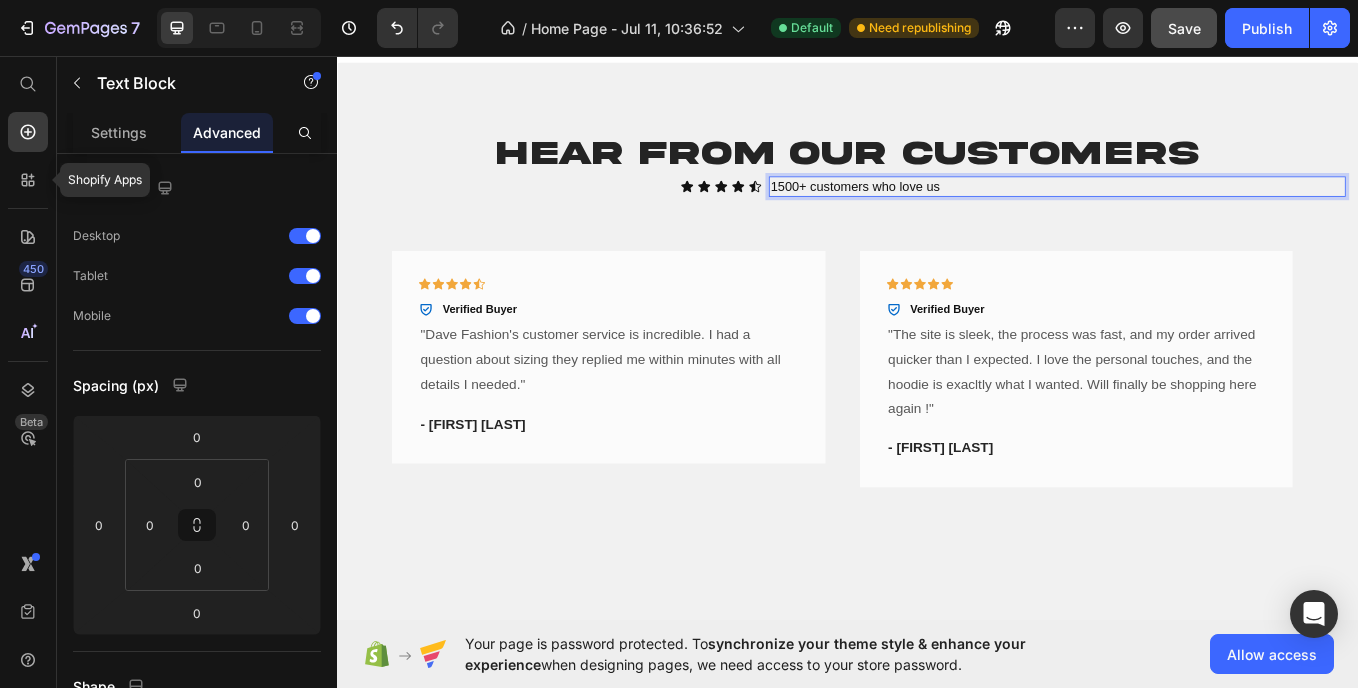 click on "1500+ customers who love us" at bounding box center (1183, 209) 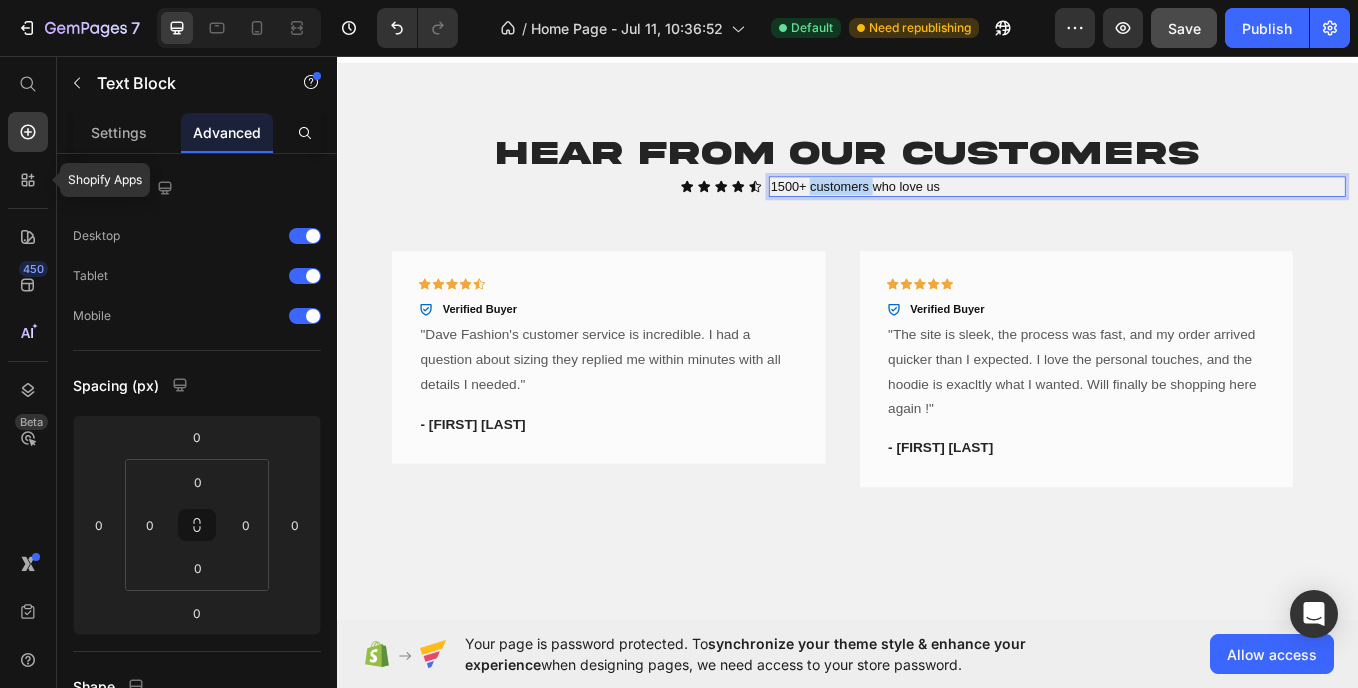 click on "1500+ customers who love us" at bounding box center (1183, 209) 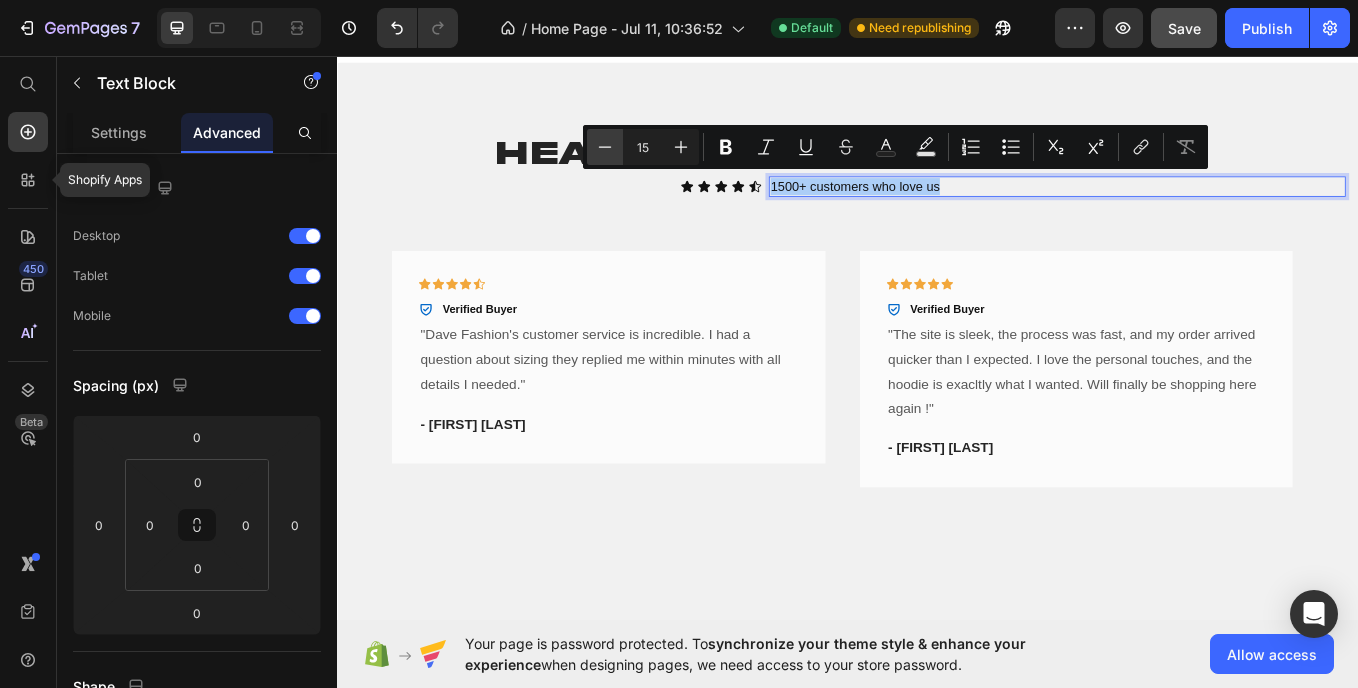 click on "Minus" at bounding box center (605, 147) 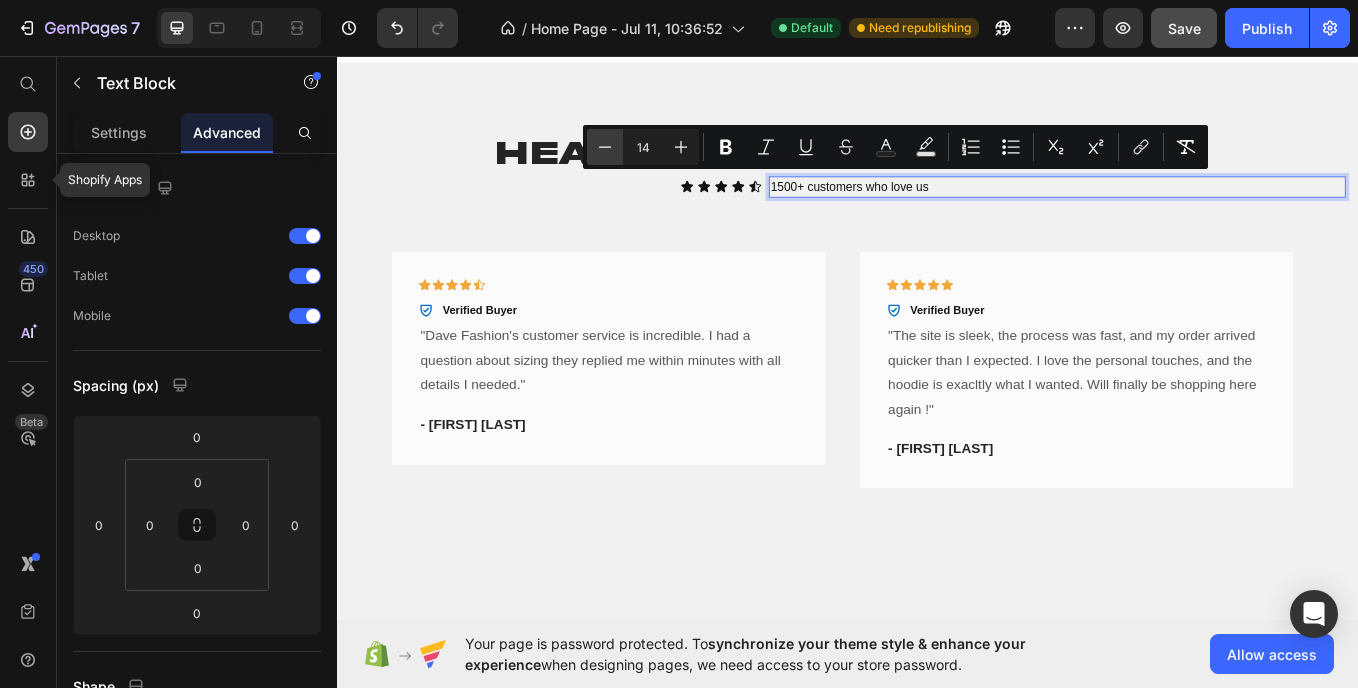 click on "Minus" at bounding box center (605, 147) 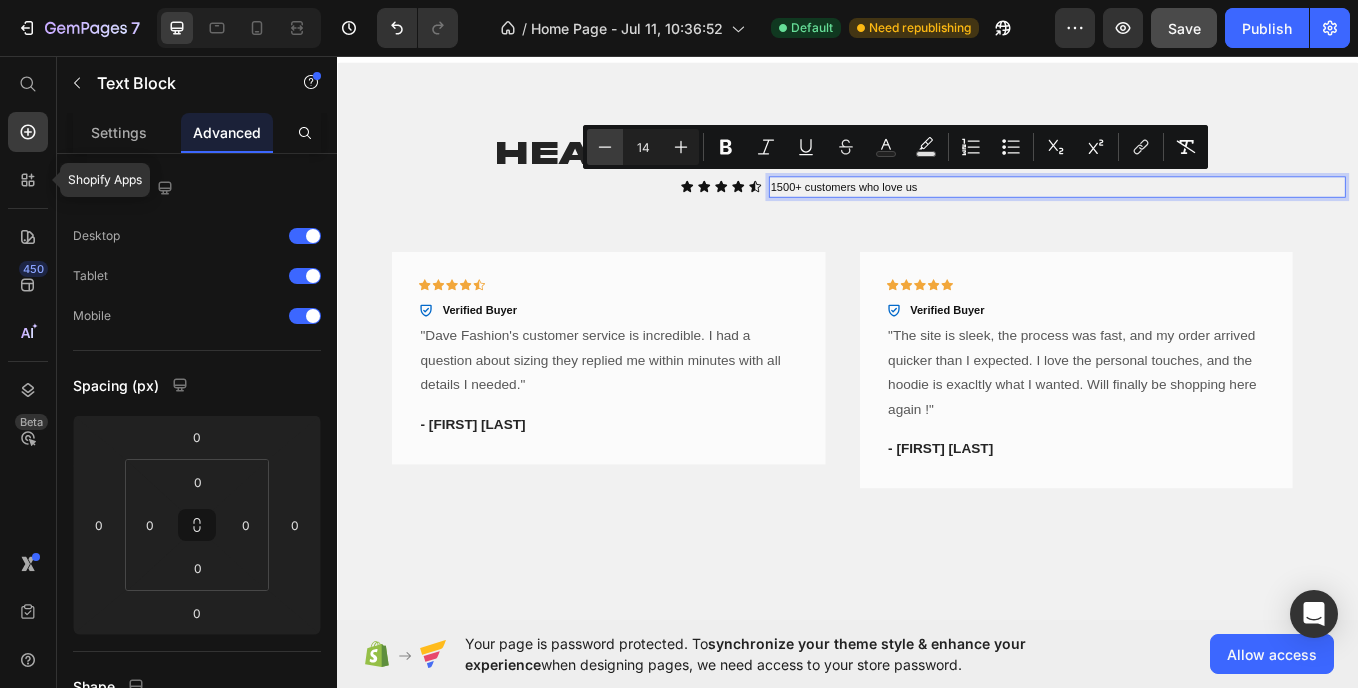 type on "13" 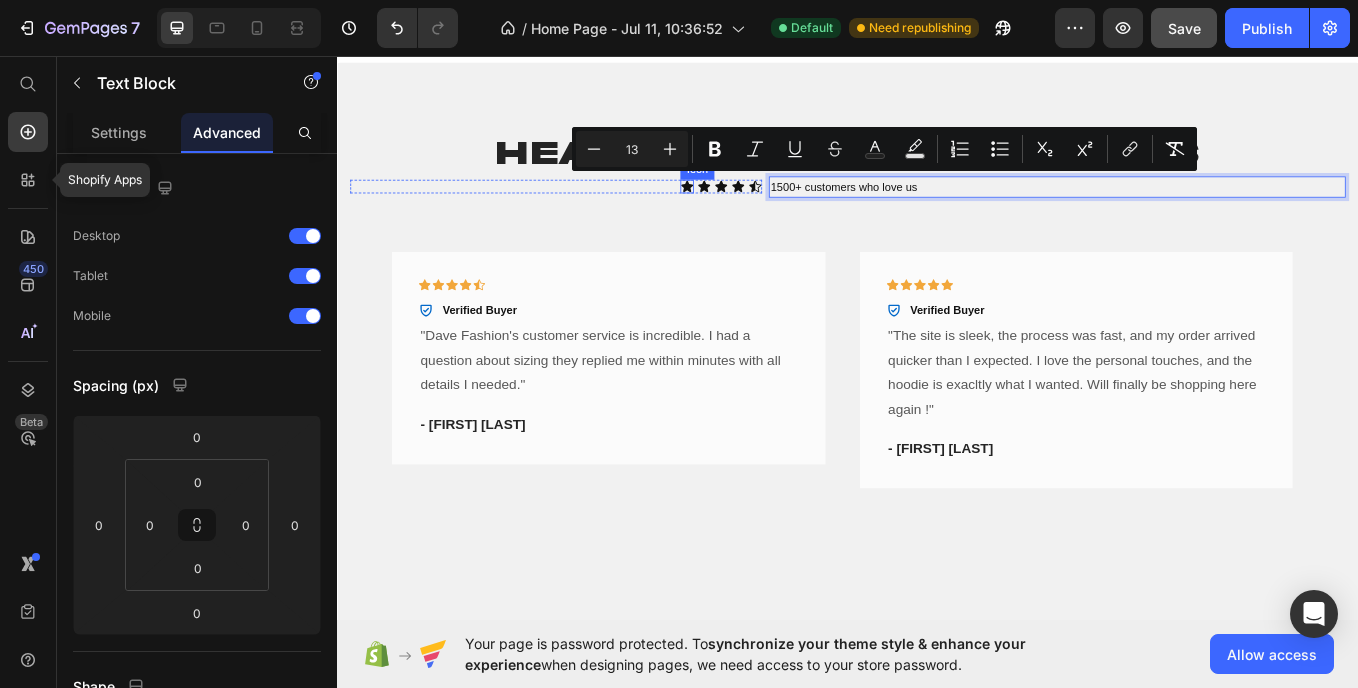 click 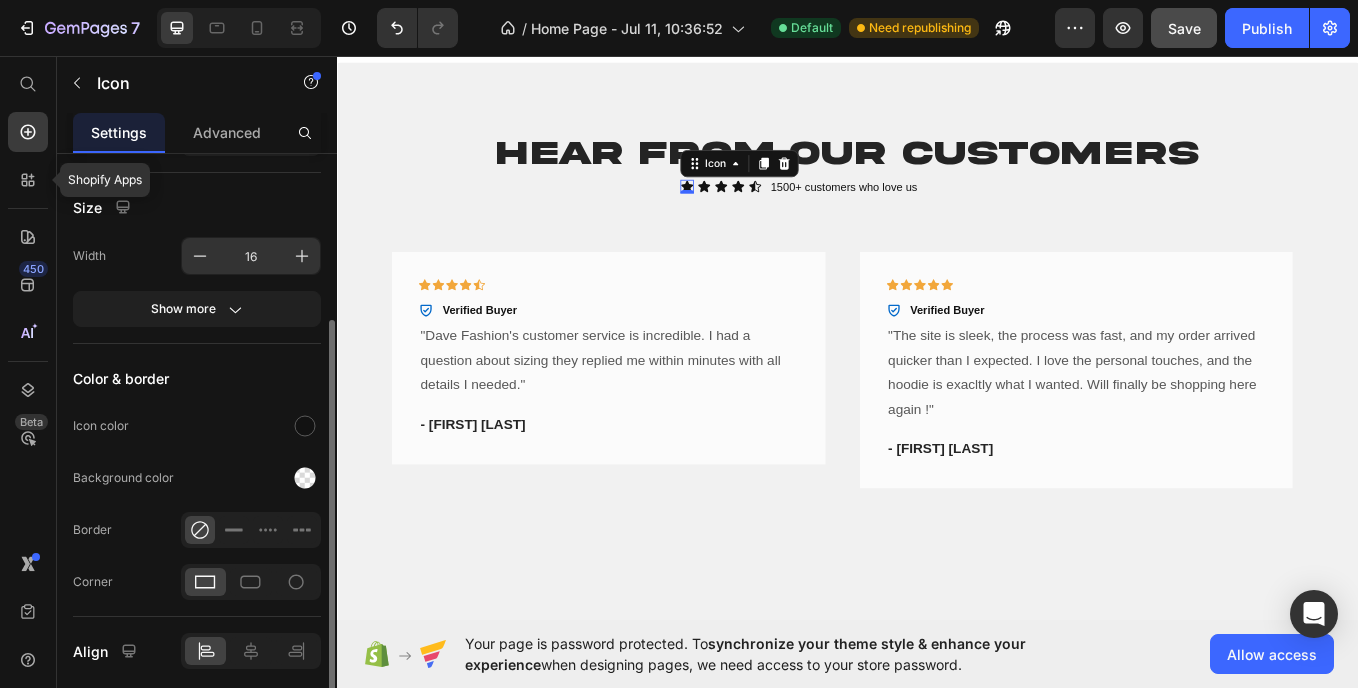 scroll, scrollTop: 269, scrollLeft: 0, axis: vertical 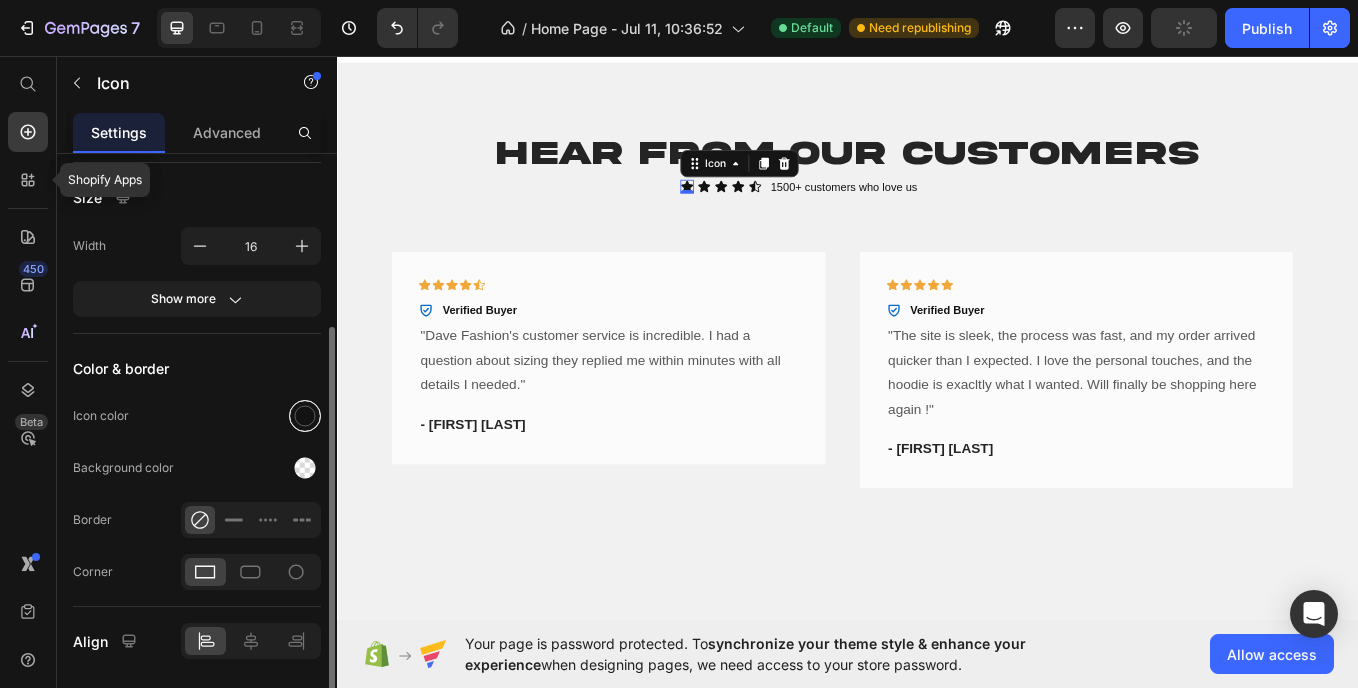 click at bounding box center [305, 416] 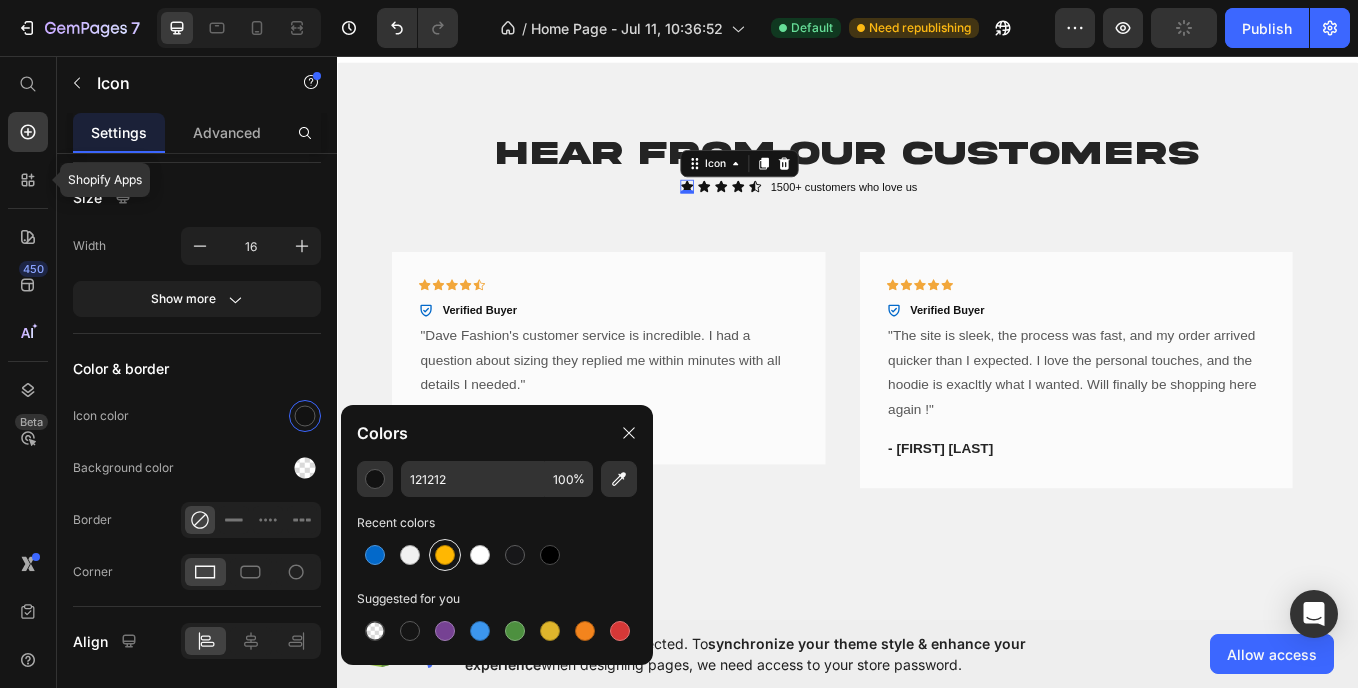 click at bounding box center (445, 555) 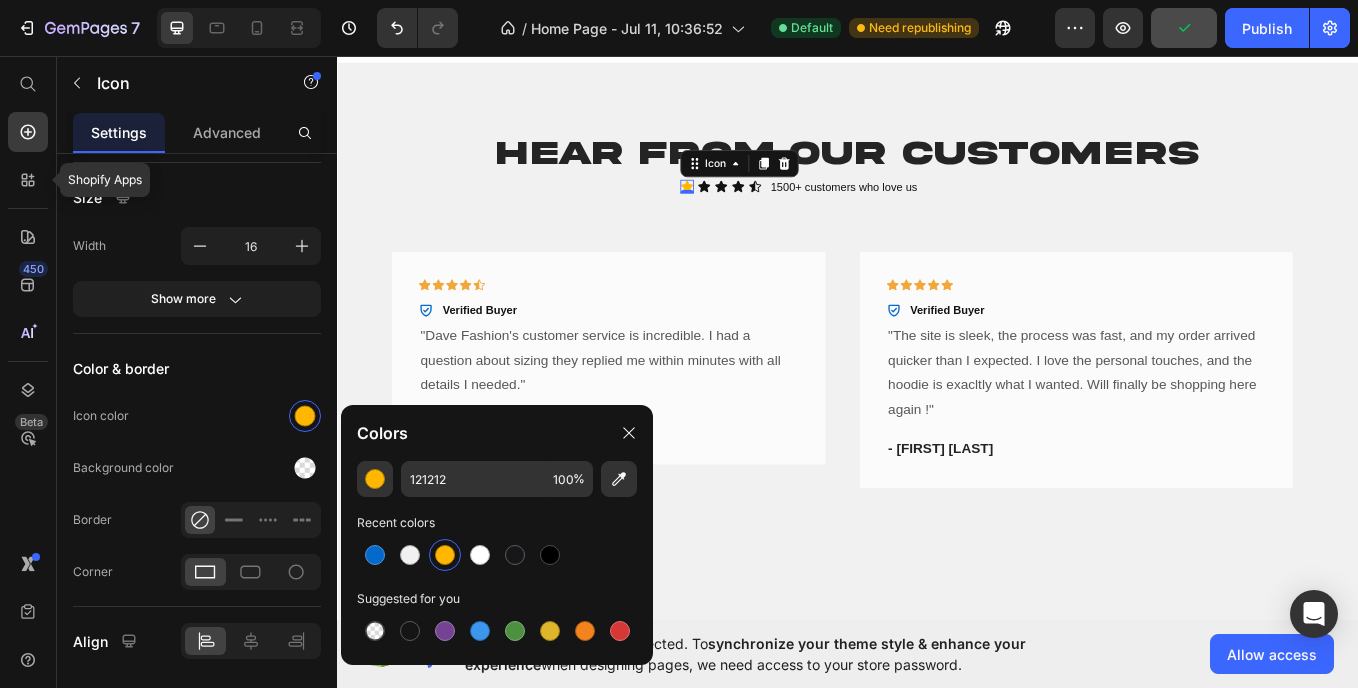 type on "FFB702" 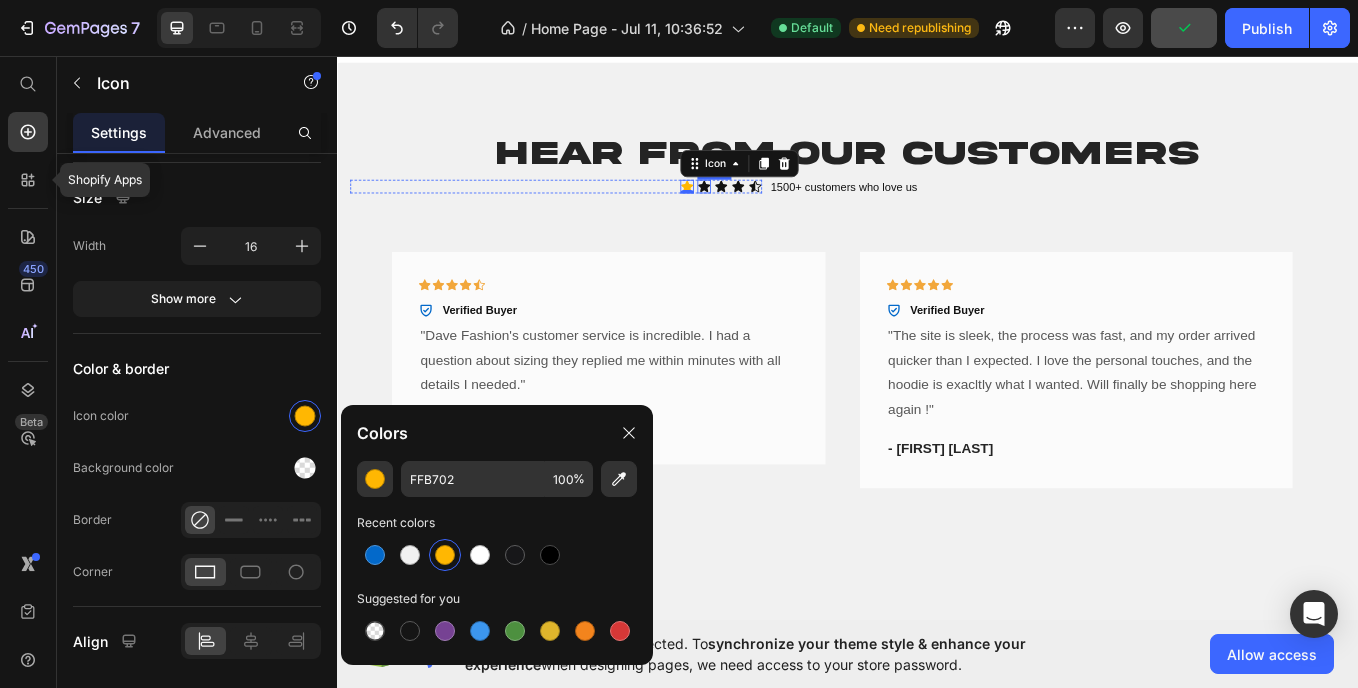 click 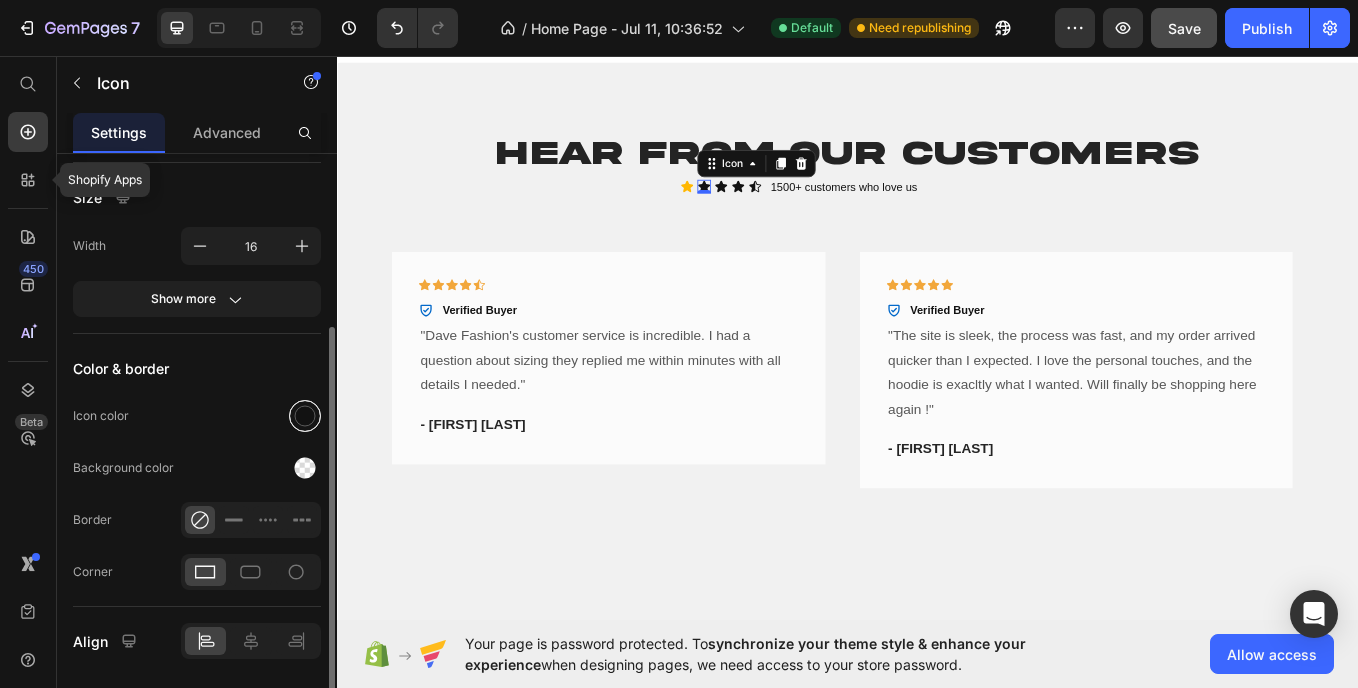 drag, startPoint x: 292, startPoint y: 420, endPoint x: 138, endPoint y: 333, distance: 176.87566 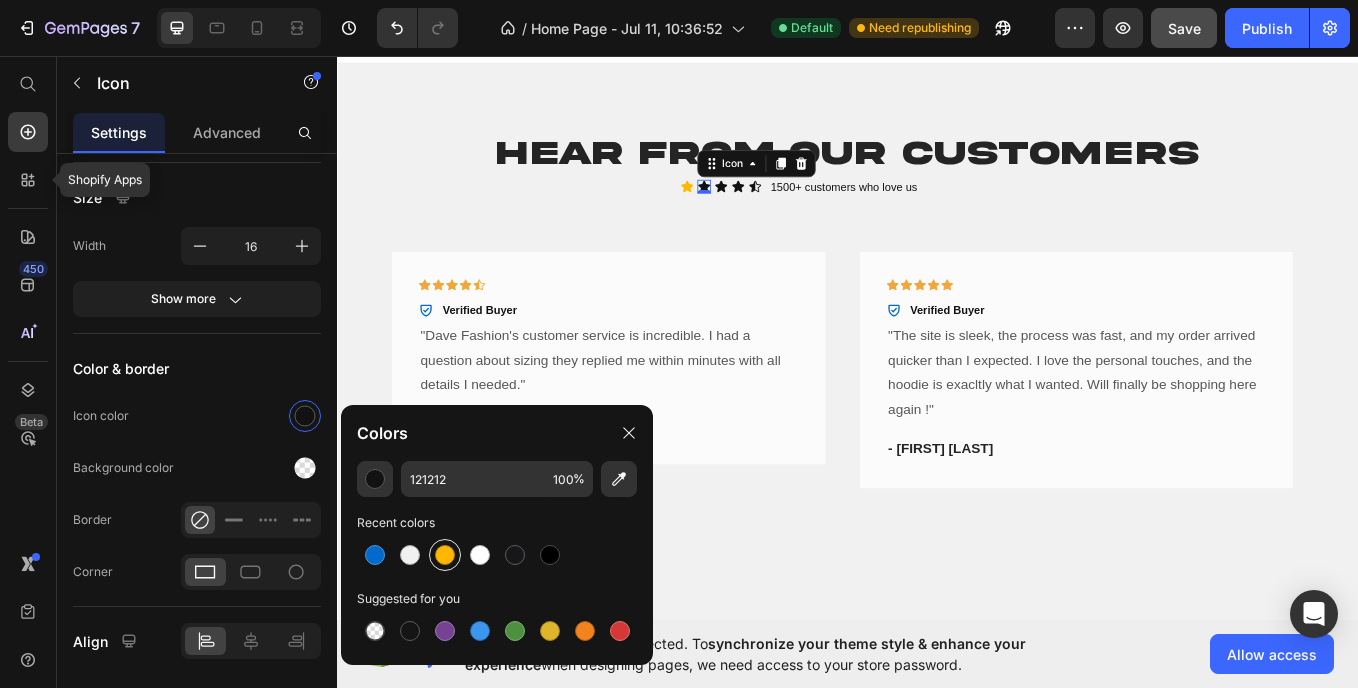 drag, startPoint x: 445, startPoint y: 551, endPoint x: 491, endPoint y: 65, distance: 488.1721 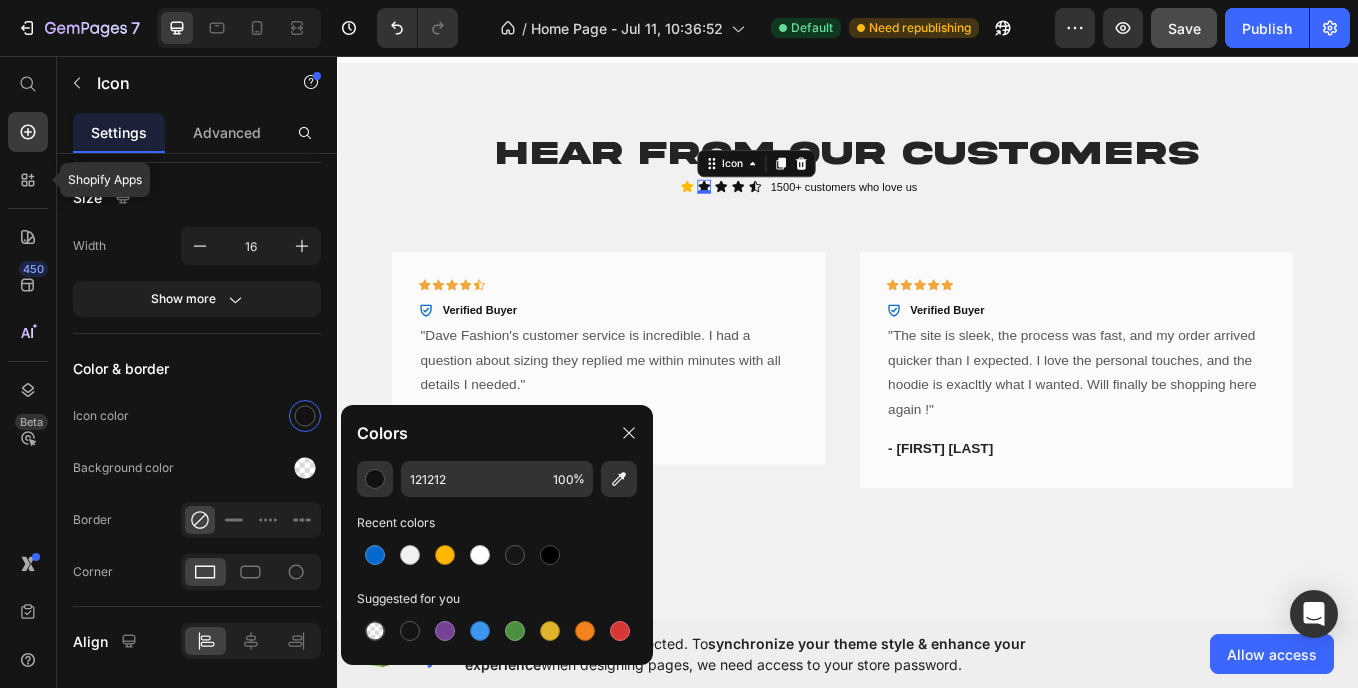 type on "FFB702" 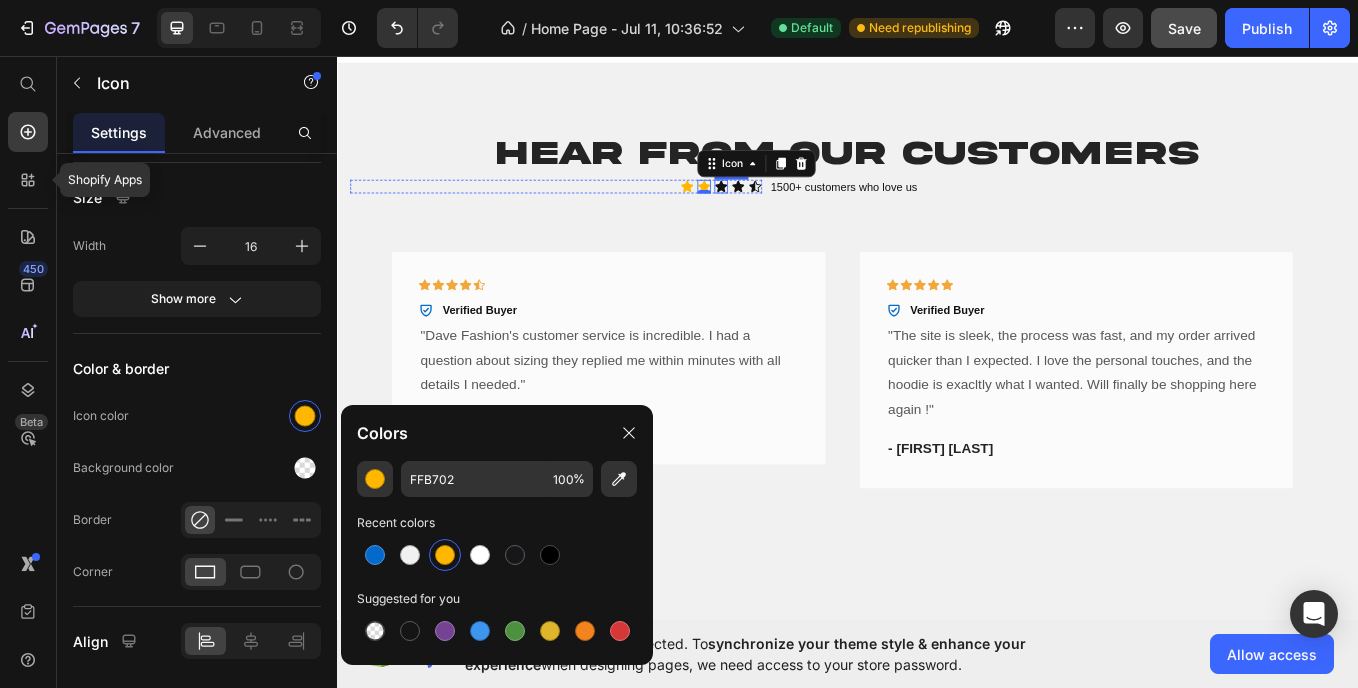 click 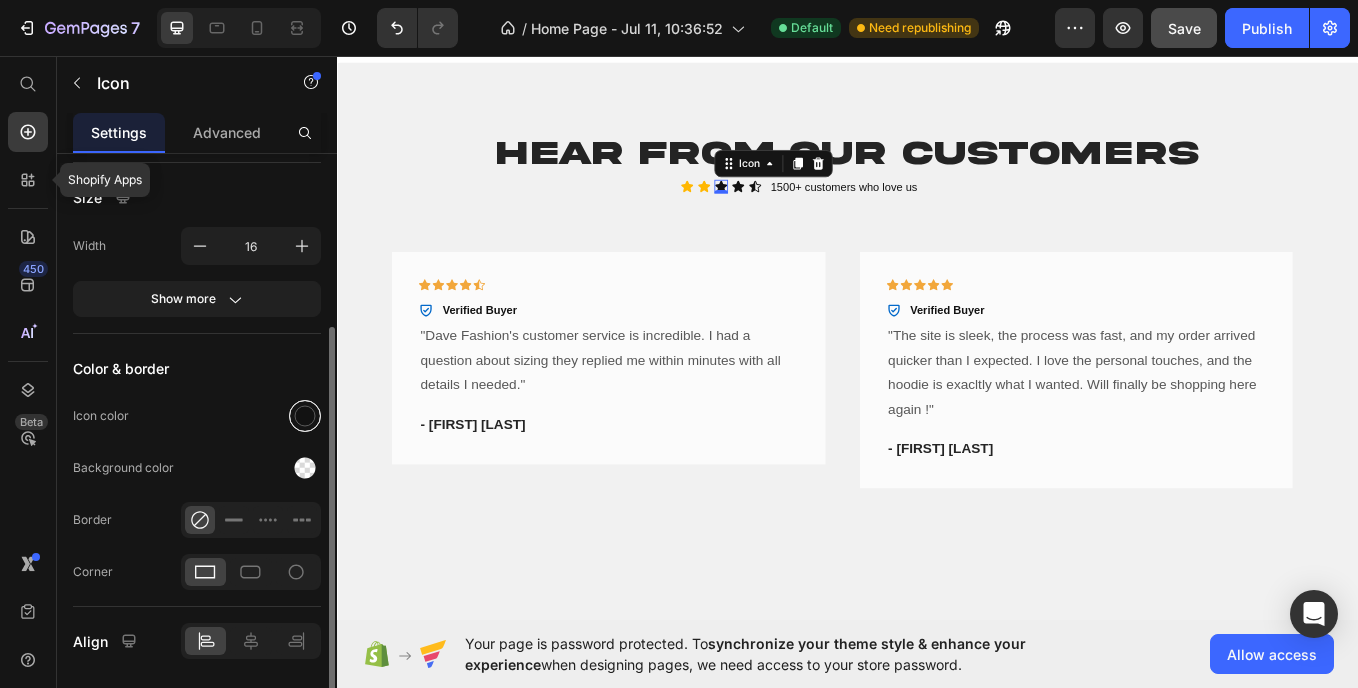 click at bounding box center [305, 416] 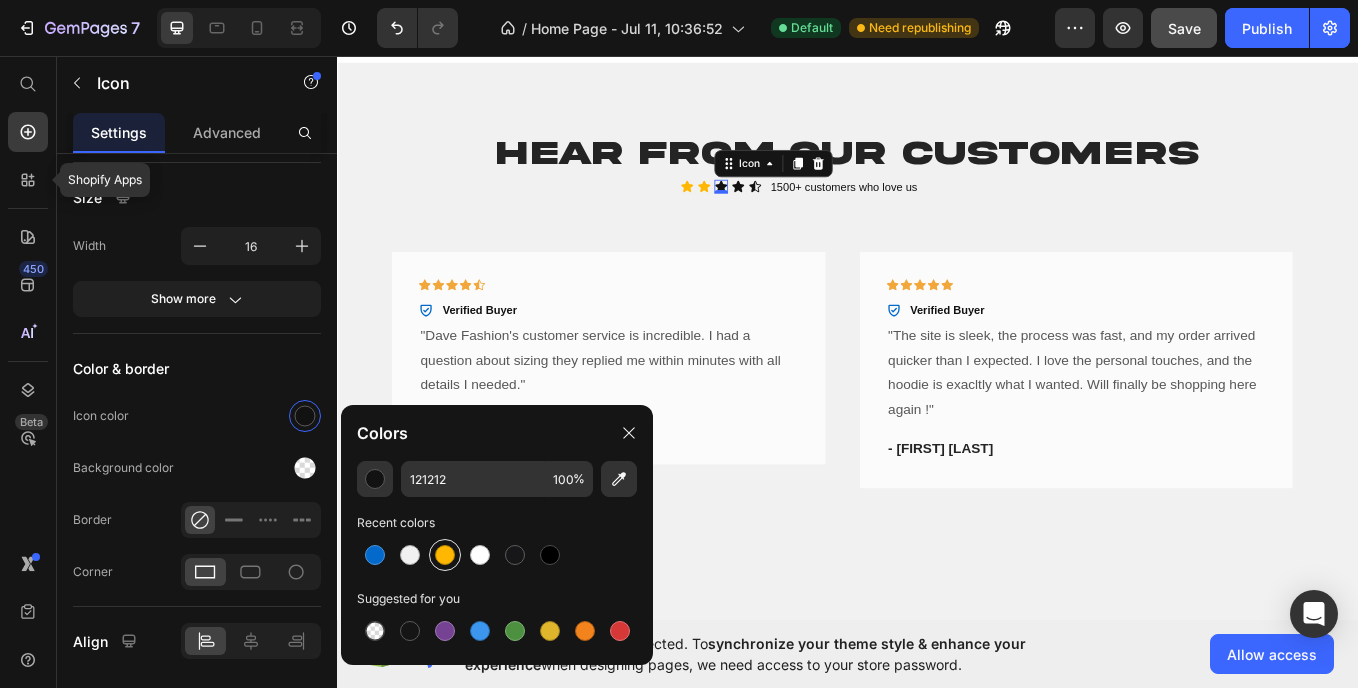 click at bounding box center [445, 555] 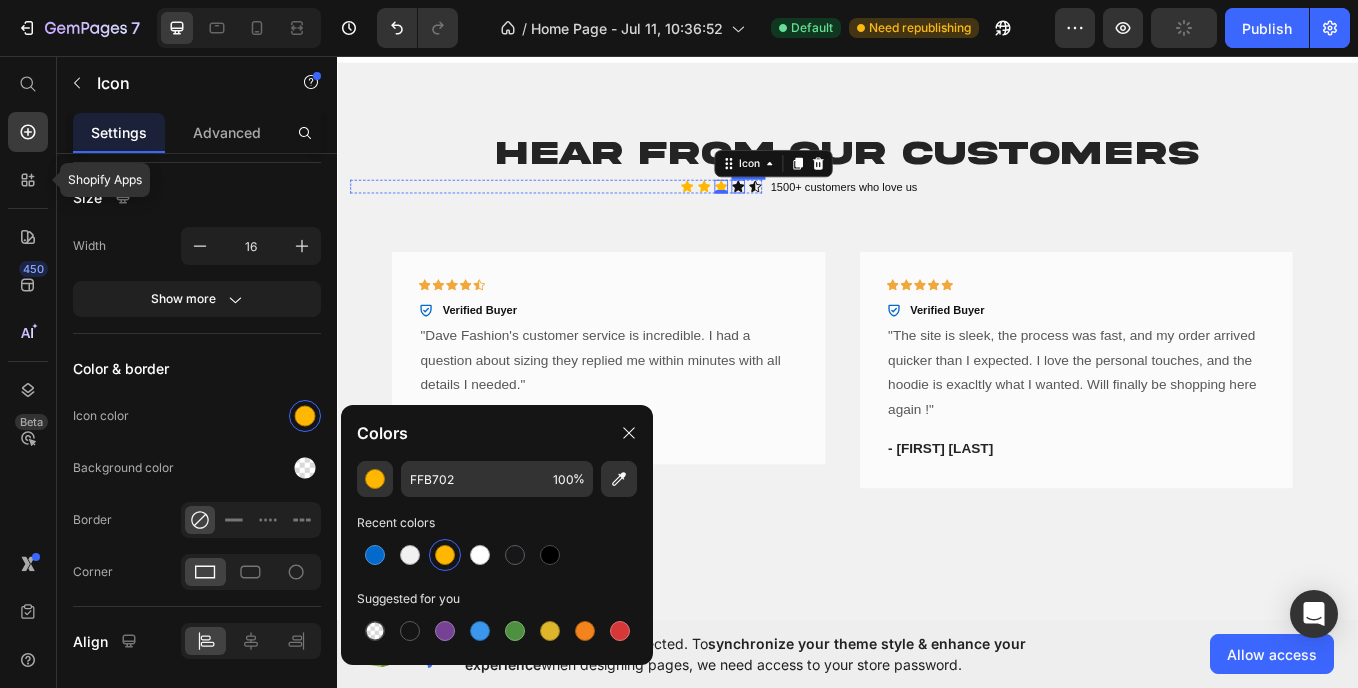 click 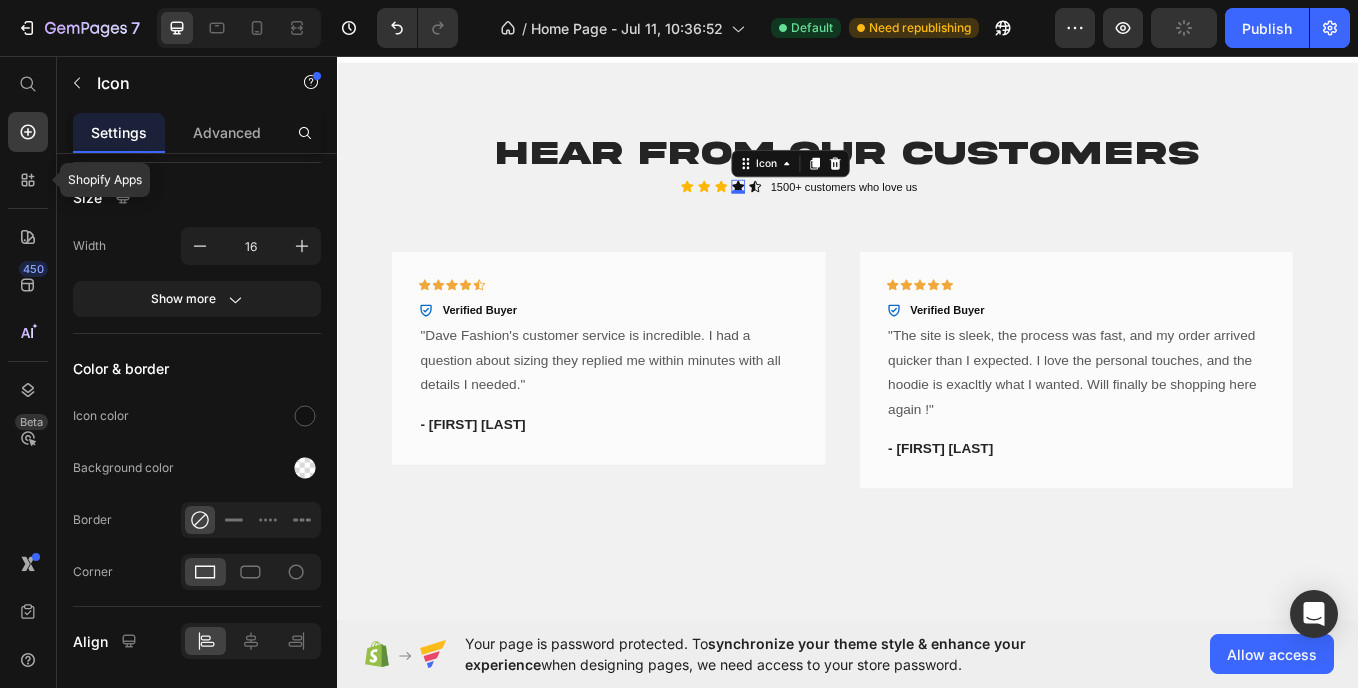click at bounding box center (305, 416) 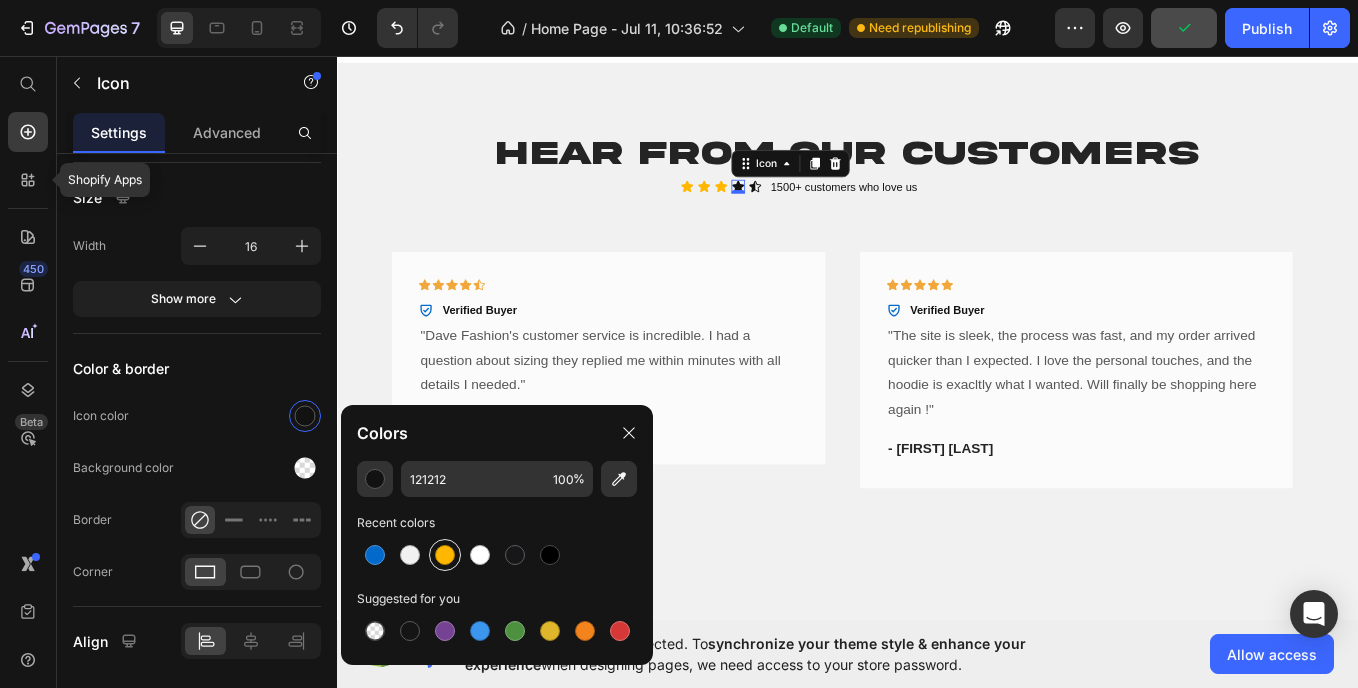 click at bounding box center [445, 555] 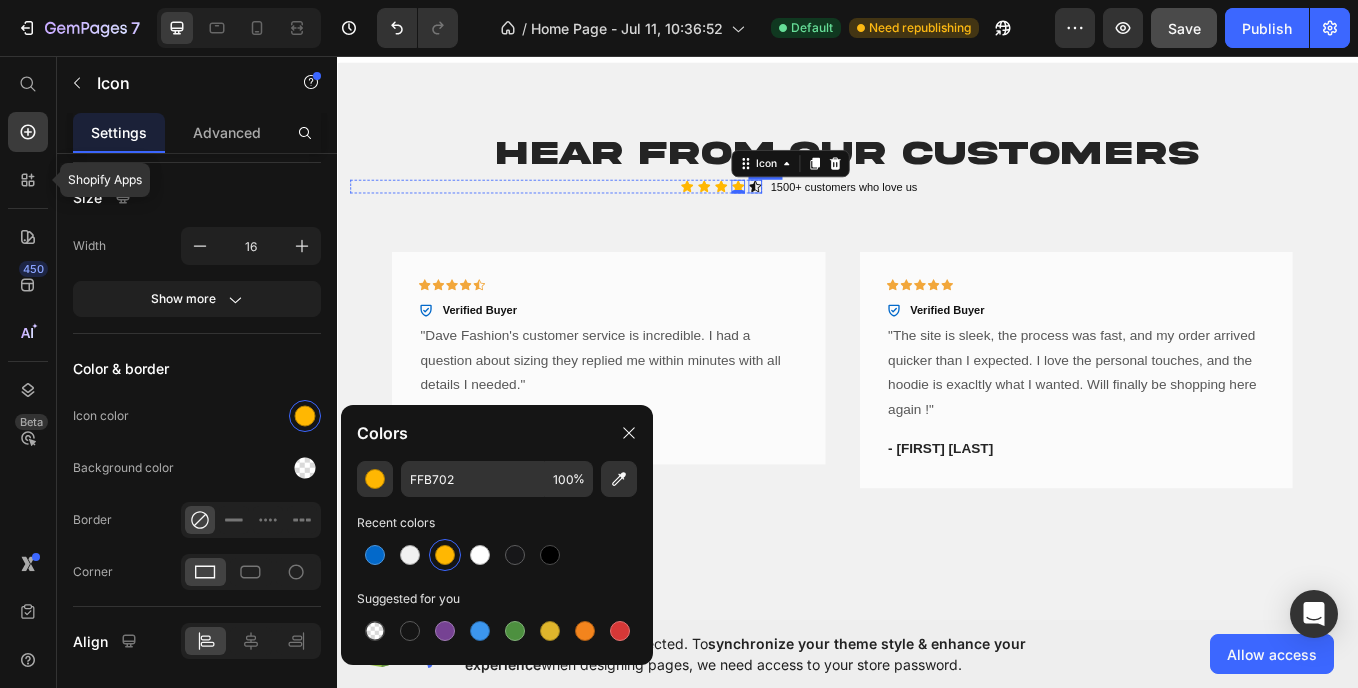 click 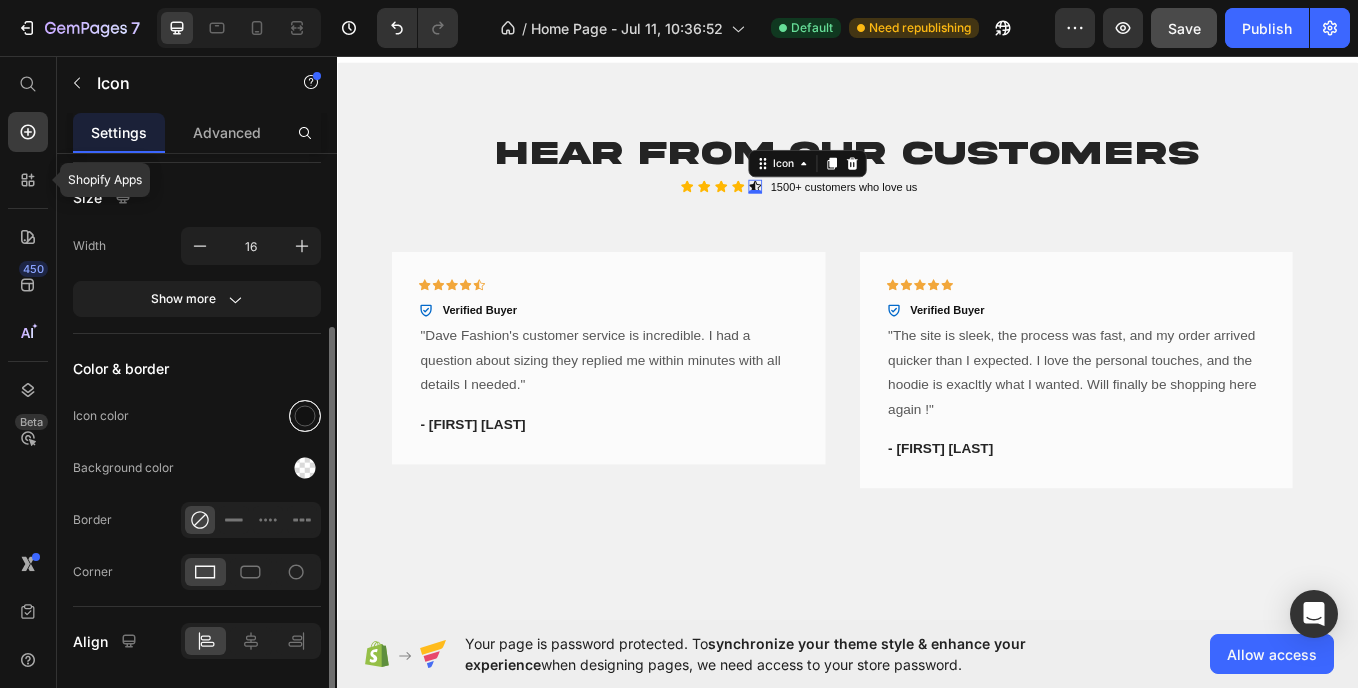 click at bounding box center [305, 416] 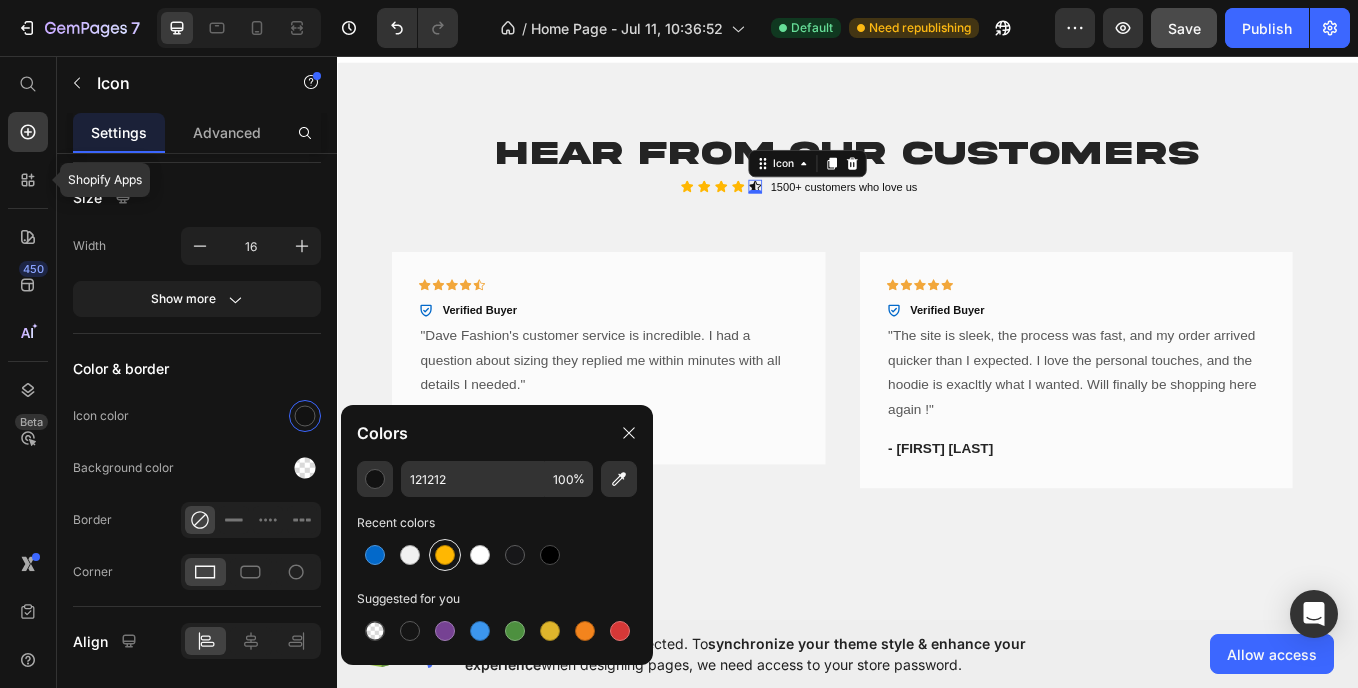 click at bounding box center (445, 555) 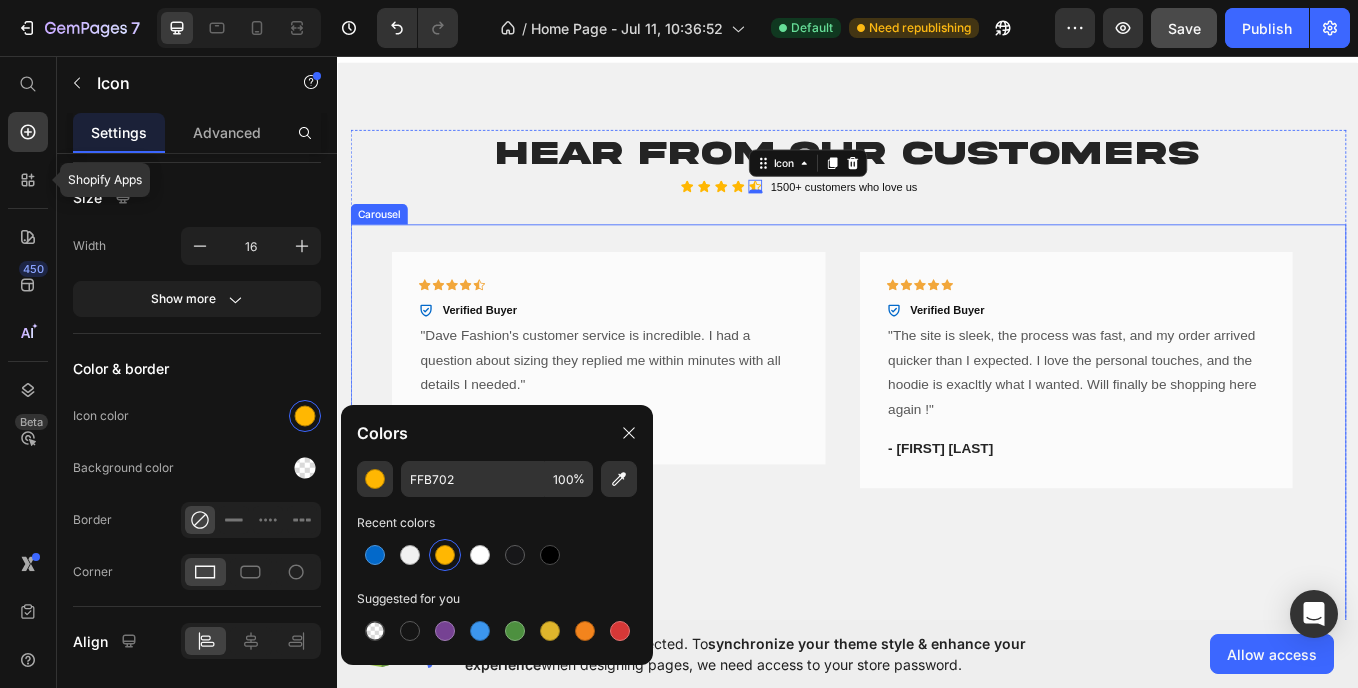 click on "Icon
Icon
Icon
Icon
Icon Row
Verified Buyer Item List Row "[FIRST]'s customer service is incredible. I had a question about sizing they replied me within minutes with all details I needed." Text block - [FIRST] [LAST]. Text block Row
Icon
Icon
Icon
Icon
Icon Row
Verified Buyer Item List "The site is sleek, the process was fast, and my order arrived quicker than I expected. I love the personal touches, and the hoodie is exacltly what I wanted. Will finally be shopping here again !" Text block - [FIRST] [LAST]. Text block Row
Icon
Icon
Icon
Icon
Icon Row
Verified Buyer Item List Text block - [FIRST] [LAST]. Text block Row
Icon
Icon
Icon
Icon
Icon Row" at bounding box center (937, 555) 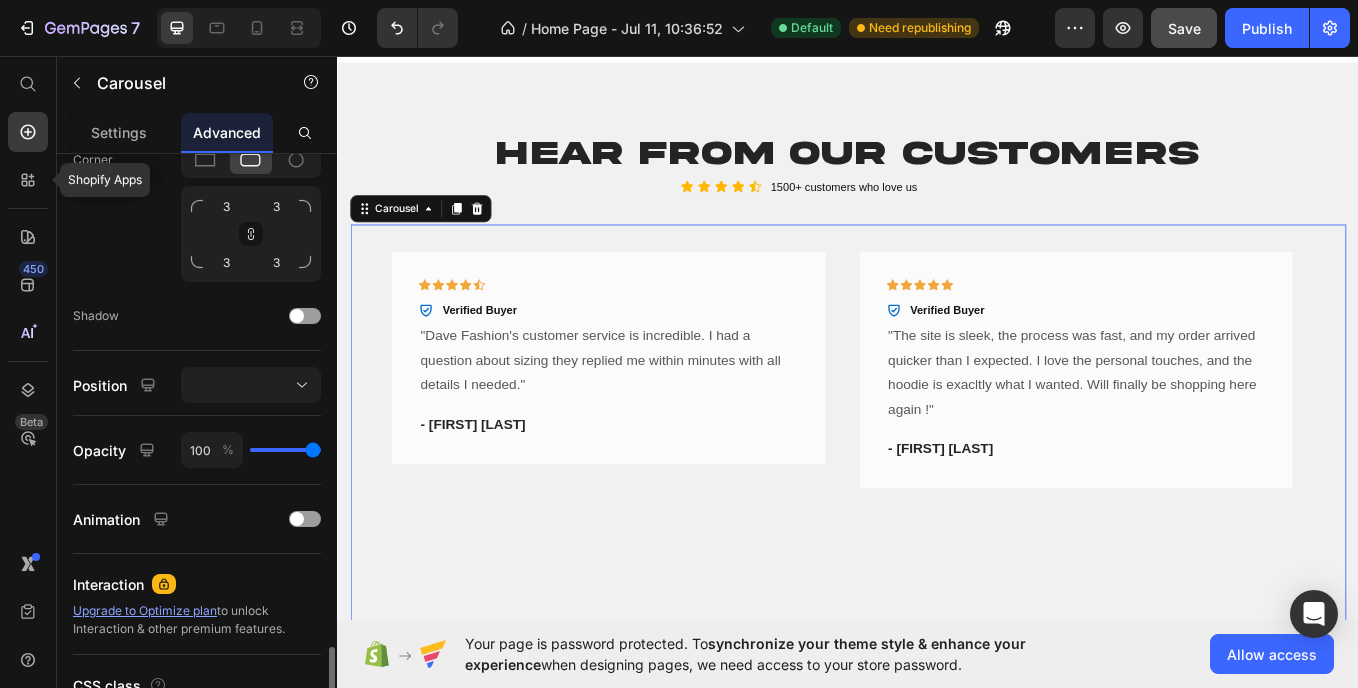 scroll, scrollTop: 782, scrollLeft: 0, axis: vertical 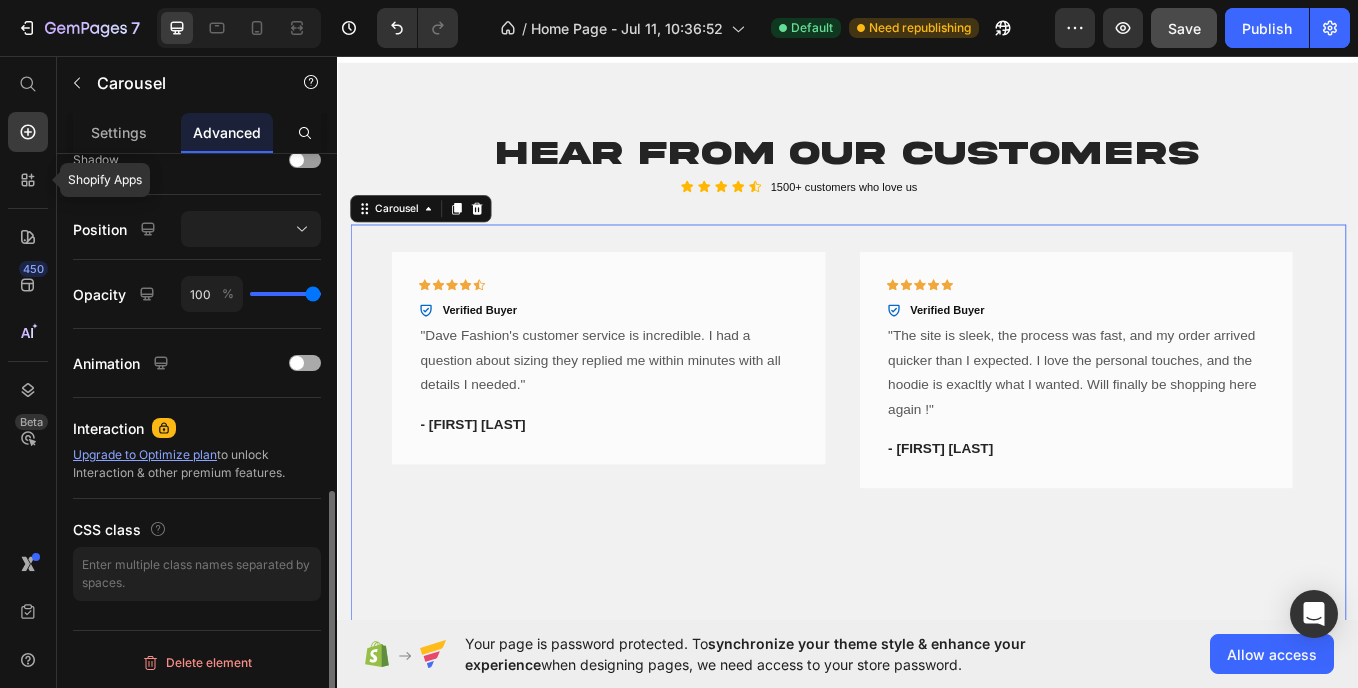 click at bounding box center (305, 363) 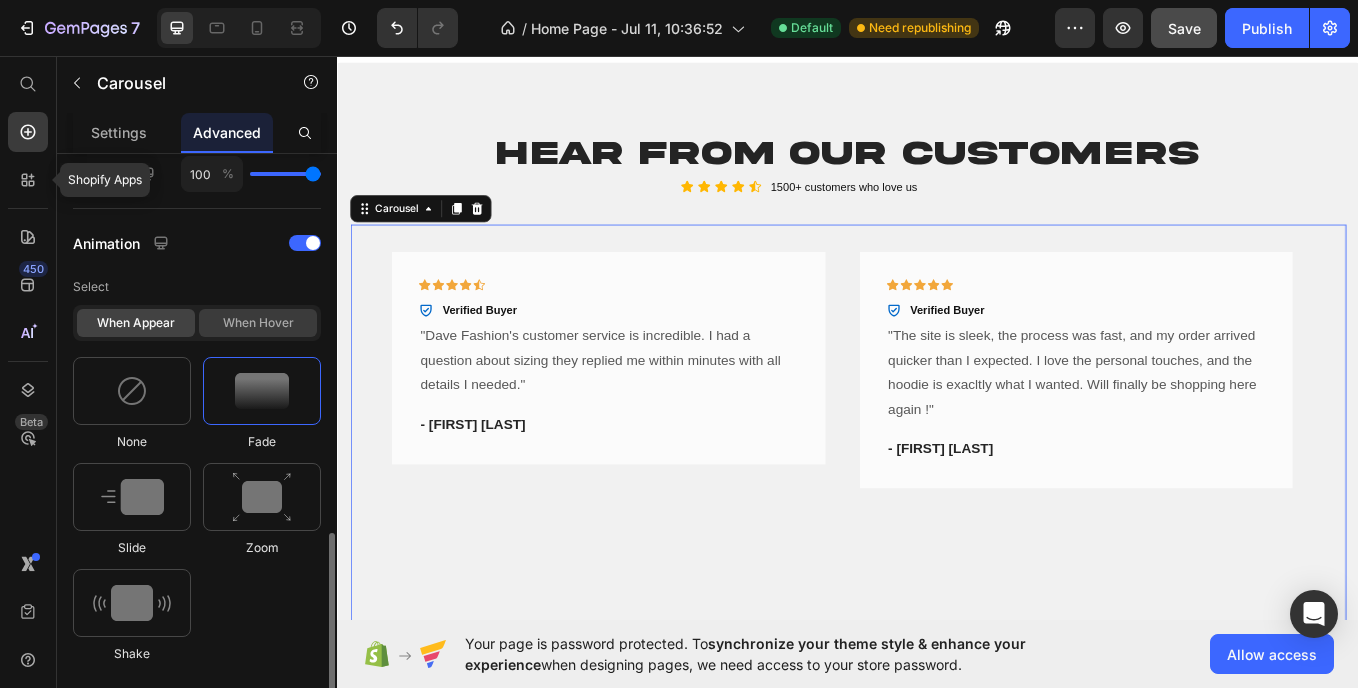 scroll, scrollTop: 982, scrollLeft: 0, axis: vertical 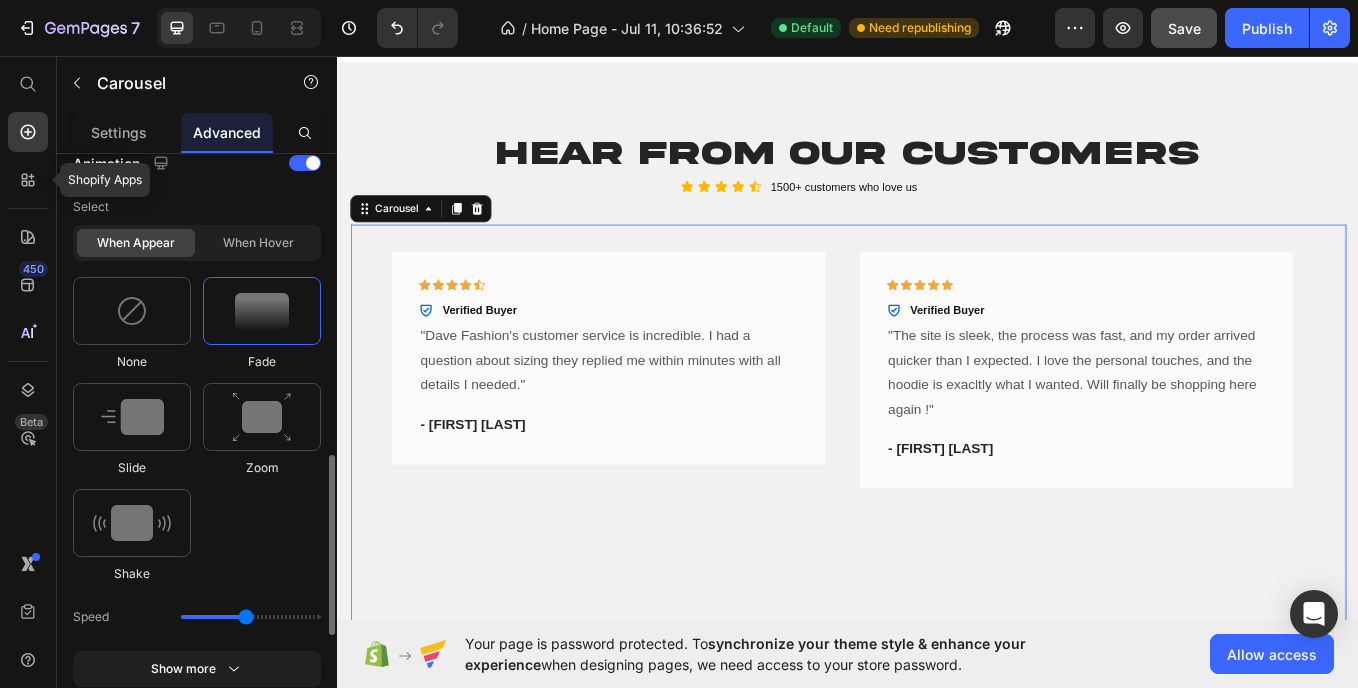 click at bounding box center [262, 311] 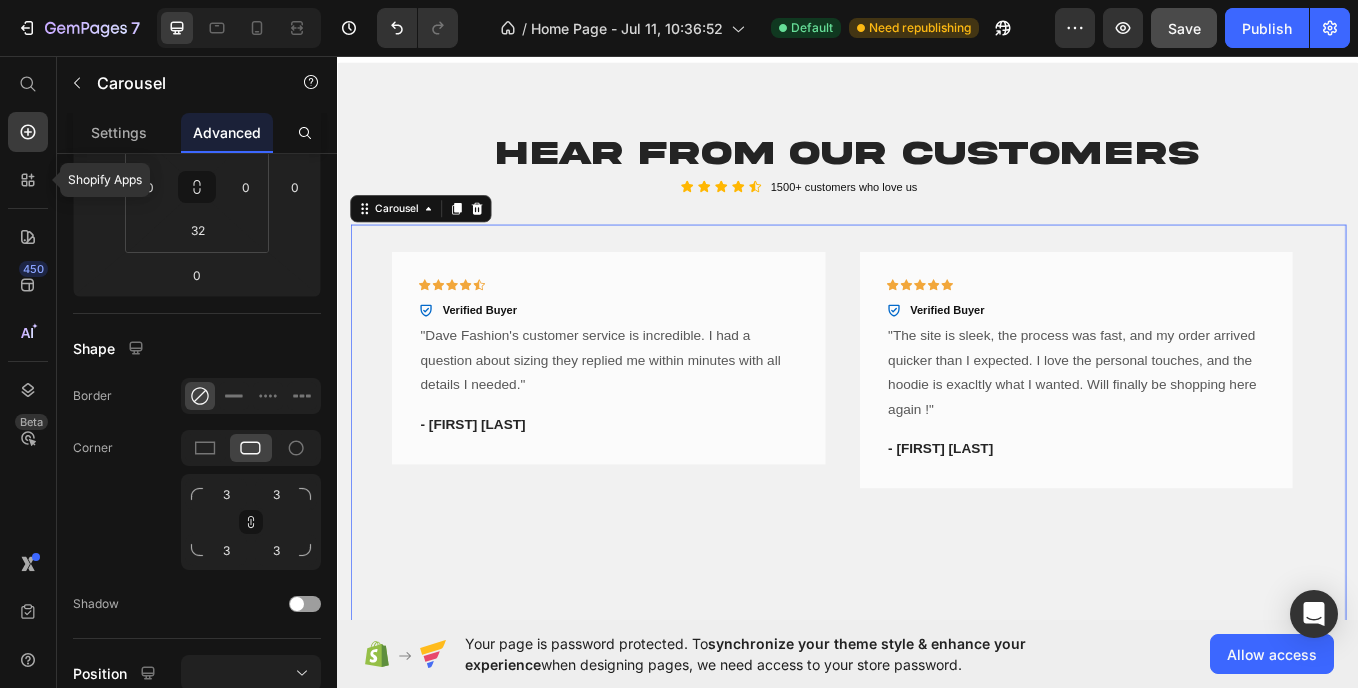 scroll, scrollTop: 0, scrollLeft: 0, axis: both 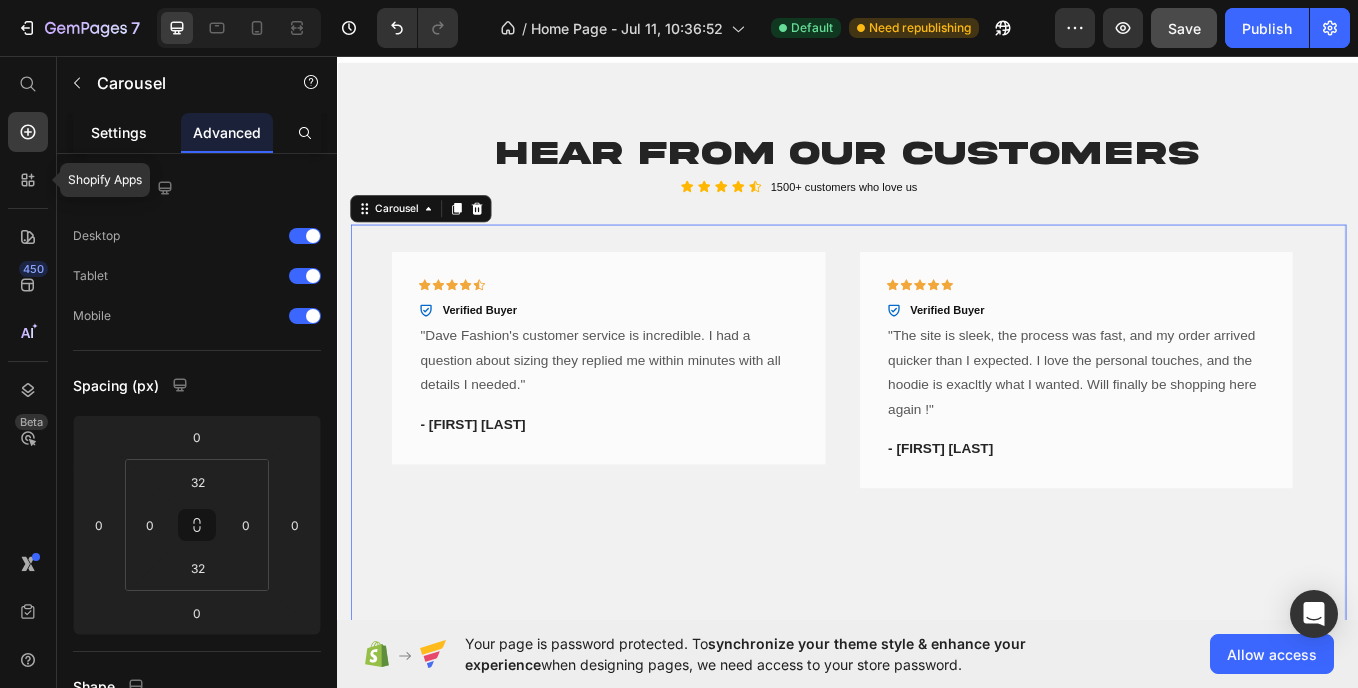 click on "Settings" at bounding box center [119, 132] 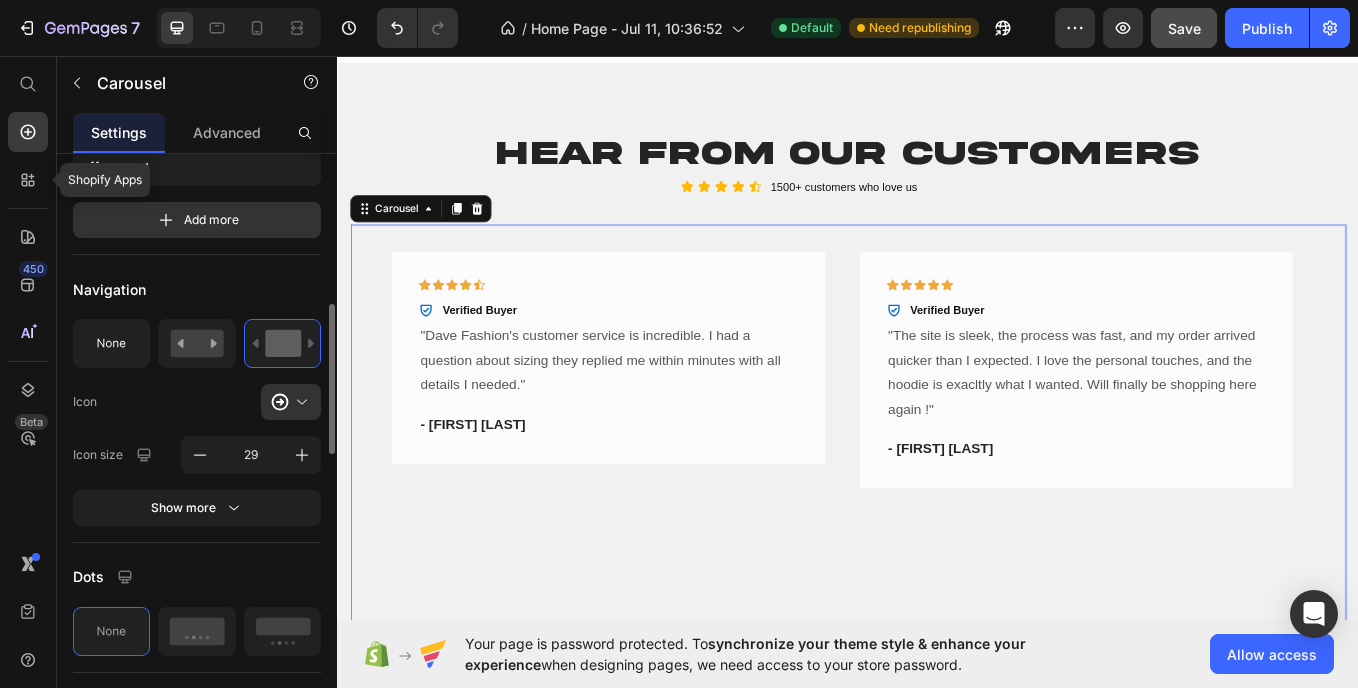 scroll, scrollTop: 587, scrollLeft: 0, axis: vertical 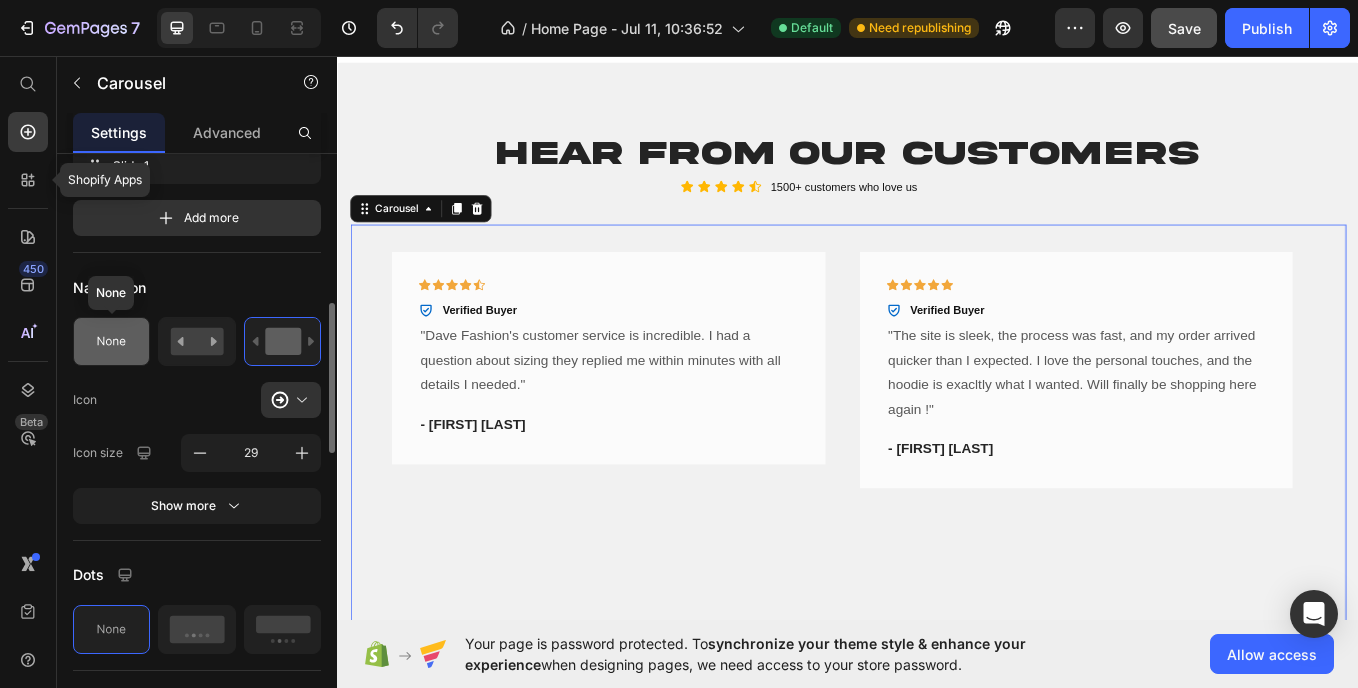click 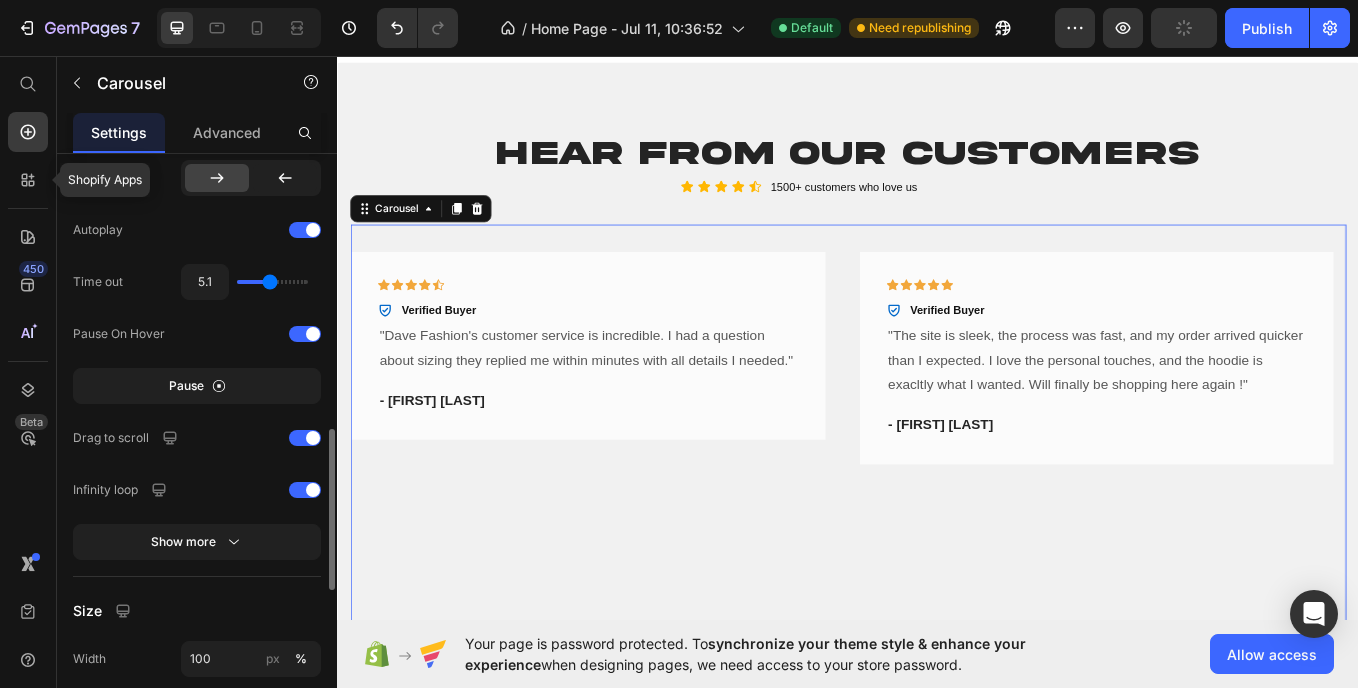 scroll, scrollTop: 1005, scrollLeft: 0, axis: vertical 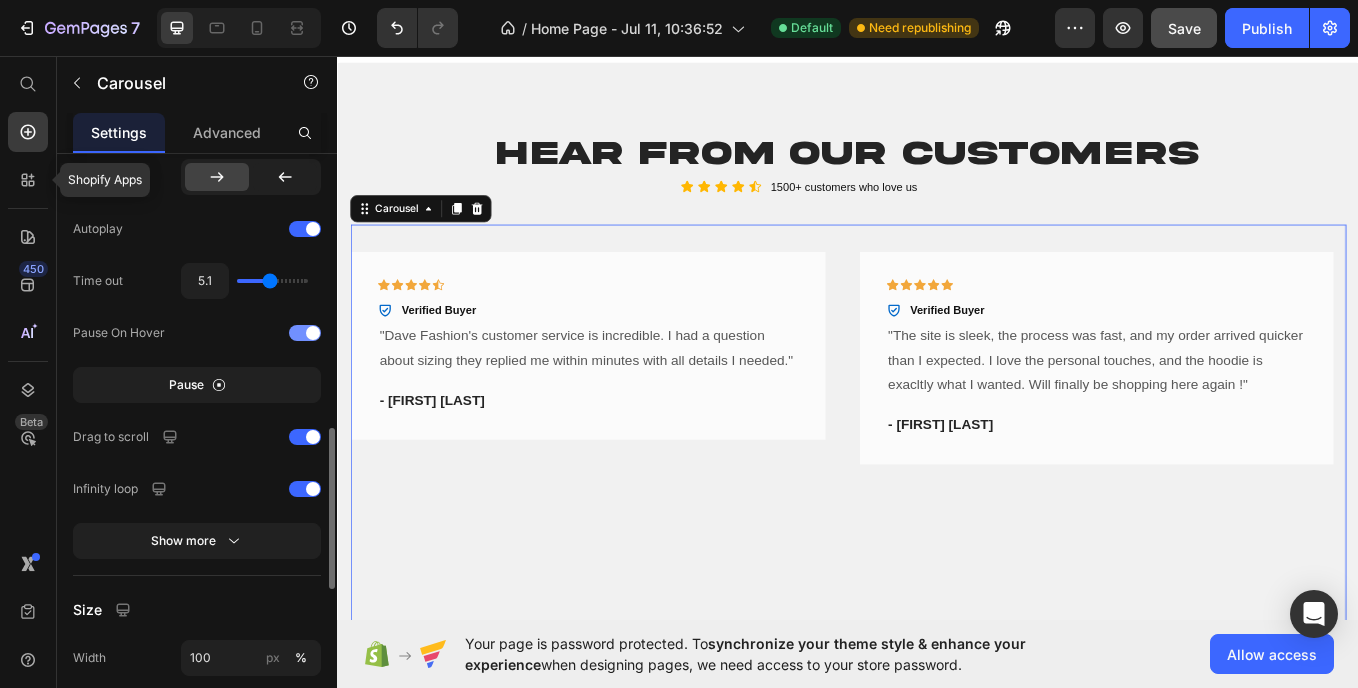 click at bounding box center [305, 333] 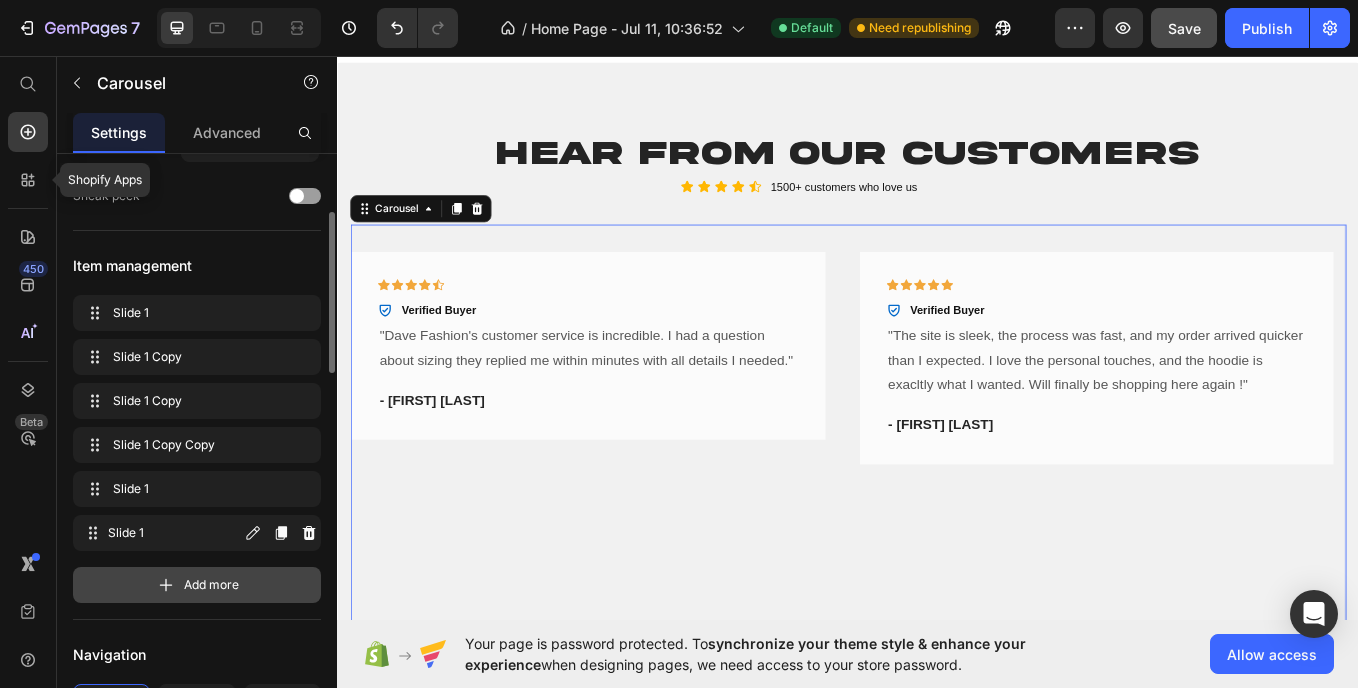 scroll, scrollTop: 219, scrollLeft: 0, axis: vertical 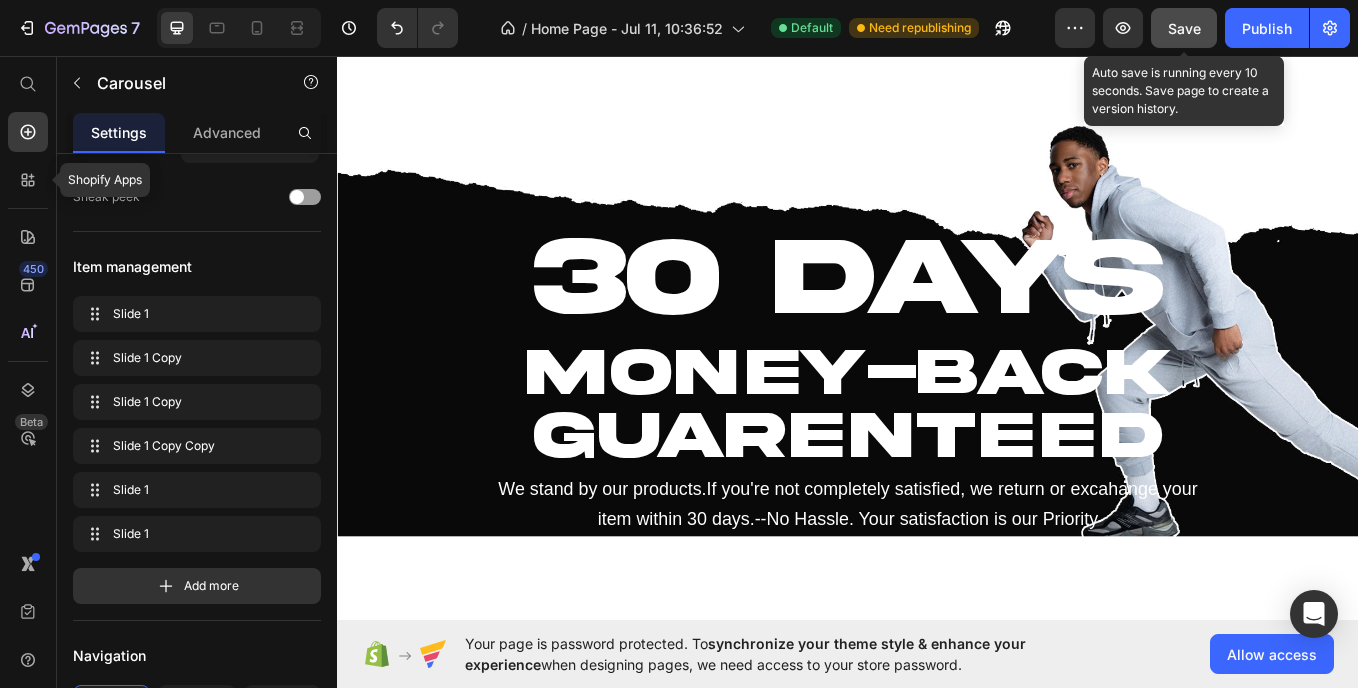 click on "Save" at bounding box center [1184, 28] 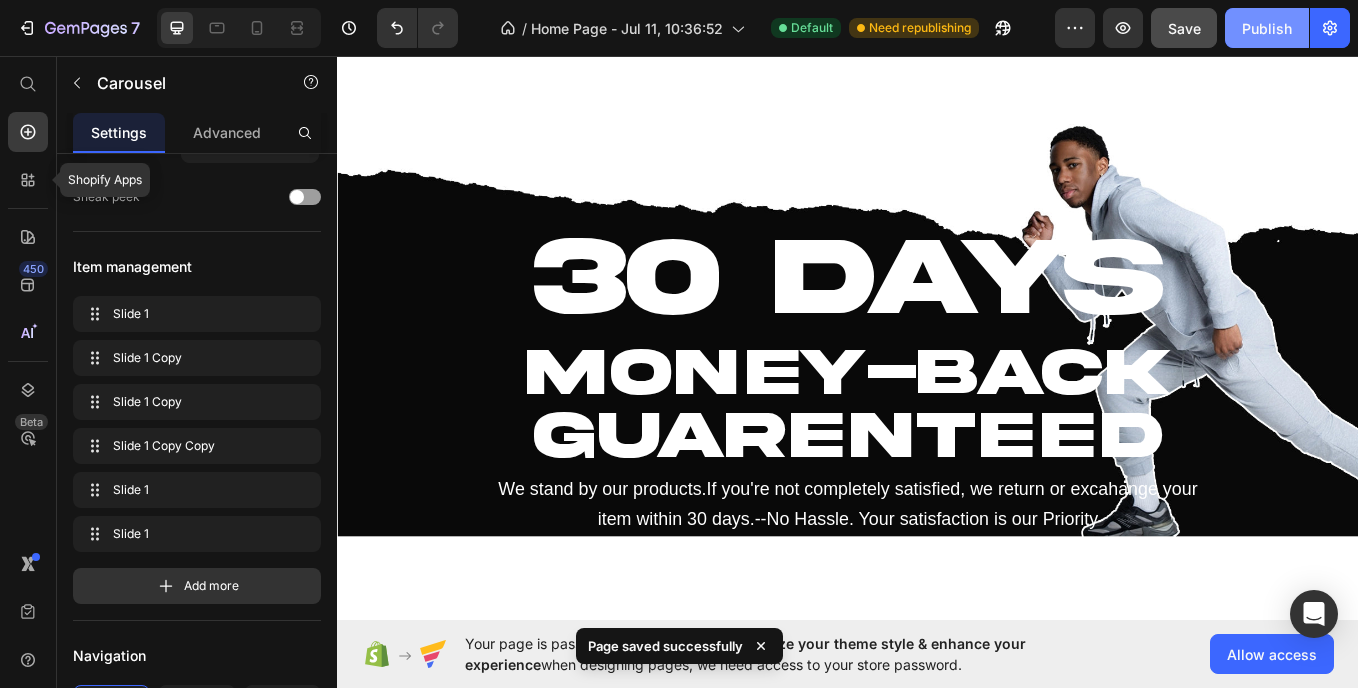 click on "Publish" at bounding box center [1267, 28] 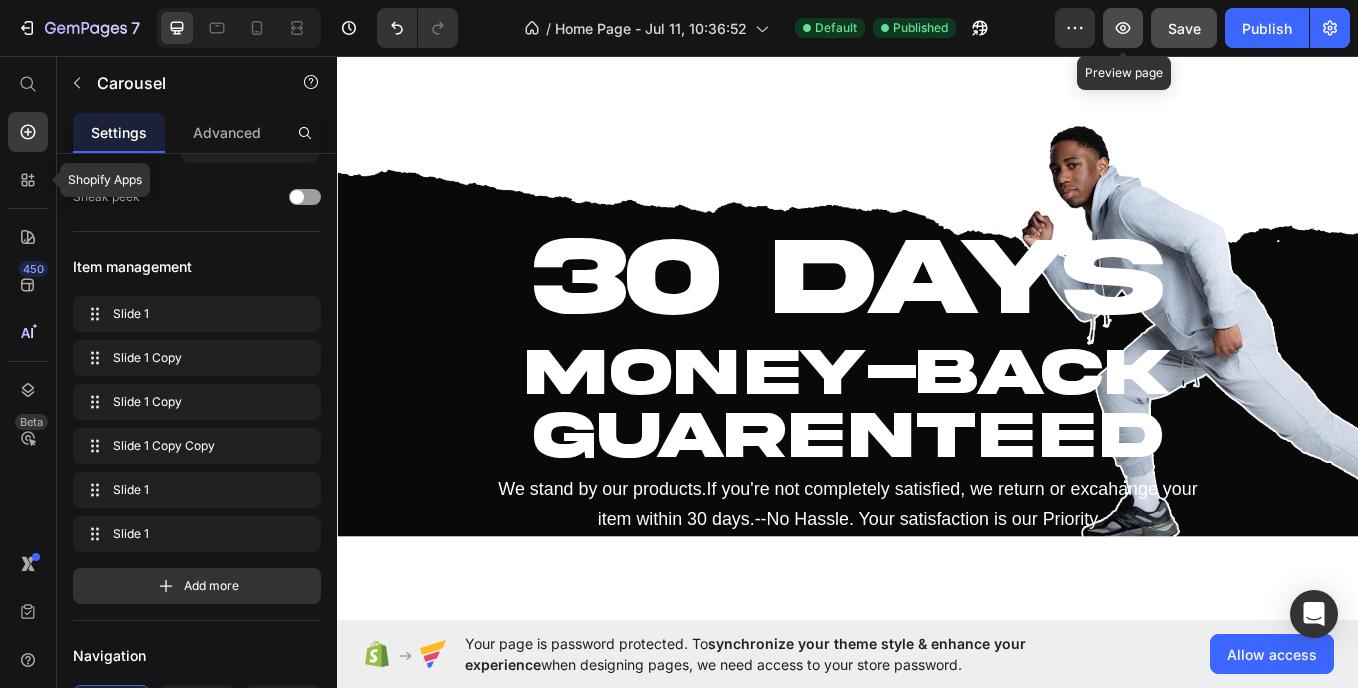 click 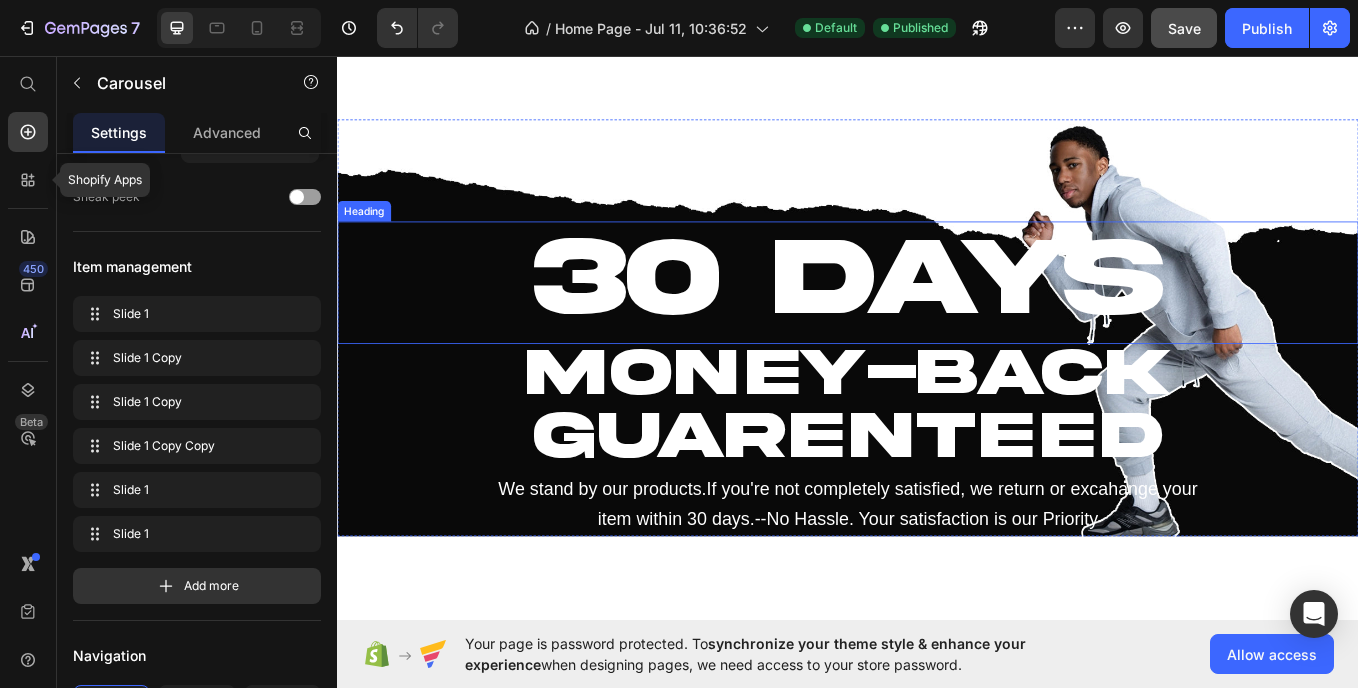 click on "Image Crafting Confidence Heading At Dave Fashion, we believe that true style begins with confidence. Our mission is simple: to craft clothing that empowers you to express yourself boldly and comfortably. Each piece, from our signature D-Hoodie to the entire collection, is designed to enhance not just your appearance but how you feel when you wear it. Because when you feel confident, you’re unstoppable. Text Block                Title Line 30% Heading Increase in repeat customers Text Block 10k + Heading Items sold Text Block 100 % Heading Quality guaranreed Text Block Row Row" at bounding box center [937, -331] 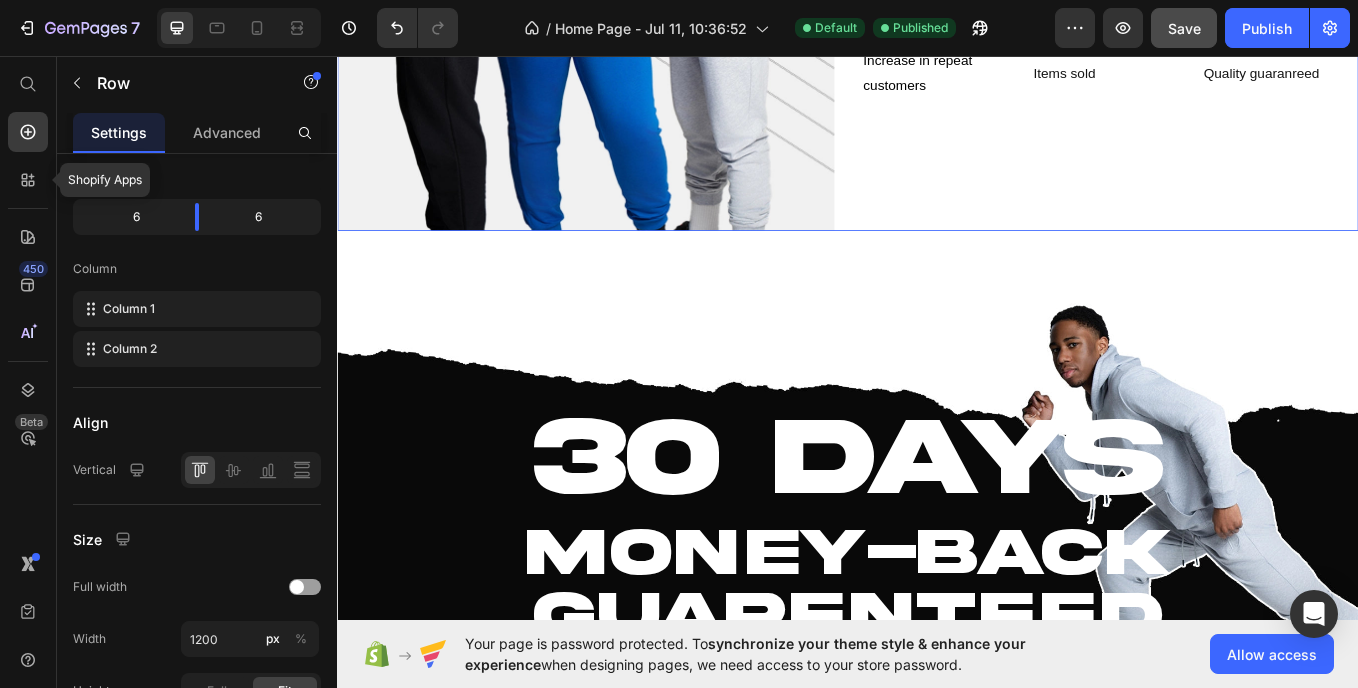 click on "Image Crafting Confidence Heading At Dave Fashion, we believe that true style begins with confidence. Our mission is simple: to craft clothing that empowers you to express yourself boldly and comfortably. Each piece, from our signature D-Hoodie to the entire collection, is designed to enhance not just your appearance but how you feel when you wear it. Because when you feel confident, you’re unstoppable. Text Block                Title Line 30% Heading Increase in repeat customers Text Block 10k + Heading Items sold Text Block 100 % Heading Quality guaranreed Text Block Row Row" at bounding box center [937, -119] 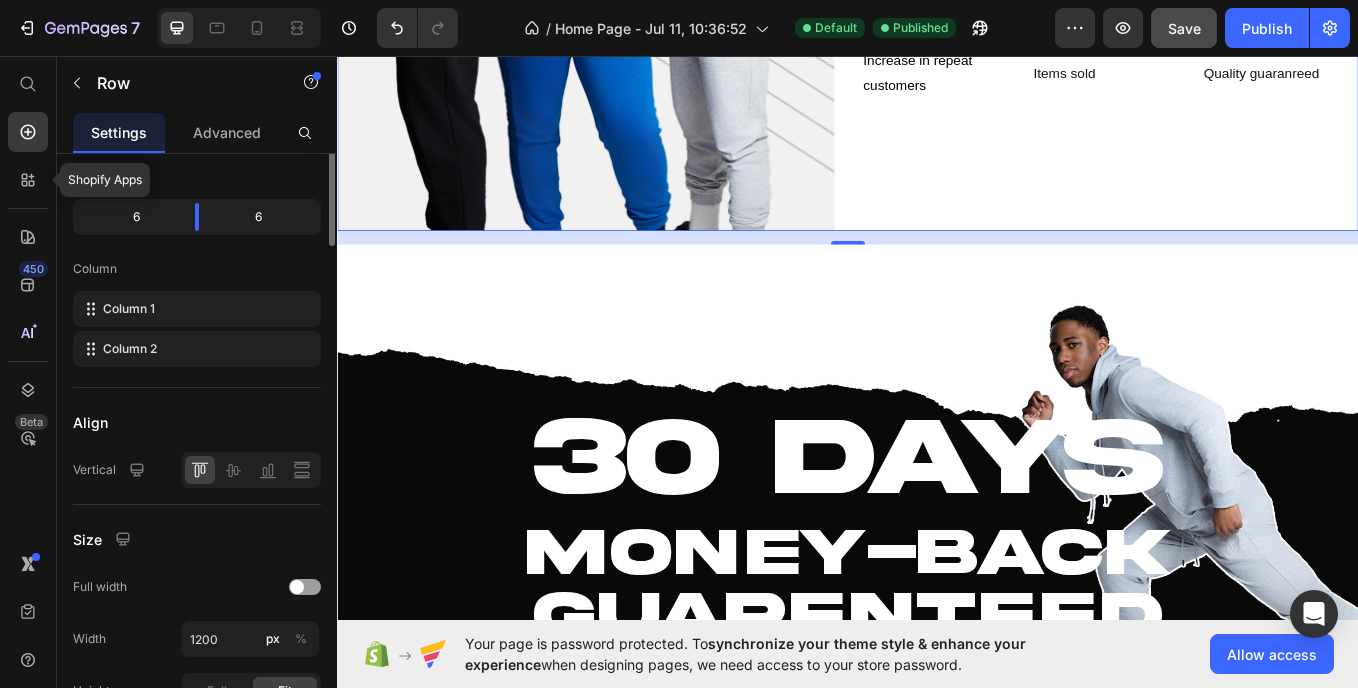 scroll, scrollTop: 2399, scrollLeft: 0, axis: vertical 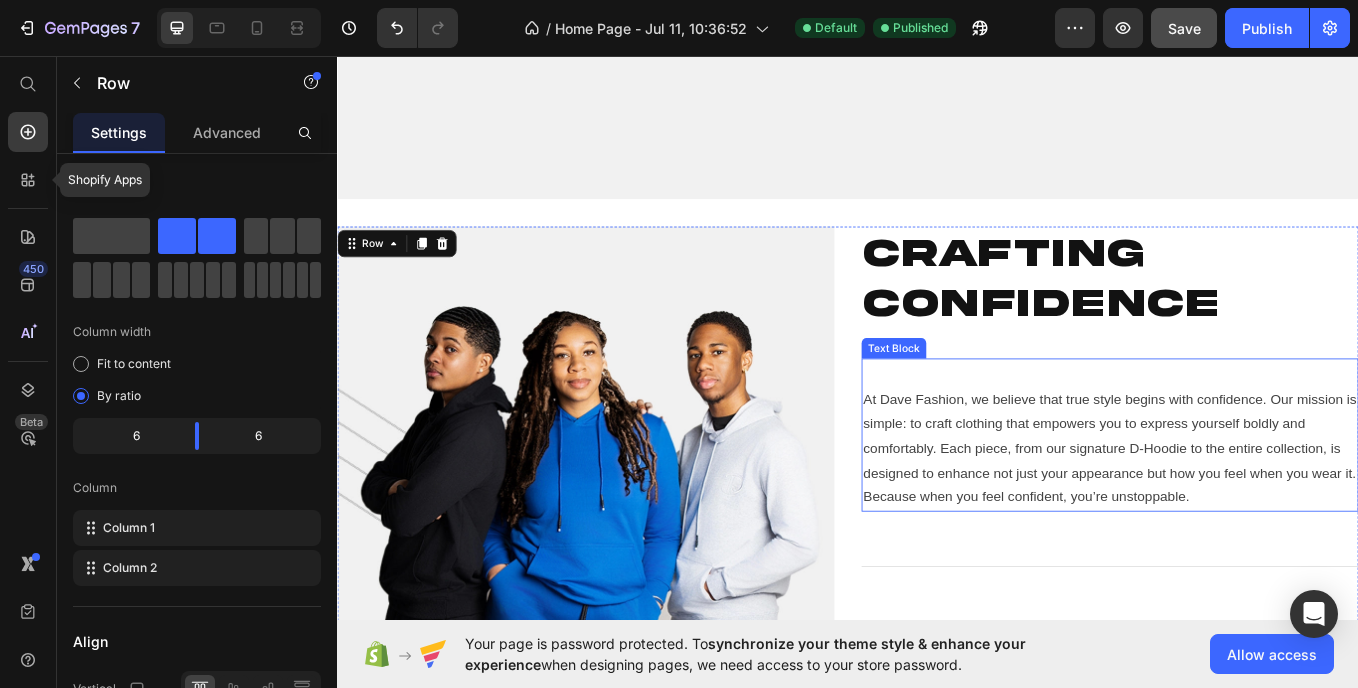 click on "At Dave Fashion, we believe that true style begins with confidence. Our mission is simple: to craft clothing that empowers you to express yourself boldly and comfortably. Each piece, from our signature D-Hoodie to the entire collection, is designed to enhance not just your appearance but how you feel when you wear it. Because when you feel confident, you’re unstoppable." at bounding box center [1245, 516] 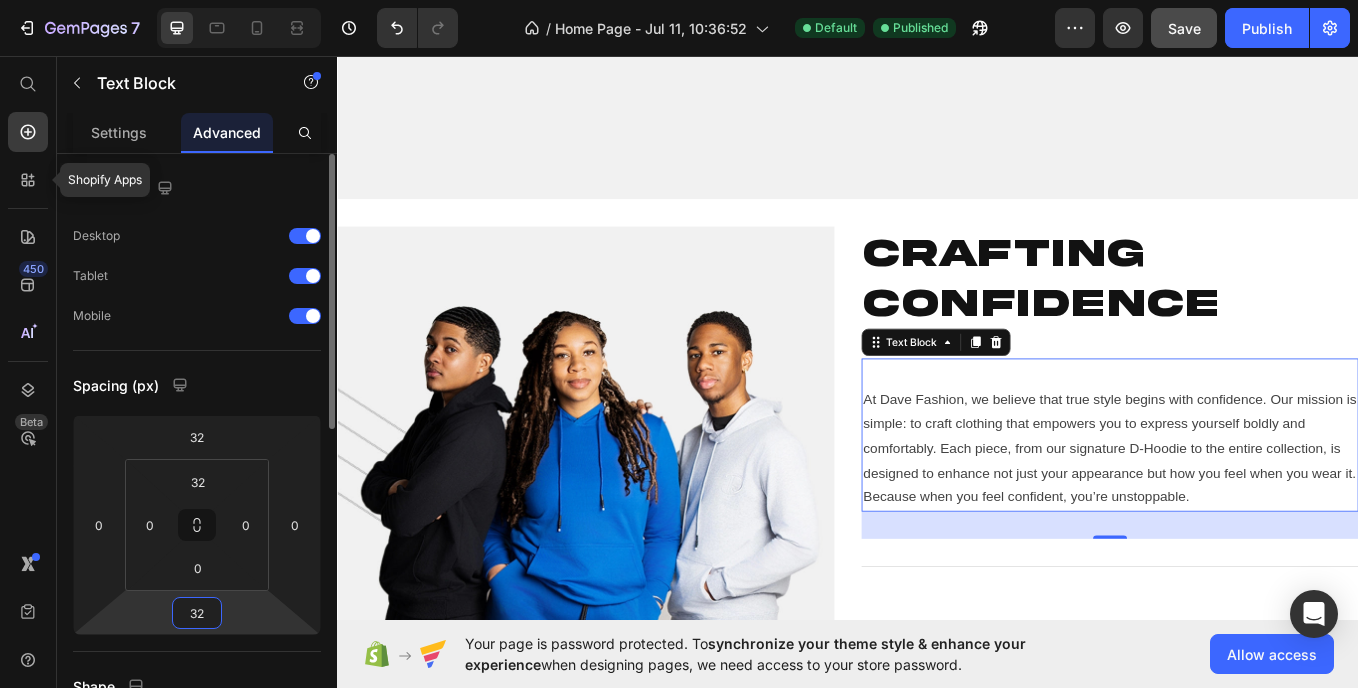 click on "32" at bounding box center (197, 613) 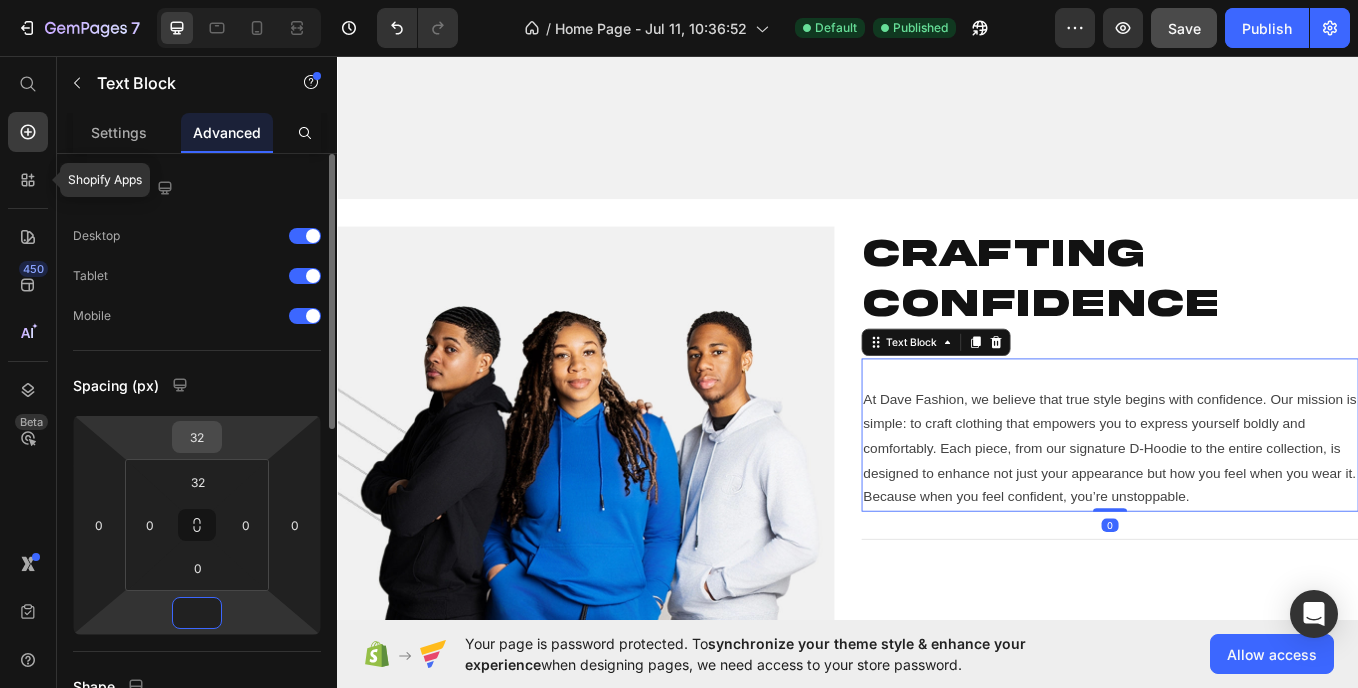 type on "0" 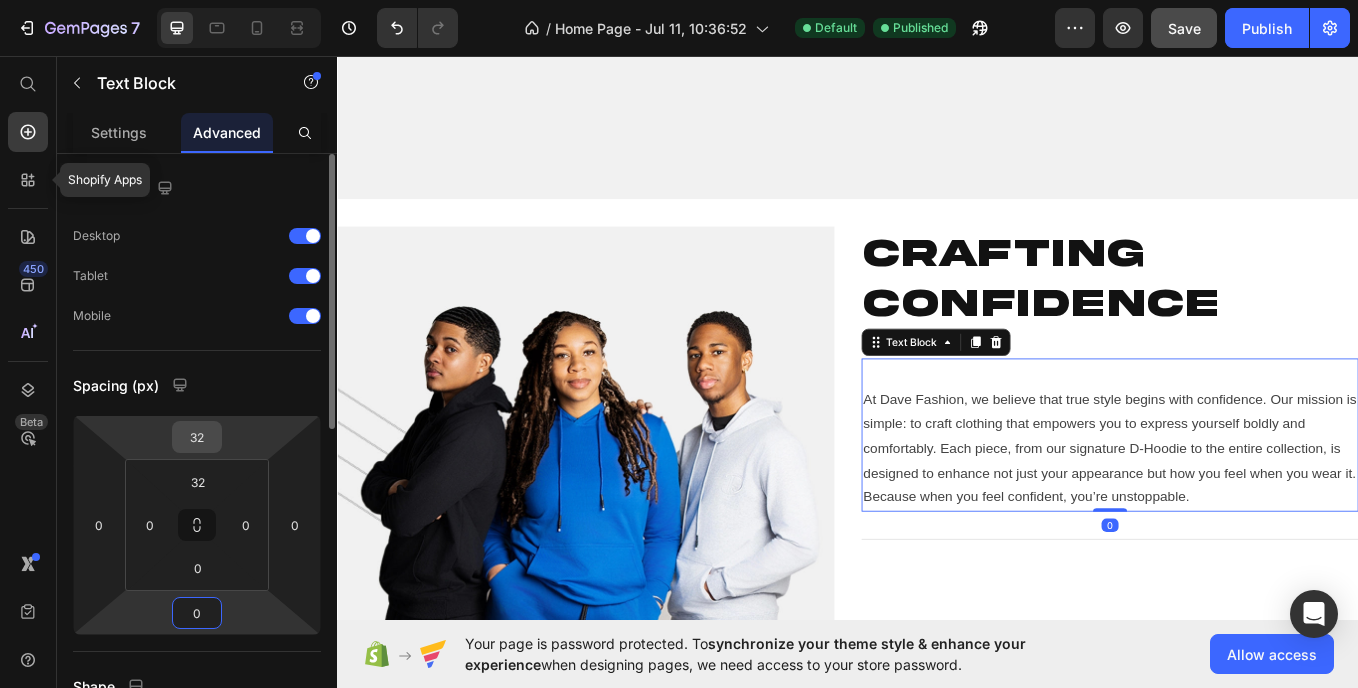 click on "32" at bounding box center [197, 437] 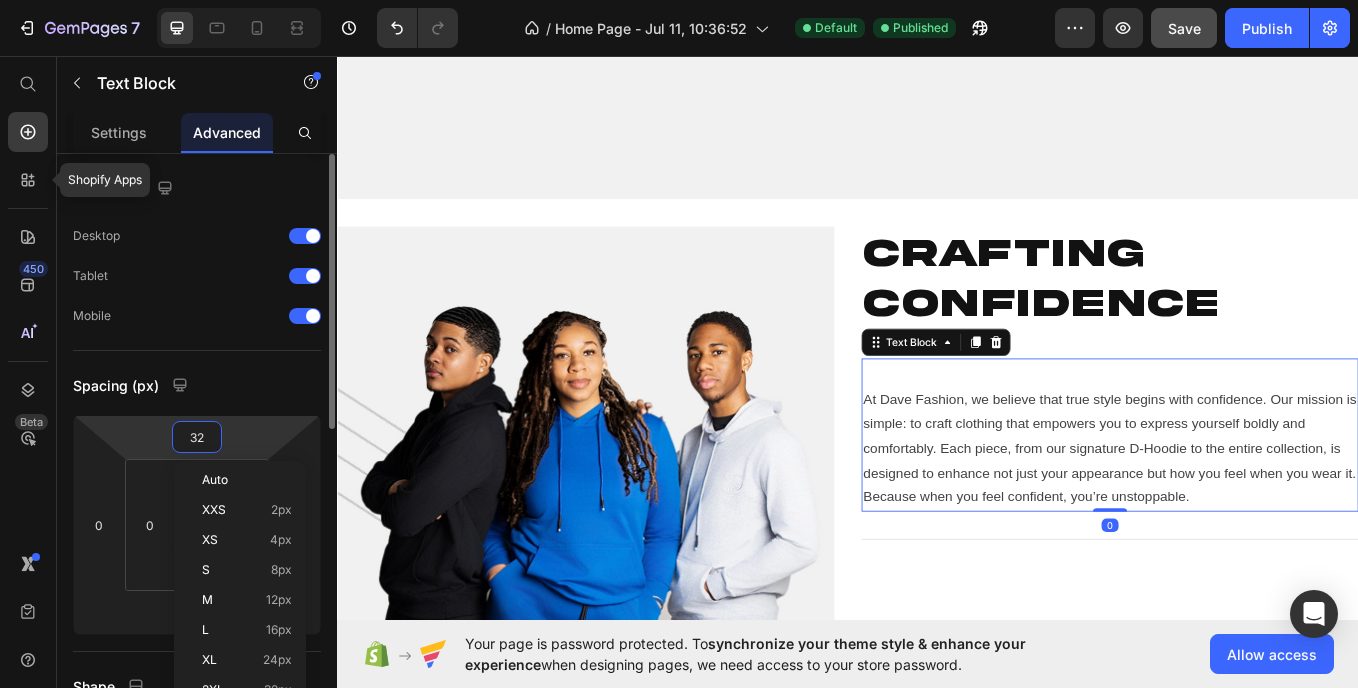 type 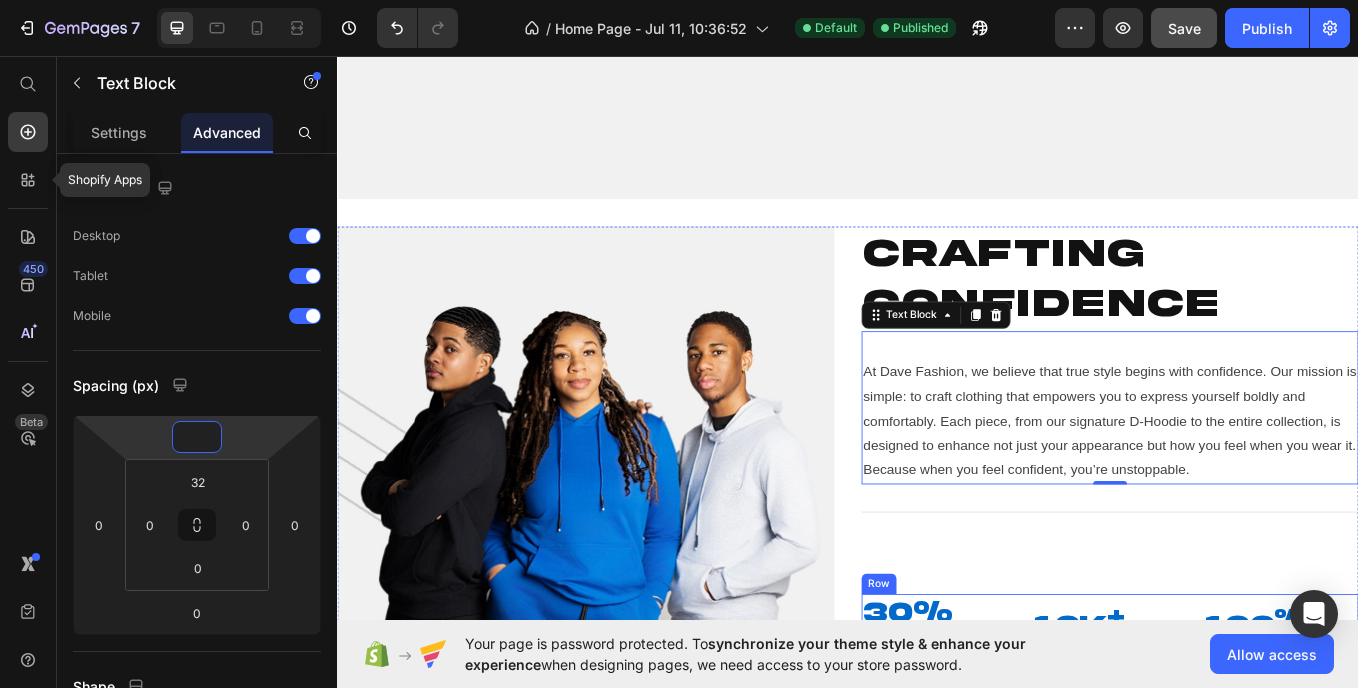 click on "10k + Heading Items sold Text Block" at bounding box center [1245, 742] 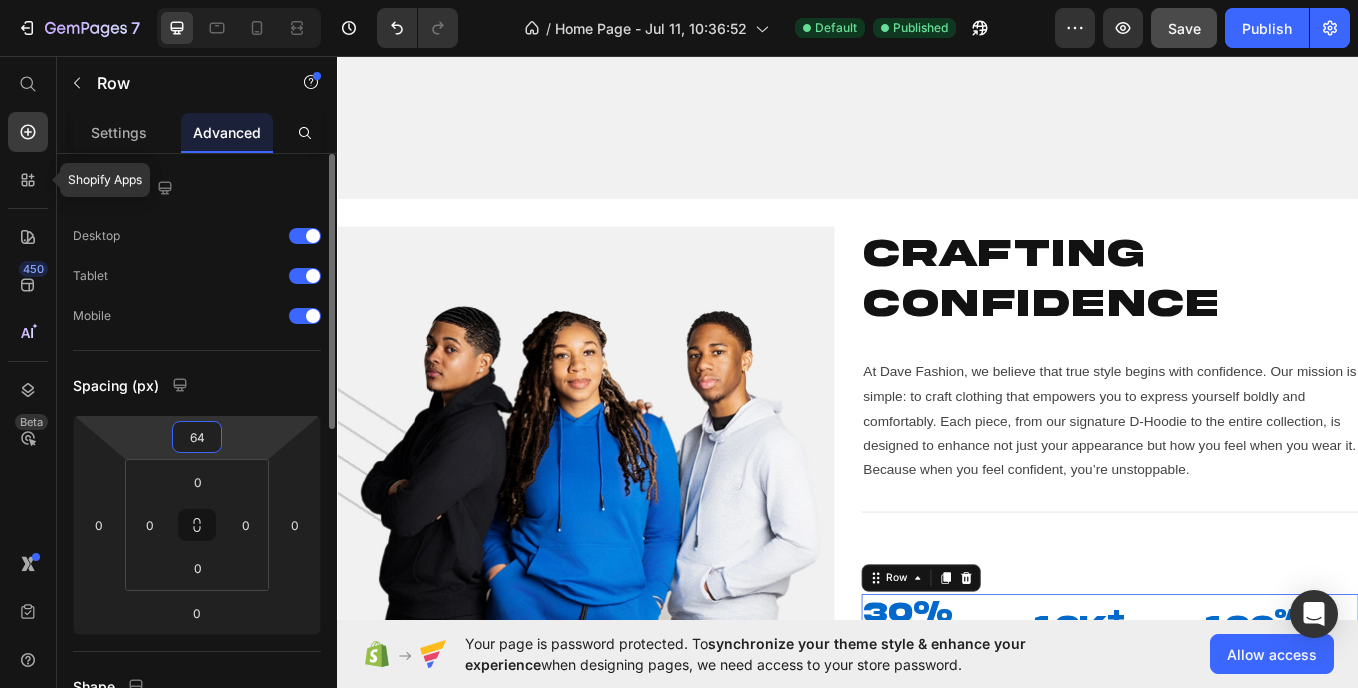 drag, startPoint x: 199, startPoint y: 442, endPoint x: 206, endPoint y: 433, distance: 11.401754 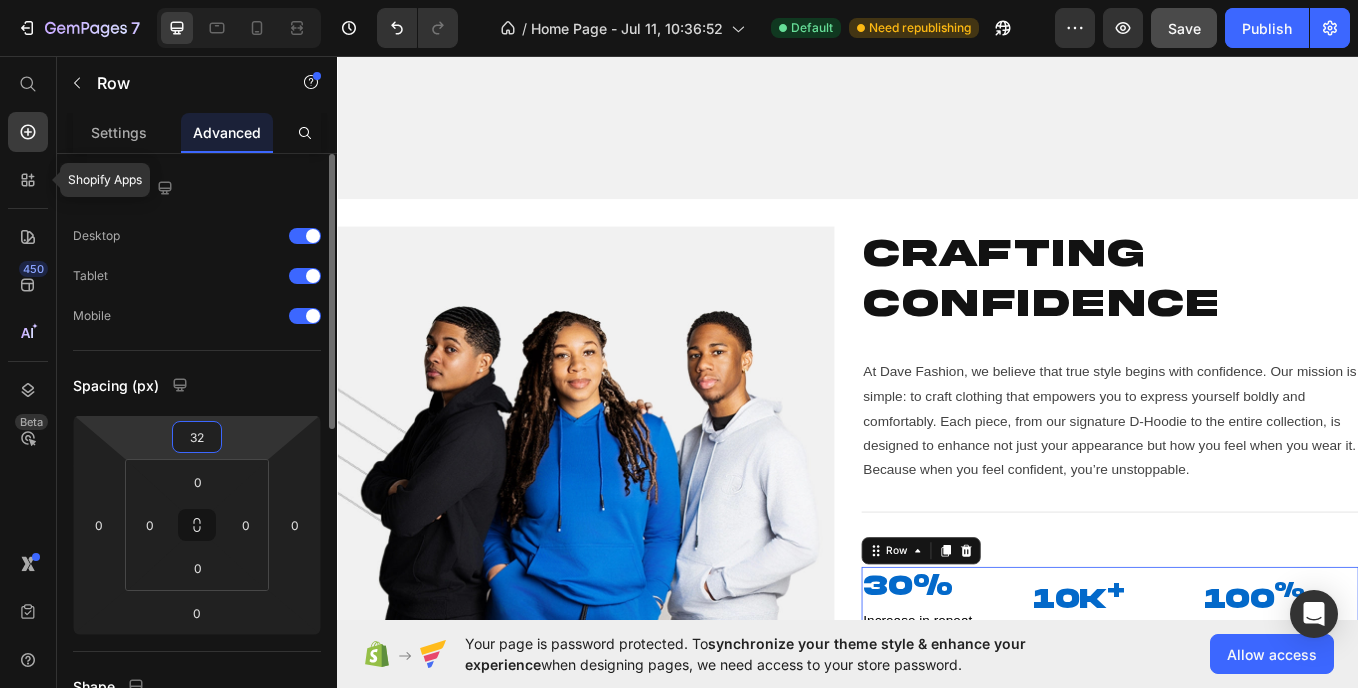 type on "3" 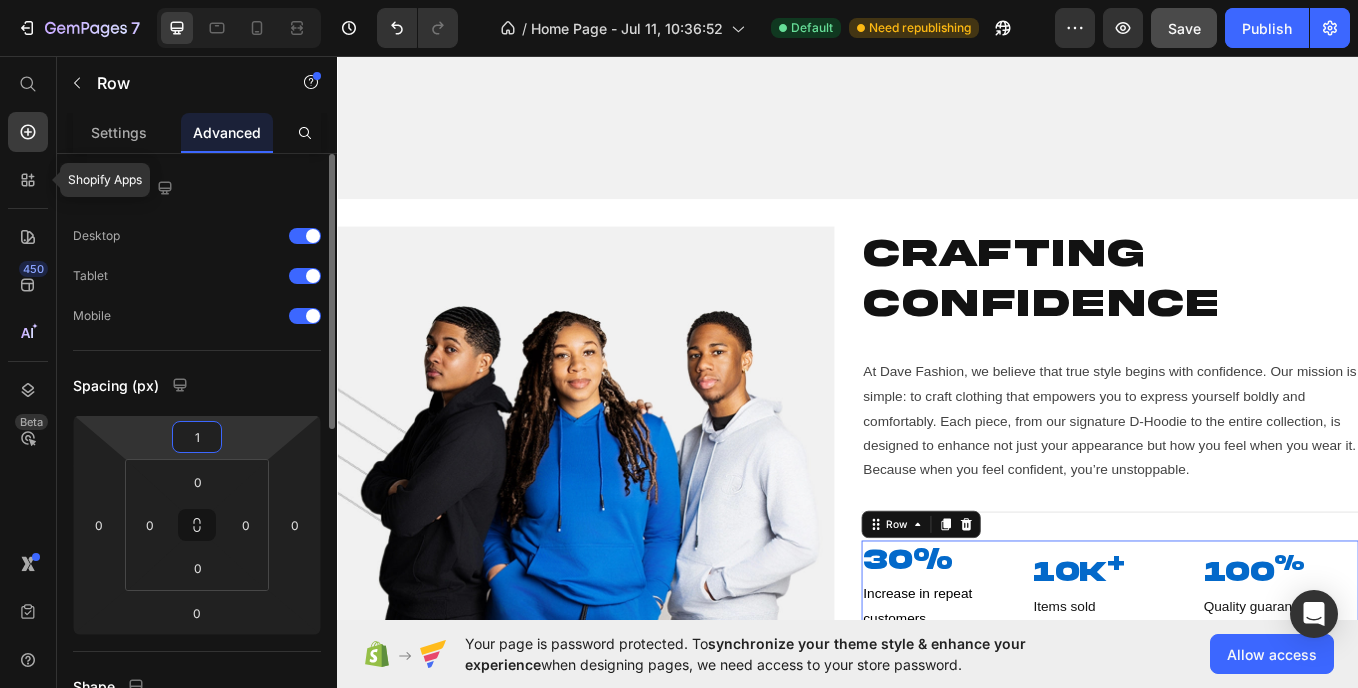 type on "16" 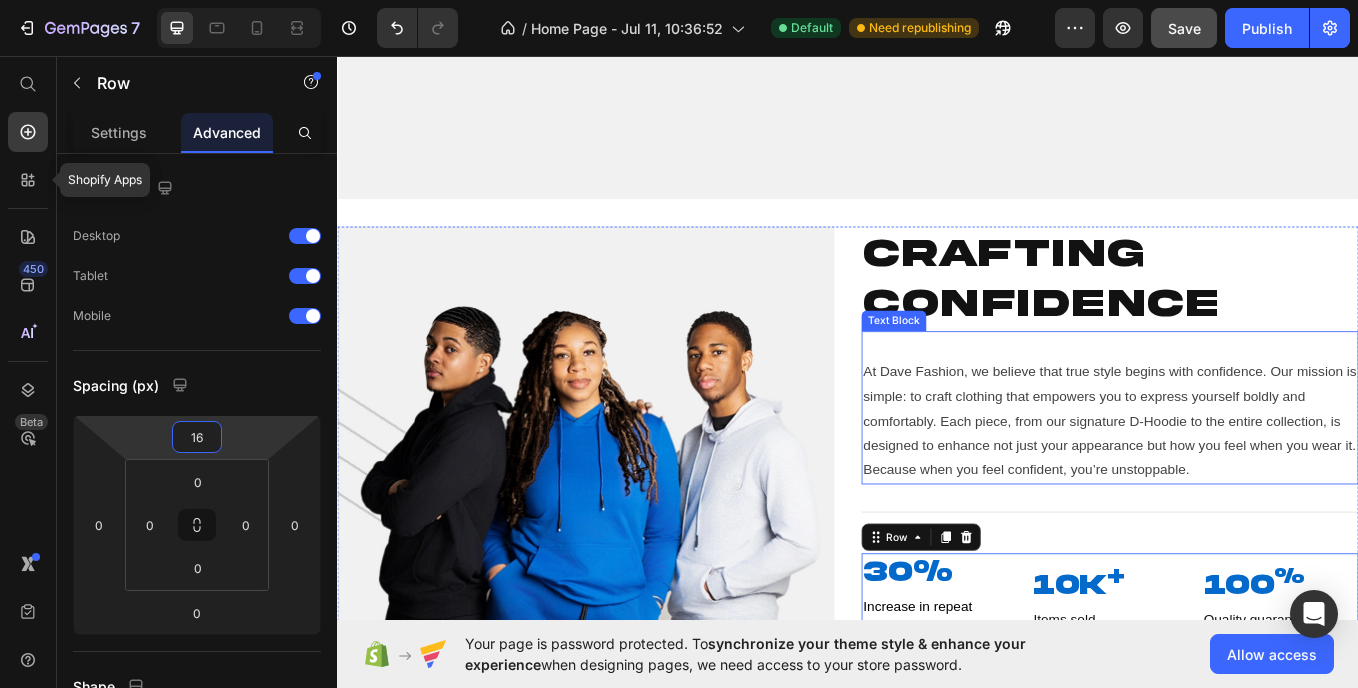 click on "At Dave Fashion, we believe that true style begins with confidence. Our mission is simple: to craft clothing that empowers you to express yourself boldly and comfortably. Each piece, from our signature D-Hoodie to the entire collection, is designed to enhance not just your appearance but how you feel when you wear it. Because when you feel confident, you’re unstoppable. Text Block" at bounding box center [1245, 469] 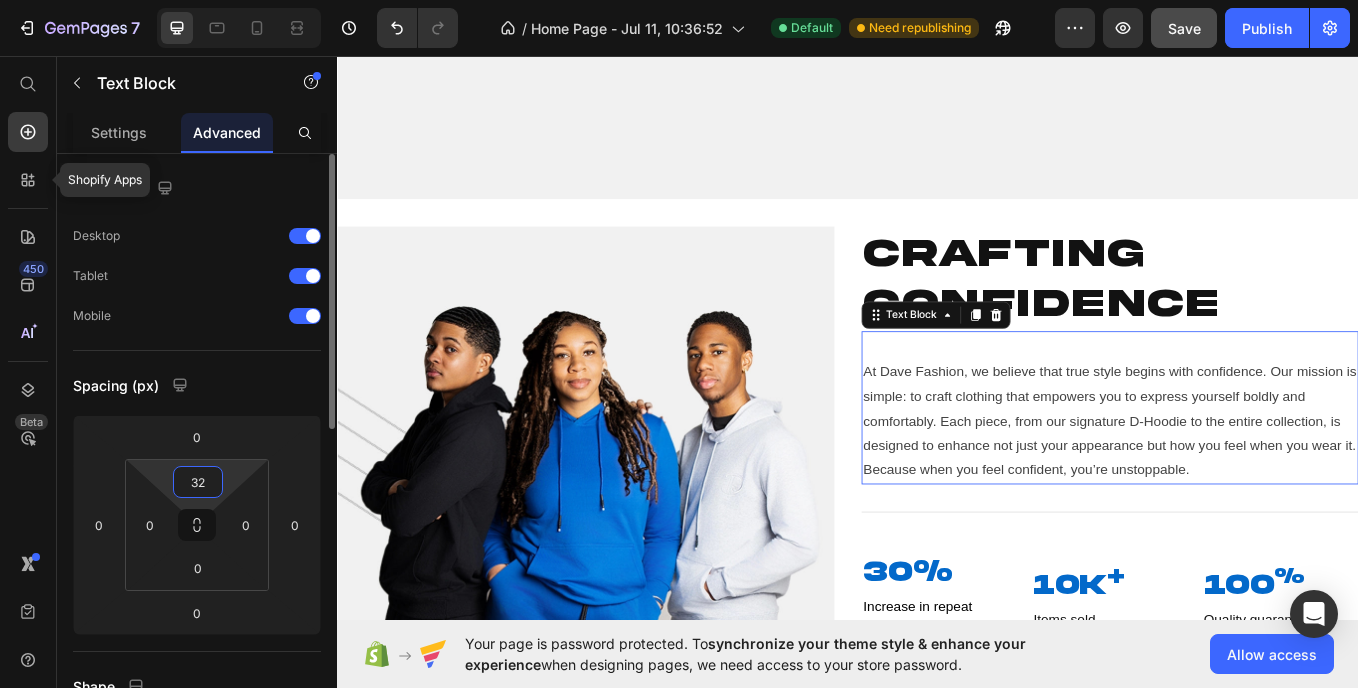 click on "32" at bounding box center (198, 482) 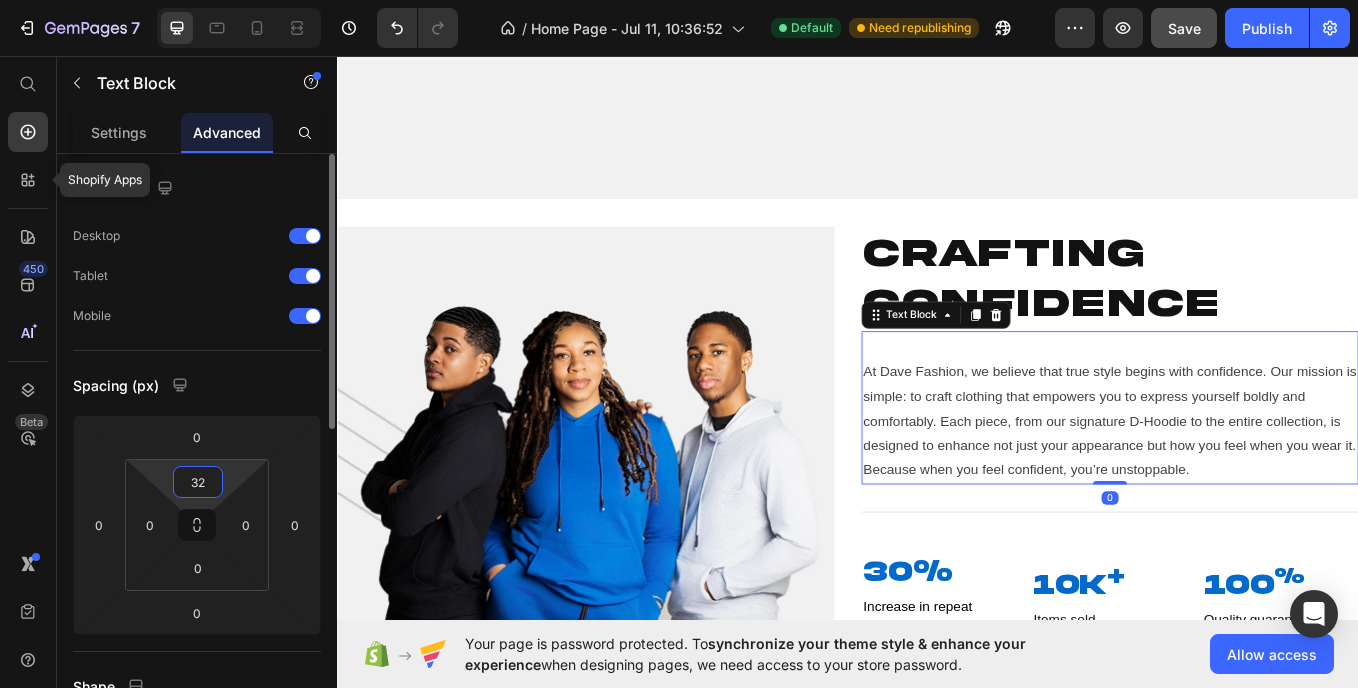 click on "32" at bounding box center [198, 482] 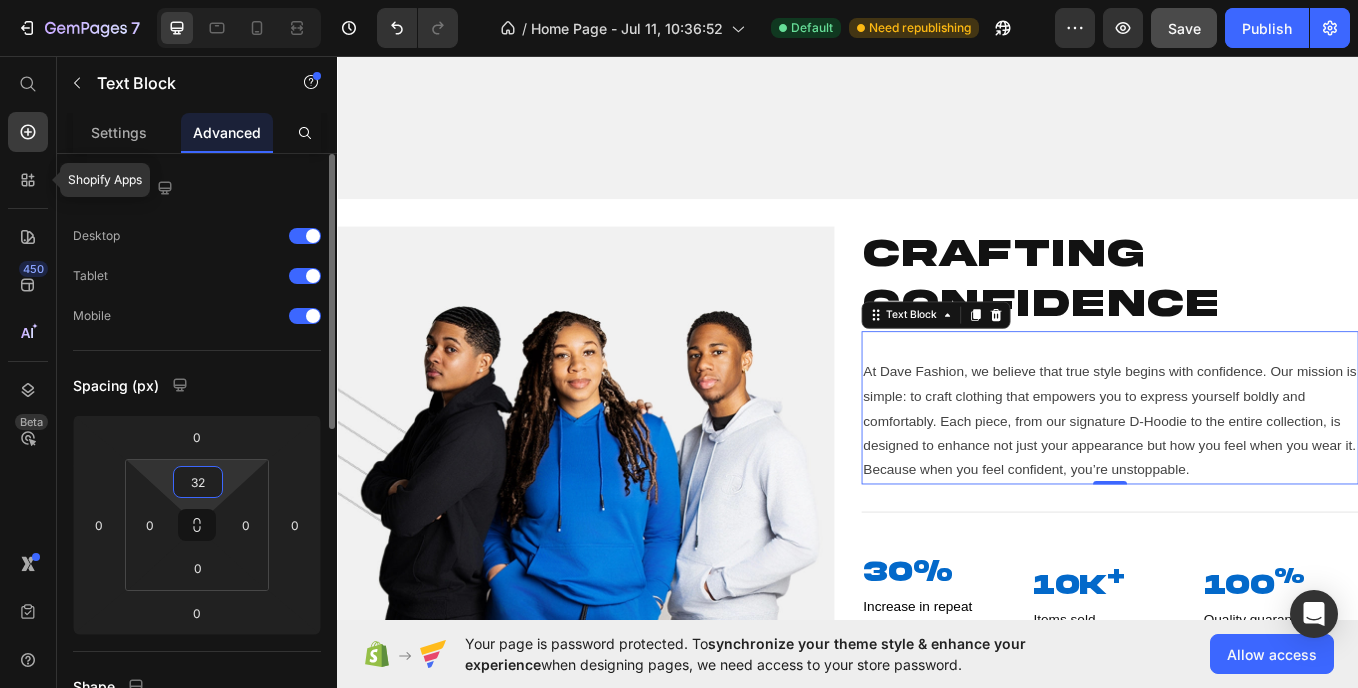 click on "32" at bounding box center [198, 482] 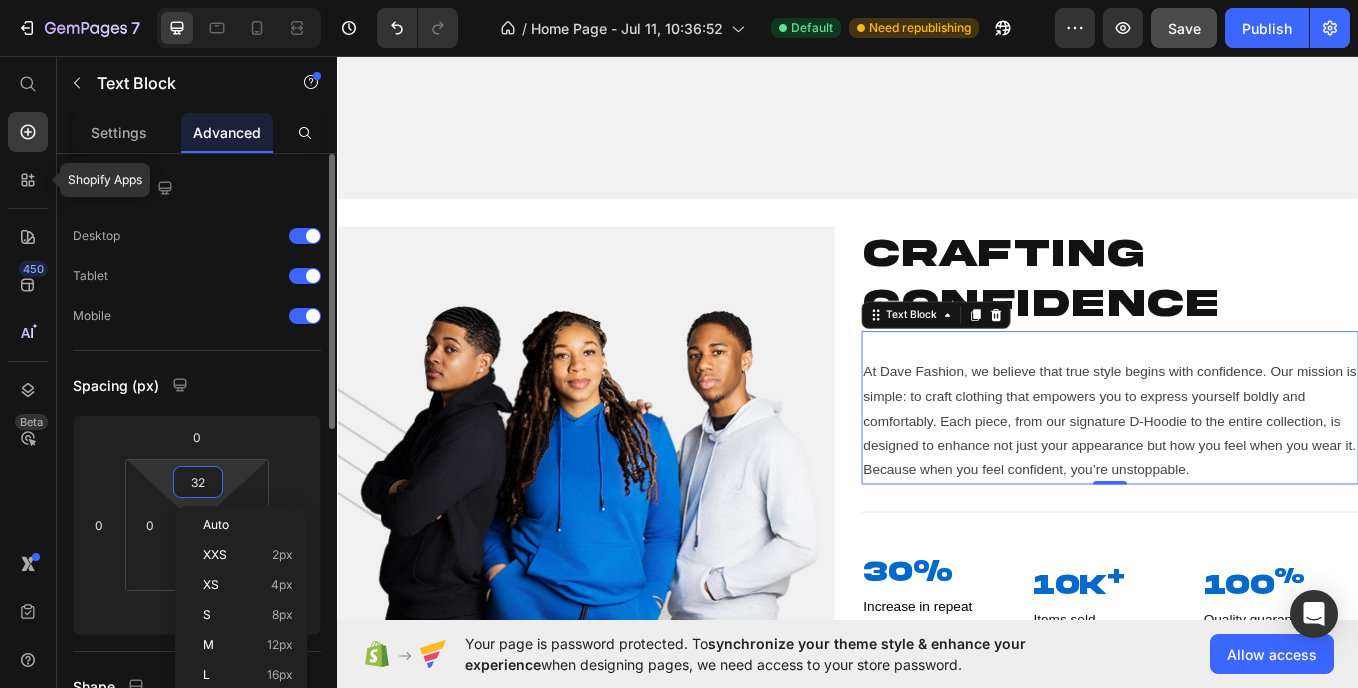 type 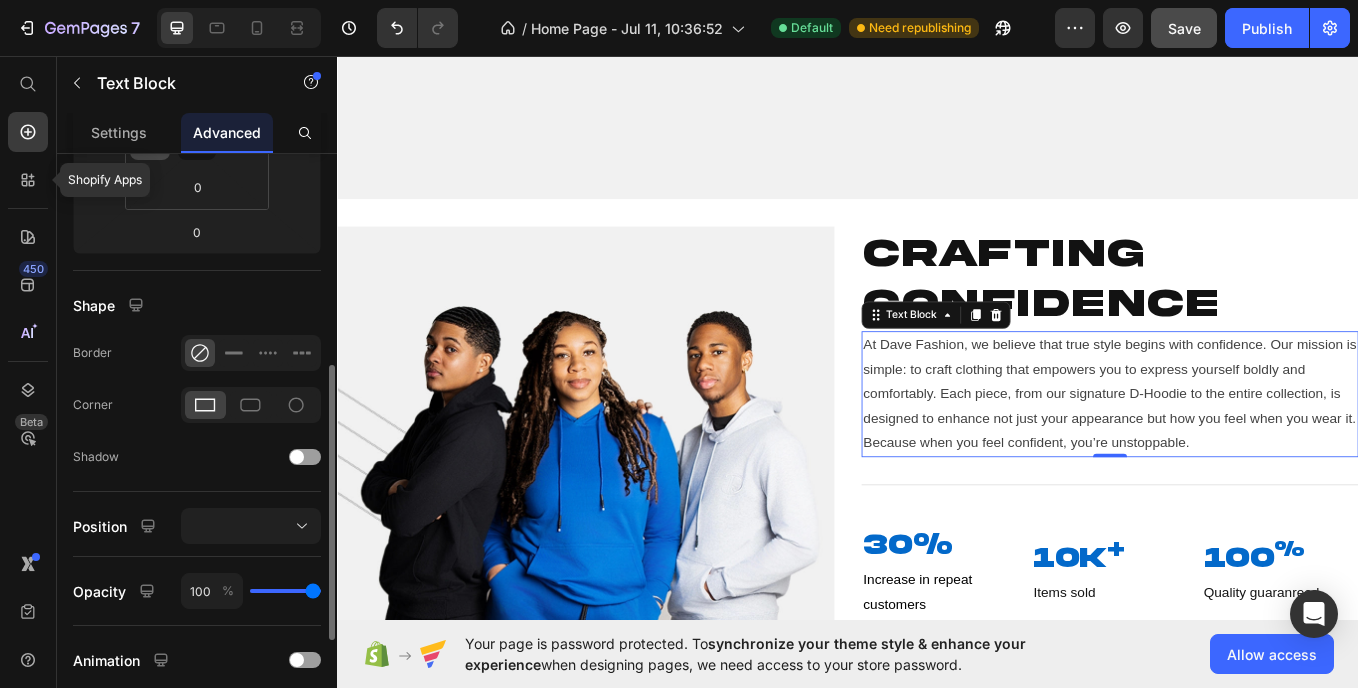 scroll, scrollTop: 418, scrollLeft: 0, axis: vertical 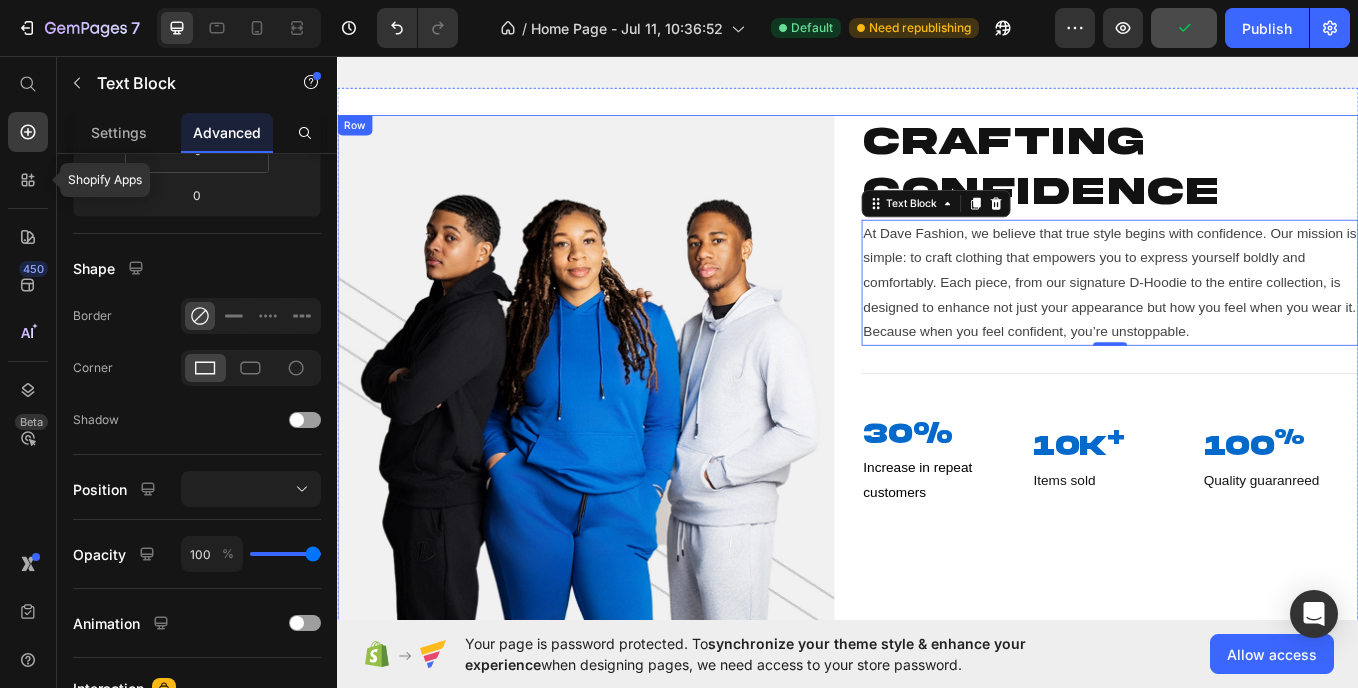 click on "Image Crafting Confidence Heading At Dave Fashion, we believe that true style begins with confidence. Our mission is simple: to craft clothing that empowers you to express yourself boldly and comfortably. Each piece, from our signature D-Hoodie to the entire collection, is designed to enhance not just your appearance but how you feel when you wear it. Because when you feel confident, you’re unstoppable. Text Block   0                Title Line 30% Heading Increase in repeat customers Text Block 10k + Heading Items sold Text Block 100 % Heading Quality guaranreed Text Block Row Row" at bounding box center (937, 504) 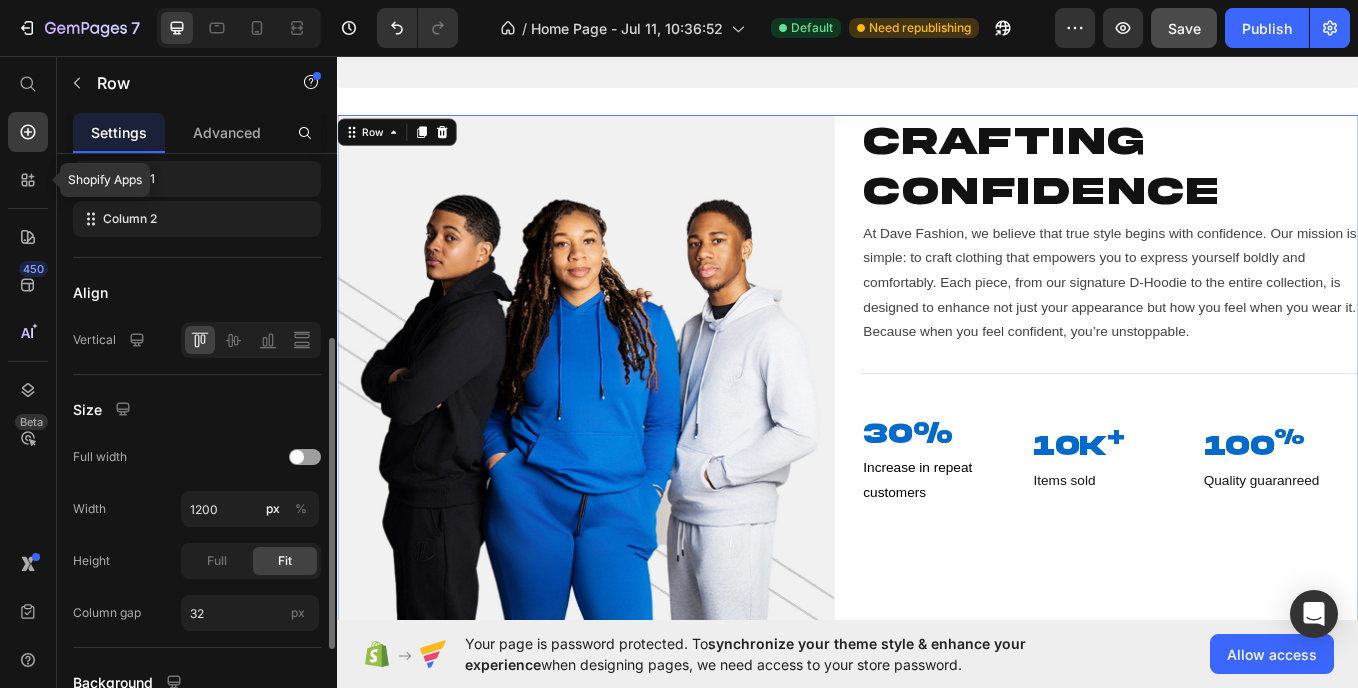 scroll, scrollTop: 350, scrollLeft: 0, axis: vertical 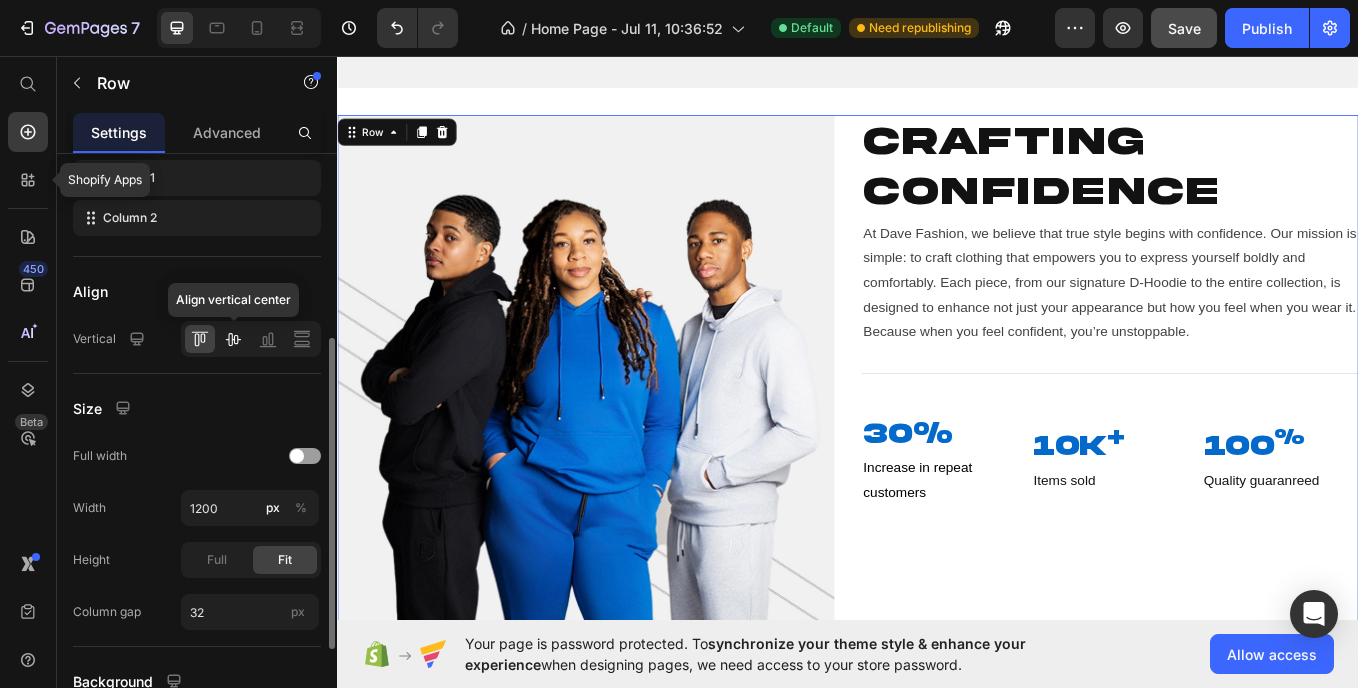 click 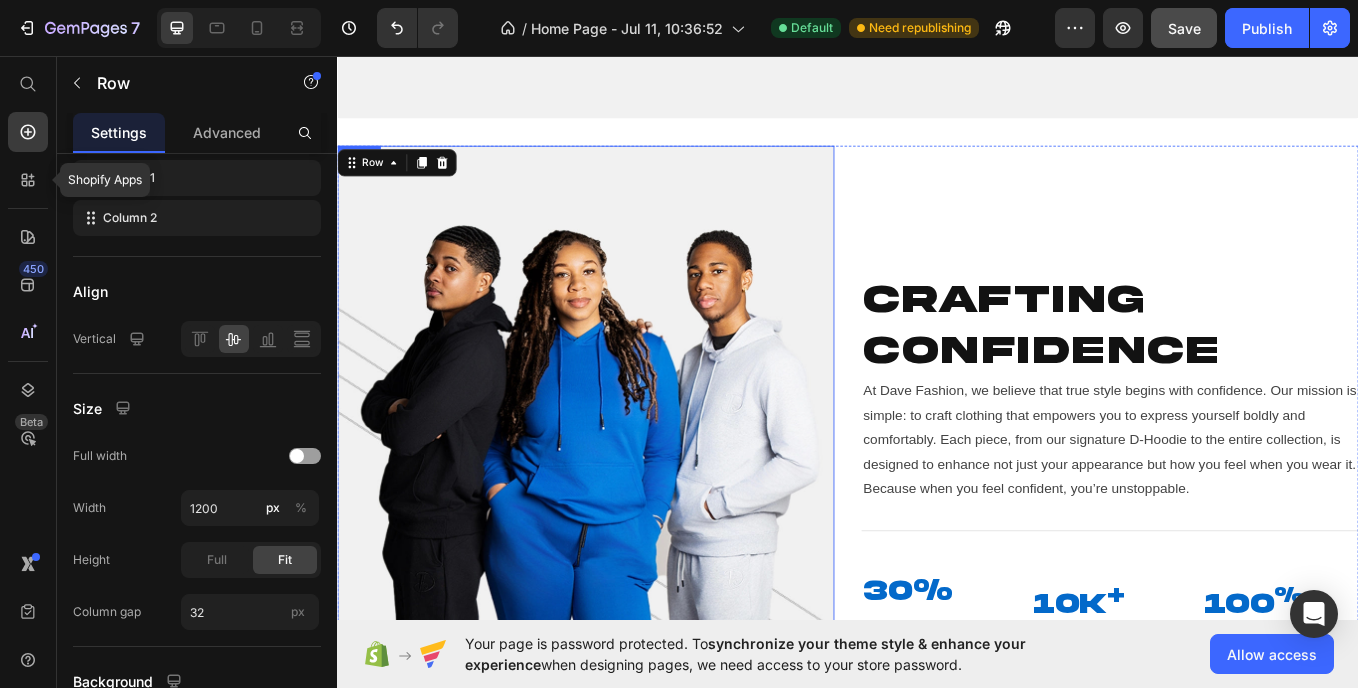 scroll, scrollTop: 2316, scrollLeft: 0, axis: vertical 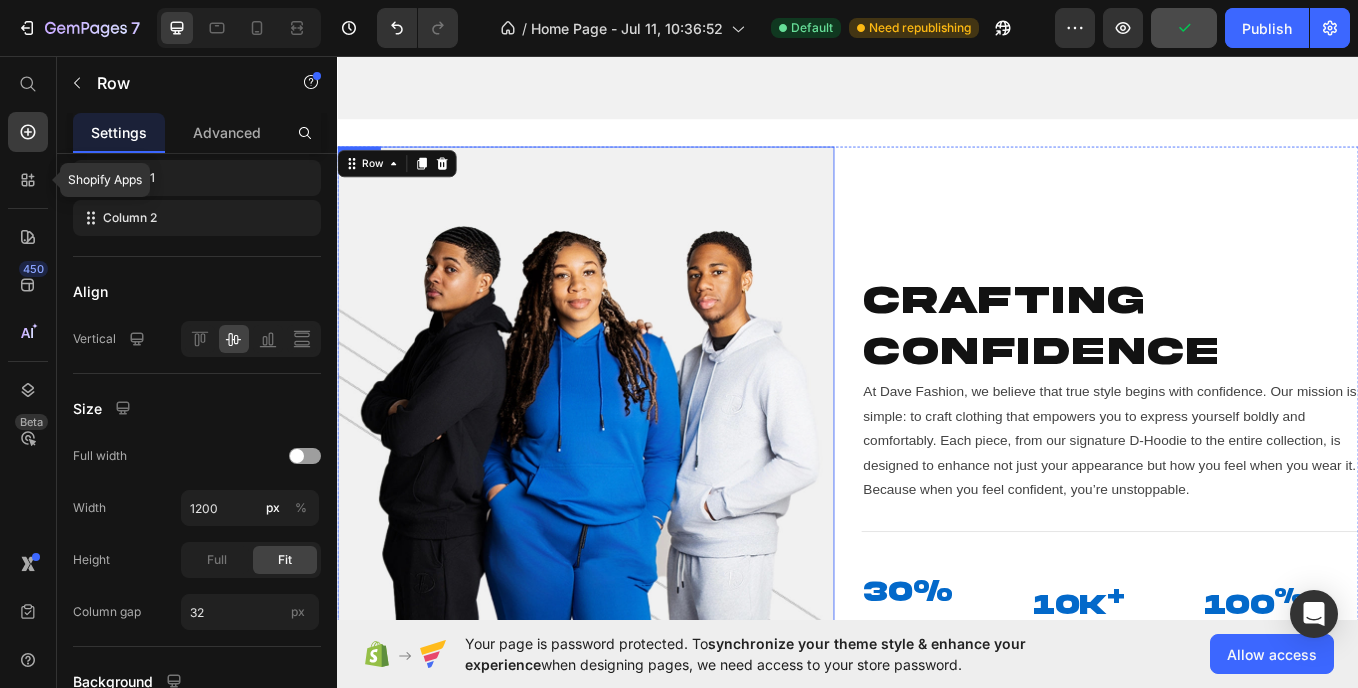 click at bounding box center (629, 541) 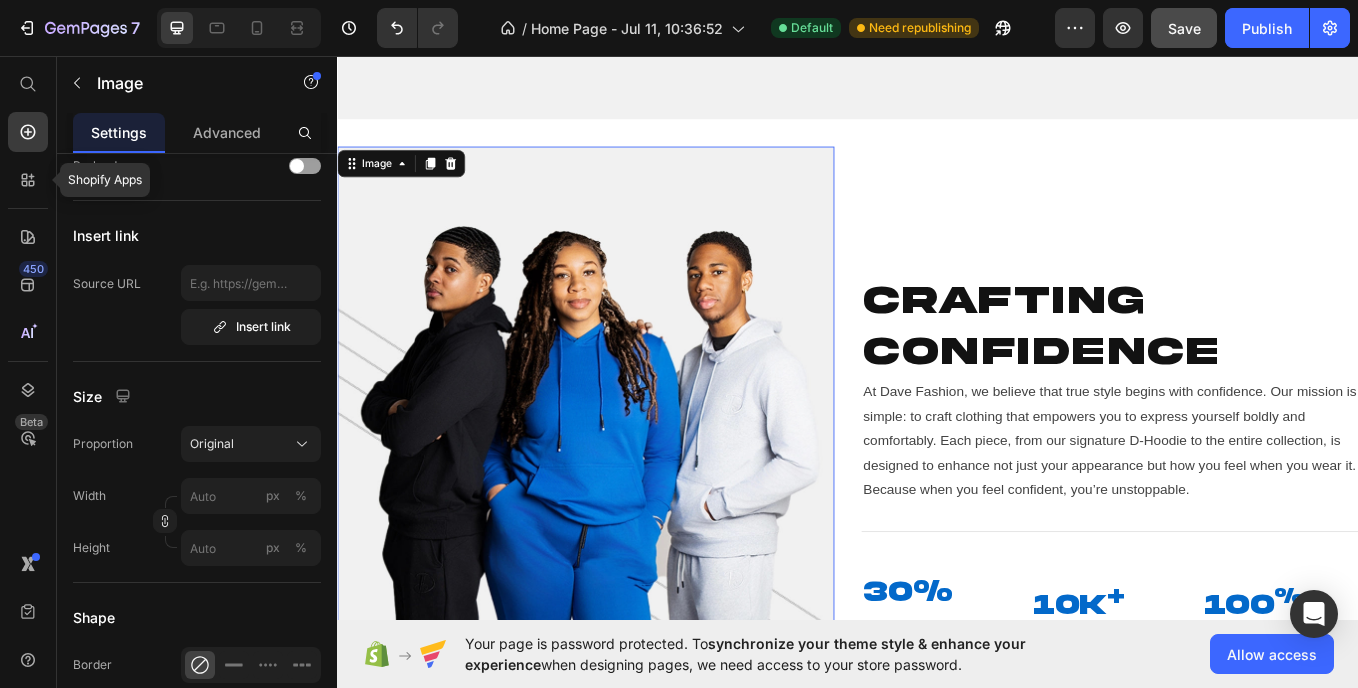 scroll, scrollTop: 0, scrollLeft: 0, axis: both 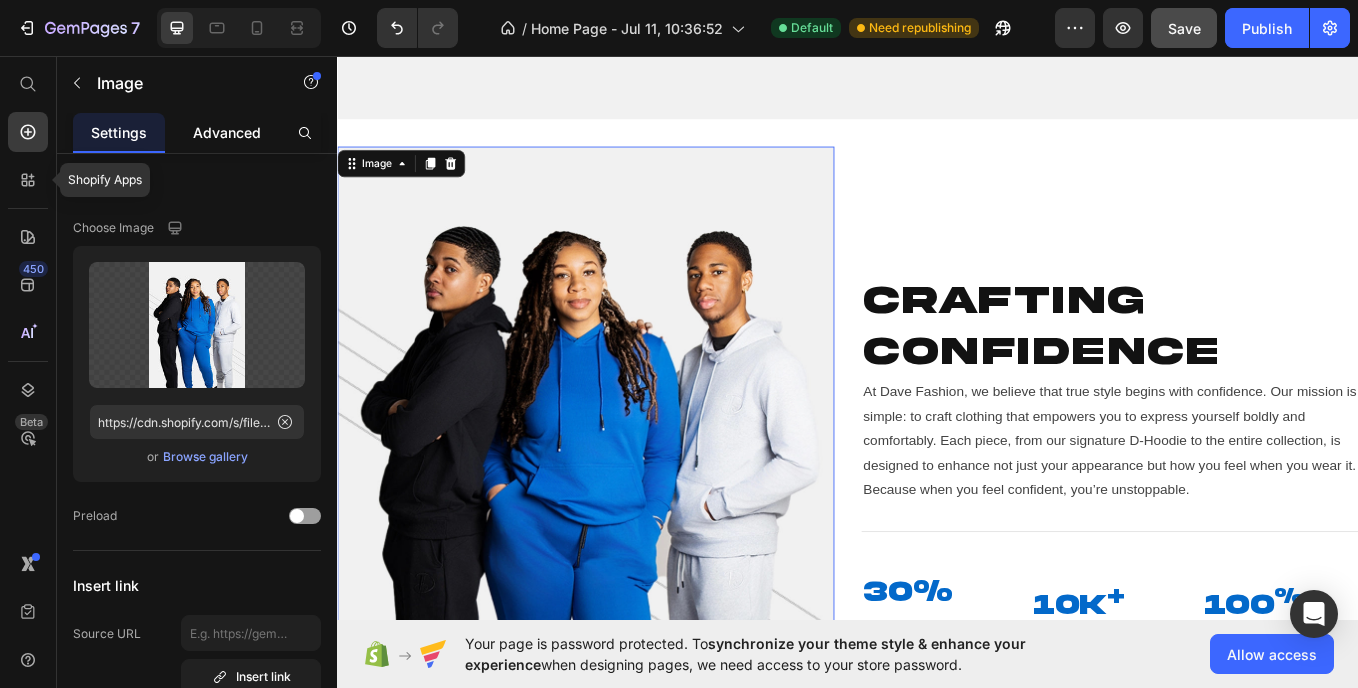 click on "Advanced" at bounding box center (227, 132) 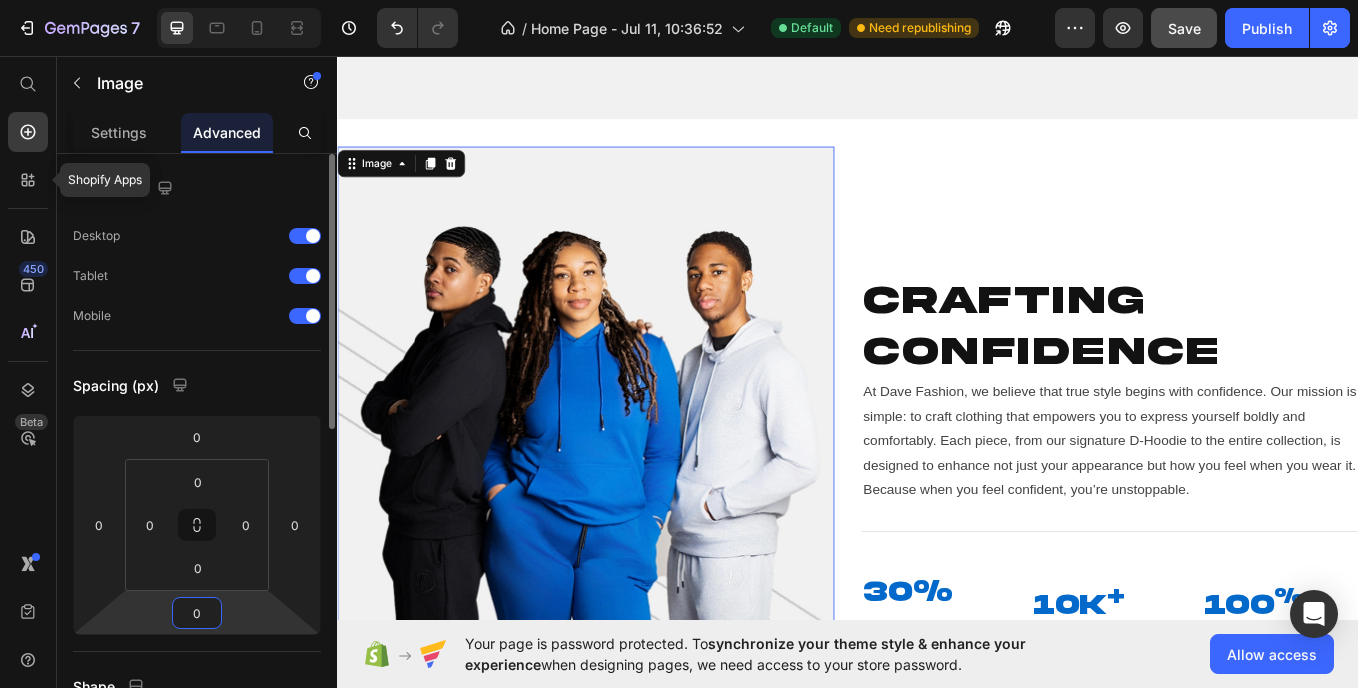 click on "0" at bounding box center [197, 613] 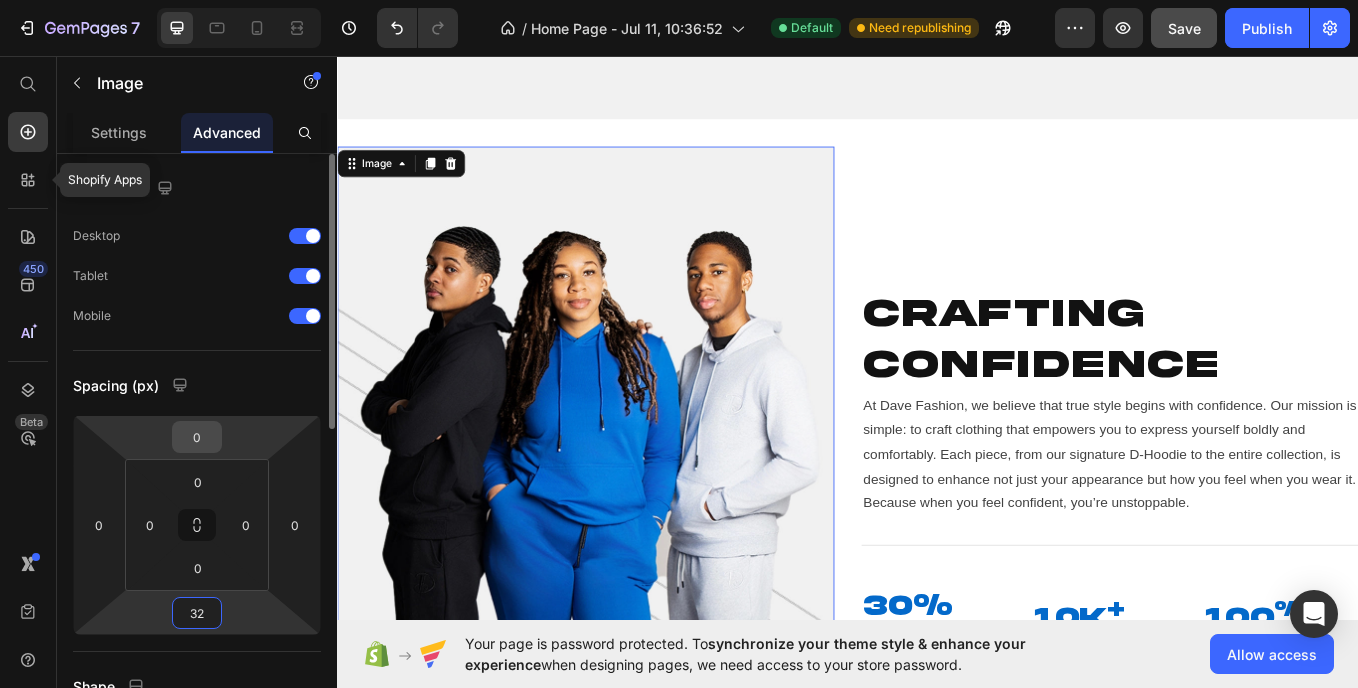 type on "32" 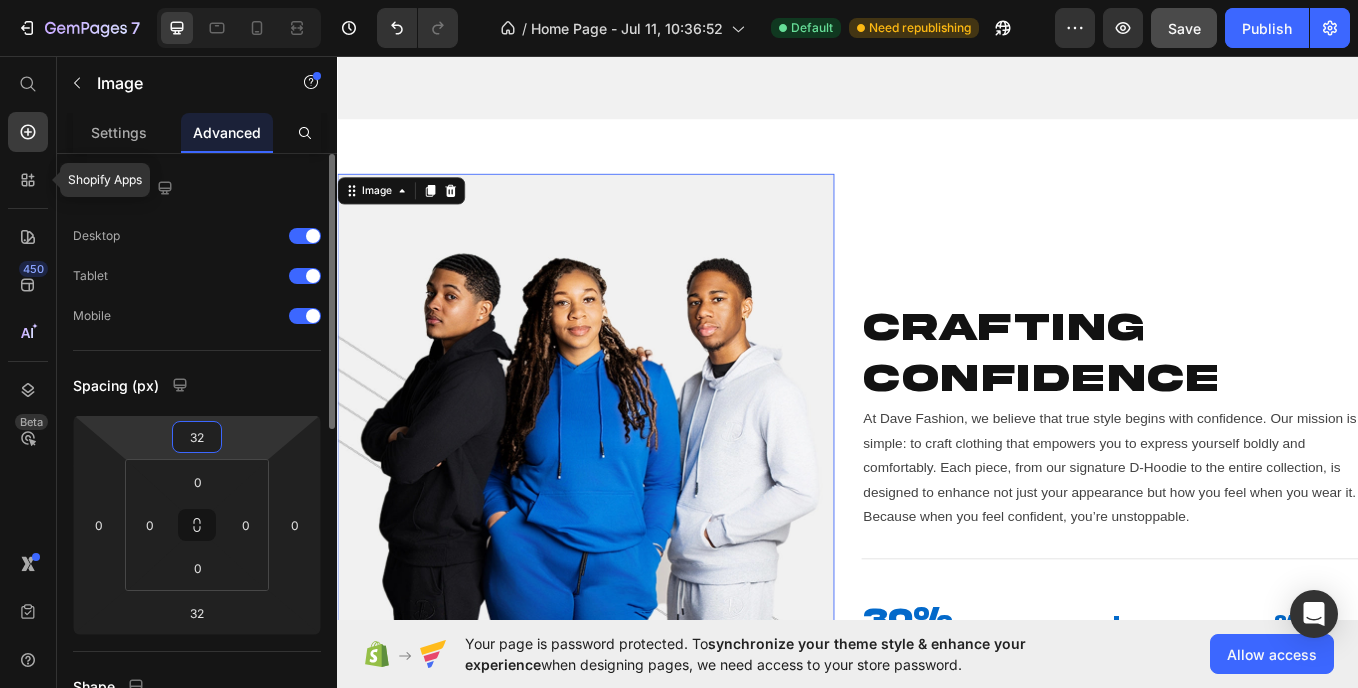 scroll, scrollTop: 2380, scrollLeft: 0, axis: vertical 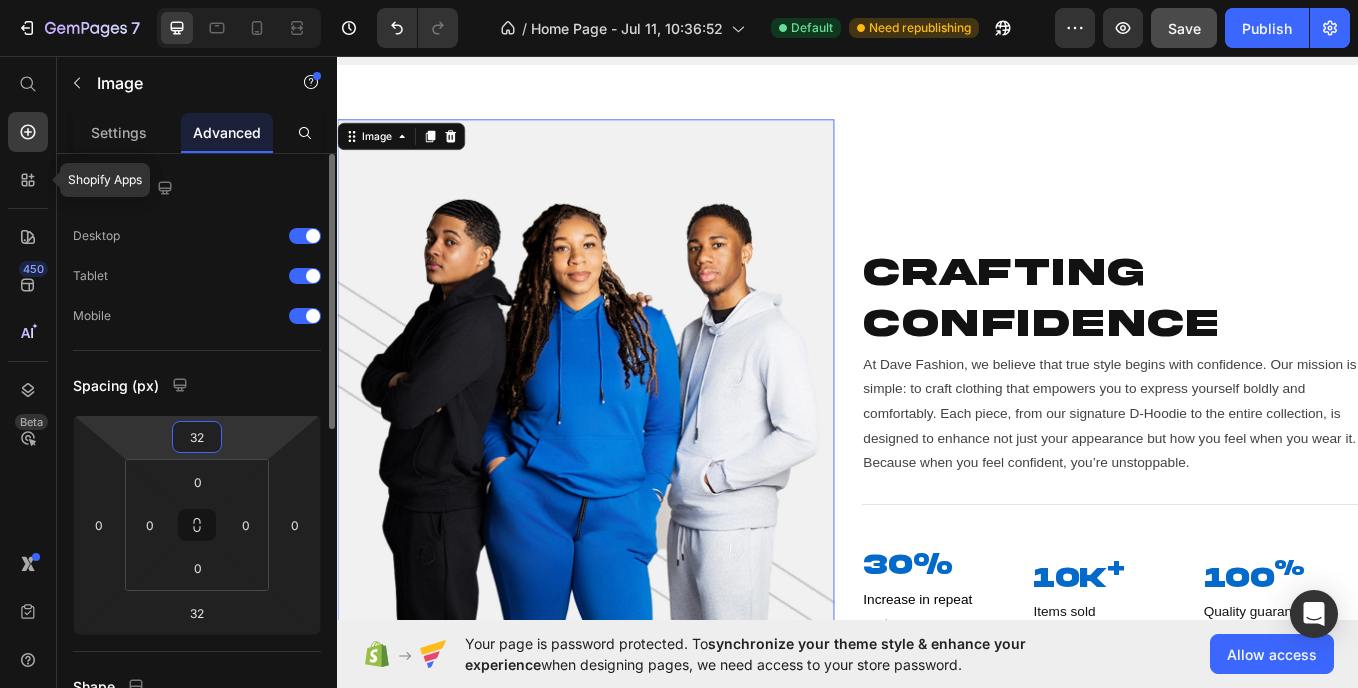 type on "3" 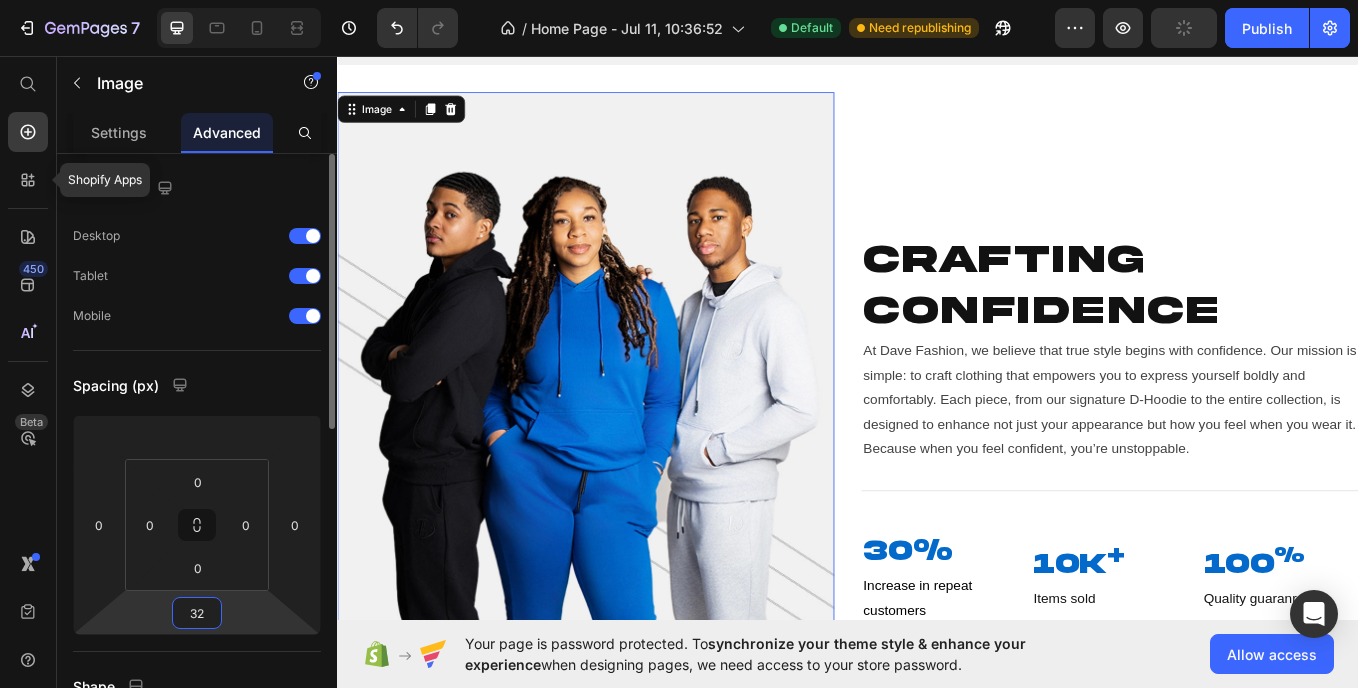 click on "32" at bounding box center [197, 613] 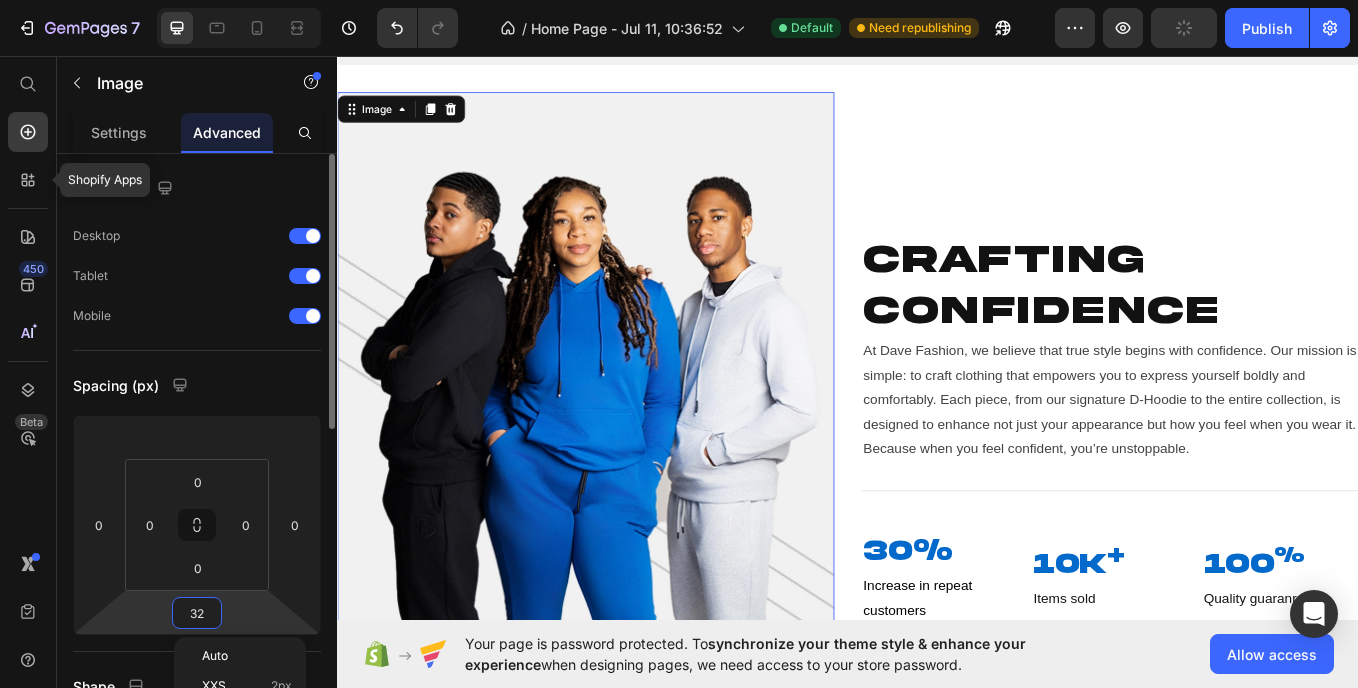 type on "0" 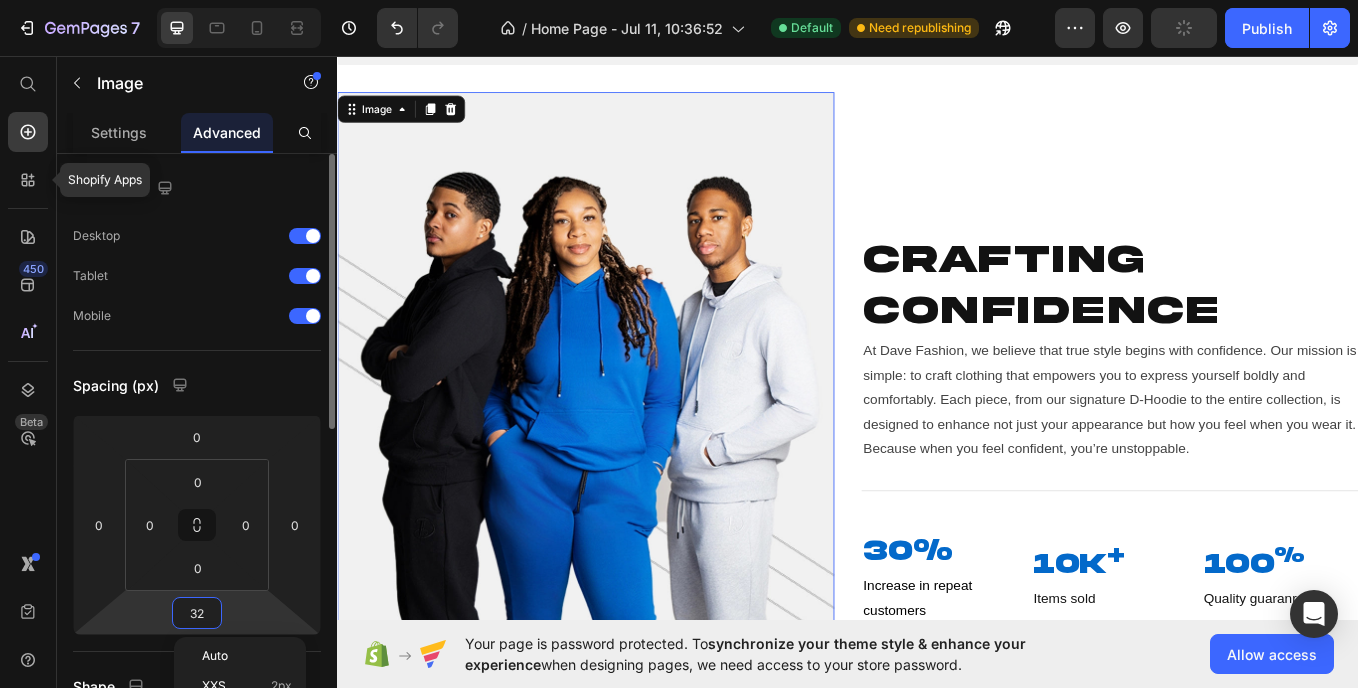 click on "32" at bounding box center [197, 613] 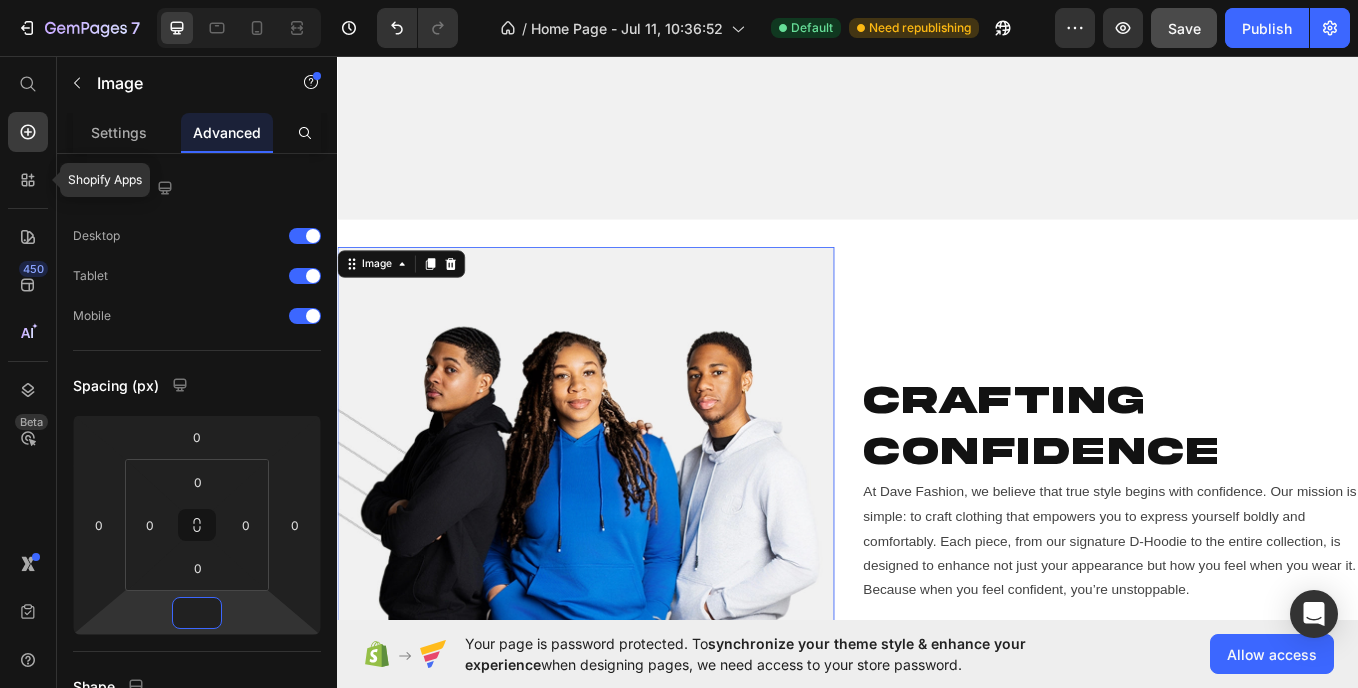 scroll, scrollTop: 2193, scrollLeft: 0, axis: vertical 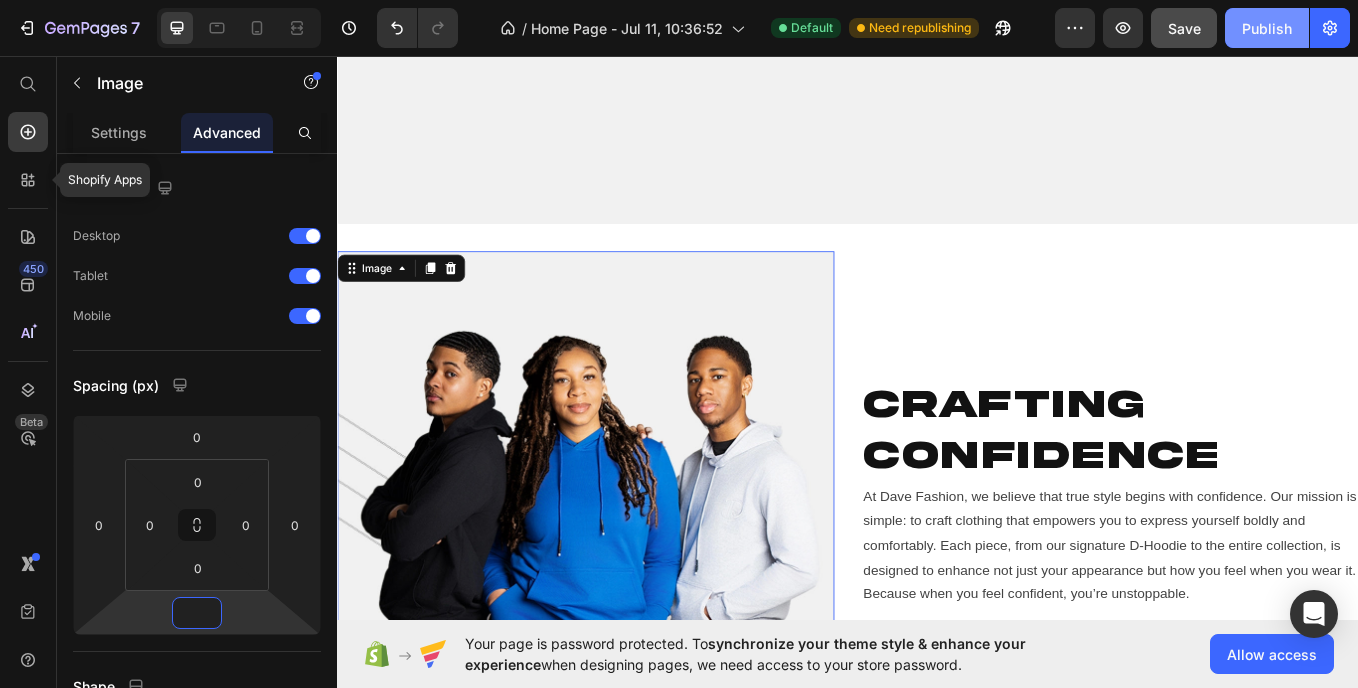 type on "0" 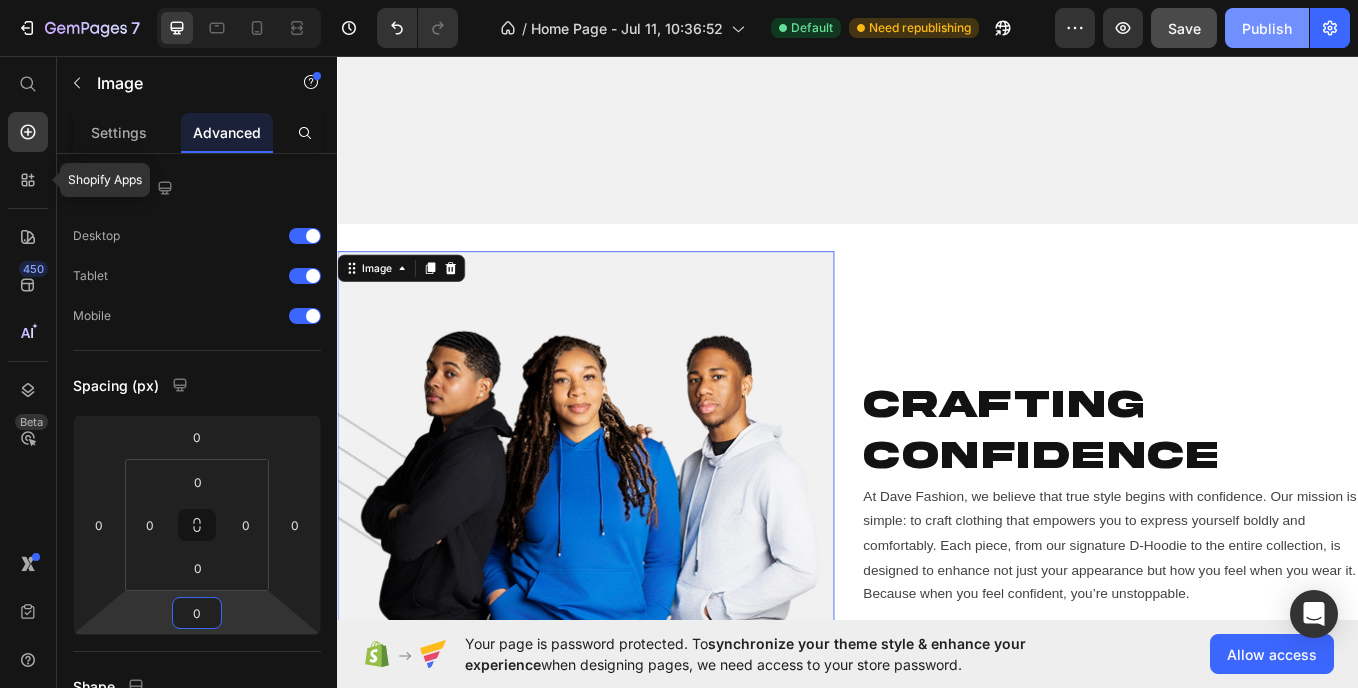 click on "Publish" at bounding box center (1267, 28) 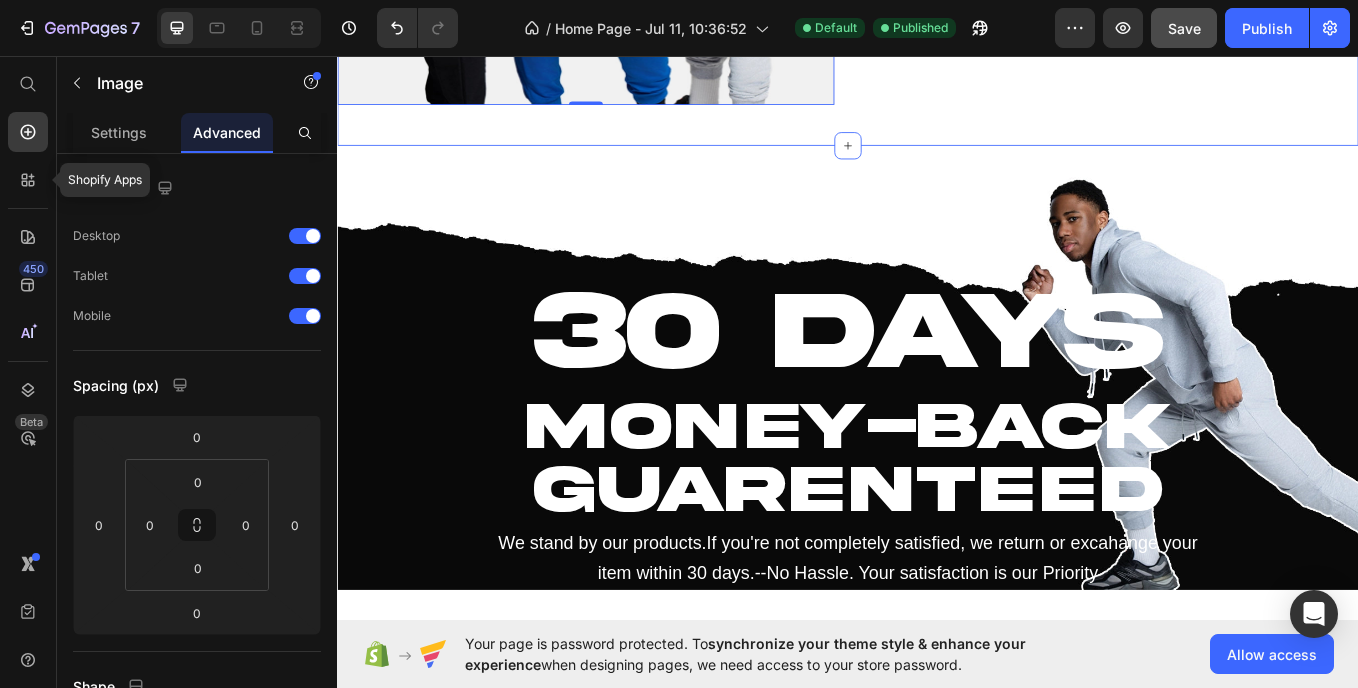 scroll, scrollTop: 3273, scrollLeft: 0, axis: vertical 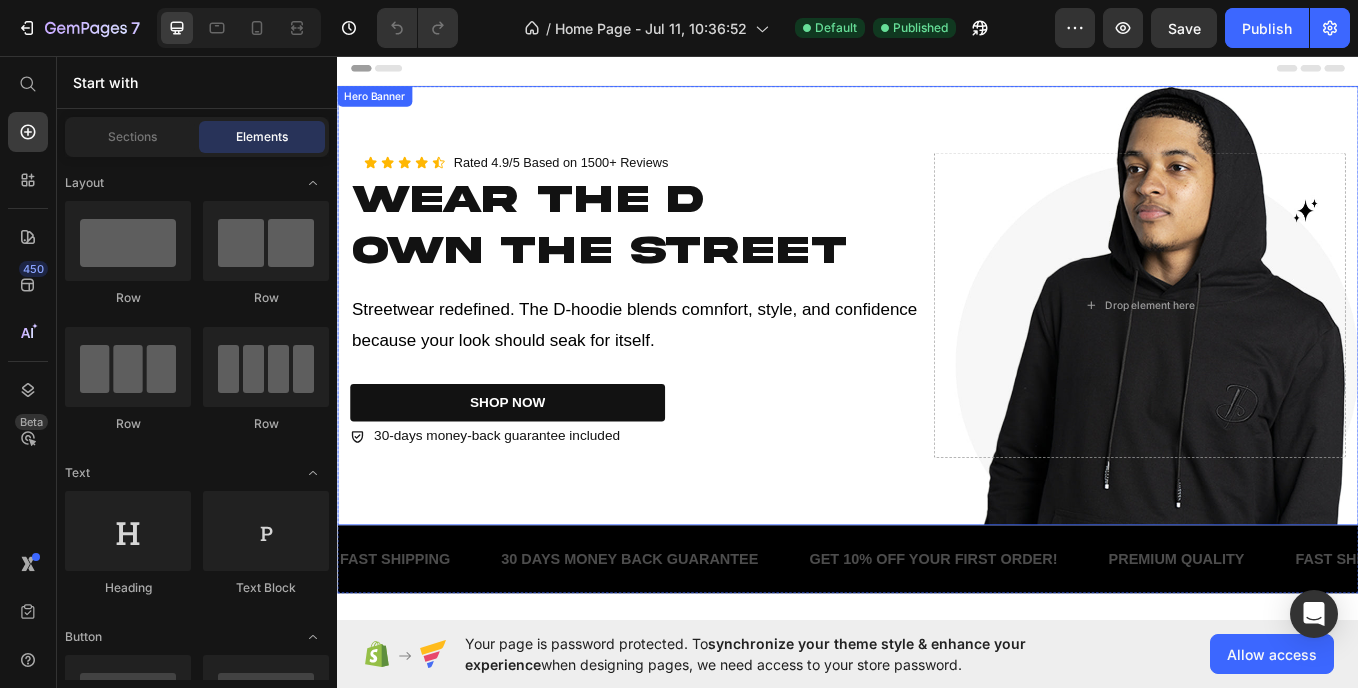click on "Icon Icon Icon Icon Icon Icon List Rated 4.9/5 Based on 1500+ Reviews Text Block Row Wear the D  Own the Street Heading Streetwear redefined. The D-hoodie blends comnfort, style, and confidence because your look should seak for itself. Text Block SHOP NOW Button
30-days money-back guarantee included Item List
Drop element here Row" at bounding box center [937, 348] 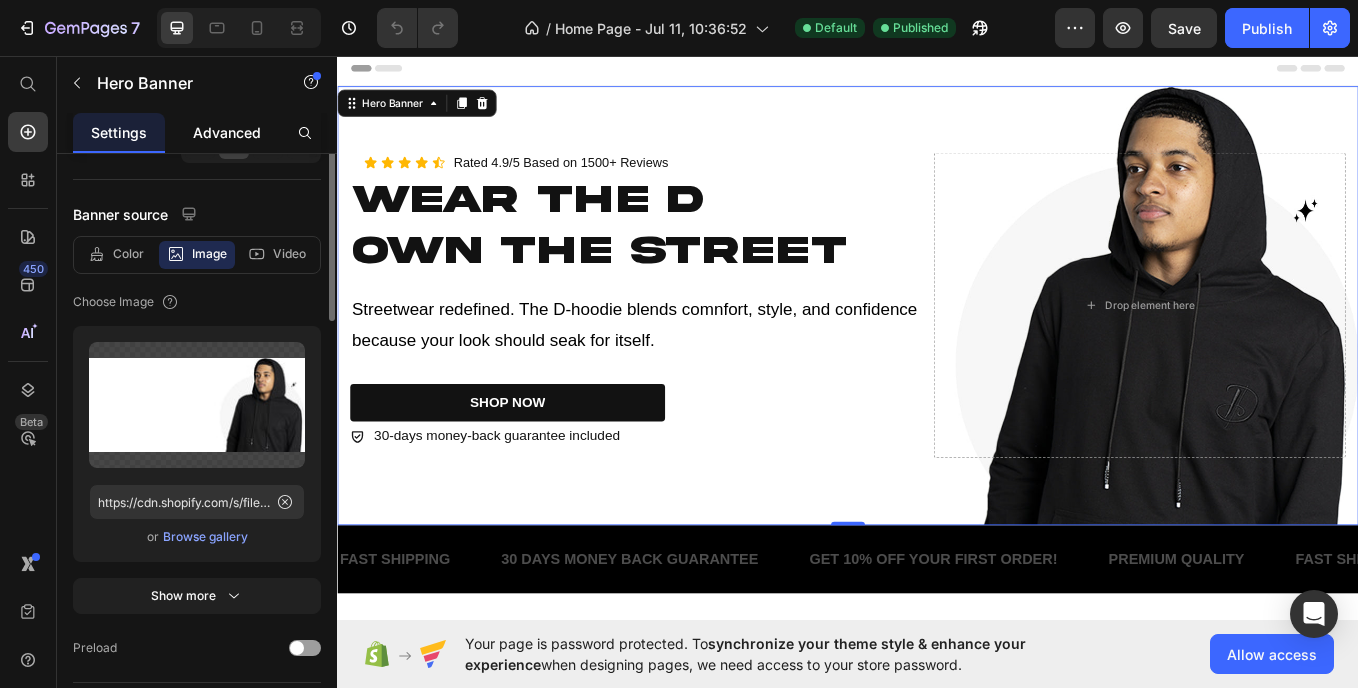 scroll, scrollTop: 122, scrollLeft: 0, axis: vertical 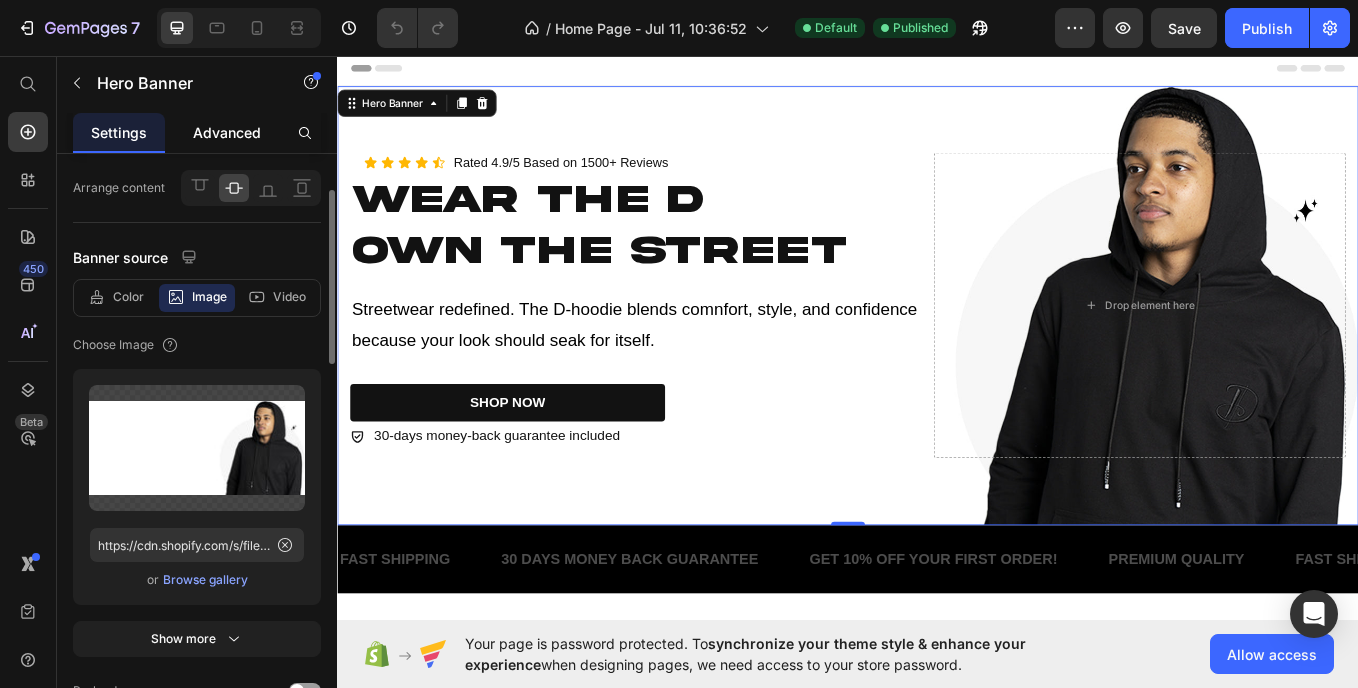 click on "Advanced" 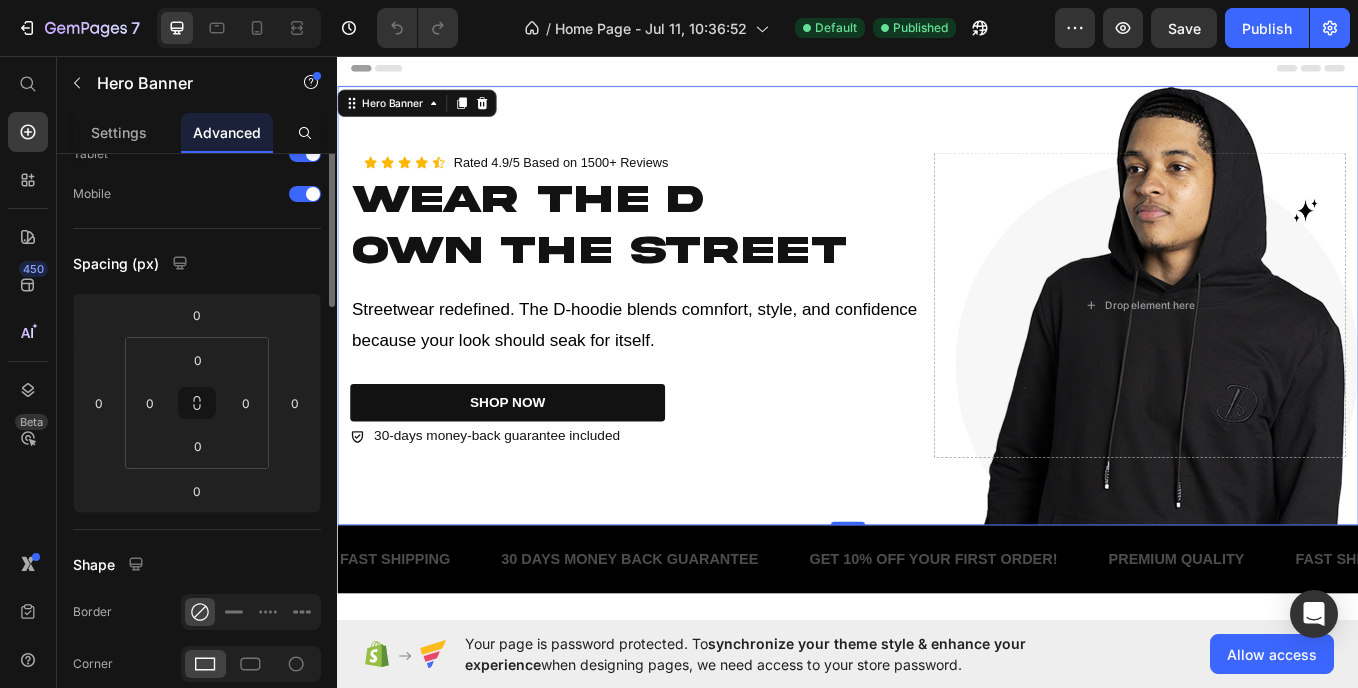 scroll, scrollTop: 0, scrollLeft: 0, axis: both 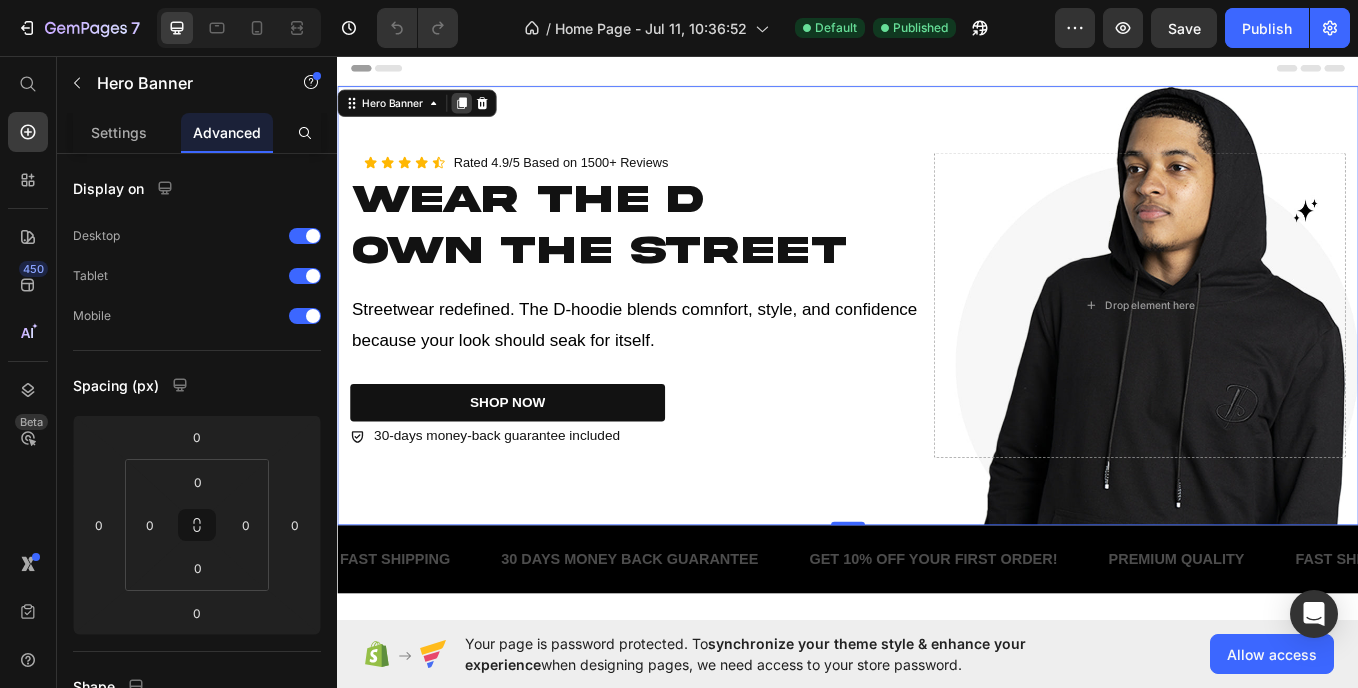 click 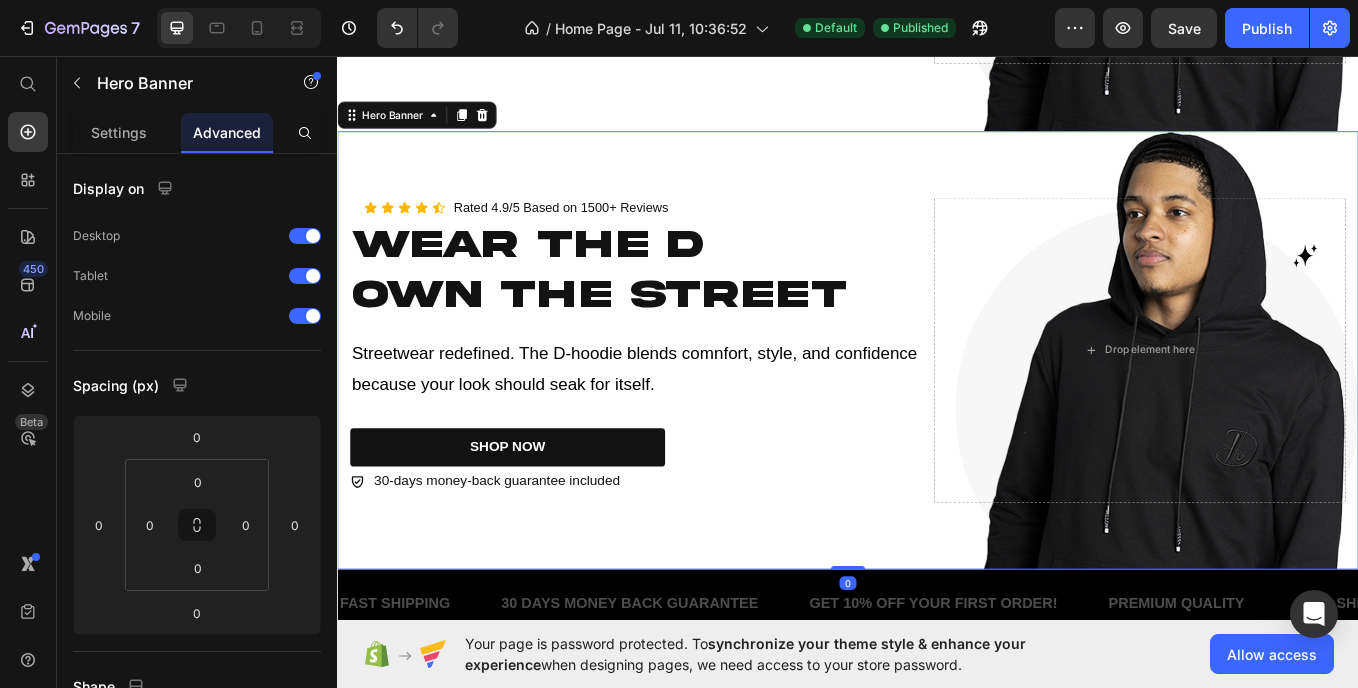 scroll, scrollTop: 480, scrollLeft: 0, axis: vertical 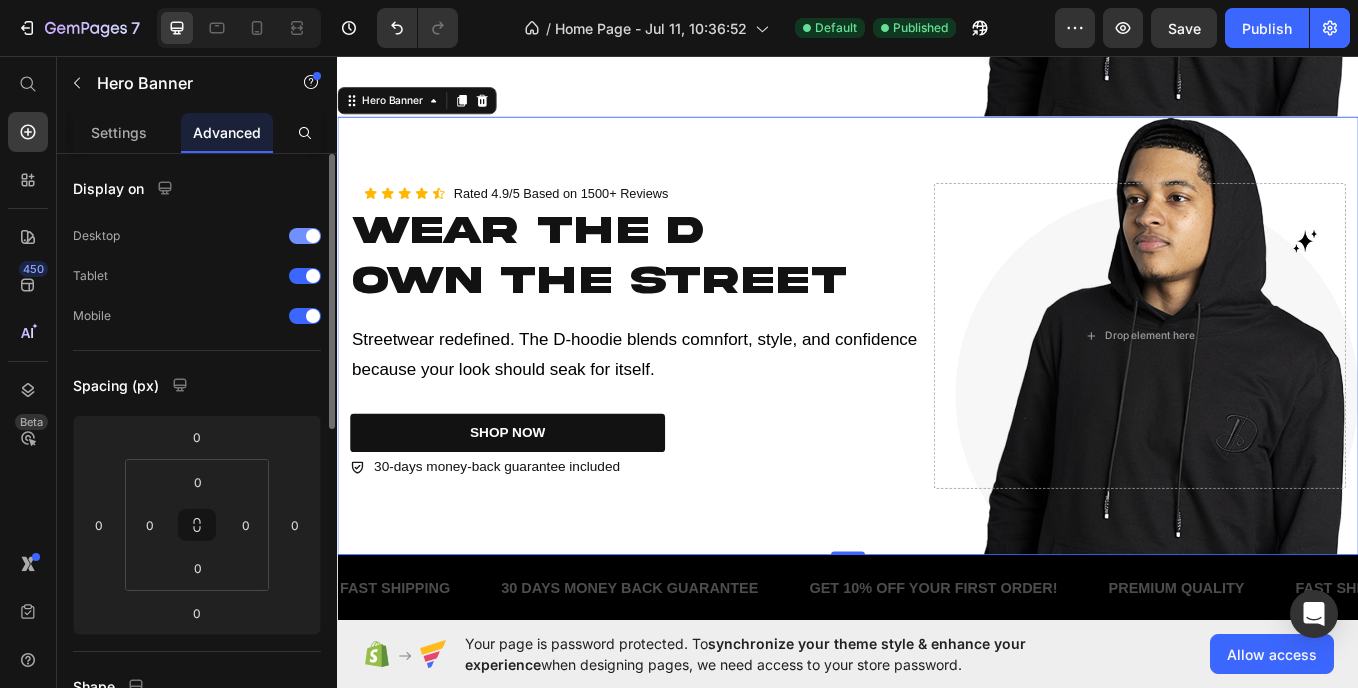 click at bounding box center [305, 236] 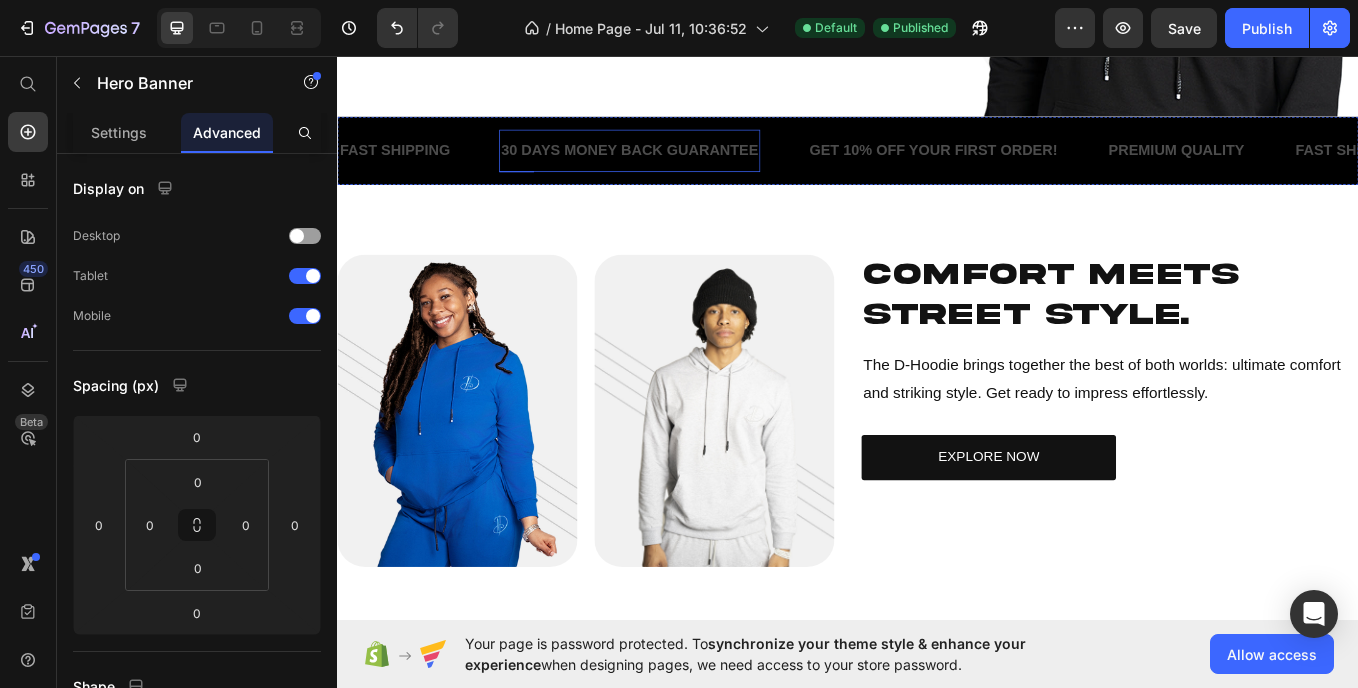 scroll, scrollTop: 0, scrollLeft: 0, axis: both 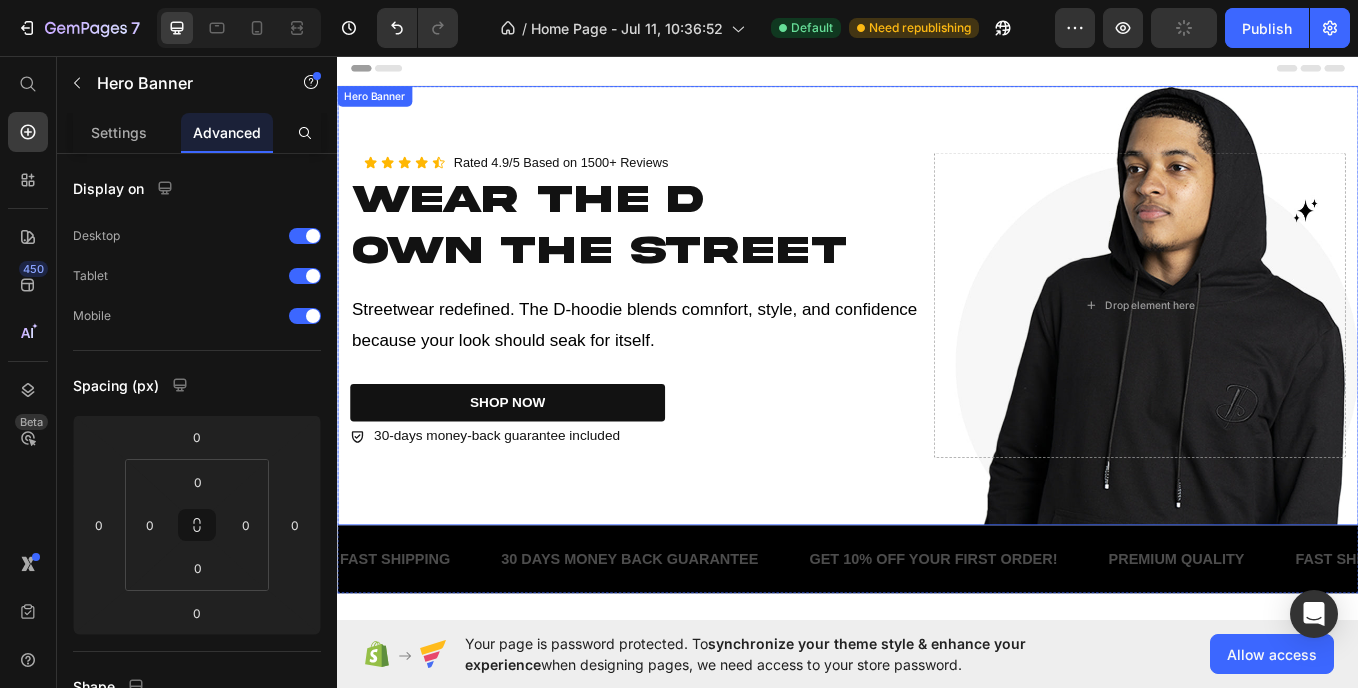 click on "Icon Icon Icon Icon Icon Icon List Rated 4.9/5 Based on 1500+ Reviews Text Block Row Wear the D  Own the Street Heading Streetwear redefined. The D-hoodie blends comnfort, style, and confidence because your look should seak for itself. Text Block SHOP NOW Button
30-days money-back guarantee included Item List
Drop element here Row" at bounding box center [937, 348] 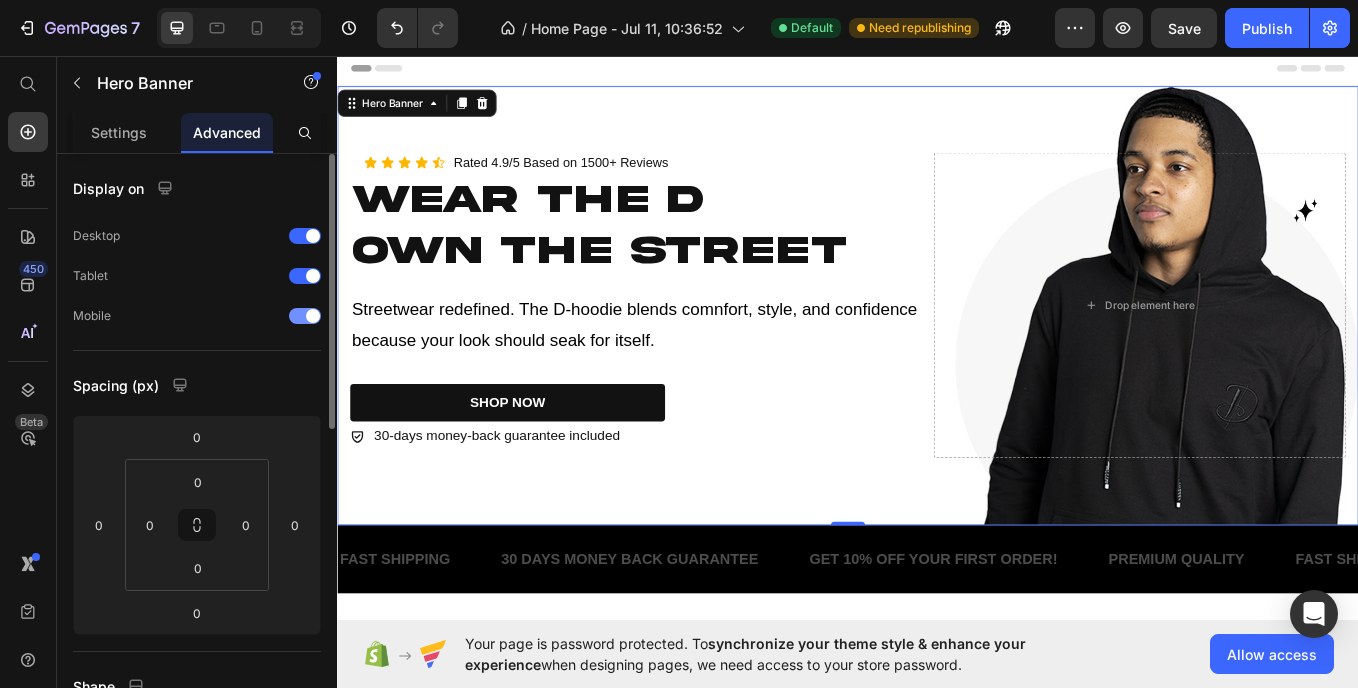 click at bounding box center [313, 316] 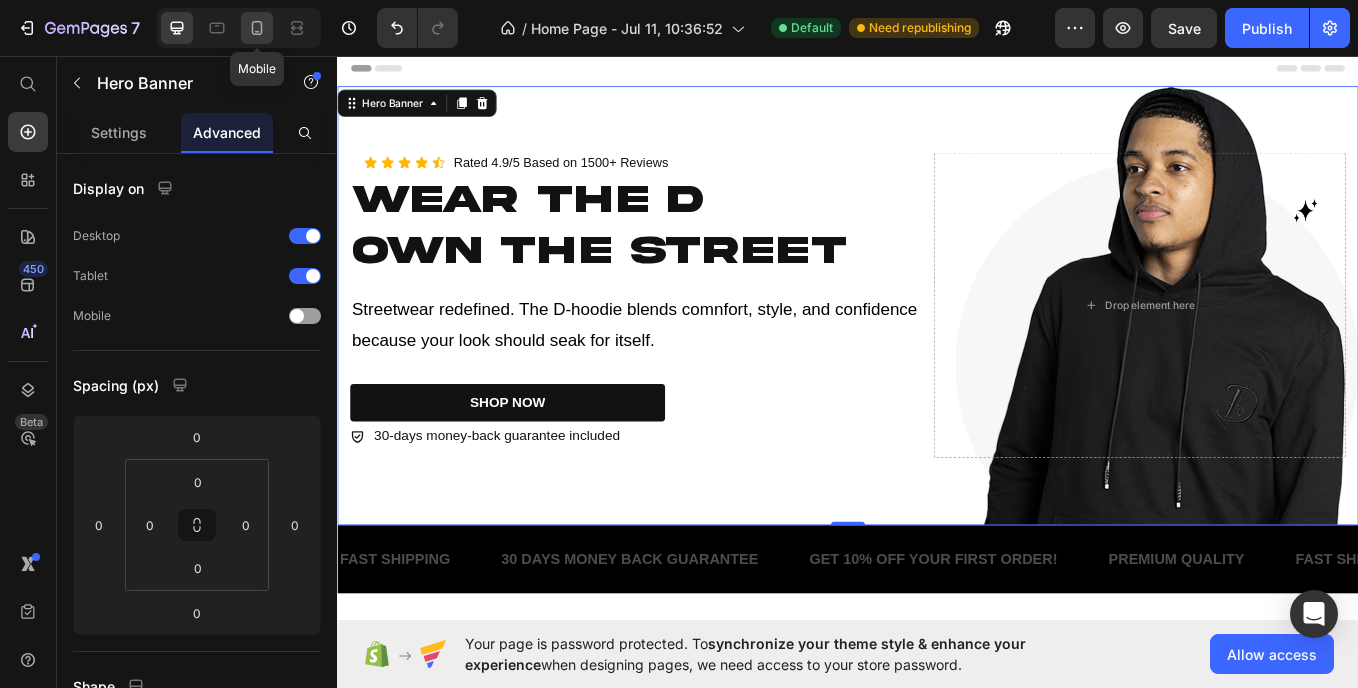 click 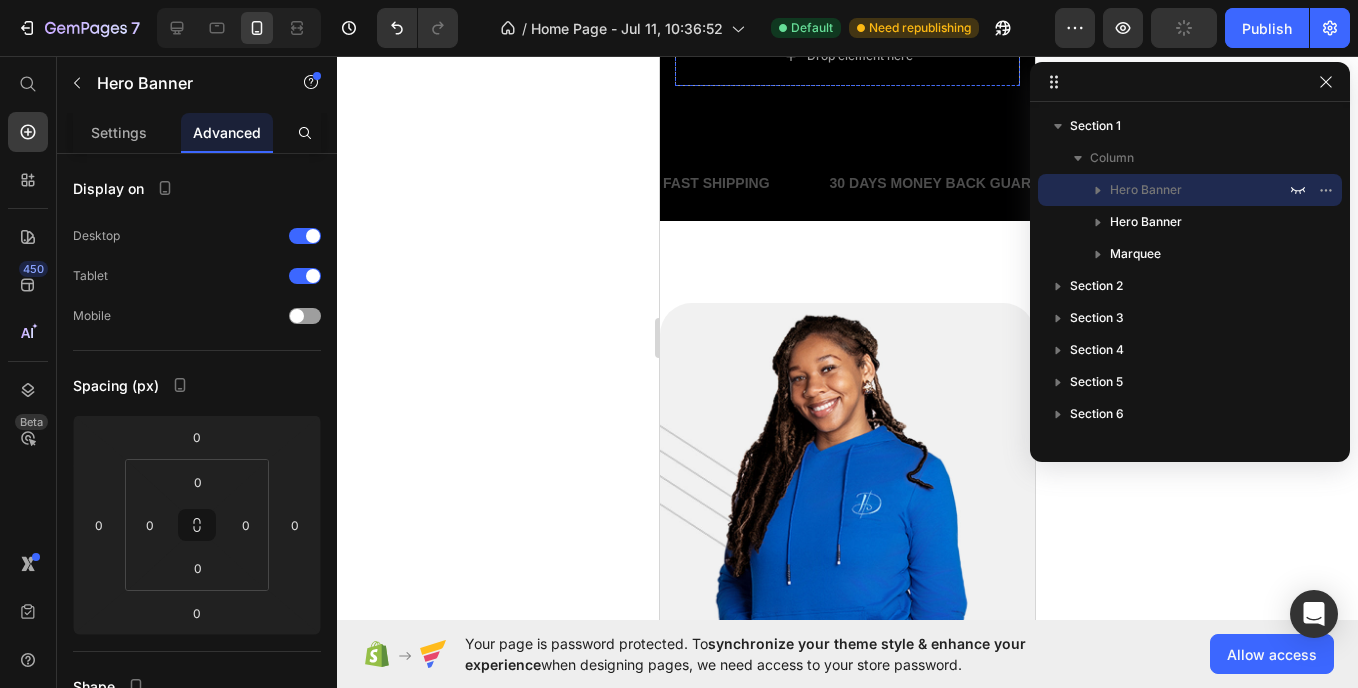scroll, scrollTop: 0, scrollLeft: 0, axis: both 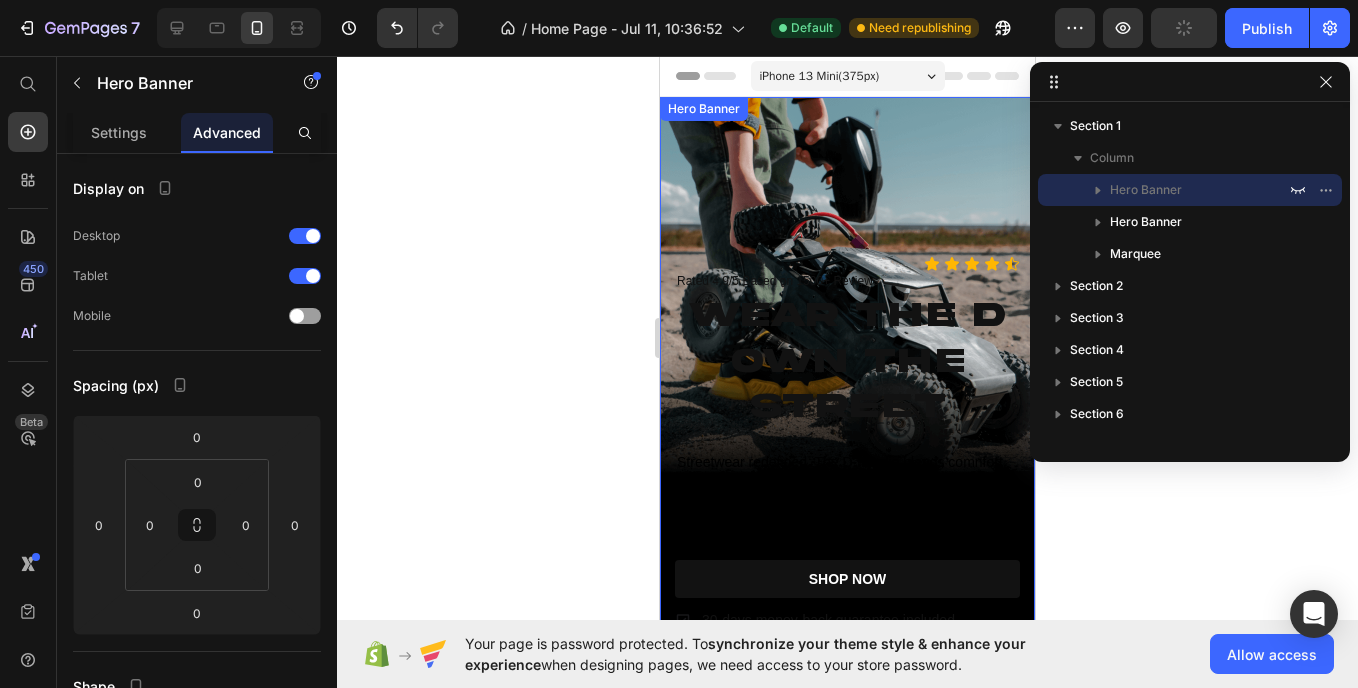 click on "Icon Icon Icon Icon Icon Icon List Rated 4.9/5 Based on 1500+ Reviews Text Block Row Wear the D  Own the Street Heading Streetwear redefined. The D-hoodie blends comnfort, style, and confidence because your look should seak for itself. Text Block SHOP NOW Button
30-days money-back guarantee included Item List
Drop element here Row Hero Banner" at bounding box center (847, 430) 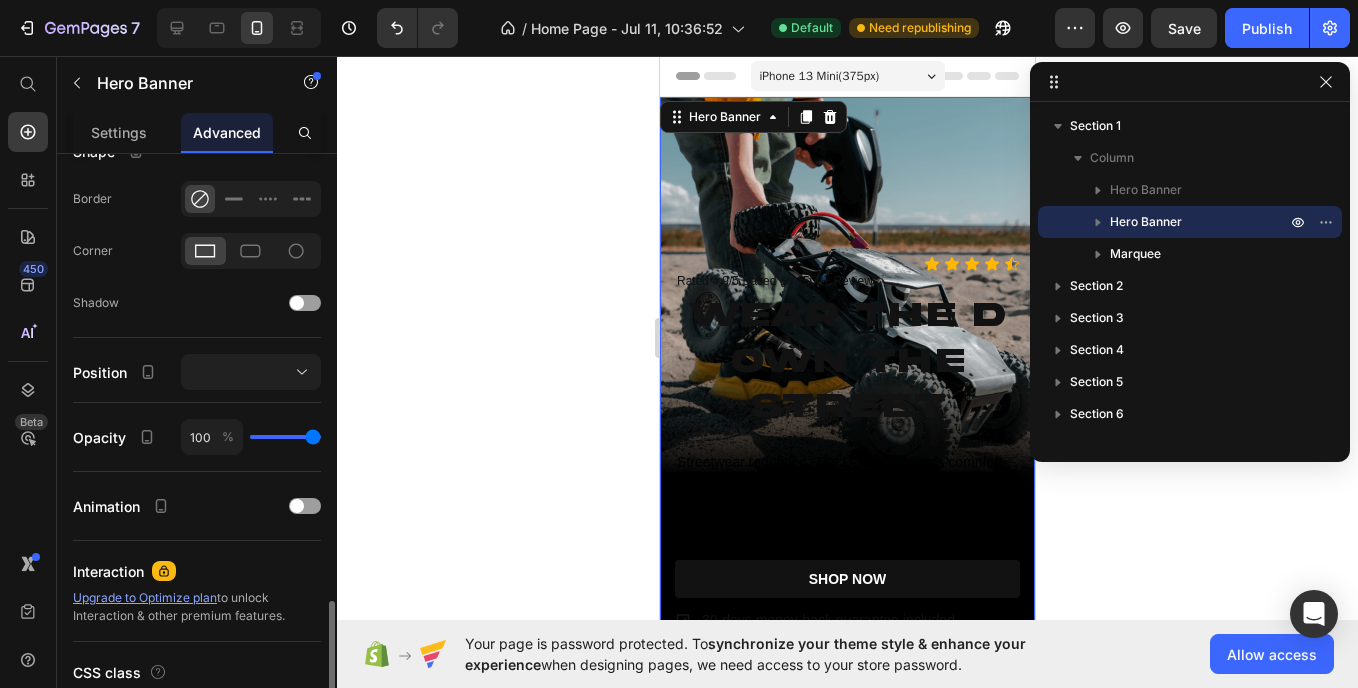 scroll, scrollTop: 678, scrollLeft: 0, axis: vertical 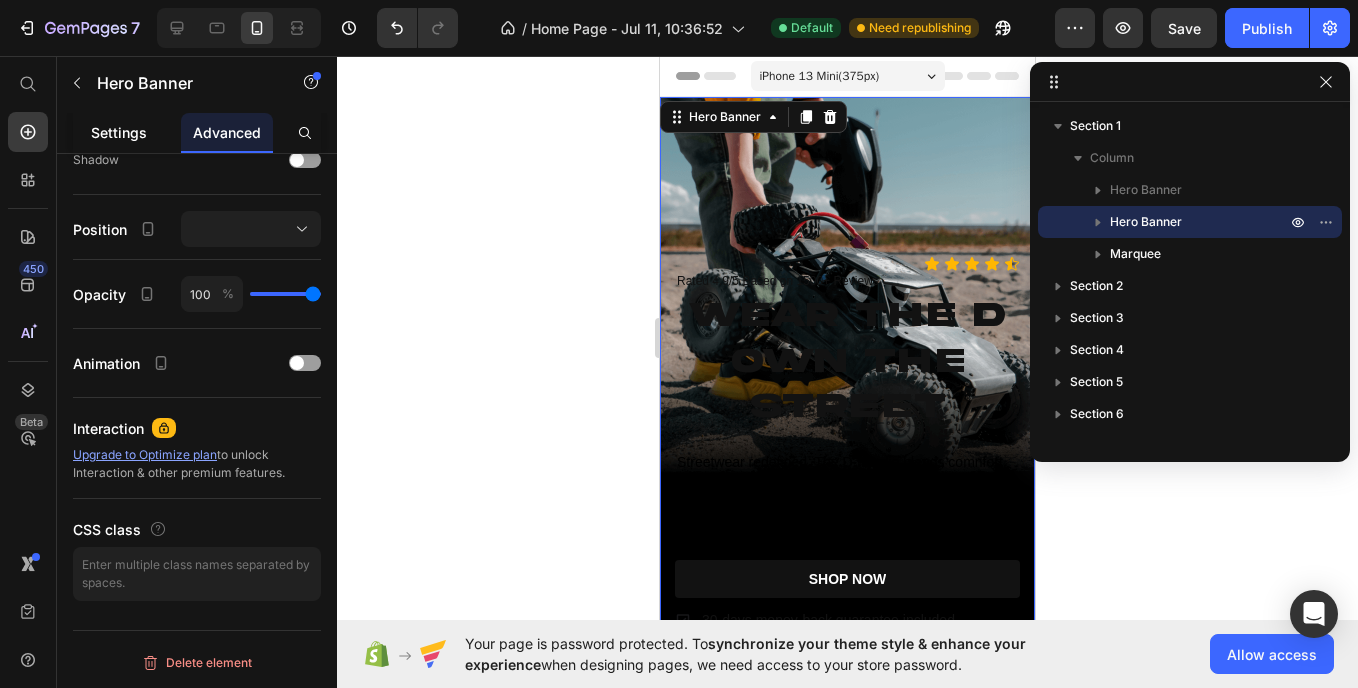 click on "Settings" 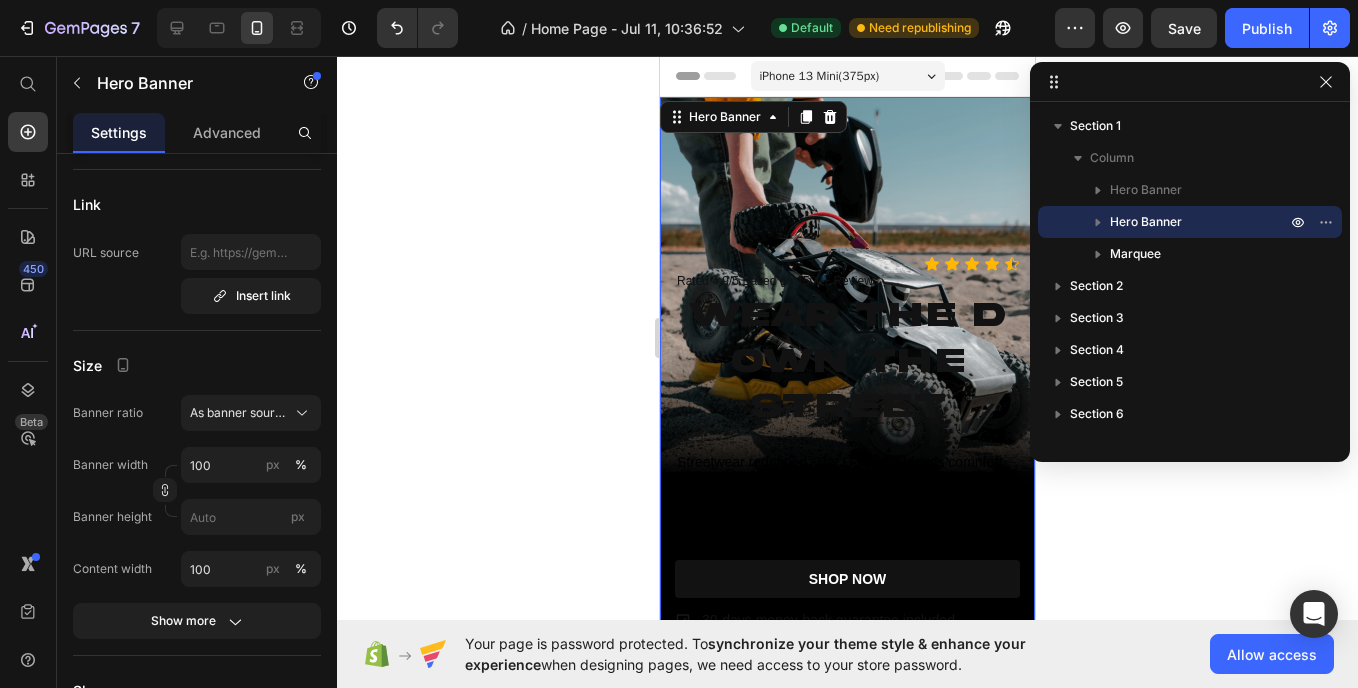 scroll, scrollTop: 0, scrollLeft: 0, axis: both 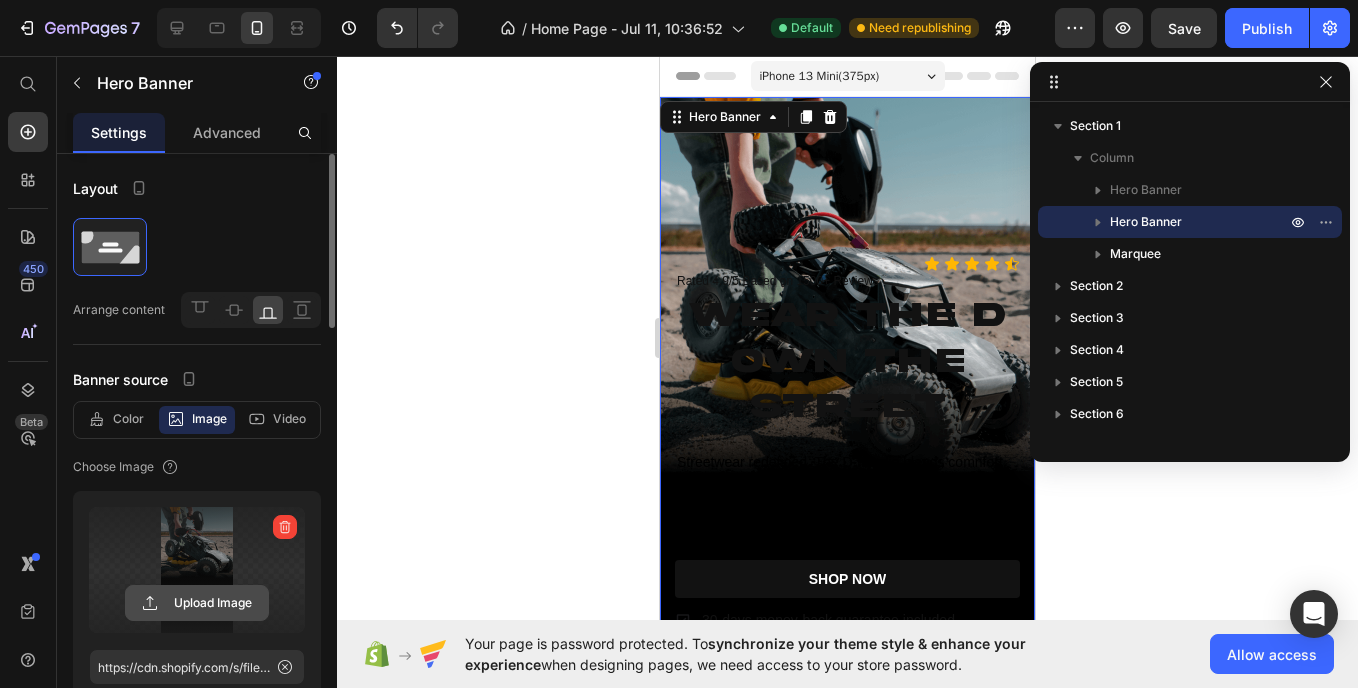 click 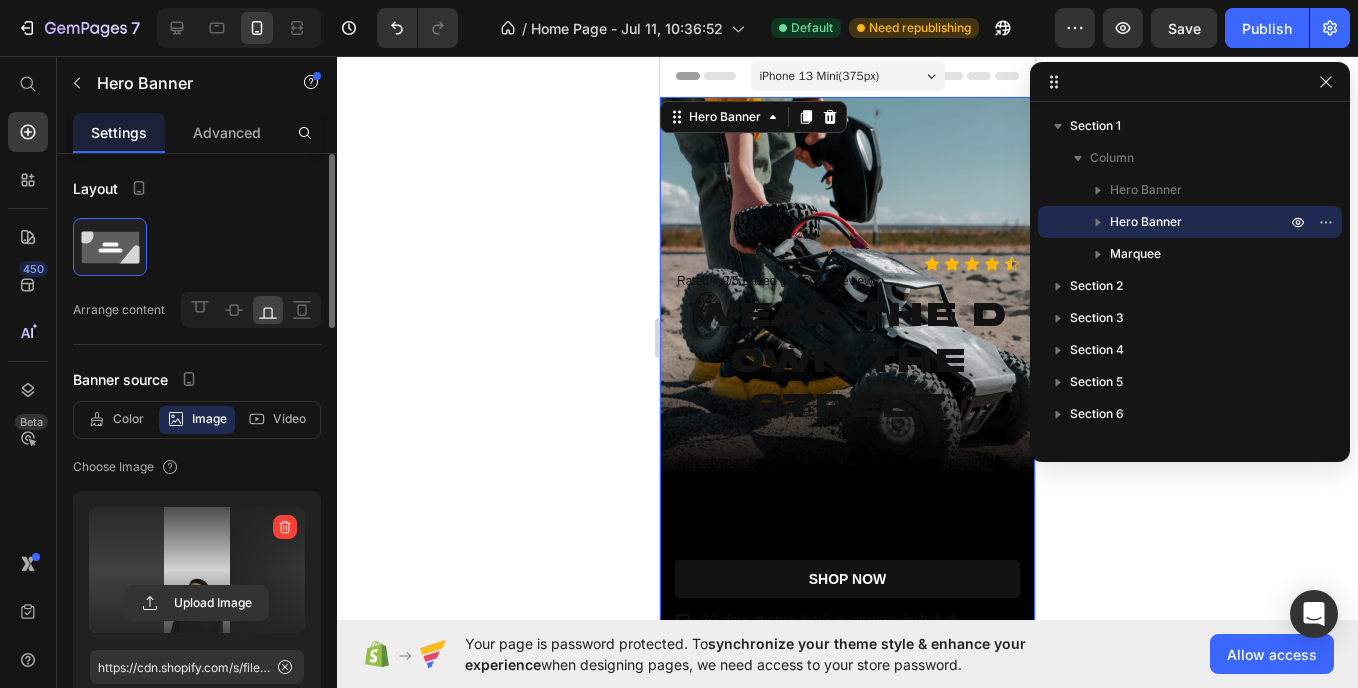 type on "https://cdn.shopify.com/s/files/1/0692/9429/3037/files/gempages_574980229496308511-e1232c09-94e3-41de-afae-3827d553e1ce.jpg" 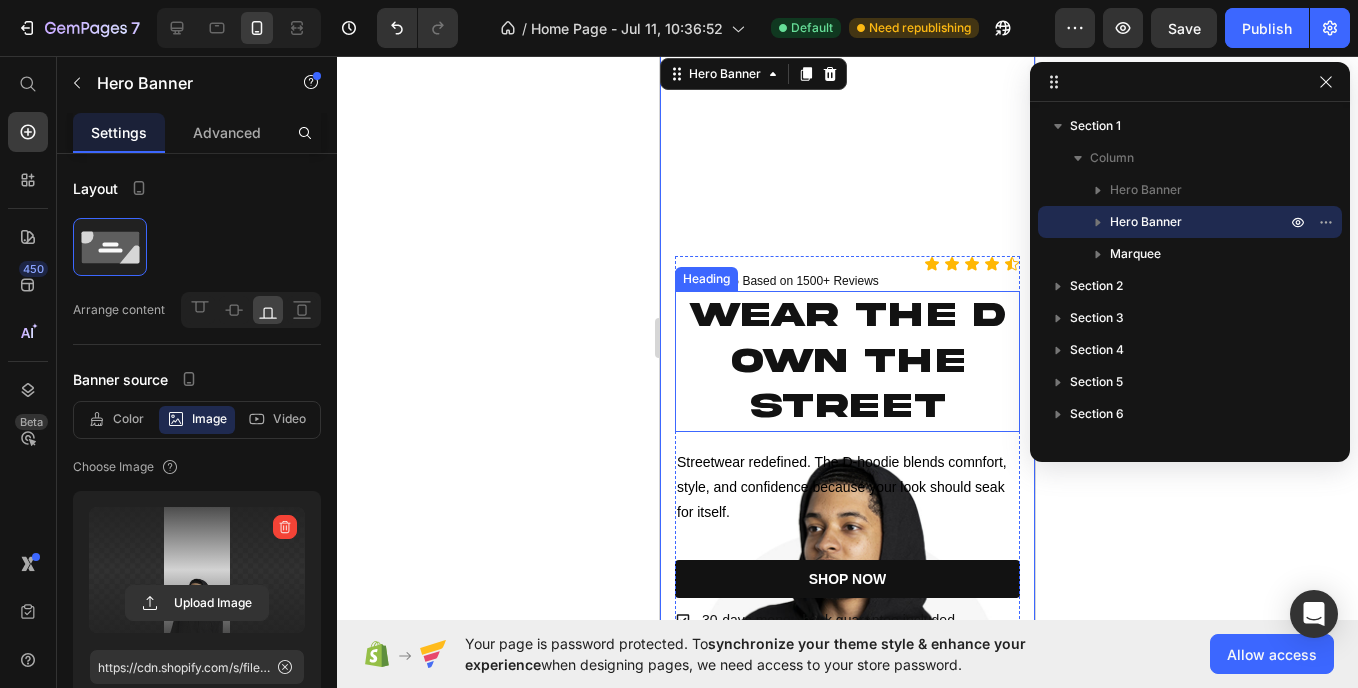 scroll, scrollTop: 0, scrollLeft: 0, axis: both 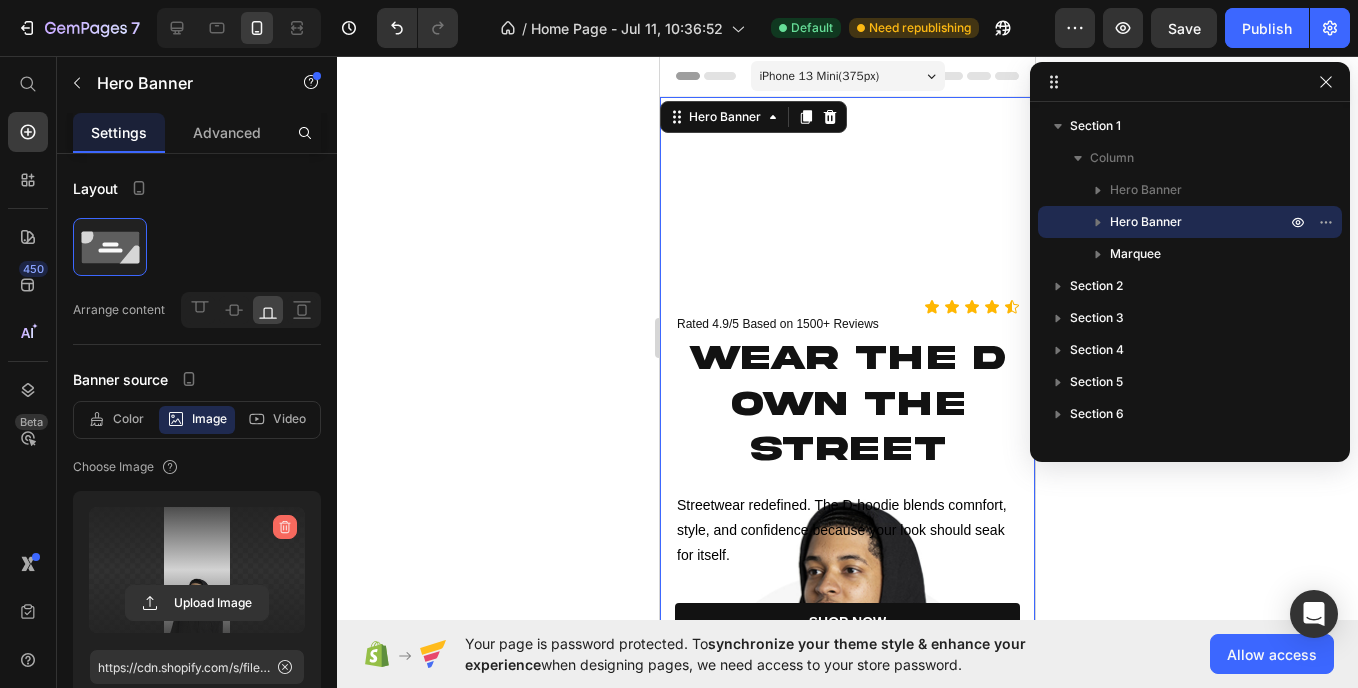 click 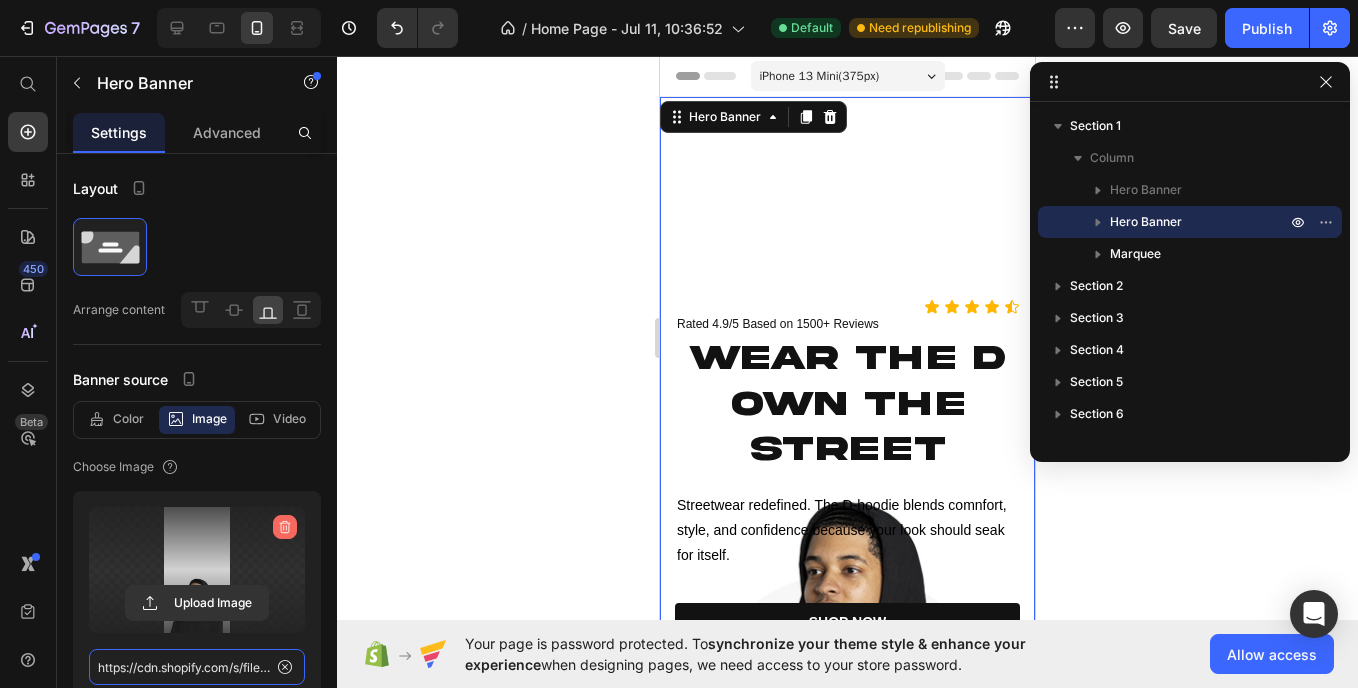 type 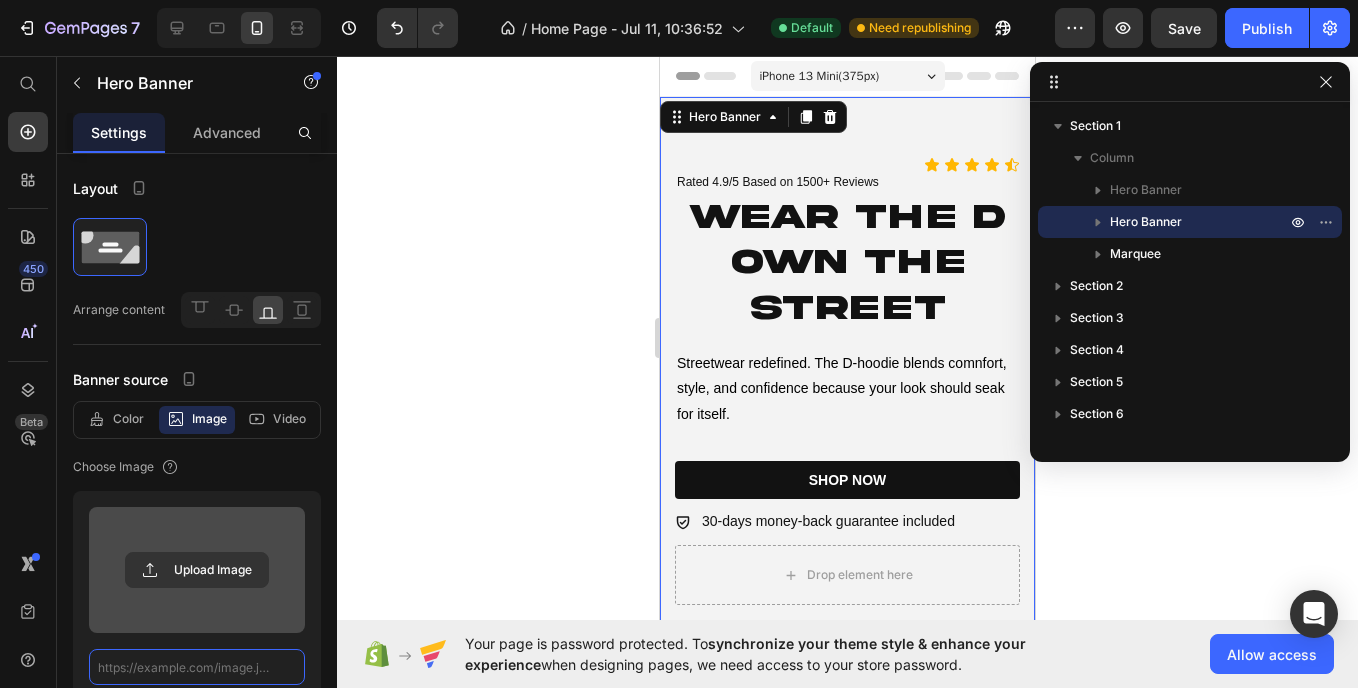 scroll, scrollTop: 0, scrollLeft: 0, axis: both 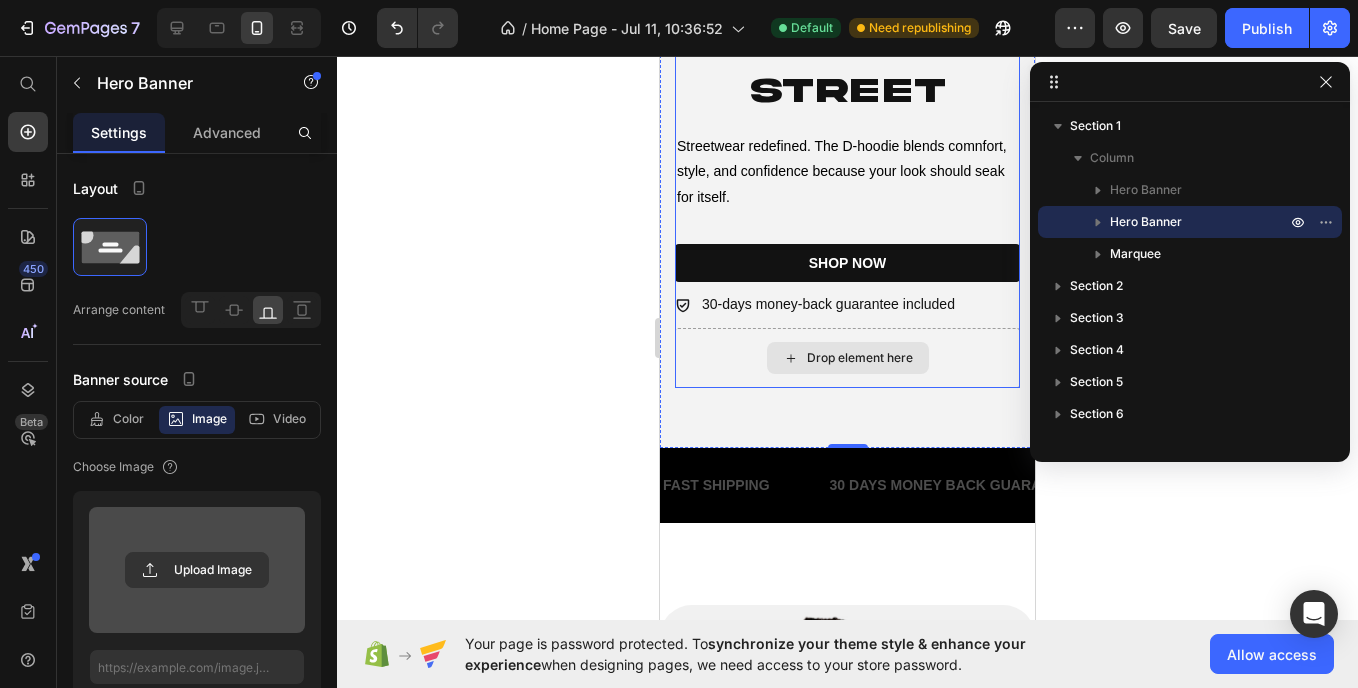 click on "Drop element here" at bounding box center (847, 358) 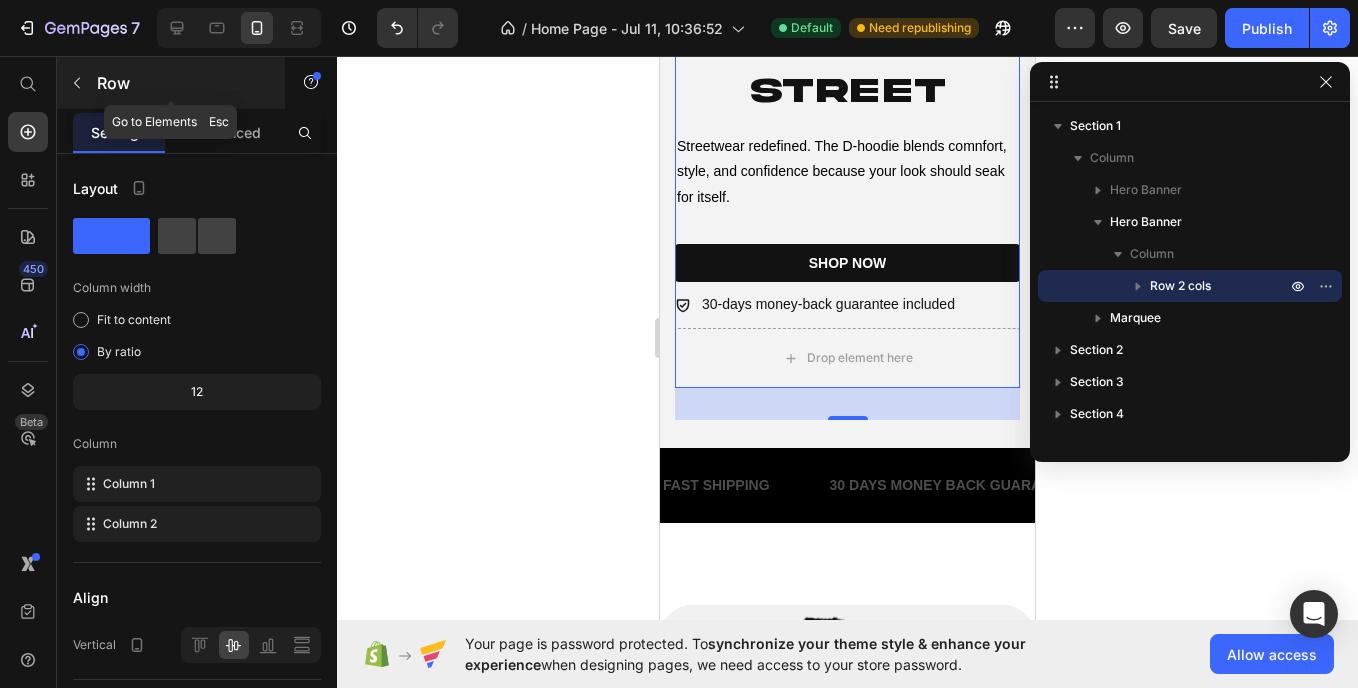 click 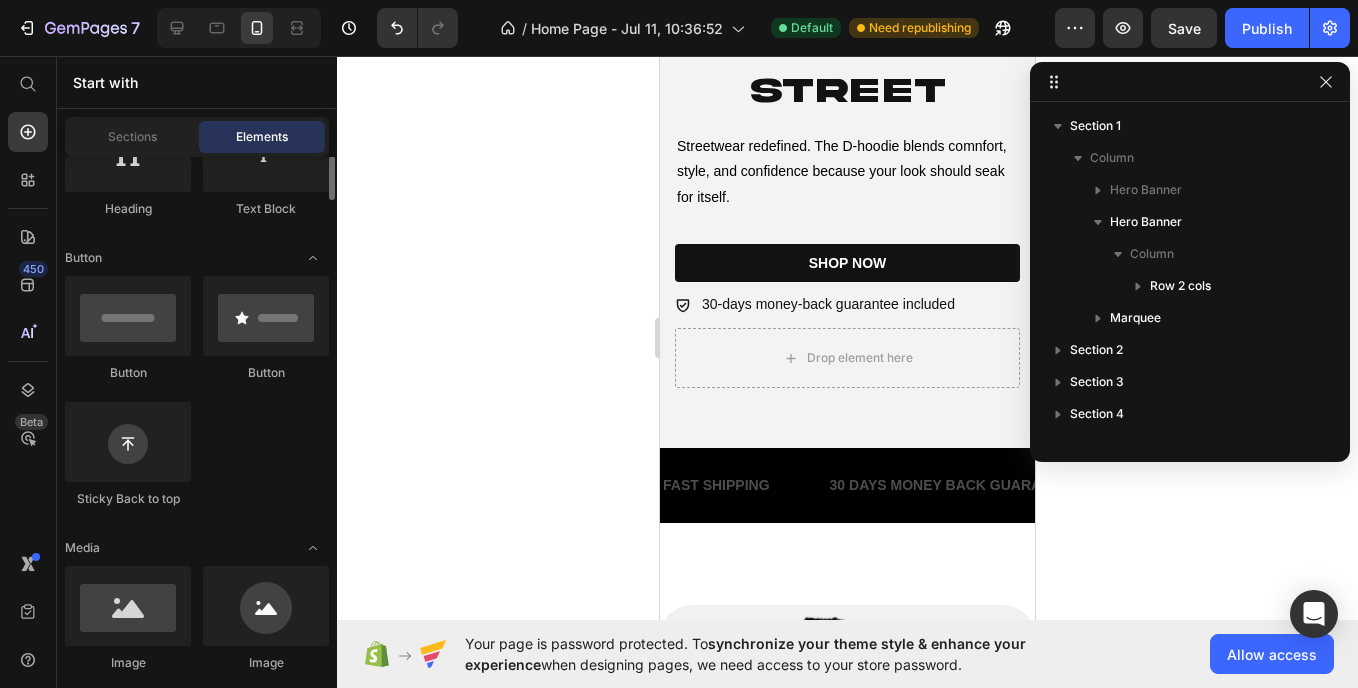 scroll, scrollTop: 388, scrollLeft: 0, axis: vertical 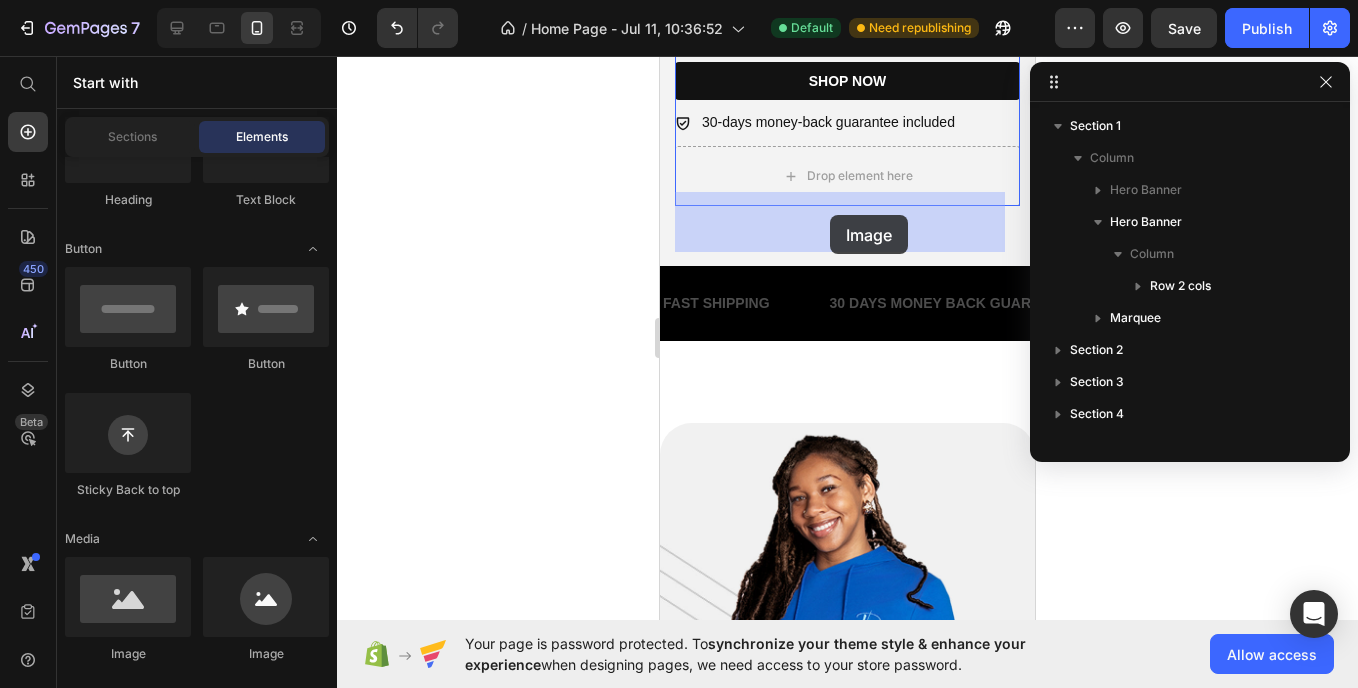 drag, startPoint x: 800, startPoint y: 675, endPoint x: 830, endPoint y: 214, distance: 461.9751 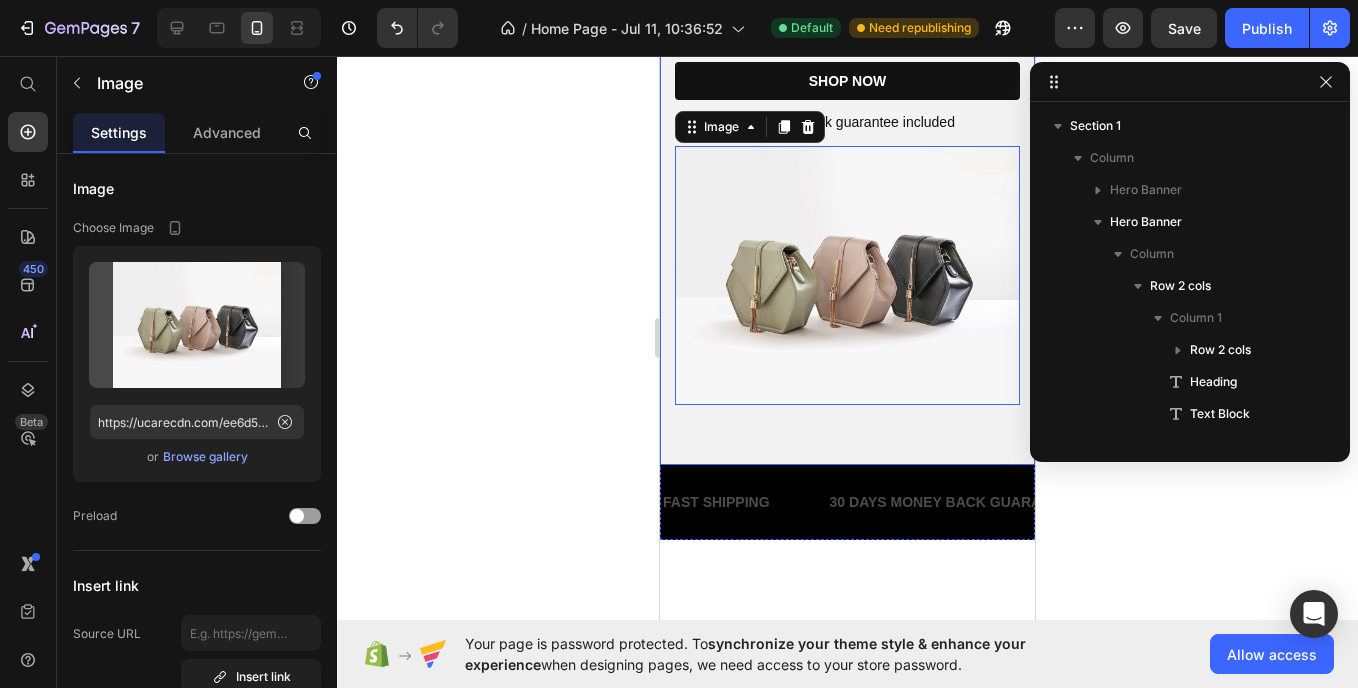 scroll, scrollTop: 283, scrollLeft: 0, axis: vertical 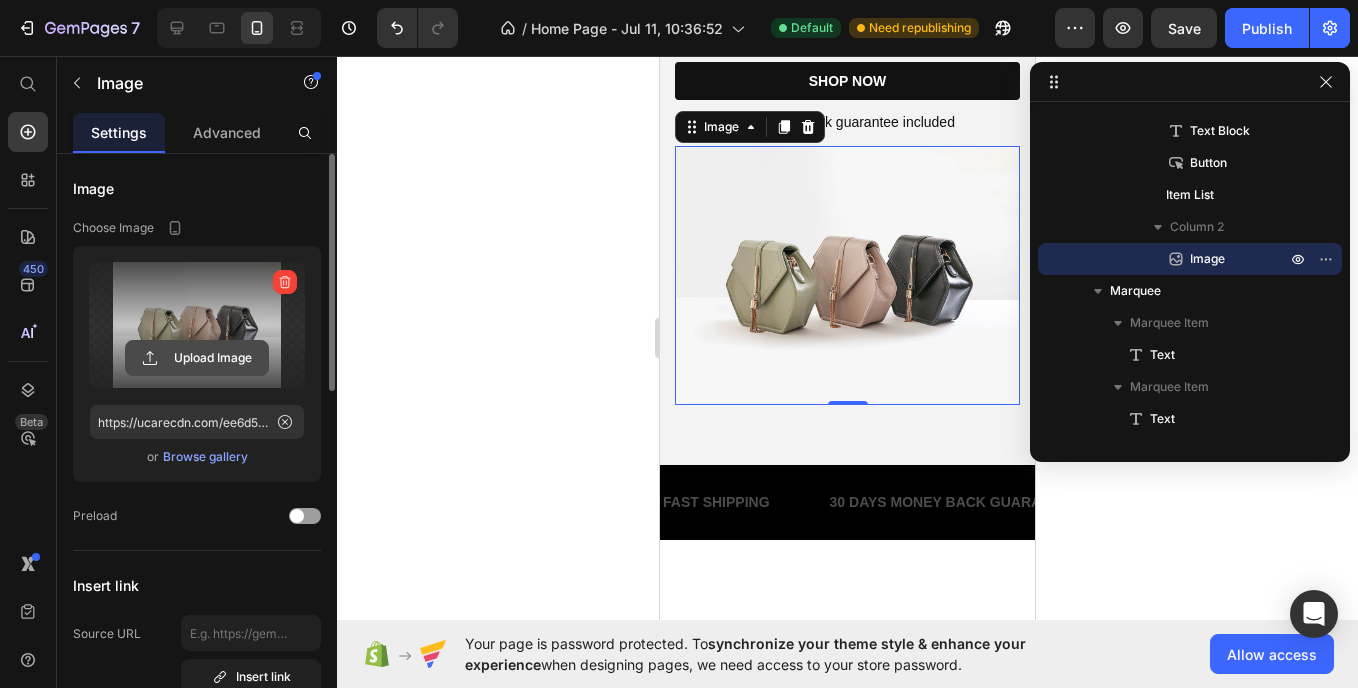 click 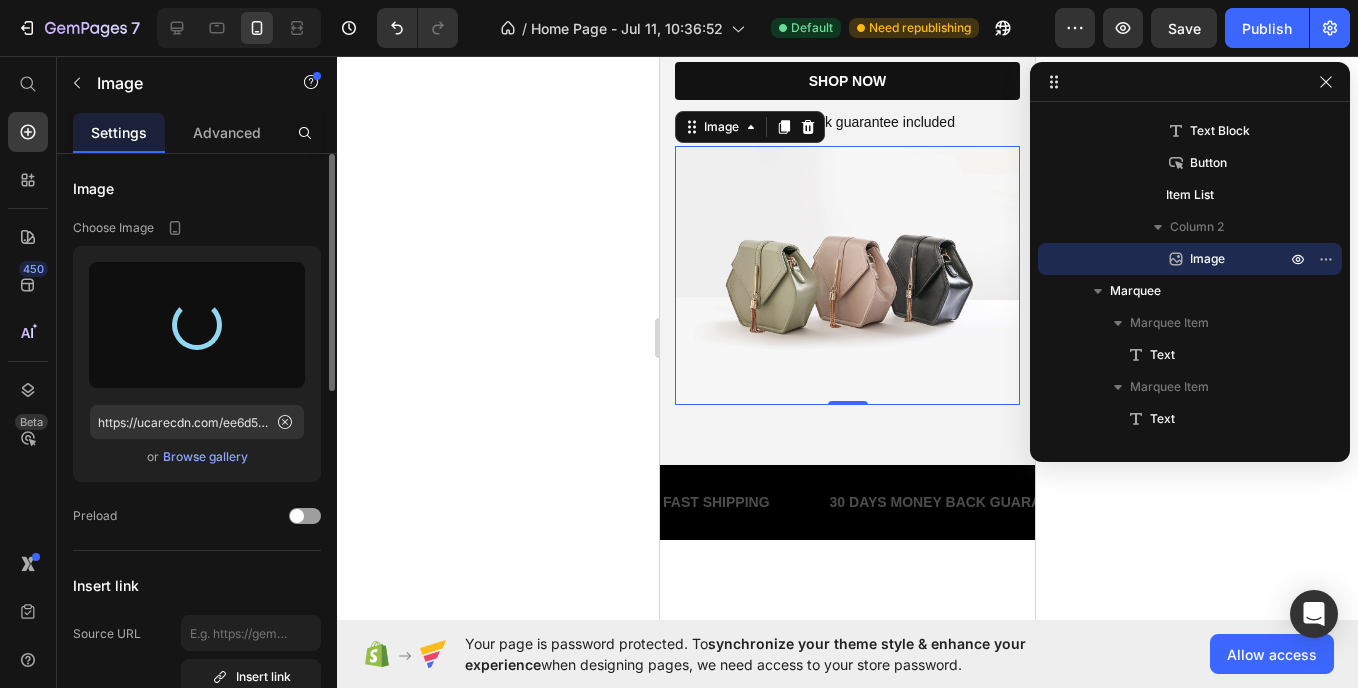 type on "https://cdn.shopify.com/s/files/1/0692/9429/3037/files/gempages_574980229496308511-e1232c09-94e3-41de-afae-3827d553e1ce.jpg" 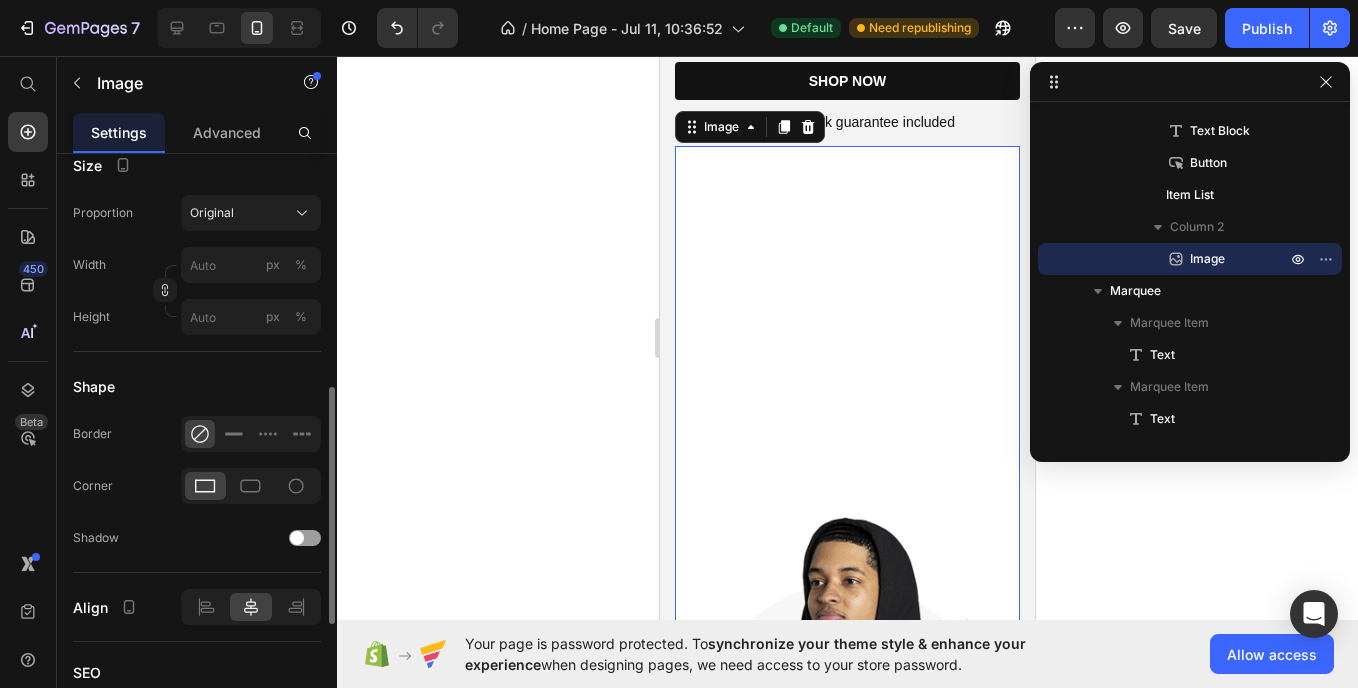 scroll, scrollTop: 582, scrollLeft: 0, axis: vertical 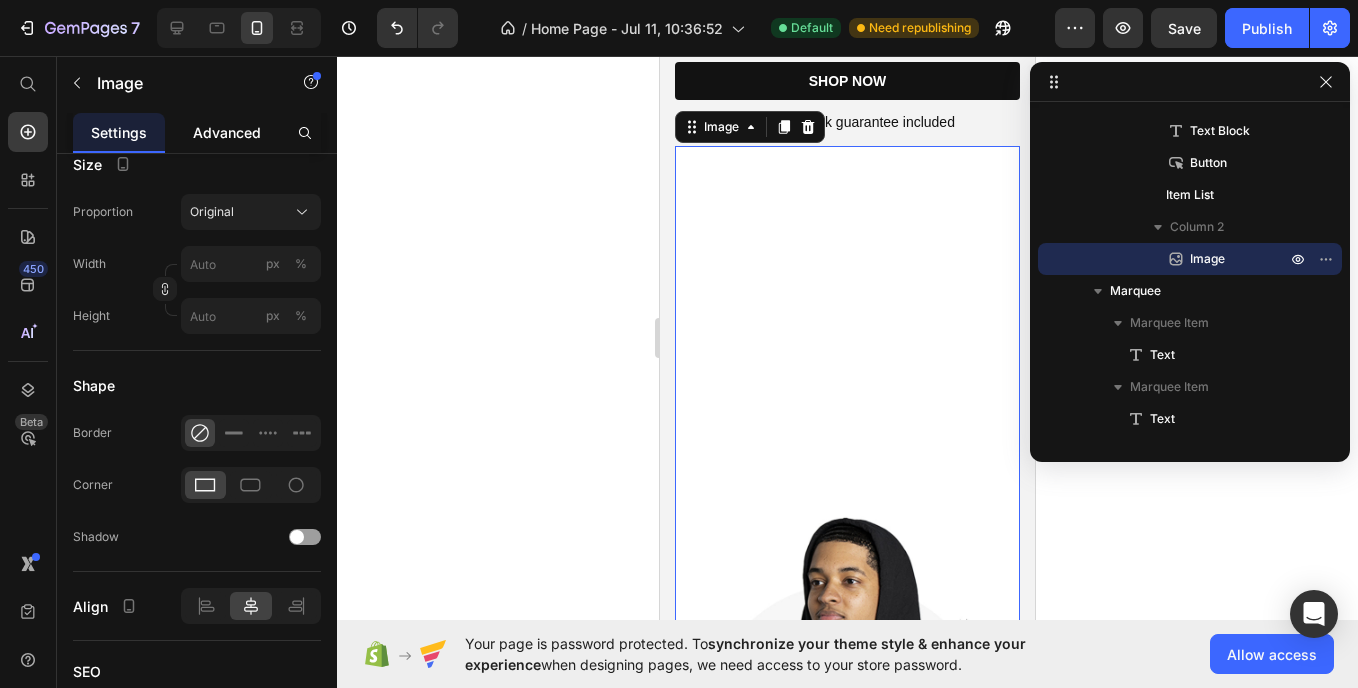 click on "Advanced" at bounding box center (227, 132) 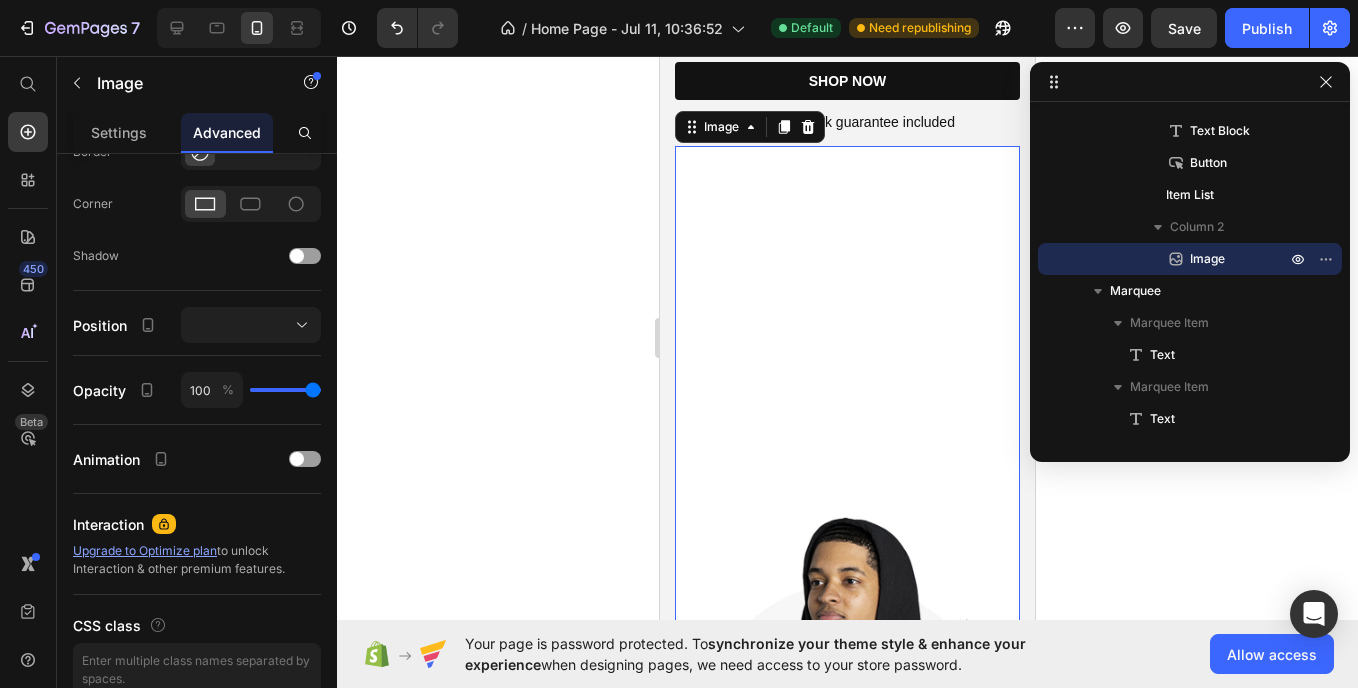 scroll, scrollTop: 0, scrollLeft: 0, axis: both 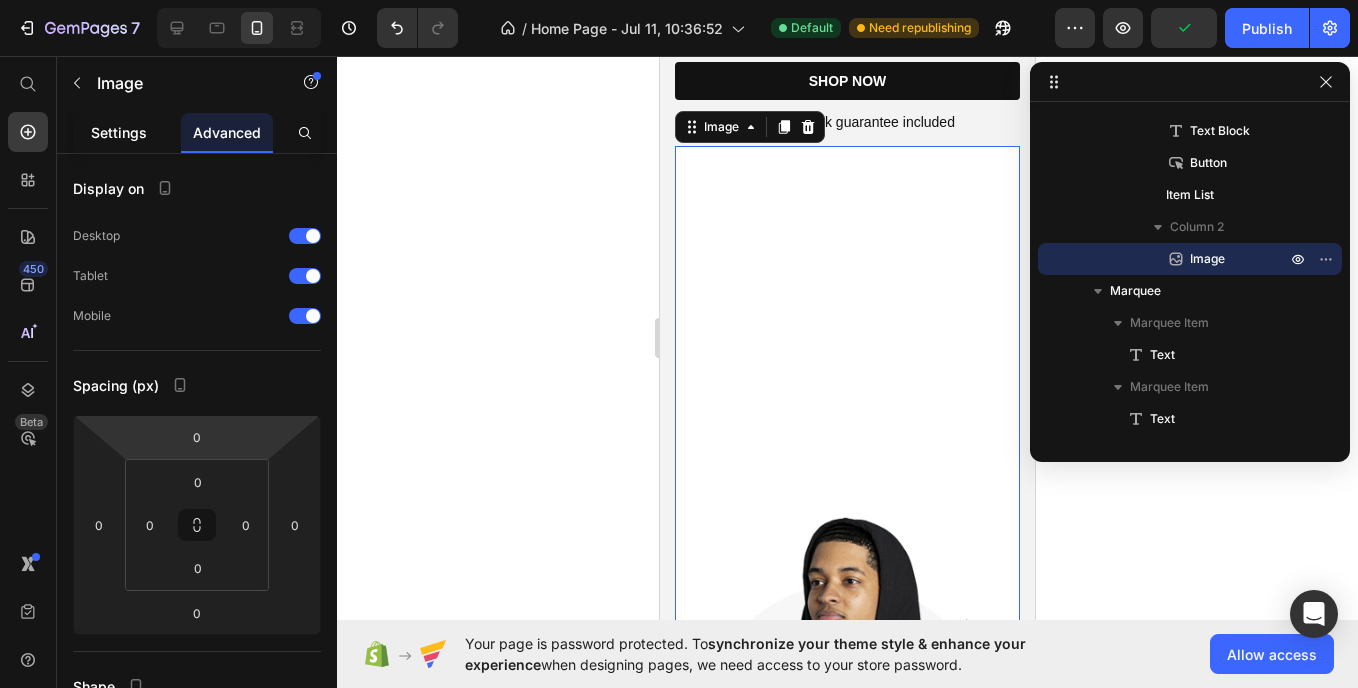 click on "Settings" at bounding box center [119, 132] 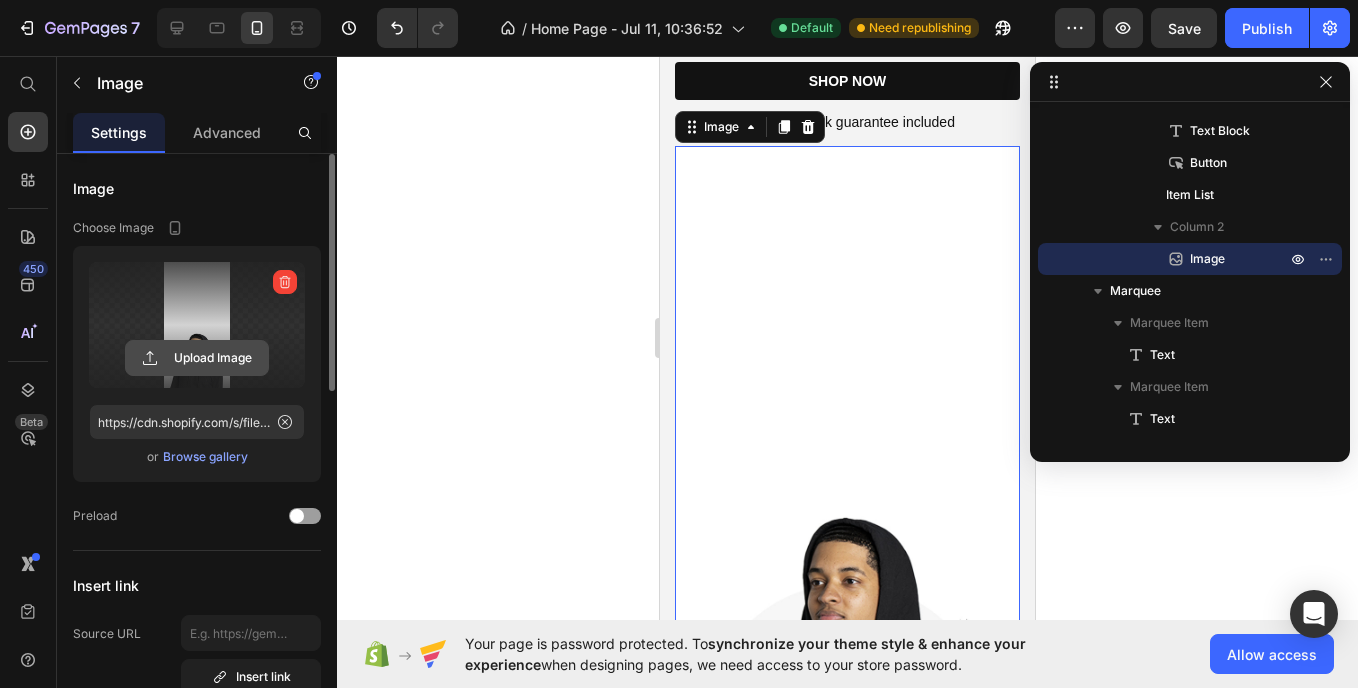 click 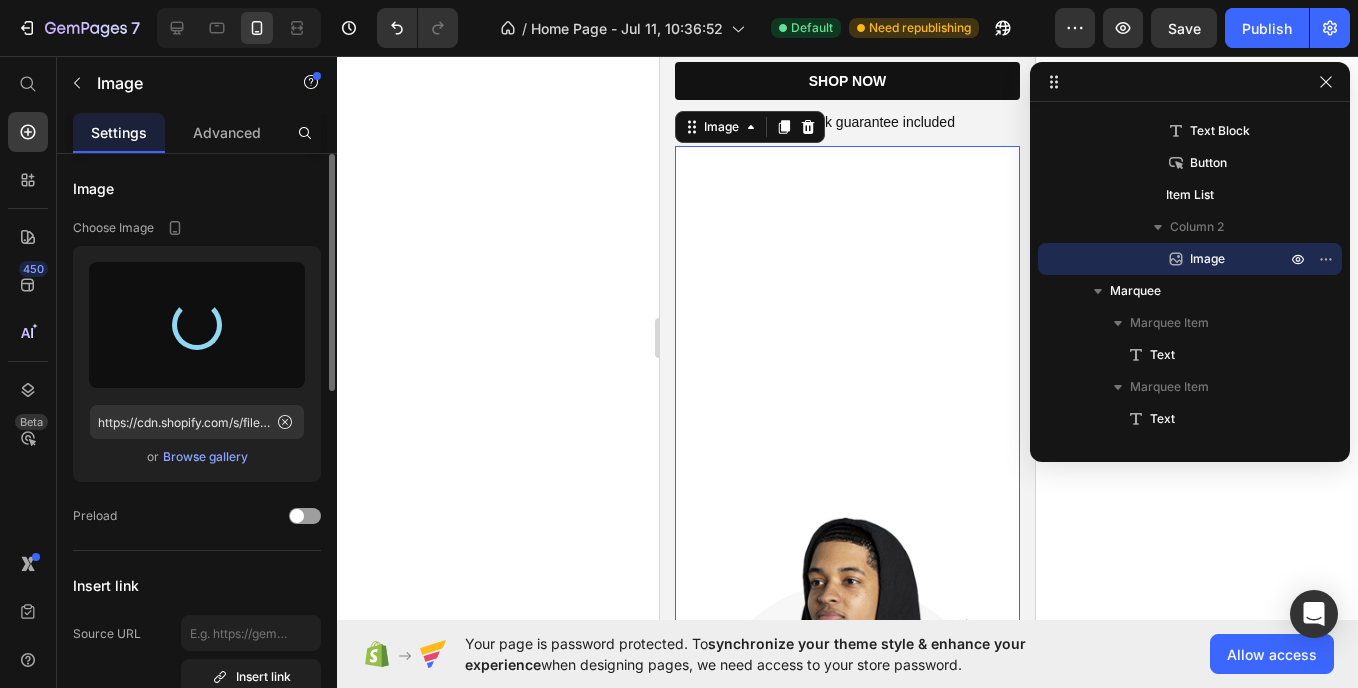 type on "https://cdn.shopify.com/s/files/1/0692/9429/3037/files/gempages_574980229496308511-ba82e79b-69ed-463b-b066-d2d2a9482645.jpg" 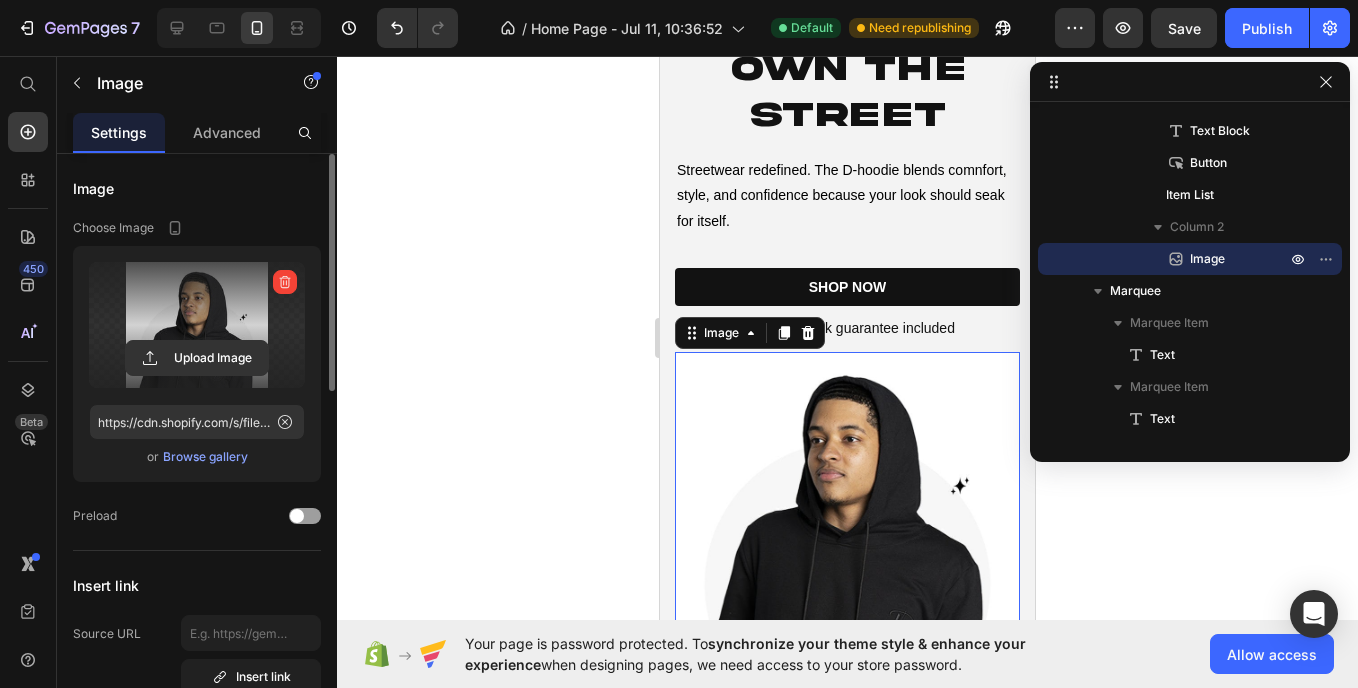 scroll, scrollTop: 0, scrollLeft: 0, axis: both 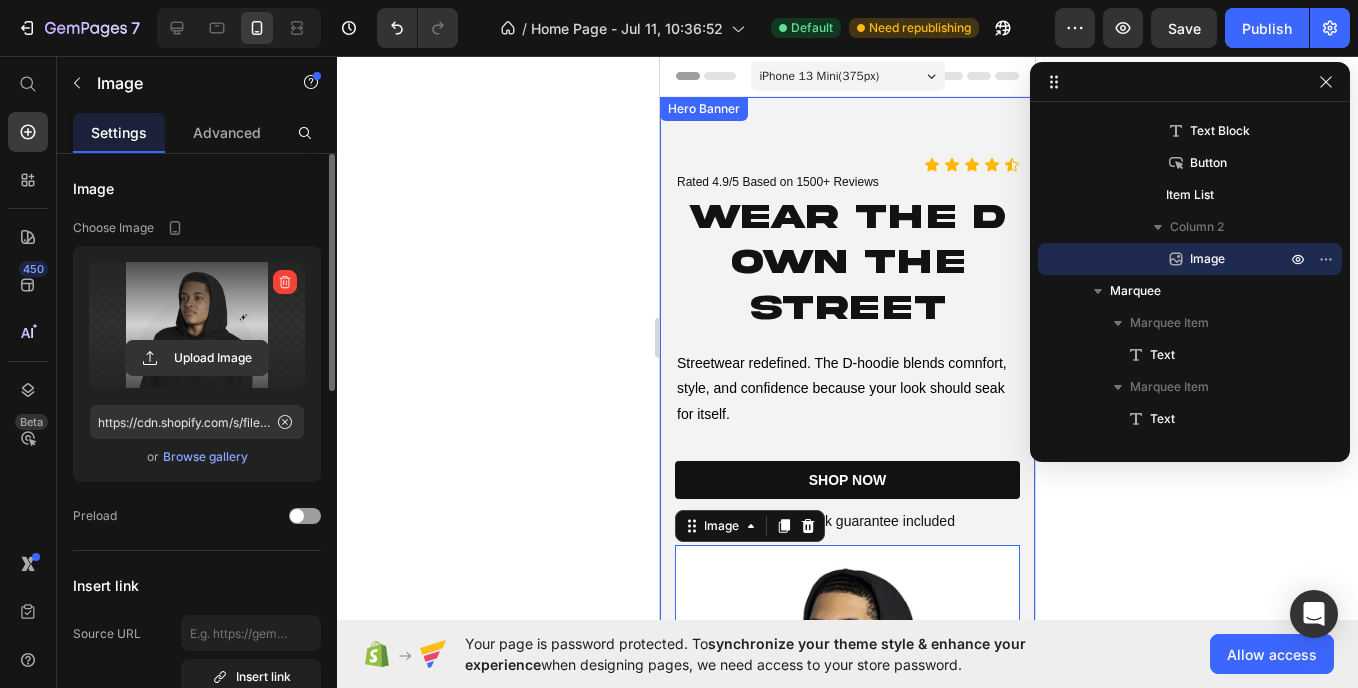 click on "Icon Icon Icon Icon Icon Icon List Rated 4.9/5 Based on 1500+ Reviews Text Block Row Wear the D  Own the Street Heading Streetwear redefined. The D-hoodie blends comnfort, style, and confidence because your look should seak for itself. Text Block SHOP NOW Button
30-days money-back guarantee included Item List Image   0 Row" at bounding box center [847, 503] 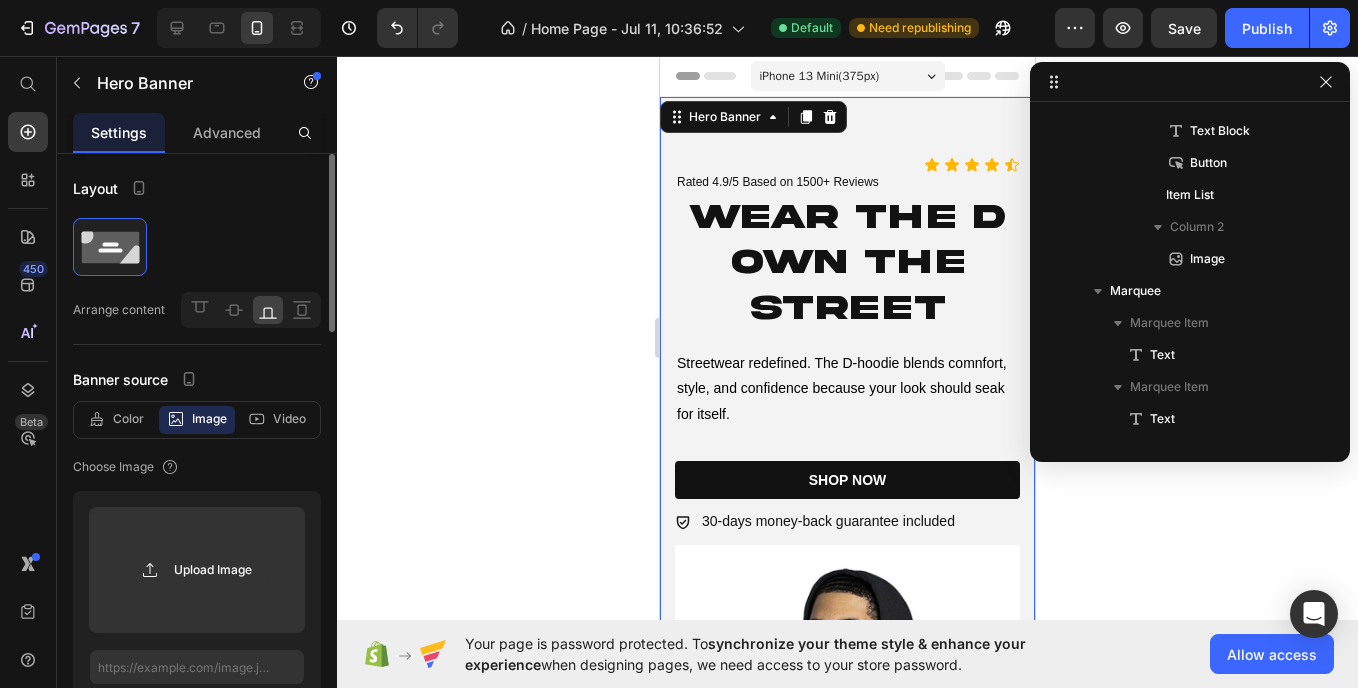 scroll, scrollTop: 0, scrollLeft: 0, axis: both 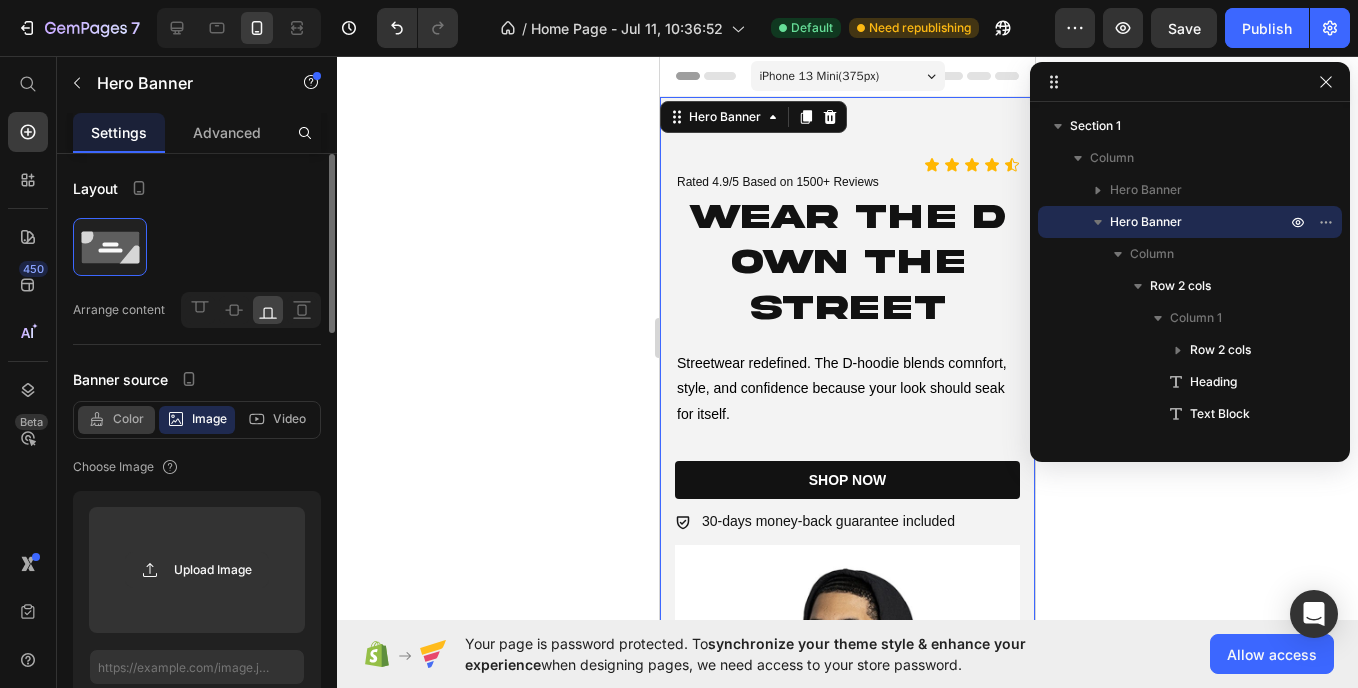 click on "Color" at bounding box center (128, 419) 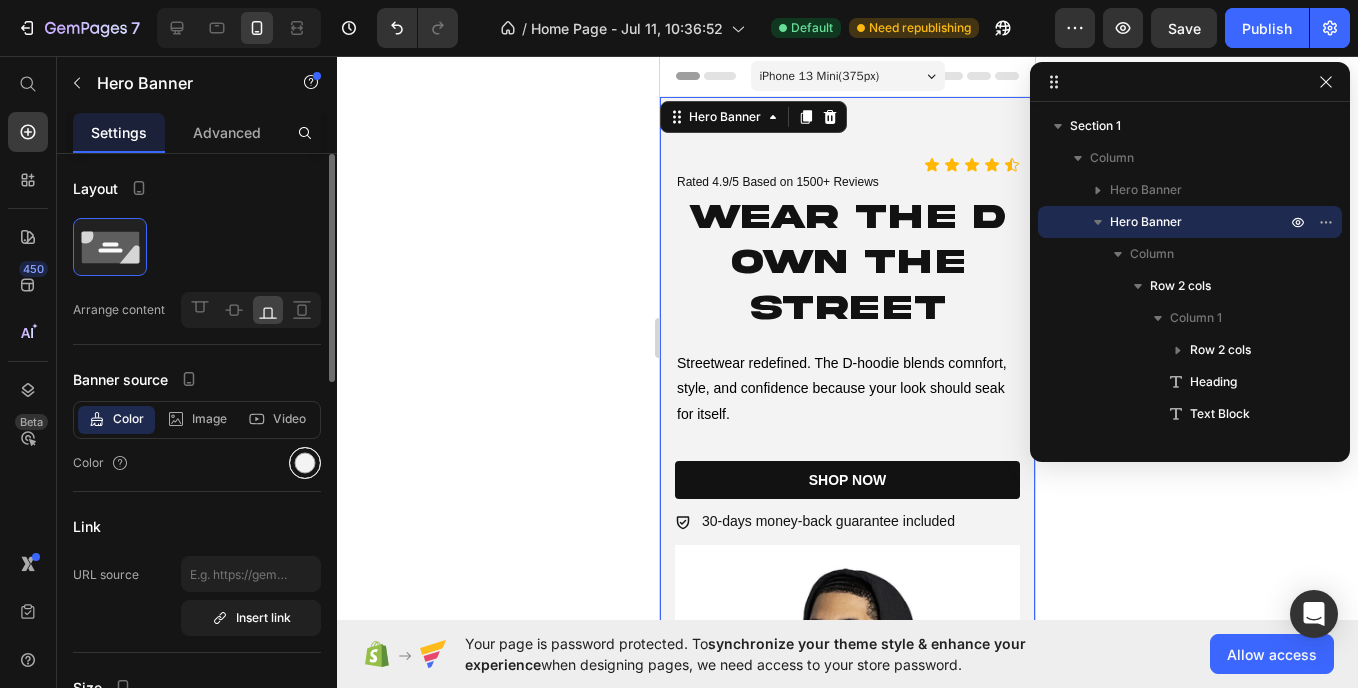 click at bounding box center (305, 463) 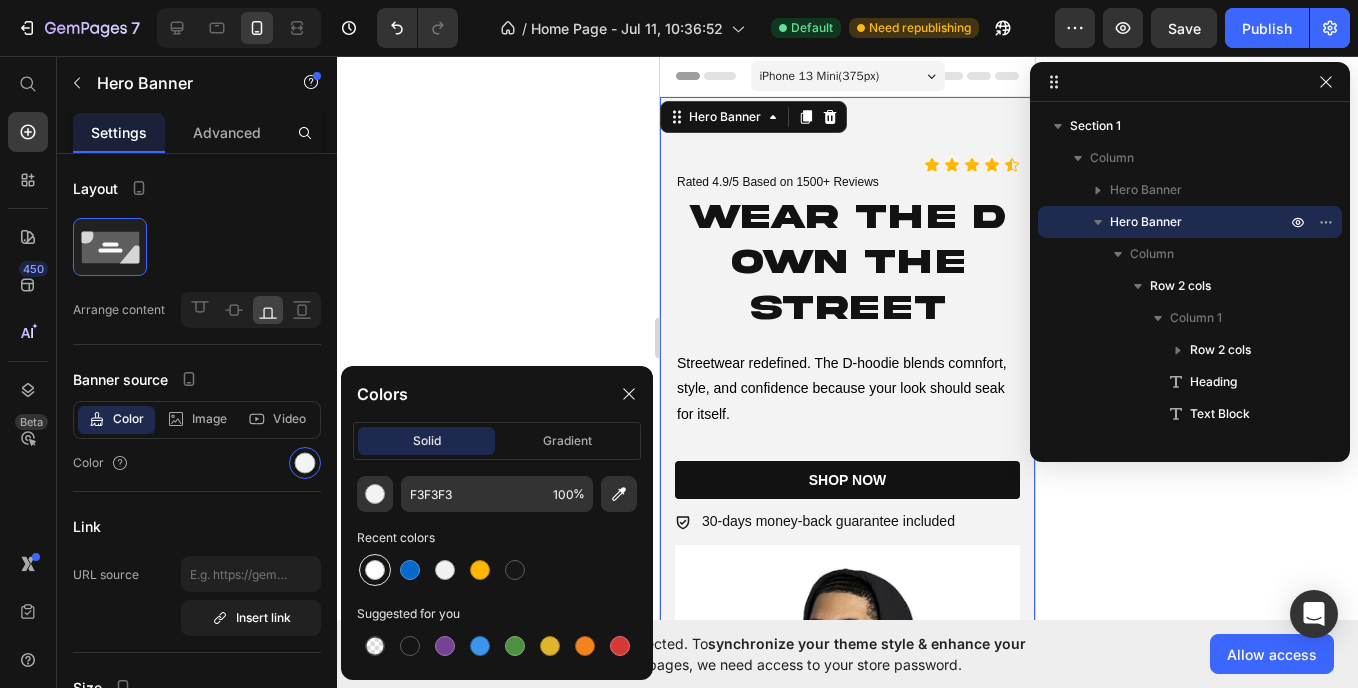 click at bounding box center (375, 570) 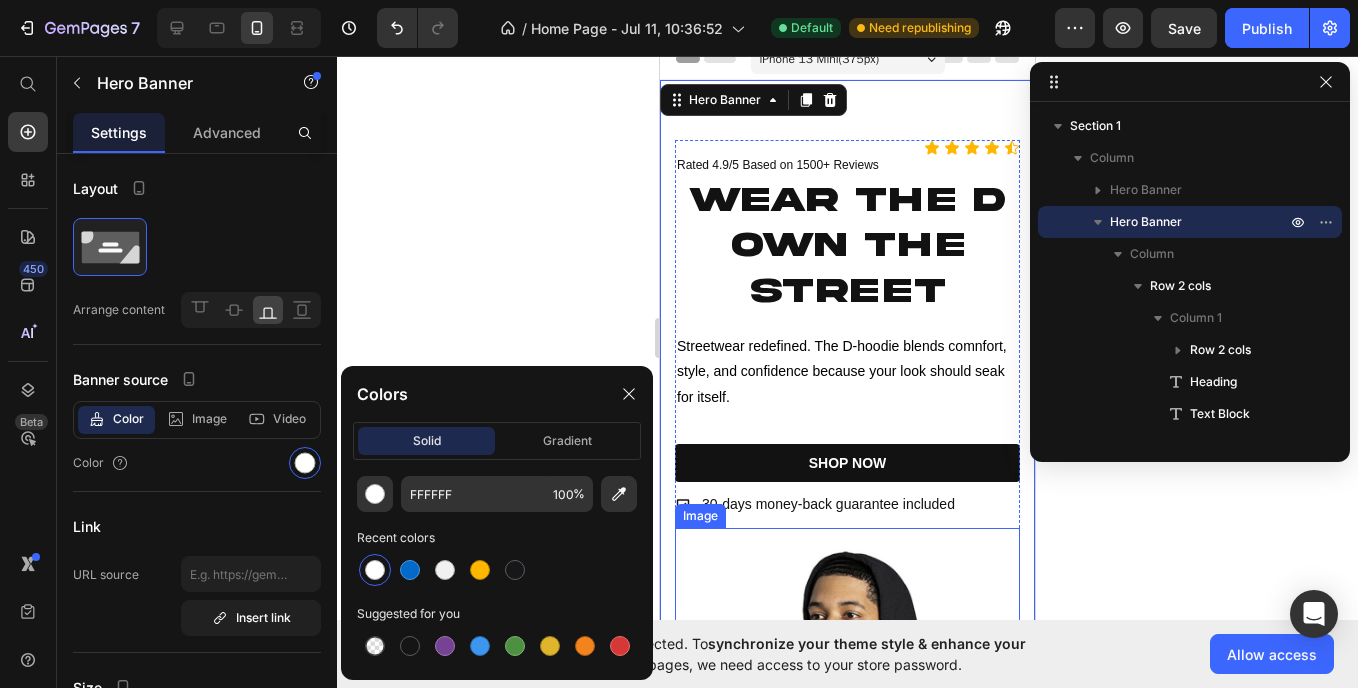 scroll, scrollTop: 0, scrollLeft: 0, axis: both 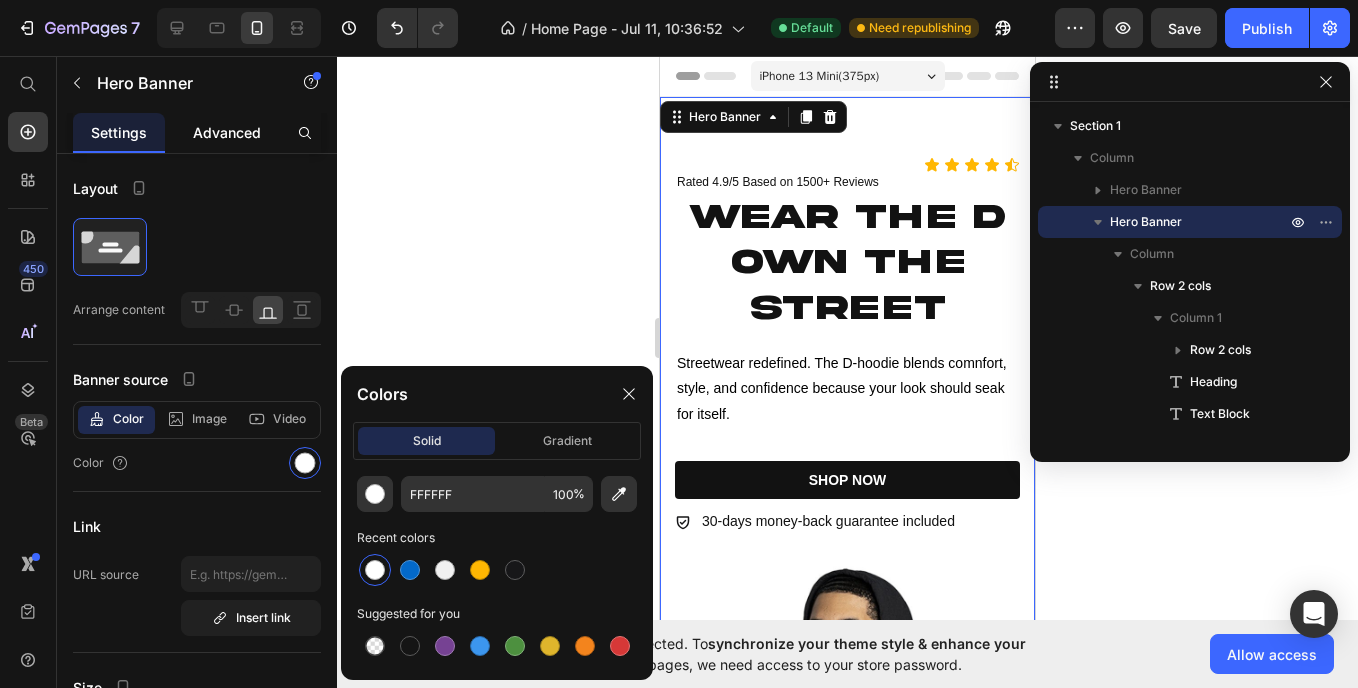 click on "Advanced" at bounding box center [227, 132] 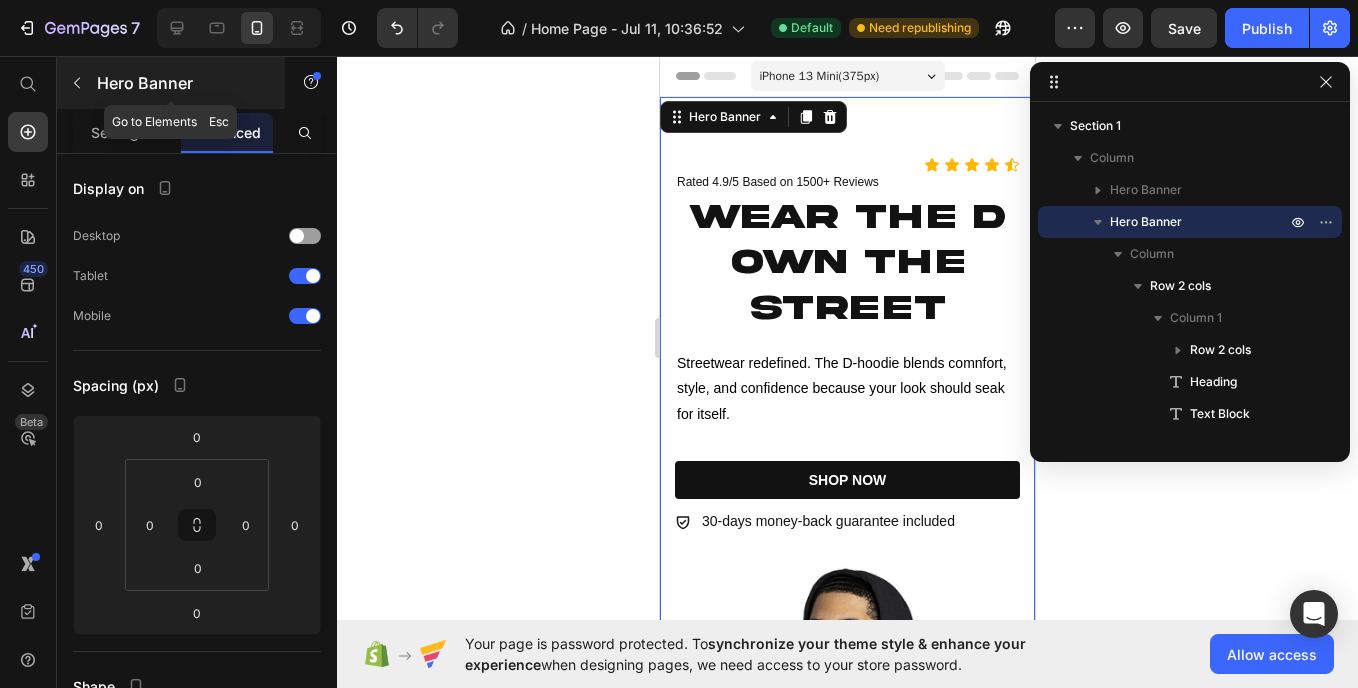 click at bounding box center (77, 83) 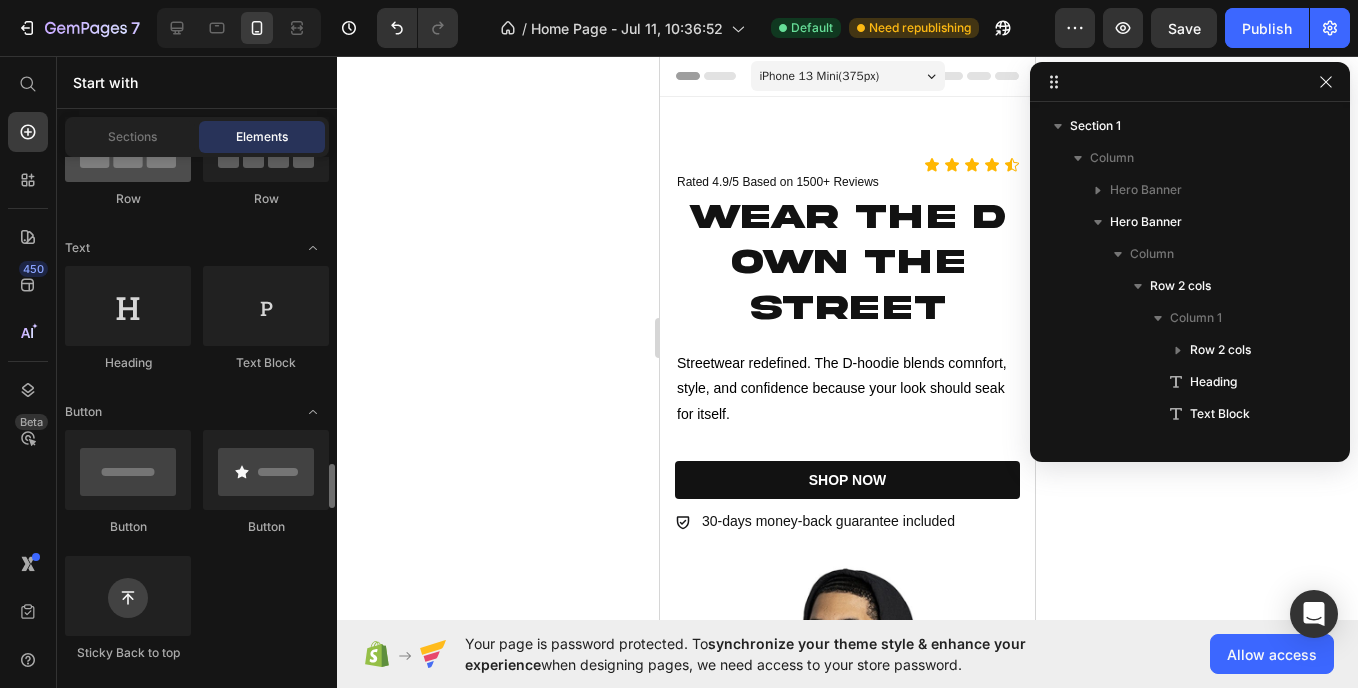 scroll, scrollTop: 0, scrollLeft: 0, axis: both 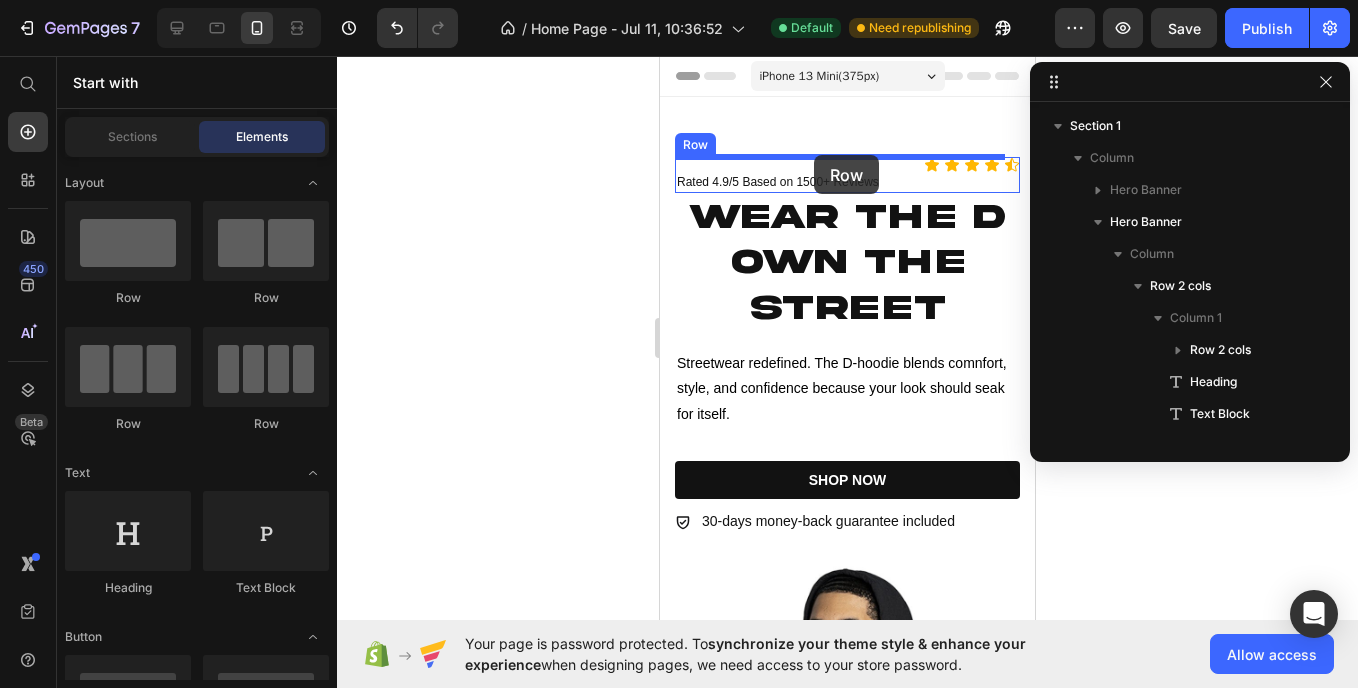 drag, startPoint x: 928, startPoint y: 323, endPoint x: 814, endPoint y: 155, distance: 203.02708 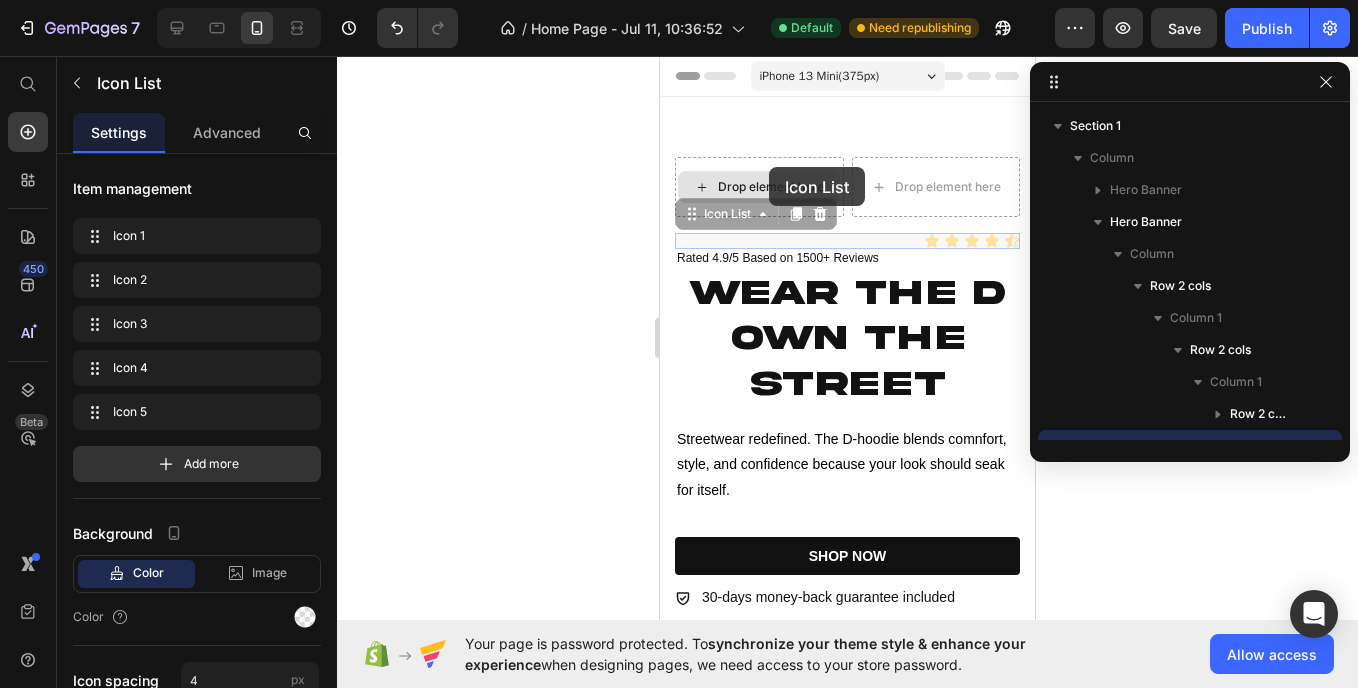 scroll, scrollTop: 187, scrollLeft: 0, axis: vertical 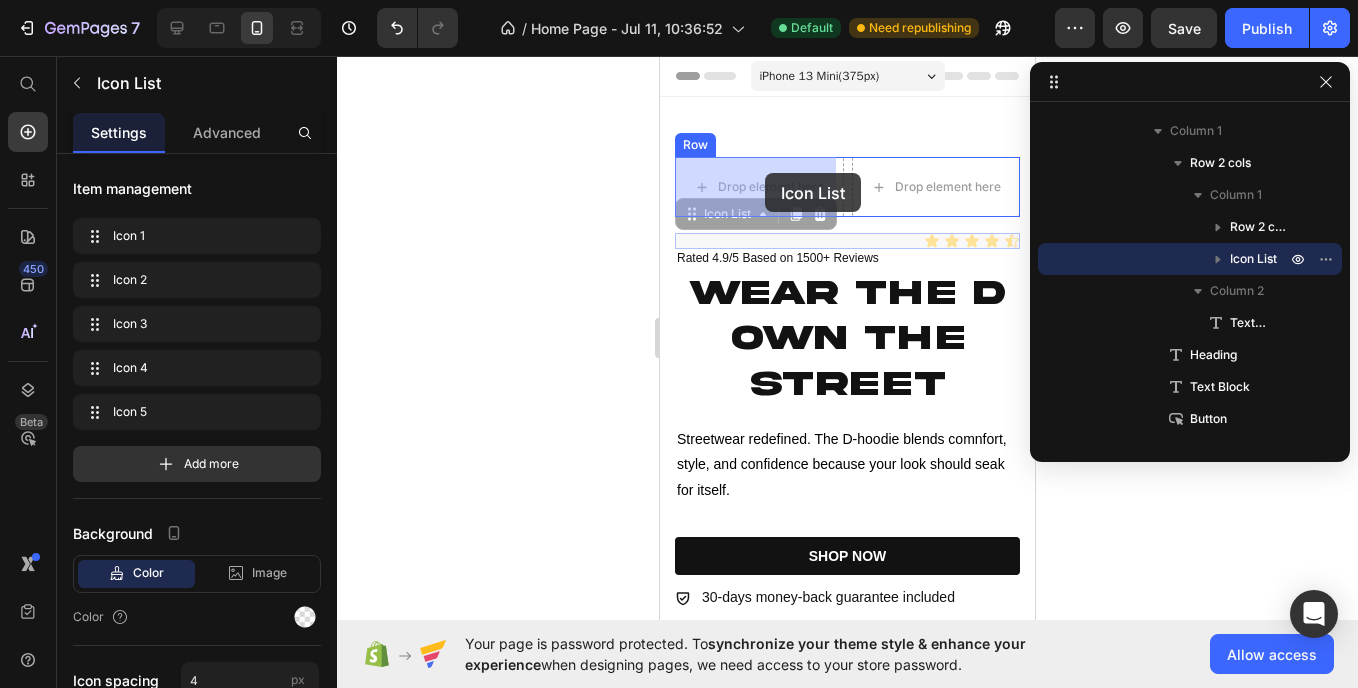 drag, startPoint x: 894, startPoint y: 240, endPoint x: 765, endPoint y: 173, distance: 145.36162 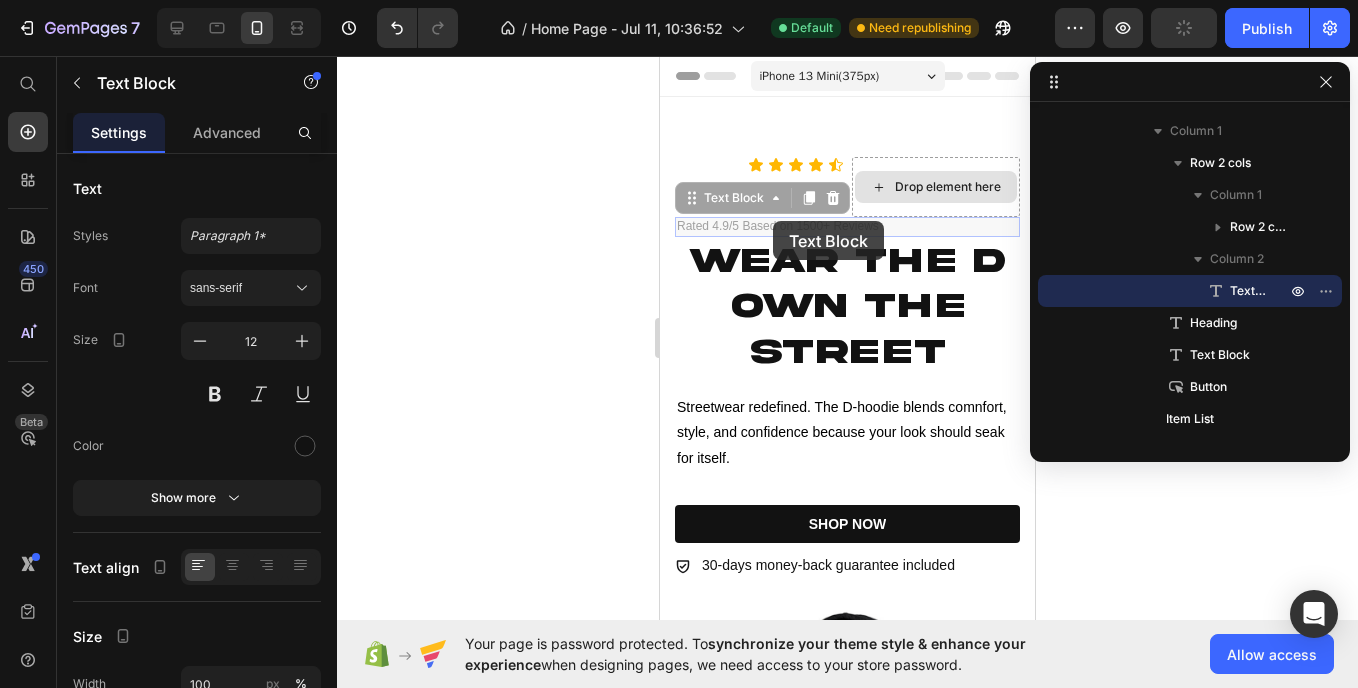 drag, startPoint x: 773, startPoint y: 221, endPoint x: 869, endPoint y: 170, distance: 108.706024 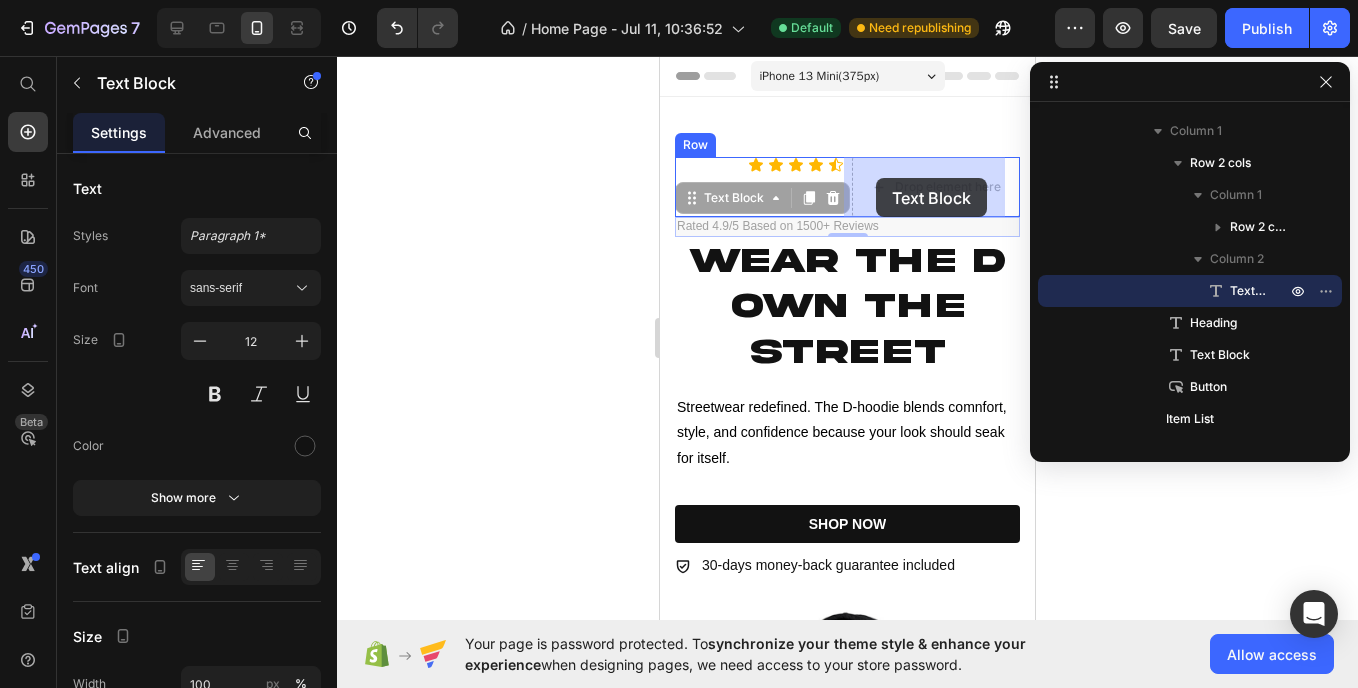drag, startPoint x: 786, startPoint y: 228, endPoint x: 876, endPoint y: 178, distance: 102.9563 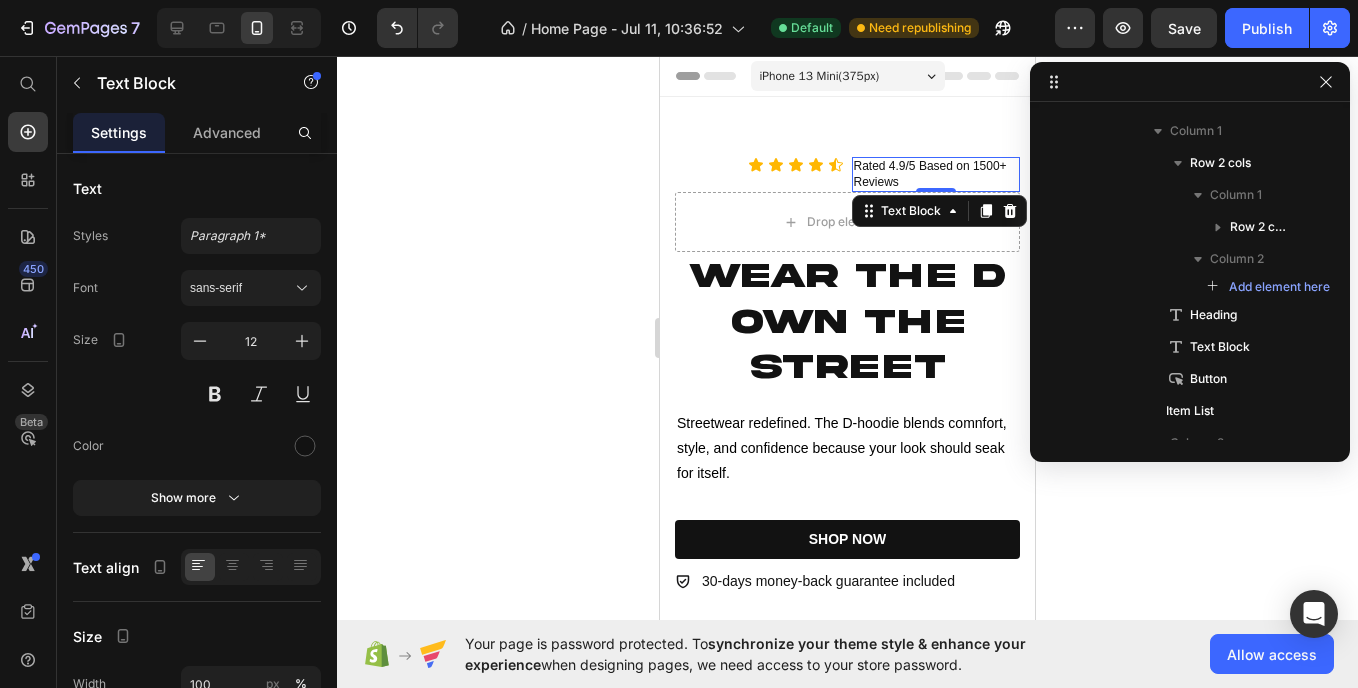 click on "Rated 4.9/5 Based on 1500+ Reviews" at bounding box center (936, 174) 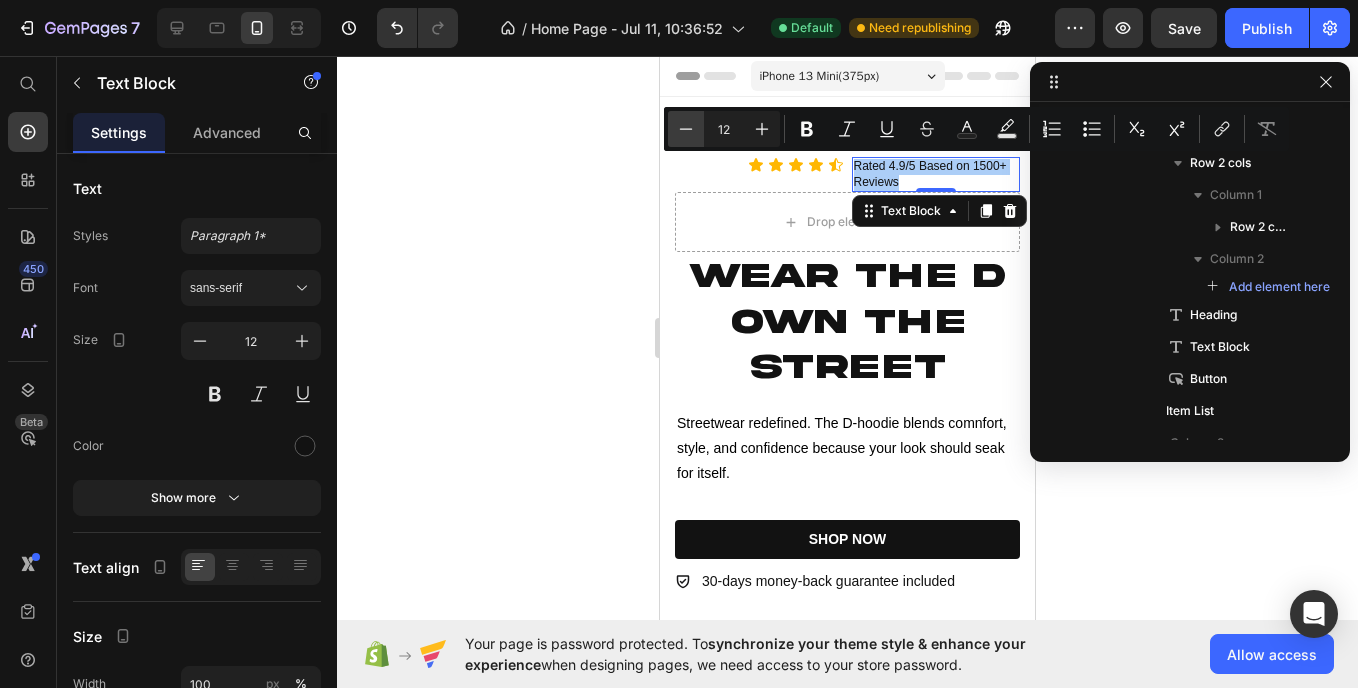click on "Minus" at bounding box center (686, 129) 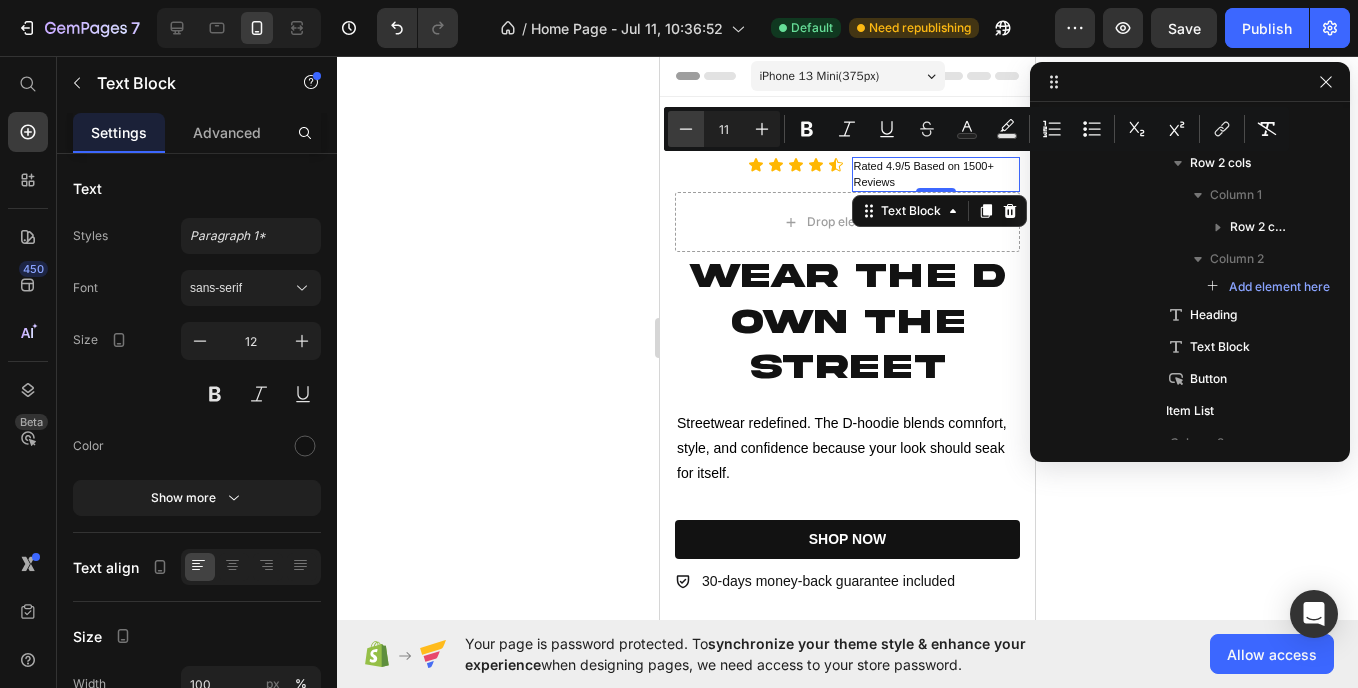click on "Minus" at bounding box center (686, 129) 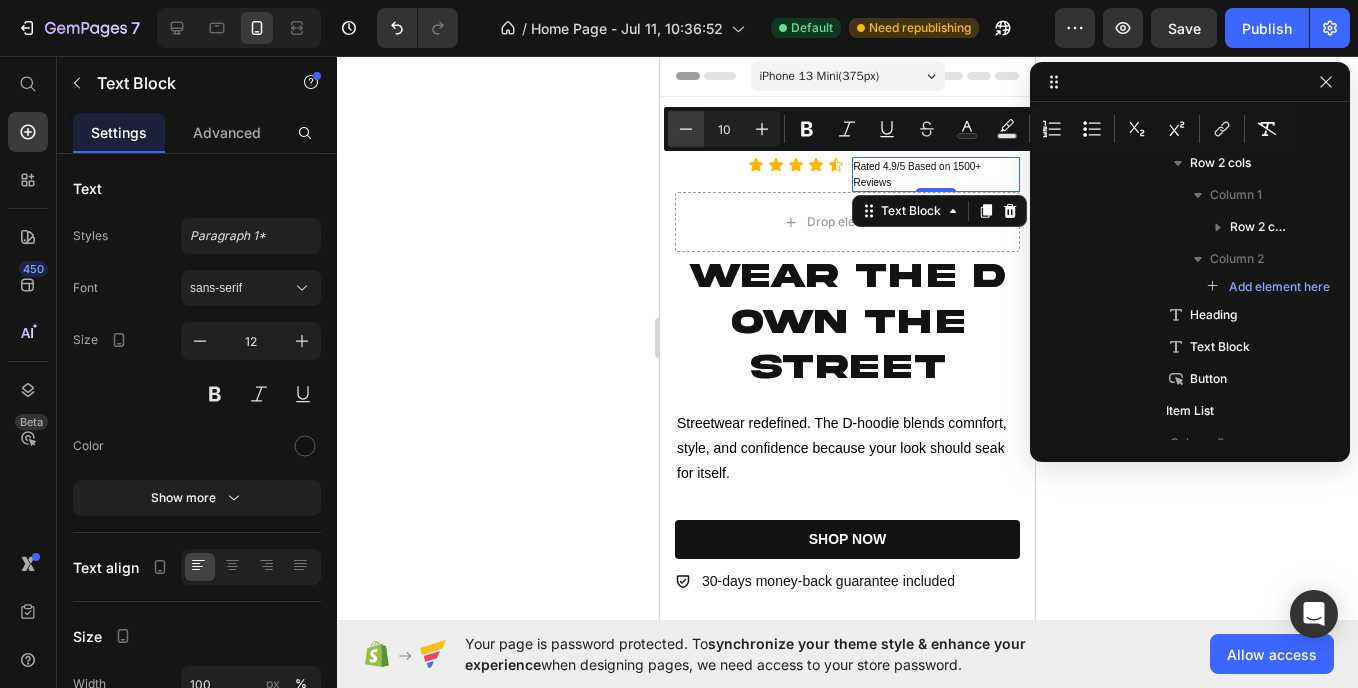 click on "Minus" at bounding box center [686, 129] 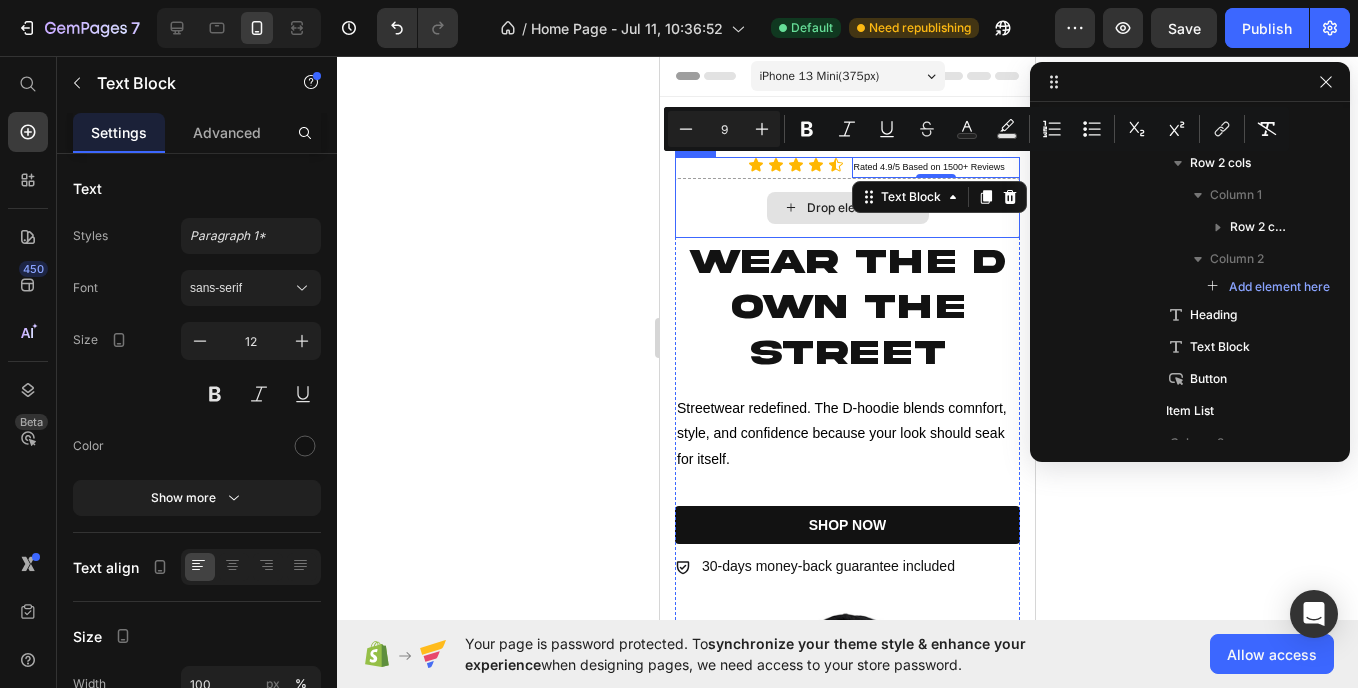 click on "Drop element here" at bounding box center [847, 208] 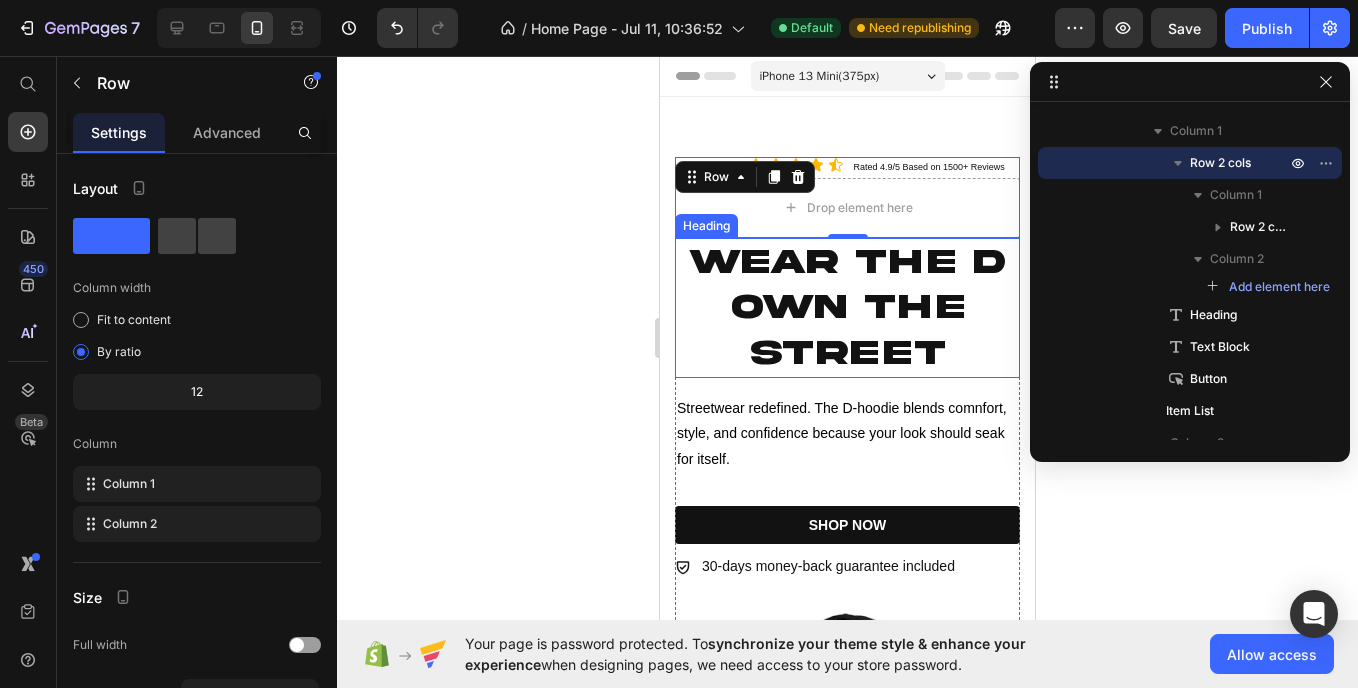 click on "Wear the D" at bounding box center (847, 262) 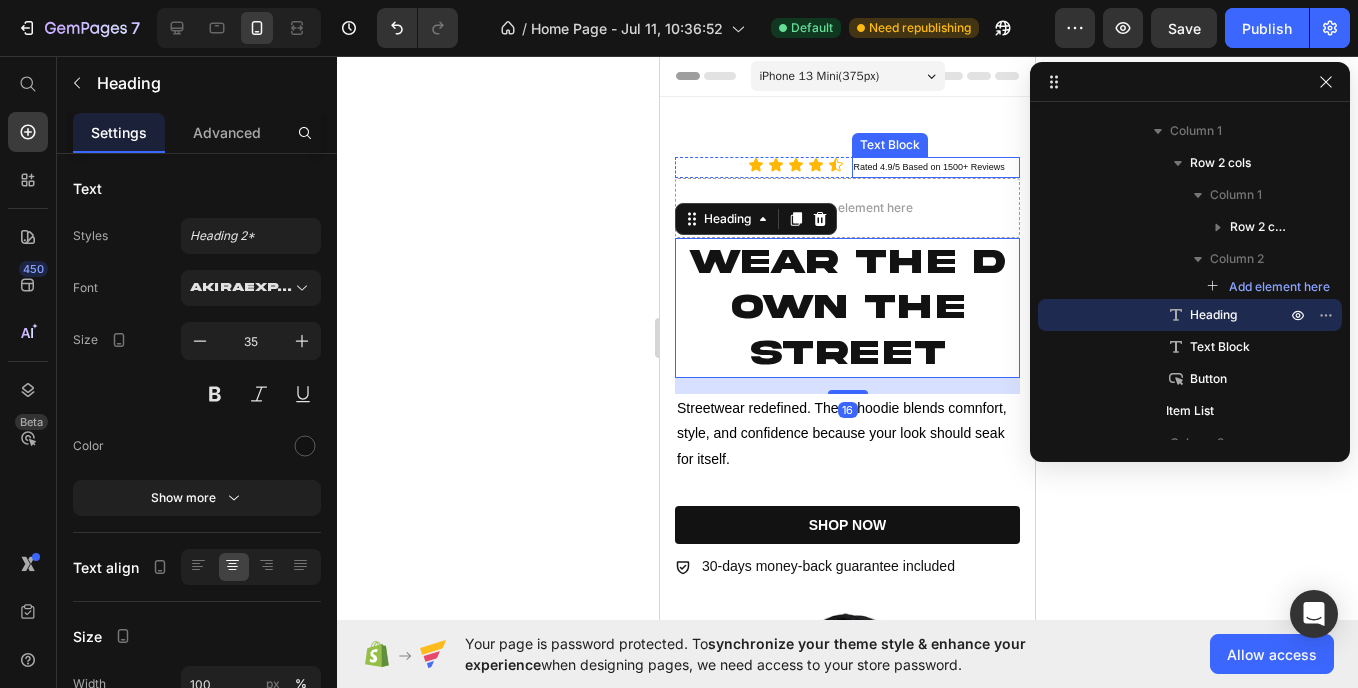 click on "Rated 4.9/5 Based on 1500+ Reviews" at bounding box center [929, 167] 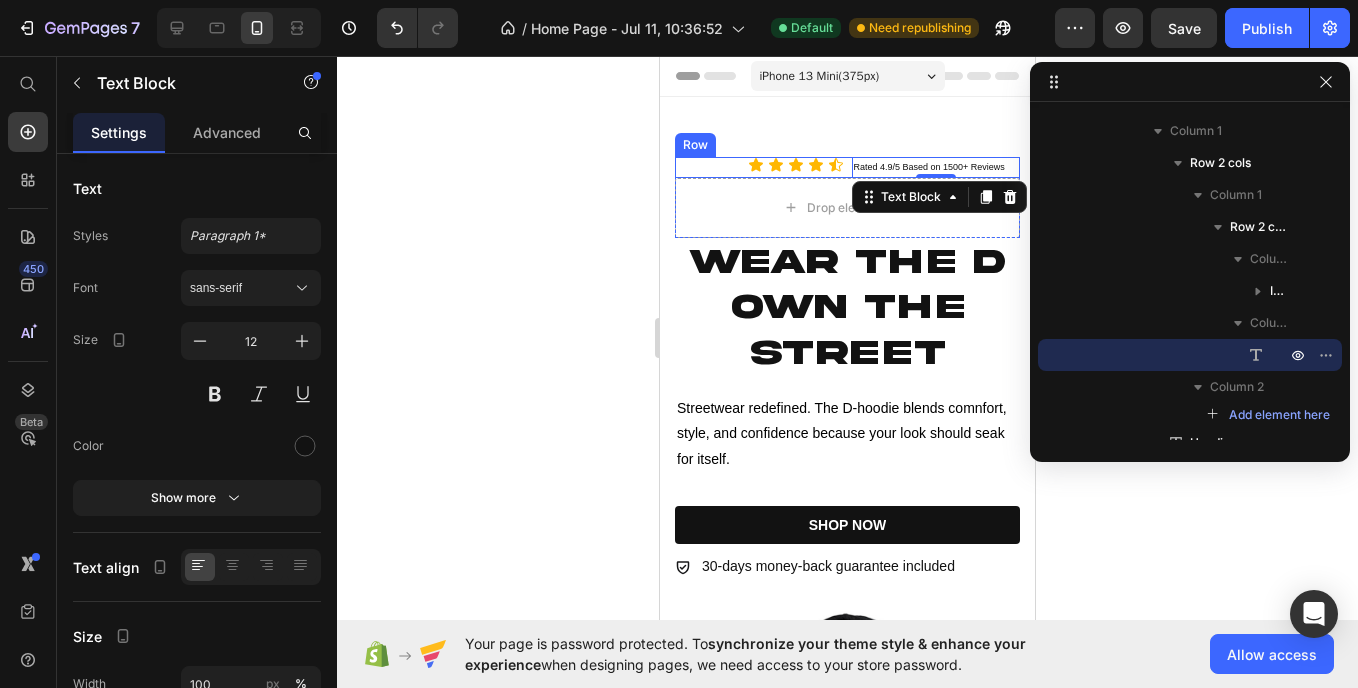 click on "Icon Icon Icon Icon Icon Icon List" at bounding box center [759, 167] 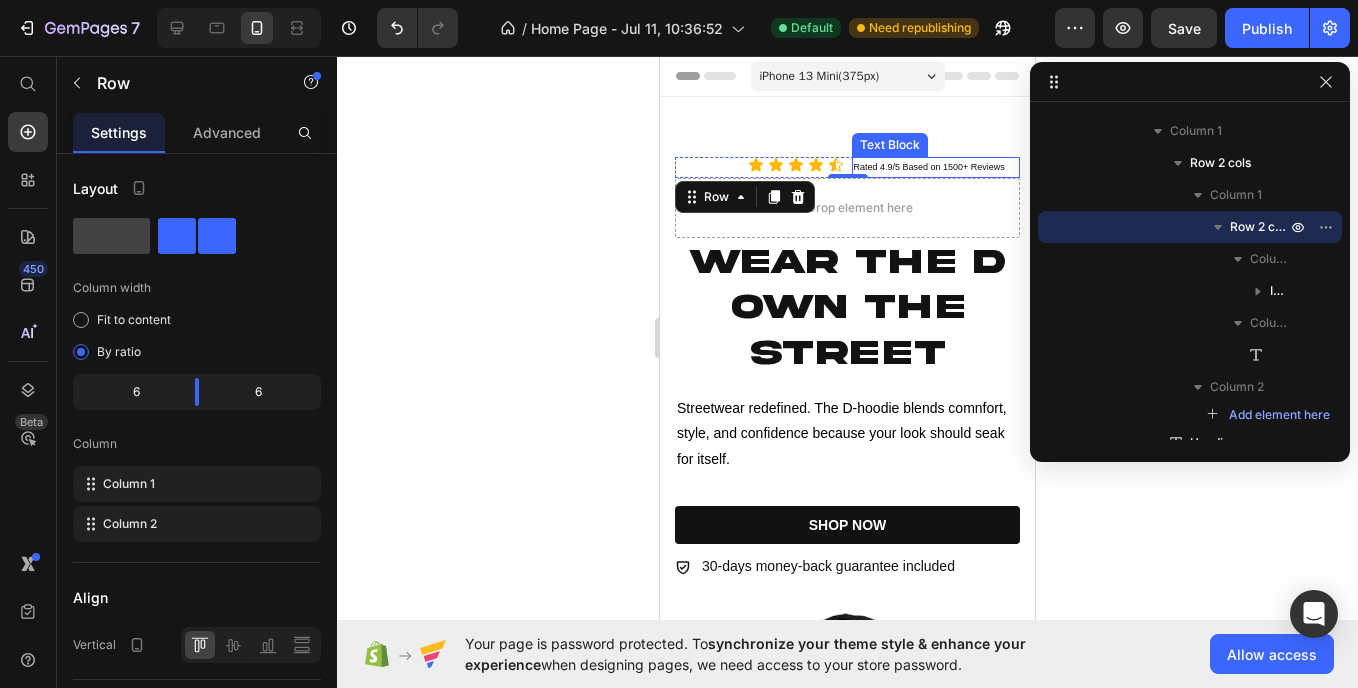 click on "Rated 4.9/5 Based on 1500+ Reviews" at bounding box center [929, 167] 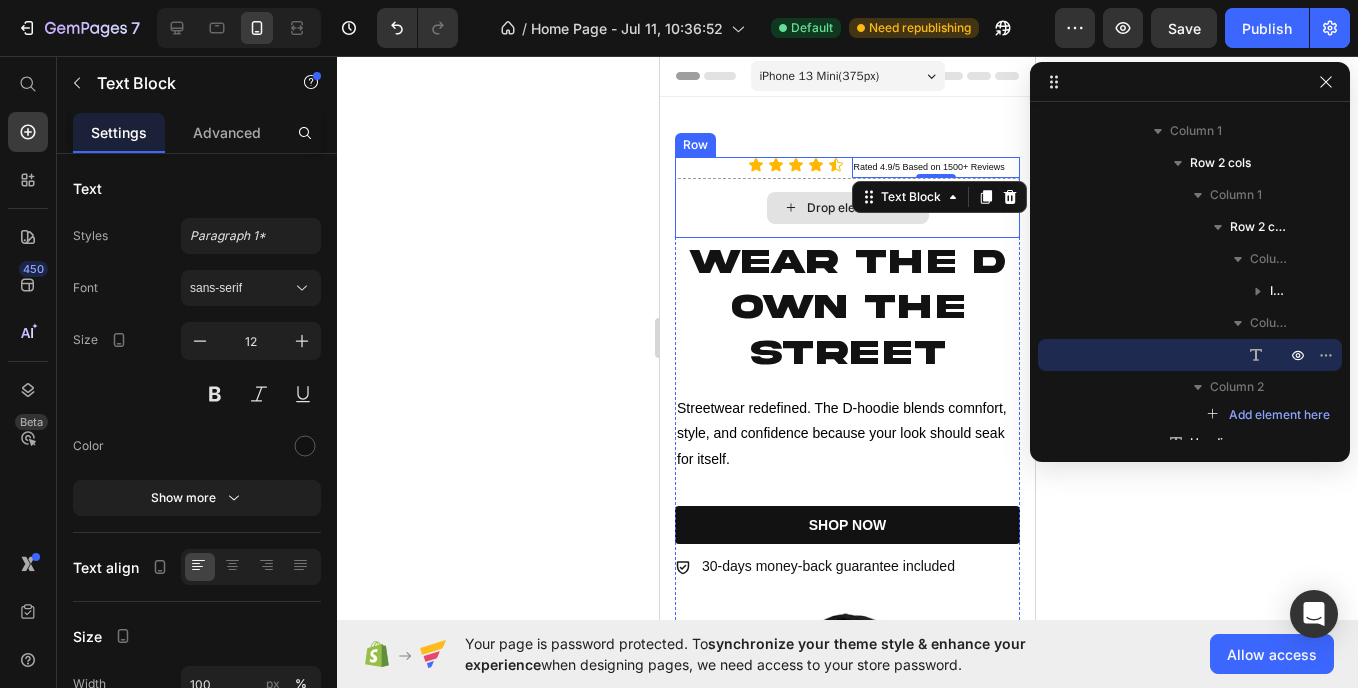 click on "Drop element here" at bounding box center (847, 208) 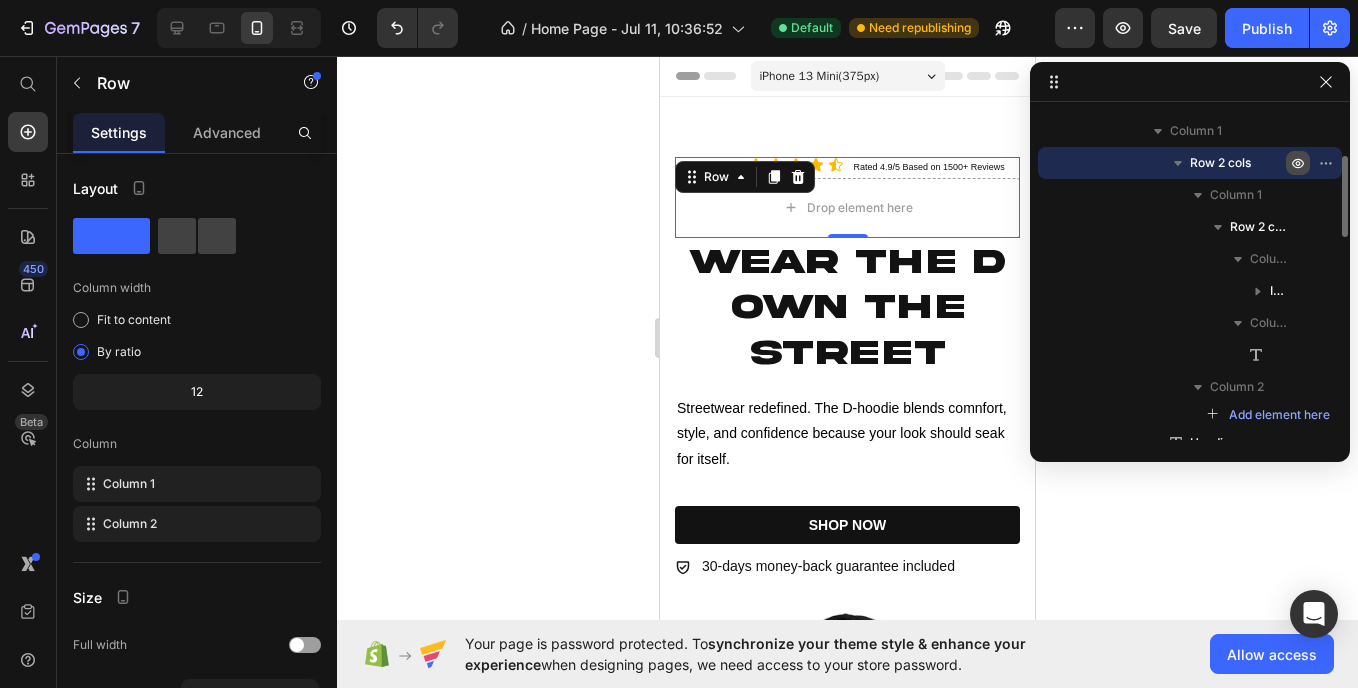 click 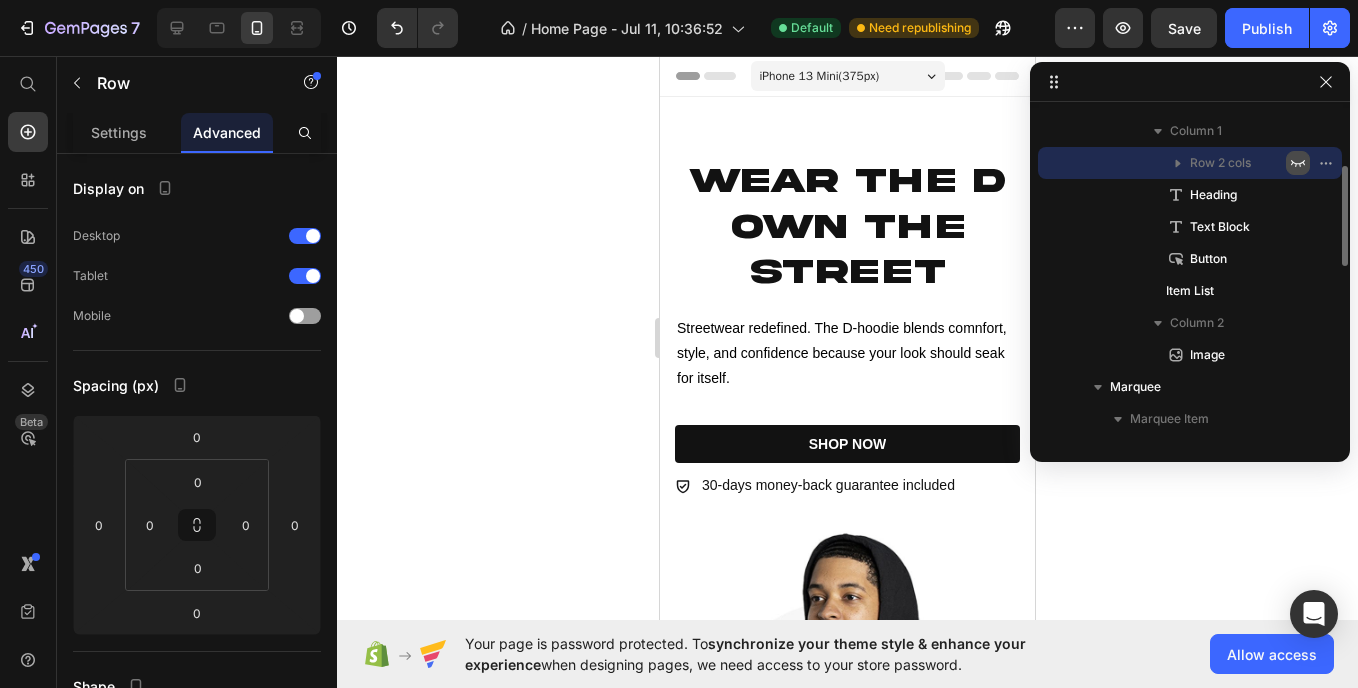 click 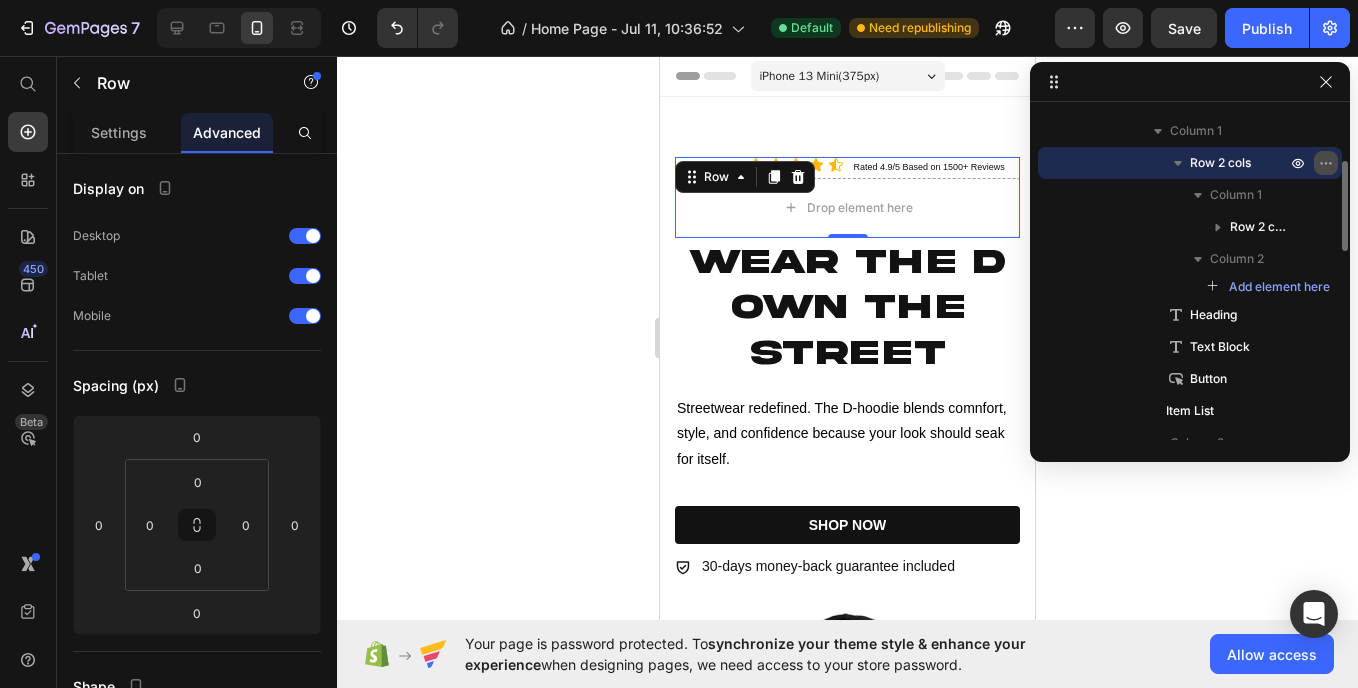 click 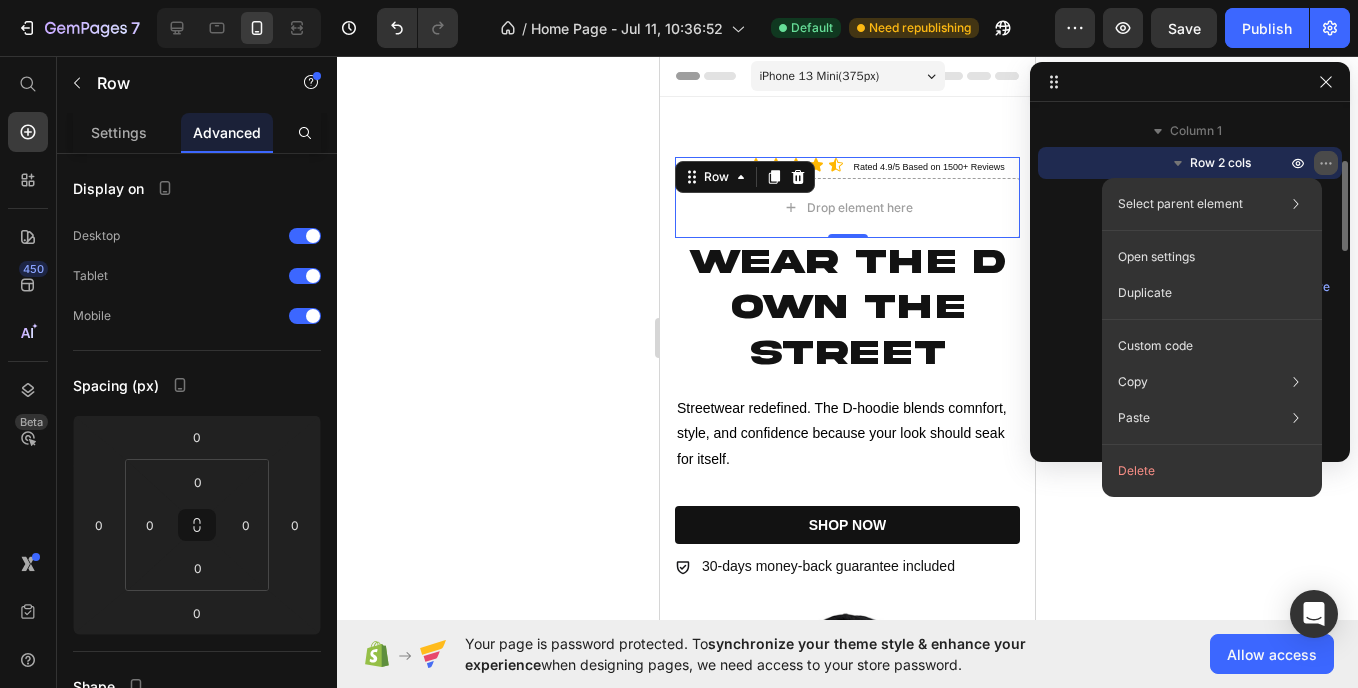click 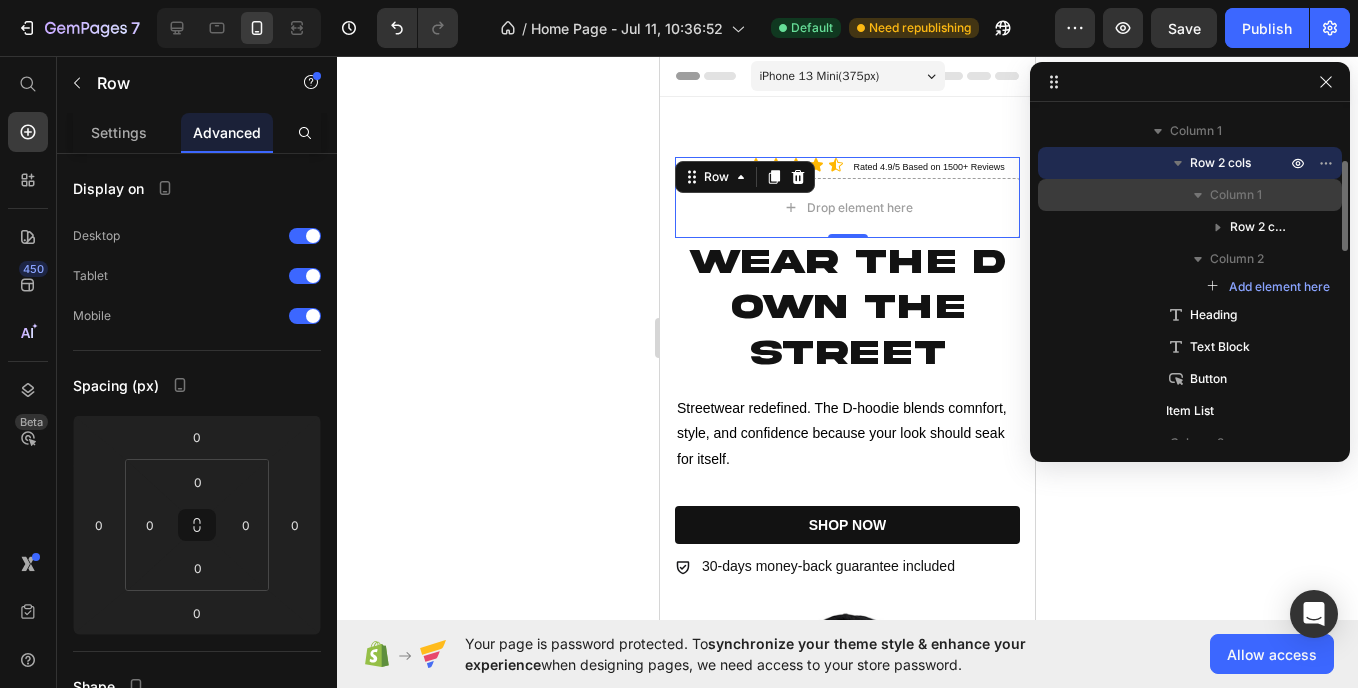 click on "Column 1" at bounding box center [1236, 195] 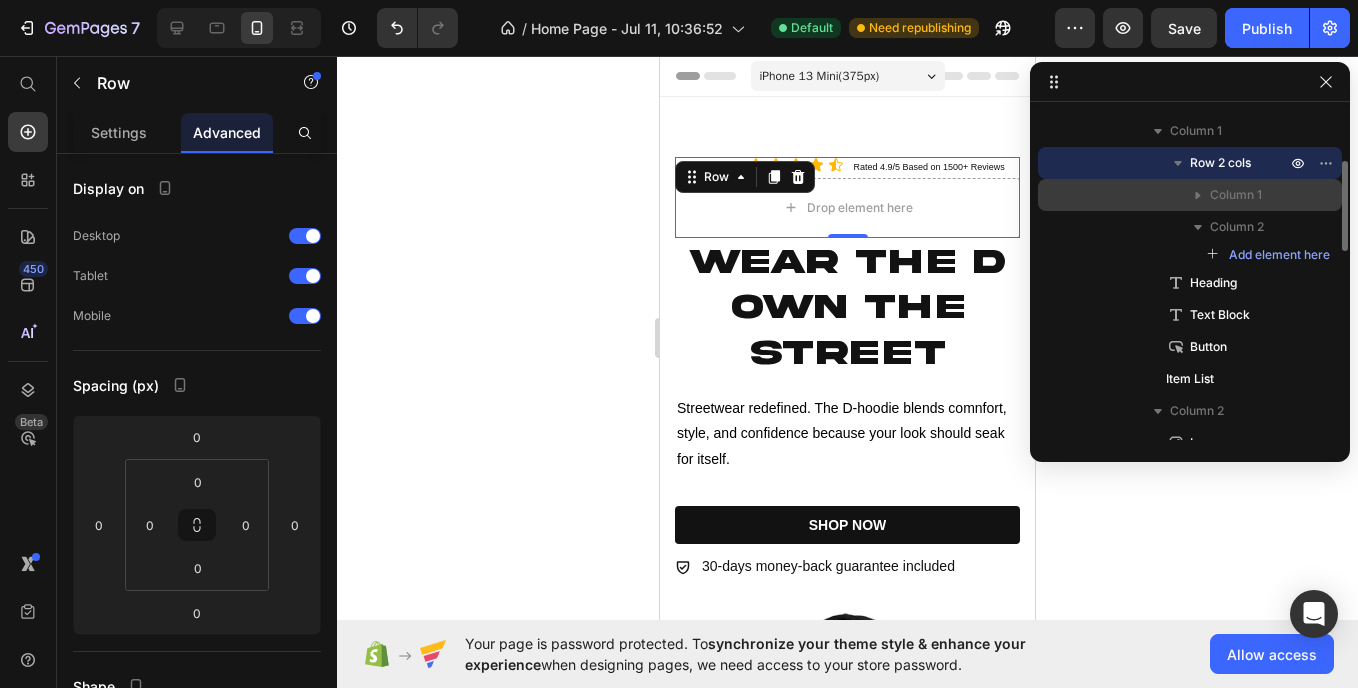 click on "Column 1" at bounding box center [1236, 195] 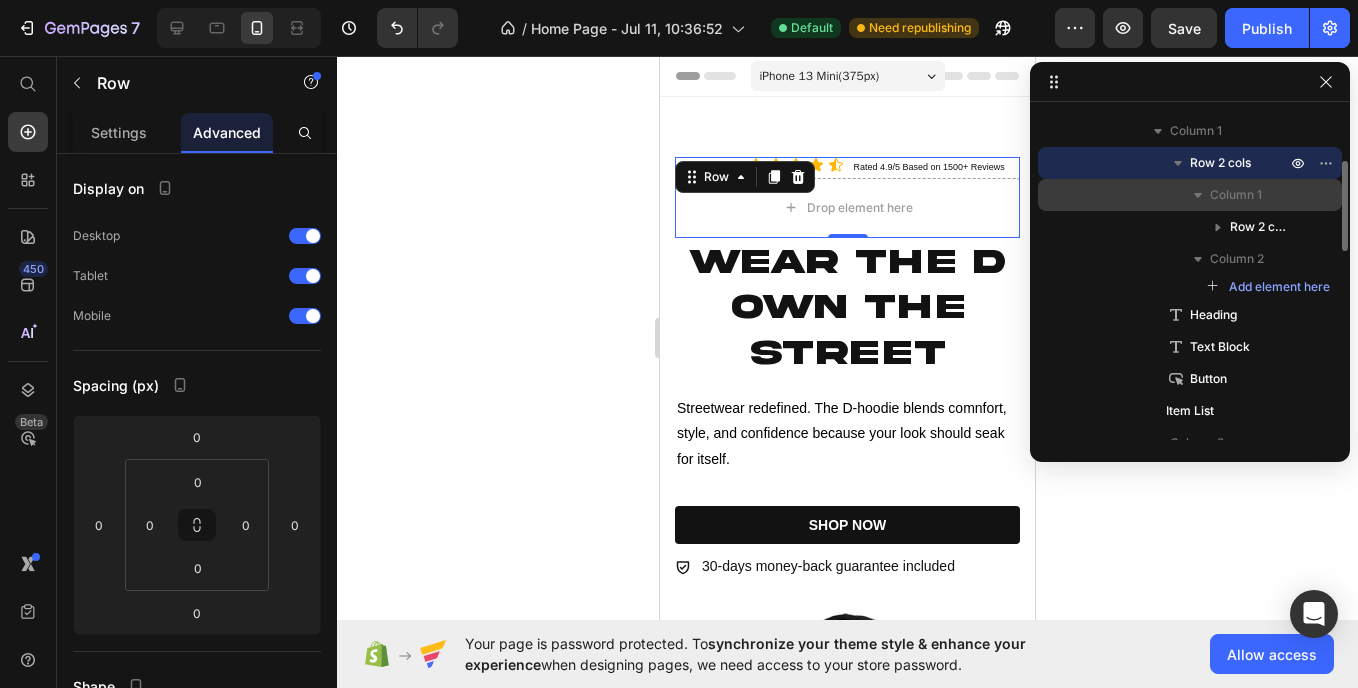 click on "Column 1" at bounding box center (1236, 195) 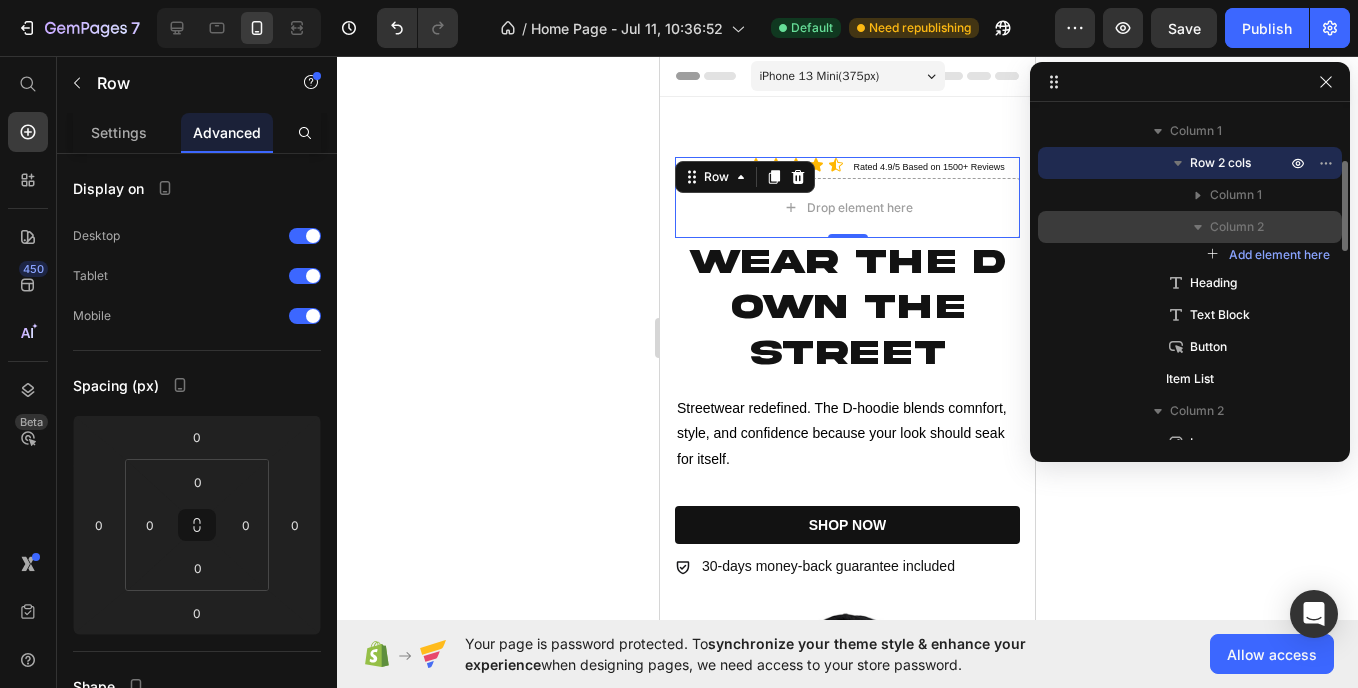 click on "Column 2" at bounding box center [1237, 227] 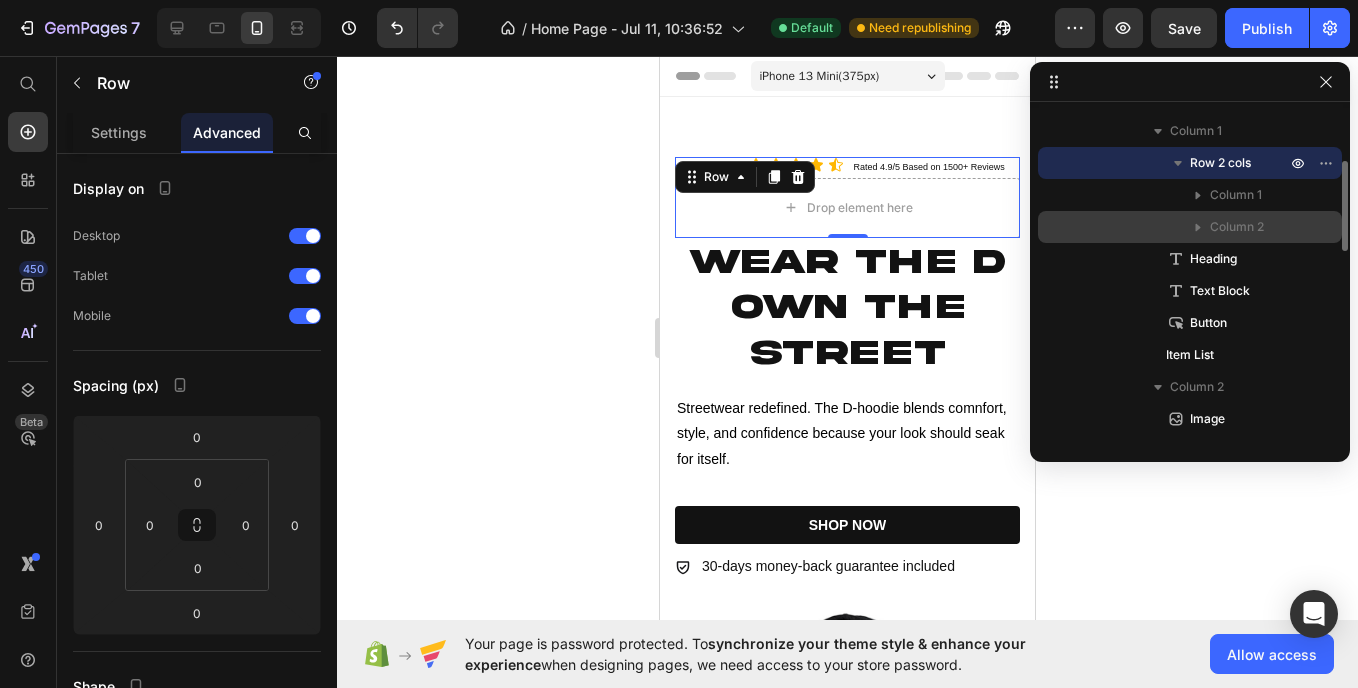 click on "Column 2" at bounding box center [1250, 227] 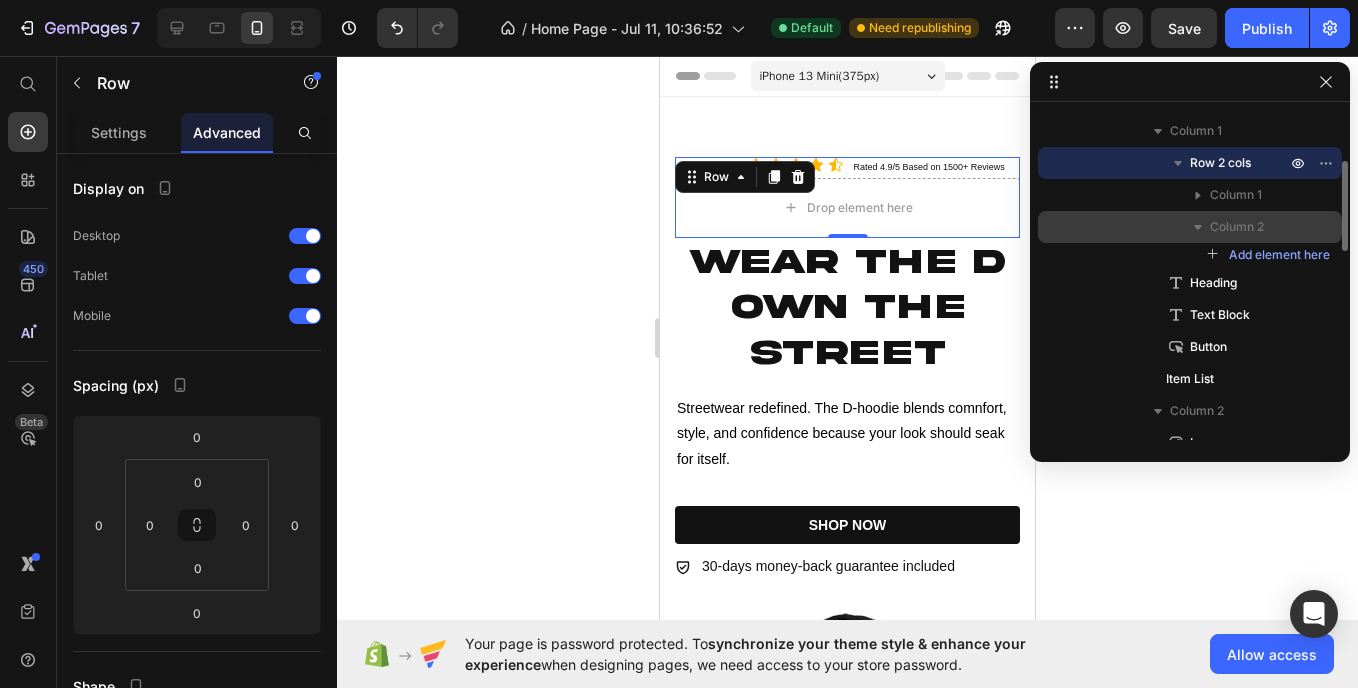 click at bounding box center (1198, 227) 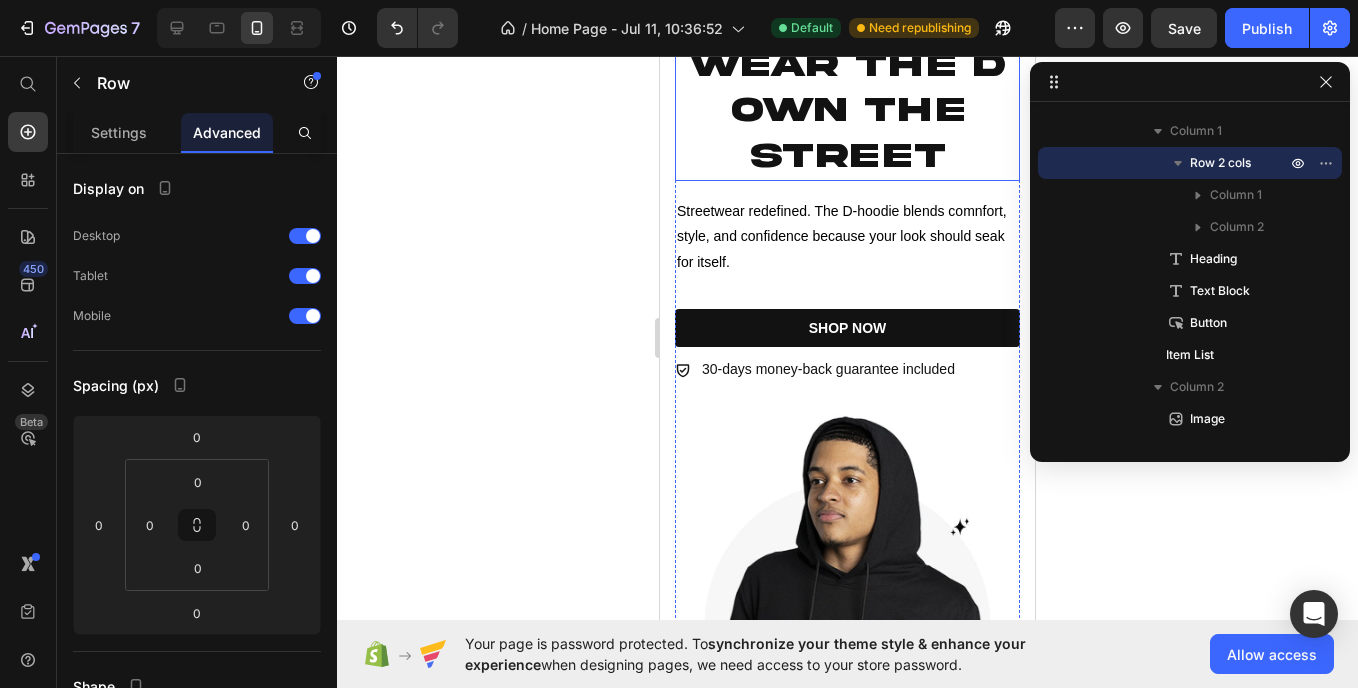 scroll, scrollTop: 72, scrollLeft: 0, axis: vertical 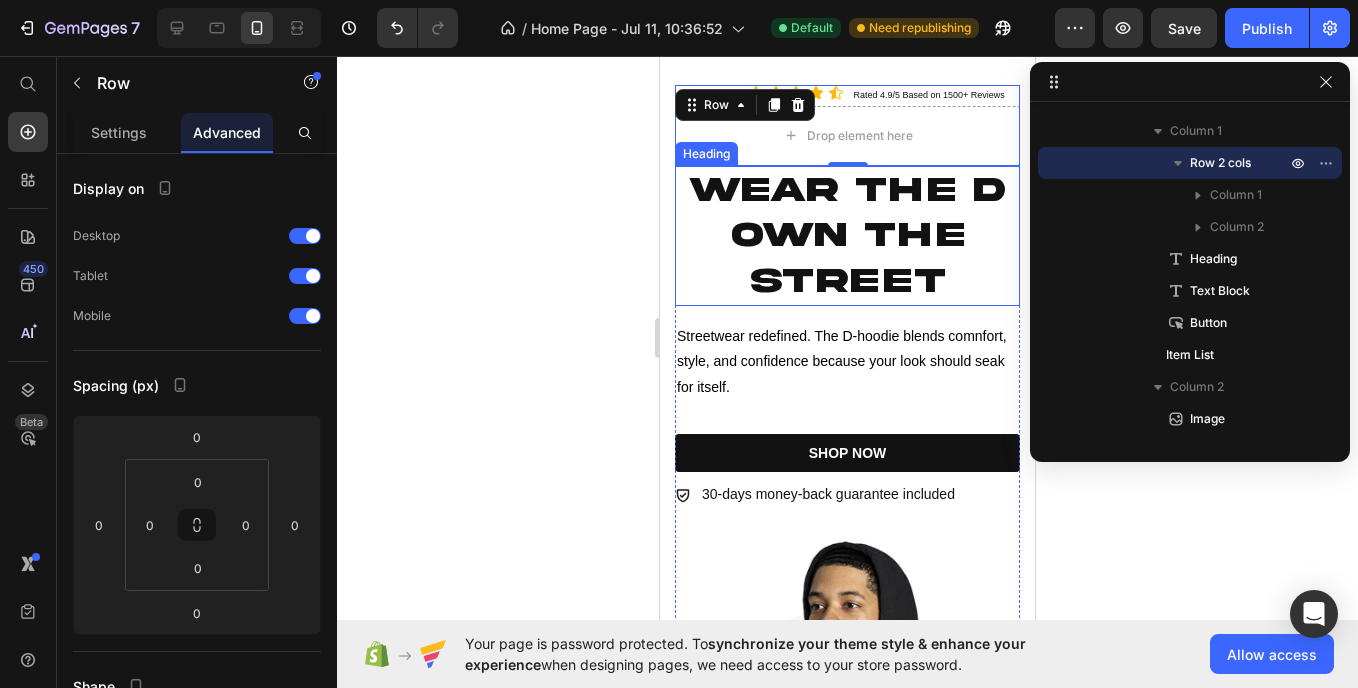 click on "Wear the D" at bounding box center [847, 190] 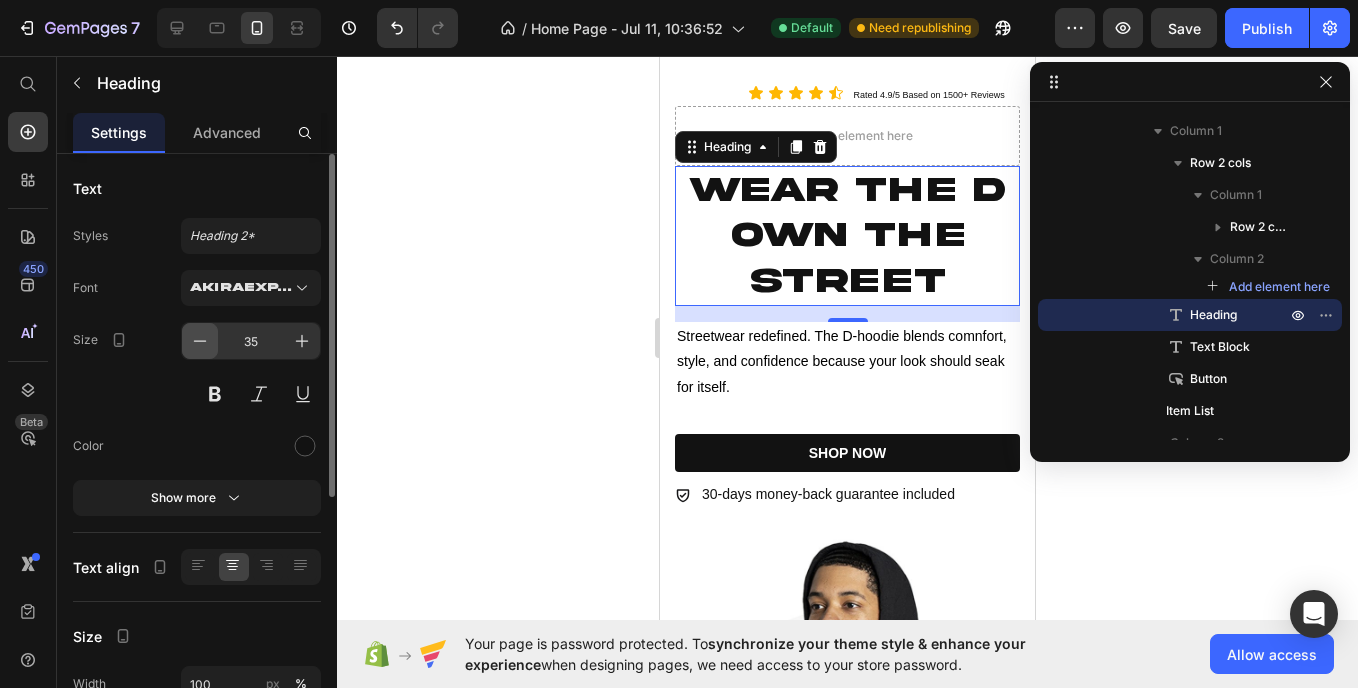 click 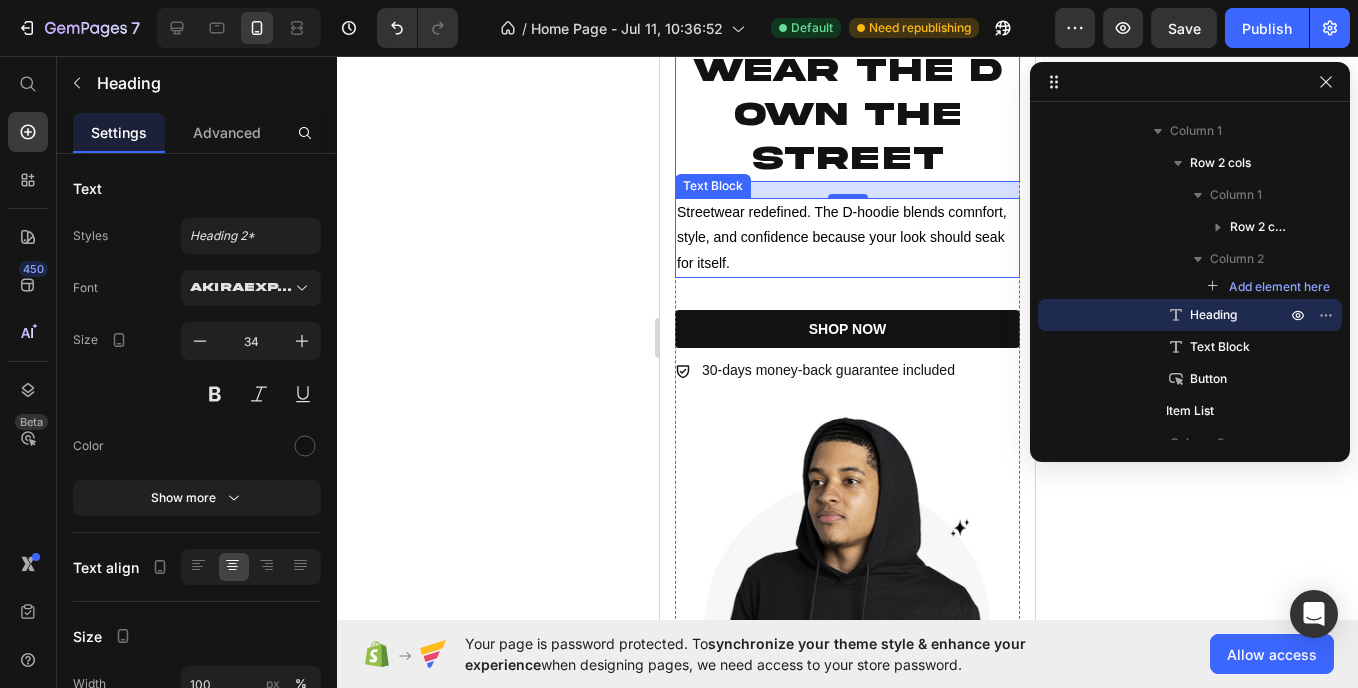 scroll, scrollTop: 191, scrollLeft: 0, axis: vertical 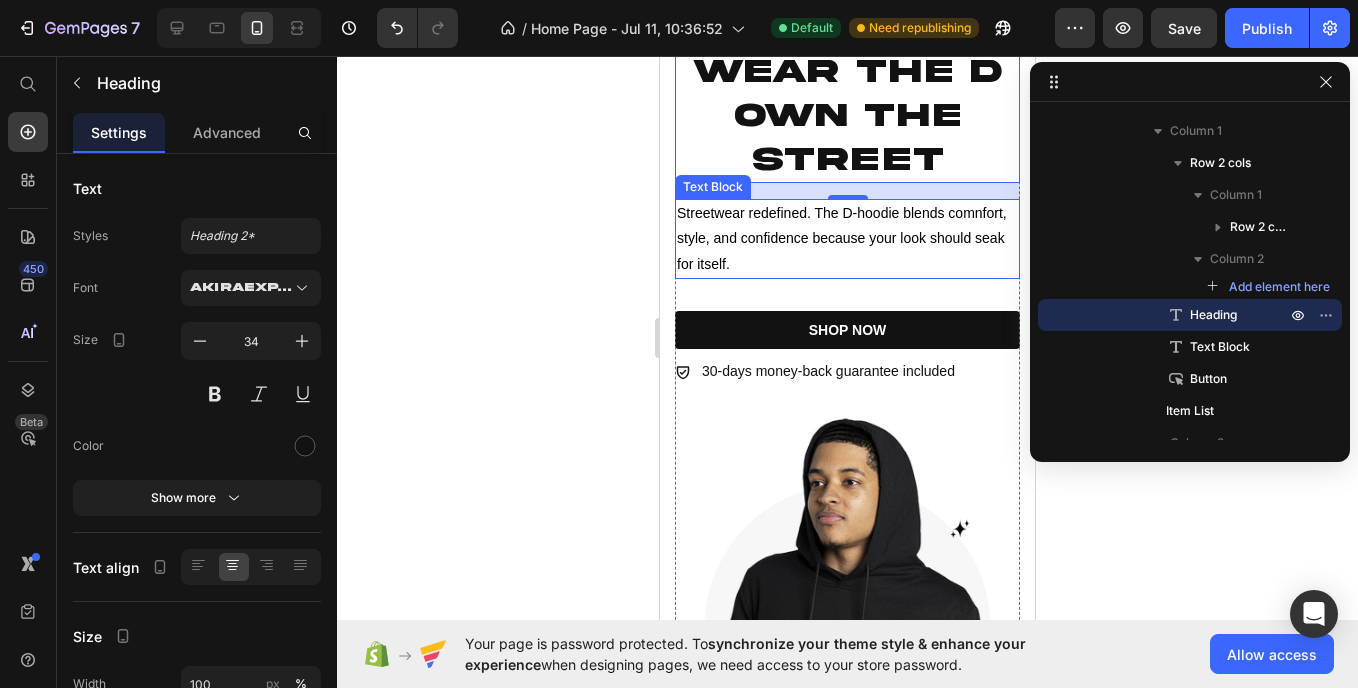 click on "Streetwear redefined. The D-hoodie blends comnfort, style, and confidence because your look should seak for itself." at bounding box center [847, 239] 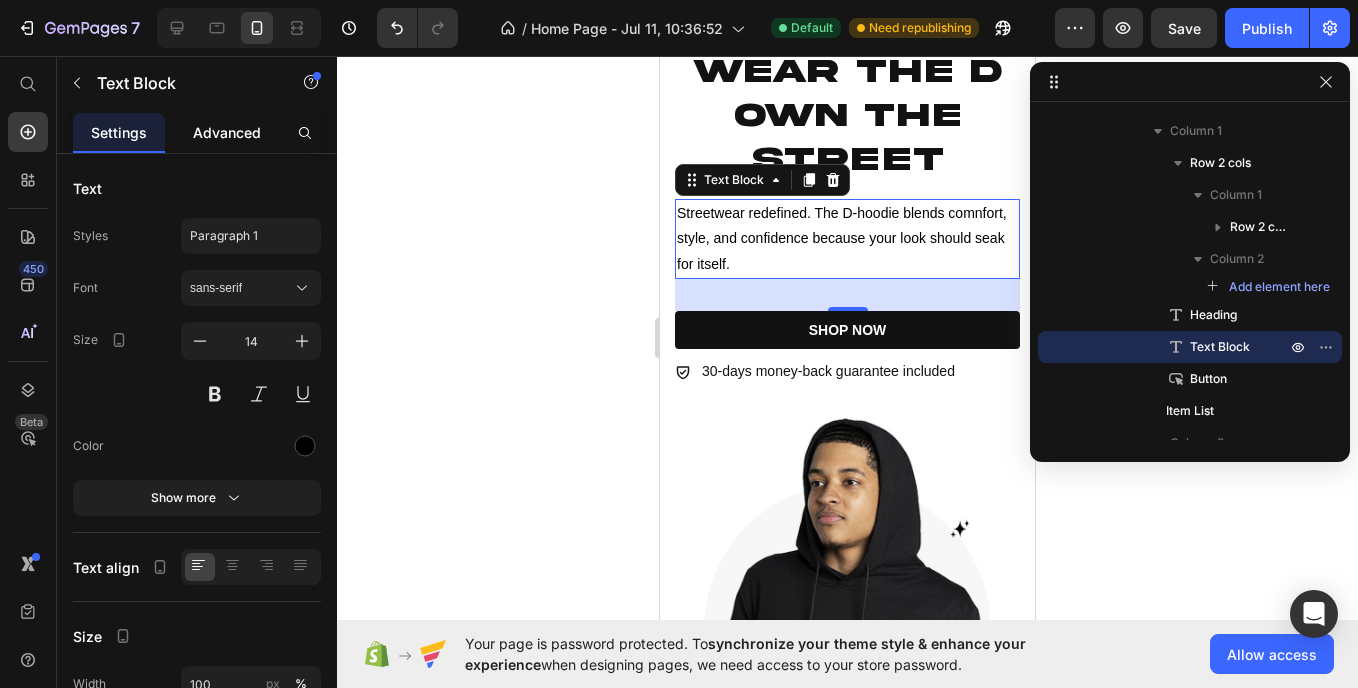 click on "Advanced" at bounding box center [227, 132] 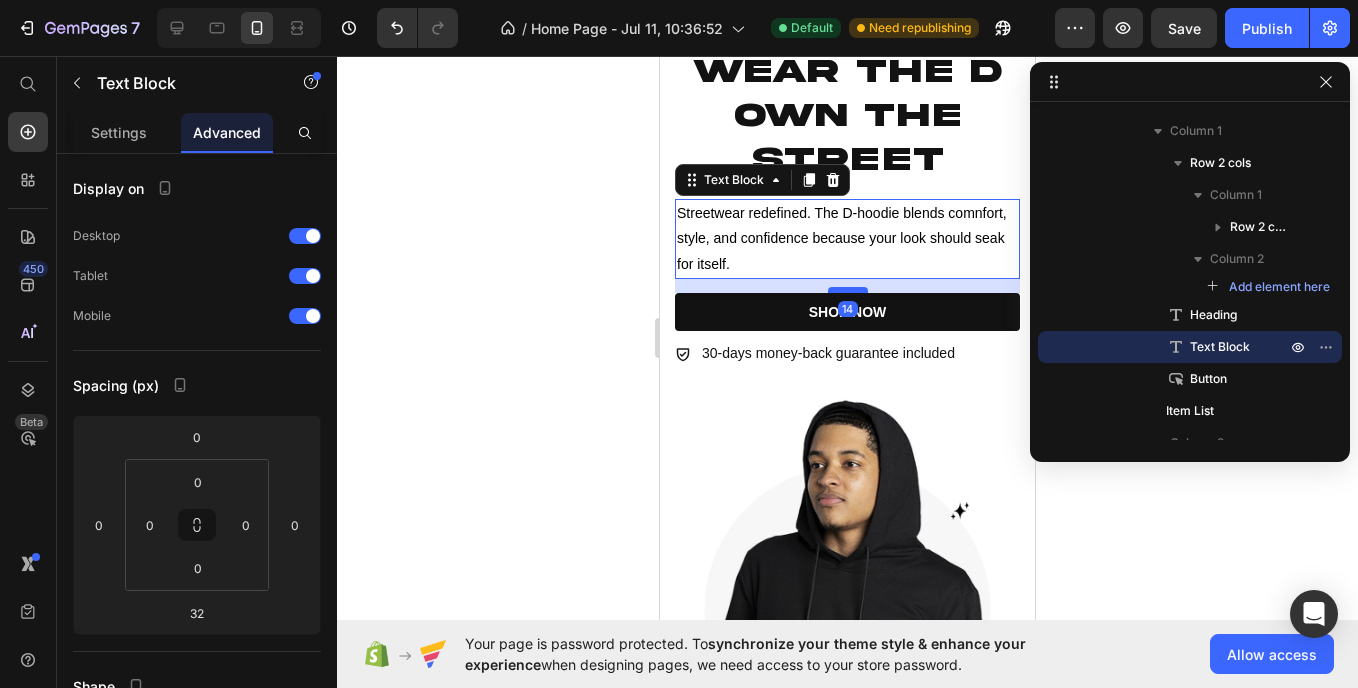 drag, startPoint x: 838, startPoint y: 307, endPoint x: 843, endPoint y: 289, distance: 18.681541 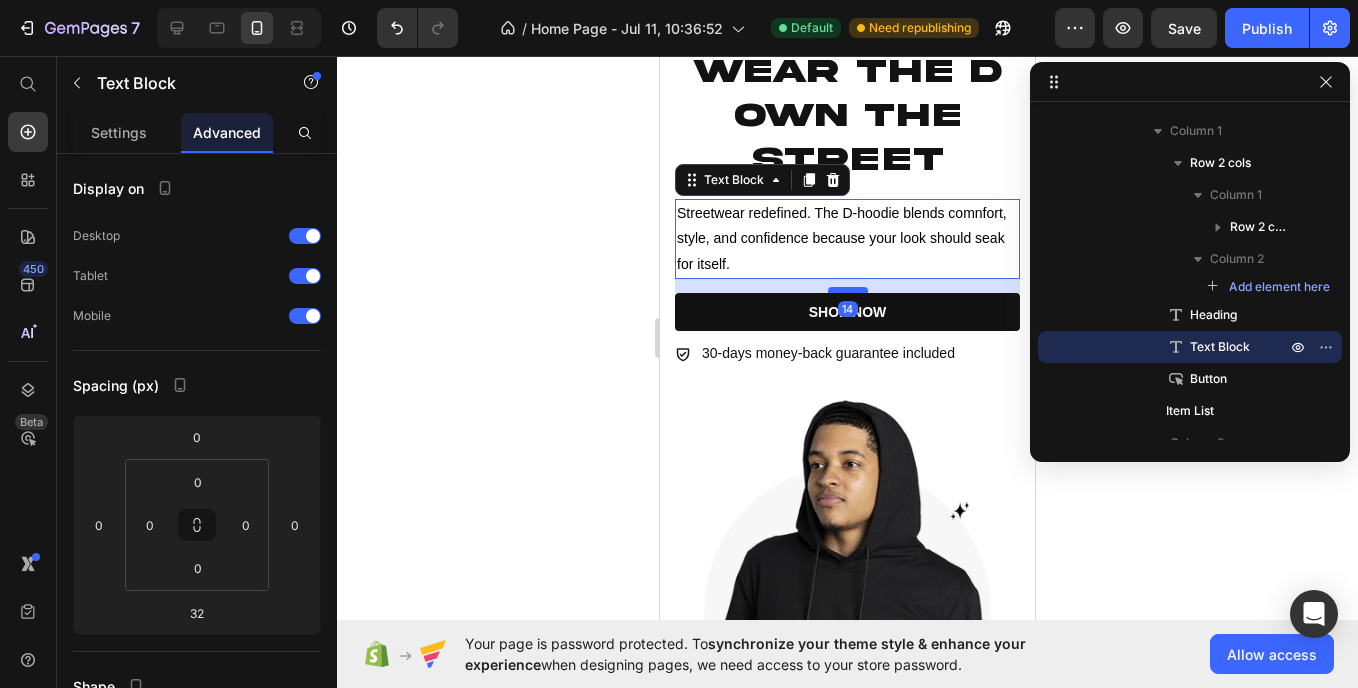 click at bounding box center [848, 290] 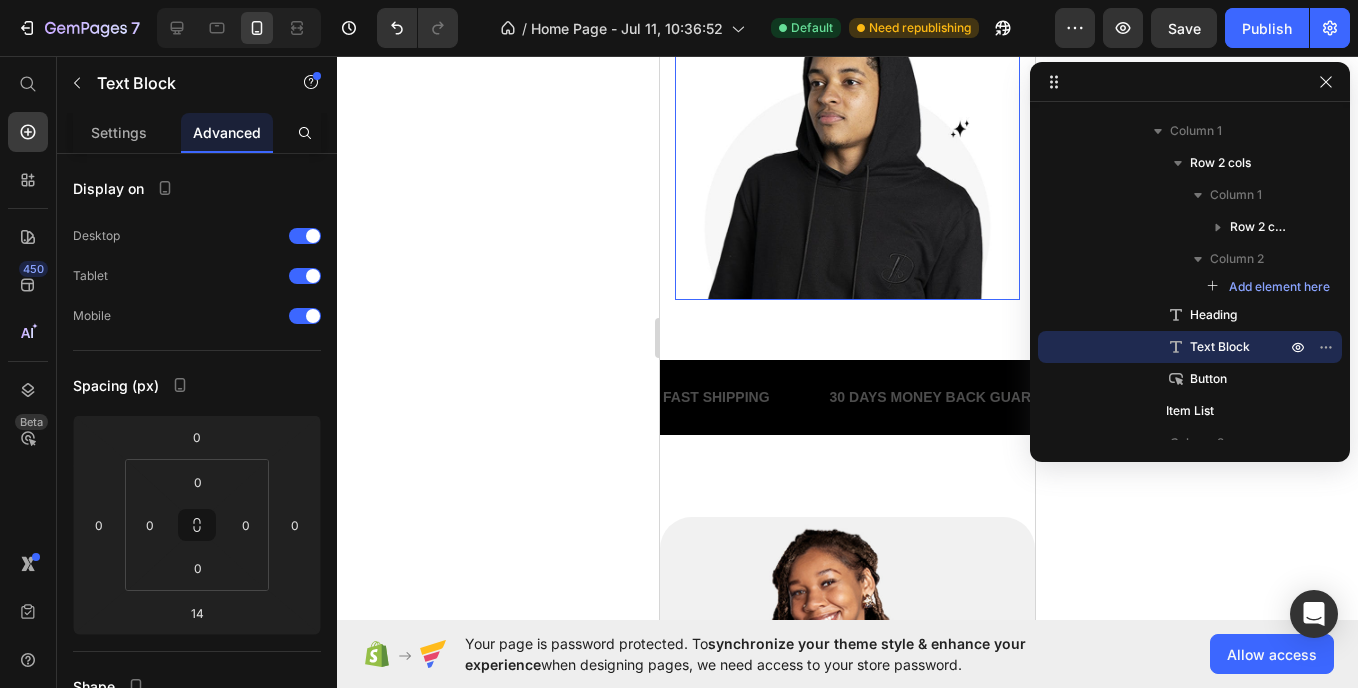 scroll, scrollTop: 574, scrollLeft: 0, axis: vertical 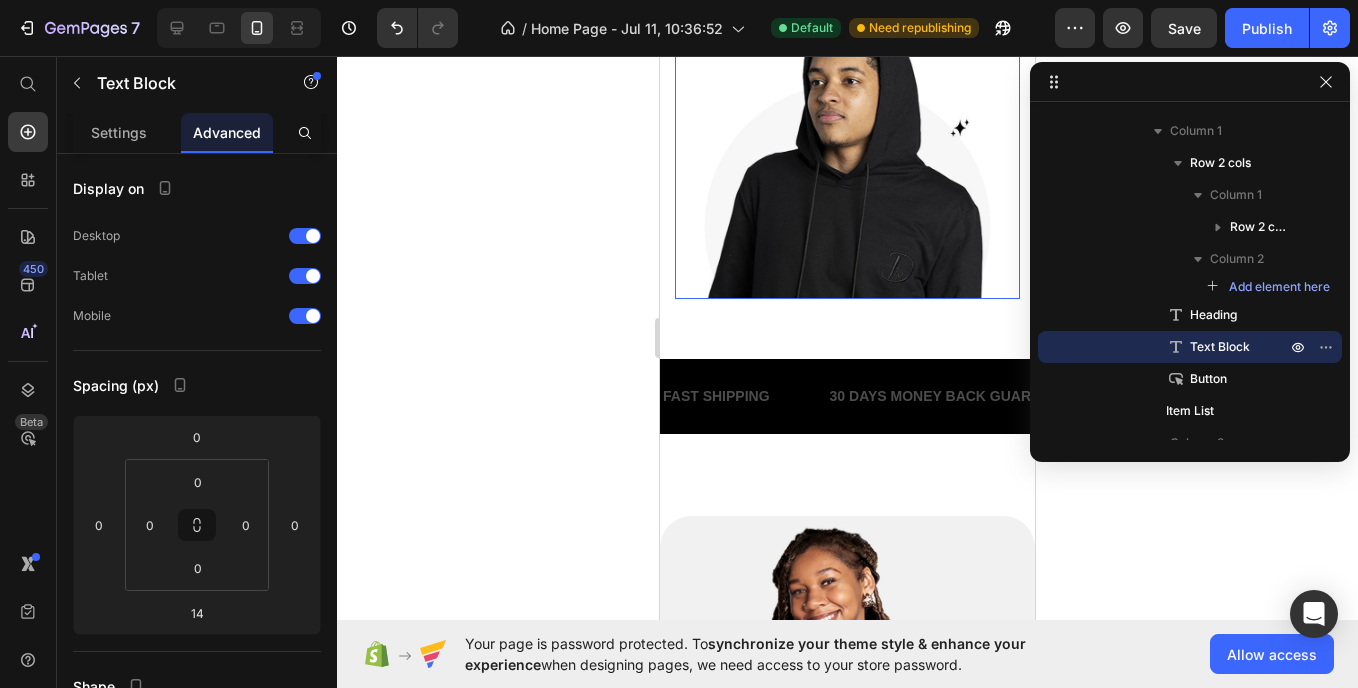 click at bounding box center [847, 146] 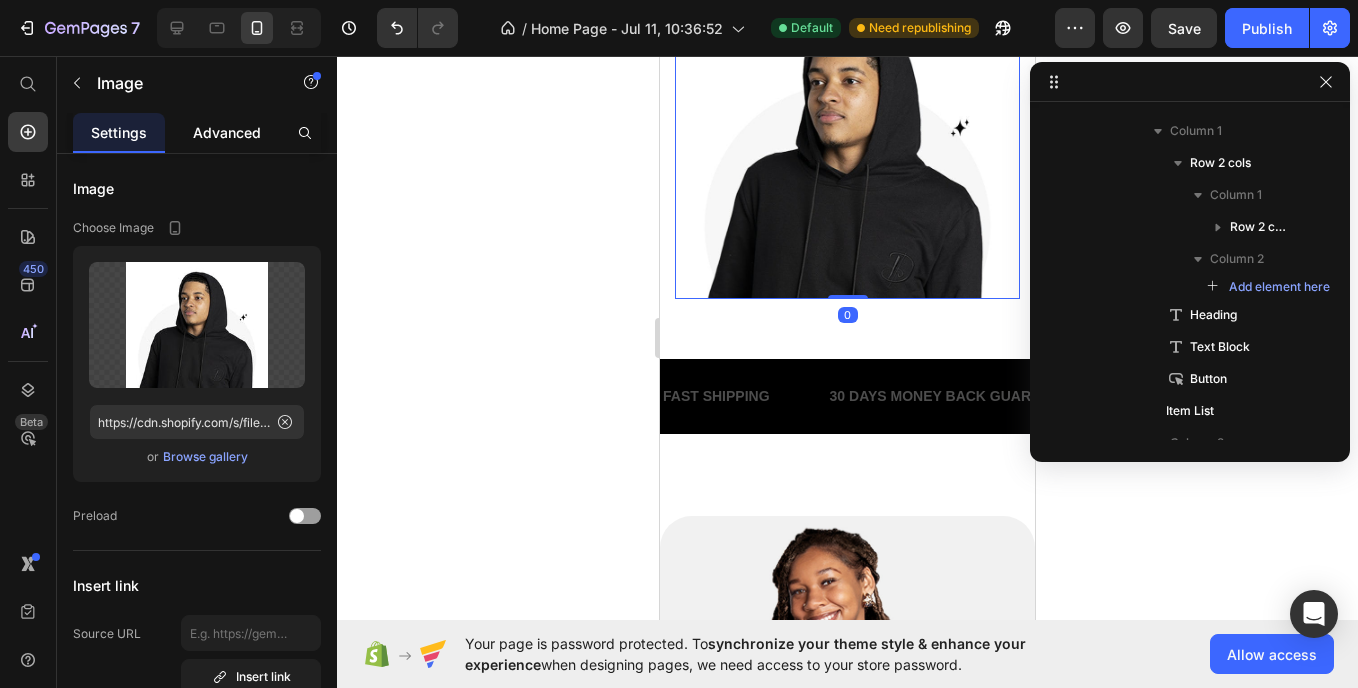 click on "Advanced" at bounding box center (227, 132) 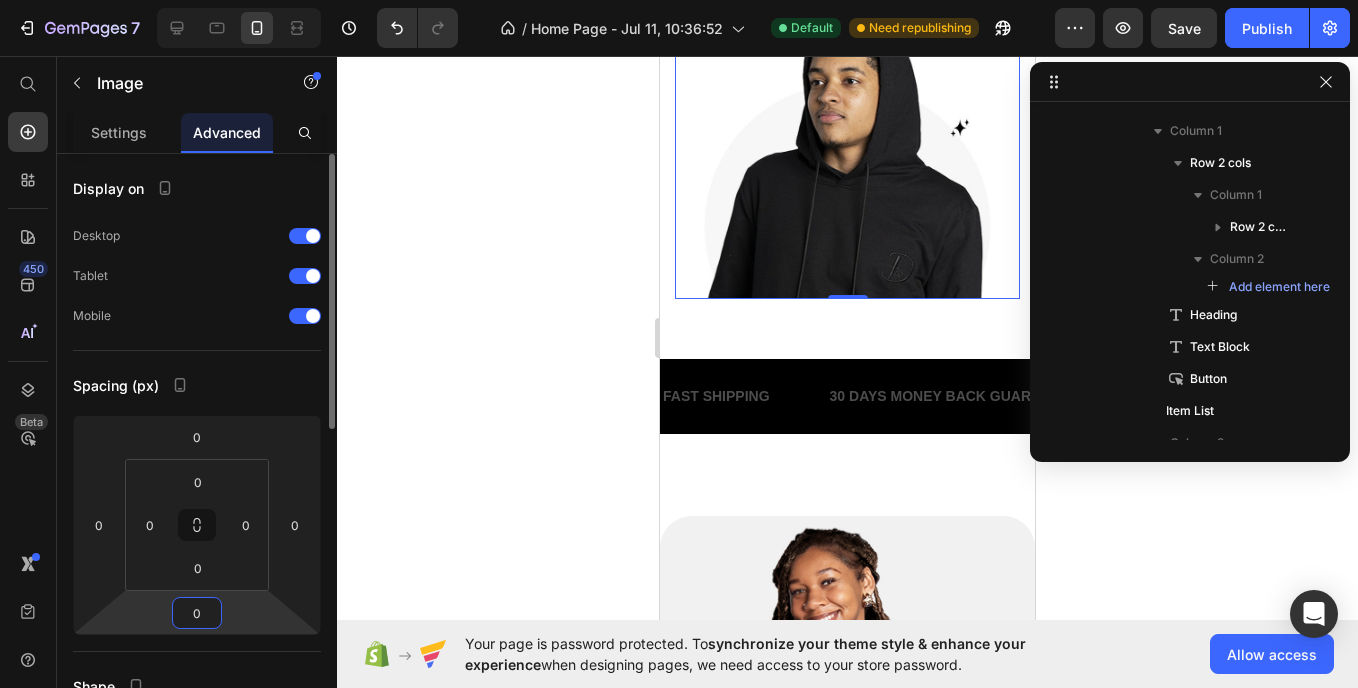click on "0" at bounding box center (197, 613) 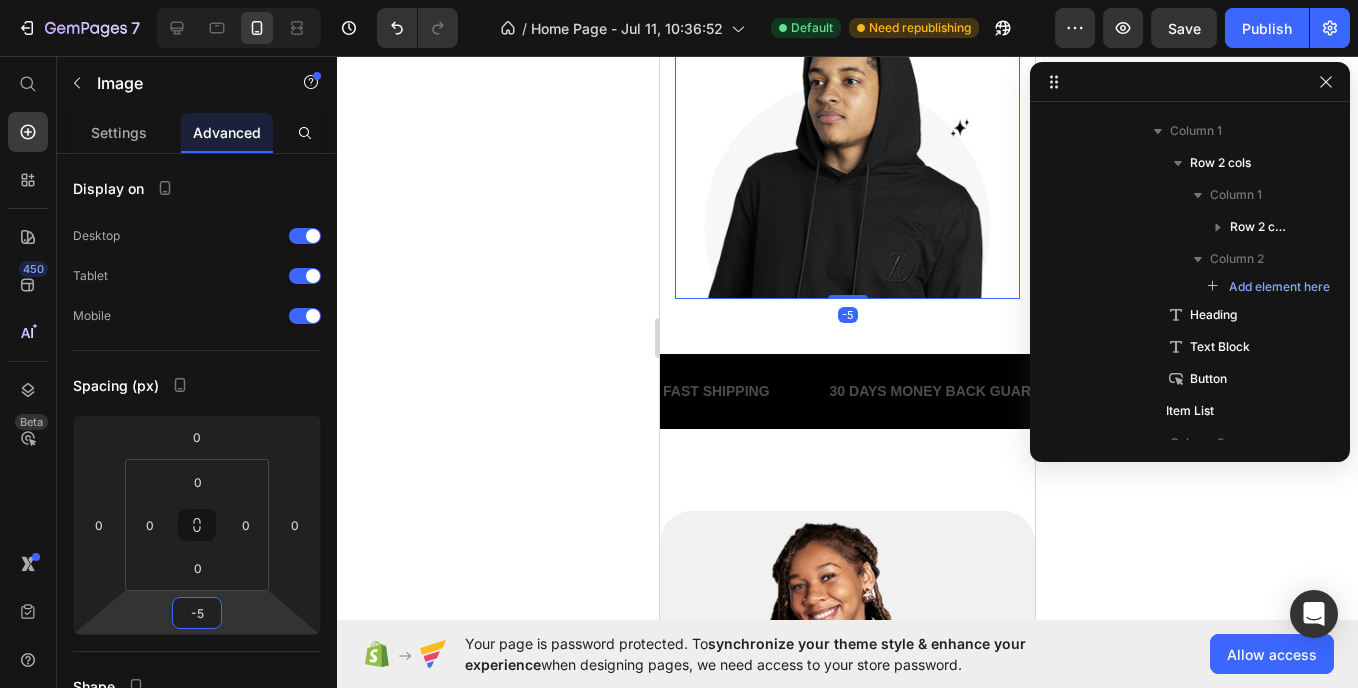 type on "-65" 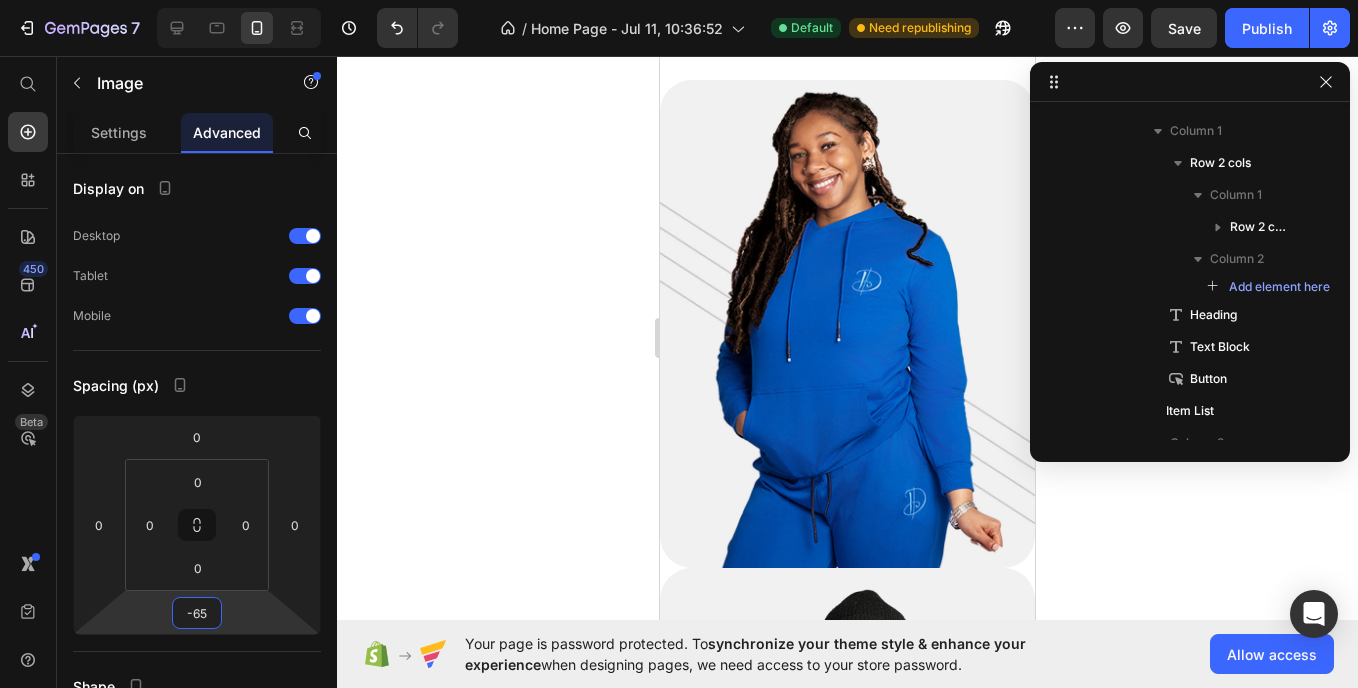 scroll, scrollTop: 960, scrollLeft: 0, axis: vertical 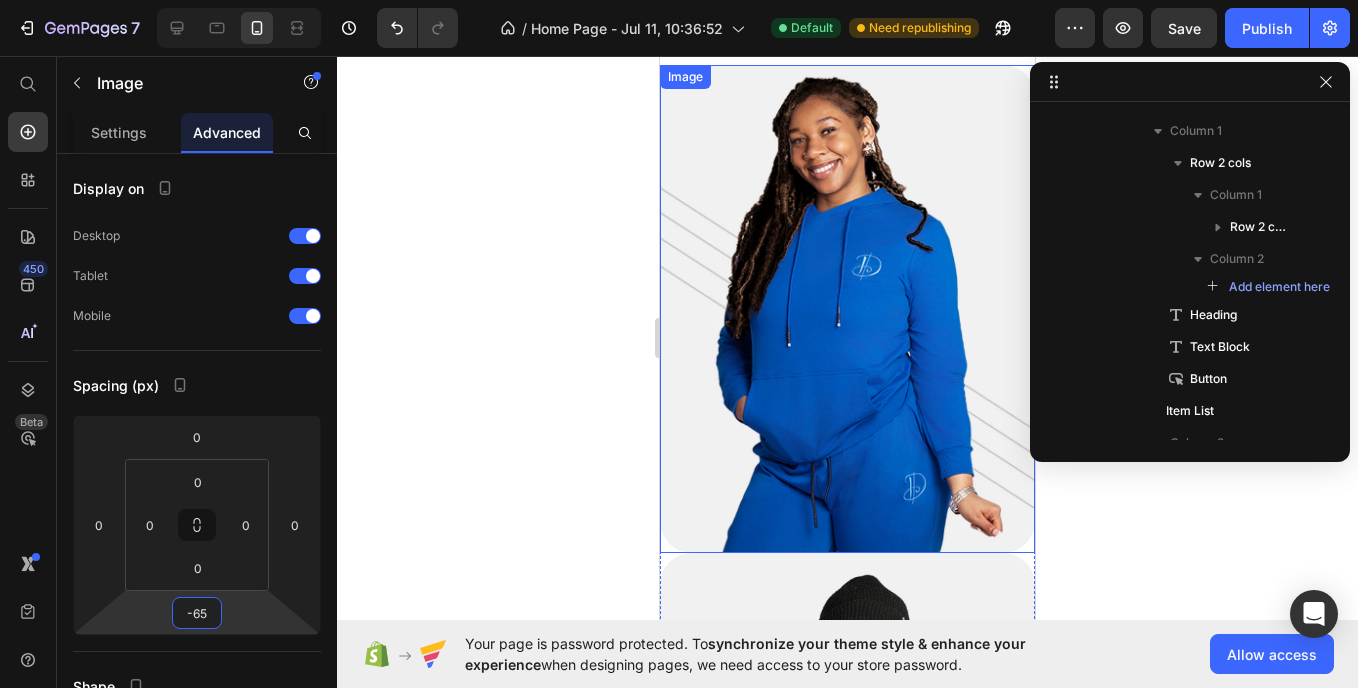 click at bounding box center (847, 308) 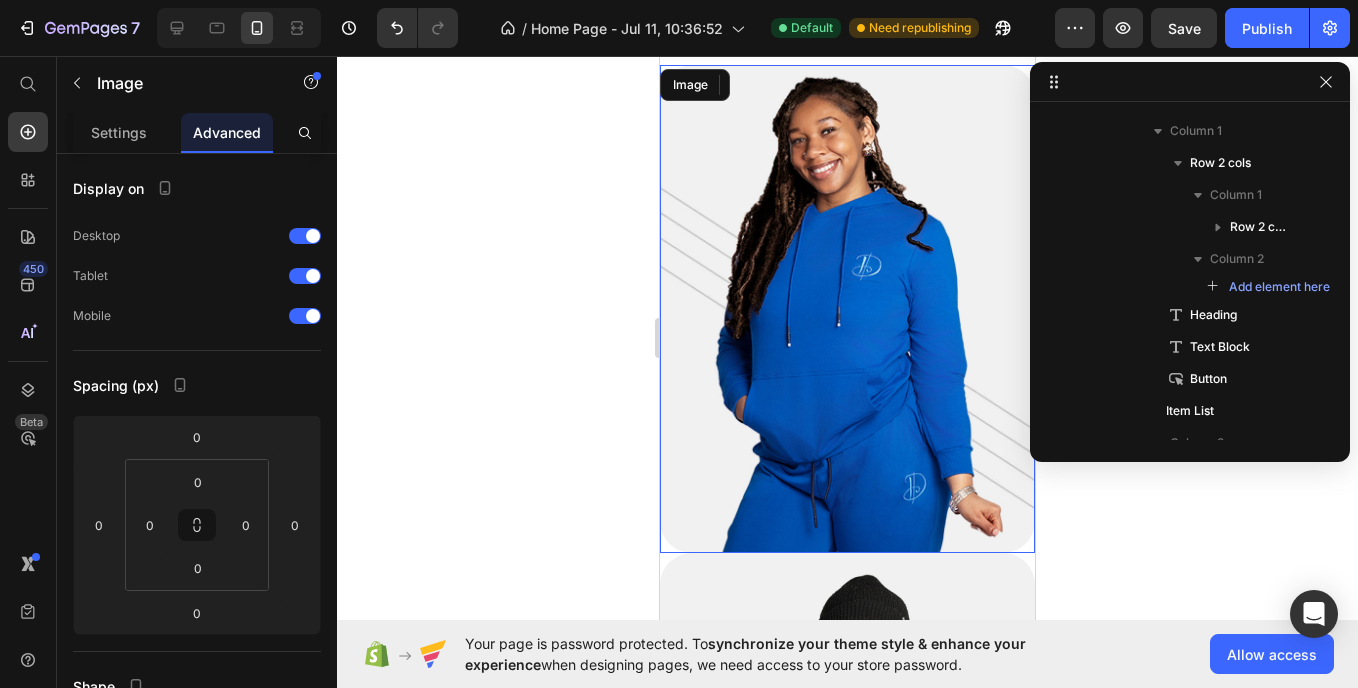 click at bounding box center [847, 308] 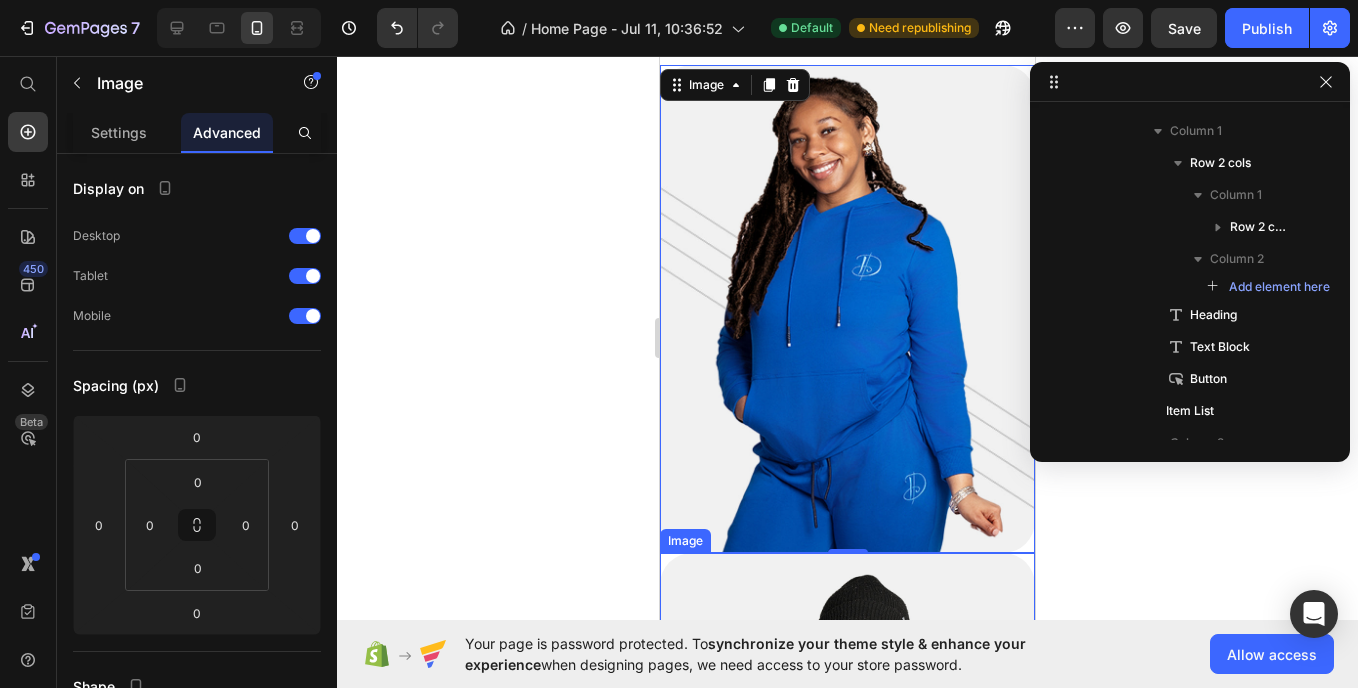 click at bounding box center [847, 797] 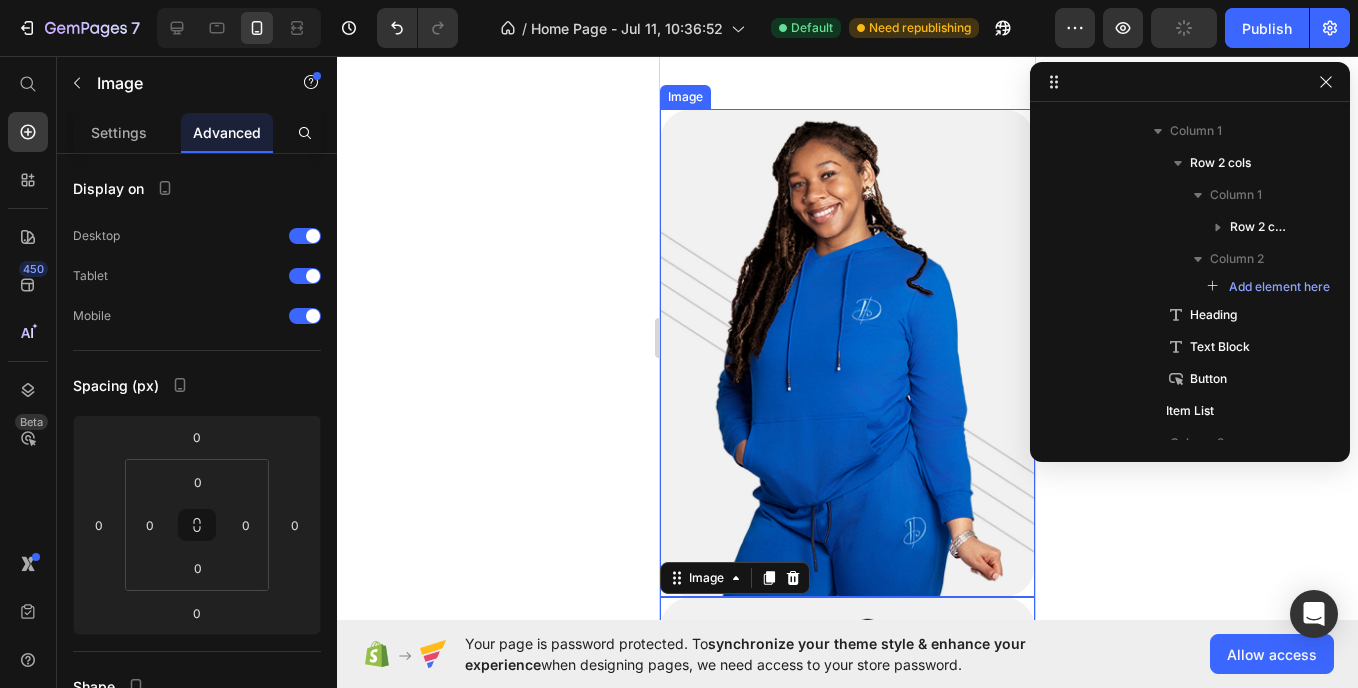 scroll, scrollTop: 915, scrollLeft: 0, axis: vertical 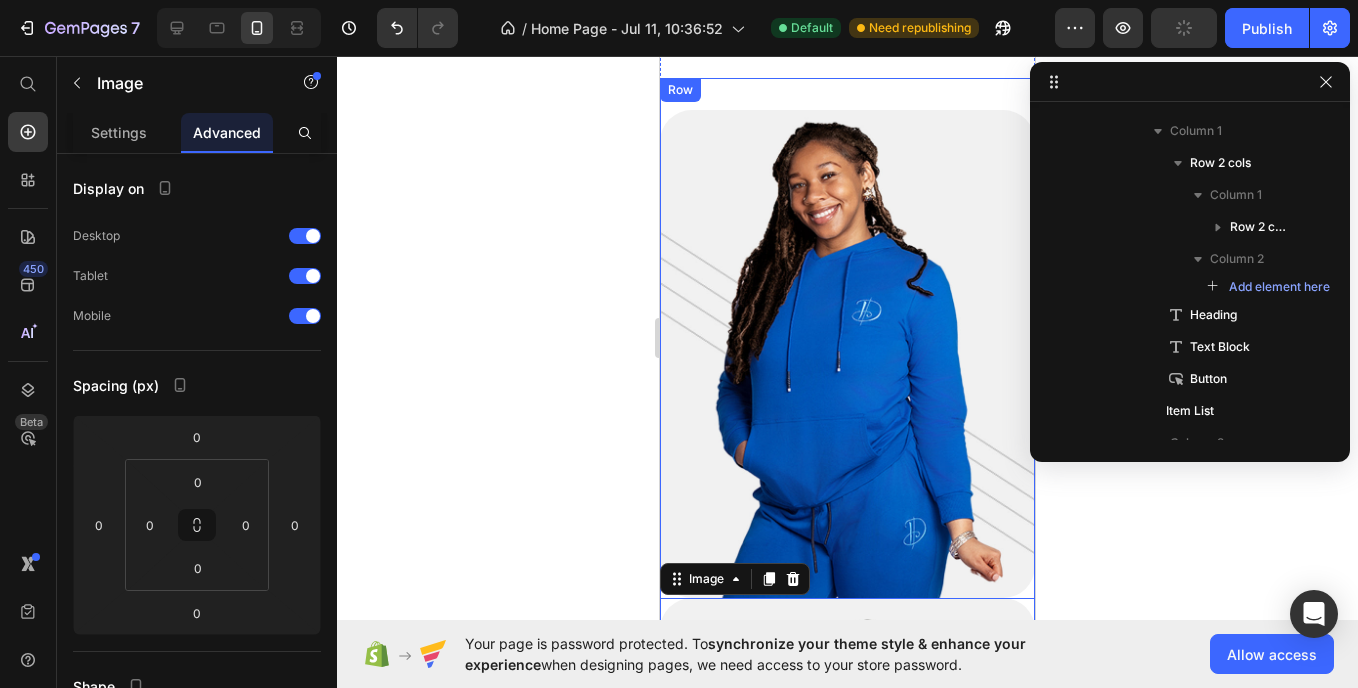 click on "Image Image   0 Row Comfort Meets Street Style. Heading The D-Hoodie brings together the best of both worlds: ultimate comfort and striking style. Get ready to impress effortlessly. Text Block EXPLORE NOW Button Row" at bounding box center (847, 796) 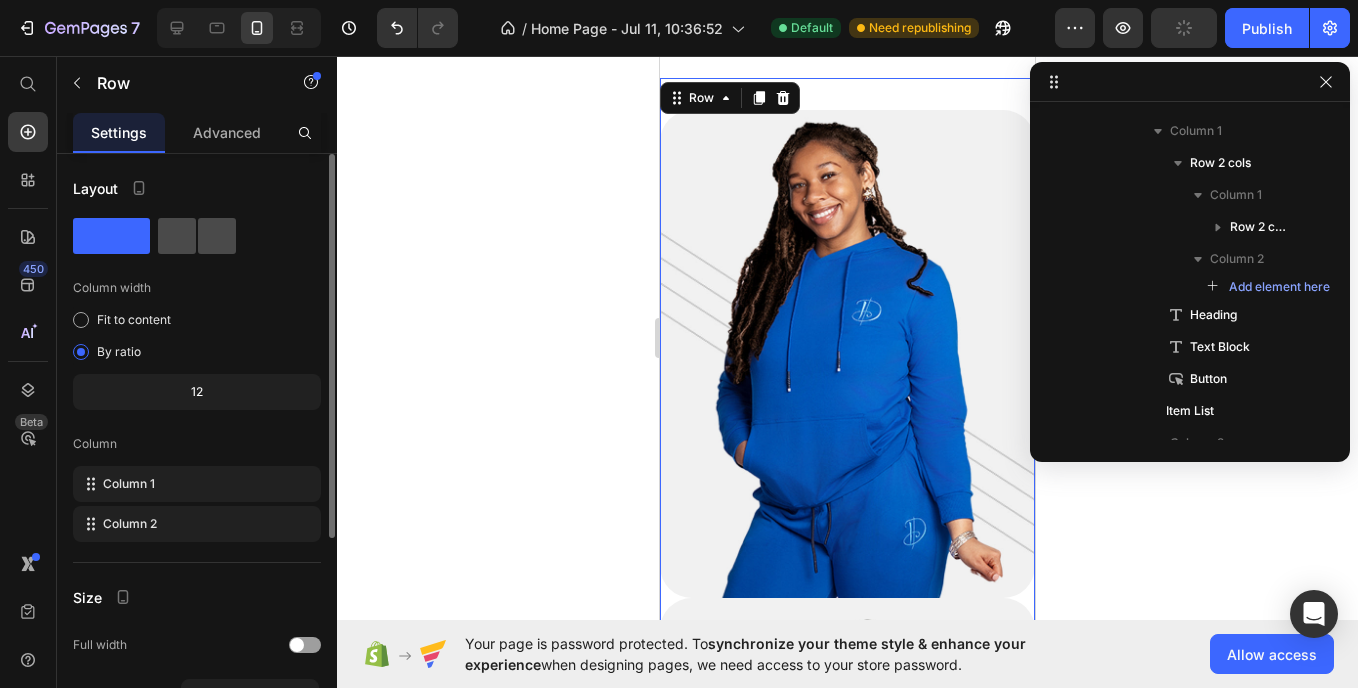 click 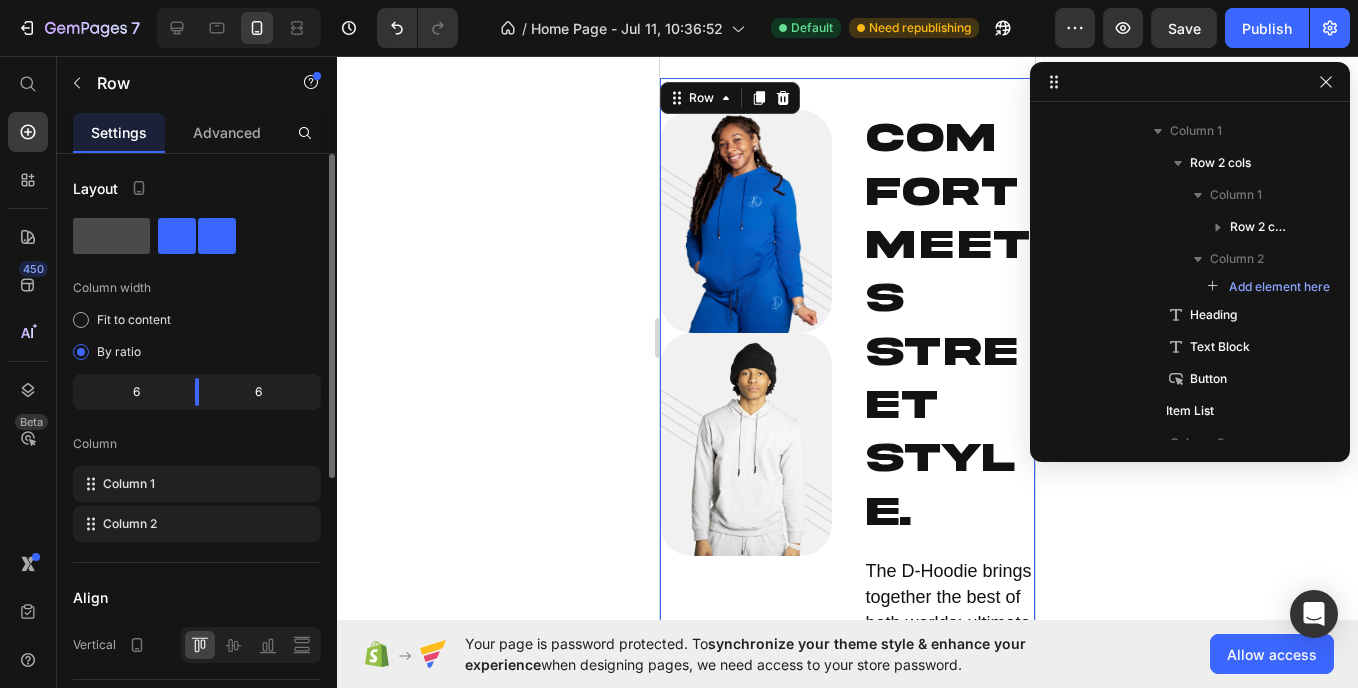click 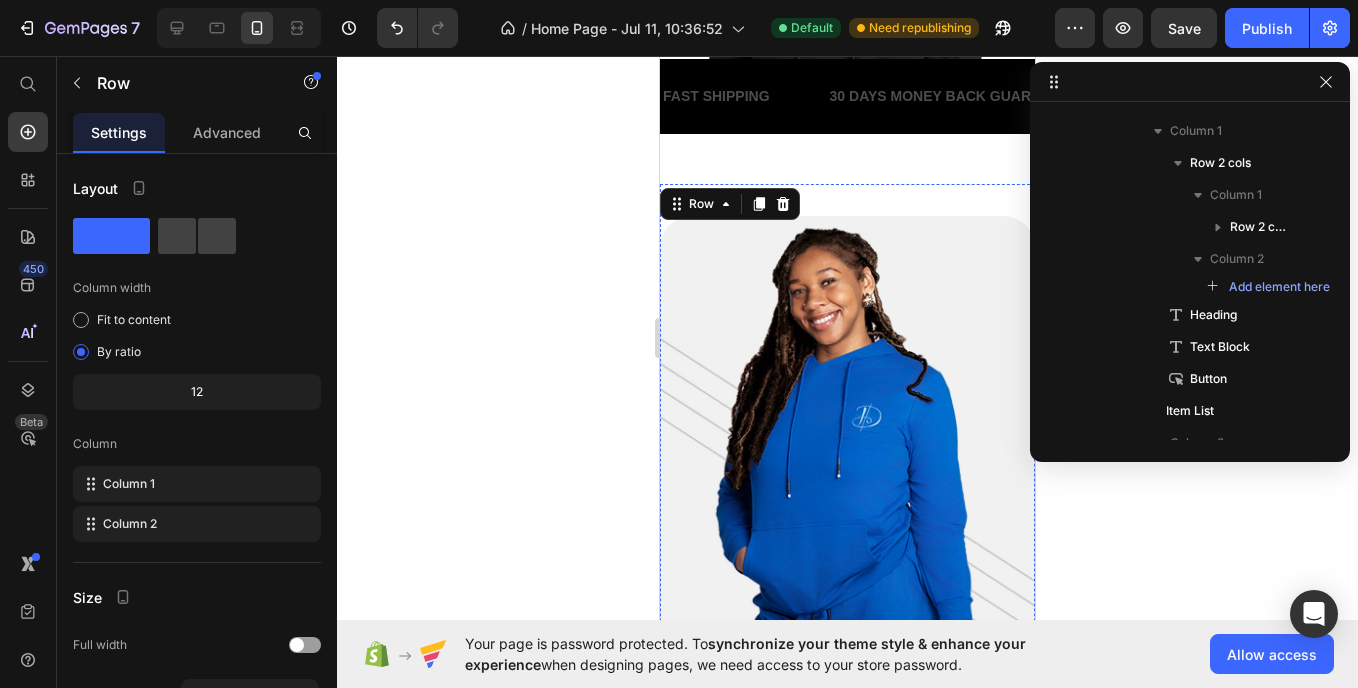 scroll, scrollTop: 802, scrollLeft: 0, axis: vertical 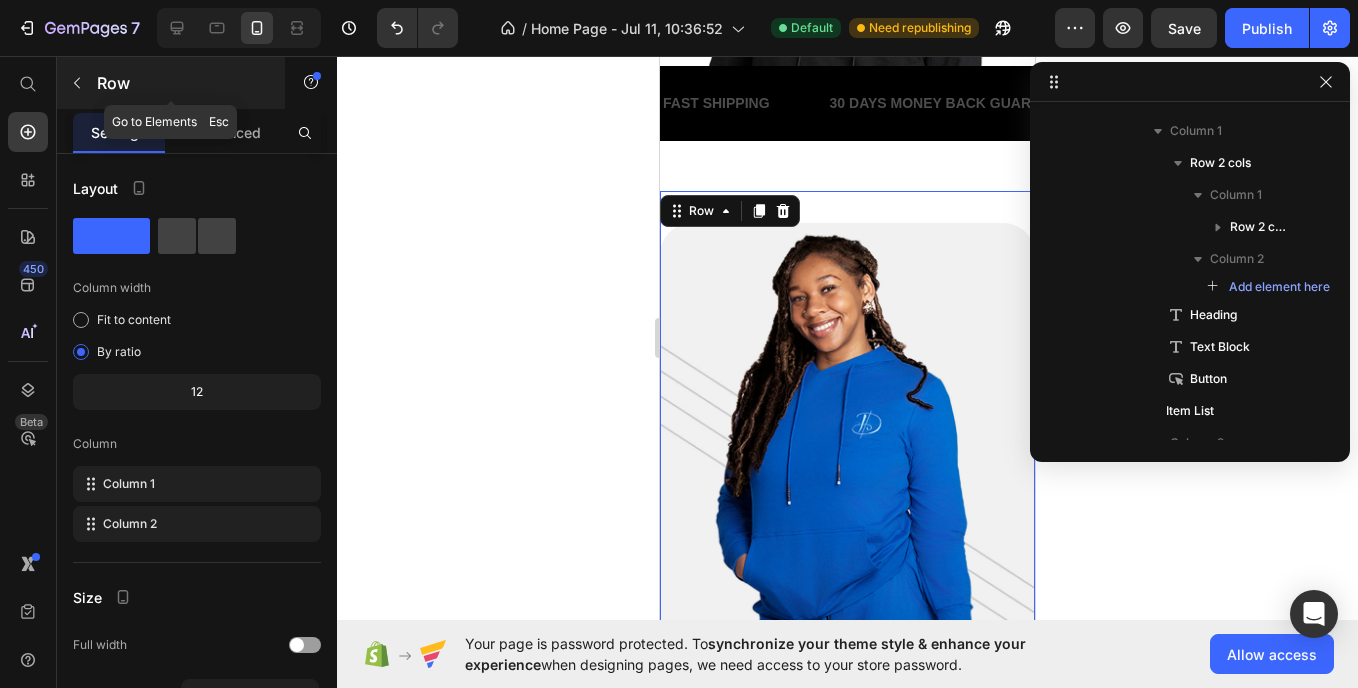 click 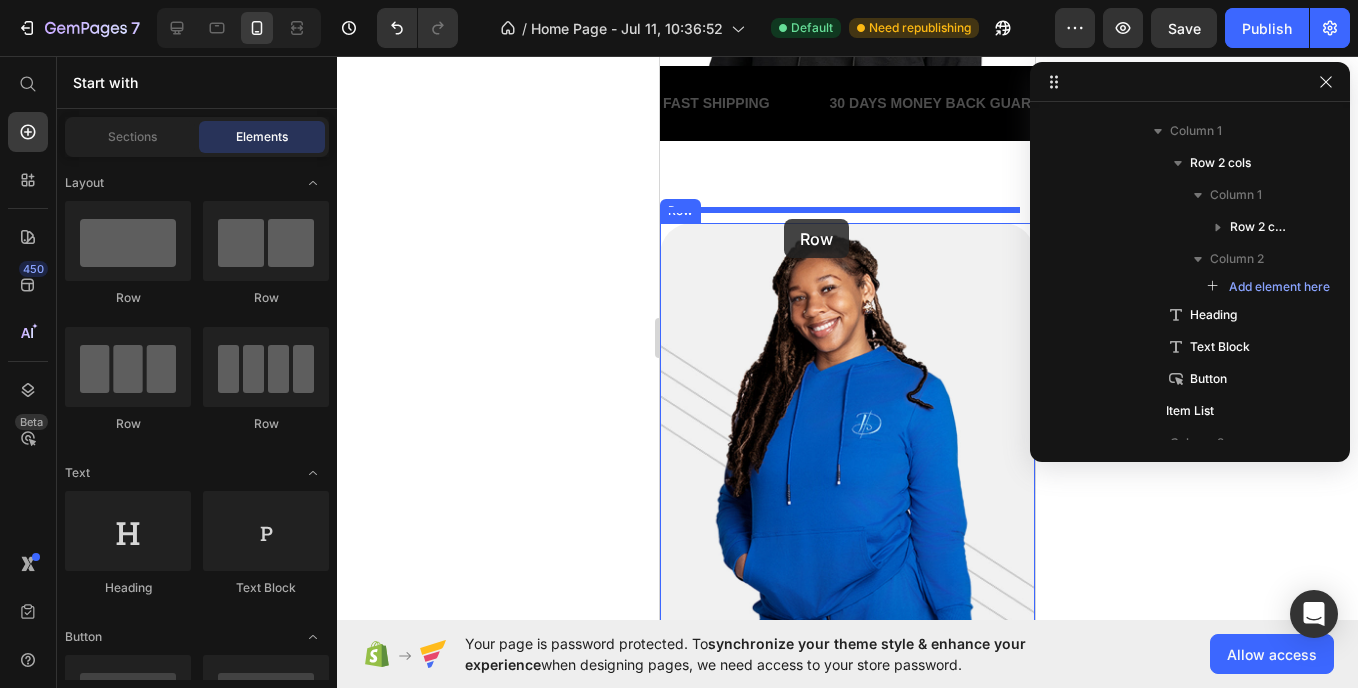drag, startPoint x: 940, startPoint y: 320, endPoint x: 784, endPoint y: 220, distance: 185.29976 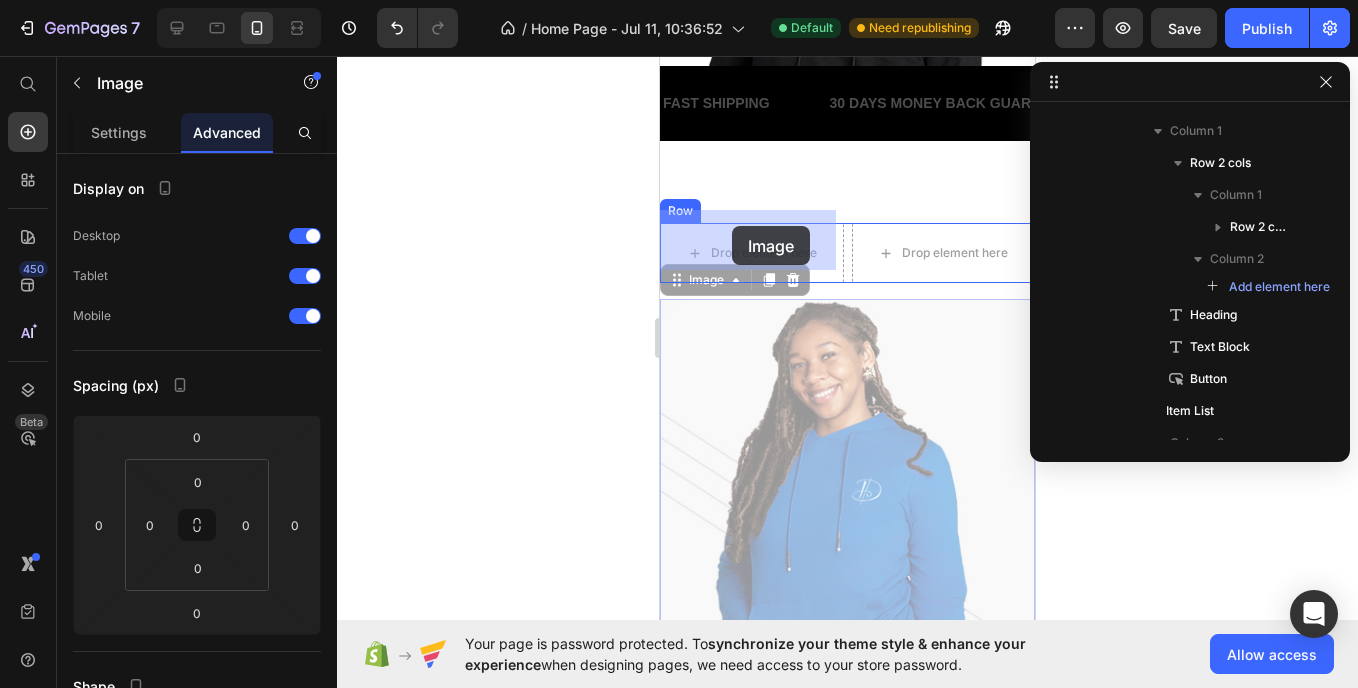 drag, startPoint x: 818, startPoint y: 405, endPoint x: 732, endPoint y: 226, distance: 198.58751 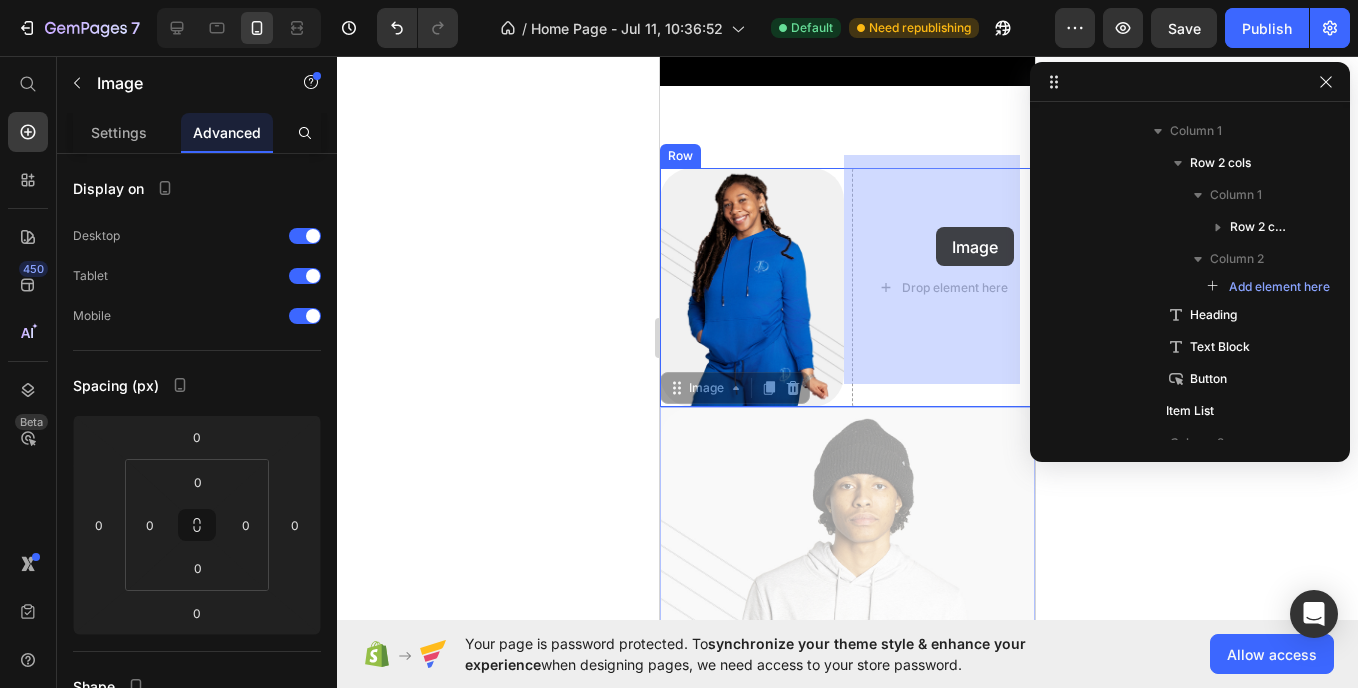 scroll, scrollTop: 872, scrollLeft: 0, axis: vertical 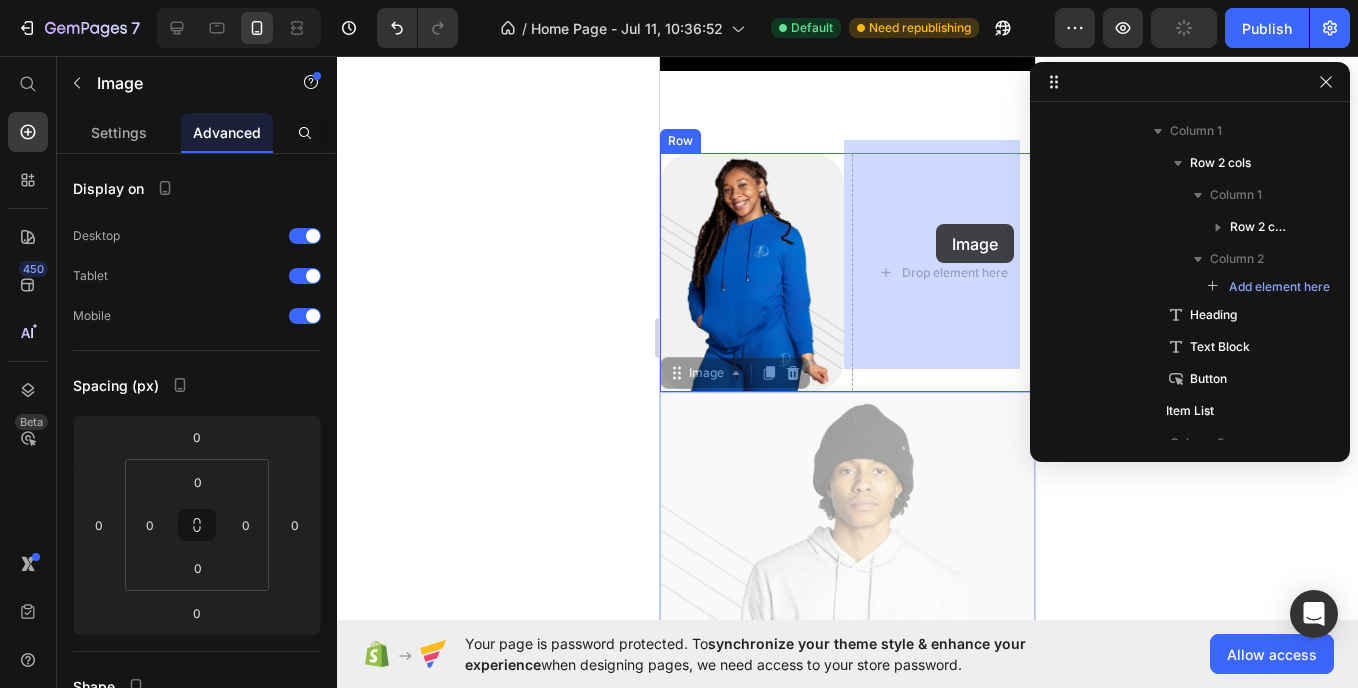 drag, startPoint x: 904, startPoint y: 552, endPoint x: 956, endPoint y: 297, distance: 260.24796 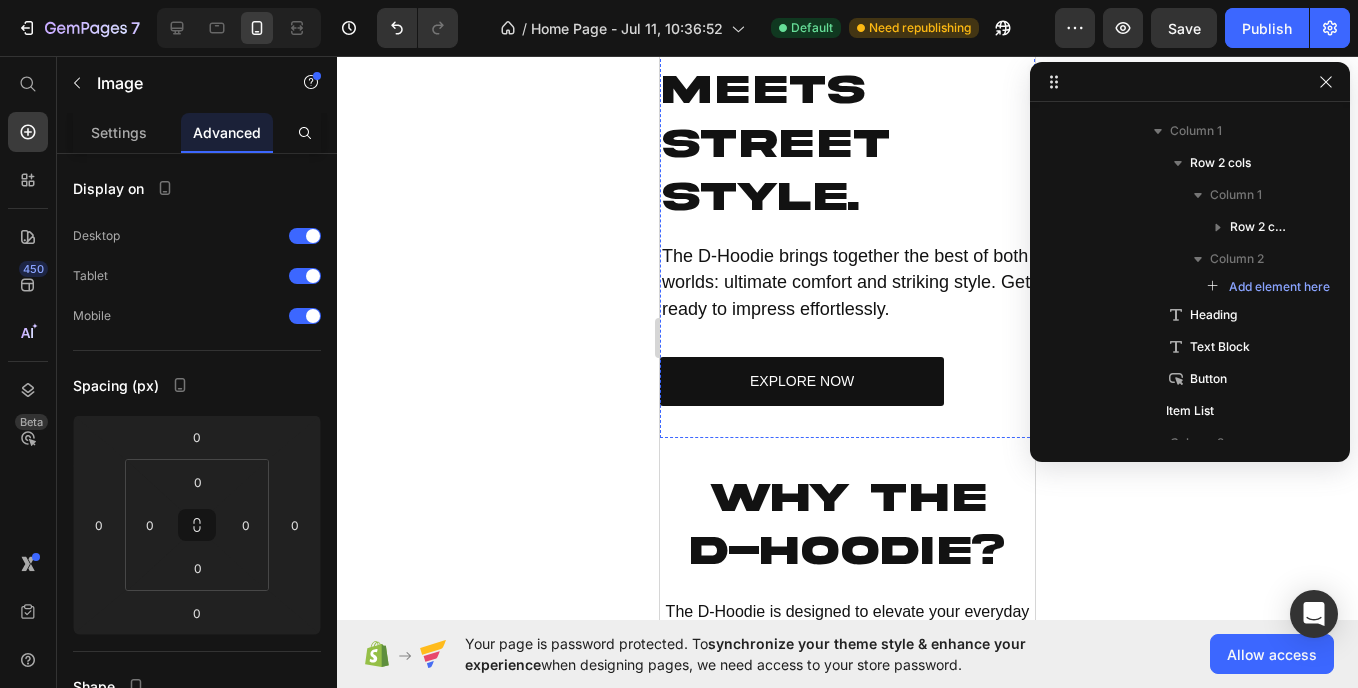 scroll, scrollTop: 1316, scrollLeft: 0, axis: vertical 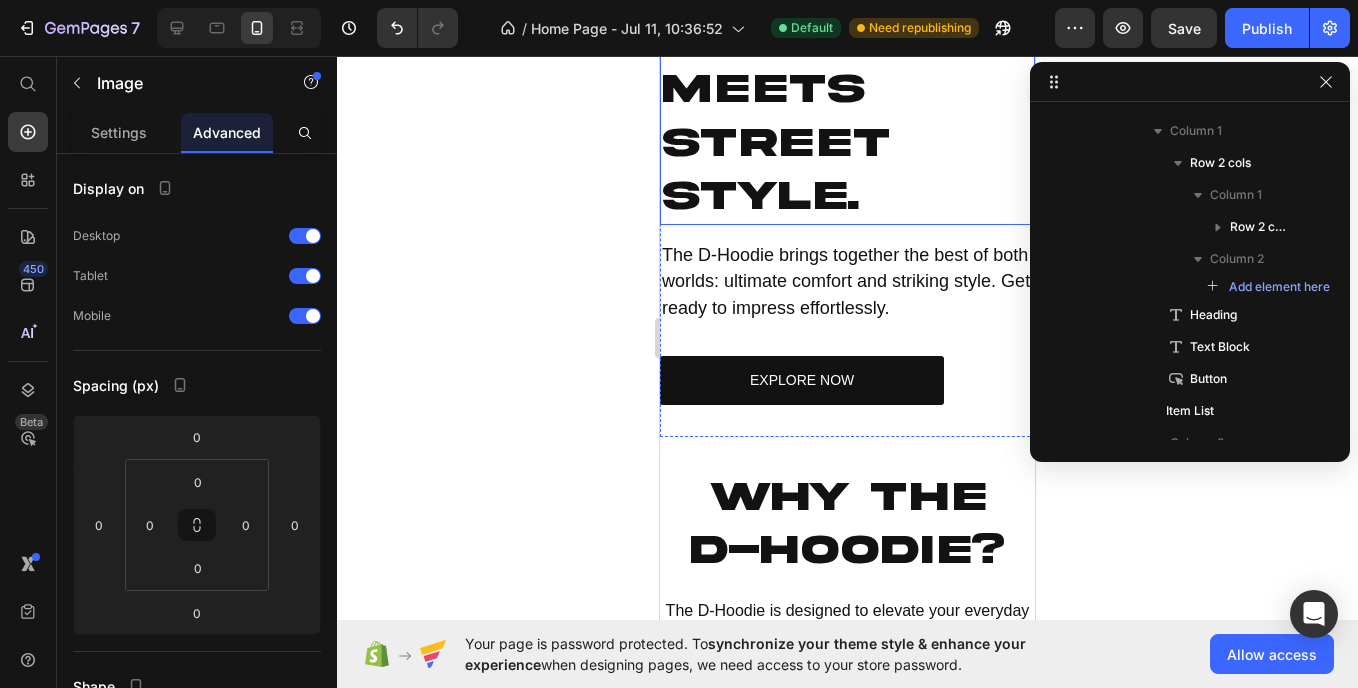 click on "Comfort Meets Street Style." at bounding box center [847, 116] 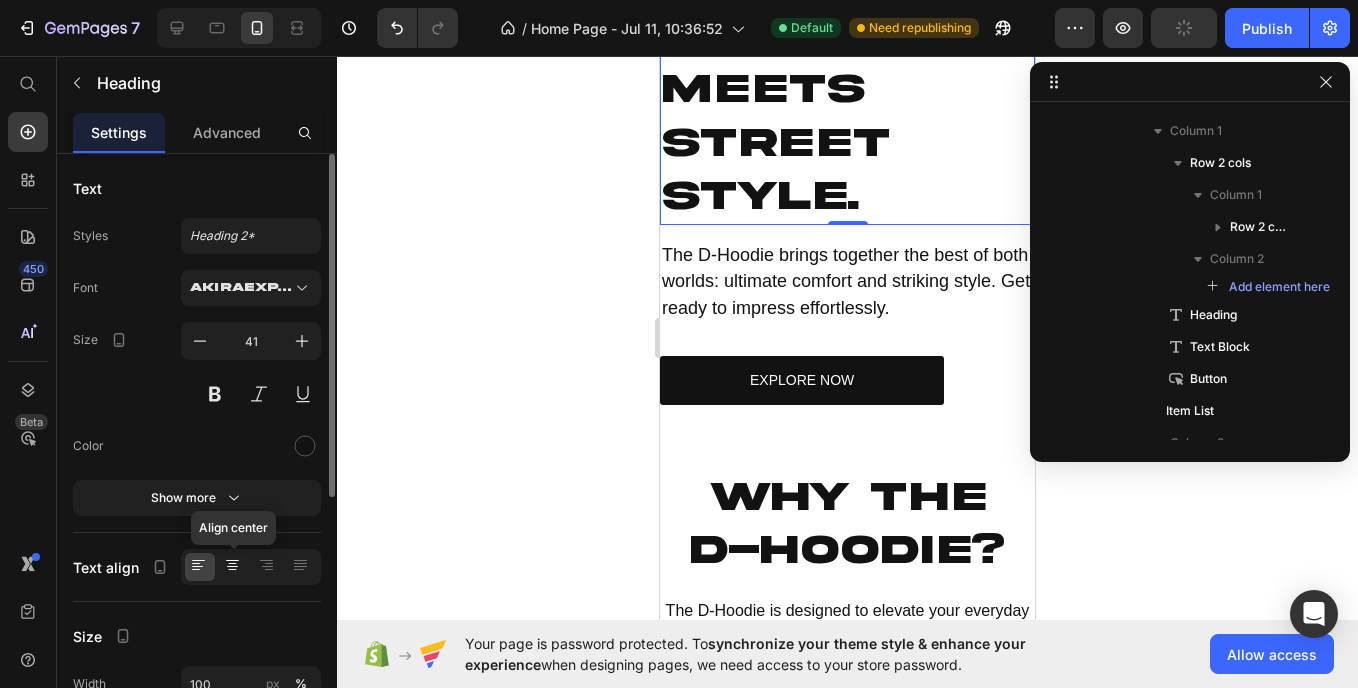 click 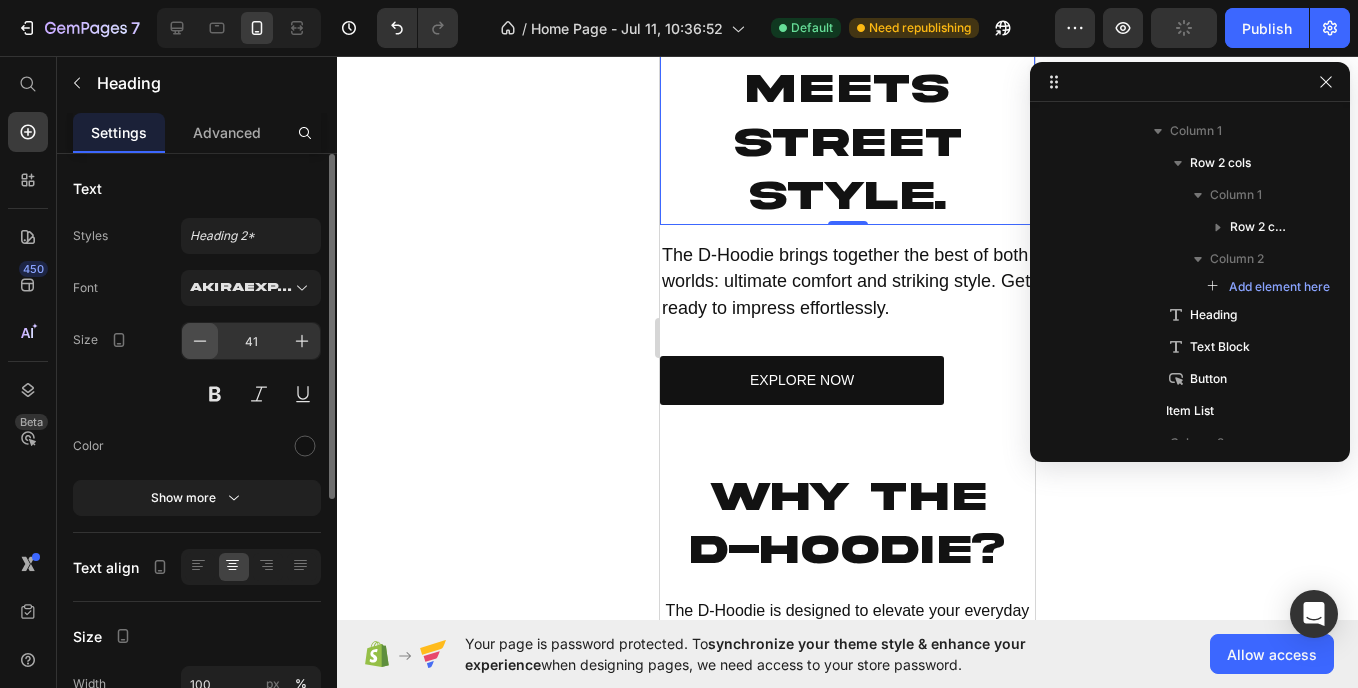 click at bounding box center (200, 341) 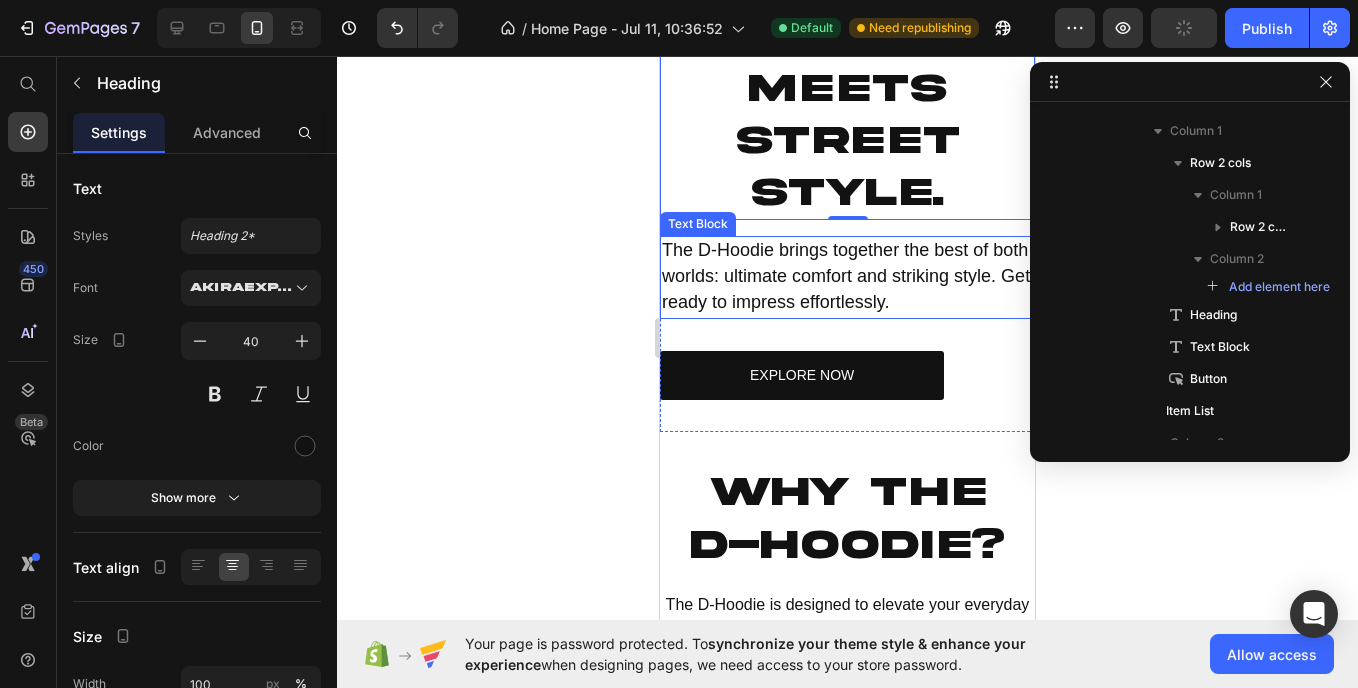 scroll, scrollTop: 1159, scrollLeft: 0, axis: vertical 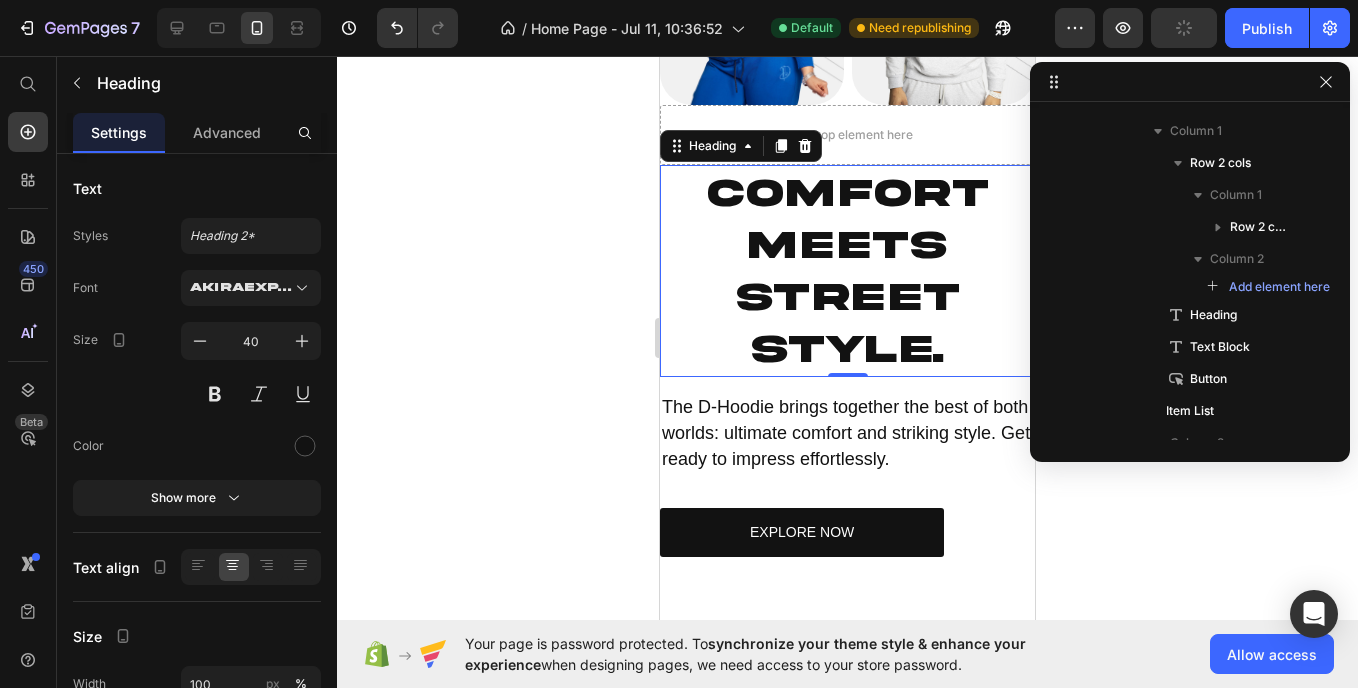 click on "Comfort Meets Street Style." at bounding box center (847, 271) 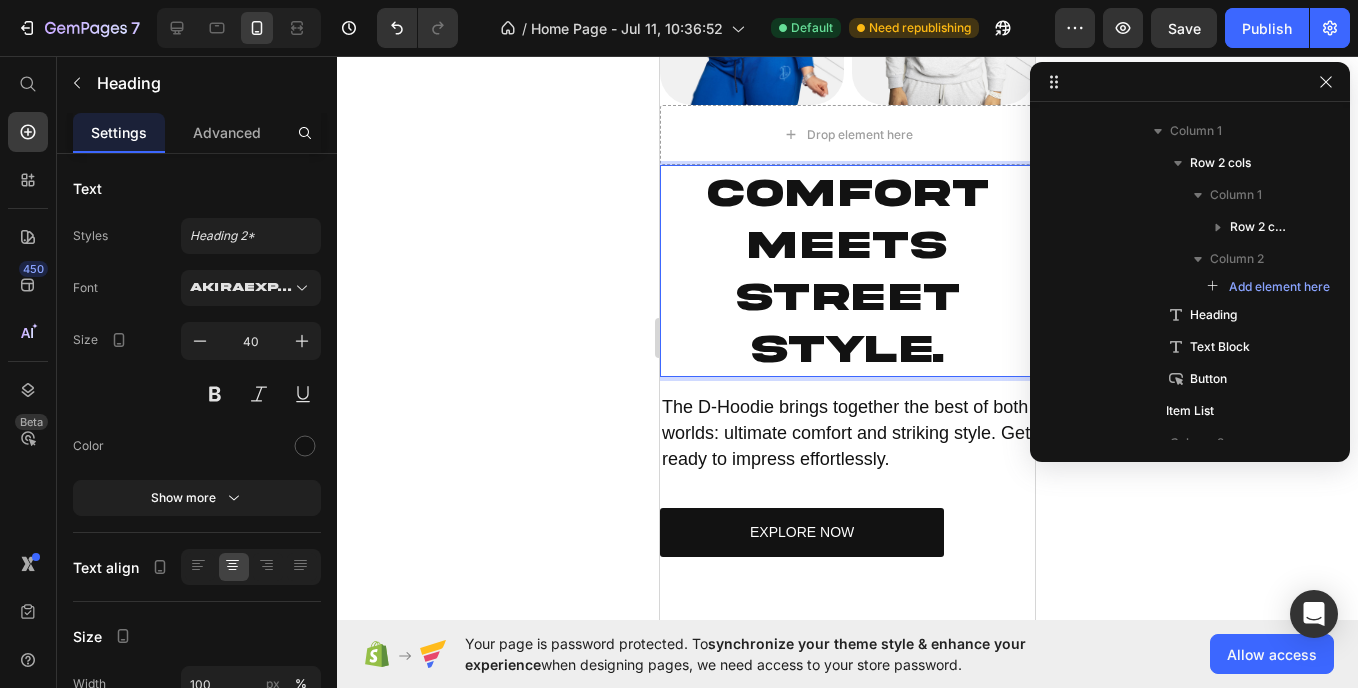 click on "Comfort Meets Street Style." at bounding box center [847, 271] 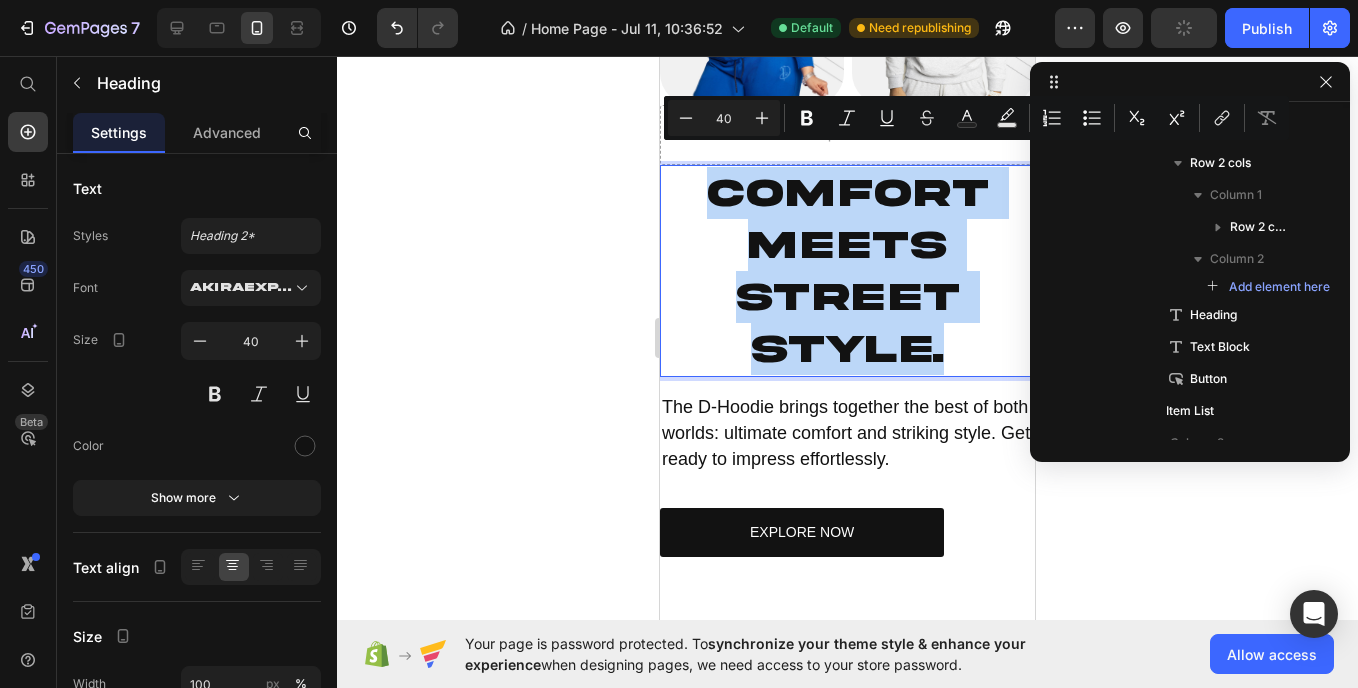 drag, startPoint x: 702, startPoint y: 169, endPoint x: 950, endPoint y: 332, distance: 296.77097 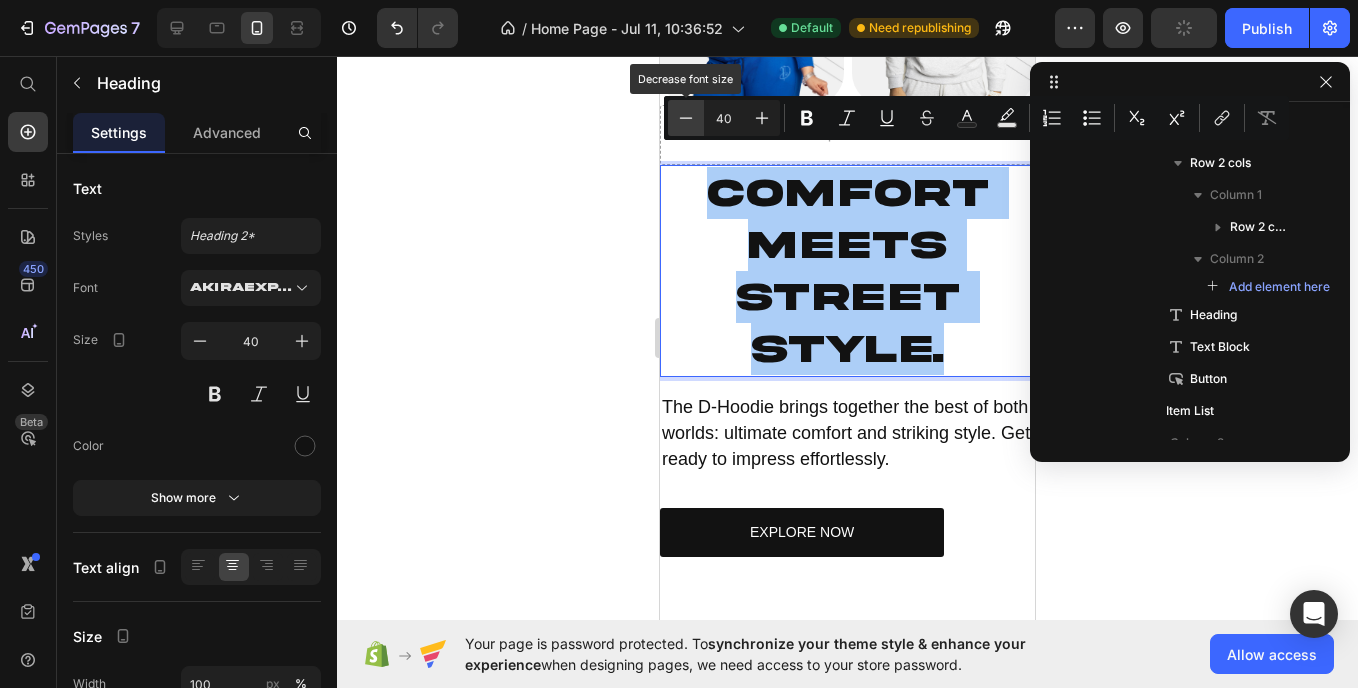 click 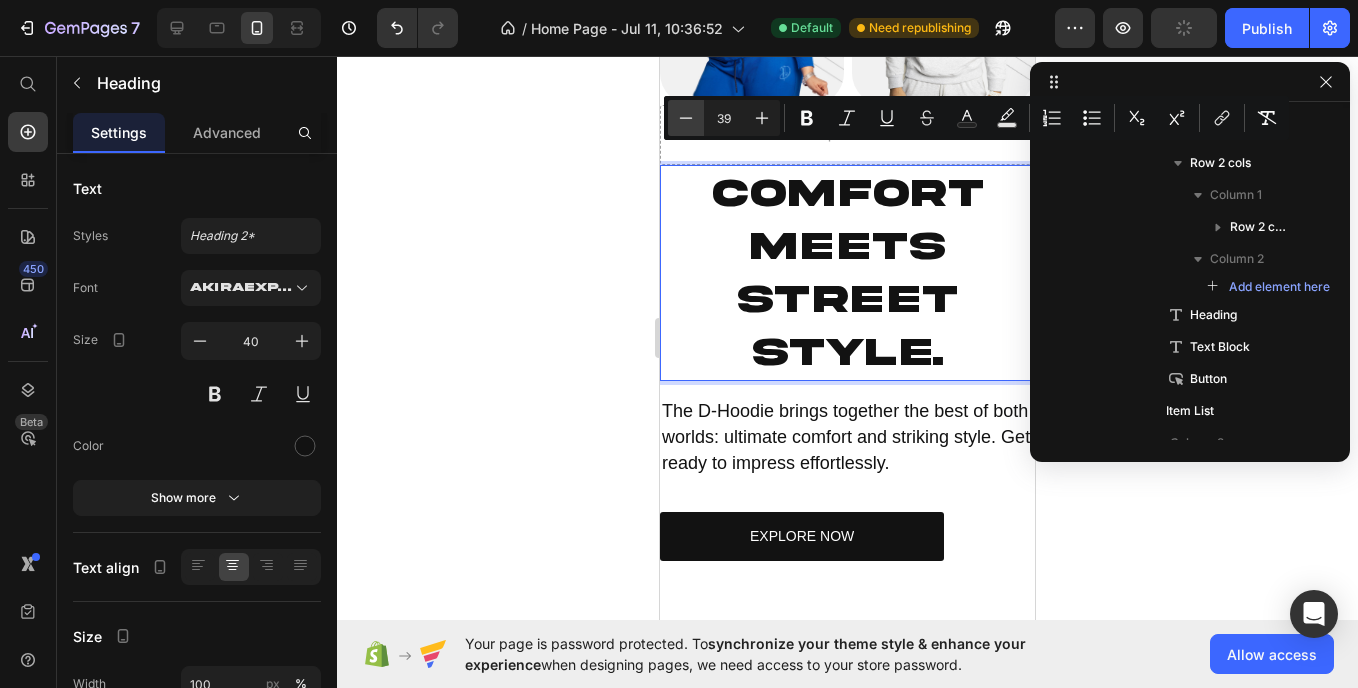 click 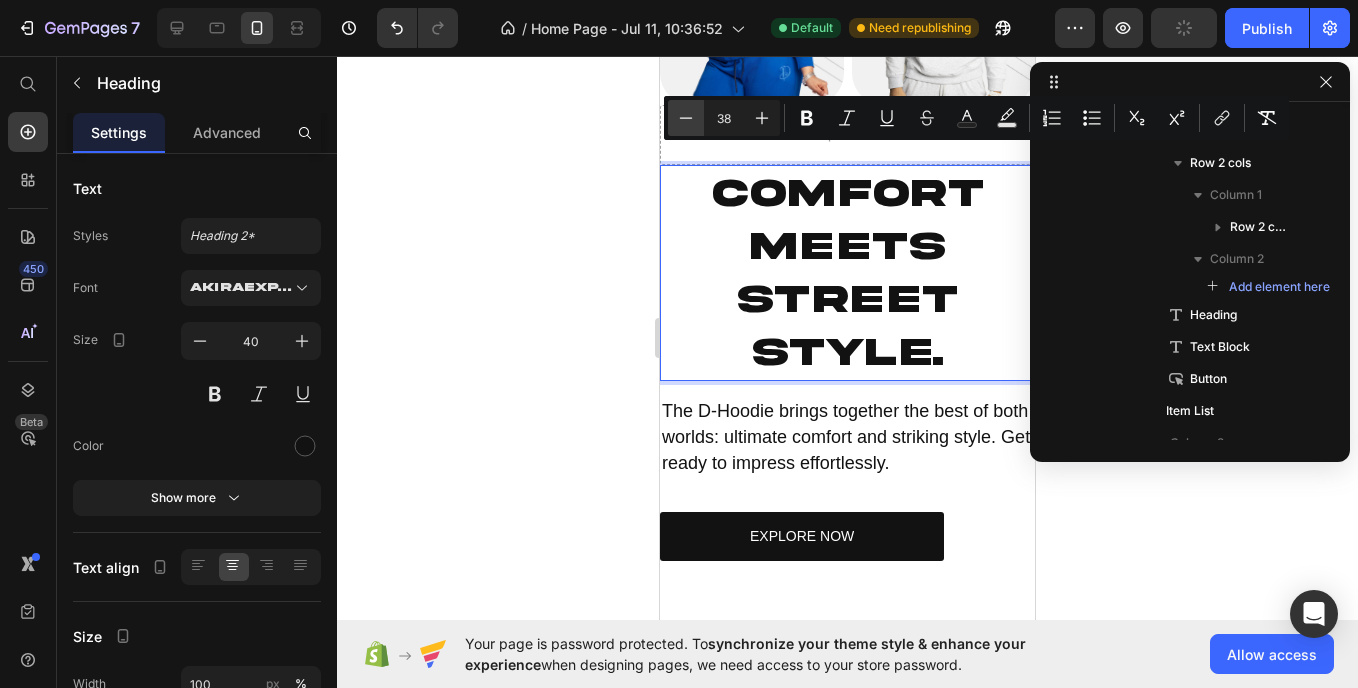 click 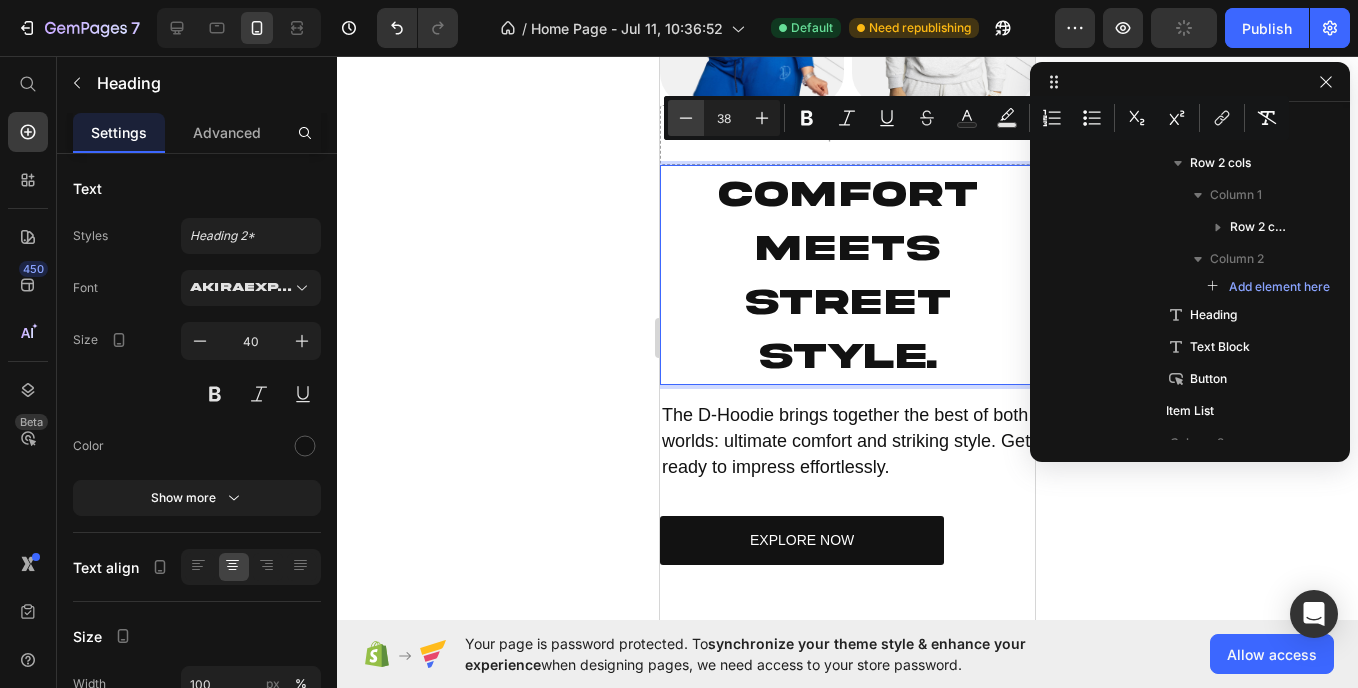 click 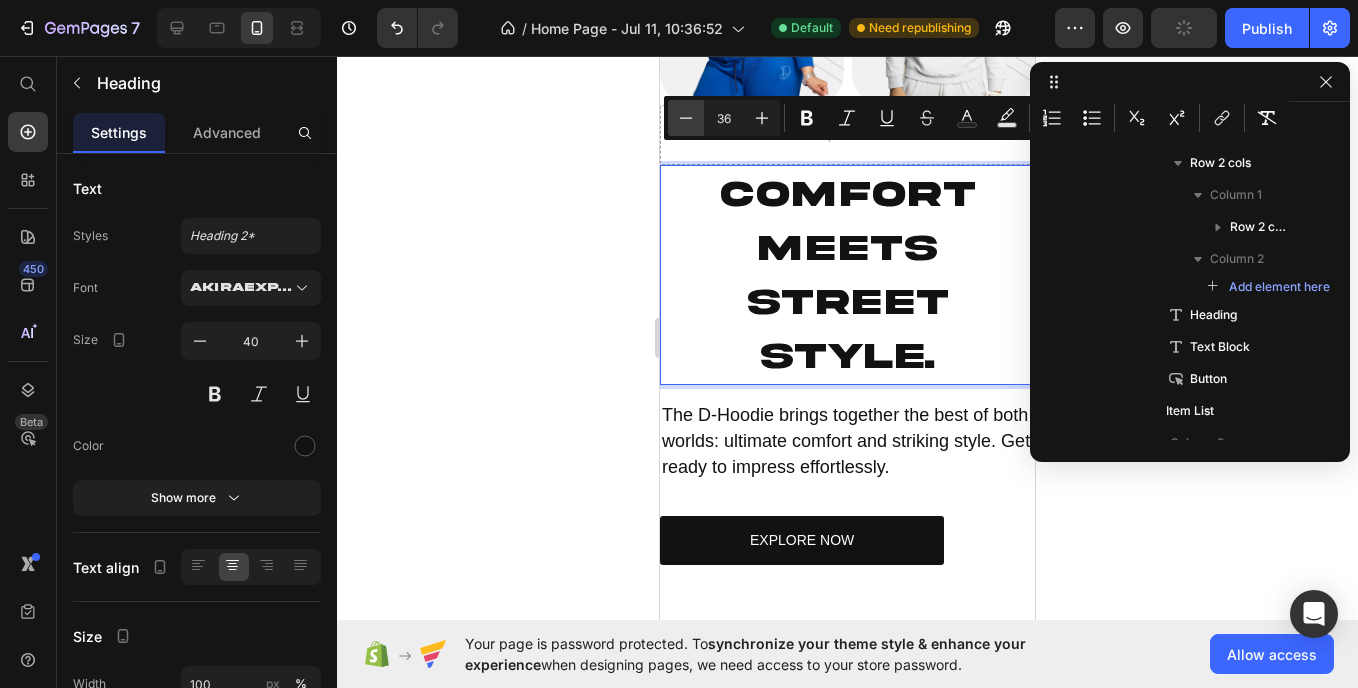 click 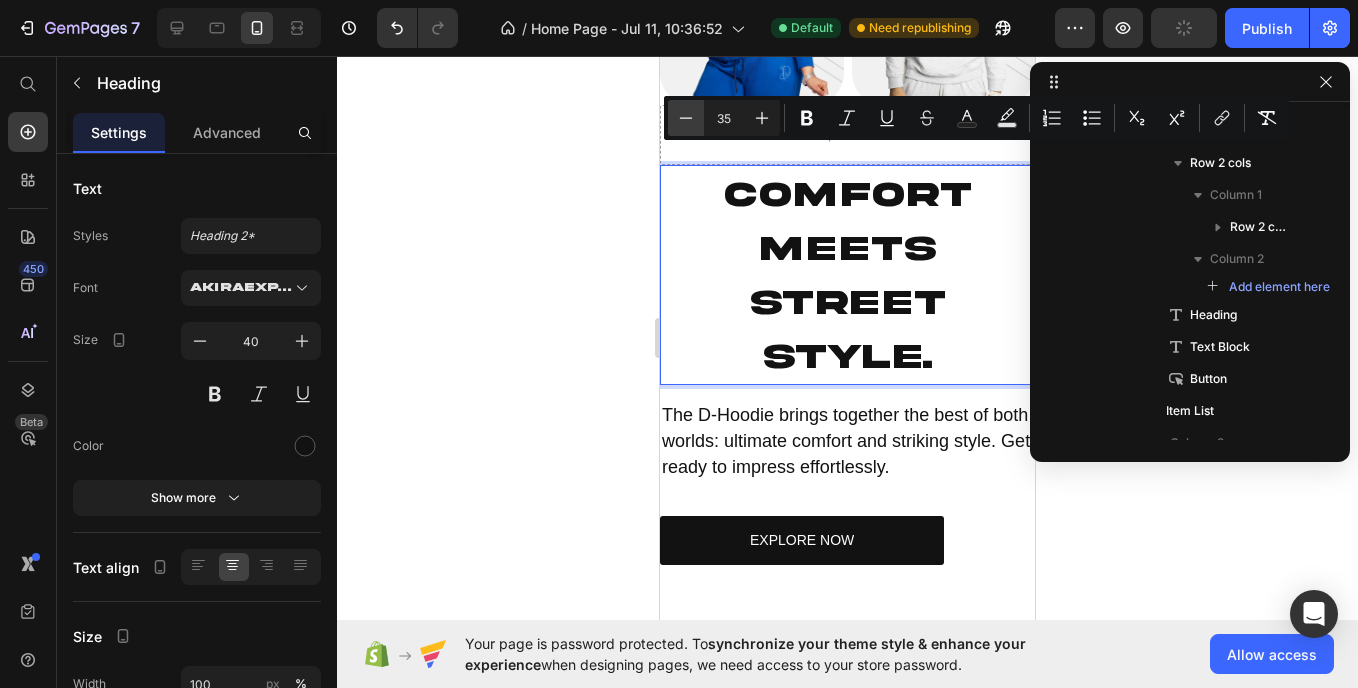 click 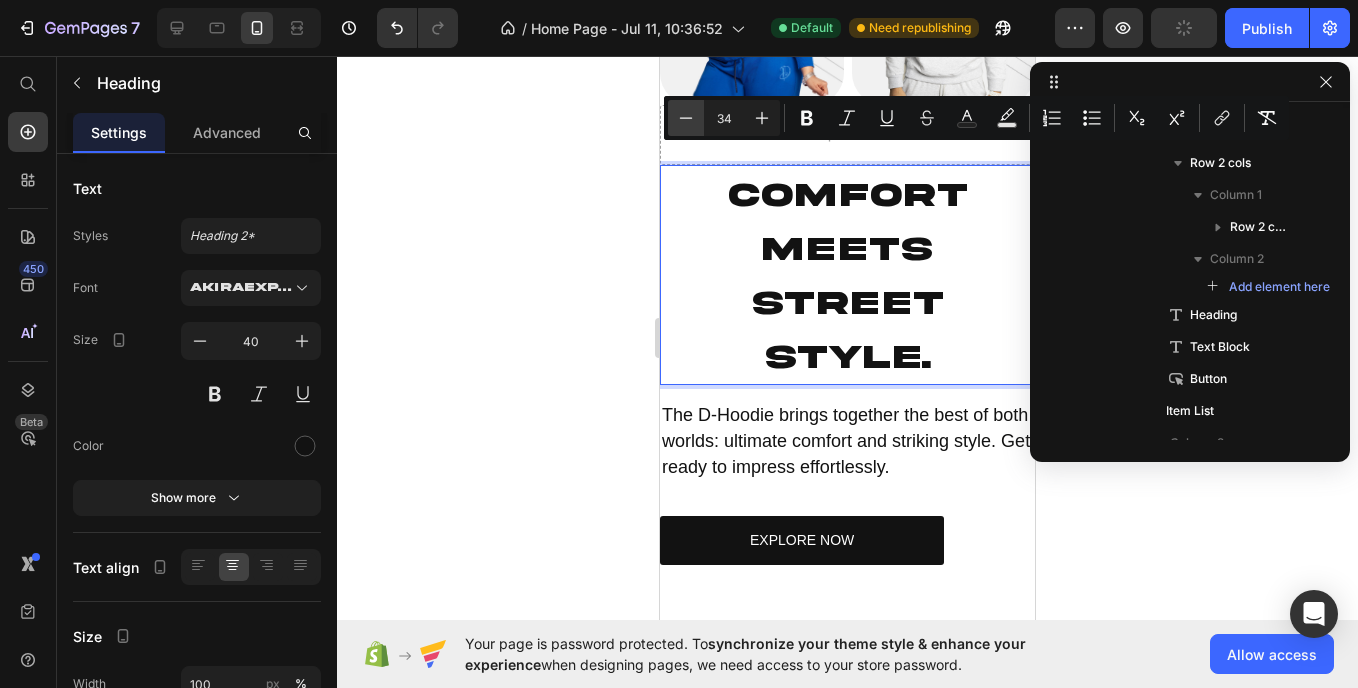 click 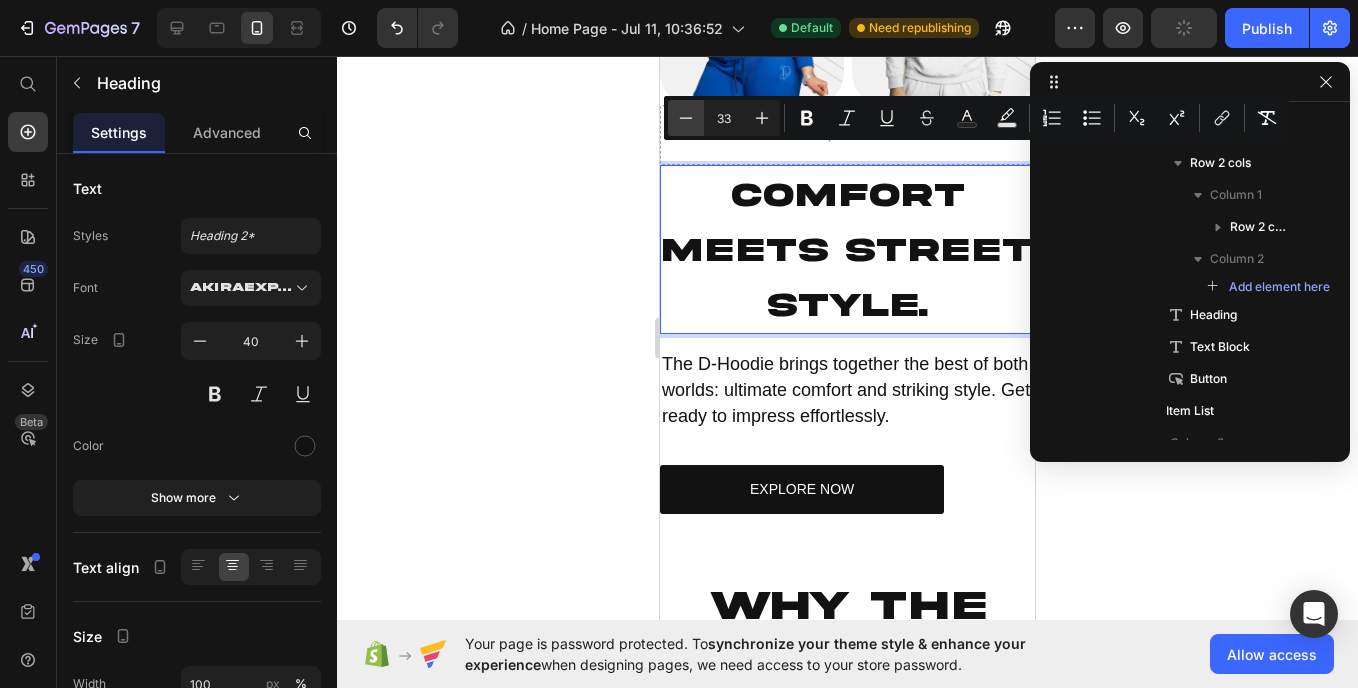 click 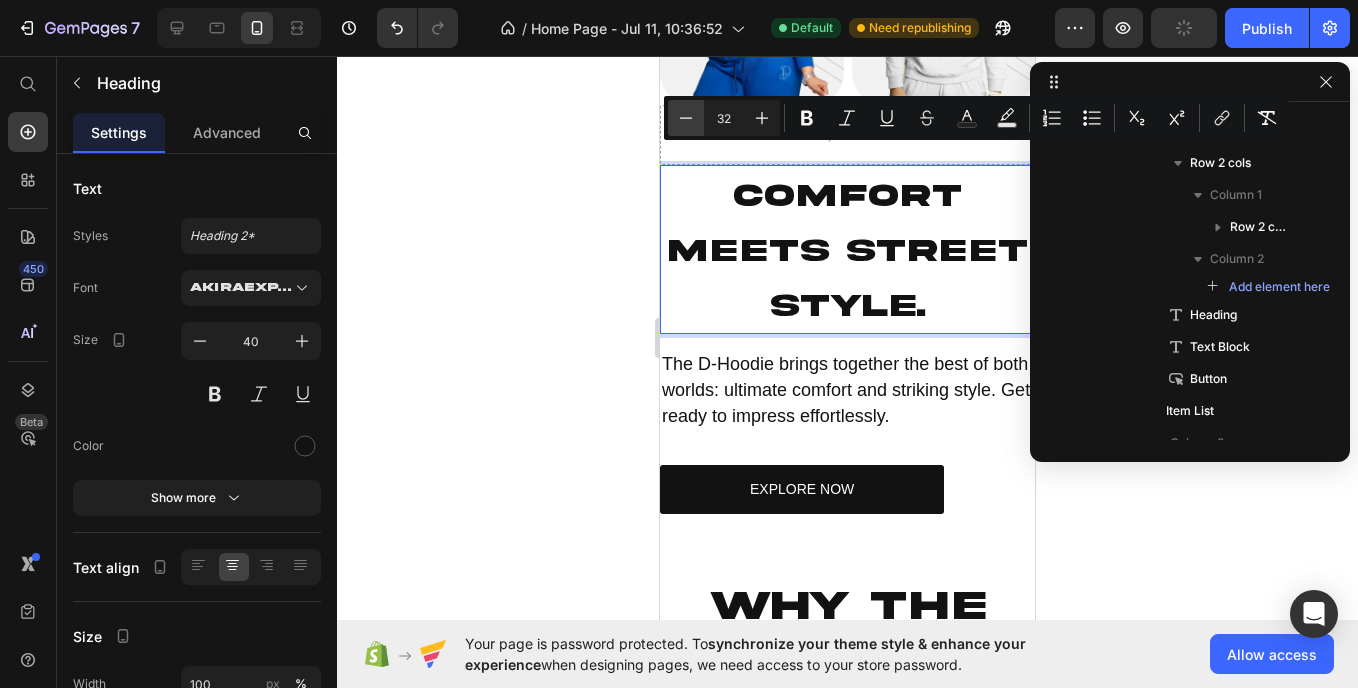 click 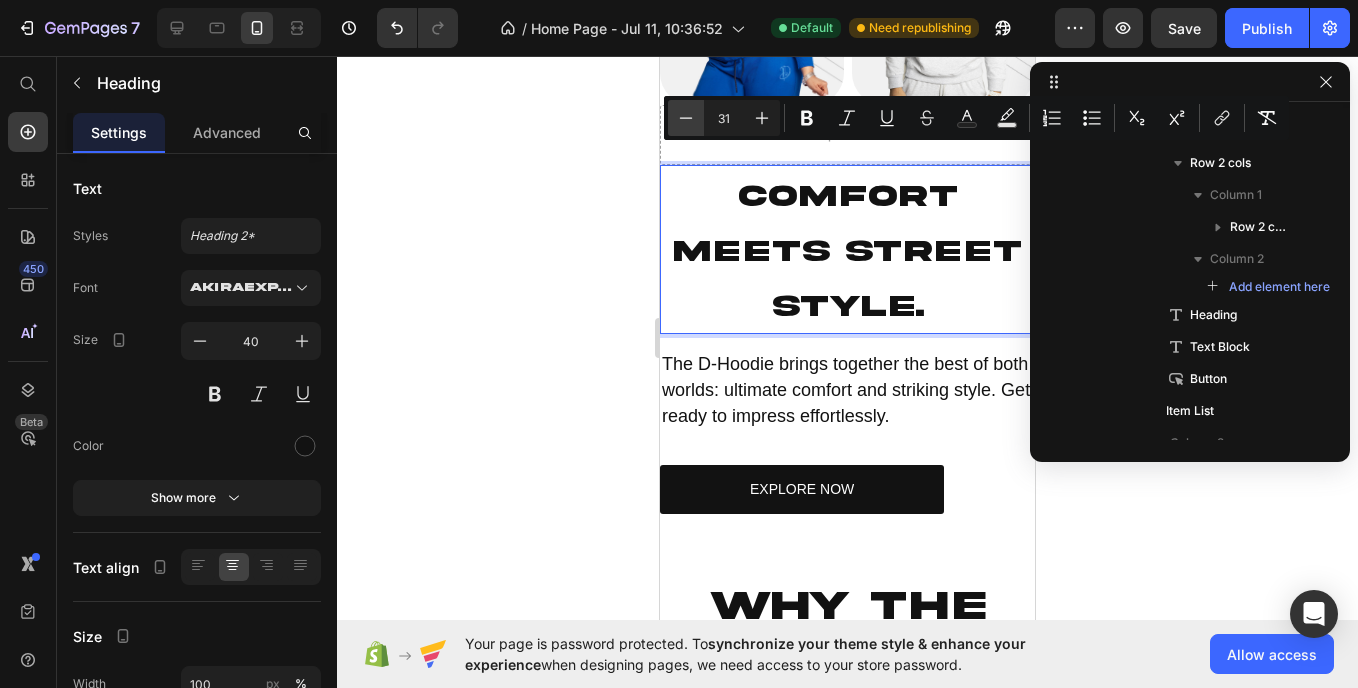 click 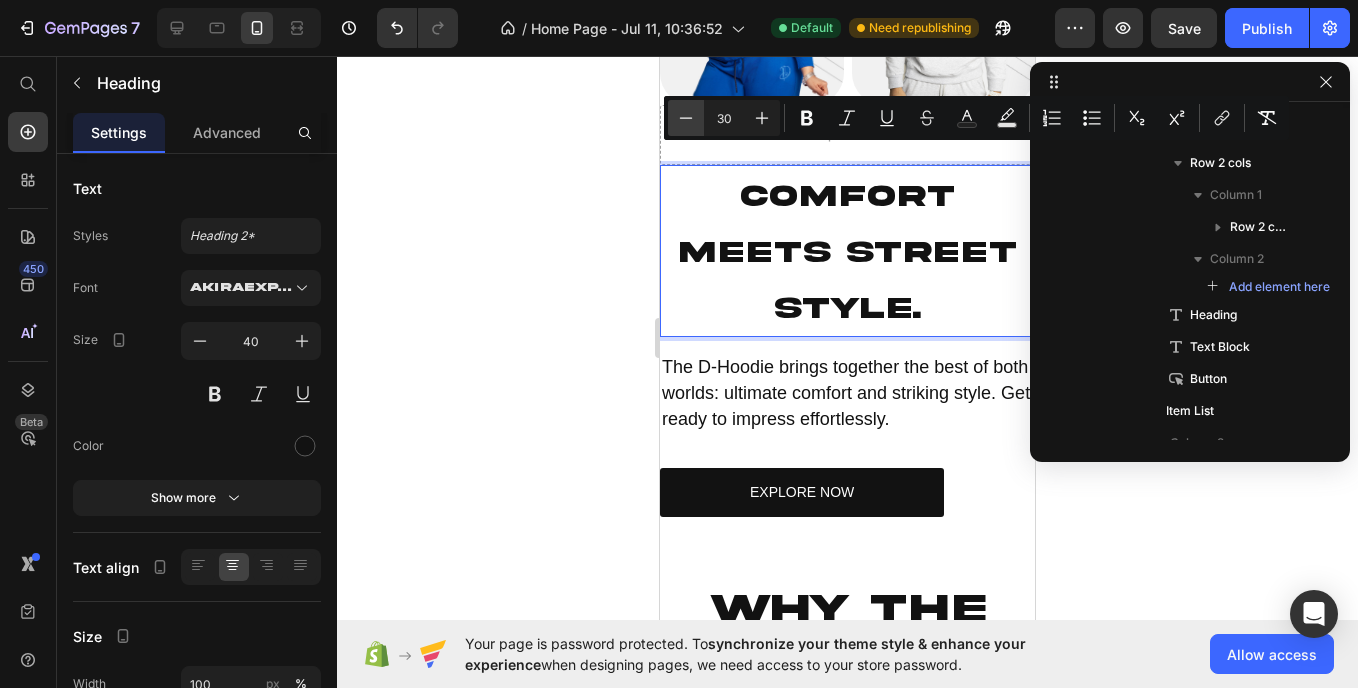 click 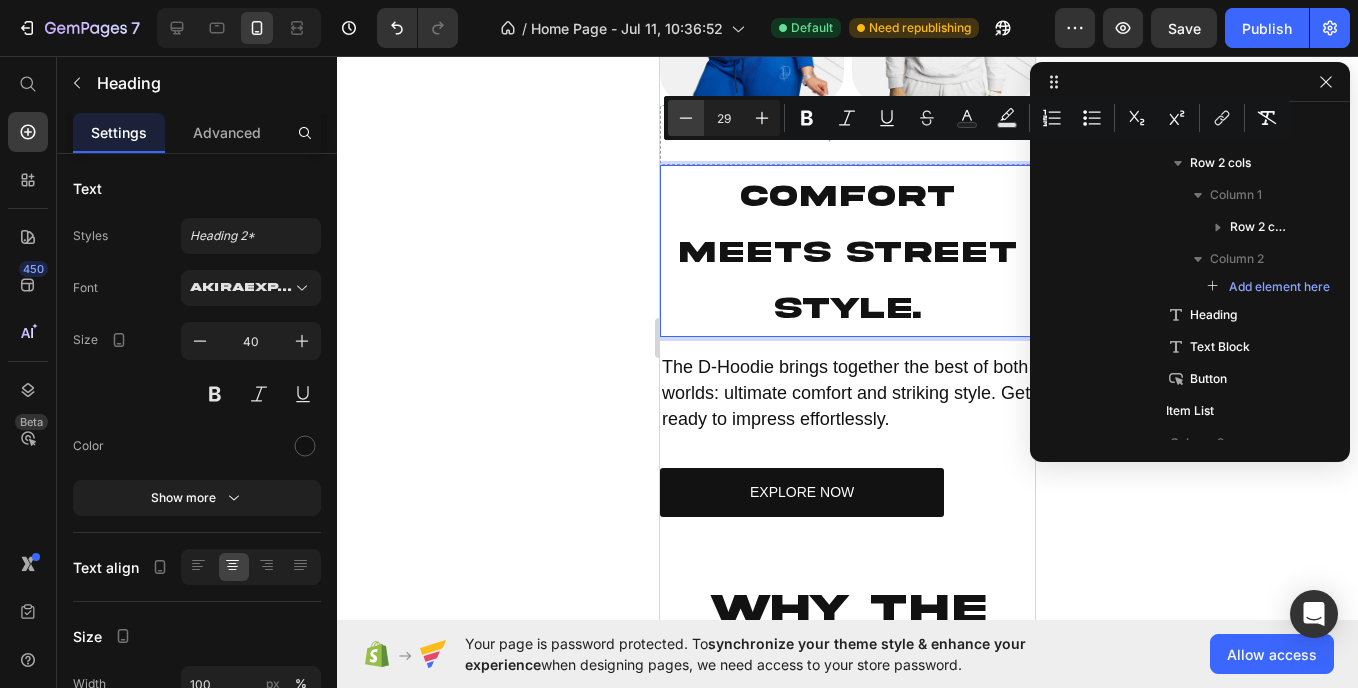 click 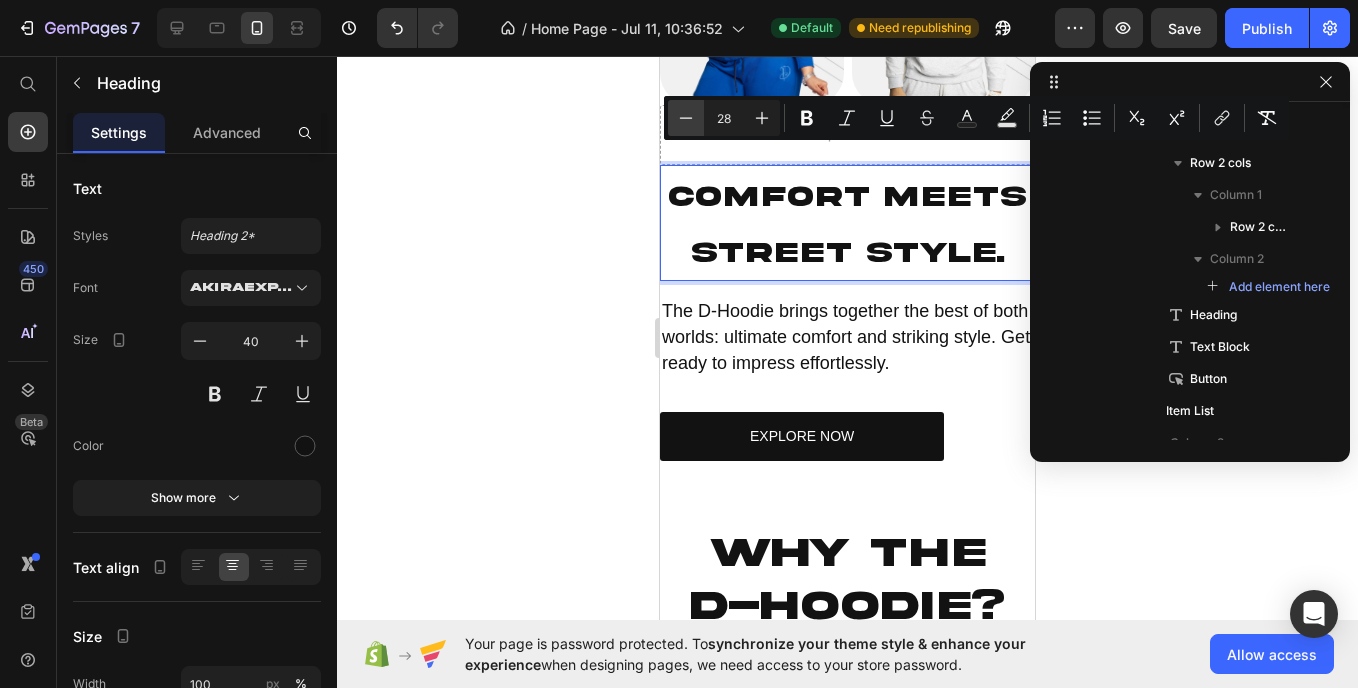 click 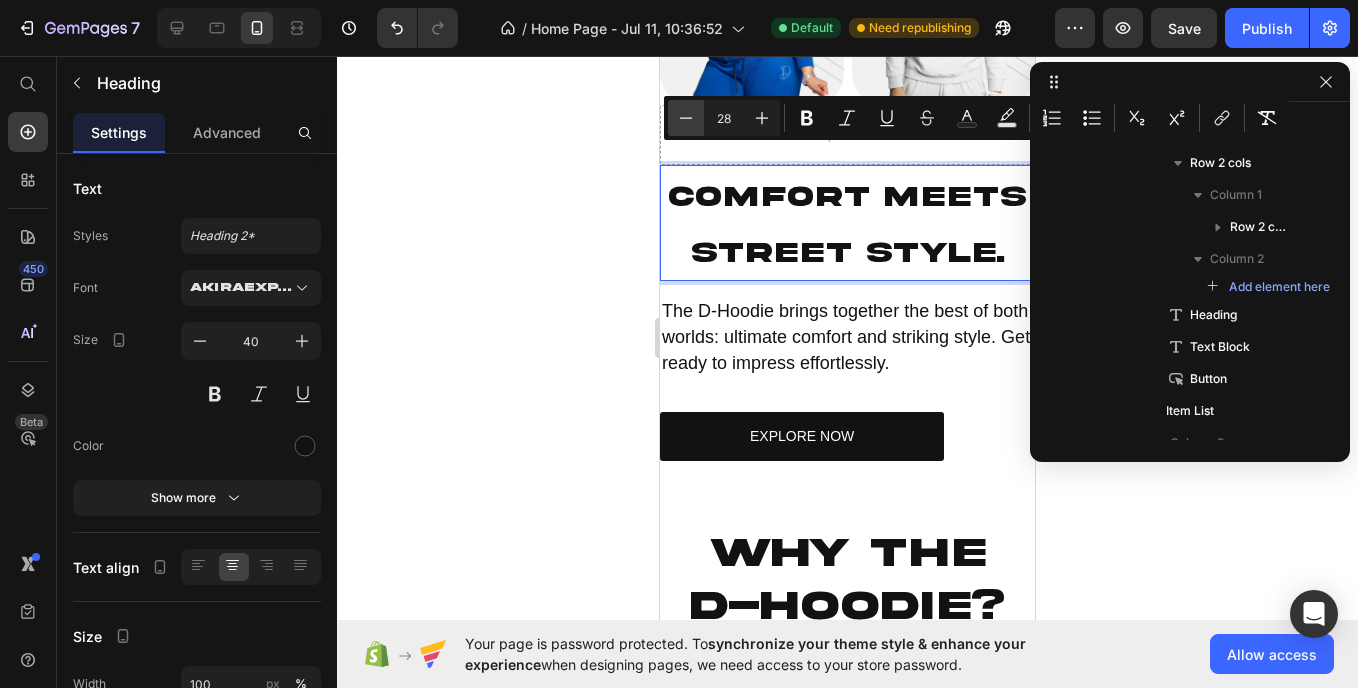 type on "27" 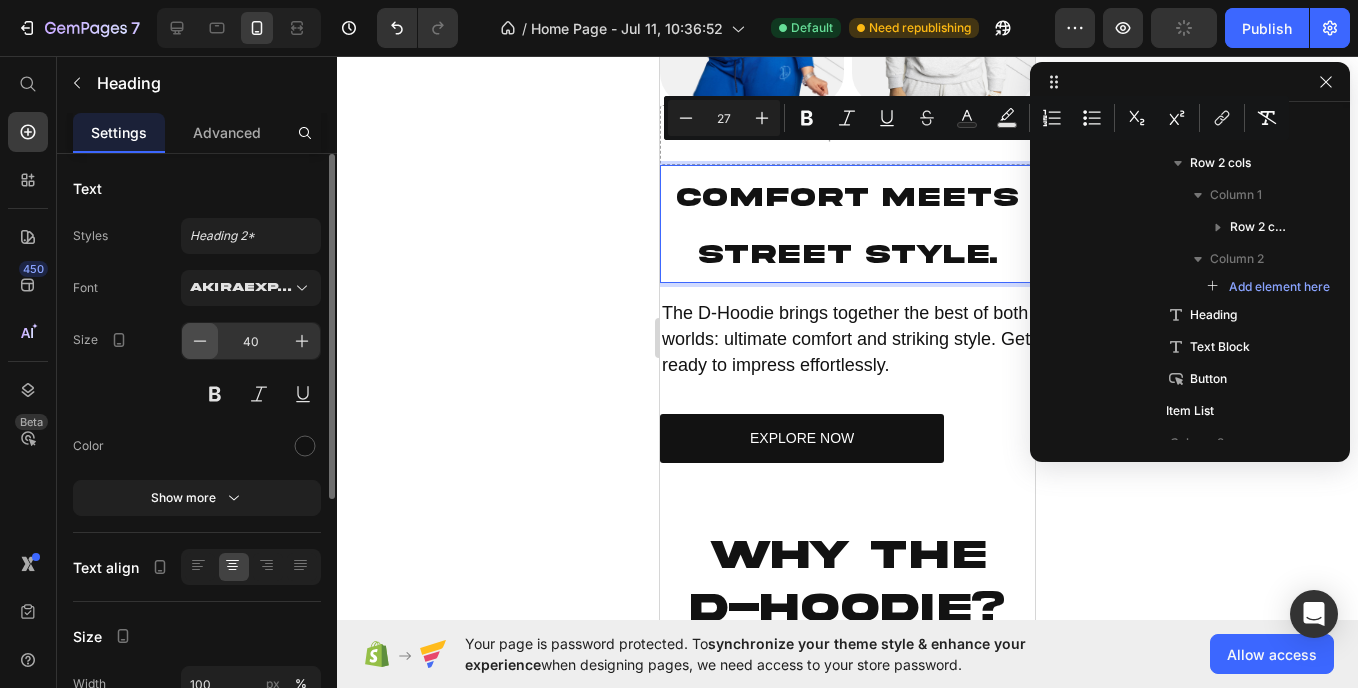 click at bounding box center (200, 341) 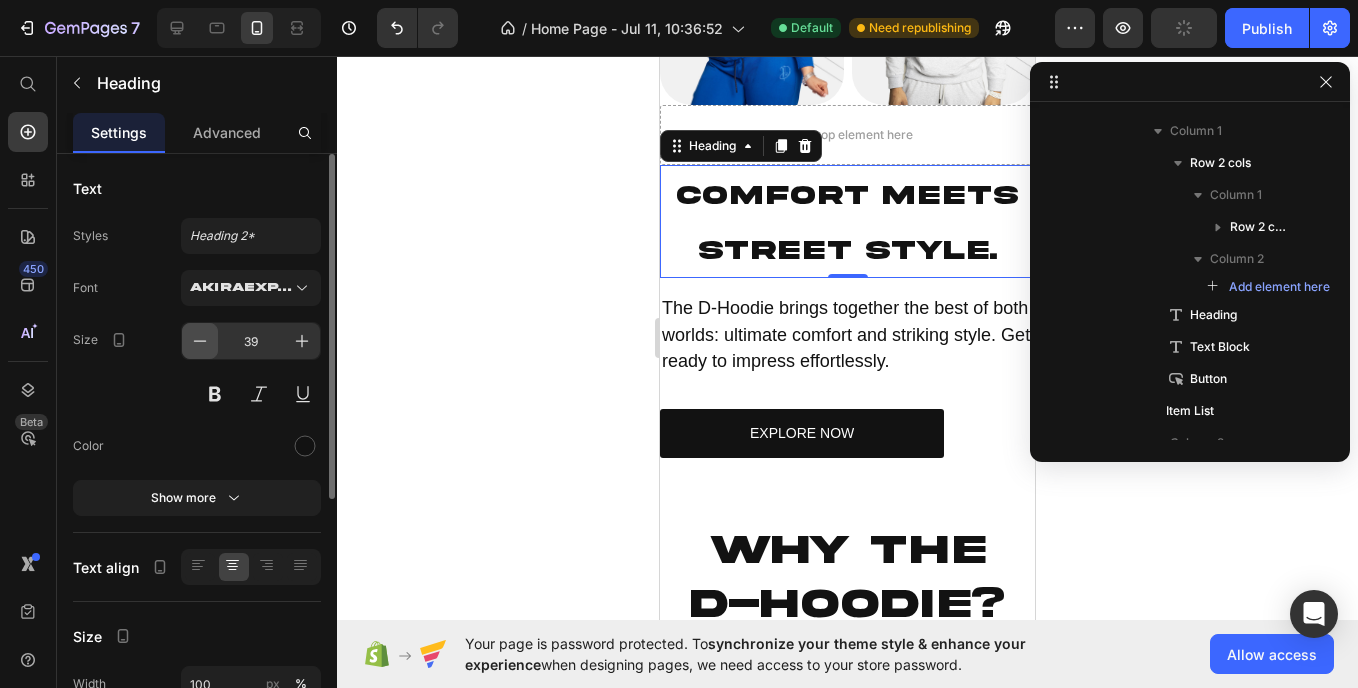 click at bounding box center (200, 341) 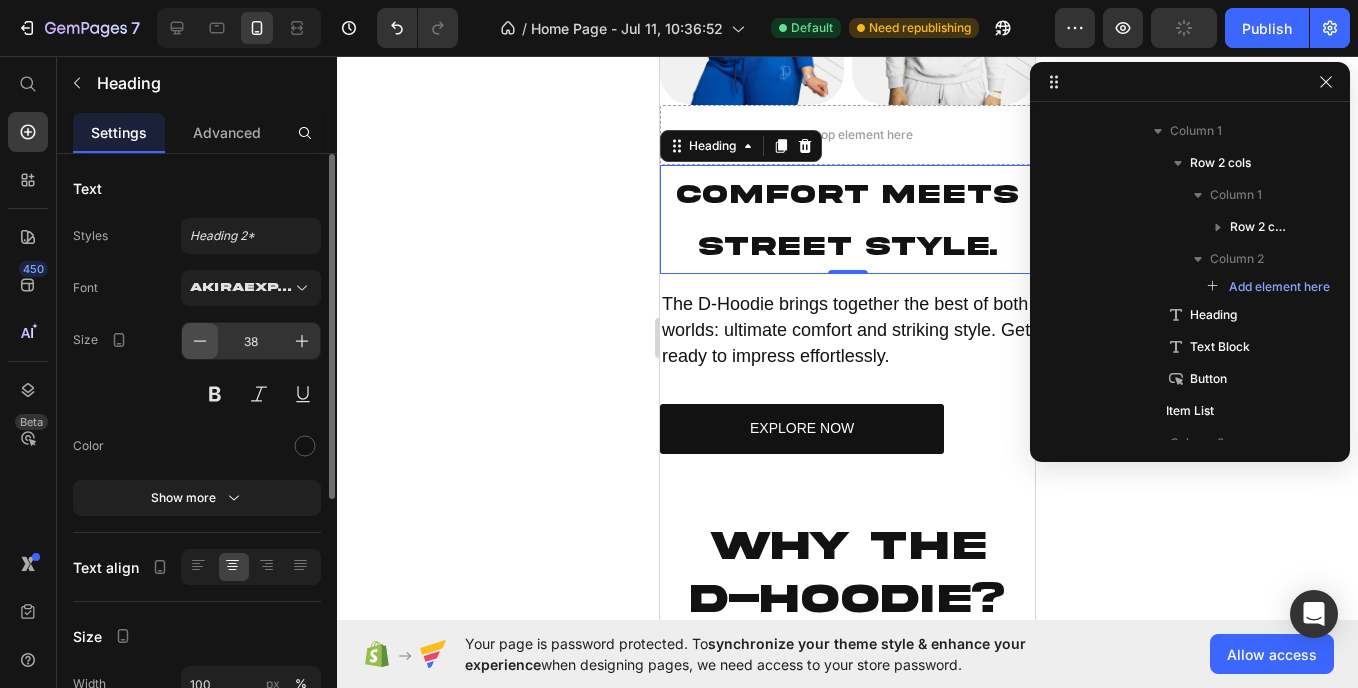 click at bounding box center (200, 341) 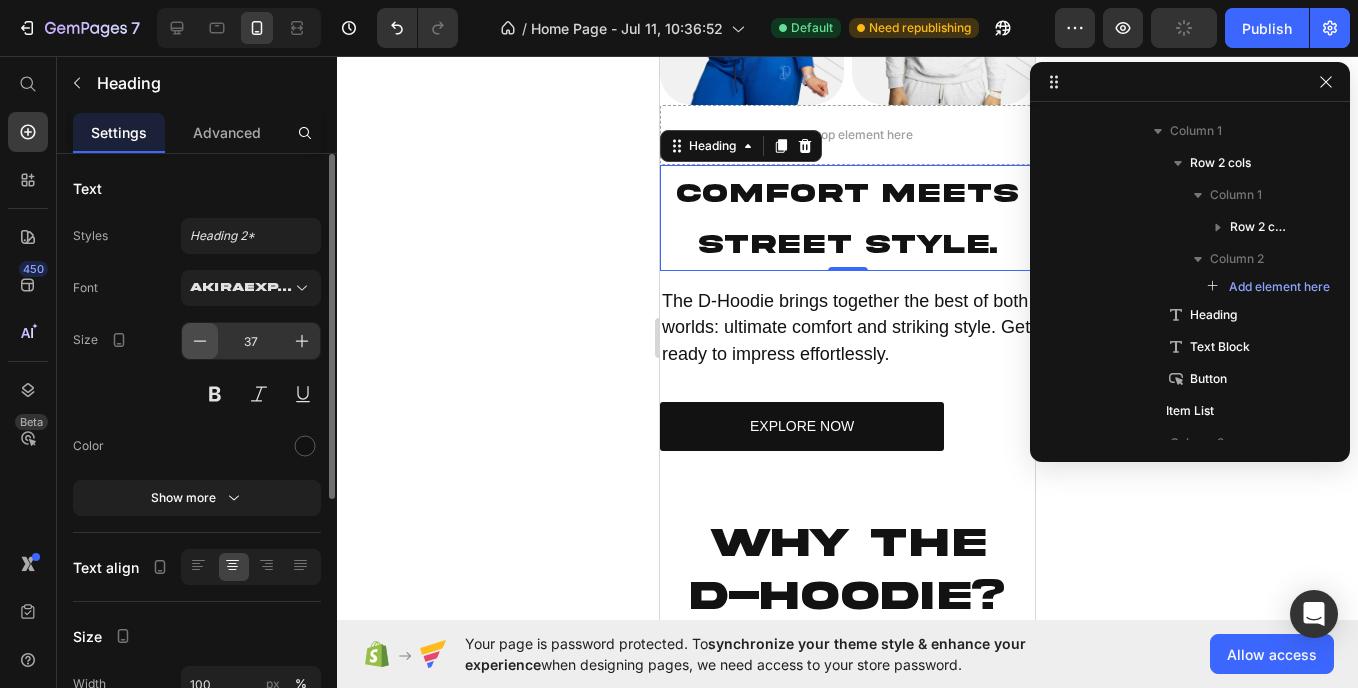 click at bounding box center (200, 341) 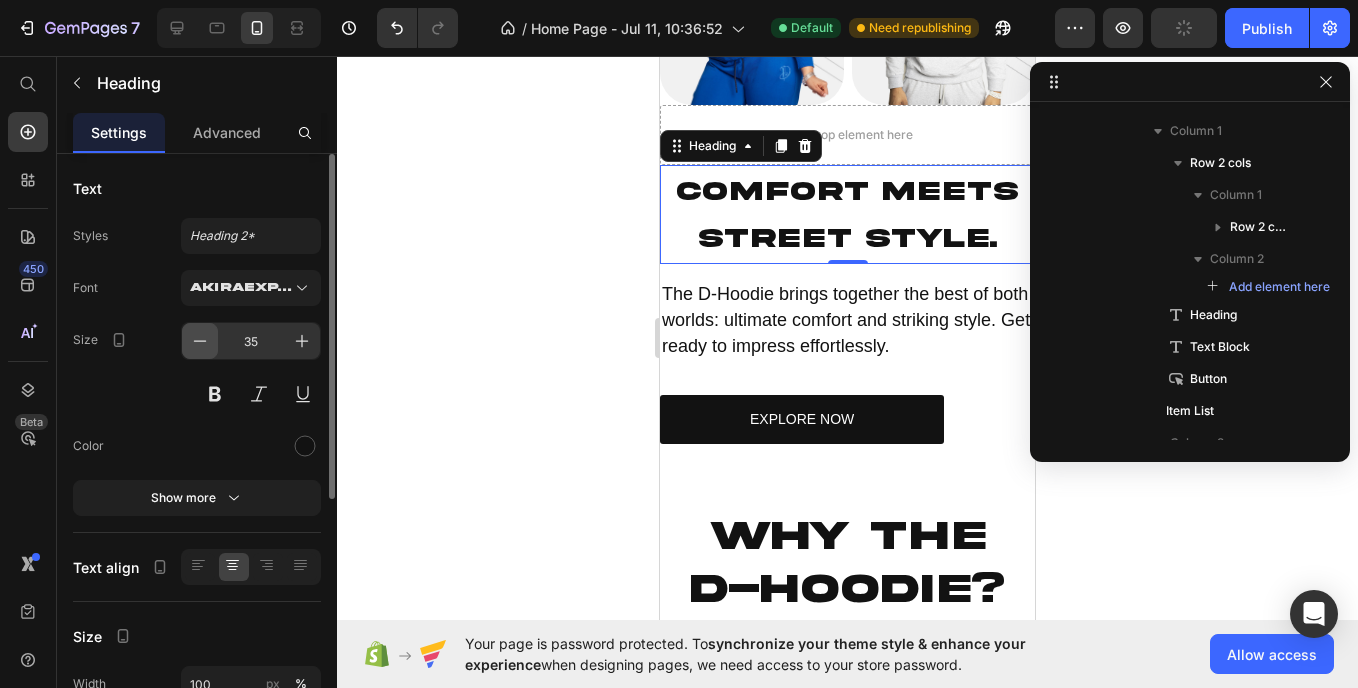 click at bounding box center (200, 341) 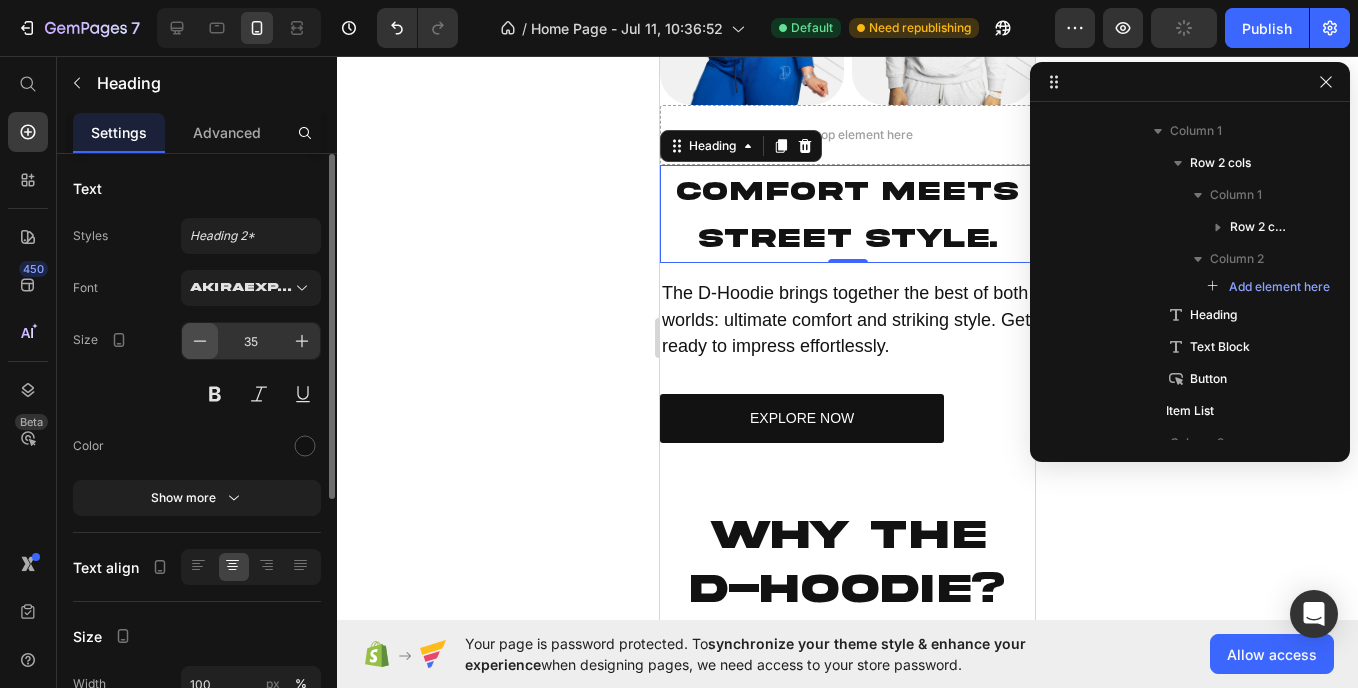 type on "34" 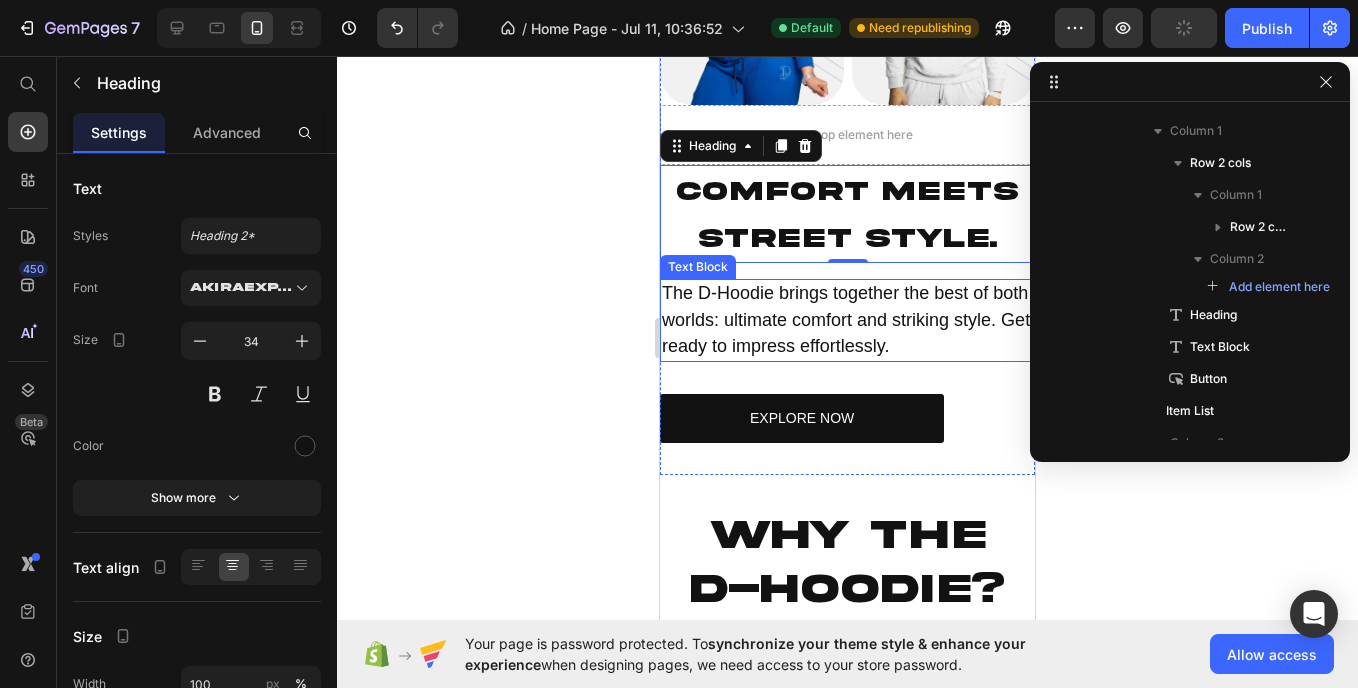 click on "The D-Hoodie brings together the best of both worlds: ultimate comfort and striking style. Get ready to impress effortlessly." at bounding box center (846, 319) 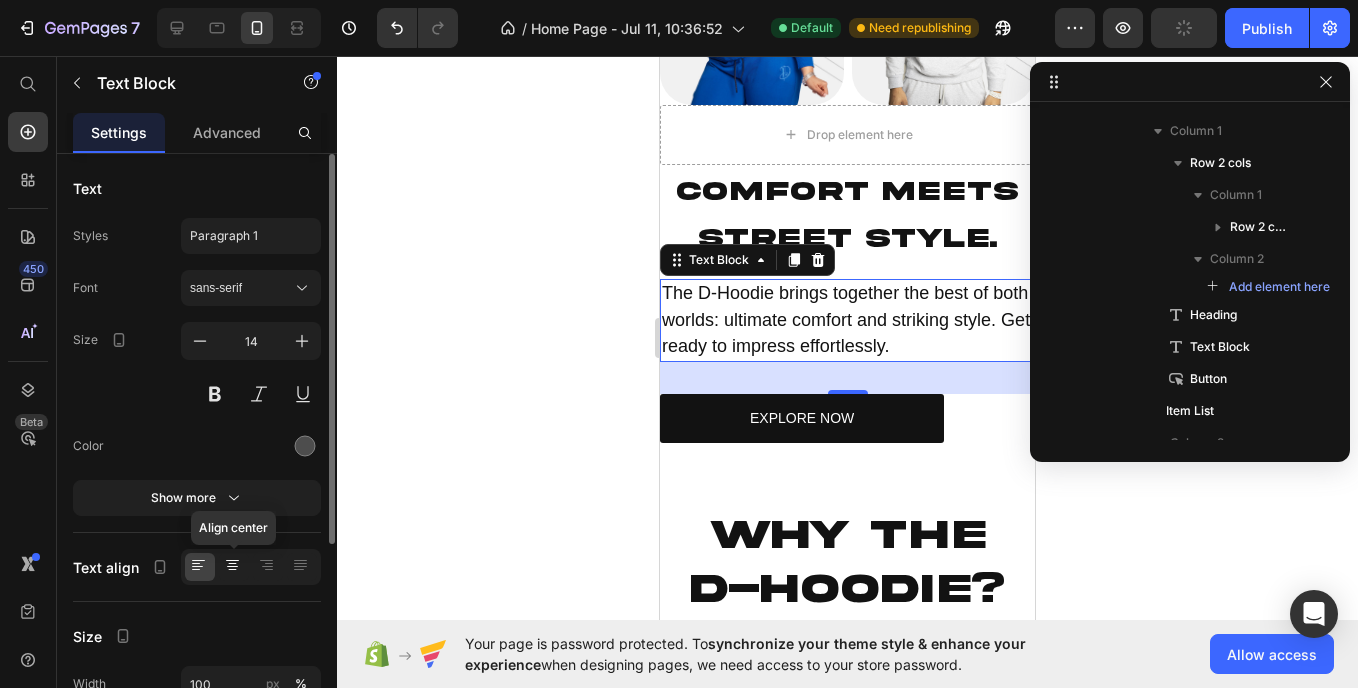 click 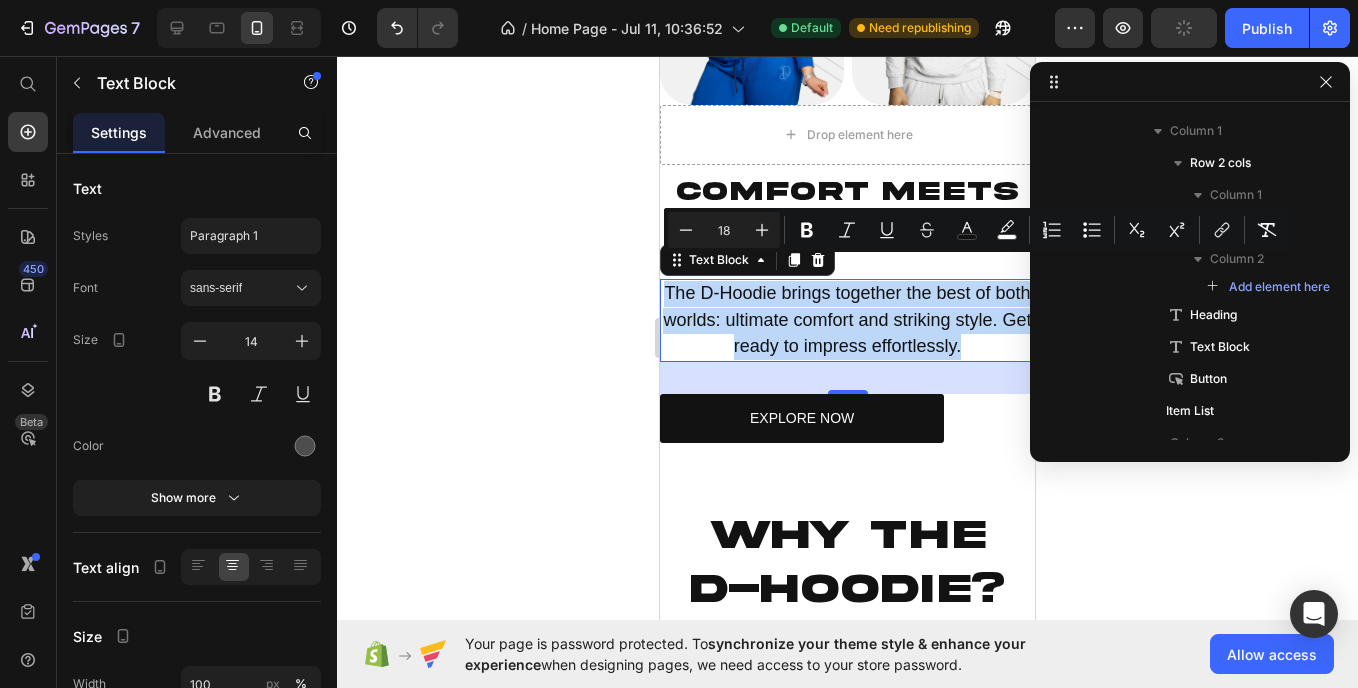 drag, startPoint x: 674, startPoint y: 269, endPoint x: 997, endPoint y: 329, distance: 328.52548 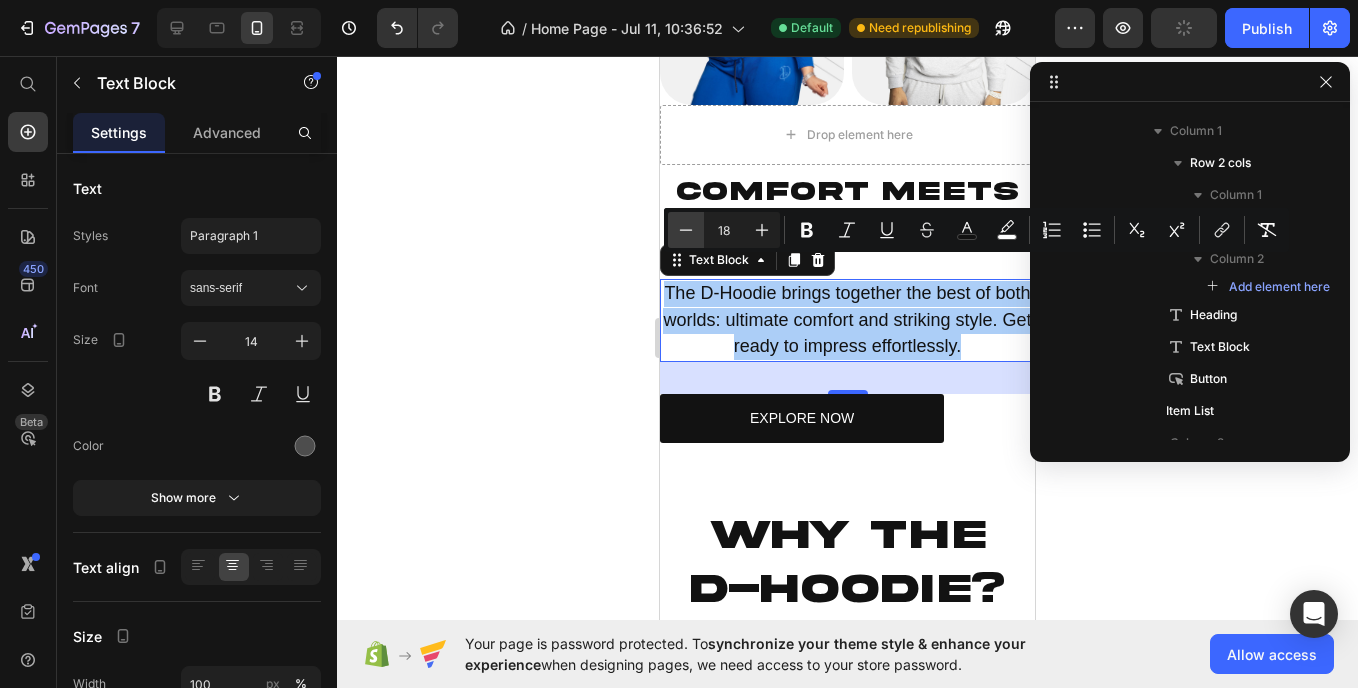 click 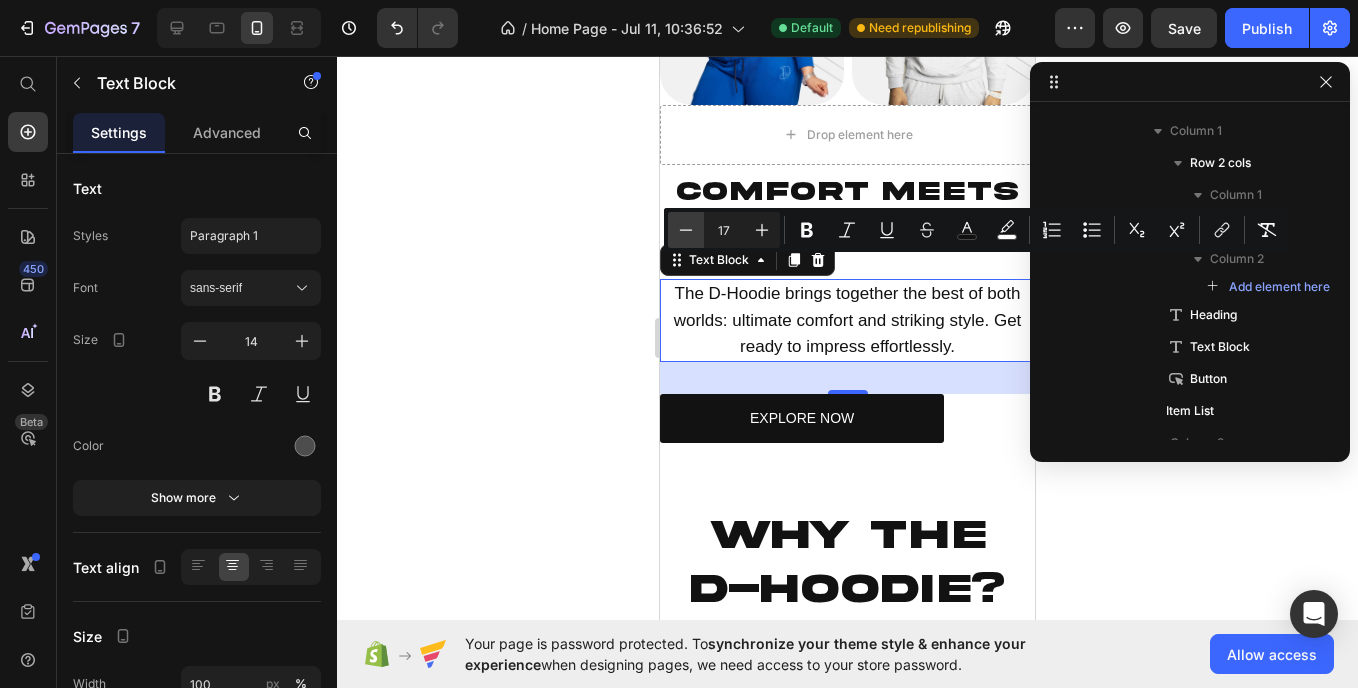 click 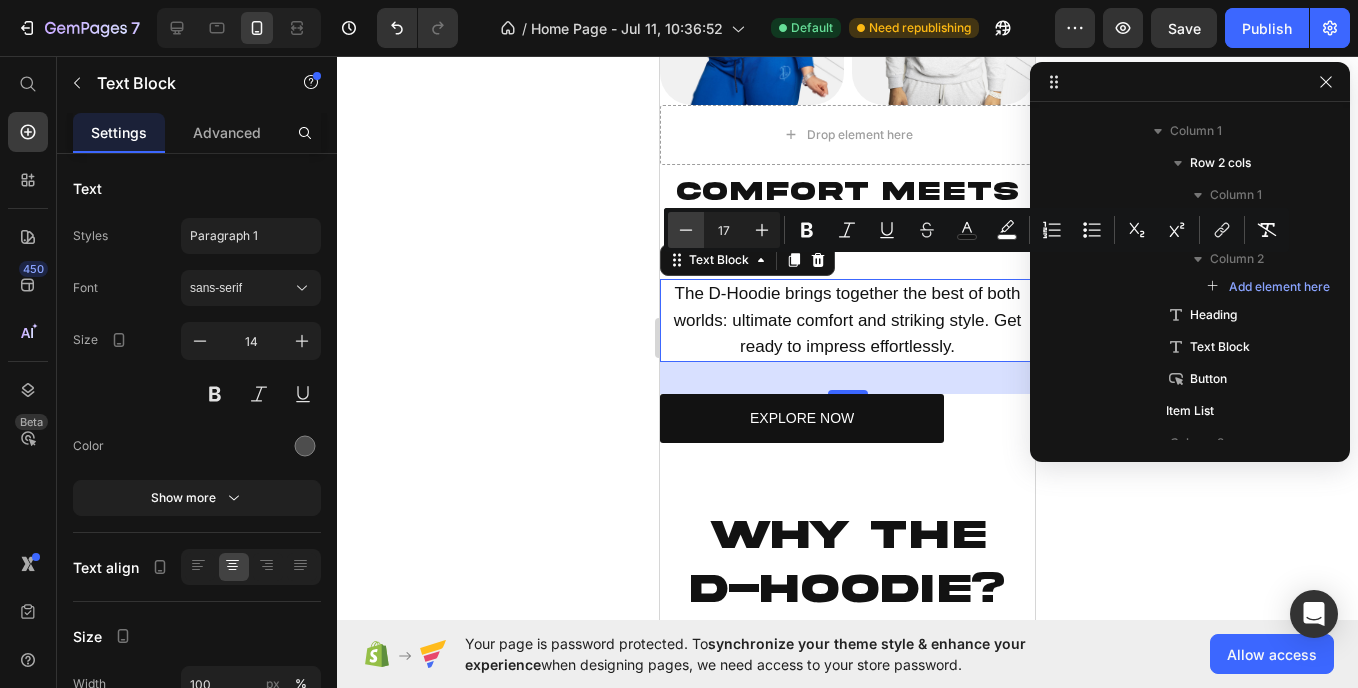 type on "16" 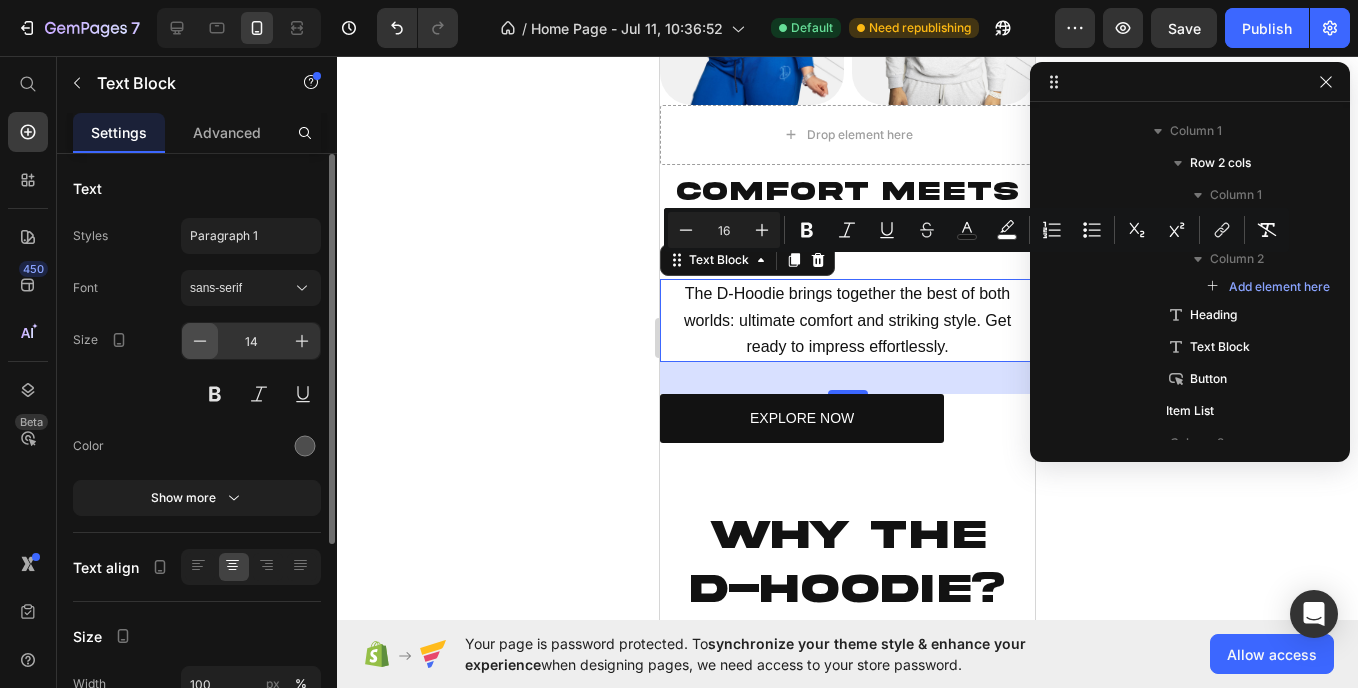 click 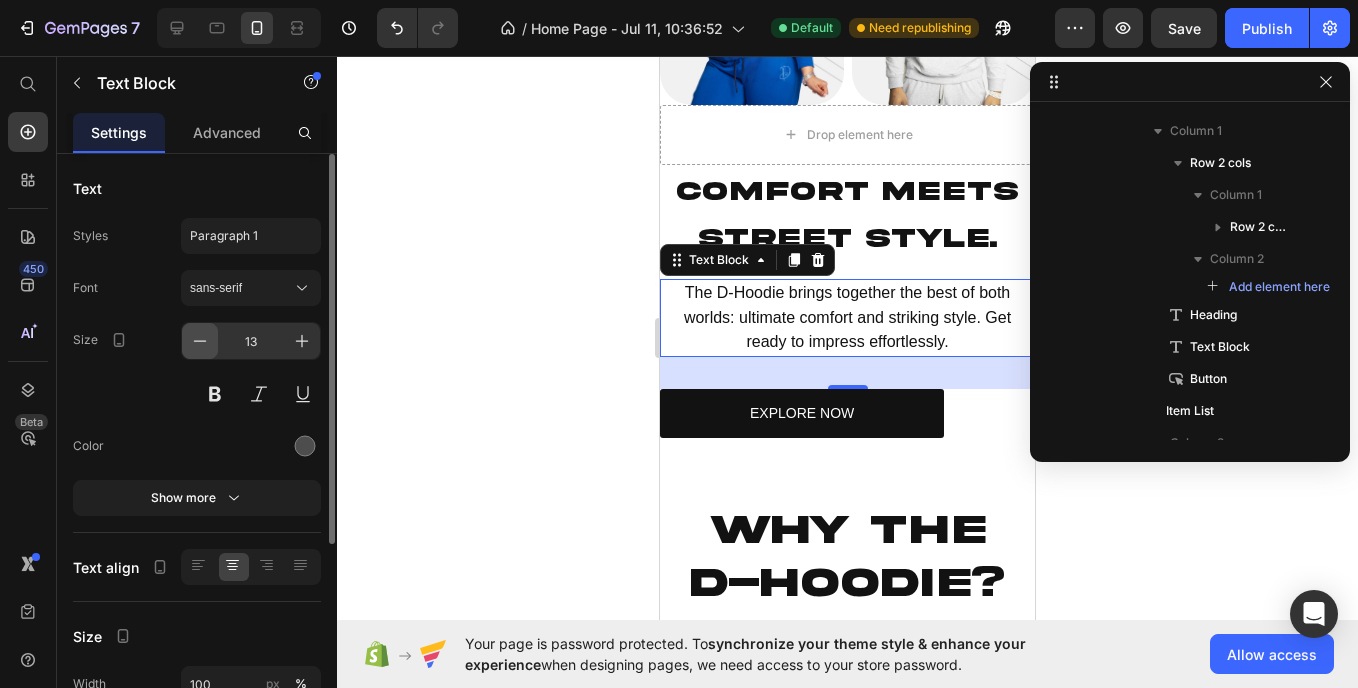 click 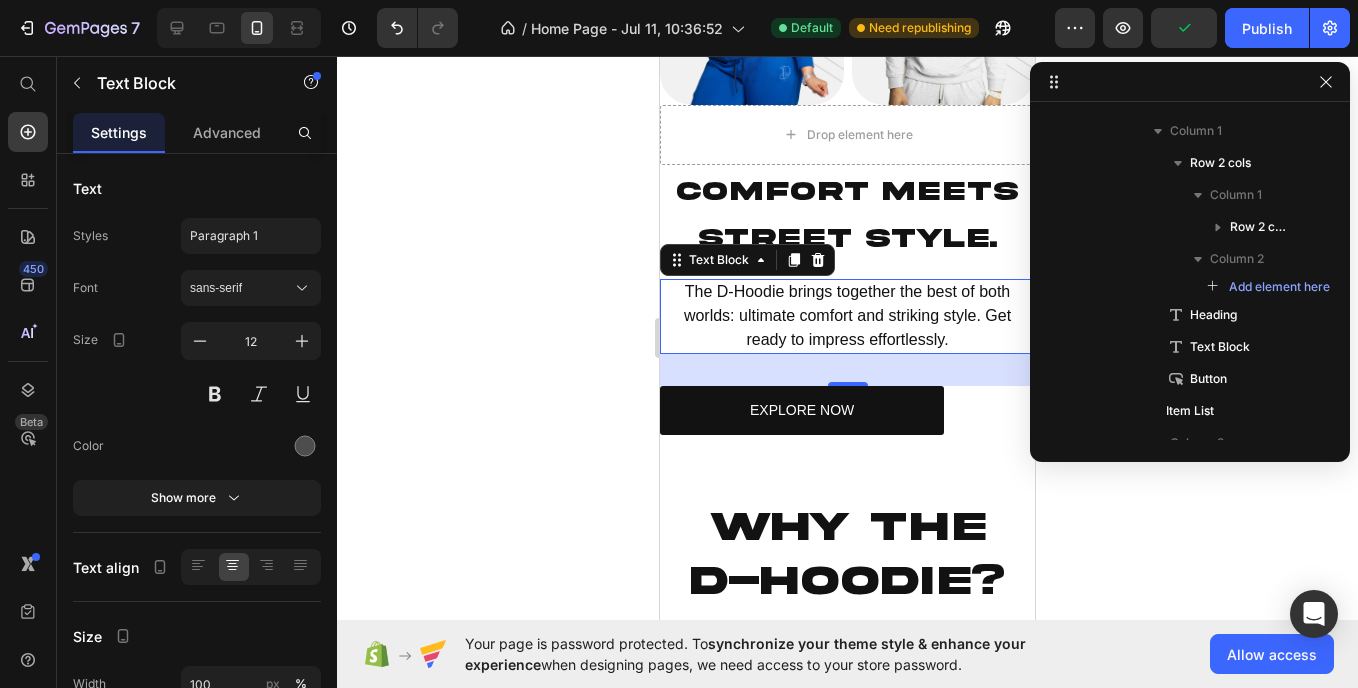click 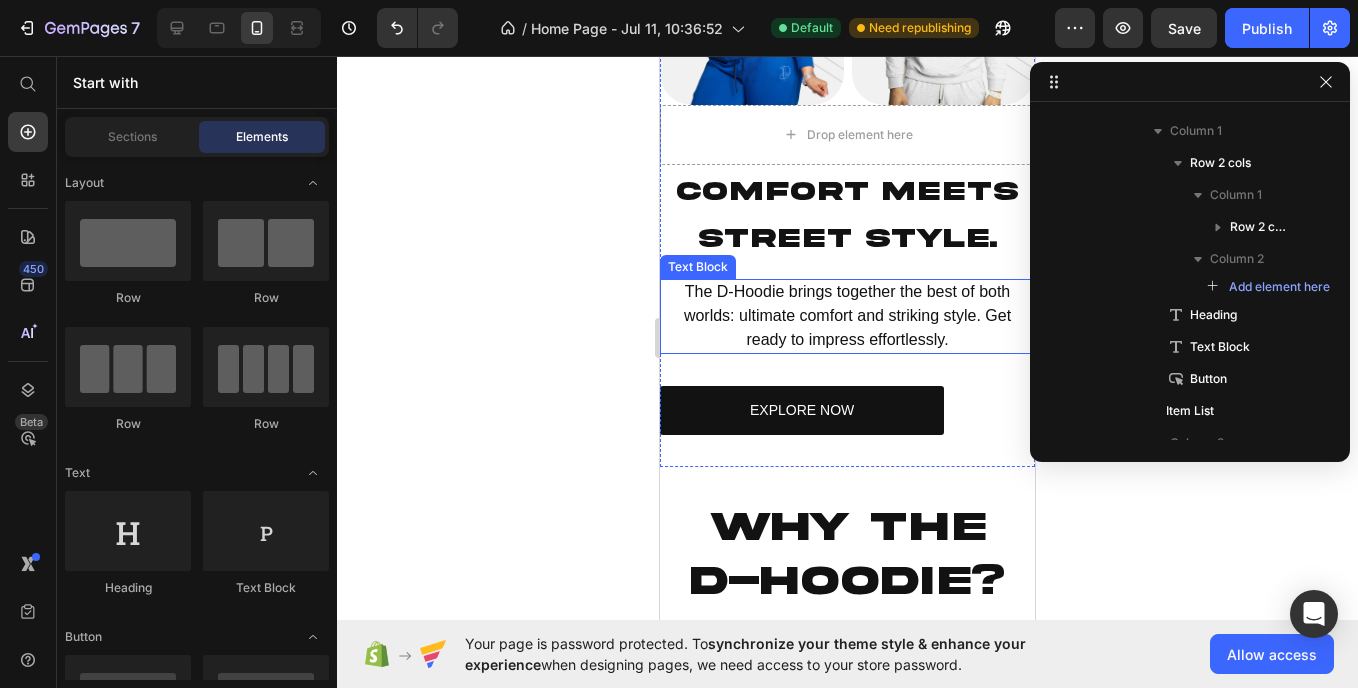 click on "The D-Hoodie brings together the best of both worlds: ultimate comfort and striking style. Get ready to impress effortlessly." at bounding box center [847, 315] 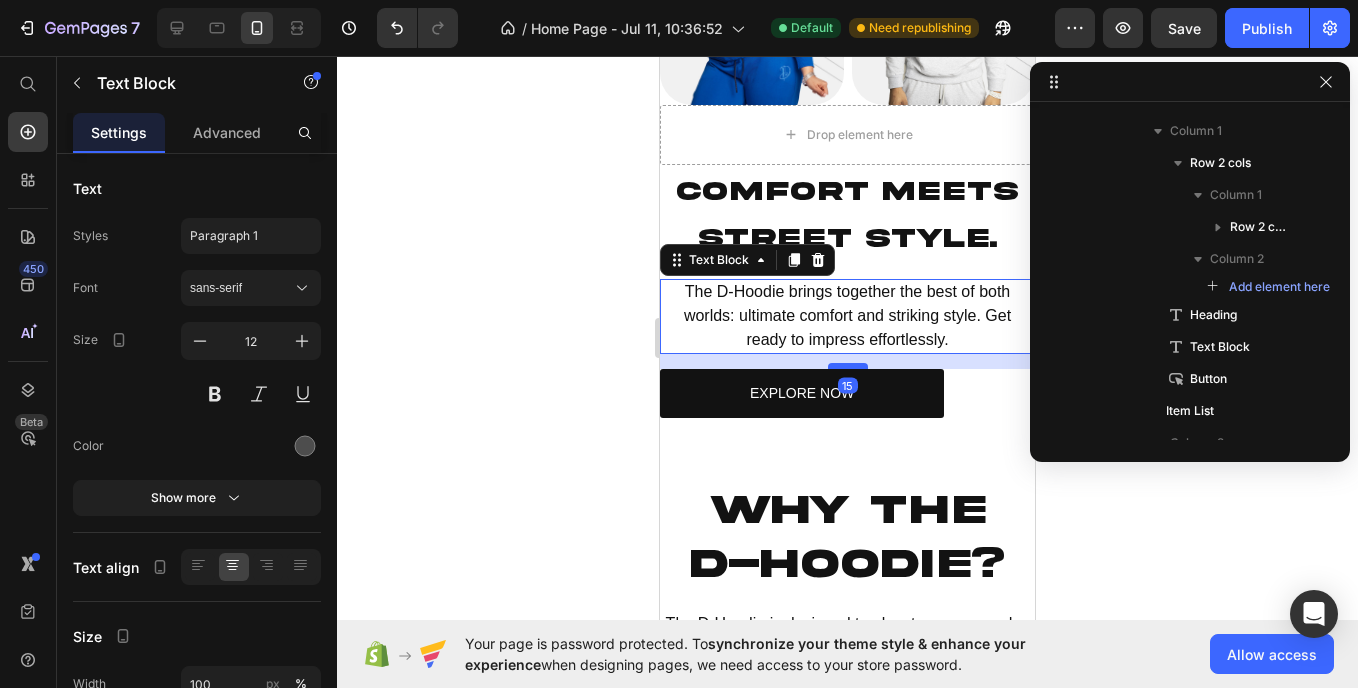 drag, startPoint x: 842, startPoint y: 362, endPoint x: 835, endPoint y: 345, distance: 18.384777 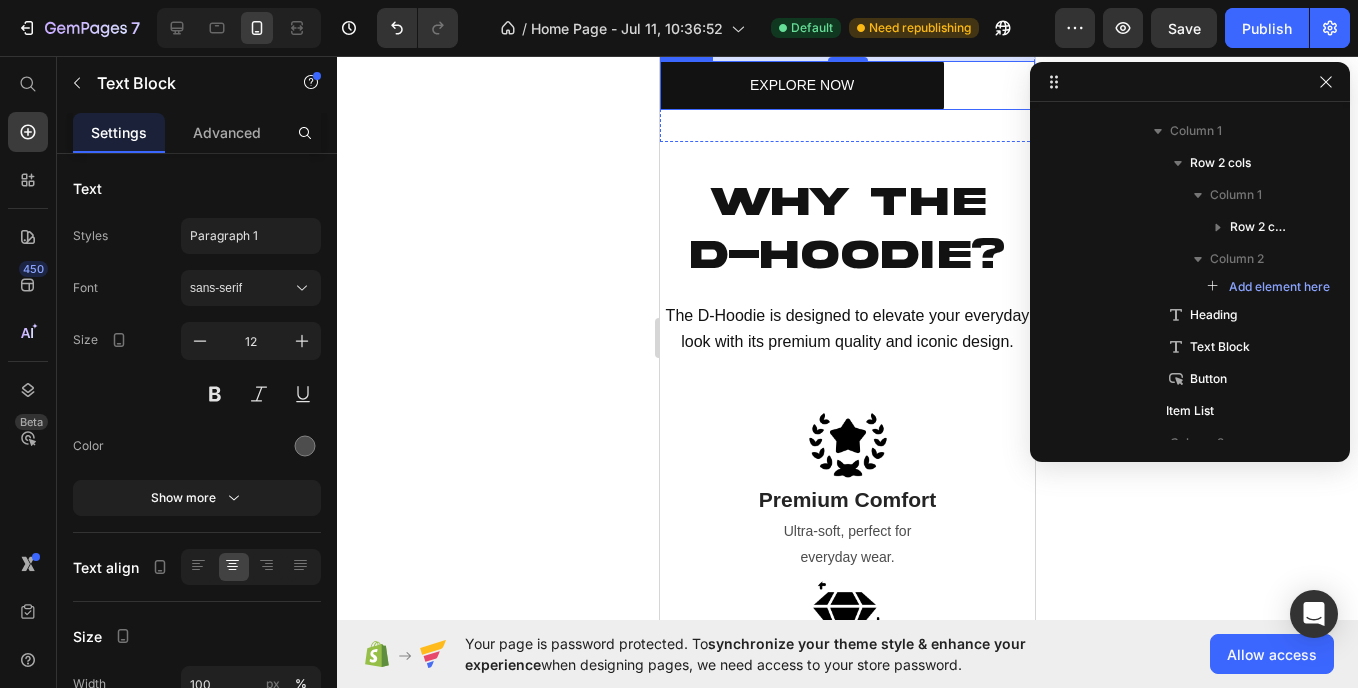 scroll, scrollTop: 1456, scrollLeft: 0, axis: vertical 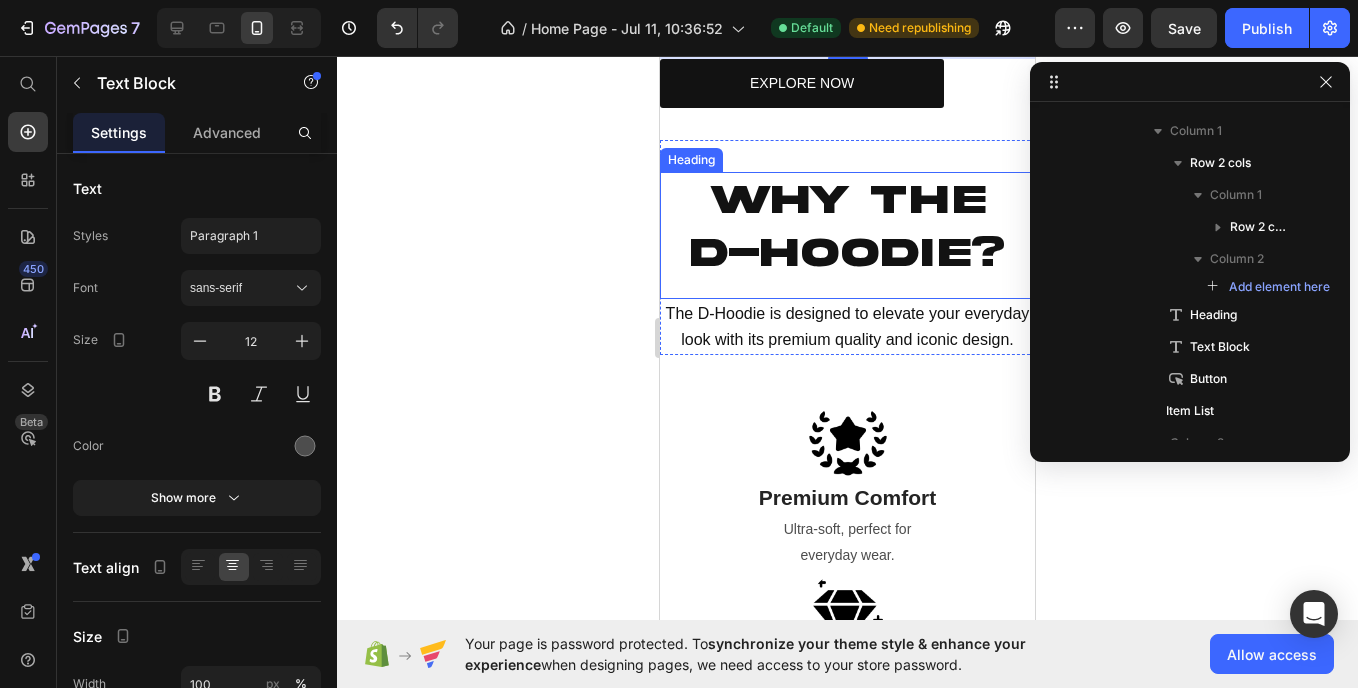 click on "D-Hoodie?" at bounding box center [847, 253] 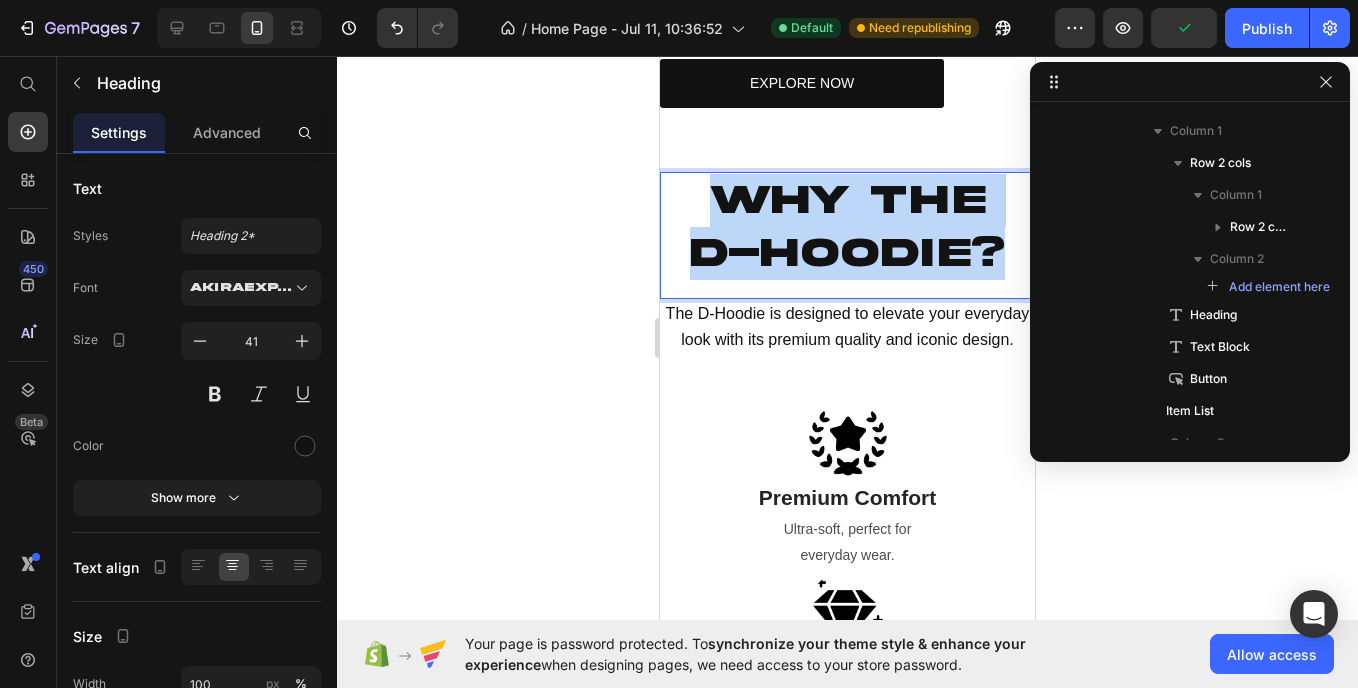 drag, startPoint x: 701, startPoint y: 191, endPoint x: 992, endPoint y: 254, distance: 297.7415 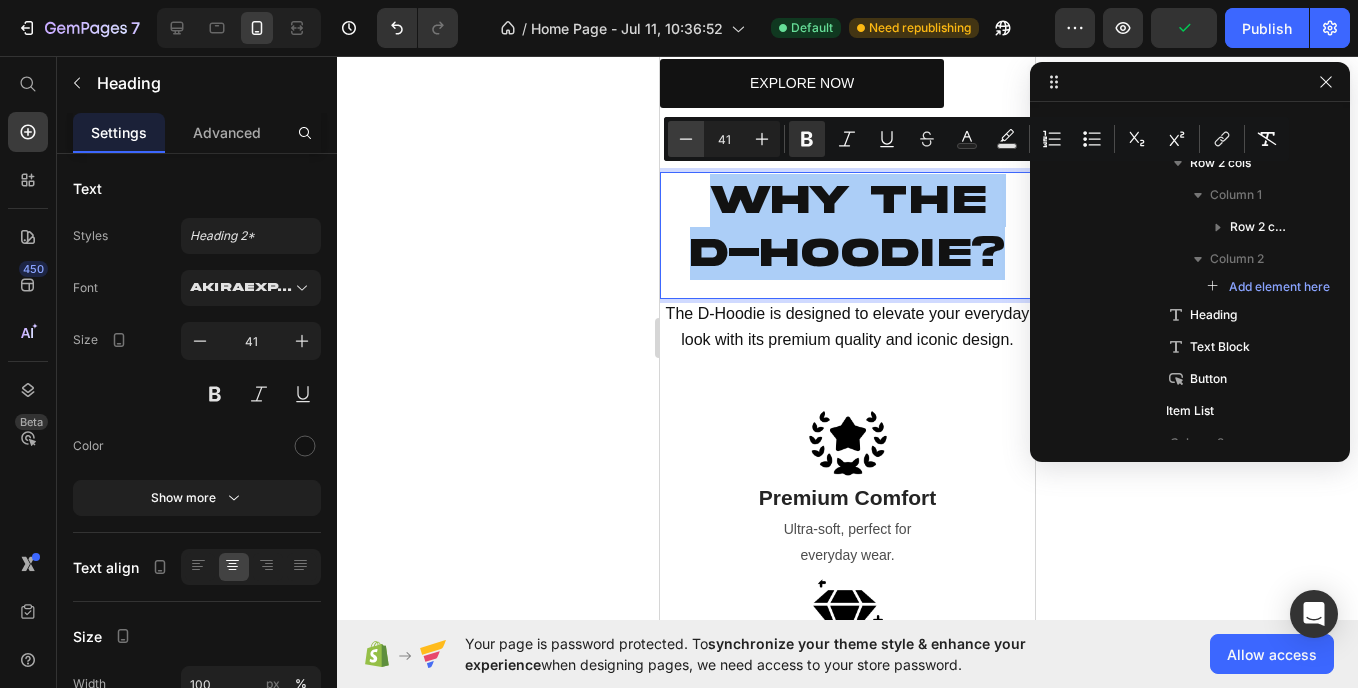 click 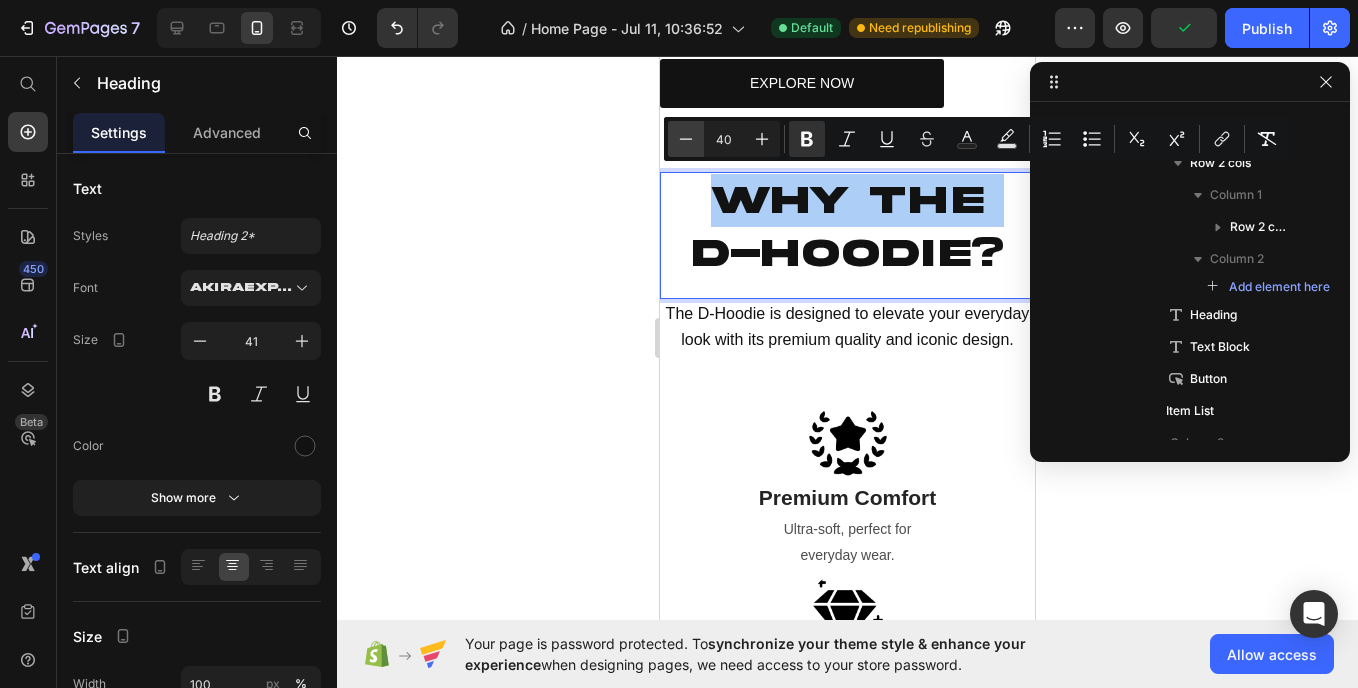 click 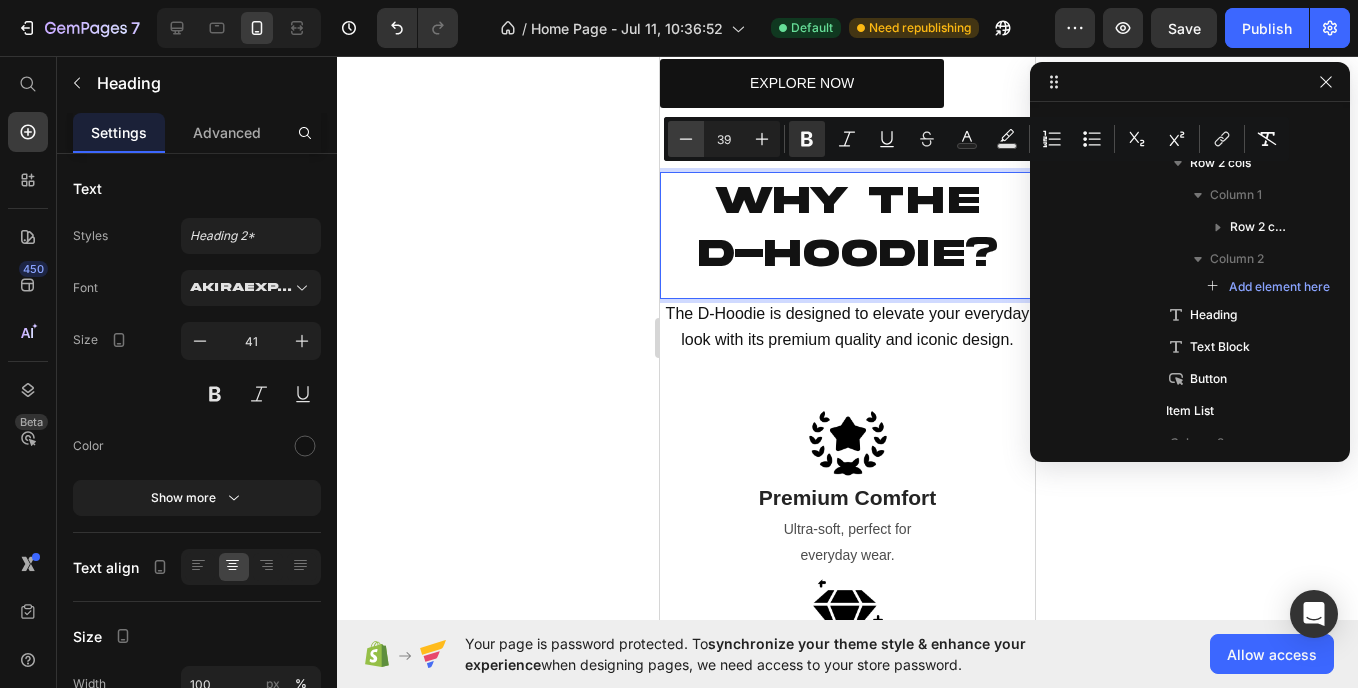 click 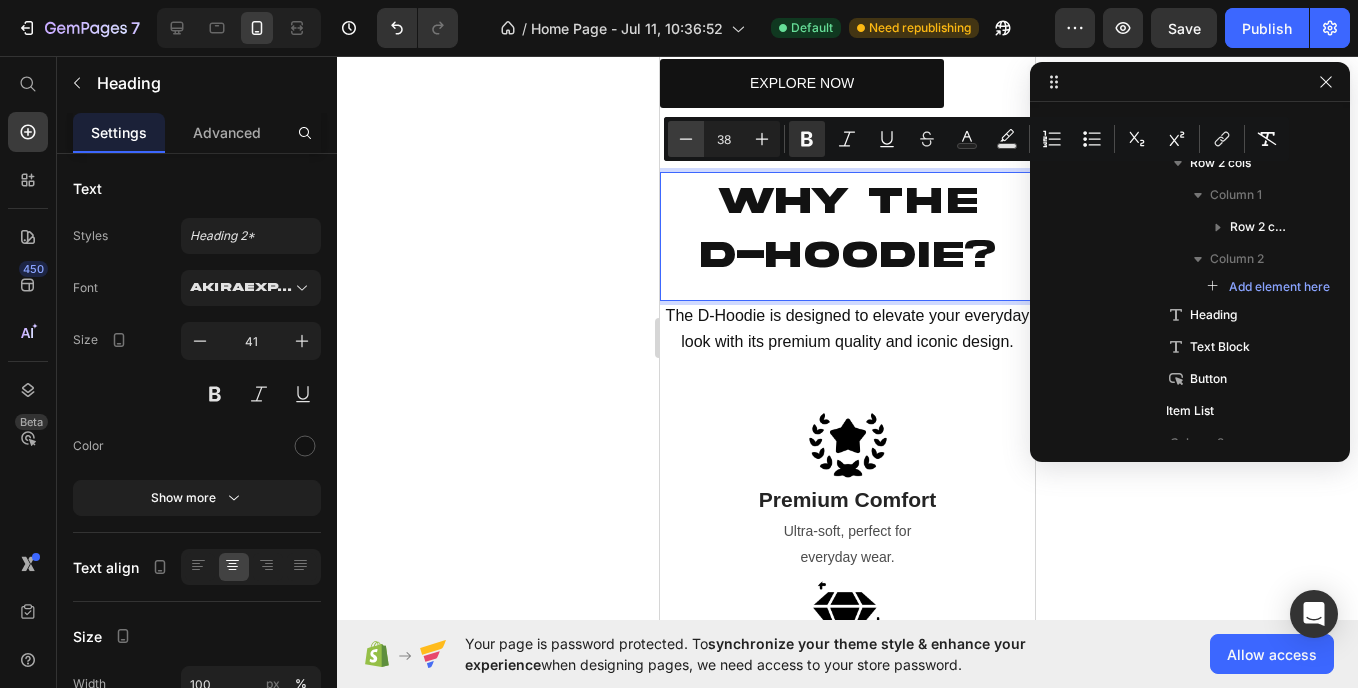click 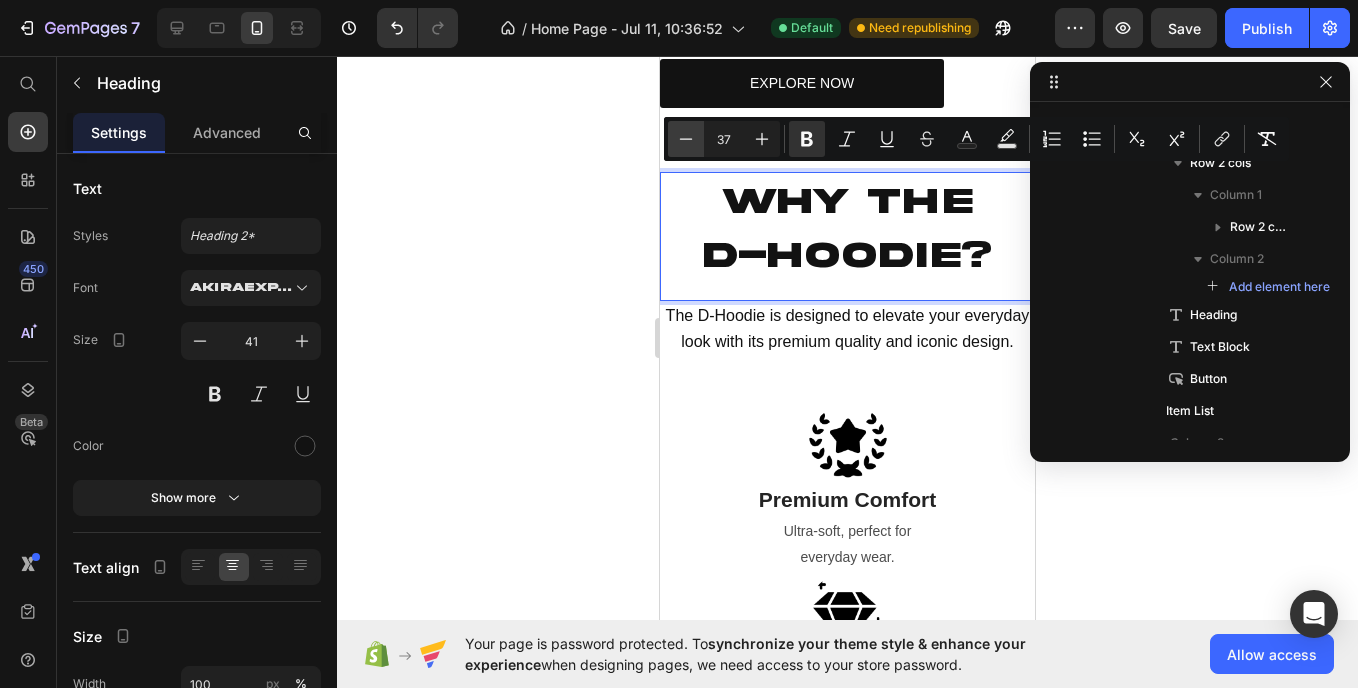 click 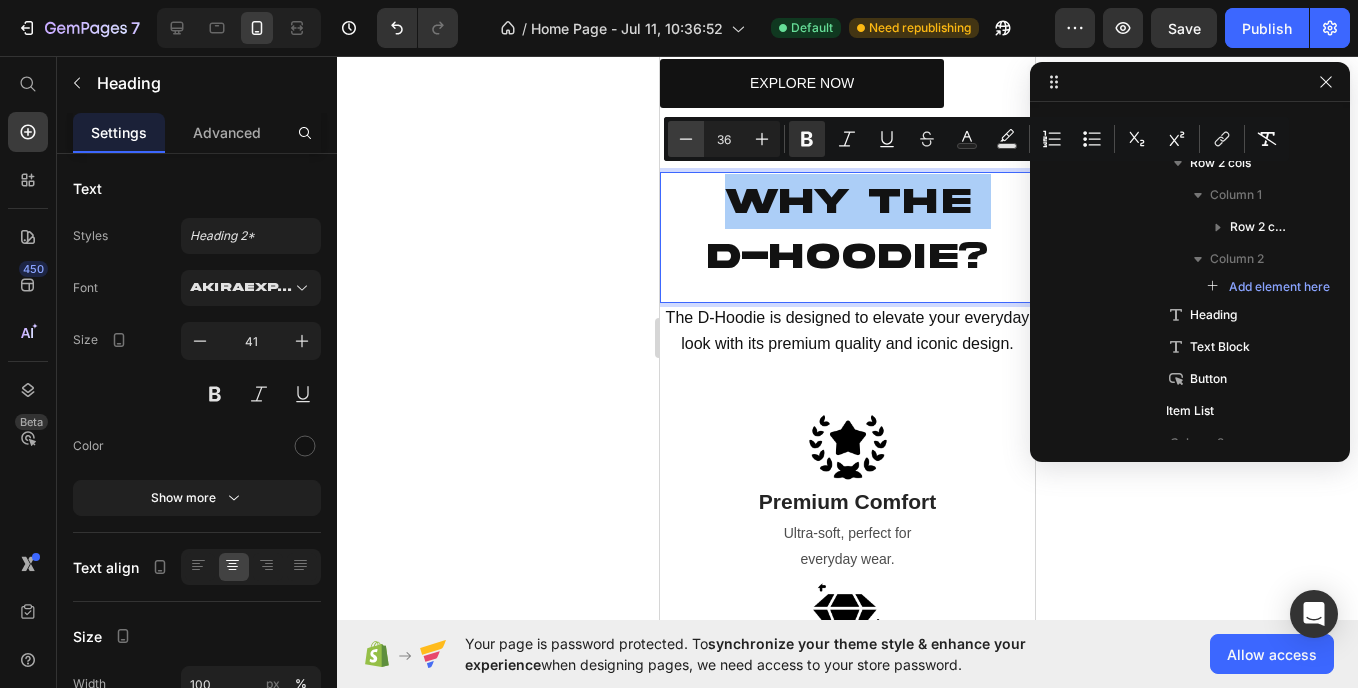click 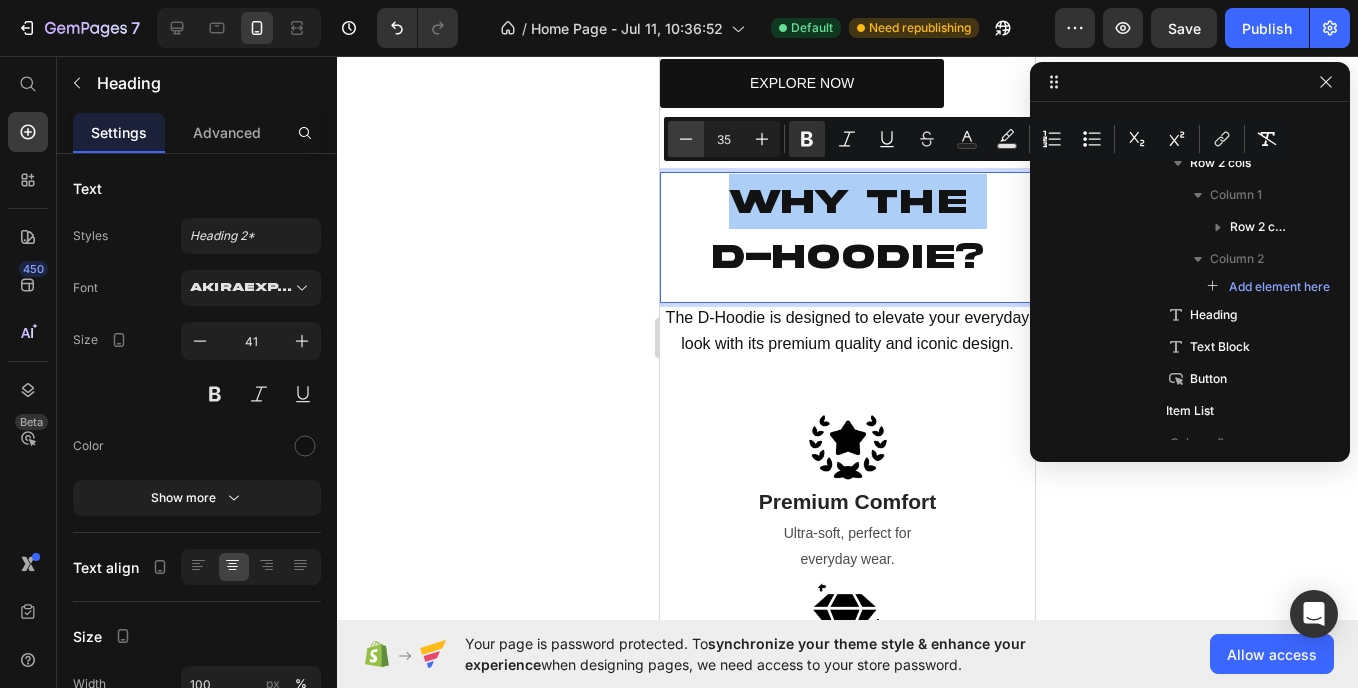 click 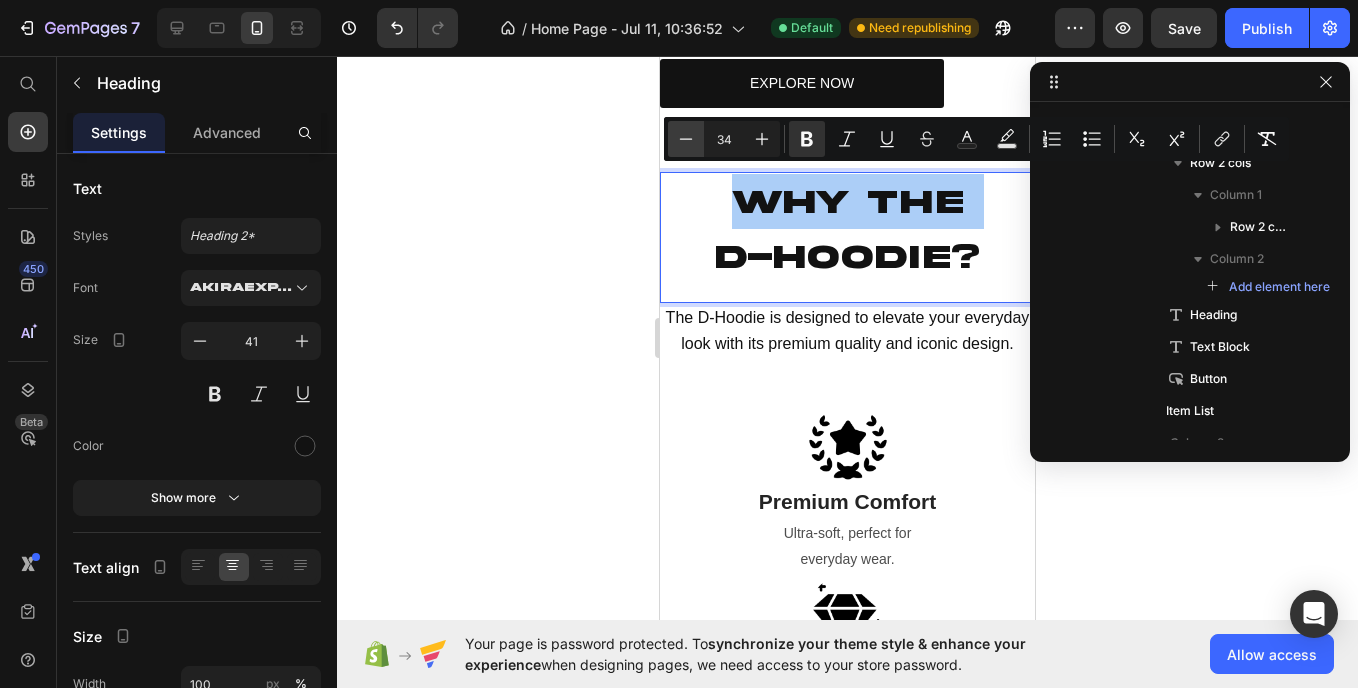 click 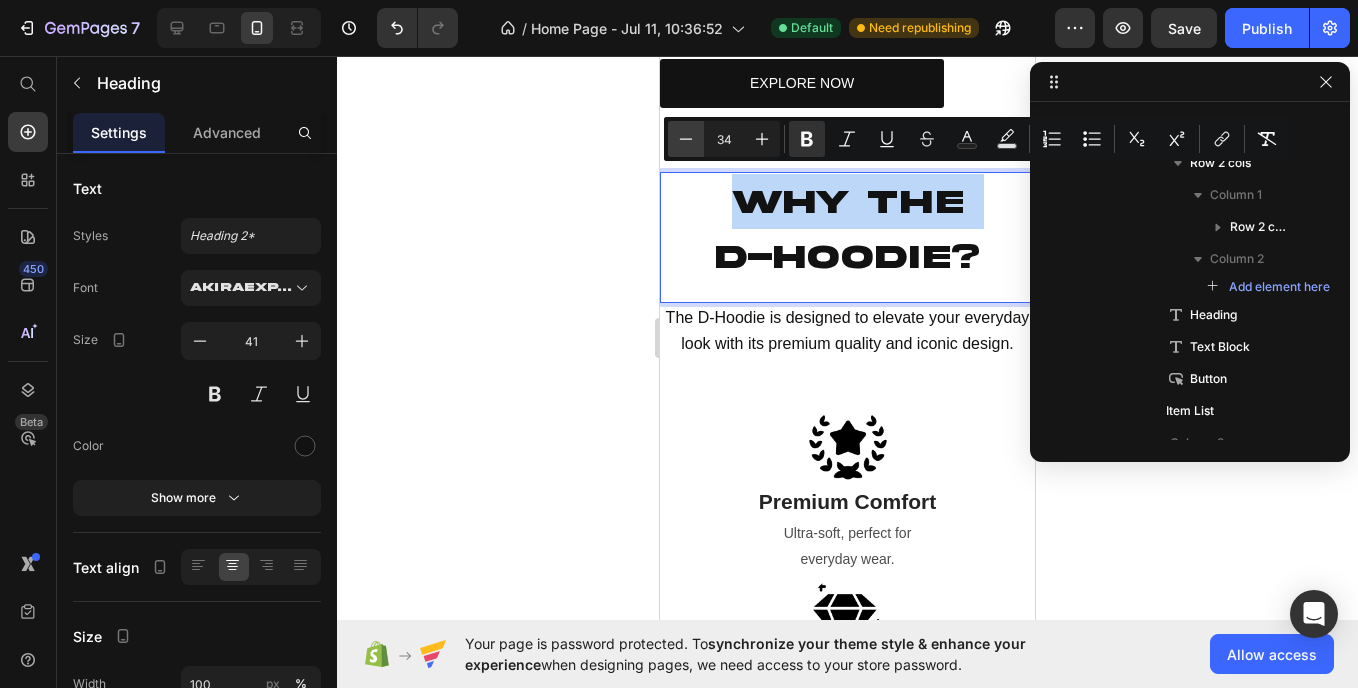 type on "33" 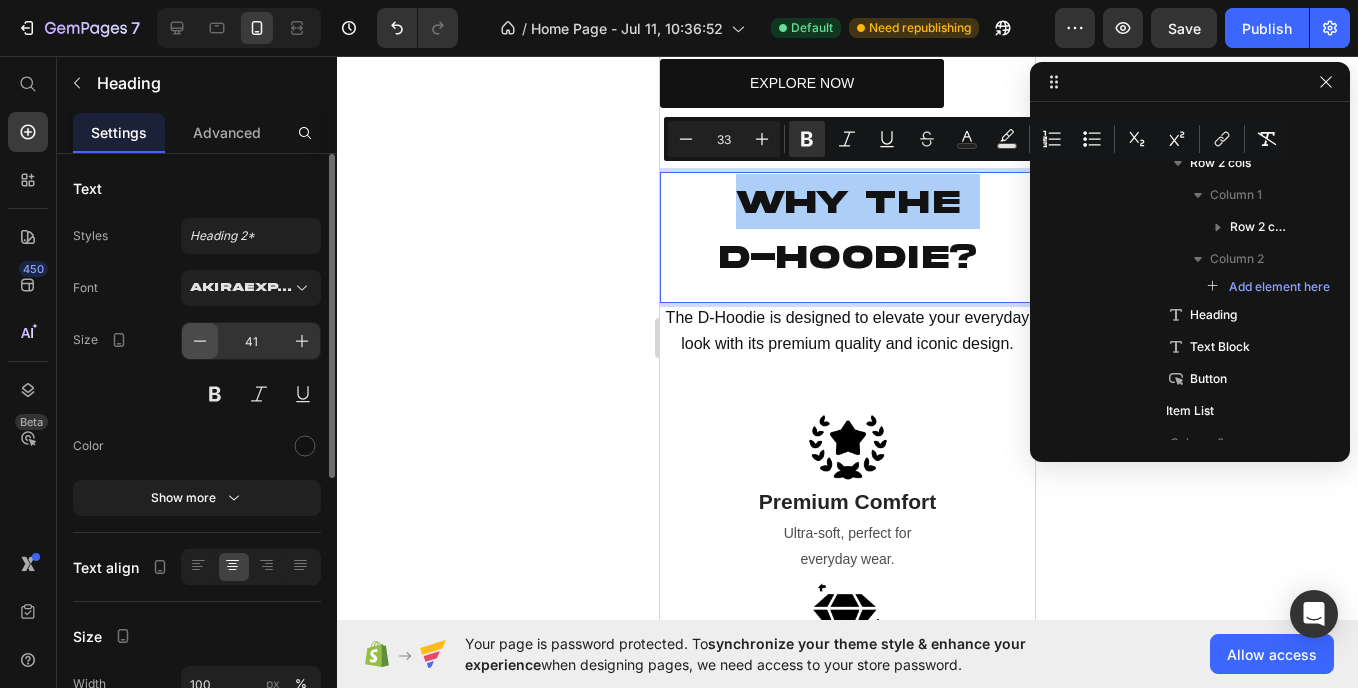 click 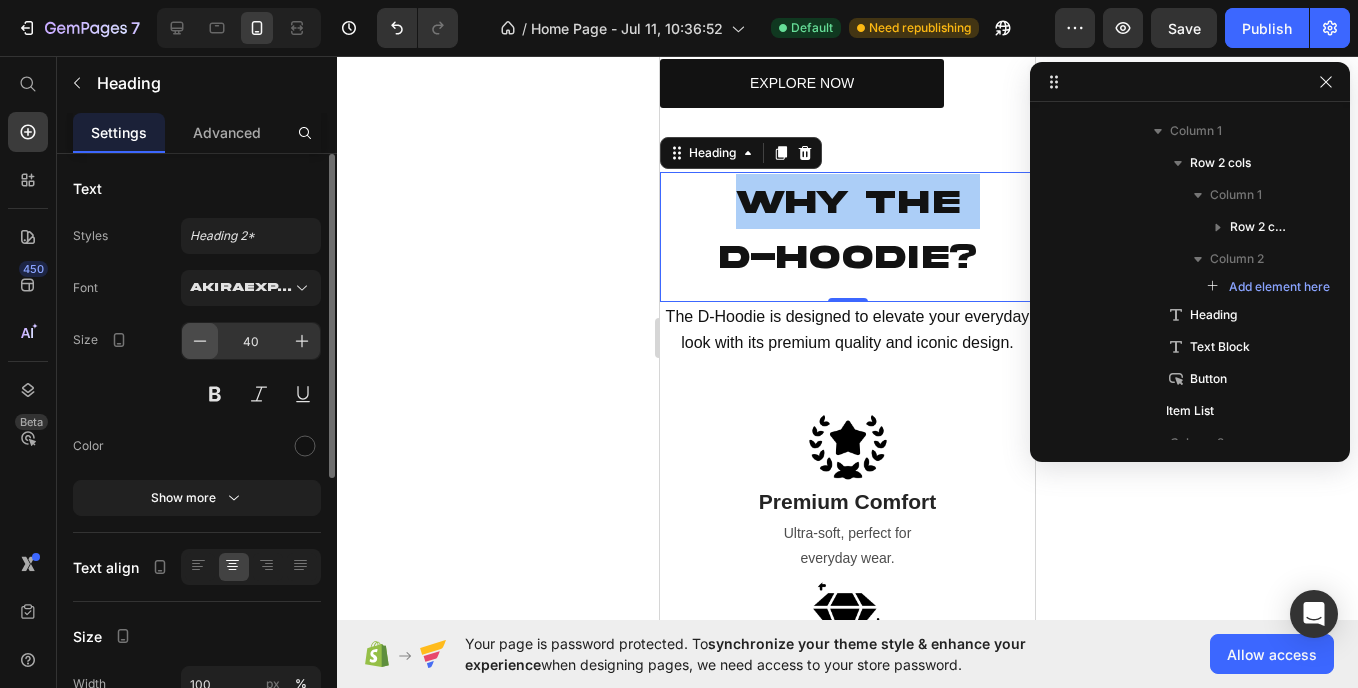 click 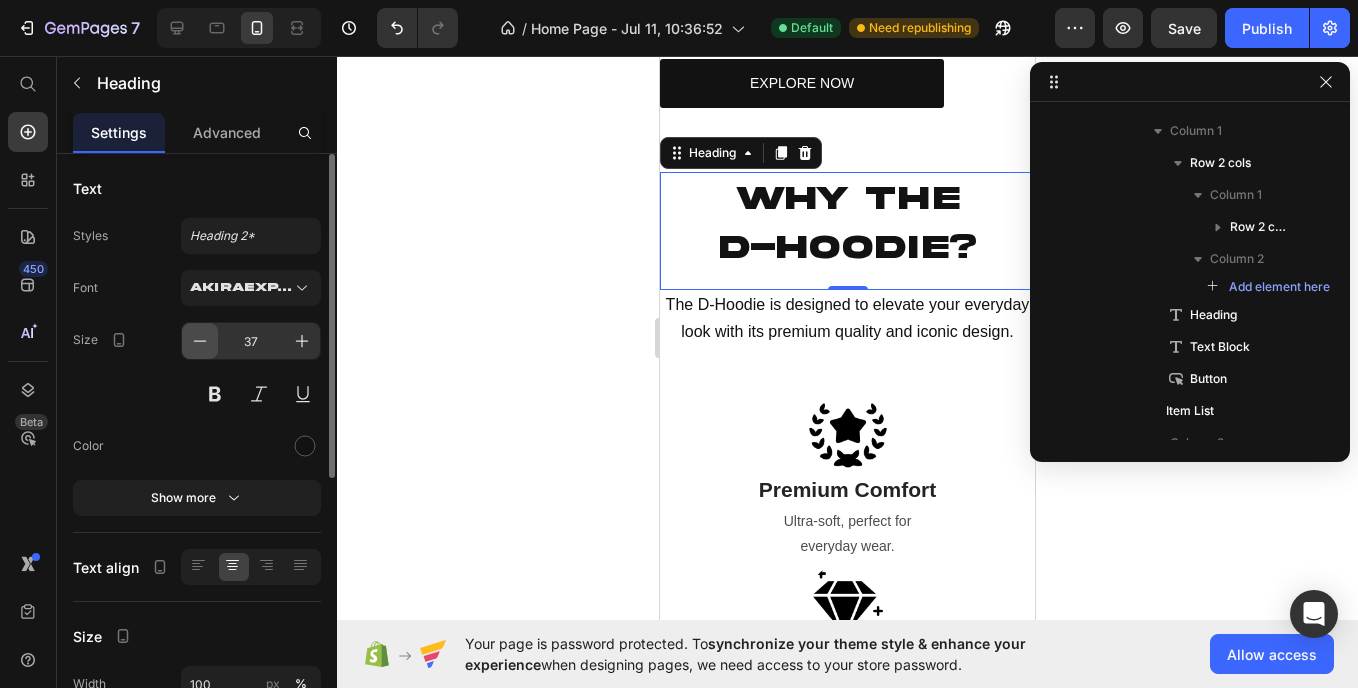 click 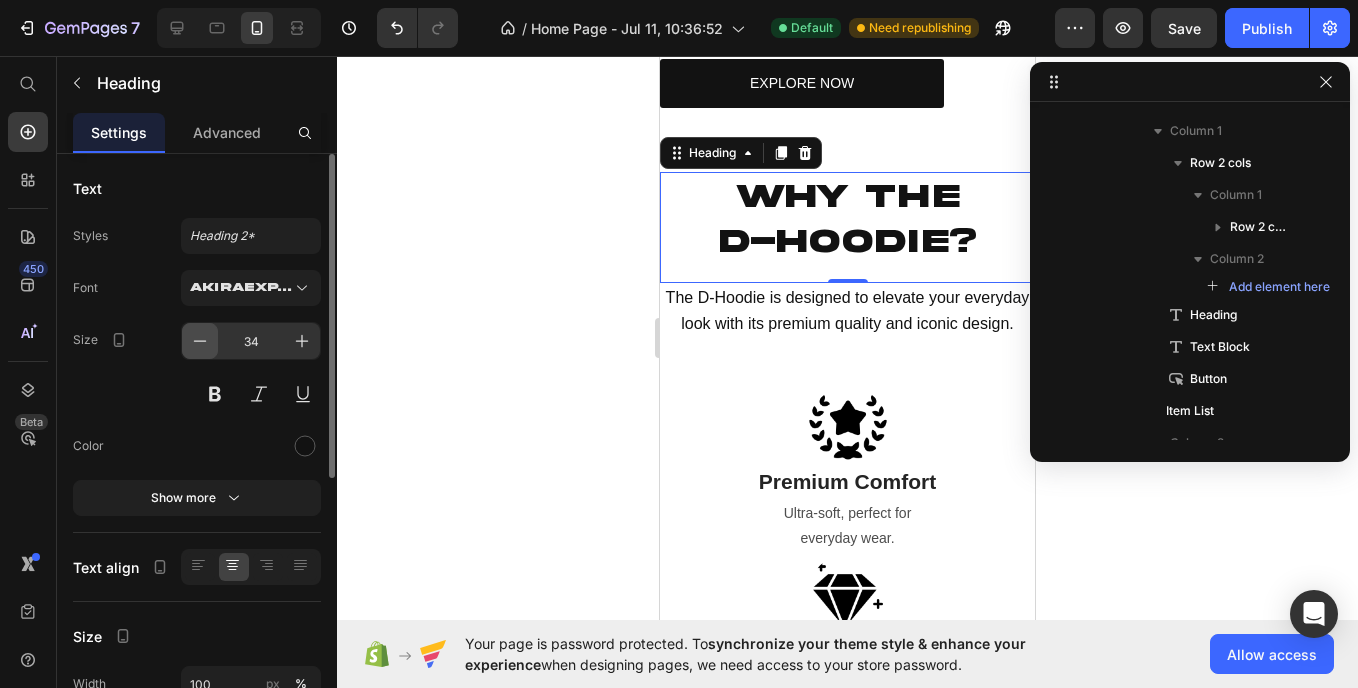 click 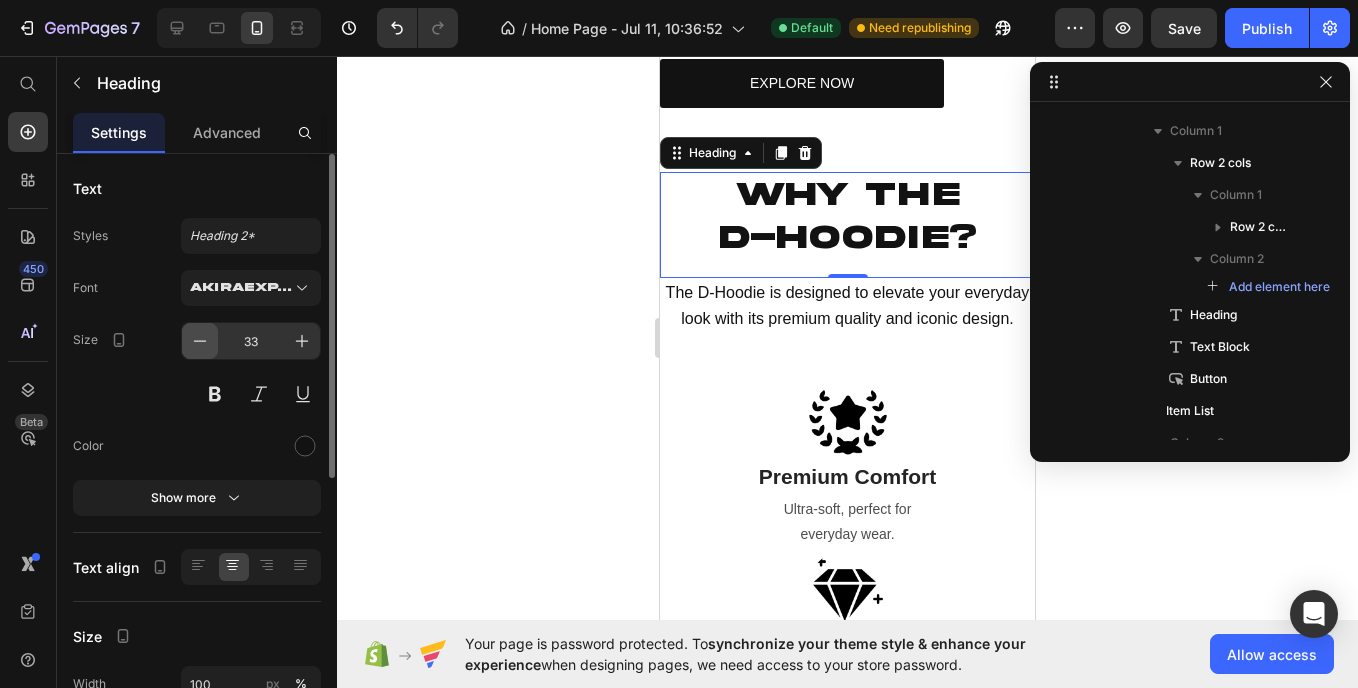 click 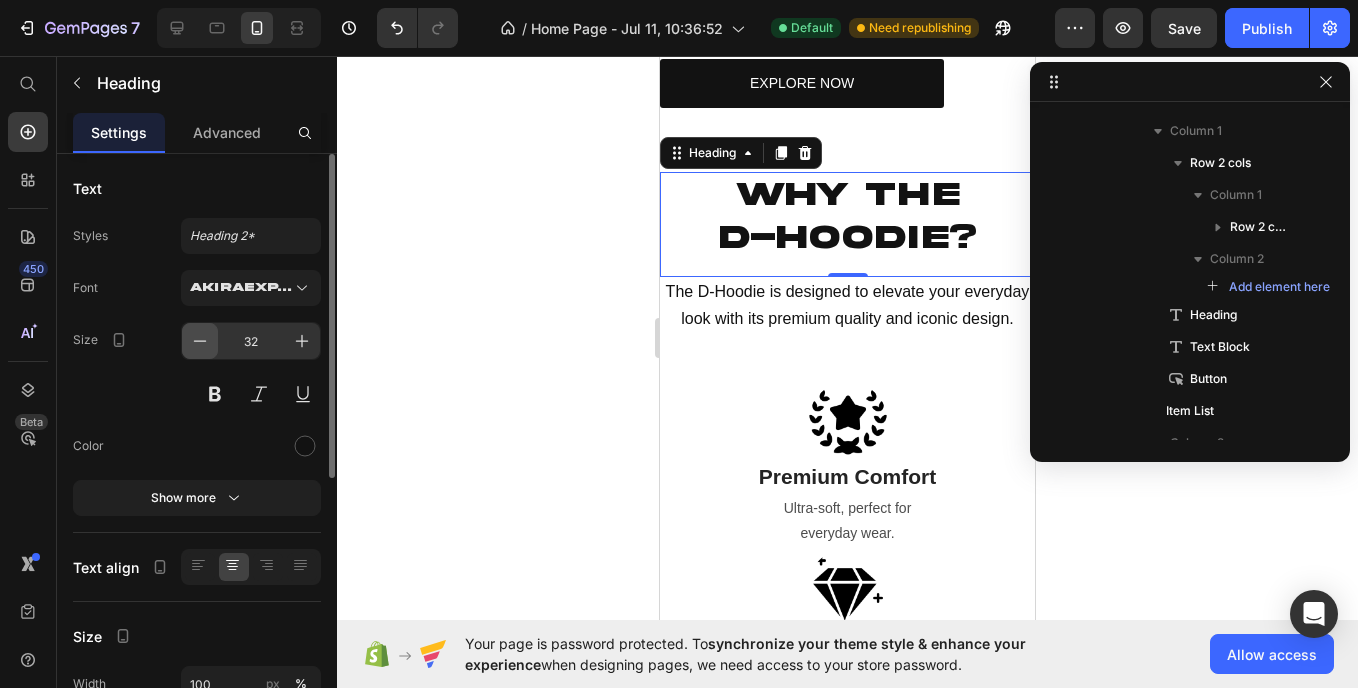 click 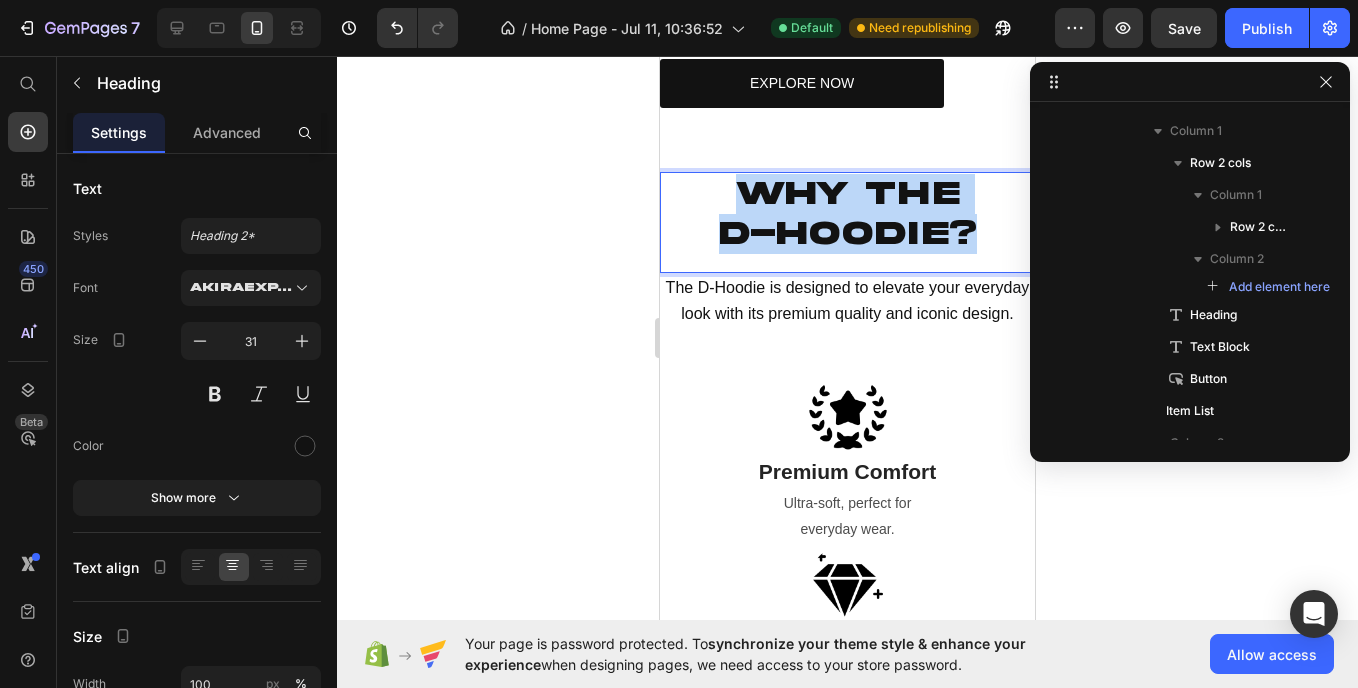 drag, startPoint x: 717, startPoint y: 189, endPoint x: 979, endPoint y: 227, distance: 264.7414 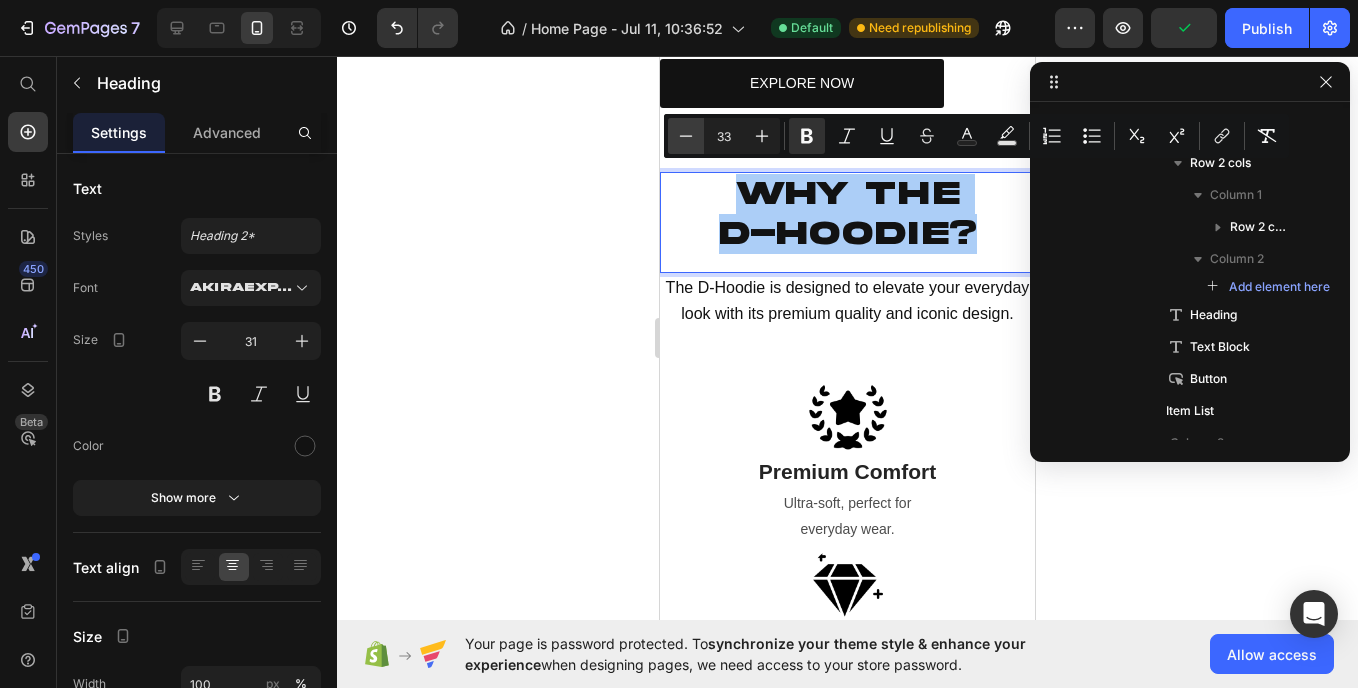 click 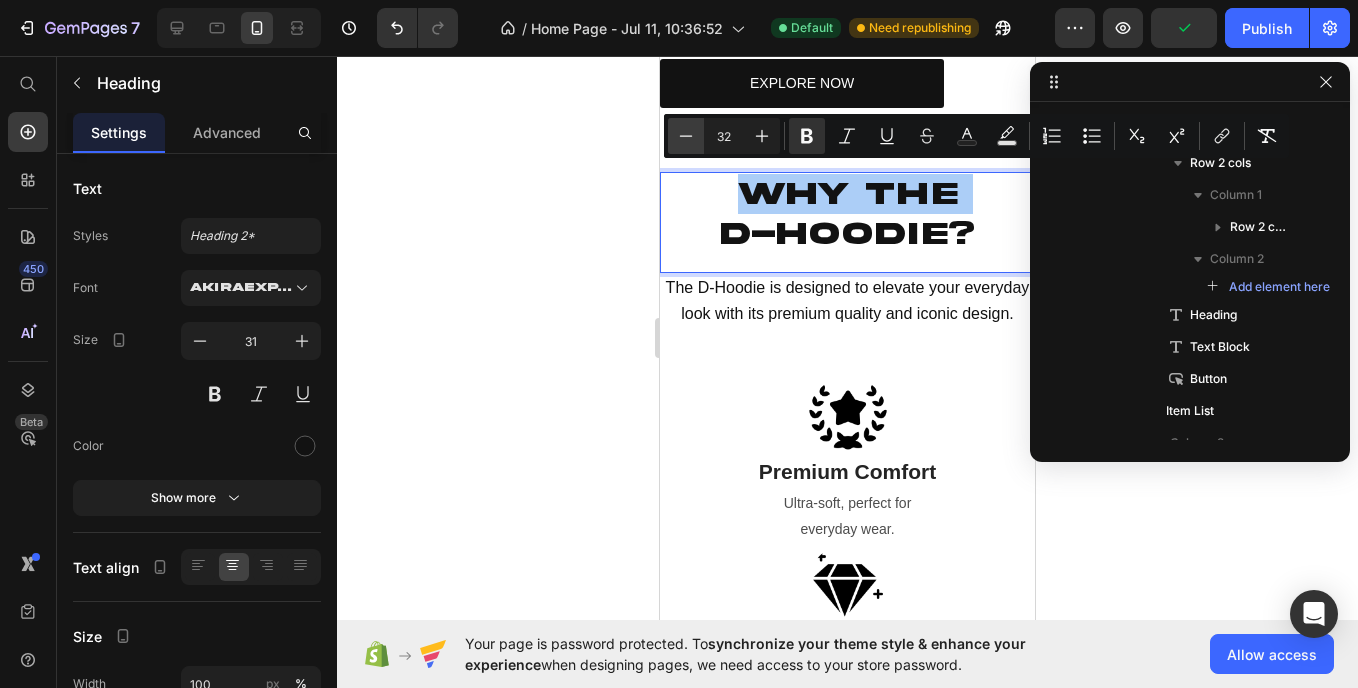 click 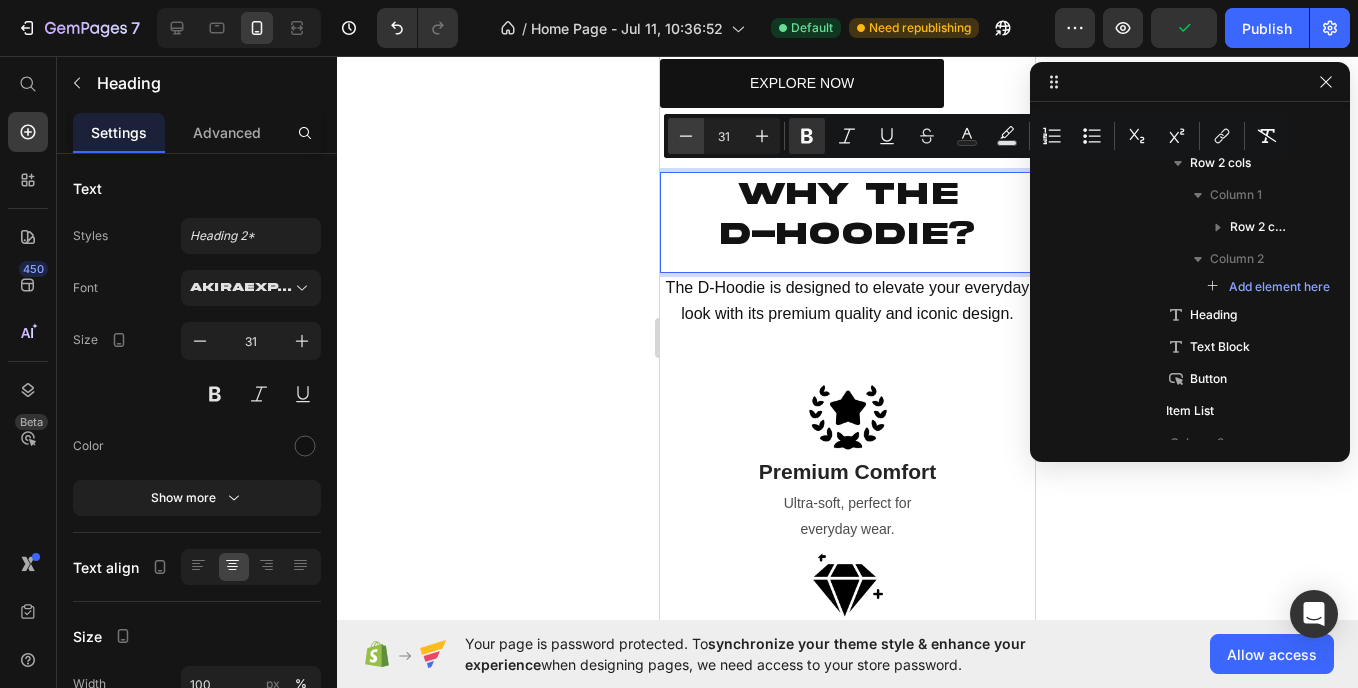 click 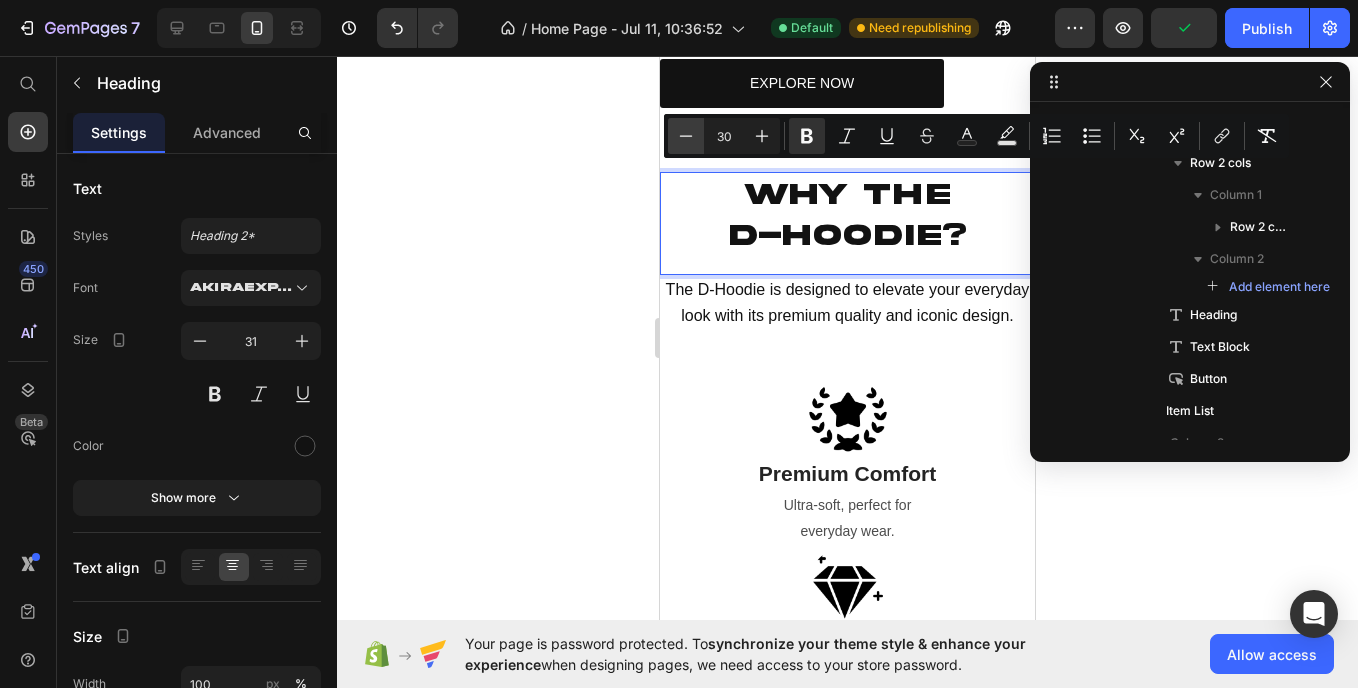 click 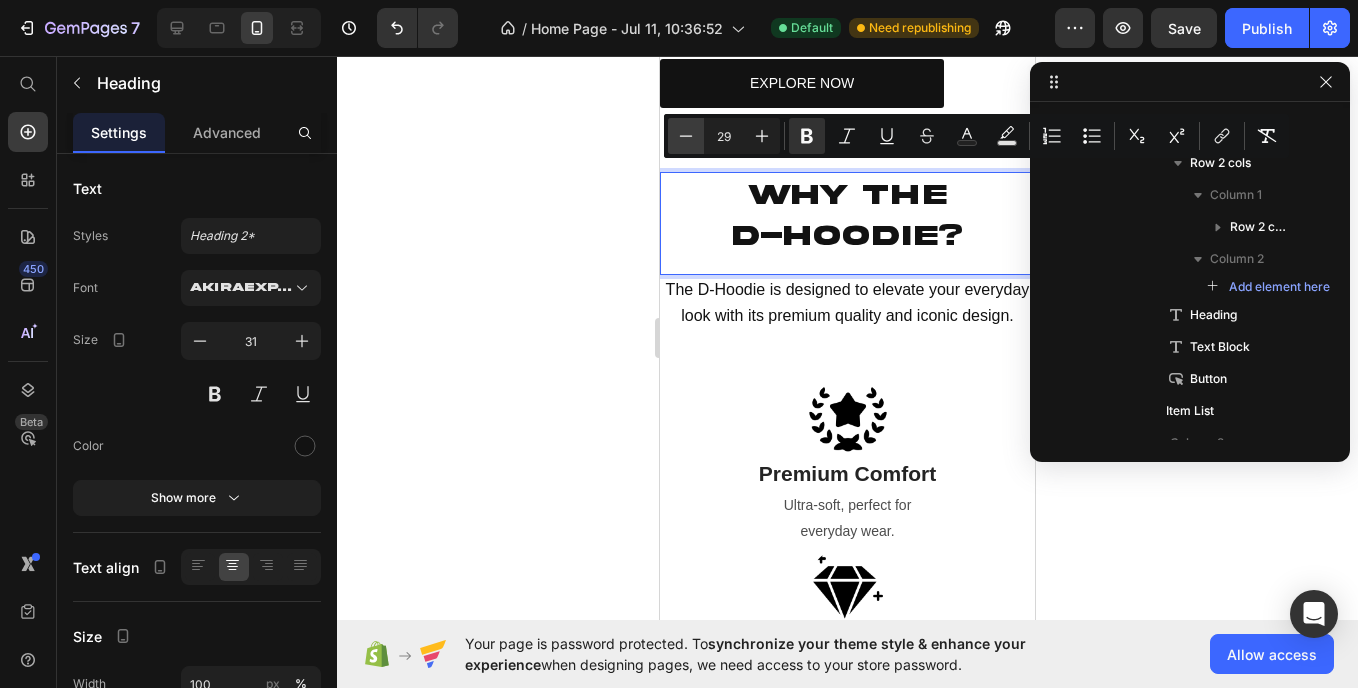 click 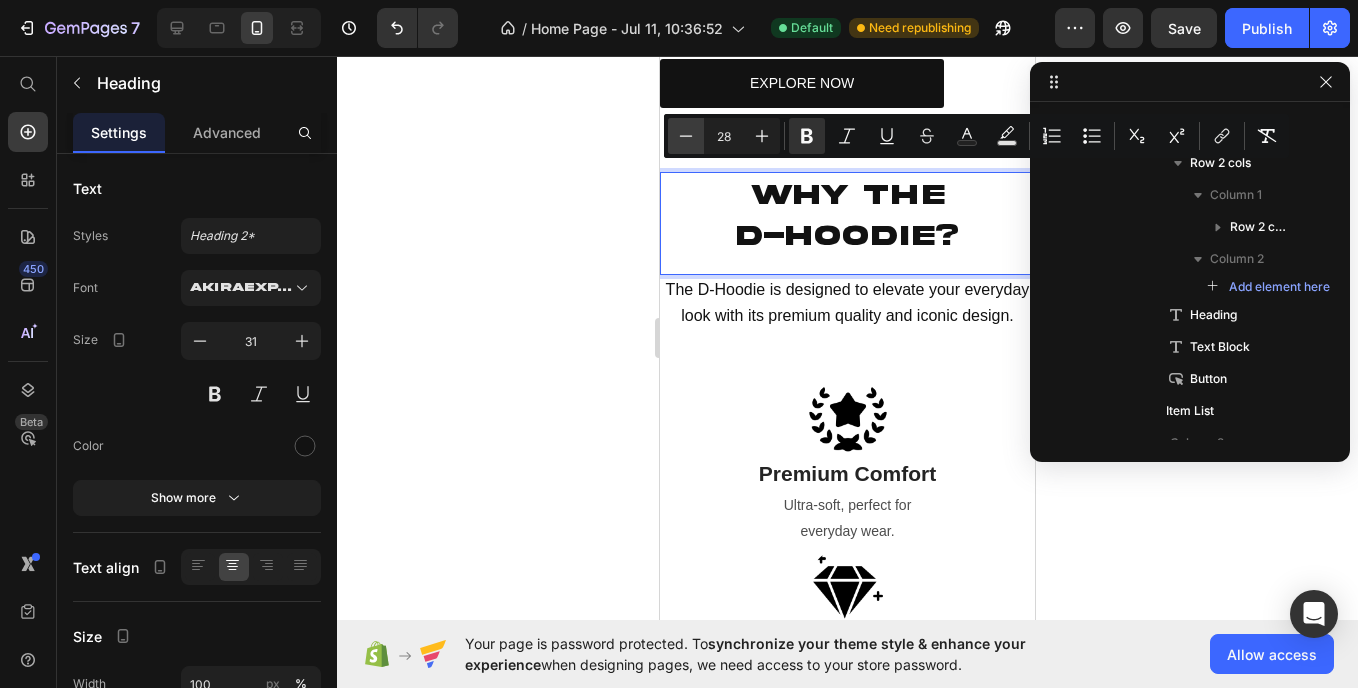 click 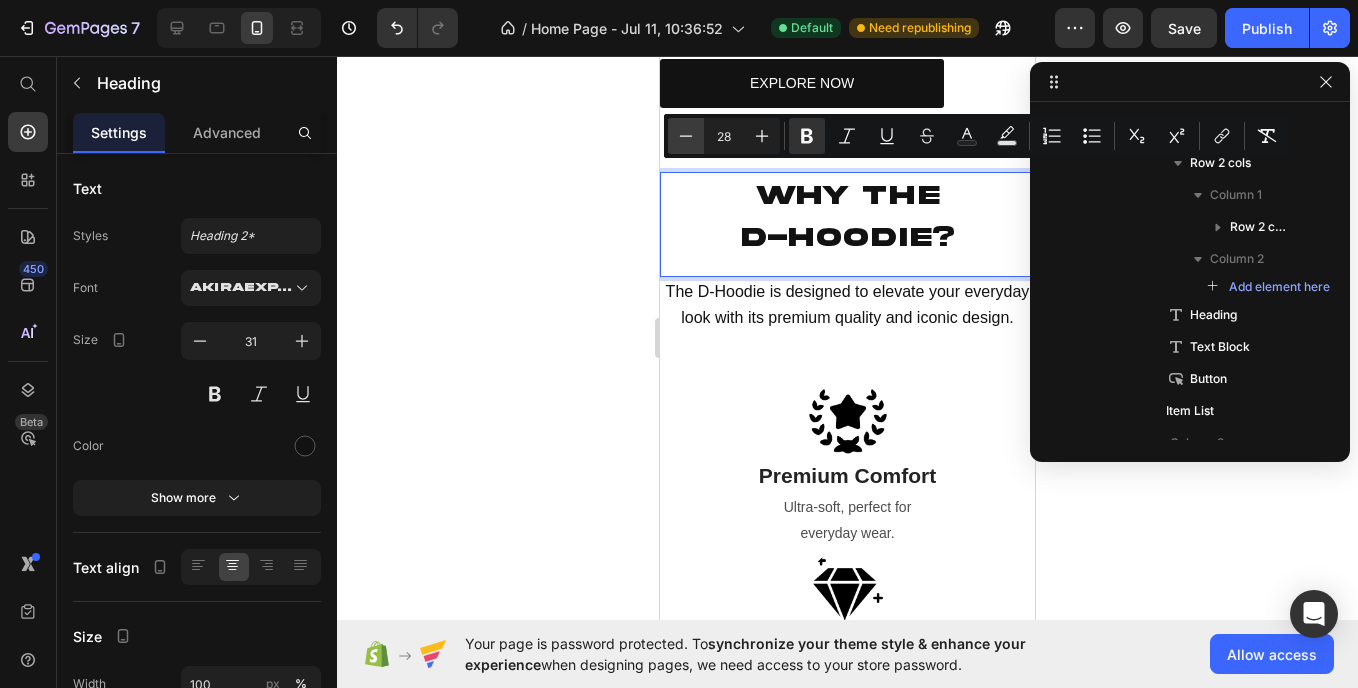 type on "27" 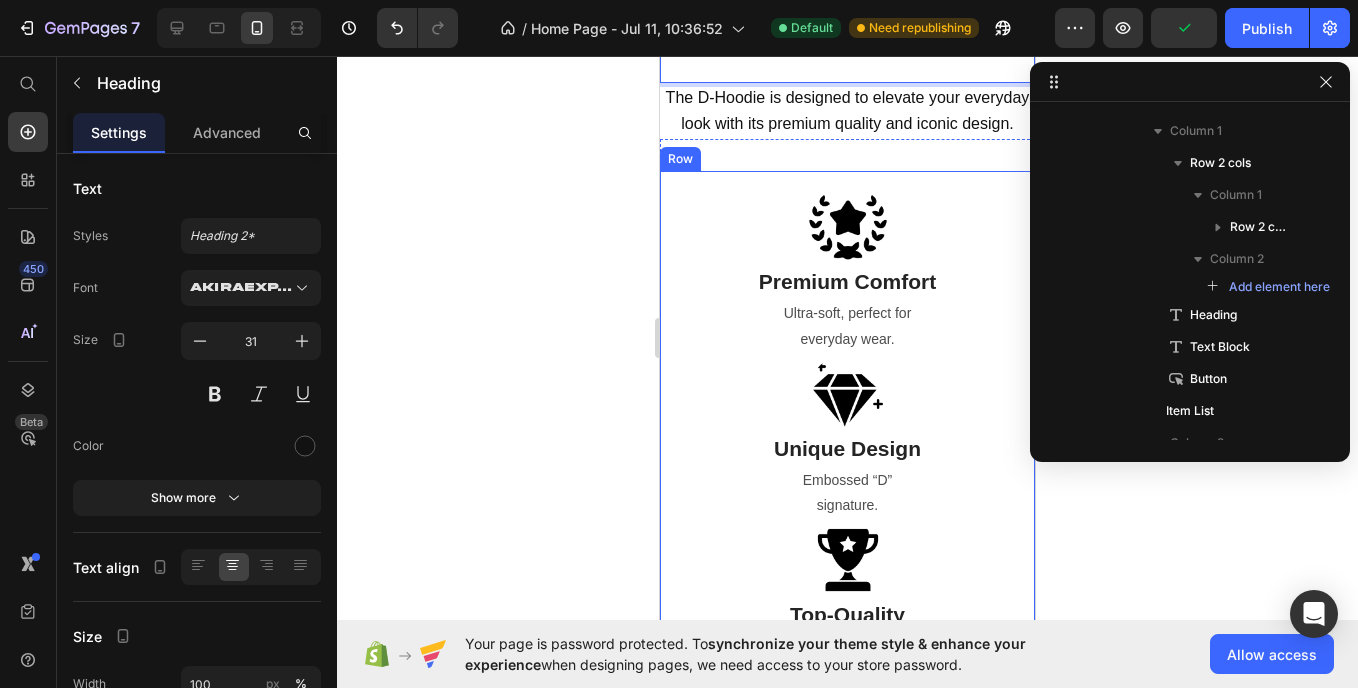 scroll, scrollTop: 1638, scrollLeft: 0, axis: vertical 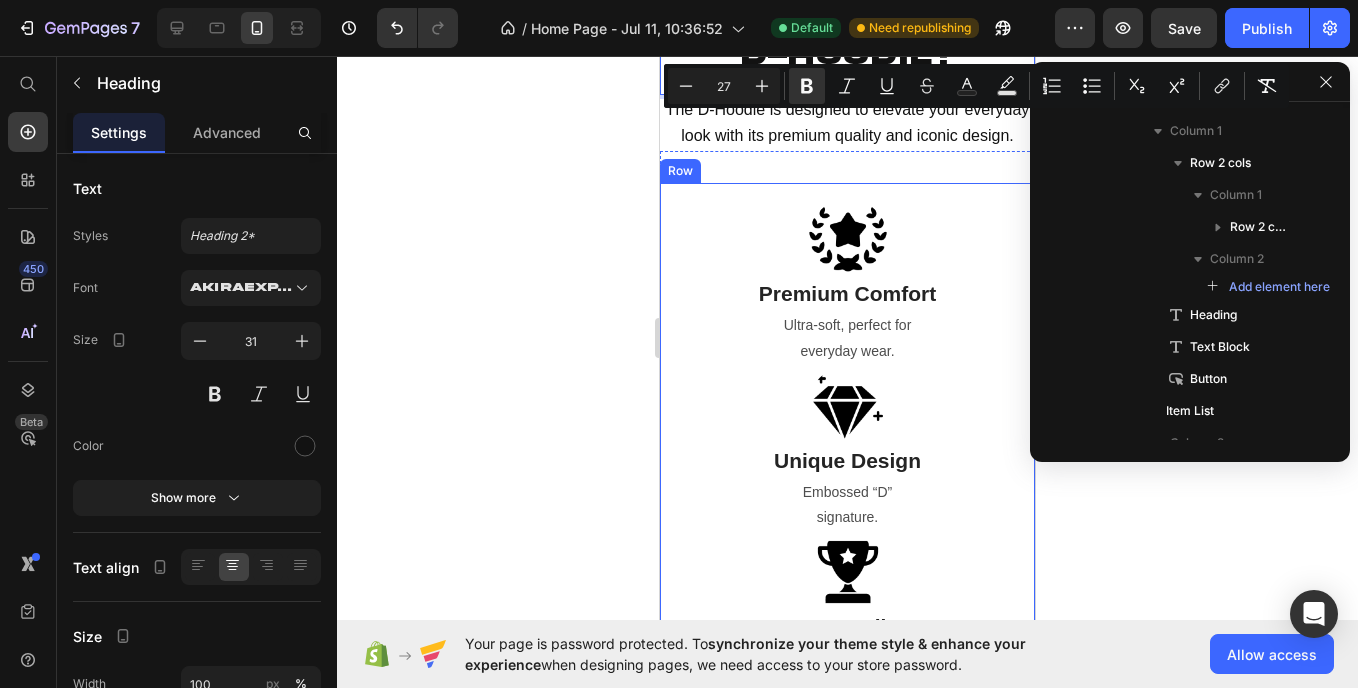 click on "Image Premium Comfort Text Block Ultra-soft, perfect for  everyday wear. Text Block Image Unique Design Text Block Embossed “D”  signature. Text Block Image Top-Quality Text Block Durable and  resistant fabric. Text Block Image Universal Style Text Block Fits any occasion. Text Block Row" at bounding box center [847, 540] 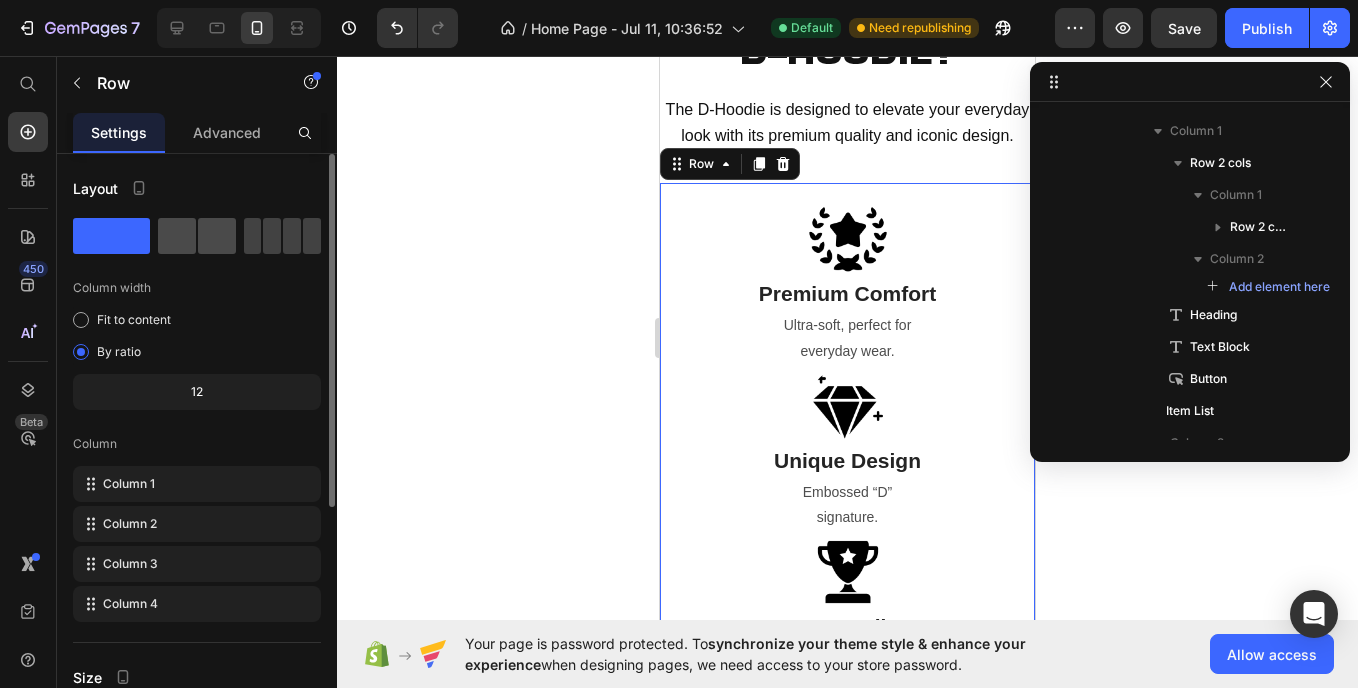 click 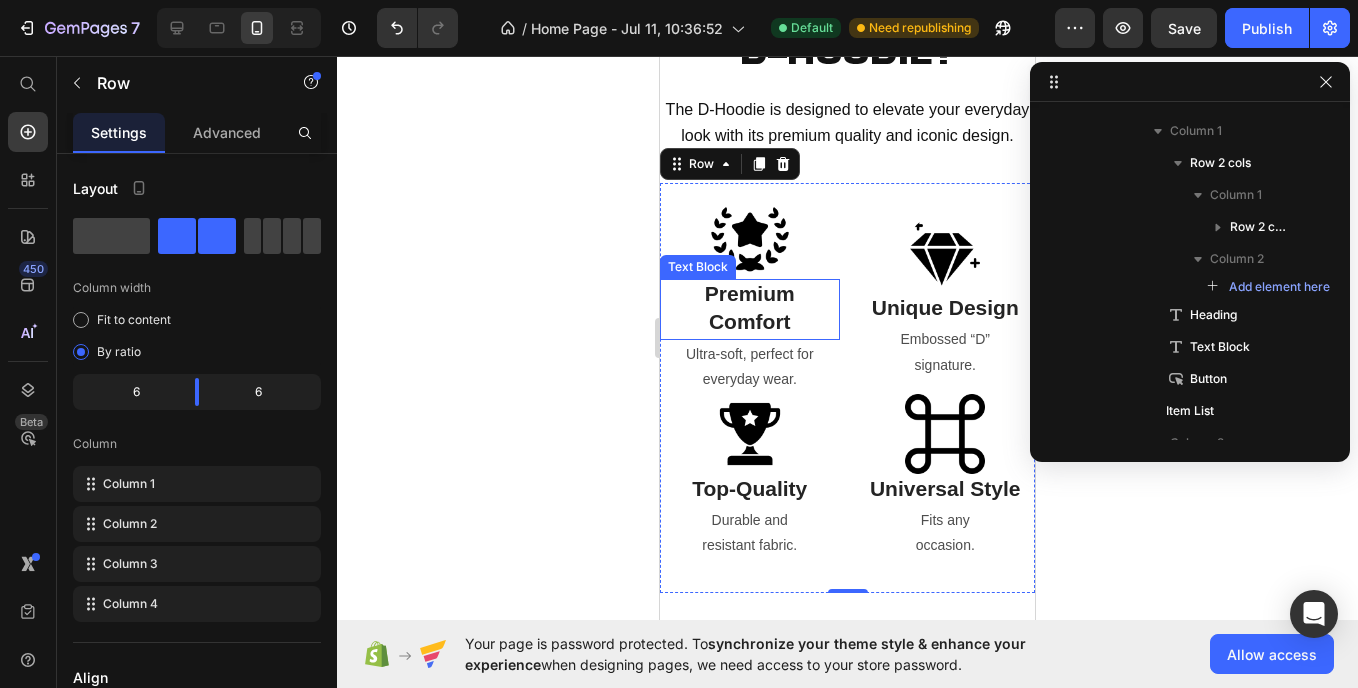 click on "Premium Comfort" at bounding box center [750, 307] 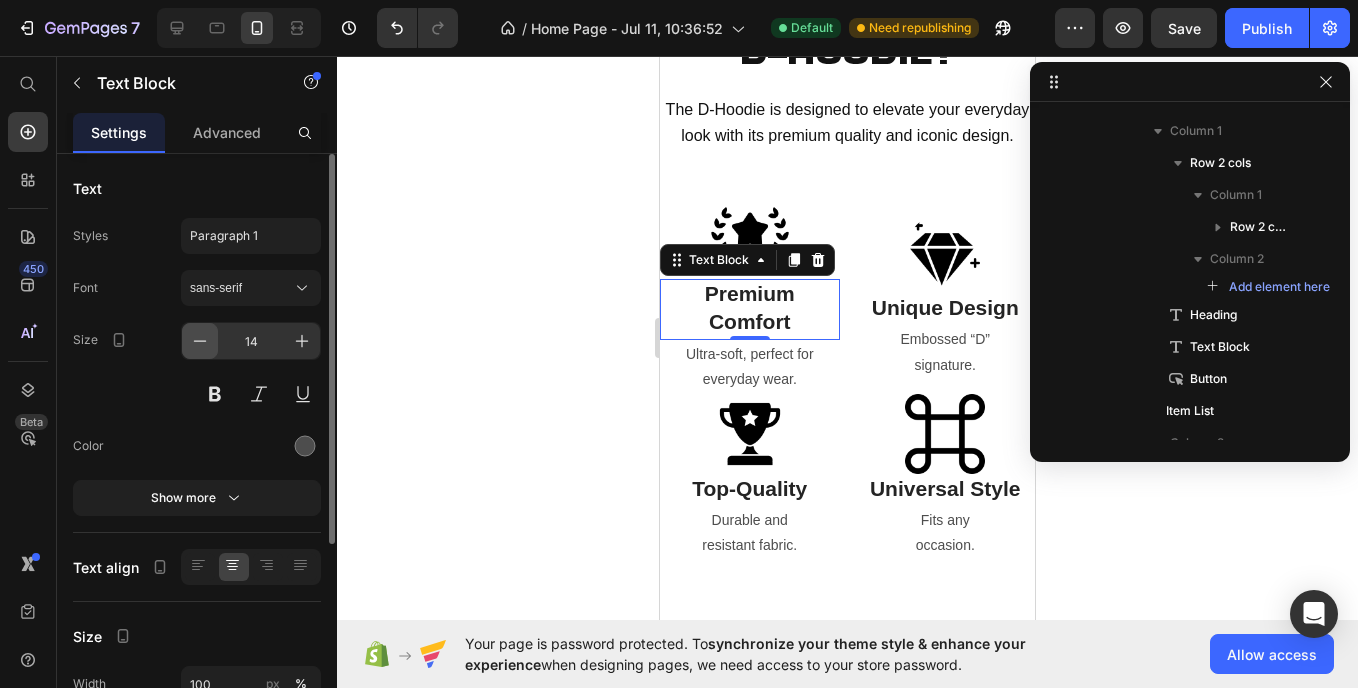 click at bounding box center (200, 341) 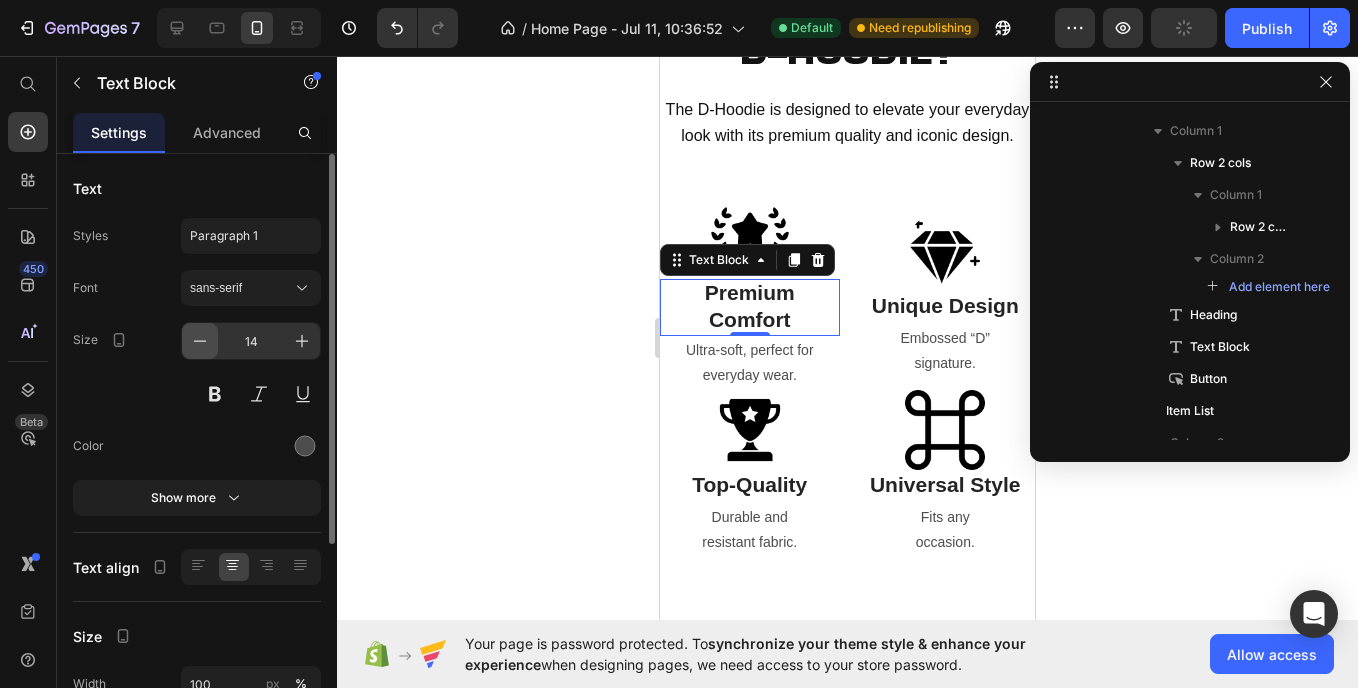 type on "13" 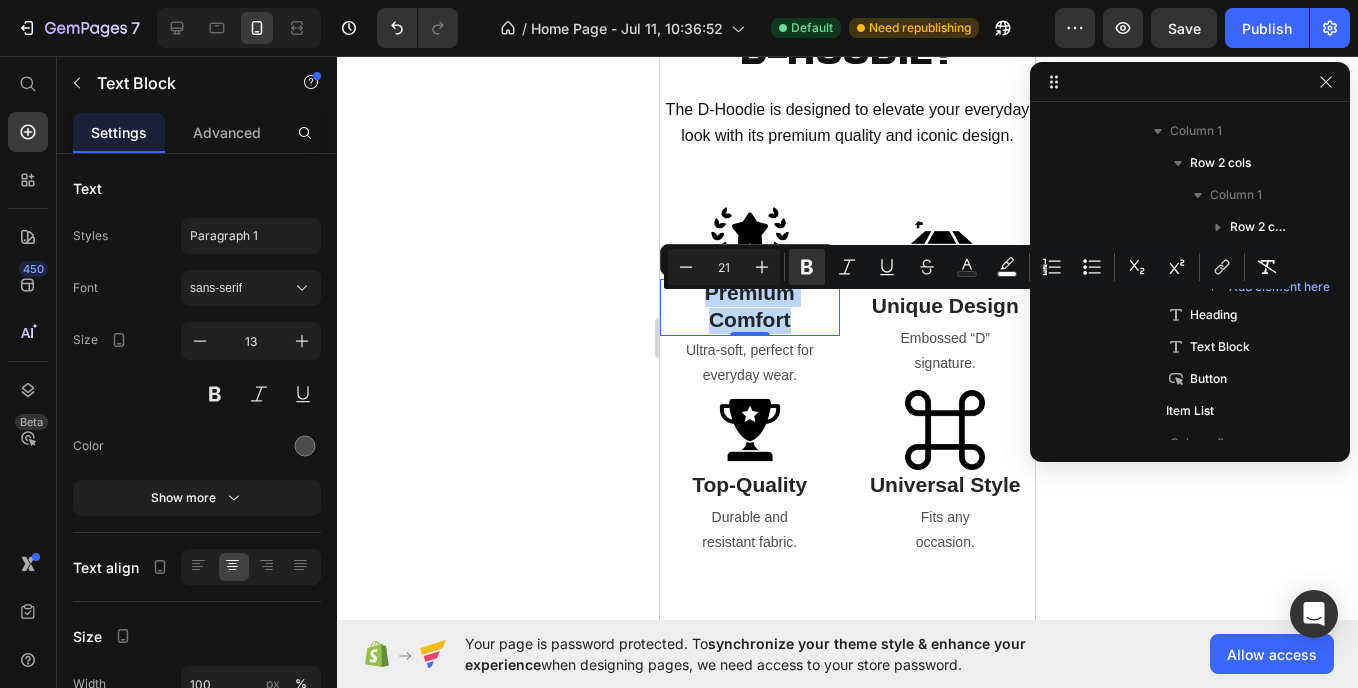 drag, startPoint x: 703, startPoint y: 317, endPoint x: 793, endPoint y: 334, distance: 91.591484 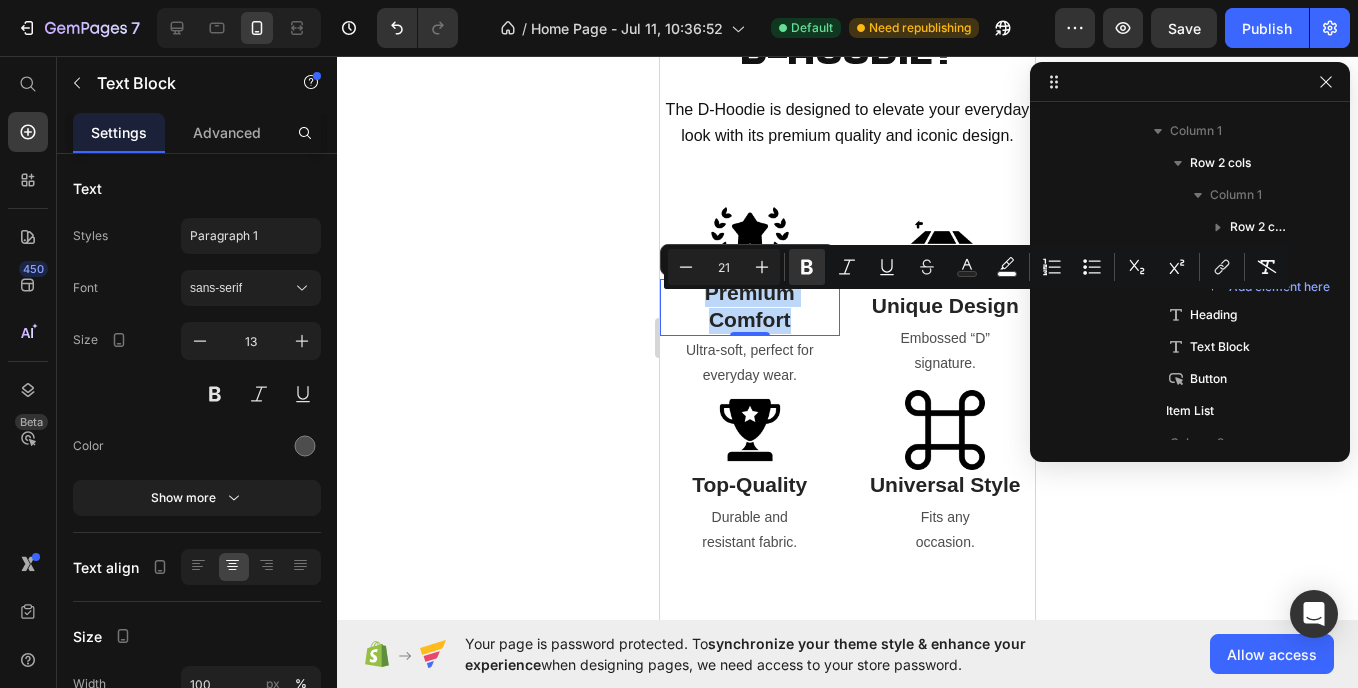 click on "Premium Comfort" at bounding box center [750, 307] 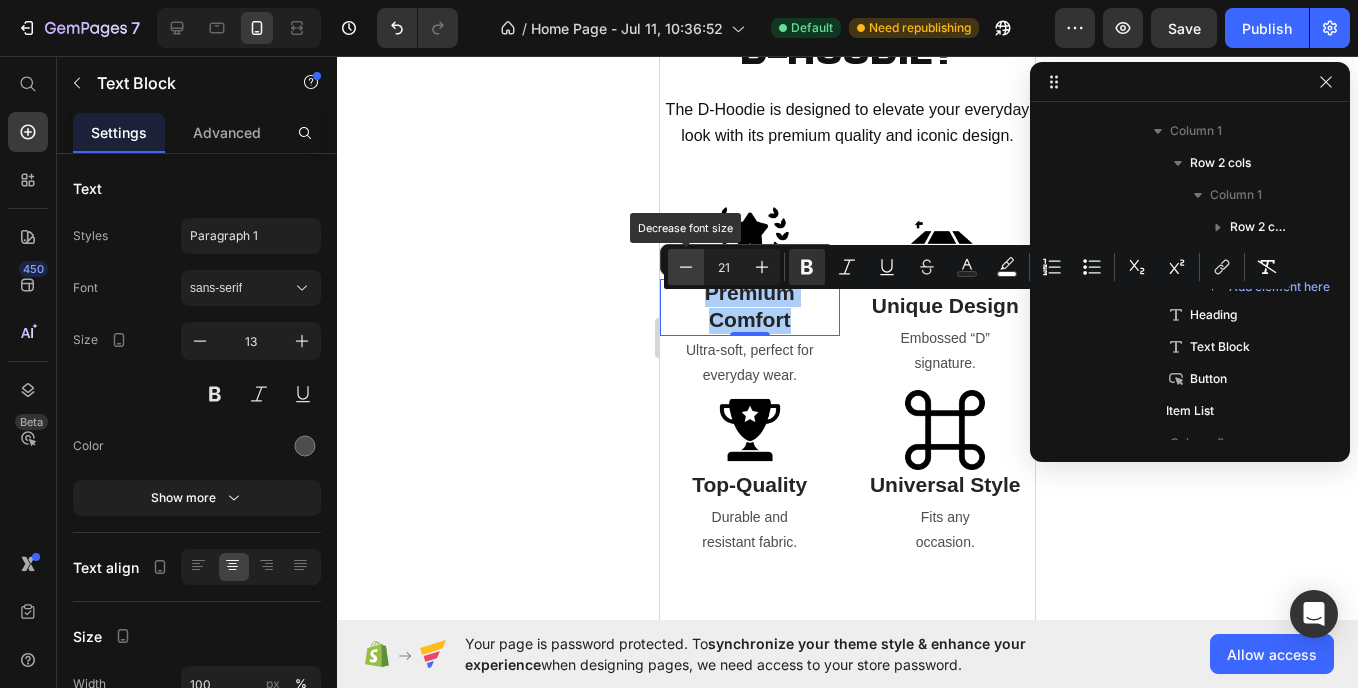 click 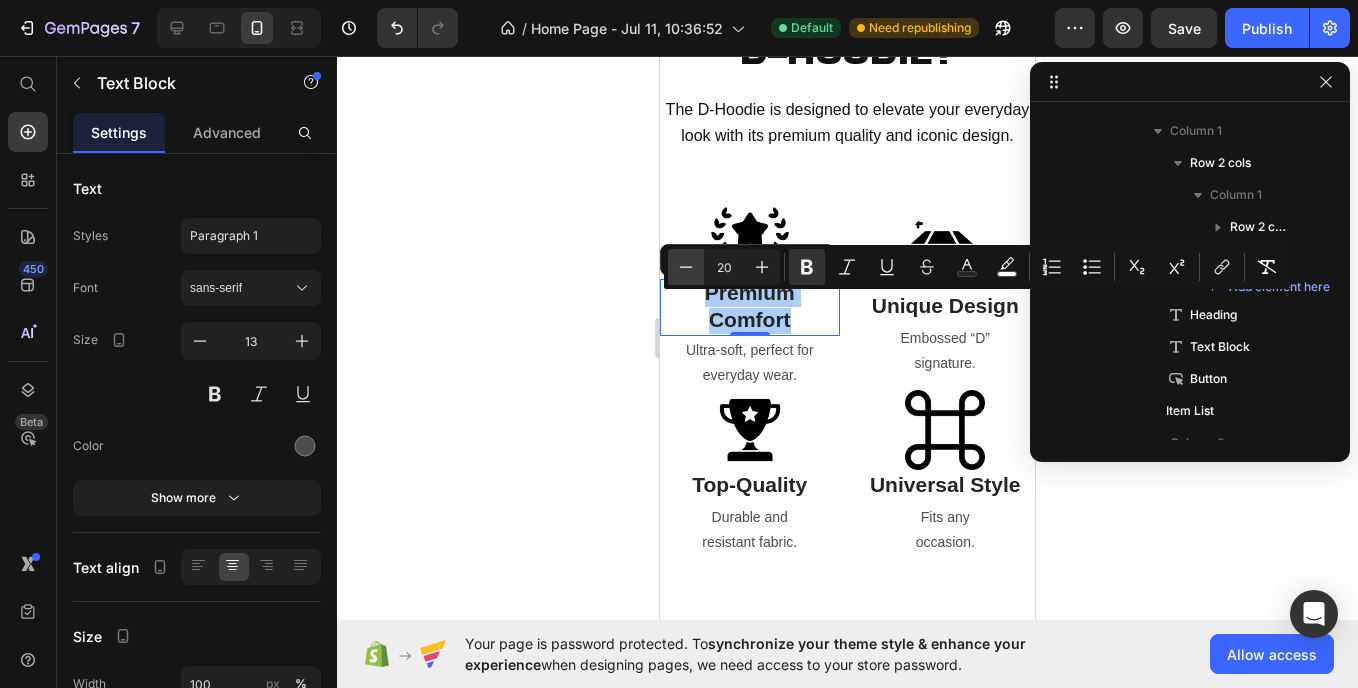 click 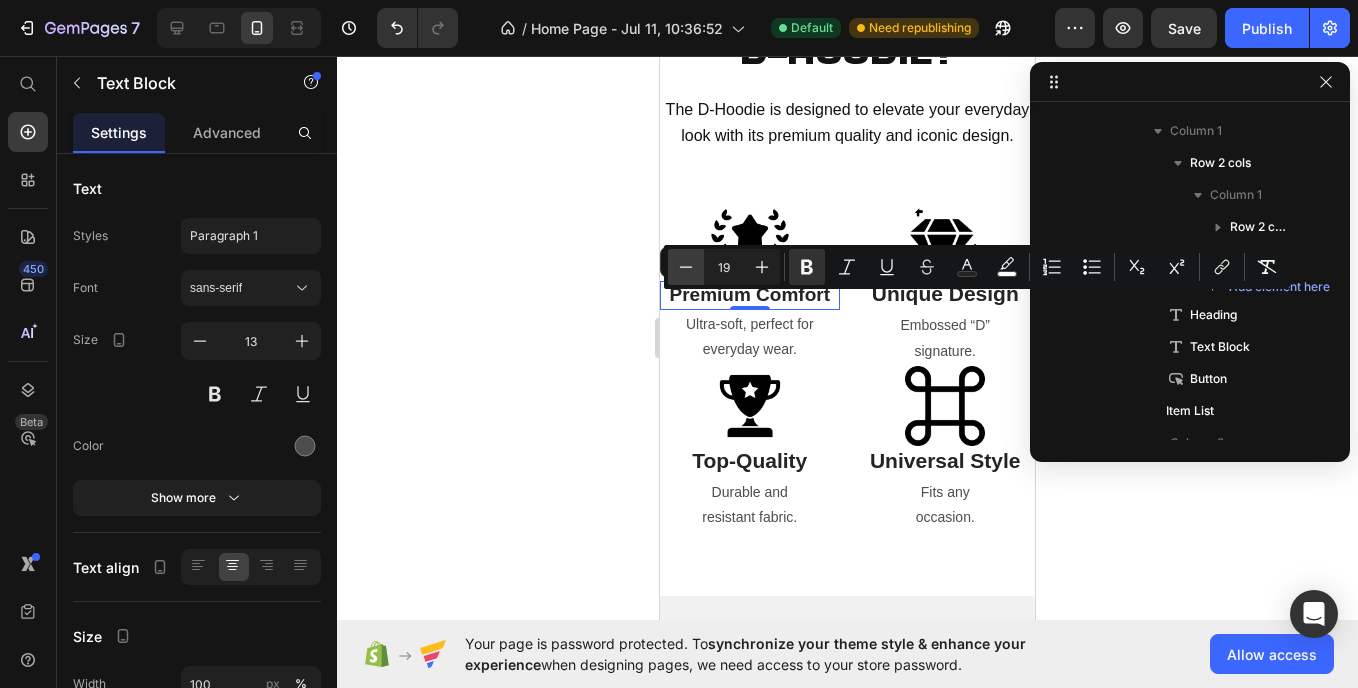 click 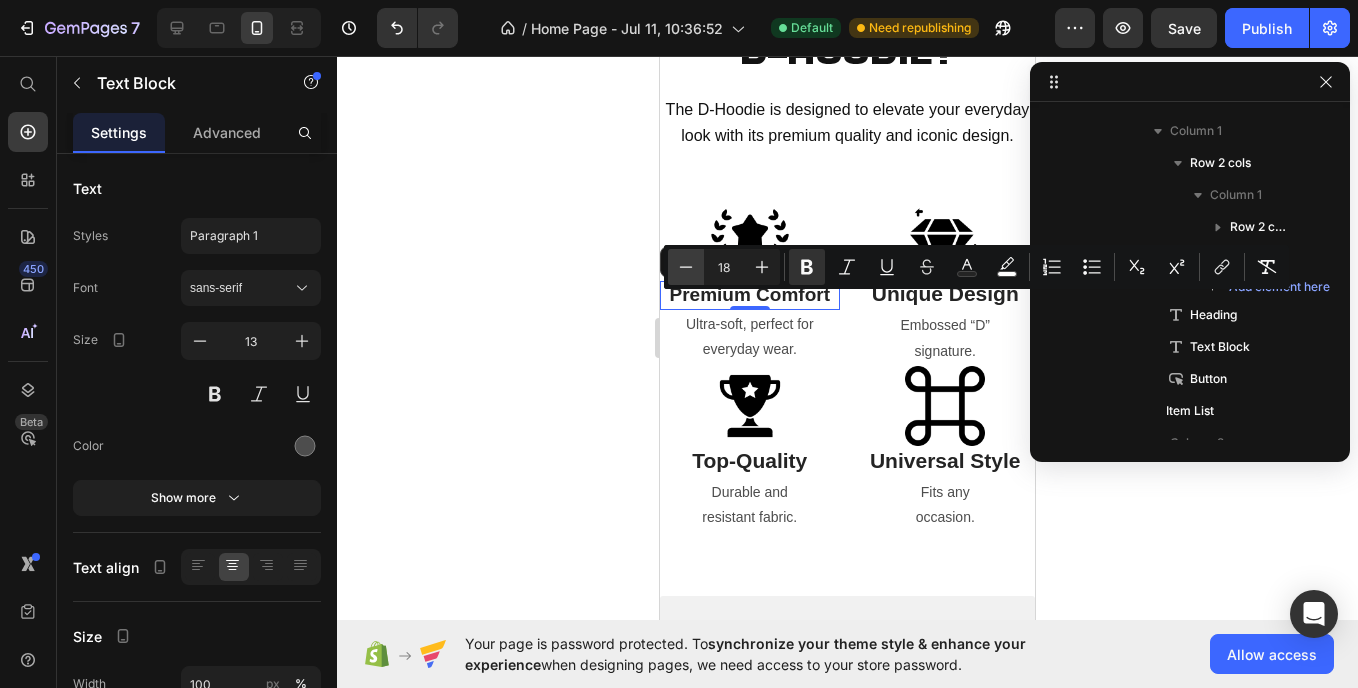 click 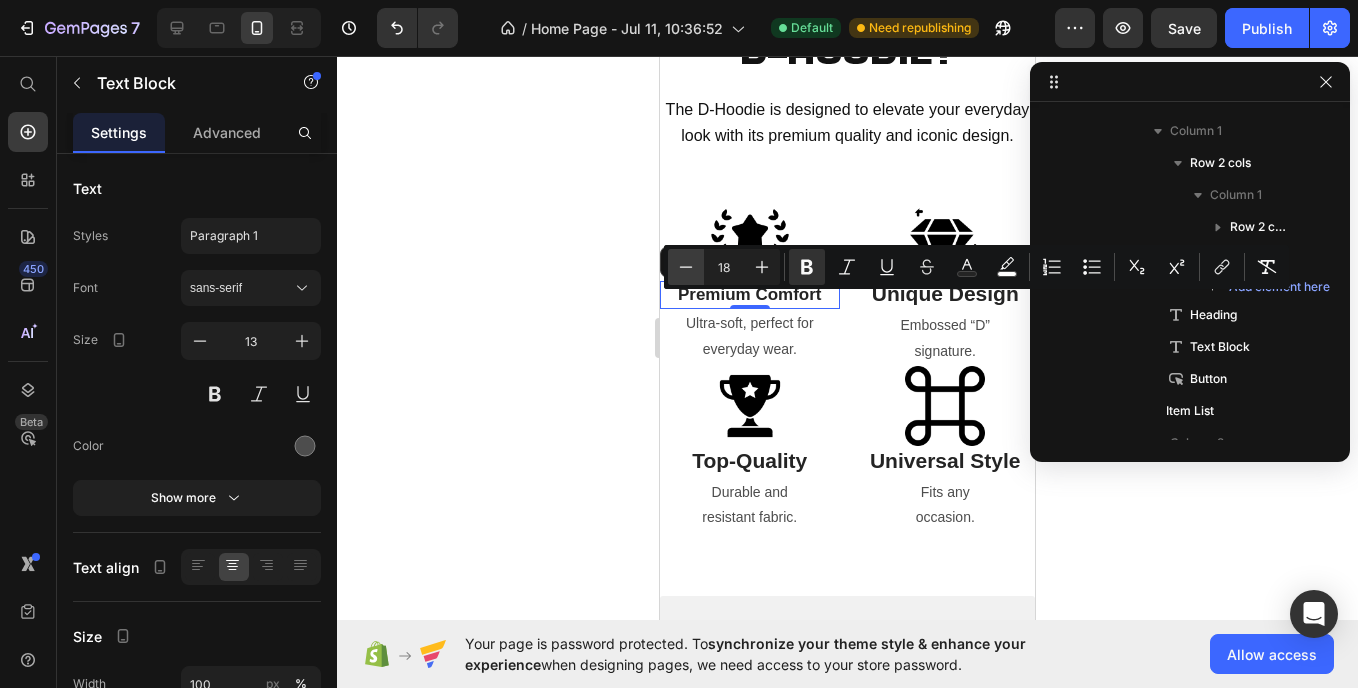 type on "17" 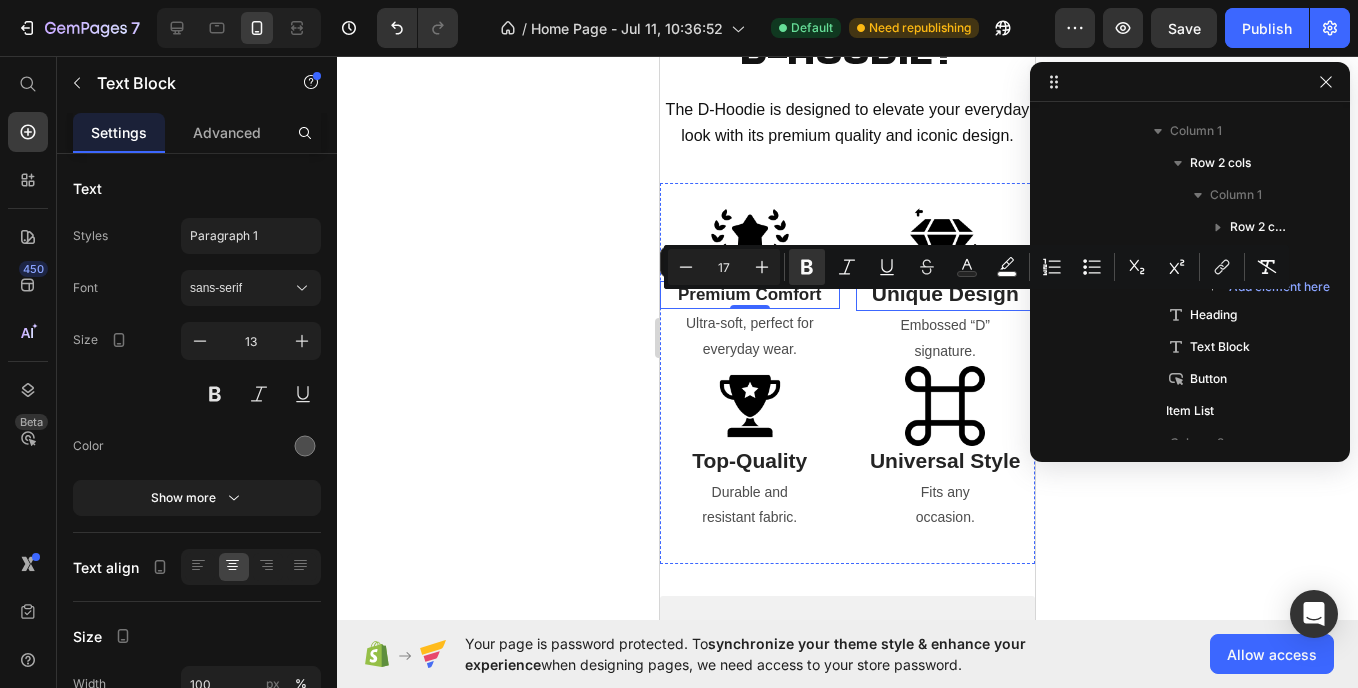 click on "Unique Design" at bounding box center [945, 293] 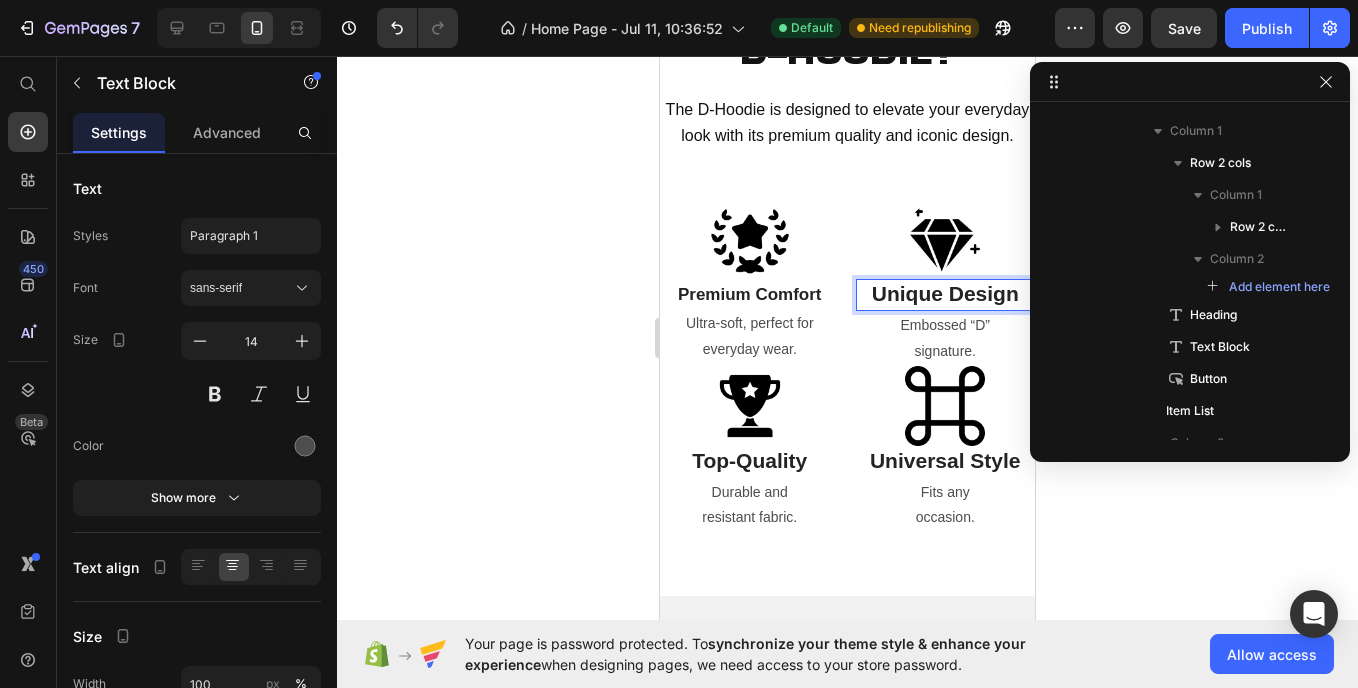 click on "Unique Design" at bounding box center (945, 293) 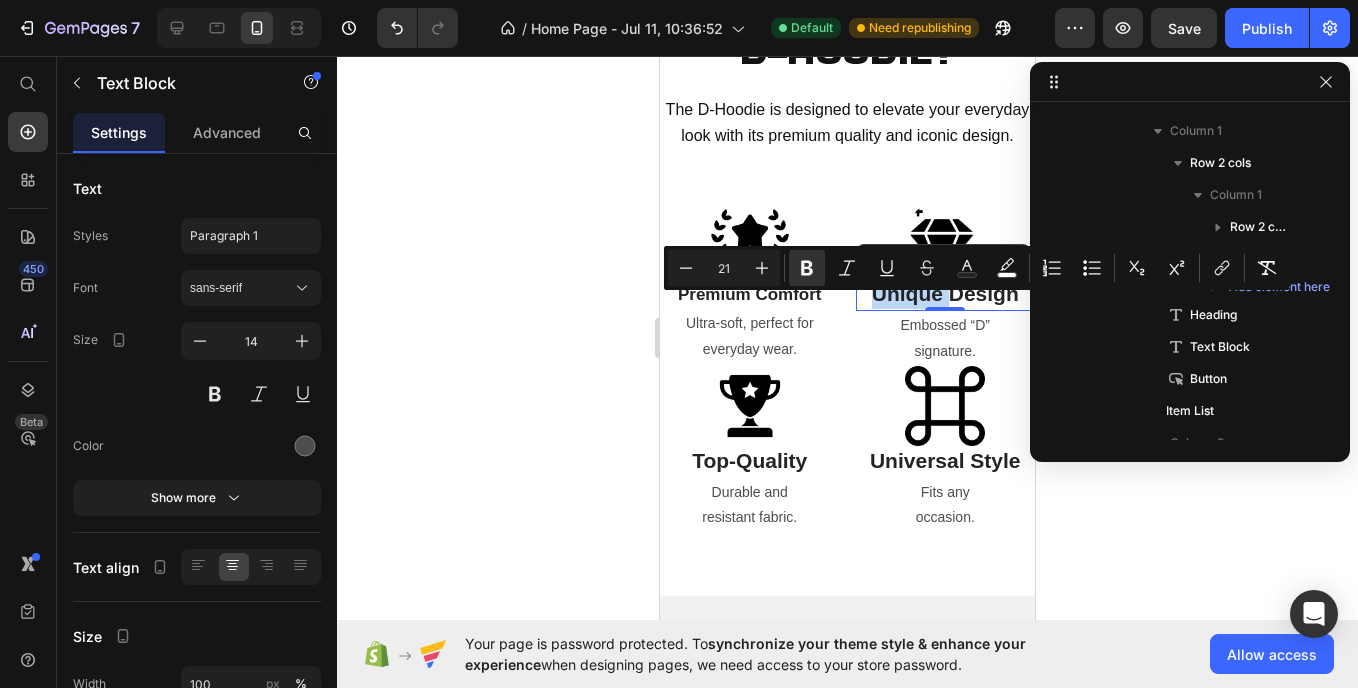 click on "Unique Design" at bounding box center [945, 293] 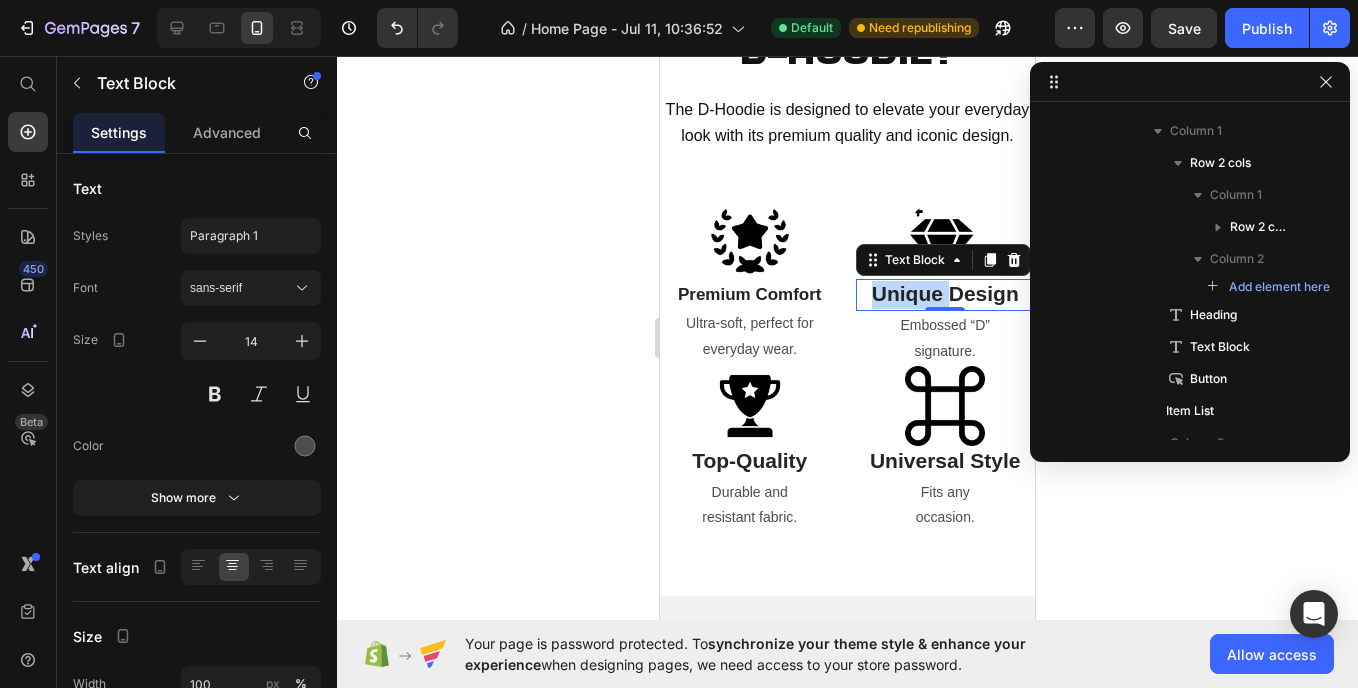 click on "Unique Design" at bounding box center (945, 293) 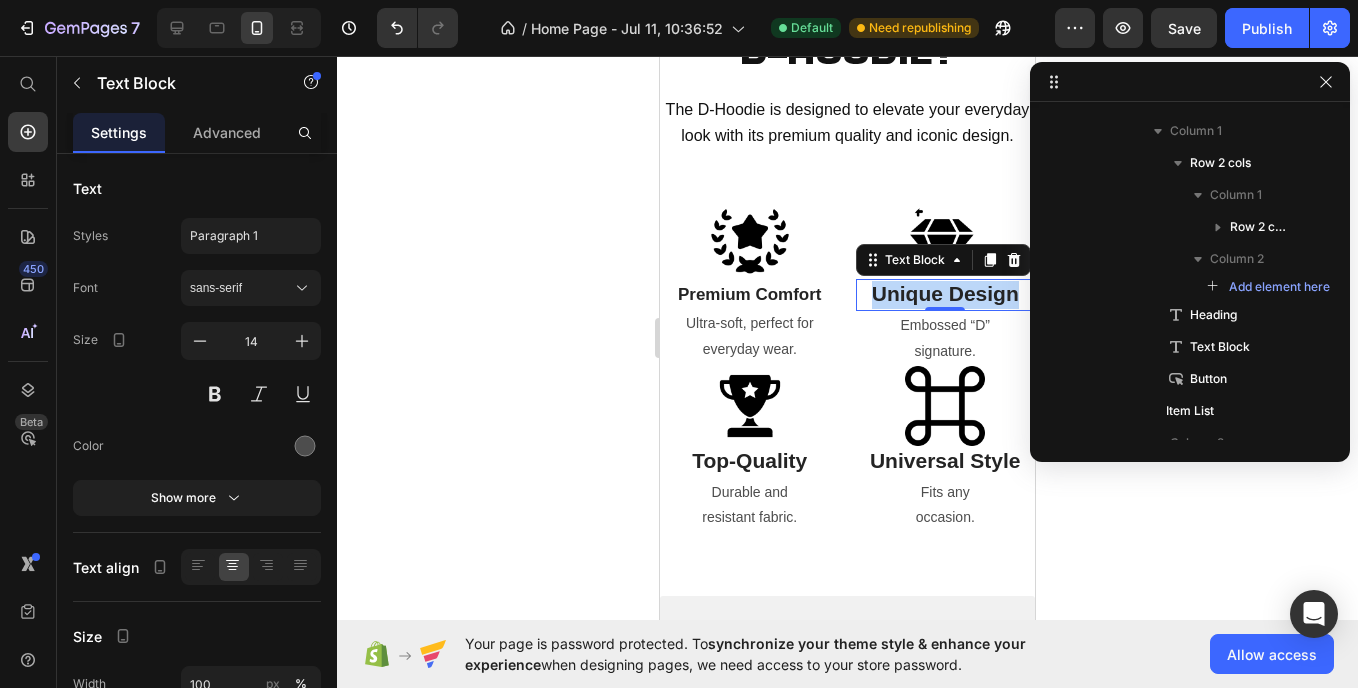 click on "Unique Design" at bounding box center [945, 293] 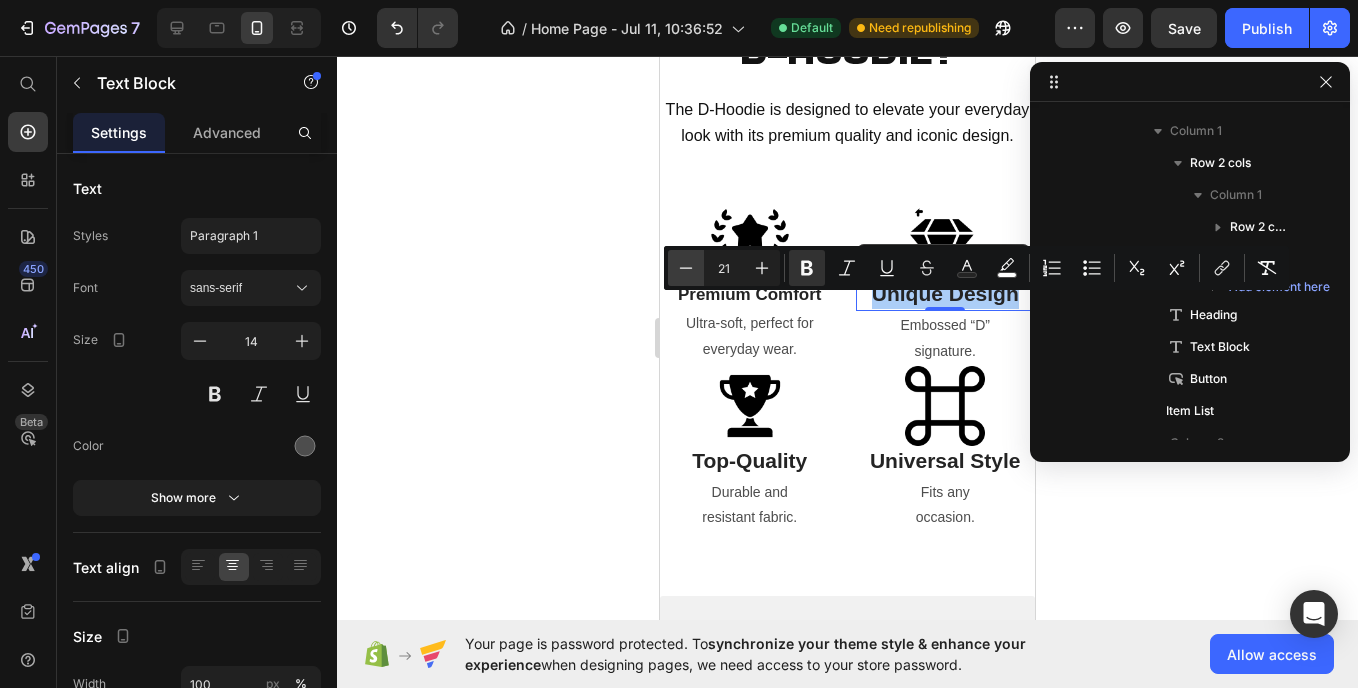 click 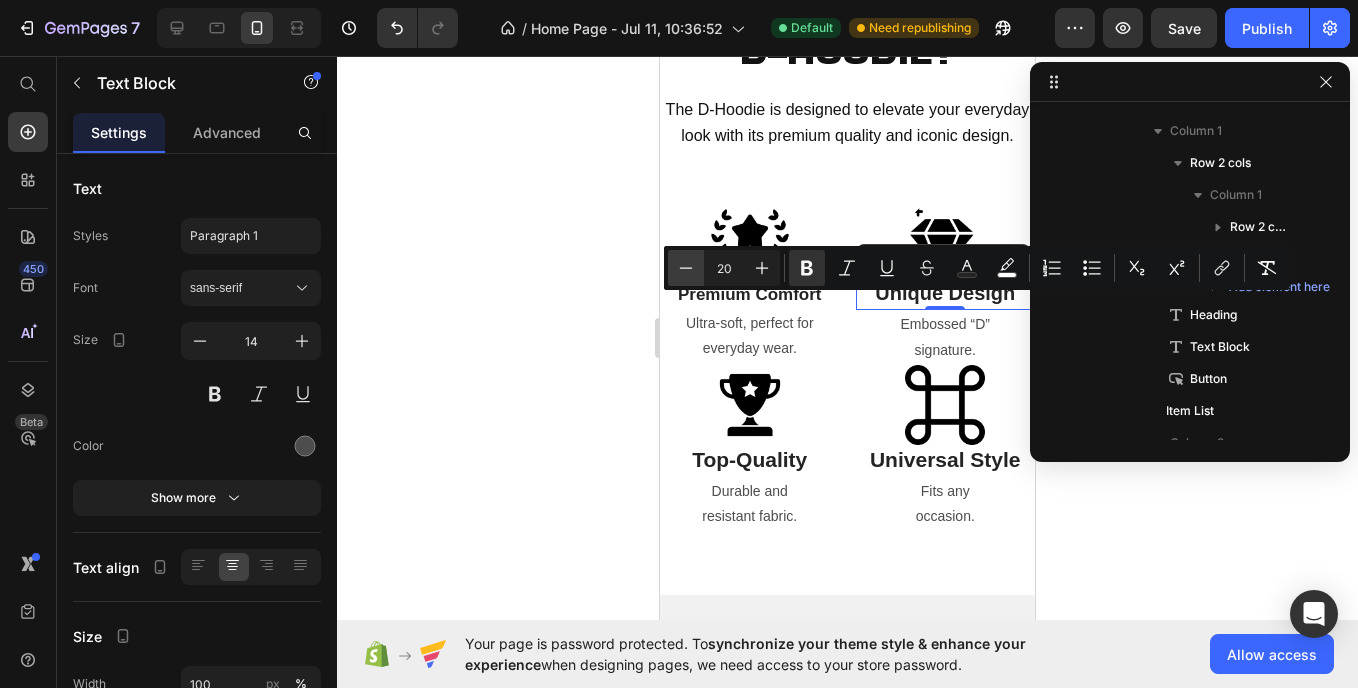 drag, startPoint x: 686, startPoint y: 267, endPoint x: 70, endPoint y: 284, distance: 616.23456 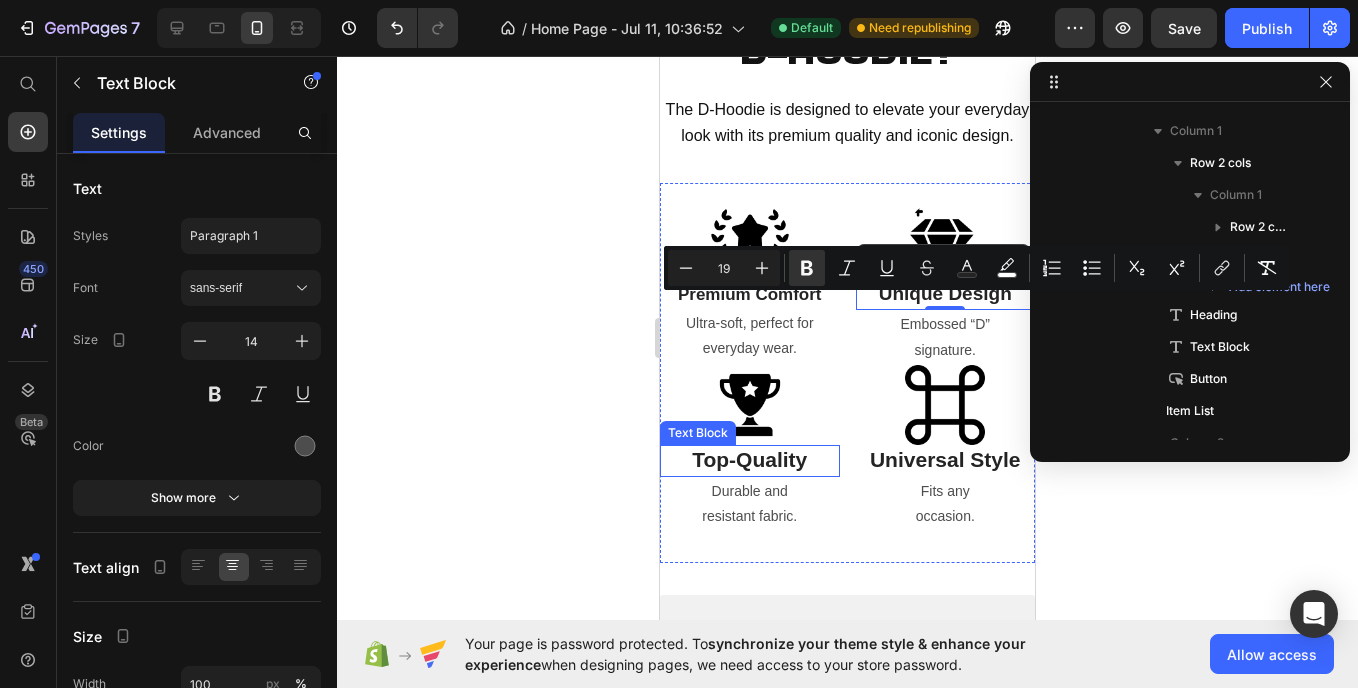 click on "Top-Quality" at bounding box center (749, 459) 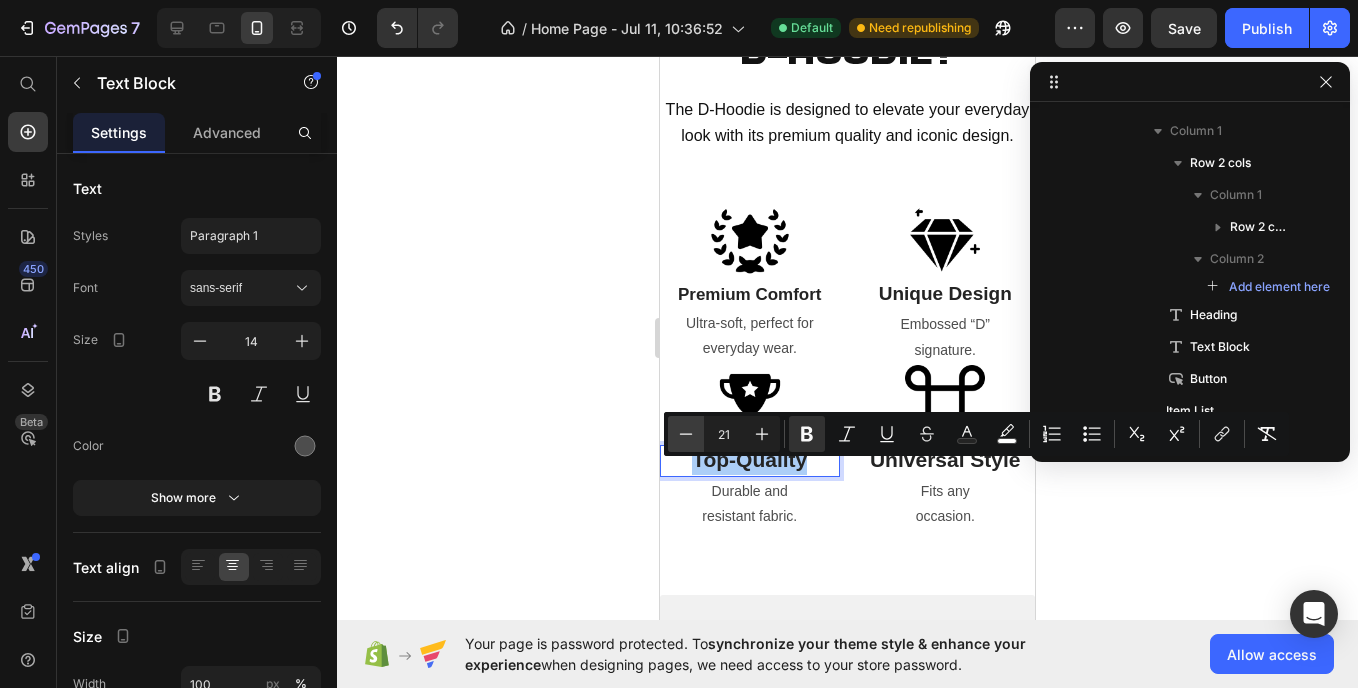 click on "Minus" at bounding box center [686, 434] 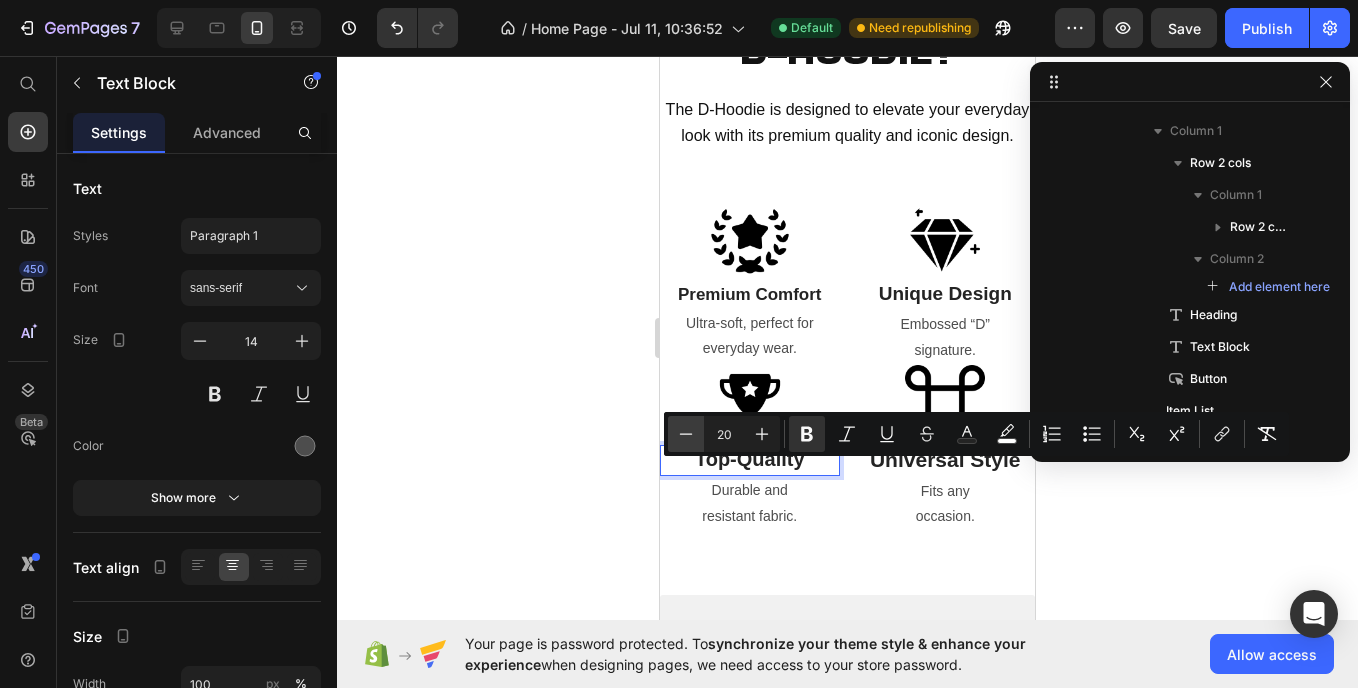 click on "Minus" at bounding box center (686, 434) 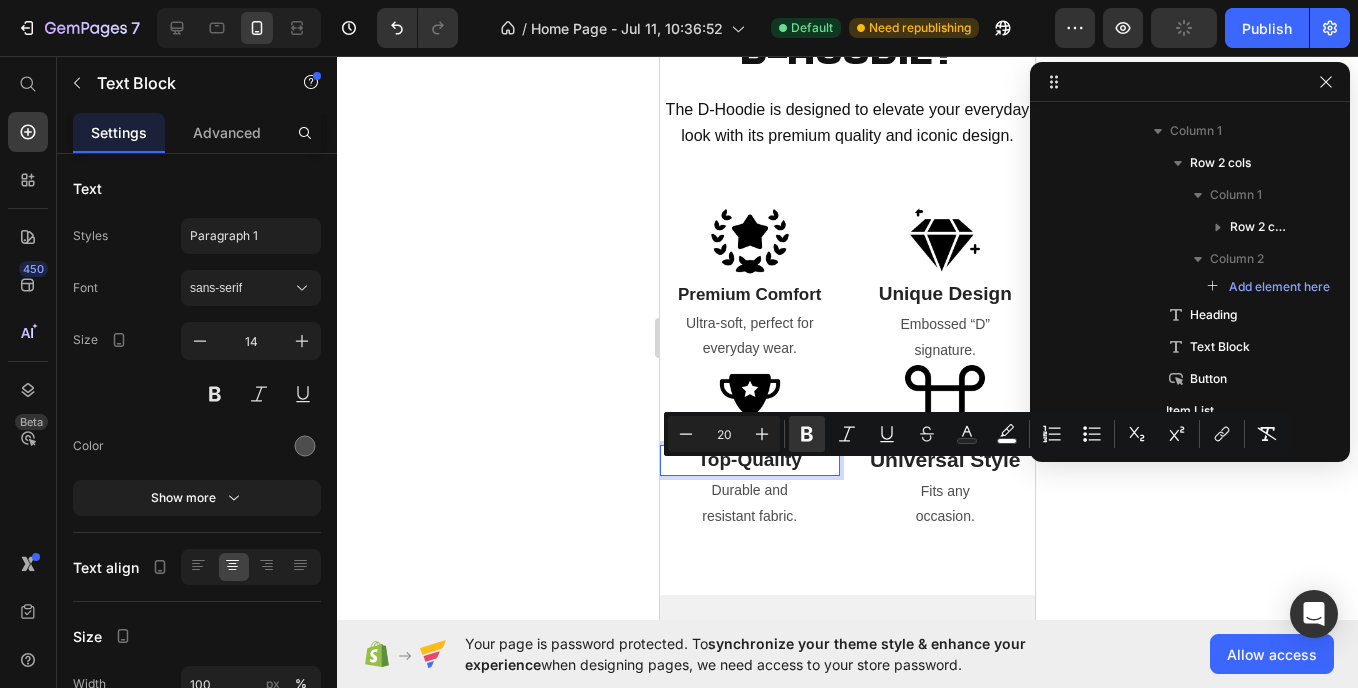 type on "19" 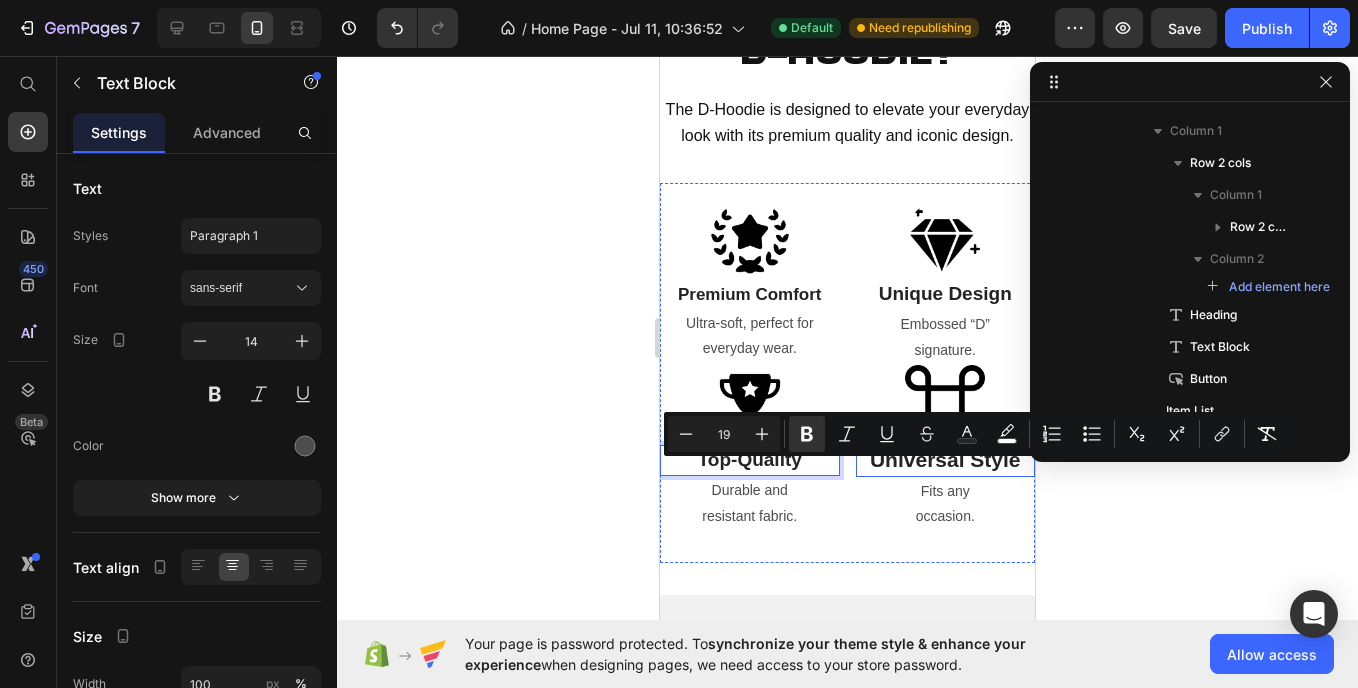 click on "Universal Style" at bounding box center (945, 459) 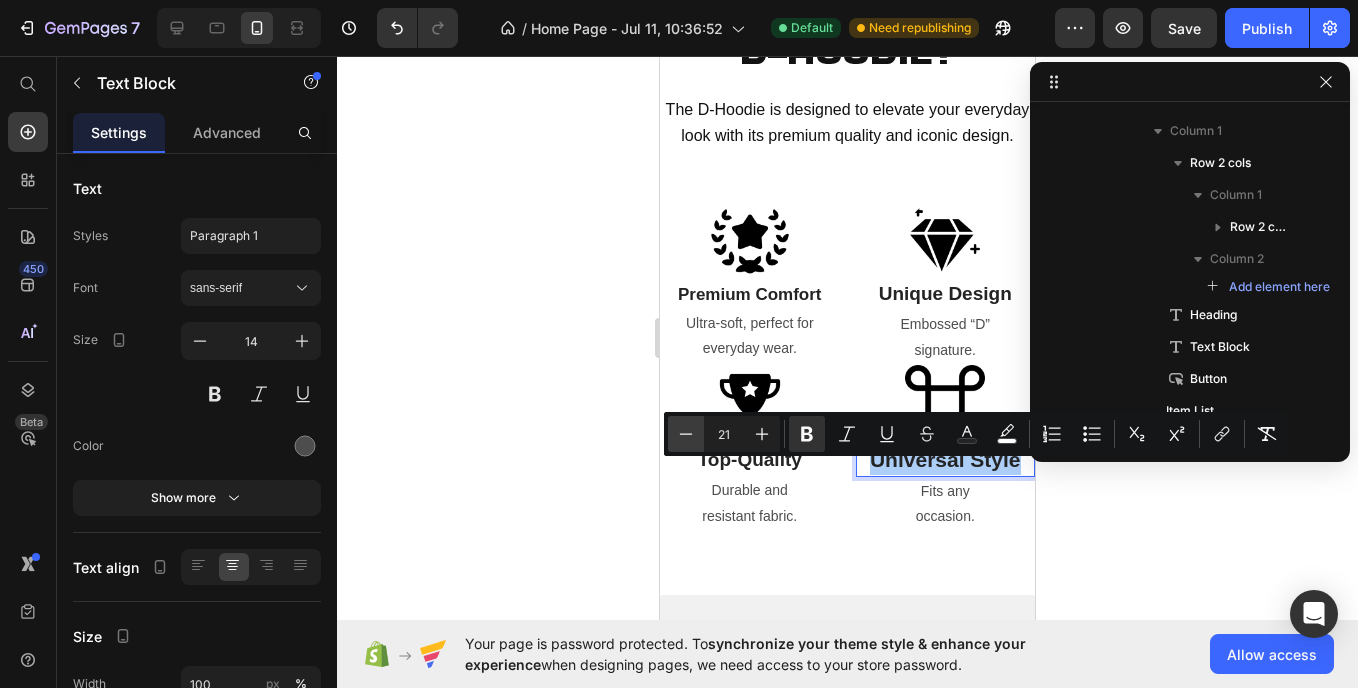 click 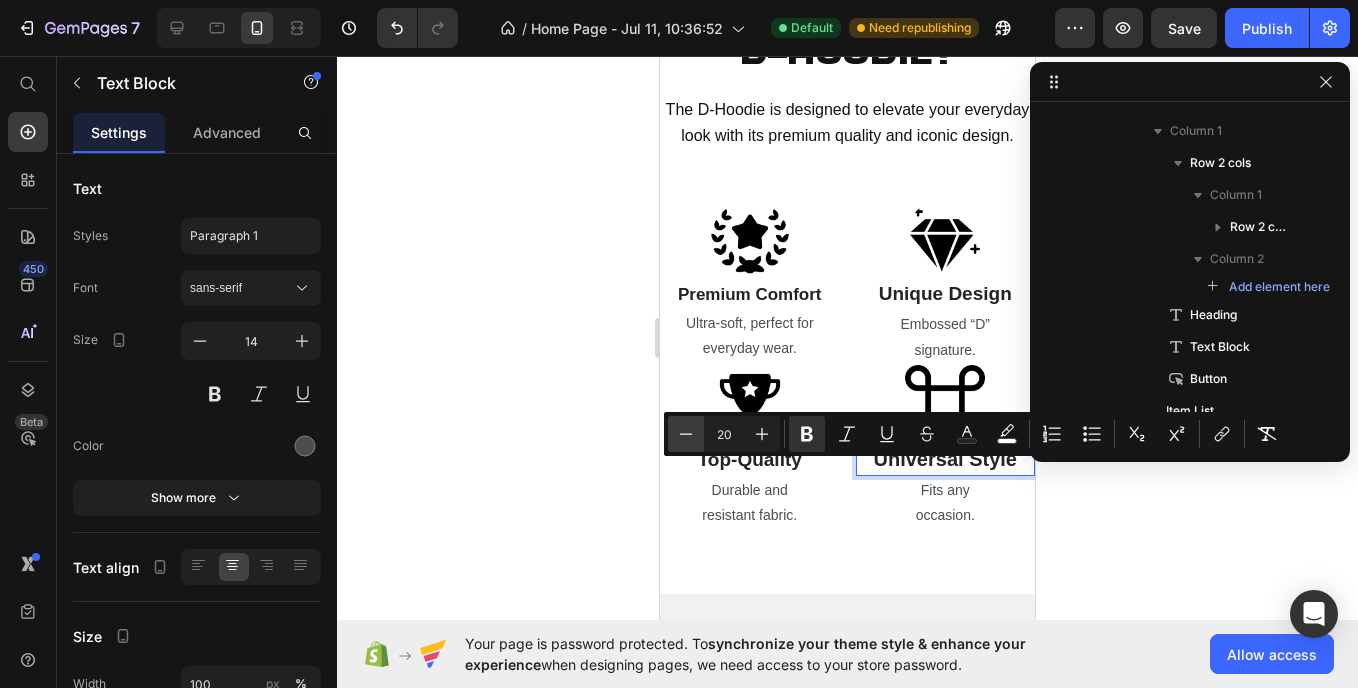 click 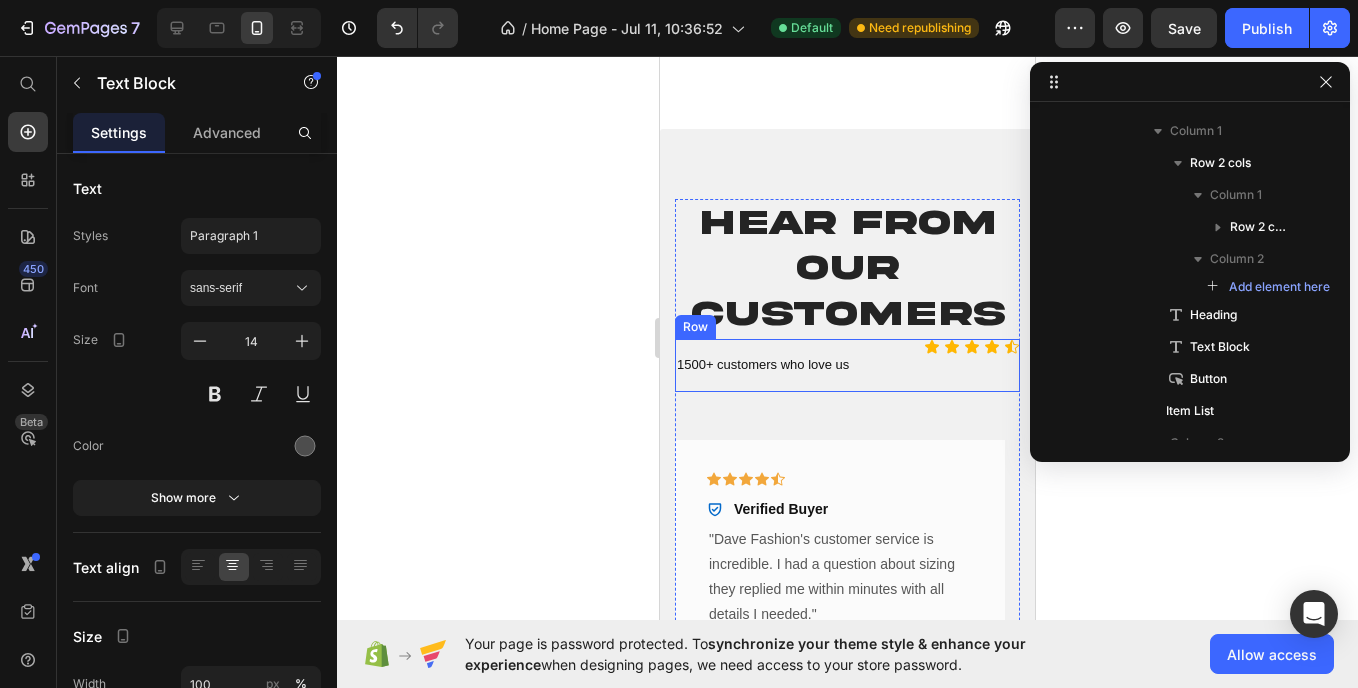 scroll, scrollTop: 2138, scrollLeft: 0, axis: vertical 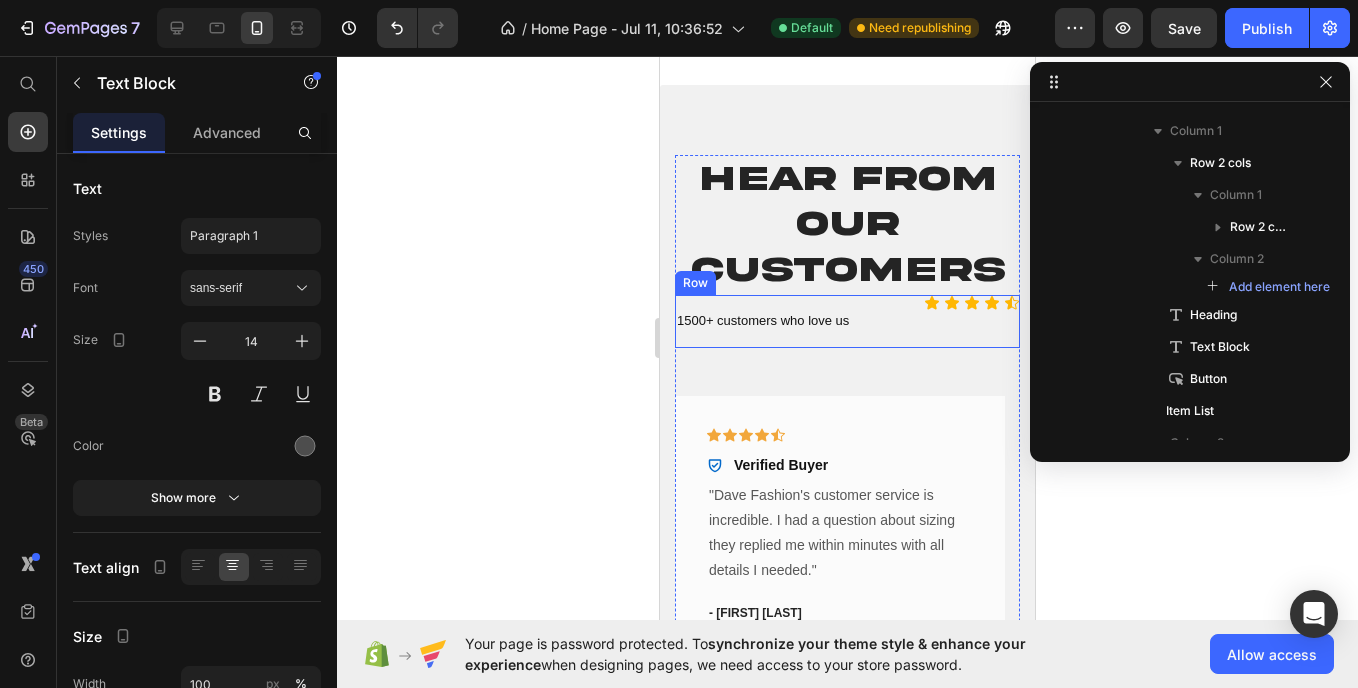 click on "Icon Icon Icon Icon Icon Icon List 1500+ customers who love us Text Block Row" at bounding box center [847, 321] 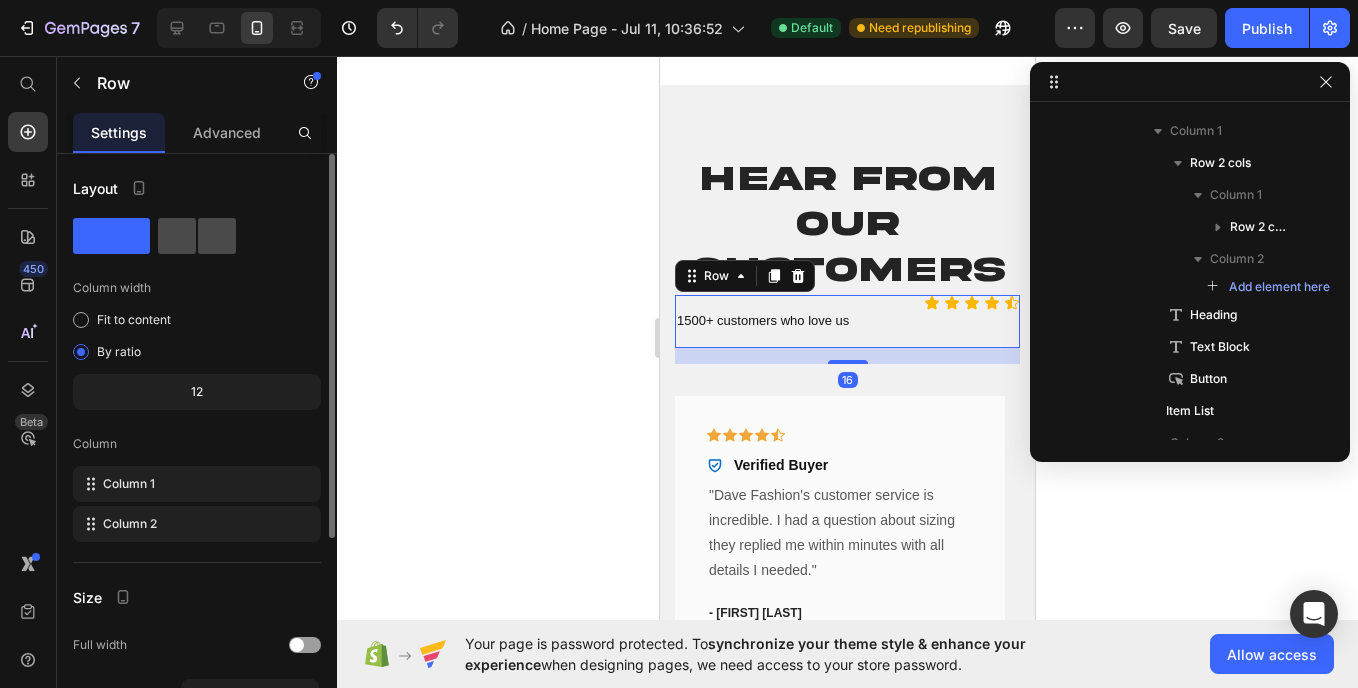 click 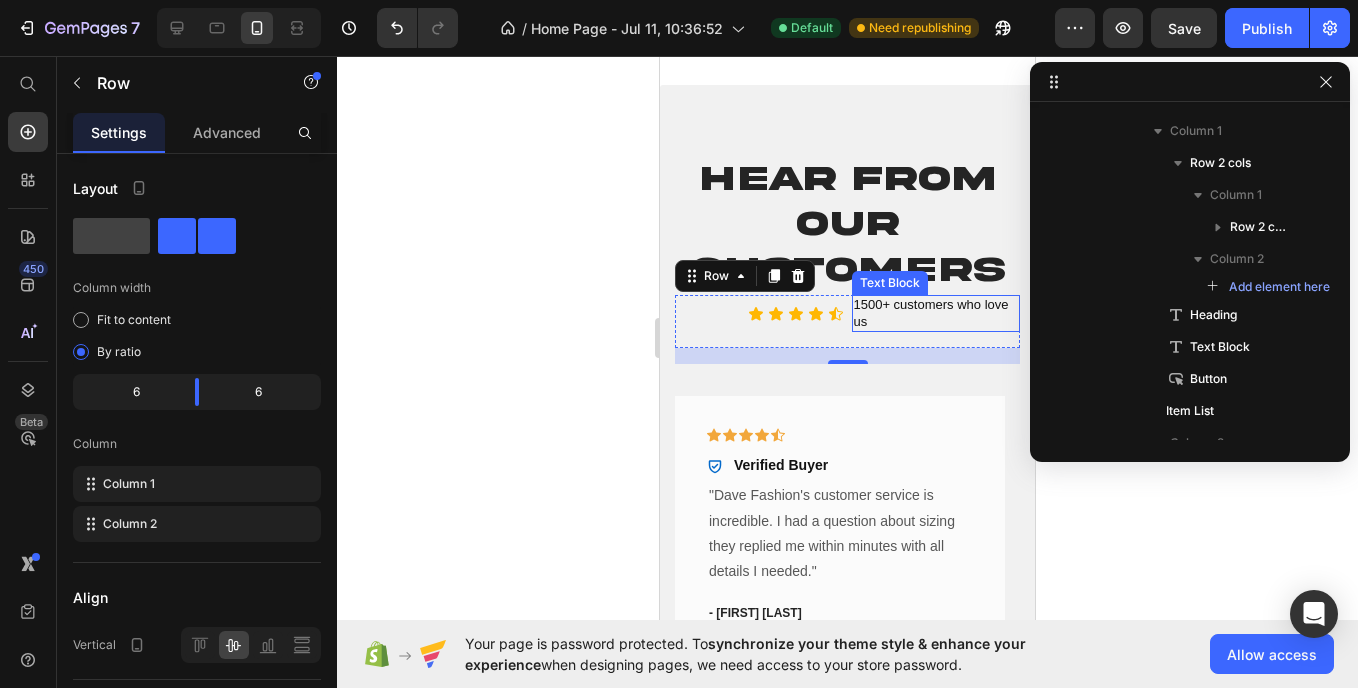 click on "1500+ customers who love us" at bounding box center [936, 313] 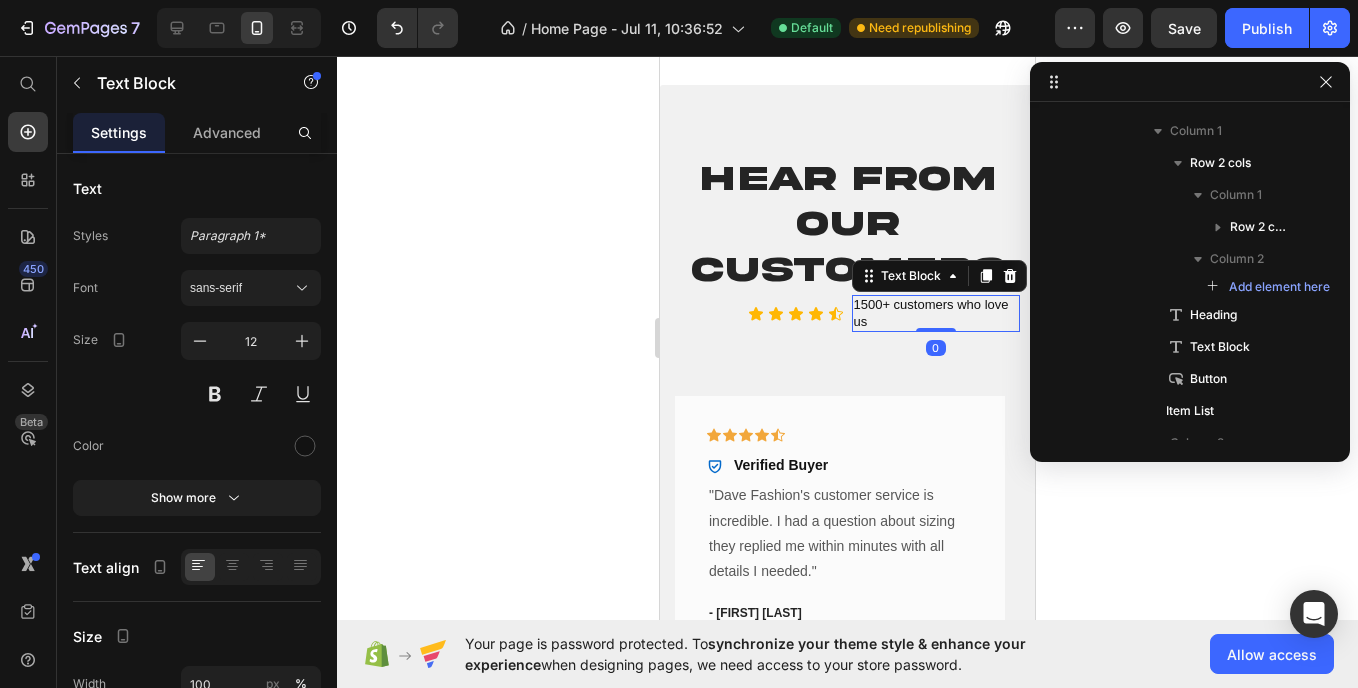 click on "1500+ customers who love us" at bounding box center (936, 313) 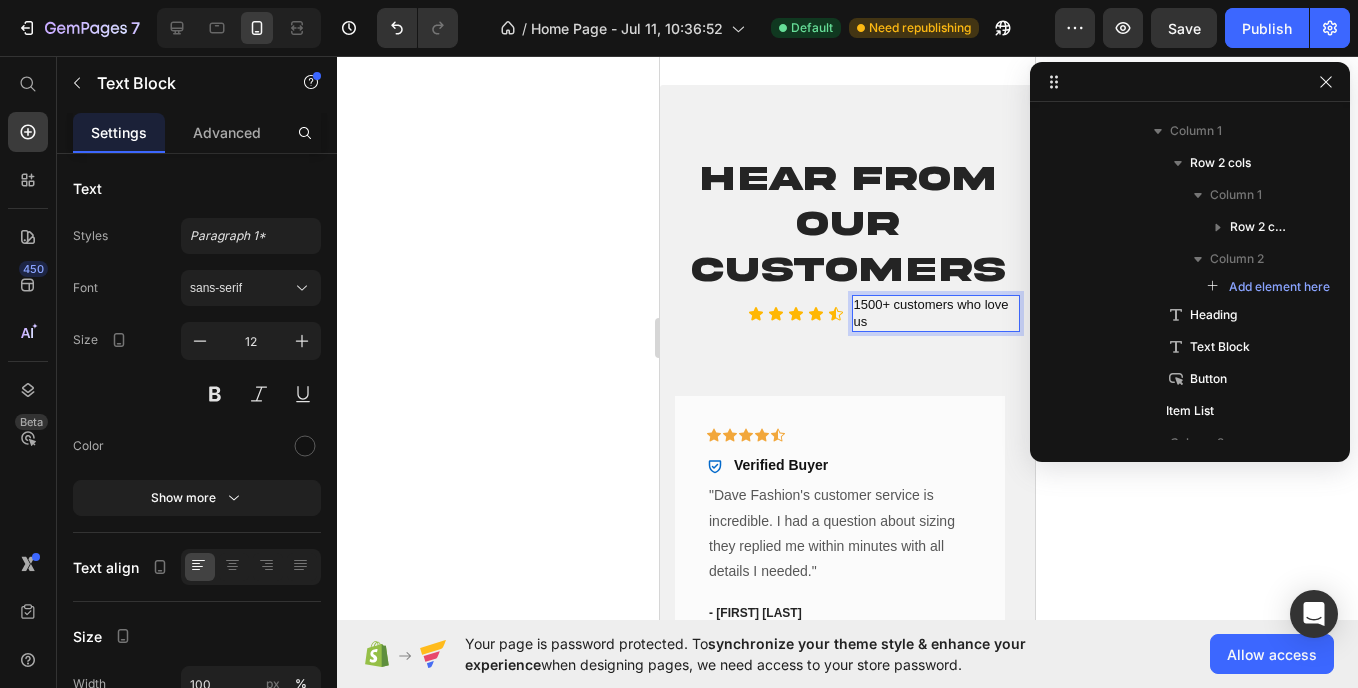click on "1500+ customers who love us" at bounding box center [936, 313] 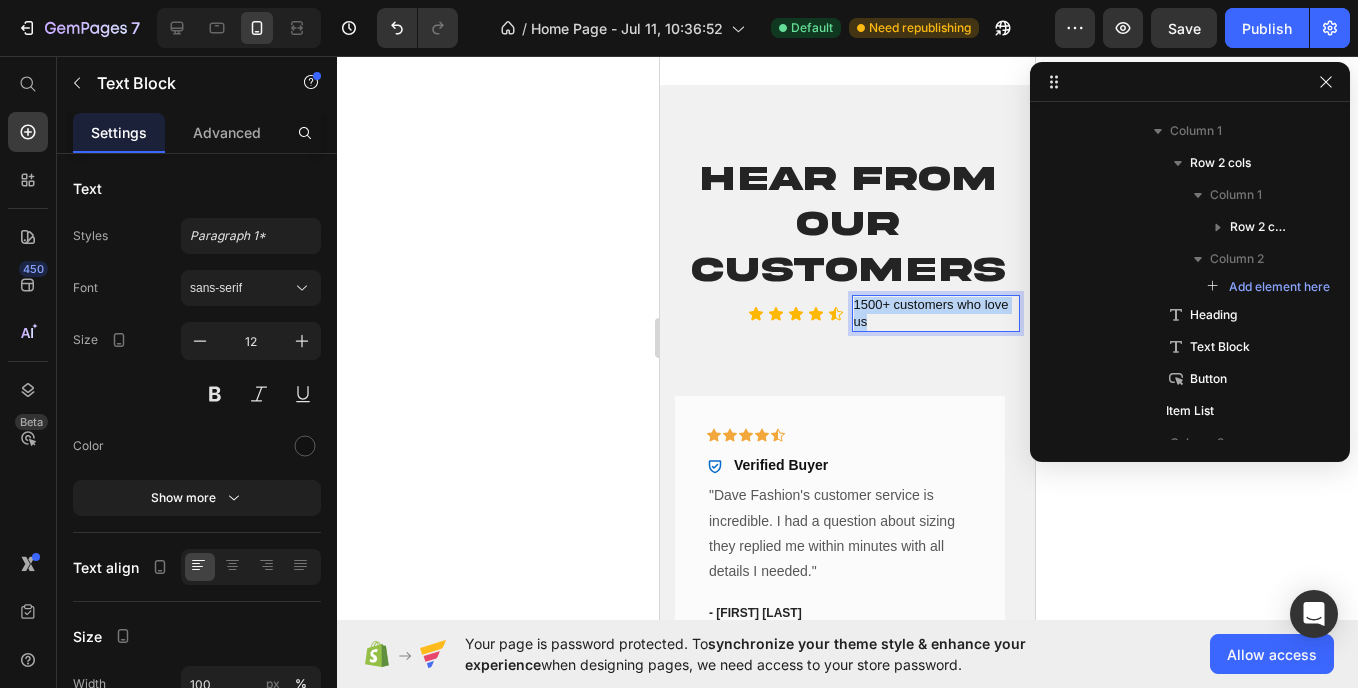 click on "1500+ customers who love us" at bounding box center [936, 313] 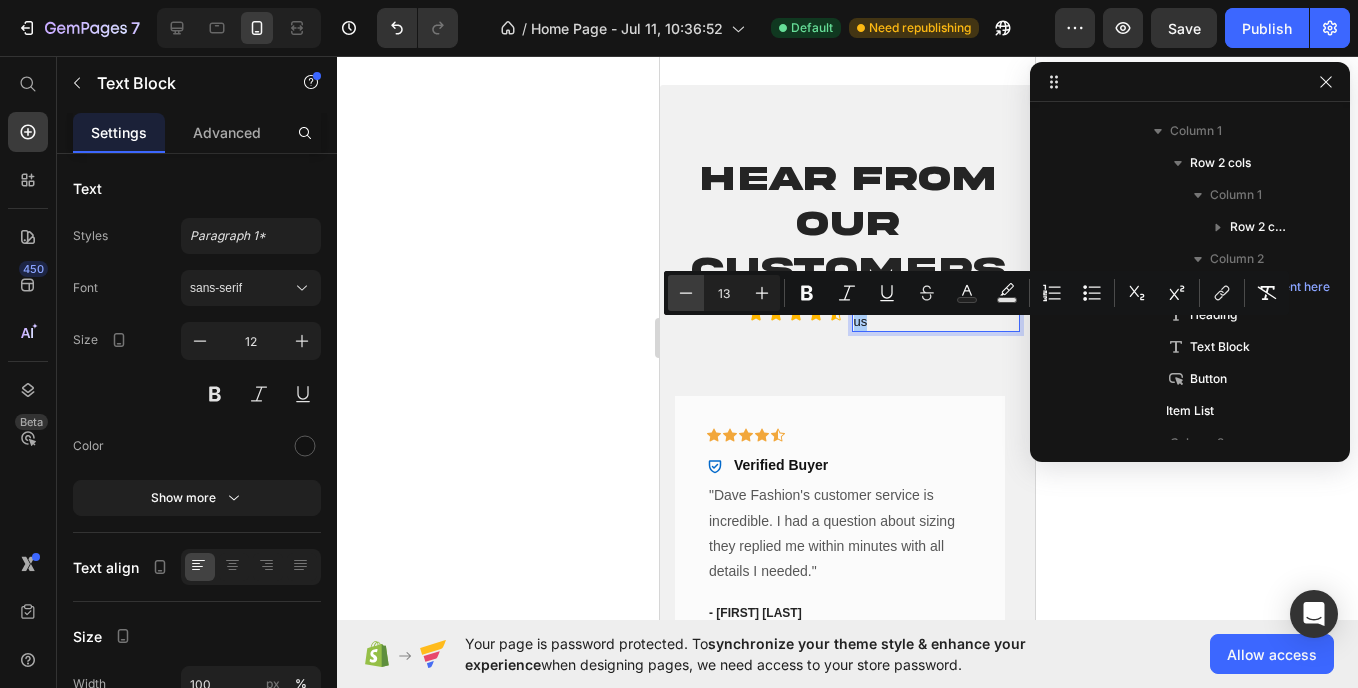 click on "Minus" at bounding box center [686, 293] 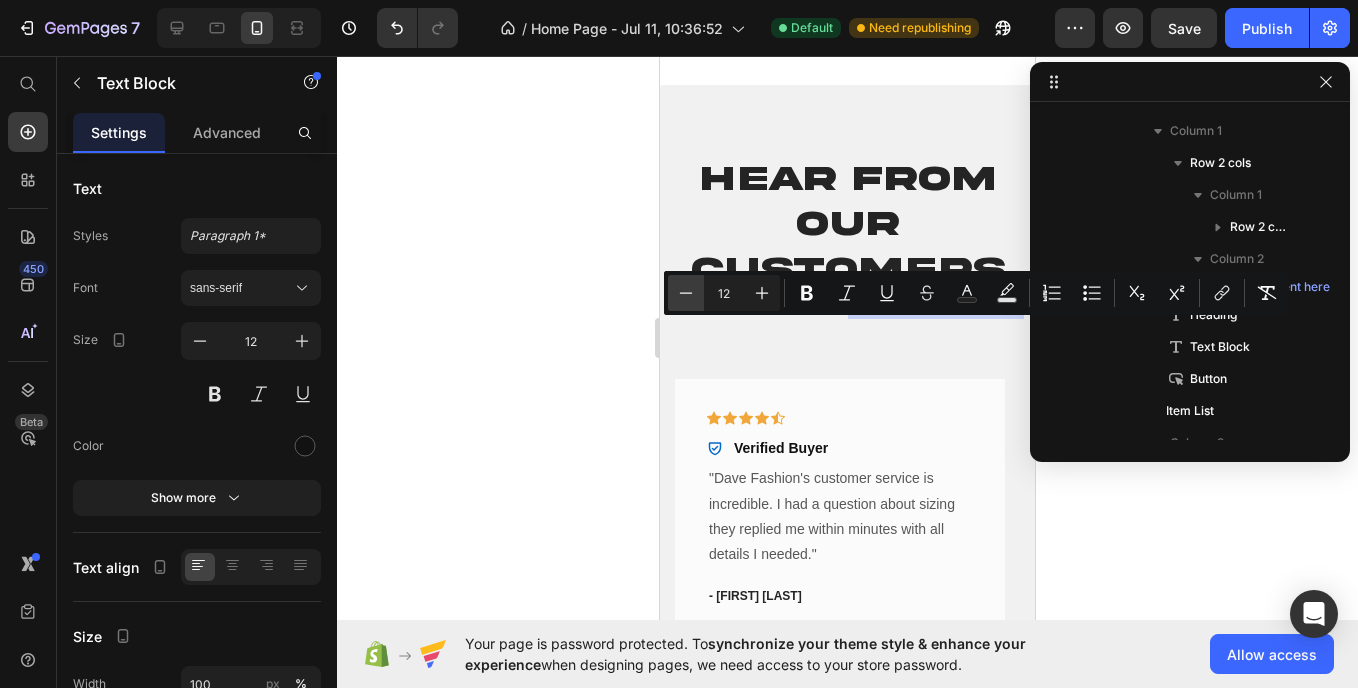 click on "Minus" at bounding box center (686, 293) 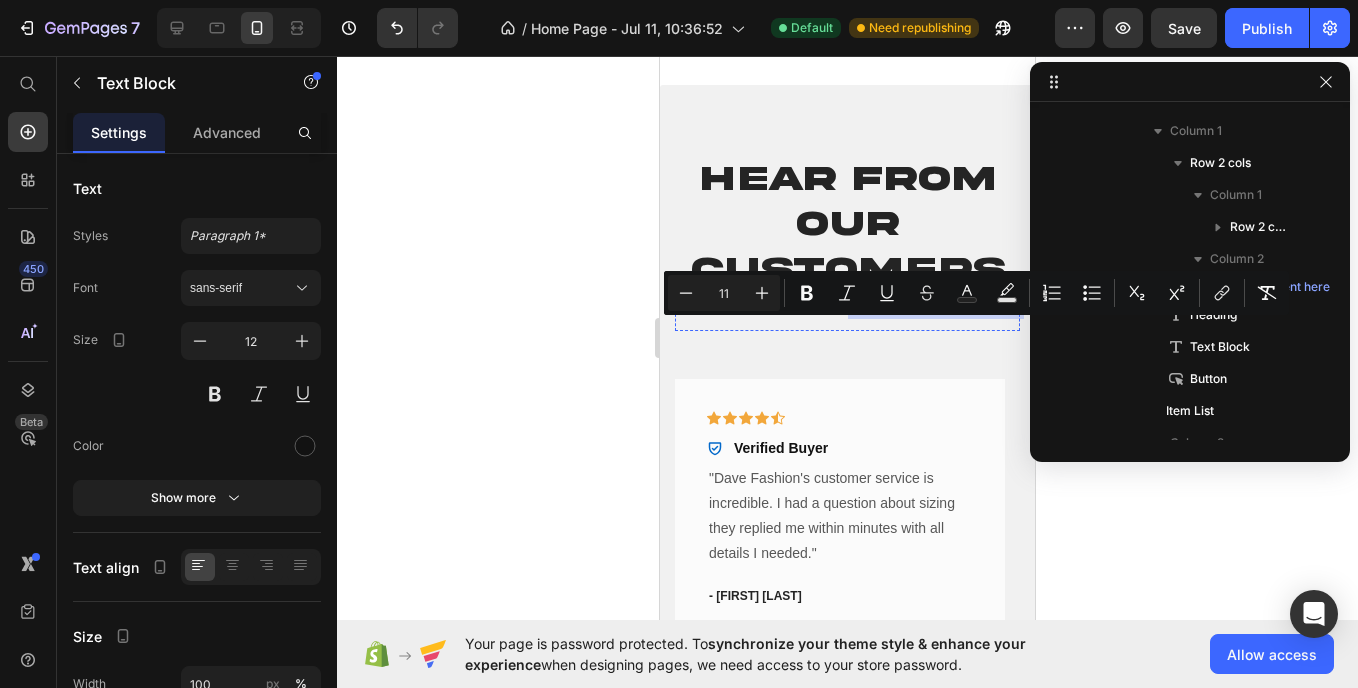 click on "Icon Icon Icon Icon Icon" at bounding box center [759, 305] 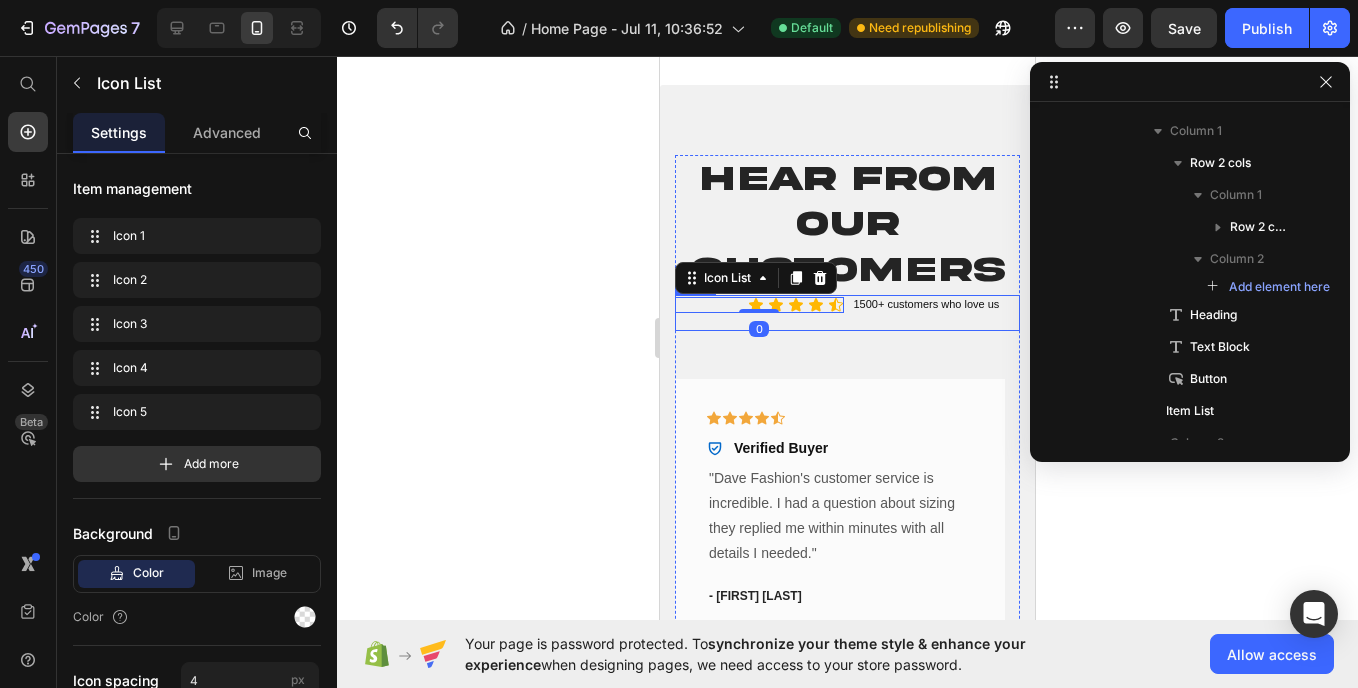 click on "Icon Icon Icon Icon Icon Icon List   0 1500+ customers who love us Text Block Row" at bounding box center (847, 313) 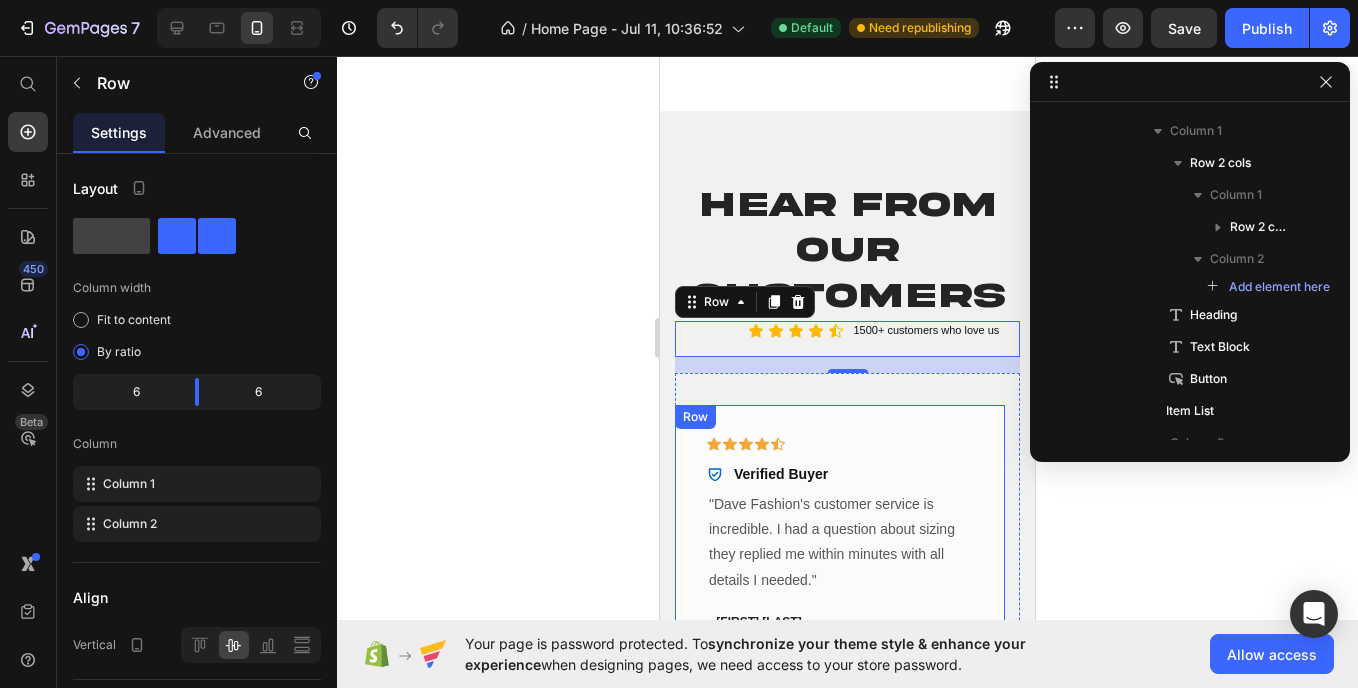 scroll, scrollTop: 2388, scrollLeft: 0, axis: vertical 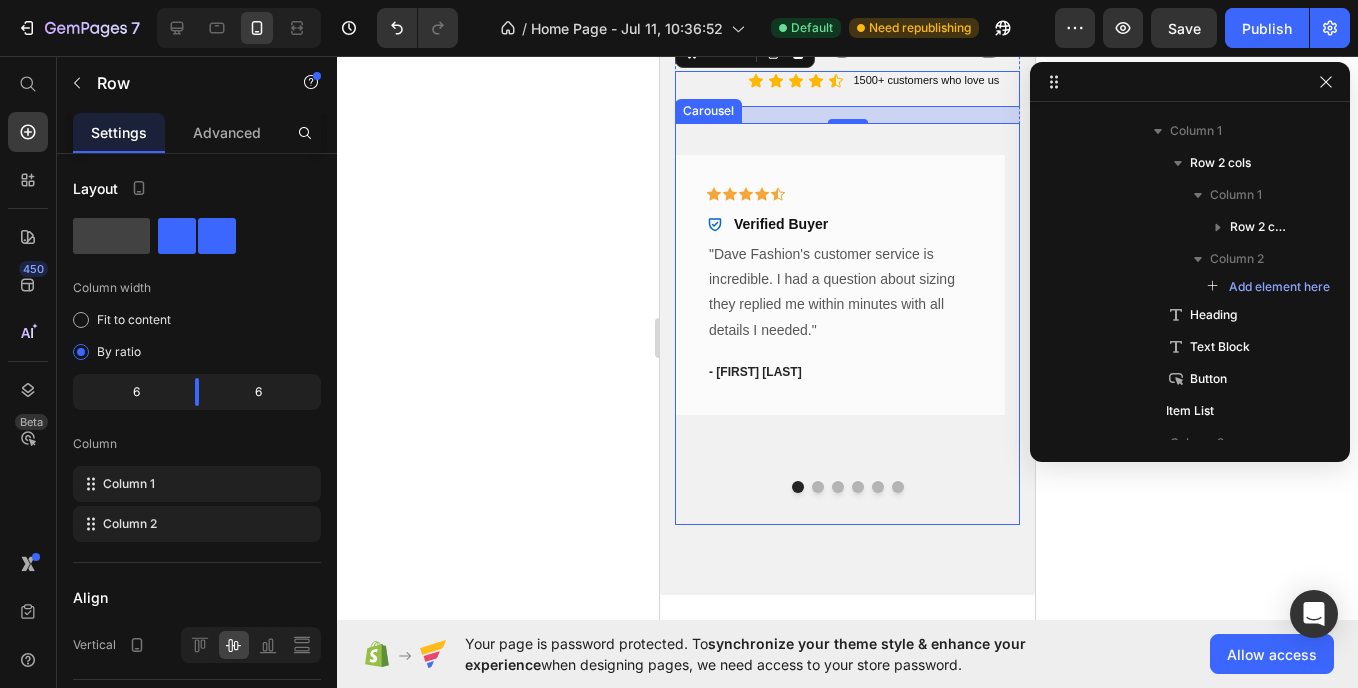click on "Icon
Icon
Icon
Icon
Icon Row
Verified Buyer Item List Row "[FIRST]'s customer service is incredible. I had a question about sizing they replied me within minutes with all details I needed." Text block - [FIRST] [LAST]. Text block Row
Icon
Icon
Icon
Icon
Icon Row
Verified Buyer Item List "The site is sleek, the process was fast, and my order arrived quicker than I expected. I love the personal touches, and the hoodie is exacltly what I wanted. Will finally be shopping here again !" Text block - [FIRST] [LAST]. Text block Row
Icon
Icon
Icon
Icon
Icon Row
Verified Buyer Item List Text block - [FIRST] [LAST]. Text block Row
Icon
Icon
Icon
Icon
Icon Row" at bounding box center (847, 324) 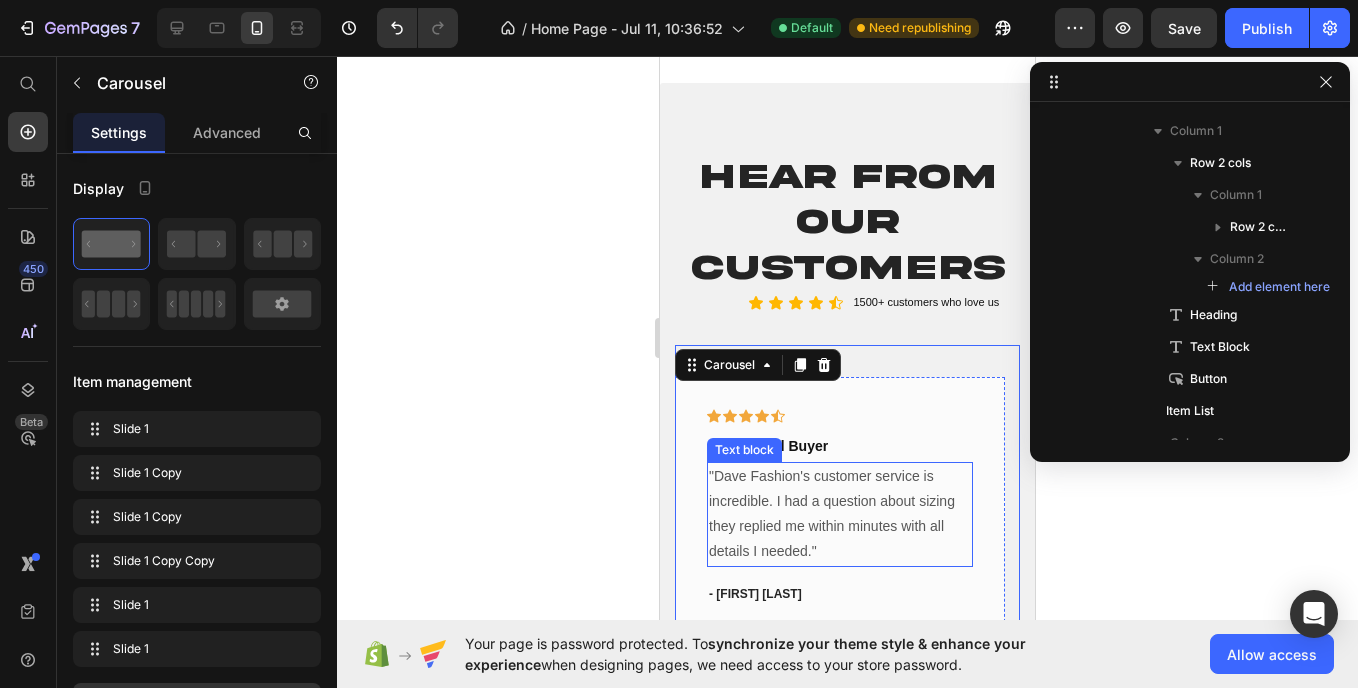 scroll, scrollTop: 2139, scrollLeft: 0, axis: vertical 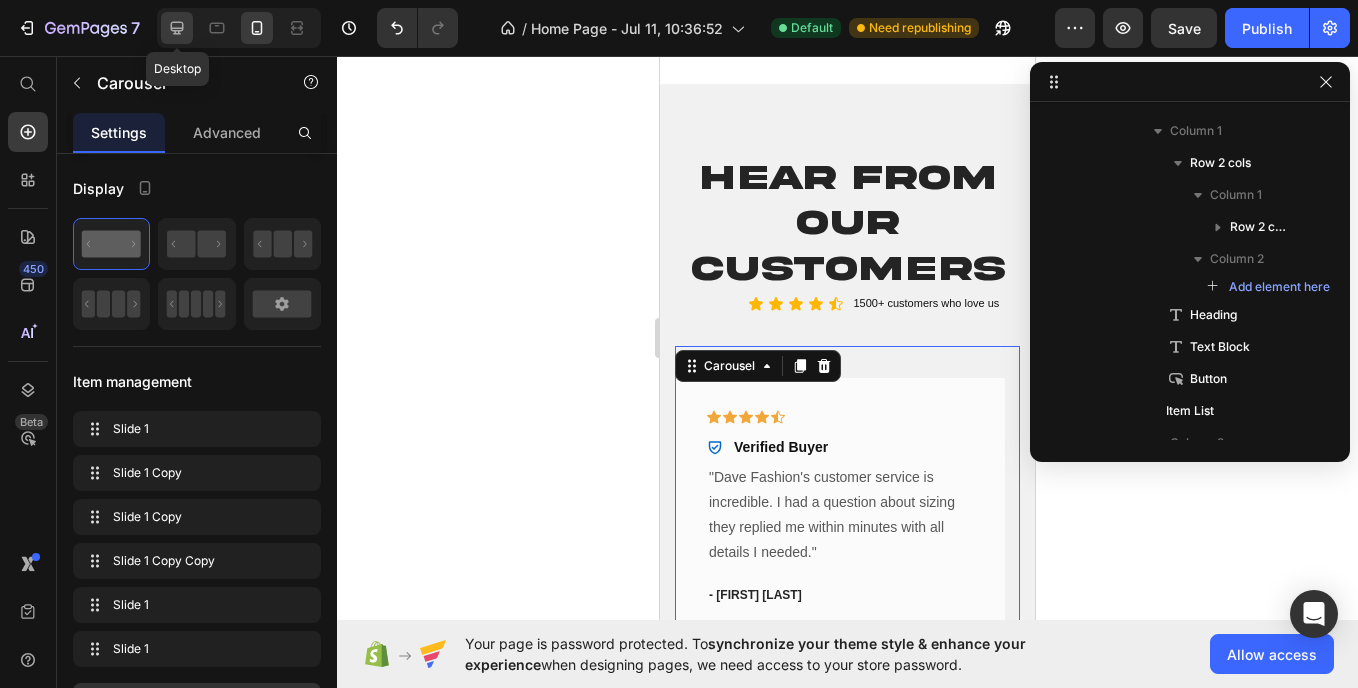 click 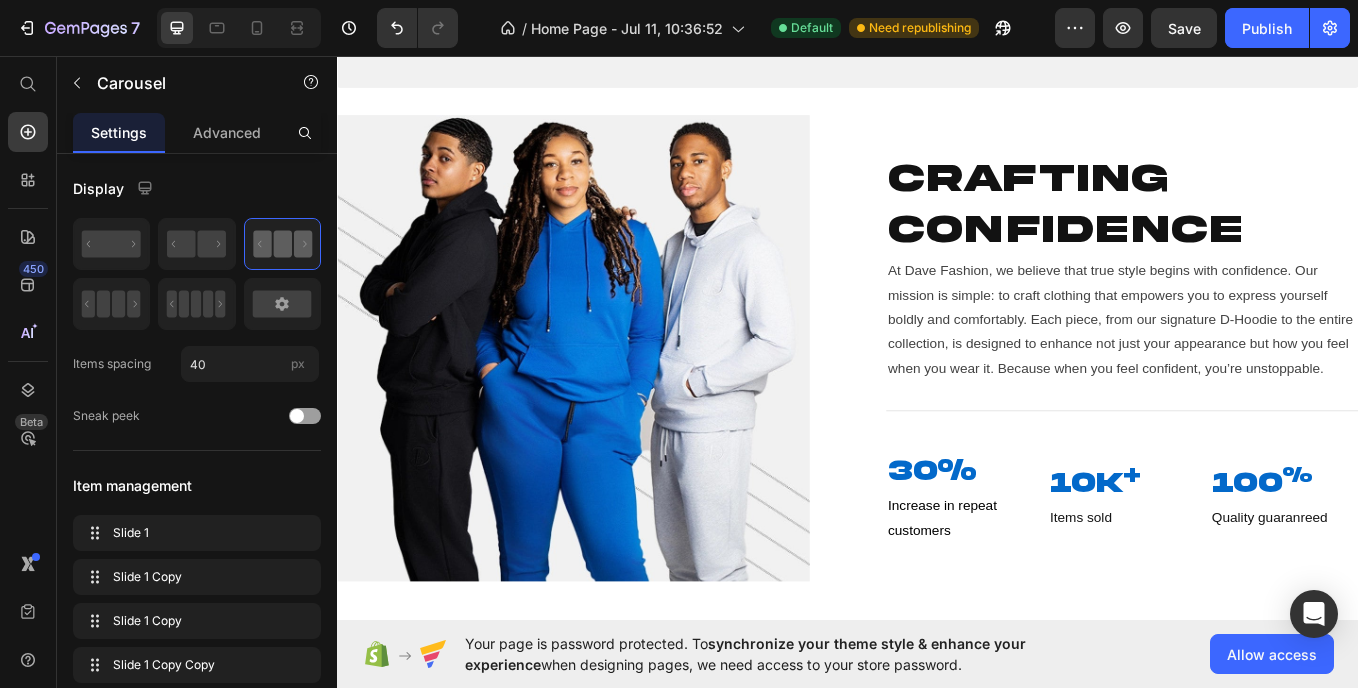 scroll, scrollTop: 3374, scrollLeft: 0, axis: vertical 